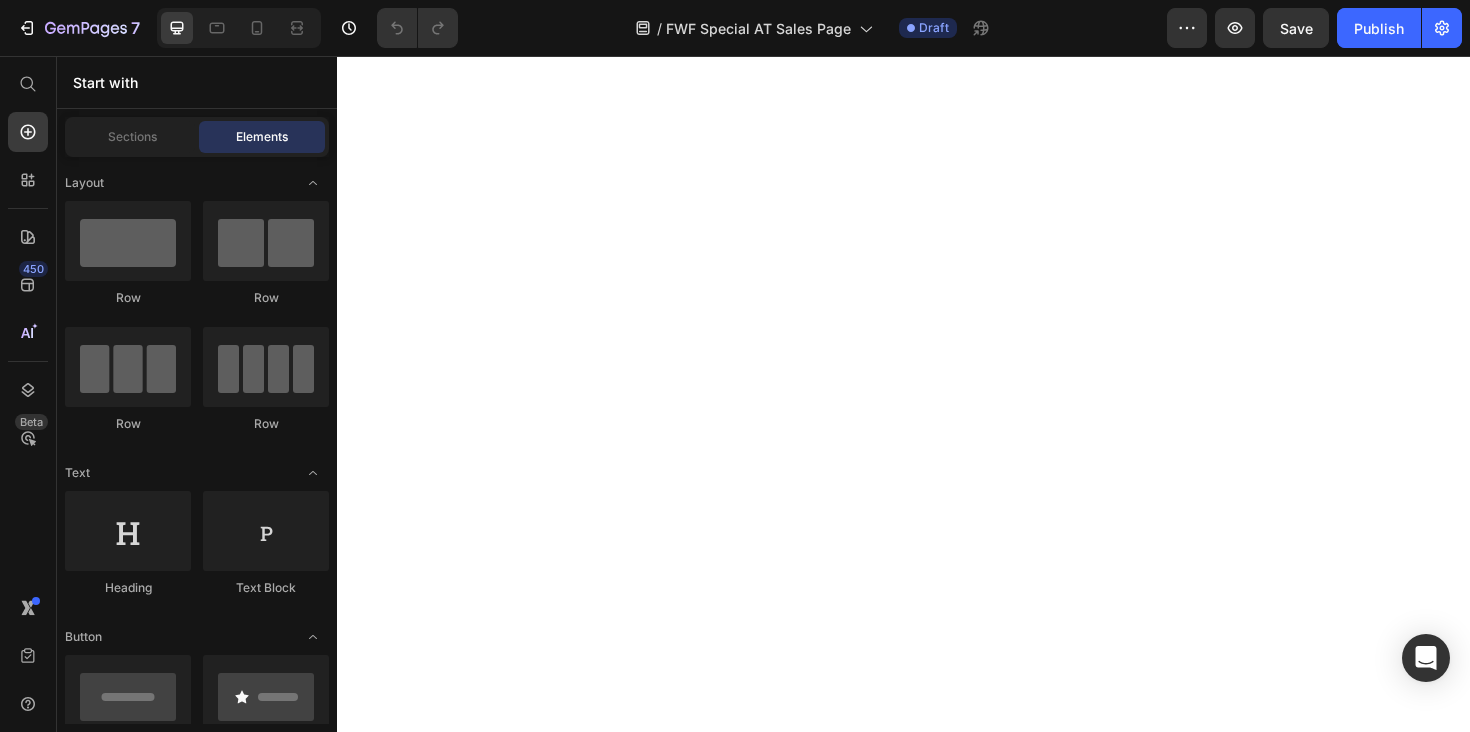 scroll, scrollTop: 0, scrollLeft: 0, axis: both 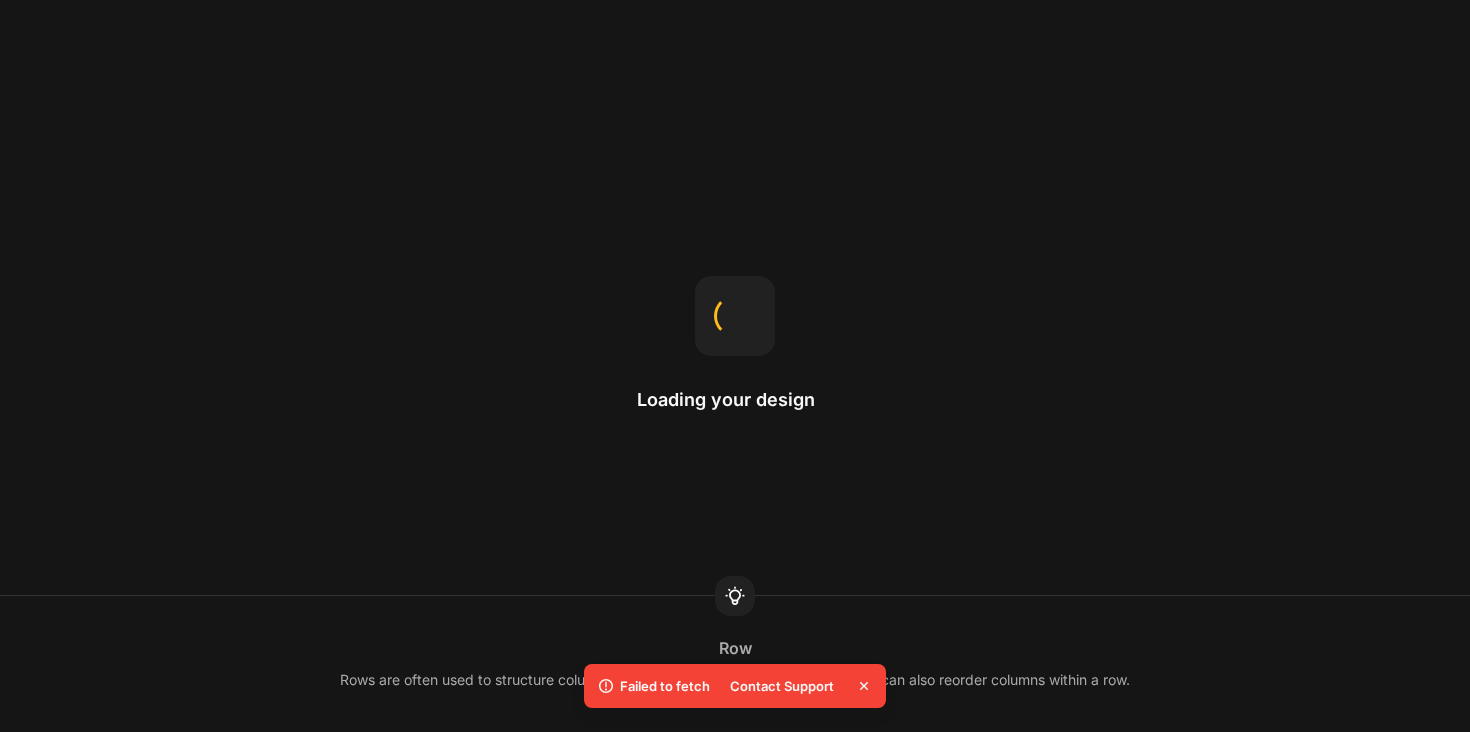 click 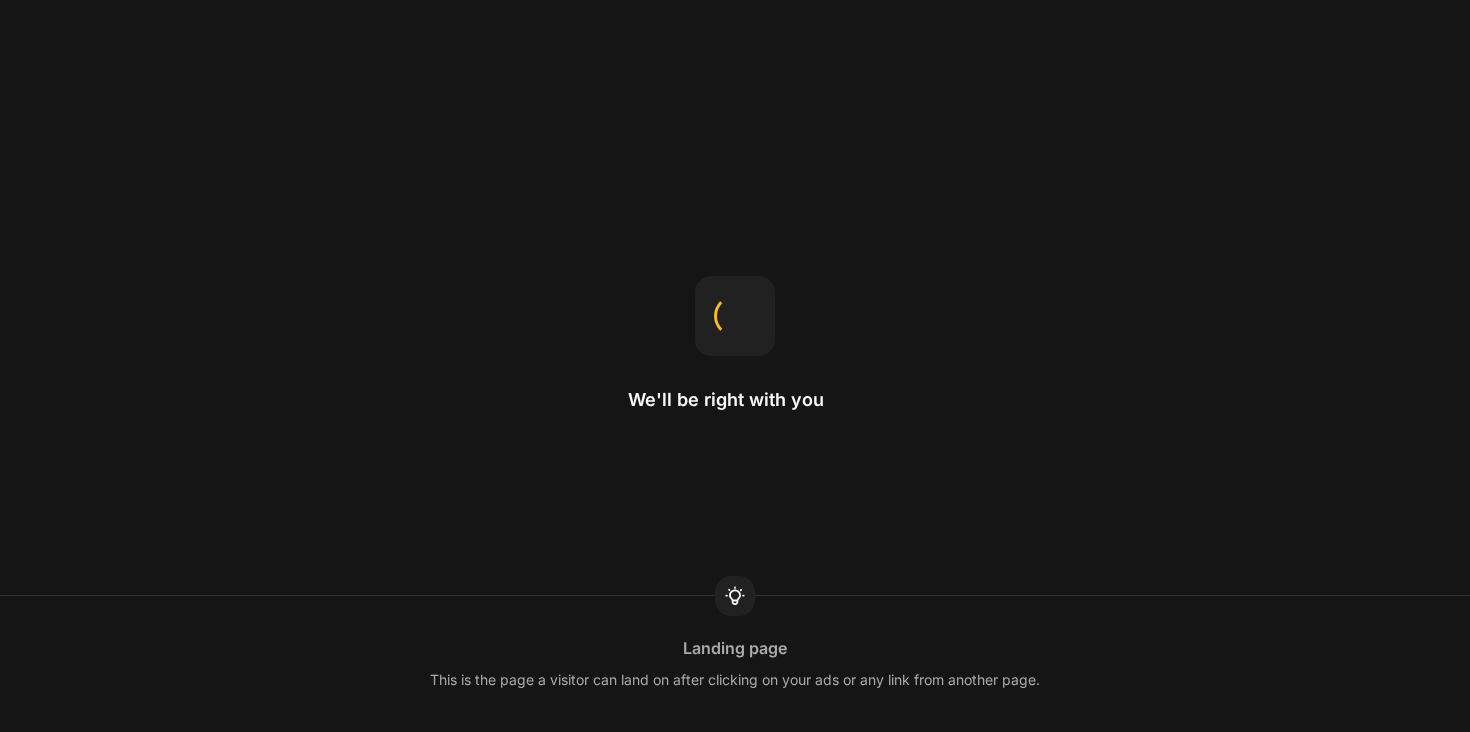 scroll, scrollTop: 0, scrollLeft: 0, axis: both 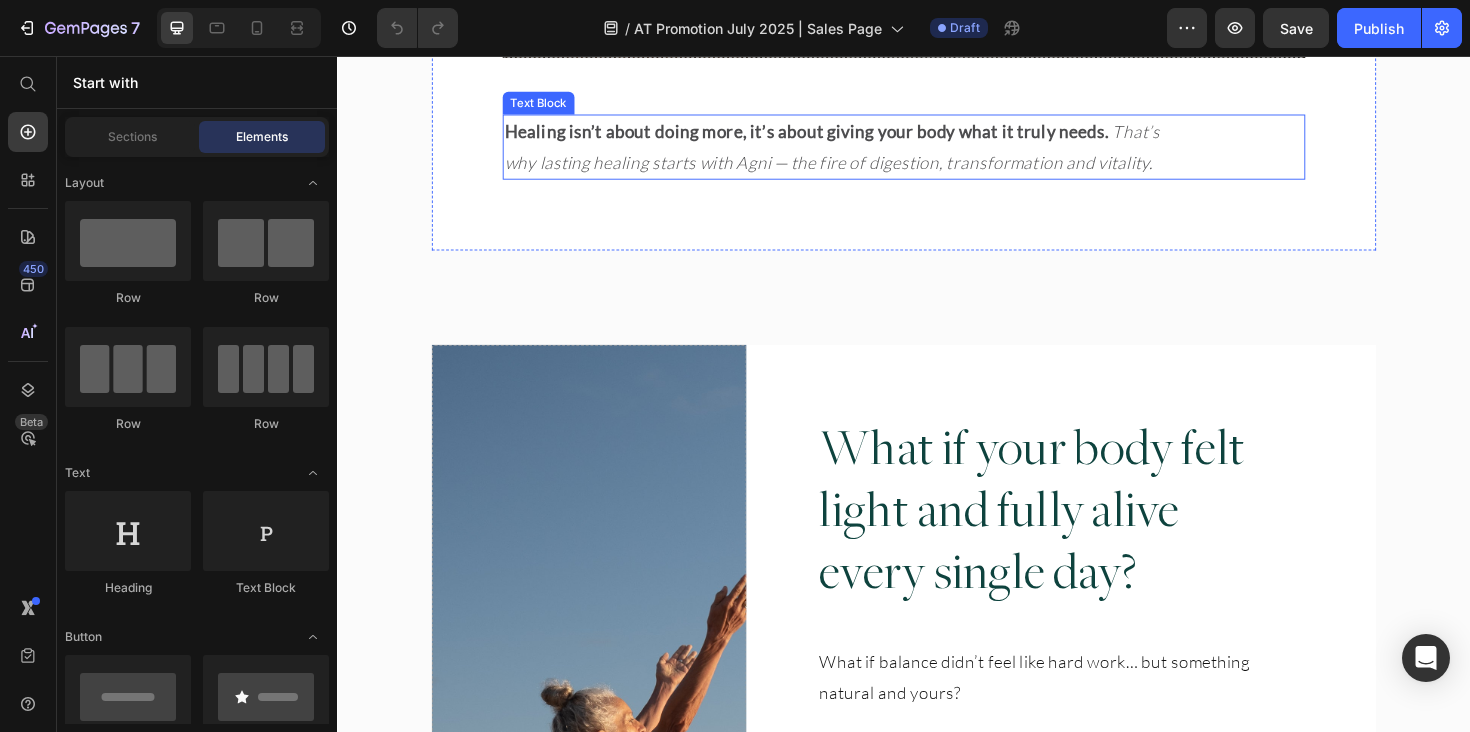 click on "What if your body felt light and fully alive every single day? Heading What if balance didn’t feel like hard work… but something natural and yours? Text Block
Your cycle arrives without drama — or menopause feels like a graceful transition  — no cramps, no chaos, no unpleasant symptoms…  just a feminine rhythm you can trust.
You wake feeling rested after sleeping deeply and peacefully  — as if your body is truly supporting you.
No more bloating or discomfort after meals  — you enjoy food without second-guessing.
You move through your days with space to breathe and respond  (instead of reacting) — feeling steady and clear.
Your energy feels calm and consistent,  carrying you from morning to night with grace.
You feel soft, strong, and deeply connected to yourself  — beautifully at home in your skin. Item List This level of balance and ease is  completely possible for you. Text Block Row" at bounding box center [1103, 895] 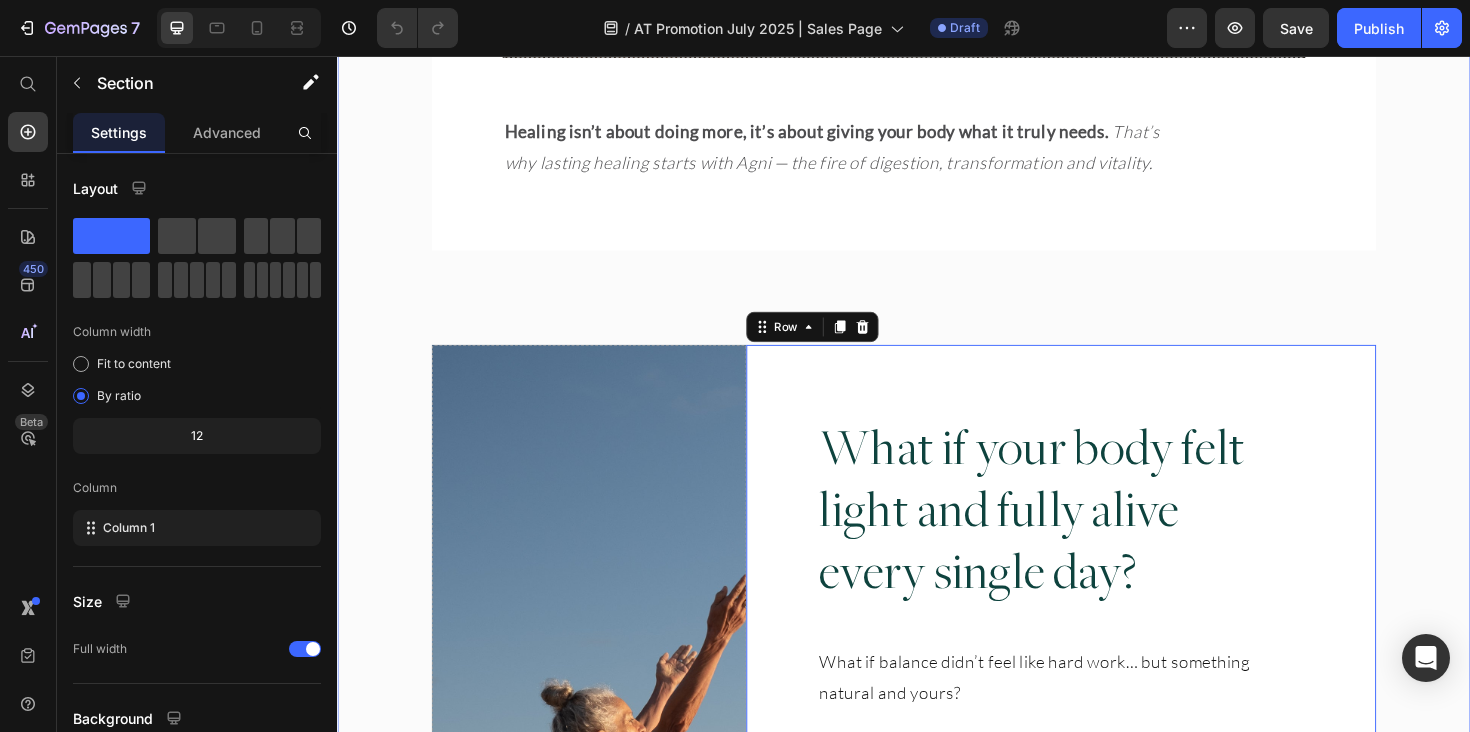 click on "Does This Sound Familiar? Heading You’re doing your best — eating well, trying supplements, following the “right” advice… but something still feels off.  Some days you're okay, but other days you’re drained, foggy, or overwhelmed, as if your body is working against you. Text Block
Digestive issues such as IBS, bloating, diarrhea, constipation or reflux , interrupting your life and causing embarrassment and pain.
Energy crashes, anxiety, or constant overwhelm  — even when you’re “doing everything right”.
Painful periods, PMS, or unpredictable cycles  leaving you exhausted and emotional.
Uncomfortable and irritating skin conditions such as eczema and psoriasis.
Autoimmune disorders or fatigue  that never fully resolves.
A sense of disconnection from your body  — as if something’s off but hard to explain.
You’ve tried it all  — nothing has worked long-term. Item List Row" at bounding box center (937, -248) 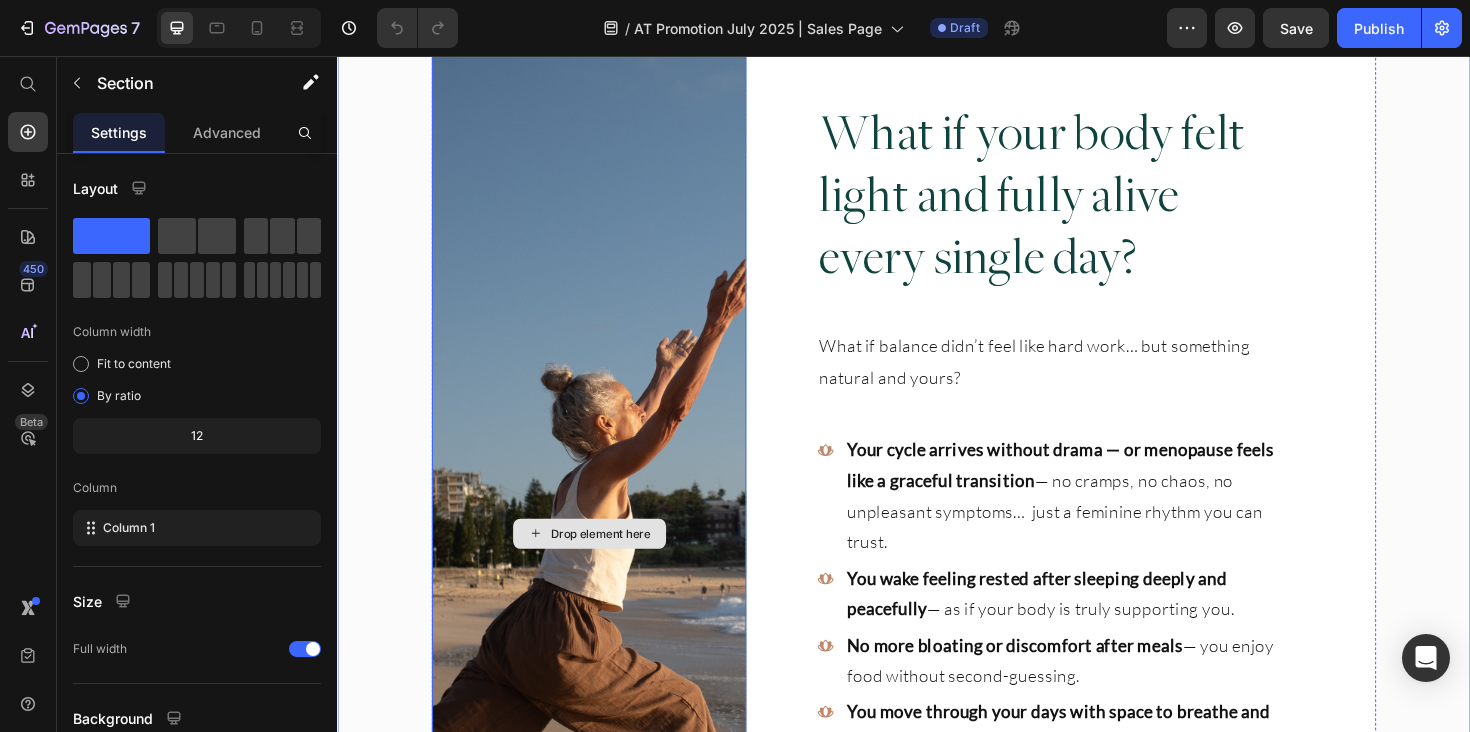scroll, scrollTop: 3726, scrollLeft: 0, axis: vertical 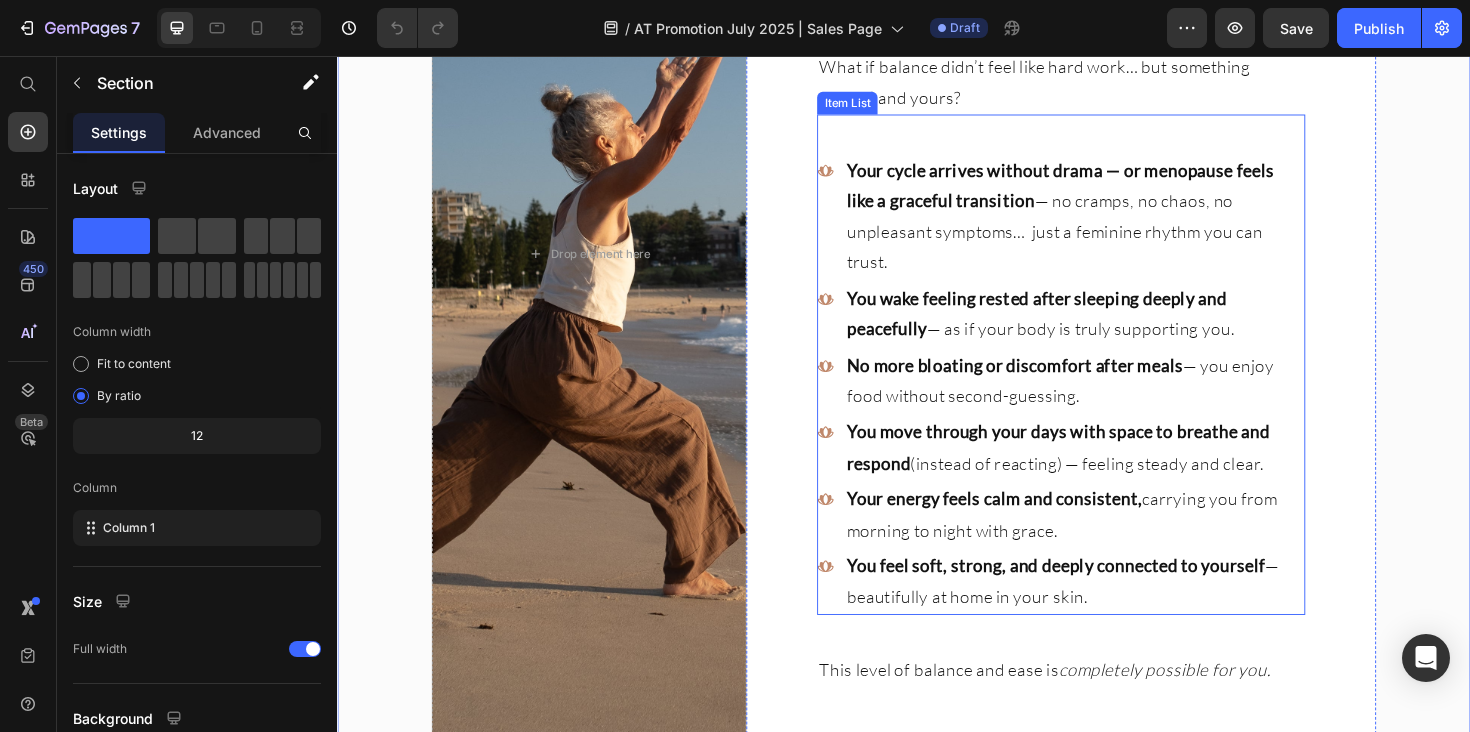 click on "Your cycle arrives without drama — or menopause feels like a graceful transition" at bounding box center [1102, 193] 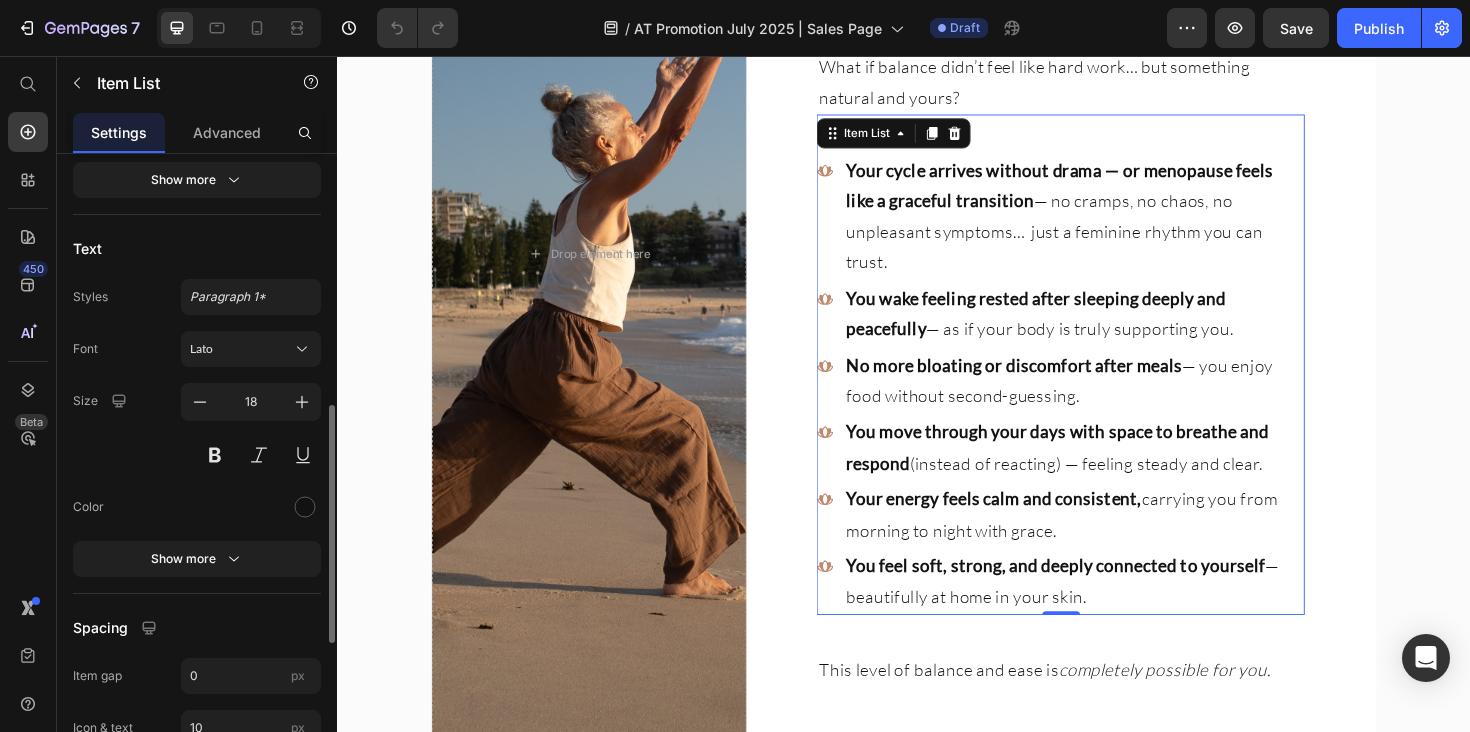 scroll, scrollTop: 766, scrollLeft: 0, axis: vertical 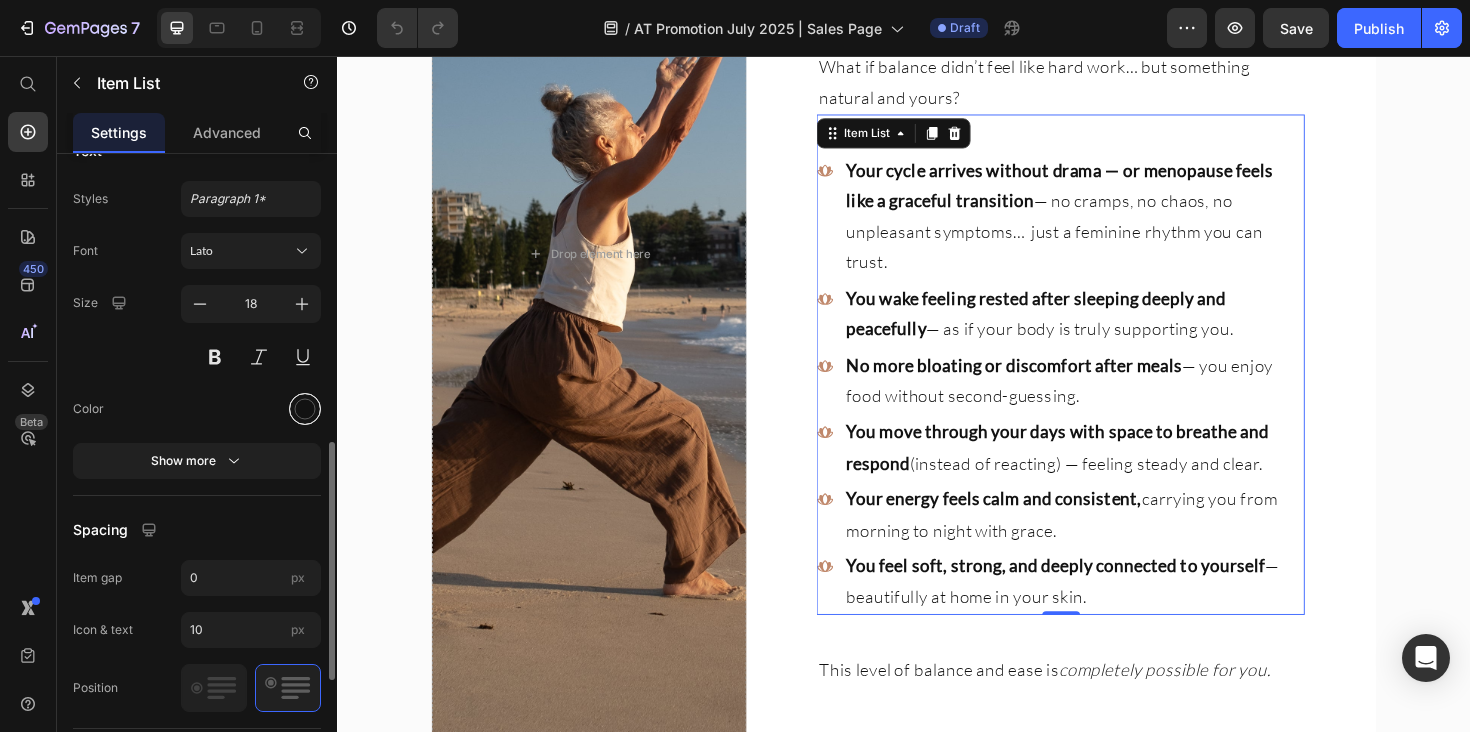 click at bounding box center [305, 408] 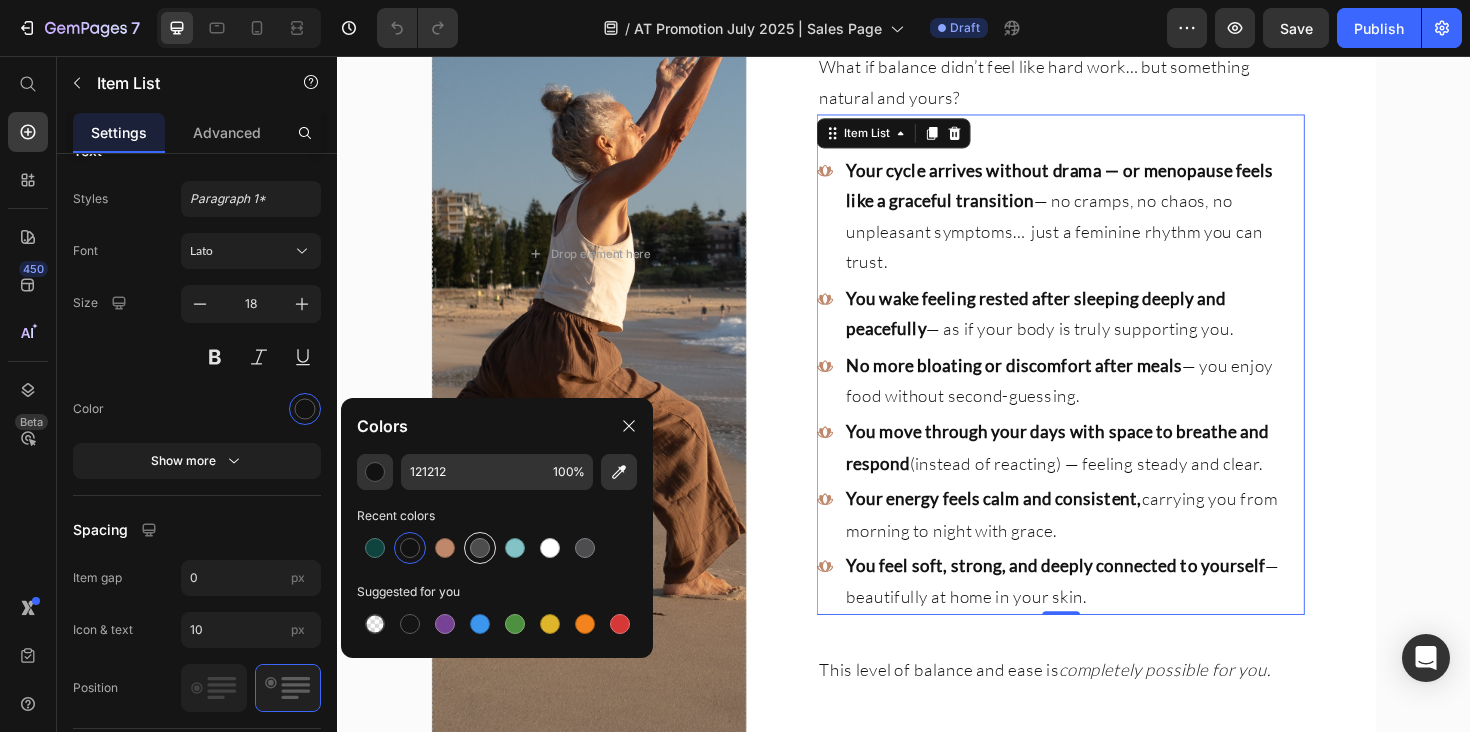 click at bounding box center (480, 548) 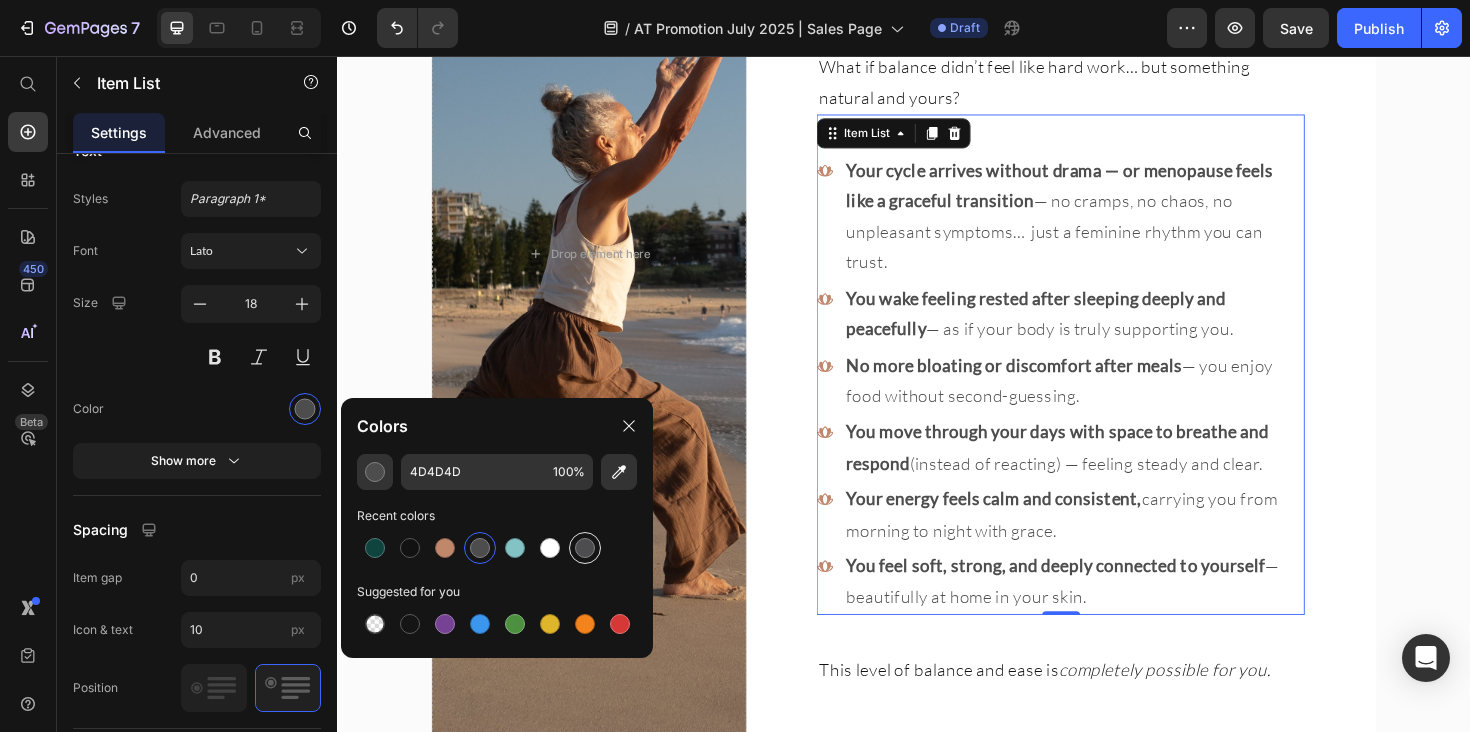 click at bounding box center (585, 548) 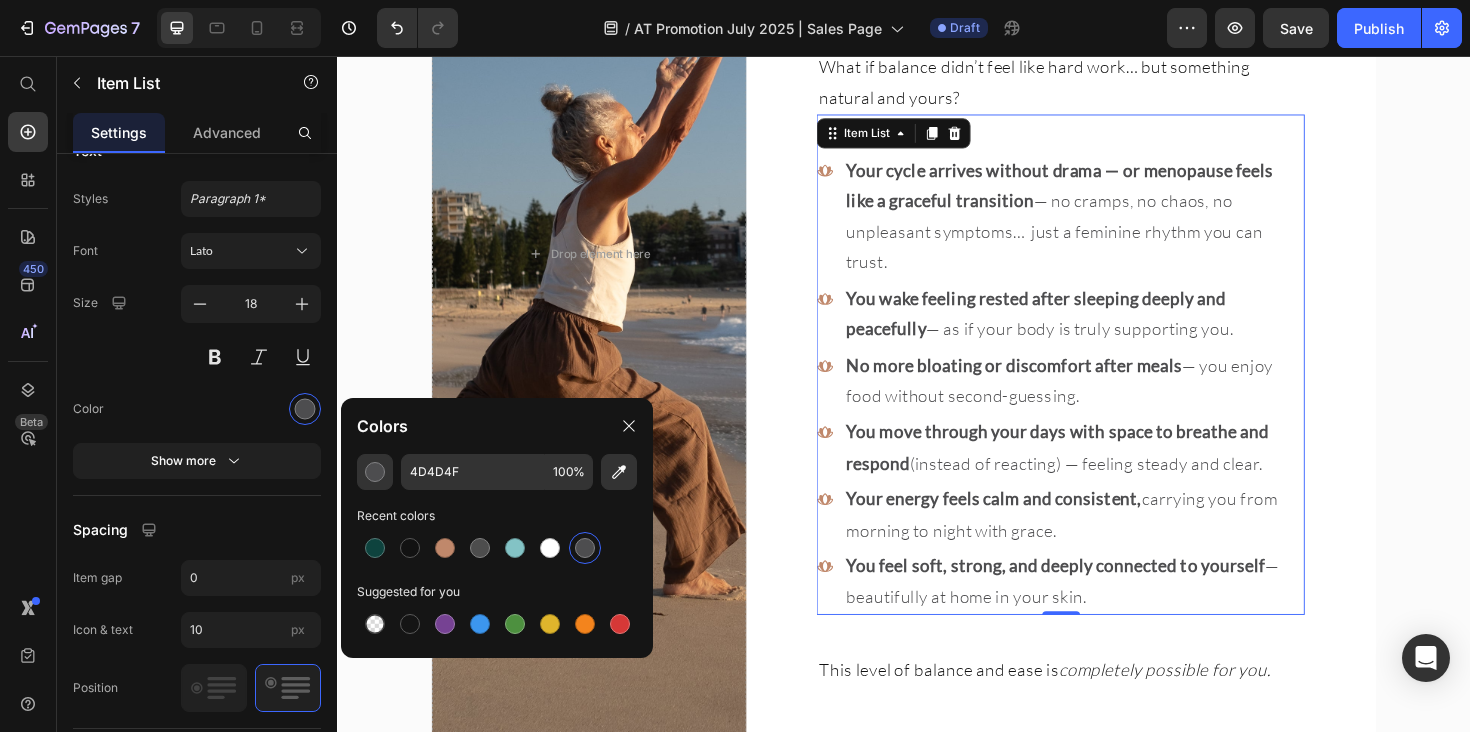 click on "You wake feeling rested after sleeping deeply and peacefully" at bounding box center [1077, 329] 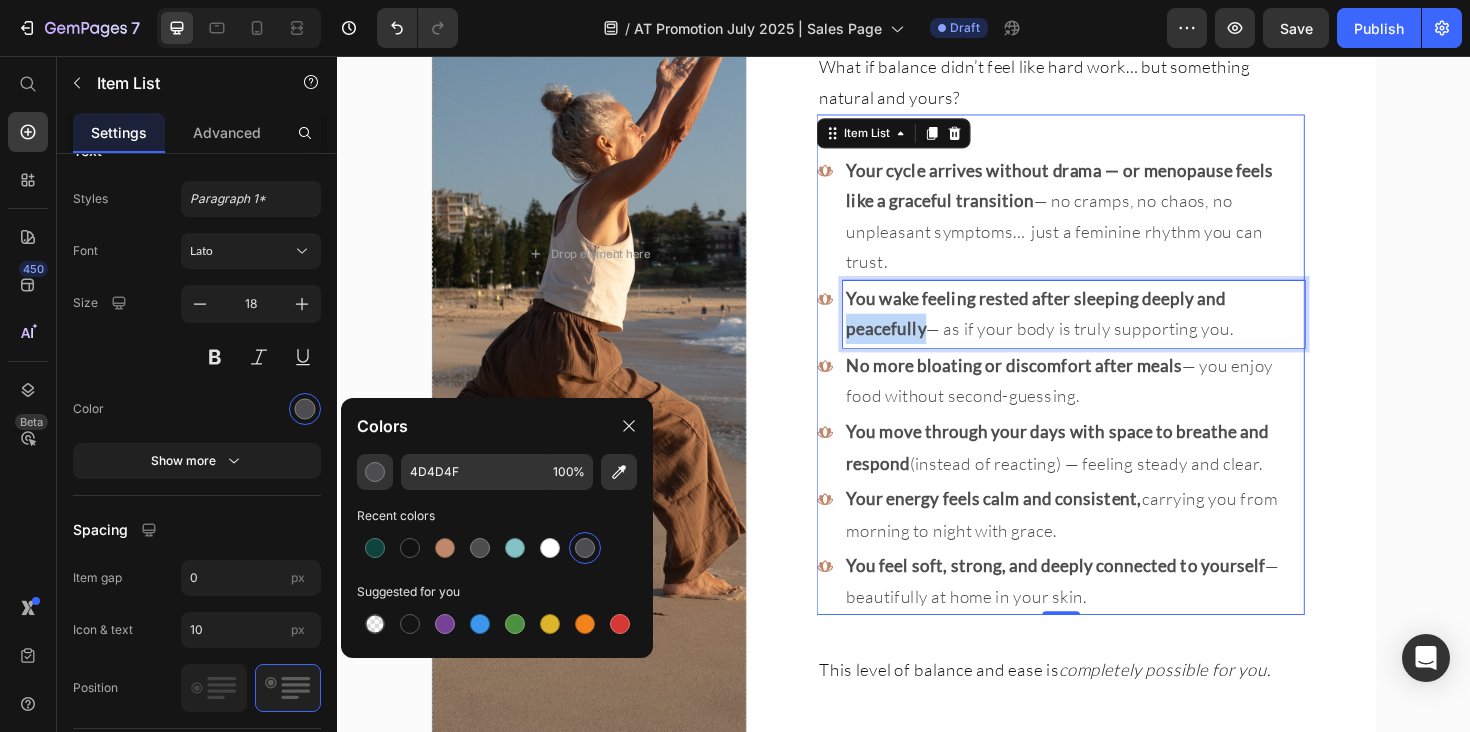 click on "You wake feeling rested after sleeping deeply and peacefully" at bounding box center [1077, 329] 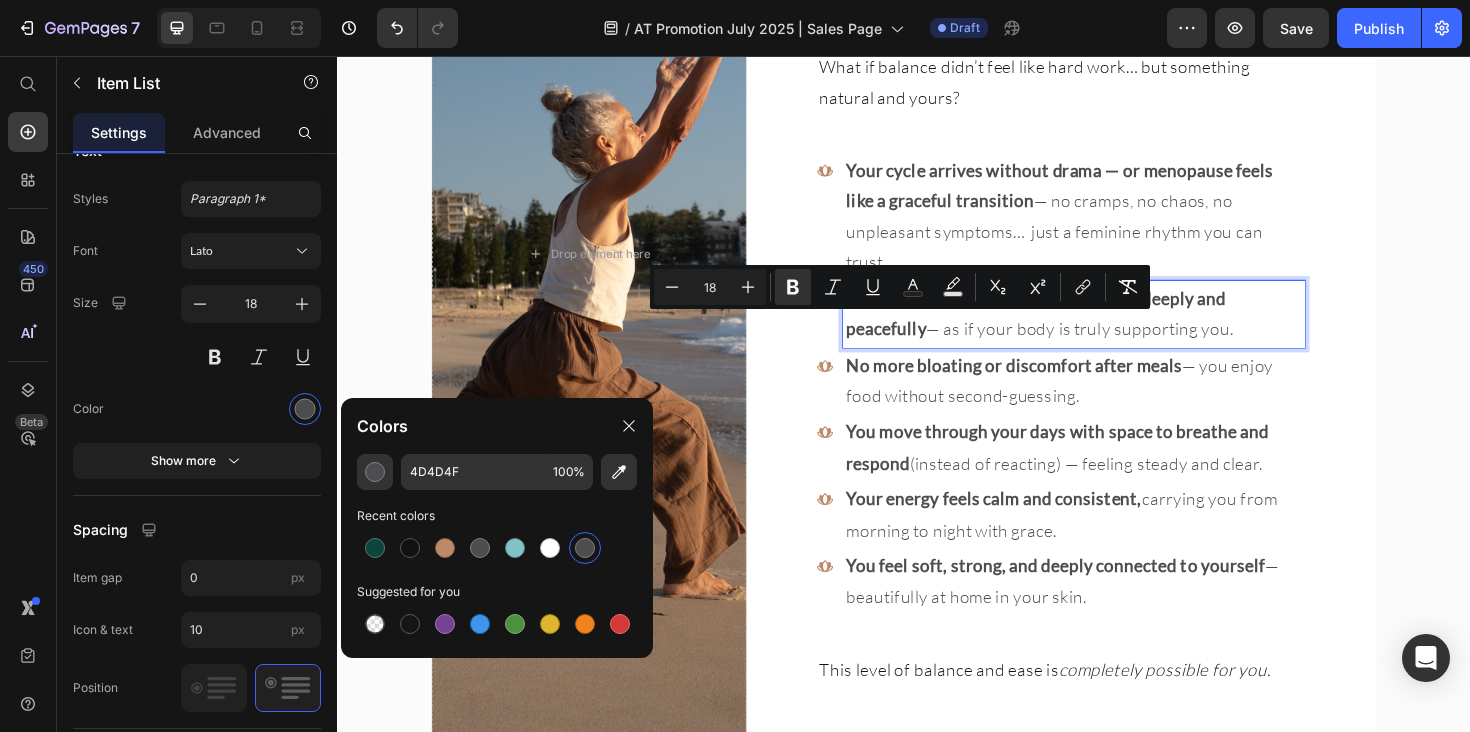 click on "Your cycle arrives without drama — or menopause feels like a graceful transition" at bounding box center (1102, 193) 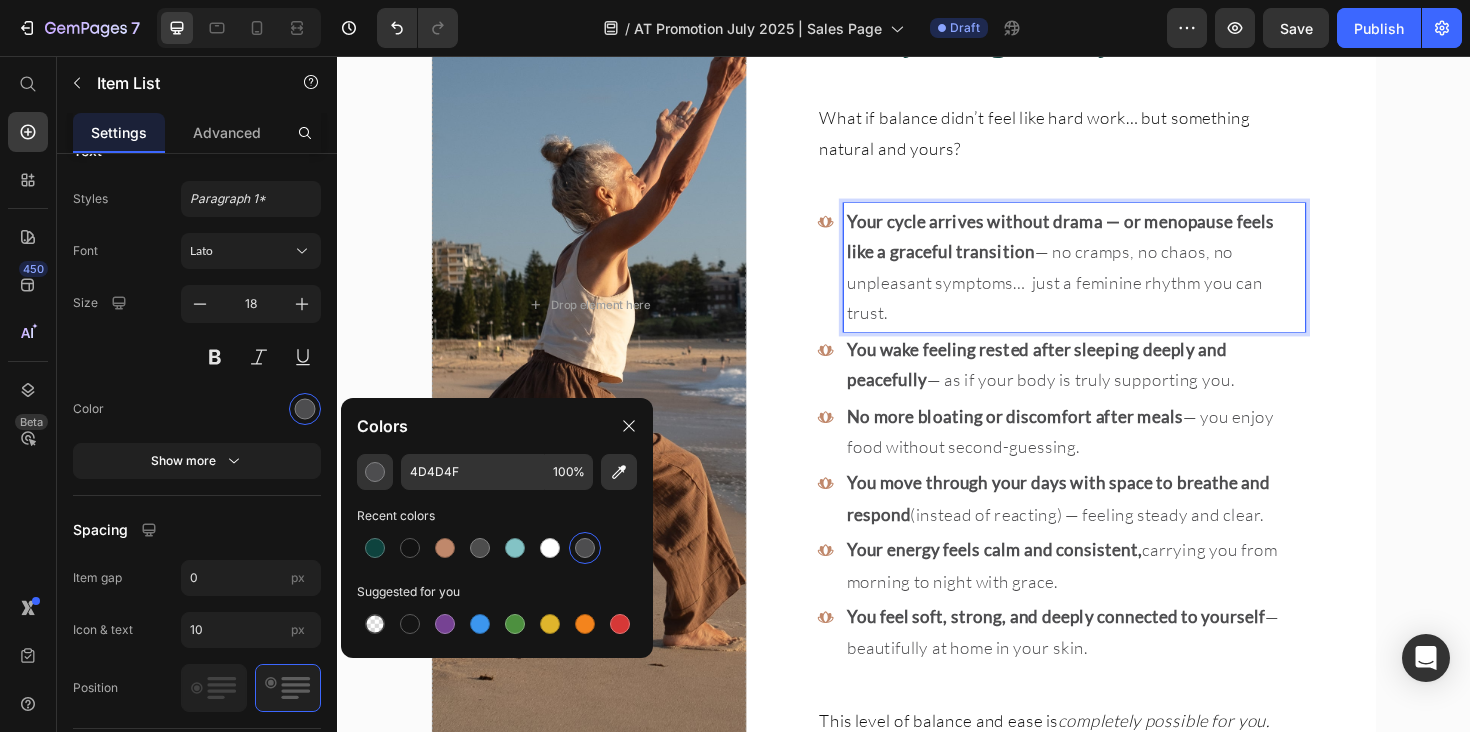 scroll, scrollTop: 3606, scrollLeft: 0, axis: vertical 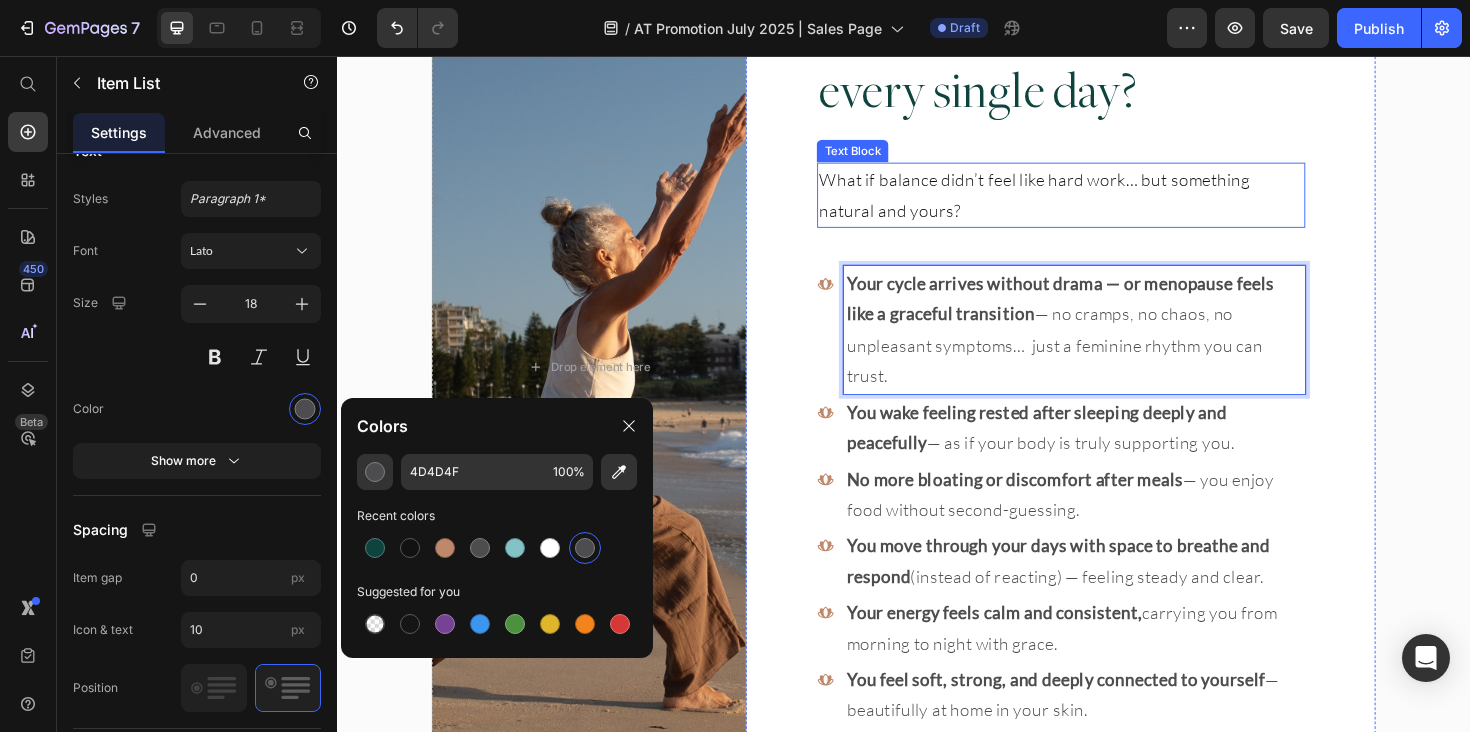 click on "What if balance didn’t feel like hard work… but something natural and yours?" at bounding box center (1103, 203) 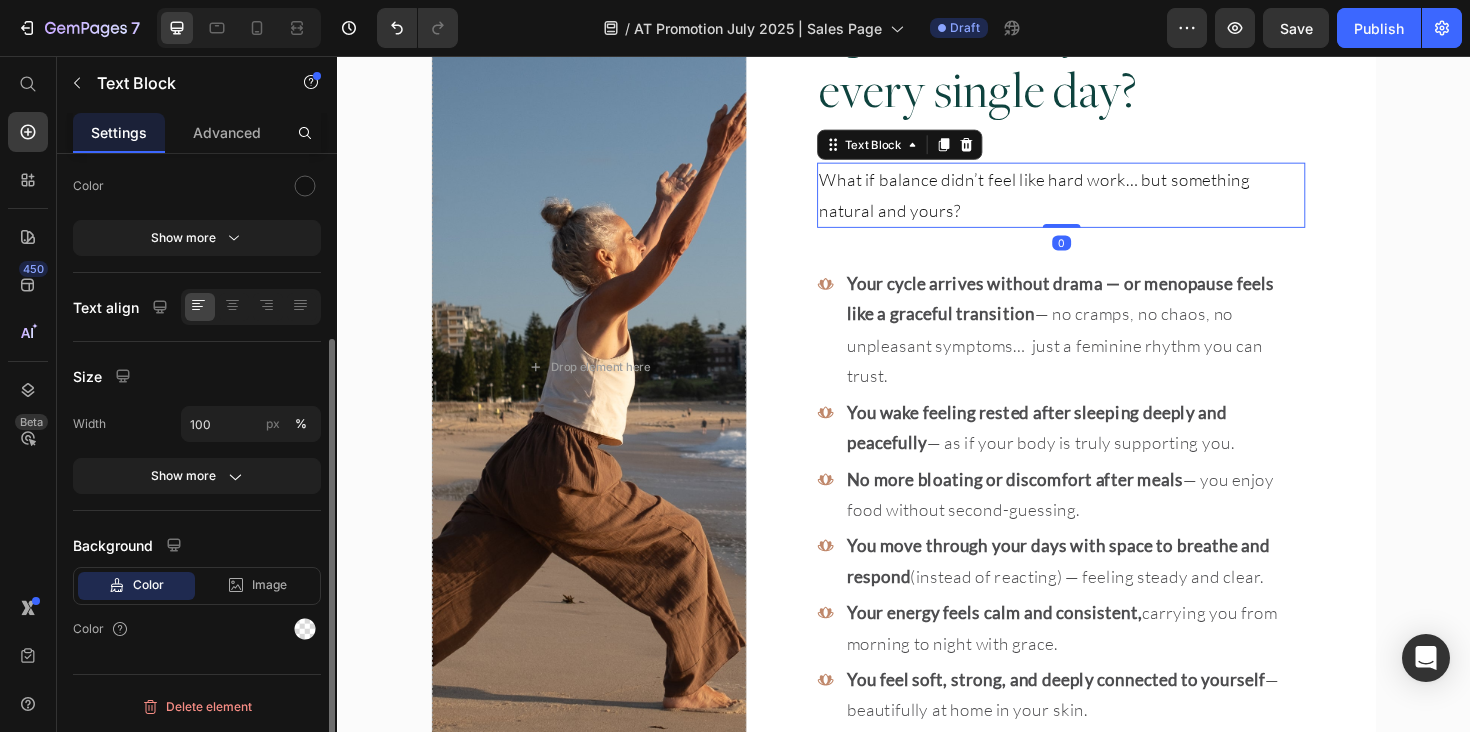 scroll, scrollTop: 0, scrollLeft: 0, axis: both 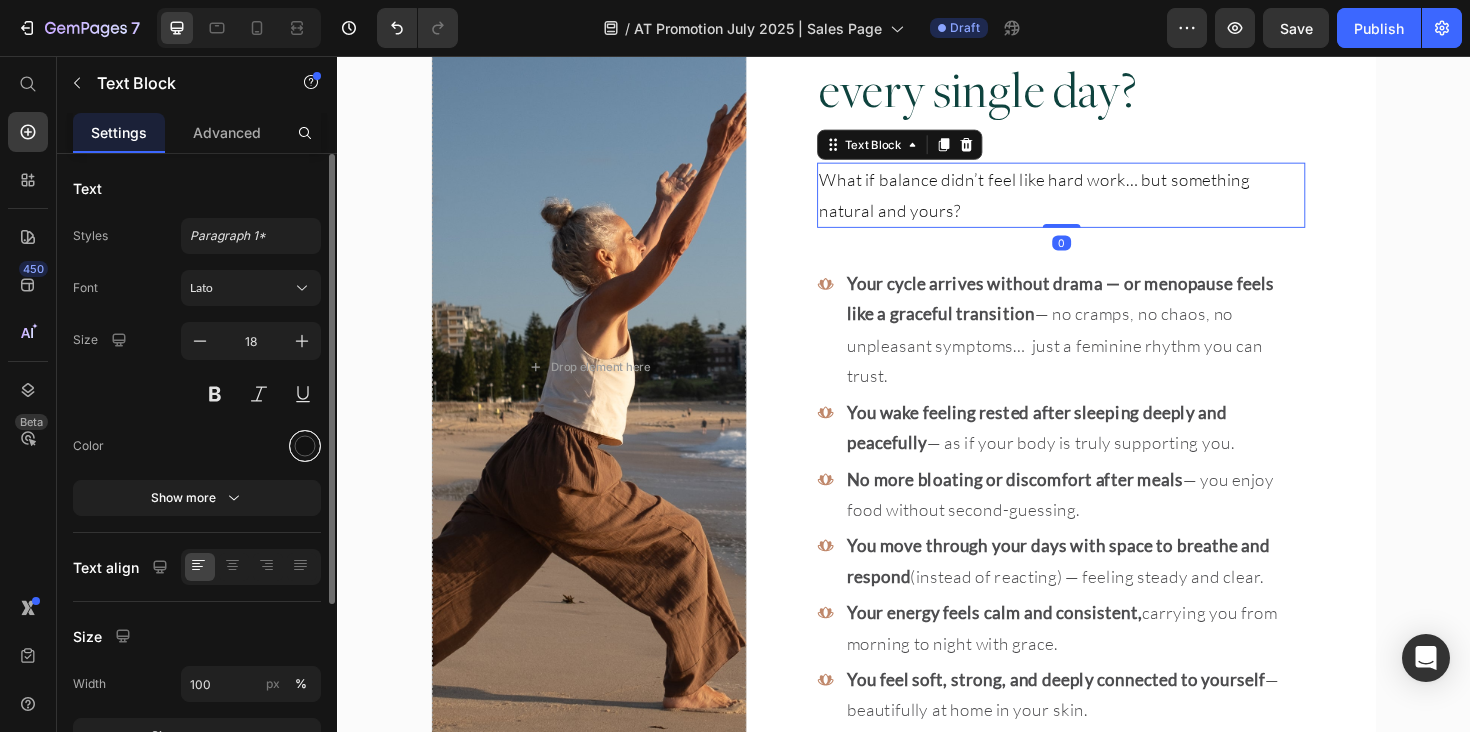click at bounding box center (305, 446) 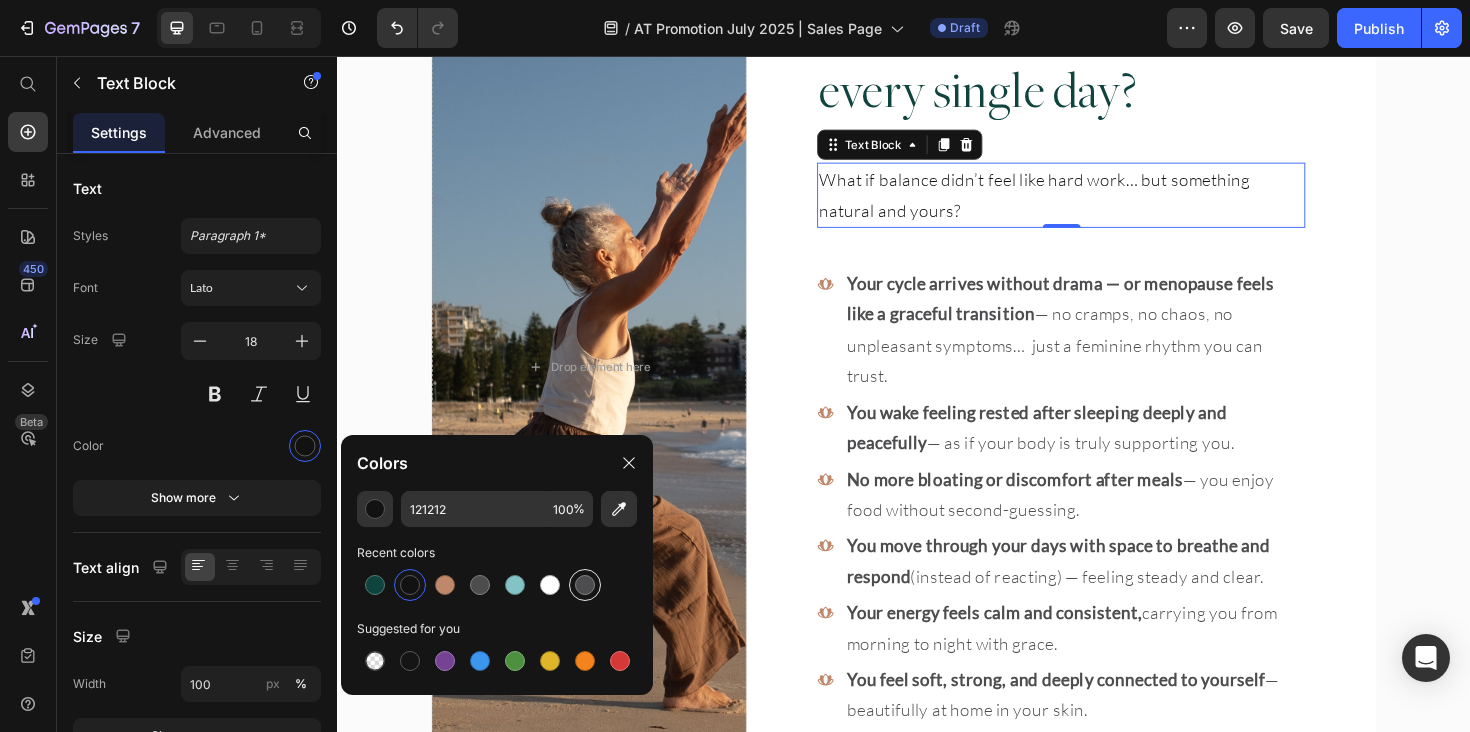 click at bounding box center (585, 585) 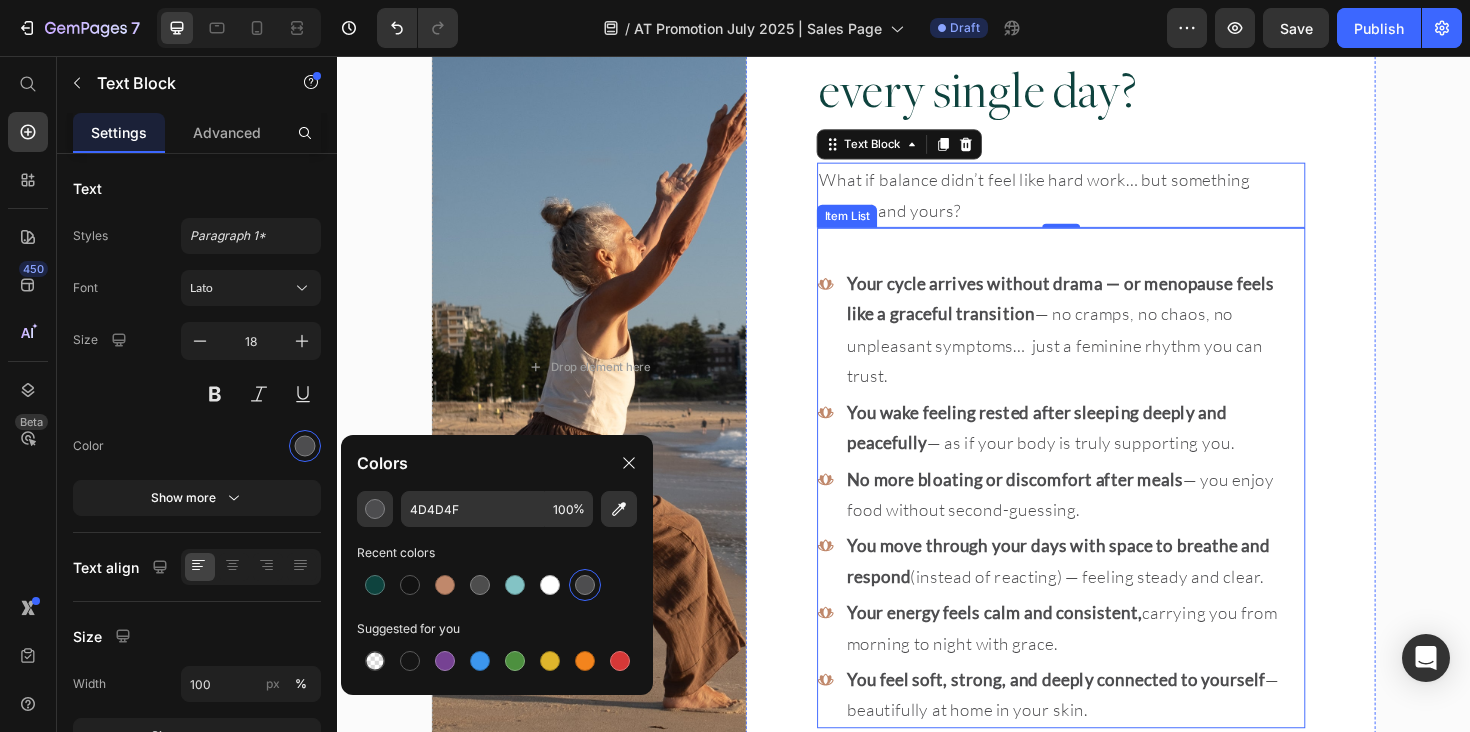 click on "Your cycle arrives without drama — or menopause feels like a graceful transition" at bounding box center [1102, 313] 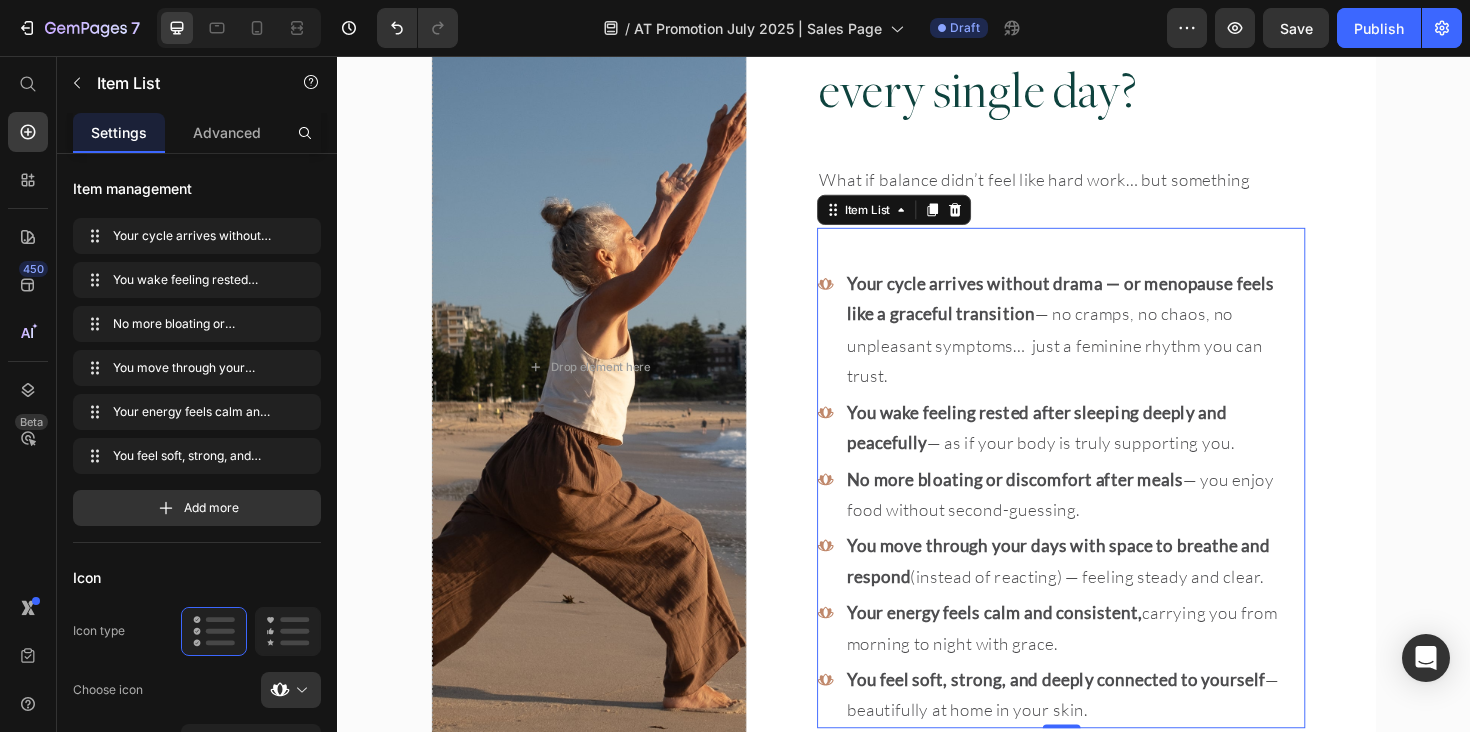 scroll, scrollTop: 3500, scrollLeft: 0, axis: vertical 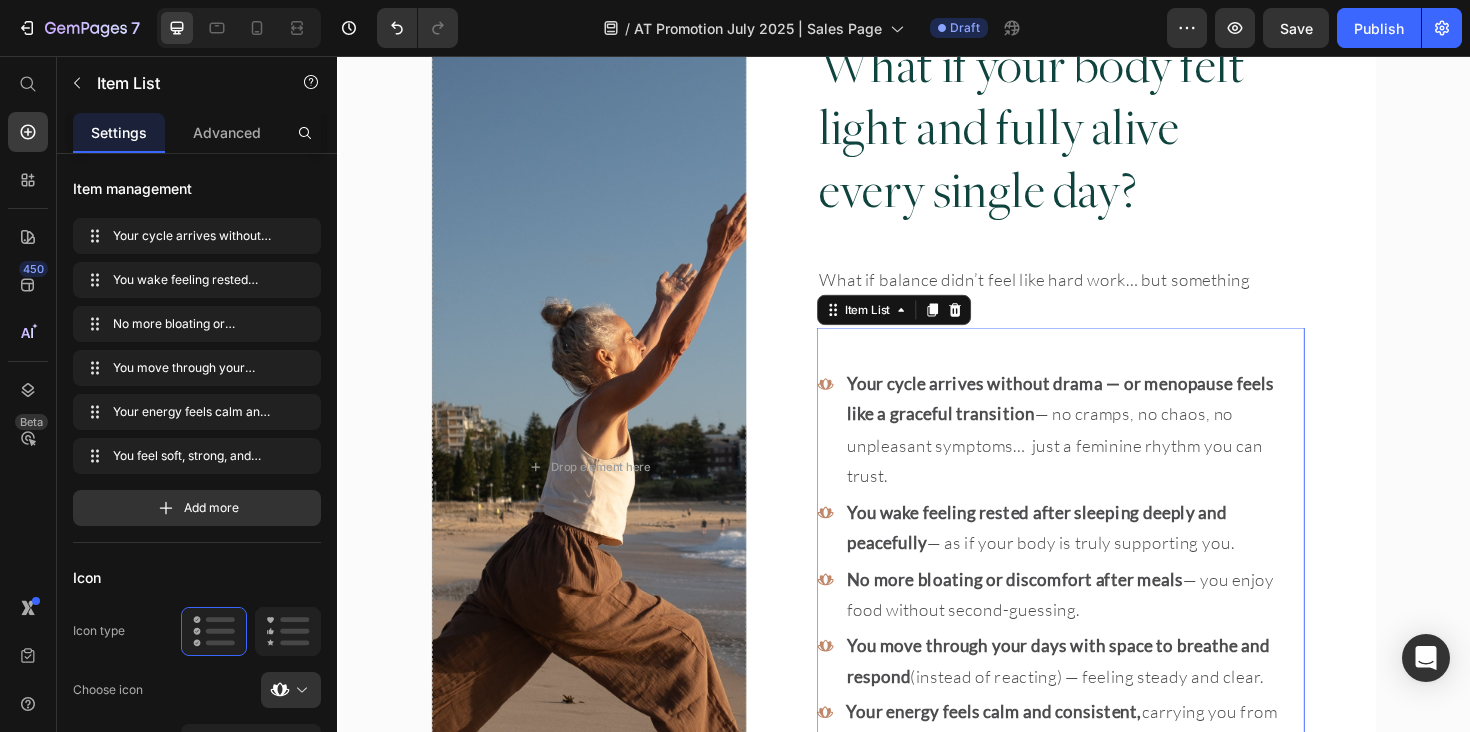 click on "What if your body felt light and fully alive every single day?" at bounding box center [1077, 134] 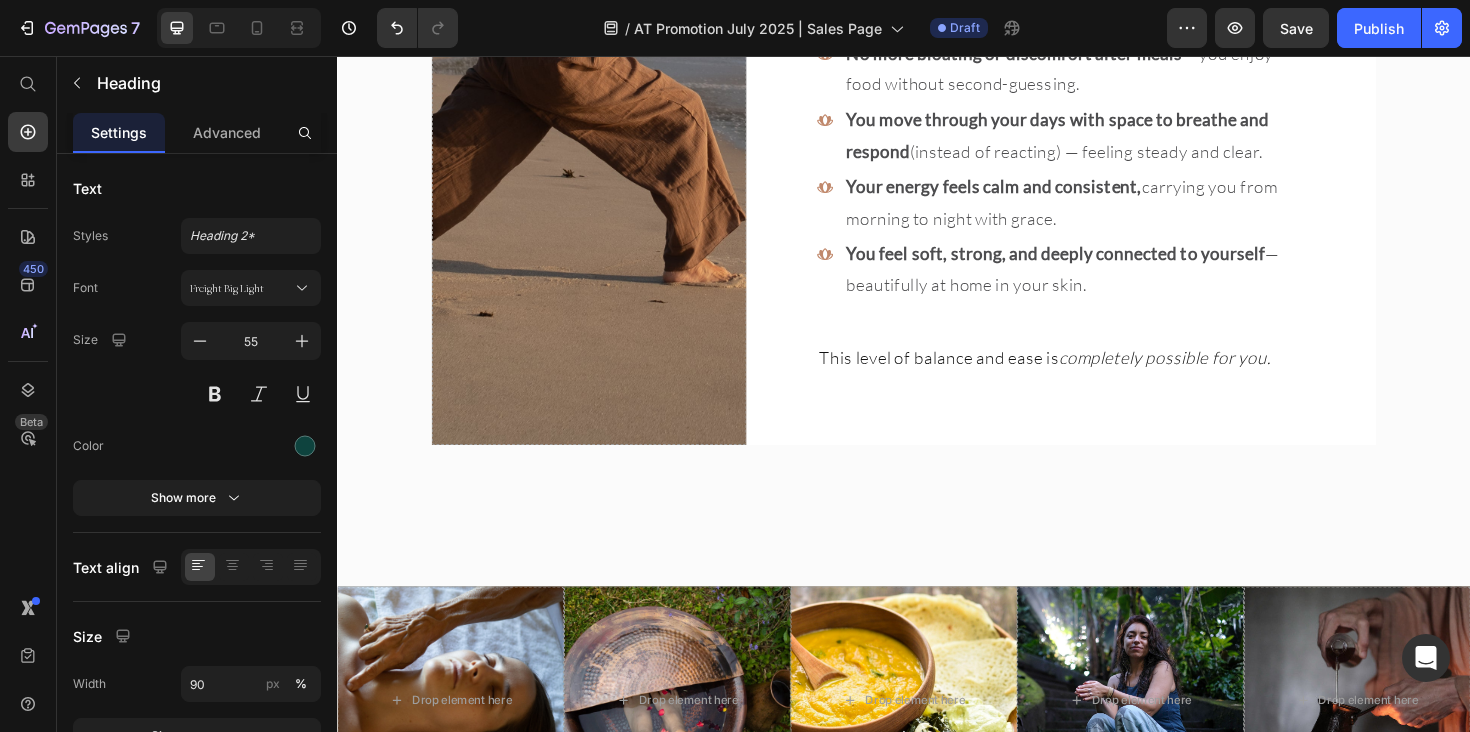 scroll, scrollTop: 4159, scrollLeft: 0, axis: vertical 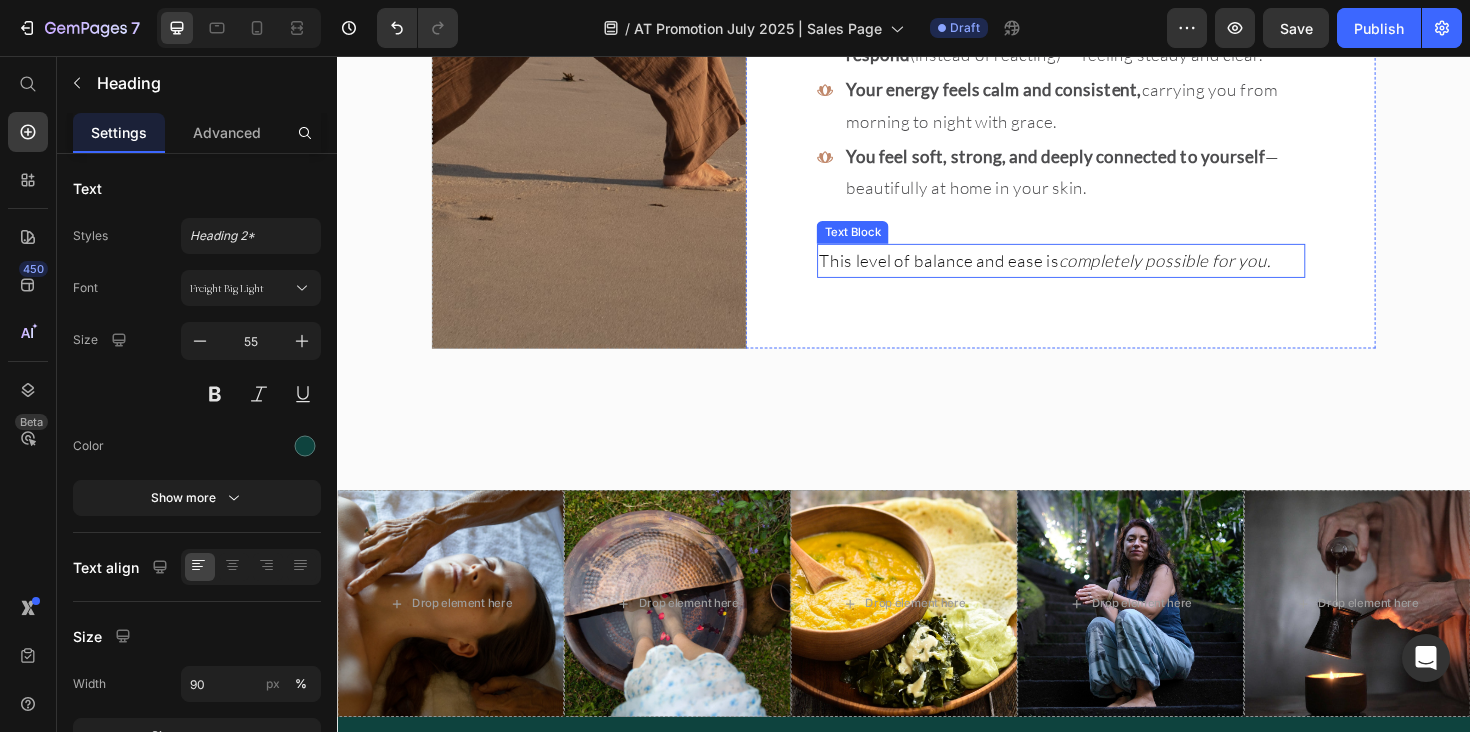 click on "This level of balance and ease is  completely possible for you." at bounding box center (1103, 273) 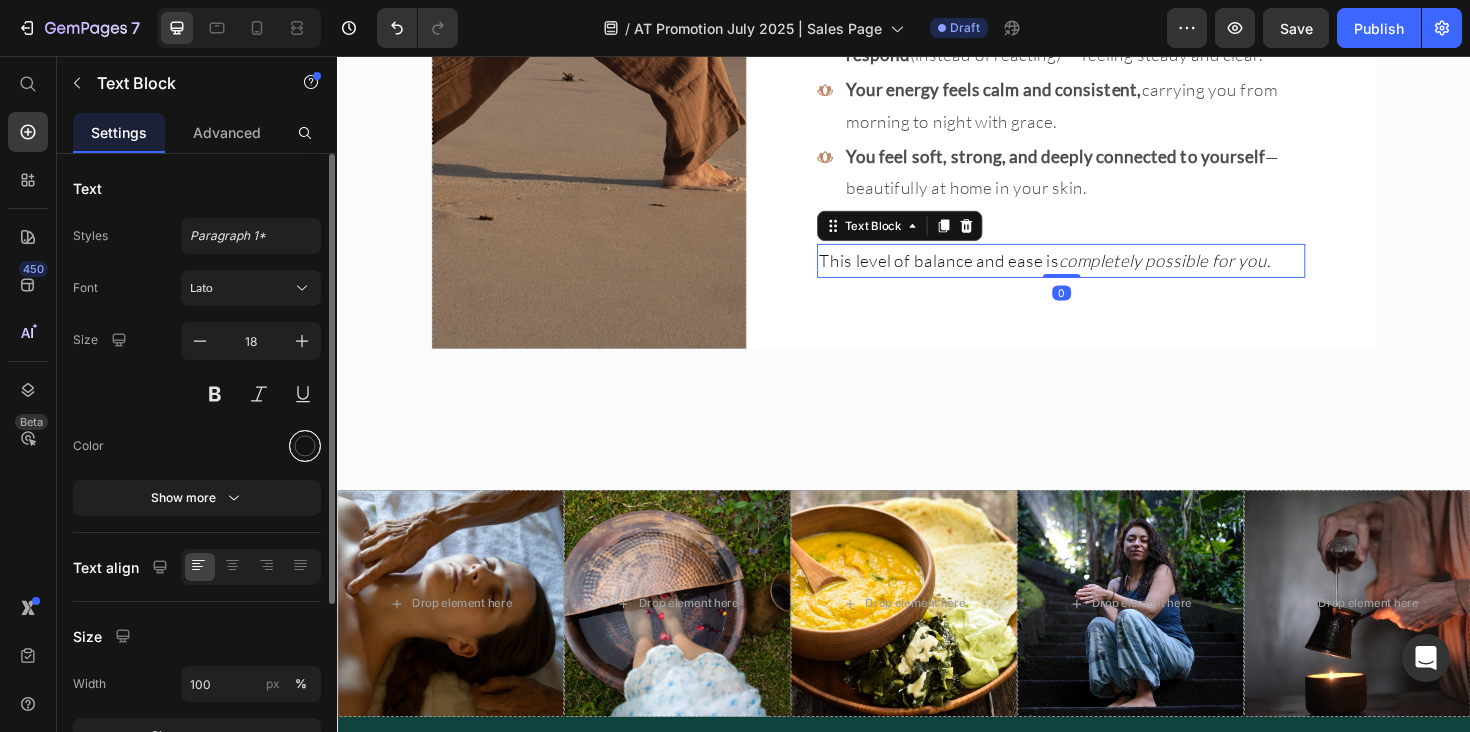 click at bounding box center [305, 446] 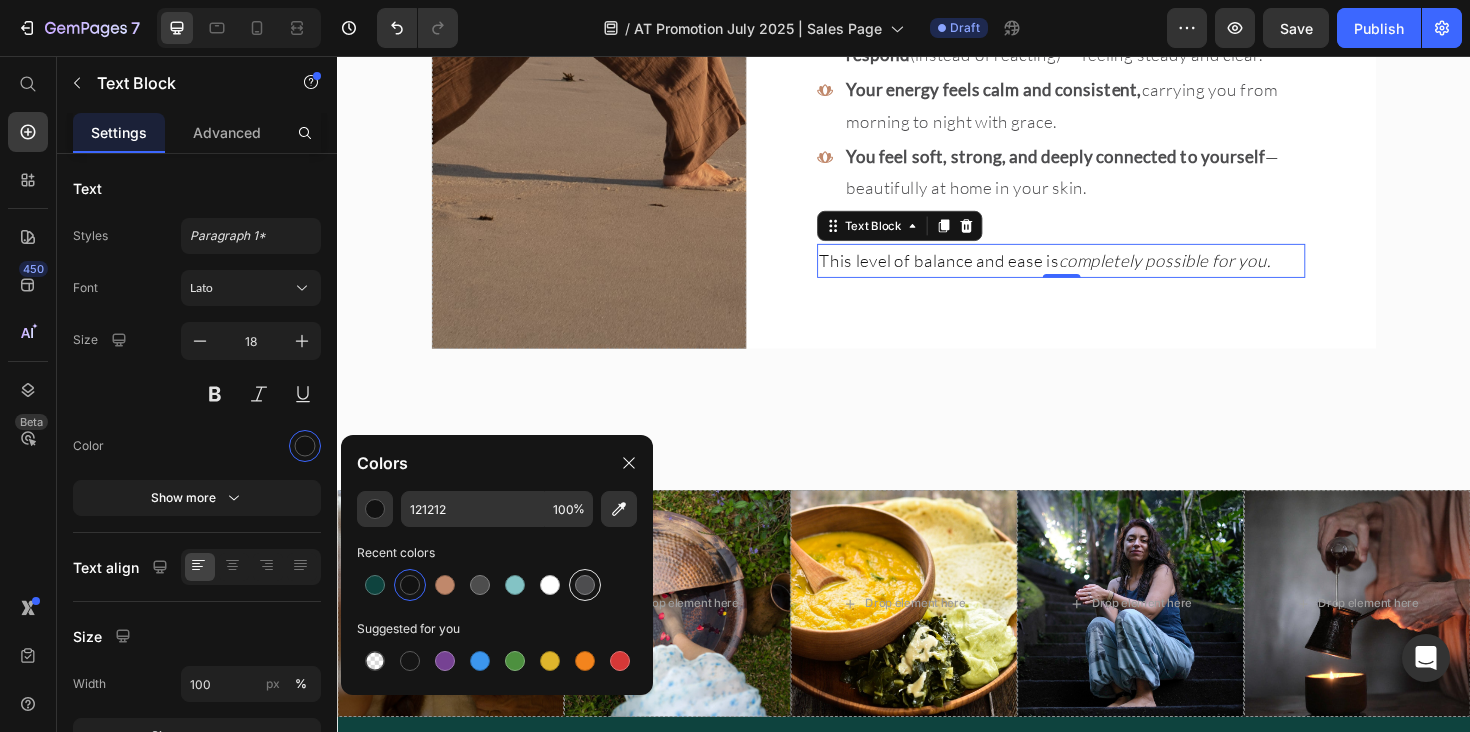 click at bounding box center (585, 585) 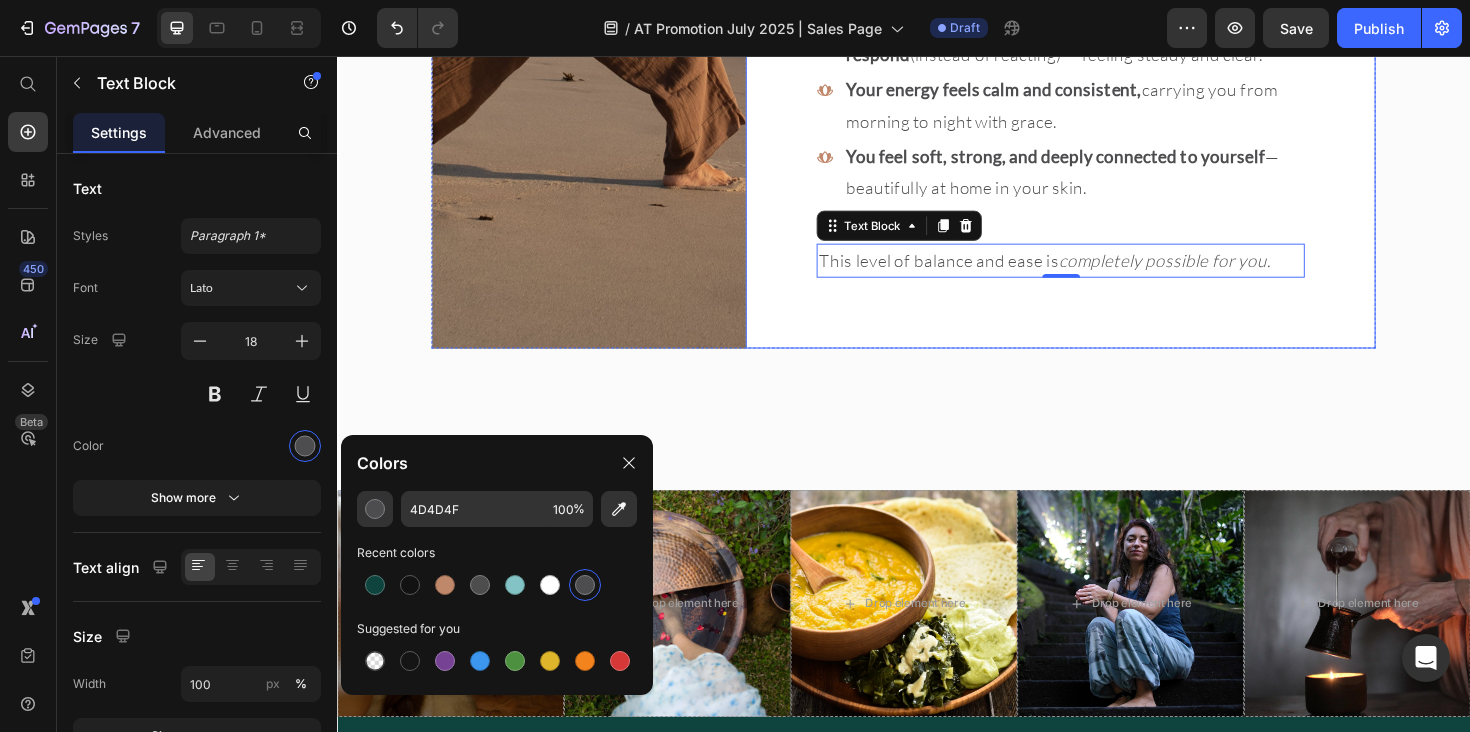 click on "What if your body felt light and fully alive every single day? Heading What if balance didn’t feel like hard work… but something natural and yours? Text Block
Your cycle arrives without drama — or menopause feels like a graceful transition  — no cramps, no chaos, no unpleasant symptoms…  just a feminine rhythm you can trust.
You wake feeling rested after sleeping deeply and peacefully  — as if your body is truly supporting you.
No more bloating or discomfort after meals  — you enjoy food without second-guessing.
You move through your days with space to breathe and respond  (instead of reacting) — feeling steady and clear.
Your energy feels calm and consistent,  carrying you from morning to night with grace.
You feel soft, strong, and deeply connected to yourself  — beautifully at home in your skin. Item List This level of balance and ease is  completely possible for you. Text Block   0 Row" at bounding box center [1103, -168] 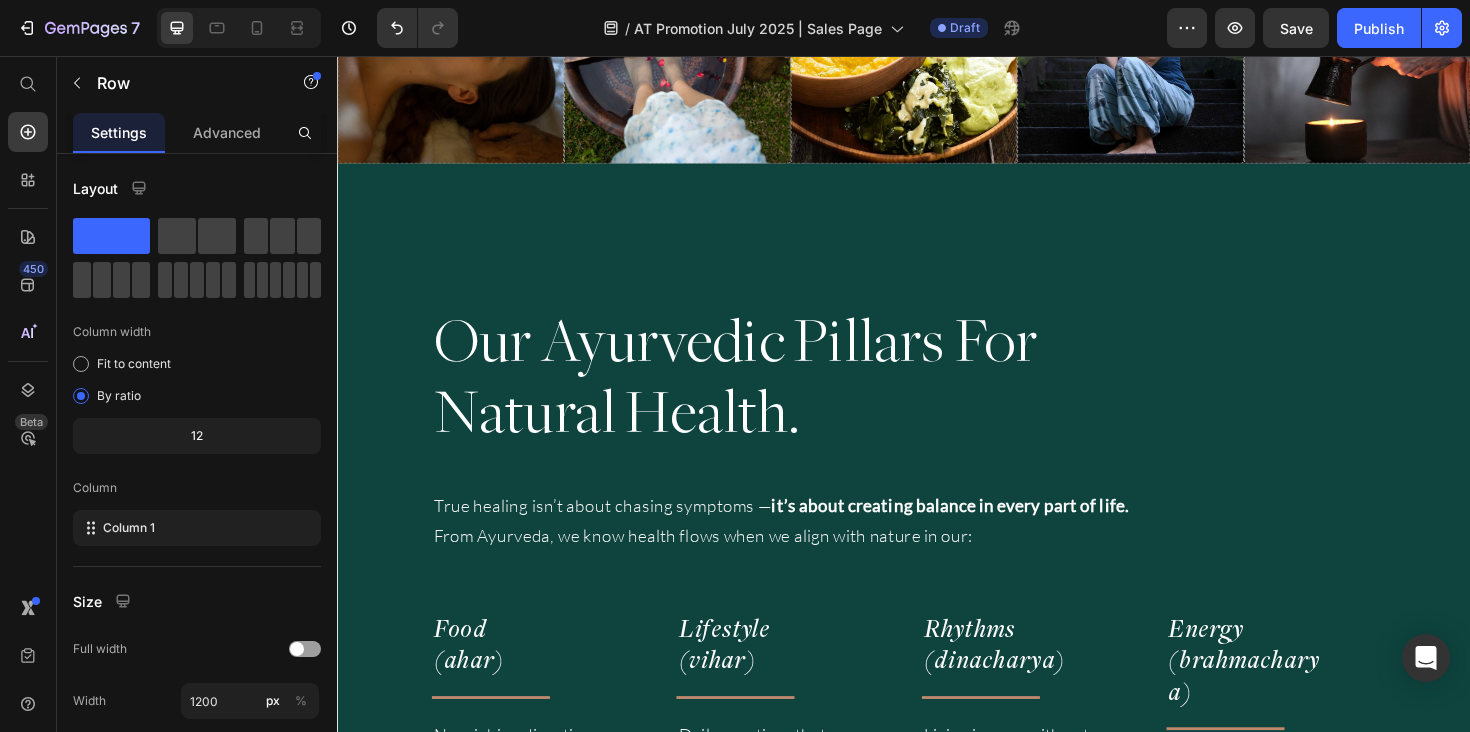 scroll, scrollTop: 4714, scrollLeft: 0, axis: vertical 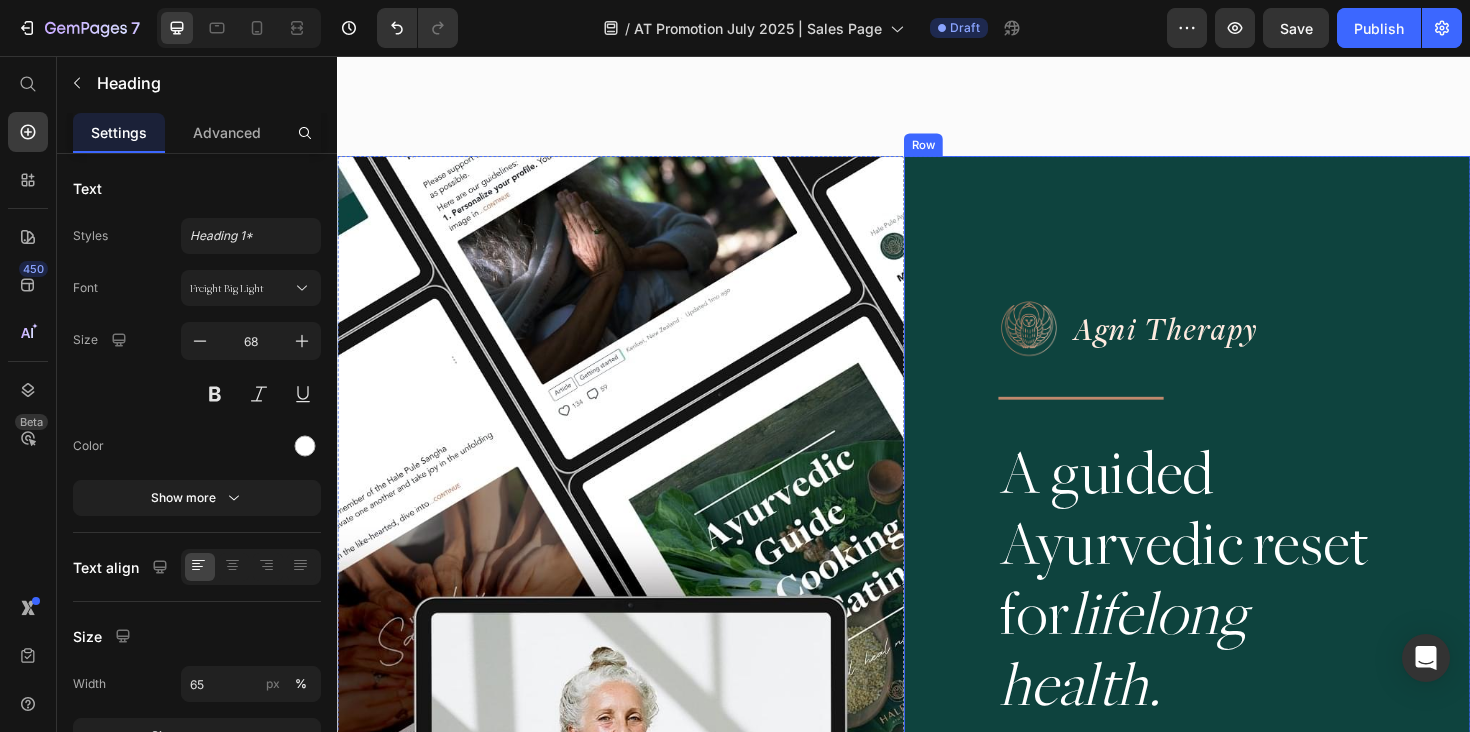 click on "Image Agni Therapy Text Block Row                Title Line A guided Ayurvedic reset for  lifelong health. Heading Agni Therapy is a 4-week Ayurvedic reset designed to balance your hormones, heal your digestion, and restore vibrant health,  for good.   This gentle immersion helps your body remember how to heal, setting you on a path to vibrant, lasting health  without restrictive diets, endless supplements or confusion.   If quick fixes haven’t worked, it’s because healing isn’t about doing more —  it’s about what’s needed, for your body, in the natural order, with experienced guidance.   This isn’t just another program,  it’s a framework, a community and a step-by-step path to finally feeling at home in your body again. Text Block
JOIN NOW Button Row" at bounding box center [1237, 888] 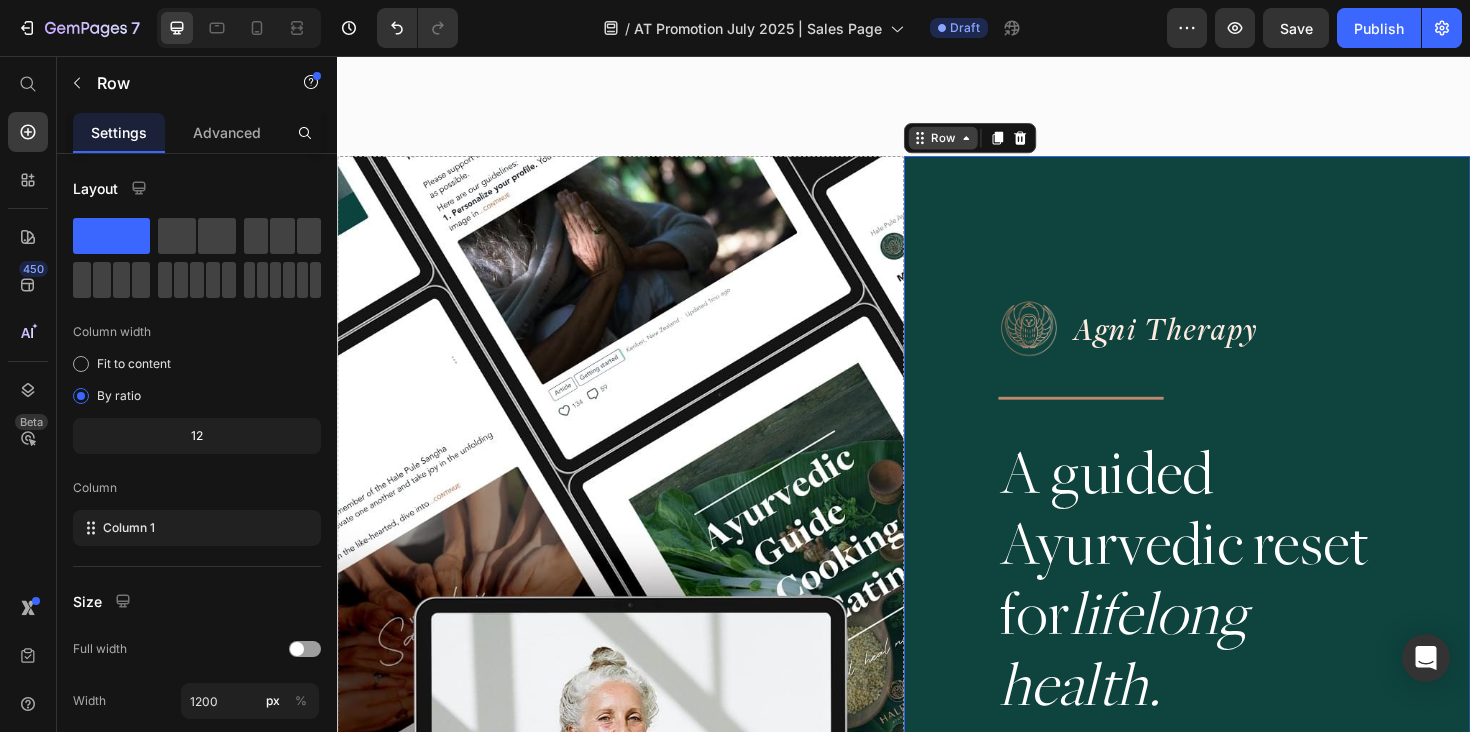 click on "Row" at bounding box center (978, 143) 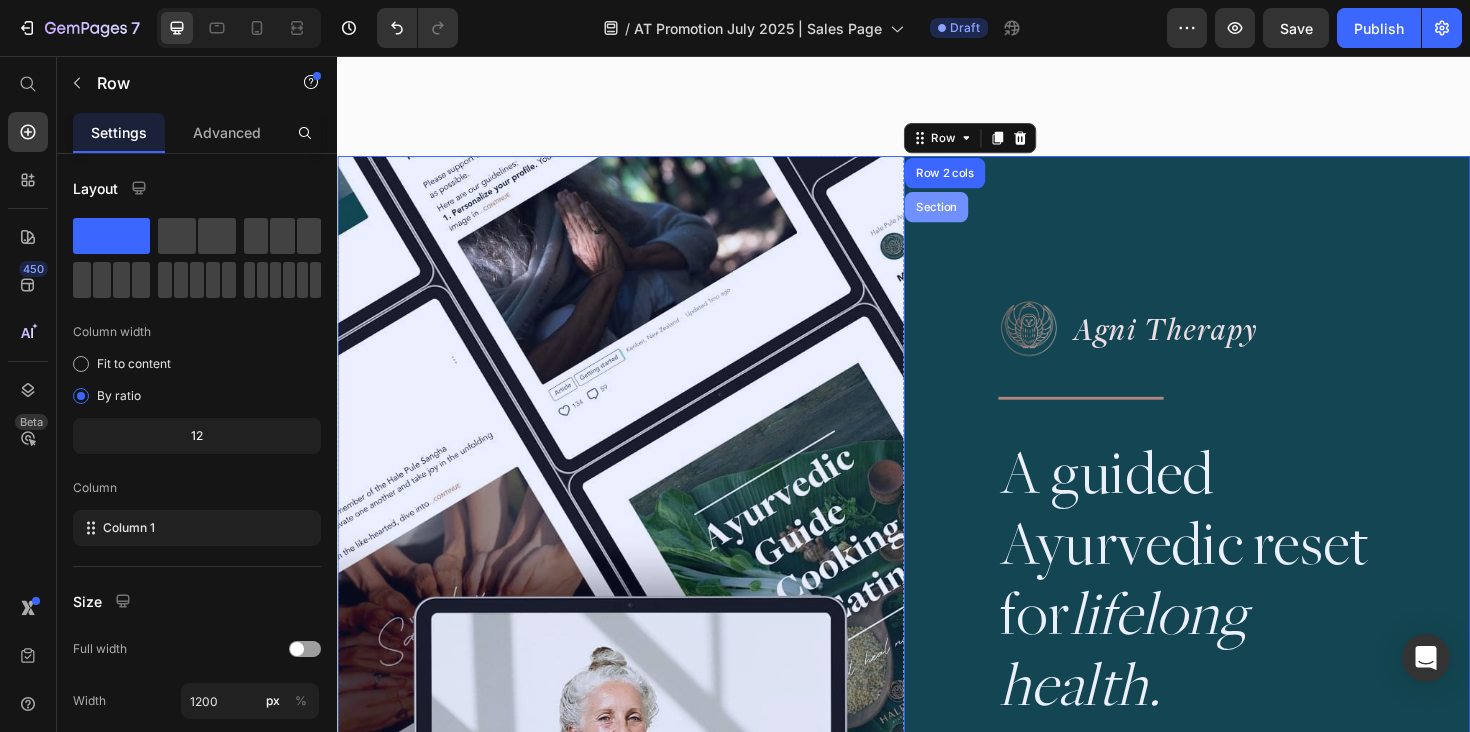 click on "Section" at bounding box center (971, 216) 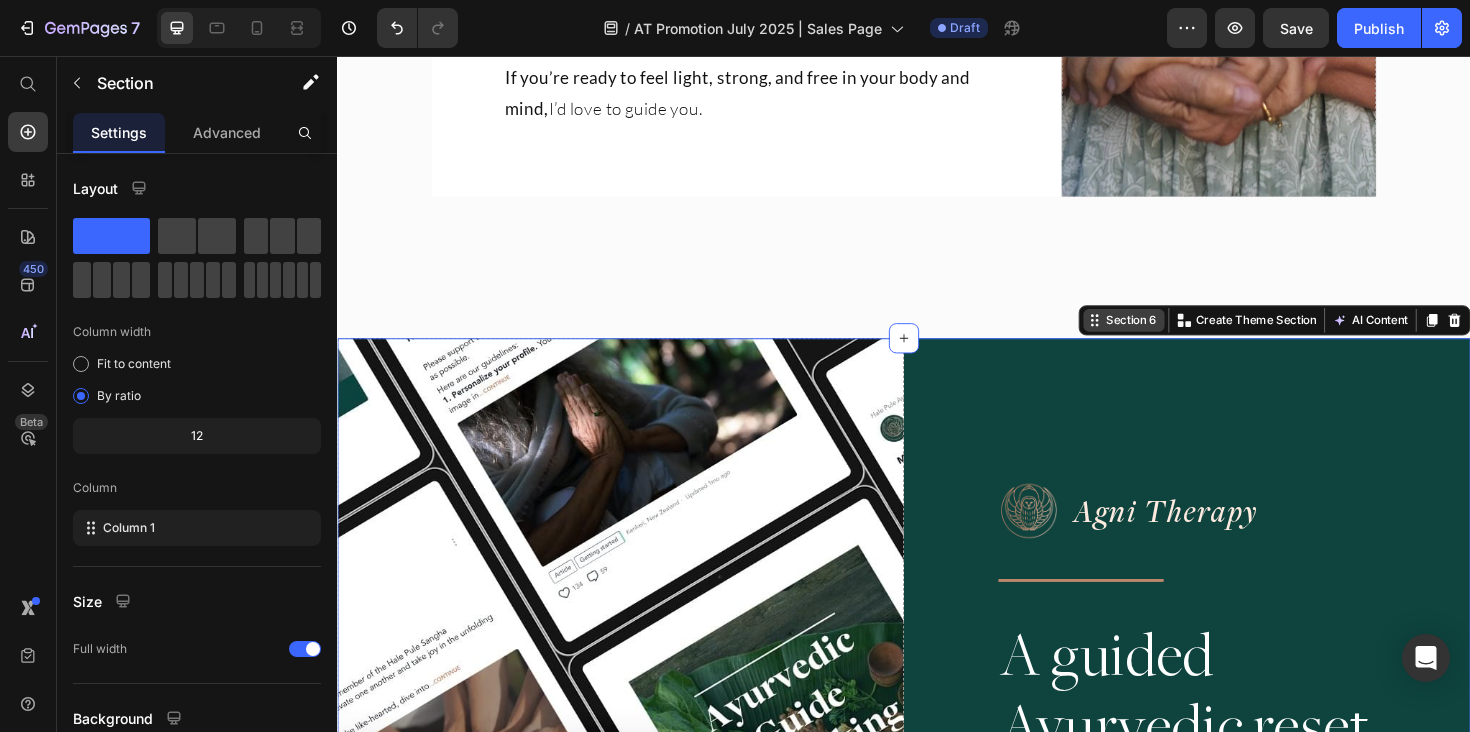 scroll, scrollTop: 7120, scrollLeft: 0, axis: vertical 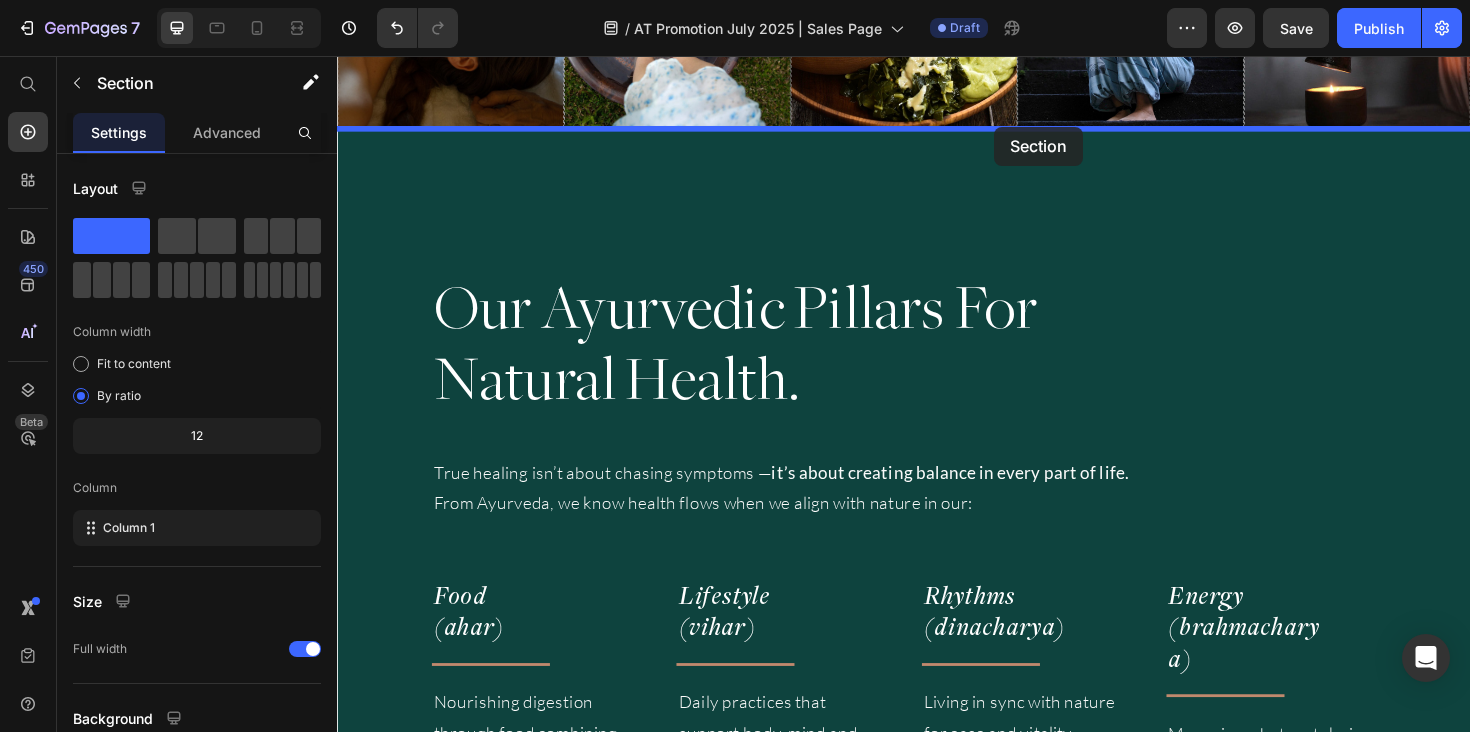 drag, startPoint x: 1144, startPoint y: 346, endPoint x: 1033, endPoint y: 131, distance: 241.96281 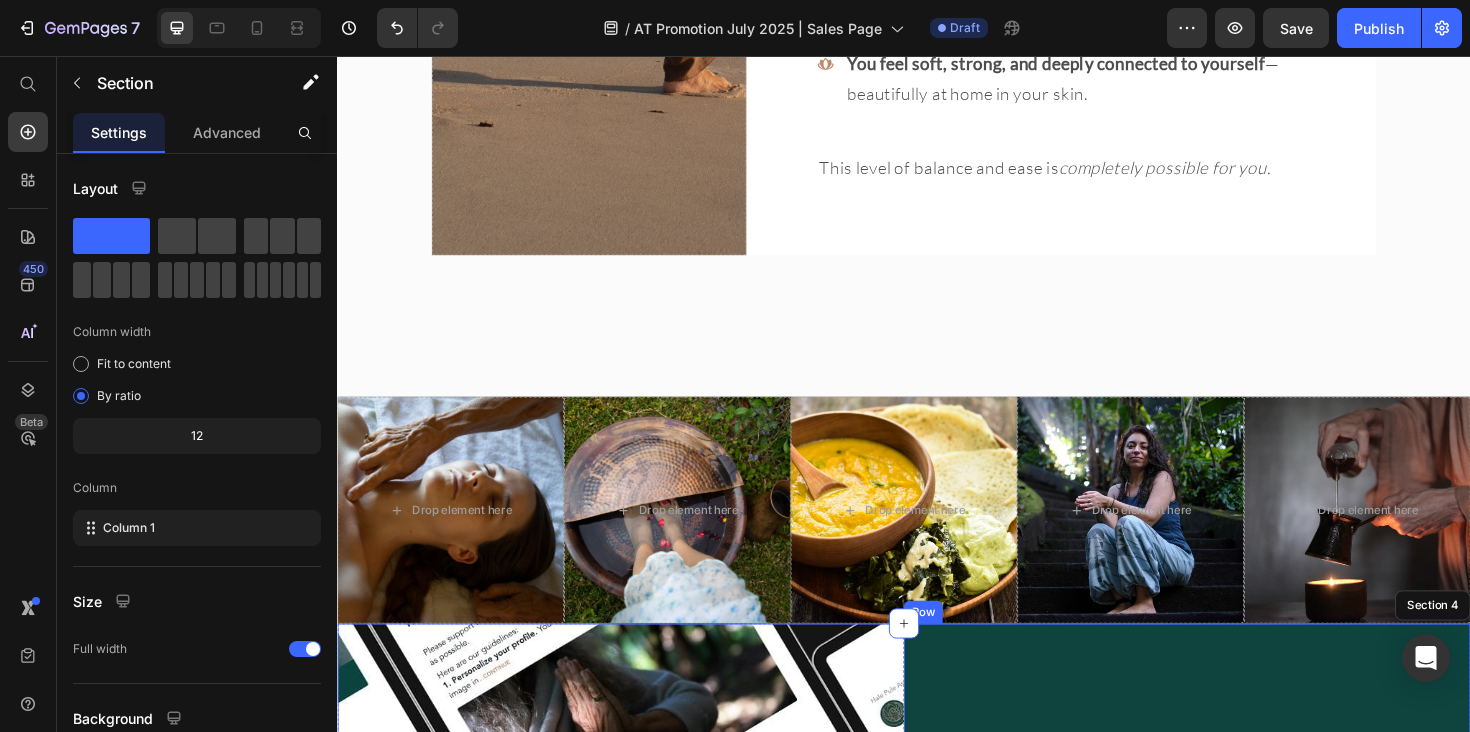 scroll, scrollTop: 4271, scrollLeft: 0, axis: vertical 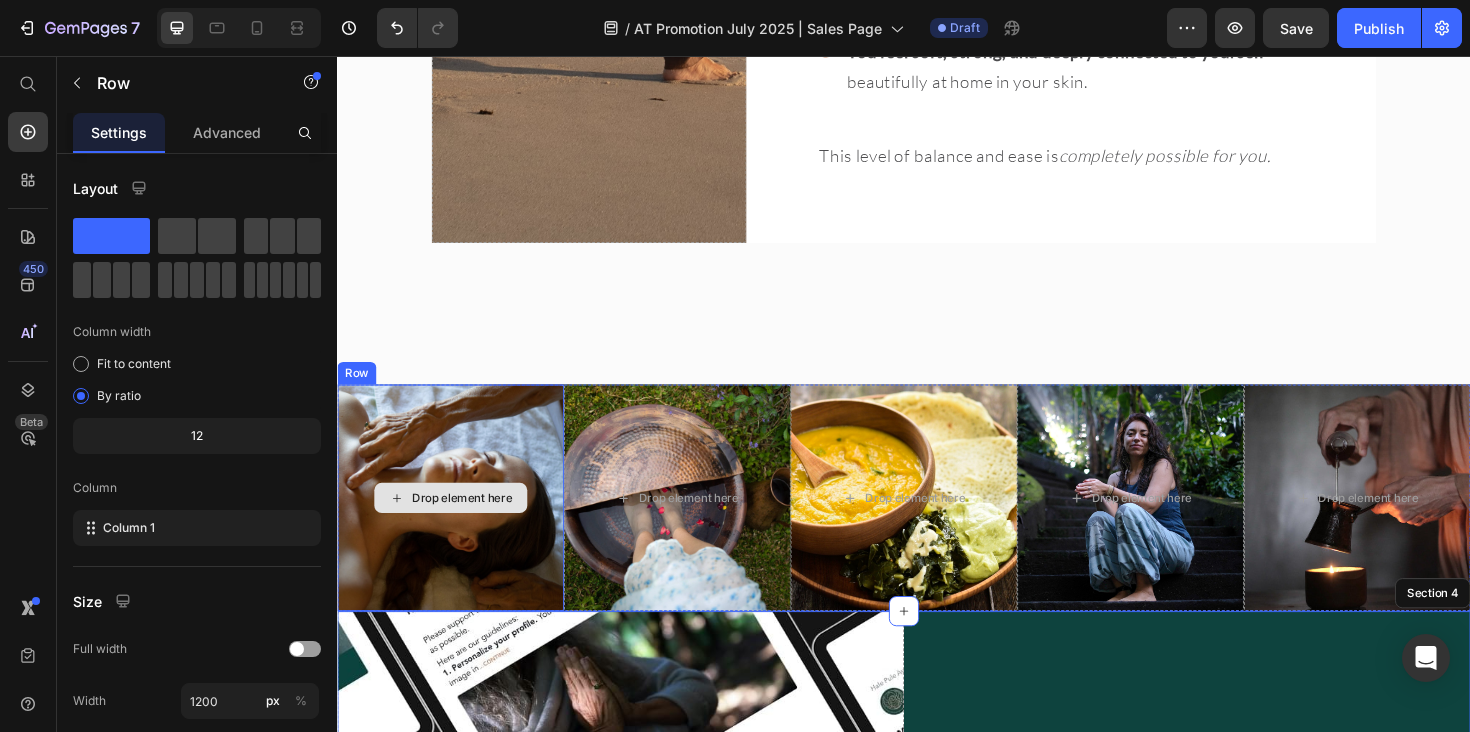 click on "Drop element here" at bounding box center (457, 524) 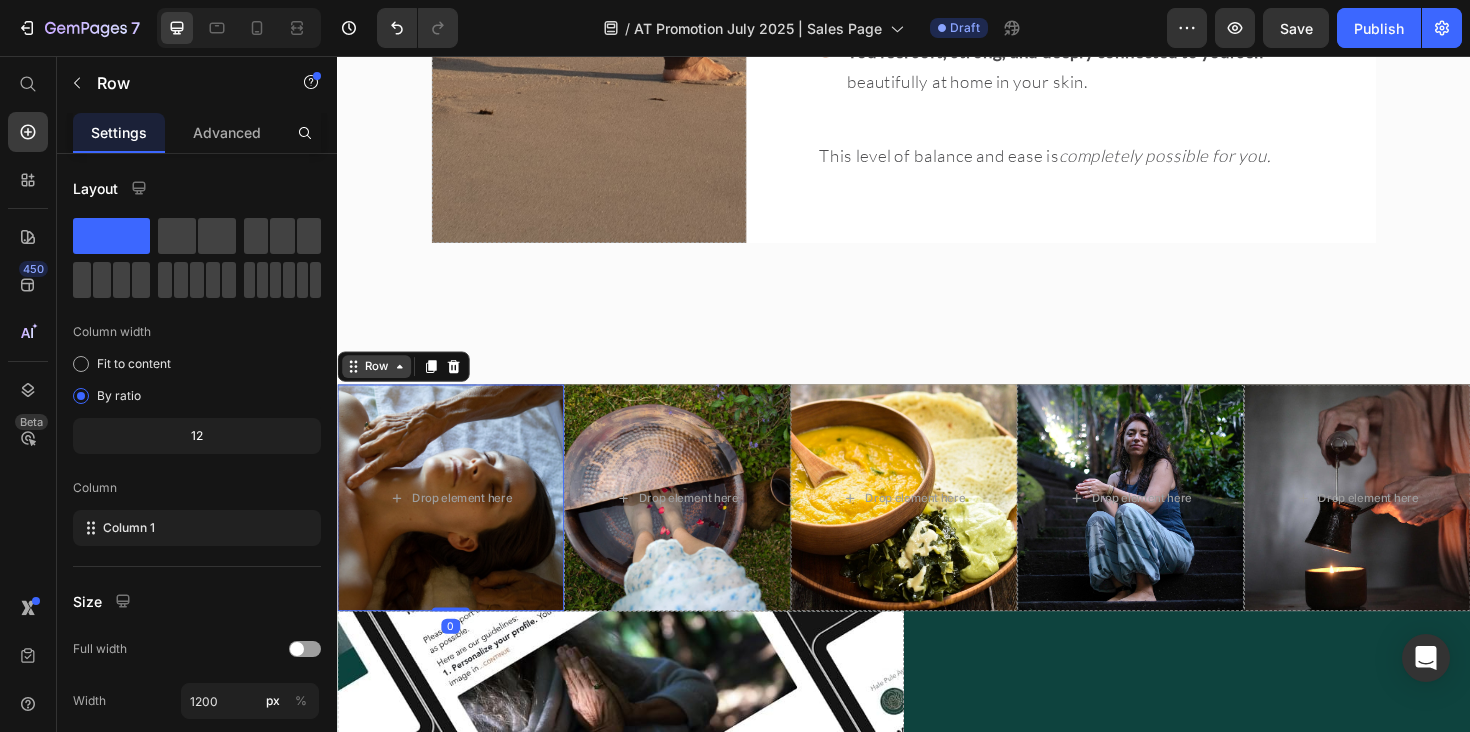 click on "Row" at bounding box center (378, 385) 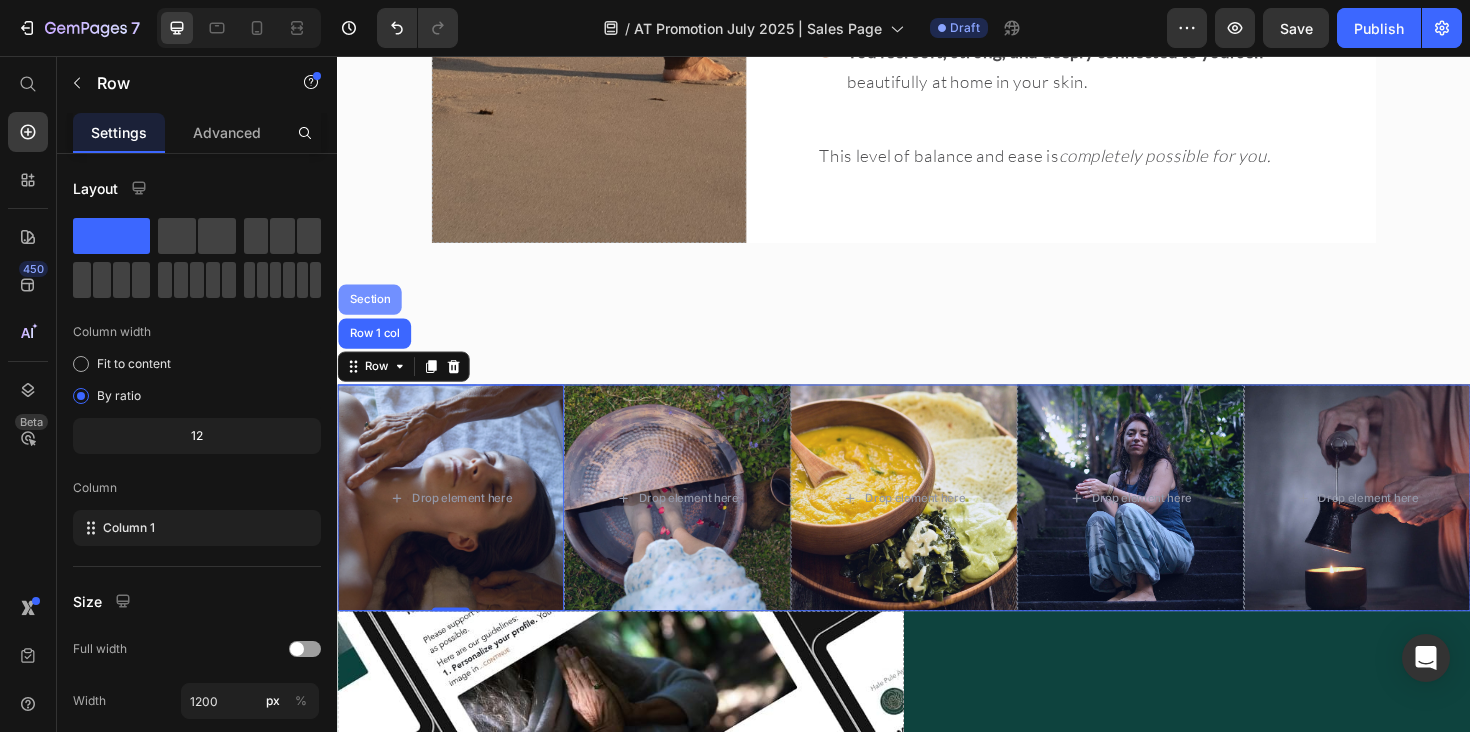 click on "Section" at bounding box center [371, 314] 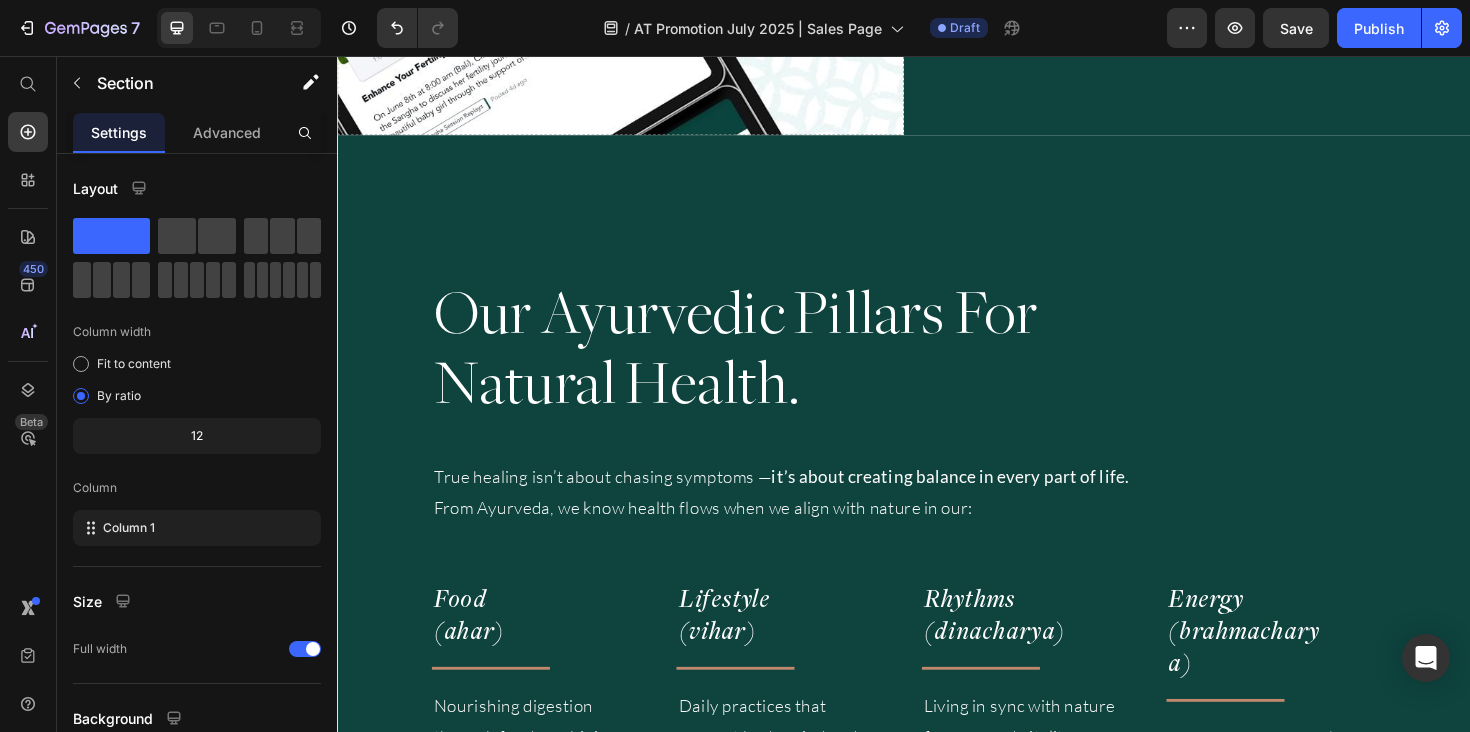scroll, scrollTop: 6219, scrollLeft: 0, axis: vertical 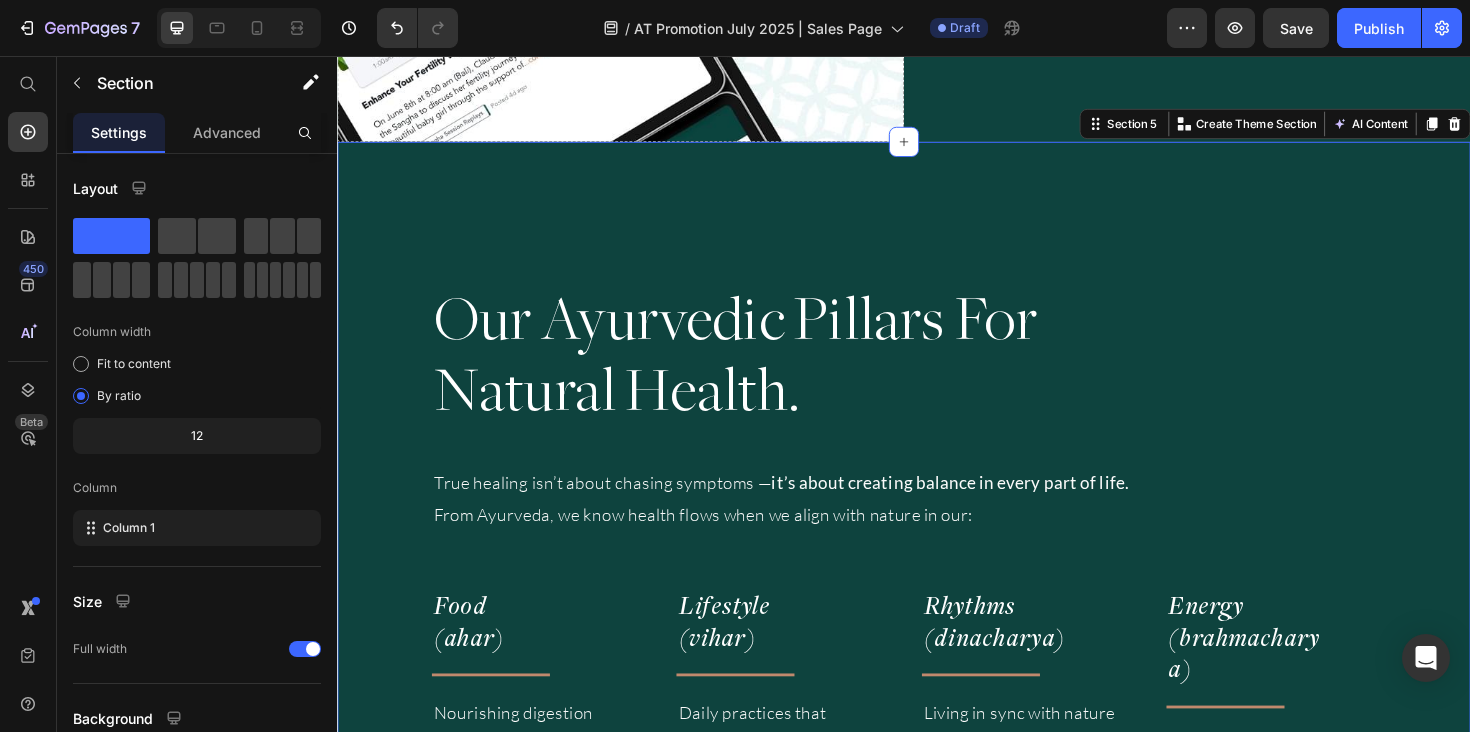 click on "Our Ayurvedic Pillars For Natural Health. Heading True healing isn’t about chasing symptoms —  it’s about creating balance in every part of life.   From Ayurveda, we know health flows when we align with nature in our: Text Block Food  (ahar) Heading                Title Line Nourishing digestion through food combining and conscious eating practices. Text Block Lifestyle  (vihar) Heading                Title Line Daily practices that support body, mind and energy. Text Block Rhythms  (dinacharya) Heading                Title Line Living in sync with nature for ease and vitality. Text Block Energy  (brahmacharya) Heading                Title Line Managing what we take in, physically, mentally, and emotionally. Text Block Row As they come into balance,  agni and ojas flourish, fueling your body’s natural ability to heal and thrive. Ayurveda and Yoga together  provide the holistic path to healing, restoring harmony across body, mind and spirit. Text Block Row Section 5   Create Theme Section Product" at bounding box center [937, 663] 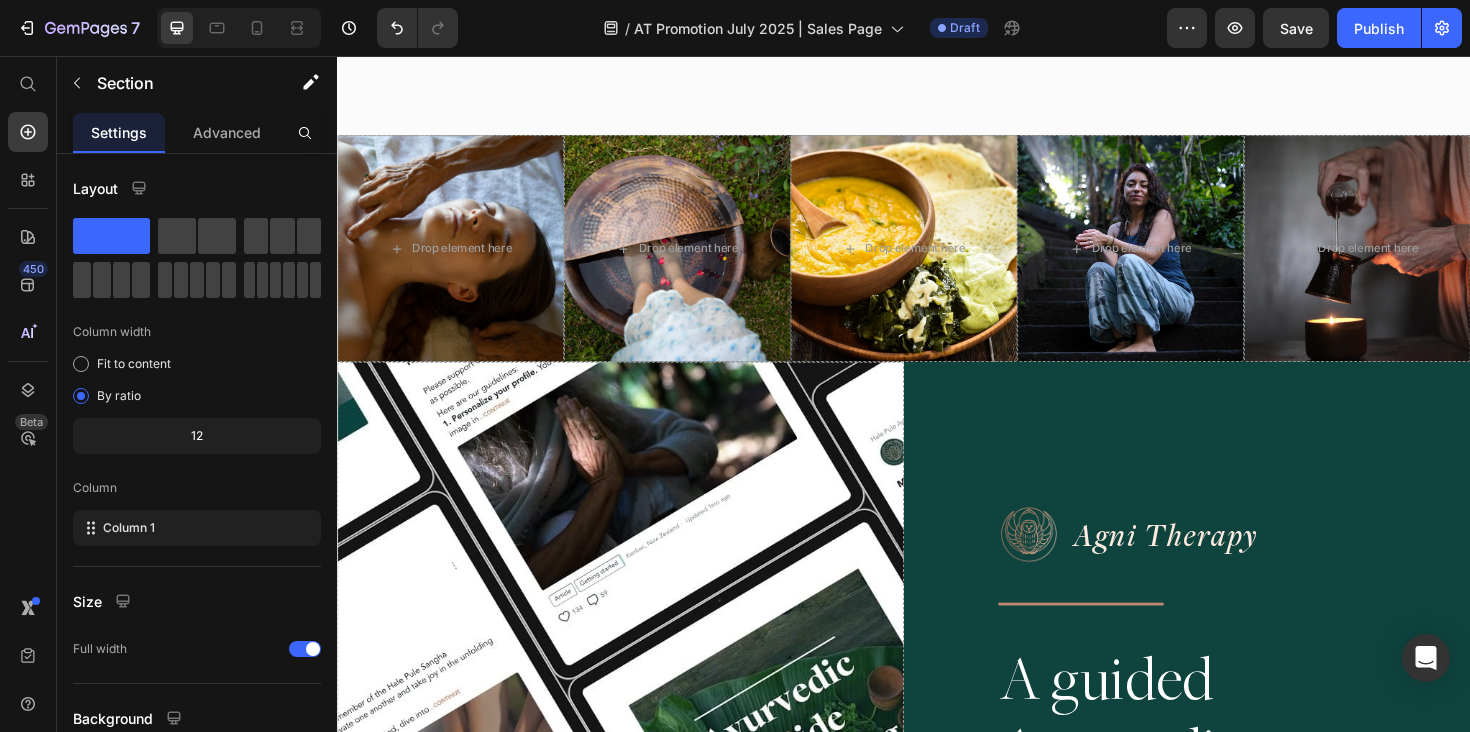 scroll, scrollTop: 4442, scrollLeft: 0, axis: vertical 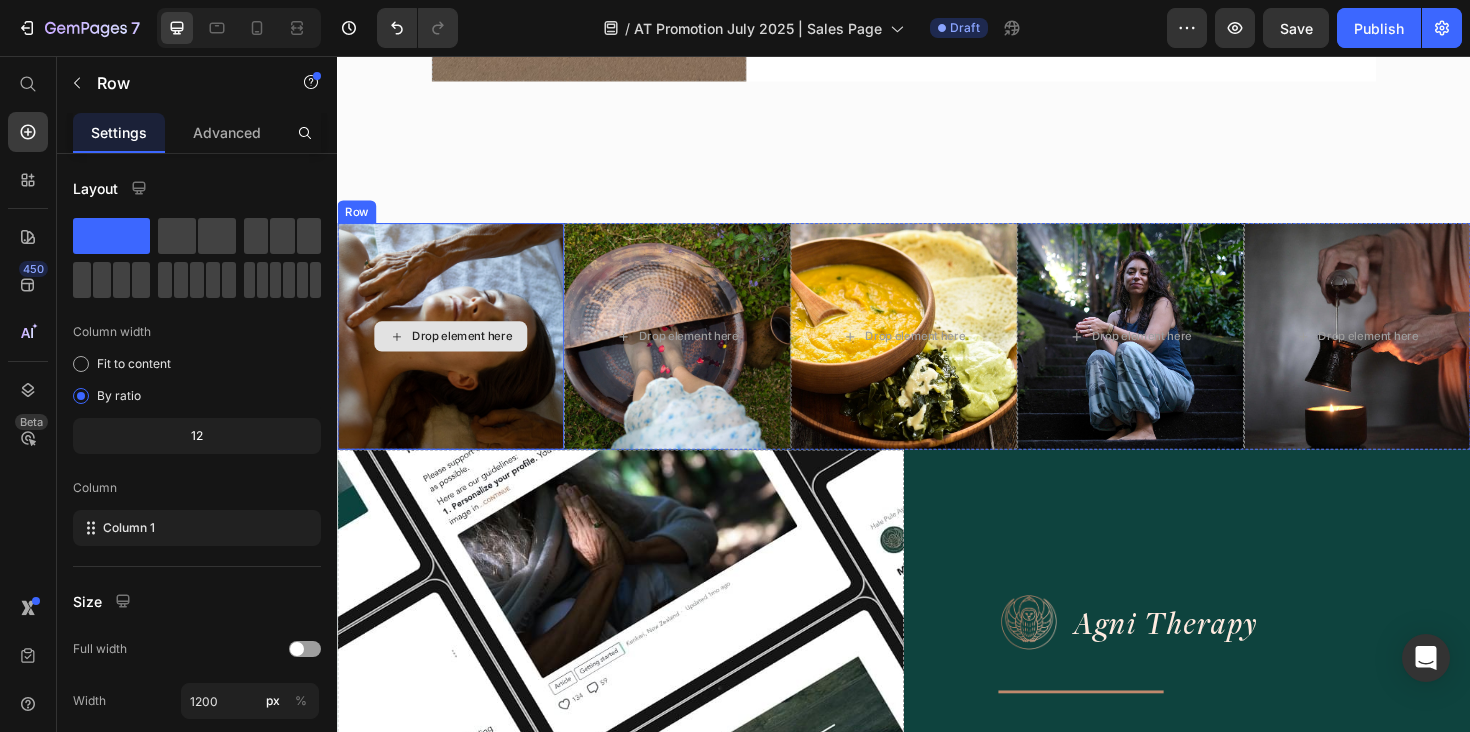 click on "Drop element here" at bounding box center [457, 353] 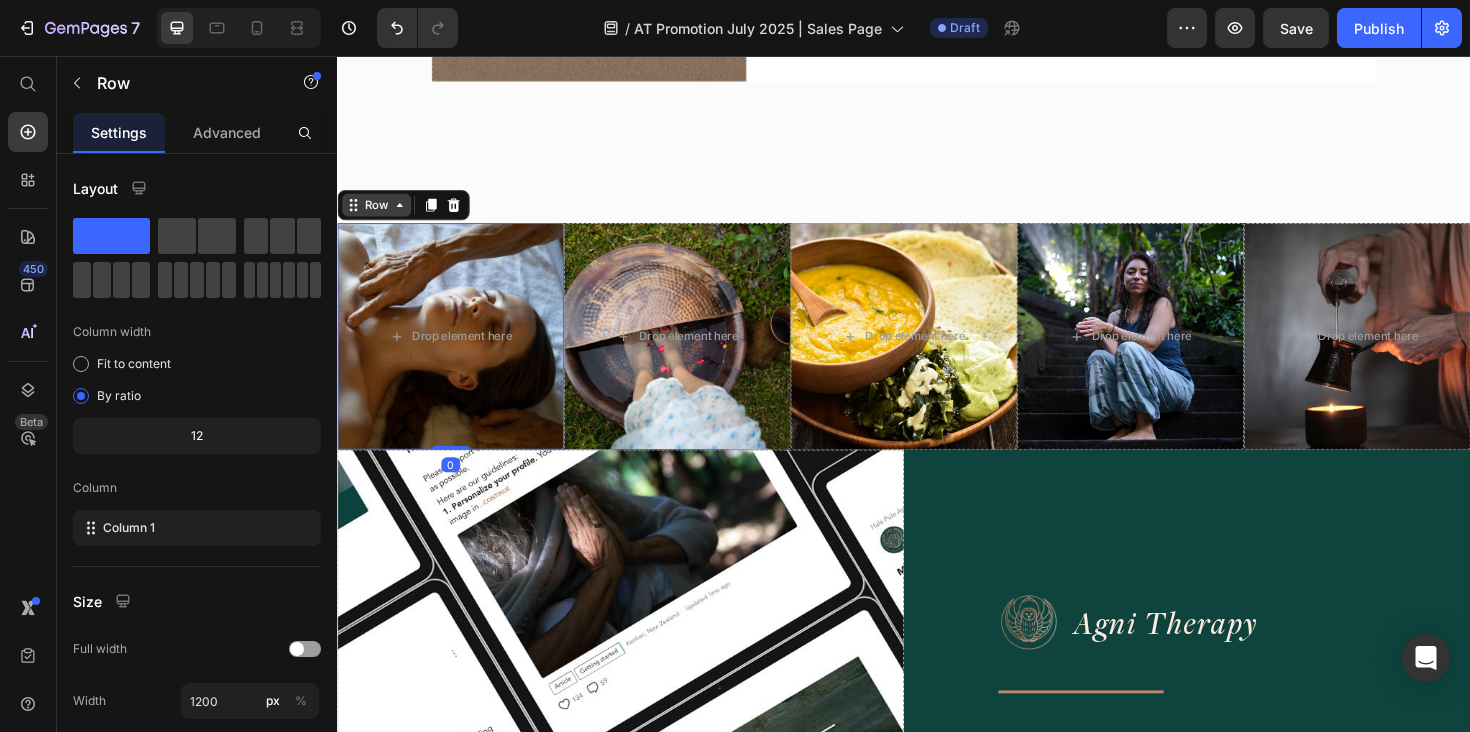 click on "Row" at bounding box center [378, 214] 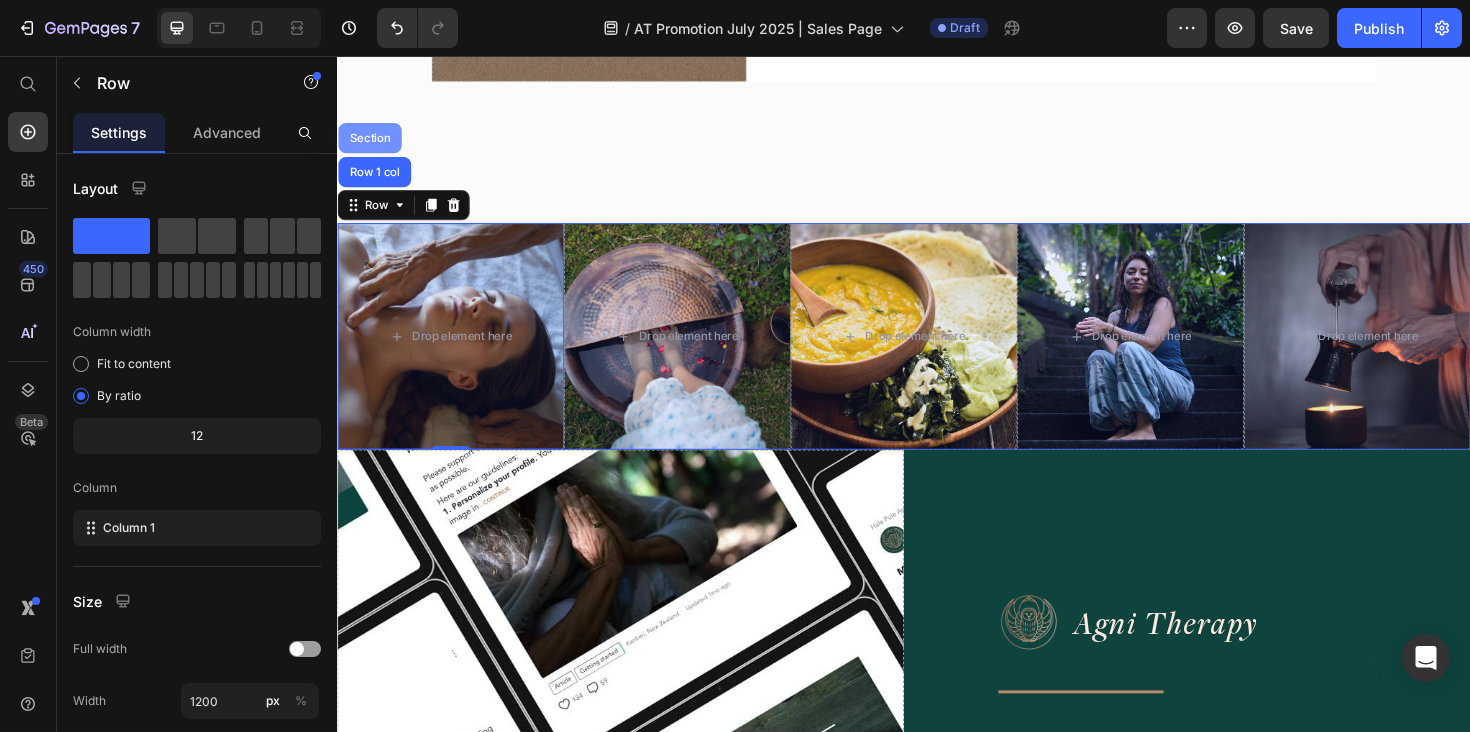 click on "Section" at bounding box center (371, 143) 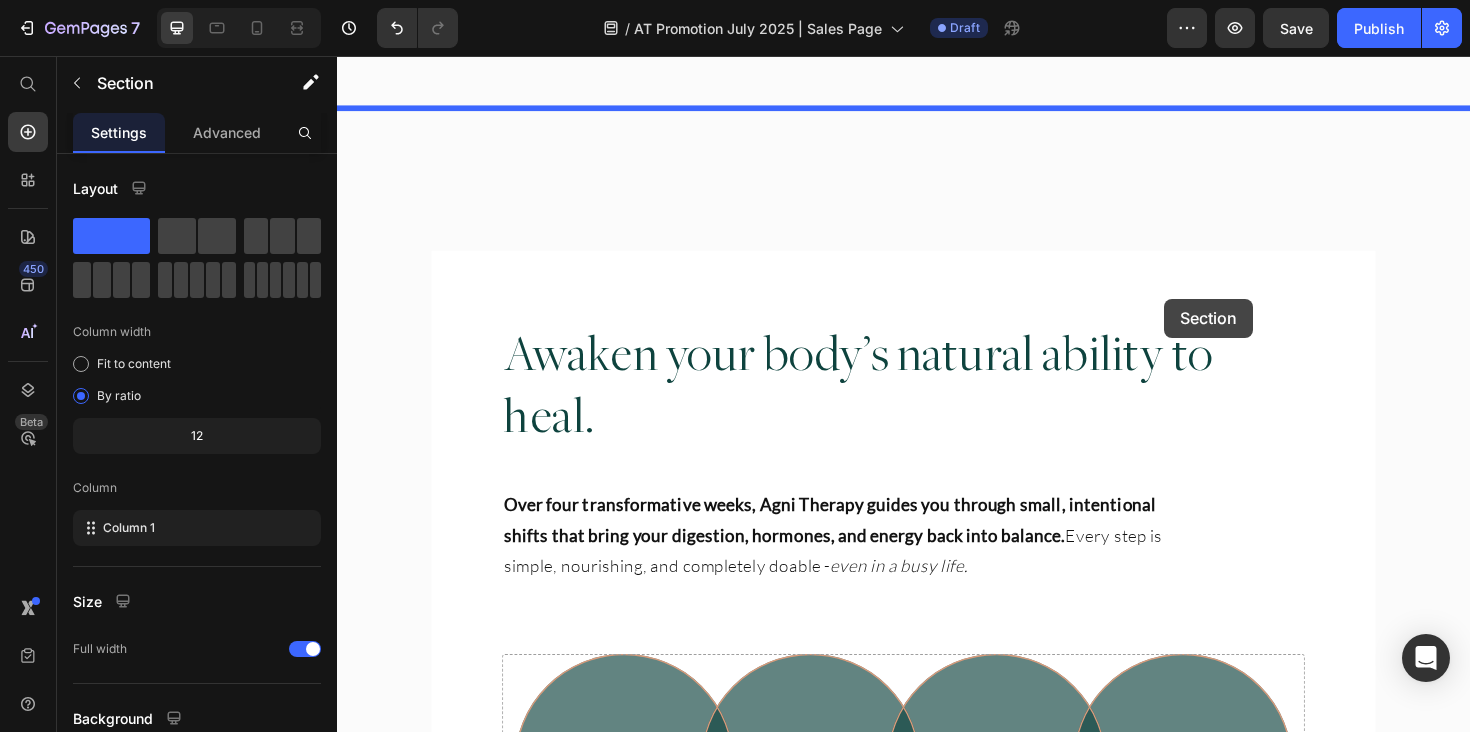 drag, startPoint x: 1163, startPoint y: 209, endPoint x: 1213, endPoint y: 313, distance: 115.39497 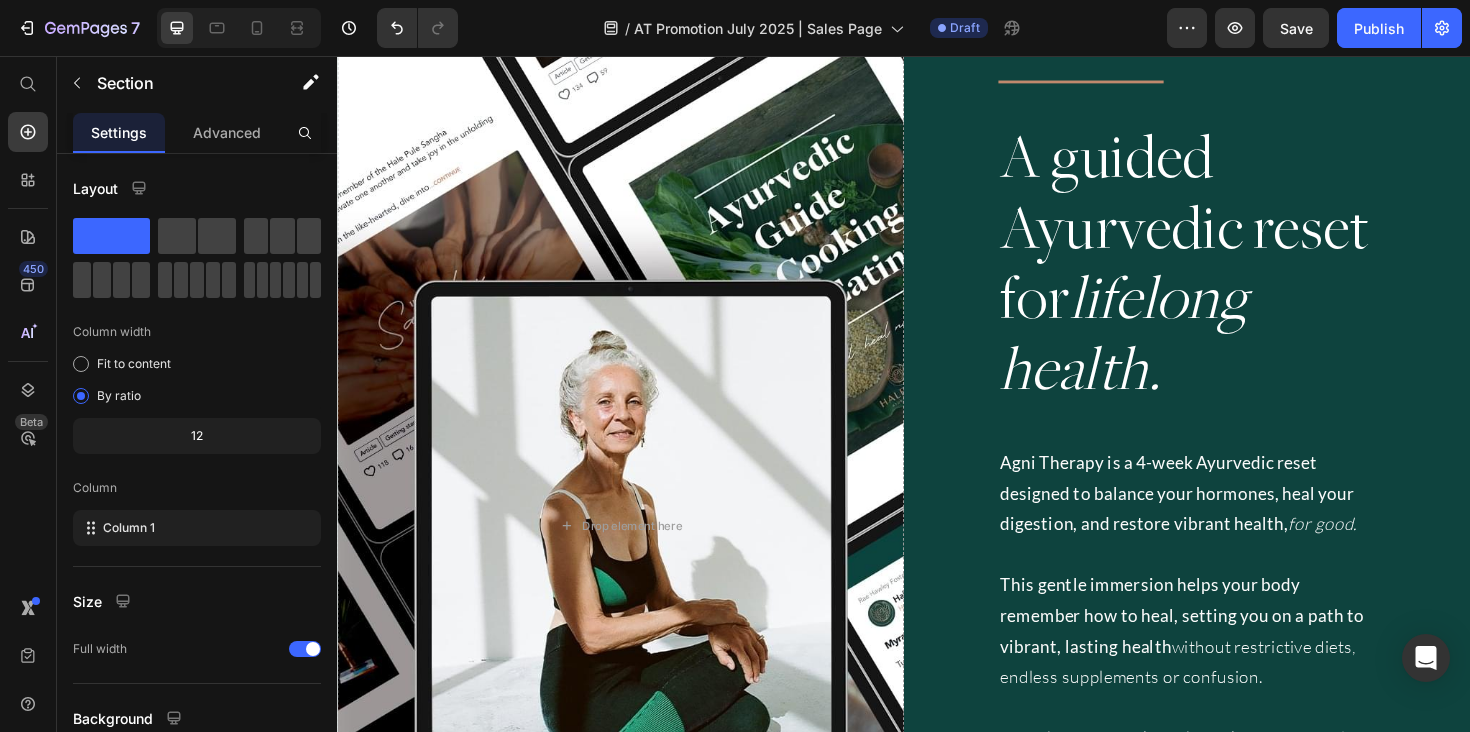 scroll, scrollTop: 4458, scrollLeft: 0, axis: vertical 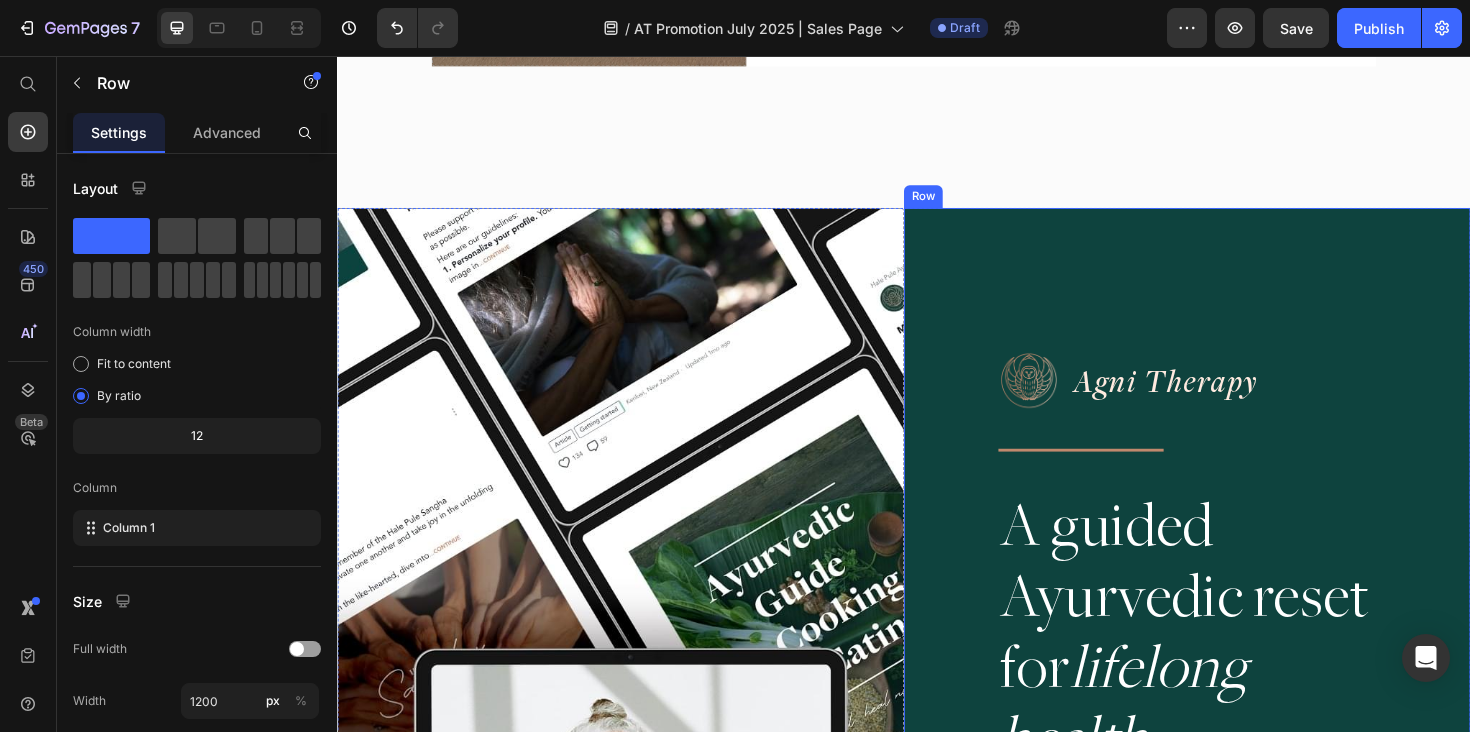 click on "Image Agni Therapy Text Block Row                Title Line A guided Ayurvedic reset for  lifelong health. Heading Agni Therapy is a 4-week Ayurvedic reset designed to balance your hormones, heal your digestion, and restore vibrant health,  for good.   This gentle immersion helps your body remember how to heal, setting you on a path to vibrant, lasting health  without restrictive diets, endless supplements or confusion.   If quick fixes haven’t worked, it’s because healing isn’t about doing more —  it’s about what’s needed, for your body, in the natural order, with experienced guidance.   This isn’t just another program,  it’s a framework, a community and a step-by-step path to finally feeling at home in your body again. Text Block
JOIN NOW Button Row" at bounding box center [1237, 943] 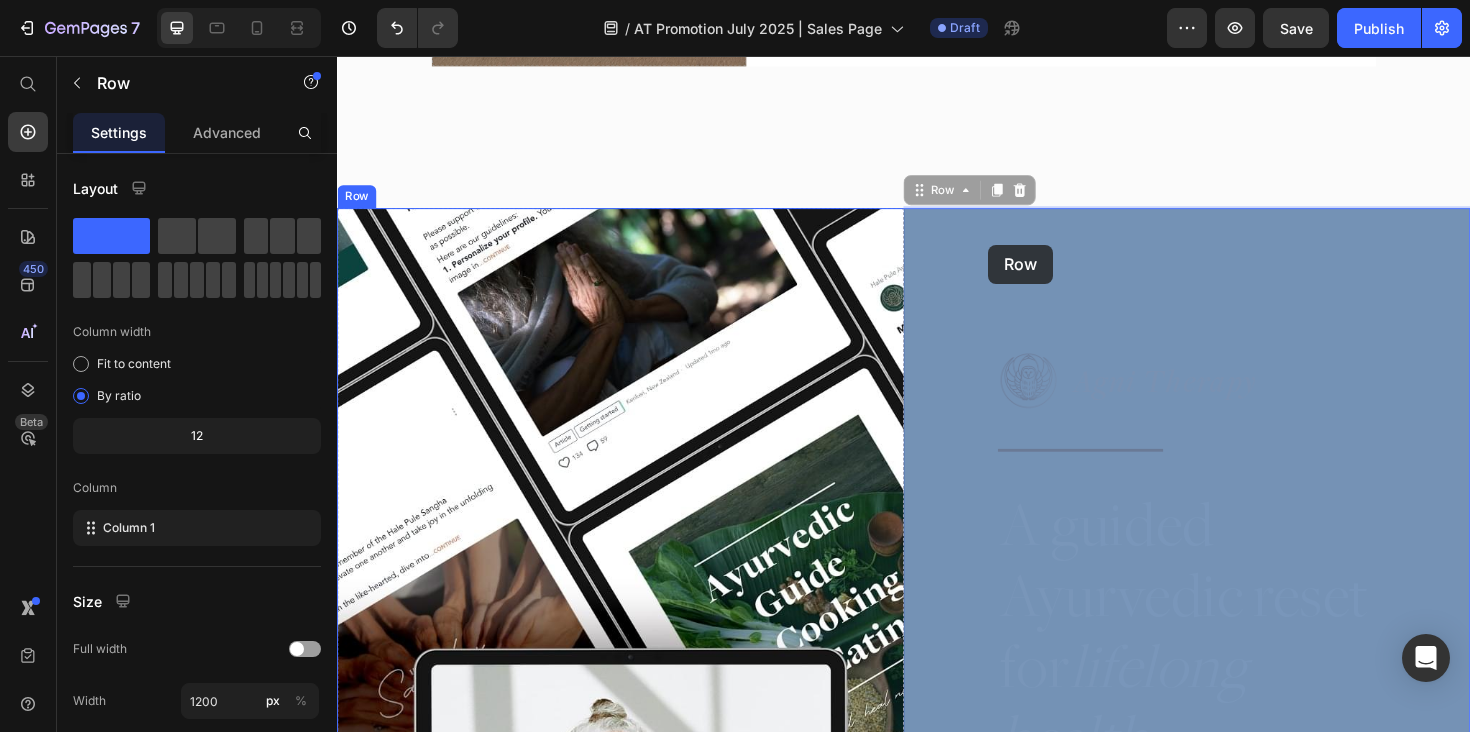 drag, startPoint x: 974, startPoint y: 193, endPoint x: 1026, endPoint y: 256, distance: 81.68843 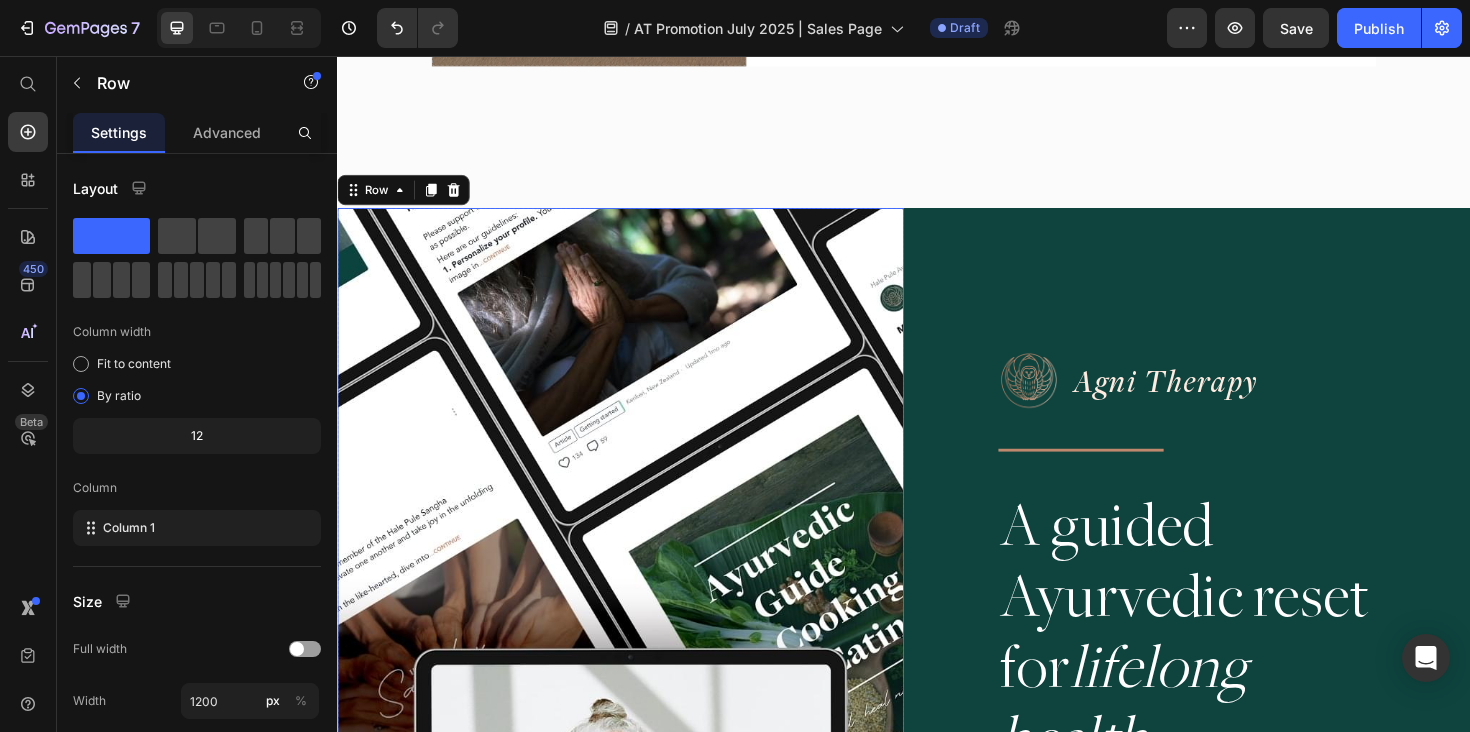 click on "Drop element here" at bounding box center (637, 943) 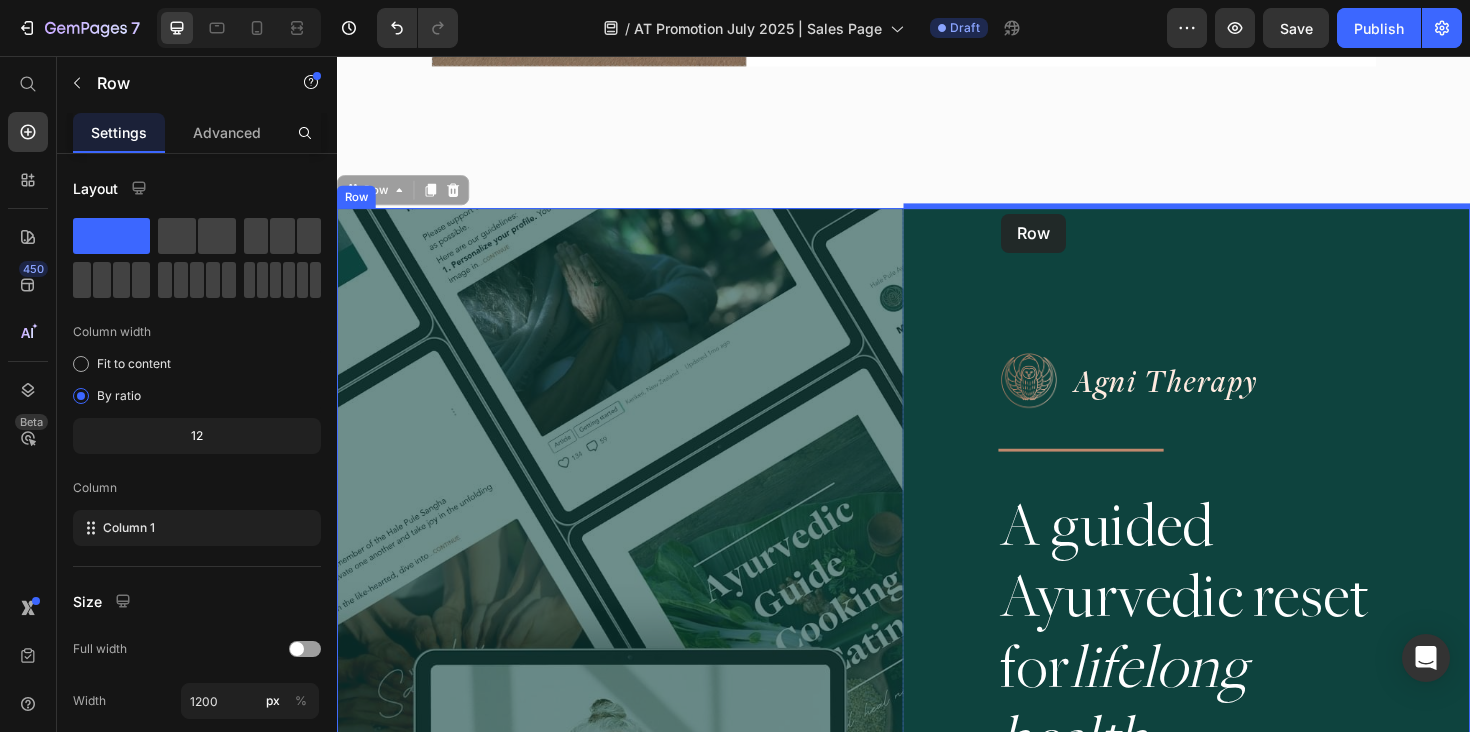 drag, startPoint x: 387, startPoint y: 197, endPoint x: 1040, endPoint y: 223, distance: 653.5174 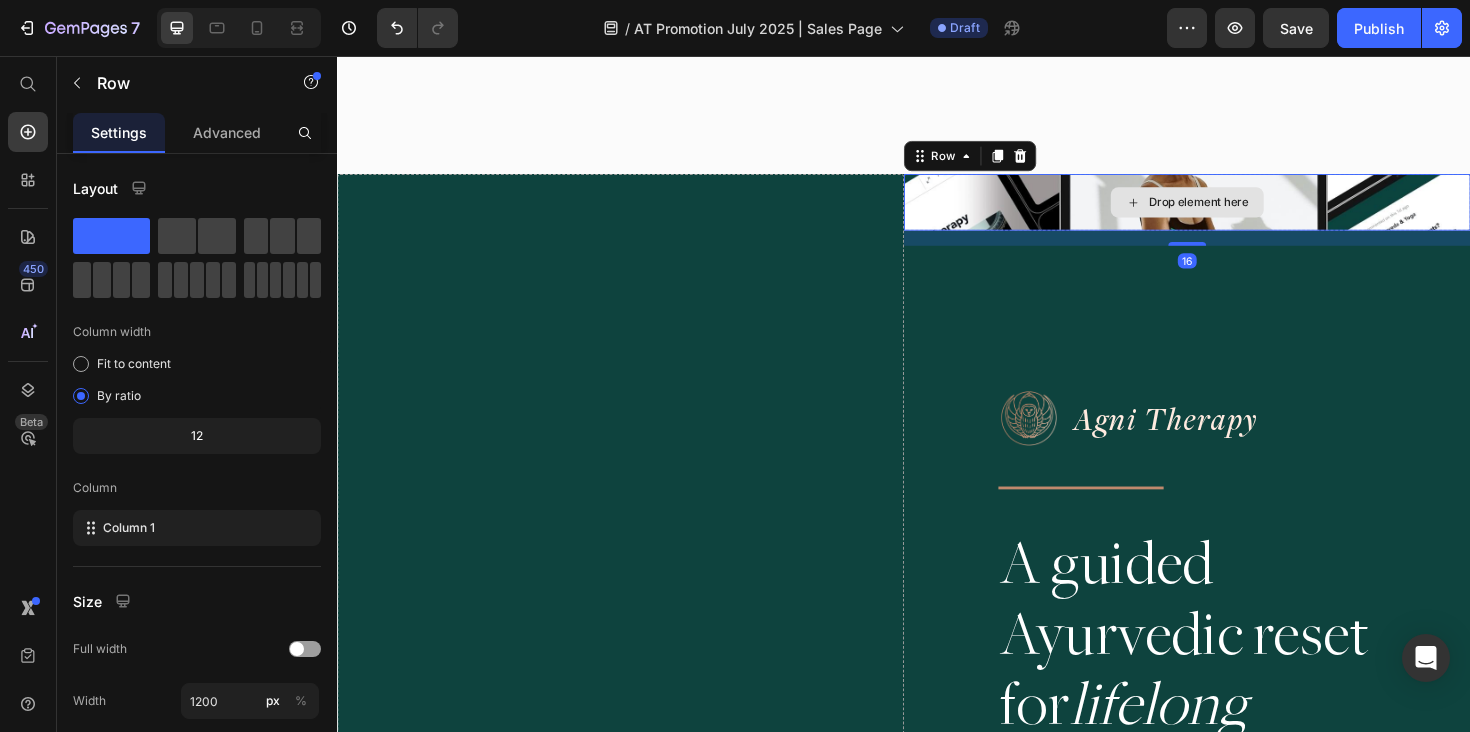 scroll, scrollTop: 4499, scrollLeft: 0, axis: vertical 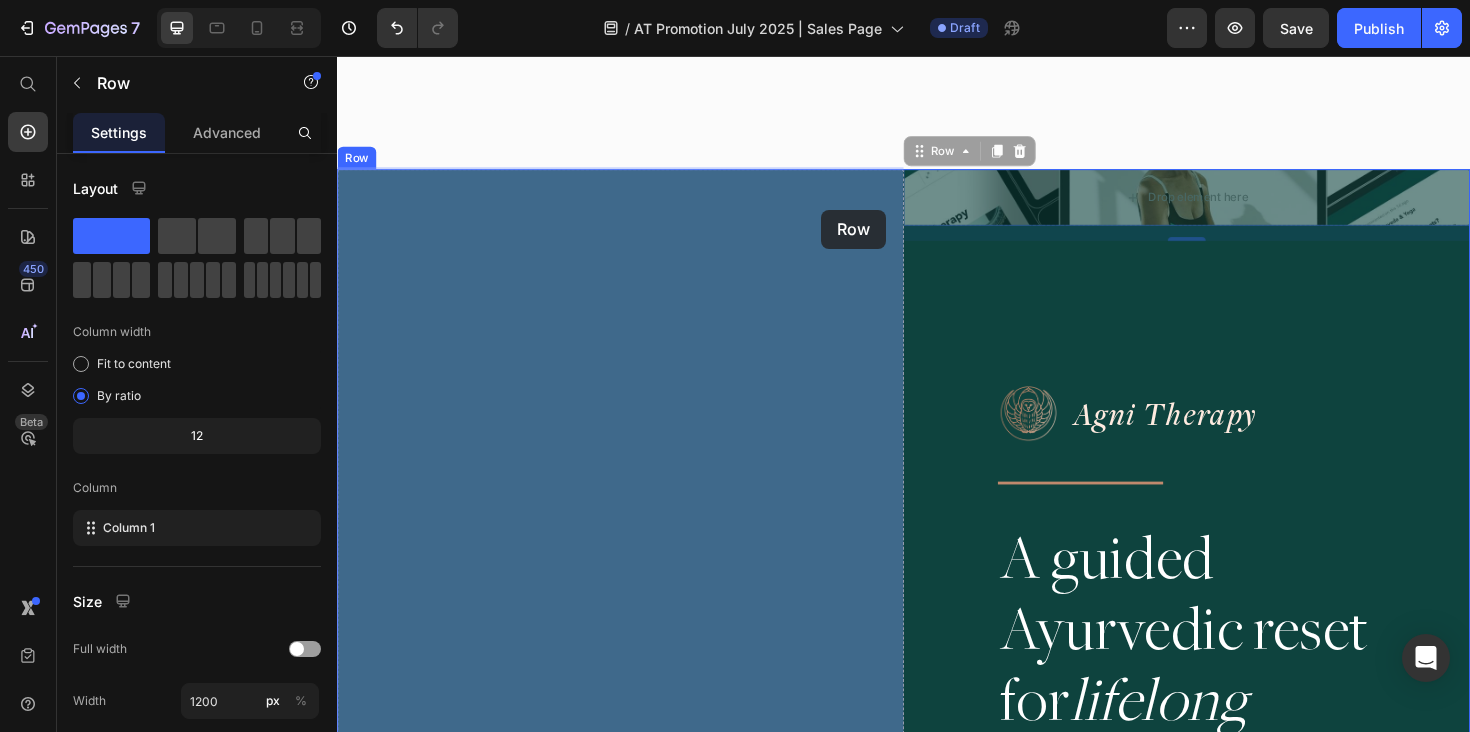 drag, startPoint x: 978, startPoint y: 151, endPoint x: 853, endPoint y: 217, distance: 141.35417 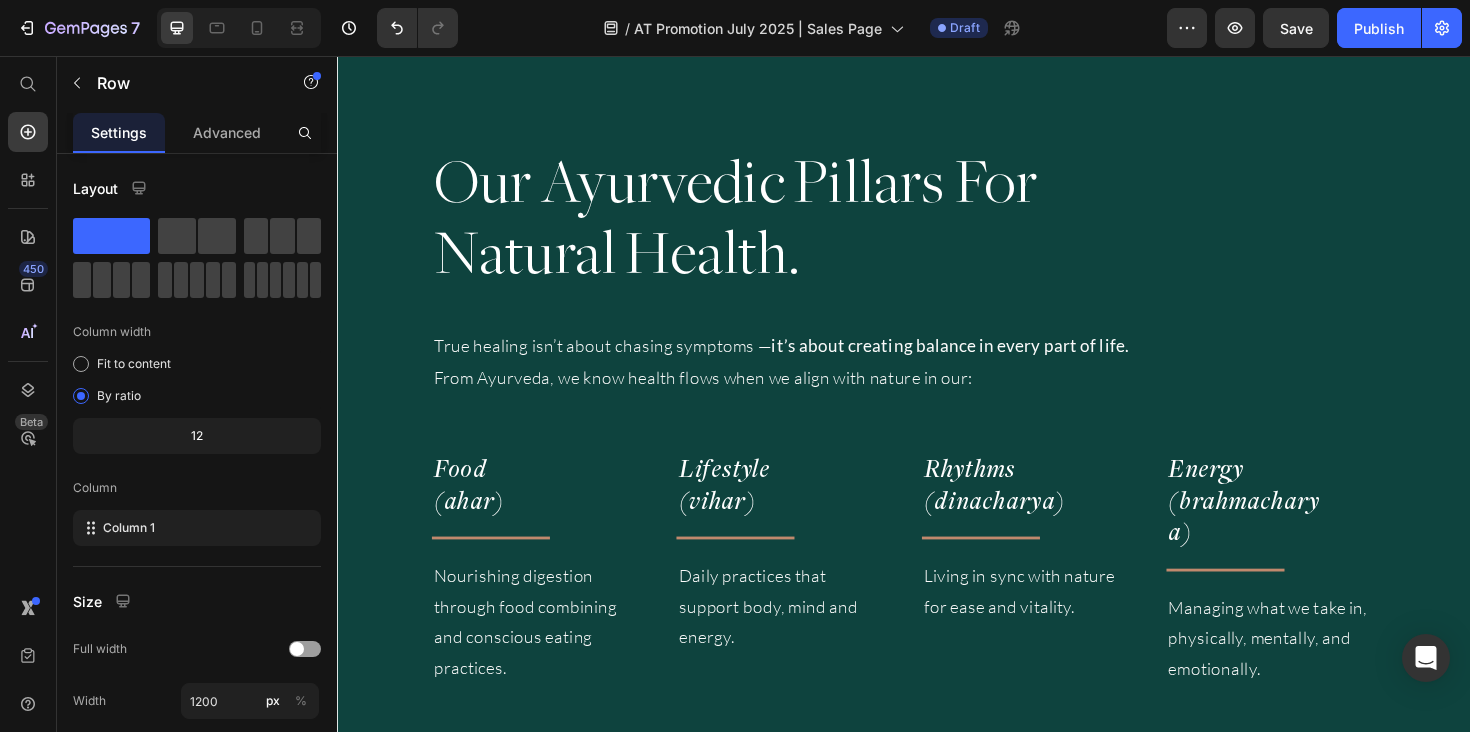 scroll, scrollTop: 5965, scrollLeft: 0, axis: vertical 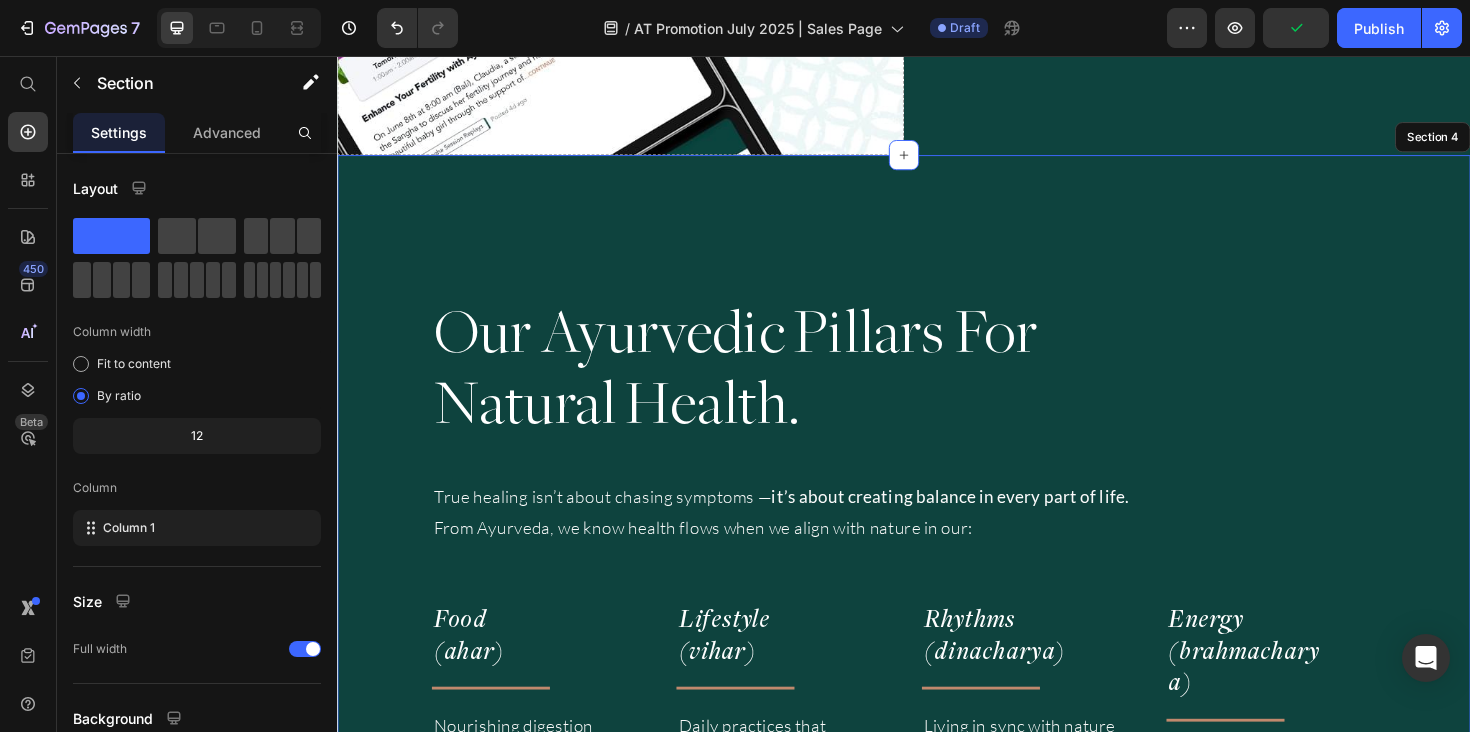 click on "Our Ayurvedic Pillars For Natural Health. Heading True healing isn’t about chasing symptoms —  it’s about creating balance in every part of life.   From Ayurveda, we know health flows when we align with nature in our: Text Block Food  (ahar) Heading                Title Line Nourishing digestion through food combining and conscious eating practices. Text Block Lifestyle  (vihar) Heading                Title Line Daily practices that support body, mind and energy. Text Block Rhythms  (dinacharya) Heading                Title Line Living in sync with nature for ease and vitality. Text Block Energy  (brahmacharya) Heading                Title Line Managing what we take in, physically, mentally, and emotionally. Text Block Row As they come into balance,  agni and ojas flourish, fueling your body’s natural ability to heal and thrive. Ayurveda and Yoga together  provide the holistic path to healing, restoring harmony across body, mind and spirit. Text Block Row Section 4" at bounding box center (937, 677) 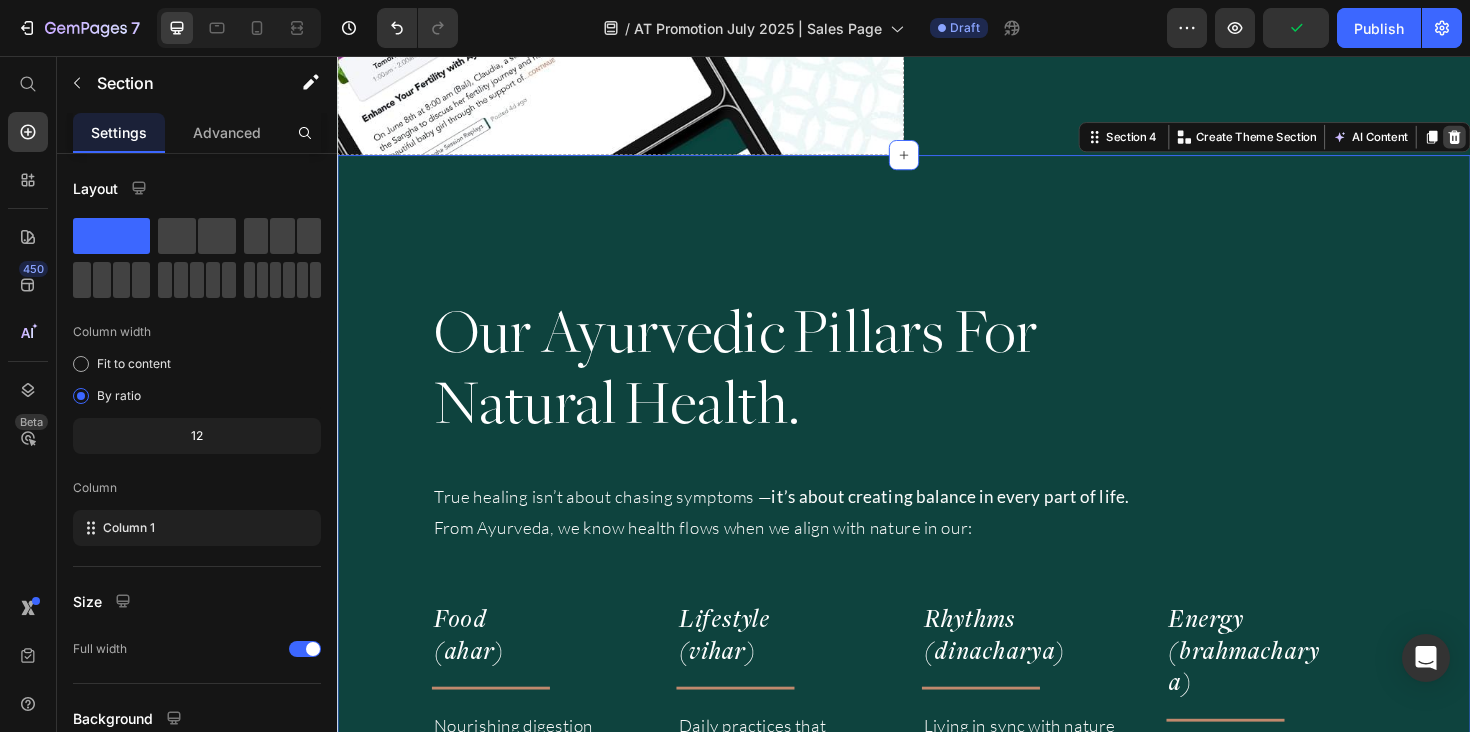click 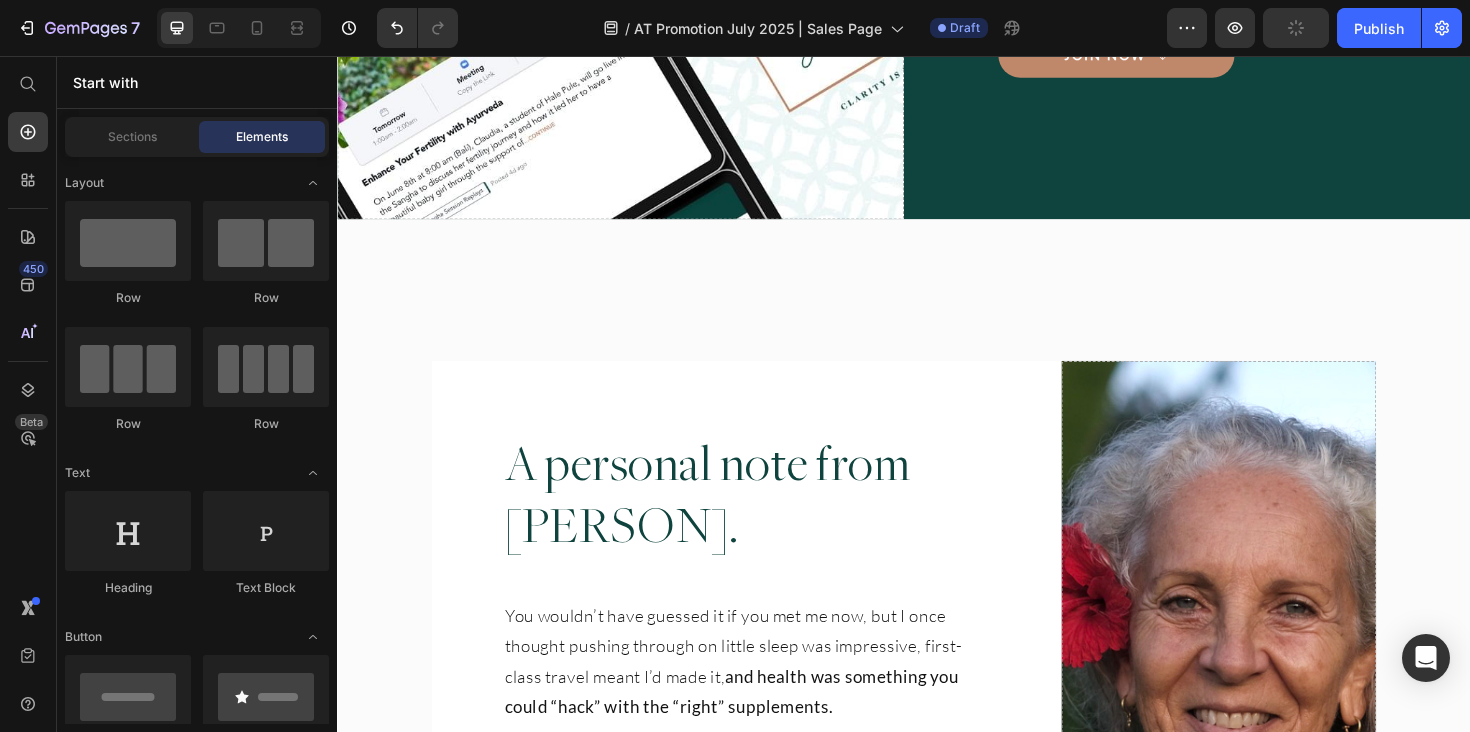 scroll, scrollTop: 5725, scrollLeft: 0, axis: vertical 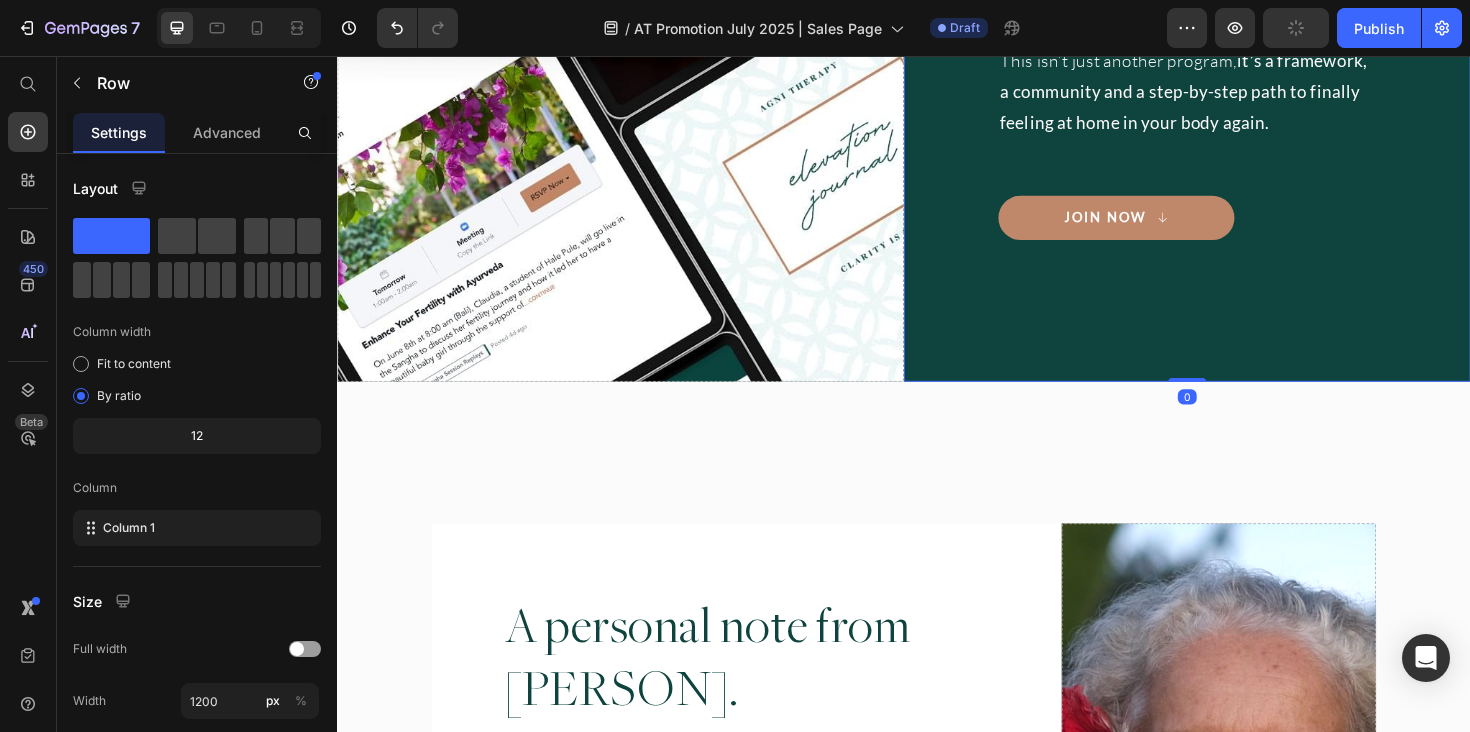 click on "Image Agni Therapy Text Block Row                Title Line A guided Ayurvedic reset for  lifelong health. Heading Agni Therapy is a 4-week Ayurvedic reset designed to balance your hormones, heal your digestion, and restore vibrant health,  for good.   This gentle immersion helps your body remember how to heal, setting you on a path to vibrant, lasting health  without restrictive diets, endless supplements or confusion.   If quick fixes haven’t worked, it’s because healing isn’t about doing more —  it’s about what’s needed, for your body, in the natural order, with experienced guidance.   This isn’t just another program,  it’s a framework, a community and a step-by-step path to finally feeling at home in your body again. Text Block
JOIN NOW Button Row   0" at bounding box center (1237, -326) 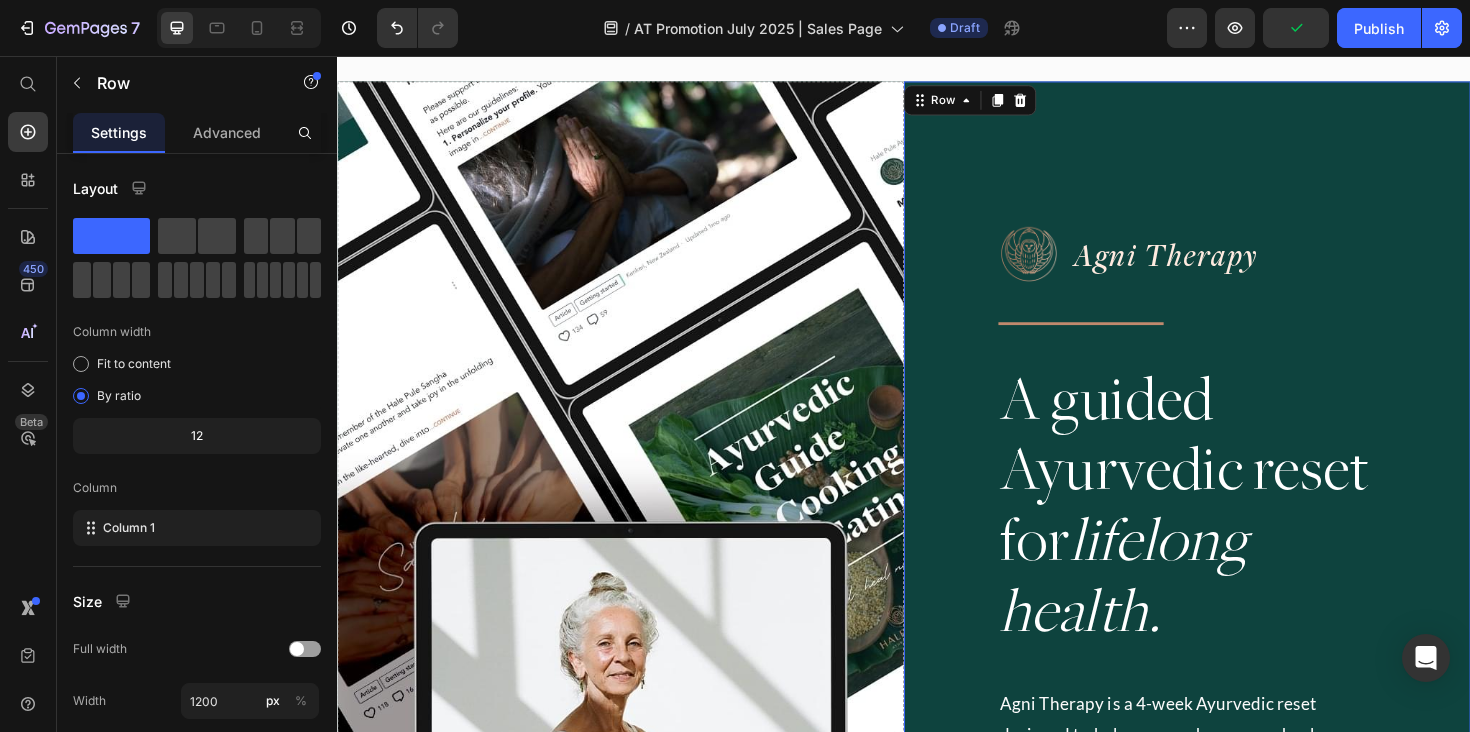 scroll, scrollTop: 4420, scrollLeft: 0, axis: vertical 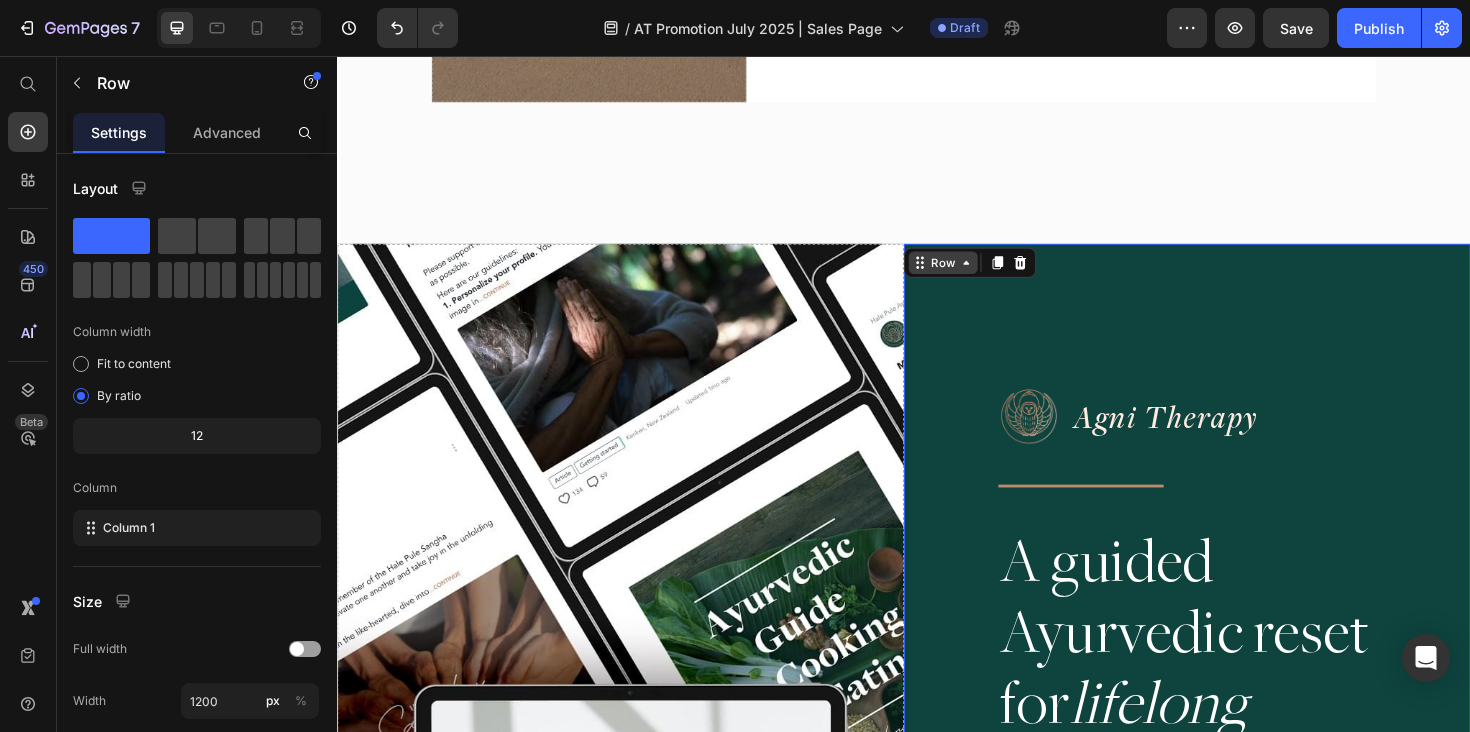 click on "Row" at bounding box center [978, 275] 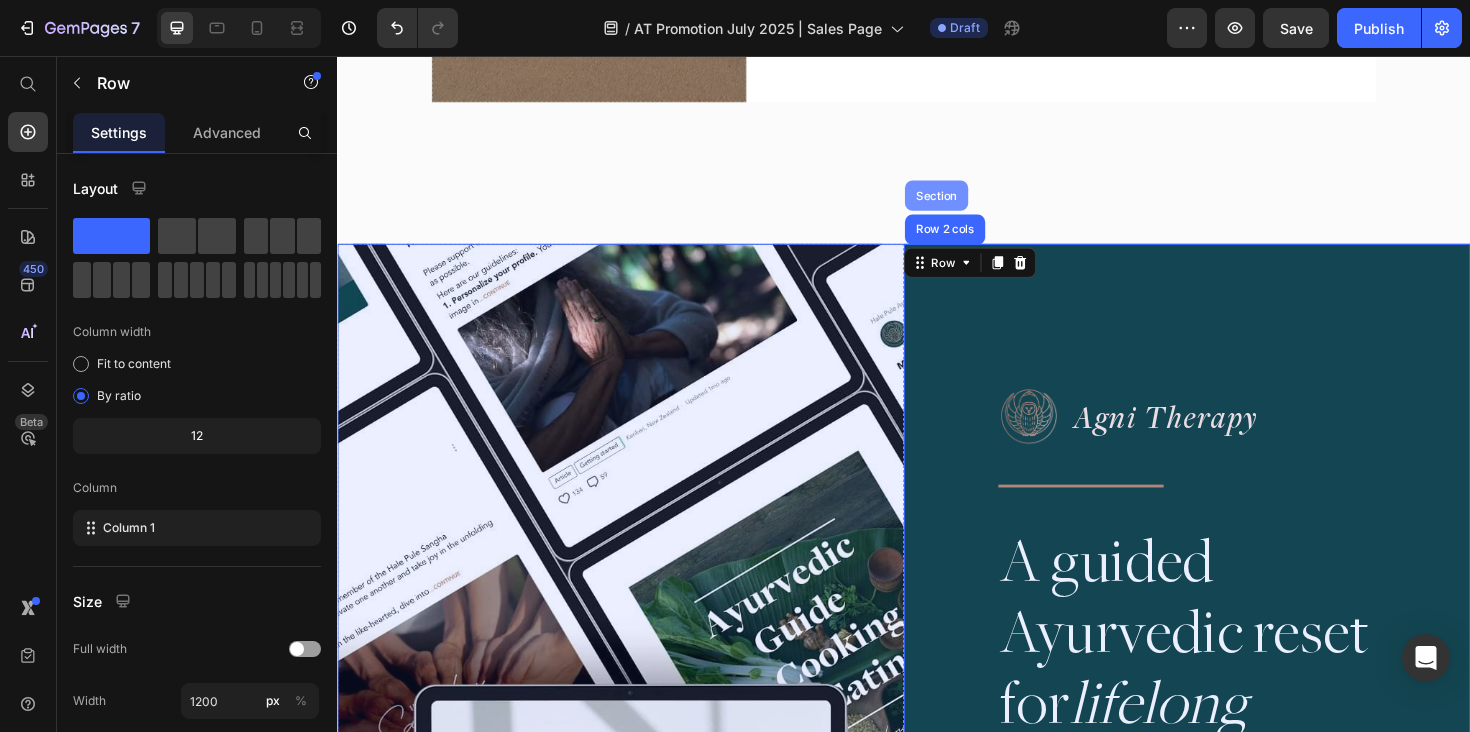 click on "Section" at bounding box center (971, 204) 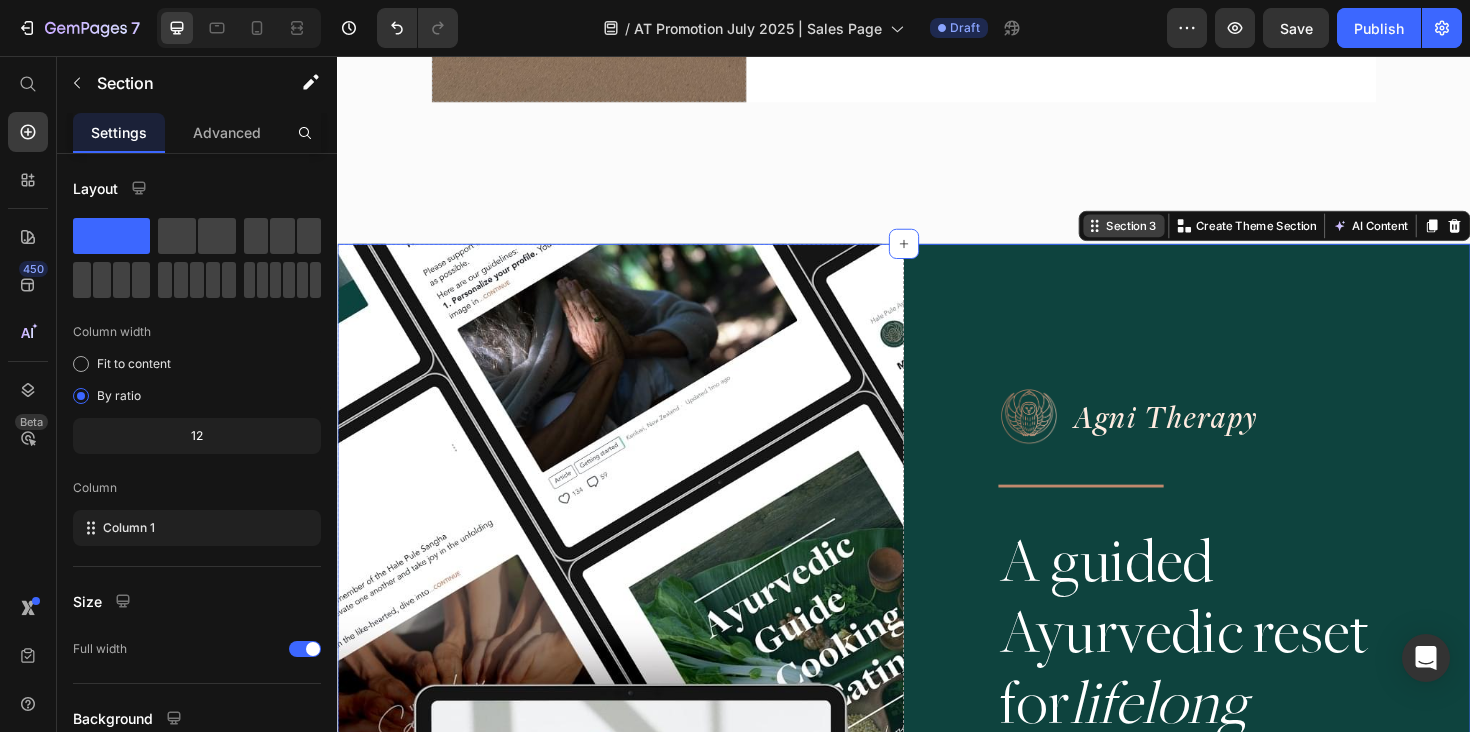 click on "Section 3" at bounding box center [1178, 236] 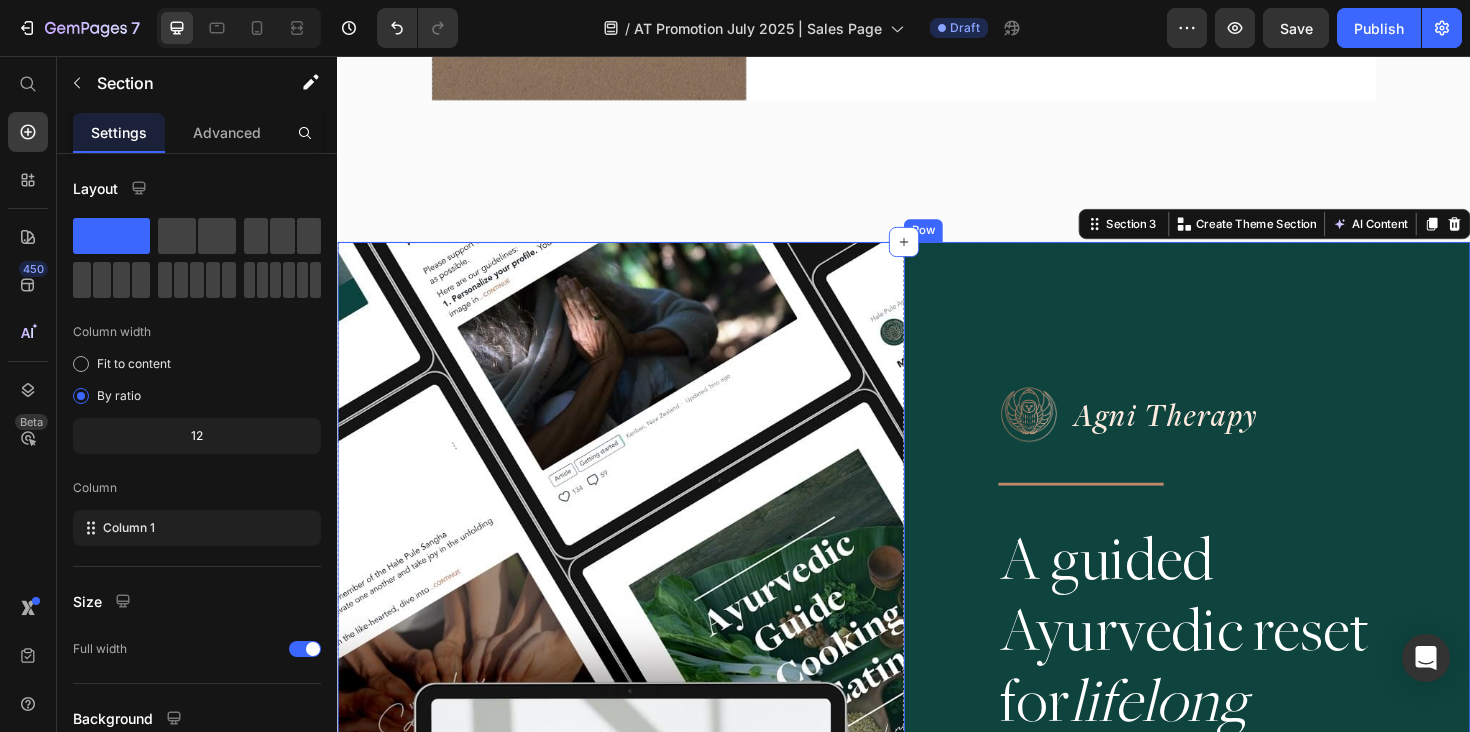 scroll, scrollTop: 4344, scrollLeft: 0, axis: vertical 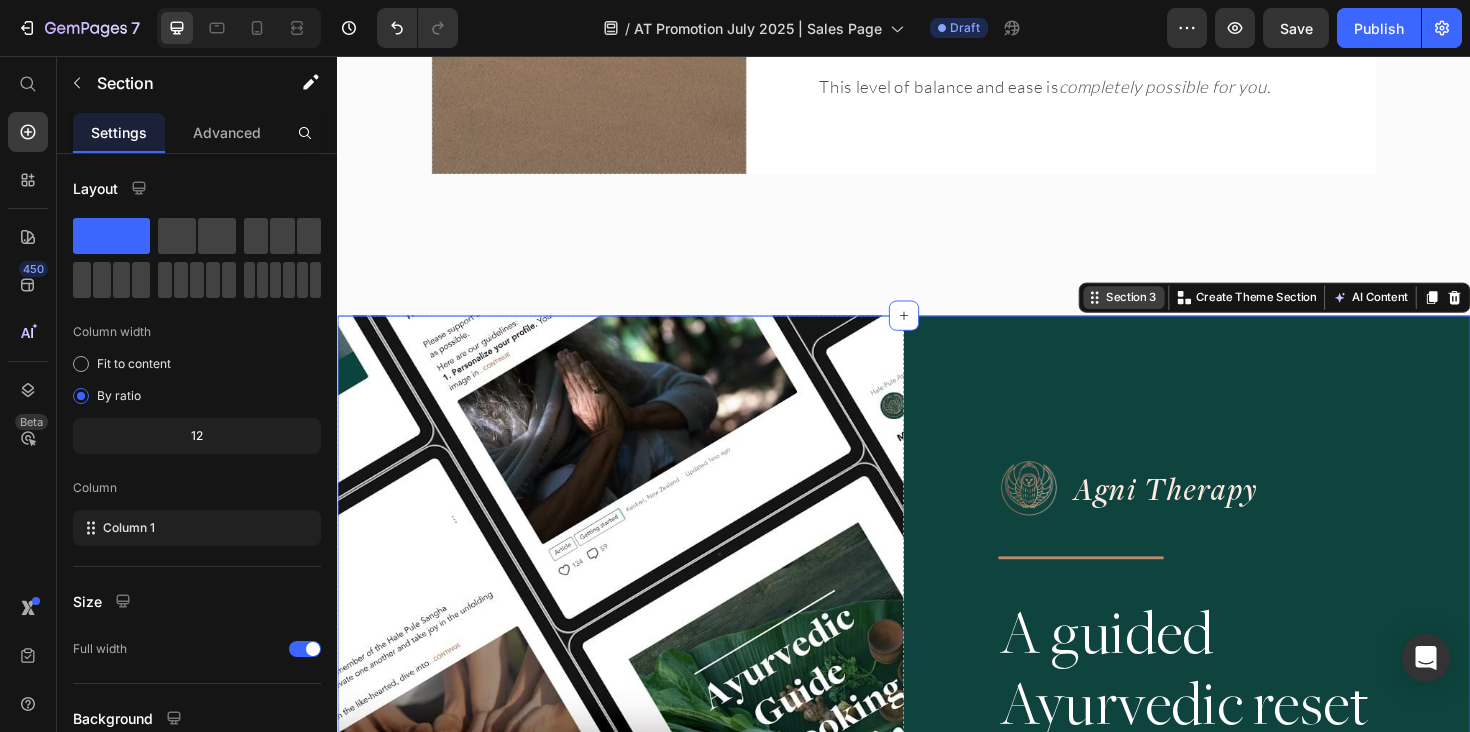 click on "Section 3" at bounding box center [1178, 312] 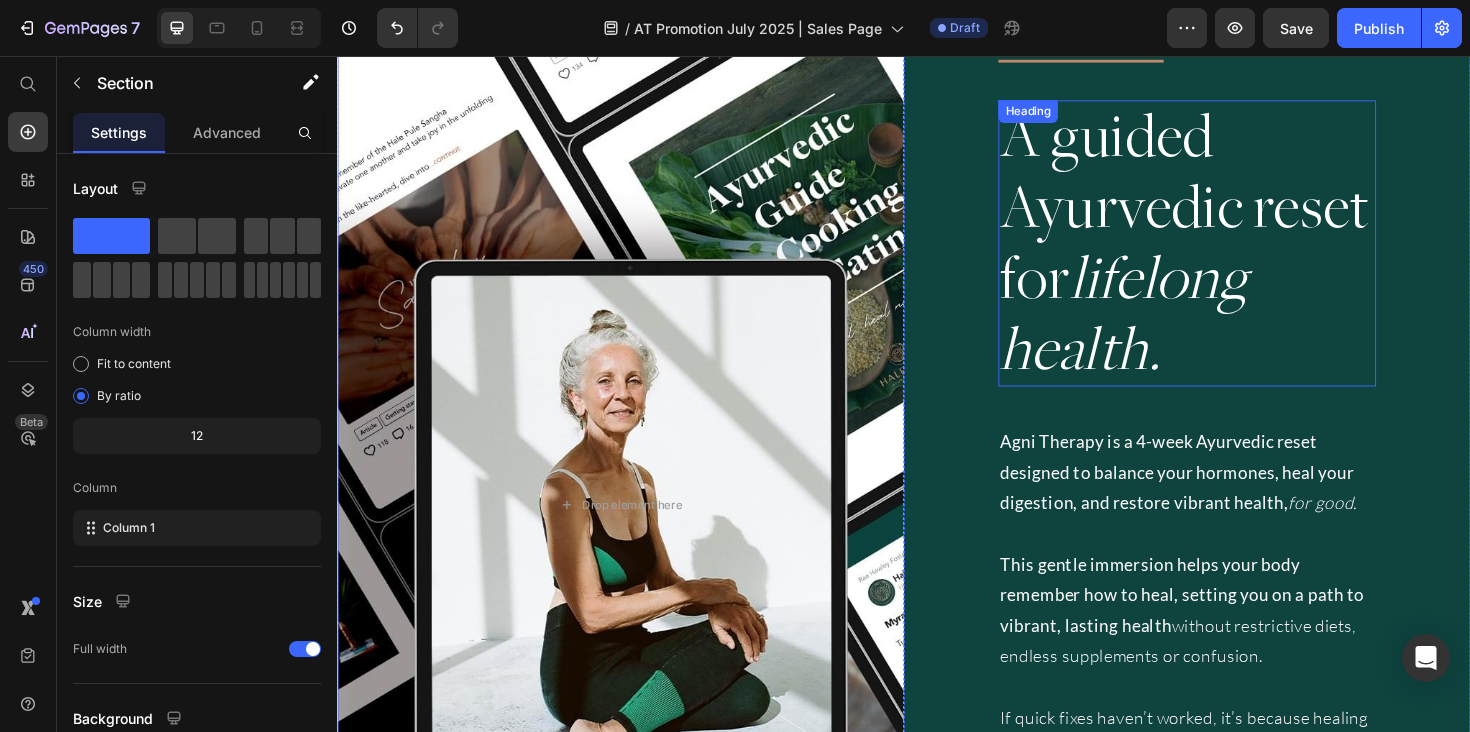 scroll, scrollTop: 4539, scrollLeft: 0, axis: vertical 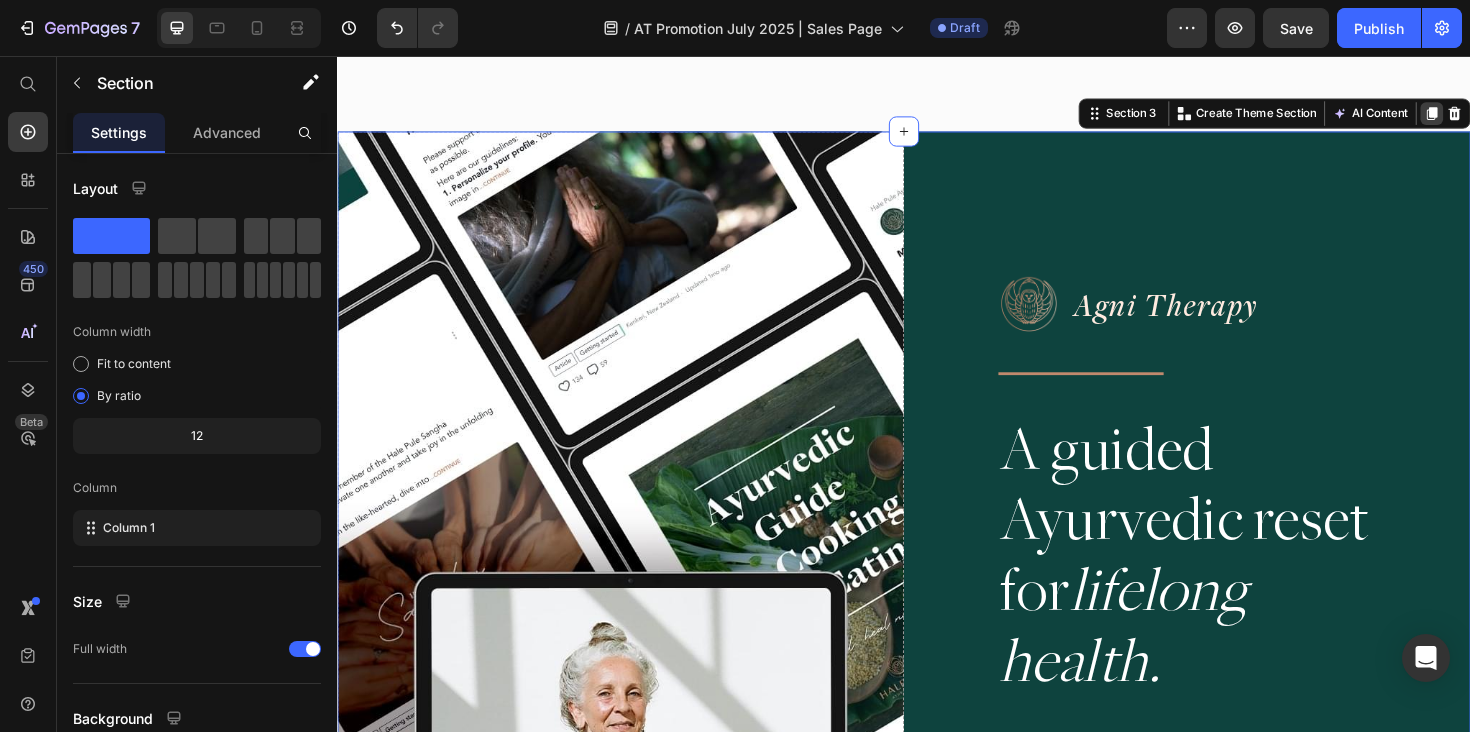 click 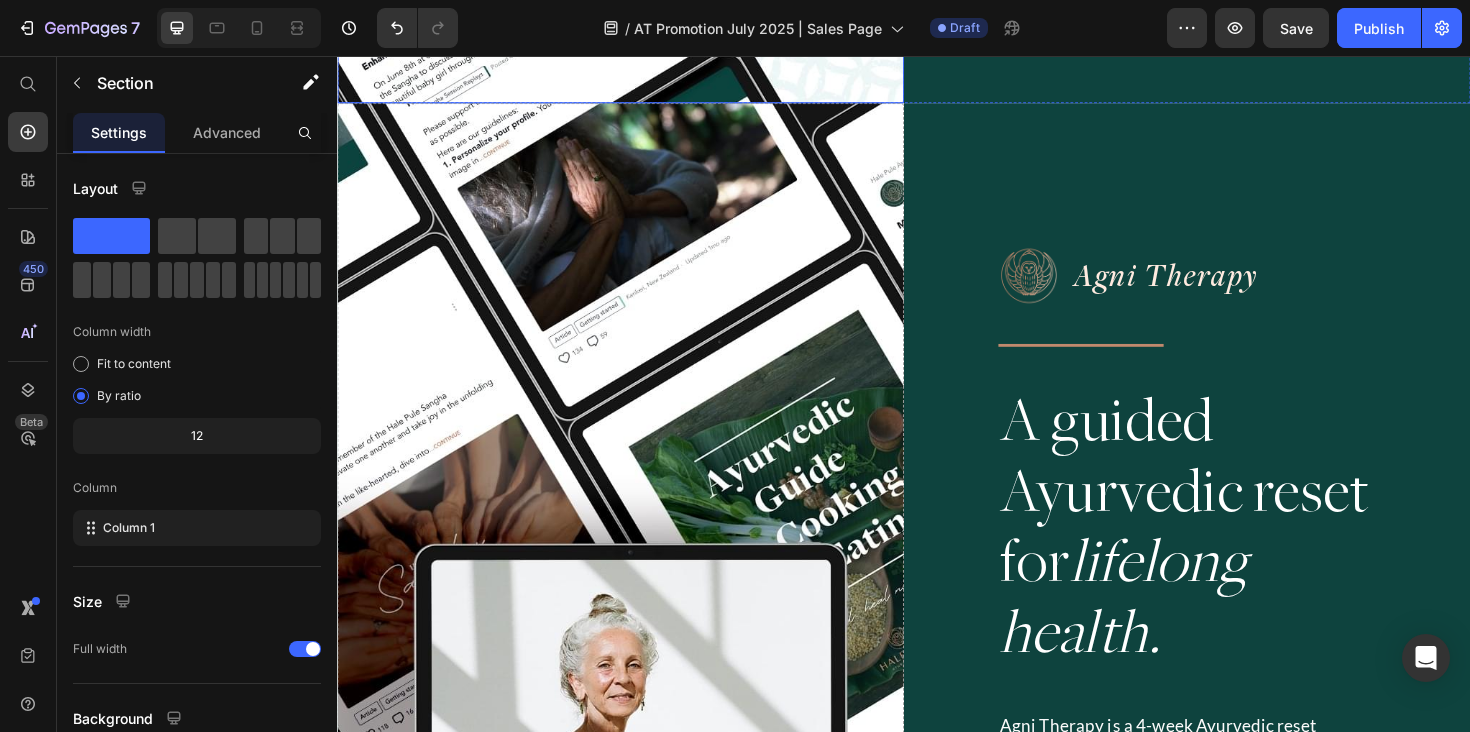 scroll, scrollTop: 6024, scrollLeft: 0, axis: vertical 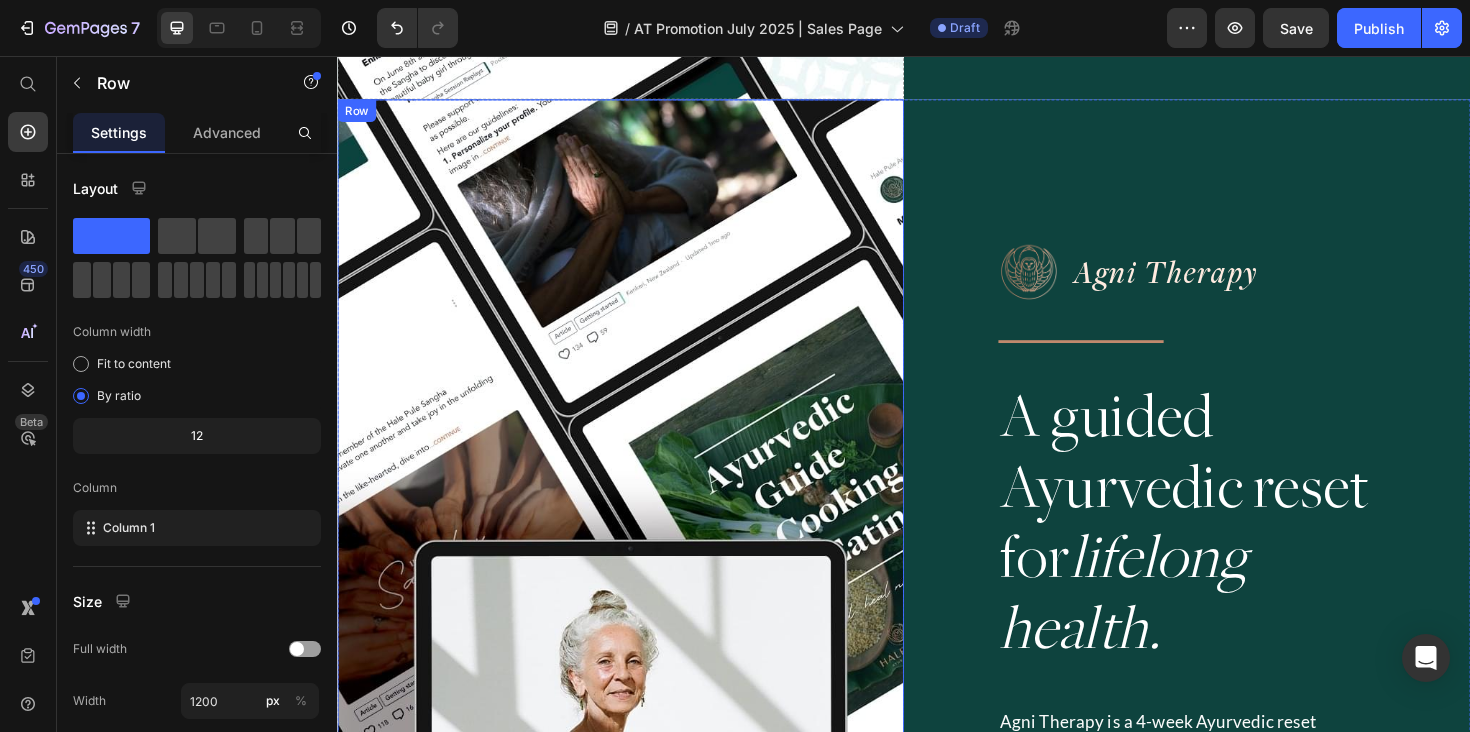 click on "Drop element here" at bounding box center (637, 828) 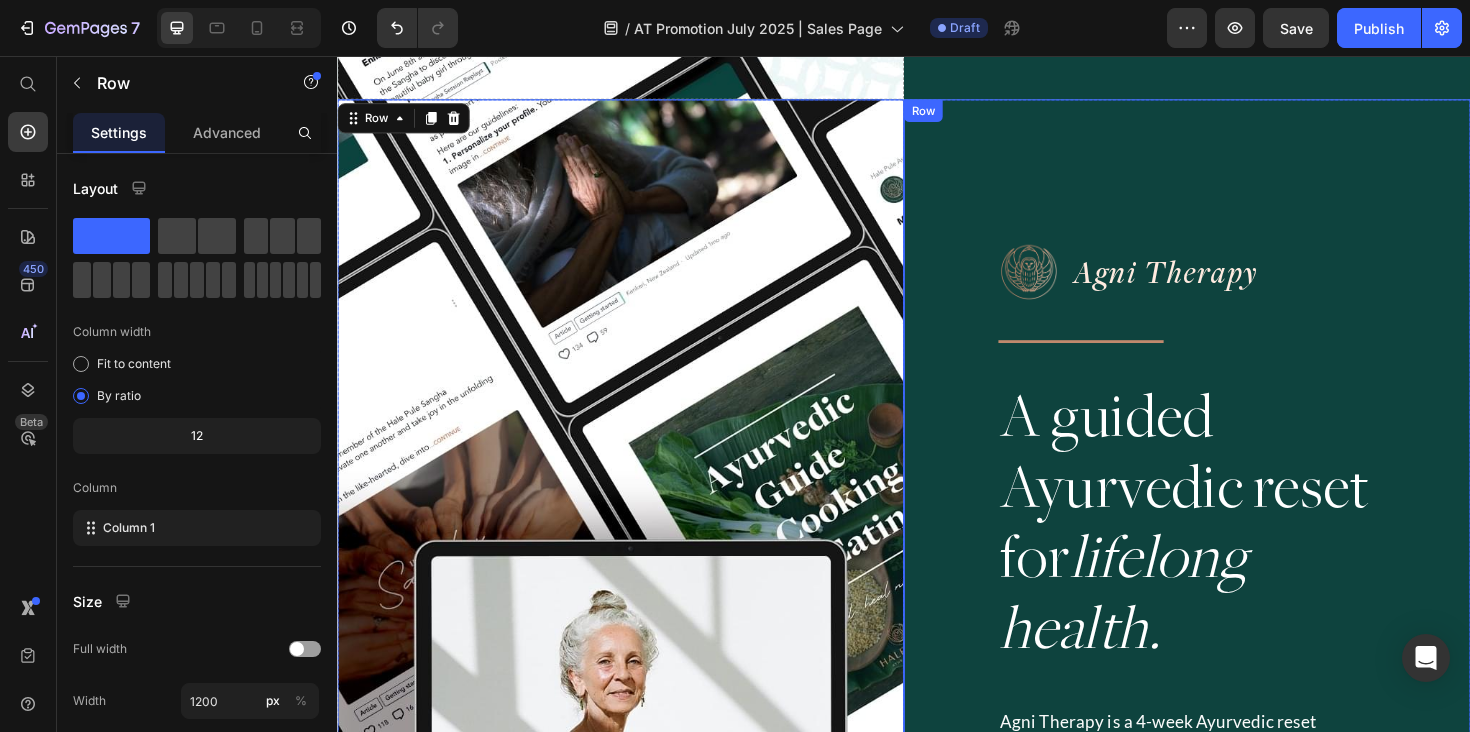 click on "Image Agni Therapy Text Block Row                Title Line A guided Ayurvedic reset for  lifelong health. Heading Agni Therapy is a 4-week Ayurvedic reset designed to balance your hormones, heal your digestion, and restore vibrant health,  for good.   This gentle immersion helps your body remember how to heal, setting you on a path to vibrant, lasting health  without restrictive diets, endless supplements or confusion.   If quick fixes haven’t worked, it’s because healing isn’t about doing more —  it’s about what’s needed, for your body, in the natural order, with experienced guidance.   This isn’t just another program,  it’s a framework, a community and a step-by-step path to finally feeling at home in your body again. Text Block
JOIN NOW Button Row" at bounding box center (1237, 828) 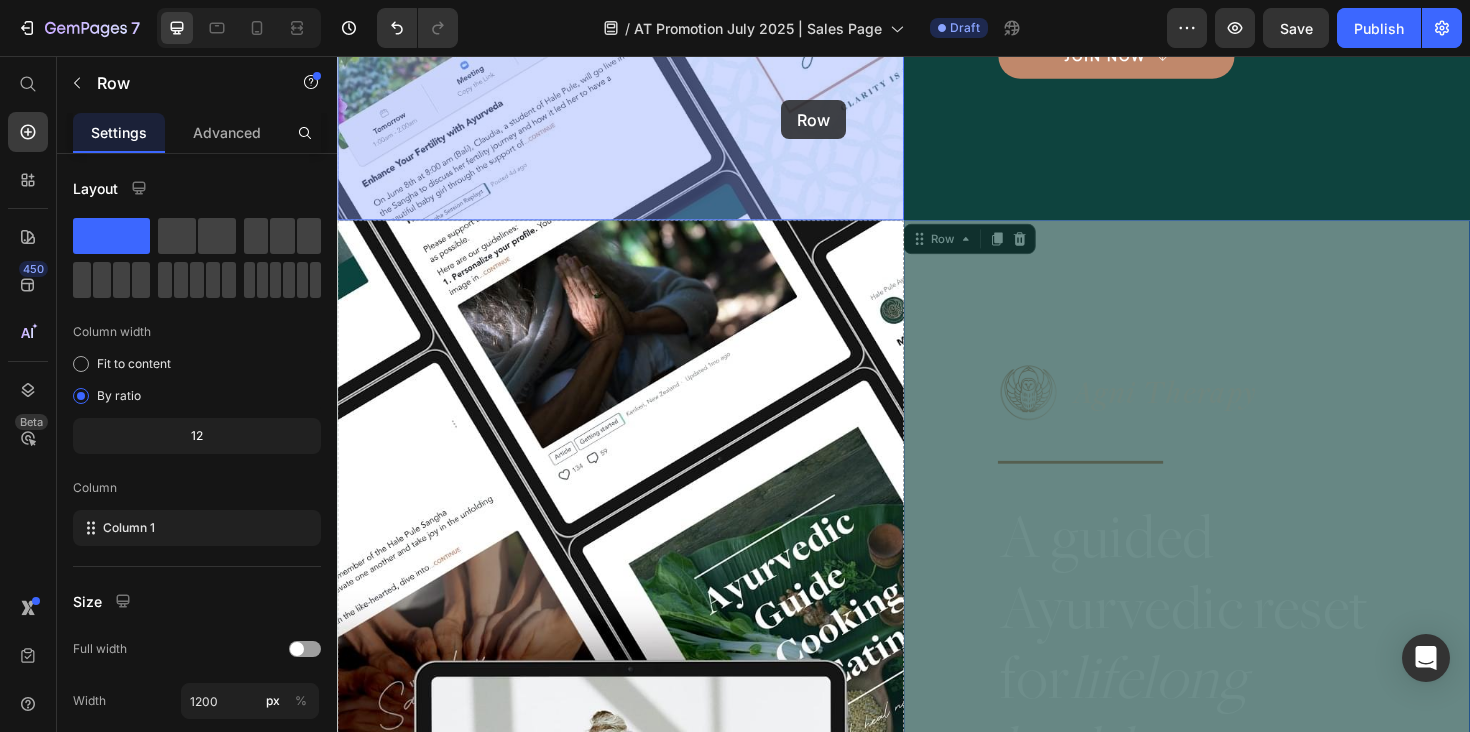 scroll, scrollTop: 5788, scrollLeft: 0, axis: vertical 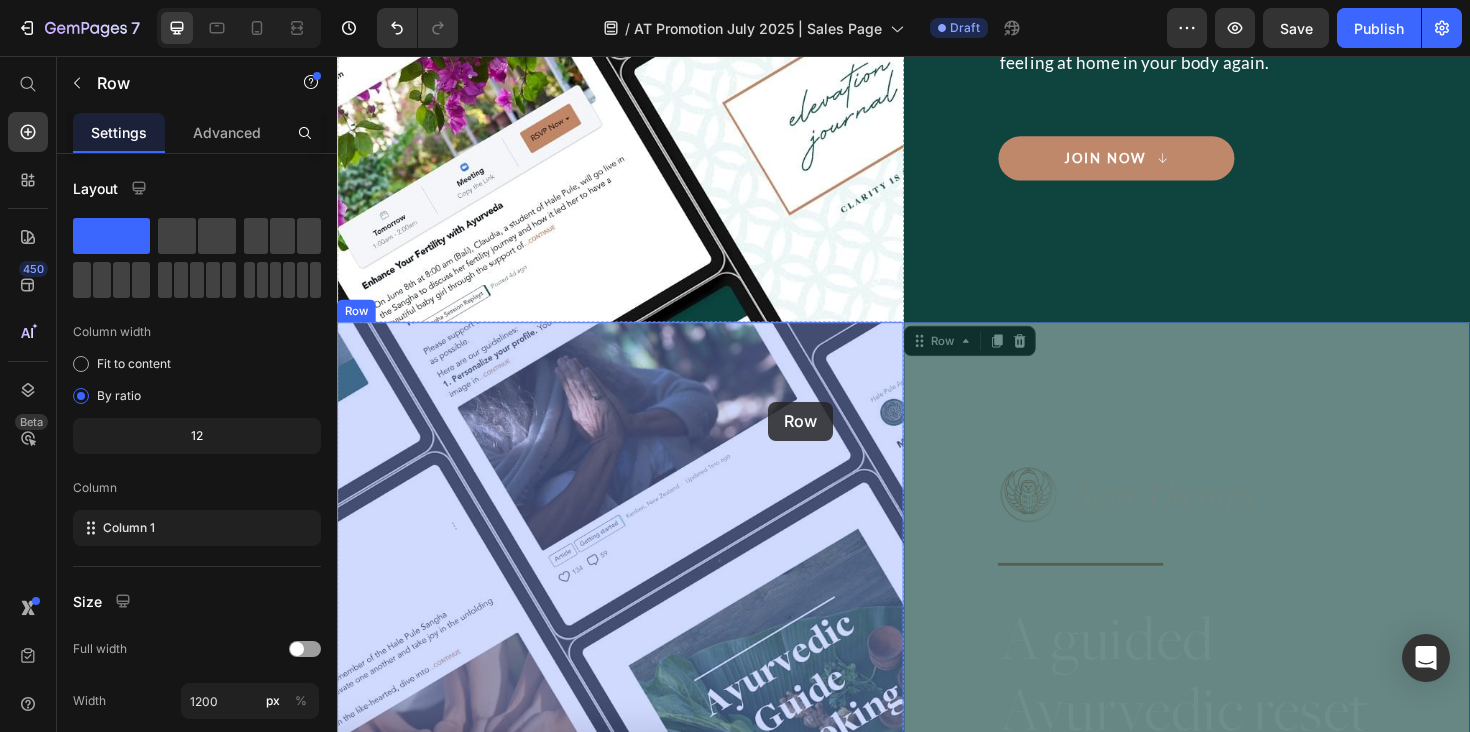 drag, startPoint x: 987, startPoint y: 125, endPoint x: 793, endPoint y: 378, distance: 318.8181 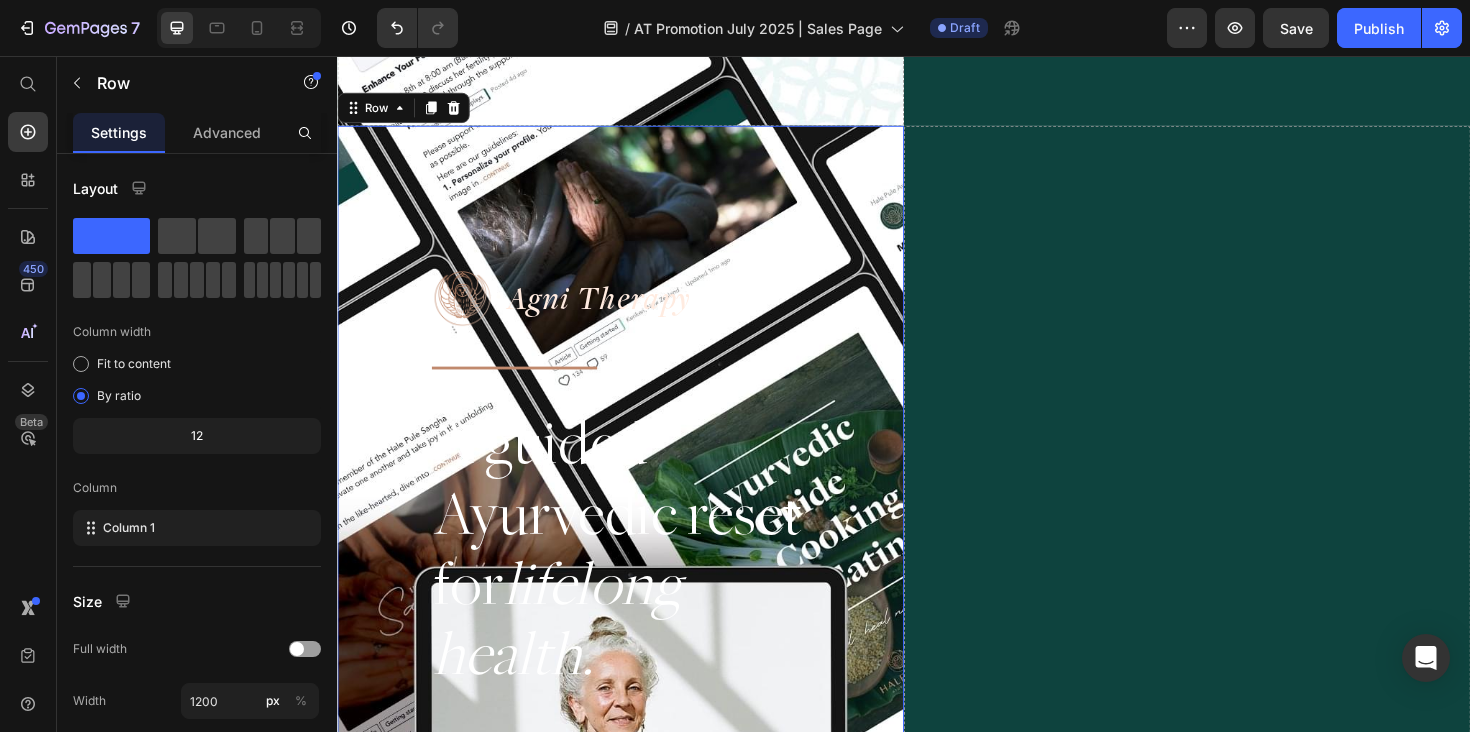 scroll, scrollTop: 5978, scrollLeft: 0, axis: vertical 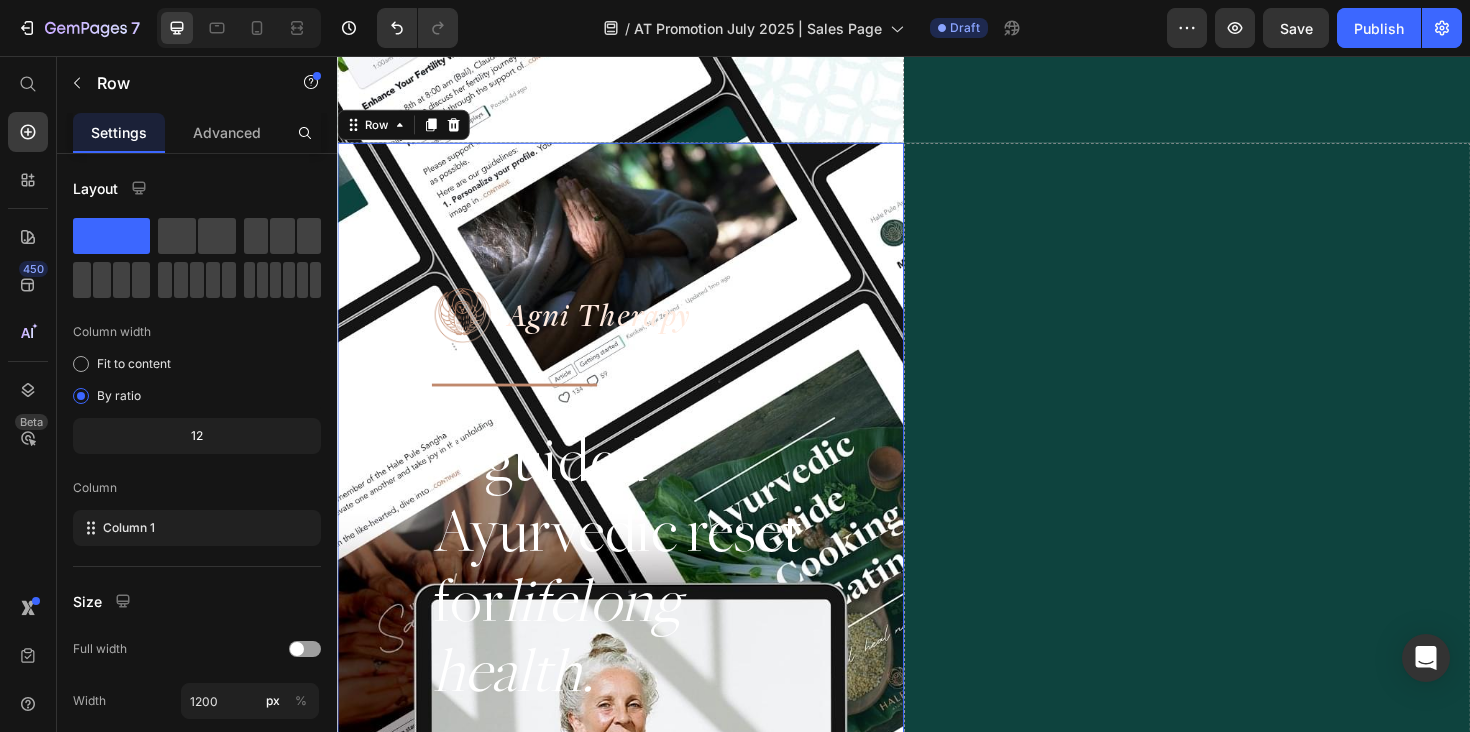 click on "Image Agni Therapy Text Block Row                Title Line A guided Ayurvedic reset for  lifelong health. Heading Agni Therapy is a 4-week Ayurvedic reset designed to balance your hormones, heal your digestion, and restore vibrant health,  for good.   This gentle immersion helps your body remember how to heal, setting you on a path to vibrant, lasting health  without restrictive diets, endless supplements or confusion.   If quick fixes haven’t worked, it’s because healing isn’t about doing more —  it’s about what’s needed, for your body, in the natural order, with experienced guidance.   This isn’t just another program,  it’s a framework, a community and a step-by-step path to finally feeling at home in your body again. Text Block
JOIN NOW Button Row   0" at bounding box center (637, 874) 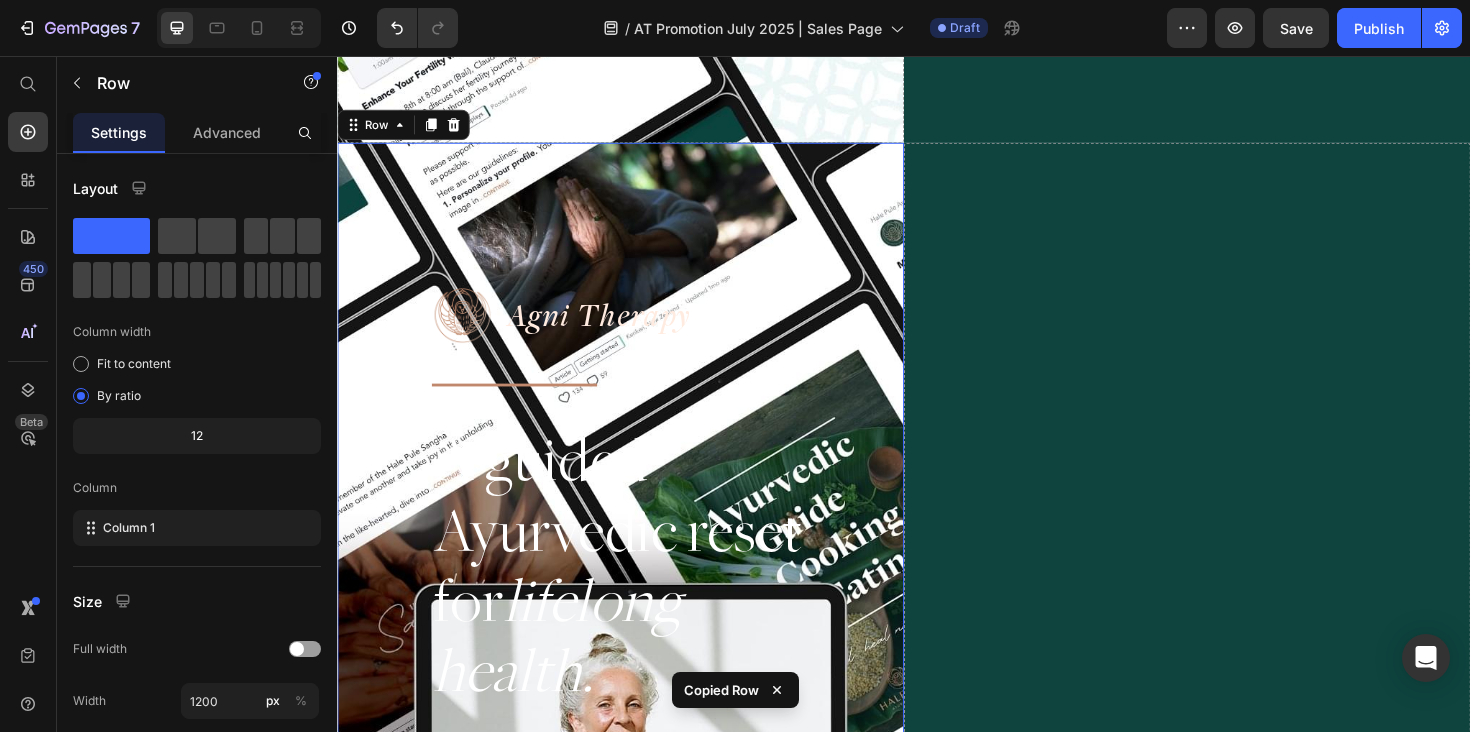 click on "Image Agni Therapy Text Block Row                Title Line A guided Ayurvedic reset for  lifelong health. Heading Agni Therapy is a 4-week Ayurvedic reset designed to balance your hormones, heal your digestion, and restore vibrant health,  for good.   This gentle immersion helps your body remember how to heal, setting you on a path to vibrant, lasting health  without restrictive diets, endless supplements or confusion.   If quick fixes haven’t worked, it’s because healing isn’t about doing more —  it’s about what’s needed, for your body, in the natural order, with experienced guidance.   This isn’t just another program,  it’s a framework, a community and a step-by-step path to finally feeling at home in your body again. Text Block
JOIN NOW Button Row   0" at bounding box center [637, 874] 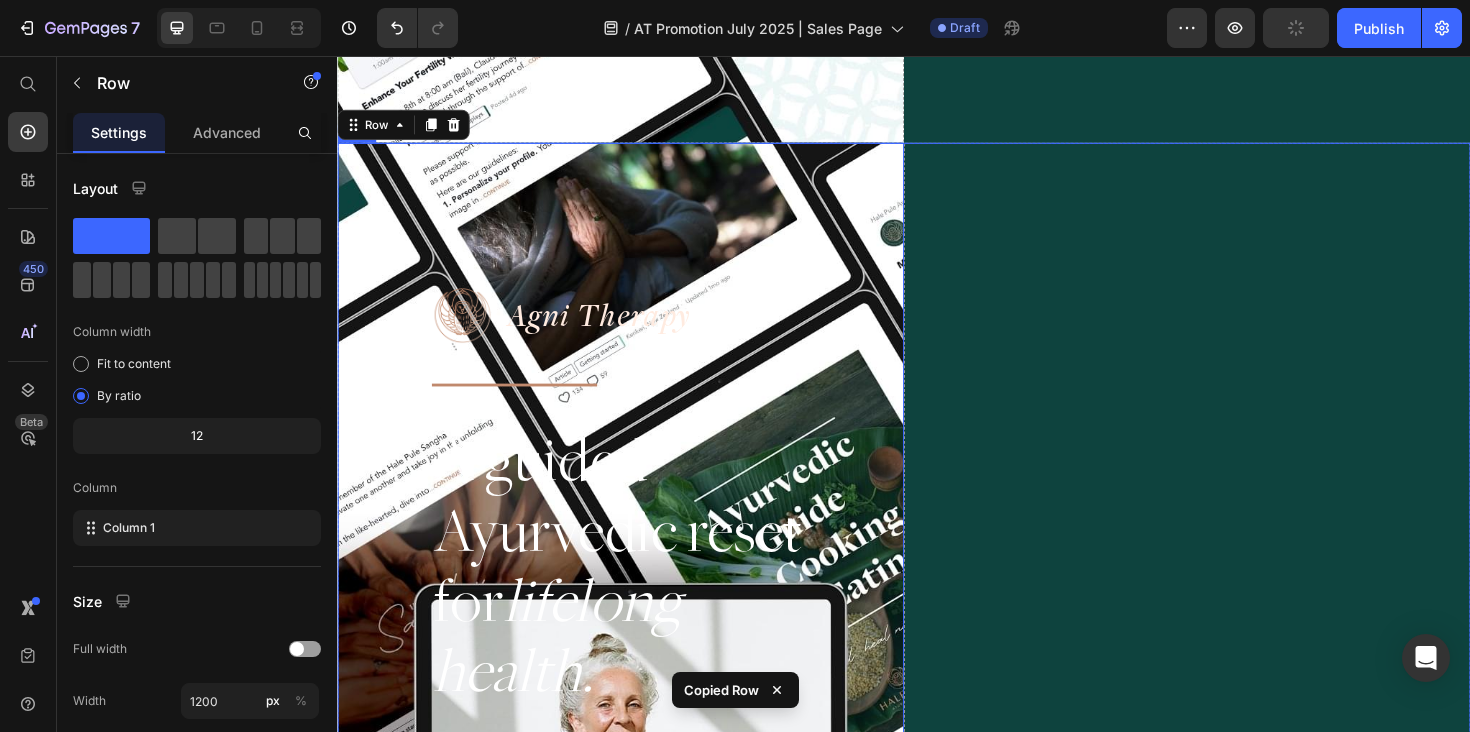 click on "Drop element here" at bounding box center (1237, 874) 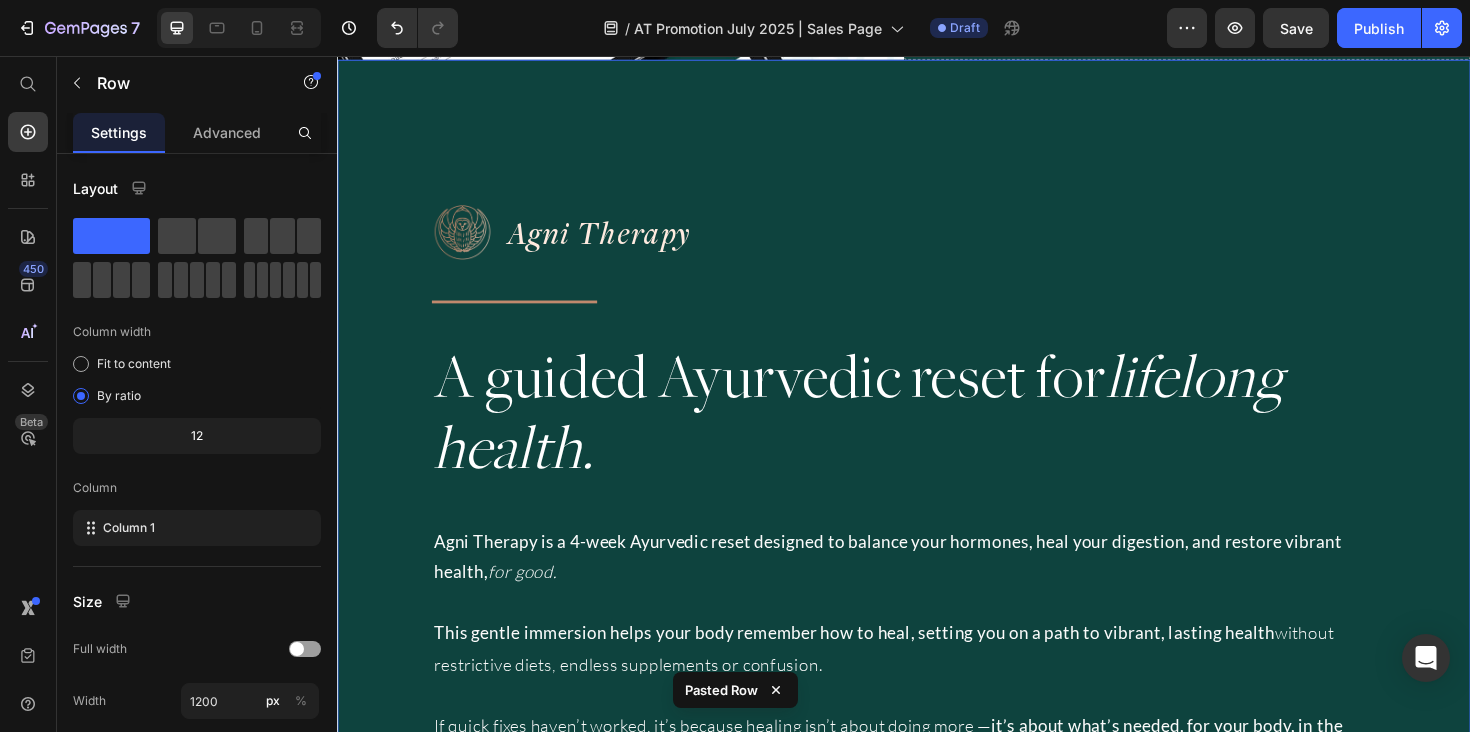 scroll, scrollTop: 7388, scrollLeft: 0, axis: vertical 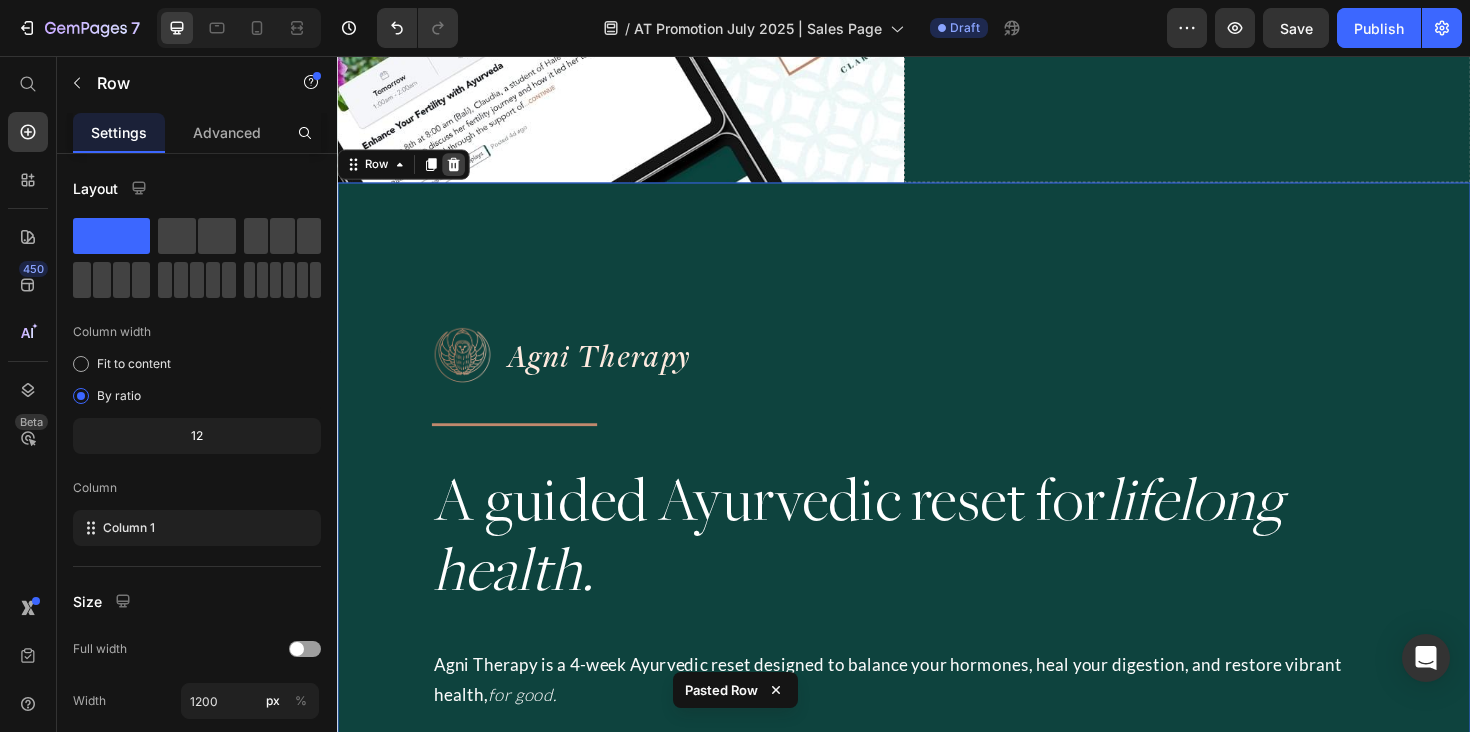 click 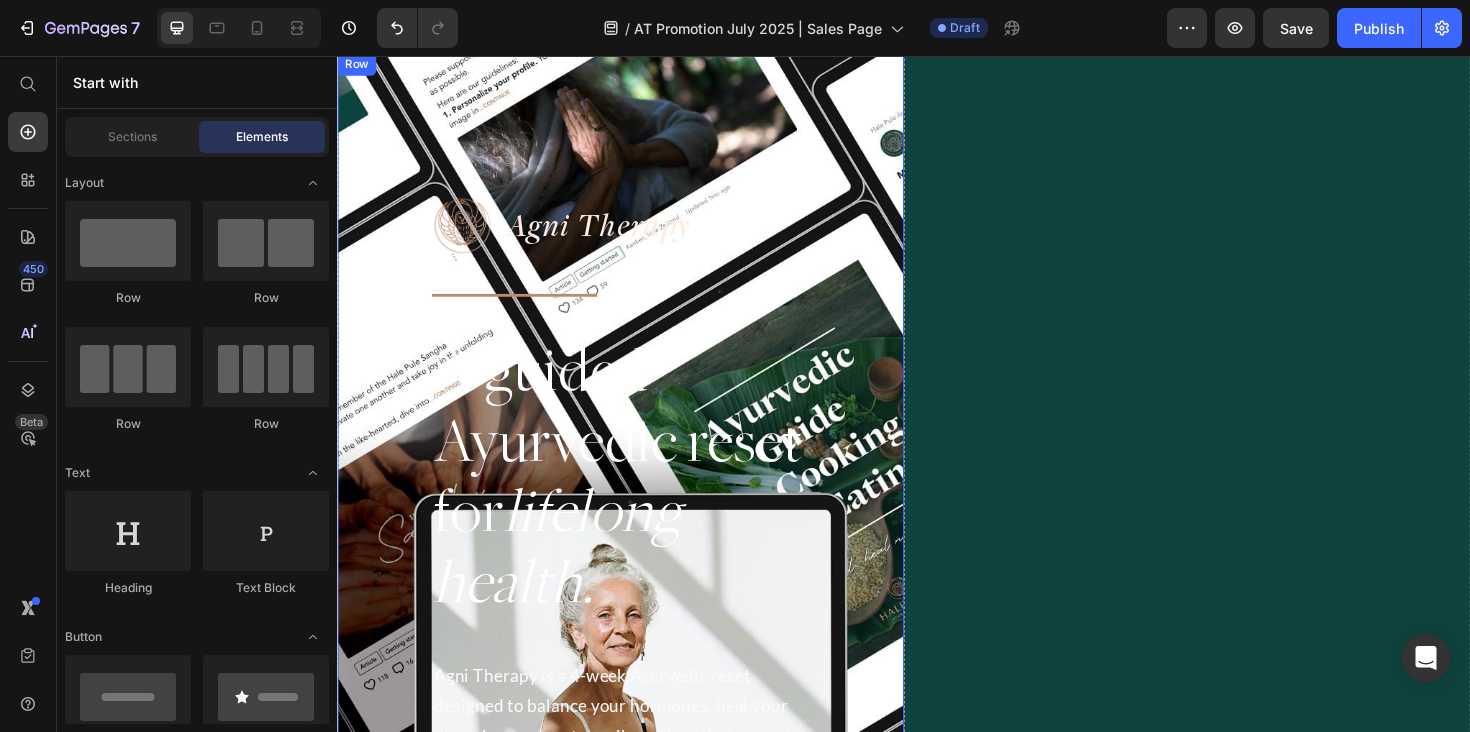 click on "Image Agni Therapy Text Block Row                Title Line A guided Ayurvedic reset for  lifelong health. Heading Agni Therapy is a 4-week Ayurvedic reset designed to balance your hormones, heal your digestion, and restore vibrant health,  for good.   This gentle immersion helps your body remember how to heal, setting you on a path to vibrant, lasting health  without restrictive diets, endless supplements or confusion.   If quick fixes haven’t worked, it’s because healing isn’t about doing more —  it’s about what’s needed, for your body, in the natural order, with experienced guidance.   This isn’t just another program,  it’s a framework, a community and a step-by-step path to finally feeling at home in your body again. Text Block
JOIN NOW Button Row" at bounding box center [637, 779] 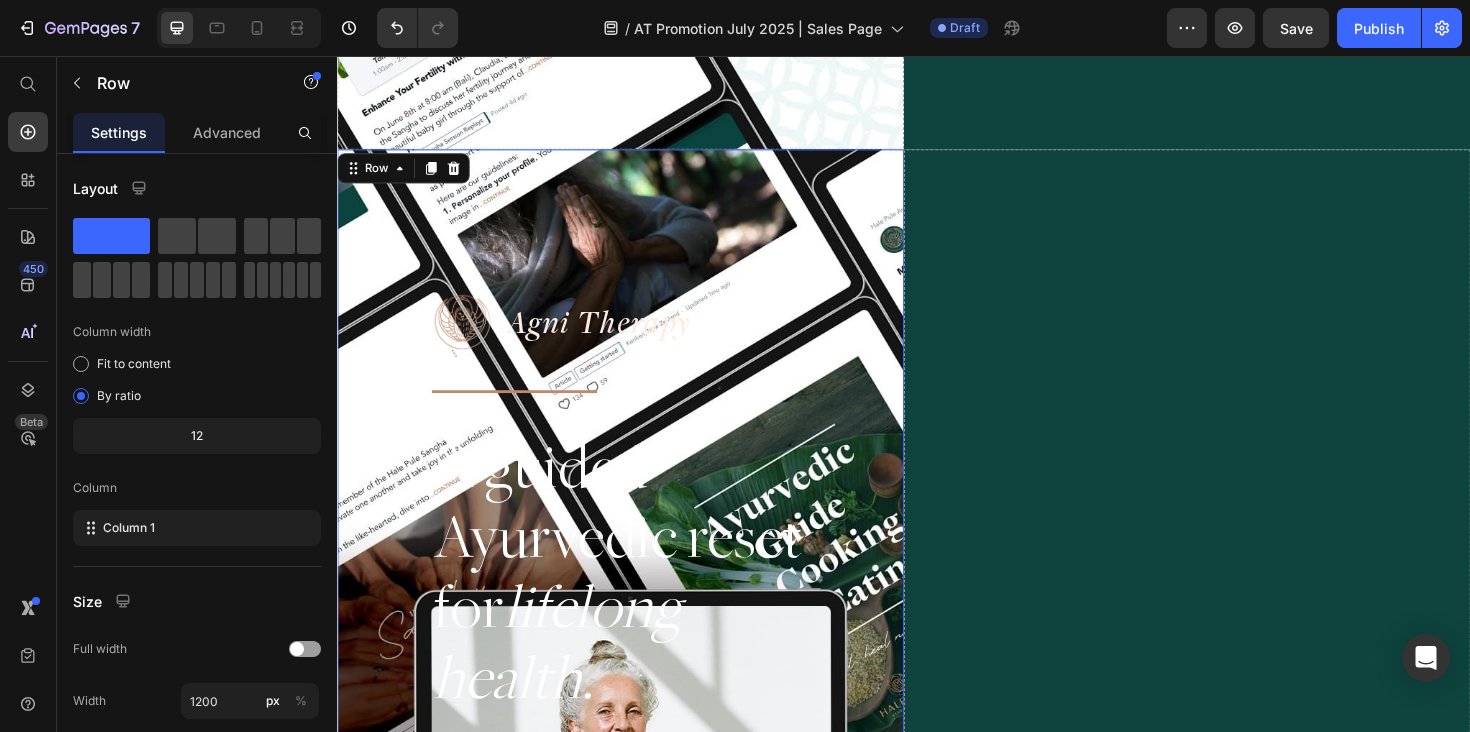 scroll, scrollTop: 5936, scrollLeft: 0, axis: vertical 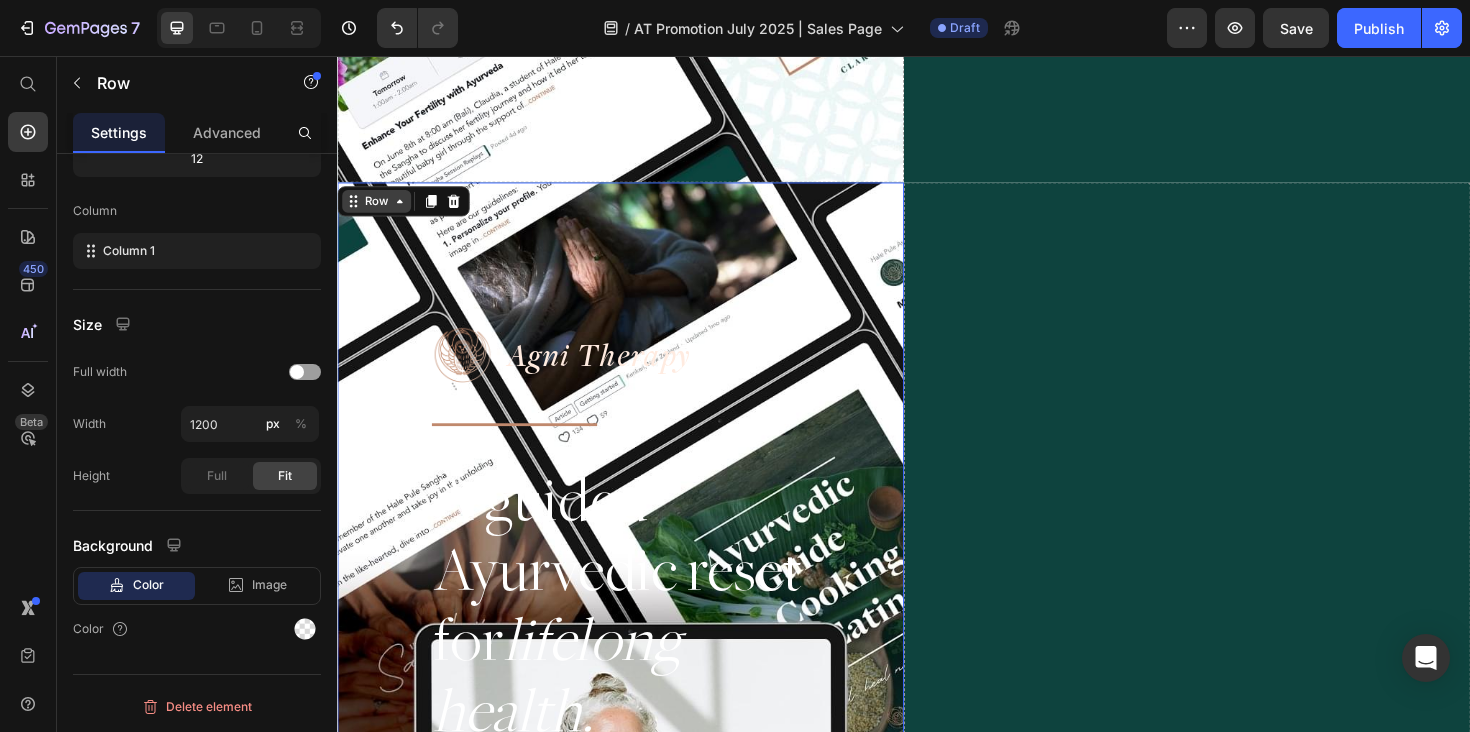 click on "Row" at bounding box center [378, 210] 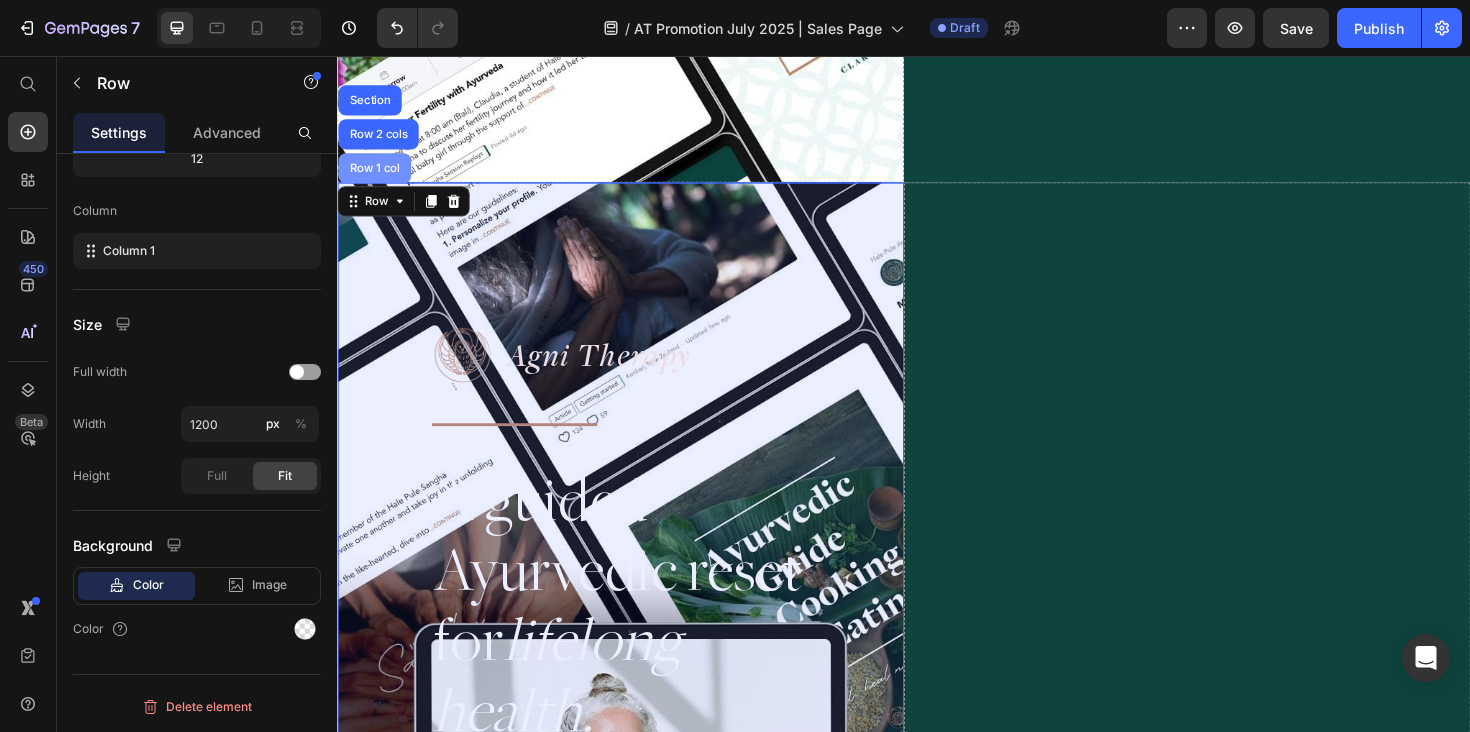 click on "Row 1 col" at bounding box center (376, 175) 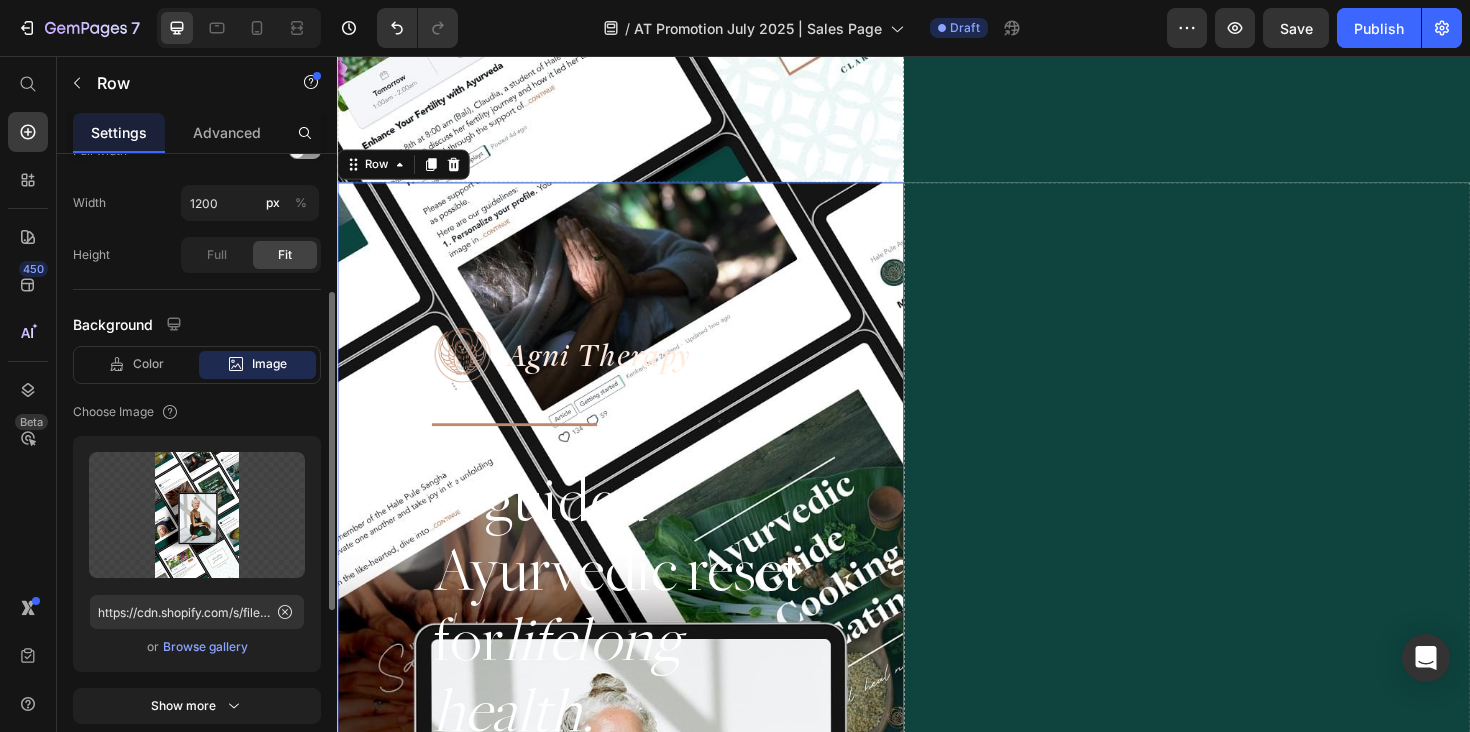 scroll, scrollTop: 553, scrollLeft: 0, axis: vertical 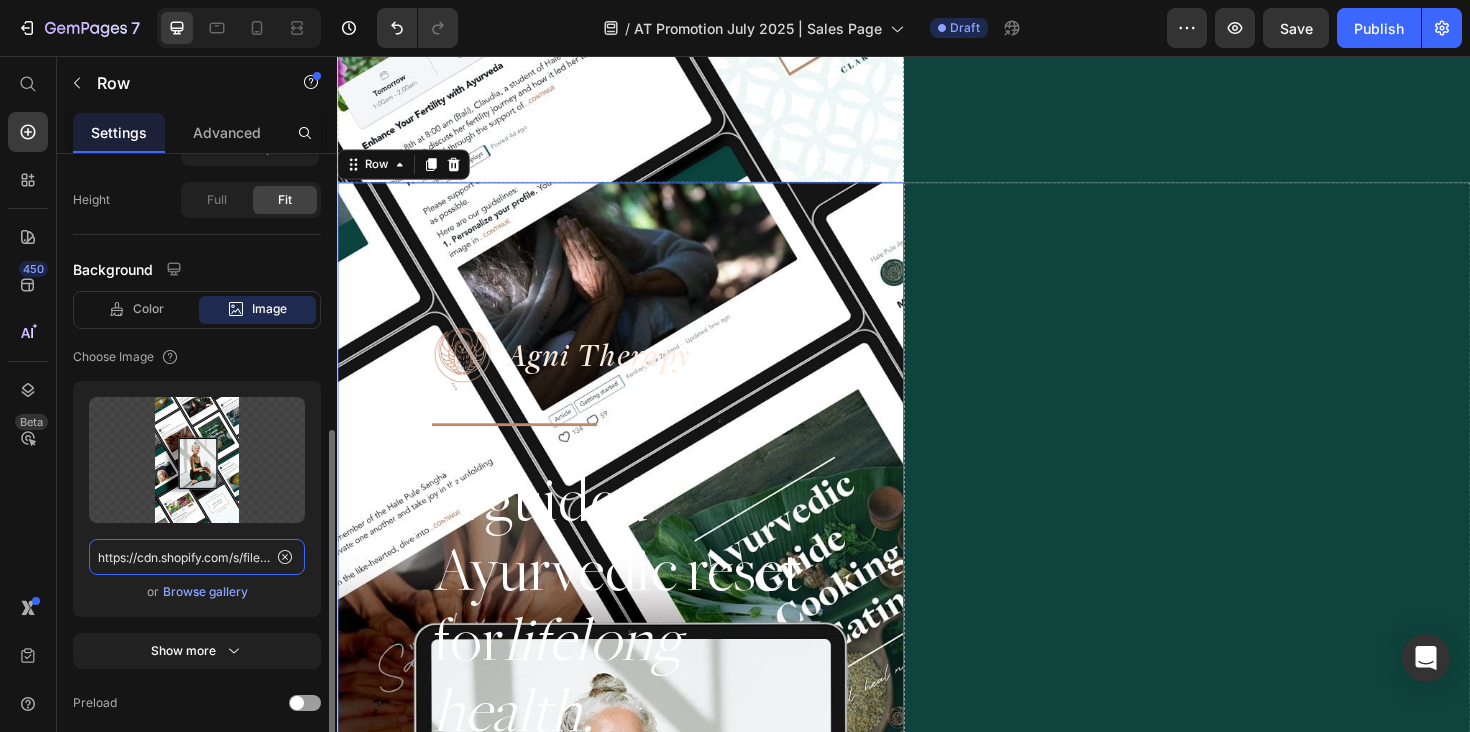 click on "https://cdn.shopify.com/s/files/1/0670/5188/0688/files/501846031424553952-c3462edb-ca95-4903-971a-98913d888ab9.jpg" 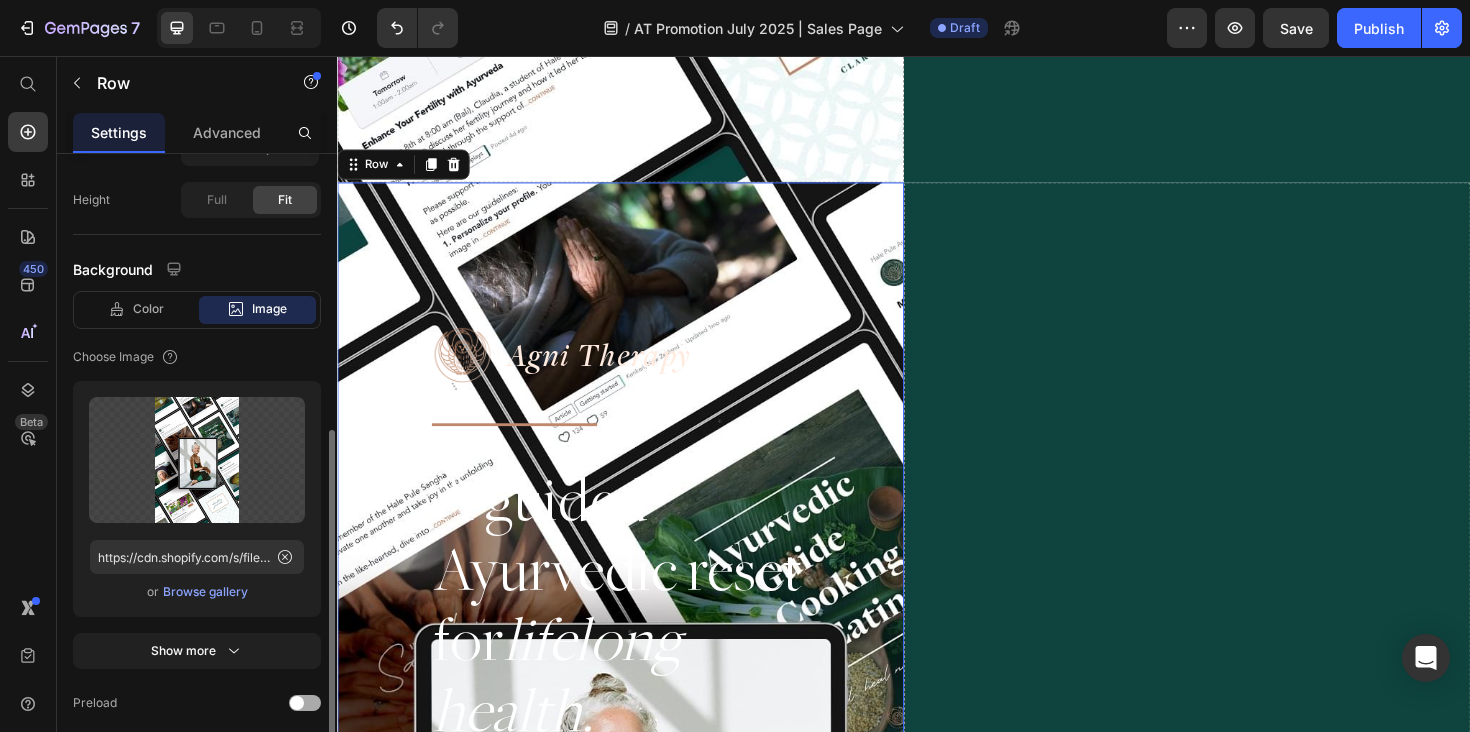 click at bounding box center (305, 703) 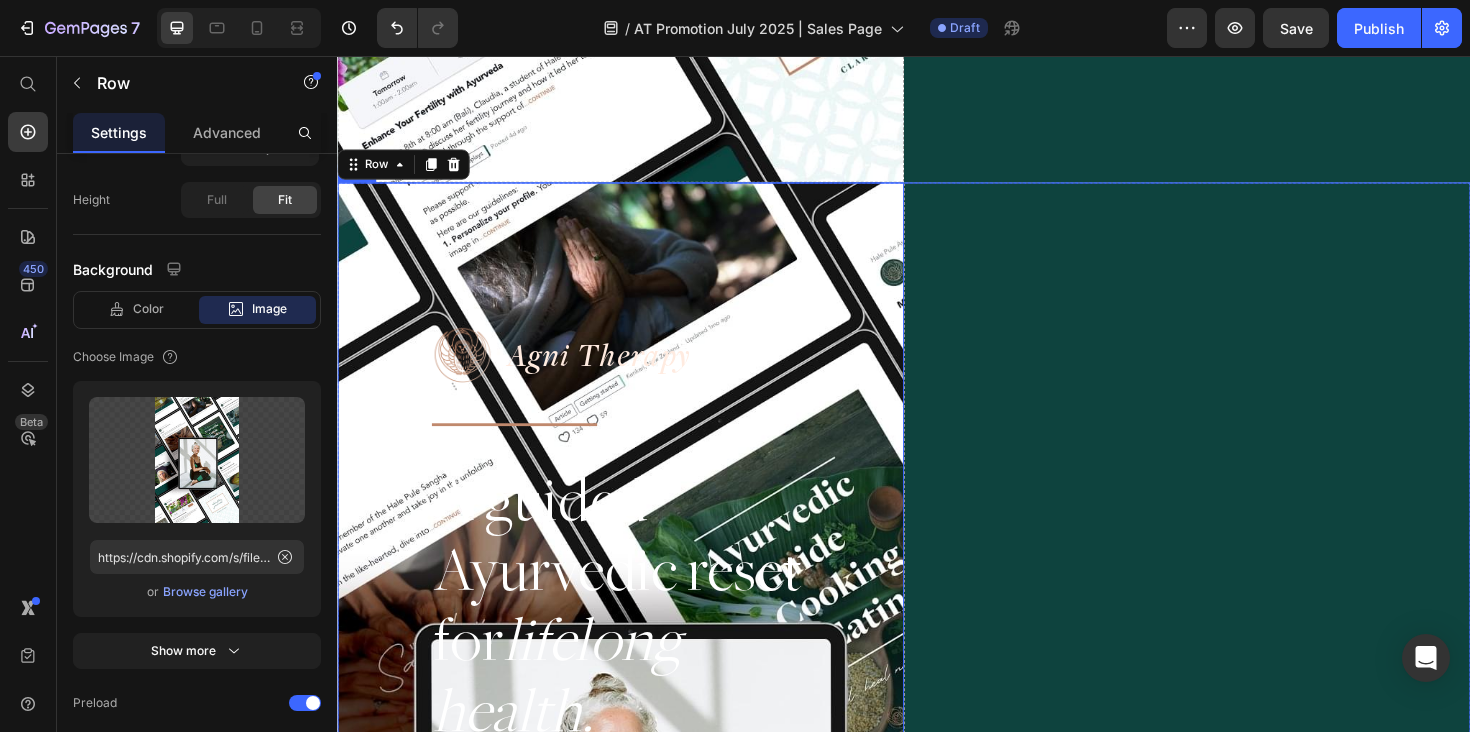 click on "Drop element here" at bounding box center (1237, 916) 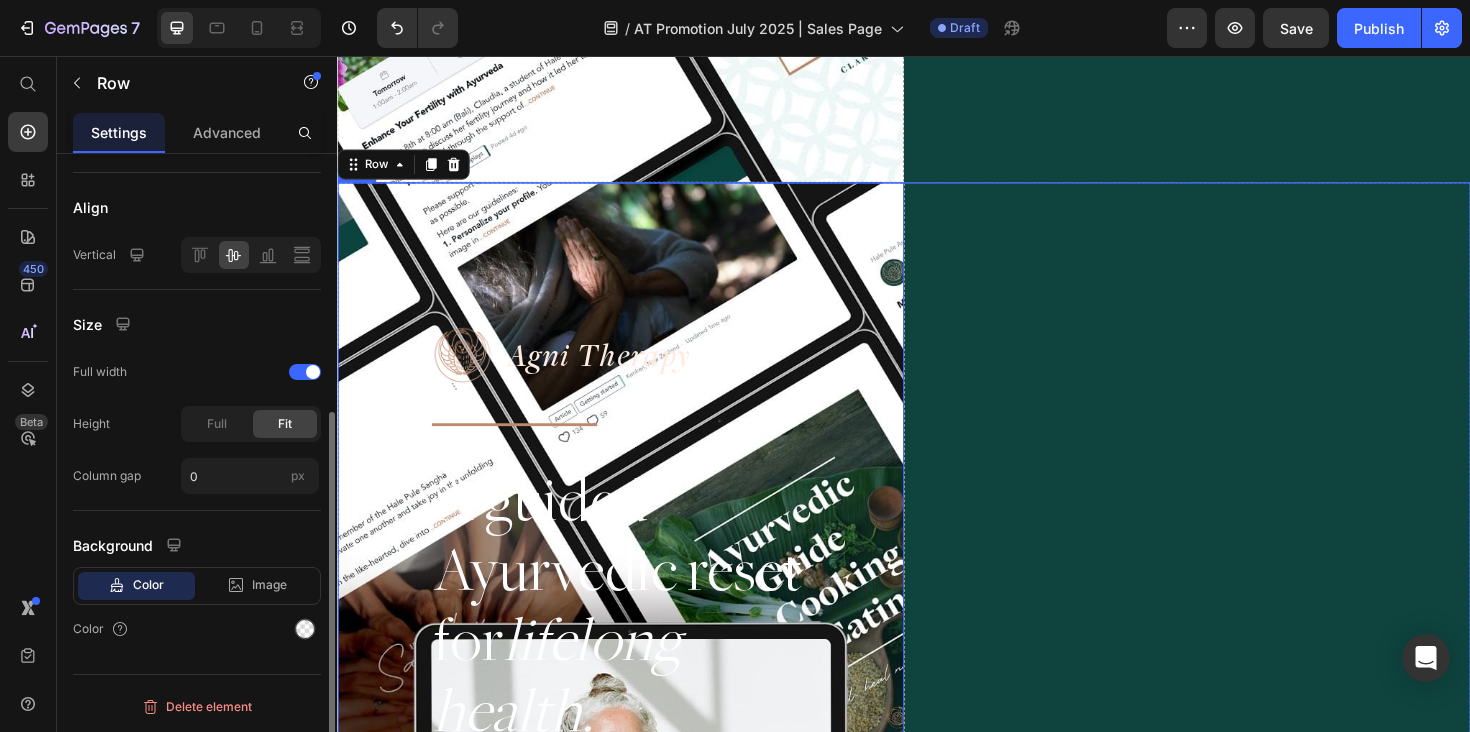 scroll, scrollTop: 434, scrollLeft: 0, axis: vertical 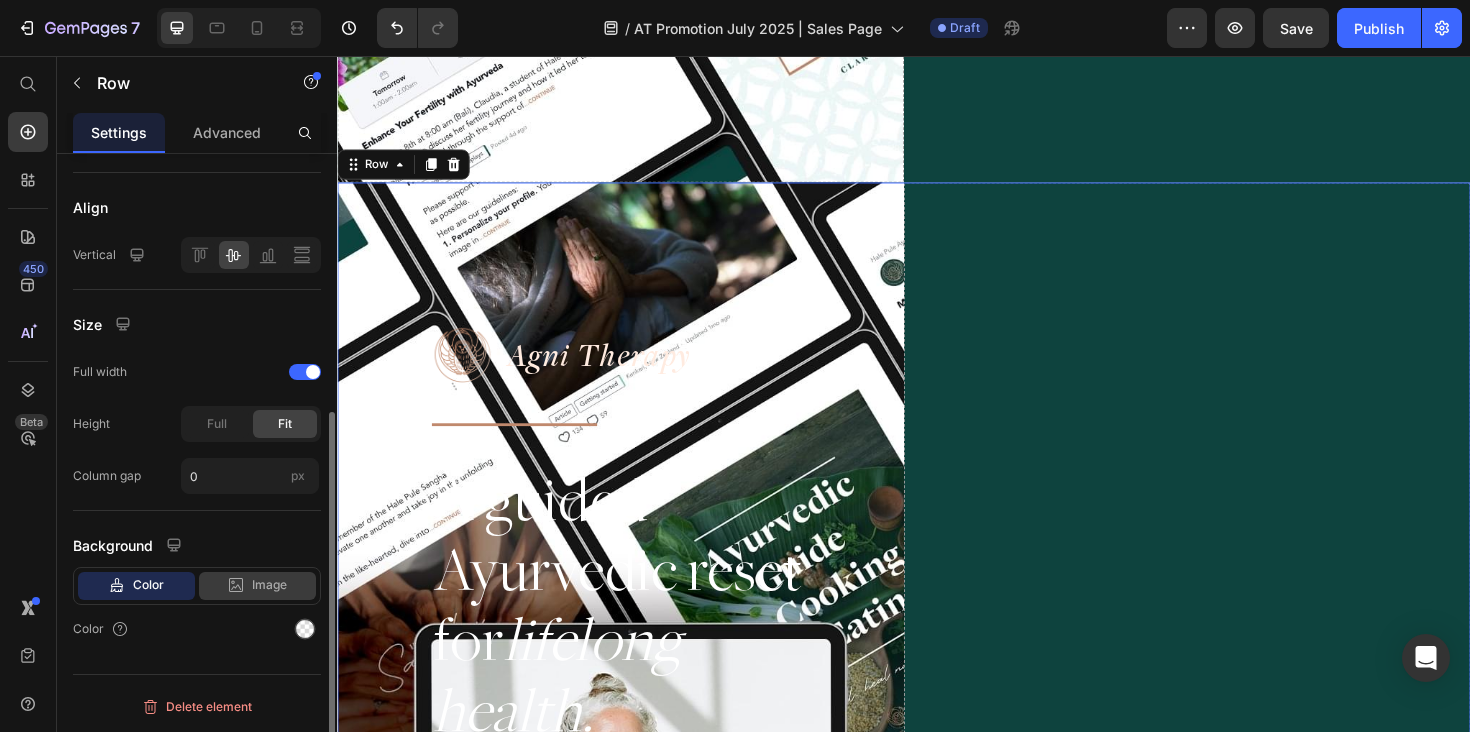 click on "Image" 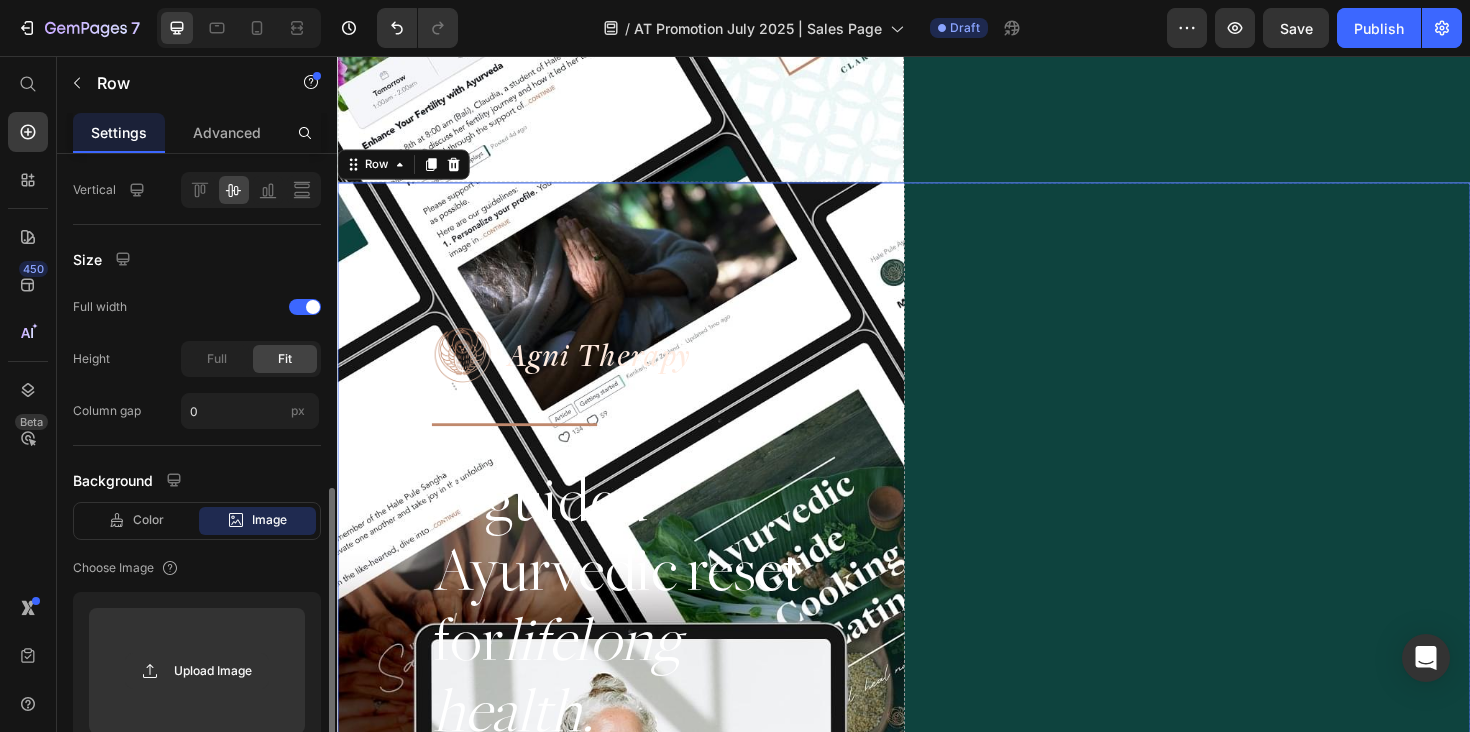 scroll, scrollTop: 635, scrollLeft: 0, axis: vertical 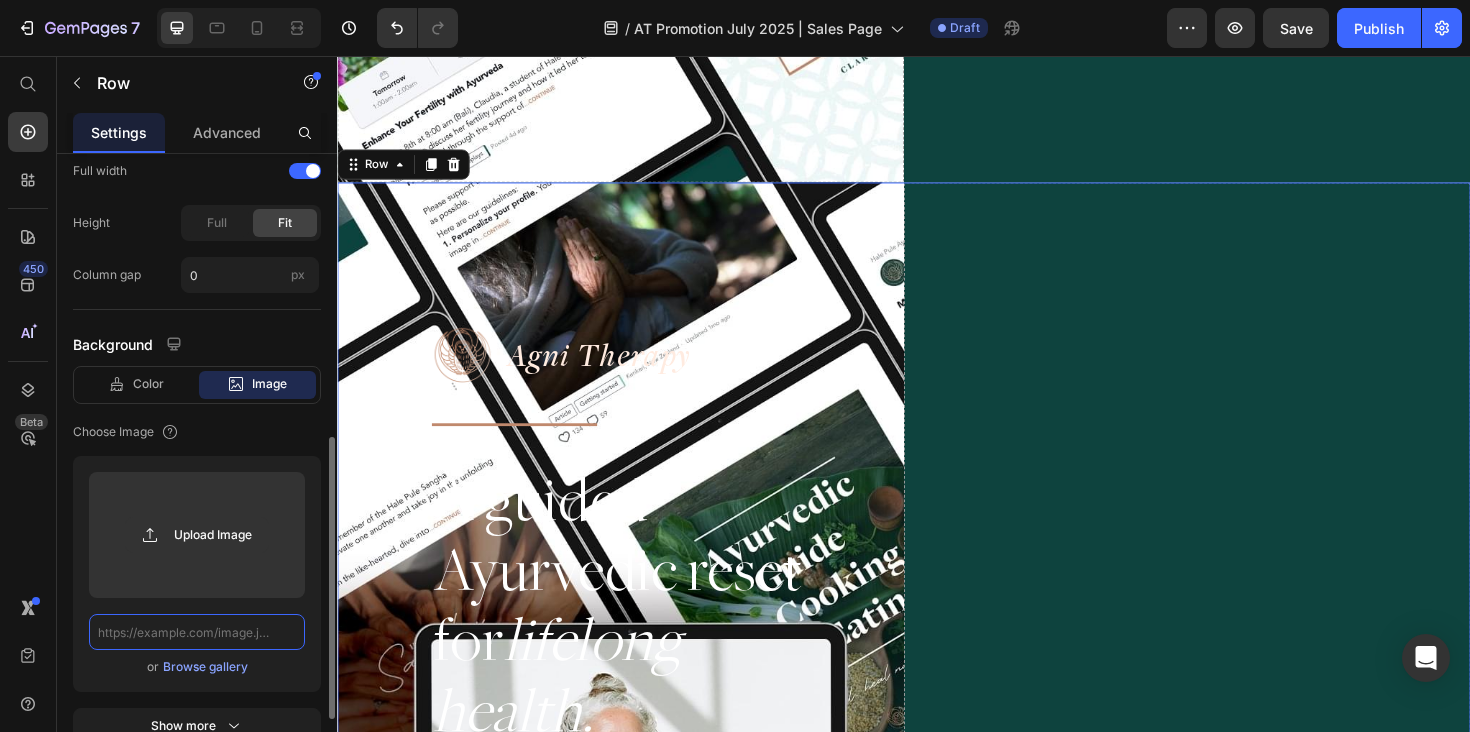 click 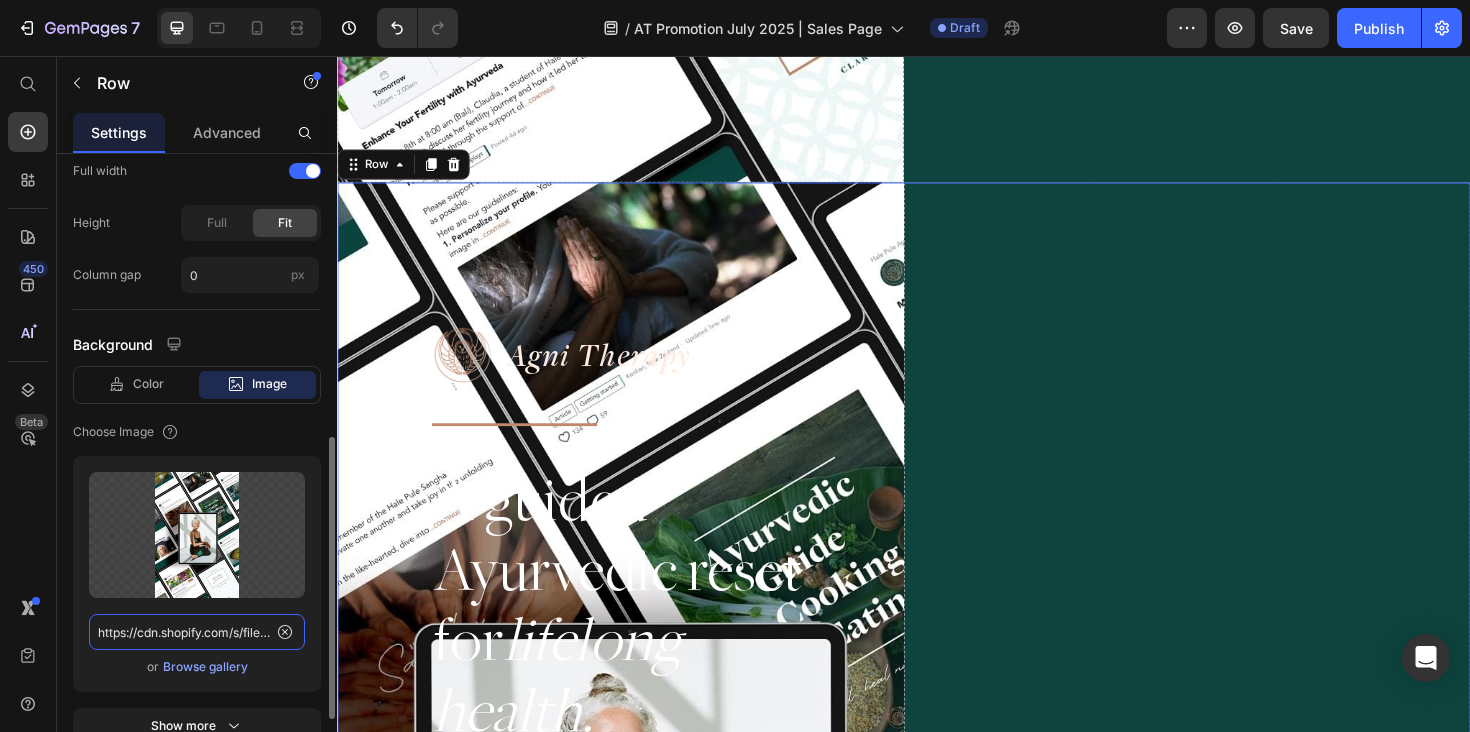 scroll, scrollTop: 0, scrollLeft: 544, axis: horizontal 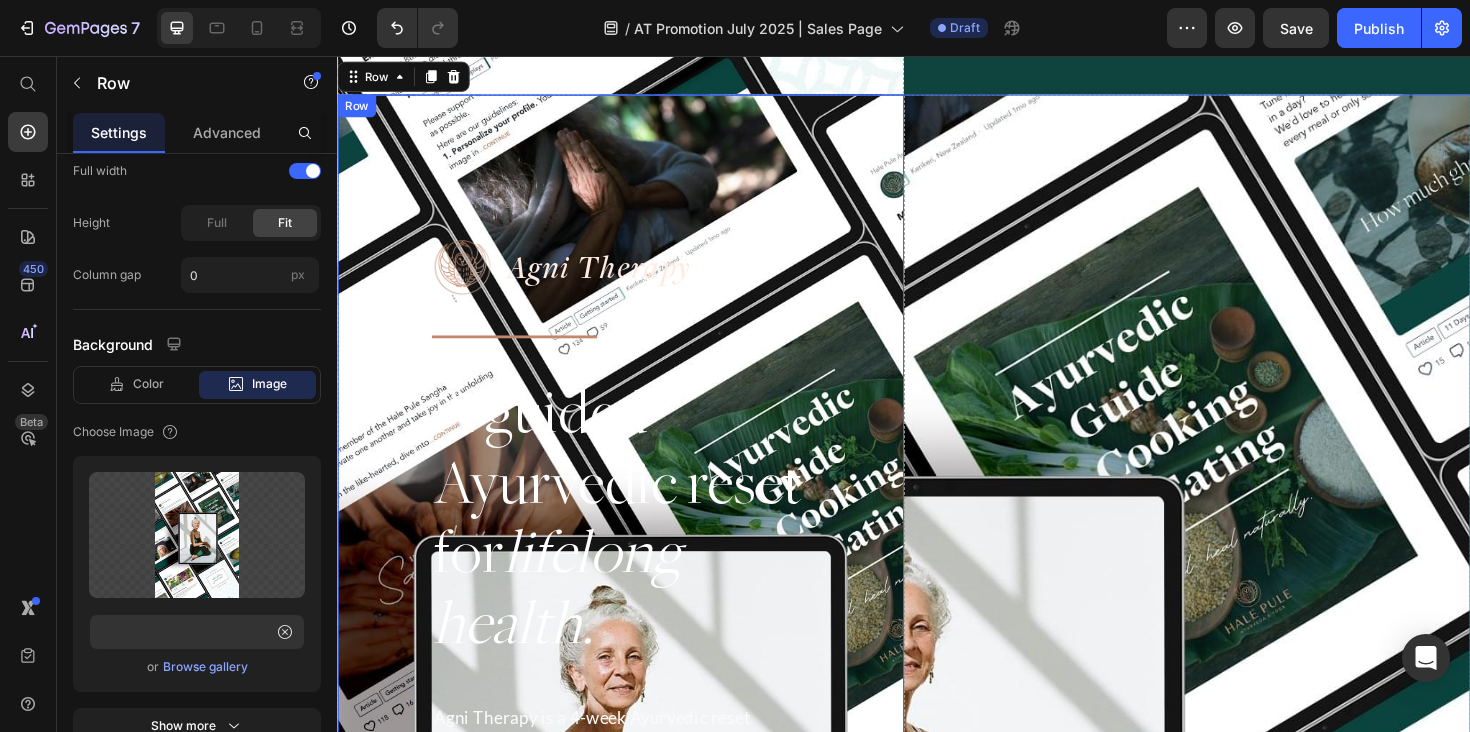 click on "Image Agni Therapy Text Block Row                Title Line A guided Ayurvedic reset for  lifelong health. Heading Agni Therapy is a 4-week Ayurvedic reset designed to balance your hormones, heal your digestion, and restore vibrant health,  for good.   This gentle immersion helps your body remember how to heal, setting you on a path to vibrant, lasting health  without restrictive diets, endless supplements or confusion.   If quick fixes haven’t worked, it’s because healing isn’t about doing more —  it’s about what’s needed, for your body, in the natural order, with experienced guidance.   This isn’t just another program,  it’s a framework, a community and a step-by-step path to finally feeling at home in your body again. Text Block
JOIN NOW Button Row" at bounding box center [637, 823] 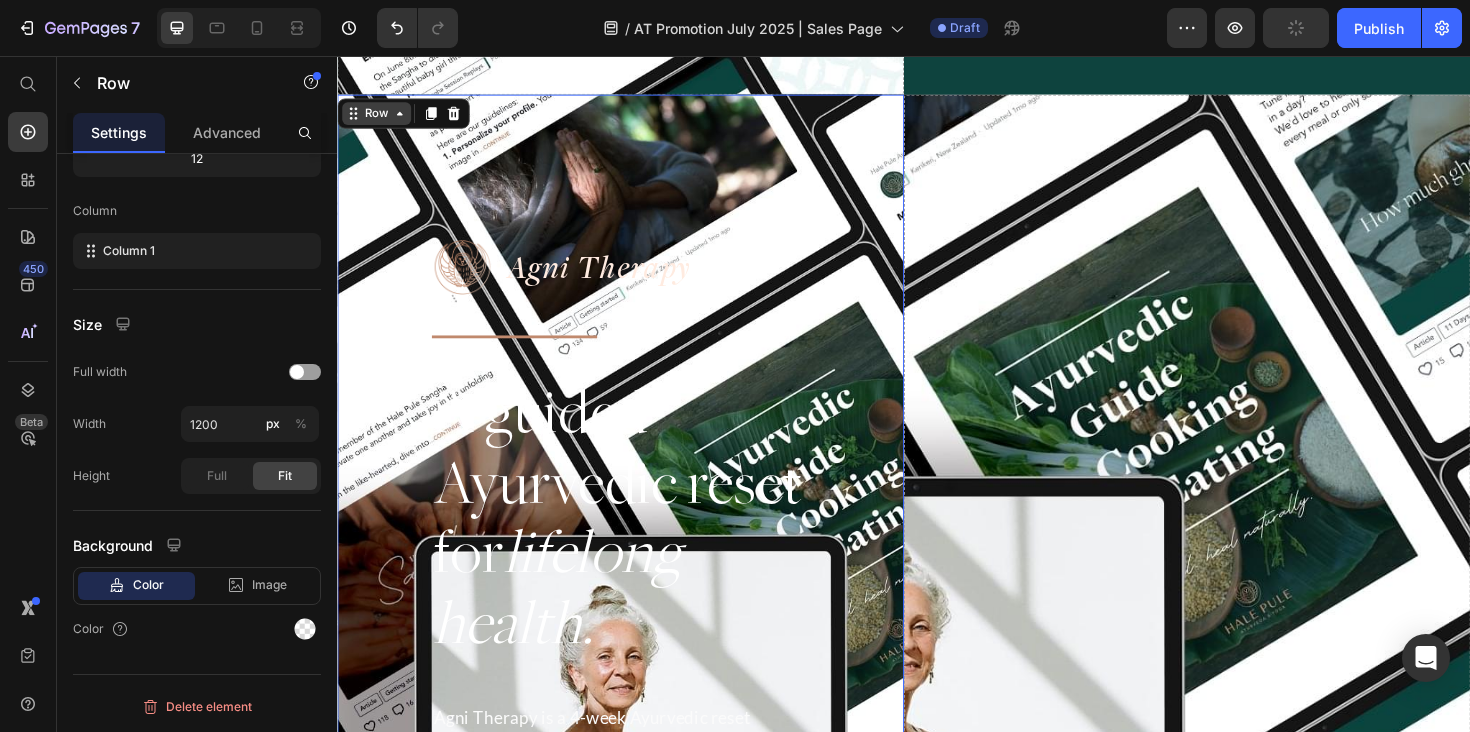click on "Row" at bounding box center (378, 117) 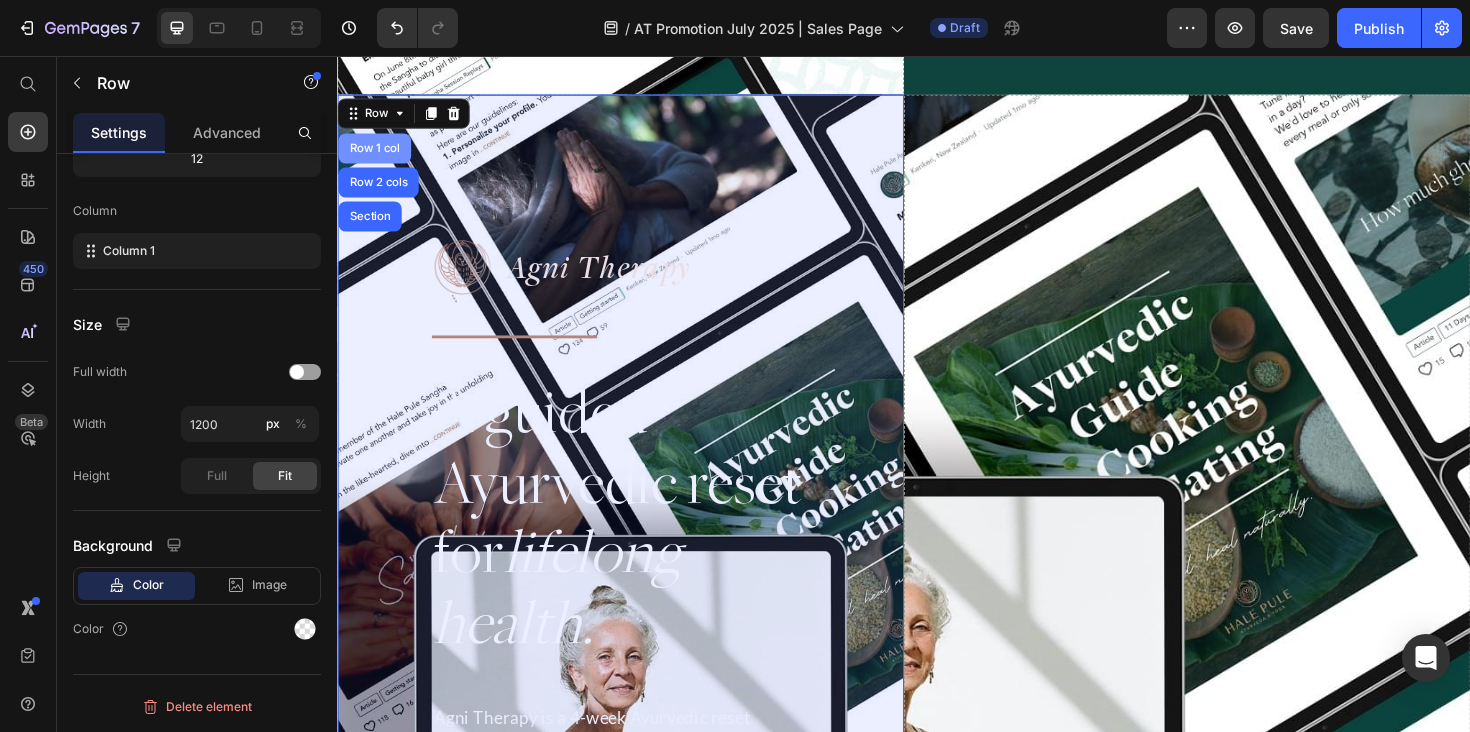click on "Row 1 col" at bounding box center [376, 154] 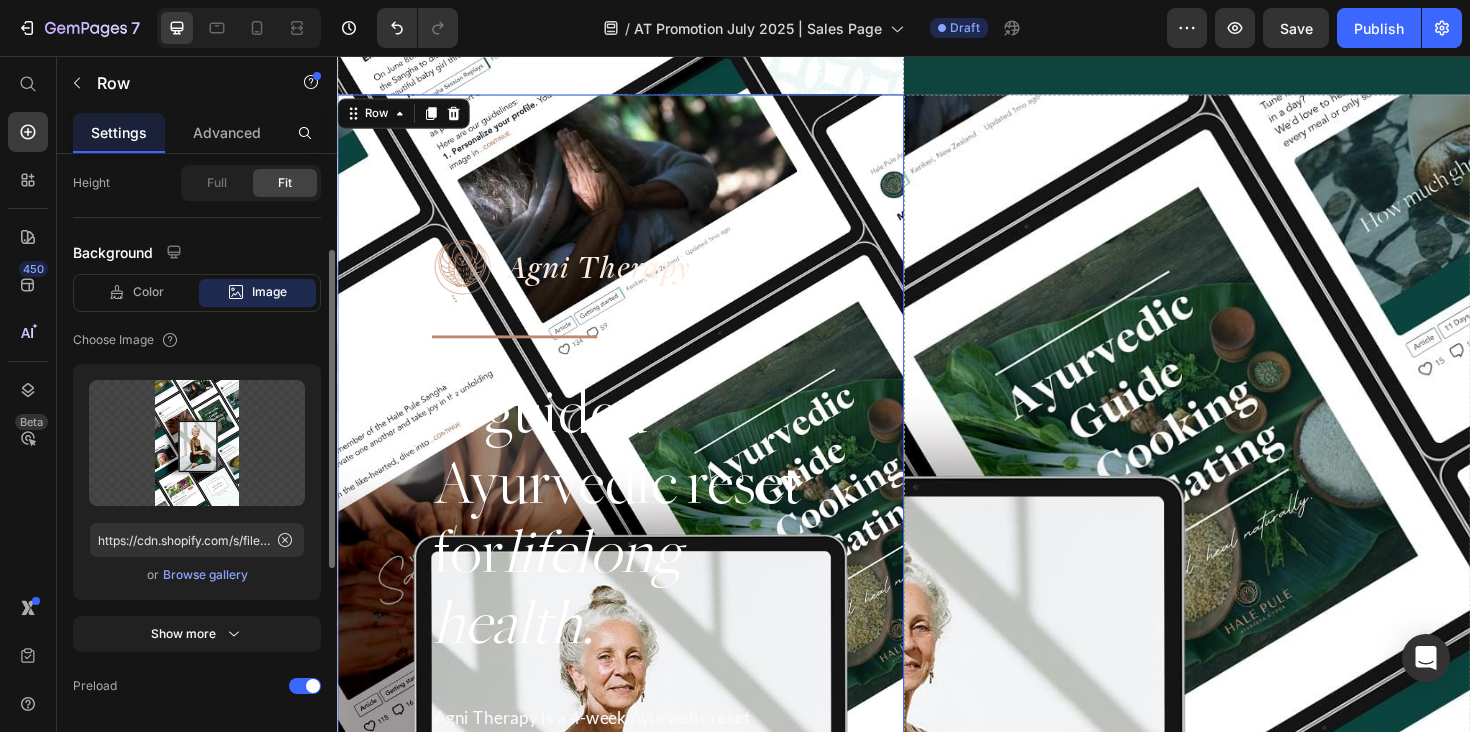 scroll, scrollTop: 633, scrollLeft: 0, axis: vertical 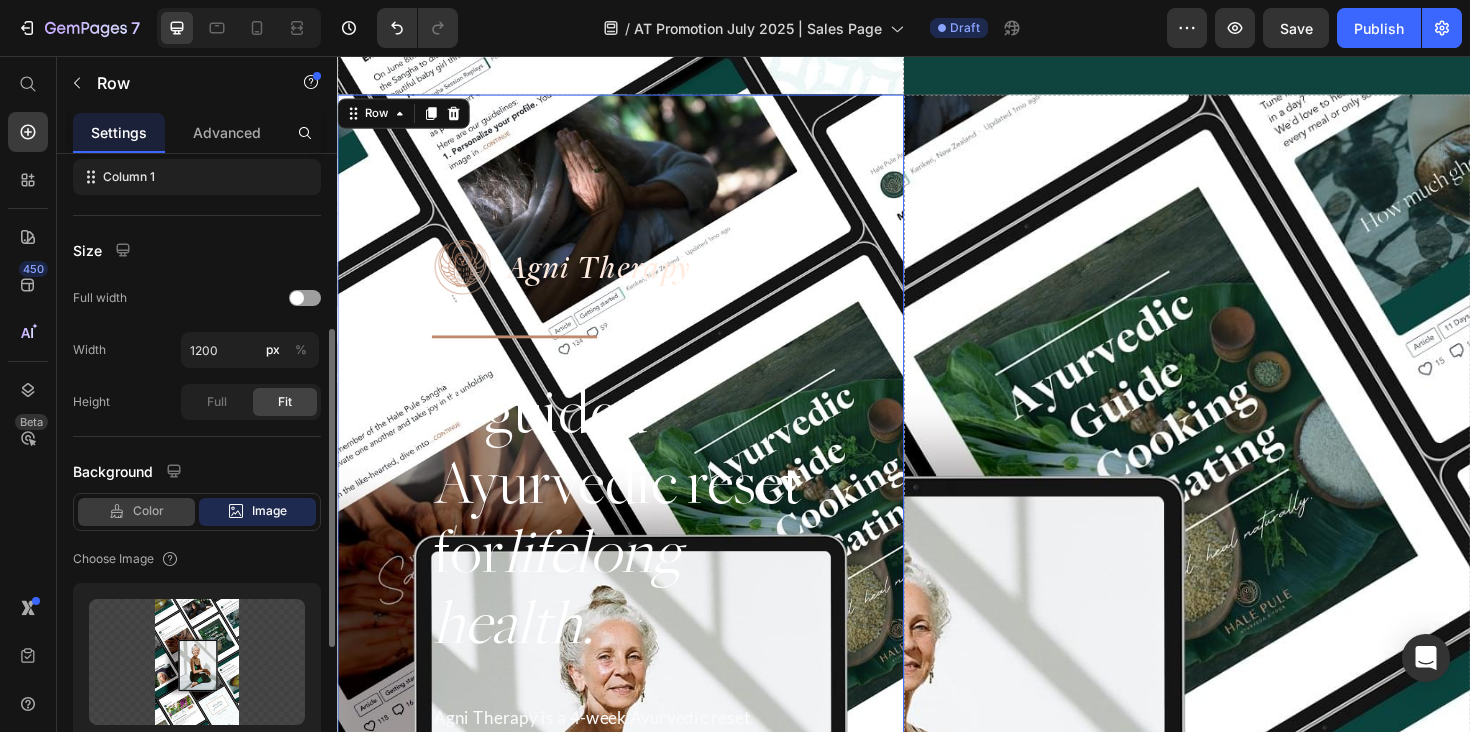 click on "Color" at bounding box center (148, 511) 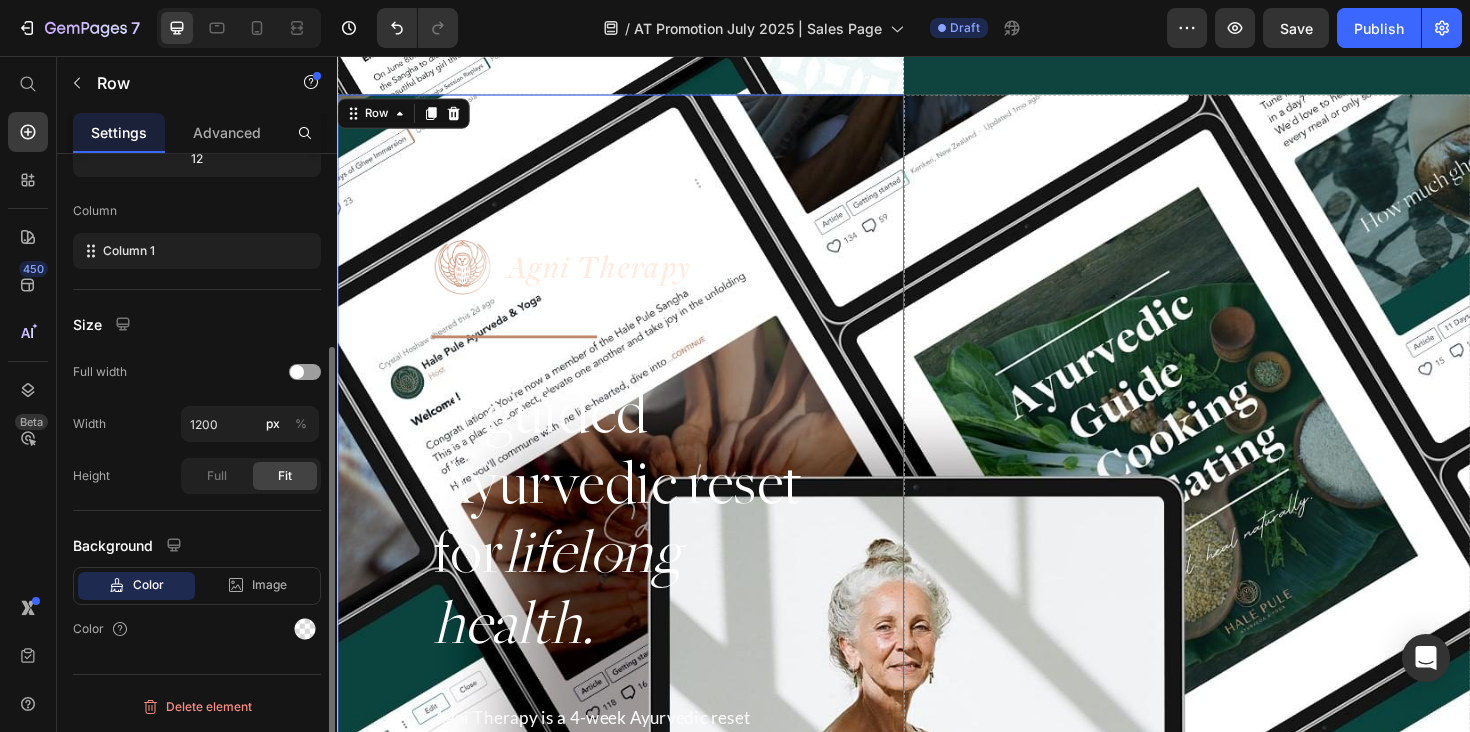 scroll, scrollTop: 277, scrollLeft: 0, axis: vertical 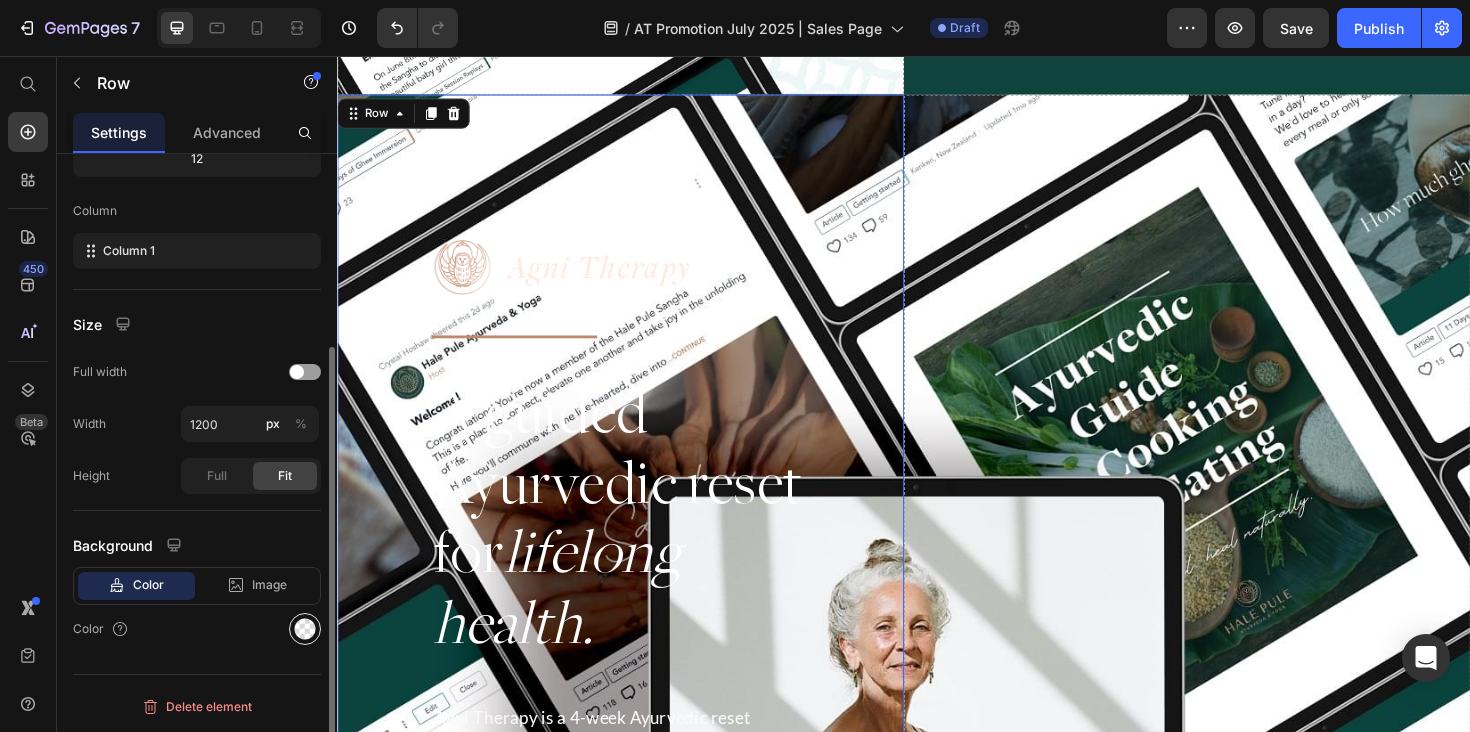 click at bounding box center [305, 629] 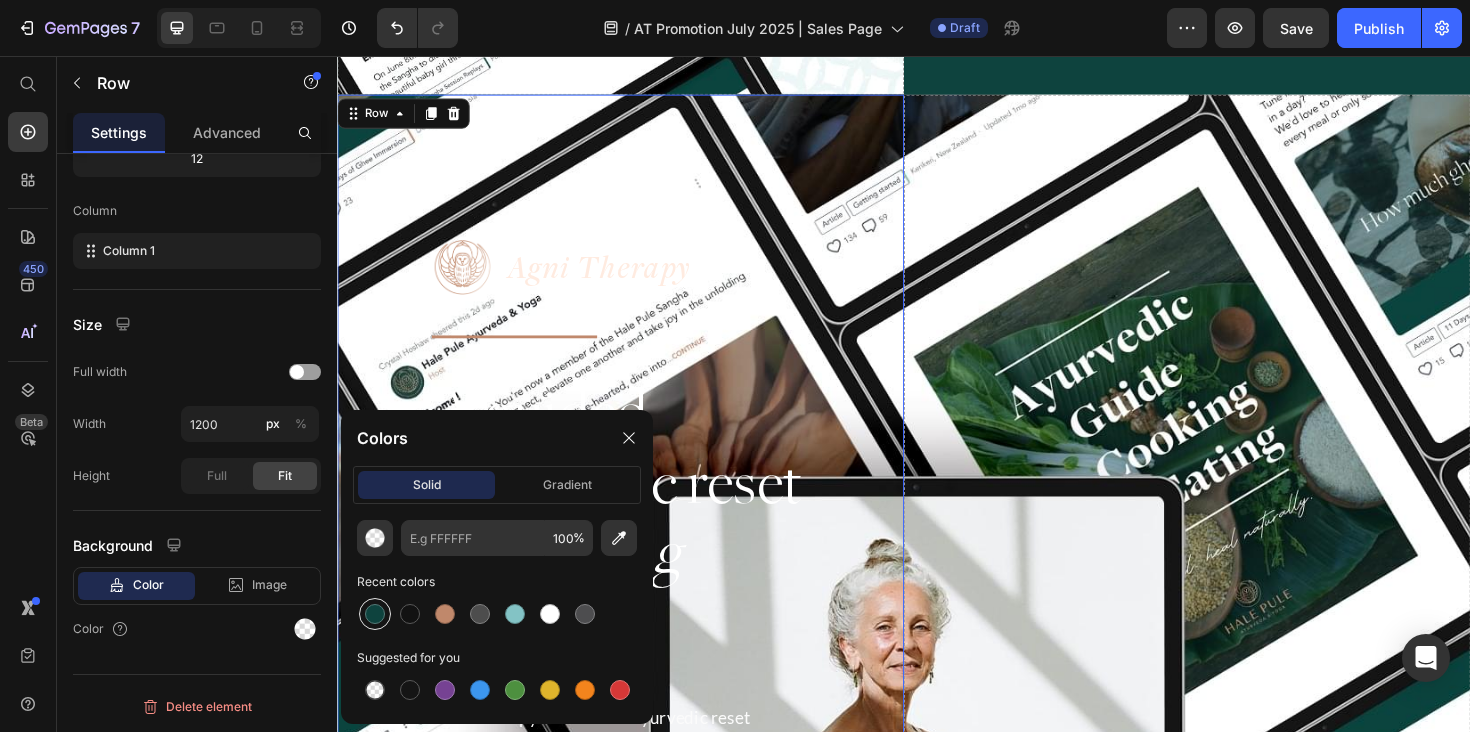 click at bounding box center (375, 614) 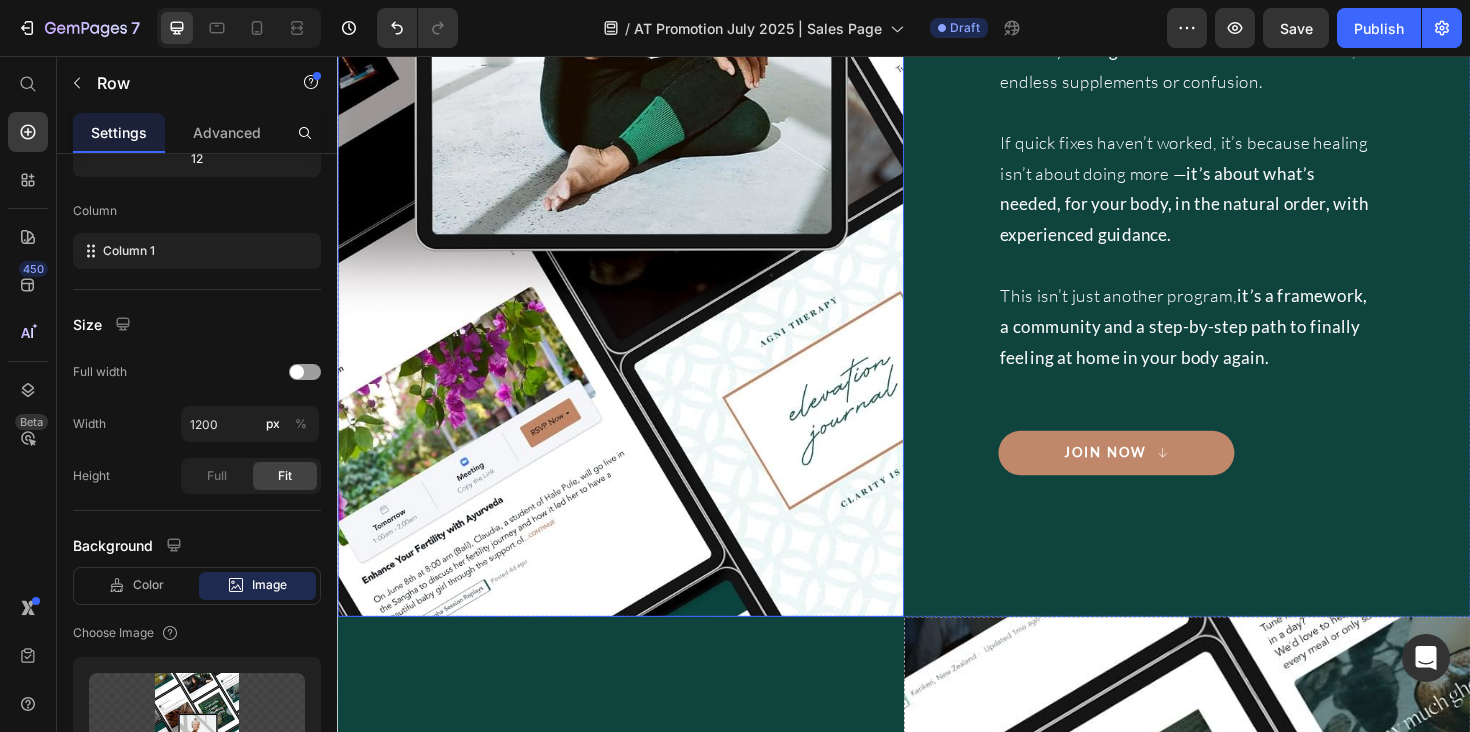 click on "Drop element here" at bounding box center (637, -77) 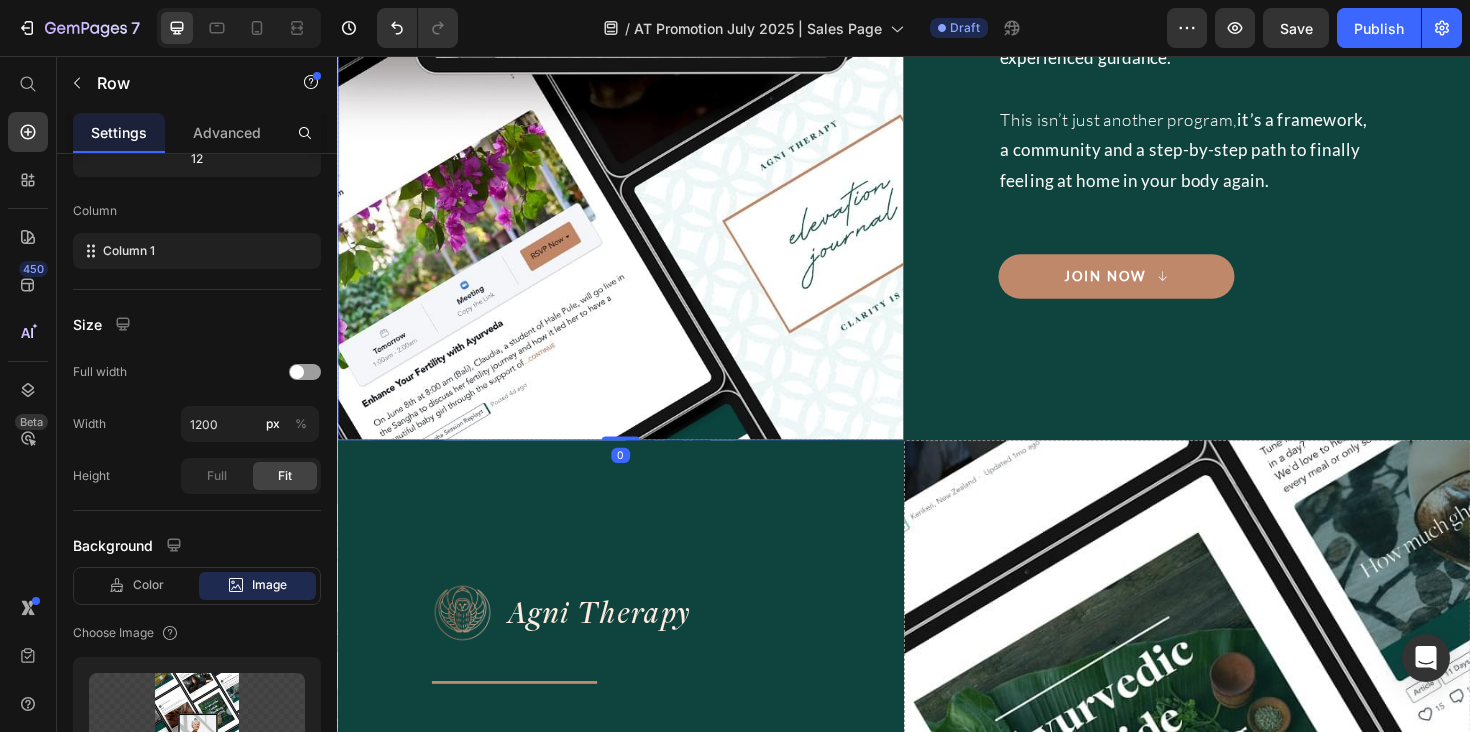 scroll, scrollTop: 6272, scrollLeft: 0, axis: vertical 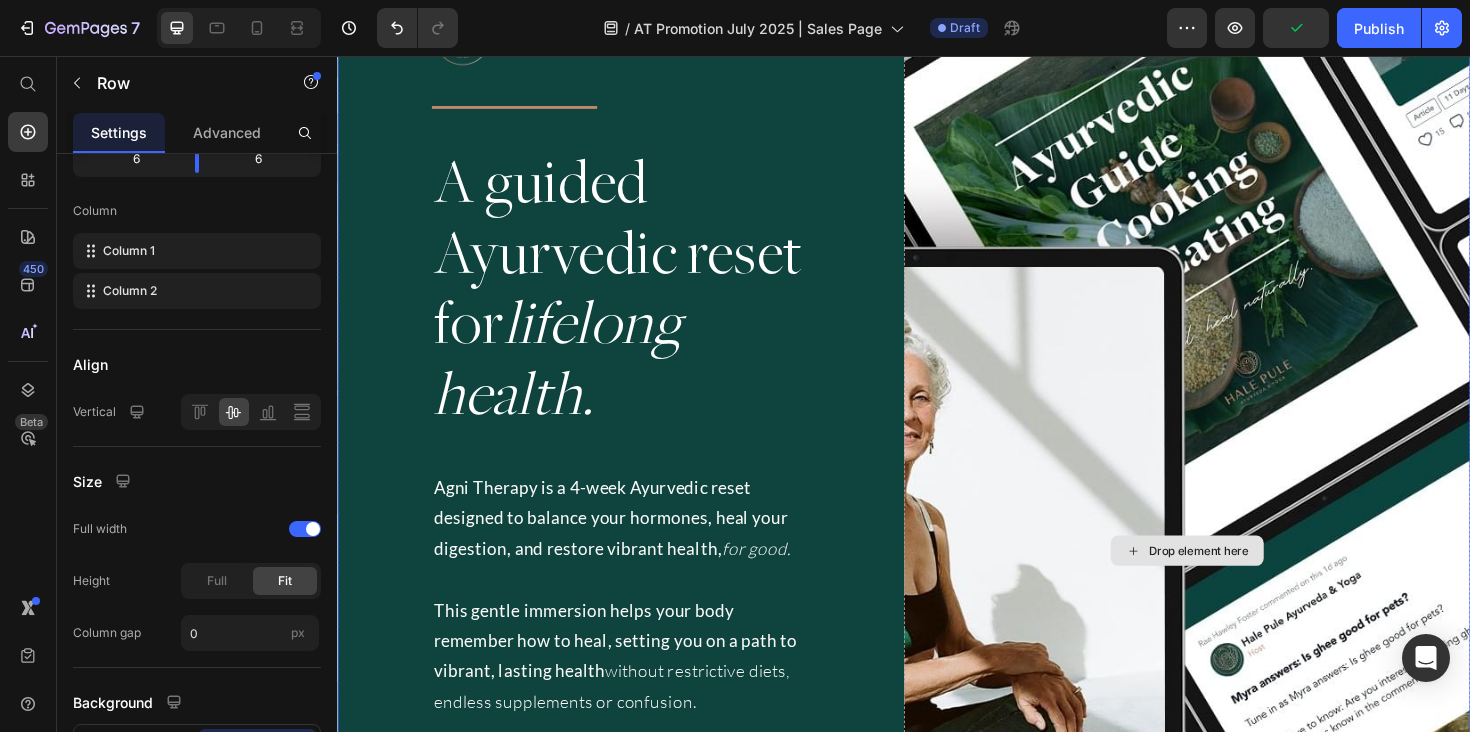 click on "Drop element here" at bounding box center [1237, 580] 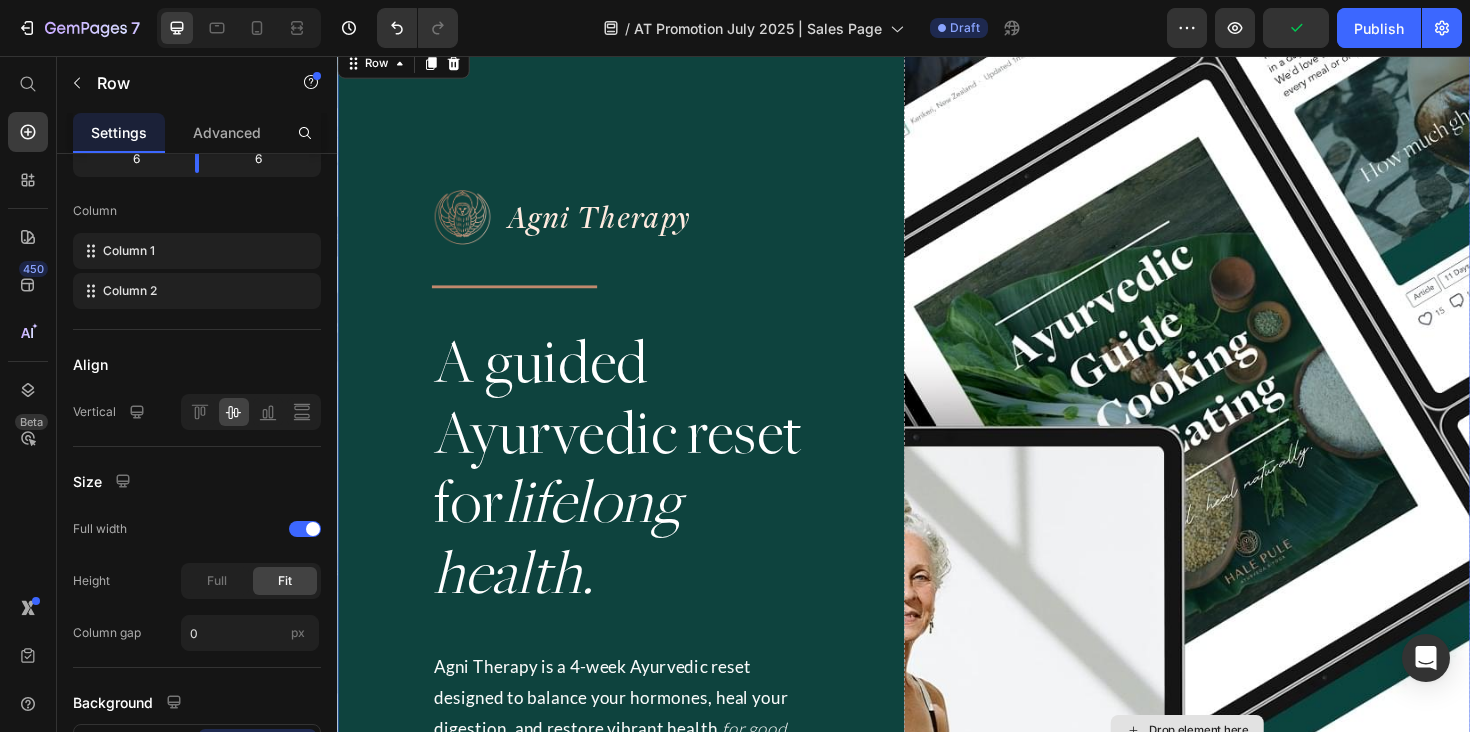 click on "Drop element here" at bounding box center [1237, 770] 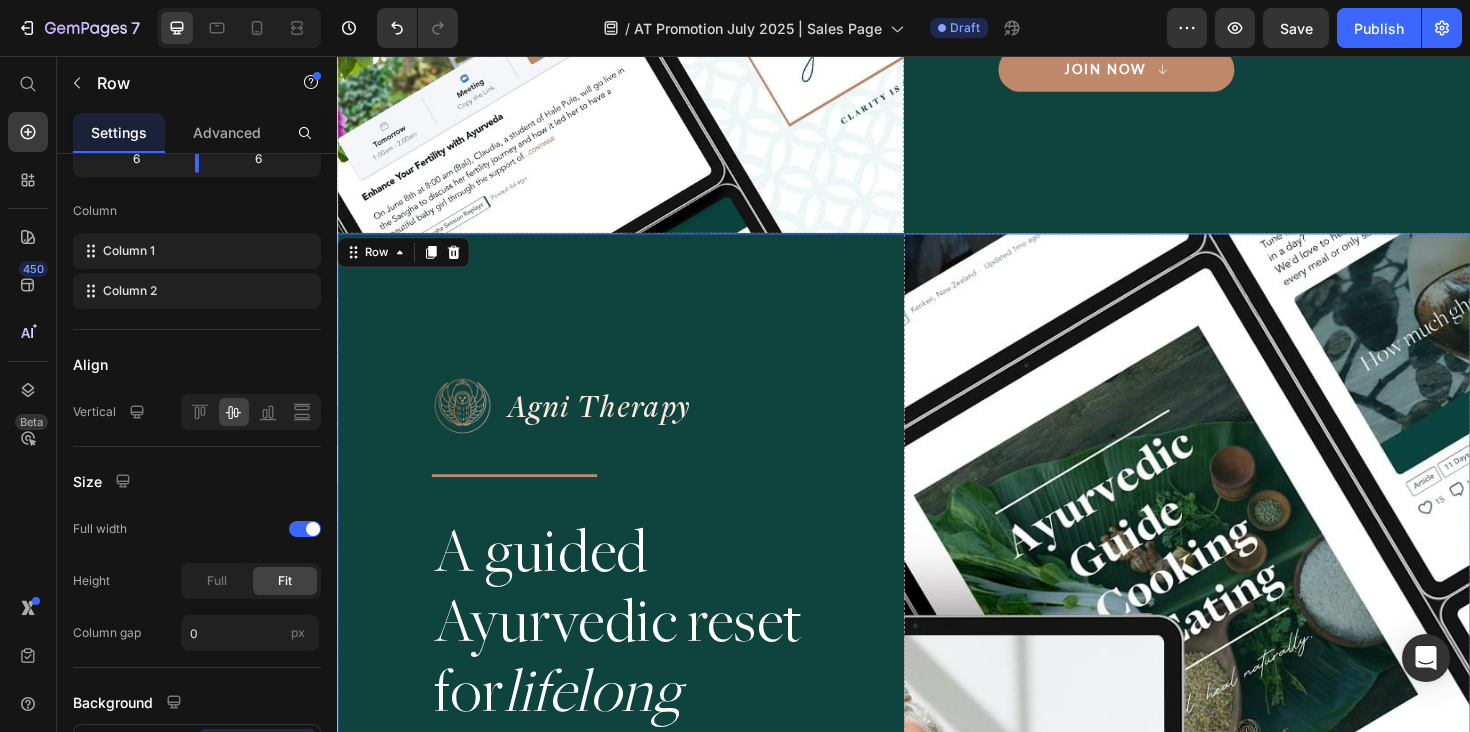 scroll, scrollTop: 5860, scrollLeft: 0, axis: vertical 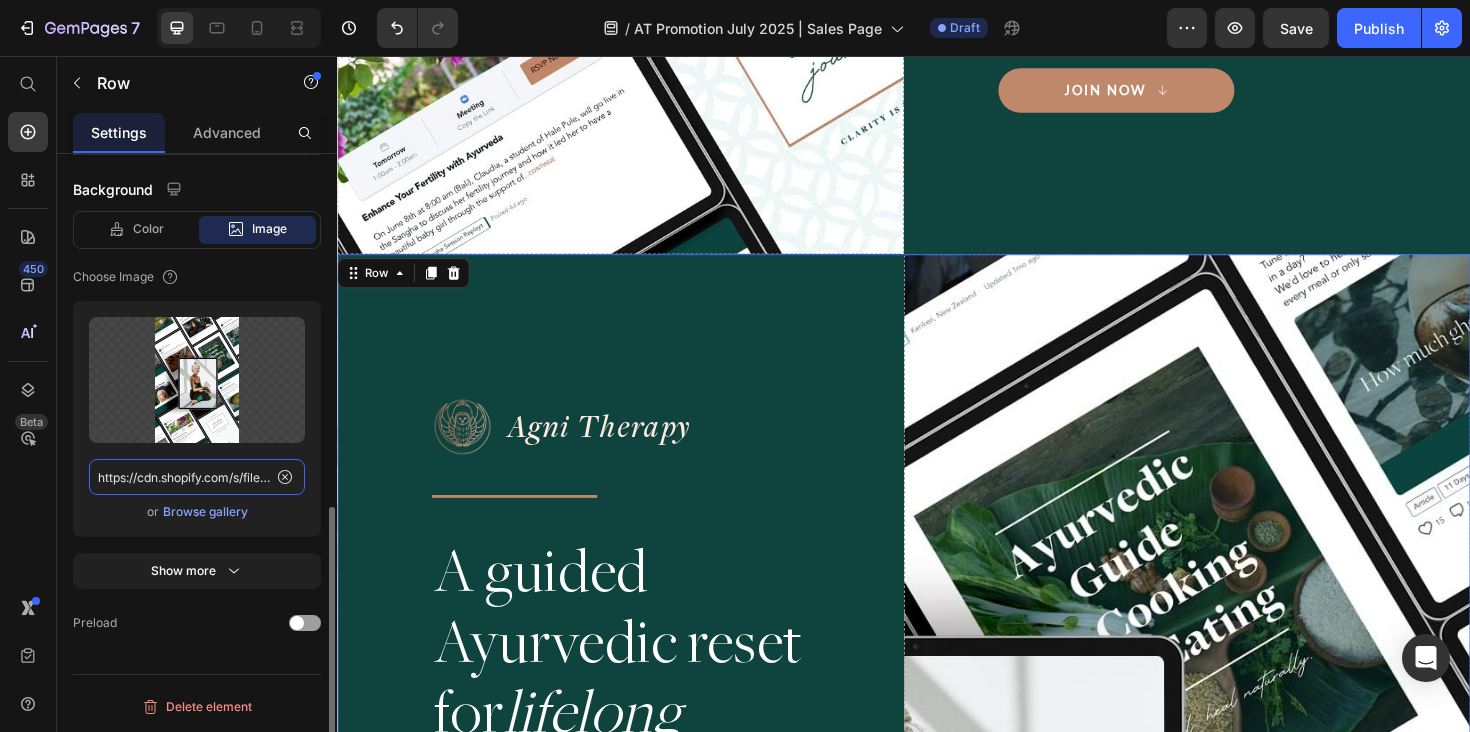 click on "https://cdn.shopify.com/s/files/1/0670/5188/0688/files/501846031424553952-c3462edb-ca95-4903-971a-98913d888ab9.jpg" 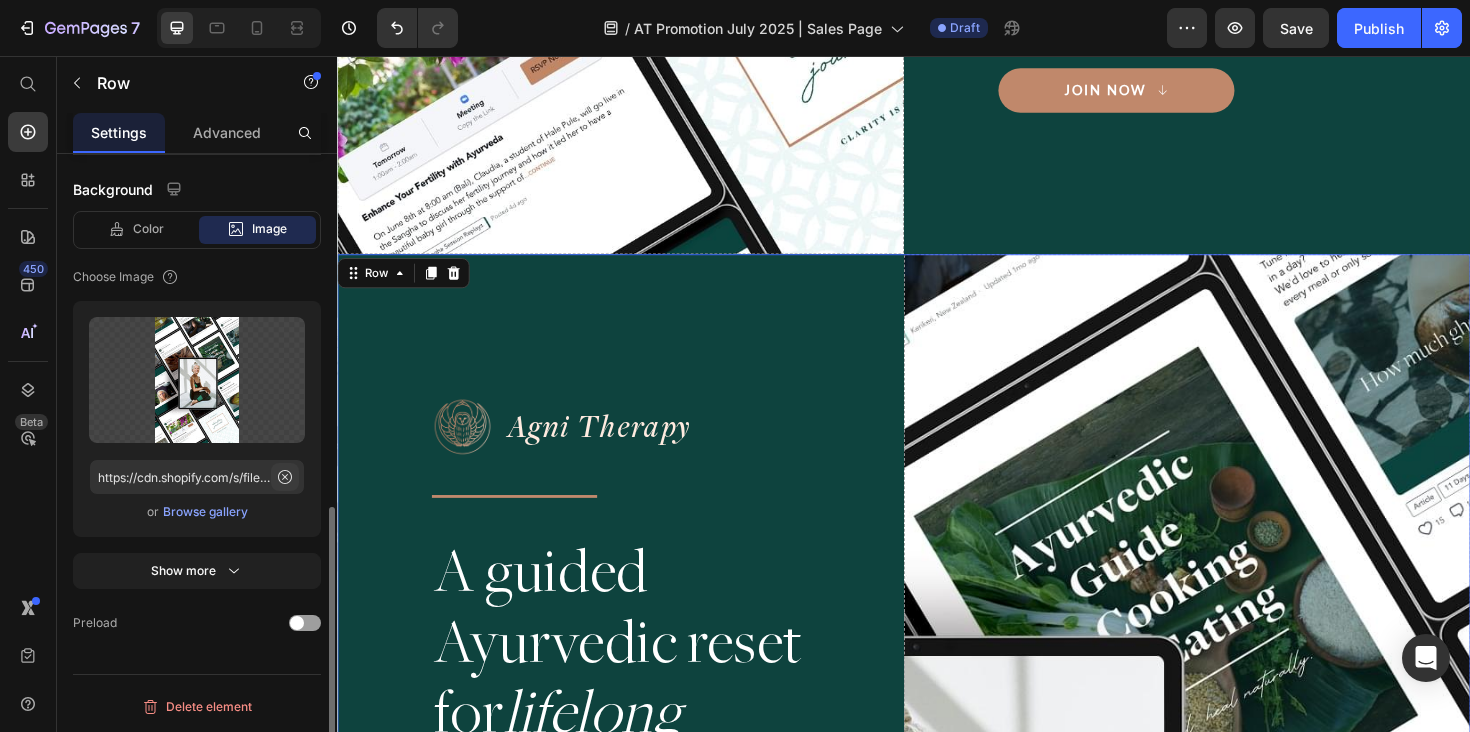 click 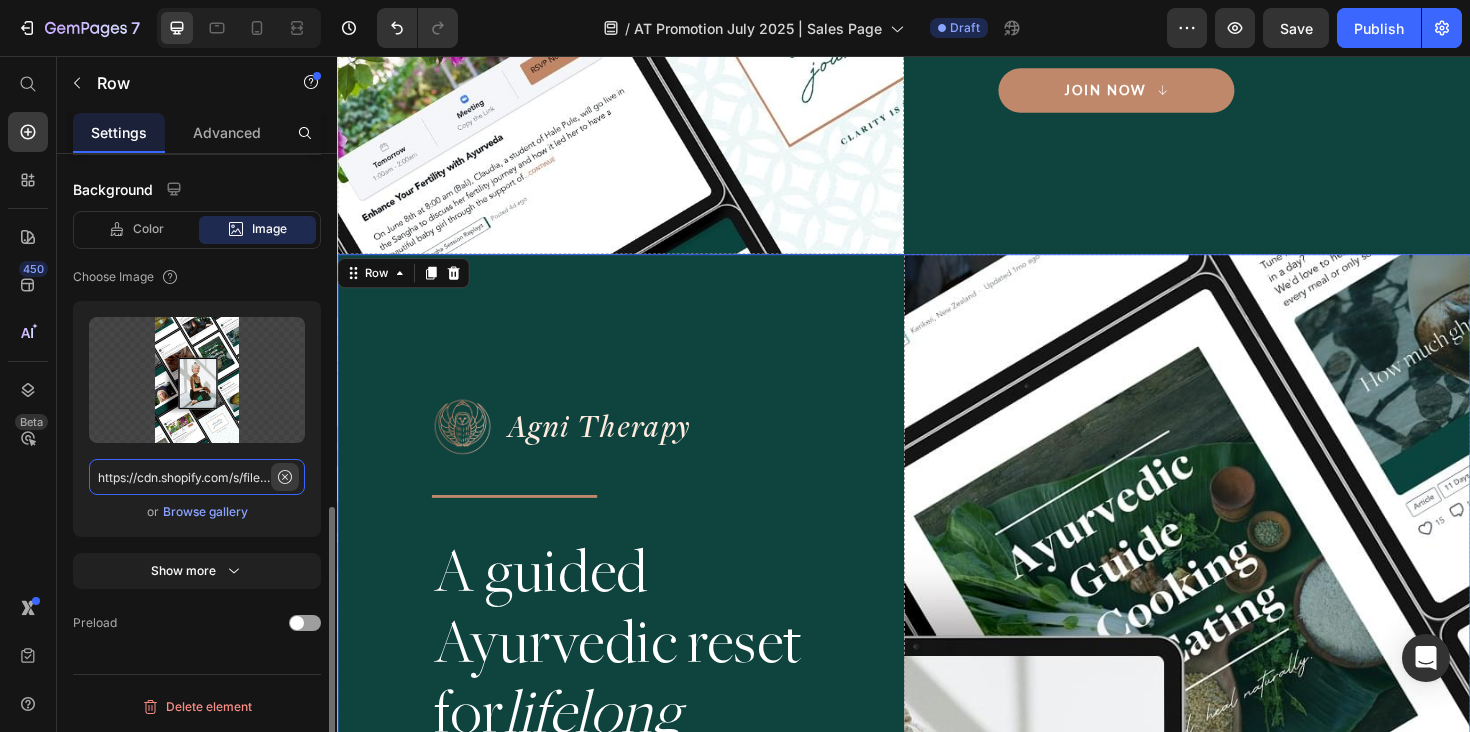 type 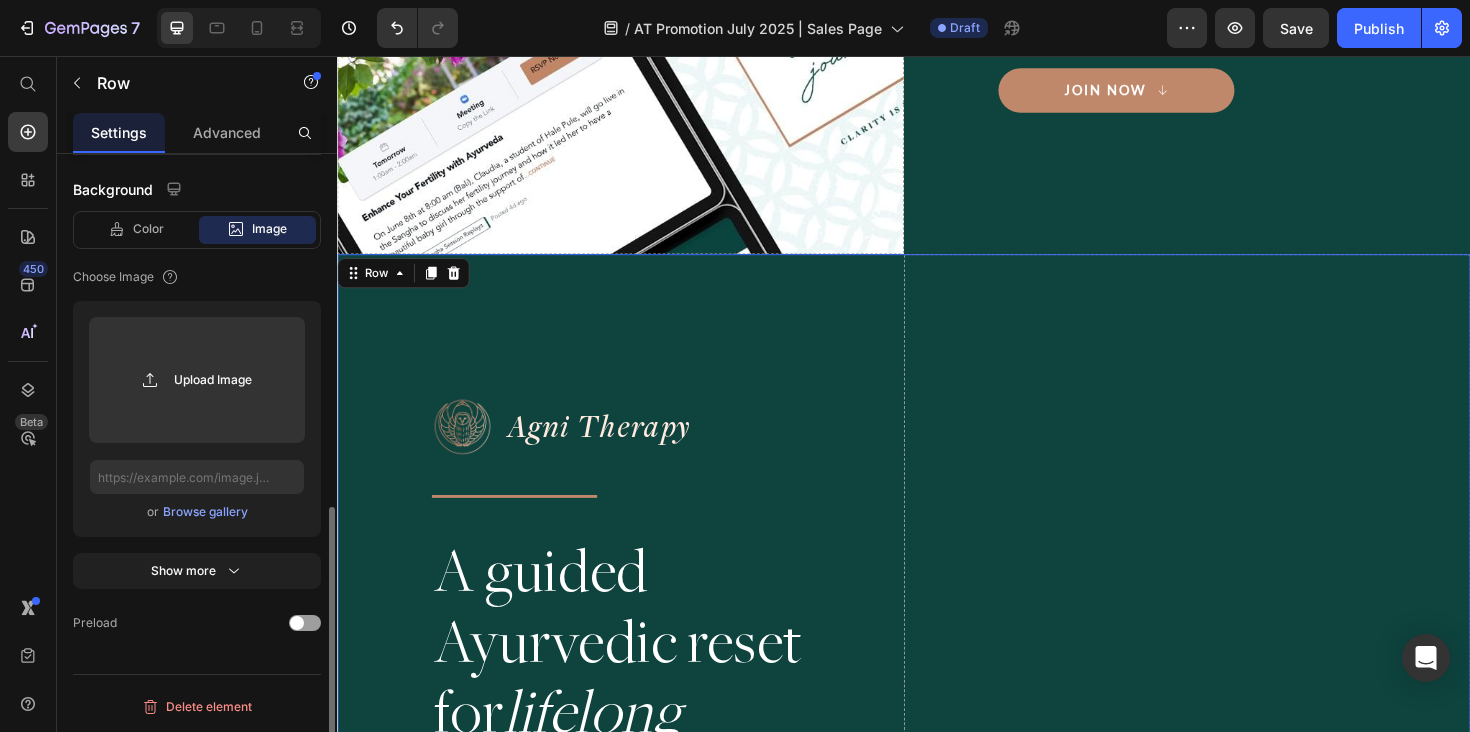 click on "Drop element here" at bounding box center (1237, 992) 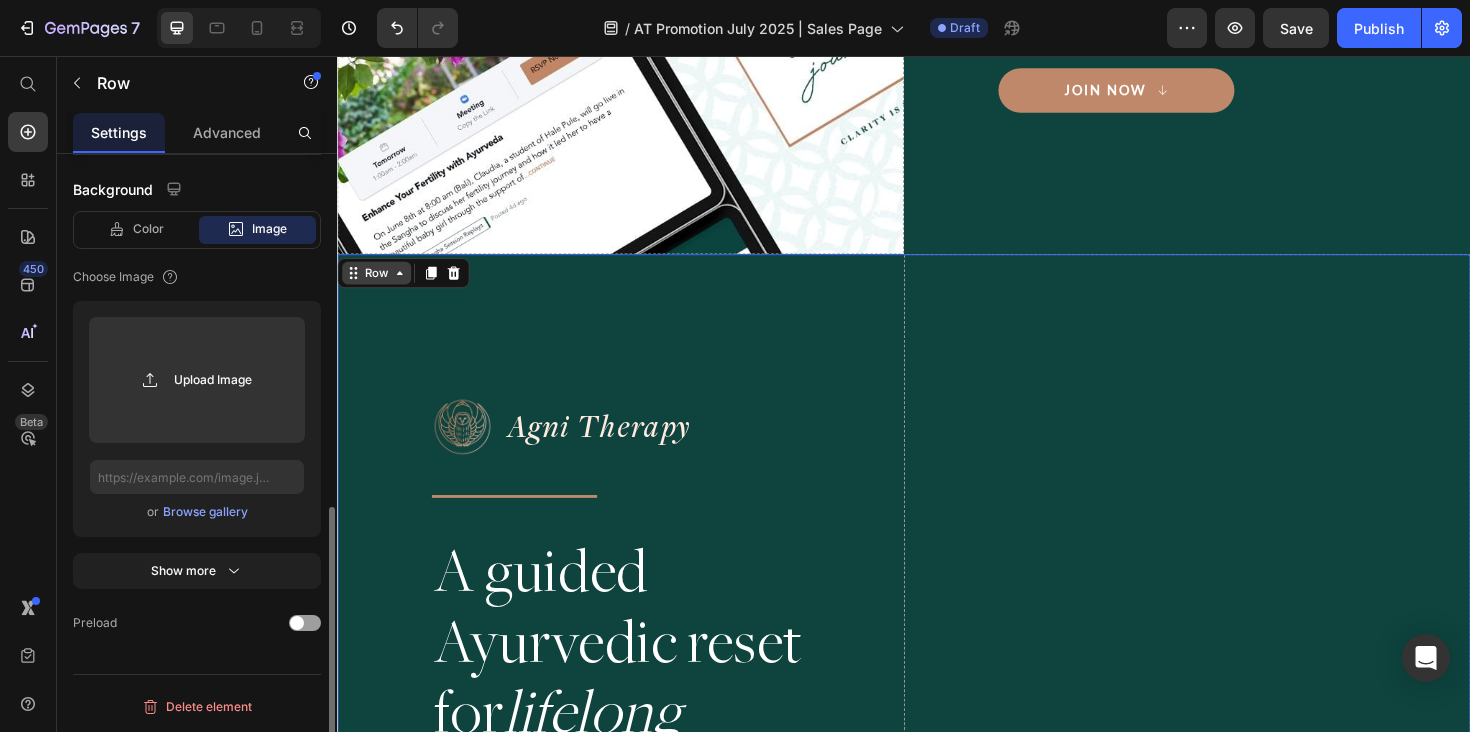 click on "Row" at bounding box center (378, 286) 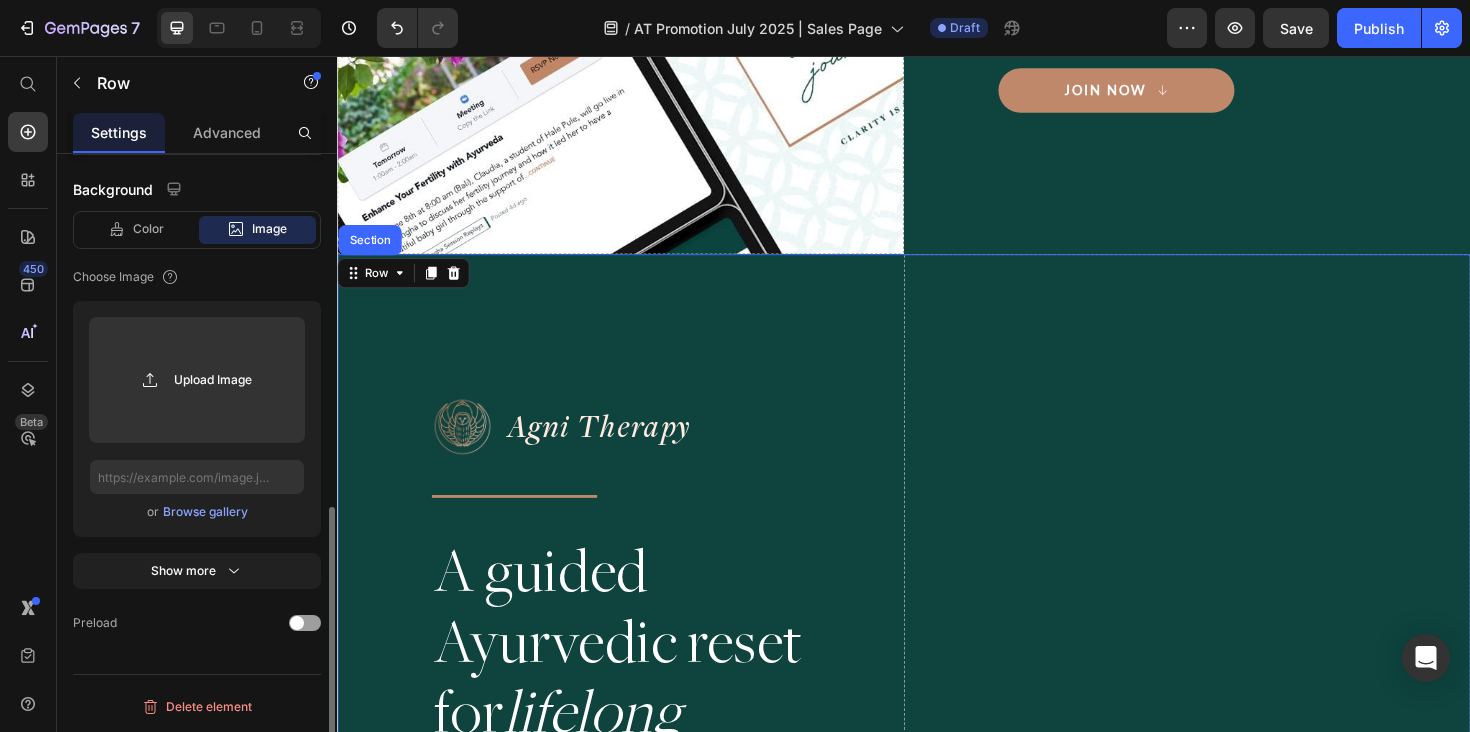 click on "Drop element here" at bounding box center (1237, 992) 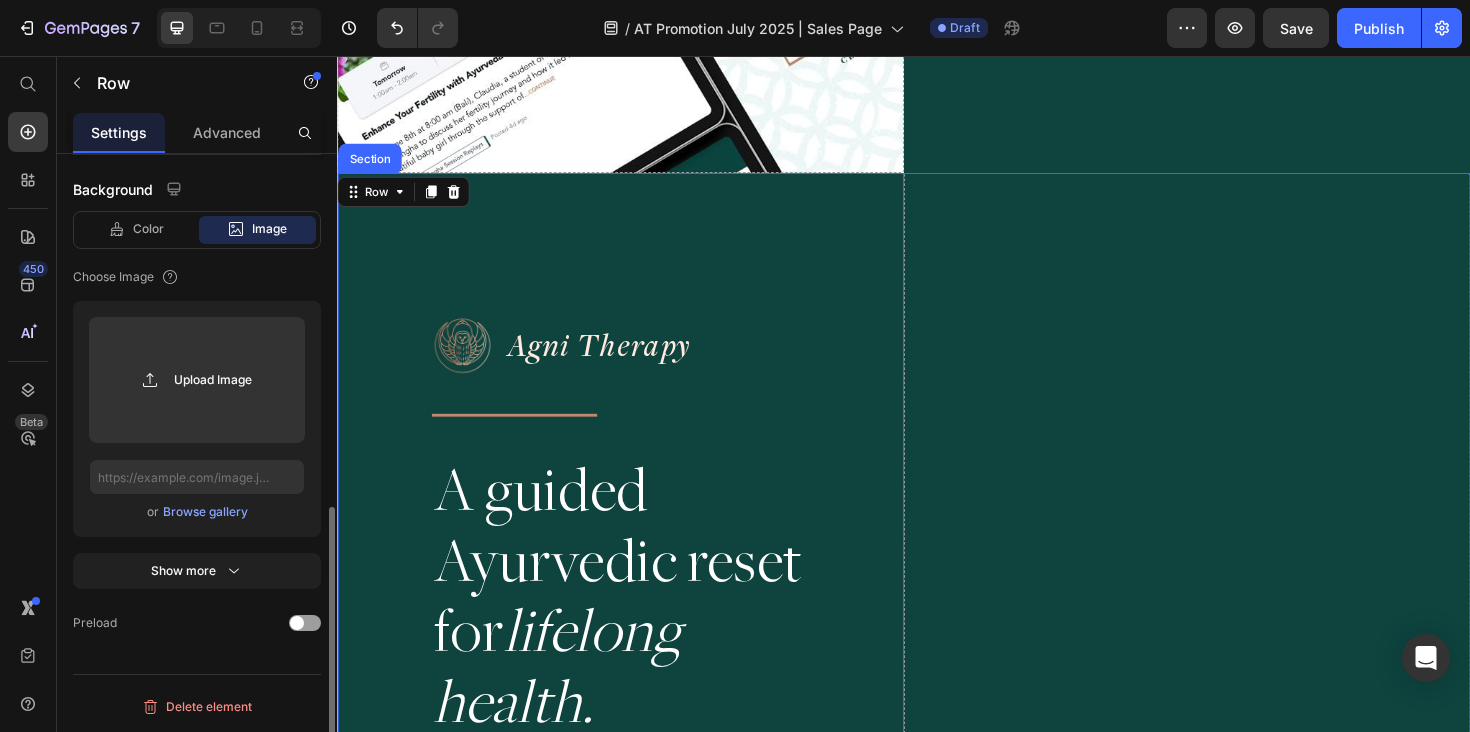 scroll, scrollTop: 6007, scrollLeft: 0, axis: vertical 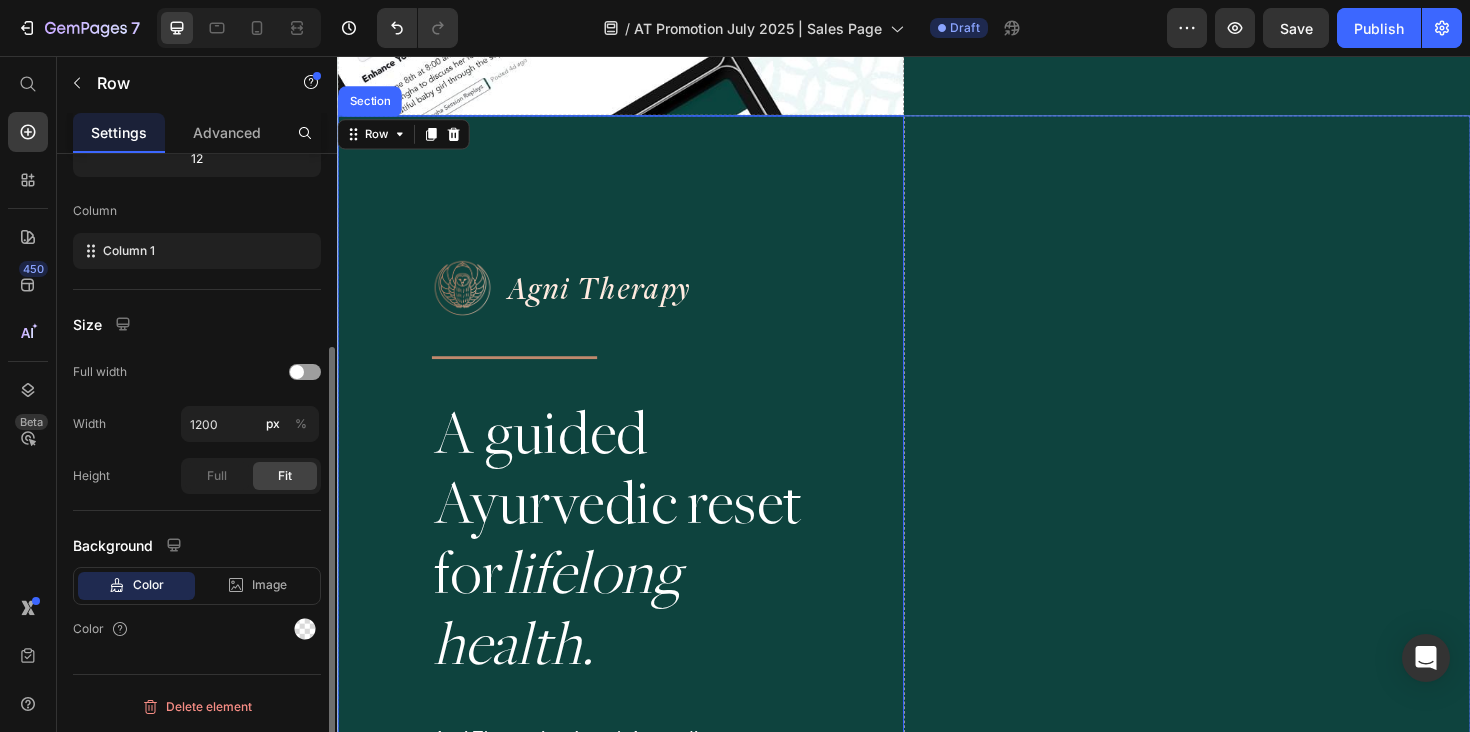 click on "Image Agni Therapy Text Block Row                Title Line A guided Ayurvedic reset for  lifelong health. Heading Agni Therapy is a 4-week Ayurvedic reset designed to balance your hormones, heal your digestion, and restore vibrant health,  for good.   This gentle immersion helps your body remember how to heal, setting you on a path to vibrant, lasting health  without restrictive diets, endless supplements or confusion.   If quick fixes haven’t worked, it’s because healing isn’t about doing more —  it’s about what’s needed, for your body, in the natural order, with experienced guidance.   This isn’t just another program,  it’s a framework, a community and a step-by-step path to finally feeling at home in your body again. Text Block
JOIN NOW Button Row" at bounding box center [637, 845] 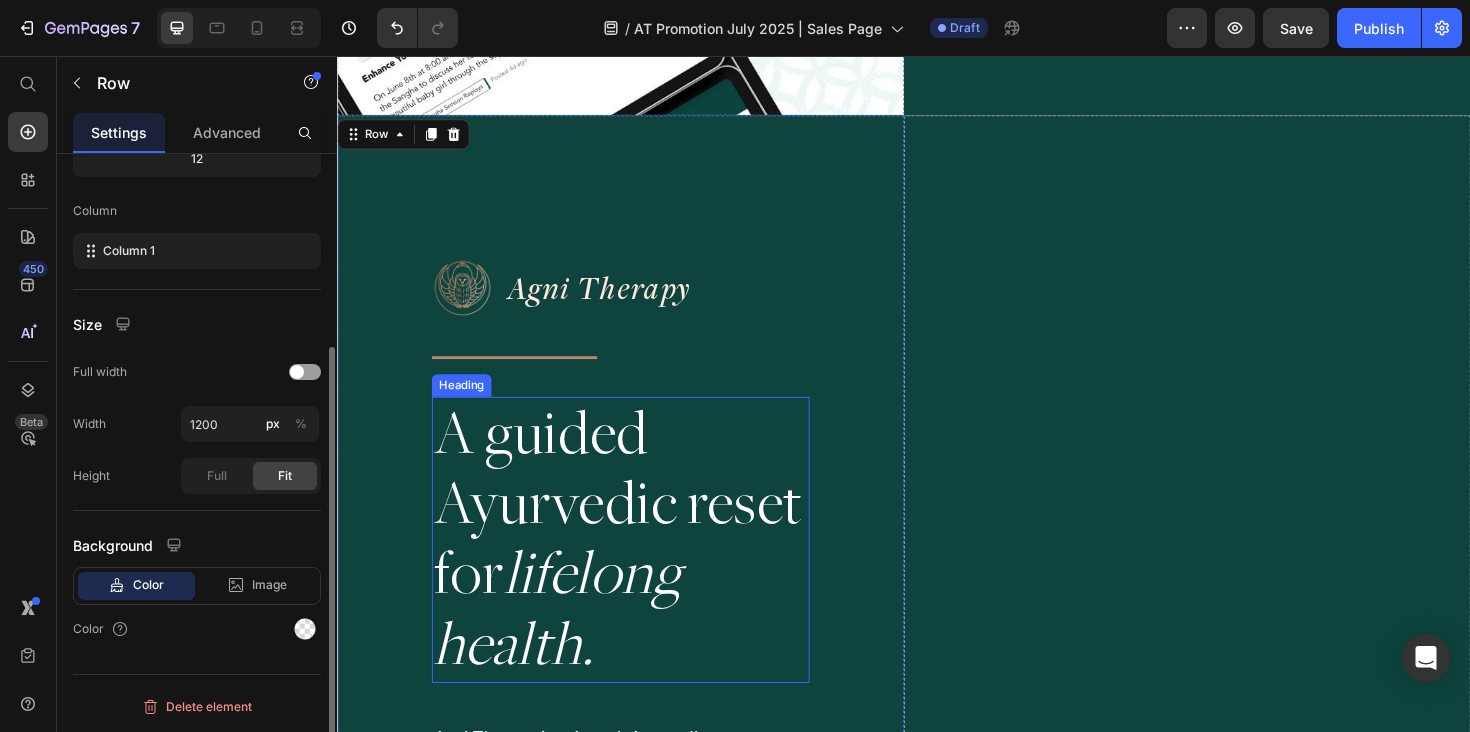 click on "A guided Ayurvedic reset for  lifelong health." at bounding box center (637, 568) 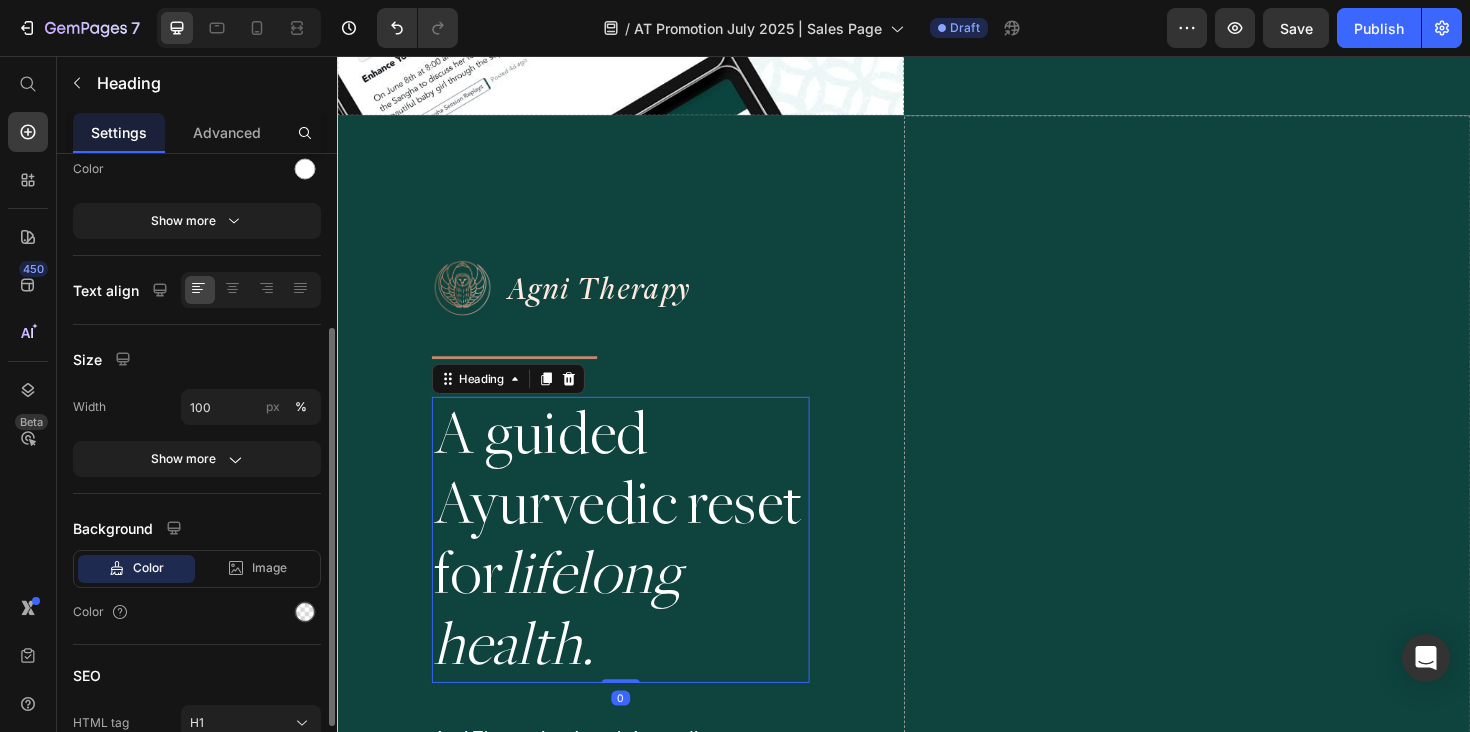 scroll, scrollTop: 0, scrollLeft: 0, axis: both 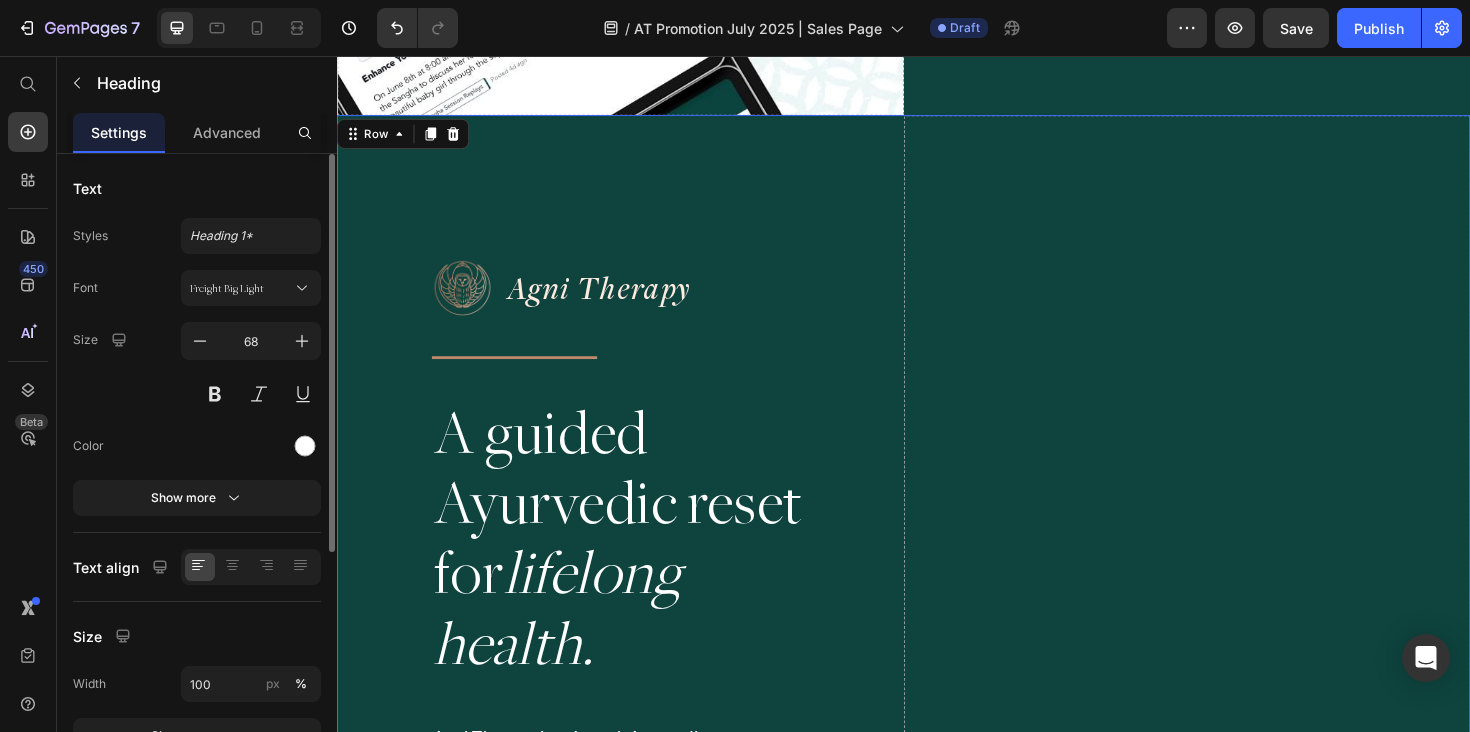 click on "Drop element here" at bounding box center [1237, 845] 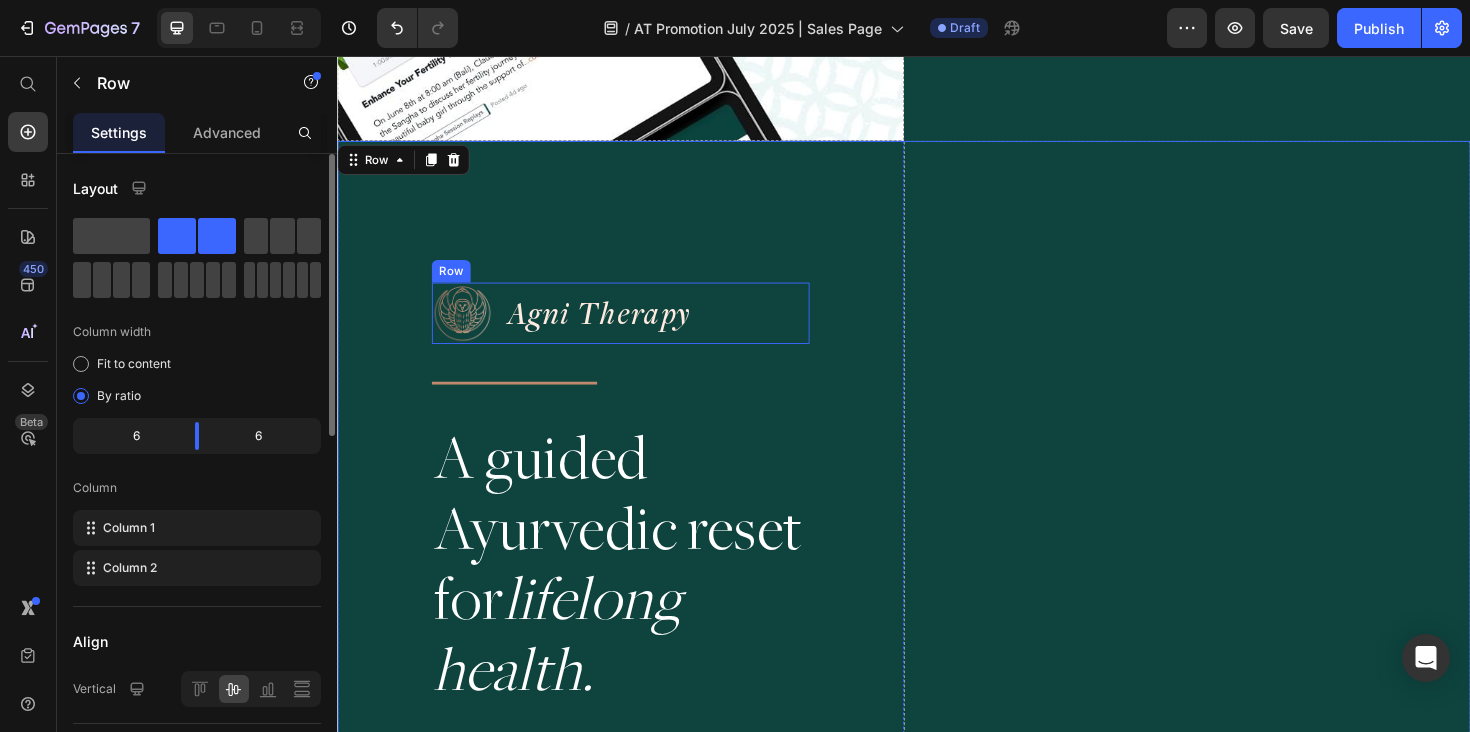 scroll, scrollTop: 5975, scrollLeft: 0, axis: vertical 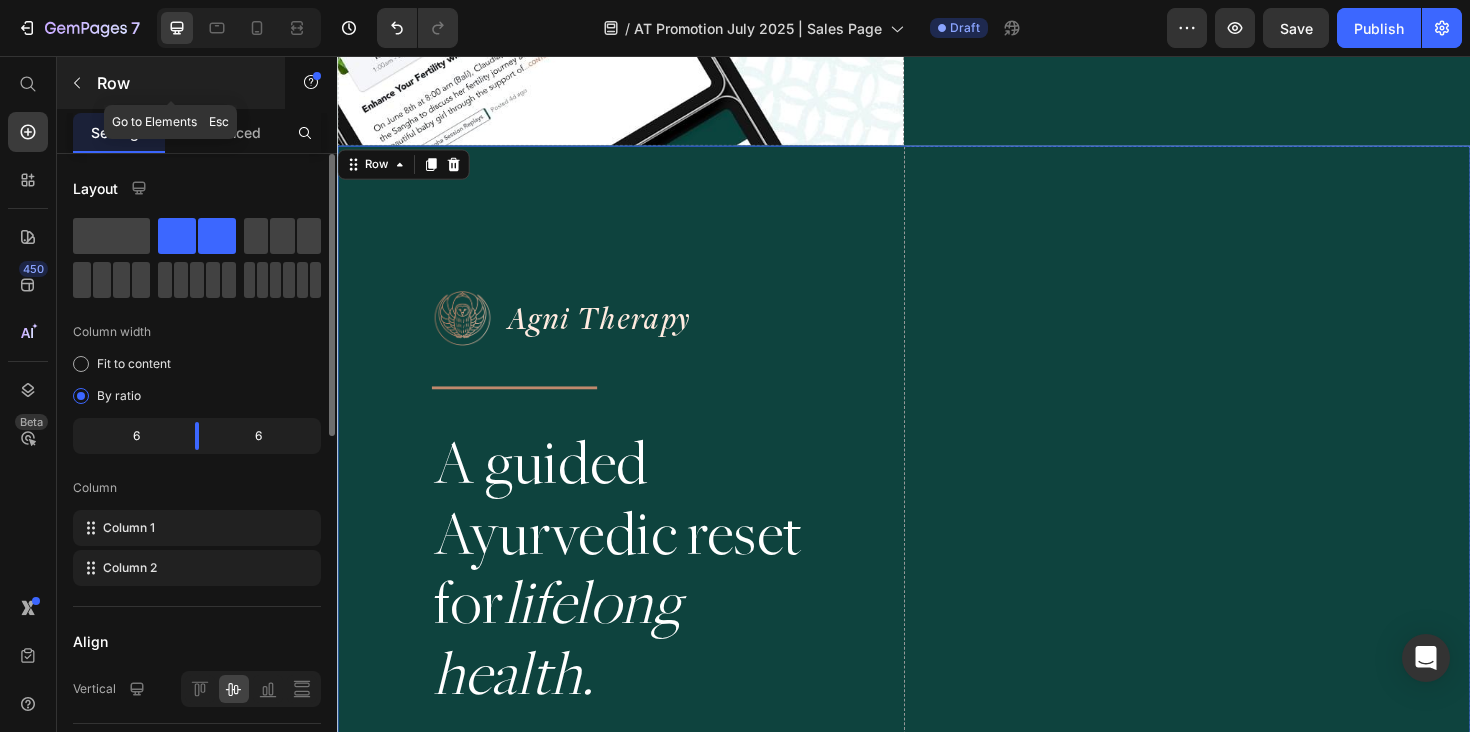 click 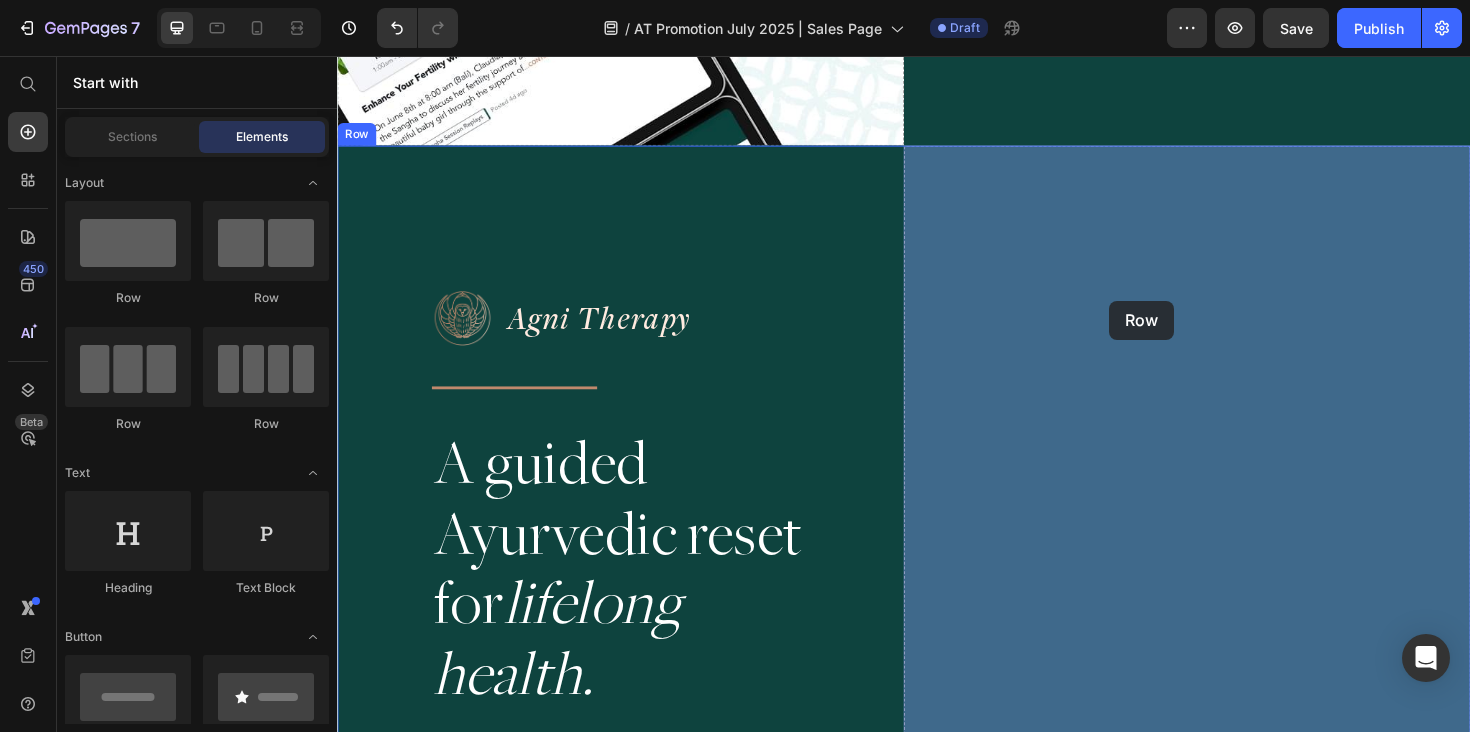 drag, startPoint x: 467, startPoint y: 308, endPoint x: 998, endPoint y: 279, distance: 531.7913 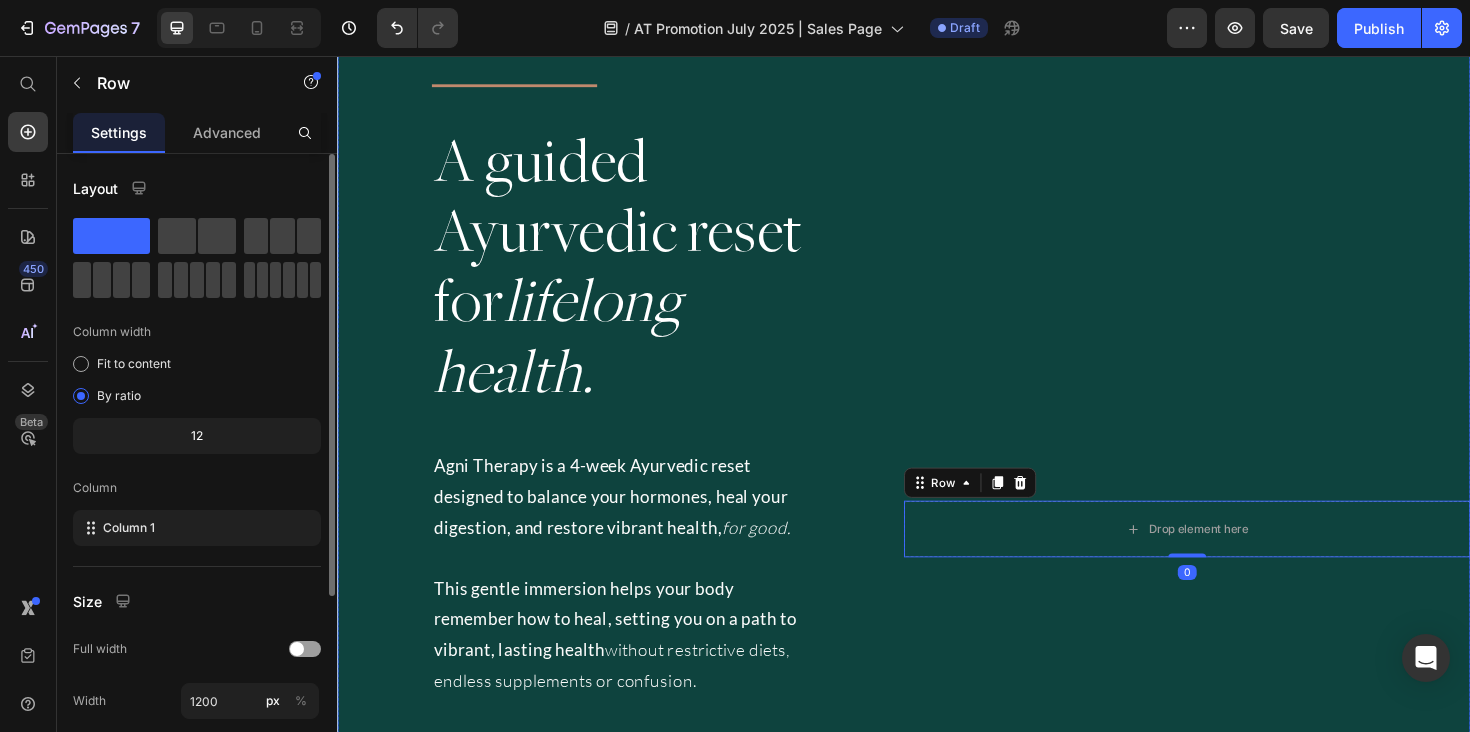 scroll, scrollTop: 6407, scrollLeft: 0, axis: vertical 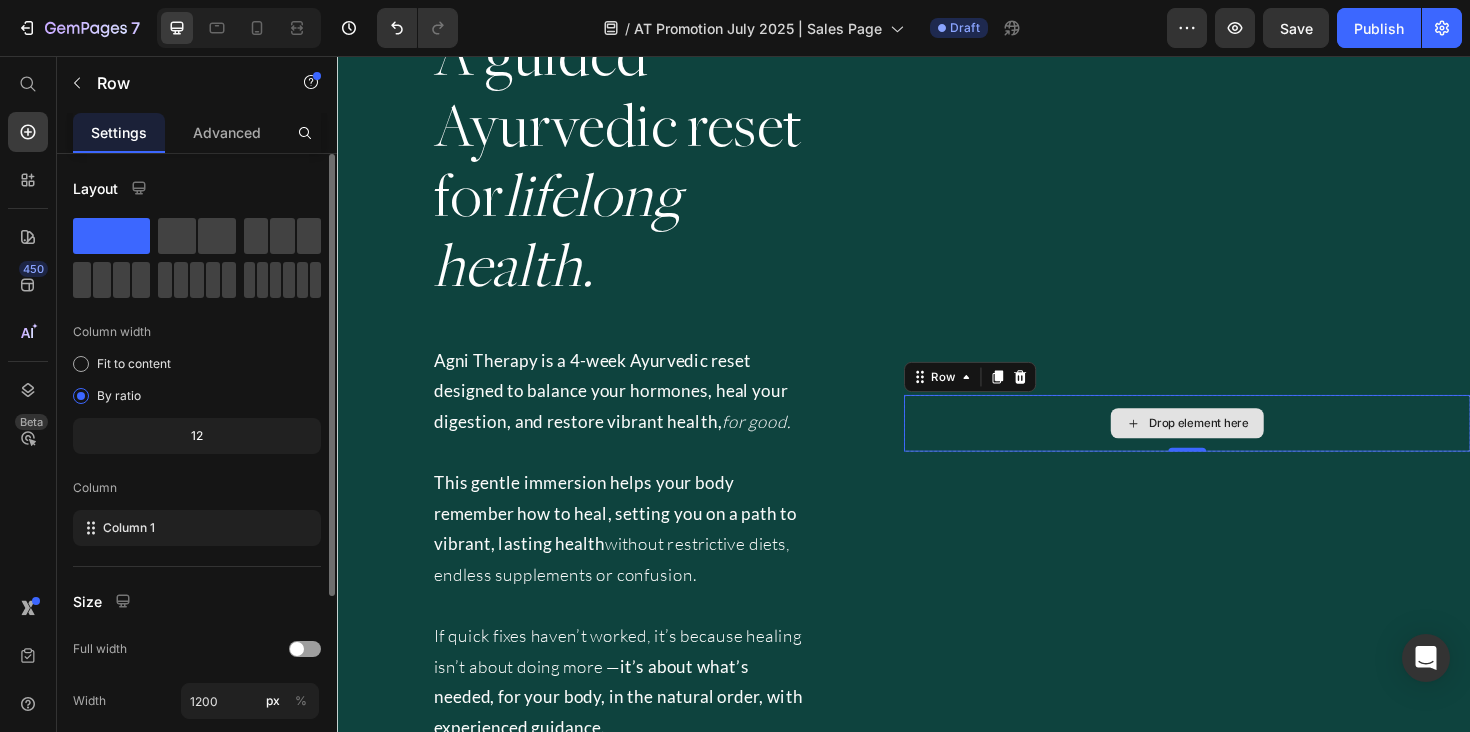 click on "Drop element here" at bounding box center (1237, 445) 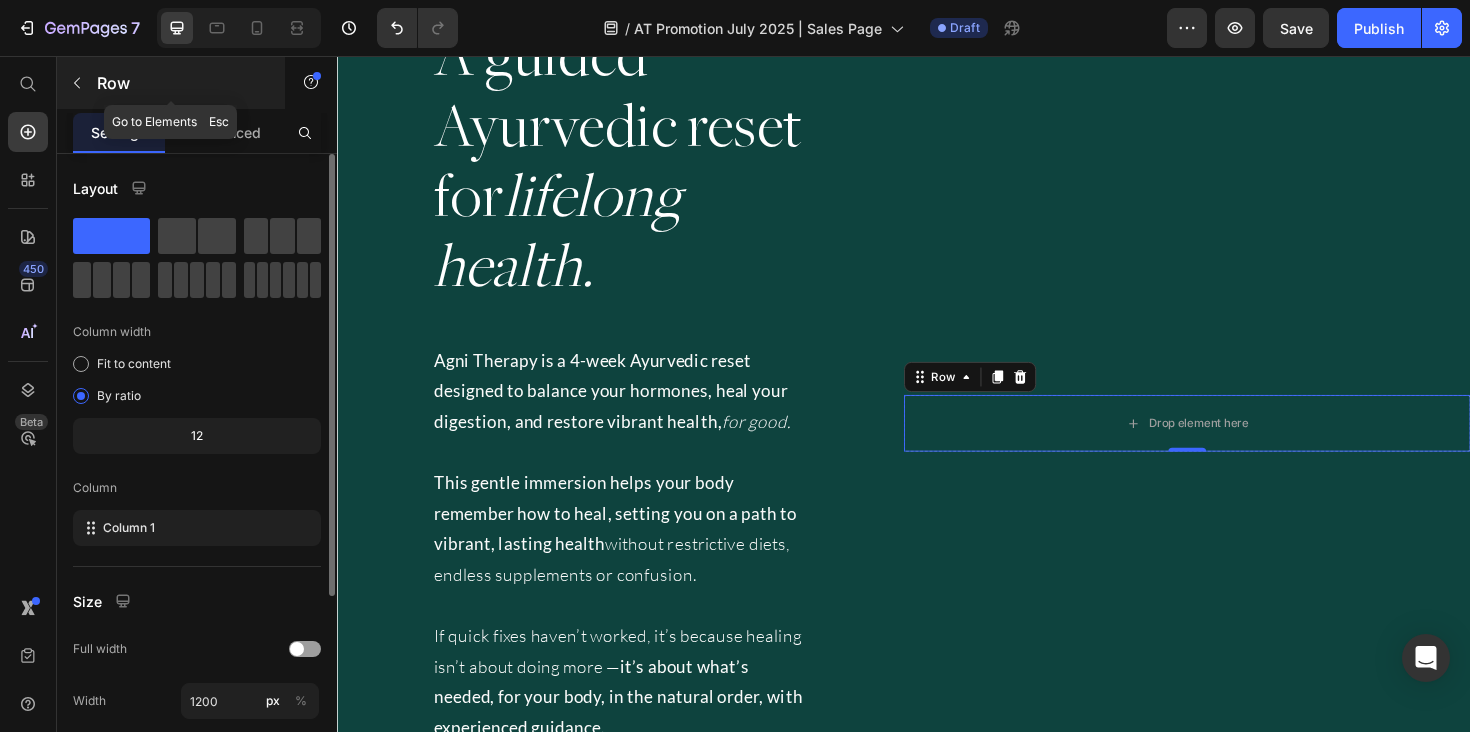 click 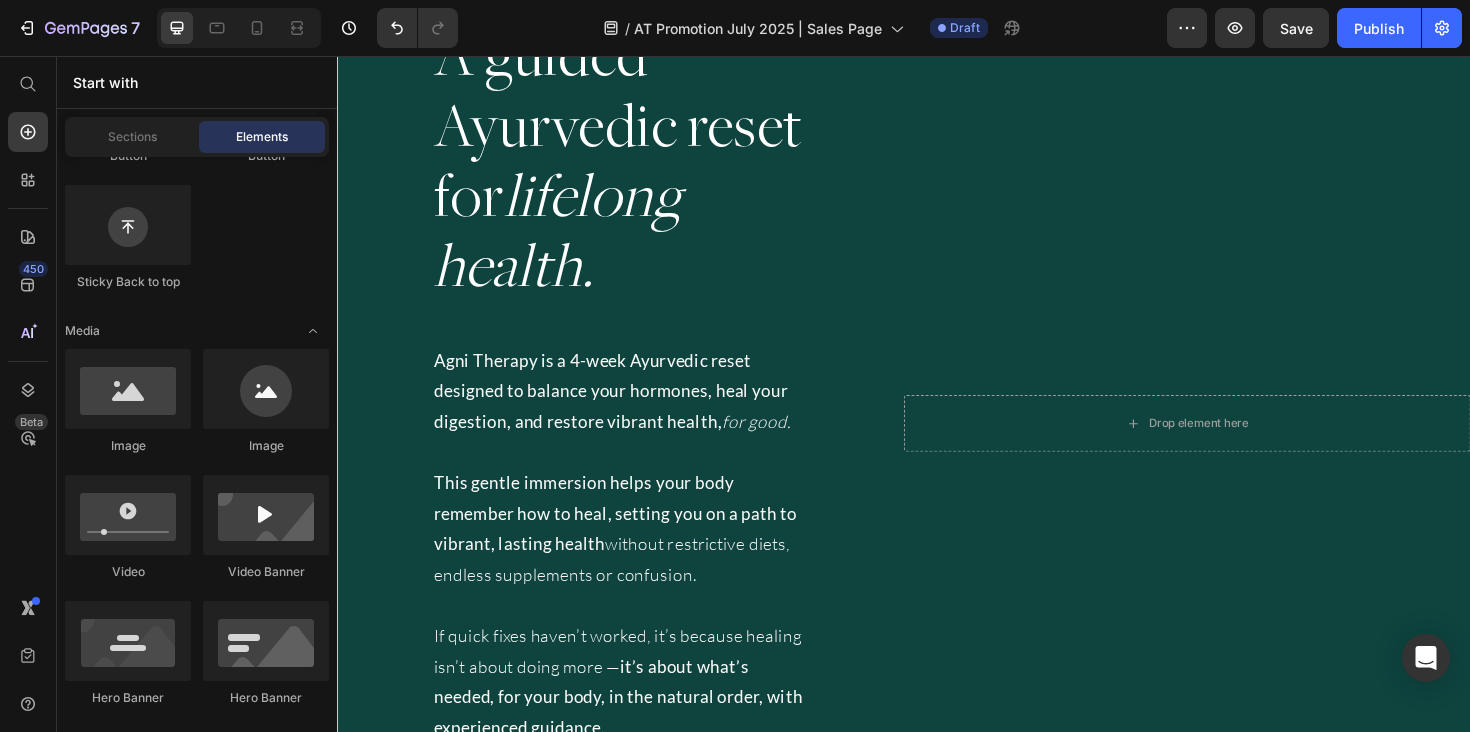 scroll, scrollTop: 643, scrollLeft: 0, axis: vertical 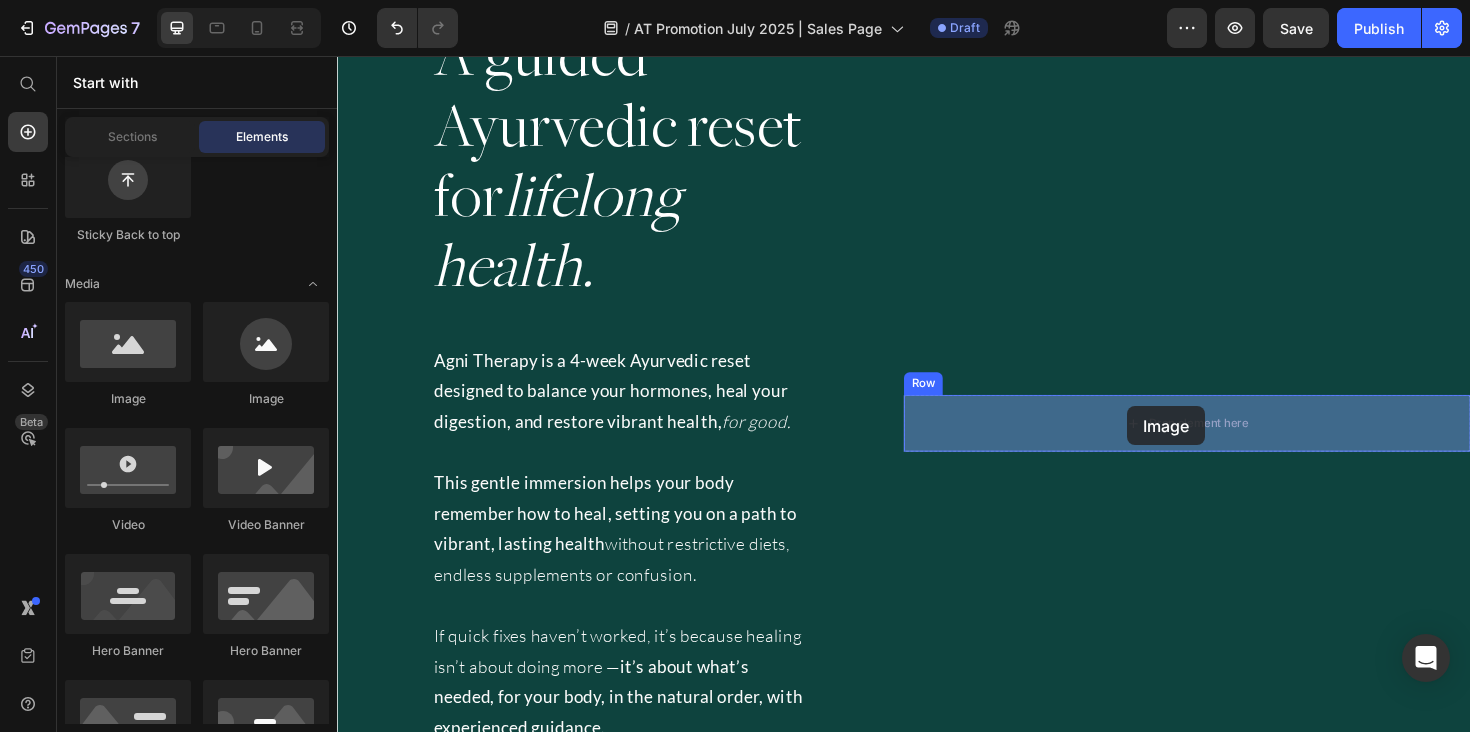 drag, startPoint x: 466, startPoint y: 407, endPoint x: 1174, endPoint y: 428, distance: 708.3114 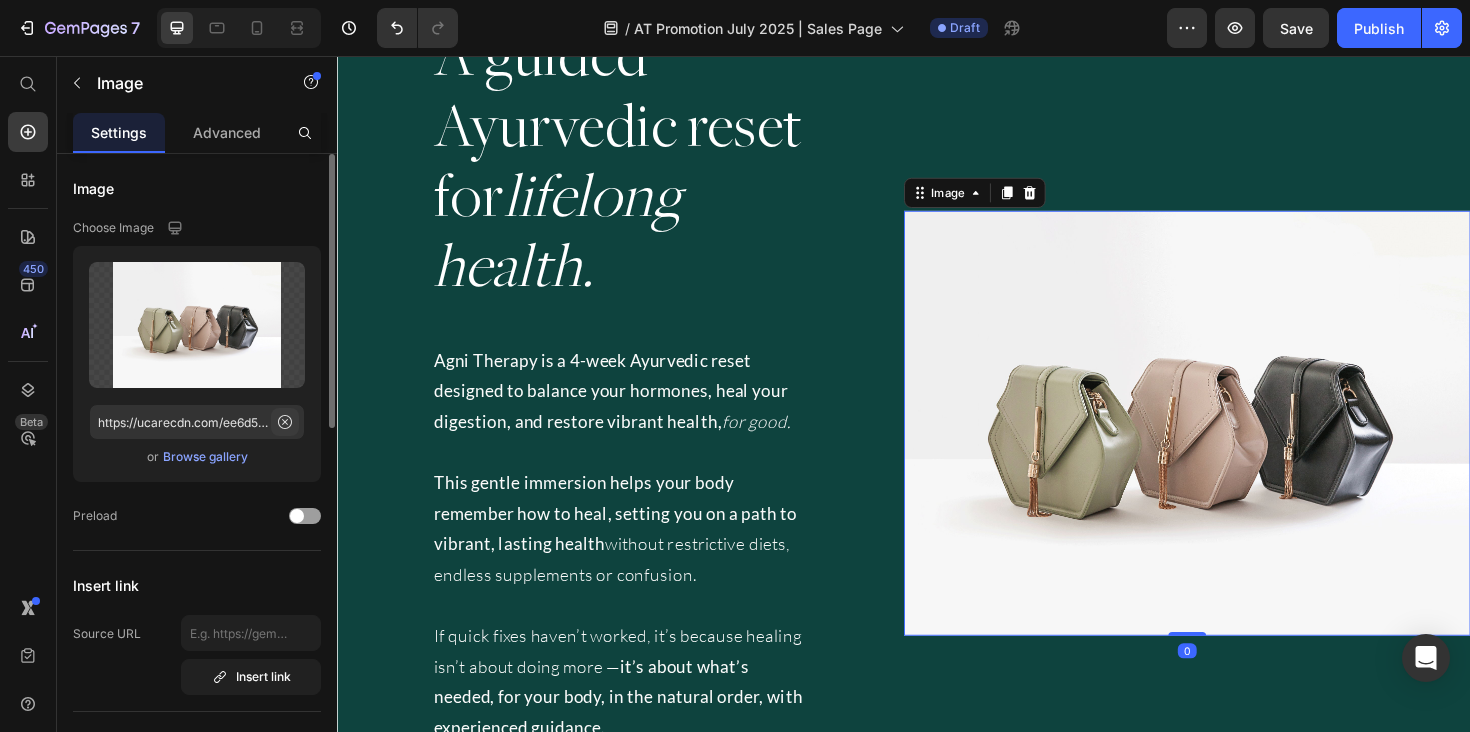 click 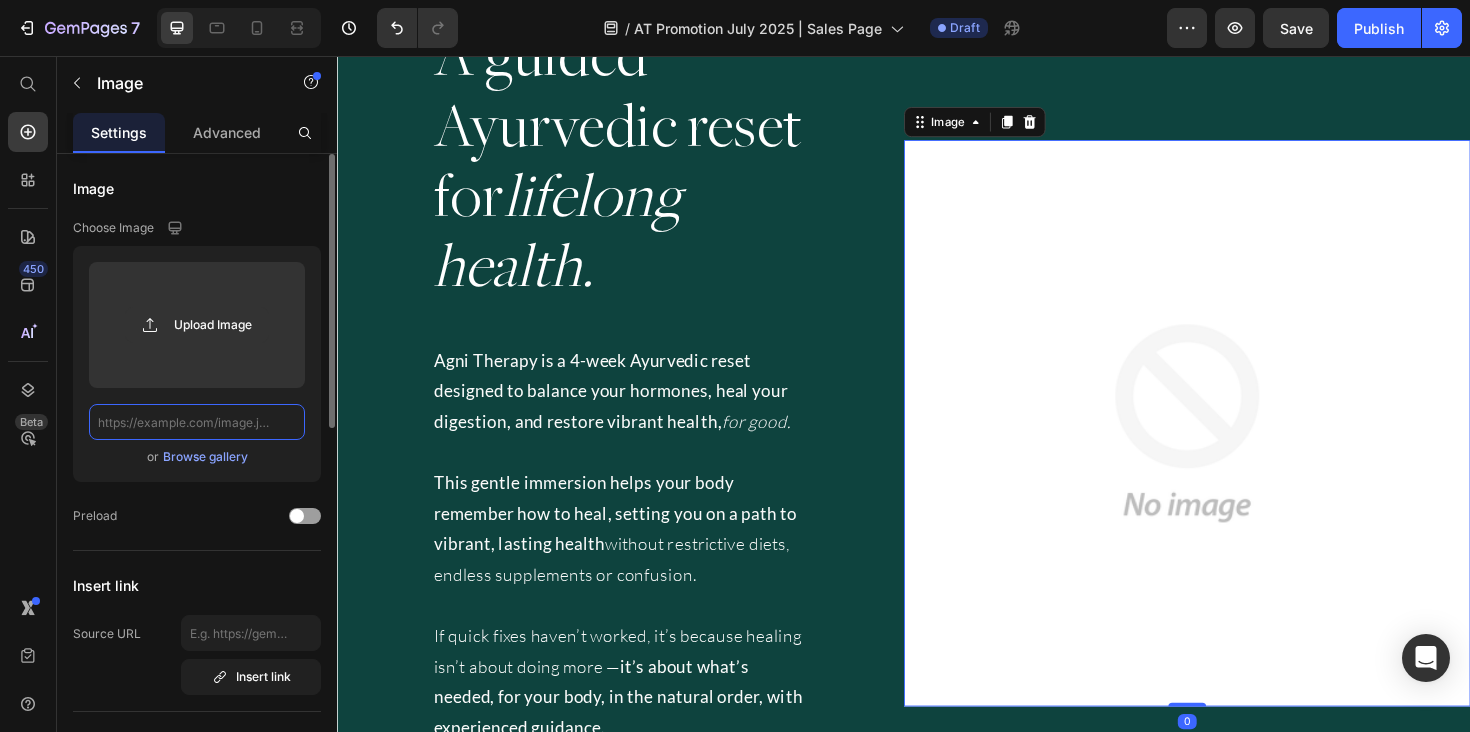 scroll, scrollTop: 0, scrollLeft: 0, axis: both 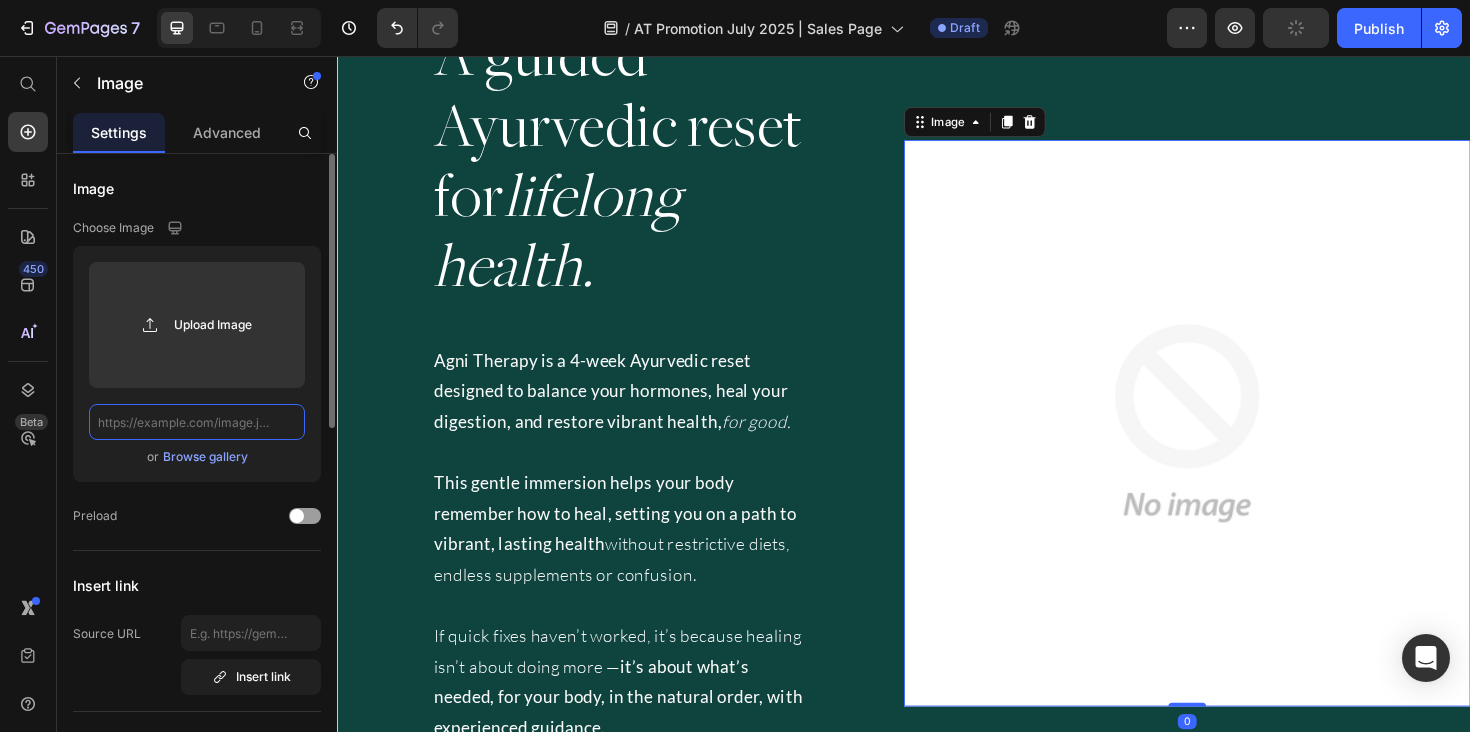paste on "https://cdn.shopify.com/s/files/1/0670/5188/0688/files/501846031424553952-c3462edb-ca95-4903-971a-98913d888ab9.jpg" 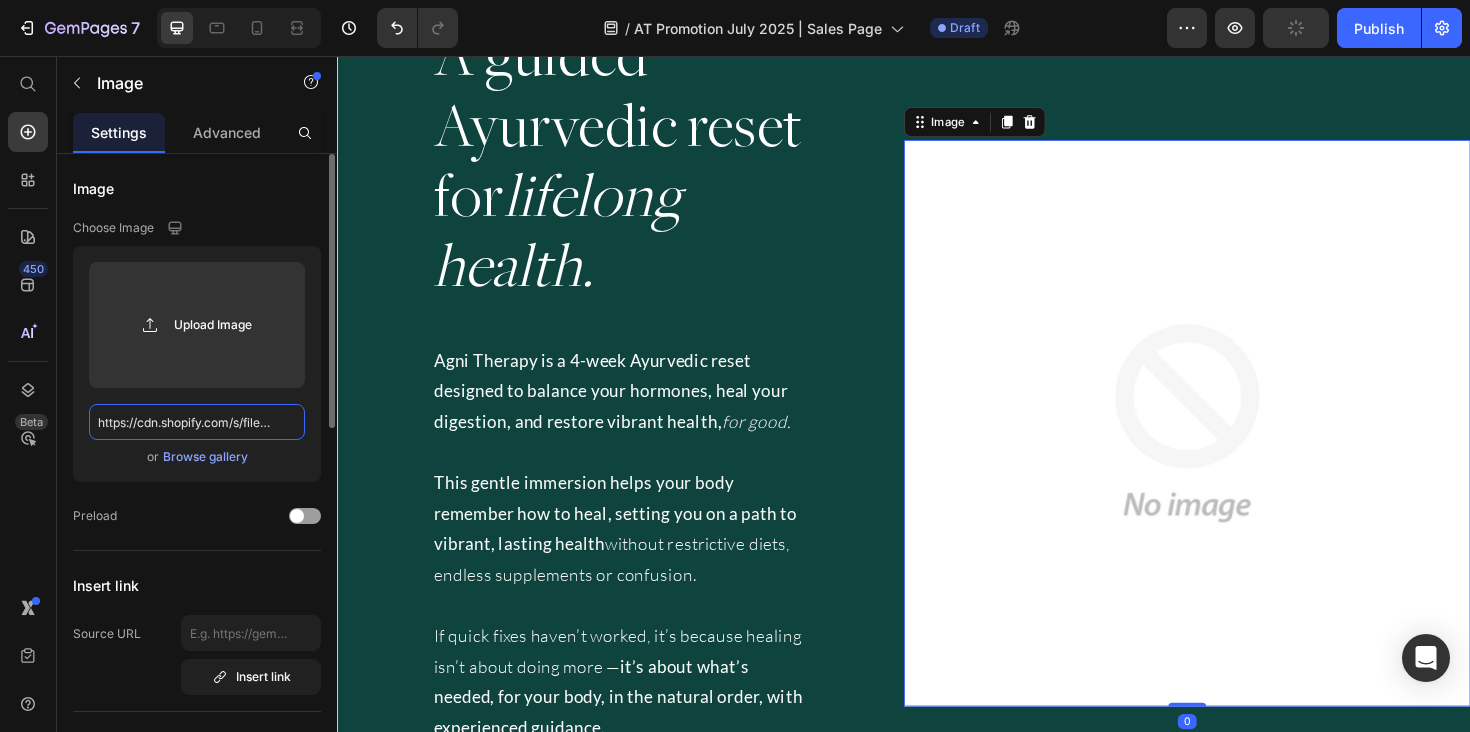 scroll, scrollTop: 0, scrollLeft: 544, axis: horizontal 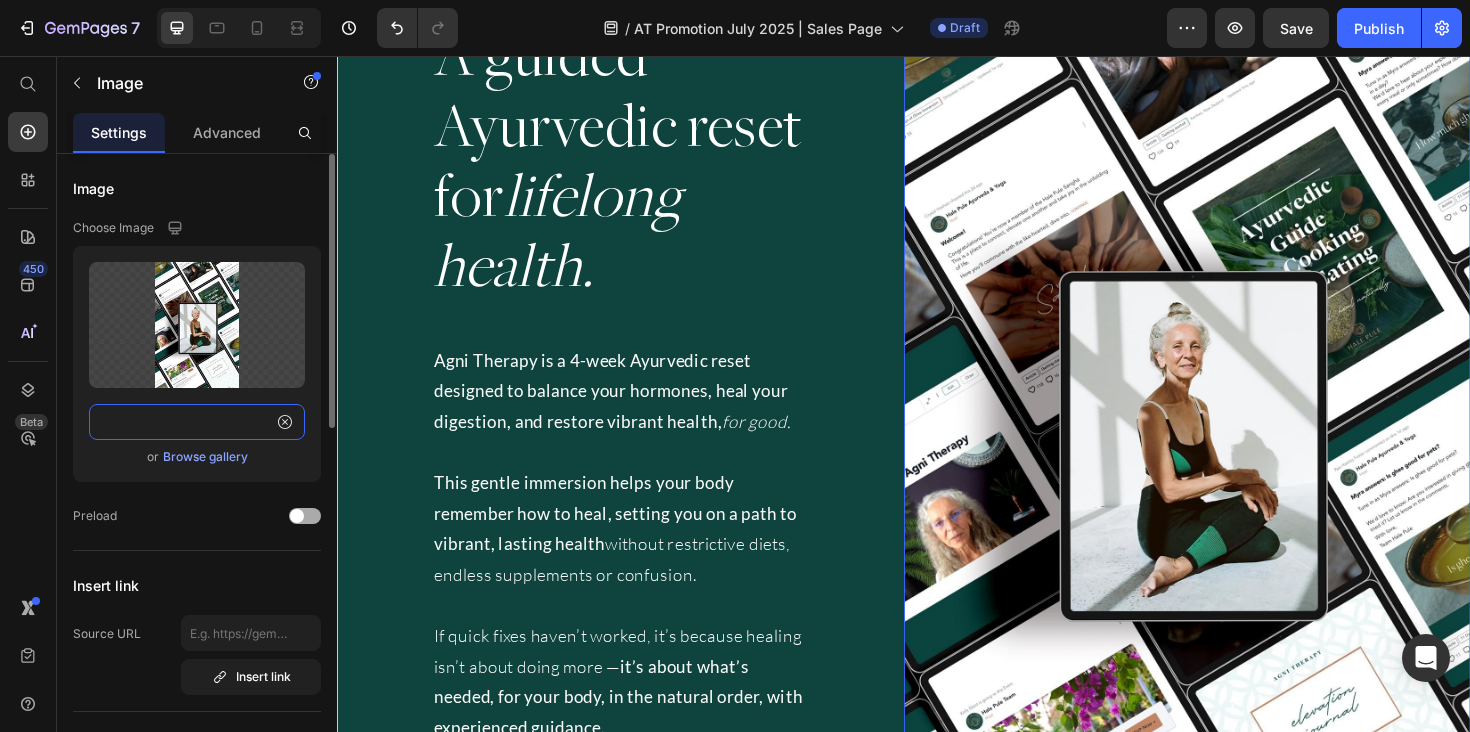 type on "https://cdn.shopify.com/s/files/1/0670/5188/0688/files/501846031424553952-c3462edb-ca95-4903-971a-98913d888ab9.jpg" 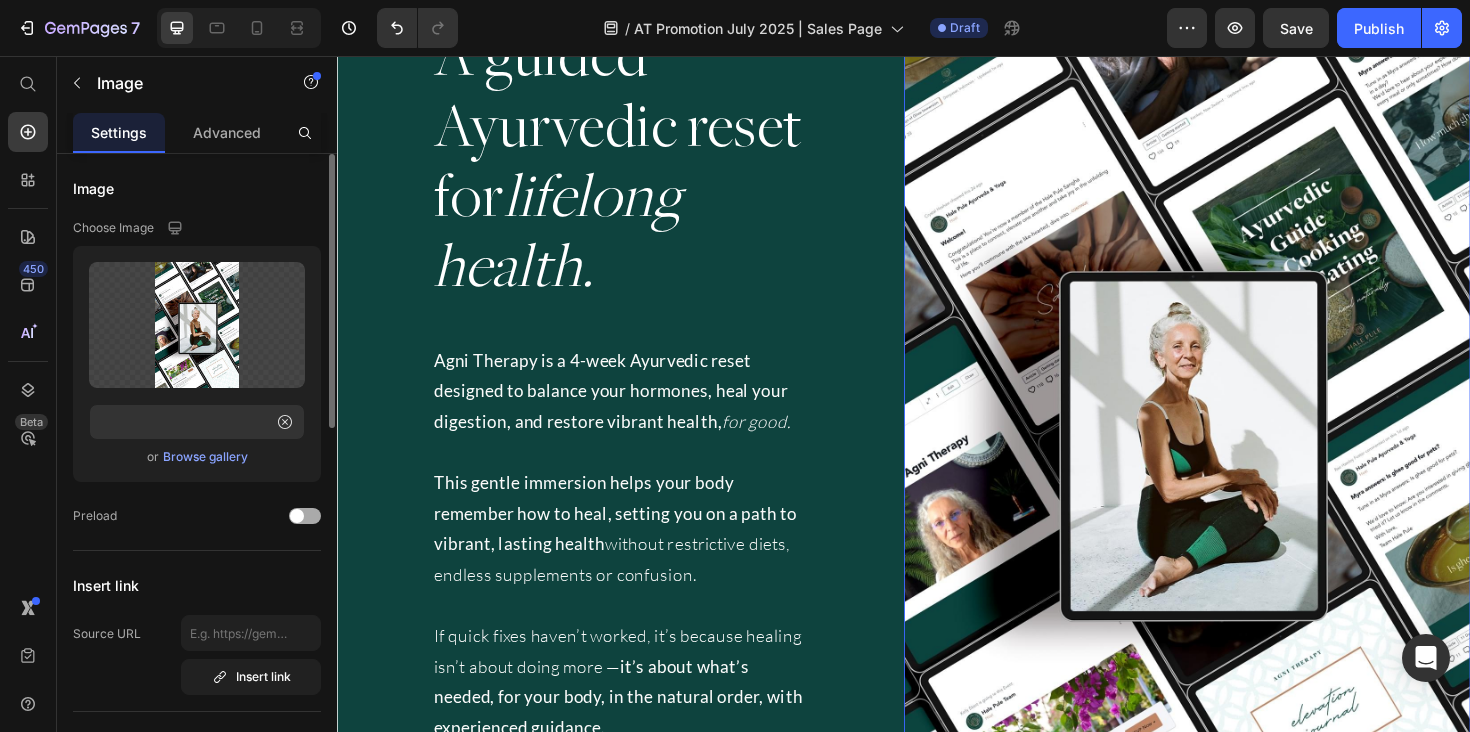 click at bounding box center [297, 516] 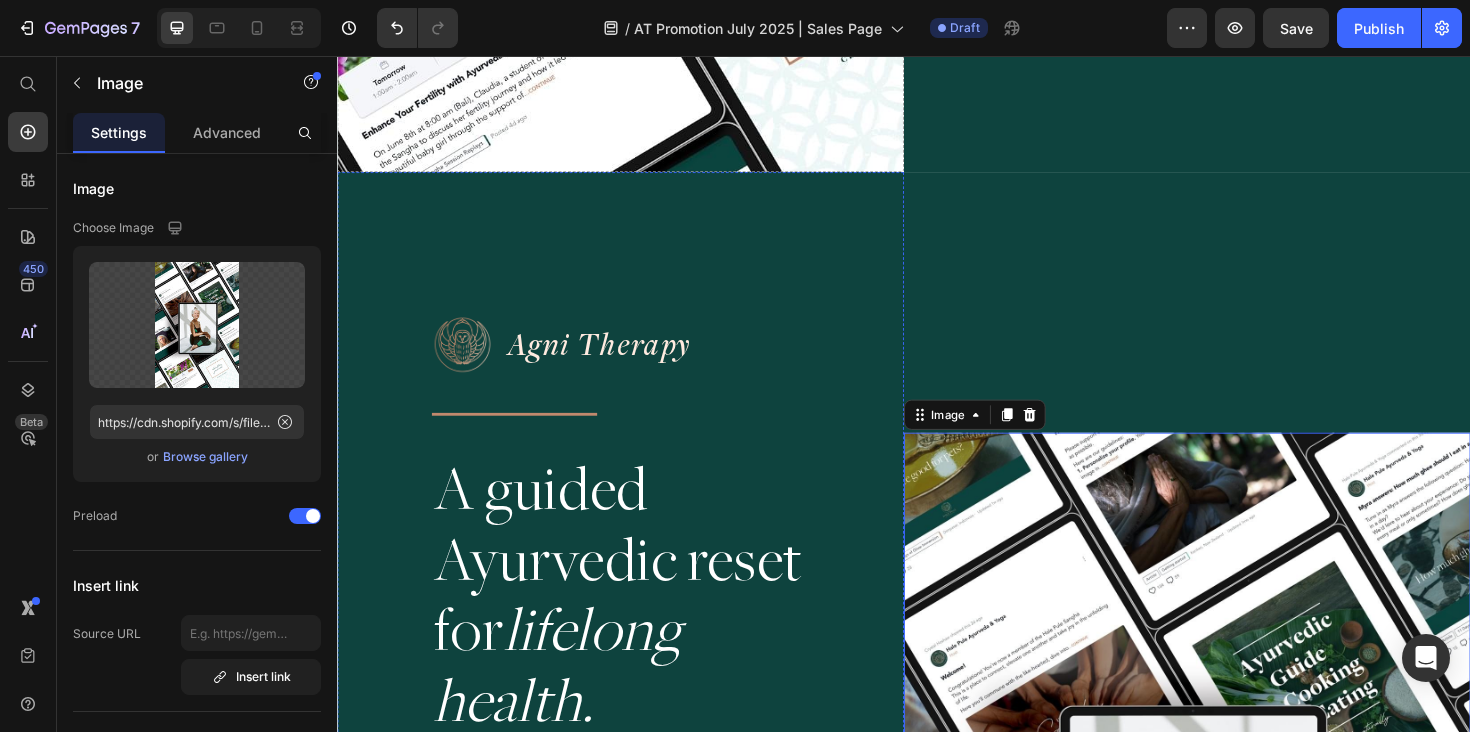 scroll, scrollTop: 5768, scrollLeft: 0, axis: vertical 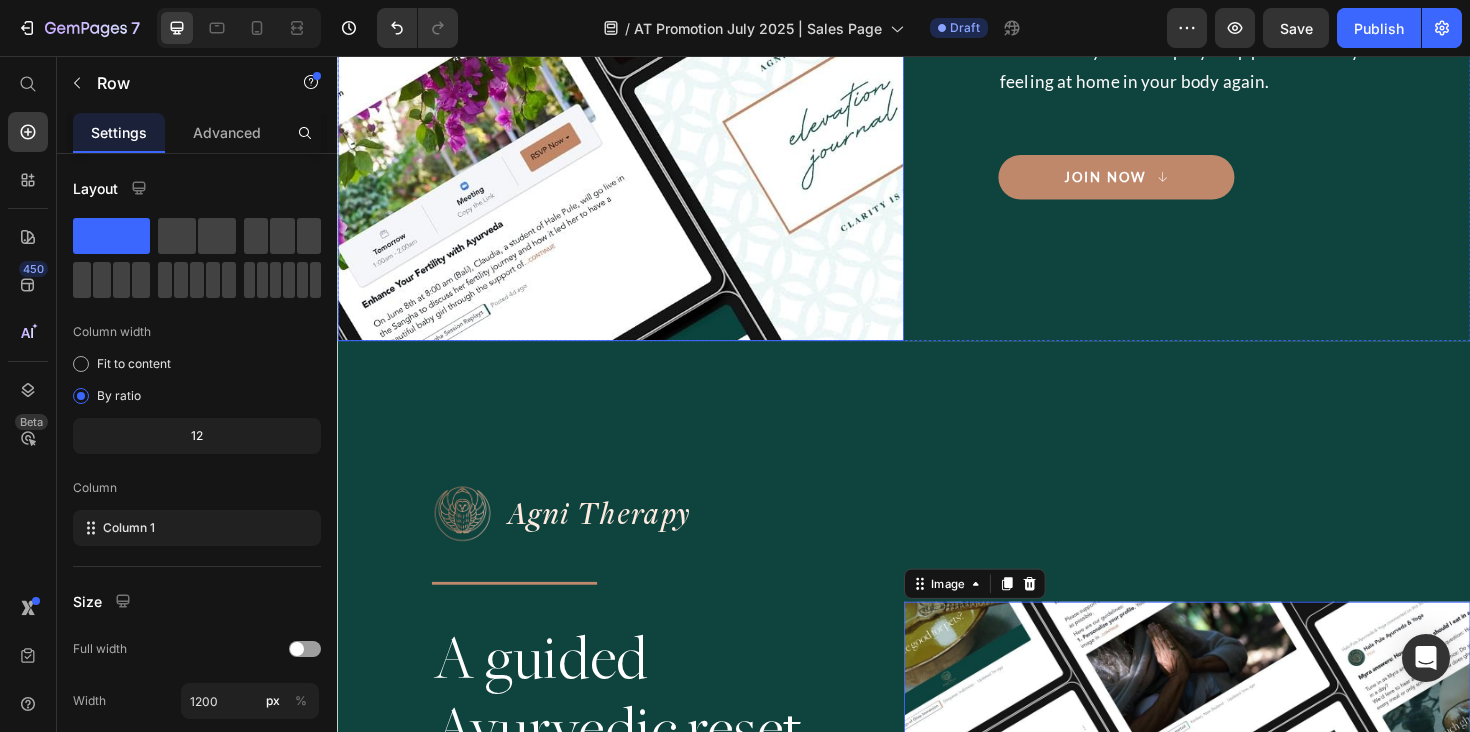 click on "Drop element here" at bounding box center [637, -369] 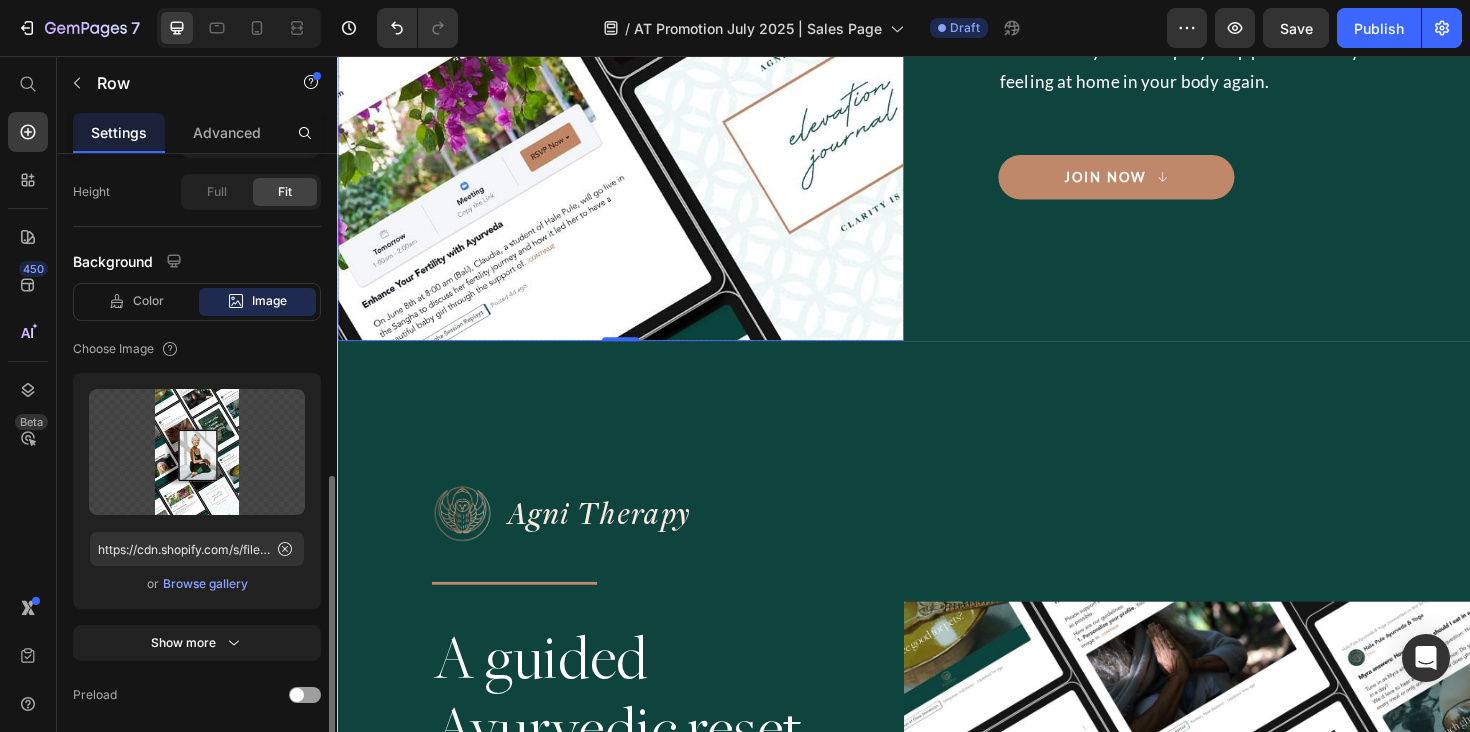 scroll, scrollTop: 589, scrollLeft: 0, axis: vertical 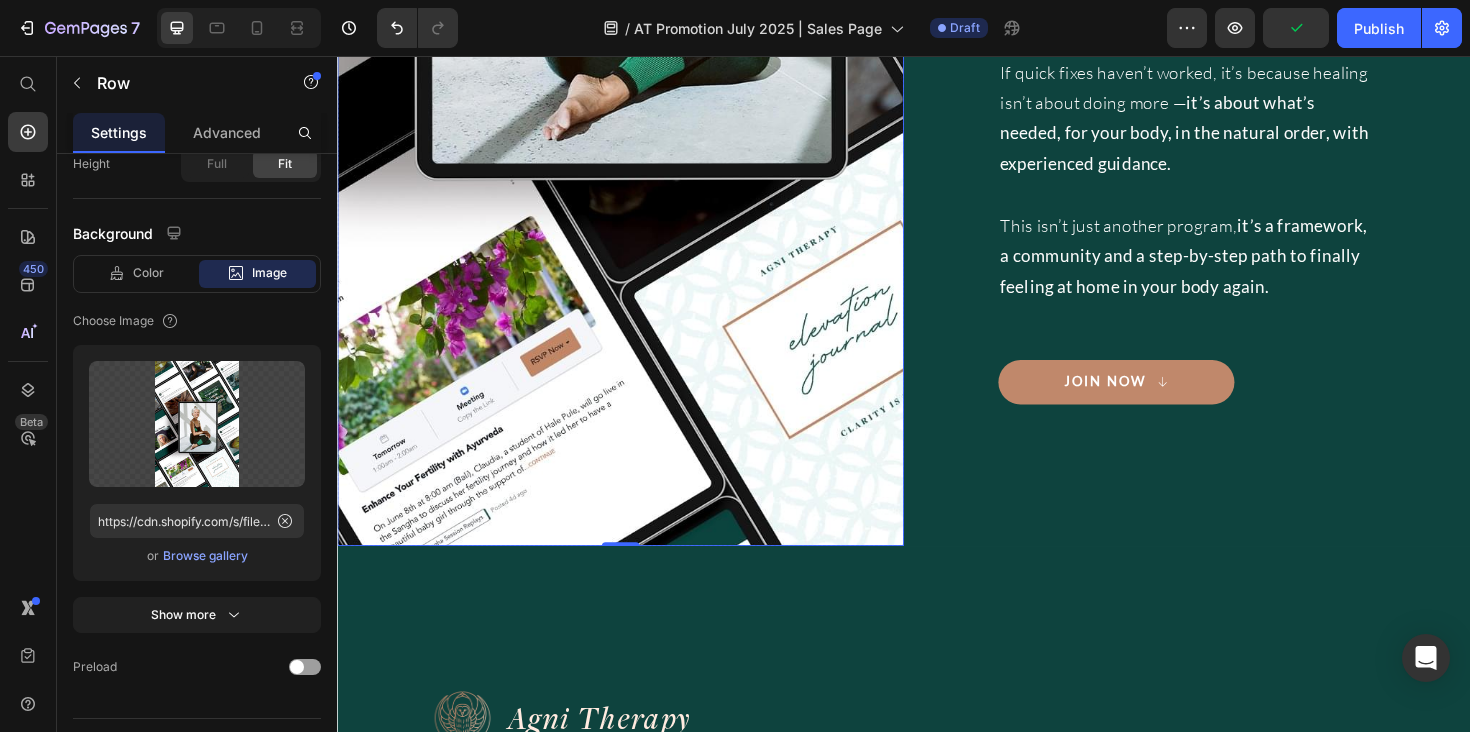 click on "Drop element here" at bounding box center (637, -152) 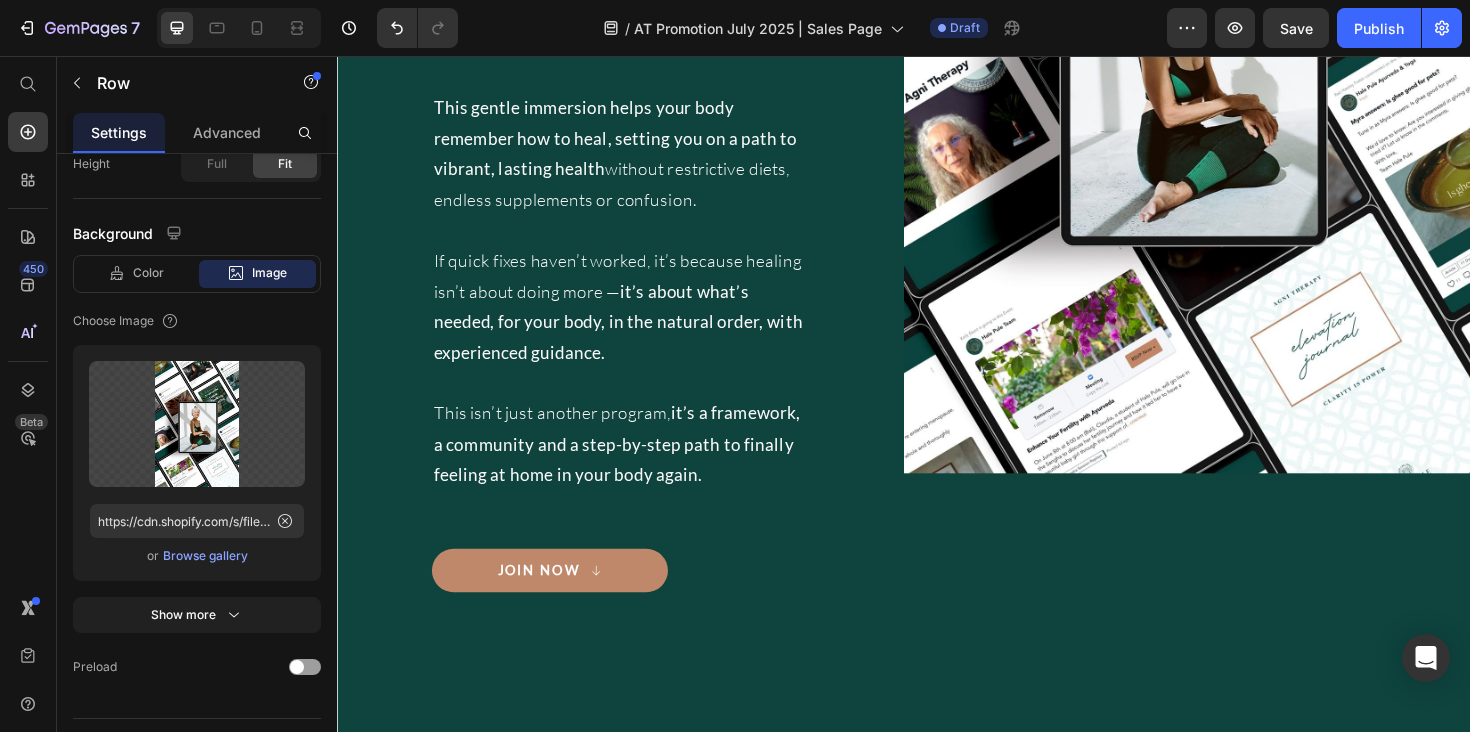 scroll, scrollTop: 6406, scrollLeft: 0, axis: vertical 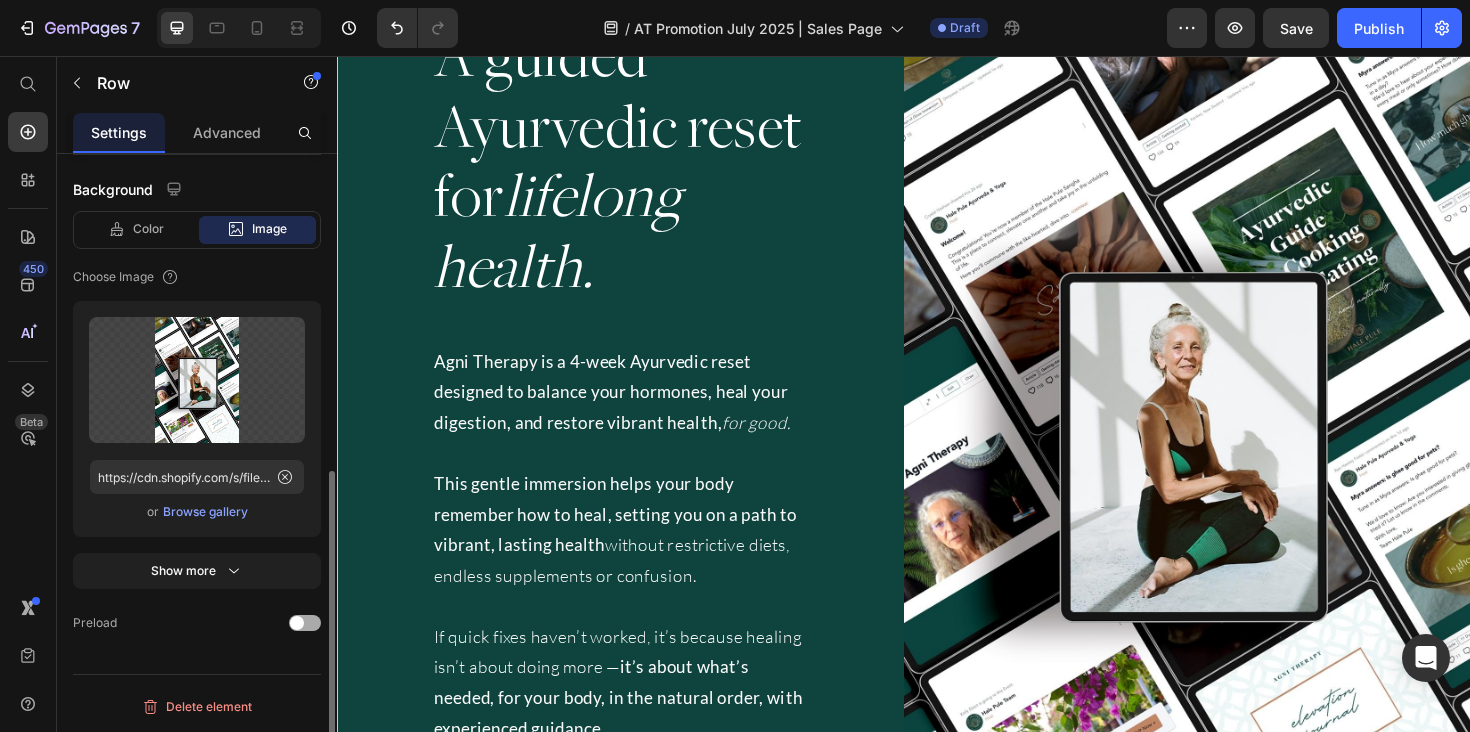 click at bounding box center (297, 623) 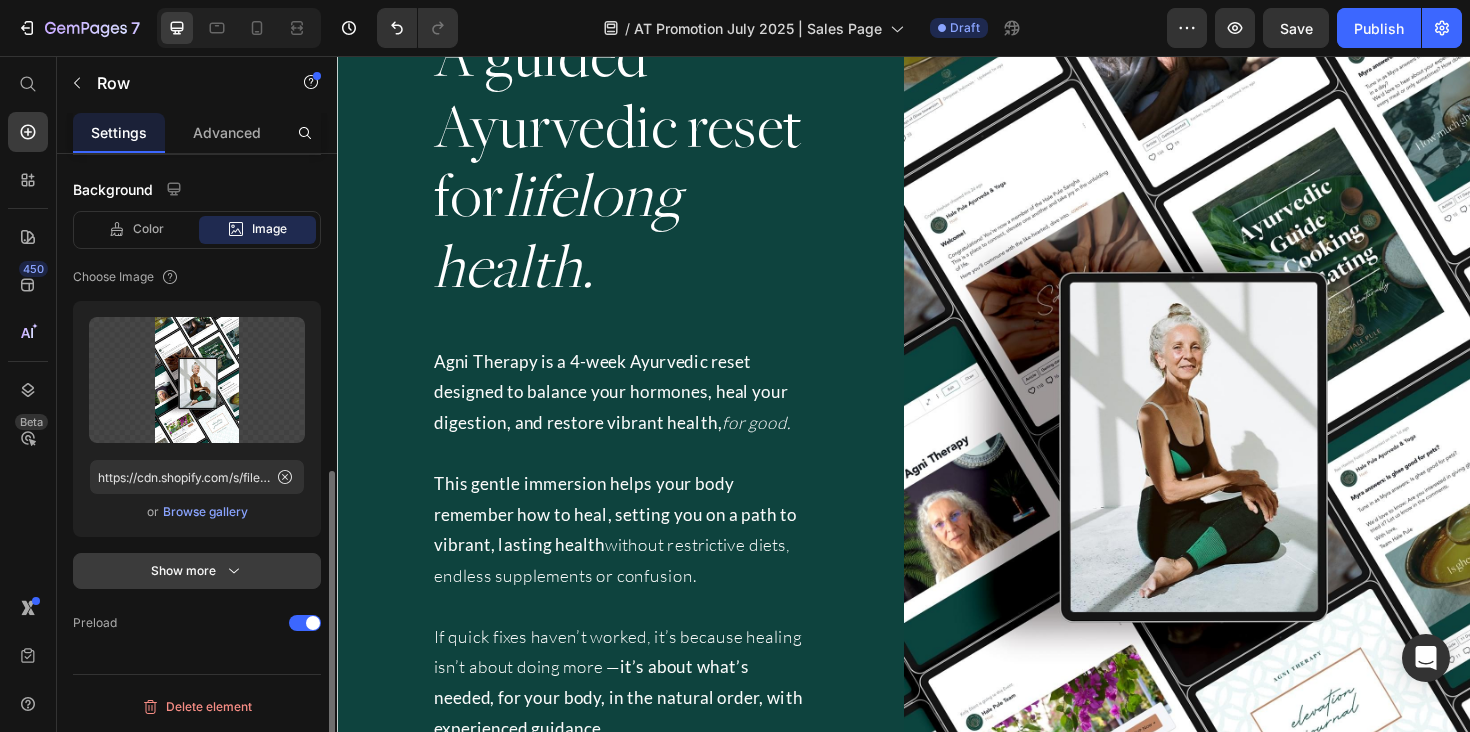click on "Show more" at bounding box center [197, 571] 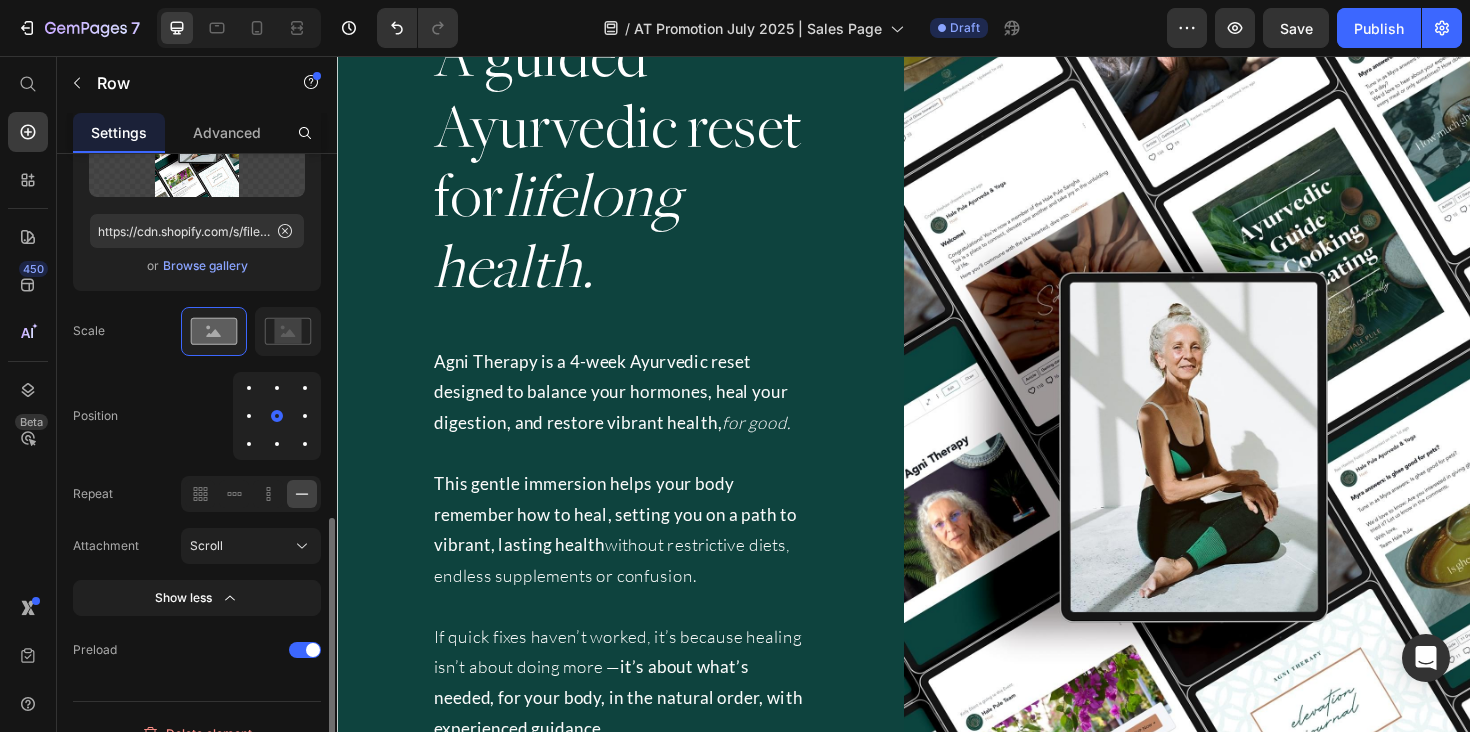 scroll, scrollTop: 869, scrollLeft: 0, axis: vertical 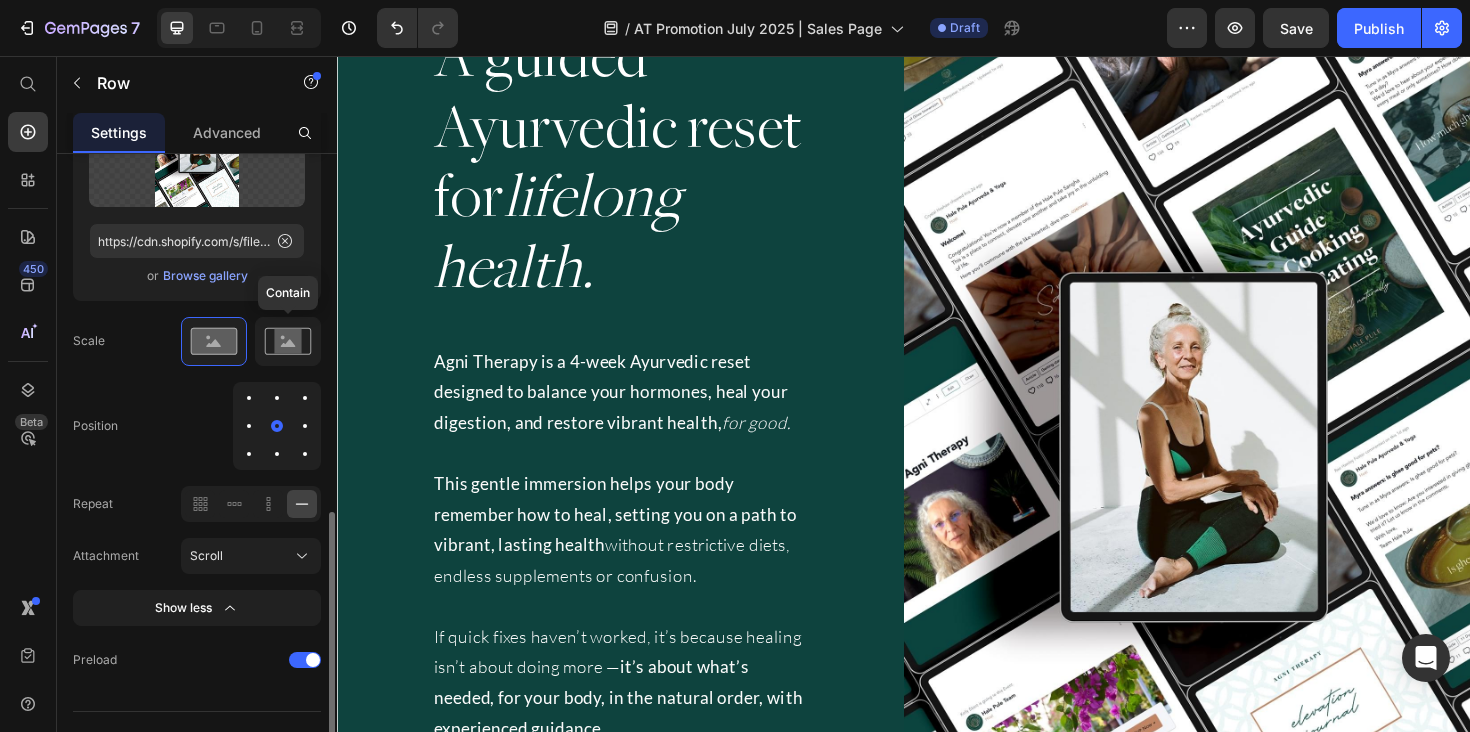 click 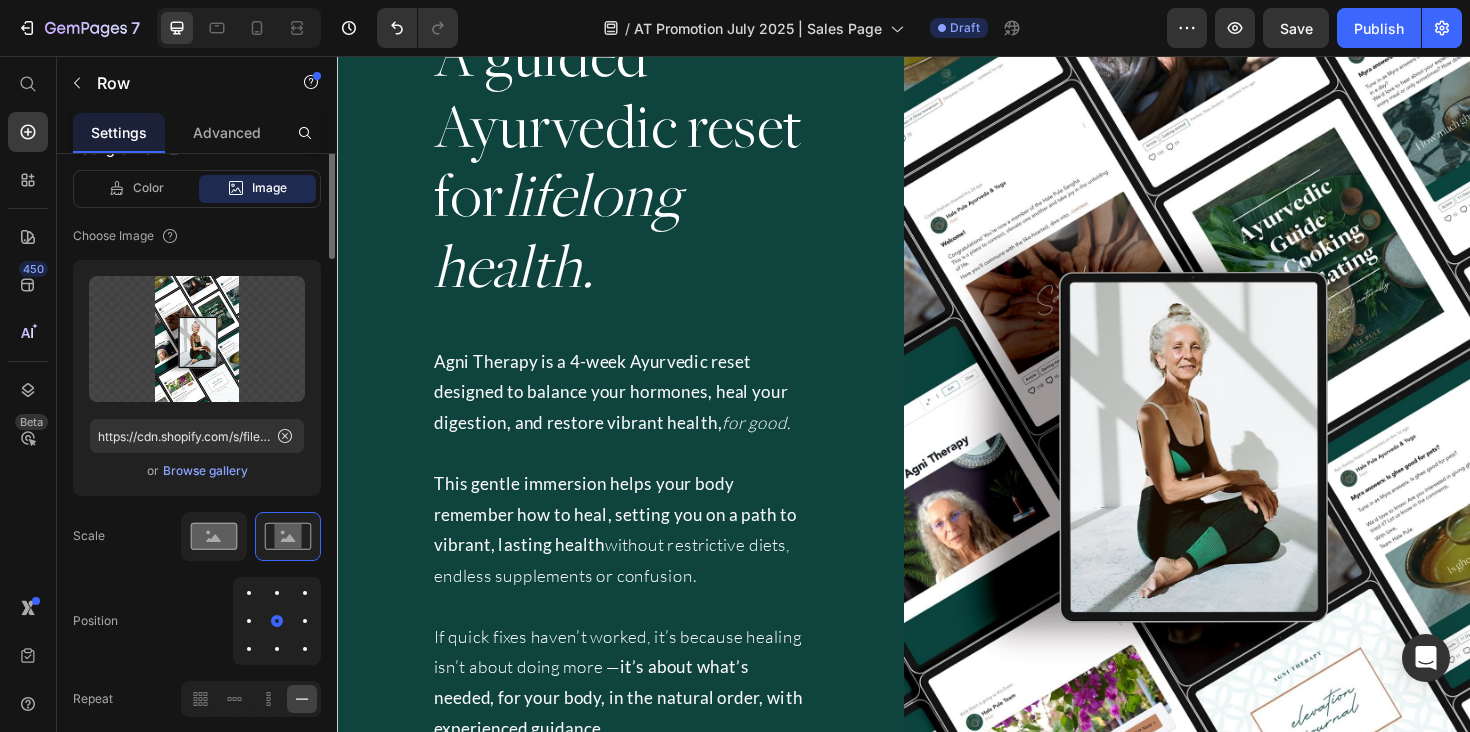 scroll, scrollTop: 756, scrollLeft: 0, axis: vertical 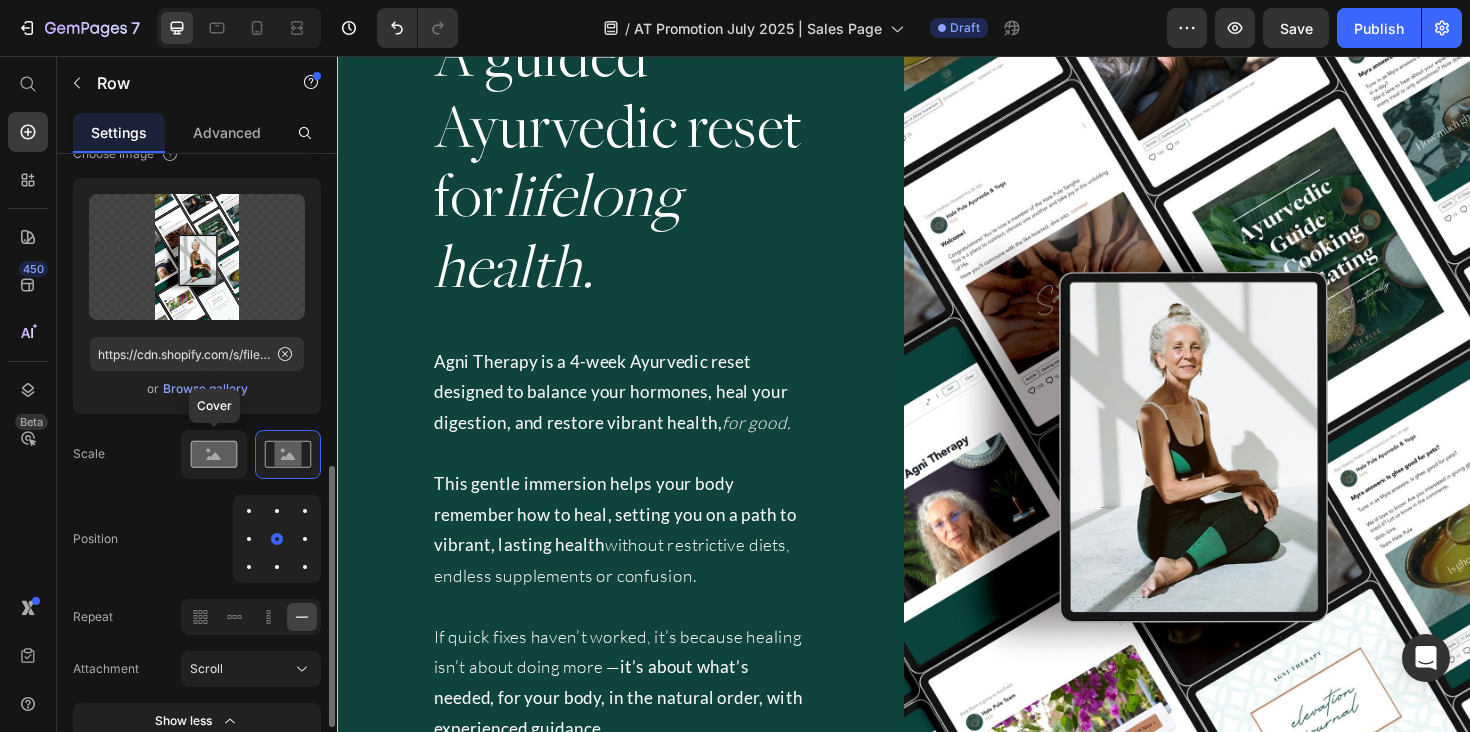 click 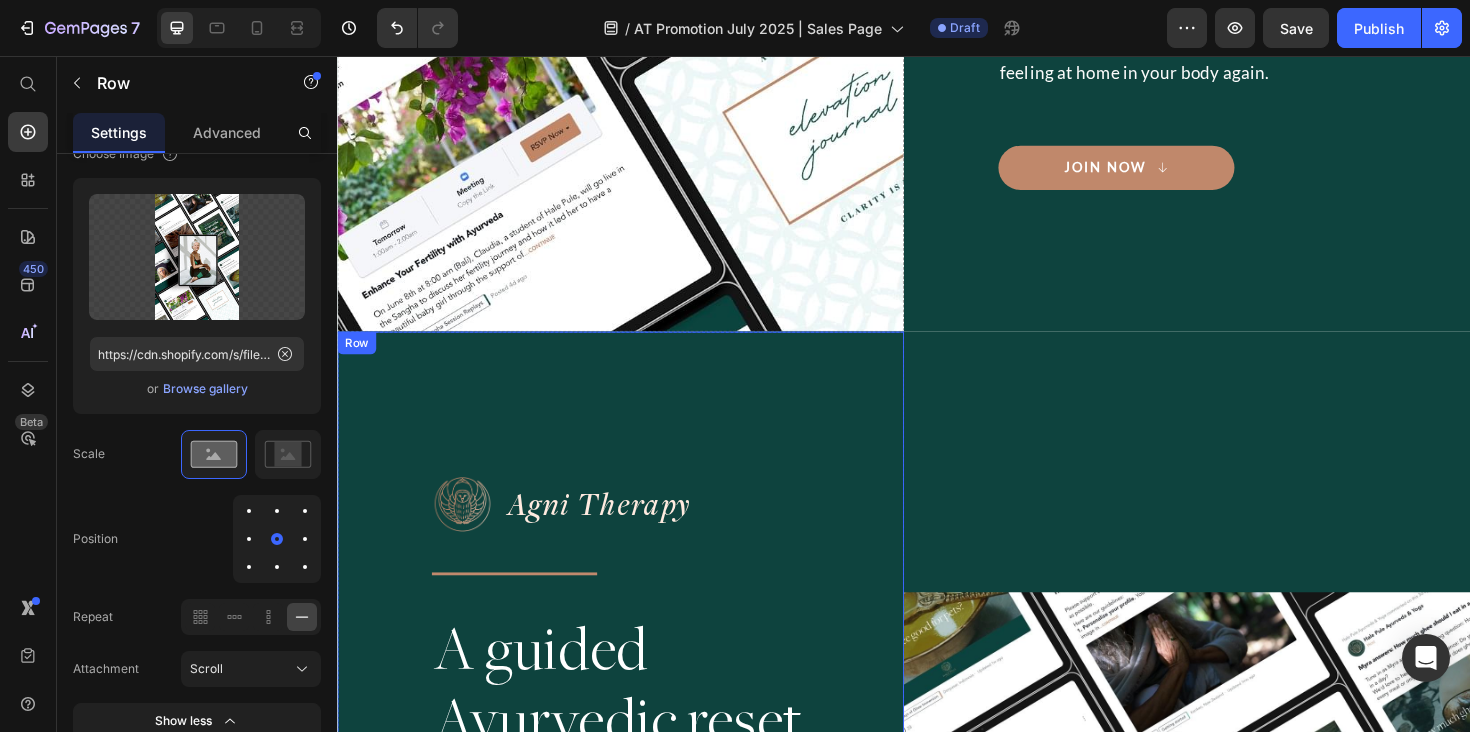 scroll, scrollTop: 5520, scrollLeft: 0, axis: vertical 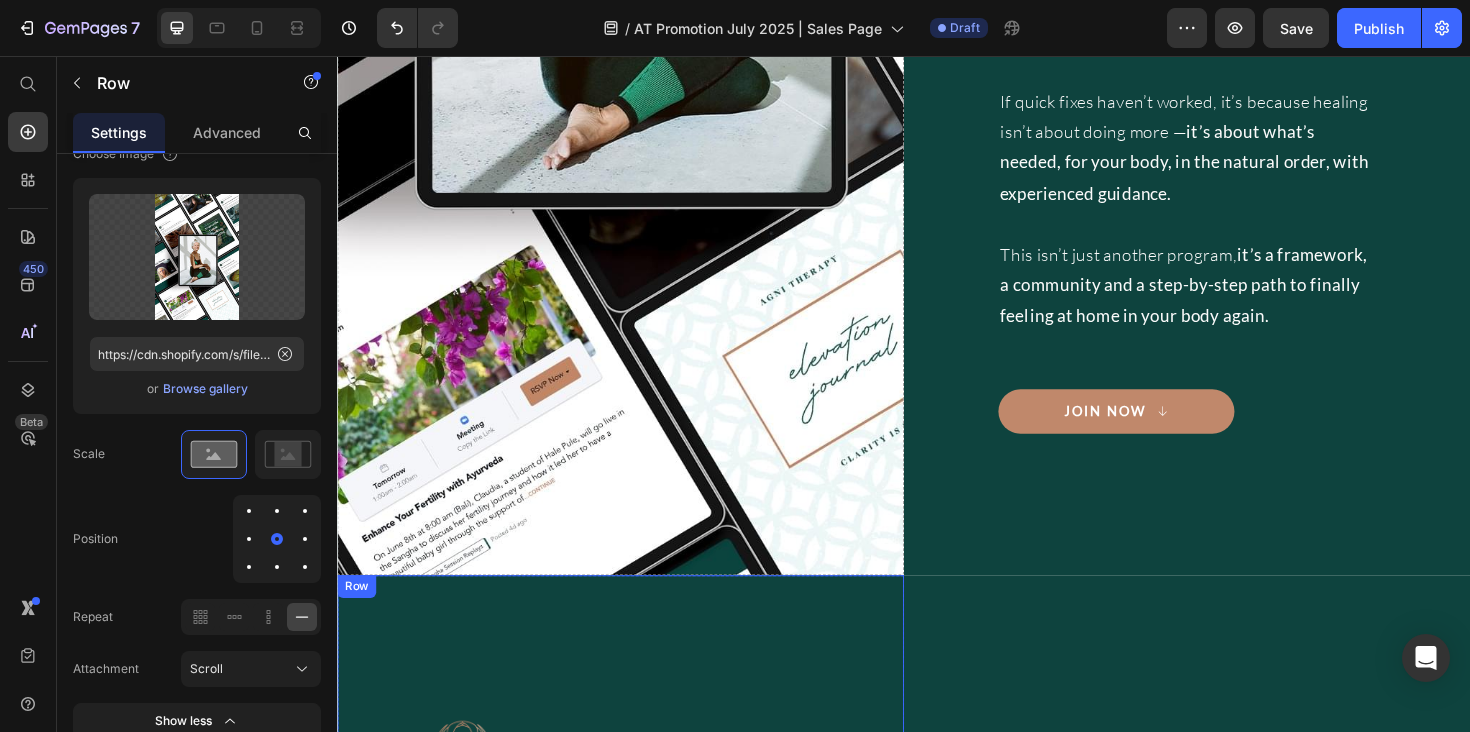 click on "Drop element here" at bounding box center [637, -121] 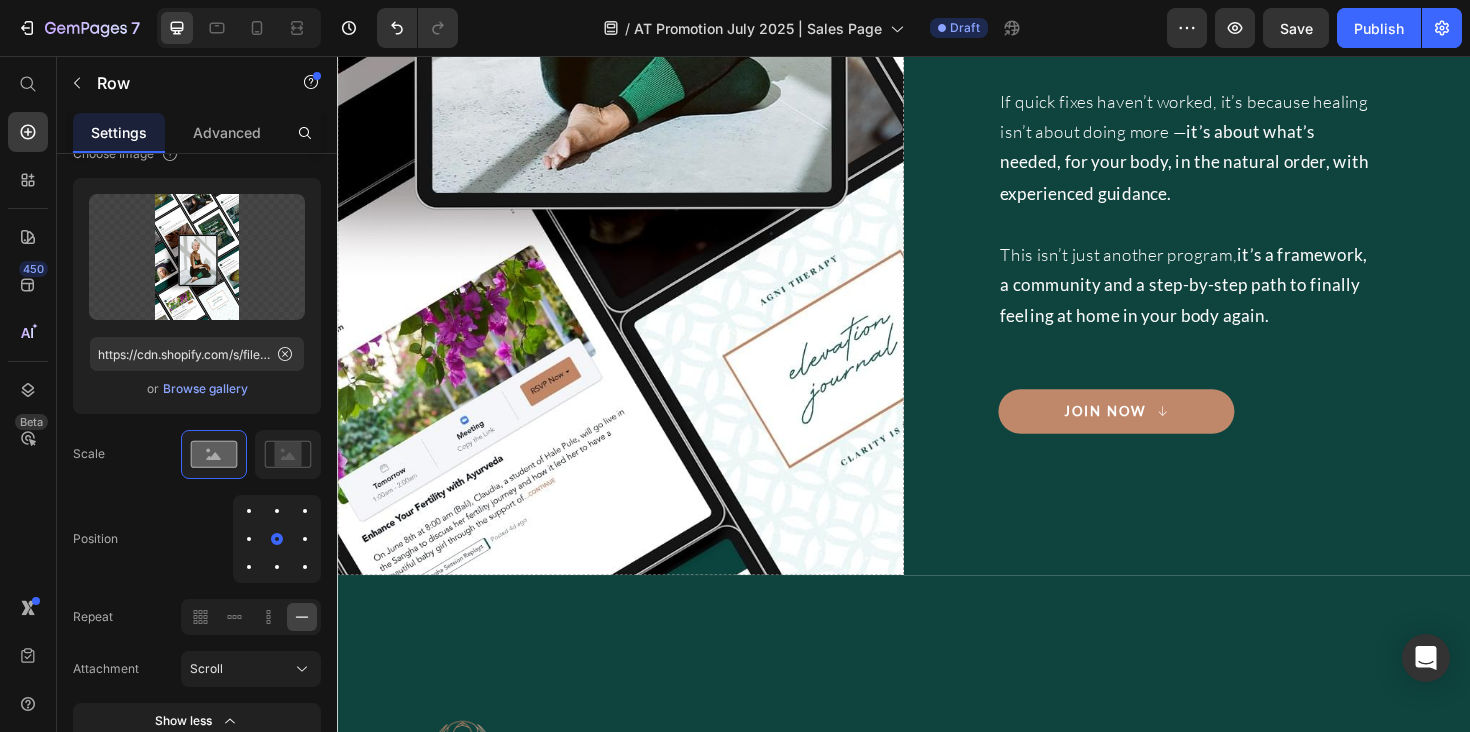 click on "Drop element here" at bounding box center [637, -121] 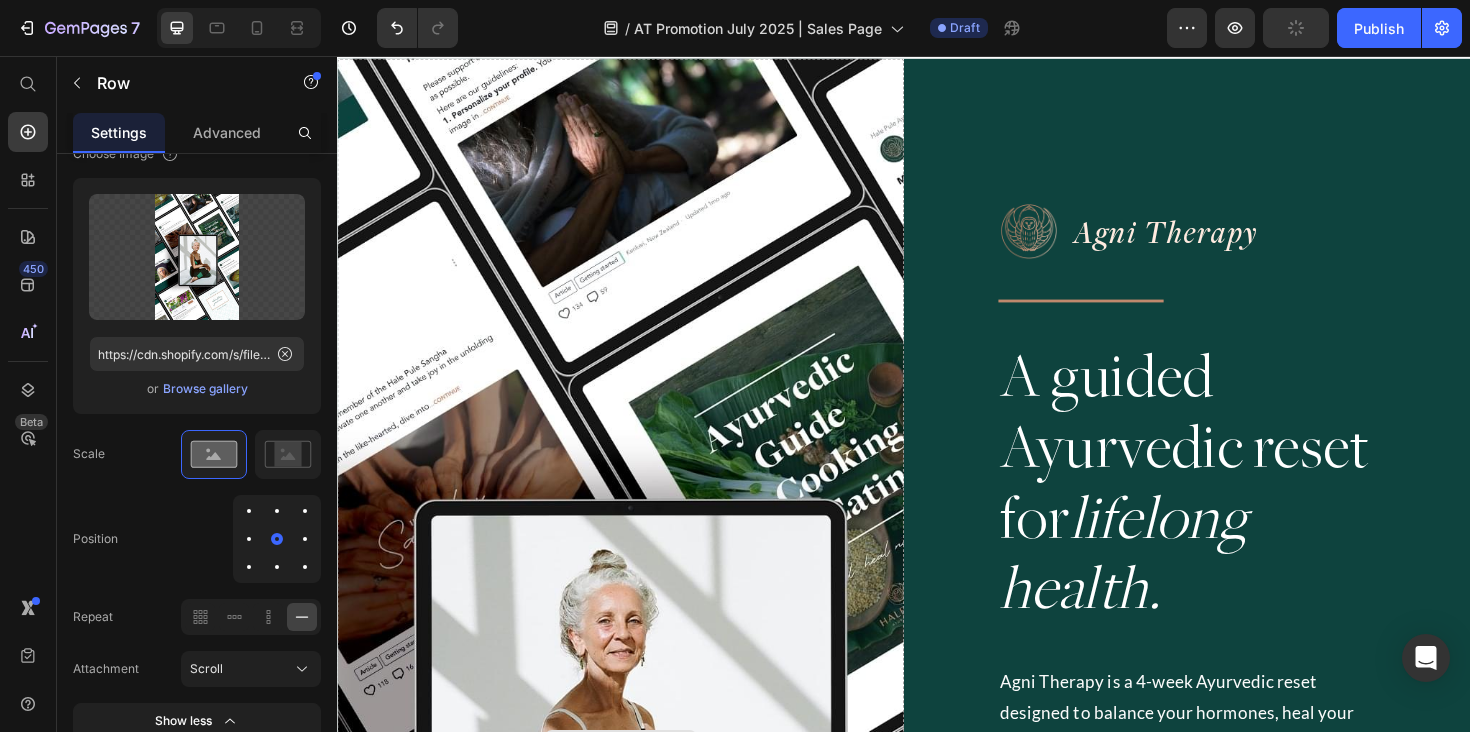 click on "Drop element here" at bounding box center [637, 785] 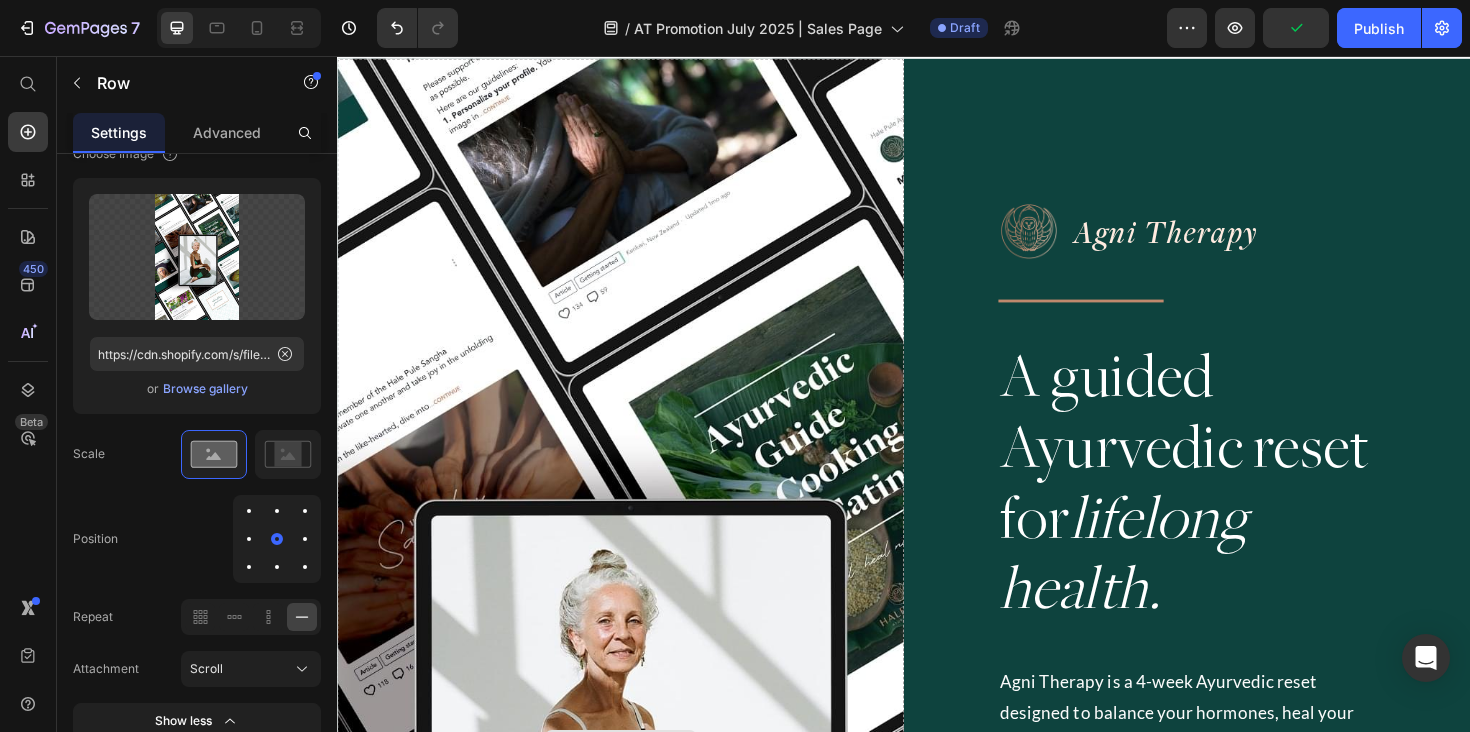 scroll, scrollTop: 4605, scrollLeft: 0, axis: vertical 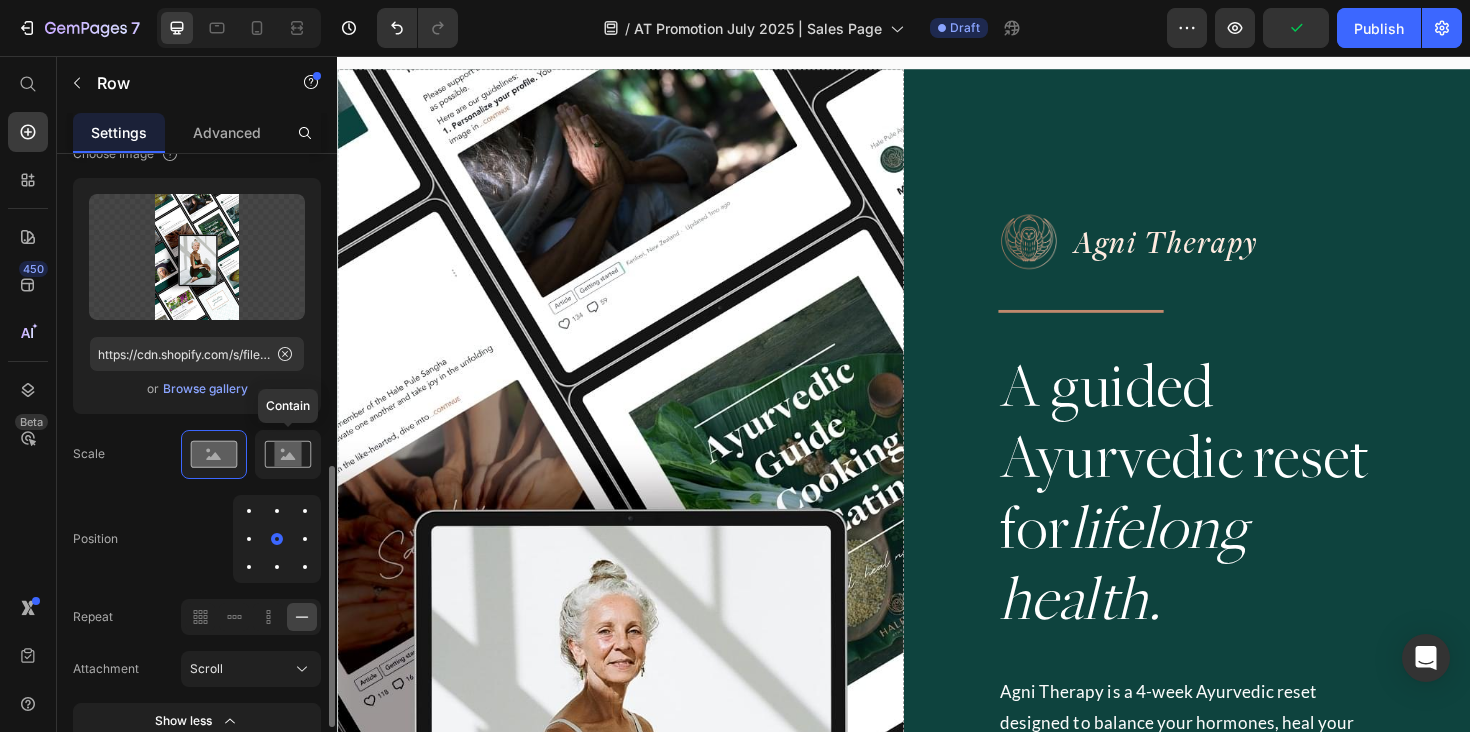 click 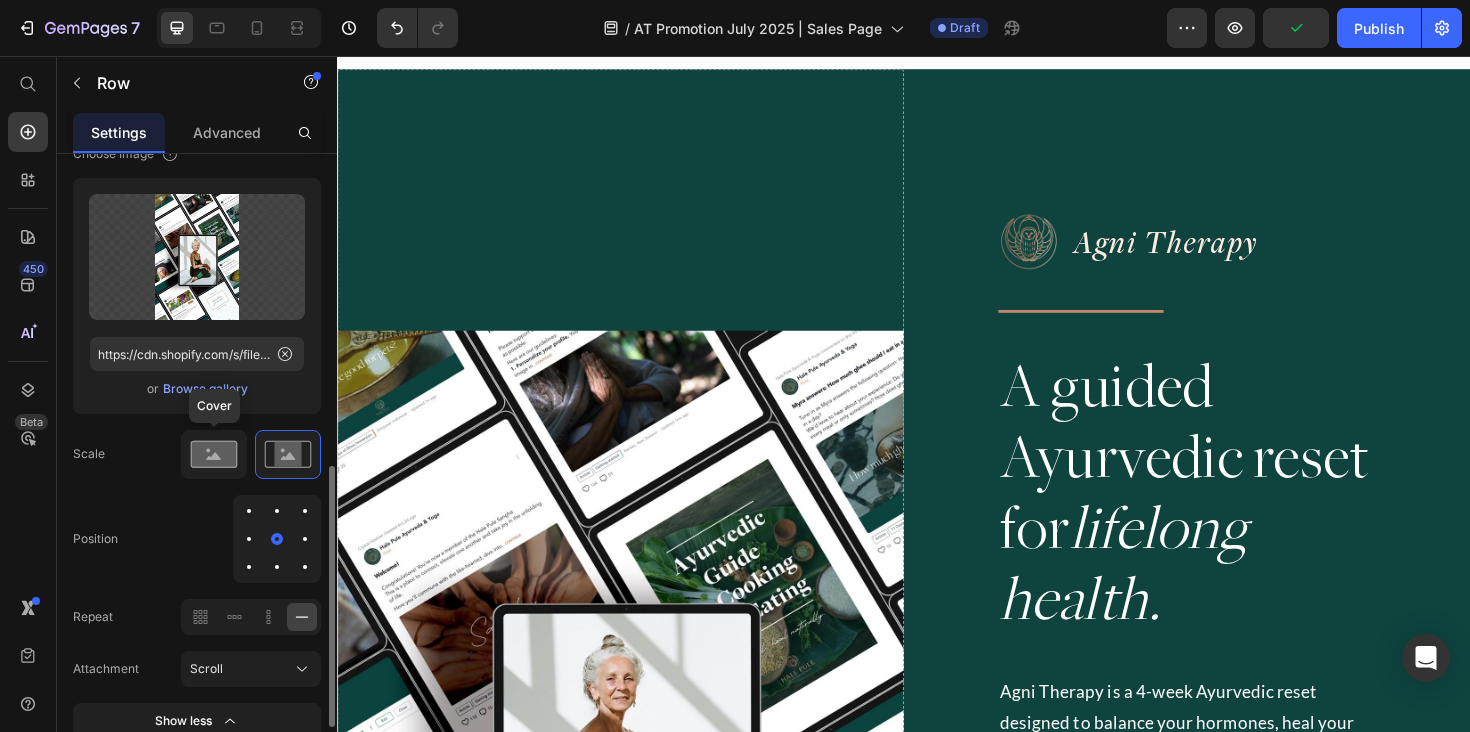 click 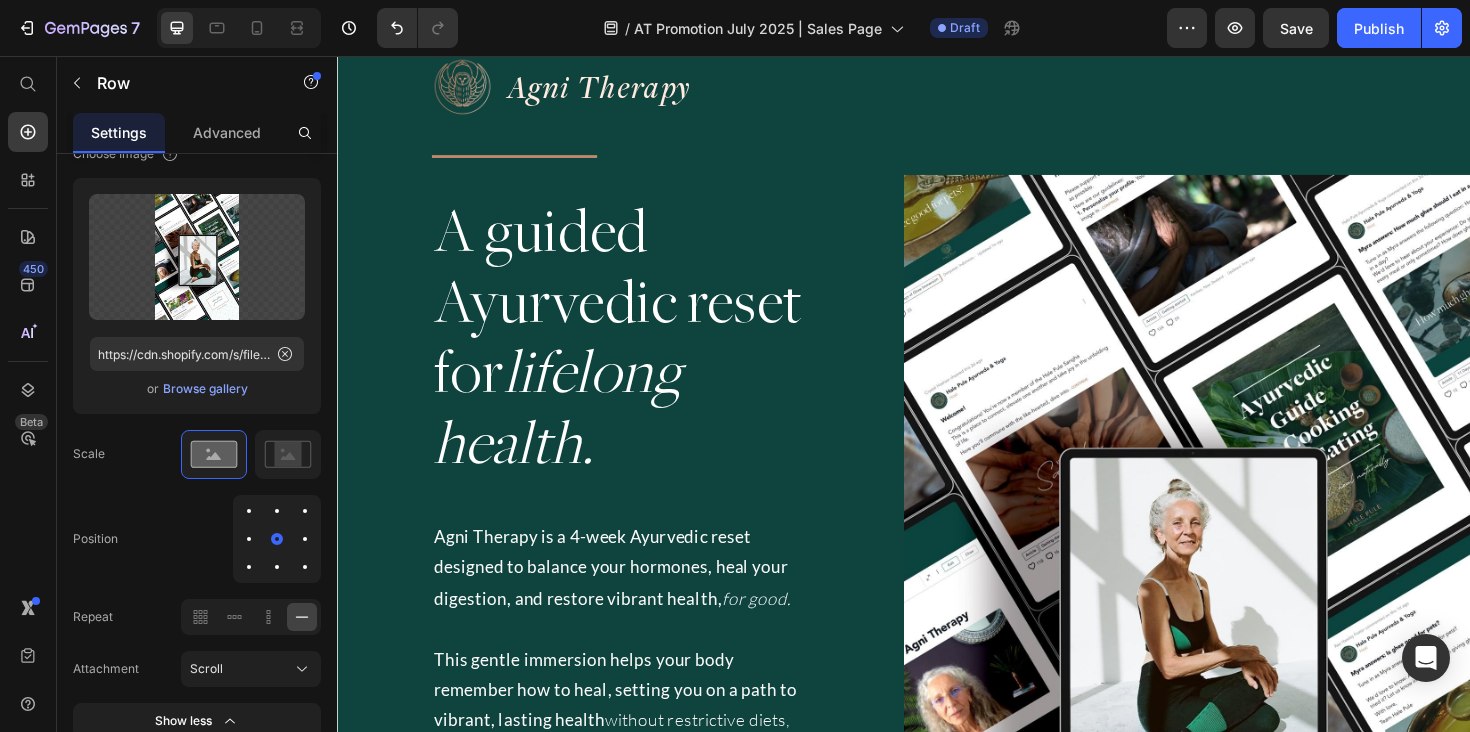 scroll, scrollTop: 6237, scrollLeft: 0, axis: vertical 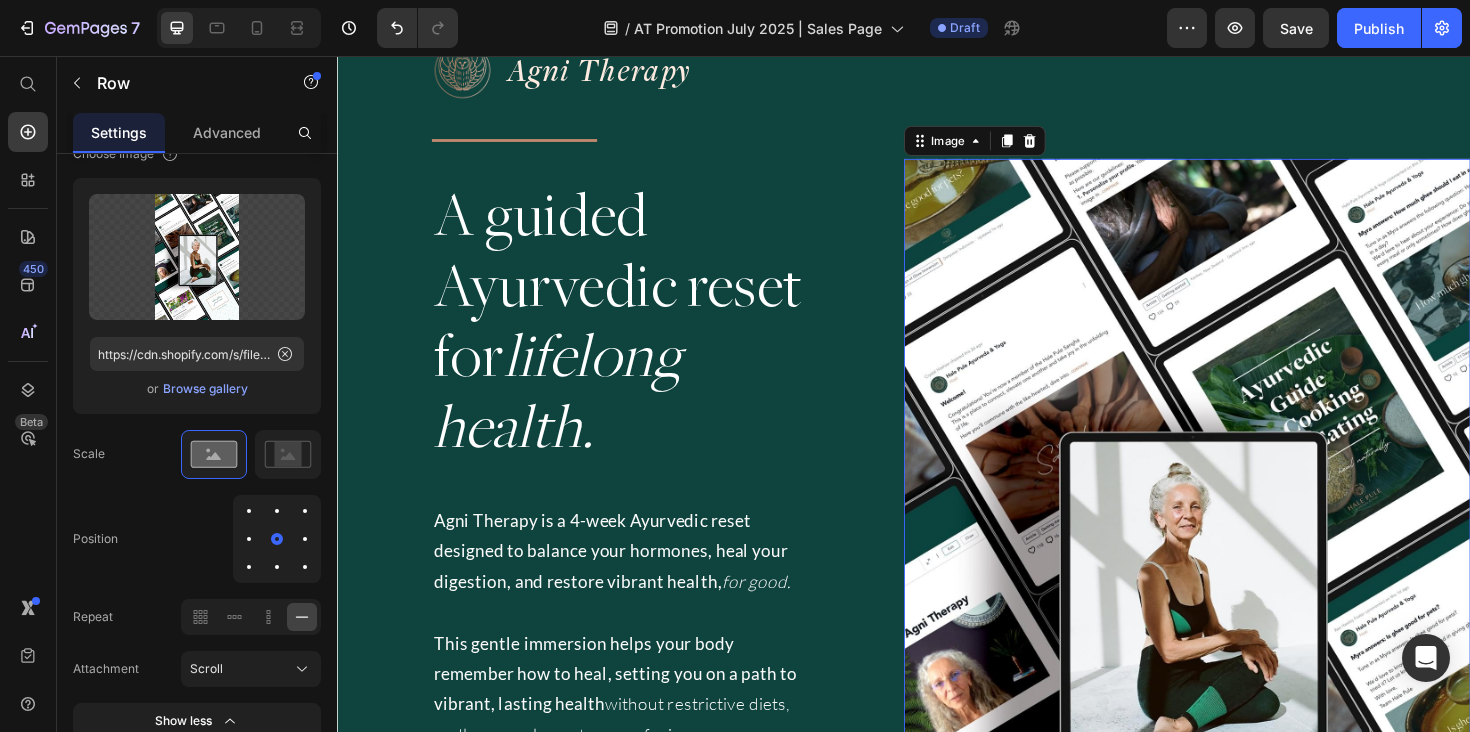 click at bounding box center [1237, 615] 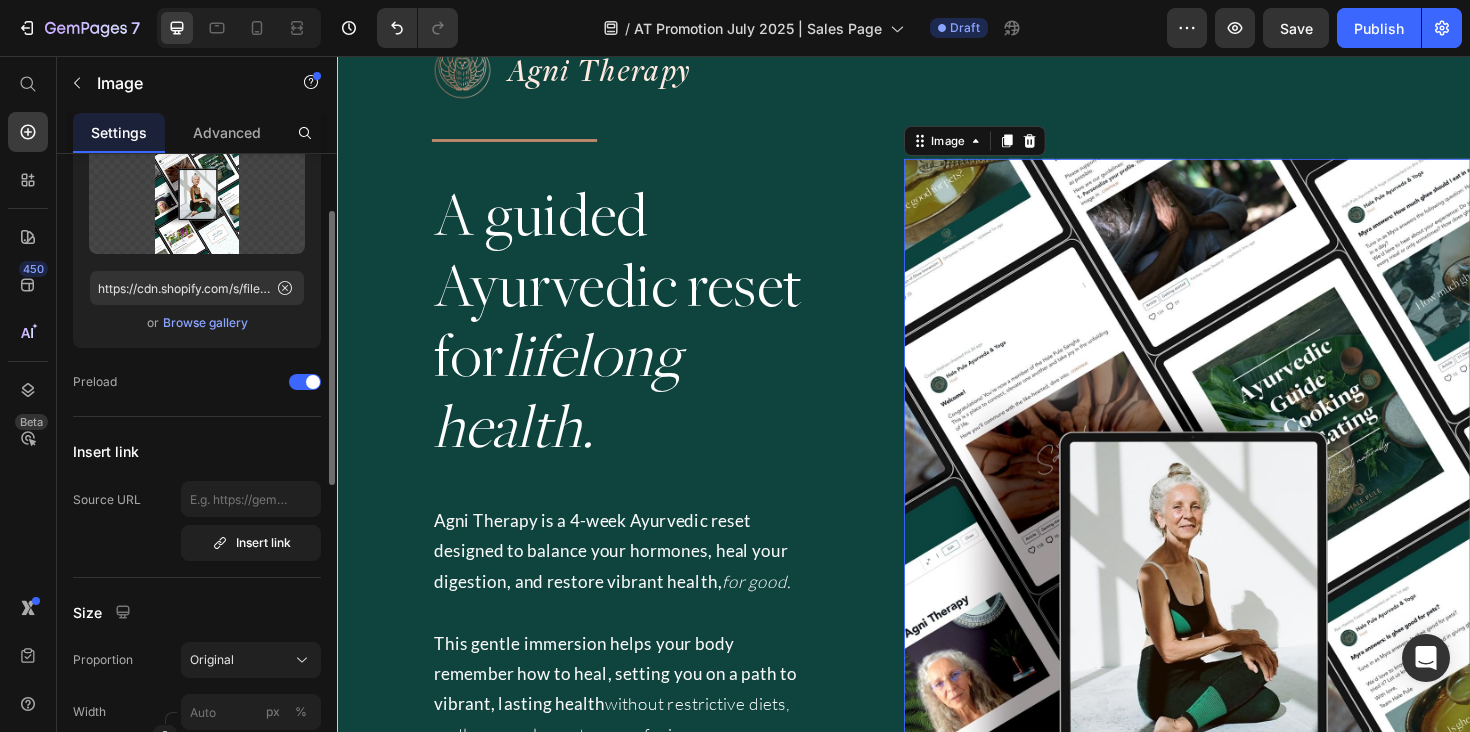scroll, scrollTop: 0, scrollLeft: 0, axis: both 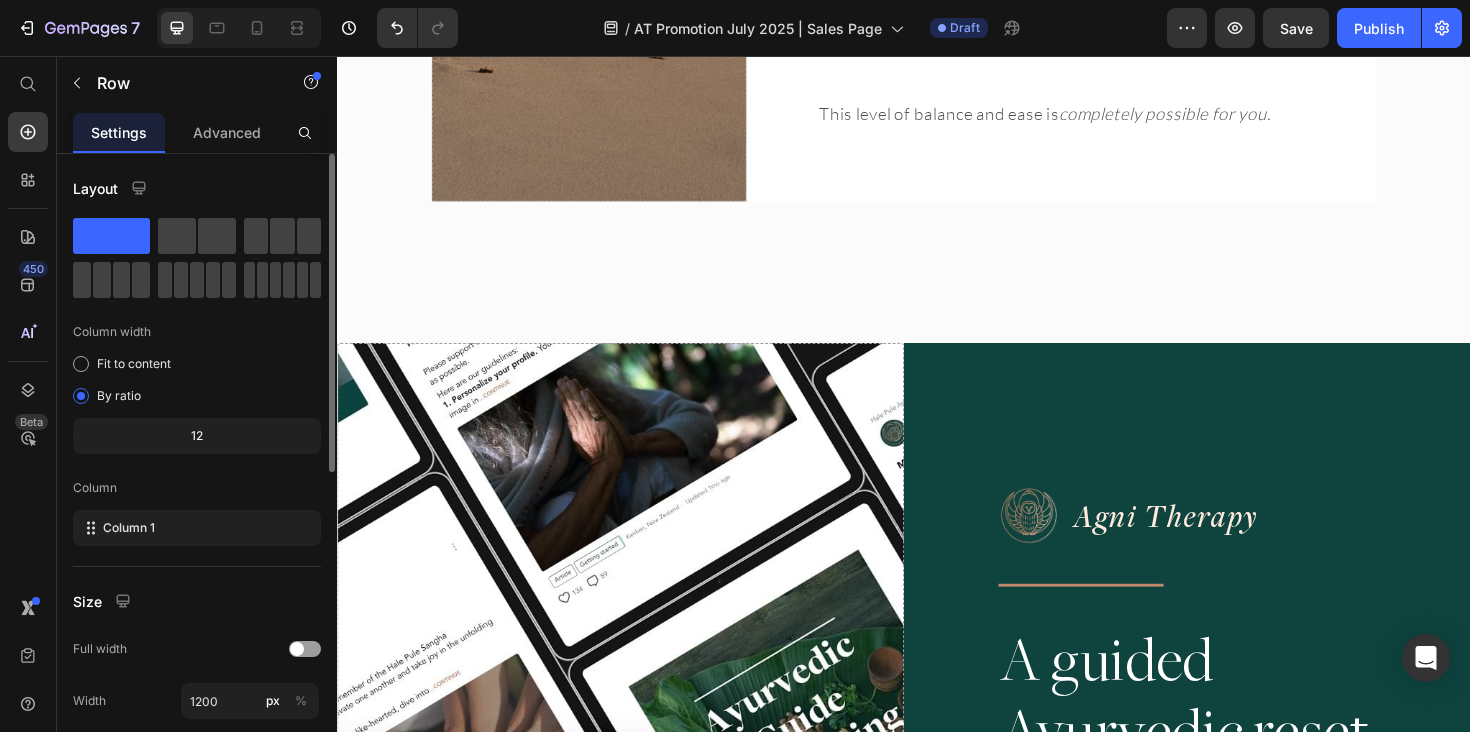click on "Drop element here" at bounding box center [637, 1086] 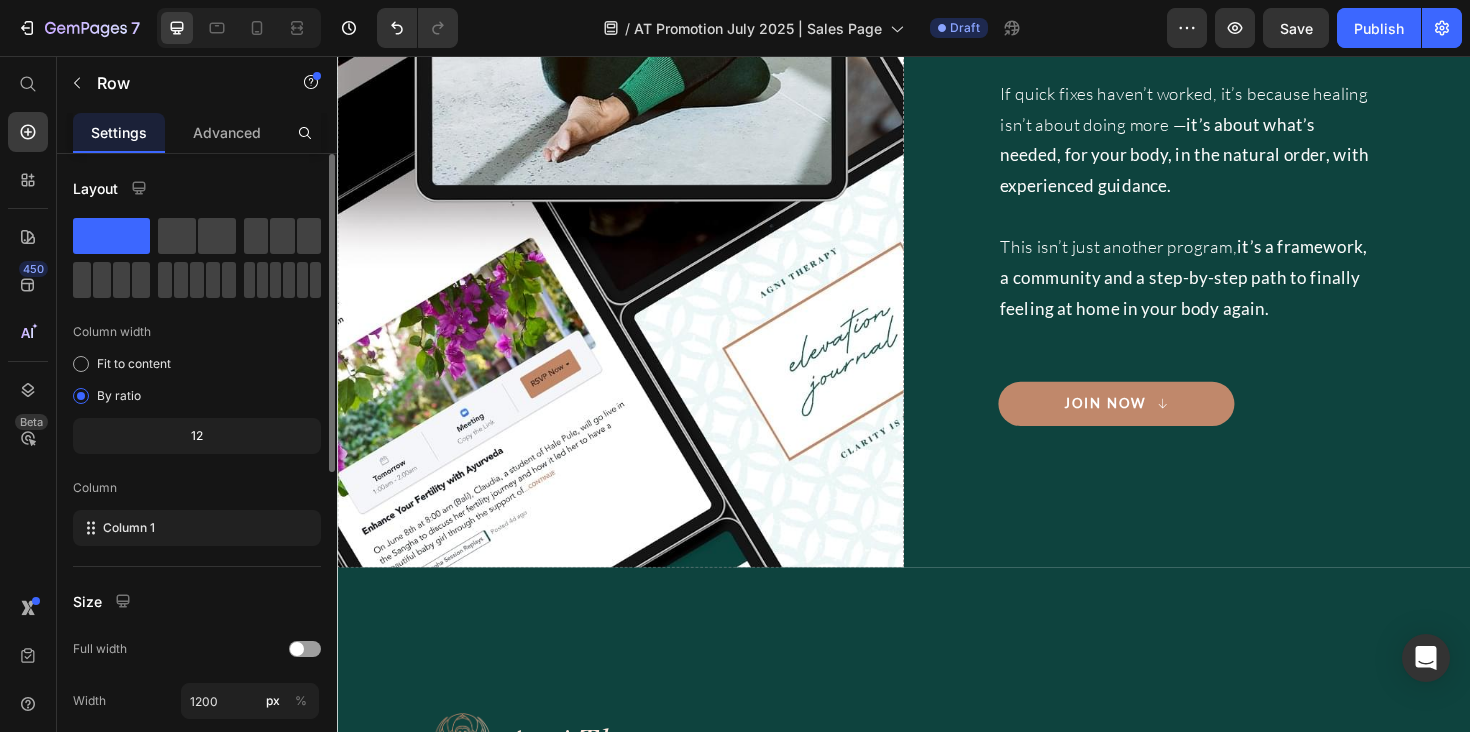 scroll, scrollTop: 5622, scrollLeft: 0, axis: vertical 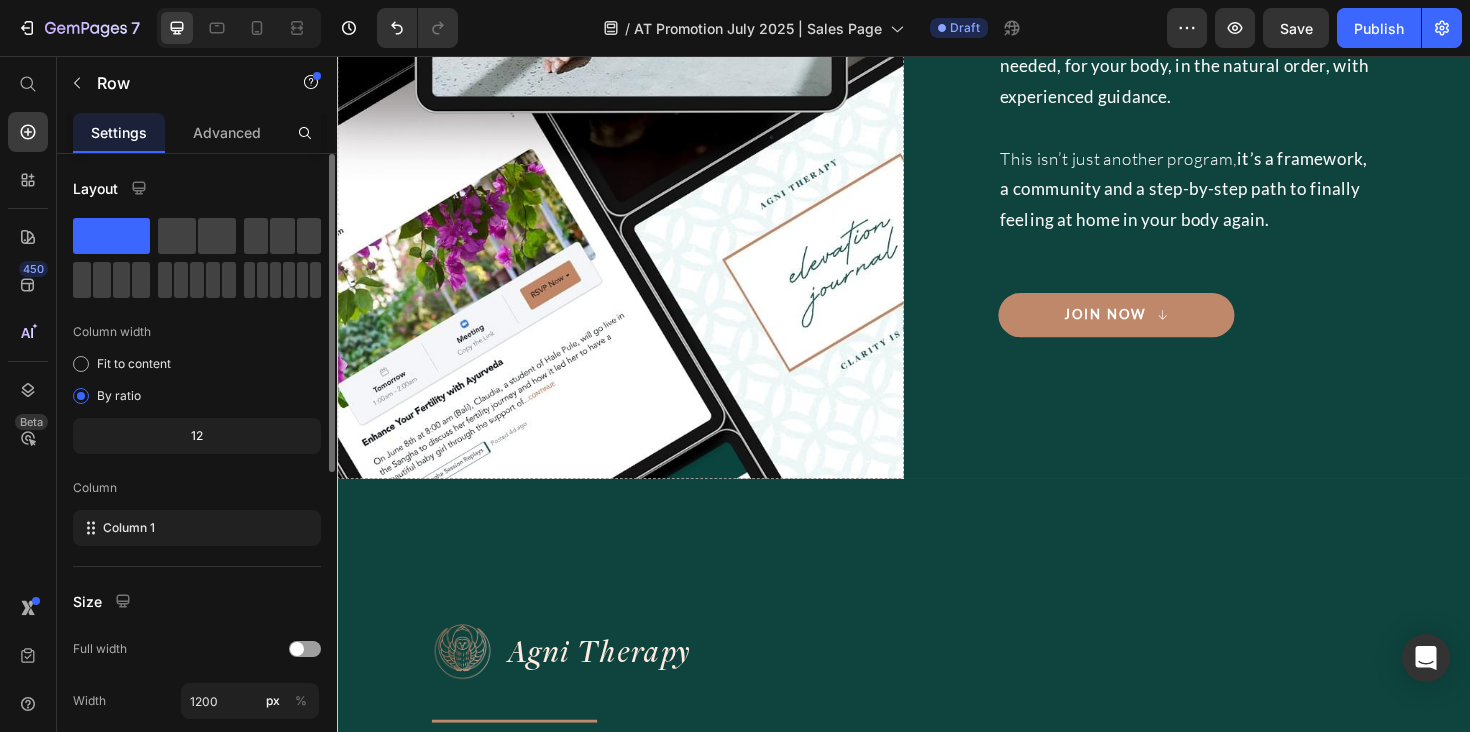 click on "Drop element here" at bounding box center [637, -223] 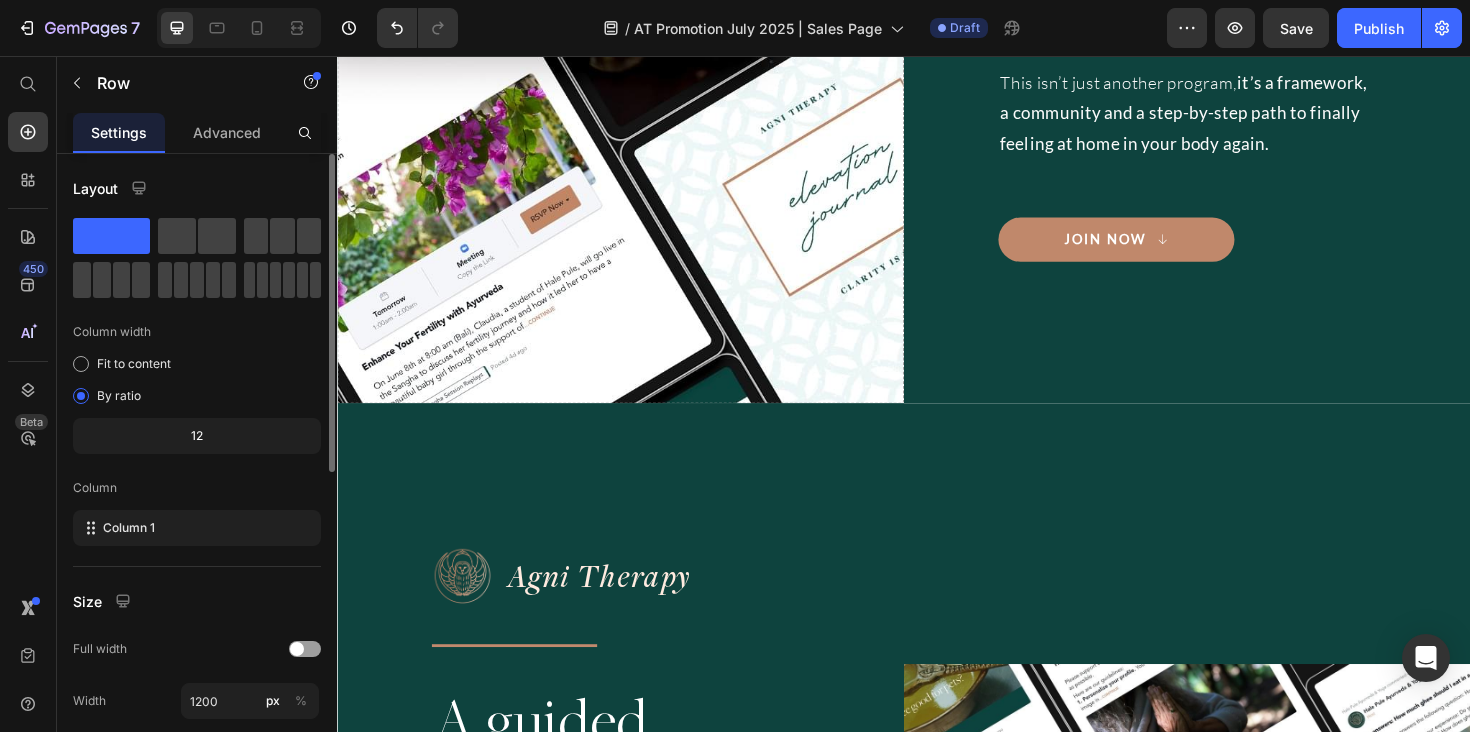 scroll, scrollTop: 6122, scrollLeft: 0, axis: vertical 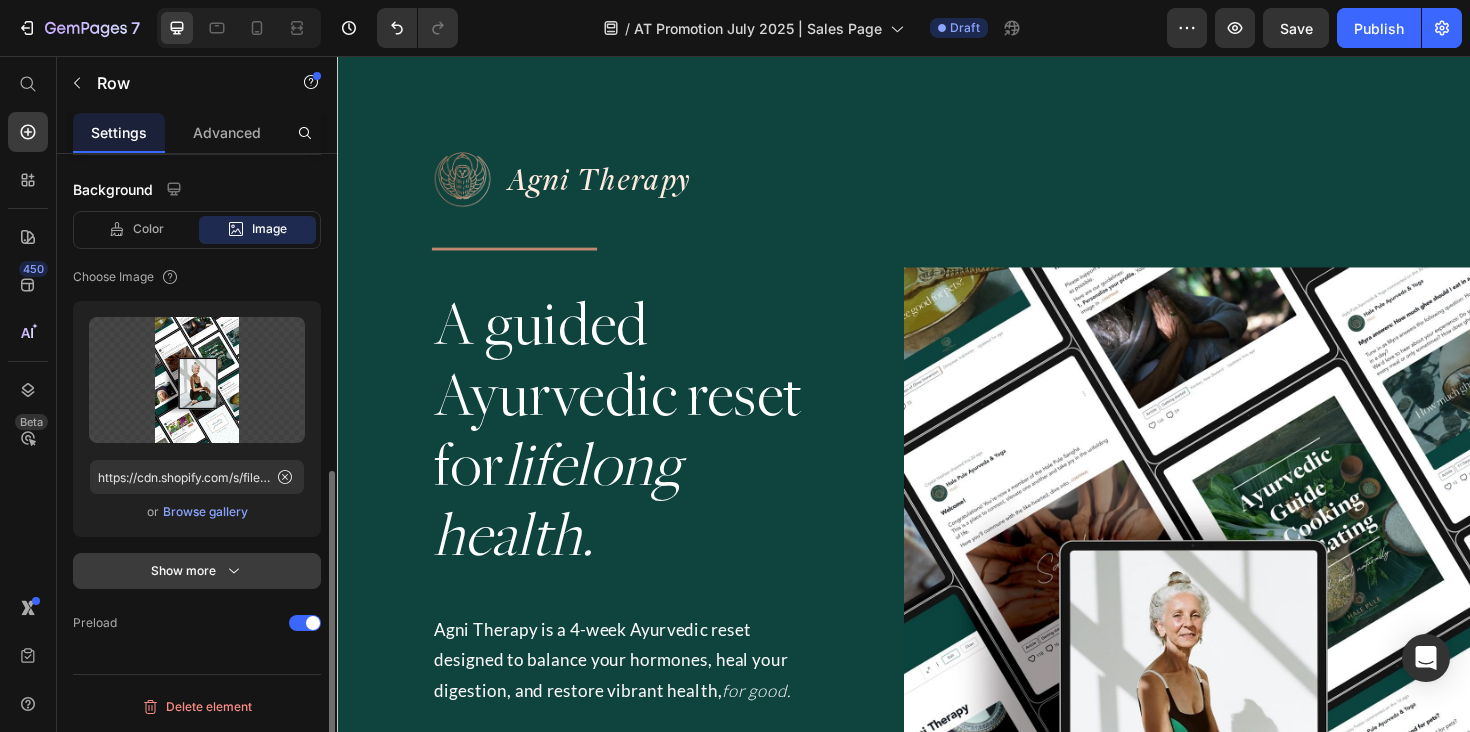 click on "Show more" at bounding box center (197, 571) 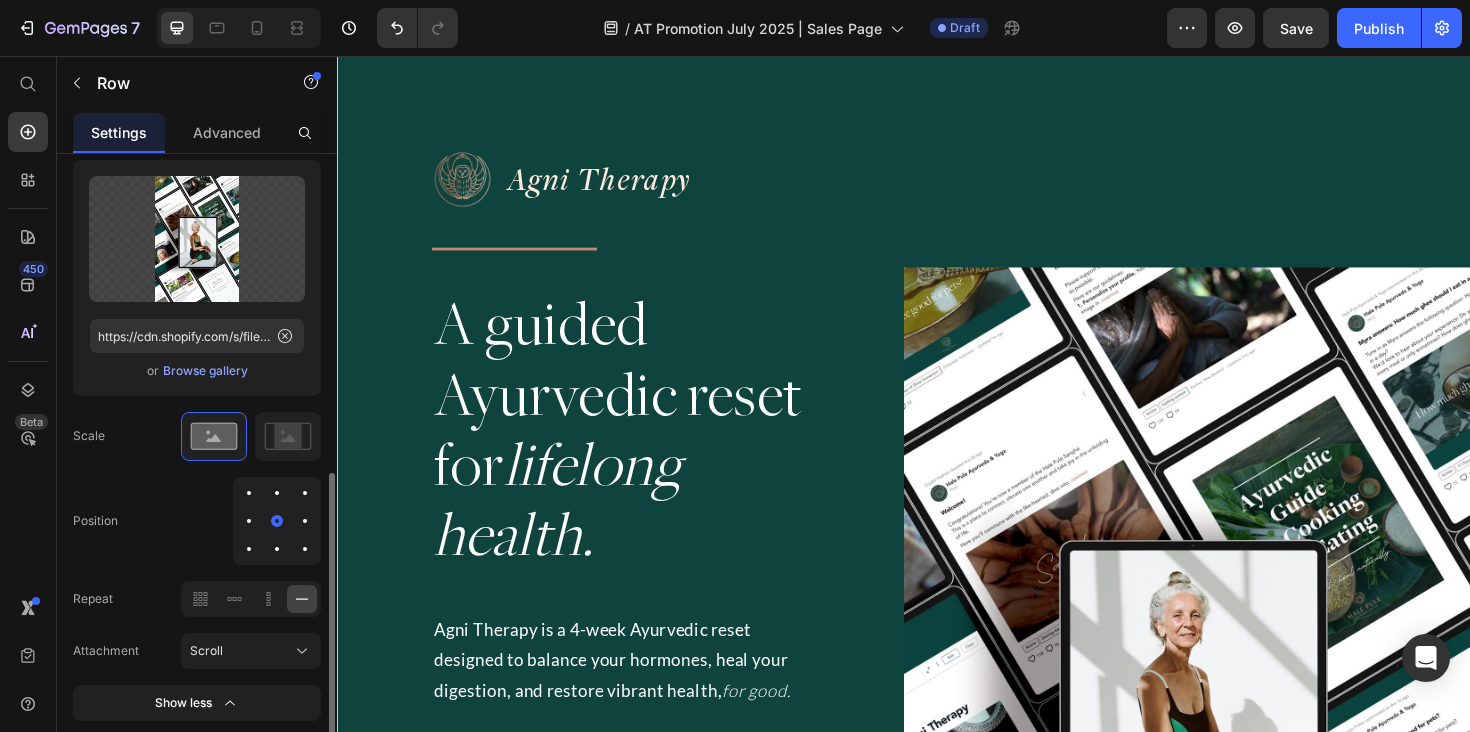 scroll, scrollTop: 770, scrollLeft: 0, axis: vertical 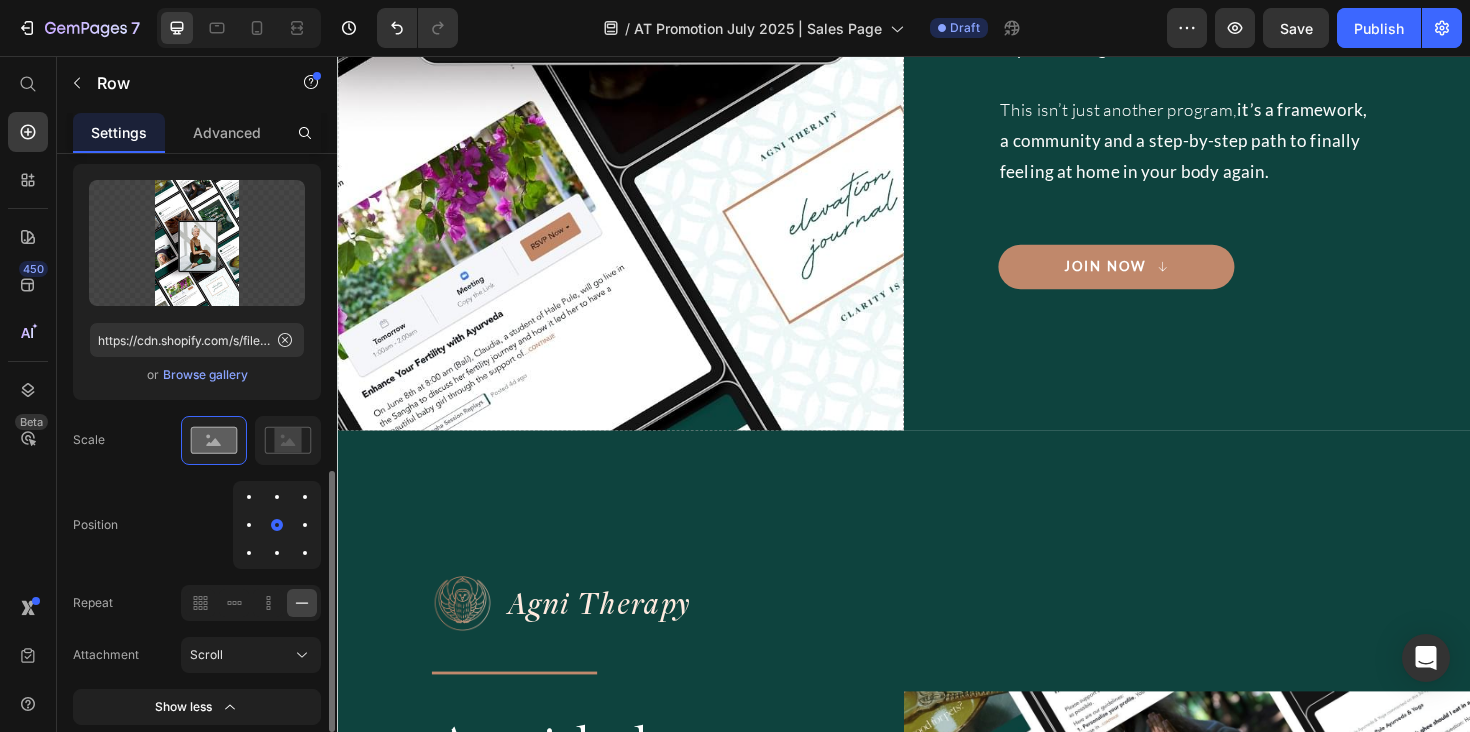drag, startPoint x: 245, startPoint y: 527, endPoint x: 115, endPoint y: 429, distance: 162.80049 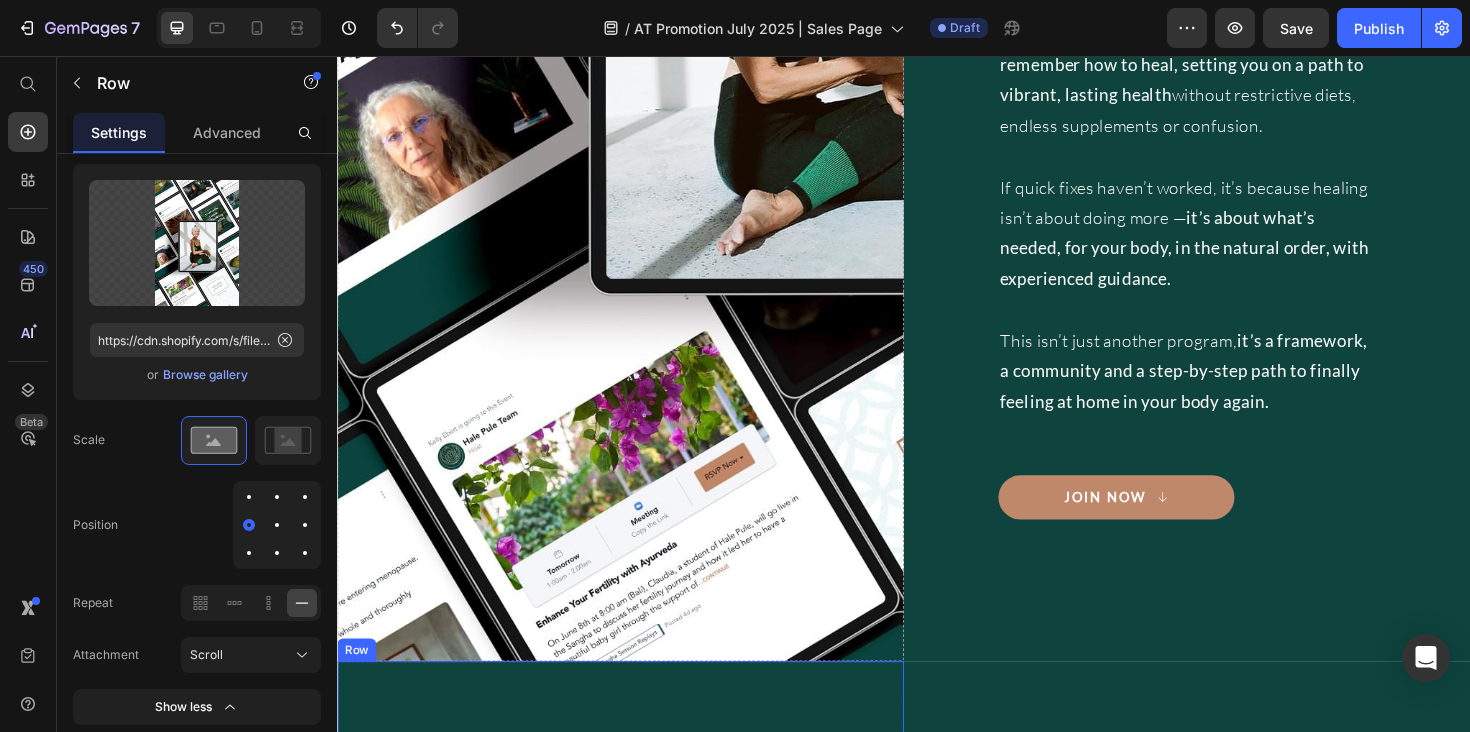 scroll, scrollTop: 5537, scrollLeft: 0, axis: vertical 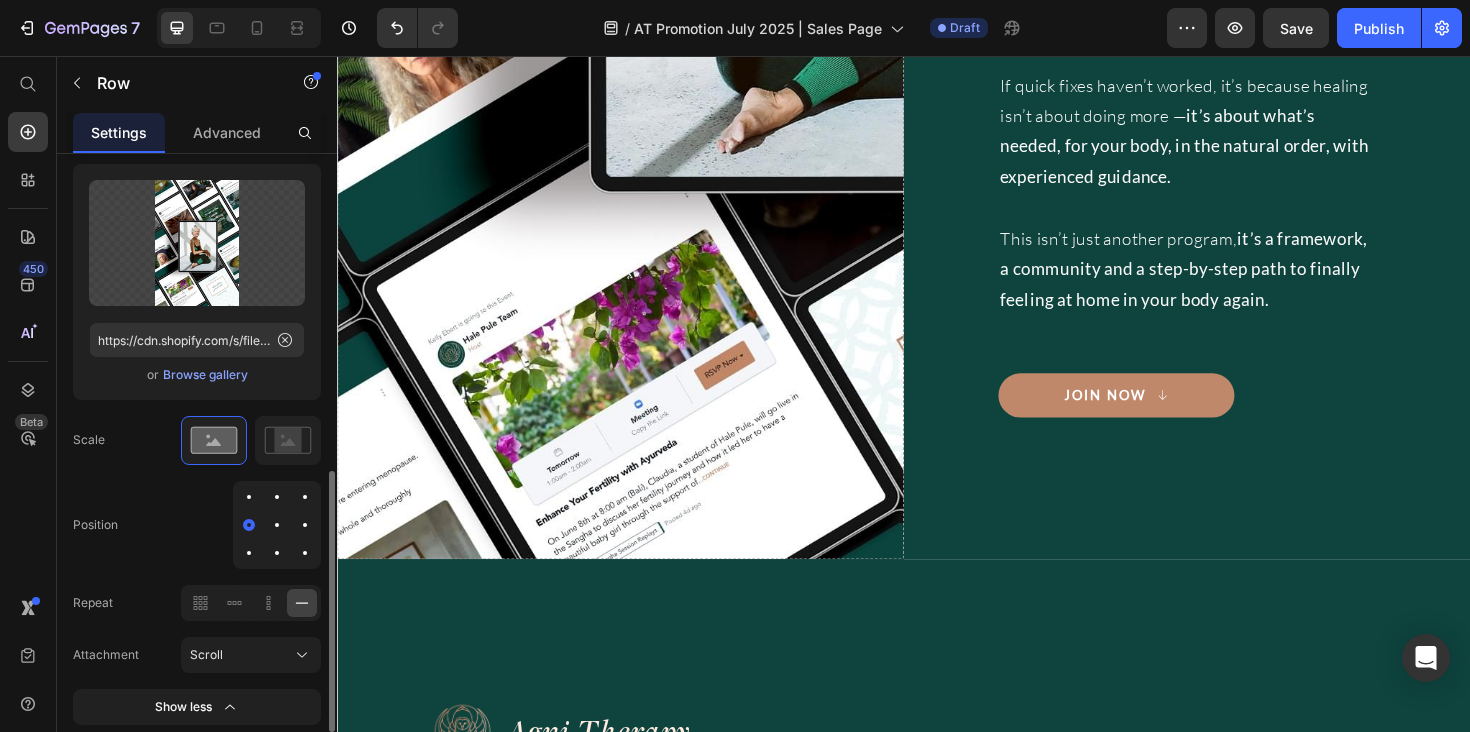 click at bounding box center (277, 525) 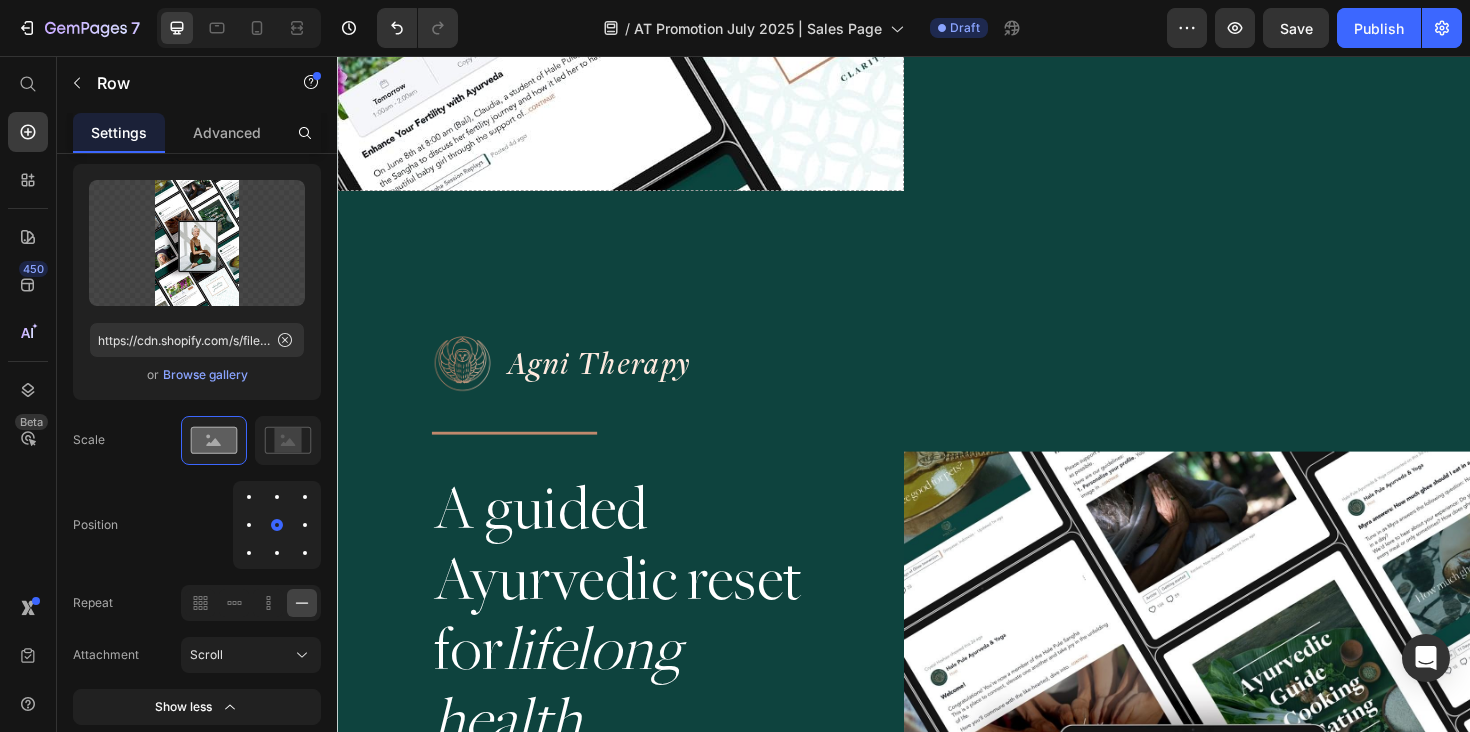 scroll, scrollTop: 6068, scrollLeft: 0, axis: vertical 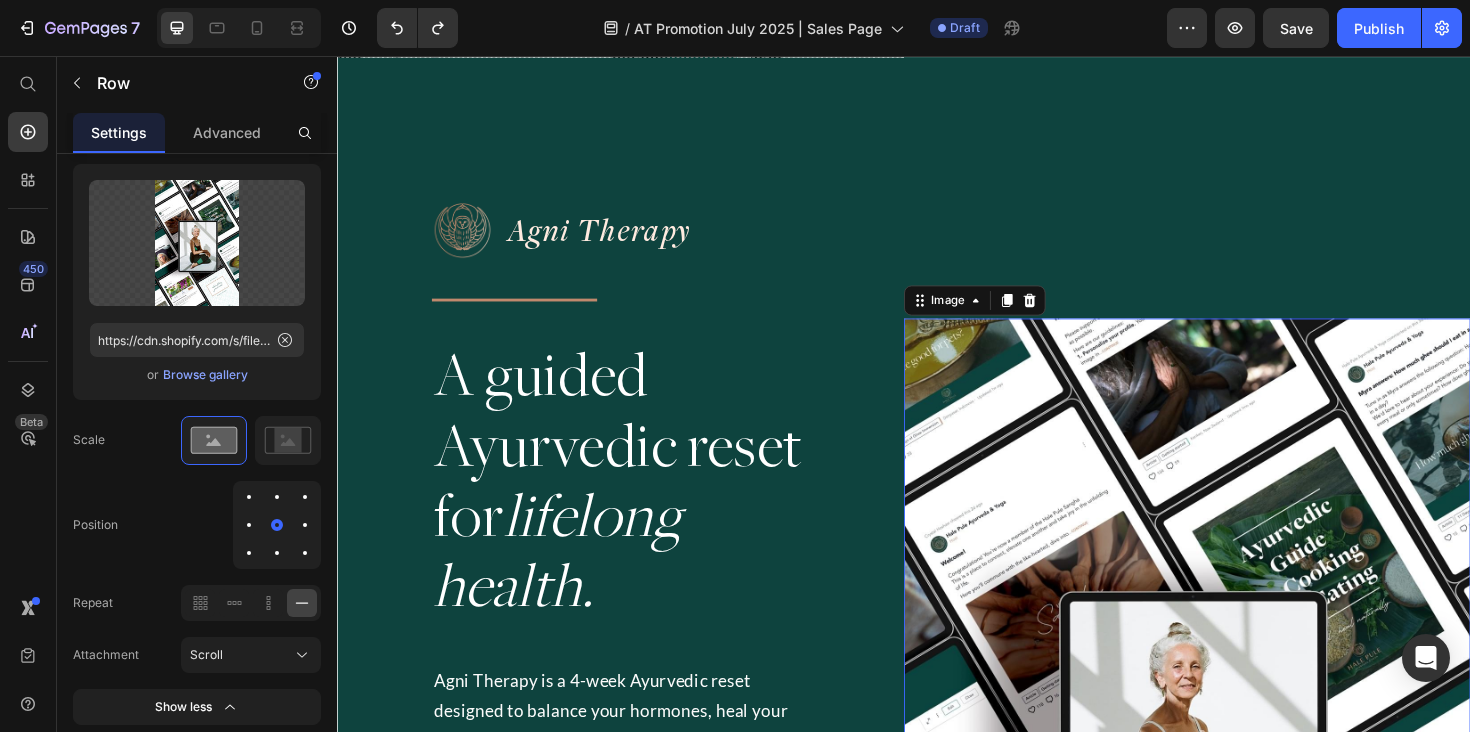 click at bounding box center (1237, 784) 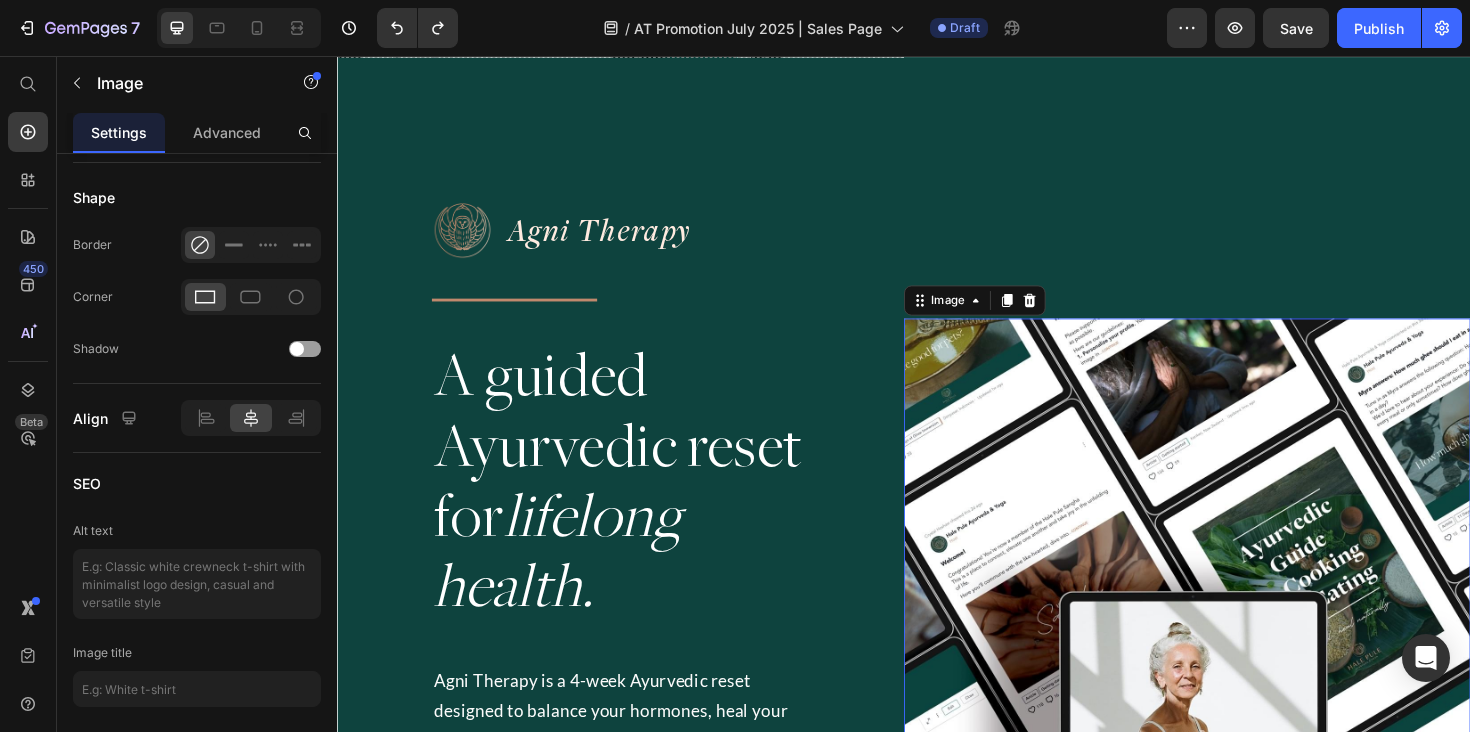 scroll, scrollTop: 0, scrollLeft: 0, axis: both 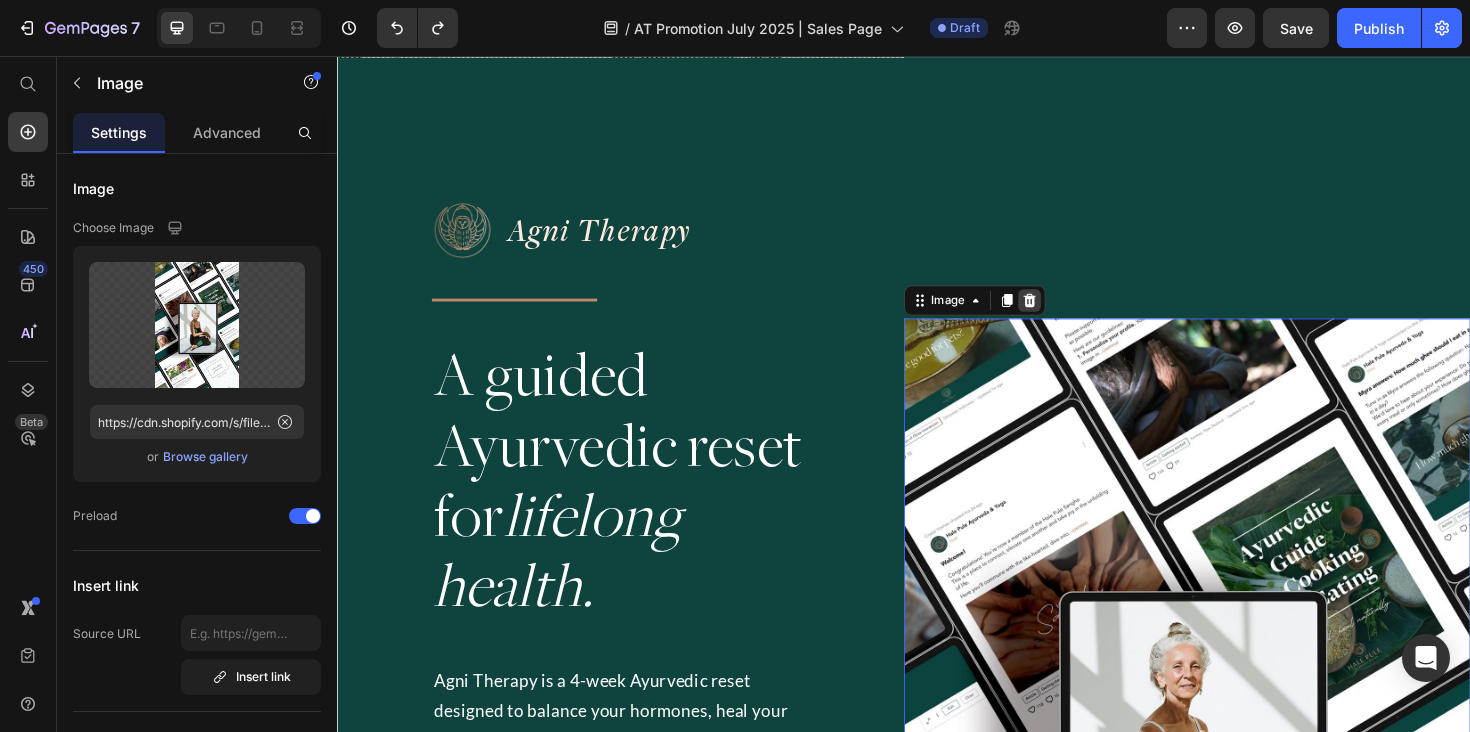 click 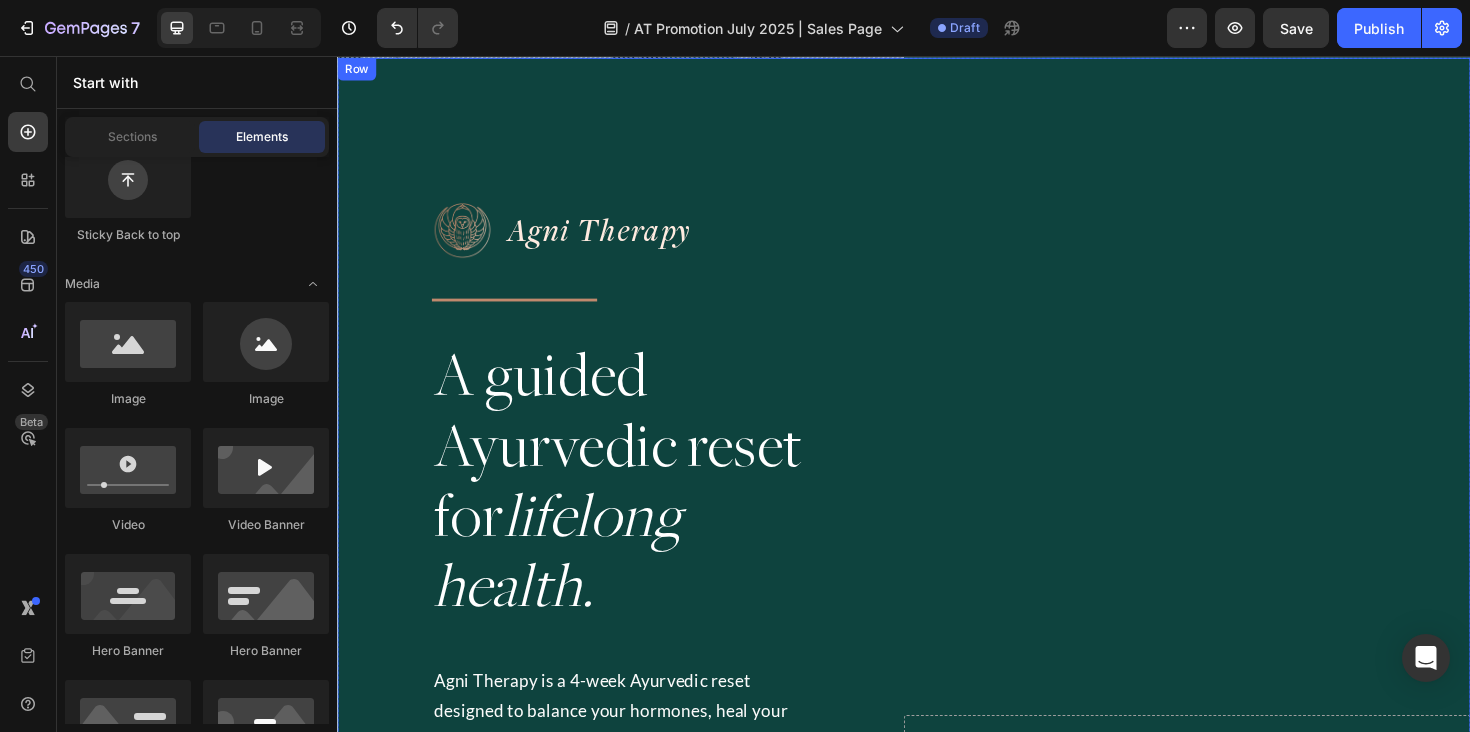 scroll, scrollTop: 6286, scrollLeft: 0, axis: vertical 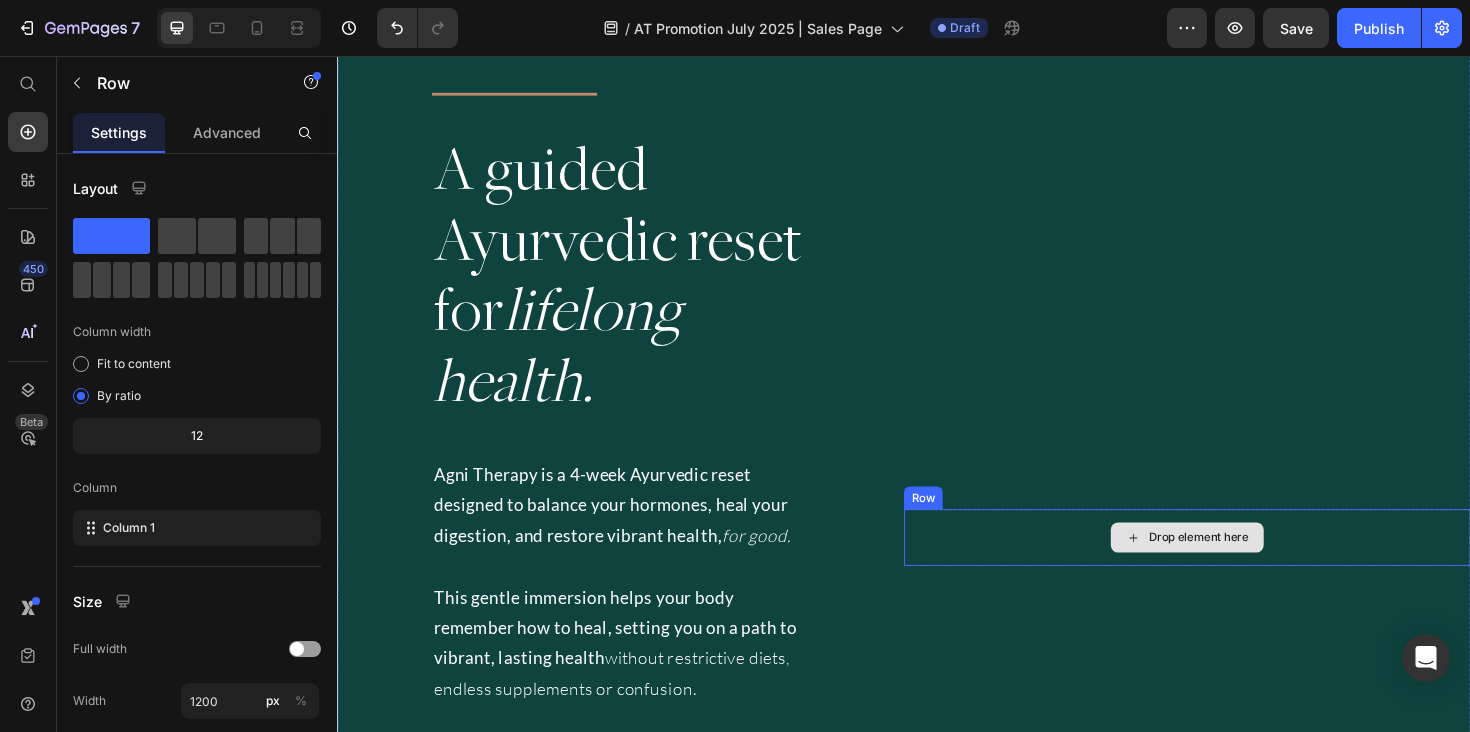 click on "Drop element here" at bounding box center (1237, 566) 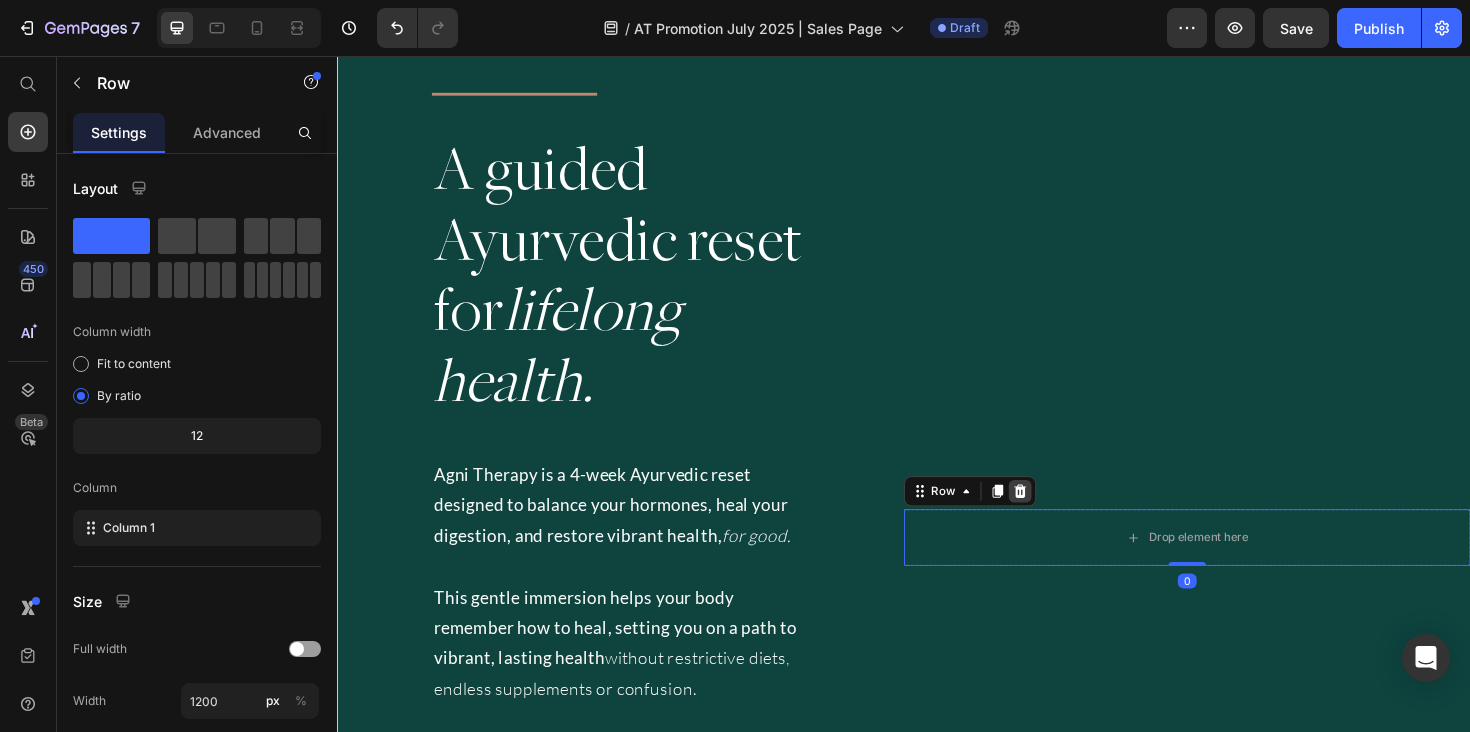 click at bounding box center [1060, 517] 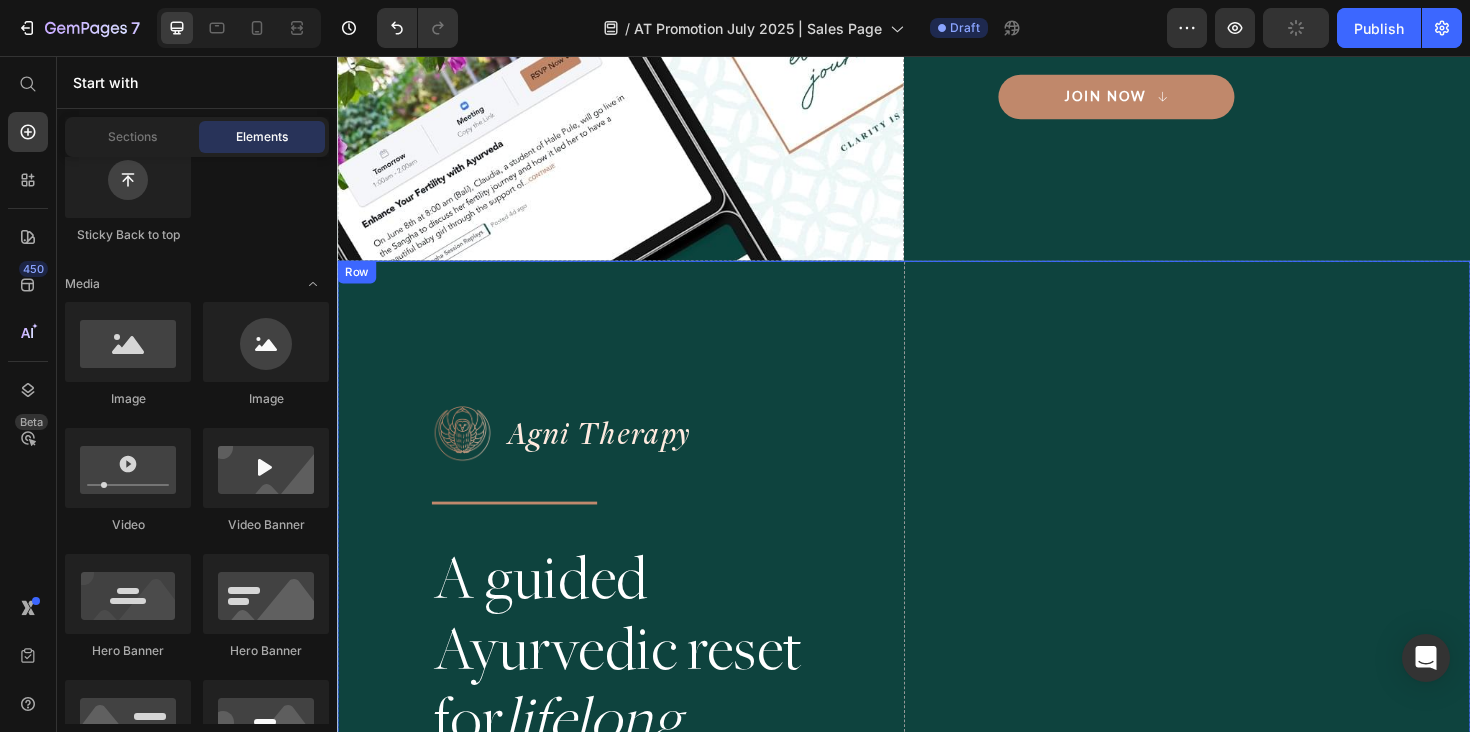 scroll, scrollTop: 5685, scrollLeft: 0, axis: vertical 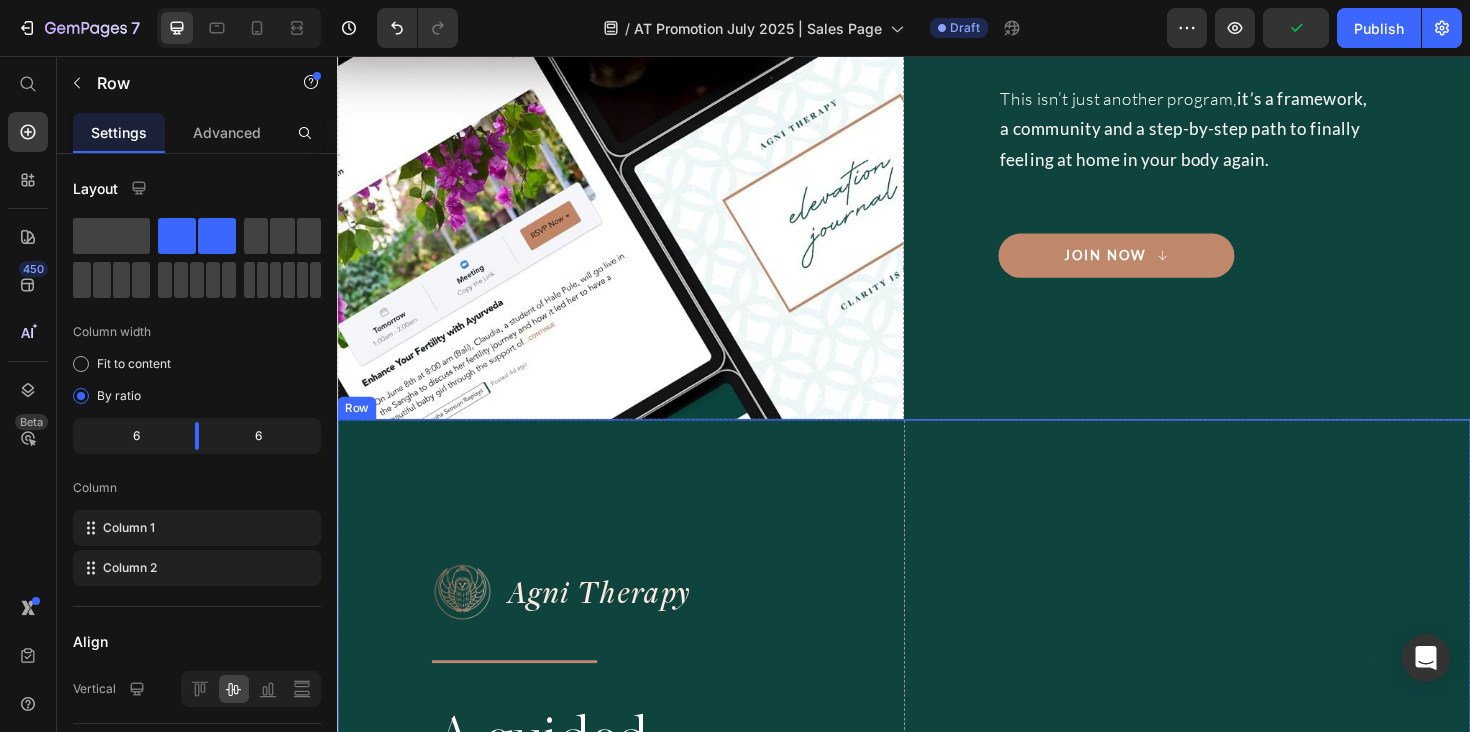 click on "Drop element here" at bounding box center (1237, 1167) 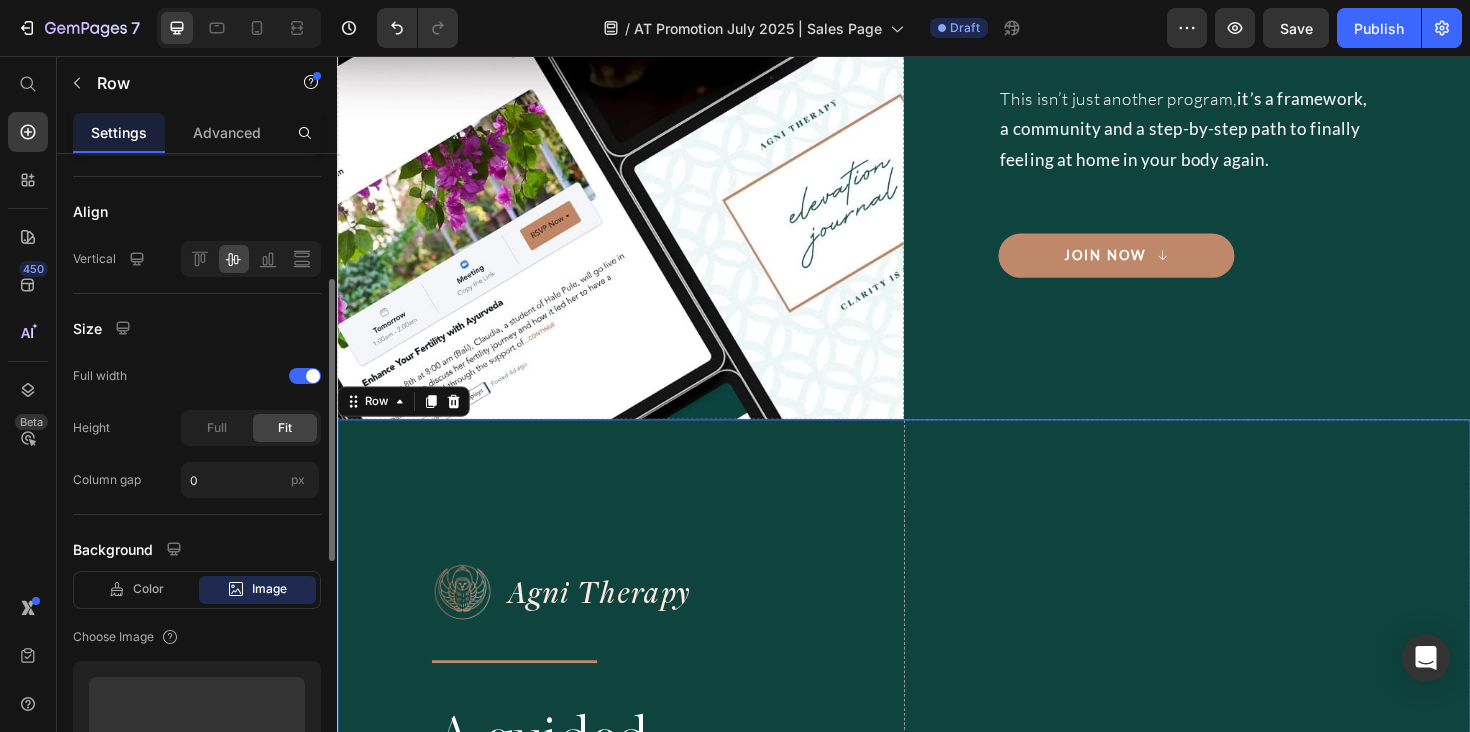 scroll, scrollTop: 720, scrollLeft: 0, axis: vertical 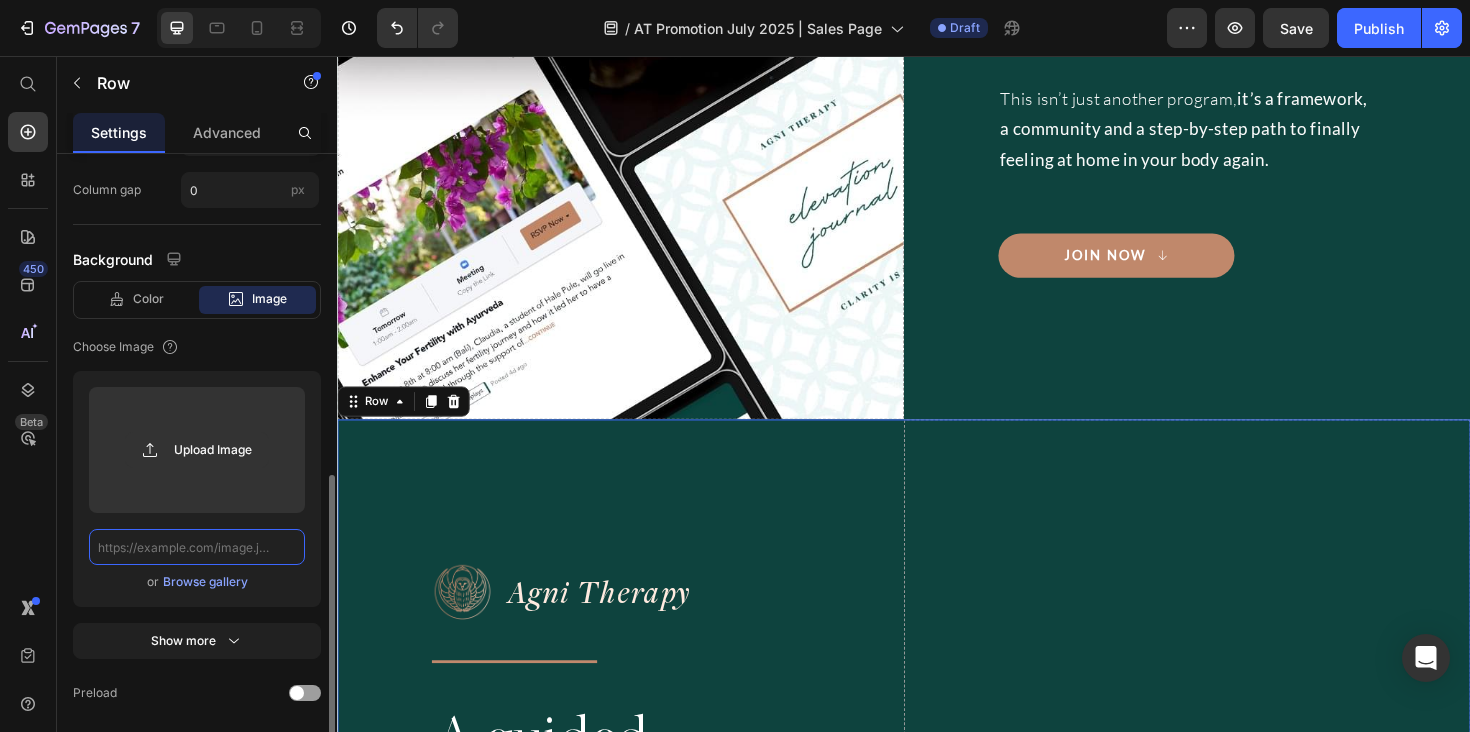 click 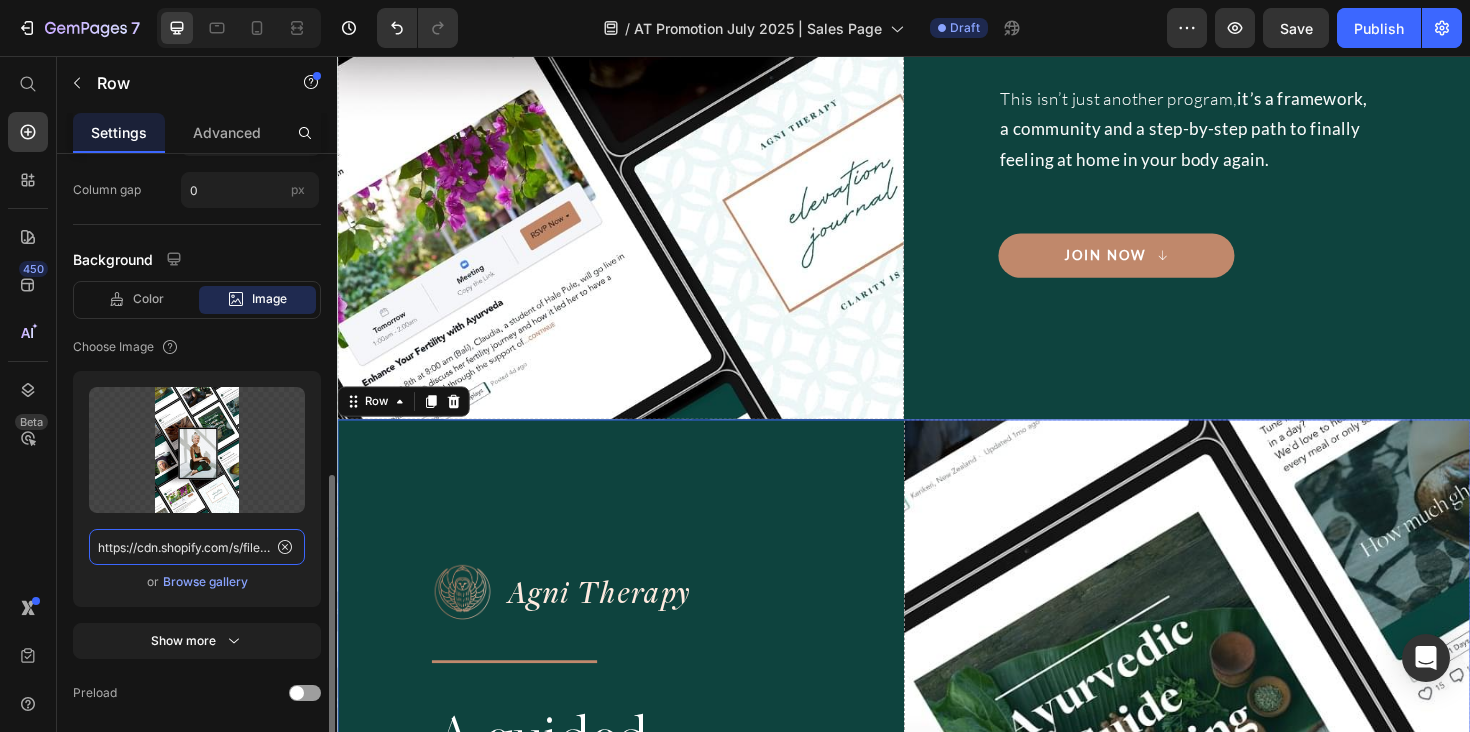 scroll, scrollTop: 0, scrollLeft: 544, axis: horizontal 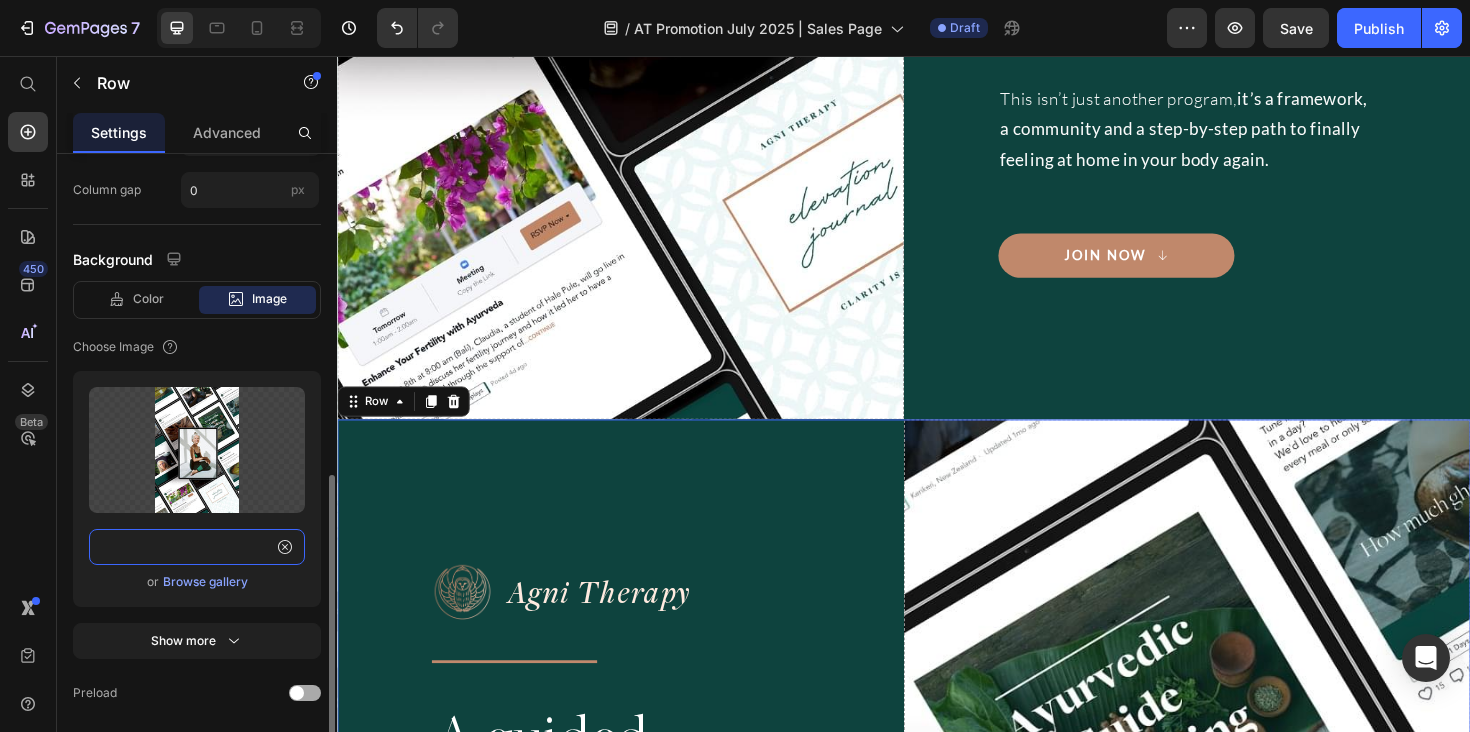 type on "https://cdn.shopify.com/s/files/1/0670/5188/0688/files/501846031424553952-c3462edb-ca95-4903-971a-98913d888ab9.jpg" 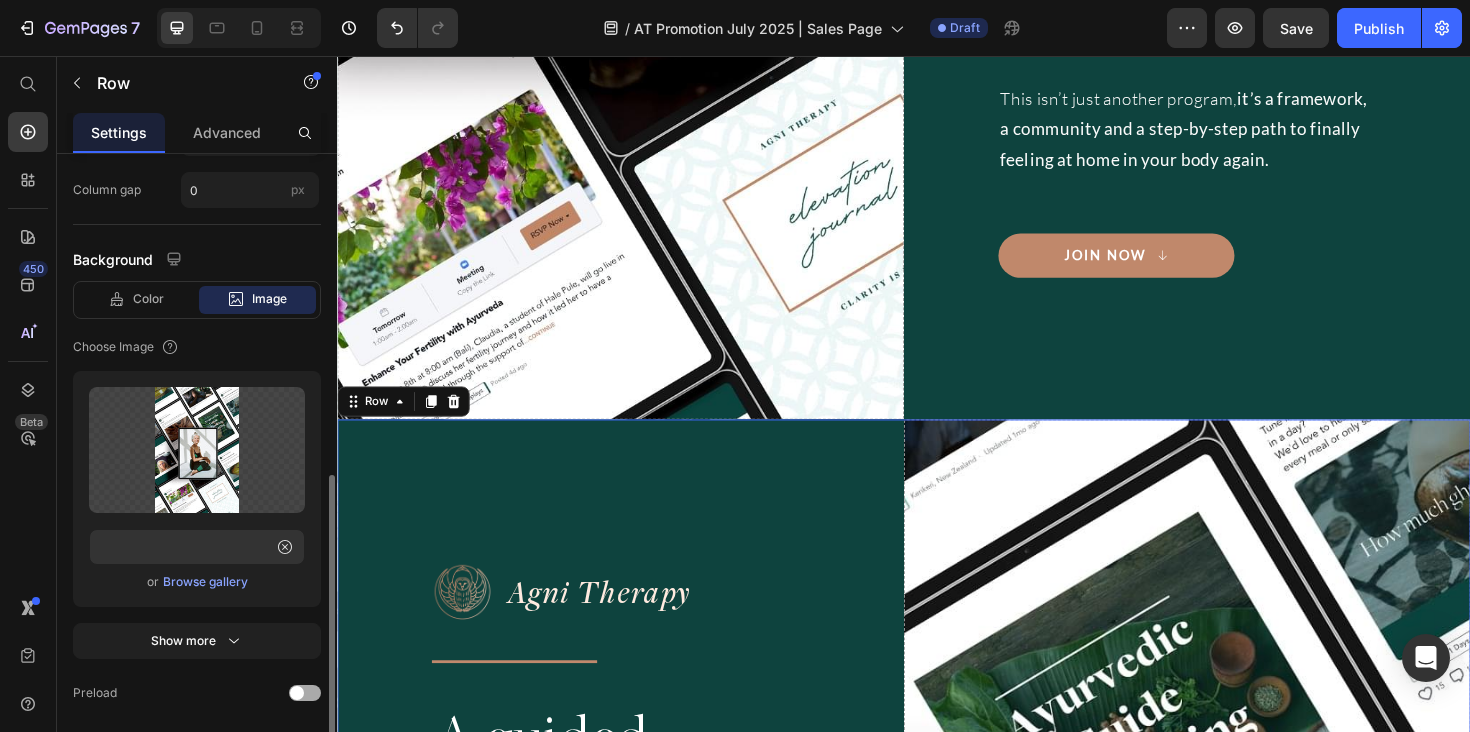 click at bounding box center (297, 693) 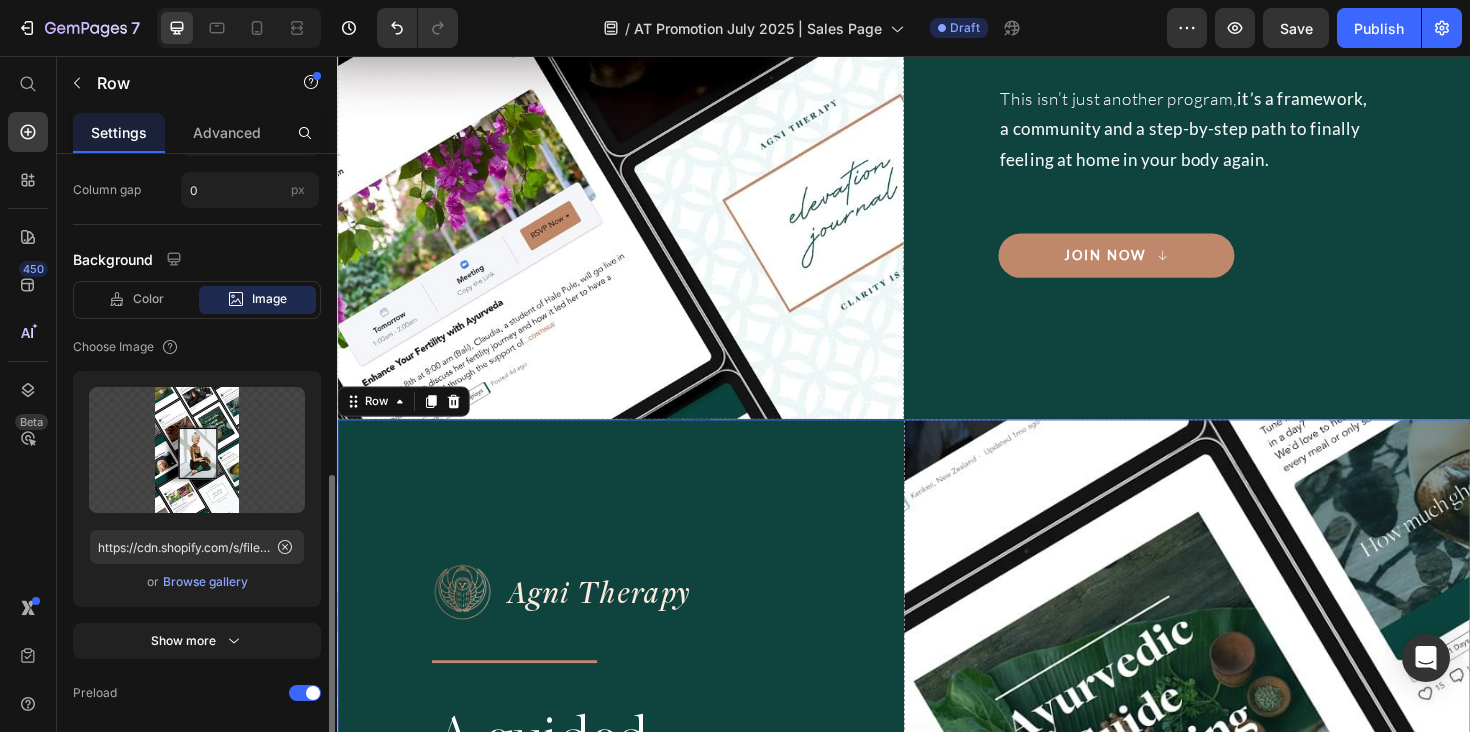 scroll, scrollTop: 790, scrollLeft: 0, axis: vertical 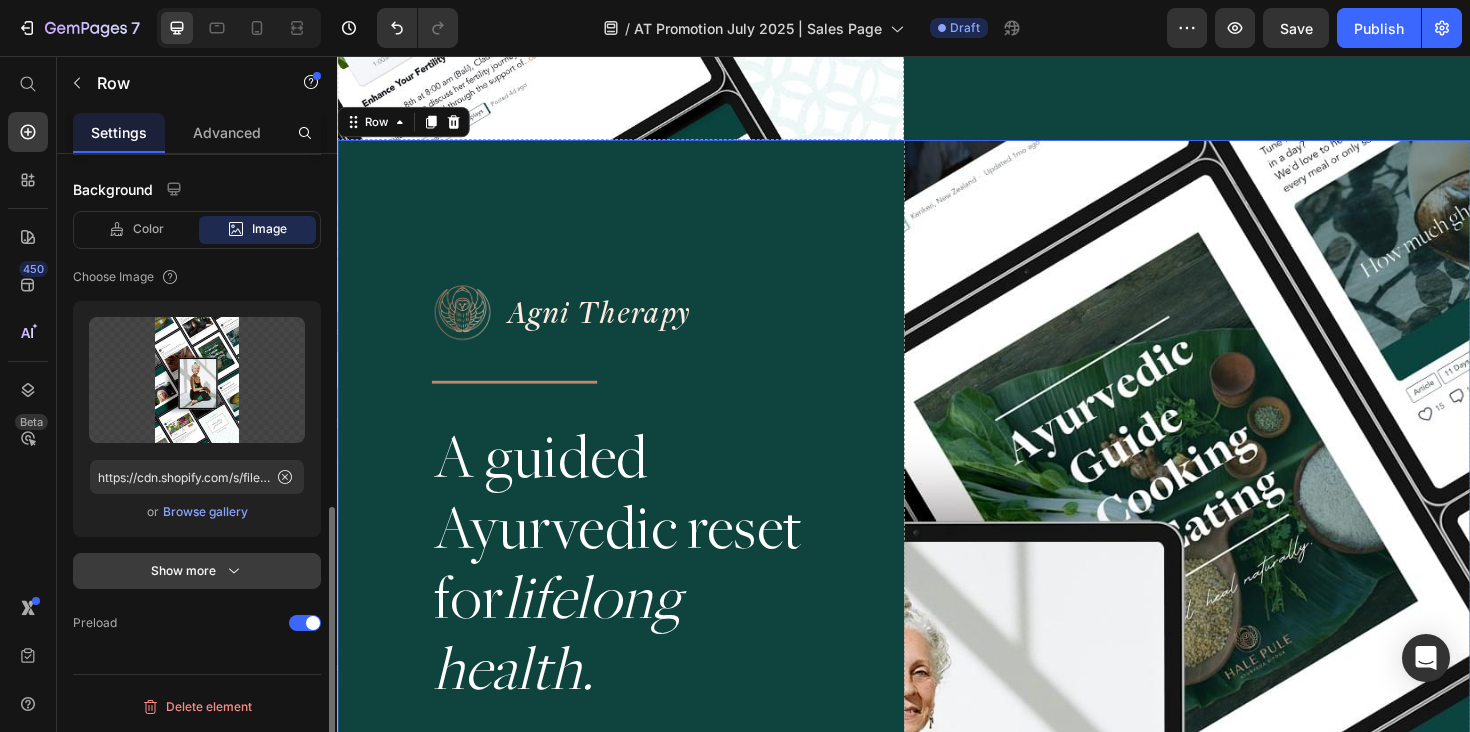 click on "Show more" at bounding box center (197, 571) 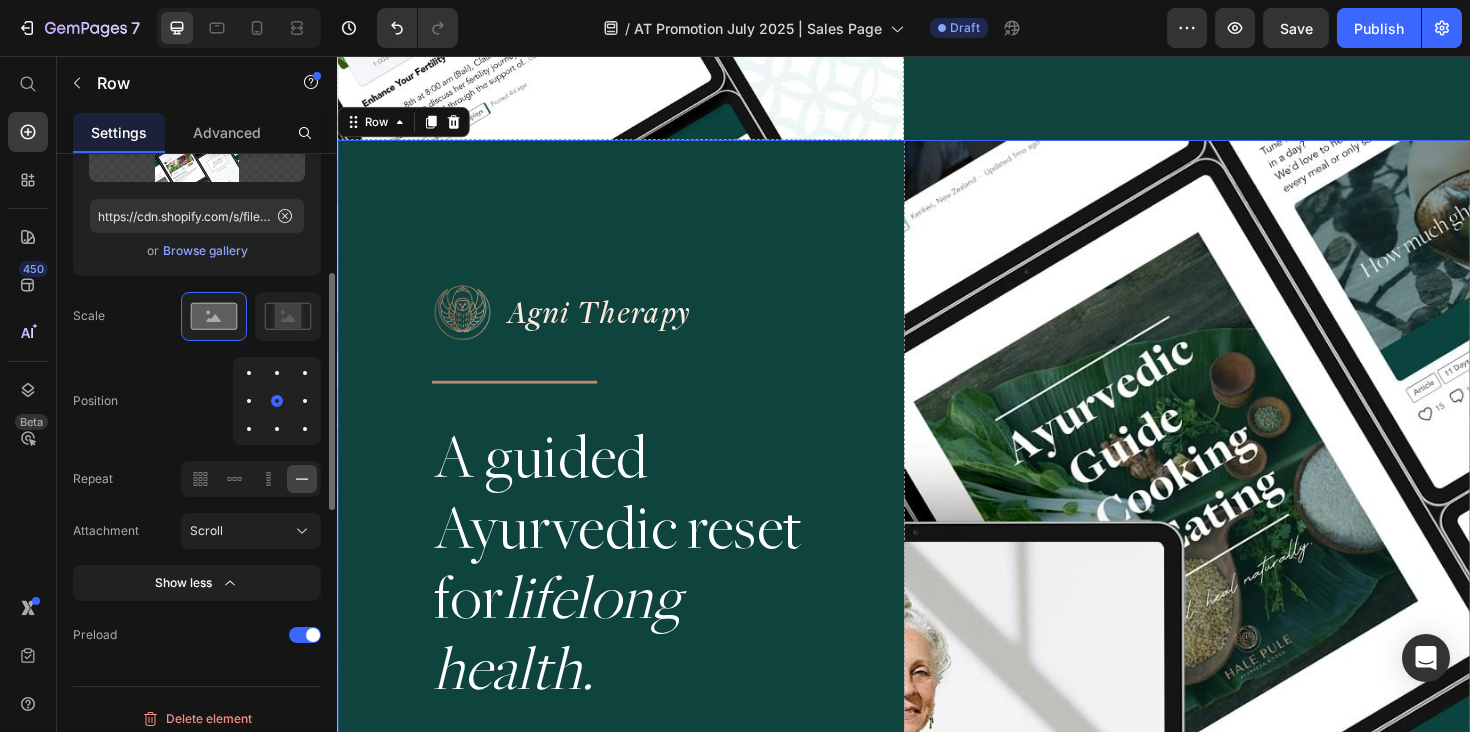 scroll, scrollTop: 1062, scrollLeft: 0, axis: vertical 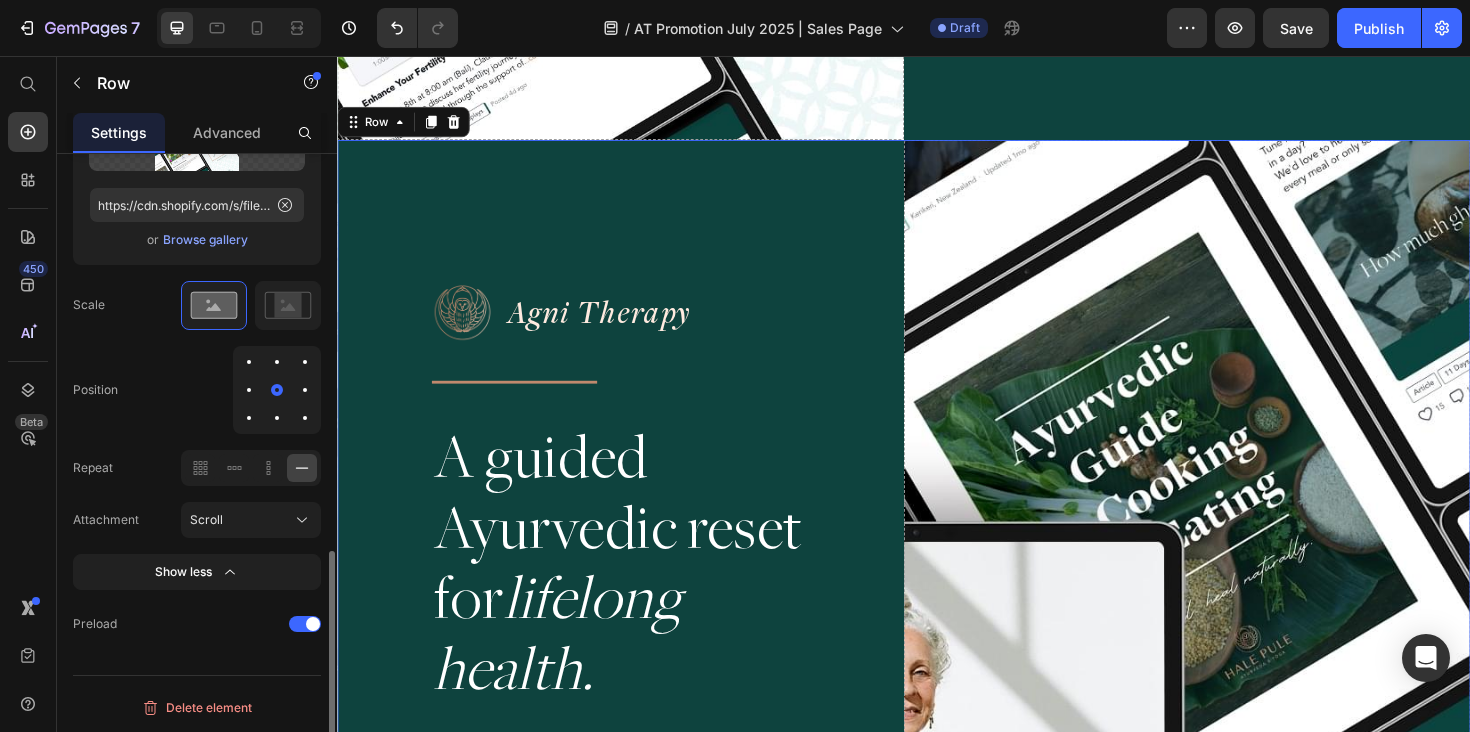 click at bounding box center [305, 390] 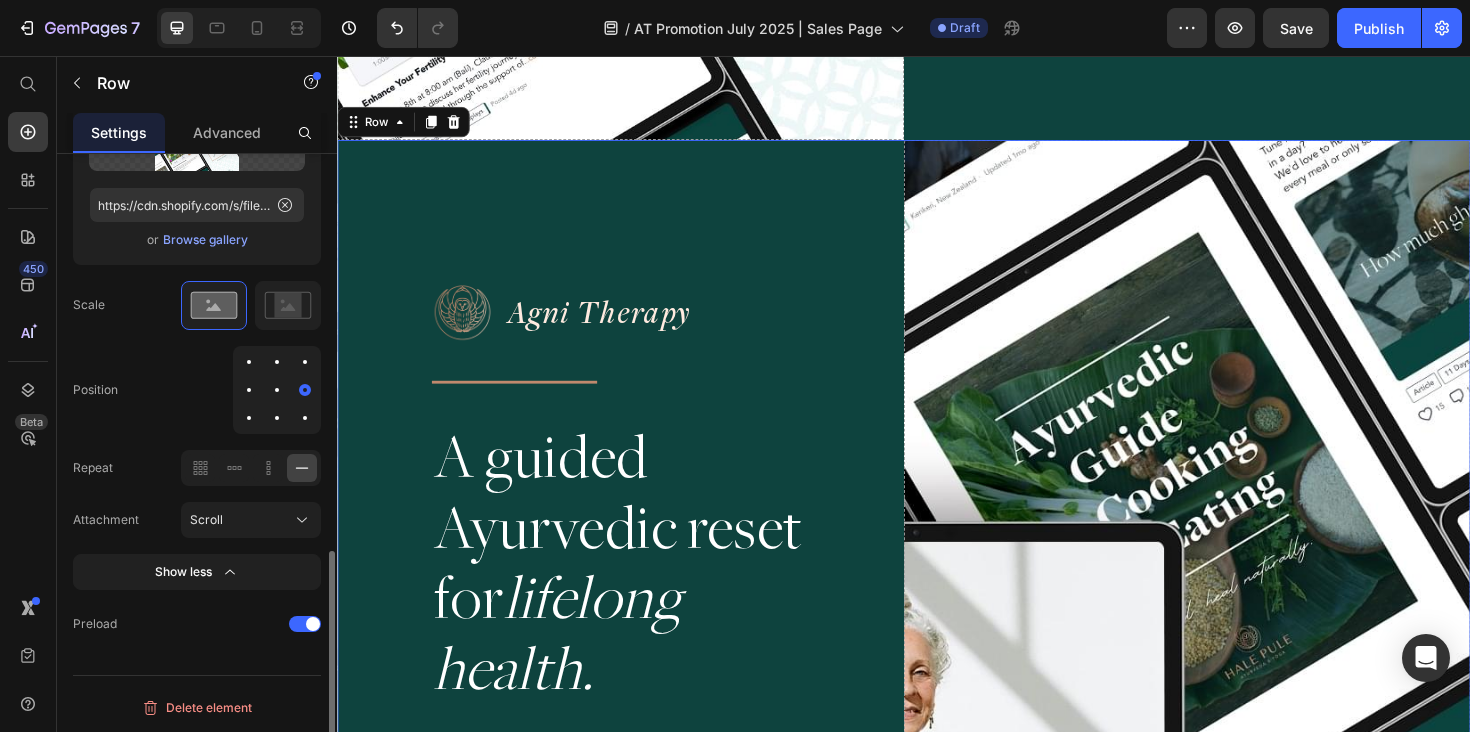 click at bounding box center [249, 390] 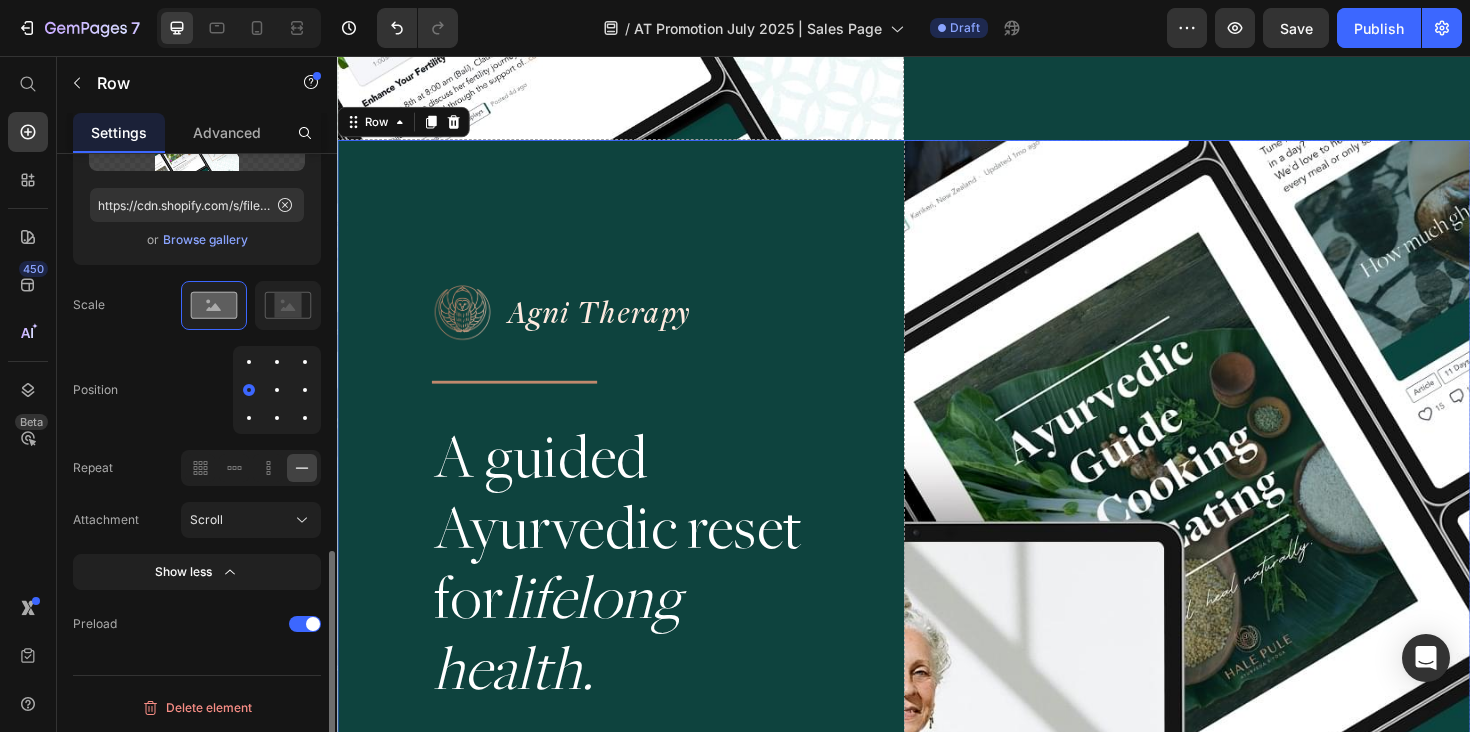 click at bounding box center (277, 390) 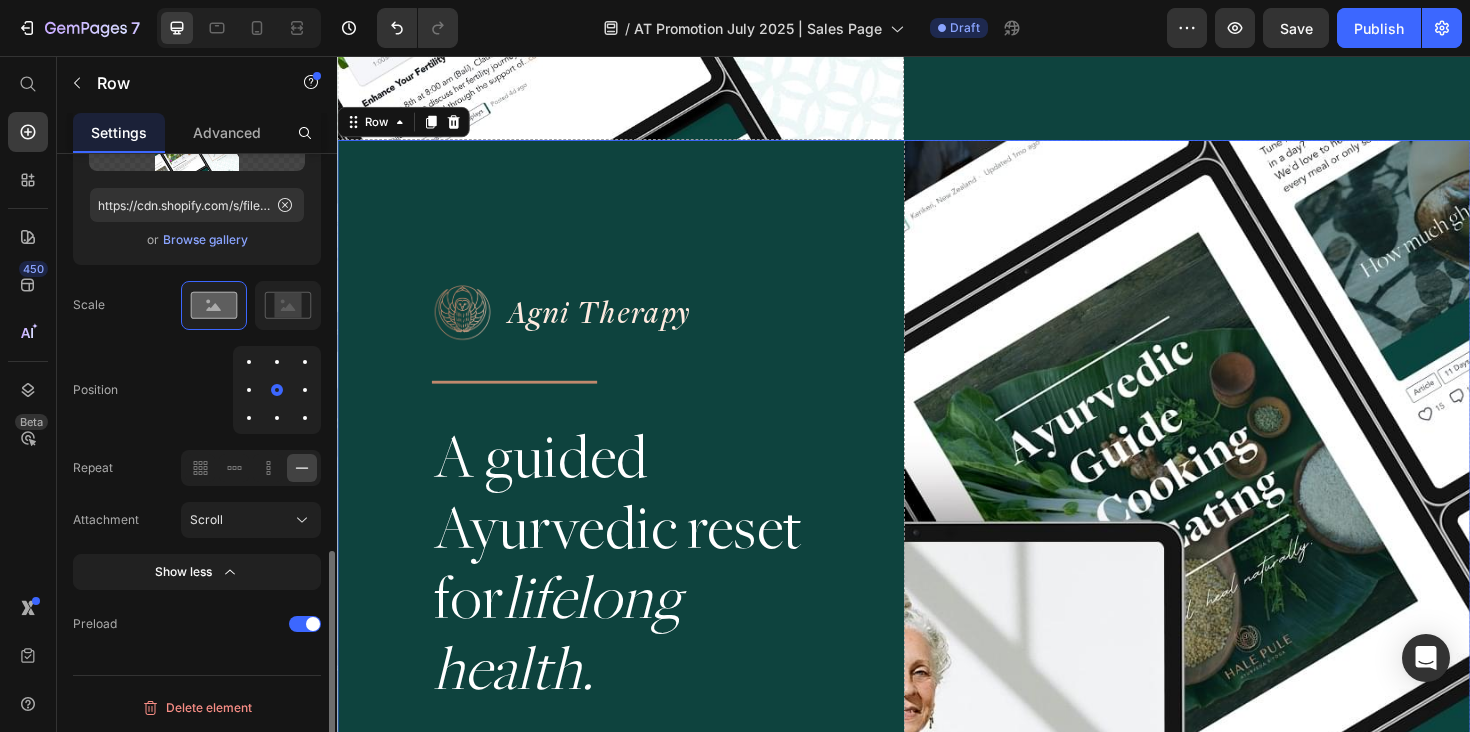 click at bounding box center (277, 362) 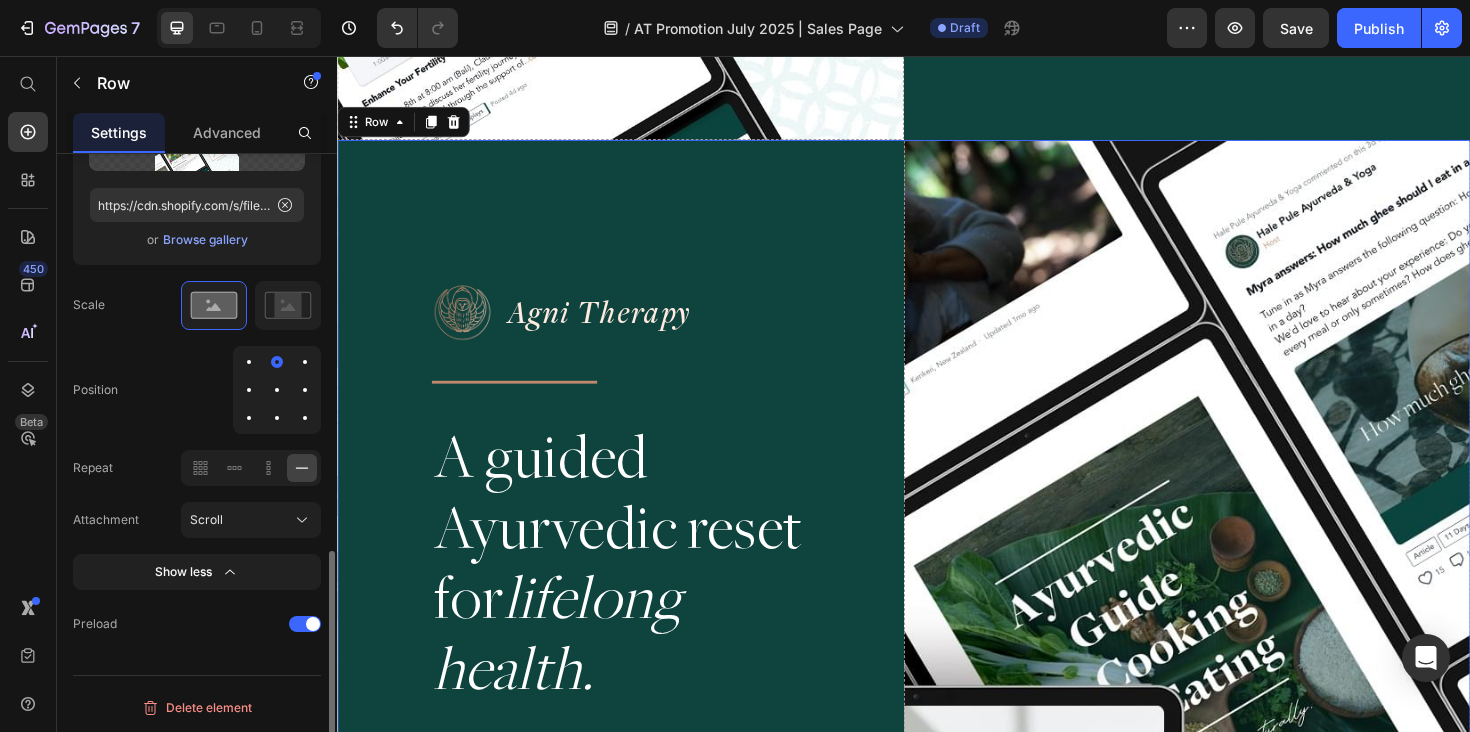 click at bounding box center [305, 390] 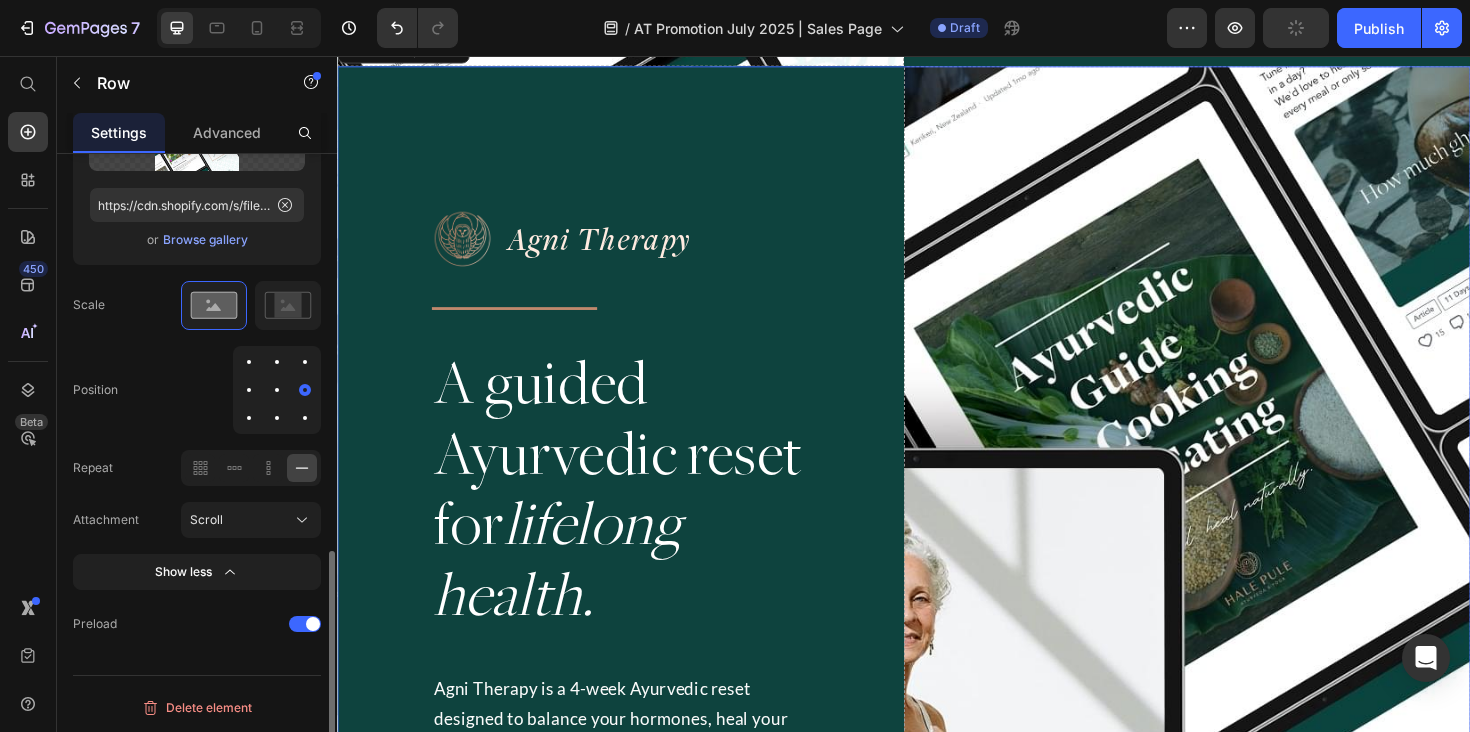 scroll, scrollTop: 6124, scrollLeft: 0, axis: vertical 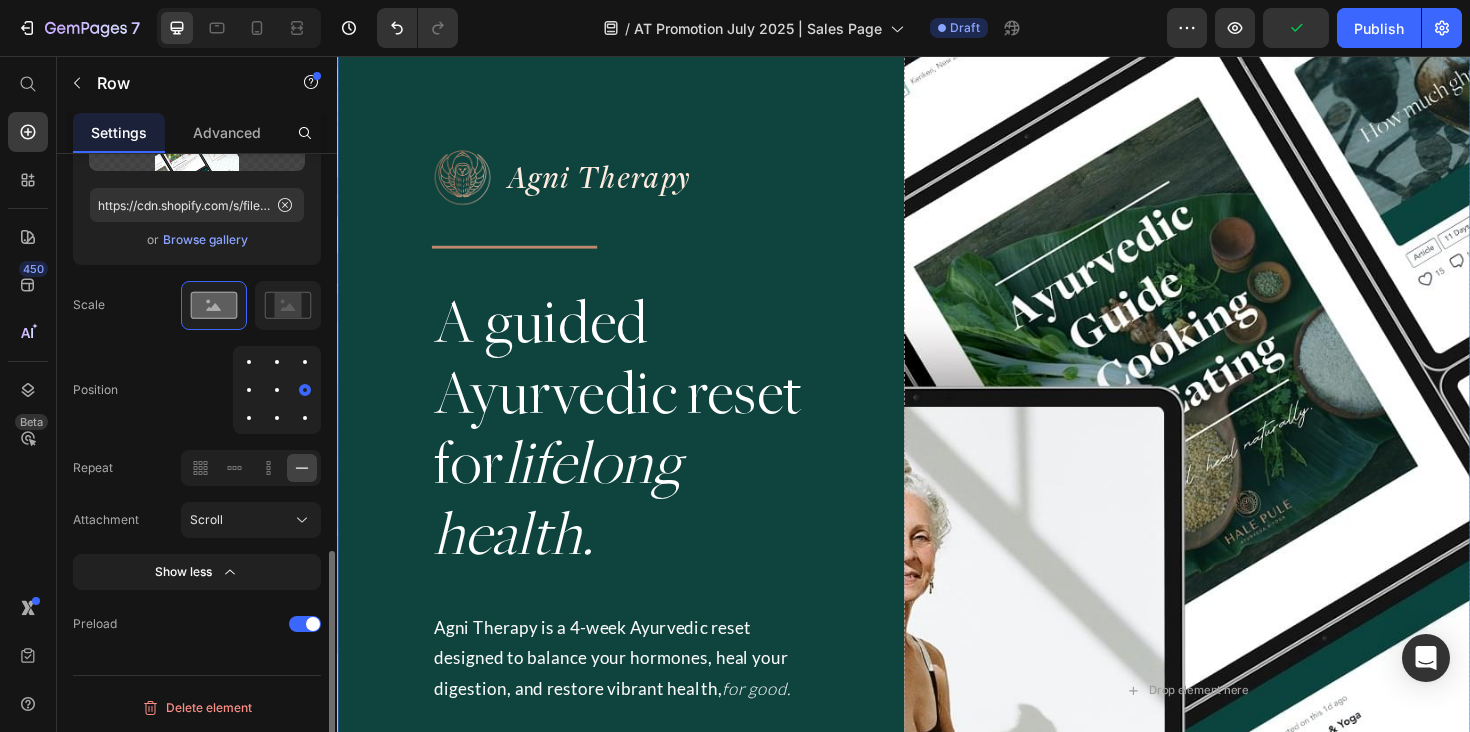 click at bounding box center [277, 418] 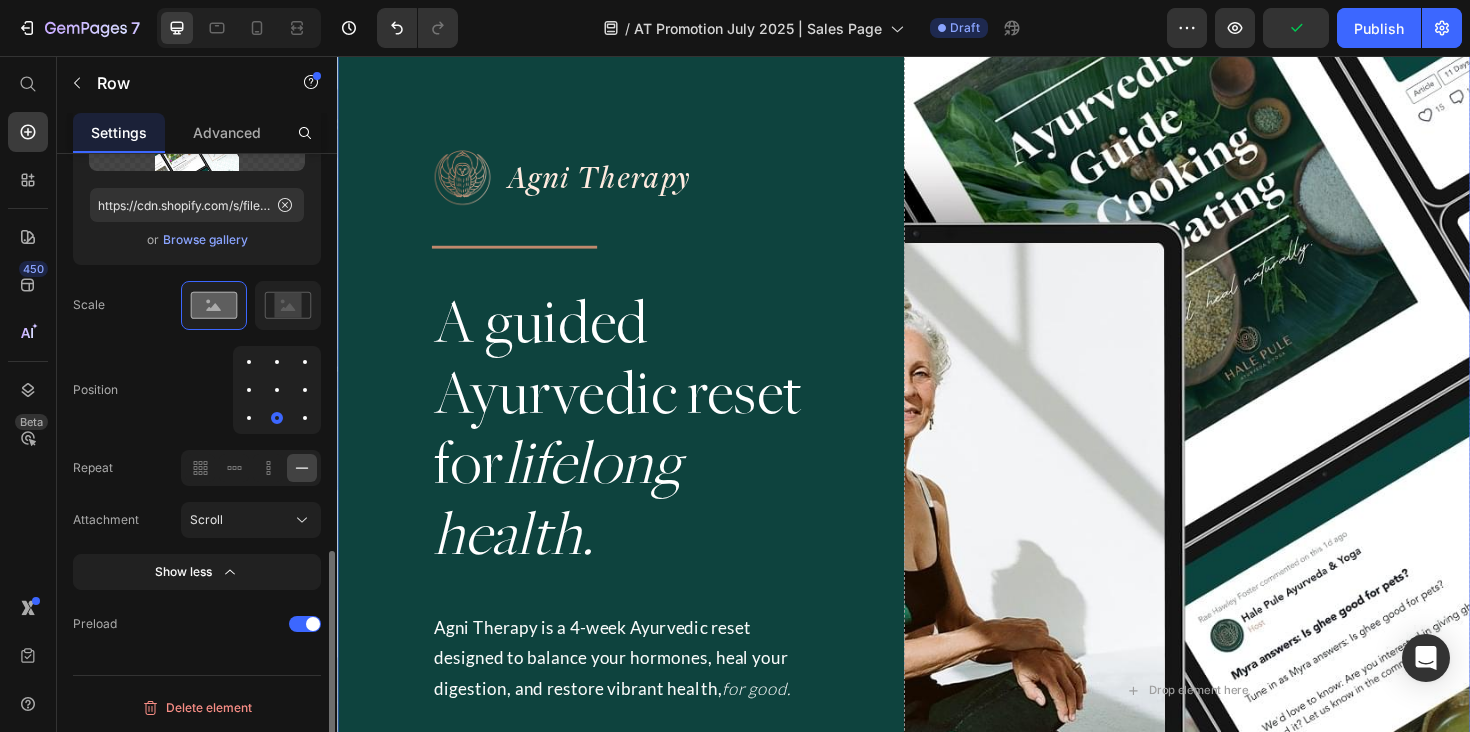 click at bounding box center (249, 390) 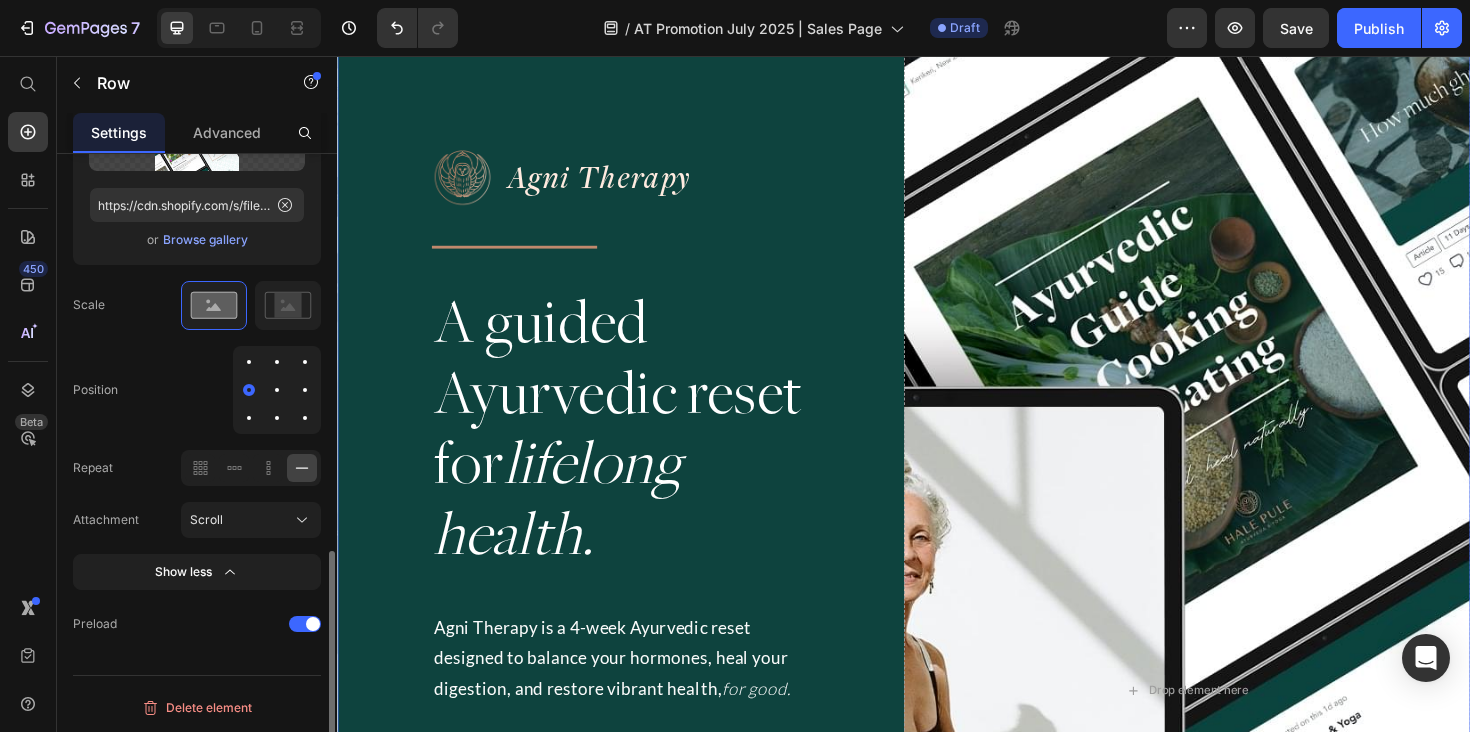 click at bounding box center [305, 390] 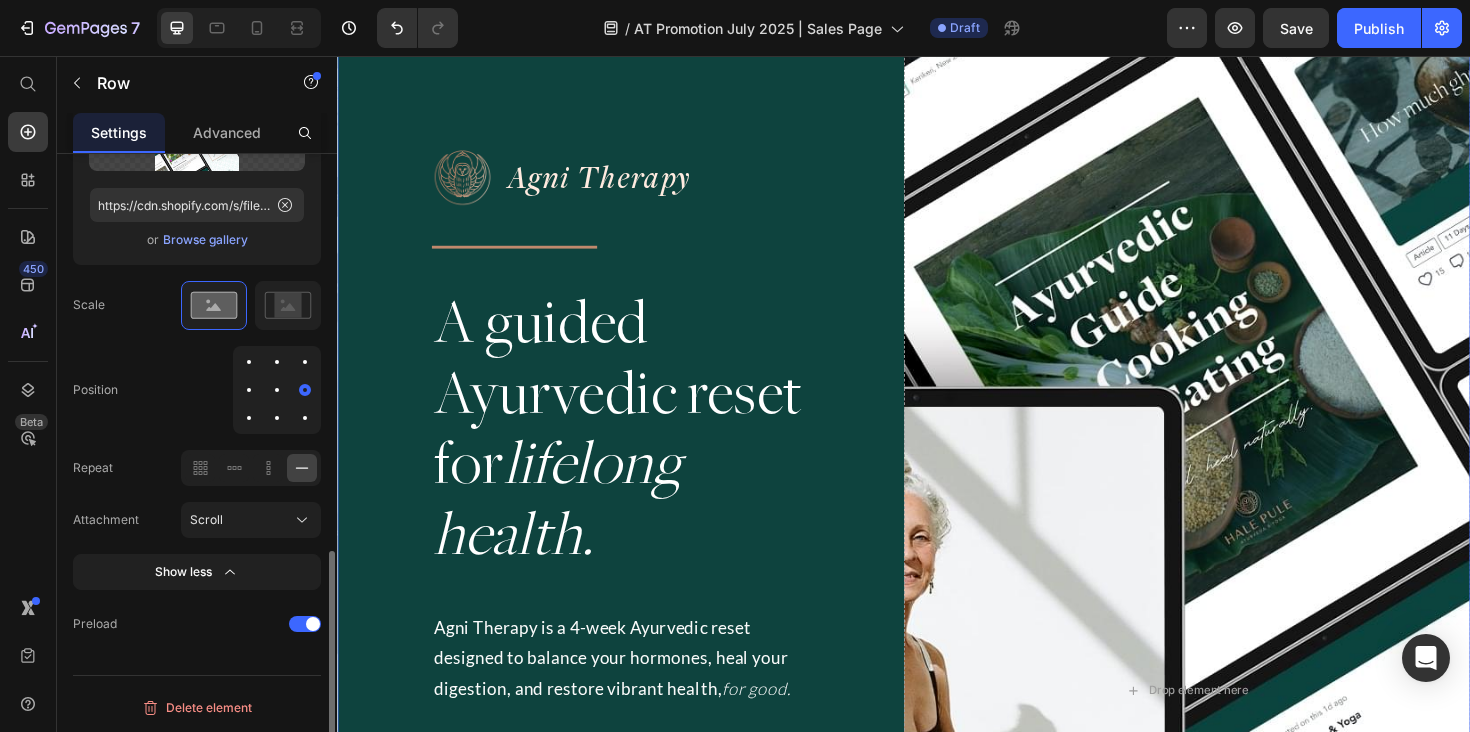 click at bounding box center (277, 390) 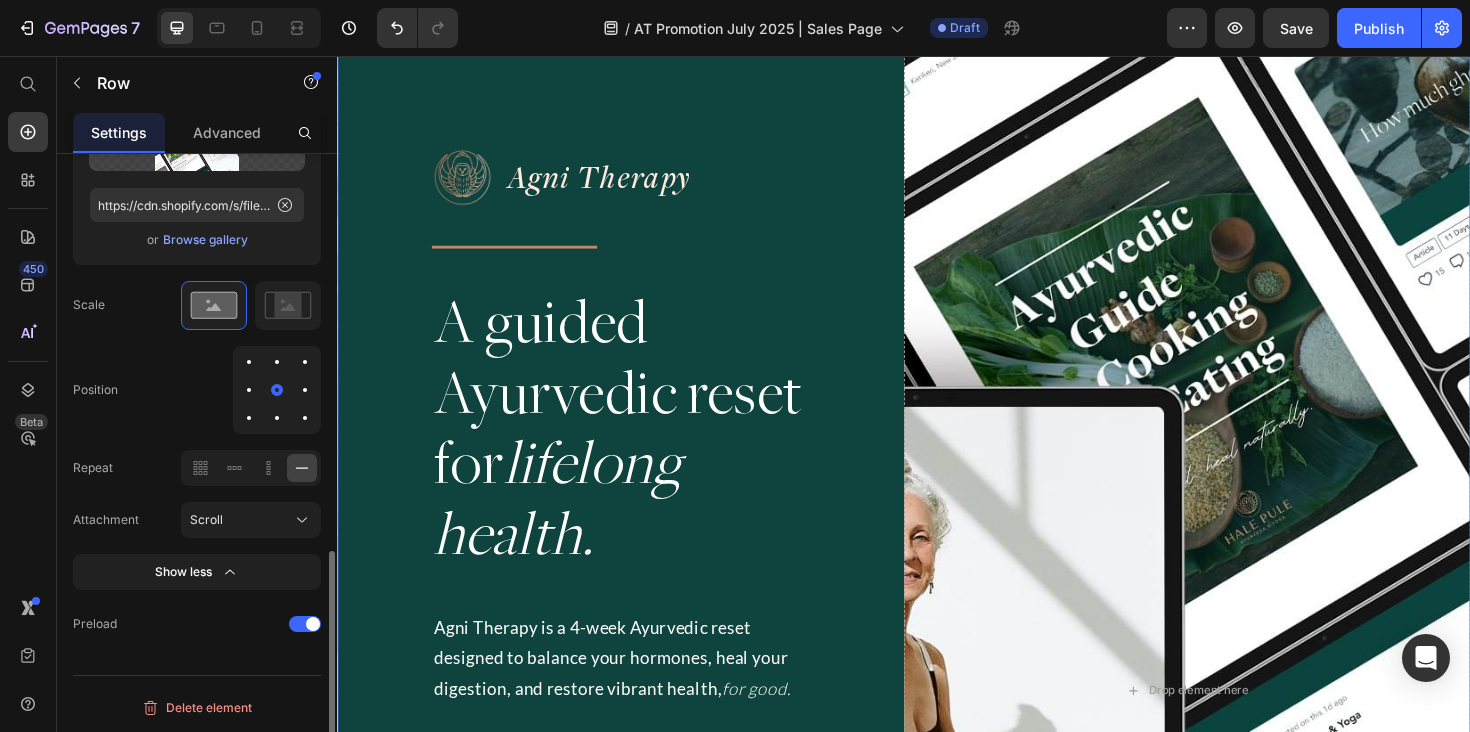 click at bounding box center (249, 418) 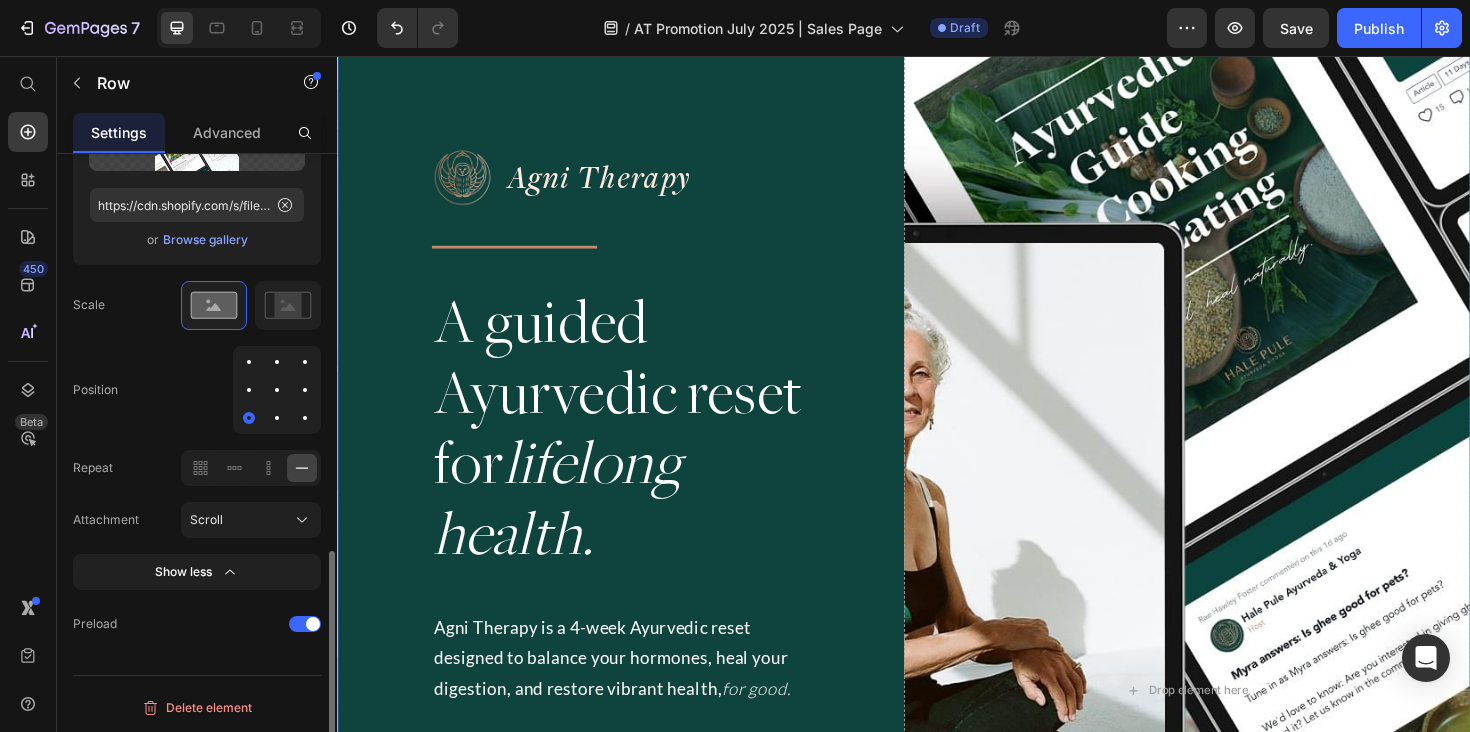 click at bounding box center [249, 362] 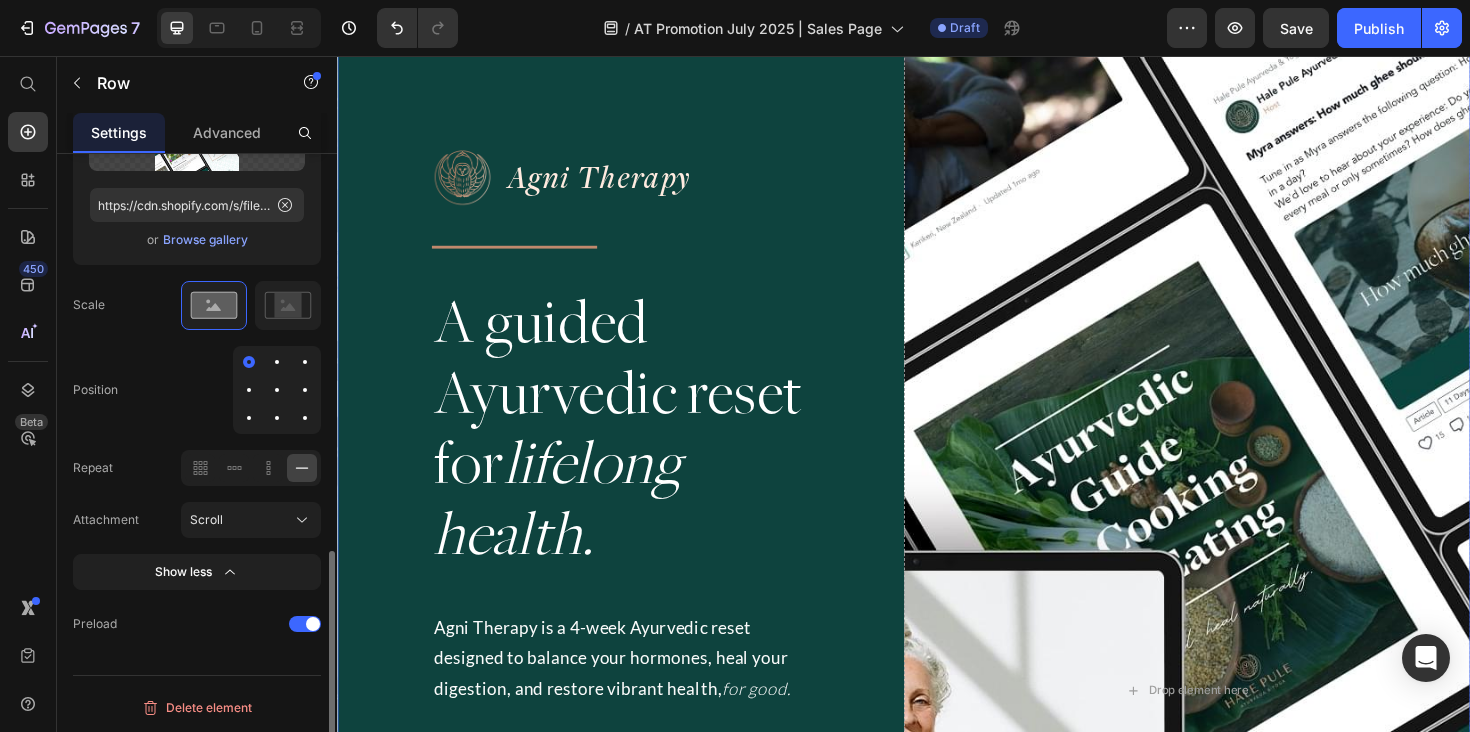 click at bounding box center (277, 390) 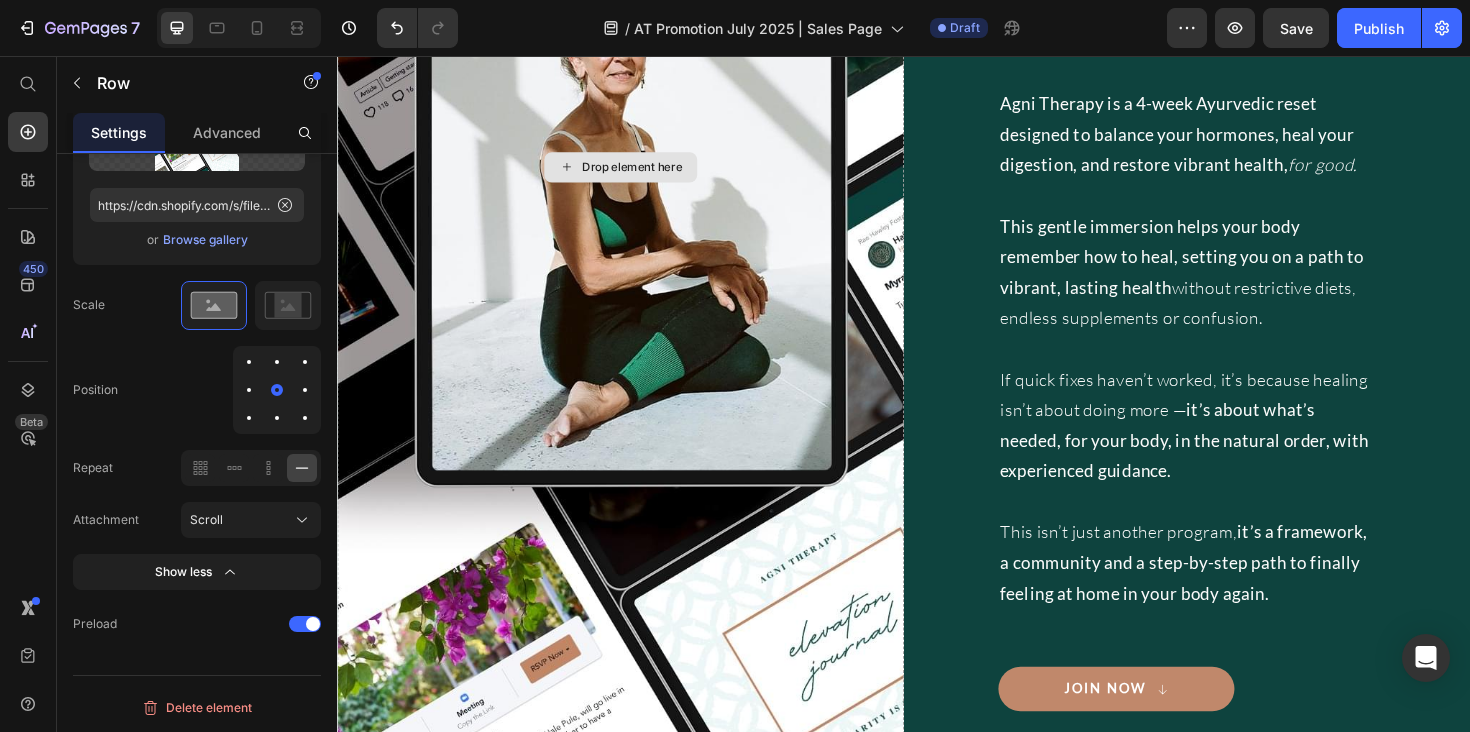 scroll, scrollTop: 5002, scrollLeft: 0, axis: vertical 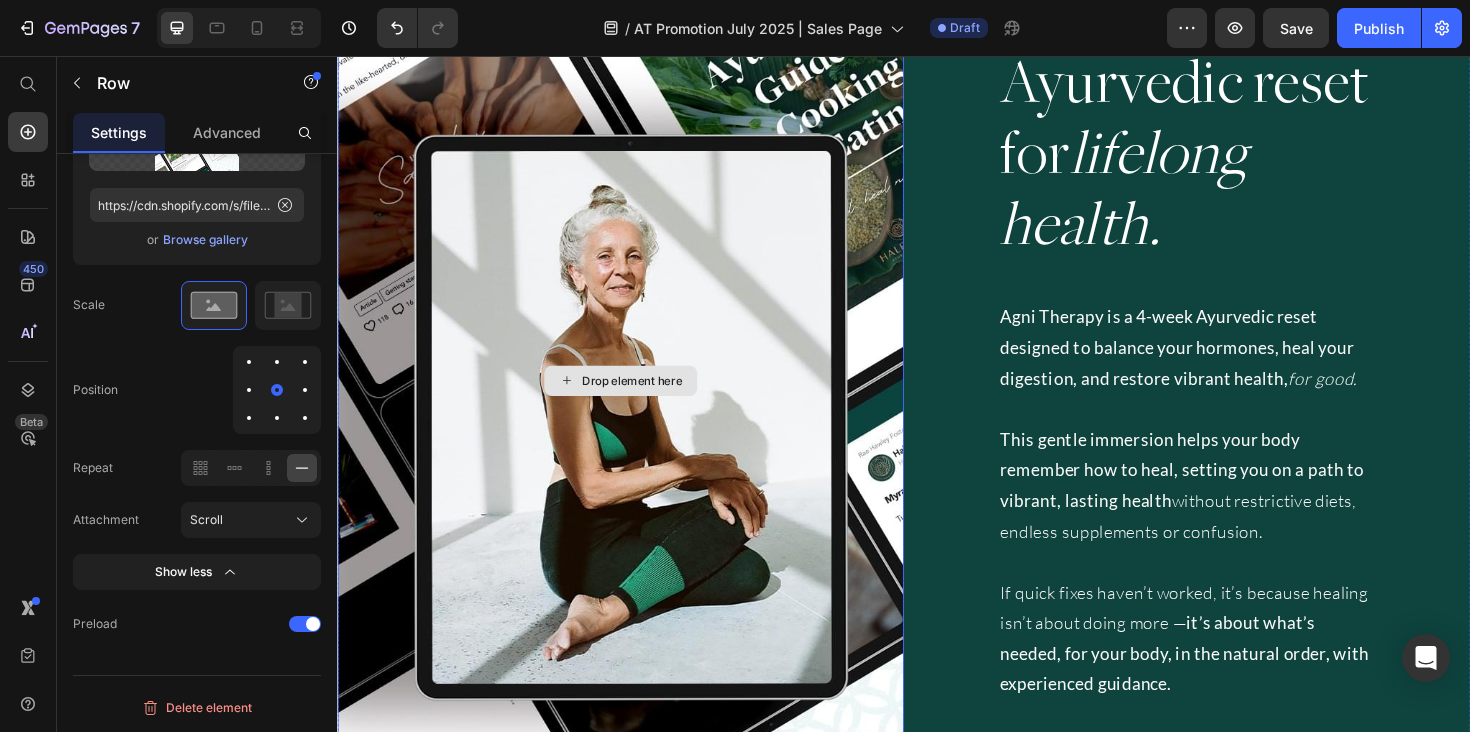 click on "Drop element here" at bounding box center (637, 399) 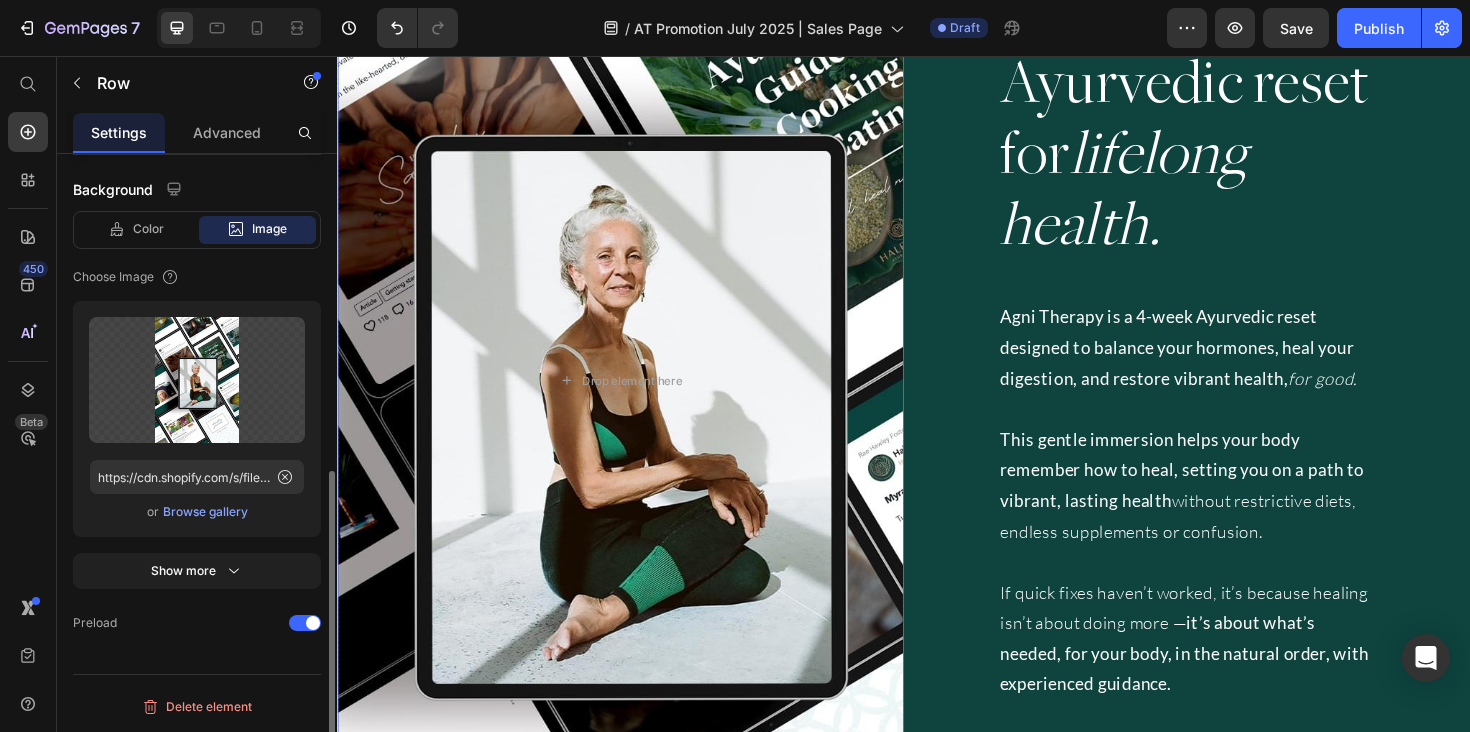 scroll, scrollTop: 630, scrollLeft: 0, axis: vertical 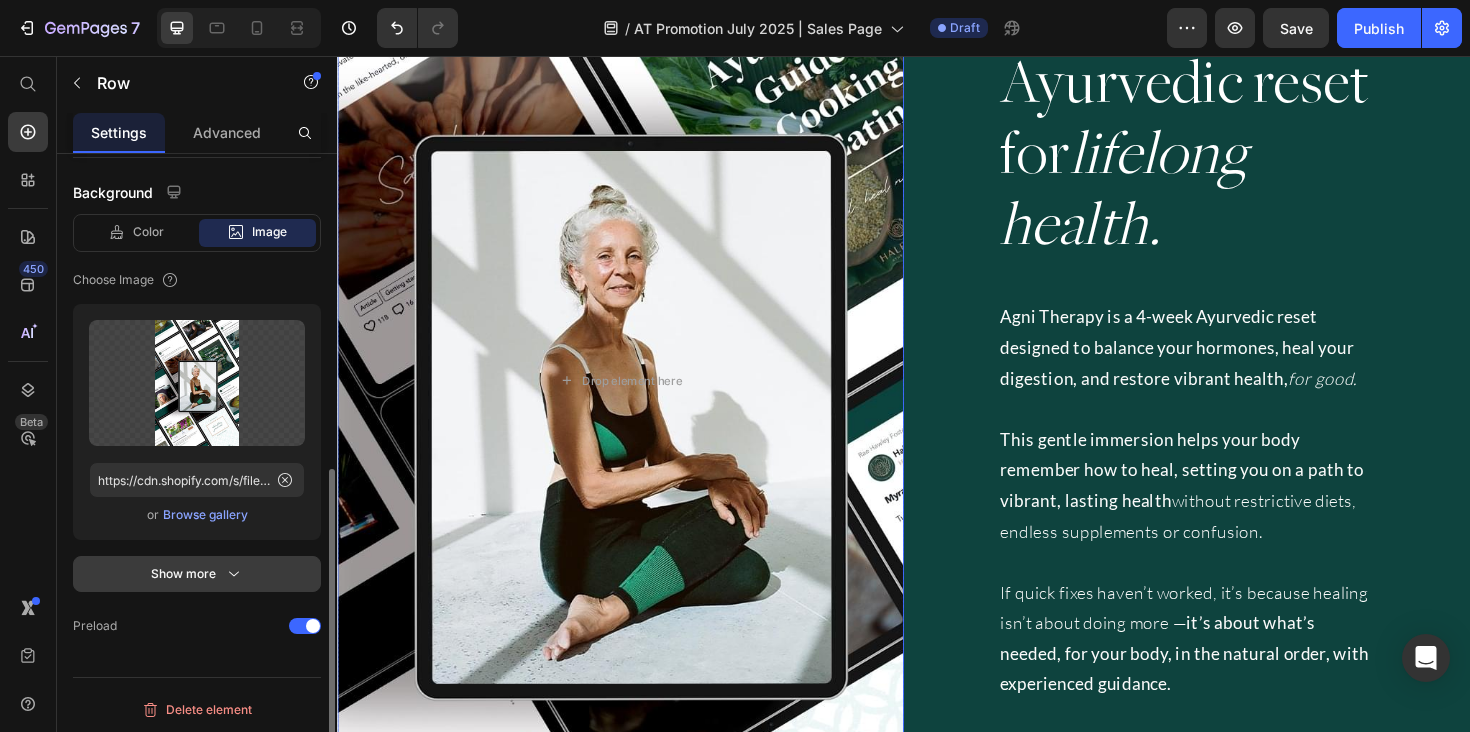 click 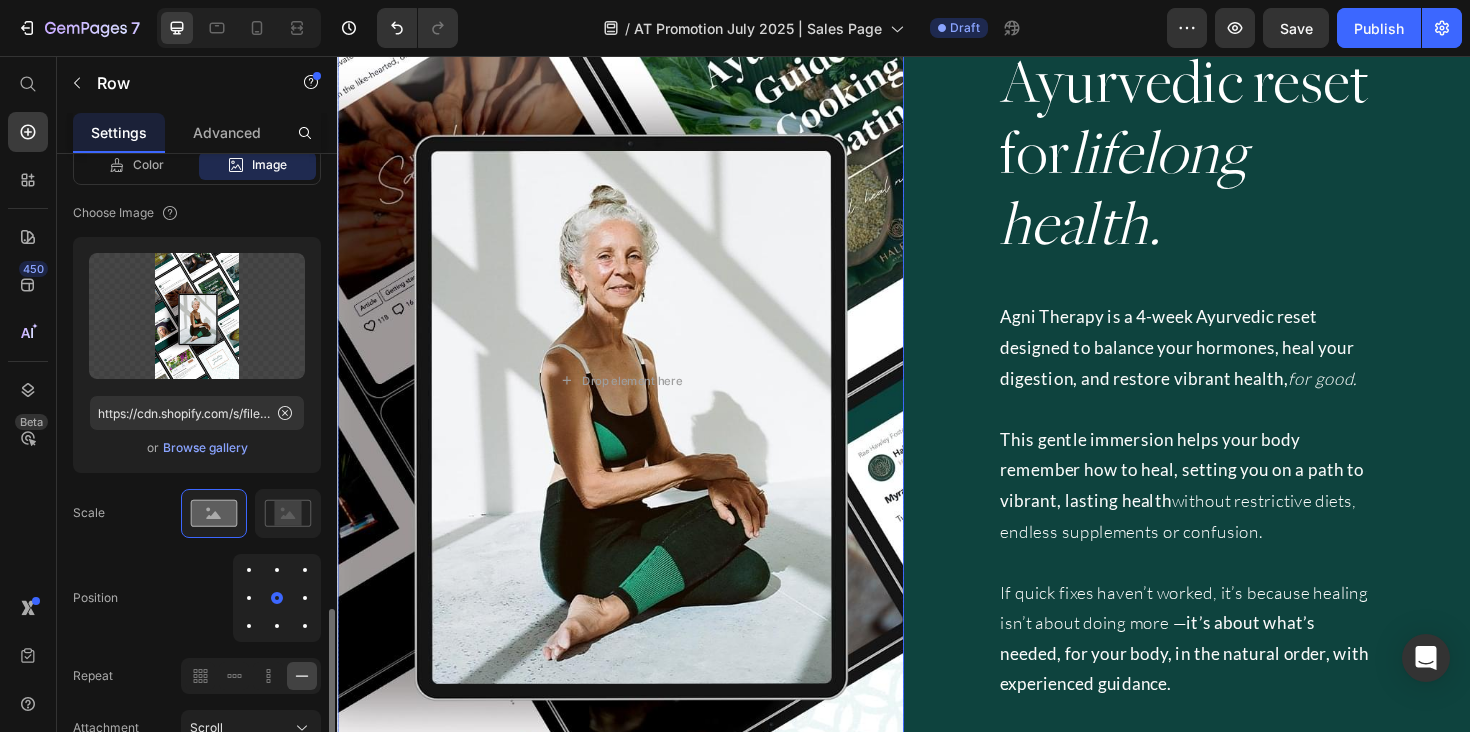 scroll, scrollTop: 832, scrollLeft: 0, axis: vertical 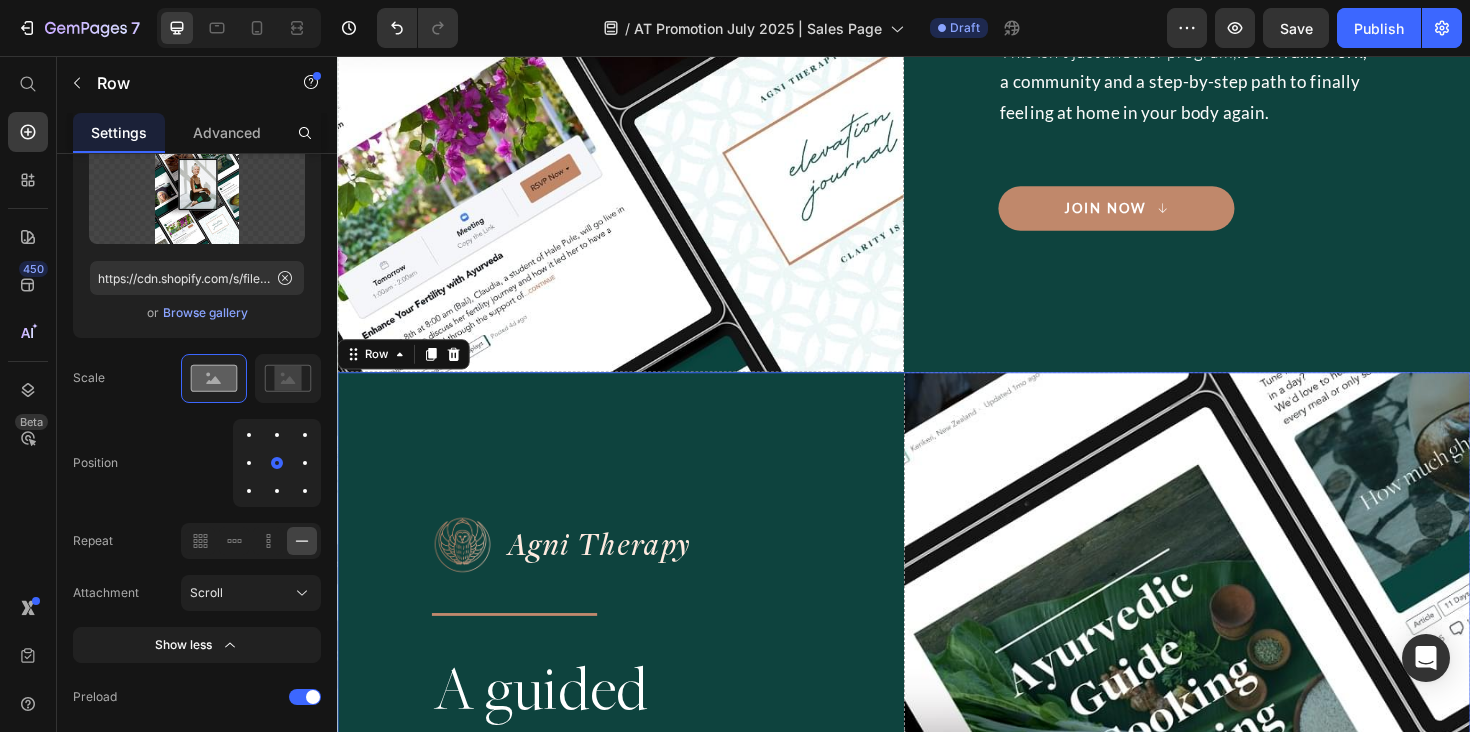 click on "Drop element here" at bounding box center [1237, 1117] 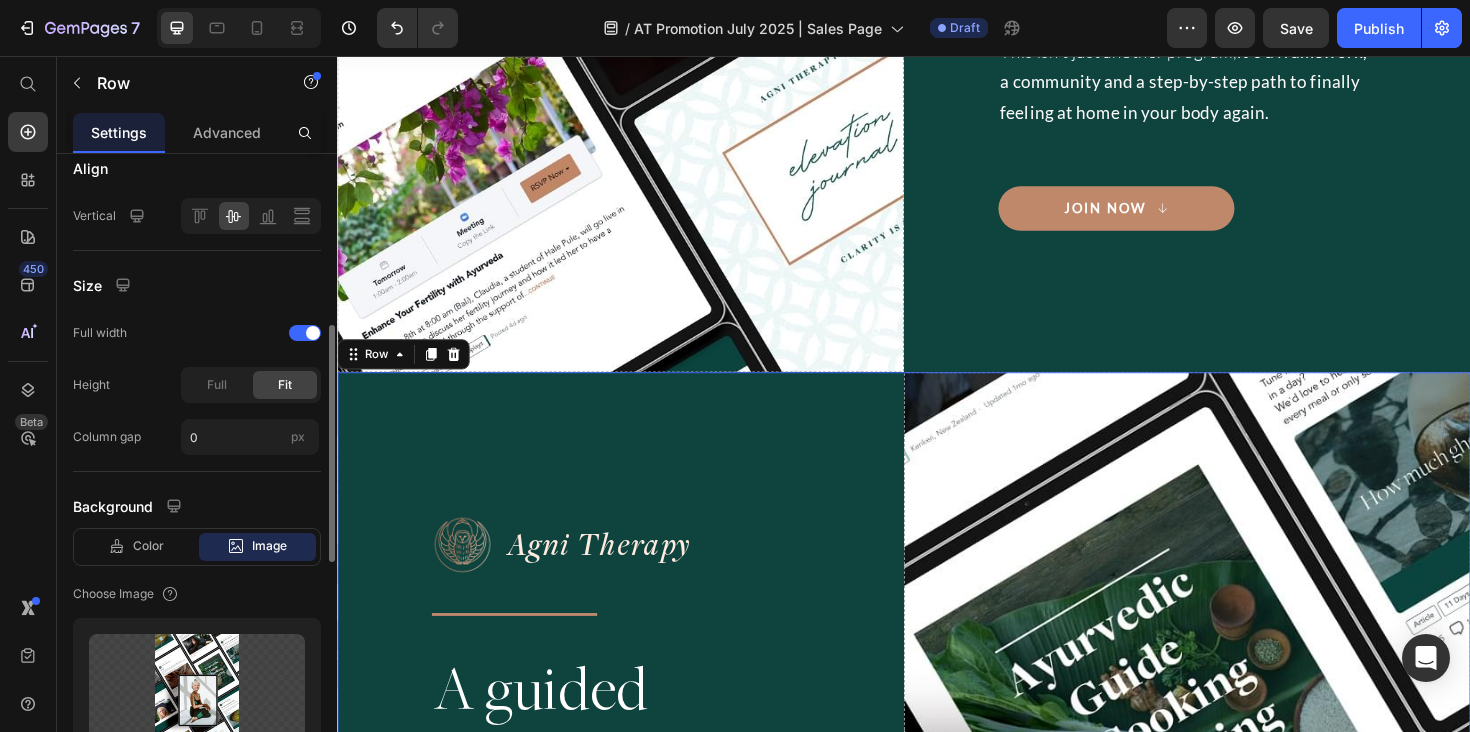 scroll, scrollTop: 469, scrollLeft: 0, axis: vertical 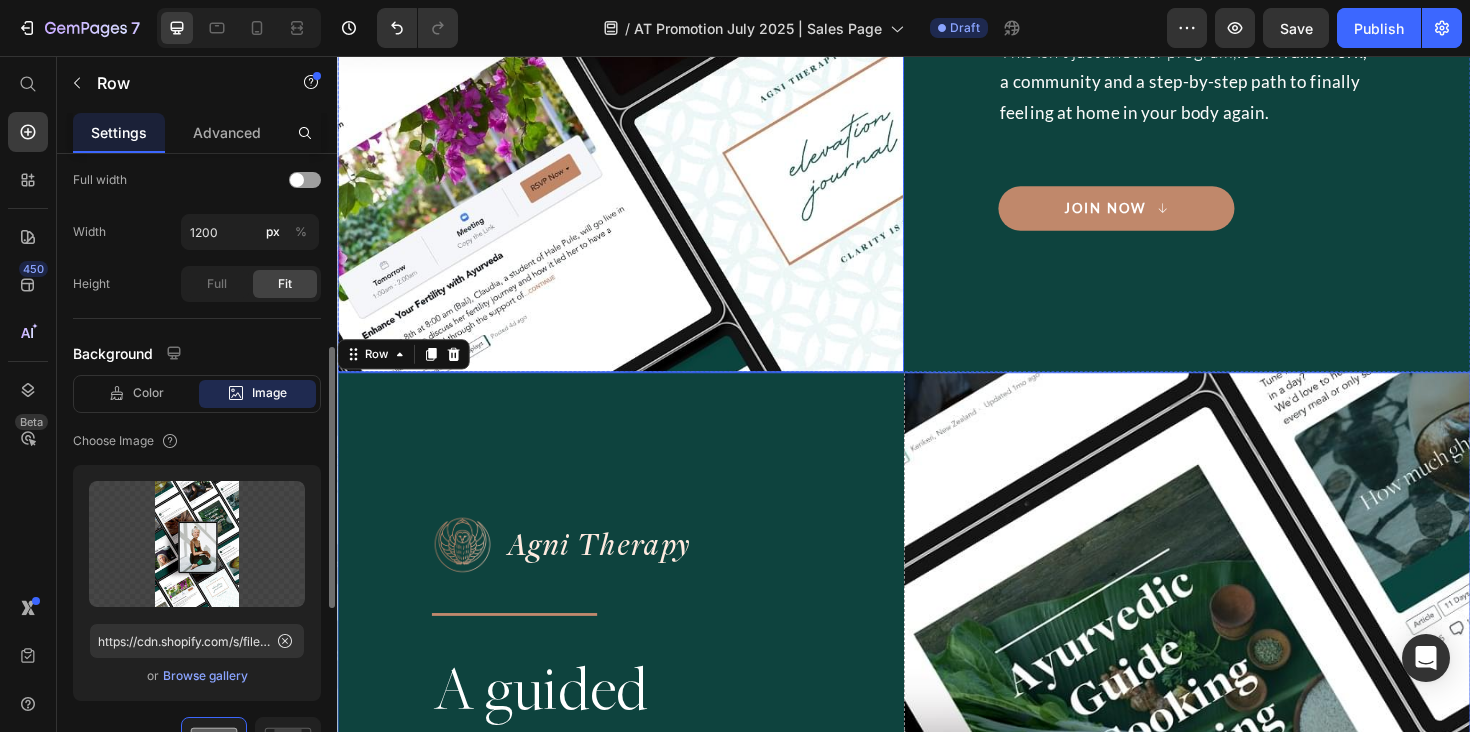 click on "Drop element here" at bounding box center (637, -336) 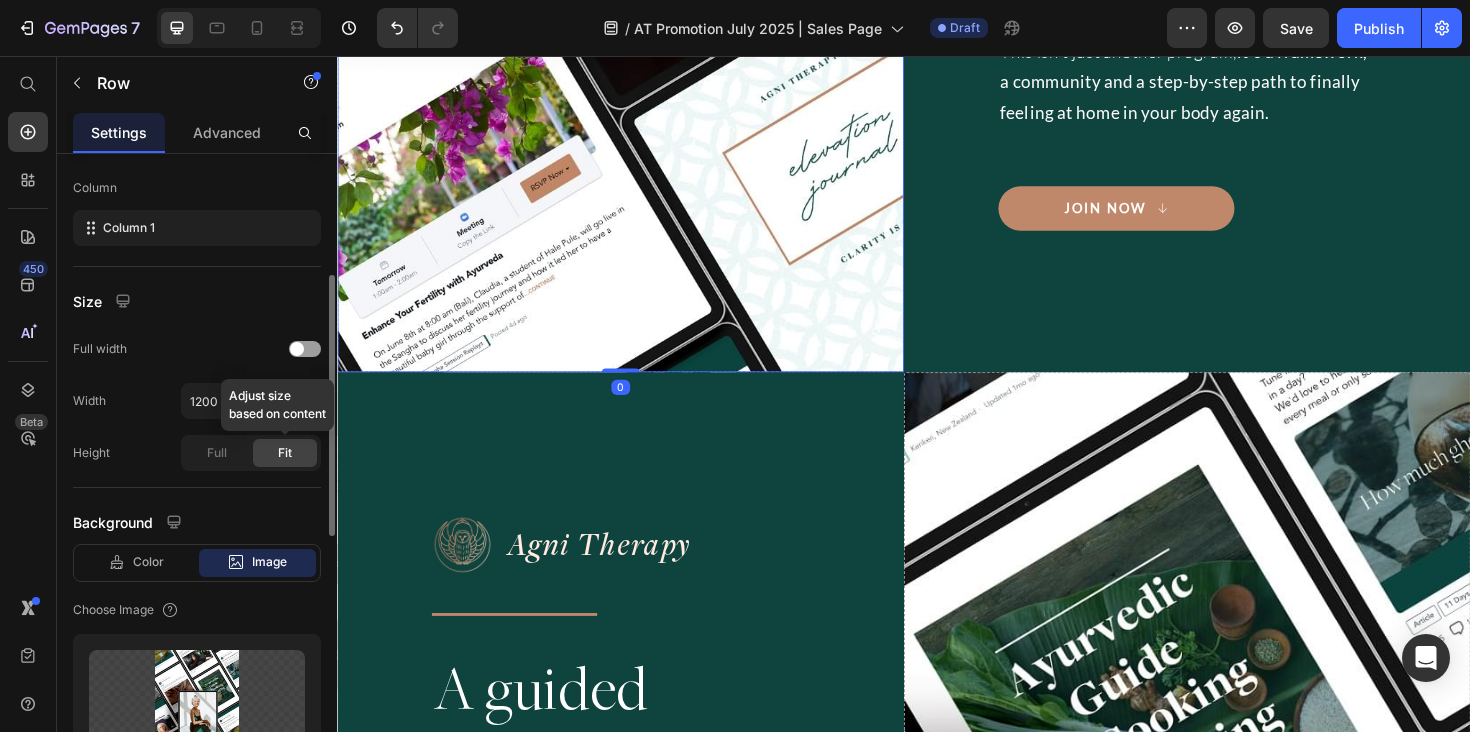 scroll, scrollTop: 298, scrollLeft: 0, axis: vertical 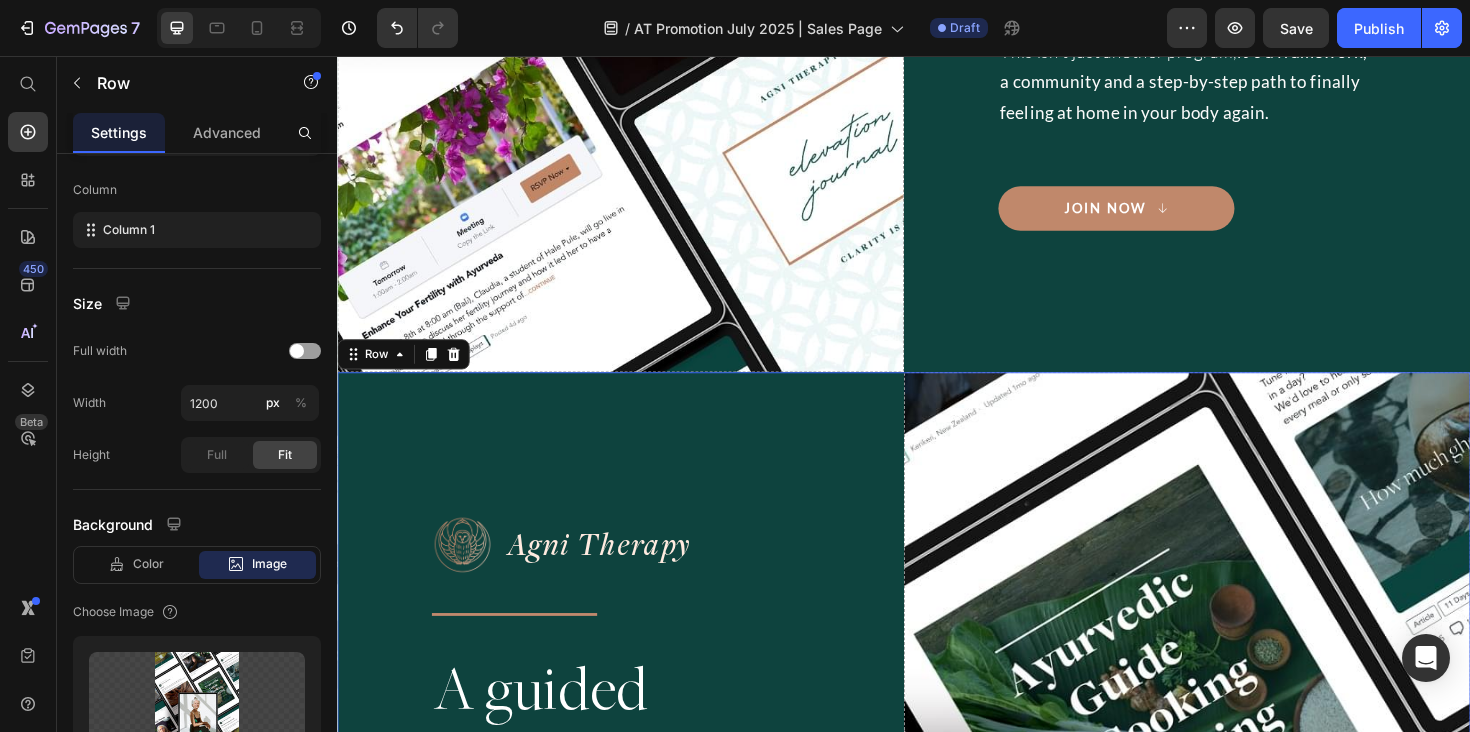click on "Drop element here" at bounding box center (1237, 1117) 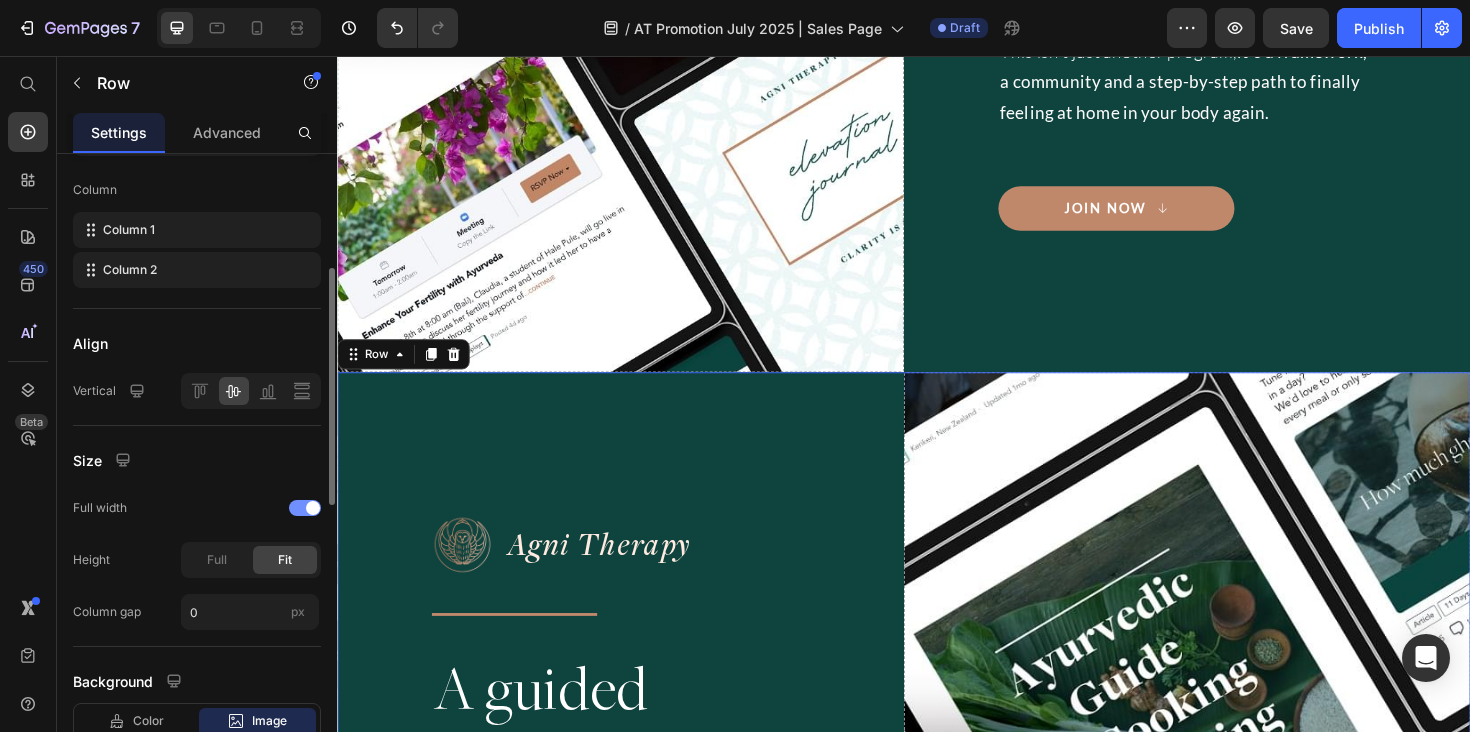scroll, scrollTop: 309, scrollLeft: 0, axis: vertical 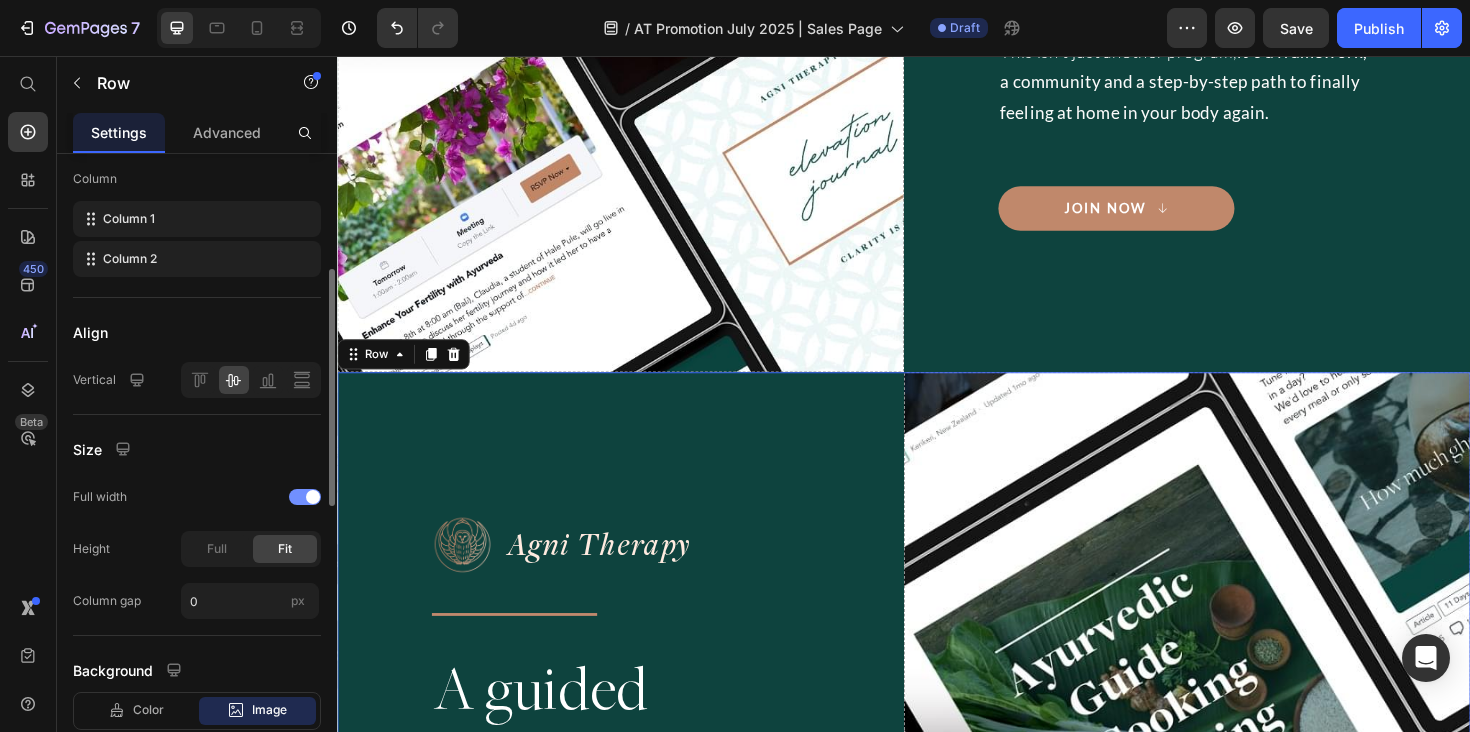 click at bounding box center (305, 497) 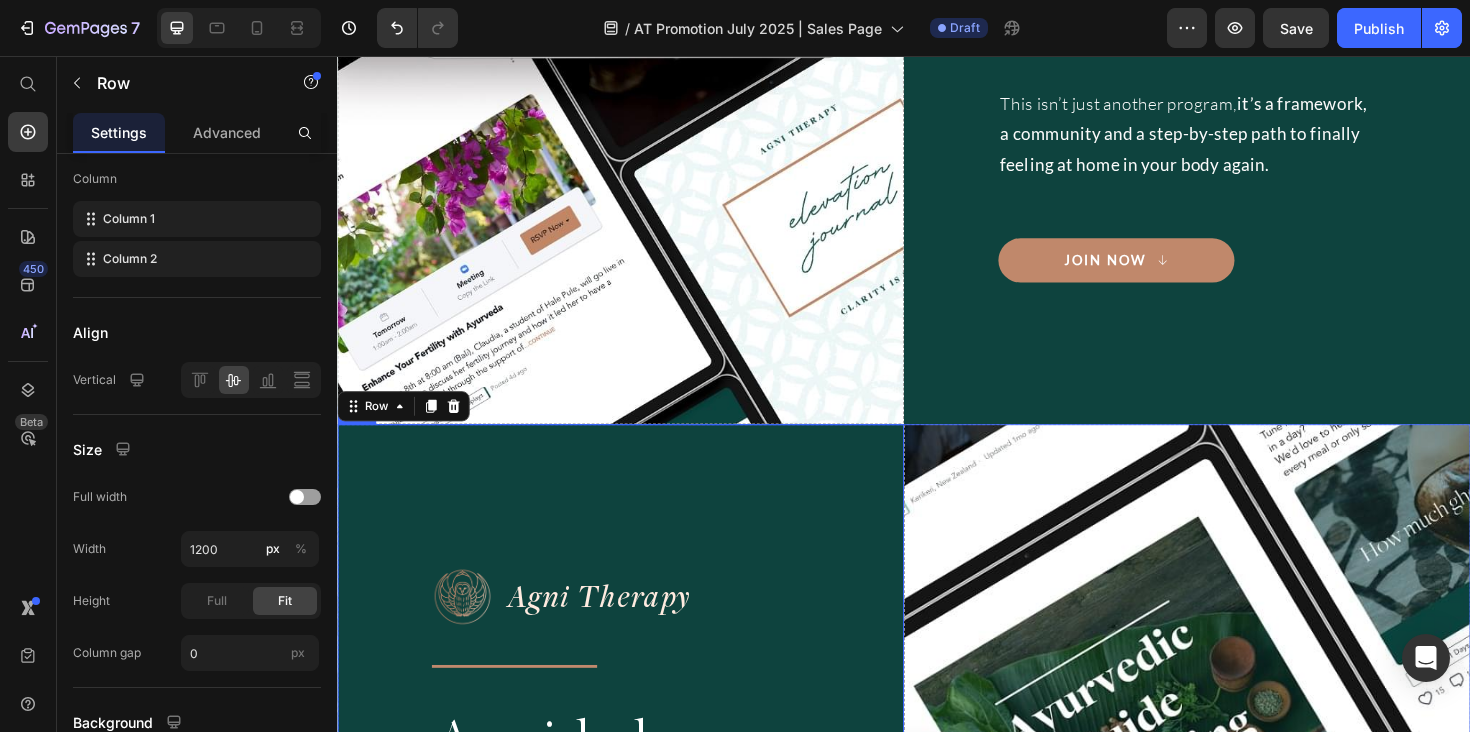 scroll, scrollTop: 5527, scrollLeft: 0, axis: vertical 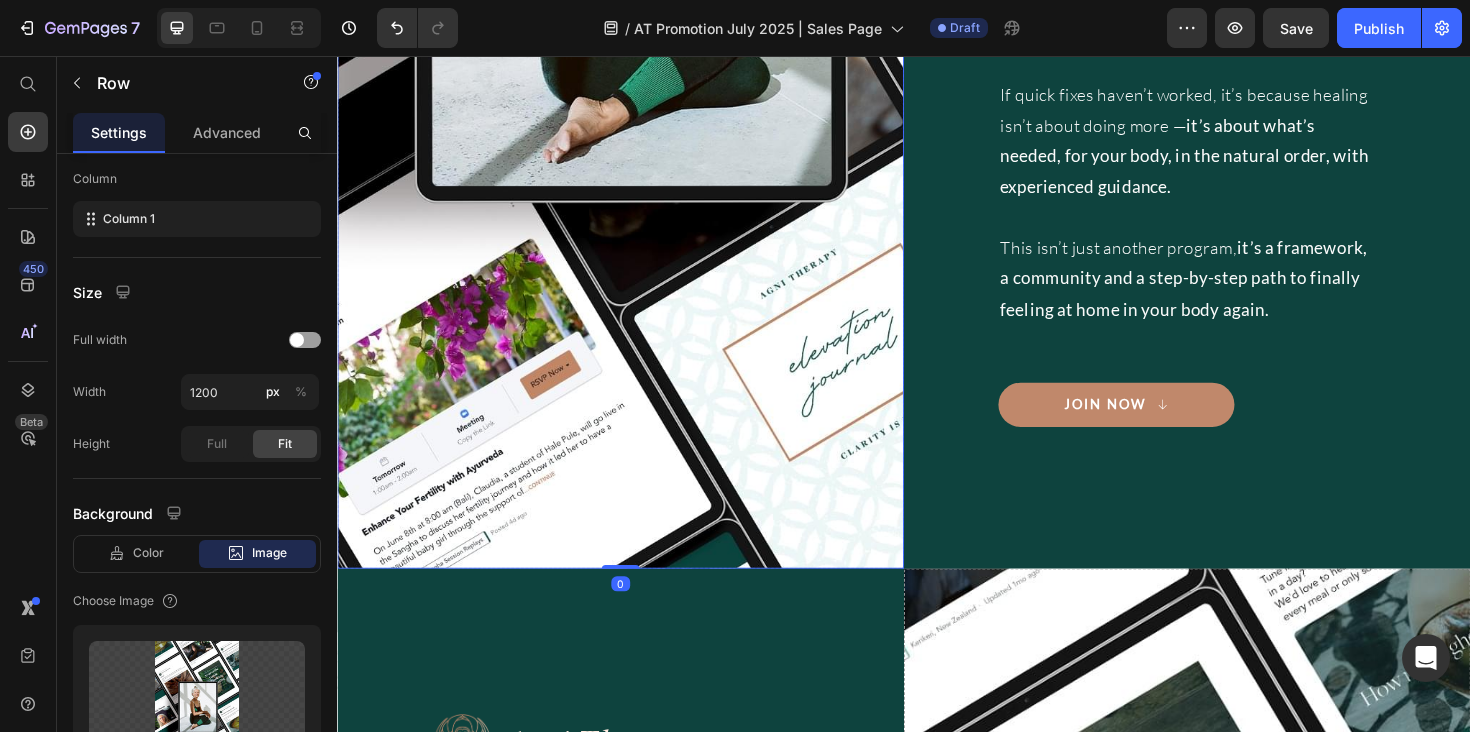 click on "Drop element here" at bounding box center (637, -128) 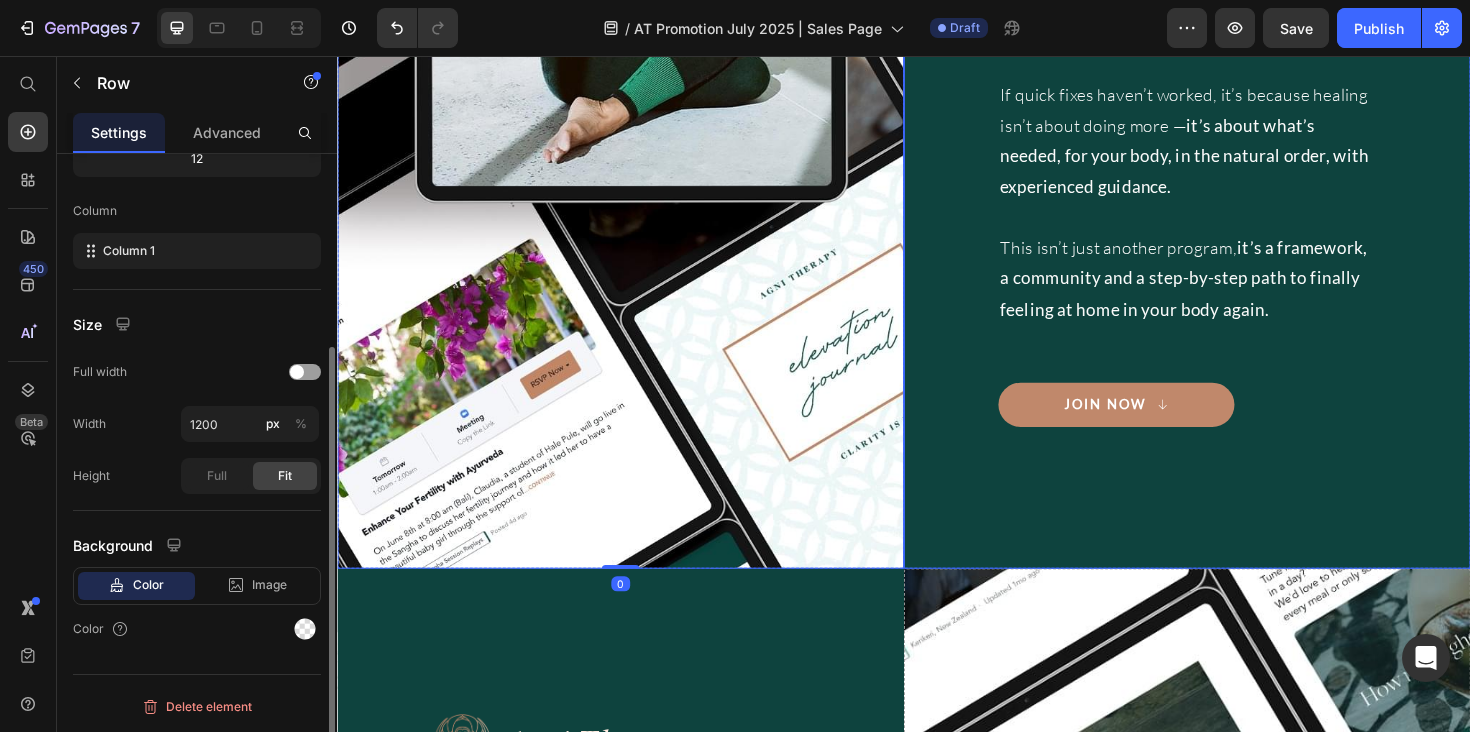 scroll, scrollTop: 277, scrollLeft: 0, axis: vertical 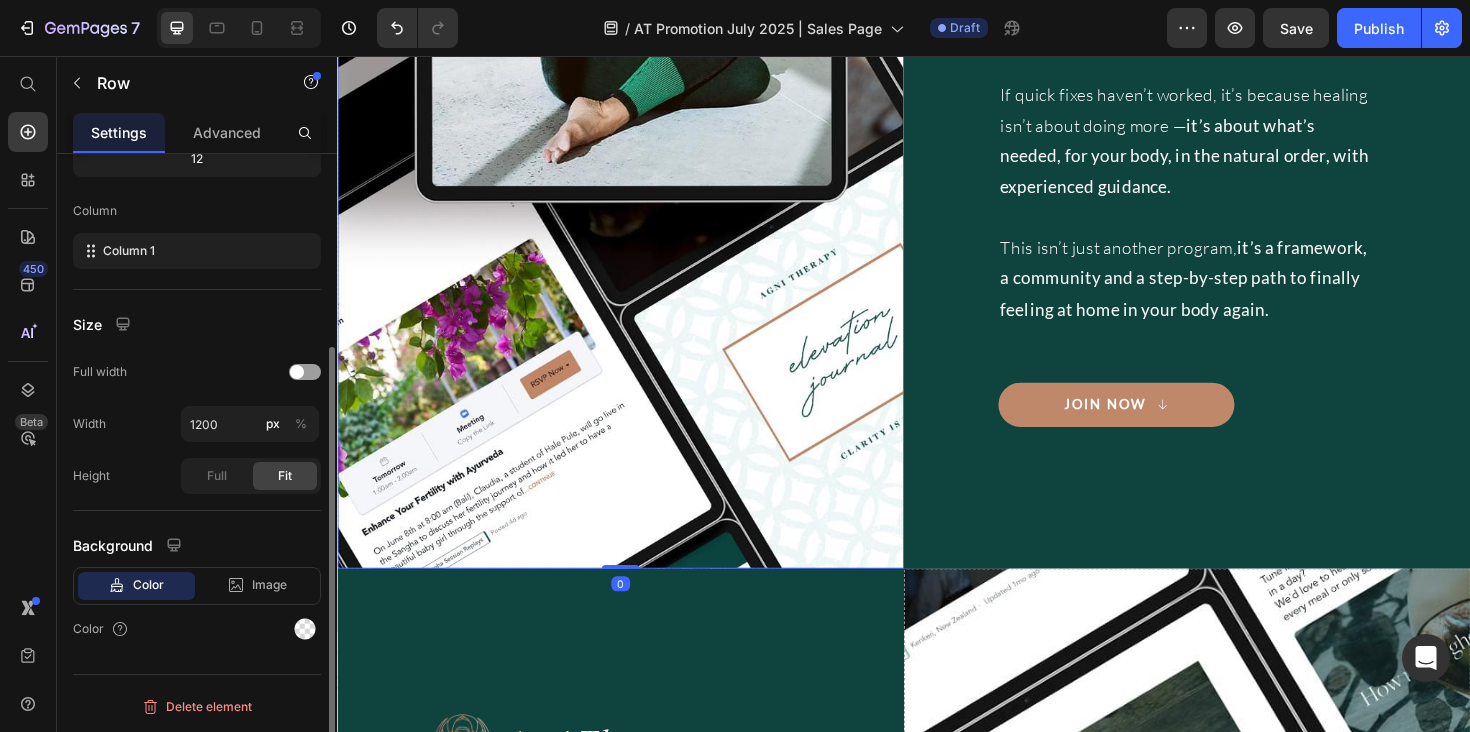click on "Drop element here" at bounding box center (637, -128) 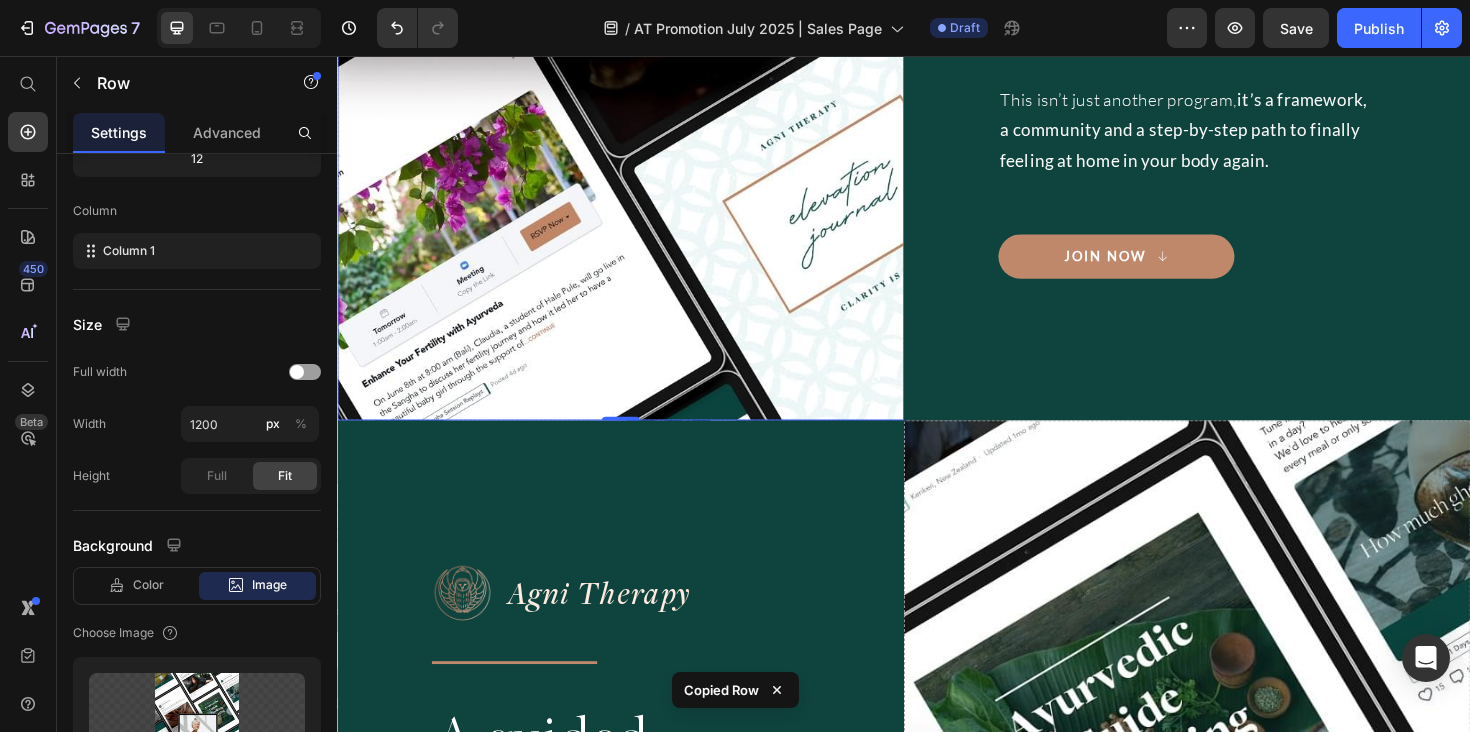 scroll, scrollTop: 5692, scrollLeft: 0, axis: vertical 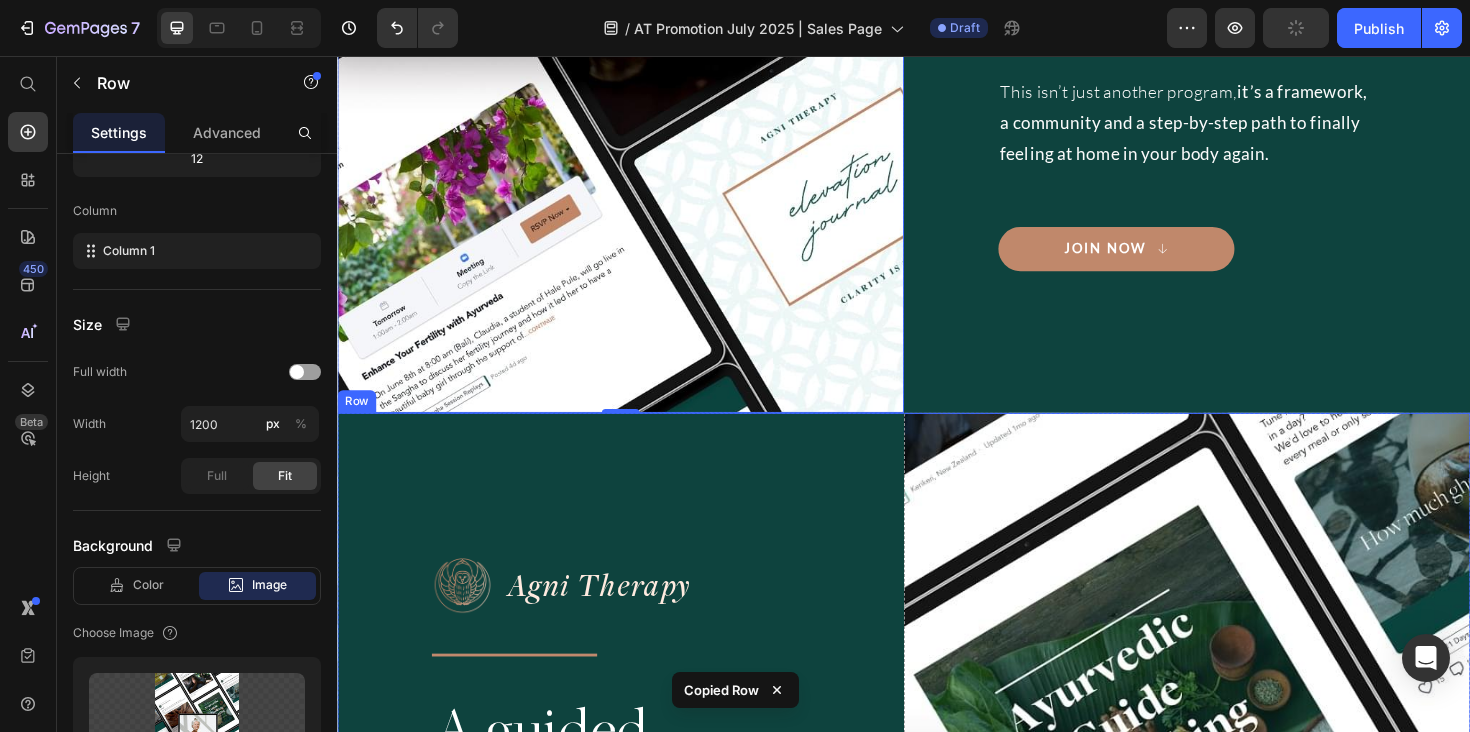 click on "Drop element here" at bounding box center (1237, 1160) 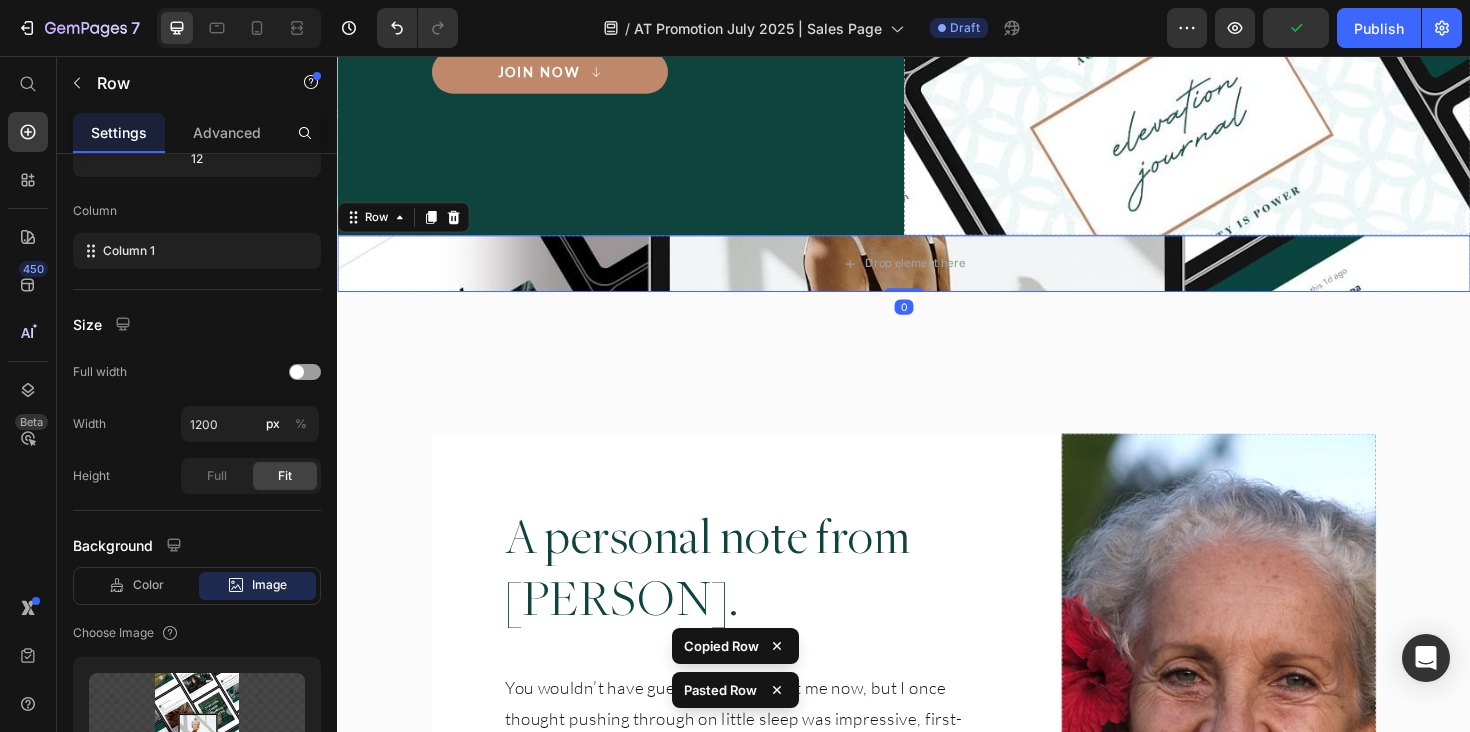 scroll, scrollTop: 7182, scrollLeft: 0, axis: vertical 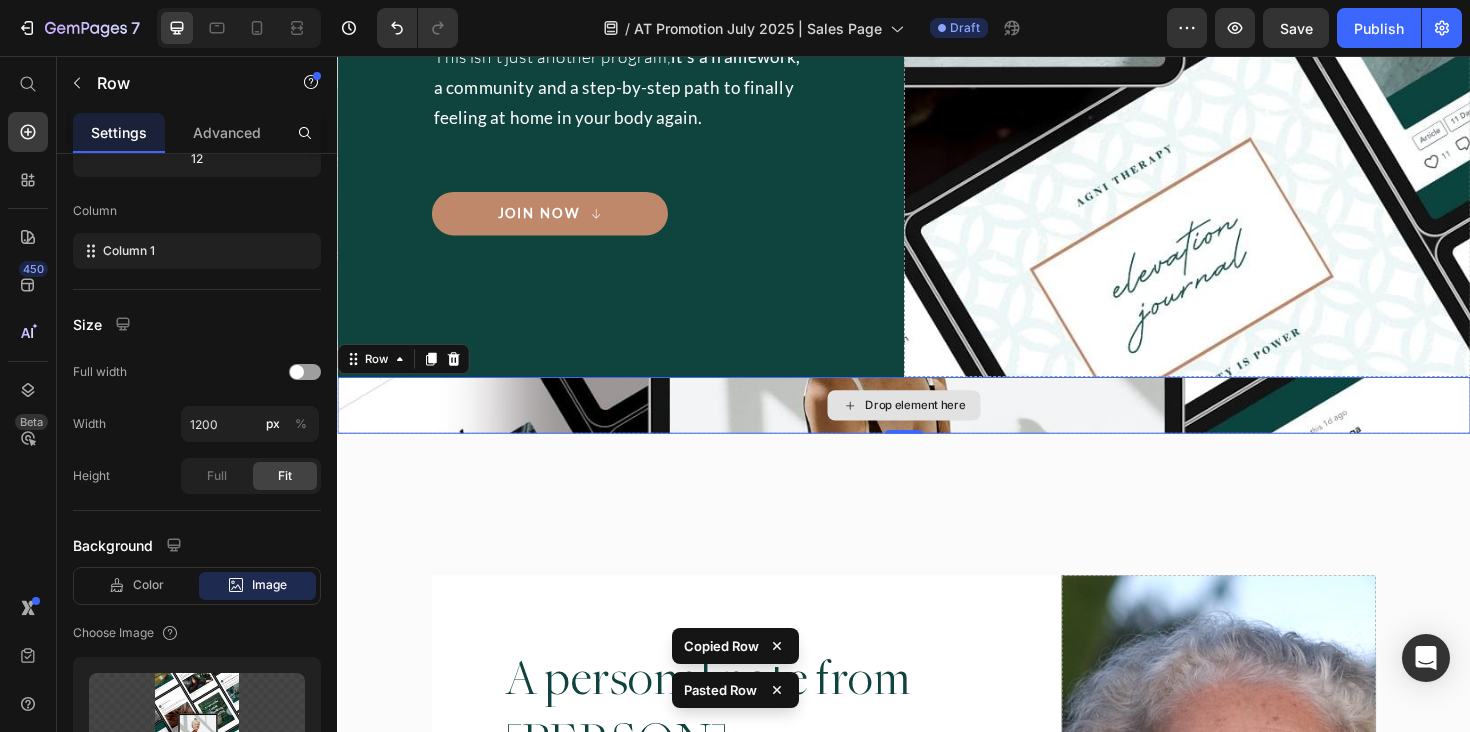 click on "Drop element here" at bounding box center (937, 426) 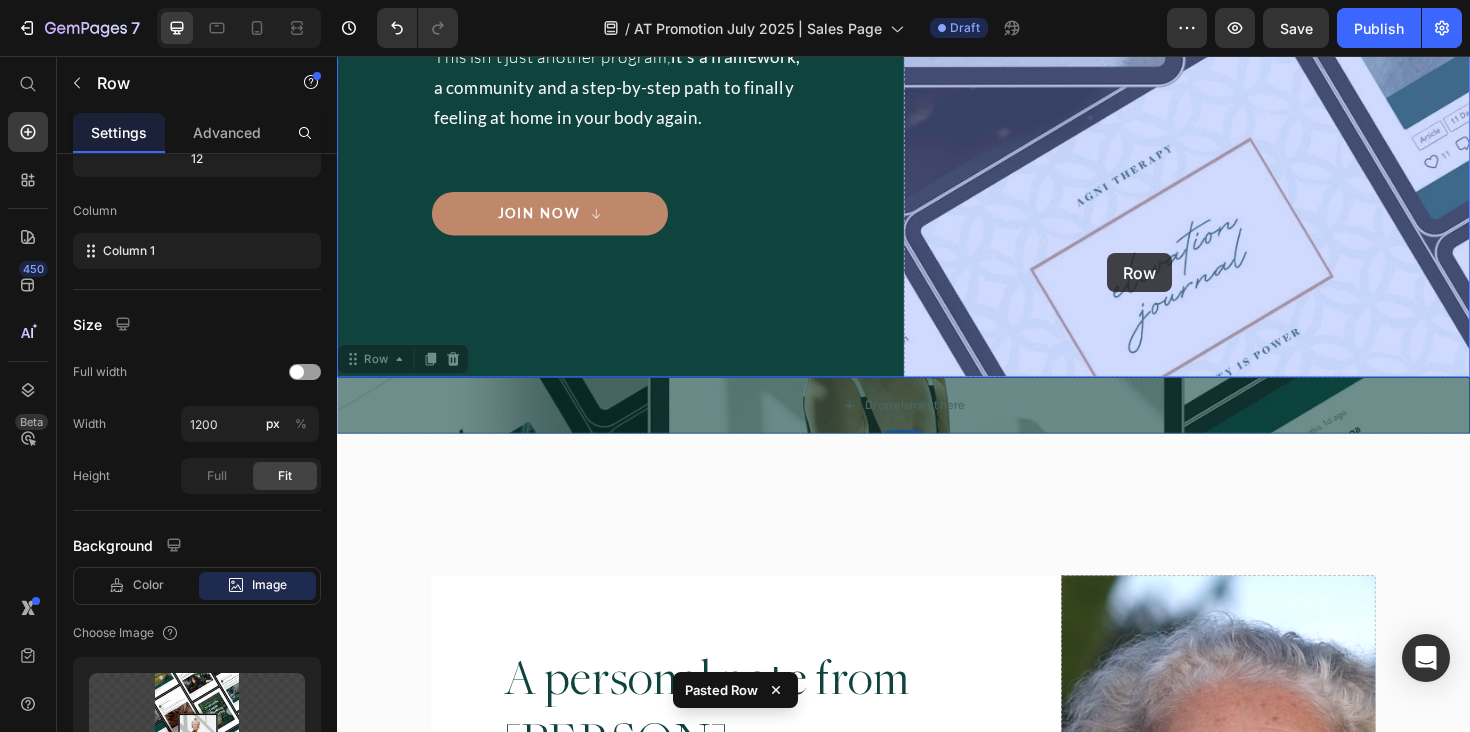 drag, startPoint x: 382, startPoint y: 382, endPoint x: 1143, endPoint y: 265, distance: 769.9415 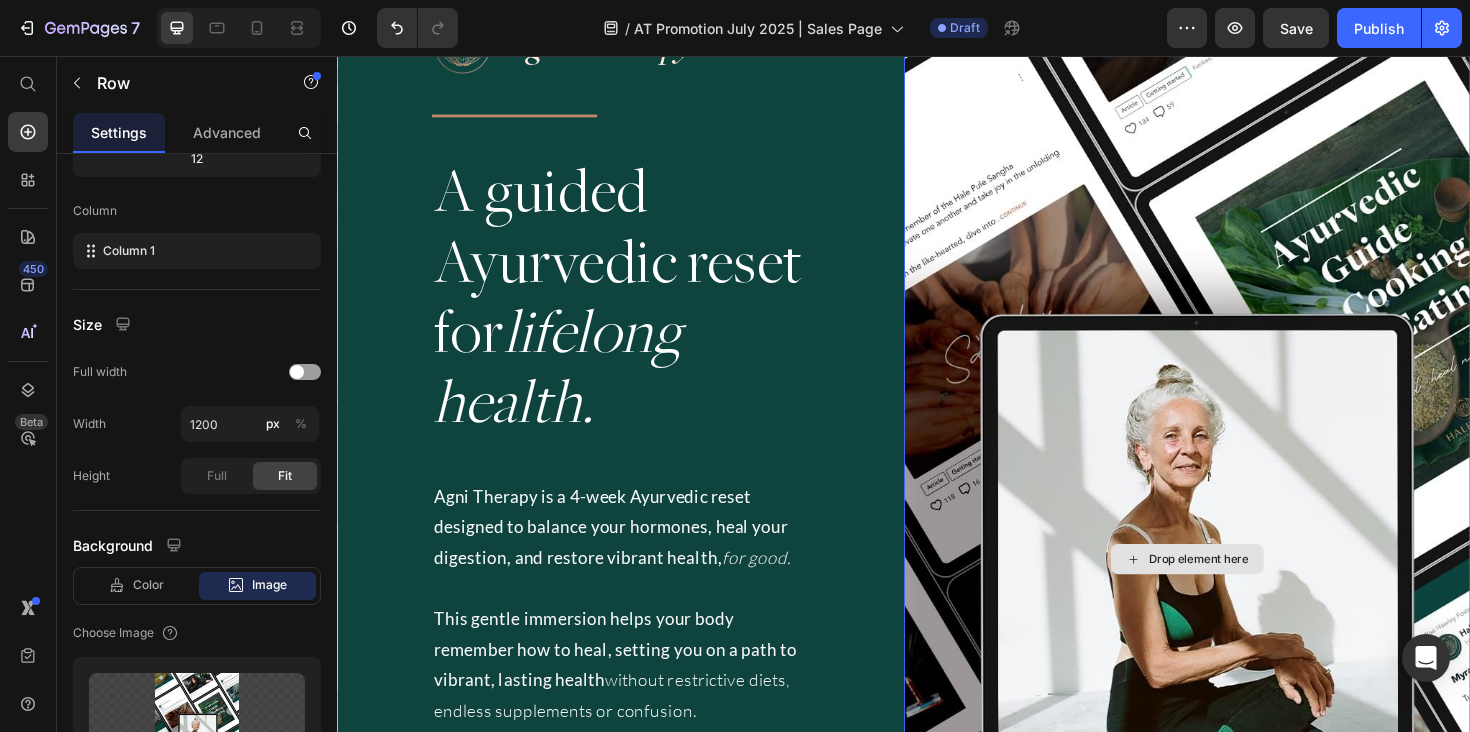 click on "Drop element here" at bounding box center [1237, 589] 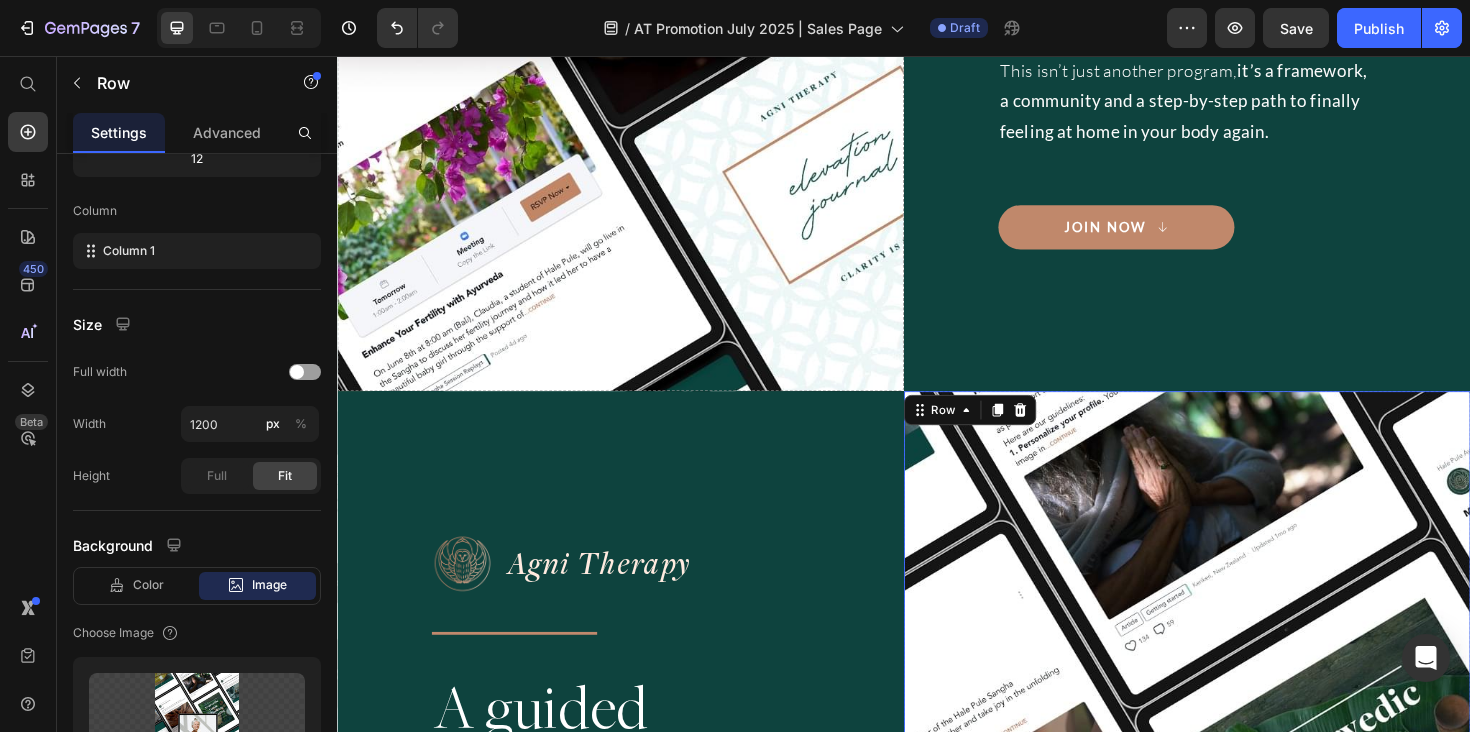 scroll, scrollTop: 5662, scrollLeft: 0, axis: vertical 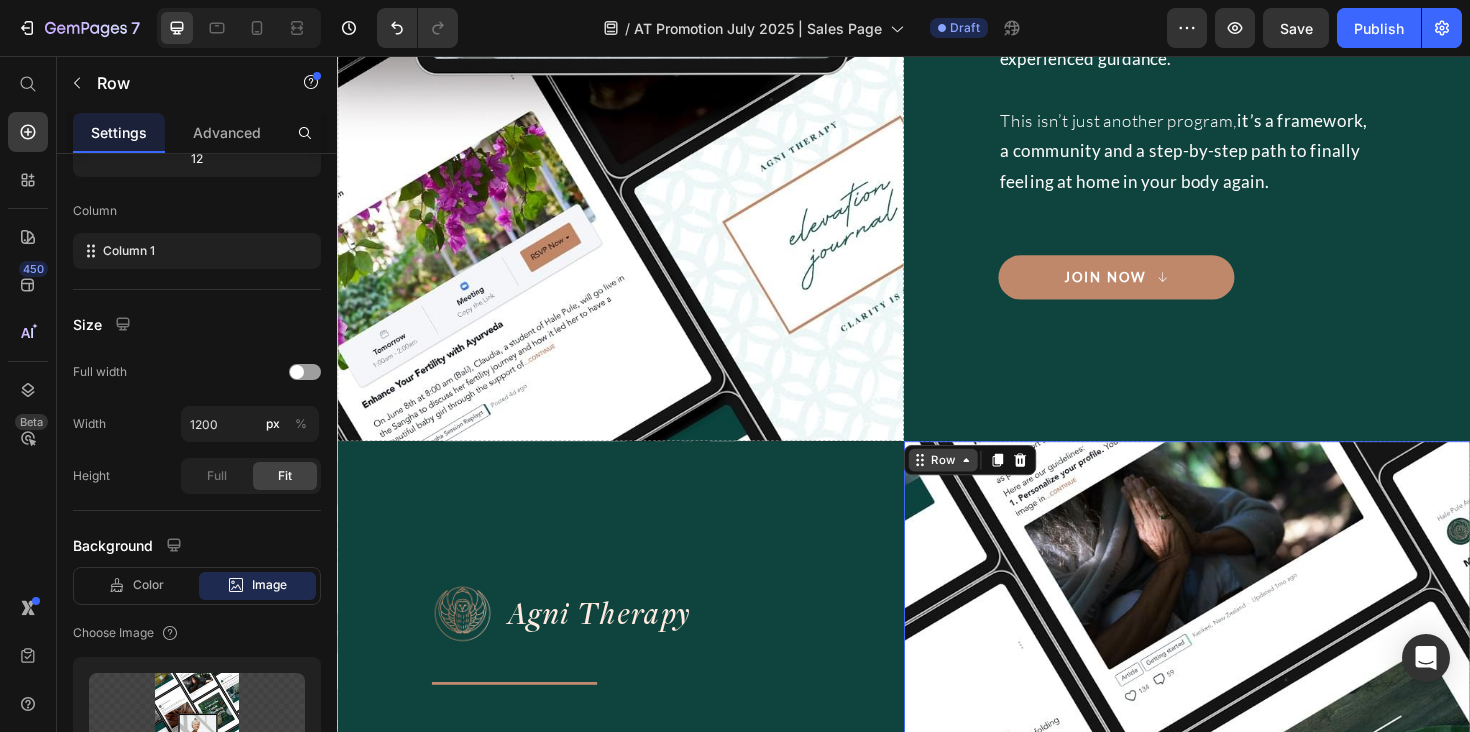 click 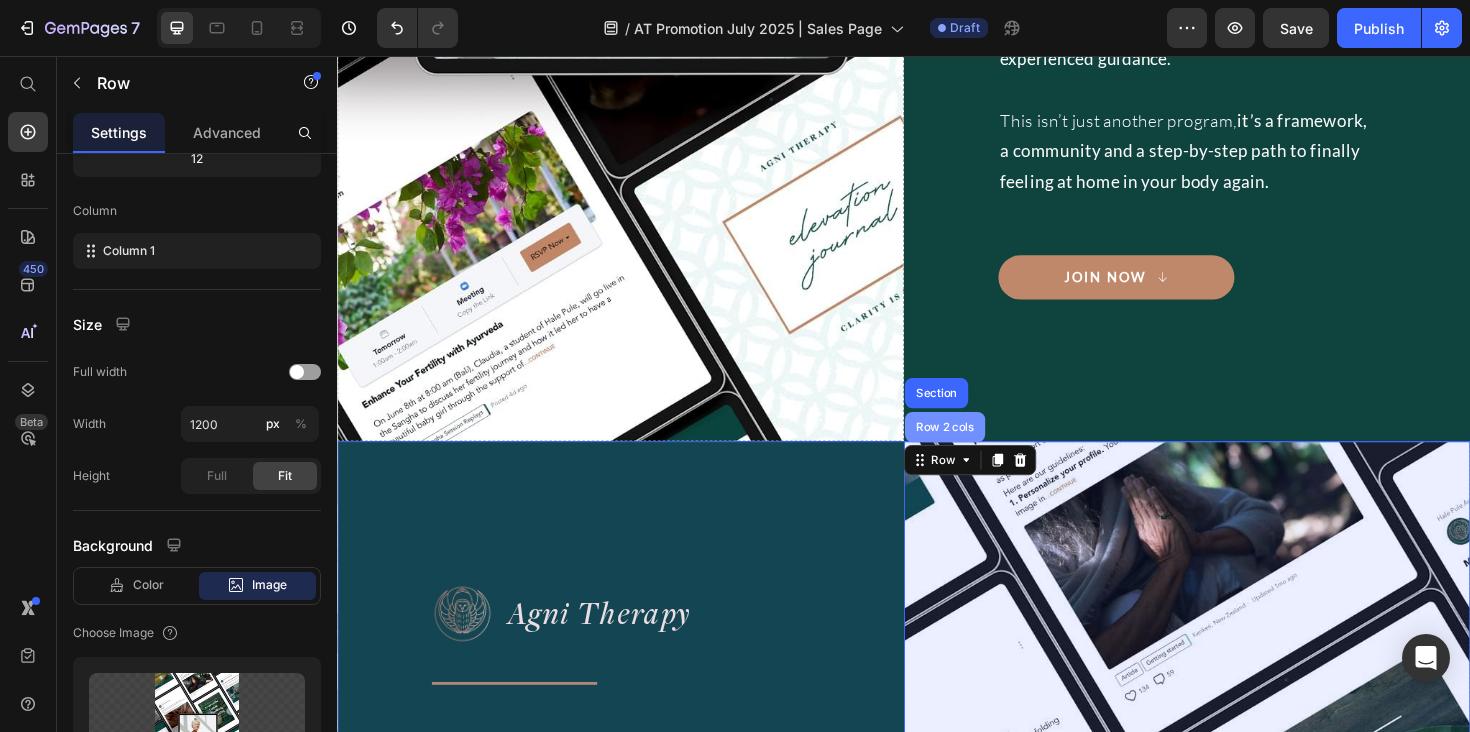 click on "Row 2 cols" at bounding box center [980, 449] 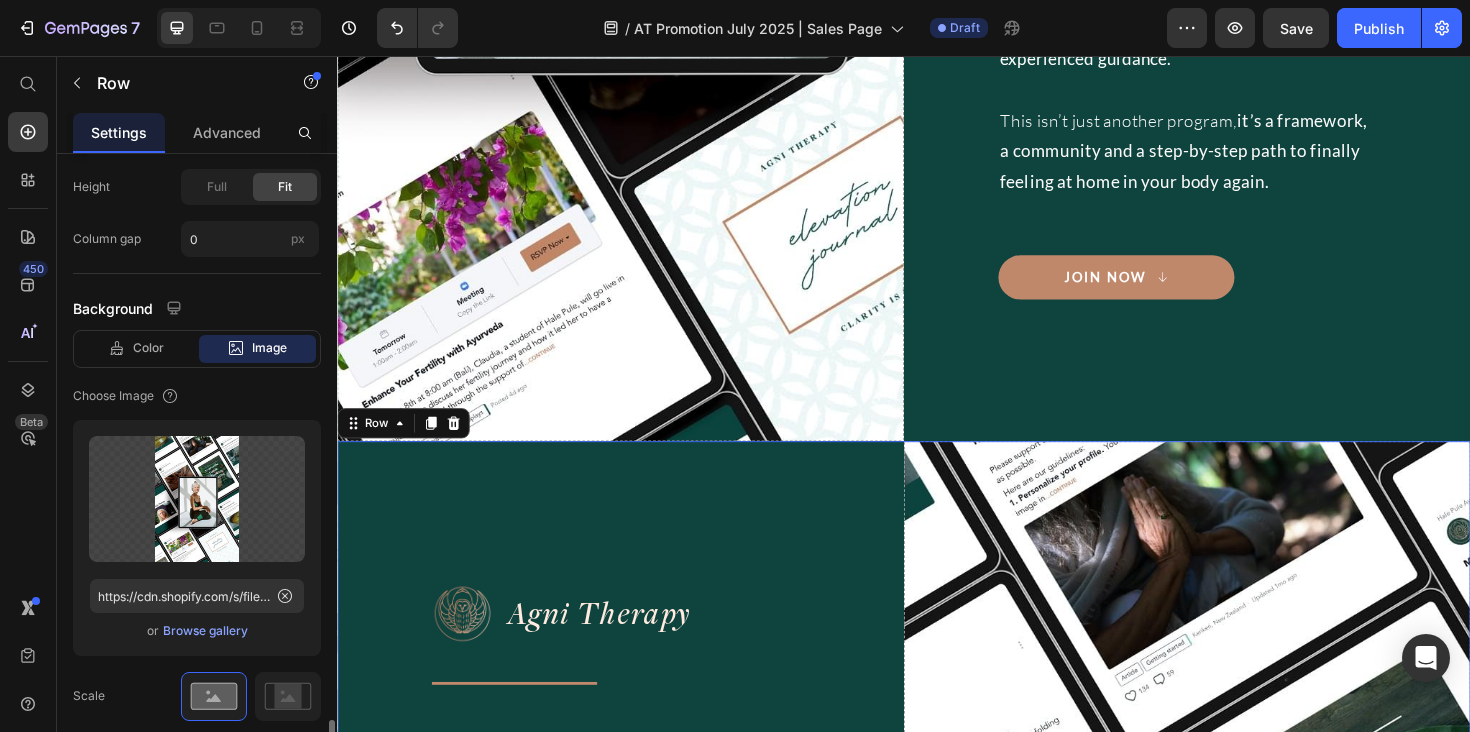 scroll, scrollTop: 1000, scrollLeft: 0, axis: vertical 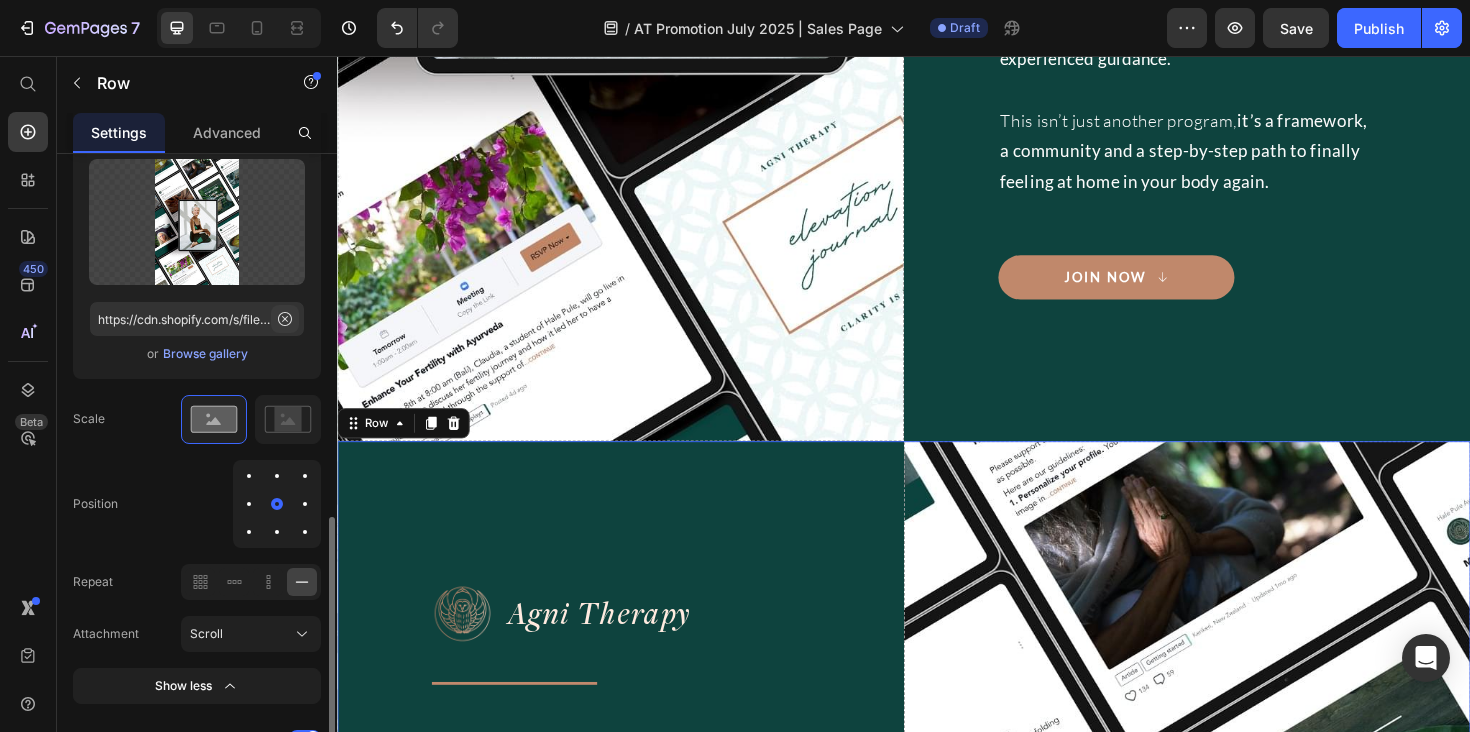 click 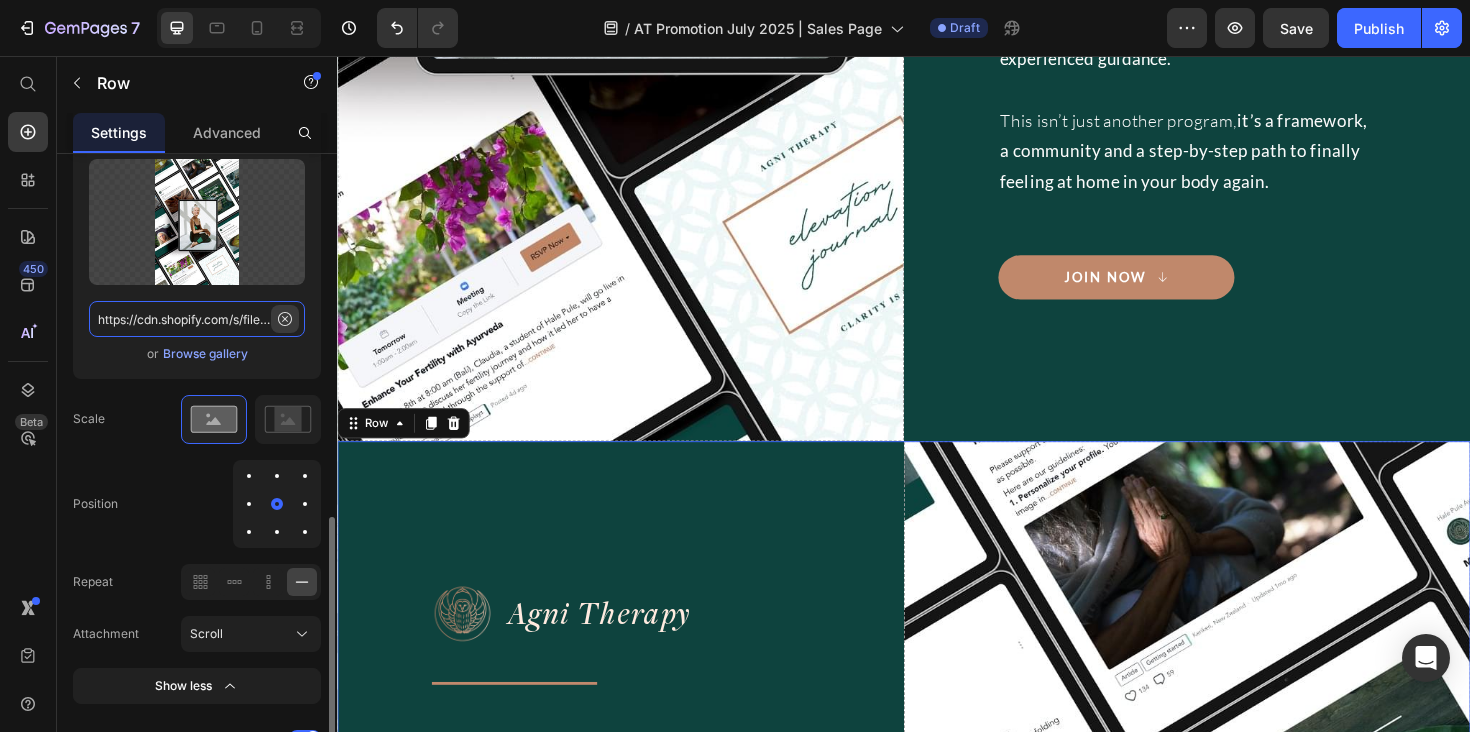 type 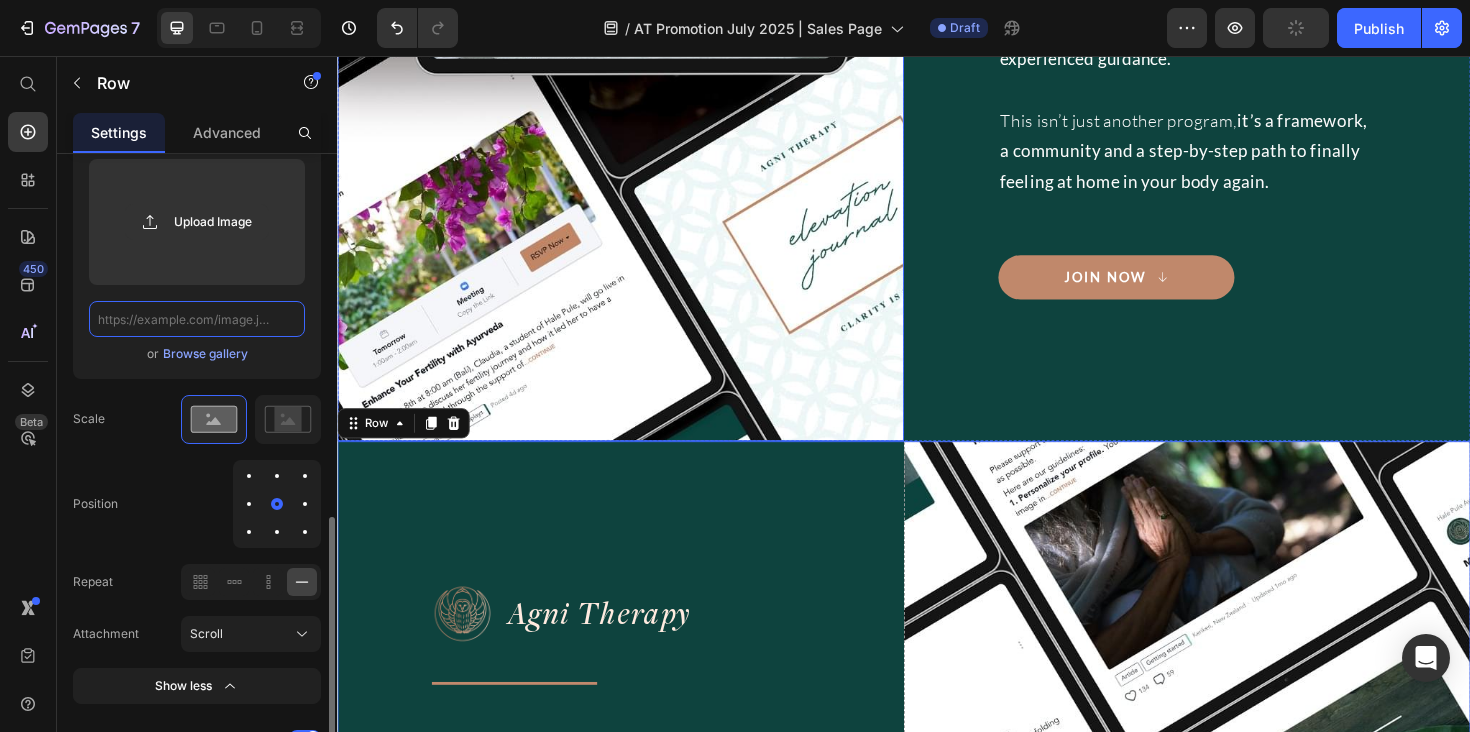 scroll, scrollTop: 0, scrollLeft: 0, axis: both 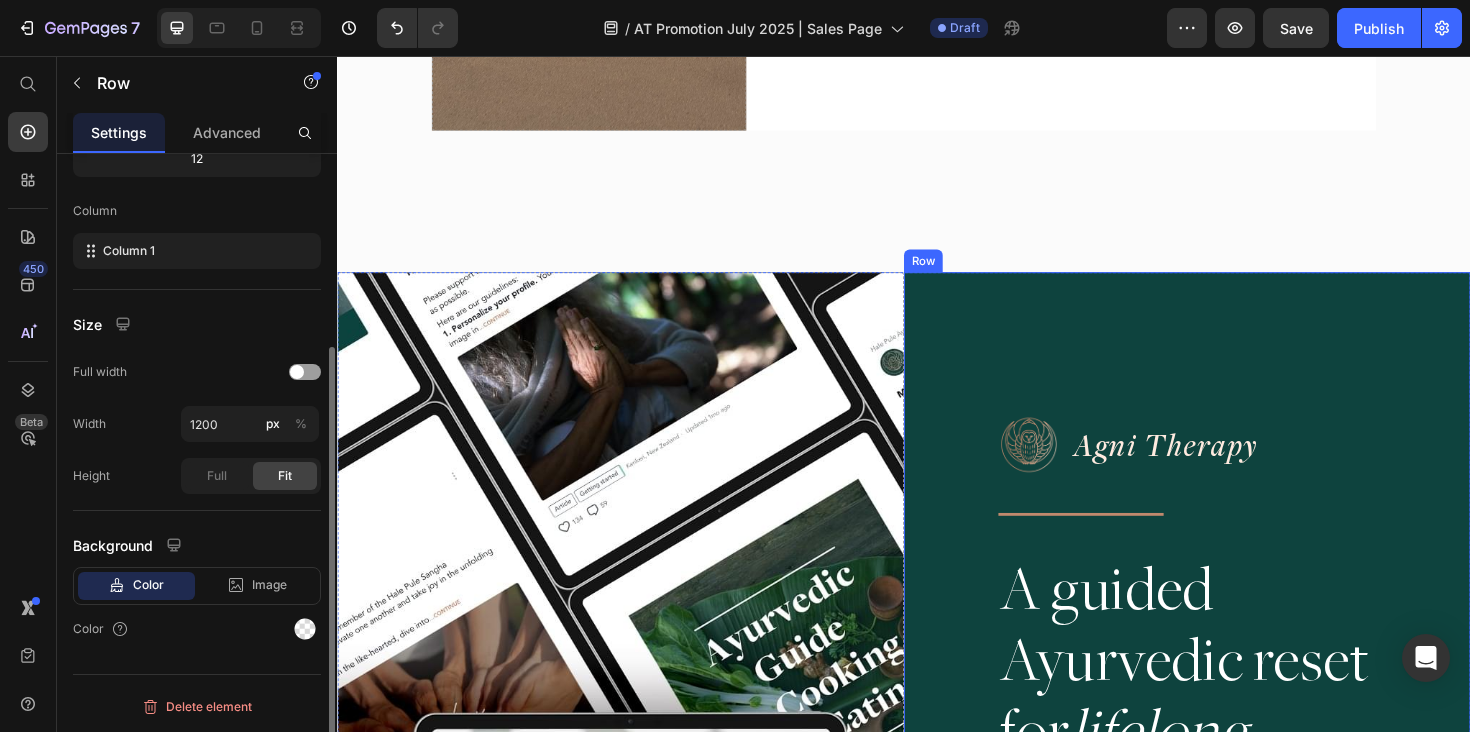 click on "Image Agni Therapy Text Block Row                Title Line A guided Ayurvedic reset for  lifelong health. Heading Agni Therapy is a 4-week Ayurvedic reset designed to balance your hormones, heal your digestion, and restore vibrant health,  for good.   This gentle immersion helps your body remember how to heal, setting you on a path to vibrant, lasting health  without restrictive diets, endless supplements or confusion.   If quick fixes haven’t worked, it’s because healing isn’t about doing more —  it’s about what’s needed, for your body, in the natural order, with experienced guidance.   This isn’t just another program,  it’s a framework, a community and a step-by-step path to finally feeling at home in your body again. Text Block
JOIN NOW Button Row" at bounding box center (1237, 1011) 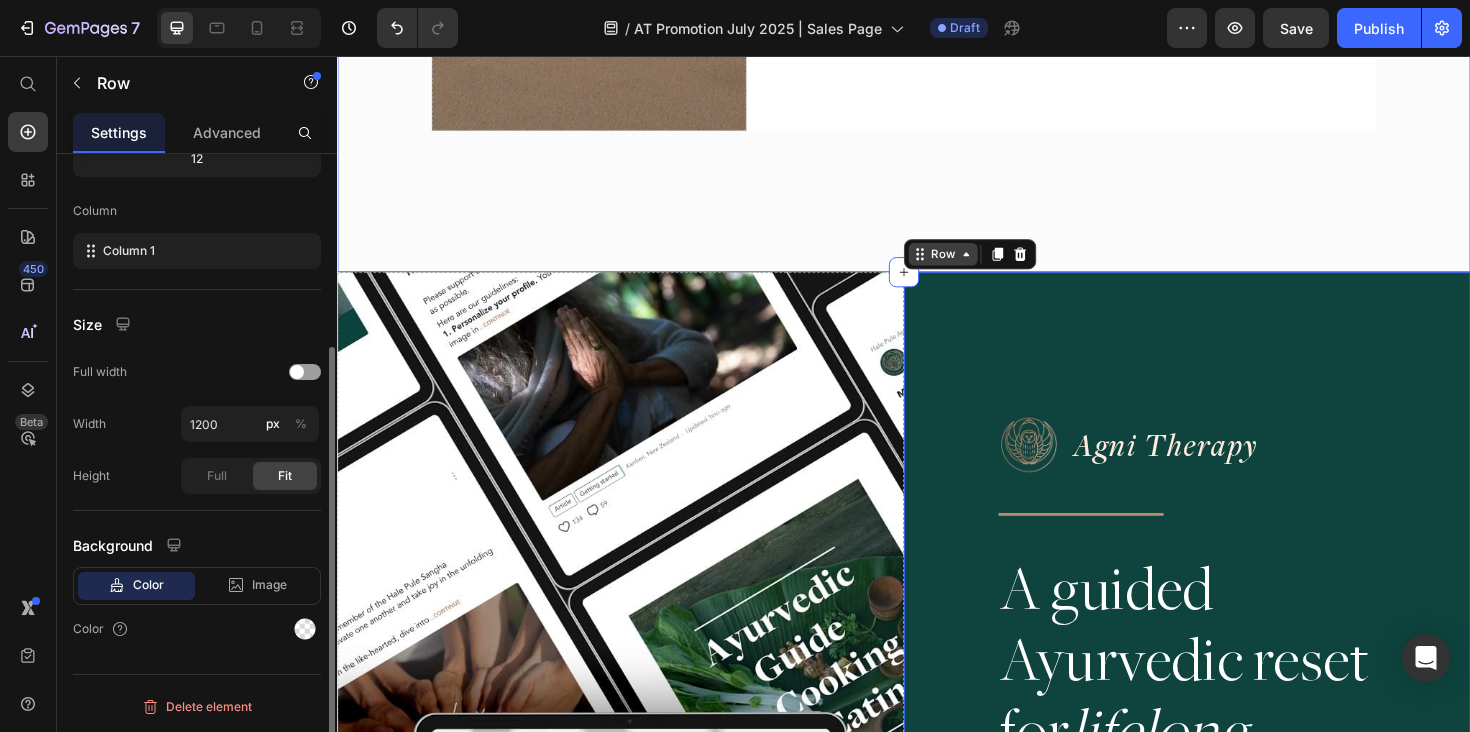 click 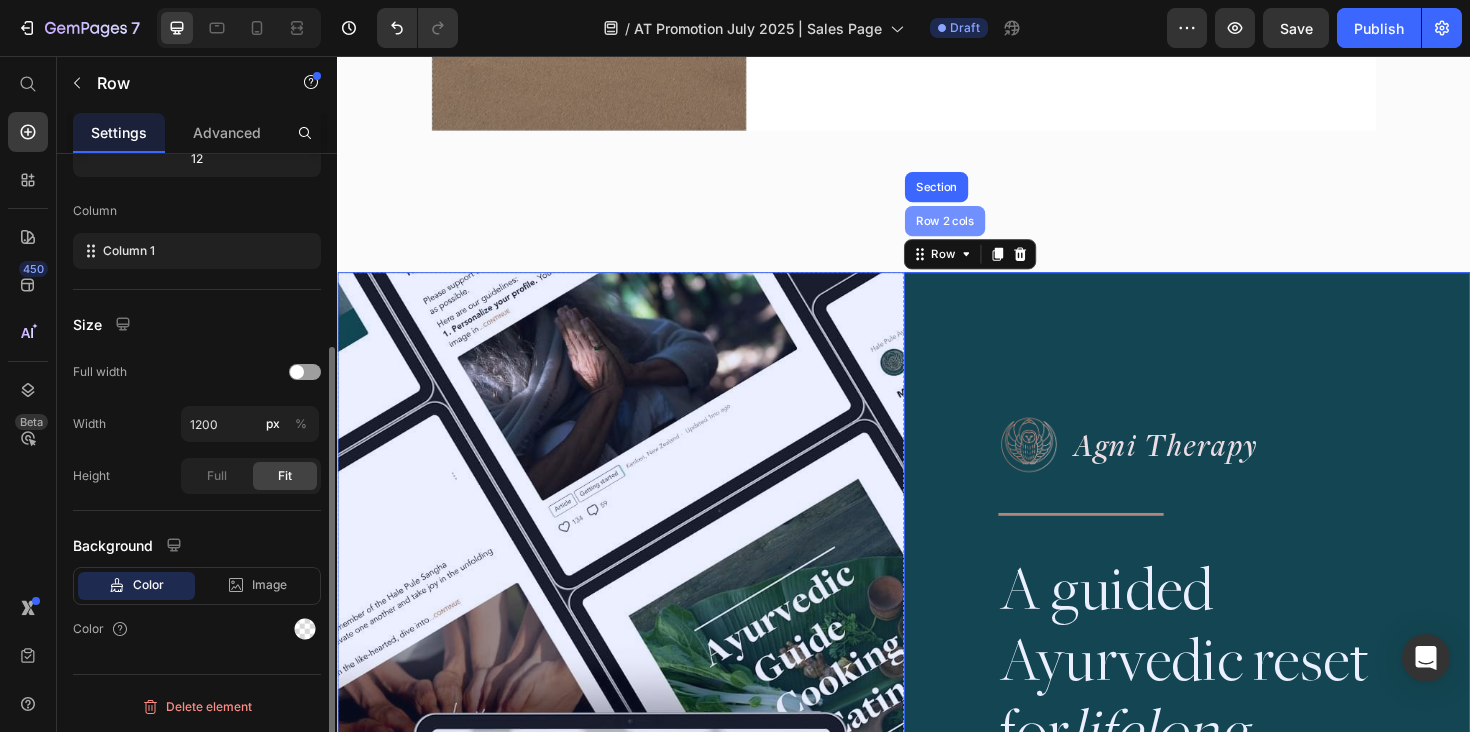 click on "Row 2 cols" at bounding box center (980, 231) 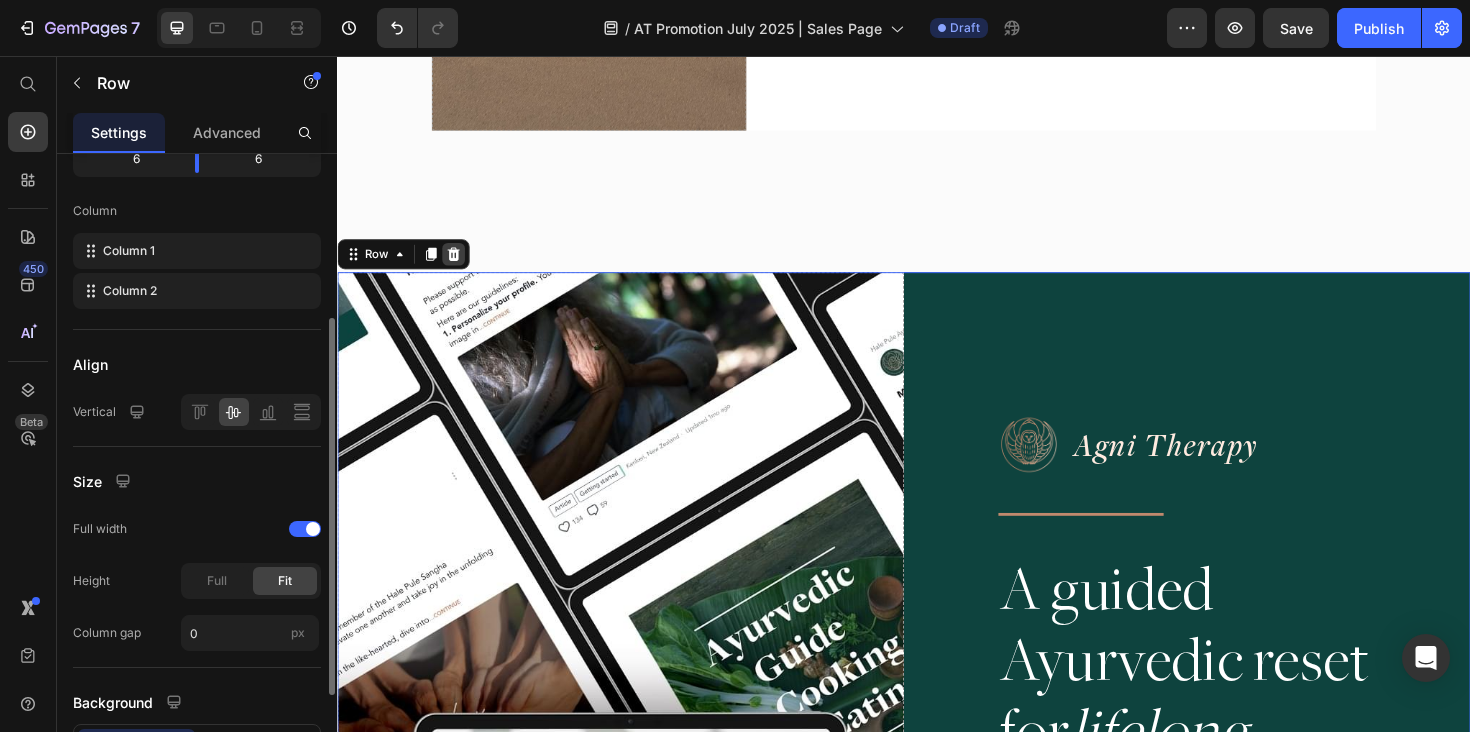 click 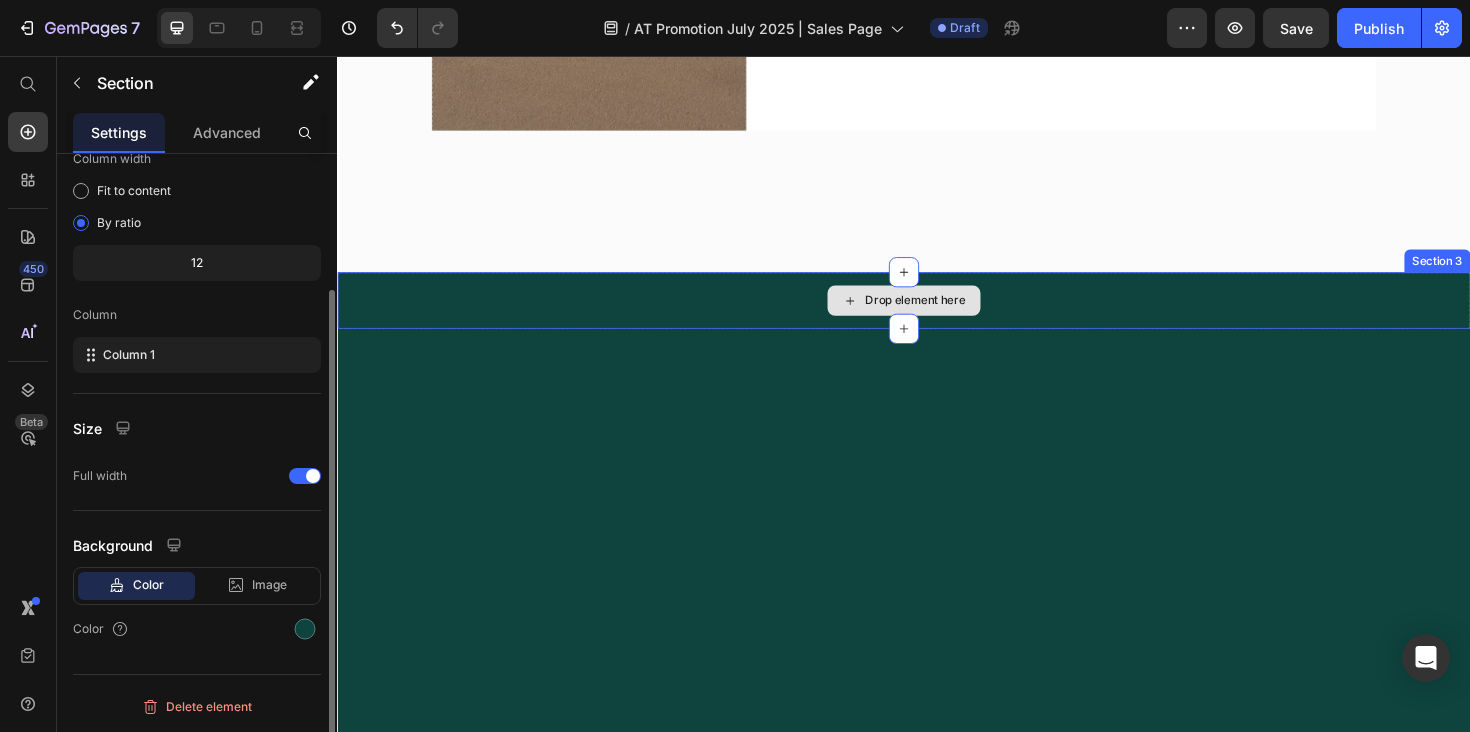 click on "Drop element here" at bounding box center [937, 315] 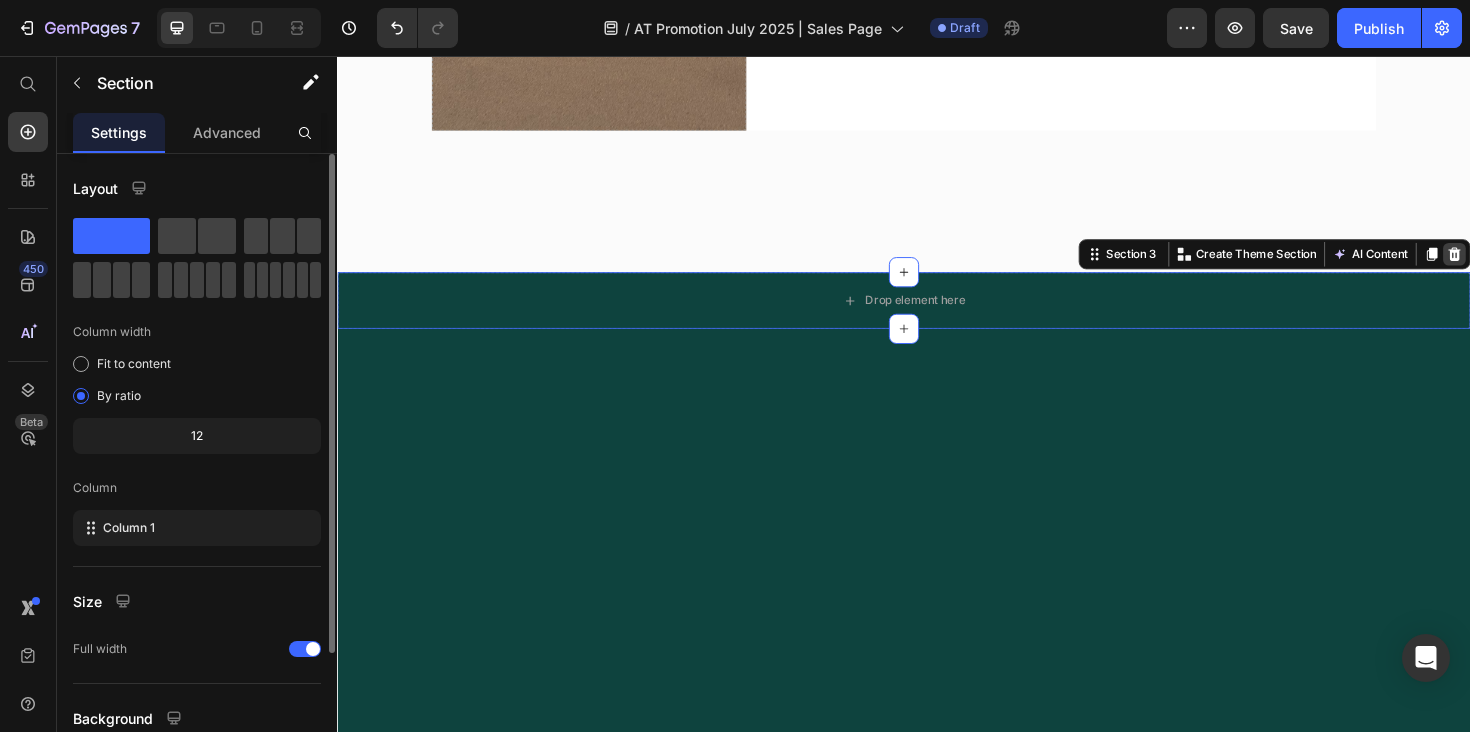 click at bounding box center (1520, 266) 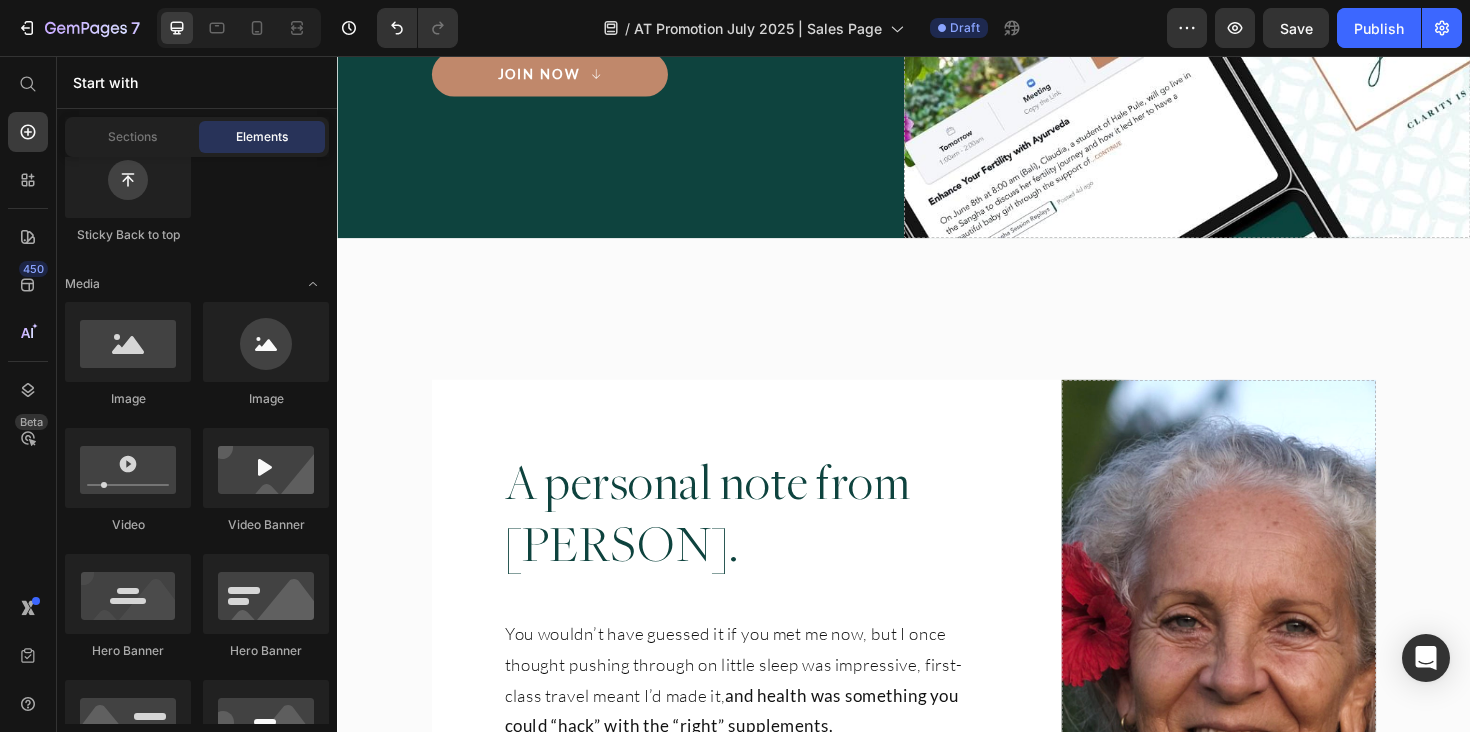 scroll, scrollTop: 5954, scrollLeft: 0, axis: vertical 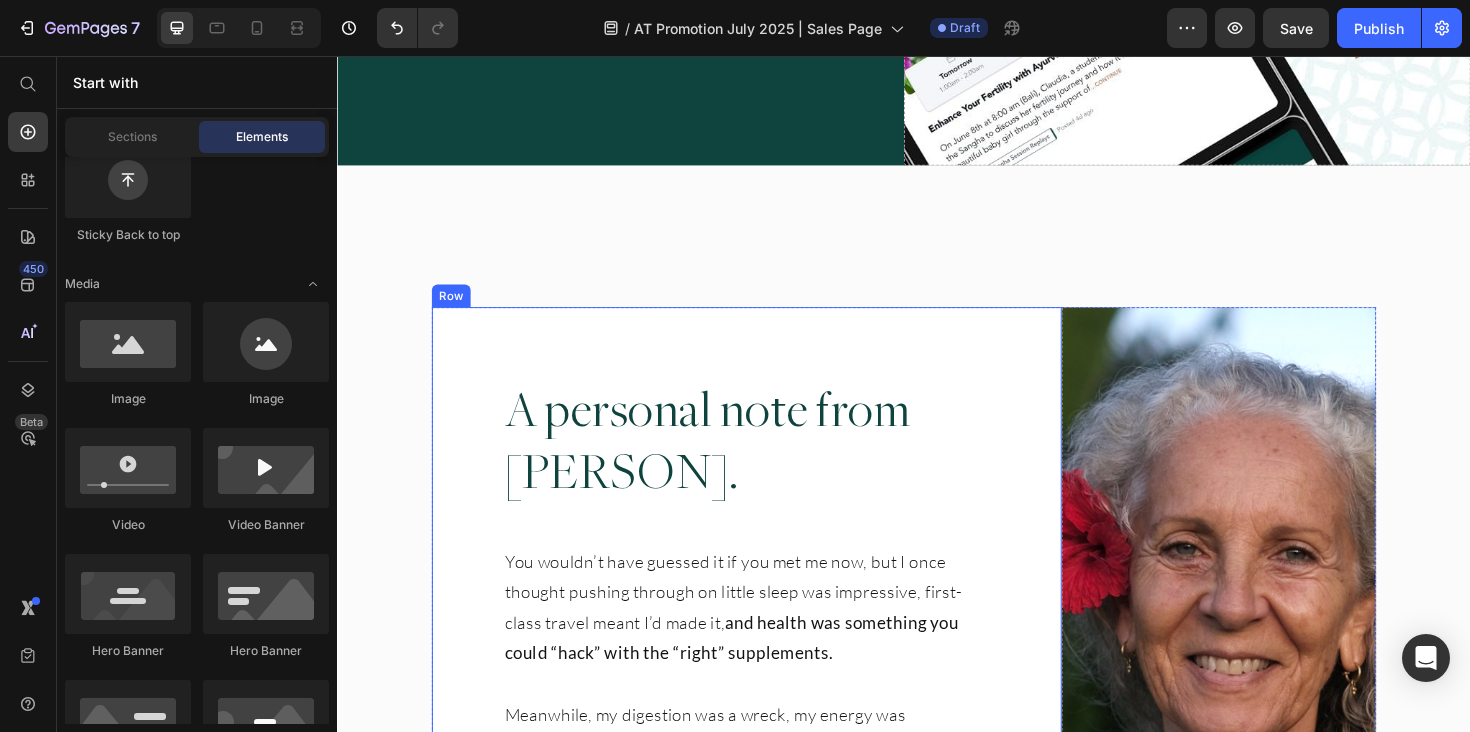 click on "A personal note from Myra. Heading You wouldn’t have guessed it if you met me now, but I once thought pushing through on little sleep was impressive, first-class travel meant I’d made it,  and health was something you could “hack” with the “right” supplements.   Meanwhile, my digestion was a wreck, my energy was unpredictable,  and my body felt like it was actively rebelling against me.  I tried everything — special diets, supplements, even eliminated sugar for a decade — but nothing truly worked. In fact, I developed rheumatoid arthritis.   Then I found Ayurveda & Yoga and everything changed.  Instead of chasing symptoms, I learned how to work with my body, not against it.   That was over 30 years ago.  Since then, I’ve guided thousands of people to heal naturally — without restriction, struggle, or overwhelm.   Now, you have the same choice I did. You can keep trying to piece things together on your own,    That’s exactly why I created Agni Therapy.    I’d love to guide you." at bounding box center [770, 940] 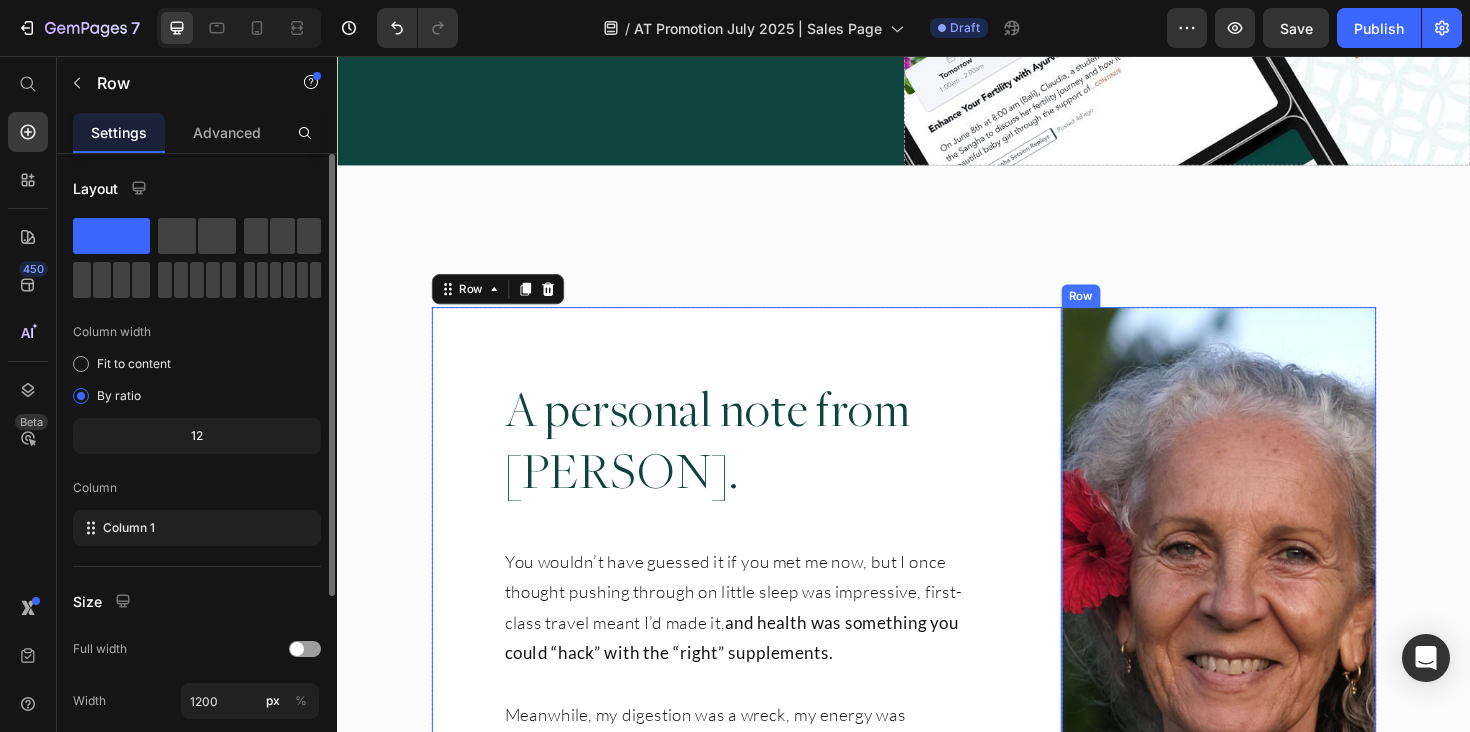 click on "Drop element here" at bounding box center [1270, 940] 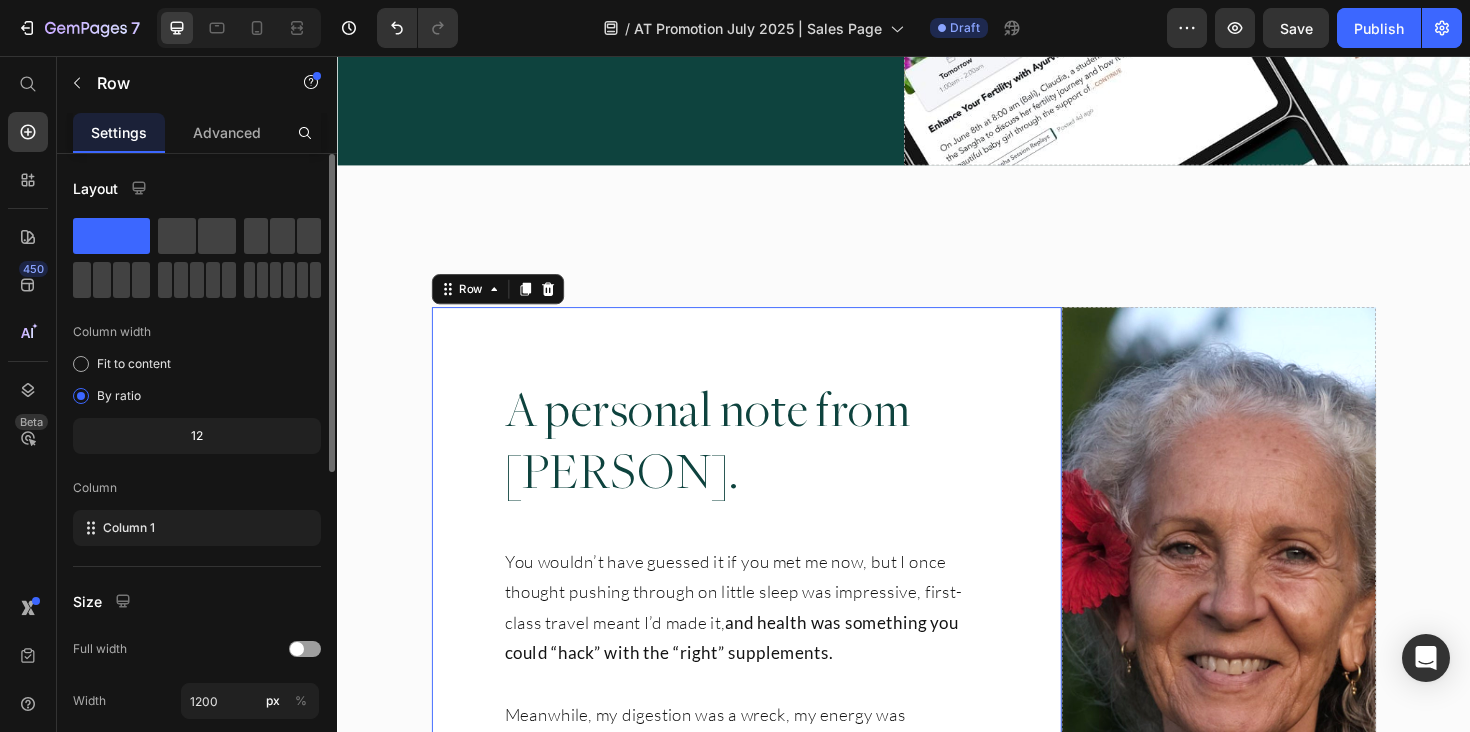 click on "A personal note from Myra. Heading You wouldn’t have guessed it if you met me now, but I once thought pushing through on little sleep was impressive, first-class travel meant I’d made it,  and health was something you could “hack” with the “right” supplements.   Meanwhile, my digestion was a wreck, my energy was unpredictable,  and my body felt like it was actively rebelling against me.  I tried everything — special diets, supplements, even eliminated sugar for a decade — but nothing truly worked. In fact, I developed rheumatoid arthritis.   Then I found Ayurveda & Yoga and everything changed.  Instead of chasing symptoms, I learned how to work with my body, not against it.   That was over 30 years ago.  Since then, I’ve guided thousands of people to heal naturally — without restriction, struggle, or overwhelm.   Now, you have the same choice I did. You can keep trying to piece things together on your own,    That’s exactly why I created Agni Therapy.    I’d love to guide you." at bounding box center (770, 940) 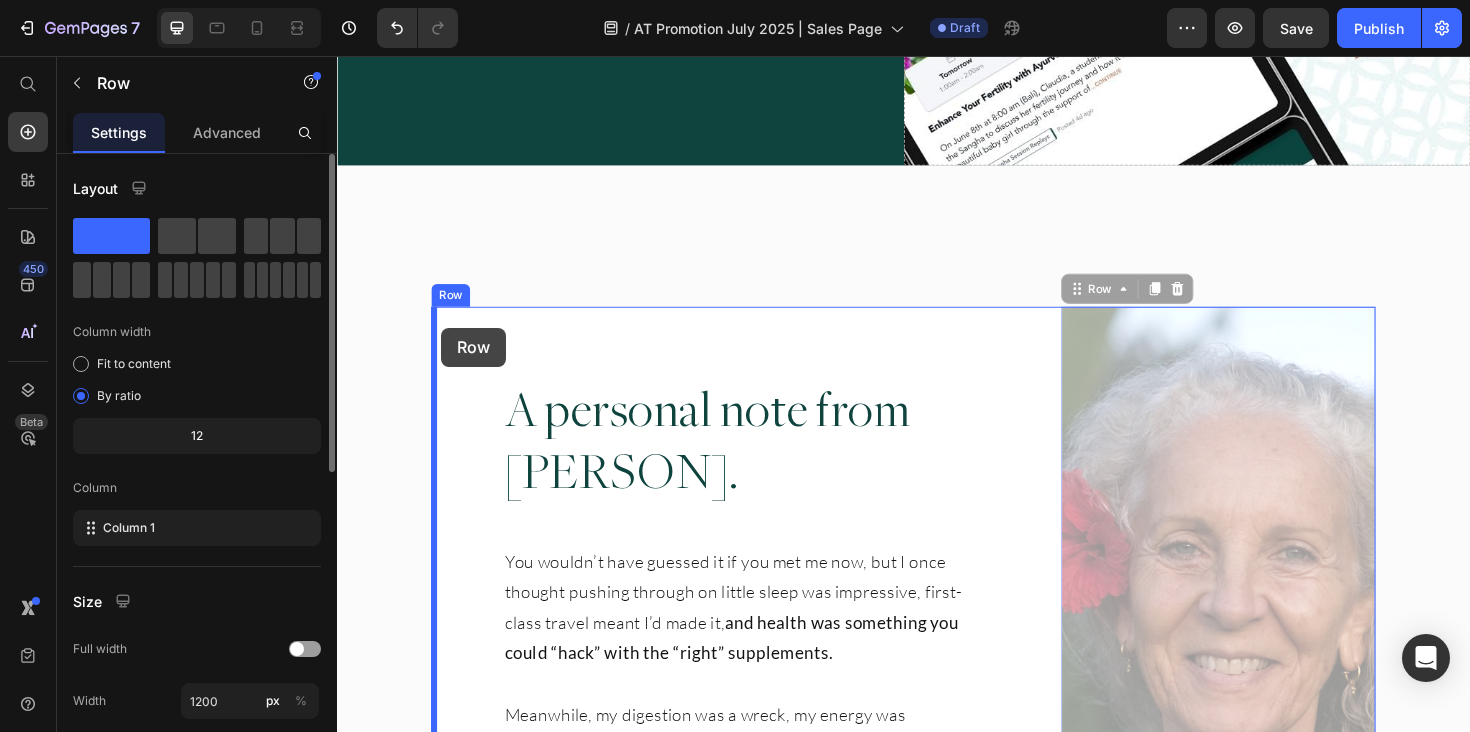 drag, startPoint x: 1125, startPoint y: 308, endPoint x: 446, endPoint y: 344, distance: 679.9537 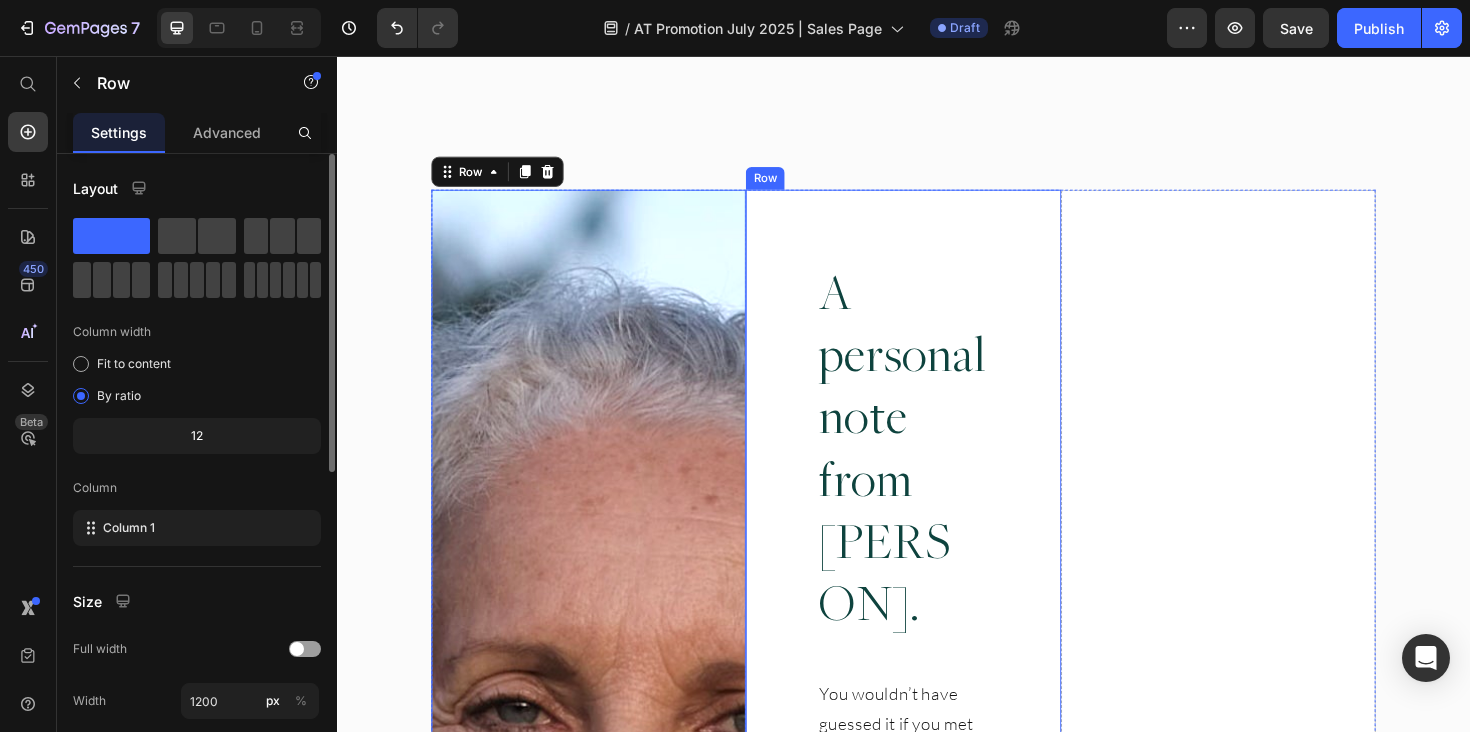 scroll, scrollTop: 6101, scrollLeft: 0, axis: vertical 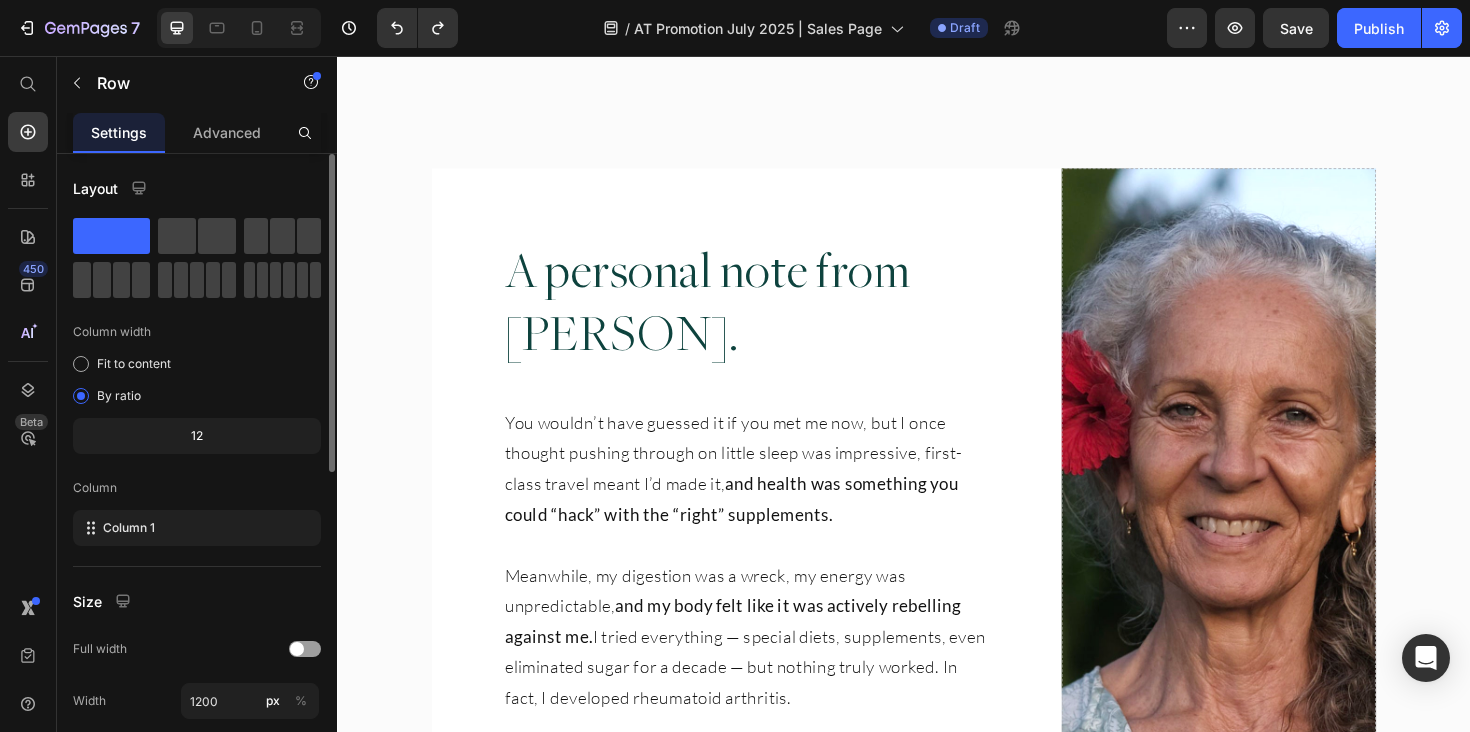 click on "Drop element here" at bounding box center [1270, 793] 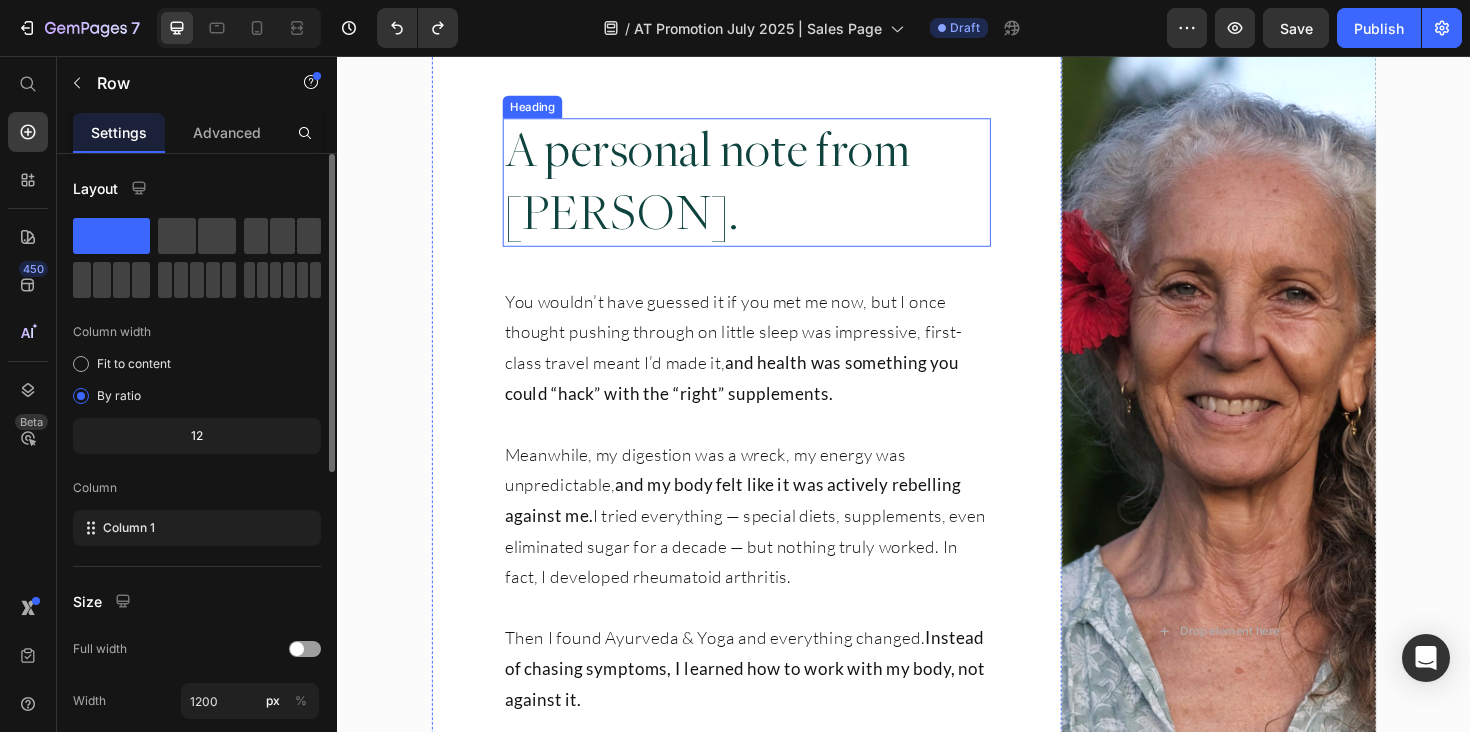 scroll, scrollTop: 6099, scrollLeft: 0, axis: vertical 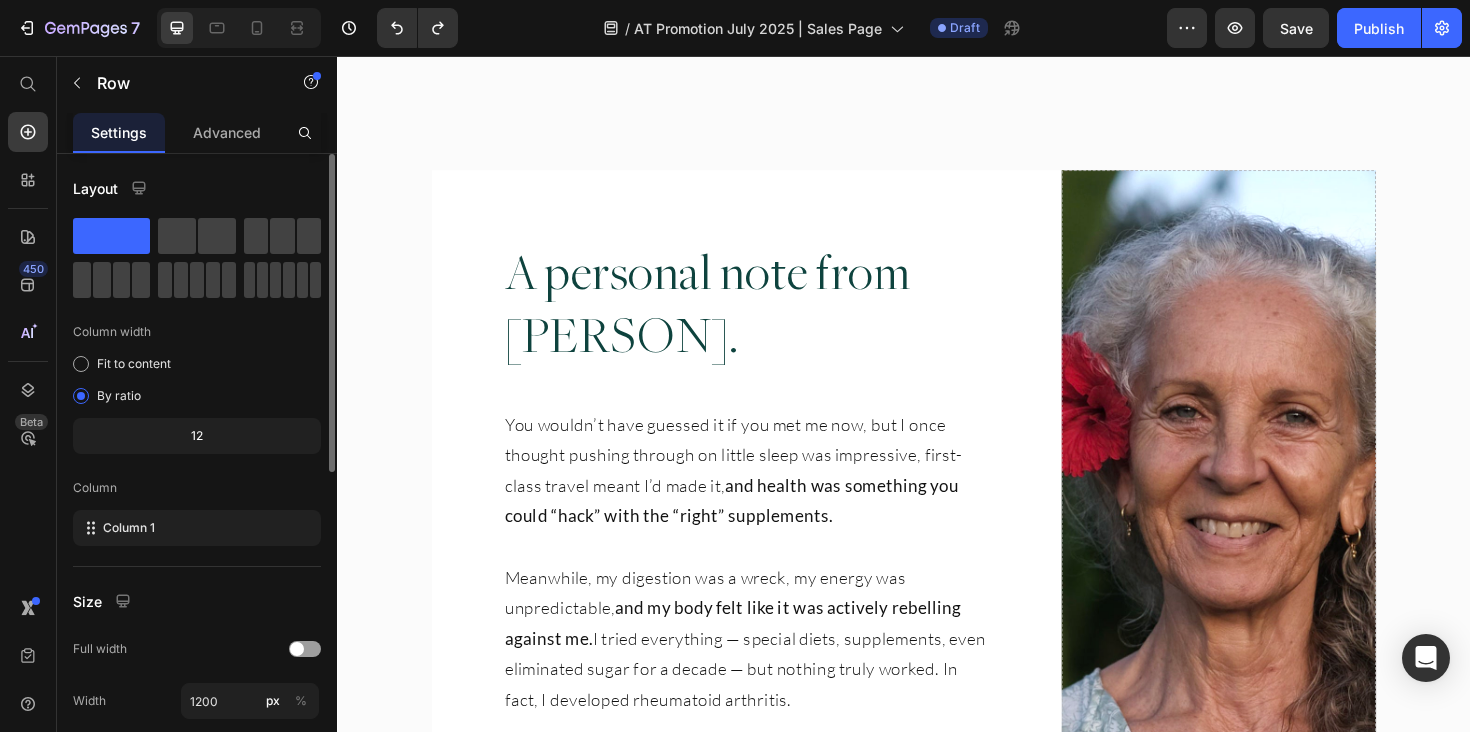 click on "Drop element here" at bounding box center [1270, 795] 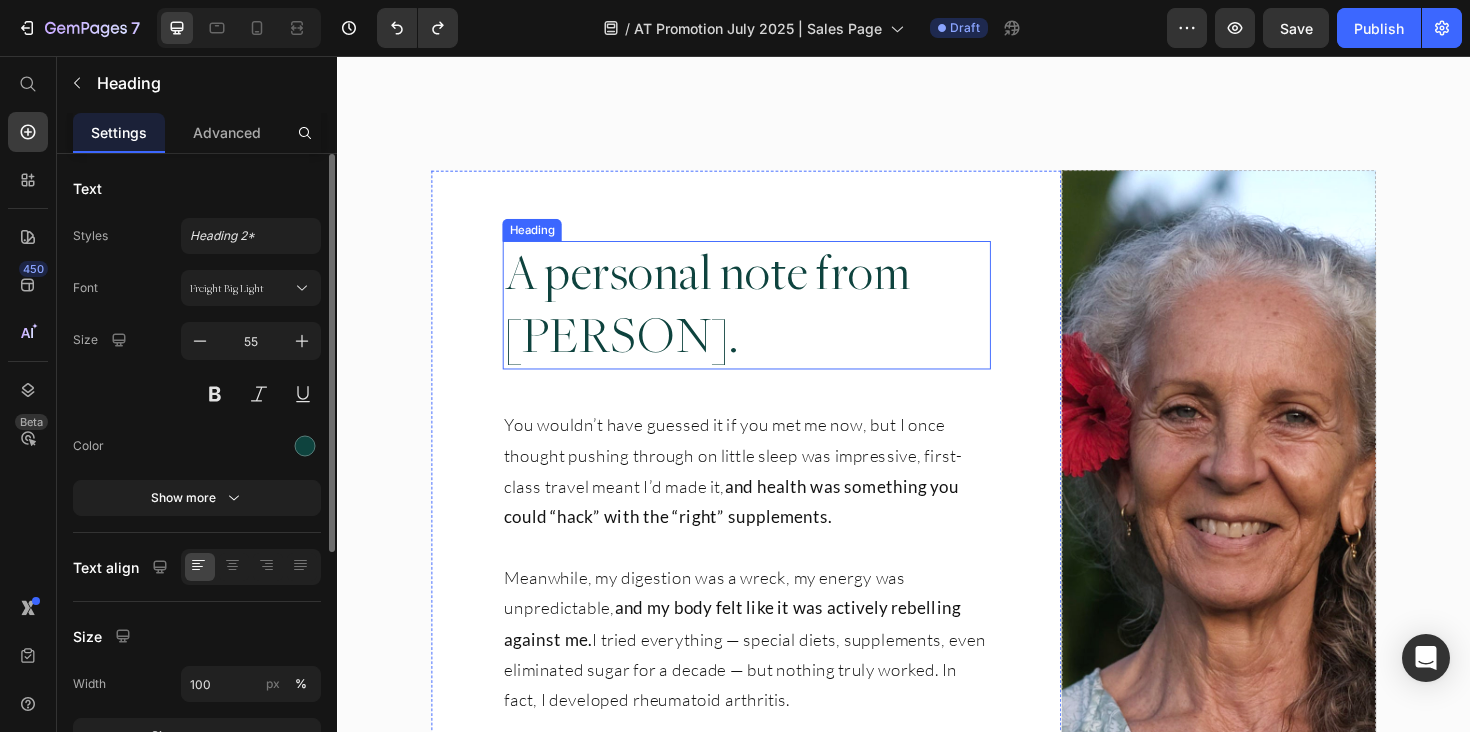 click on "A personal note from Myra." at bounding box center [770, 320] 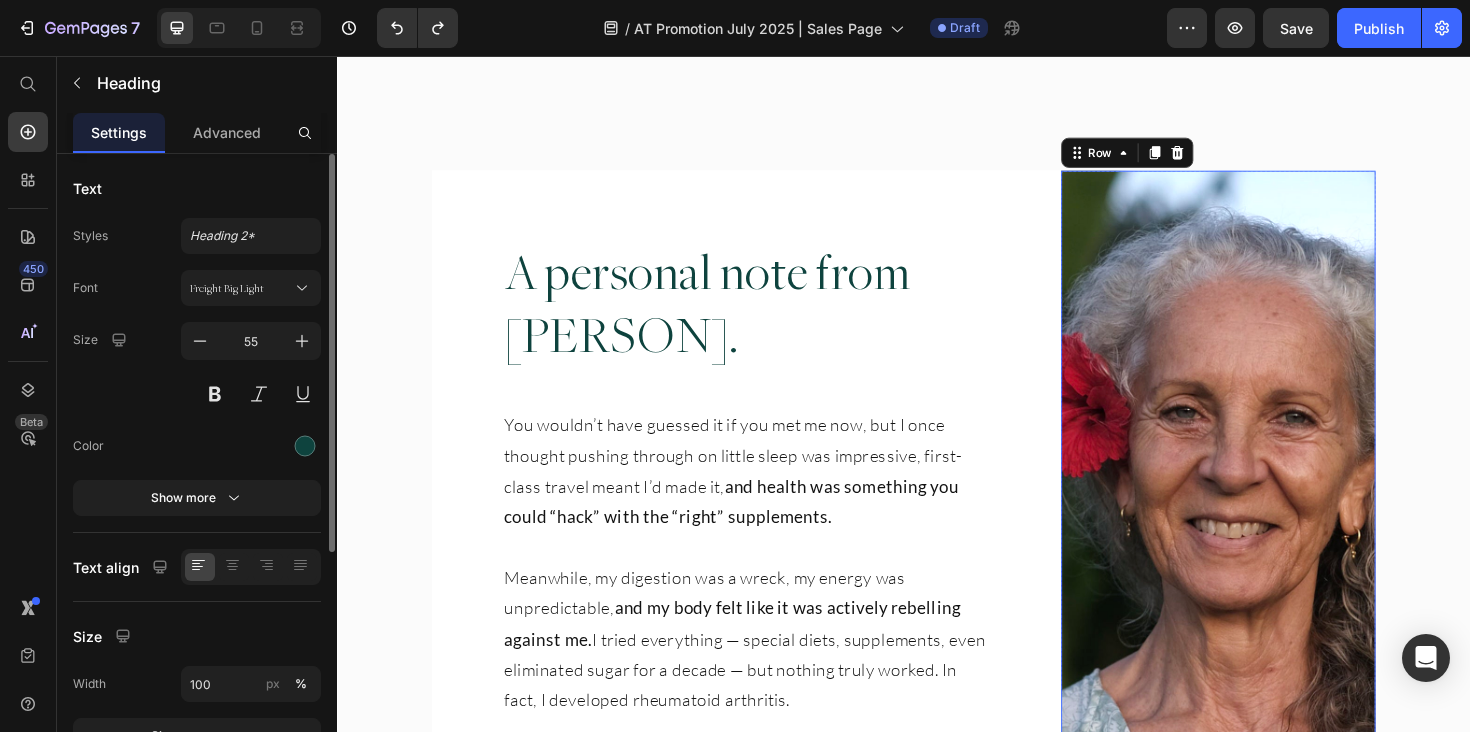click on "Drop element here" at bounding box center (1270, 795) 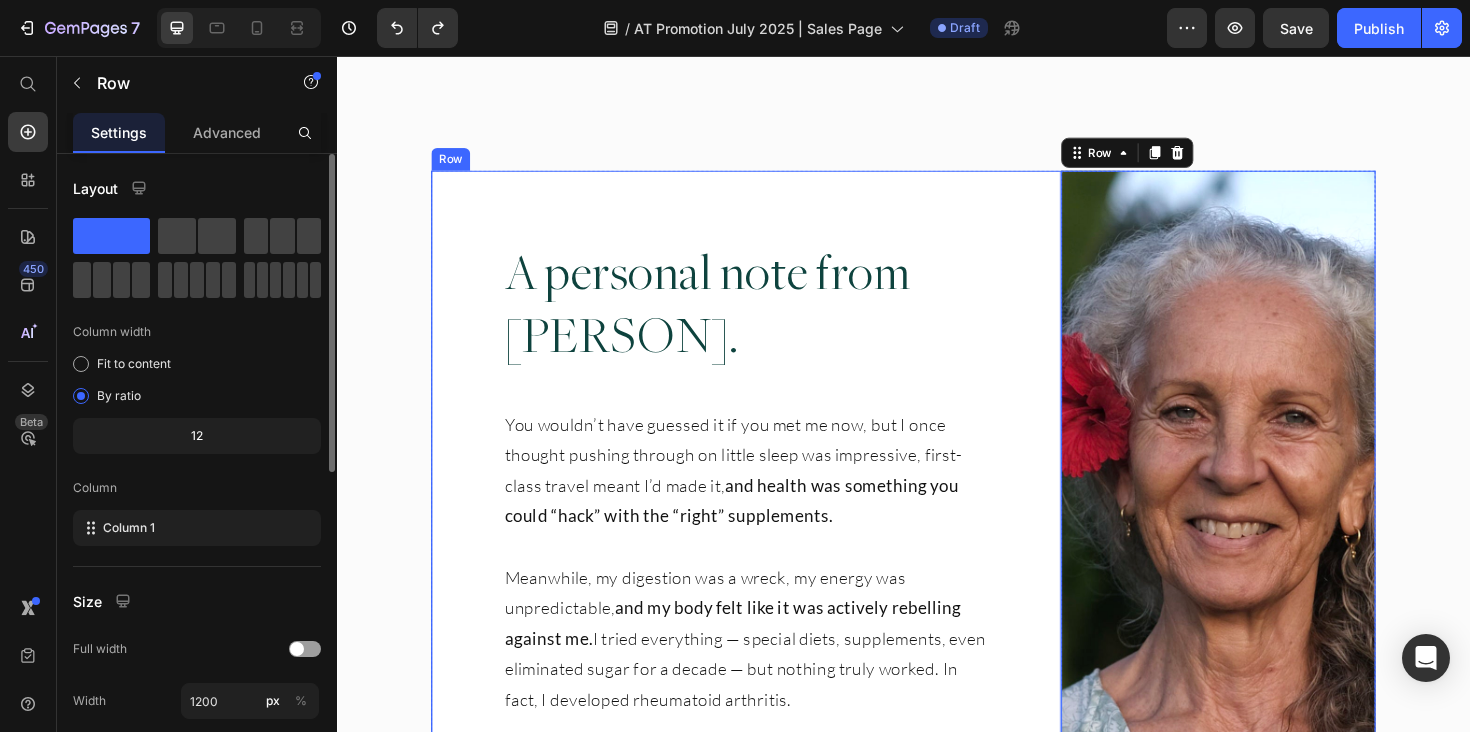 click on "A personal note from Myra. Heading You wouldn’t have guessed it if you met me now, but I once thought pushing through on little sleep was impressive, first-class travel meant I’d made it,  and health was something you could “hack” with the “right” supplements.   Meanwhile, my digestion was a wreck, my energy was unpredictable,  and my body felt like it was actively rebelling against me.  I tried everything — special diets, supplements, even eliminated sugar for a decade — but nothing truly worked. In fact, I developed rheumatoid arthritis.   Then I found Ayurveda & Yoga and everything changed.  Instead of chasing symptoms, I learned how to work with my body, not against it.   That was over 30 years ago.  Since then, I’ve guided thousands of people to heal naturally — without restriction, struggle, or overwhelm.   Now, you have the same choice I did. You can keep trying to piece things together on your own,    That’s exactly why I created Agni Therapy.    I’d love to guide you." at bounding box center (770, 795) 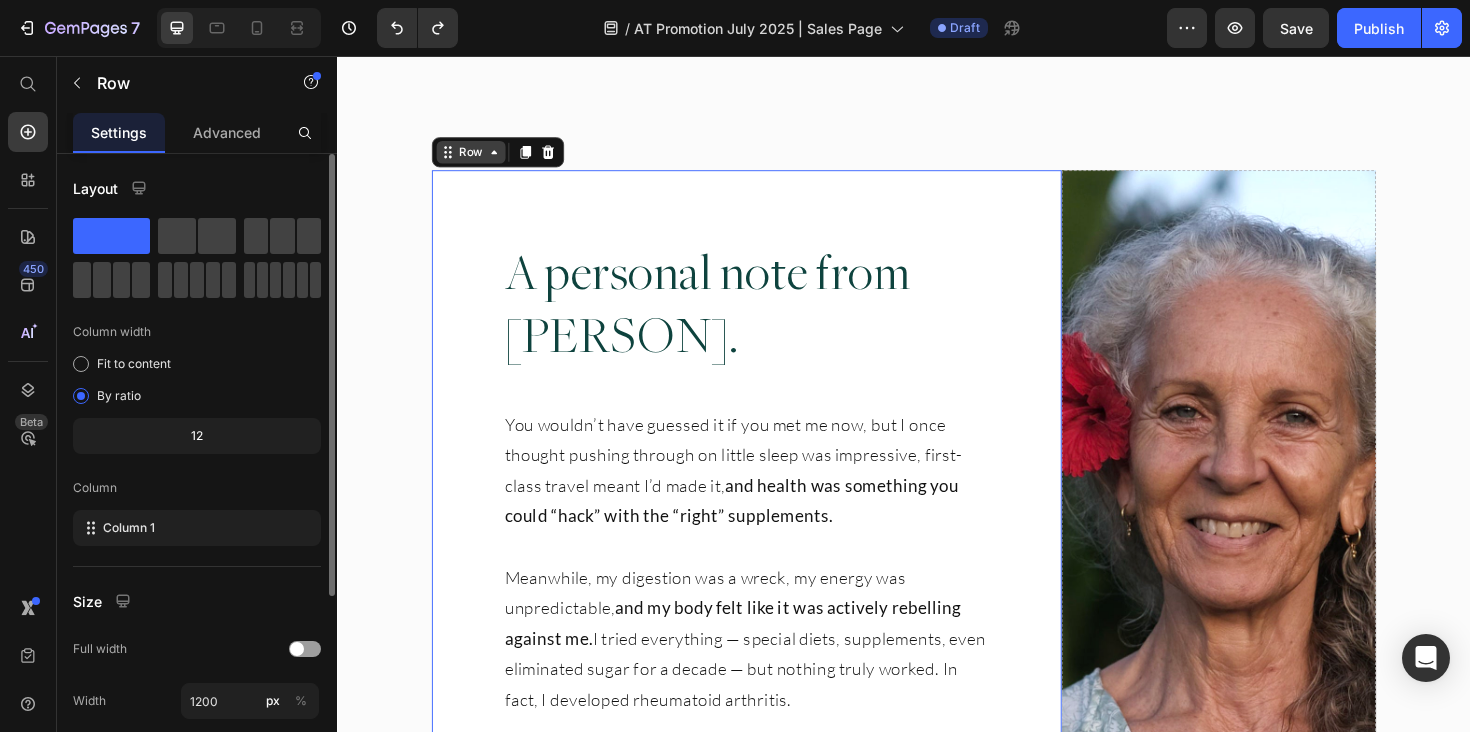 click on "Row" at bounding box center (478, 158) 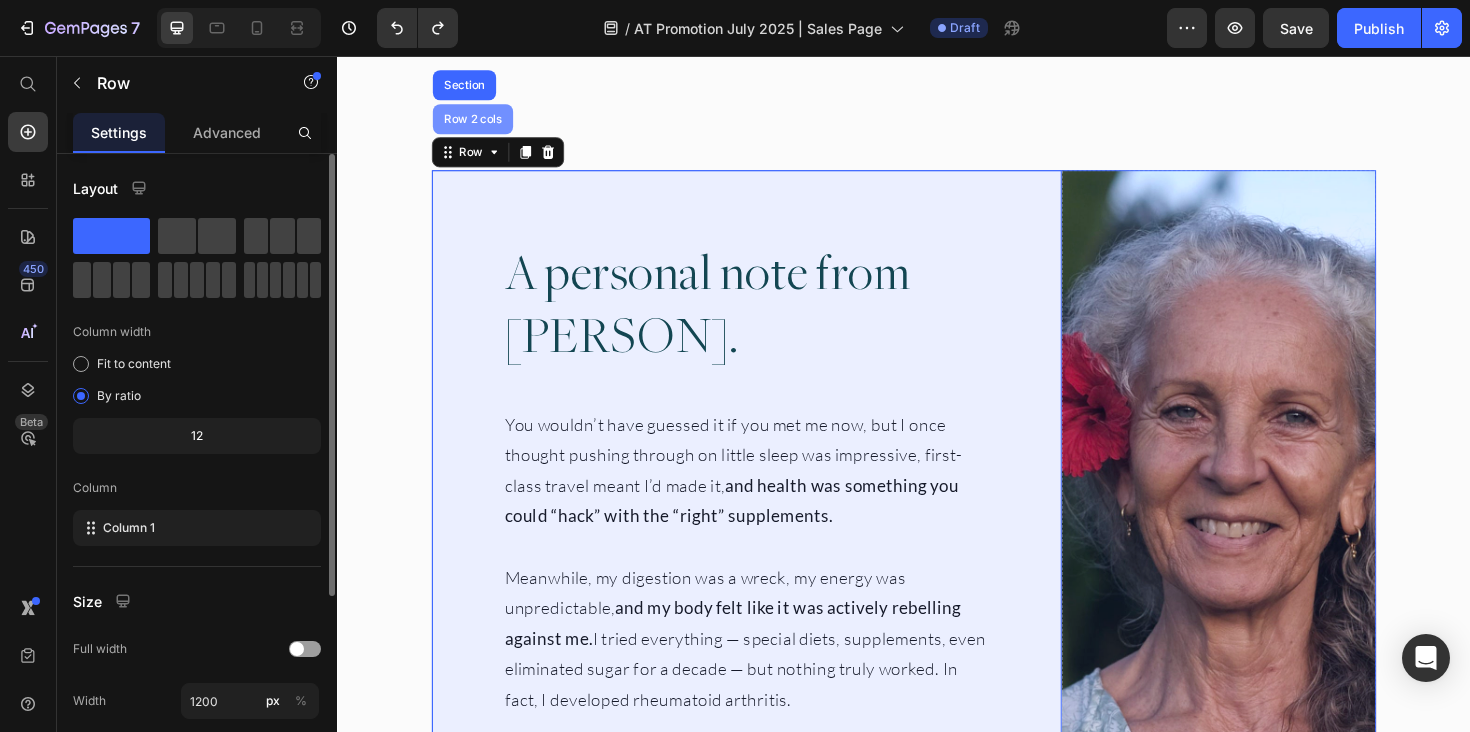 click on "Row 2 cols" at bounding box center (480, 123) 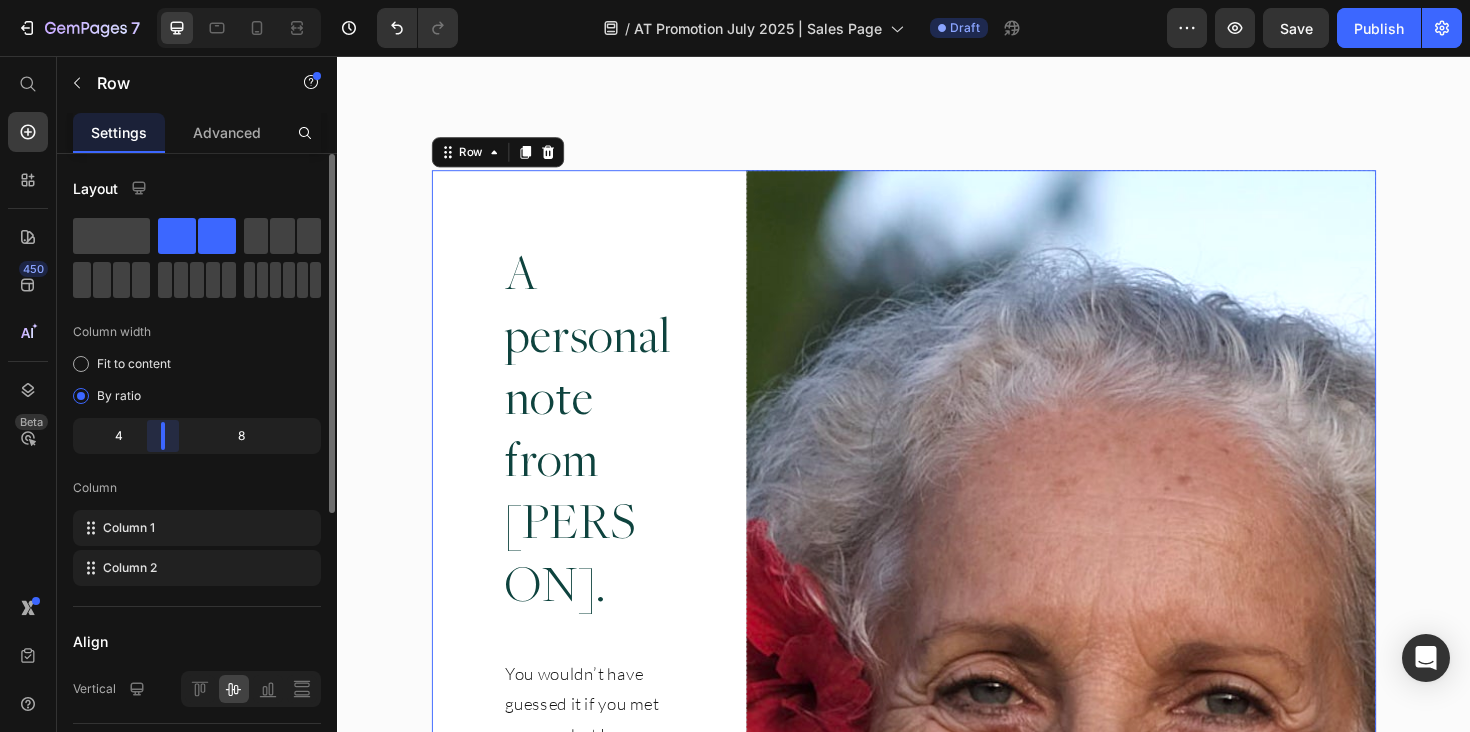 drag, startPoint x: 225, startPoint y: 441, endPoint x: 164, endPoint y: 438, distance: 61.073727 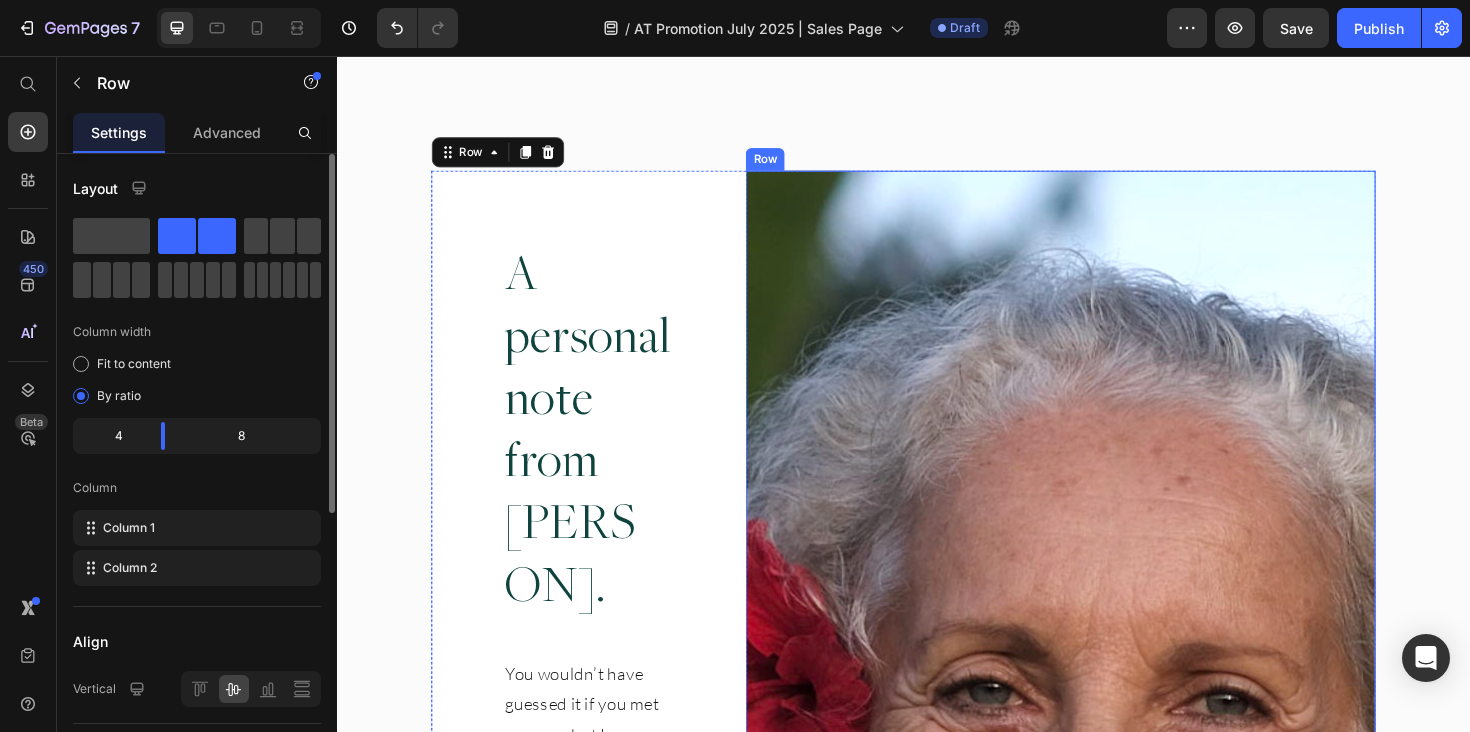 click on "Drop element here" at bounding box center [1103, 1511] 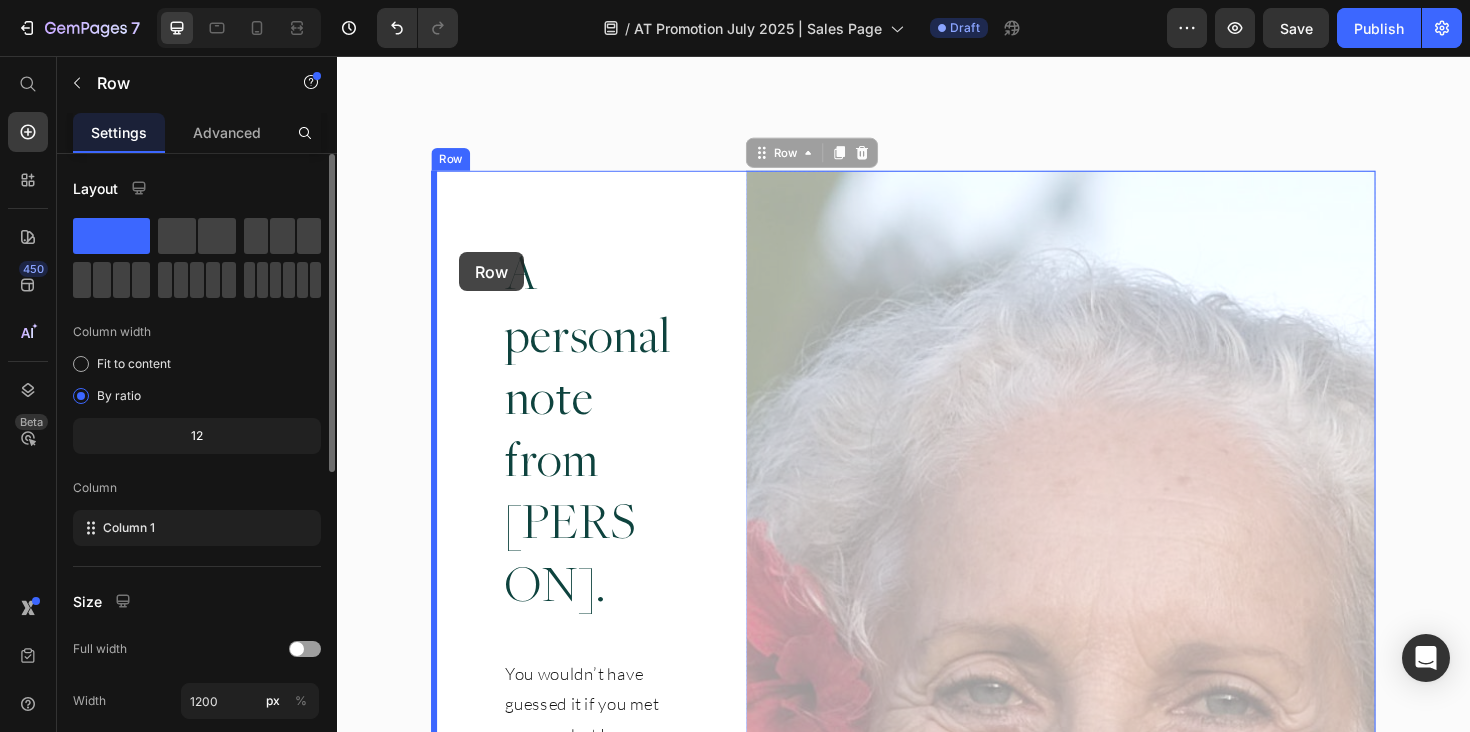 drag, startPoint x: 828, startPoint y: 160, endPoint x: 464, endPoint y: 264, distance: 378.5657 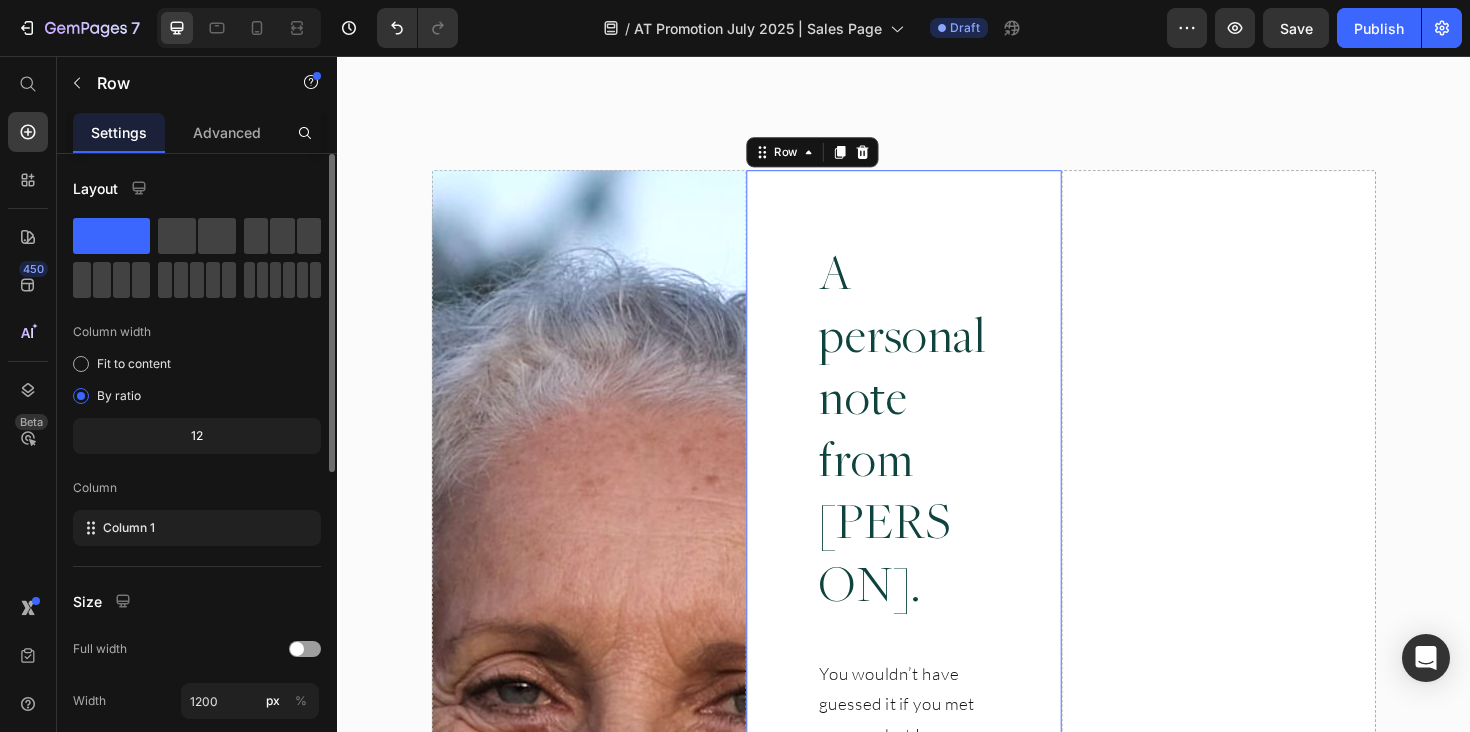 click on "A personal note from Myra. Heading You wouldn’t have guessed it if you met me now, but I once thought pushing through on little sleep was impressive, first-class travel meant I’d made it,  and health was something you could “hack” with the “right” supplements.   Meanwhile, my digestion was a wreck, my energy was unpredictable,  and my body felt like it was actively rebelling against me.  I tried everything — special diets, supplements, even eliminated sugar for a decade — but nothing truly worked. In fact, I developed rheumatoid arthritis.   Then I found Ayurveda & Yoga and everything changed.  Instead of chasing symptoms, I learned how to work with my body, not against it.   That was over 30 years ago.  Since then, I’ve guided thousands of people to heal naturally — without restriction, struggle, or overwhelm.   Now, you have the same choice I did. You can keep trying to piece things together on your own,    That’s exactly why I created Agni Therapy.    I’d love to guide you." at bounding box center (936, 1511) 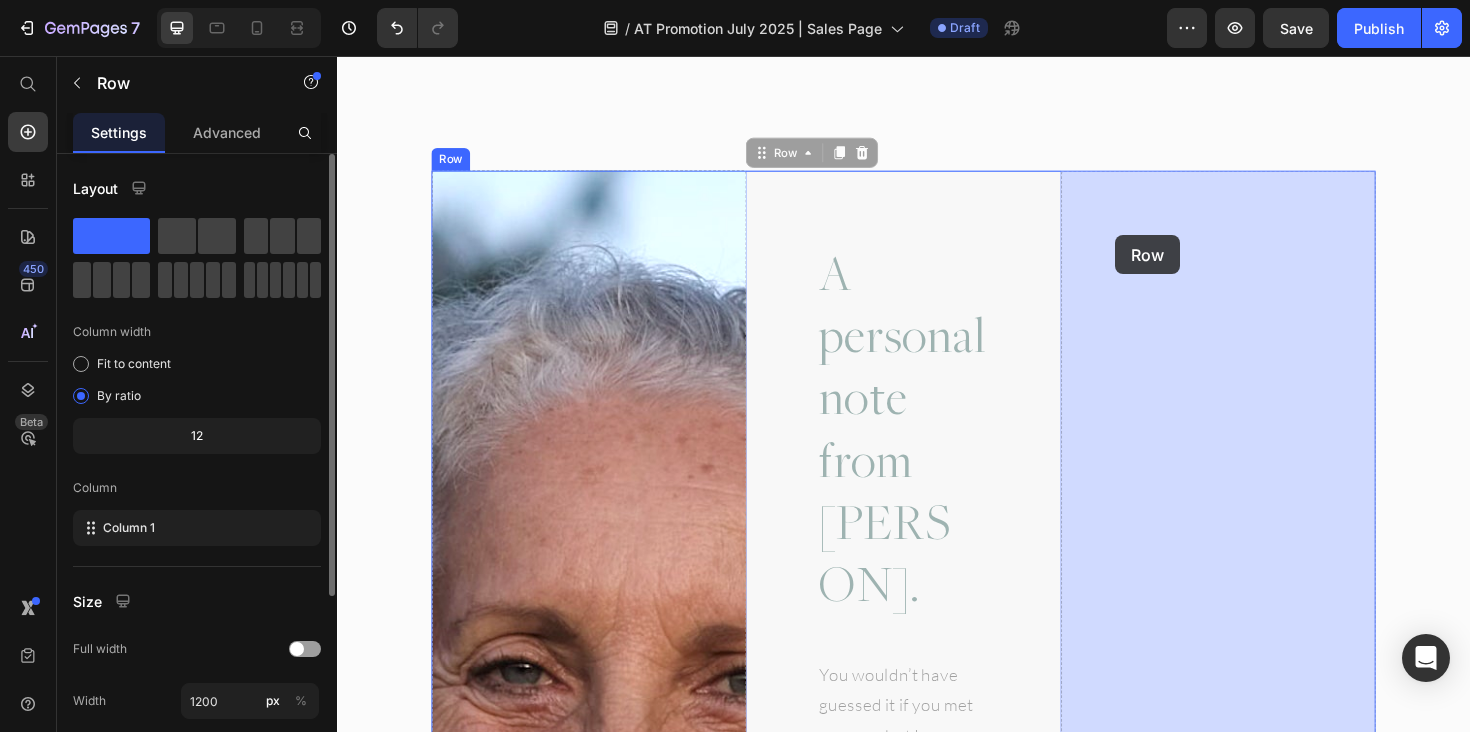 drag, startPoint x: 814, startPoint y: 160, endPoint x: 1161, endPoint y: 246, distance: 357.49826 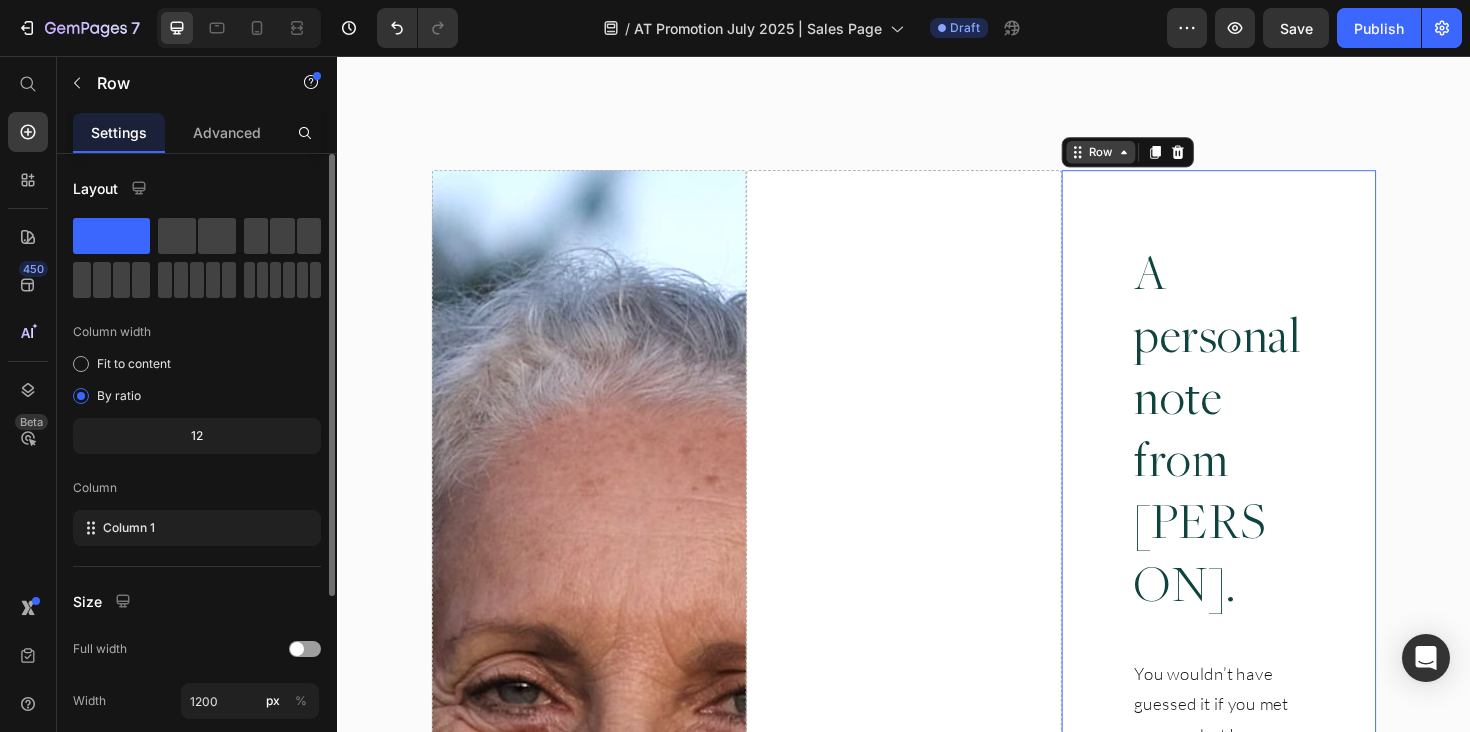 click on "Row" at bounding box center [1145, 158] 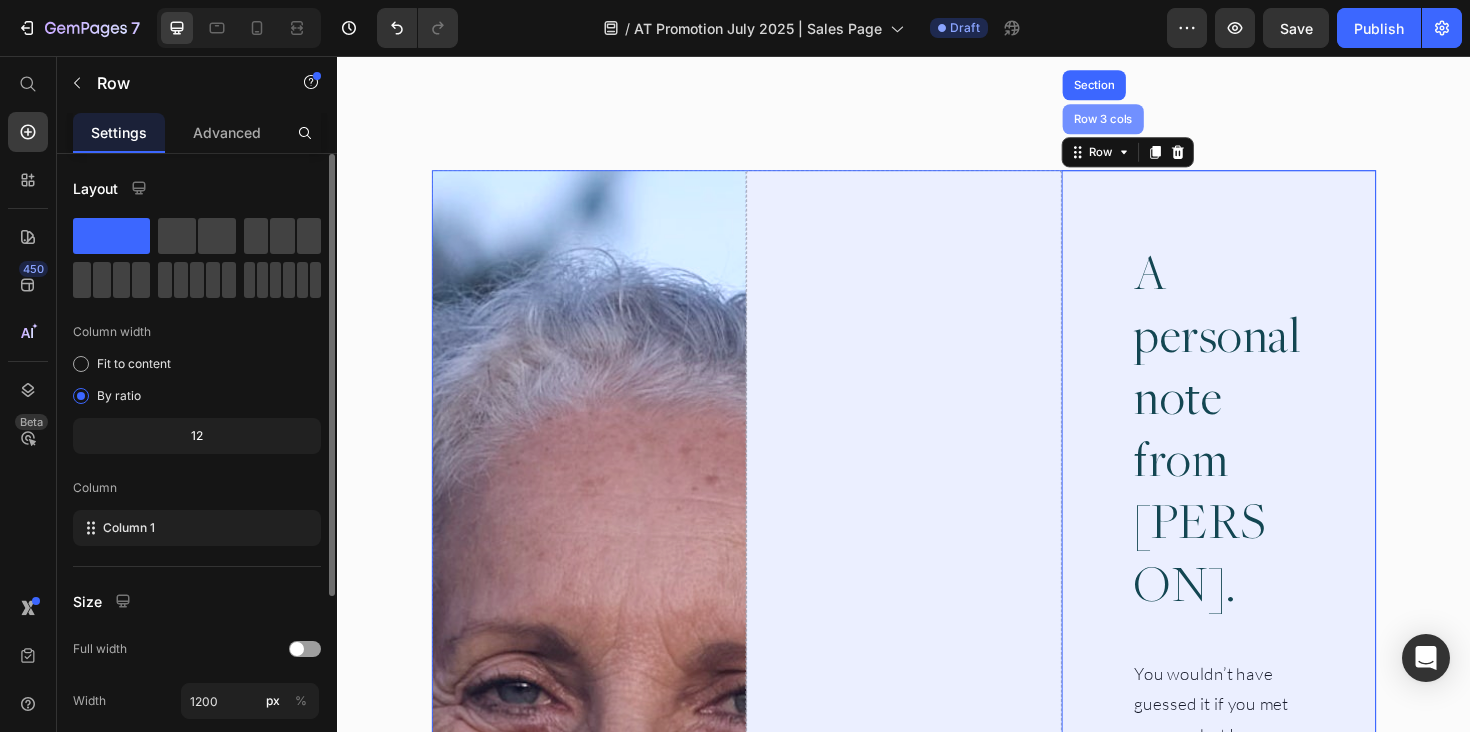 click on "Row 3 cols" at bounding box center [1148, 123] 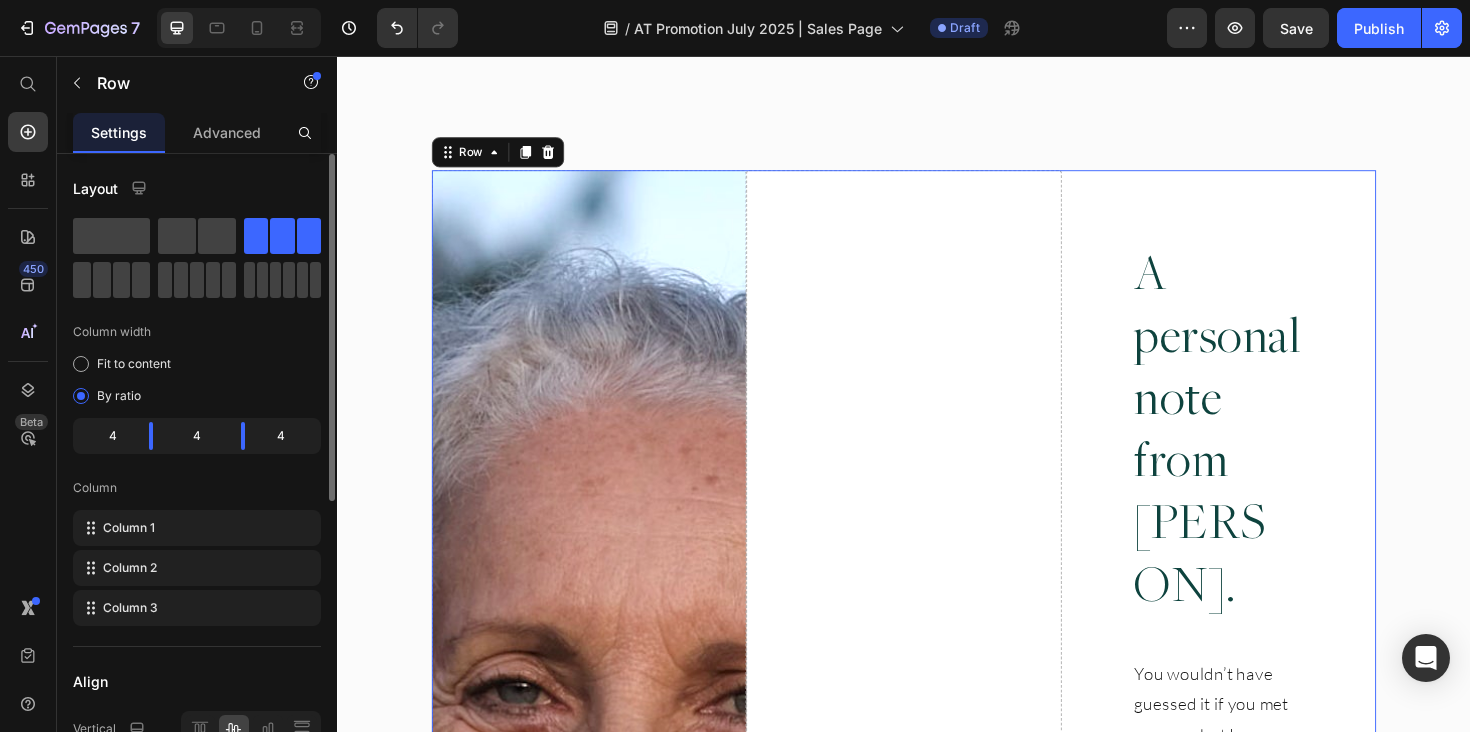 drag, startPoint x: 186, startPoint y: 232, endPoint x: 244, endPoint y: 412, distance: 189.11372 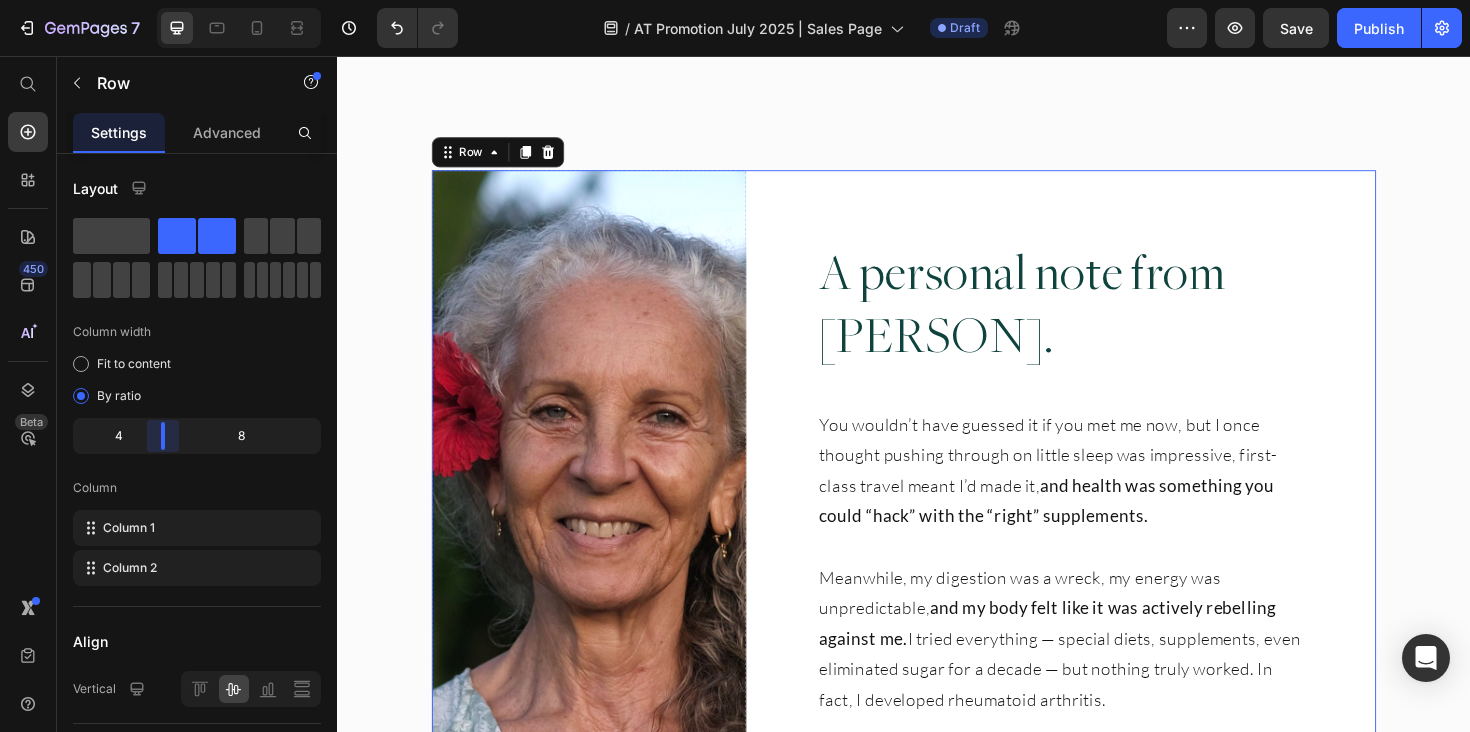 drag, startPoint x: 195, startPoint y: 440, endPoint x: 153, endPoint y: 440, distance: 42 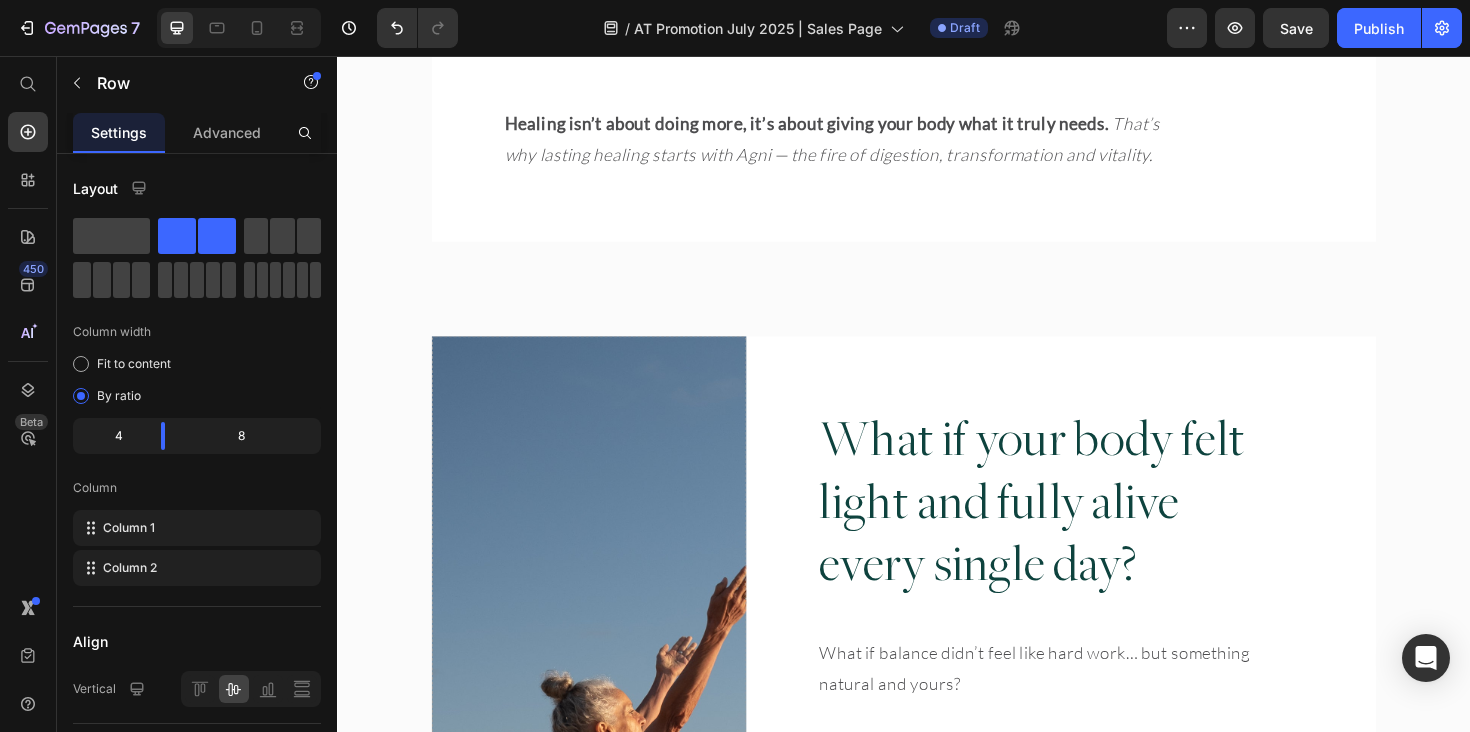 scroll, scrollTop: 3348, scrollLeft: 0, axis: vertical 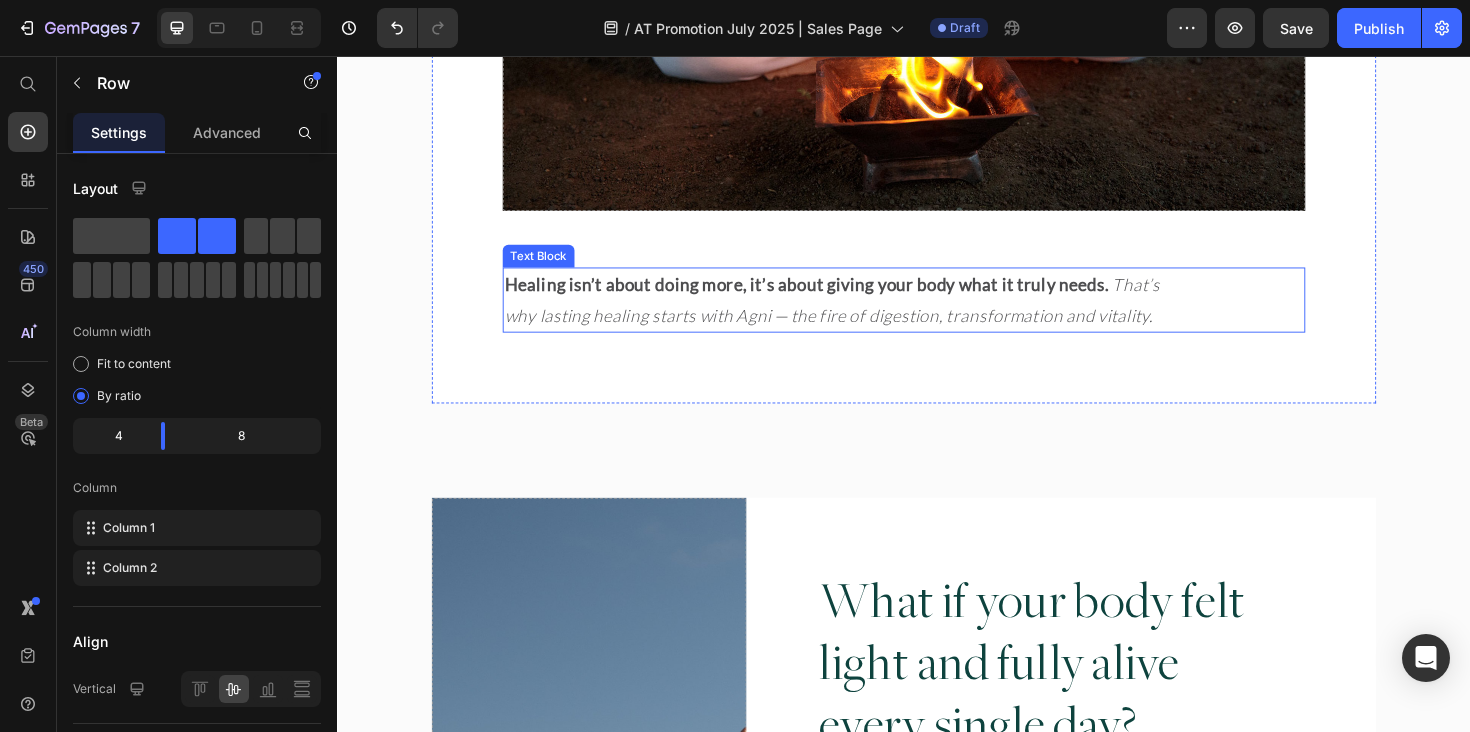 click on "Healing isn’t about doing more, it’s about giving your body what it truly needs.   That’s why lasting healing starts with Agni — the fire of digestion, transformation and vitality." at bounding box center [873, 314] 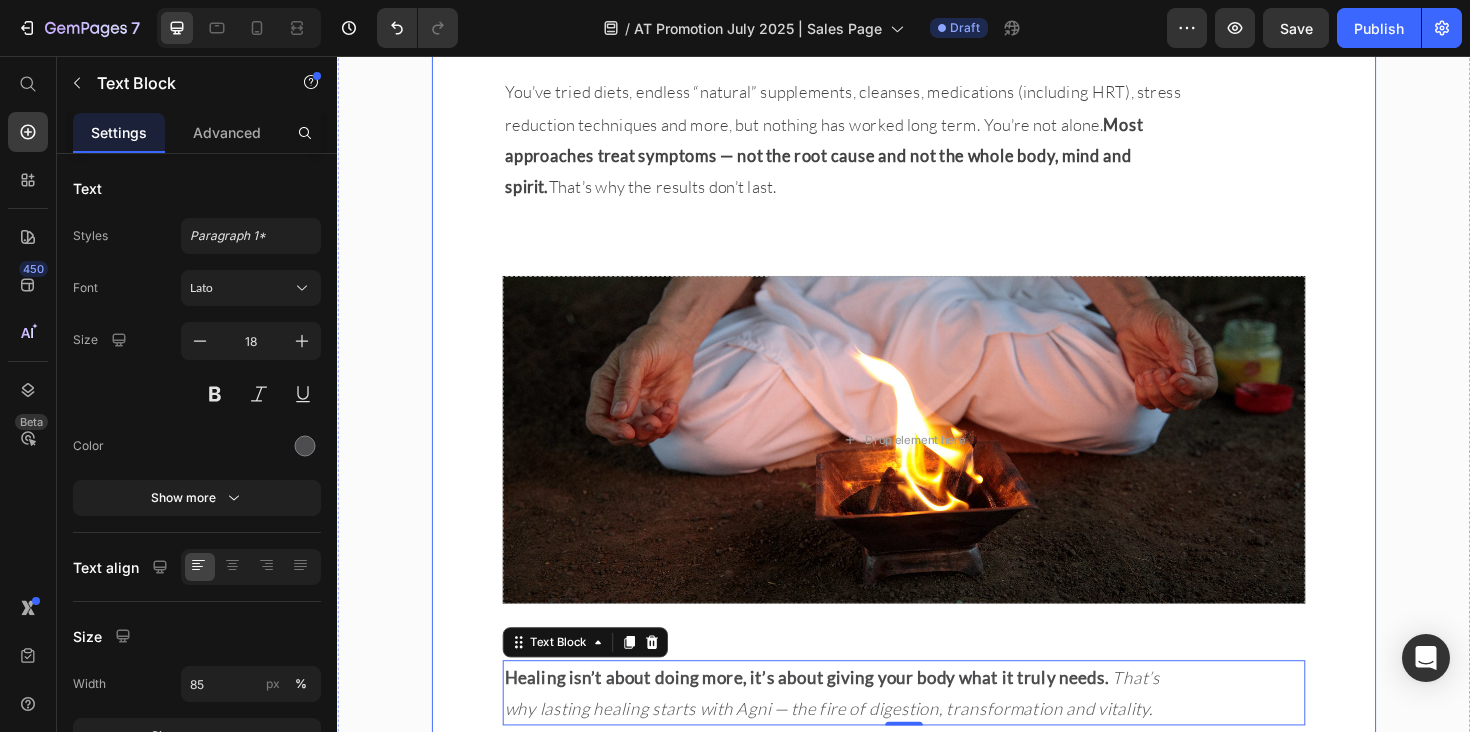 scroll, scrollTop: 2523, scrollLeft: 0, axis: vertical 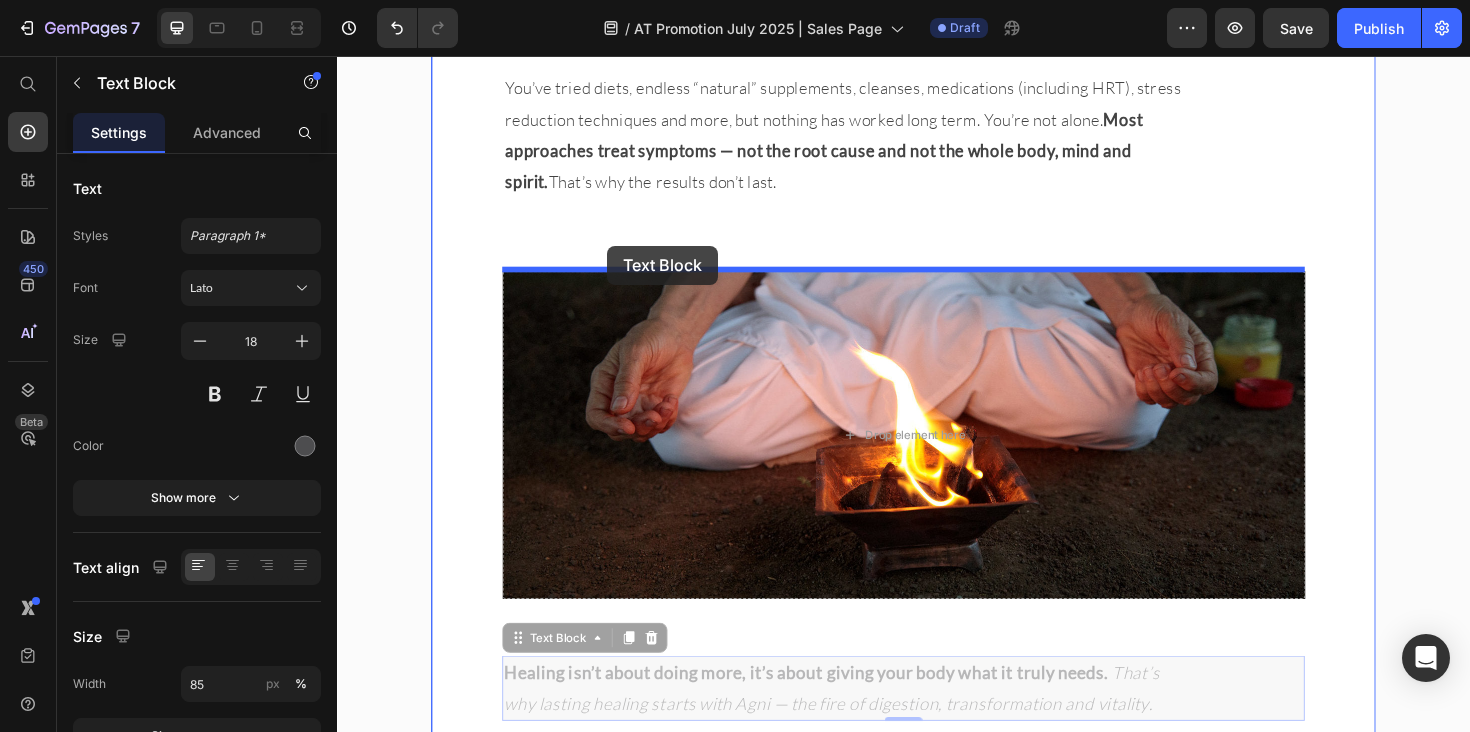 drag, startPoint x: 562, startPoint y: 674, endPoint x: 623, endPoint y: 257, distance: 421.43802 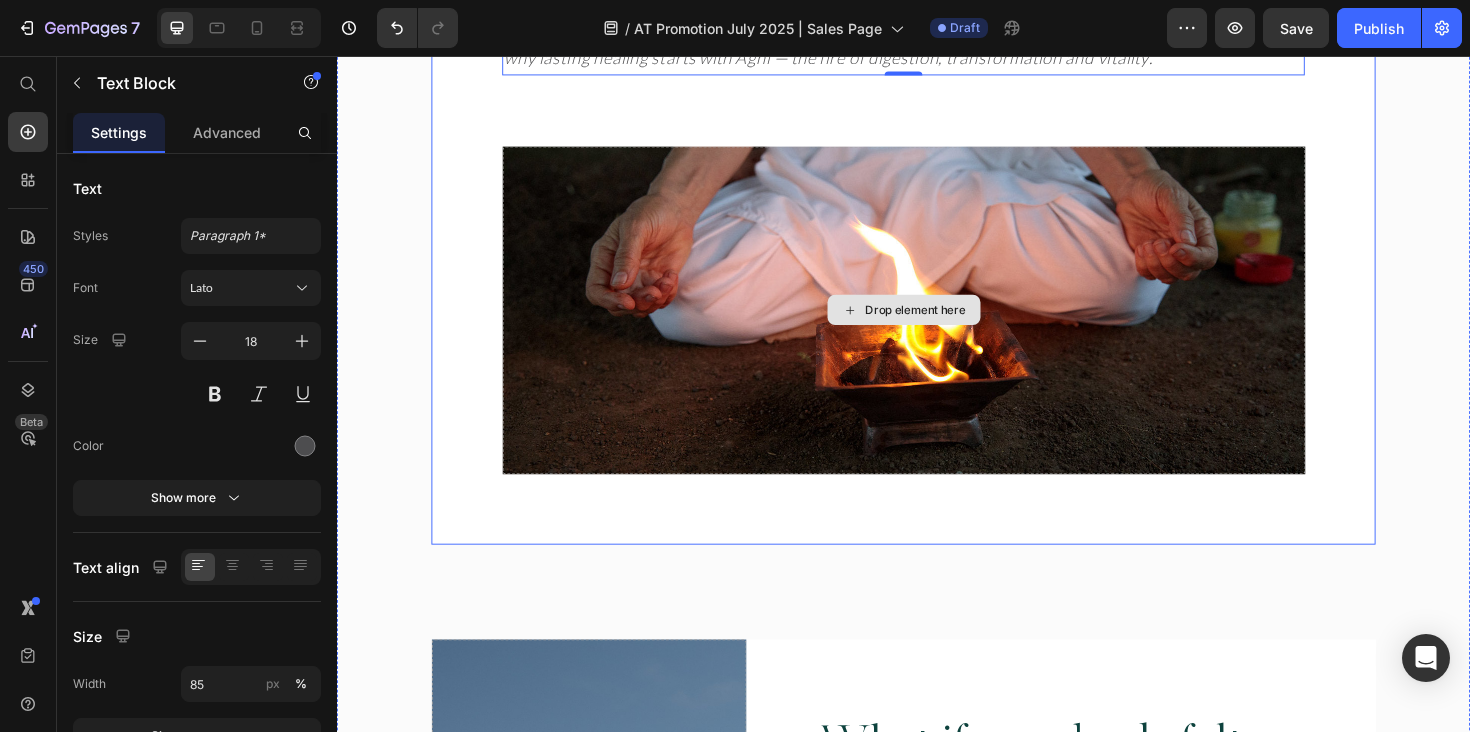 scroll, scrollTop: 2947, scrollLeft: 0, axis: vertical 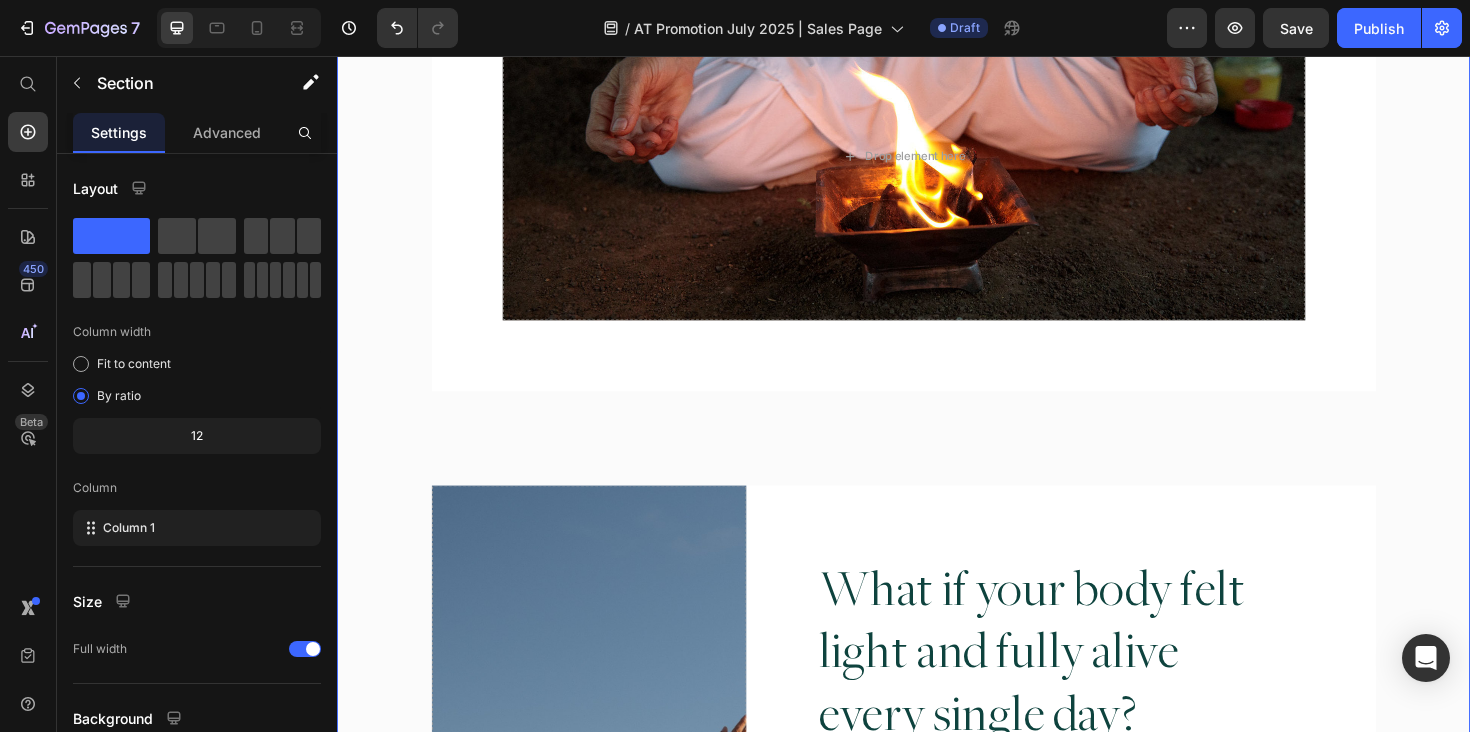 click on "Does This Sound Familiar? Heading You’re doing your best — eating well, trying supplements, following the “right” advice… but something still feels off.  Some days you're okay, but other days you’re drained, foggy, or overwhelmed, as if your body is working against you. Text Block
Digestive issues such as IBS, bloating, diarrhea, constipation or reflux , interrupting your life and causing embarrassment and pain.
Energy crashes, anxiety, or constant overwhelm  — even when you’re “doing everything right”.
Painful periods, PMS, or unpredictable cycles  leaving you exhausted and emotional.
Uncomfortable and irritating skin conditions such as eczema and psoriasis.
Autoimmune disorders or fatigue  that never fully resolves.
A sense of disconnection from your body  — as if something’s off but hard to explain.
You’ve tried it all  — nothing has worked long-term. Item List Row" at bounding box center [937, -99] 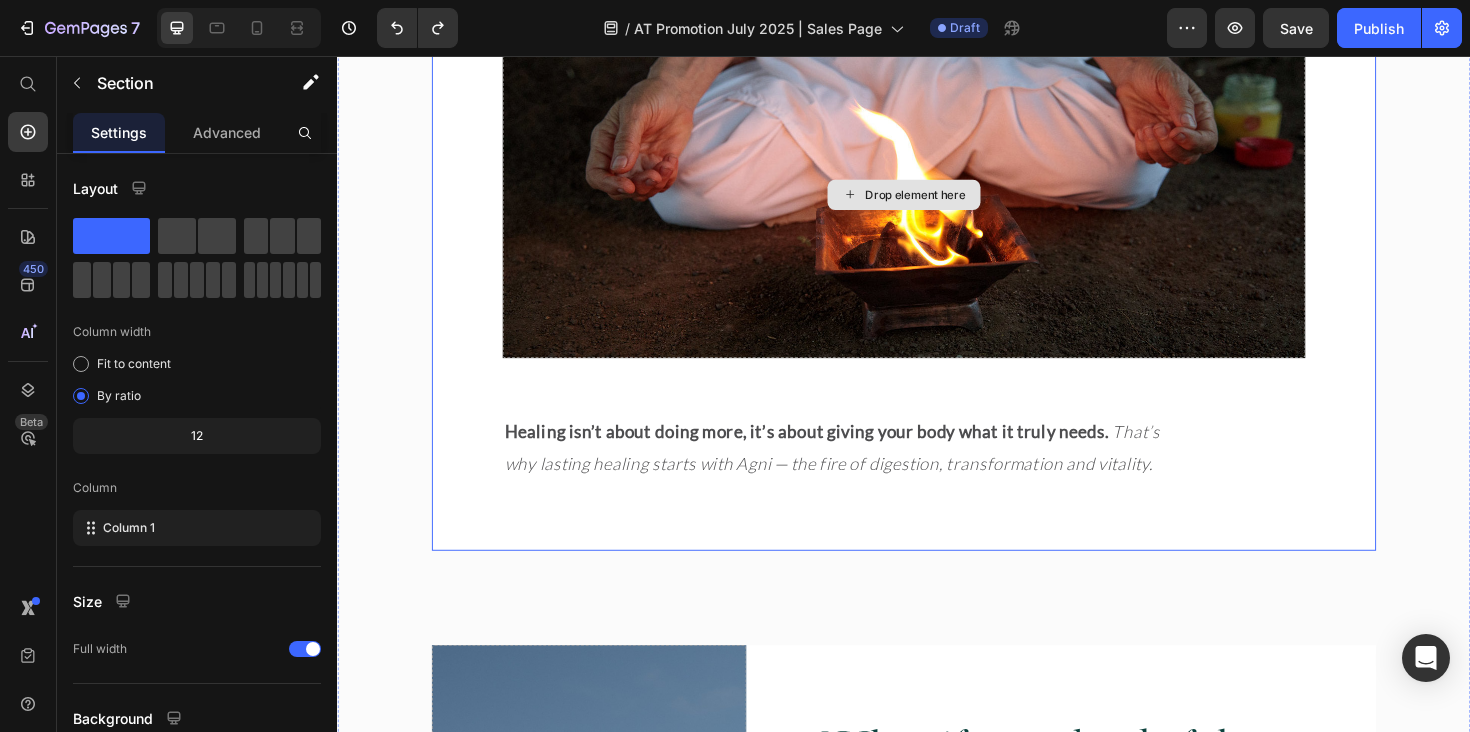 scroll, scrollTop: 2816, scrollLeft: 0, axis: vertical 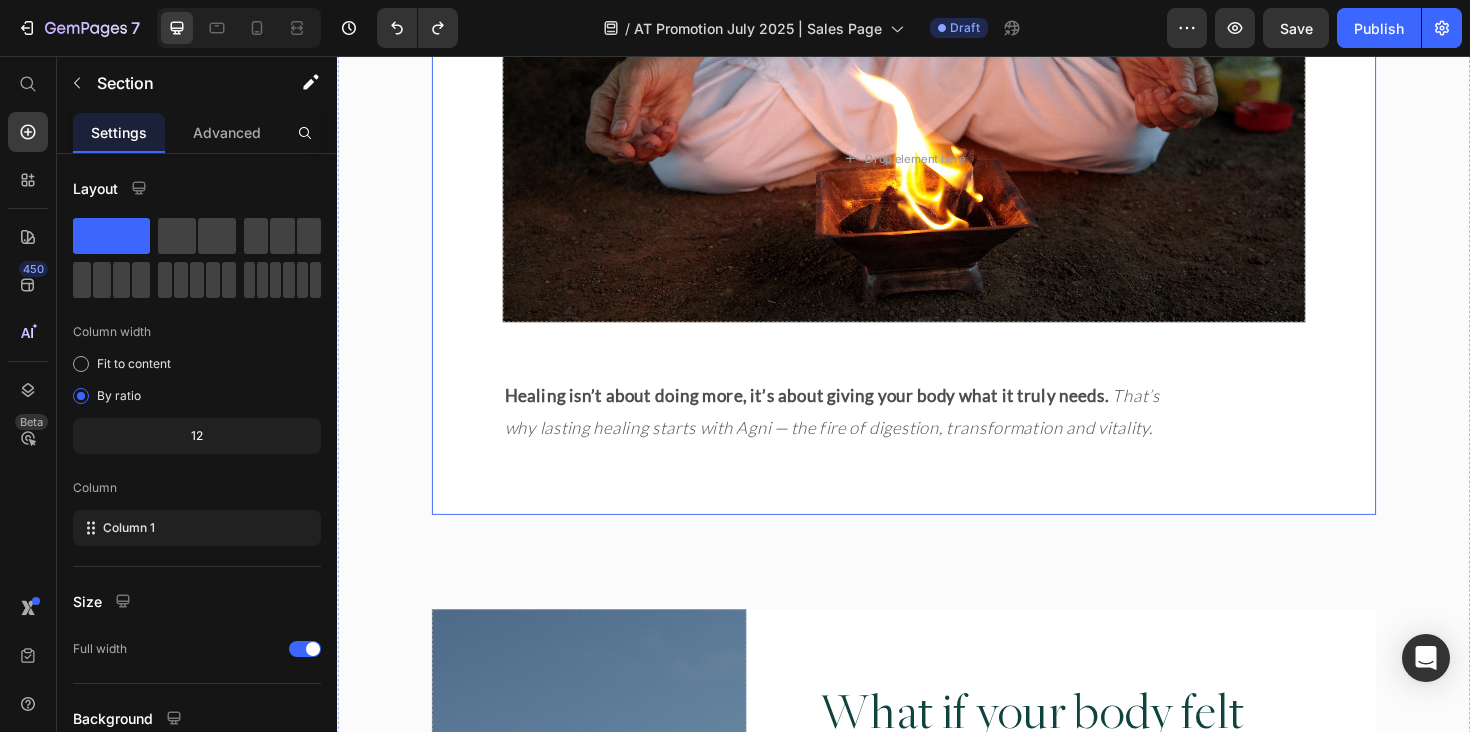 click on "That’s why lasting healing starts with Agni — the fire of digestion, transformation and vitality." at bounding box center [861, 432] 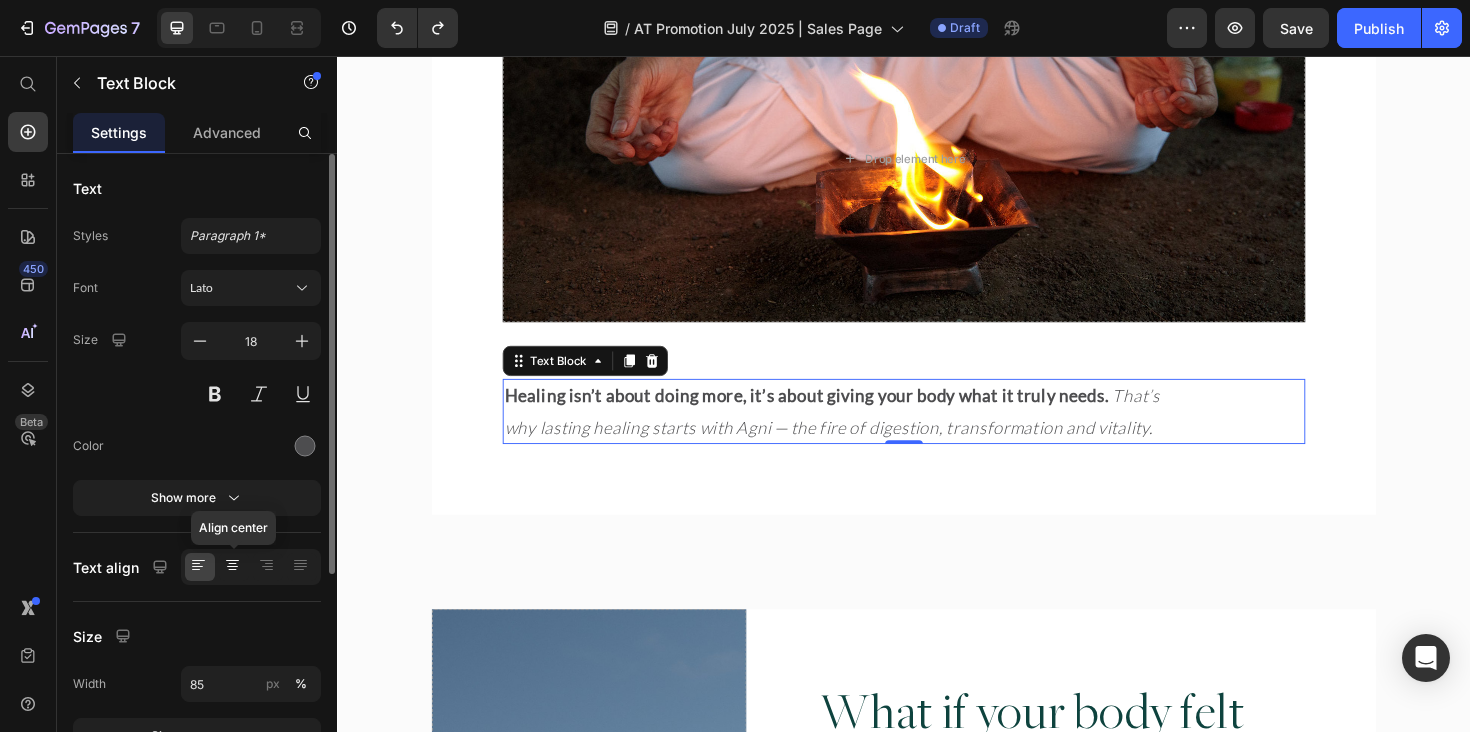 click 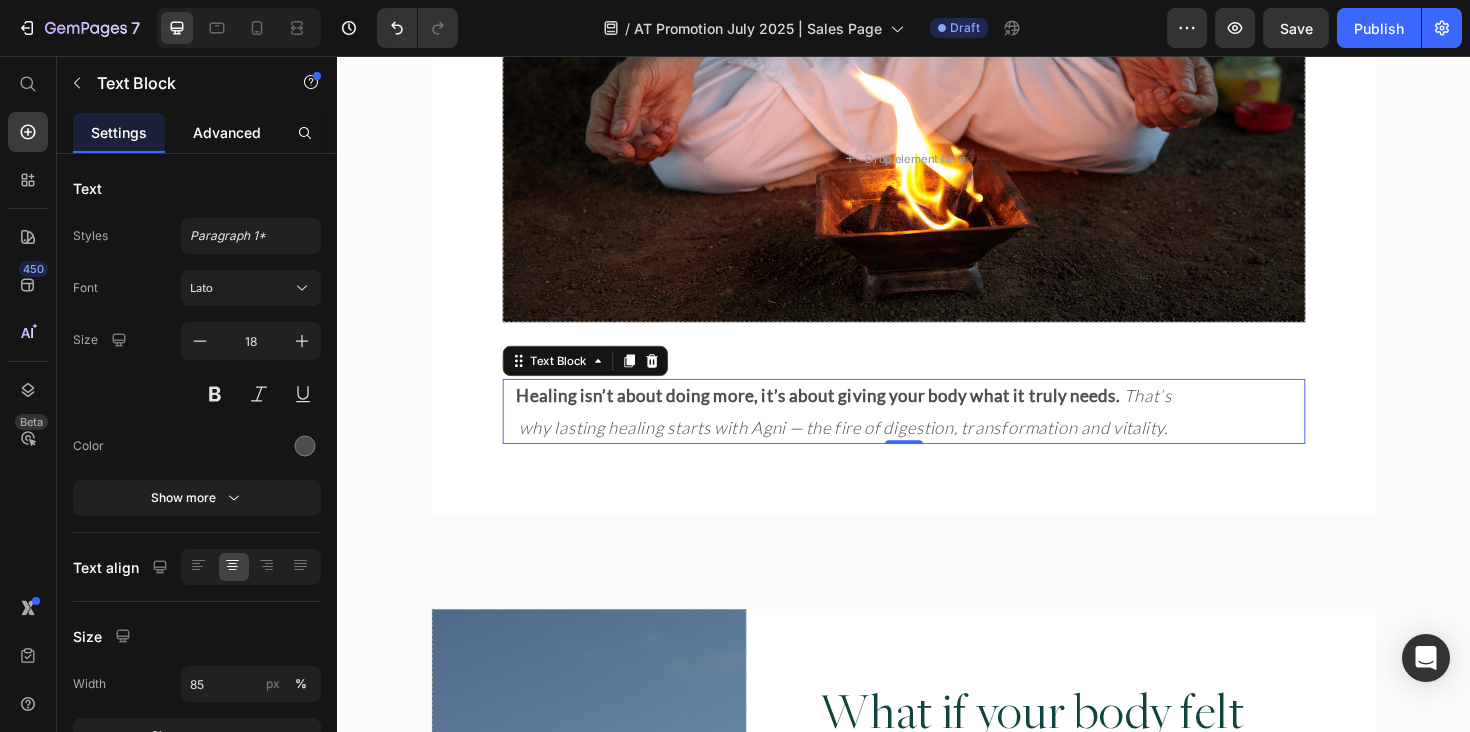 click on "Advanced" at bounding box center [227, 132] 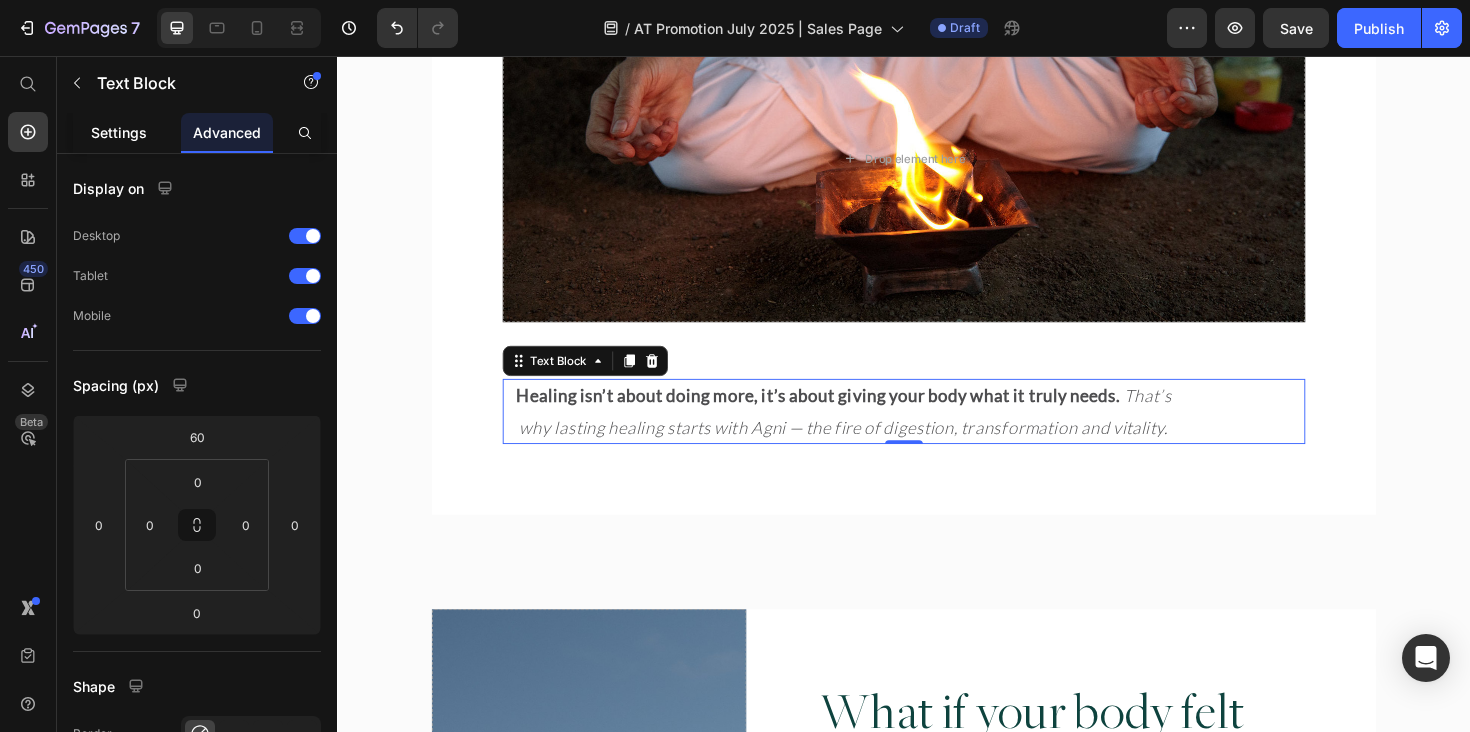 click on "Settings" at bounding box center (119, 132) 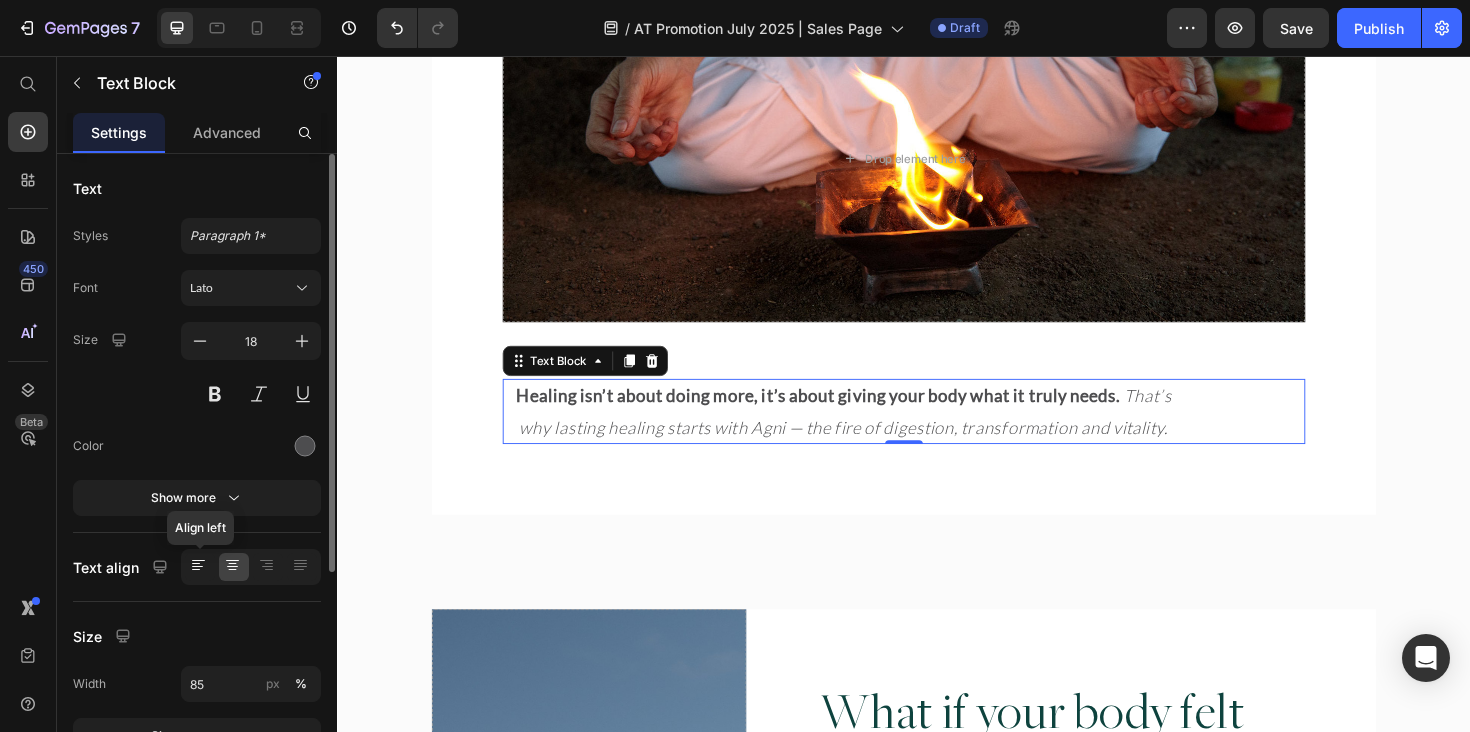 click 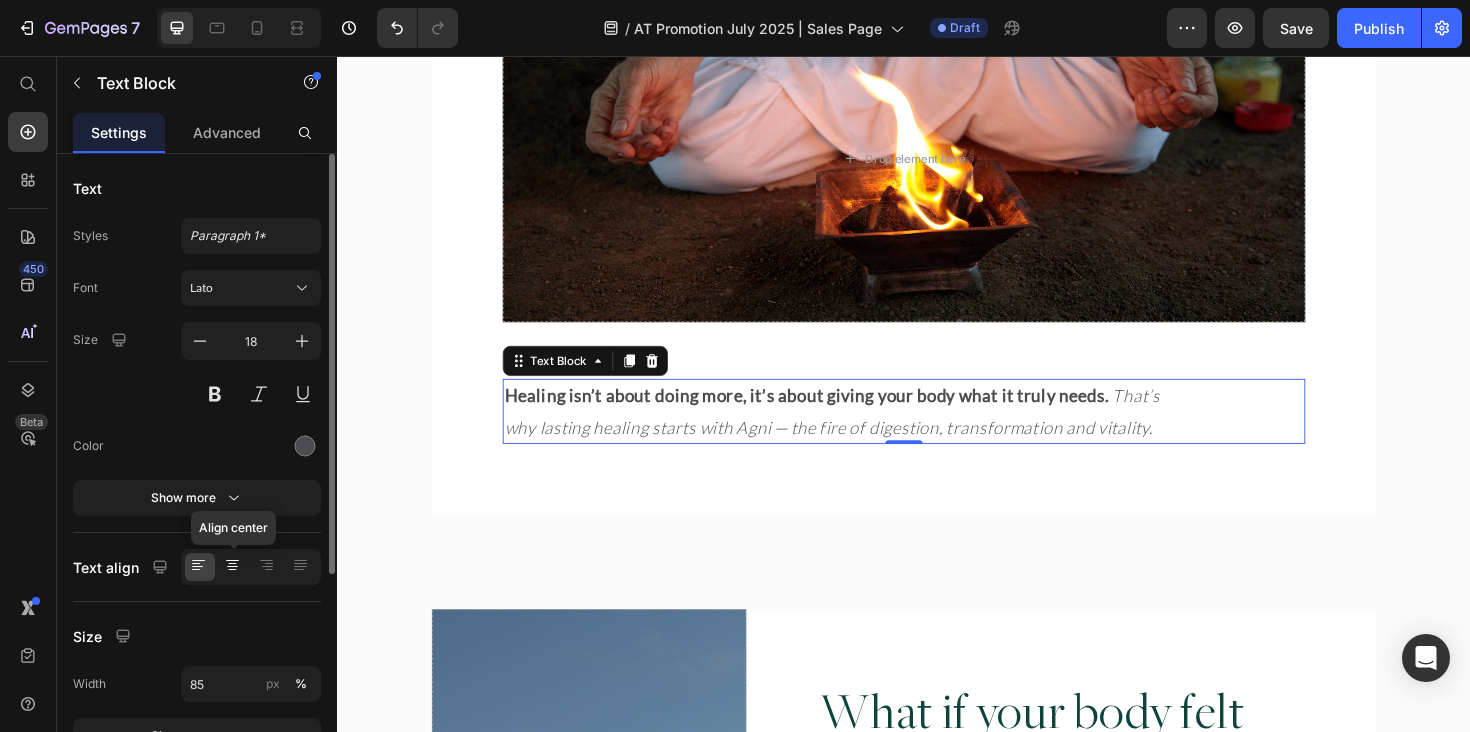 click 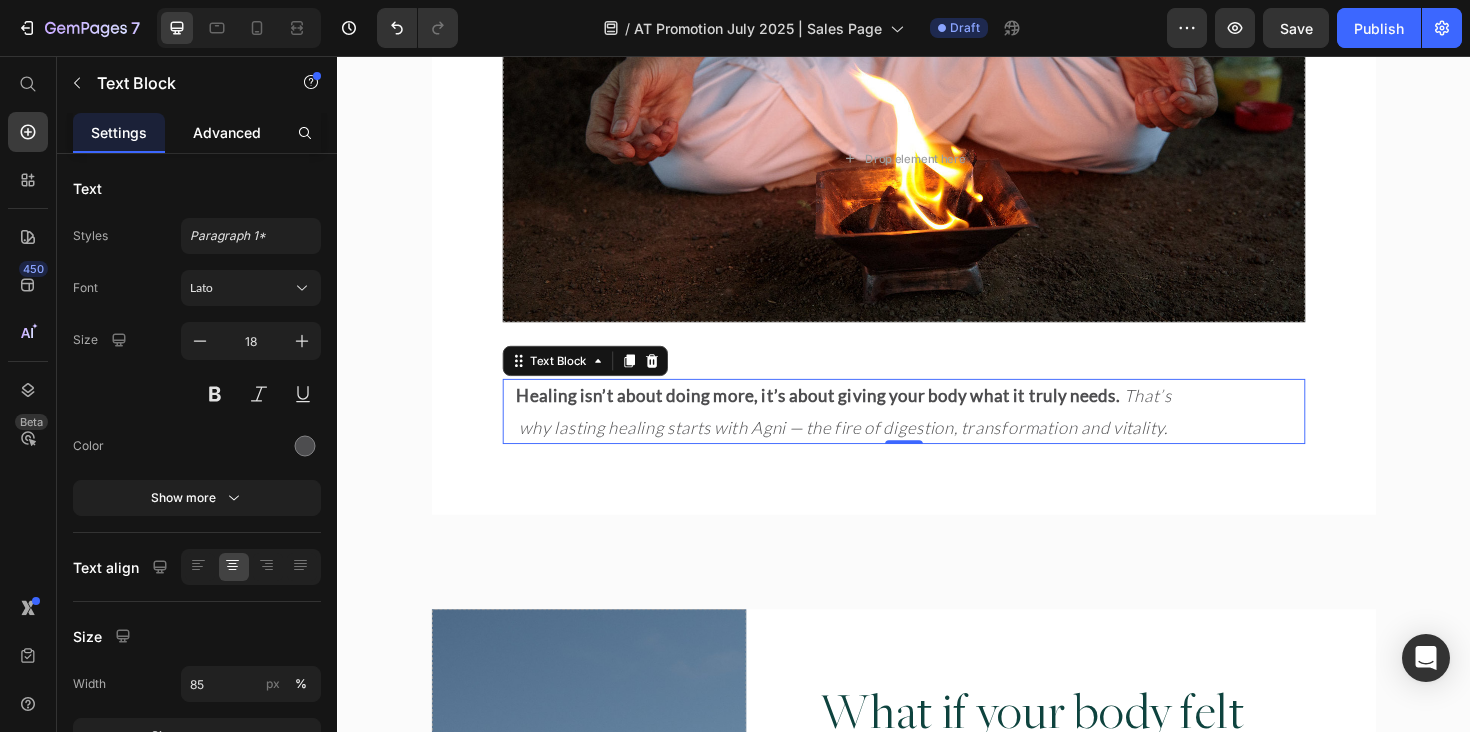 click on "Advanced" at bounding box center (227, 132) 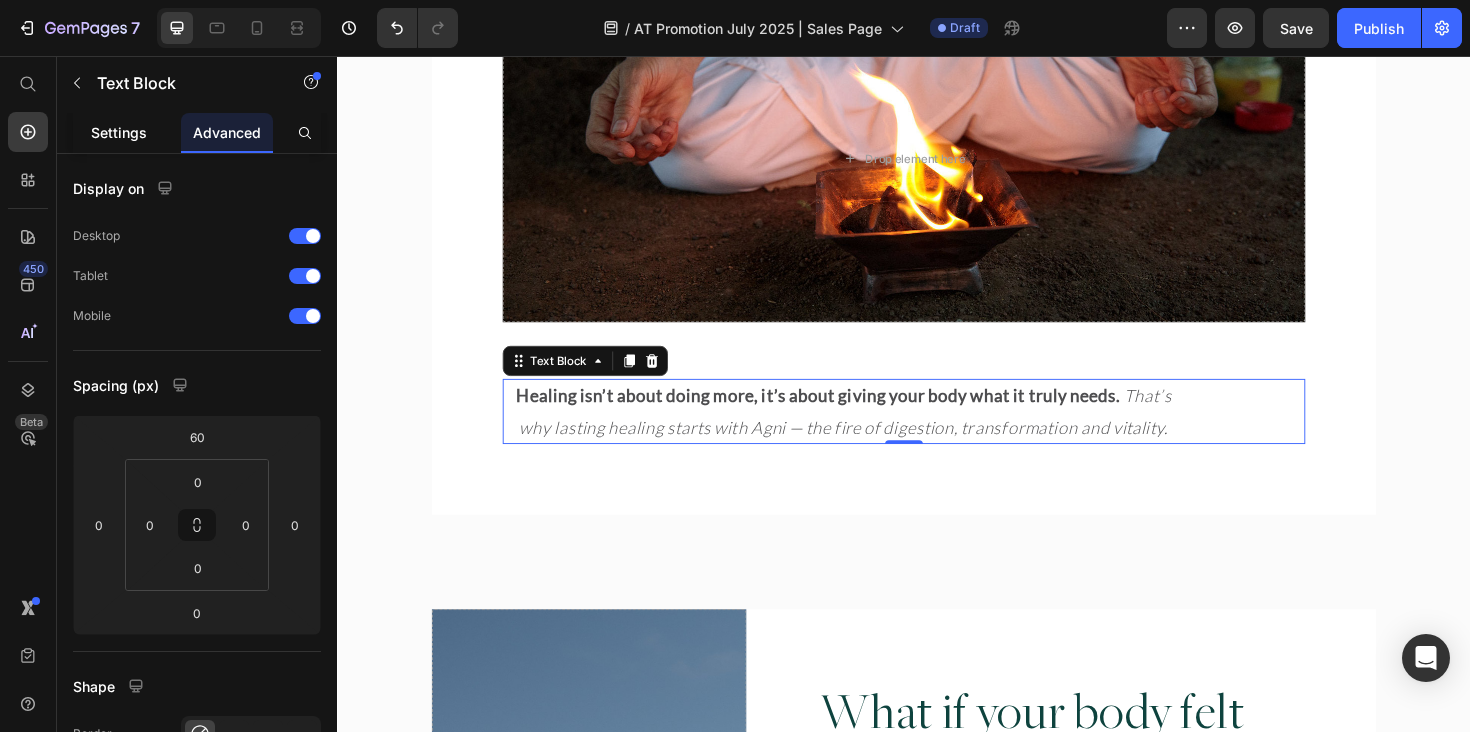 click on "Settings" at bounding box center [119, 132] 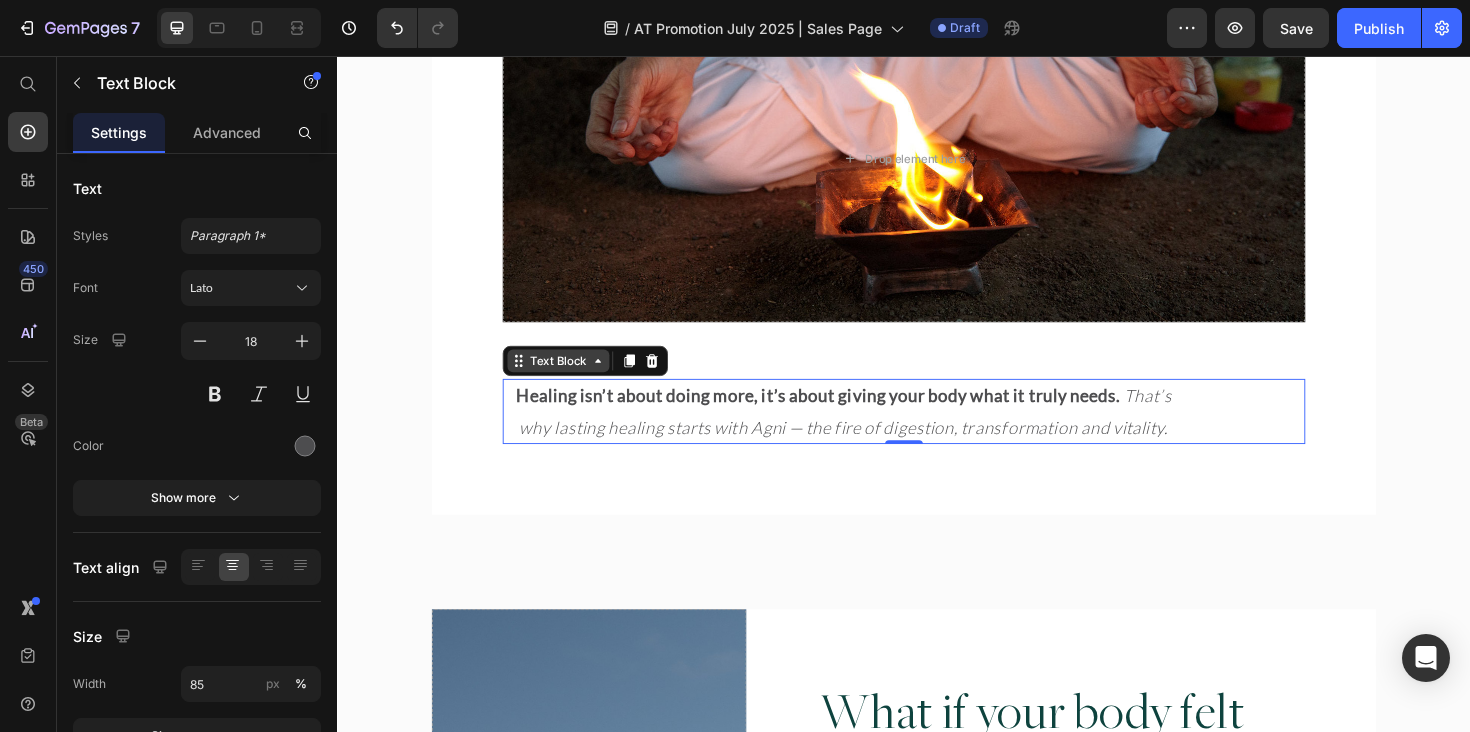 click on "Text Block" at bounding box center (571, 379) 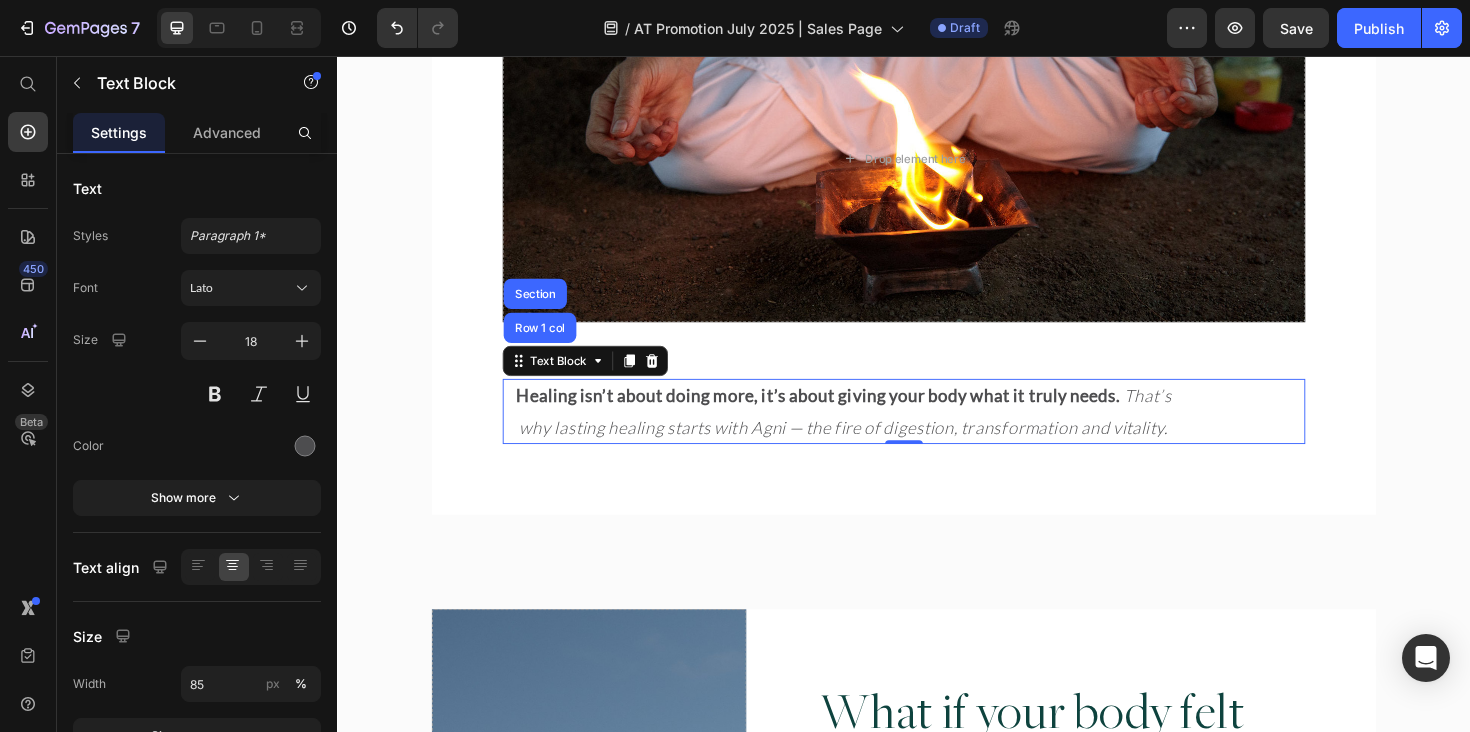 click on "Healing isn’t about doing more, it’s about giving your body what it truly needs." at bounding box center (846, 416) 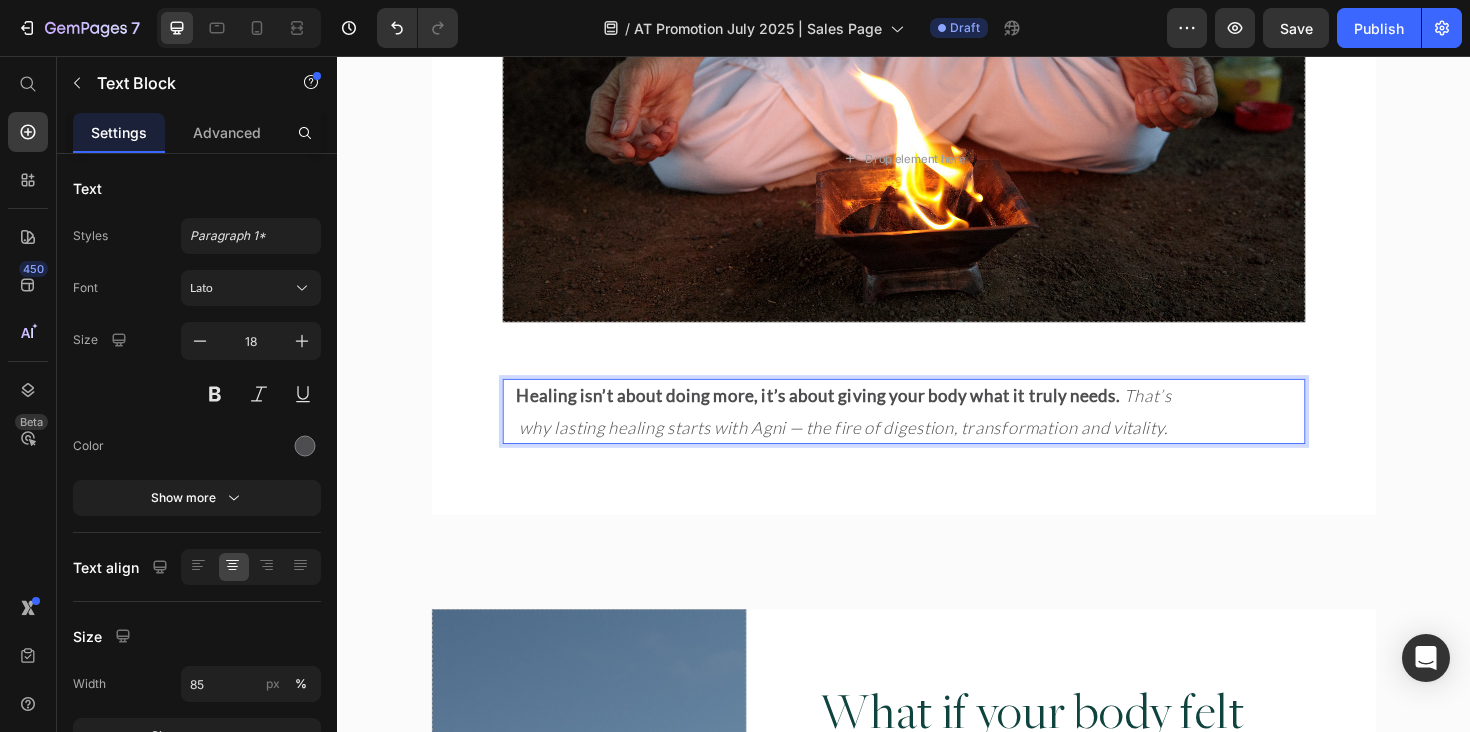 click on "That’s why lasting healing starts with Agni — the fire of digestion, transformation and vitality." at bounding box center [875, 432] 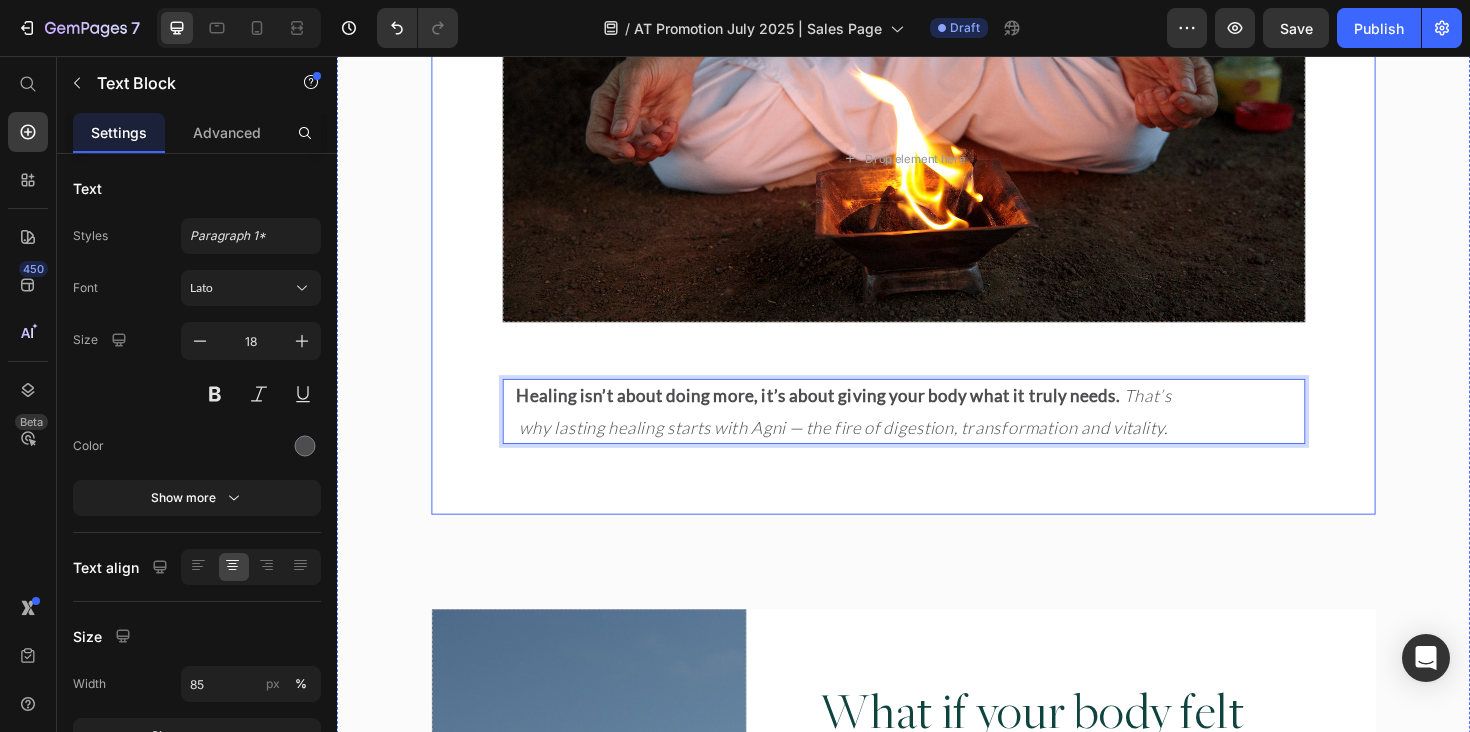 scroll, scrollTop: 2830, scrollLeft: 0, axis: vertical 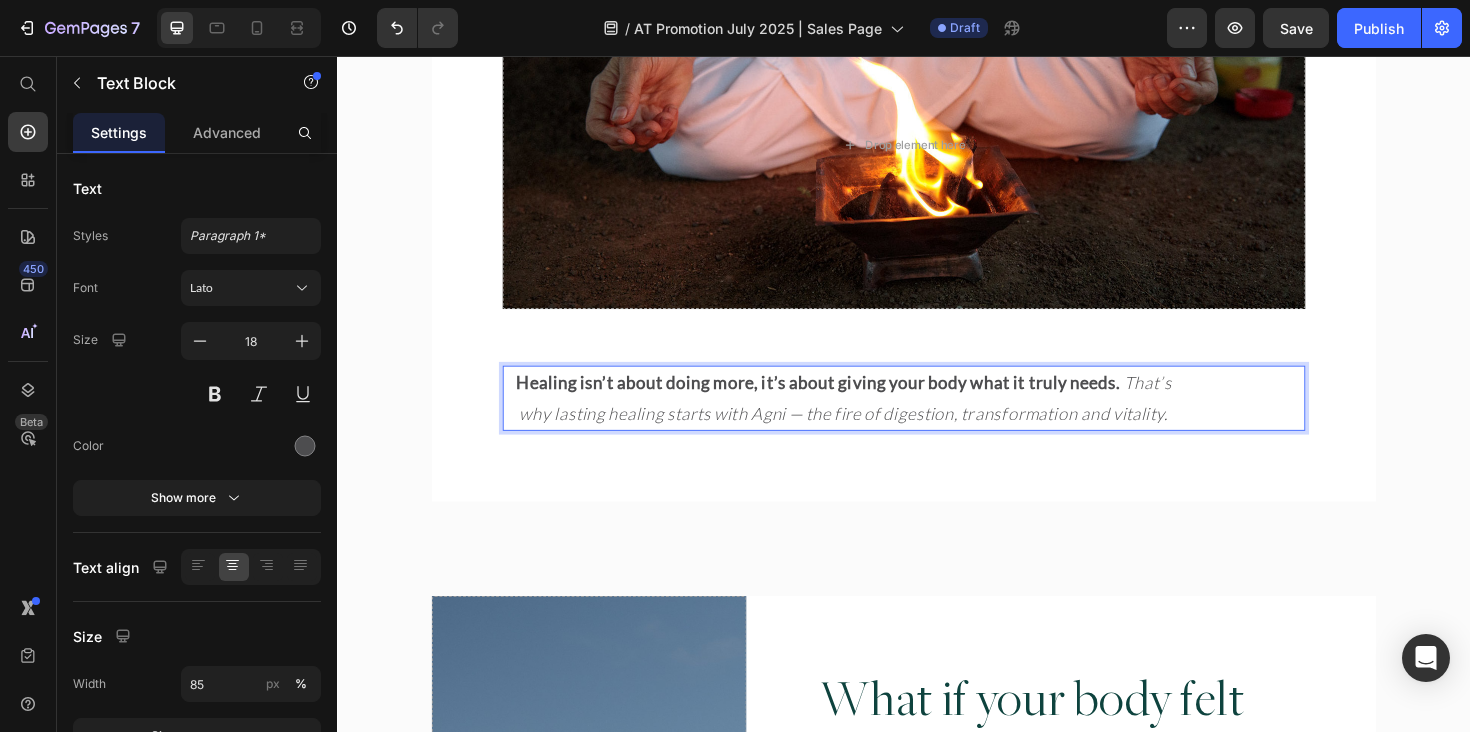 click on "That’s why lasting healing starts with Agni — the fire of digestion, transformation and vitality." at bounding box center (875, 418) 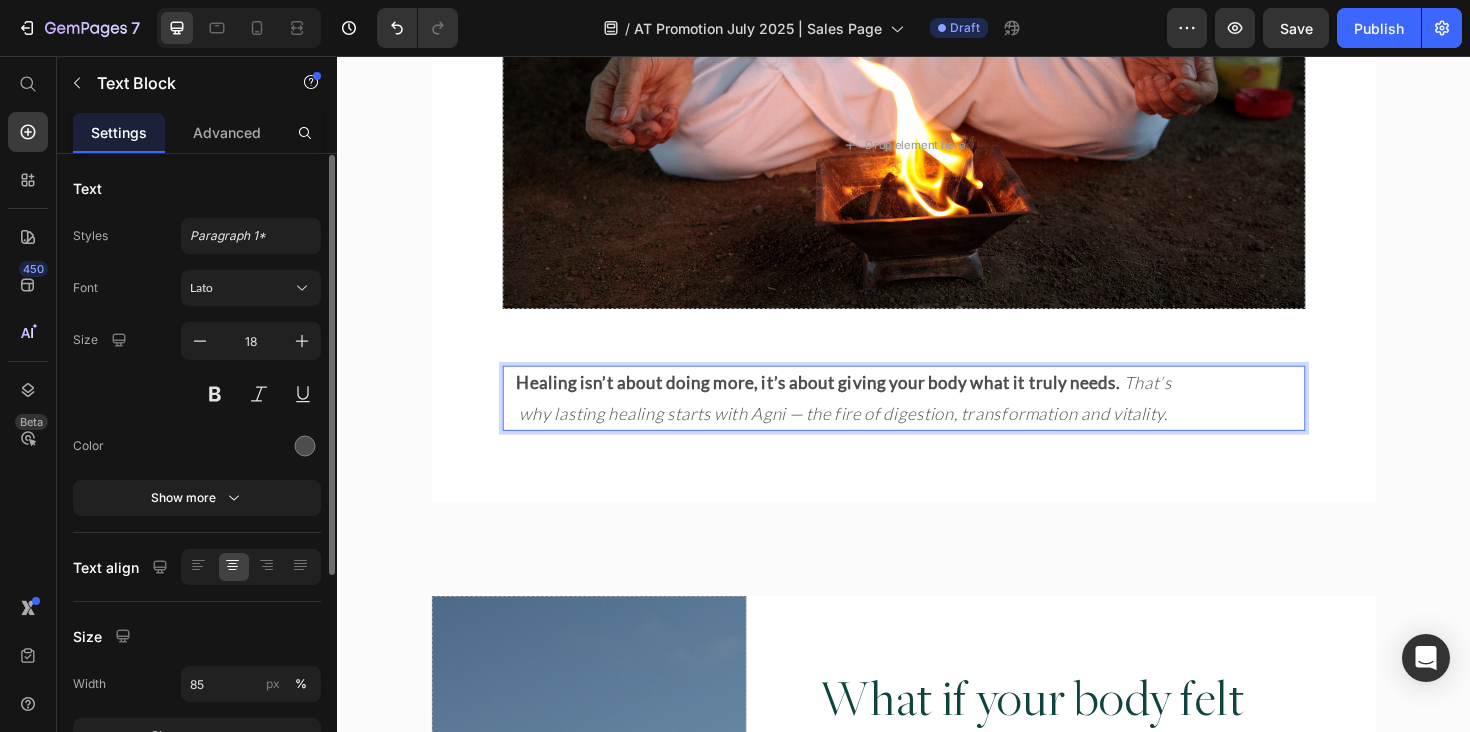 scroll, scrollTop: 325, scrollLeft: 0, axis: vertical 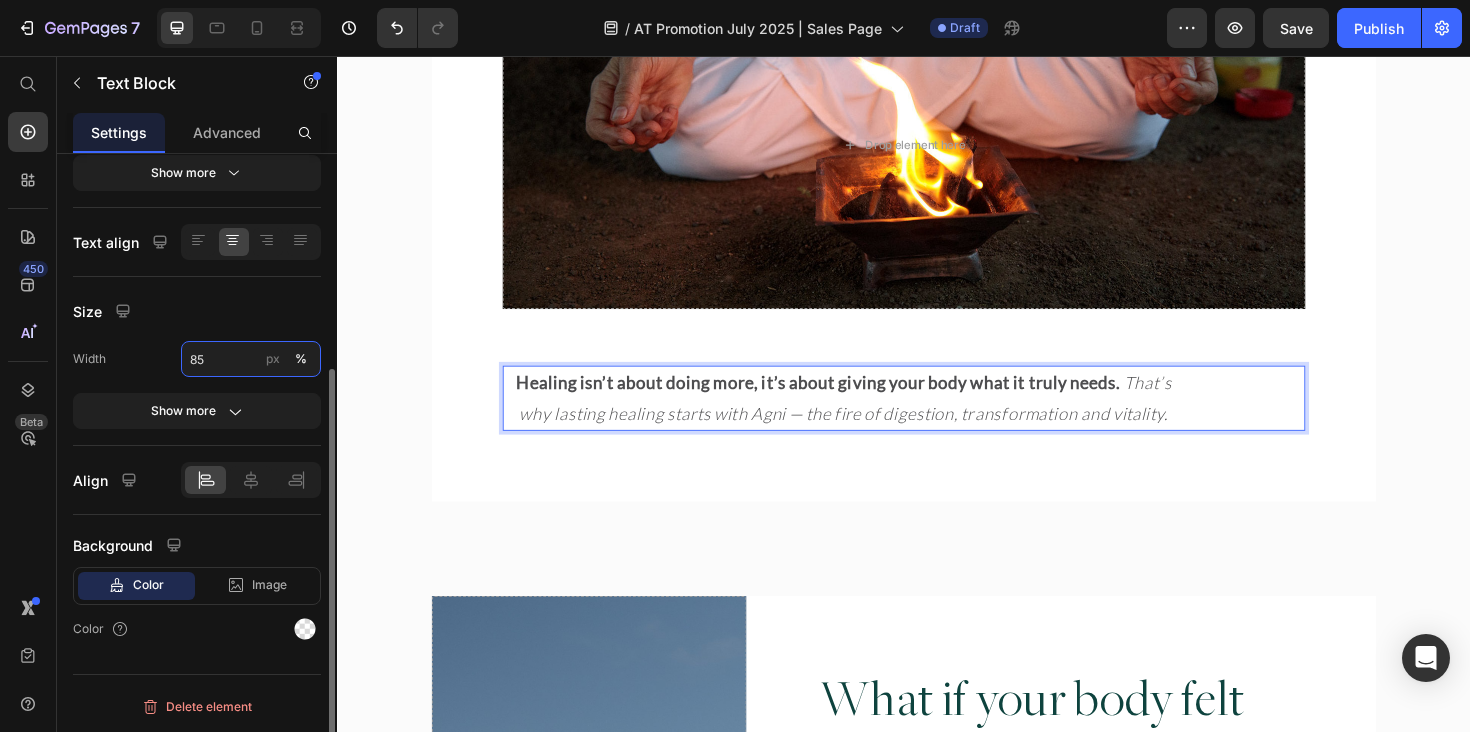click on "85" at bounding box center (251, 359) 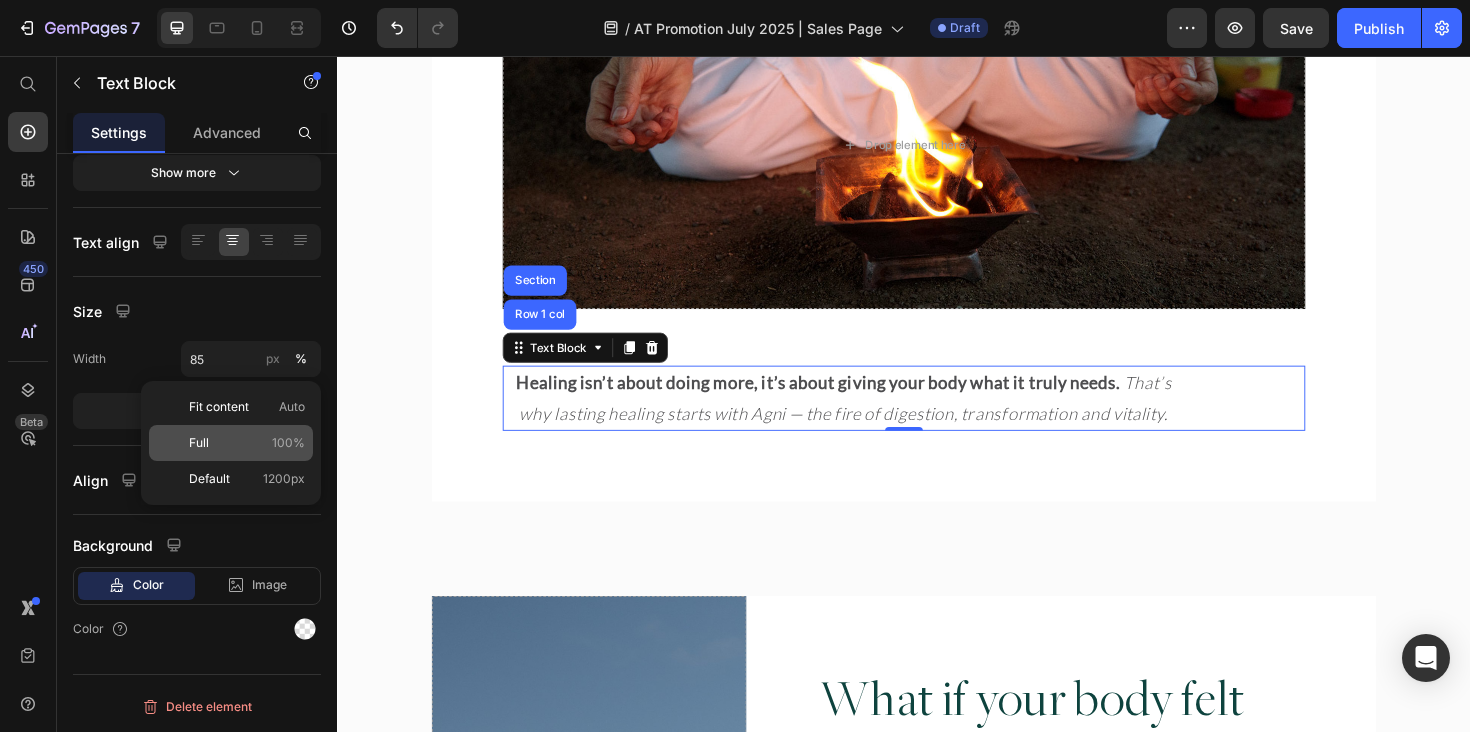 click on "Full 100%" at bounding box center [247, 443] 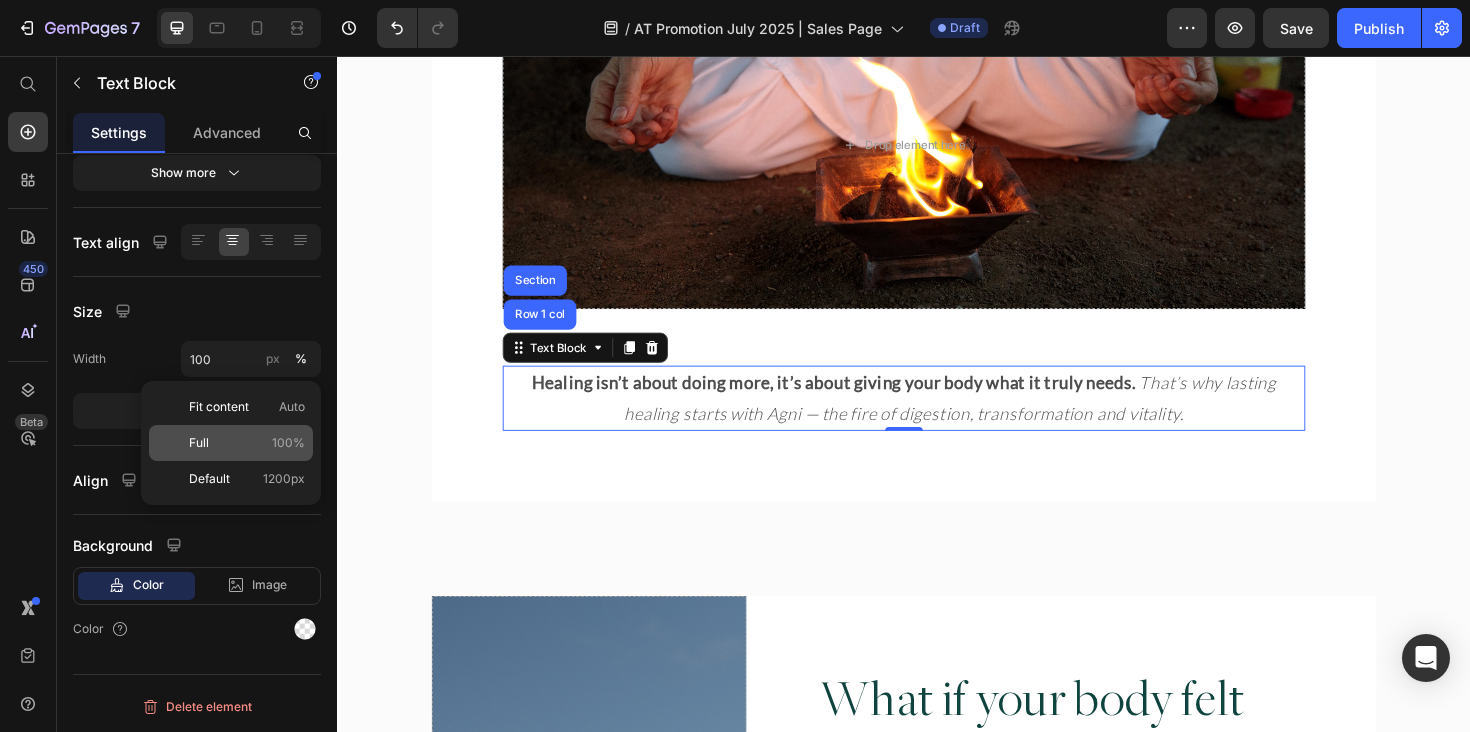 scroll, scrollTop: 260, scrollLeft: 0, axis: vertical 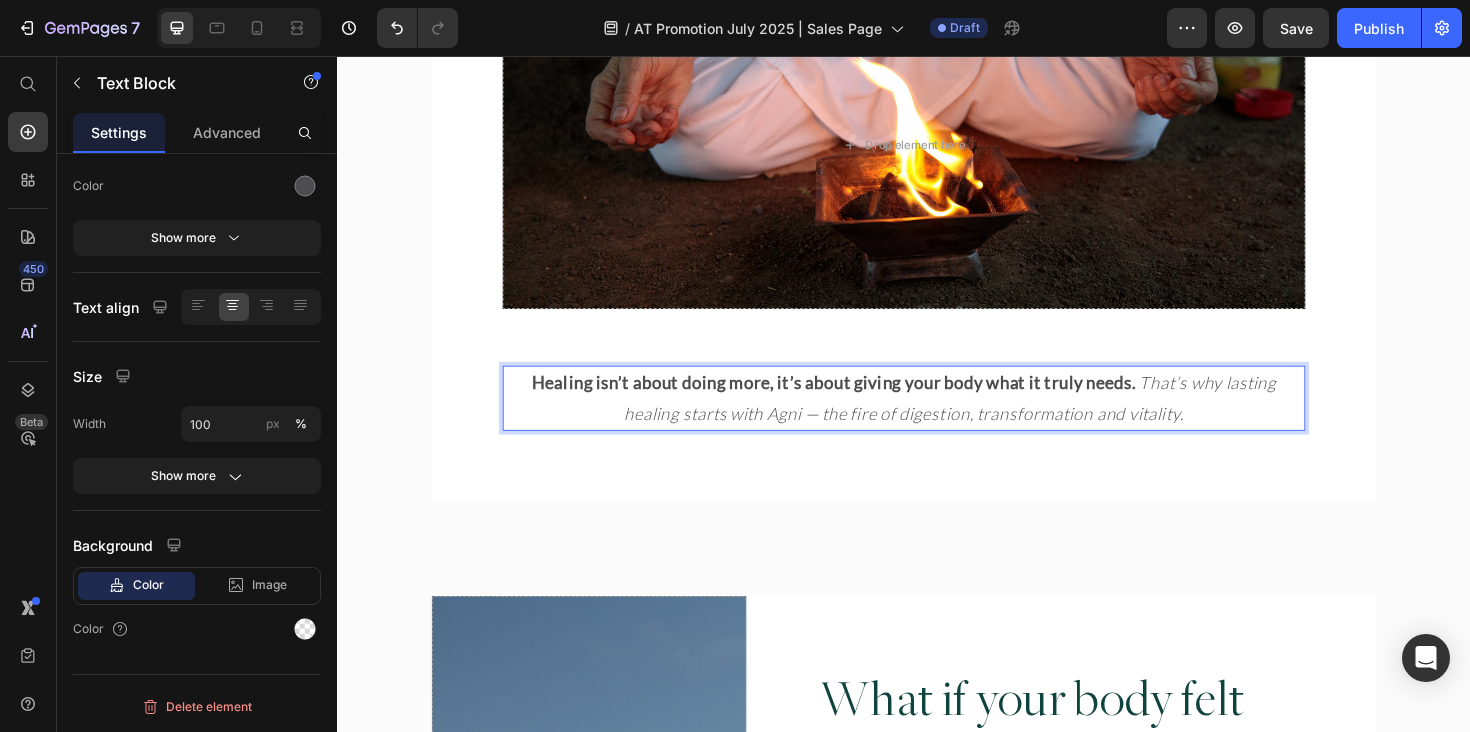 click on "That’s why lasting healing starts with Agni — the fire of digestion, transformation and vitality." at bounding box center [986, 418] 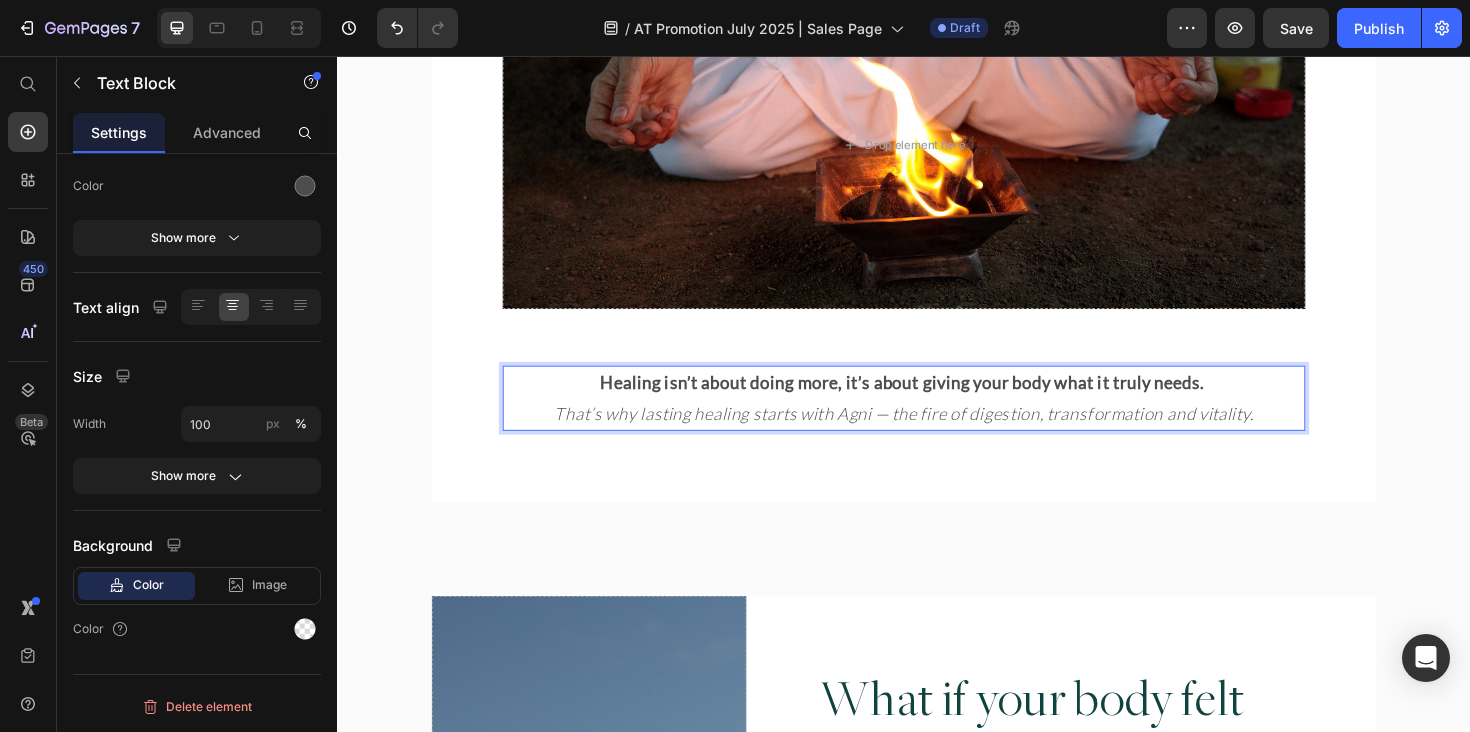 click on "Healing isn’t about doing more, it’s about giving your body what it truly needs." at bounding box center [935, 402] 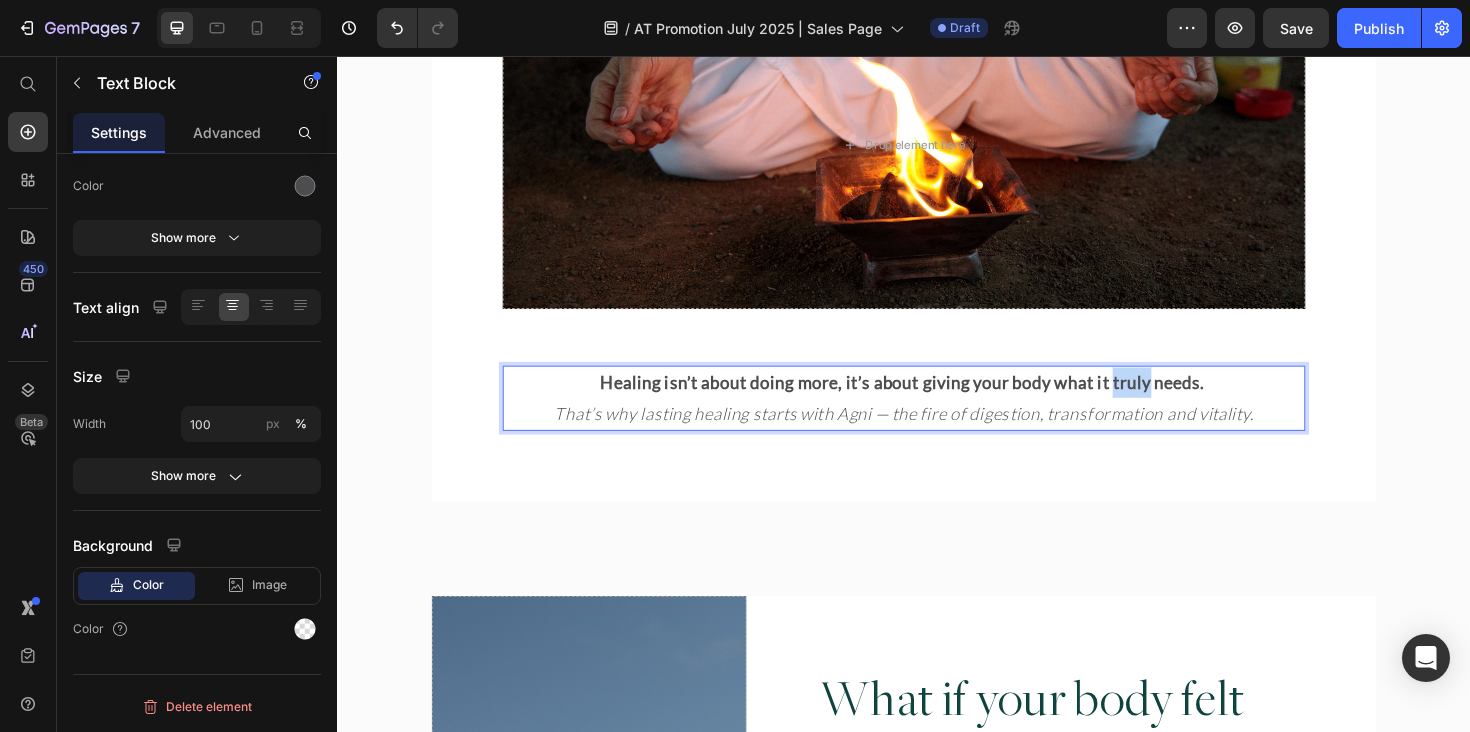 click on "Healing isn’t about doing more, it’s about giving your body what it truly needs." at bounding box center [935, 402] 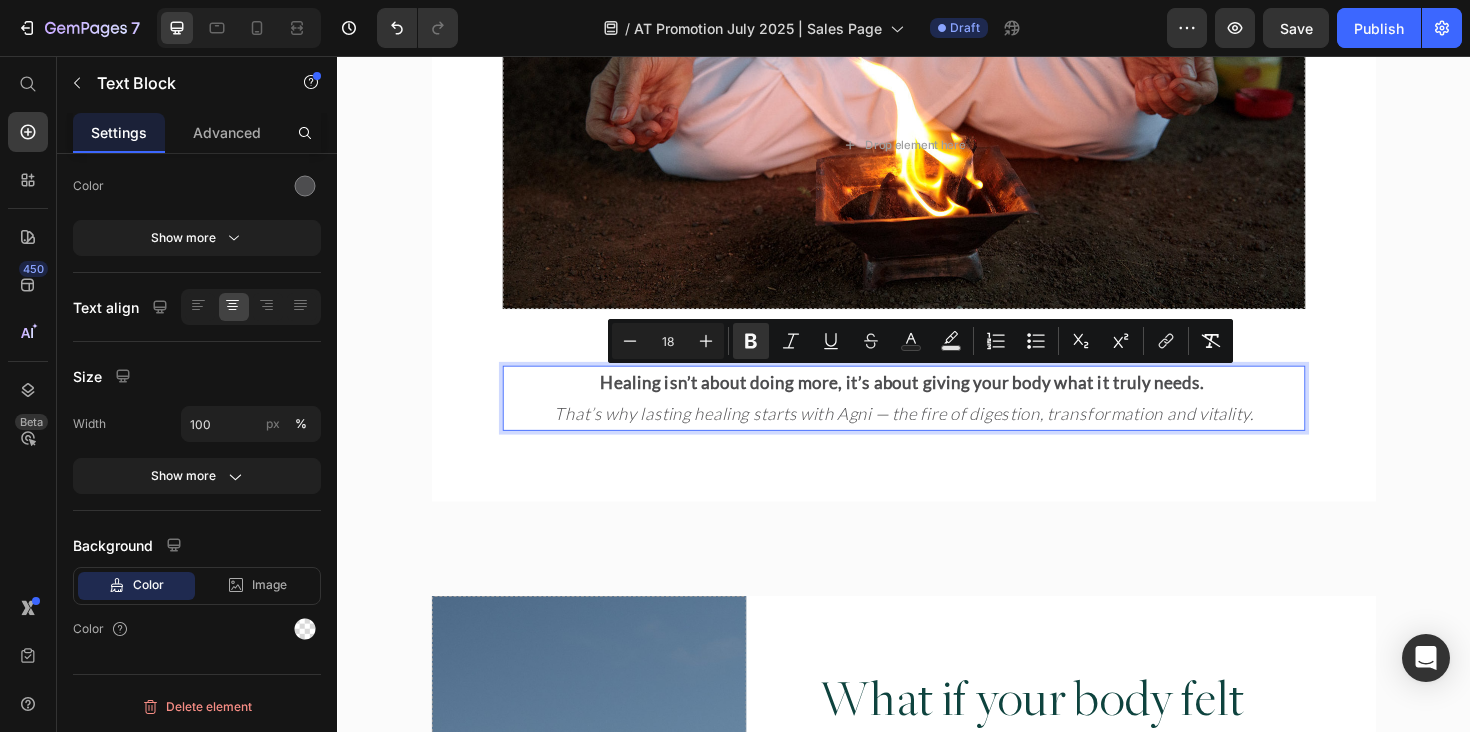 click on "That’s why lasting healing starts with Agni — the fire of digestion, transformation and vitality." at bounding box center (937, 435) 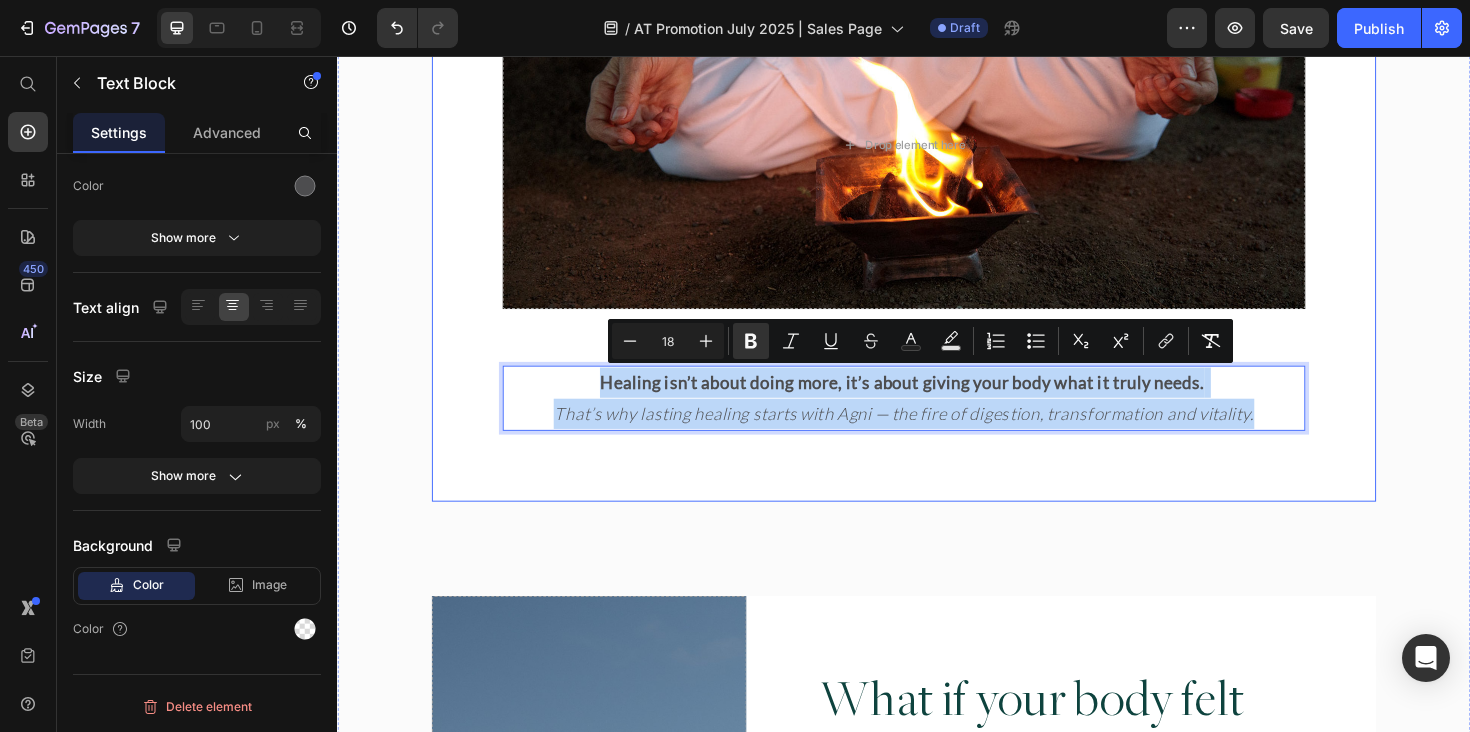 drag, startPoint x: 1336, startPoint y: 428, endPoint x: 608, endPoint y: 369, distance: 730.3869 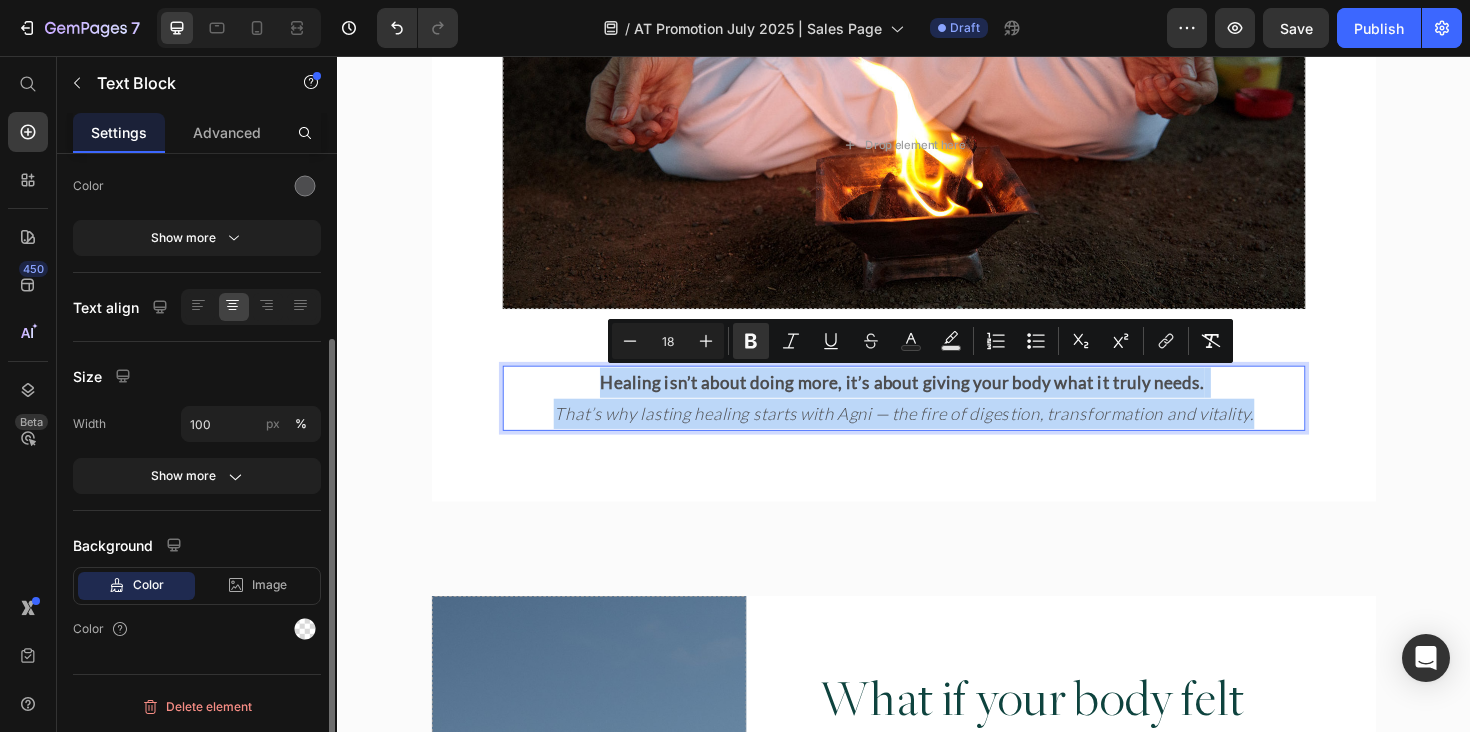 scroll, scrollTop: 254, scrollLeft: 0, axis: vertical 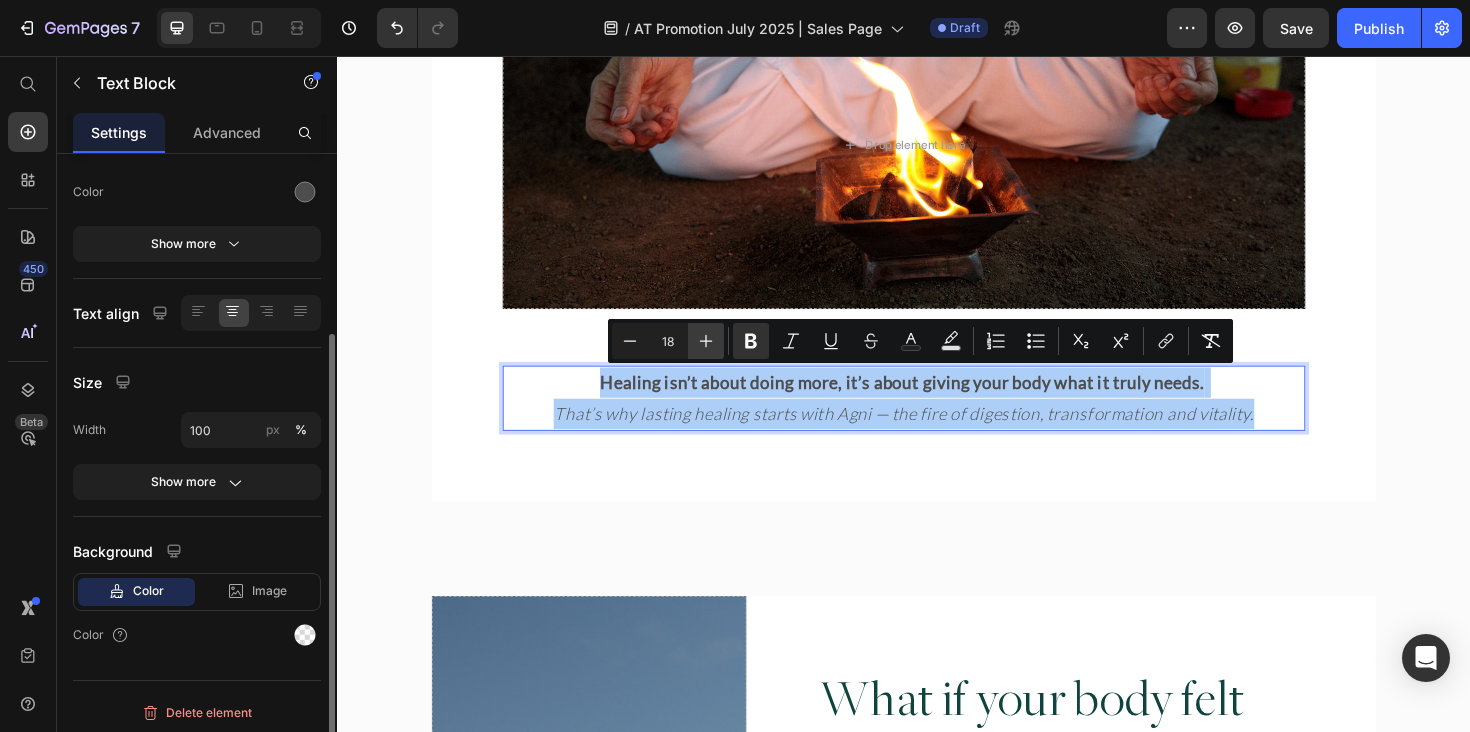 click on "Plus" at bounding box center [706, 341] 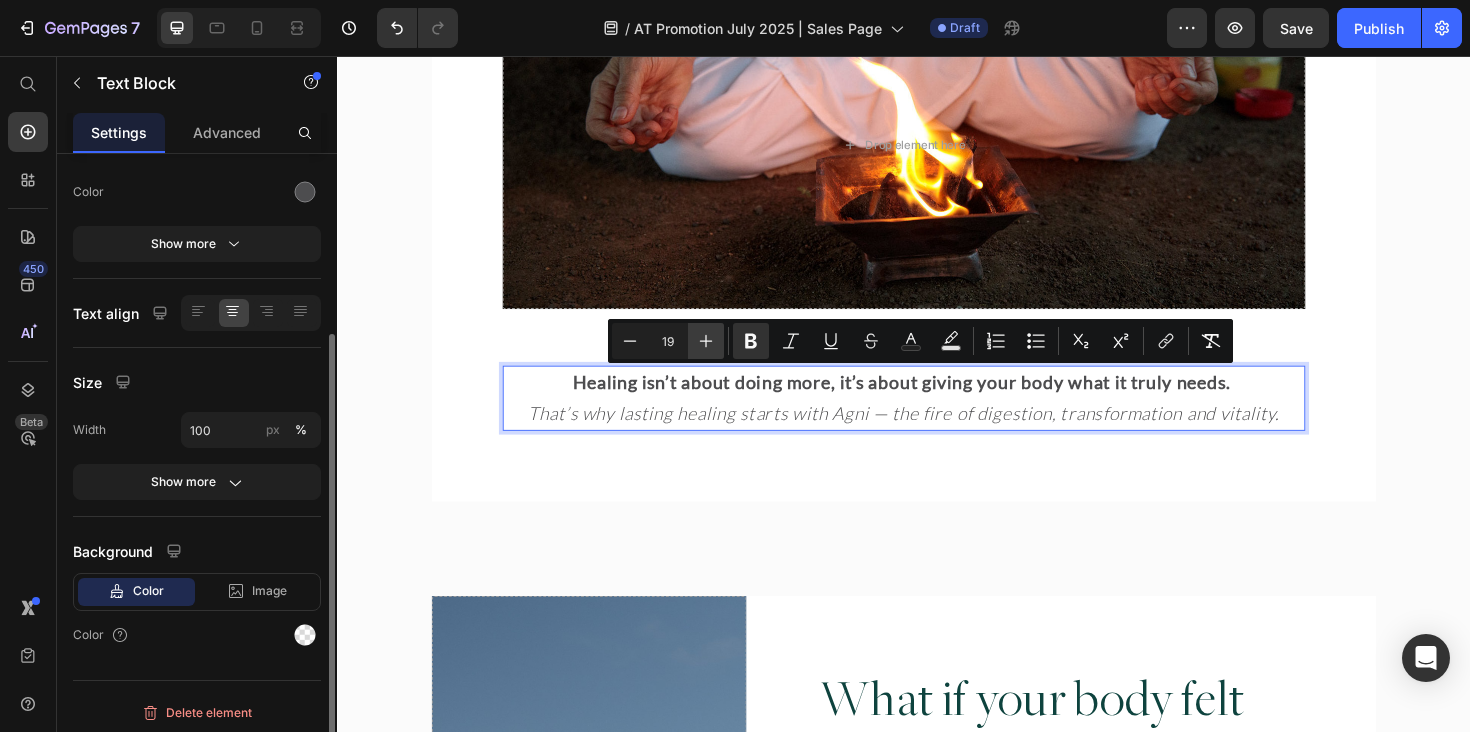 click on "Plus" at bounding box center (706, 341) 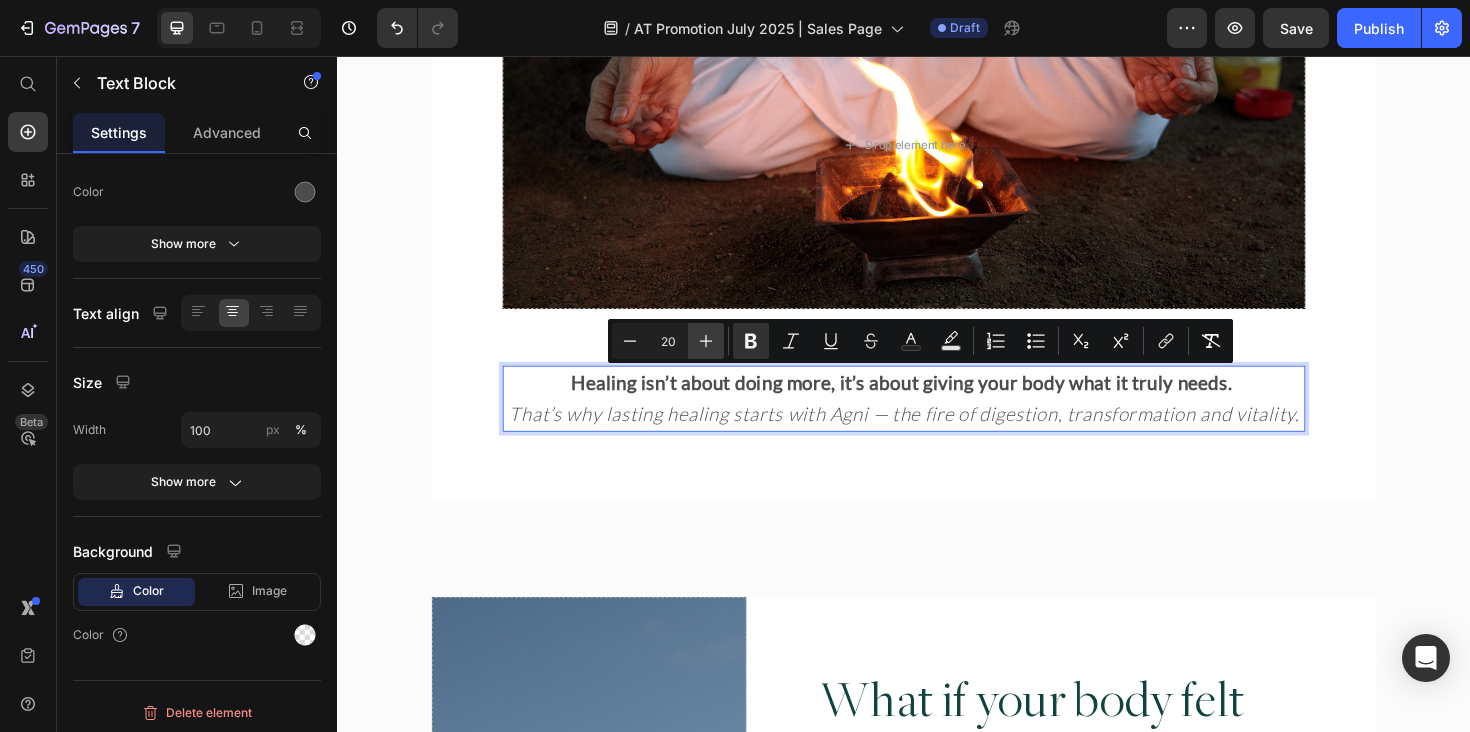 click on "Plus" at bounding box center (706, 341) 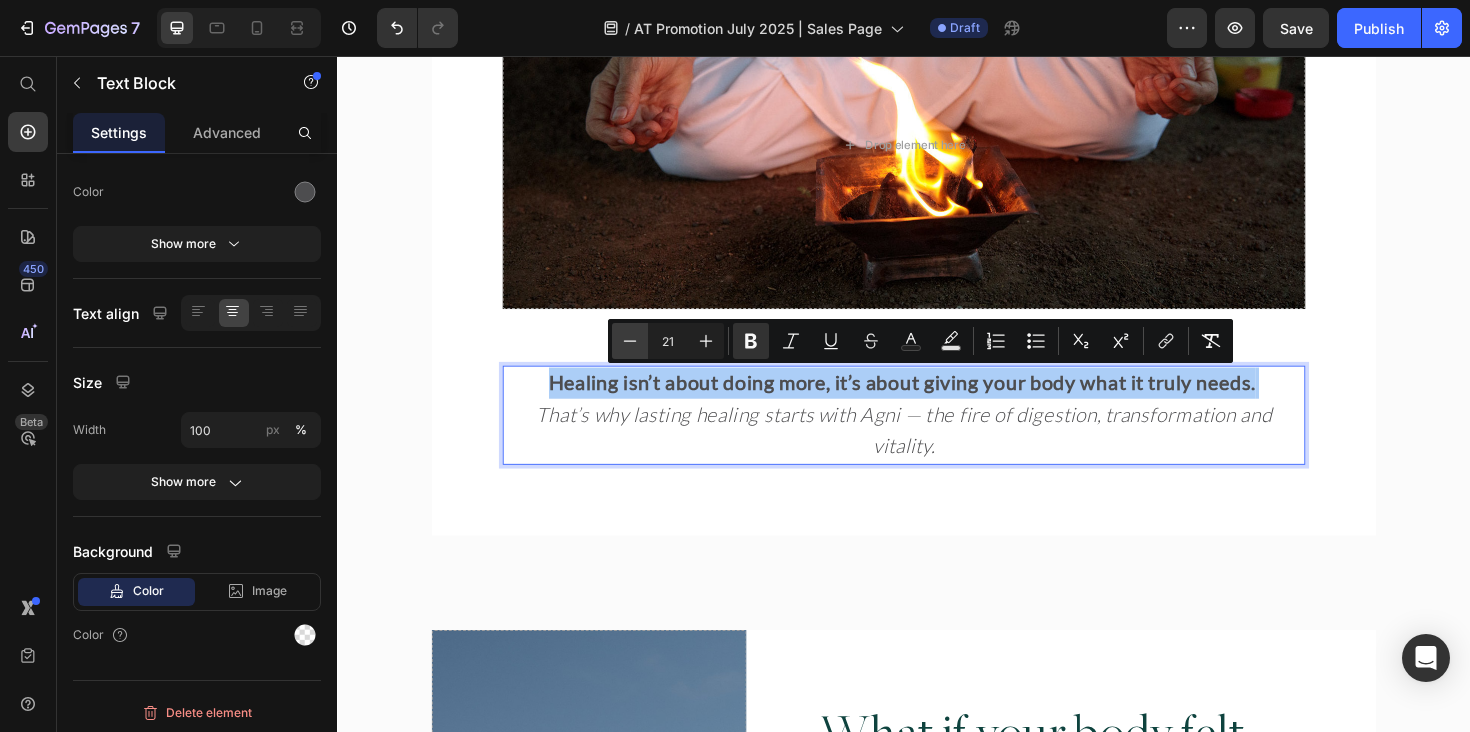 click 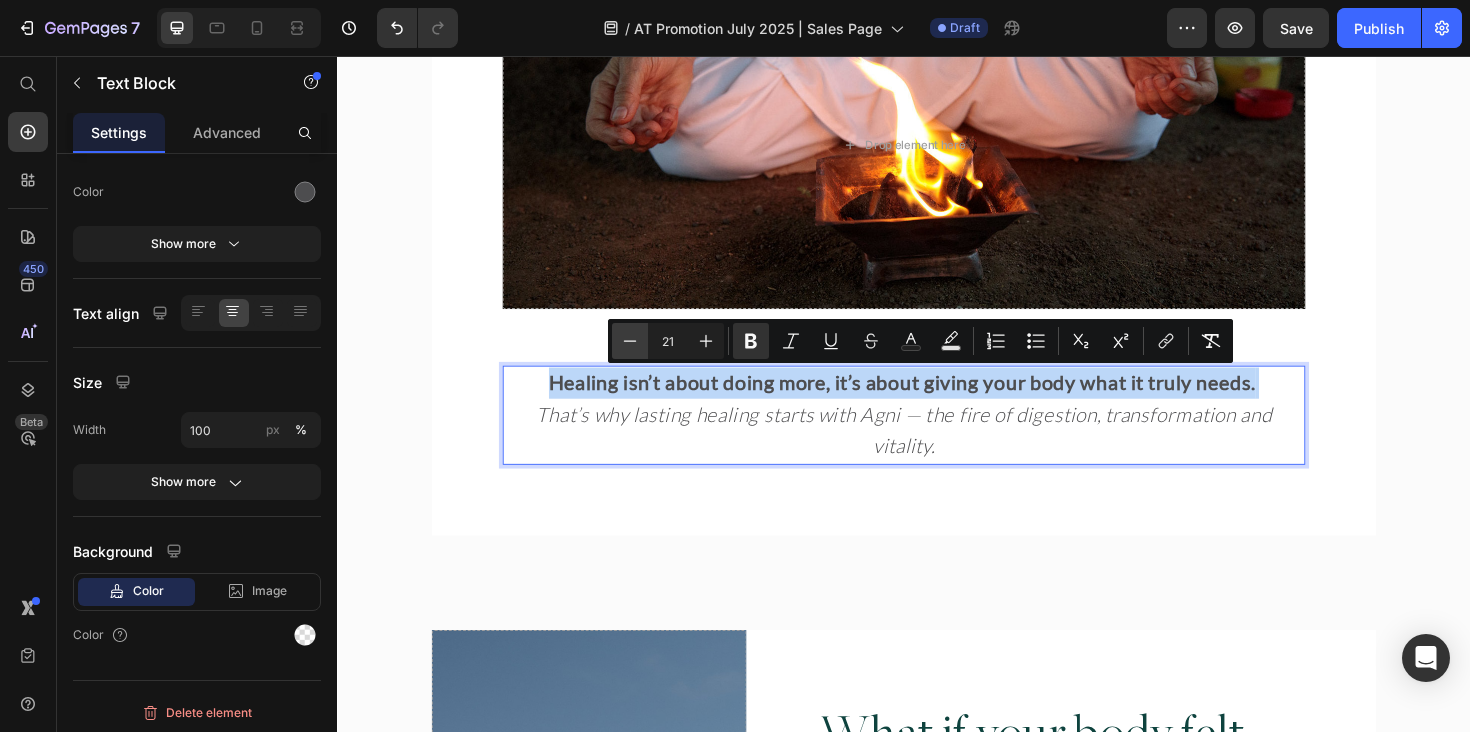 type on "20" 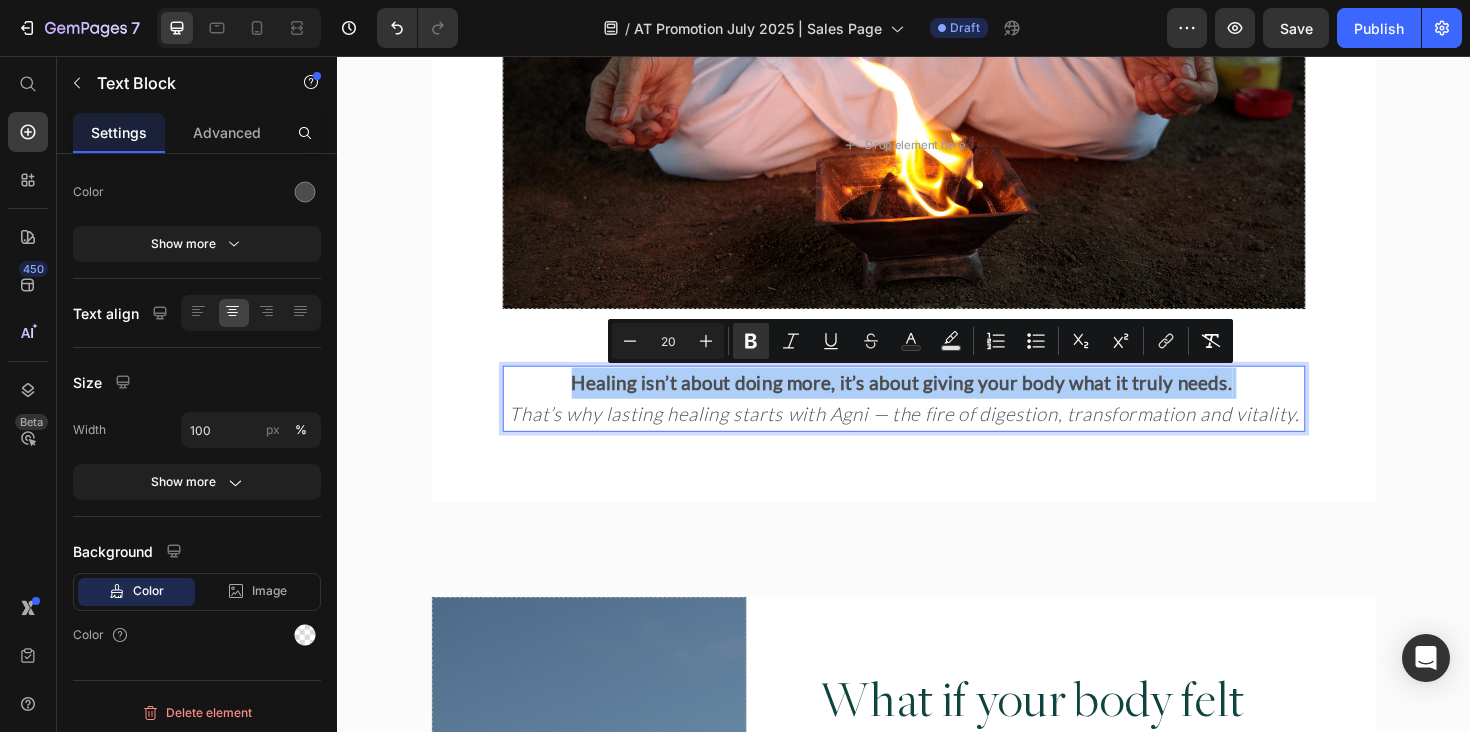 click on "The Hidden Flaw in Most Health Plans Heading You’ve tried diets, endless “natural” supplements, cleanses, medications (including HRT), stress reduction techniques and more, but nothing has worked long term. You’re not alone.   Most approaches treat symptoms — not the root cause and not the whole body, mind and spirit.  That’s why the results don’t last. Text Block
Drop element here Row Healing isn’t about doing more, it’s about giving your body what it truly needs.   That’s why lasting healing starts with Agni — the fire of digestion, transformation and vitality. Text Block Row 1 col Section   0 Row" at bounding box center (937, 21) 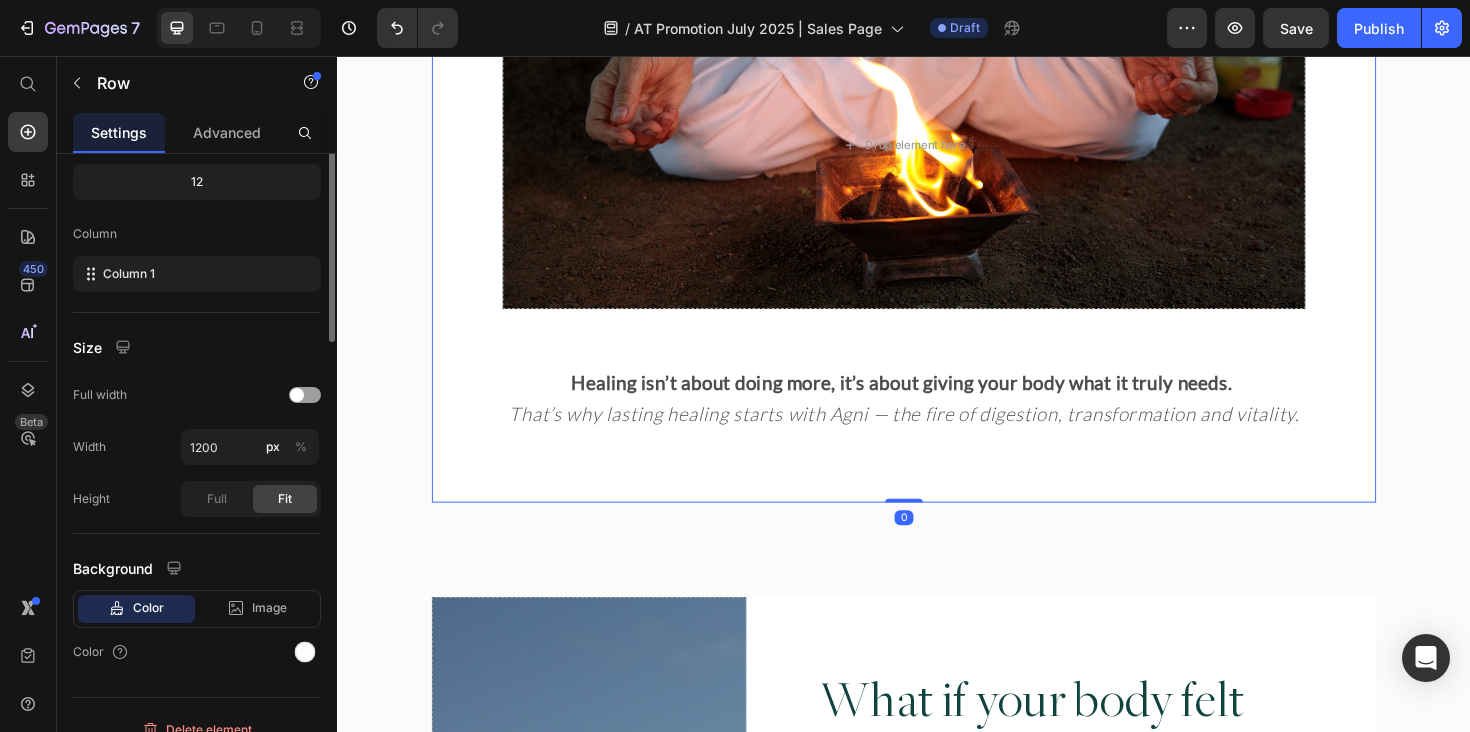 scroll, scrollTop: 0, scrollLeft: 0, axis: both 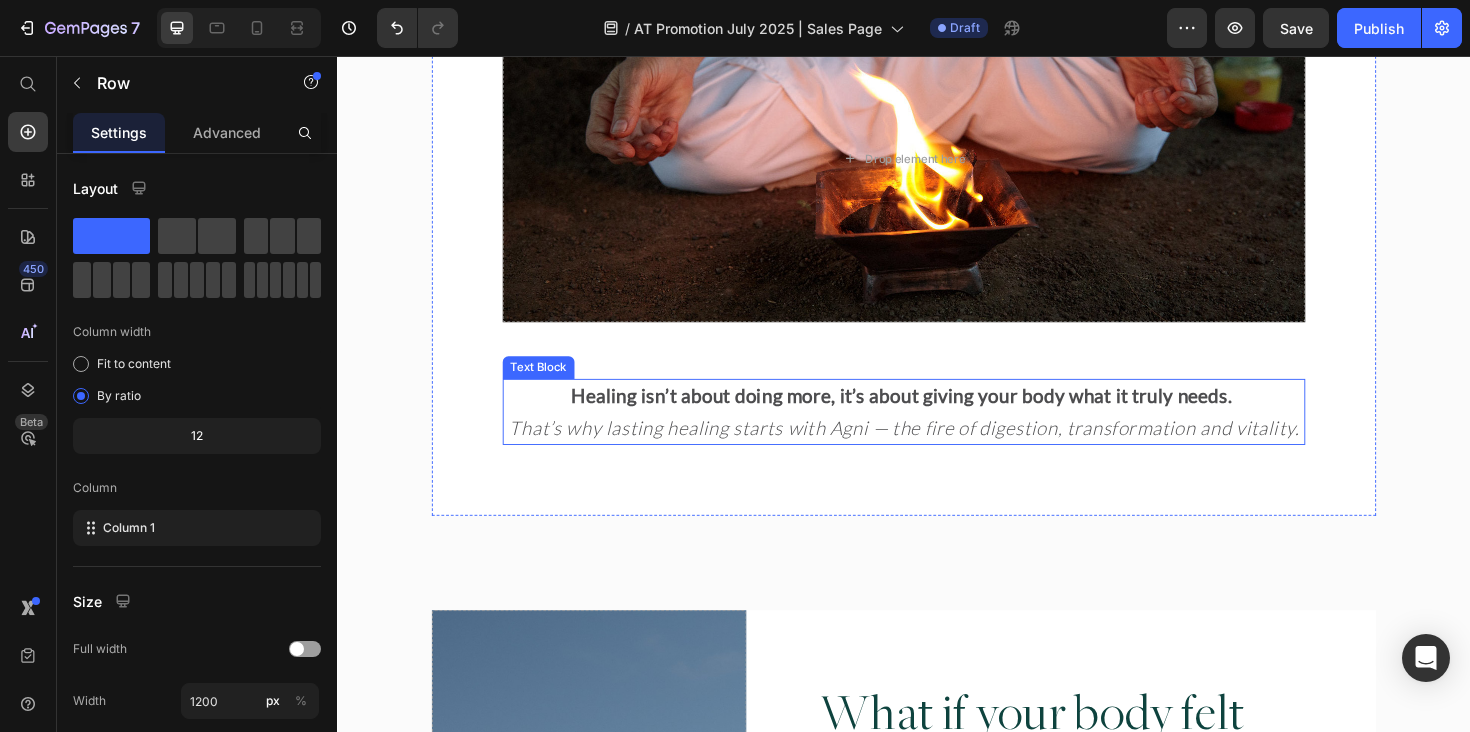 click on "Healing isn’t about doing more, it’s about giving your body what it truly needs." at bounding box center (937, 416) 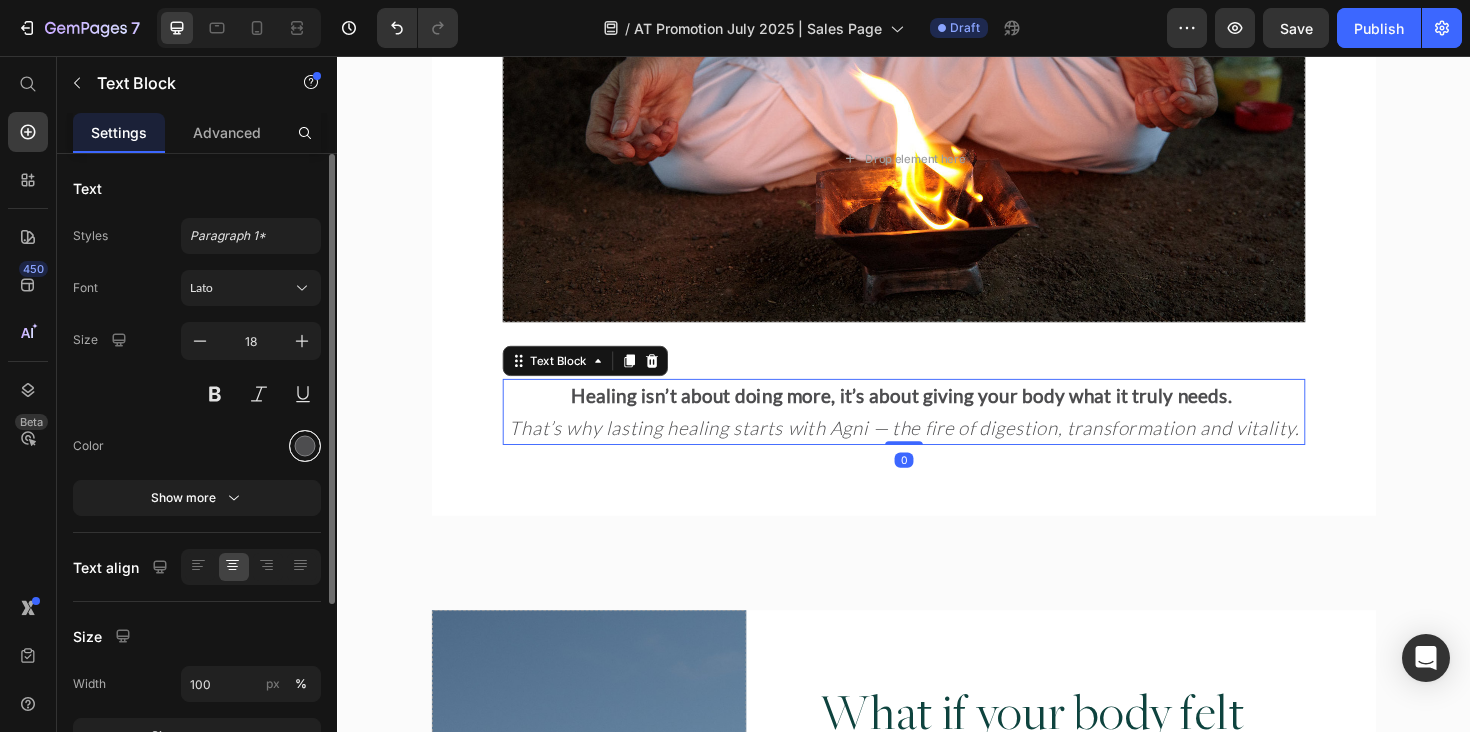 click at bounding box center (305, 446) 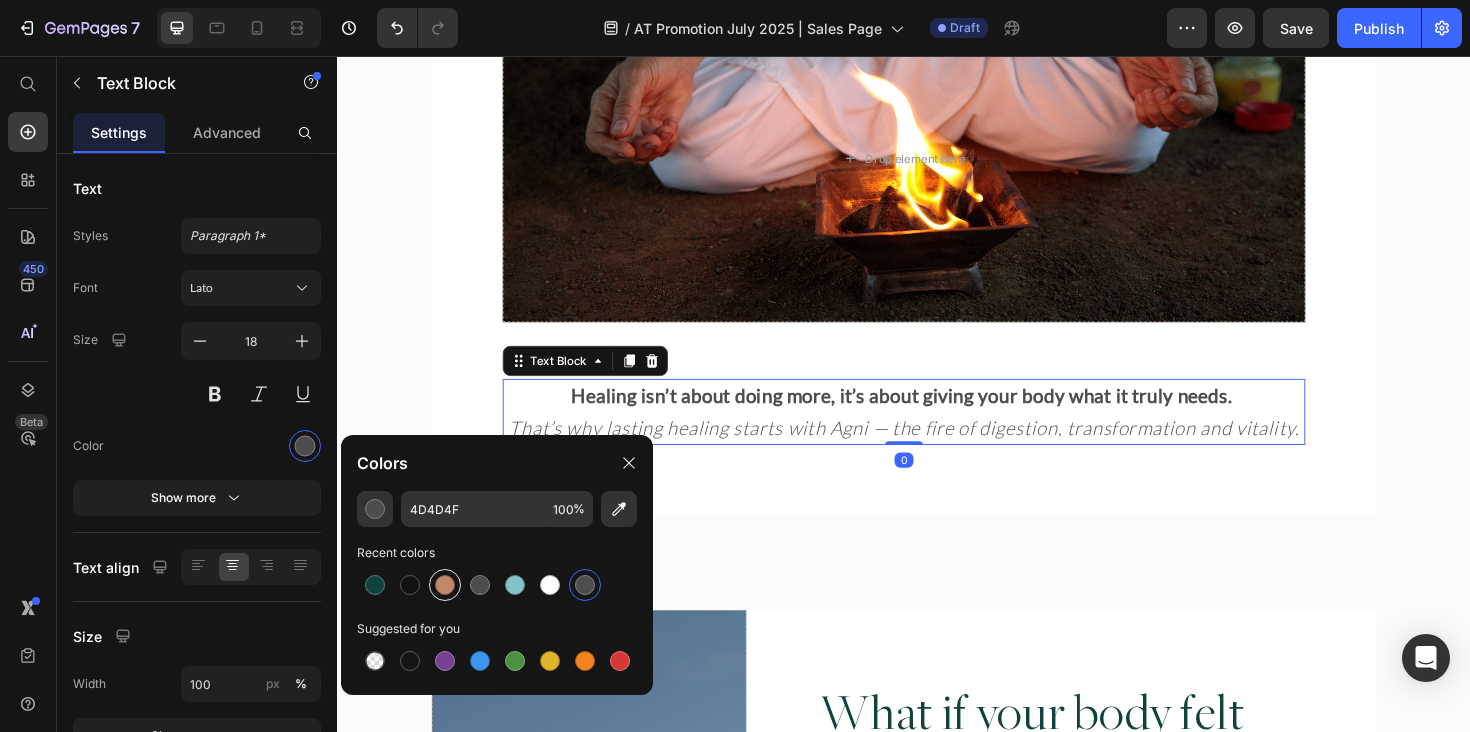 click at bounding box center (445, 585) 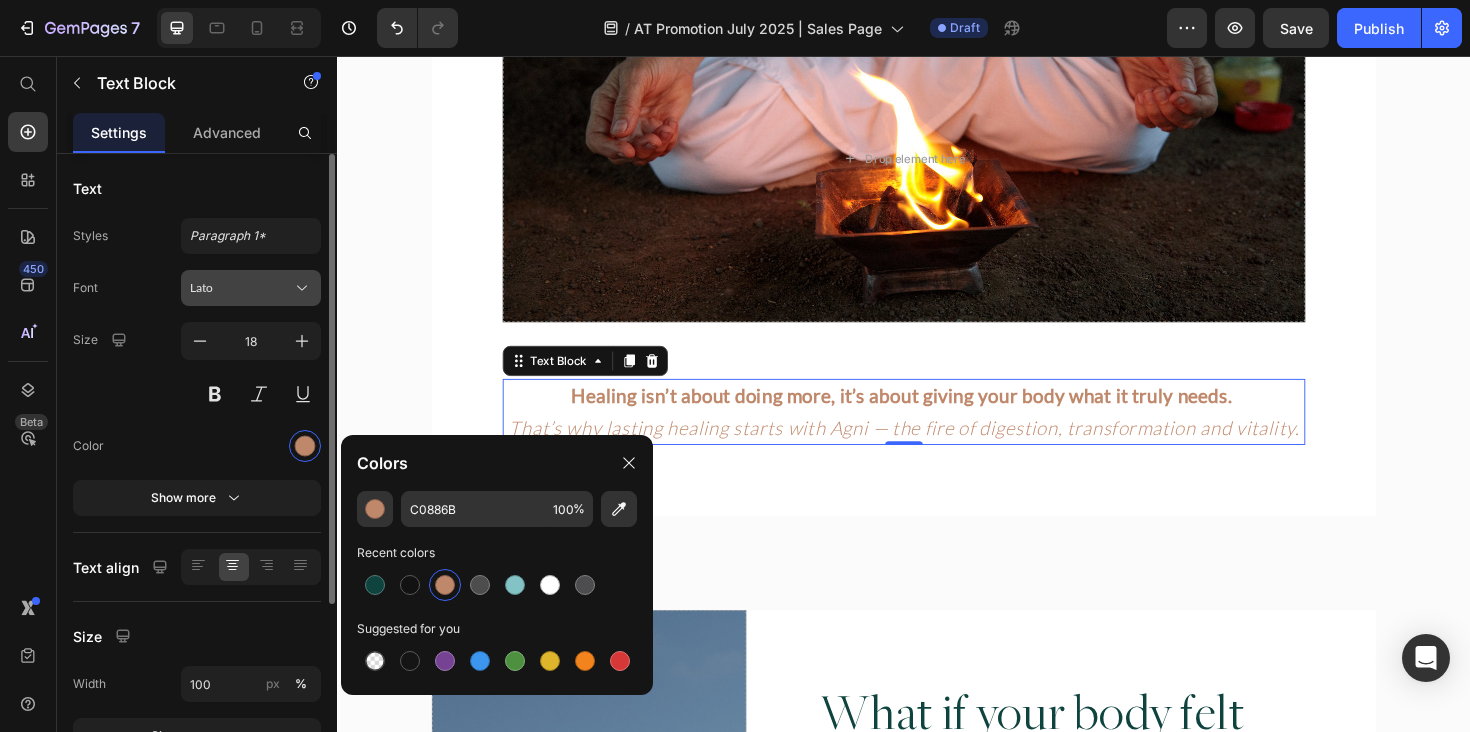 click on "Lato" at bounding box center [241, 288] 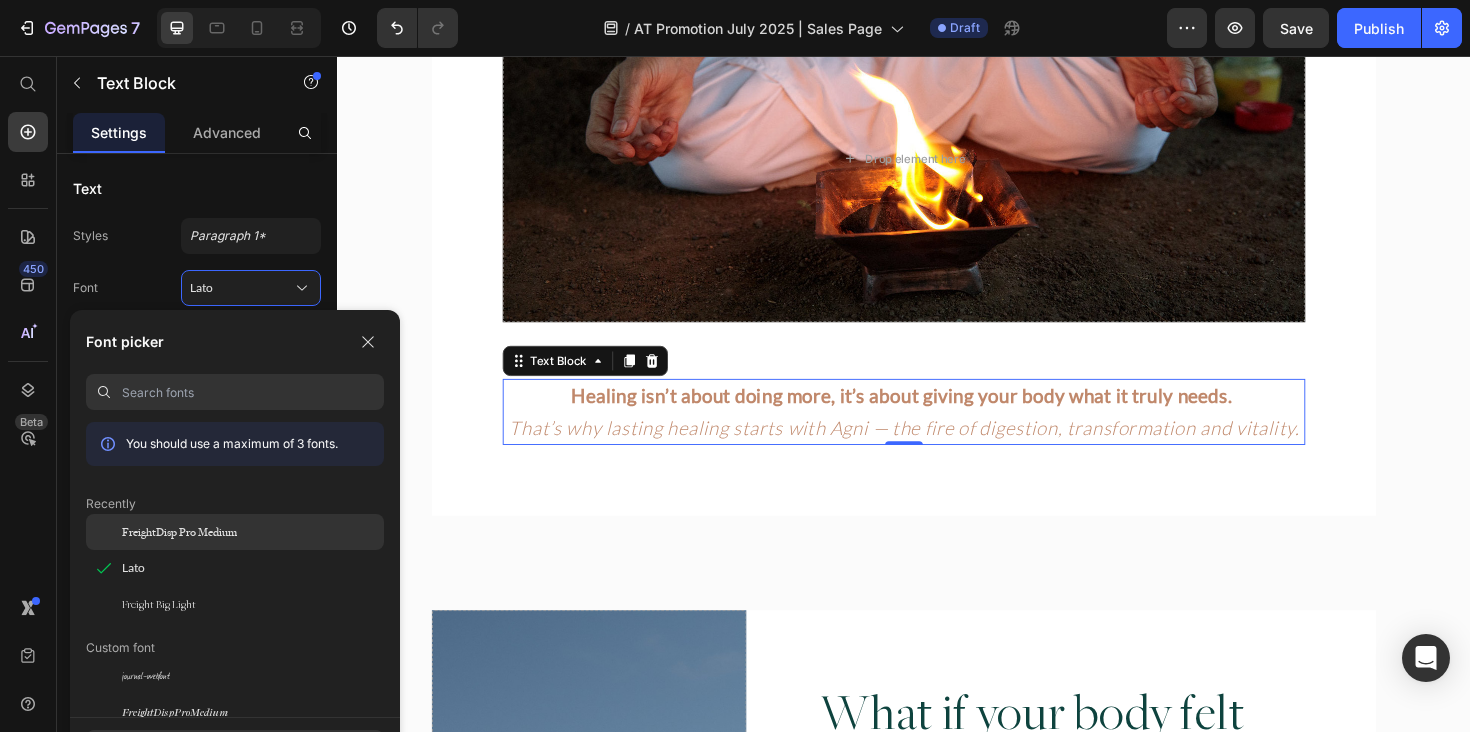 click on "FreightDisp Pro Medium" 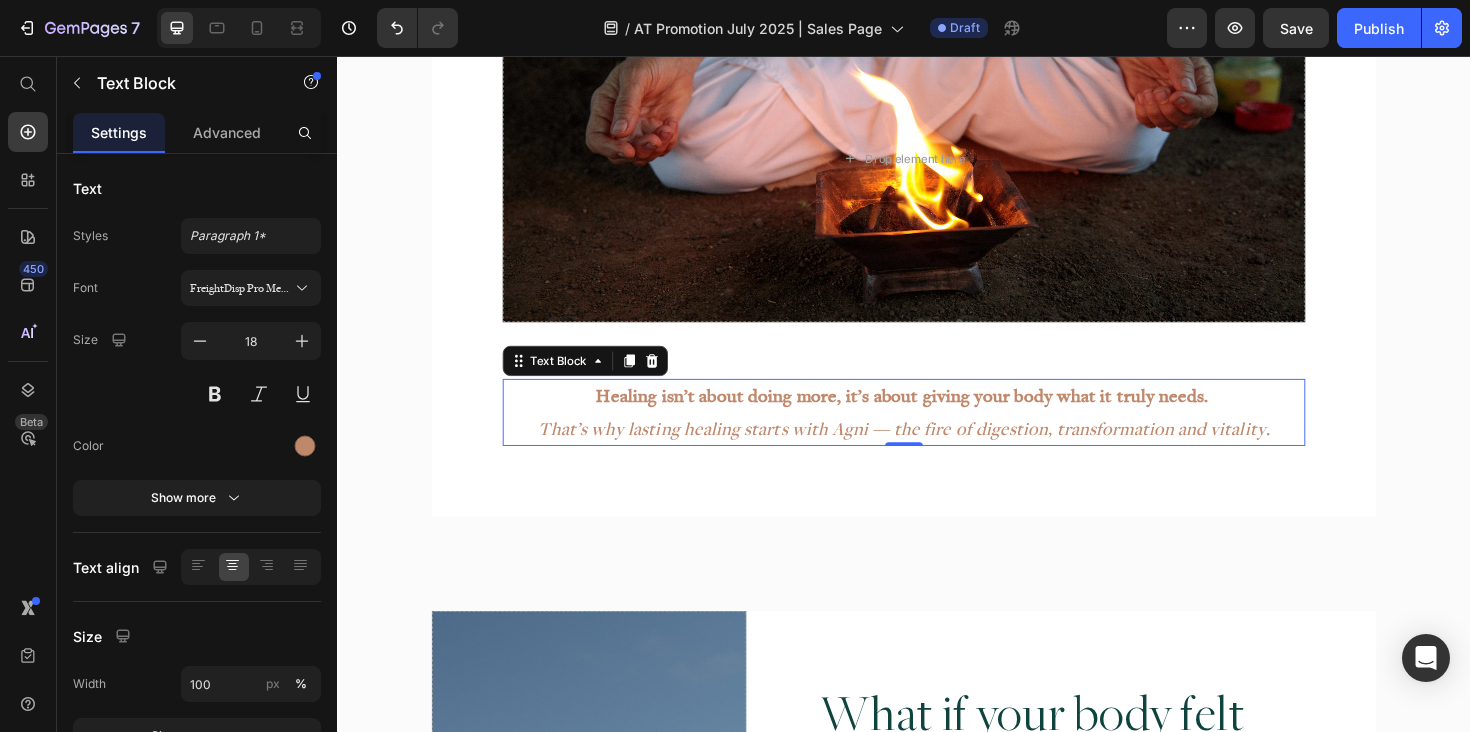 click on "Healing isn’t about doing more, it’s about giving your body what it truly needs." at bounding box center (935, 415) 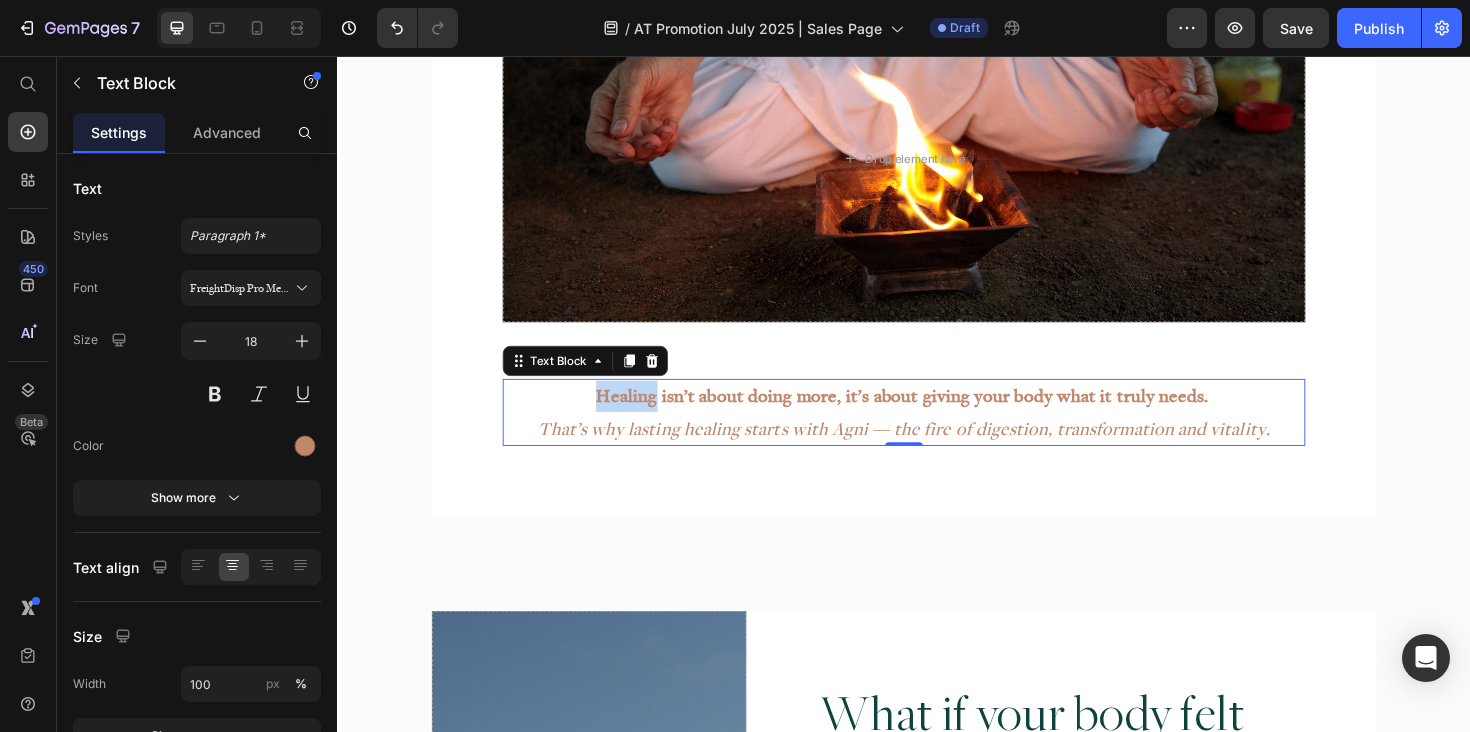 click on "Healing isn’t about doing more, it’s about giving your body what it truly needs." at bounding box center (935, 415) 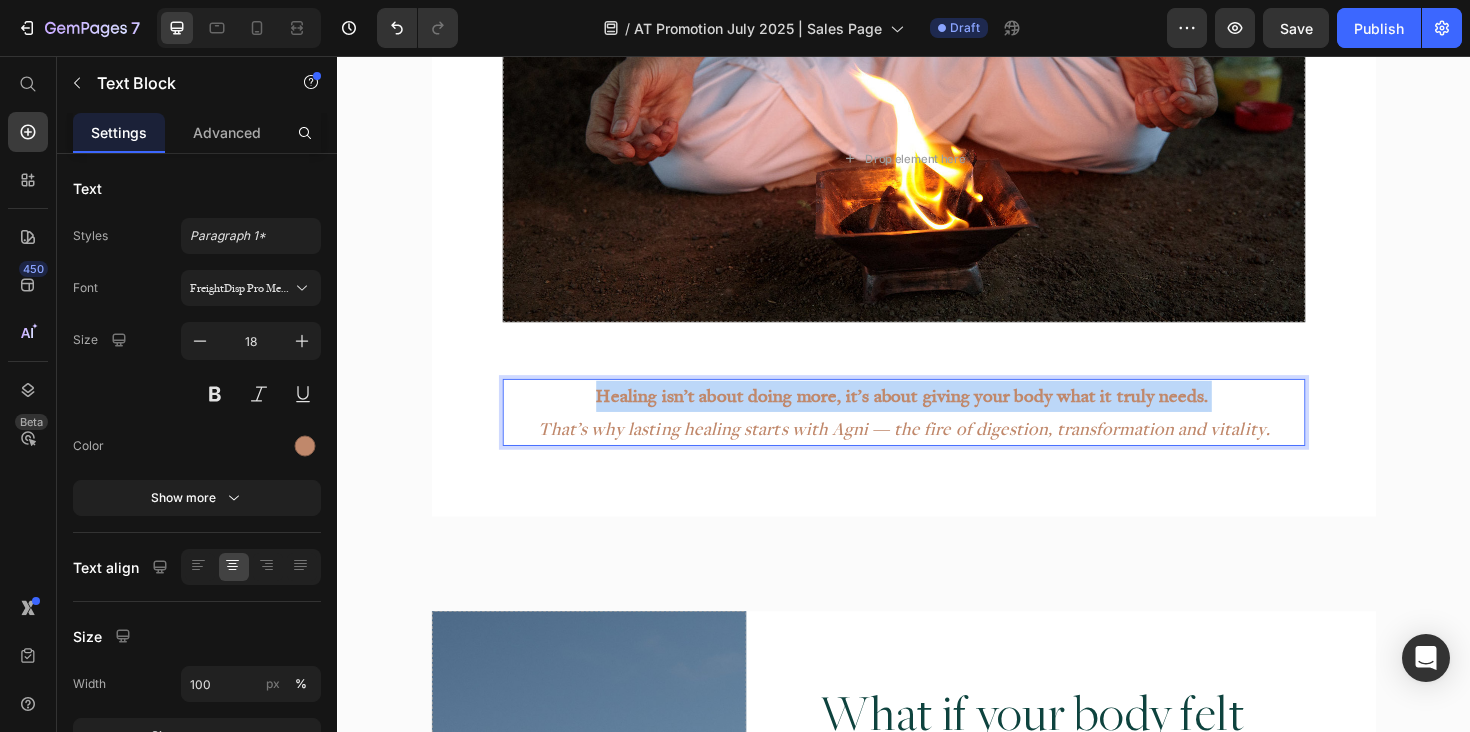 click on "Healing isn’t about doing more, it’s about giving your body what it truly needs." at bounding box center [935, 415] 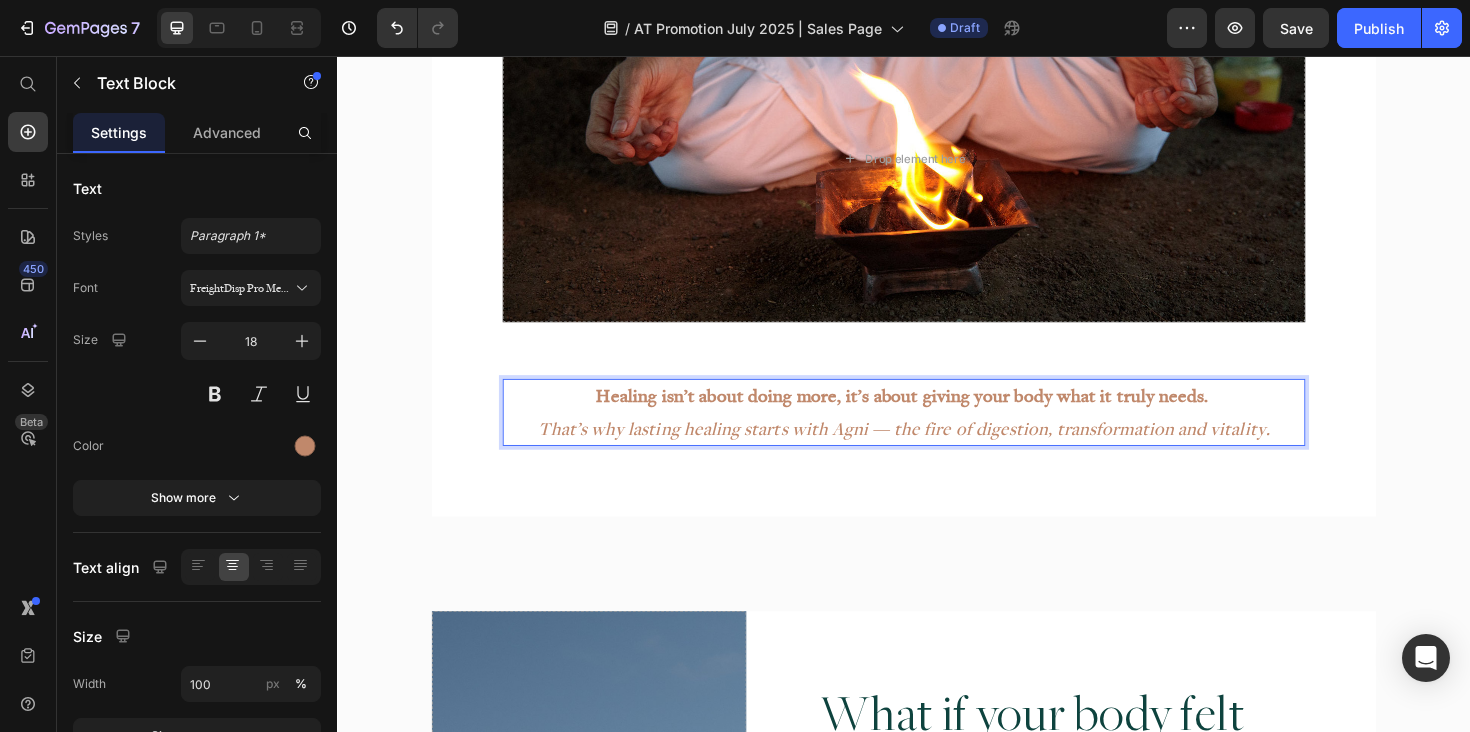 click on "That’s why lasting healing starts with Agni — the fire of digestion, transformation and vitality." at bounding box center [937, 449] 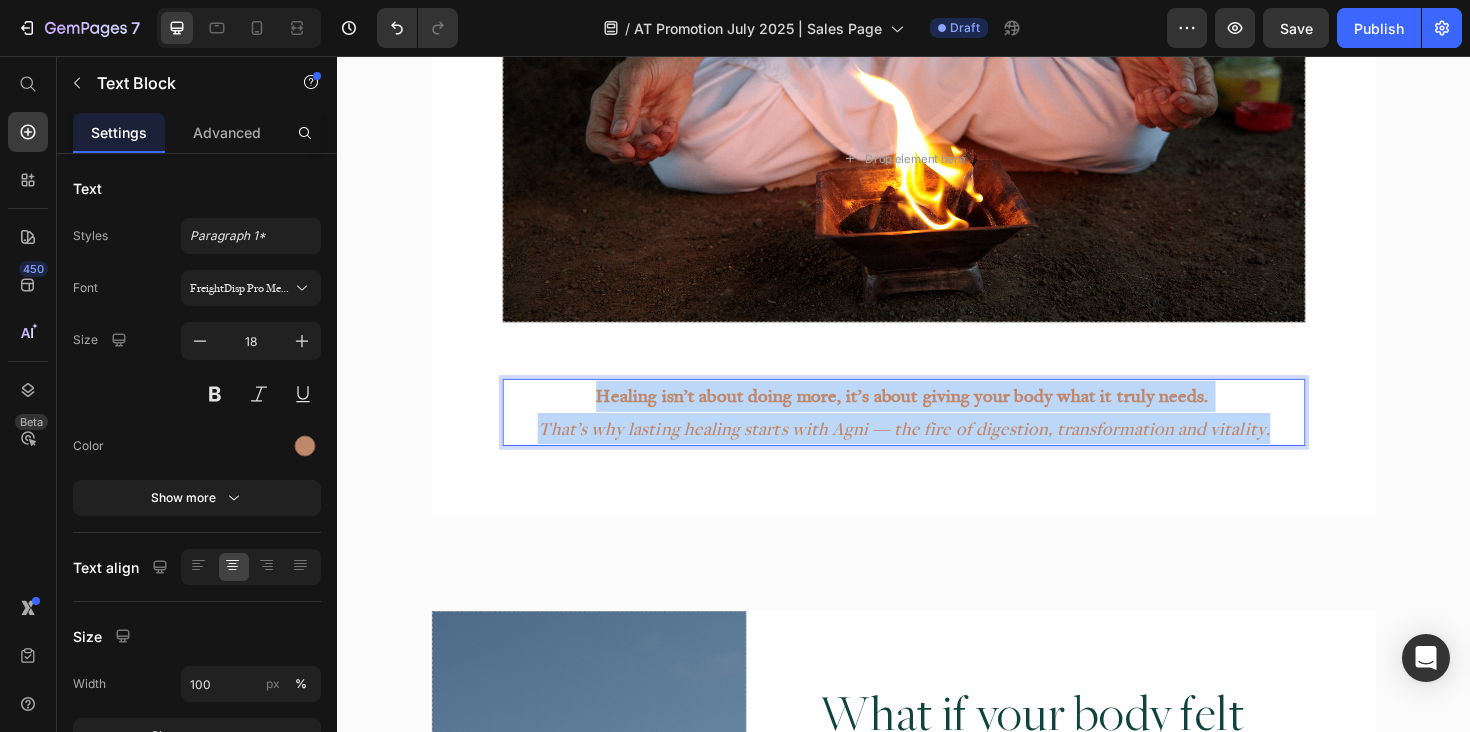 drag, startPoint x: 1333, startPoint y: 439, endPoint x: 576, endPoint y: 414, distance: 757.4127 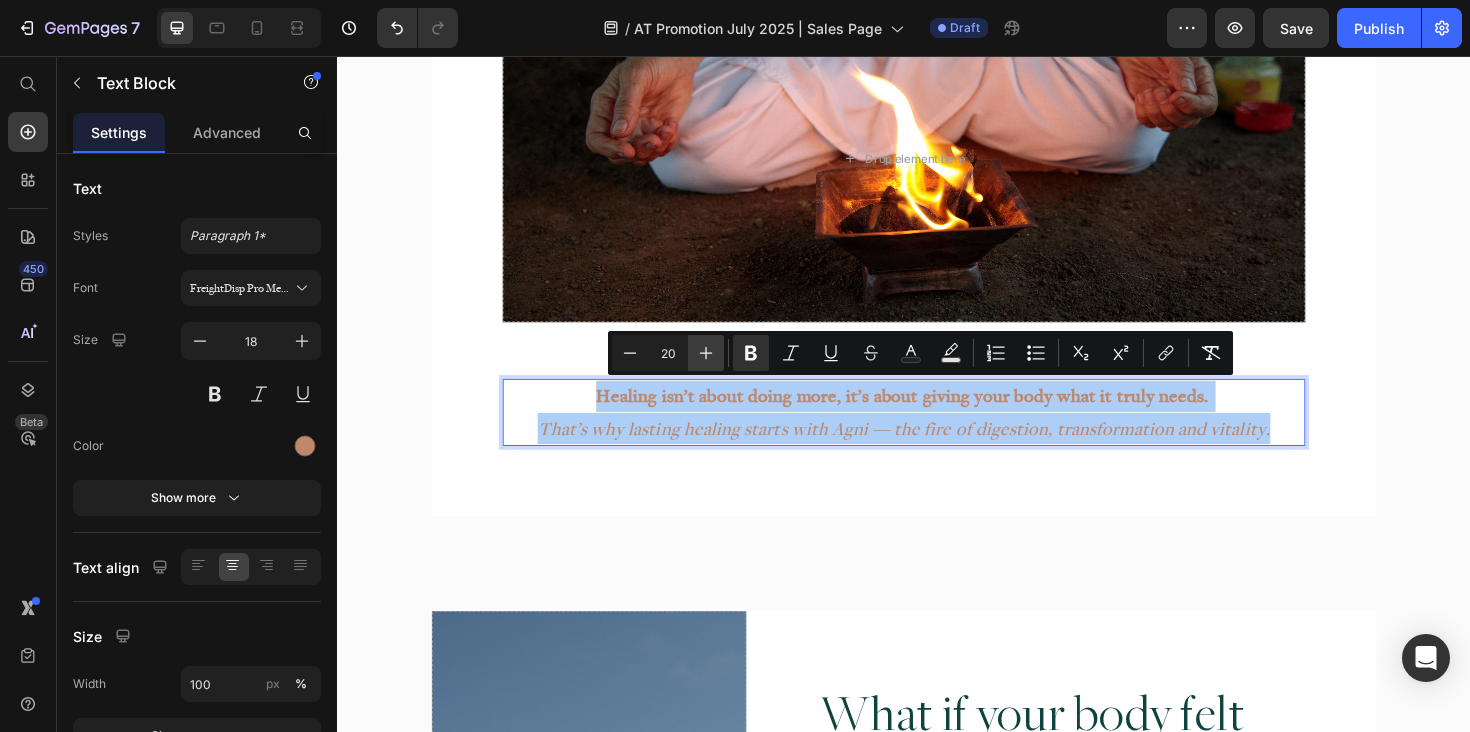 click 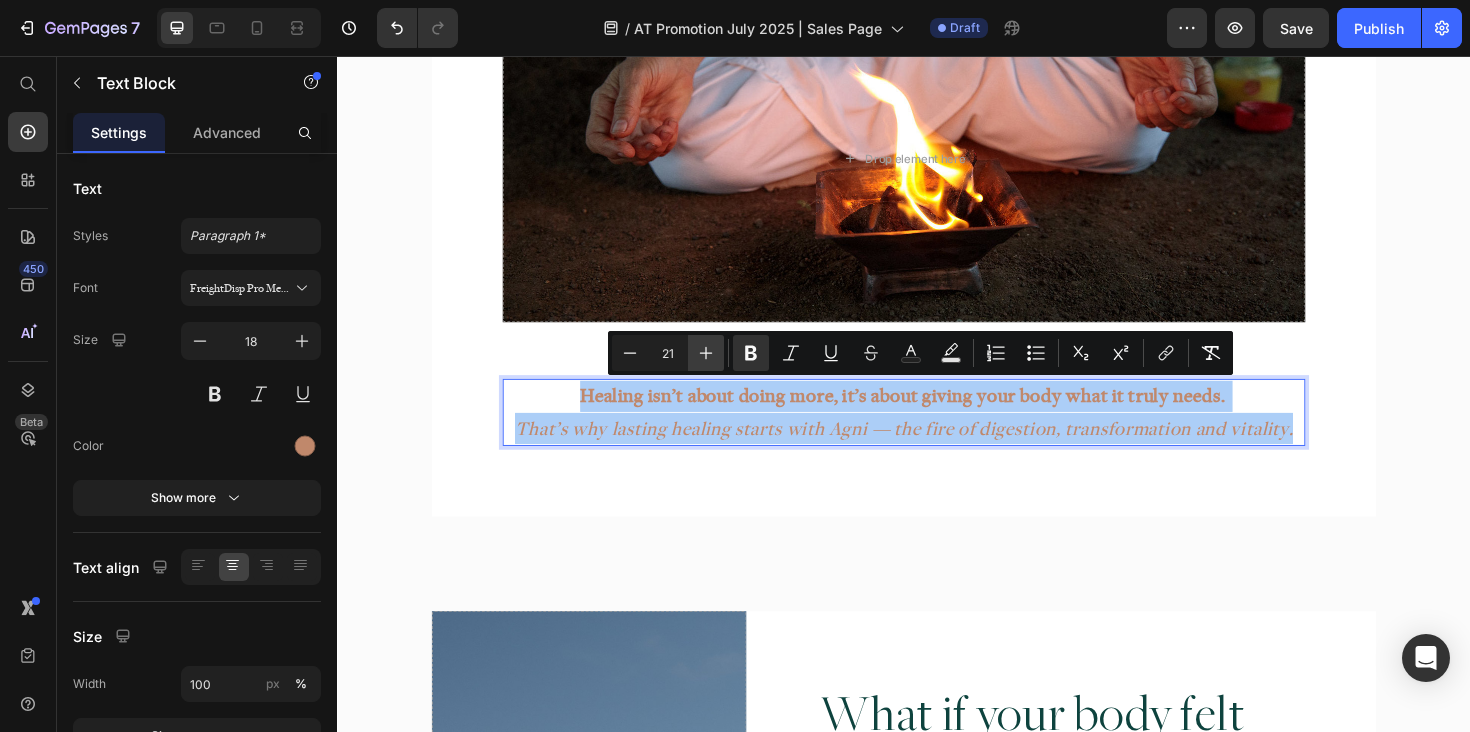 click 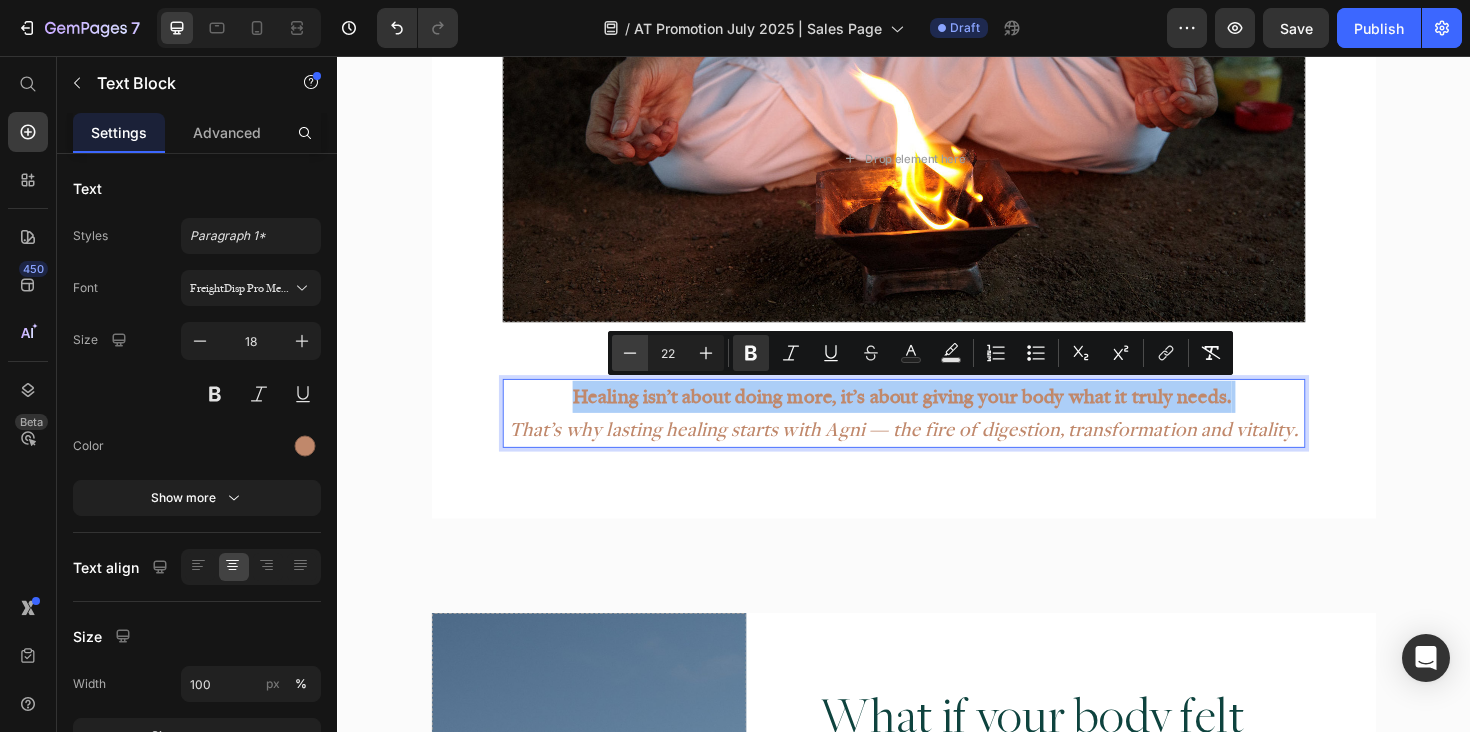 click 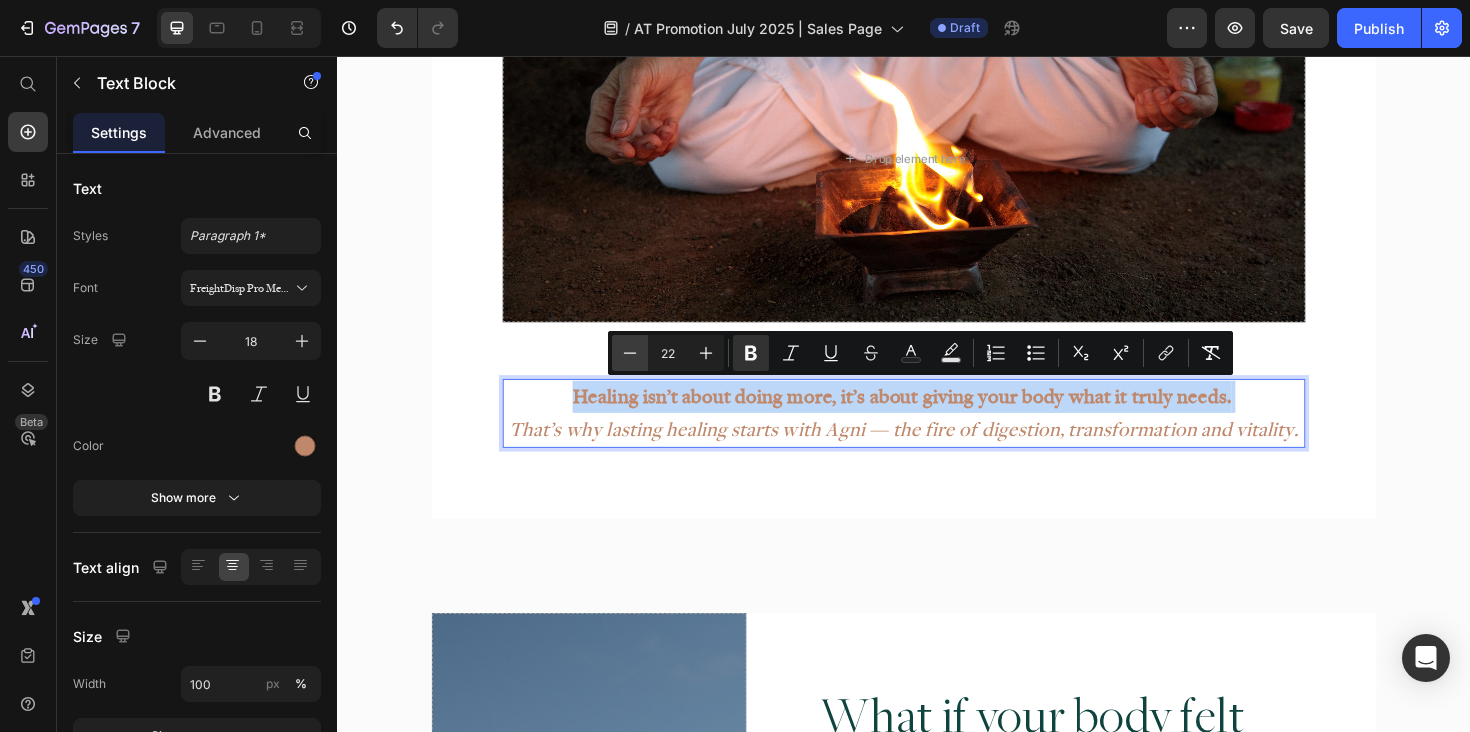 type on "21" 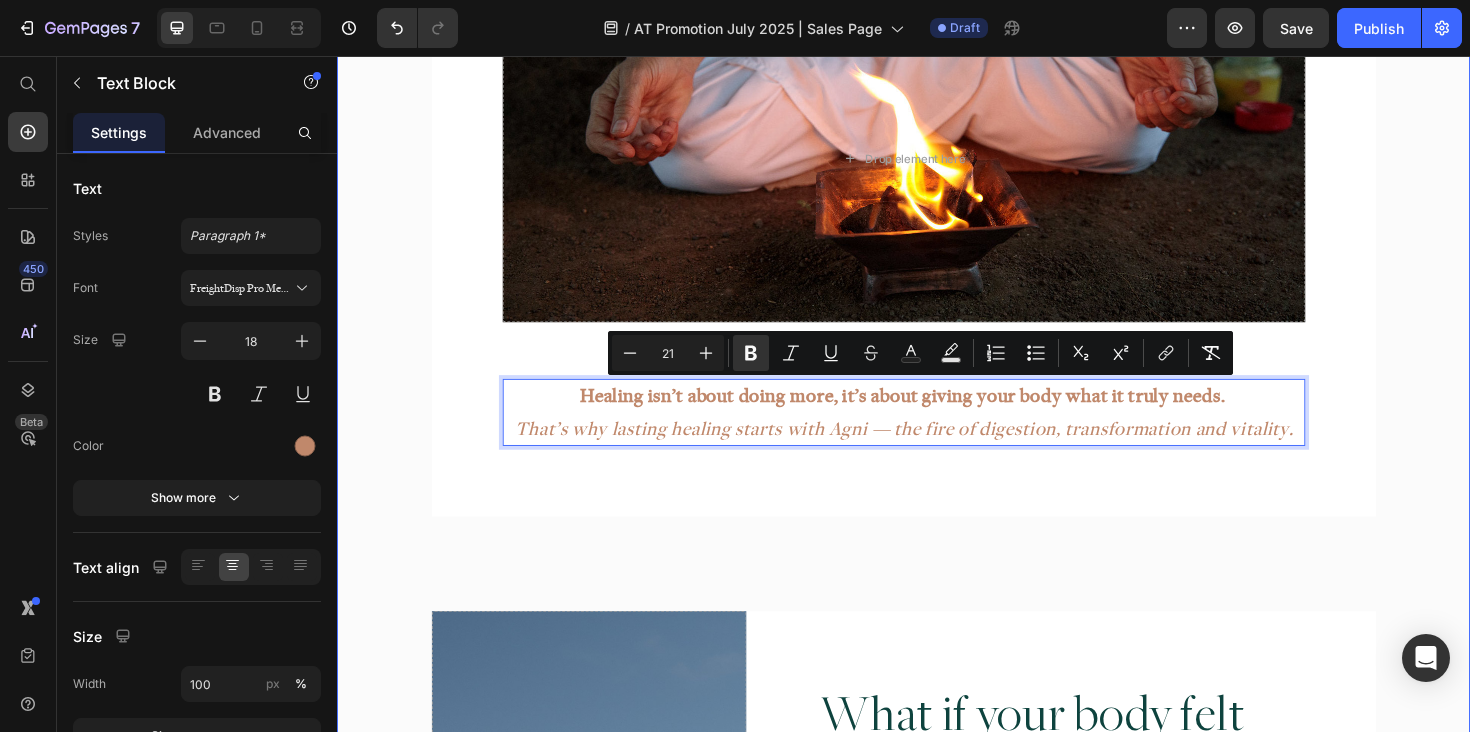 click on "Does This Sound Familiar? Heading You’re doing your best — eating well, trying supplements, following the “right” advice… but something still feels off.  Some days you're okay, but other days you’re drained, foggy, or overwhelmed, as if your body is working against you. Text Block
Digestive issues such as IBS, bloating, diarrhea, constipation or reflux , interrupting your life and causing embarrassment and pain.
Energy crashes, anxiety, or constant overwhelm  — even when you’re “doing everything right”.
Painful periods, PMS, or unpredictable cycles  leaving you exhausted and emotional.
Uncomfortable and irritating skin conditions such as eczema and psoriasis.
Autoimmune disorders or fatigue  that never fully resolves.
A sense of disconnection from your body  — as if something’s off but hard to explain.
You’ve tried it all  — nothing has worked long-term. Item List Row" at bounding box center [937, 33] 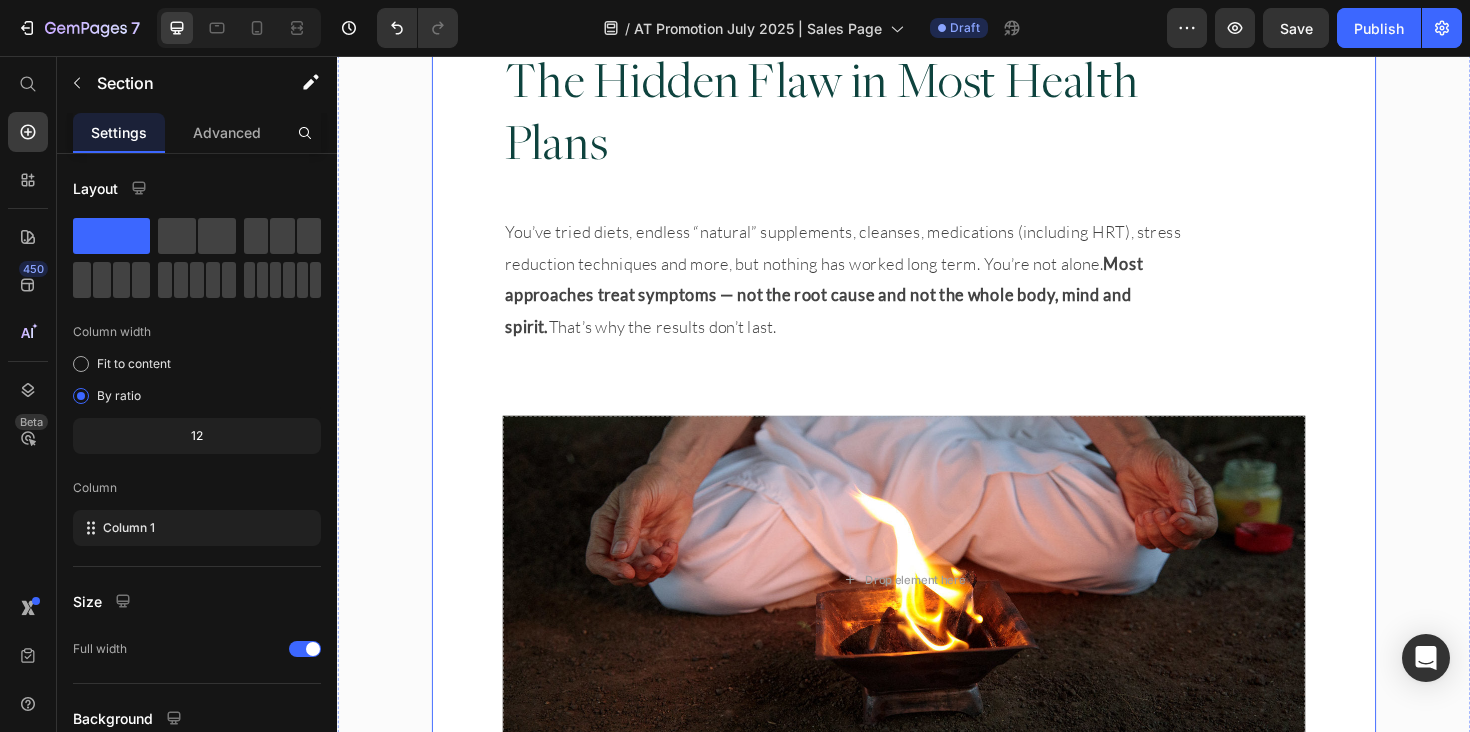 scroll, scrollTop: 2761, scrollLeft: 0, axis: vertical 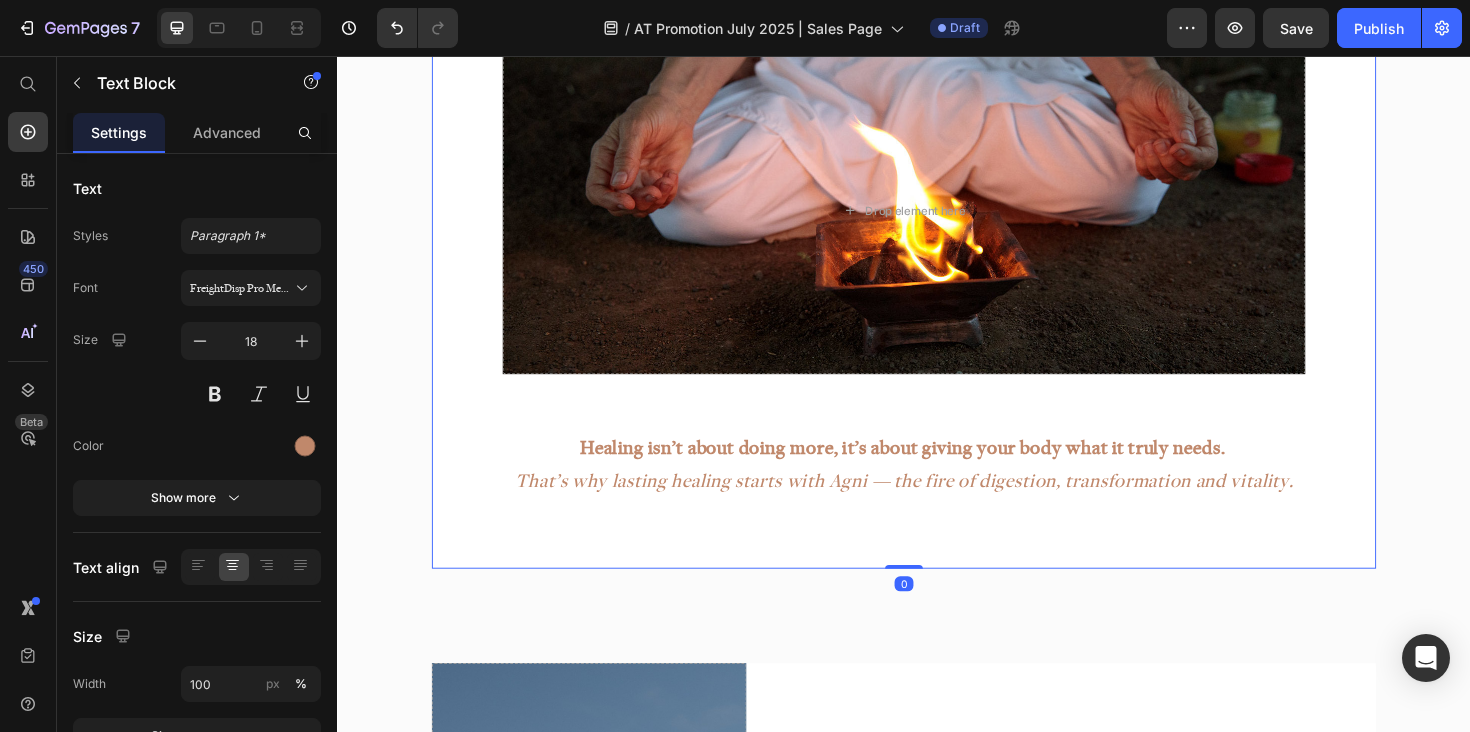 click on "The Hidden Flaw in Most Health Plans Heading You’ve tried diets, endless “natural” supplements, cleanses, medications (including HRT), stress reduction techniques and more, but nothing has worked long term. You’re not alone.   Most approaches treat symptoms — not the root cause and not the whole body, mind and spirit.  That’s why the results don’t last. Text Block
Drop element here Row Healing isn’t about doing more, it’s about giving your body what it truly needs.   That’s why lasting healing starts with Agni — the fire of digestion, transformation and vitality. Text Block Row   0" at bounding box center [937, 90] 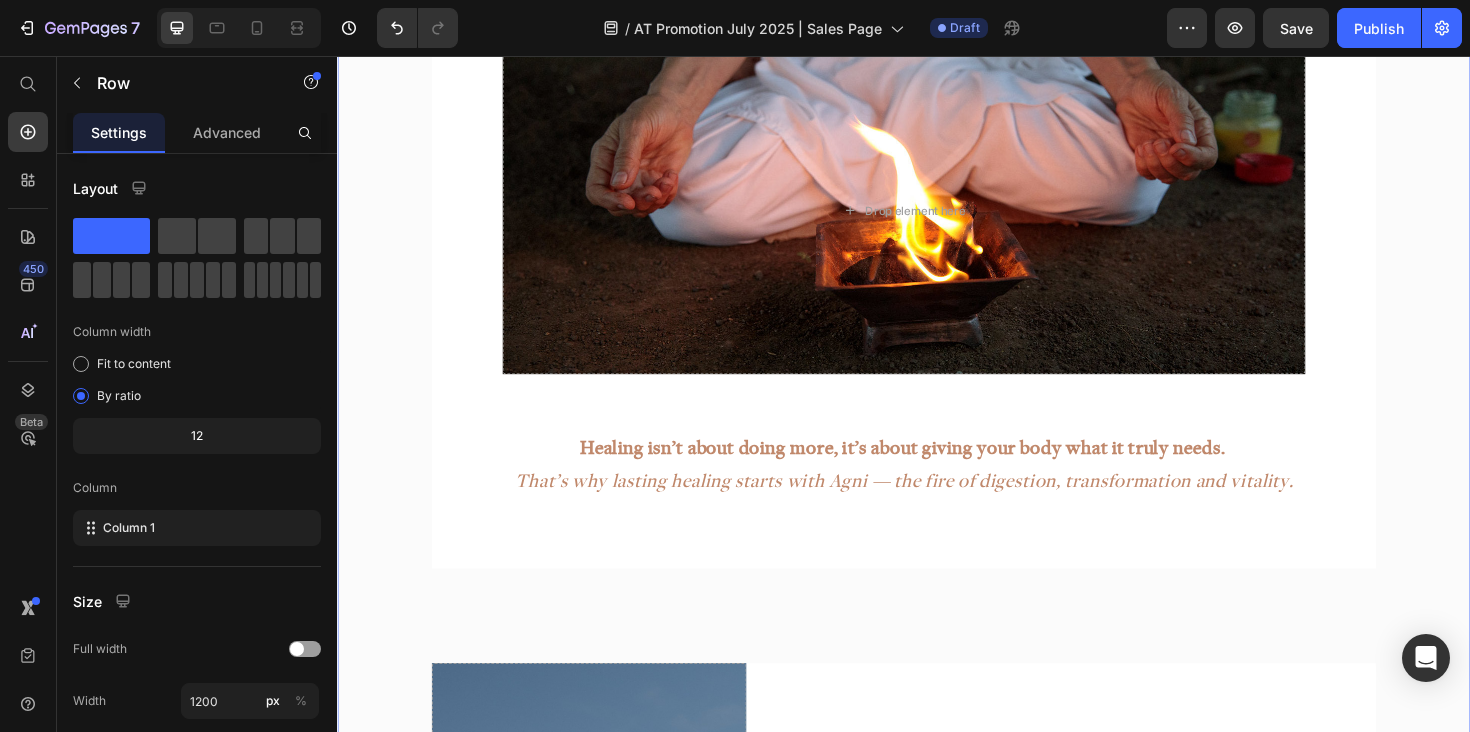 click on "Does This Sound Familiar? Heading You’re doing your best — eating well, trying supplements, following the “right” advice… but something still feels off.  Some days you're okay, but other days you’re drained, foggy, or overwhelmed, as if your body is working against you. Text Block
Digestive issues such as IBS, bloating, diarrhea, constipation or reflux , interrupting your life and causing embarrassment and pain.
Energy crashes, anxiety, or constant overwhelm  — even when you’re “doing everything right”.
Painful periods, PMS, or unpredictable cycles  leaving you exhausted and emotional.
Uncomfortable and irritating skin conditions such as eczema and psoriasis.
Autoimmune disorders or fatigue  that never fully resolves.
A sense of disconnection from your body  — as if something’s off but hard to explain.
You’ve tried it all  — nothing has worked long-term. Item List Row" at bounding box center (937, 88) 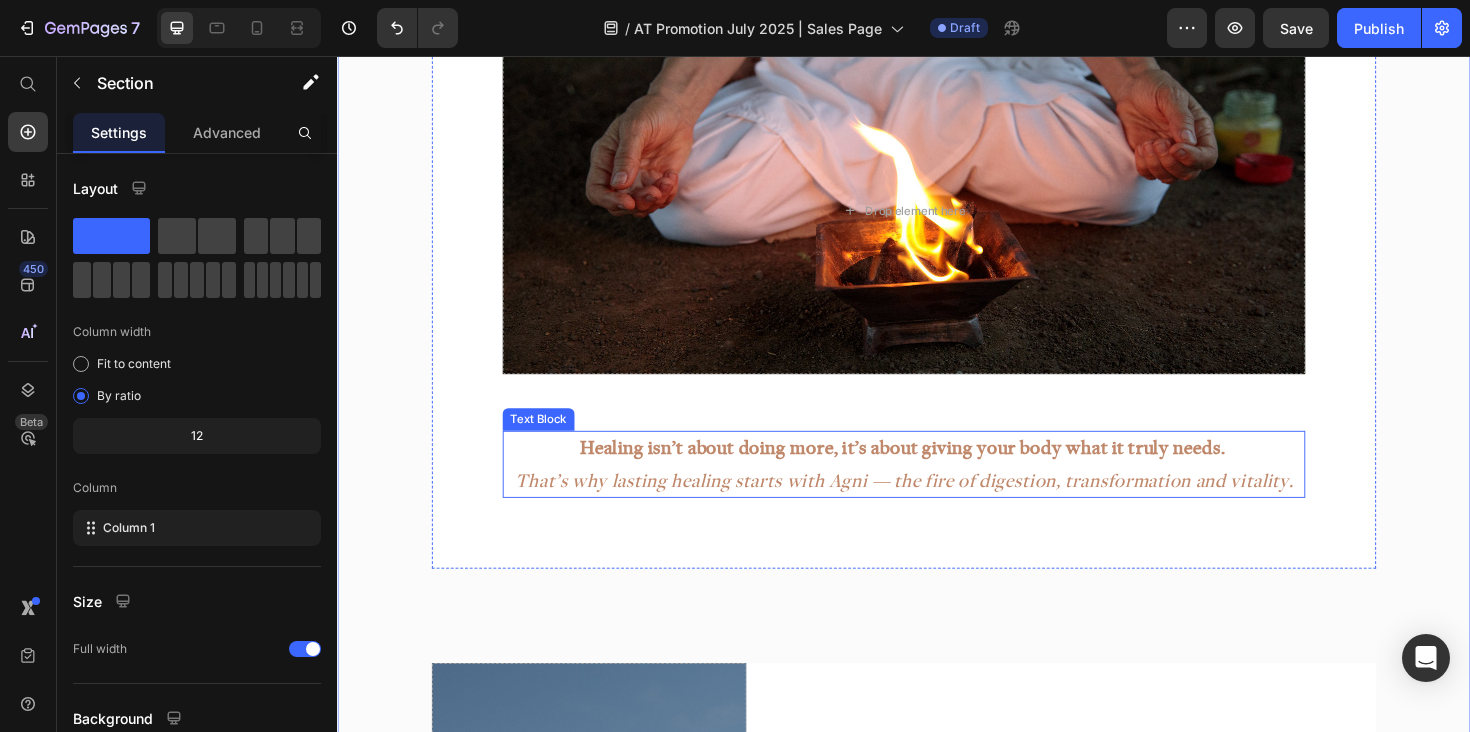 click on "That’s why lasting healing starts with Agni — the fire of digestion, transformation and vitality." at bounding box center (937, 504) 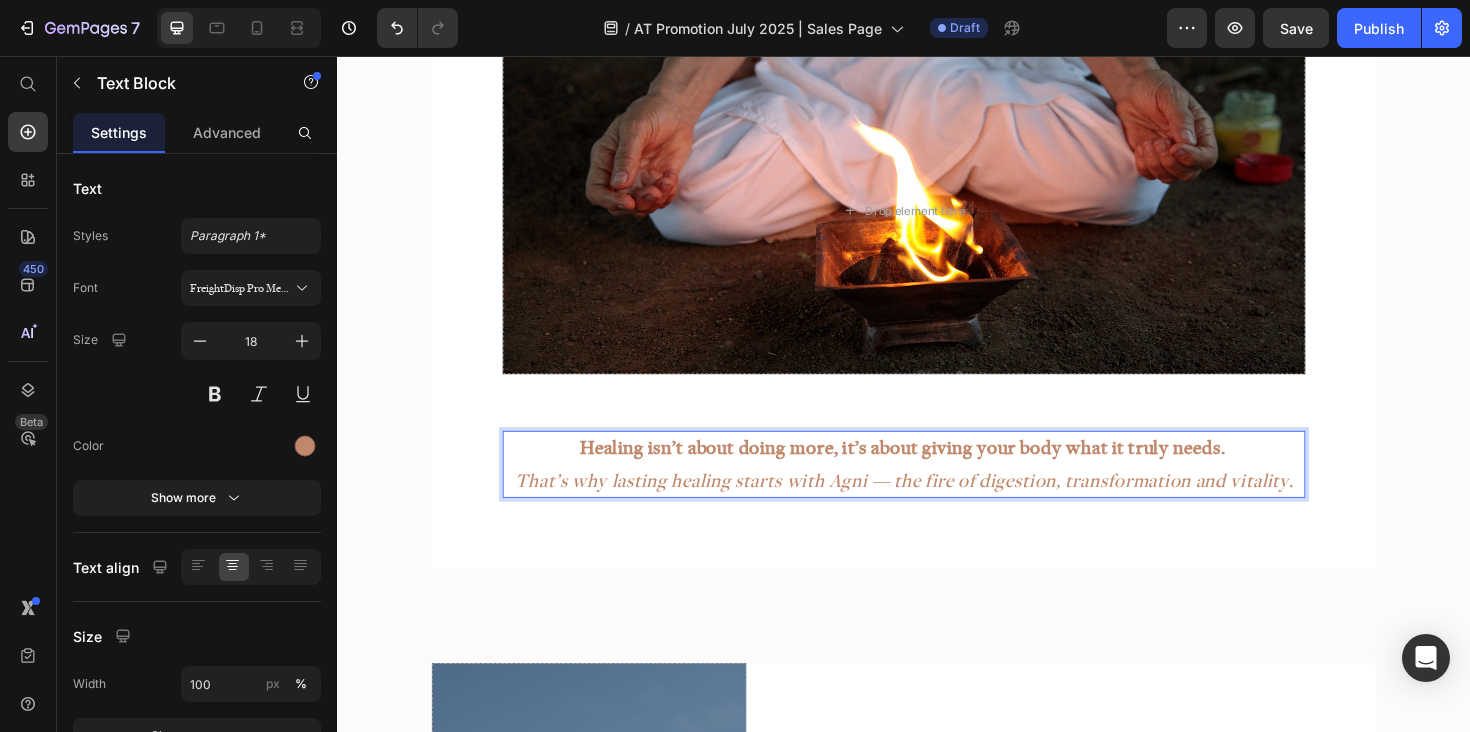click on "That’s why lasting healing starts with Agni — the fire of digestion, transformation and vitality." at bounding box center [937, 504] 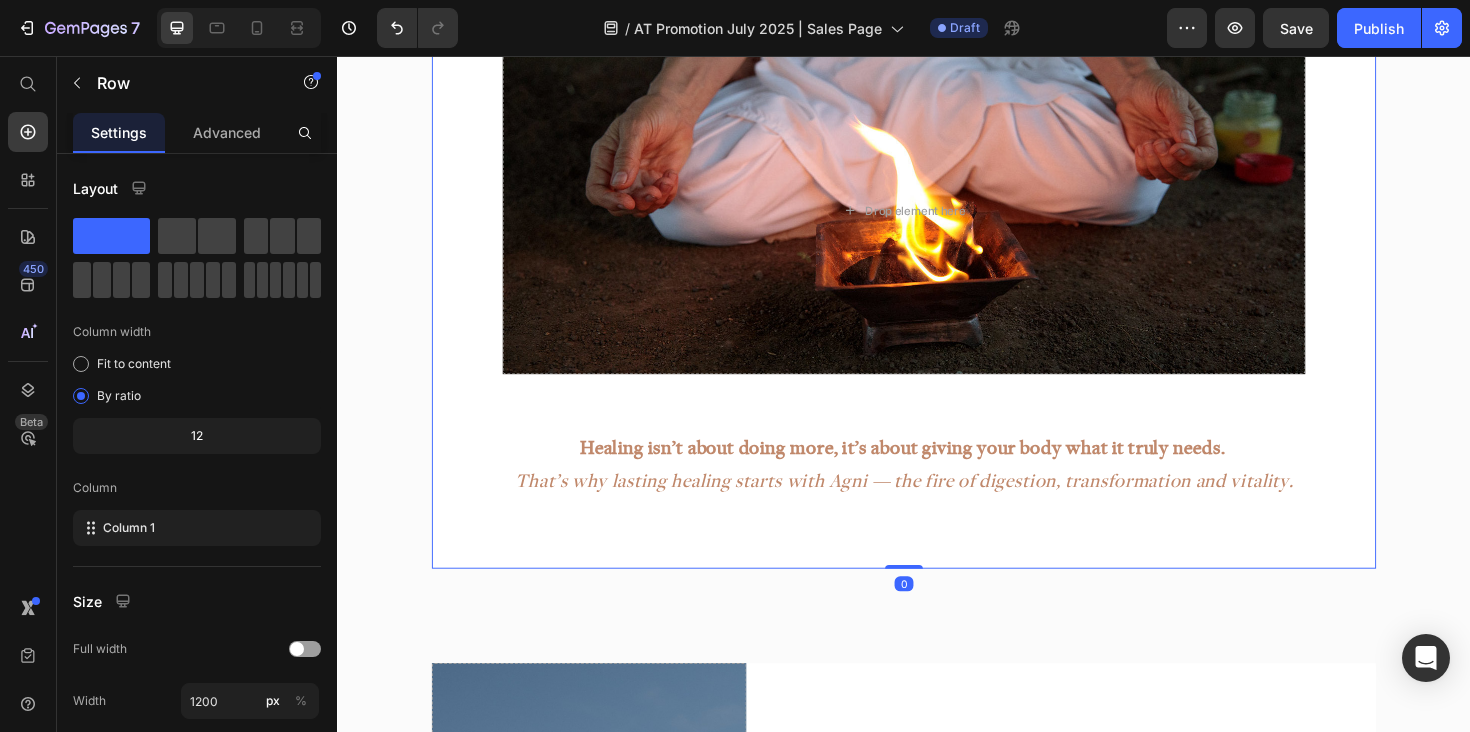 click on "The Hidden Flaw in Most Health Plans Heading You’ve tried diets, endless “natural” supplements, cleanses, medications (including HRT), stress reduction techniques and more, but nothing has worked long term. You’re not alone.   Most approaches treat symptoms — not the root cause and not the whole body, mind and spirit.  That’s why the results don’t last. Text Block
Drop element here Row Healing isn’t about doing more, it’s about giving your body what it truly needs.   That’s why lasting healing starts with Agni — the fire of digestion, transformation and vitality. Text Block Row   0" at bounding box center (937, 90) 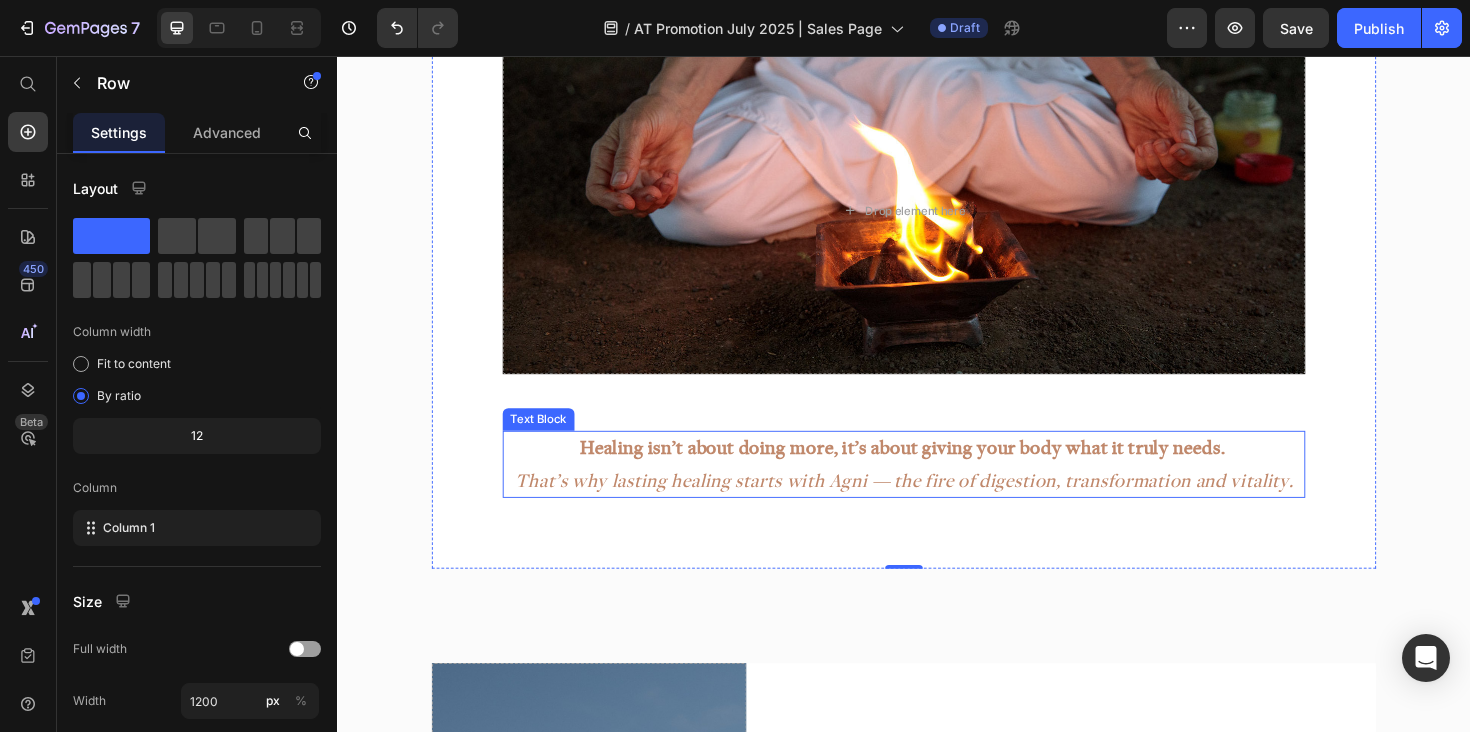 click on "That’s why lasting healing starts with Agni — the fire of digestion, transformation and vitality." at bounding box center (937, 504) 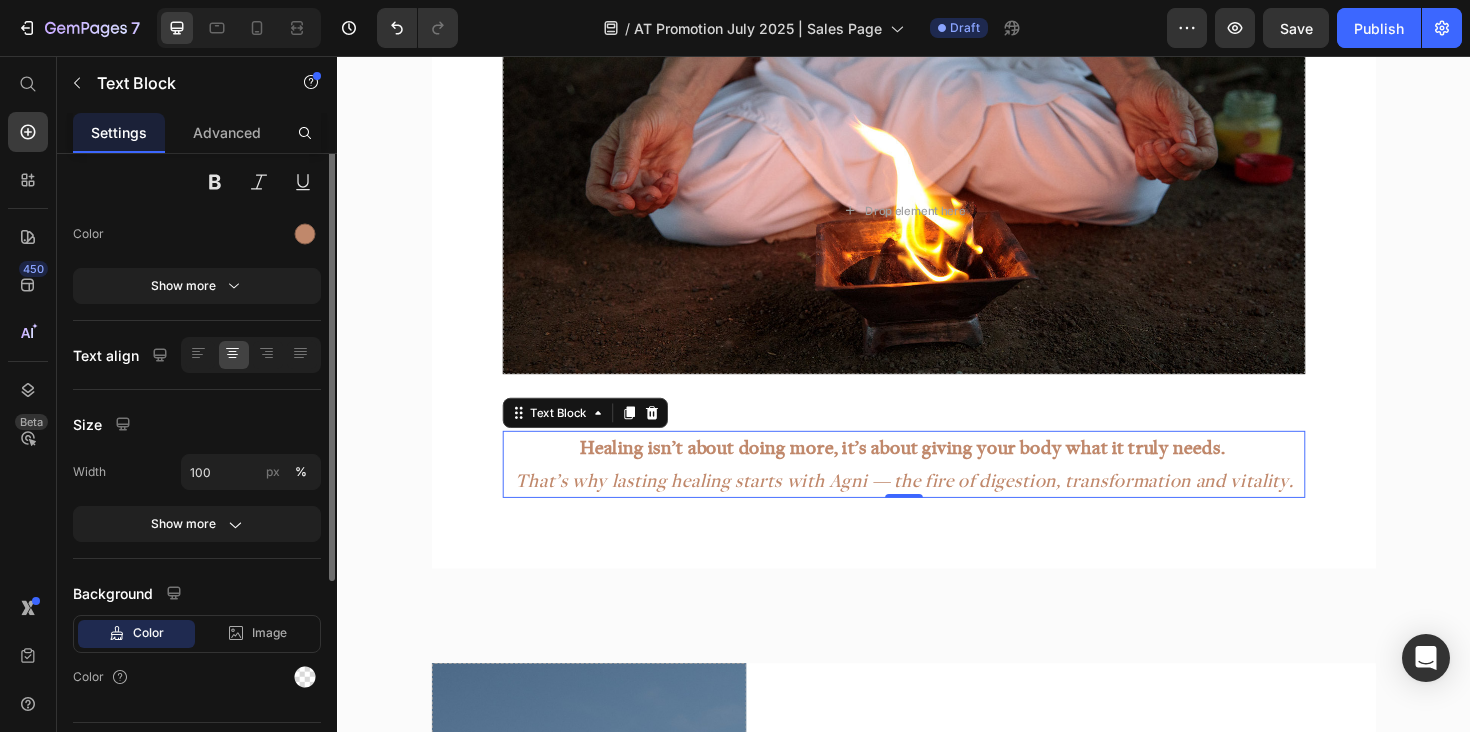 scroll, scrollTop: 260, scrollLeft: 0, axis: vertical 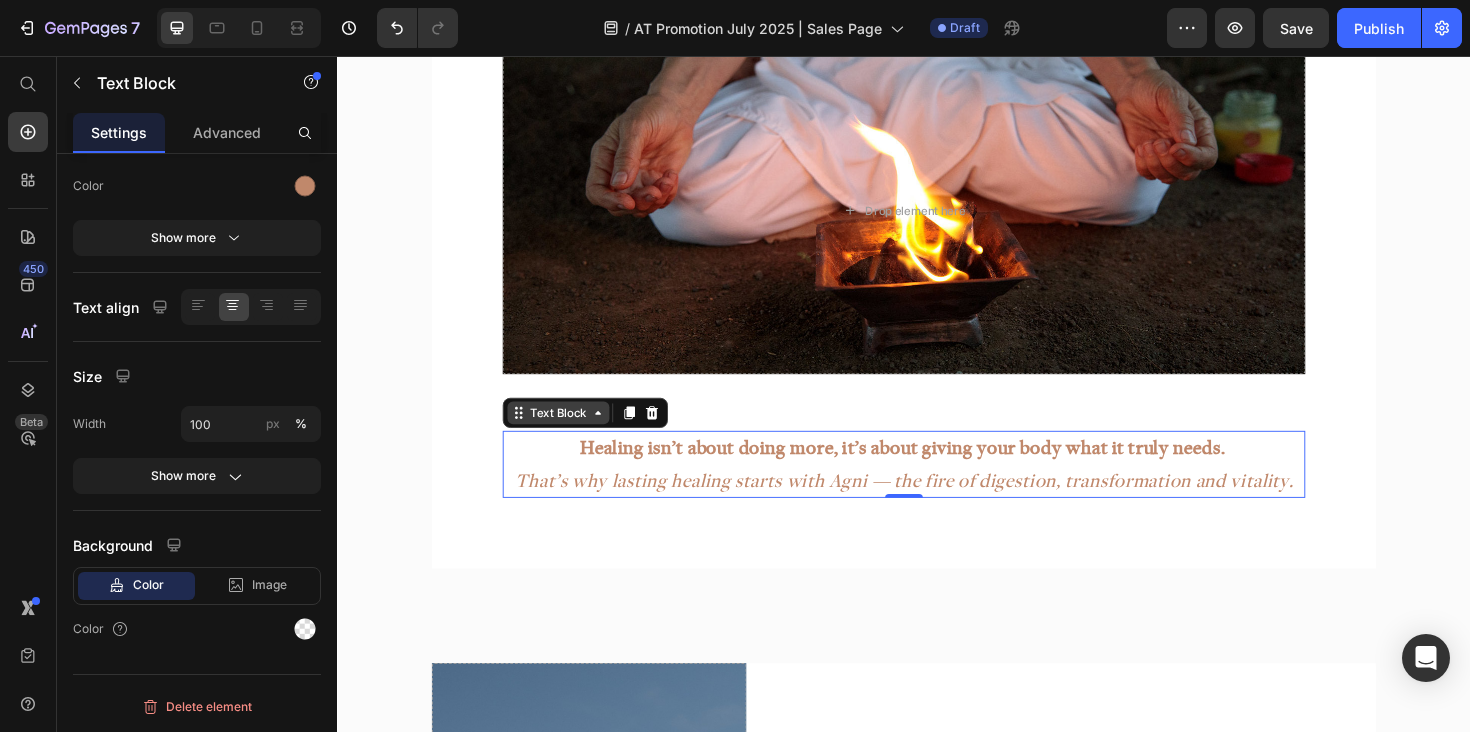 click on "Text Block" at bounding box center (571, 434) 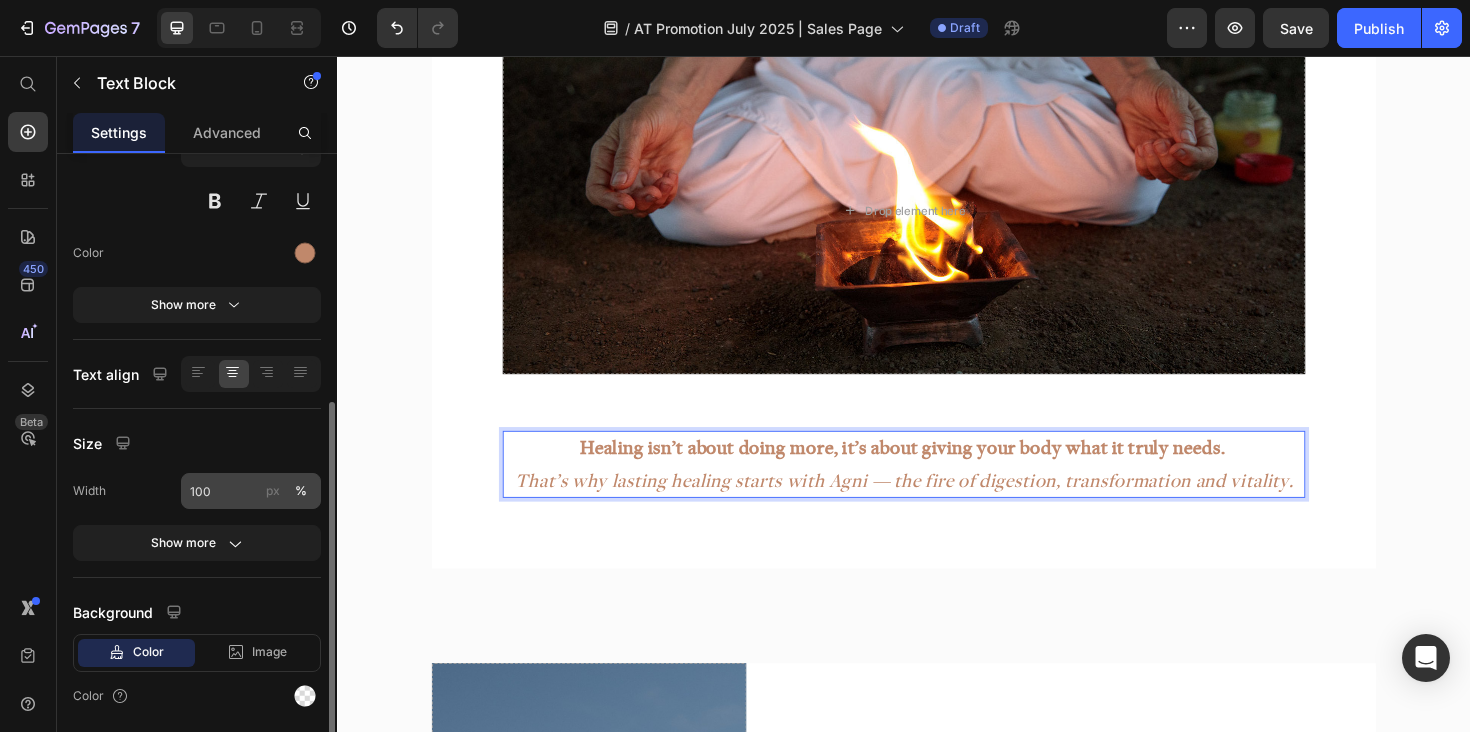 scroll, scrollTop: 260, scrollLeft: 0, axis: vertical 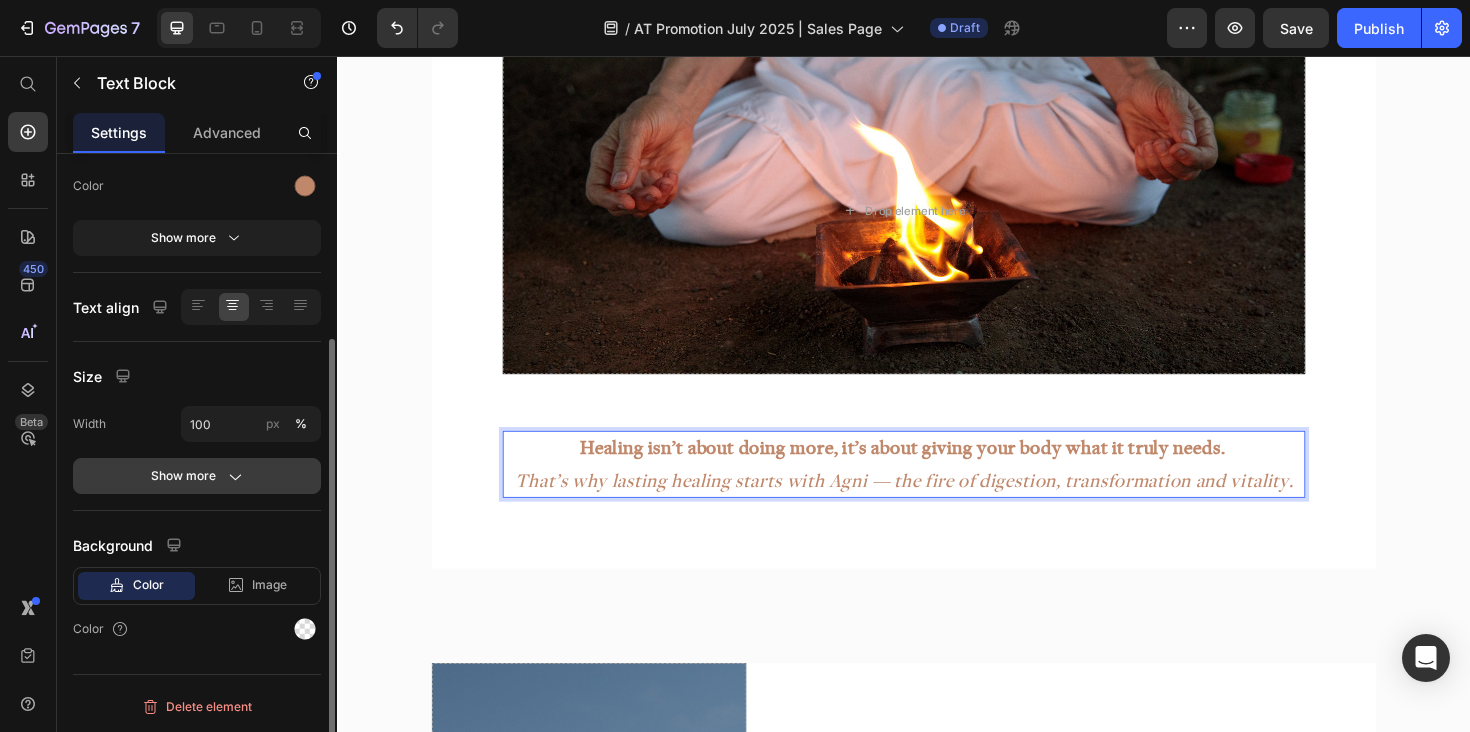 click on "Show more" 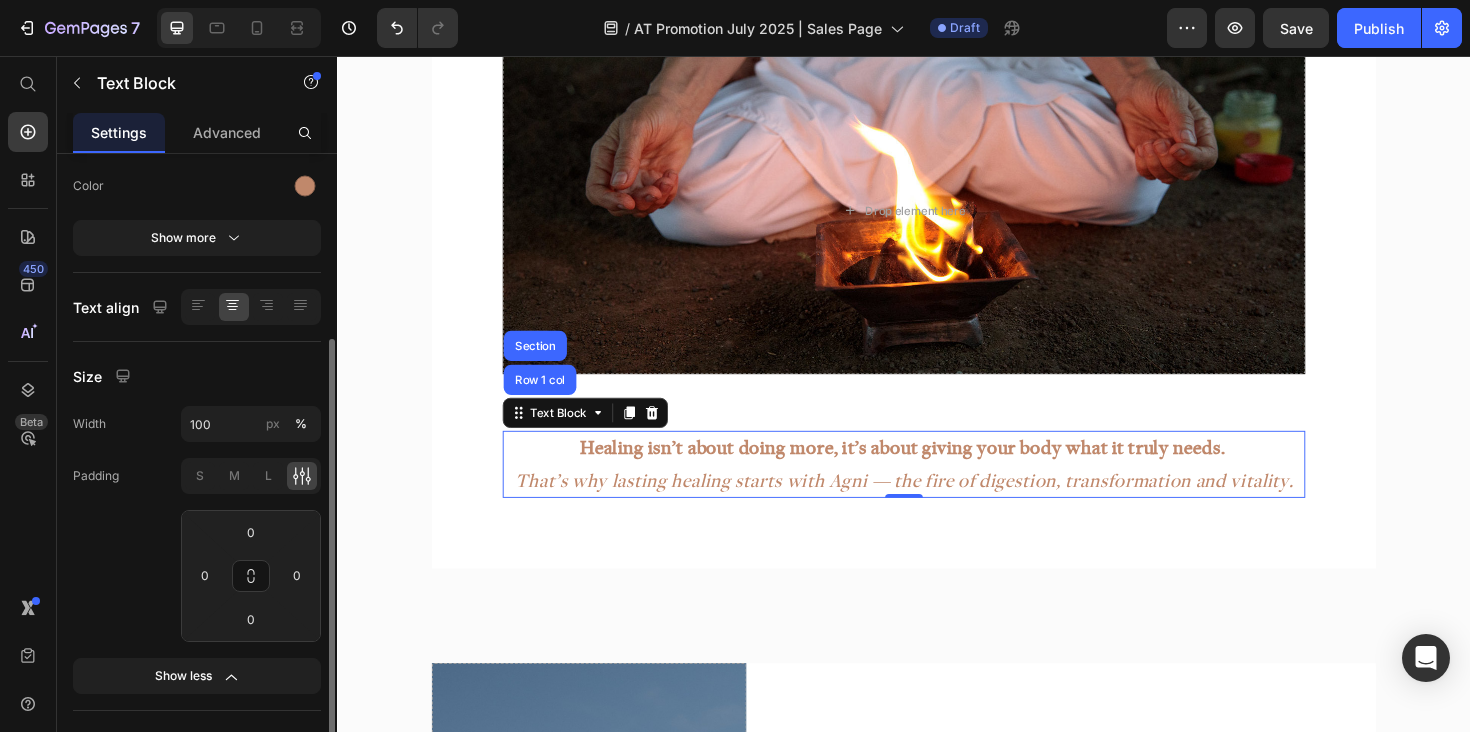 click on "Size" at bounding box center (197, 376) 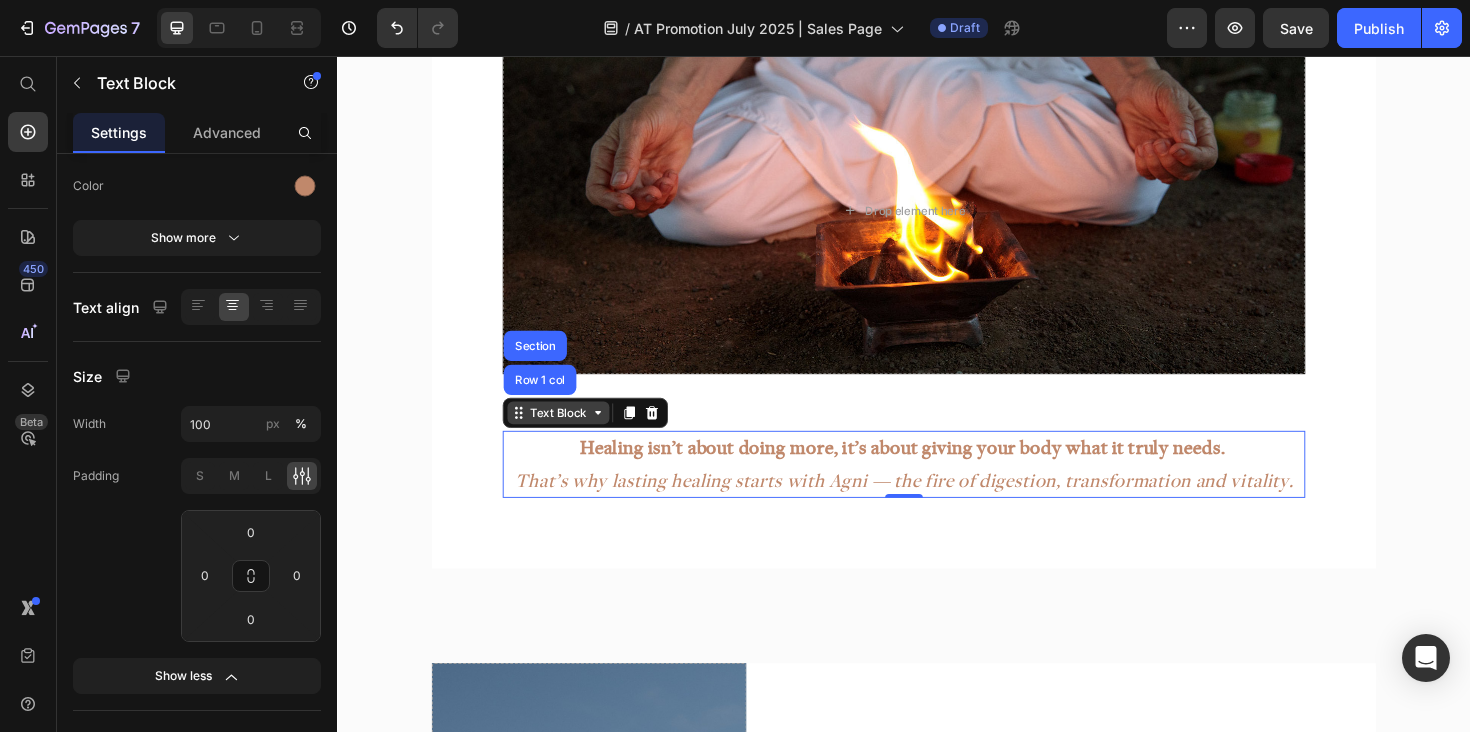 click on "Text Block" at bounding box center [571, 434] 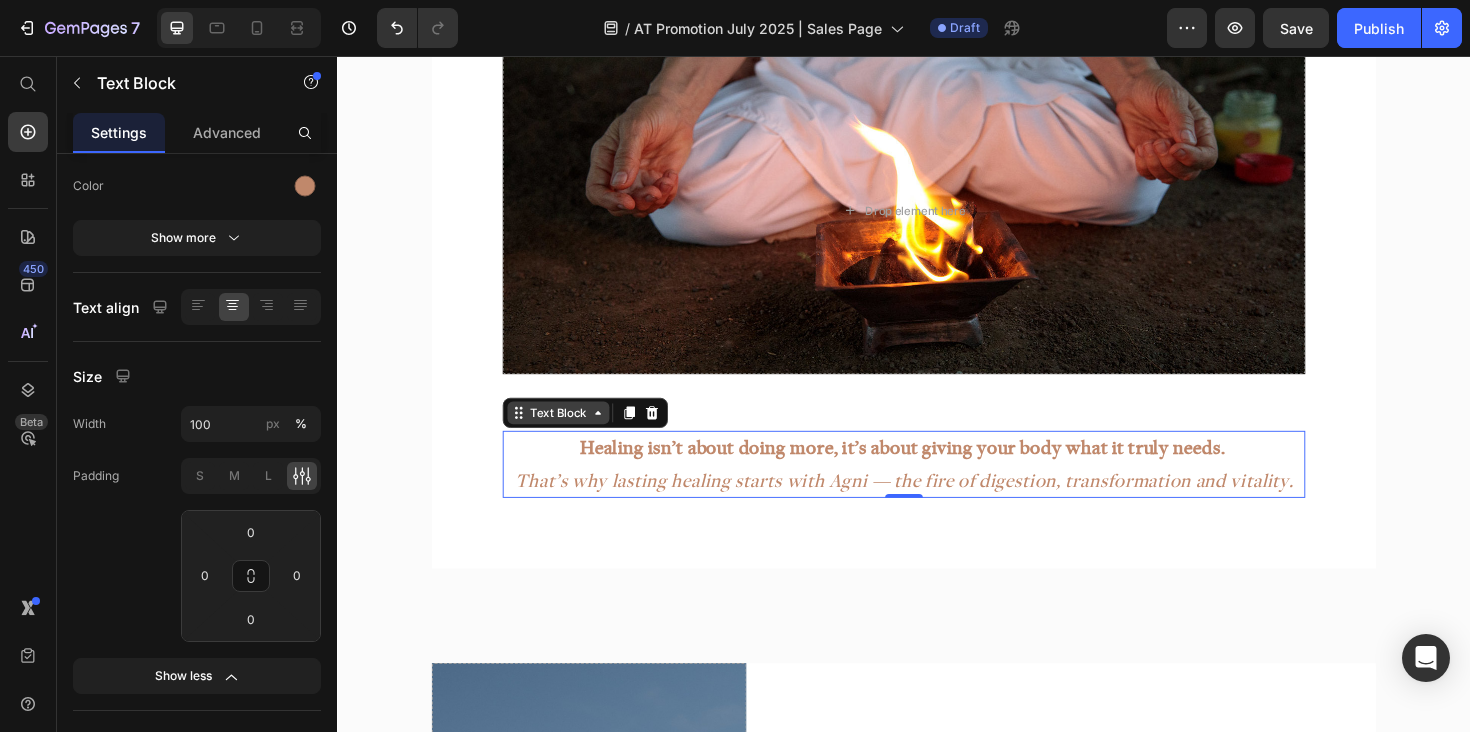click on "Text Block" at bounding box center (571, 434) 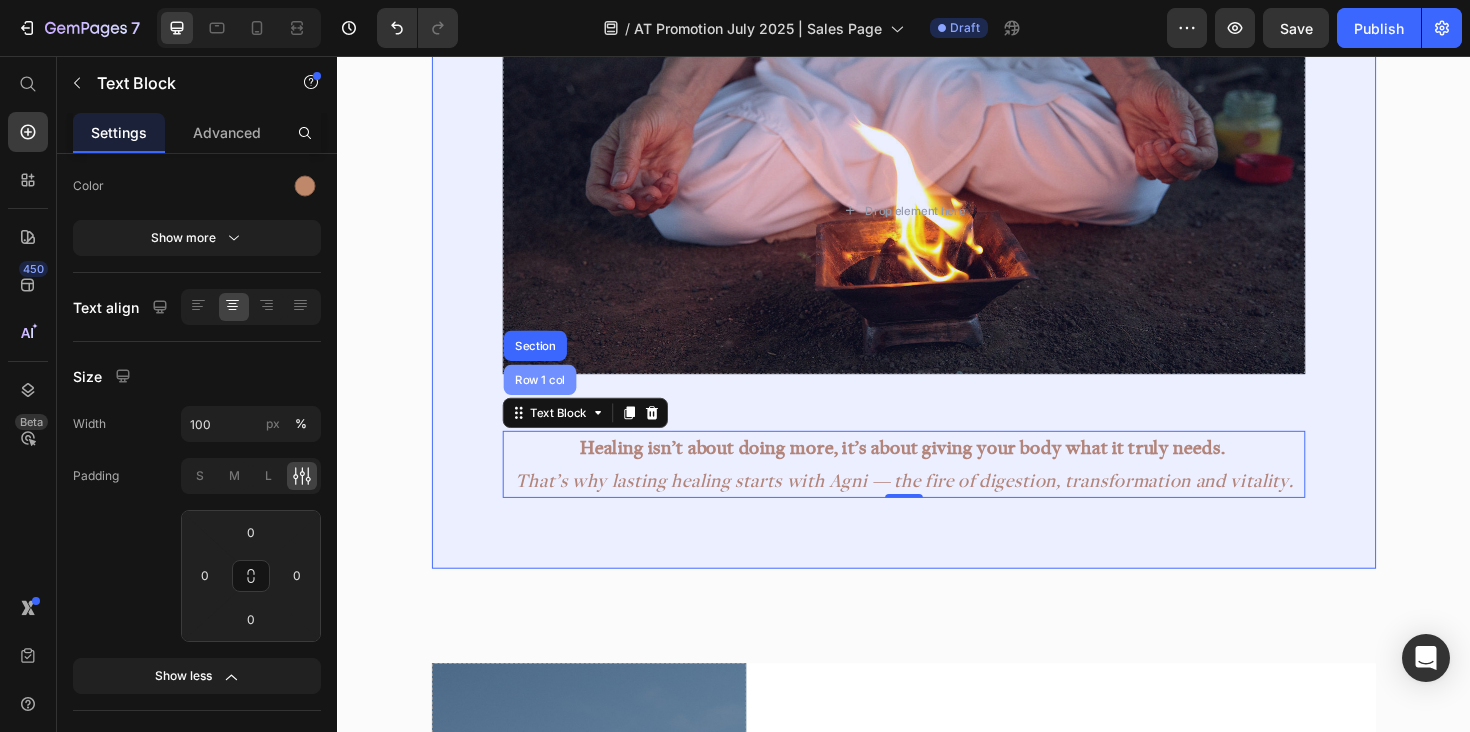 click on "Row 1 col" at bounding box center [551, 399] 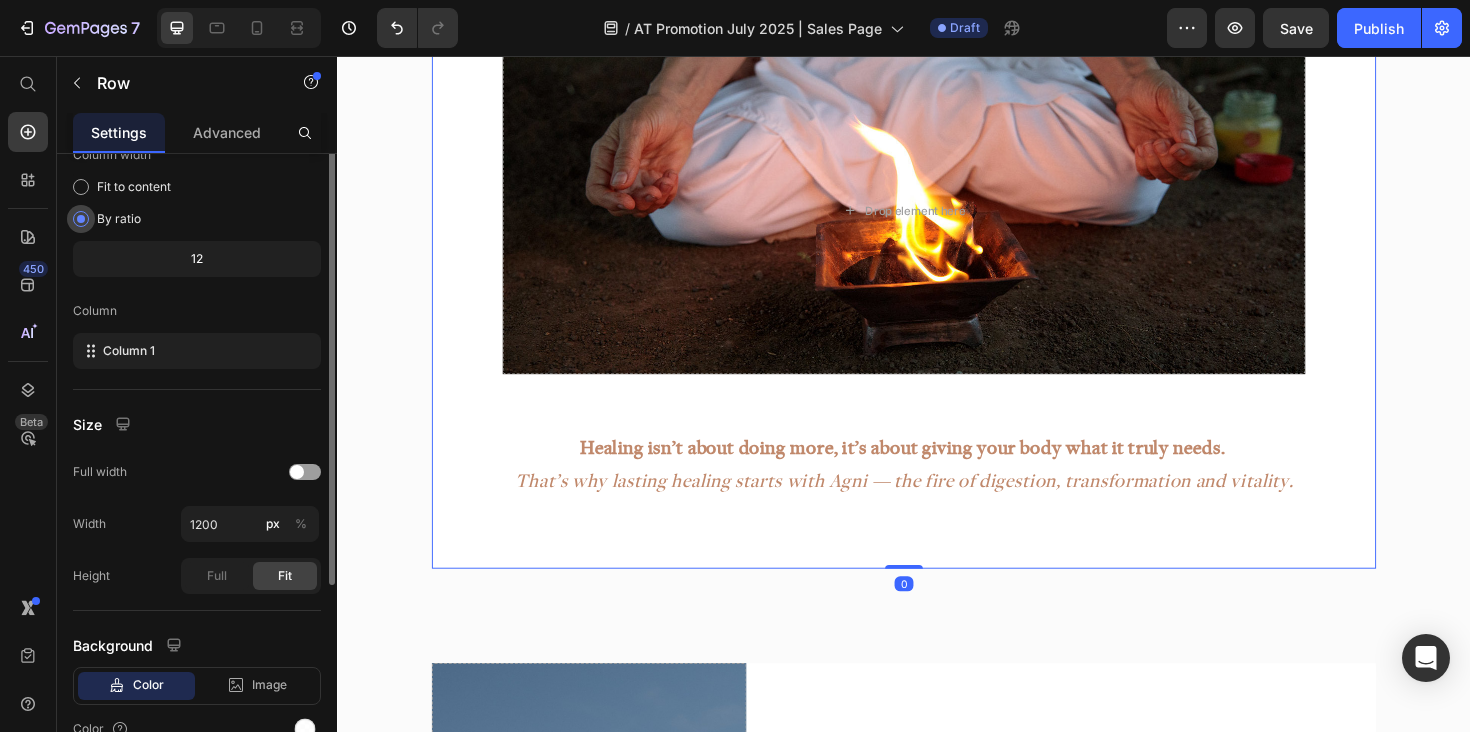 scroll, scrollTop: 277, scrollLeft: 0, axis: vertical 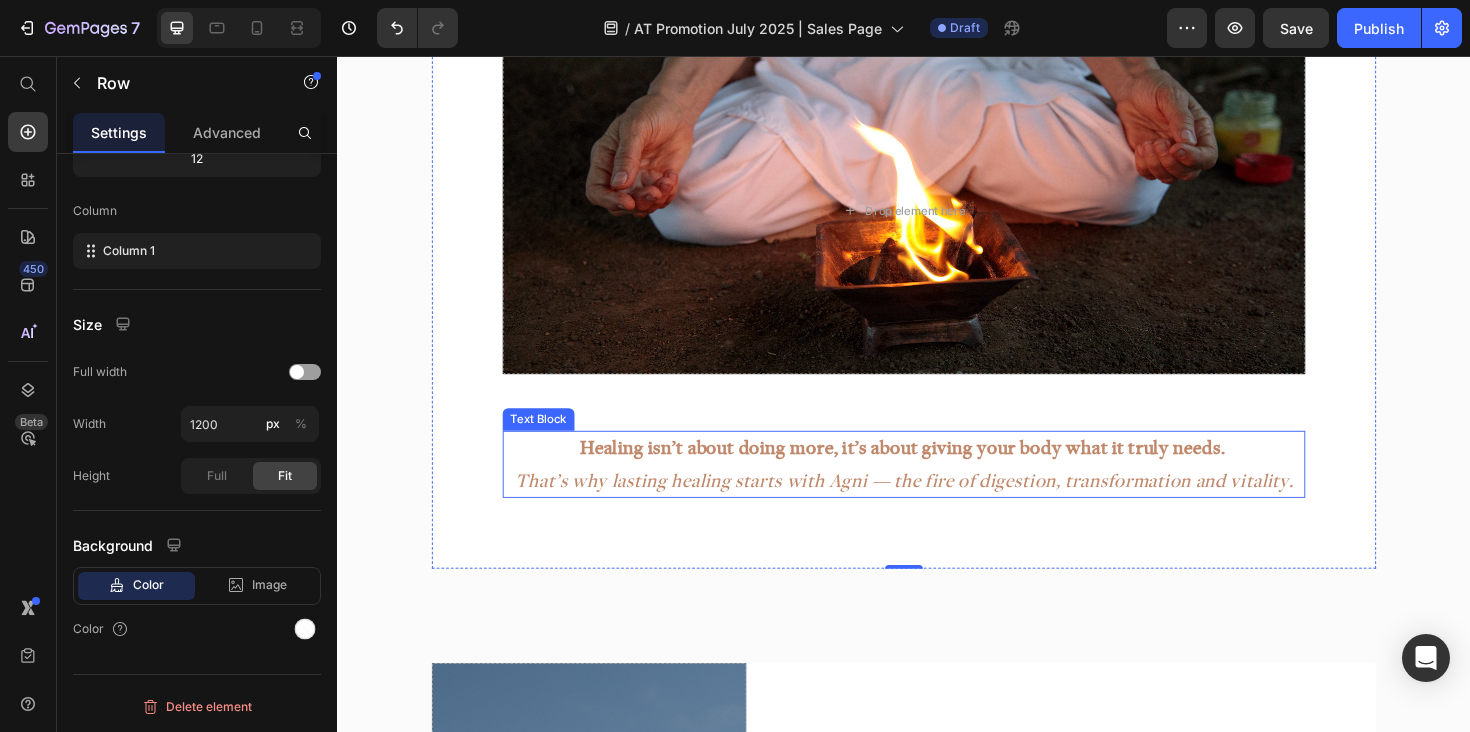 click on "That’s why lasting healing starts with Agni — the fire of digestion, transformation and vitality." at bounding box center [937, 504] 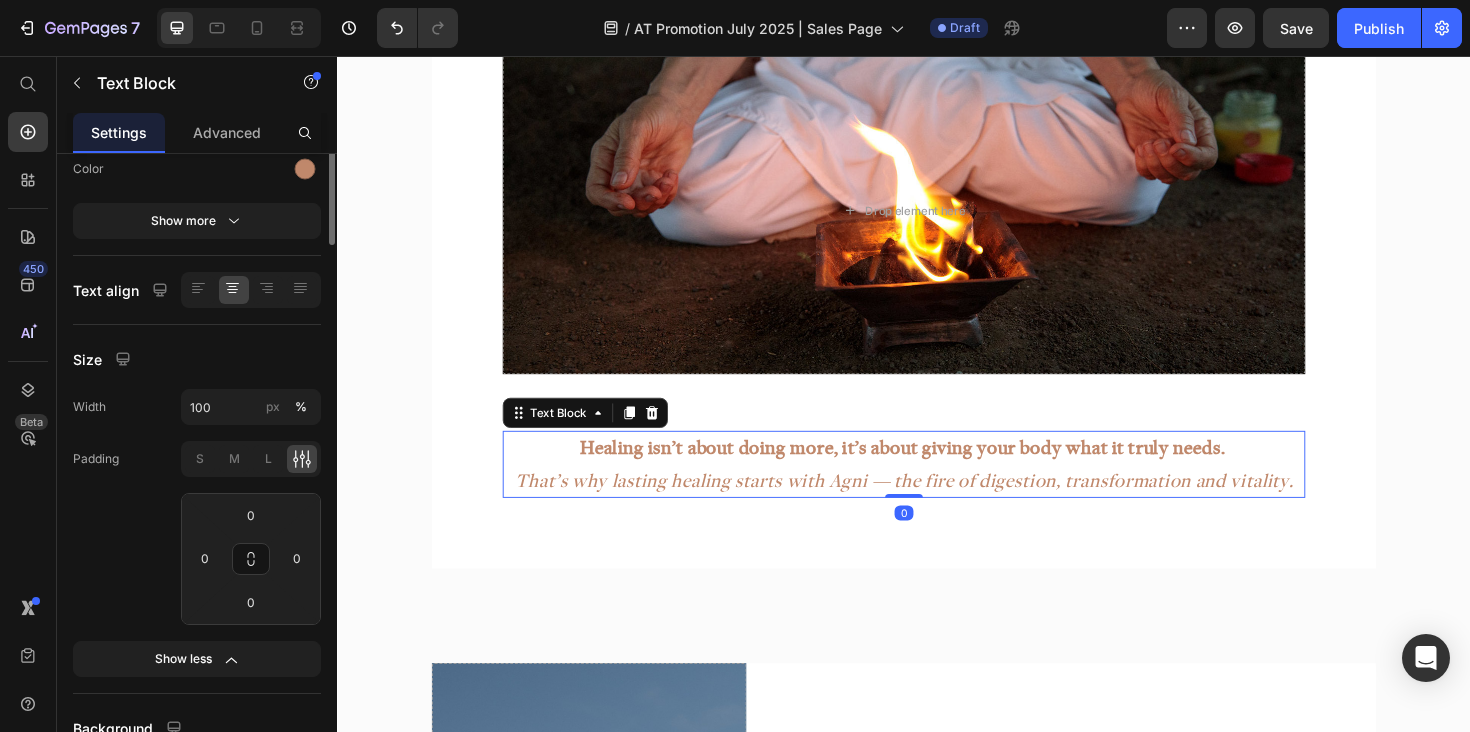 scroll, scrollTop: 0, scrollLeft: 0, axis: both 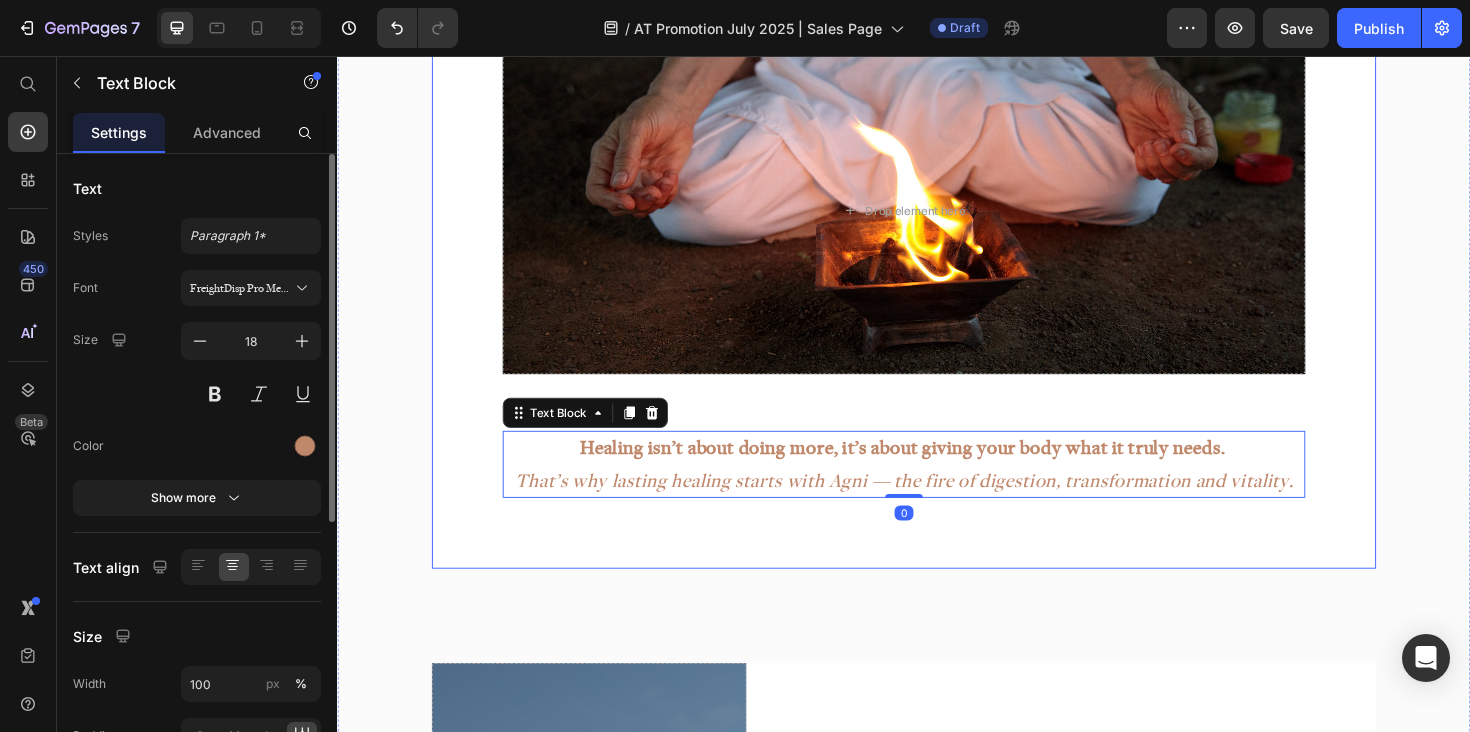 click on "The Hidden Flaw in Most Health Plans Heading You’ve tried diets, endless “natural” supplements, cleanses, medications (including HRT), stress reduction techniques and more, but nothing has worked long term. You’re not alone.   Most approaches treat symptoms — not the root cause and not the whole body, mind and spirit.  That’s why the results don’t last. Text Block
Drop element here Row Healing isn’t about doing more, it’s about giving your body what it truly needs.   That’s why lasting healing starts with Agni — the fire of digestion, transformation and vitality. Text Block   0 Row" at bounding box center (937, 90) 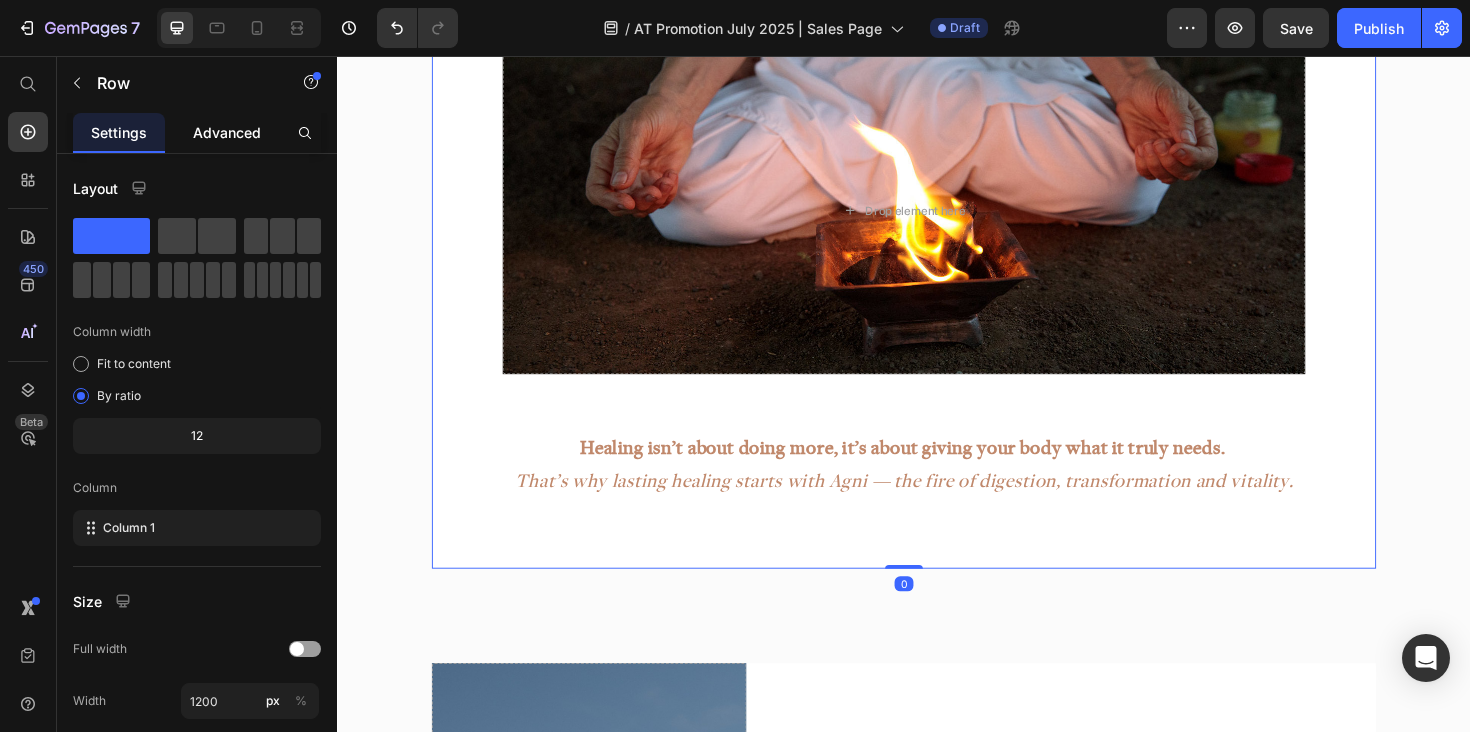 click on "Advanced" at bounding box center (227, 132) 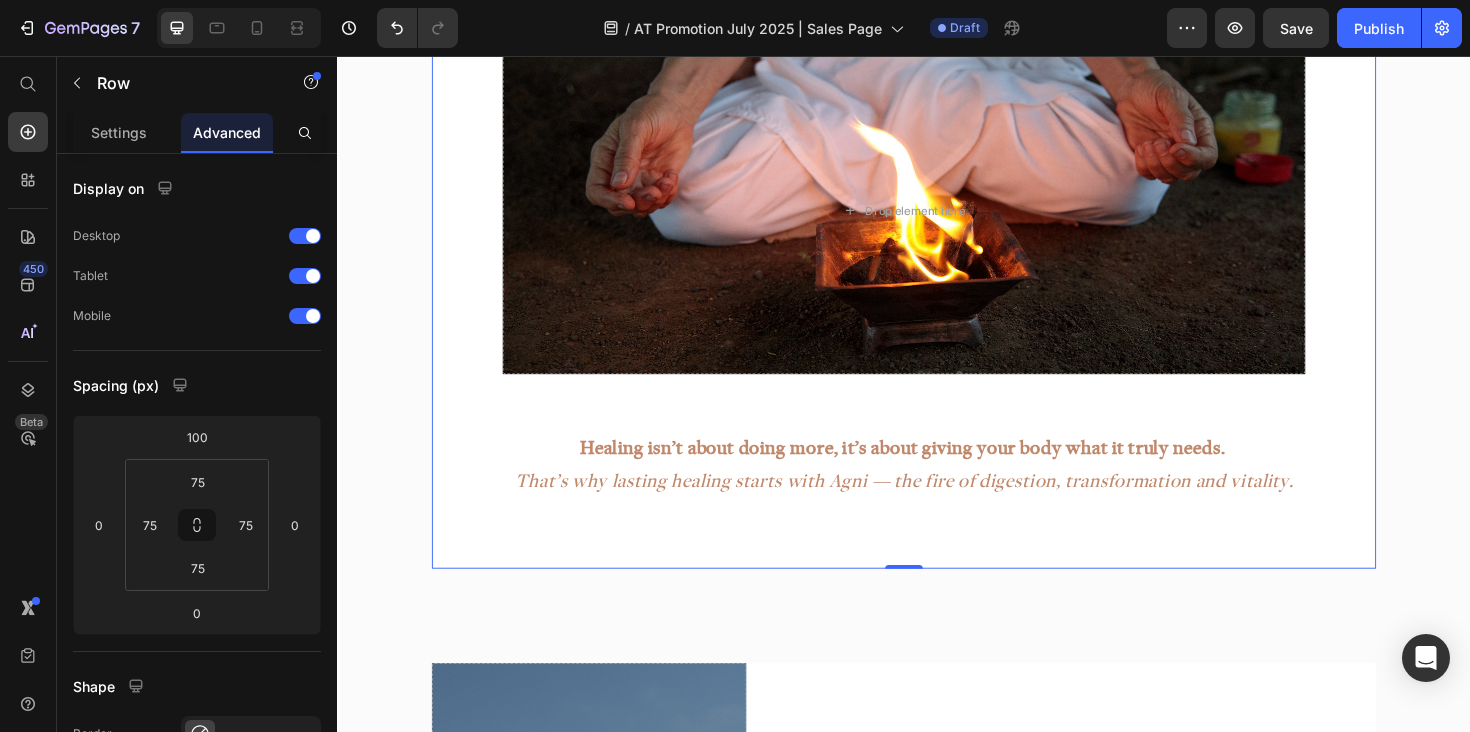 click on "The Hidden Flaw in Most Health Plans Heading You’ve tried diets, endless “natural” supplements, cleanses, medications (including HRT), stress reduction techniques and more, but nothing has worked long term. You’re not alone.   Most approaches treat symptoms — not the root cause and not the whole body, mind and spirit.  That’s why the results don’t last. Text Block
Drop element here Row Healing isn’t about doing more, it’s about giving your body what it truly needs.   That’s why lasting healing starts with Agni — the fire of digestion, transformation and vitality. Text Block Row   0" at bounding box center [937, 90] 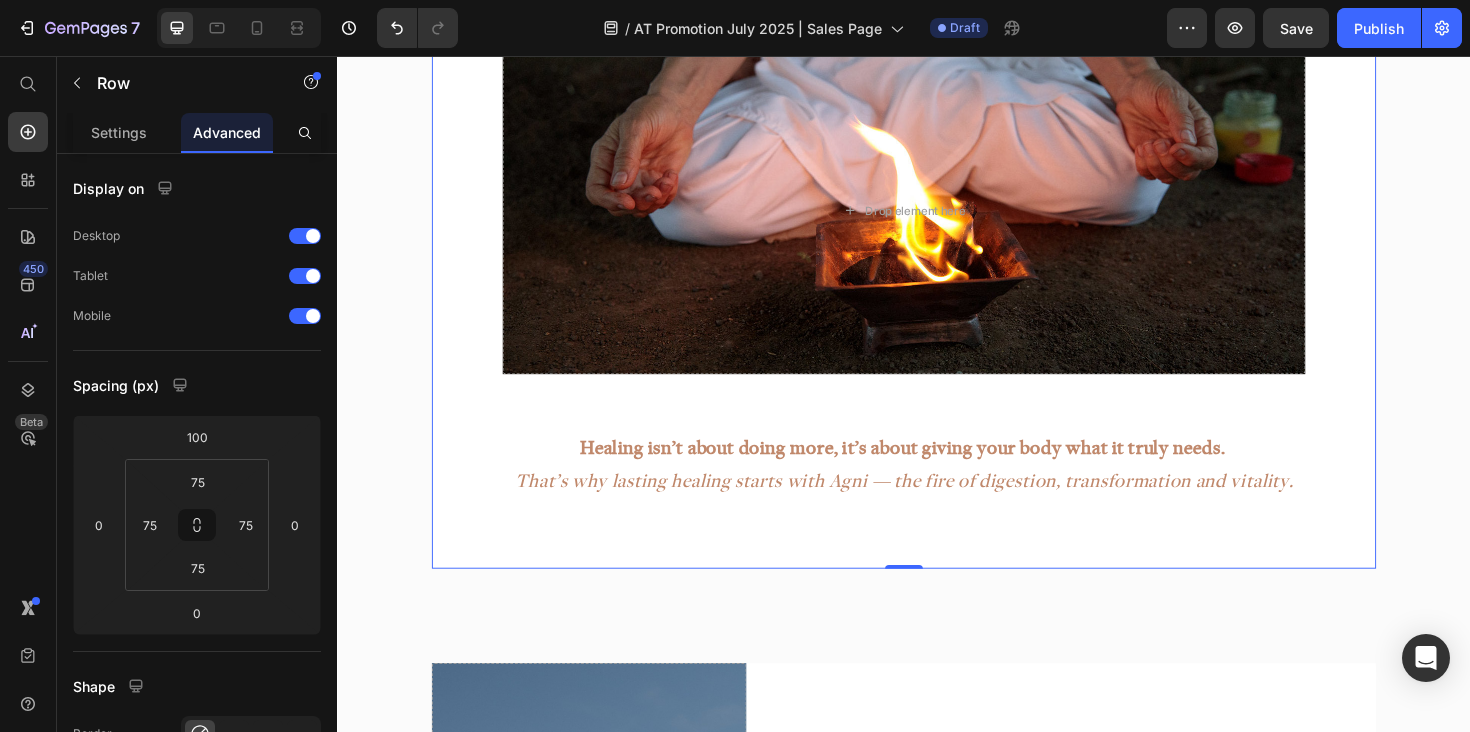 click on "Does This Sound Familiar? Heading You’re doing your best — eating well, trying supplements, following the “right” advice… but something still feels off.  Some days you're okay, but other days you’re drained, foggy, or overwhelmed, as if your body is working against you. Text Block
Digestive issues such as IBS, bloating, diarrhea, constipation or reflux , interrupting your life and causing embarrassment and pain.
Energy crashes, anxiety, or constant overwhelm  — even when you’re “doing everything right”.
Painful periods, PMS, or unpredictable cycles  leaving you exhausted and emotional.
Uncomfortable and irritating skin conditions such as eczema and psoriasis.
Autoimmune disorders or fatigue  that never fully resolves.
A sense of disconnection from your body  — as if something’s off but hard to explain.
You’ve tried it all  — nothing has worked long-term. Item List Row" at bounding box center (937, 88) 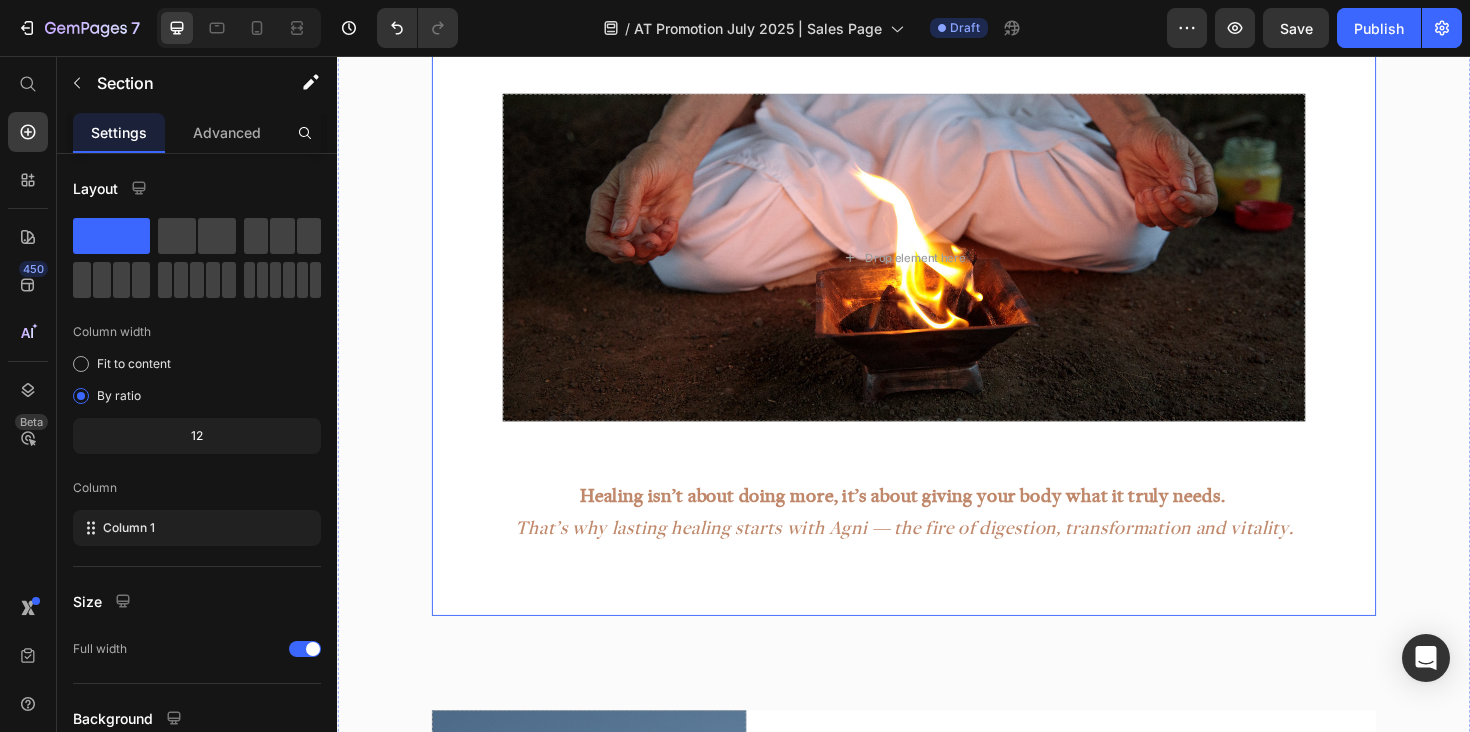 scroll, scrollTop: 2739, scrollLeft: 0, axis: vertical 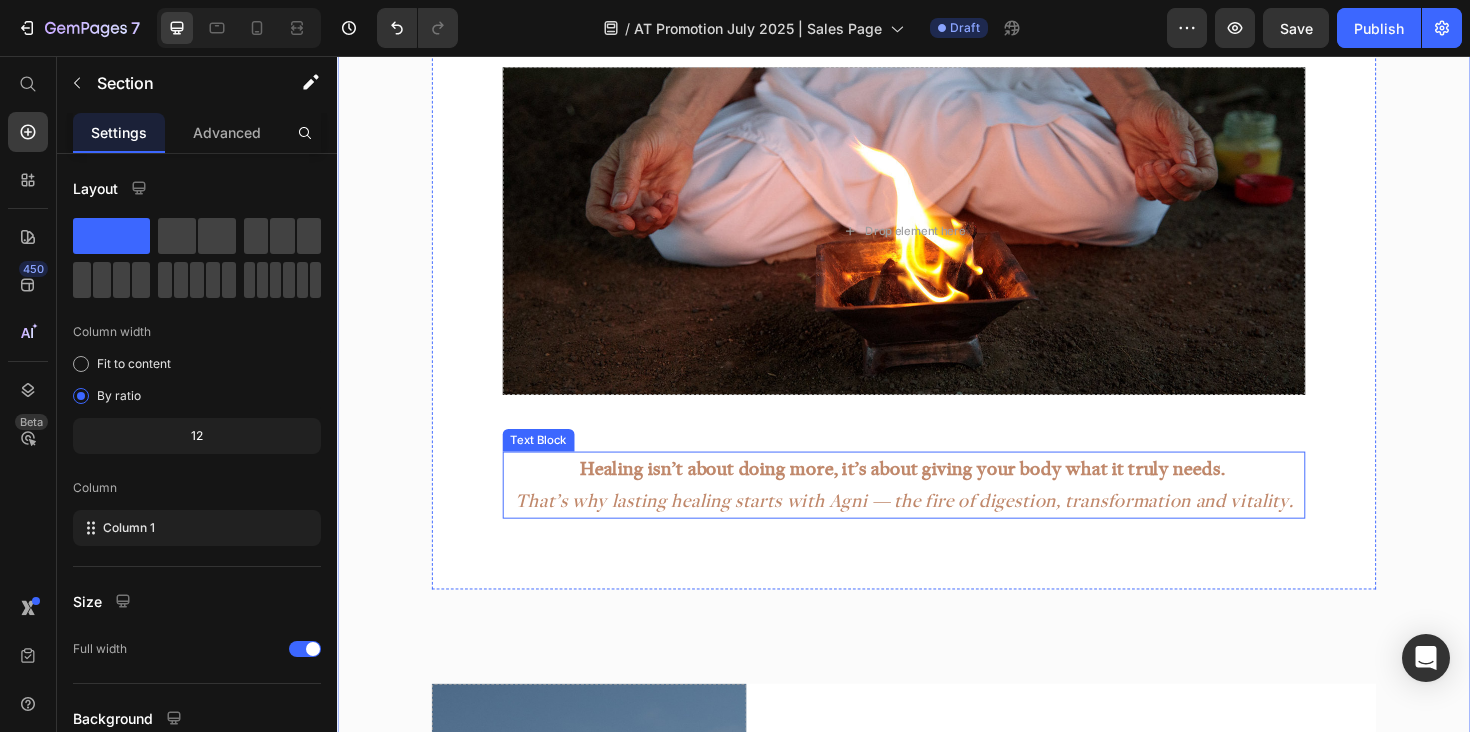 click on "That’s why lasting healing starts with Agni — the fire of digestion, transformation and vitality." at bounding box center (937, 526) 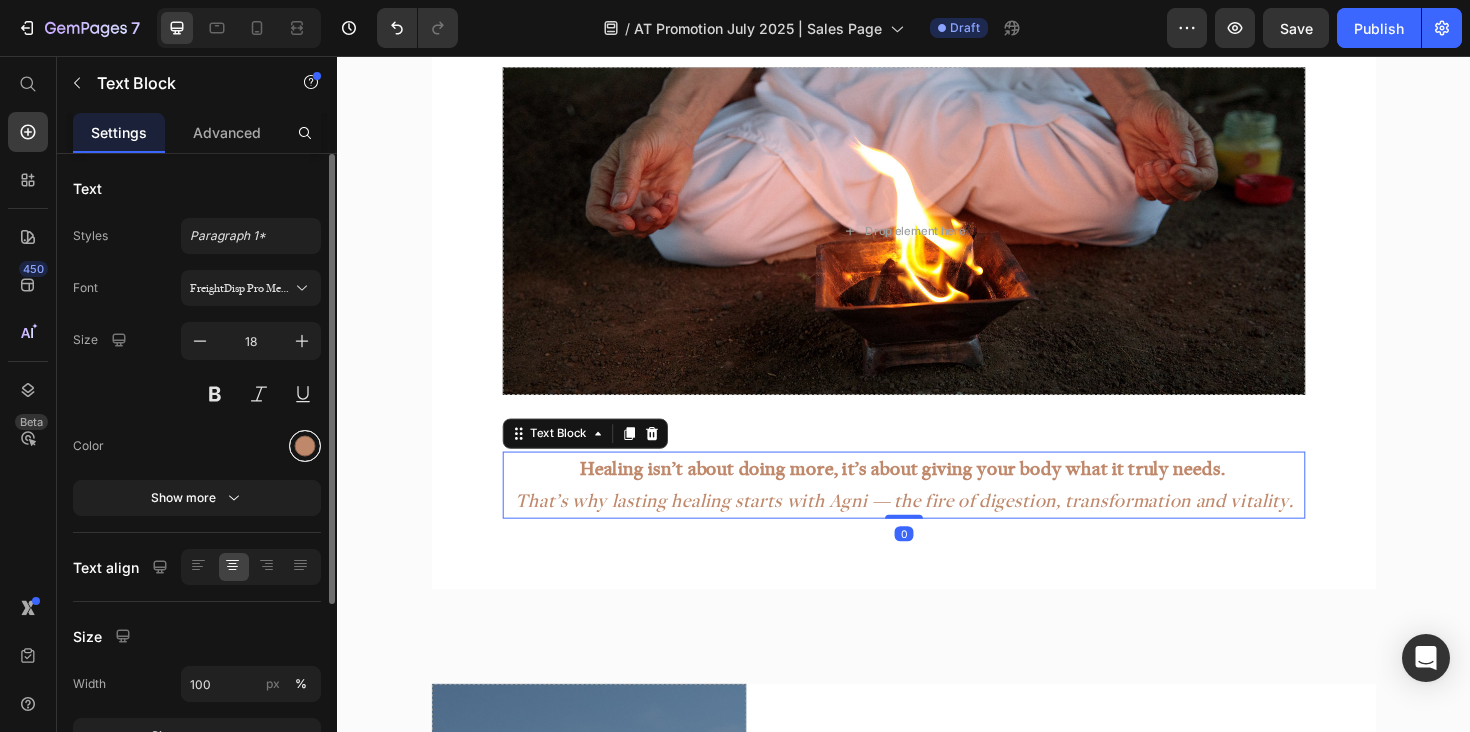 click at bounding box center [305, 446] 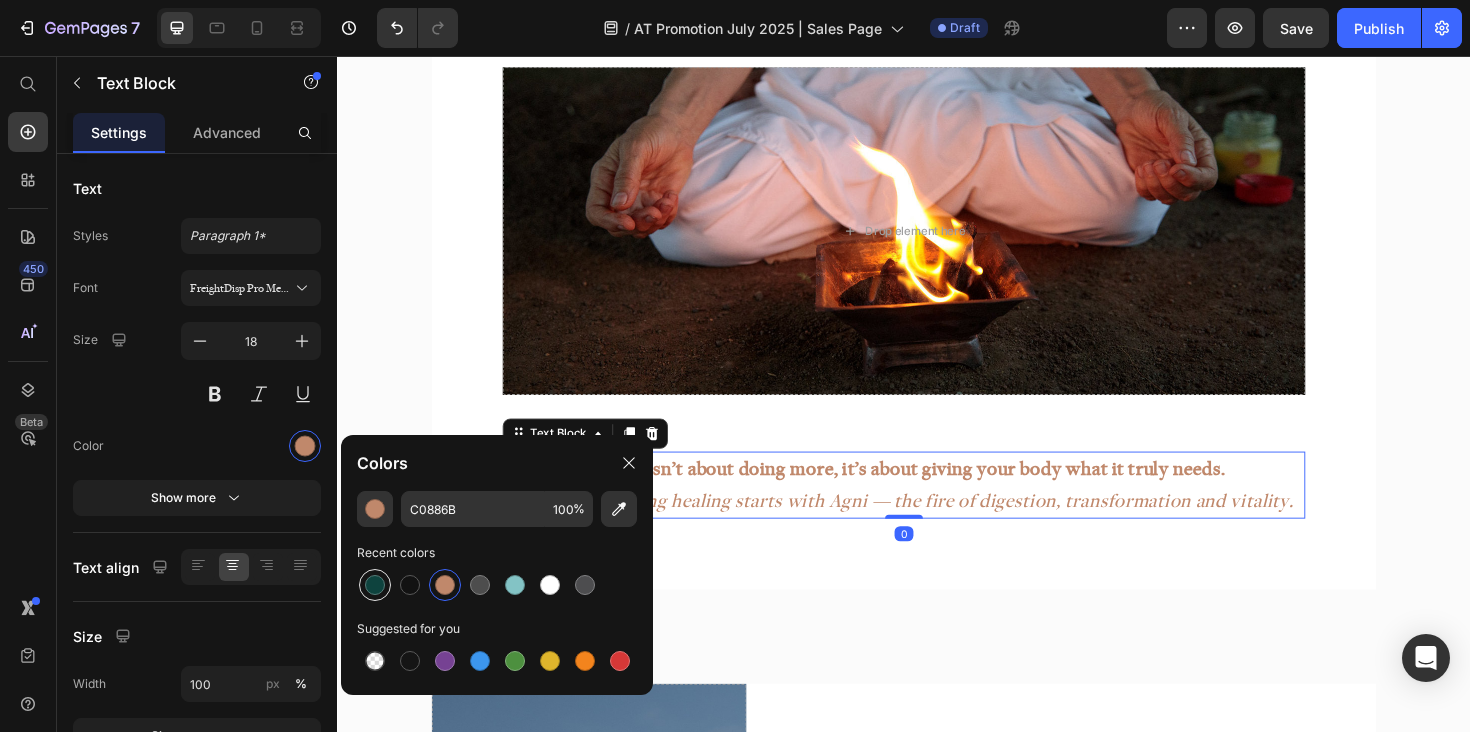 click at bounding box center (375, 585) 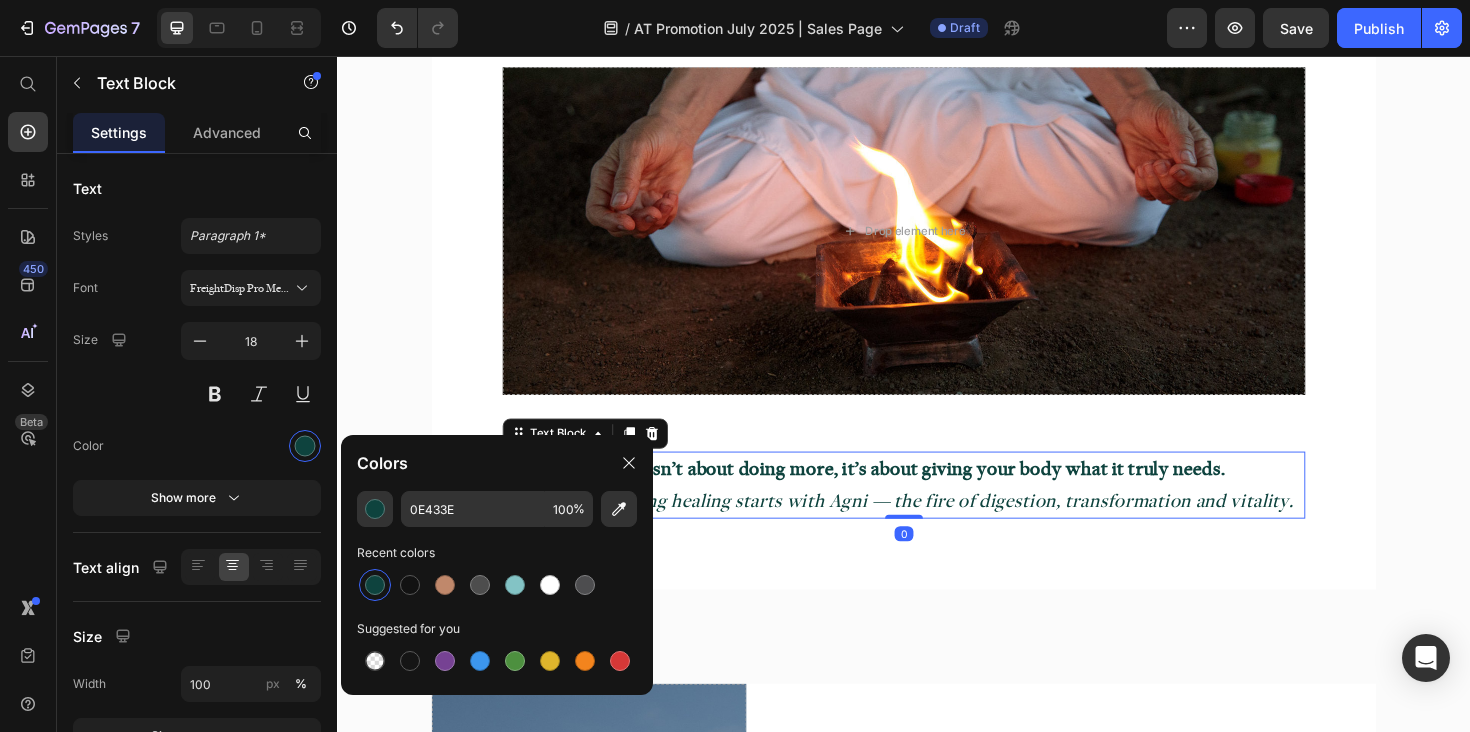 click on "Does This Sound Familiar? Heading You’re doing your best — eating well, trying supplements, following the “right” advice… but something still feels off.  Some days you're okay, but other days you’re drained, foggy, or overwhelmed, as if your body is working against you. Text Block
Digestive issues such as IBS, bloating, diarrhea, constipation or reflux , interrupting your life and causing embarrassment and pain.
Energy crashes, anxiety, or constant overwhelm  — even when you’re “doing everything right”.
Painful periods, PMS, or unpredictable cycles  leaving you exhausted and emotional.
Uncomfortable and irritating skin conditions such as eczema and psoriasis.
Autoimmune disorders or fatigue  that never fully resolves.
A sense of disconnection from your body  — as if something’s off but hard to explain.
You’ve tried it all  — nothing has worked long-term. Item List Row" at bounding box center (937, 110) 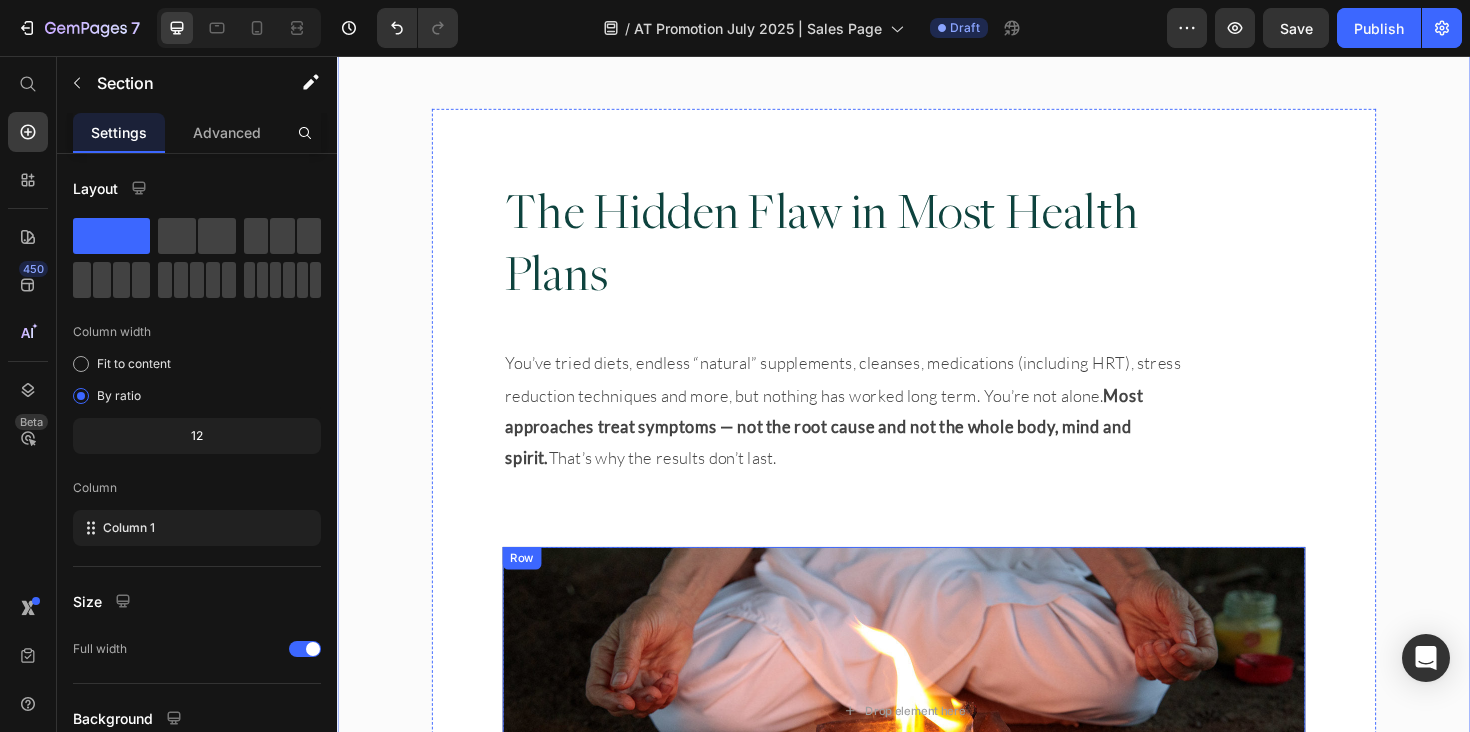 scroll, scrollTop: 2228, scrollLeft: 0, axis: vertical 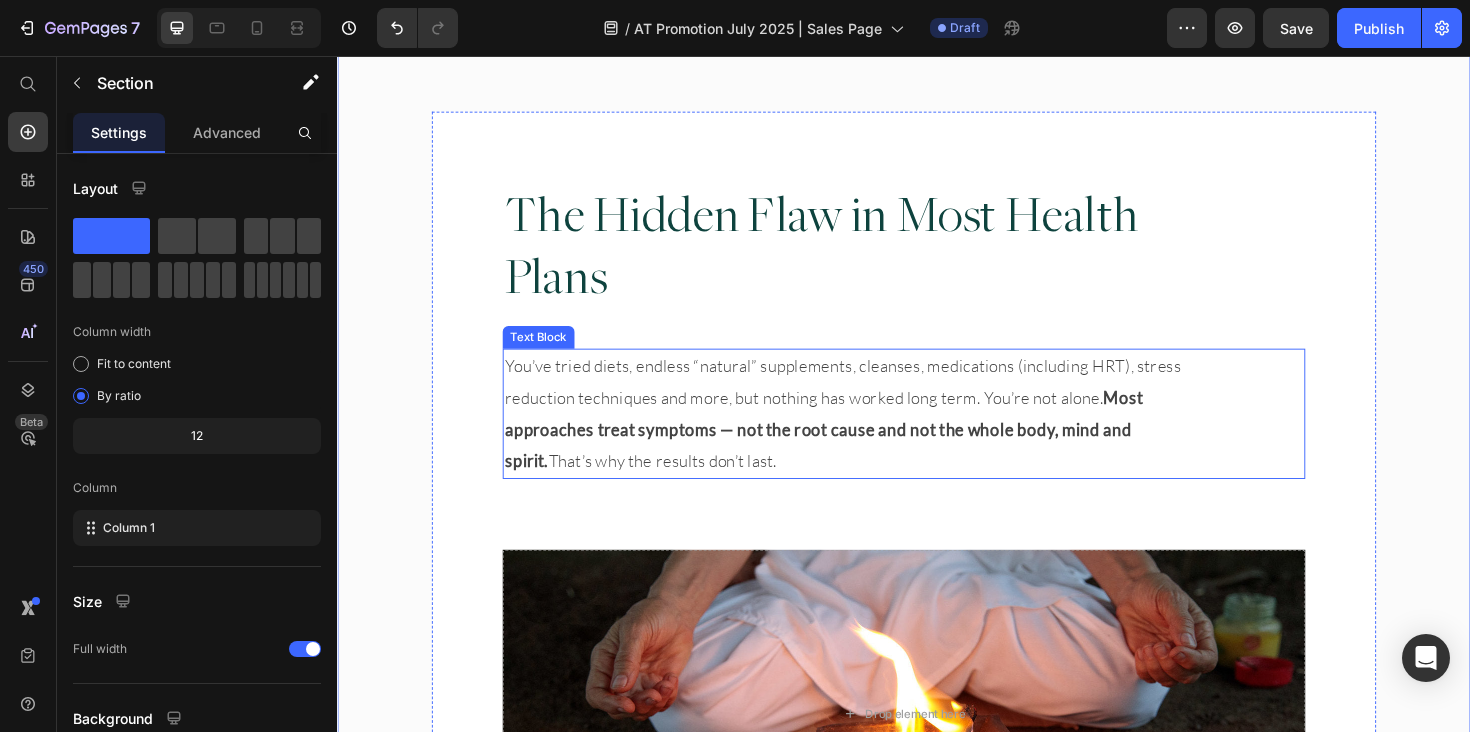 click on "You’ve tried diets, endless “natural” supplements, cleanses, medications (including HRT), stress reduction techniques and more, but nothing has worked long term. You’re not alone.   Most approaches treat symptoms — not the root cause and not the whole body, mind and spirit.  That’s why the results don’t last." at bounding box center [872, 434] 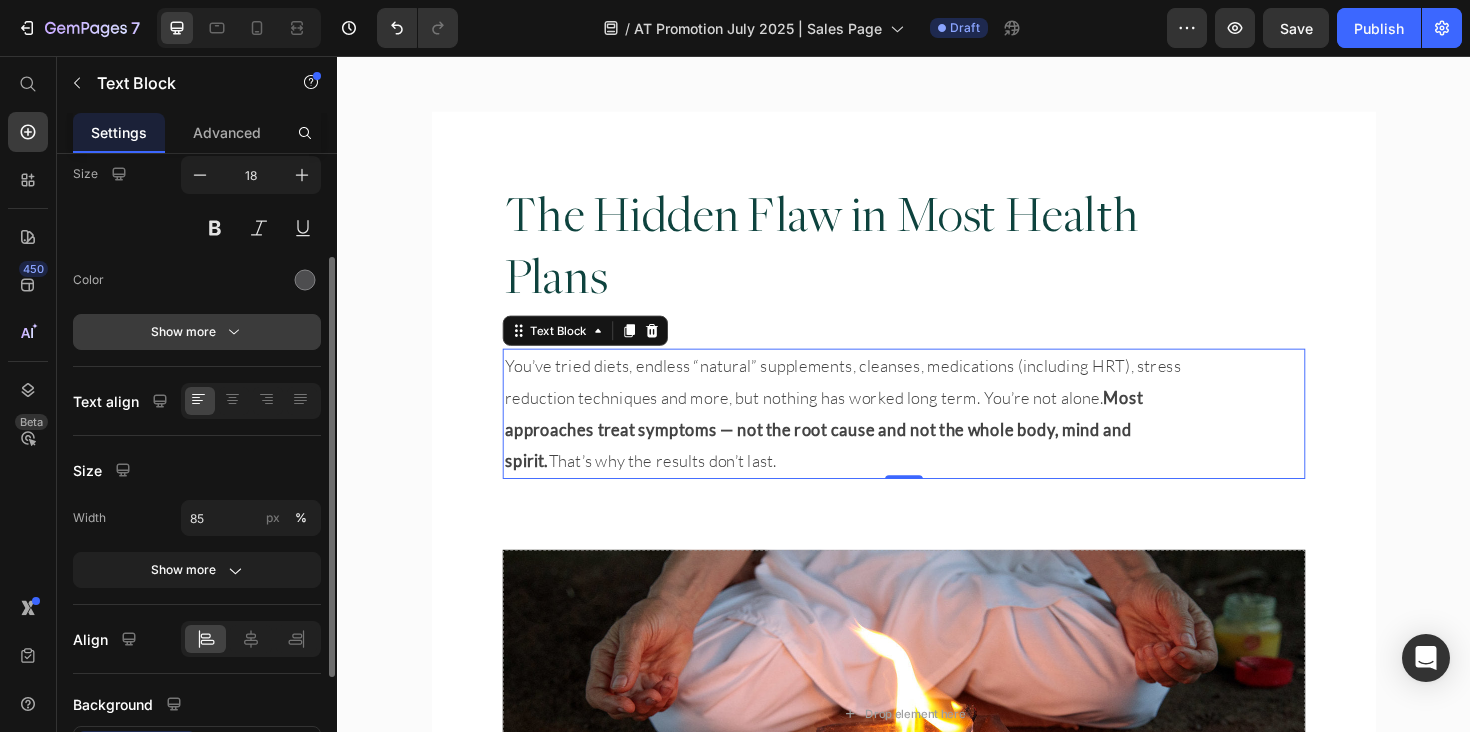 scroll, scrollTop: 168, scrollLeft: 0, axis: vertical 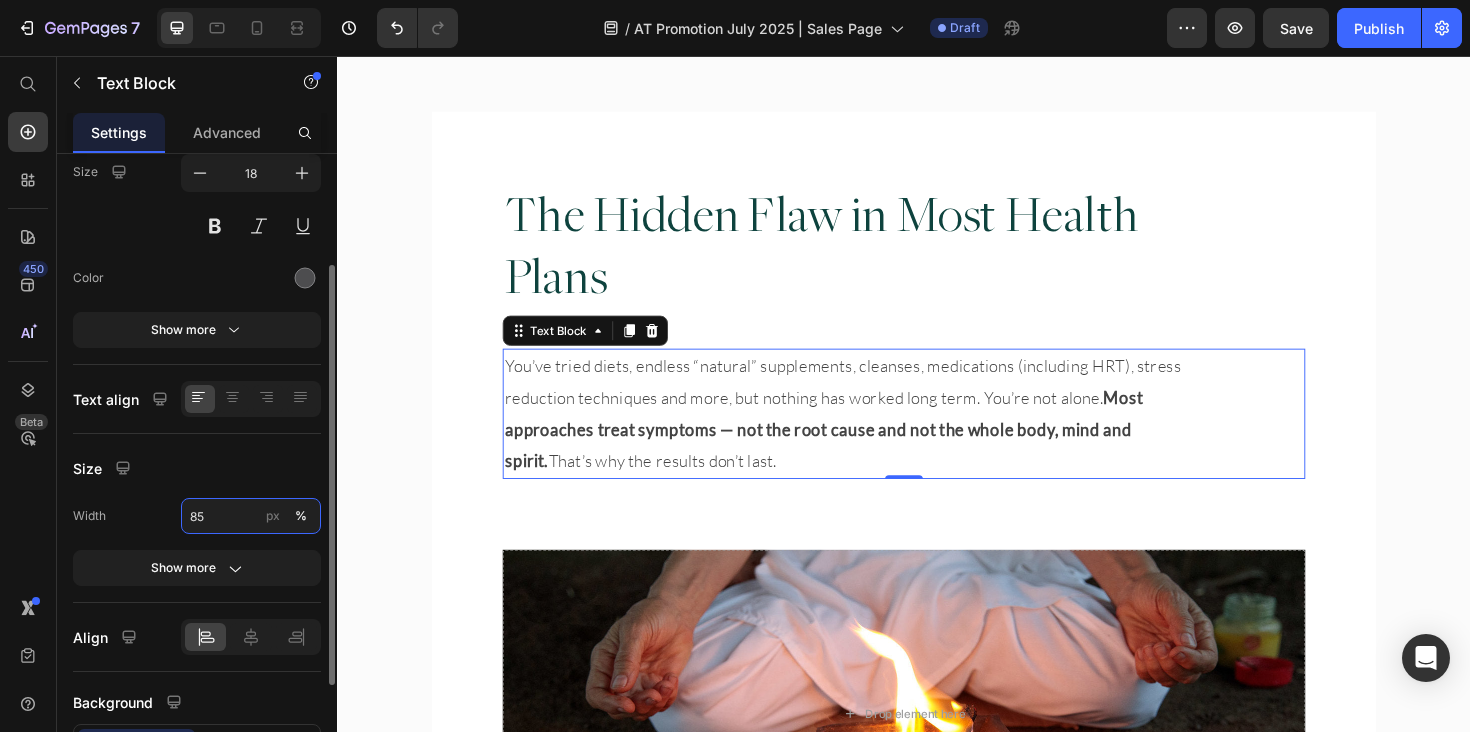 click on "85" at bounding box center (251, 516) 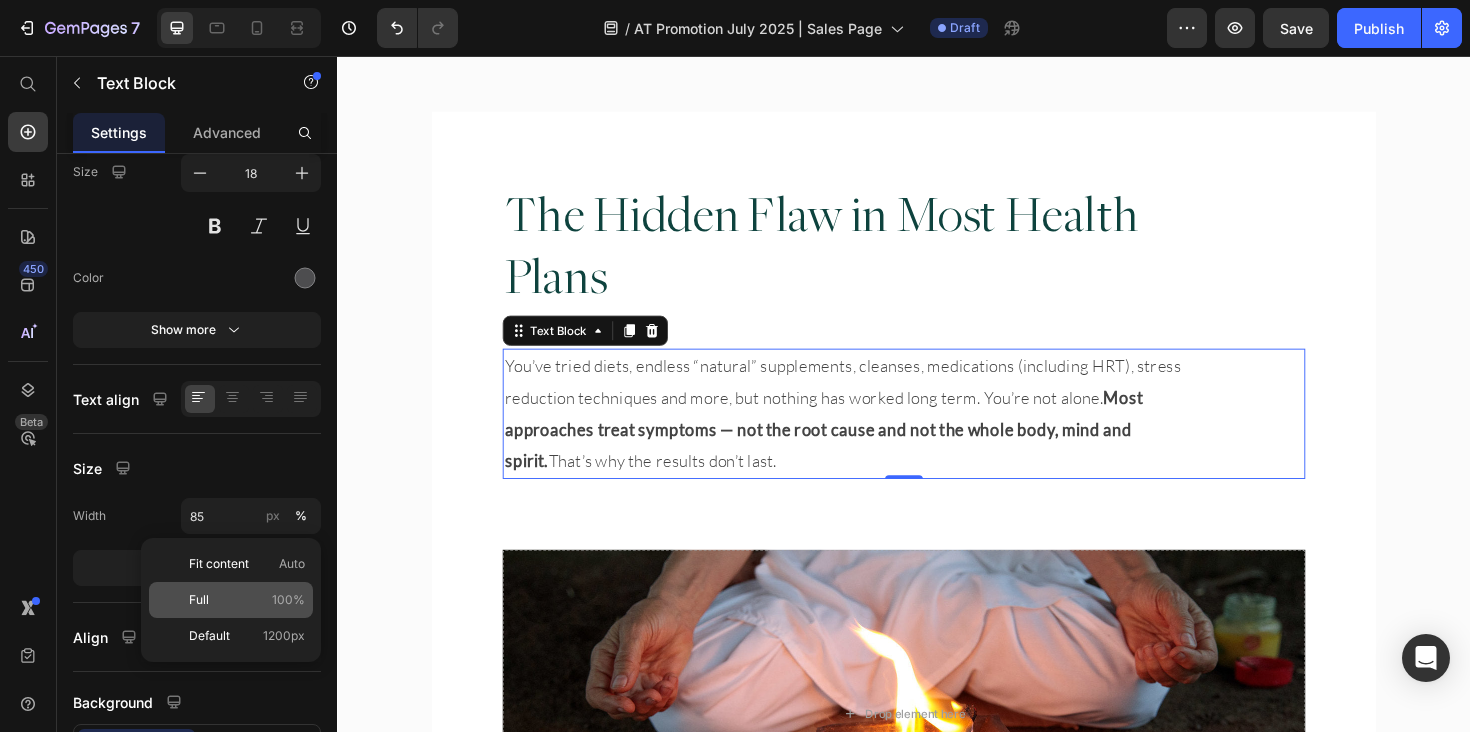 click on "Full 100%" at bounding box center [247, 600] 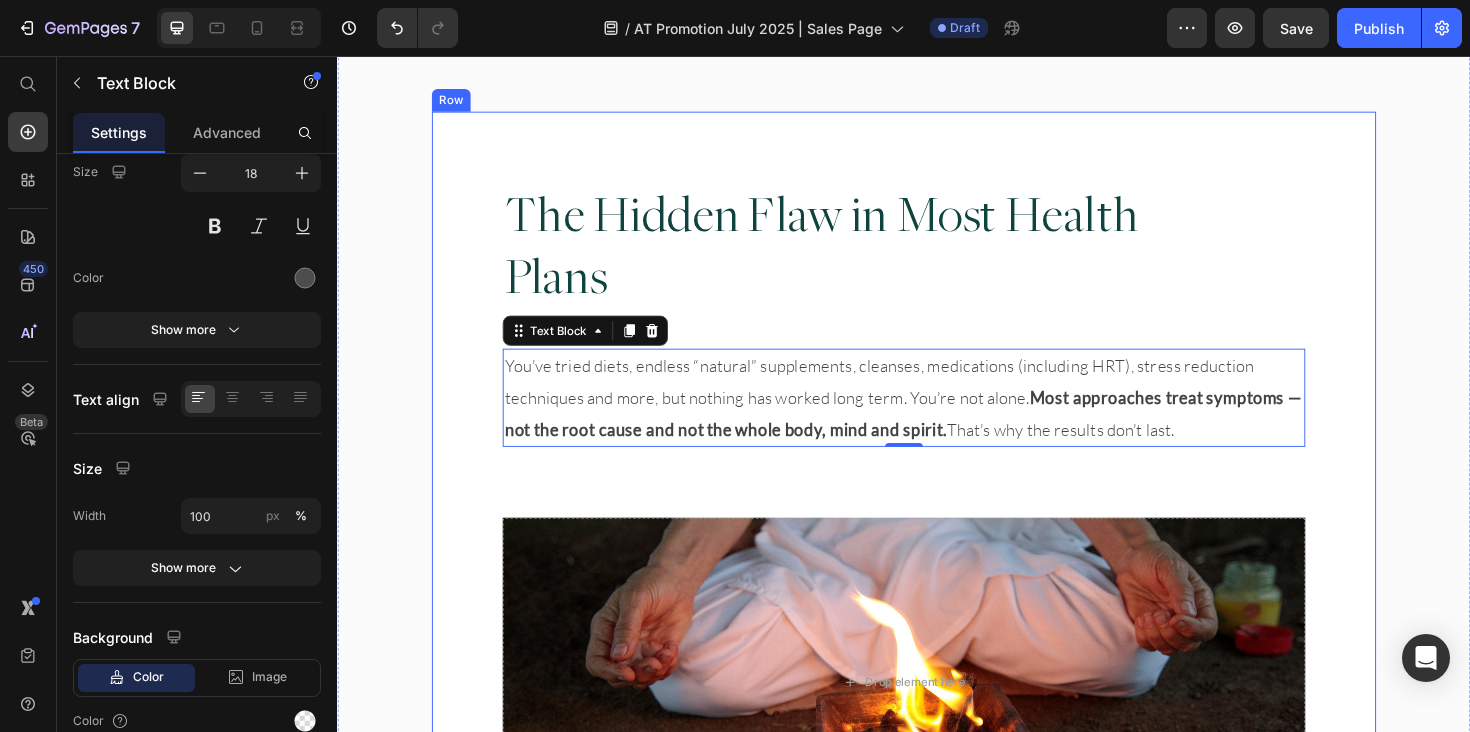 click on "The Hidden Flaw in Most Health Plans Heading You’ve tried diets, endless “natural” supplements, cleanses, medications (including HRT), stress reduction techniques and more, but nothing has worked long term. You’re not alone.   Most approaches treat symptoms — not the root cause and not the whole body, mind and spirit.  That’s why the results don’t last. Text Block   0
Drop element here Row Healing isn’t about doing more, it’s about giving your body what it truly needs.   That’s why lasting healing starts with Agni — the fire of digestion, transformation and vitality. Text Block" at bounding box center (937, 607) 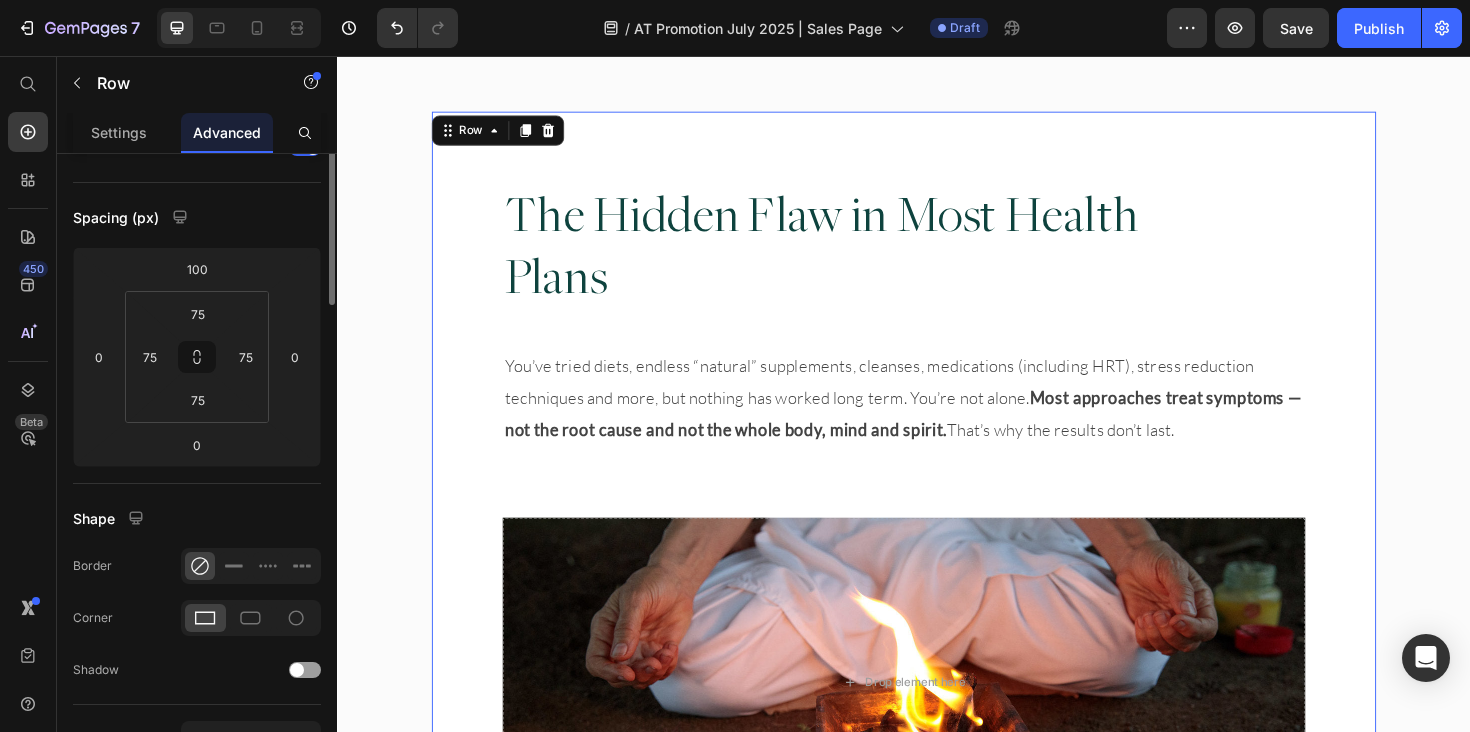 scroll, scrollTop: 0, scrollLeft: 0, axis: both 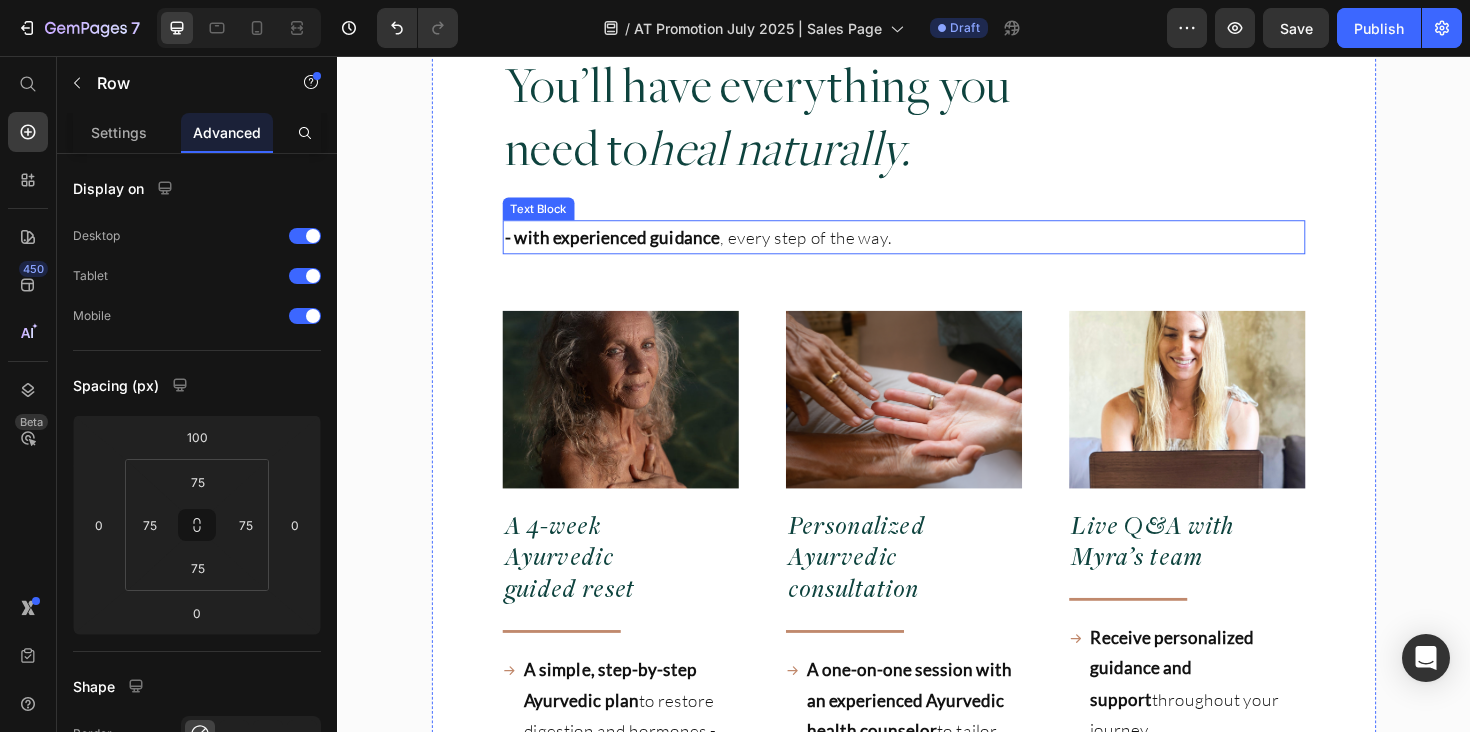 click on "- with experienced guidance , every step of the way." at bounding box center (873, 248) 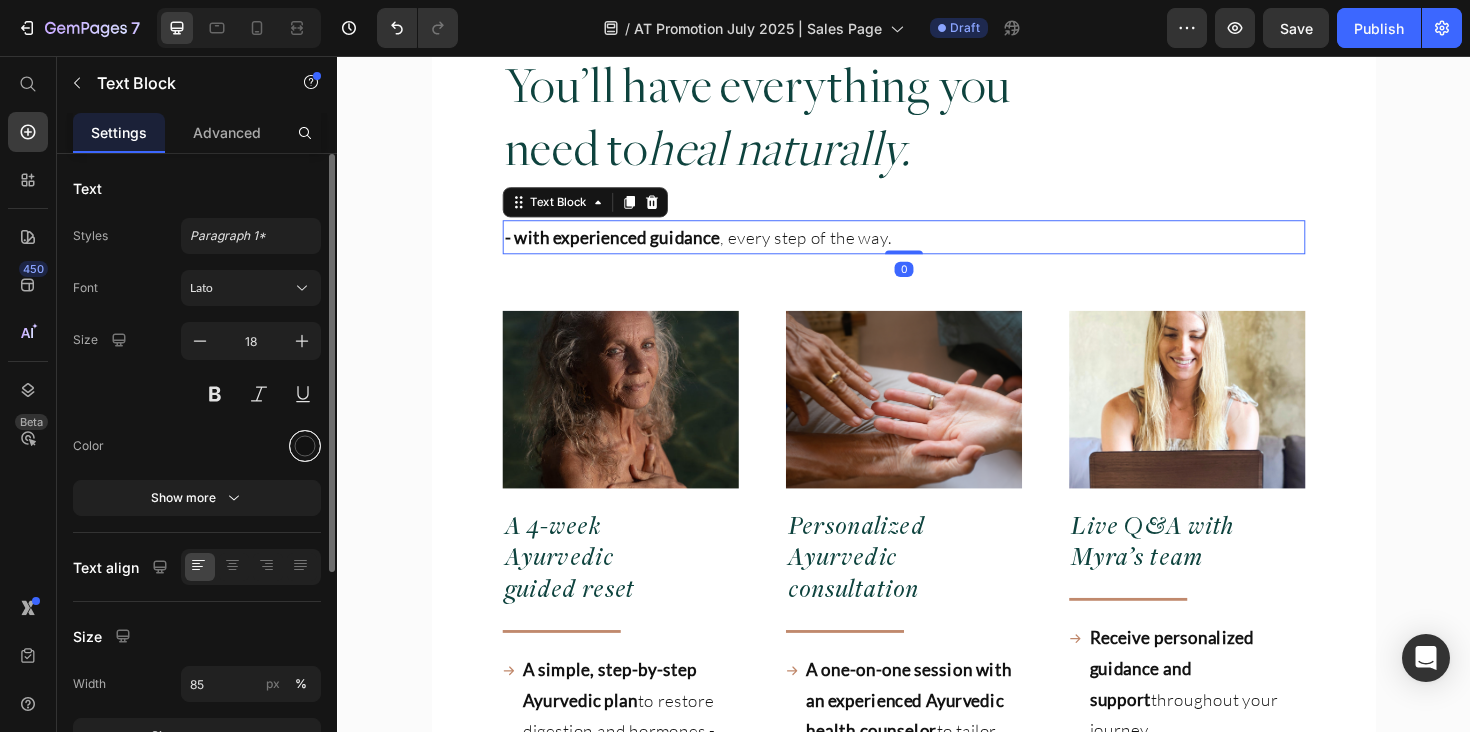 click at bounding box center (305, 446) 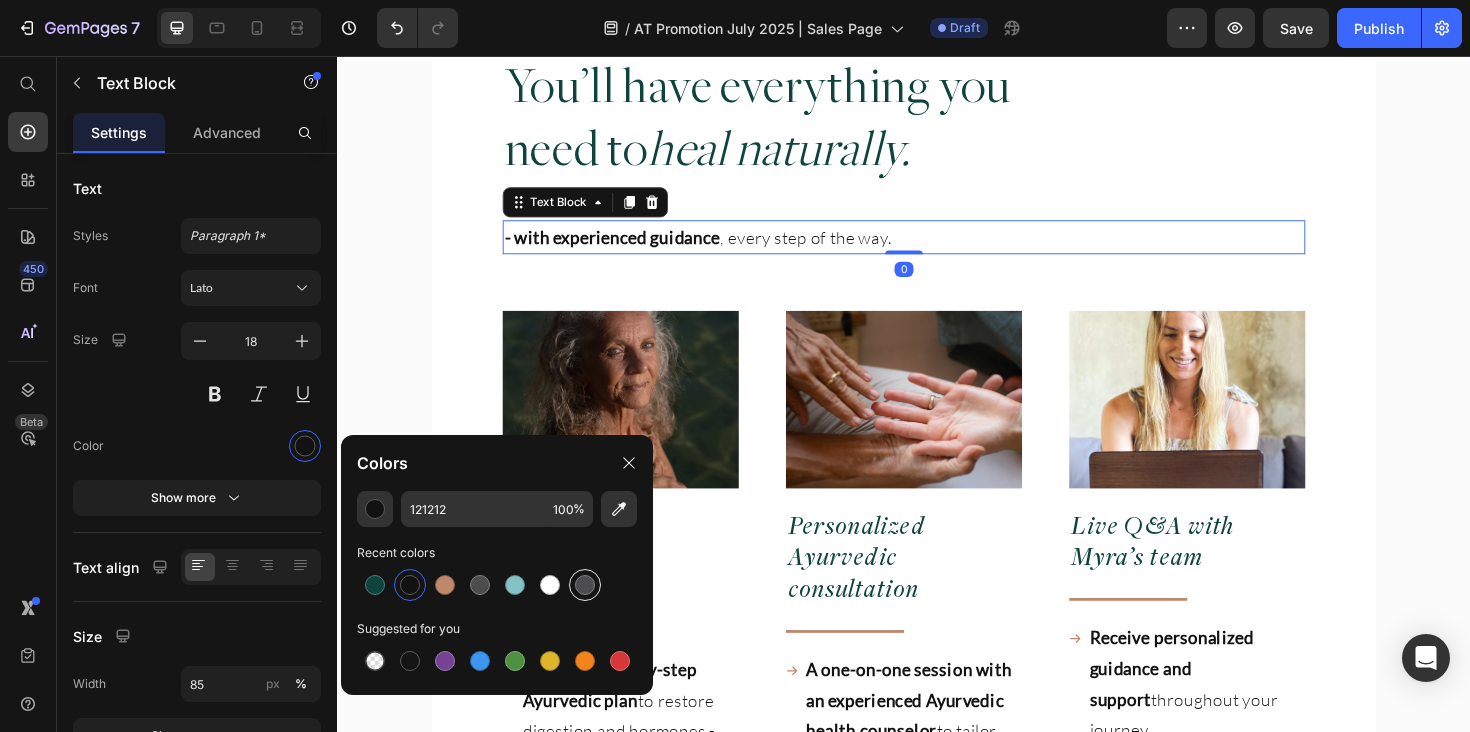 click at bounding box center (585, 585) 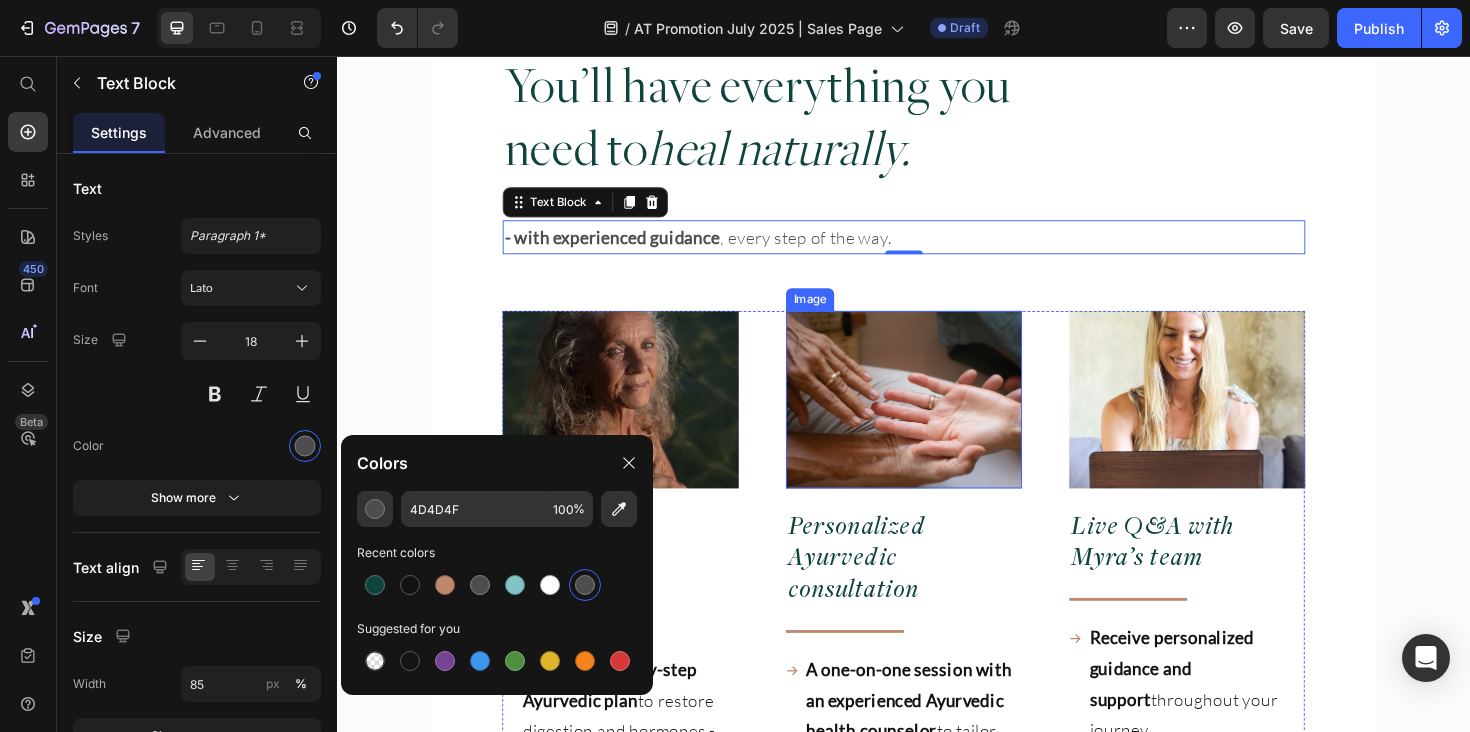 scroll, scrollTop: 12821, scrollLeft: 0, axis: vertical 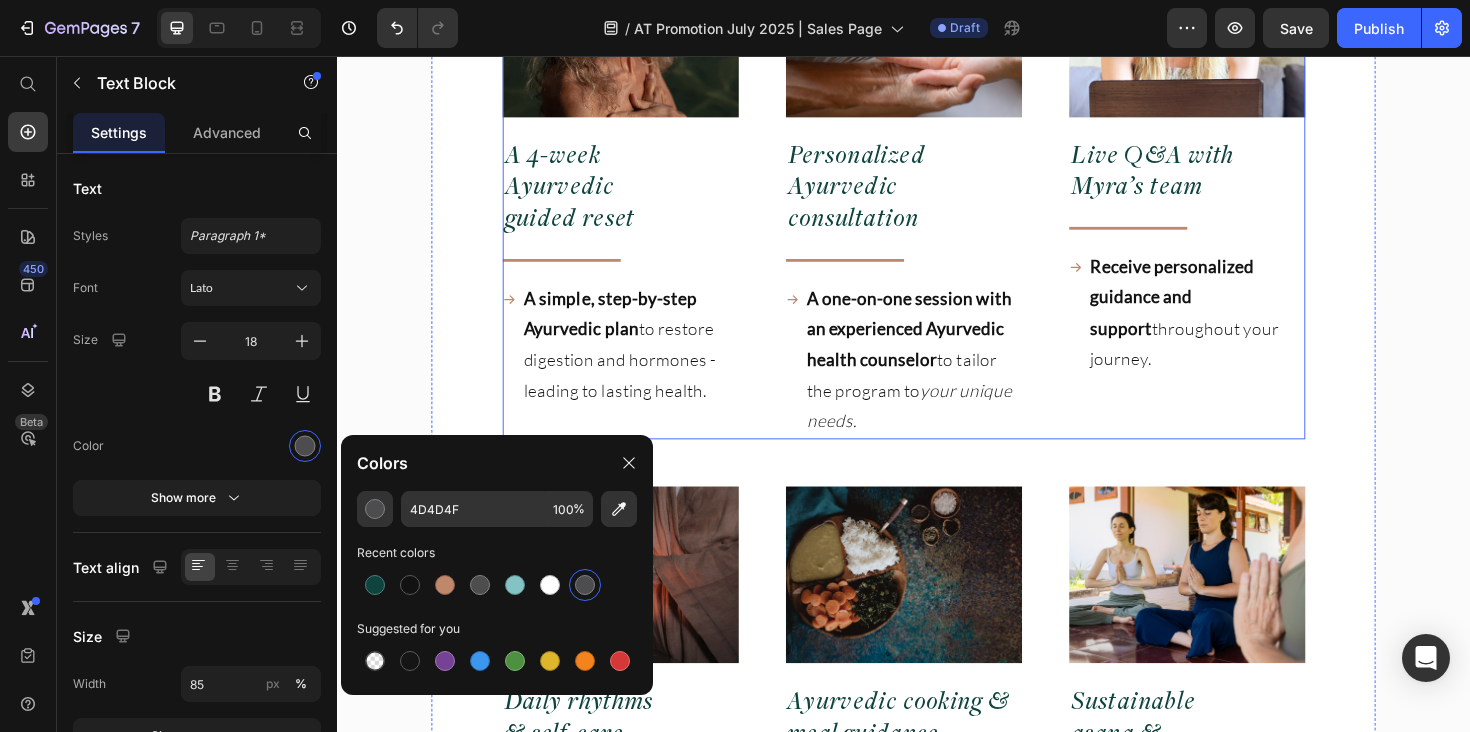 click on "A simple, step-by-step Ayurvedic plan  to restore digestion and hormones - leading to lasting health." at bounding box center [646, 362] 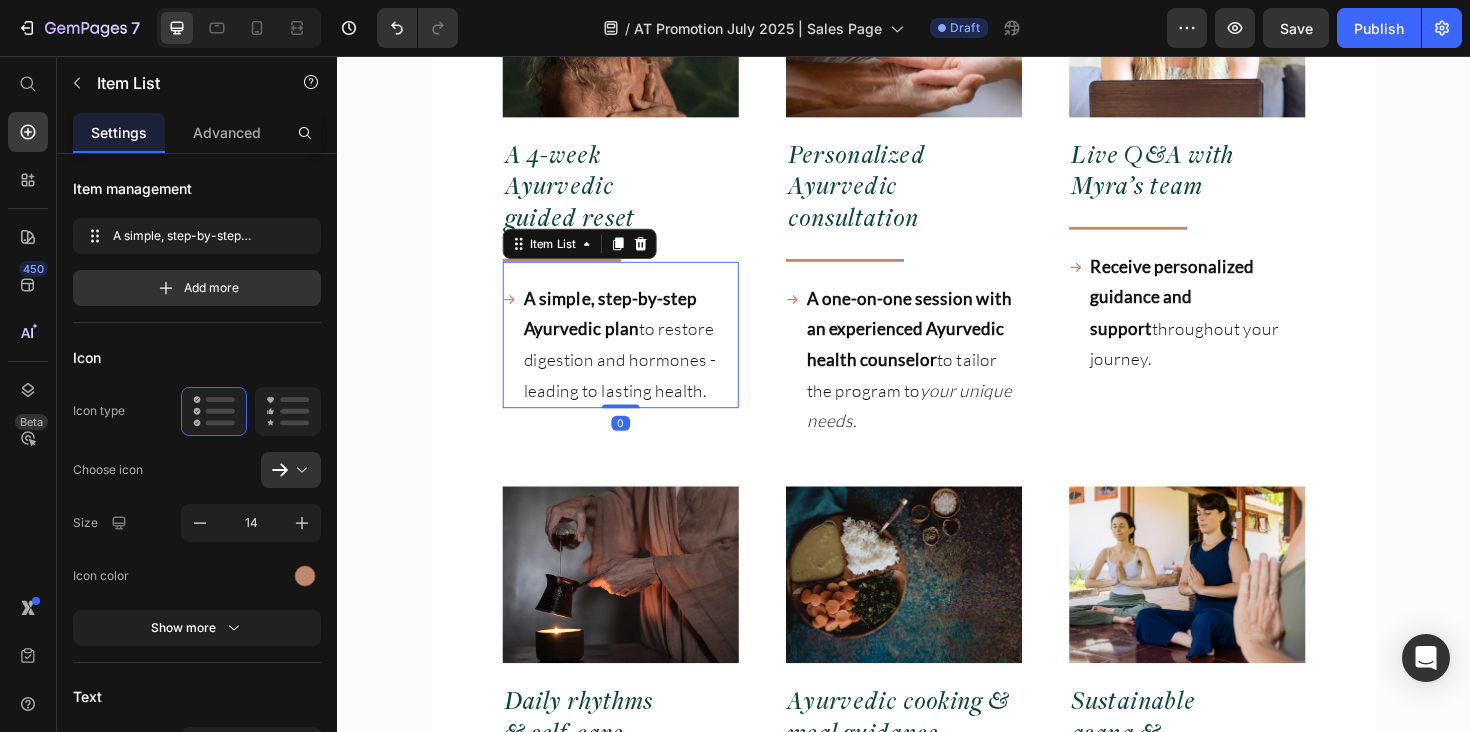 click on "A simple, step-by-step Ayurvedic plan  to restore digestion and hormones - leading to lasting health." at bounding box center [646, 362] 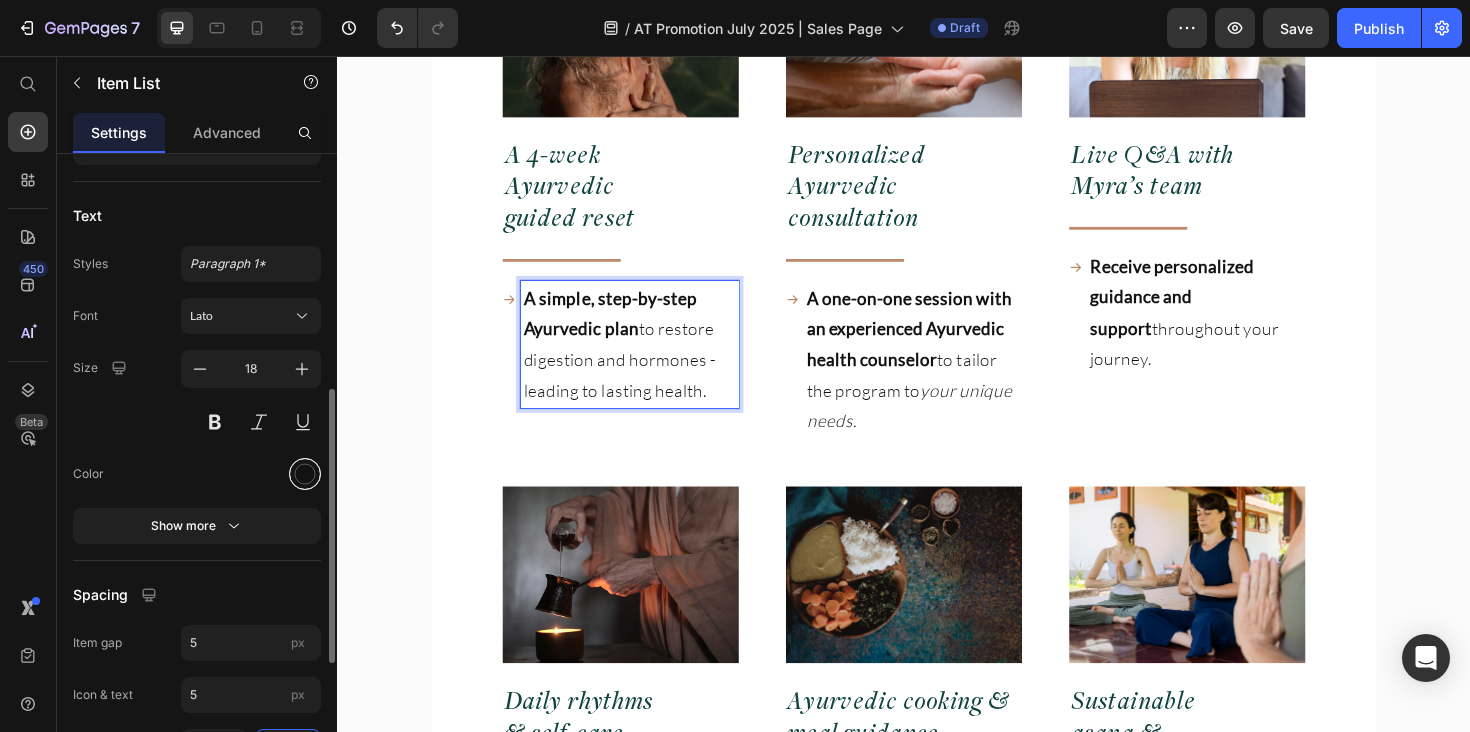 scroll, scrollTop: 500, scrollLeft: 0, axis: vertical 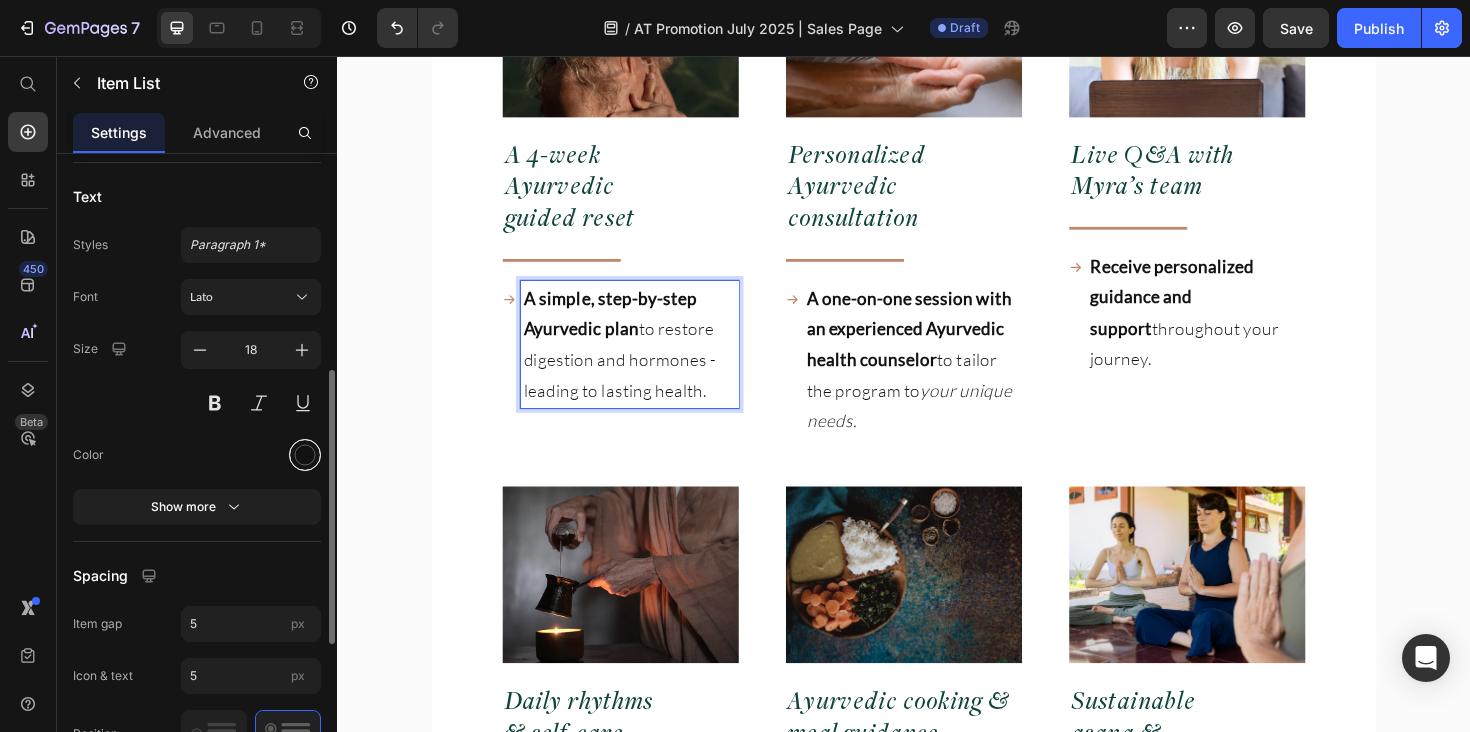 click at bounding box center (305, 455) 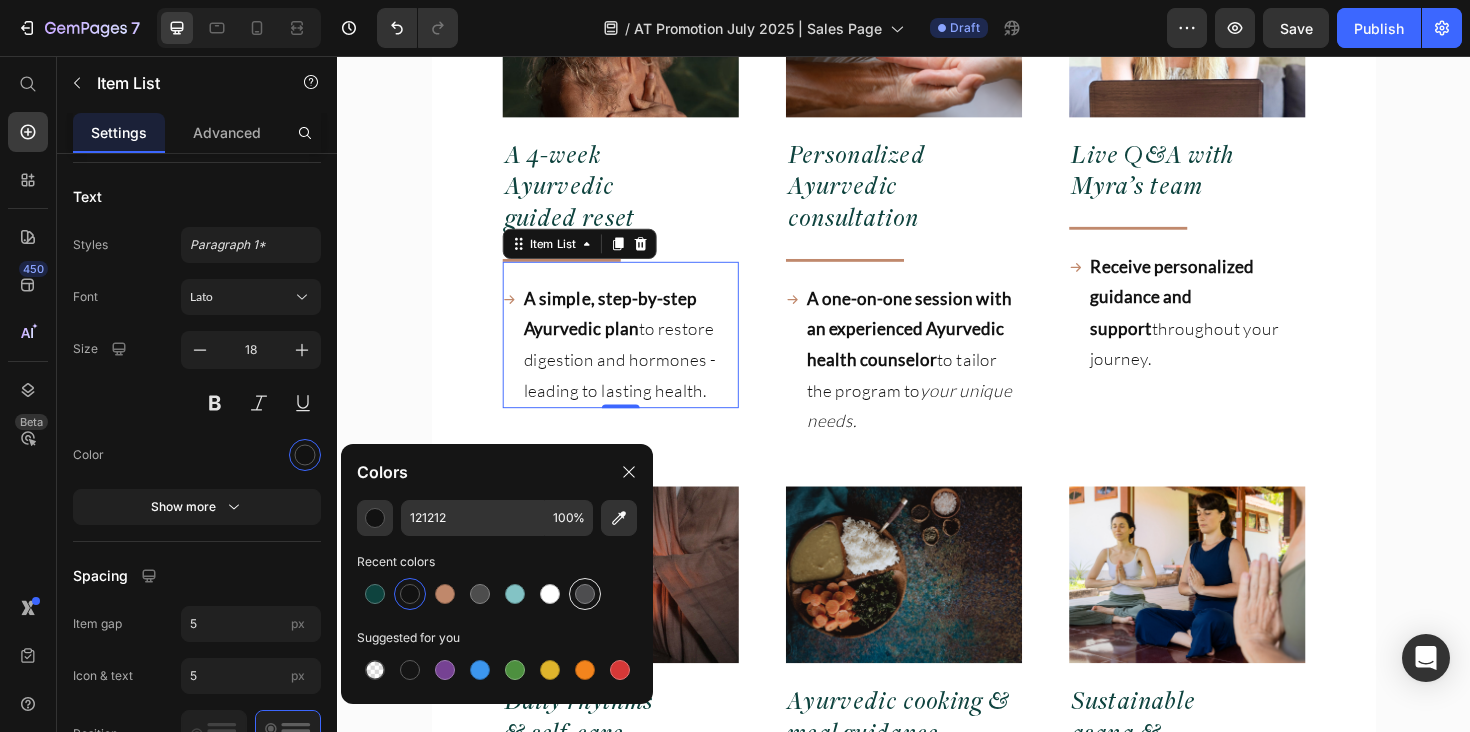 click at bounding box center (585, 594) 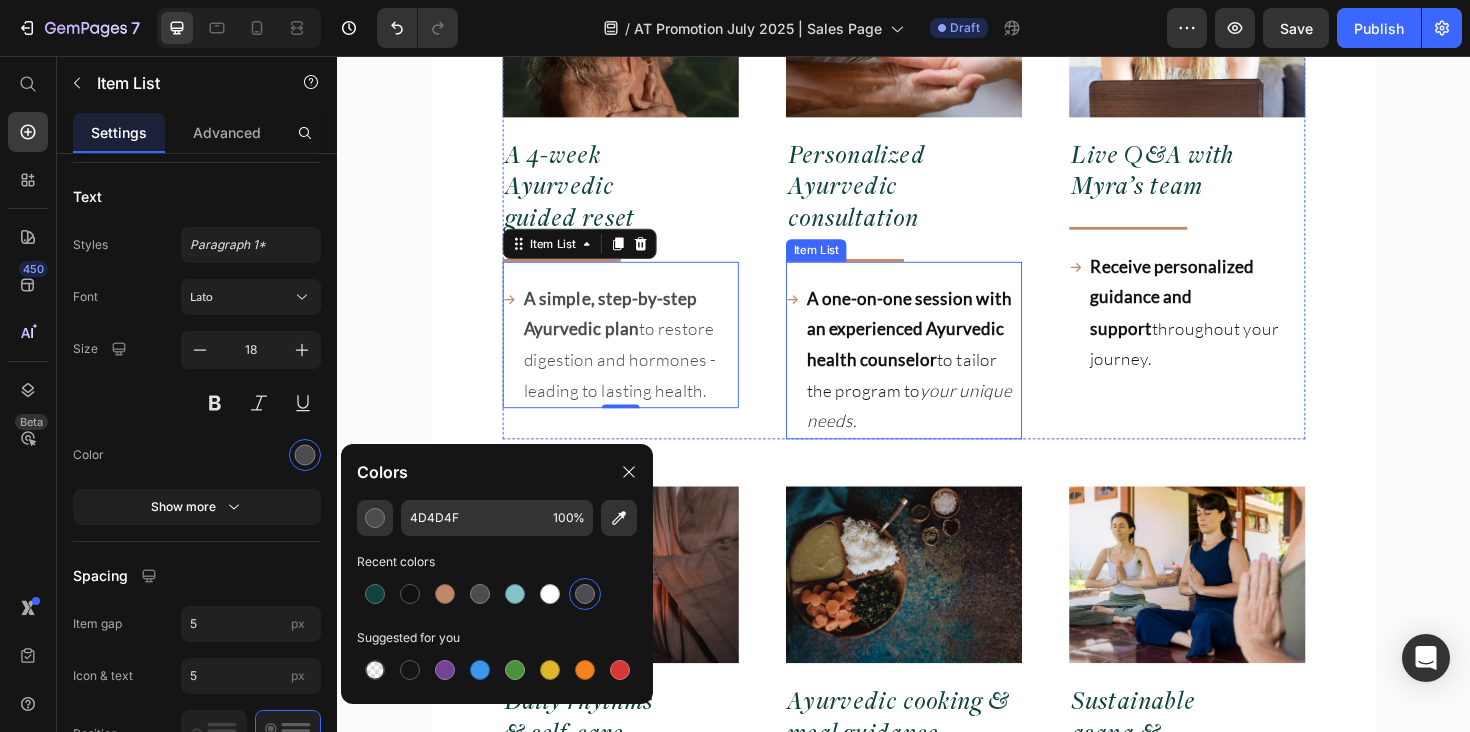 click on "A one-on-one session with an experienced Ayurvedic health counselor" at bounding box center [943, 345] 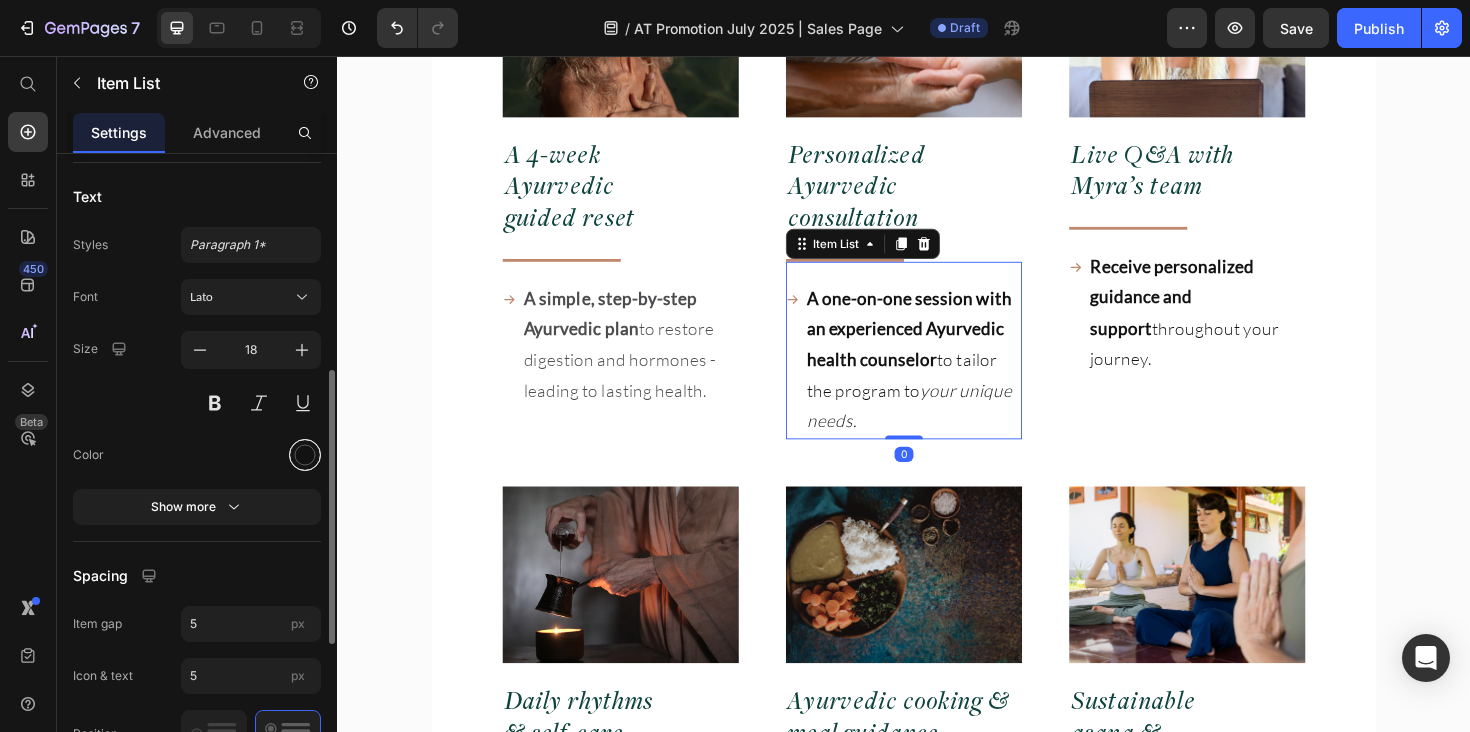 click at bounding box center (305, 454) 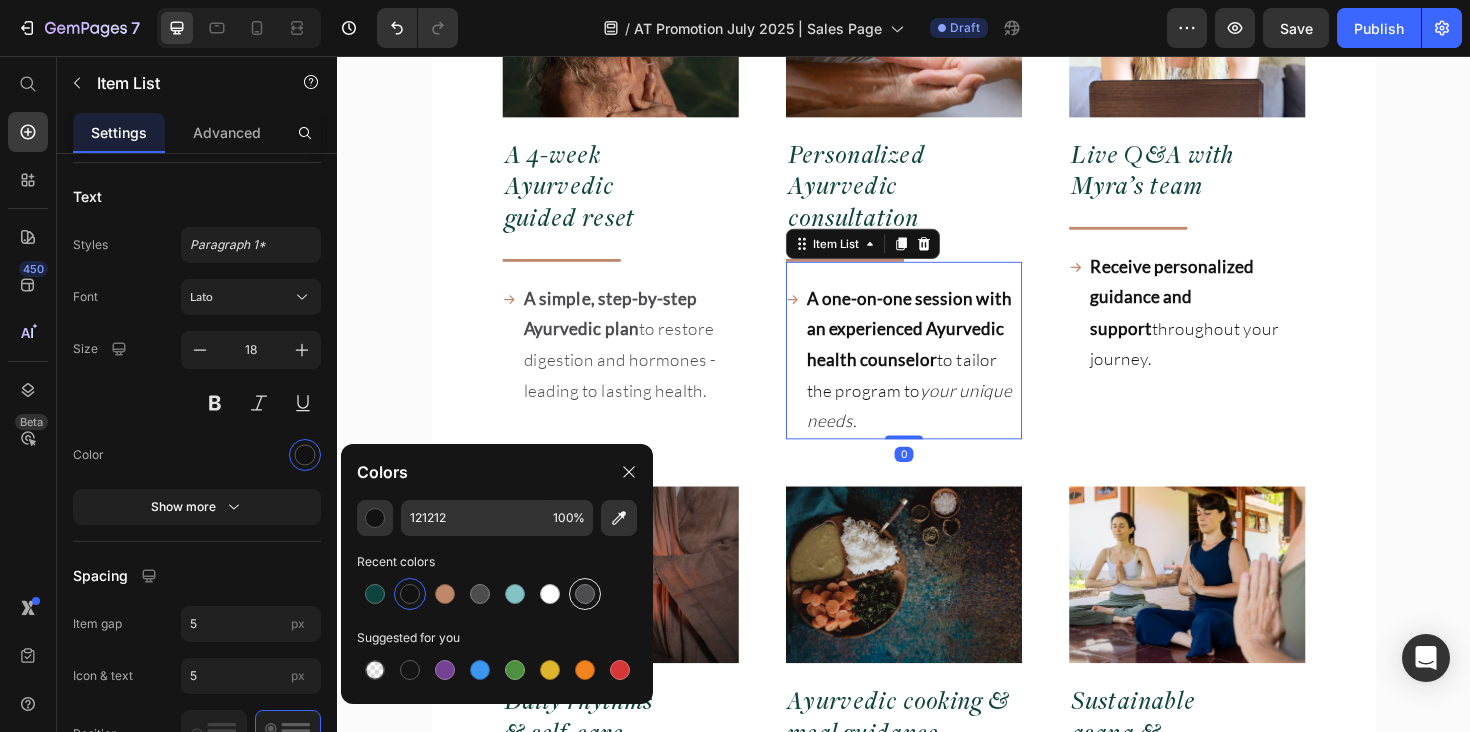click at bounding box center [585, 594] 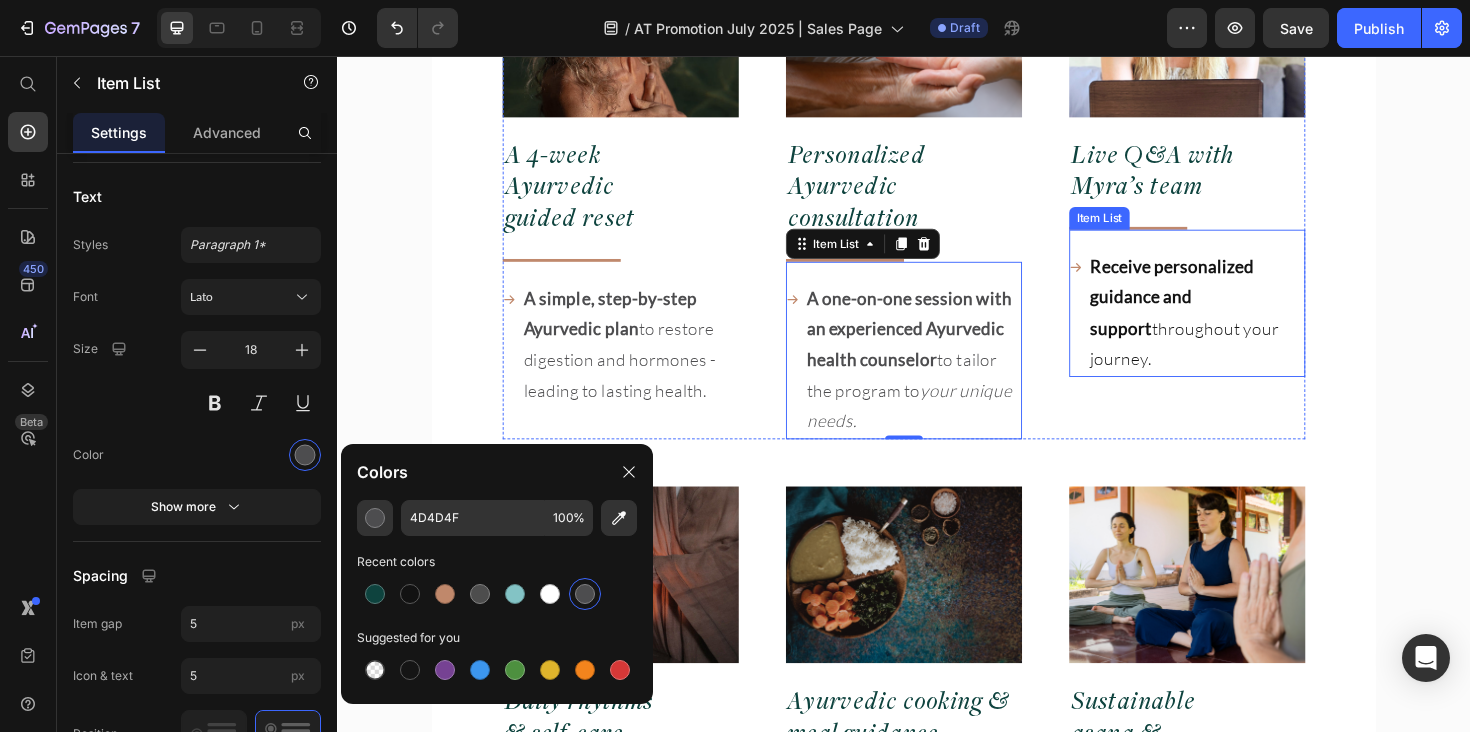 click on "Receive personalized guidance and support" at bounding box center [1221, 311] 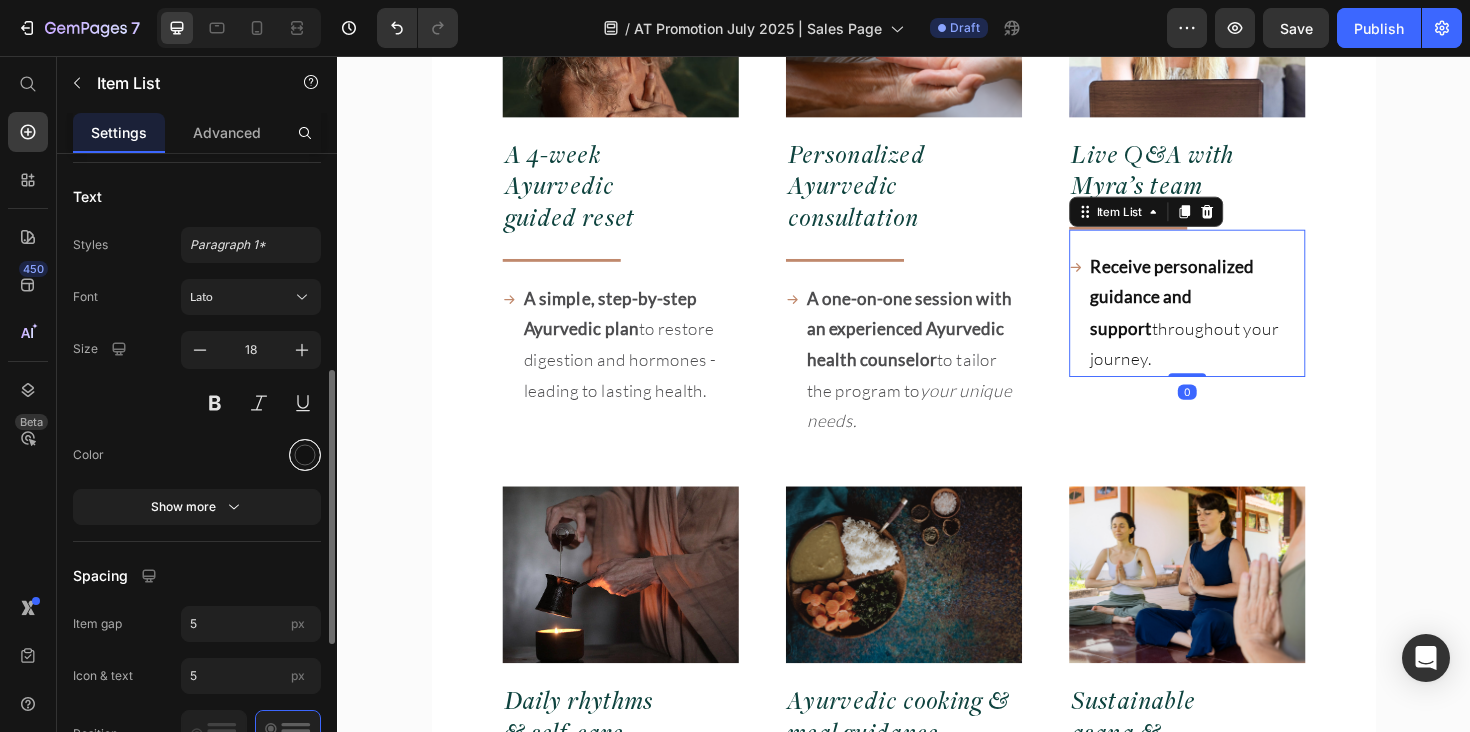 click at bounding box center (305, 455) 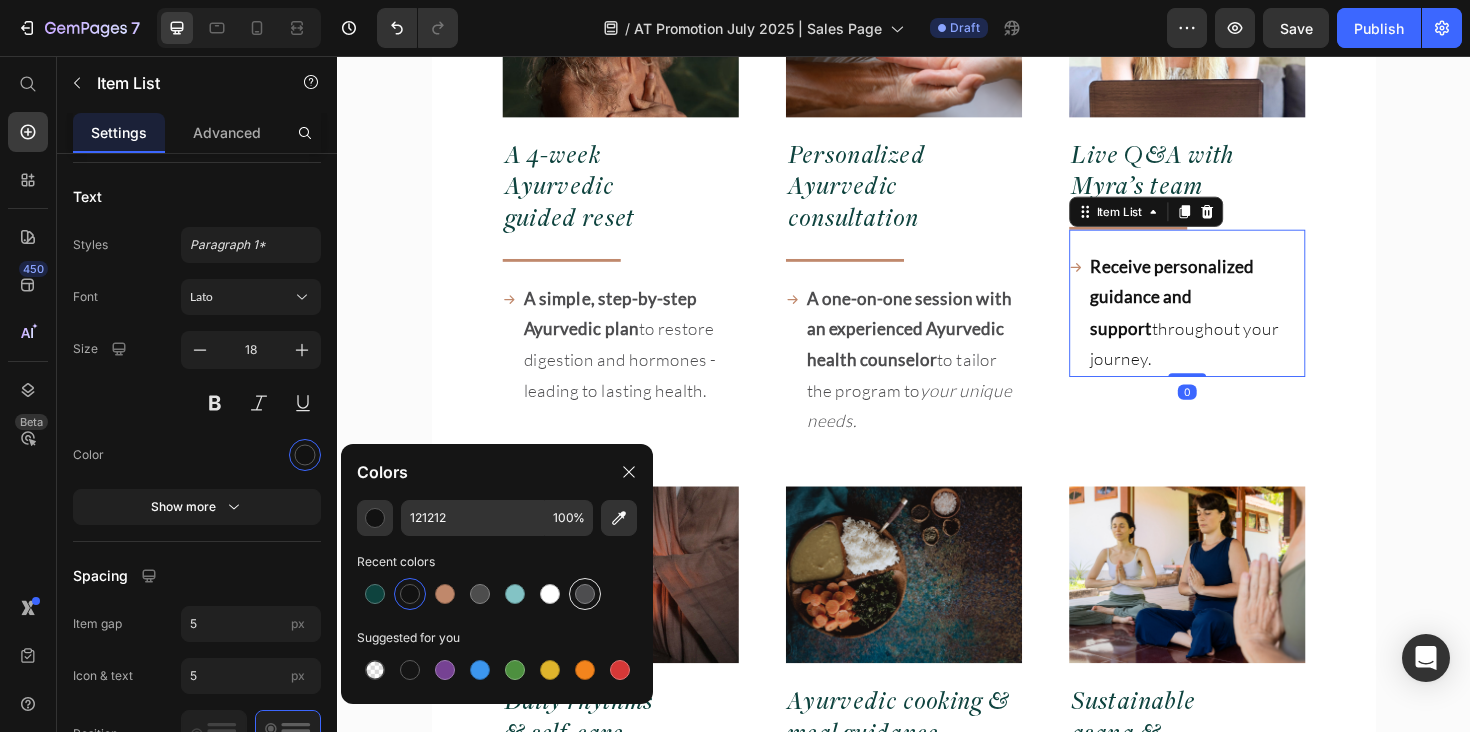 click at bounding box center [585, 594] 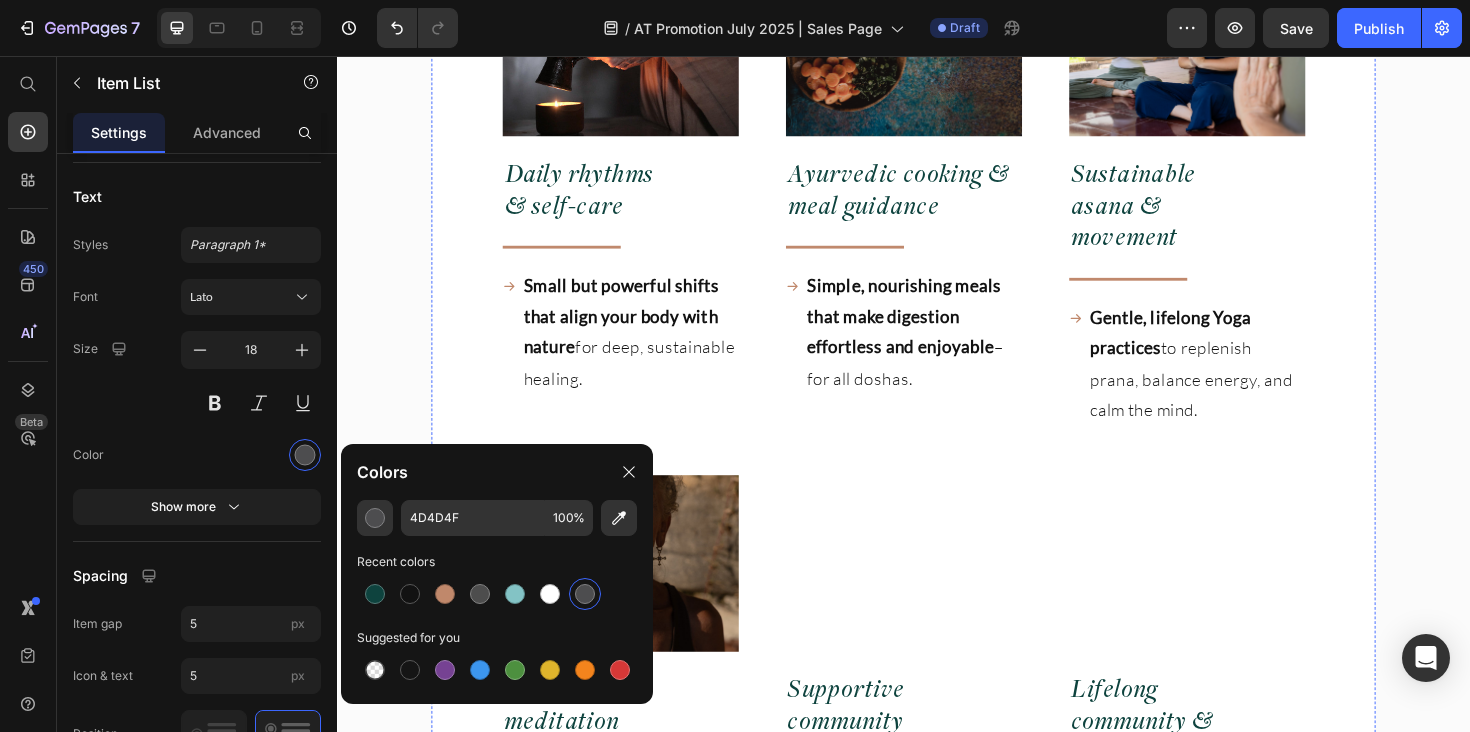 scroll, scrollTop: 13418, scrollLeft: 0, axis: vertical 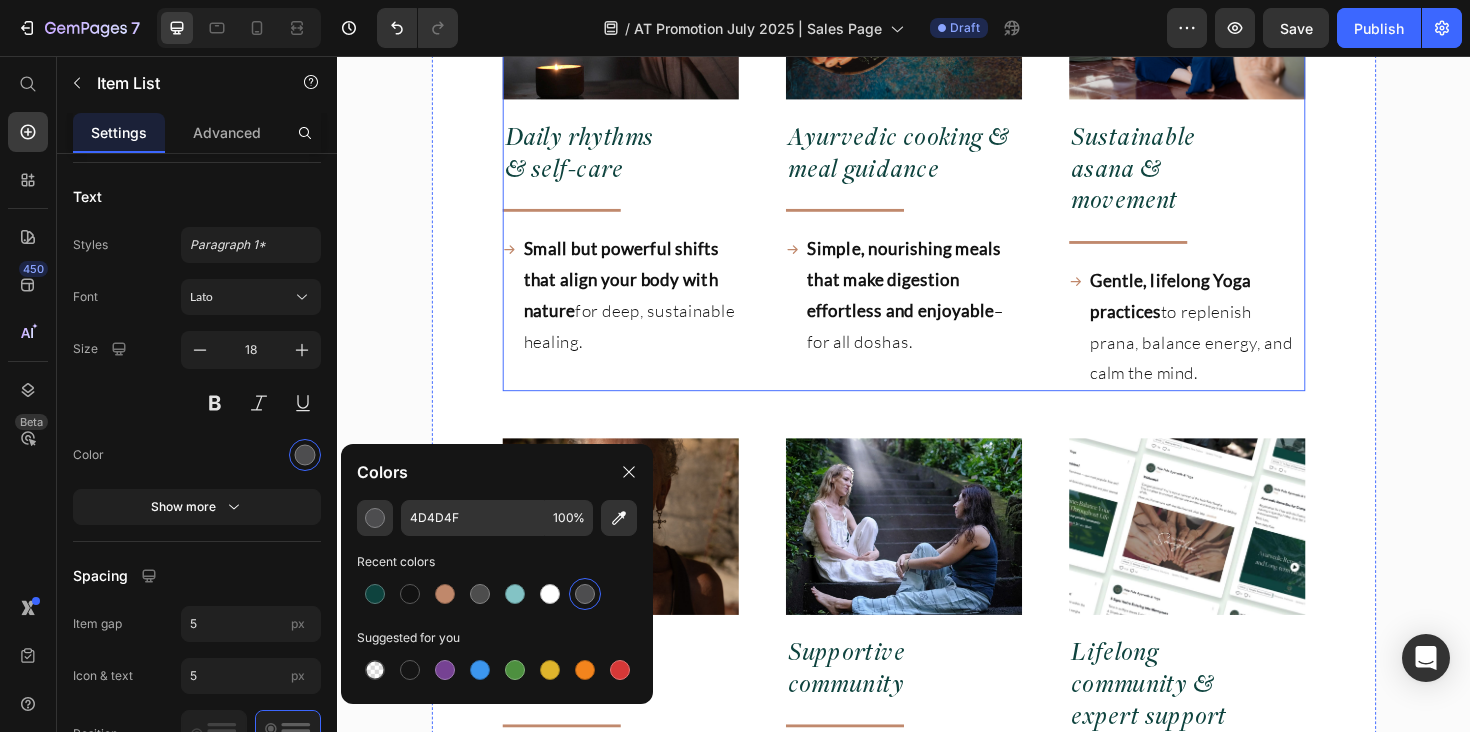 click on "Small but powerful shifts that align your body with nature  for deep, sustainable healing." at bounding box center (646, 309) 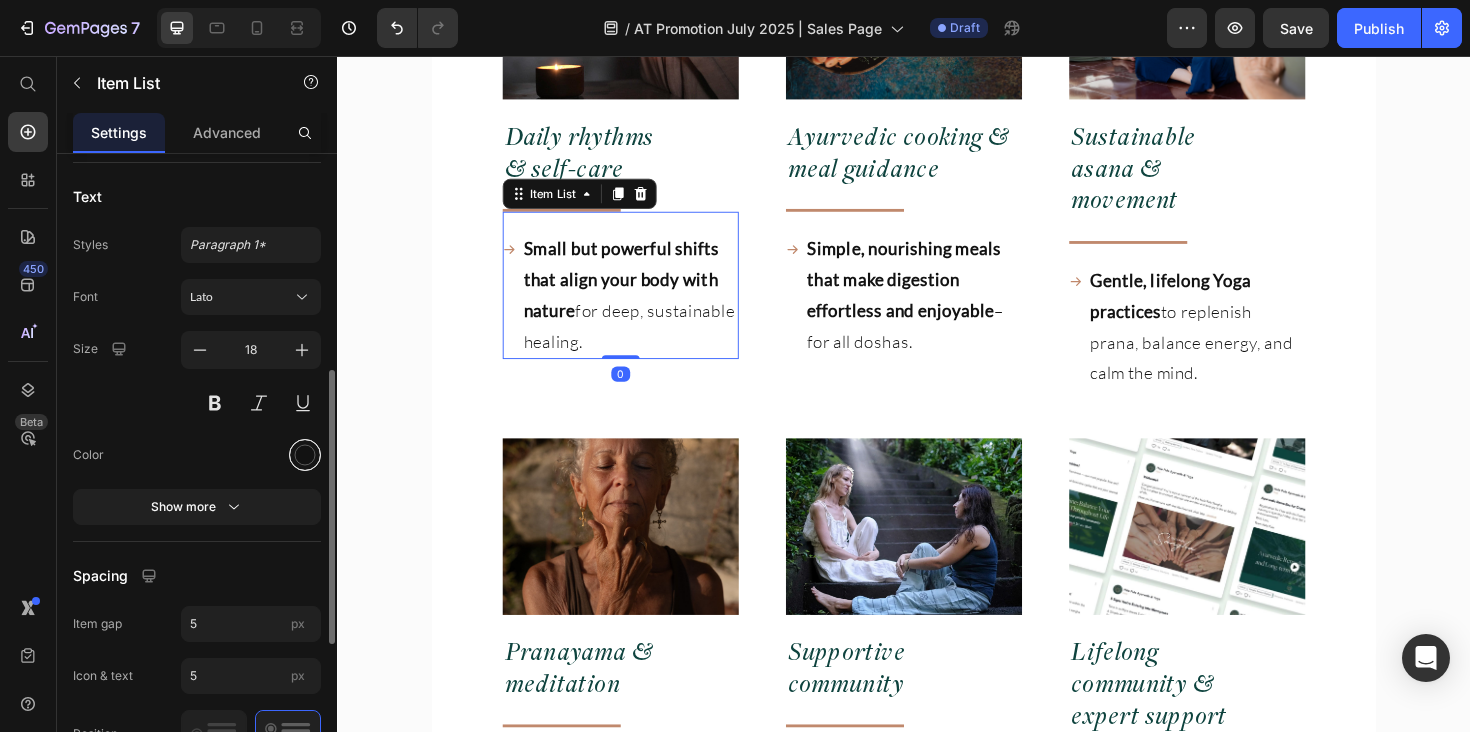 click at bounding box center [305, 455] 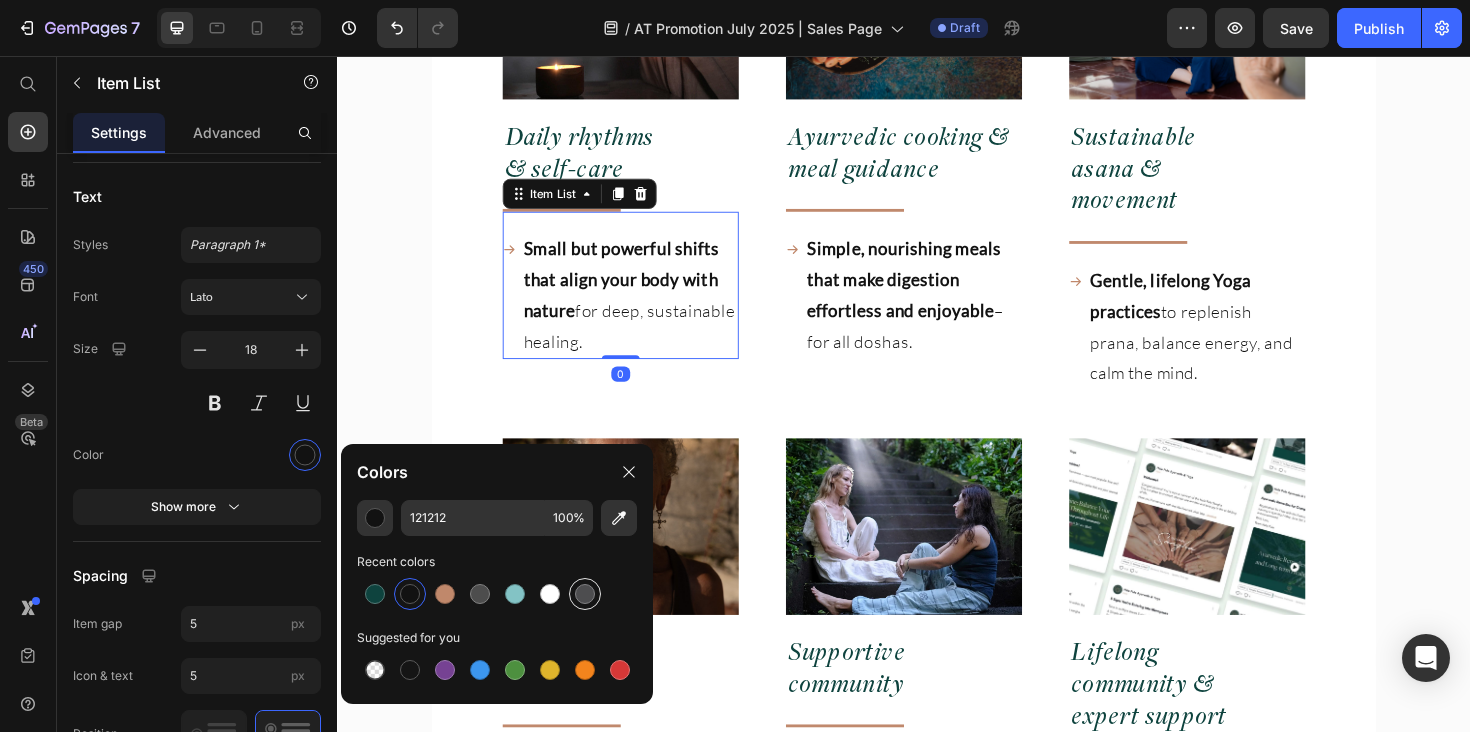 click at bounding box center [585, 594] 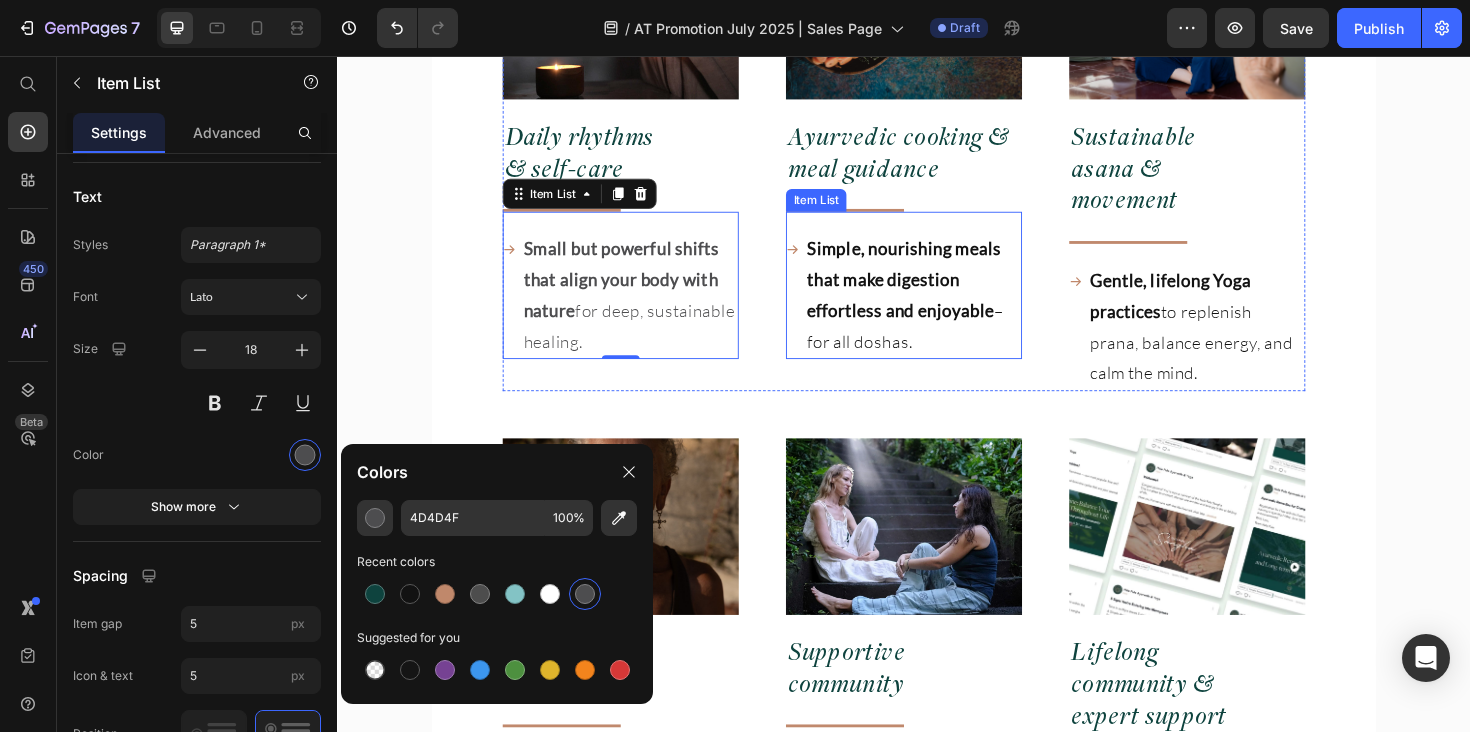 click on "Simple, nourishing meals that make digestion effortless and enjoyable  – for all doshas." at bounding box center [946, 309] 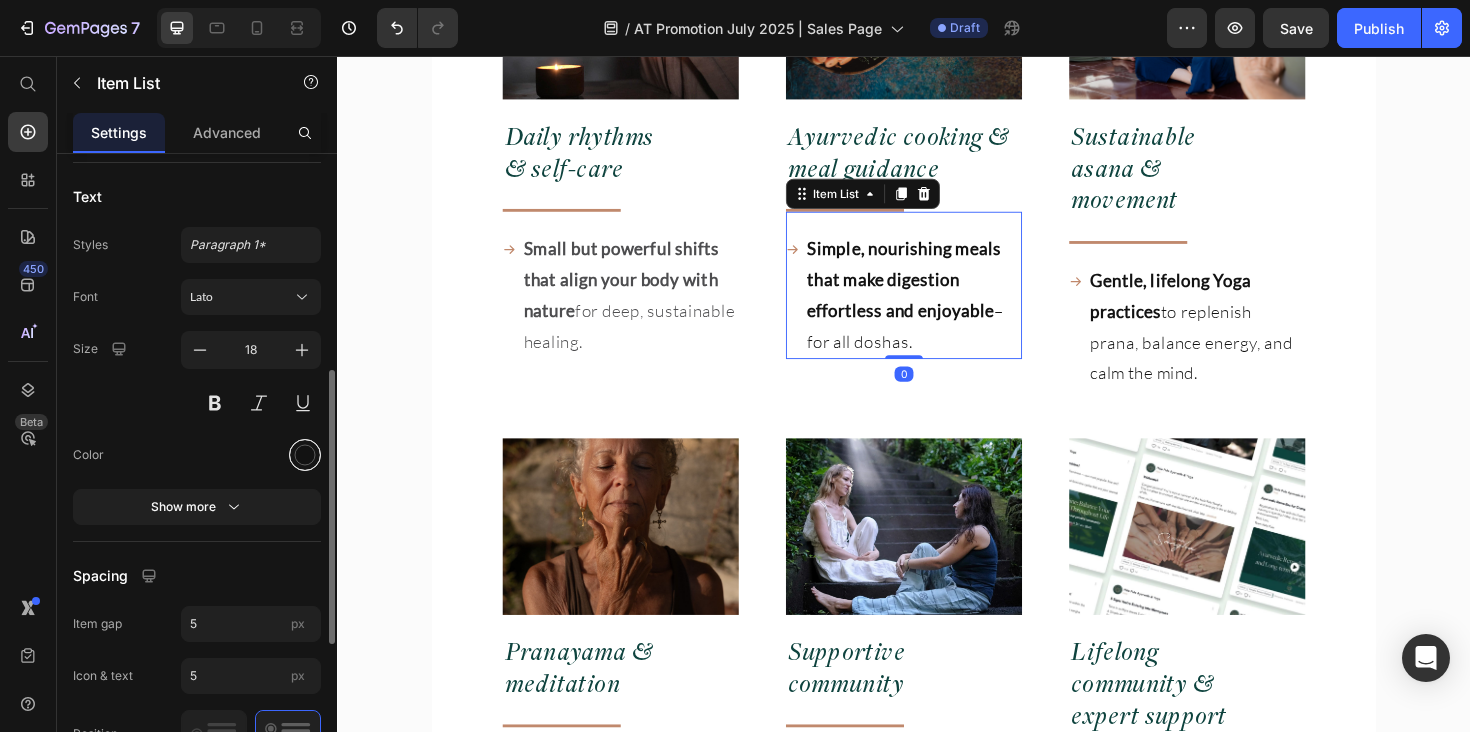 click at bounding box center (305, 454) 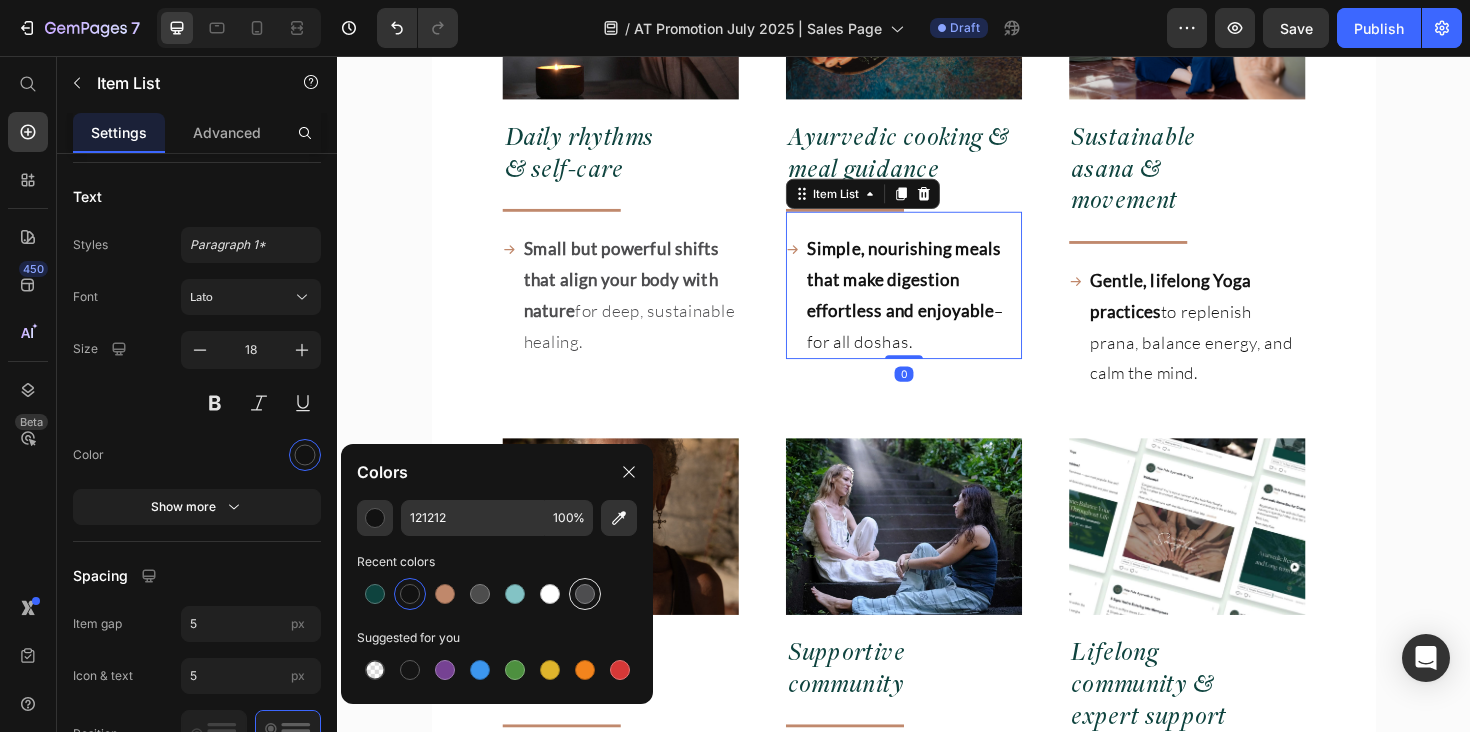 click at bounding box center (585, 594) 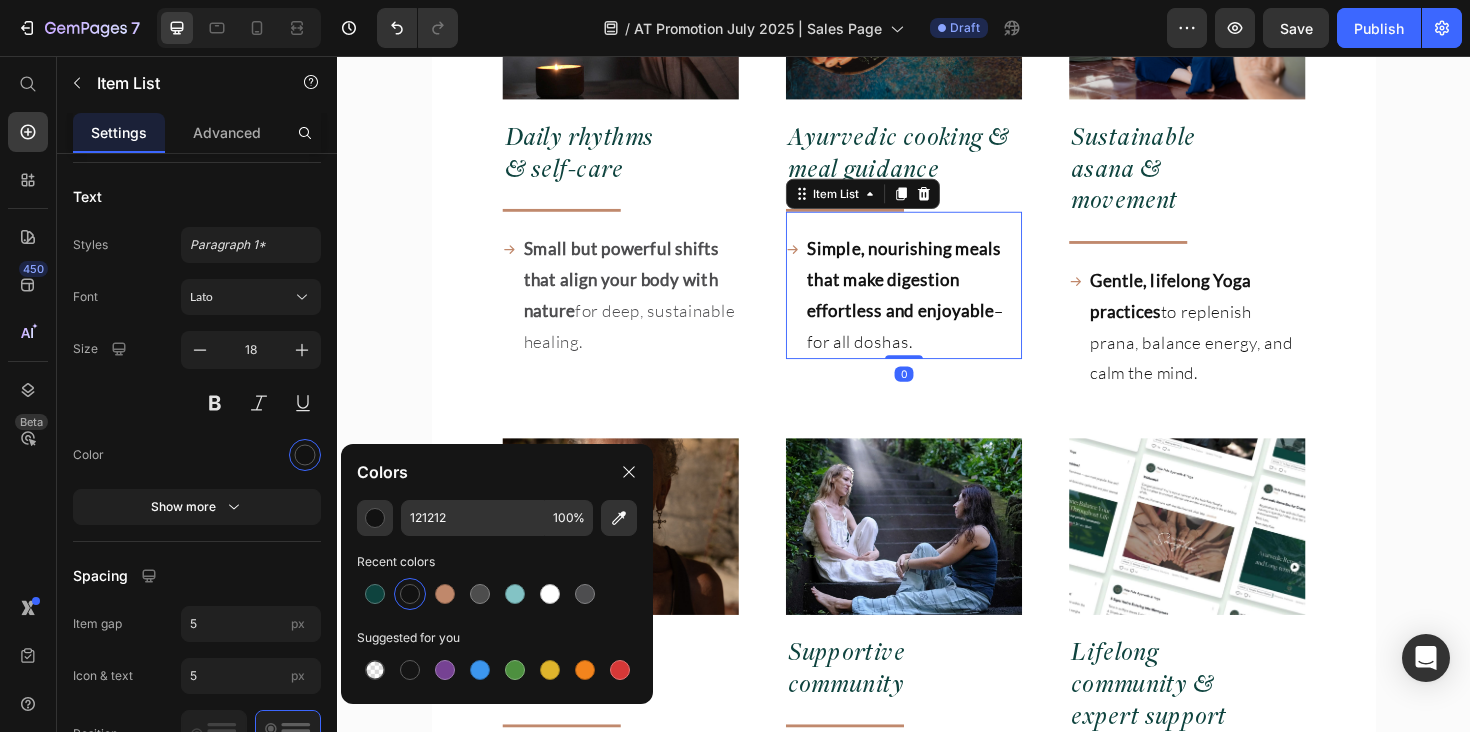 type on "4D4D4F" 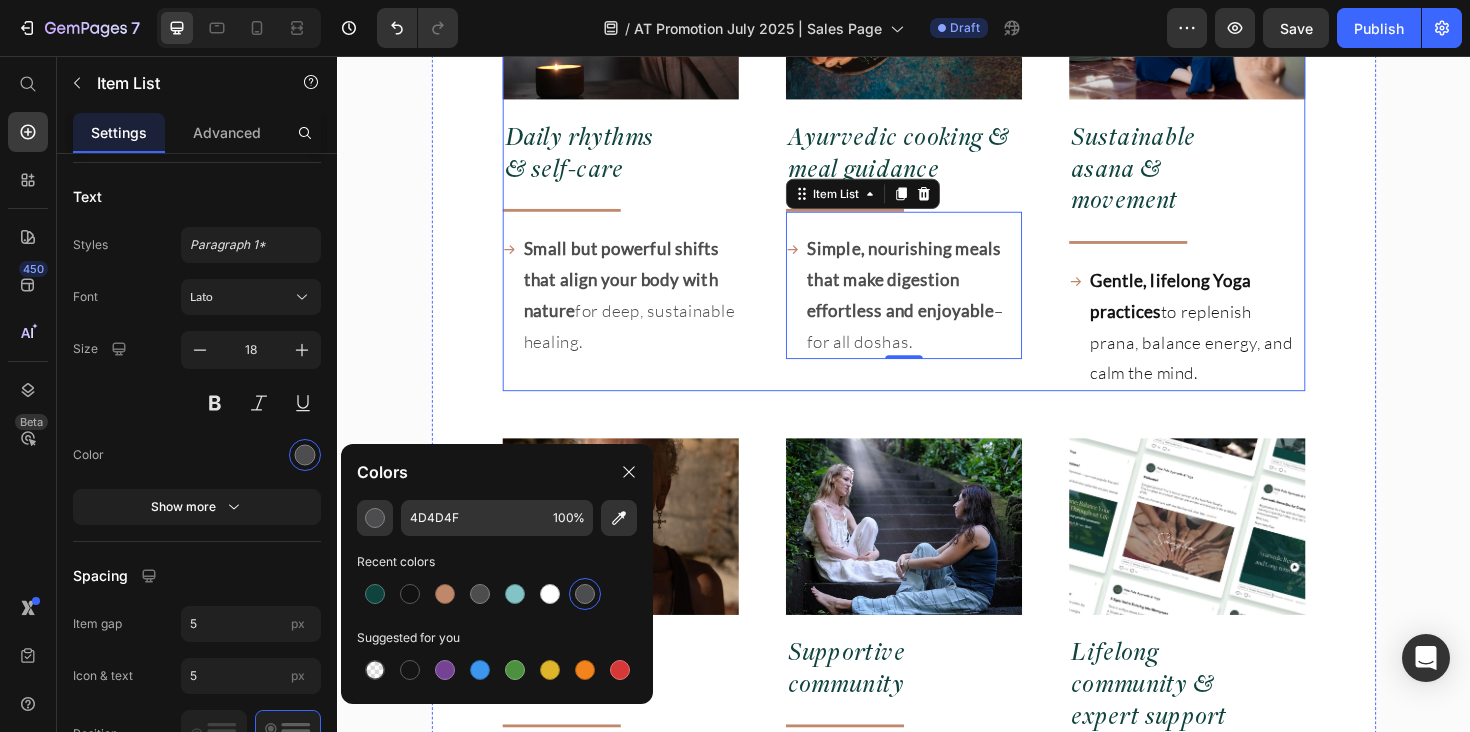 click on "Gentle, lifelong Yoga practices  to replenish prana, balance energy, and calm the mind." at bounding box center (1246, 343) 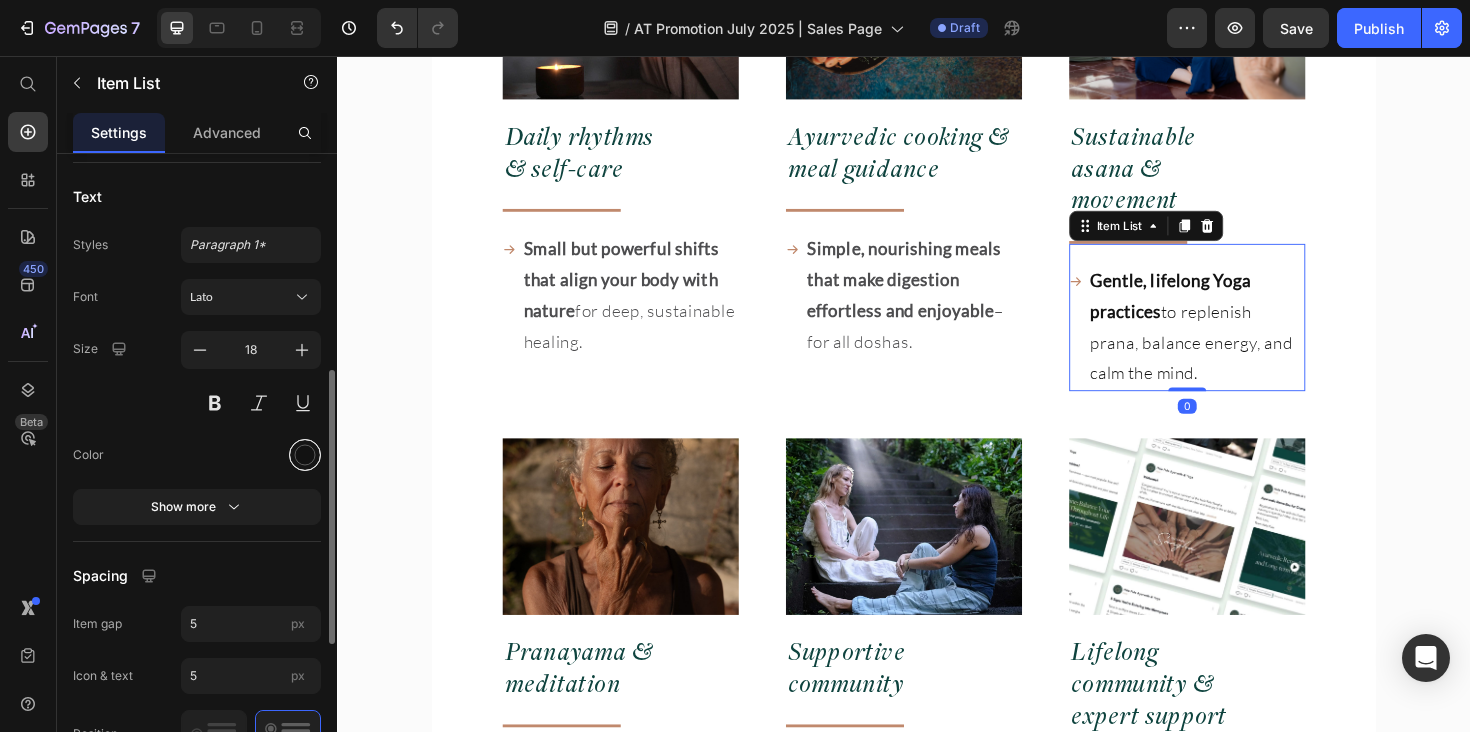 click at bounding box center [305, 454] 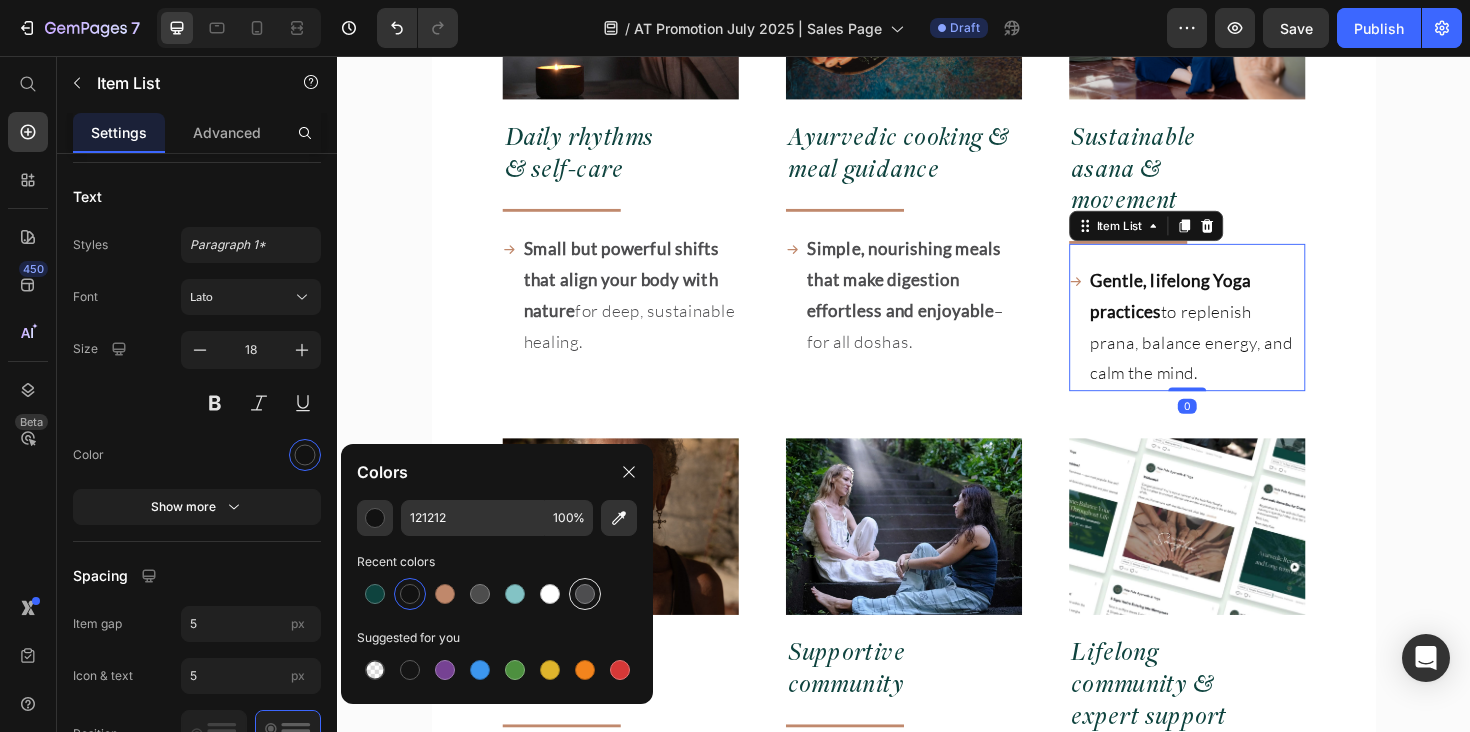 click at bounding box center (585, 594) 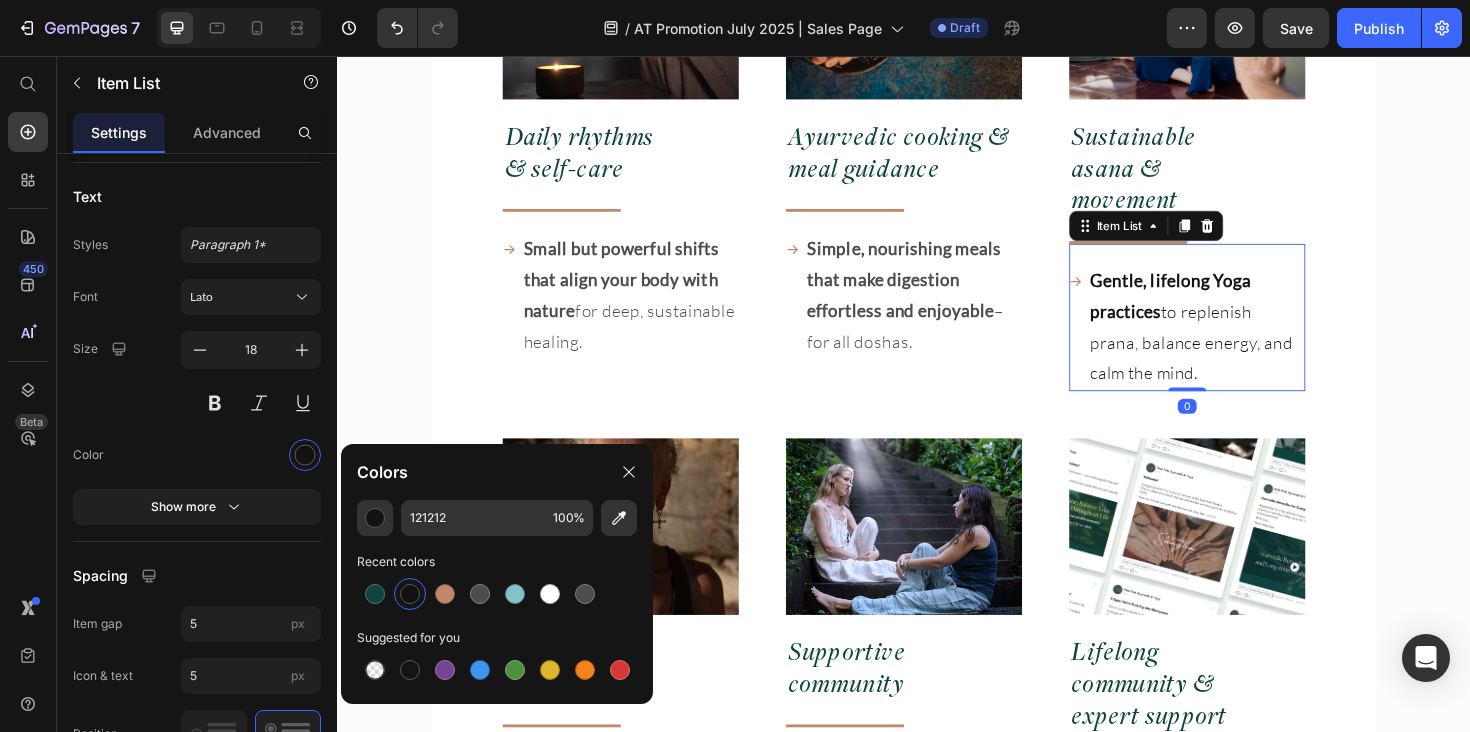 type on "4D4D4F" 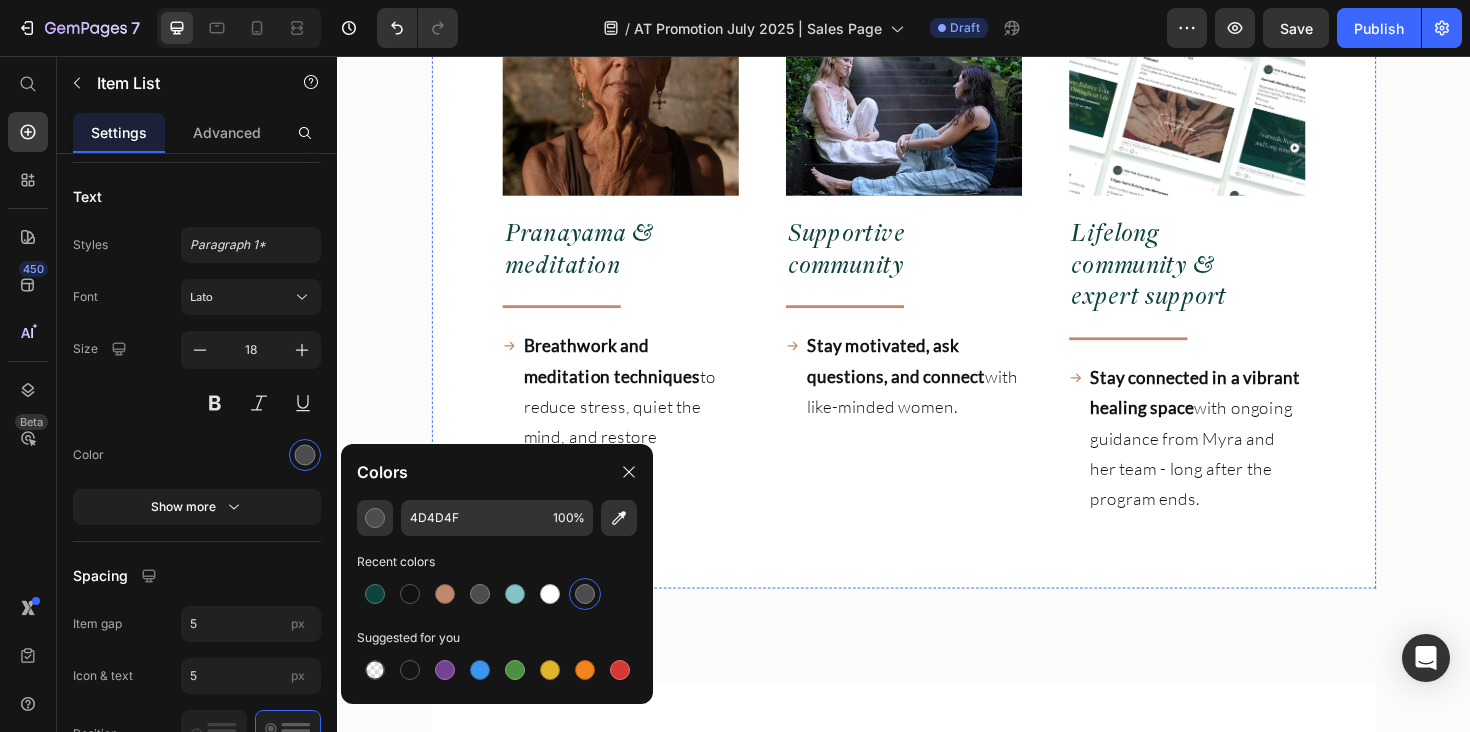 scroll, scrollTop: 13924, scrollLeft: 0, axis: vertical 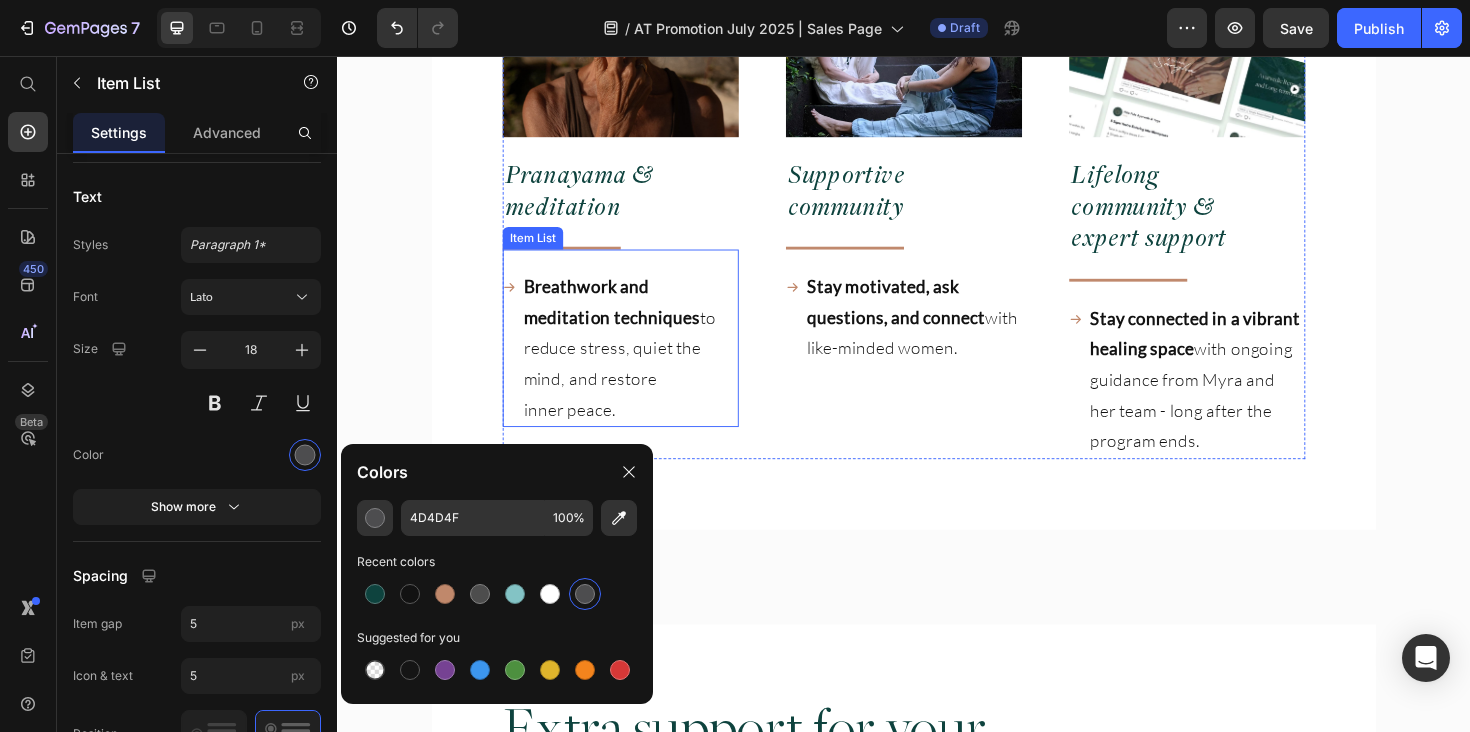 click on "Breathwork and meditation techniques" at bounding box center [627, 316] 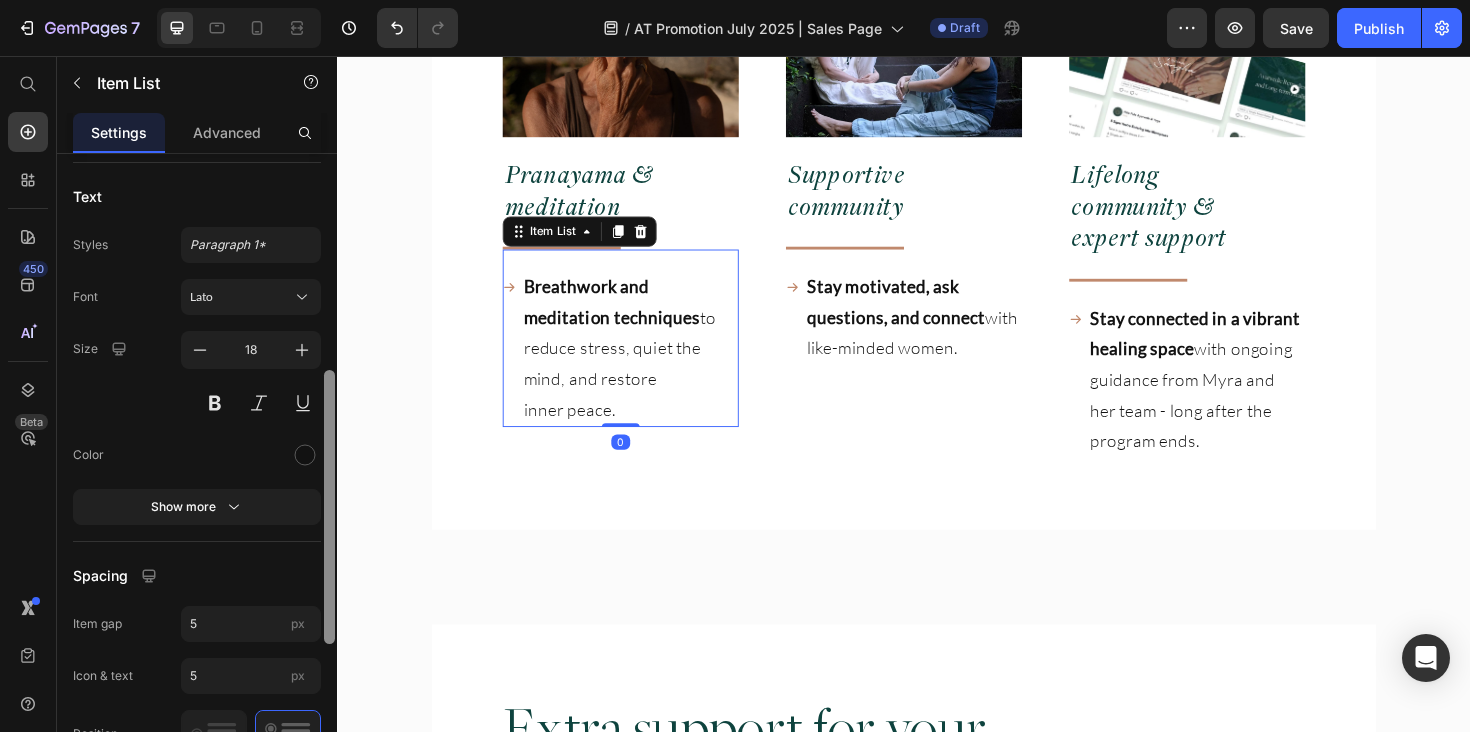 drag, startPoint x: 312, startPoint y: 453, endPoint x: 330, endPoint y: 453, distance: 18 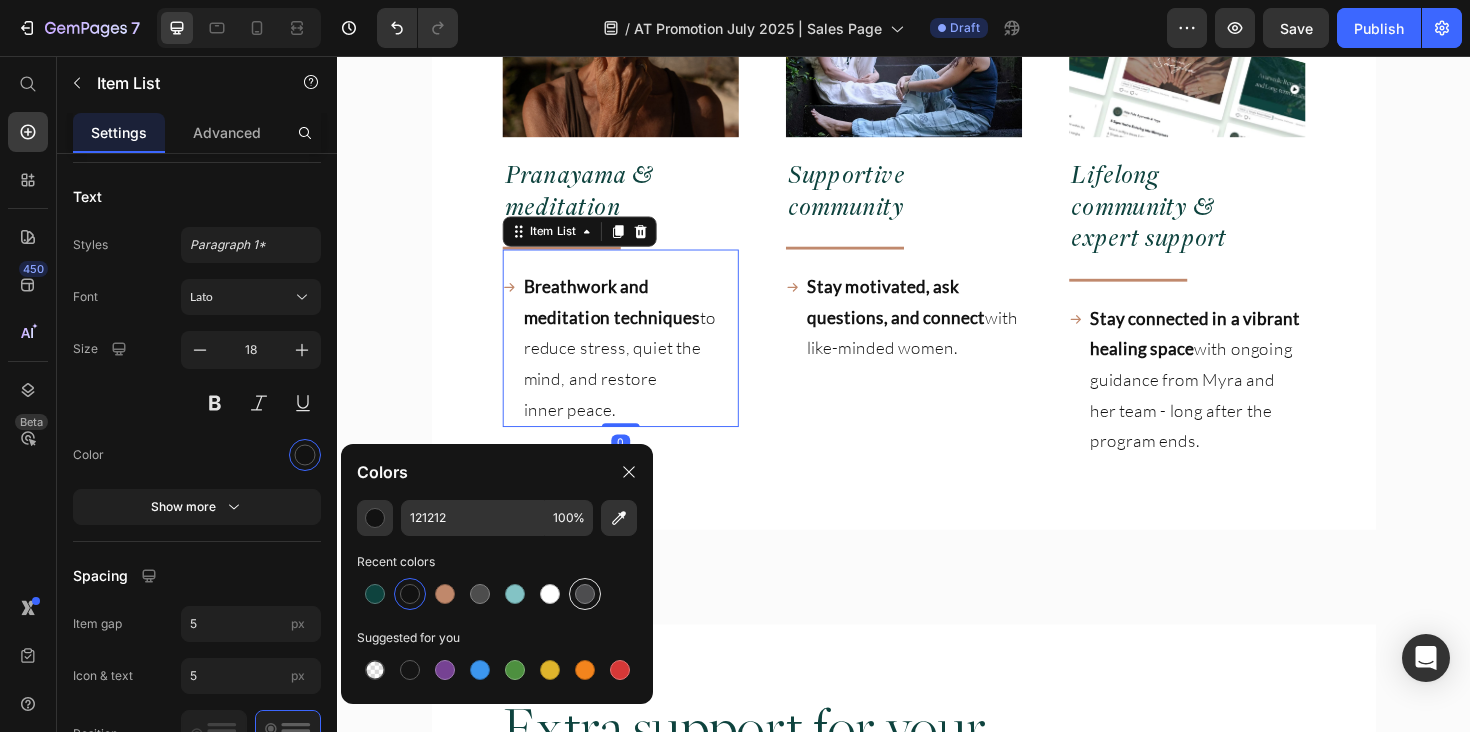 click at bounding box center (585, 594) 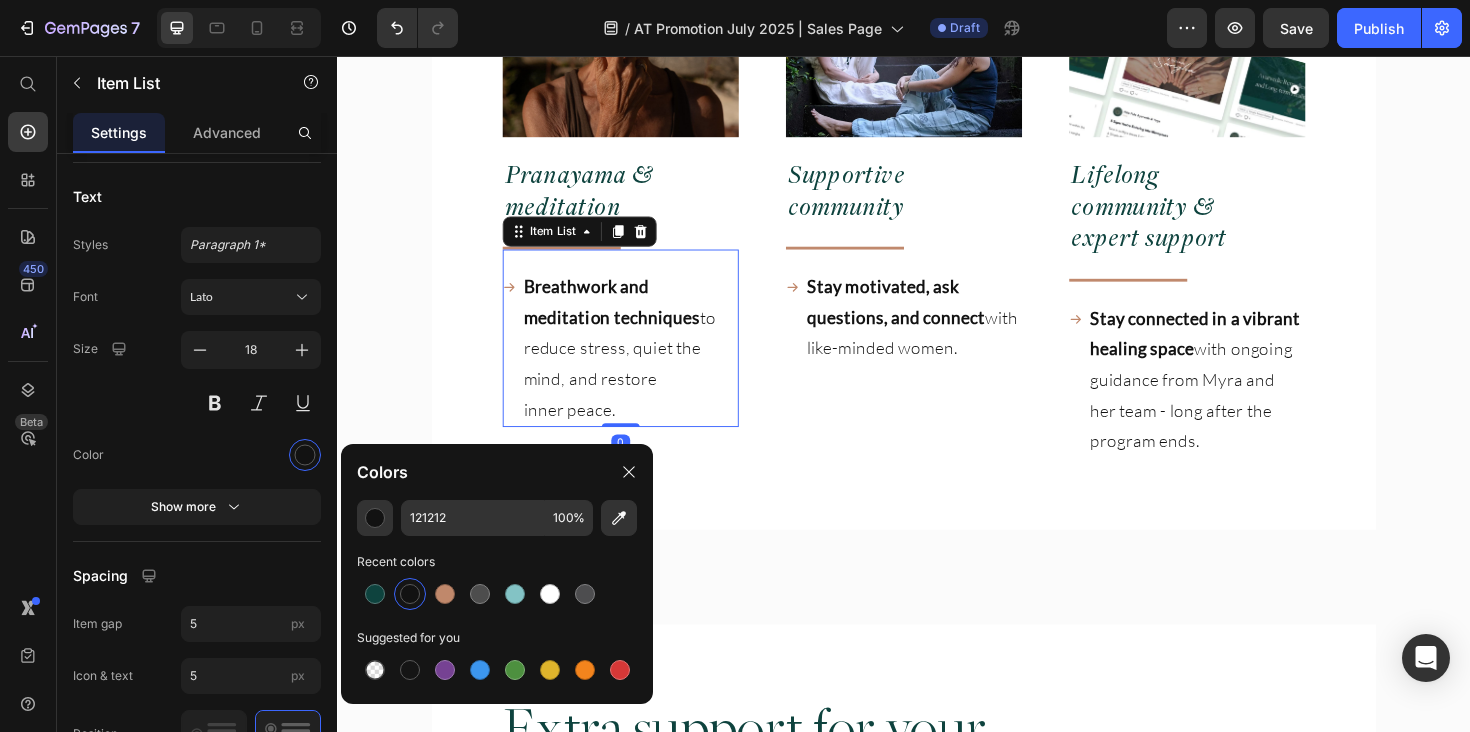 type on "4D4D4F" 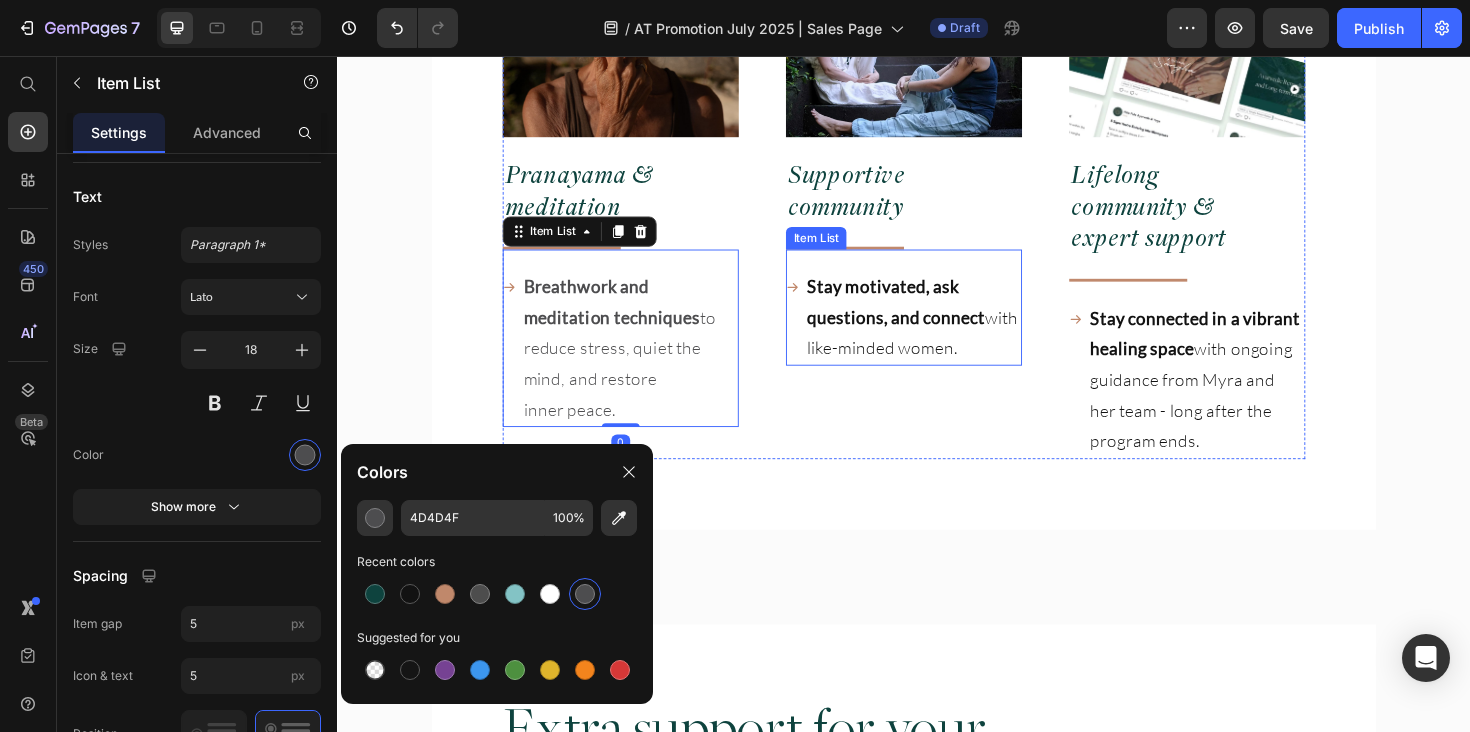 click on "Stay motivated, ask questions, and connect" at bounding box center (928, 316) 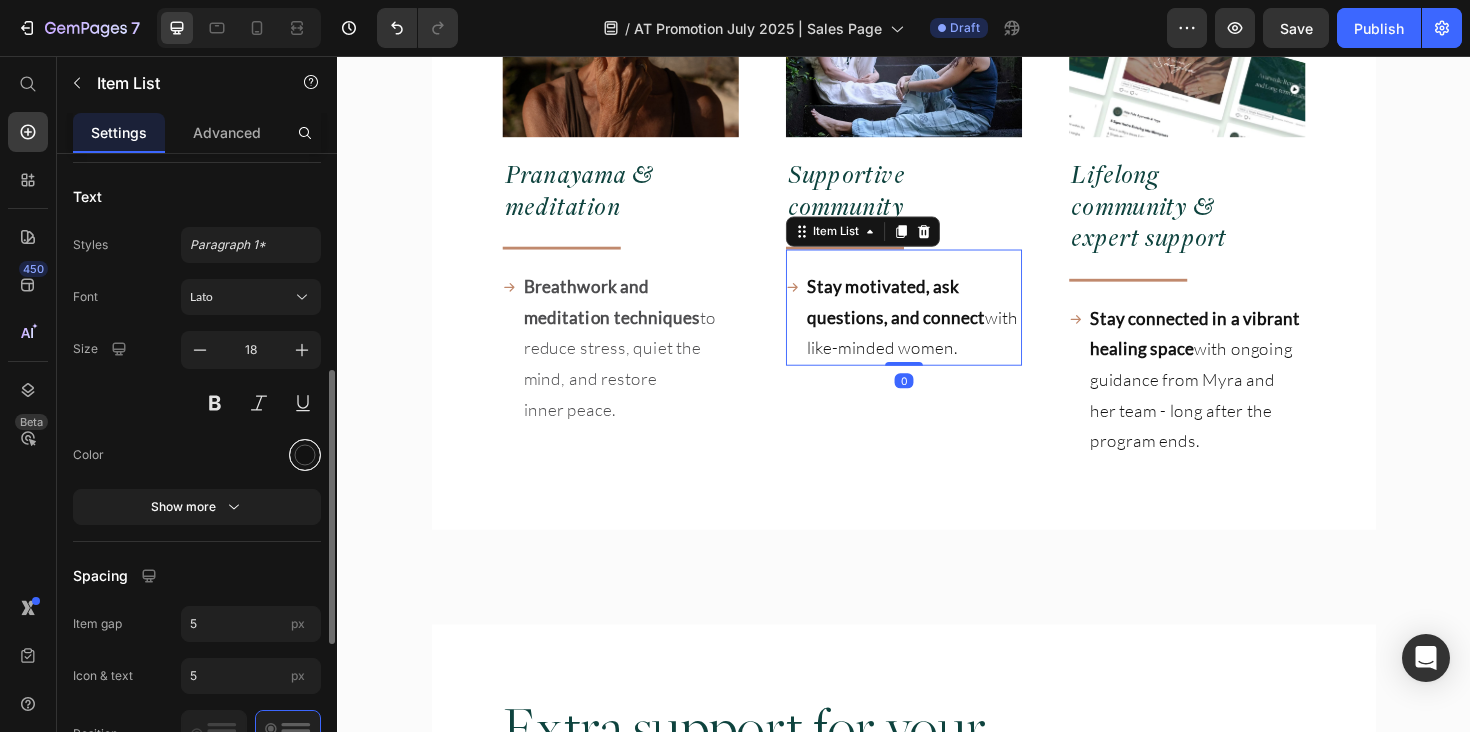 click at bounding box center (305, 454) 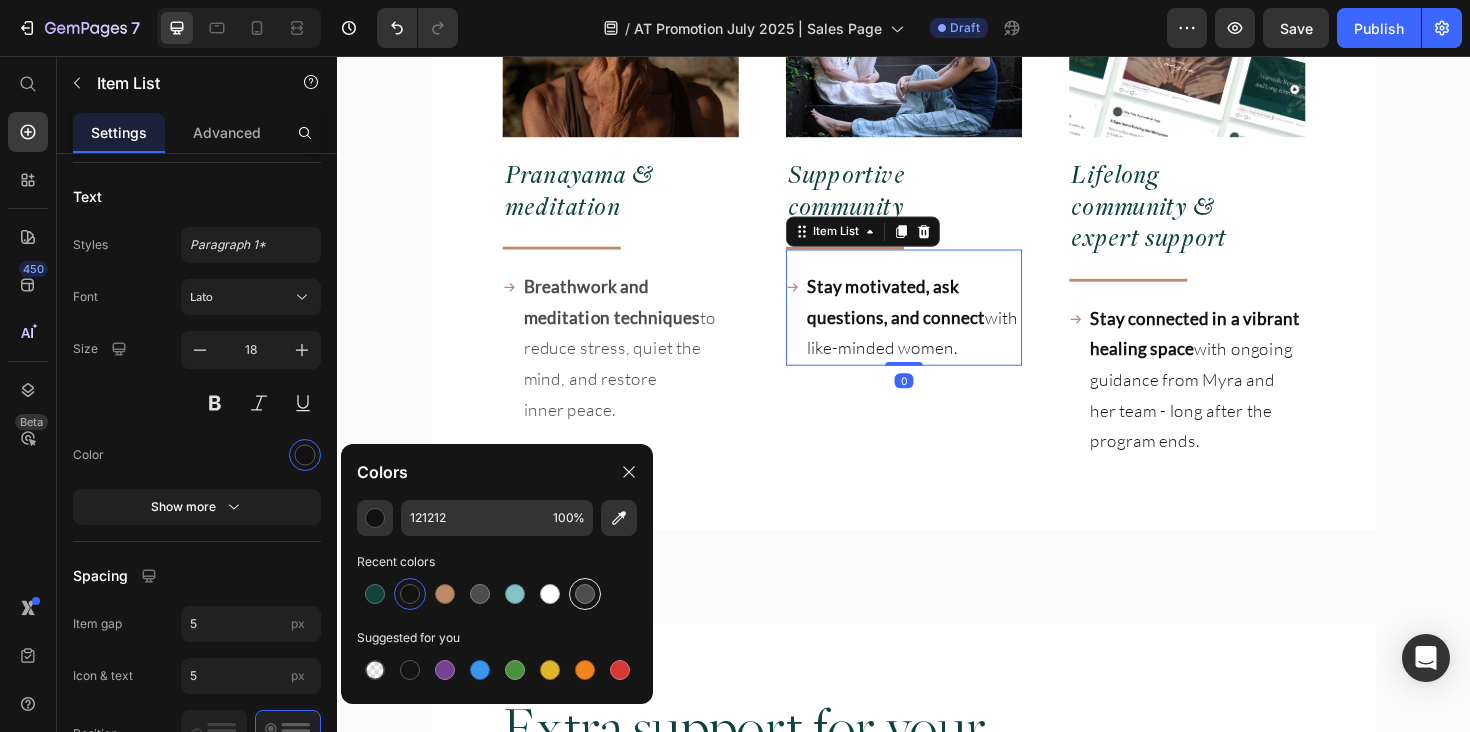 click at bounding box center (585, 594) 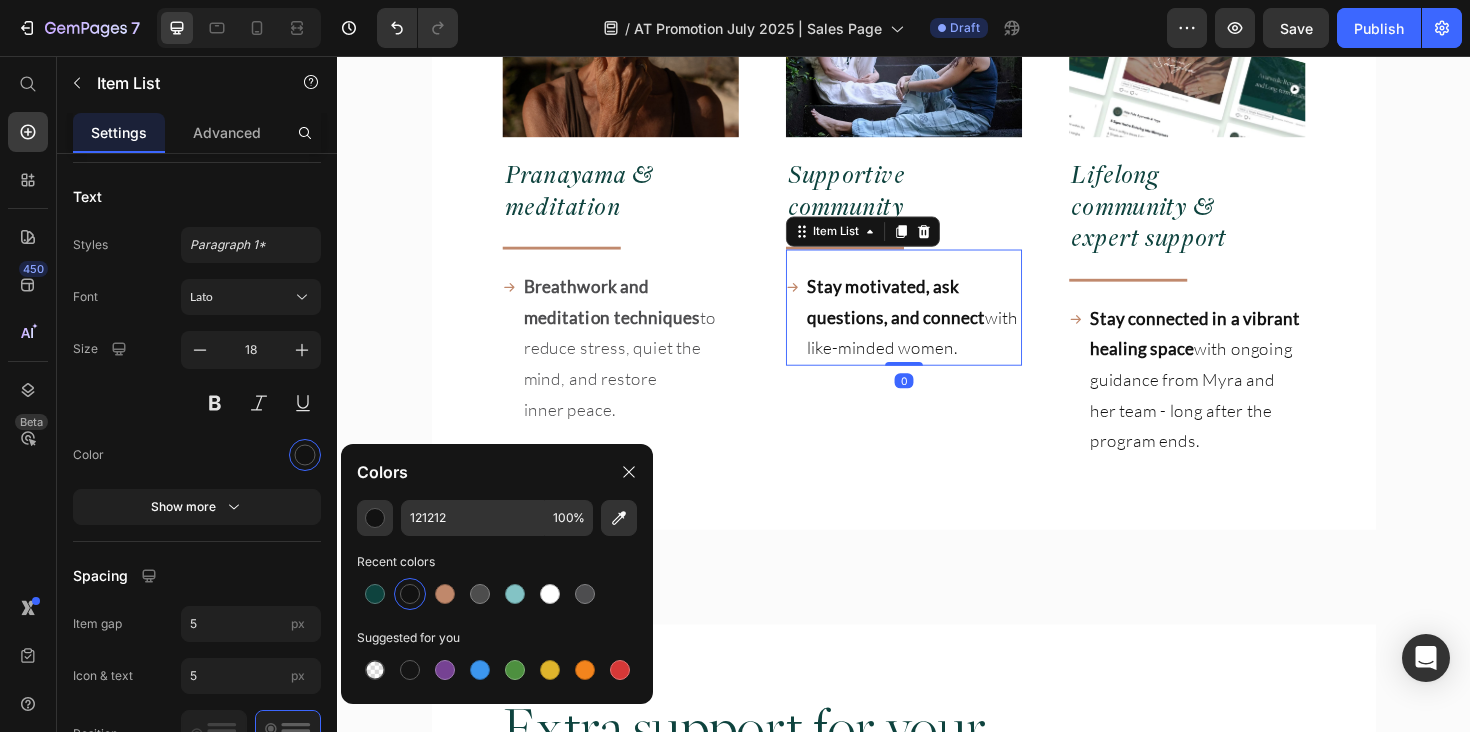 type on "4D4D4F" 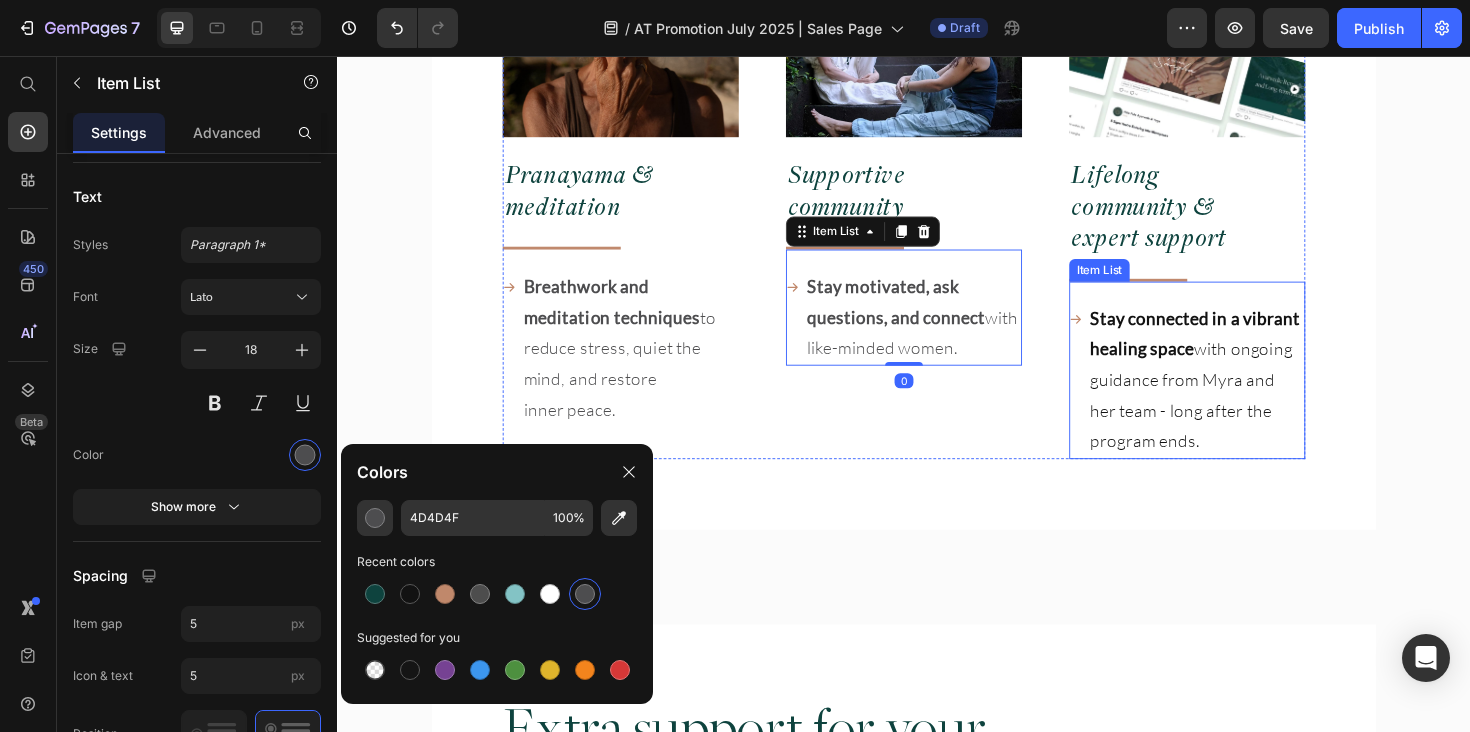 click on "Stay connected in a vibrant healing space" at bounding box center (1245, 350) 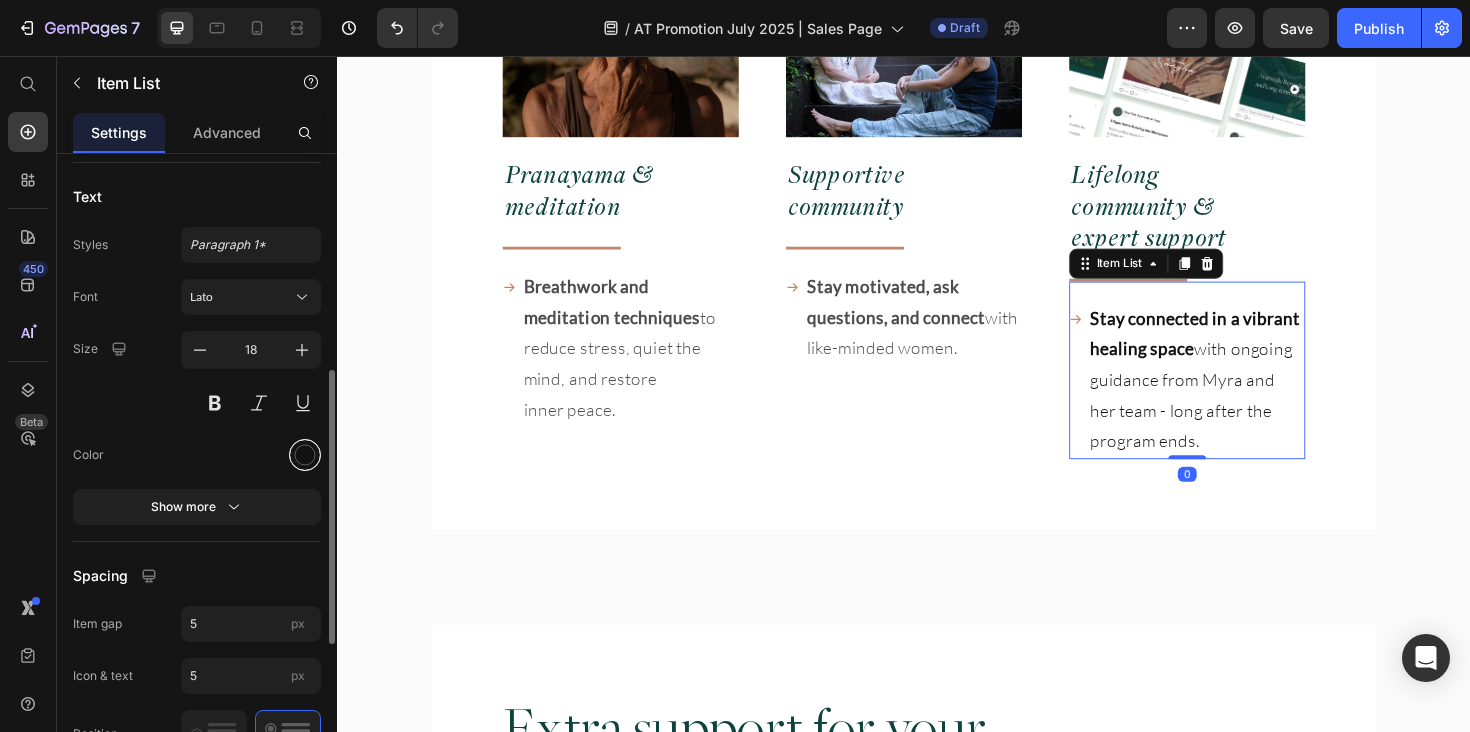 click at bounding box center (305, 455) 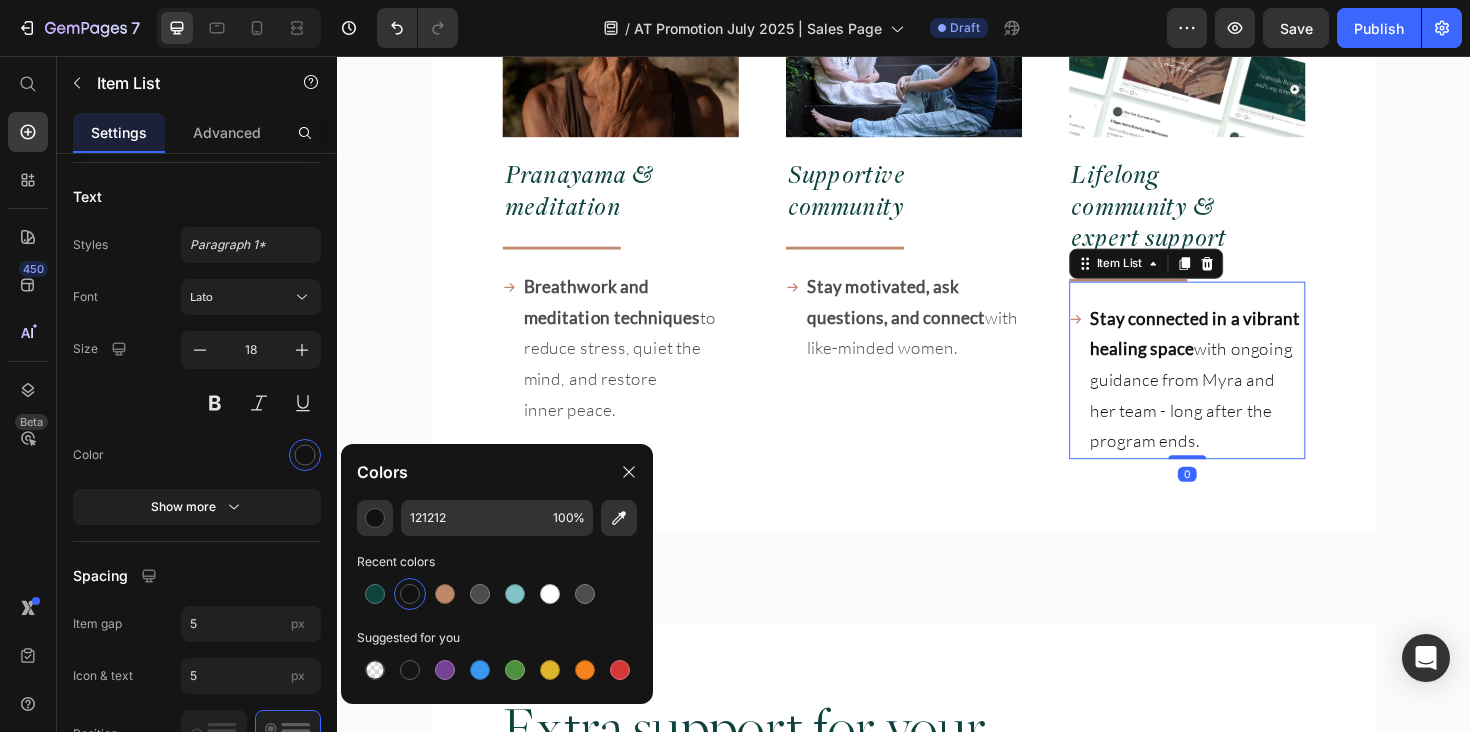 click at bounding box center [585, 594] 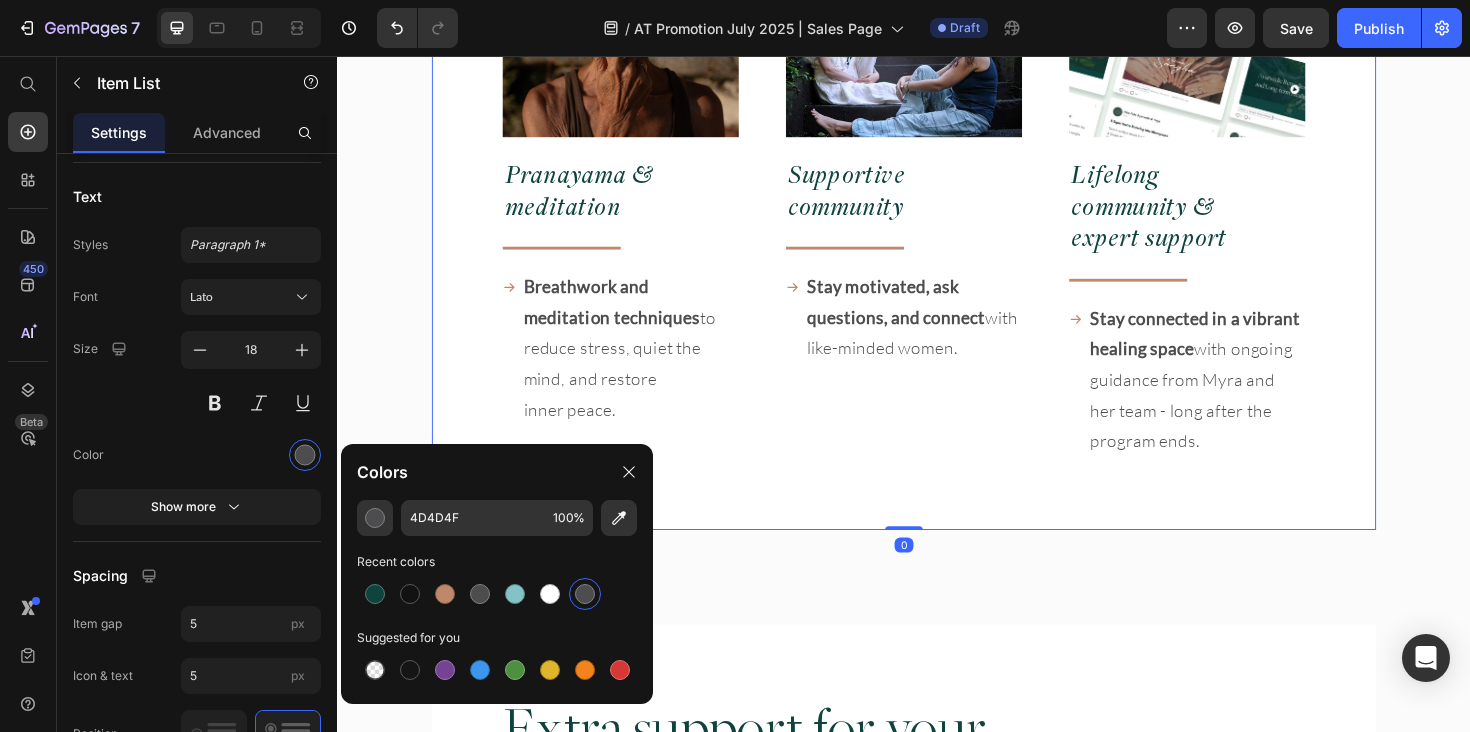 click on "You’ll have everything you need to  heal naturally. Heading - with experienced guidance , every step of the way. Text Block Image A 4-week Ayurvedic guided reset Heading                Title Line
A simple, step-by-step Ayurvedic plan  to restore digestion and hormones - leading to lasting health. Item List Image Personalized Ayurvedic consultation Heading                Title Line
A one-on-one session with an experienced Ayurvedic health counselor  to tailor the program to  your unique needs. Item List Image Live Q&A with Myra’s team Heading                Title Line
Receive personalized guidance and support  throughout your journey. Item List Row Image Daily rhythms & self-care Heading                Title Line
Small but powerful shifts that align your body with nature  for deep, sustainable healing. Item List Image Ayurvedic cooking & meal guidance Heading                Title Line
– for all doshas. Item List Image Title" at bounding box center (937, -480) 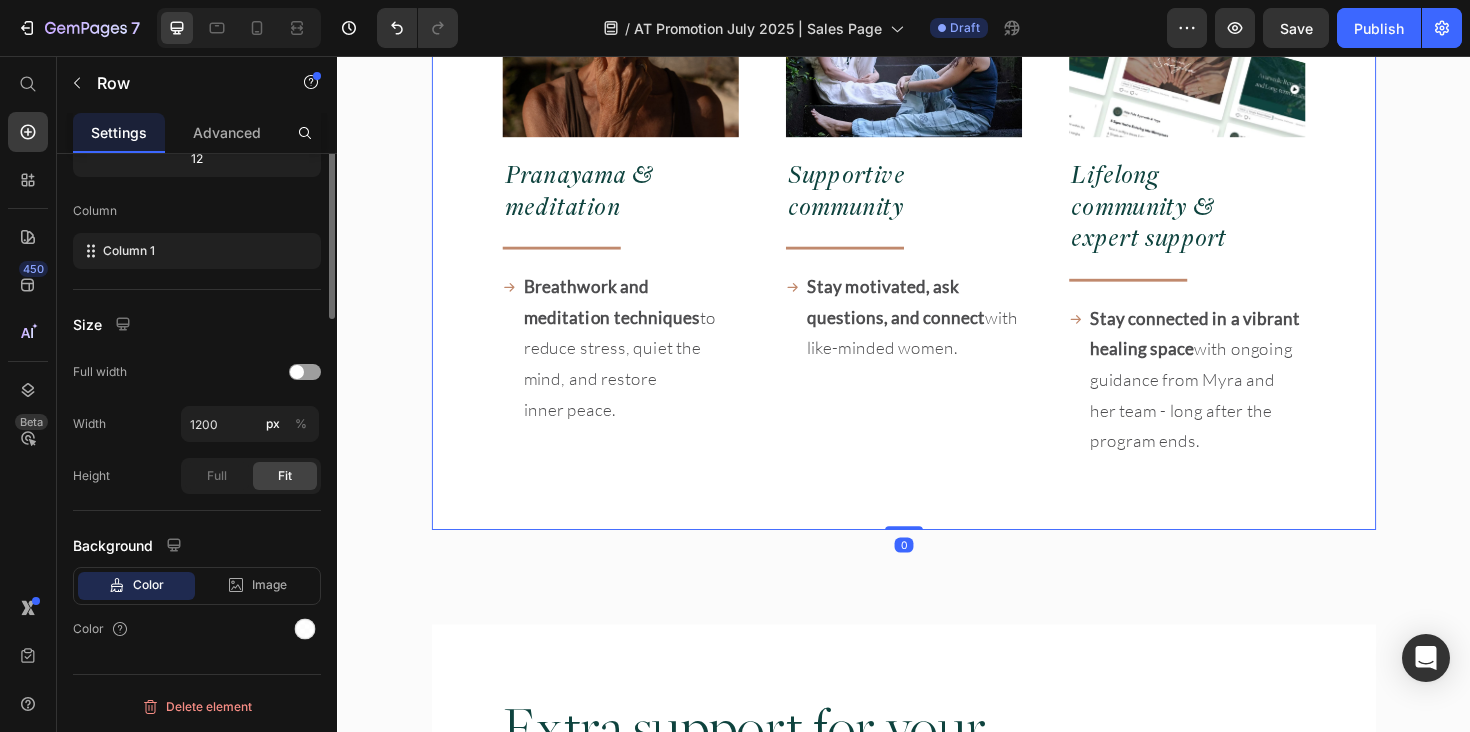 scroll, scrollTop: 0, scrollLeft: 0, axis: both 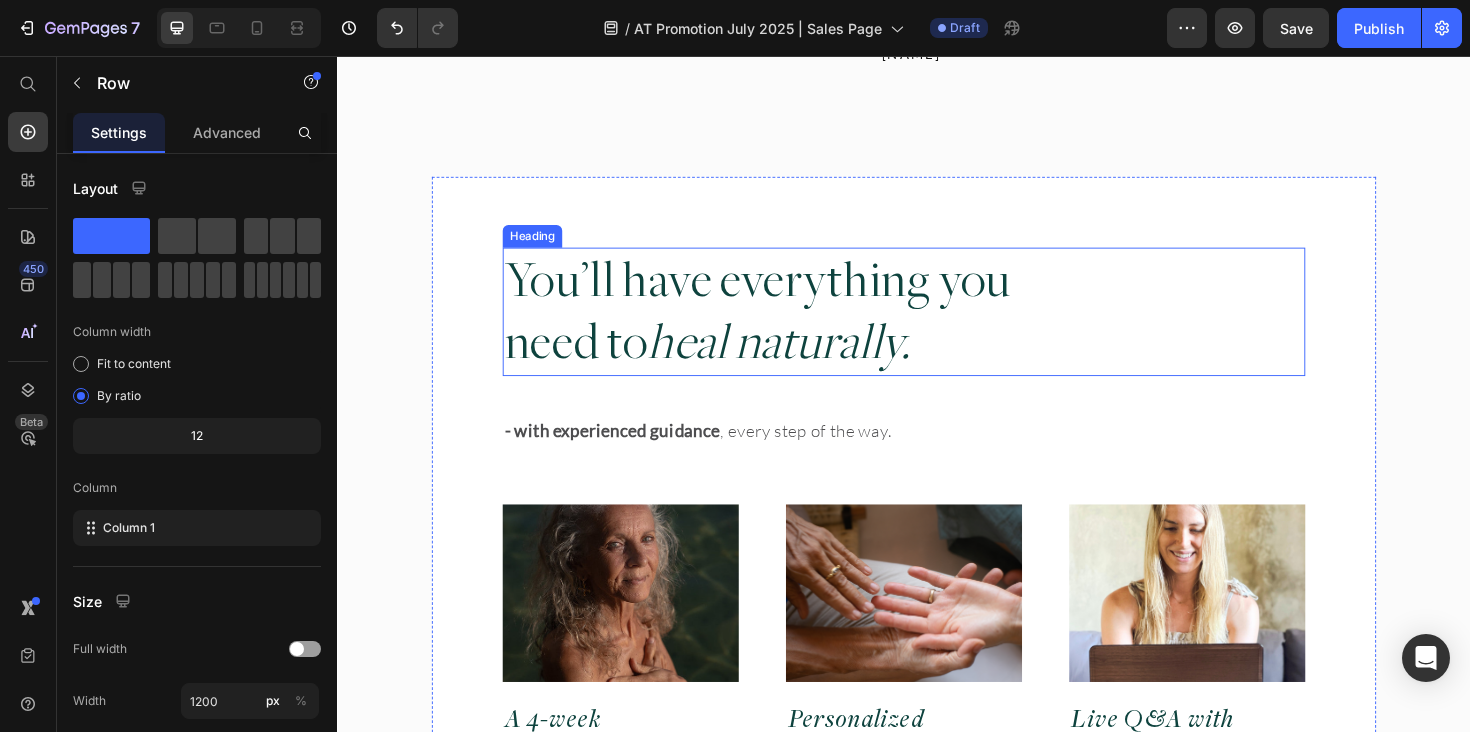 click on "You’ll have everything you need to  heal naturally." at bounding box center [788, 327] 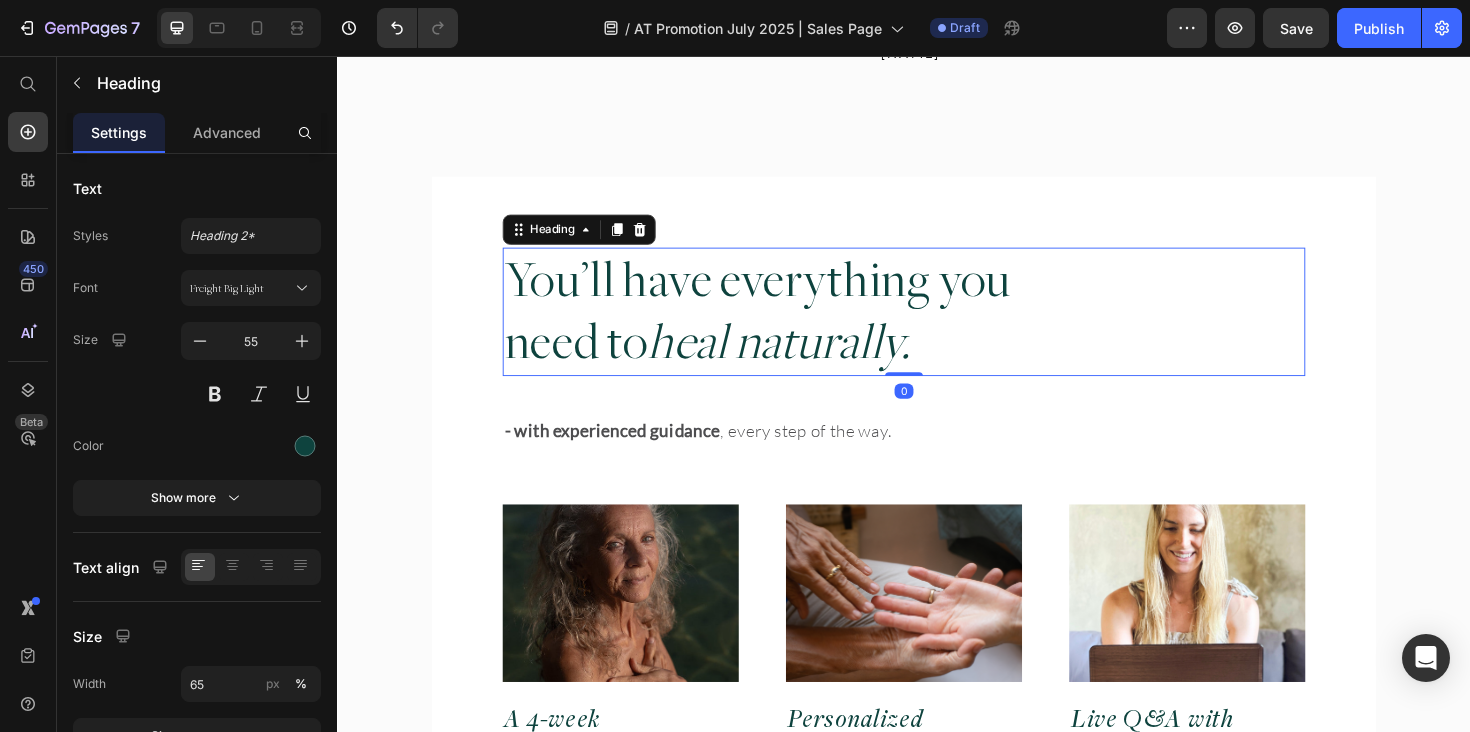 click on "You’ll have everything you need to  heal naturally." at bounding box center (788, 327) 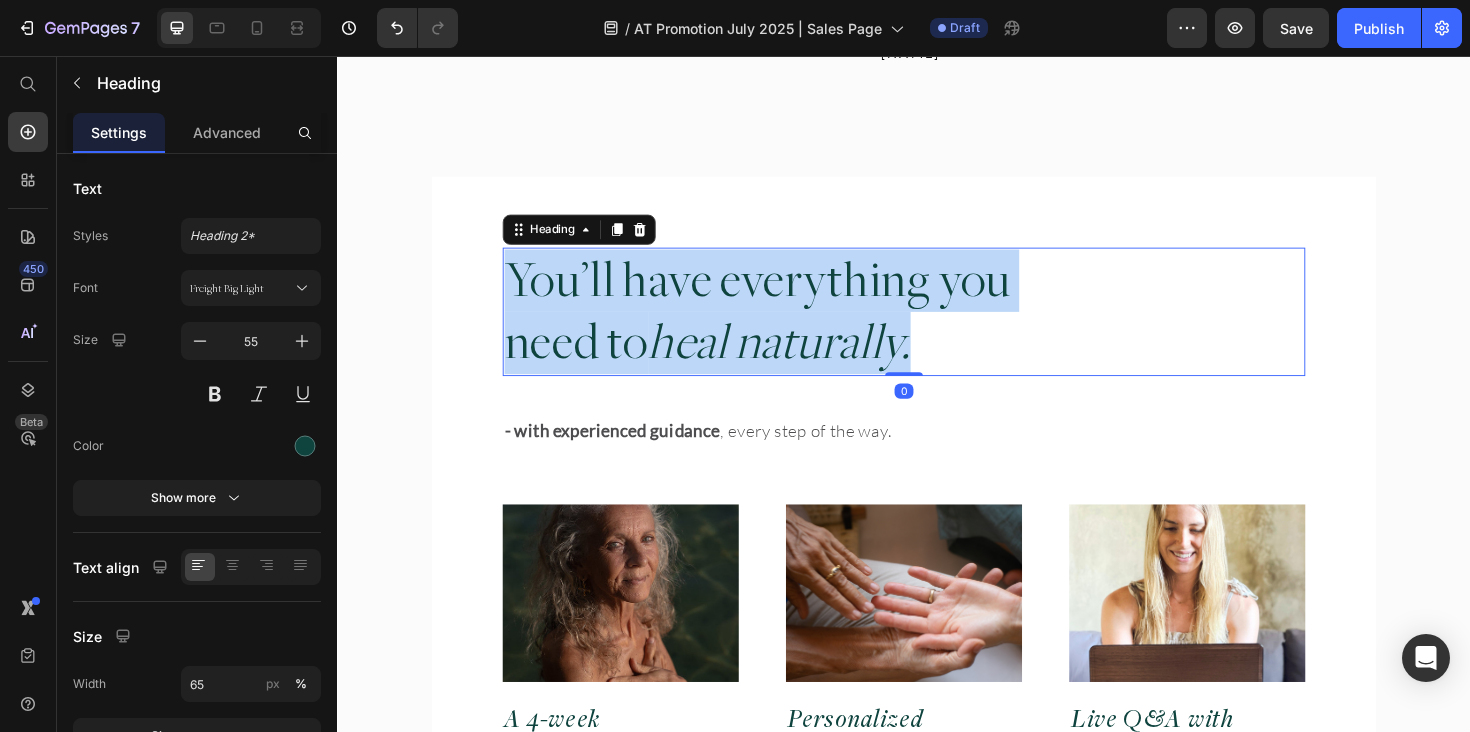 click on "You’ll have everything you need to  heal naturally." at bounding box center (788, 327) 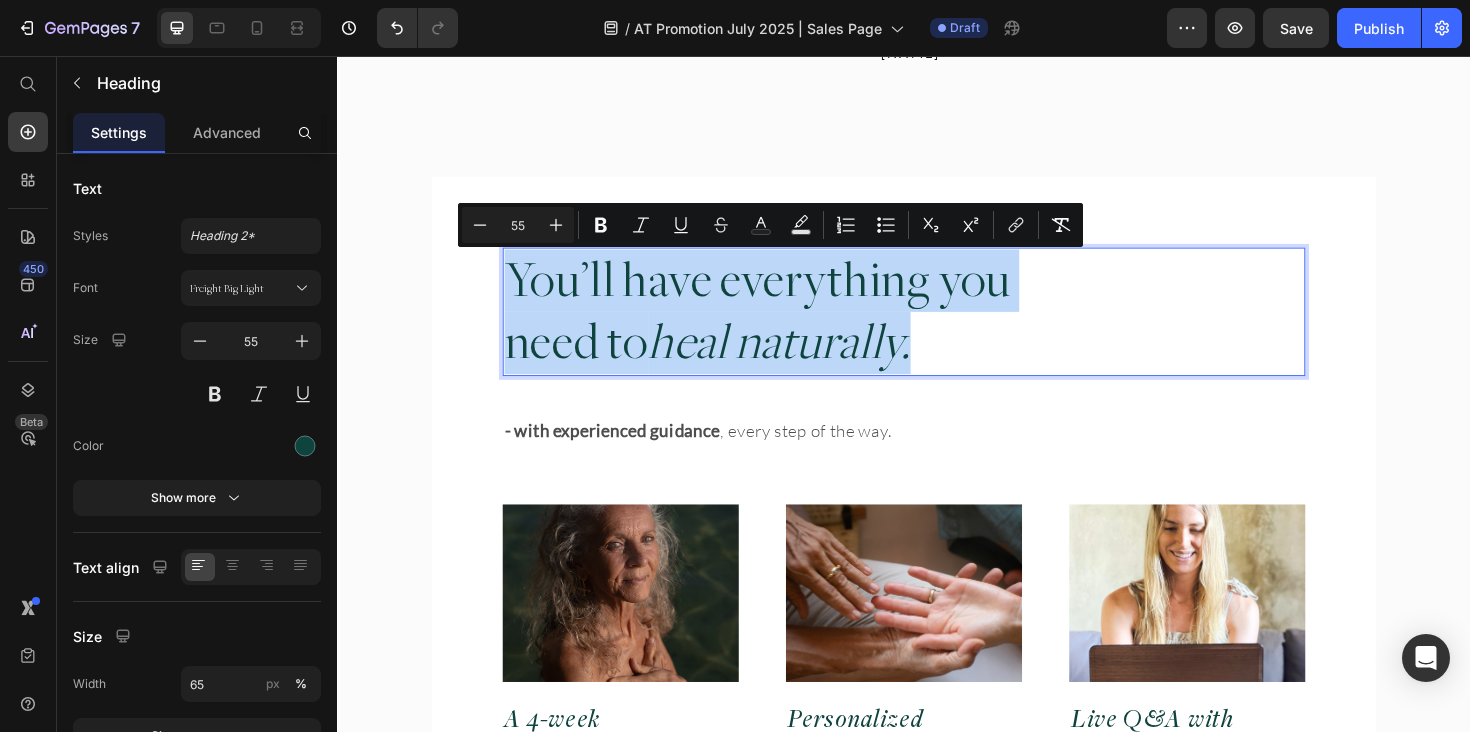 copy on "You’ll have everything you need to  heal naturally." 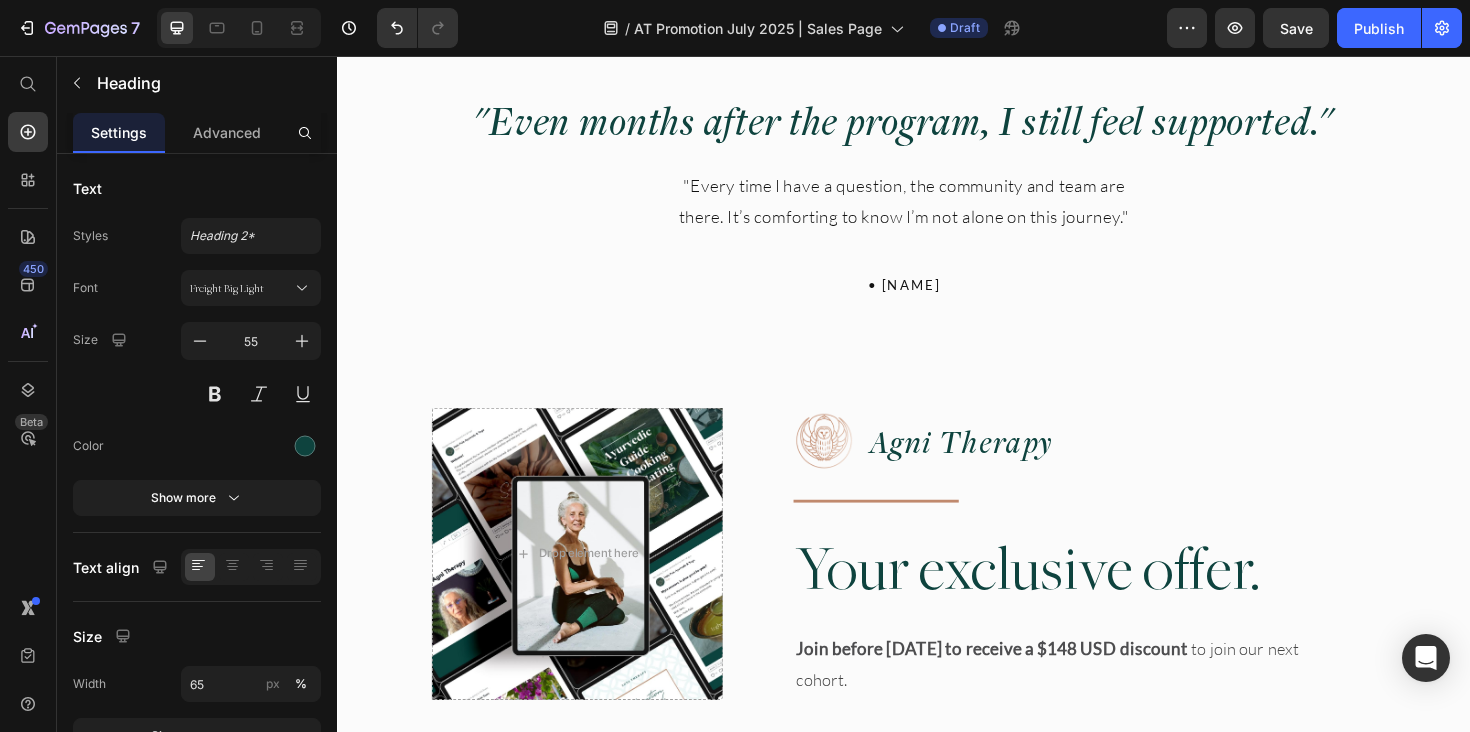 type on "16" 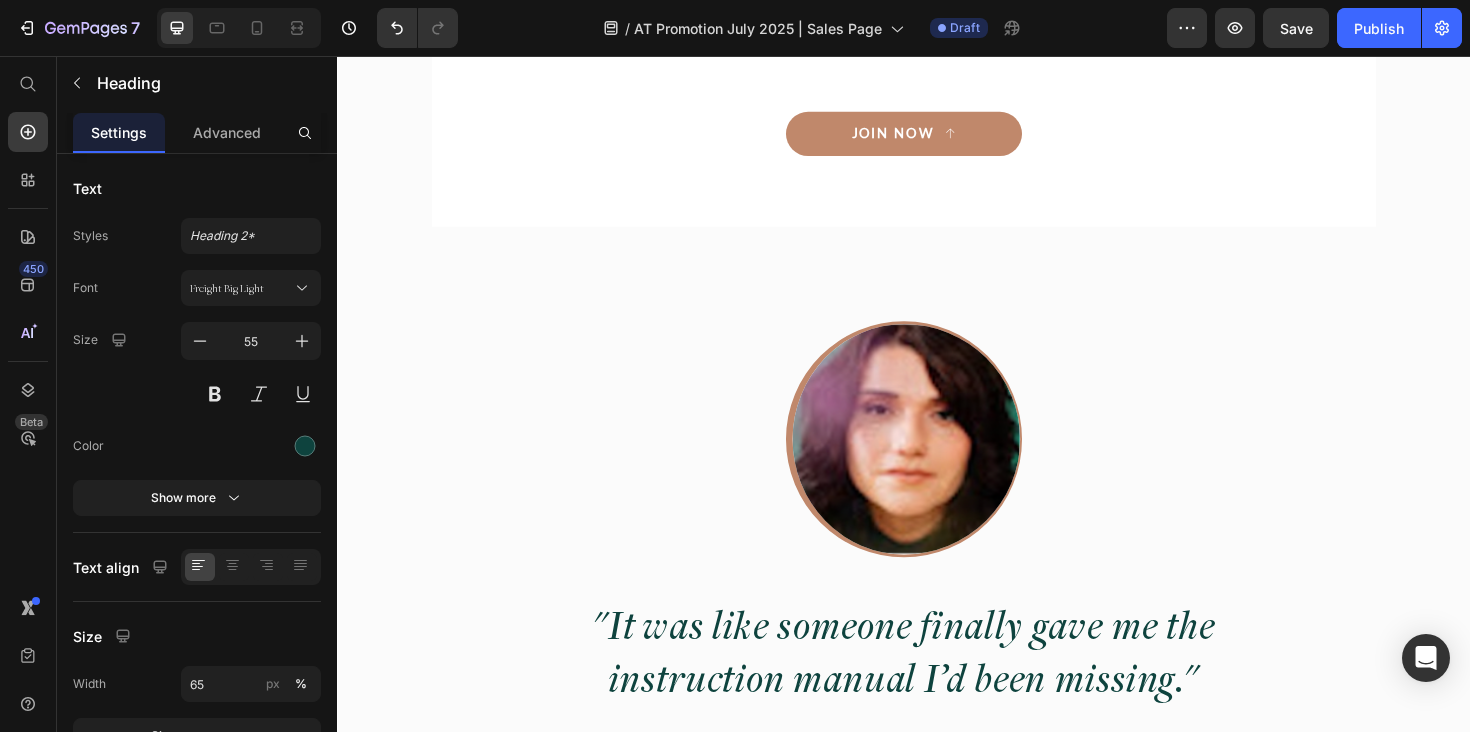 scroll, scrollTop: 21832, scrollLeft: 0, axis: vertical 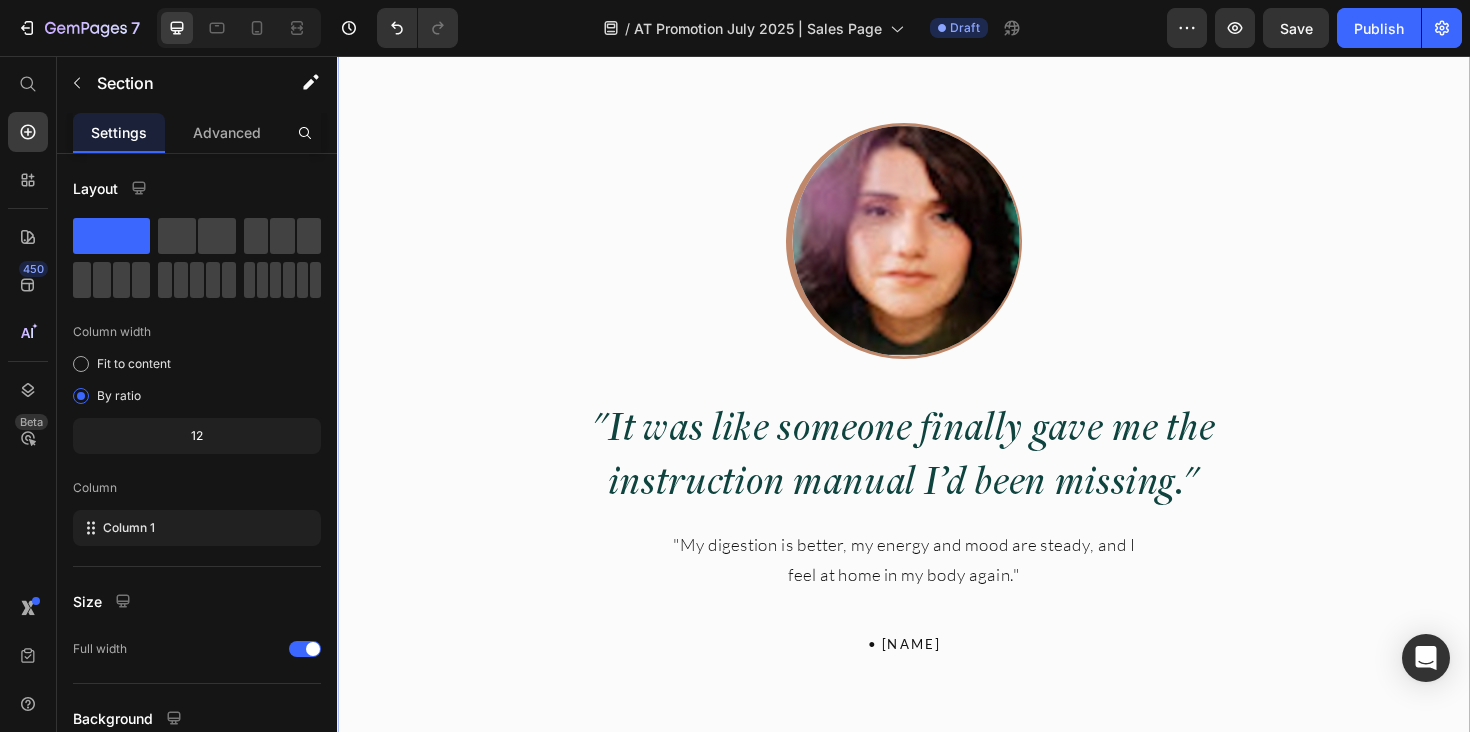 click on "FAQ's Heading
Will Agni Therapy work for me? Accordion
How fast can I expect to see results? Accordion
I’ve started other programs and quit - will this be different? Accordion
Can I do this while cooking for my family? Accordion
Is this just a kitchari cleanse? Accordion
How much time will this take? Accordion
What support is available if I need help? Accordion
JOIN NOW Button Row Row Image "It was like someone finally gave me the instruction manual I’d been missing." Heading "My digestion is better, my energy and mood are steady, and I feel at home in my body again." Text Block • CARMEN Text Block Row faqs   Create Theme Section AI Content Write with GemAI What would you like to describe here? Tone and Voice" at bounding box center (937, -140) 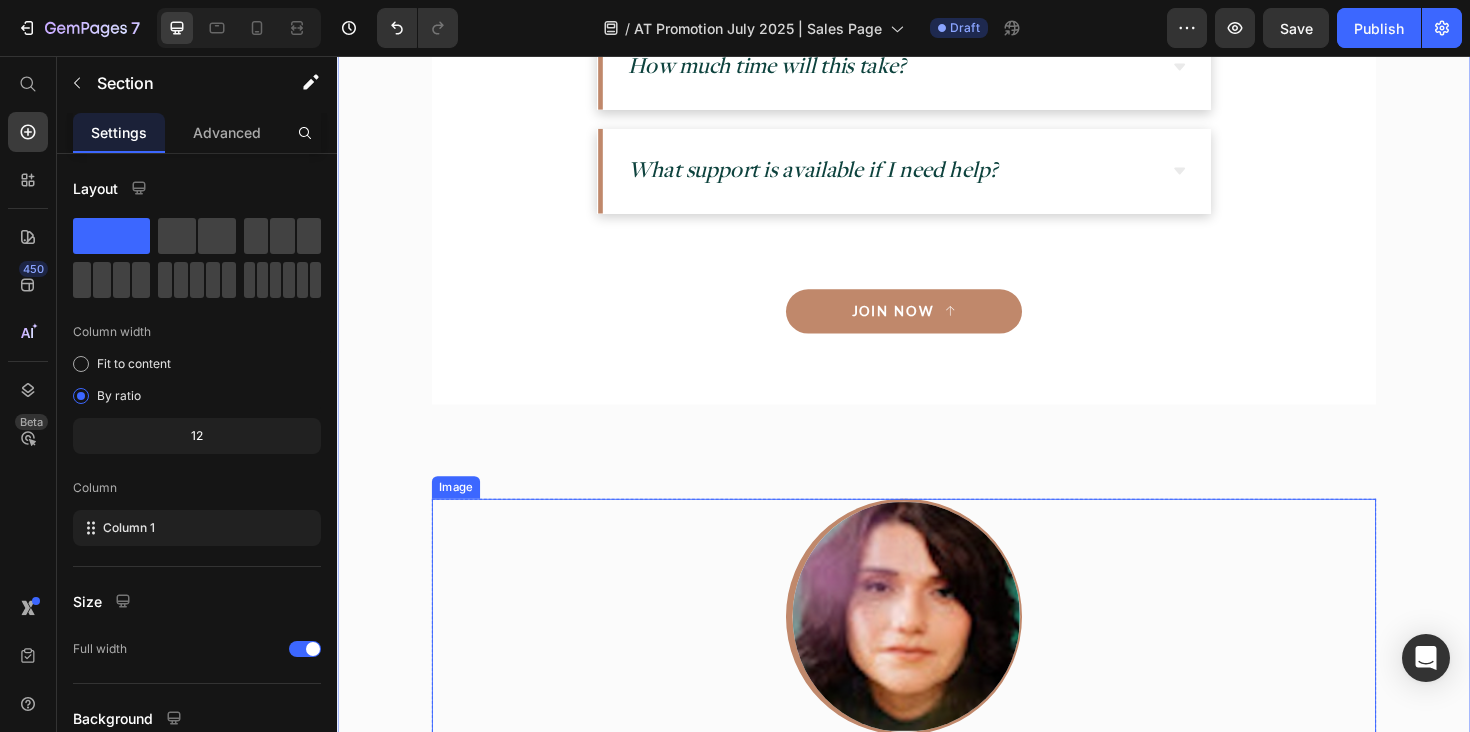 scroll, scrollTop: 21590, scrollLeft: 0, axis: vertical 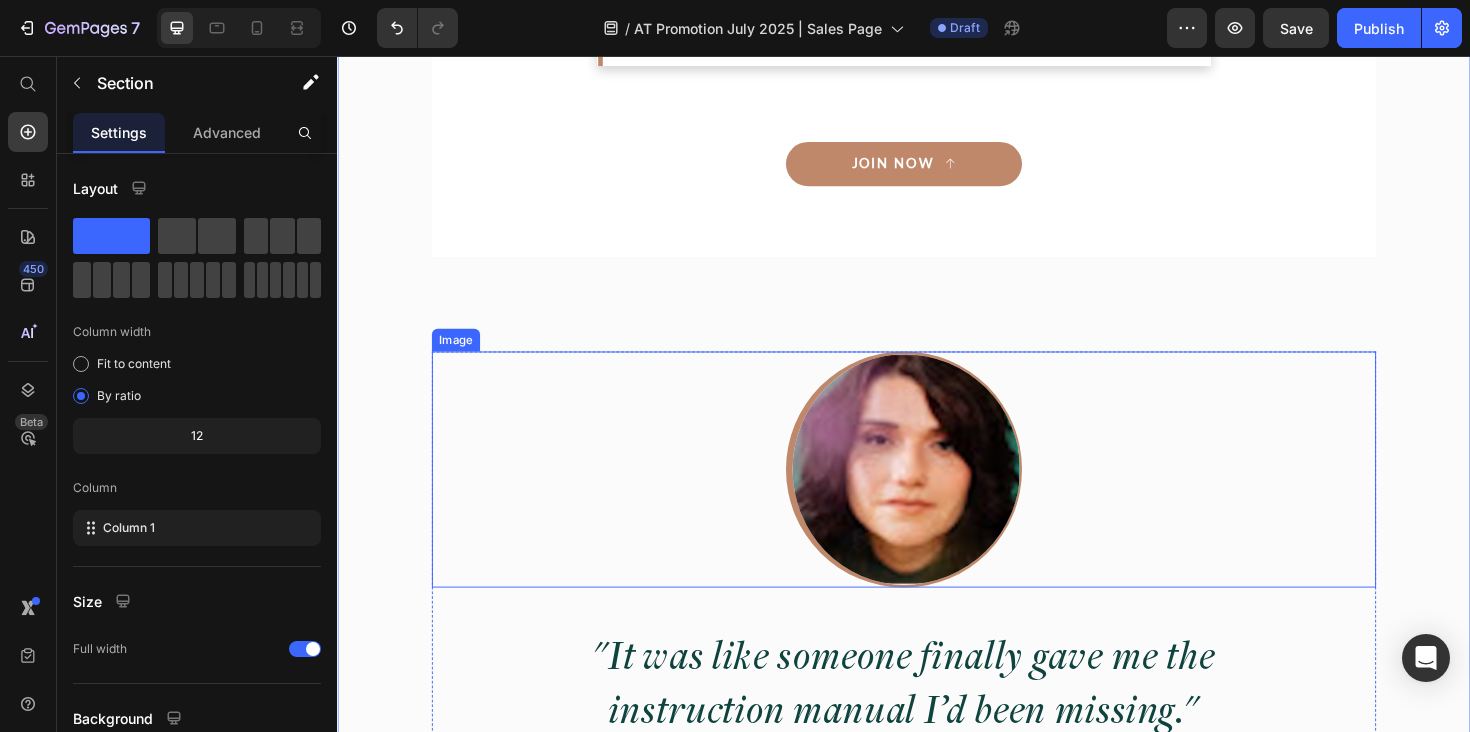 click at bounding box center [937, 494] 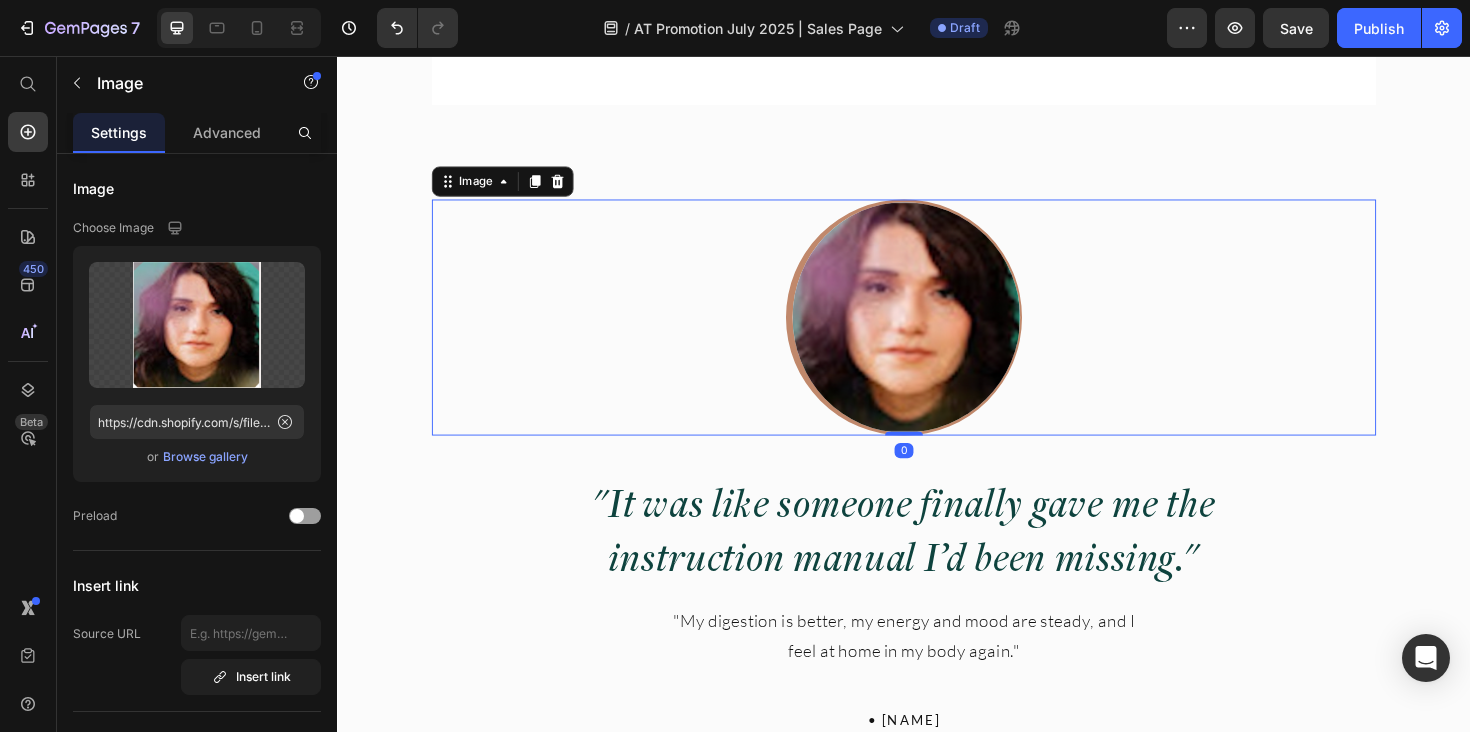 scroll, scrollTop: 22029, scrollLeft: 0, axis: vertical 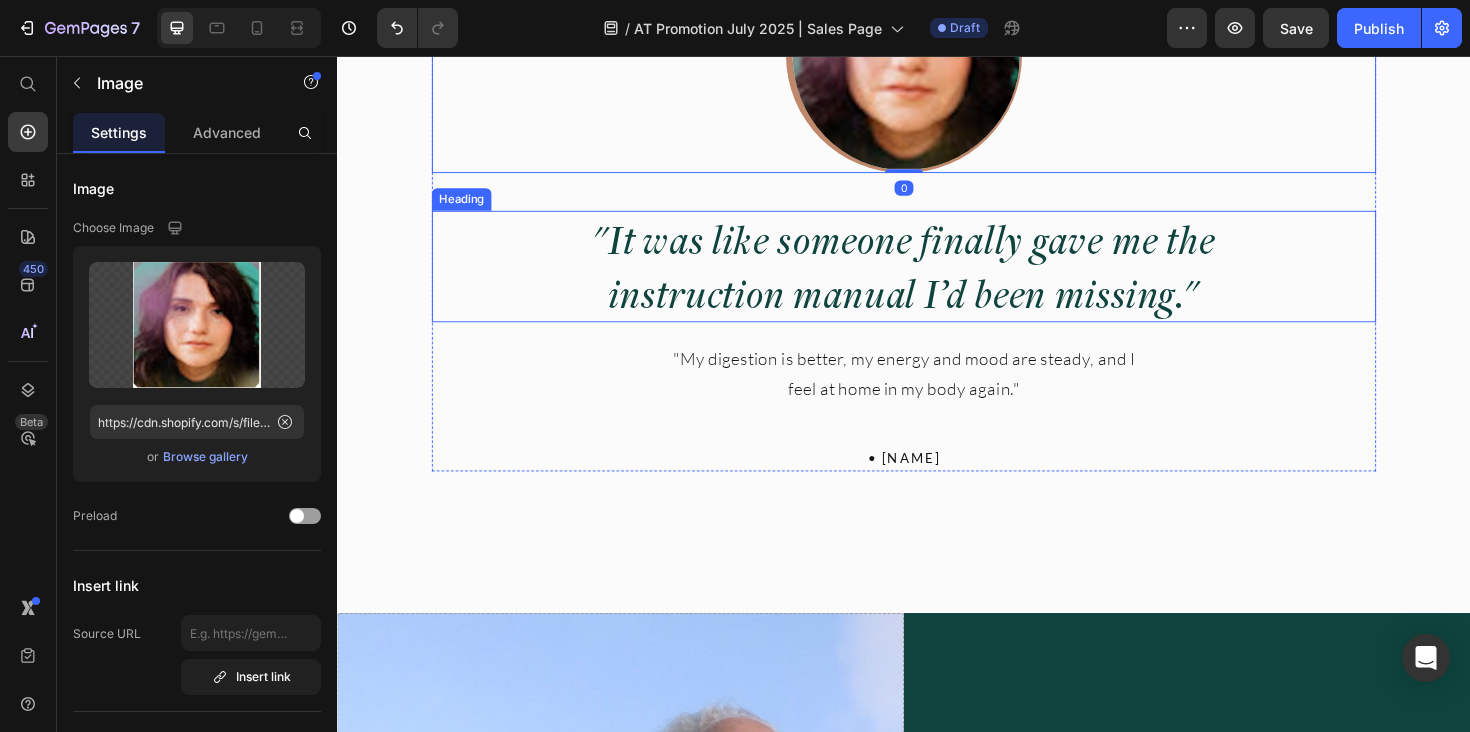 click on ""It was like someone finally gave me the instruction manual I’d been missing."" at bounding box center (937, 279) 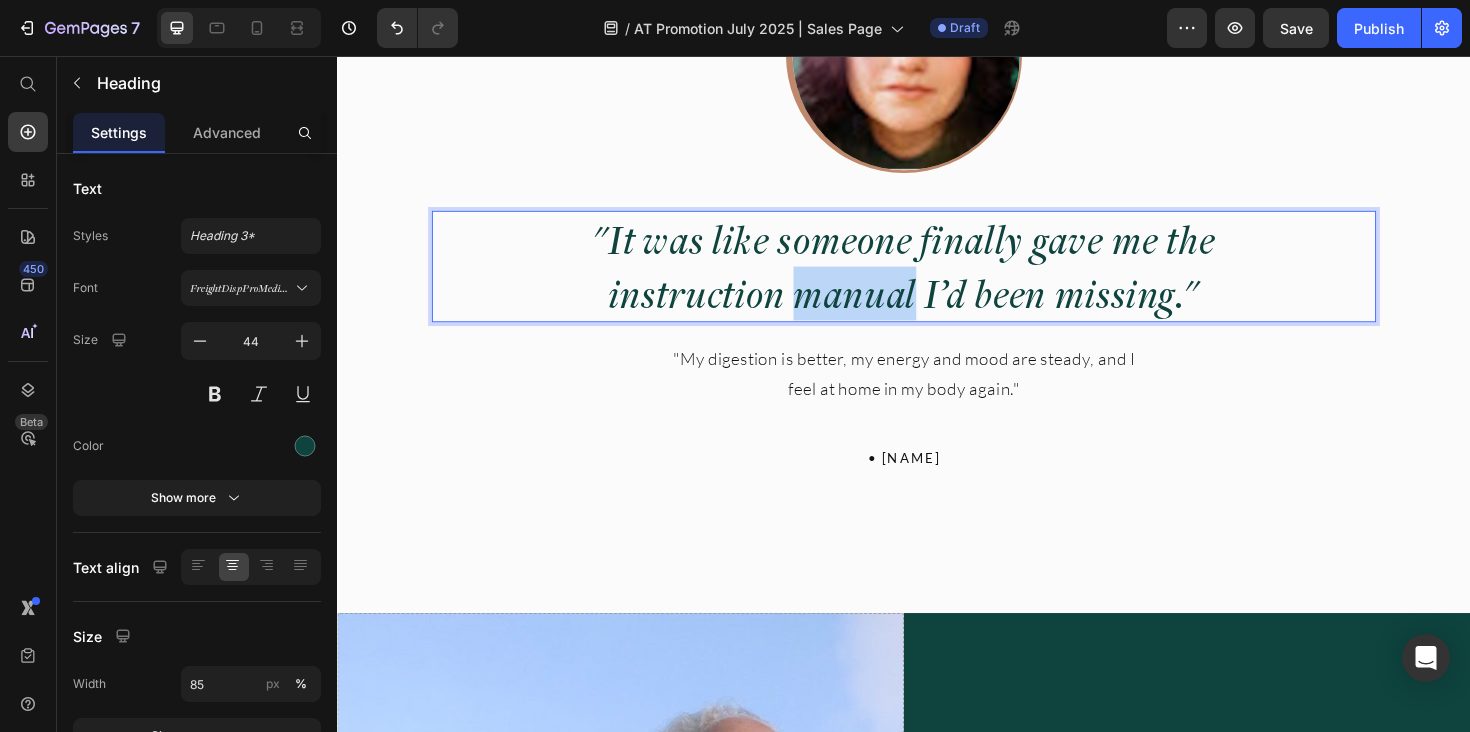 click on ""It was like someone finally gave me the instruction manual I’d been missing."" at bounding box center (937, 279) 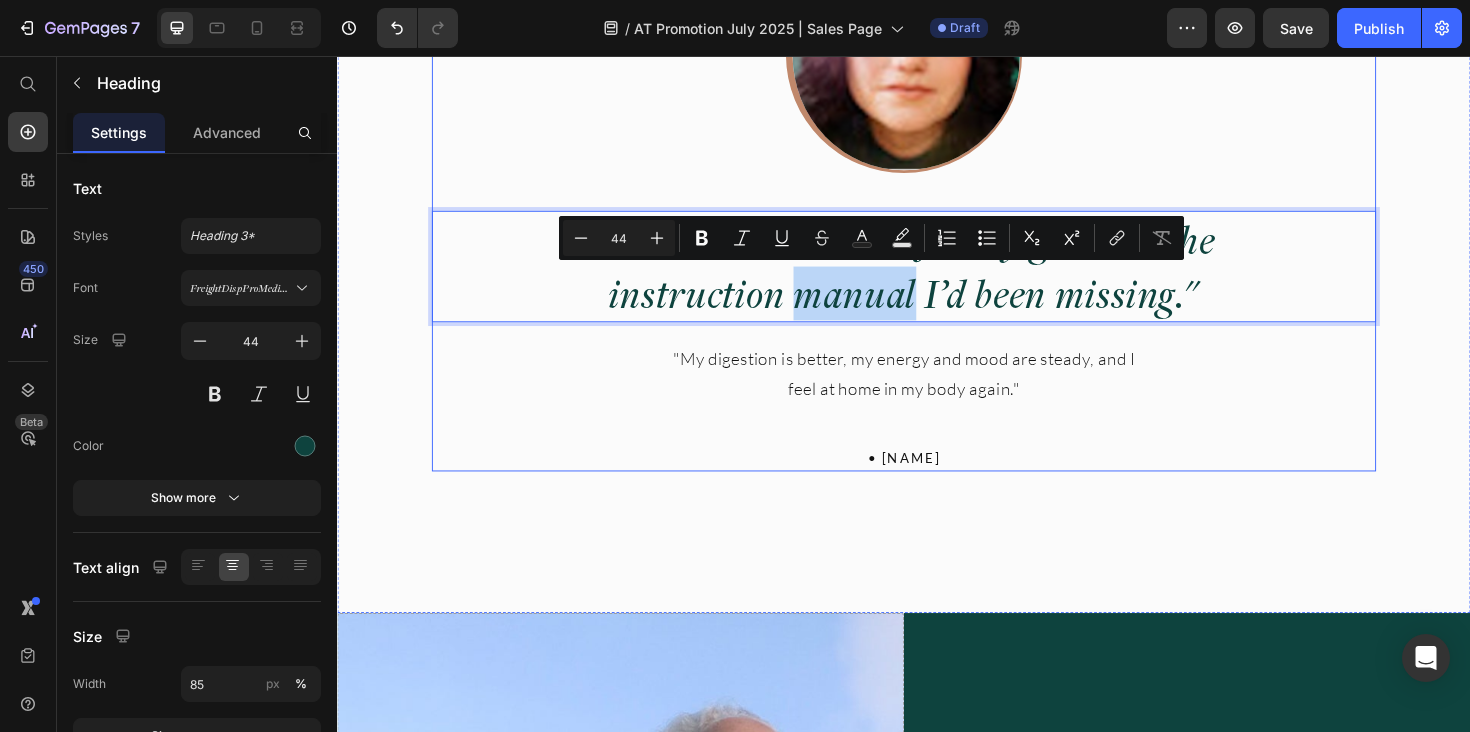 click on "• [NAME]" at bounding box center (937, 481) 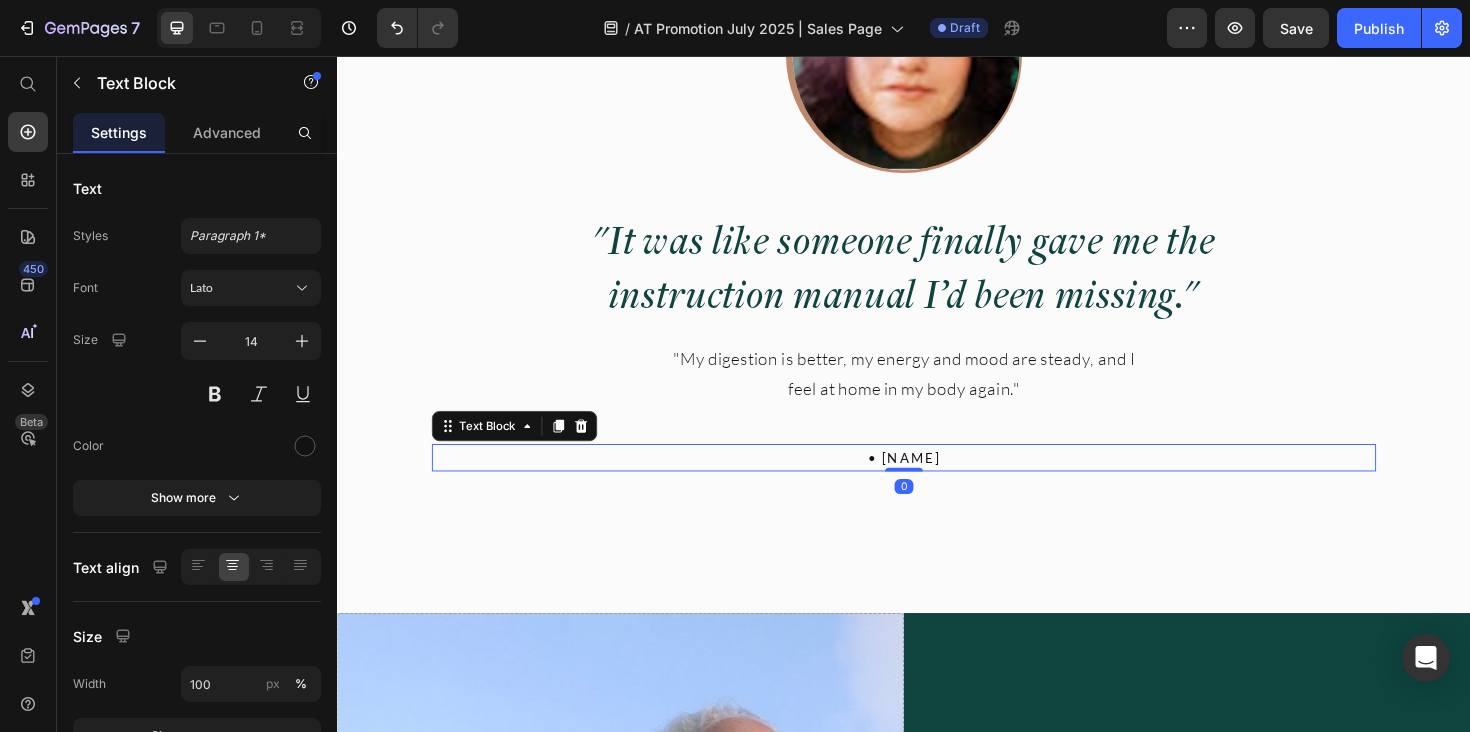 click on "• [NAME]" at bounding box center (937, 481) 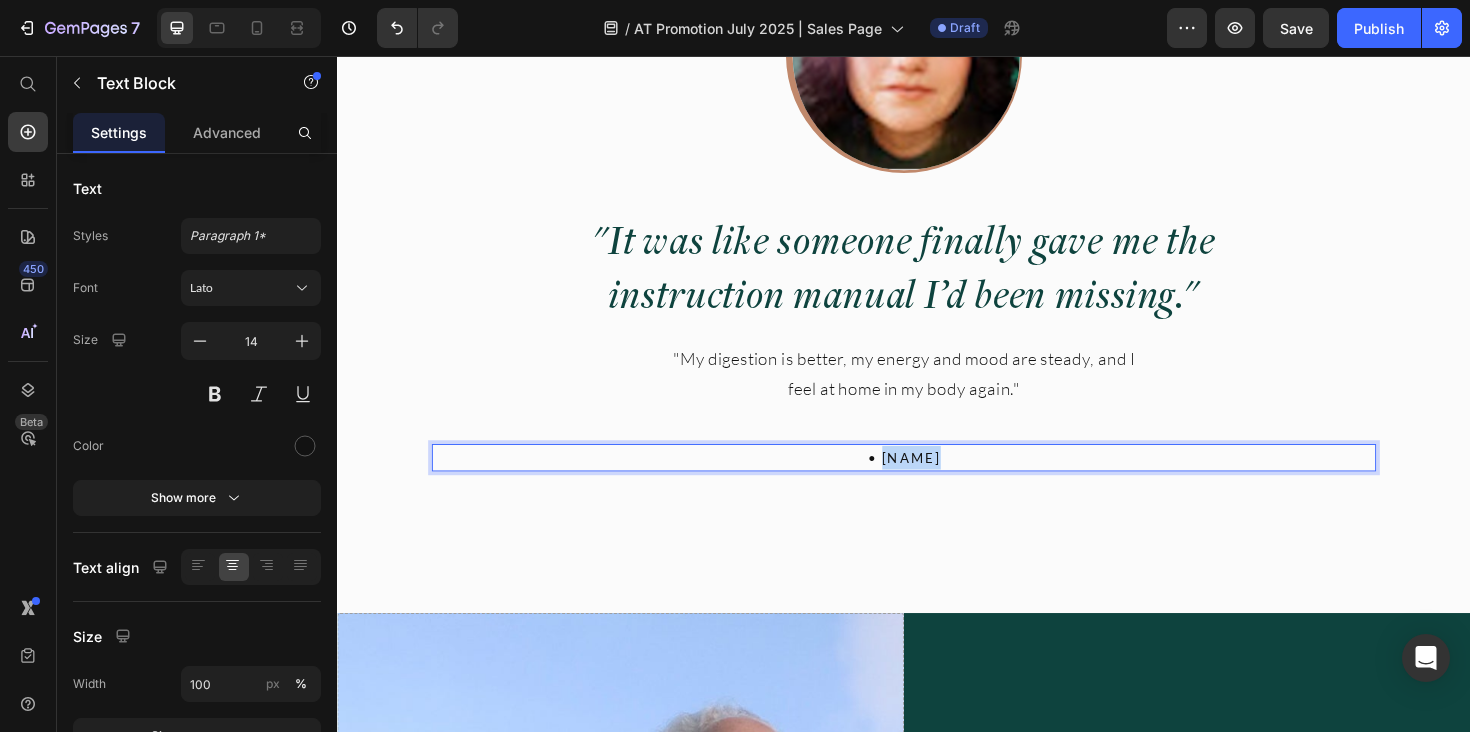 click on "• [NAME]" at bounding box center (937, 481) 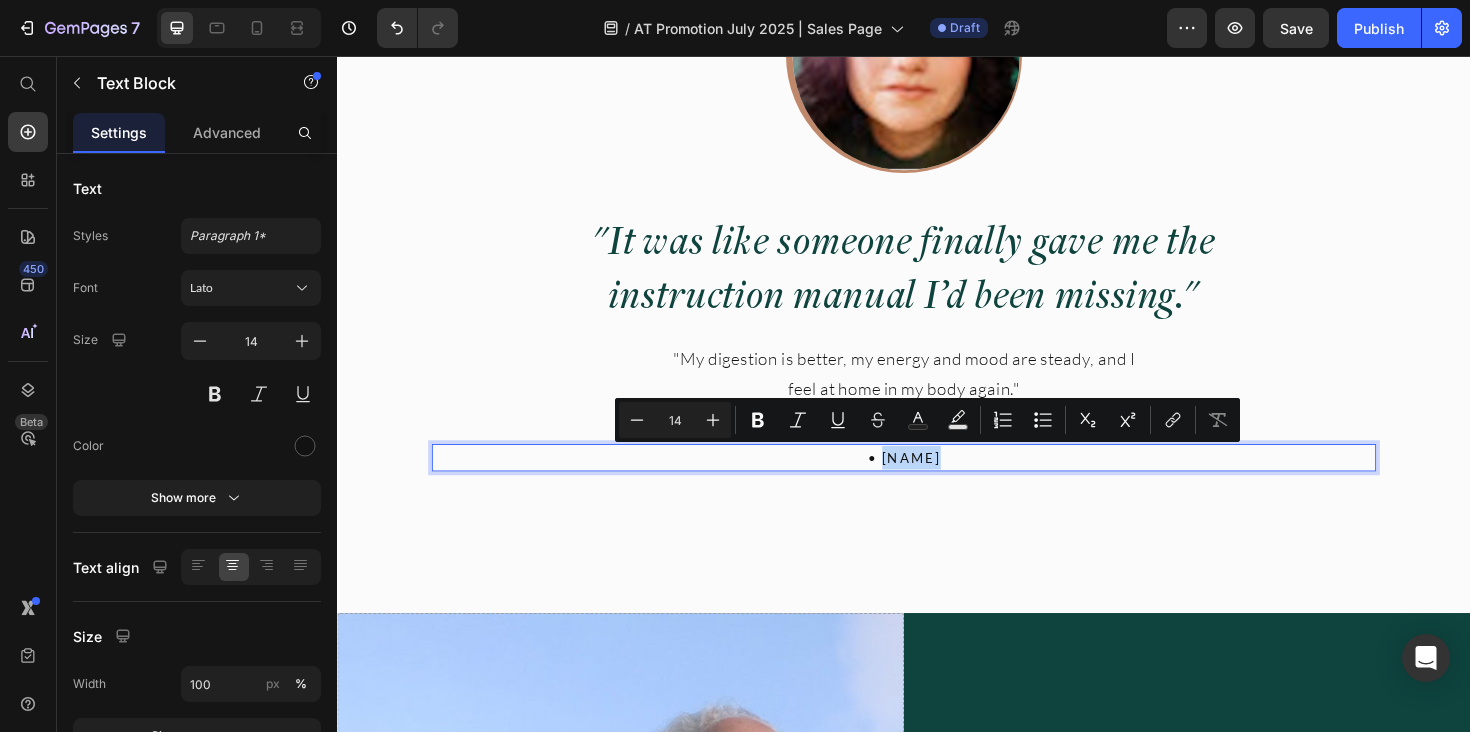 copy on "CARMEN" 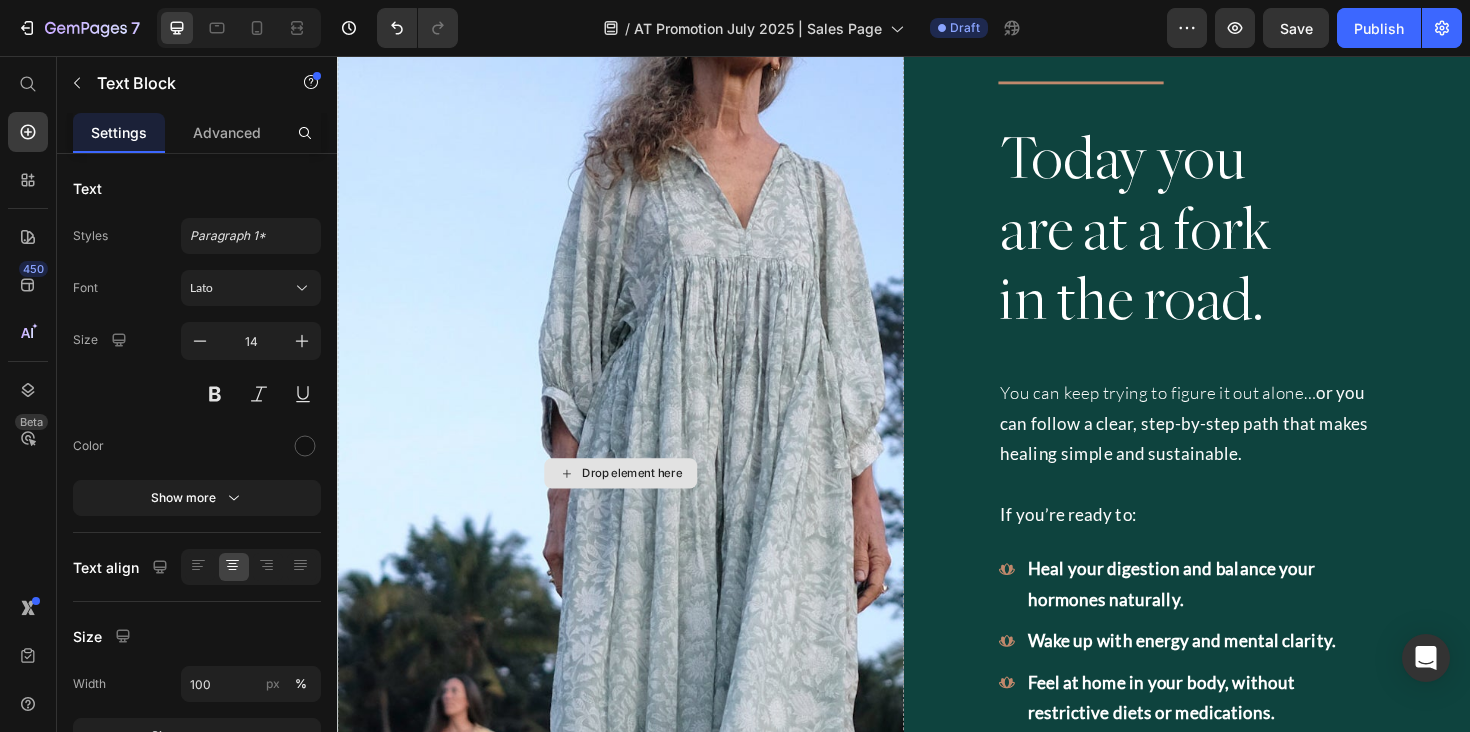 type on "16" 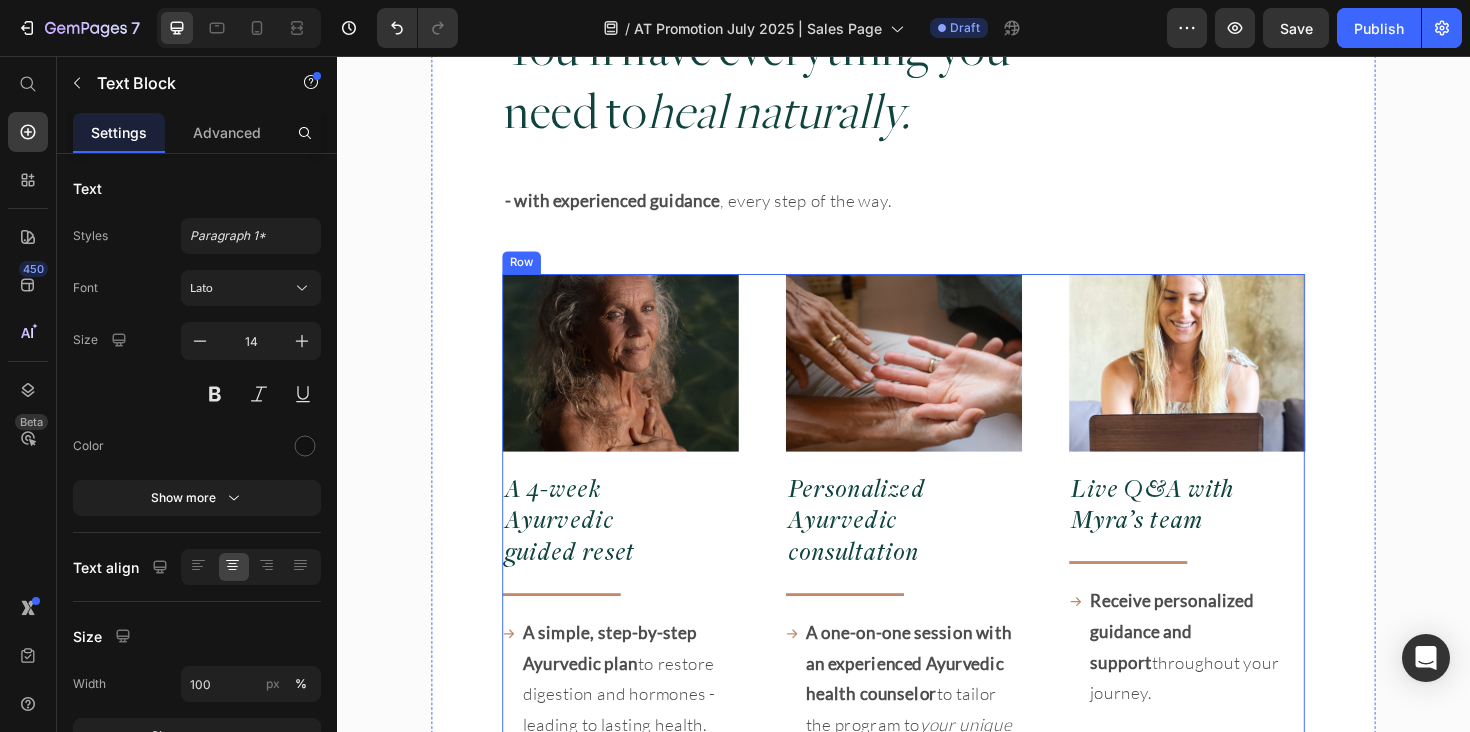 scroll, scrollTop: 12155, scrollLeft: 0, axis: vertical 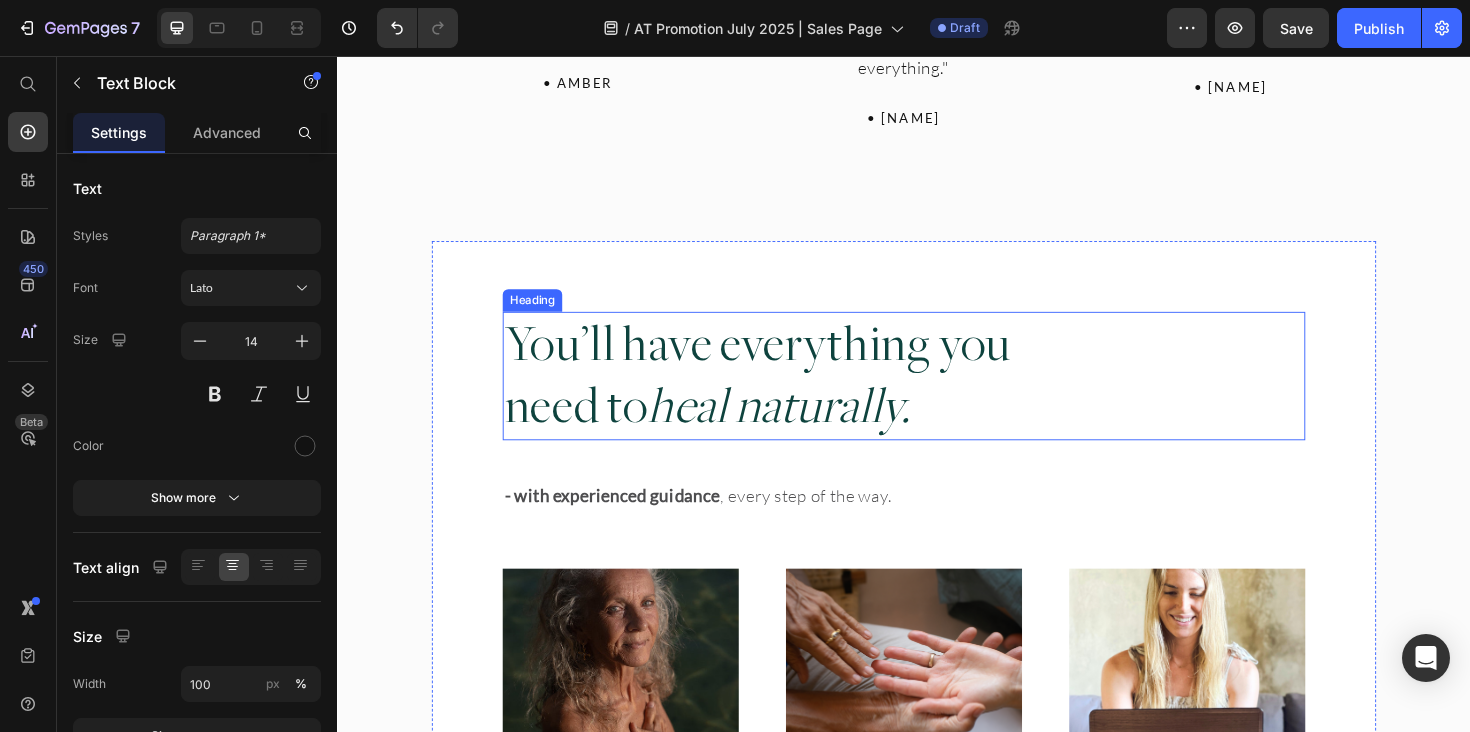 click on "You’ll have everything you need to  heal naturally." at bounding box center (788, 395) 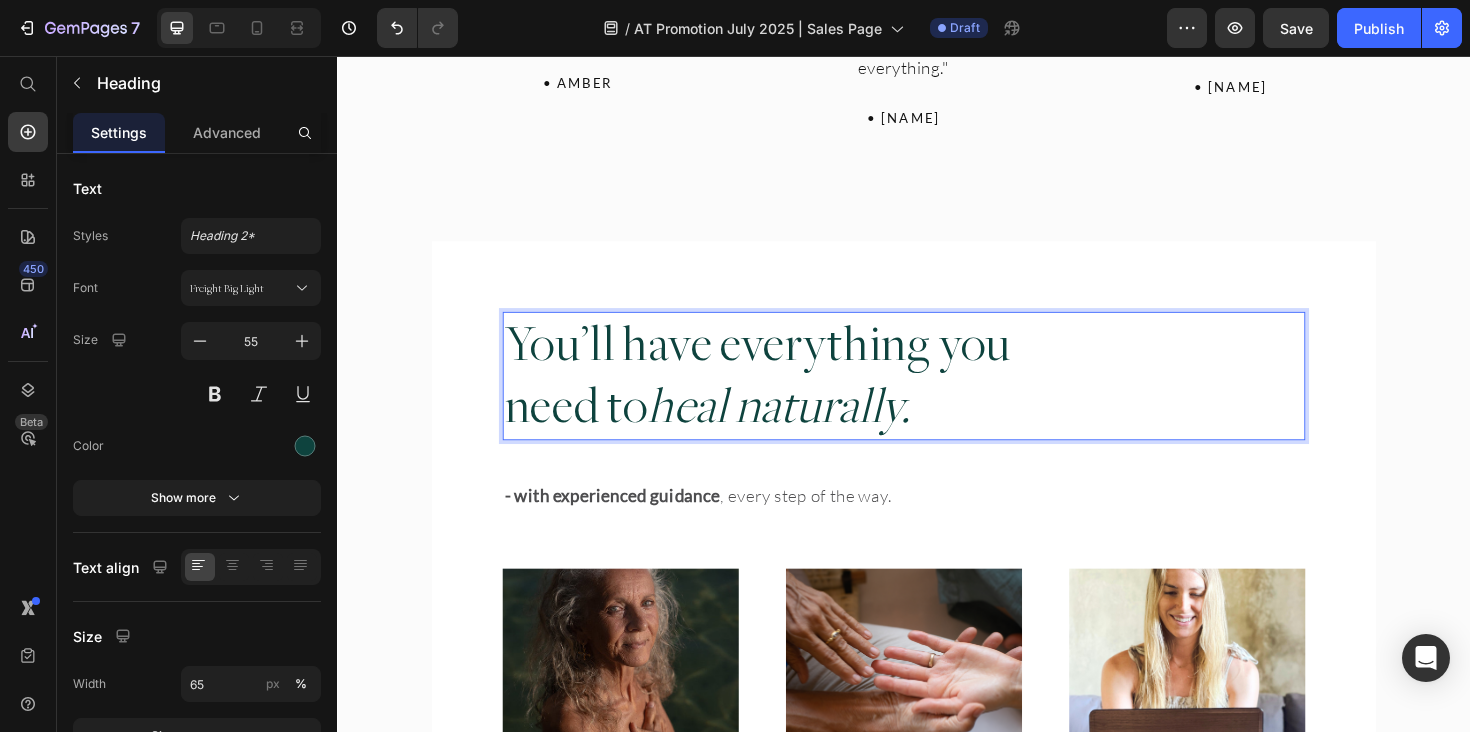 click on "You’ll have everything you need to  heal naturally." at bounding box center (788, 395) 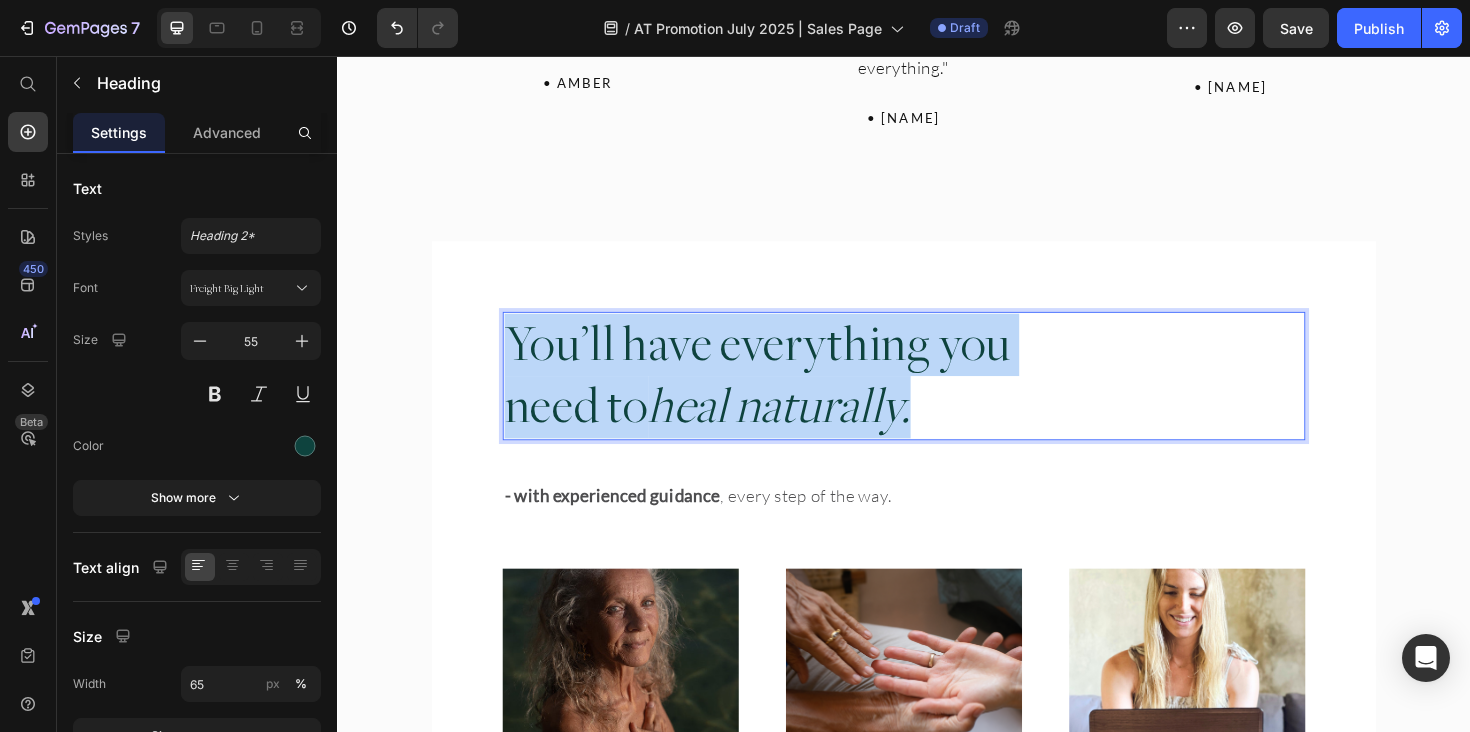 click on "You’ll have everything you need to  heal naturally." at bounding box center (788, 395) 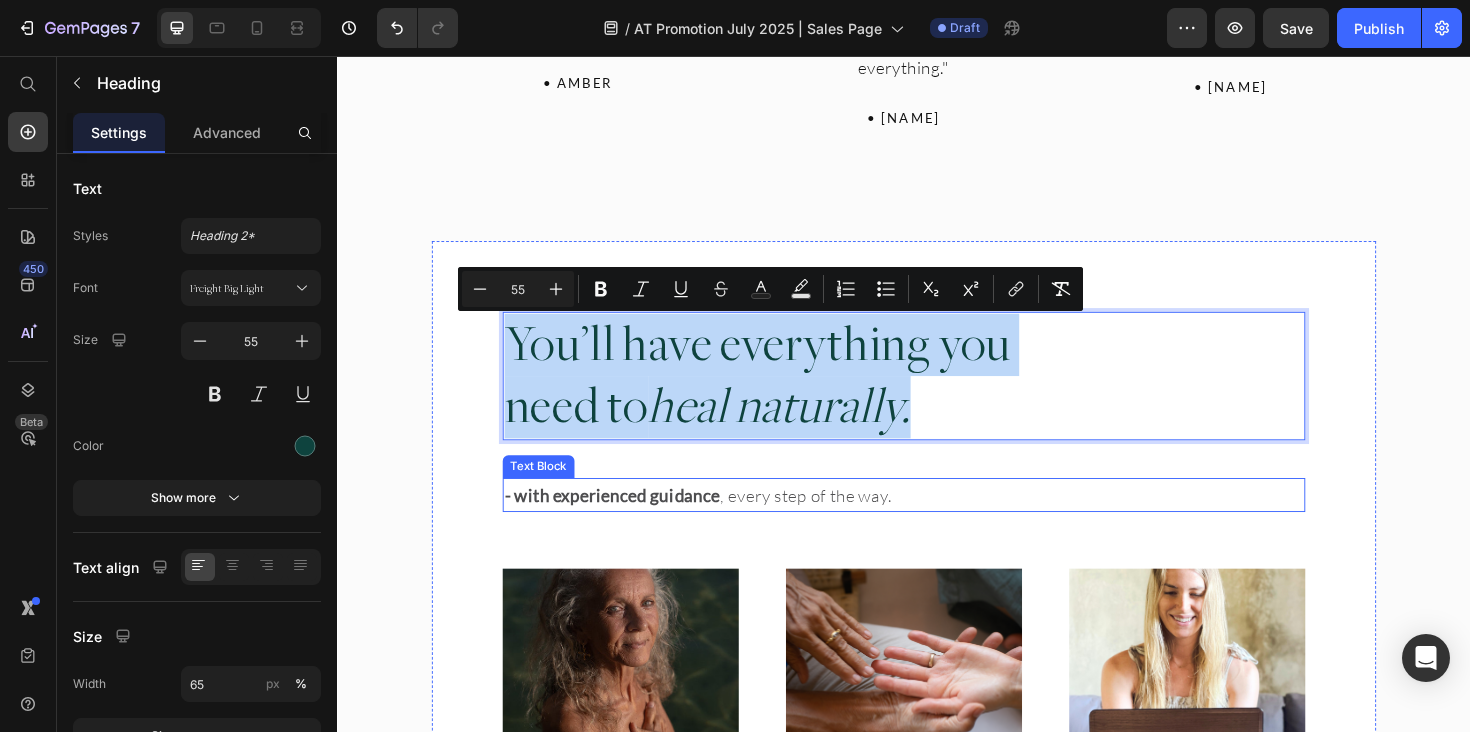 click on "- with experienced guidance , every step of the way." at bounding box center [873, 521] 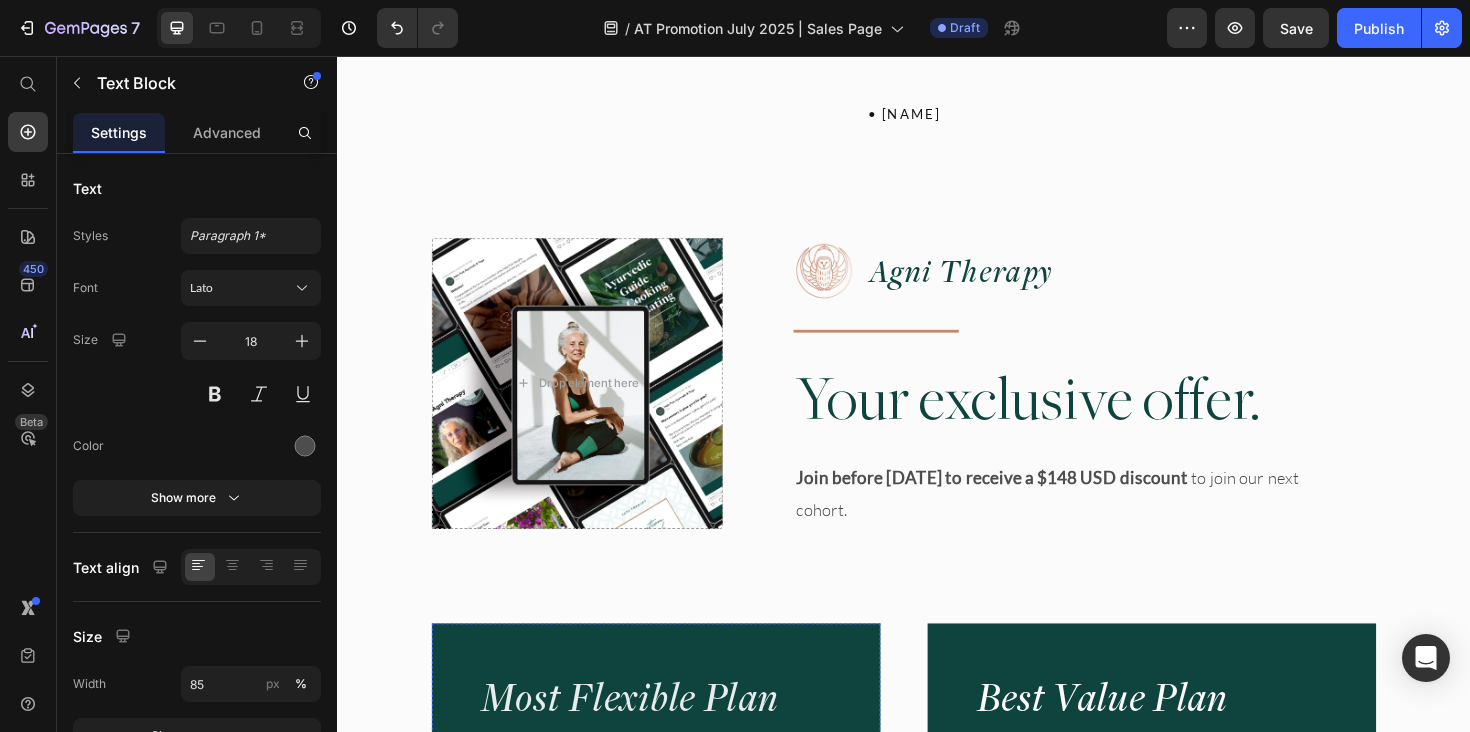 scroll, scrollTop: 16768, scrollLeft: 0, axis: vertical 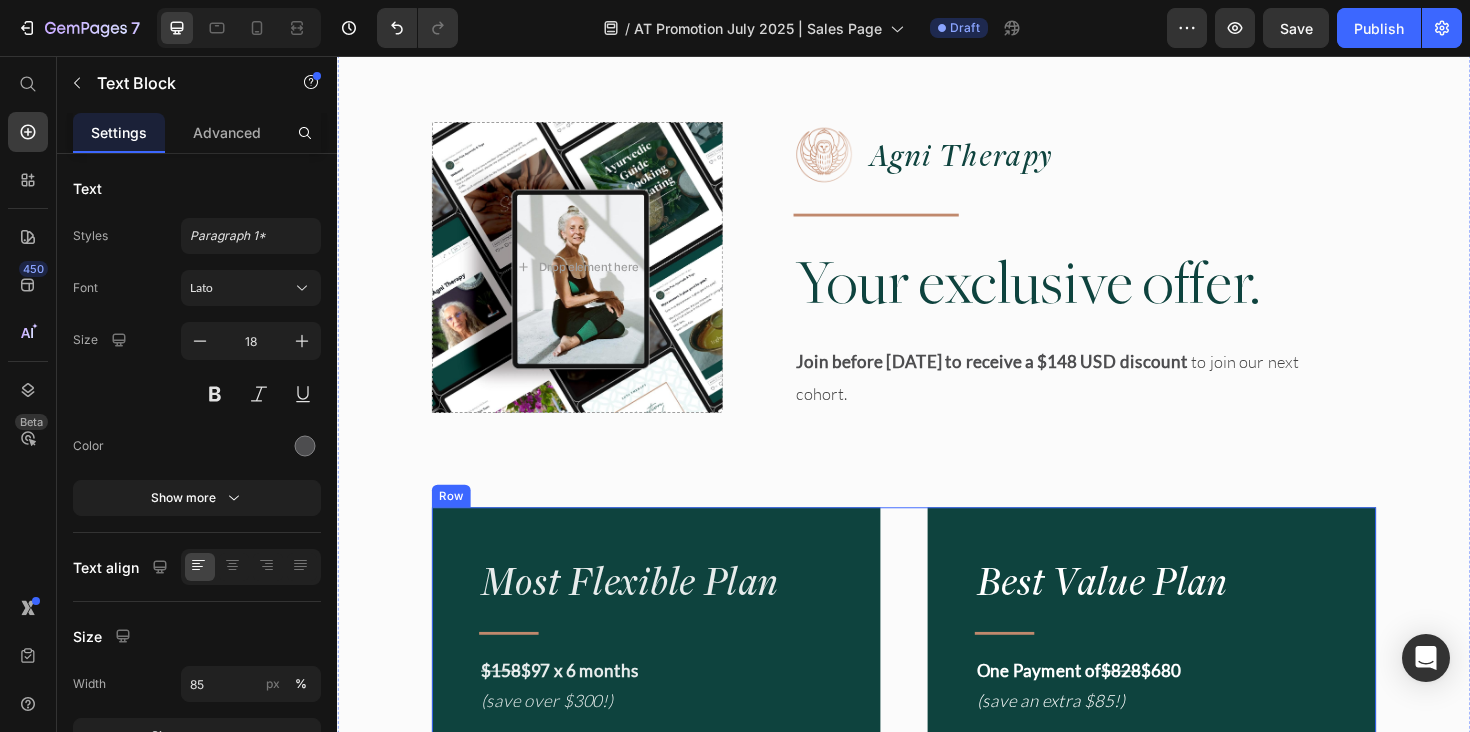 click on "Most Flexible Plan Heading                Title Line $158  $97 x 6 months  (save over $300!) Text Block
4-week guided Ayurvedic reset
Ayurvedic cooking & meal guidance
Daily rhythms & self-care practices
Sustainable asana & movement
Pranayama & meditation Item List
Personalized Ayurvedic consultation
Live Q&A with Myra’s team
Supportive private community Item List                Title Line Flow with the Feminine Gifts Text Block
Dine with Myra
Out and About Guide
Ayurvedic Home Remedies Item List Lifetime Access to program, support and community  (exclusive gift) Text Block Gifts to support your journey Text Block
15-Minute private follow-up session
Live group Yoga class with Myra Item List Start your journey today for $97 only! Enrollment closes on July 26 12 a.m. Bali Text Block
Row" at bounding box center (937, 1191) 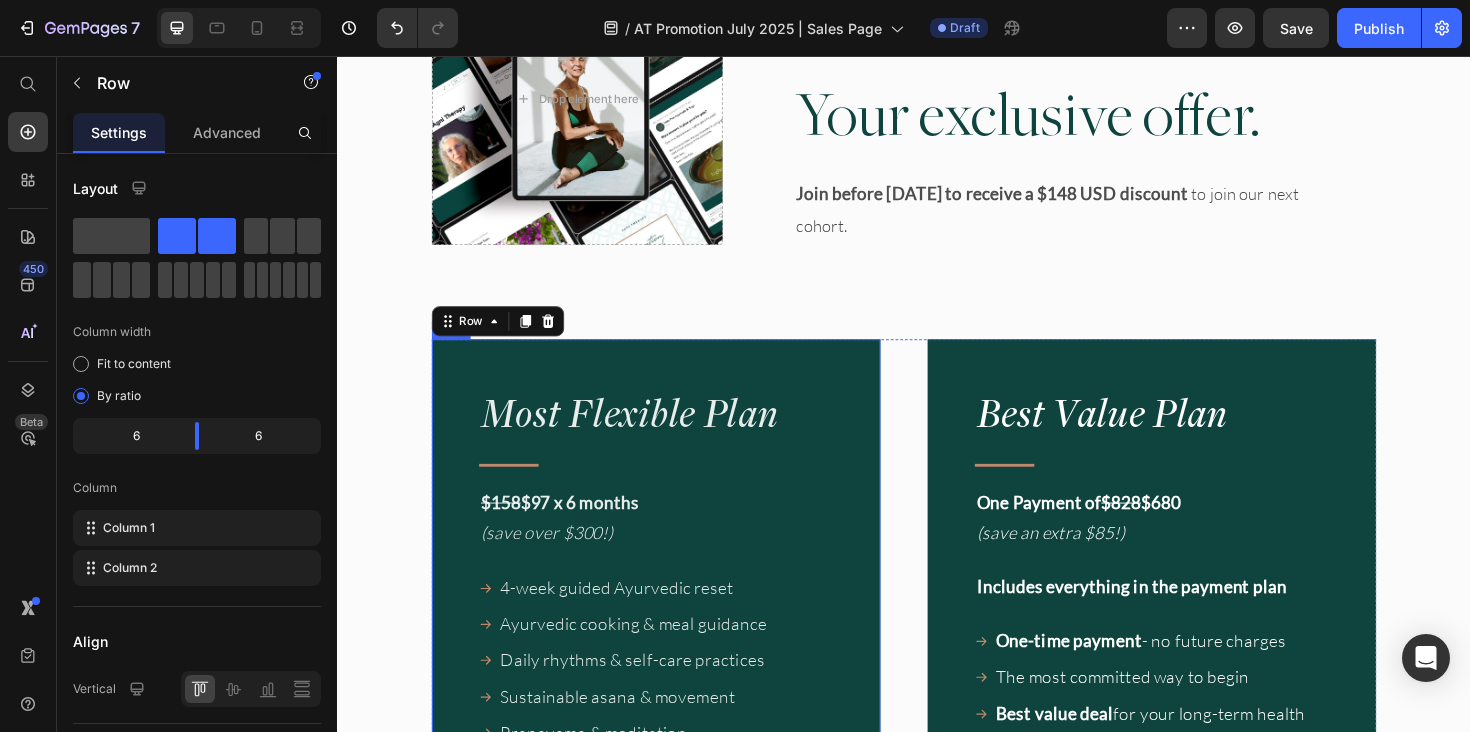 scroll, scrollTop: 16959, scrollLeft: 0, axis: vertical 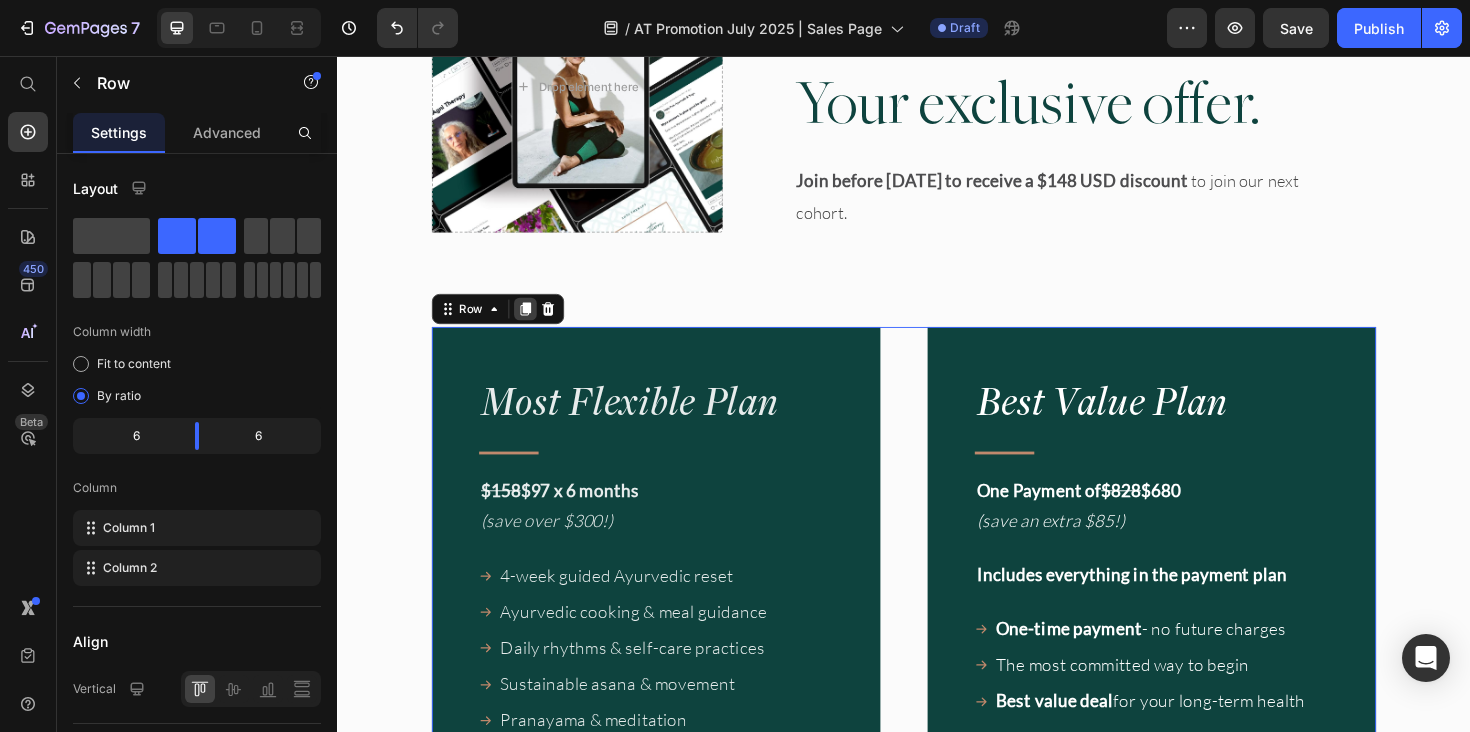 click 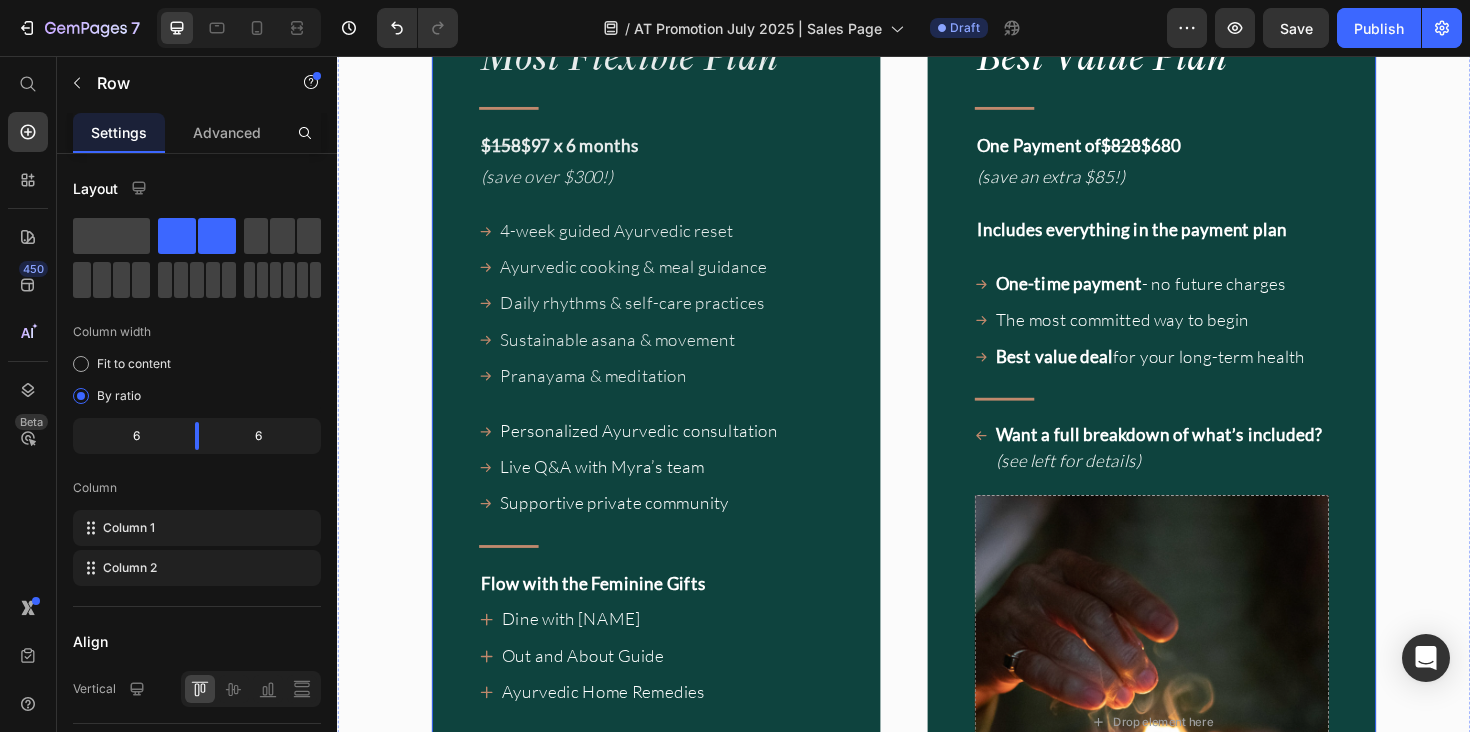 scroll, scrollTop: 17146, scrollLeft: 0, axis: vertical 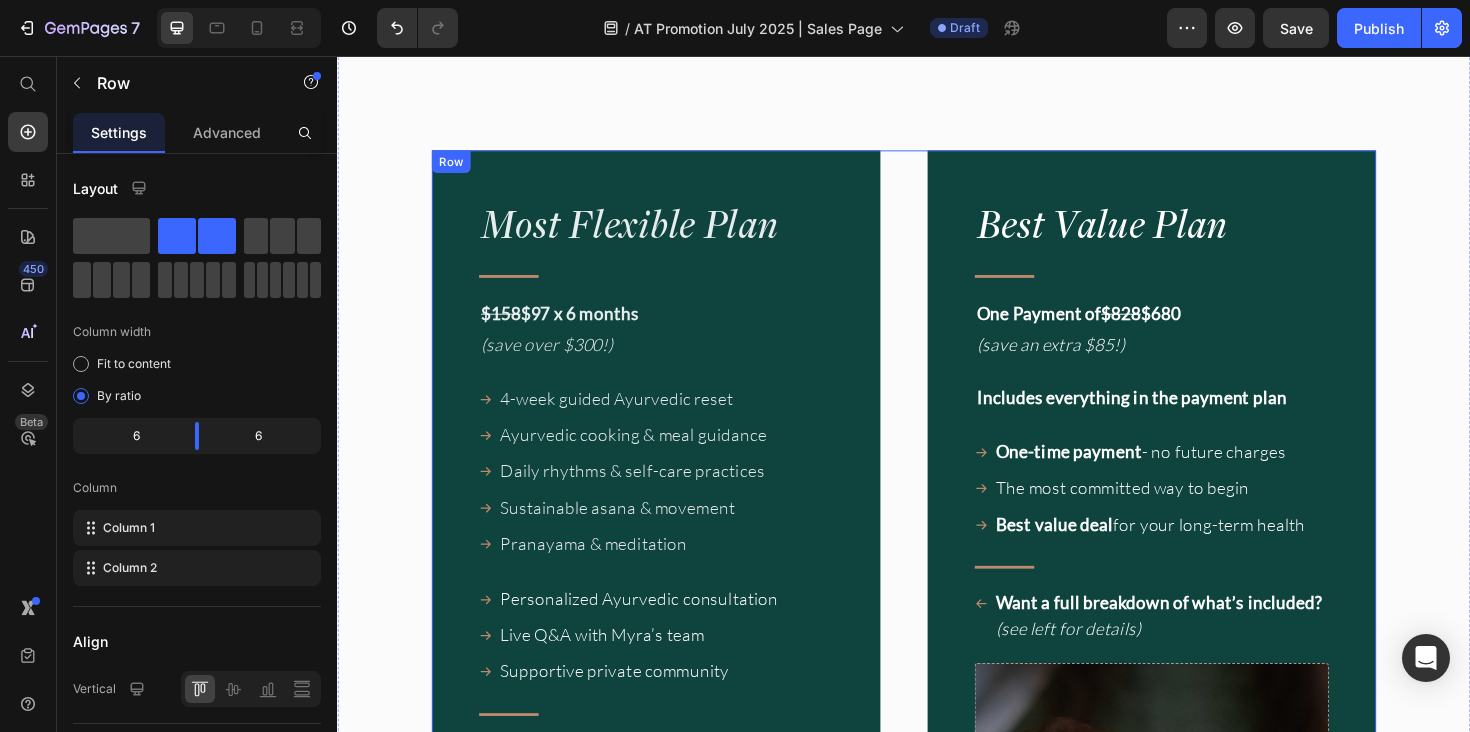 click on "Most Flexible Plan Heading                Title Line $158  $97 x 6 months  (save over $300!) Text Block
4-week guided Ayurvedic reset
Ayurvedic cooking & meal guidance
Daily rhythms & self-care practices
Sustainable asana & movement
Pranayama & meditation Item List
Personalized Ayurvedic consultation
Live Q&A with Myra’s team
Supportive private community Item List                Title Line Flow with the Feminine Gifts Text Block
Dine with Myra
Out and About Guide
Ayurvedic Home Remedies Item List Lifetime Access to program, support and community  (exclusive gift) Text Block Gifts to support your journey Text Block
15-Minute private follow-up session
Live group Yoga class with Myra Item List Start your journey today for $97 only! Enrollment closes on July 26 12 a.m. Bali Text Block
Row" at bounding box center [937, 813] 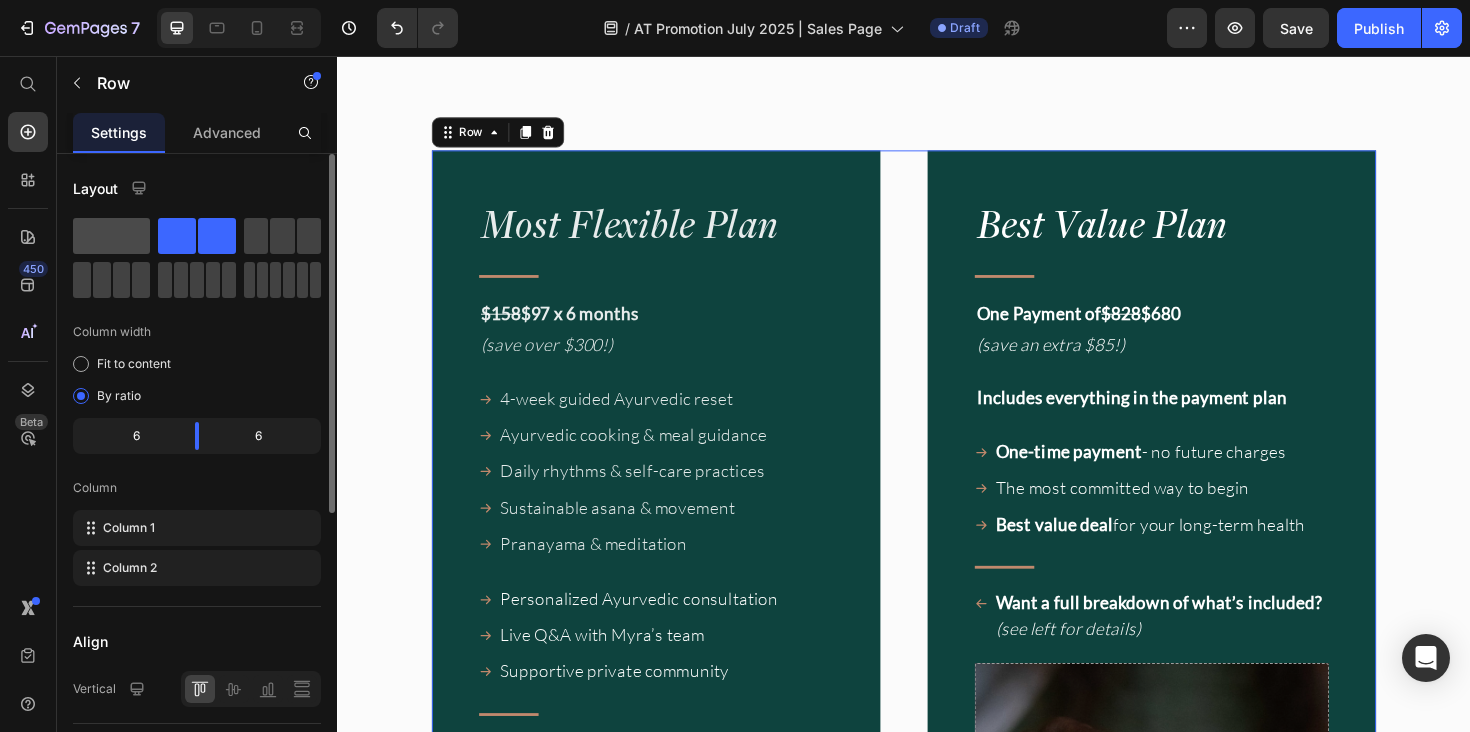 click 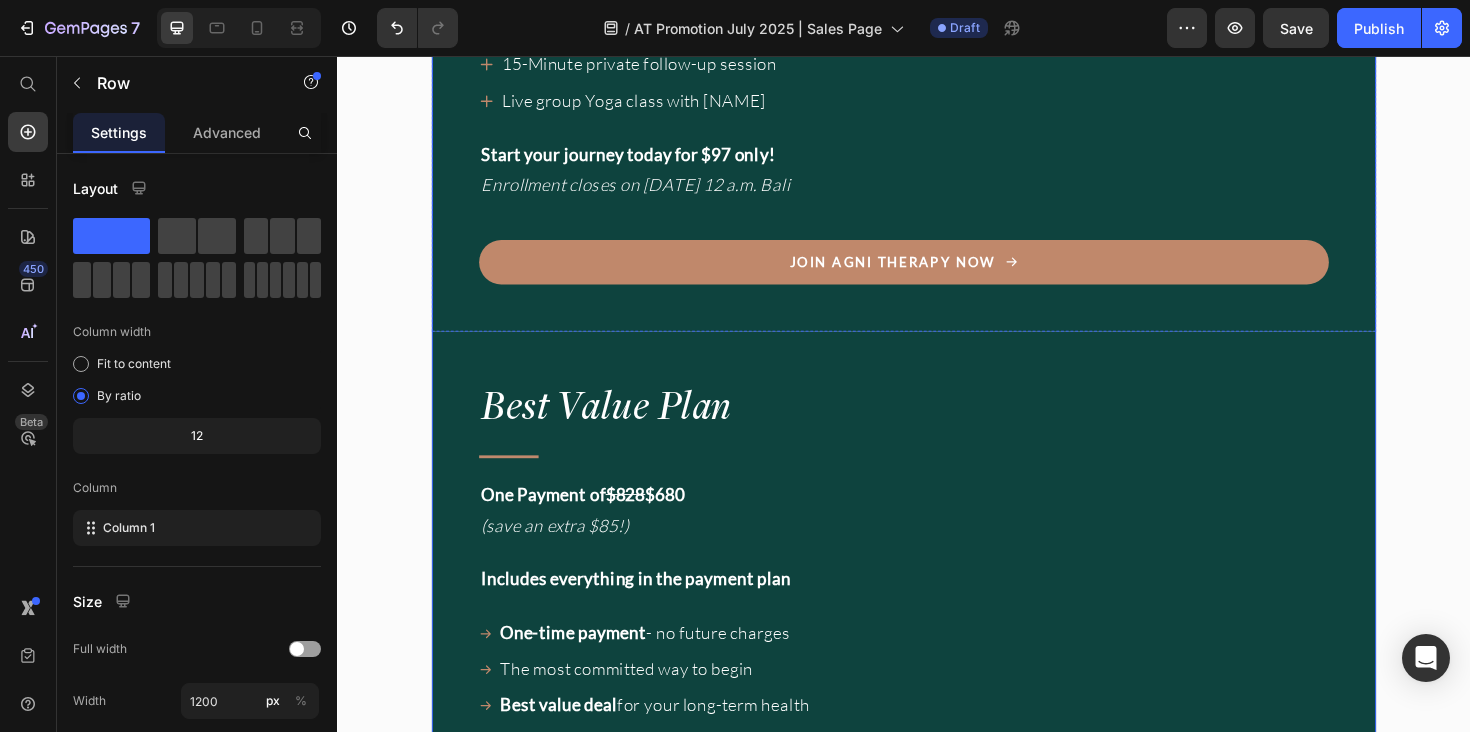 scroll, scrollTop: 18150, scrollLeft: 0, axis: vertical 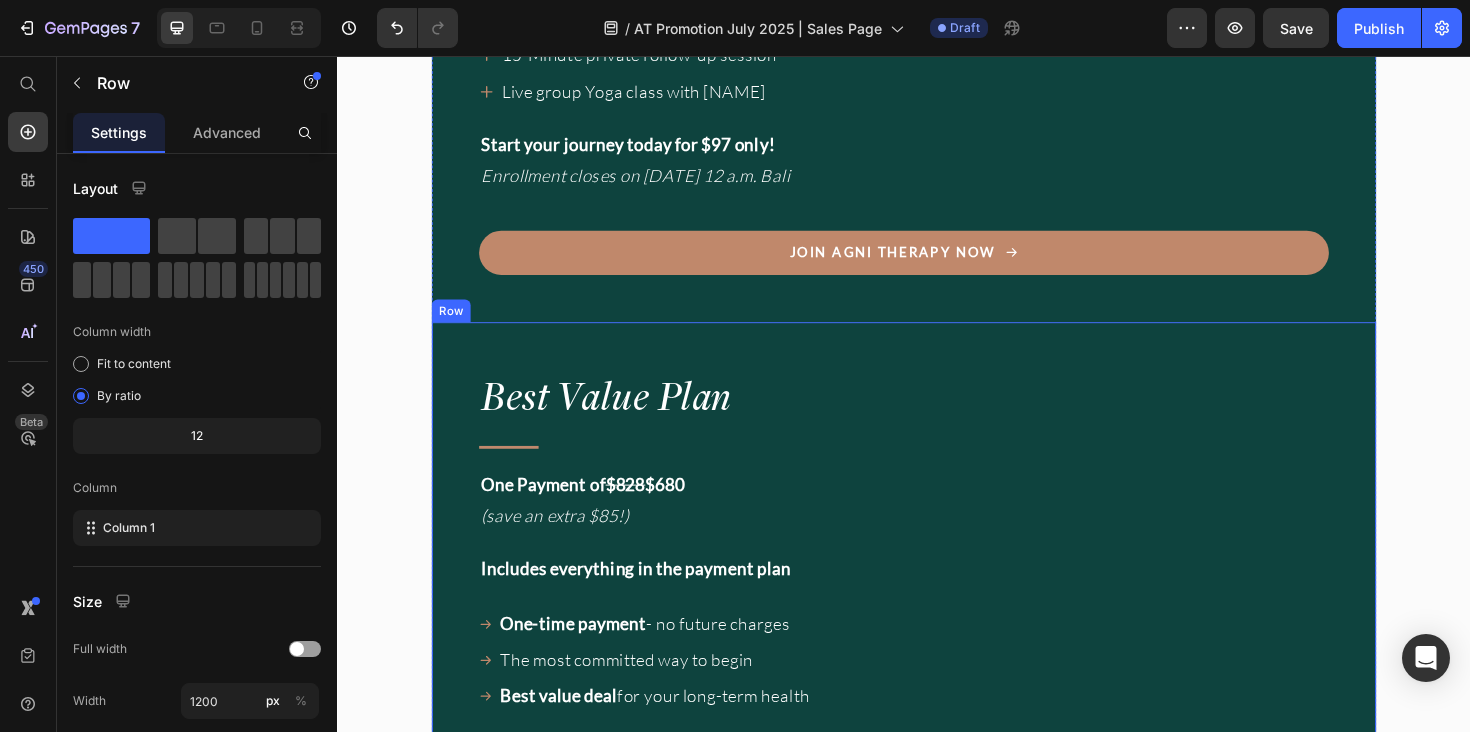 click on "Start your journey today for a one-off payment of $680! Enrollment closes on July 26 12 a.m. [LOCATION]" at bounding box center [937, 892] 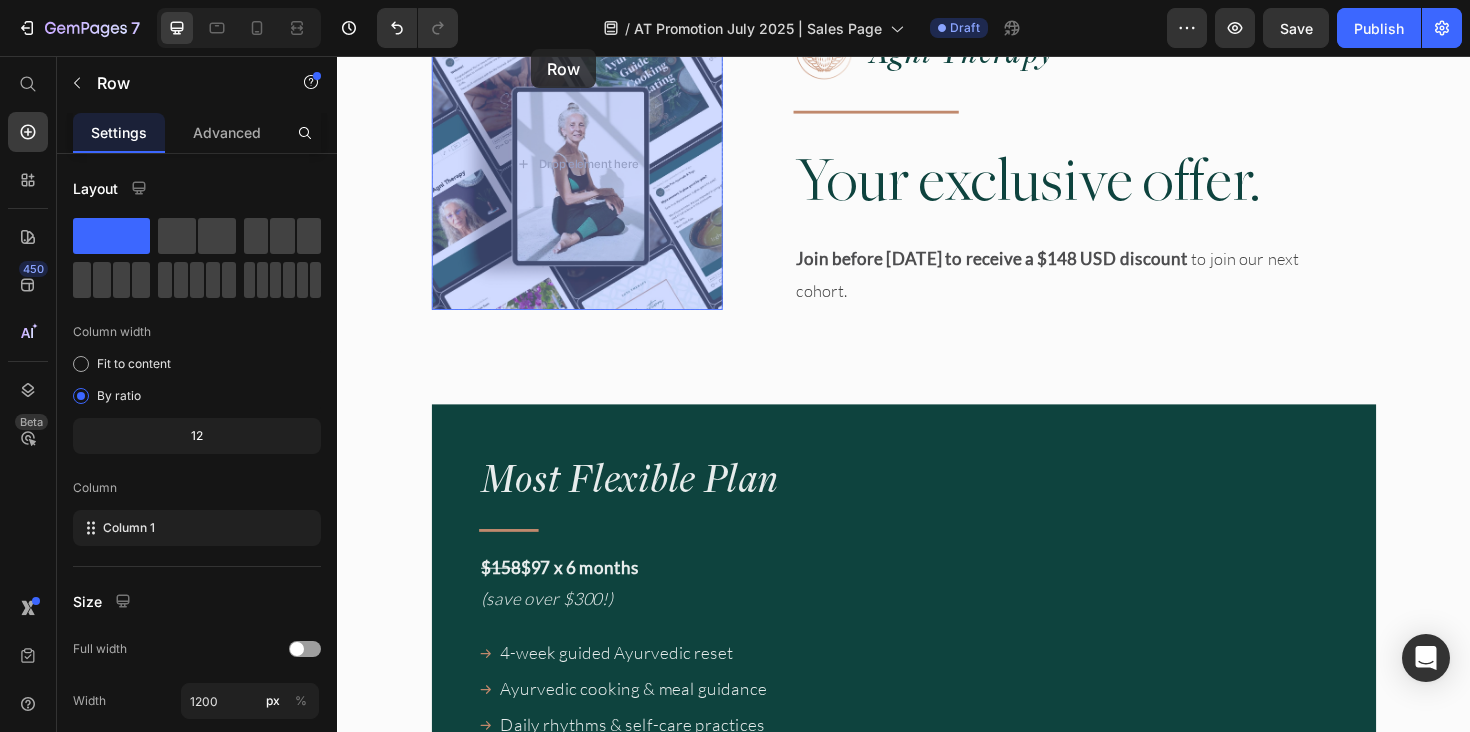 scroll, scrollTop: 16746, scrollLeft: 0, axis: vertical 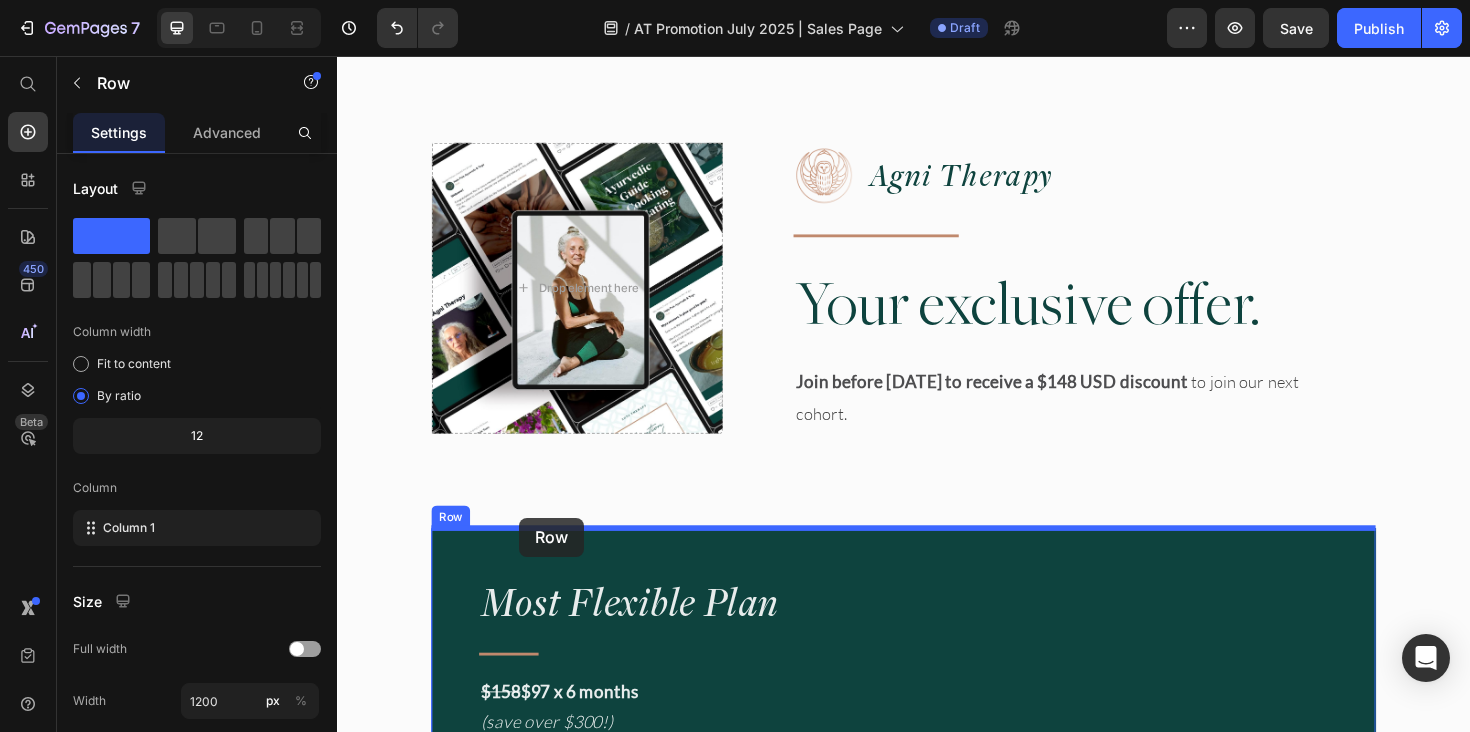 drag, startPoint x: 466, startPoint y: 325, endPoint x: 530, endPoint y: 557, distance: 240.66574 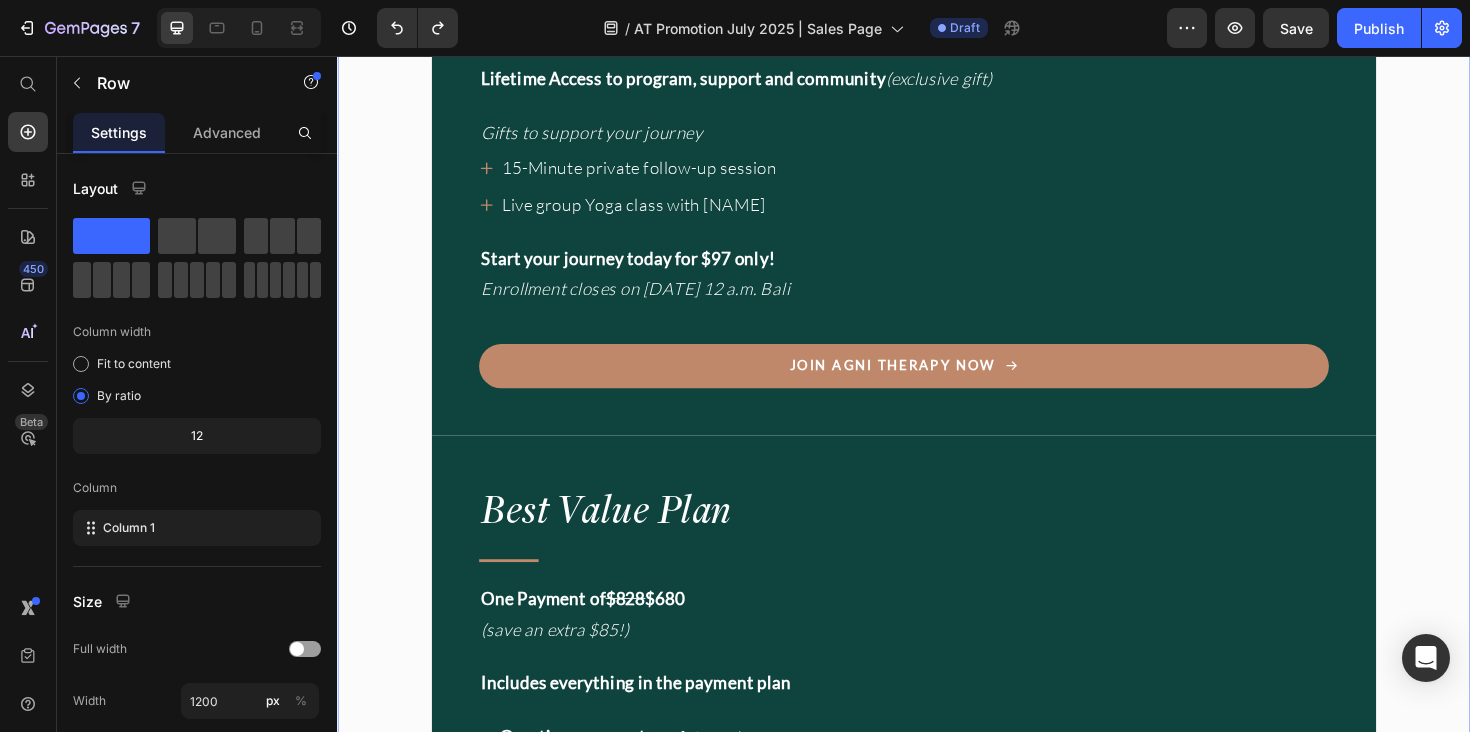 scroll, scrollTop: 18035, scrollLeft: 0, axis: vertical 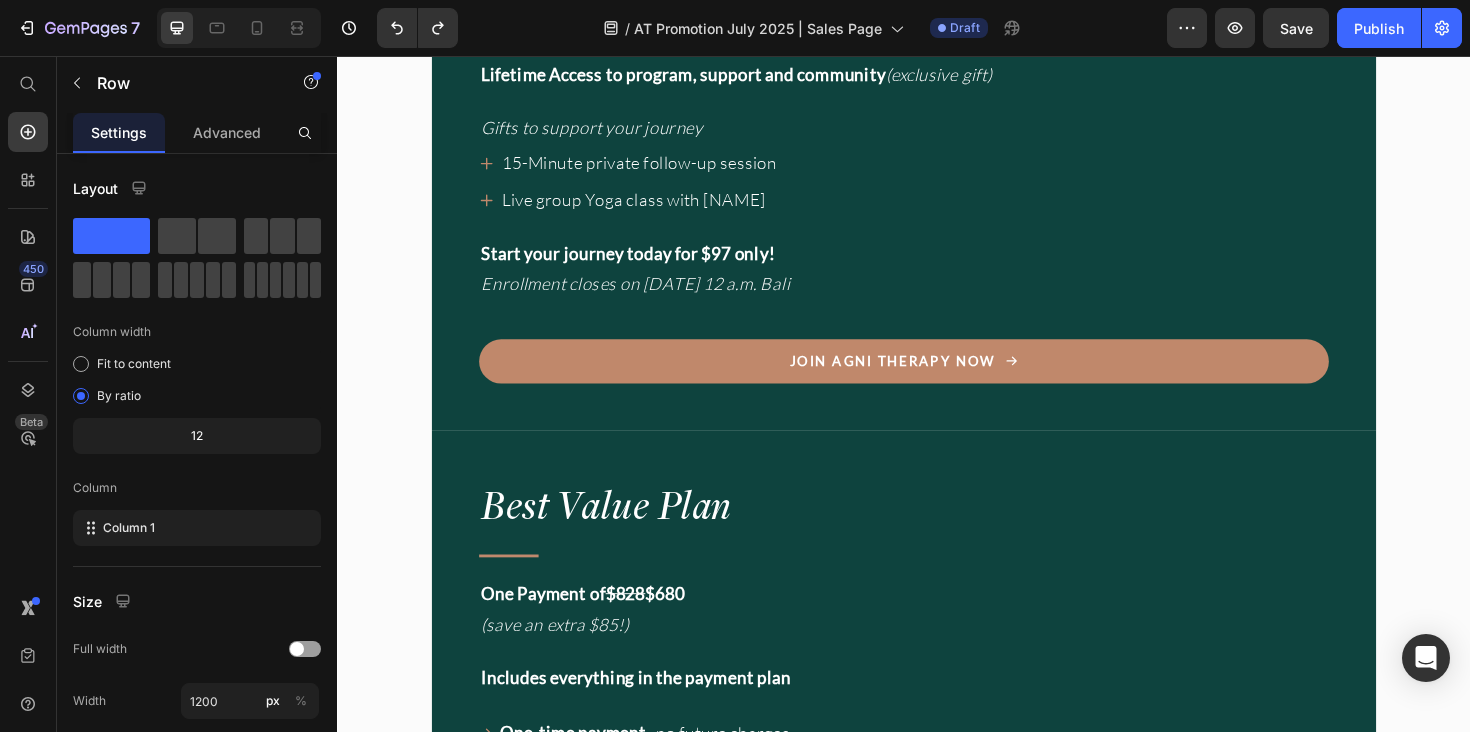 click on "Start your journey today for a one-off payment of $680! Enrollment closes on July 26 12 a.m. [LOCATION]" at bounding box center (937, 1007) 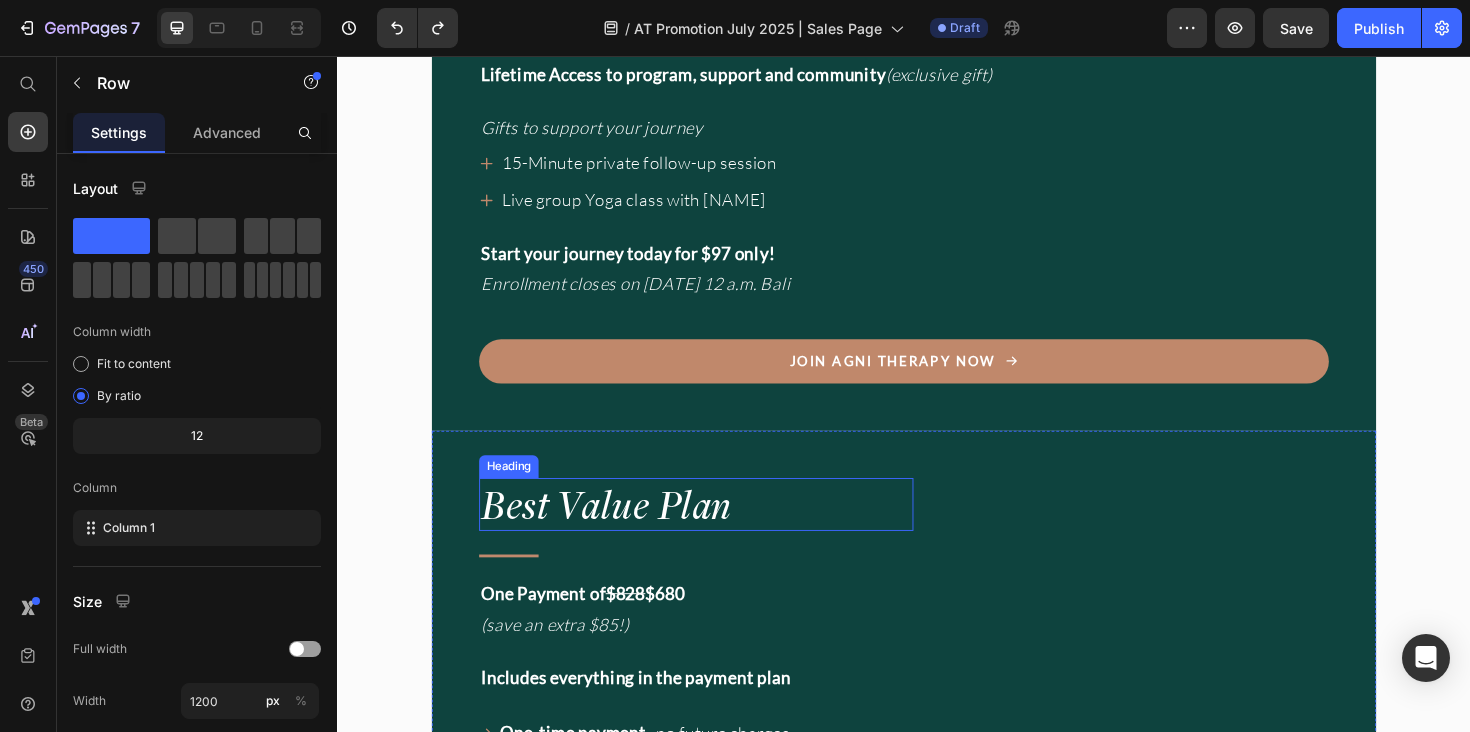 click on "Best Value Plan" at bounding box center (717, 531) 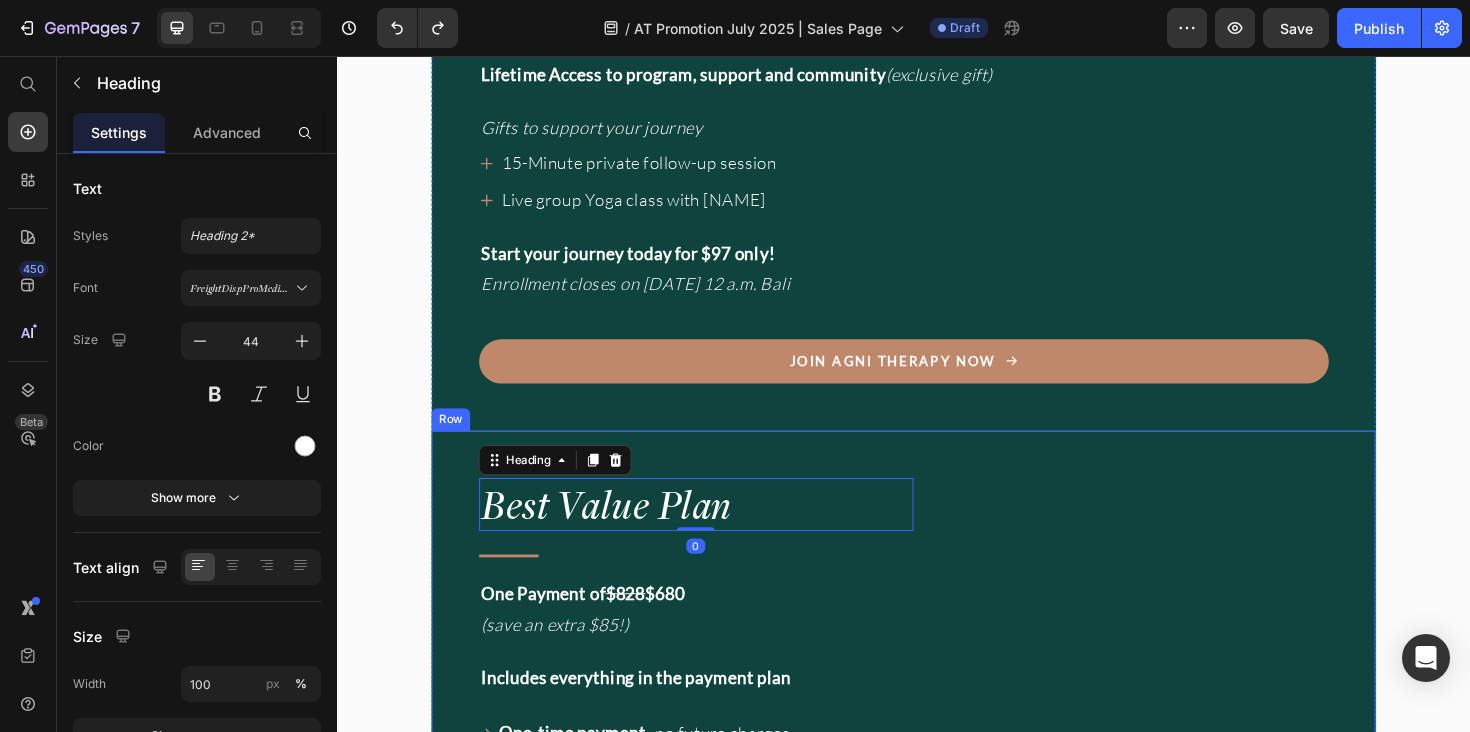 click on "Best Value Plan Heading   0                Title Line One Payment of  $828  $680  (save an extra $85!) Text Block Includes everything in the payment plan Text Block
One-time payment  - no future charges
The most committed way to begin
Best value deal  for your long-term health Item List                Title Line
Want a full breakdown of what’s included? (see left for details) Item List
Want a full breakdown of what’s included? (see further up for details) Item List
Drop element here Row Start your journey today for a one-off payment of $680! Enrollment closes on July 26 12 a.m. Bali Text Block
Join Agni Therapy Now Button Row" at bounding box center [937, 1007] 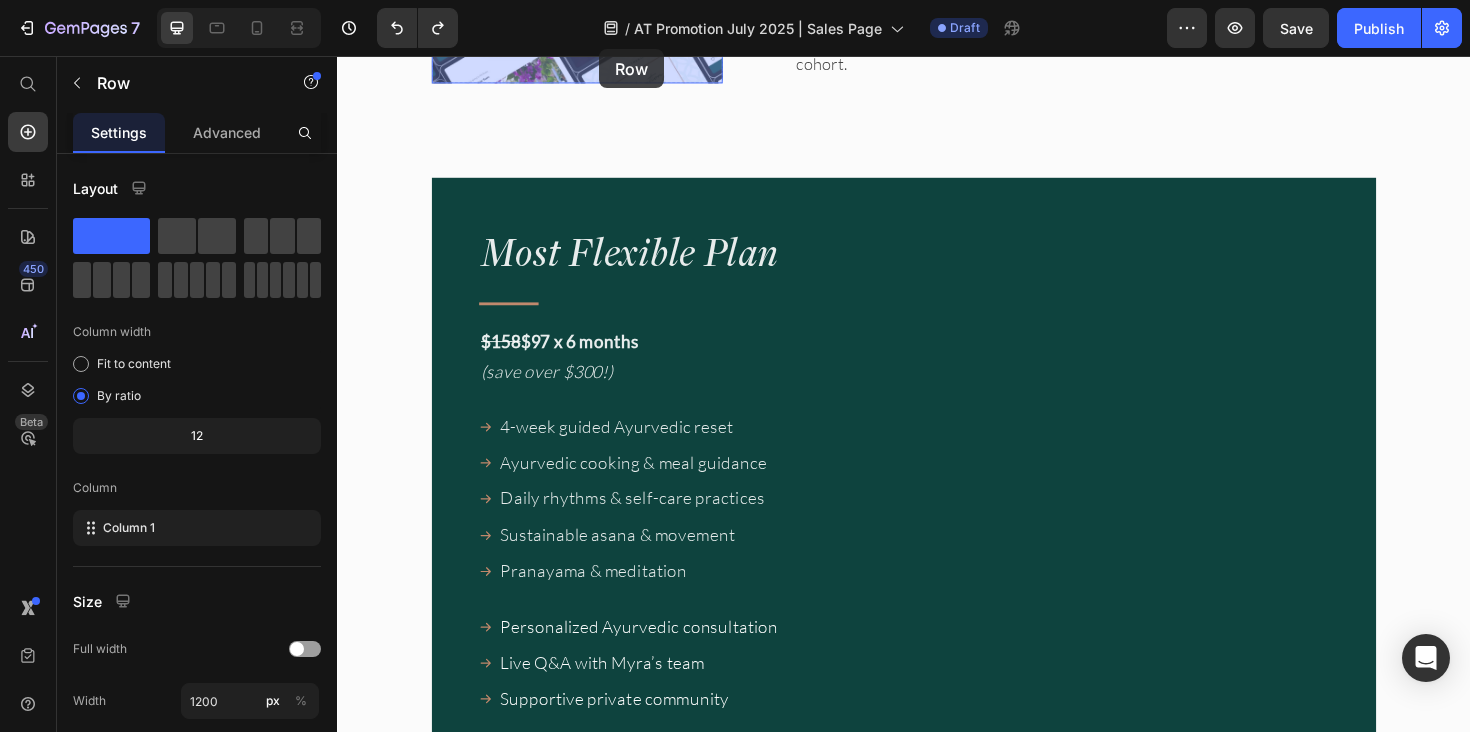 scroll, scrollTop: 17025, scrollLeft: 0, axis: vertical 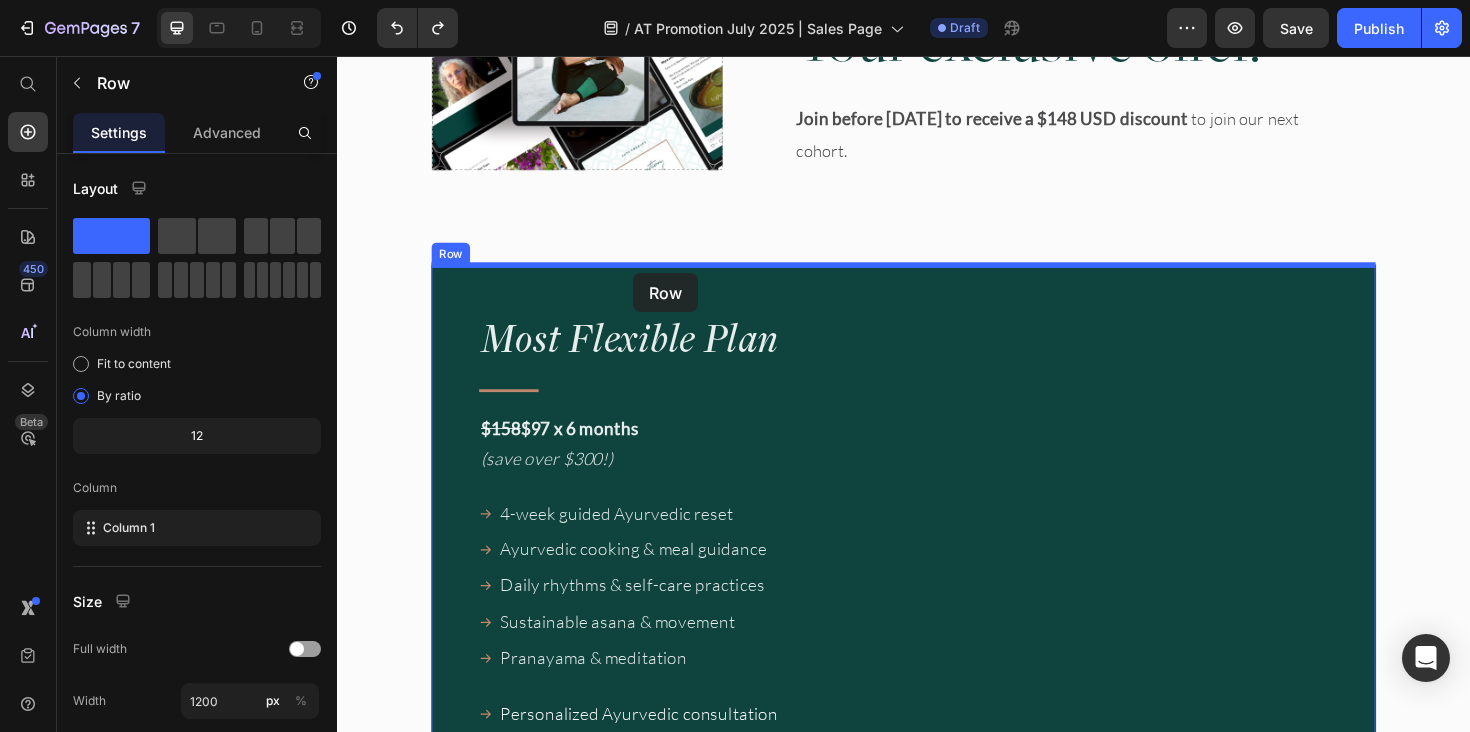 drag, startPoint x: 494, startPoint y: 431, endPoint x: 651, endPoint y: 286, distance: 213.71477 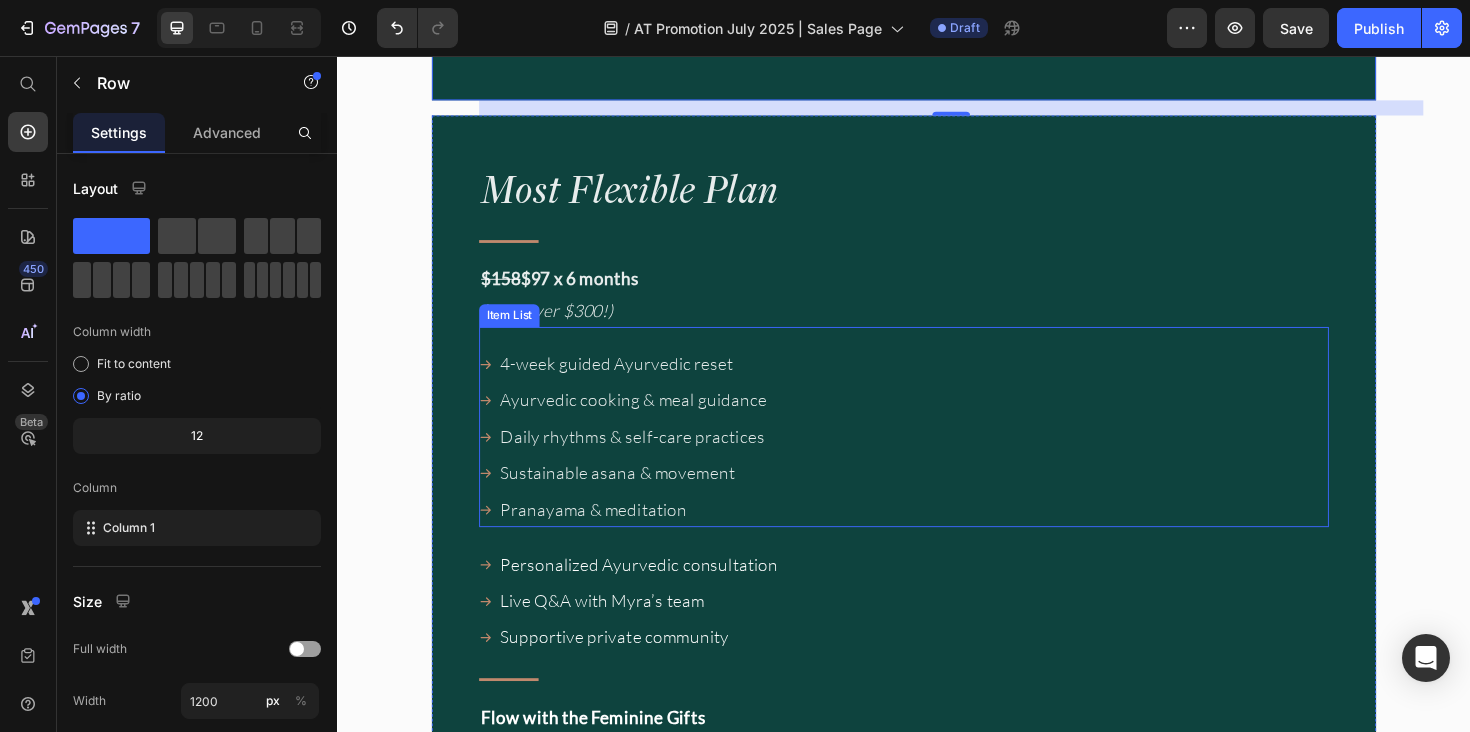 scroll, scrollTop: 18318, scrollLeft: 0, axis: vertical 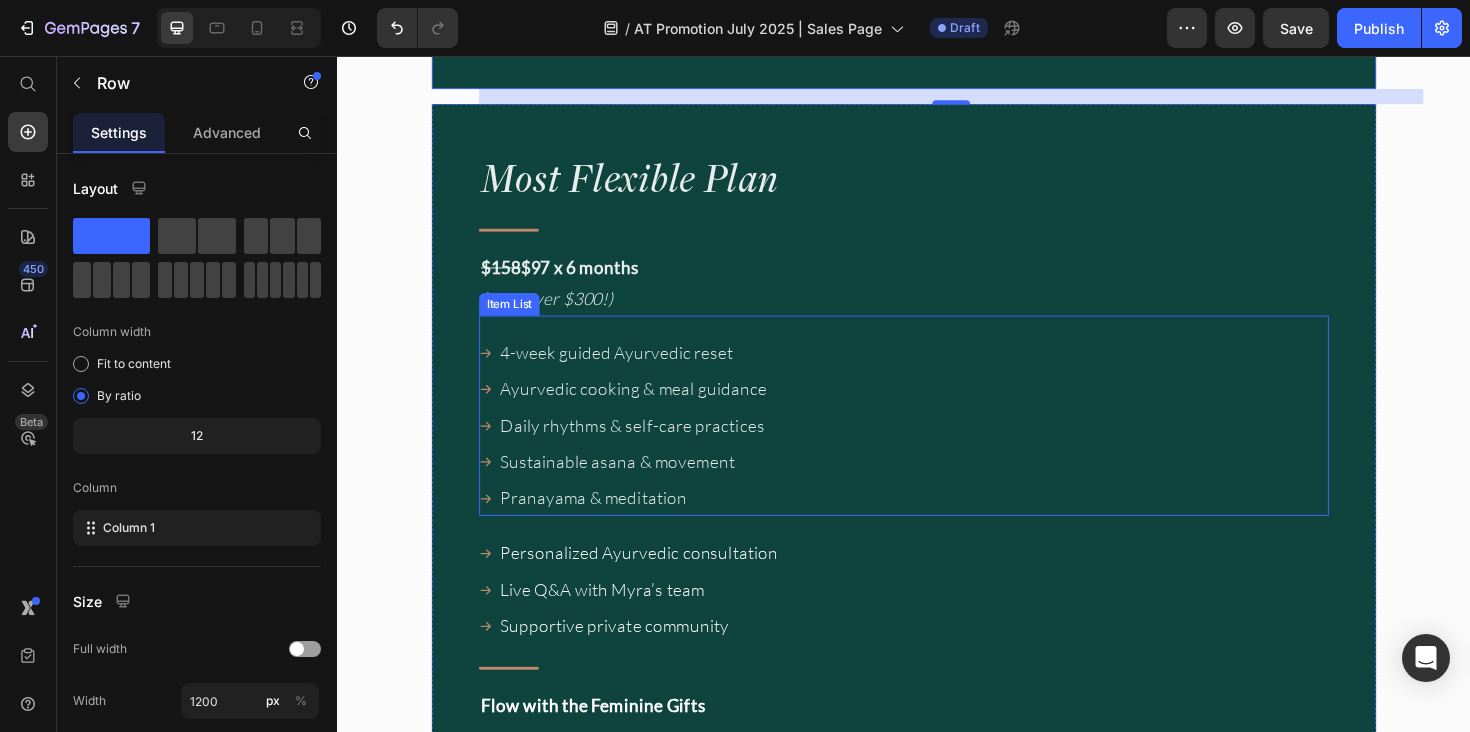click on "4-week guided Ayurvedic reset
Ayurvedic cooking & meal guidance
Daily rhythms & self-care practices
Sustainable asana & movement
Pranayama & meditation" at bounding box center [937, 447] 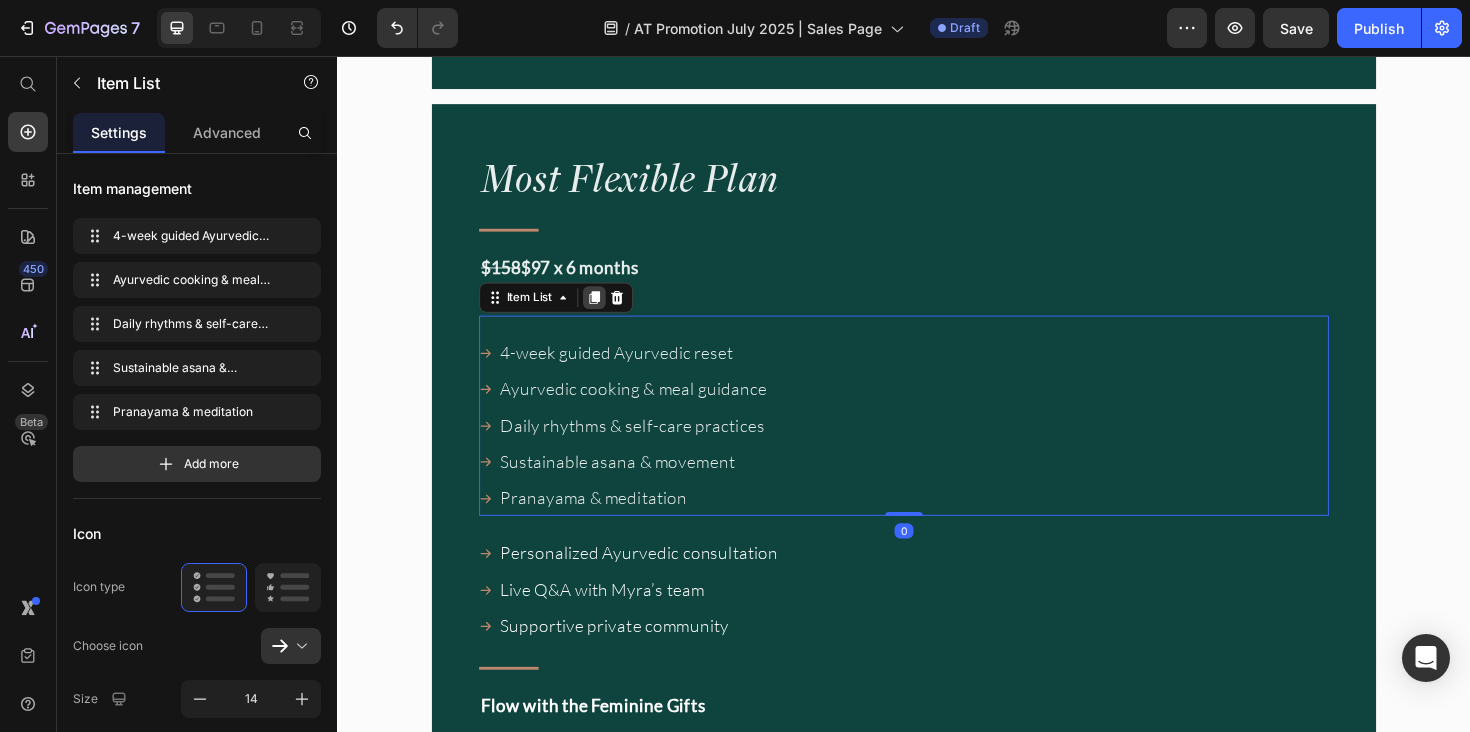 click 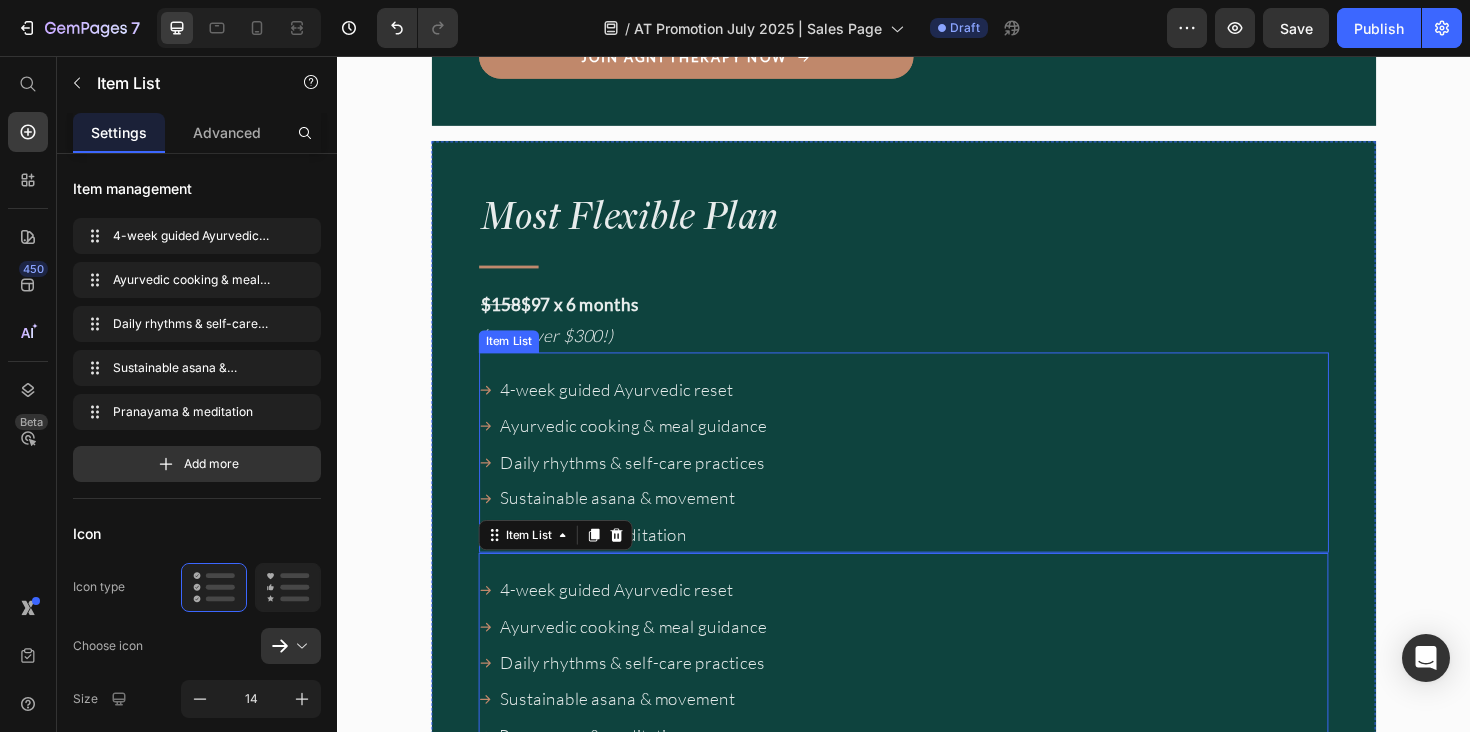 scroll, scrollTop: 18234, scrollLeft: 0, axis: vertical 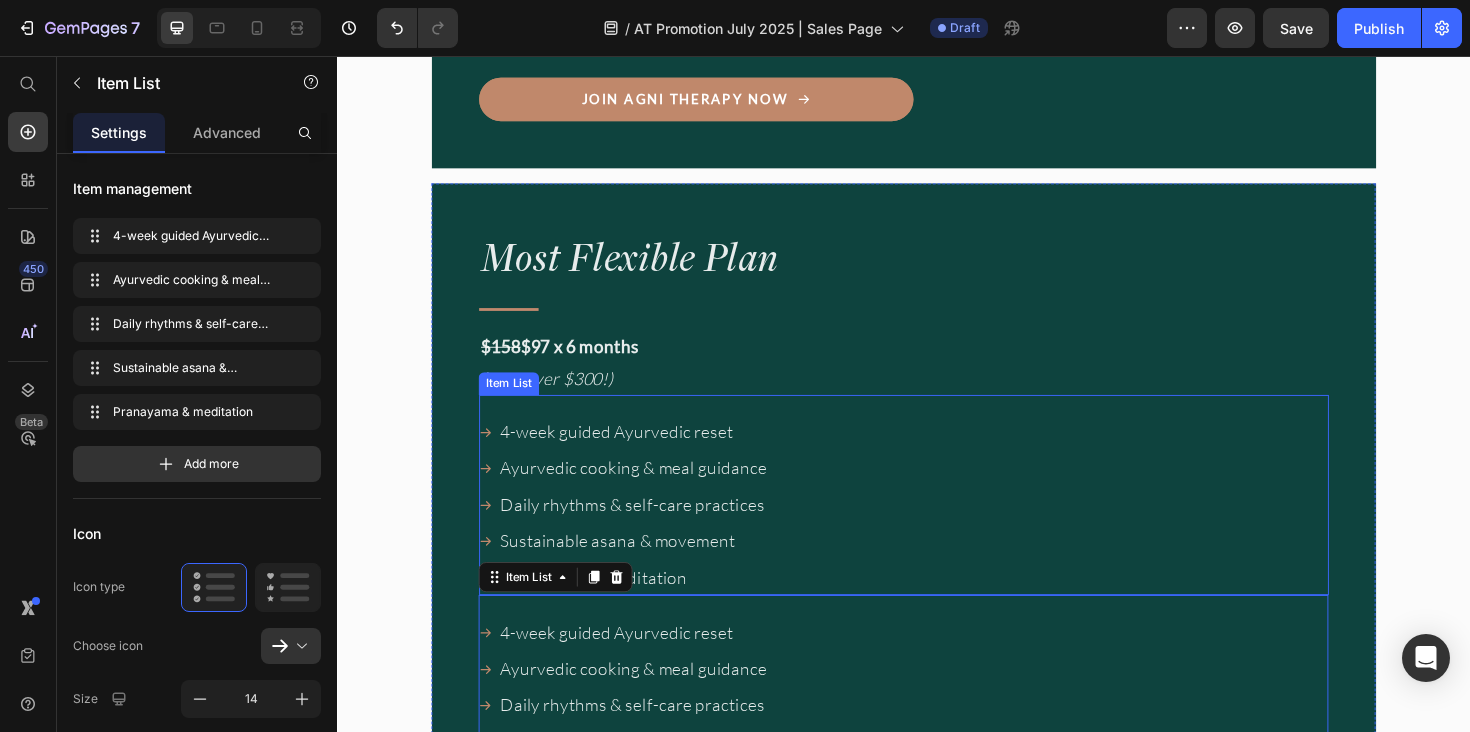 click on "4-week guided Ayurvedic reset
Ayurvedic cooking & meal guidance
Daily rhythms & self-care practices
Sustainable asana & movement
Pranayama & meditation Item List" at bounding box center (937, 521) 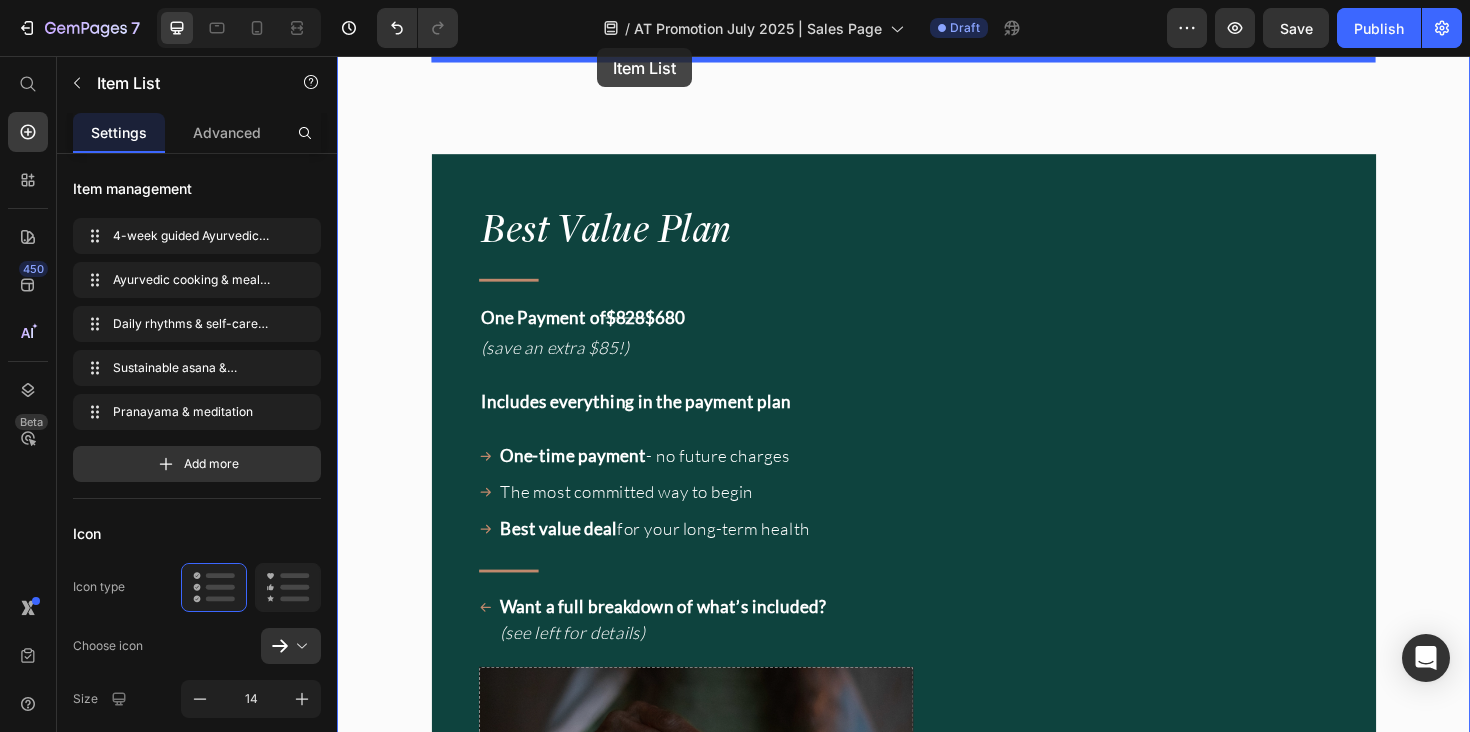 scroll, scrollTop: 17139, scrollLeft: 0, axis: vertical 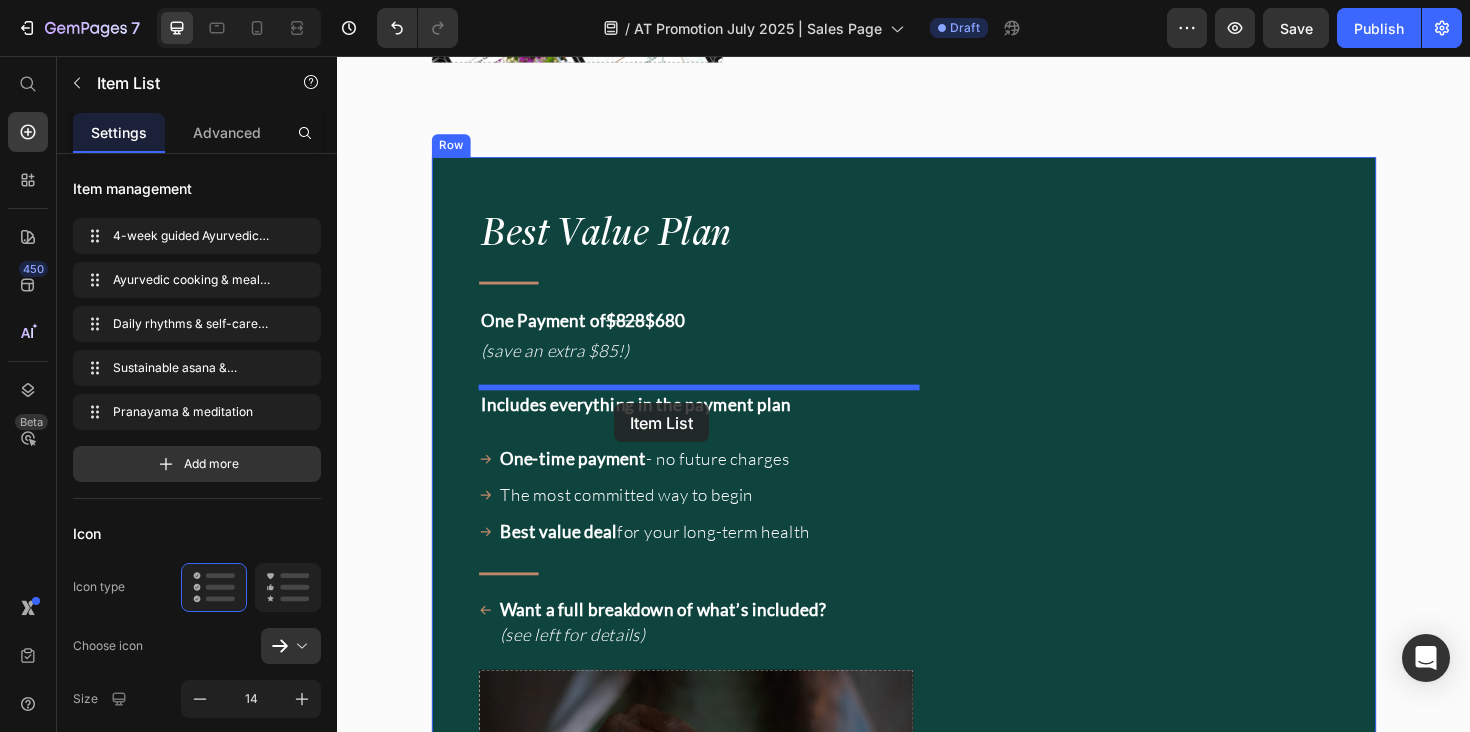 drag, startPoint x: 554, startPoint y: 404, endPoint x: 630, endPoint y: 424, distance: 78.58753 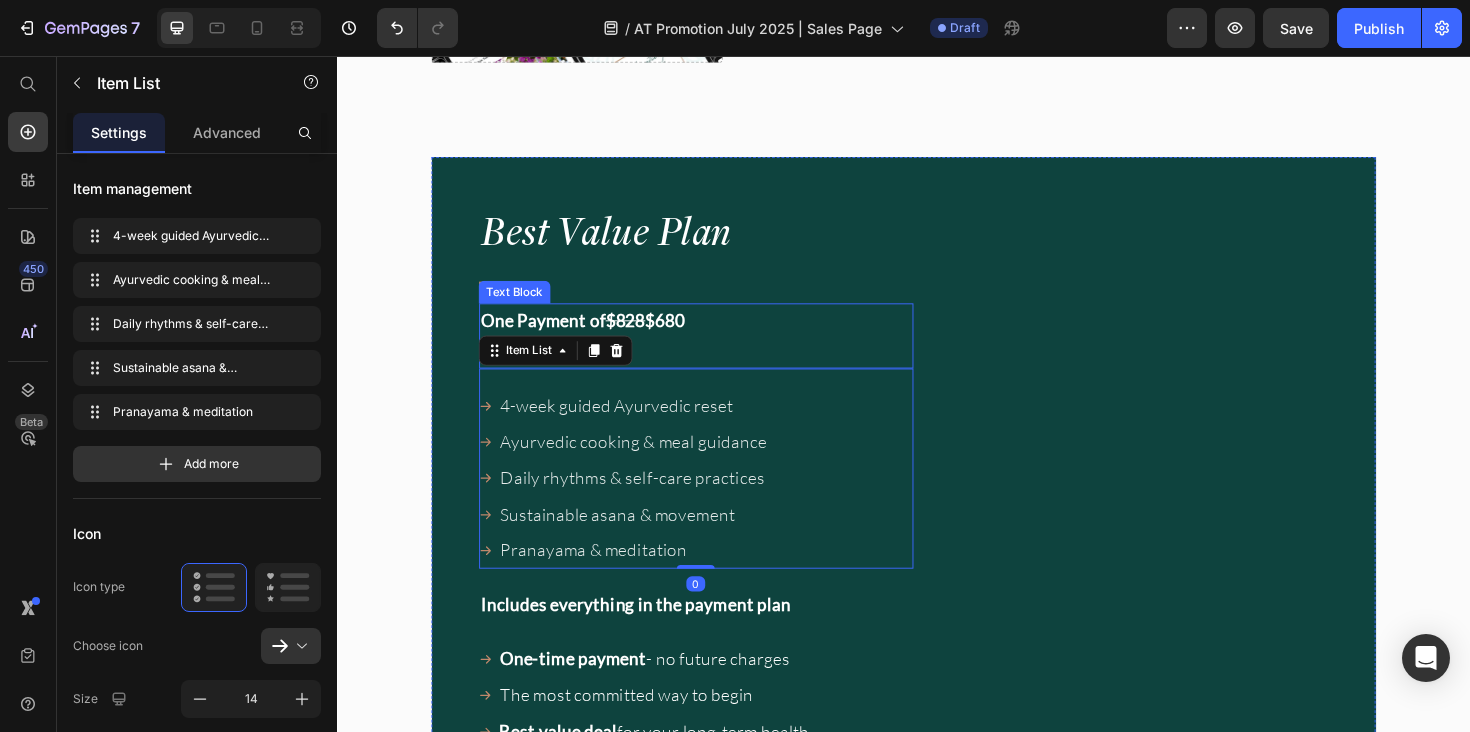 click on "$680" at bounding box center [684, 336] 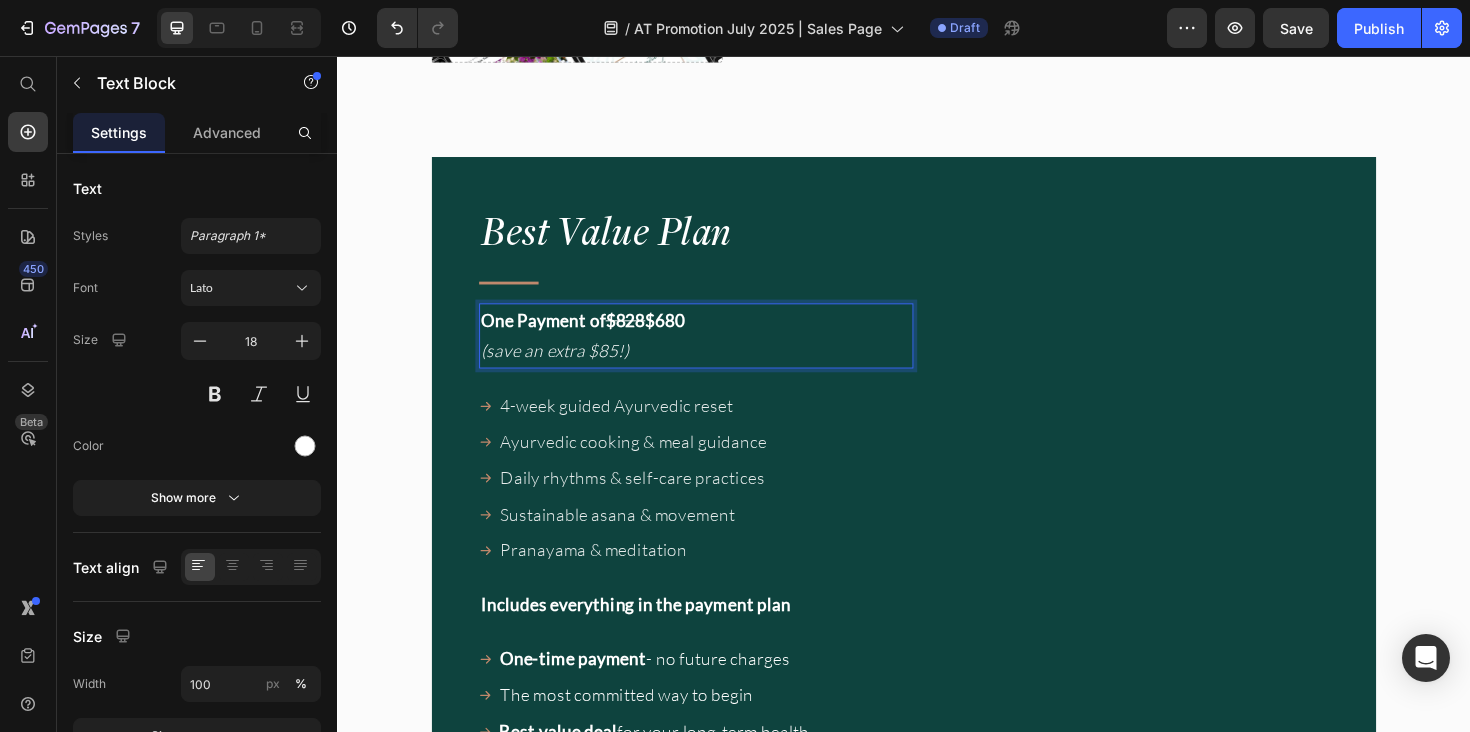 click on "(save an extra $85!)" at bounding box center [567, 368] 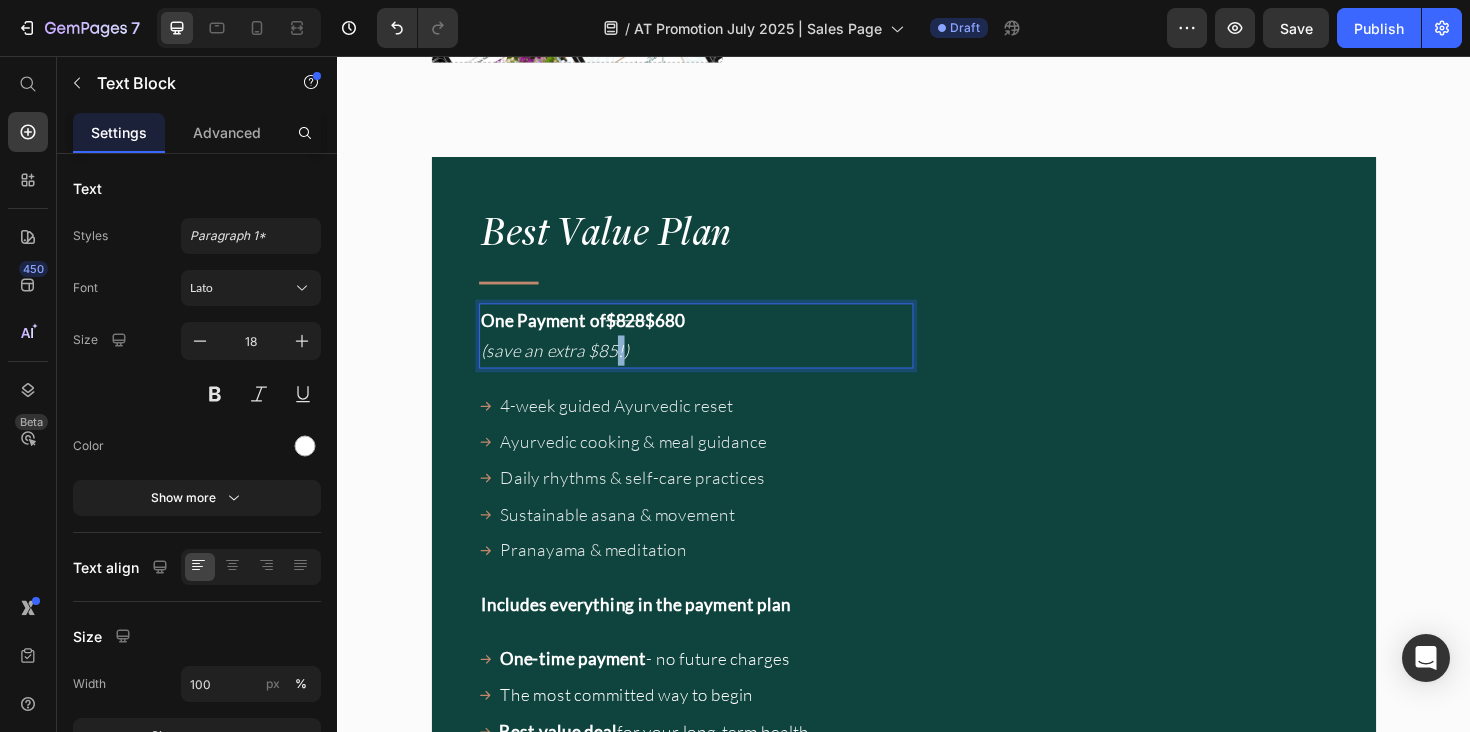 click on "(save an extra $85!)" at bounding box center (567, 368) 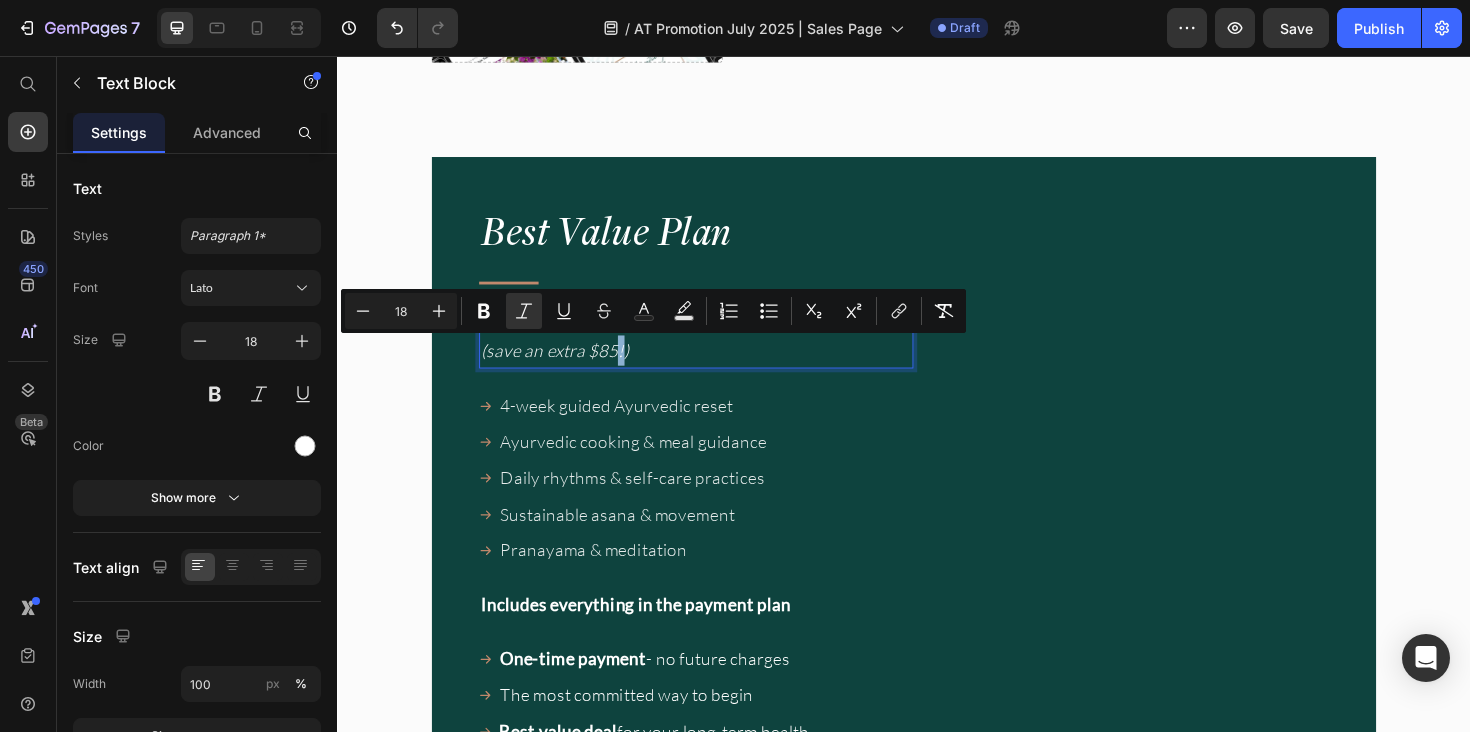 click on "(save an extra $85!)" at bounding box center [567, 368] 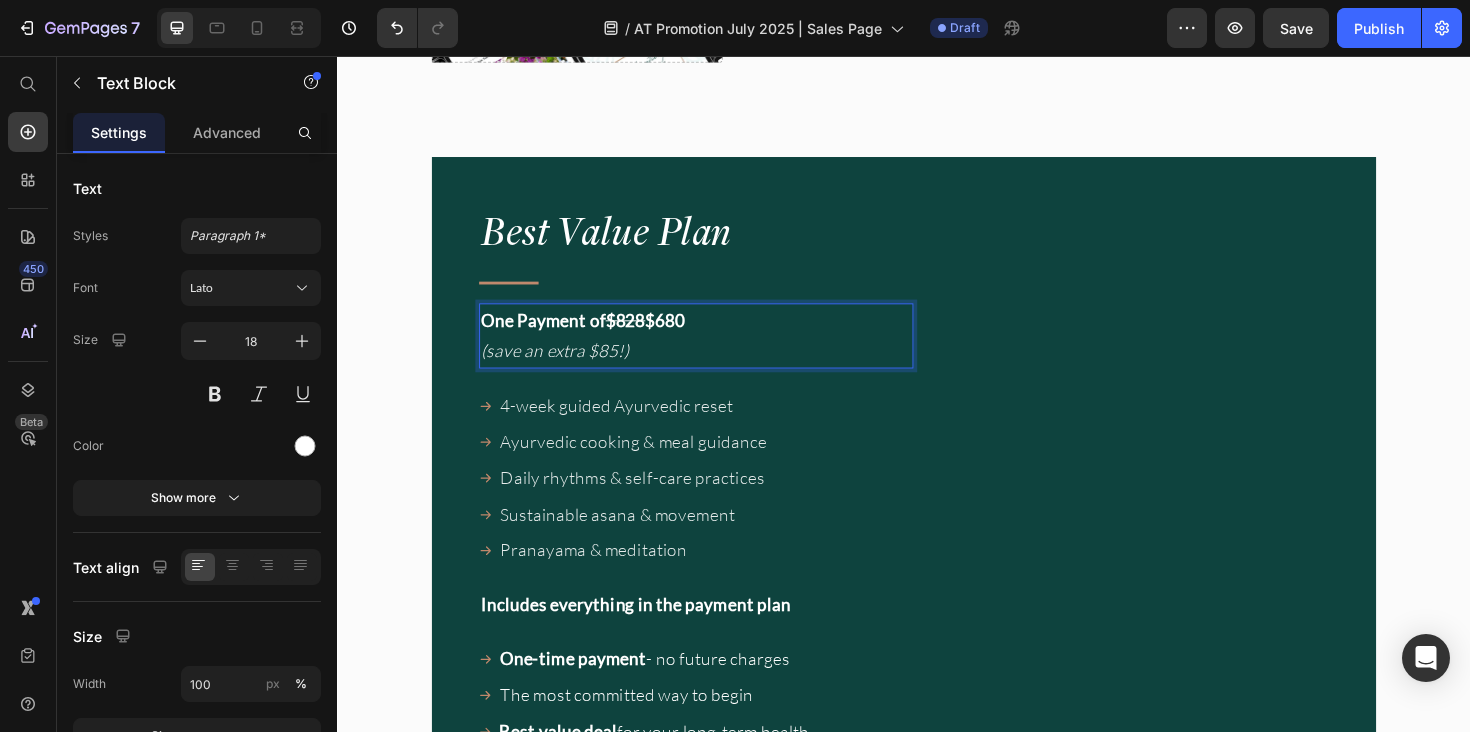 click on "One Payment of  $828  $680  (save an extra $85!)" at bounding box center [717, 352] 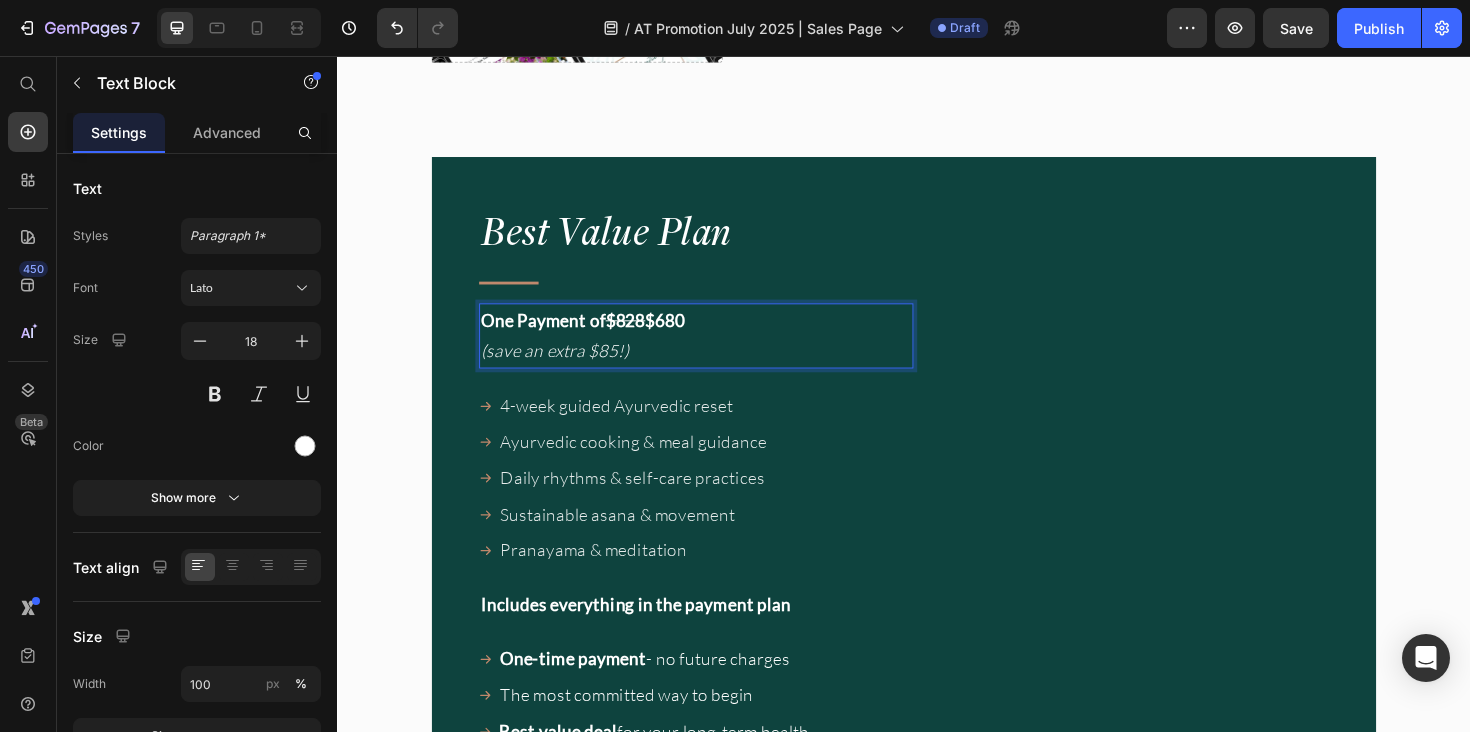 click on "(save an extra $85!)" at bounding box center [567, 368] 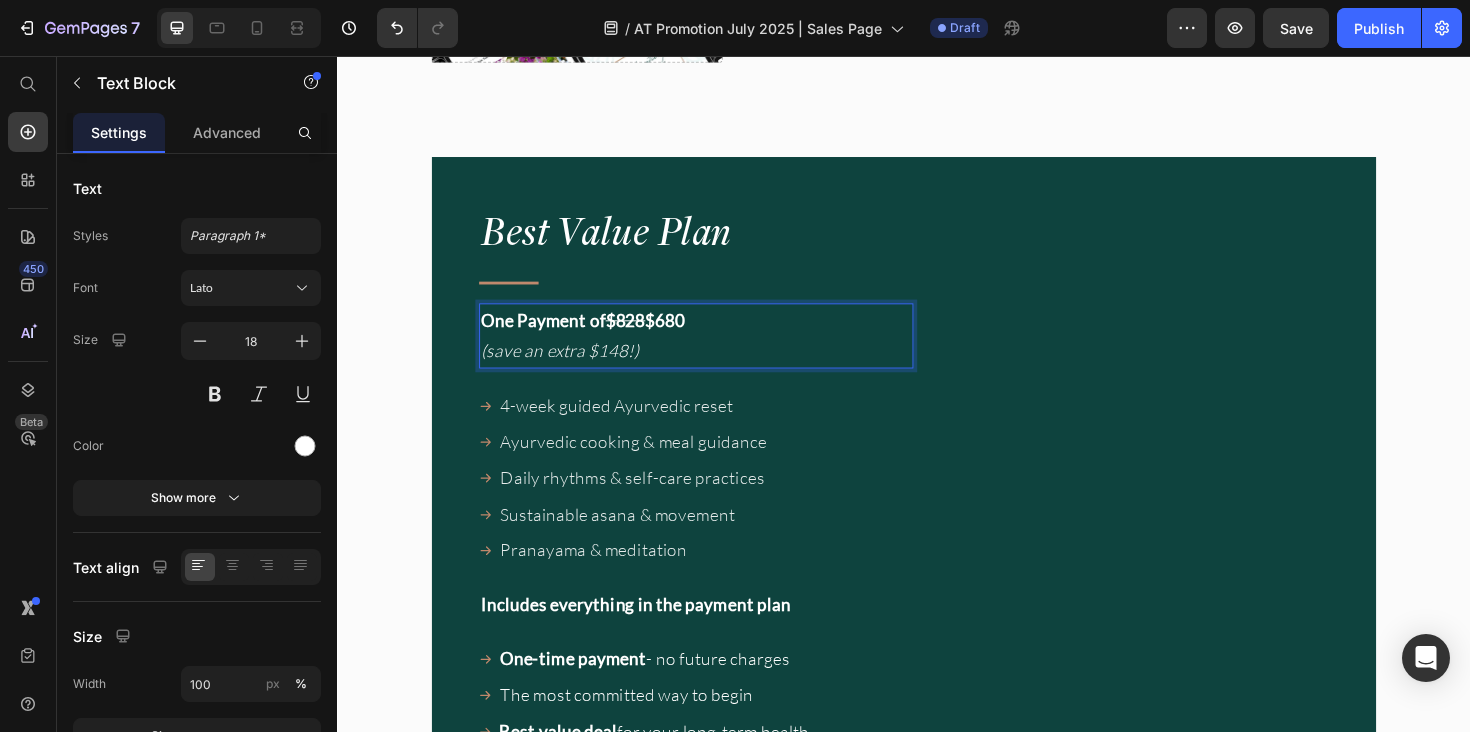 click on "One Payment of  $828  $680  (save an extra $148!)" at bounding box center [717, 352] 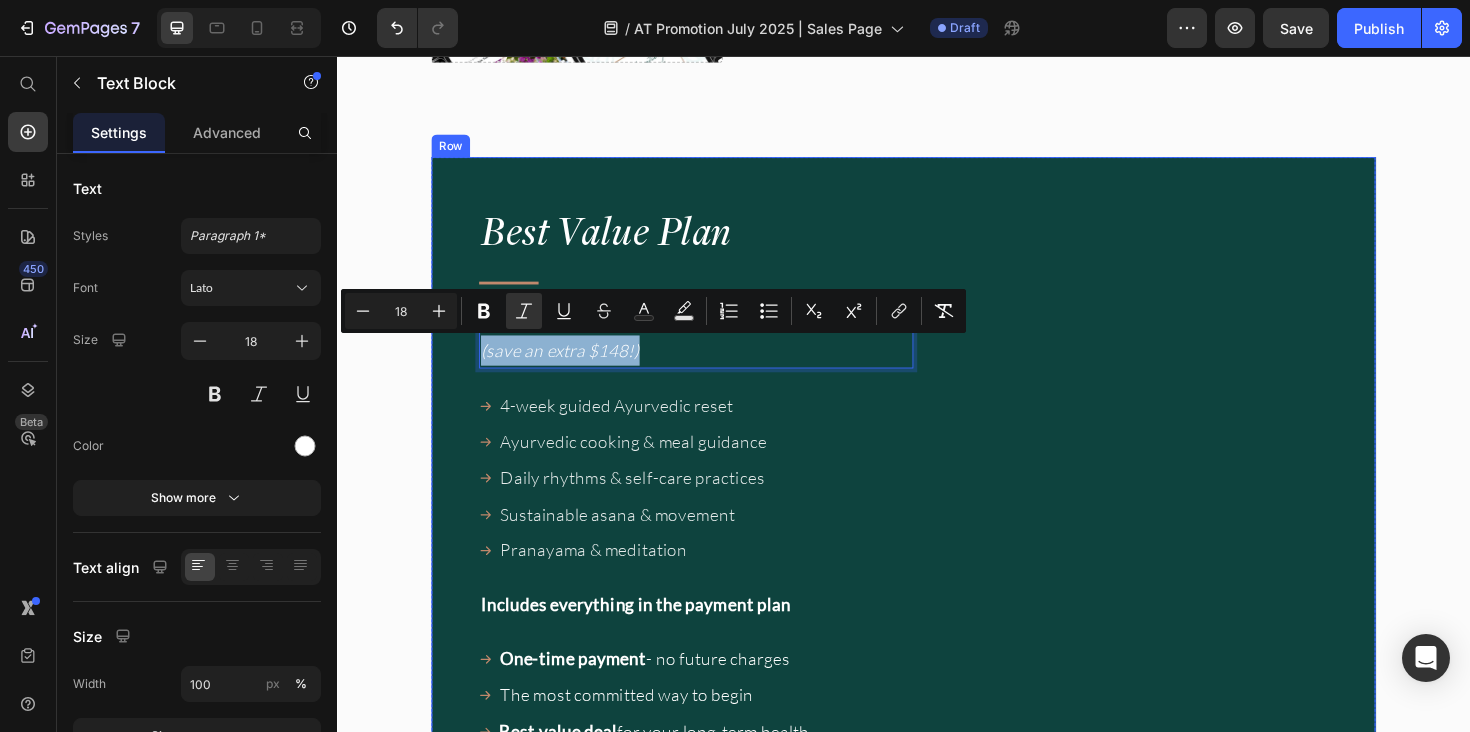 drag, startPoint x: 700, startPoint y: 370, endPoint x: 481, endPoint y: 370, distance: 219 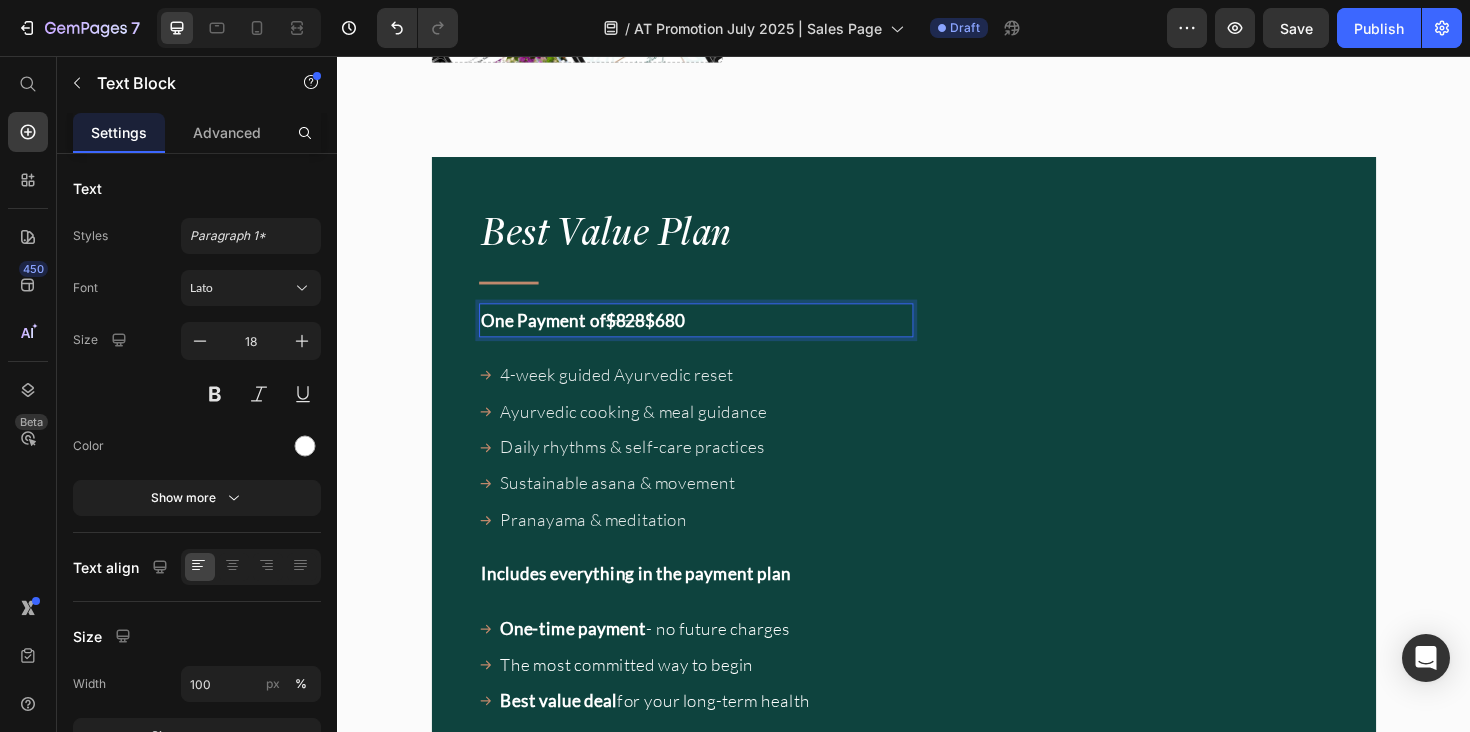 click on "One Payment of" at bounding box center (555, 336) 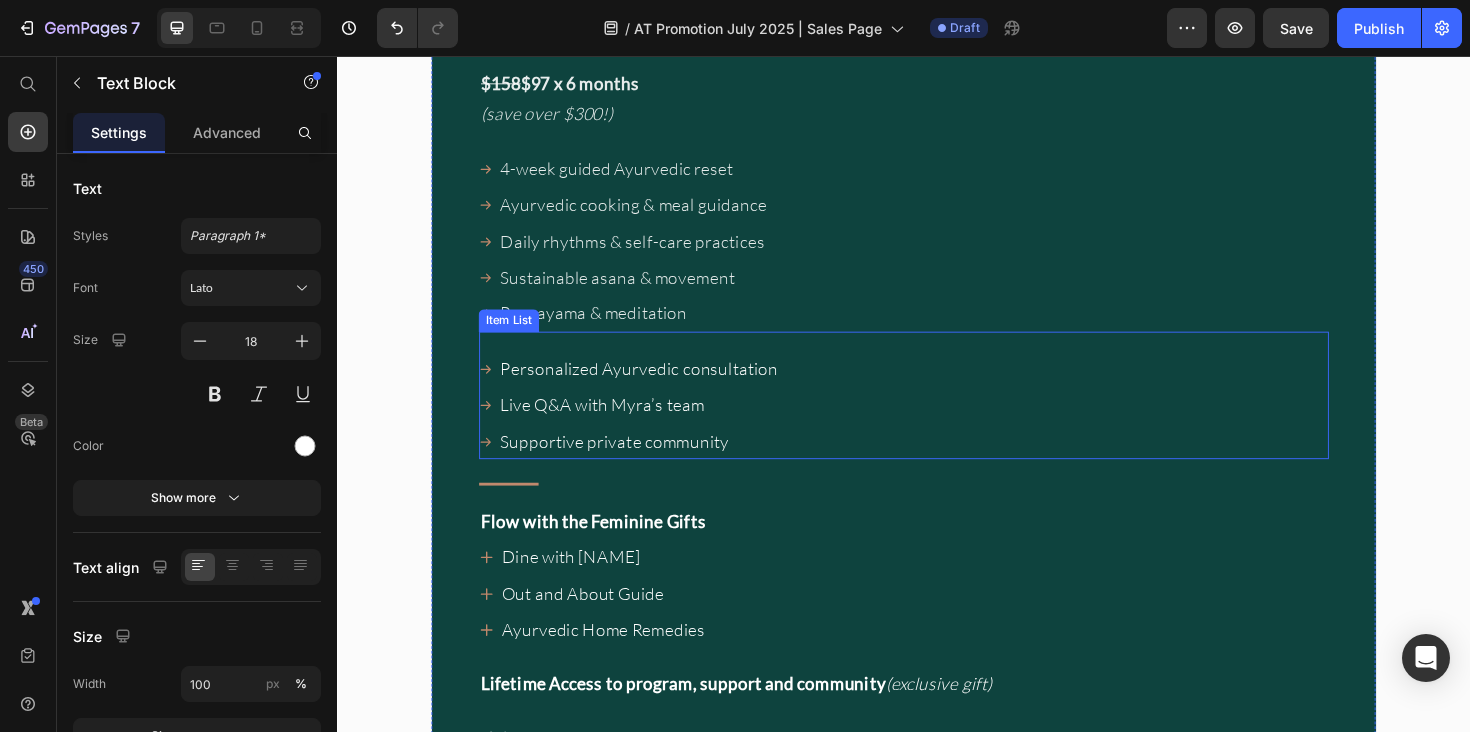scroll, scrollTop: 18659, scrollLeft: 0, axis: vertical 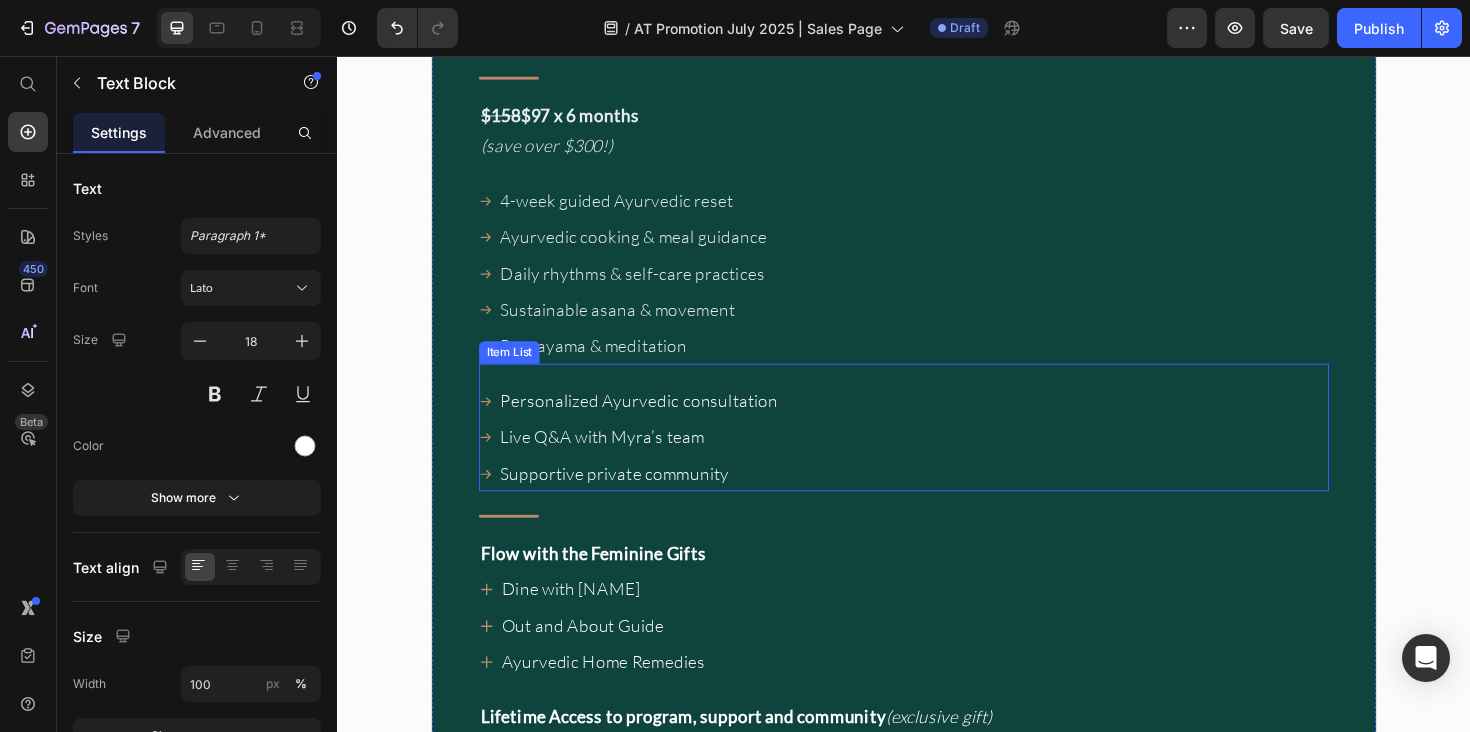 click on "Personalized Ayurvedic consultation" at bounding box center [656, 421] 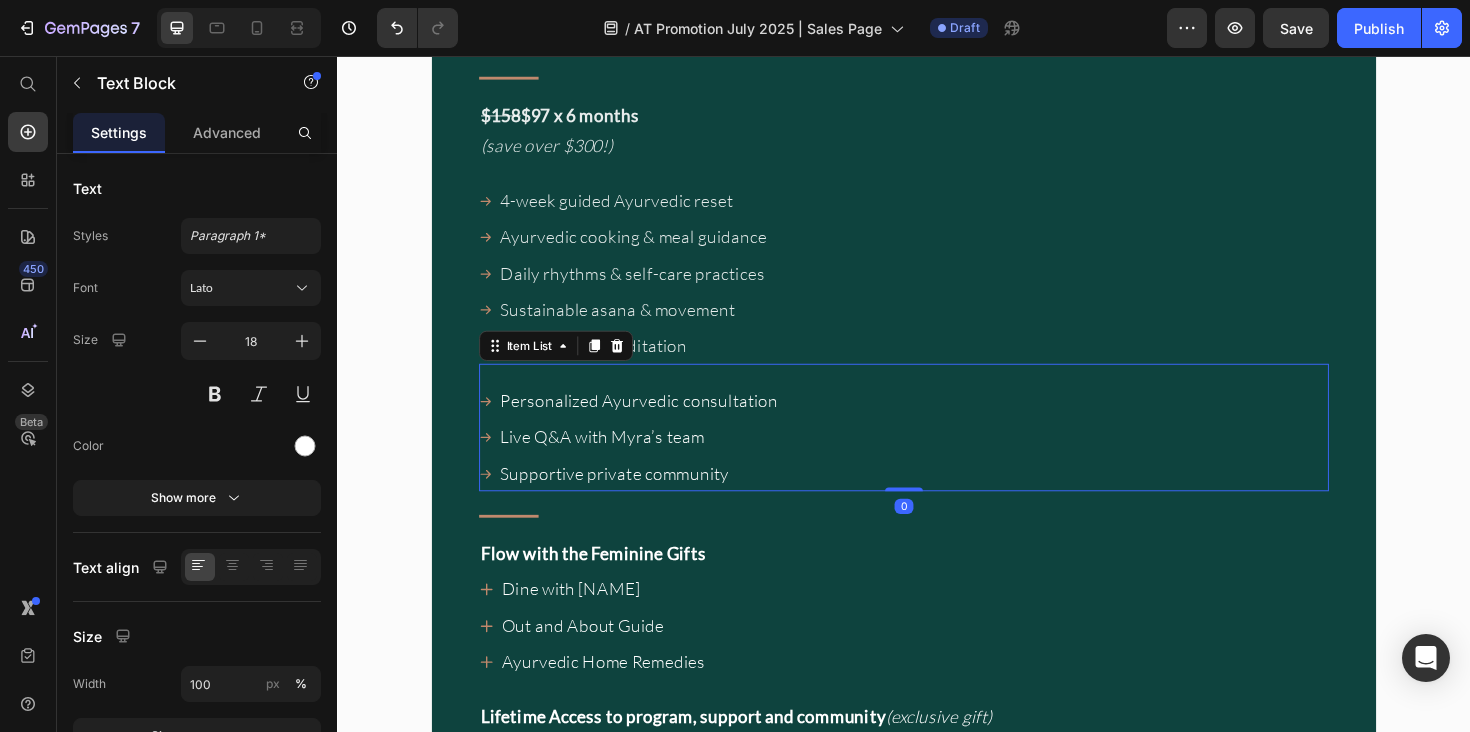 click on "Personalized Ayurvedic consultation" at bounding box center (656, 421) 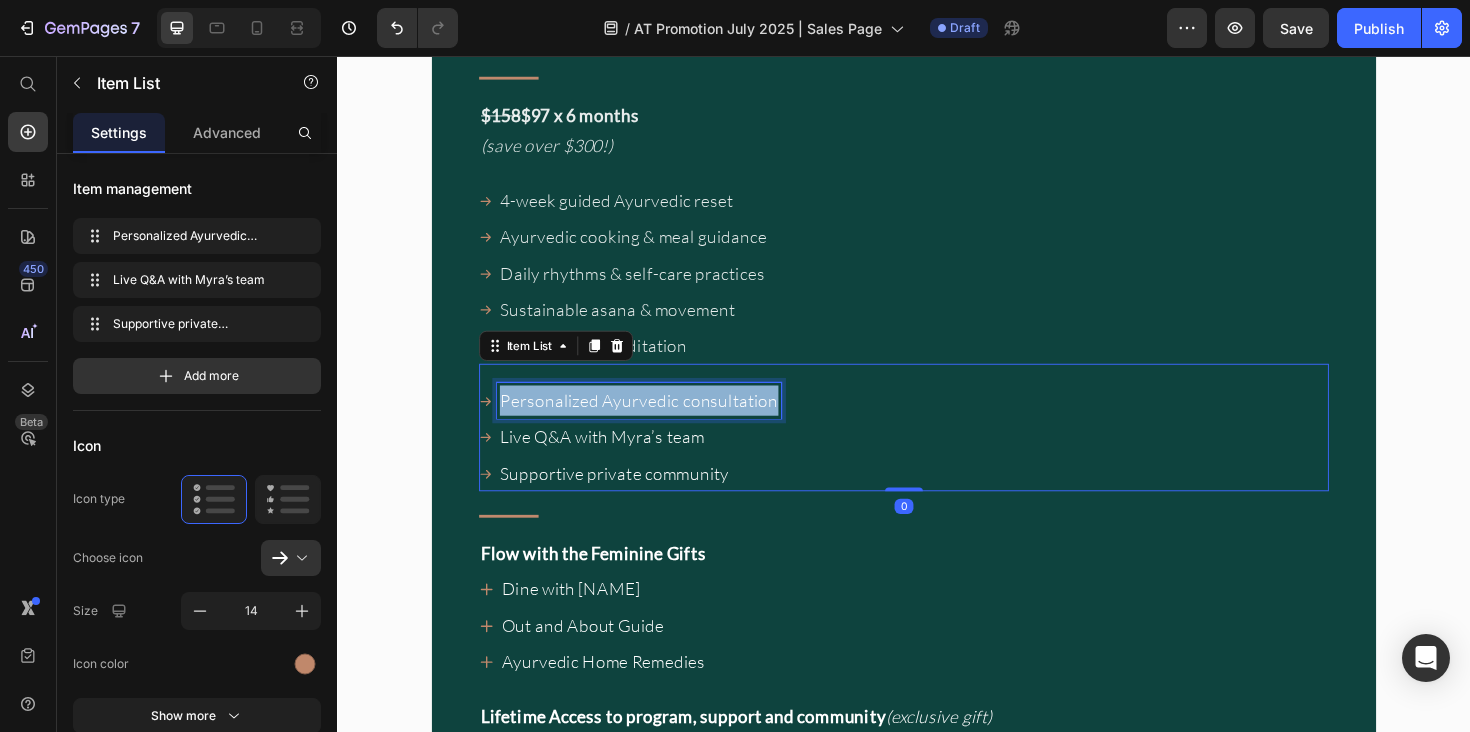 click on "Personalized Ayurvedic consultation" at bounding box center [656, 421] 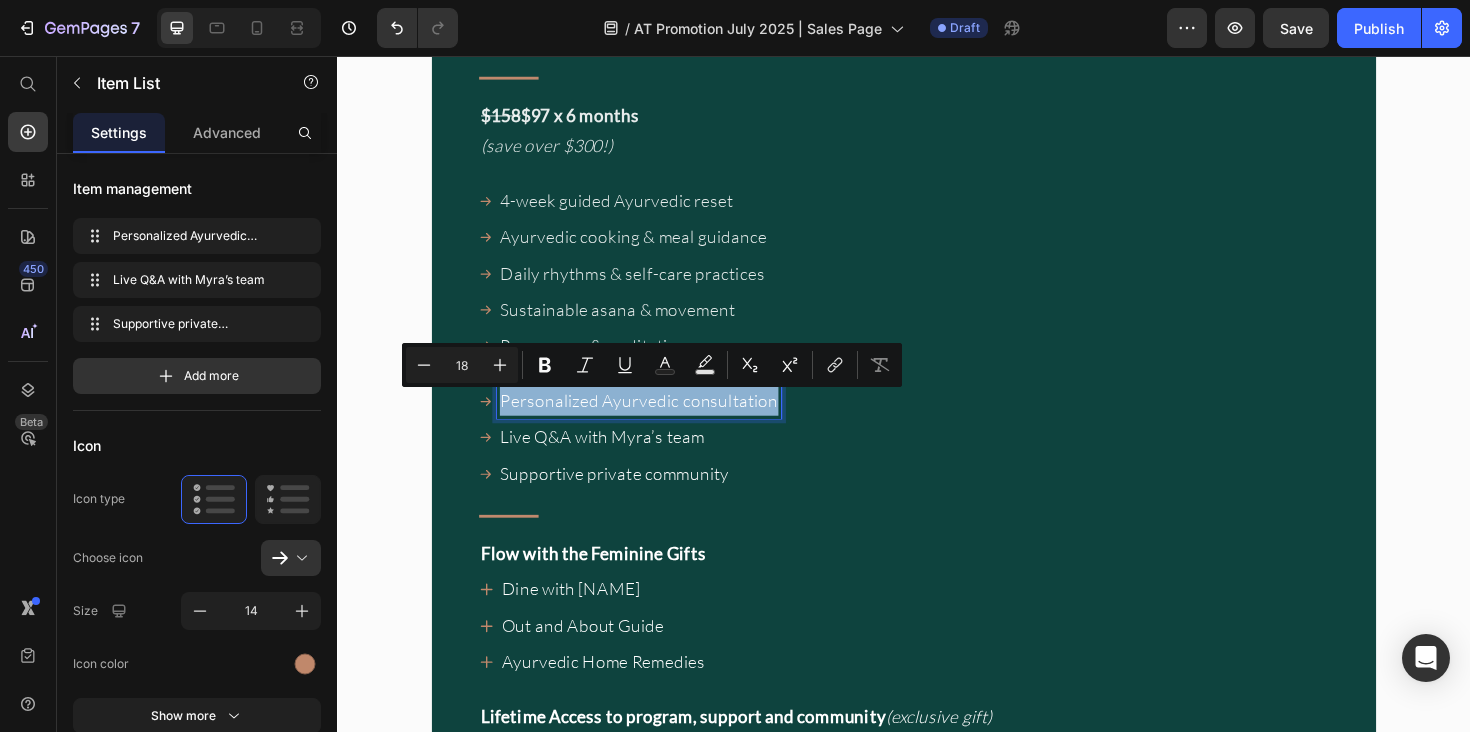 copy on "Personalized Ayurvedic consultation" 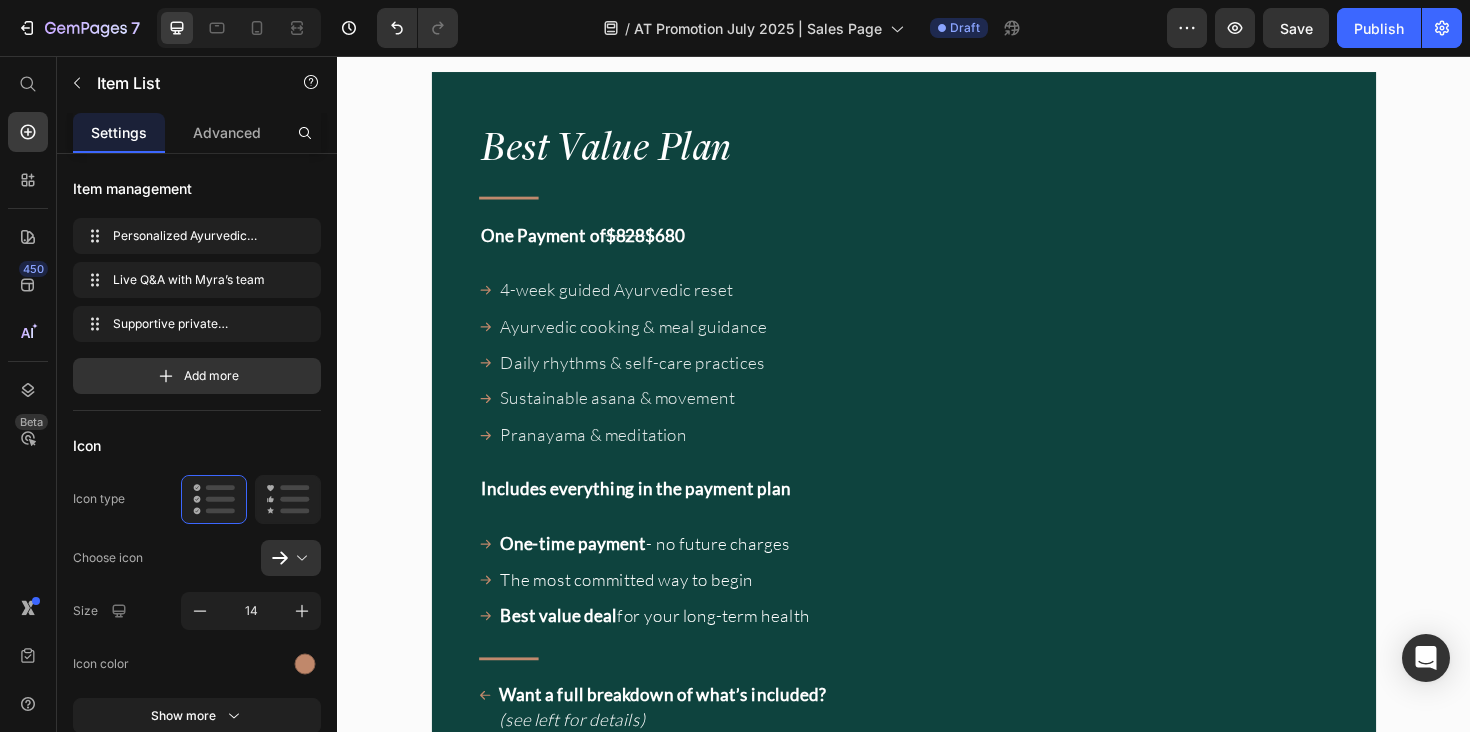 scroll, scrollTop: 17239, scrollLeft: 0, axis: vertical 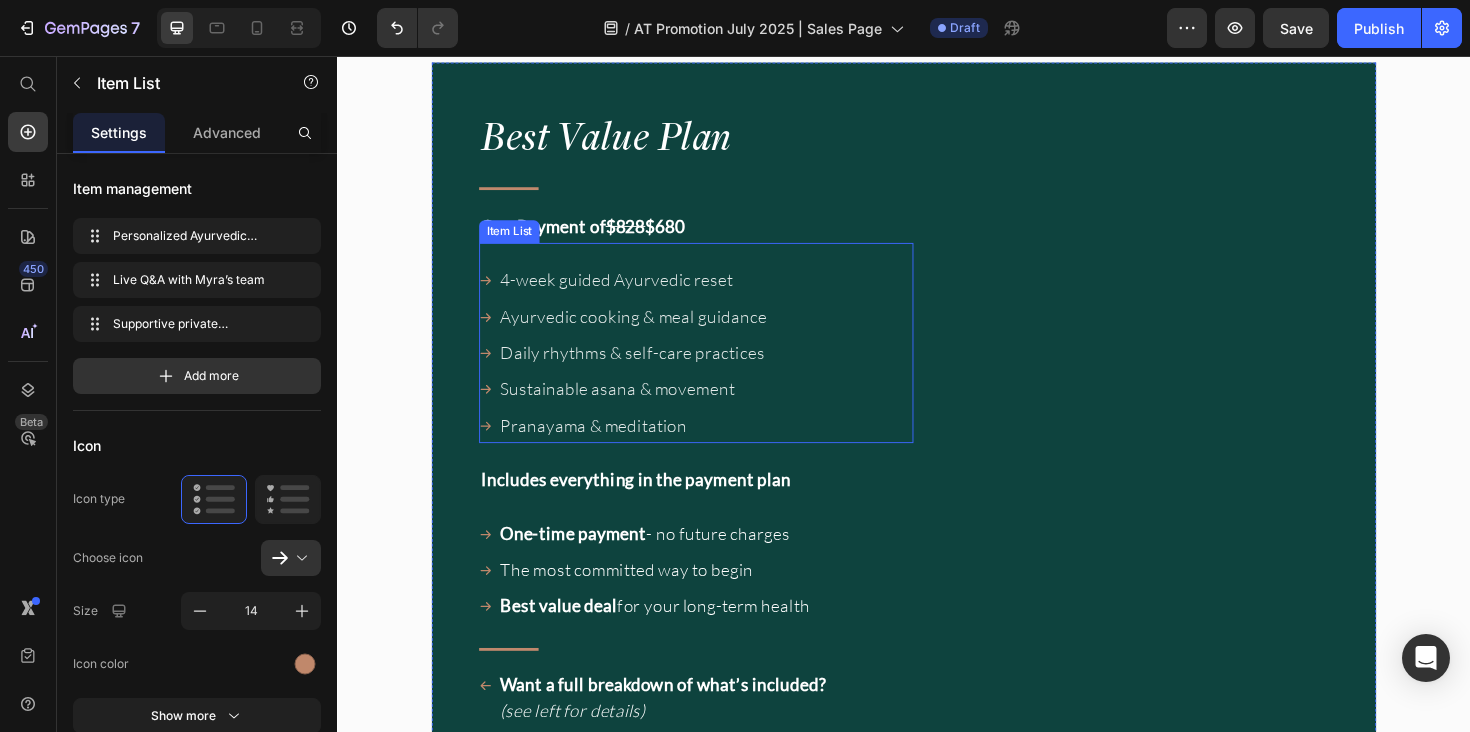click on "4-week guided Ayurvedic reset
Ayurvedic cooking & meal guidance
Daily rhythms & self-care practices
Sustainable asana & movement
Pranayama & meditation" at bounding box center (717, 370) 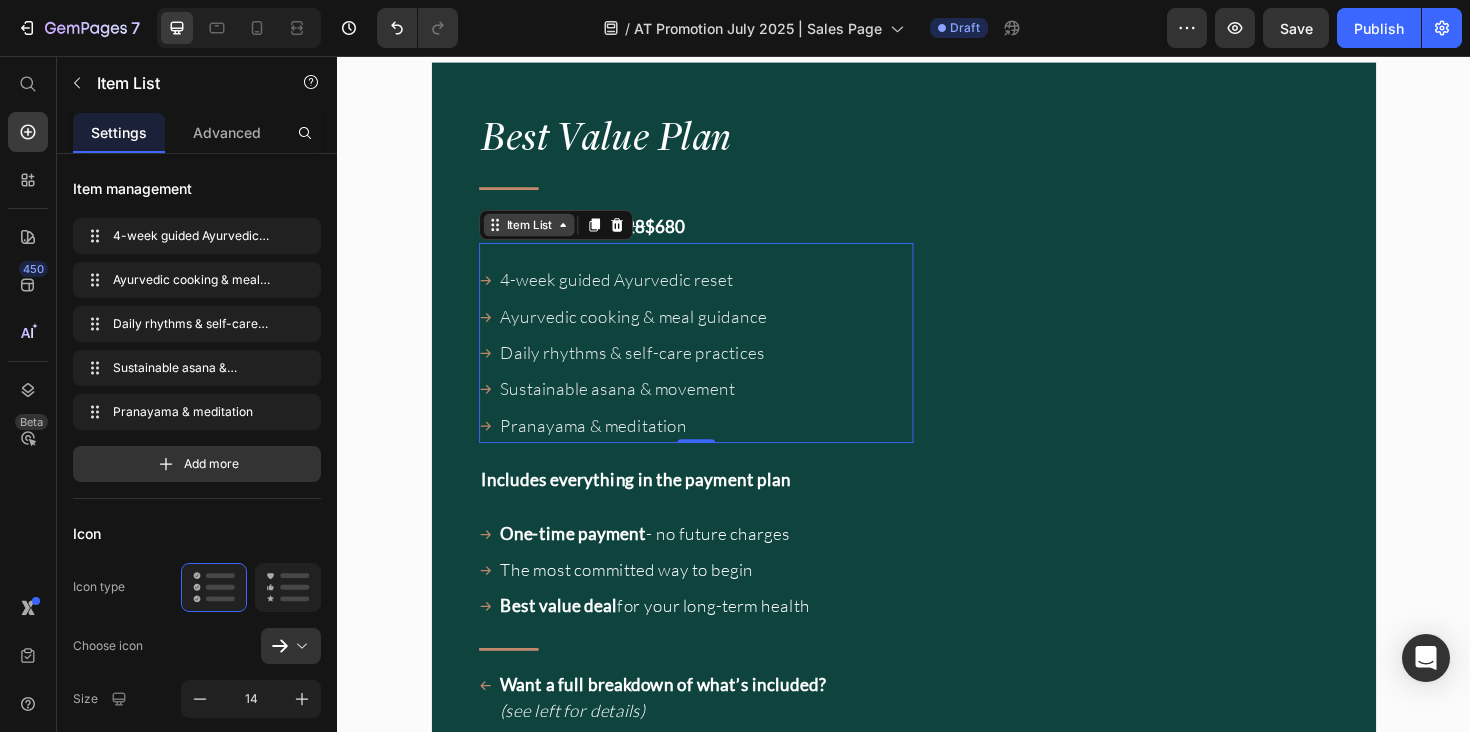 click on "Item List" at bounding box center (540, 235) 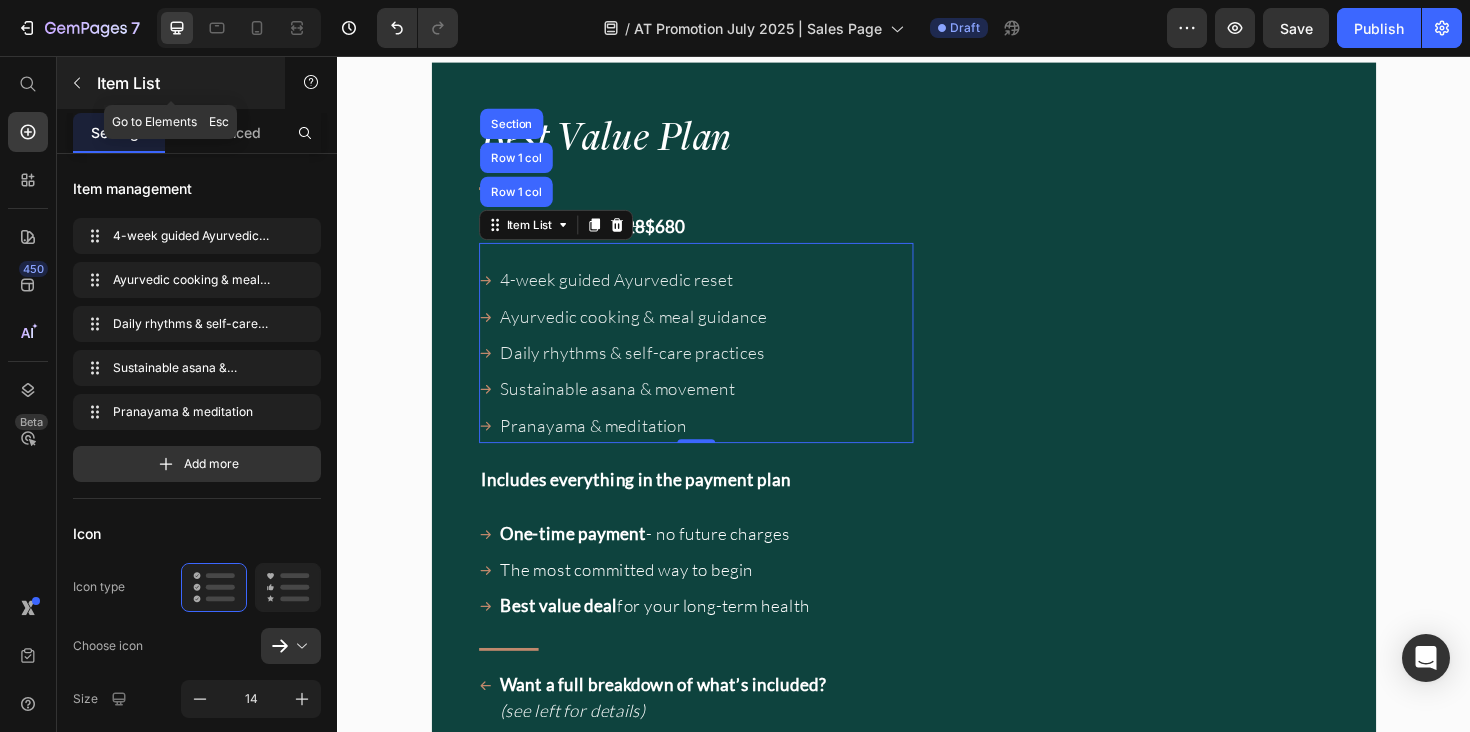 click 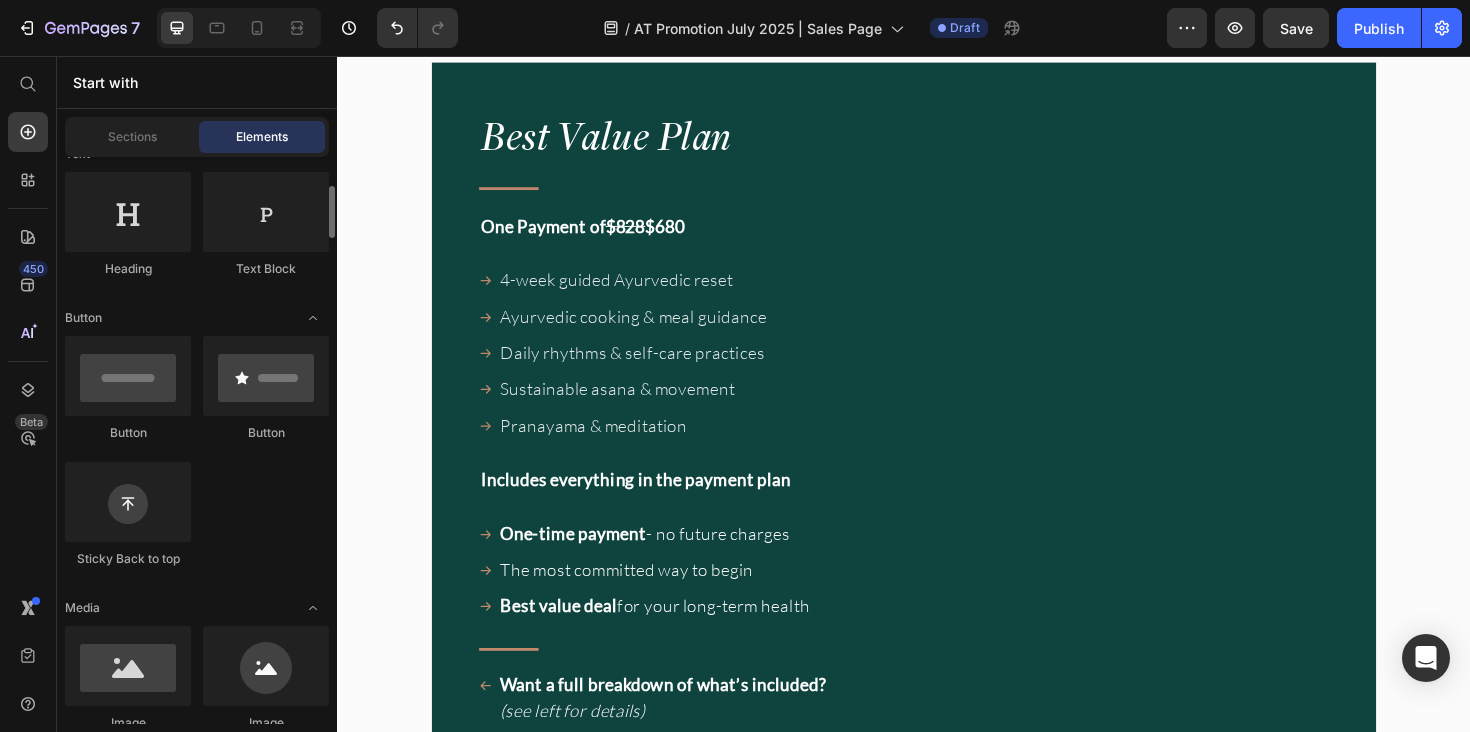 scroll, scrollTop: 0, scrollLeft: 0, axis: both 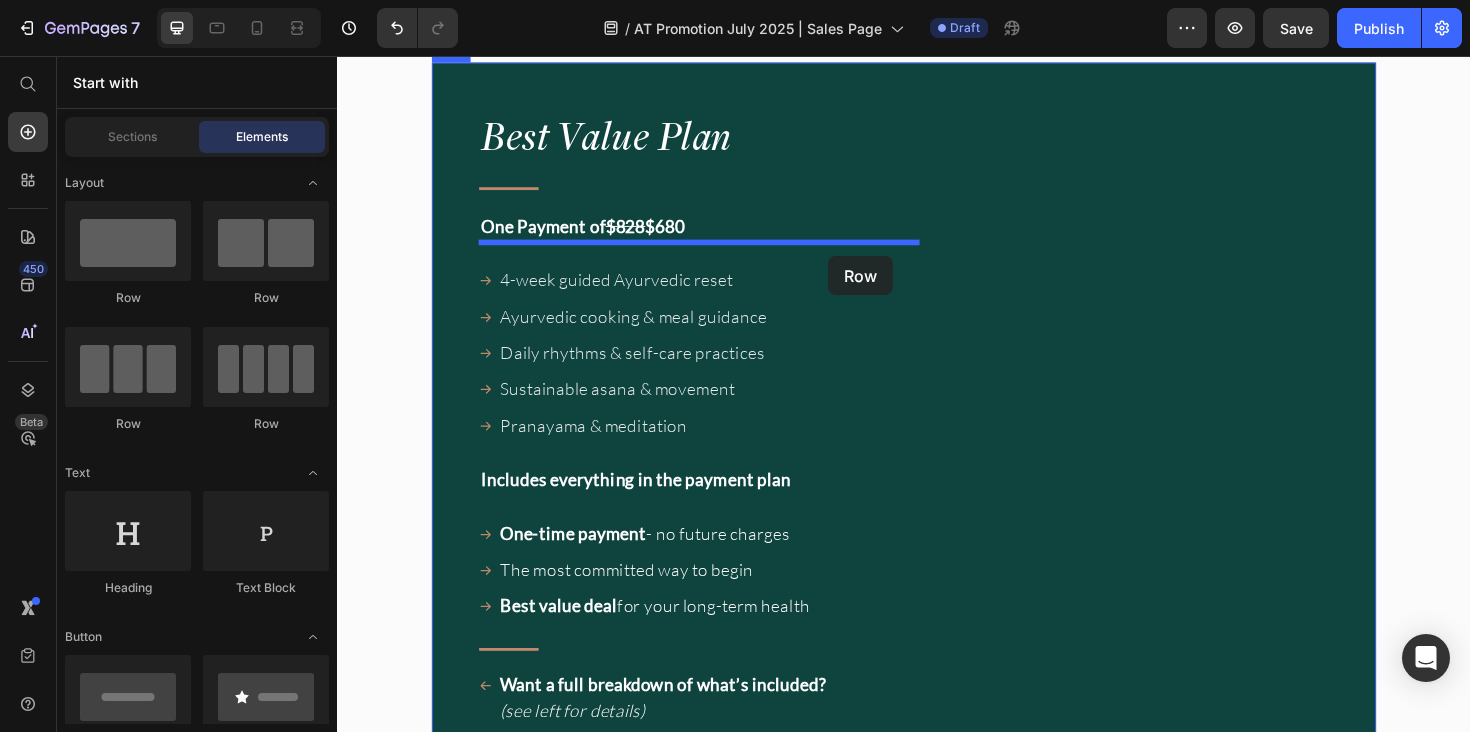 drag, startPoint x: 553, startPoint y: 314, endPoint x: 857, endPoint y: 268, distance: 307.46057 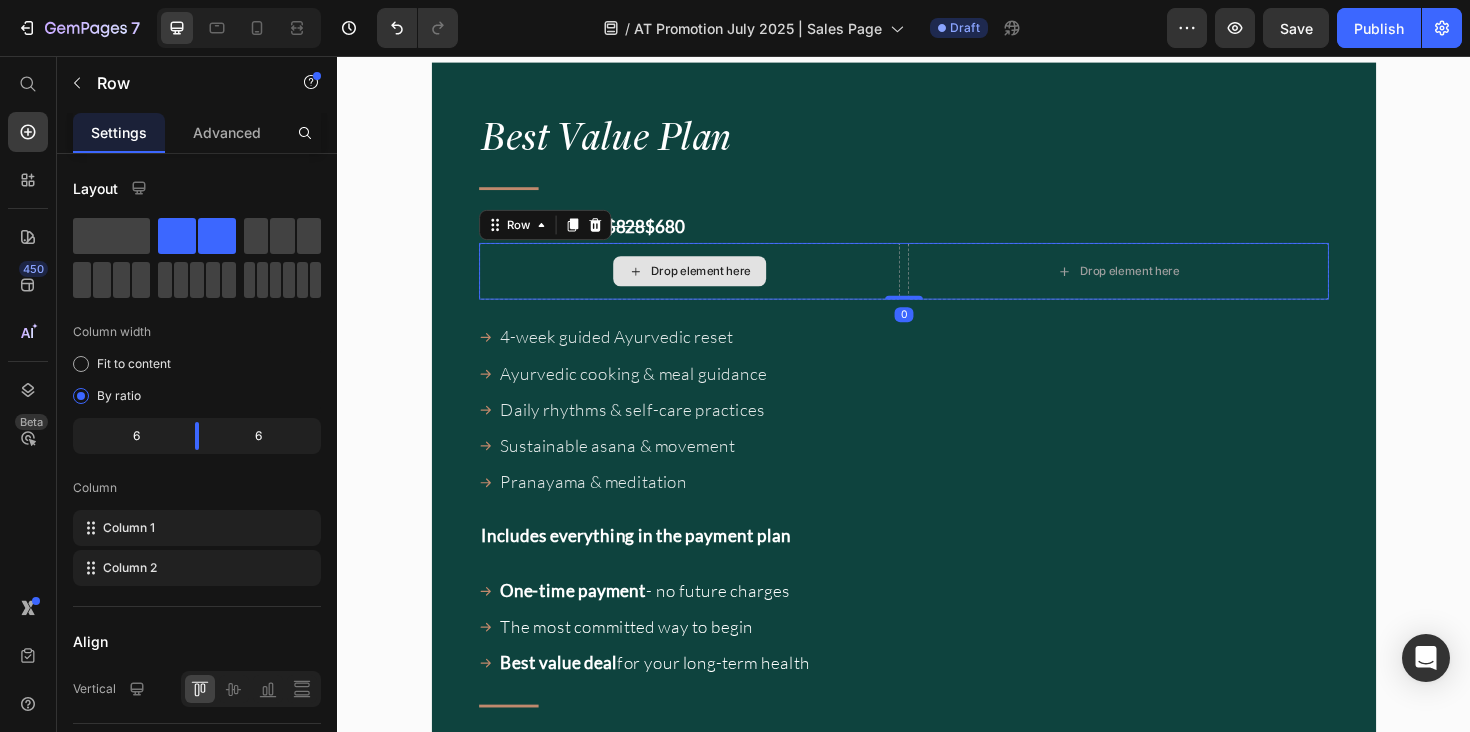 scroll, scrollTop: 17233, scrollLeft: 0, axis: vertical 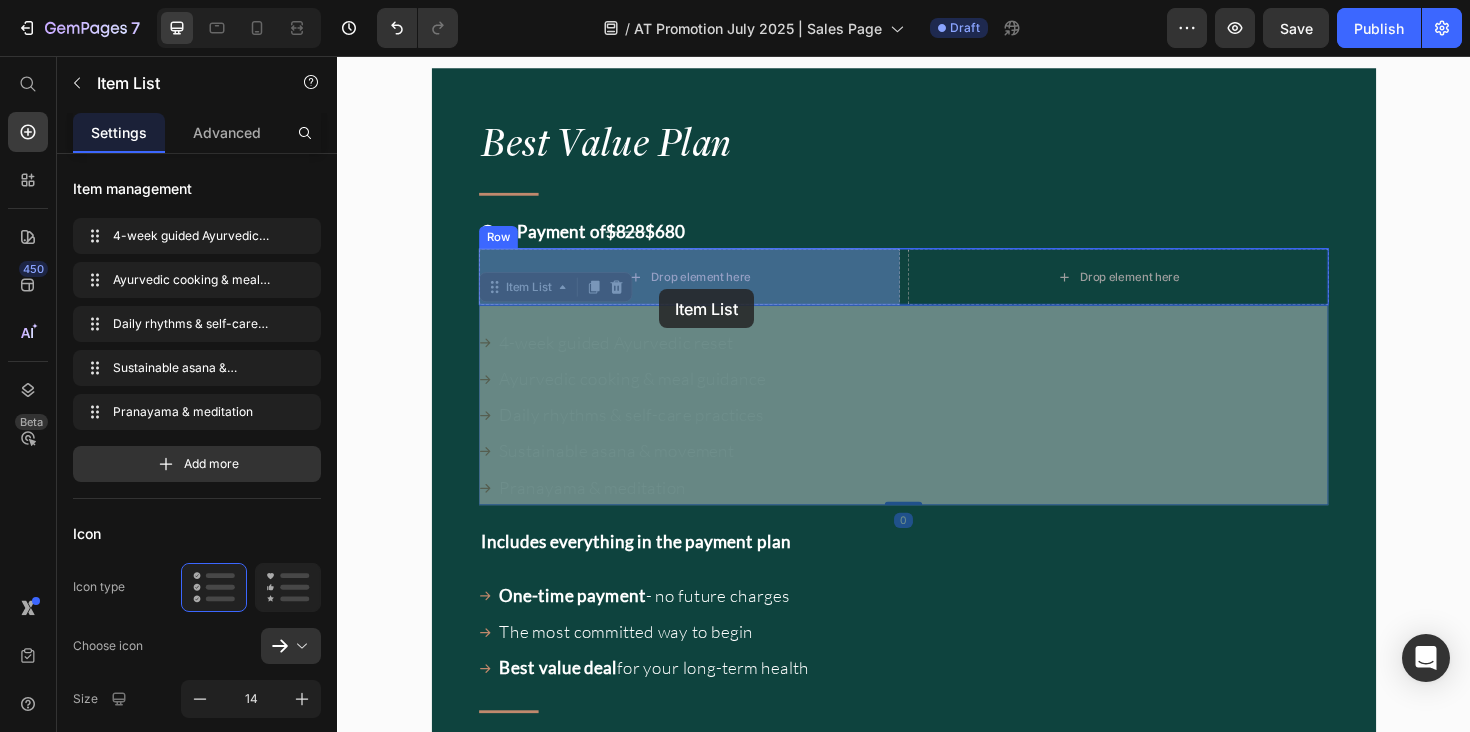 drag, startPoint x: 650, startPoint y: 365, endPoint x: 678, endPoint y: 303, distance: 68.0294 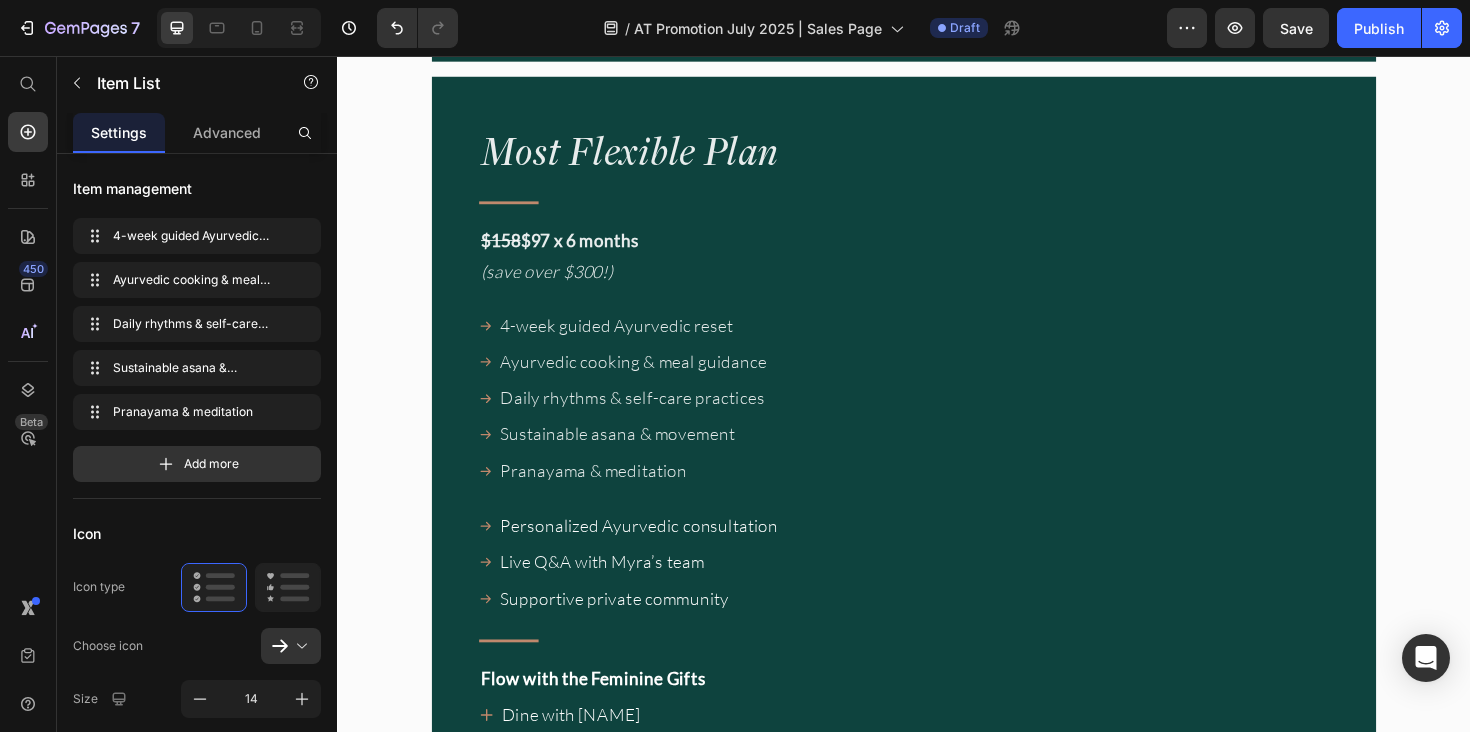scroll, scrollTop: 18859, scrollLeft: 0, axis: vertical 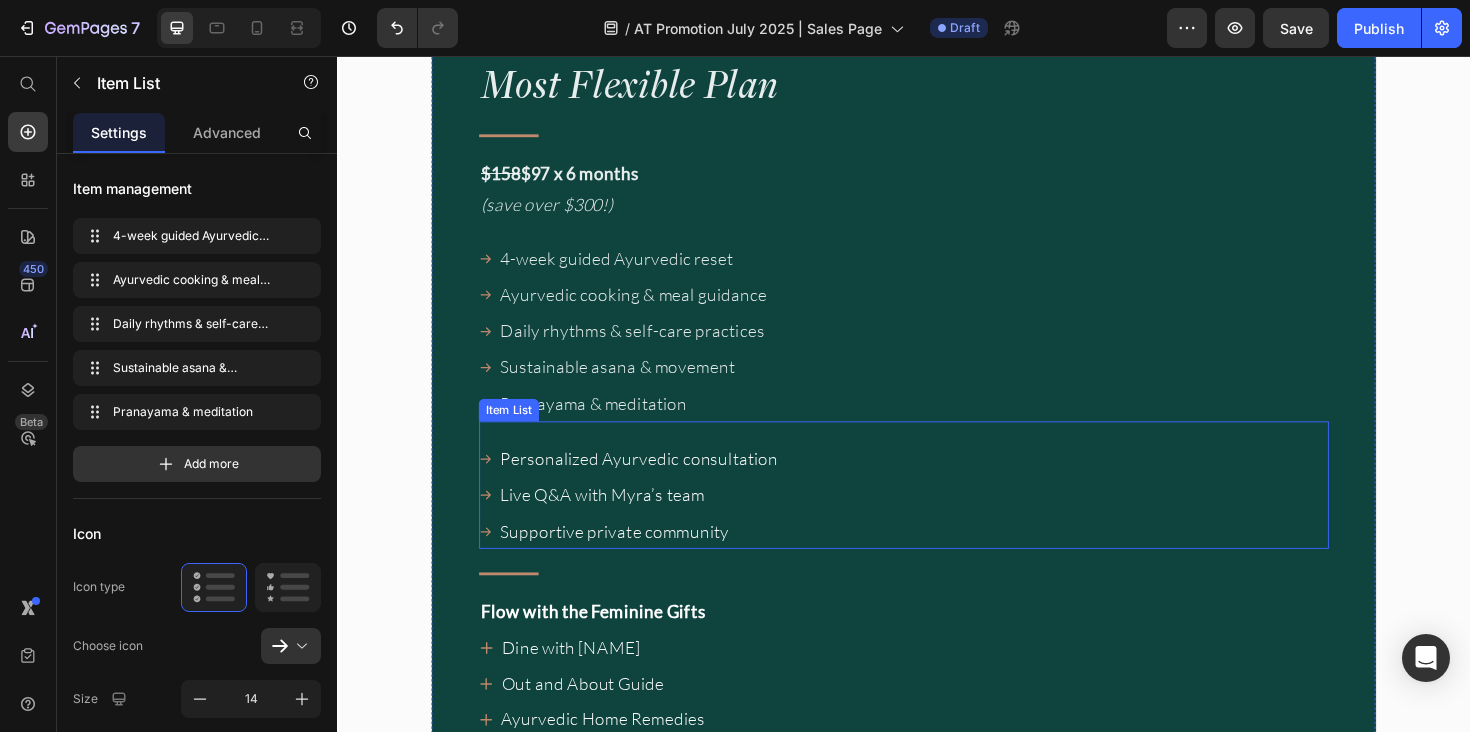 click on "Personalized Ayurvedic consultation
Live Q&A with Myra’s team
Supportive private community" at bounding box center (937, 520) 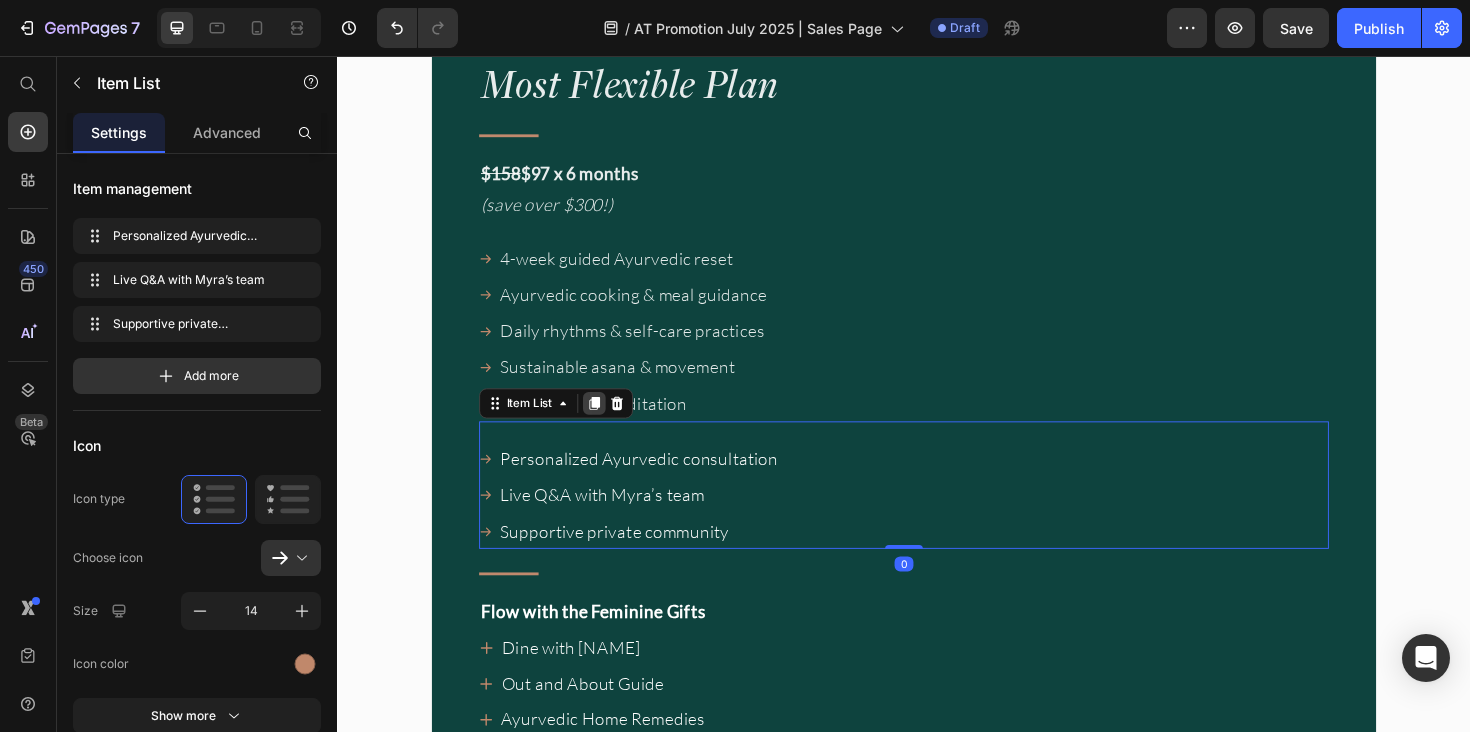 click at bounding box center (609, 424) 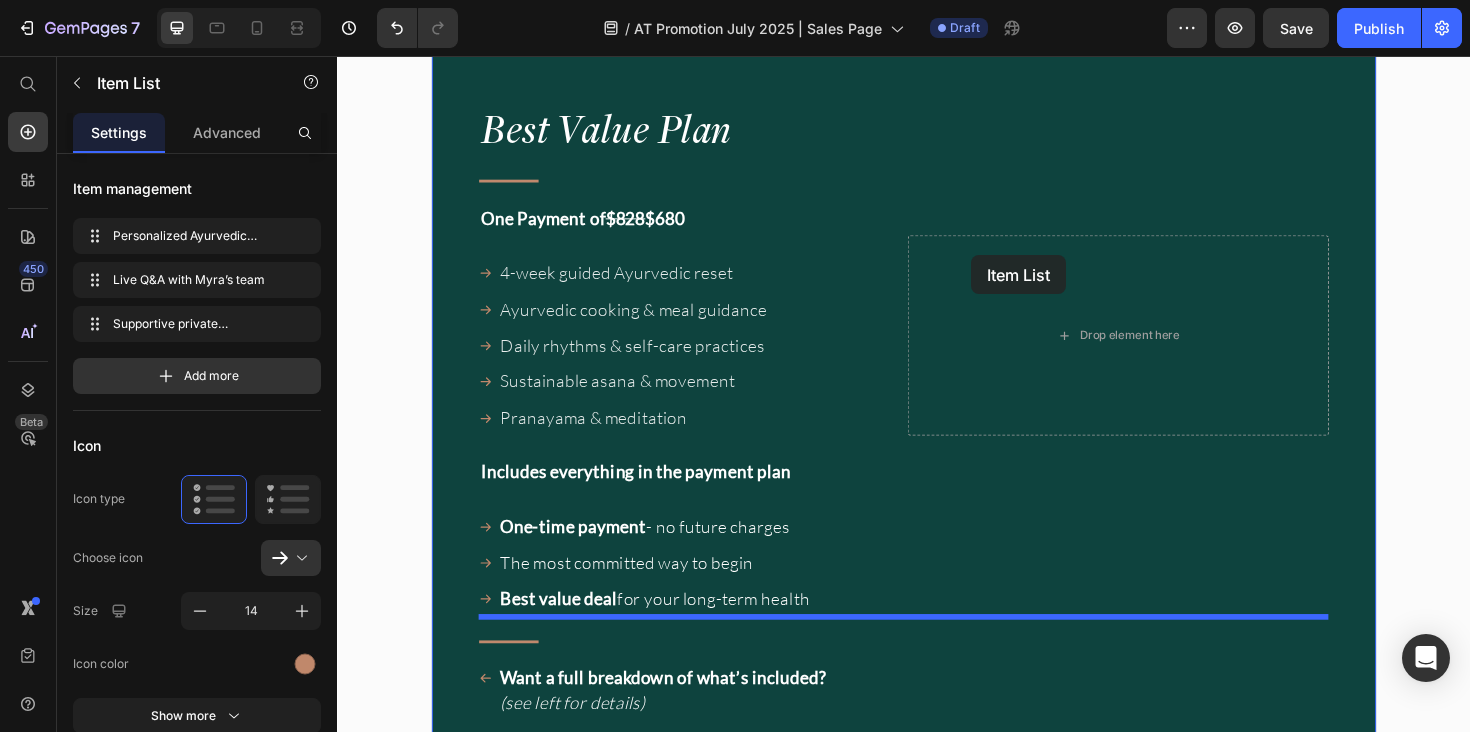 scroll, scrollTop: 17208, scrollLeft: 0, axis: vertical 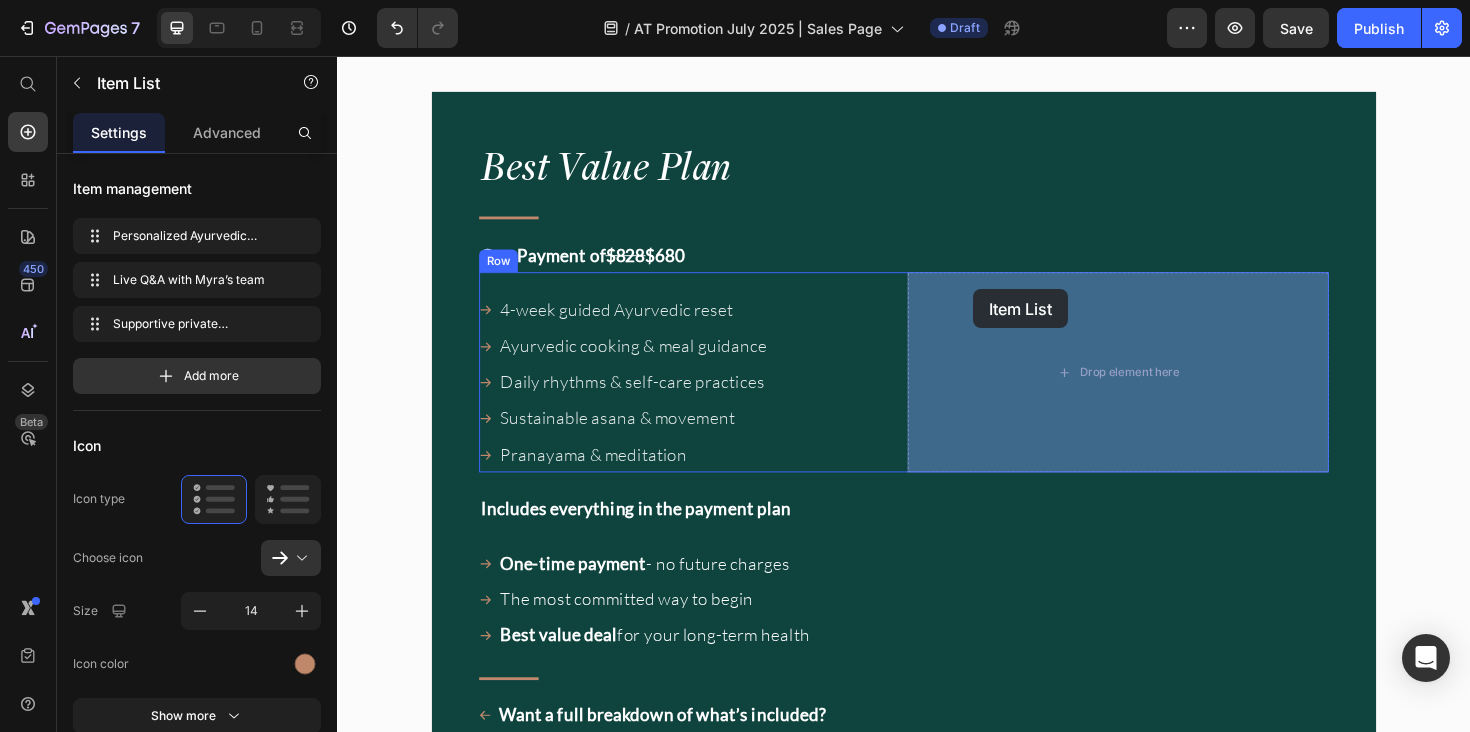 drag, startPoint x: 515, startPoint y: 432, endPoint x: 1011, endPoint y: 303, distance: 512.50073 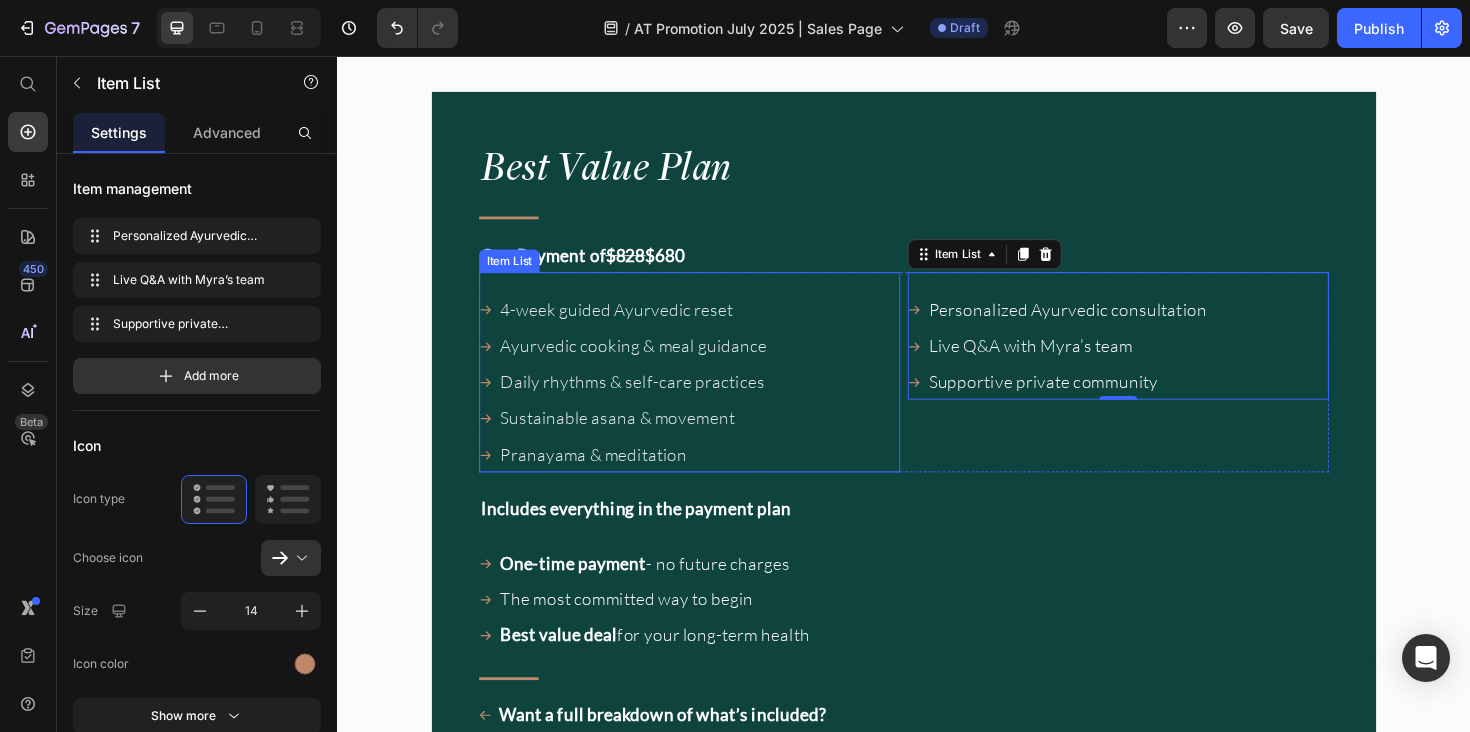 click on "Pranayama & meditation" at bounding box center (650, 478) 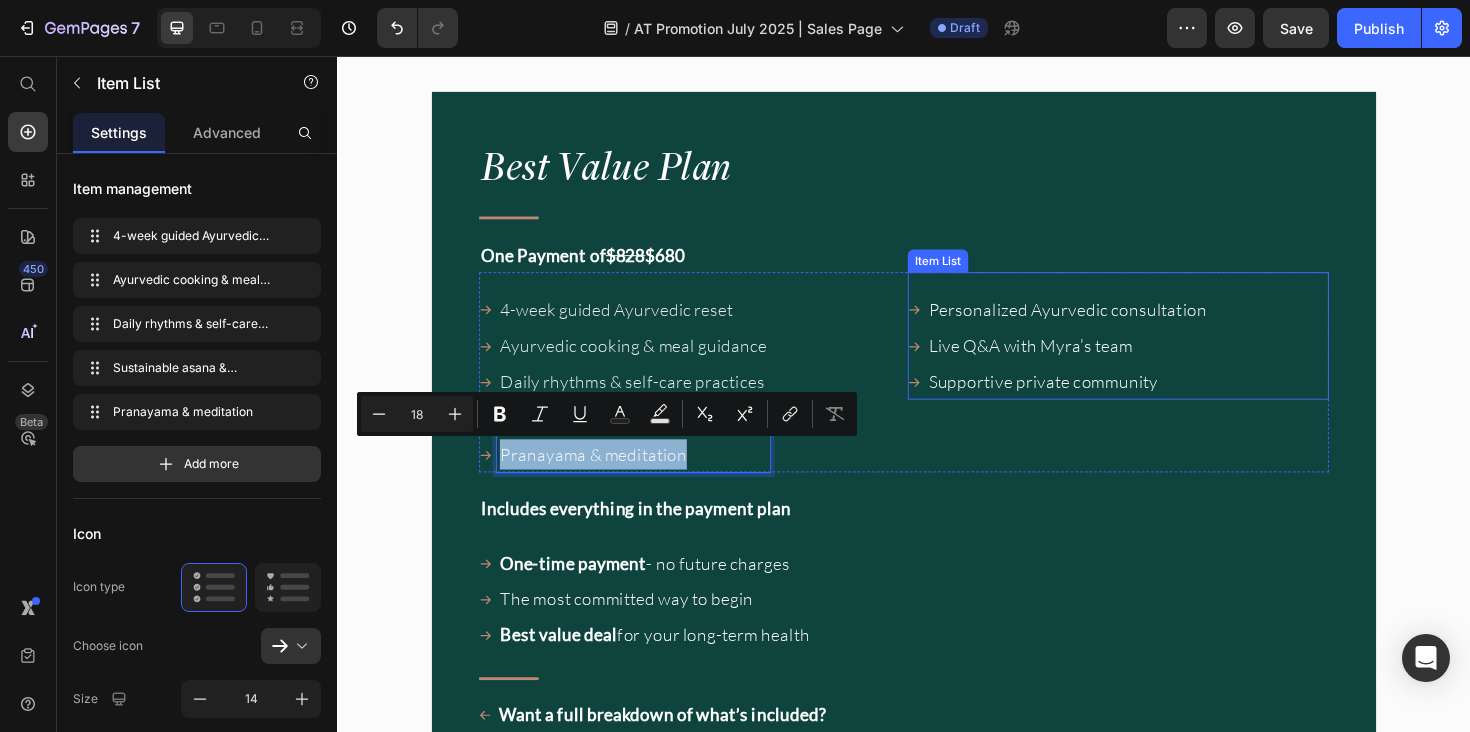 click on "Personalized Ayurvedic consultation" at bounding box center (1110, 324) 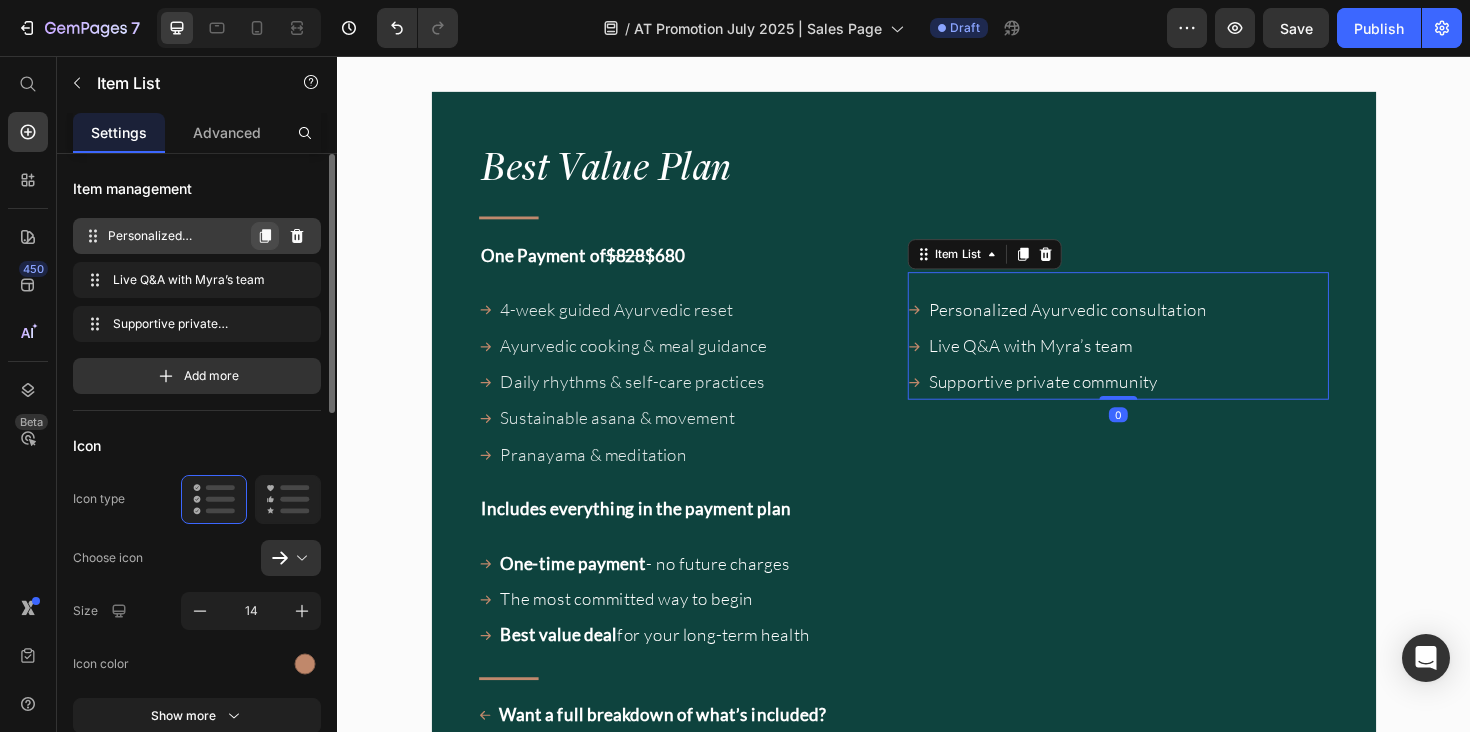 click 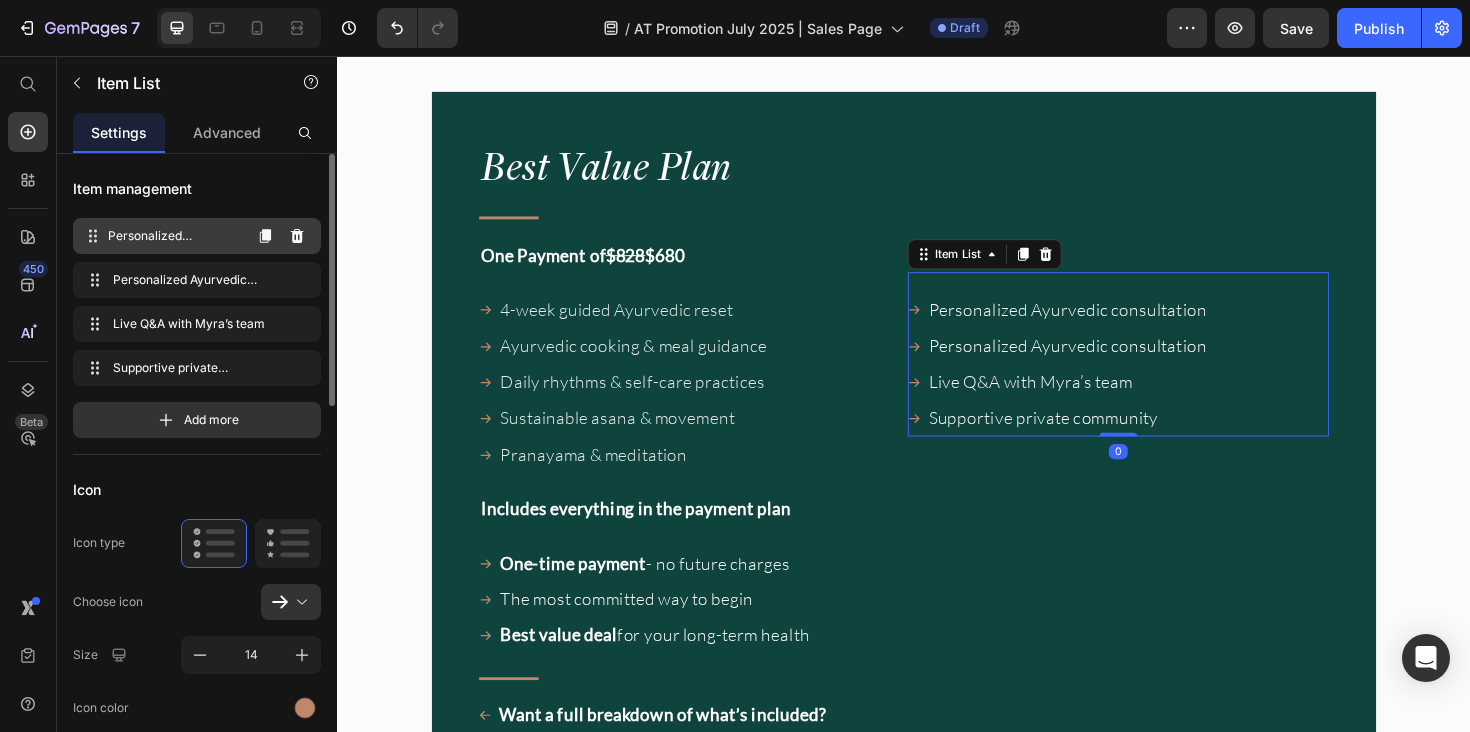 click on "Personalized Ayurvedic consultation" at bounding box center (174, 236) 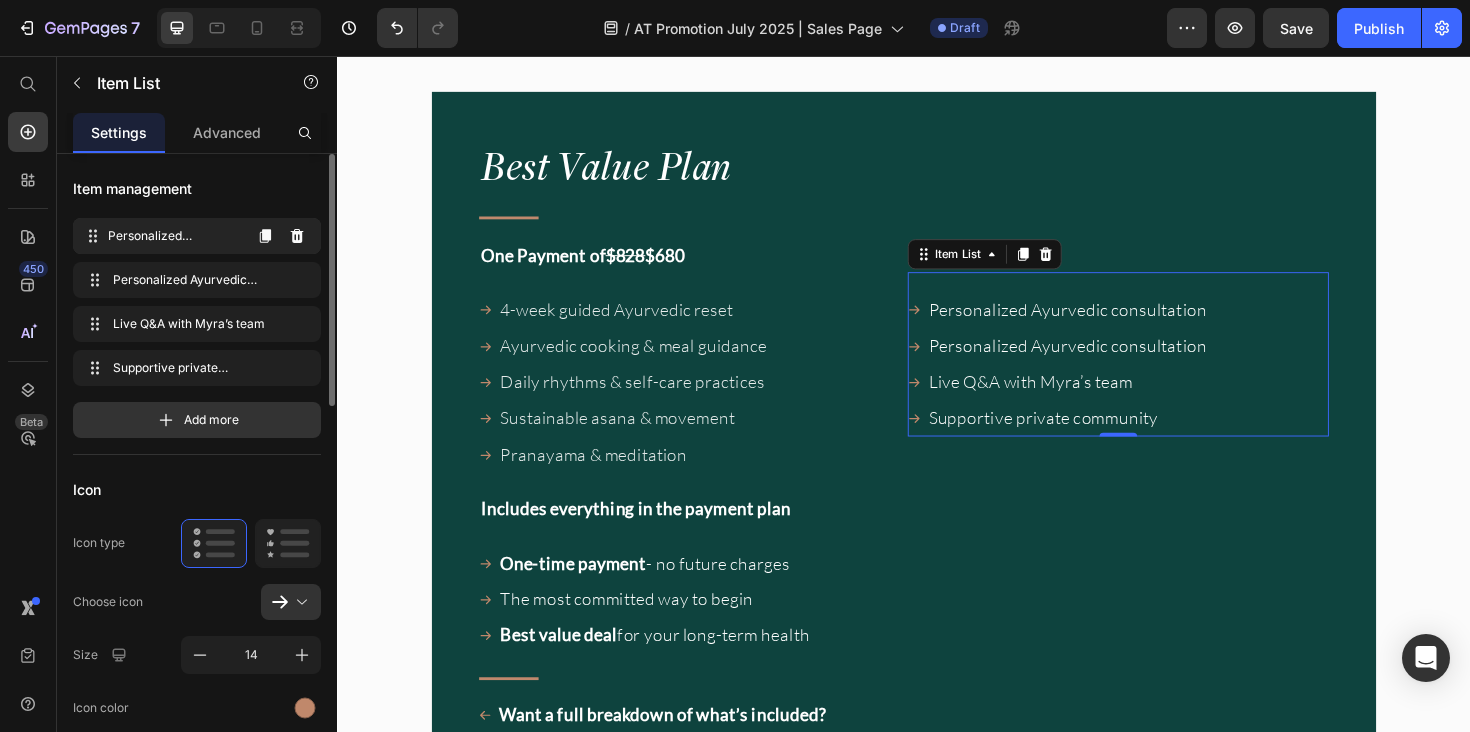 click on "Personalized Ayurvedic consultation" at bounding box center [174, 236] 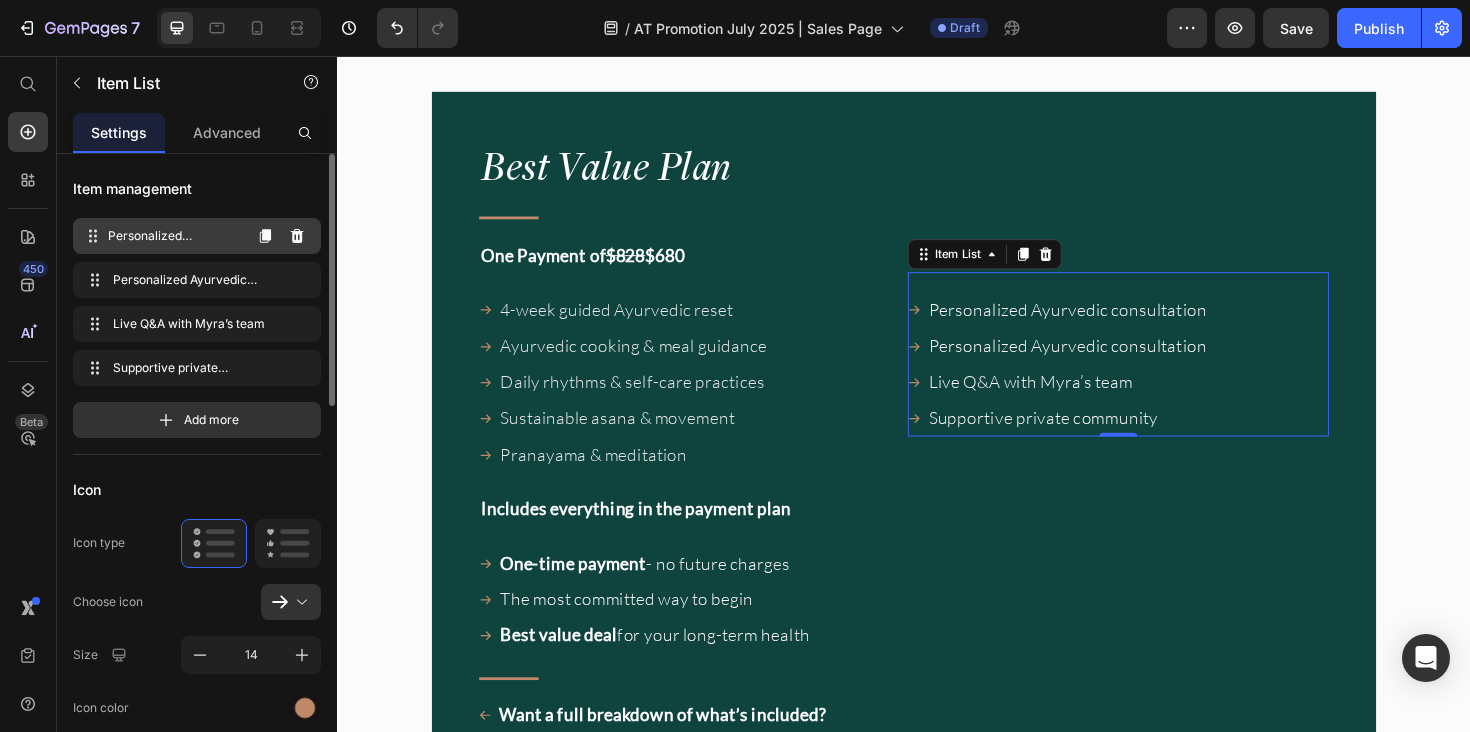 click on "Personalized Ayurvedic consultation" at bounding box center [174, 236] 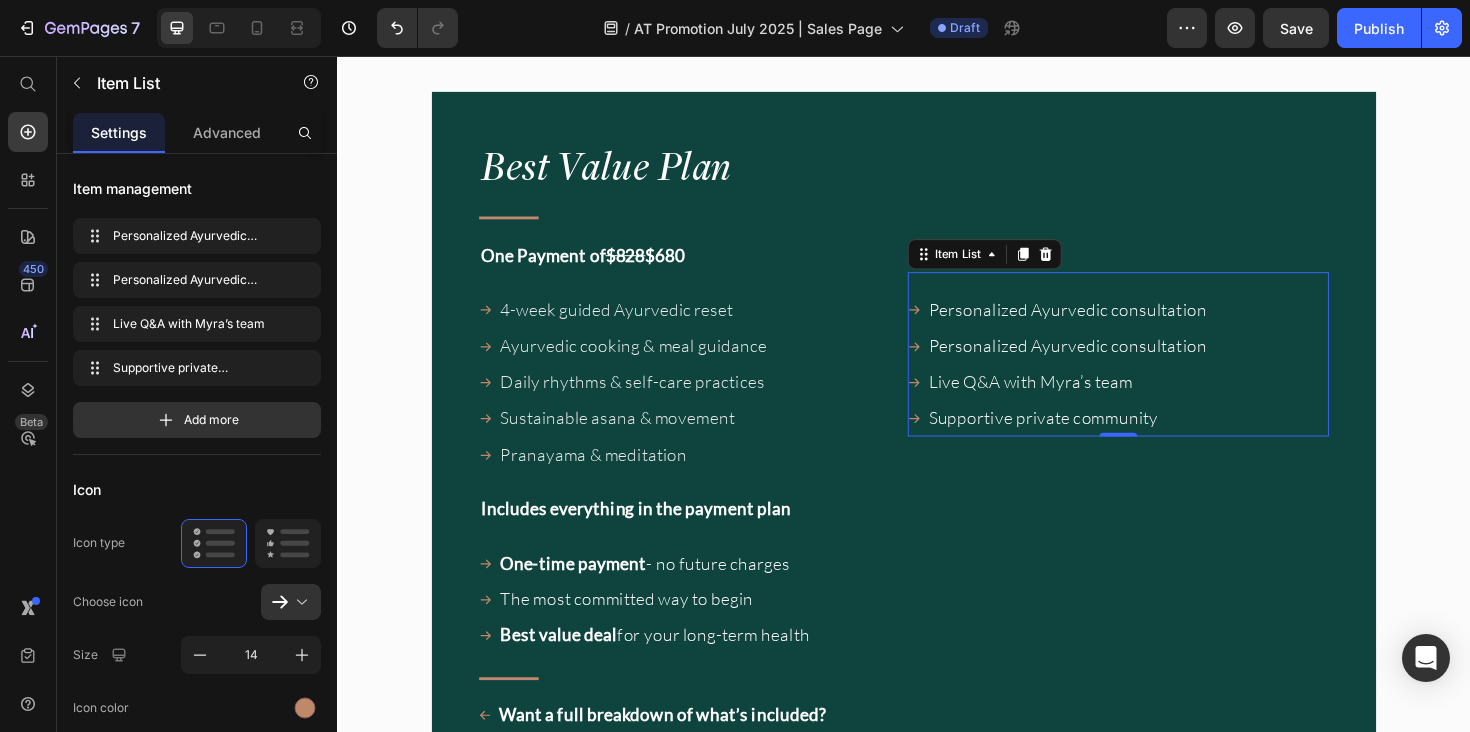 click on "Personalized Ayurvedic consultation" at bounding box center [1110, 324] 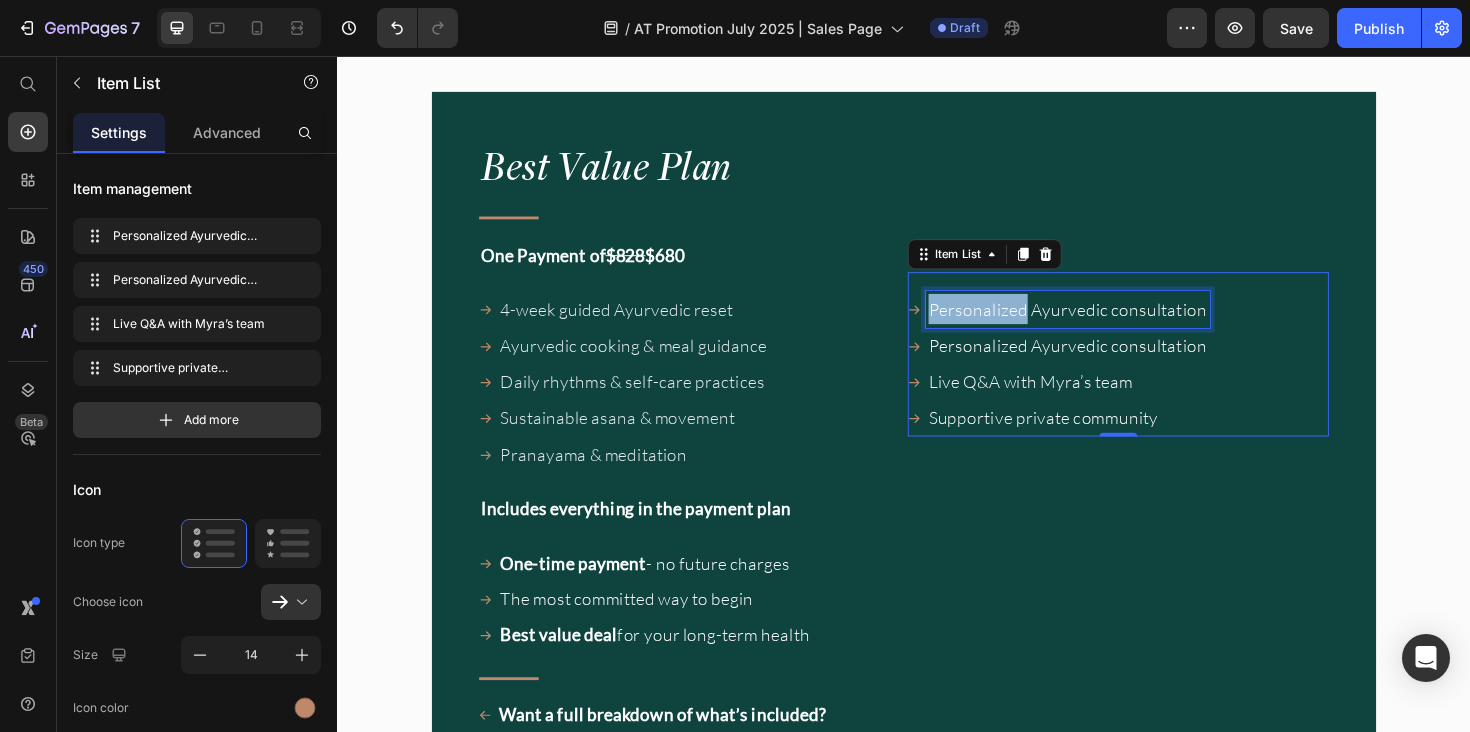 click on "Personalized Ayurvedic consultation" at bounding box center (1110, 324) 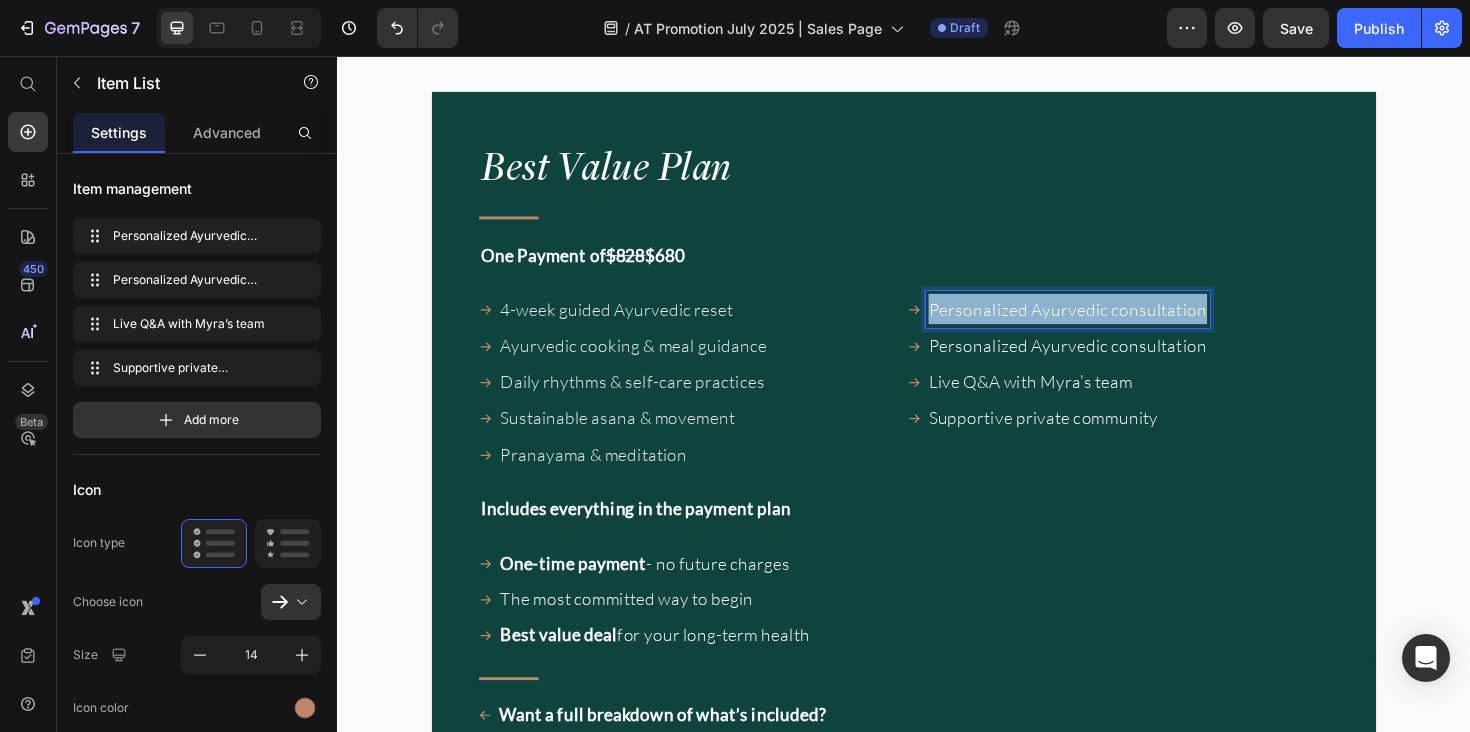 click on "Personalized Ayurvedic consultation" at bounding box center [1110, 324] 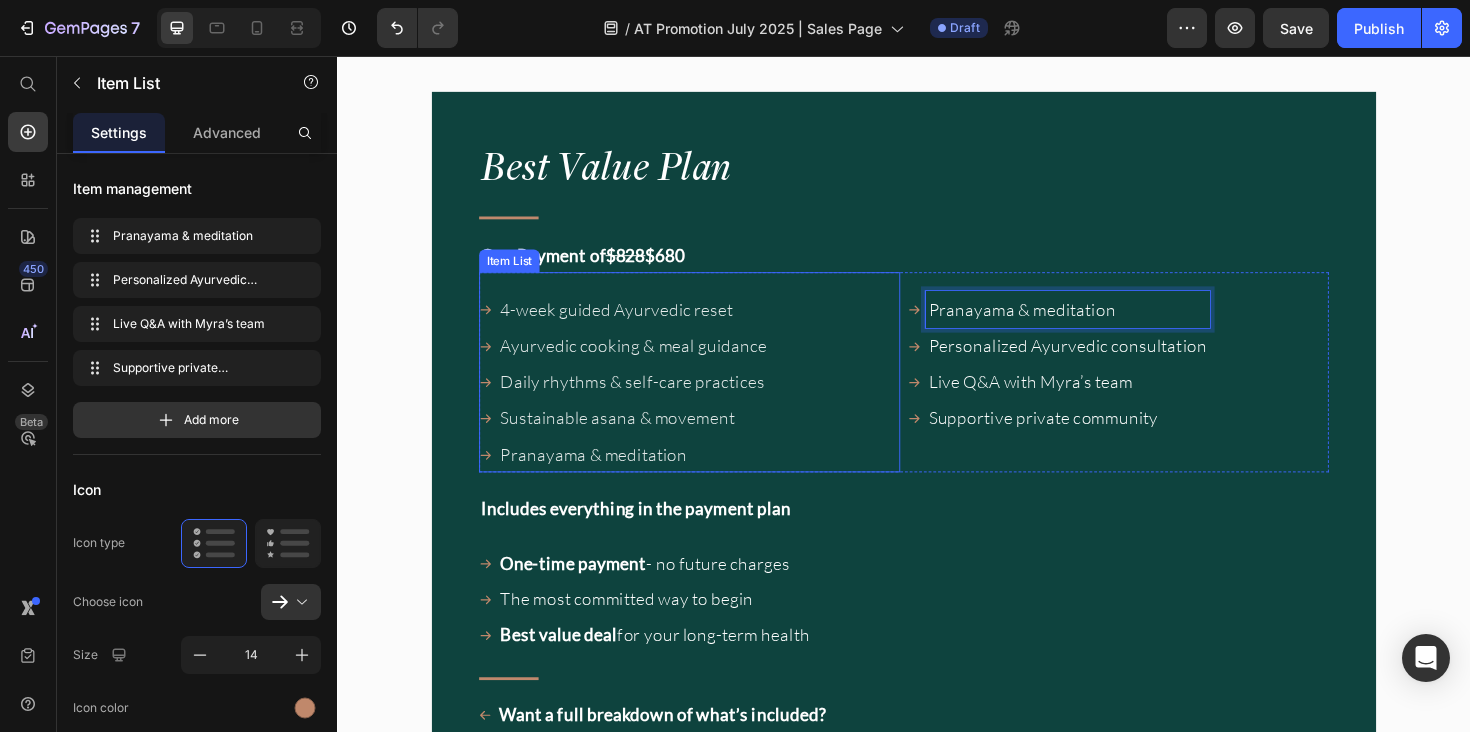 click on "Pranayama & meditation" at bounding box center (650, 478) 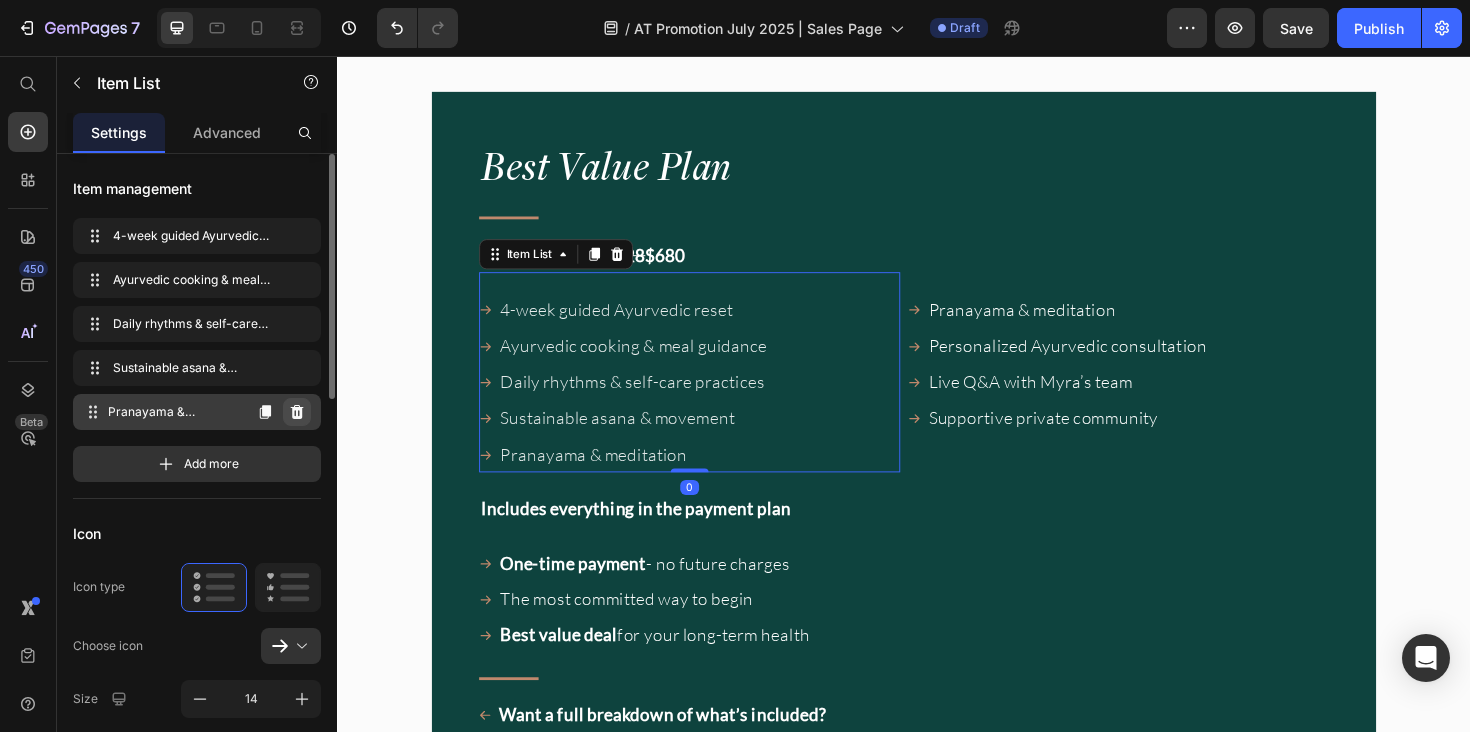 click 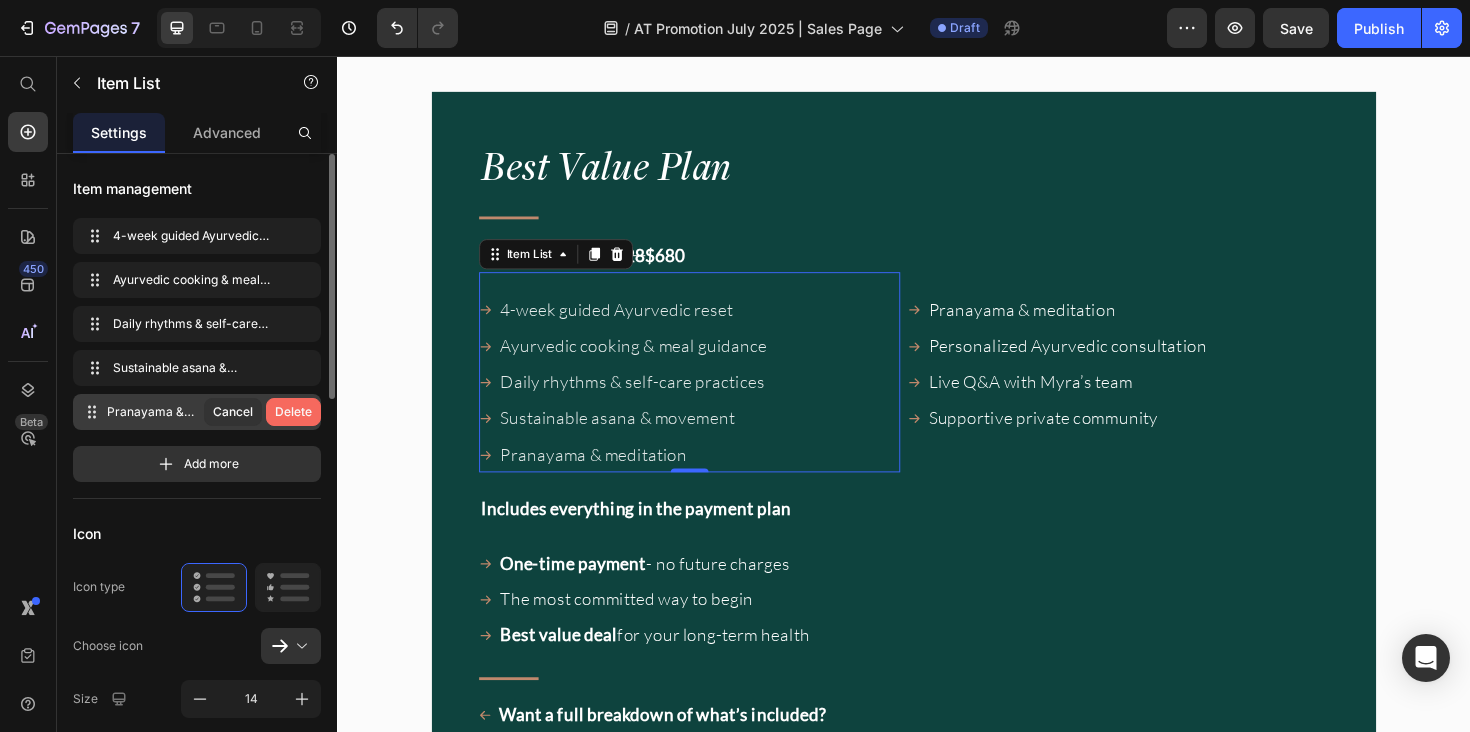 click on "Delete" at bounding box center (293, 412) 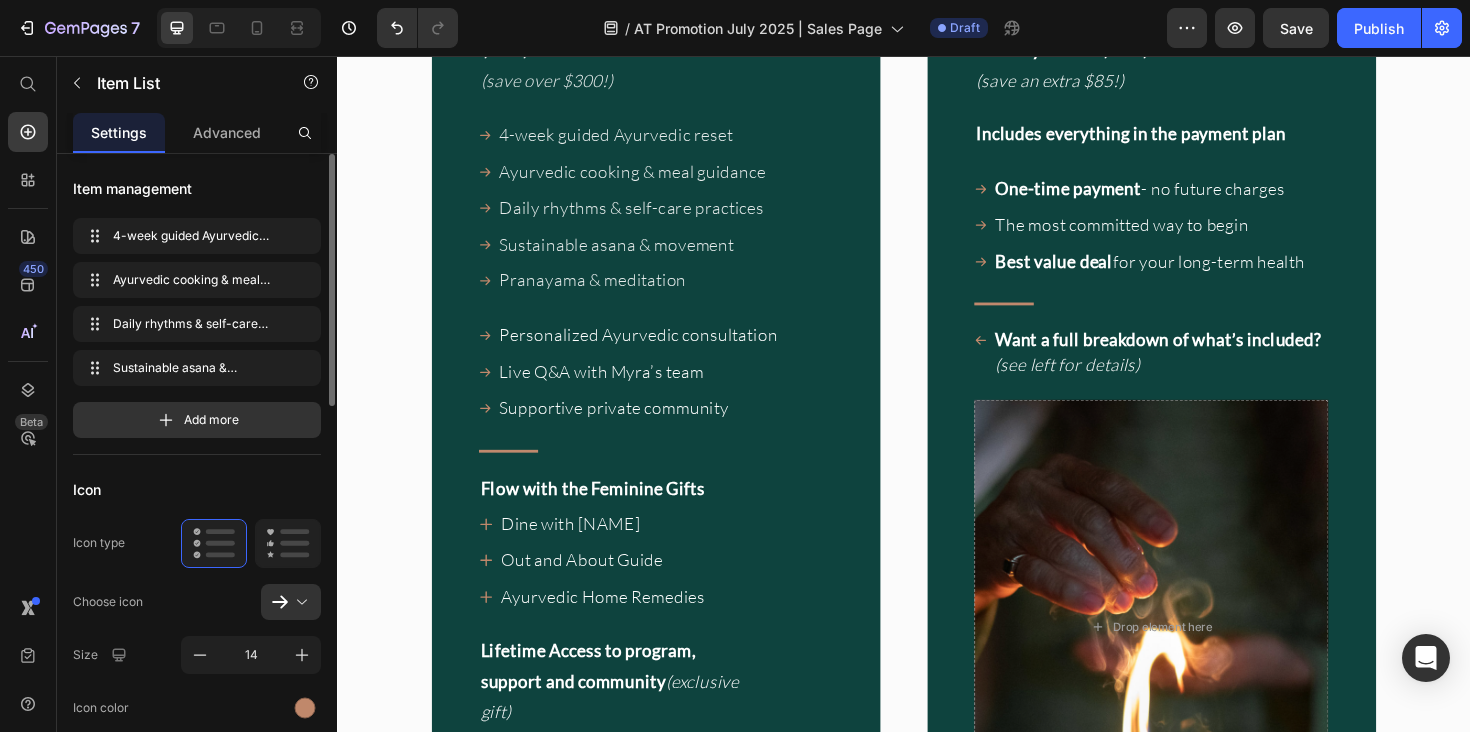 scroll, scrollTop: 20288, scrollLeft: 0, axis: vertical 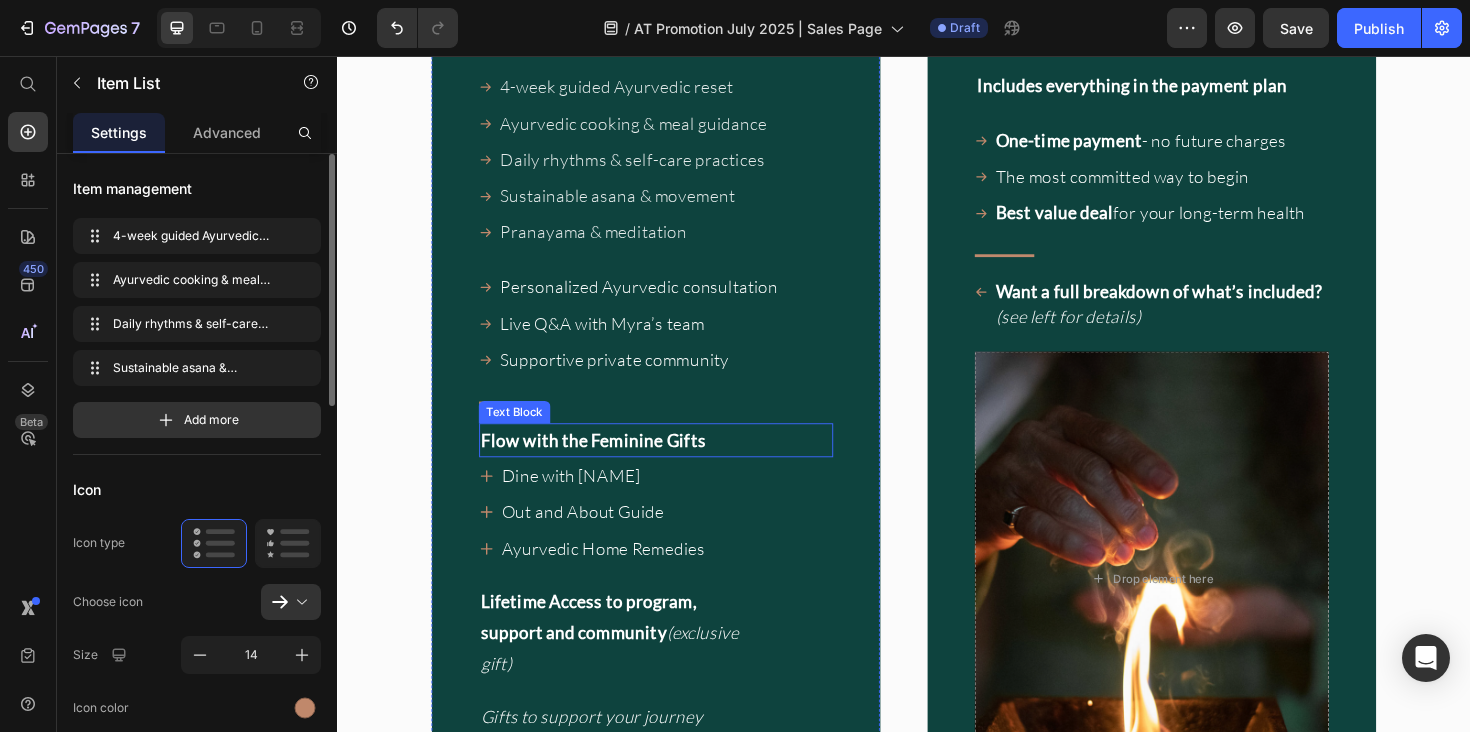 click on "Flow with the Feminine Gifts" at bounding box center [608, 463] 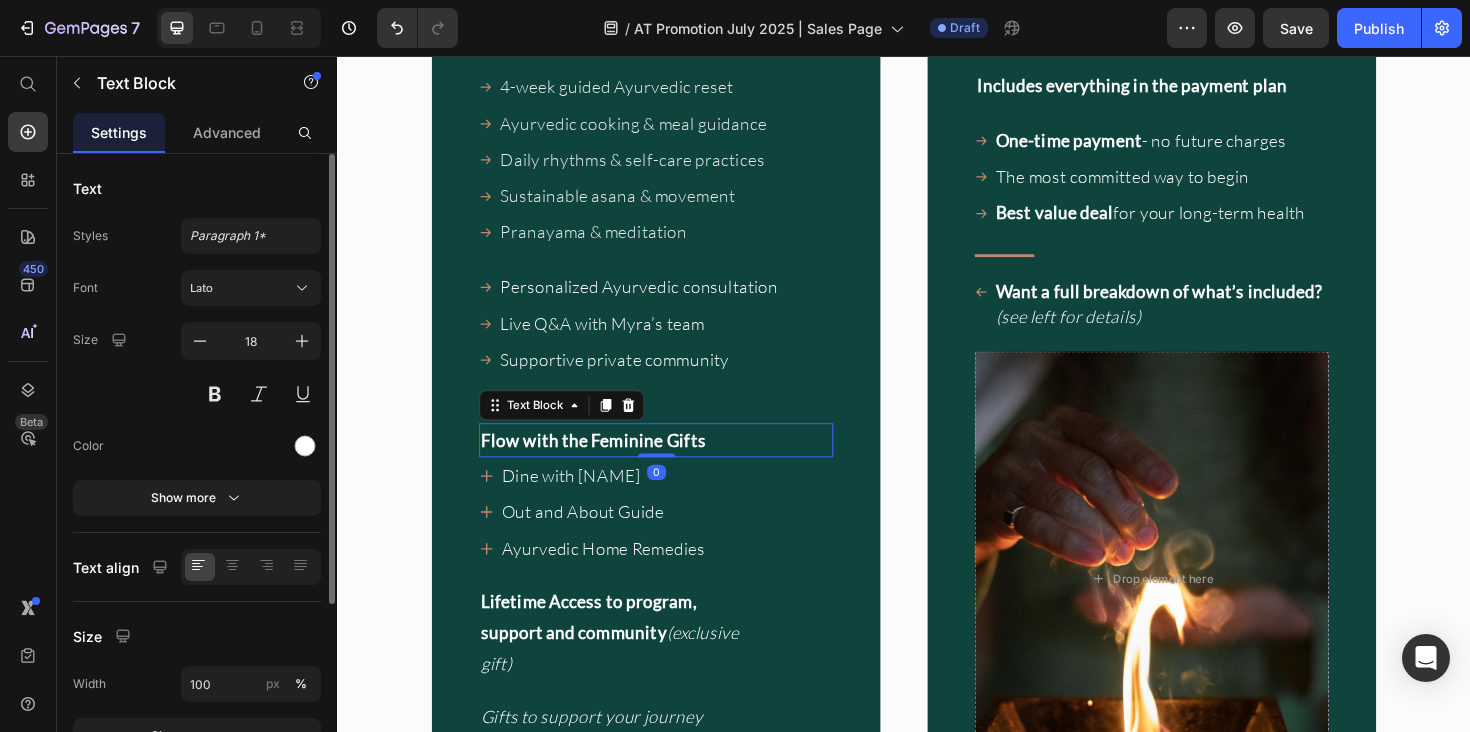 click on "Flow with the Feminine Gifts" at bounding box center (608, 463) 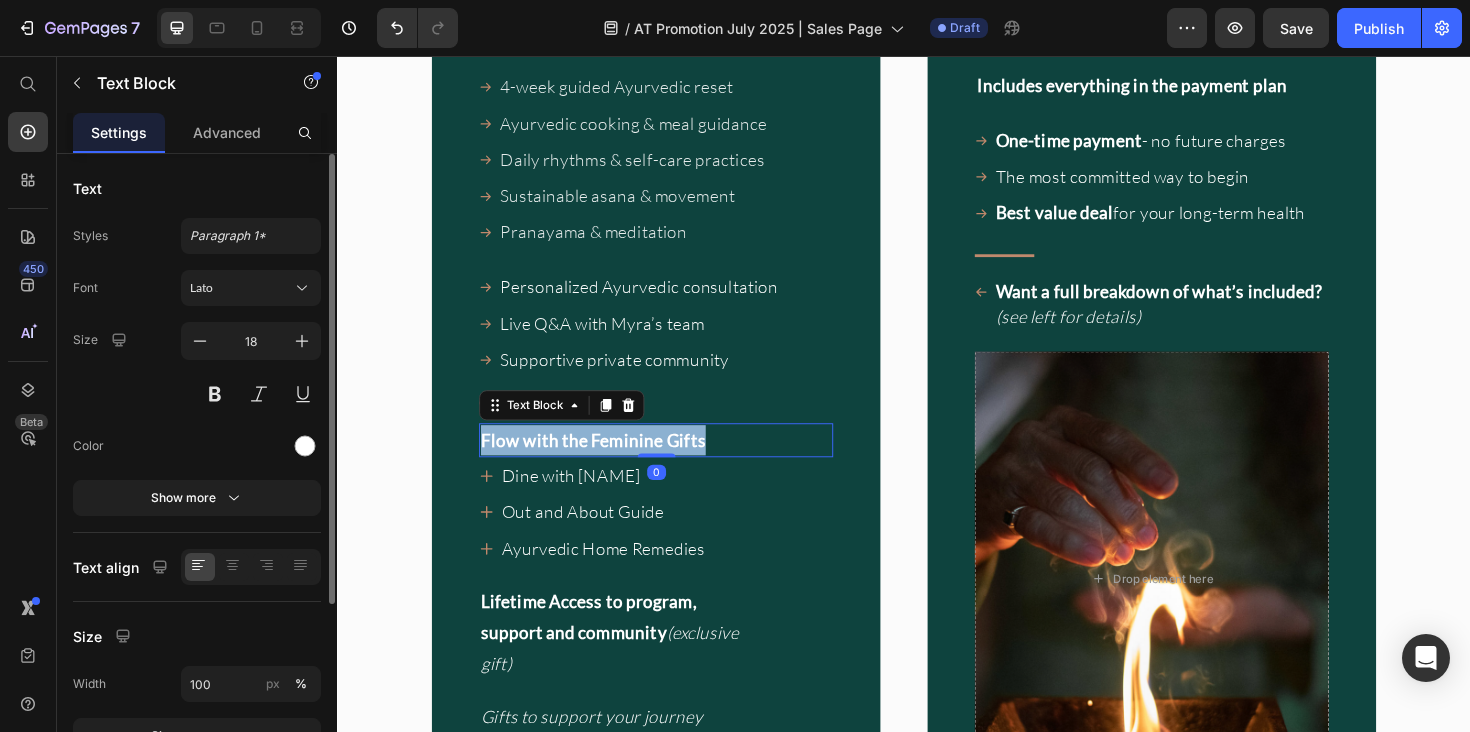 click on "Flow with the Feminine Gifts" at bounding box center [608, 463] 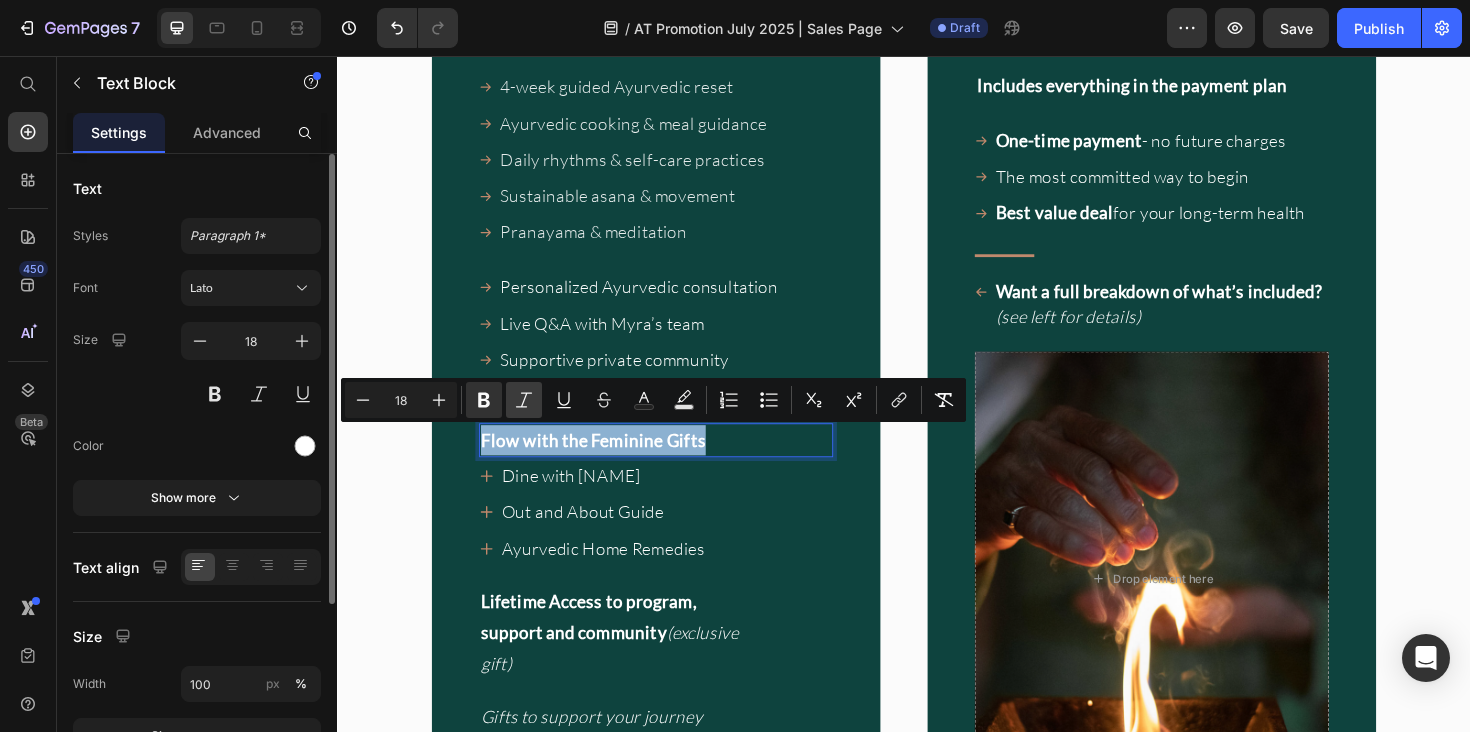 type on "13" 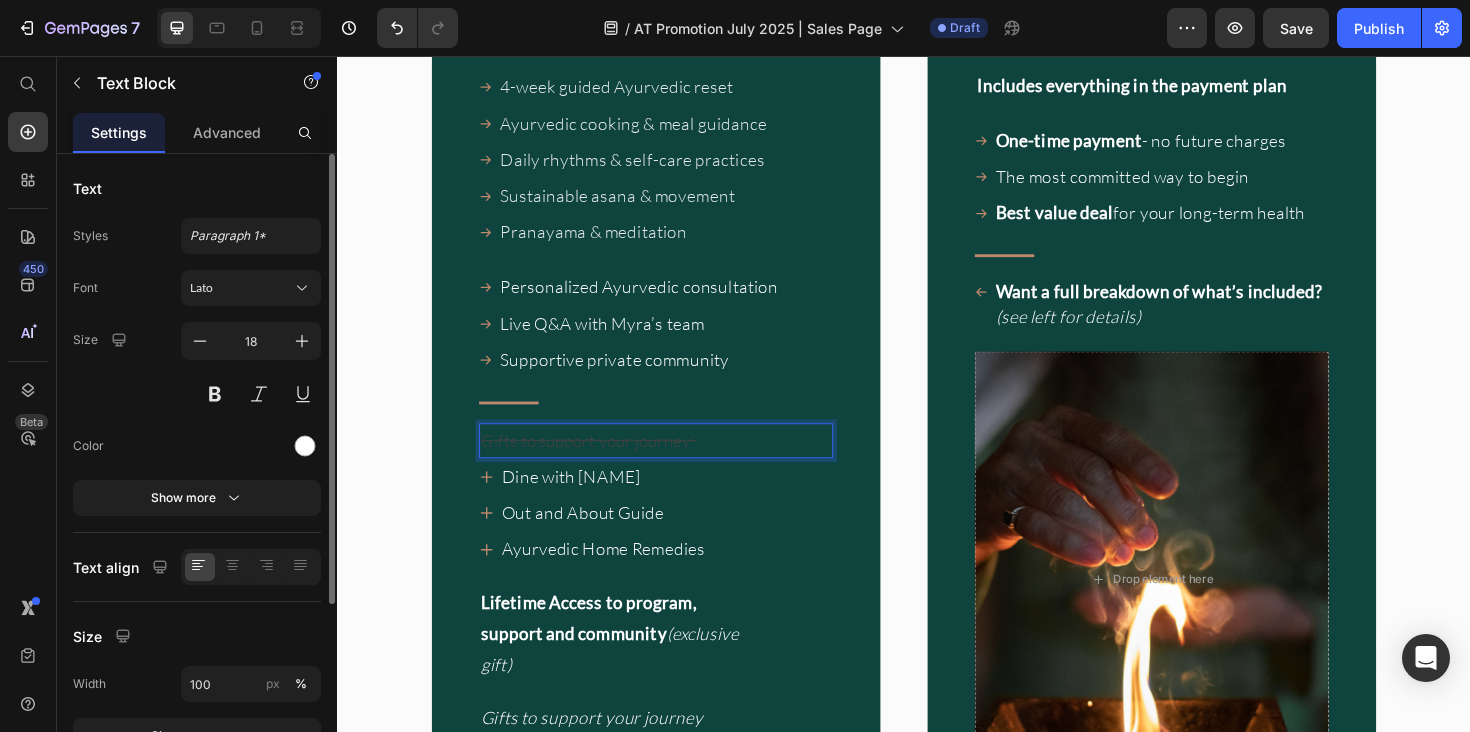 click on "Gifts to support your journey”" at bounding box center (603, 463) 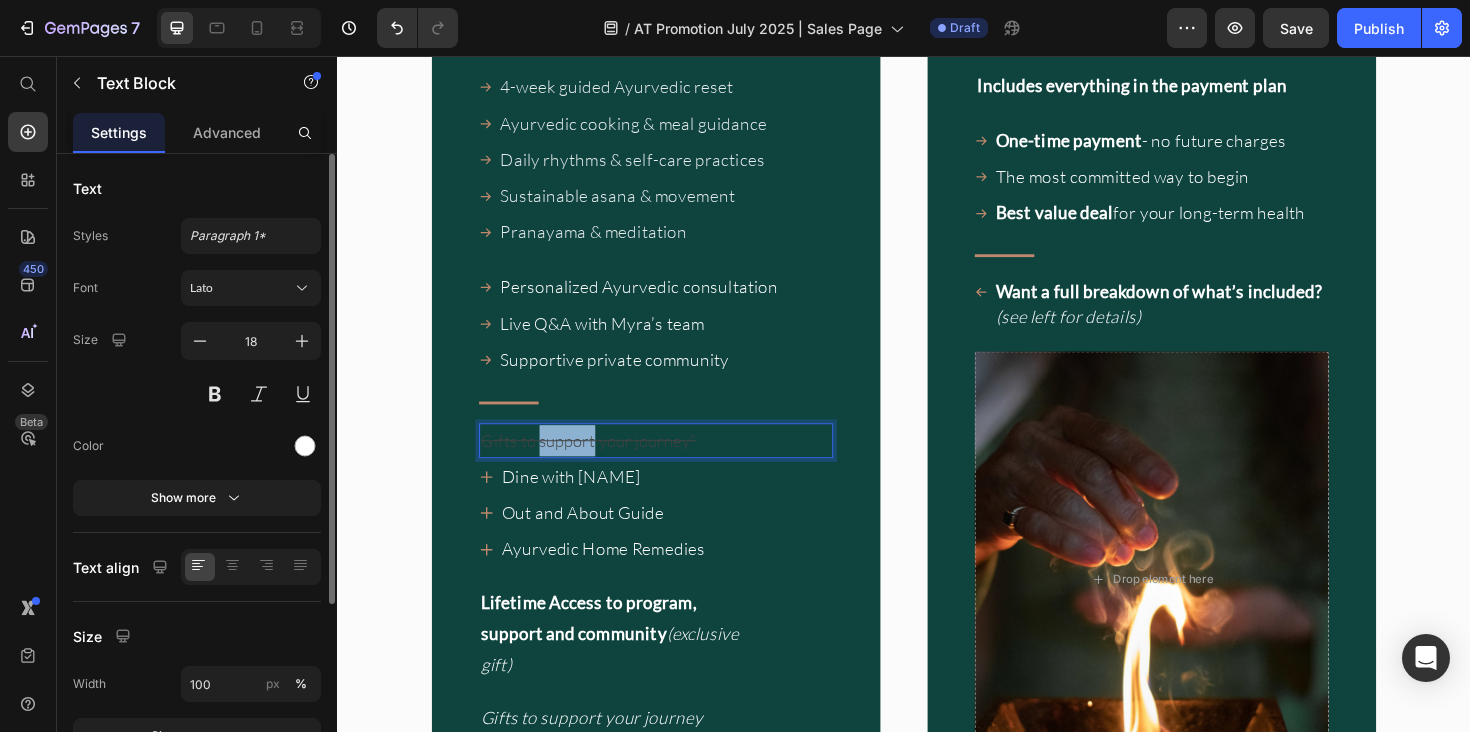 click on "Gifts to support your journey”" at bounding box center (603, 463) 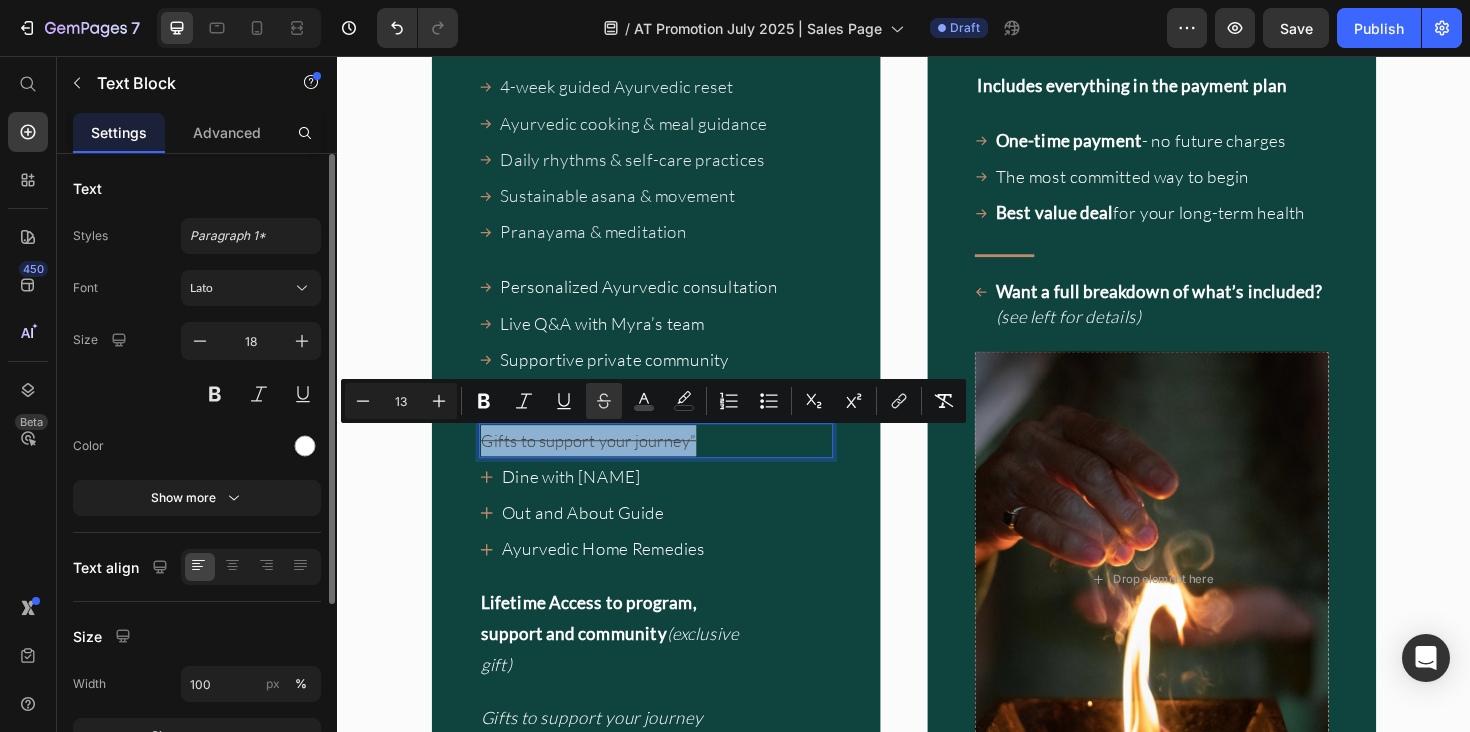 click on "Gifts to support your journey”" at bounding box center (603, 463) 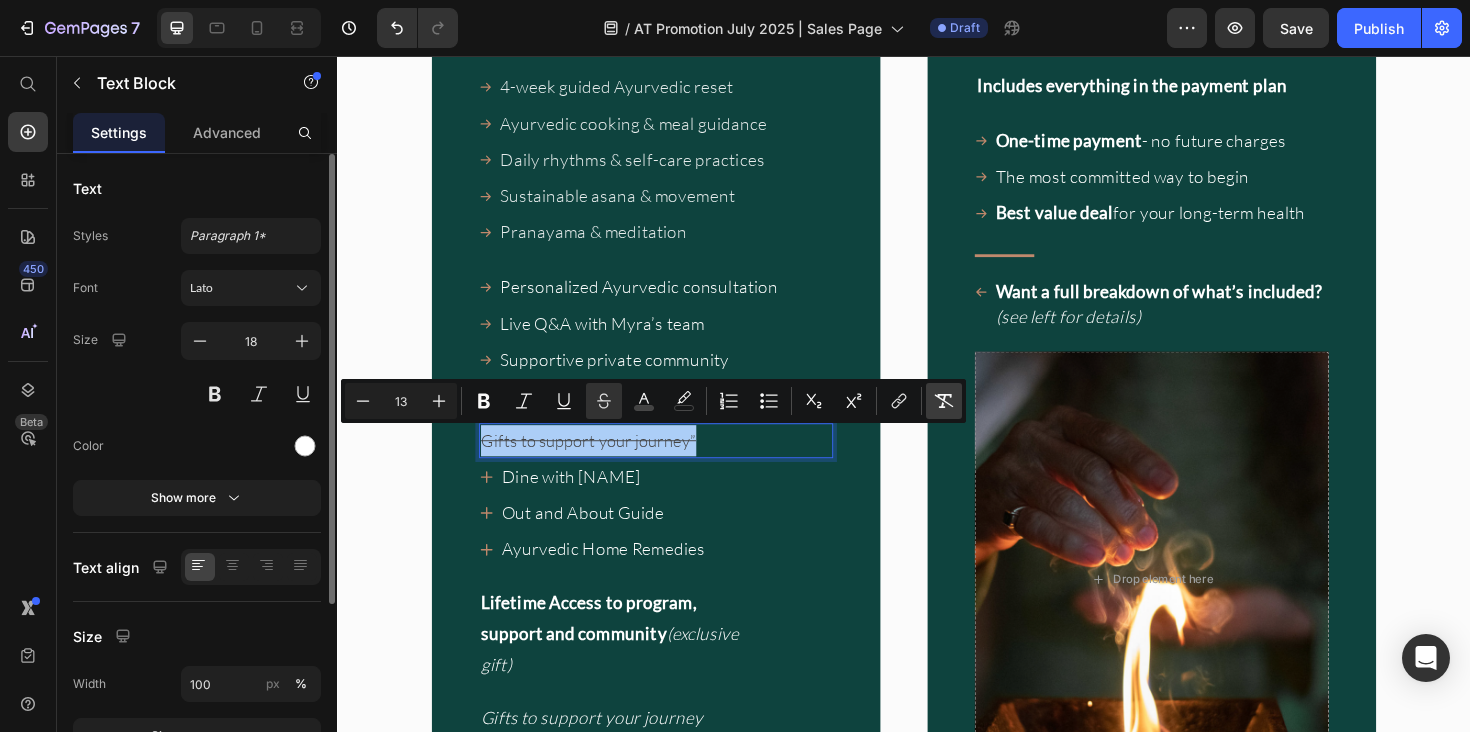 click 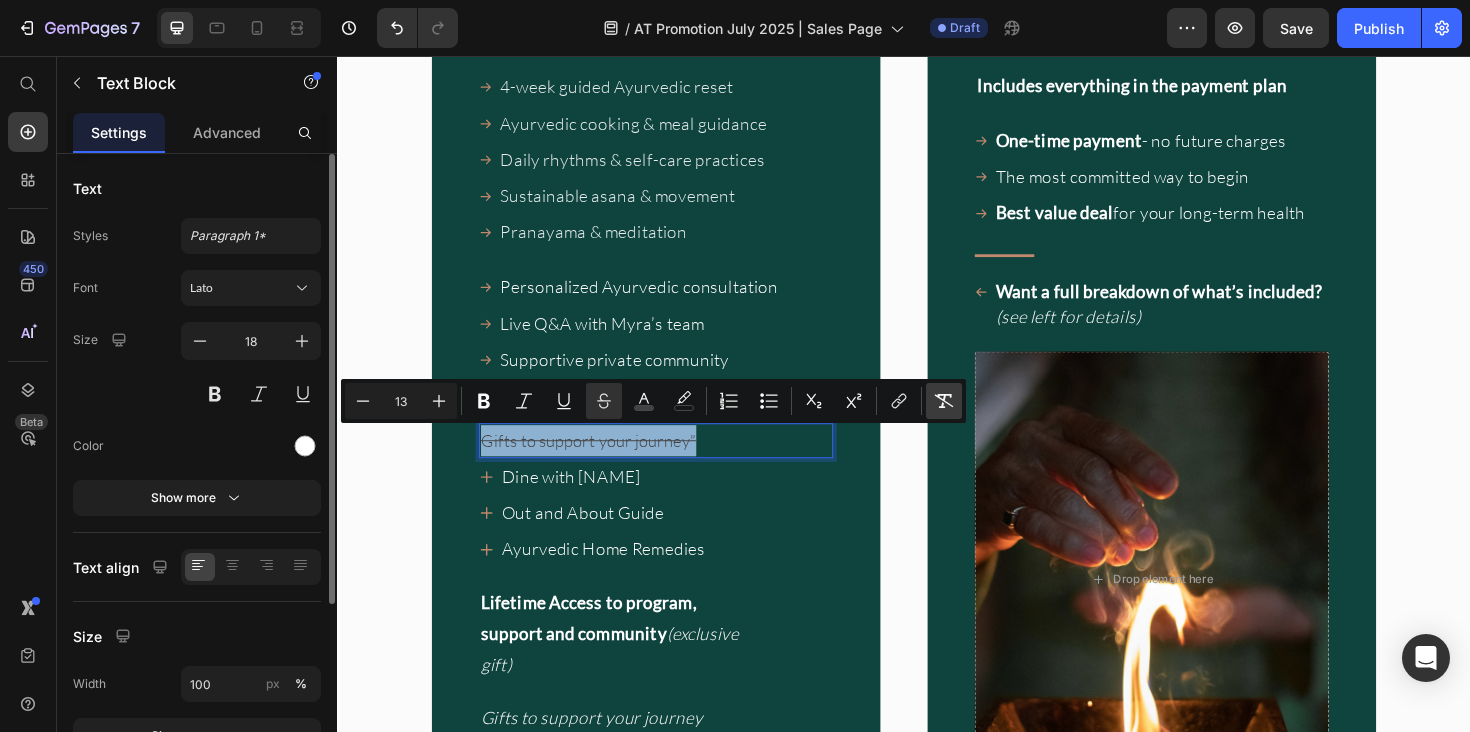 type on "18" 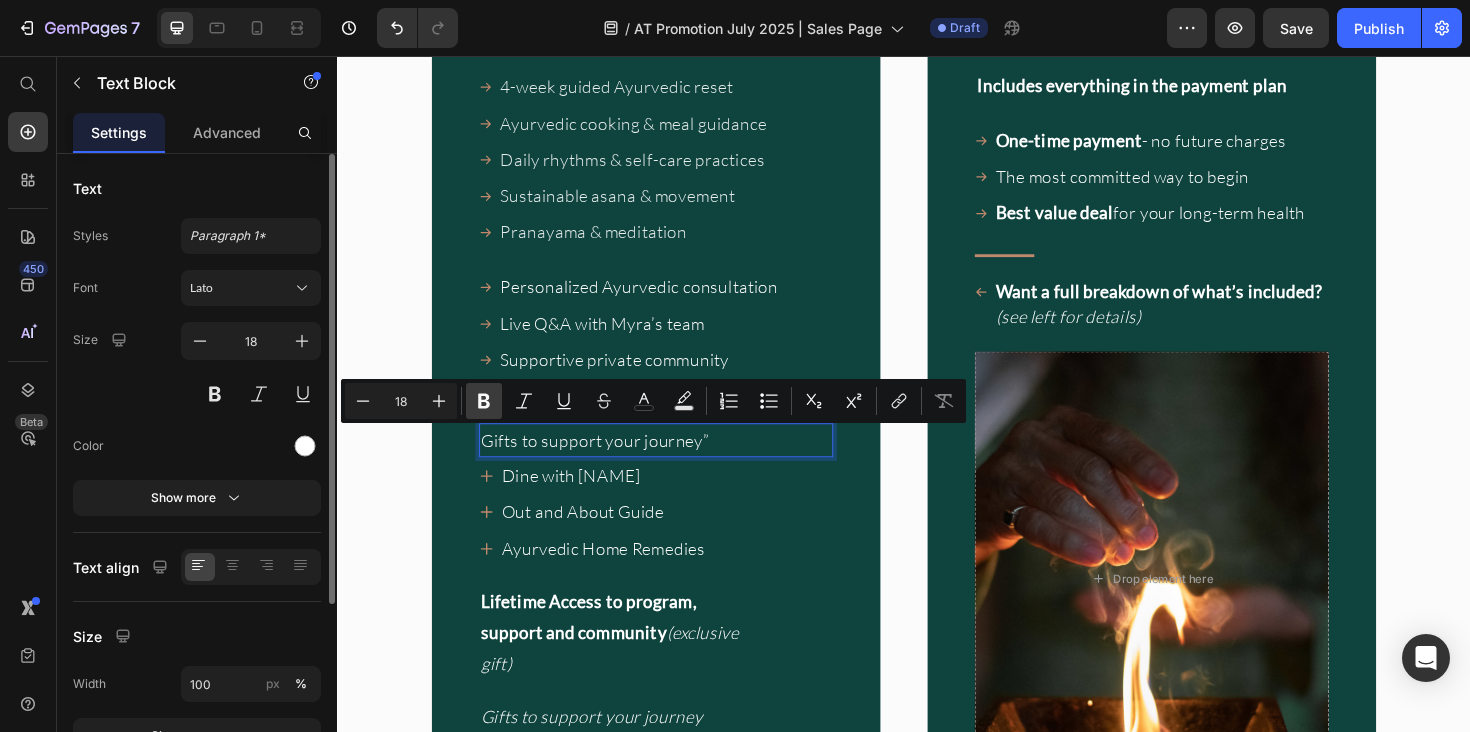 click 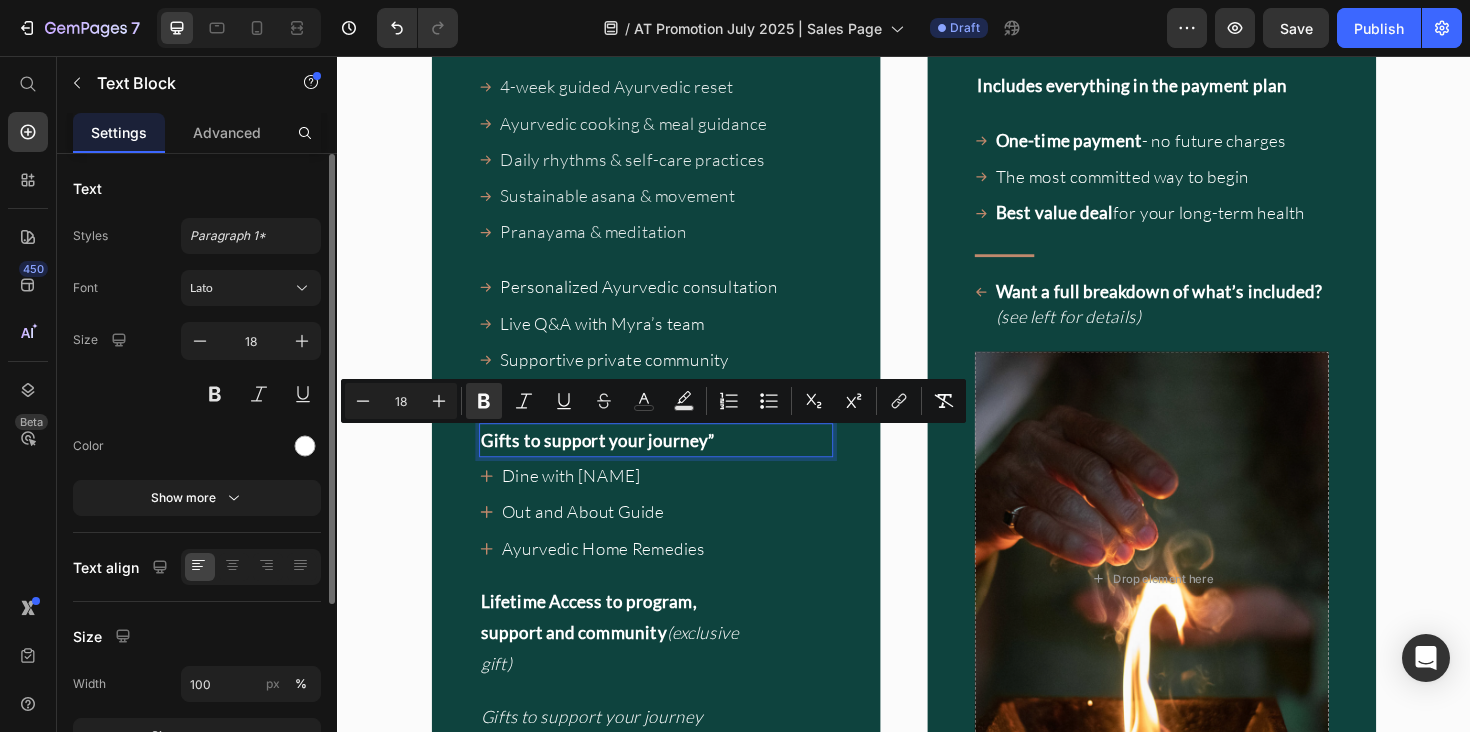 click on "Out and About Guide" at bounding box center [619, 538] 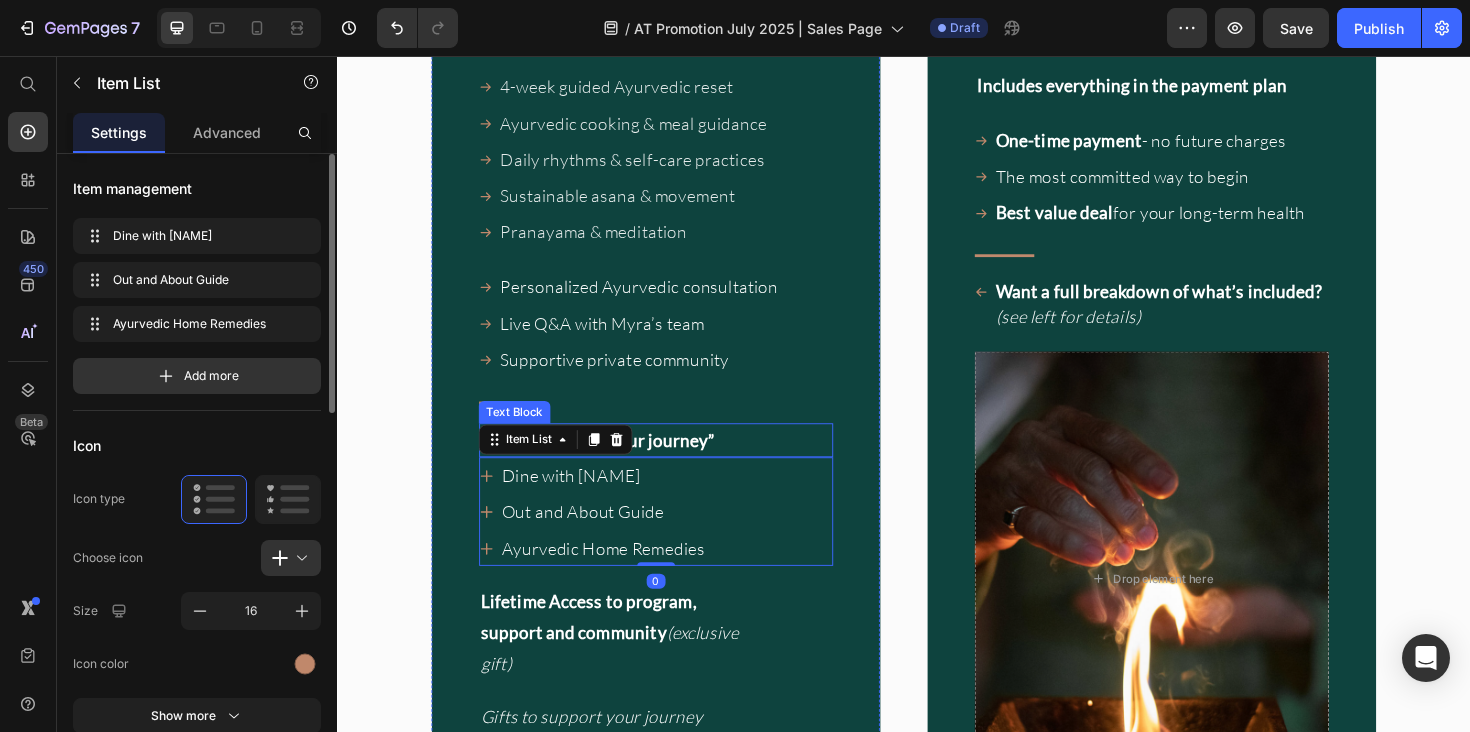 click on "Gifts to support your journey”" at bounding box center [613, 463] 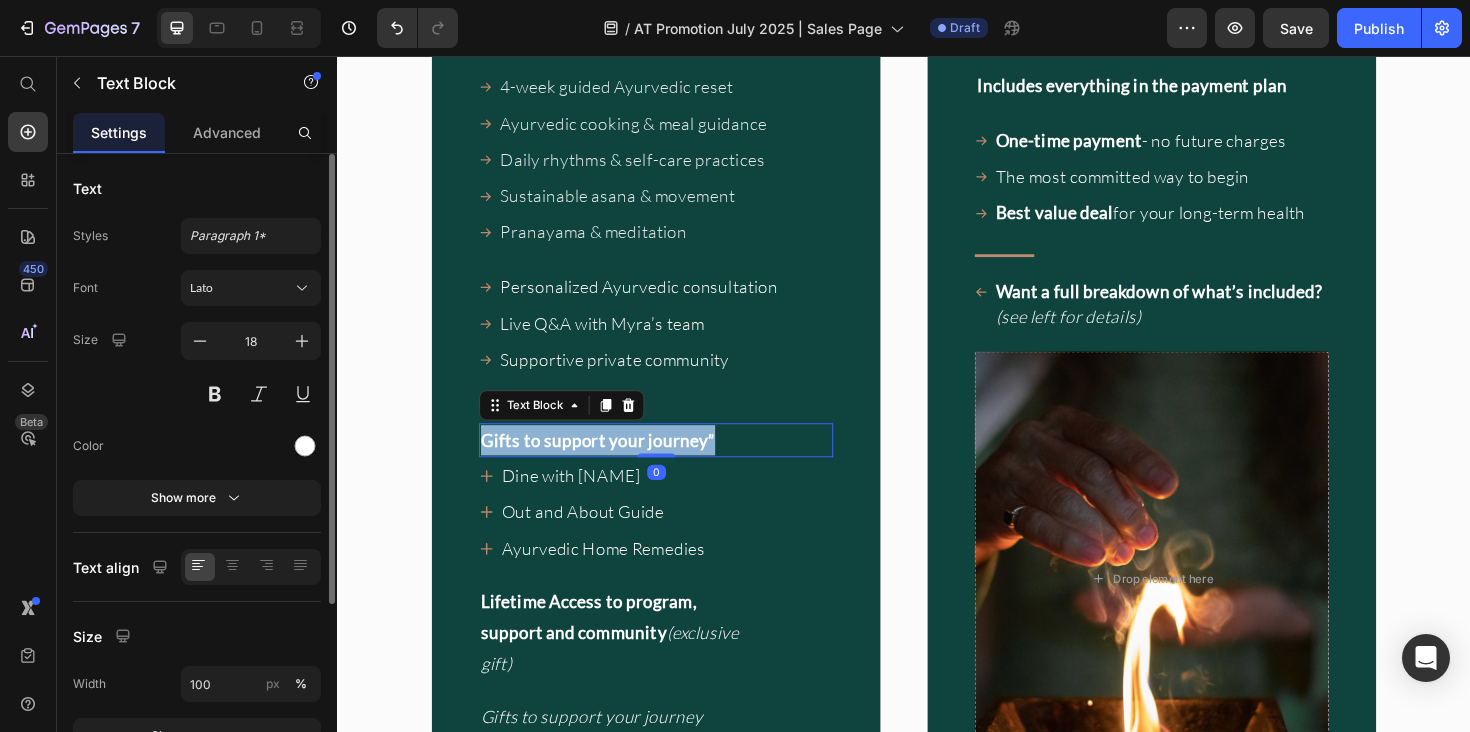 click on "Gifts to support your journey”" at bounding box center [613, 463] 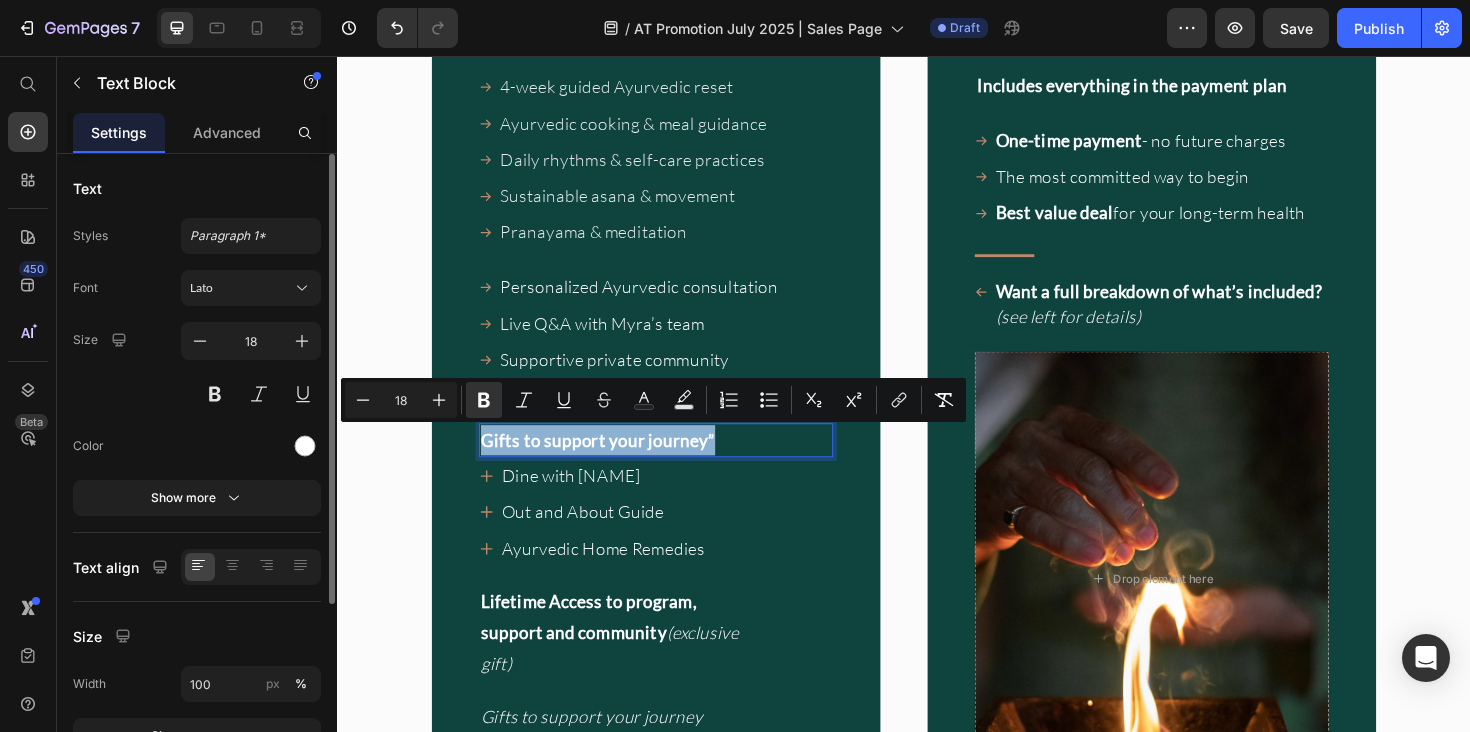 click on "Gifts to support your journey”" at bounding box center [674, 463] 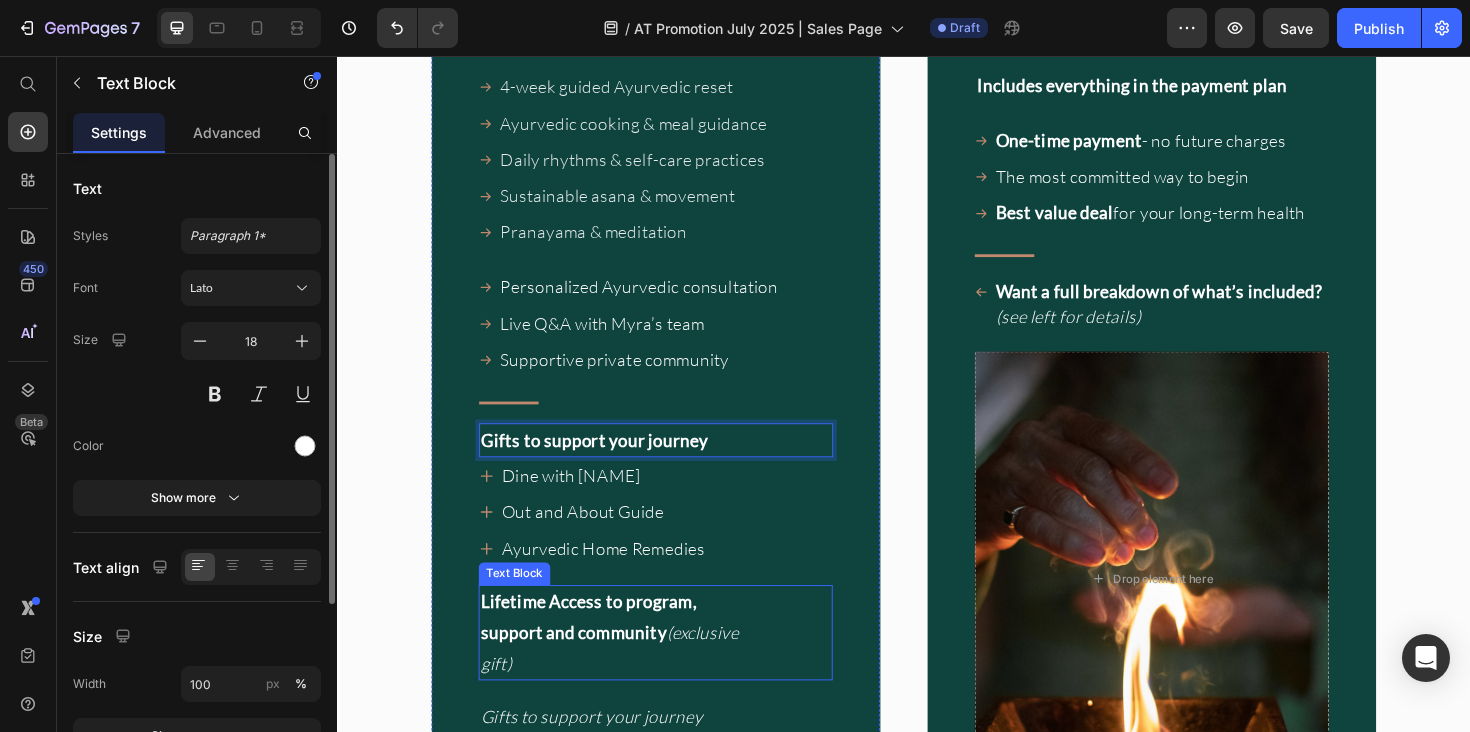 click on "Lifetime Access to program, support and community" at bounding box center (603, 650) 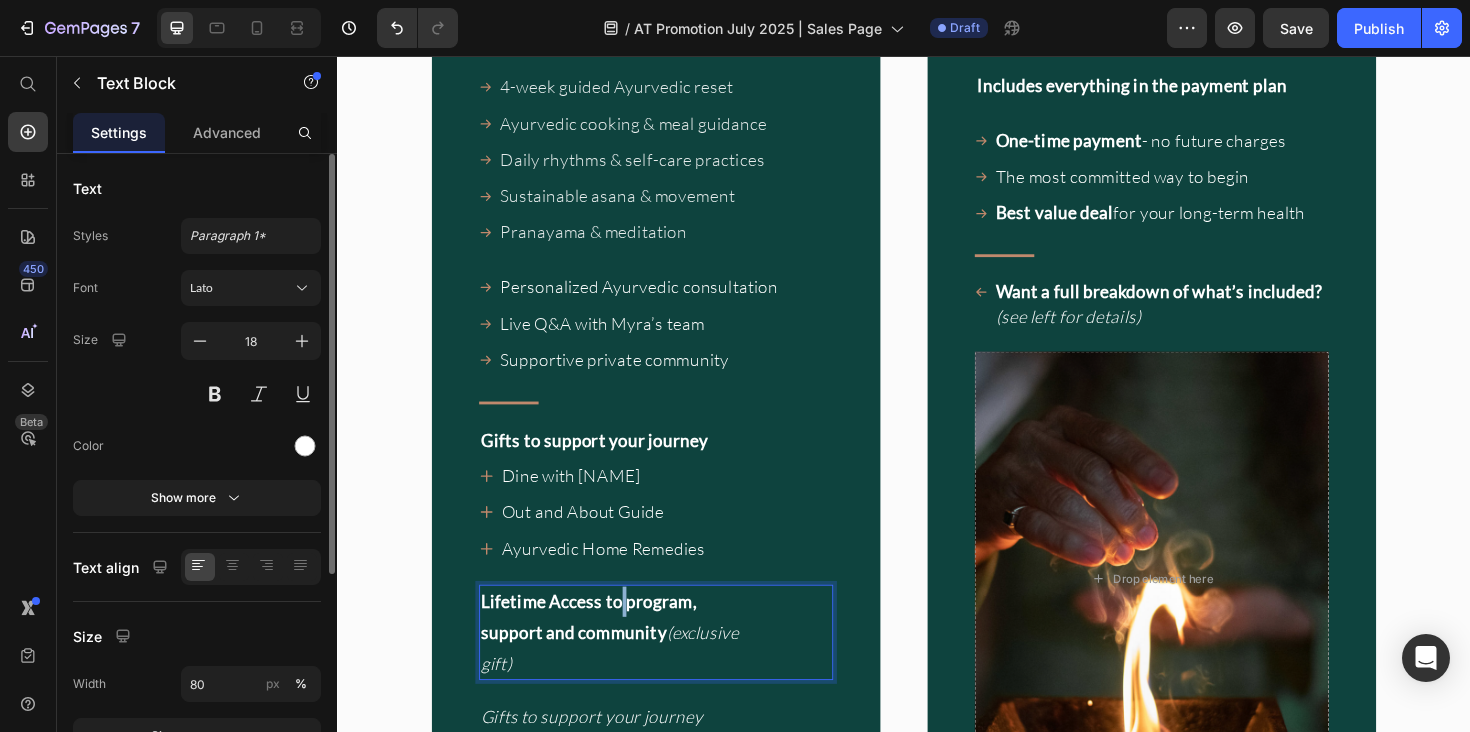 click on "Lifetime Access to program, support and community" at bounding box center (603, 650) 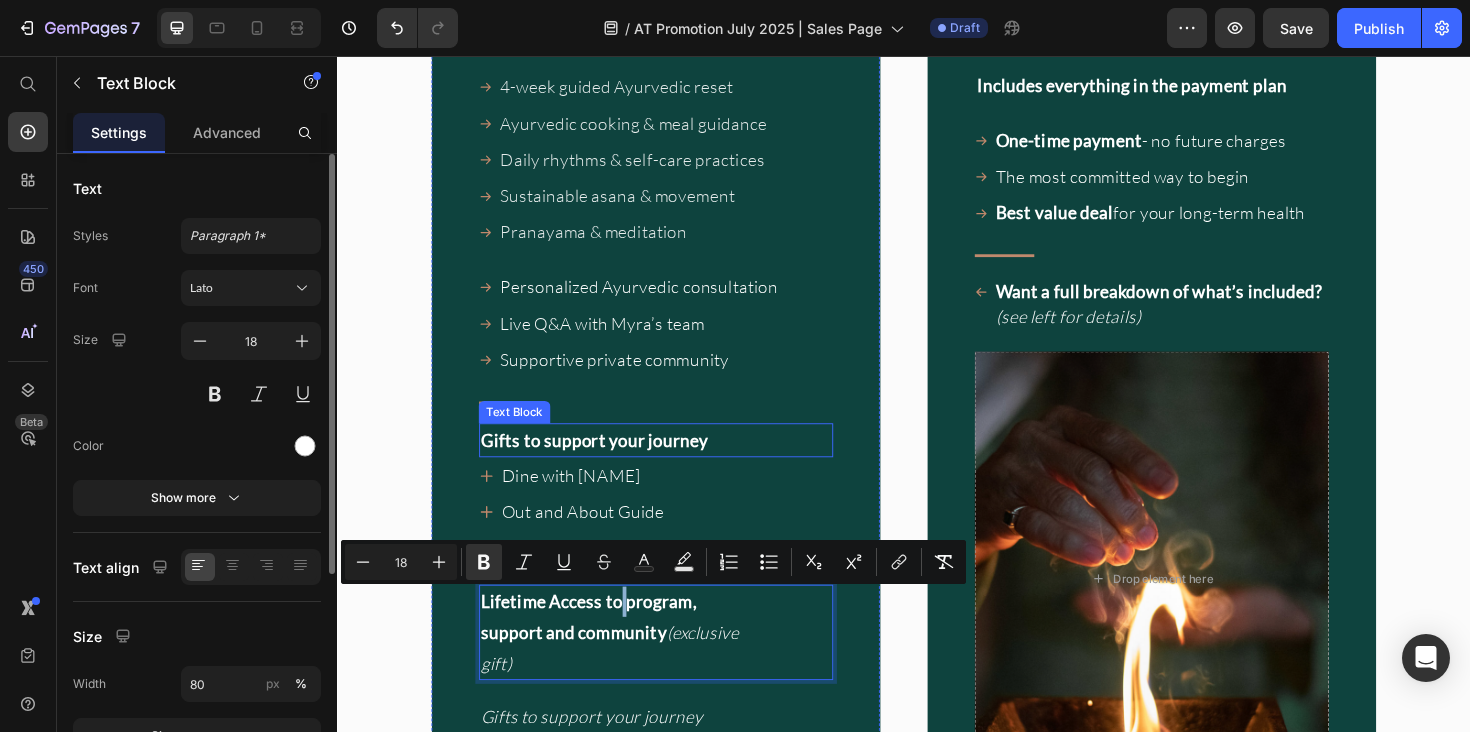 click on "Gifts to support your journey" at bounding box center [609, 463] 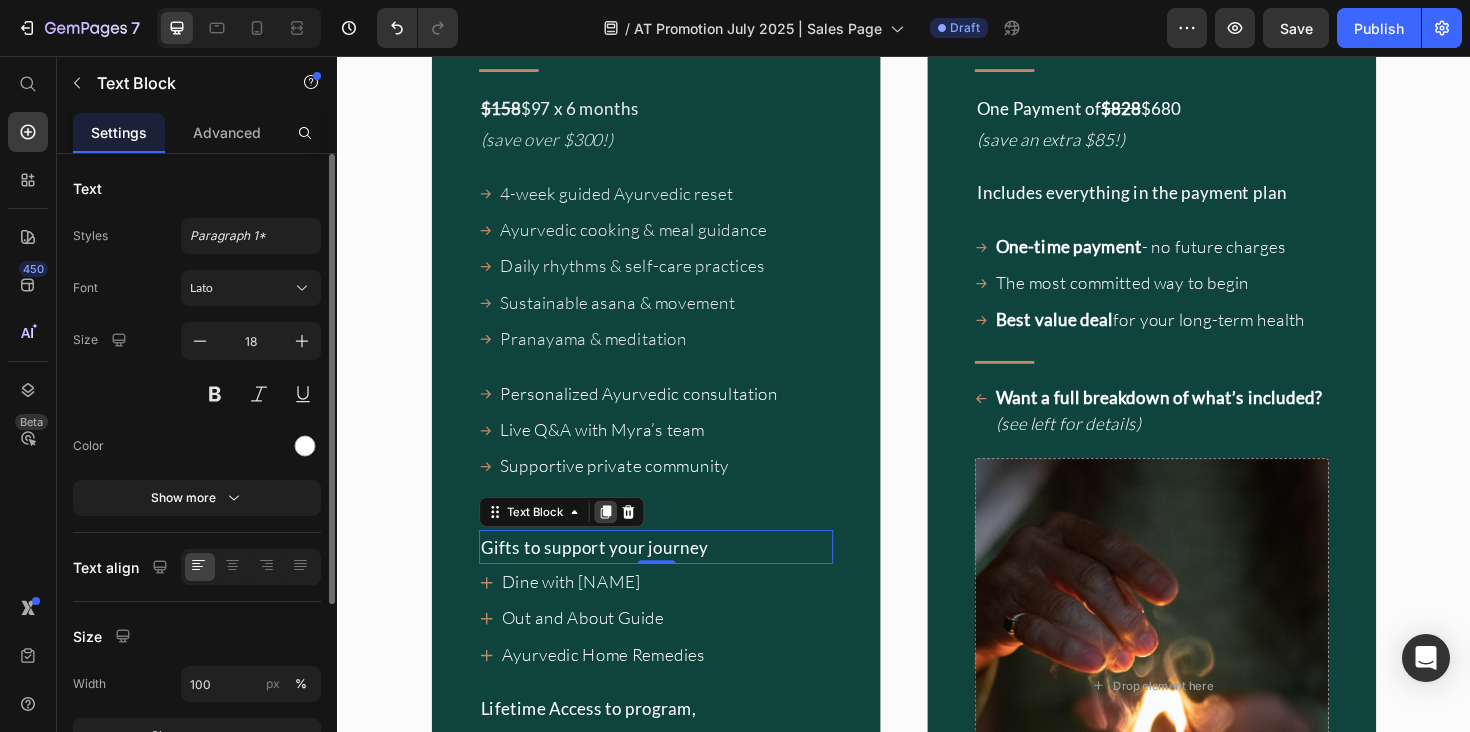 scroll, scrollTop: 20378, scrollLeft: 0, axis: vertical 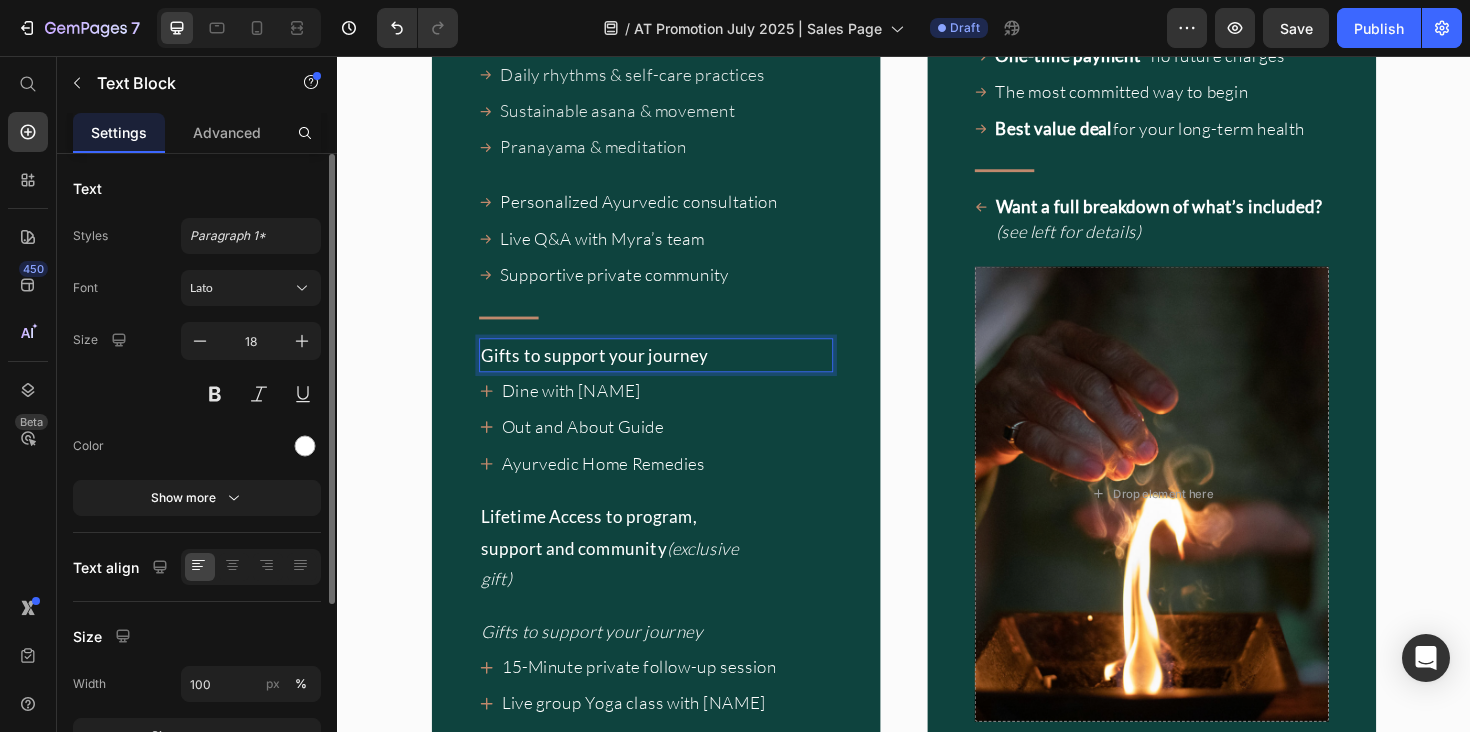 click on "Gifts to support your journey" at bounding box center [609, 373] 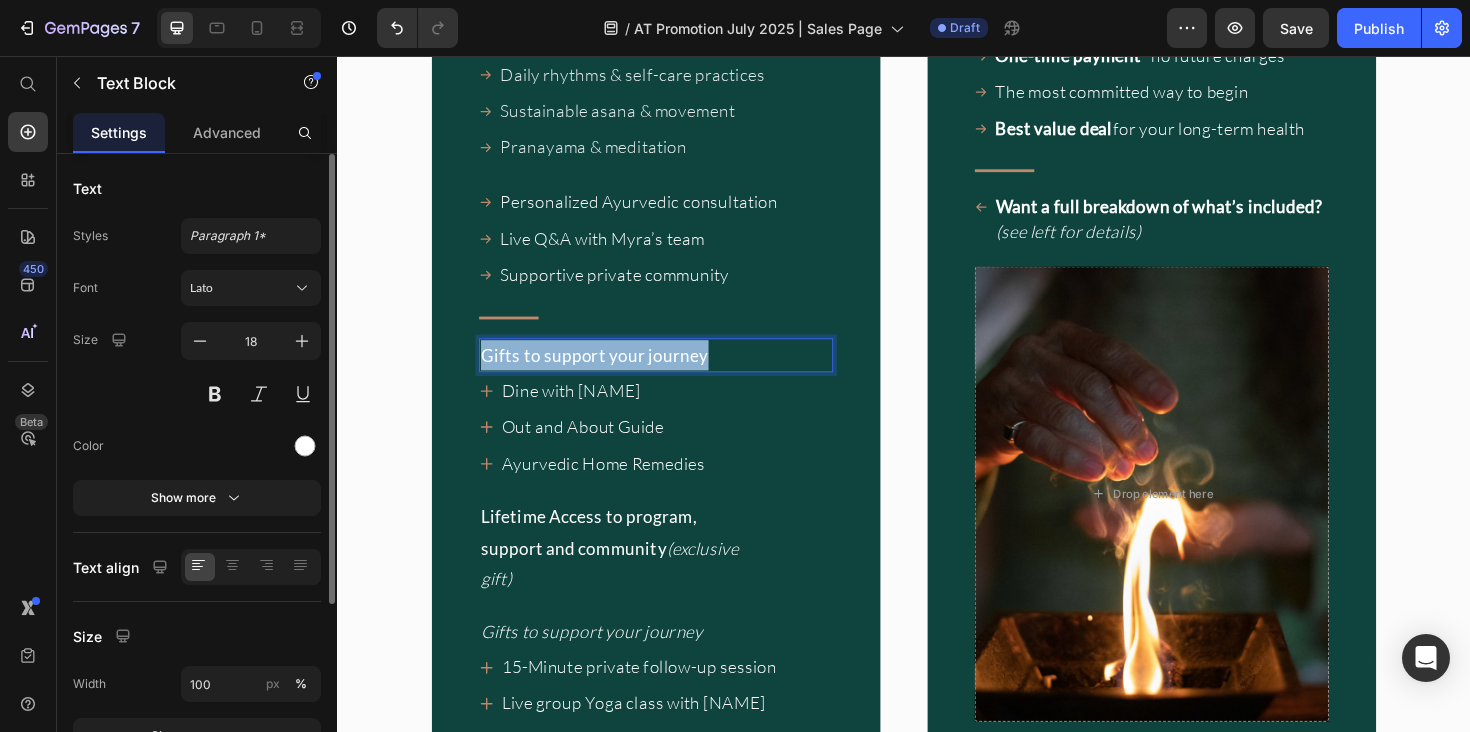 click on "Gifts to support your journey" at bounding box center (609, 373) 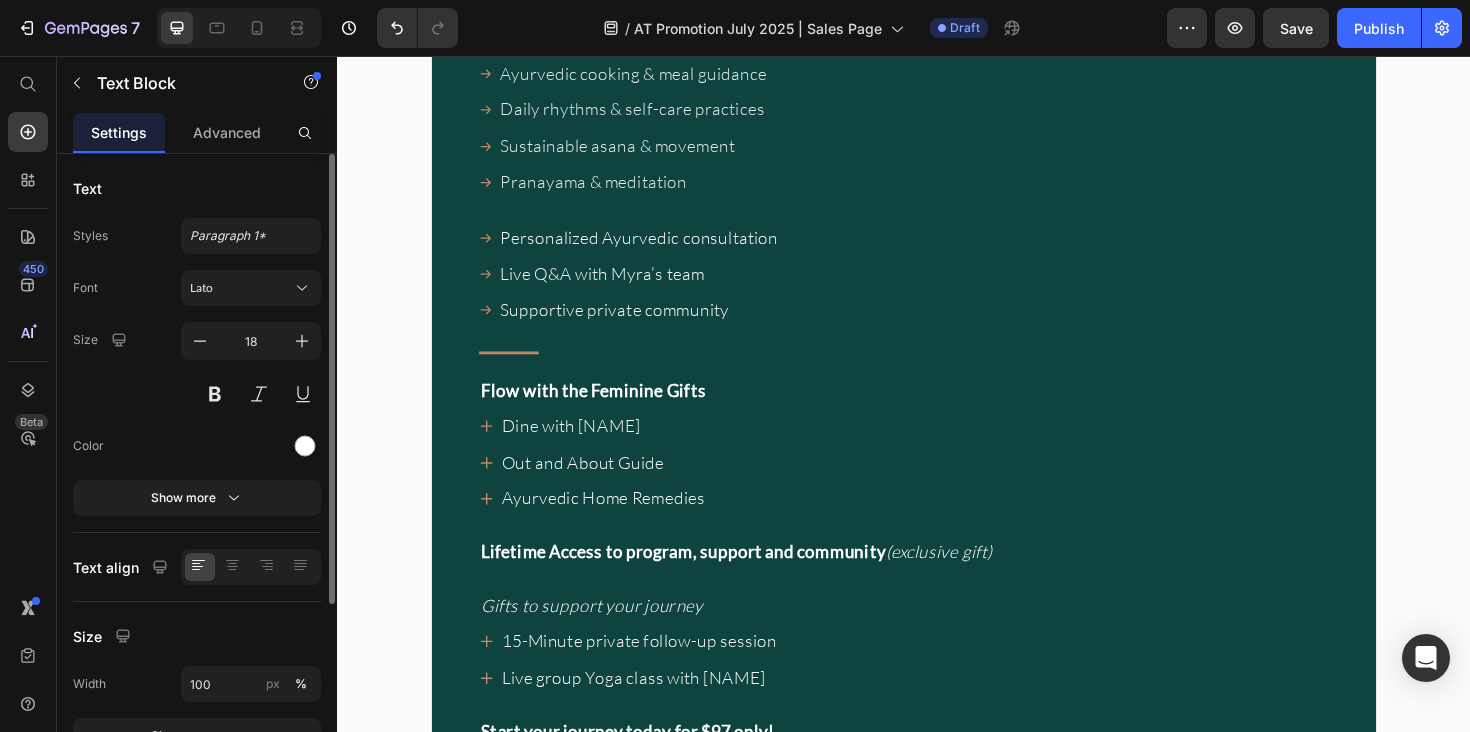 scroll, scrollTop: 19052, scrollLeft: 0, axis: vertical 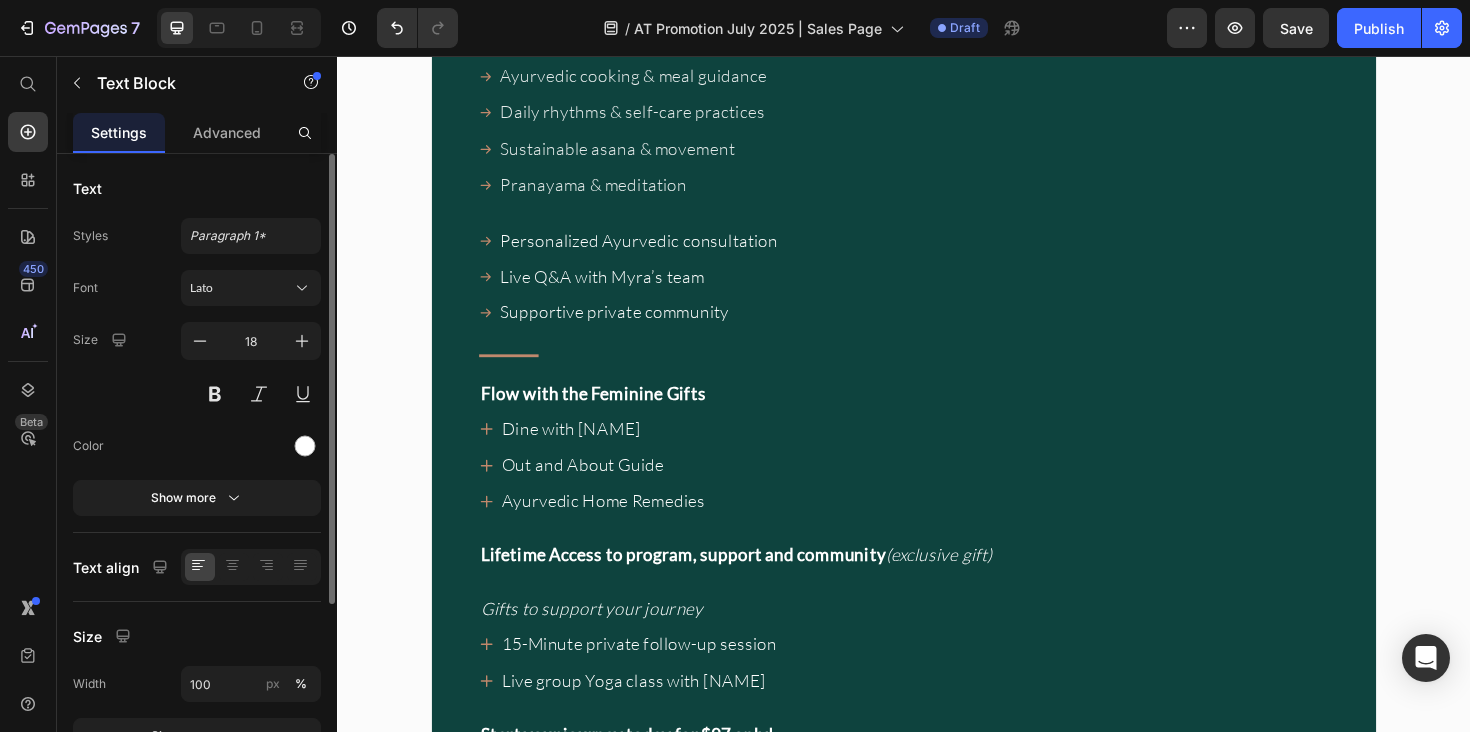 click on "Flow with the Feminine Gifts" at bounding box center (608, 413) 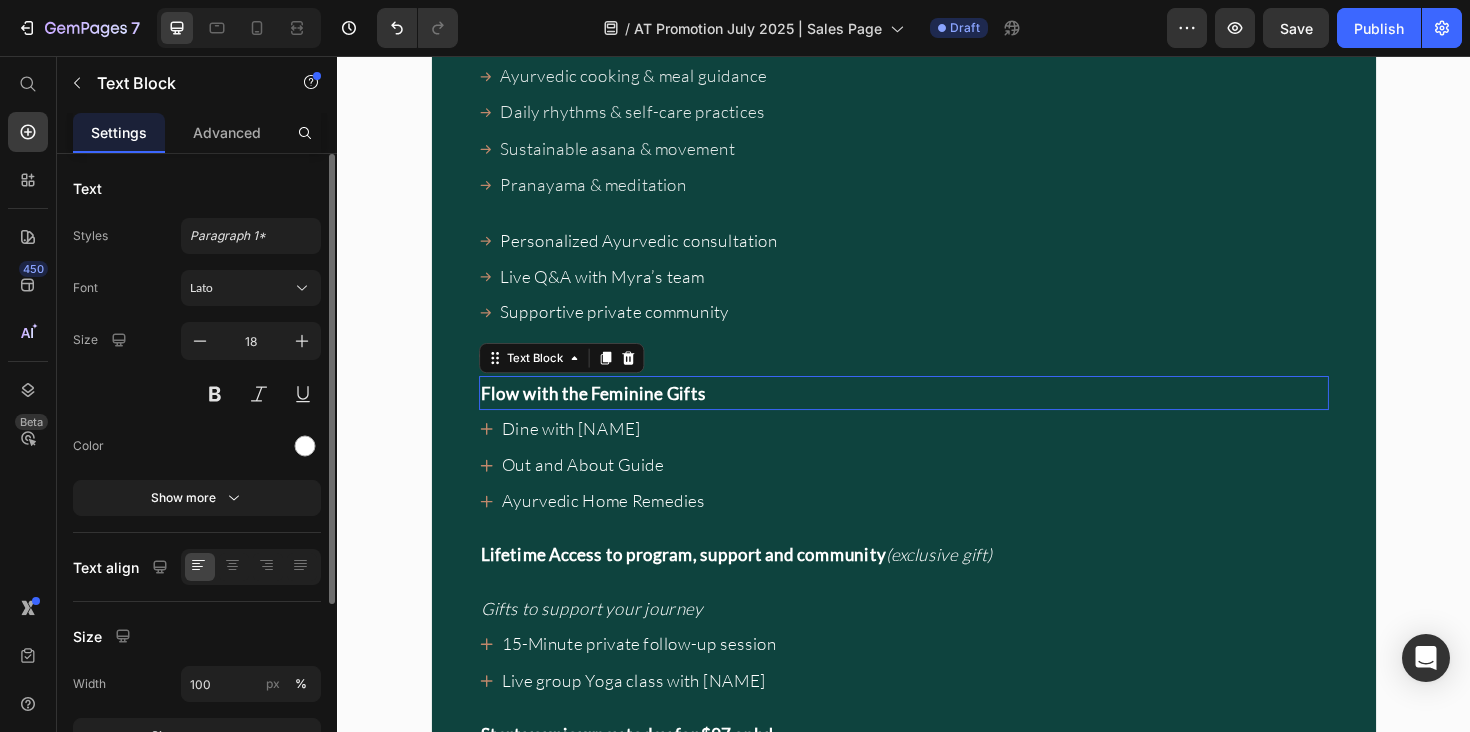 click on "Flow with the Feminine Gifts" at bounding box center [608, 413] 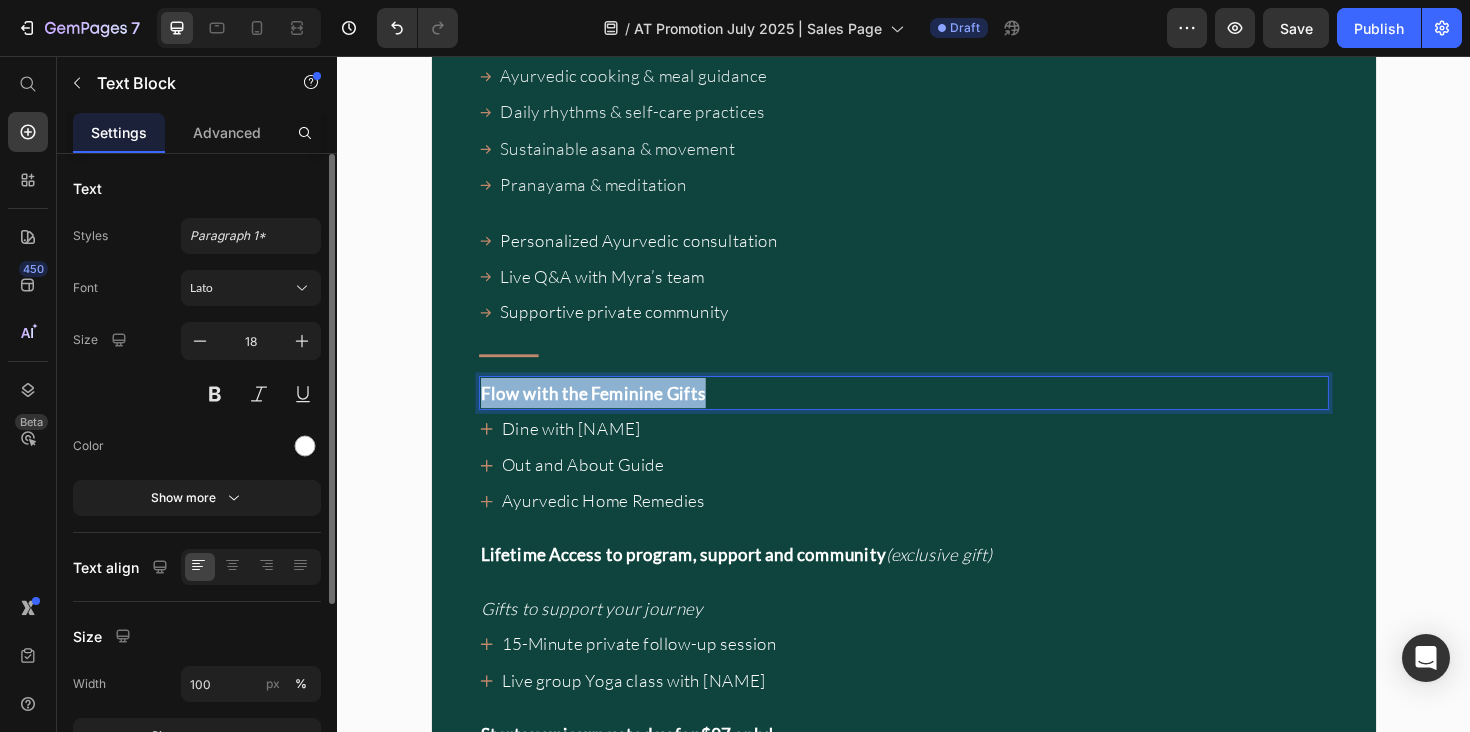 click on "Flow with the Feminine Gifts" at bounding box center (608, 413) 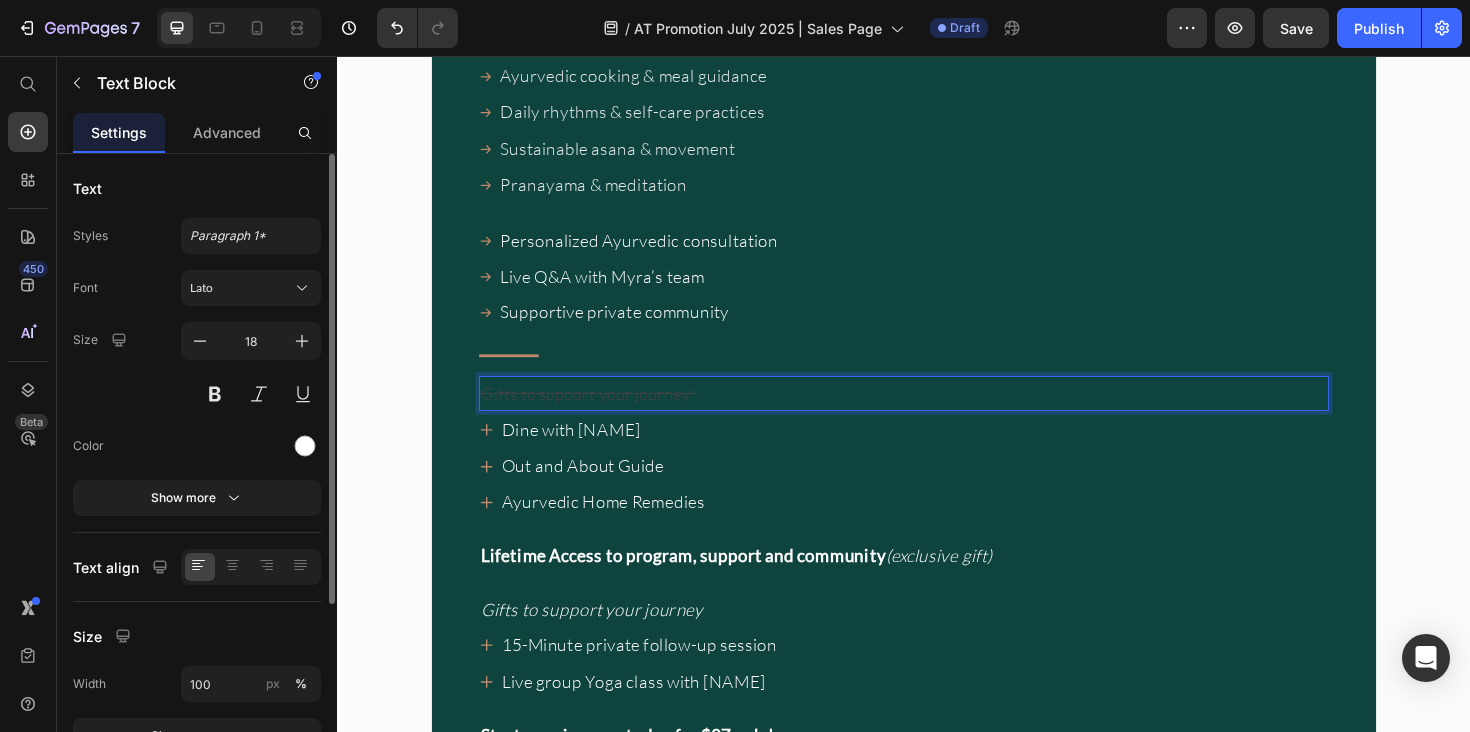 click on "Gifts to support your journey”" at bounding box center (603, 413) 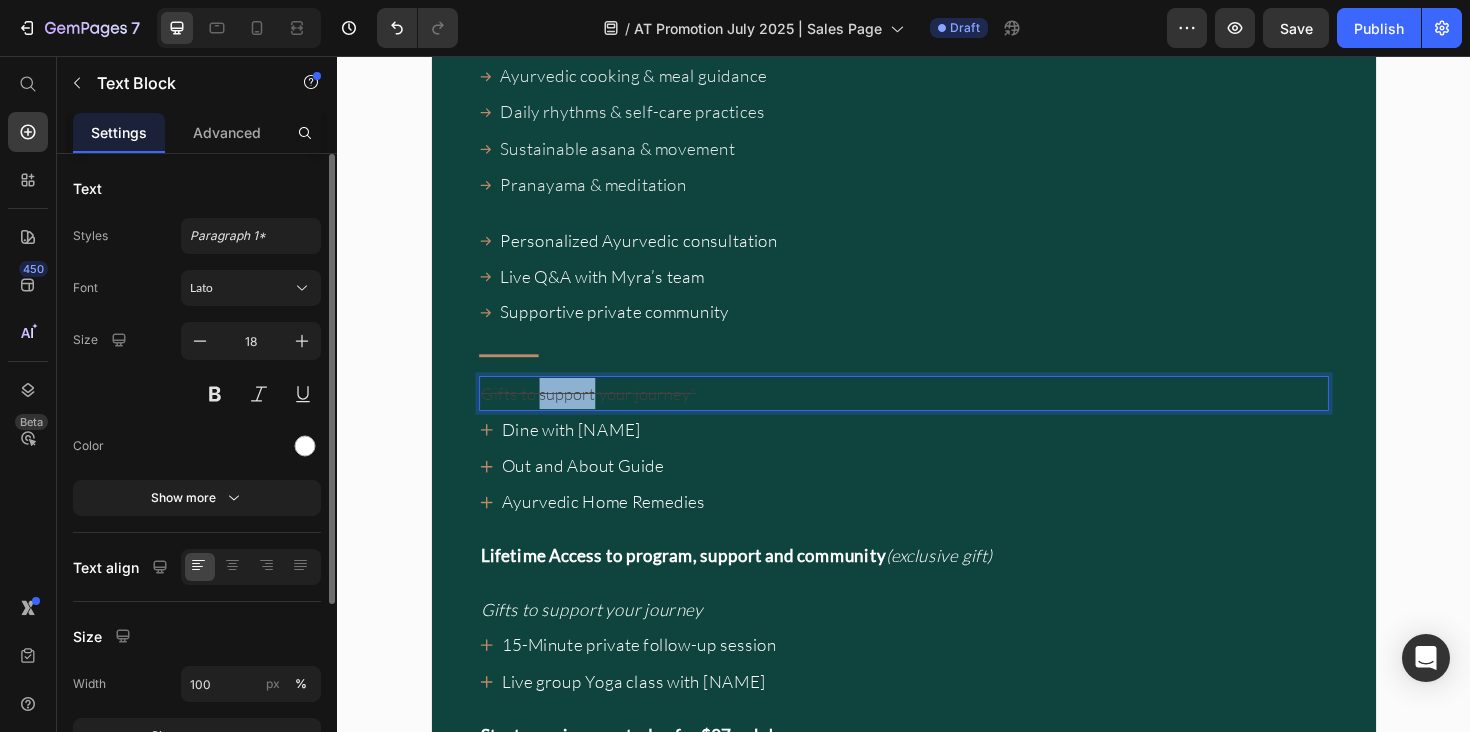 click on "Gifts to support your journey”" at bounding box center (603, 413) 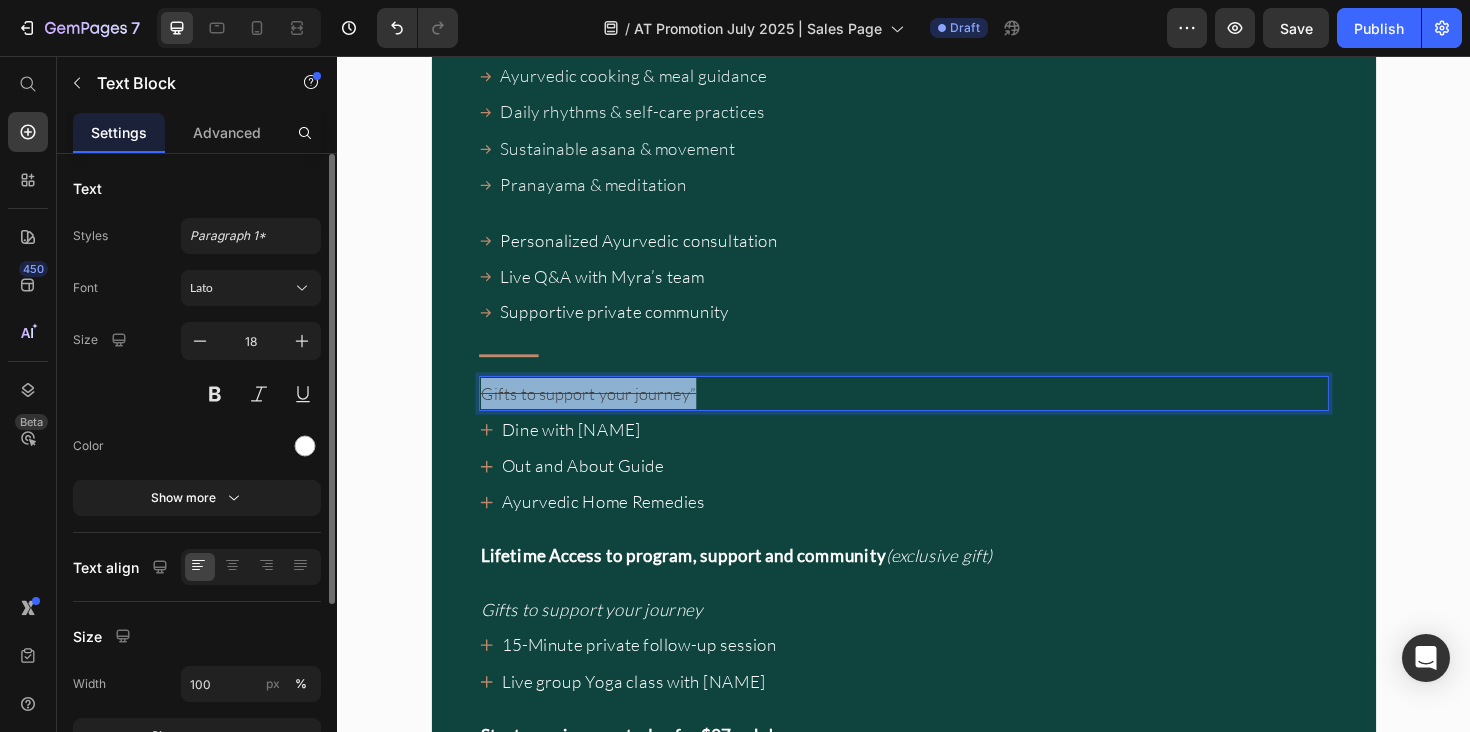 click on "Gifts to support your journey”" at bounding box center (603, 413) 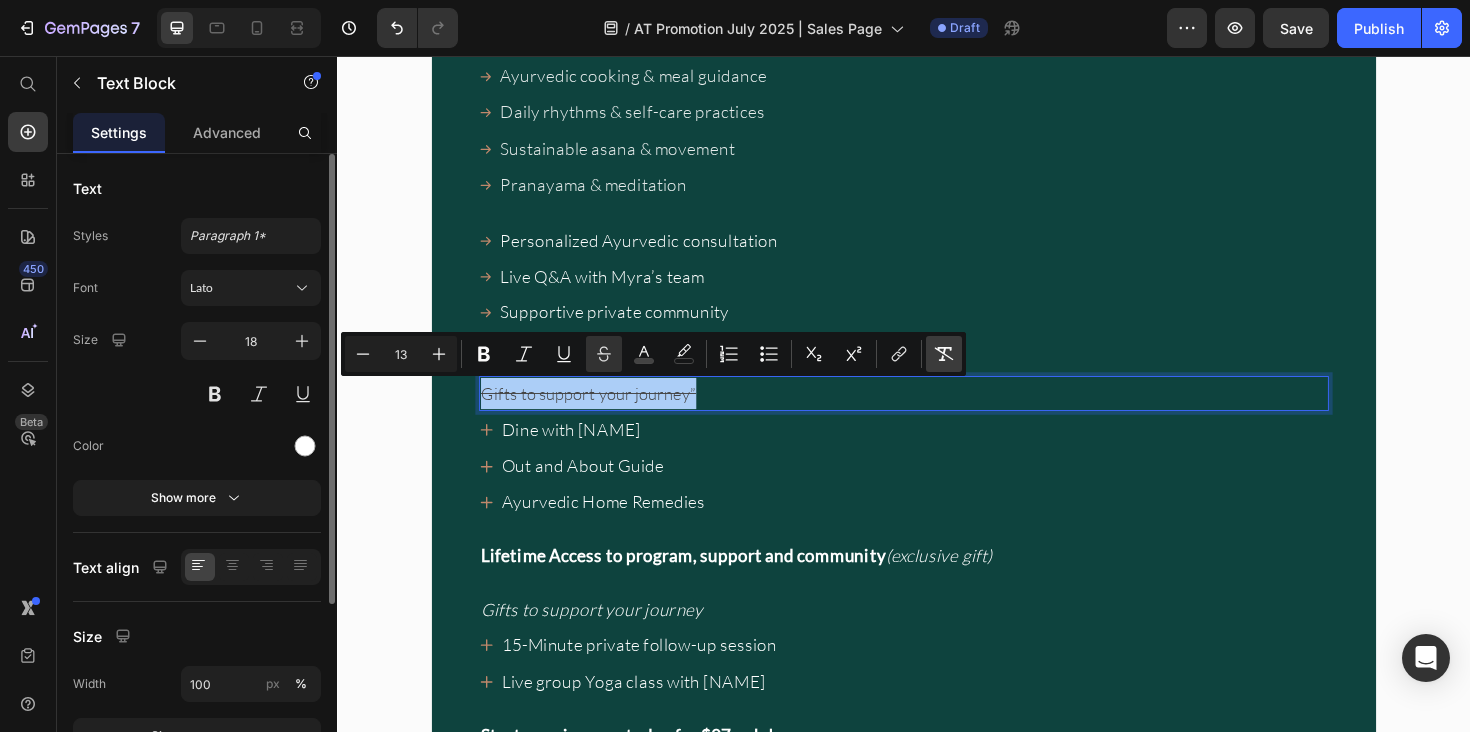 click 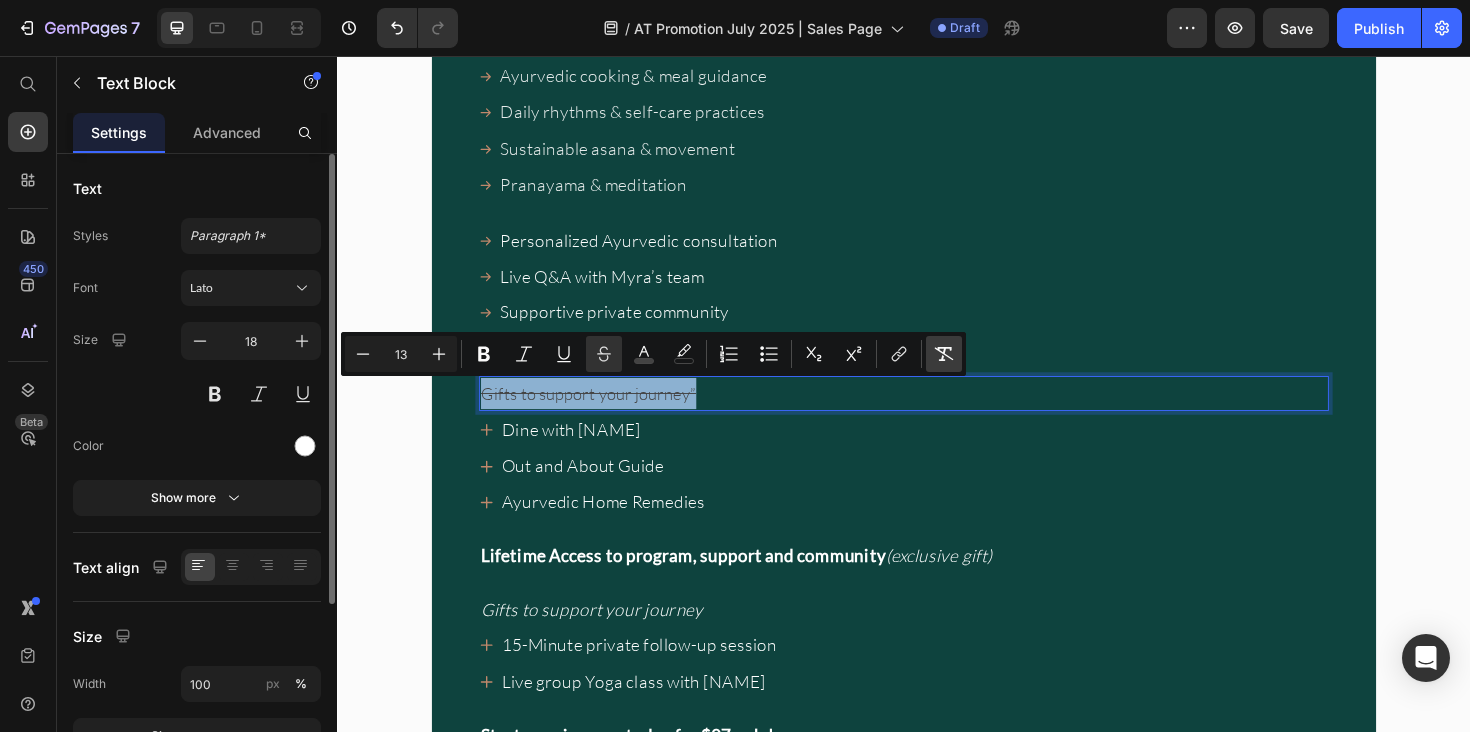 type on "18" 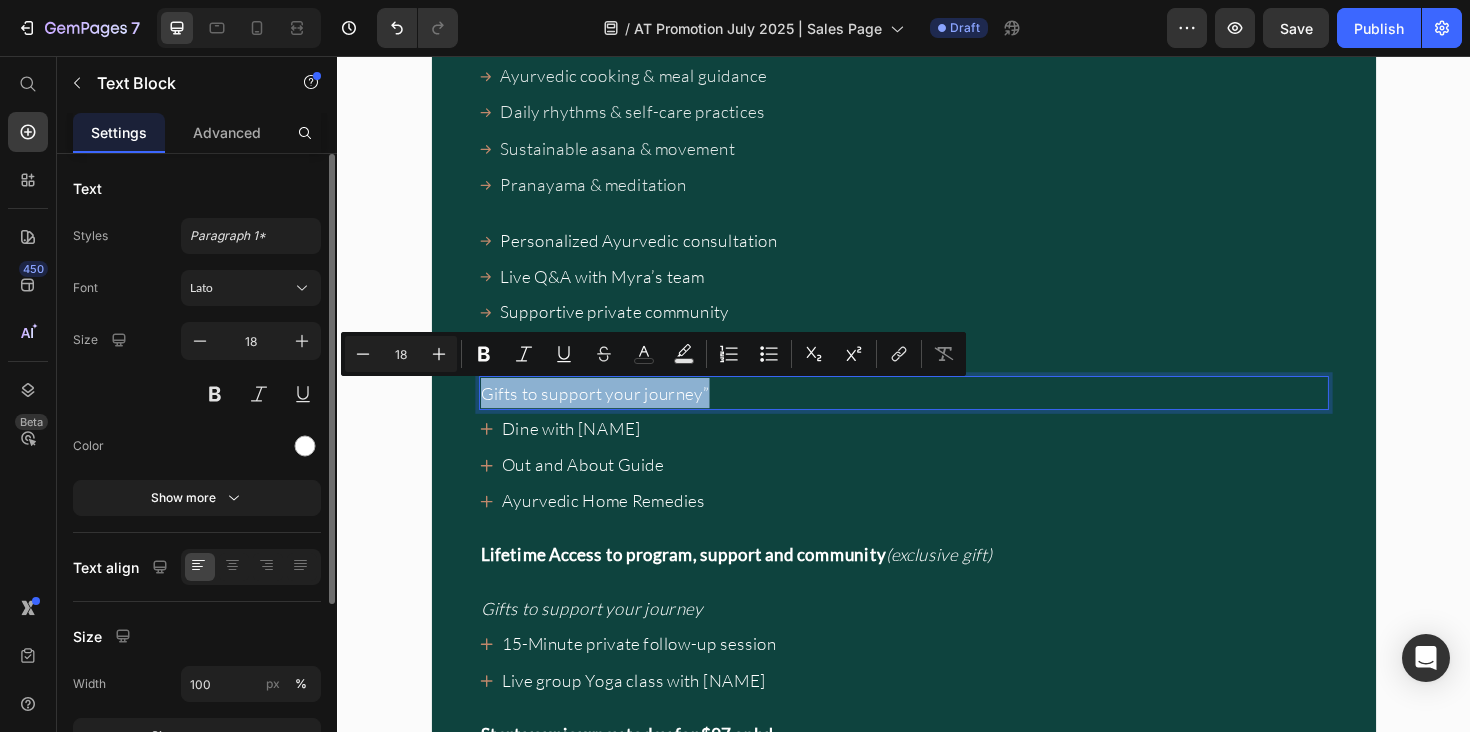 click on "Dine with Myra
Out and About Guide
Ayurvedic Home Remedies" at bounding box center (937, 488) 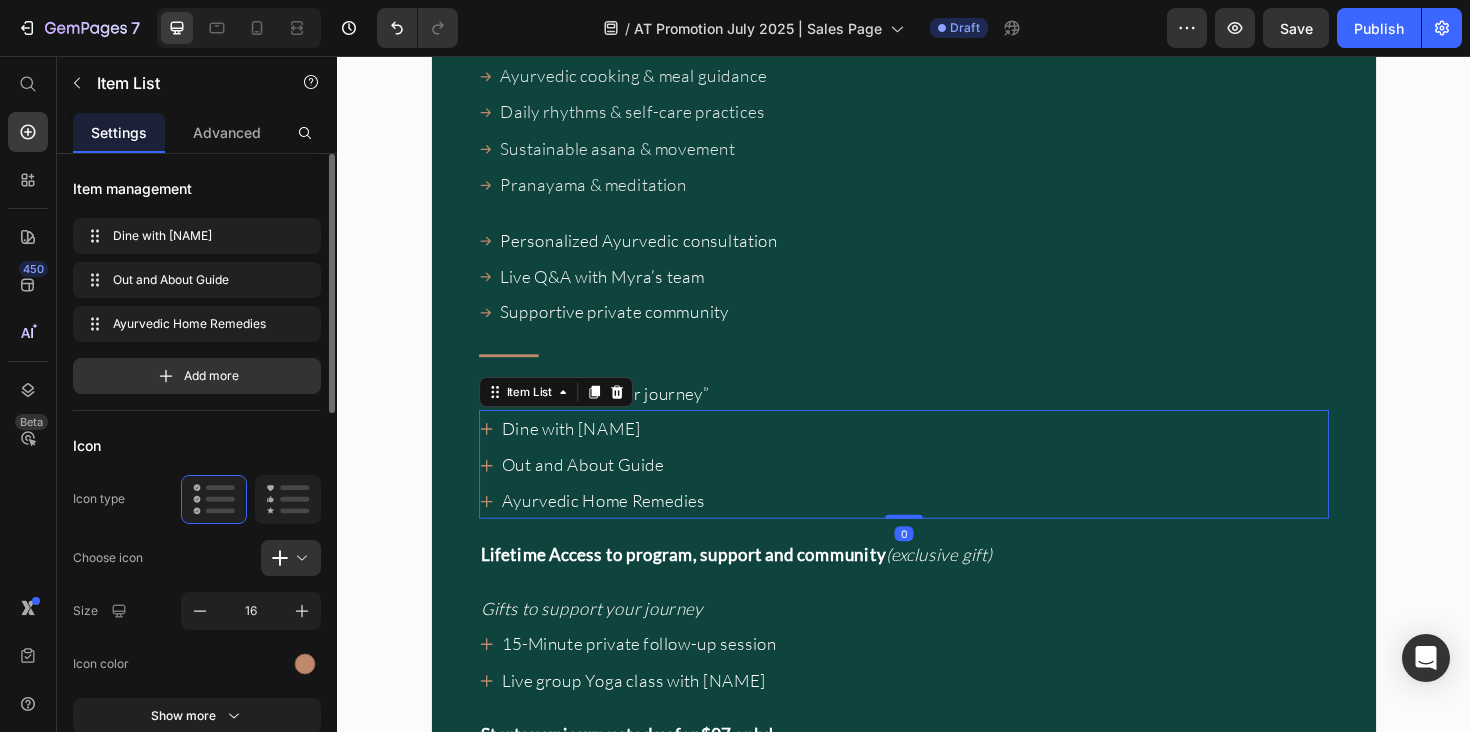 click on "Item List" at bounding box center [568, 412] 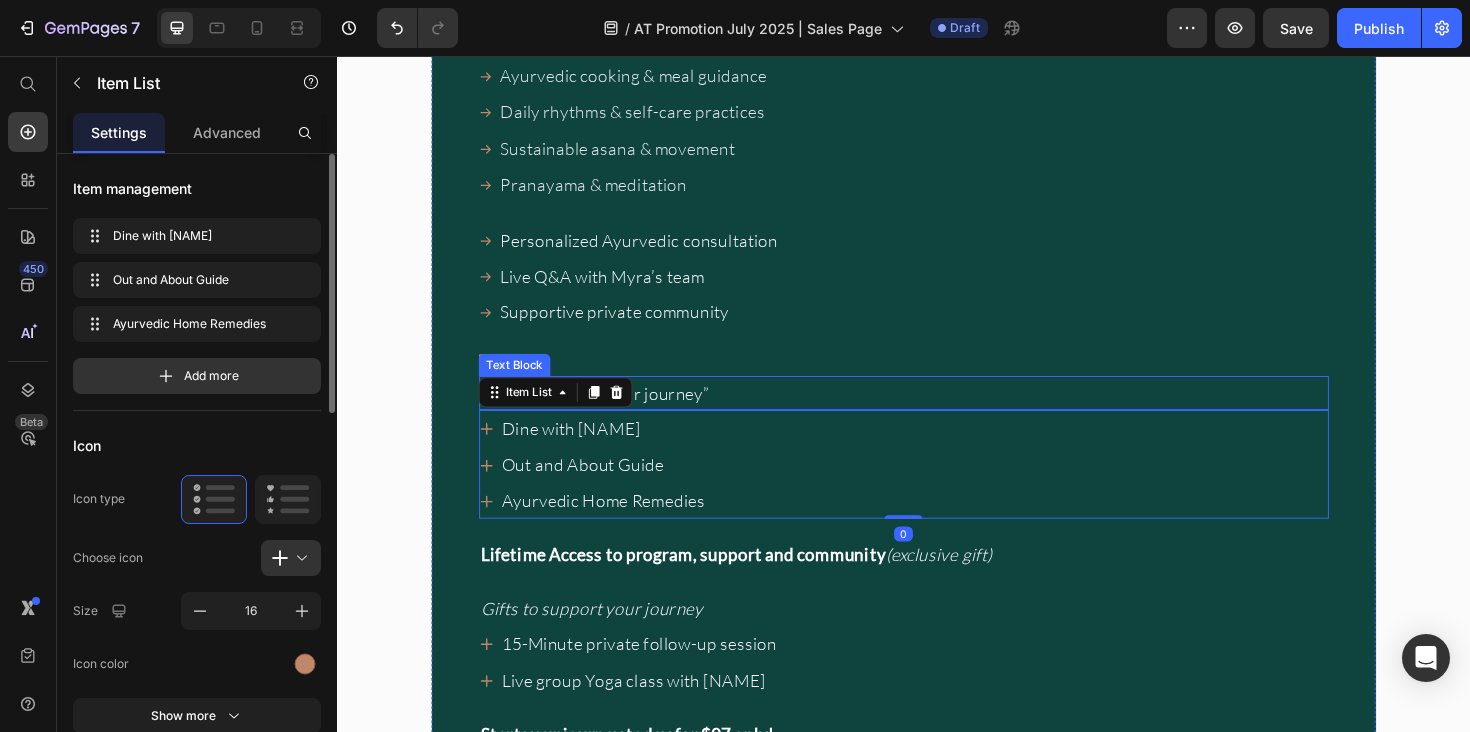 click on "Gifts to support your journey”" at bounding box center (937, 413) 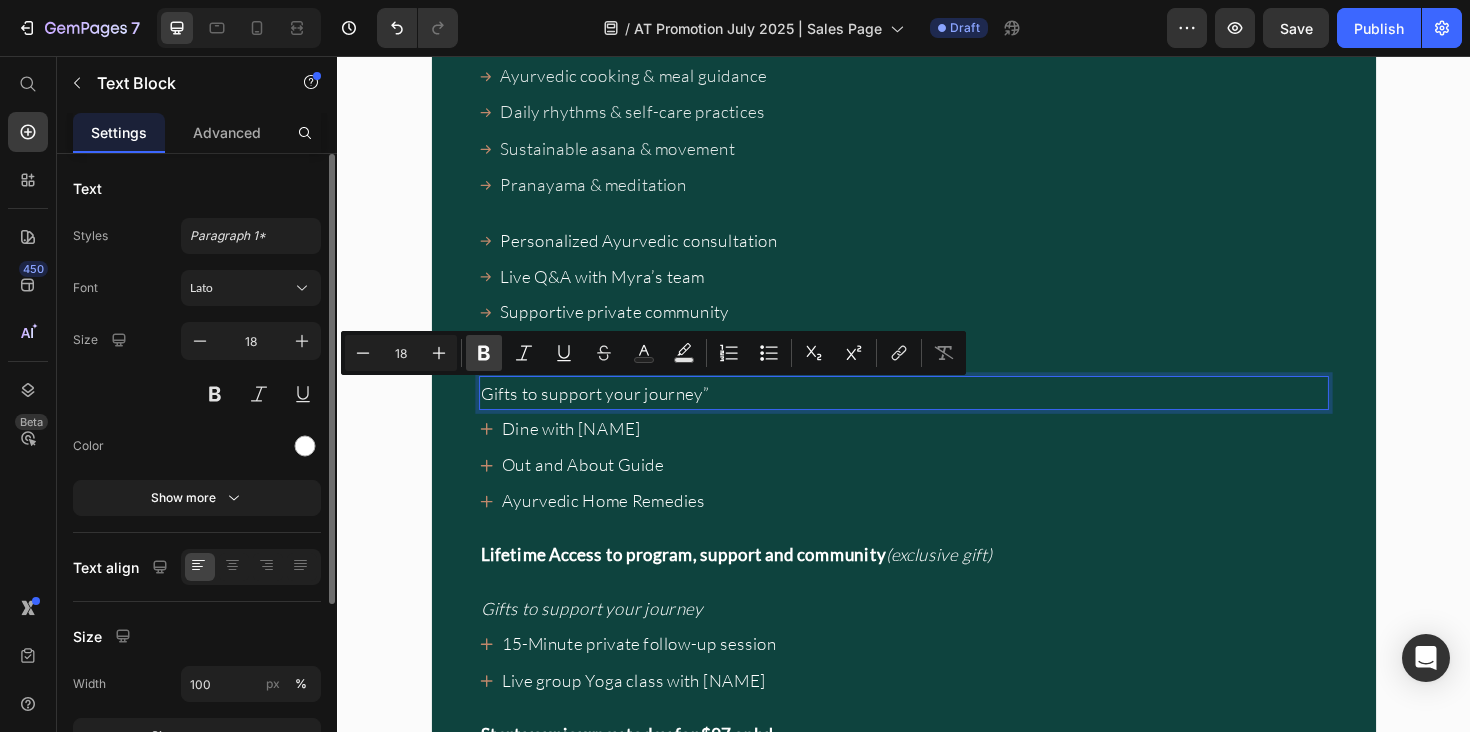 click 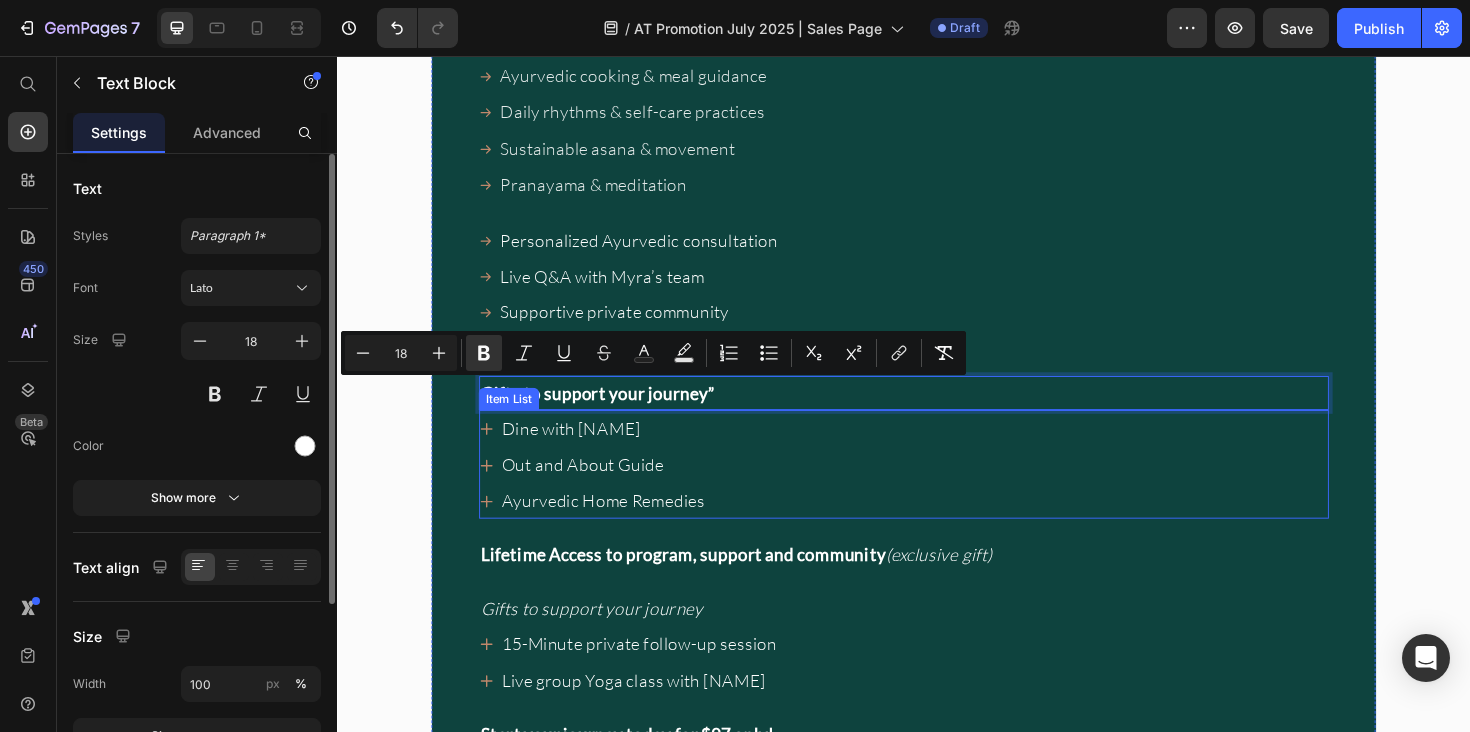 click on "Dine with Myra
Out and About Guide
Ayurvedic Home Remedies" at bounding box center [937, 488] 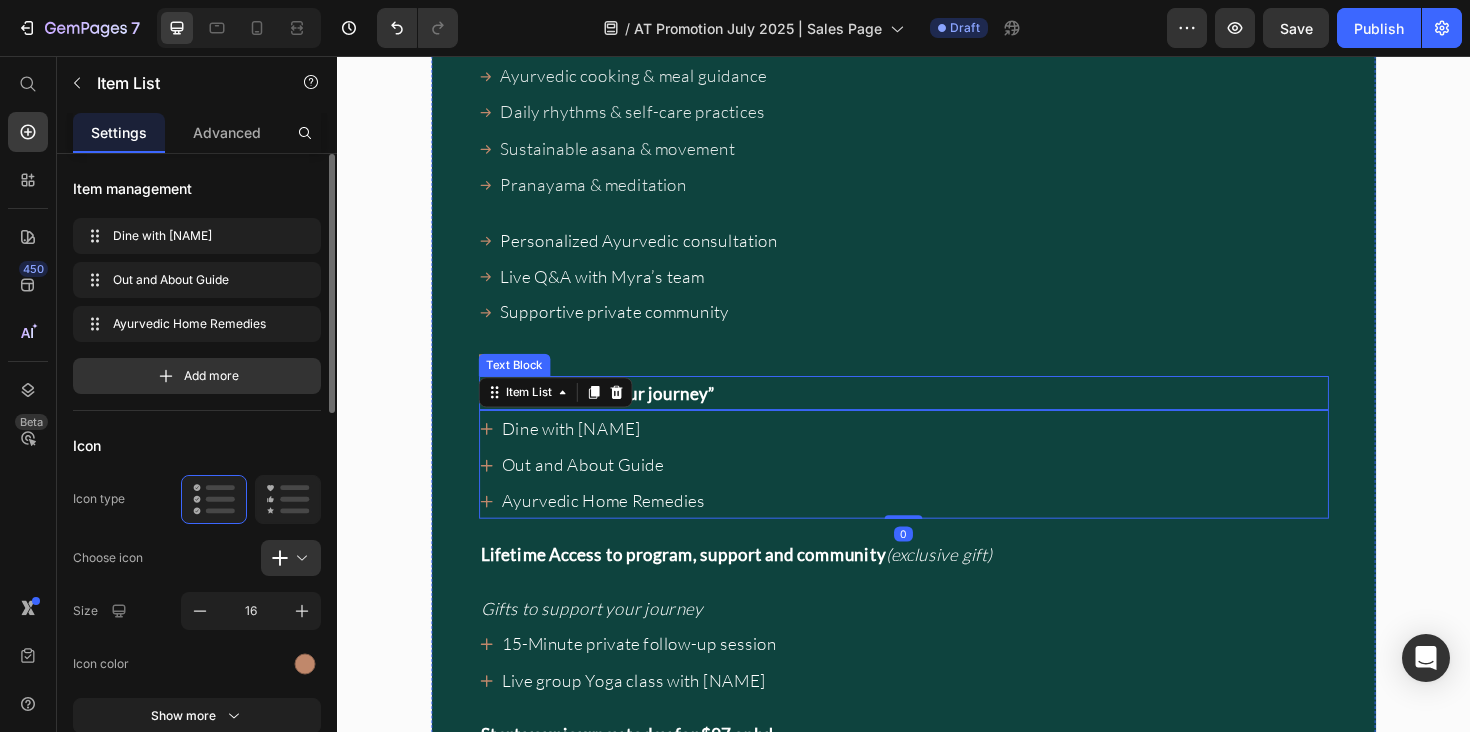 click on "Gifts to support your journey”" at bounding box center [937, 413] 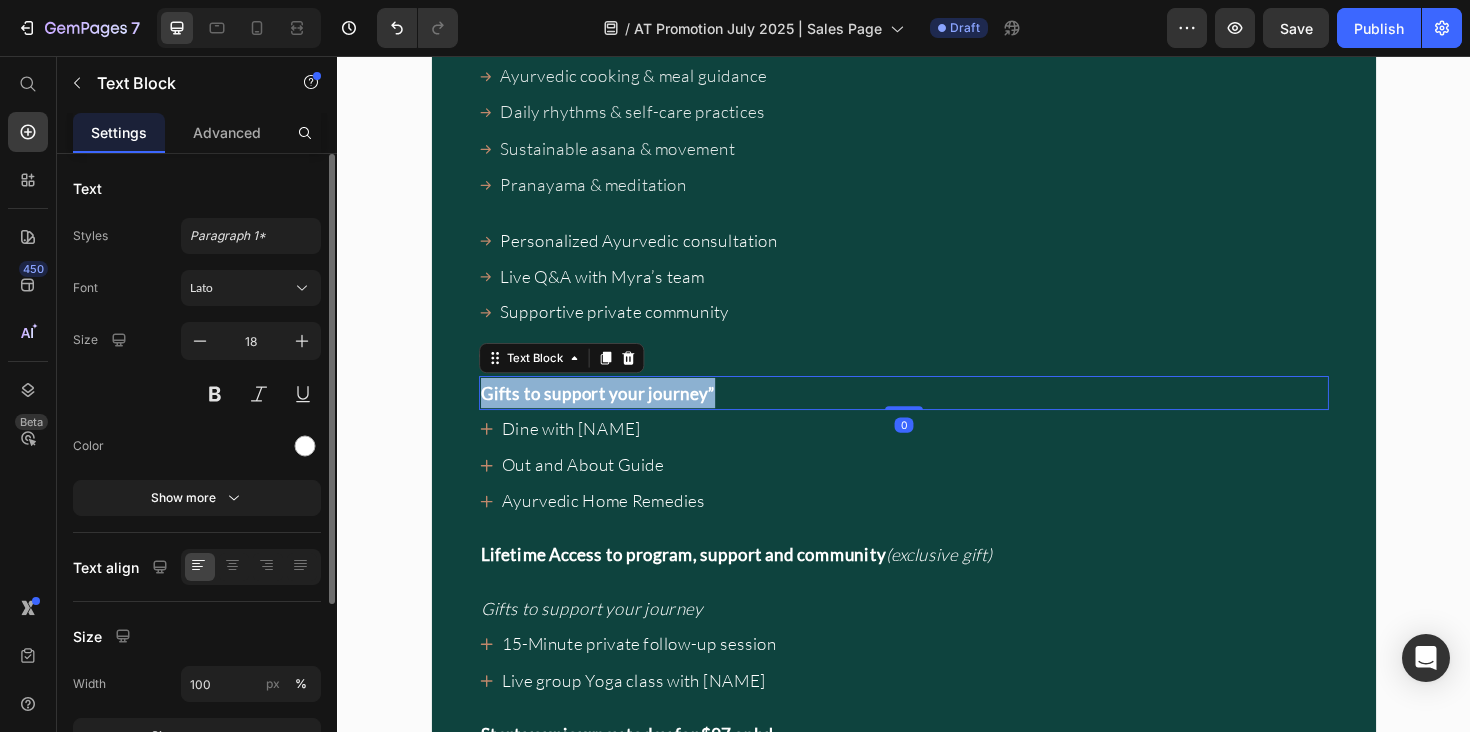 click on "Gifts to support your journey”" at bounding box center [937, 413] 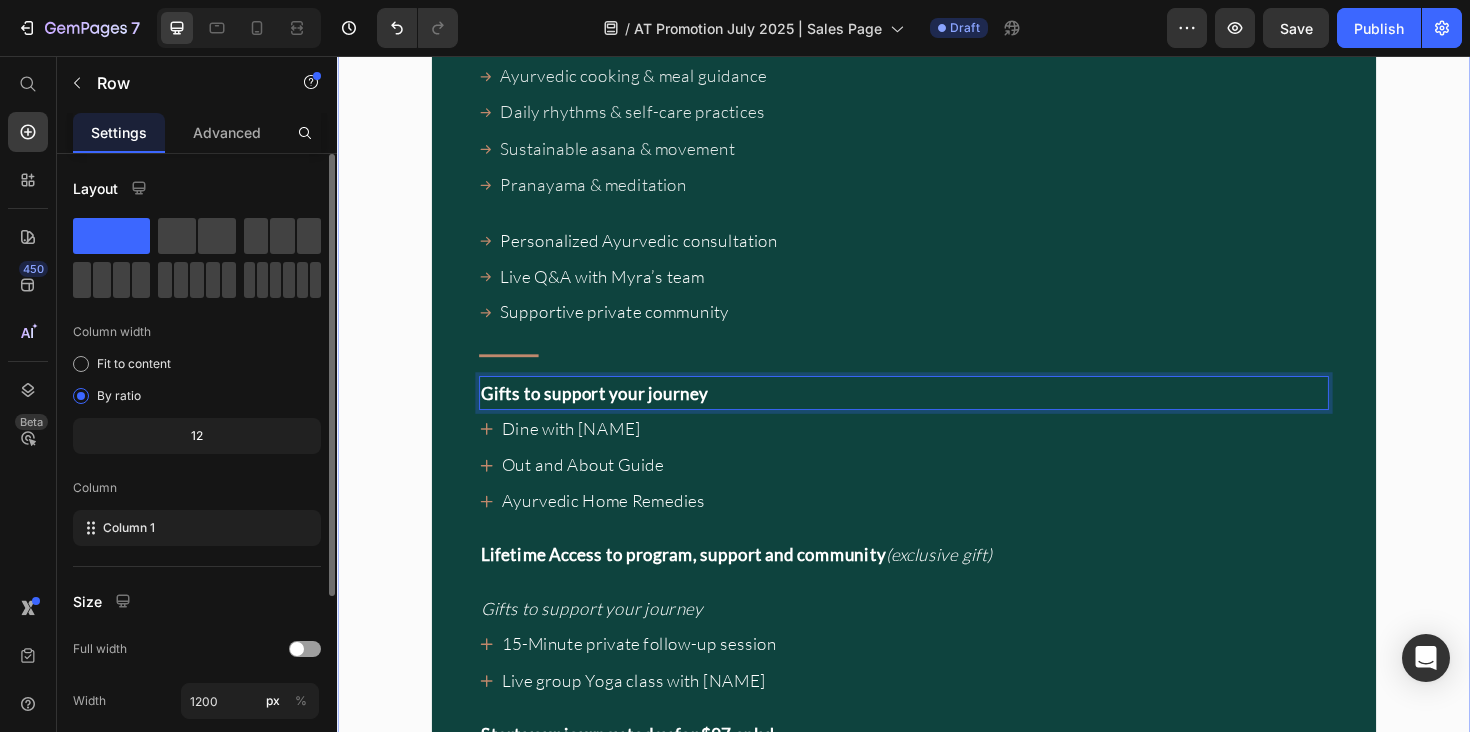 click on "Most Flexible Plan Heading                Title Line $158  $97 x 6 months  (save over $300!) Text Block
4-week guided Ayurvedic reset
Ayurvedic cooking & meal guidance
Daily rhythms & self-care practices
Sustainable asana & movement
Pranayama & meditation Item List
Personalized Ayurvedic consultation
Live Q&A with Myra’s team
Supportive private community Item List                Title Line Gifts to support your journey Text Block   0
Dine with Myra
Out and About Guide
Ayurvedic Home Remedies Item List Lifetime Access to program, support and community  (exclusive gift) Text Block Gifts to support your journey Text Block
15-Minute private follow-up session
Live group Yoga class with Myra Item List Start your journey today for $97 only! Enrollment closes on July 26 12 a.m. Bali Text Block" at bounding box center [937, 369] 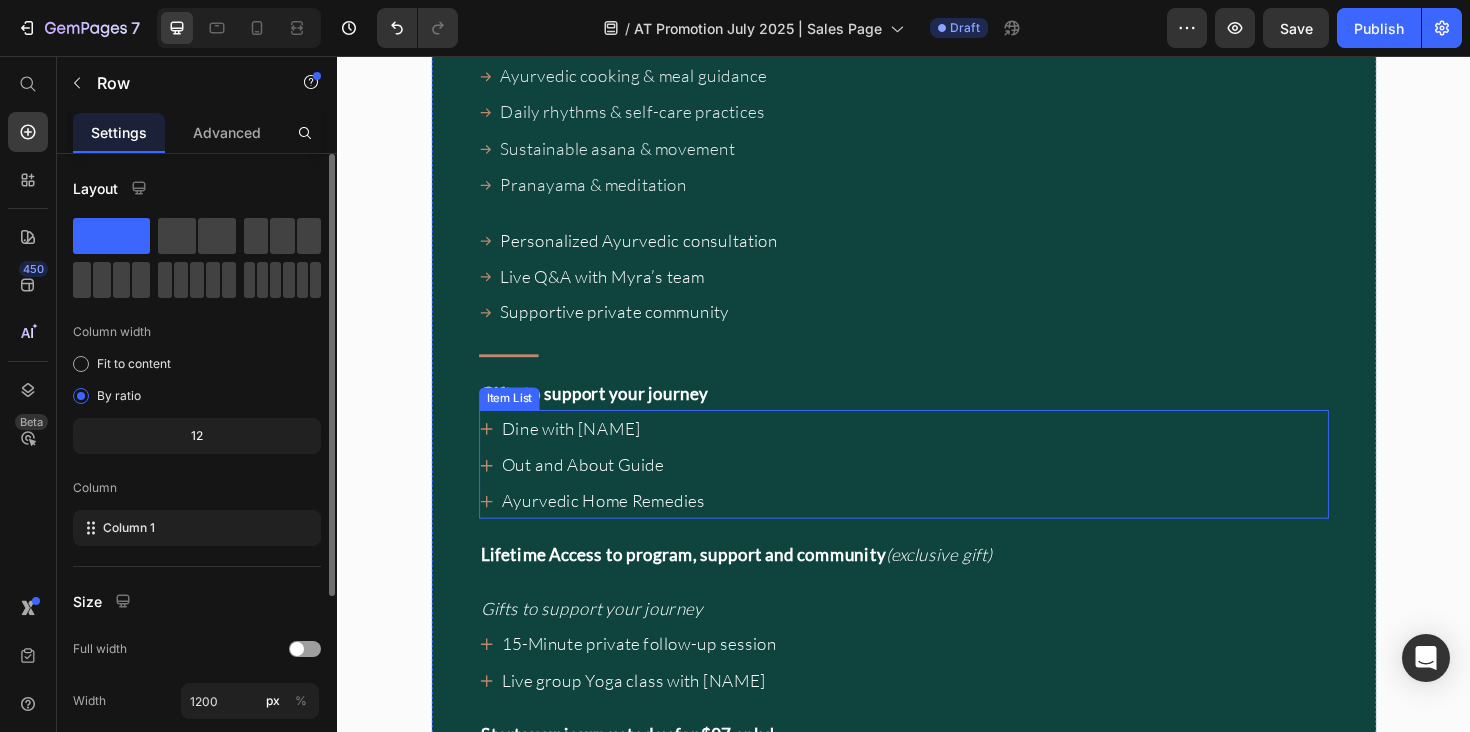 click on "Item List" at bounding box center [519, 419] 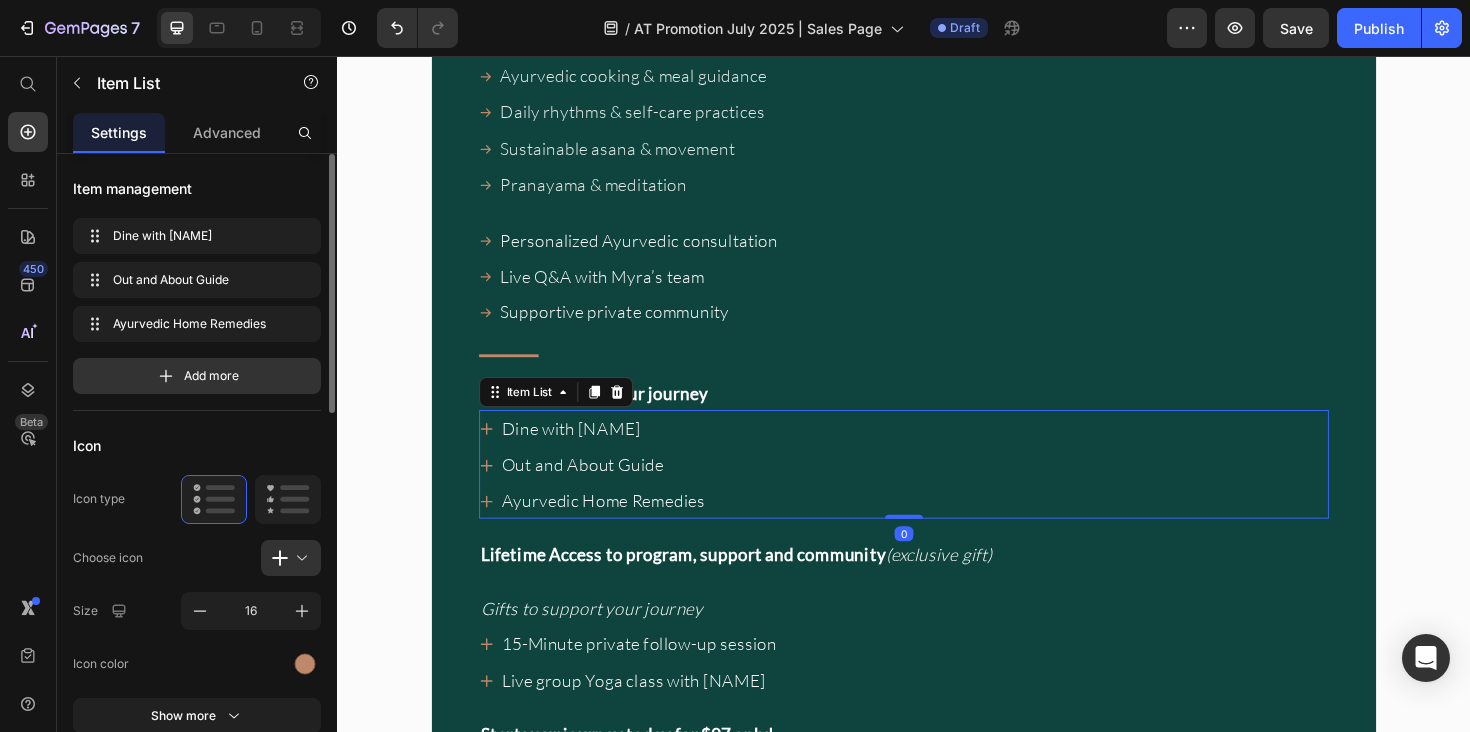 click on "Gifts to support your journey" at bounding box center [609, 413] 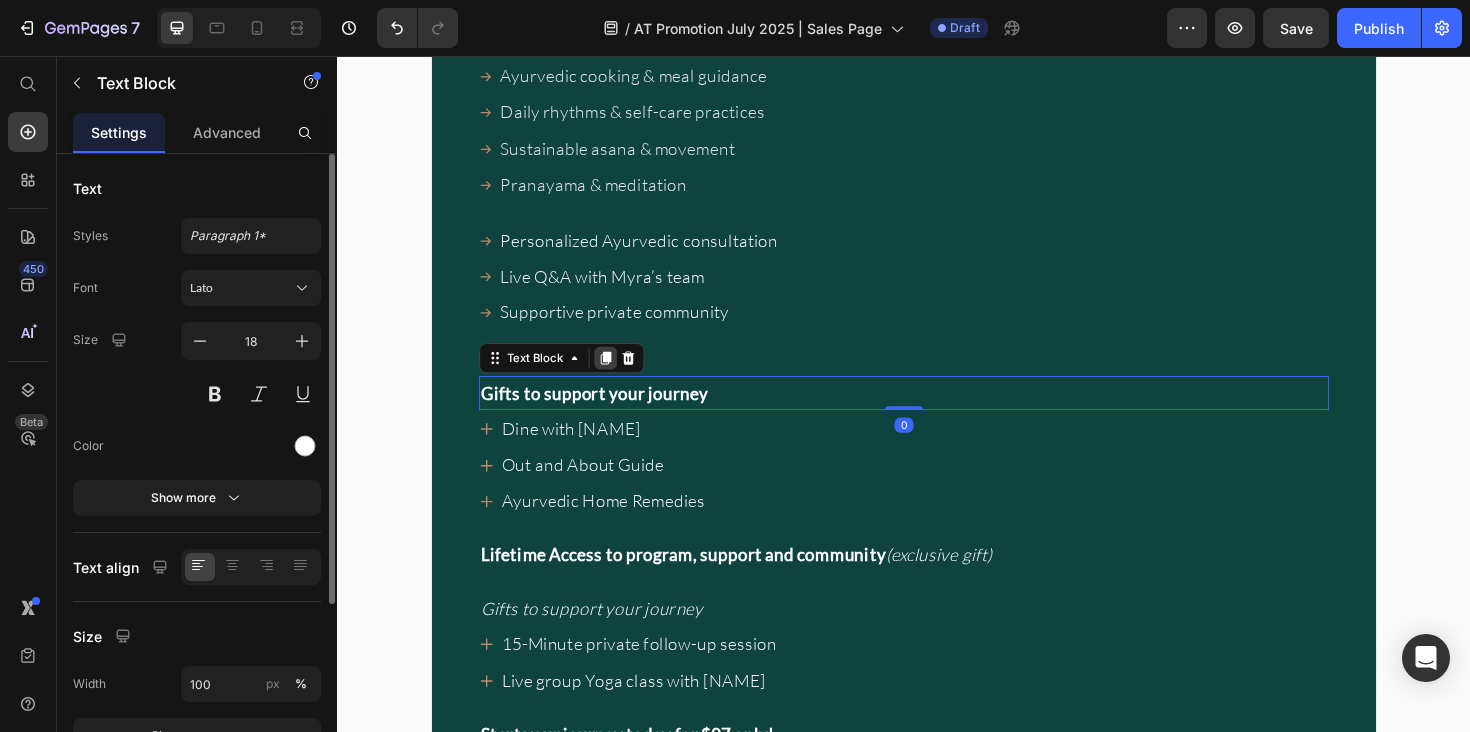 click 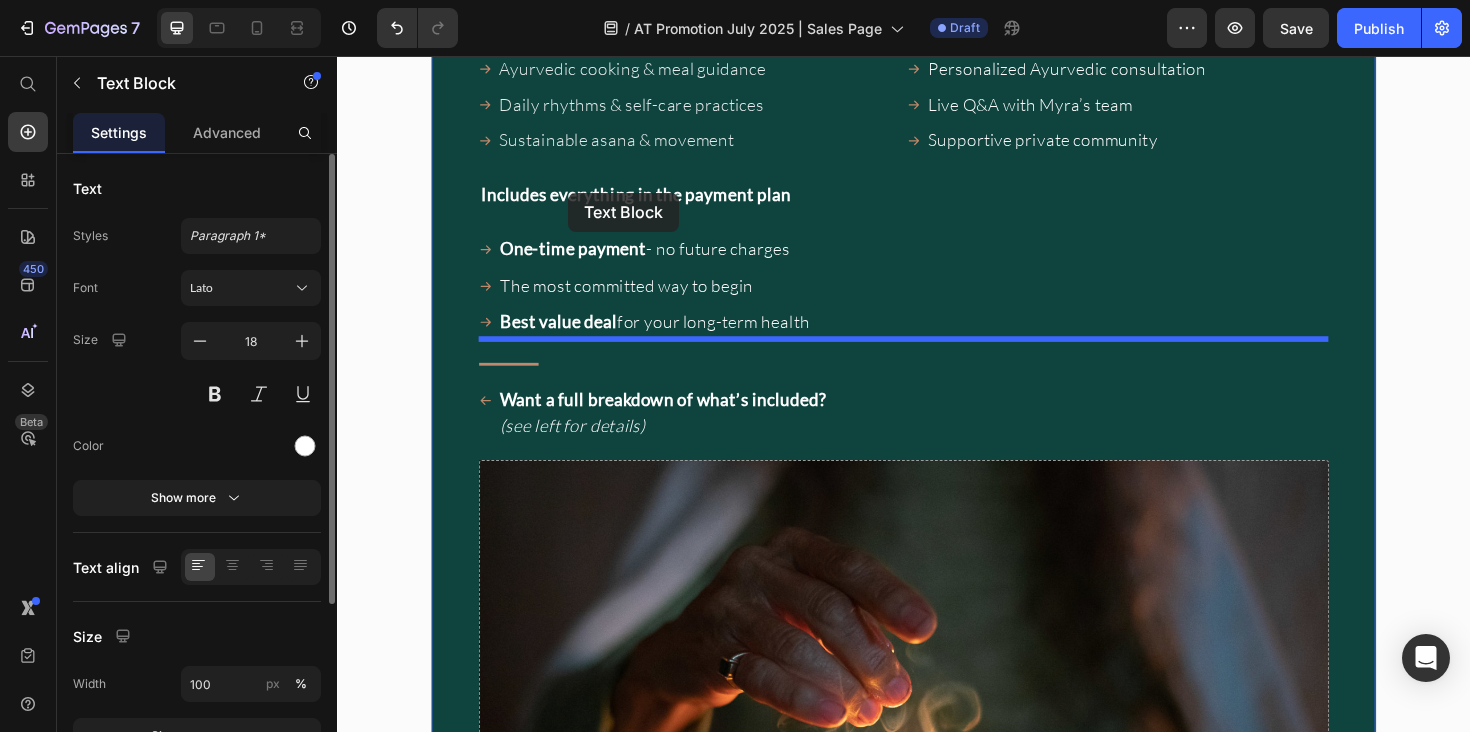 scroll, scrollTop: 17436, scrollLeft: 0, axis: vertical 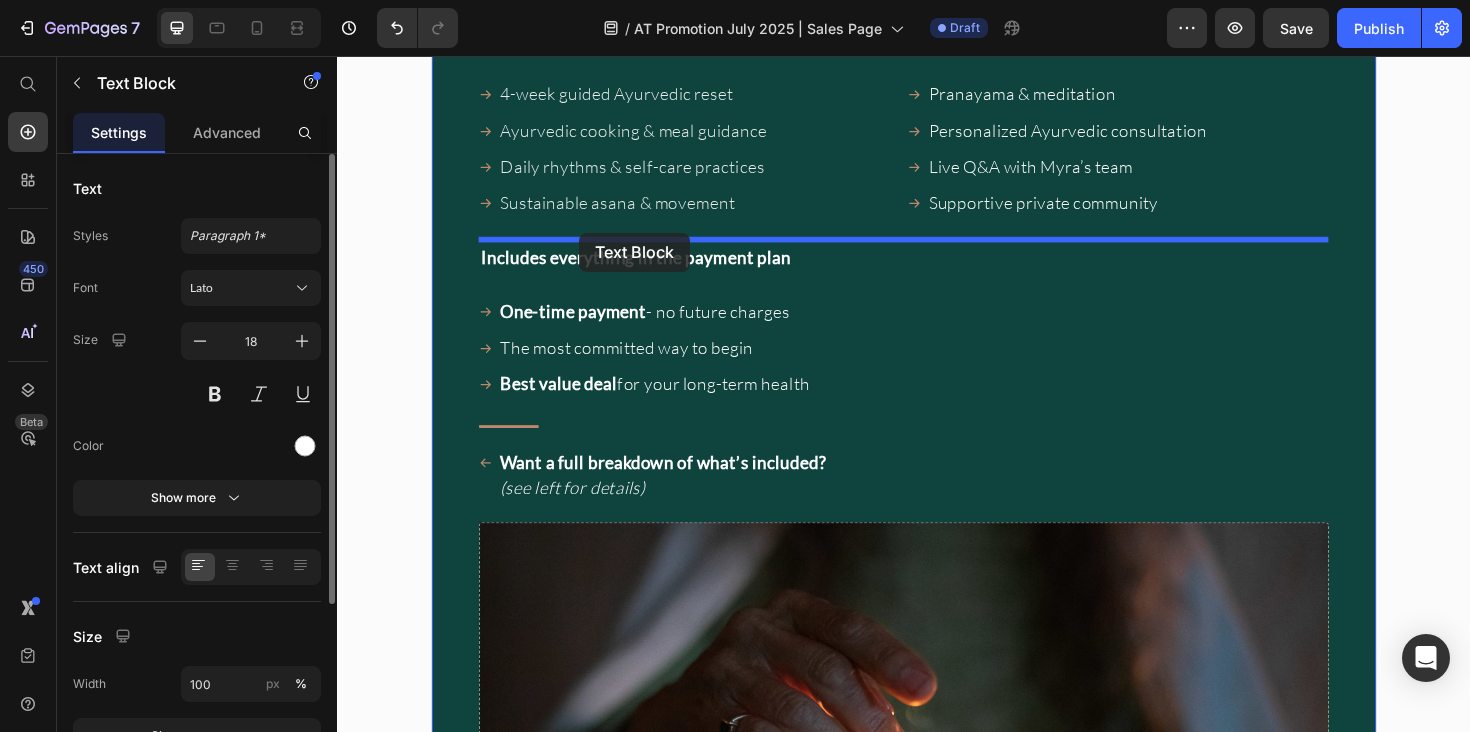 drag, startPoint x: 550, startPoint y: 498, endPoint x: 593, endPoint y: 243, distance: 258.60007 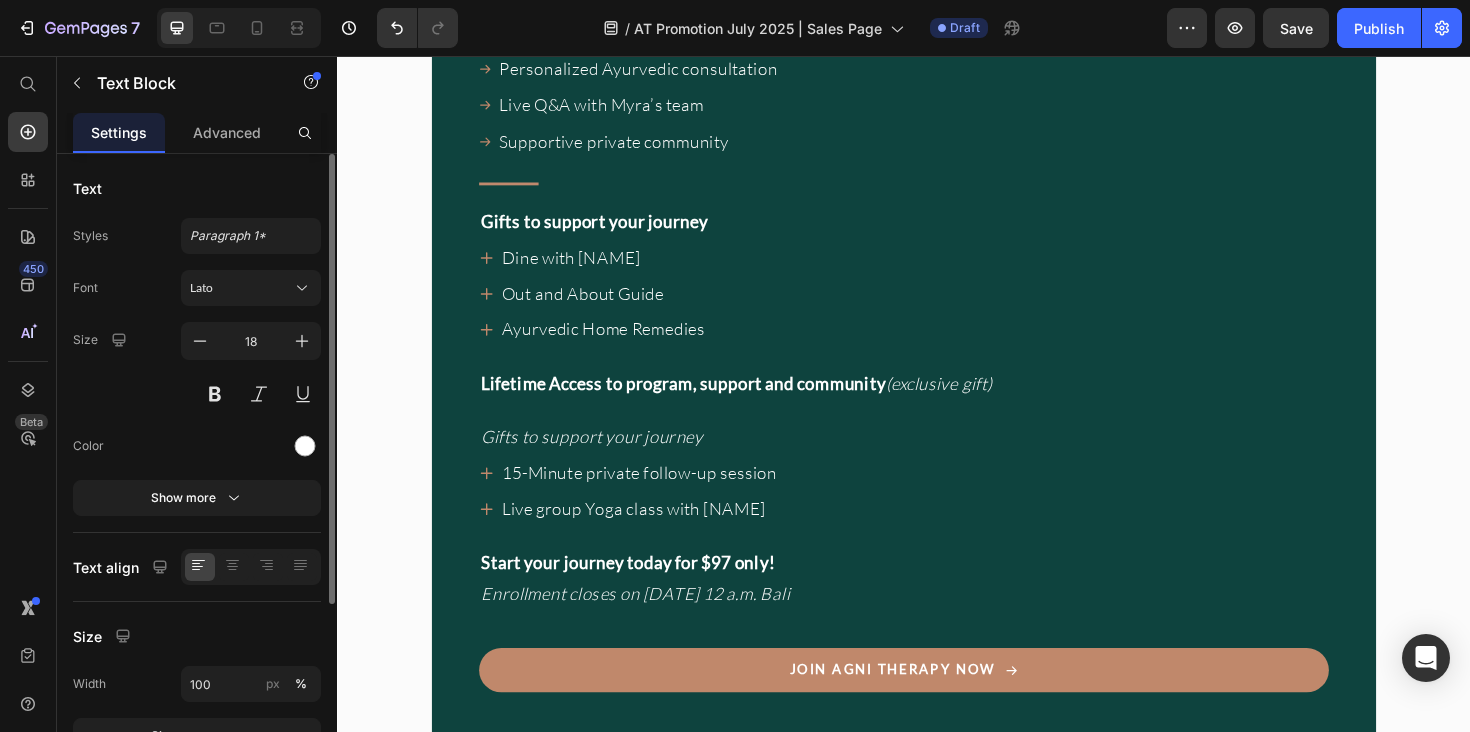 scroll, scrollTop: 19285, scrollLeft: 0, axis: vertical 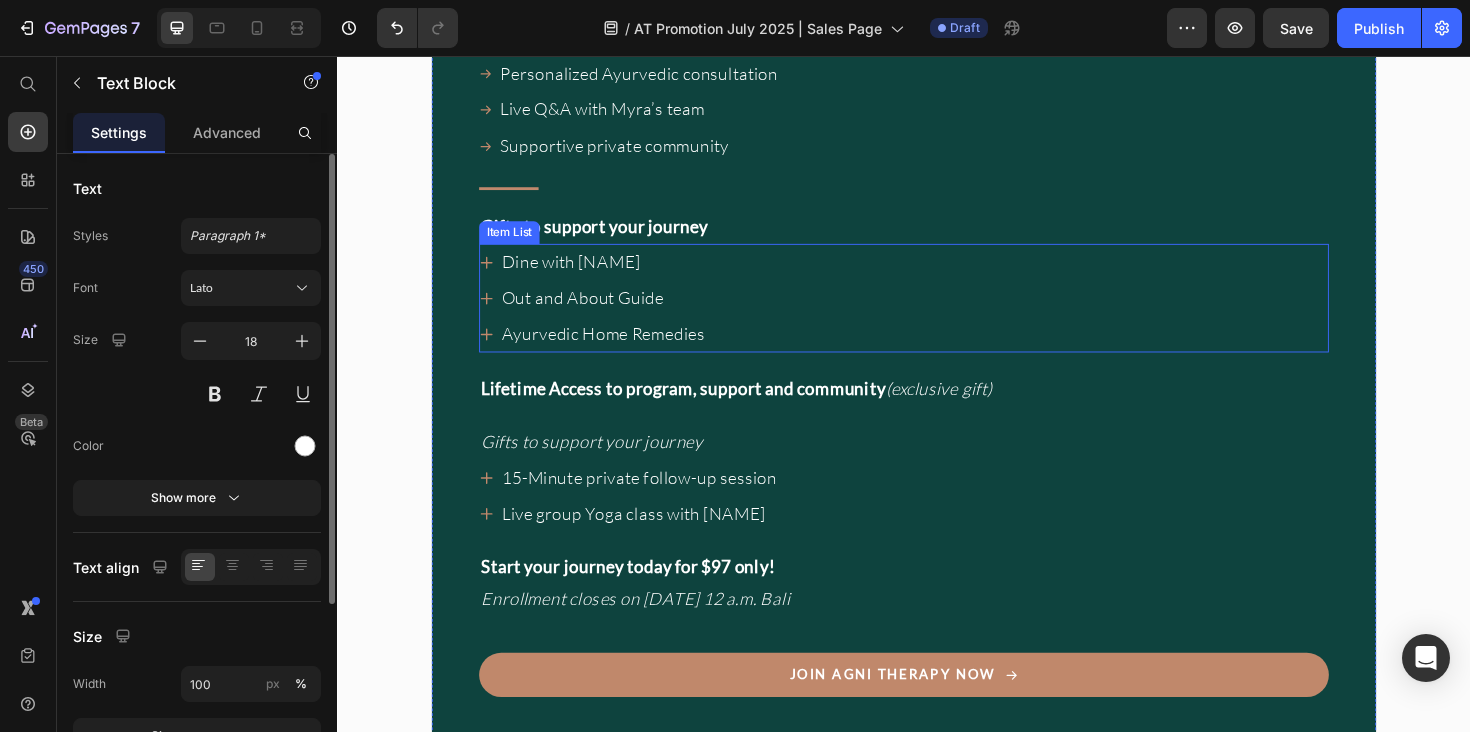 click on "Dine with Myra
Out and About Guide
Ayurvedic Home Remedies" at bounding box center (937, 312) 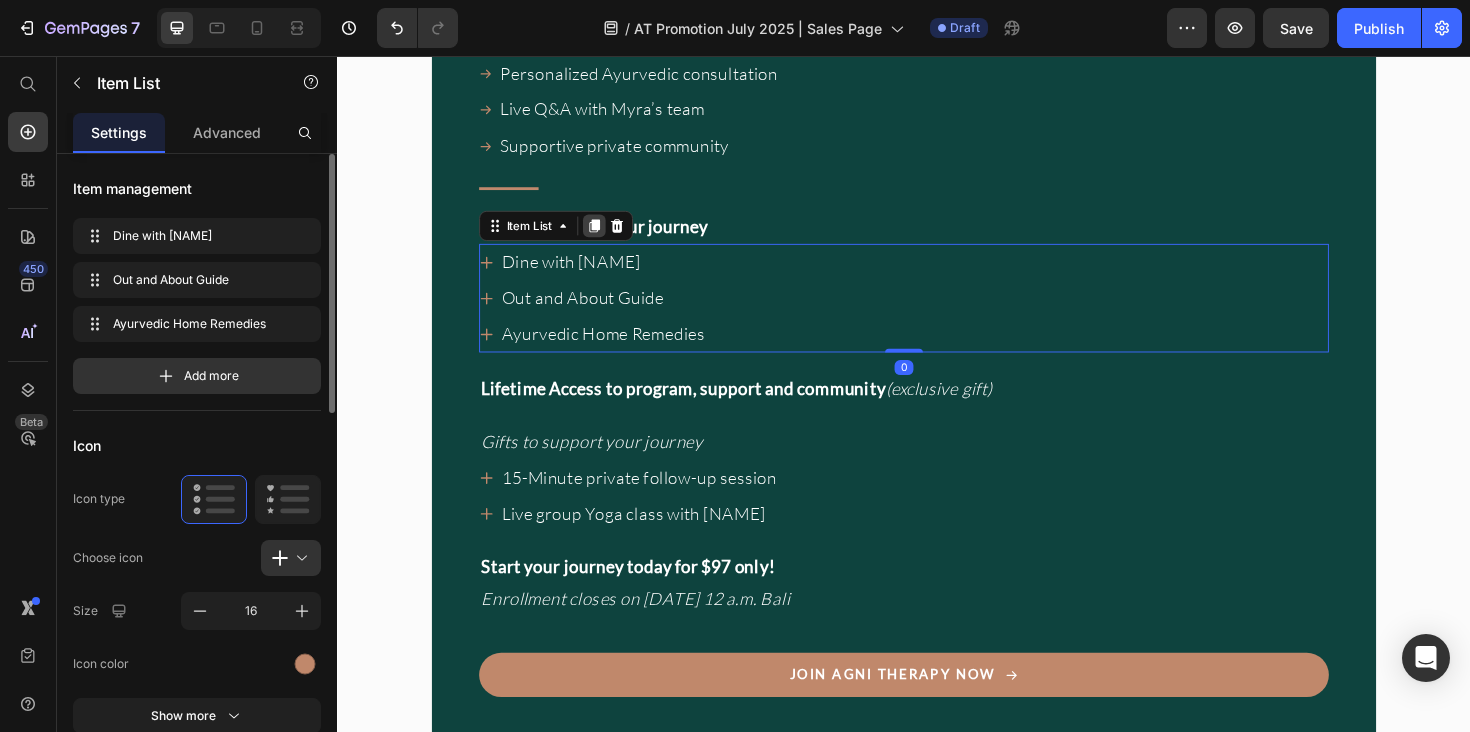 click 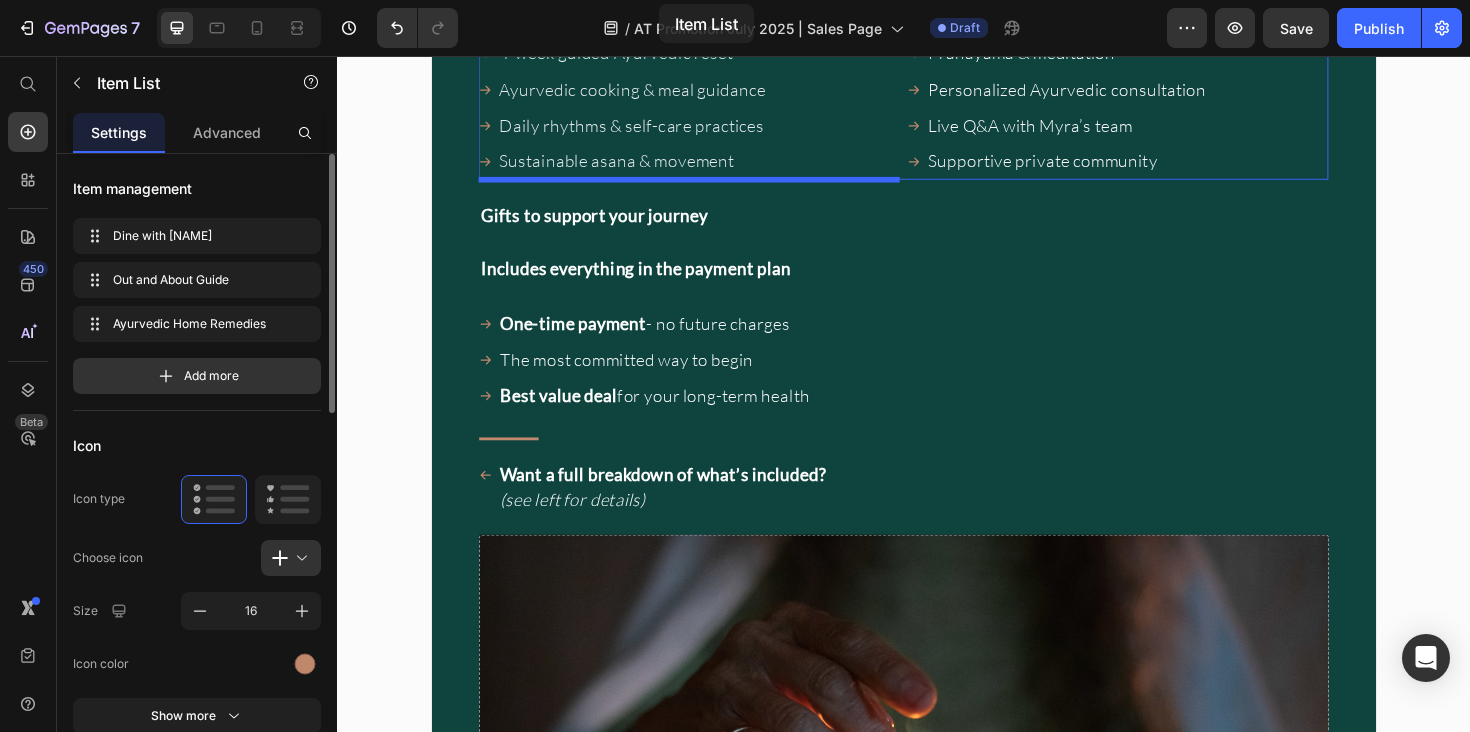 scroll, scrollTop: 17269, scrollLeft: 0, axis: vertical 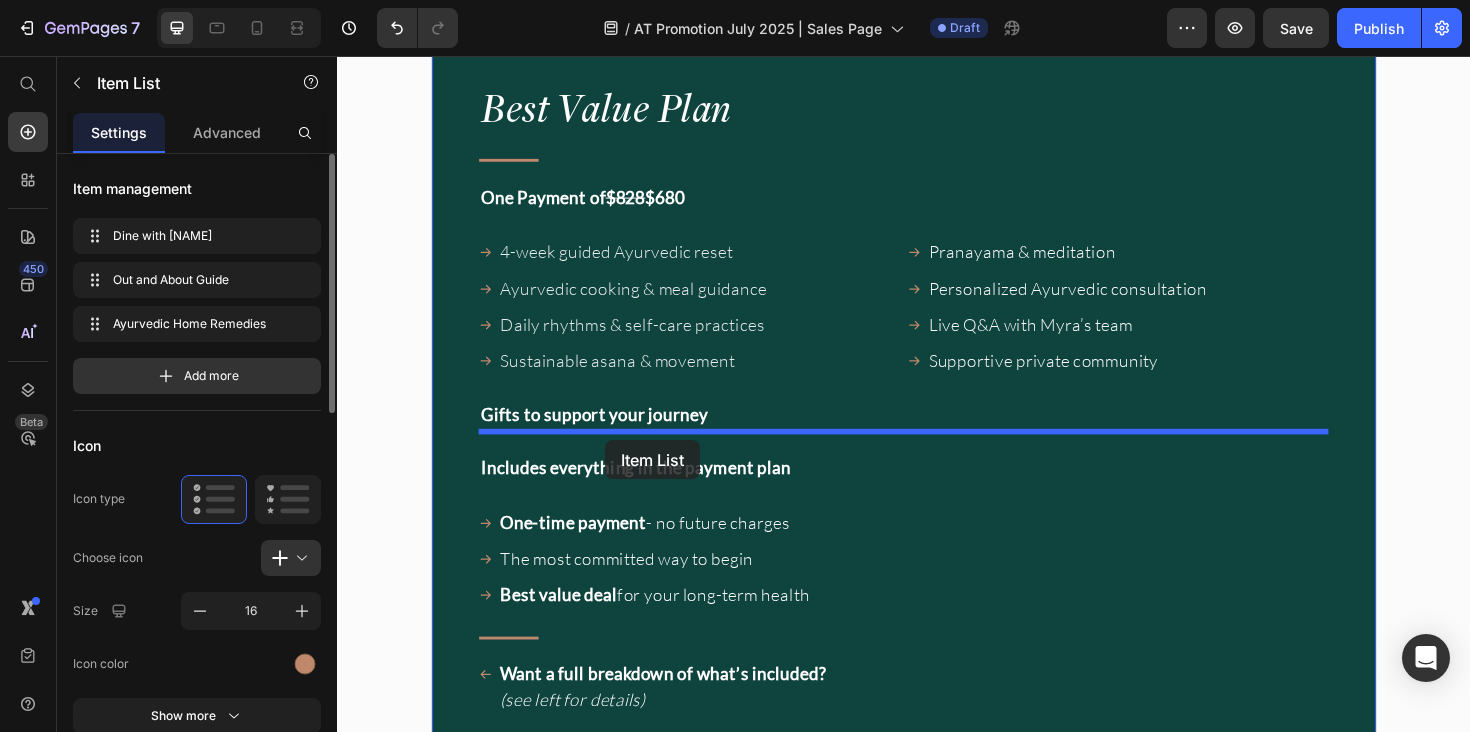 drag, startPoint x: 558, startPoint y: 348, endPoint x: 621, endPoint y: 462, distance: 130.24976 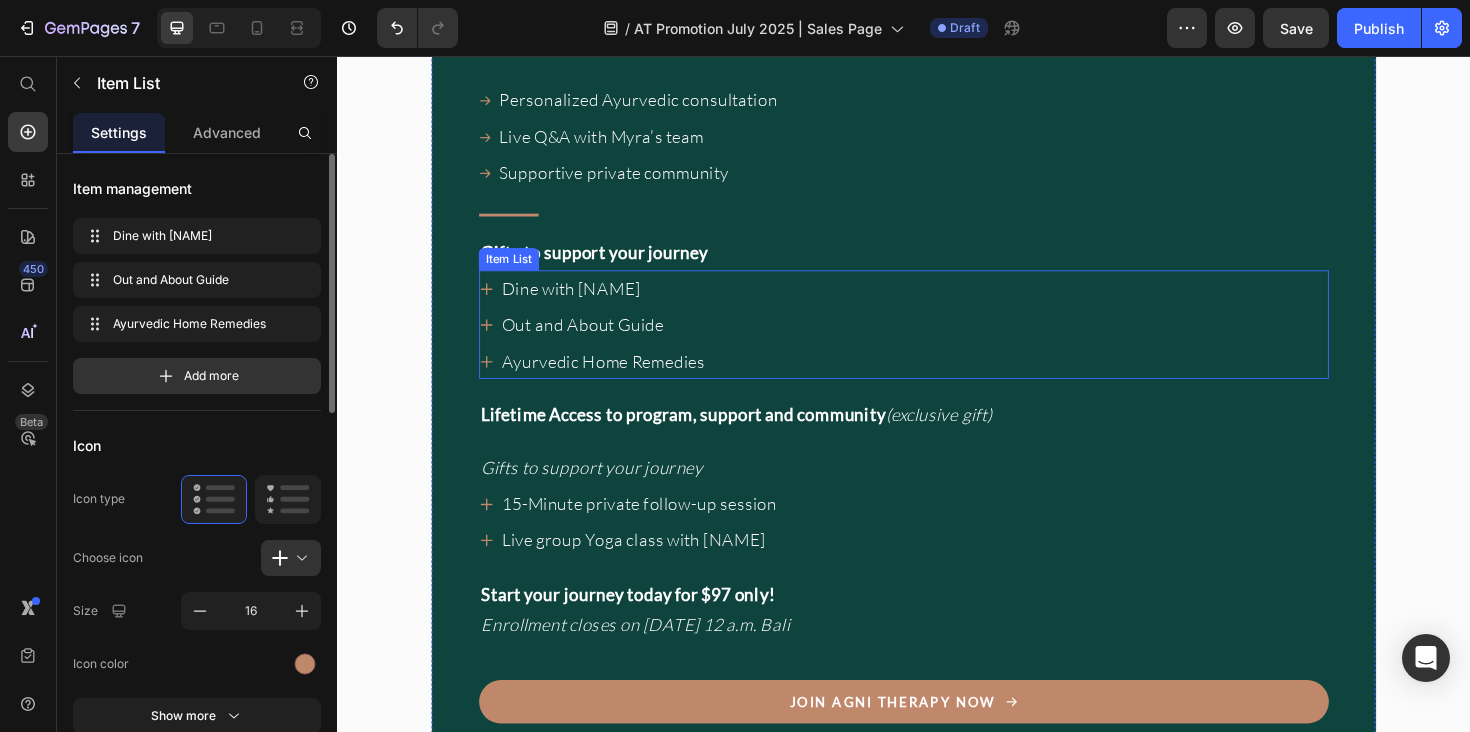 scroll, scrollTop: 19448, scrollLeft: 0, axis: vertical 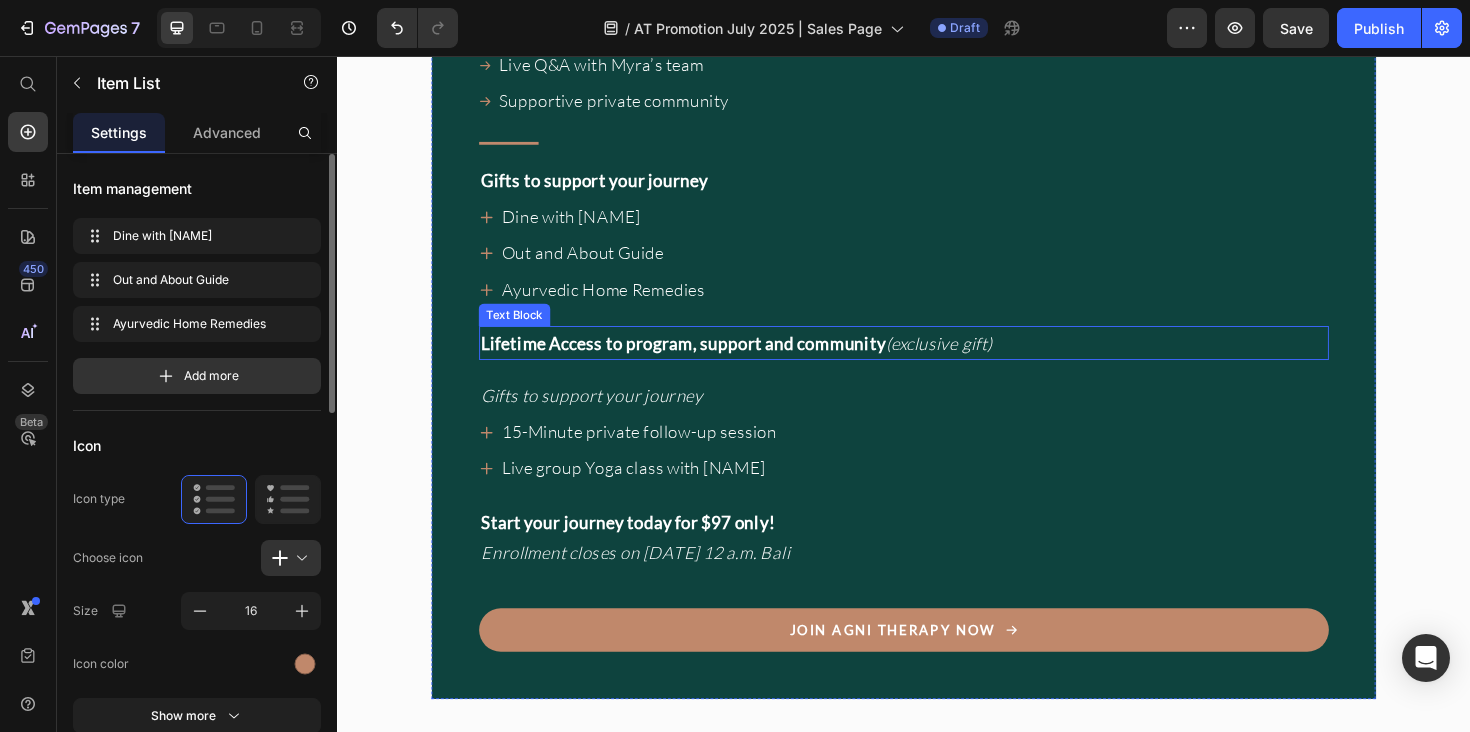 click on "Lifetime Access to program, support and community" at bounding box center (703, 360) 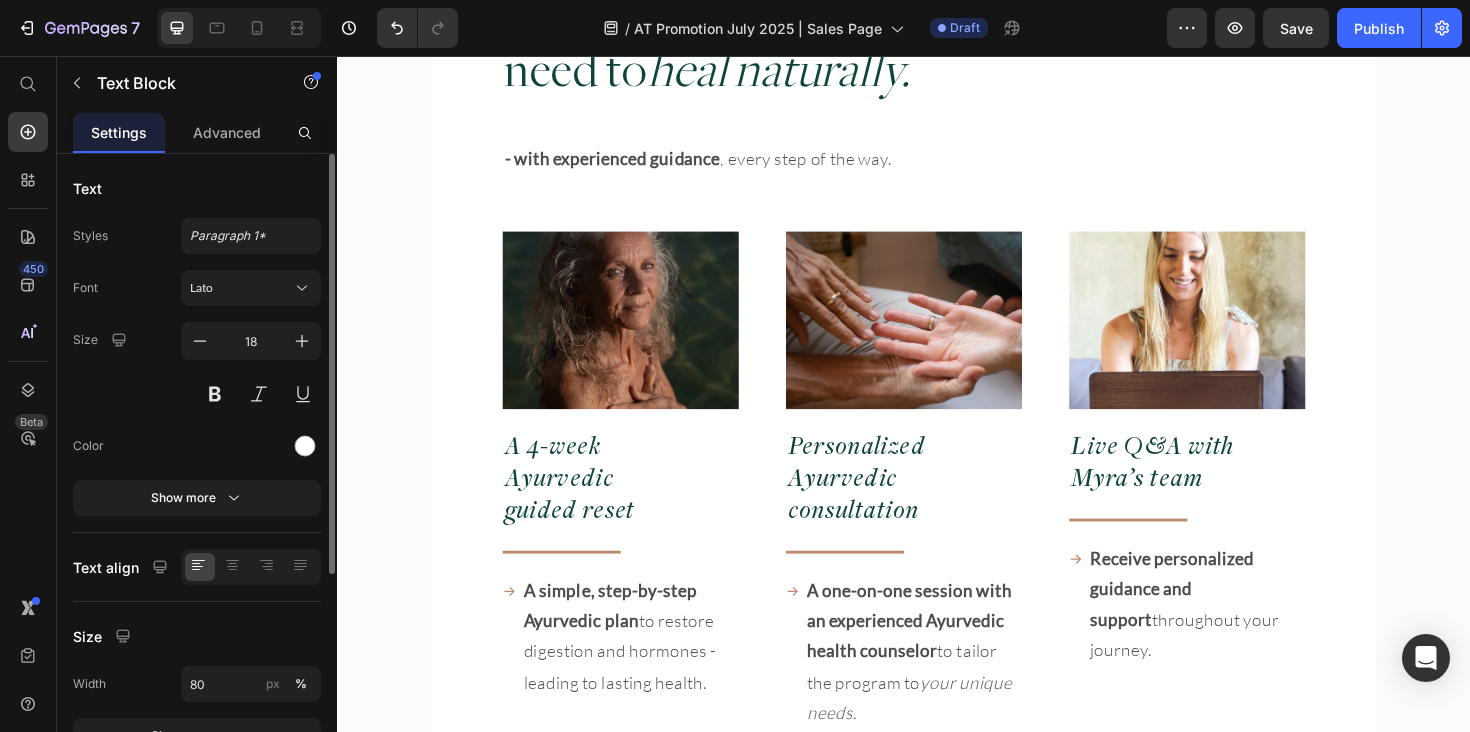 scroll, scrollTop: 12196, scrollLeft: 0, axis: vertical 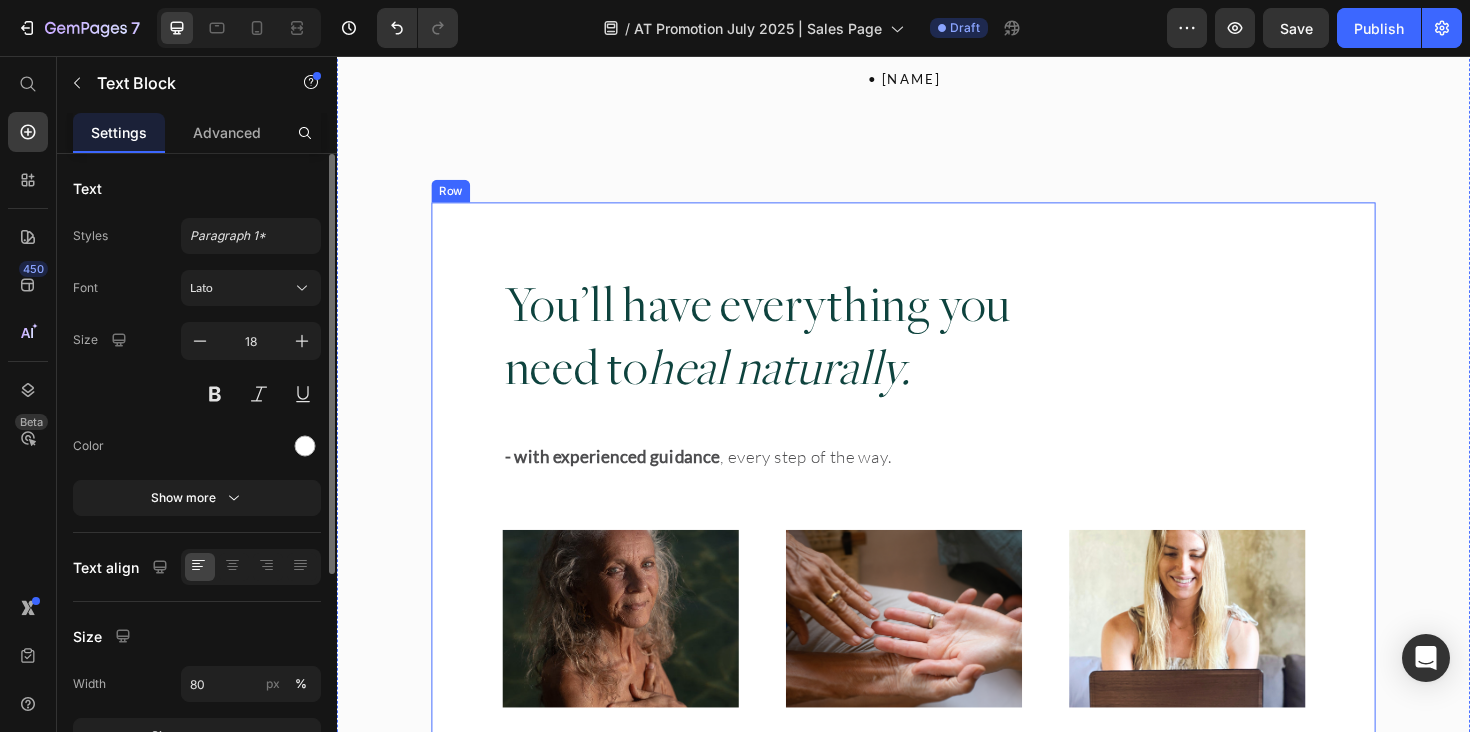 click on "You’ll have everything you need to  heal naturally. Heading - with experienced guidance , every step of the way. Text Block Image A 4-week Ayurvedic guided reset Heading                Title Line
A simple, step-by-step Ayurvedic plan  to restore digestion and hormones - leading to lasting health. Item List Image Personalized Ayurvedic consultation Heading                Title Line
A one-on-one session with an experienced Ayurvedic health counselor  to tailor the program to  your unique needs. Item List Image Live Q&A with Myra’s team Heading                Title Line
Receive personalized guidance and support  throughout your journey. Item List Row Image Daily rhythms & self-care Heading                Title Line
Small but powerful shifts that align your body with nature  for deep, sustainable healing. Item List Image Ayurvedic cooking & meal guidance Heading                Title Line
– for all doshas. Item List Image Title" at bounding box center (937, 1248) 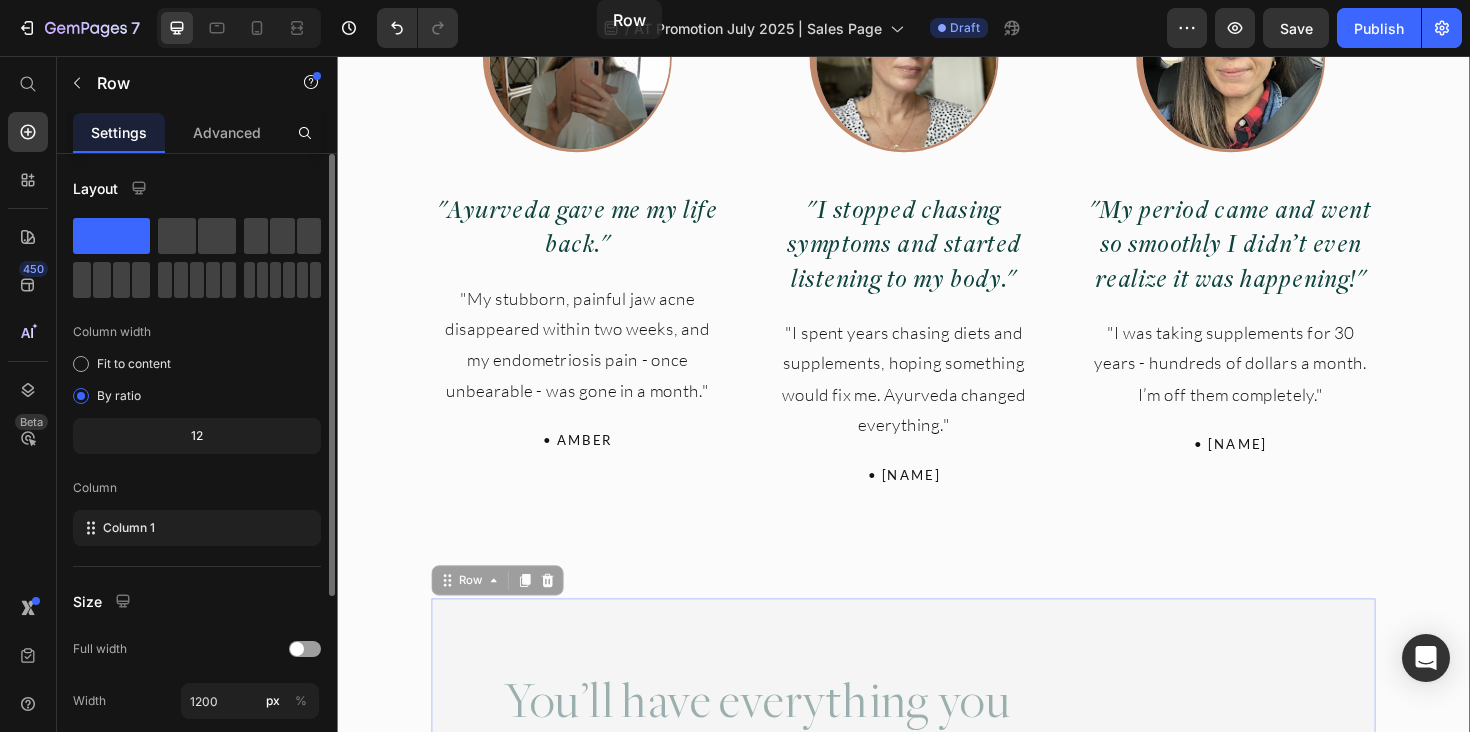 drag, startPoint x: 479, startPoint y: 187, endPoint x: 612, endPoint y: -162, distance: 373.4836 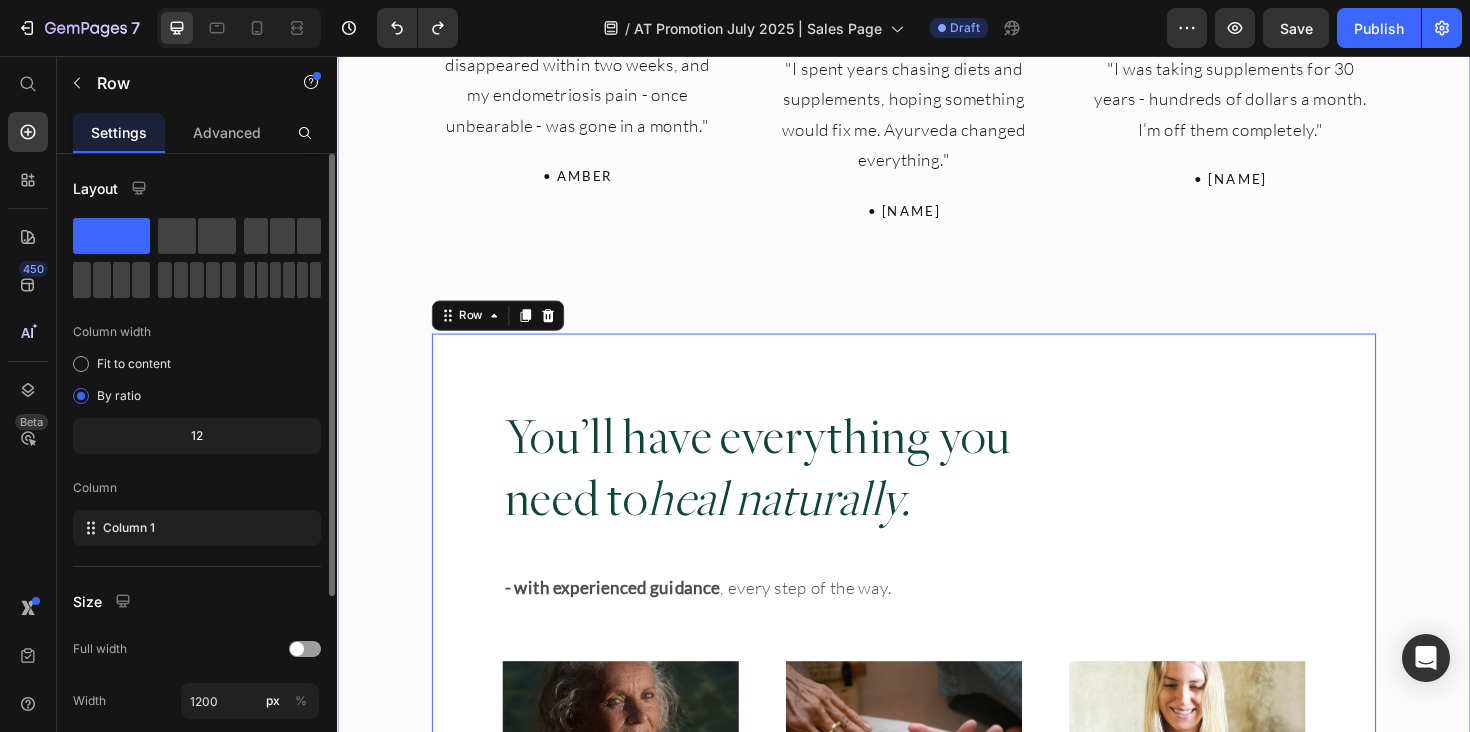 scroll, scrollTop: 12058, scrollLeft: 0, axis: vertical 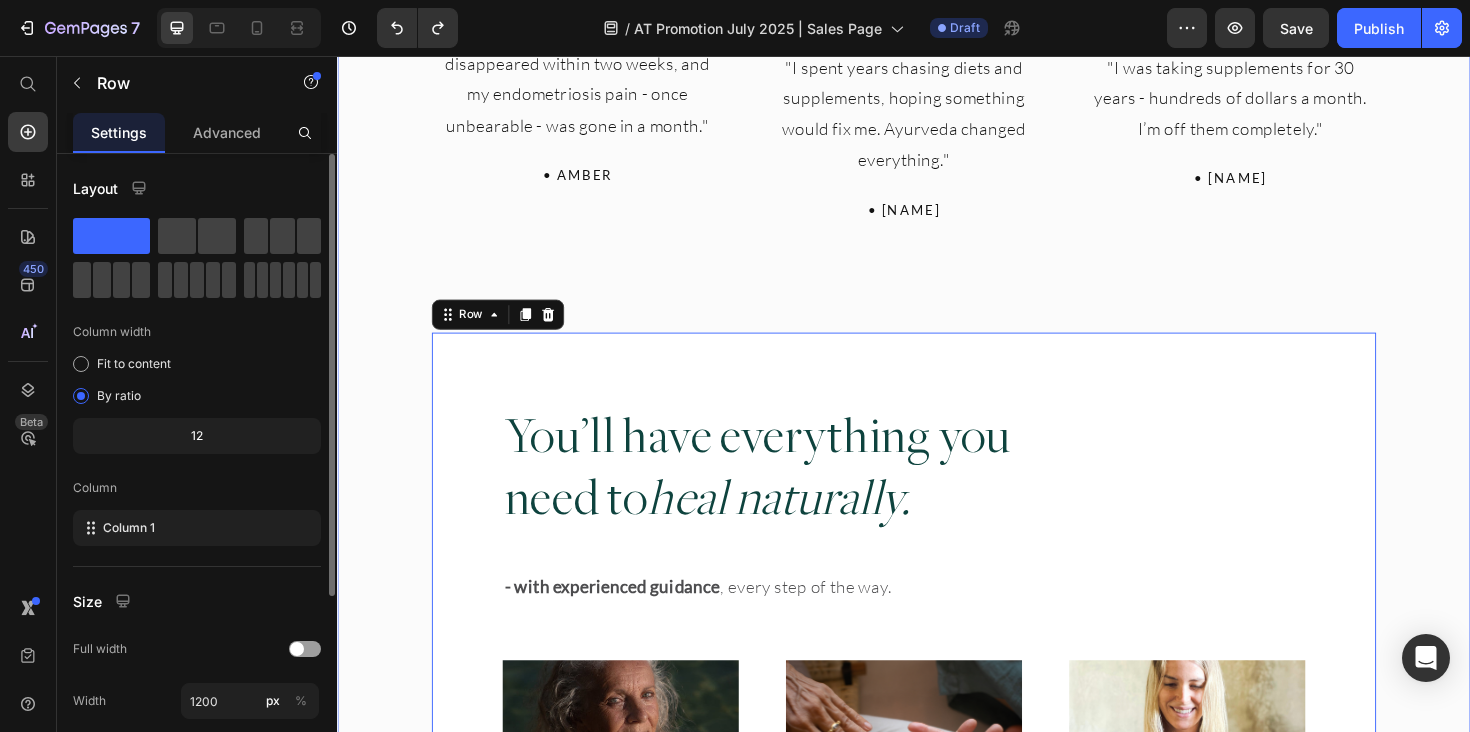 click on "Image "Ayurveda gave me my life back." Heading "My stubborn, painful jaw acne disappeared within two weeks, and my endometriosis pain - once unbearable - was gone in a month." Text Block • Amber Text Block Image "I stopped chasing symptoms and started listening to my body." Heading "I spent years chasing diets and supplements, hoping something would fix me. Ayurveda changed everything." Text Block • Lindsay Text Block Image "My period came and went so smoothly I didn’t even realize it was happening!" Heading "I was taking supplements for 30 years - hundreds of dollars a month. I’m off them completely." Text Block • Julie Text Block Row You’ll have everything you need to  heal naturally. Heading - with experienced guidance , every step of the way. Text Block Image A 4-week Ayurvedic guided reset Heading                Title Line
A simple, step-by-step Ayurvedic plan  to restore digestion and hormones - leading to lasting health. Item List Image Personalized Ayurvedic consultation" at bounding box center (937, 1803) 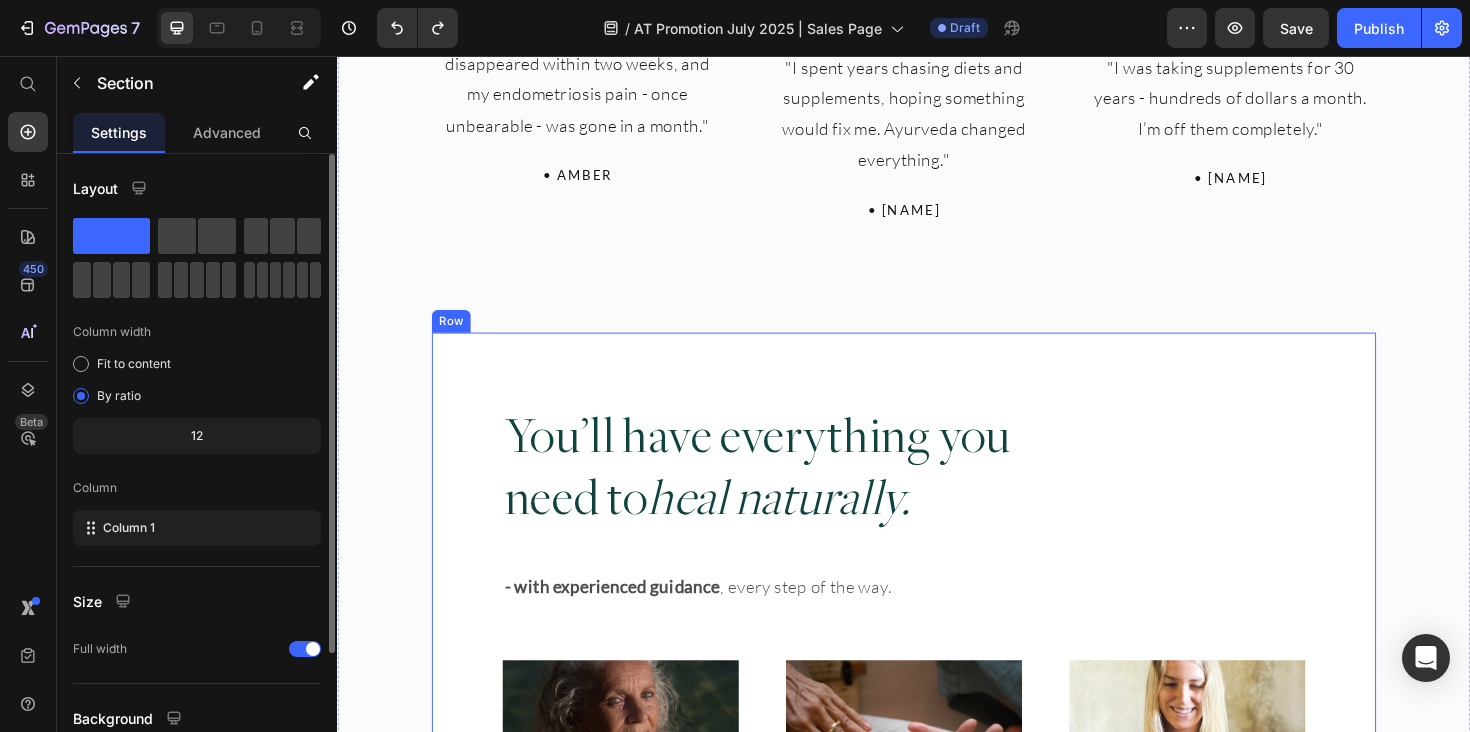 click on "You’ll have everything you need to  heal naturally. Heading - with experienced guidance , every step of the way. Text Block Image A 4-week Ayurvedic guided reset Heading                Title Line
A simple, step-by-step Ayurvedic plan  to restore digestion and hormones - leading to lasting health. Item List Image Personalized Ayurvedic consultation Heading                Title Line
A one-on-one session with an experienced Ayurvedic health counselor  to tailor the program to  your unique needs. Item List Image Live Q&A with Myra’s team Heading                Title Line
Receive personalized guidance and support  throughout your journey. Item List Row Image Daily rhythms & self-care Heading                Title Line
Small but powerful shifts that align your body with nature  for deep, sustainable healing. Item List Image Ayurvedic cooking & meal guidance Heading                Title Line
– for all doshas. Item List Image Title" at bounding box center [937, 1386] 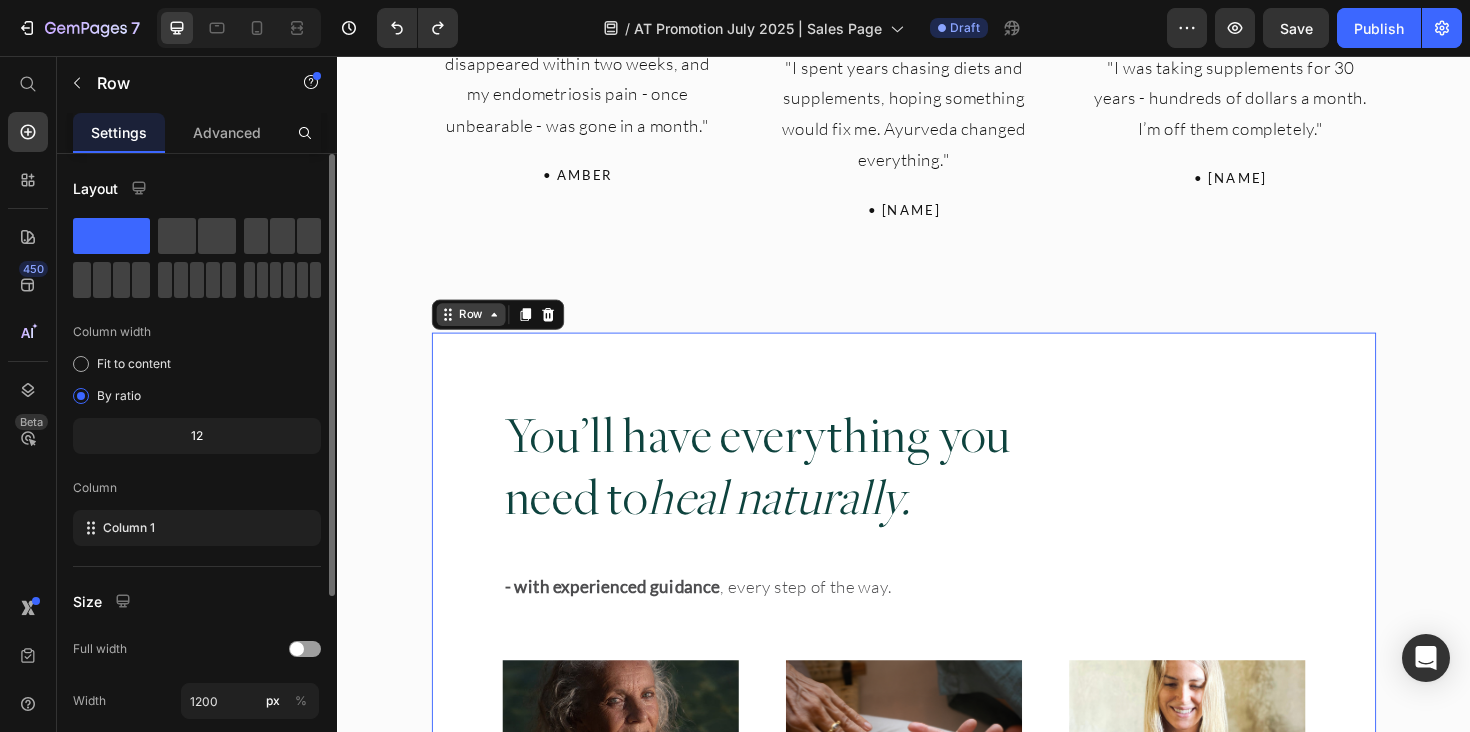 click on "Row" at bounding box center [478, 330] 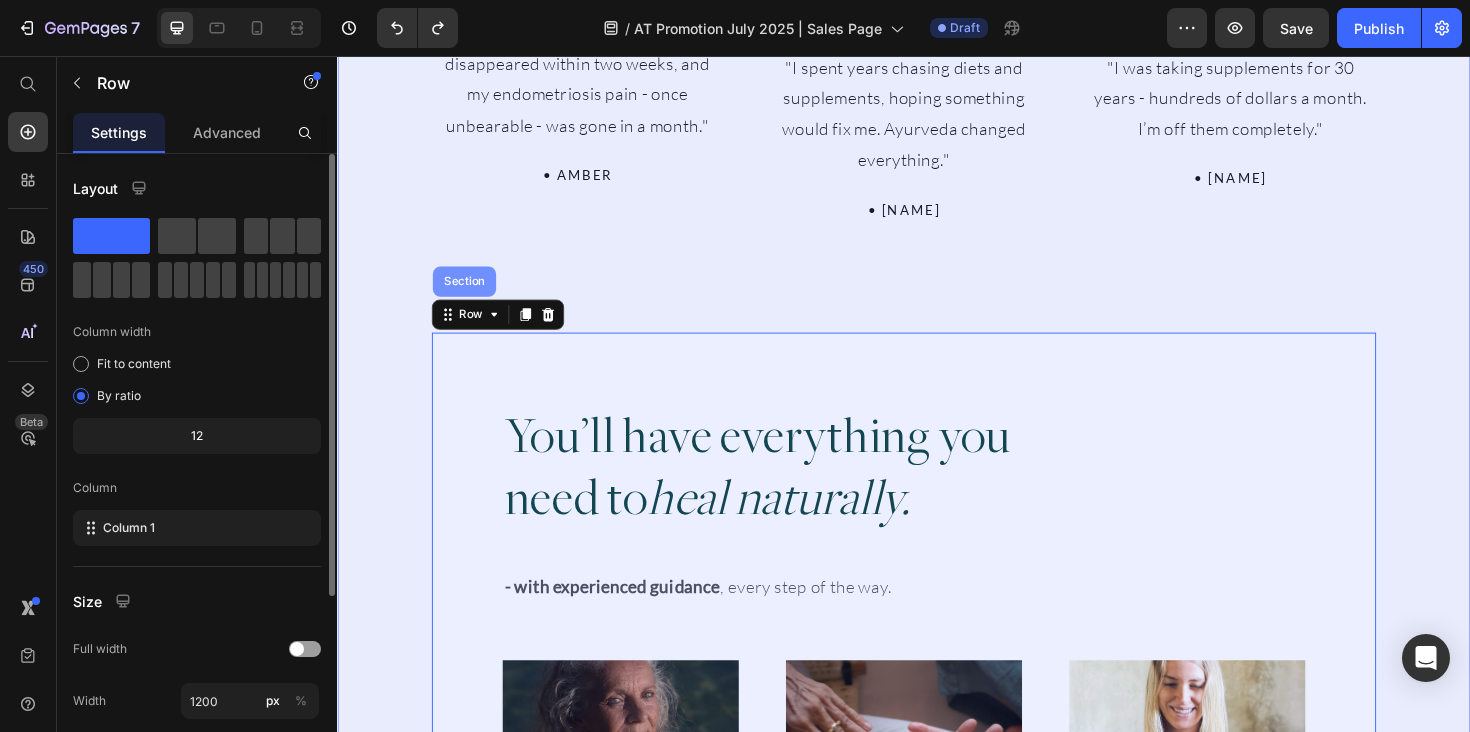 click on "Section" at bounding box center (471, 295) 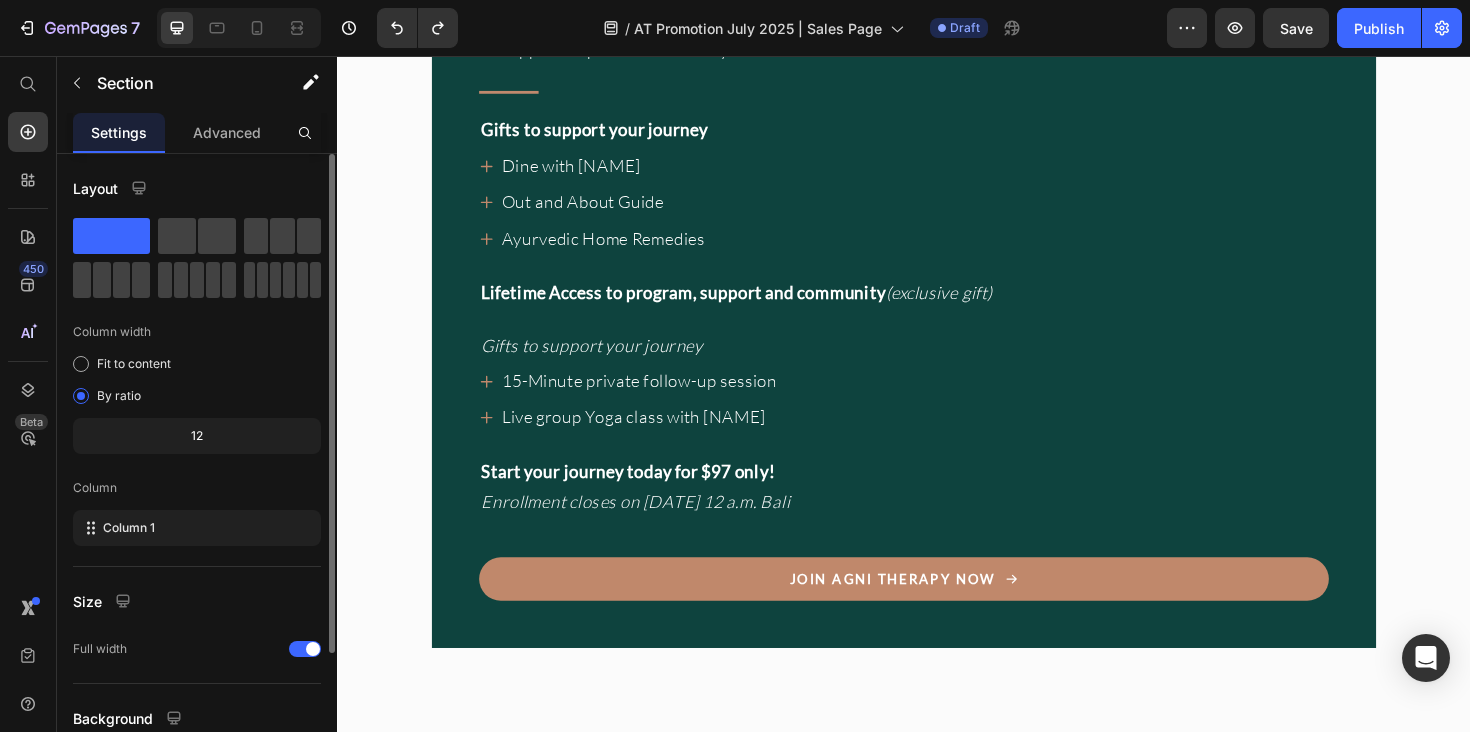 scroll, scrollTop: 19507, scrollLeft: 0, axis: vertical 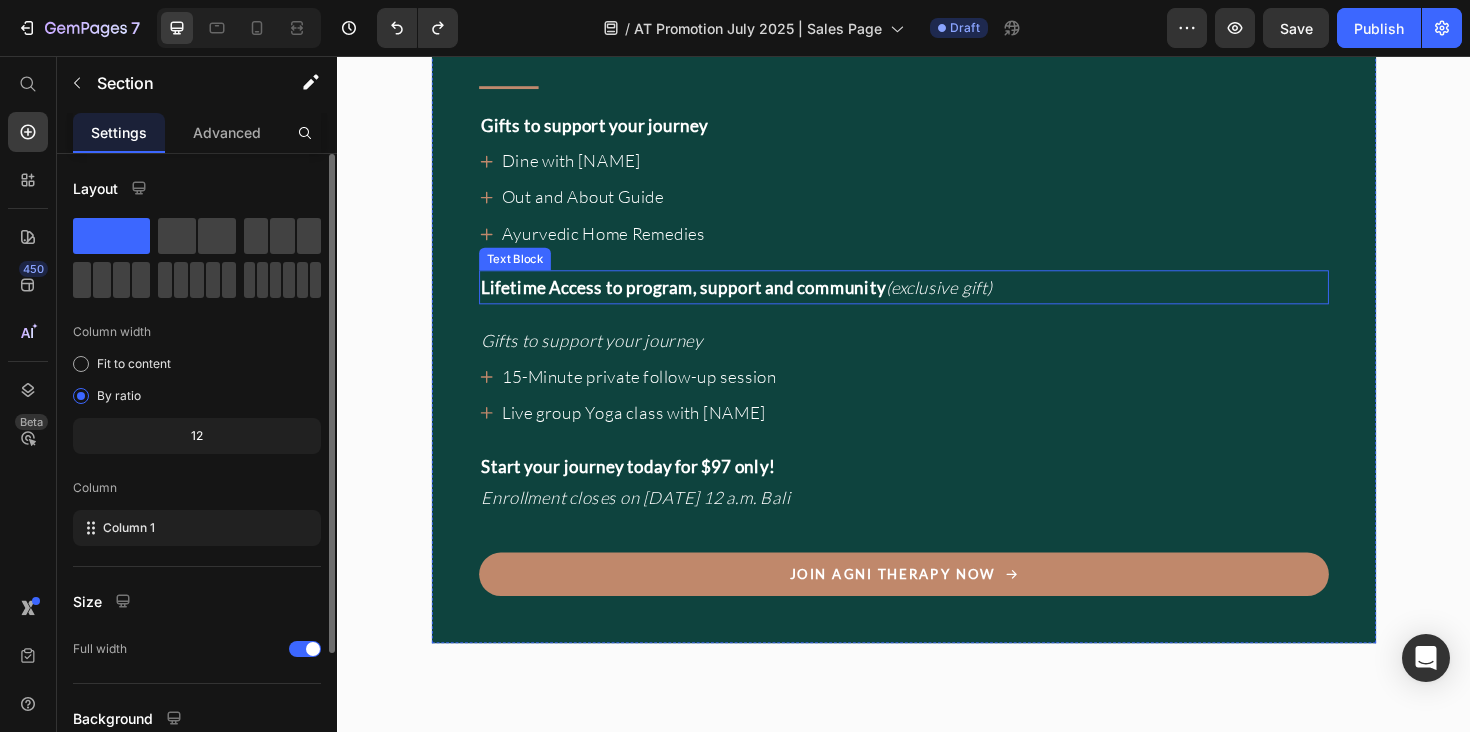 click on "Lifetime Access to program, support and community  (exclusive gift)" at bounding box center [847, 301] 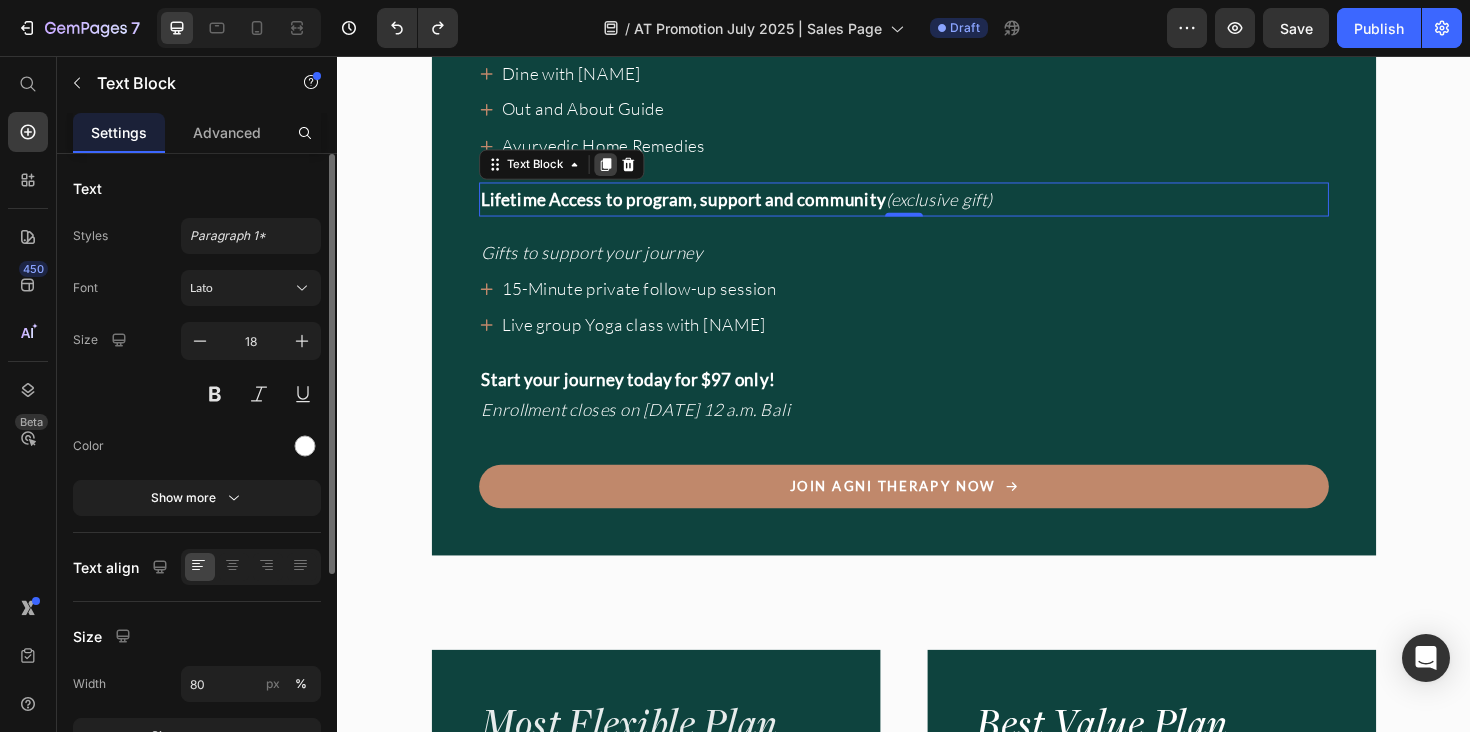 scroll, scrollTop: 19352, scrollLeft: 0, axis: vertical 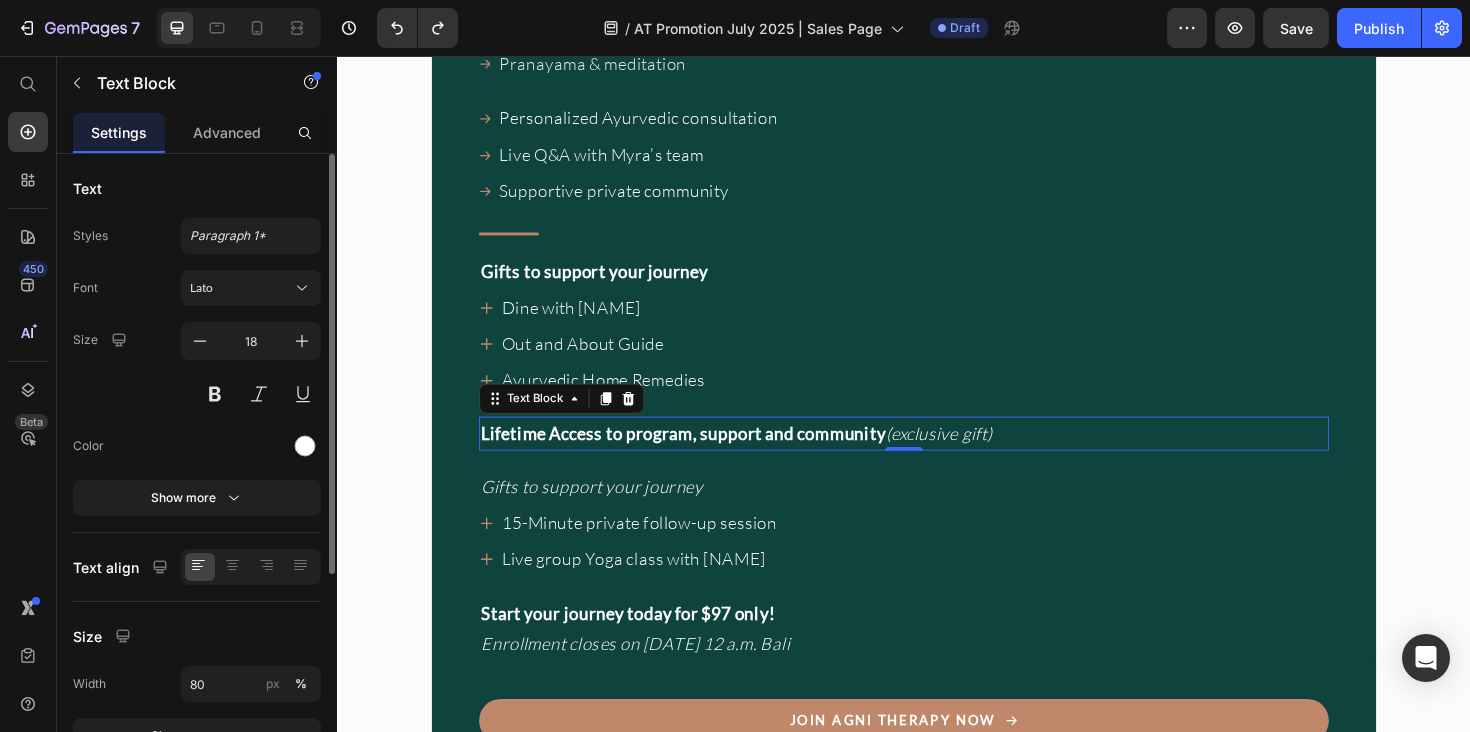 click at bounding box center [621, 419] 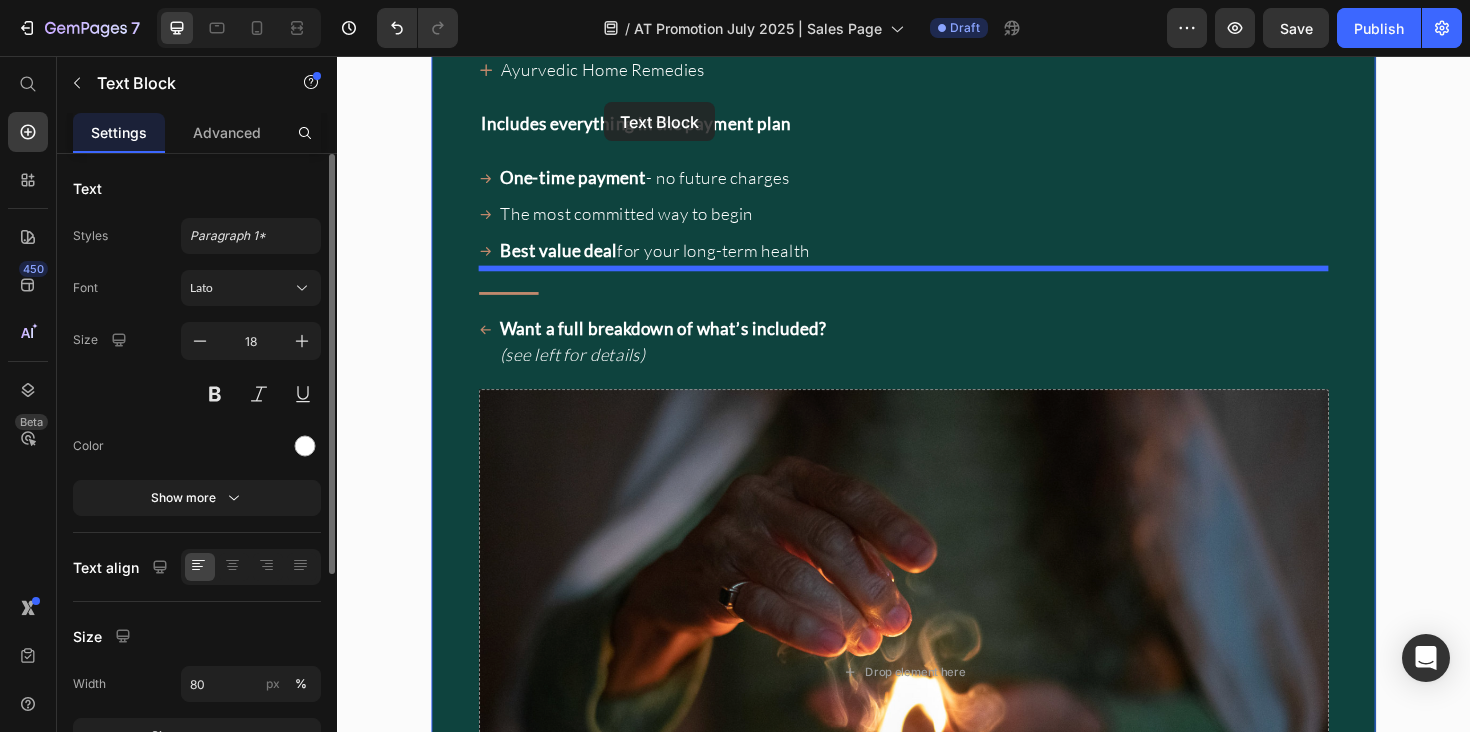 scroll, scrollTop: 17677, scrollLeft: 0, axis: vertical 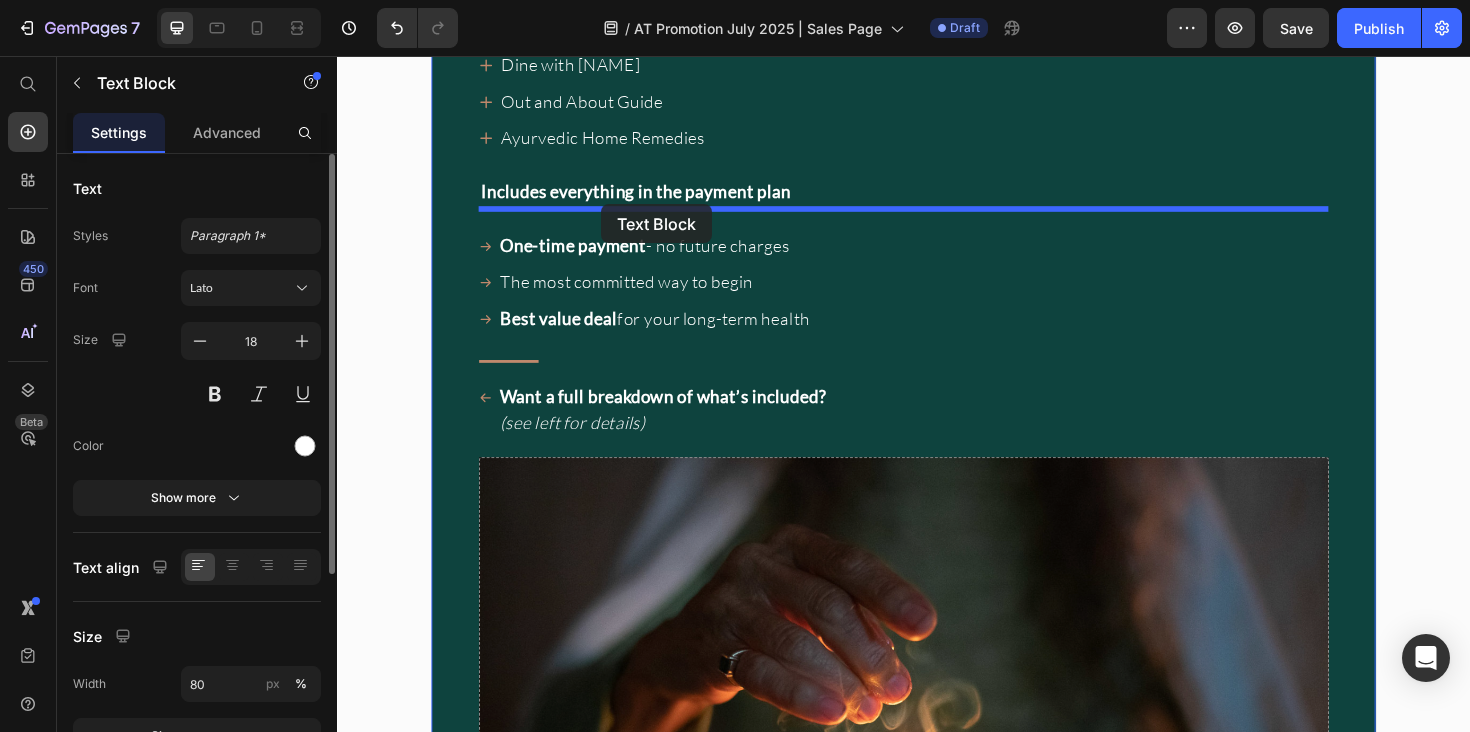 drag, startPoint x: 531, startPoint y: 472, endPoint x: 617, endPoint y: 213, distance: 272.90475 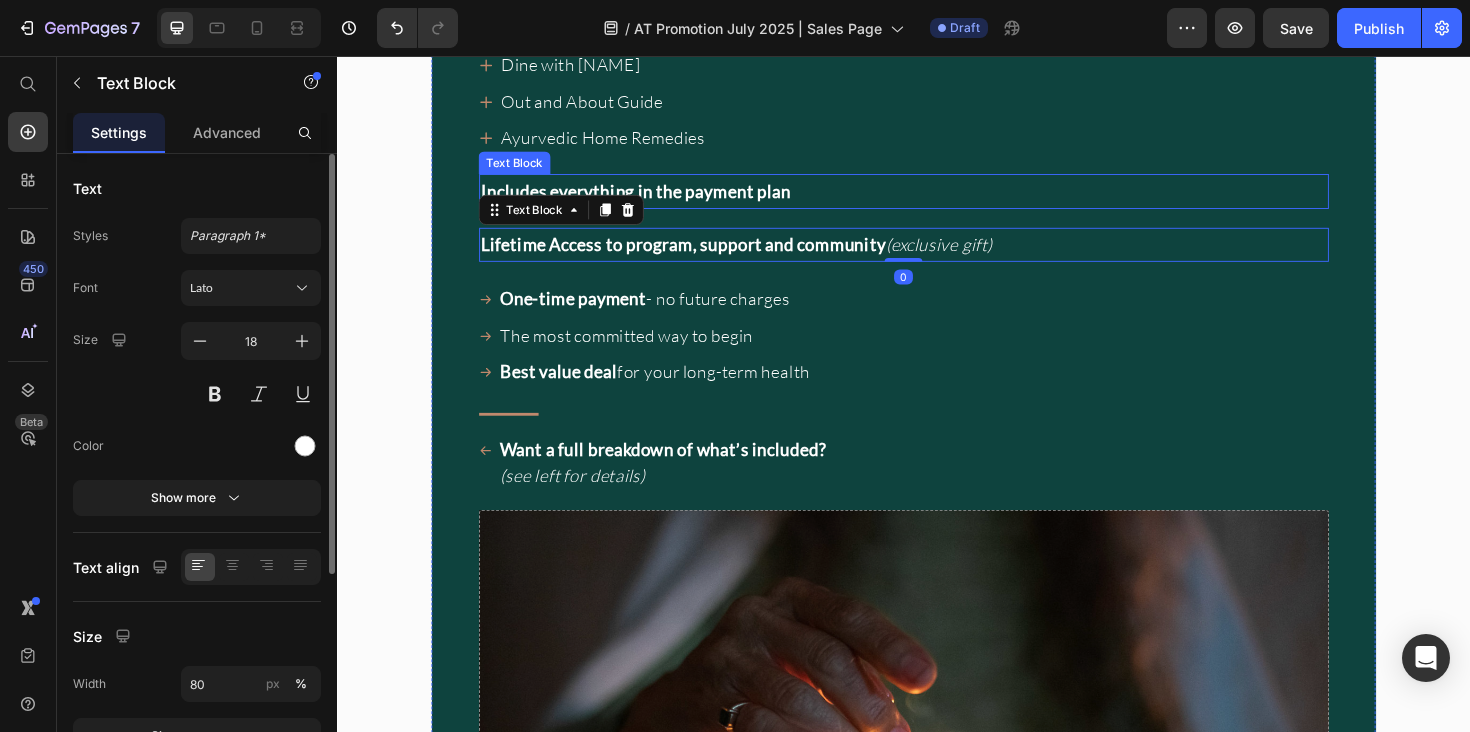 click on "Includes everything in the payment plan" at bounding box center [653, 199] 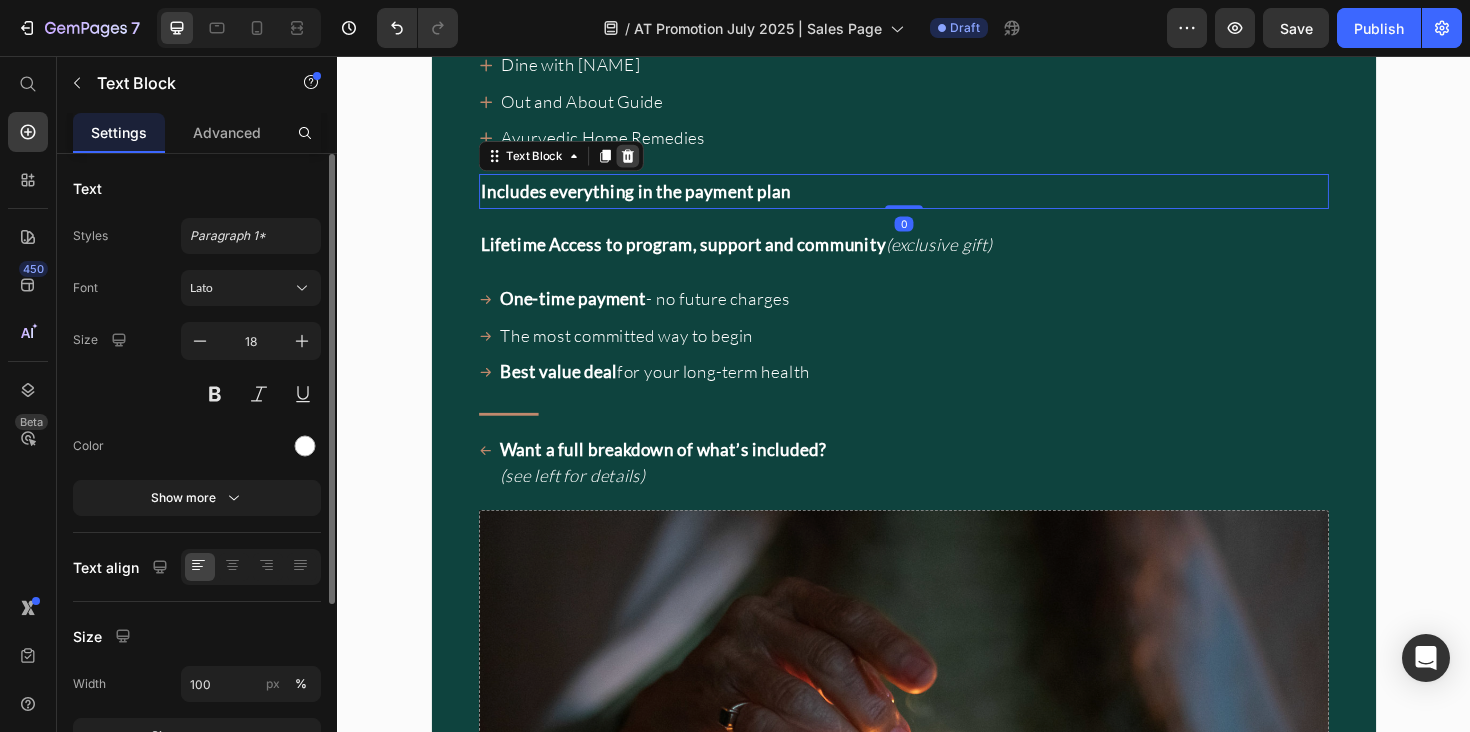 click 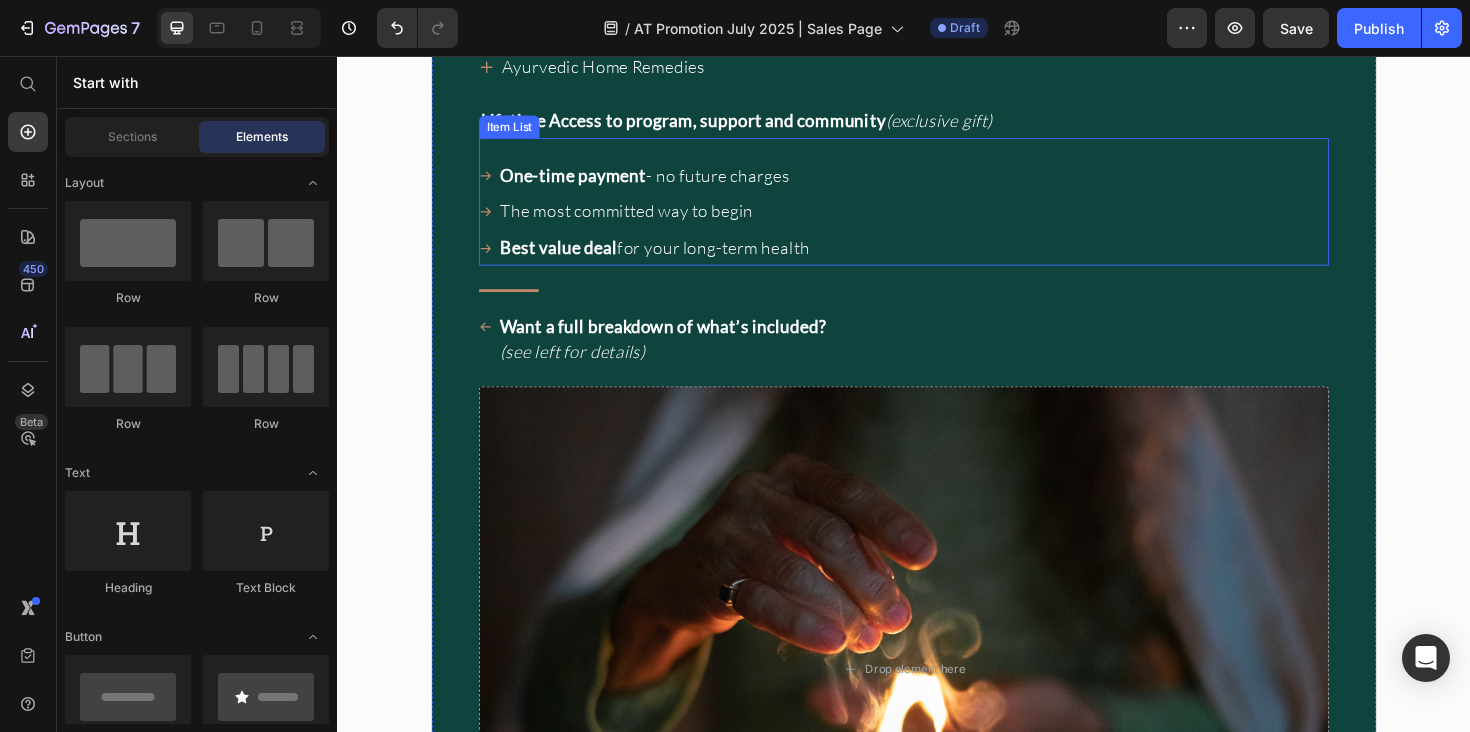 scroll, scrollTop: 17755, scrollLeft: 0, axis: vertical 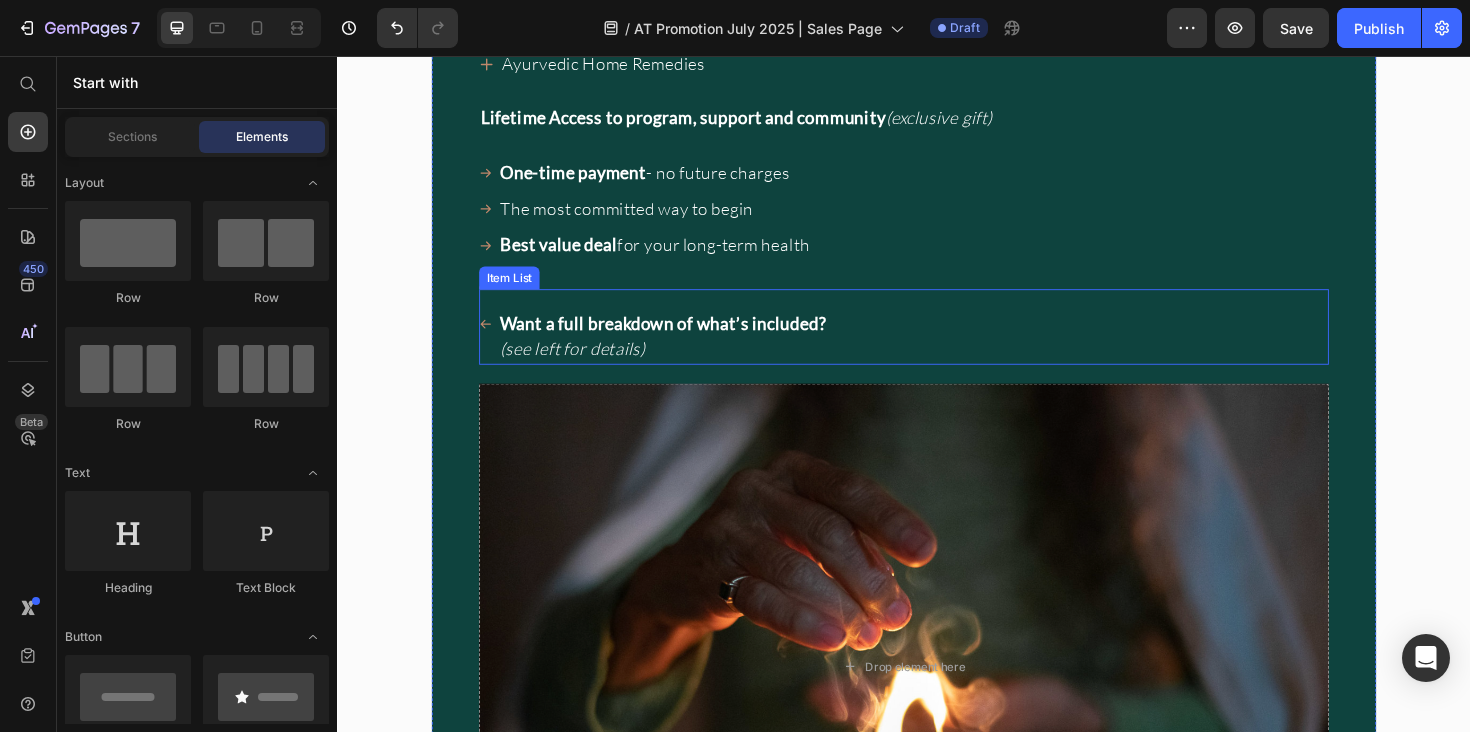 click on "Want a full breakdown of what’s included?" at bounding box center [682, 339] 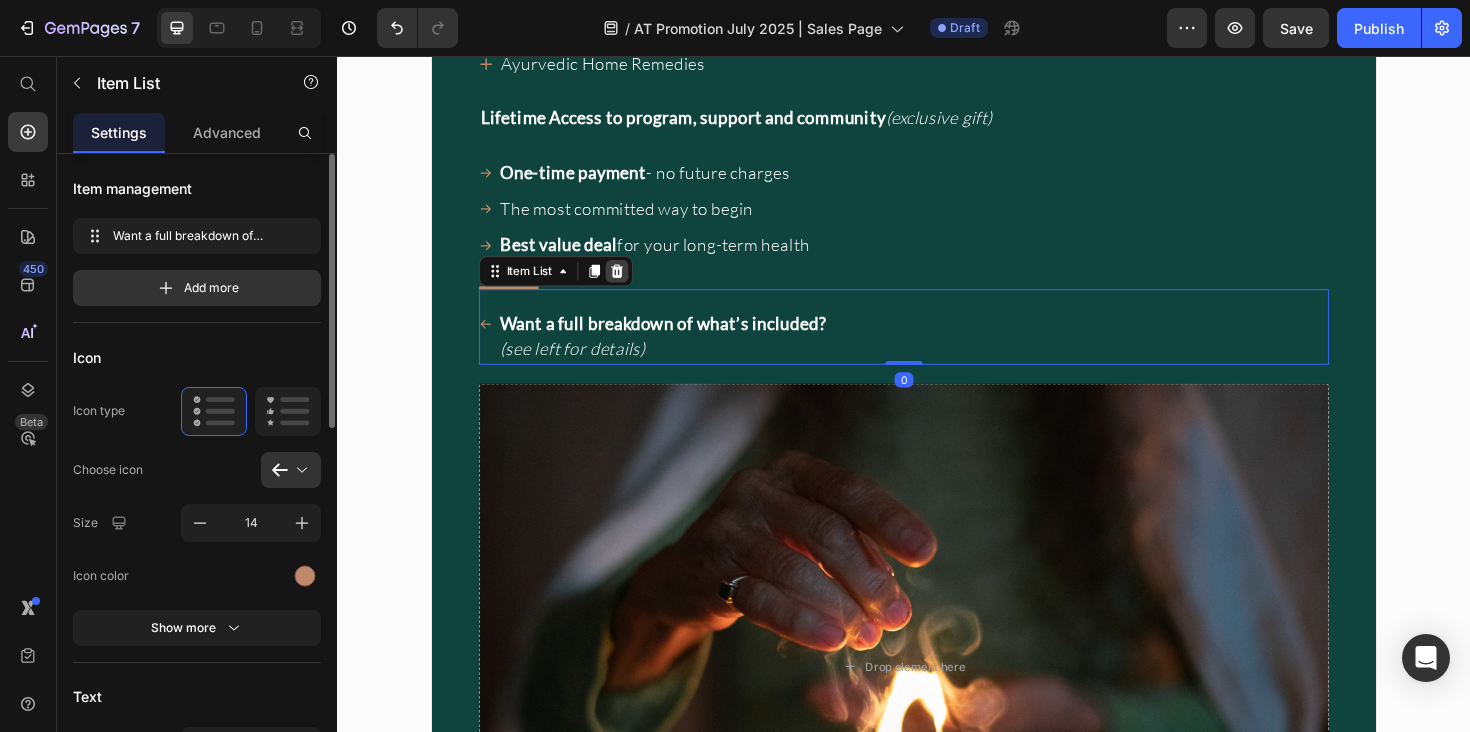 click 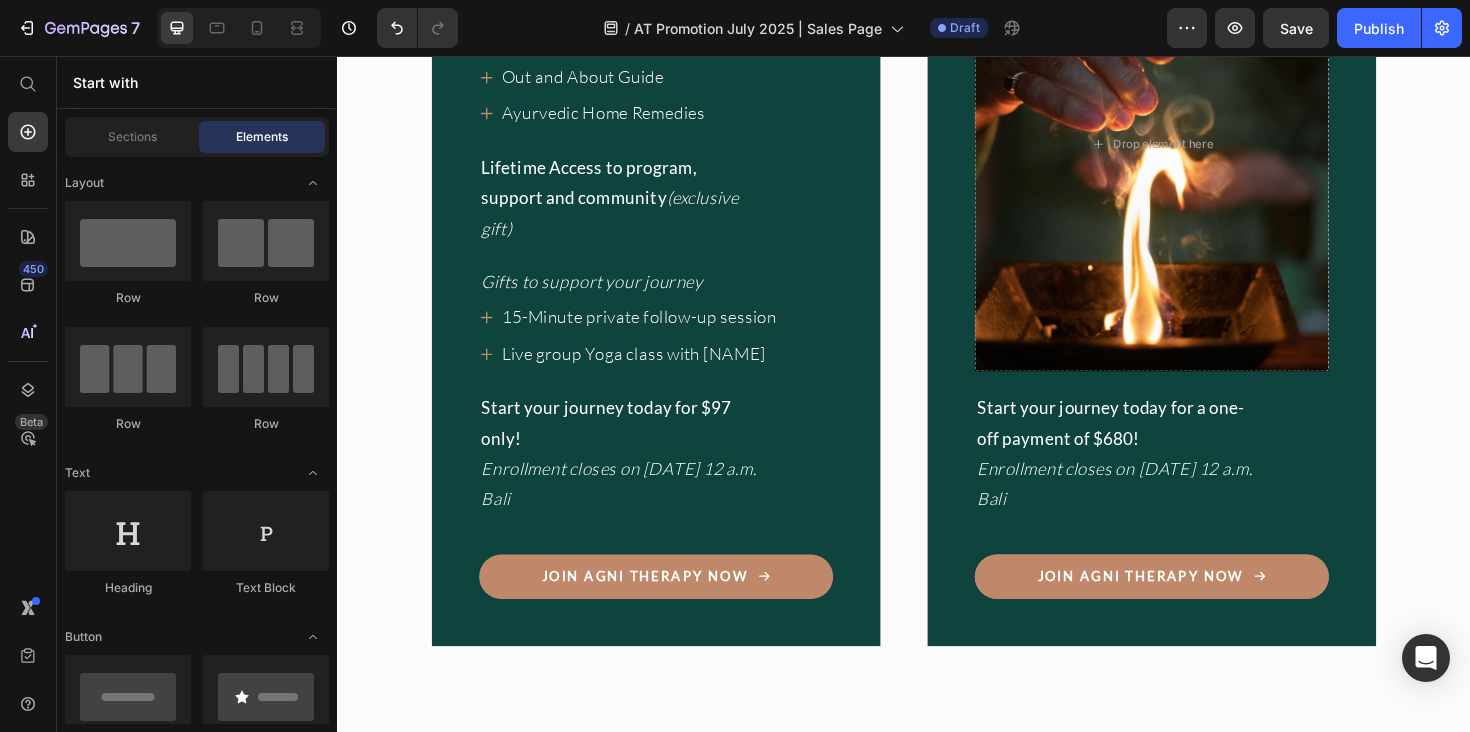 scroll, scrollTop: 20836, scrollLeft: 0, axis: vertical 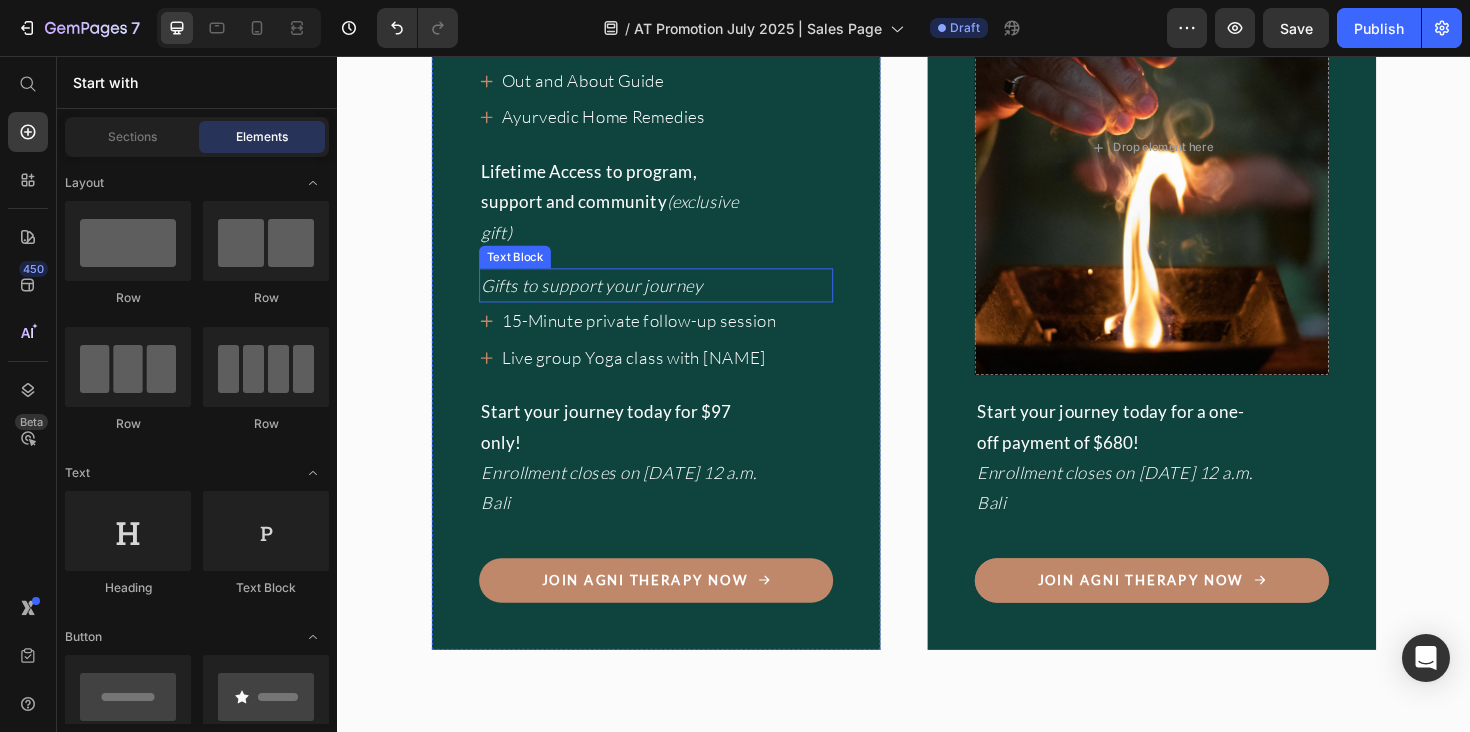 click on "Gifts to support your journey" at bounding box center (607, 299) 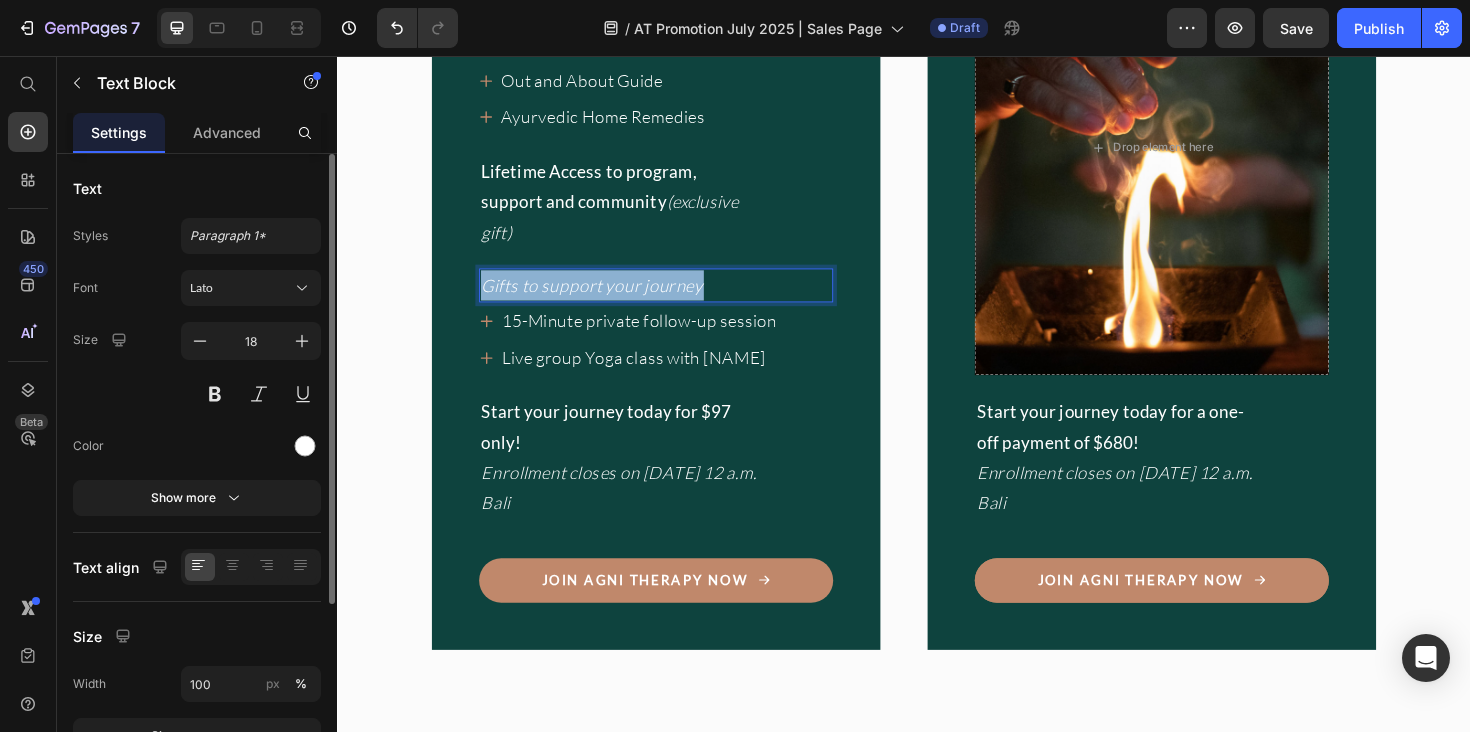 click on "Gifts to support your journey" at bounding box center [607, 299] 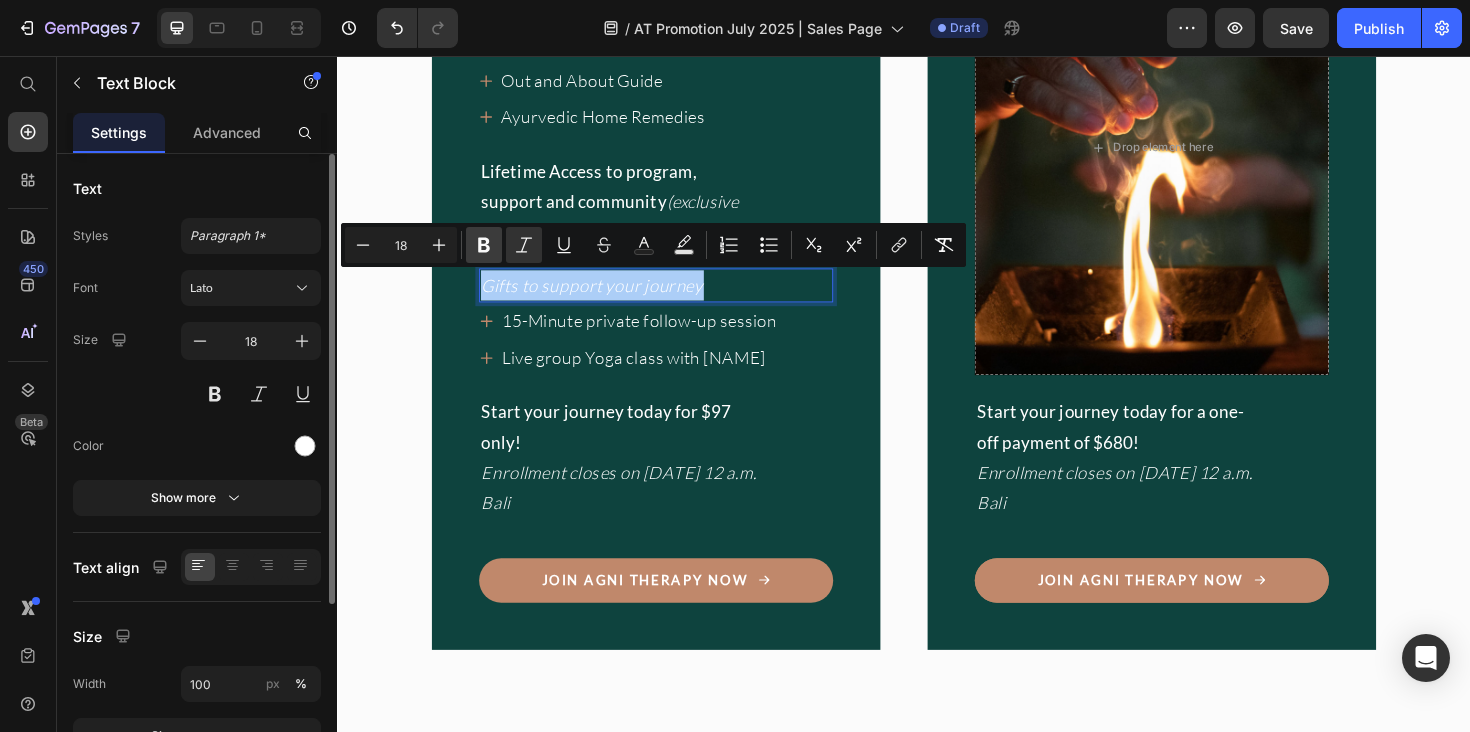 click 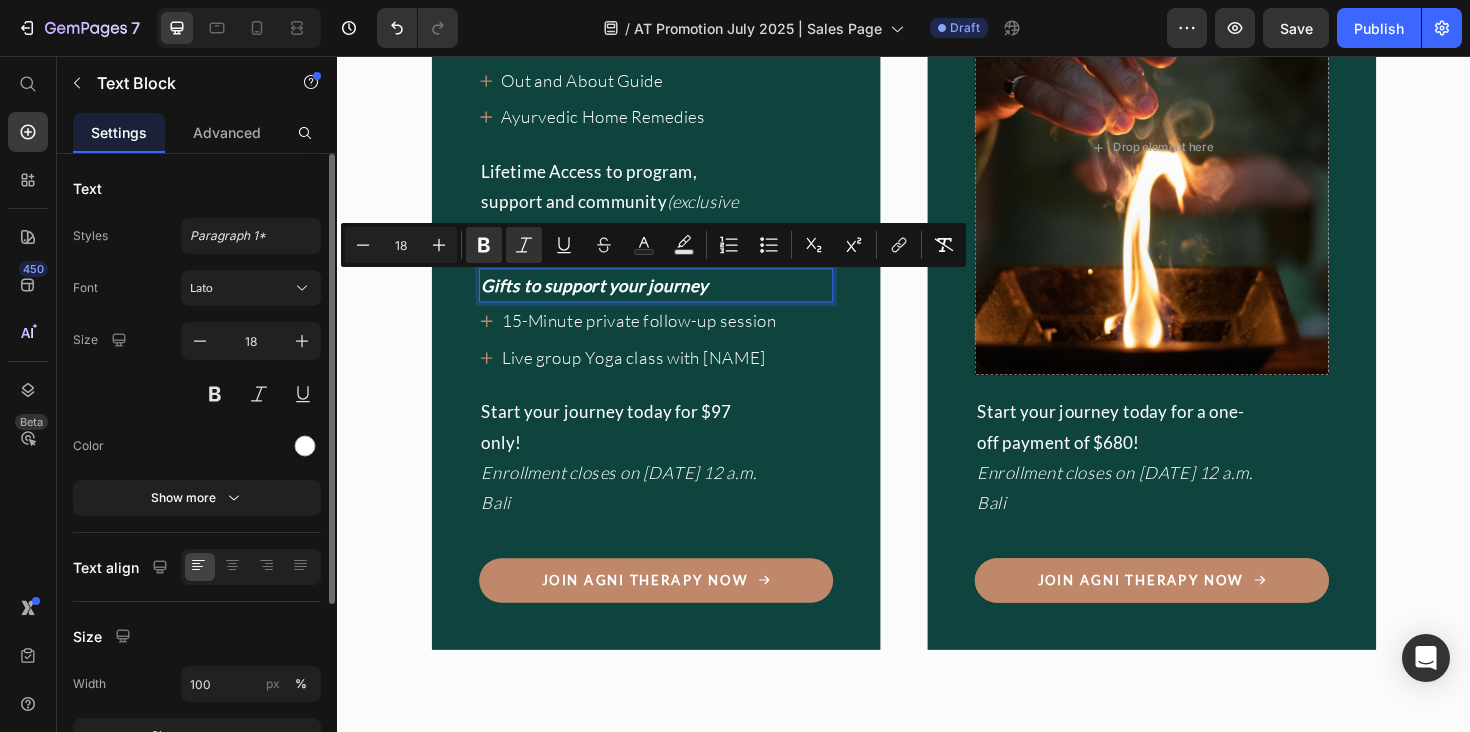 click on "Live group Yoga class with Myra" at bounding box center [657, 375] 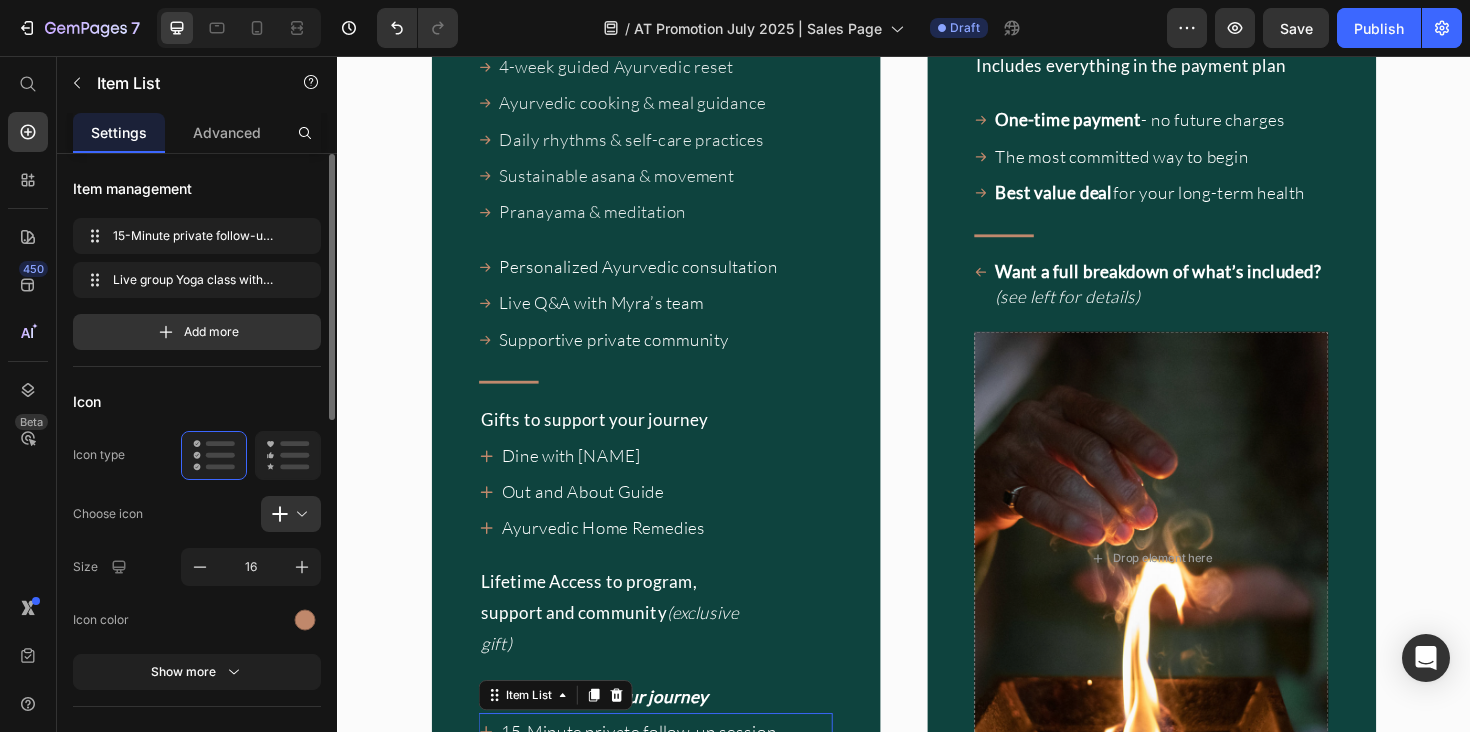 scroll, scrollTop: 20804, scrollLeft: 0, axis: vertical 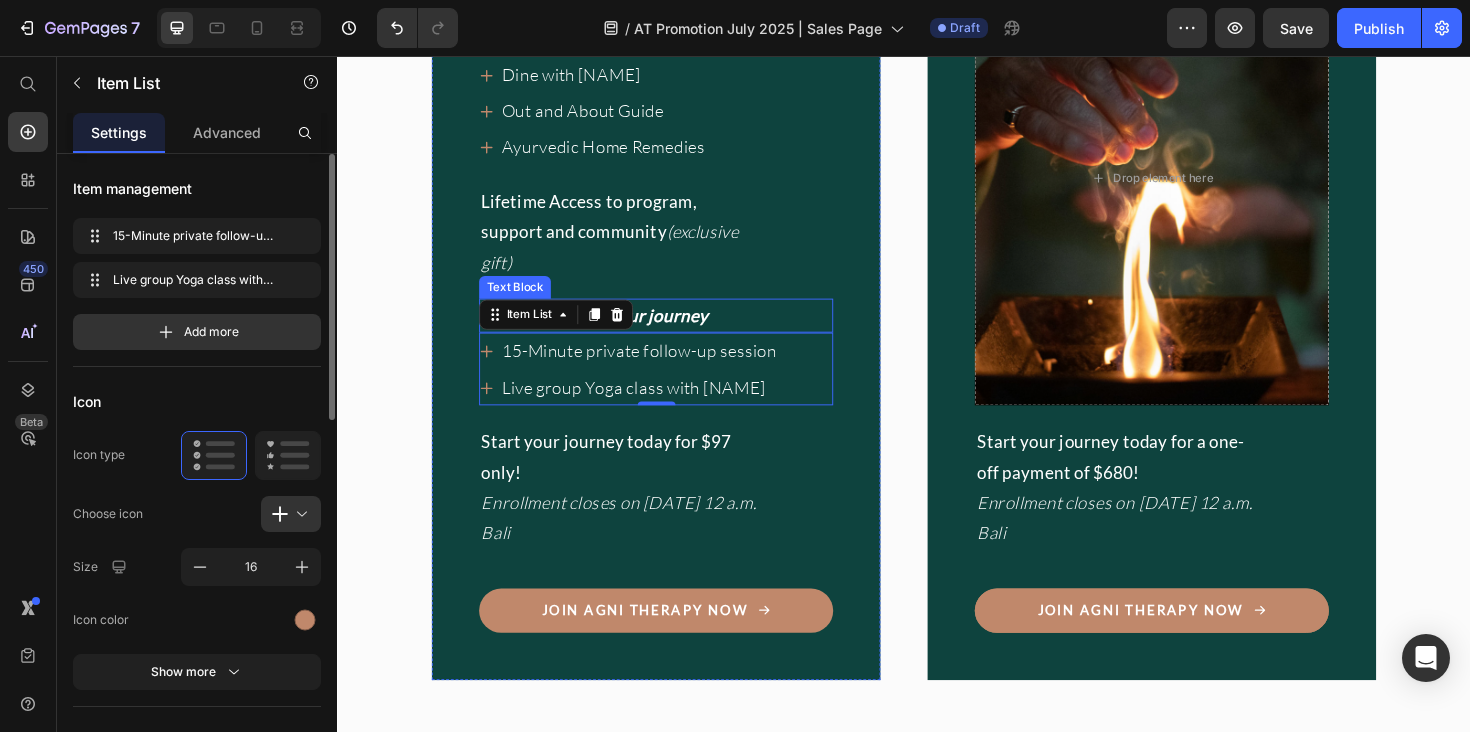 click on "Gifts to support your journey" at bounding box center [609, 331] 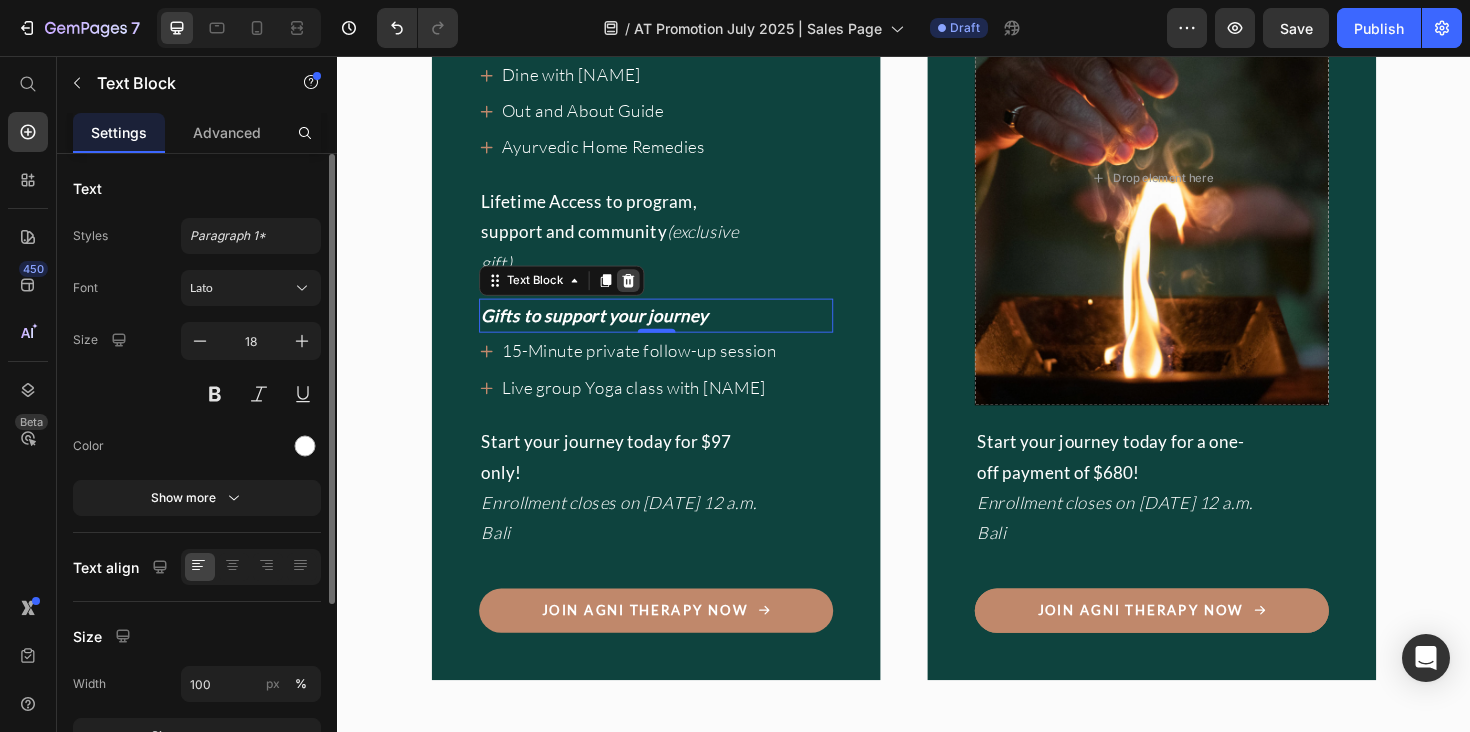 click 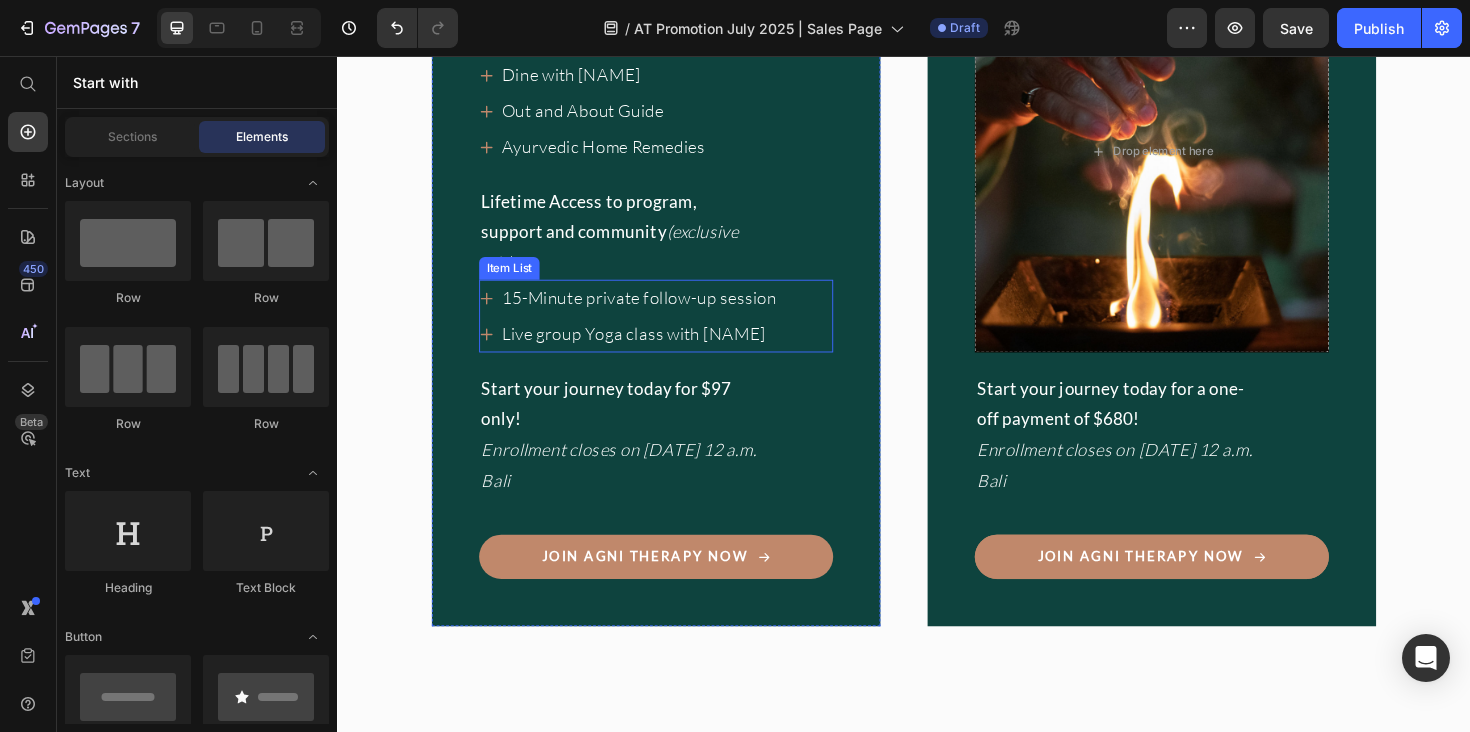 click on "15-Minute private follow-up session" at bounding box center [657, 312] 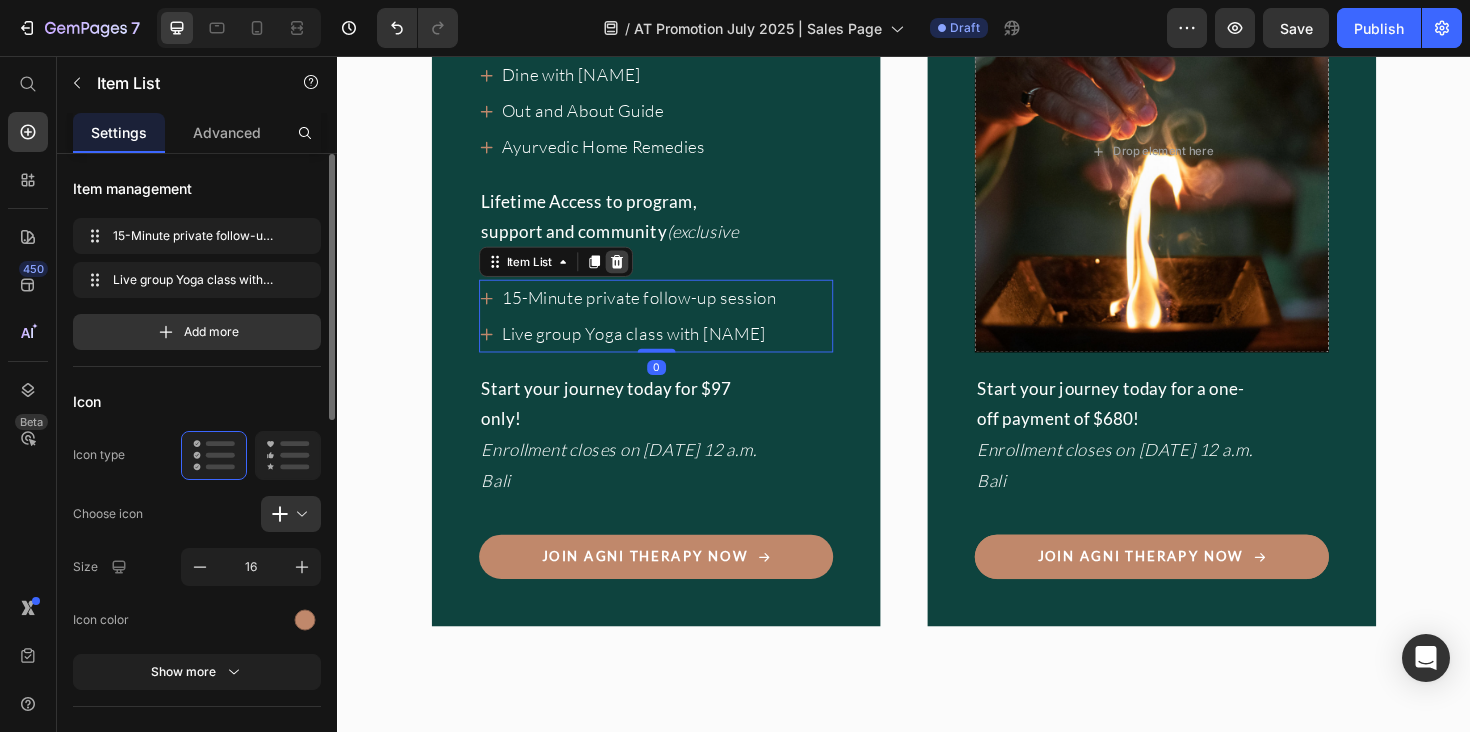 click 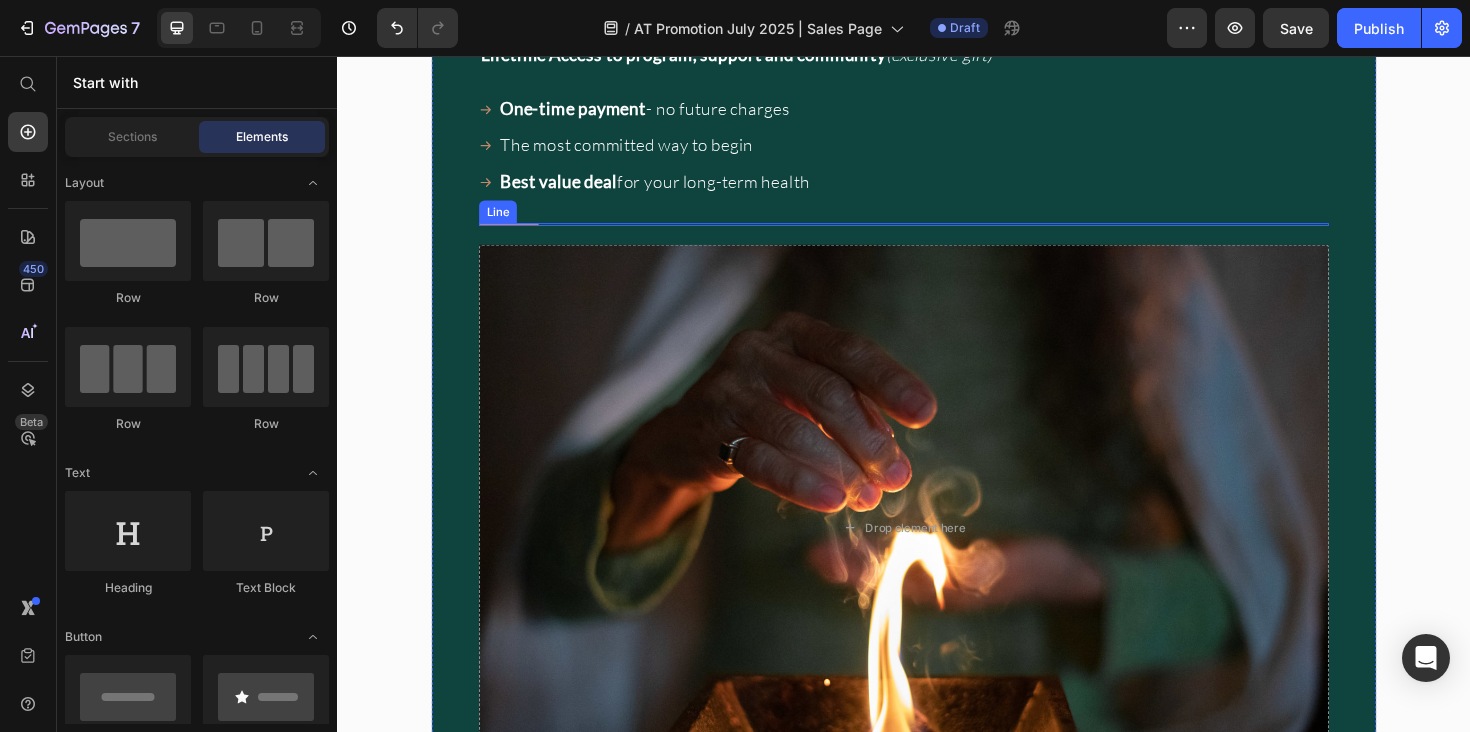 scroll, scrollTop: 17939, scrollLeft: 0, axis: vertical 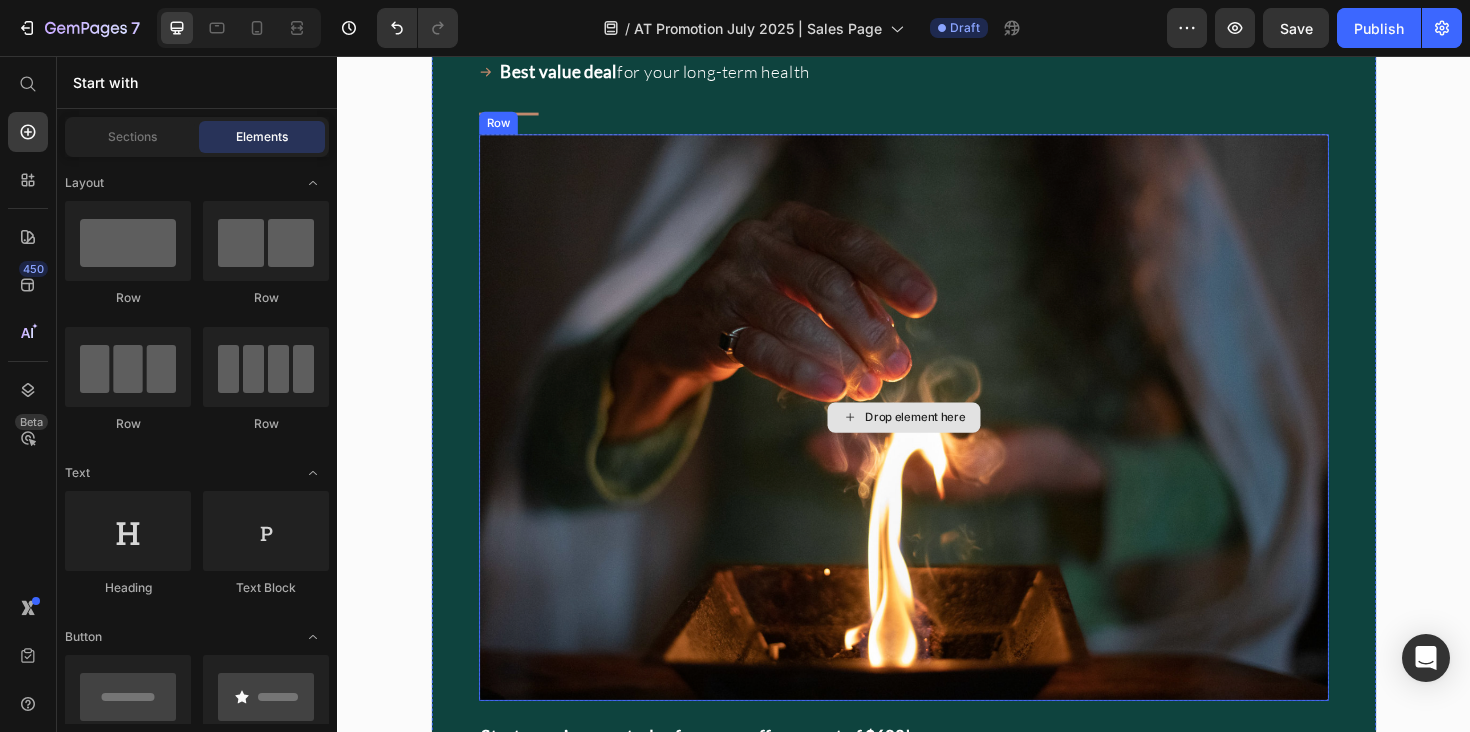 click on "Drop element here" at bounding box center [937, 439] 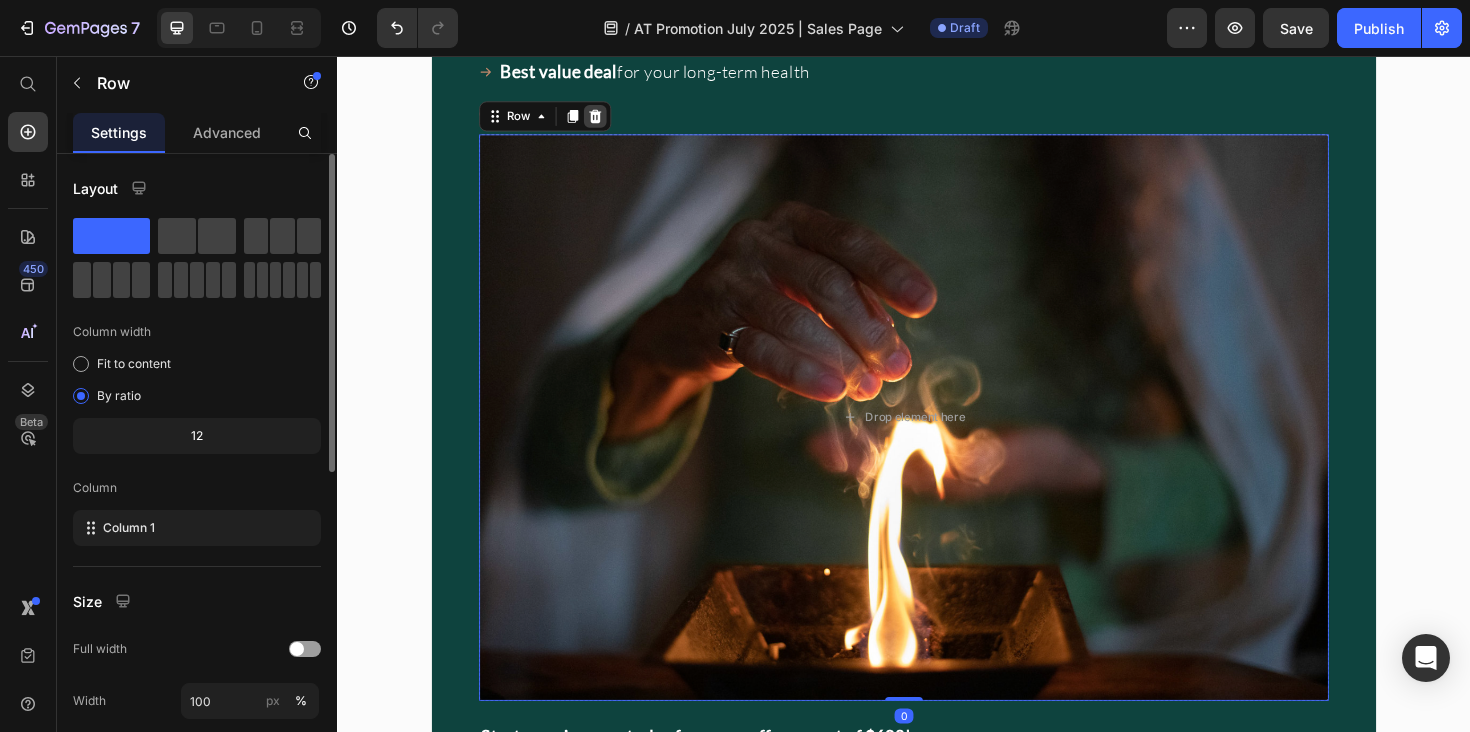 click at bounding box center [610, 120] 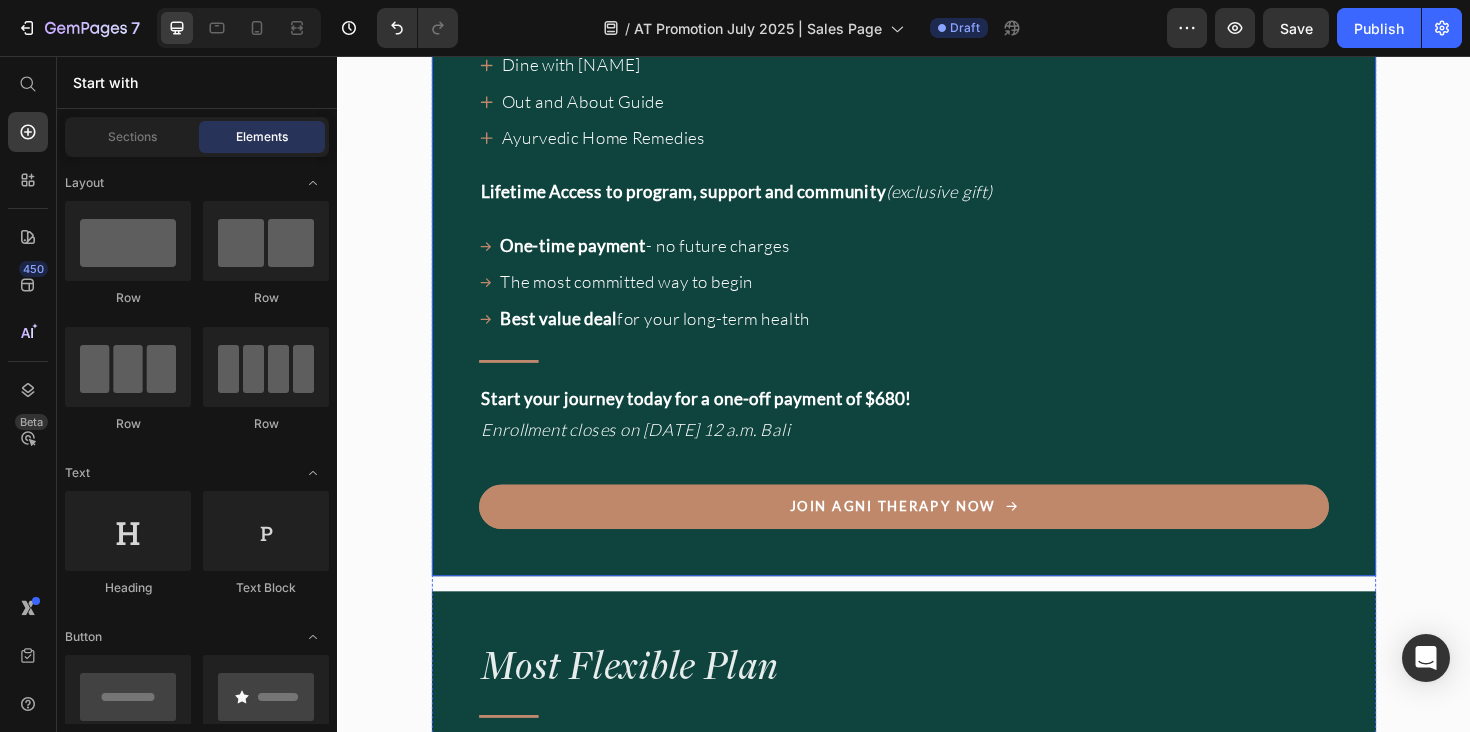 scroll, scrollTop: 17771, scrollLeft: 0, axis: vertical 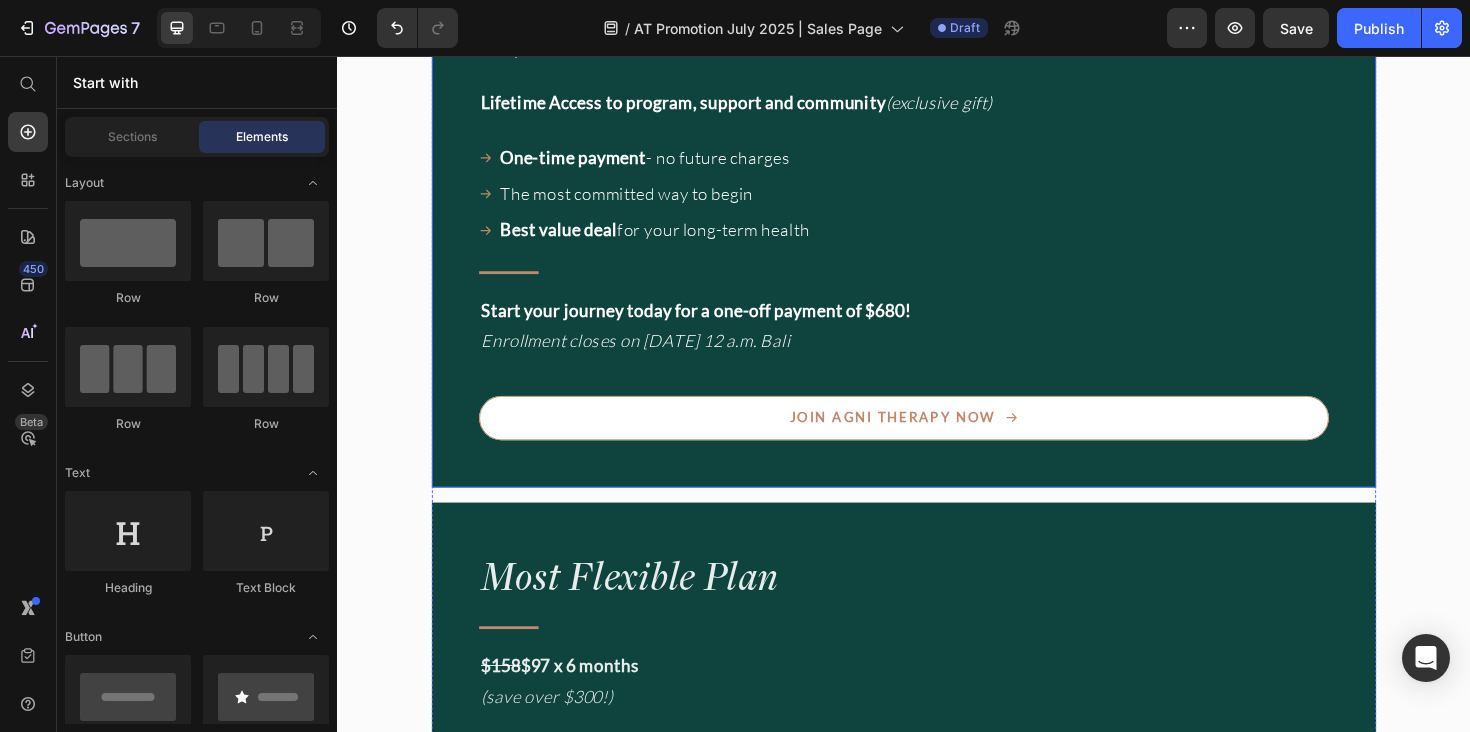 click on "Join Agni Therapy Now" at bounding box center [937, 439] 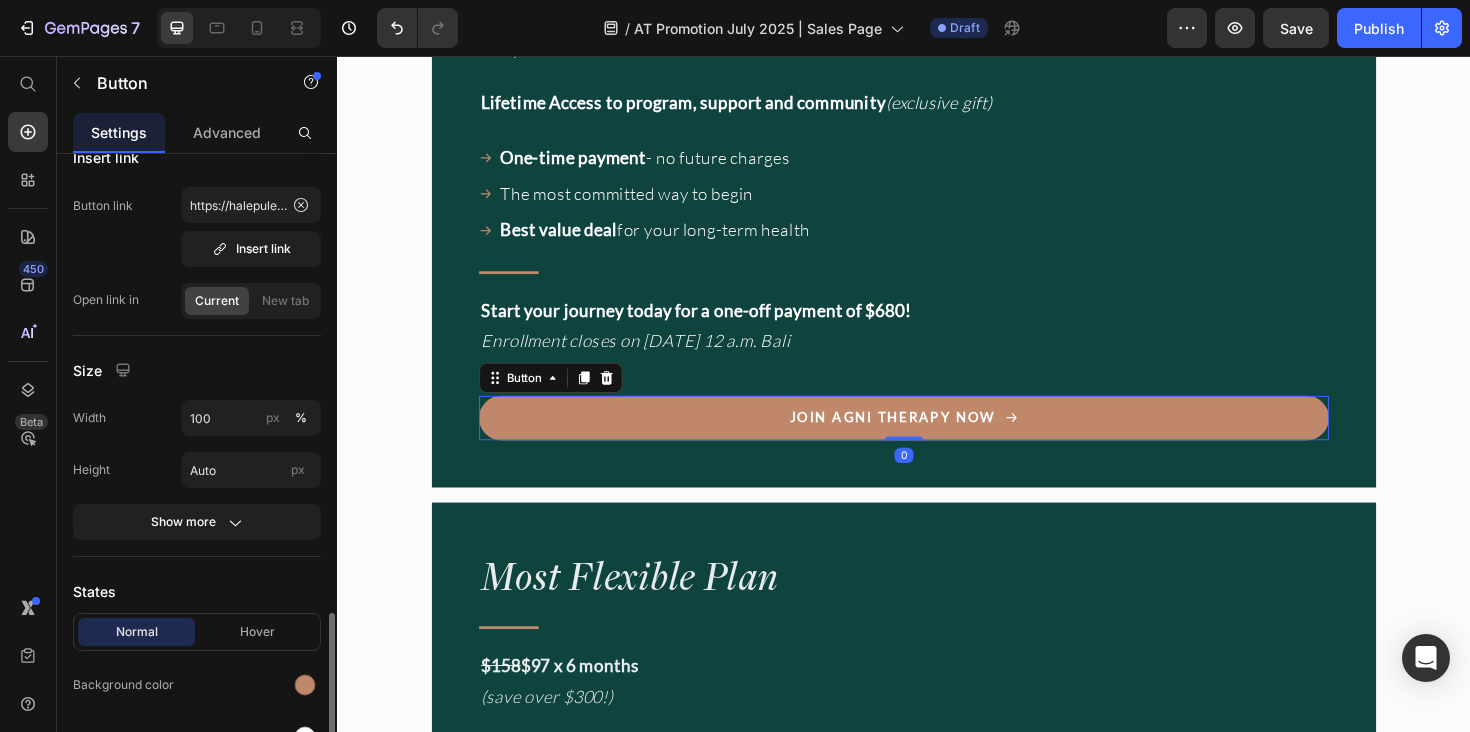 scroll, scrollTop: 223, scrollLeft: 0, axis: vertical 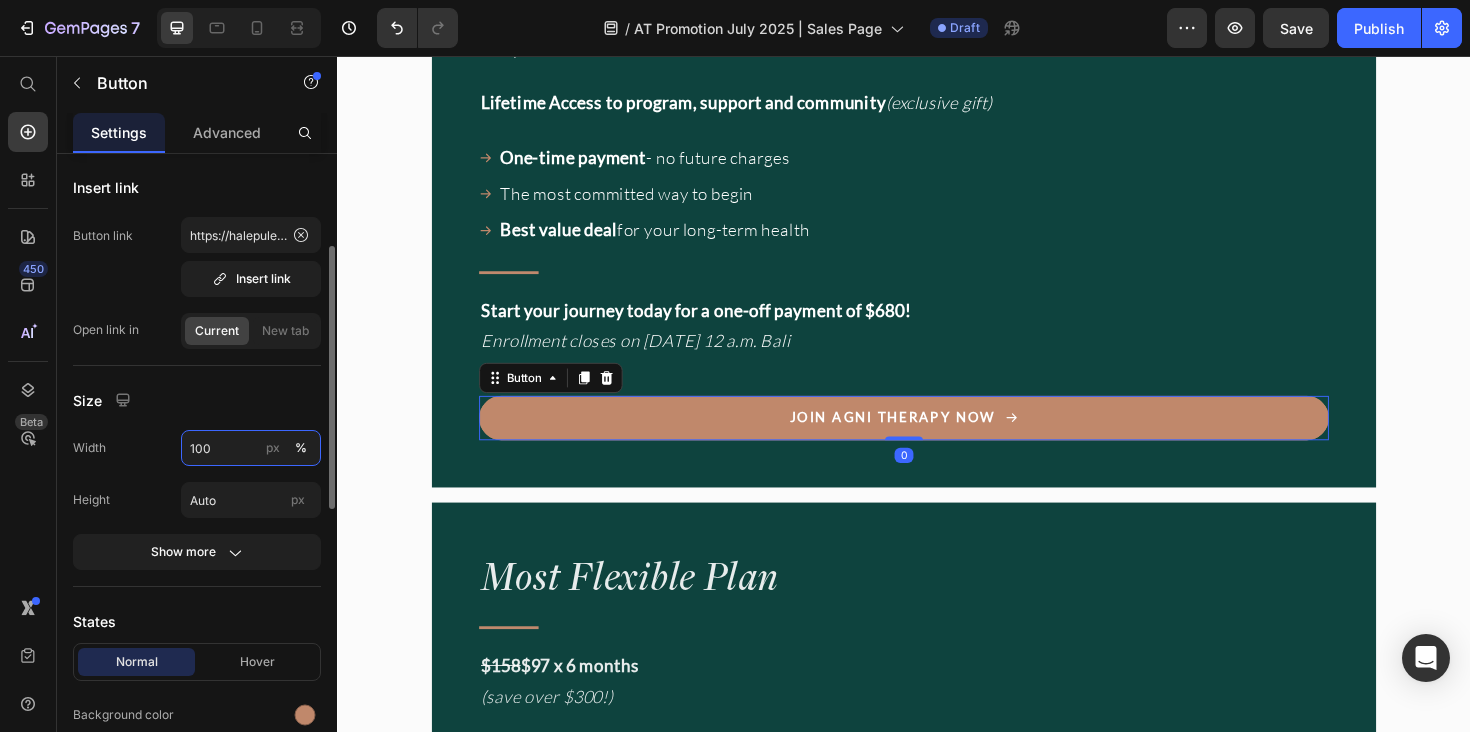 click on "100" at bounding box center (251, 448) 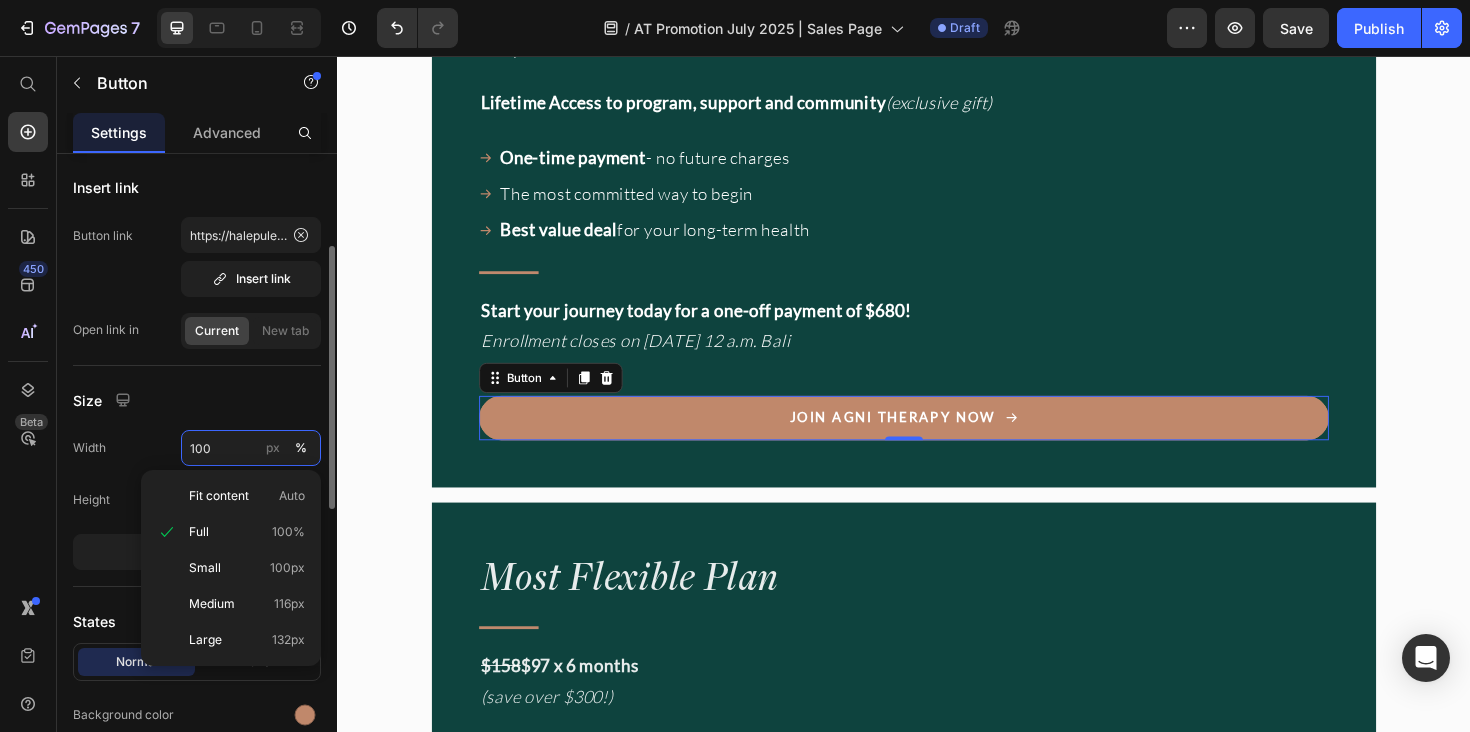 click on "100" at bounding box center (251, 448) 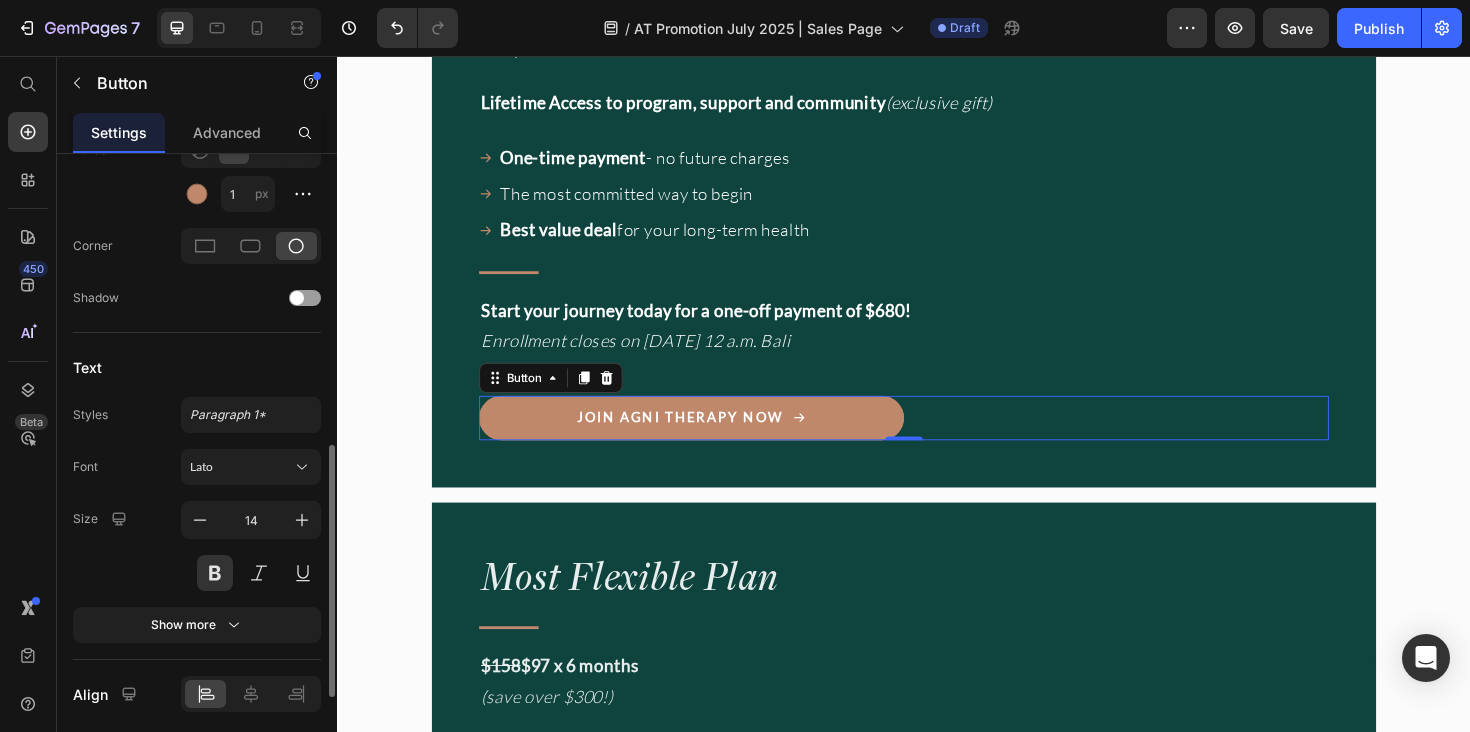 scroll, scrollTop: 959, scrollLeft: 0, axis: vertical 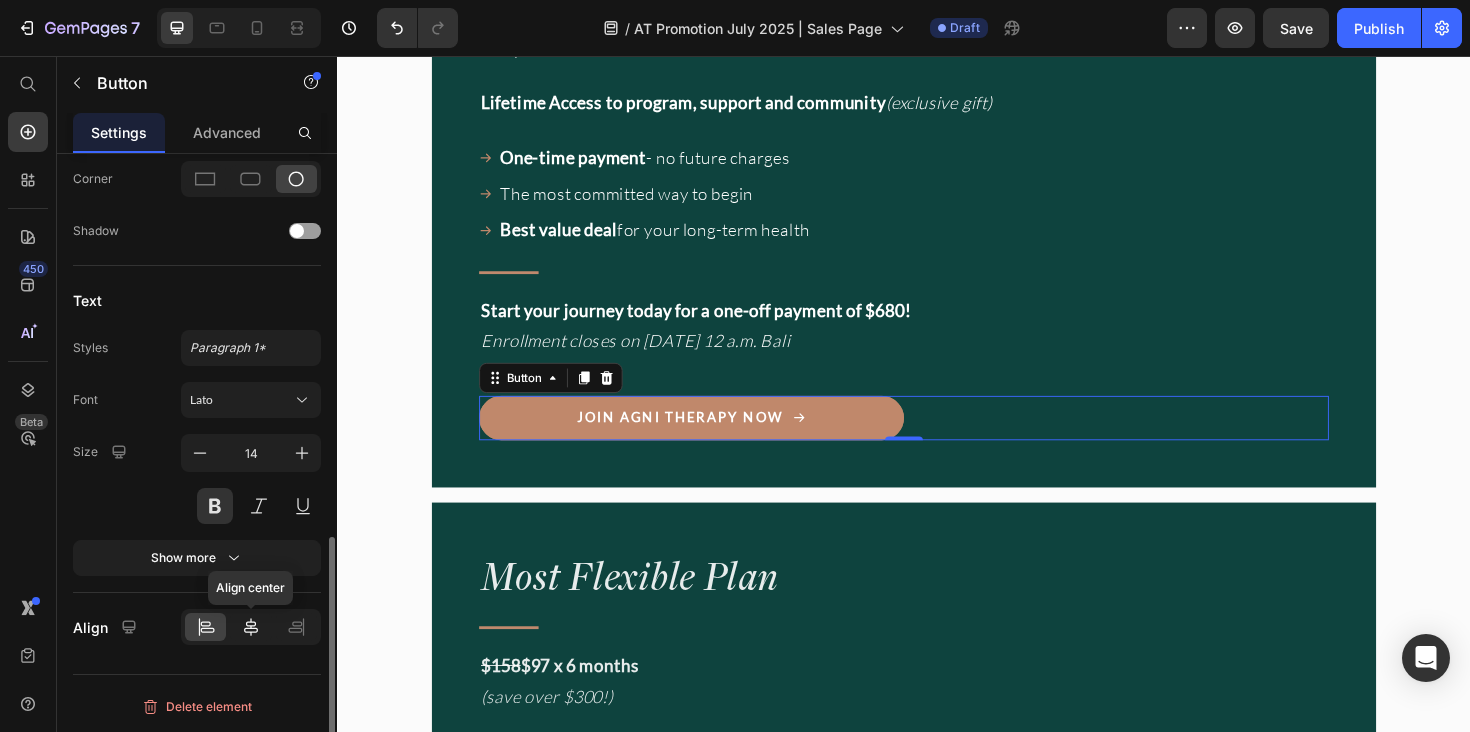 type on "50" 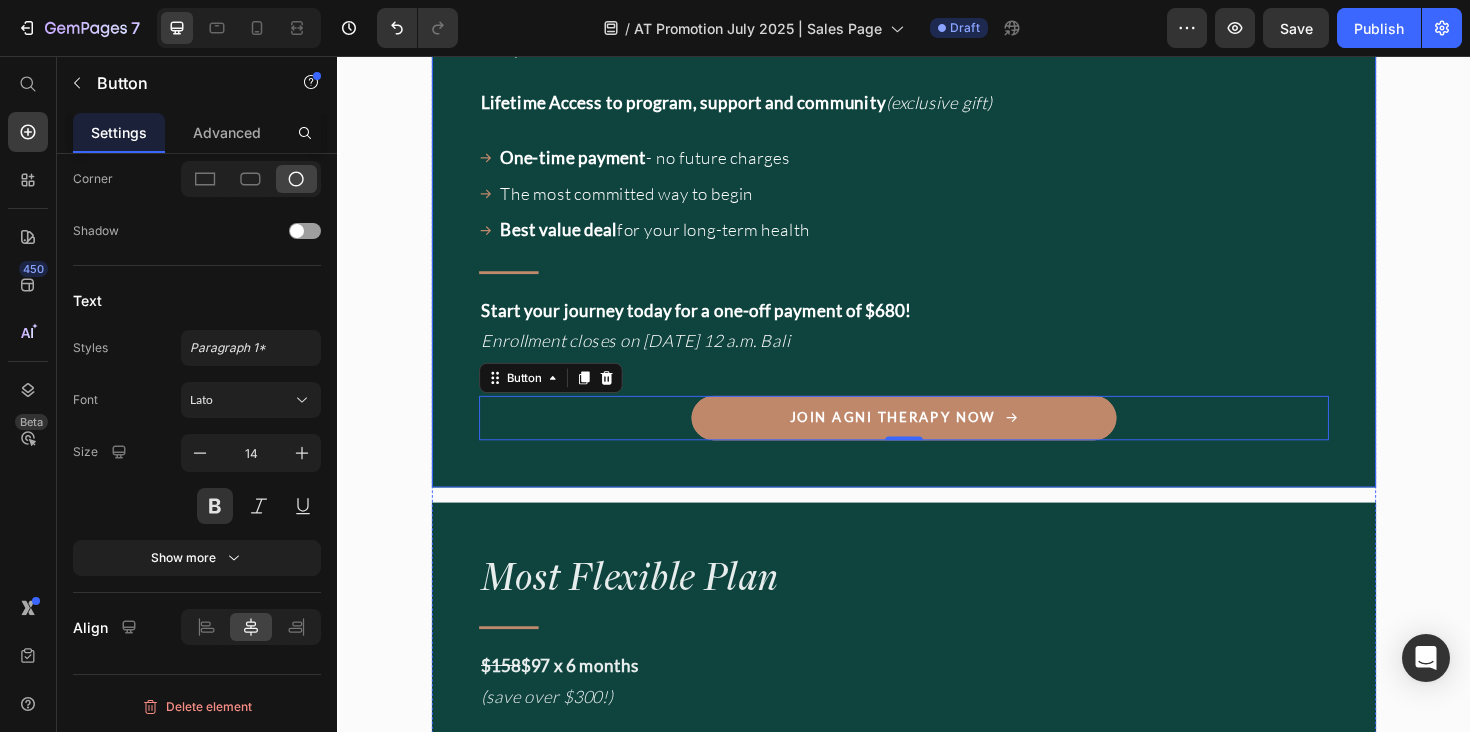click on "Best Value Plan Heading                Title Line One Payment of  $828  $680  Text Block
4-week guided Ayurvedic reset
Ayurvedic cooking & meal guidance
Daily rhythms & self-care practices
Sustainable asana & movement Item List
Pranayama & meditation
Personalized Ayurvedic consultation
Live Q&A with Myra’s team
Supportive private community Item List Row Gifts to support your journey Text Block
Dine with Myra
Out and About Guide
Ayurvedic Home Remedies Item List Lifetime Access to program, support and community  (exclusive gift) Text Block
One-time payment  - no future charges
The most committed way to begin
Best value deal  for your long-term health Item List                Title Line
Want a full breakdown of what’s included? (see further up for details) Item List   0" at bounding box center (937, 22) 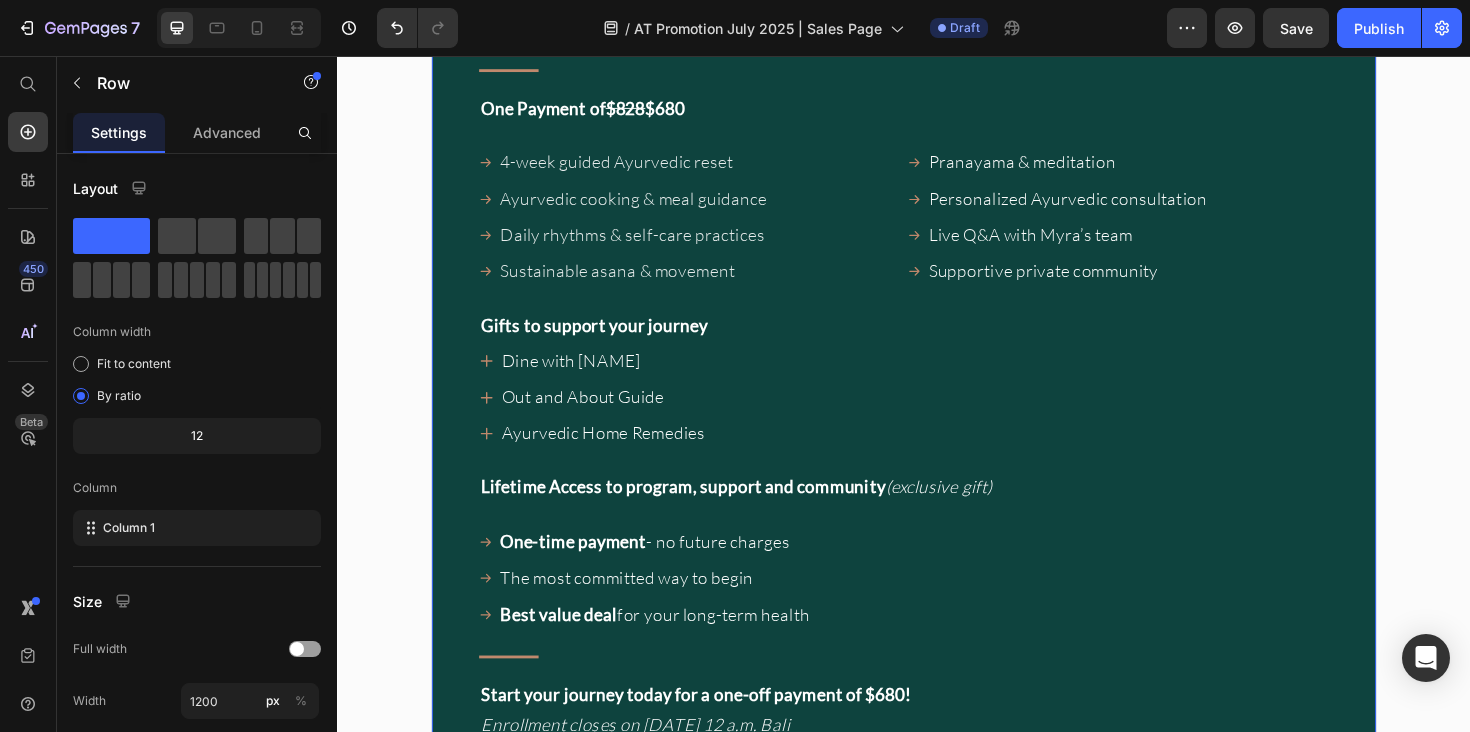 scroll, scrollTop: 17366, scrollLeft: 0, axis: vertical 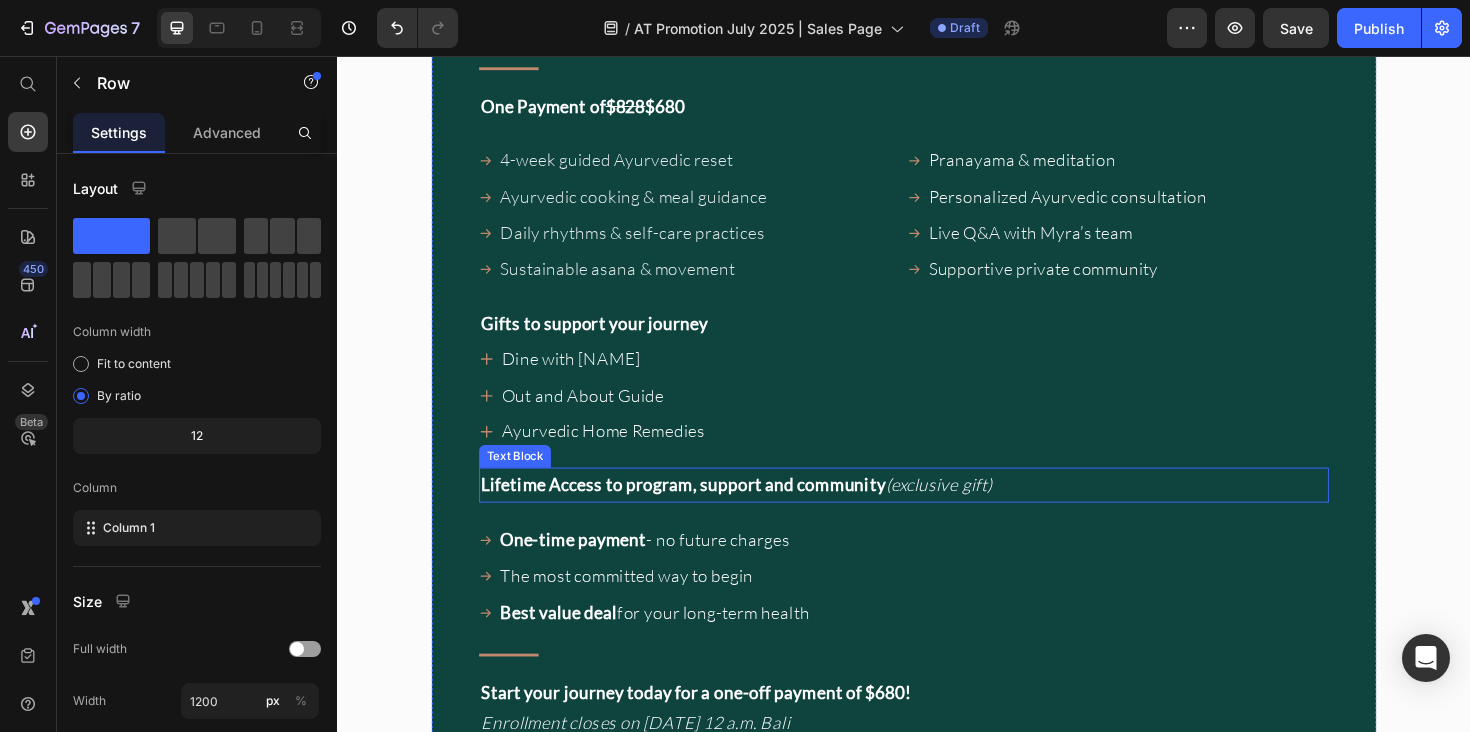 click on "Lifetime Access to program, support and community" at bounding box center (703, 510) 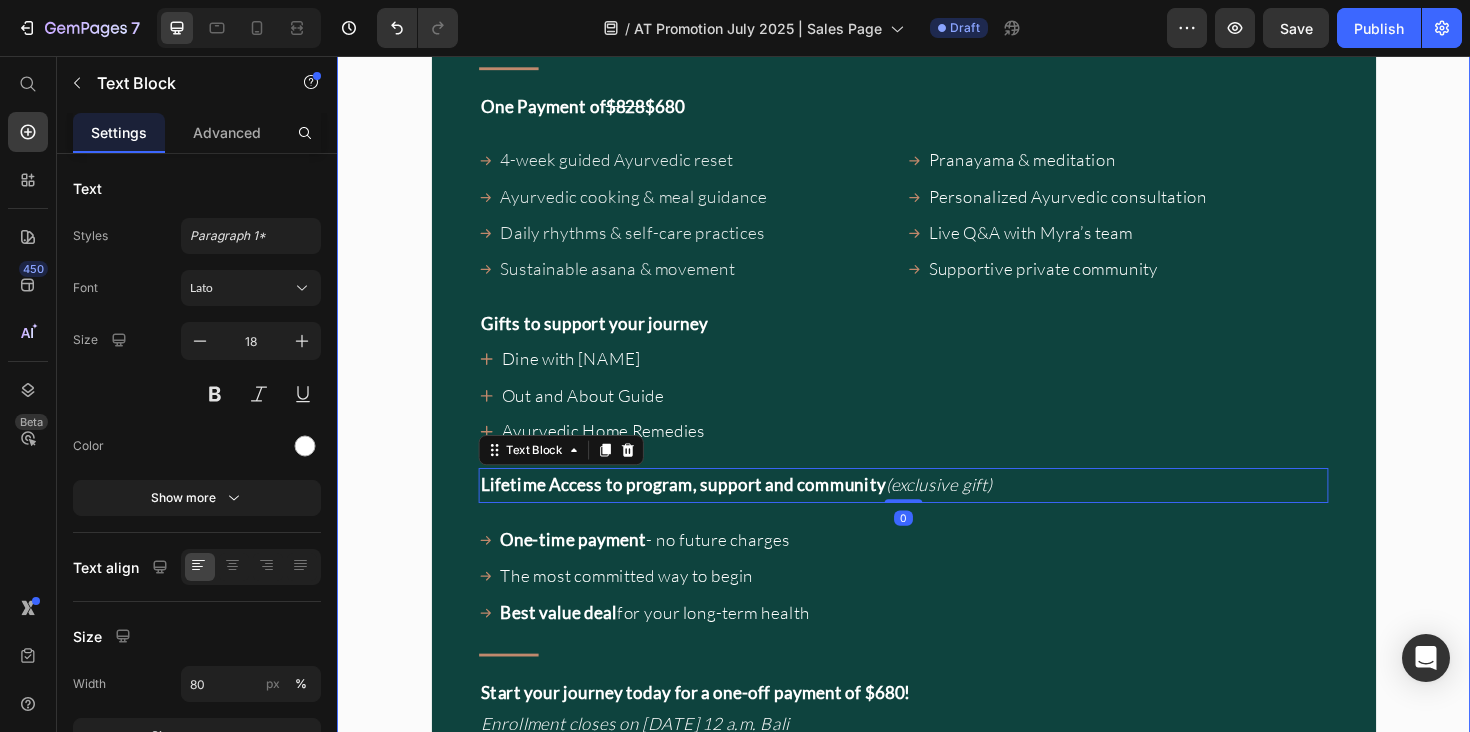click on "Image "Even months after the program, I still feel supported." Heading "Every time I have a question, the community and team are there. It’s comforting to know I’m not alone on this journey." Text Block • DENA Text Block Row Image Agni Therapy Text Block Row                Title Line Your exclusive offer. Heading Join before July 26 to receive a $148 USD discount   to join our next cohort. Text Block
Drop element here Row Row Row Best Value Plan Heading                Title Line One Payment of  $828  $680  Text Block
4-week guided Ayurvedic reset
Ayurvedic cooking & meal guidance
Daily rhythms & self-care practices
Sustainable asana & movement Item List
Pranayama & meditation
Personalized Ayurvedic consultation
Live Q&A with Myra’s team
Supportive private community Item List Row Gifts to support your journey Text Block
Dine with Myra   0" at bounding box center (937, 1151) 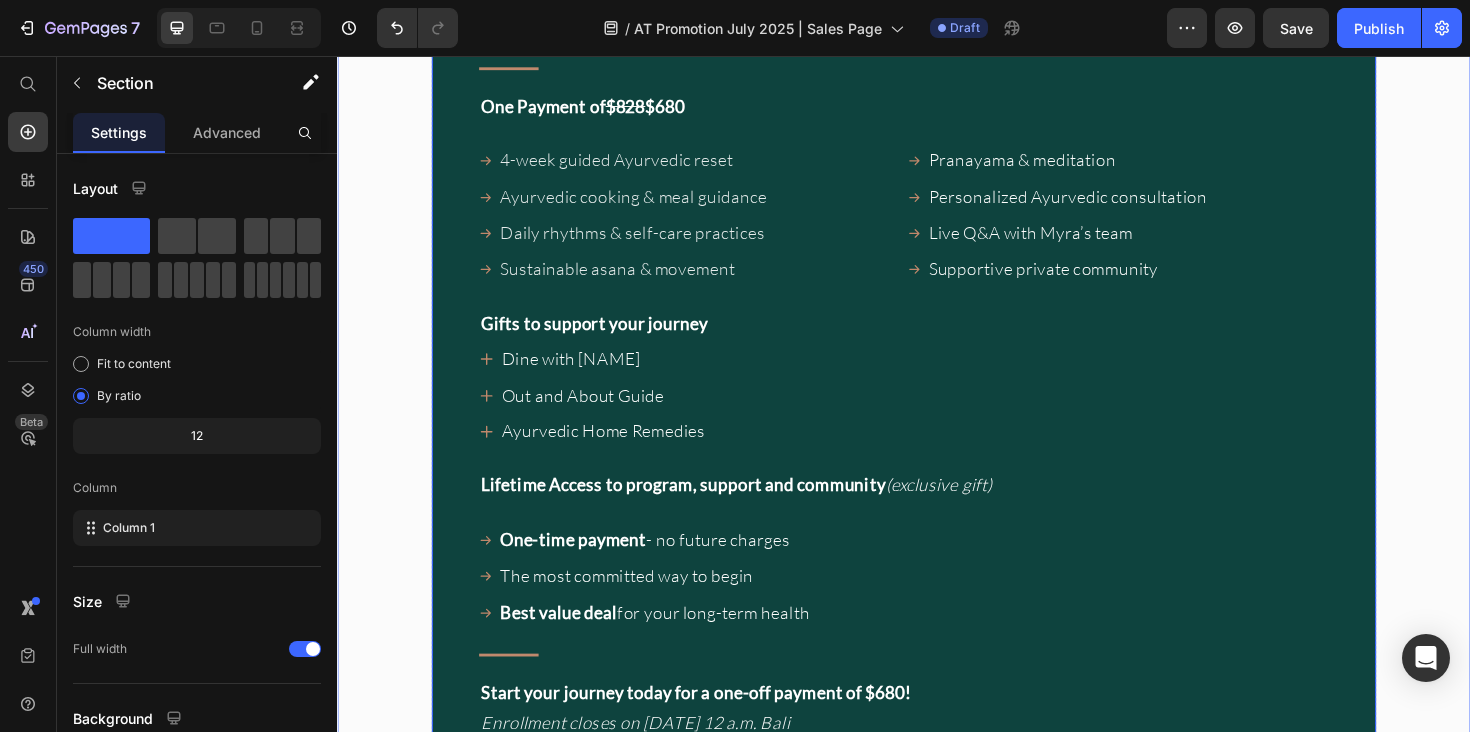 click on "Best Value Plan Heading                Title Line One Payment of  $828  $680  Text Block
4-week guided Ayurvedic reset
Ayurvedic cooking & meal guidance
Daily rhythms & self-care practices
Sustainable asana & movement Item List
Pranayama & meditation
Personalized Ayurvedic consultation
Live Q&A with Myra’s team
Supportive private community Item List Row Gifts to support your journey Text Block
Dine with Myra
Out and About Guide
Ayurvedic Home Remedies Item List Lifetime Access to program, support and community  (exclusive gift) Text Block
One-time payment  - no future charges
The most committed way to begin
Best value deal  for your long-term health Item List                Title Line
Want a full breakdown of what’s included? (see further up for details) Item List Row" at bounding box center [937, 427] 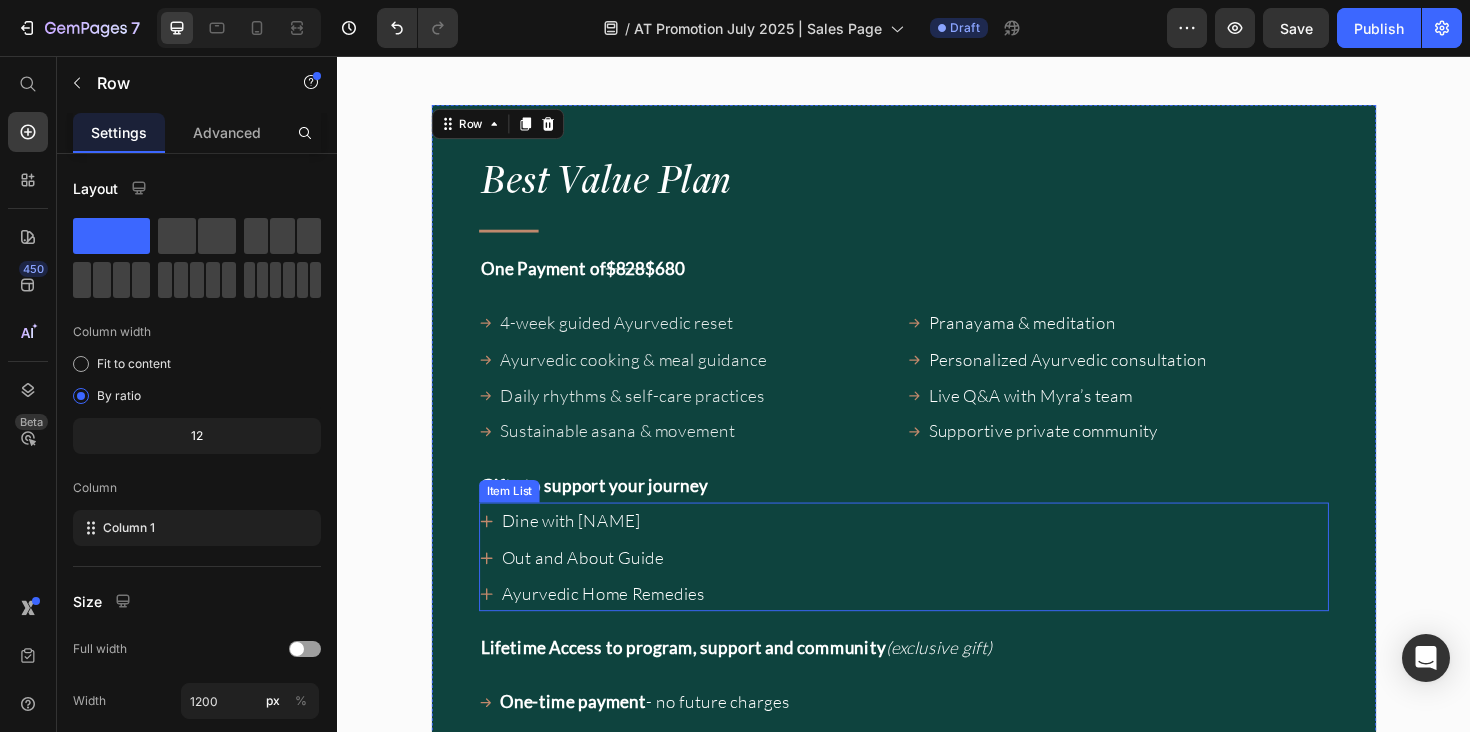 scroll, scrollTop: 17450, scrollLeft: 0, axis: vertical 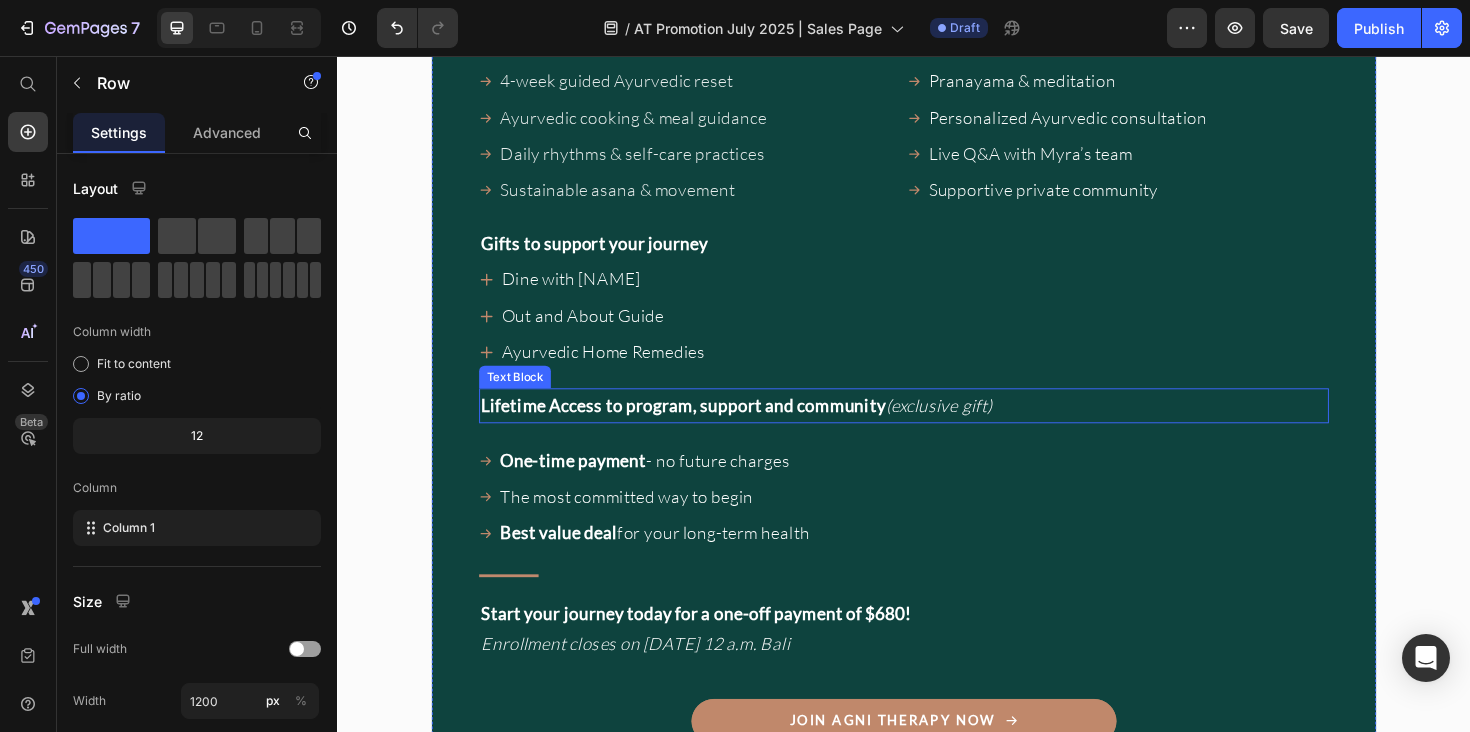 click on "Best Value Plan Heading                Title Line One Payment of  $828  $680  Text Block
4-week guided Ayurvedic reset
Ayurvedic cooking & meal guidance
Daily rhythms & self-care practices
Sustainable asana & movement Item List
Pranayama & meditation
Personalized Ayurvedic consultation
Live Q&A with Myra’s team
Supportive private community Item List Row Gifts to support your journey Text Block
Dine with Myra
Out and About Guide
Ayurvedic Home Remedies Item List Lifetime Access to program, support and community  (exclusive gift) Text Block
One-time payment  - no future charges
The most committed way to begin
Best value deal  for your long-term health Item List                Title Line
Want a full breakdown of what’s included? (see further up for details) Item List Row" at bounding box center [937, 343] 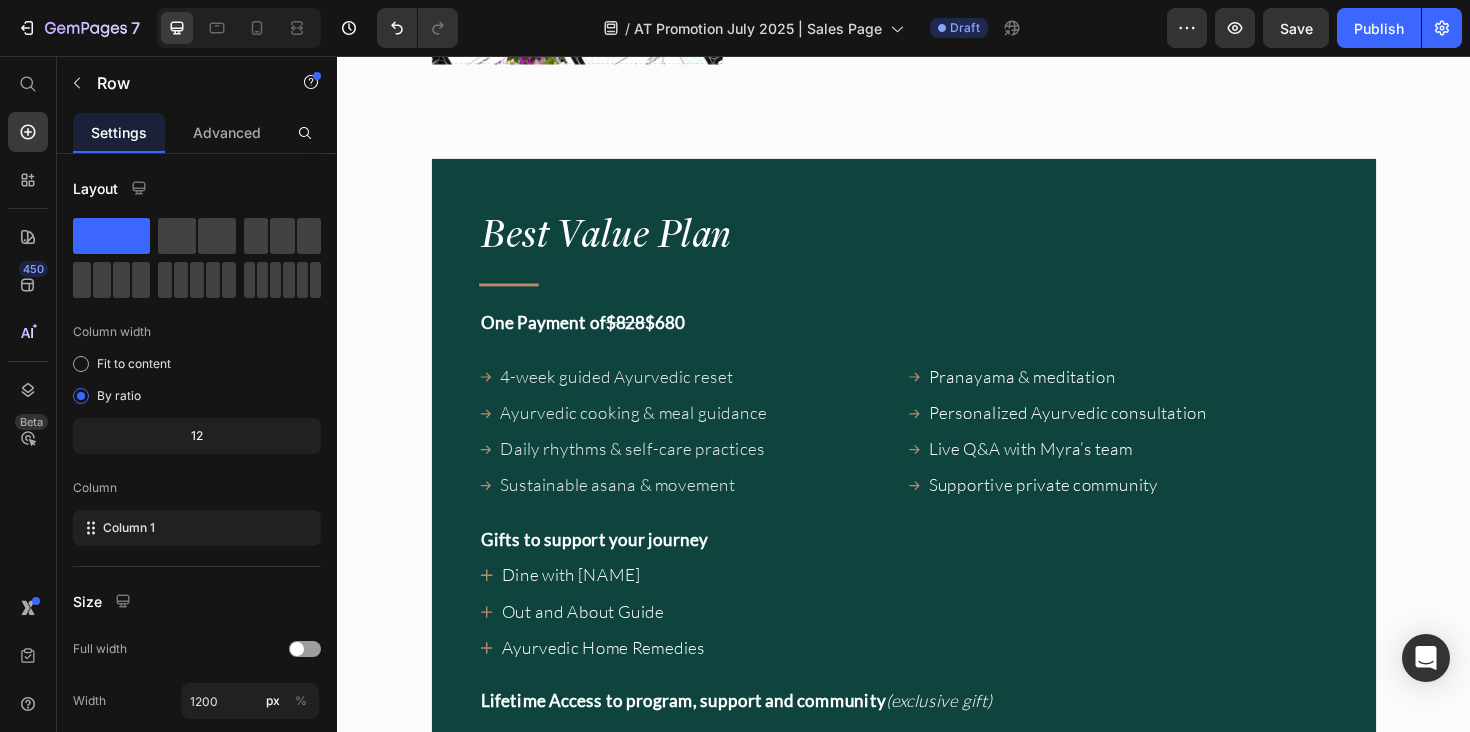 scroll, scrollTop: 17264, scrollLeft: 0, axis: vertical 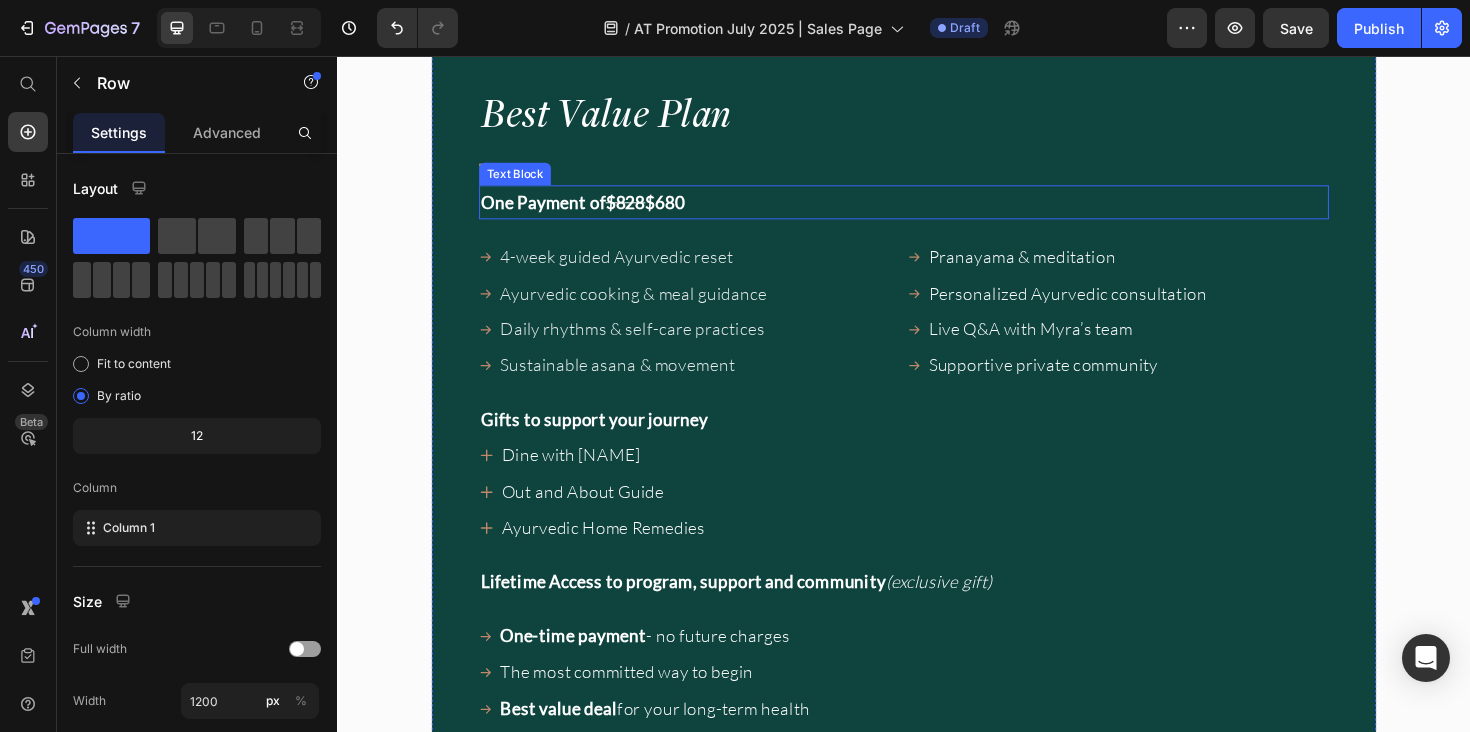 drag, startPoint x: 460, startPoint y: 331, endPoint x: 714, endPoint y: 228, distance: 274.08942 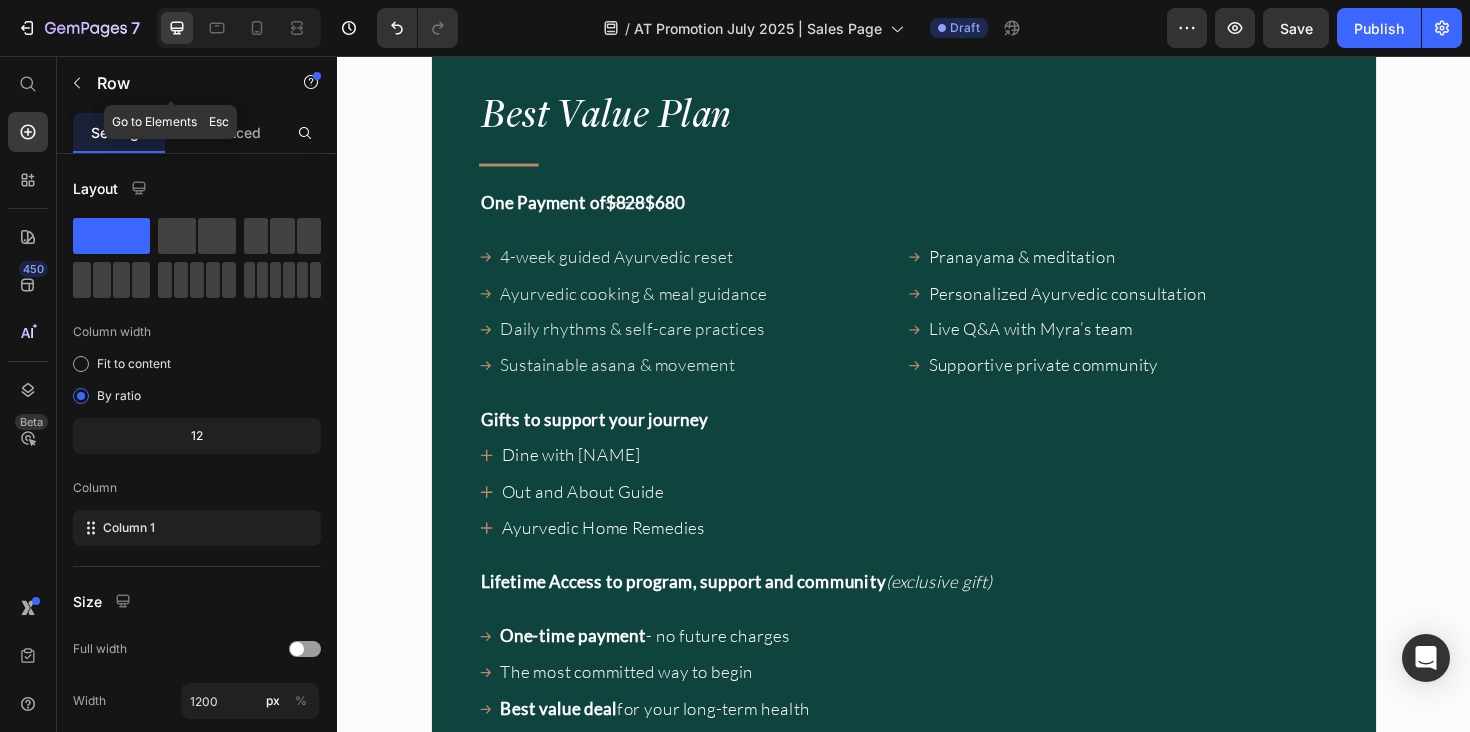 drag, startPoint x: 75, startPoint y: 74, endPoint x: 88, endPoint y: 90, distance: 20.615528 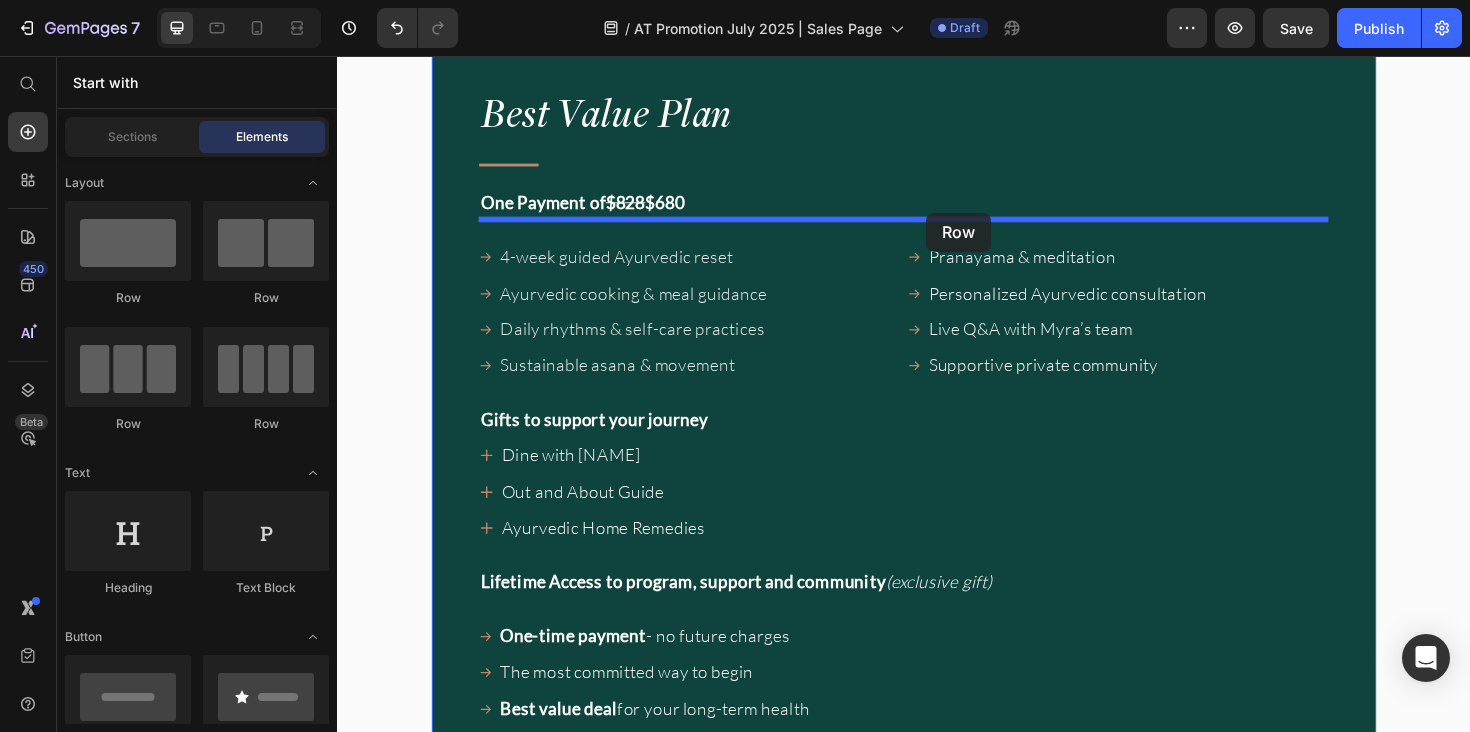 drag, startPoint x: 611, startPoint y: 439, endPoint x: 961, endPoint y: 223, distance: 411.2858 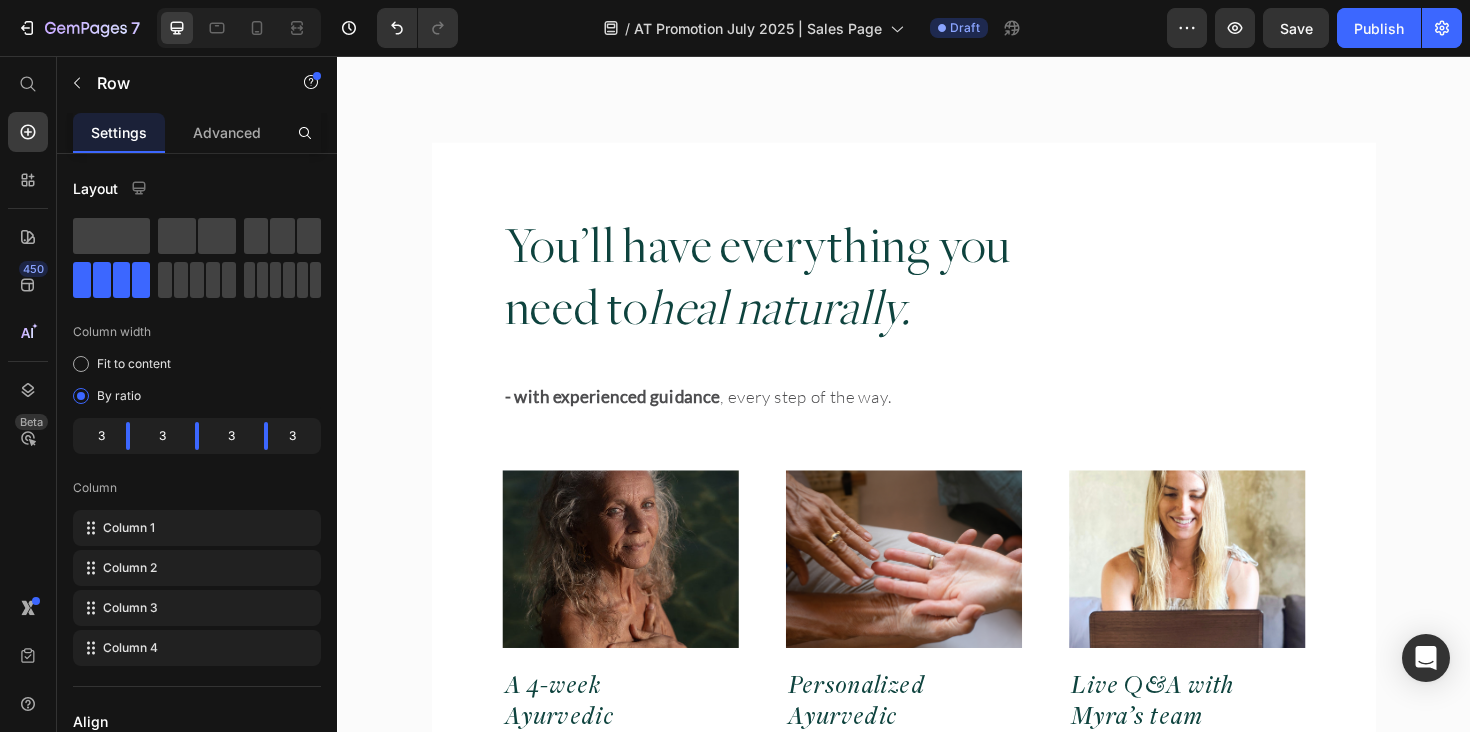 scroll, scrollTop: 12412, scrollLeft: 0, axis: vertical 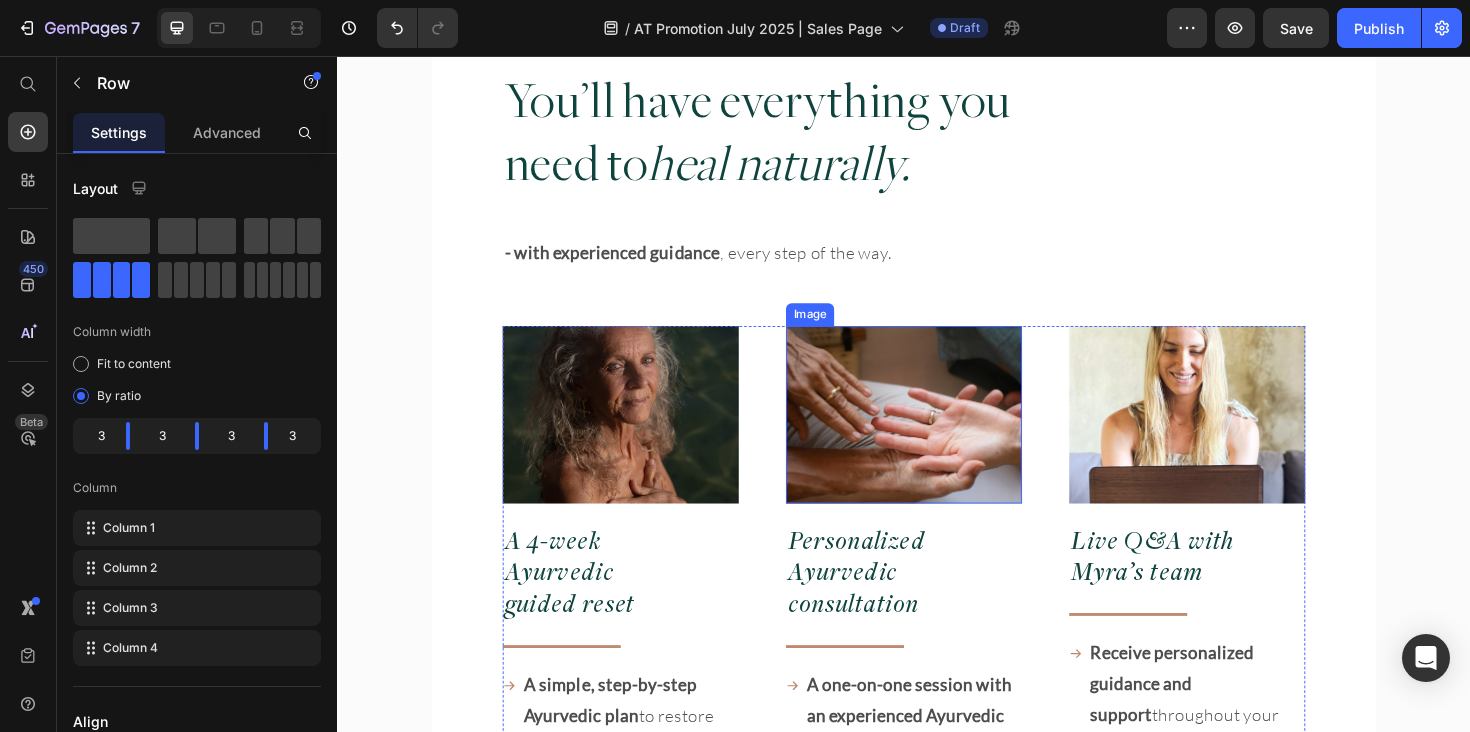 click at bounding box center [637, 436] 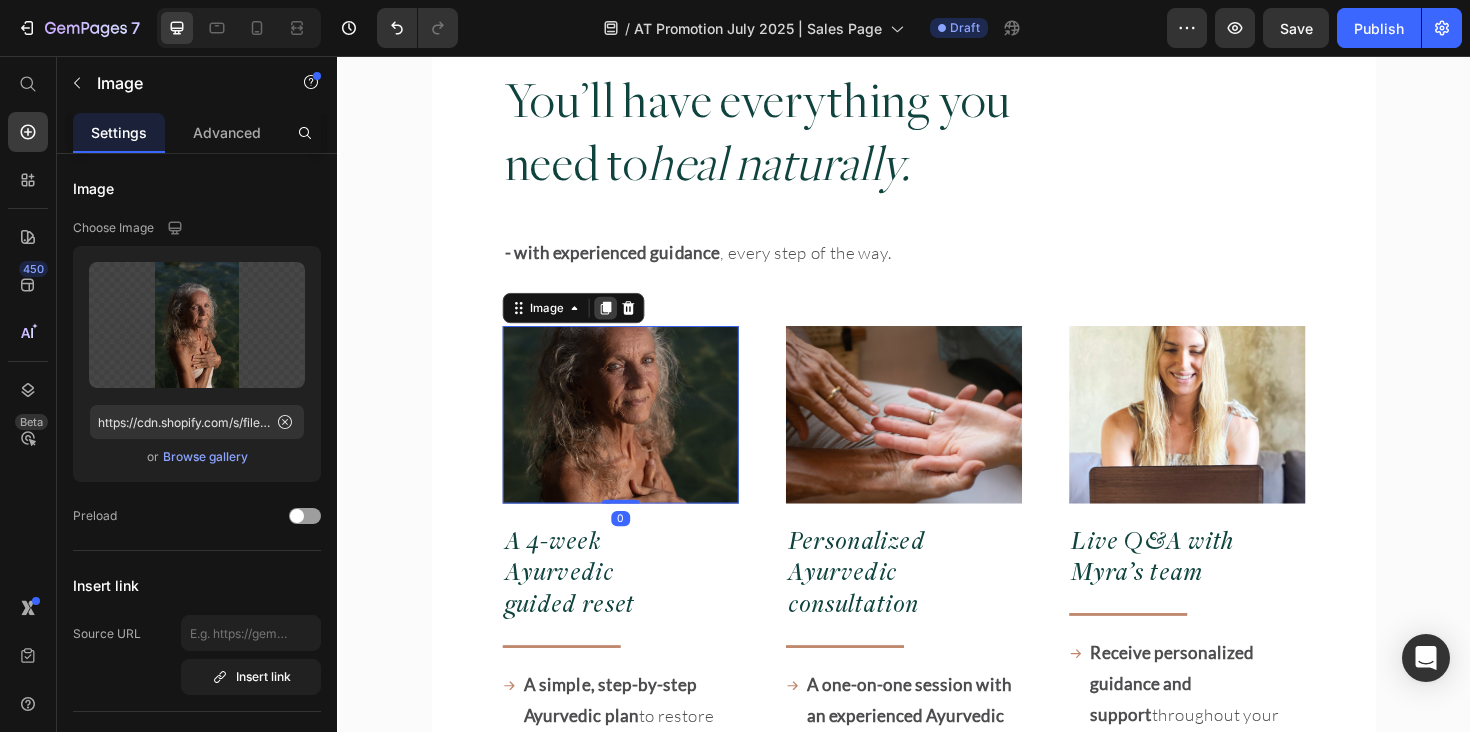 click 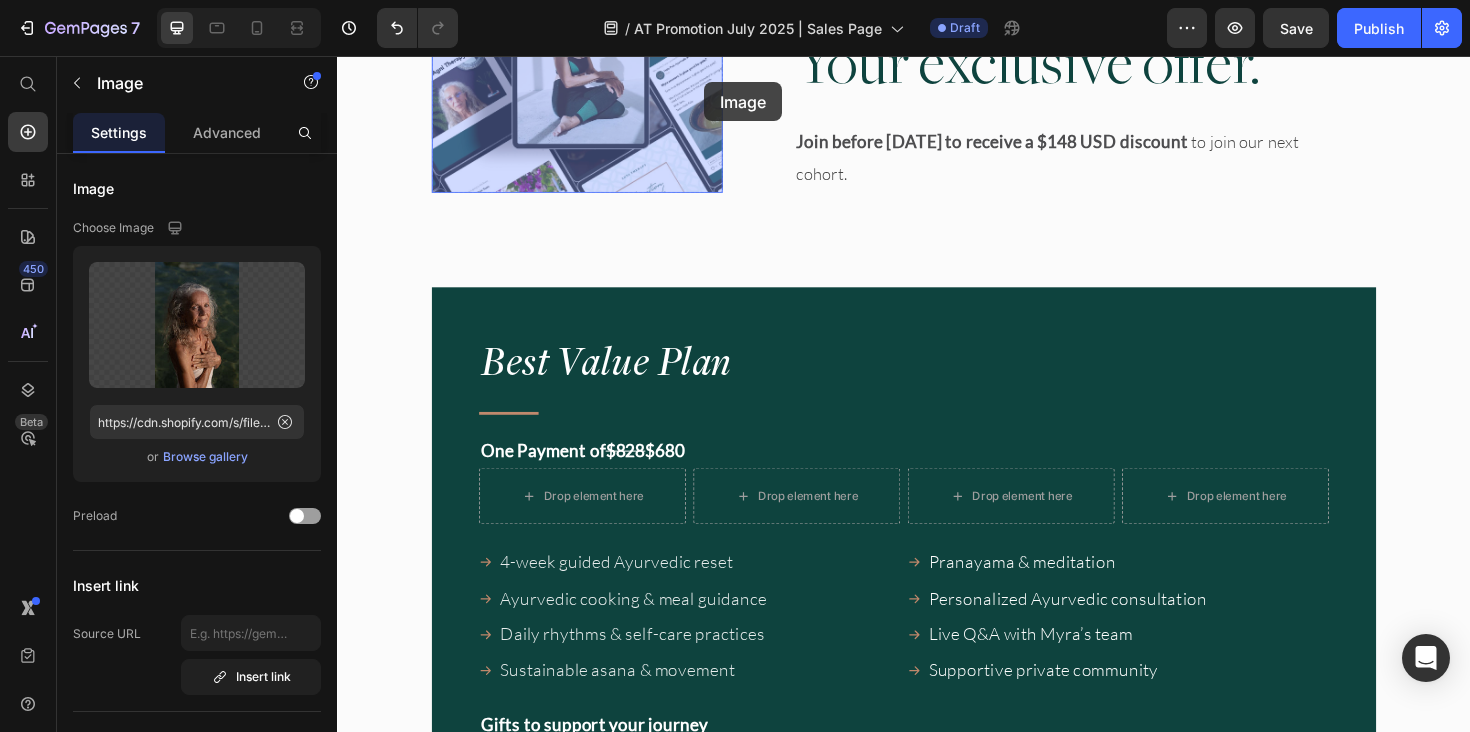 scroll, scrollTop: 17025, scrollLeft: 0, axis: vertical 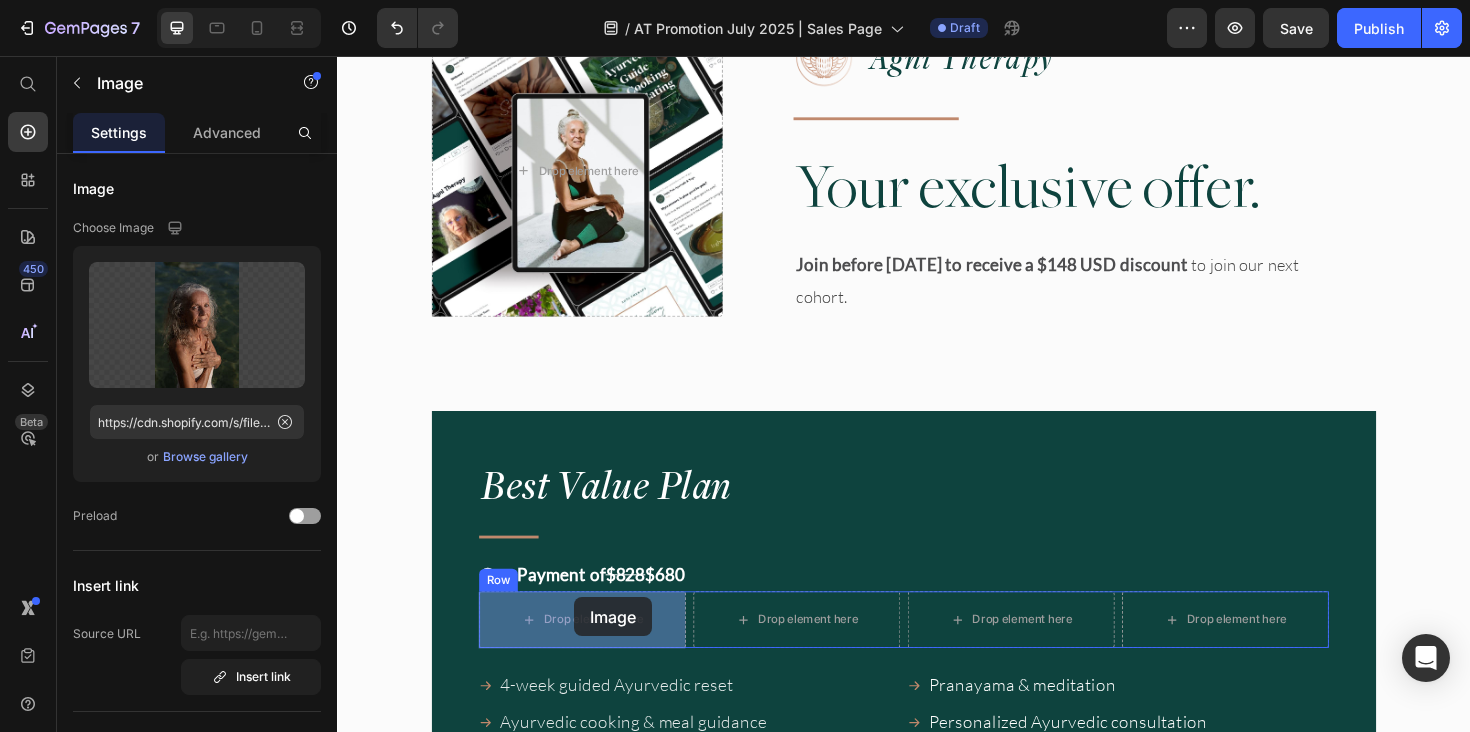 drag, startPoint x: 564, startPoint y: 516, endPoint x: 588, endPoint y: 629, distance: 115.52056 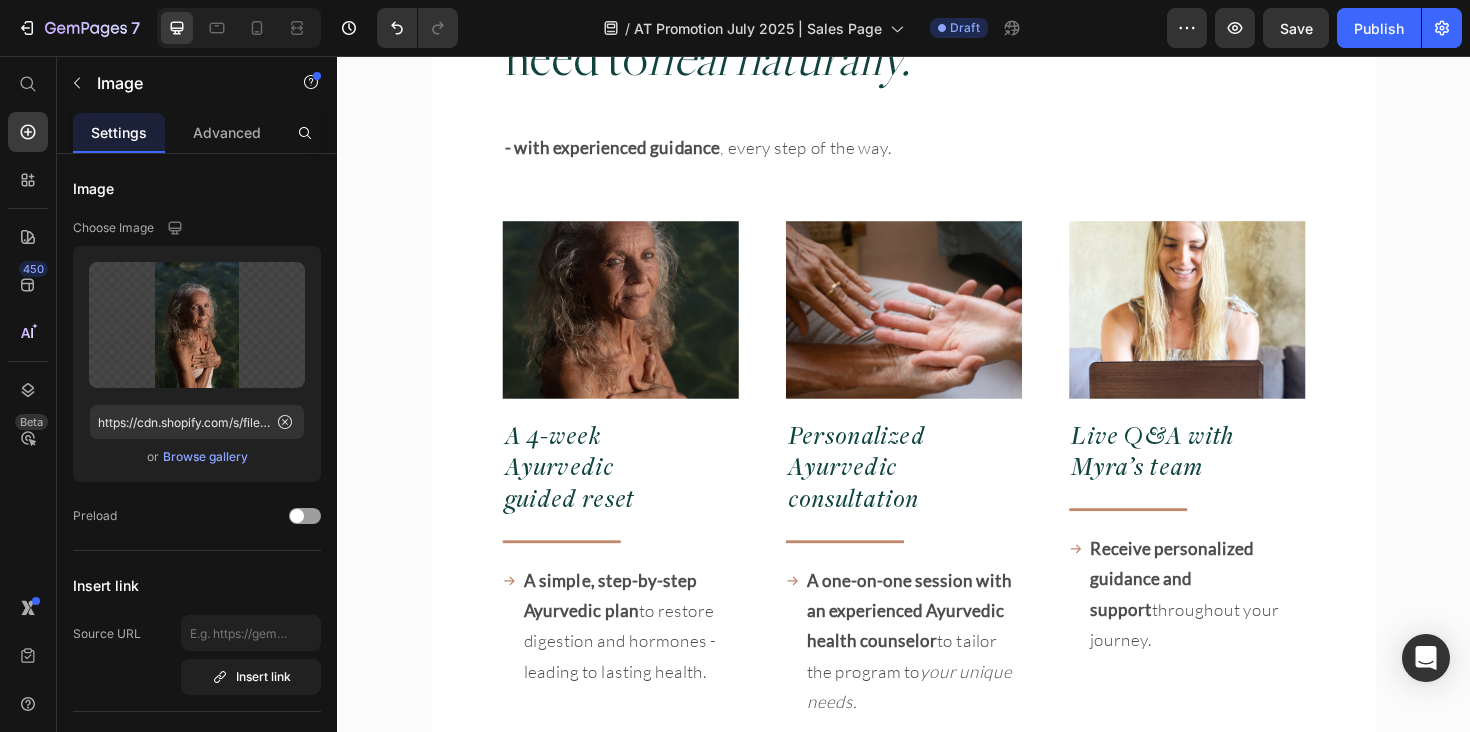 scroll, scrollTop: 12517, scrollLeft: 0, axis: vertical 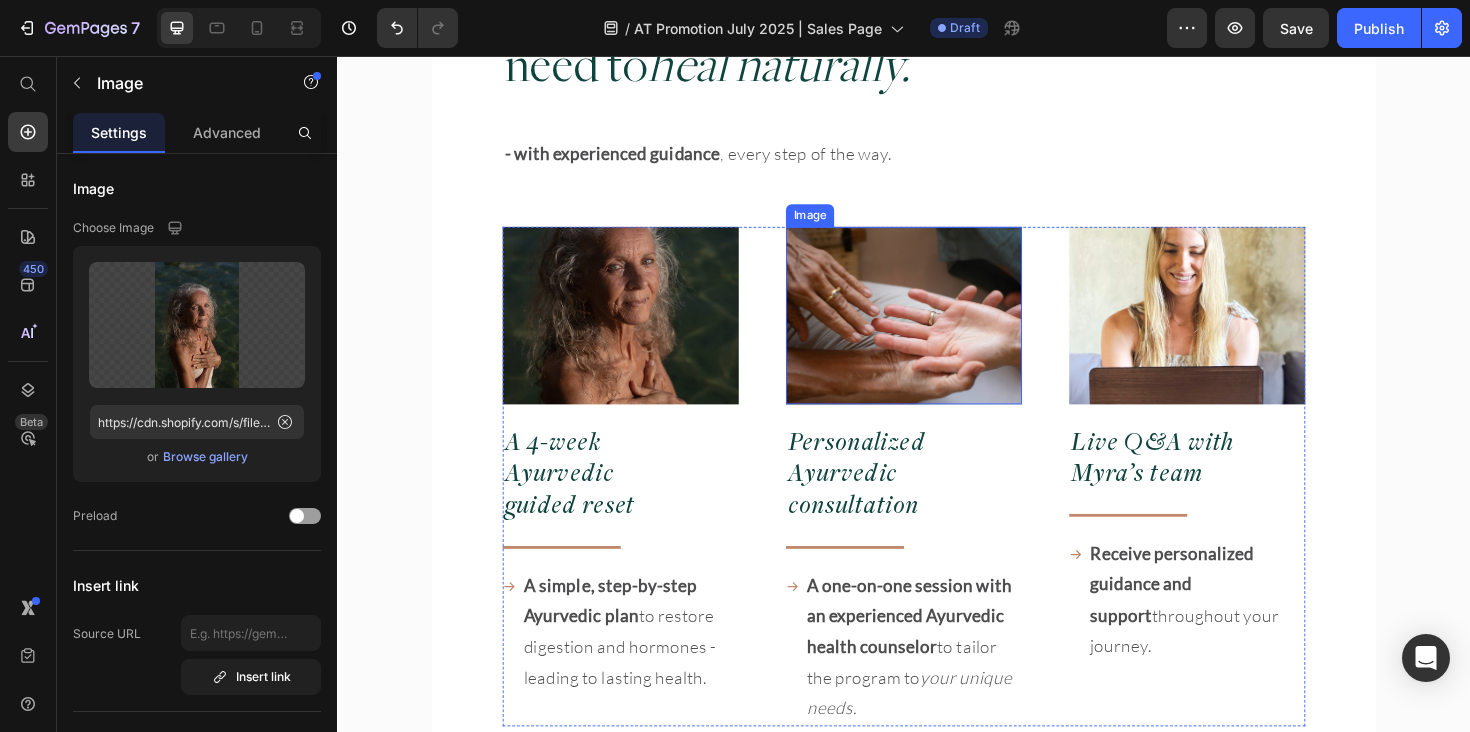 click at bounding box center (937, 331) 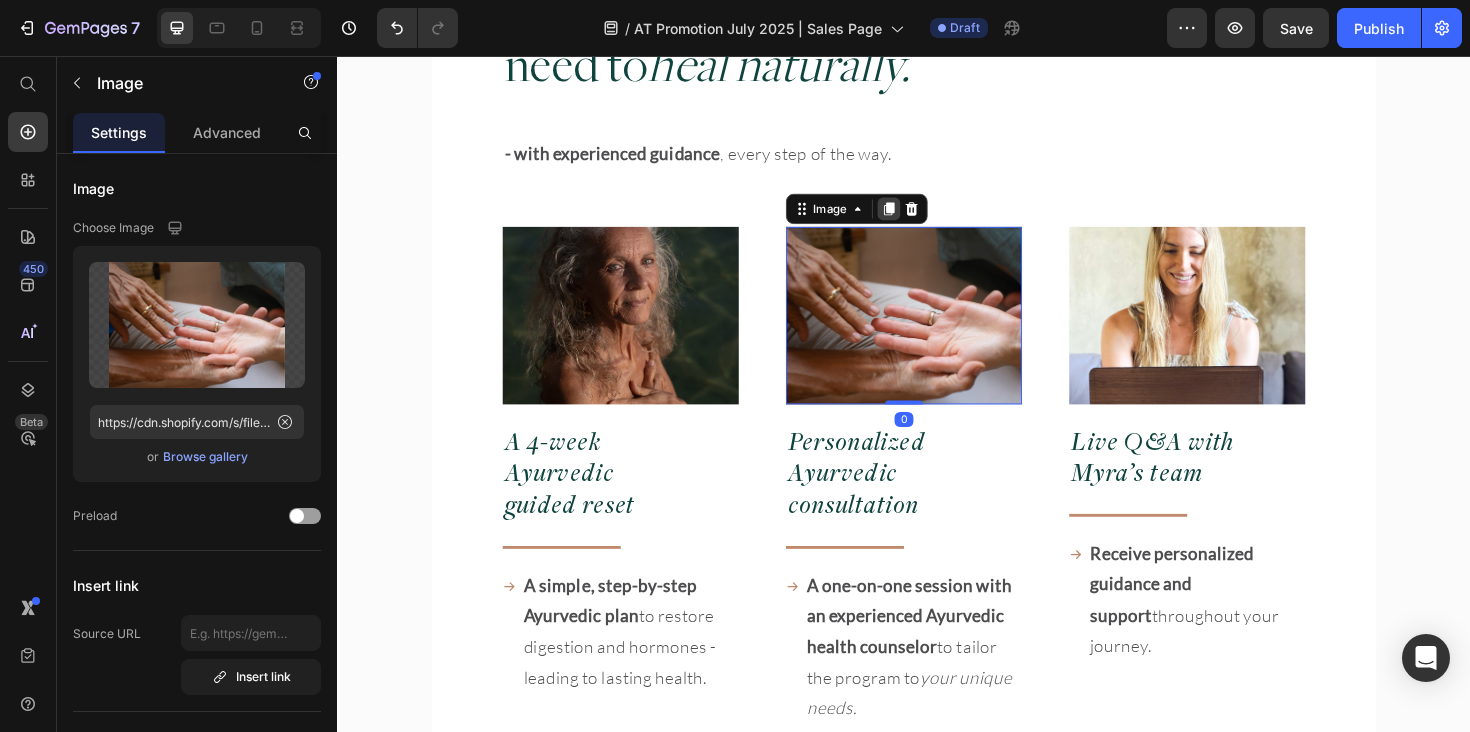 click 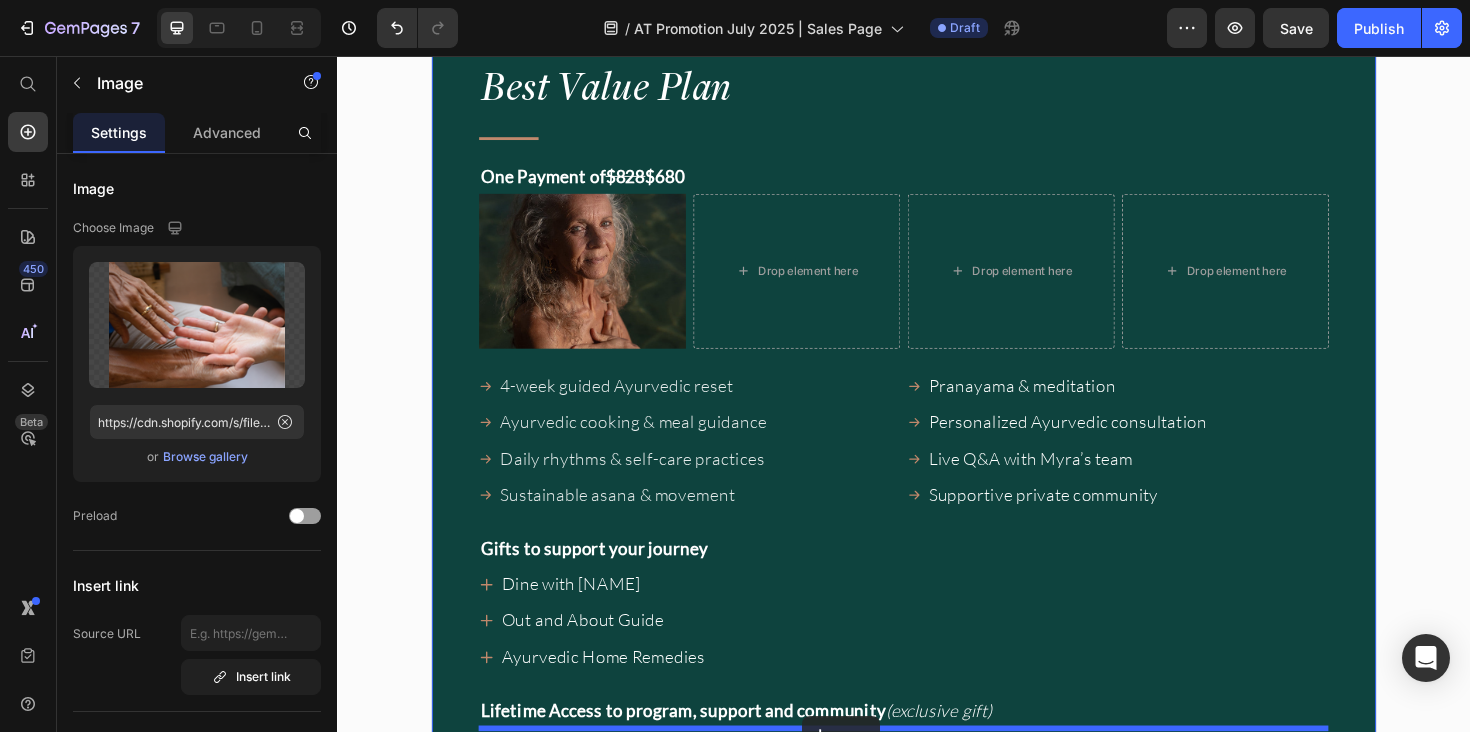 scroll, scrollTop: 17626, scrollLeft: 0, axis: vertical 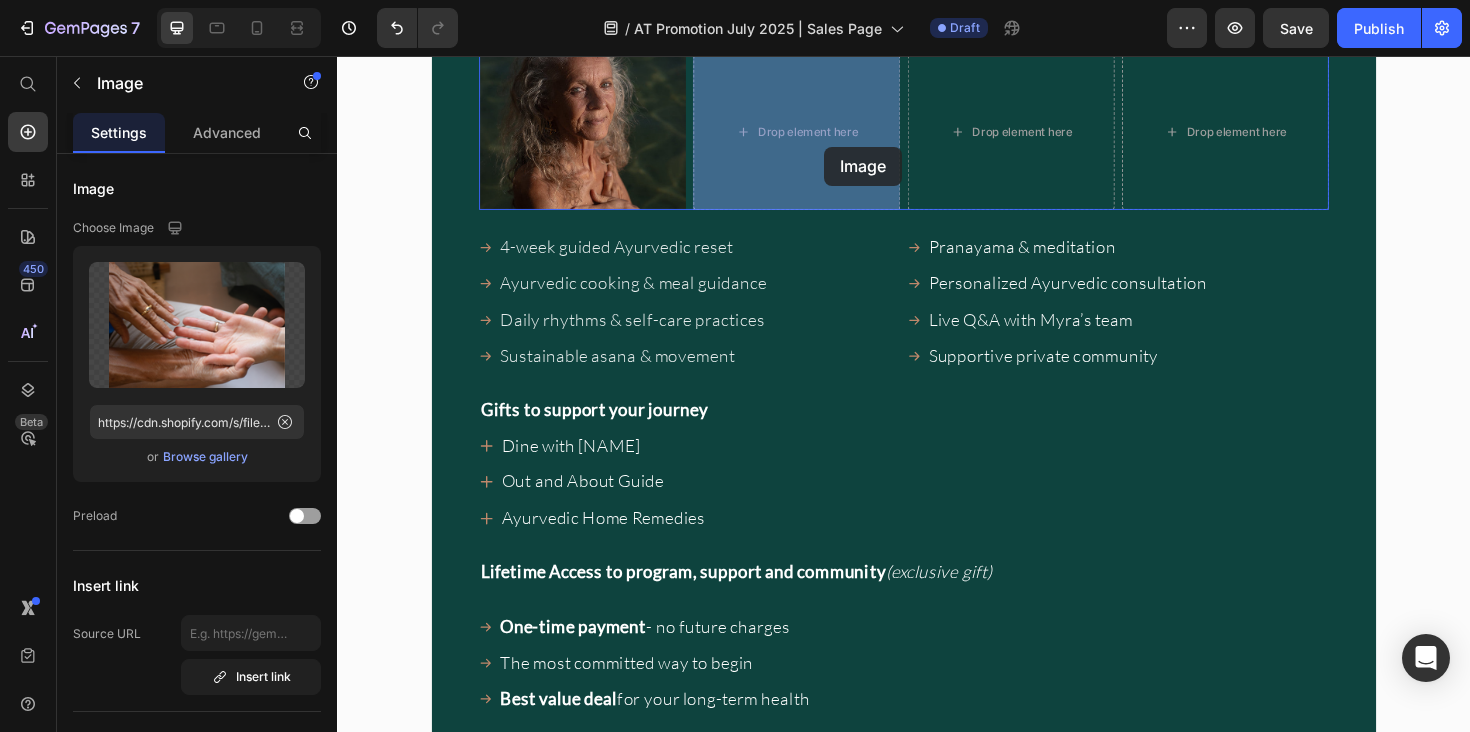 drag, startPoint x: 849, startPoint y: 406, endPoint x: 853, endPoint y: 152, distance: 254.0315 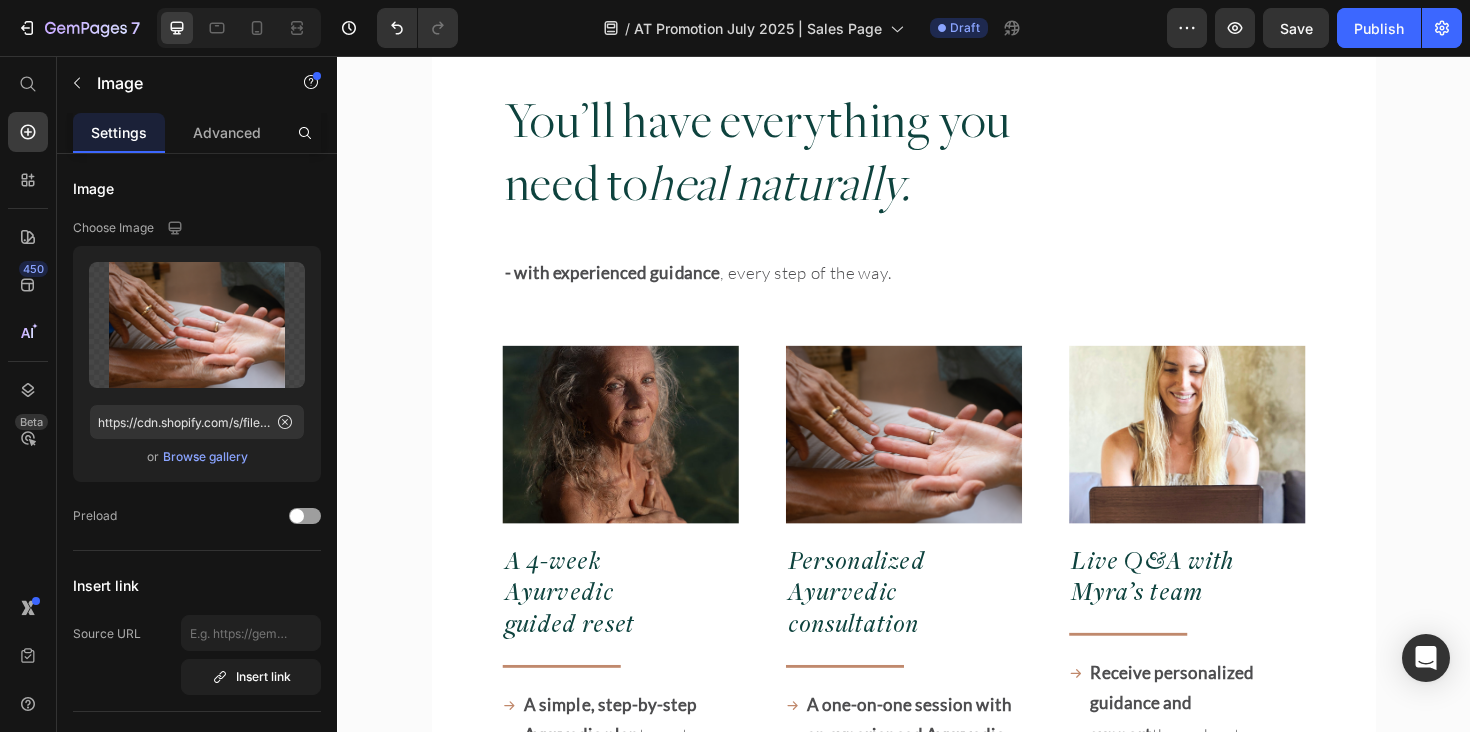 scroll, scrollTop: 12520, scrollLeft: 0, axis: vertical 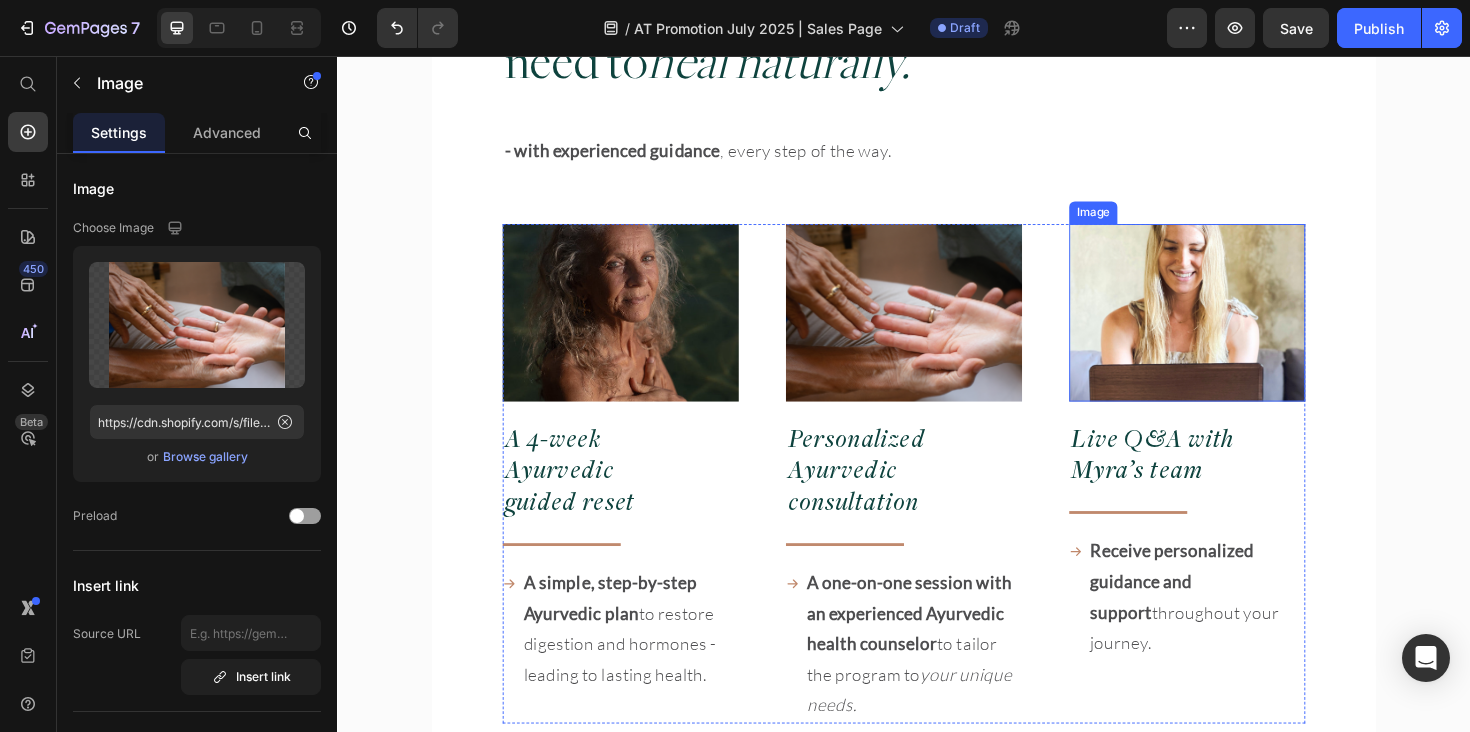 click at bounding box center [1237, 328] 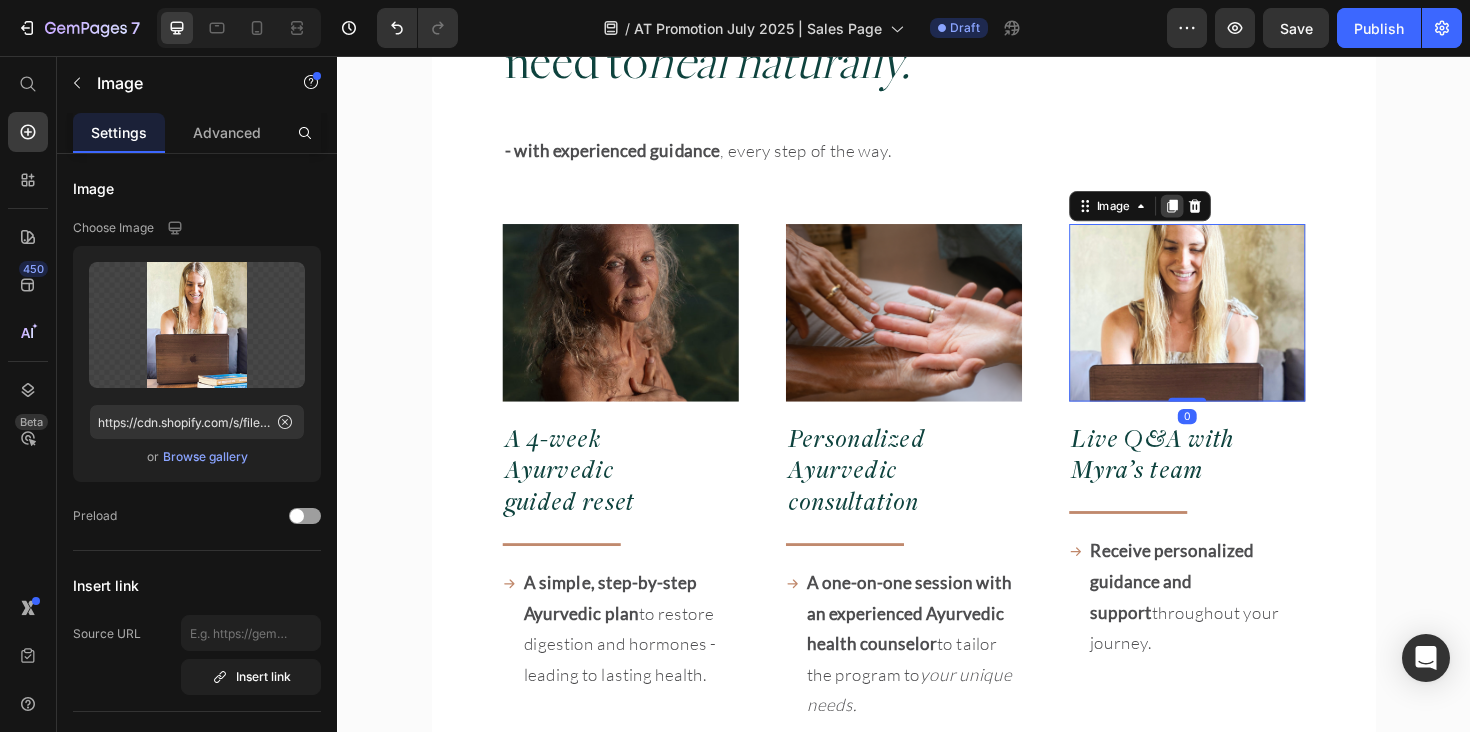 click at bounding box center (1221, 215) 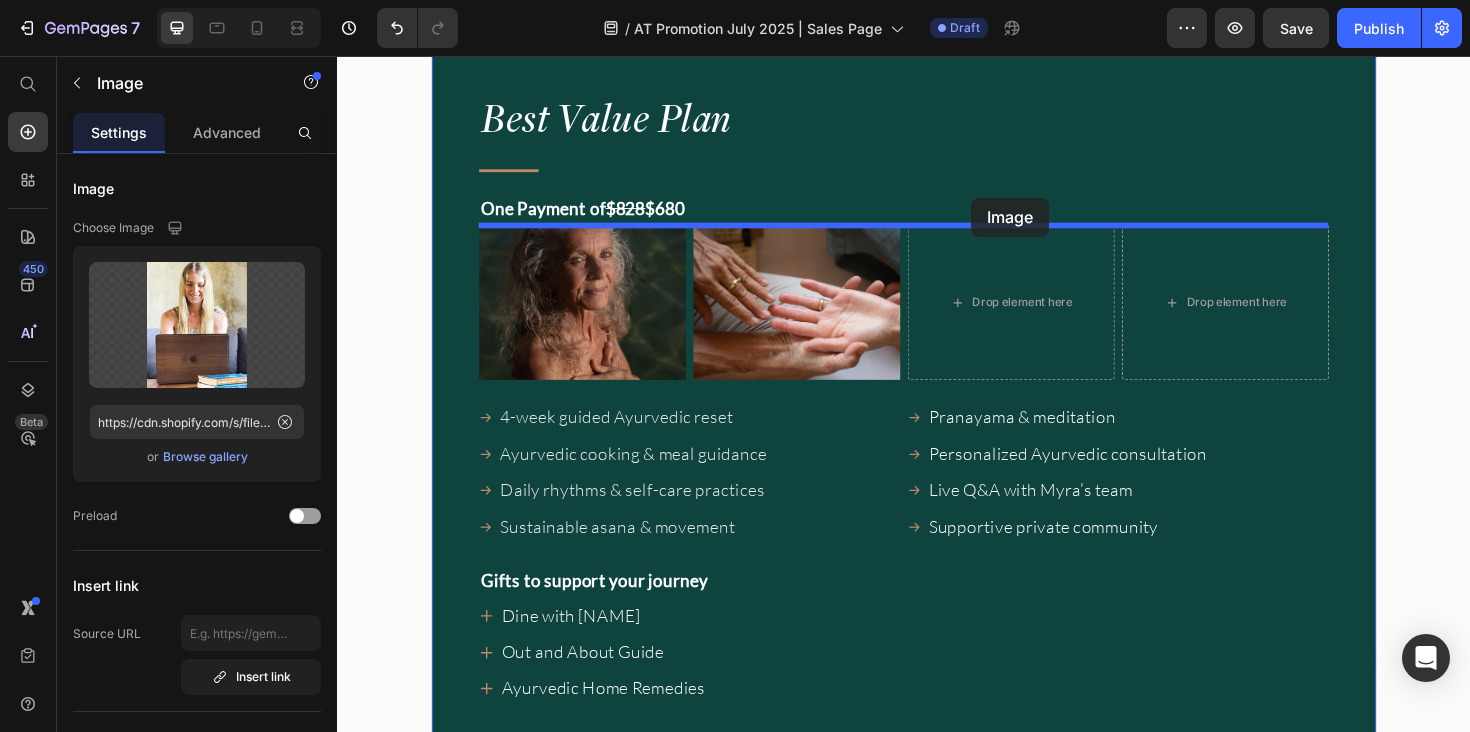 scroll, scrollTop: 17322, scrollLeft: 0, axis: vertical 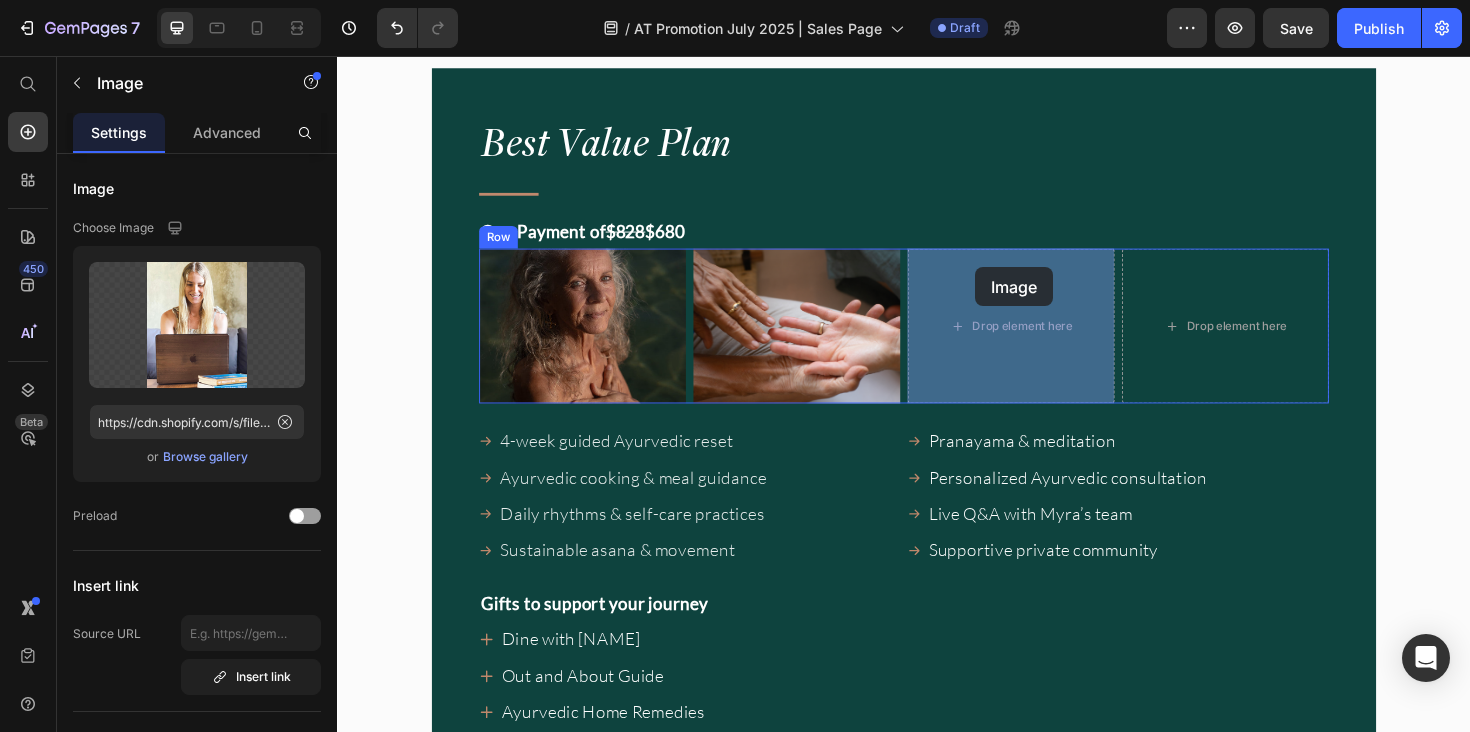 drag, startPoint x: 1148, startPoint y: 404, endPoint x: 1013, endPoint y: 281, distance: 182.63077 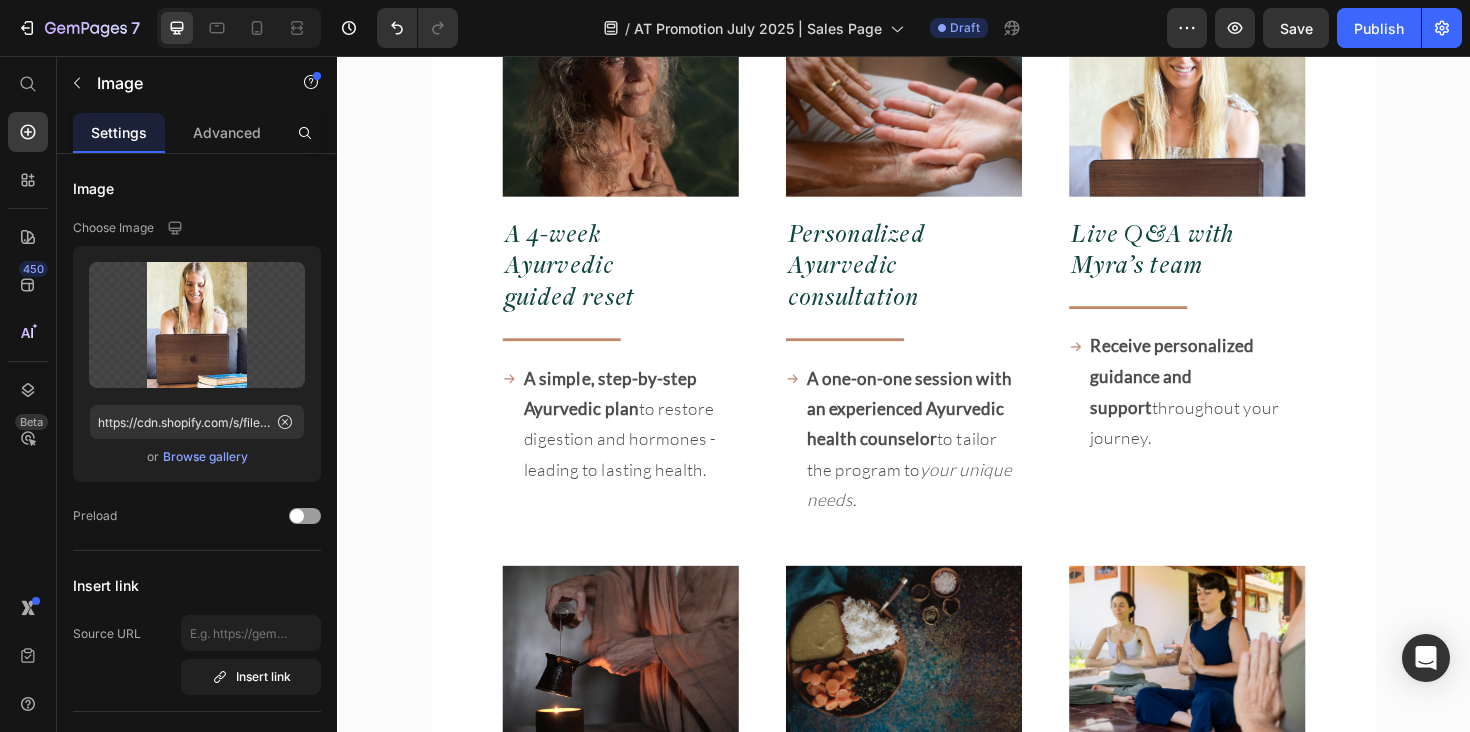scroll, scrollTop: 12993, scrollLeft: 0, axis: vertical 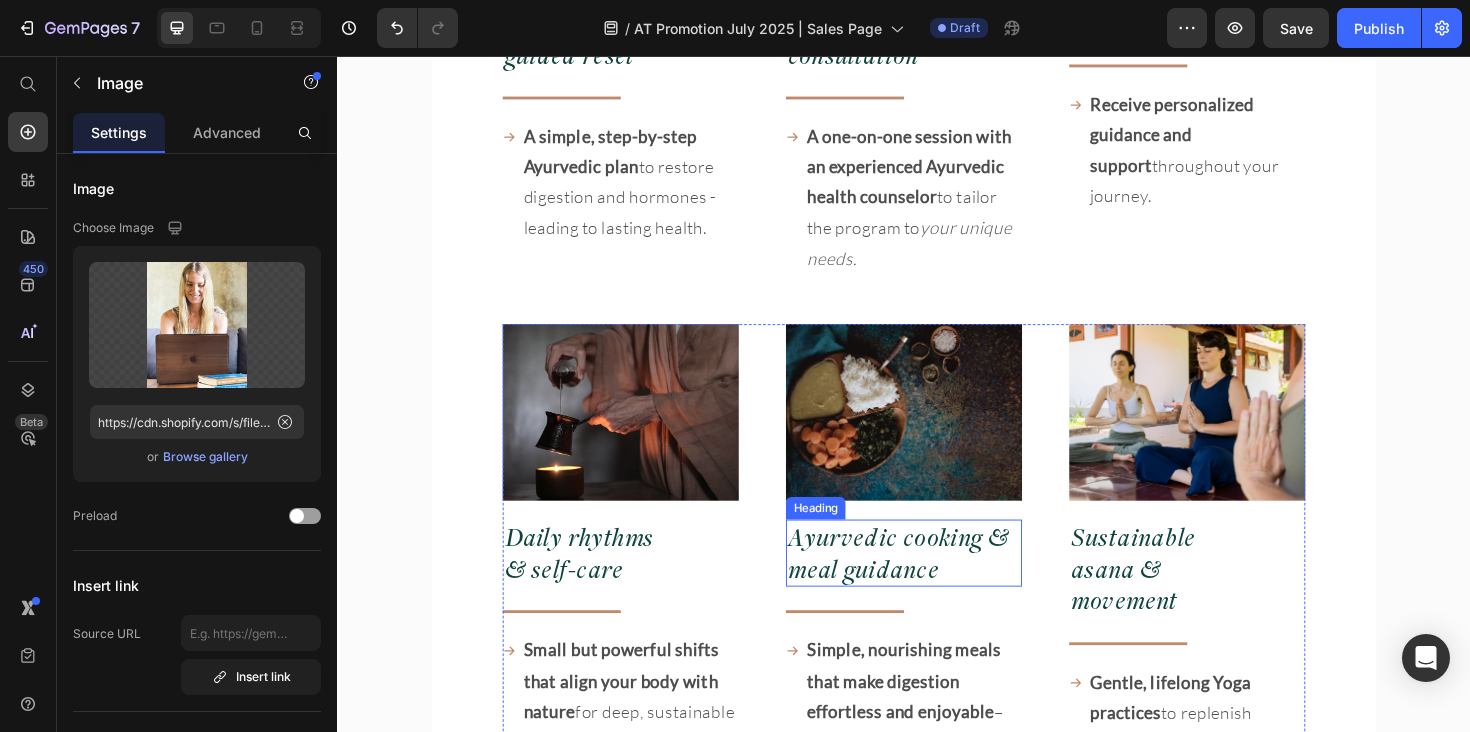 click at bounding box center (637, 434) 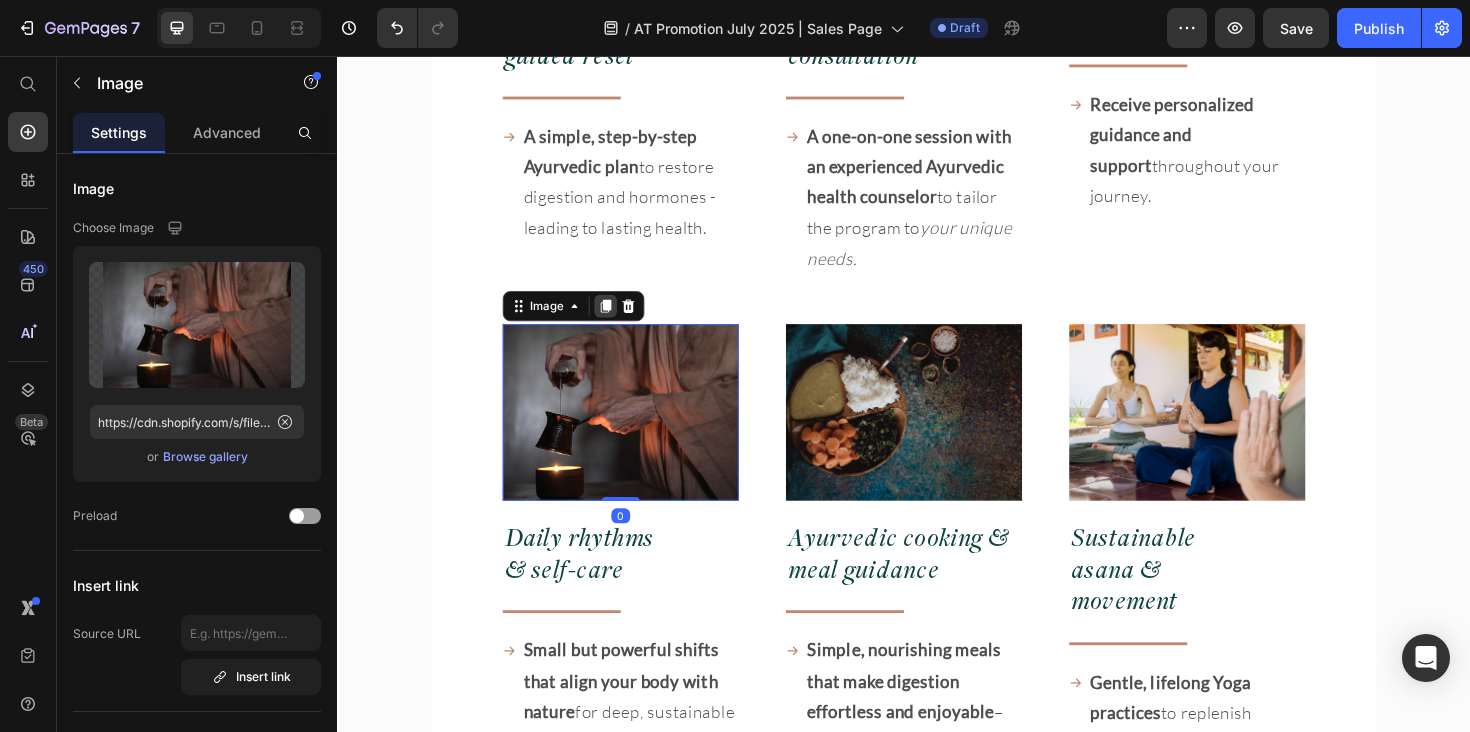 click 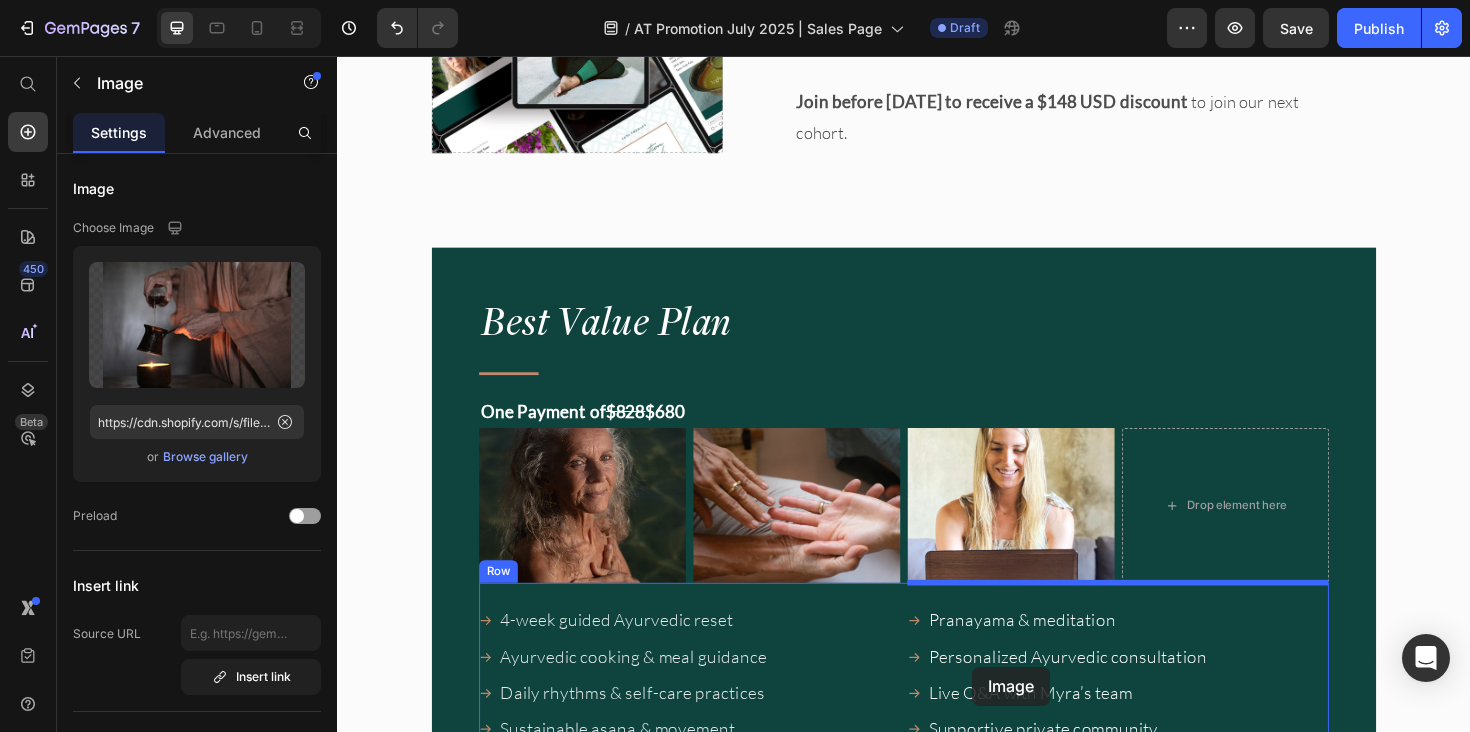 scroll, scrollTop: 17213, scrollLeft: 0, axis: vertical 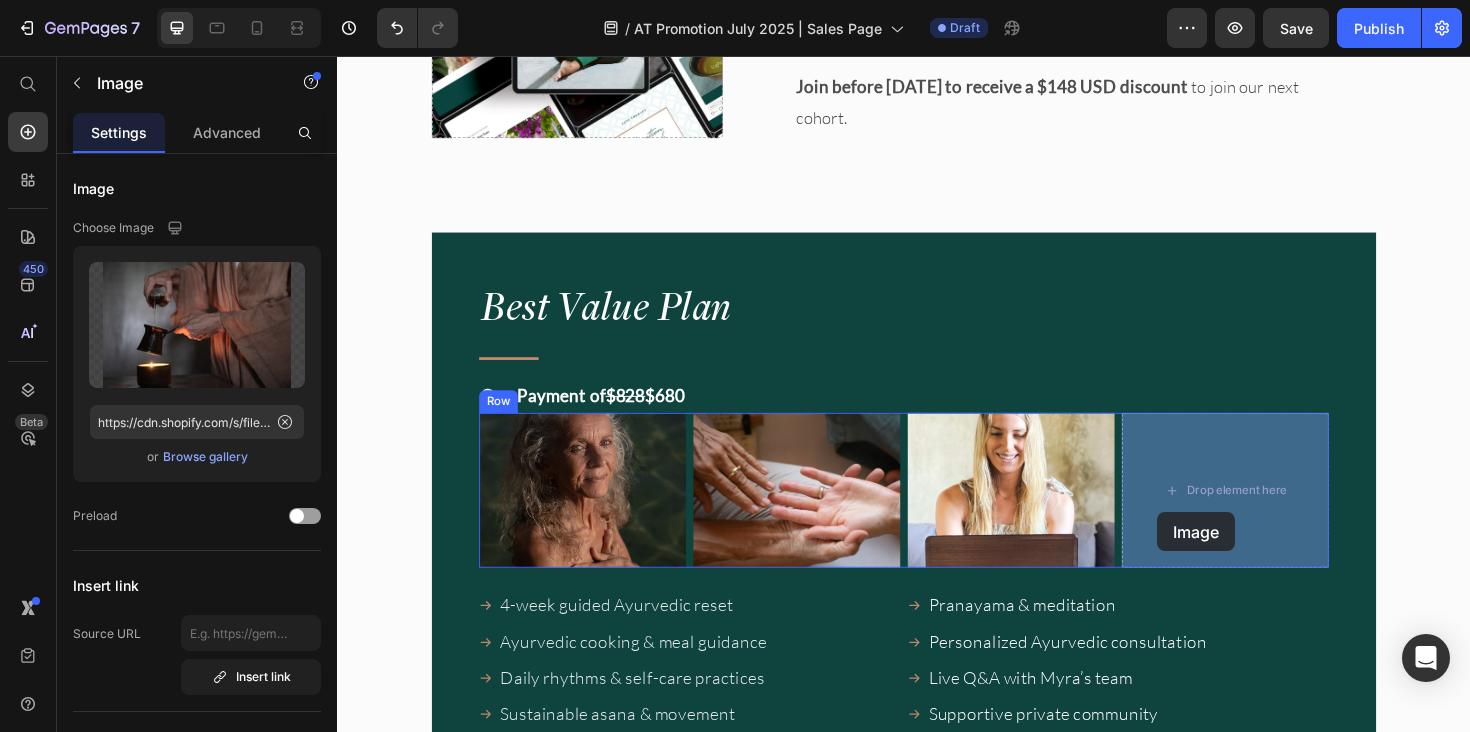 drag, startPoint x: 557, startPoint y: 515, endPoint x: 1206, endPoint y: 539, distance: 649.4436 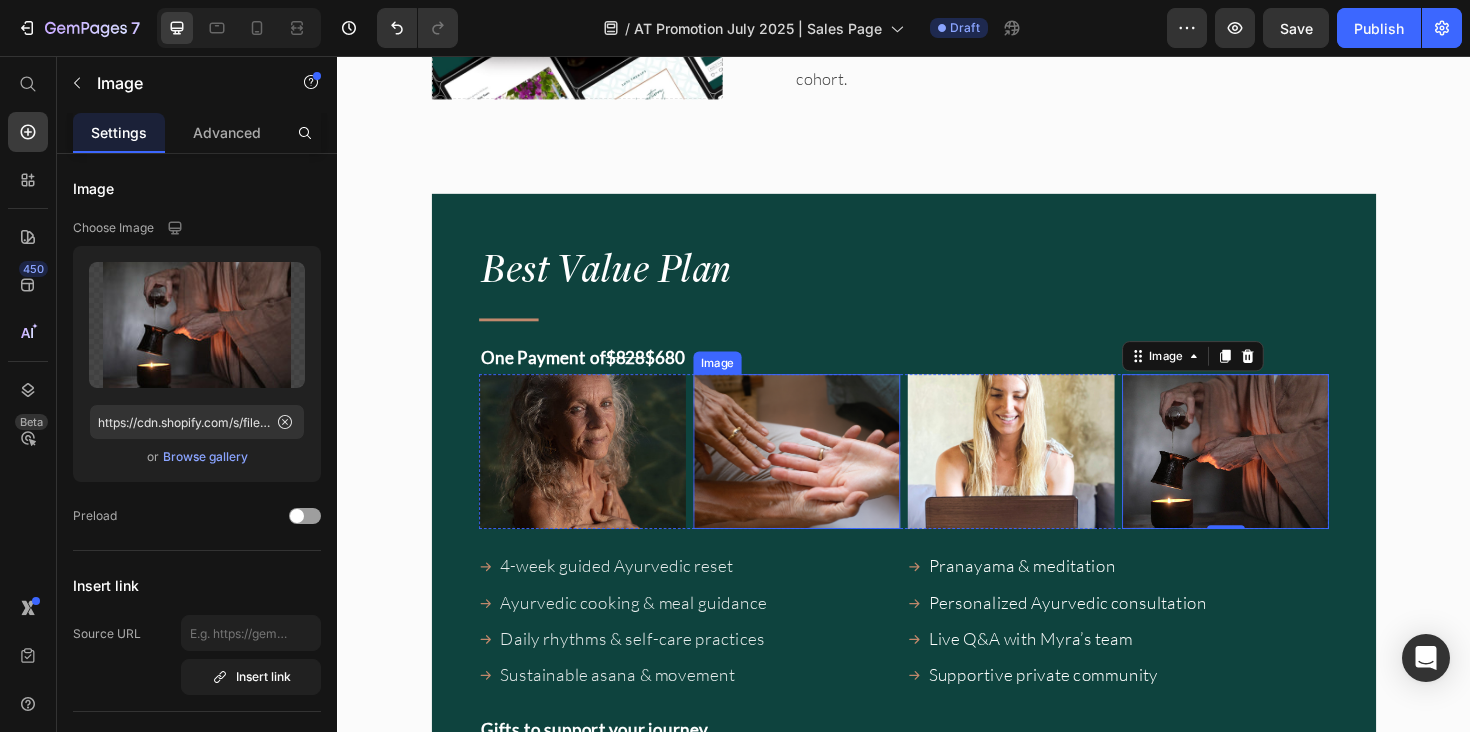 scroll, scrollTop: 16709, scrollLeft: 0, axis: vertical 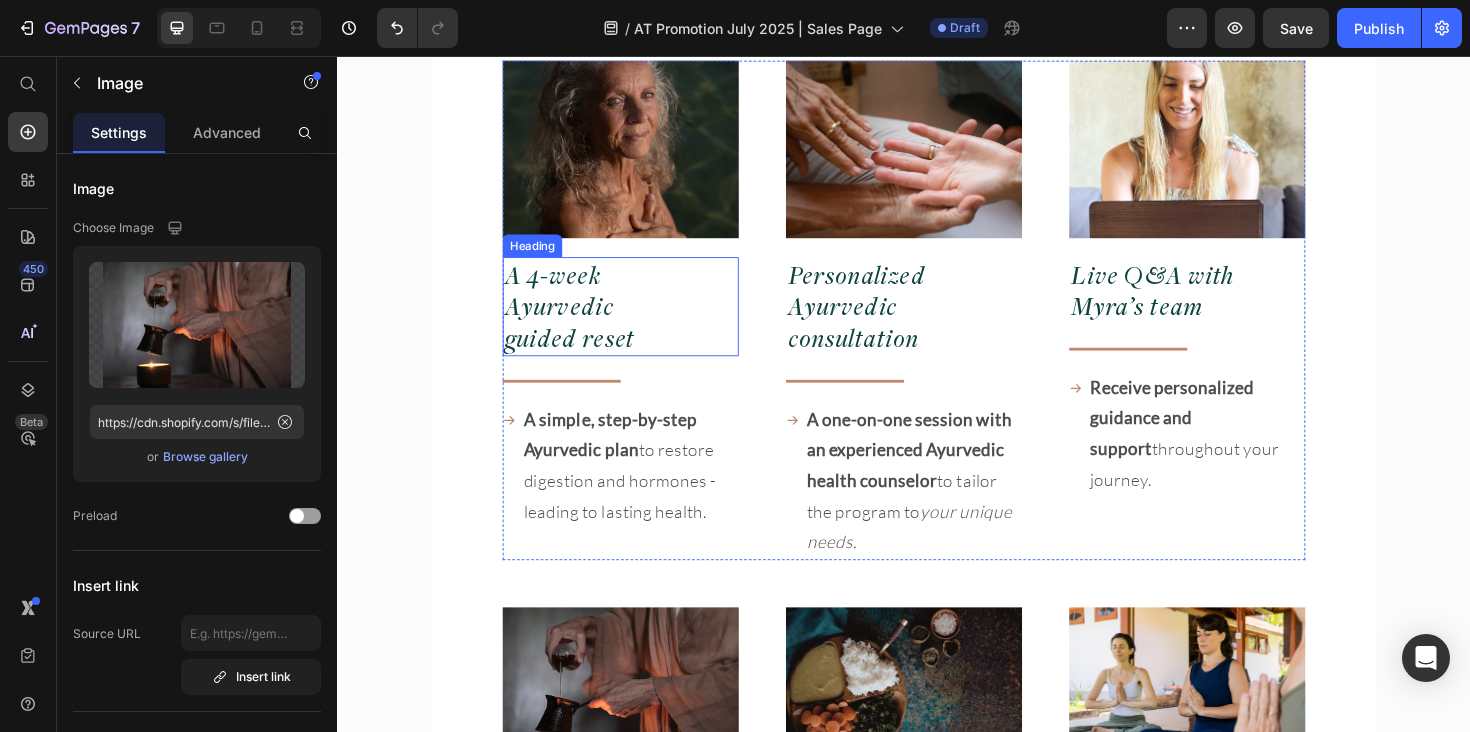 click on "A 4-week Ayurvedic guided reset" at bounding box center [606, 321] 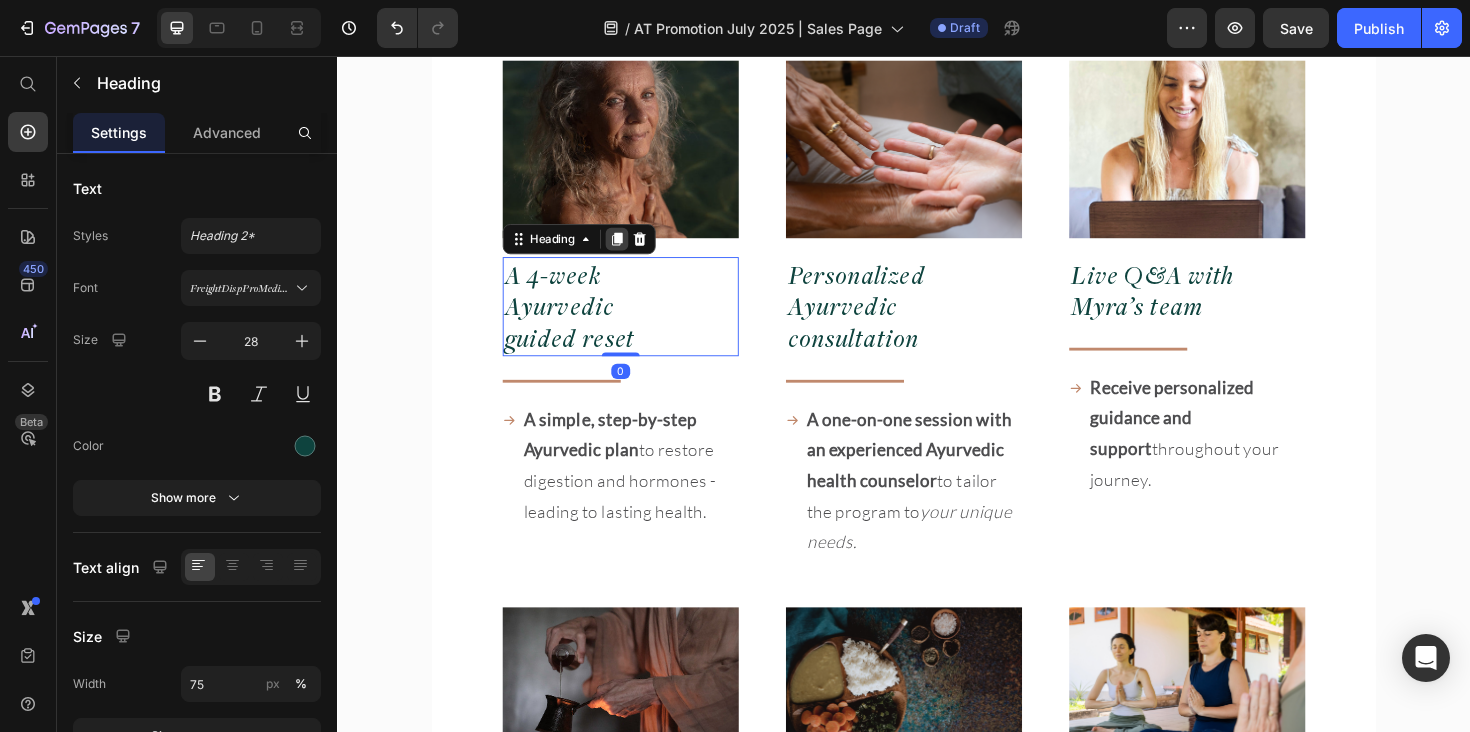 click 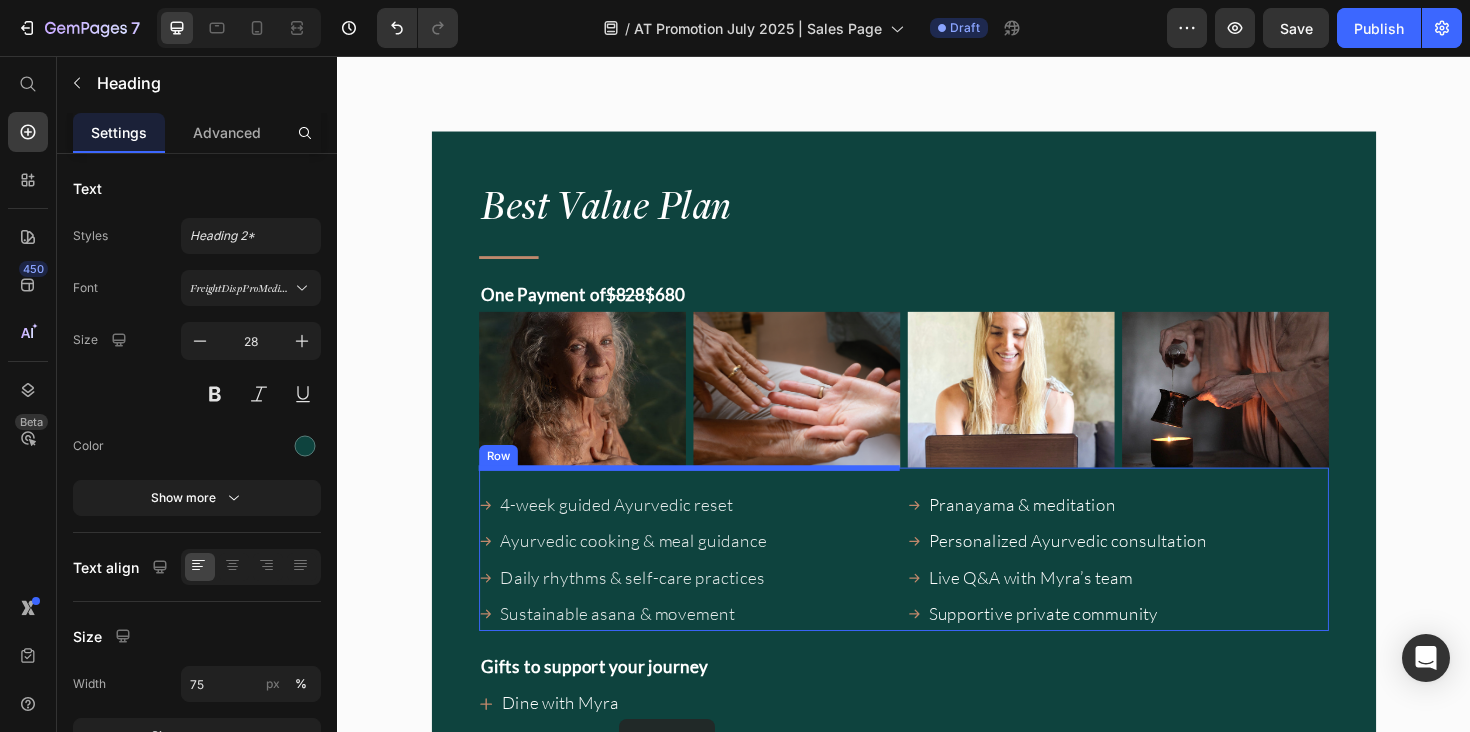 scroll, scrollTop: 17441, scrollLeft: 0, axis: vertical 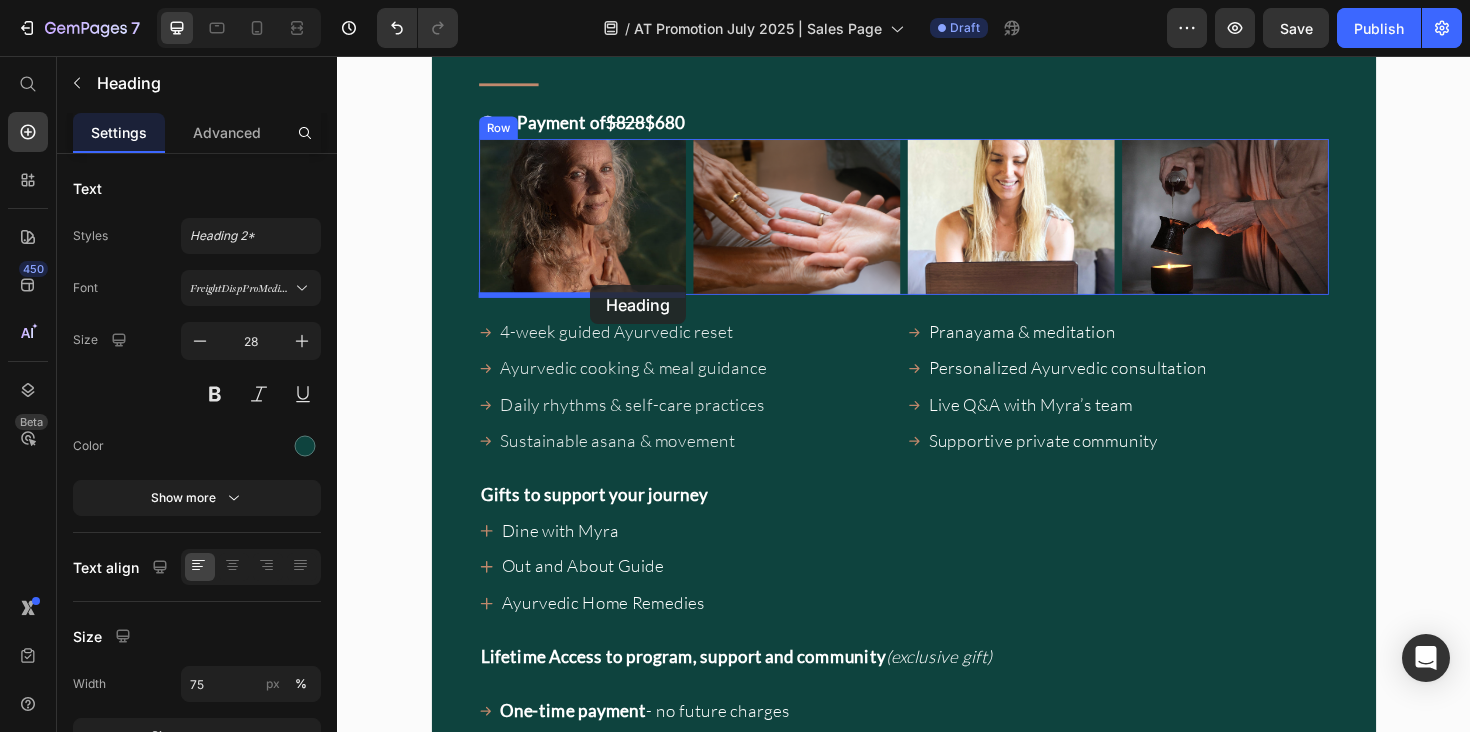 drag, startPoint x: 548, startPoint y: 364, endPoint x: 605, endPoint y: 299, distance: 86.4523 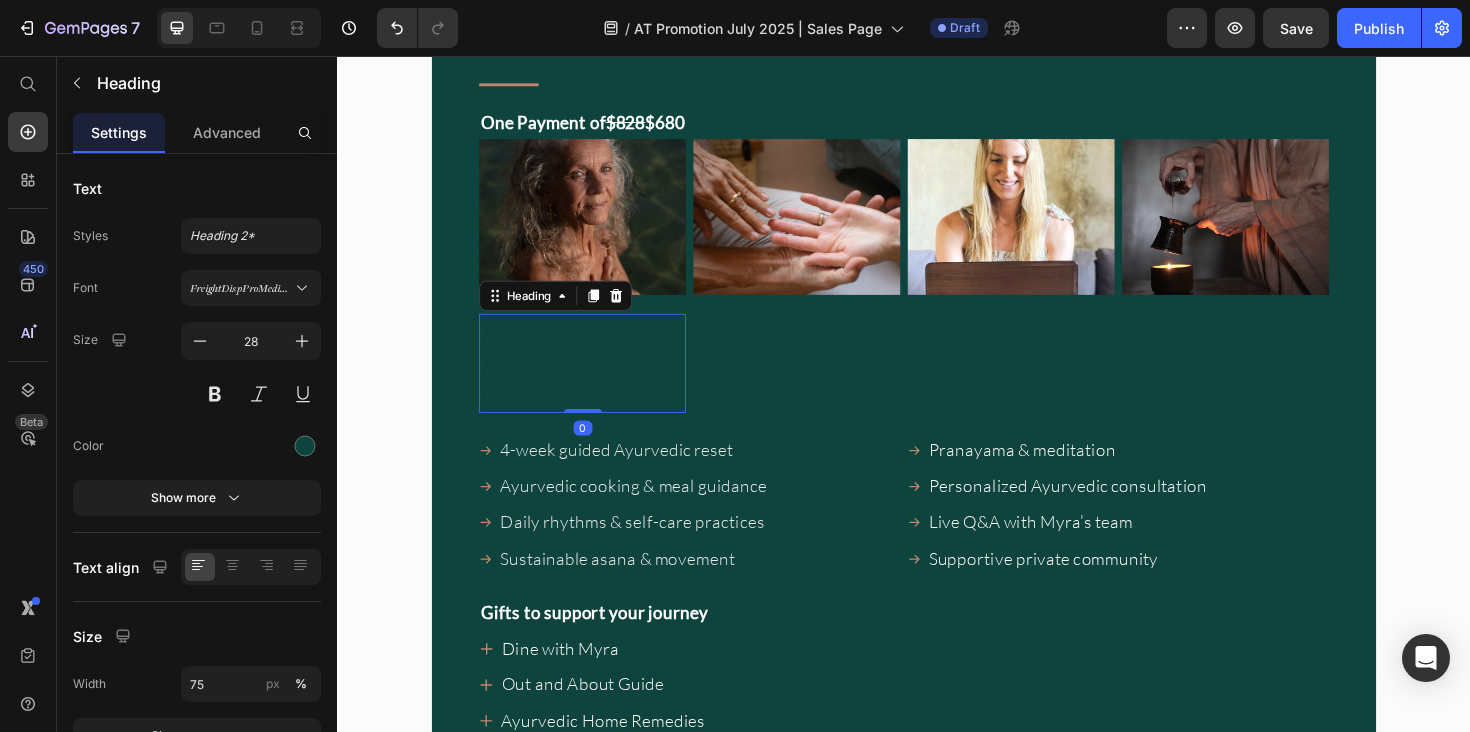 click on "A 4-week Ayurvedic guided reset" at bounding box center [569, 381] 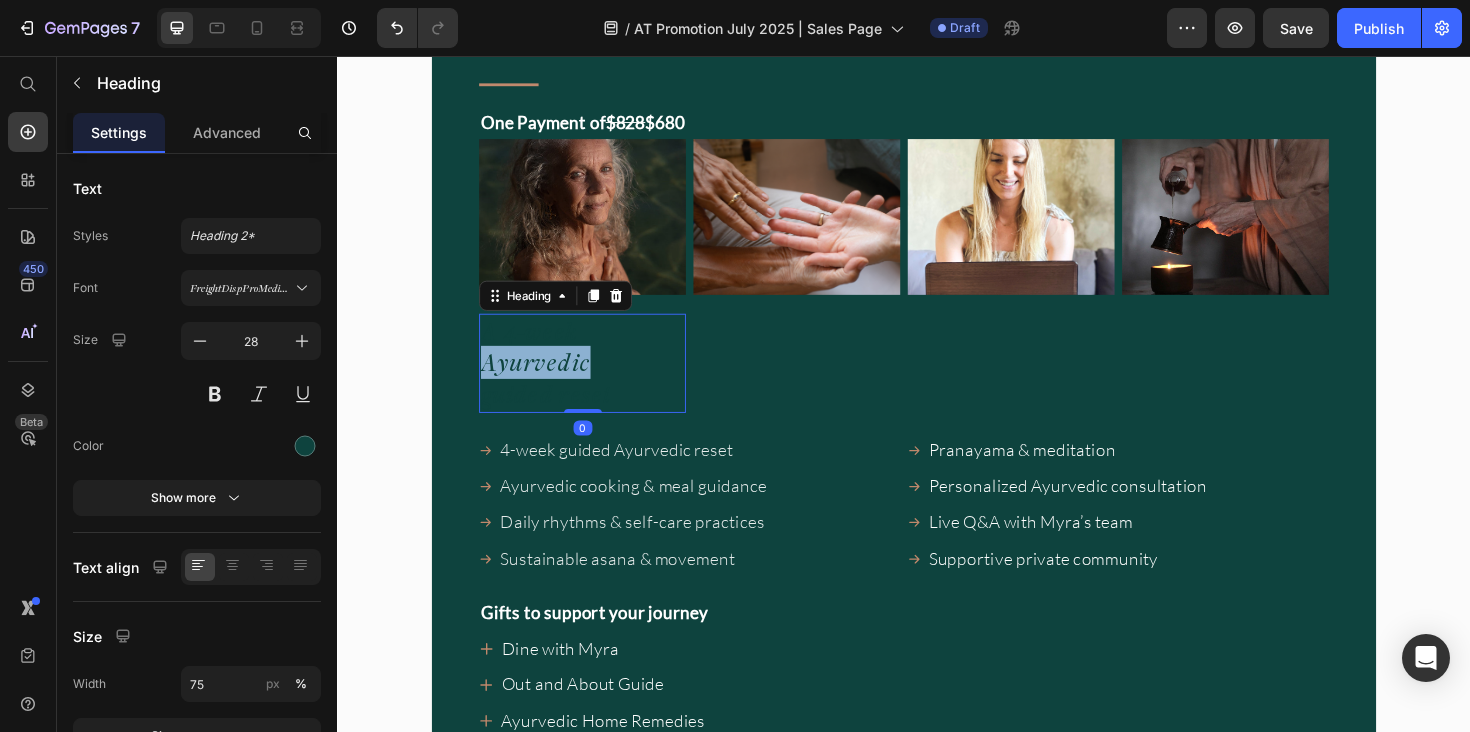 click on "A 4-week Ayurvedic guided reset" at bounding box center (569, 381) 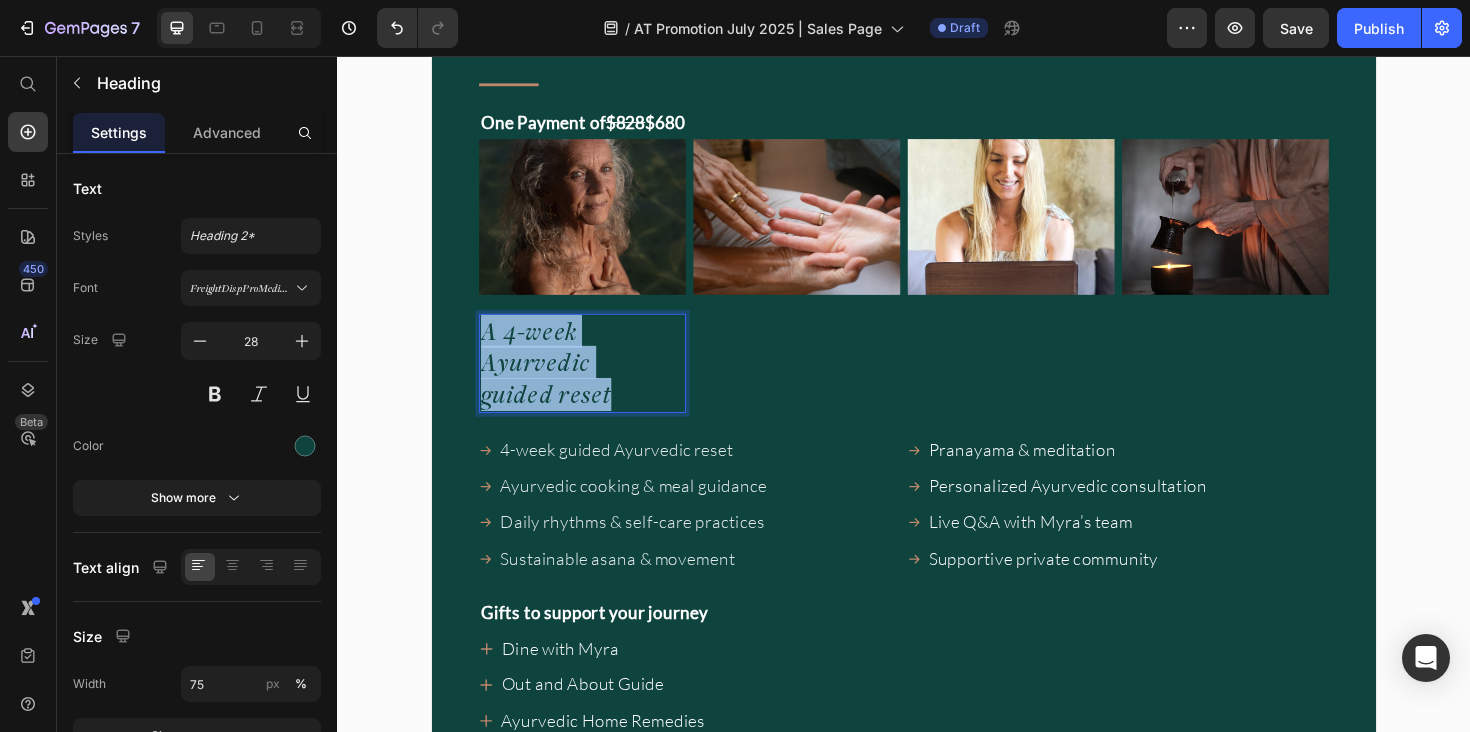 click on "A 4-week Ayurvedic guided reset" at bounding box center (569, 381) 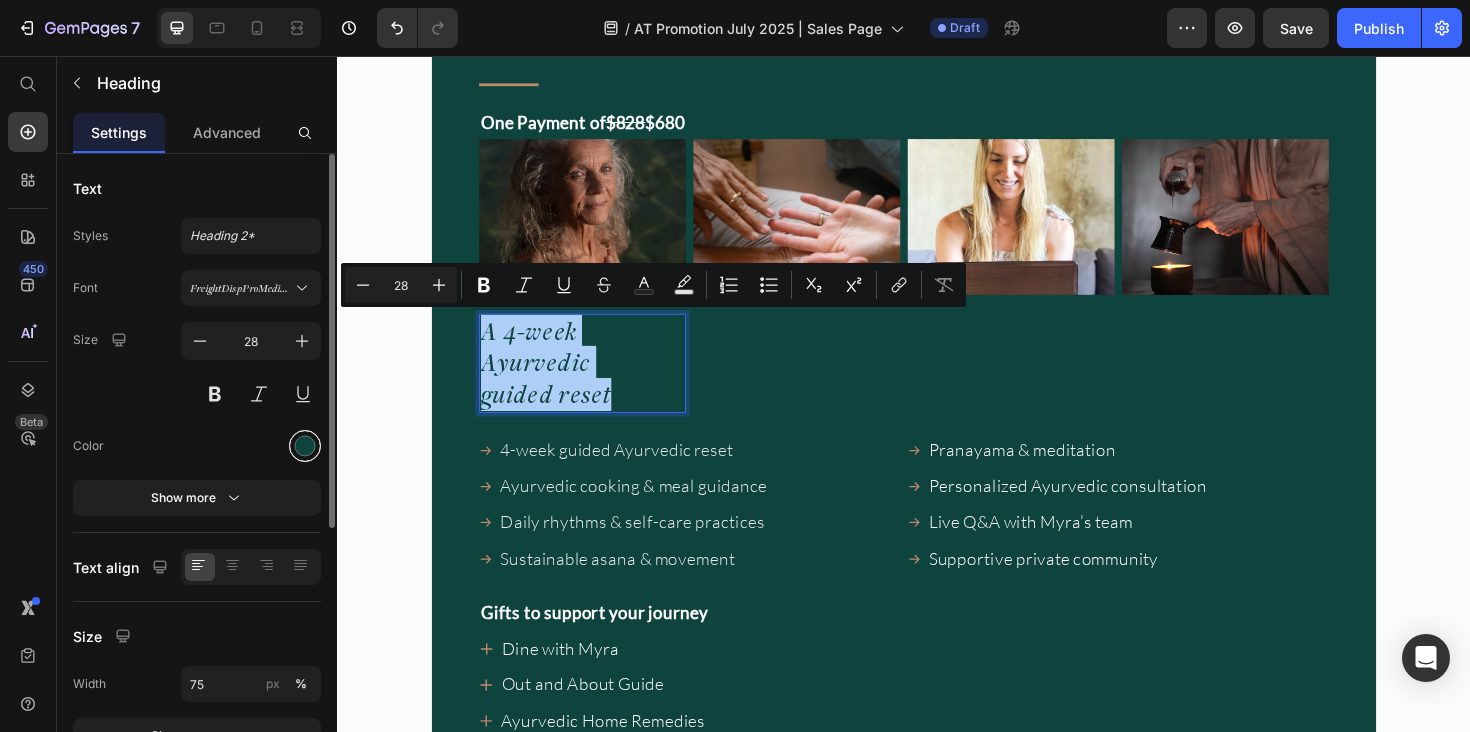 click at bounding box center [305, 446] 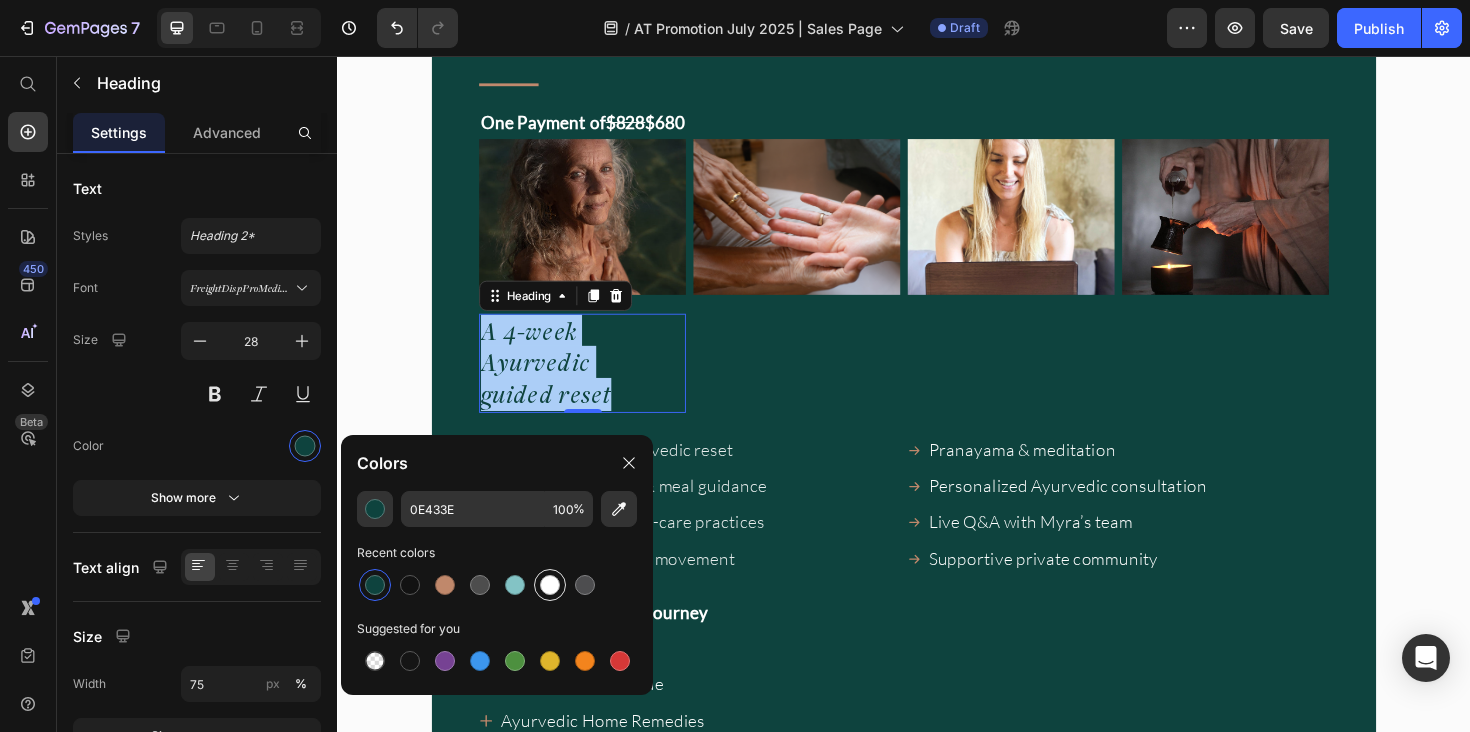 click at bounding box center [550, 585] 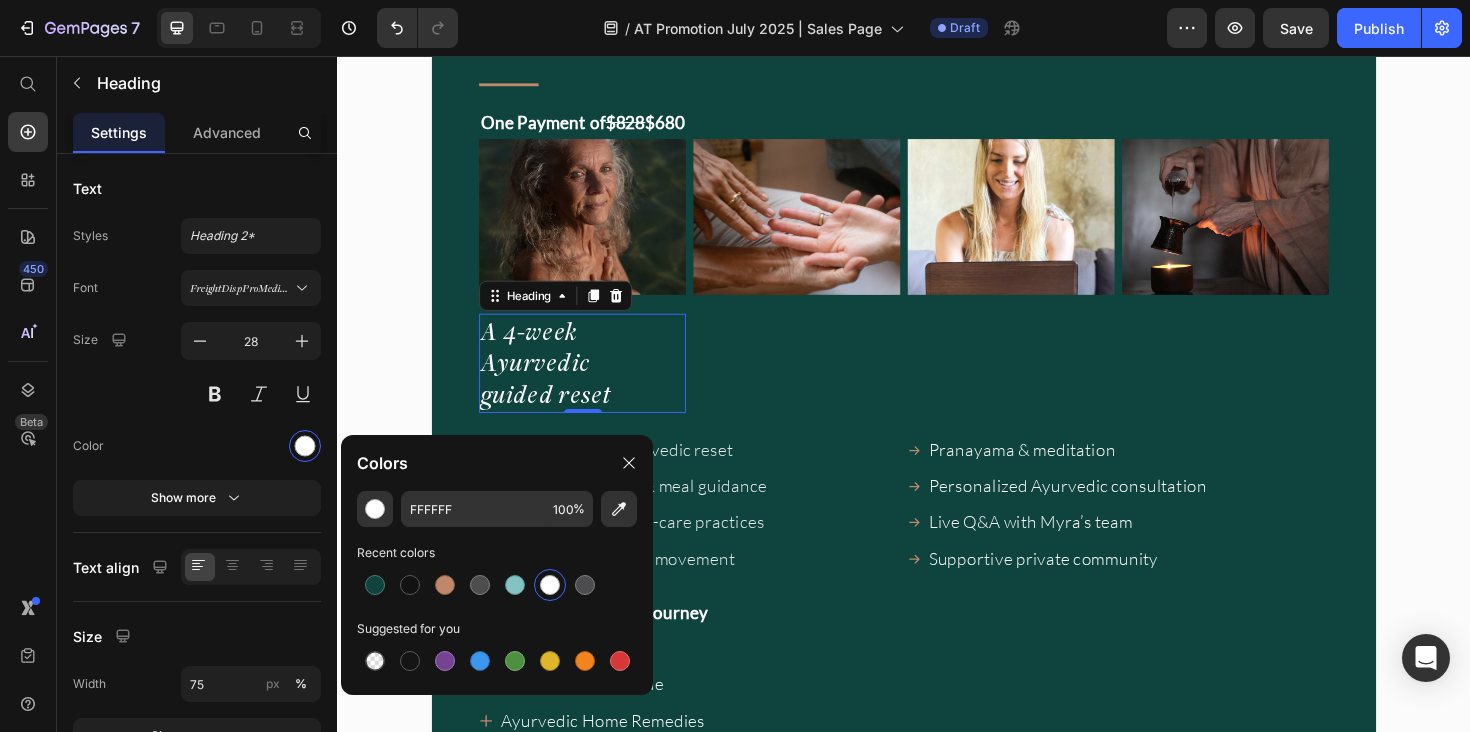 click on "Image" at bounding box center (823, 288) 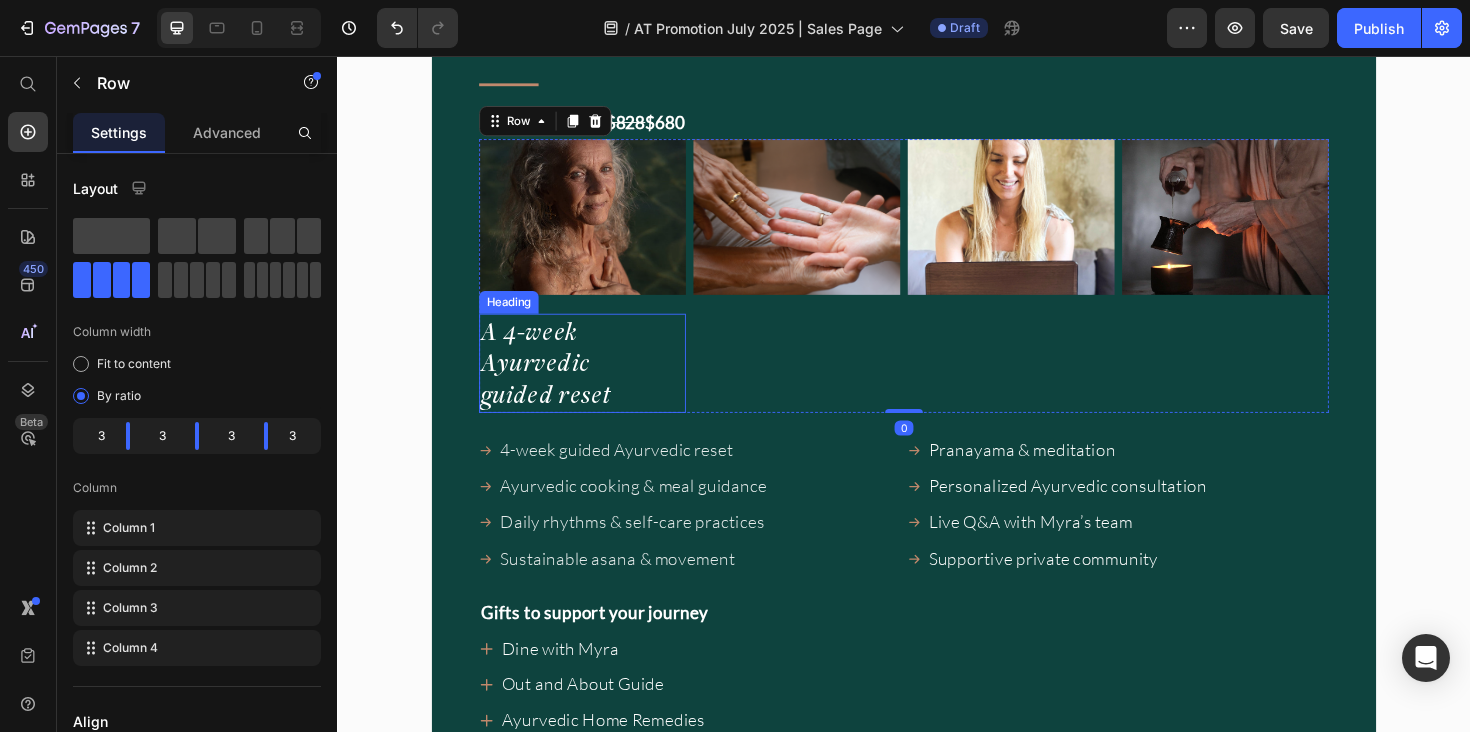 click on "A 4-week Ayurvedic guided reset" at bounding box center [569, 381] 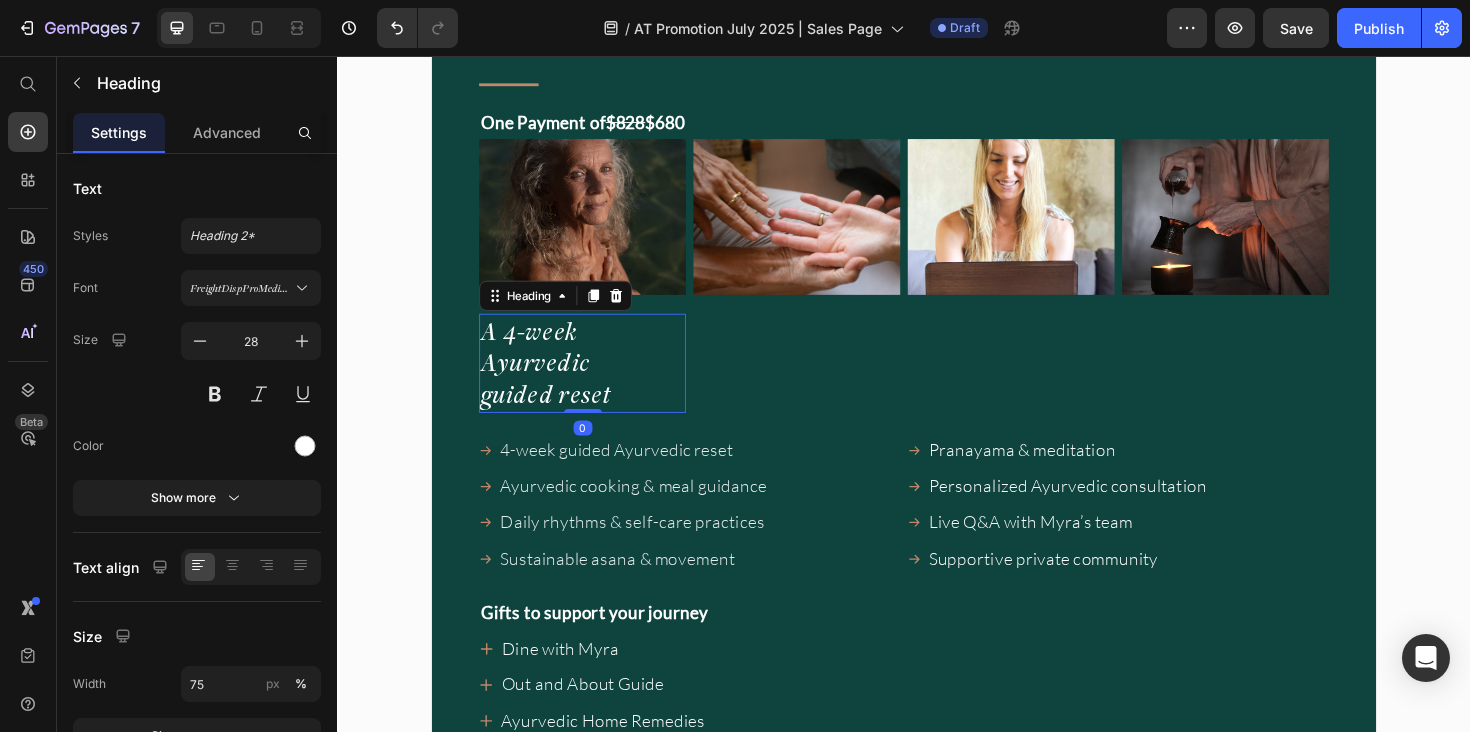 click on "A 4-week Ayurvedic guided reset" at bounding box center [569, 381] 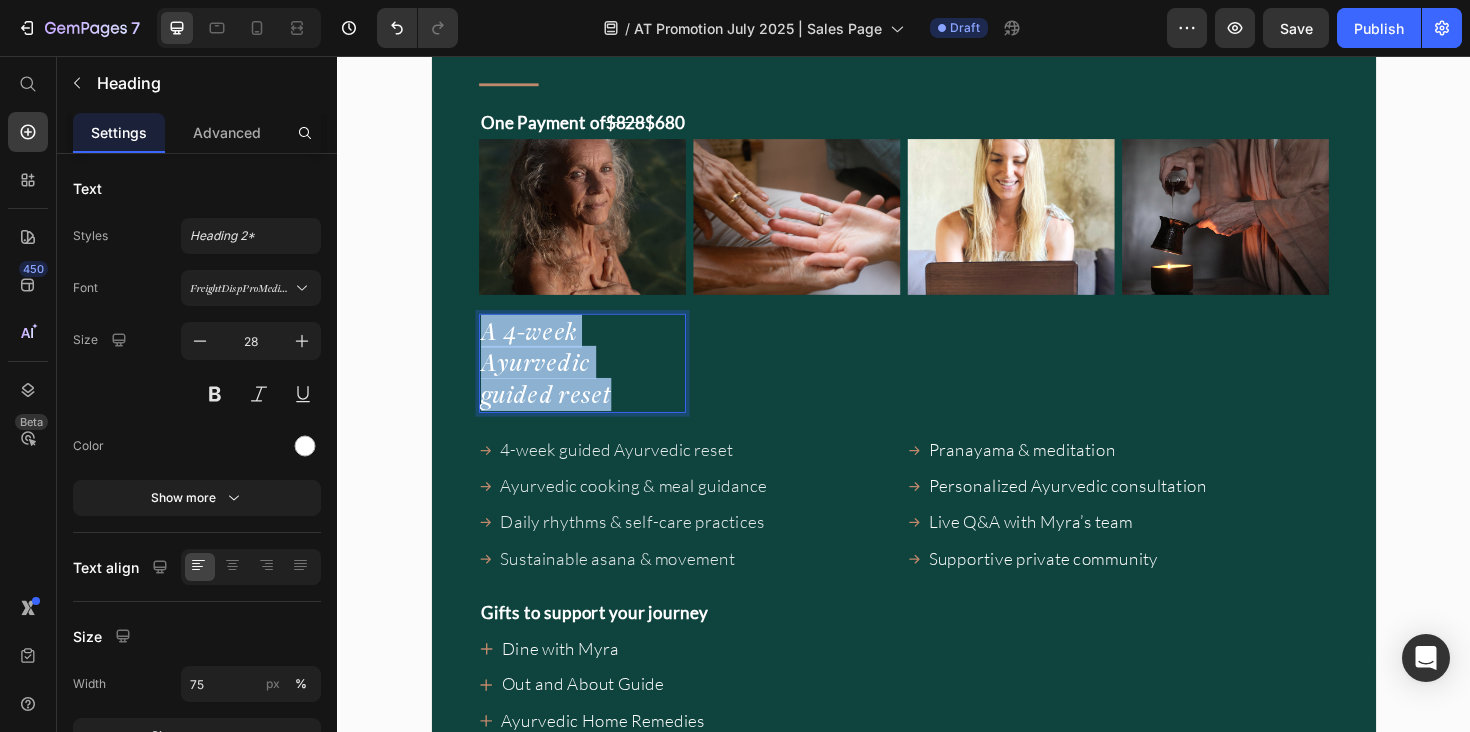 click on "A 4-week Ayurvedic guided reset" at bounding box center (569, 381) 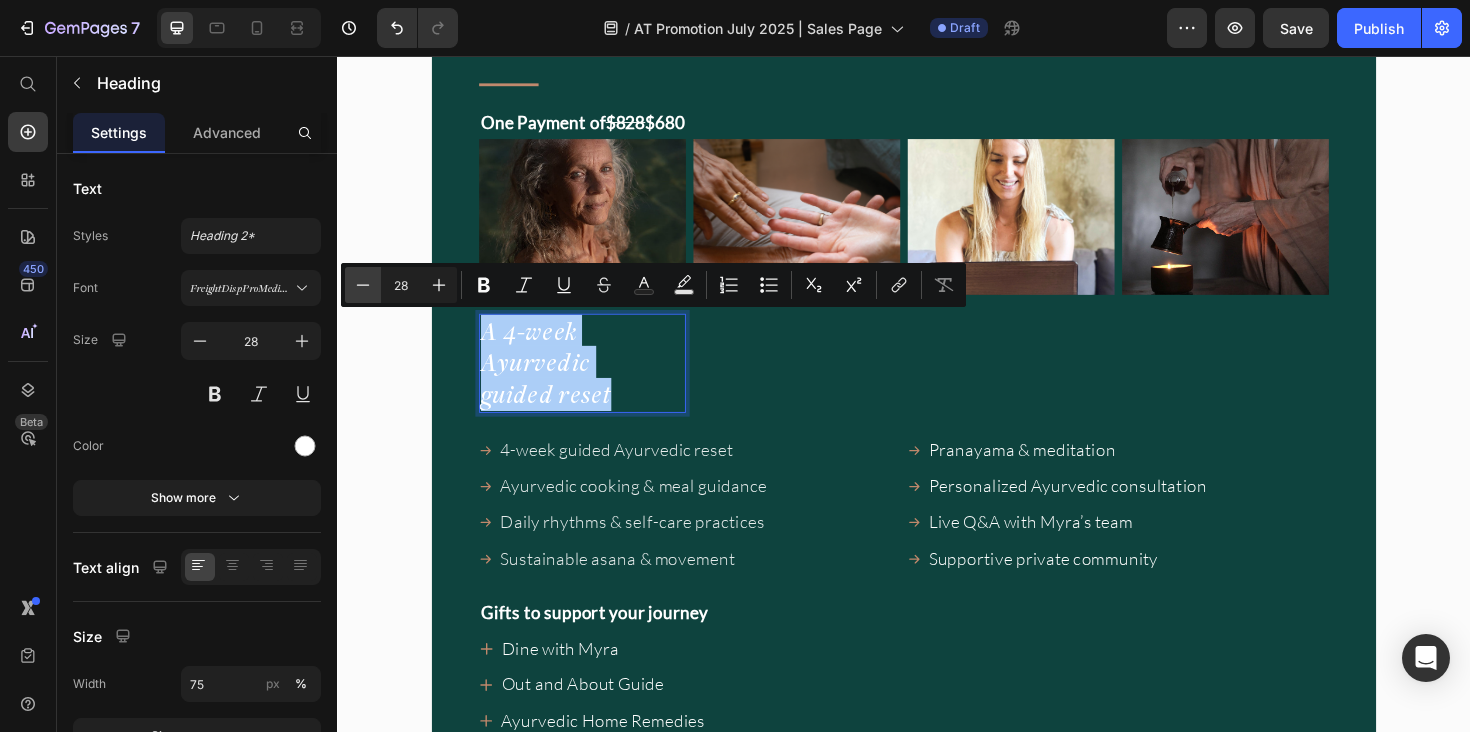 click 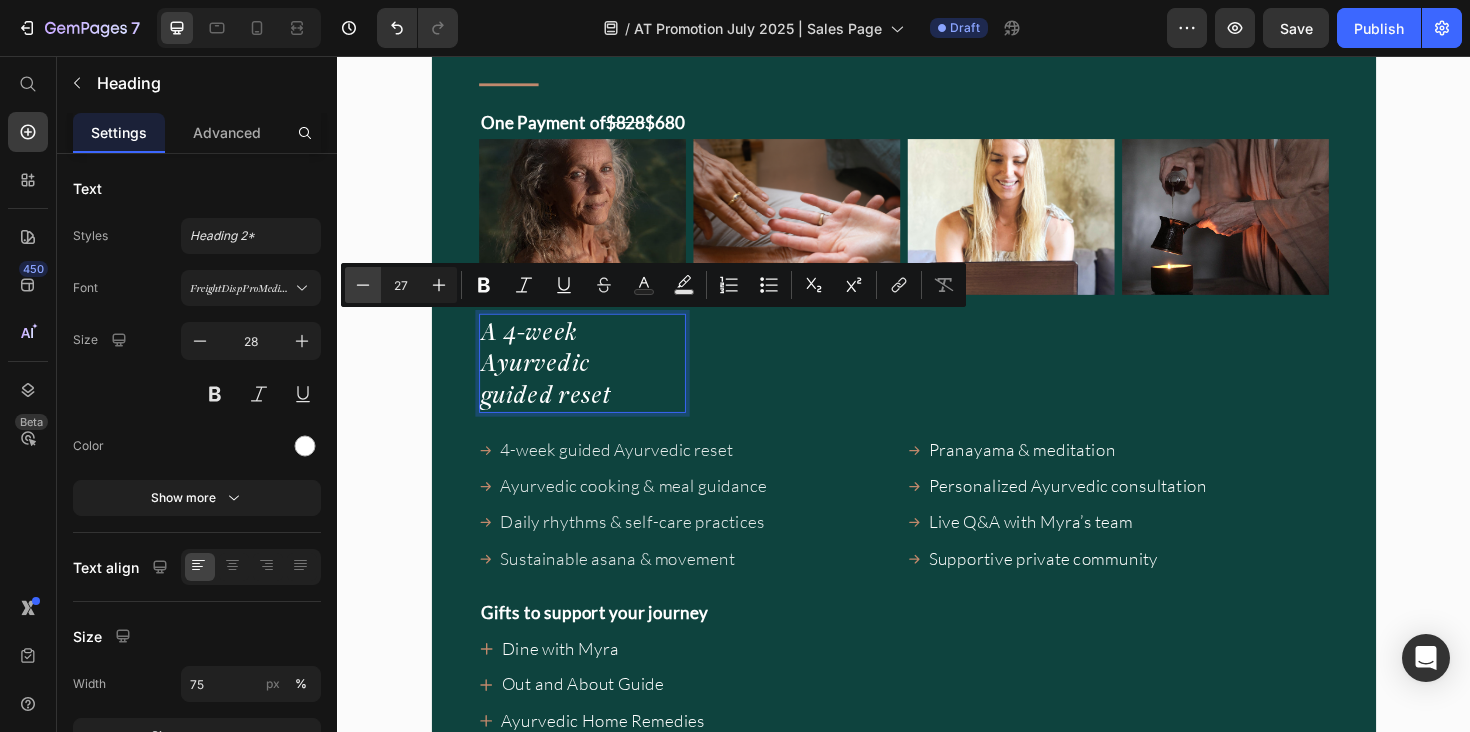 click 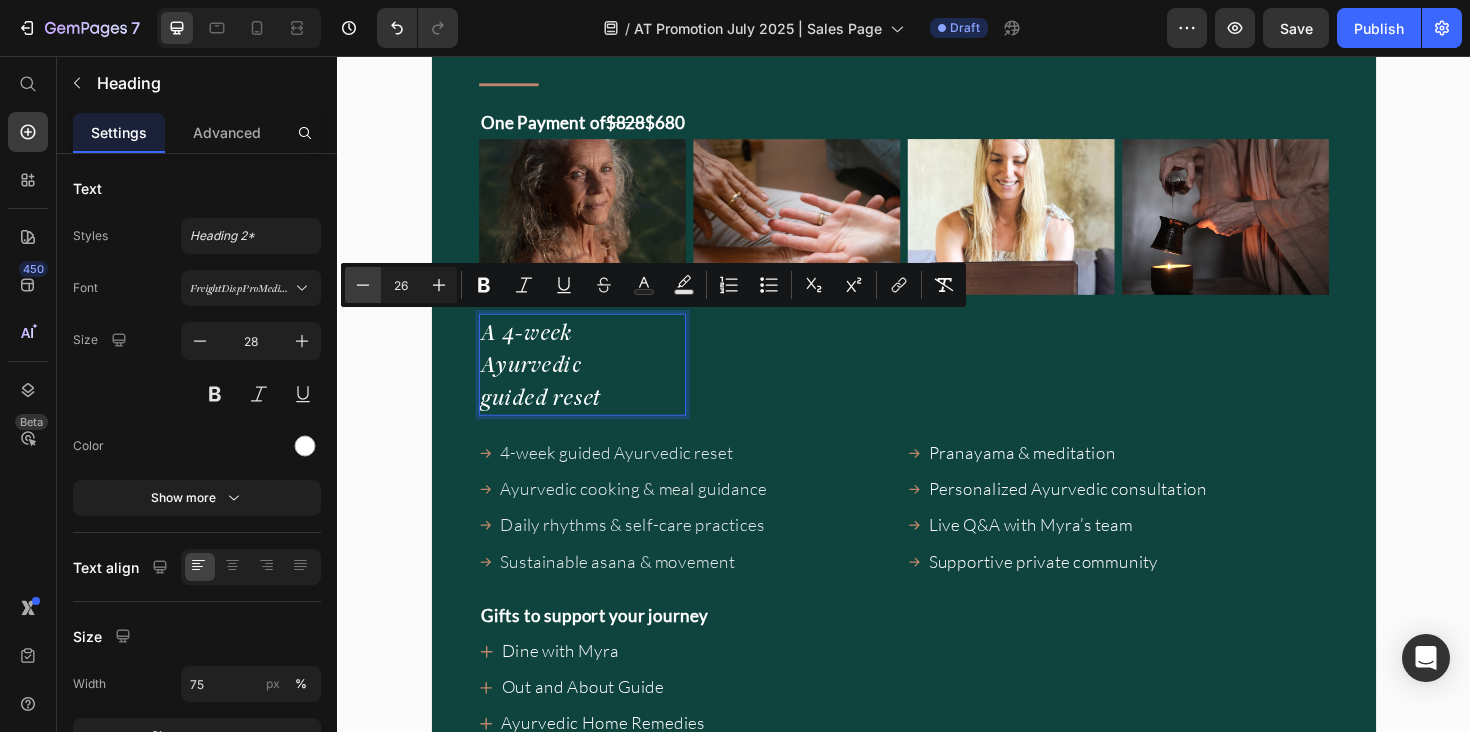 click 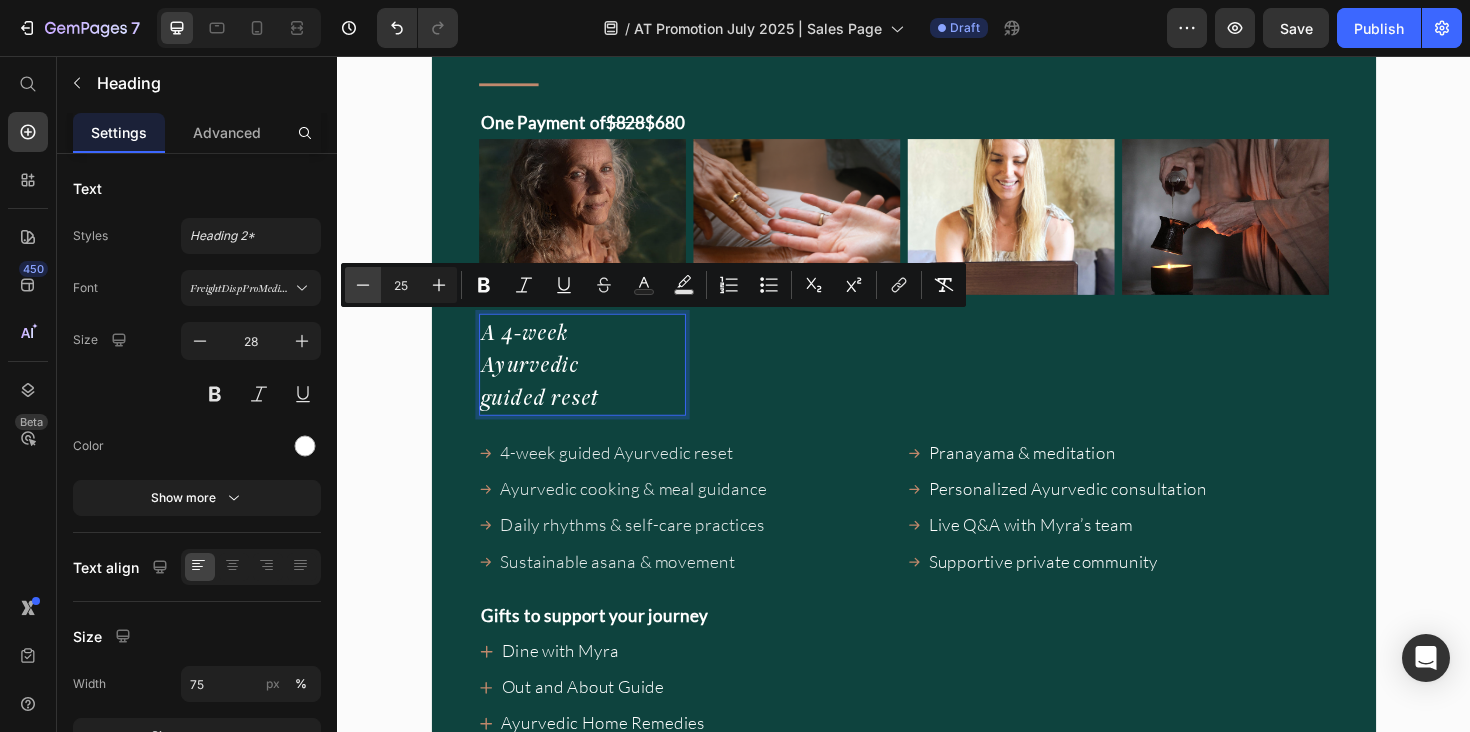 click 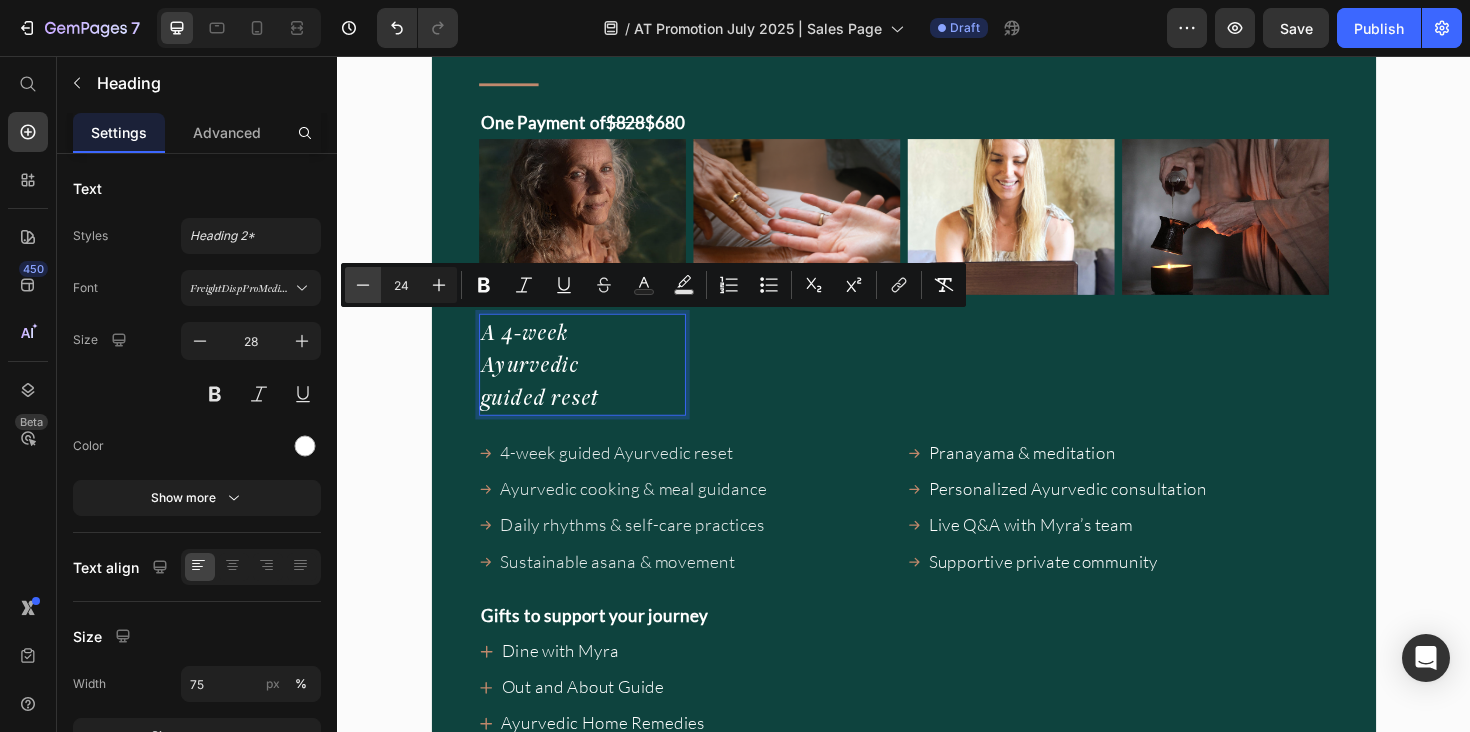 click 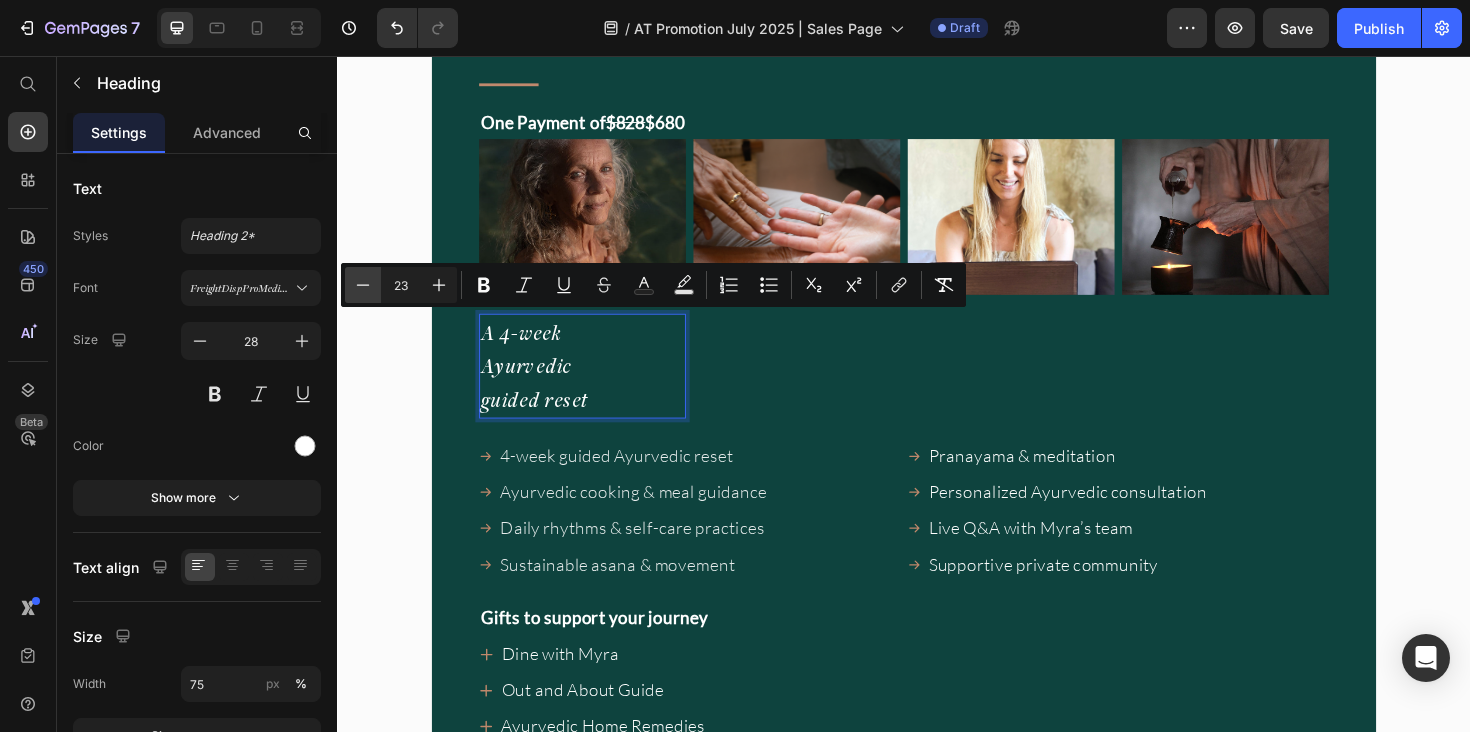 click 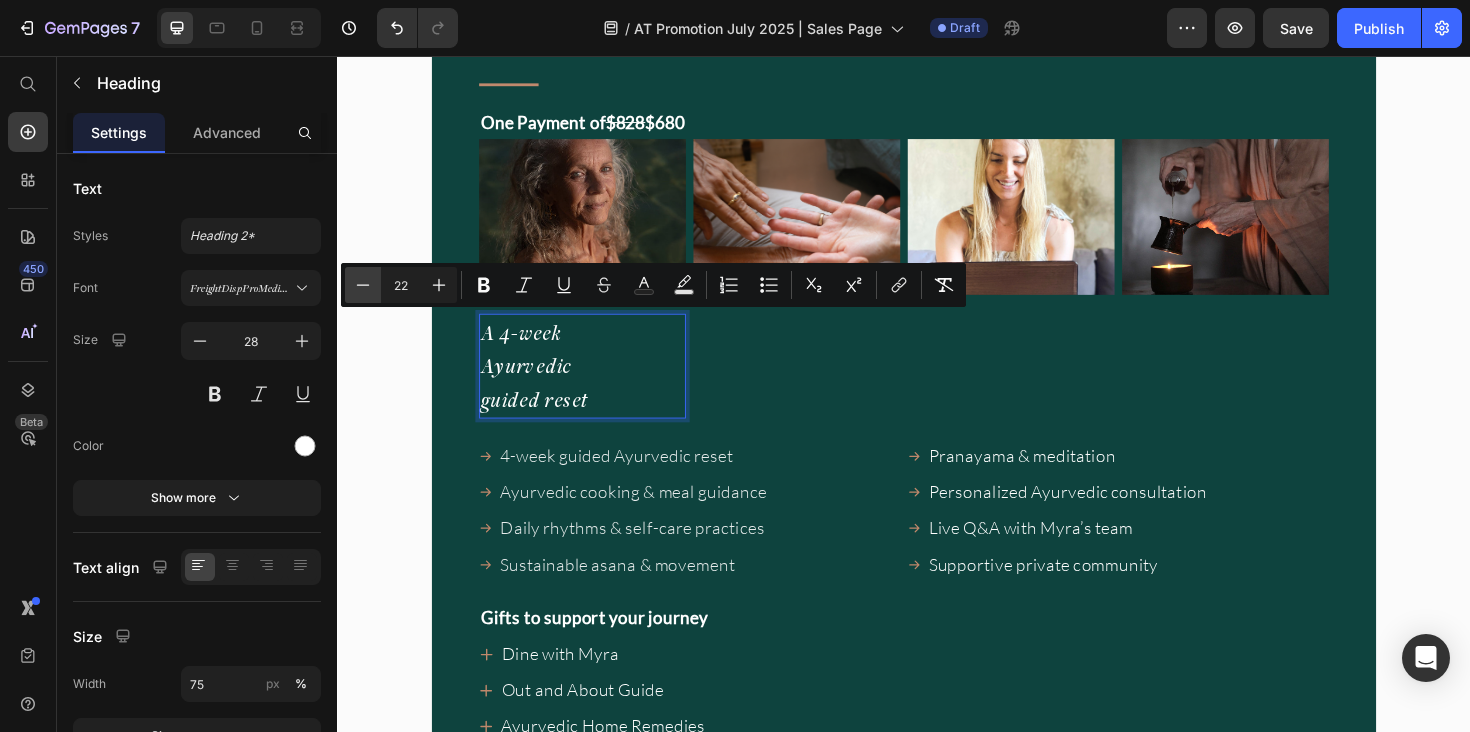 click 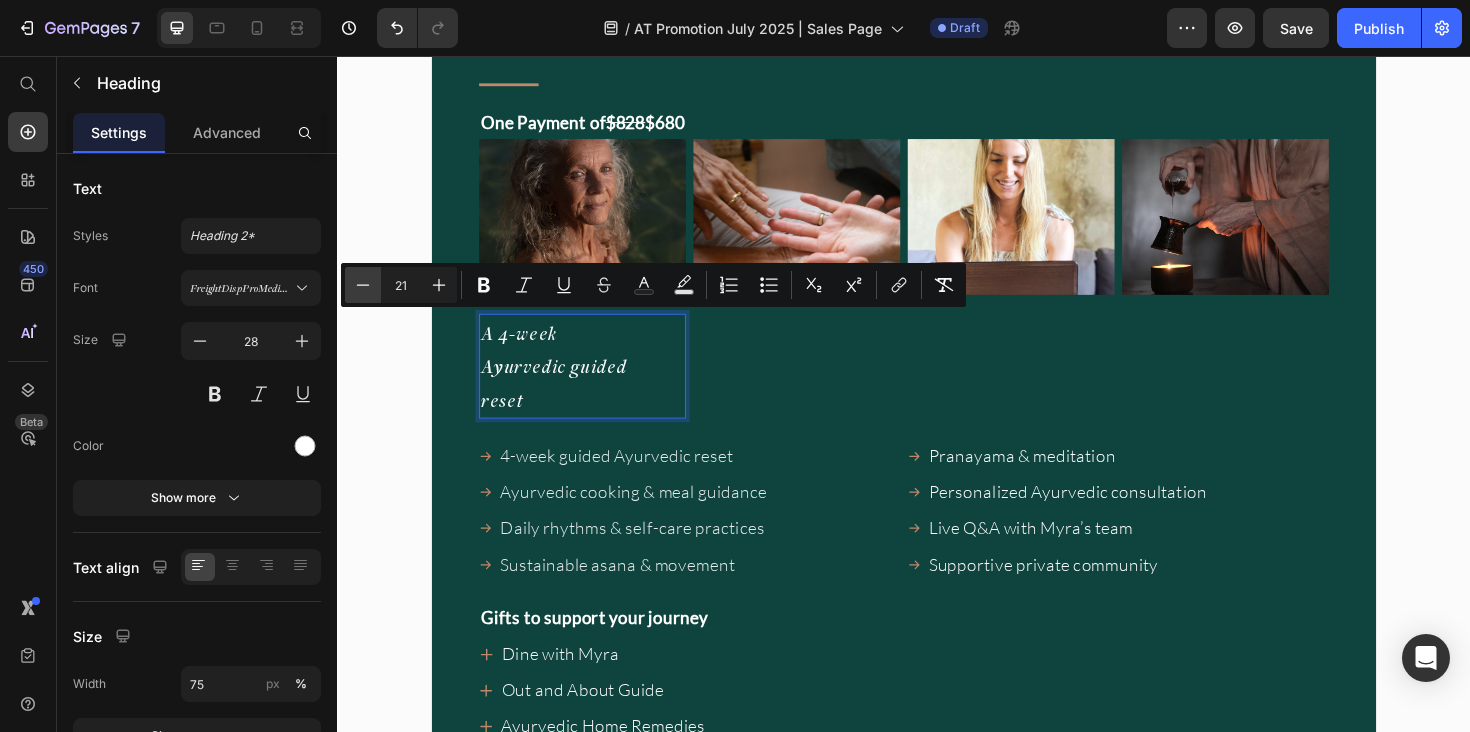 click 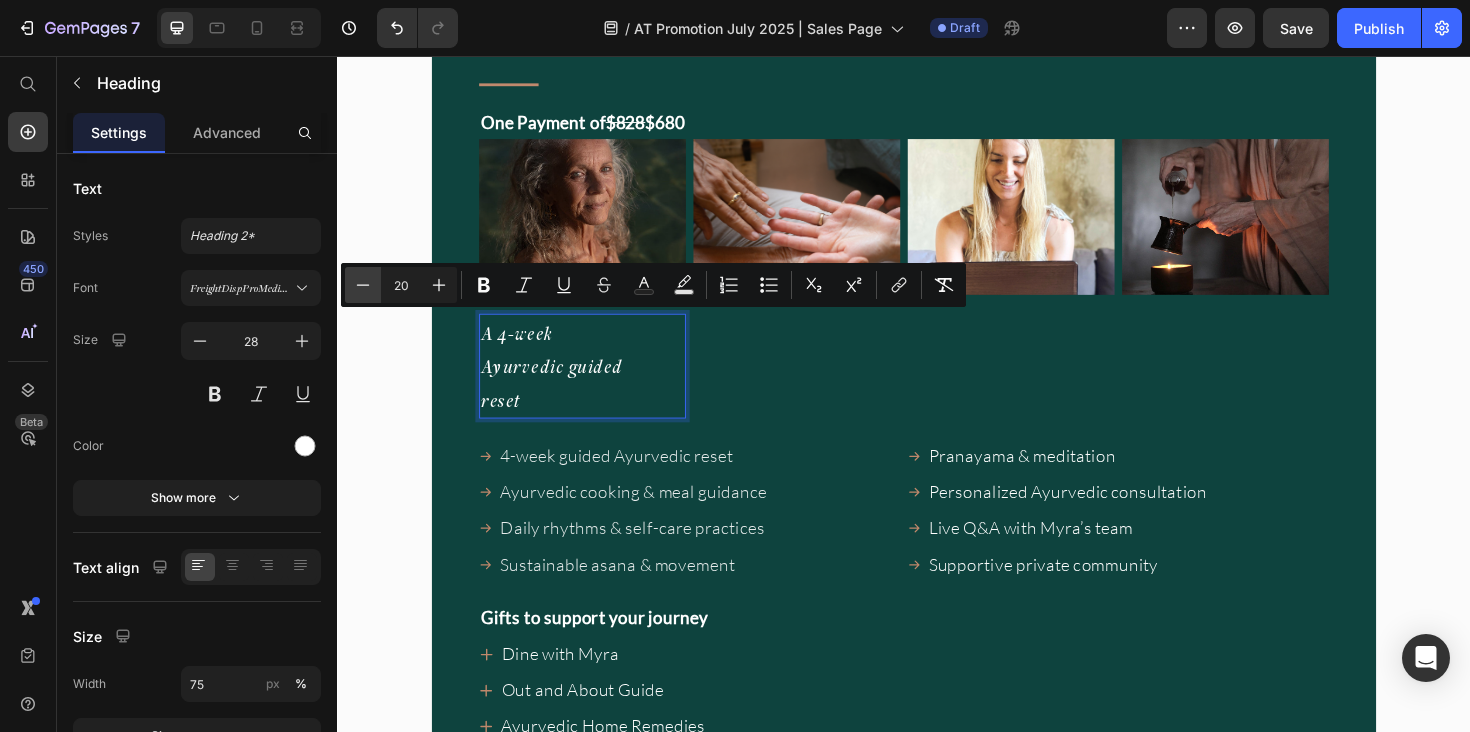 click 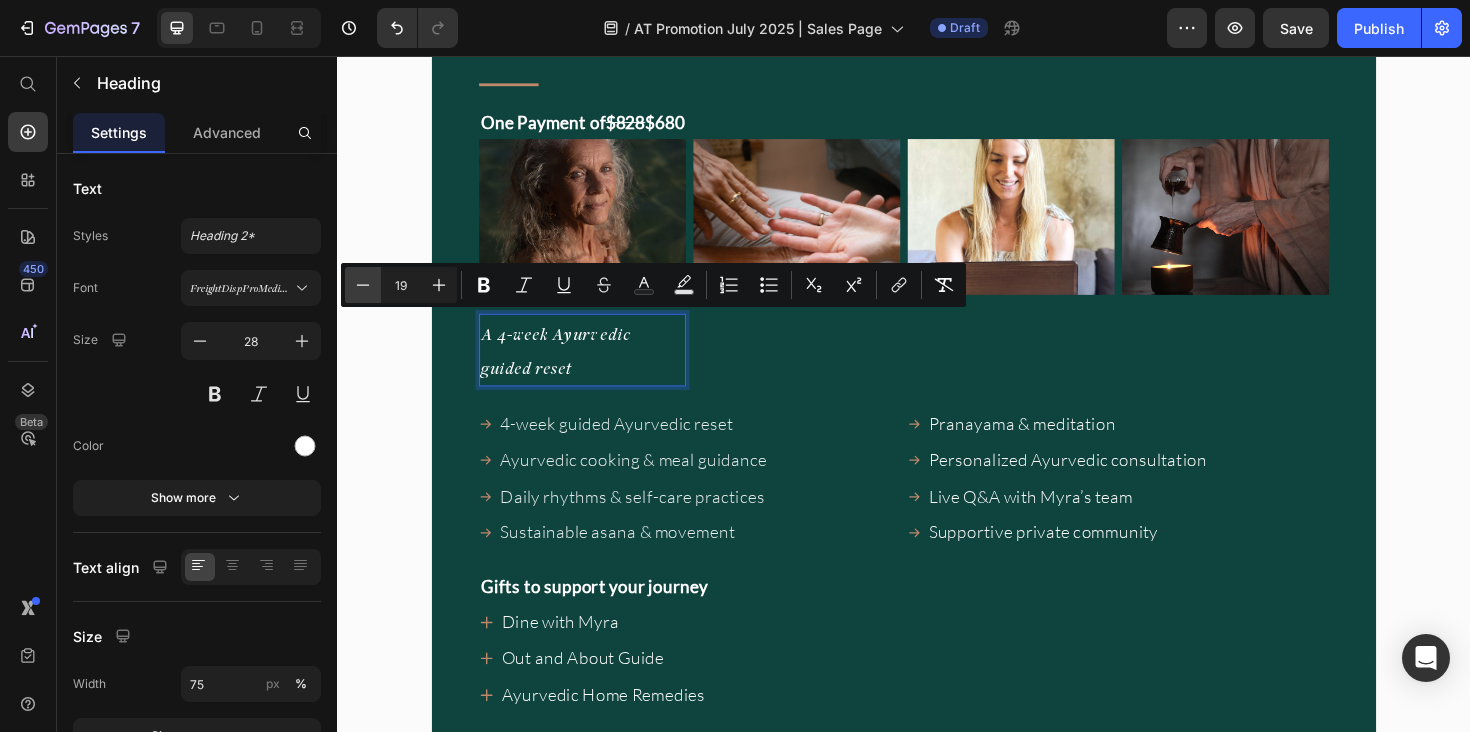 click 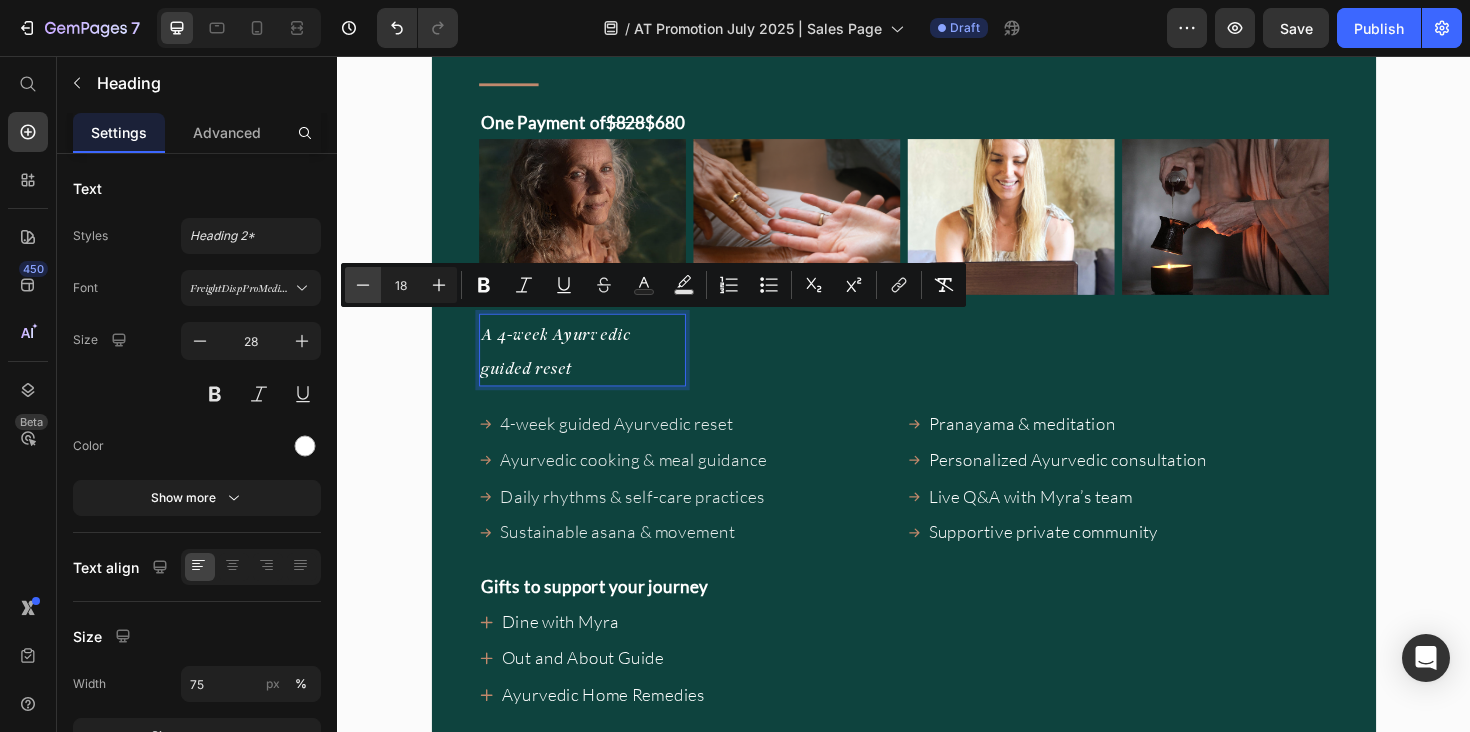 click 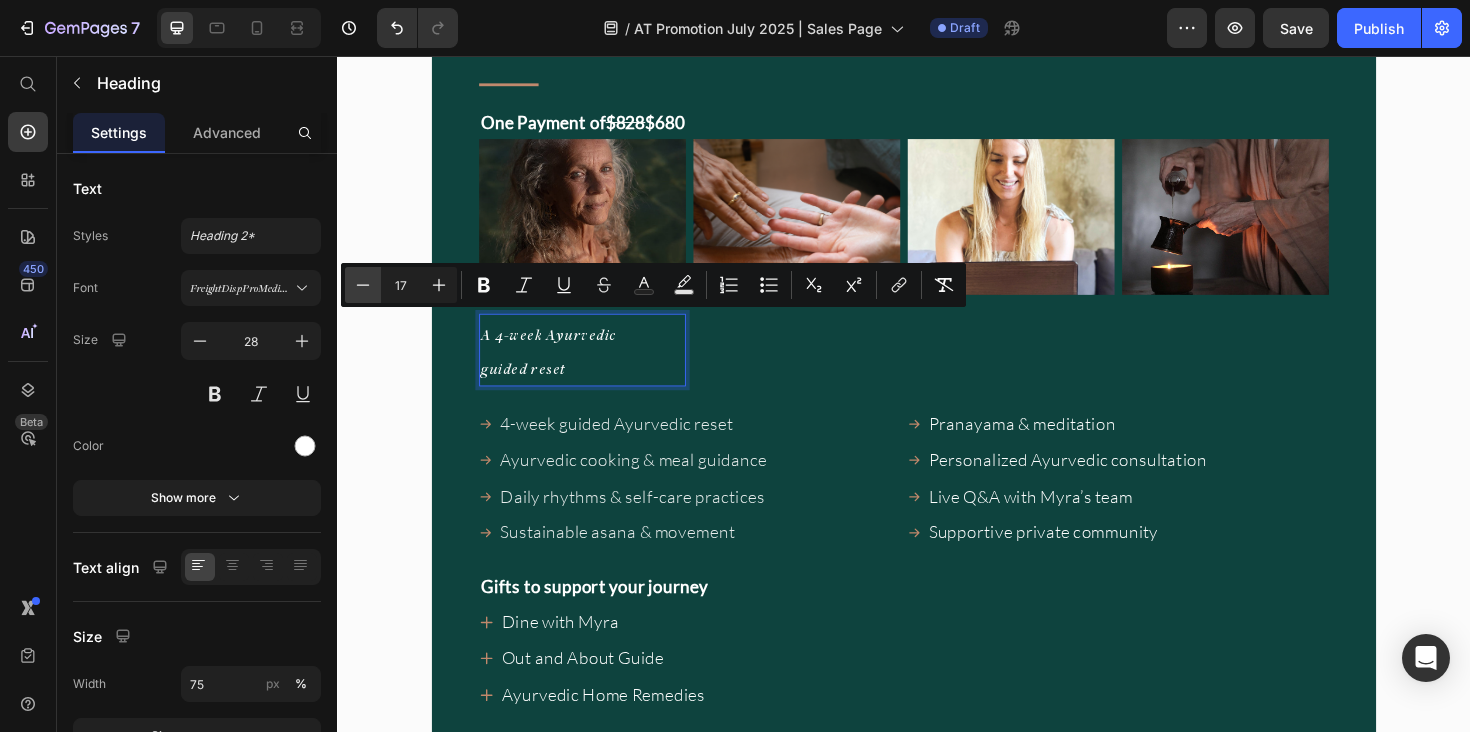click 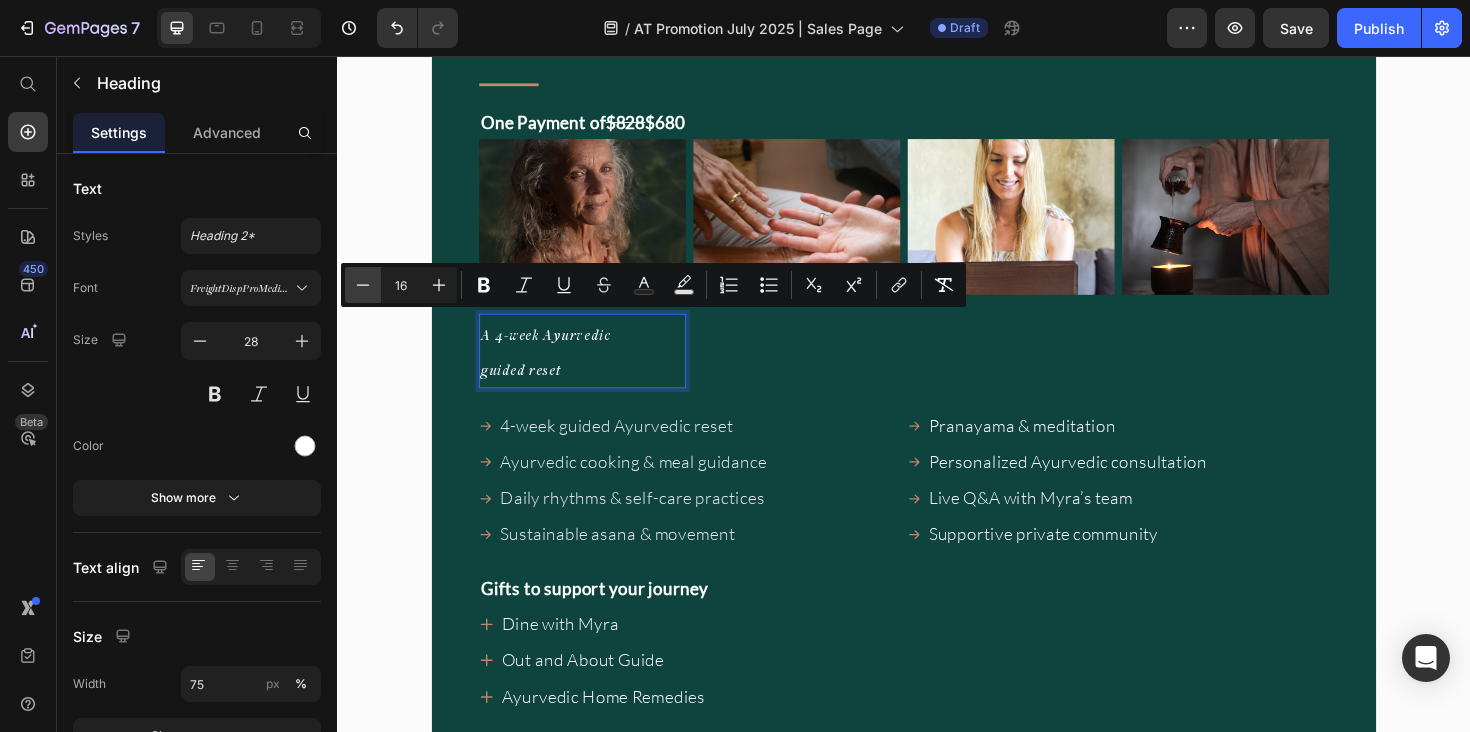 click 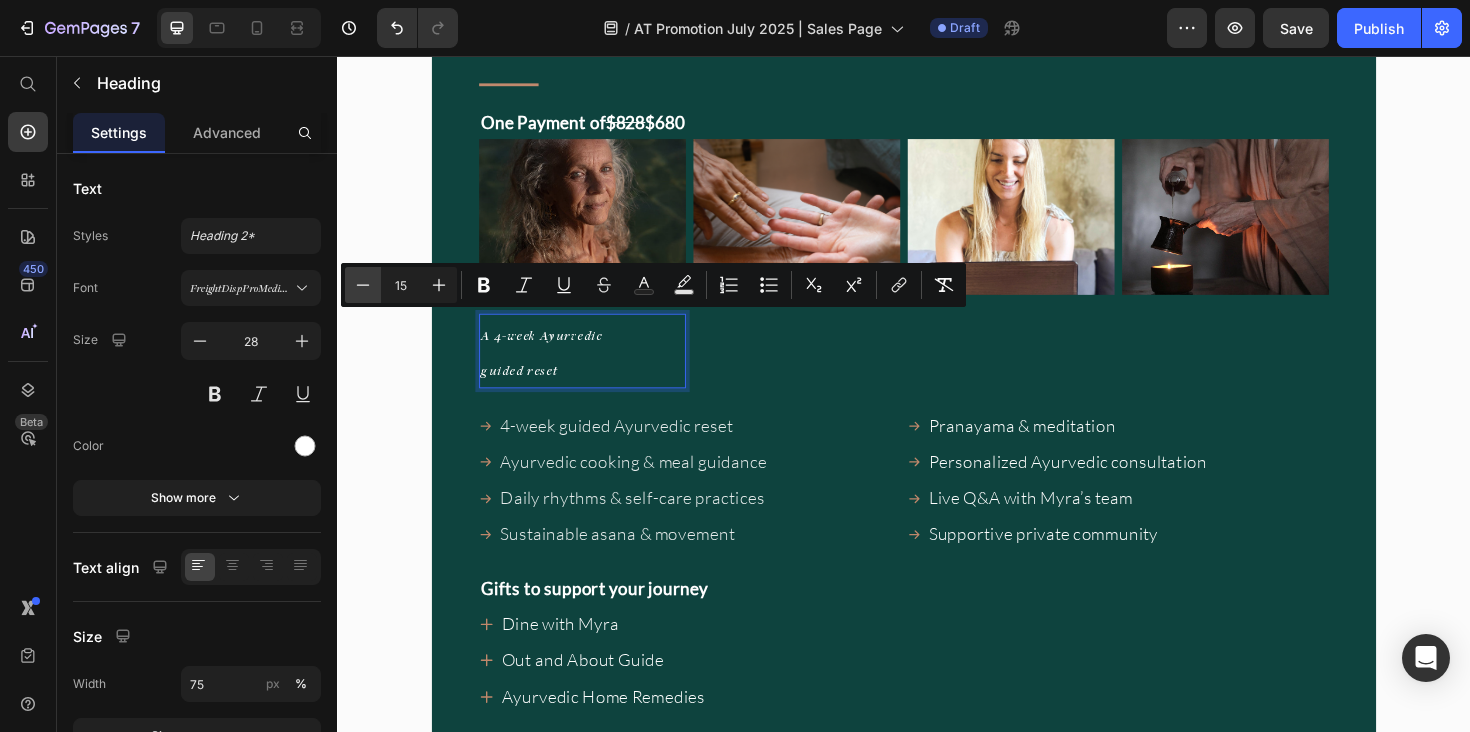 click 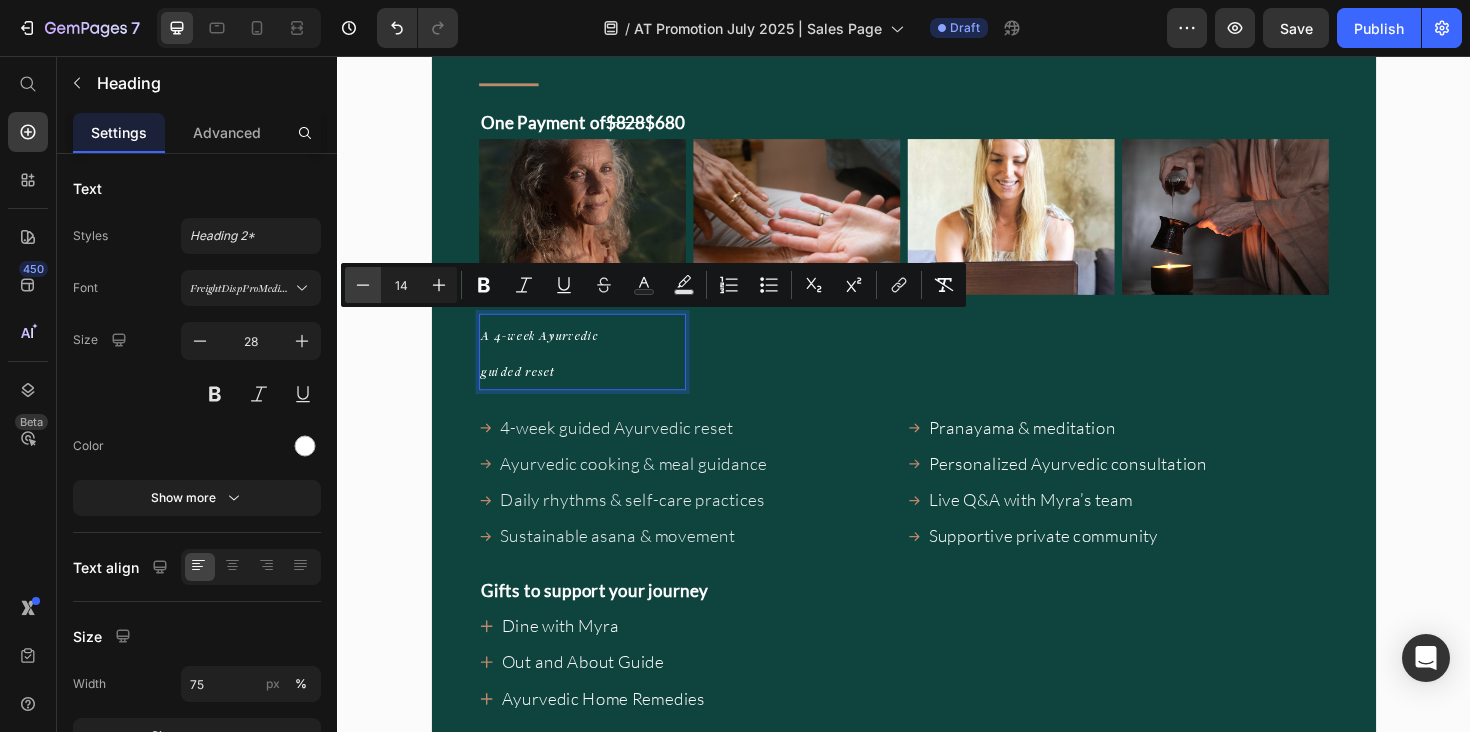 click 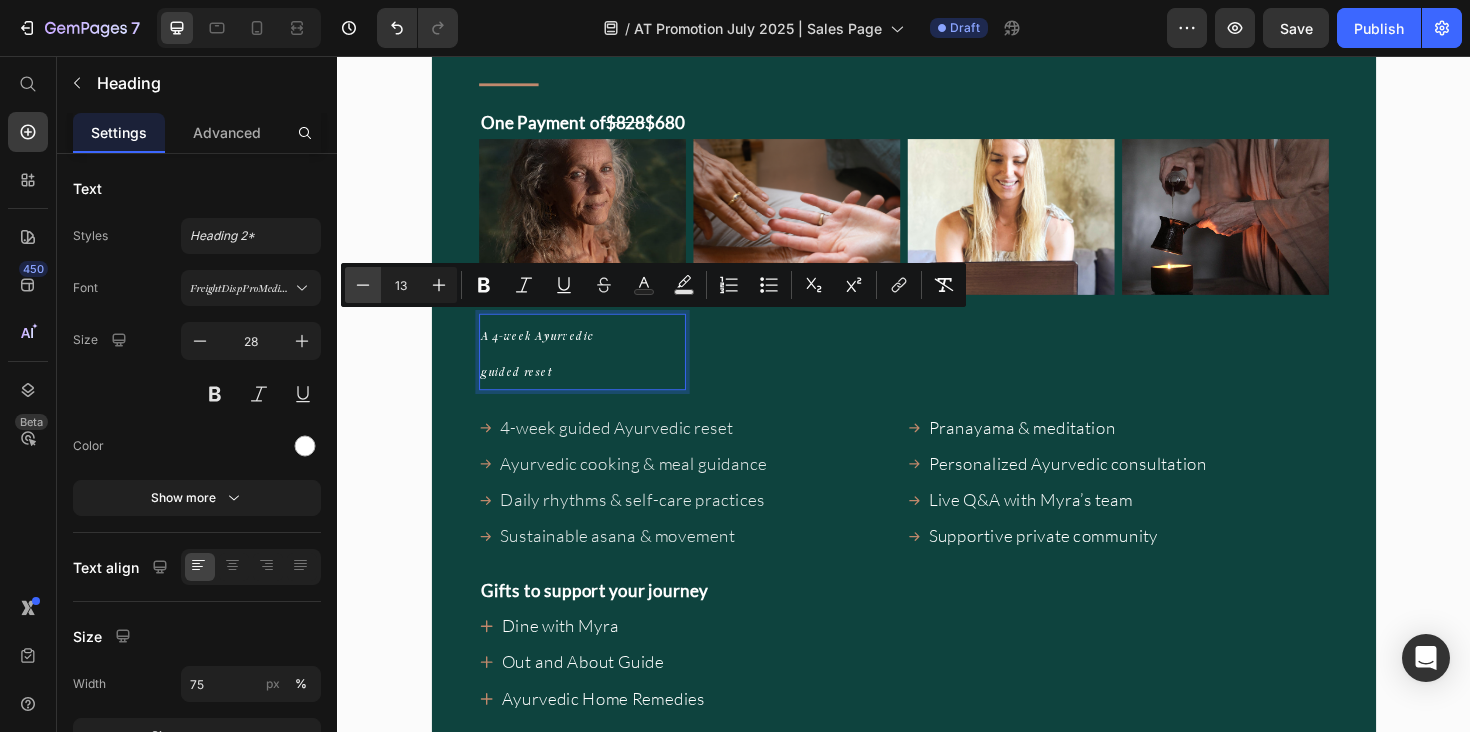 click 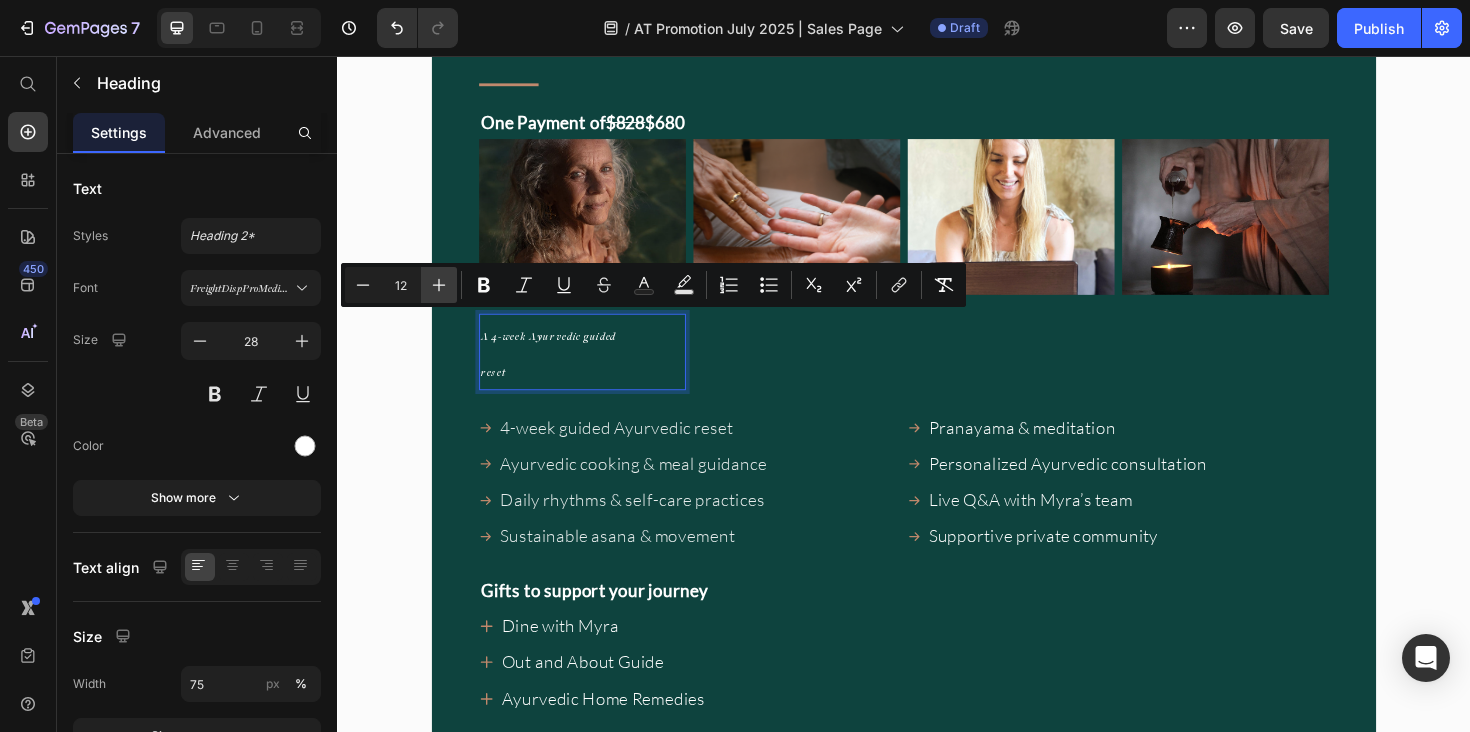 click 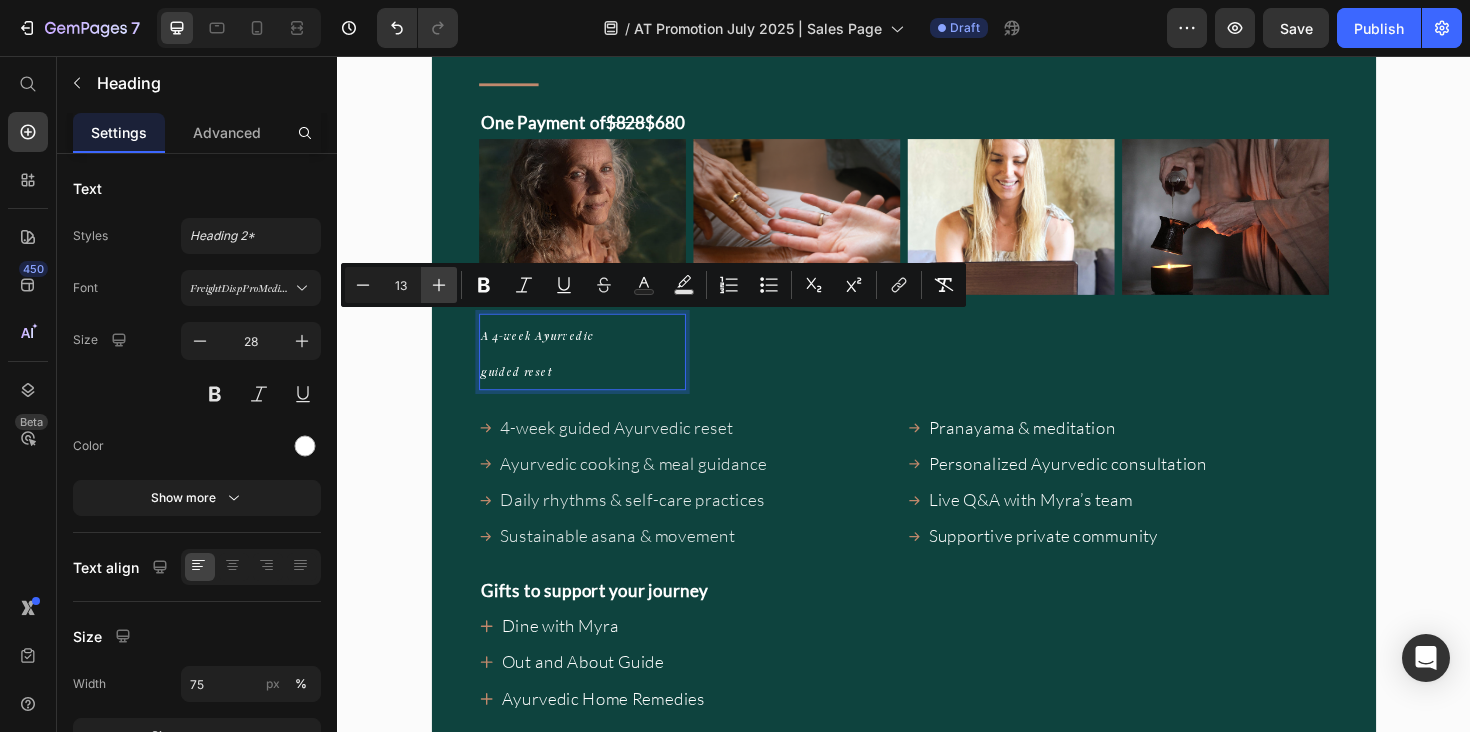click 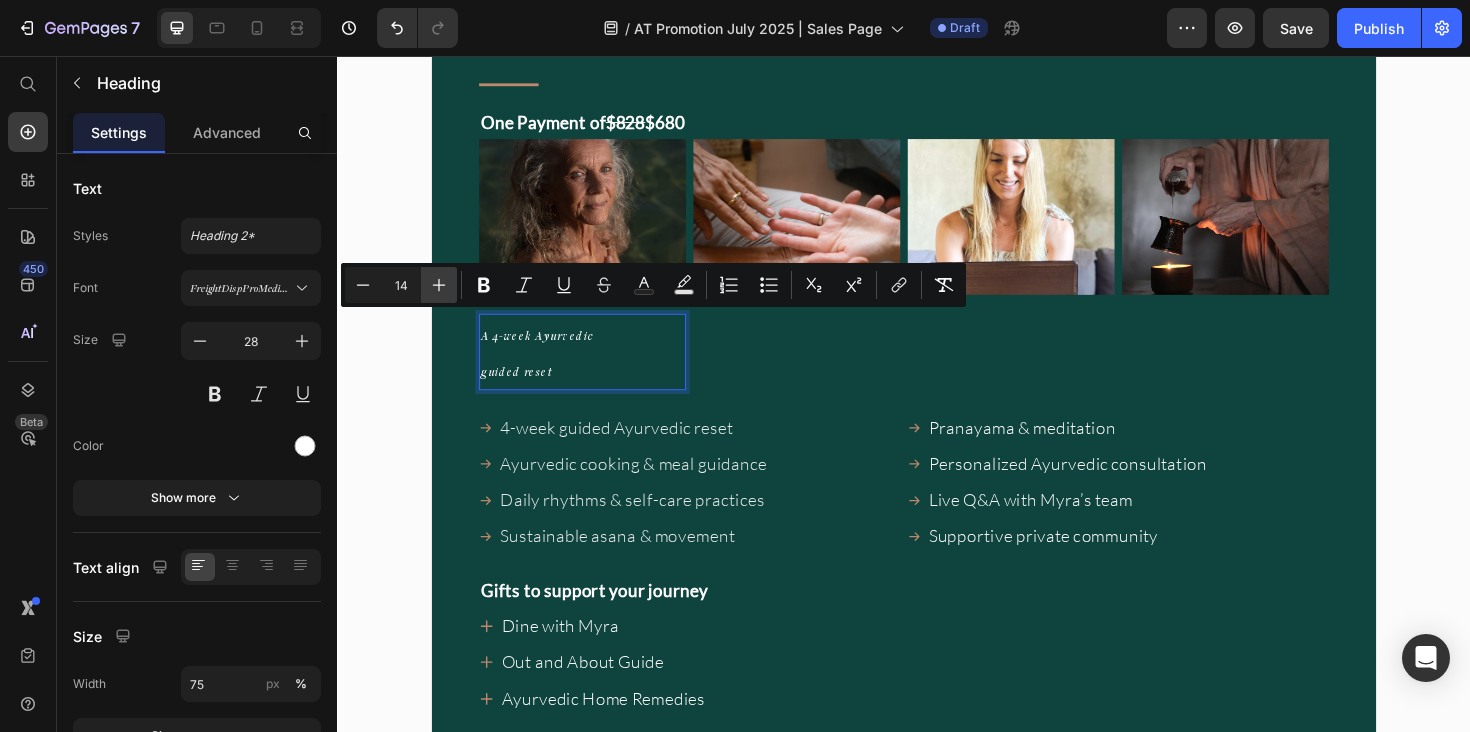 click 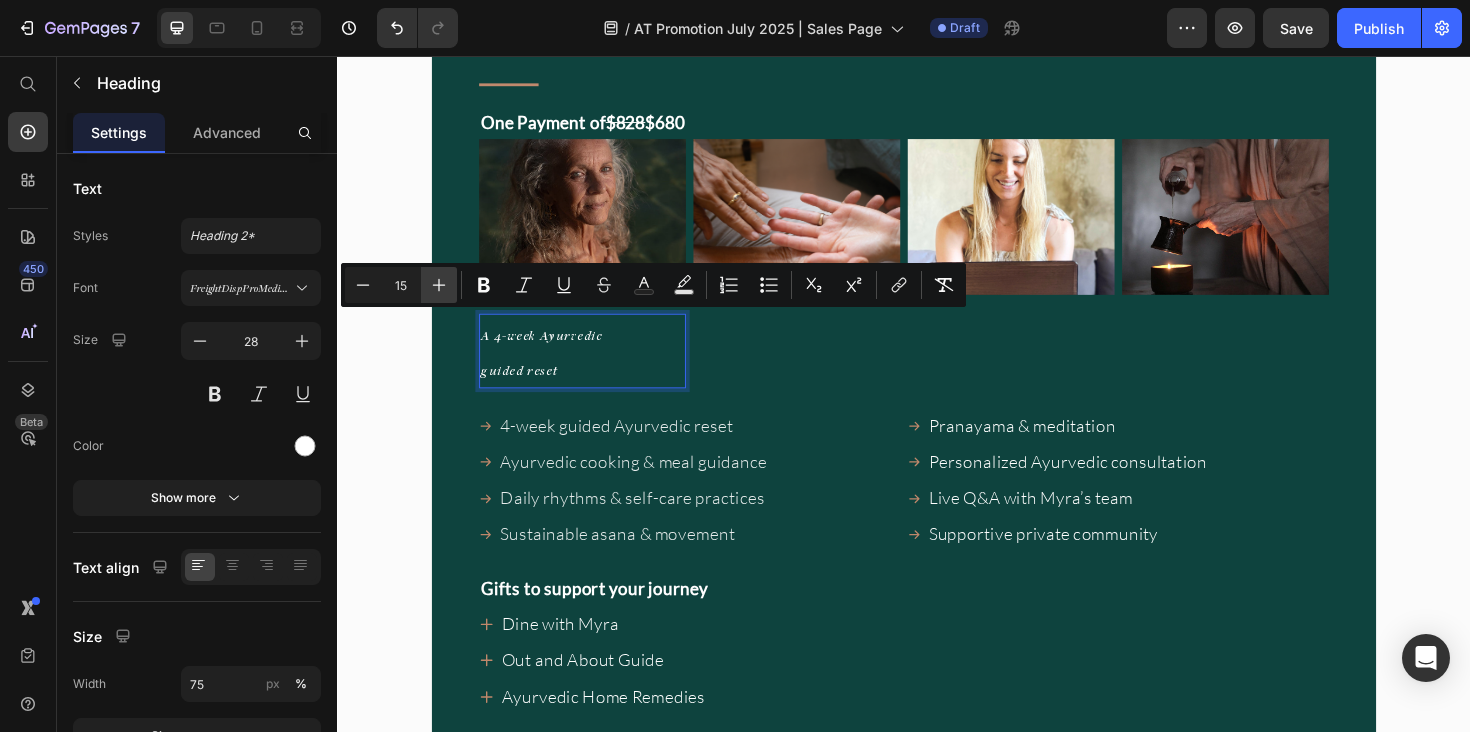 click 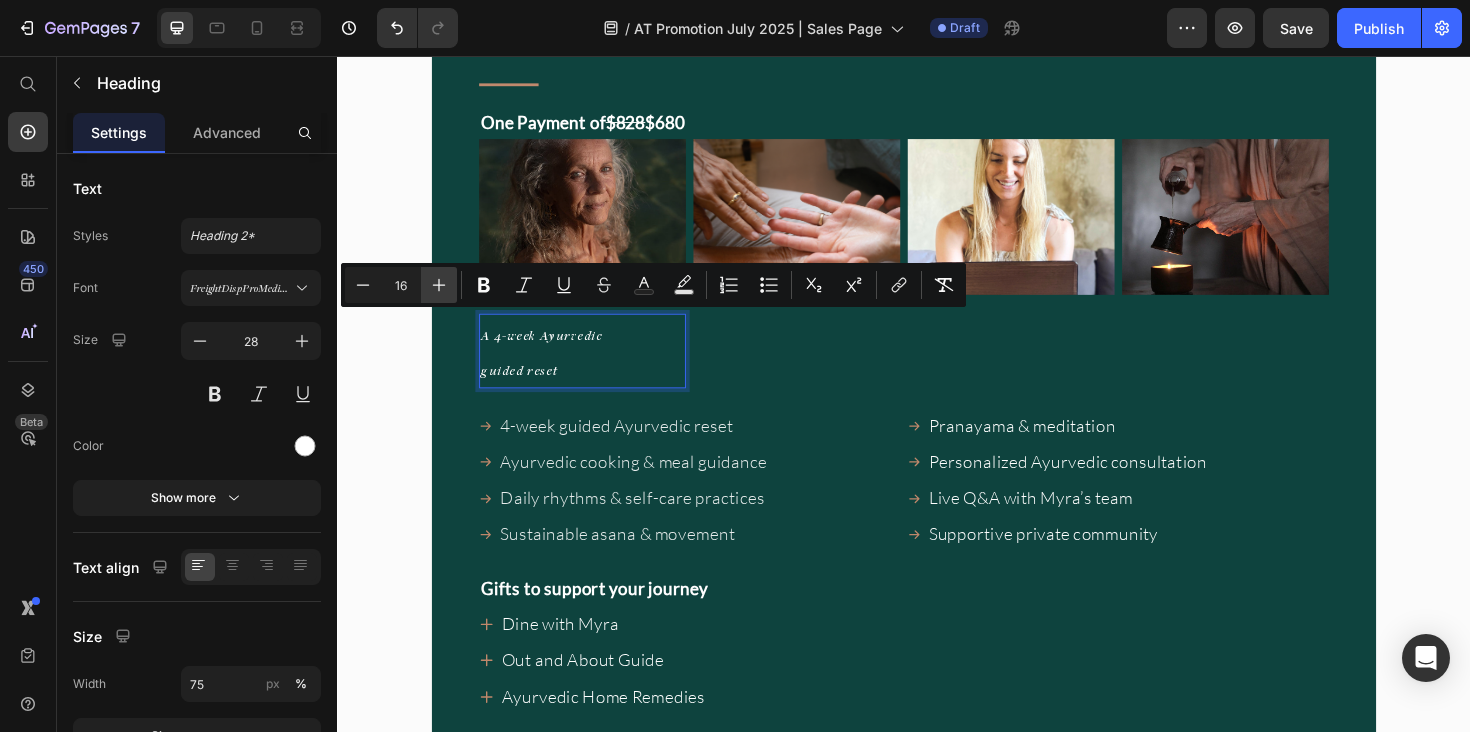 click 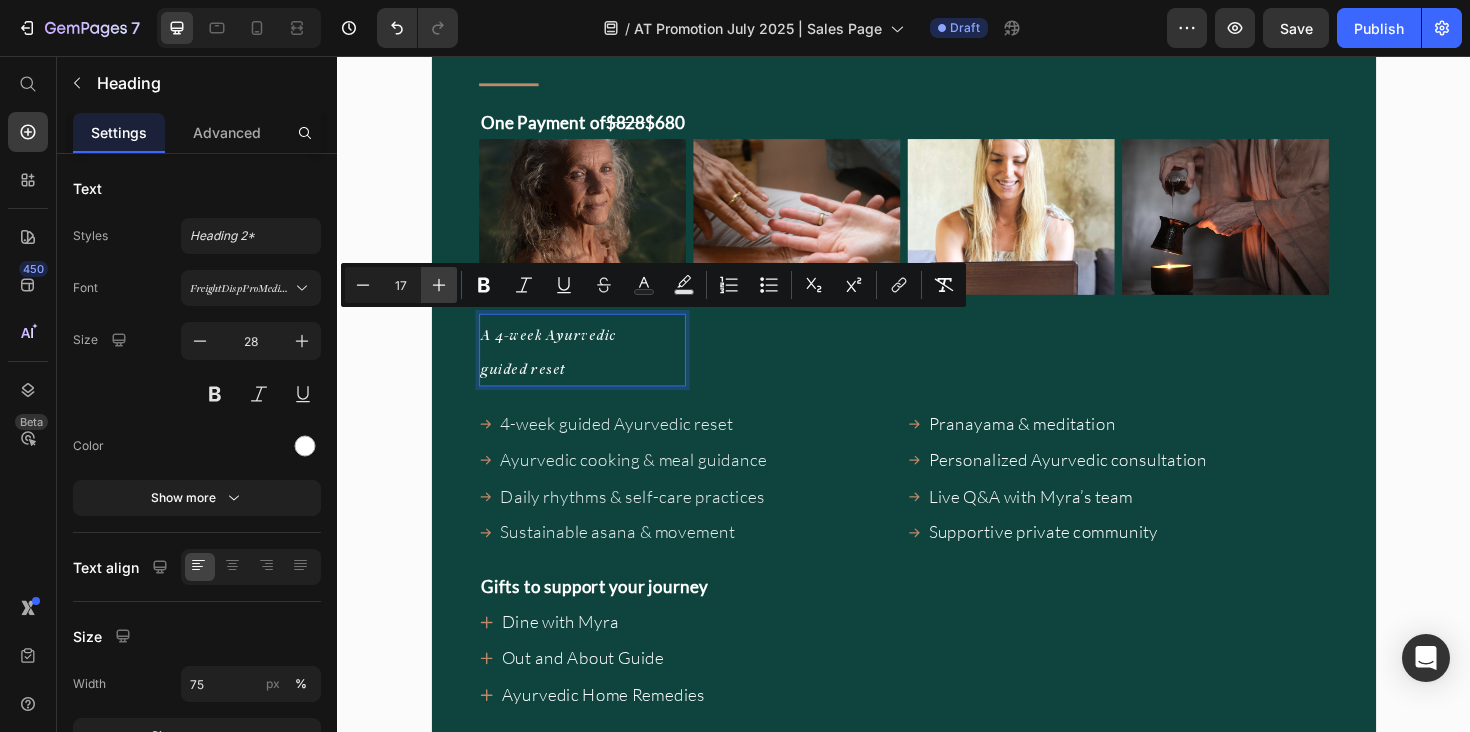 click 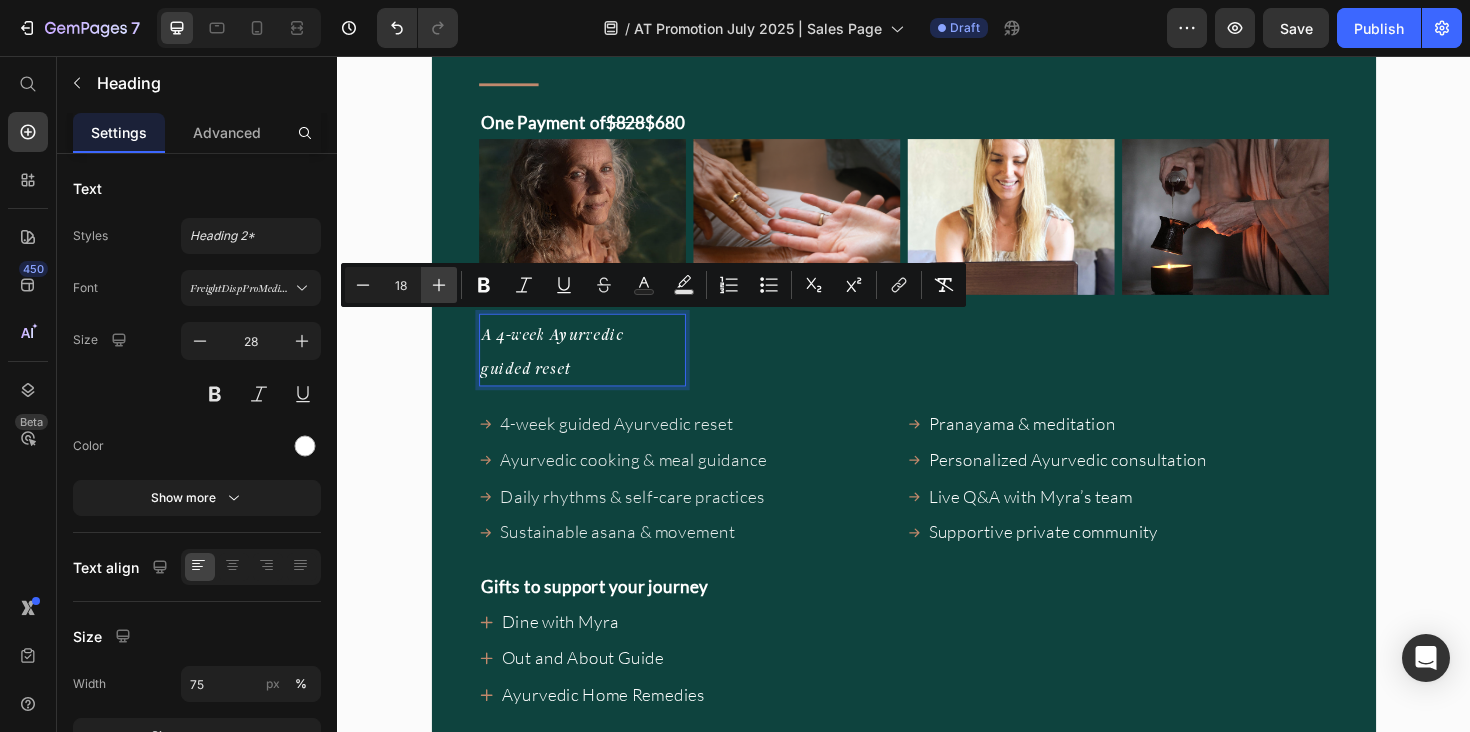 click 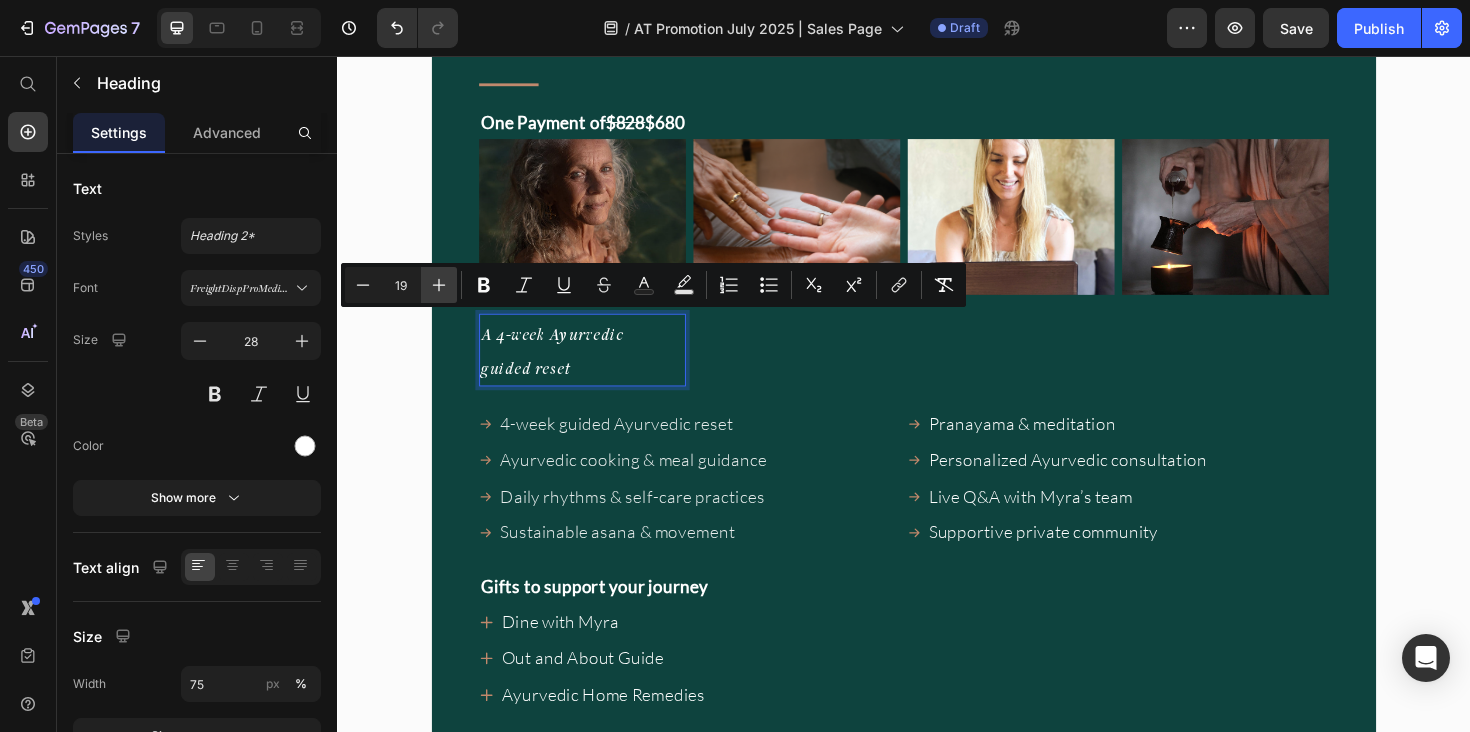 click 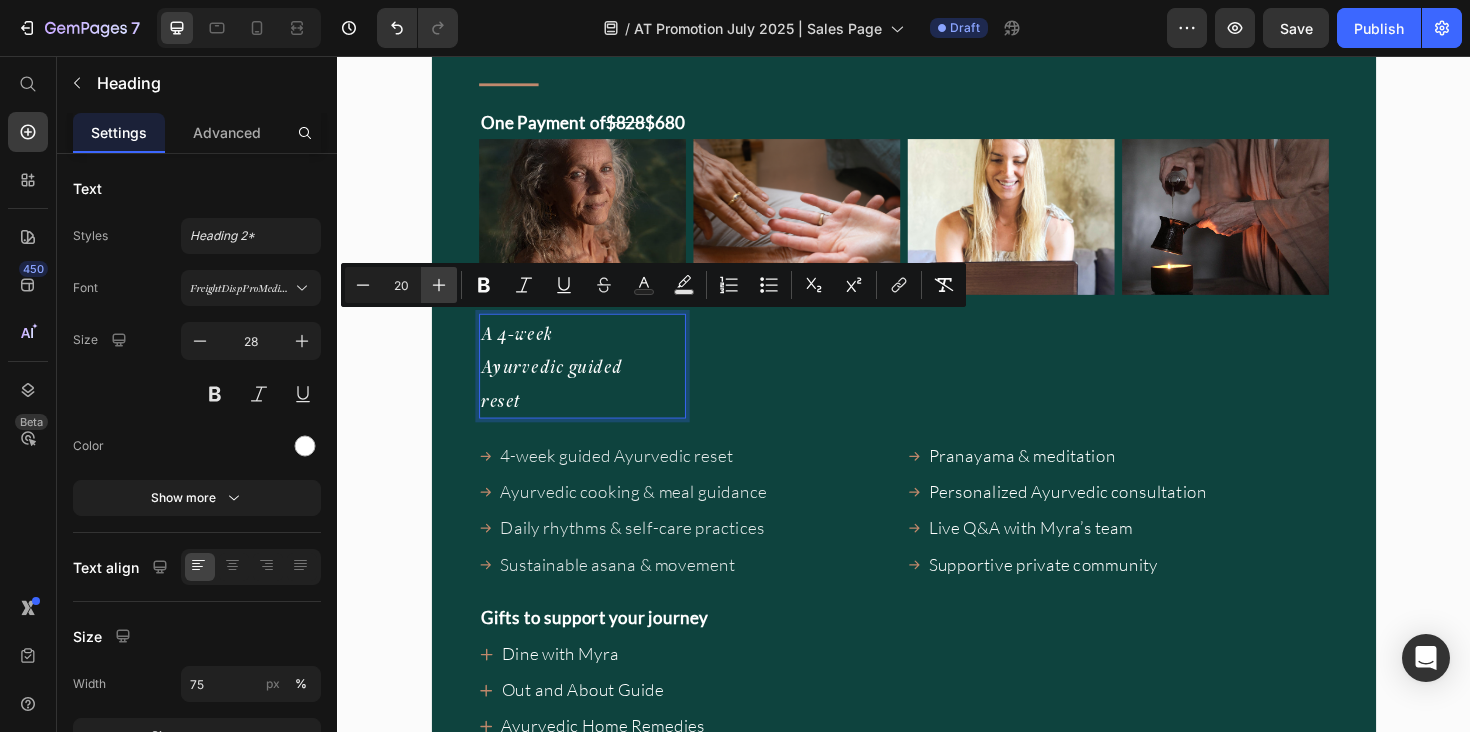 click 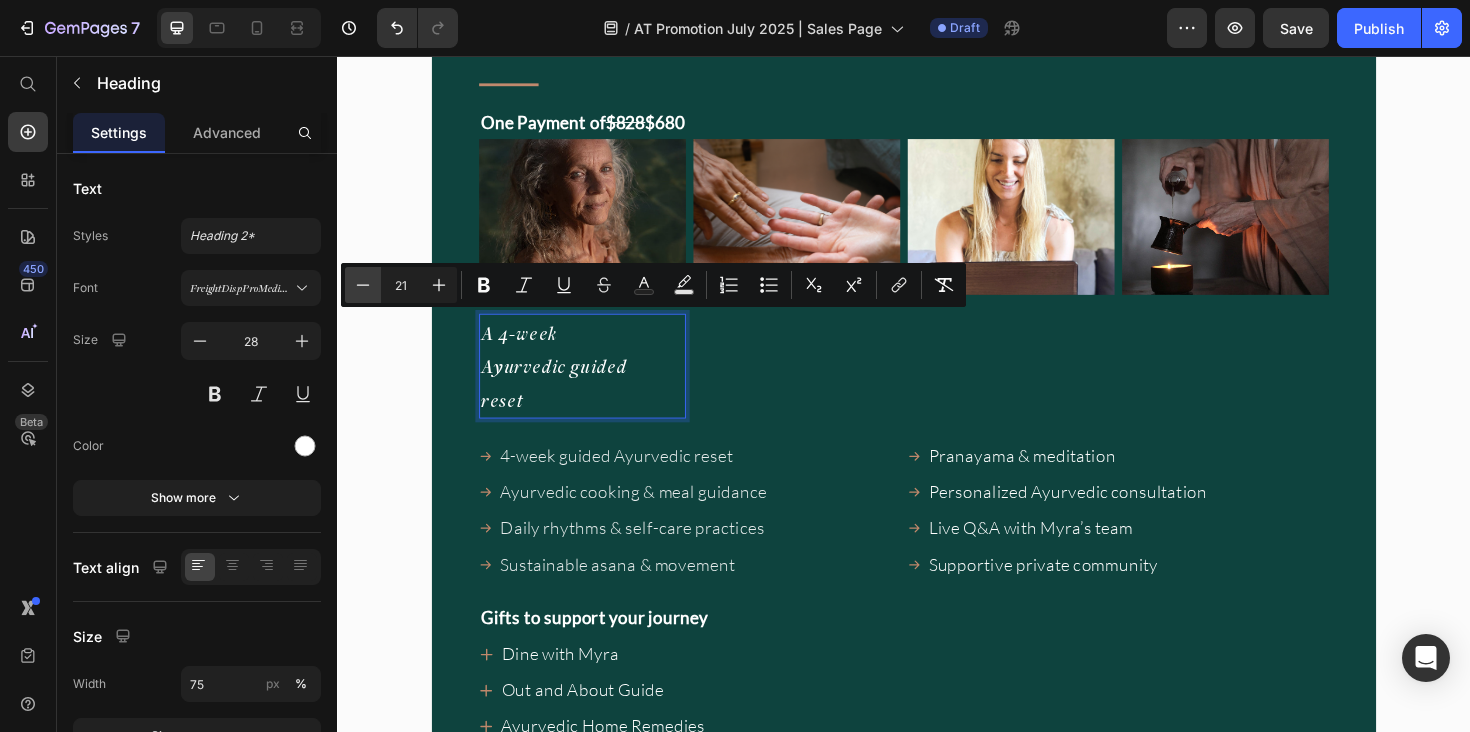 click 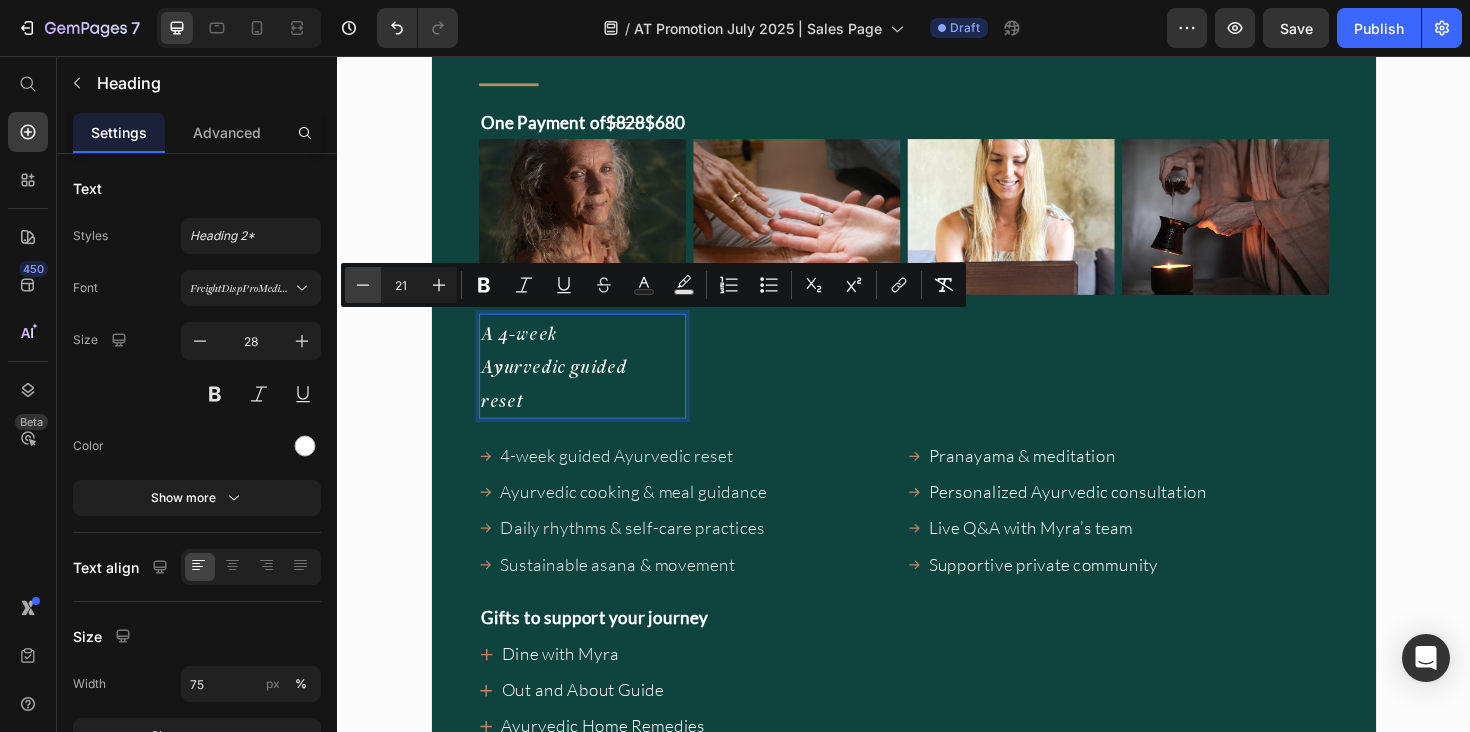 type on "20" 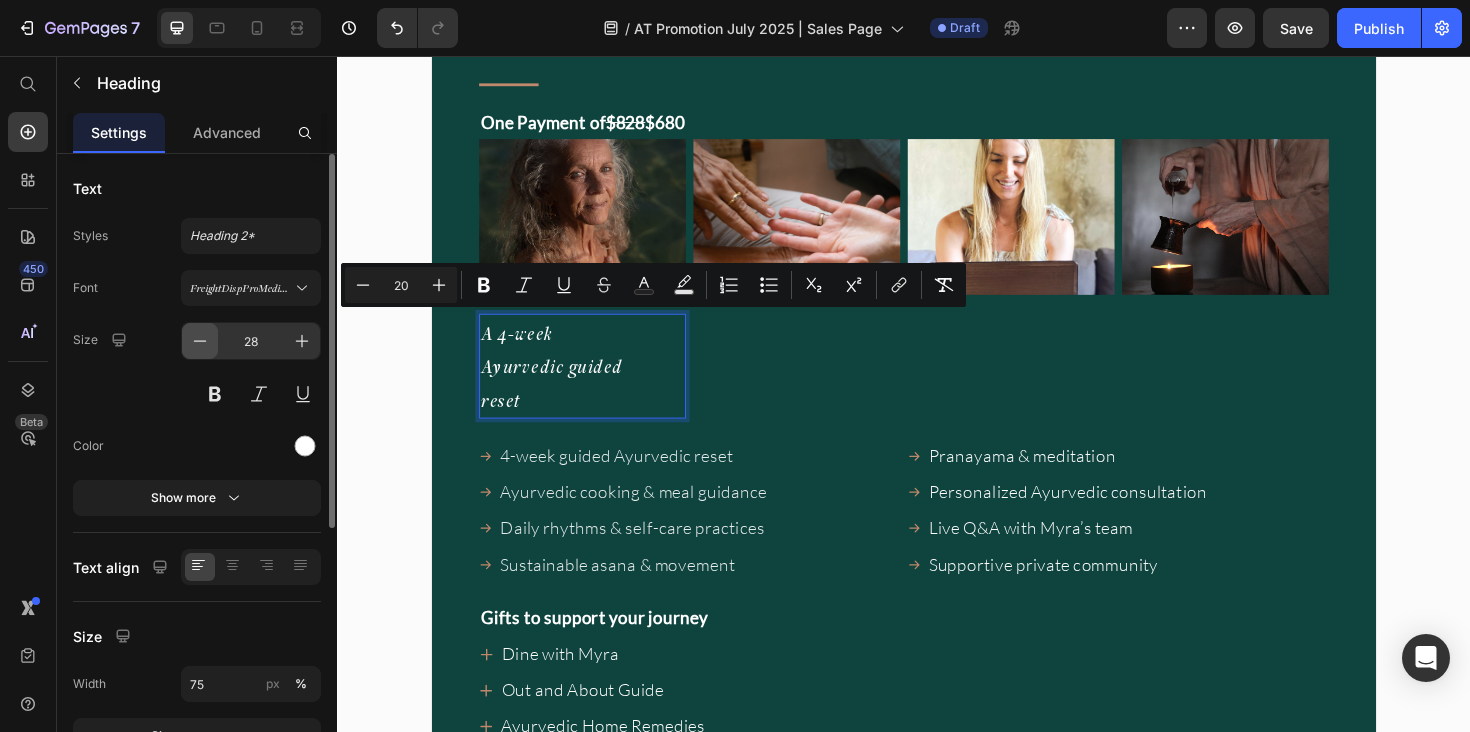 click 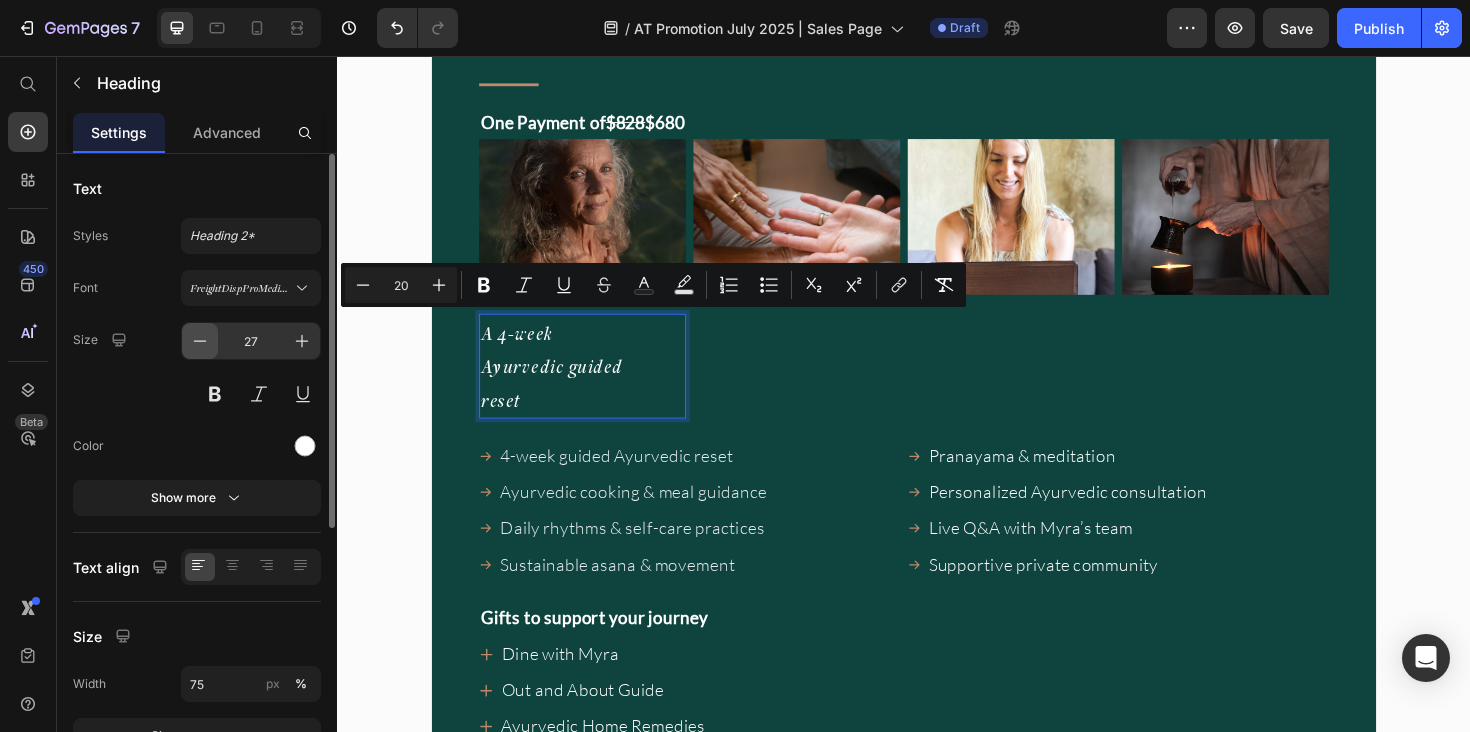 click 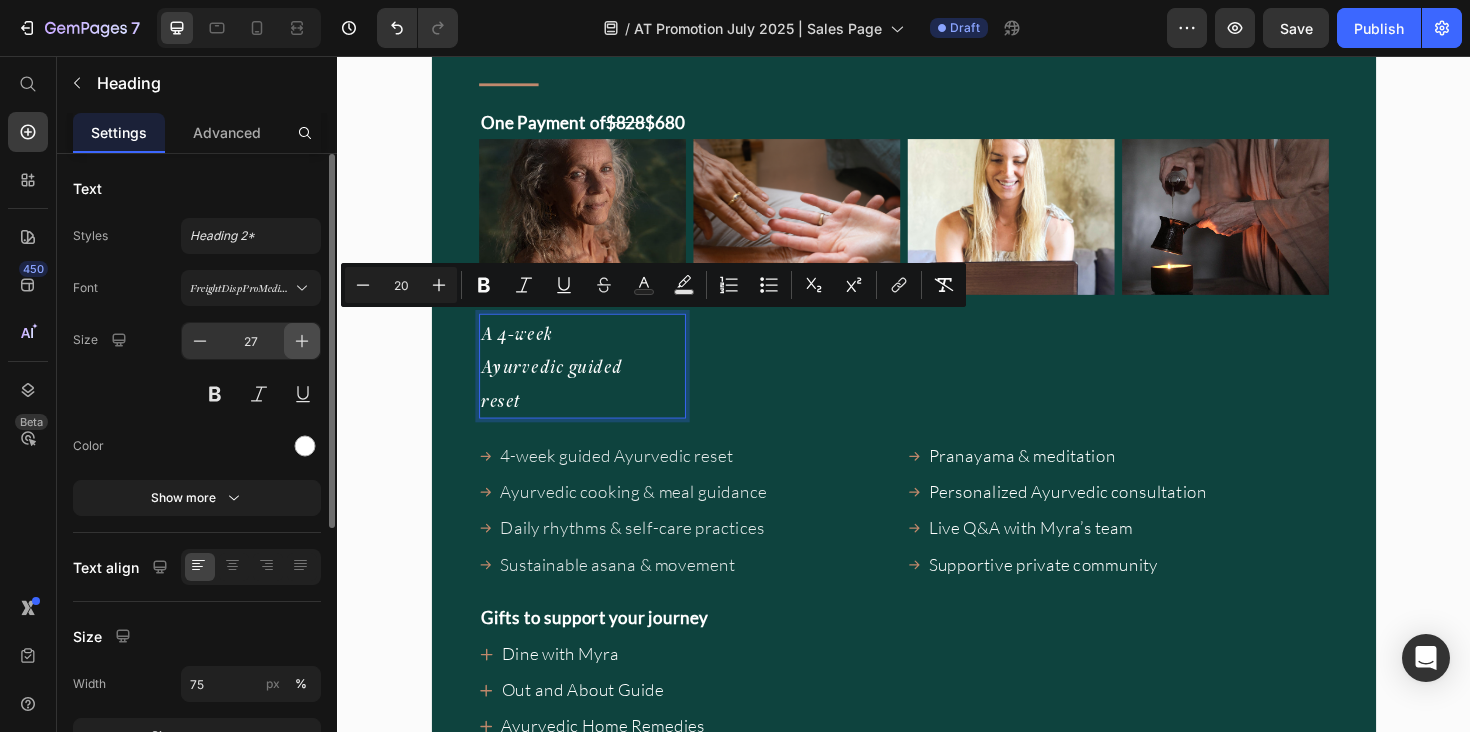 type on "24" 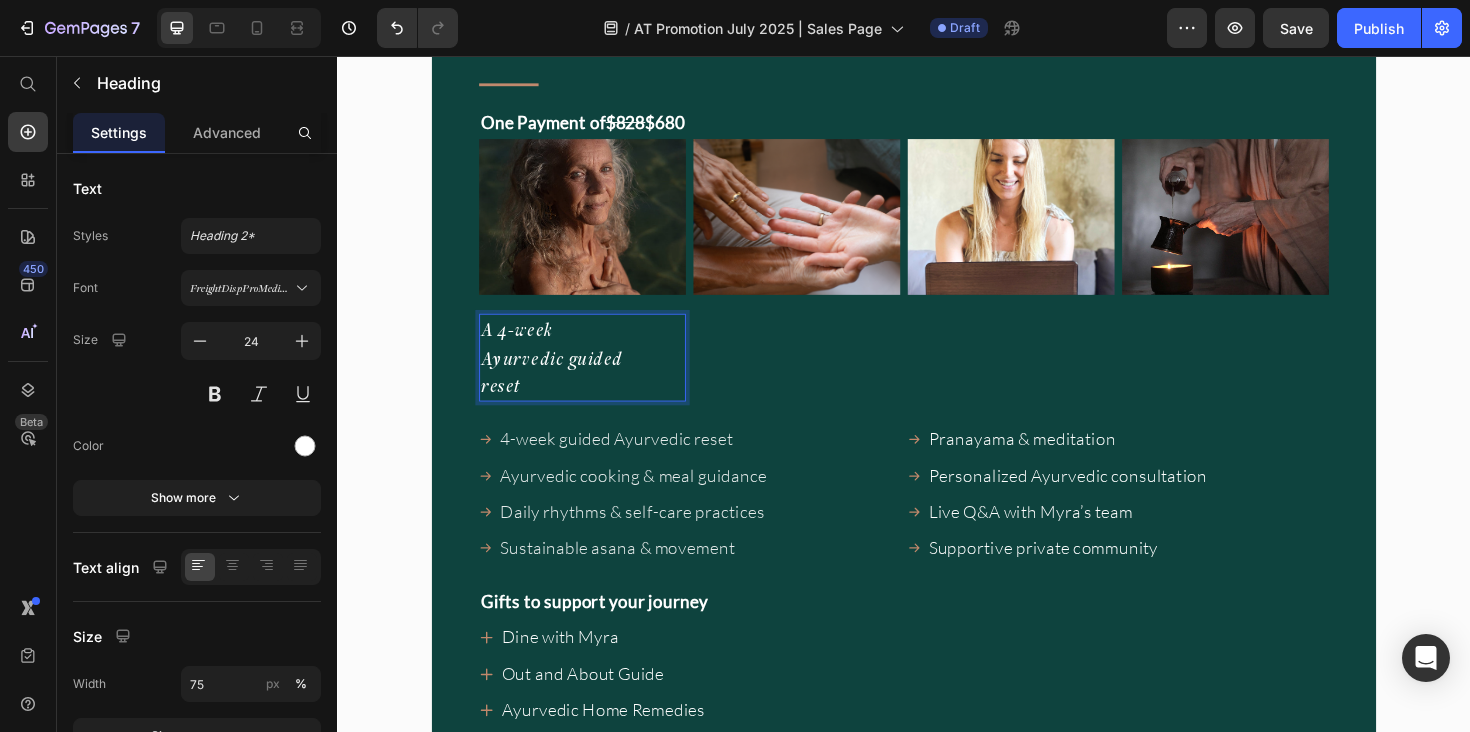 click on "A 4-week Ayurvedic guided reset" at bounding box center (564, 375) 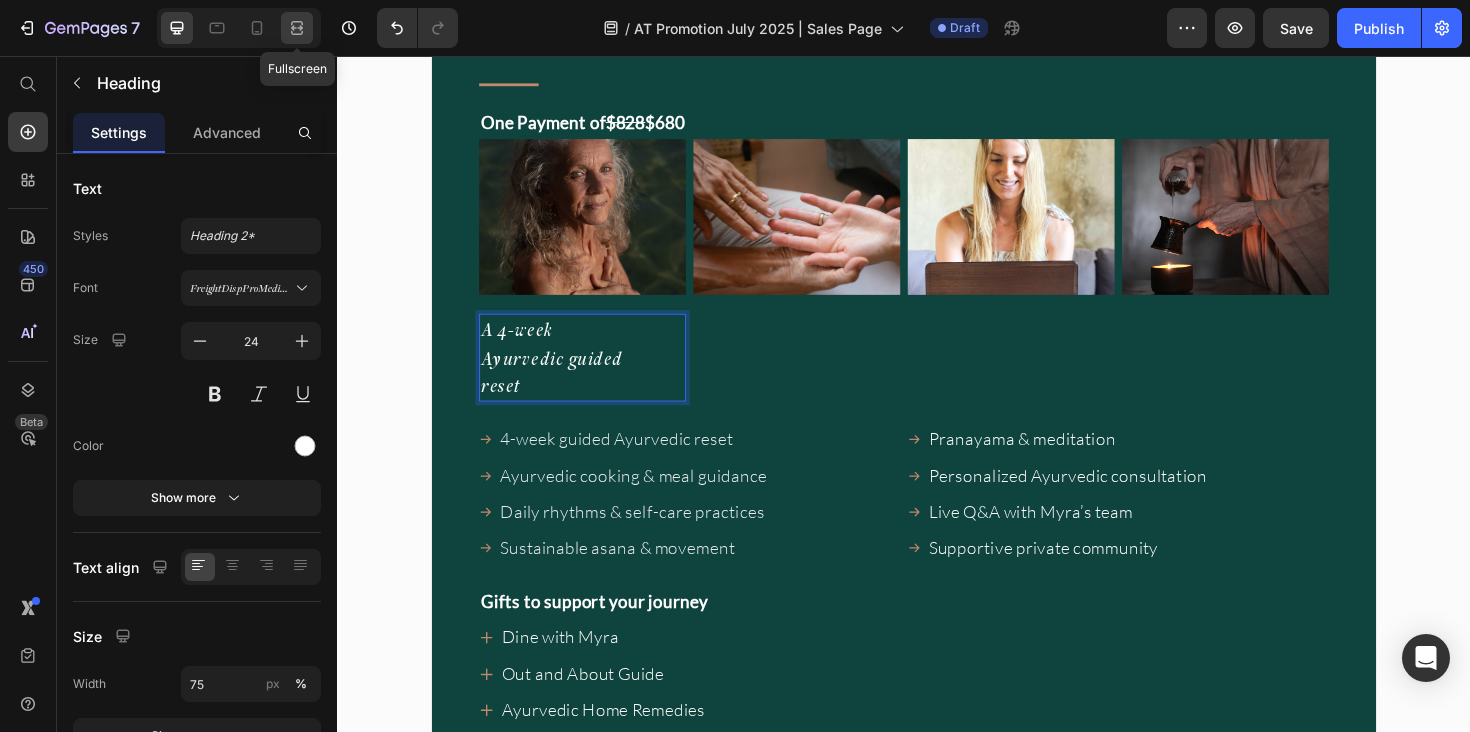 click 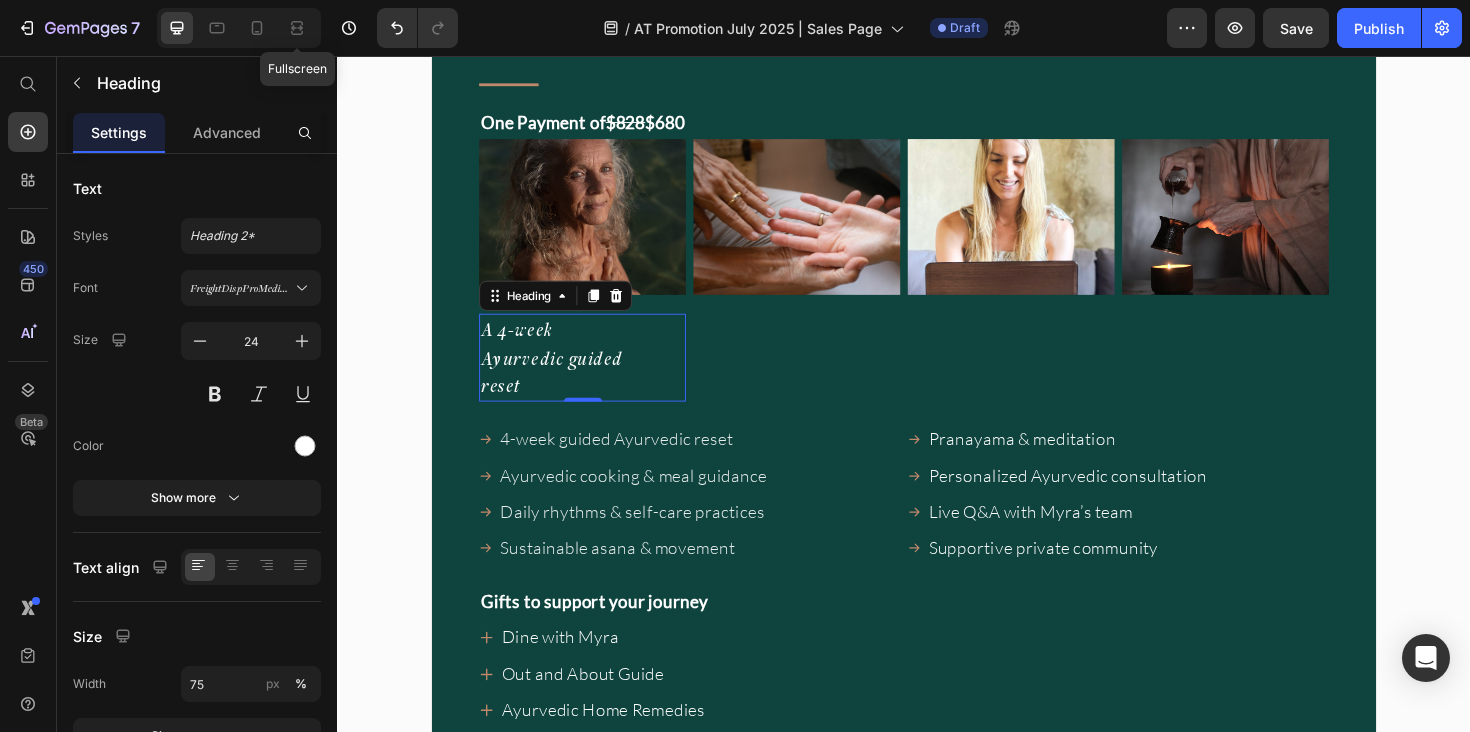 scroll, scrollTop: 17508, scrollLeft: 0, axis: vertical 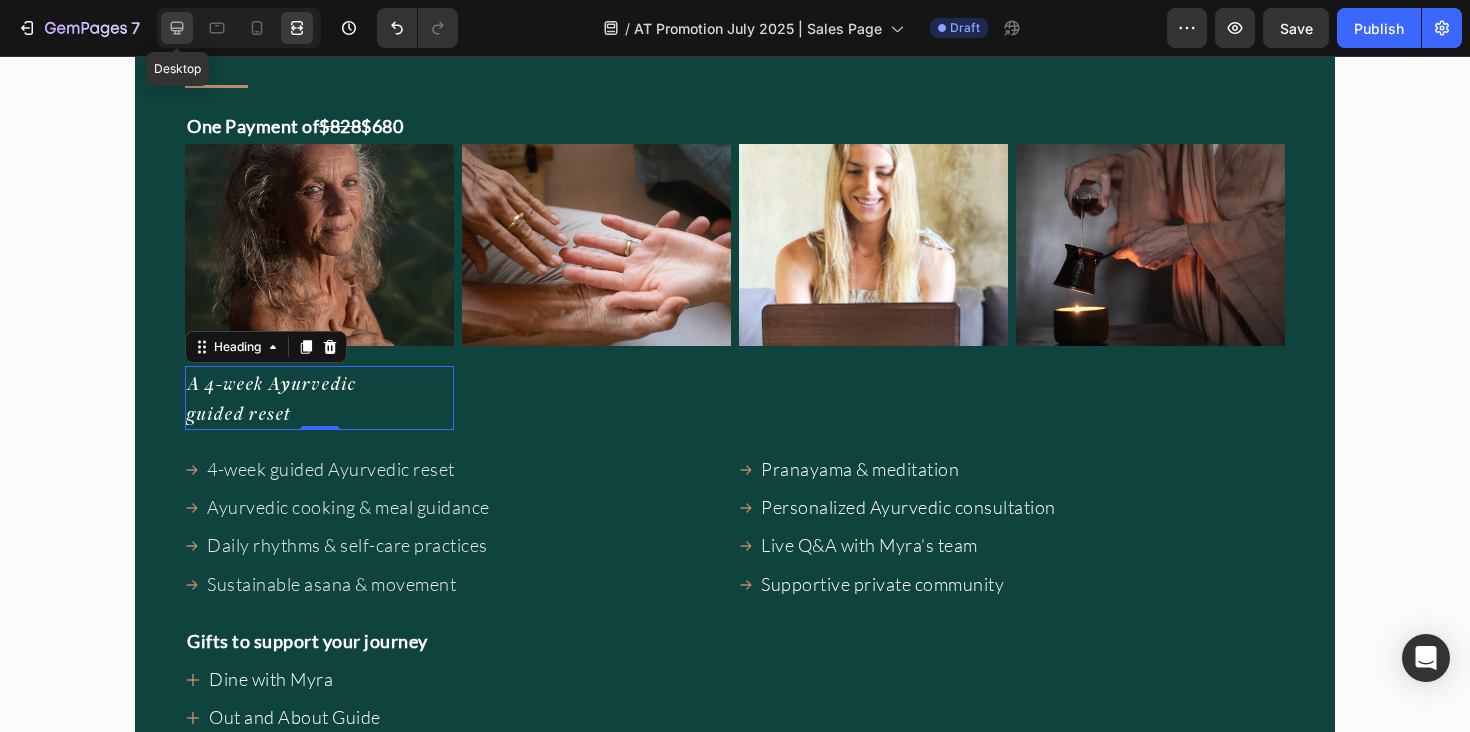 click 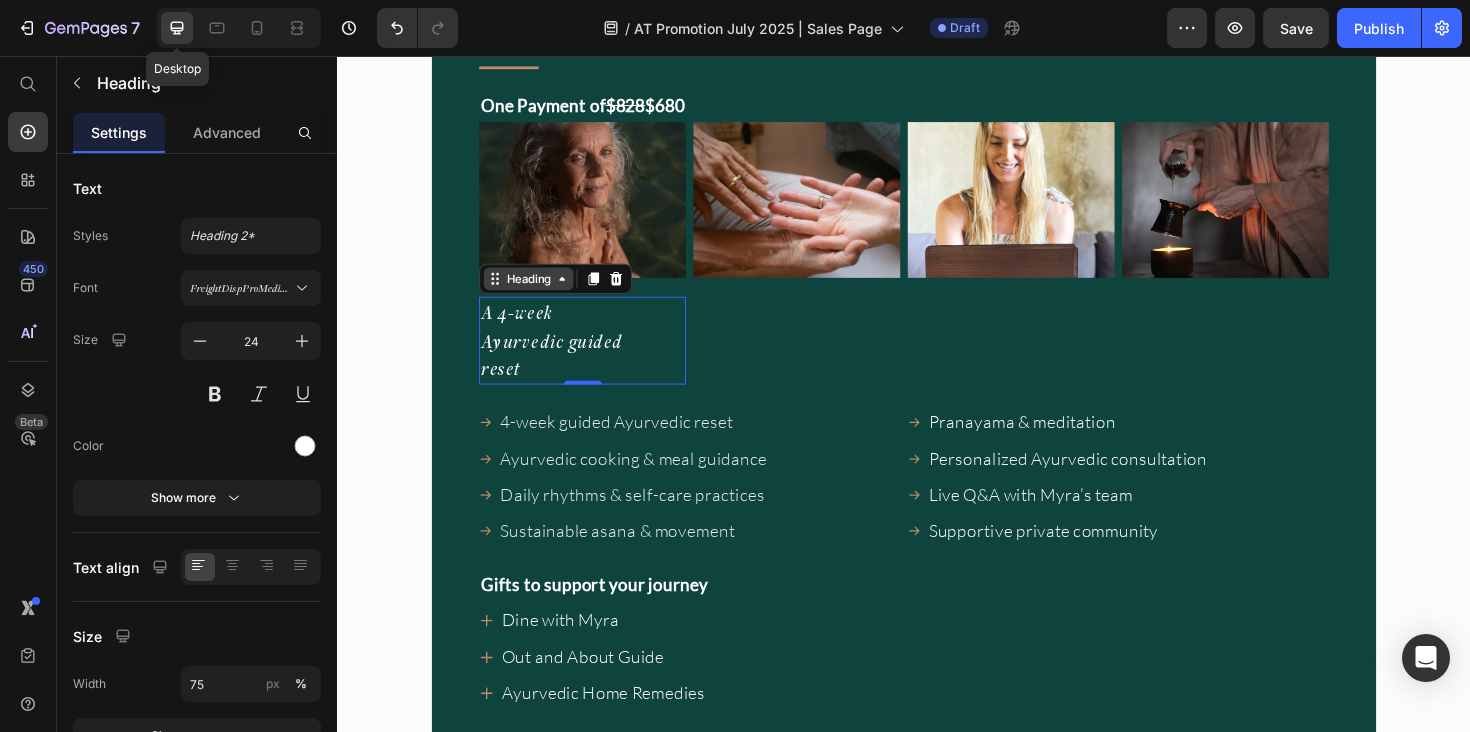 scroll, scrollTop: 17441, scrollLeft: 0, axis: vertical 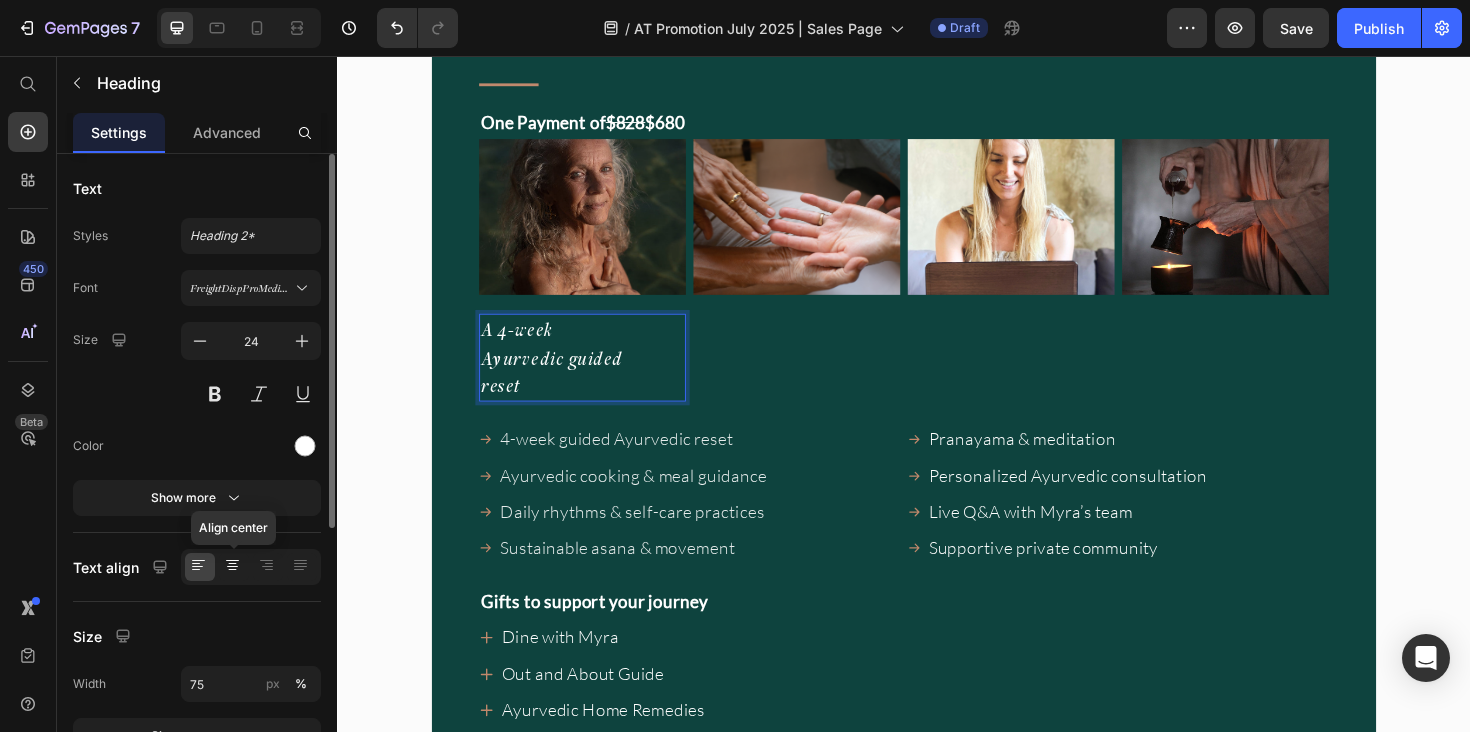 click 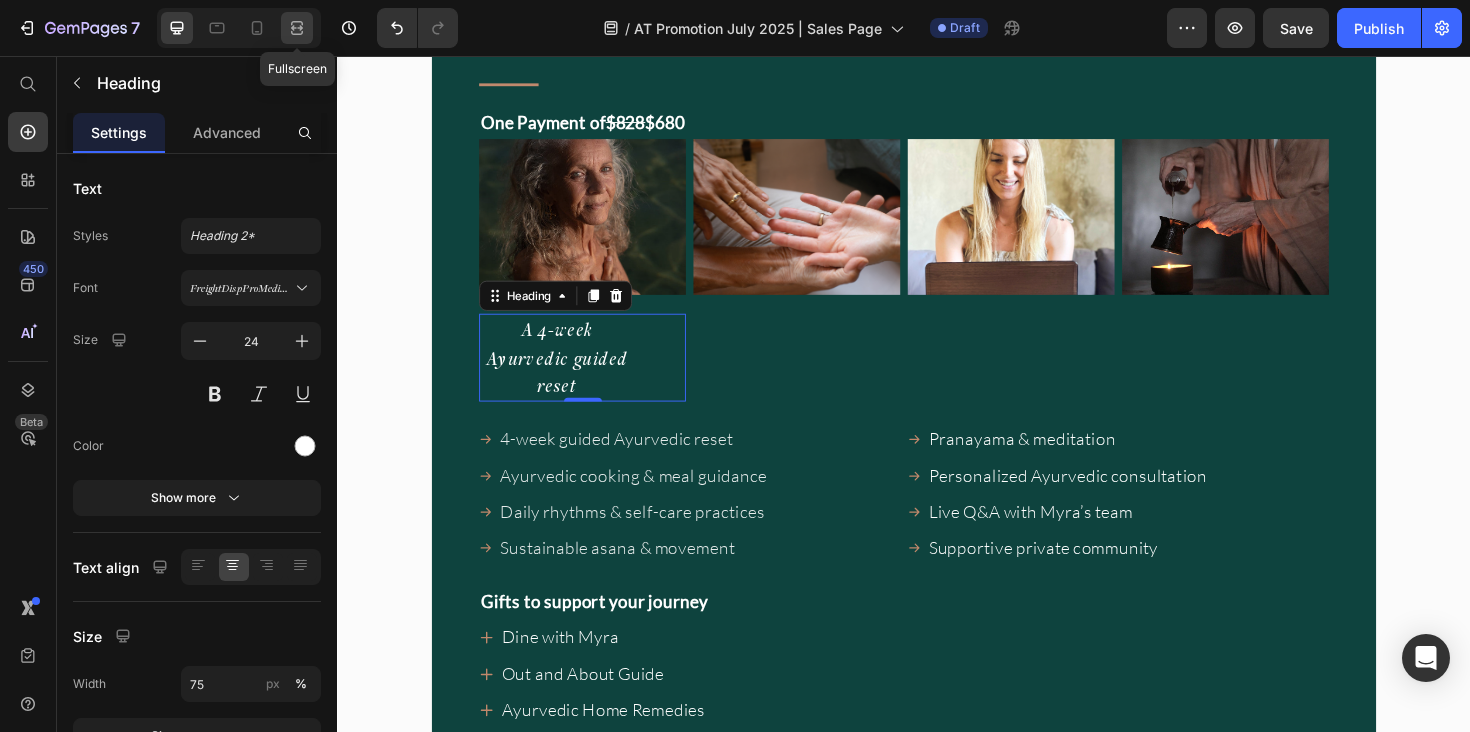click 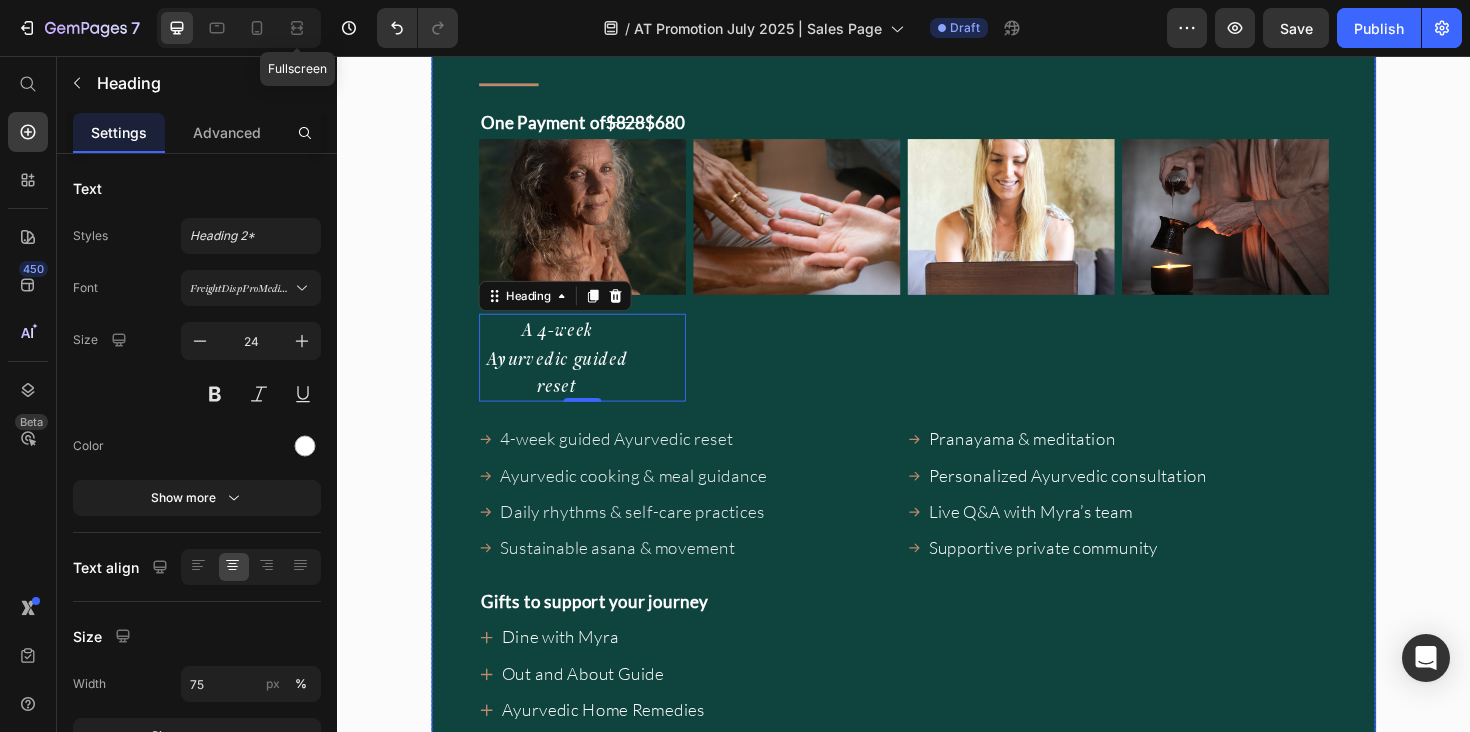 scroll, scrollTop: 17508, scrollLeft: 0, axis: vertical 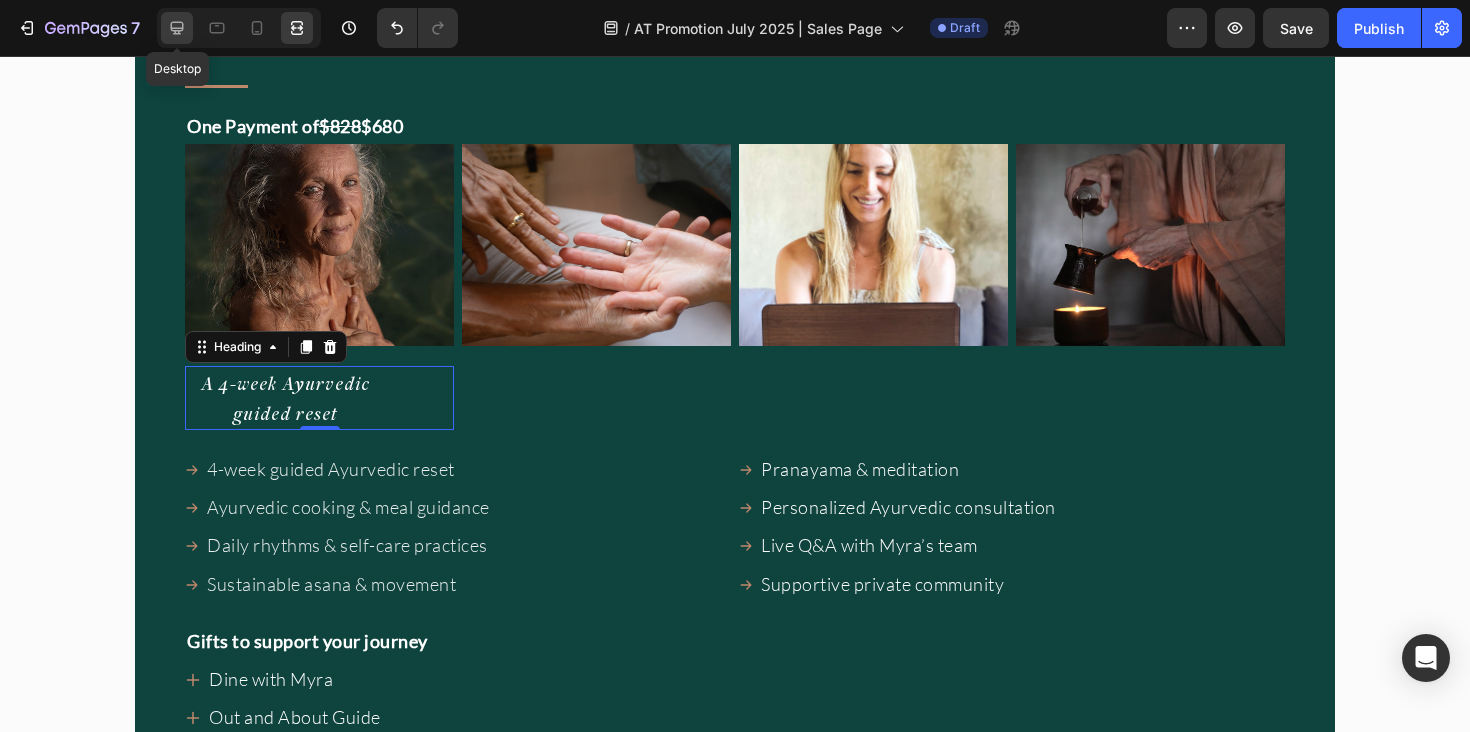 click 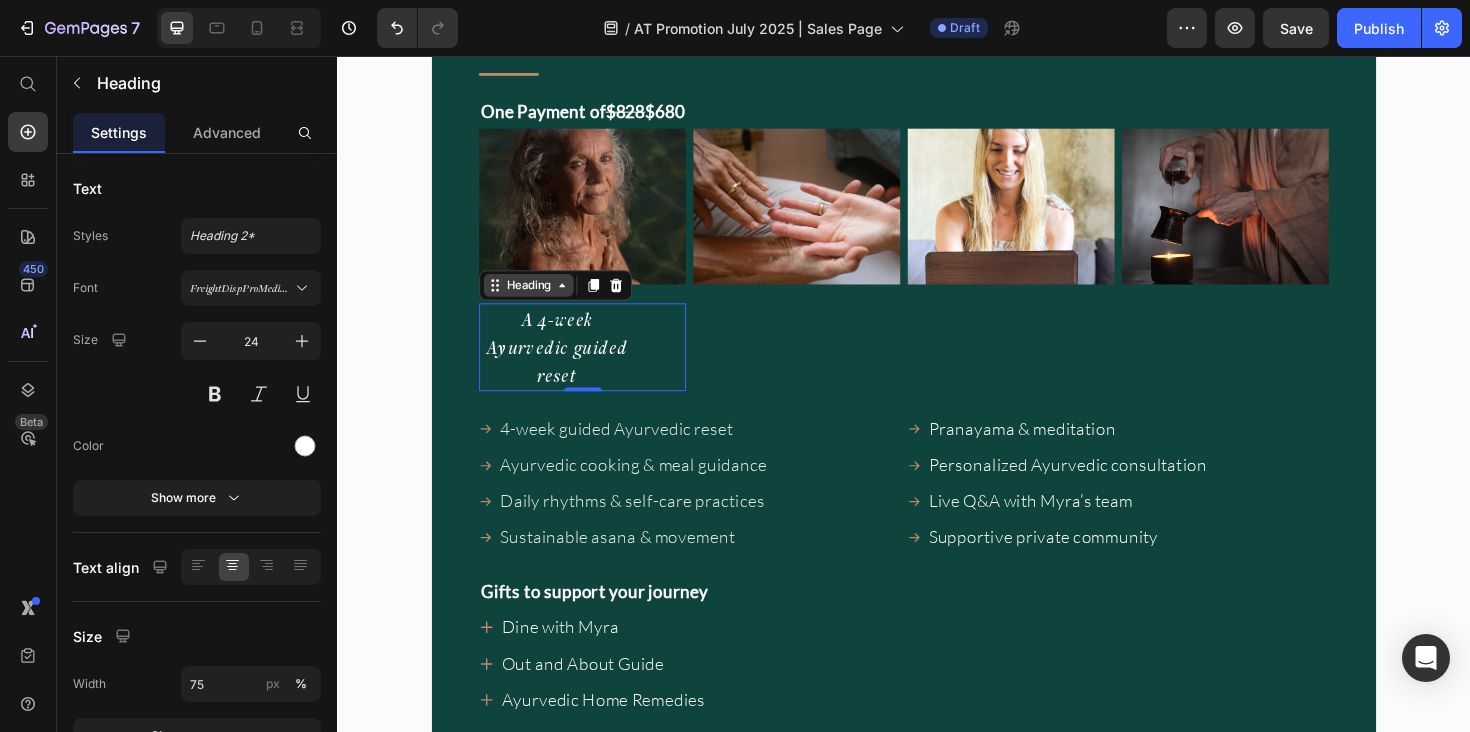 scroll, scrollTop: 17441, scrollLeft: 0, axis: vertical 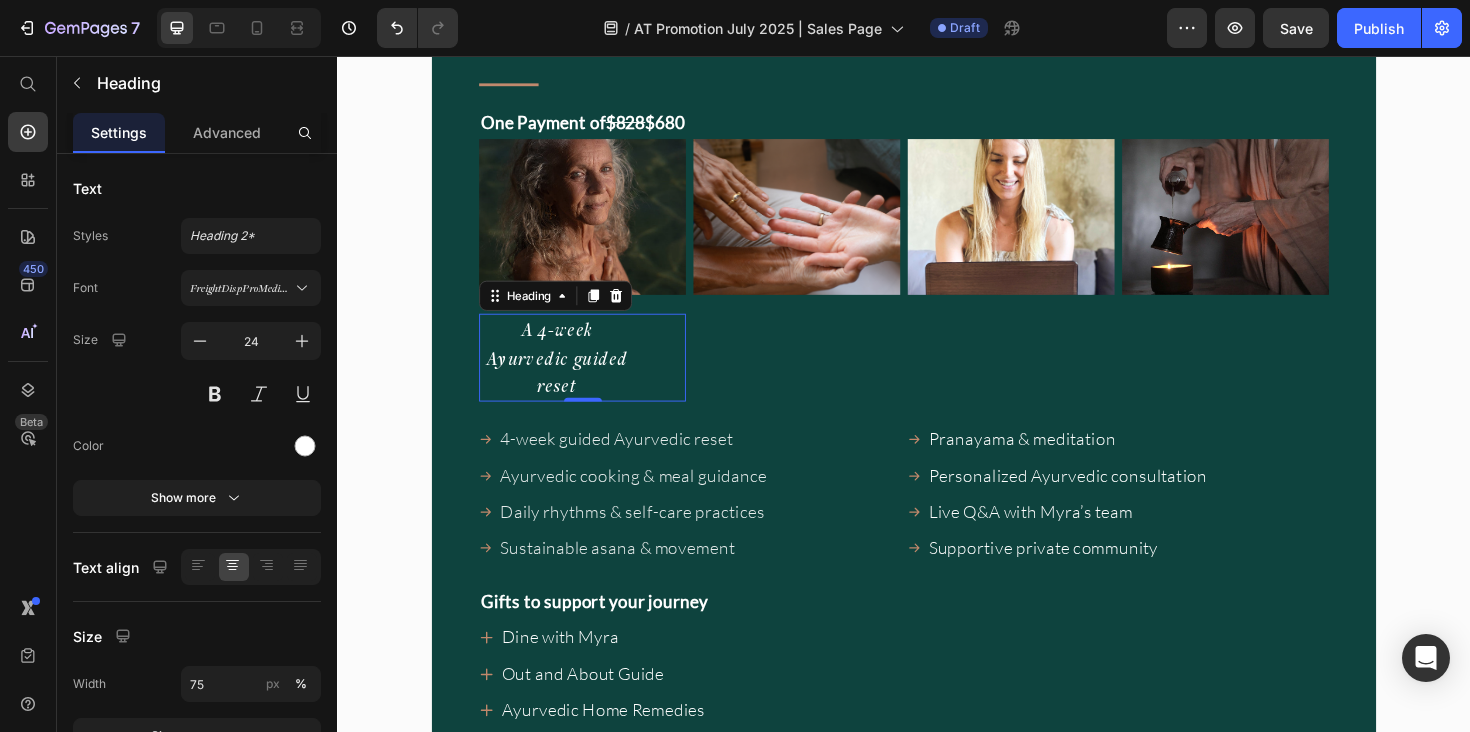 click on "⁠⁠⁠⁠⁠⁠⁠ A 4-week Ayurvedic guided reset" at bounding box center (596, 375) 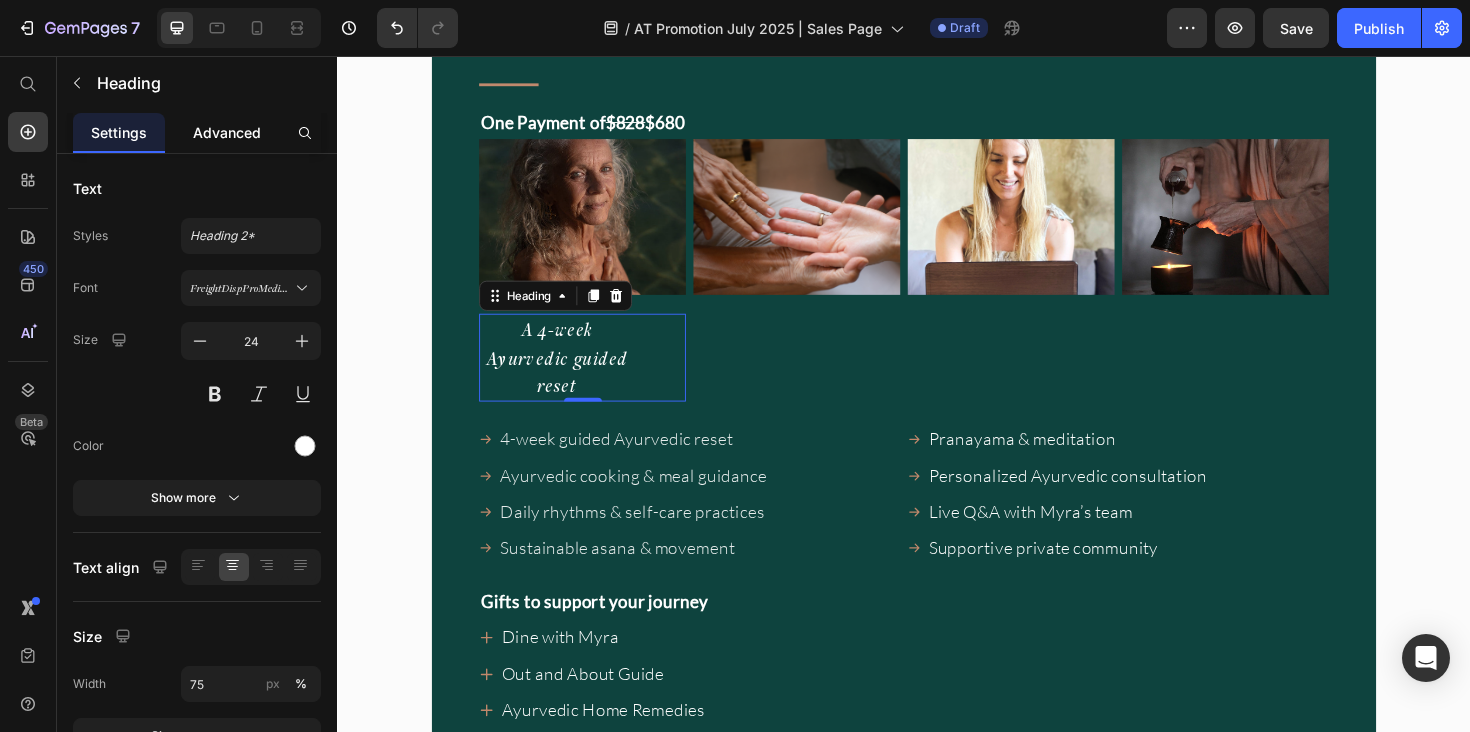 click on "Advanced" at bounding box center (227, 132) 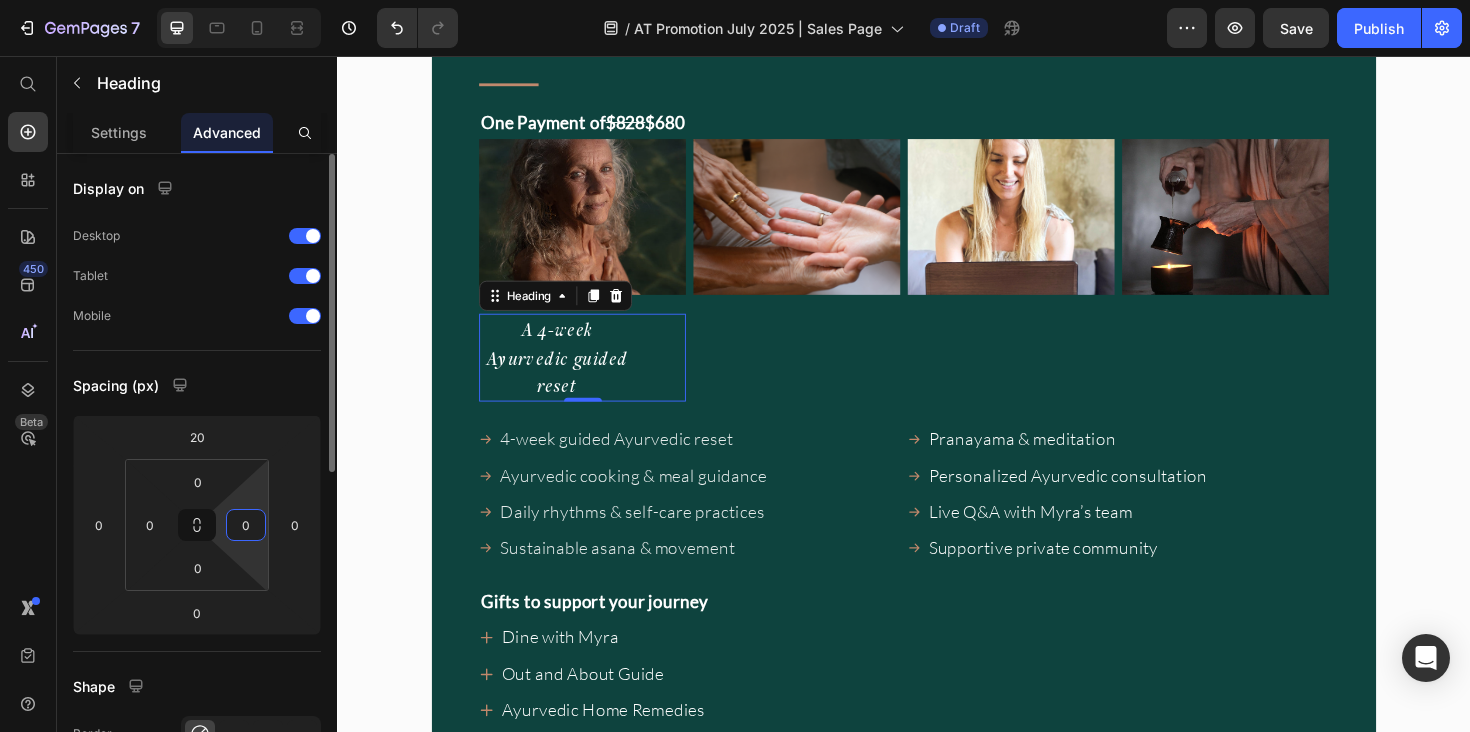 click on "0" at bounding box center [246, 525] 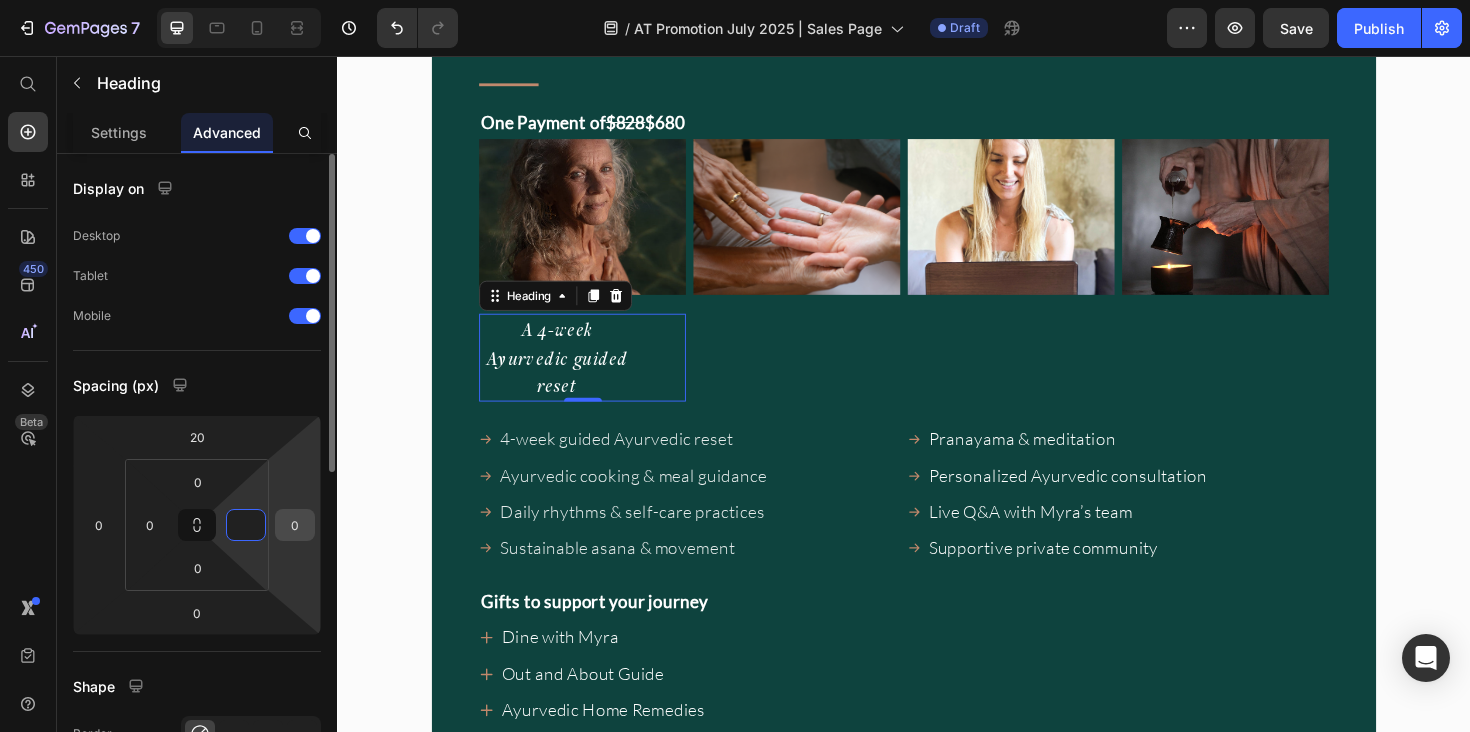 click on "0" at bounding box center (295, 525) 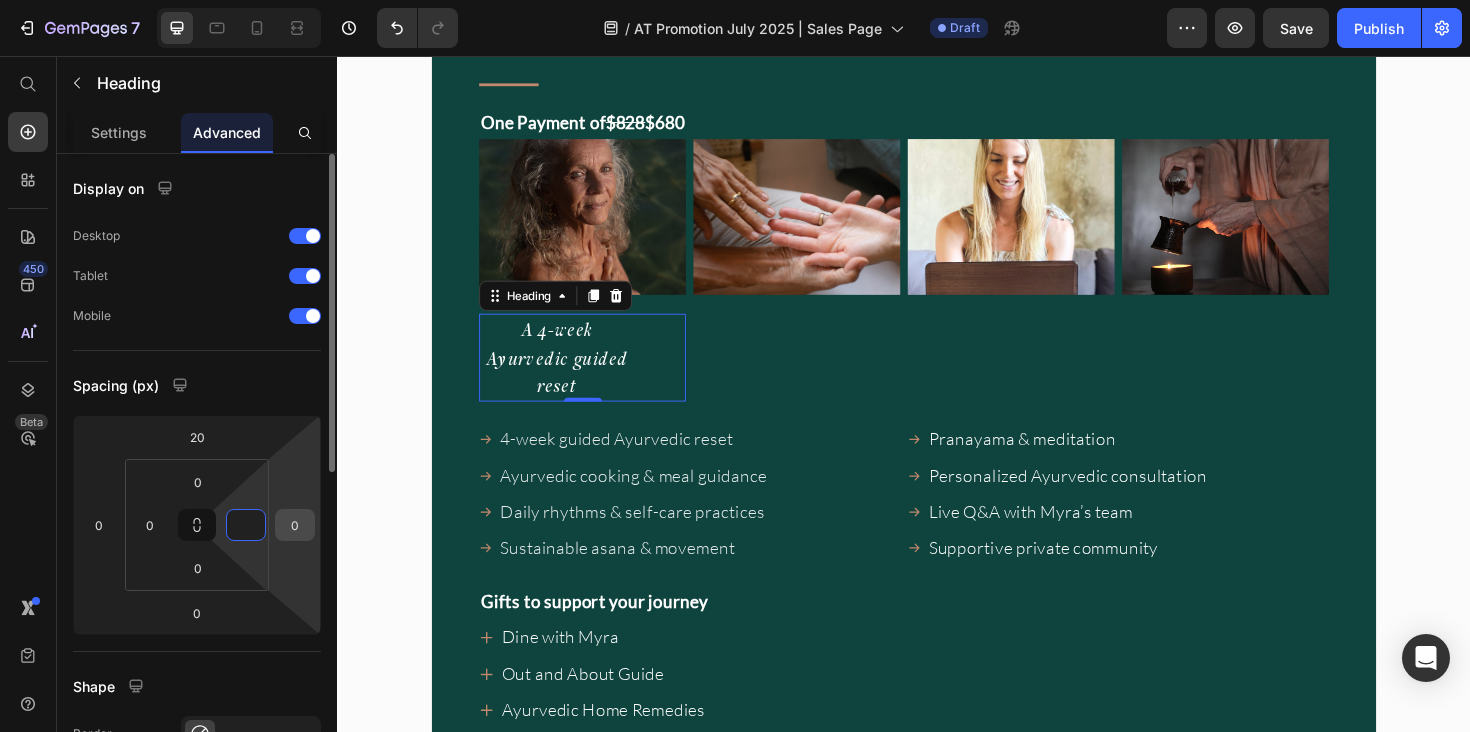 type on "0" 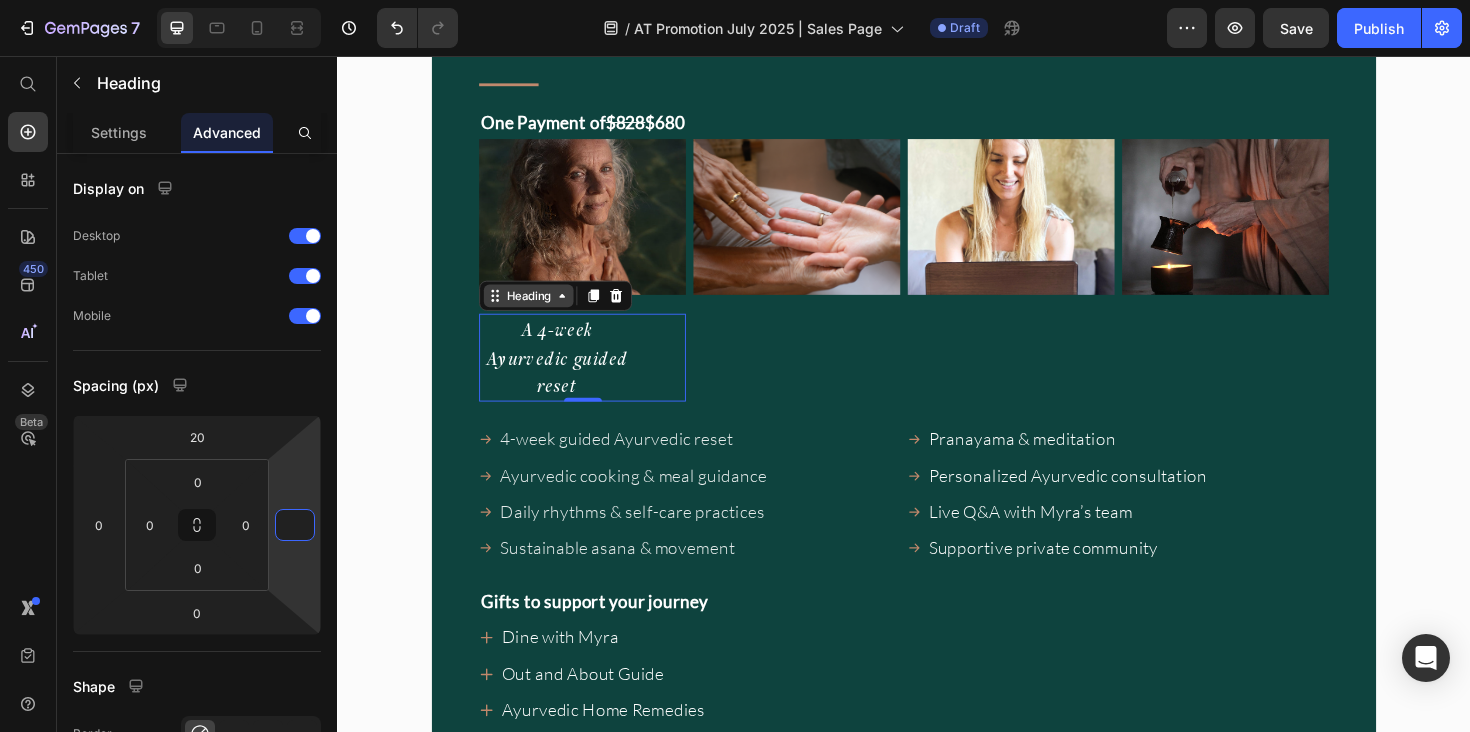type on "0" 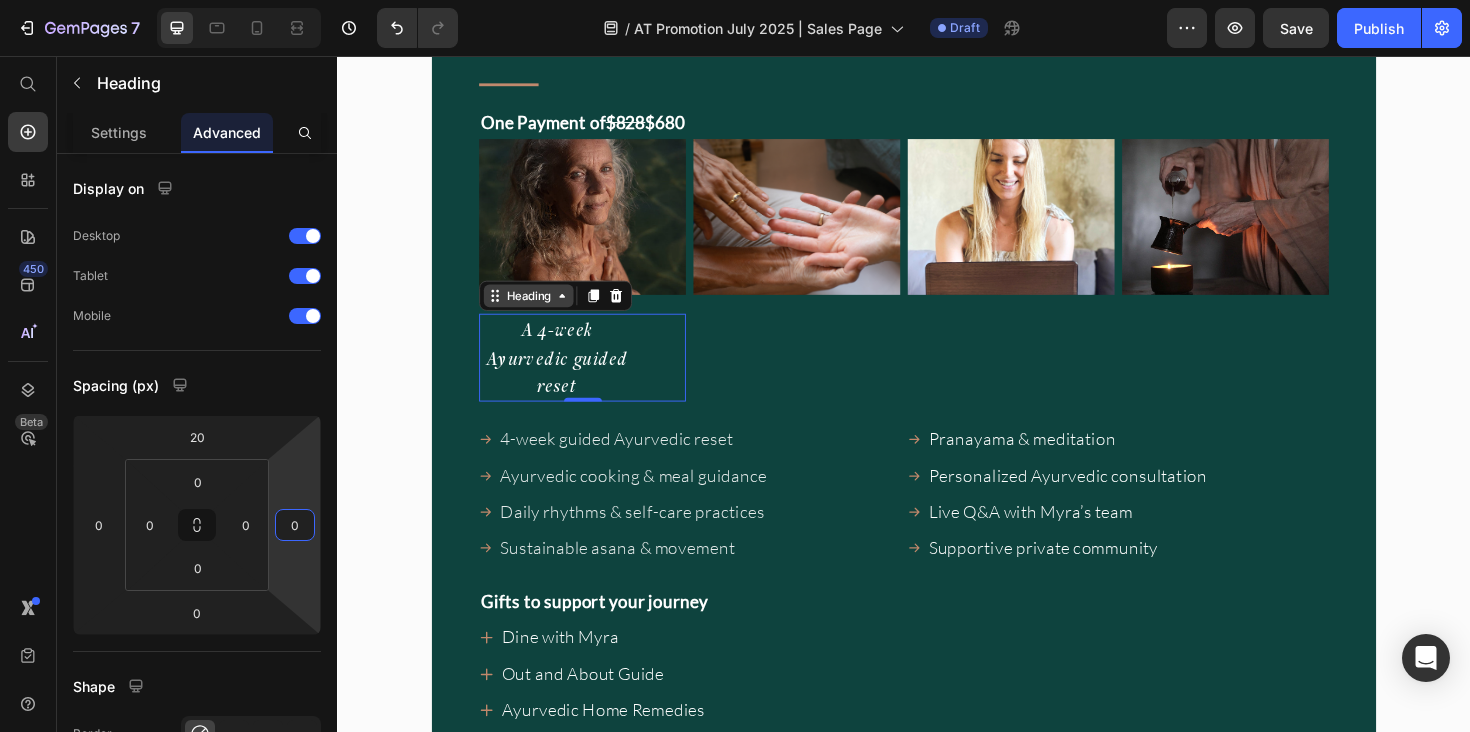 click on "Heading" at bounding box center (539, 310) 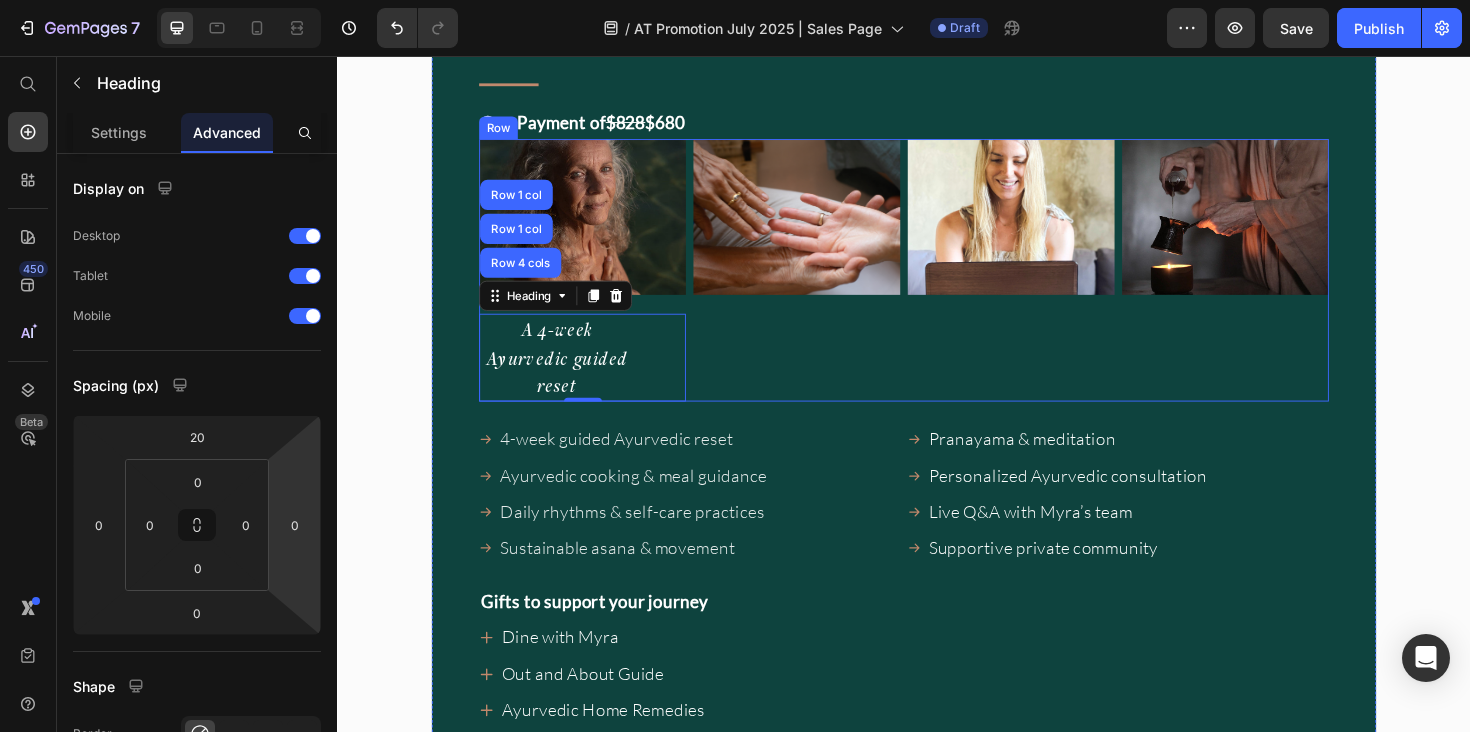 click on "4-week guided Ayurvedic reset
Ayurvedic cooking & meal guidance
Daily rhythms & self-care practices
Sustainable asana & movement Item List" at bounding box center [710, 509] 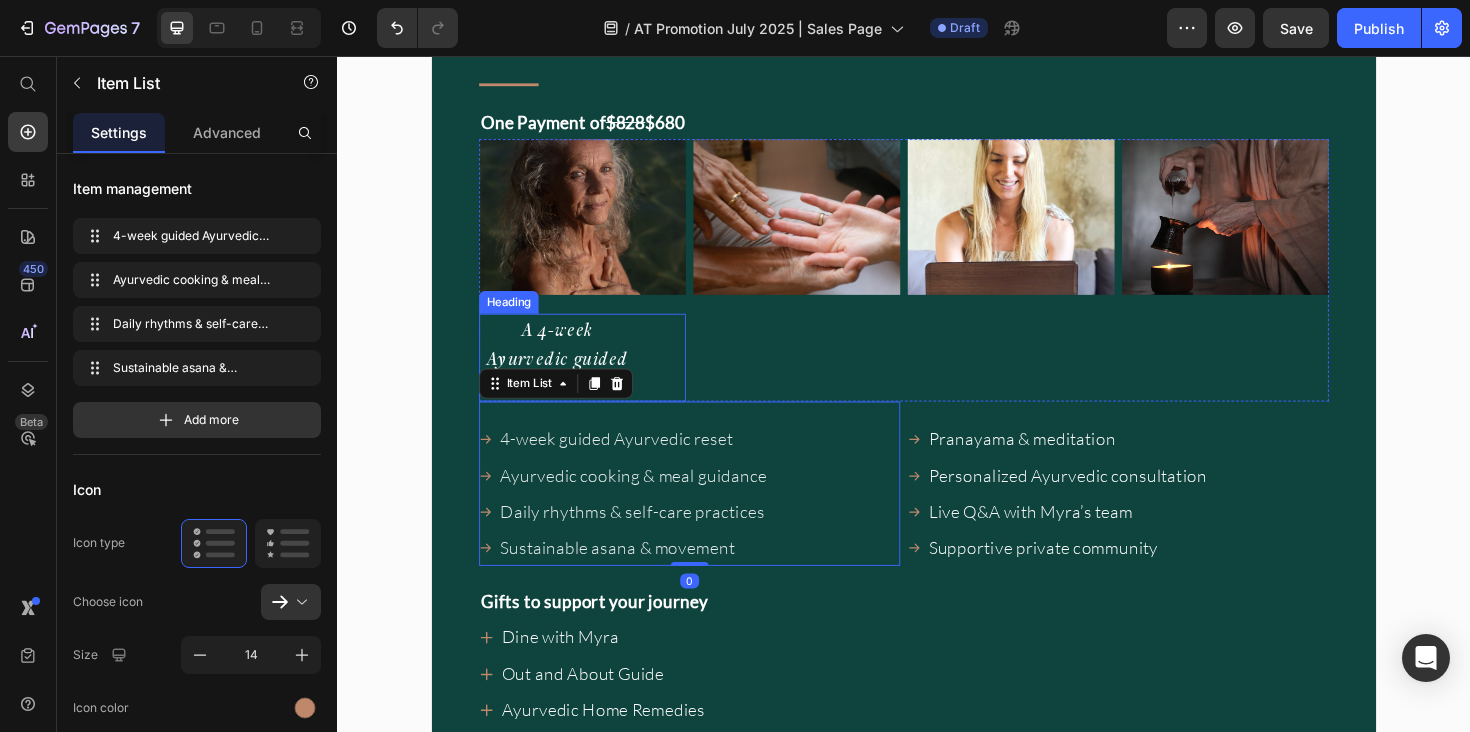 click on "⁠⁠⁠⁠⁠⁠⁠ A 4-week Ayurvedic guided reset" at bounding box center (596, 375) 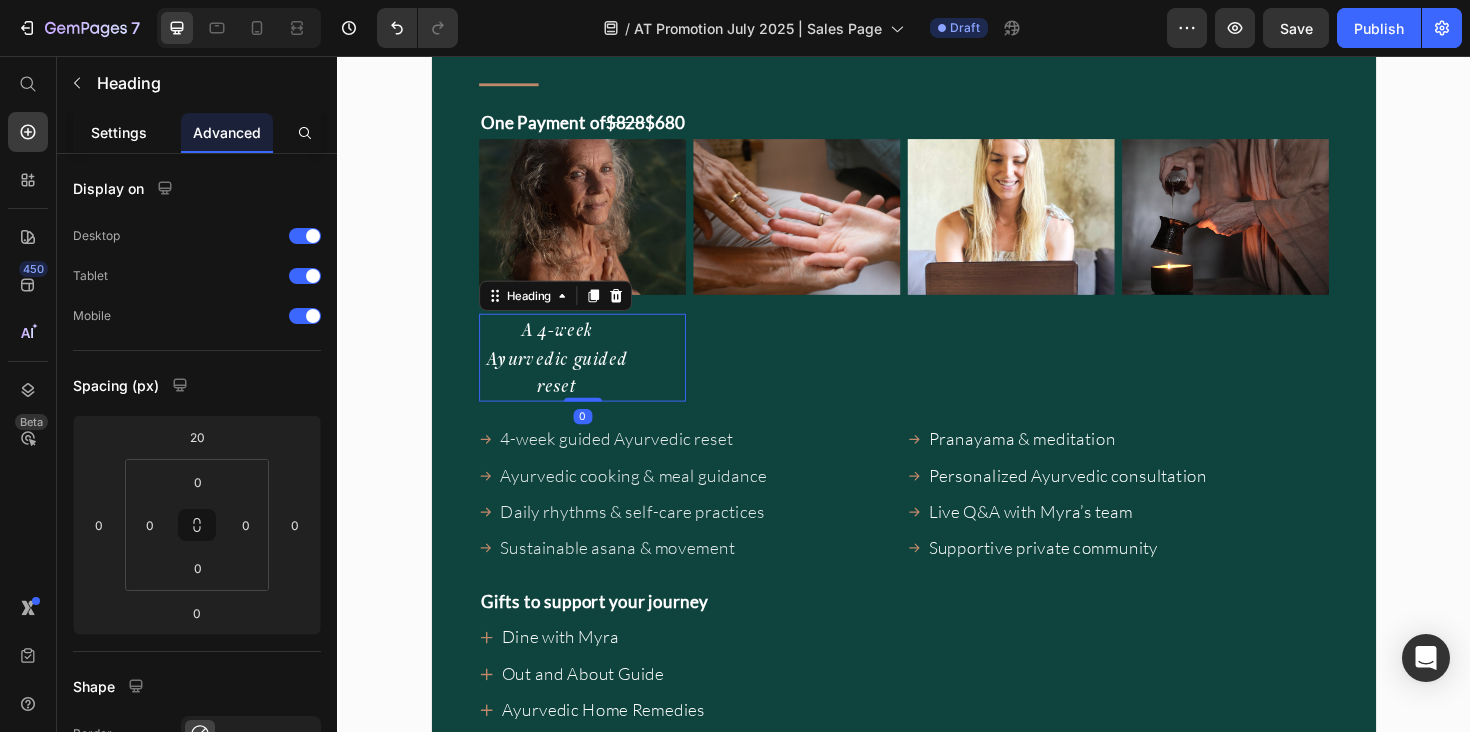 click on "Settings" at bounding box center [119, 132] 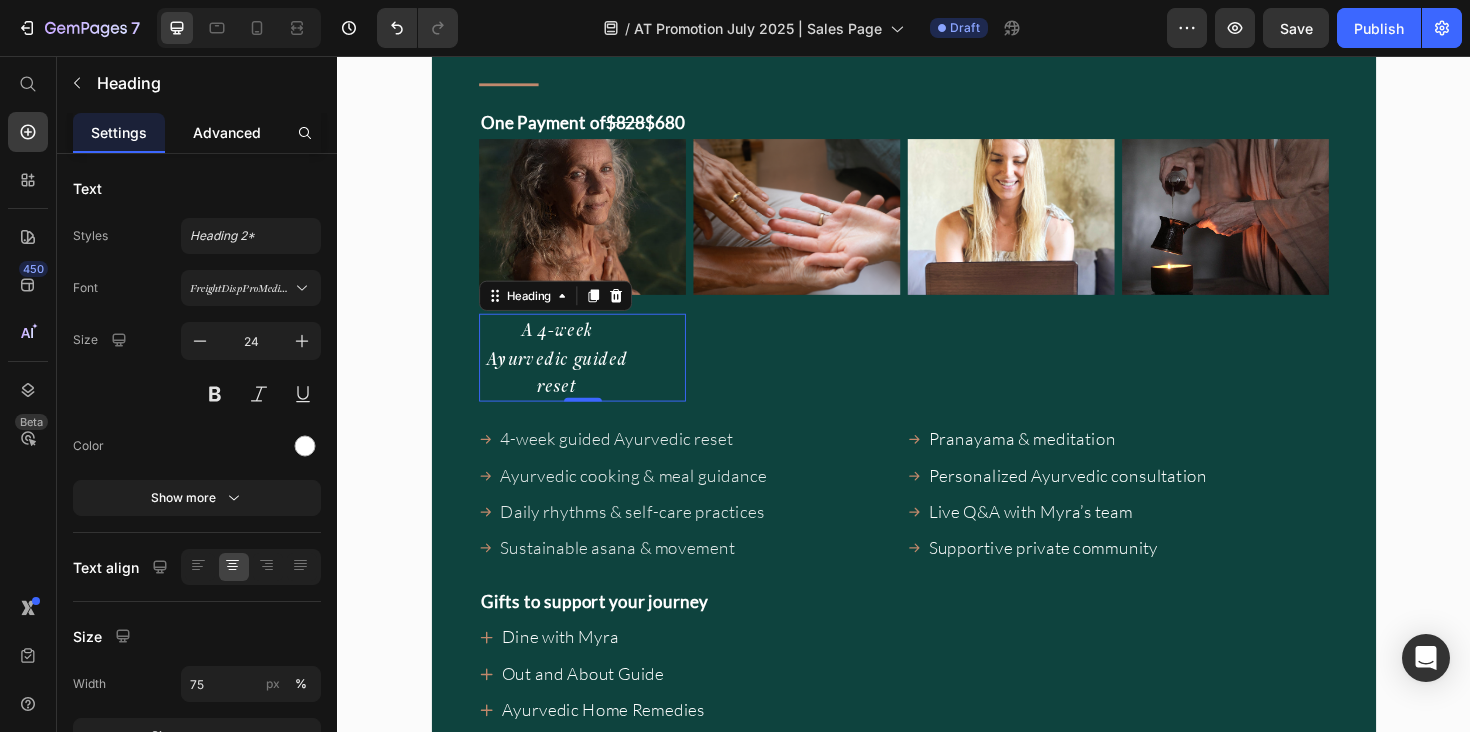 click on "Advanced" at bounding box center [227, 132] 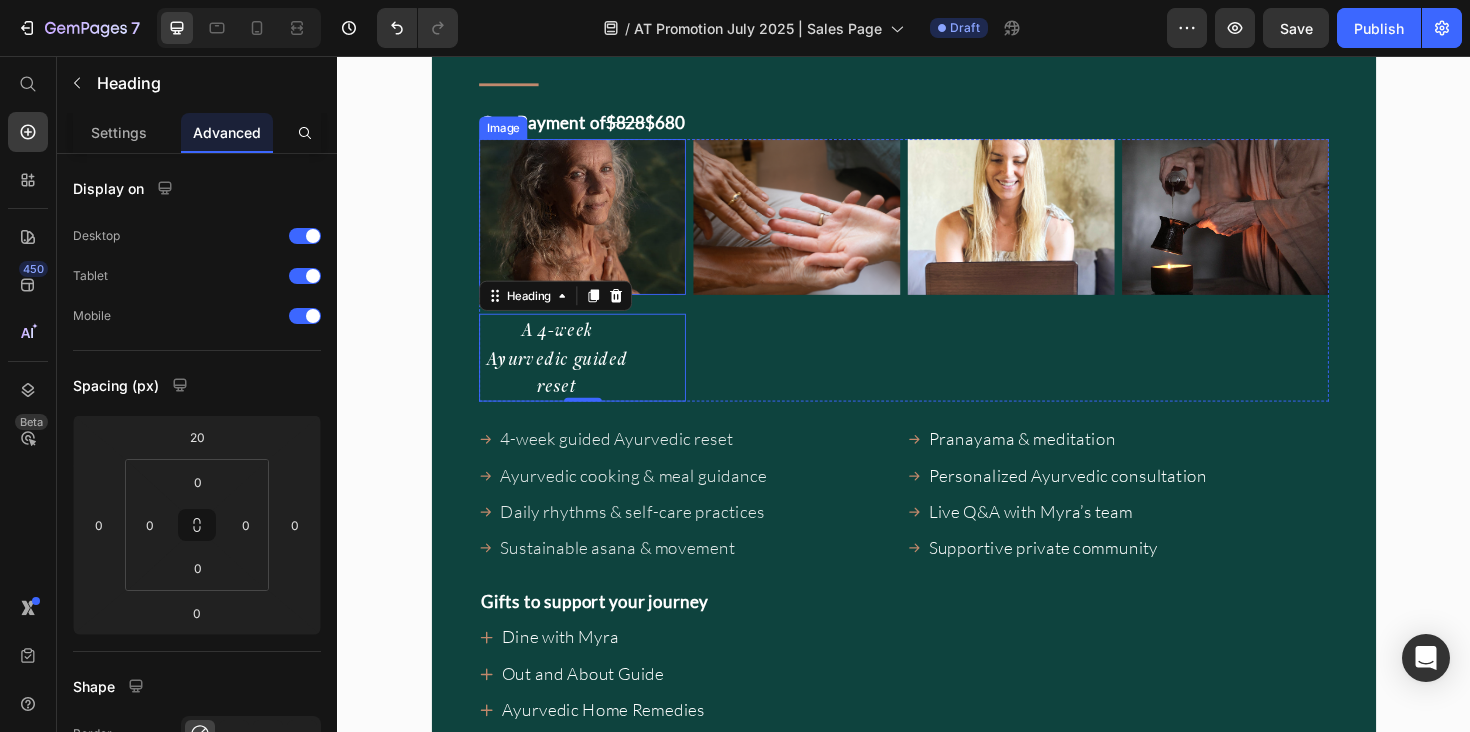 click at bounding box center [596, 226] 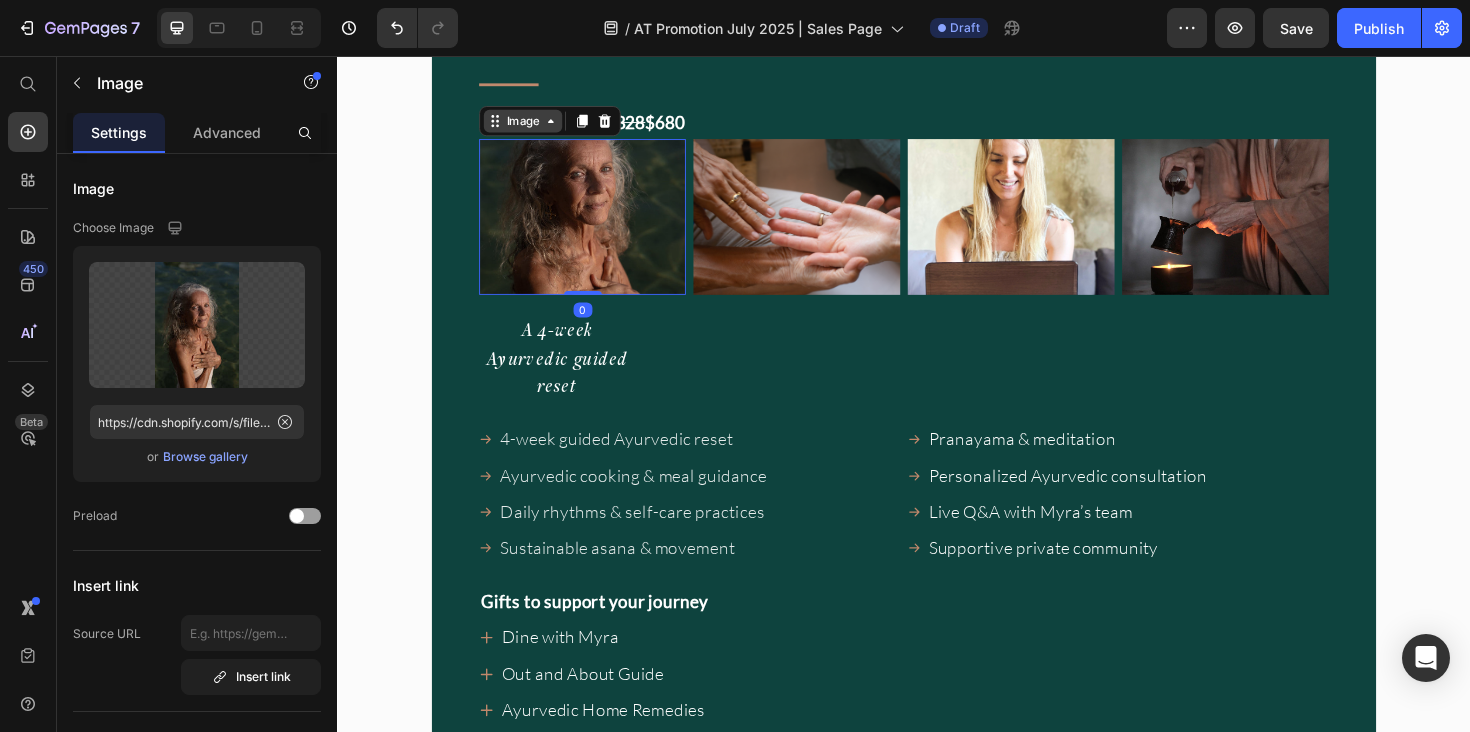 click on "Image" at bounding box center (533, 125) 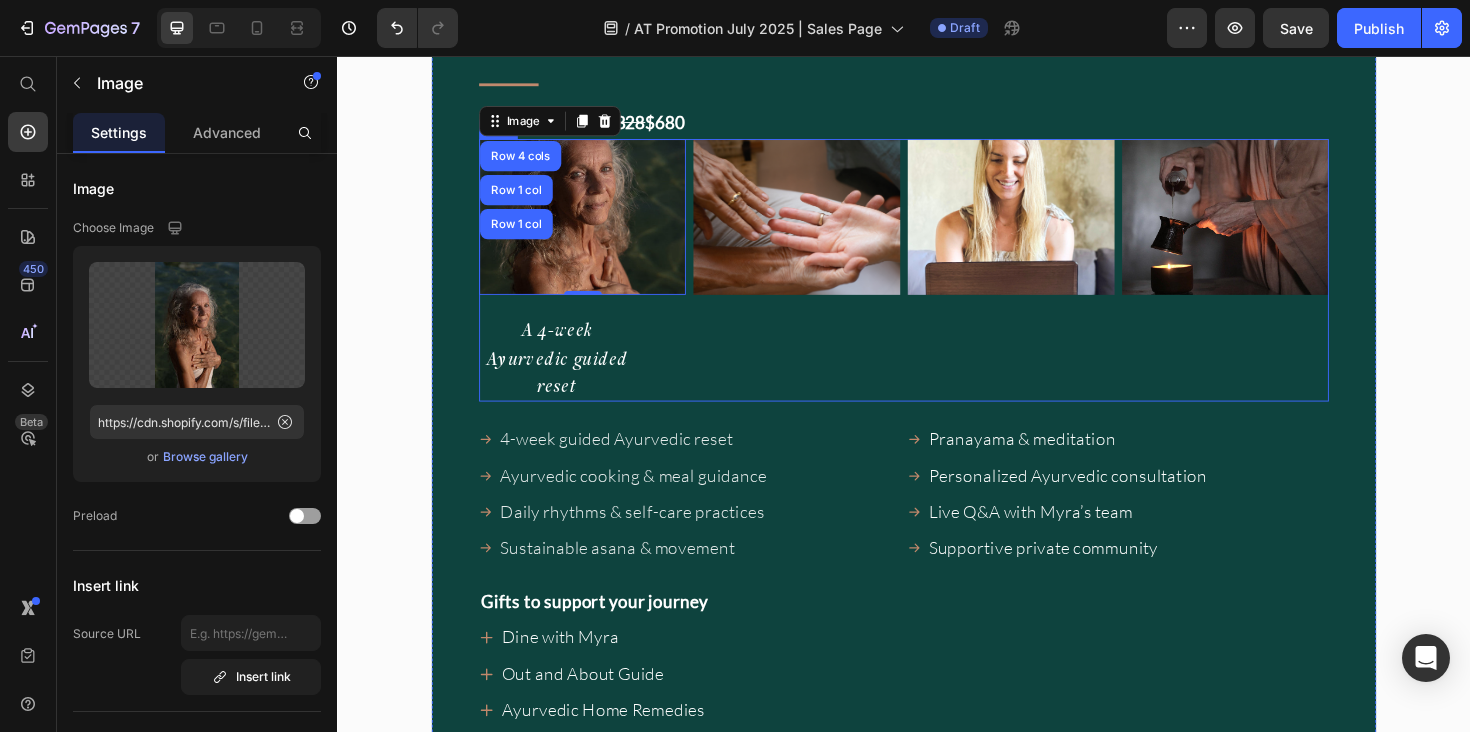 click on "Image" at bounding box center (823, 283) 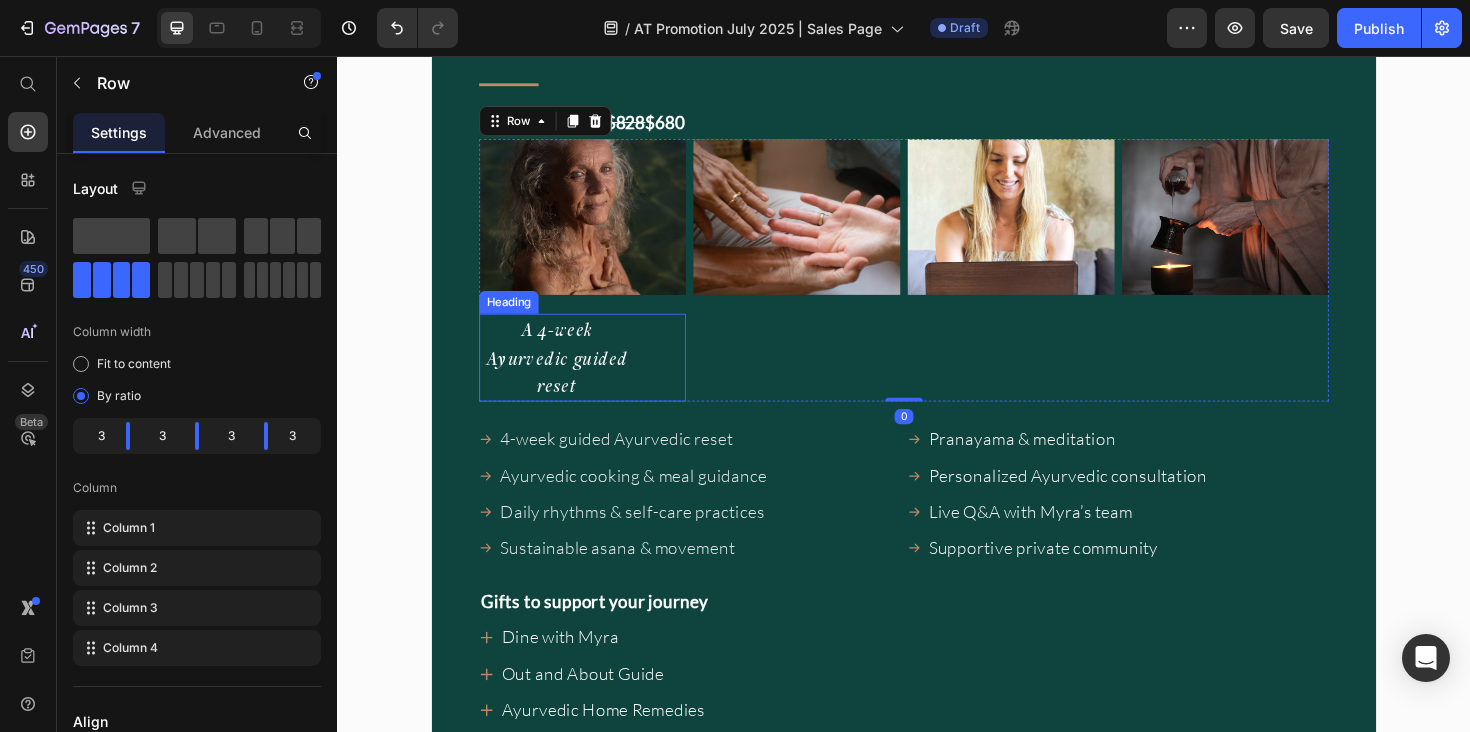 click on "⁠⁠⁠⁠⁠⁠⁠ A 4-week Ayurvedic guided reset" at bounding box center [569, 375] 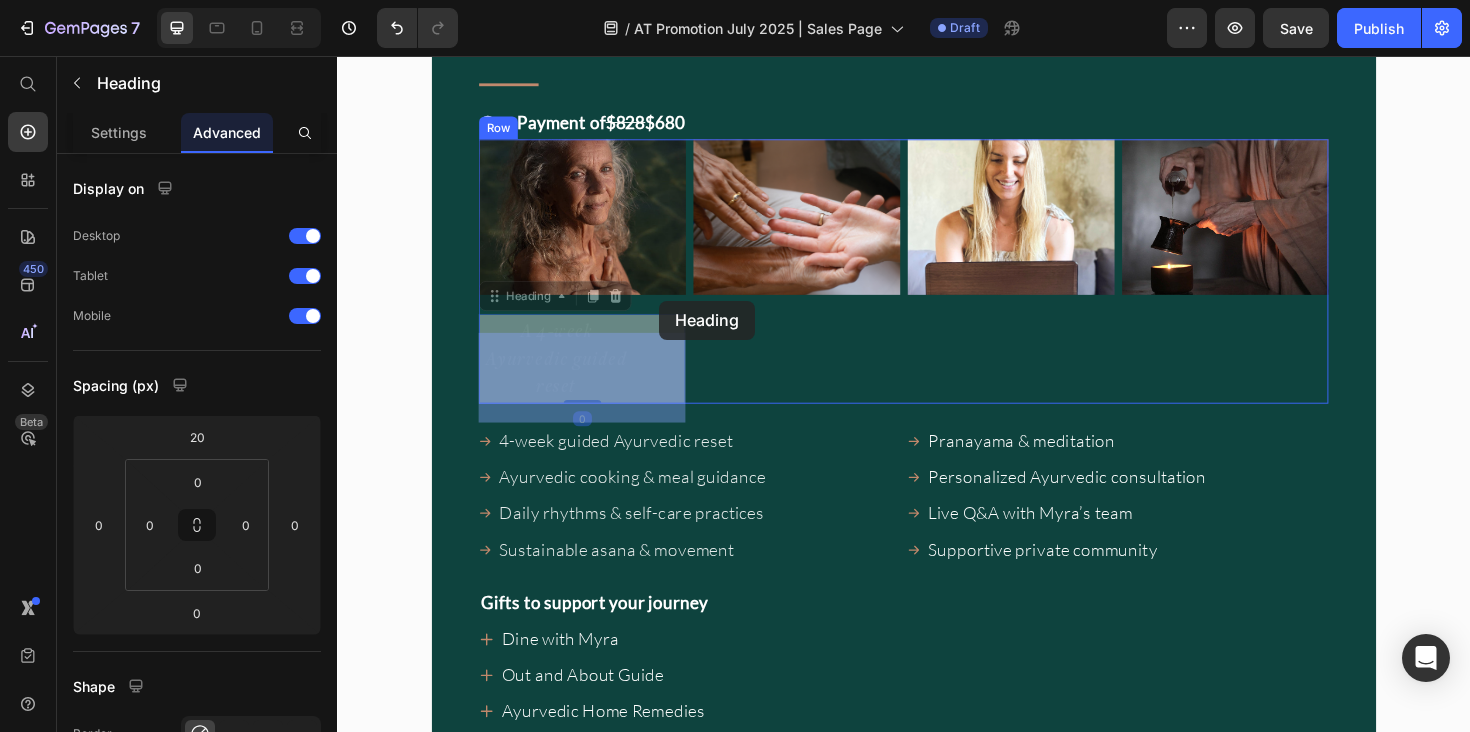 drag, startPoint x: 544, startPoint y: 308, endPoint x: 678, endPoint y: 315, distance: 134.18271 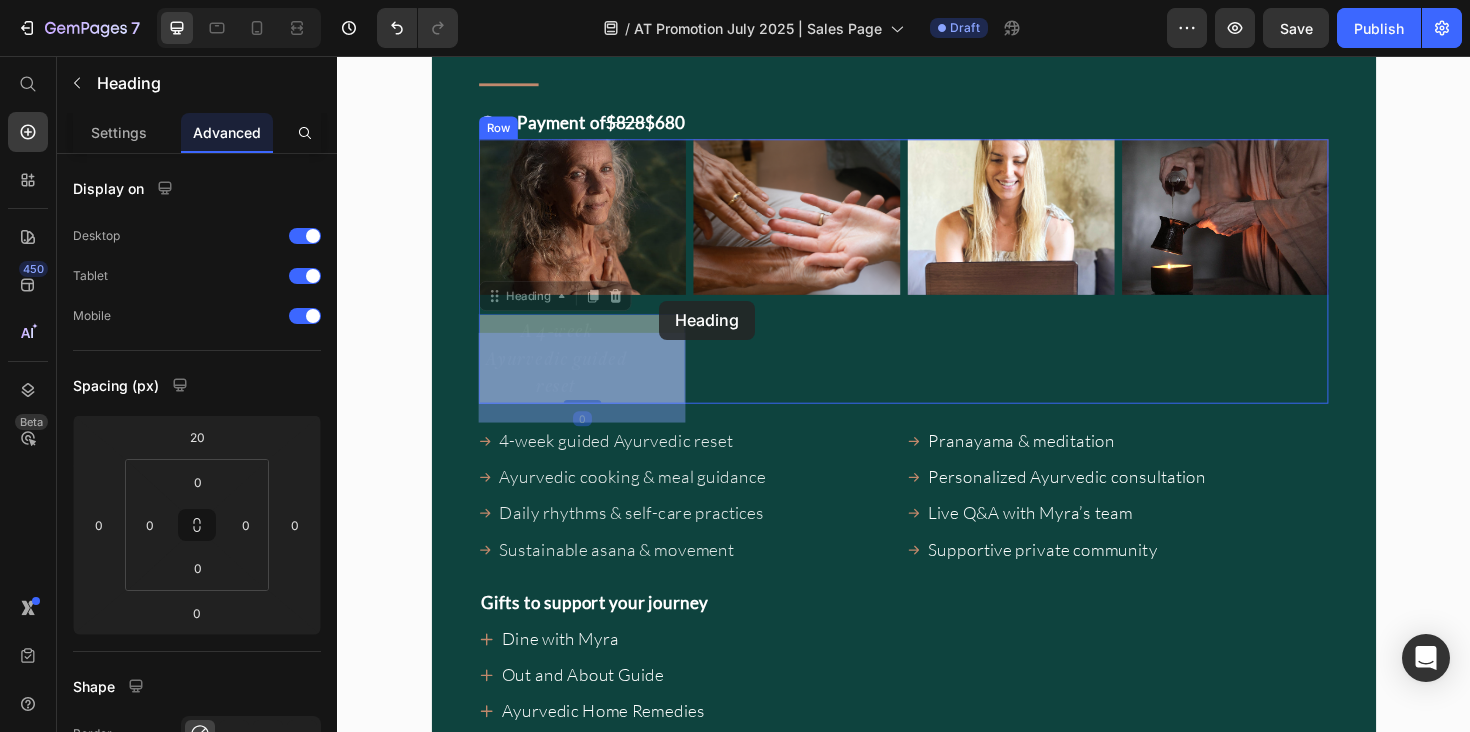 click on "Header Image "Even months after the program, I still feel supported." Heading "Every time I have a question, the community and team are there. It’s comforting to know I’m not alone on this journey." Text Block • DENA Text Block Row Image Agni Therapy Text Block Row                Title Line Your exclusive offer. Heading Join before July 26 to receive a $148 USD discount   to join our next cohort. Text Block
Drop element here Row Row Row Best Value Plan Heading                Title Line One Payment of  $828  $680  Text Block Image ⁠⁠⁠⁠⁠⁠⁠ A 4-week Ayurvedic guided reset Heading   0 ⁠⁠⁠⁠⁠⁠⁠ A 4-week Ayurvedic guided reset Heading   0 Image Image Image Row
4-week guided Ayurvedic reset
Ayurvedic cooking & meal guidance
Daily rhythms & self-care practices
Sustainable asana & movement Item List
Pranayama & meditation
Personalized Ayurvedic consultation Item List Row" at bounding box center [937, -3857] 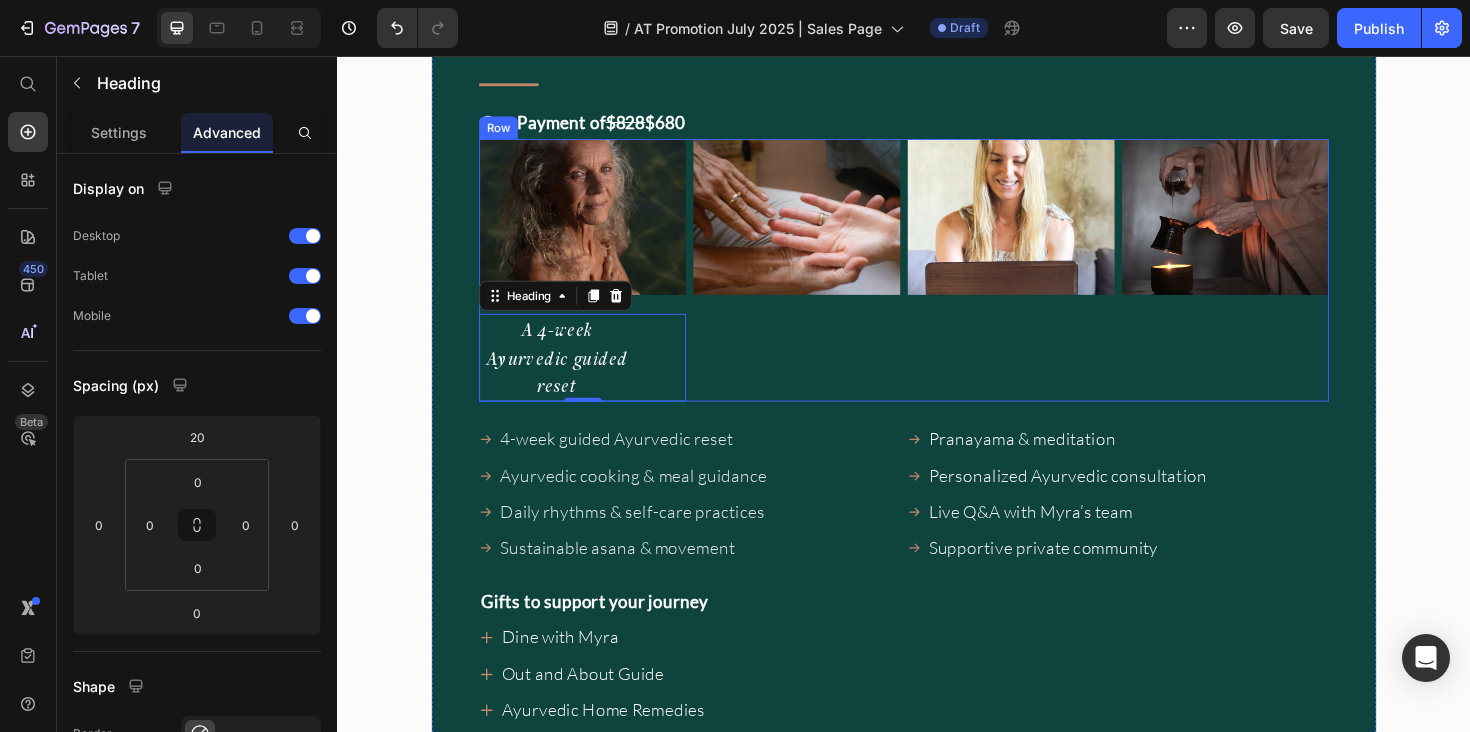 click on "Image" at bounding box center (823, 283) 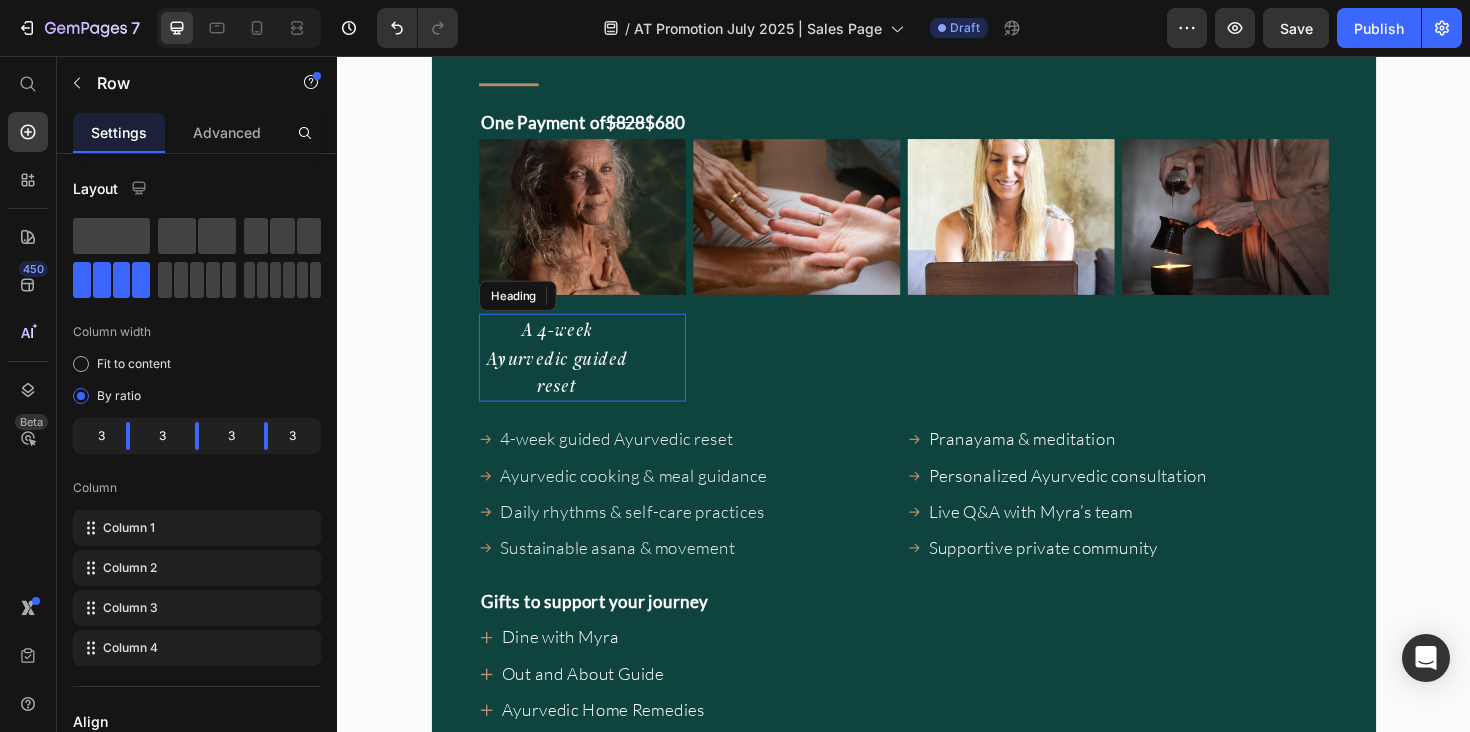 click on "⁠⁠⁠⁠⁠⁠⁠ A 4-week Ayurvedic guided reset" at bounding box center (596, 375) 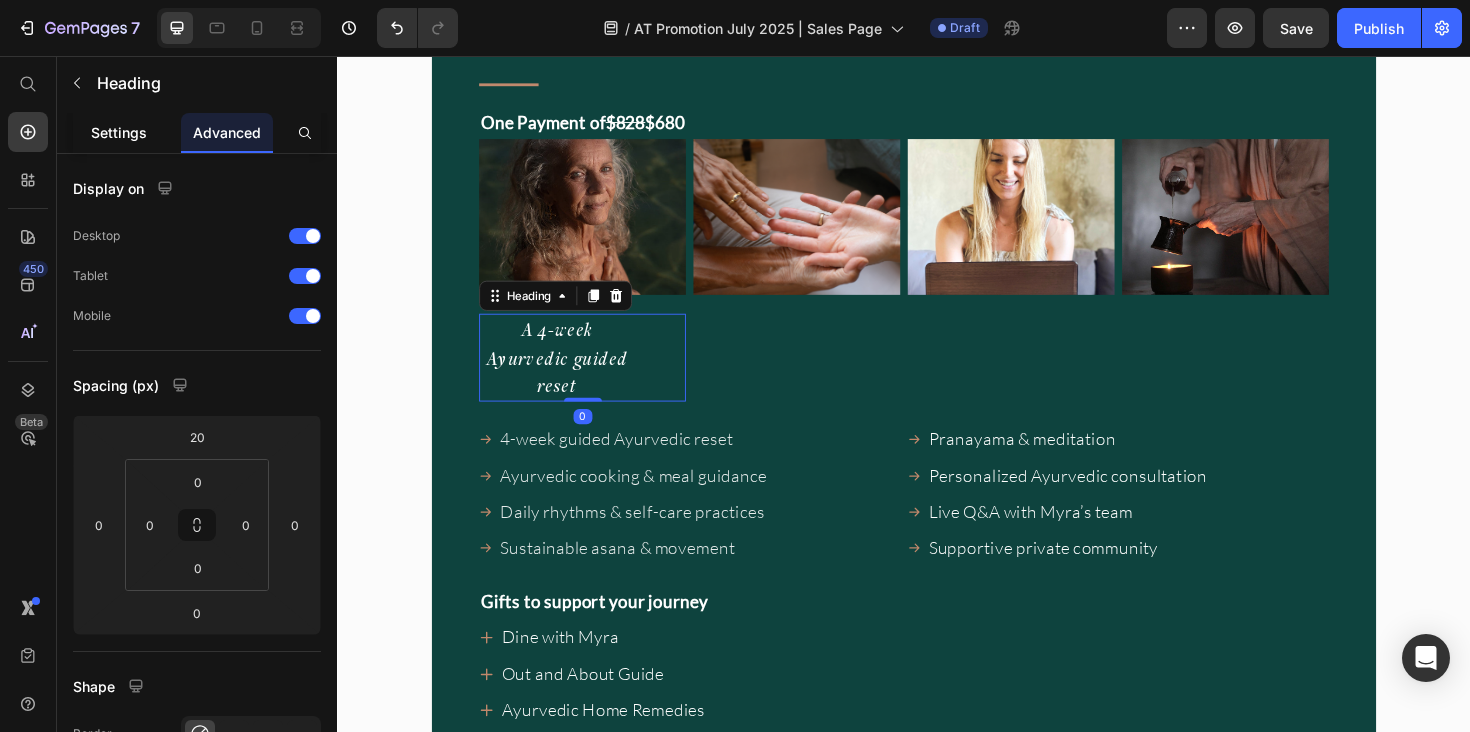 click on "Settings" at bounding box center [119, 132] 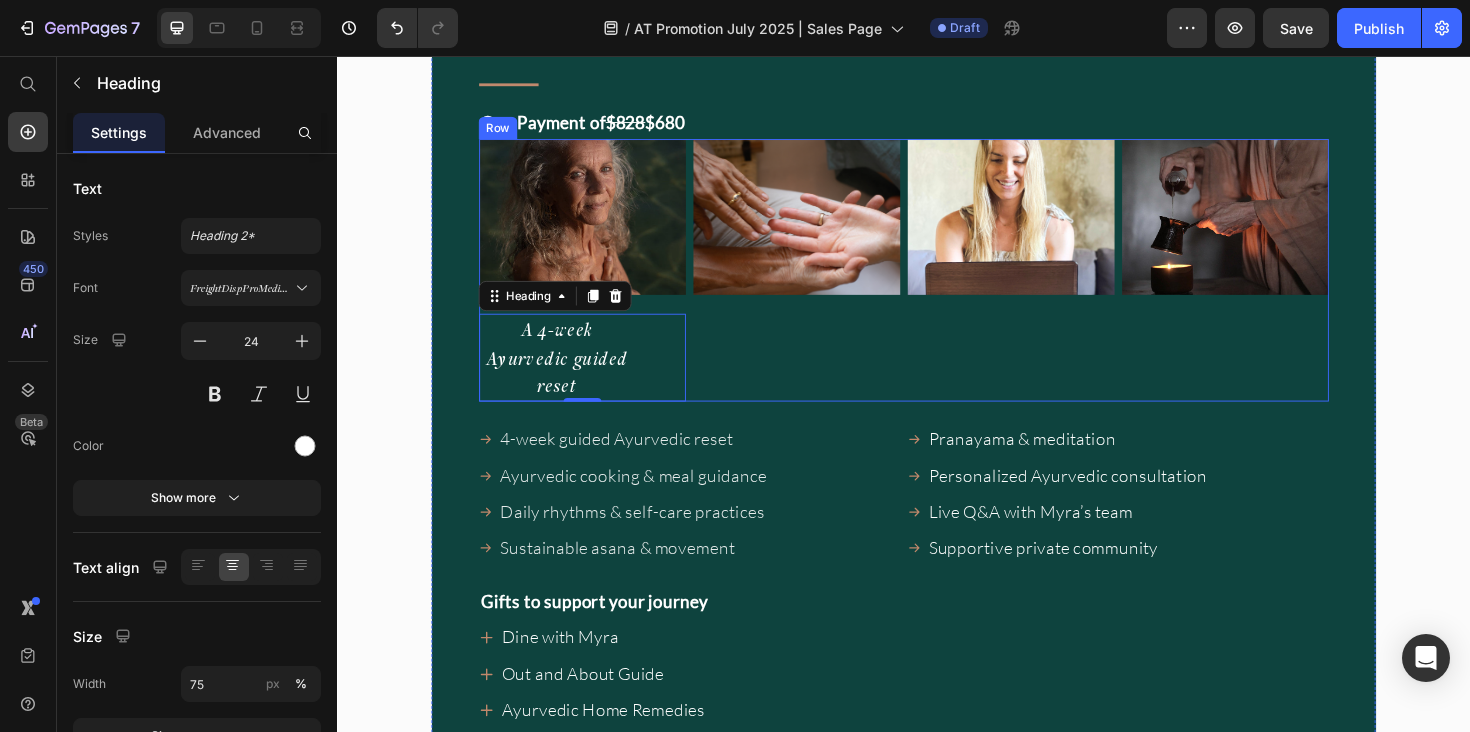 click on "Image" at bounding box center [823, 283] 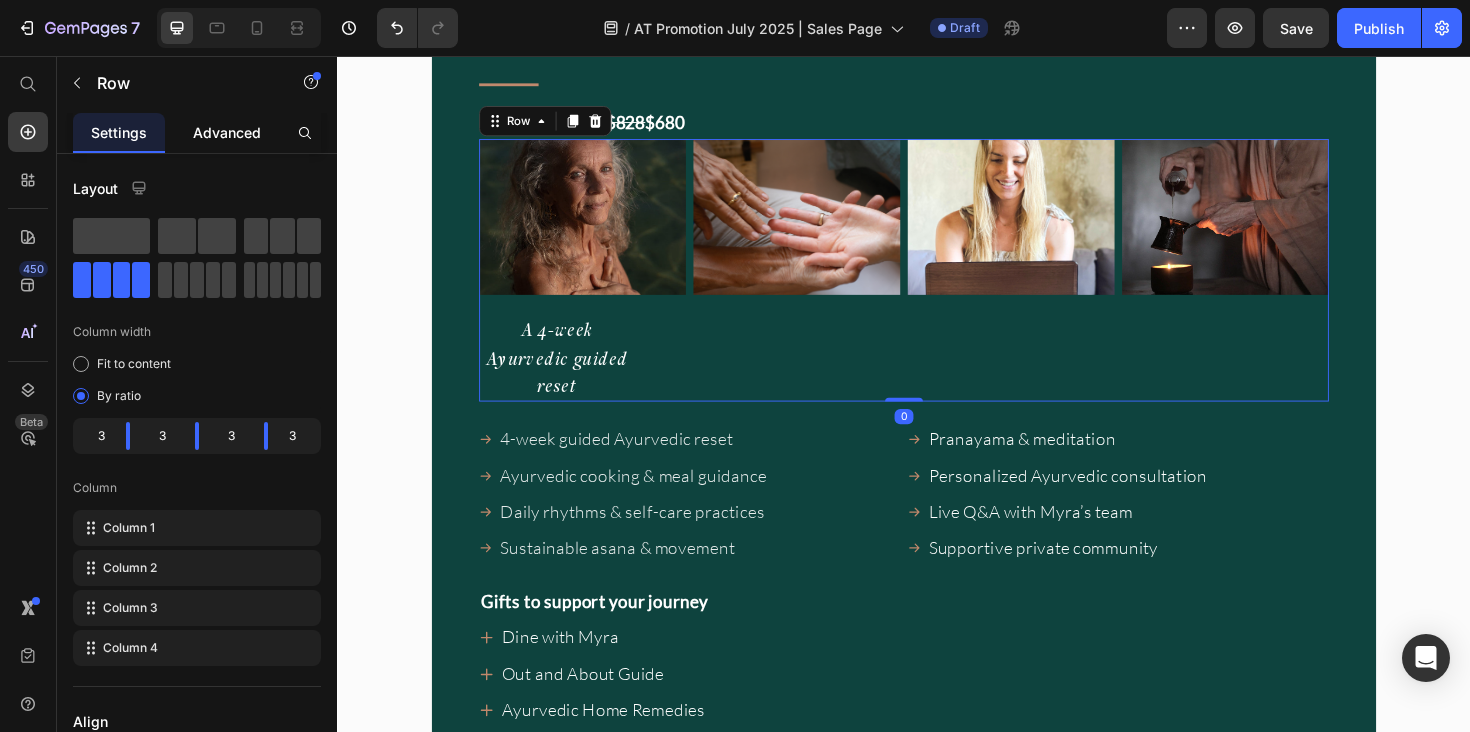 click on "Advanced" at bounding box center (227, 132) 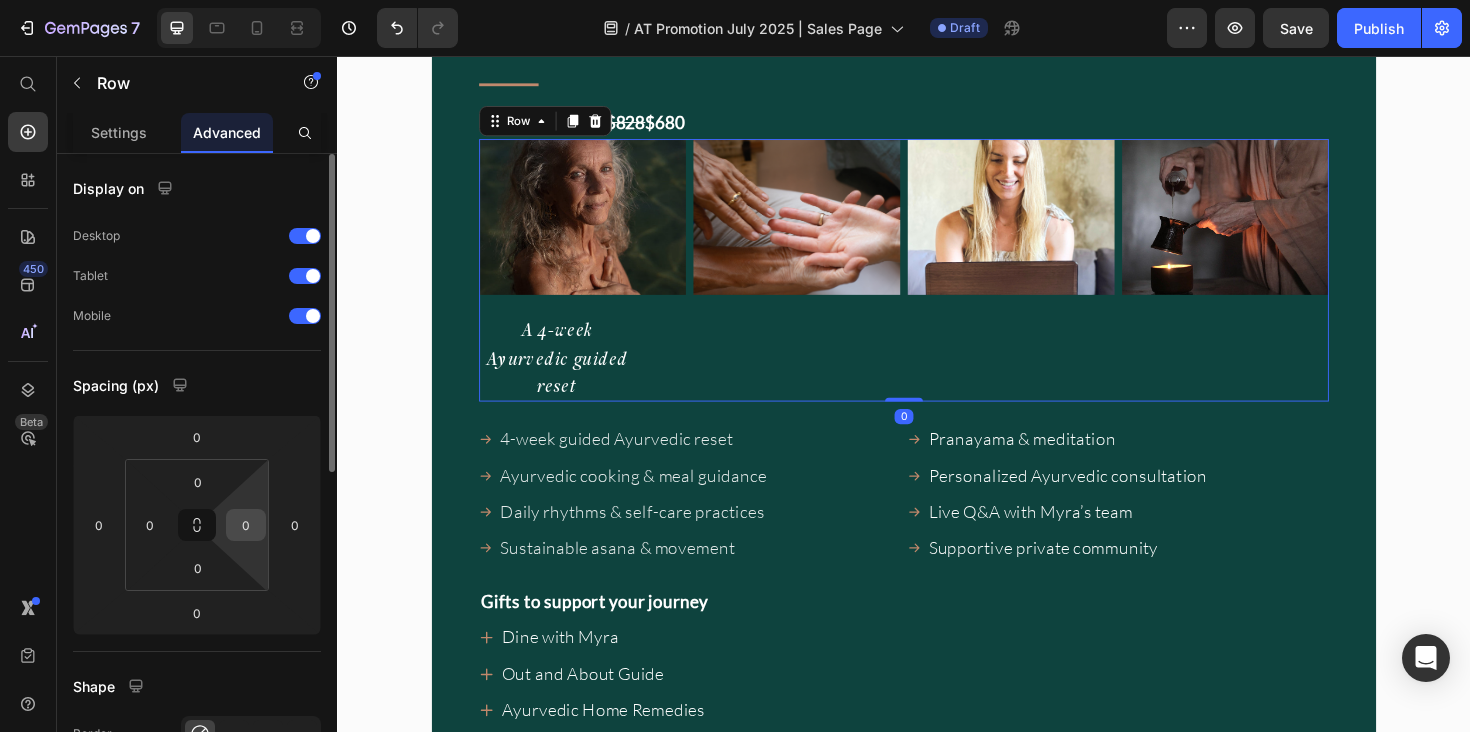 click on "0" at bounding box center (246, 525) 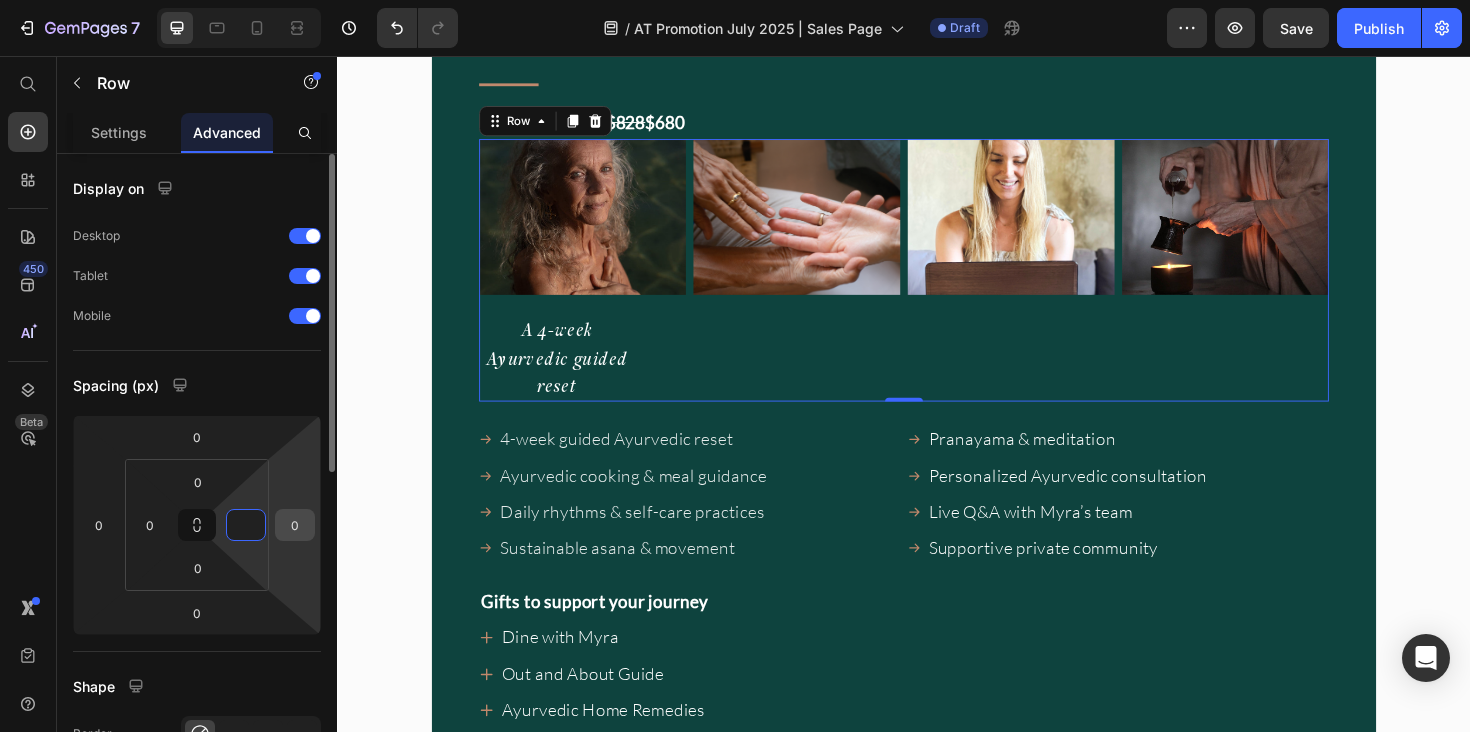 click on "0" at bounding box center [295, 525] 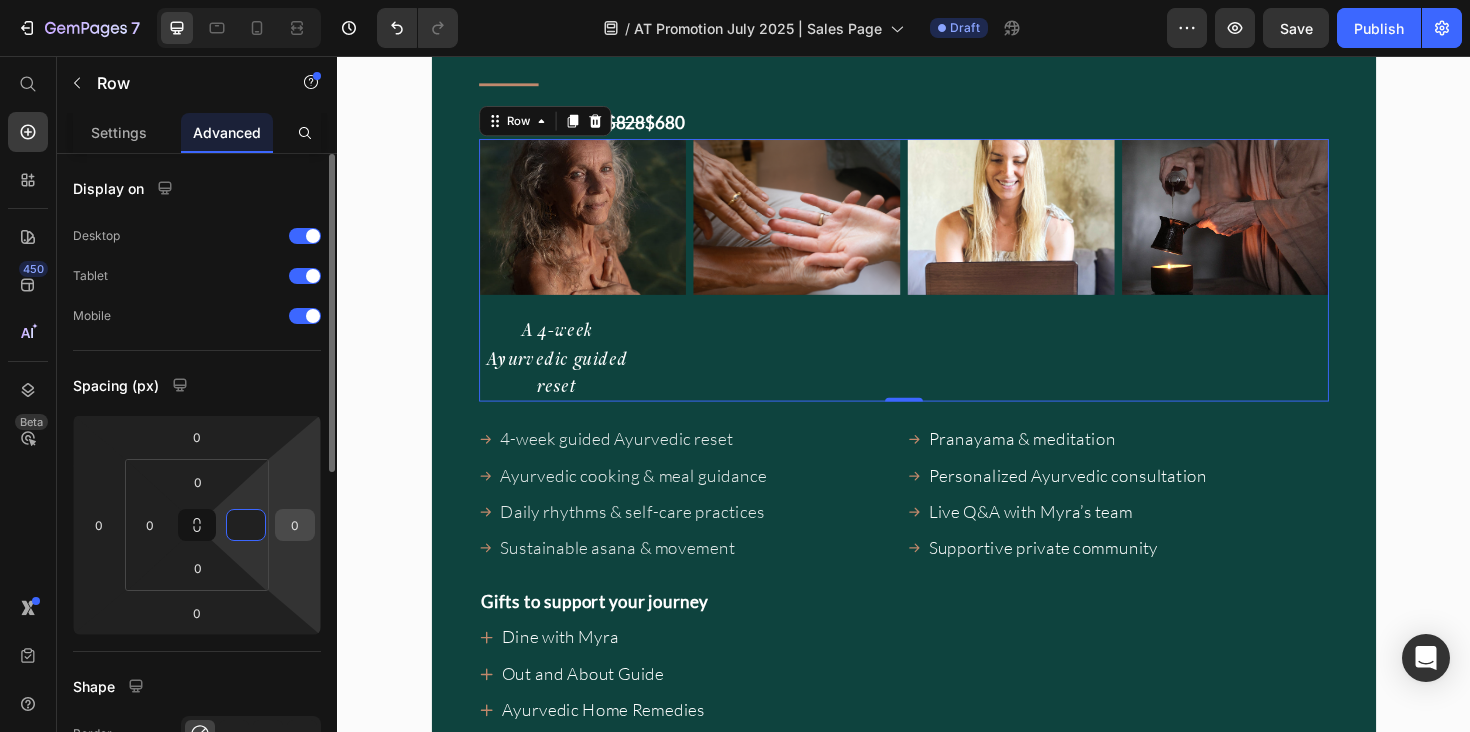 type on "0" 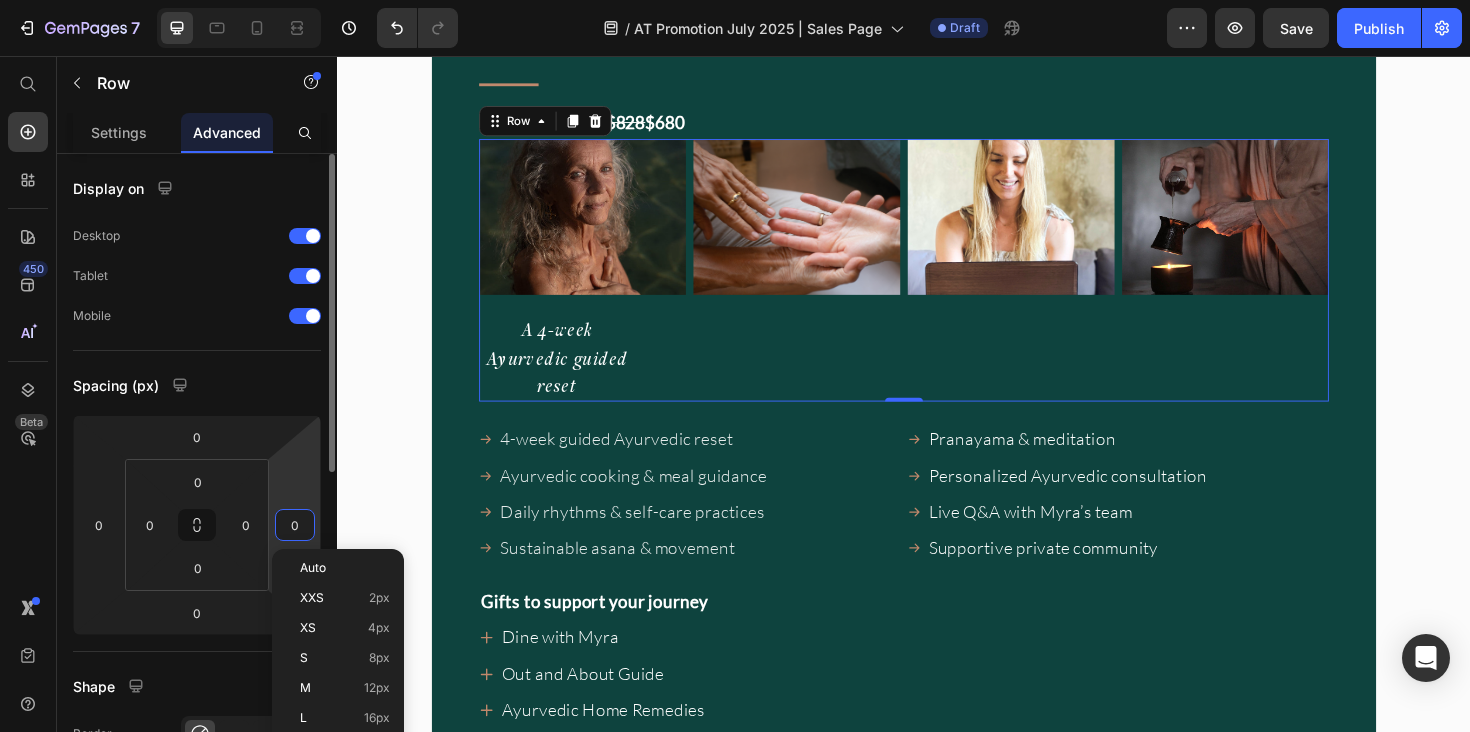 type 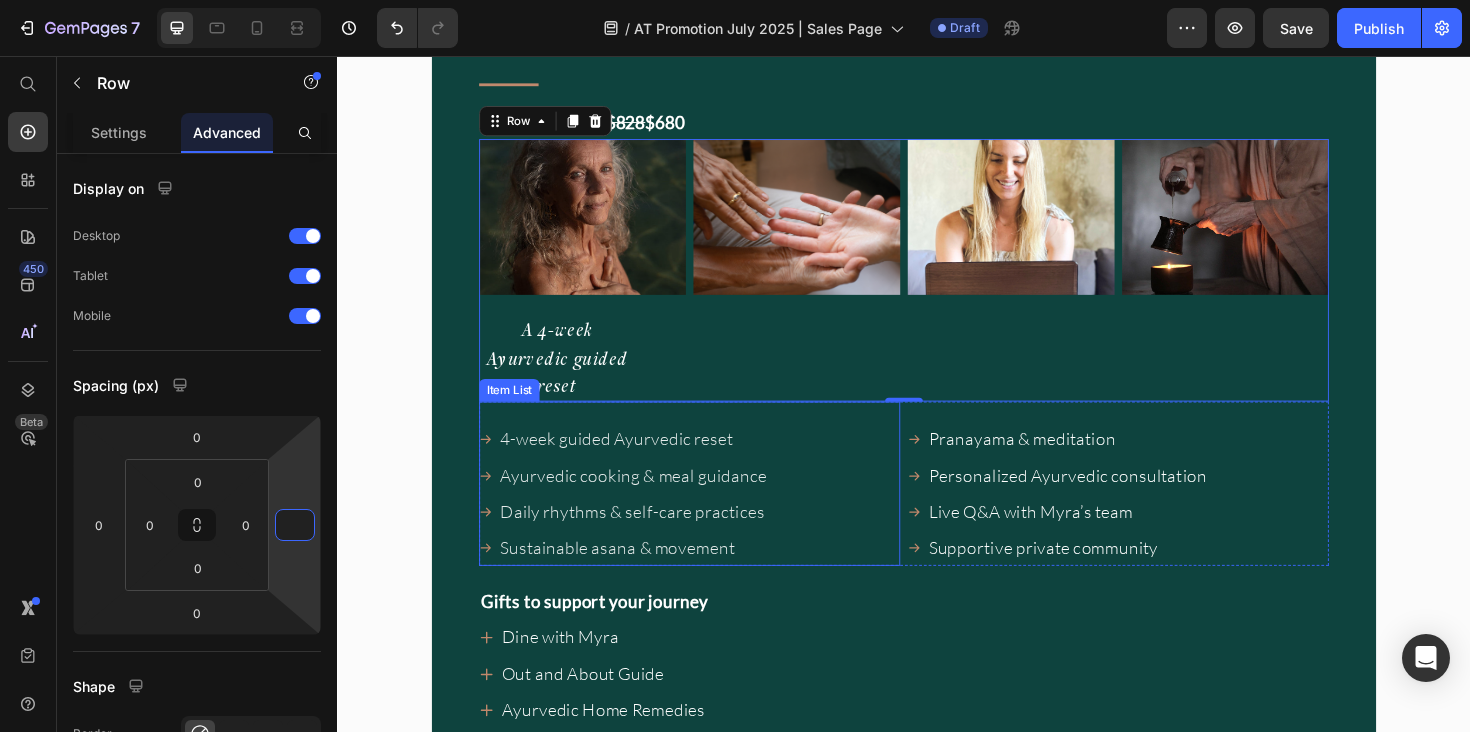 click on "Ayurvedic cooking & meal guidance" at bounding box center (650, 500) 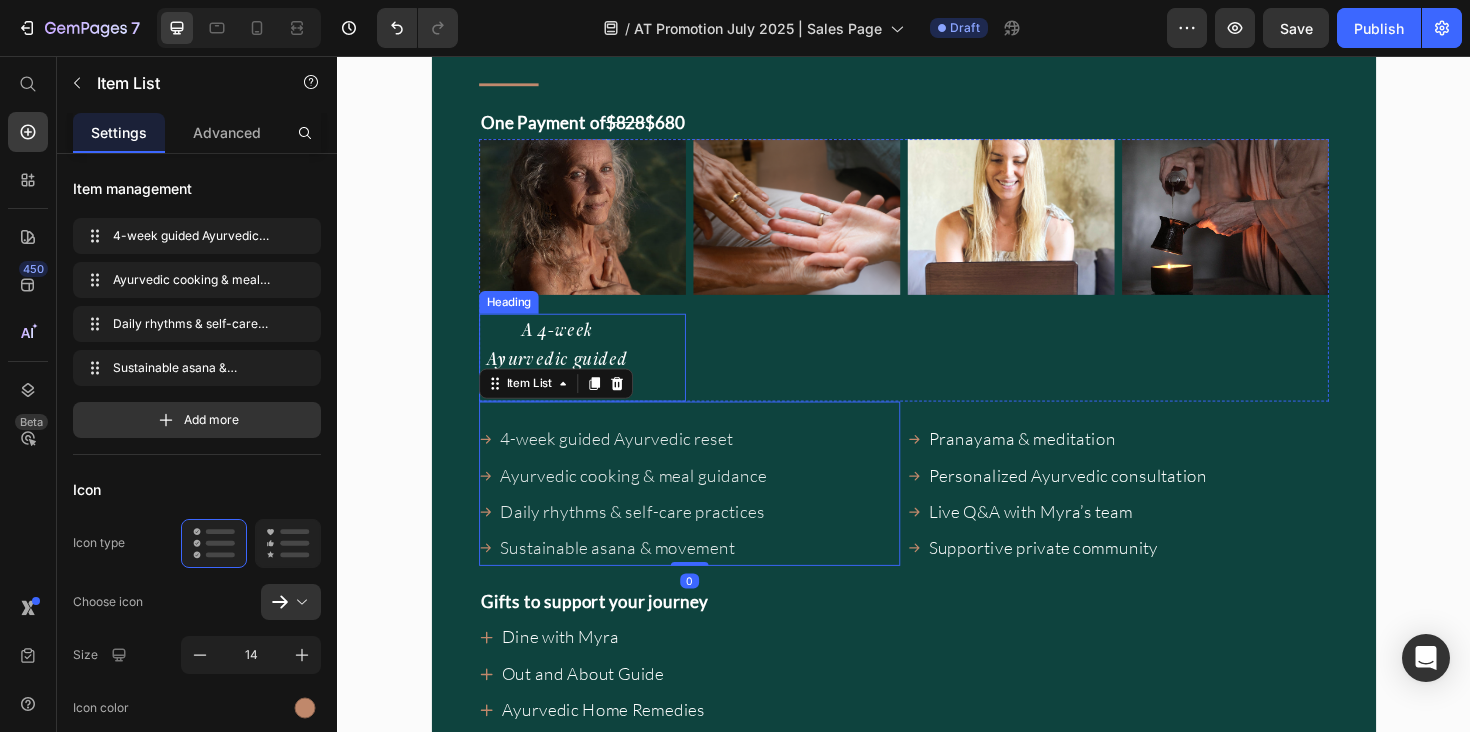 click on "⁠⁠⁠⁠⁠⁠⁠ A 4-week Ayurvedic guided reset" at bounding box center (569, 375) 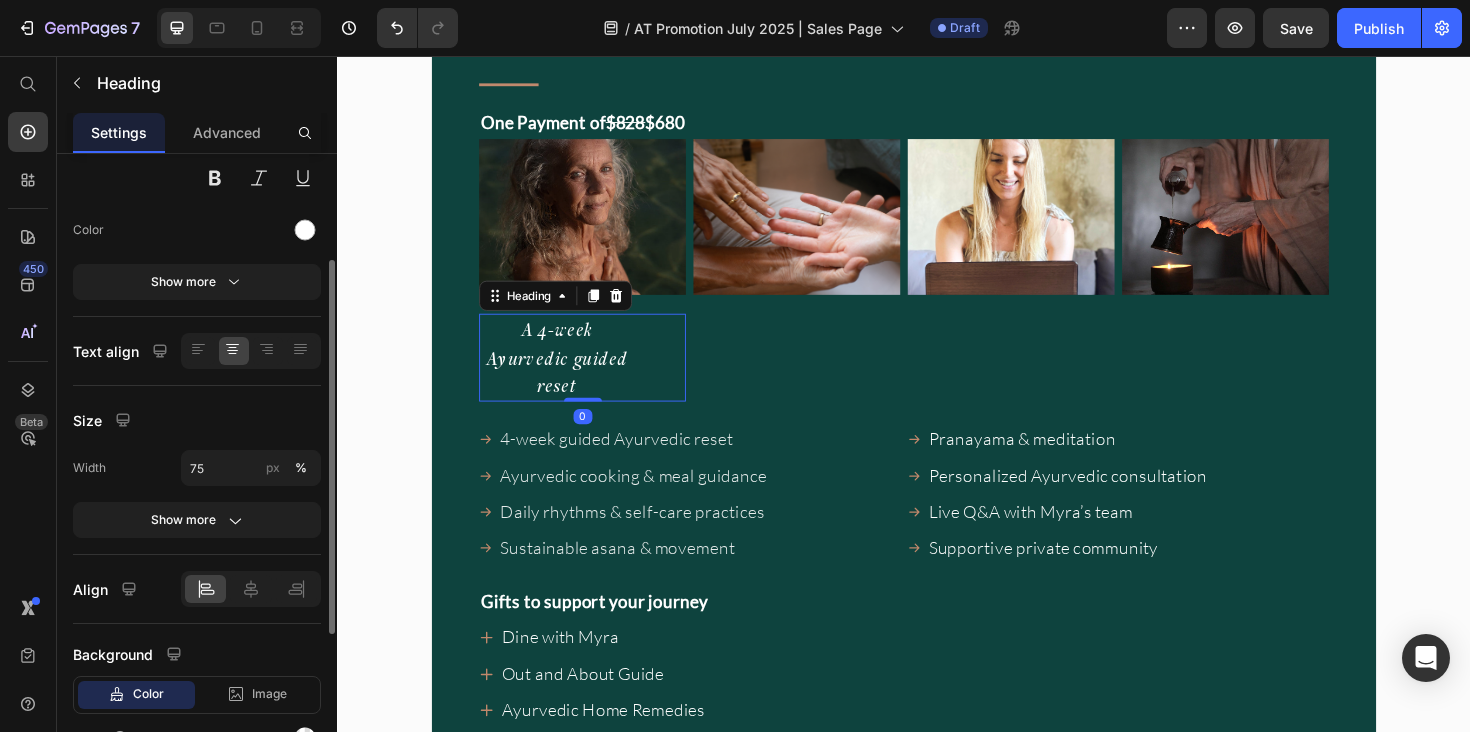 scroll, scrollTop: 220, scrollLeft: 0, axis: vertical 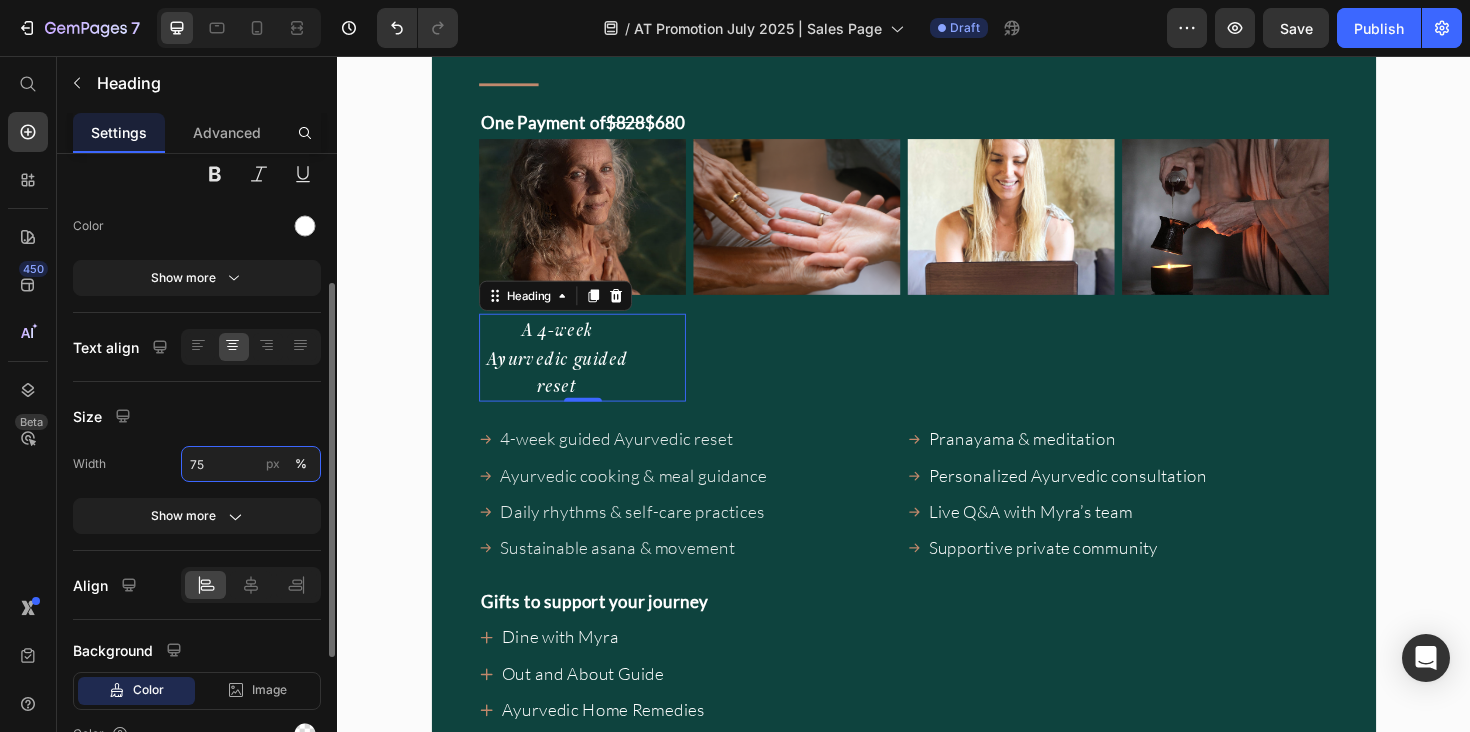 click on "75" at bounding box center [251, 464] 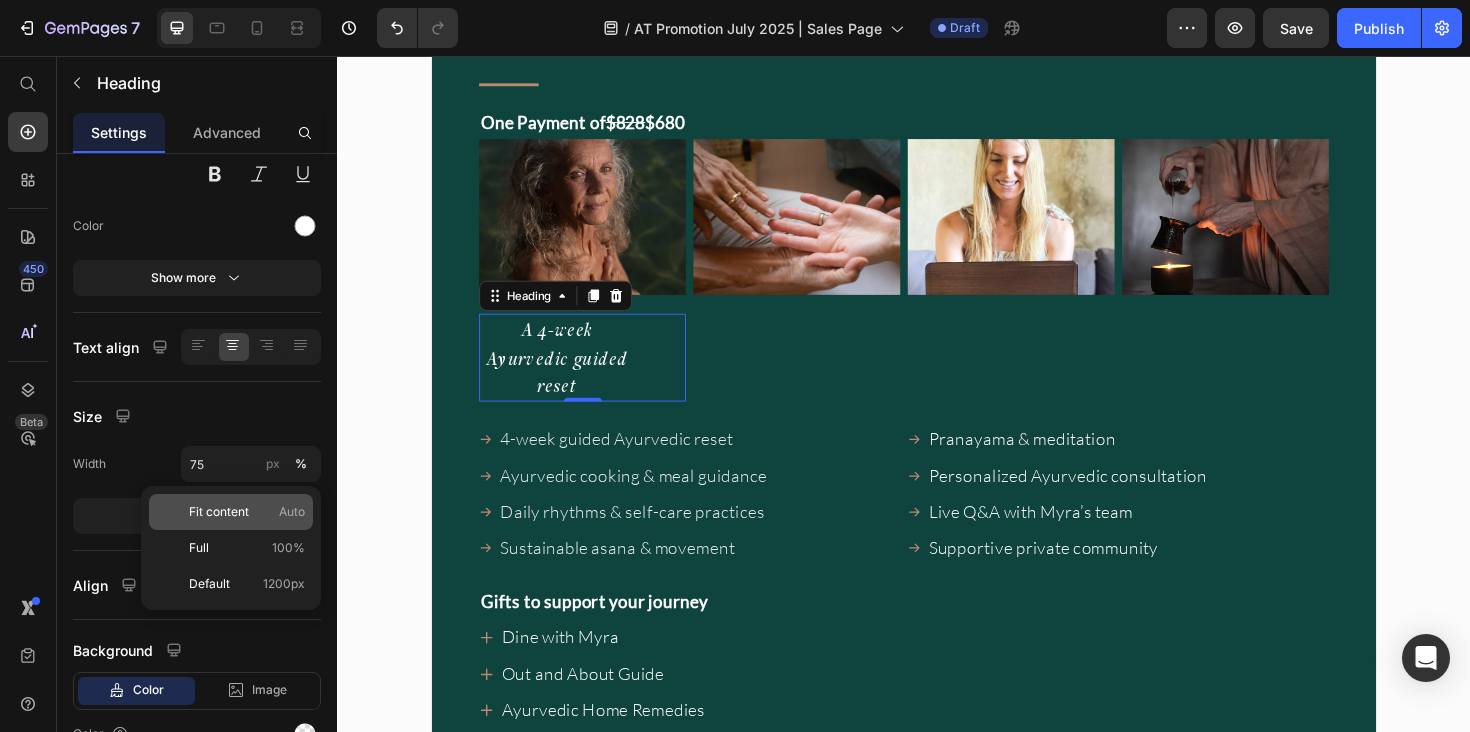 click on "Fit content" at bounding box center [219, 512] 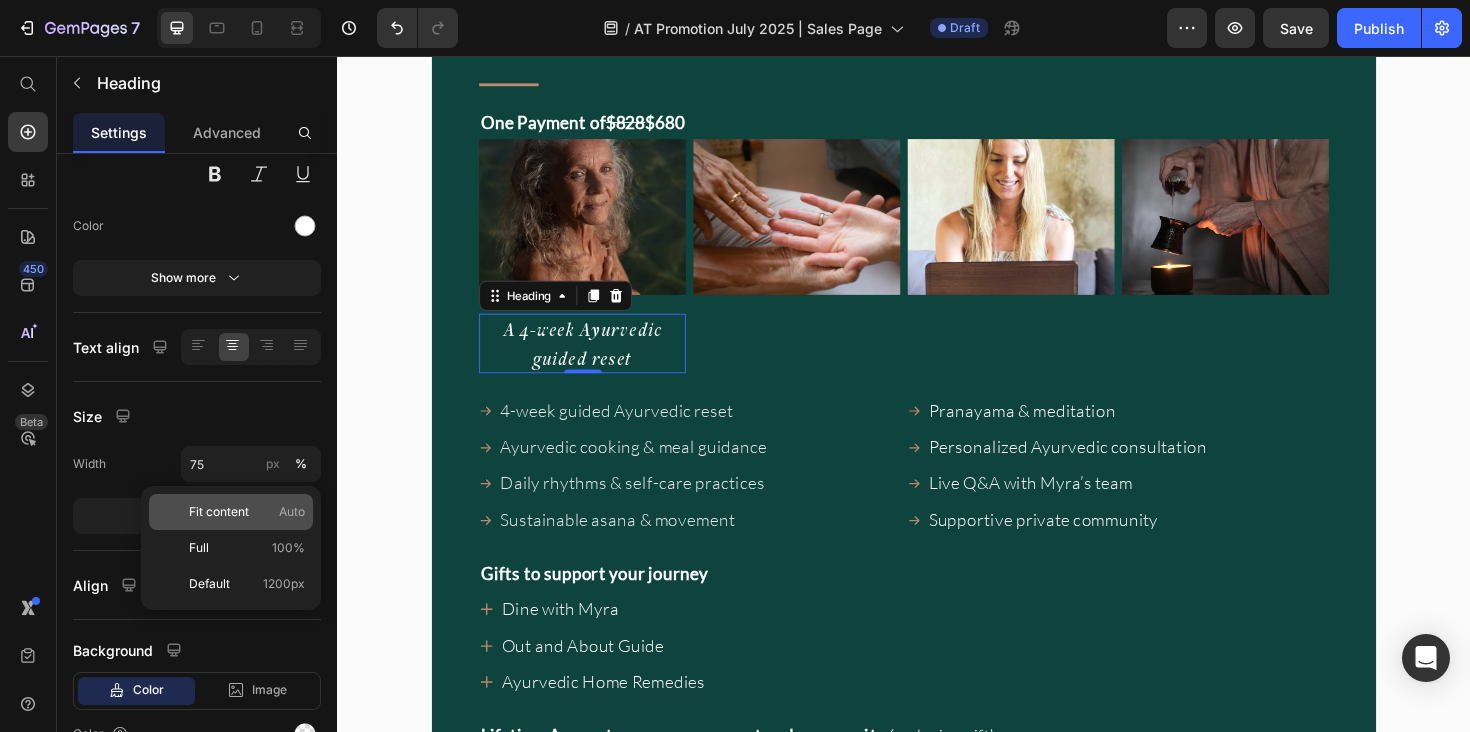 type on "Auto" 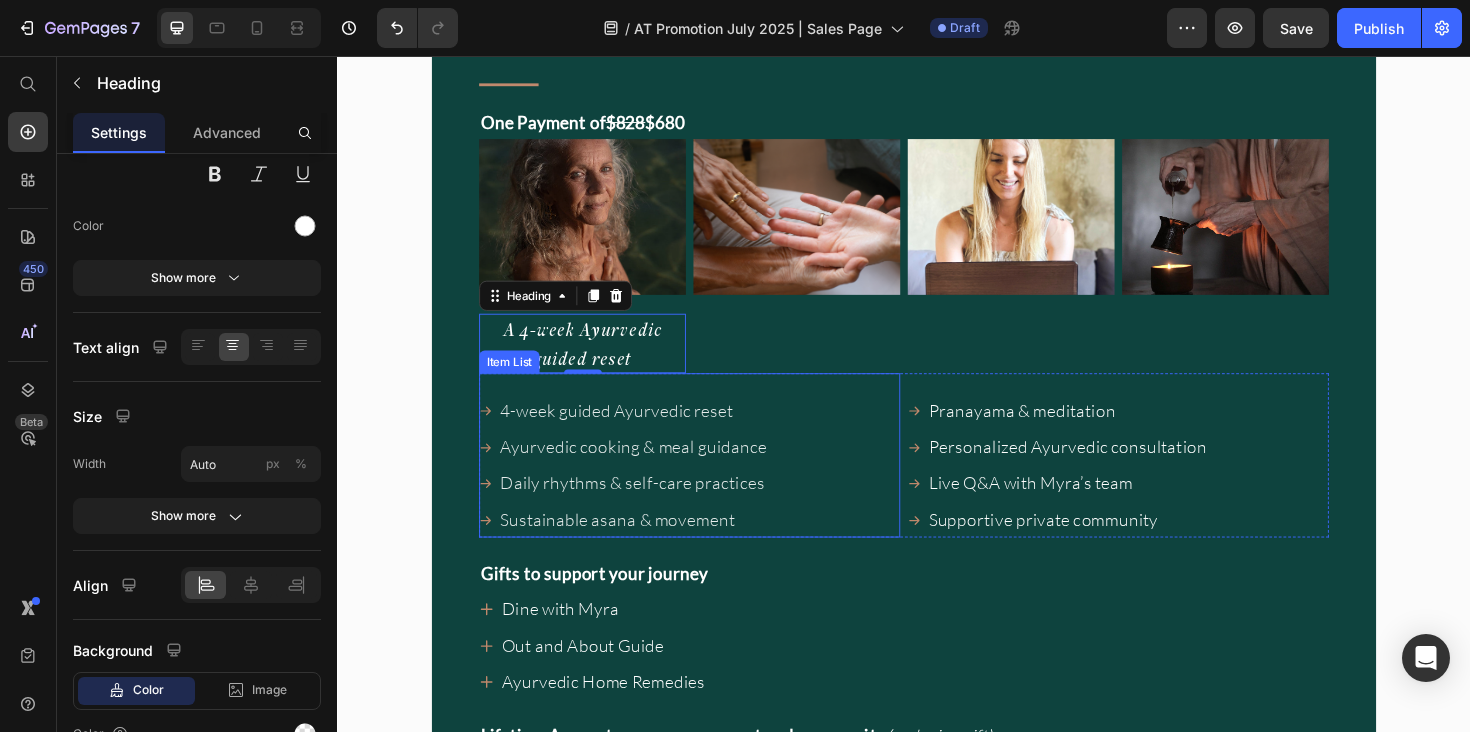 click on "4-week guided Ayurvedic reset" at bounding box center [650, 431] 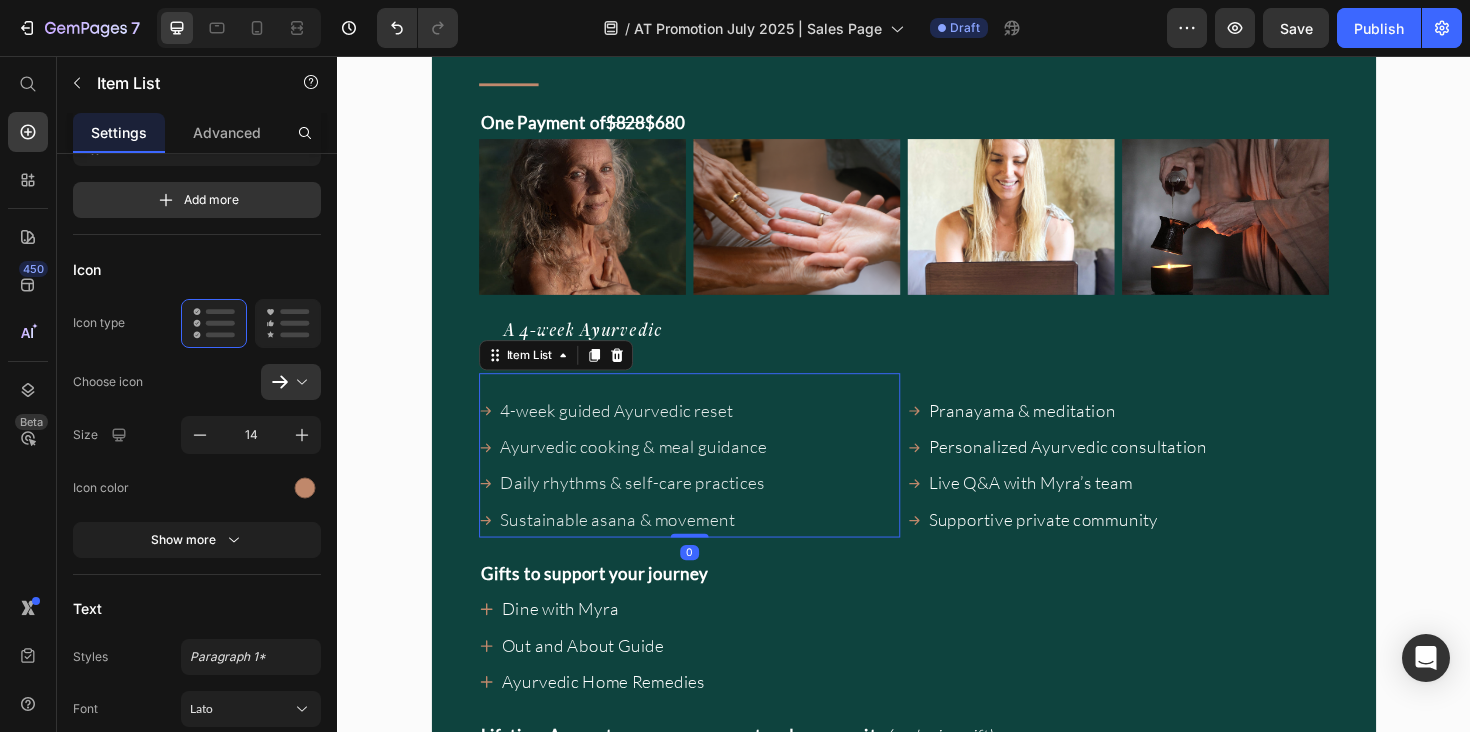 scroll, scrollTop: 0, scrollLeft: 0, axis: both 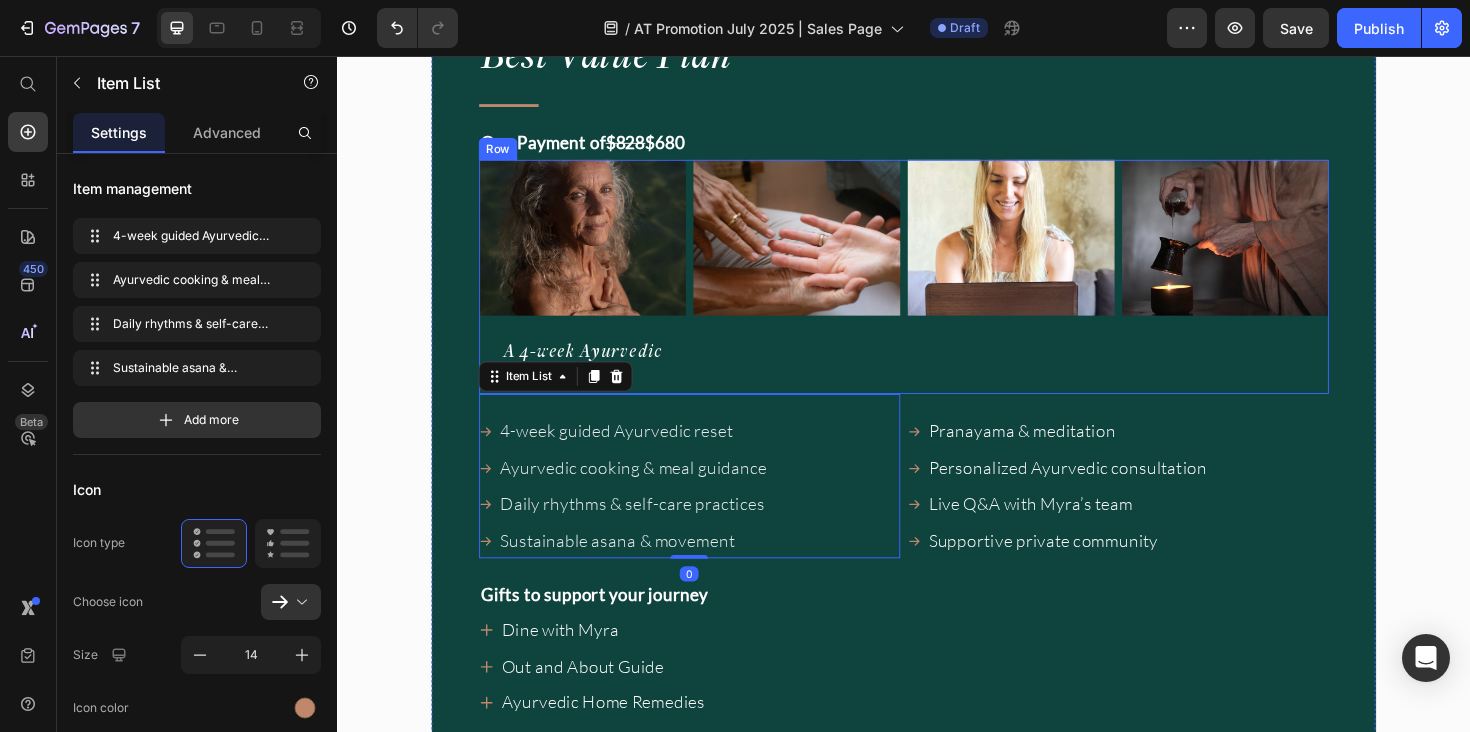 click on "Image ⁠⁠⁠⁠⁠⁠⁠ A 4-week Ayurvedic guided reset Heading Image Image Image Row" at bounding box center [937, 290] 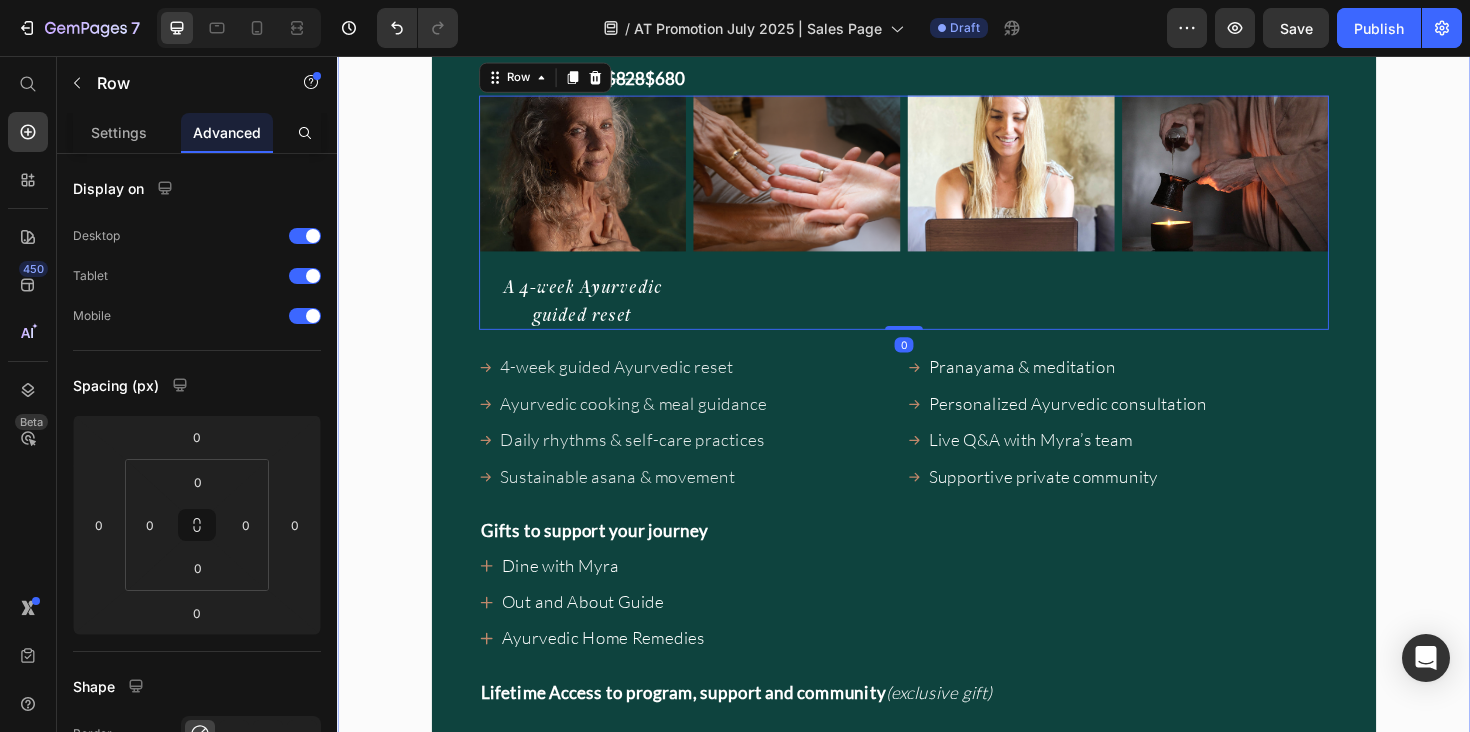 scroll, scrollTop: 17667, scrollLeft: 0, axis: vertical 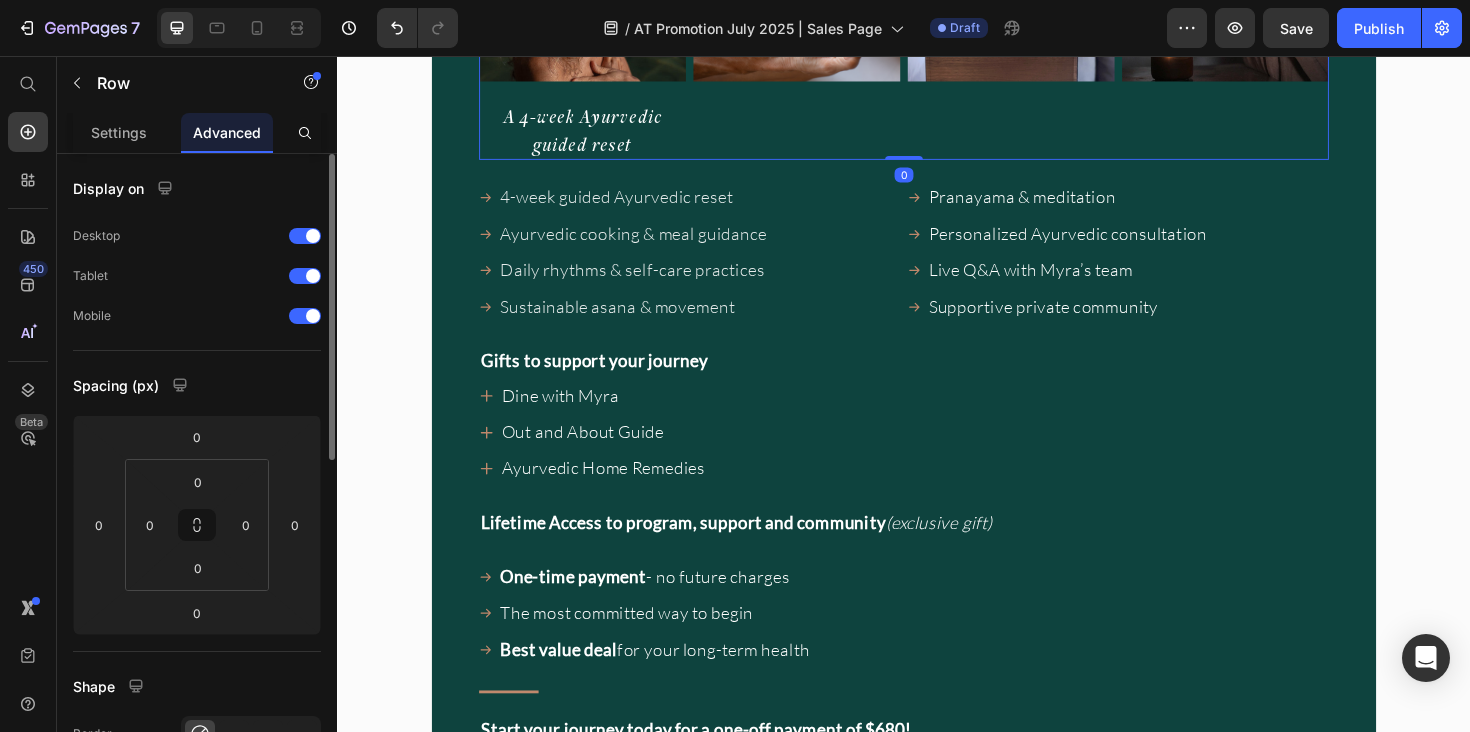 drag, startPoint x: 103, startPoint y: 138, endPoint x: 133, endPoint y: 202, distance: 70.68239 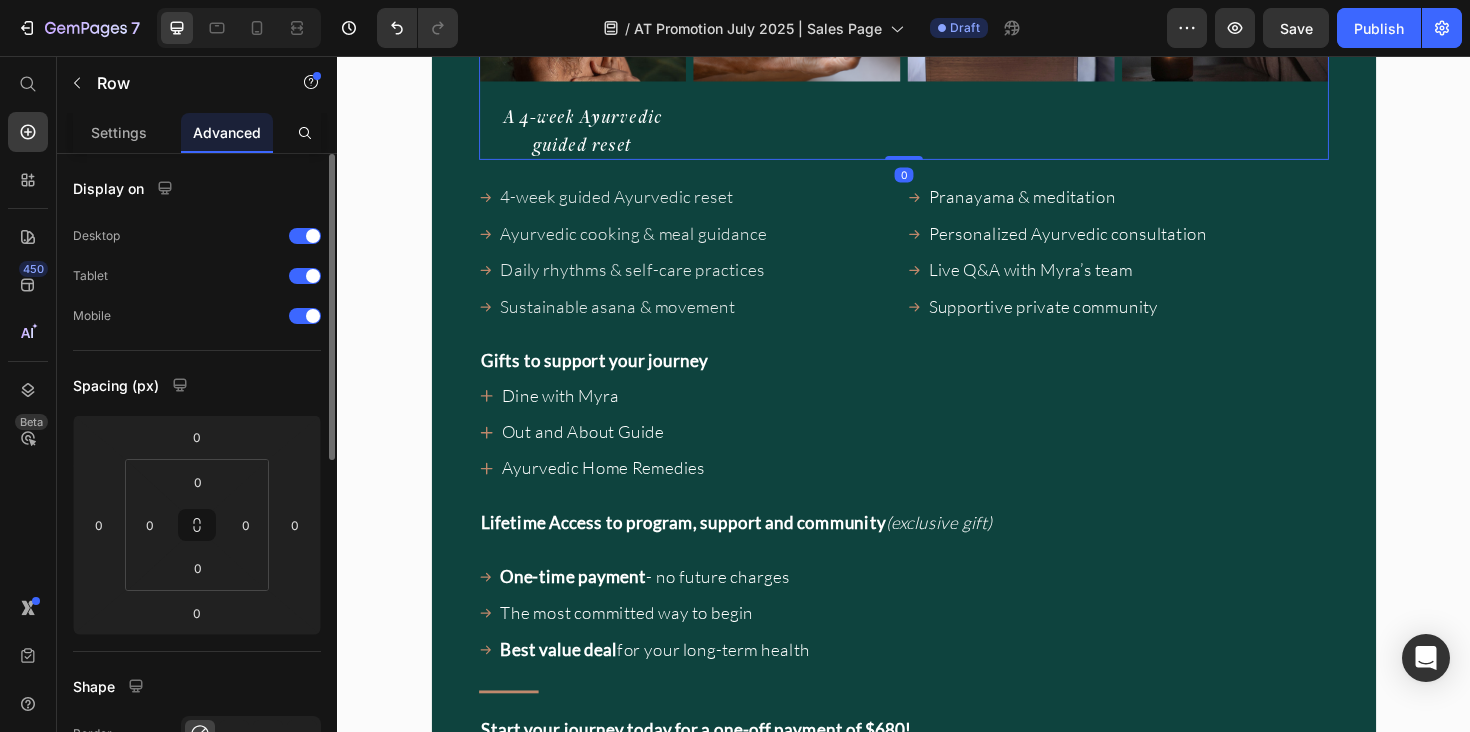 click on "Settings" at bounding box center [119, 132] 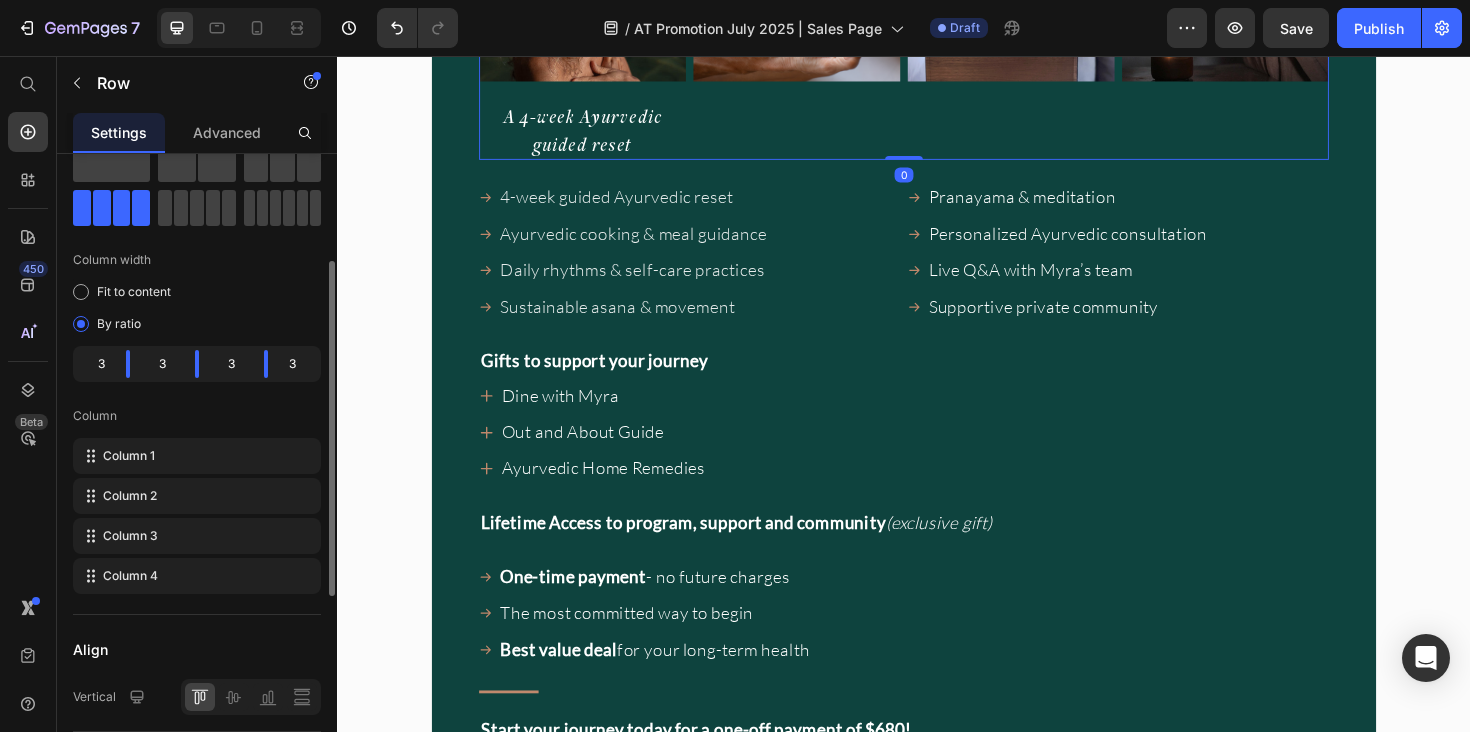 scroll, scrollTop: 318, scrollLeft: 0, axis: vertical 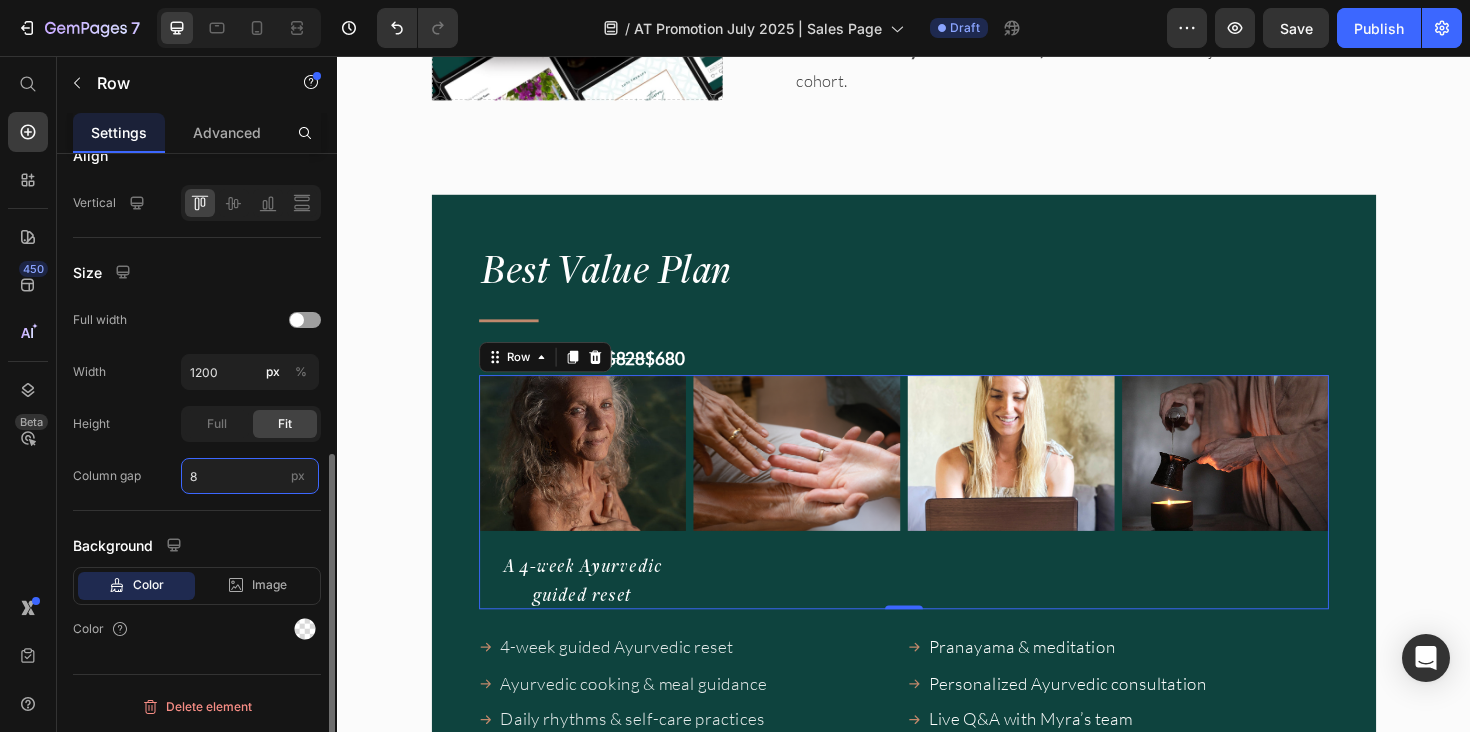 click on "8" at bounding box center [250, 476] 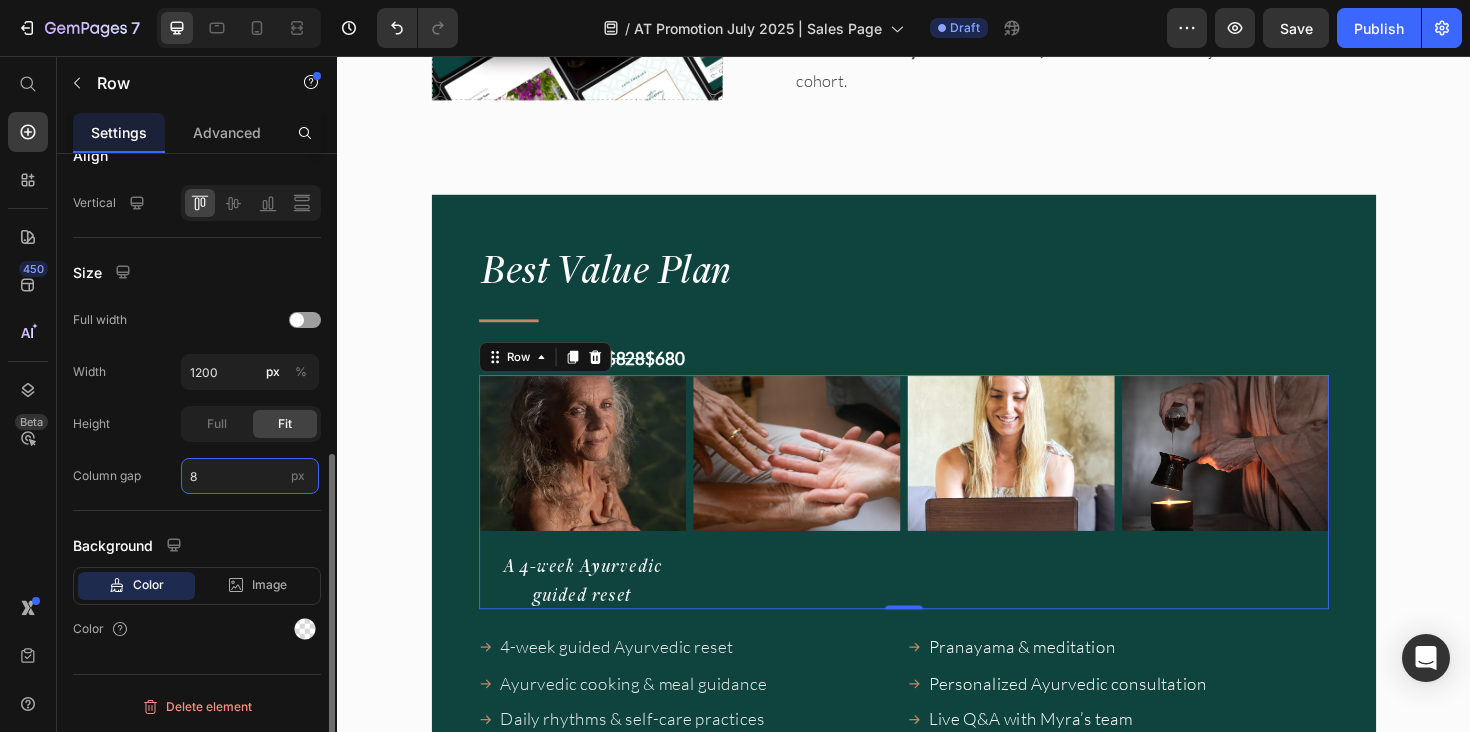 click on "8" at bounding box center (250, 476) 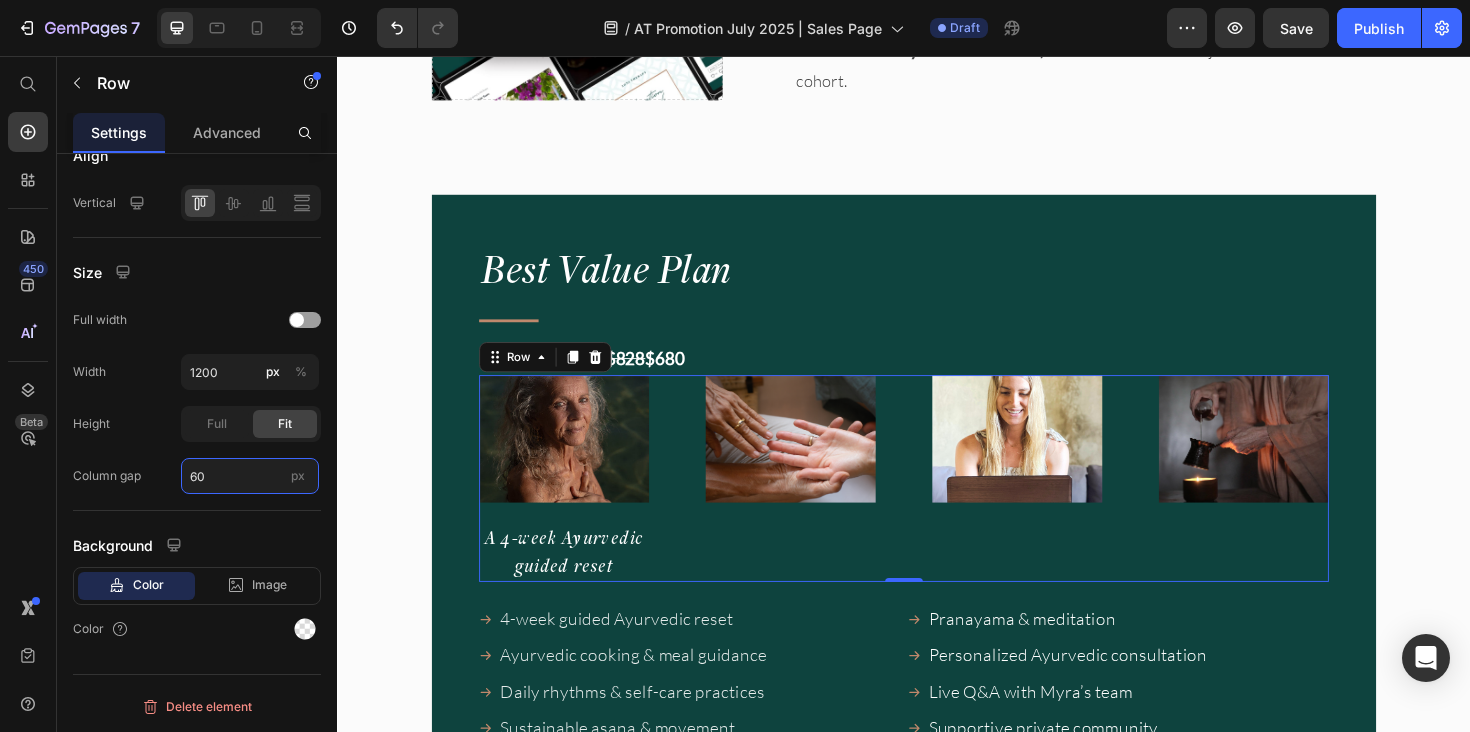 type on "6" 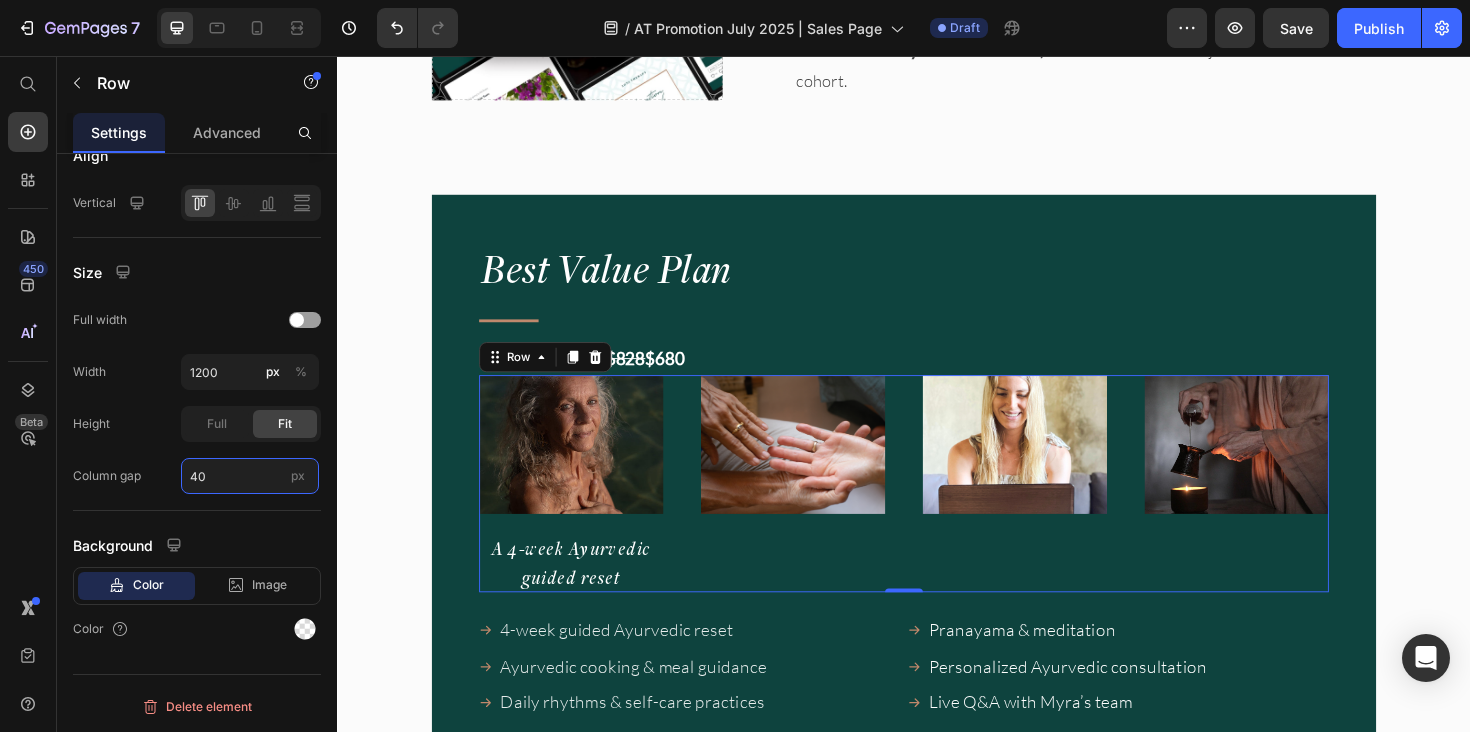 type on "4" 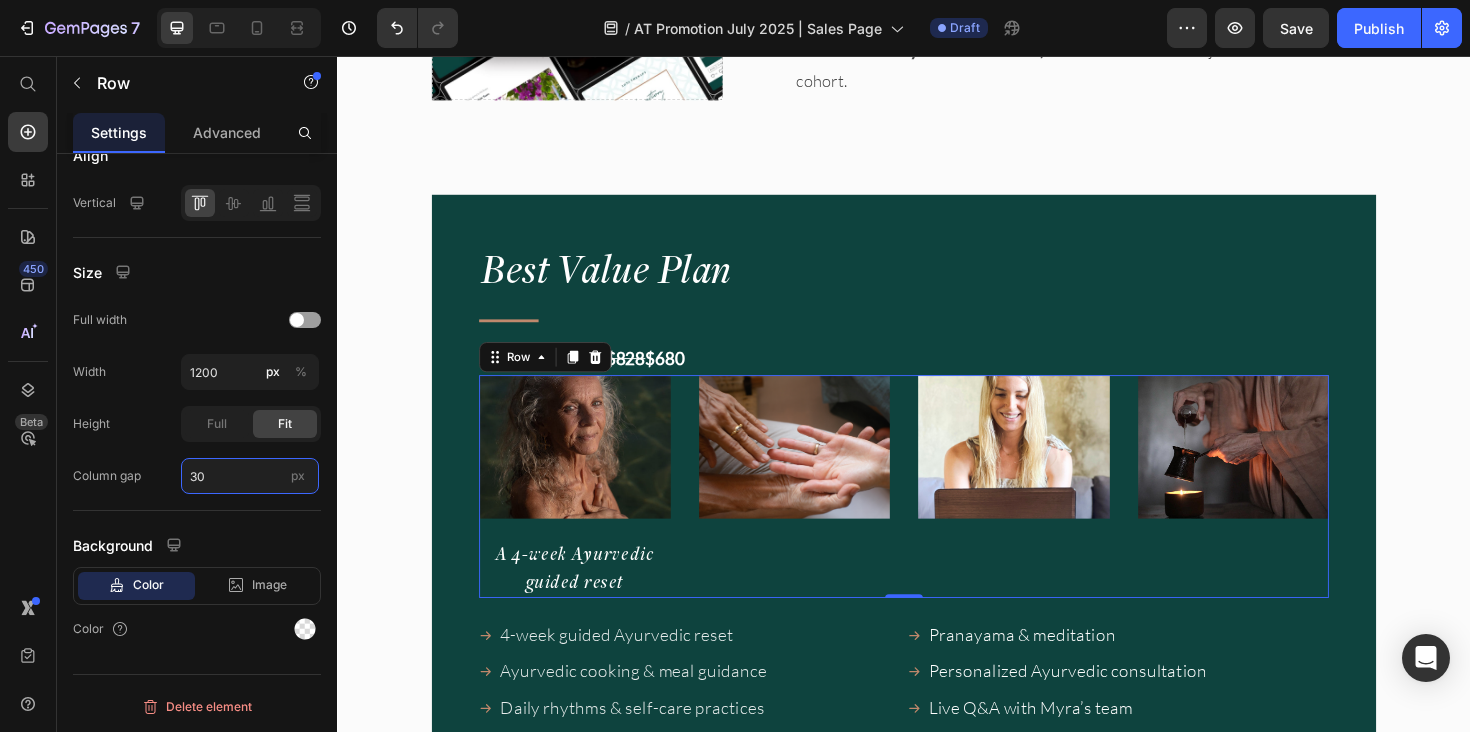 type on "3" 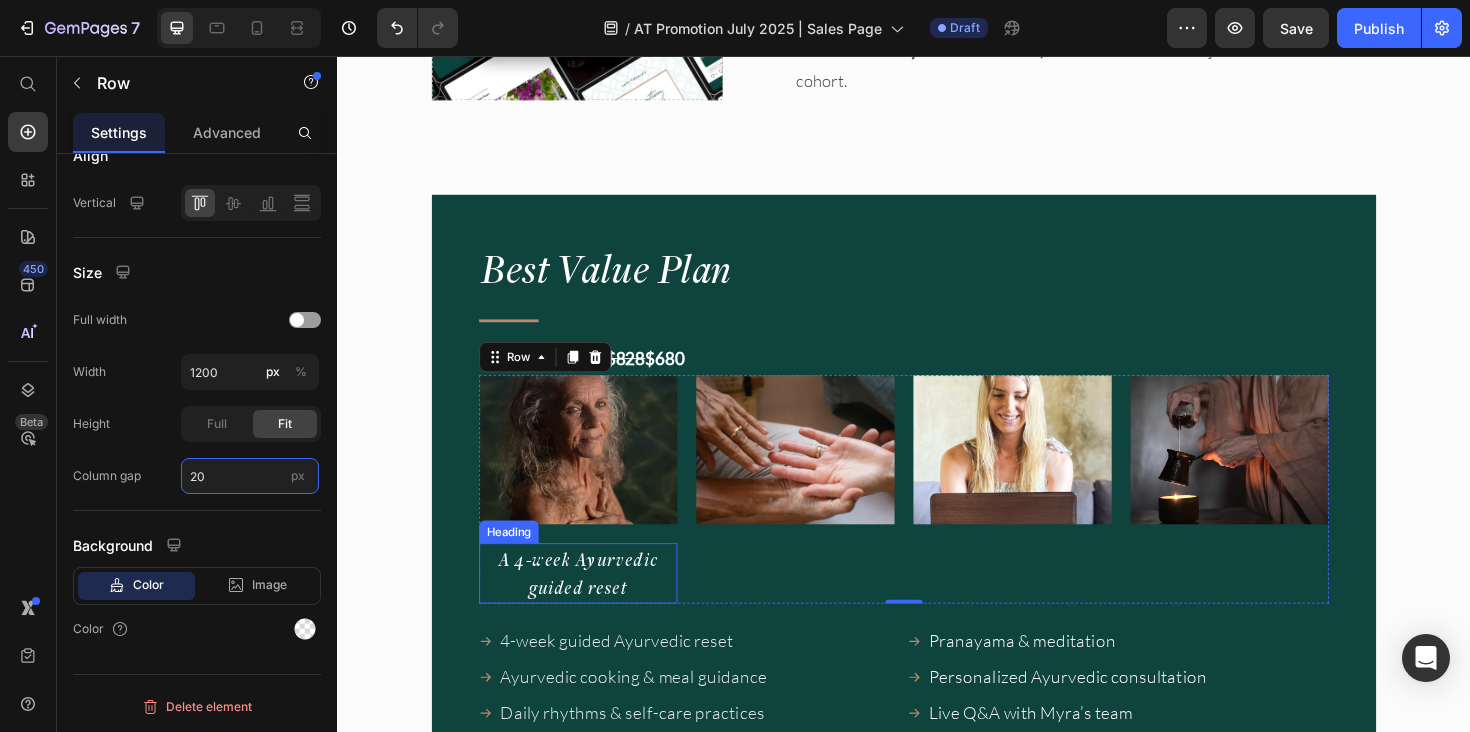 type on "20" 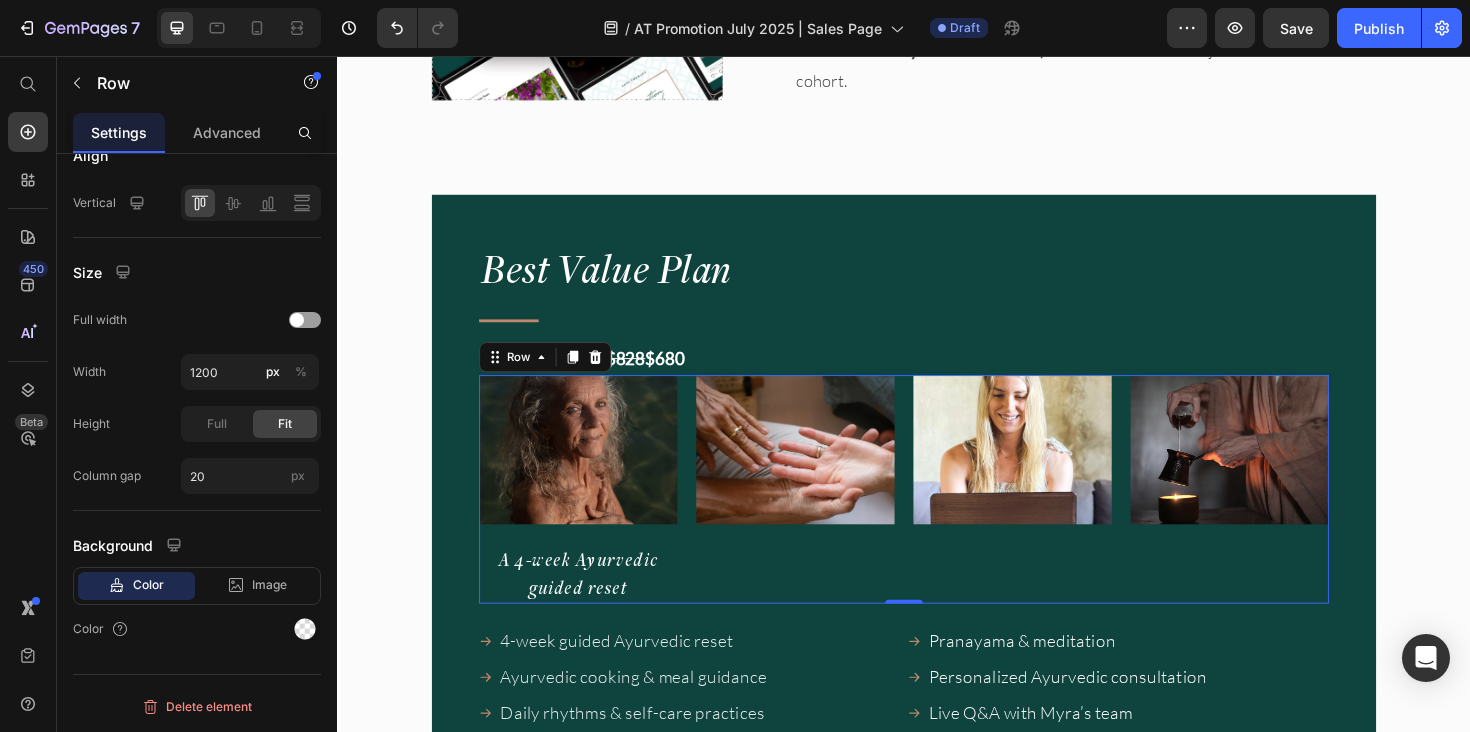 click on "Image ⁠⁠⁠⁠⁠⁠⁠ A 4-week Ayurvedic guided reset Heading" at bounding box center (592, 514) 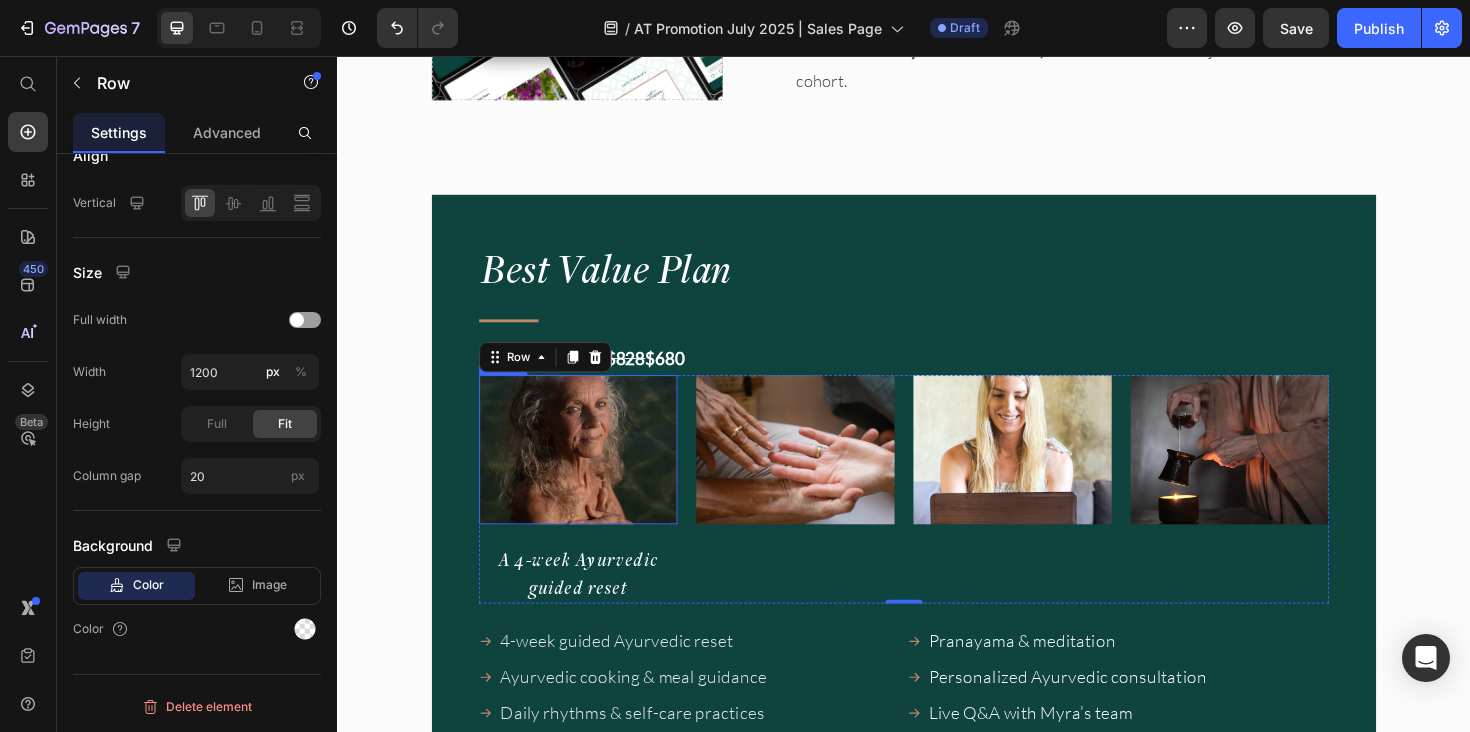 click at bounding box center (592, 473) 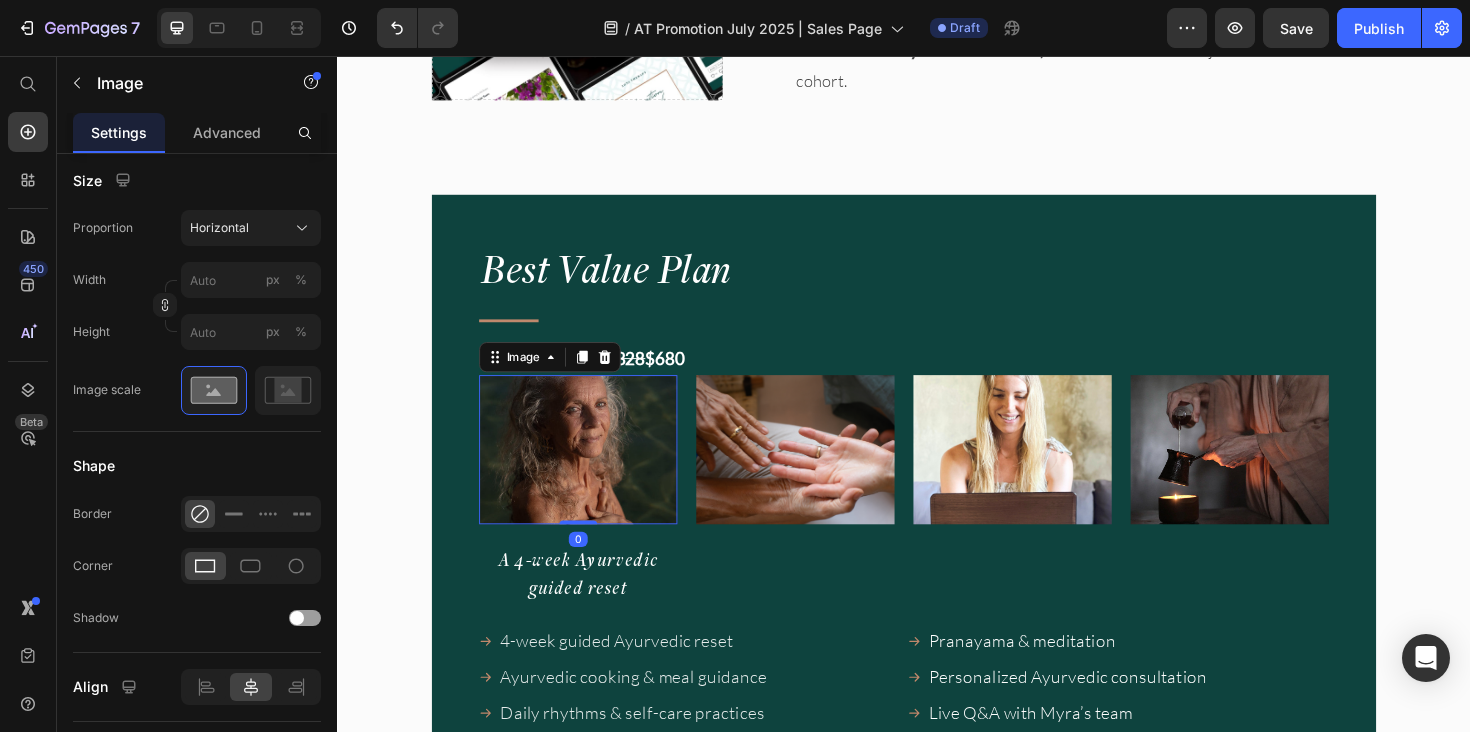 scroll, scrollTop: 0, scrollLeft: 0, axis: both 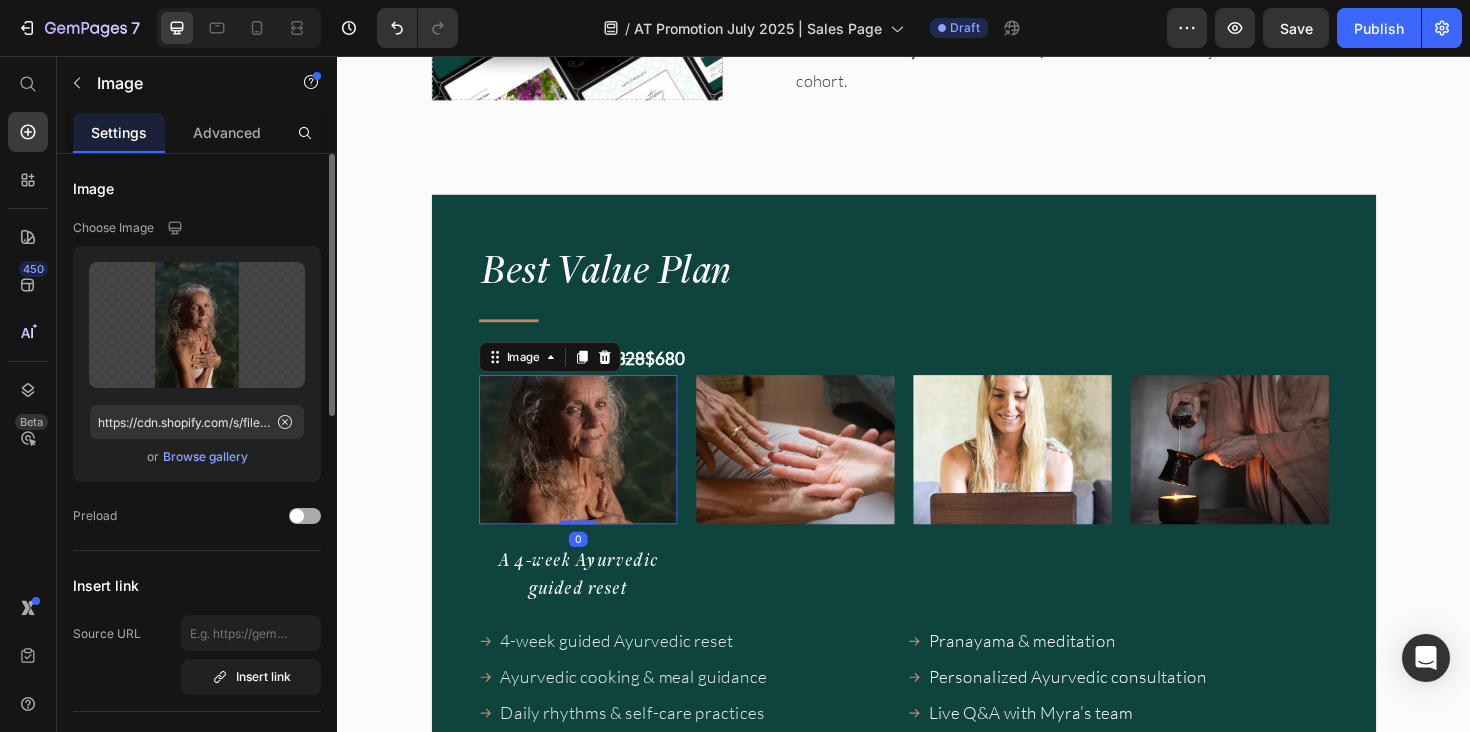 click at bounding box center [297, 516] 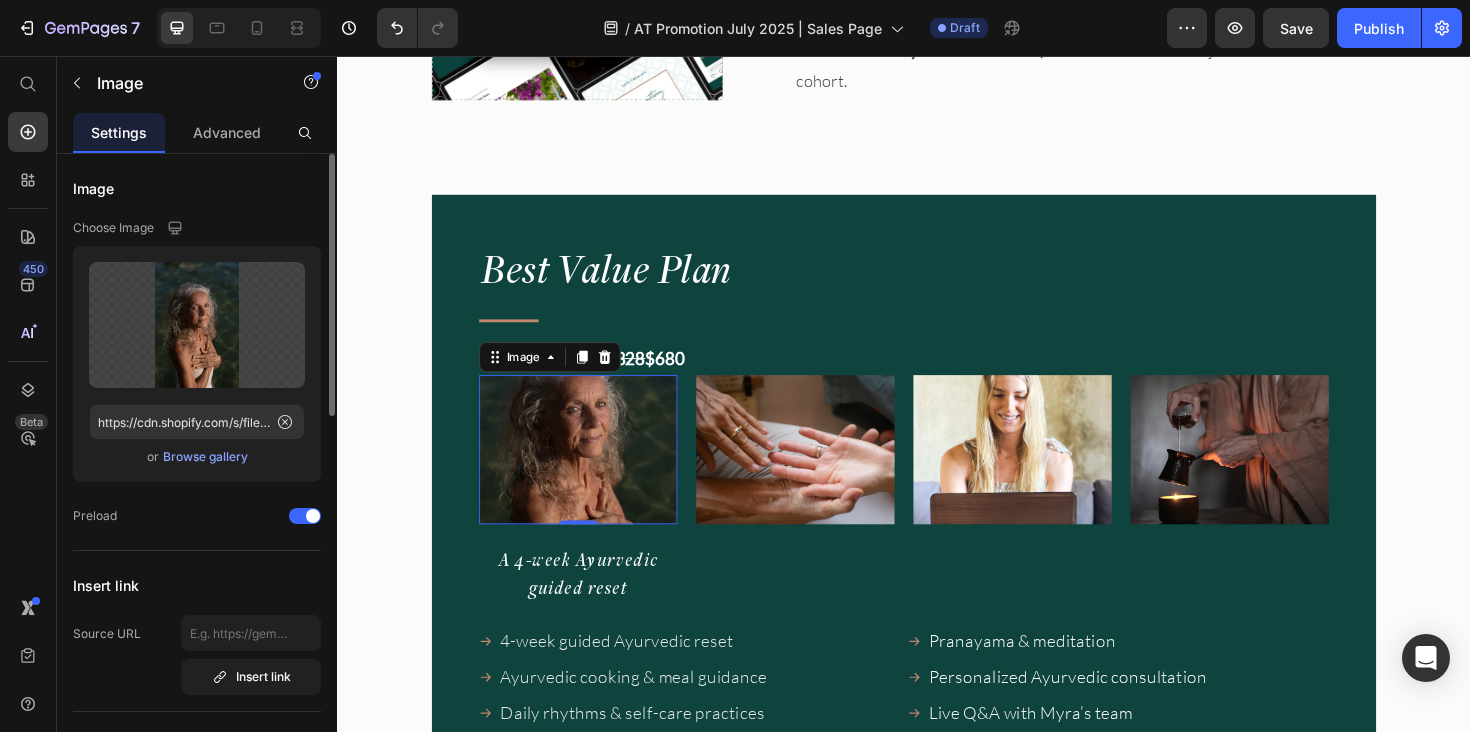 drag, startPoint x: 241, startPoint y: 139, endPoint x: 268, endPoint y: 362, distance: 224.62859 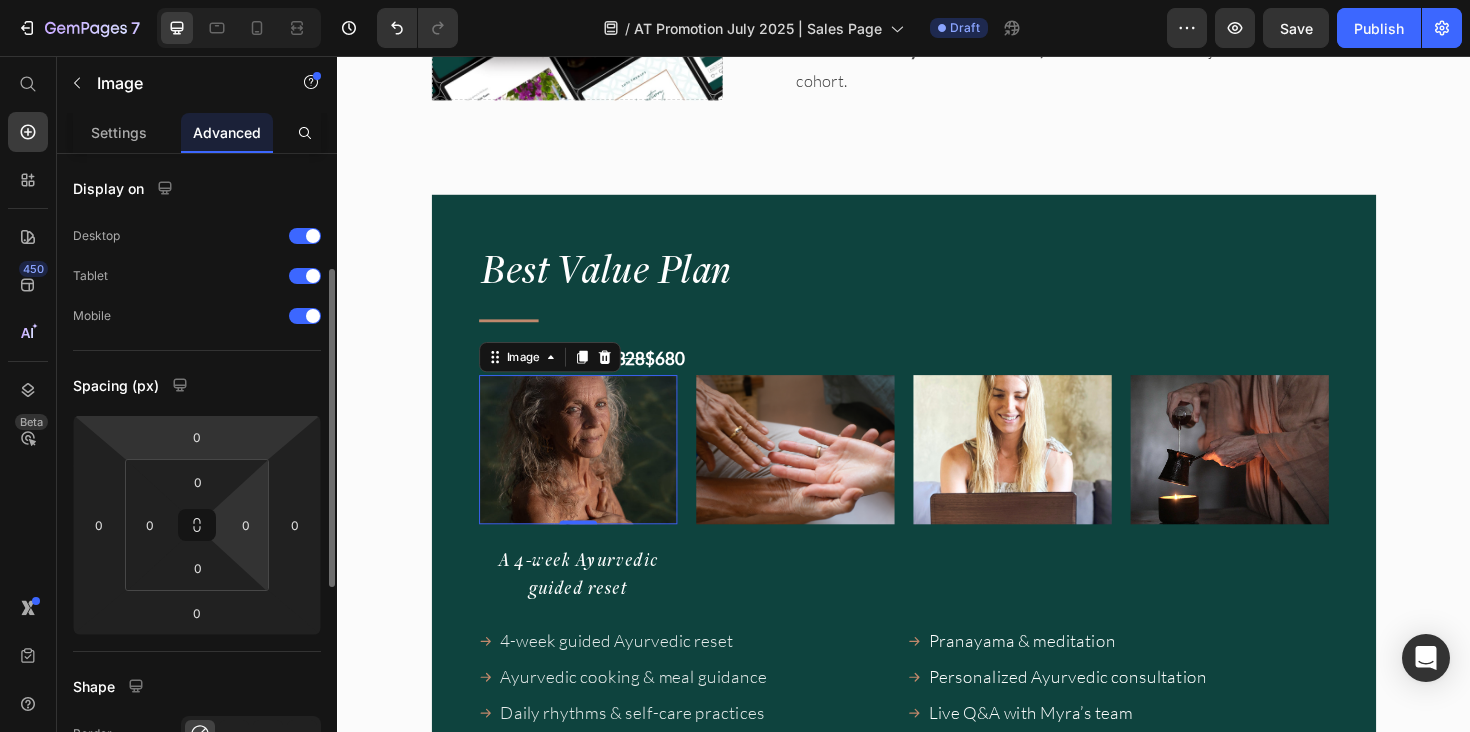 scroll, scrollTop: 227, scrollLeft: 0, axis: vertical 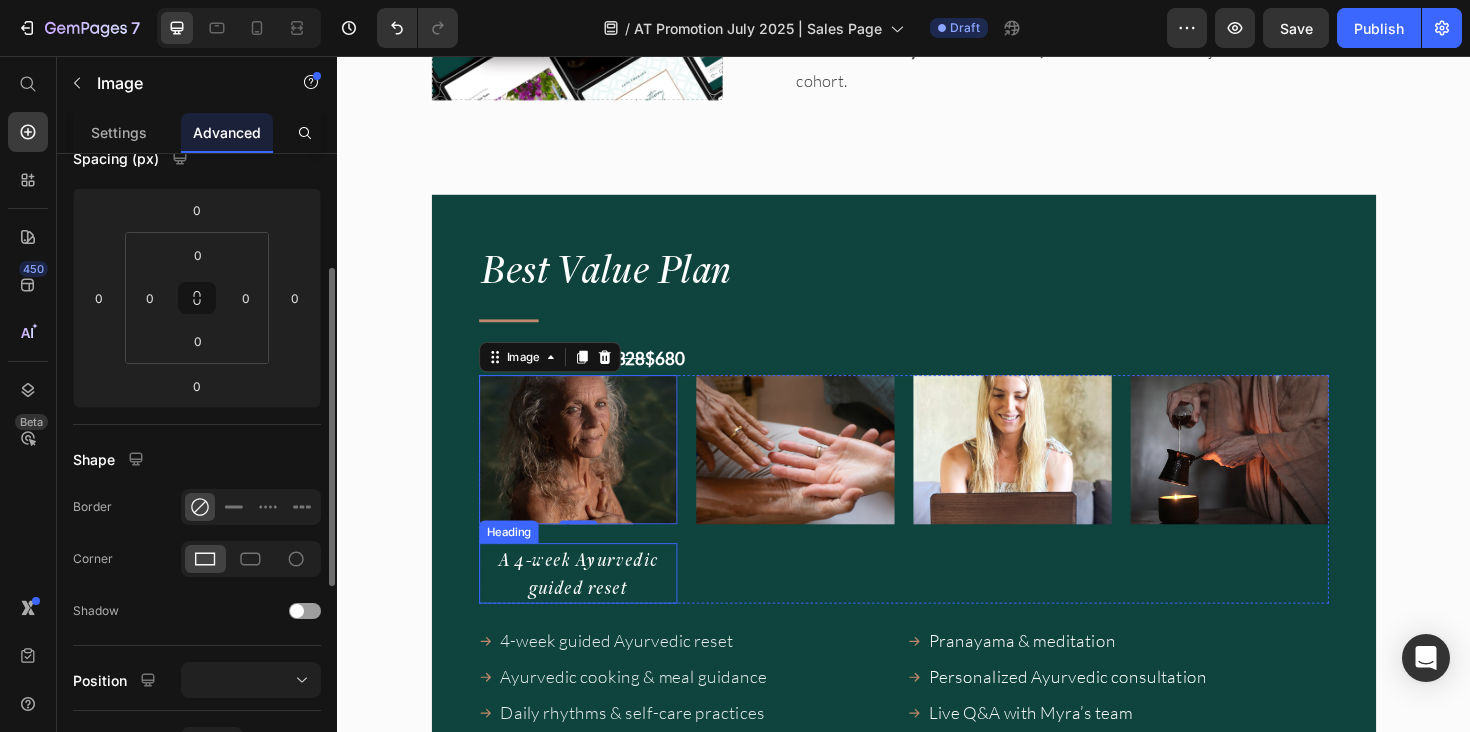 click on "A 4-week Ayurvedic guided reset" at bounding box center [592, 603] 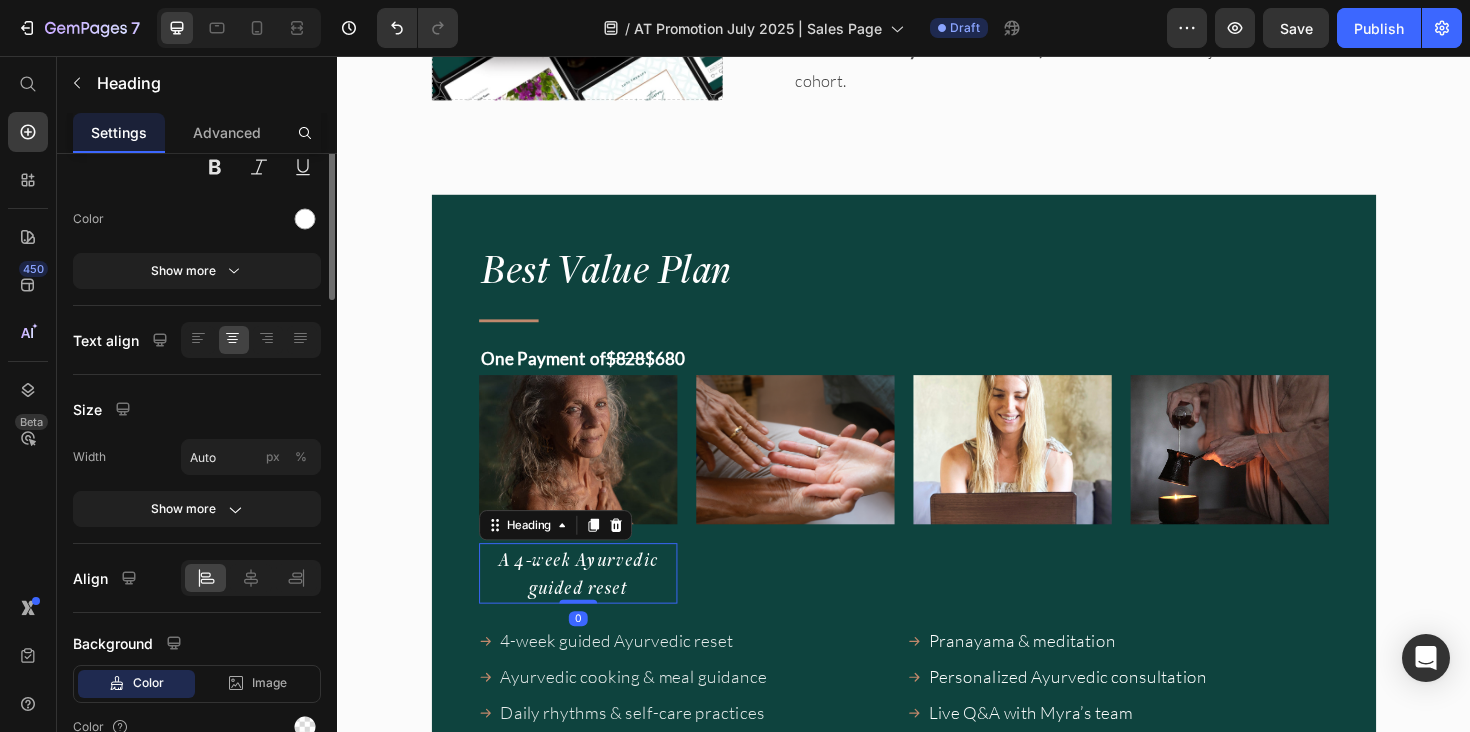 scroll, scrollTop: 0, scrollLeft: 0, axis: both 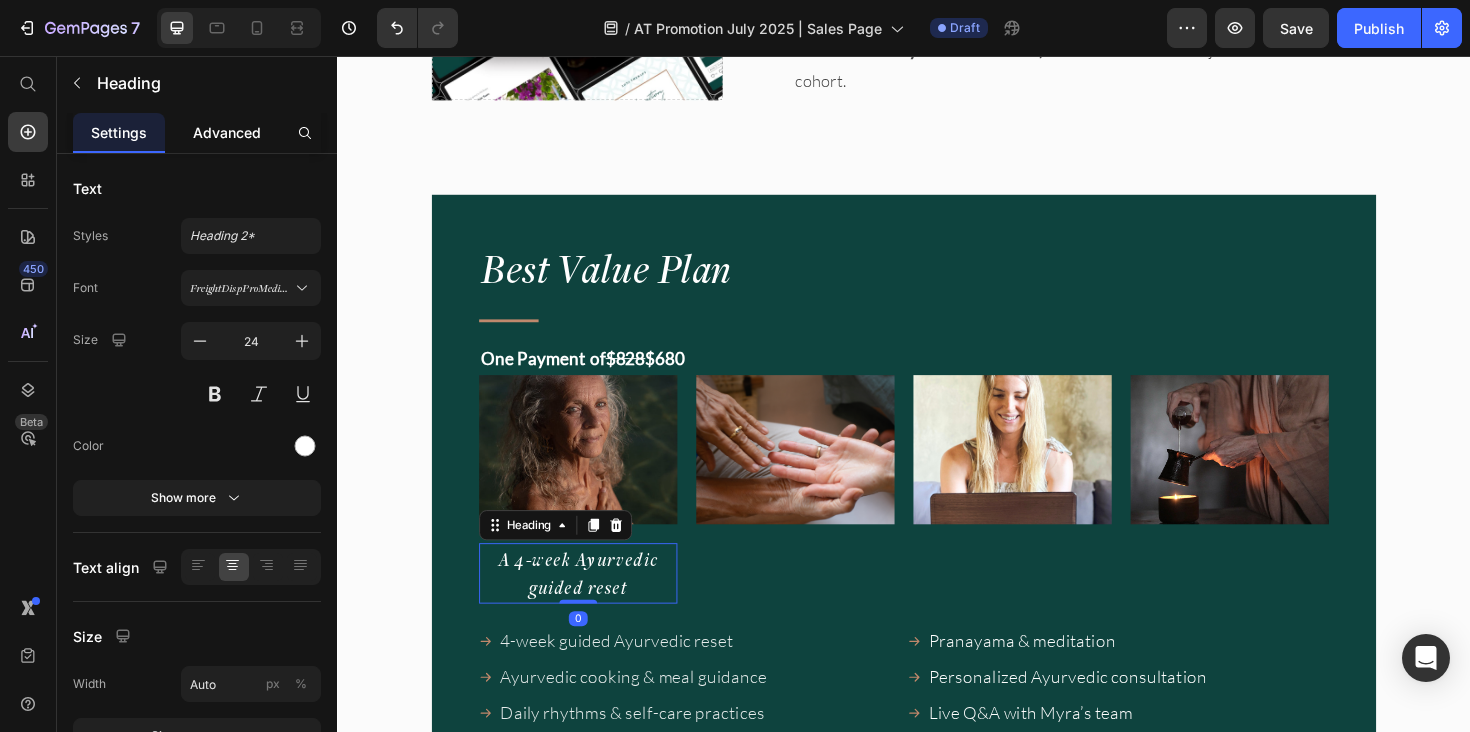 click on "Advanced" at bounding box center [227, 132] 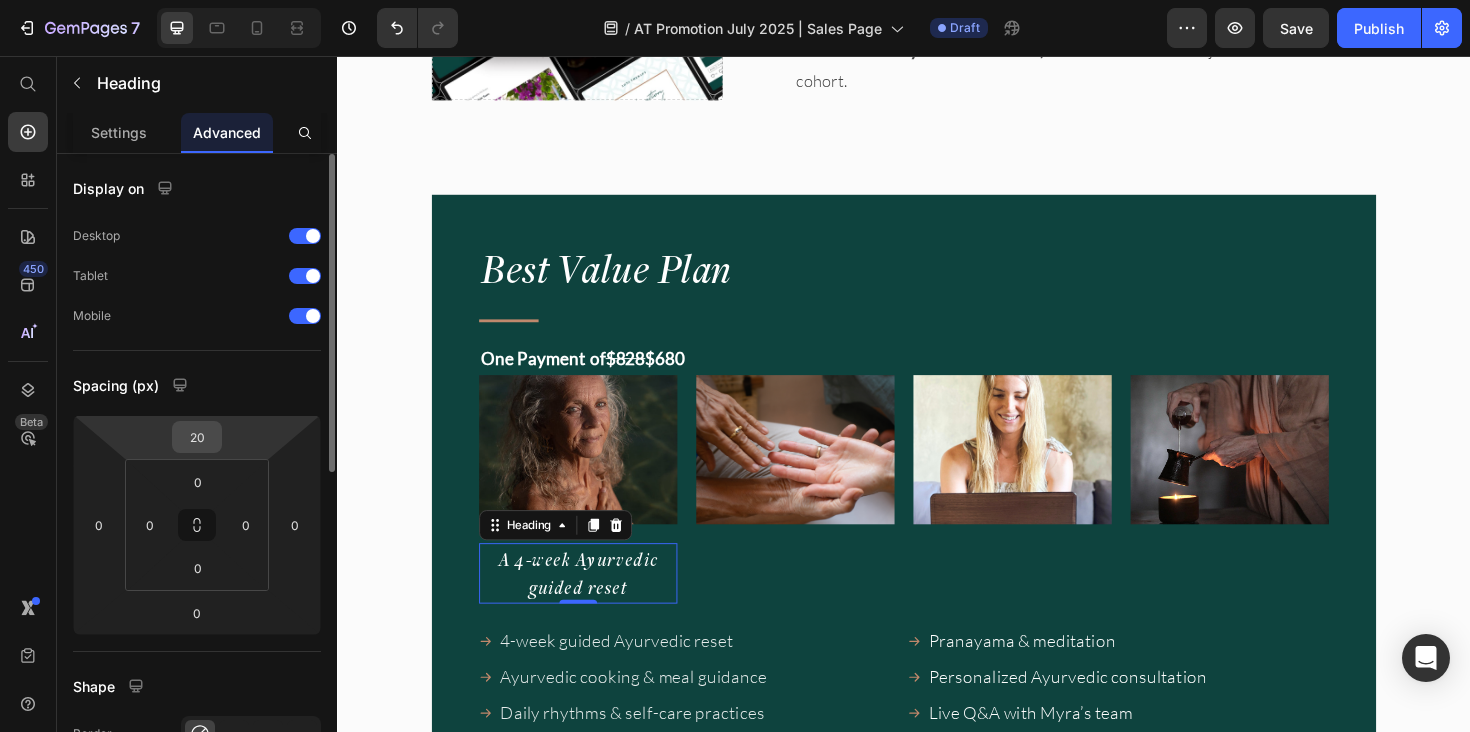 click on "20" at bounding box center [197, 437] 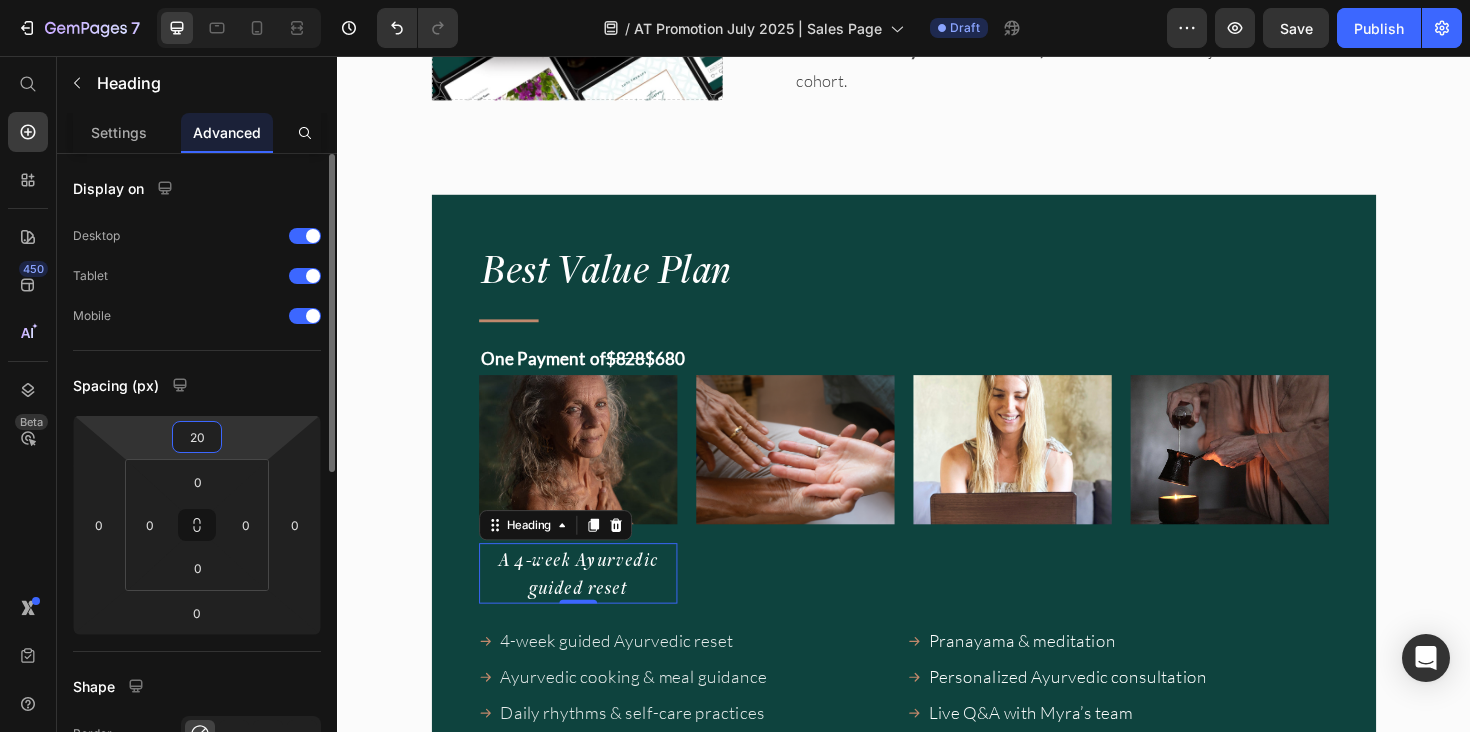 type on "2" 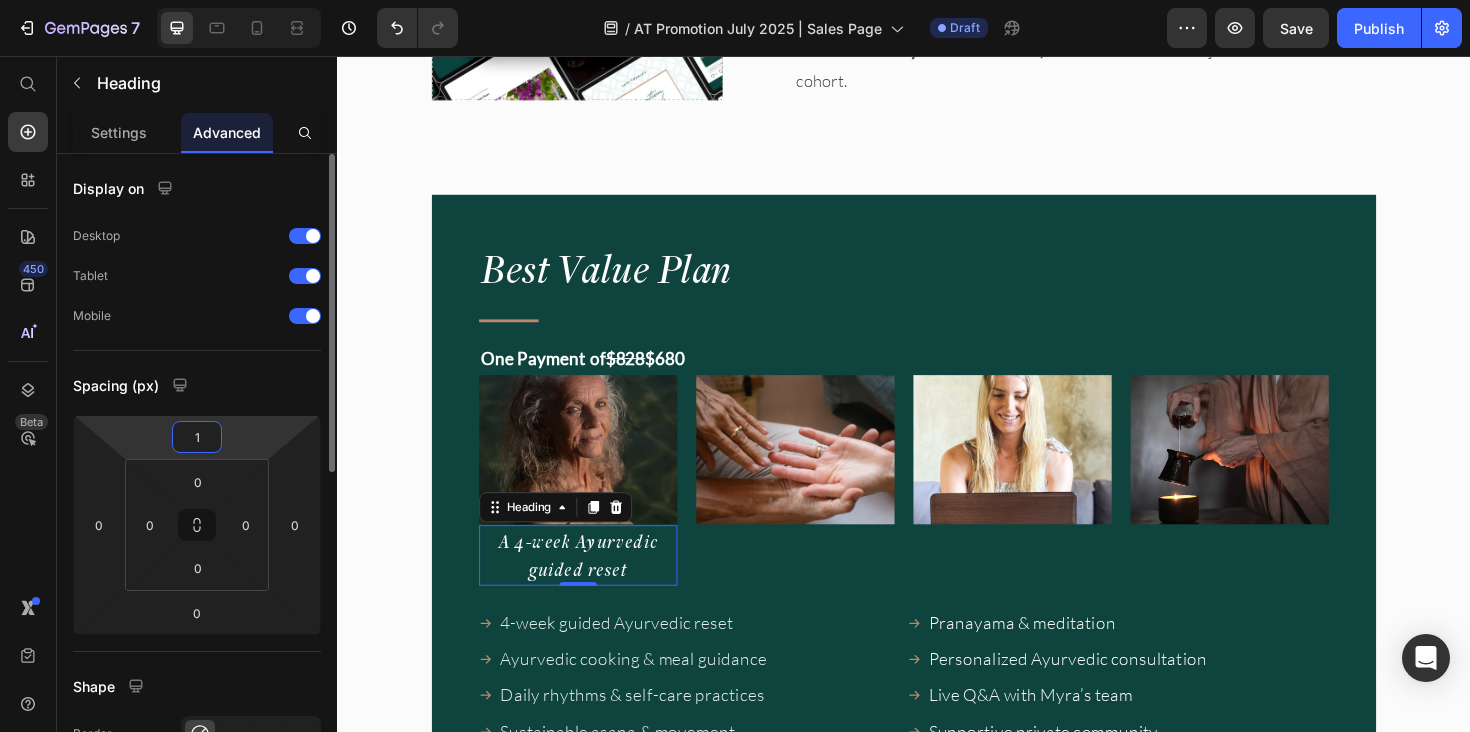 type on "10" 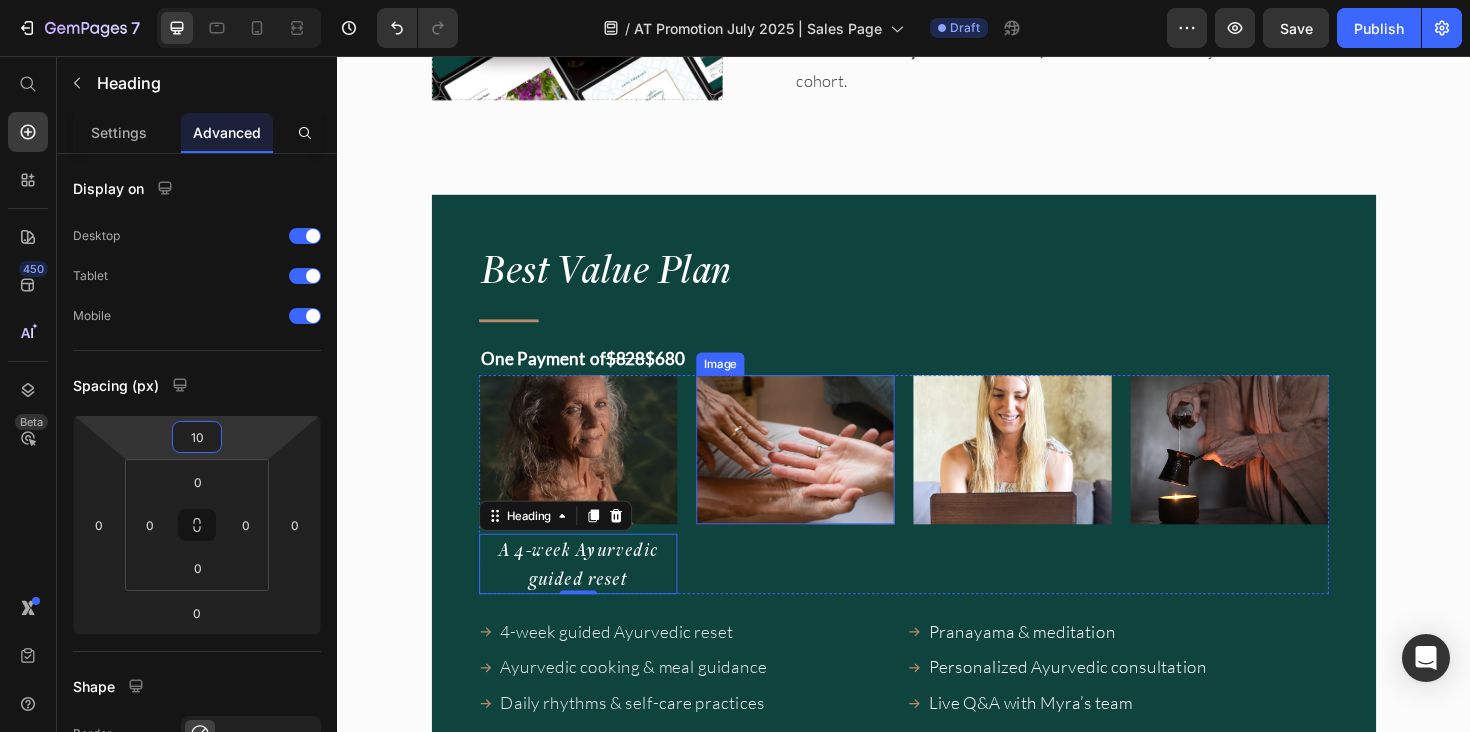 click on "Image" at bounding box center (822, 509) 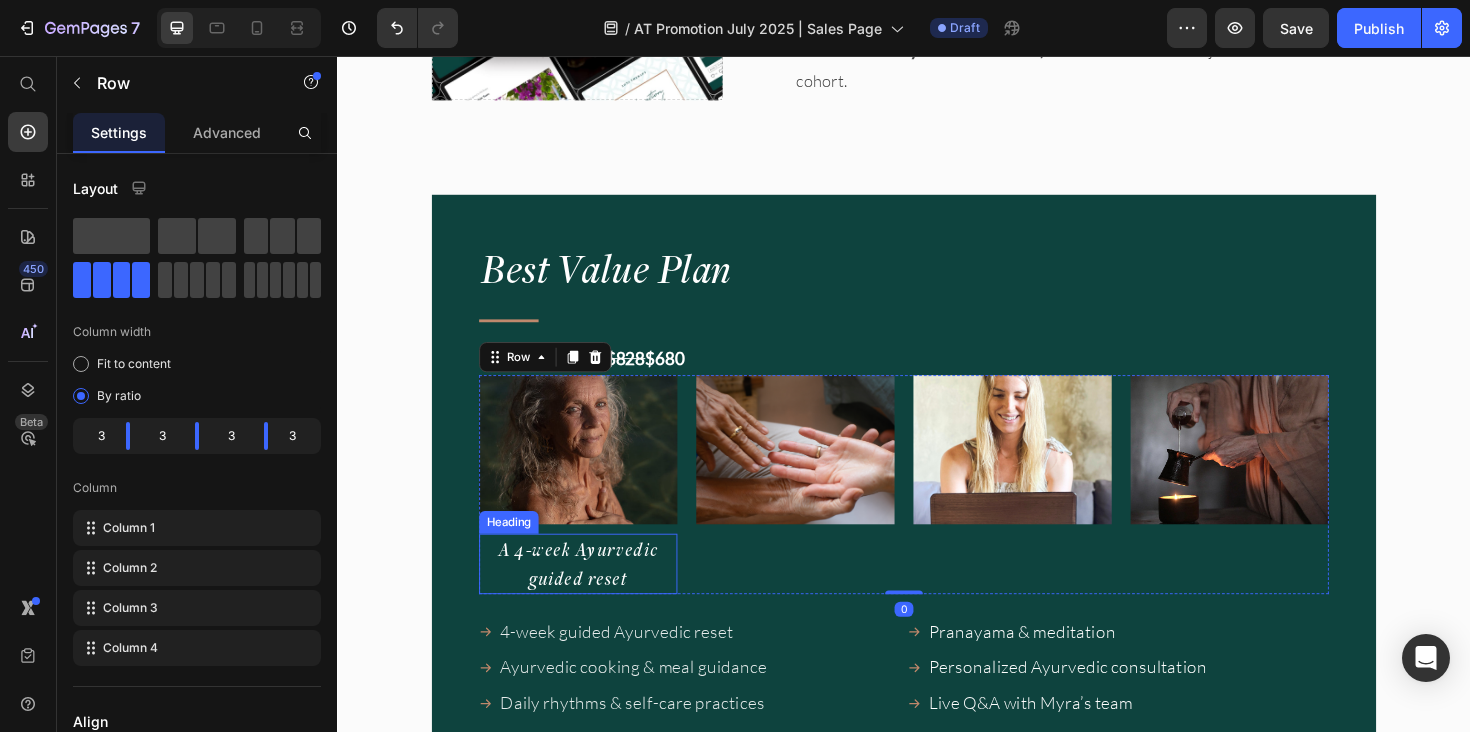 click on "A 4-week Ayurvedic guided reset" at bounding box center (592, 593) 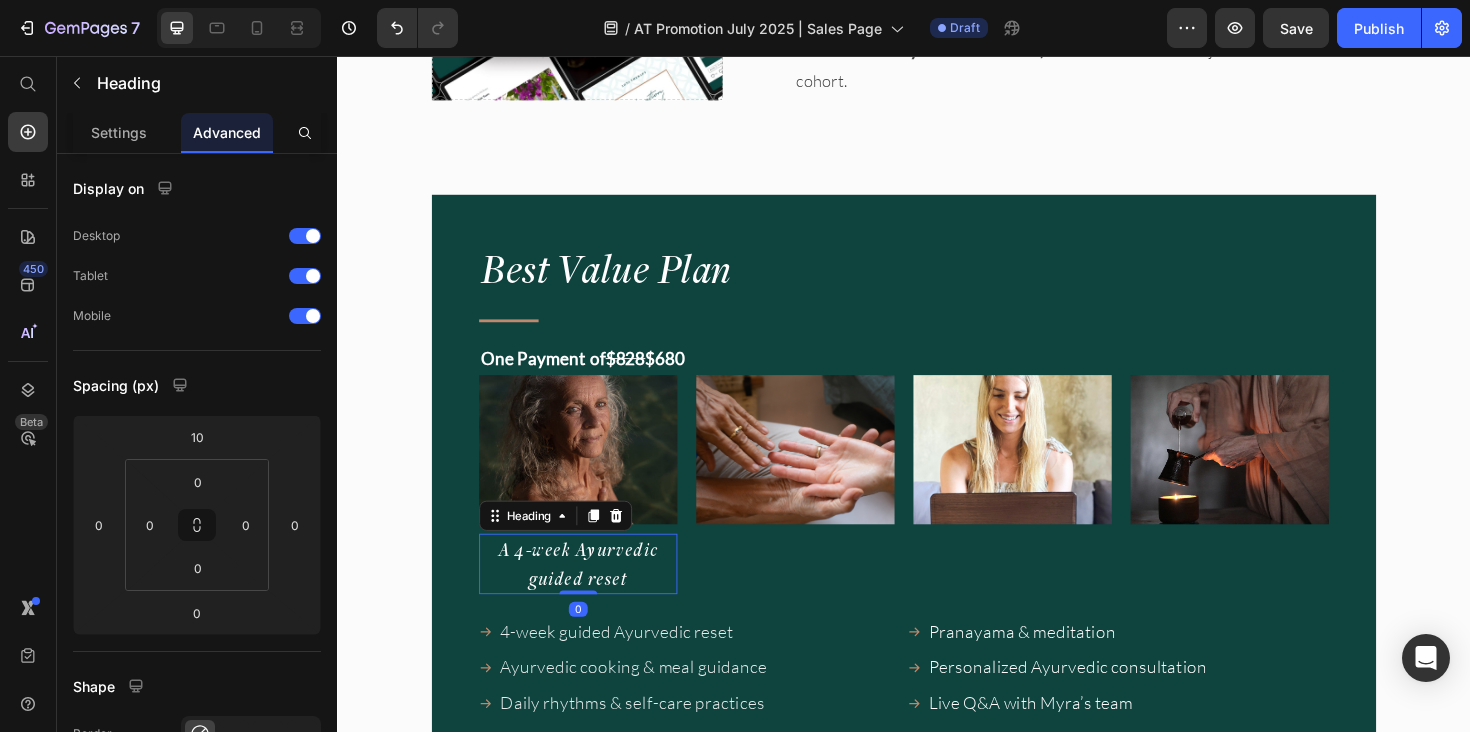 click 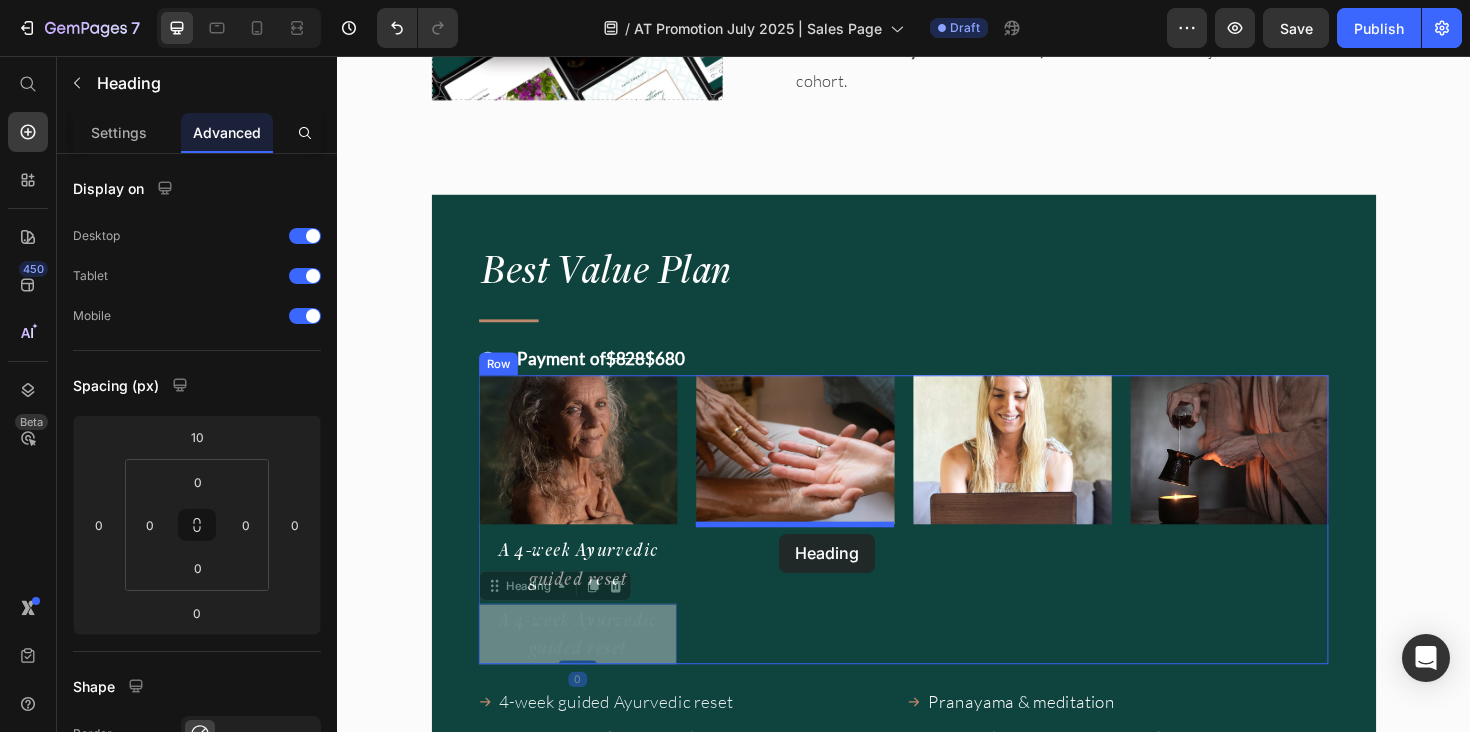 drag, startPoint x: 537, startPoint y: 623, endPoint x: 805, endPoint y: 562, distance: 274.8545 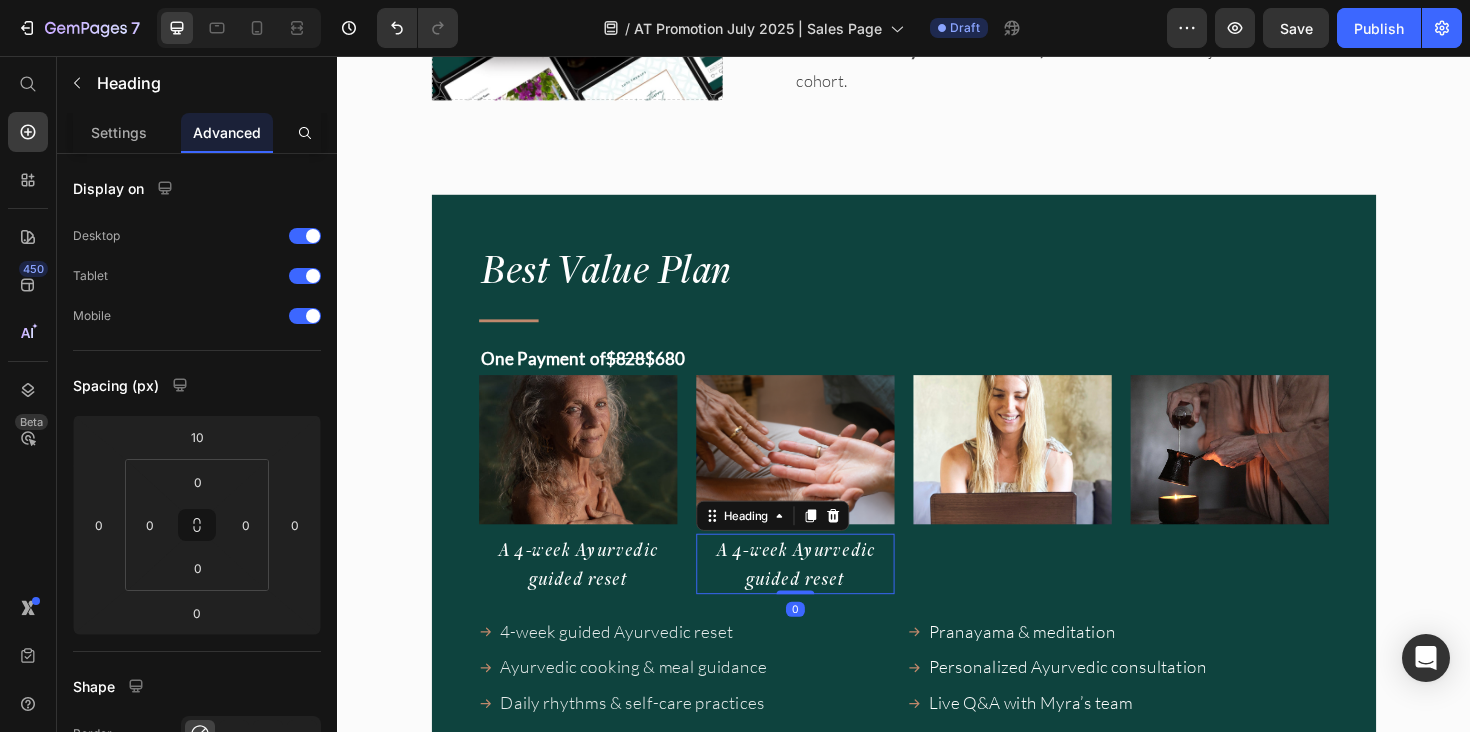 click 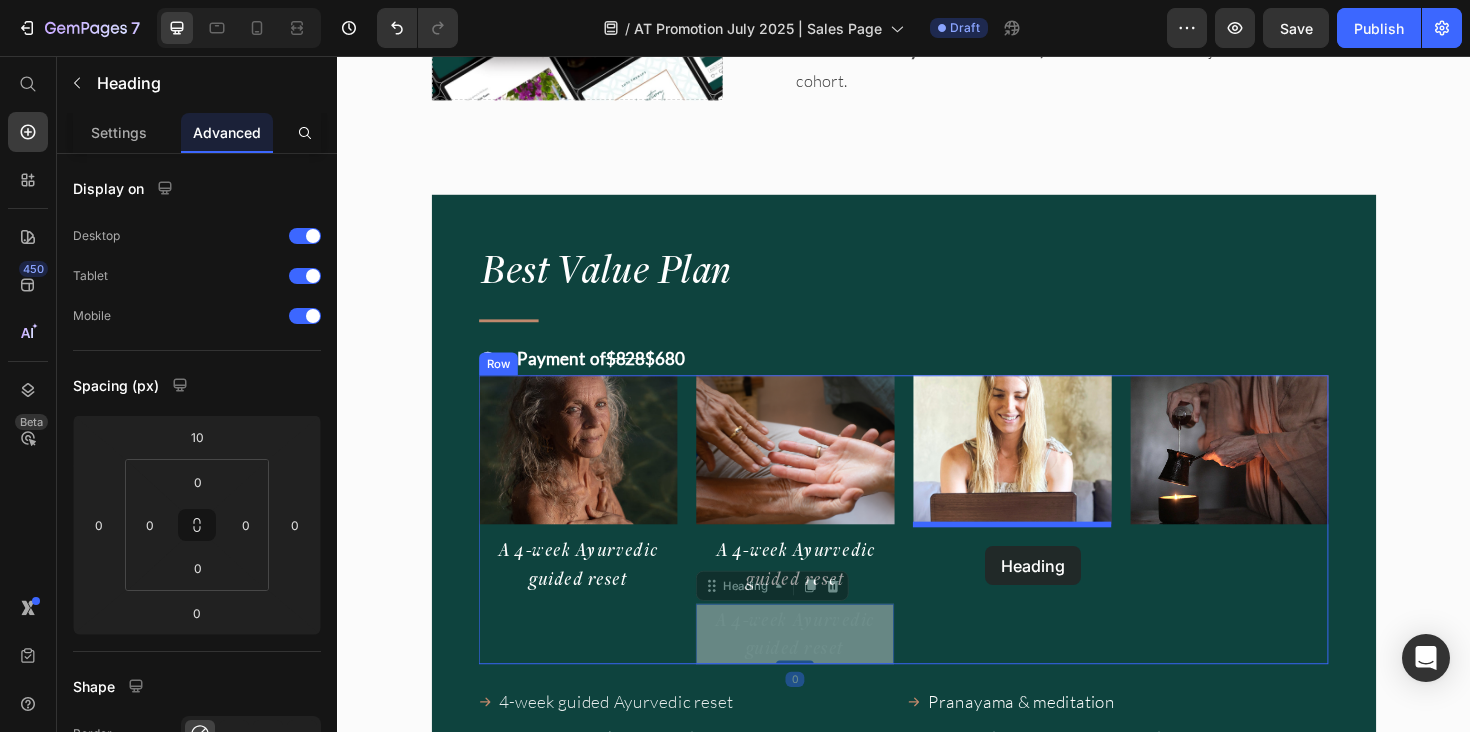 drag, startPoint x: 766, startPoint y: 612, endPoint x: 1021, endPoint y: 569, distance: 258.60007 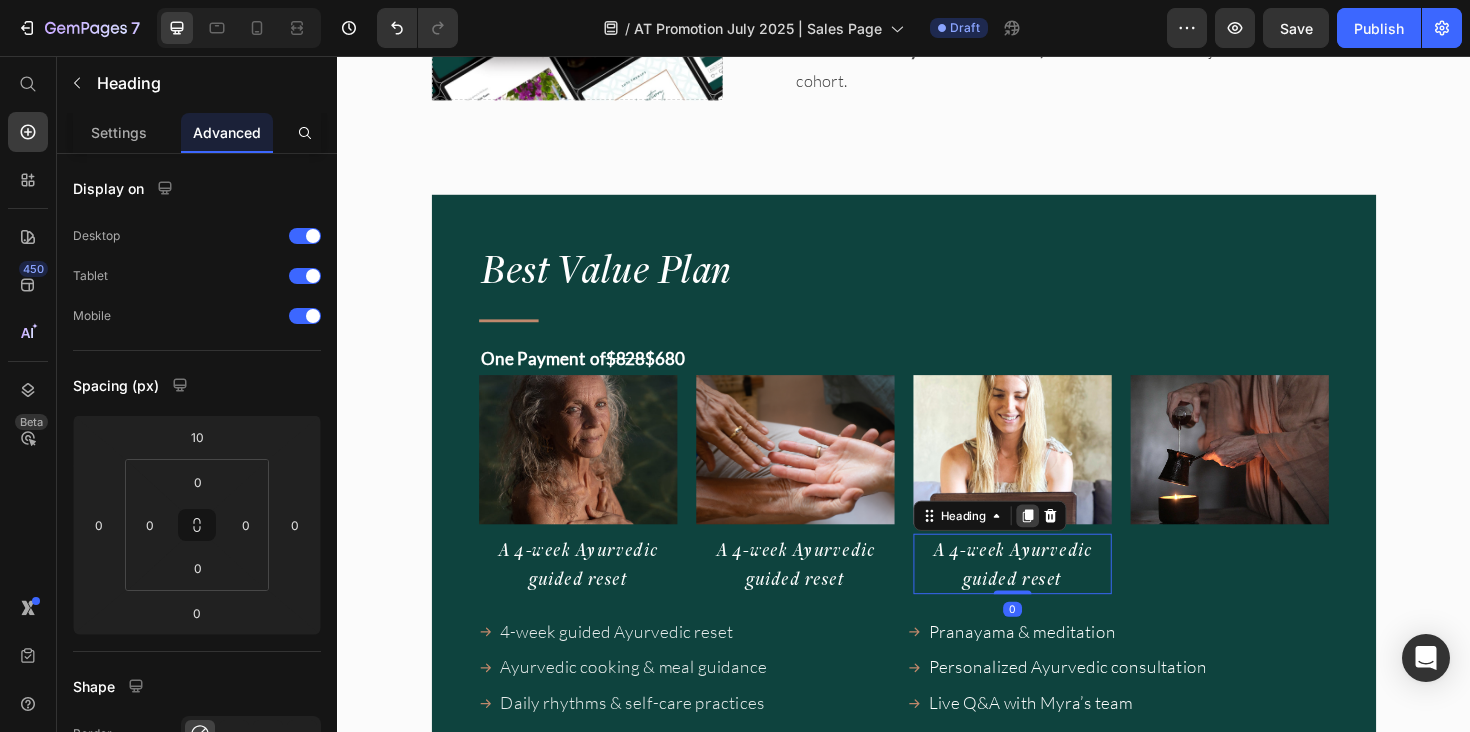 click 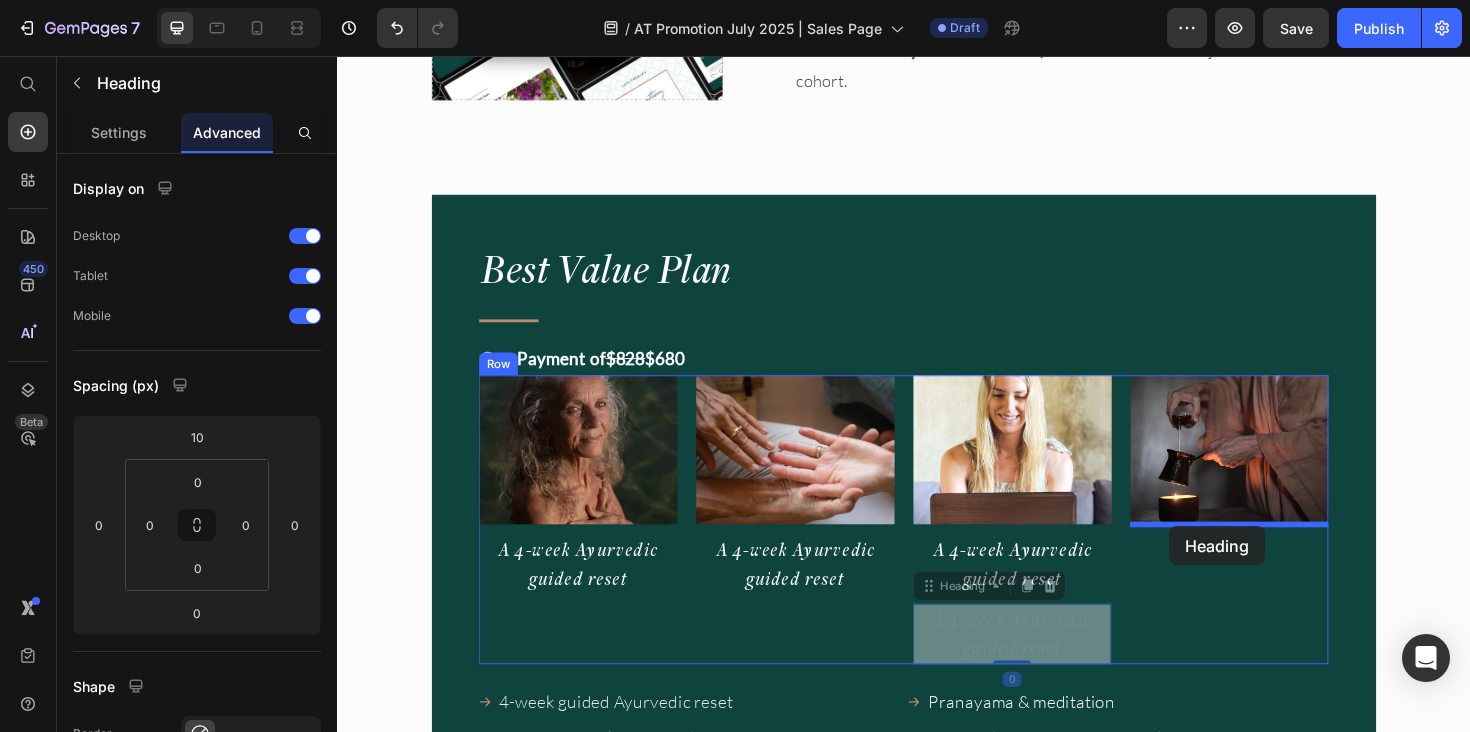 drag, startPoint x: 995, startPoint y: 612, endPoint x: 1205, endPoint y: 558, distance: 216.83173 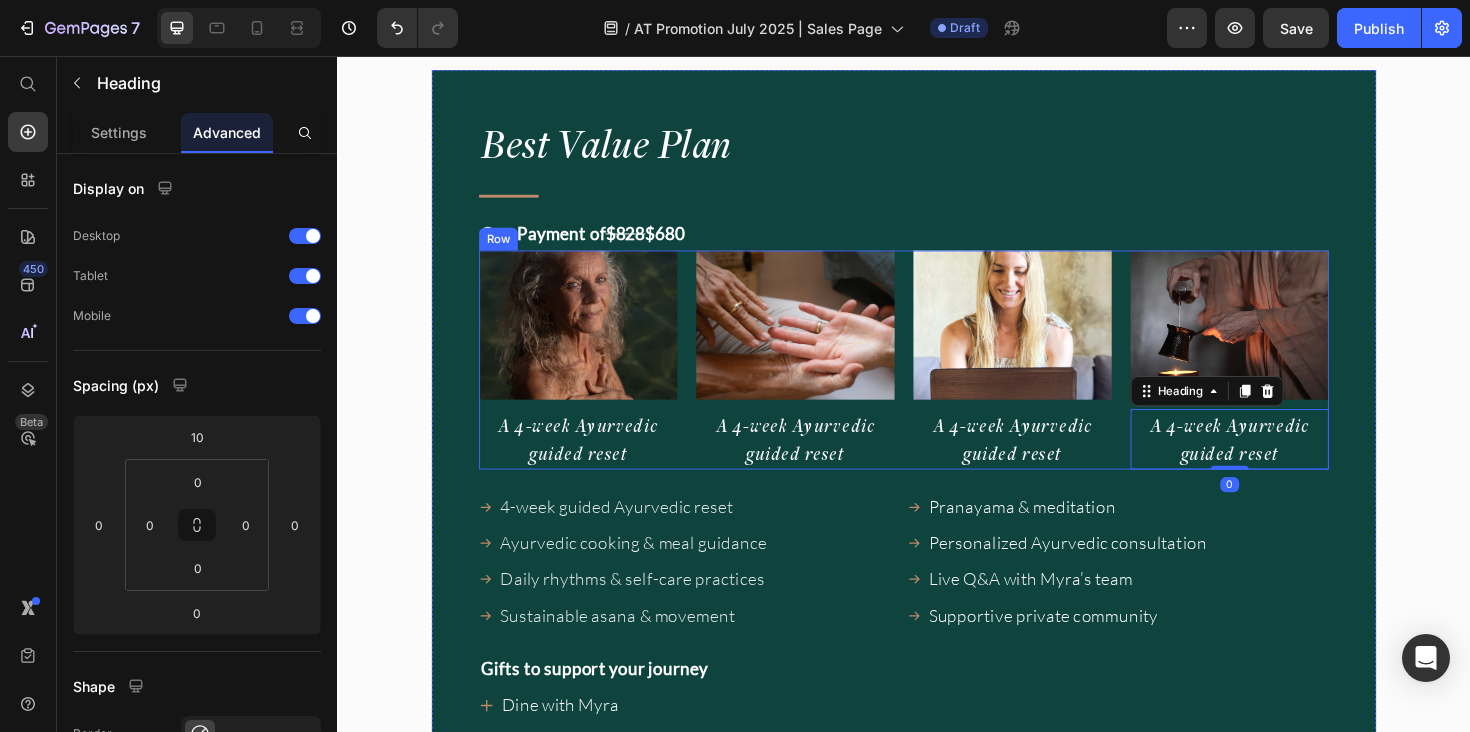 scroll, scrollTop: 17335, scrollLeft: 0, axis: vertical 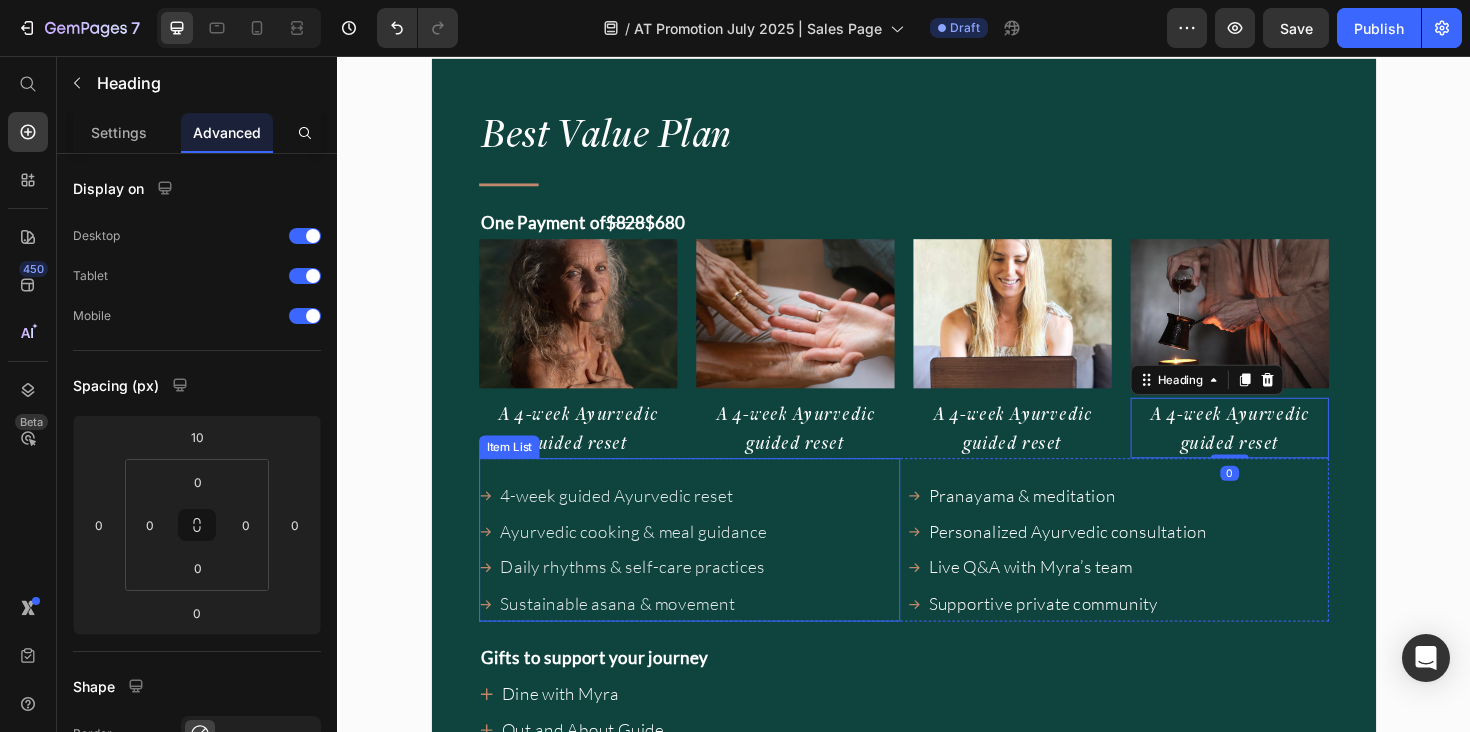 click on "Ayurvedic cooking & meal guidance" at bounding box center (650, 559) 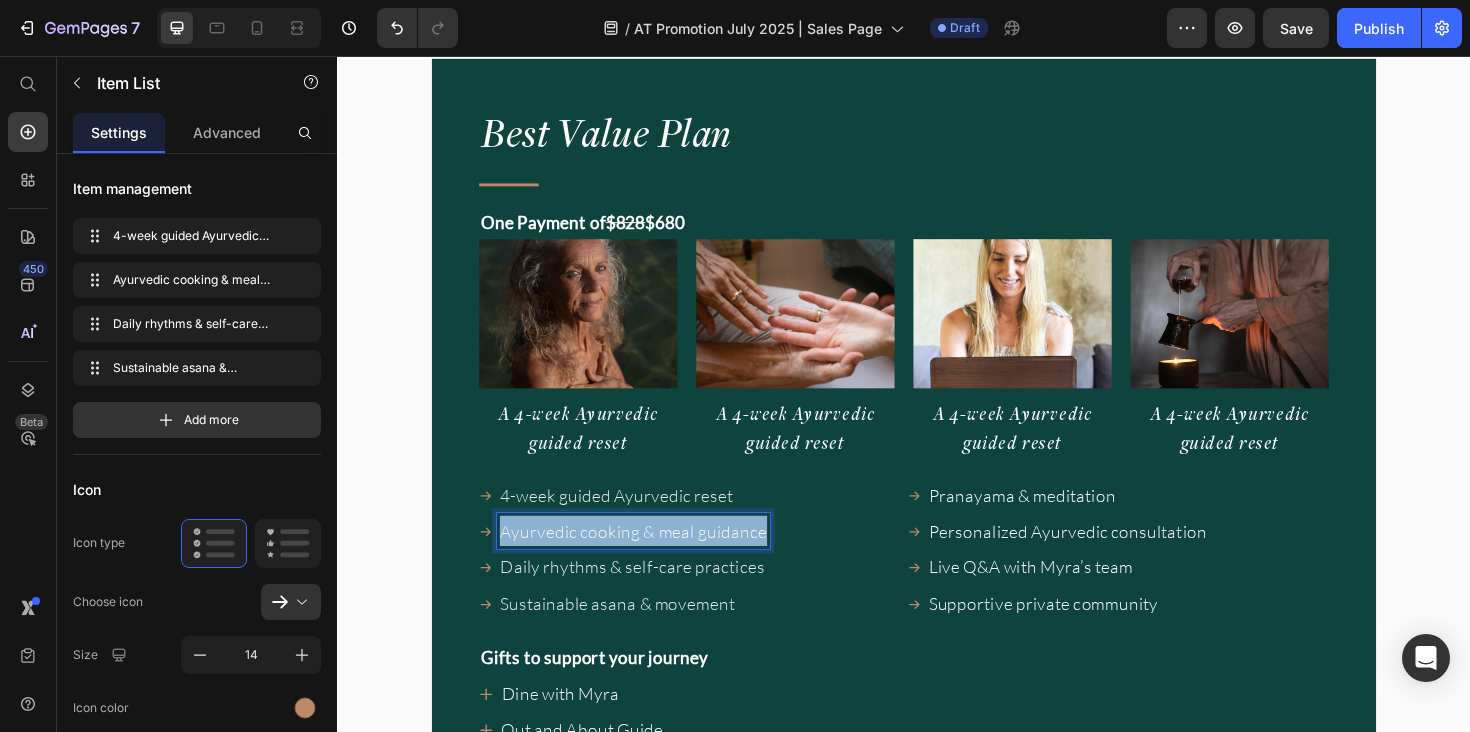 copy on "Ayurvedic cooking & meal guidance" 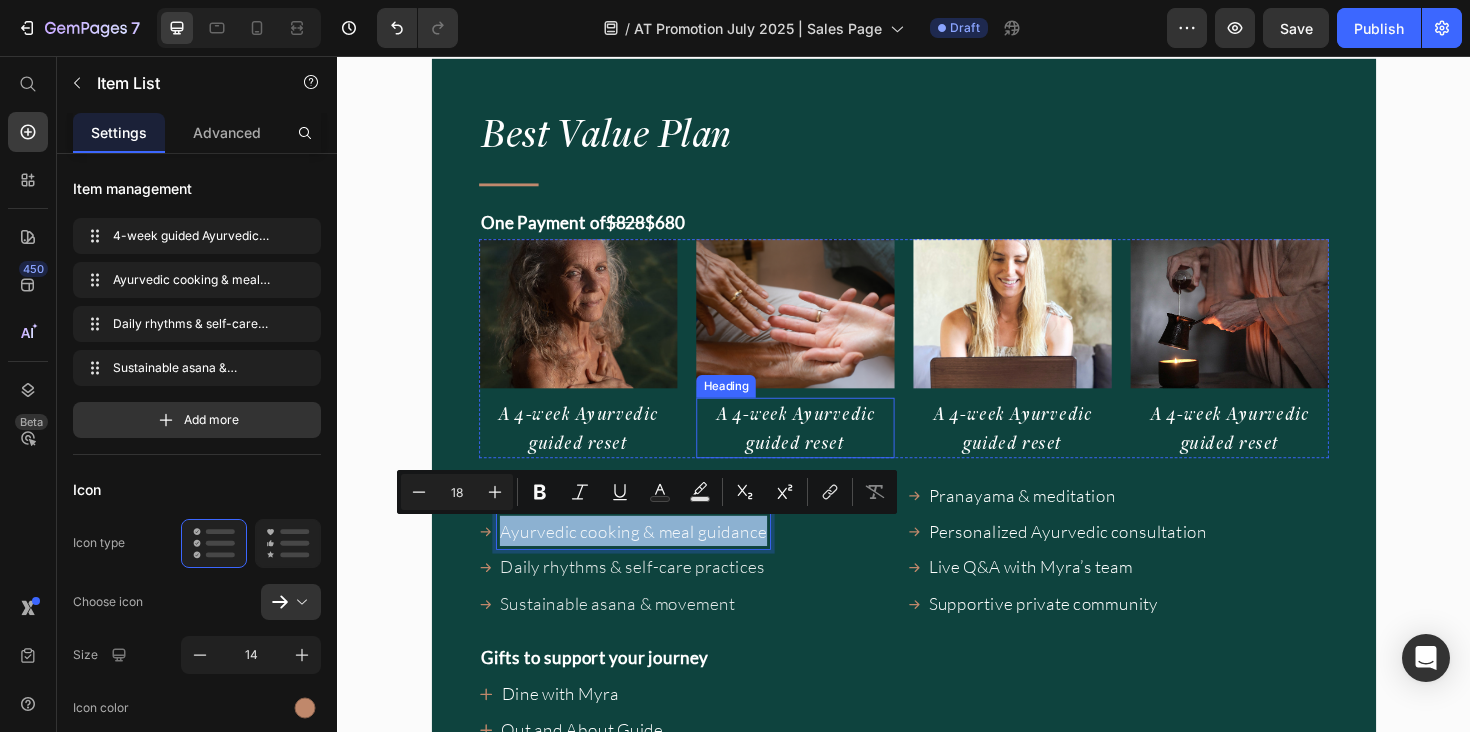 click on "A 4-week Ayurvedic guided reset" at bounding box center (822, 449) 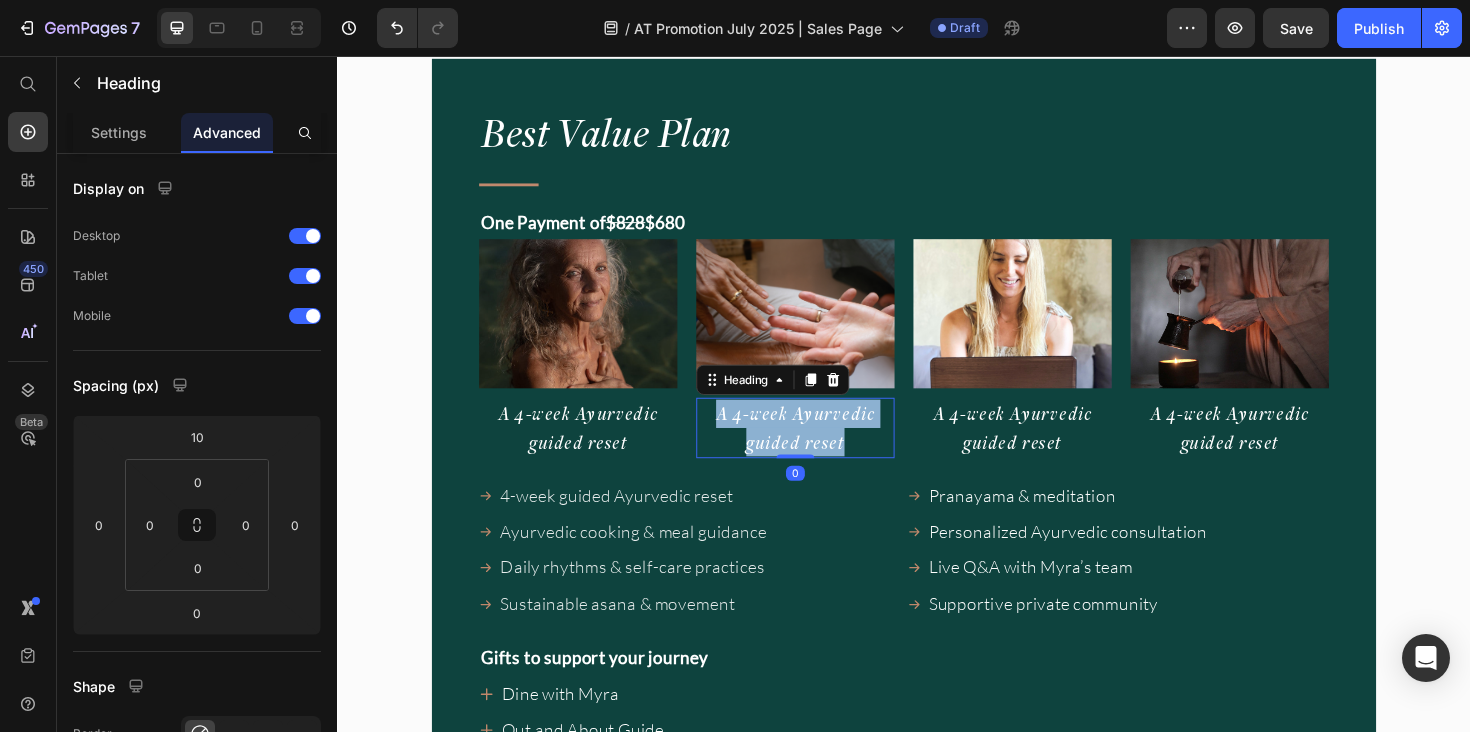 click on "A 4-week Ayurvedic guided reset" at bounding box center (822, 449) 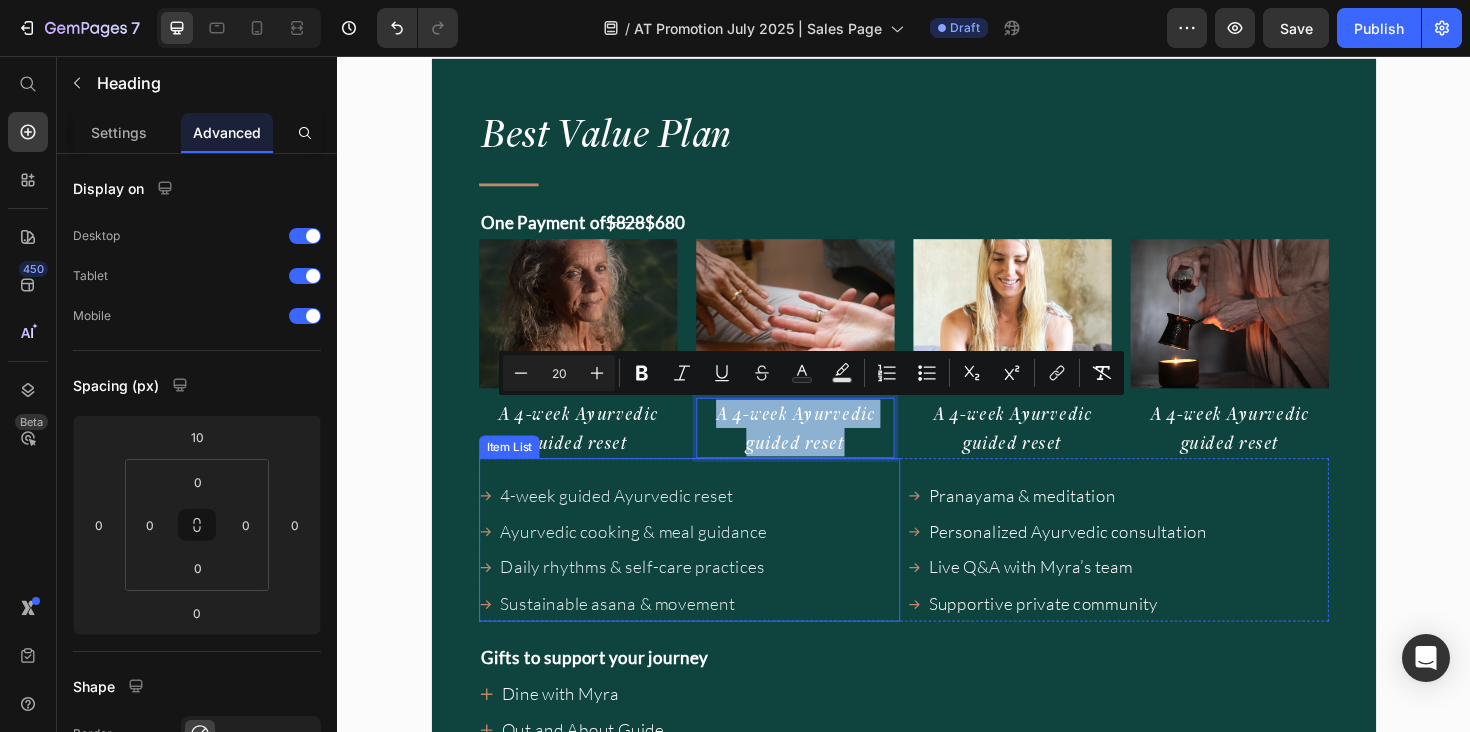 click on "Ayurvedic cooking & meal guidance" at bounding box center [650, 559] 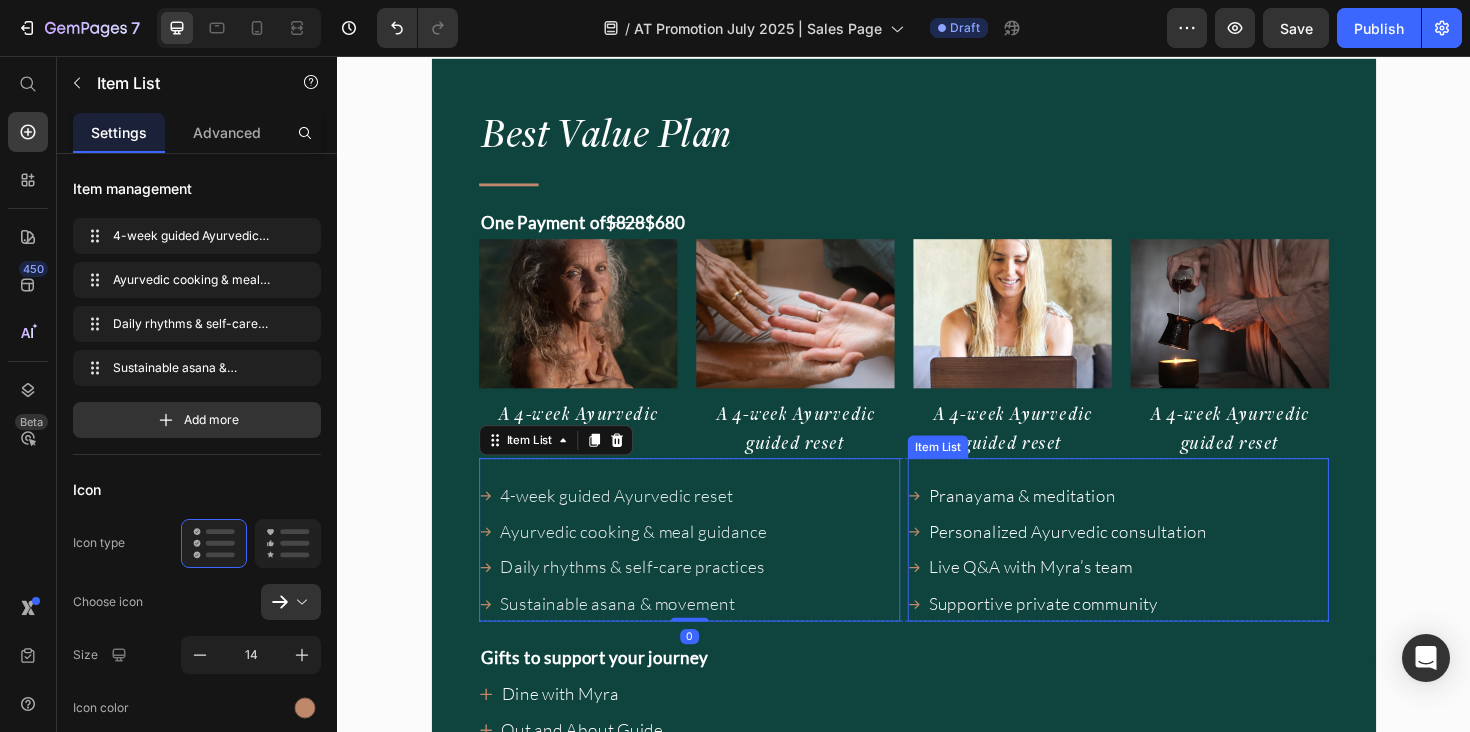 click on "Personalized Ayurvedic consultation" at bounding box center (1110, 559) 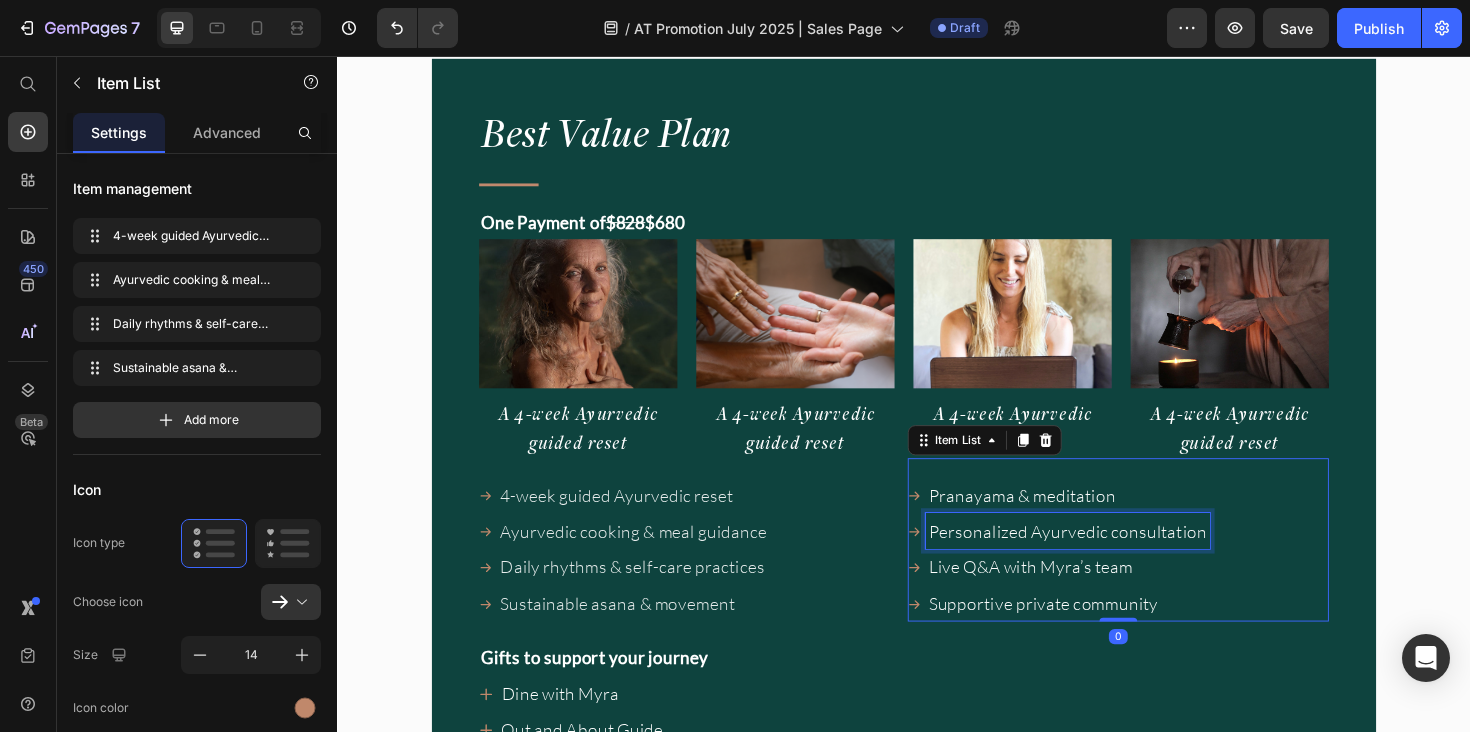 click on "Personalized Ayurvedic consultation" at bounding box center [1110, 559] 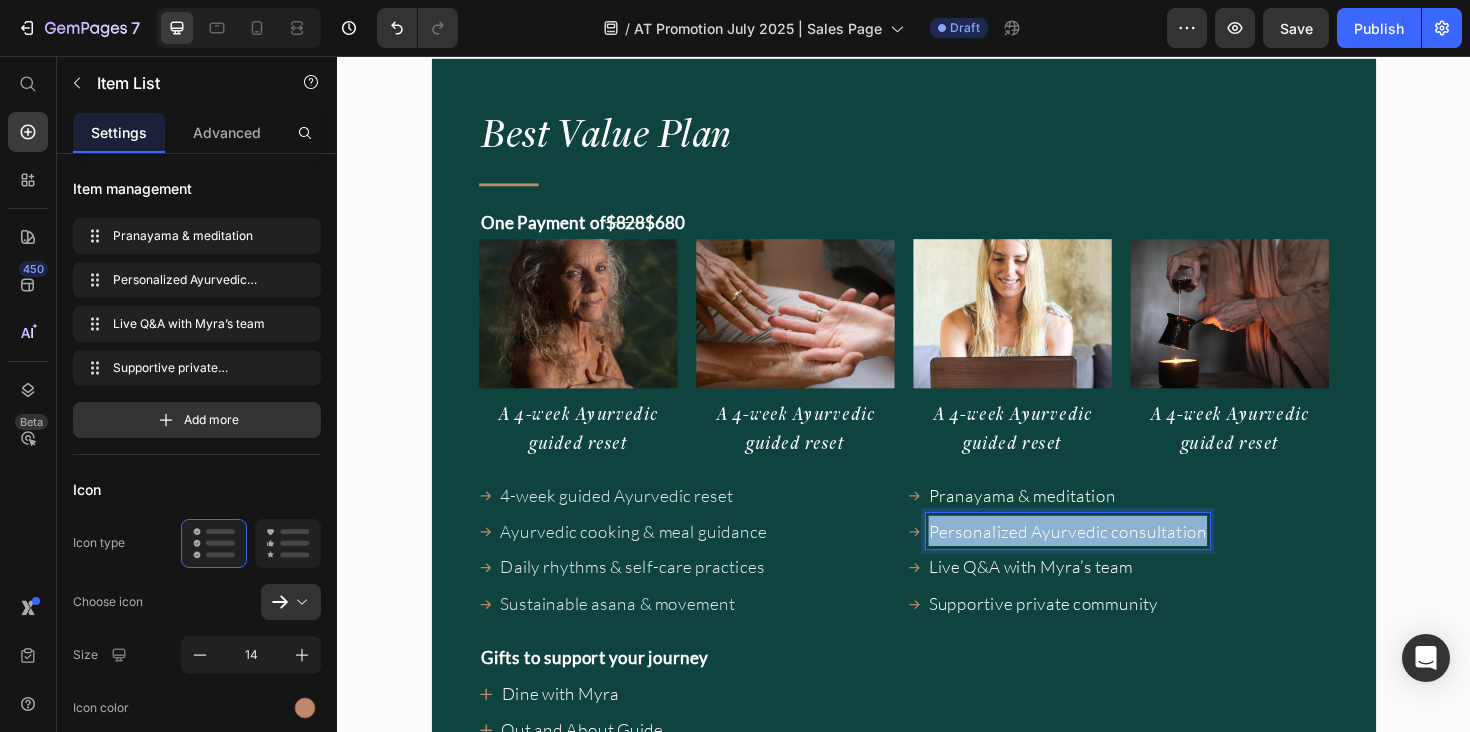 copy on "Personalized Ayurvedic consultation" 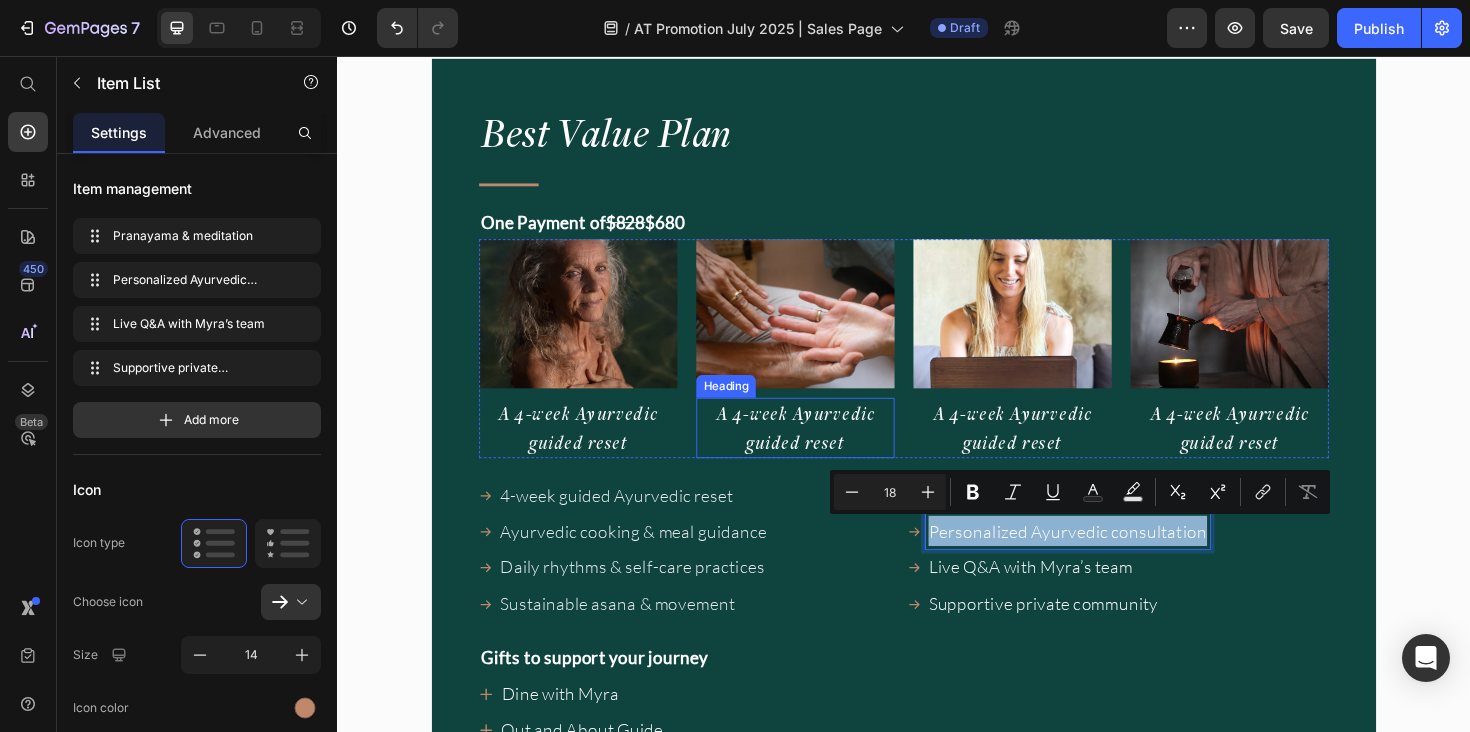 click on "⁠⁠⁠⁠⁠⁠⁠ A 4-week Ayurvedic guided reset" at bounding box center [822, 450] 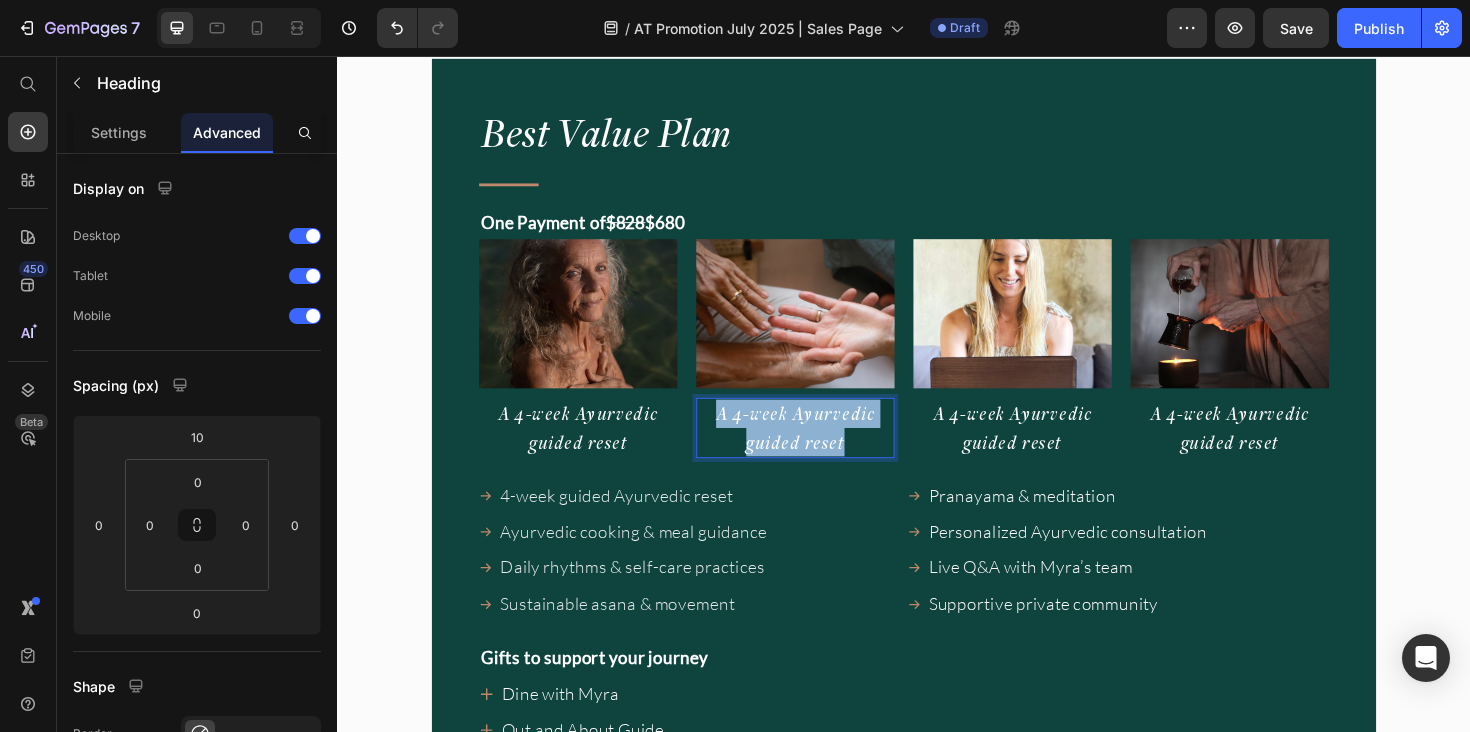 click on "A 4-week Ayurvedic guided reset" at bounding box center (822, 450) 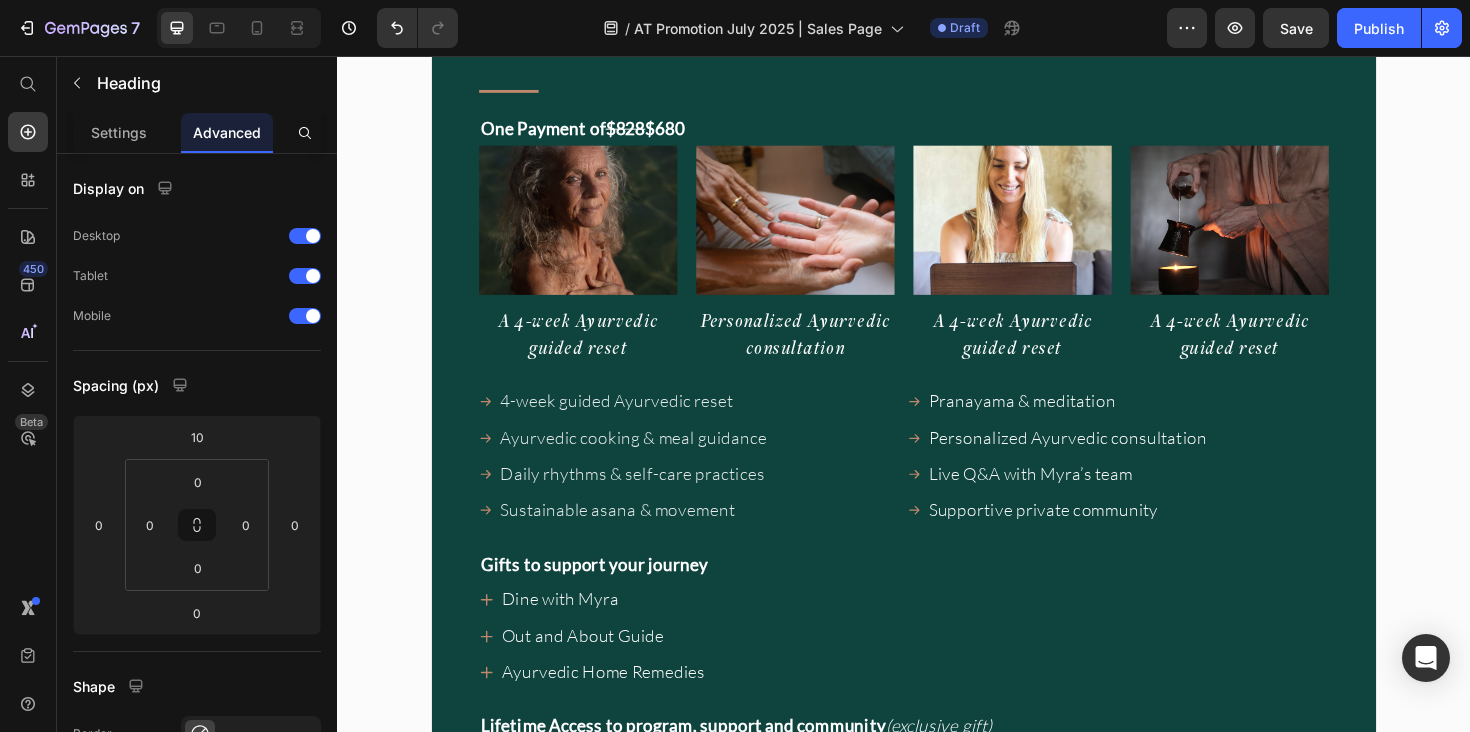 scroll, scrollTop: 17332, scrollLeft: 0, axis: vertical 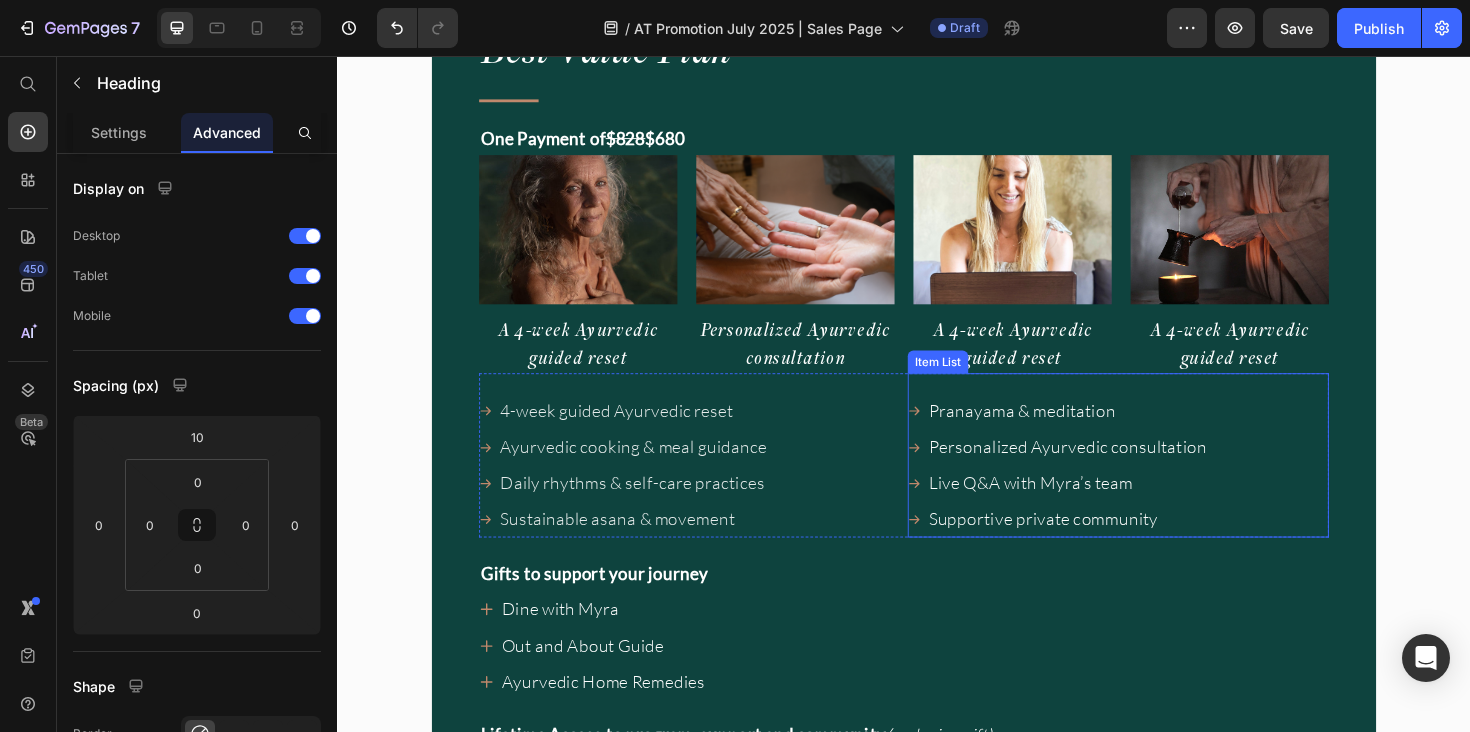 click on "Live Q&A with Myra’s team" at bounding box center (1110, 508) 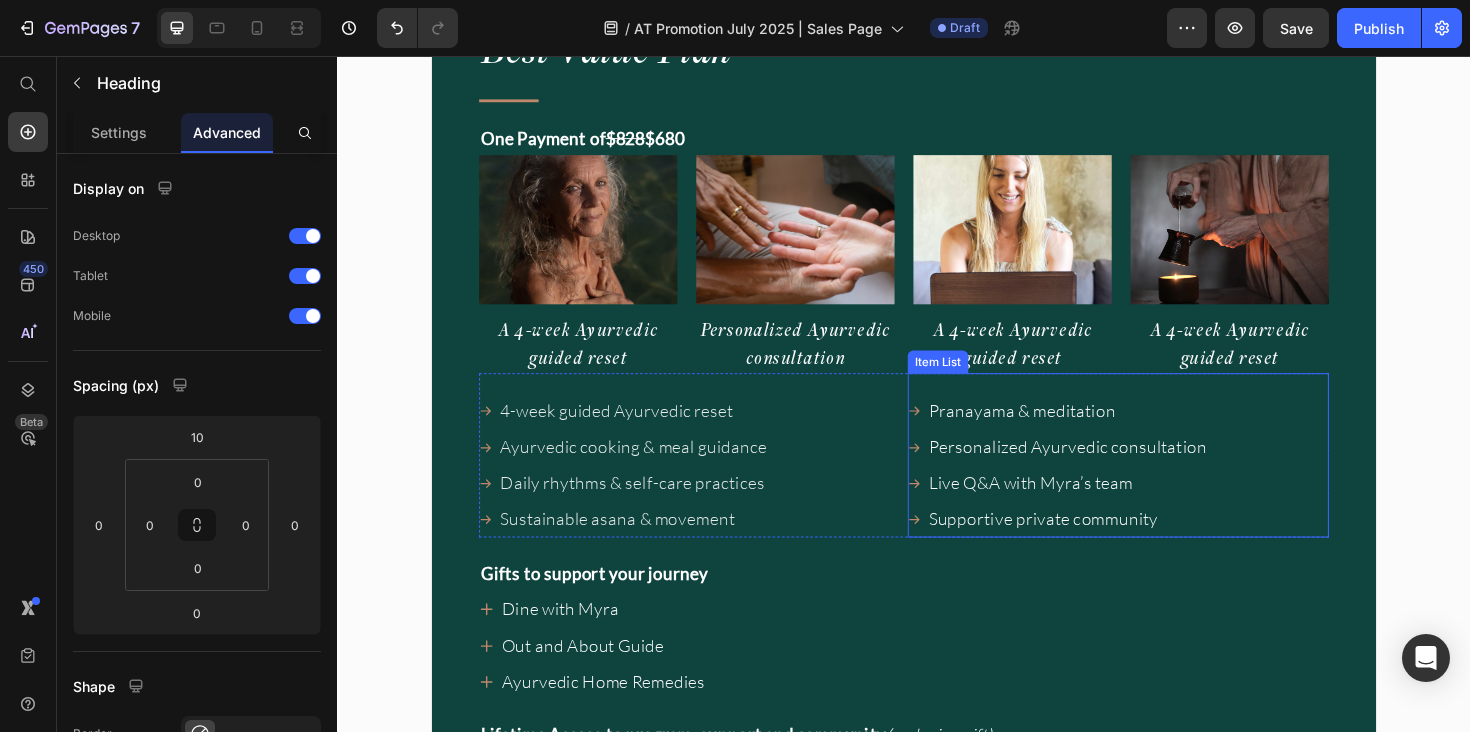 click on "Live Q&A with Myra’s team" at bounding box center (1110, 508) 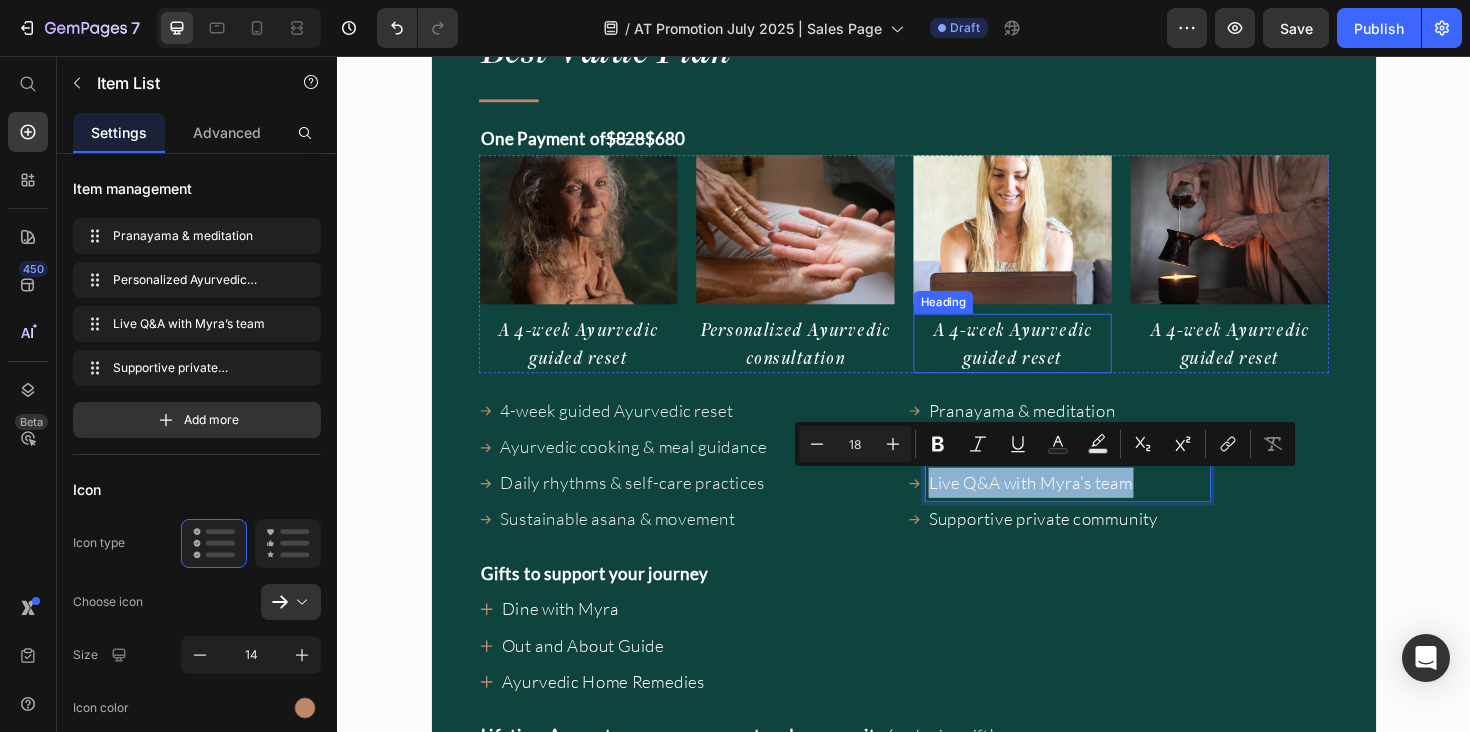 click on "A 4-week Ayurvedic guided reset" at bounding box center [1052, 360] 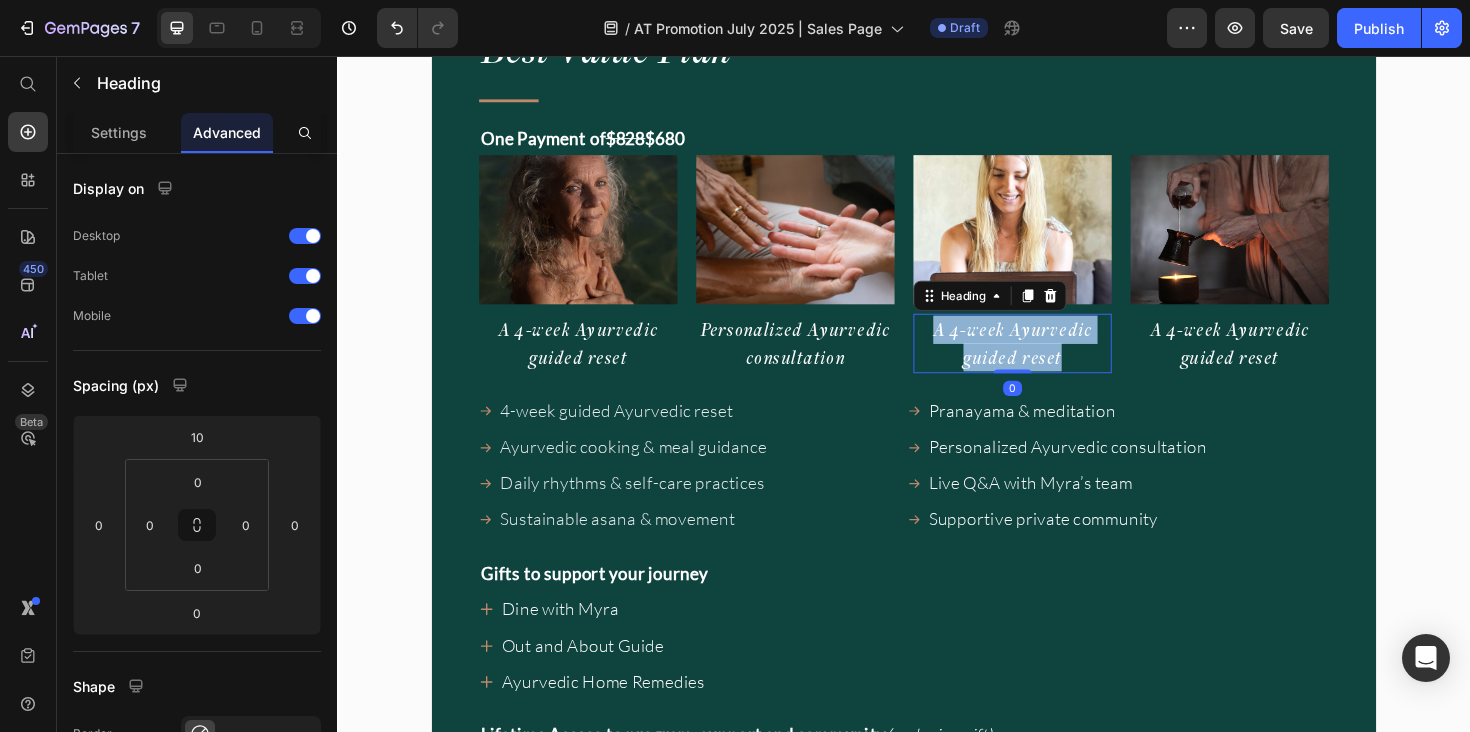 click on "A 4-week Ayurvedic guided reset" at bounding box center [1052, 360] 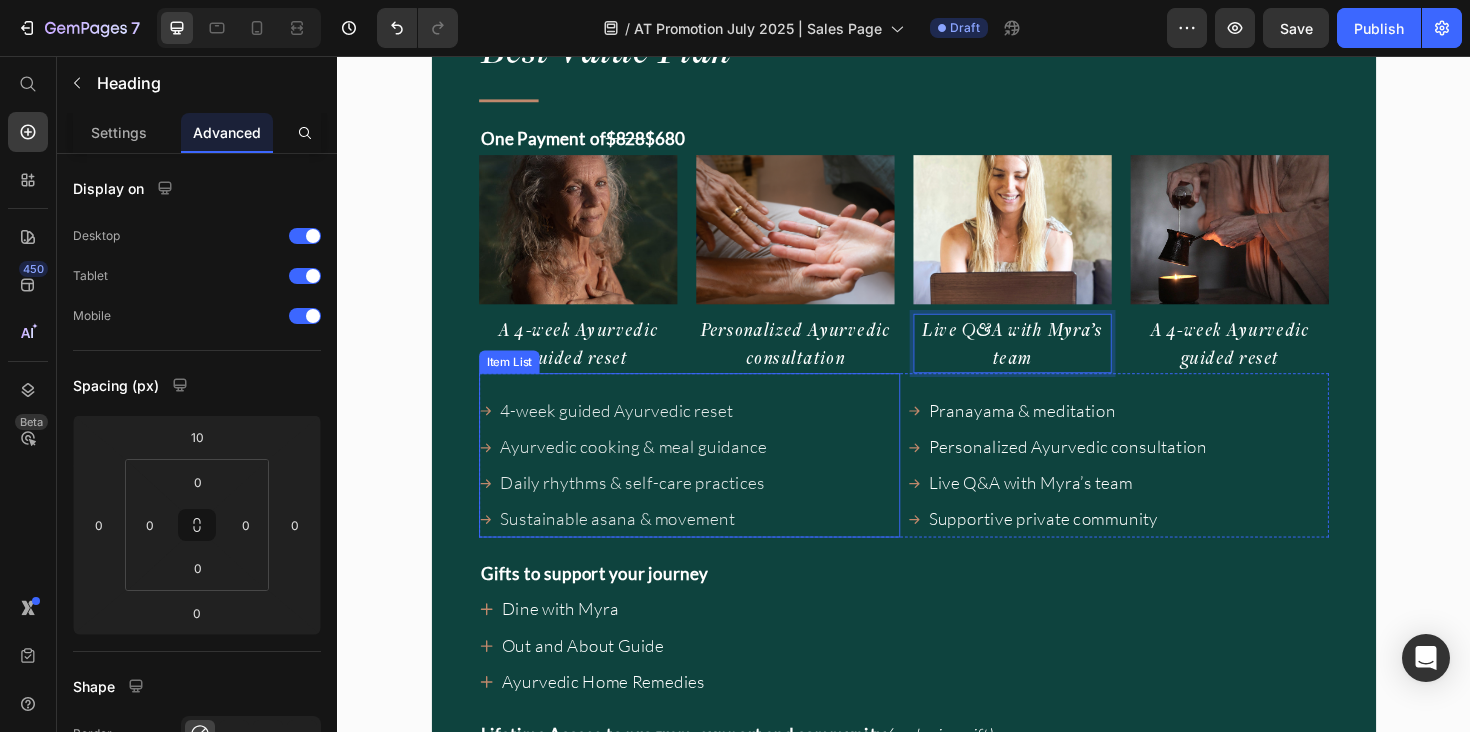 click on "Daily rhythms & self-care practices" at bounding box center (650, 508) 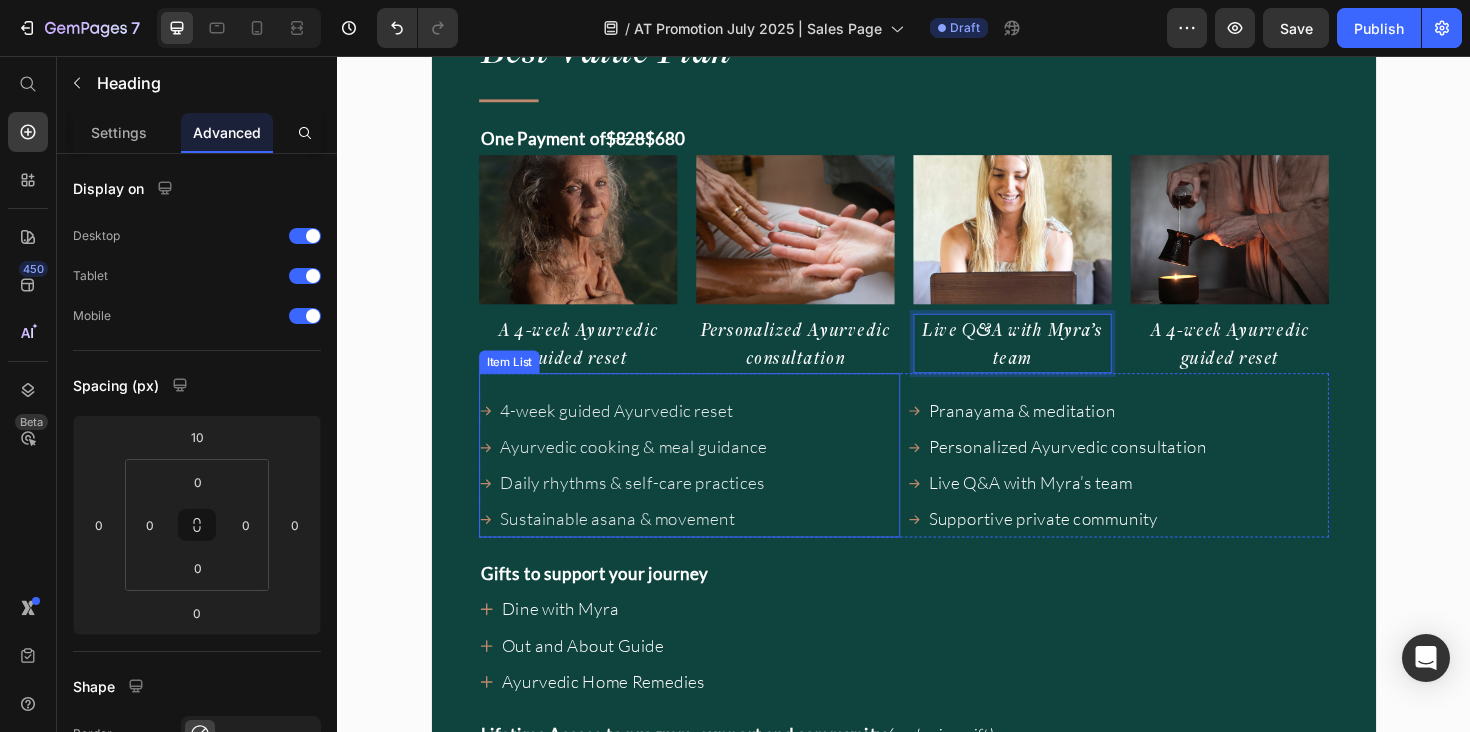 click on "Daily rhythms & self-care practices" at bounding box center [650, 508] 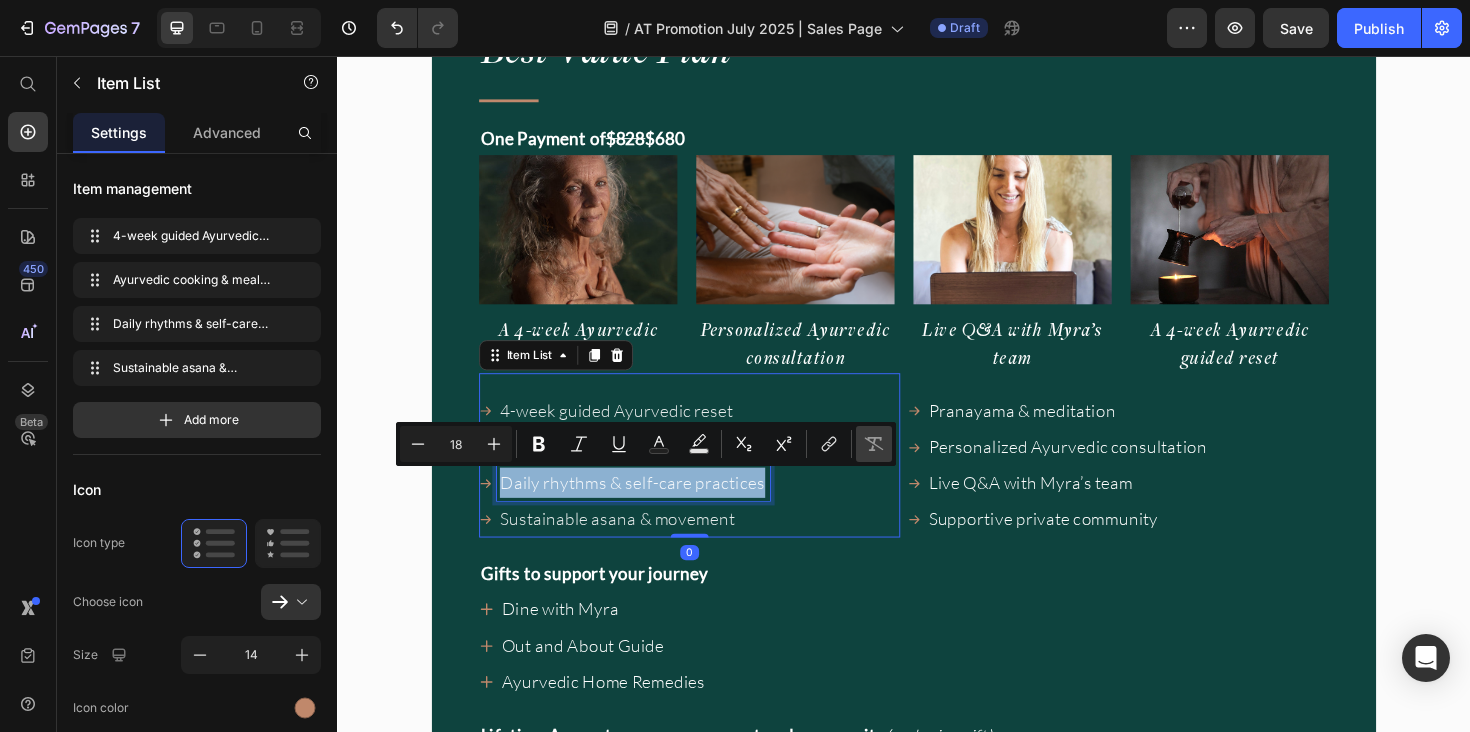 copy on "Daily rhythms & self-care practices" 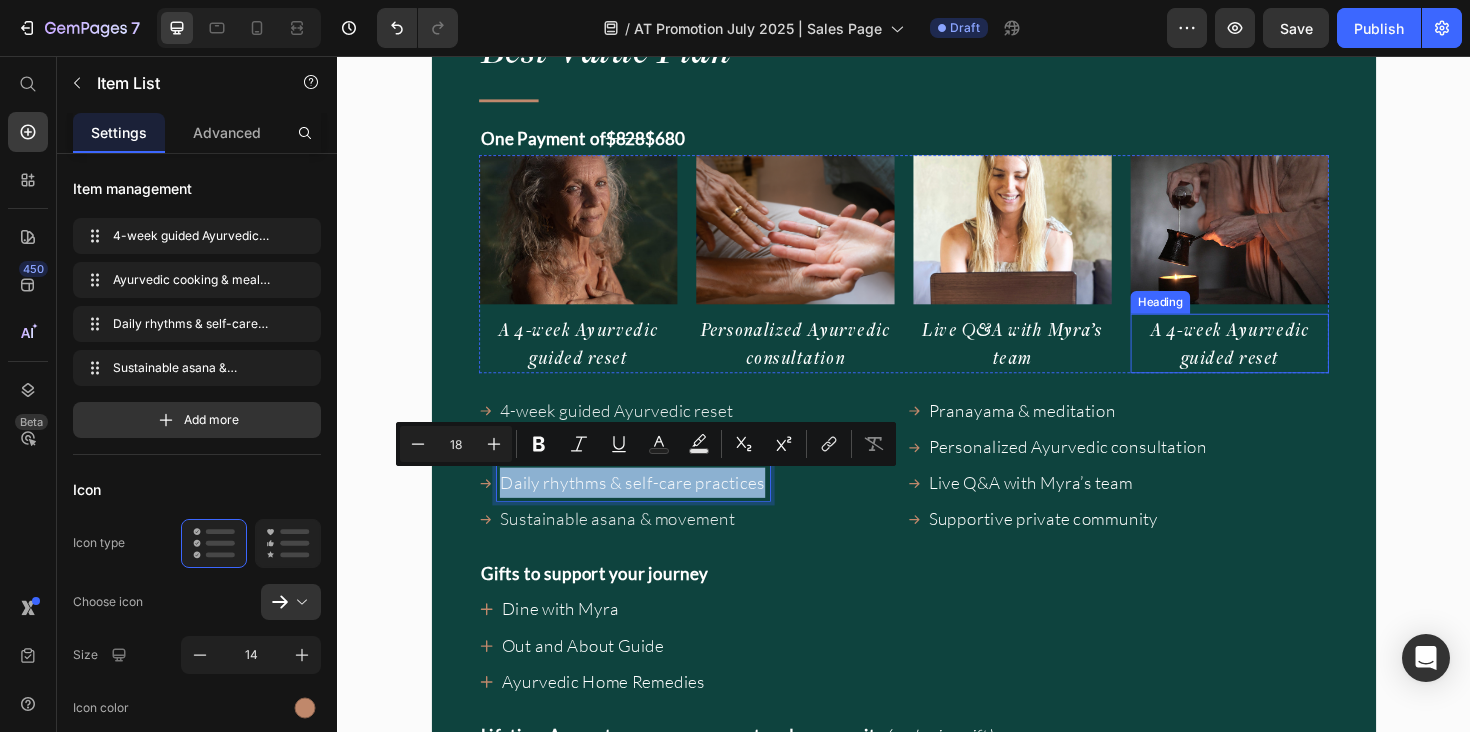 click on "A 4-week Ayurvedic guided reset" at bounding box center (1282, 360) 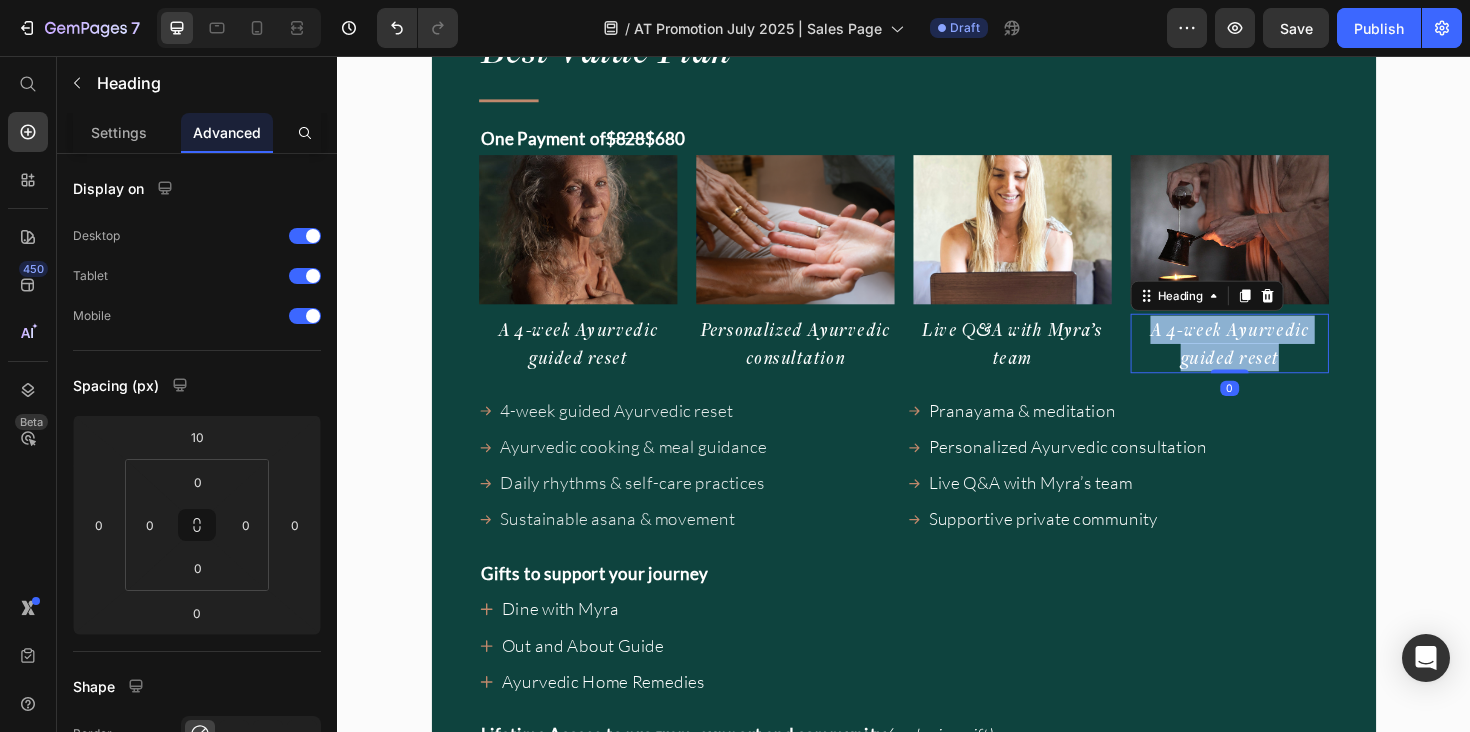 click on "A 4-week Ayurvedic guided reset" at bounding box center (1282, 360) 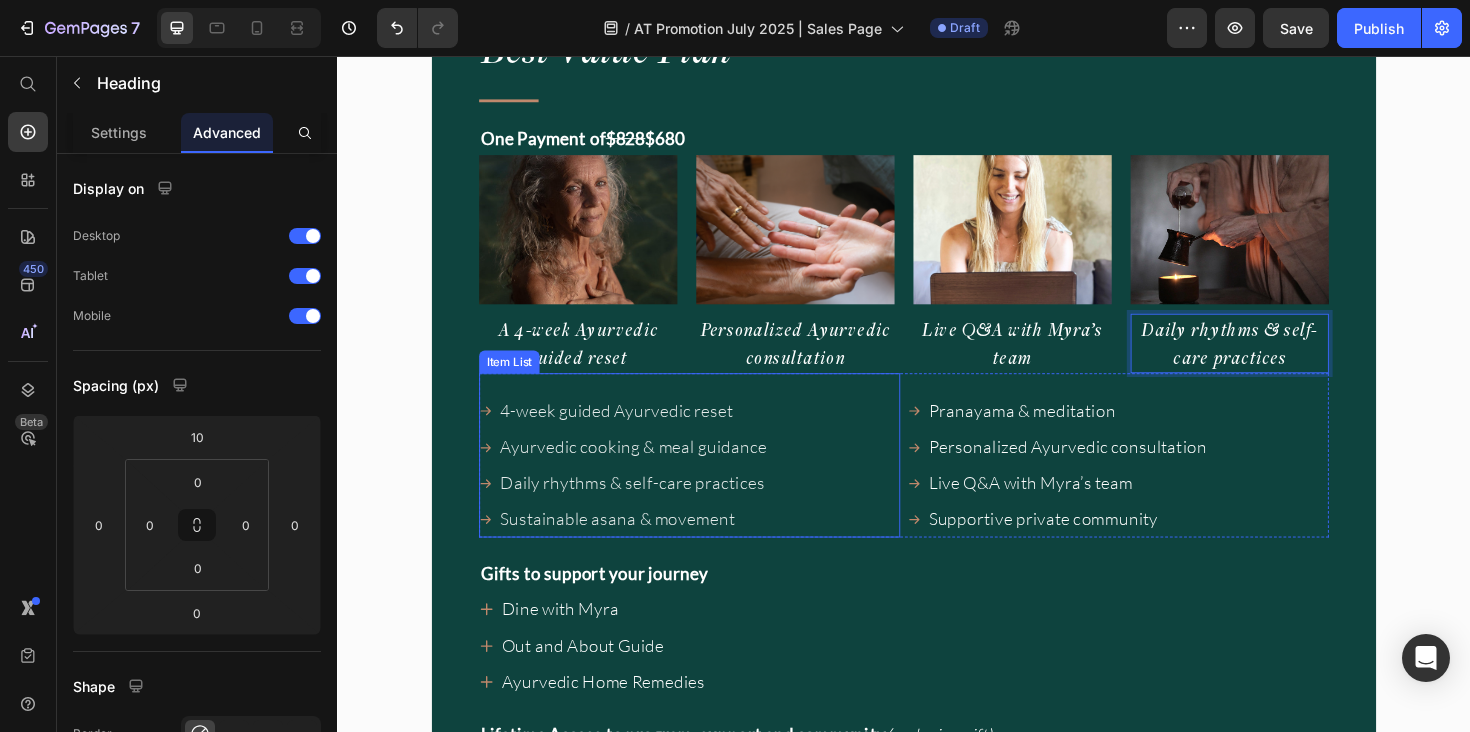 click on "4-week guided Ayurvedic reset
Ayurvedic cooking & meal guidance
Daily rhythms & self-care practices
Sustainable asana & movement" at bounding box center (710, 489) 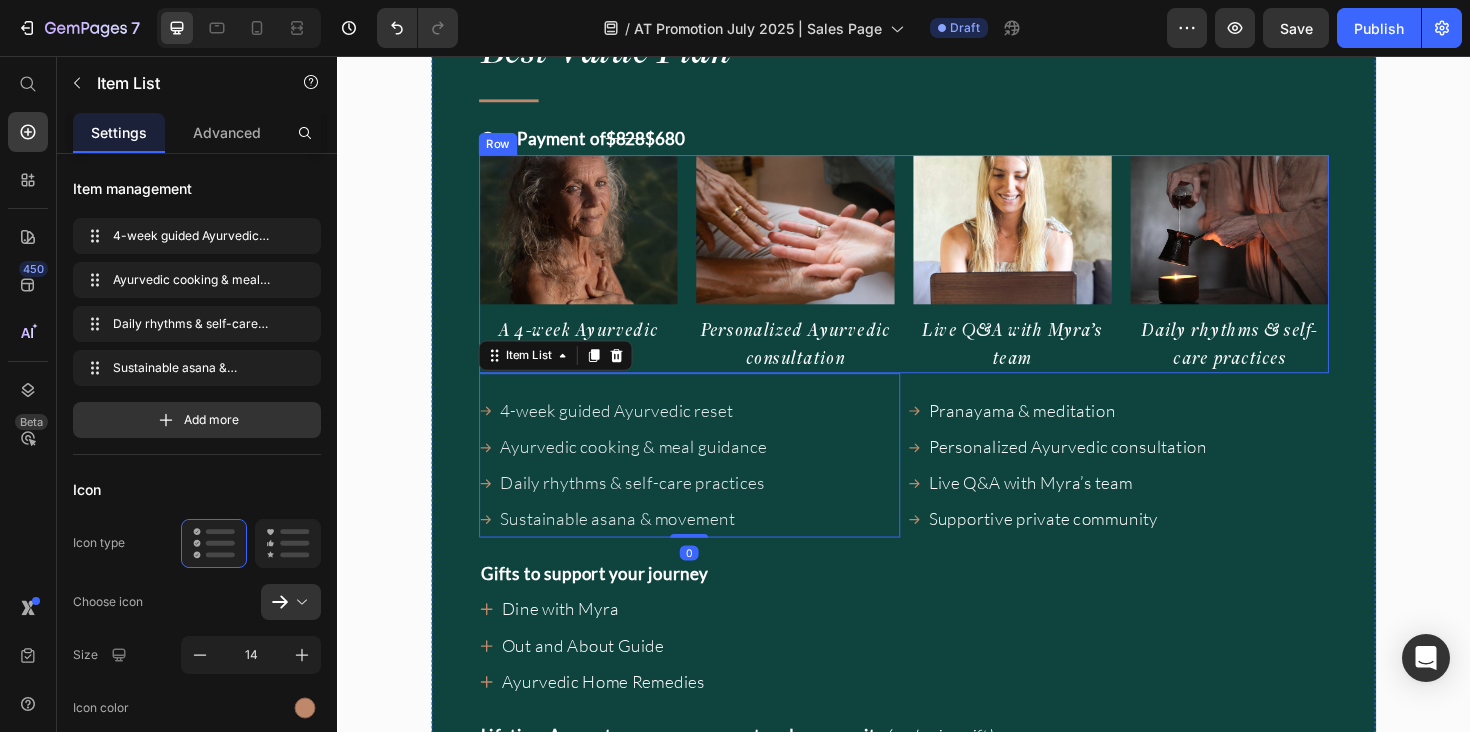 click on "Image A 4-week Ayurvedic guided reset Heading Image Personalized Ayurvedic consultation Heading Image ⁠⁠⁠⁠⁠⁠⁠ Live Q&A with Myra’s team Heading Image ⁠⁠⁠⁠⁠⁠⁠ Daily rhythms & self-care practices Heading Row" at bounding box center (937, 276) 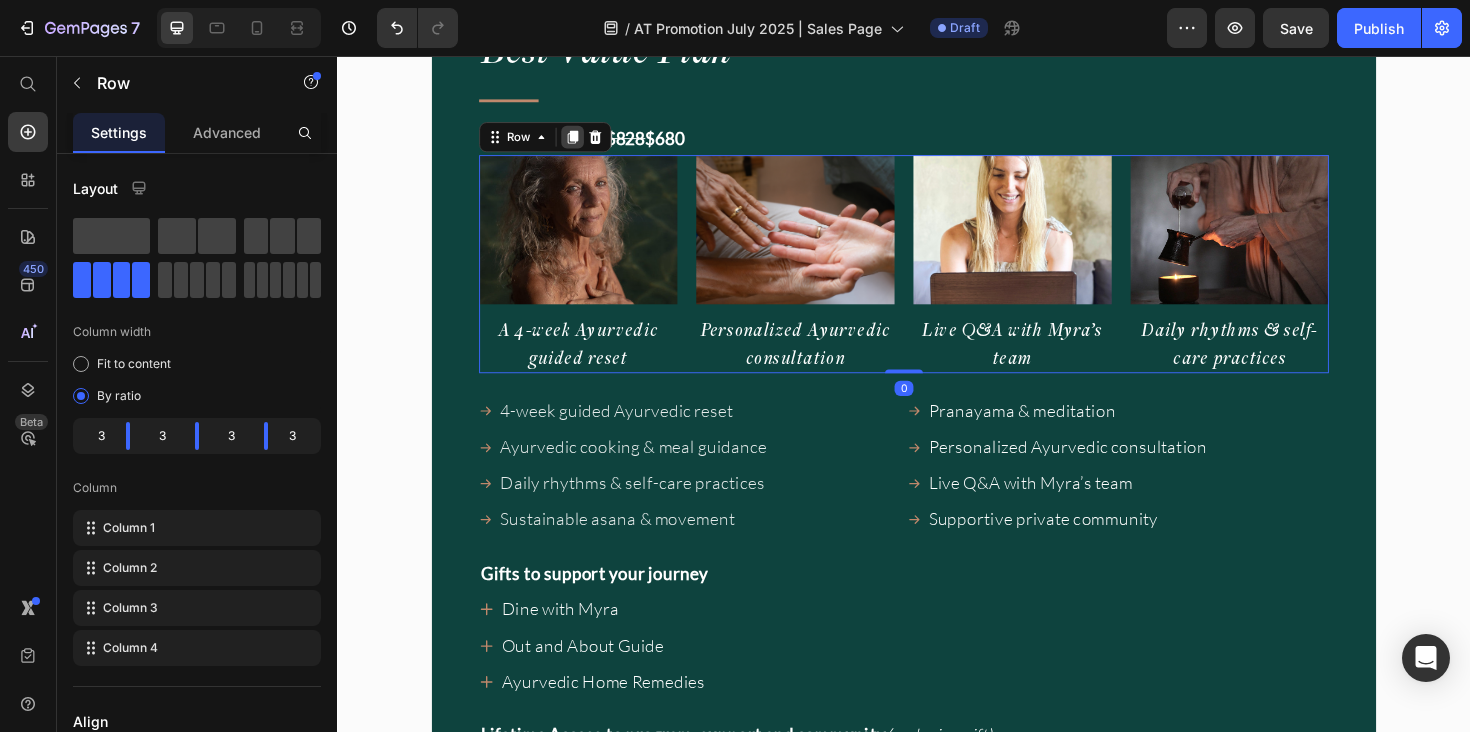 click 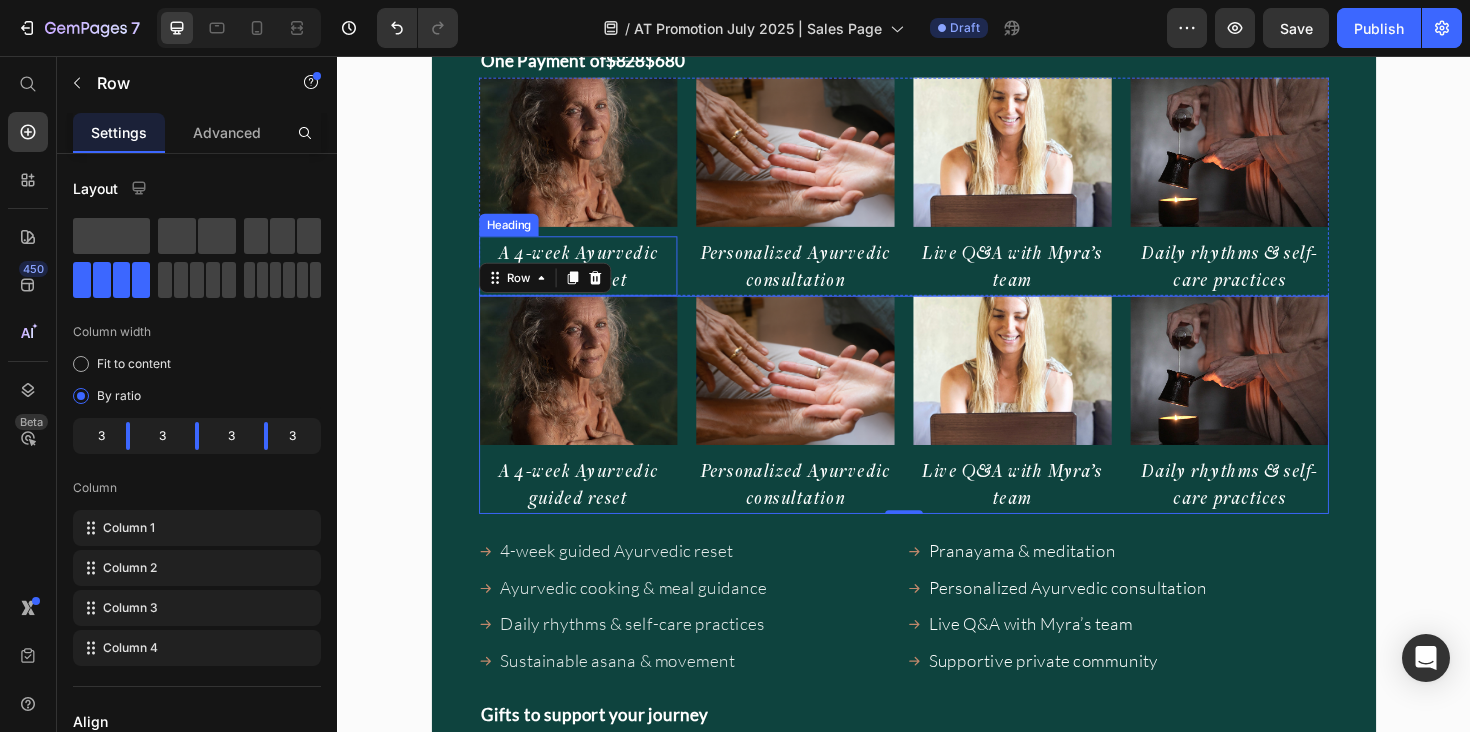 scroll, scrollTop: 17355, scrollLeft: 0, axis: vertical 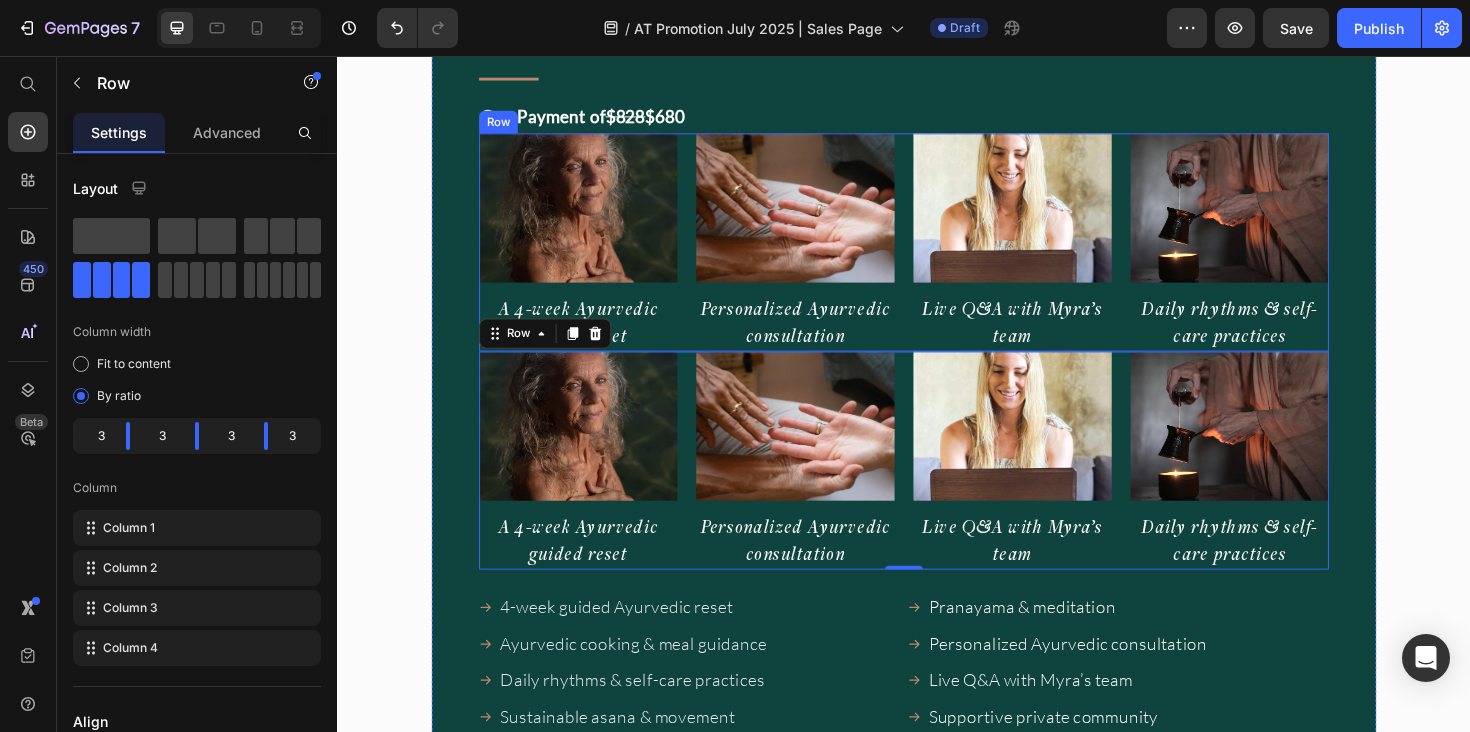 click on "Image A 4-week Ayurvedic guided reset Heading Image Personalized Ayurvedic consultation Heading Image ⁠⁠⁠⁠⁠⁠⁠ Live Q&A with Myra’s team Heading Image ⁠⁠⁠⁠⁠⁠⁠ Daily rhythms & self-care practices Heading Row" at bounding box center [937, 253] 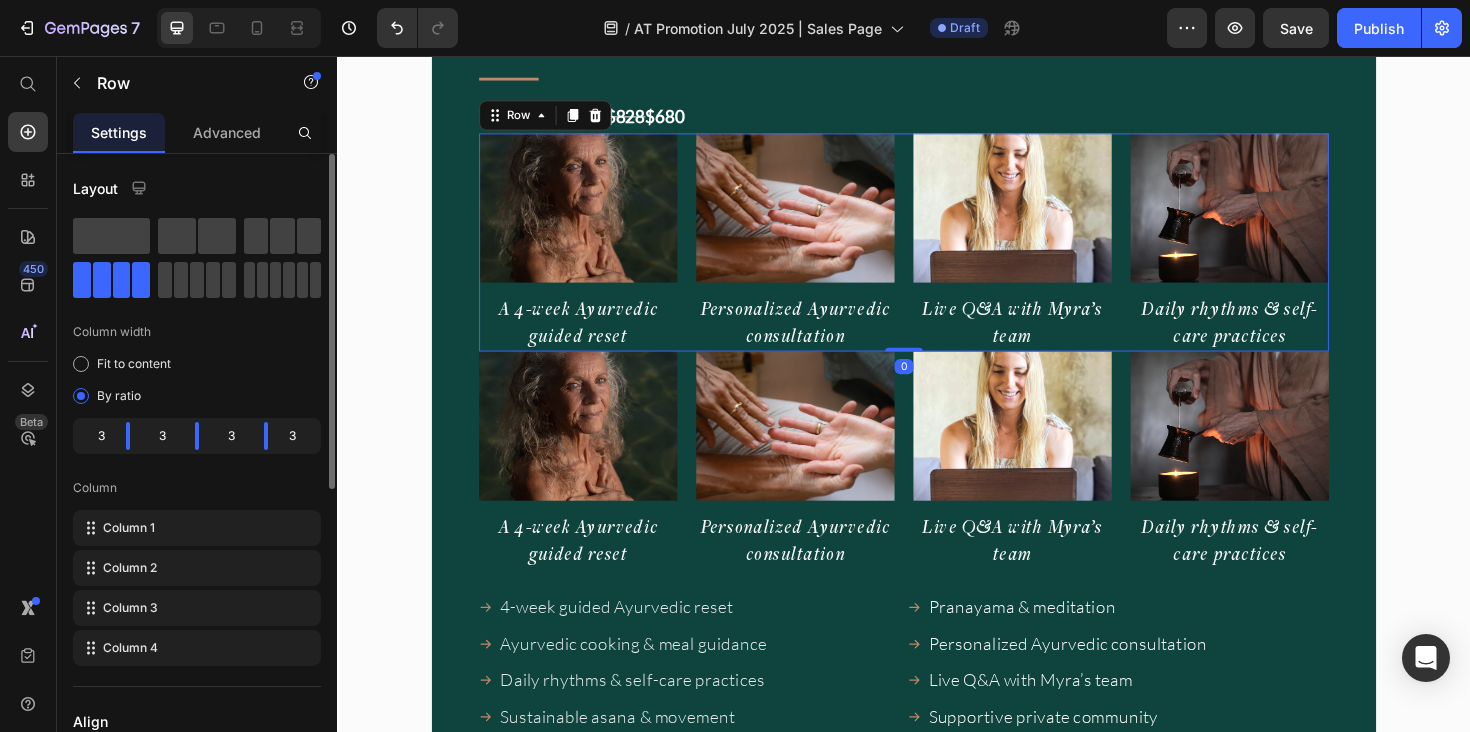 click on "Advanced" at bounding box center [227, 132] 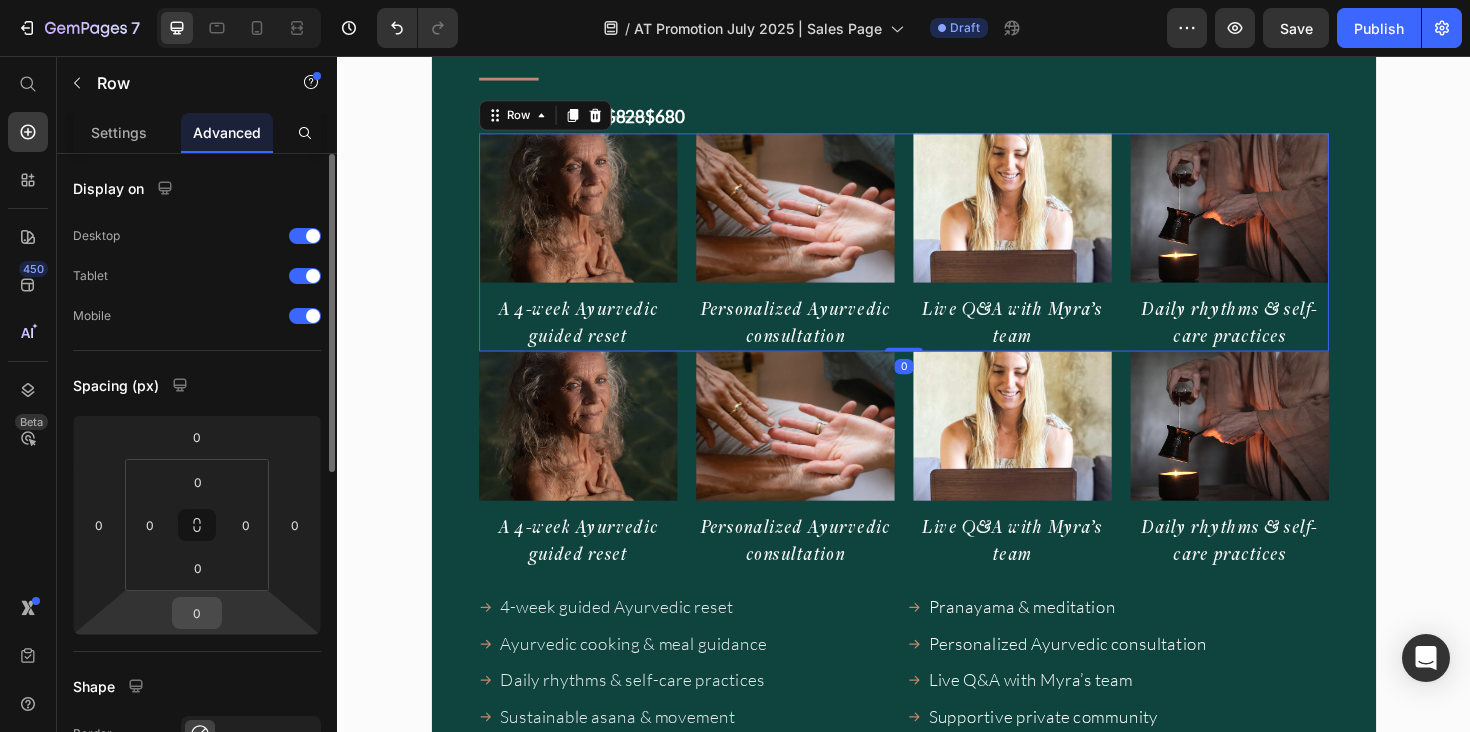 click on "0" at bounding box center [197, 613] 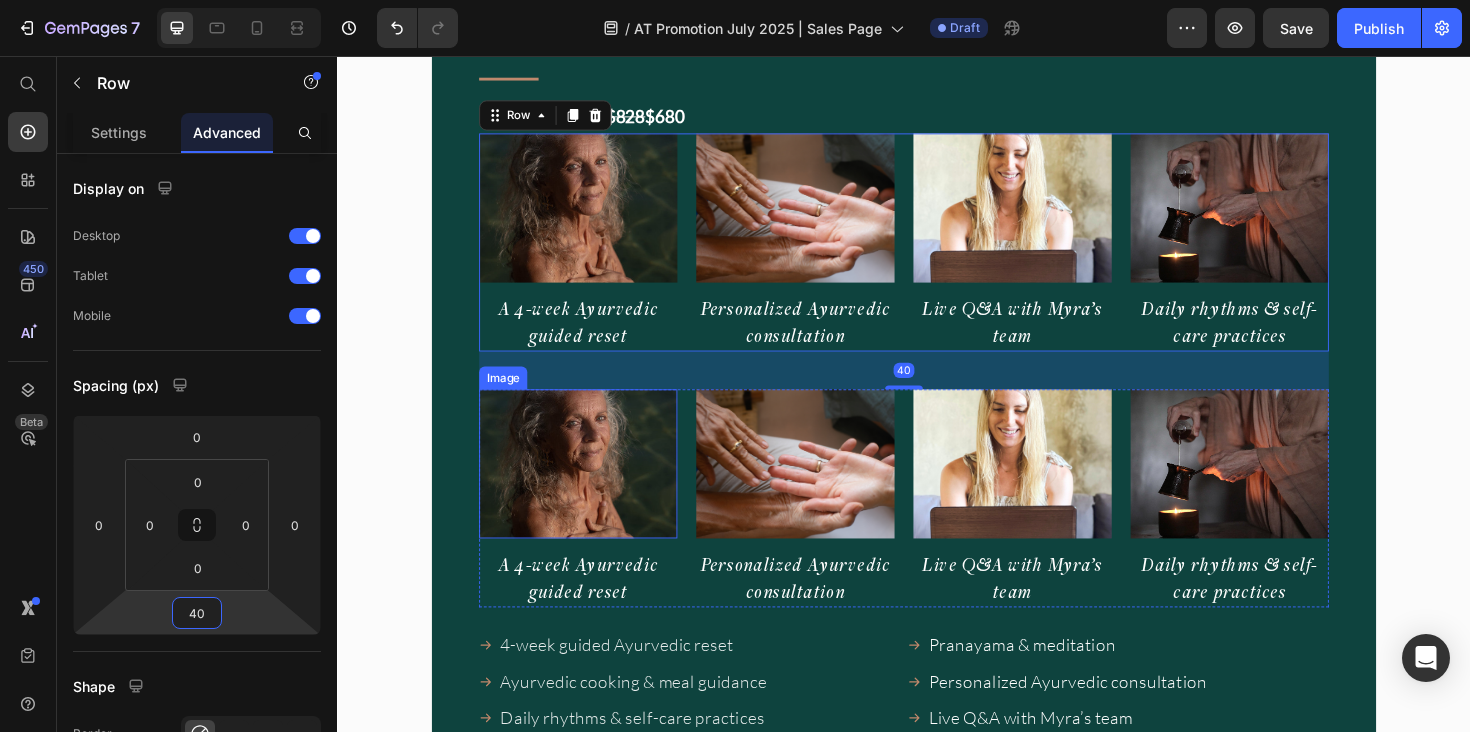 type on "4" 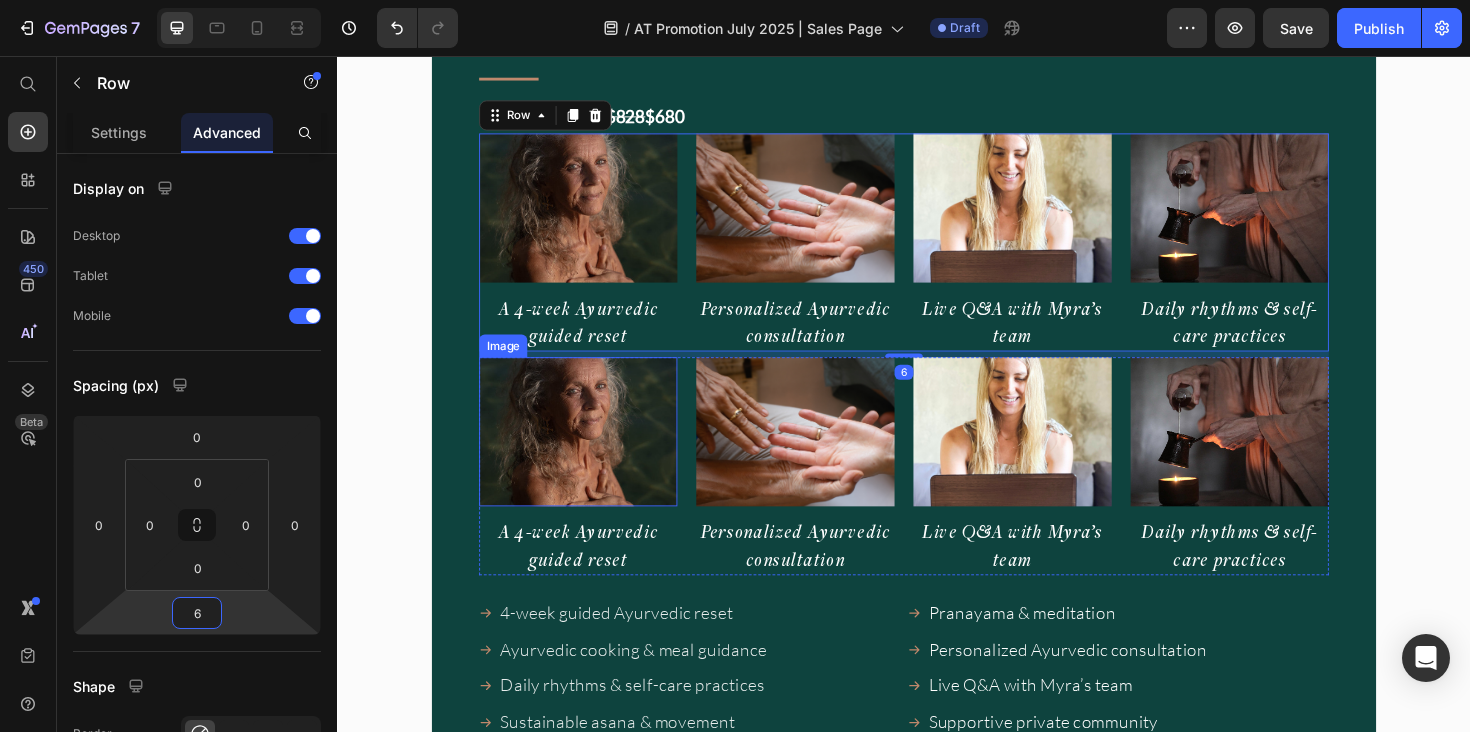 type on "60" 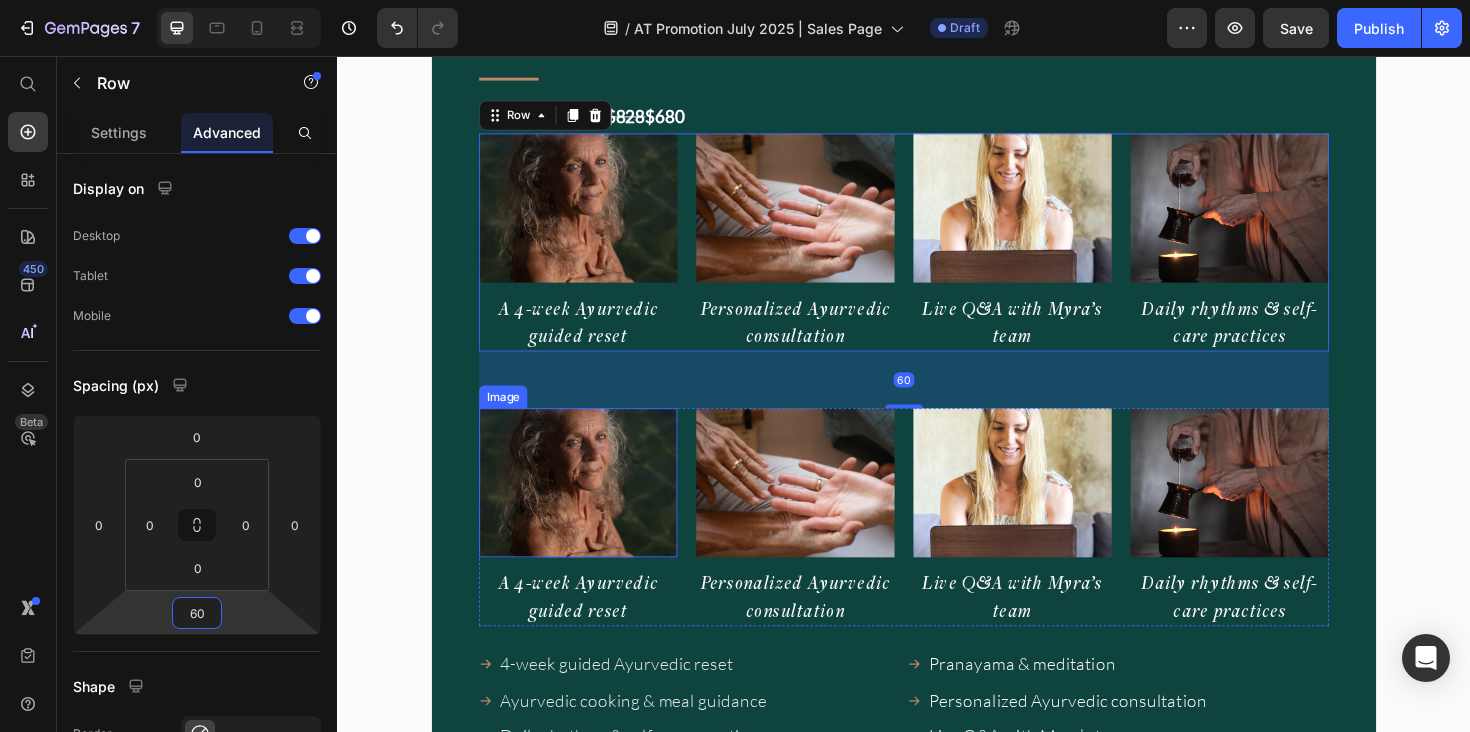click on "Best Value Plan Heading                Title Line One Payment of  $828  $680  Text Block Image A 4-week Ayurvedic guided reset Heading Image Personalized Ayurvedic consultation Heading Image ⁠⁠⁠⁠⁠⁠⁠ Live Q&A with Myra’s team Heading Image ⁠⁠⁠⁠⁠⁠⁠ Daily rhythms & self-care practices Heading Row   60 Image A 4-week Ayurvedic guided reset Heading Image Personalized Ayurvedic consultation Heading Image Live Q&A with Myra’s team Heading Image Daily rhythms & self-care practices Heading Row
4-week guided Ayurvedic reset
Ayurvedic cooking & meal guidance
Daily rhythms & self-care practices
Sustainable asana & movement Item List
Pranayama & meditation
Personalized Ayurvedic consultation
Live Q&A with Myra’s team
Supportive private community Item List Row Gifts to support your journey Text Block
Dine with Myra" at bounding box center [937, 699] 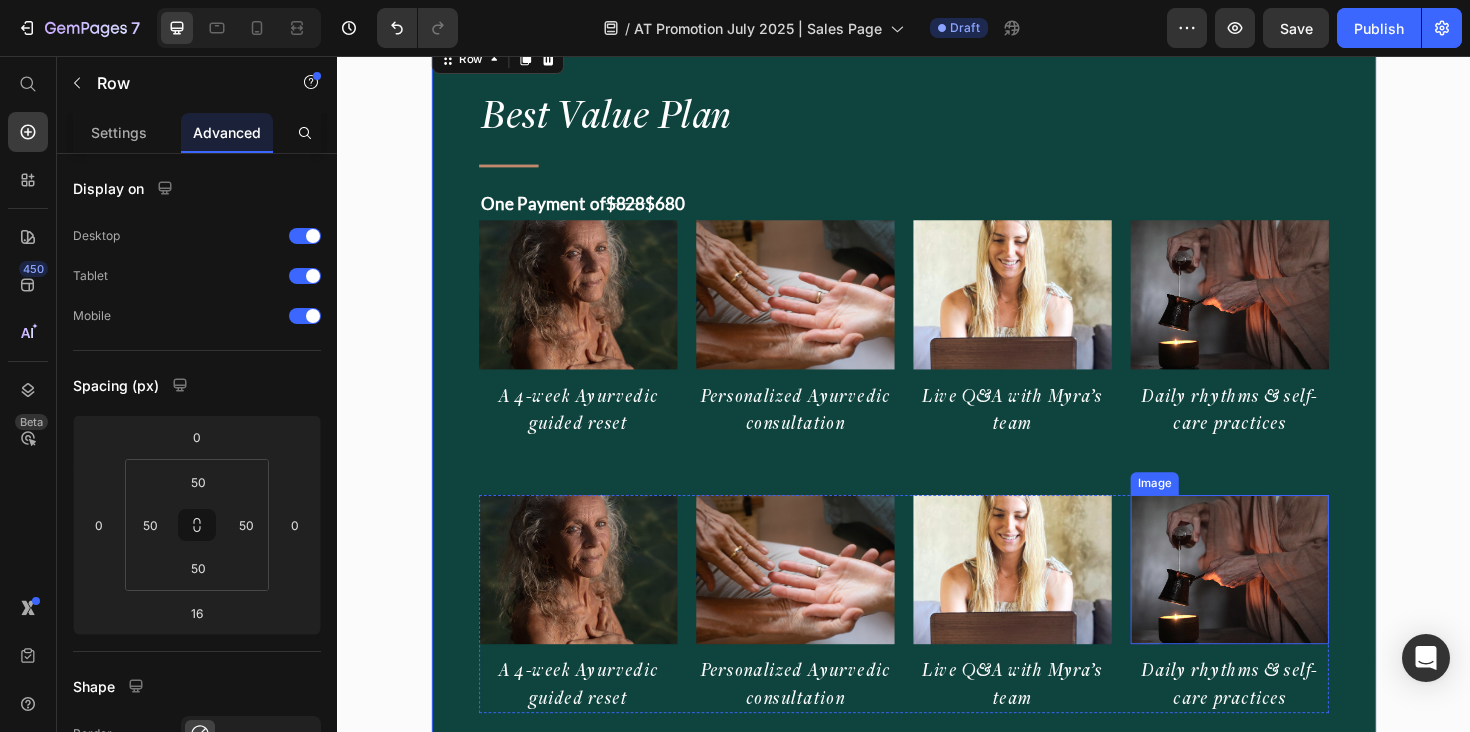 scroll, scrollTop: 17274, scrollLeft: 0, axis: vertical 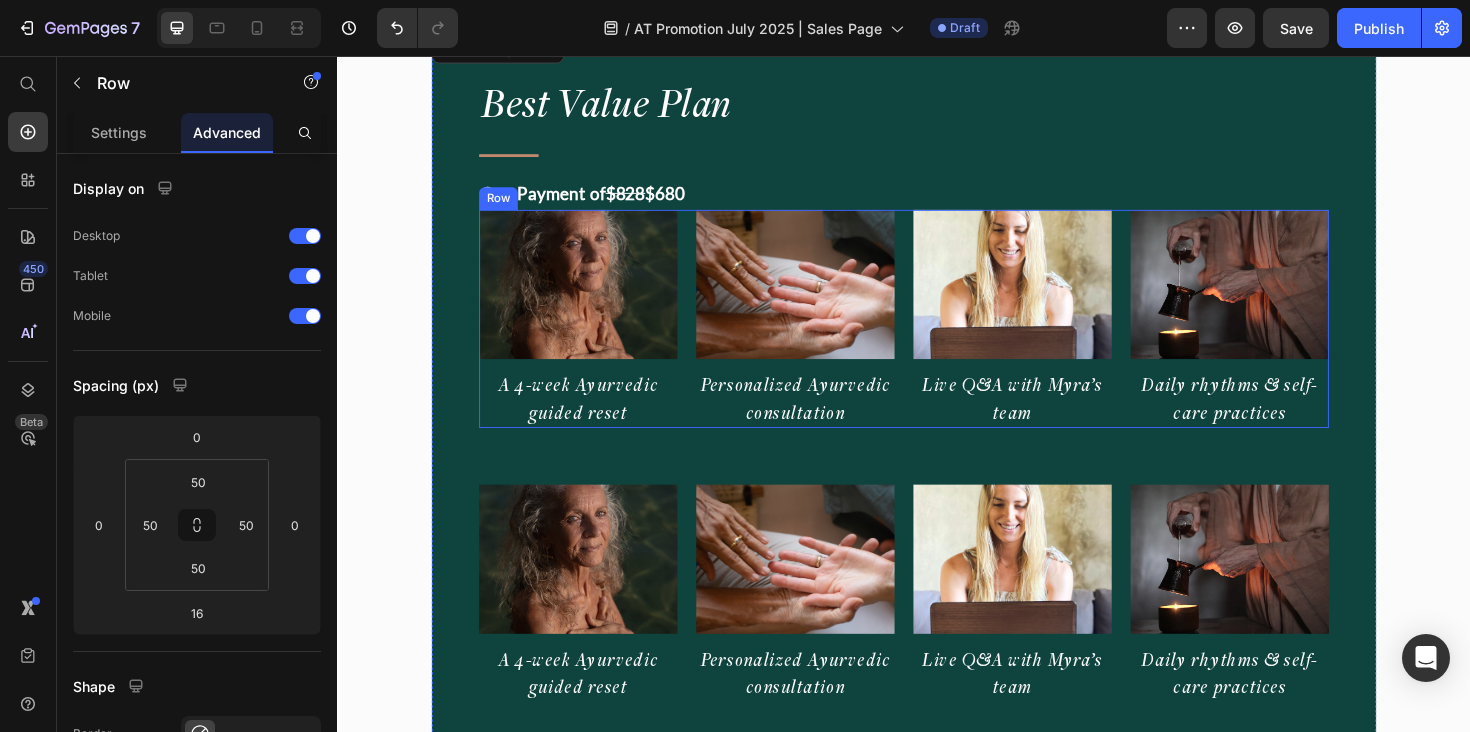 click on "Image A 4-week Ayurvedic guided reset Heading Image Personalized Ayurvedic consultation Heading Image ⁠⁠⁠⁠⁠⁠⁠ Live Q&A with Myra’s team Heading Image ⁠⁠⁠⁠⁠⁠⁠ Daily rhythms & self-care practices Heading Row" at bounding box center [937, 334] 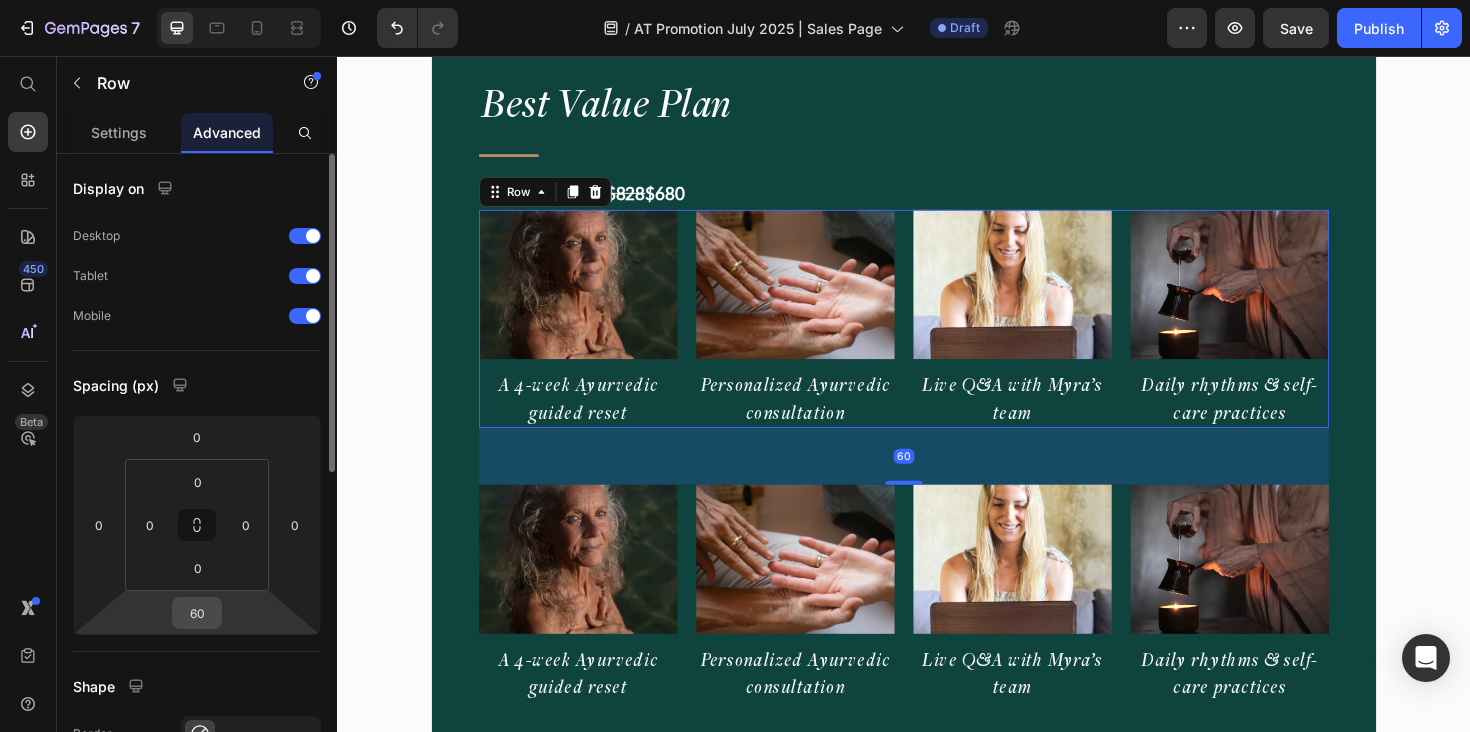 click on "60" at bounding box center (197, 613) 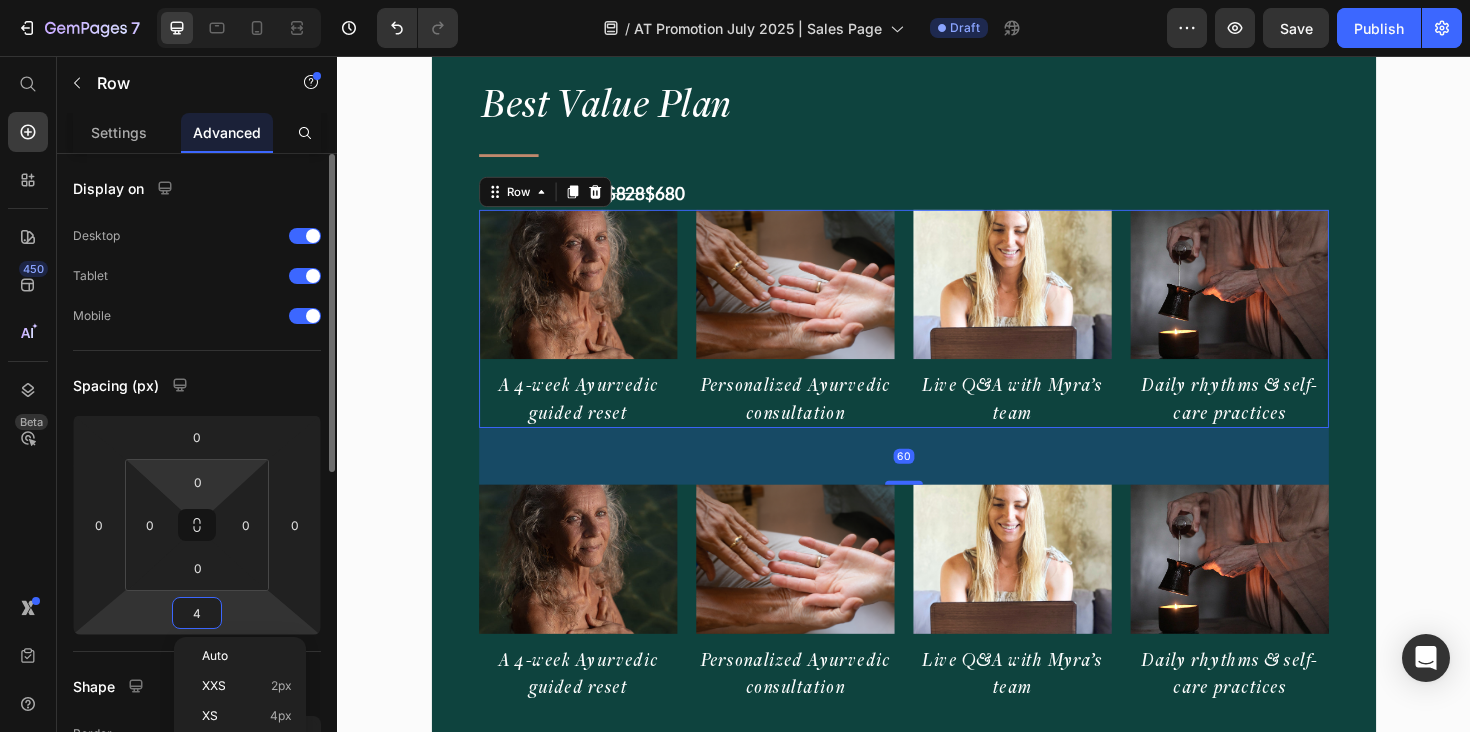 type on "40" 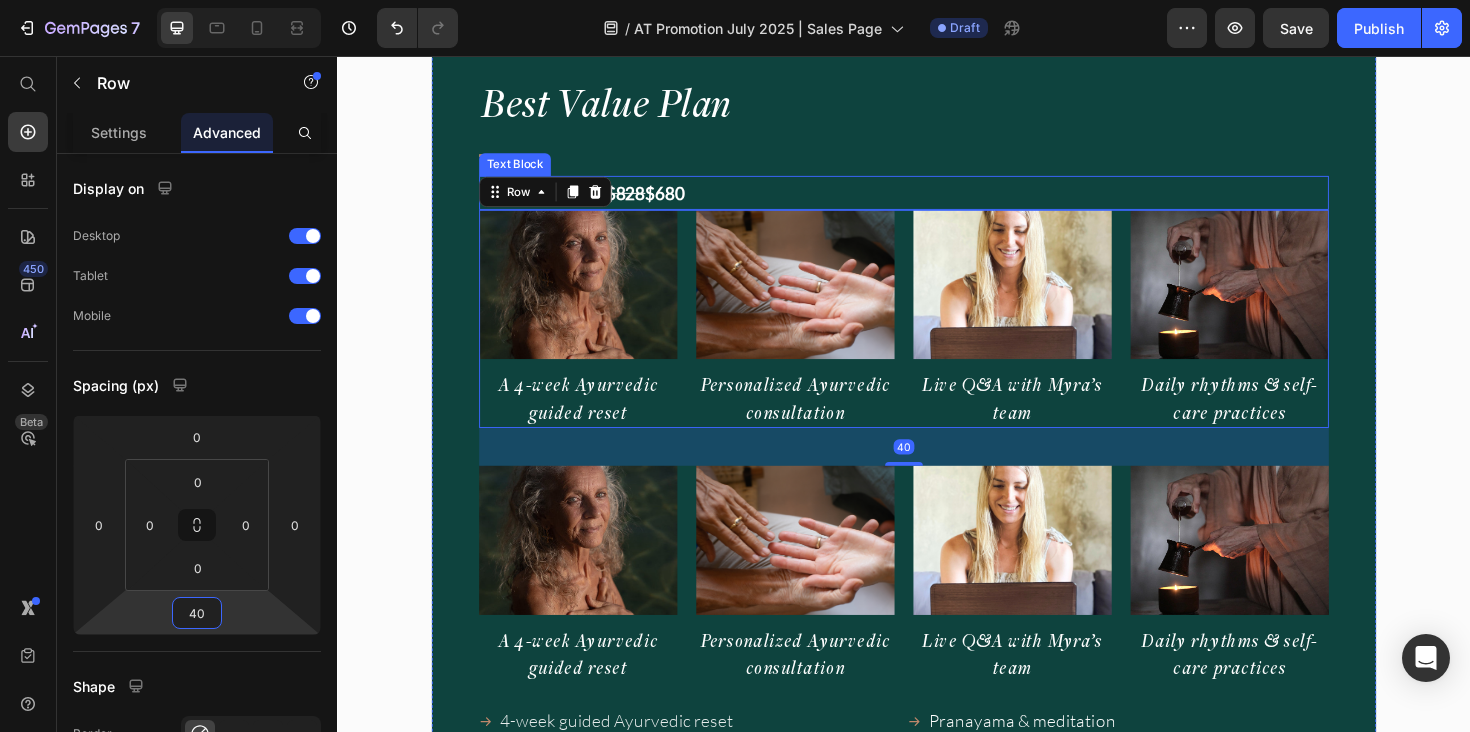 click on "One Payment of  $828  $680" at bounding box center [937, 201] 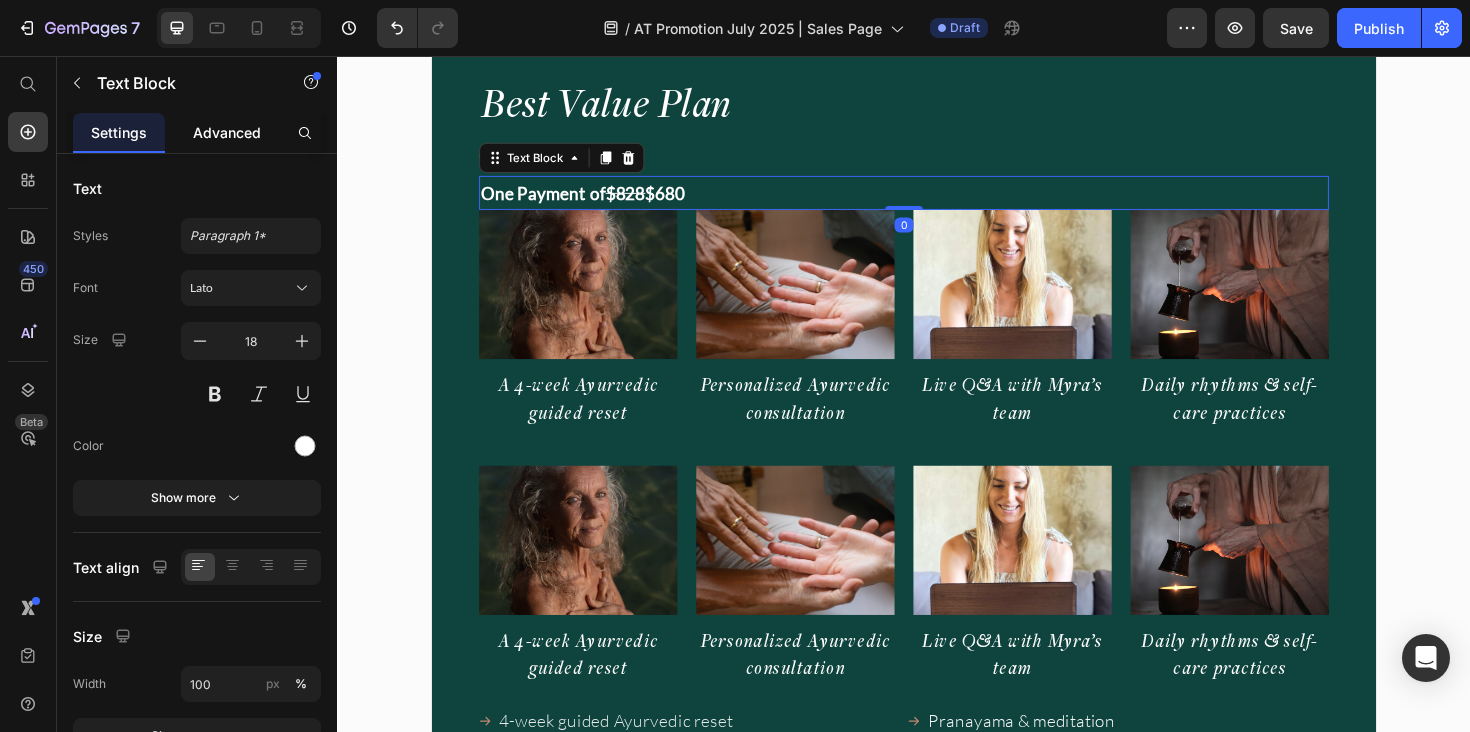 click on "Advanced" at bounding box center [227, 132] 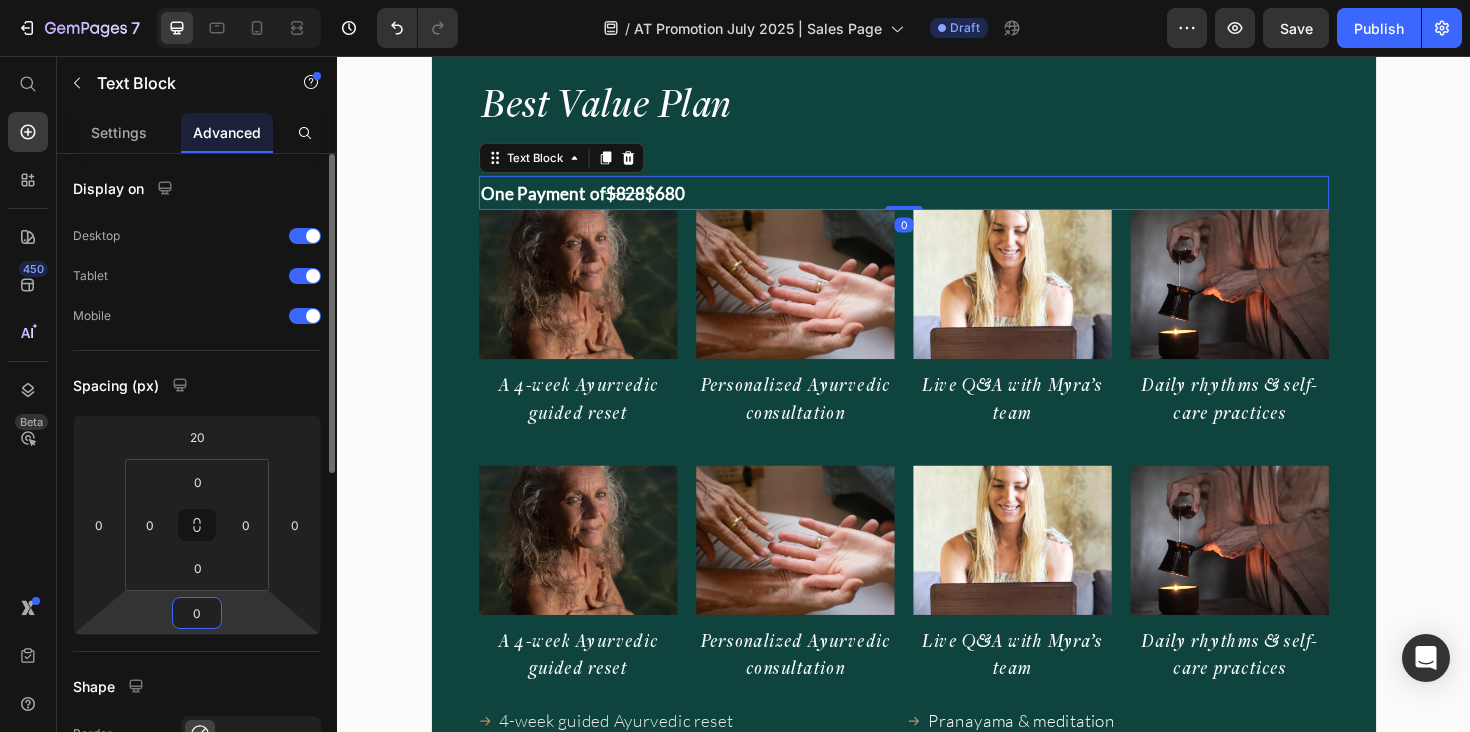 click on "0" at bounding box center [197, 613] 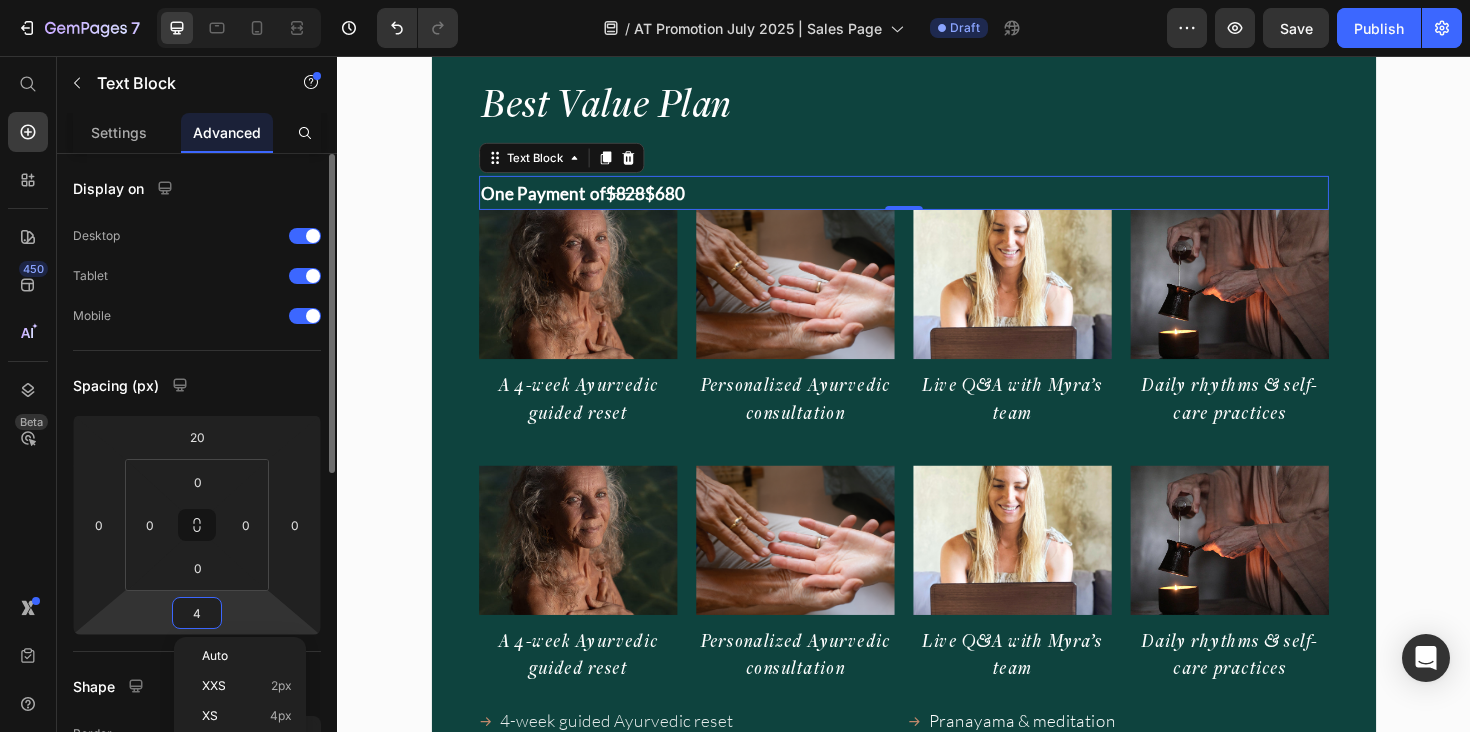 type on "40" 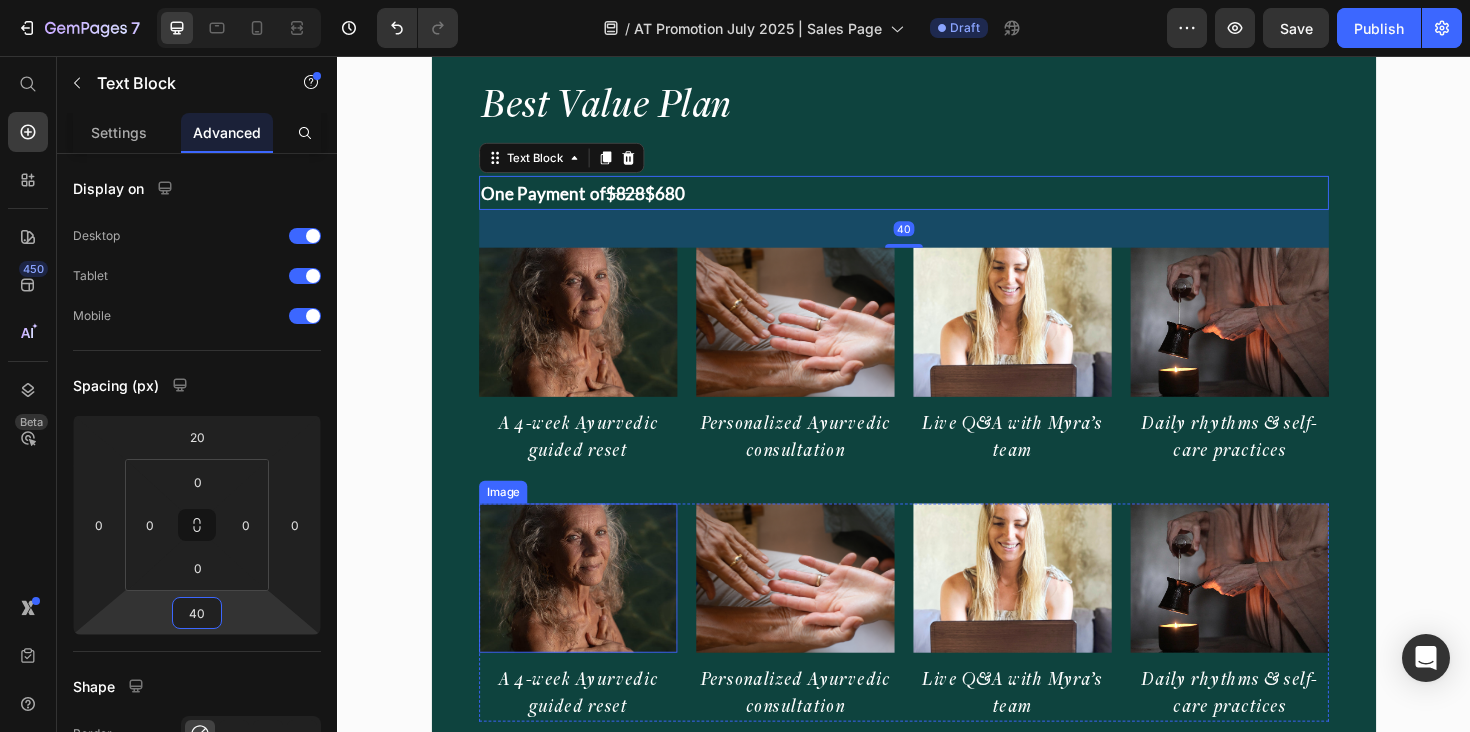 click on "Best Value Plan Heading                Title Line One Payment of  $828  $680  Text Block   40 Image A 4-week Ayurvedic guided reset Heading Image Personalized Ayurvedic consultation Heading Image ⁠⁠⁠⁠⁠⁠⁠ Live Q&A with Myra’s team Heading Image ⁠⁠⁠⁠⁠⁠⁠ Daily rhythms & self-care practices Heading Row Image A 4-week Ayurvedic guided reset Heading Image Personalized Ayurvedic consultation Heading Image Live Q&A with Myra’s team Heading Image Daily rhythms & self-care practices Heading Row
4-week guided Ayurvedic reset
Ayurvedic cooking & meal guidance
Daily rhythms & self-care practices
Sustainable asana & movement Item List
Pranayama & meditation
Personalized Ayurvedic consultation
Live Q&A with Myra’s team
Supportive private community Item List Row Gifts to support your journey Text Block
Dine with Myra" at bounding box center (937, 790) 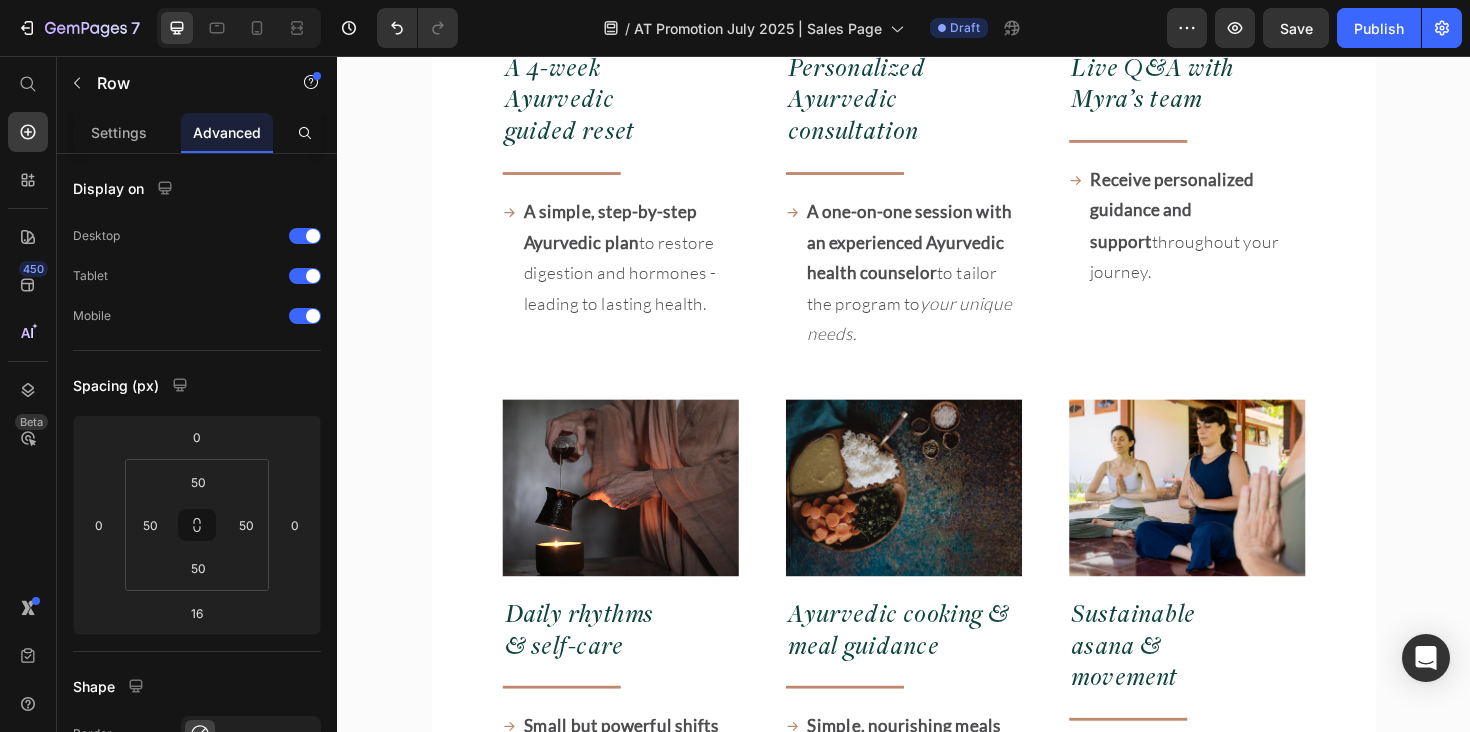 scroll, scrollTop: 12909, scrollLeft: 0, axis: vertical 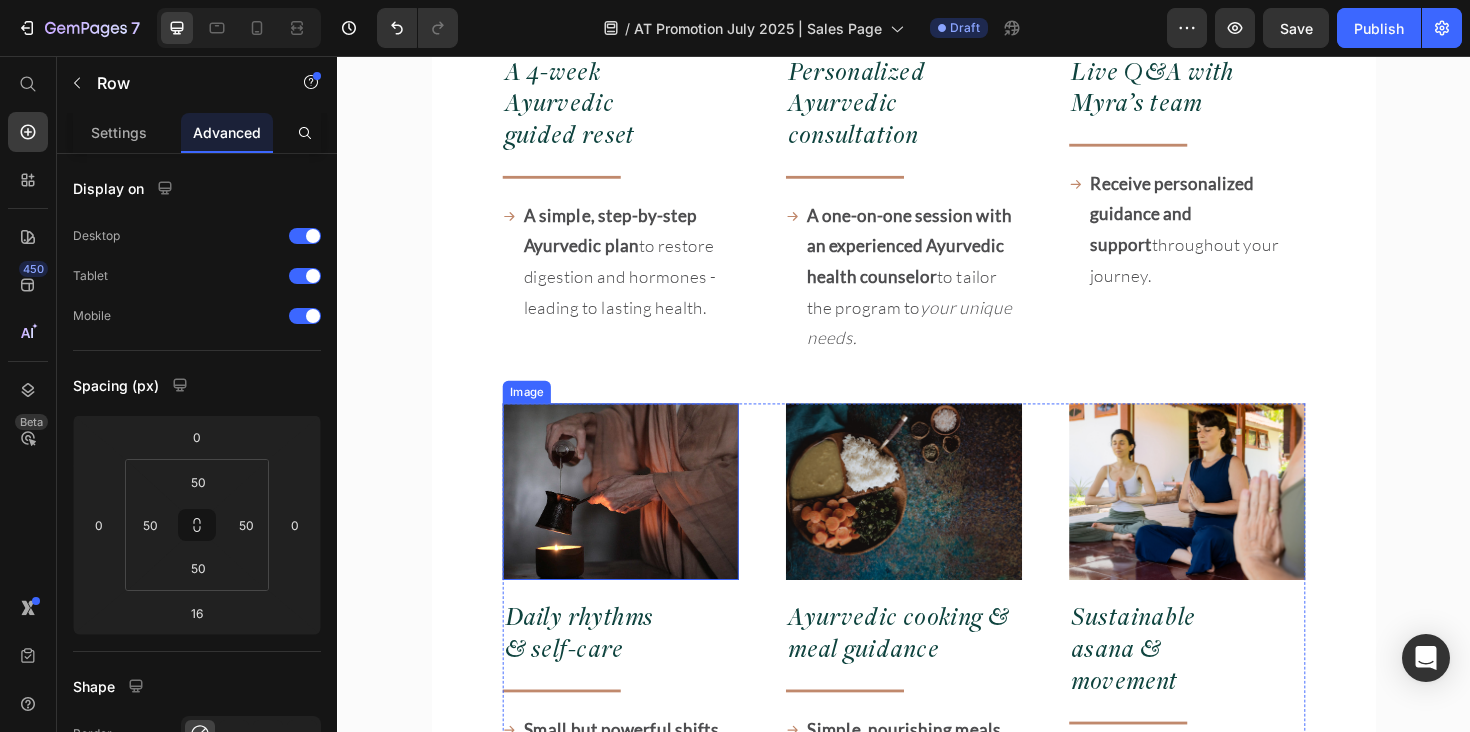 click at bounding box center (937, 518) 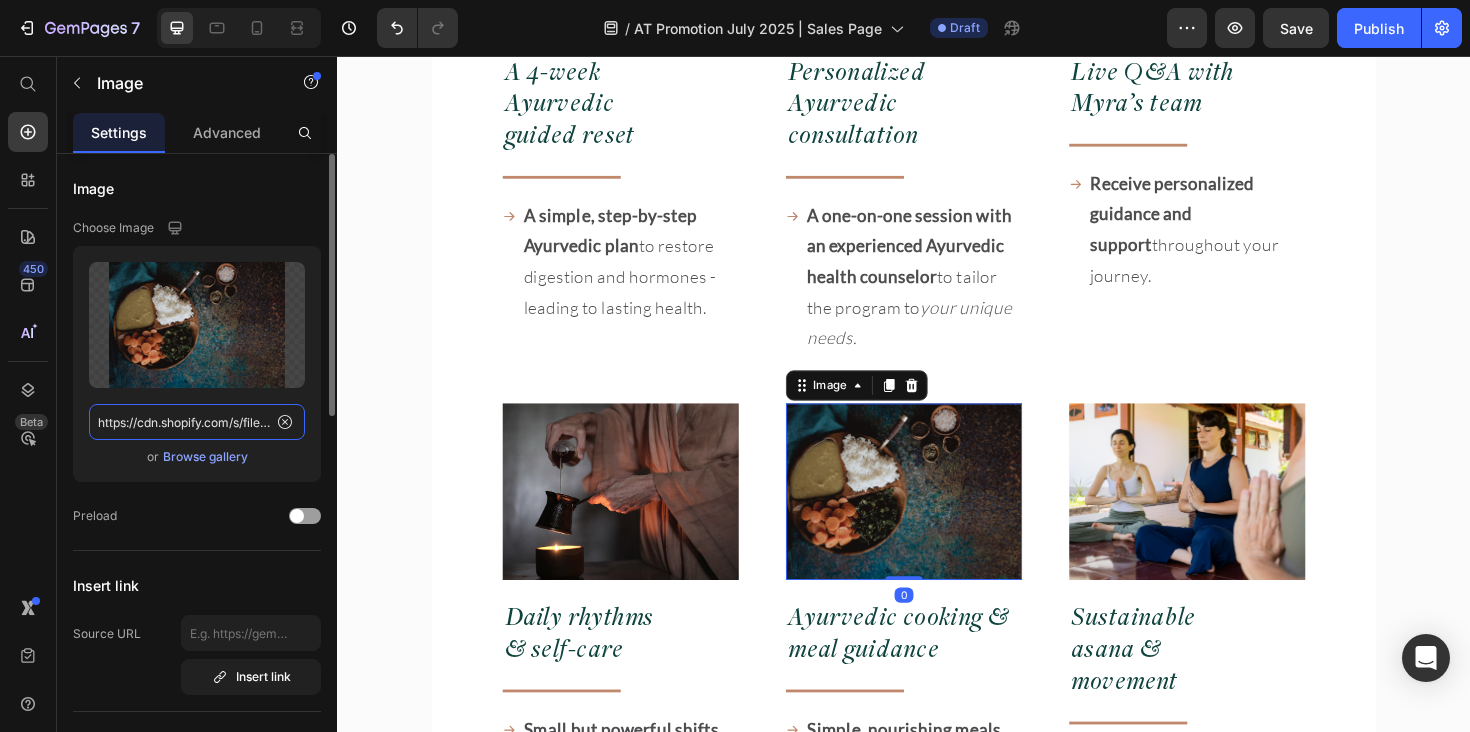 click on "https://cdn.shopify.com/s/files/1/0670/5188/0688/files/gempages_501846031424553952-9c04fafa-0f2c-4601-bd25-83d5b741e5b4.png" 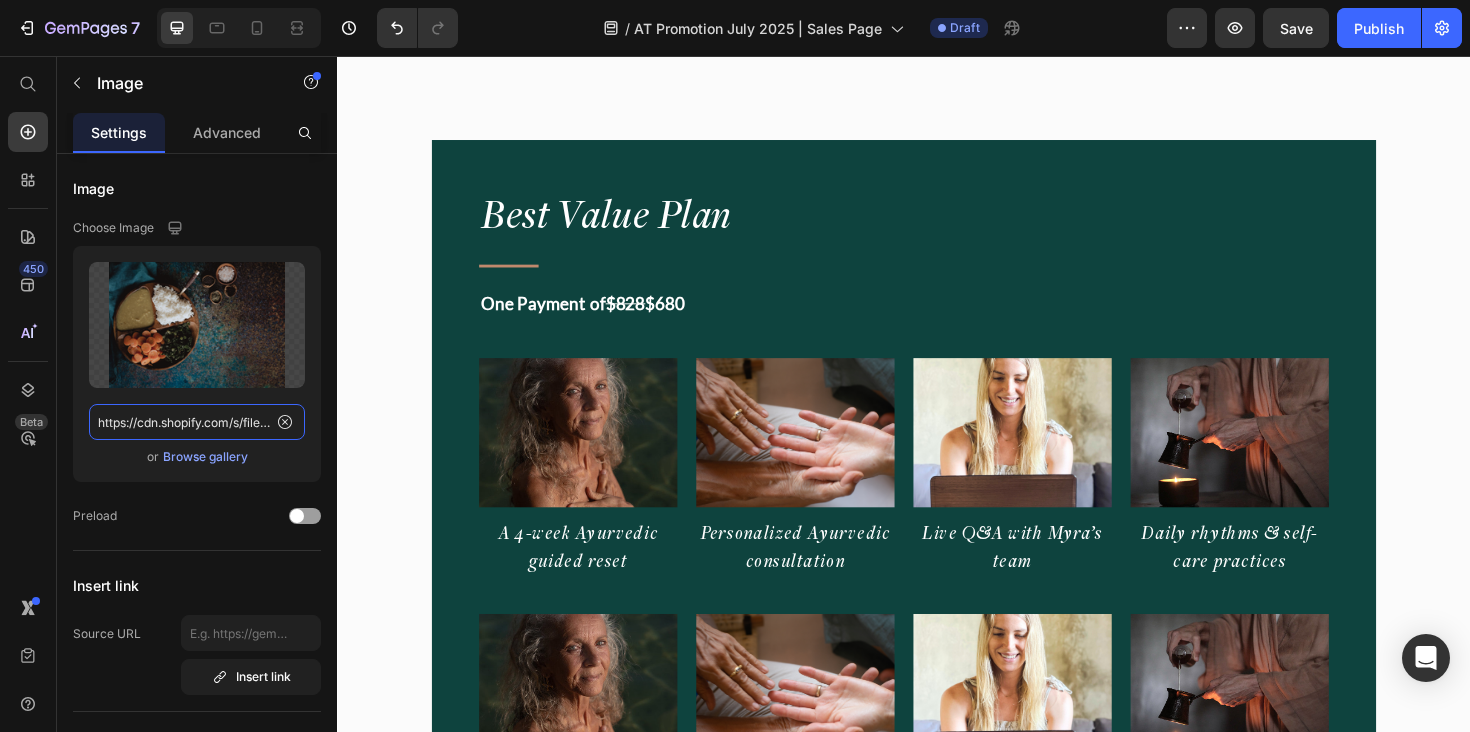 scroll, scrollTop: 17523, scrollLeft: 0, axis: vertical 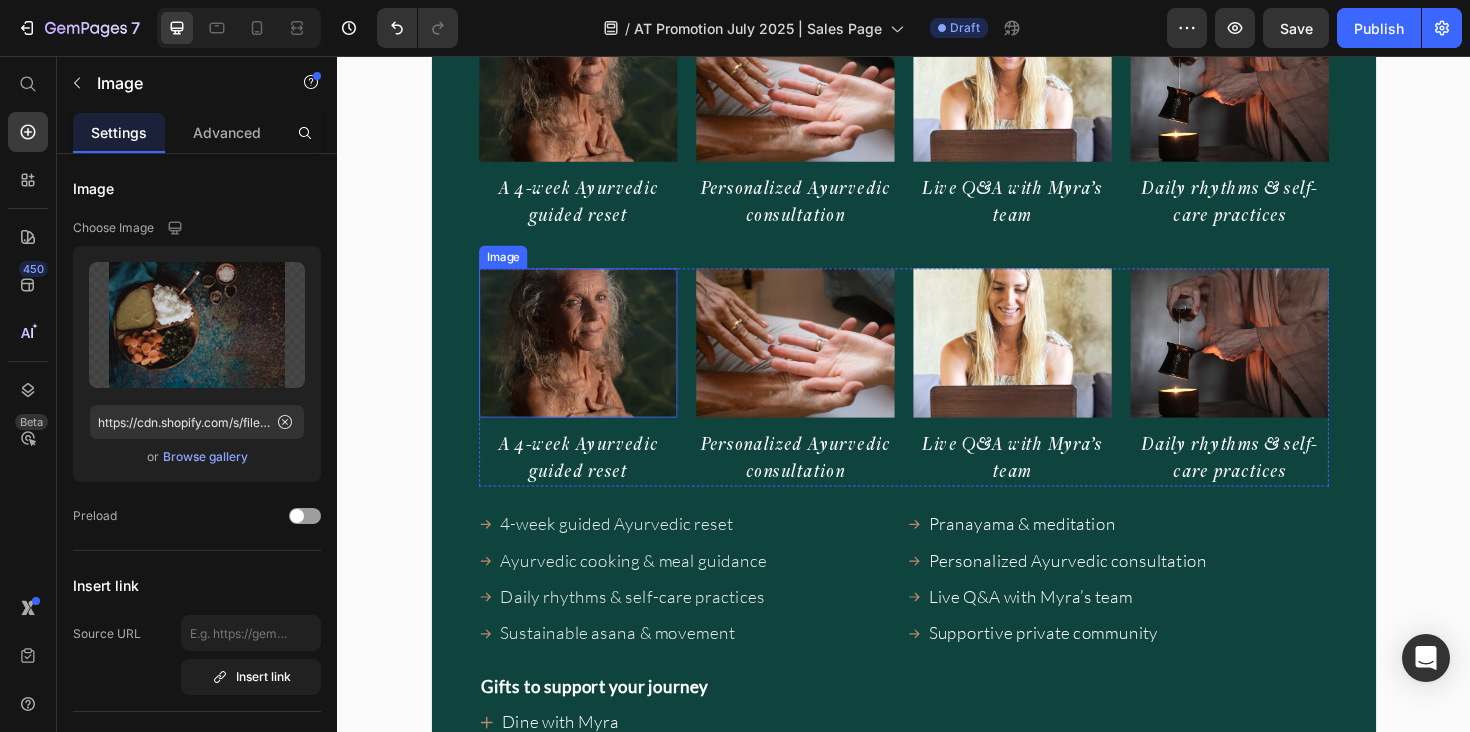 click at bounding box center [592, 360] 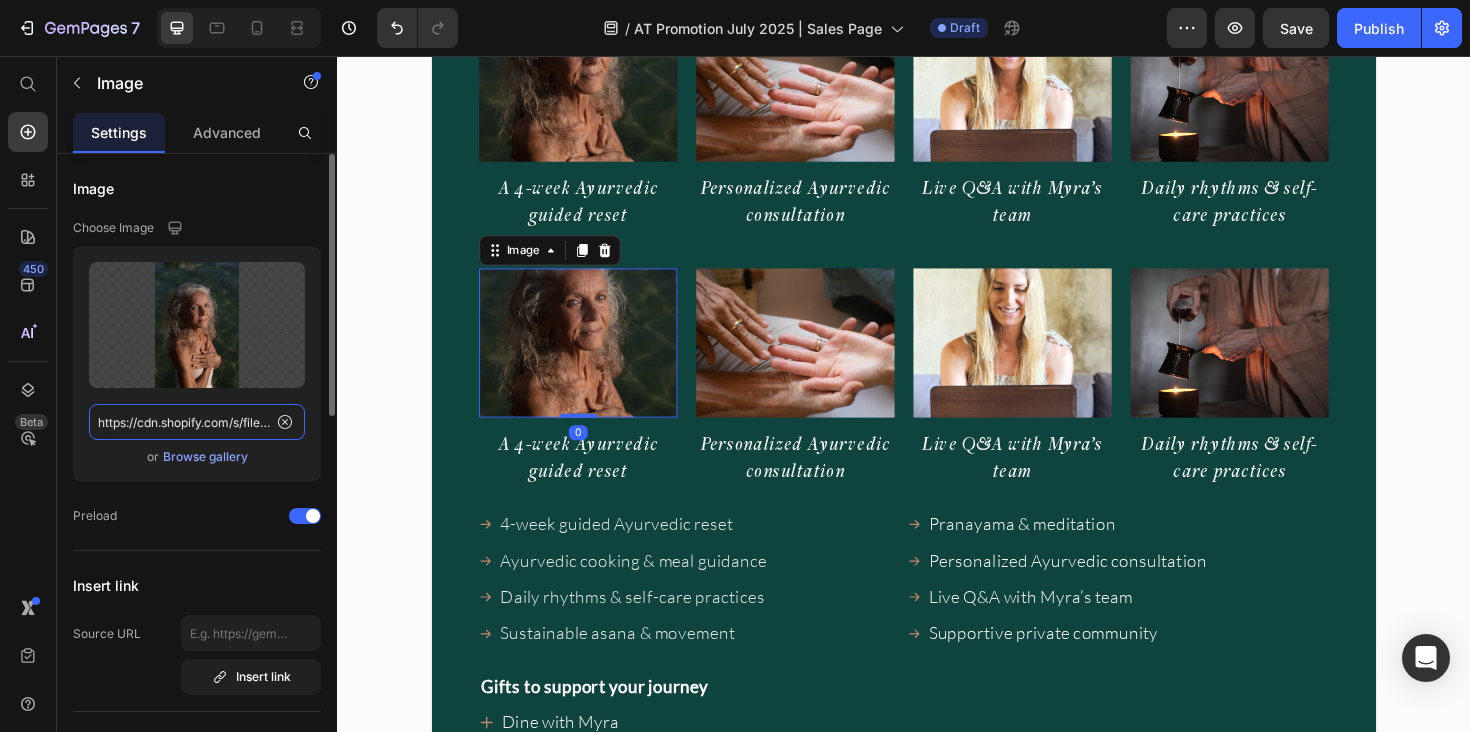 click on "https://cdn.shopify.com/s/files/1/0670/5188/0688/files/gempages_501846031424553952-217a9ed6-5fb9-42e8-80b4-9fbb8923b74d.jpg" 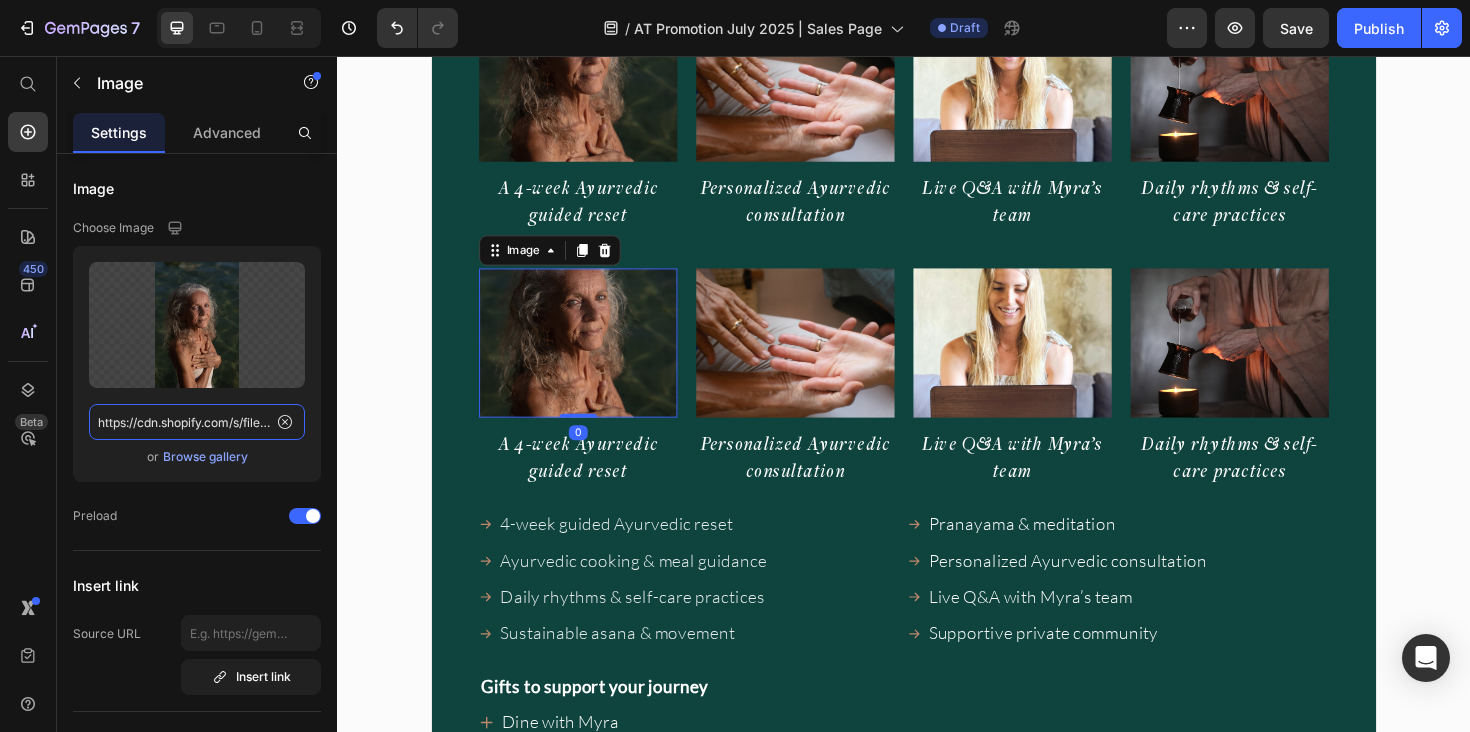 paste on "9c04fafa-0f2c-4601-bd25-83d5b741e5b4.pn" 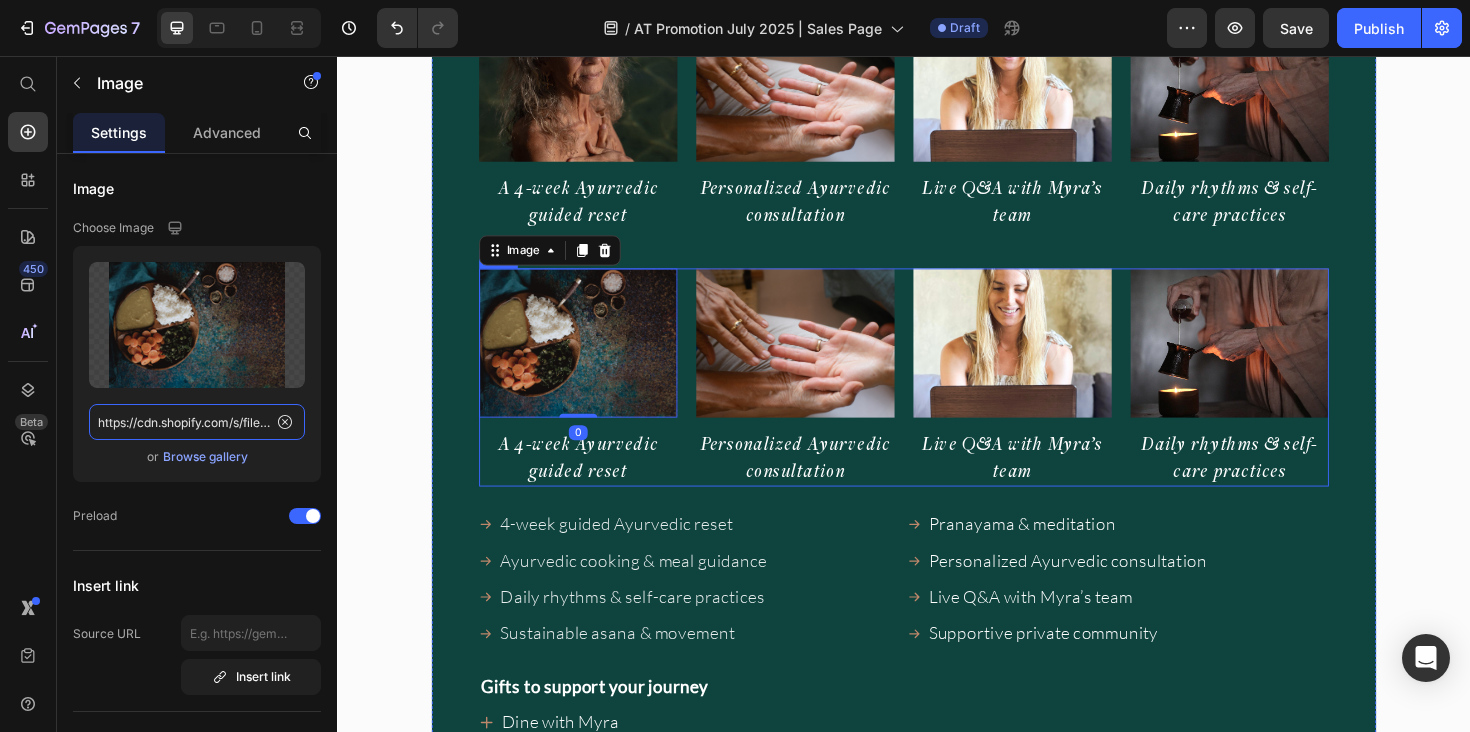 scroll, scrollTop: 0, scrollLeft: 604, axis: horizontal 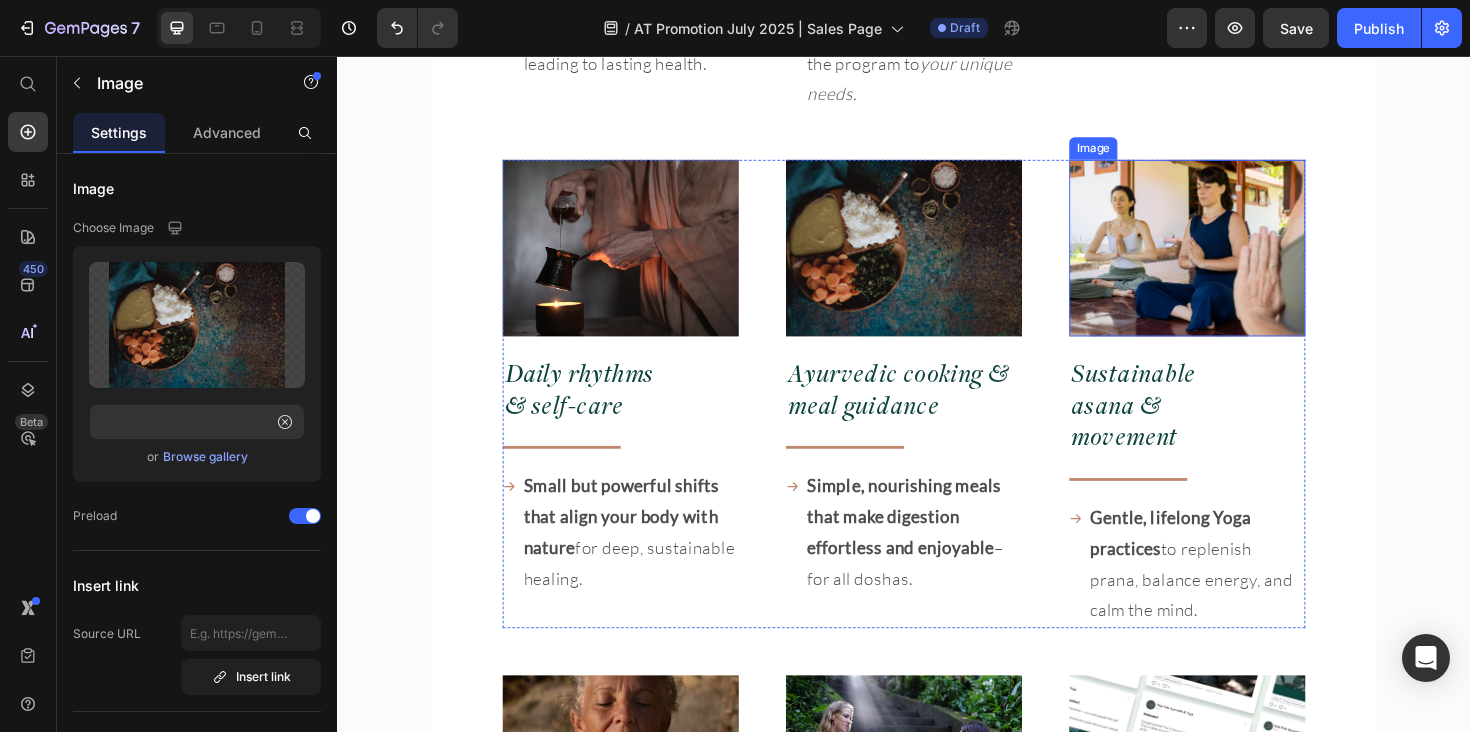 click at bounding box center [1237, 260] 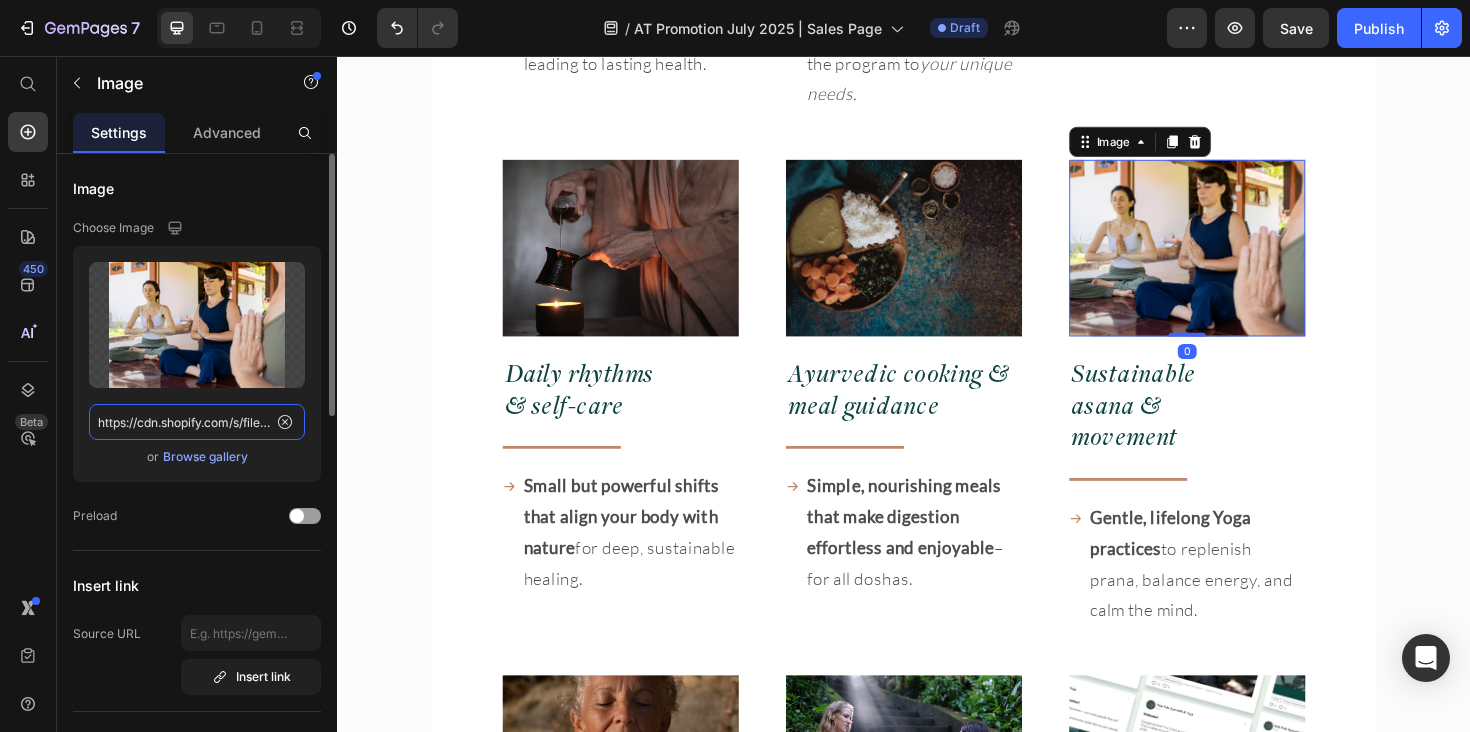 click on "https://cdn.shopify.com/s/files/1/0670/5188/0688/files/gempages_501846031424553952-a76f8200-29d1-4254-80a1-fcd840bace68.png" 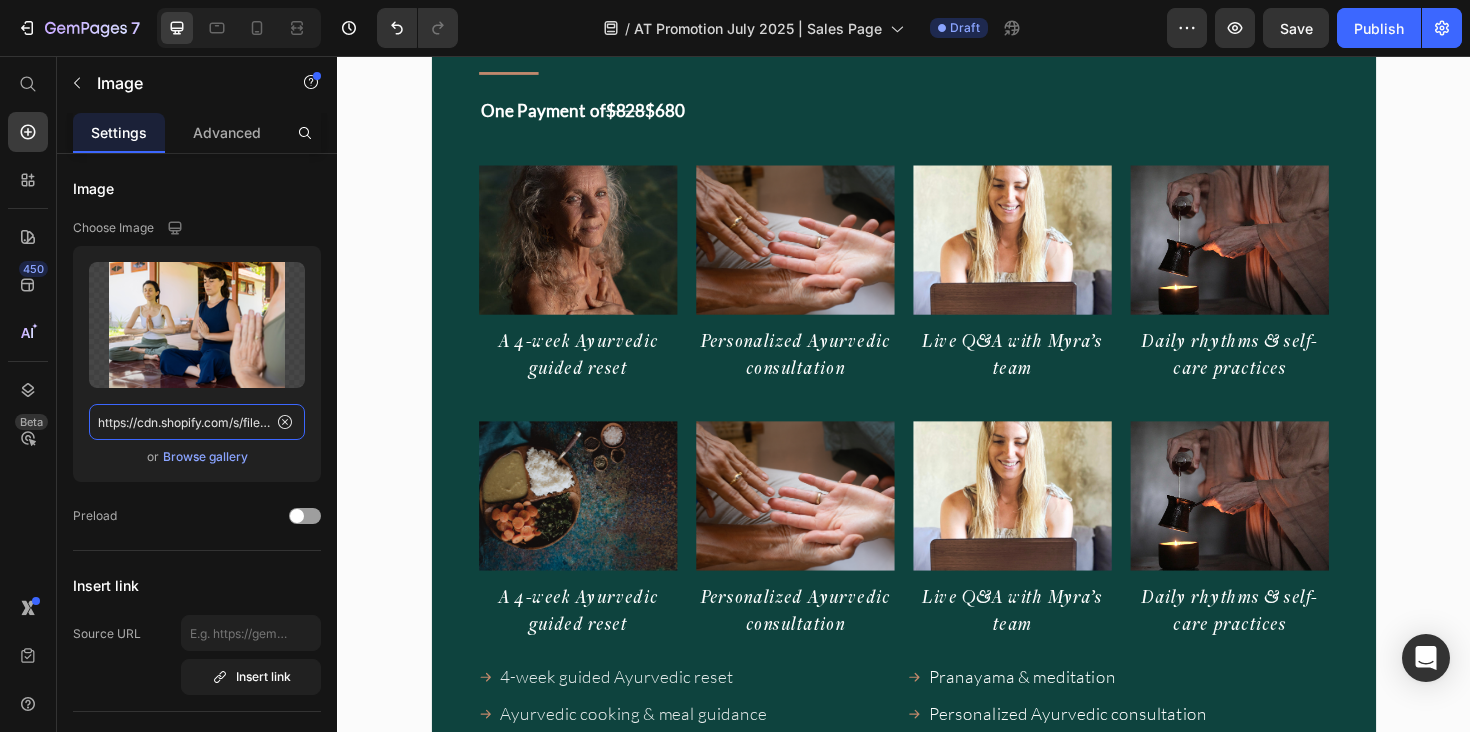 scroll, scrollTop: 17586, scrollLeft: 0, axis: vertical 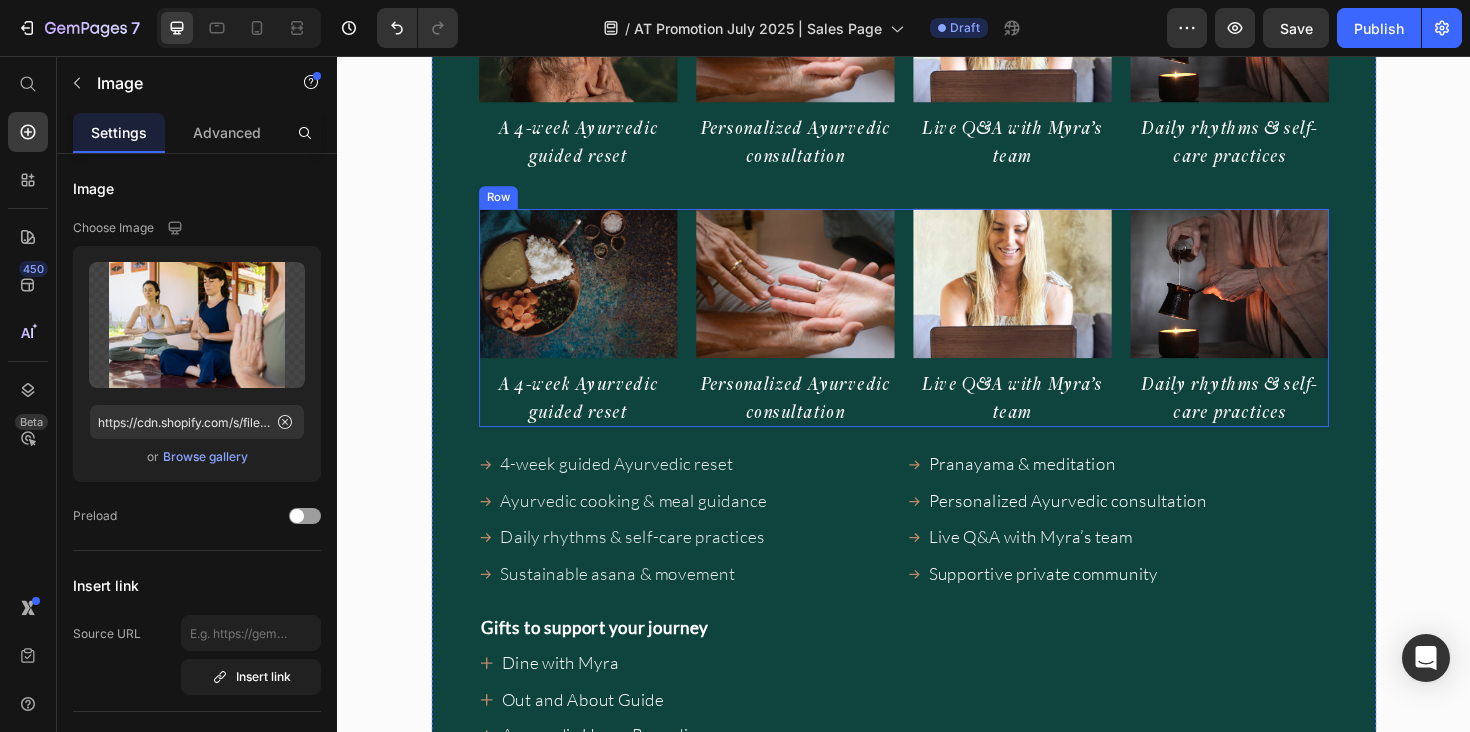 click on "Image Personalized Ayurvedic consultation Heading" at bounding box center [822, 333] 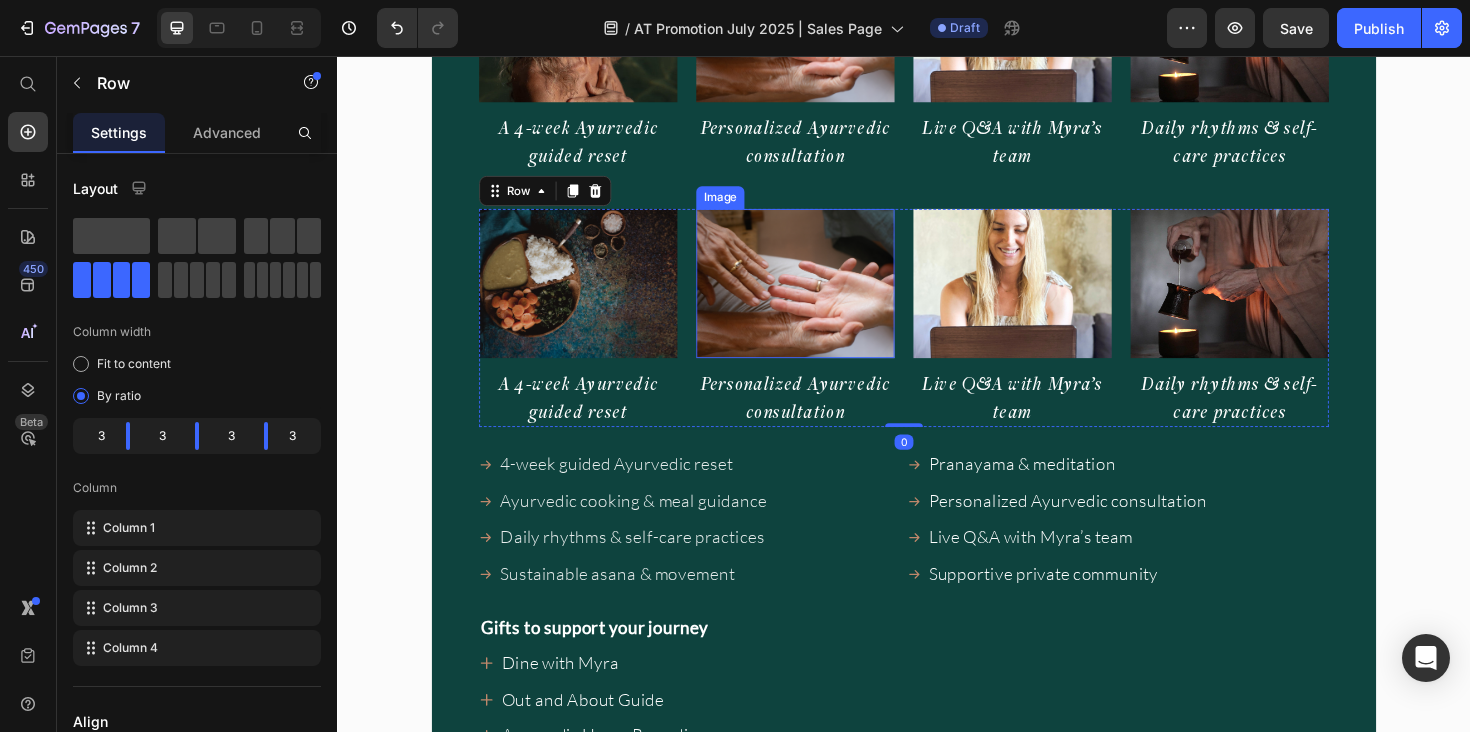 click at bounding box center [822, 297] 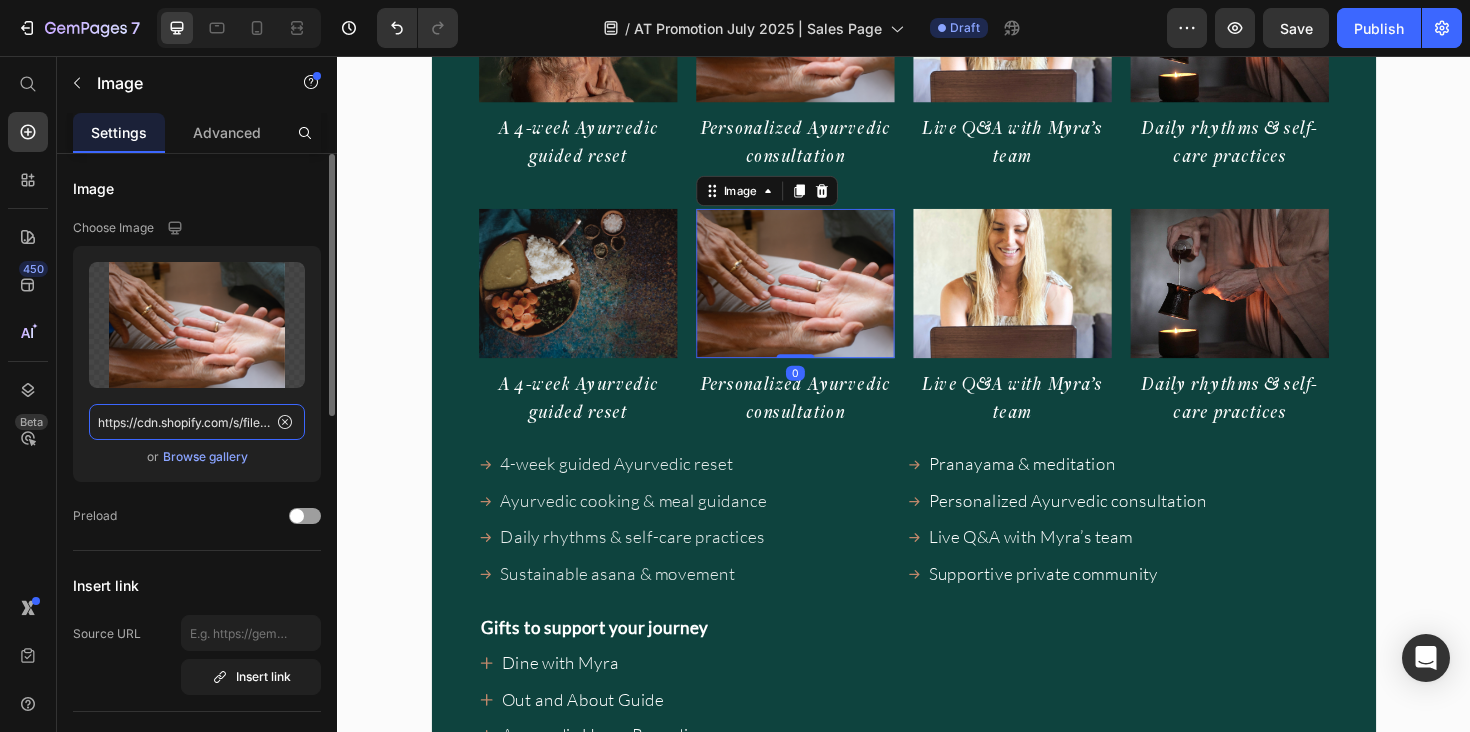click on "https://cdn.shopify.com/s/files/1/0670/5188/0688/files/gempages_501846031424553952-ca2a5b35-49a4-4c6e-b806-16c9466b314a.png" 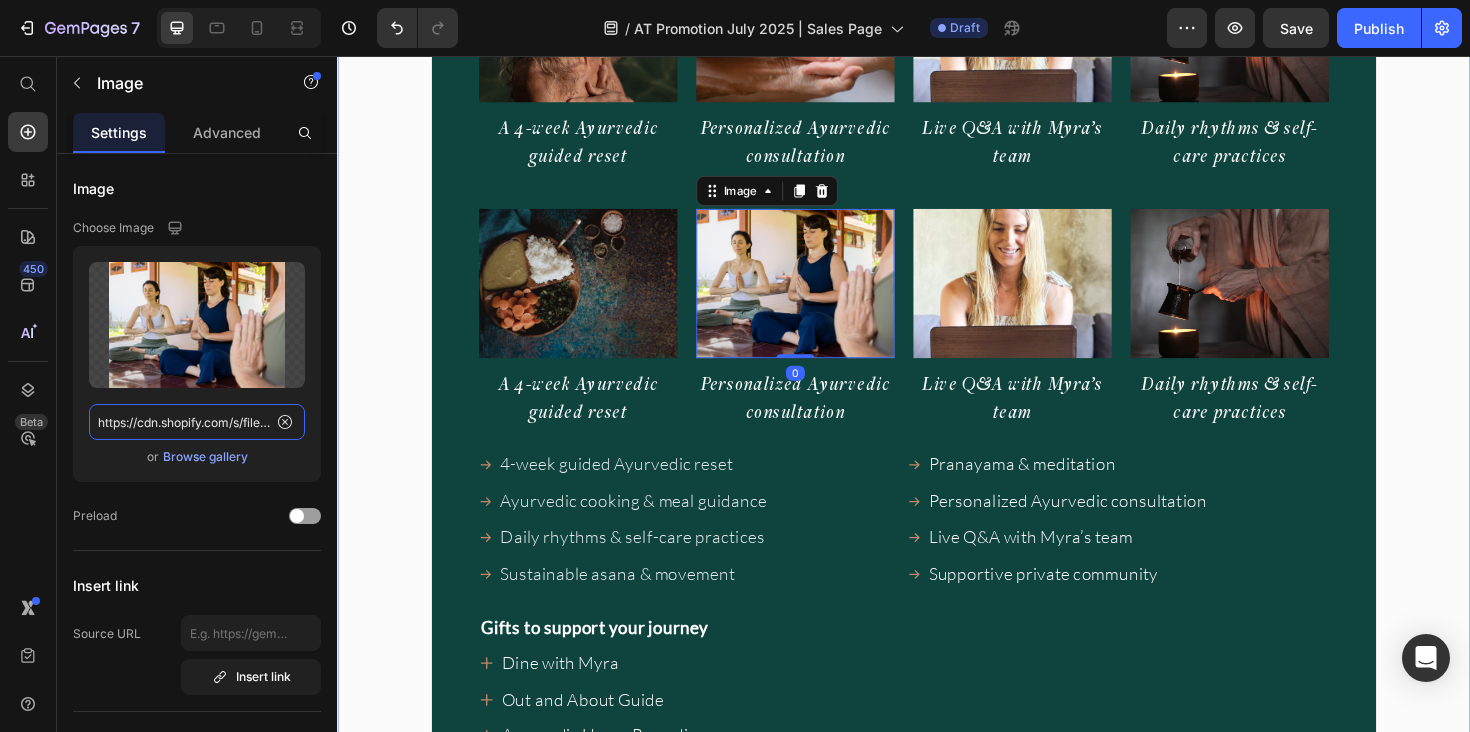 scroll, scrollTop: 0, scrollLeft: 607, axis: horizontal 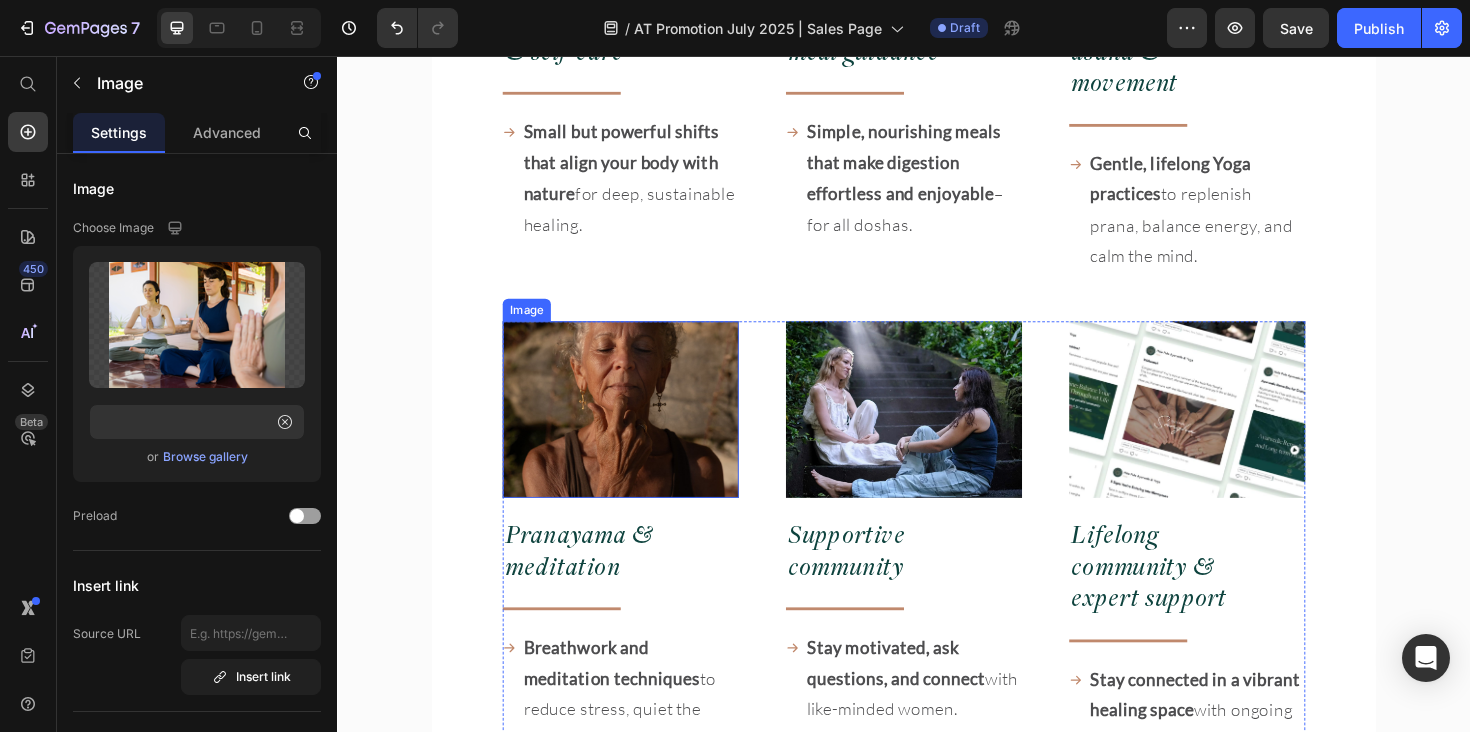 click at bounding box center [637, 431] 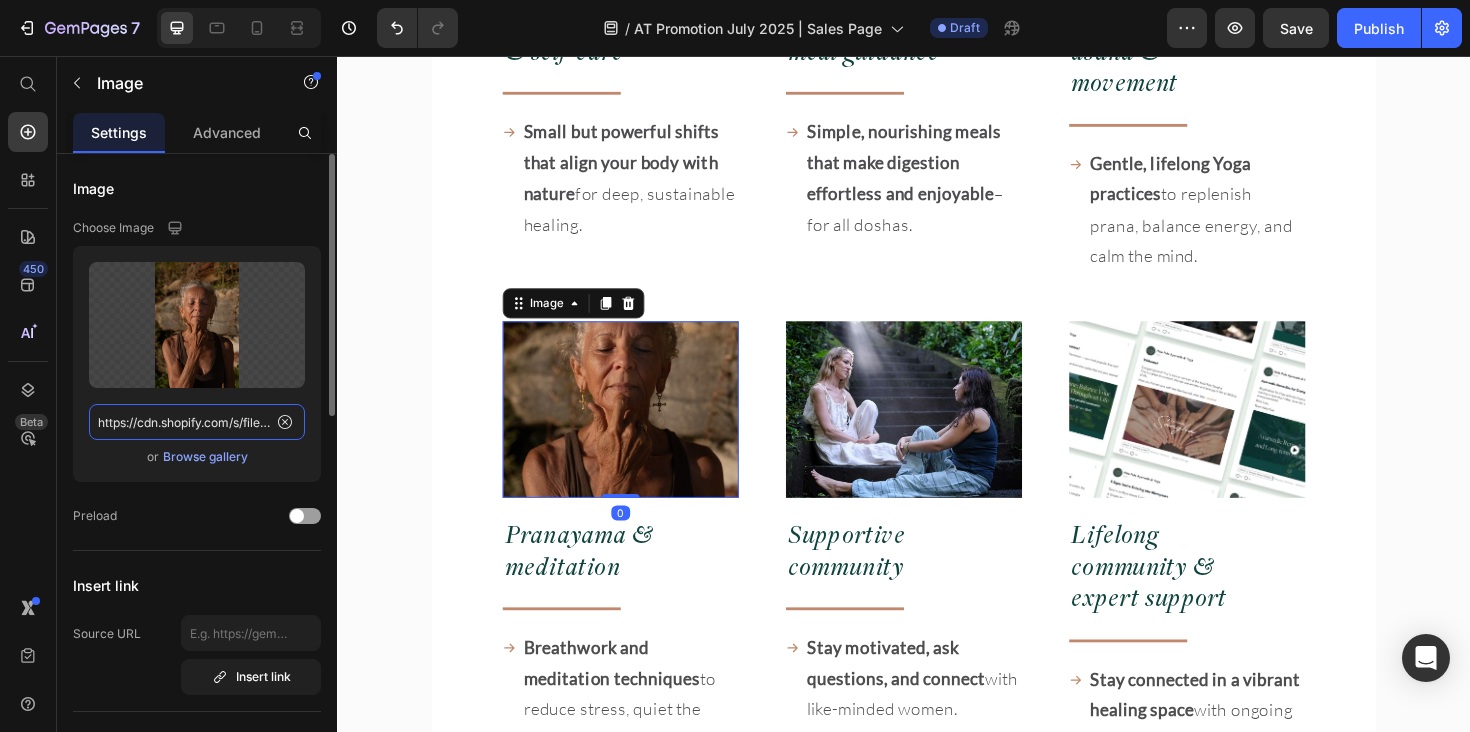 click on "https://cdn.shopify.com/s/files/1/0670/5188/0688/files/gempages_501846031424553952-7ddf079a-c48b-4141-8632-872b8628fb64.jpg" 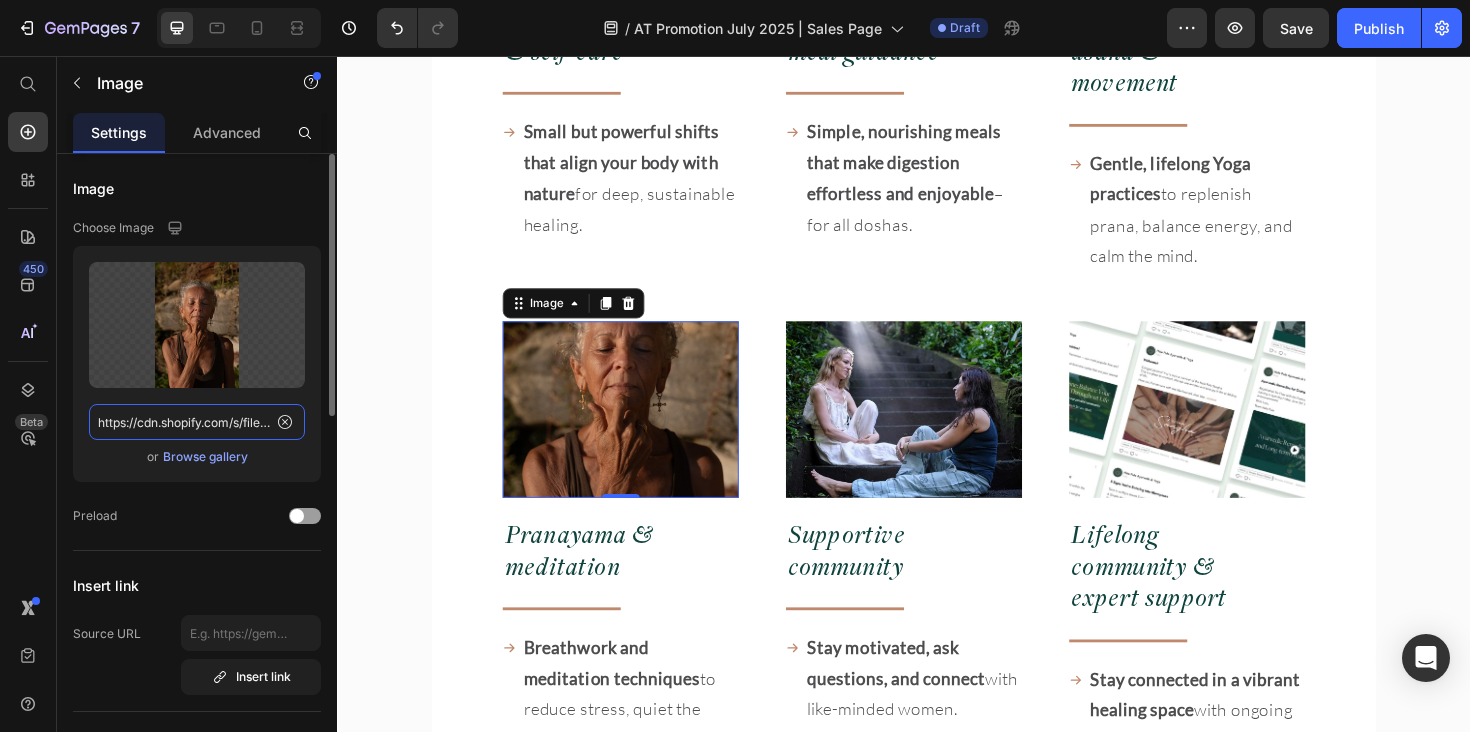 click on "https://cdn.shopify.com/s/files/1/0670/5188/0688/files/gempages_501846031424553952-7ddf079a-c48b-4141-8632-872b8628fb64.jpg" 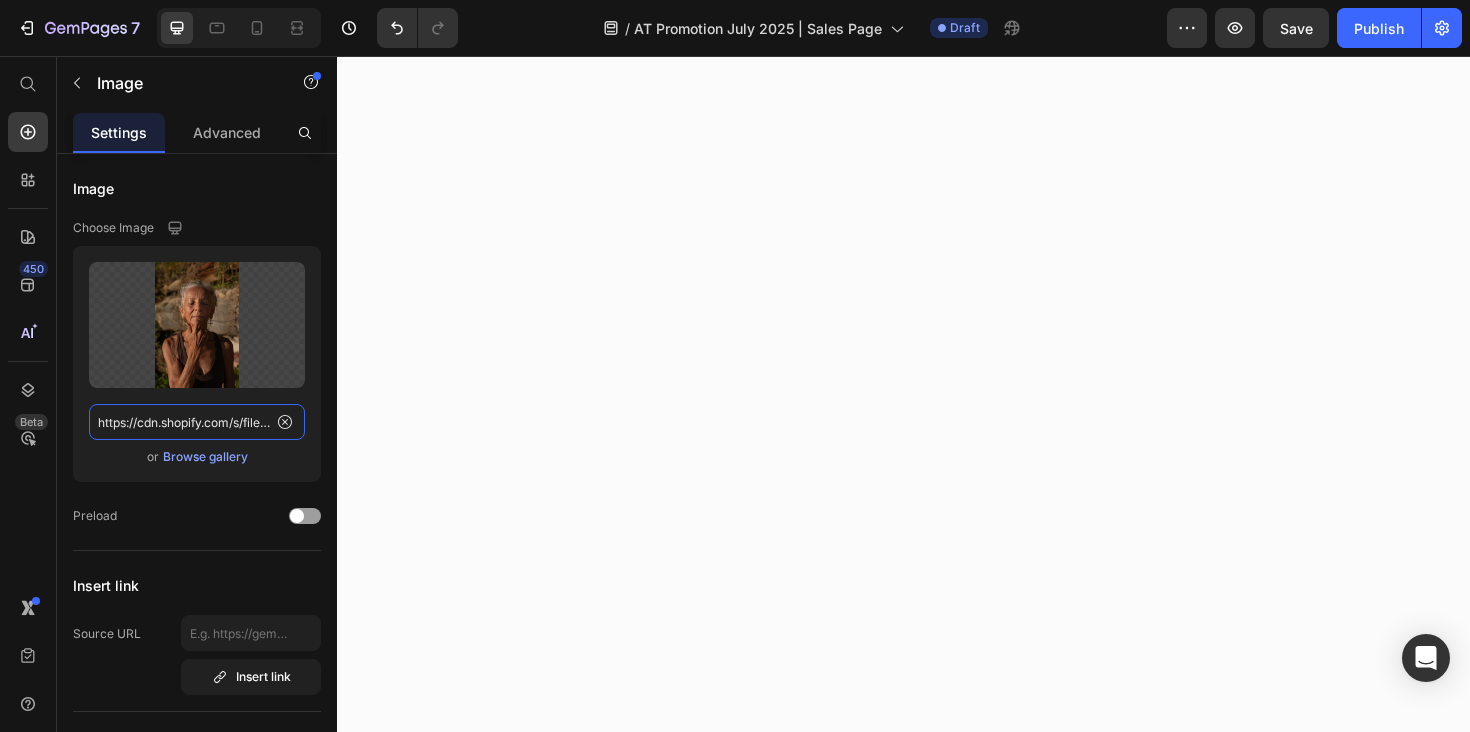 scroll, scrollTop: 17476, scrollLeft: 0, axis: vertical 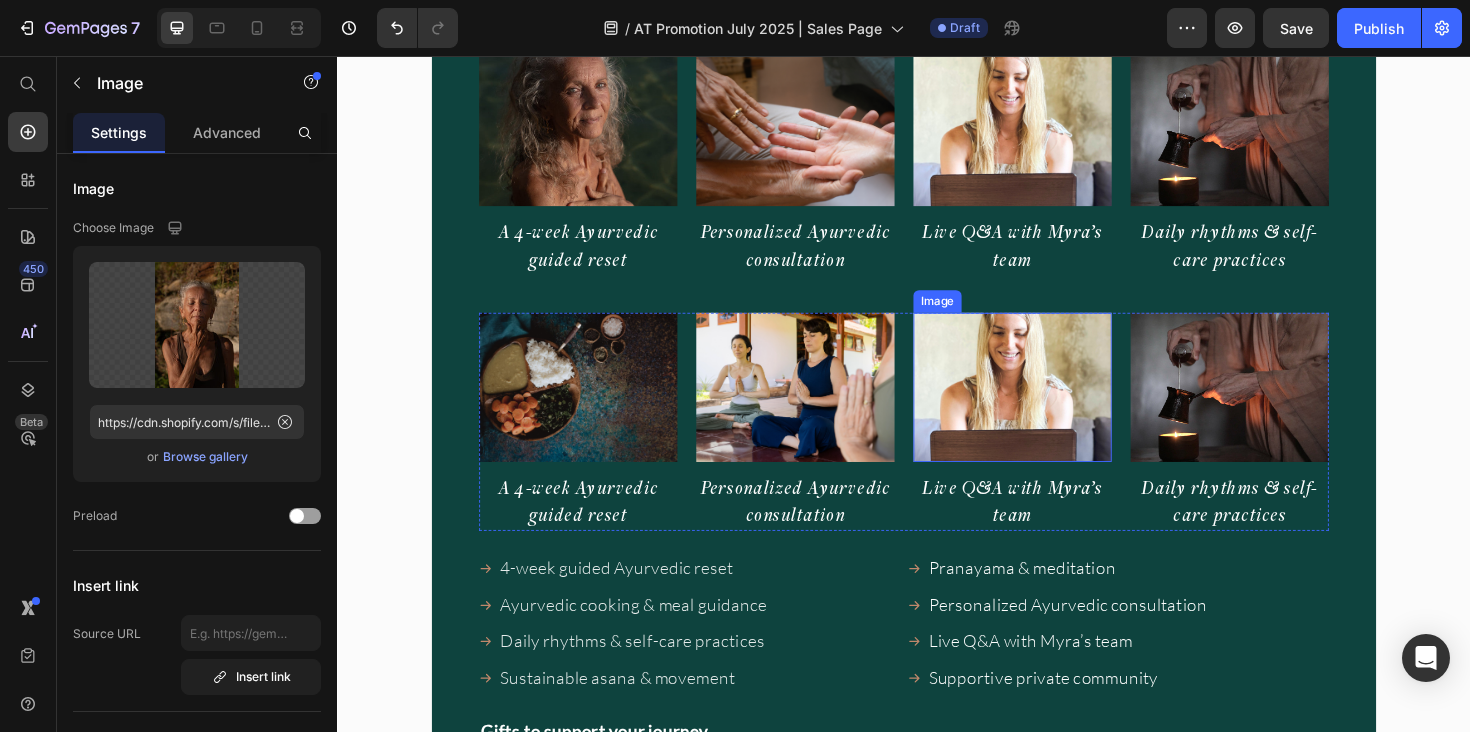 click at bounding box center [1052, 407] 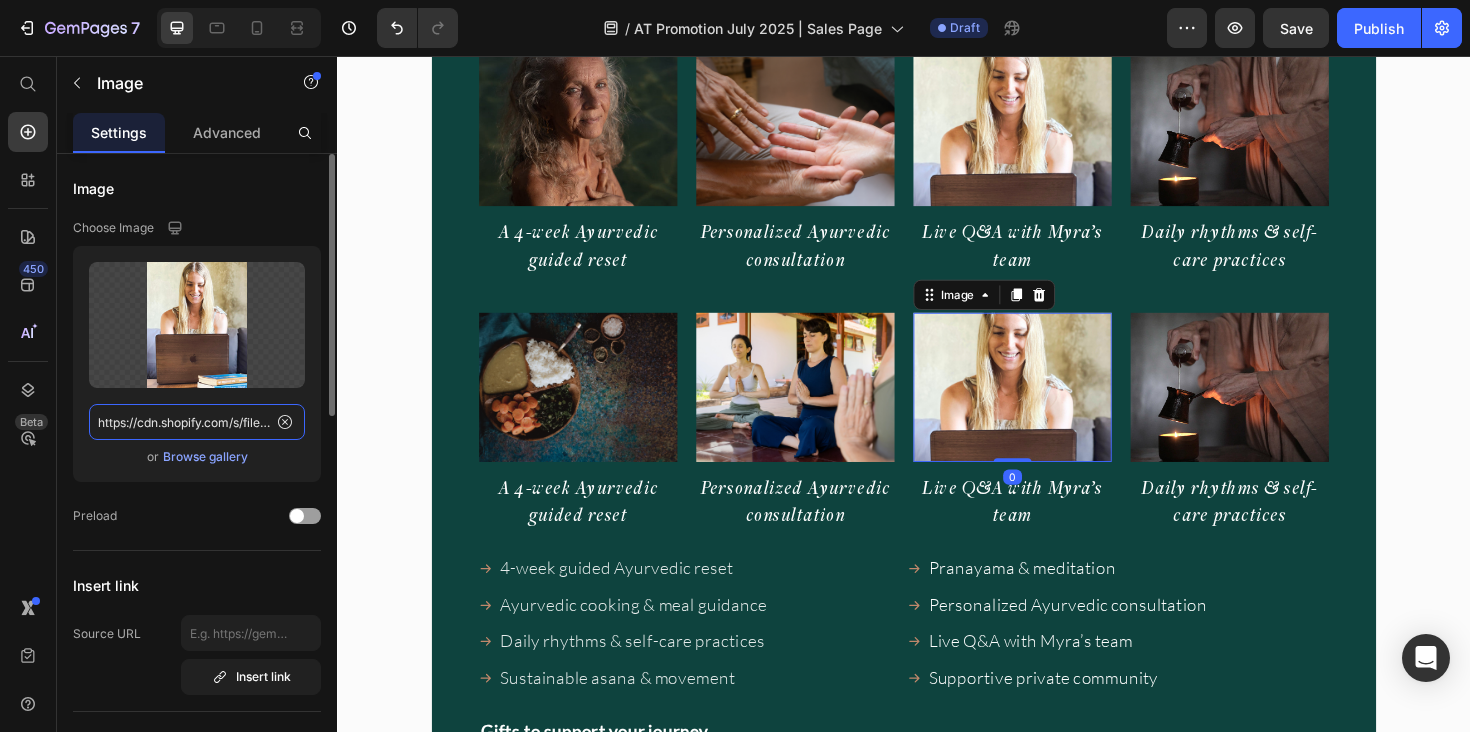 click on "https://cdn.shopify.com/s/files/1/0670/5188/0688/files/gempages_501846031424553952-955edd91-aa90-4fb4-b7ef-2650abbcc225.png" 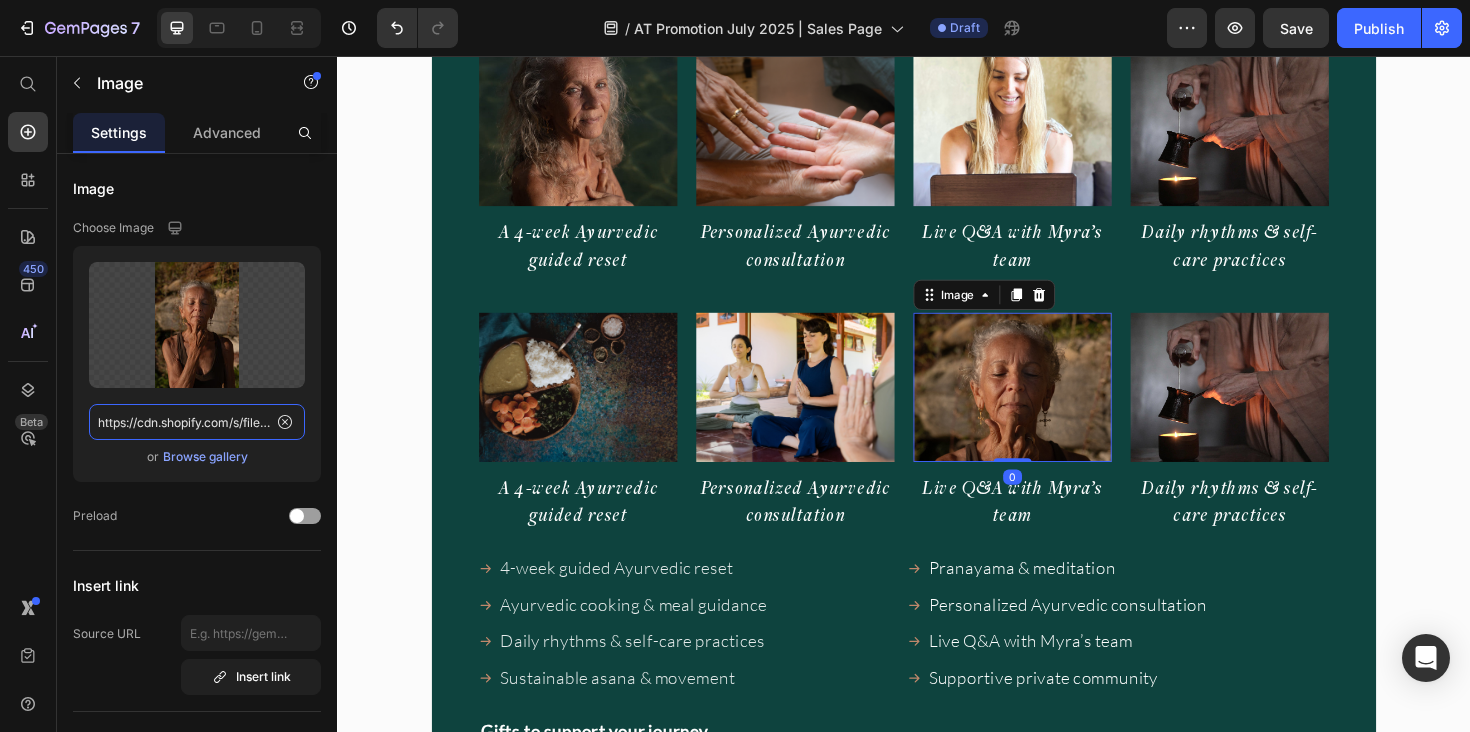 scroll, scrollTop: 0, scrollLeft: 603, axis: horizontal 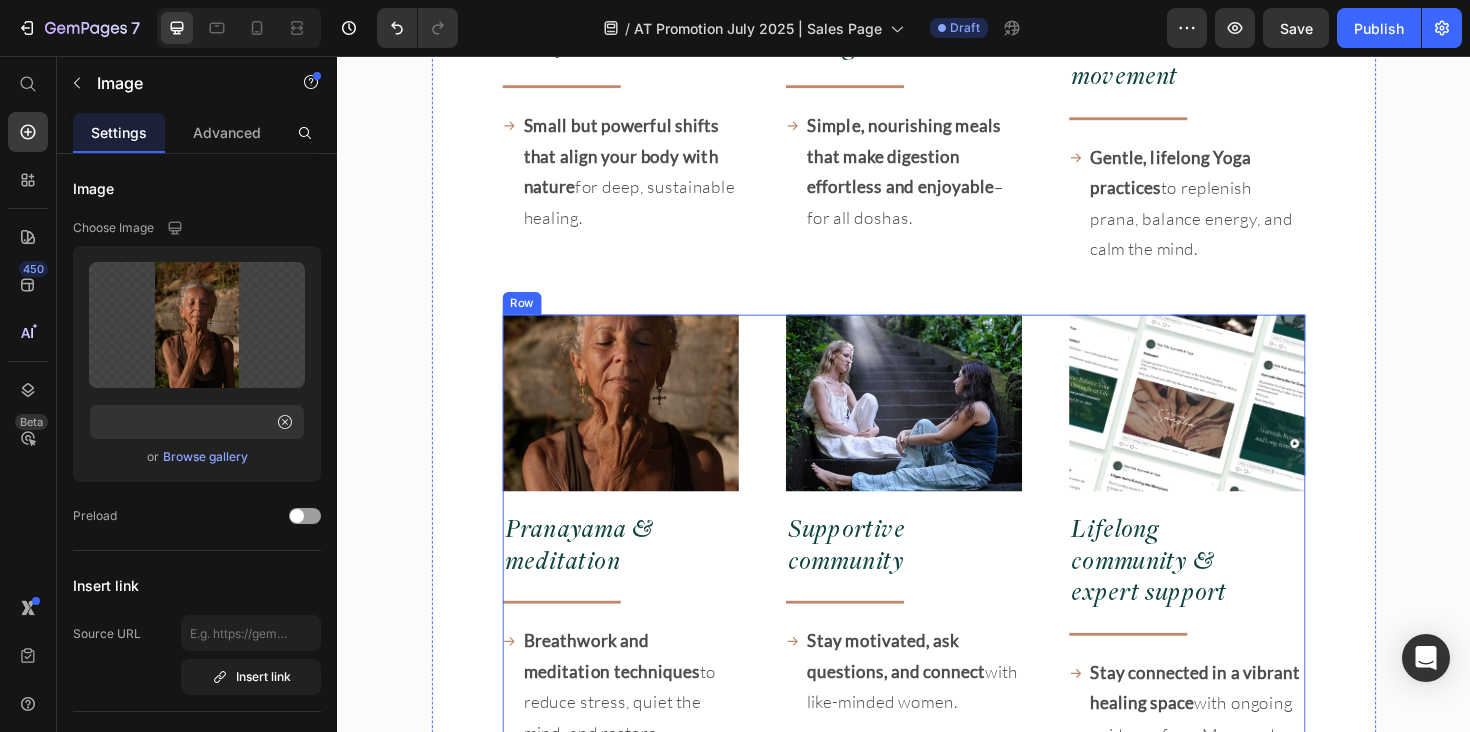 click at bounding box center (937, 424) 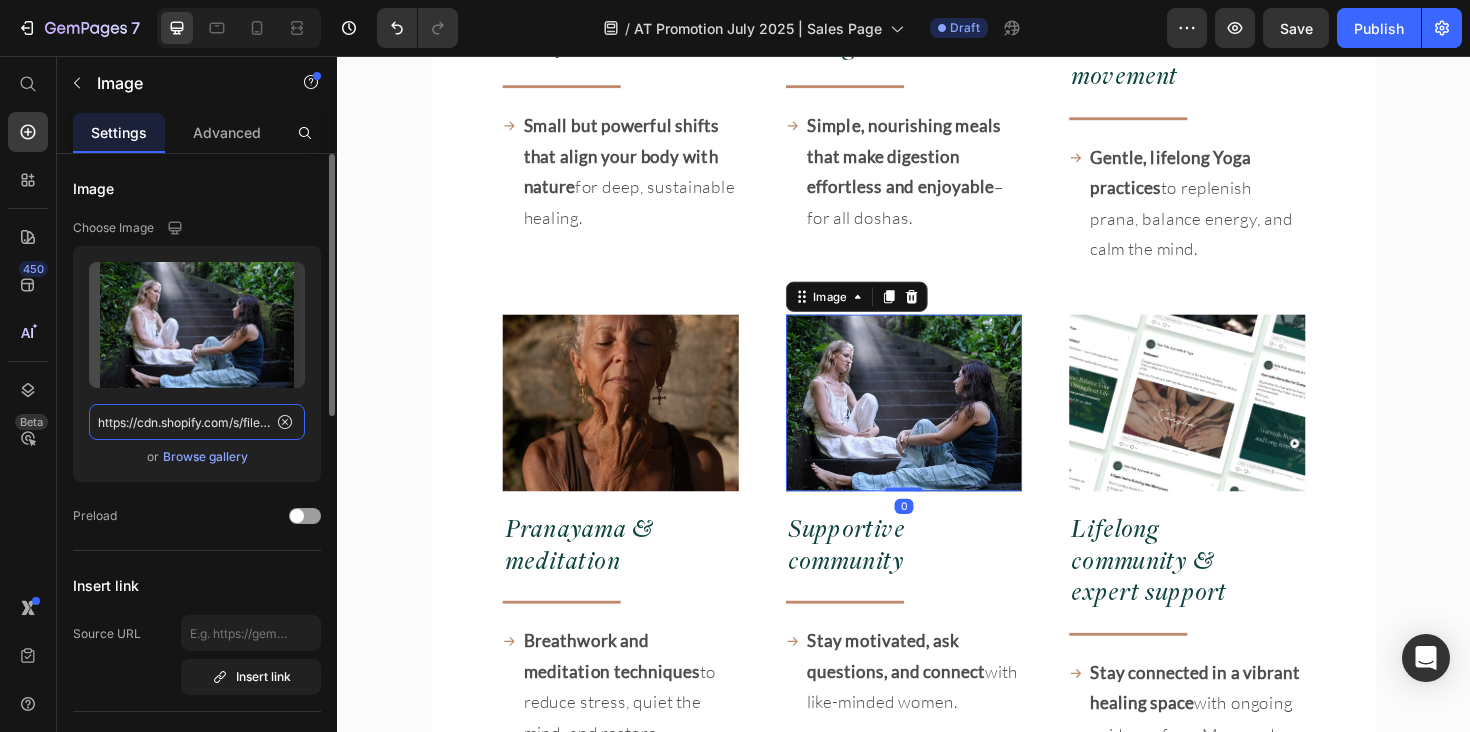 click on "https://cdn.shopify.com/s/files/1/0670/5188/0688/files/gempages_501846031424553952-de898964-f6dc-406c-b876-c97826907fab.png" 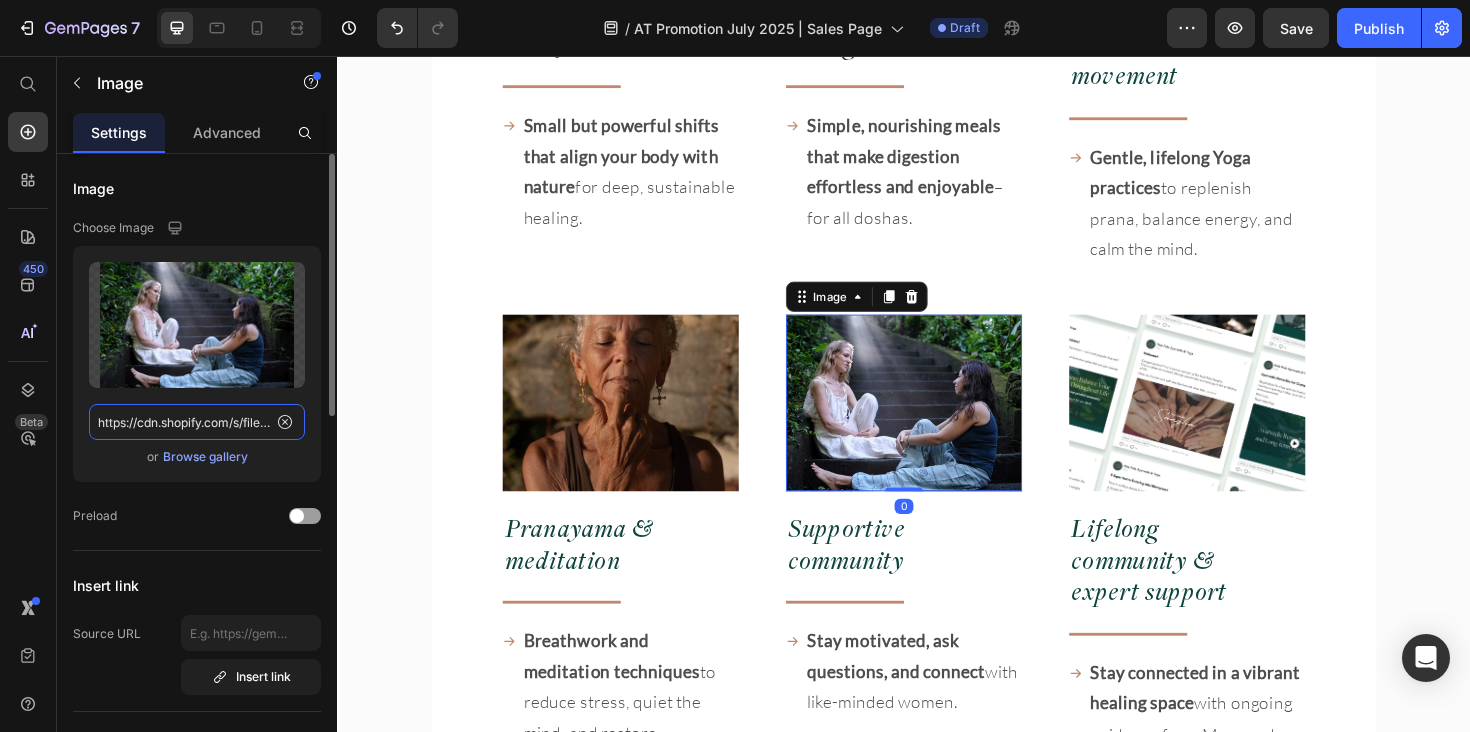 click on "https://cdn.shopify.com/s/files/1/0670/5188/0688/files/gempages_501846031424553952-de898964-f6dc-406c-b876-c97826907fab.png" 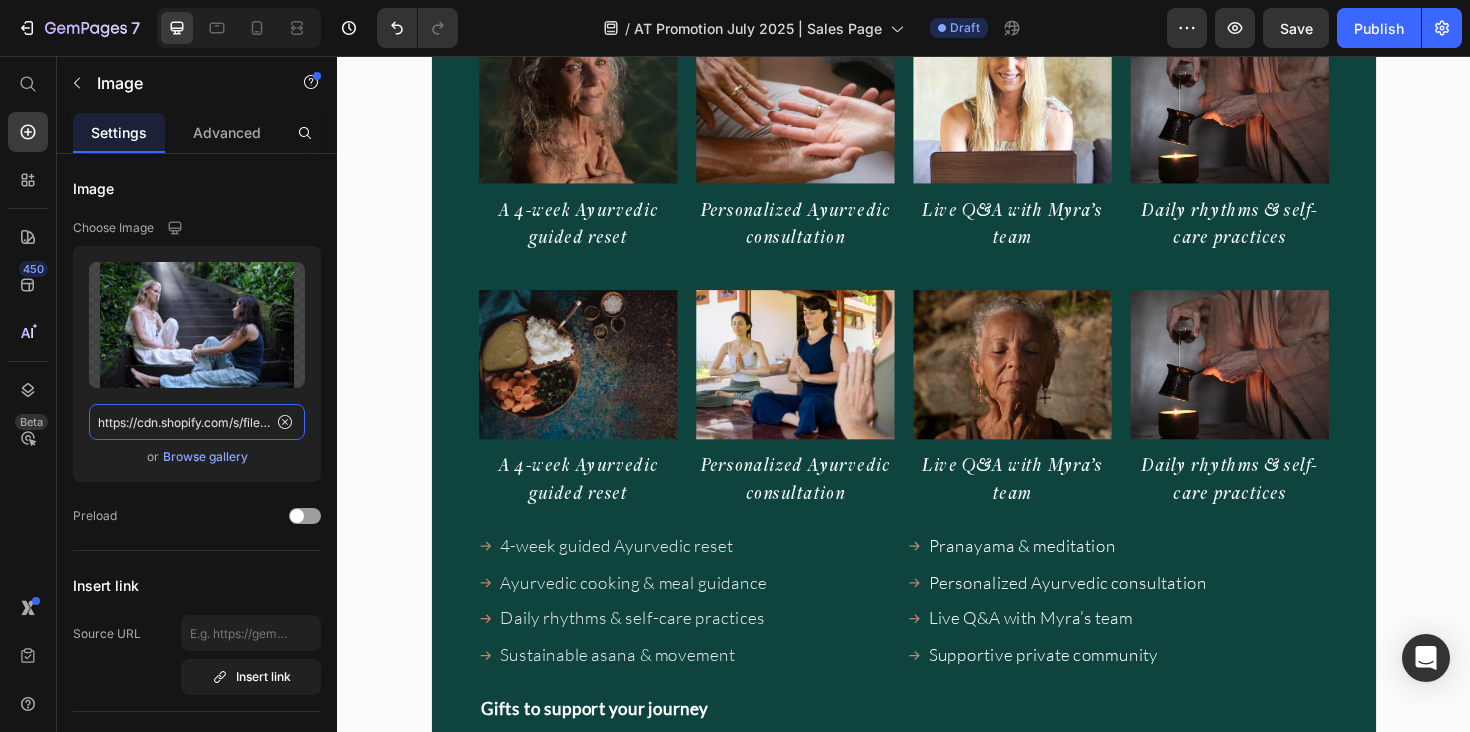 scroll, scrollTop: 17587, scrollLeft: 0, axis: vertical 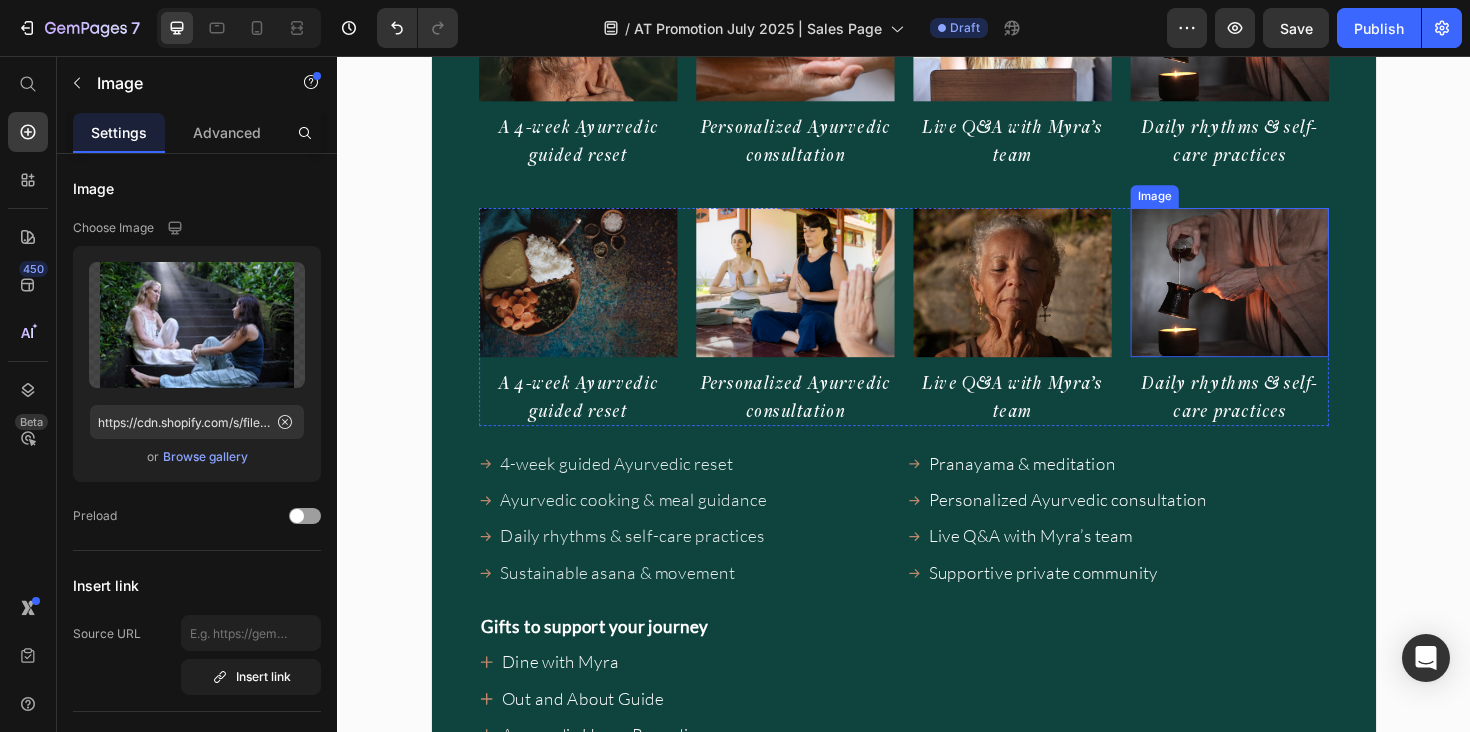 click at bounding box center [1282, 296] 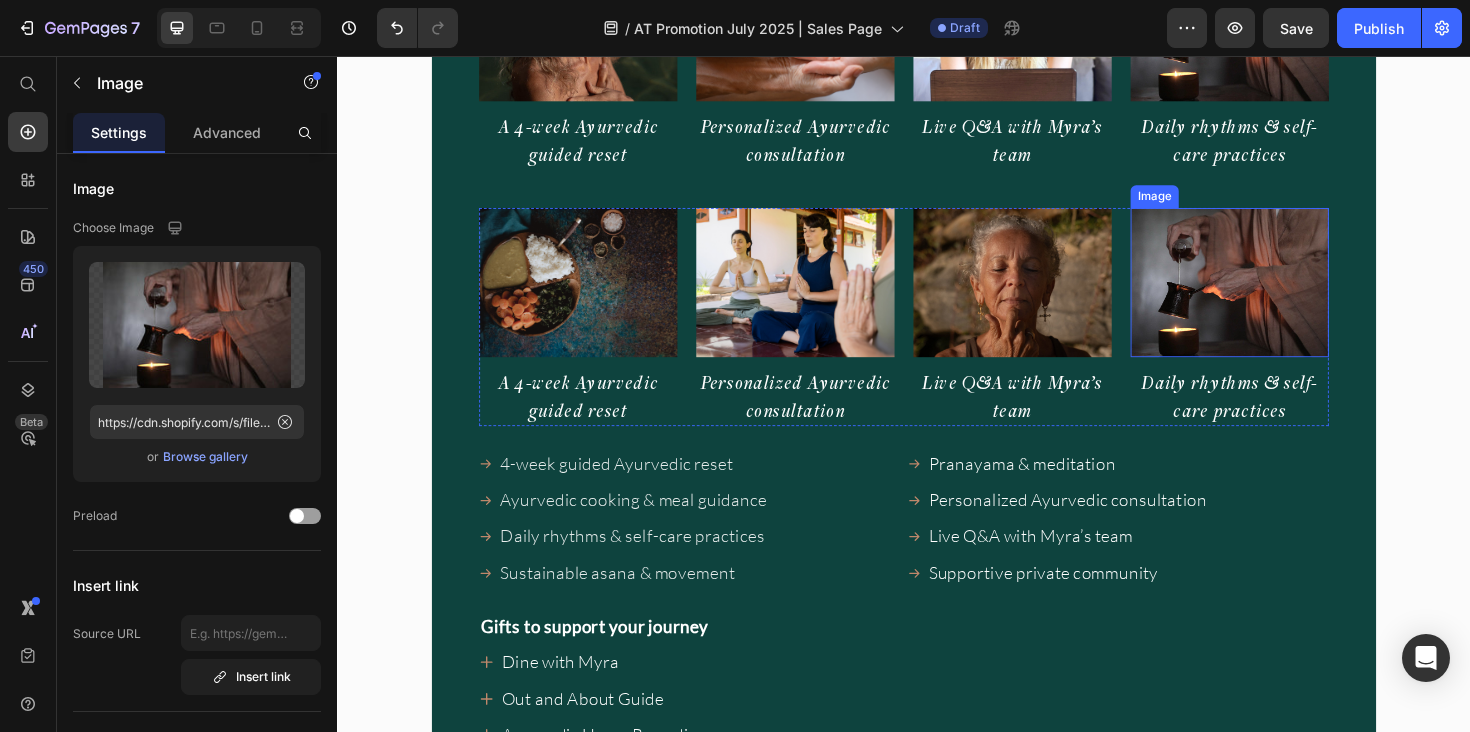 click at bounding box center (1282, 296) 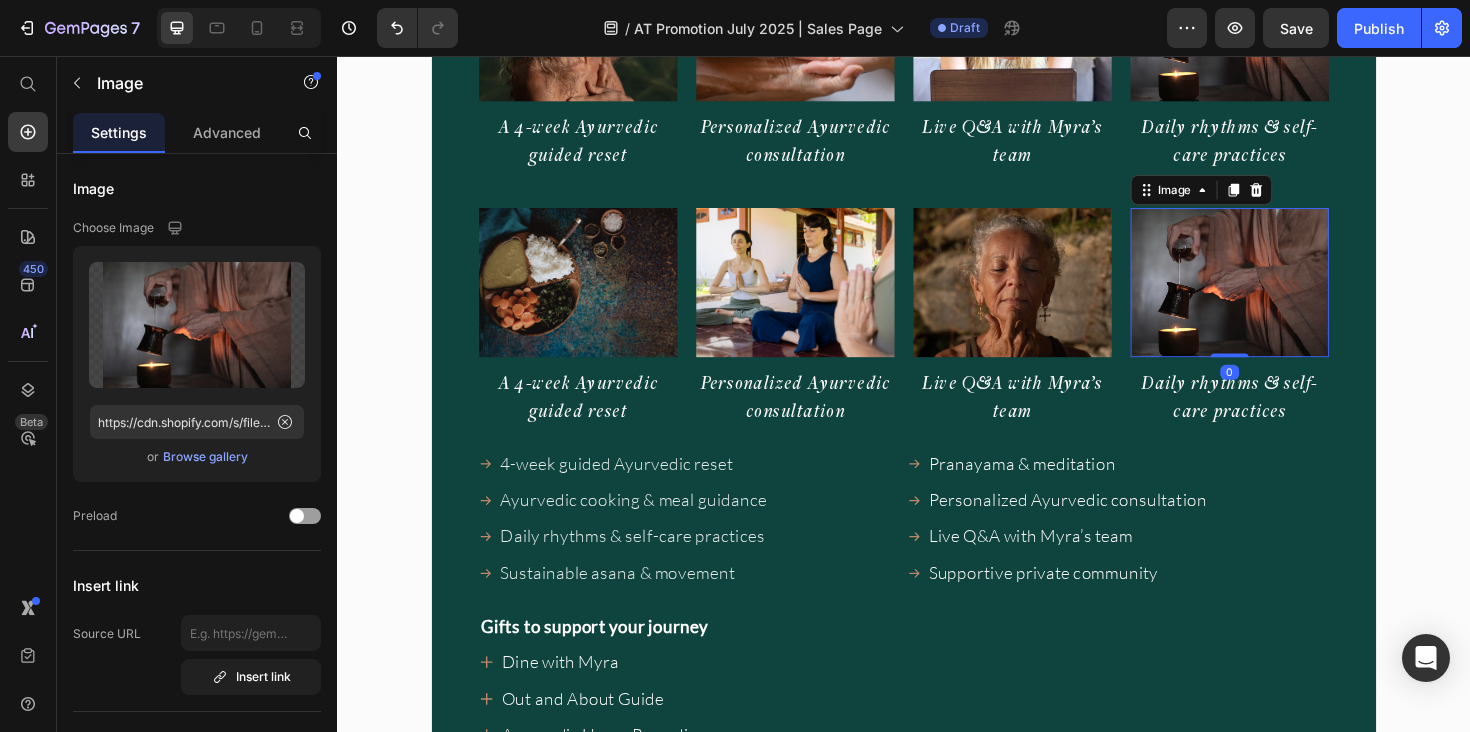 click at bounding box center [1282, 296] 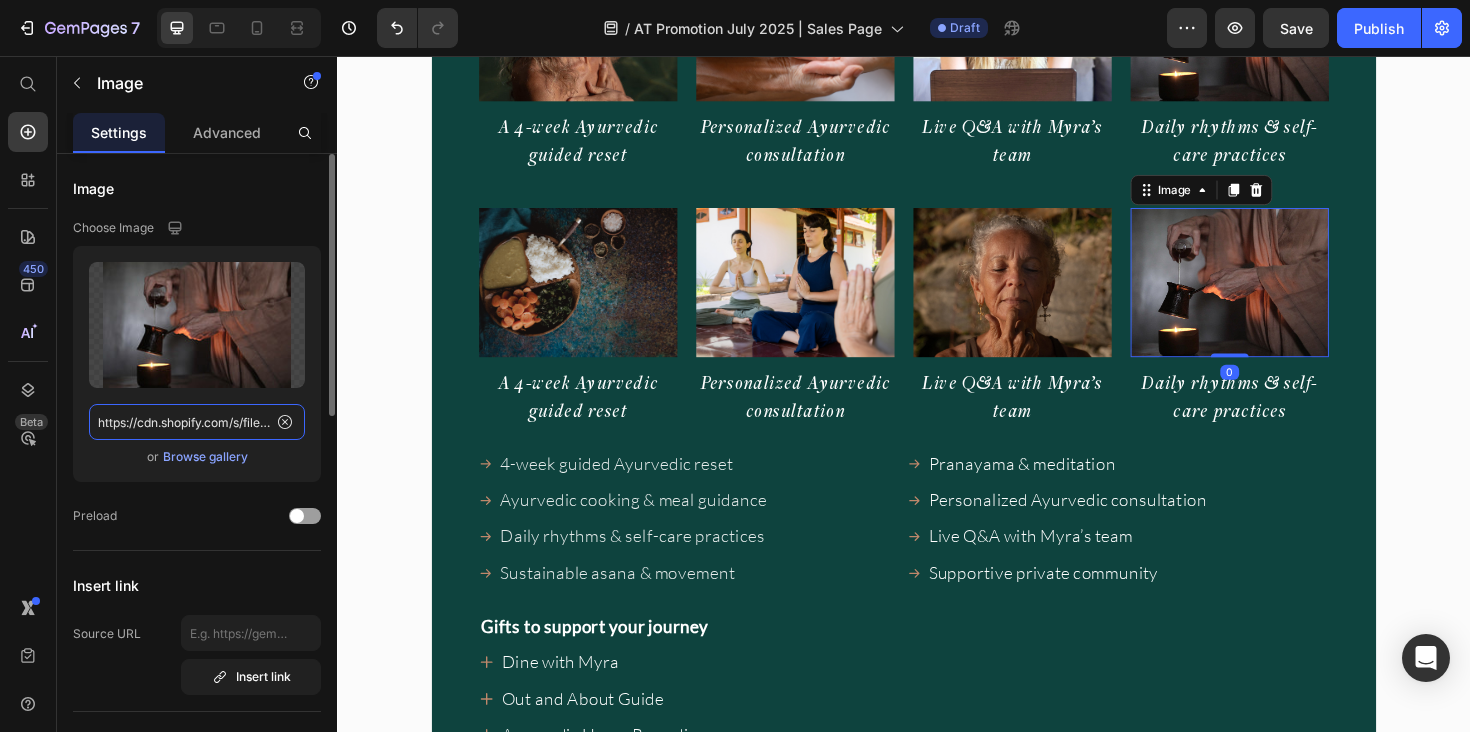 click on "https://cdn.shopify.com/s/files/1/0670/5188/0688/files/gempages_501846031424553952-fcc798ed-32cf-4dfd-8aa7-66c55e74767a.jpg" 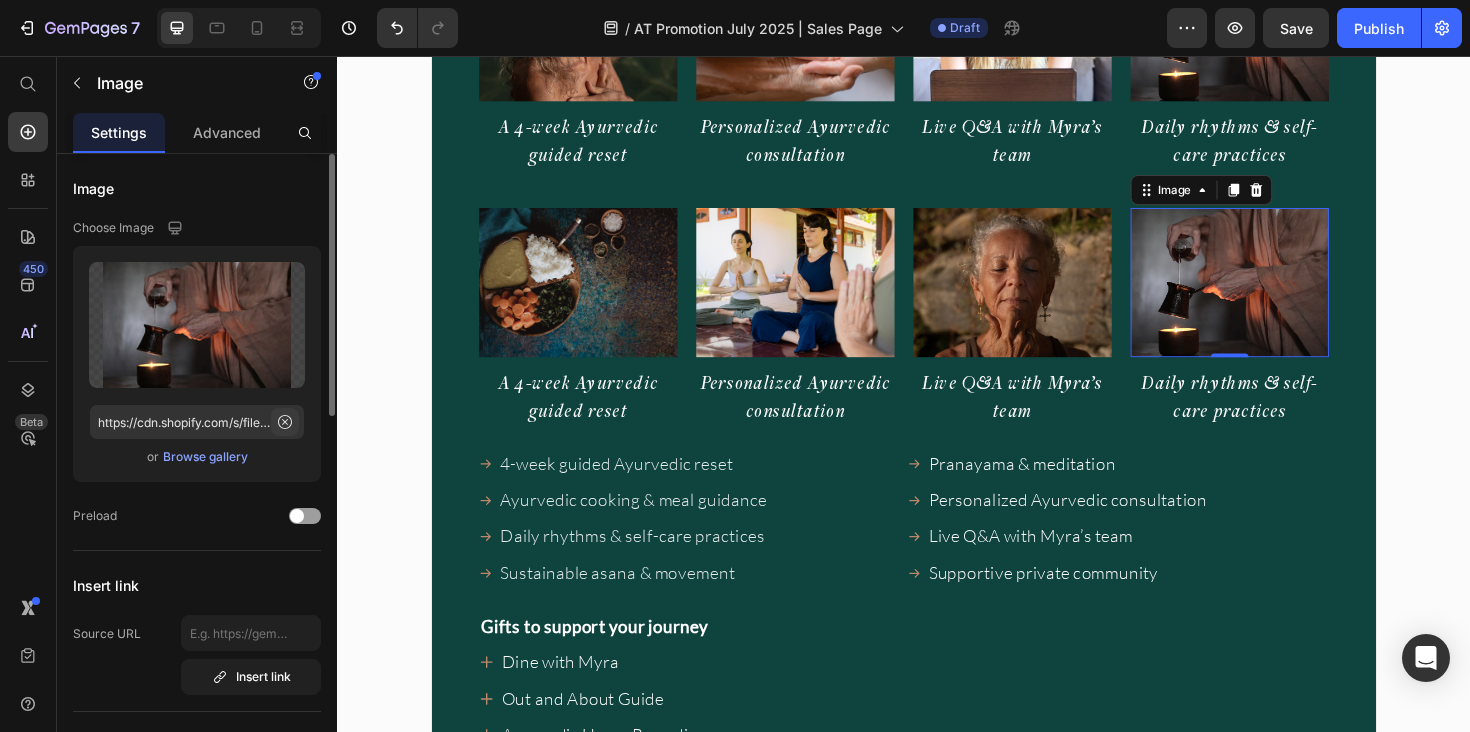 click 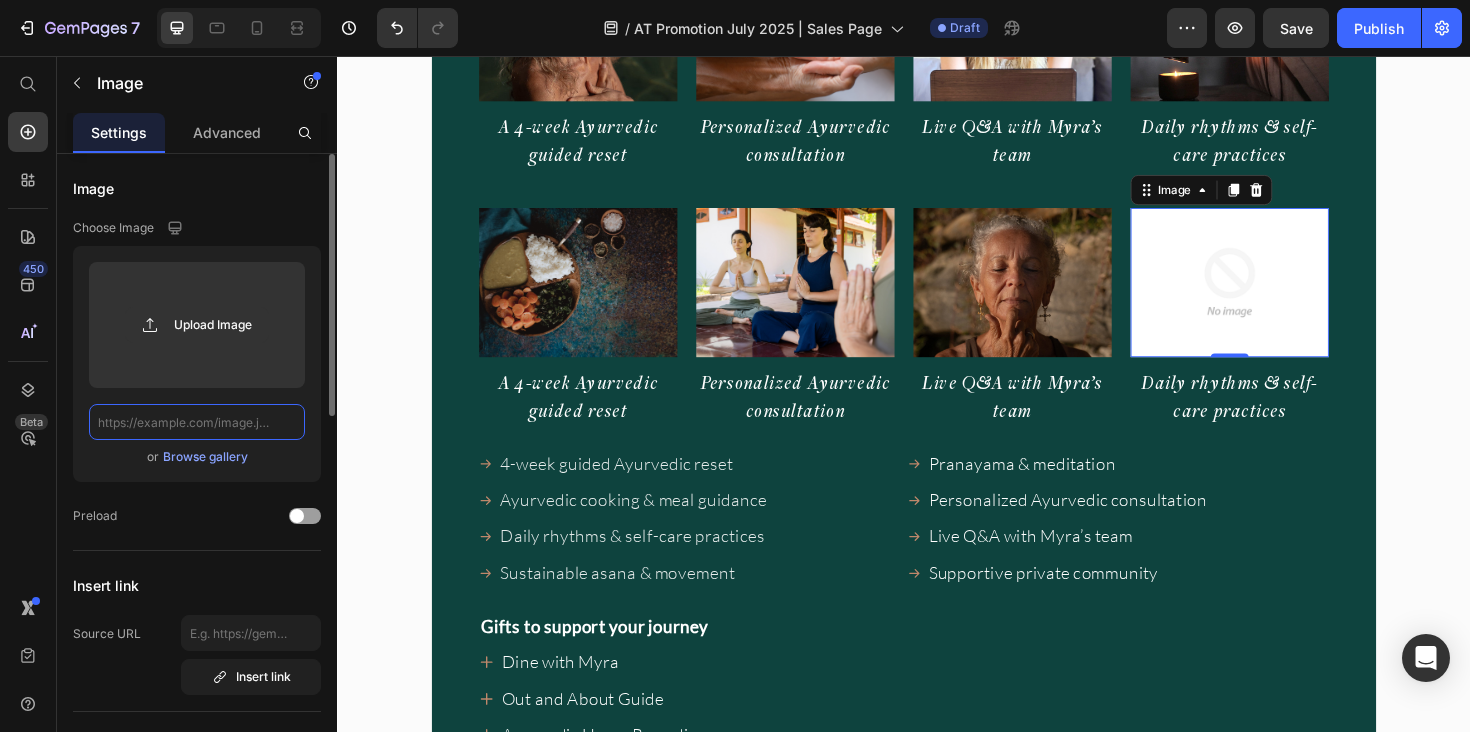 paste on "https://cdn.shopify.com/s/files/1/0670/5188/0688/files/gempages_501846031424553952-de898964-f6dc-406c-b876-c97826907fab.png" 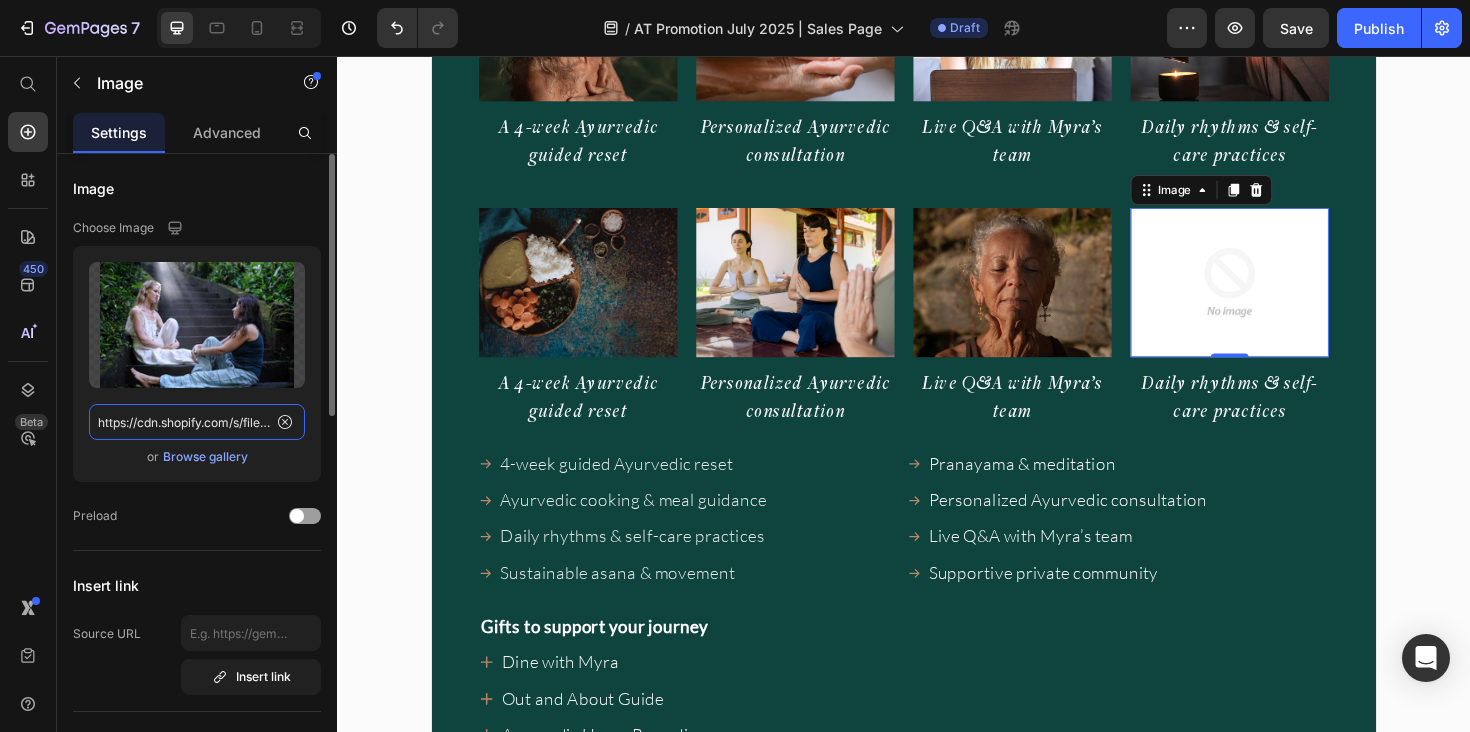scroll, scrollTop: 0, scrollLeft: 612, axis: horizontal 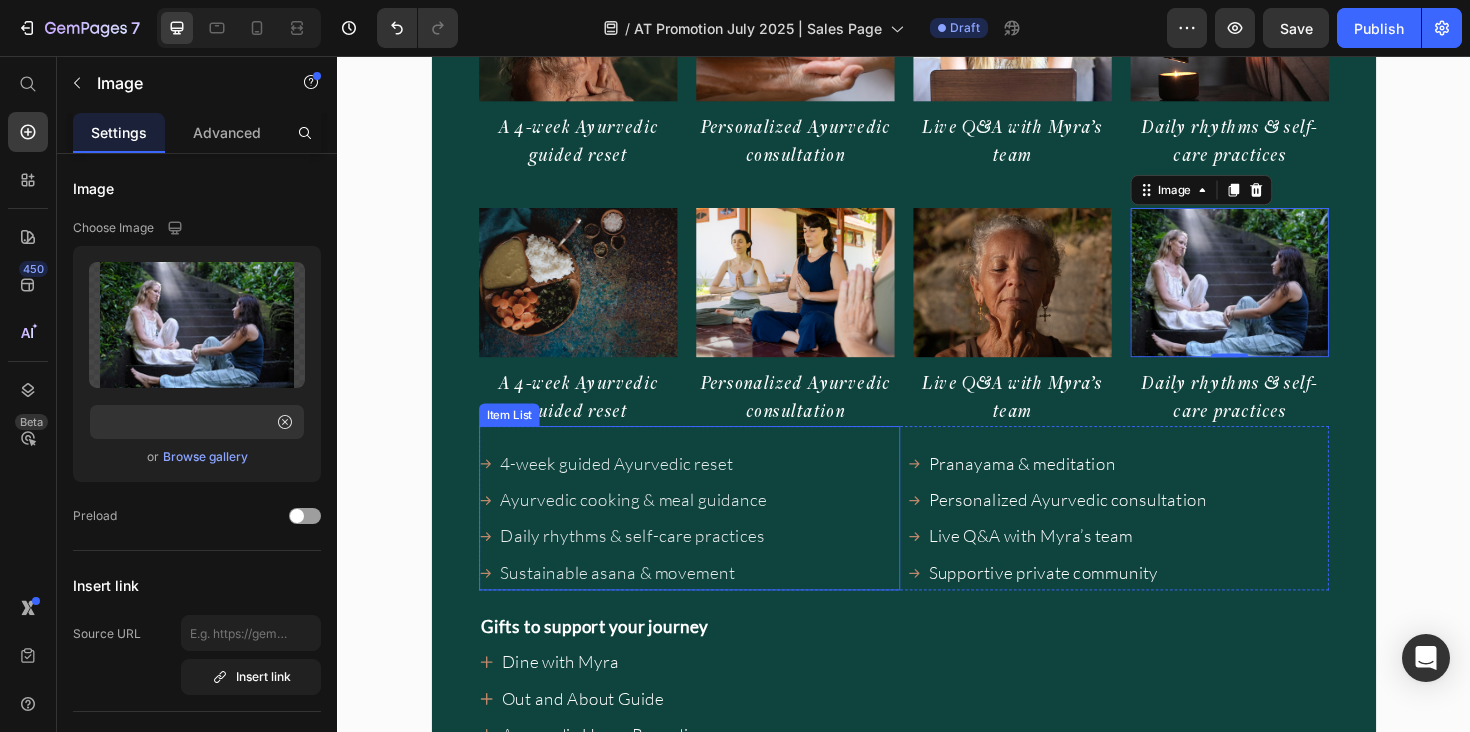 click on "Ayurvedic cooking & meal guidance" at bounding box center [650, 526] 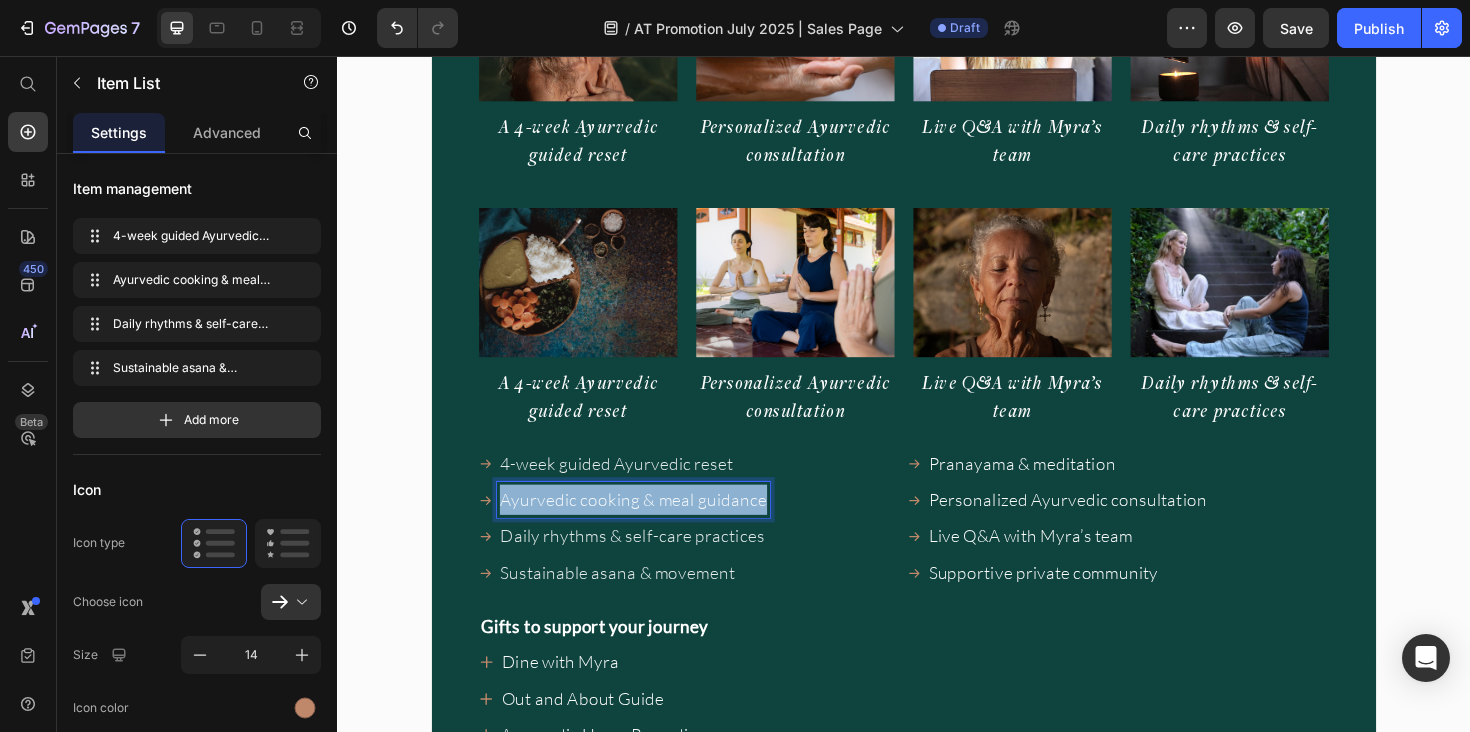 copy on "Ayurvedic cooking & meal guidance" 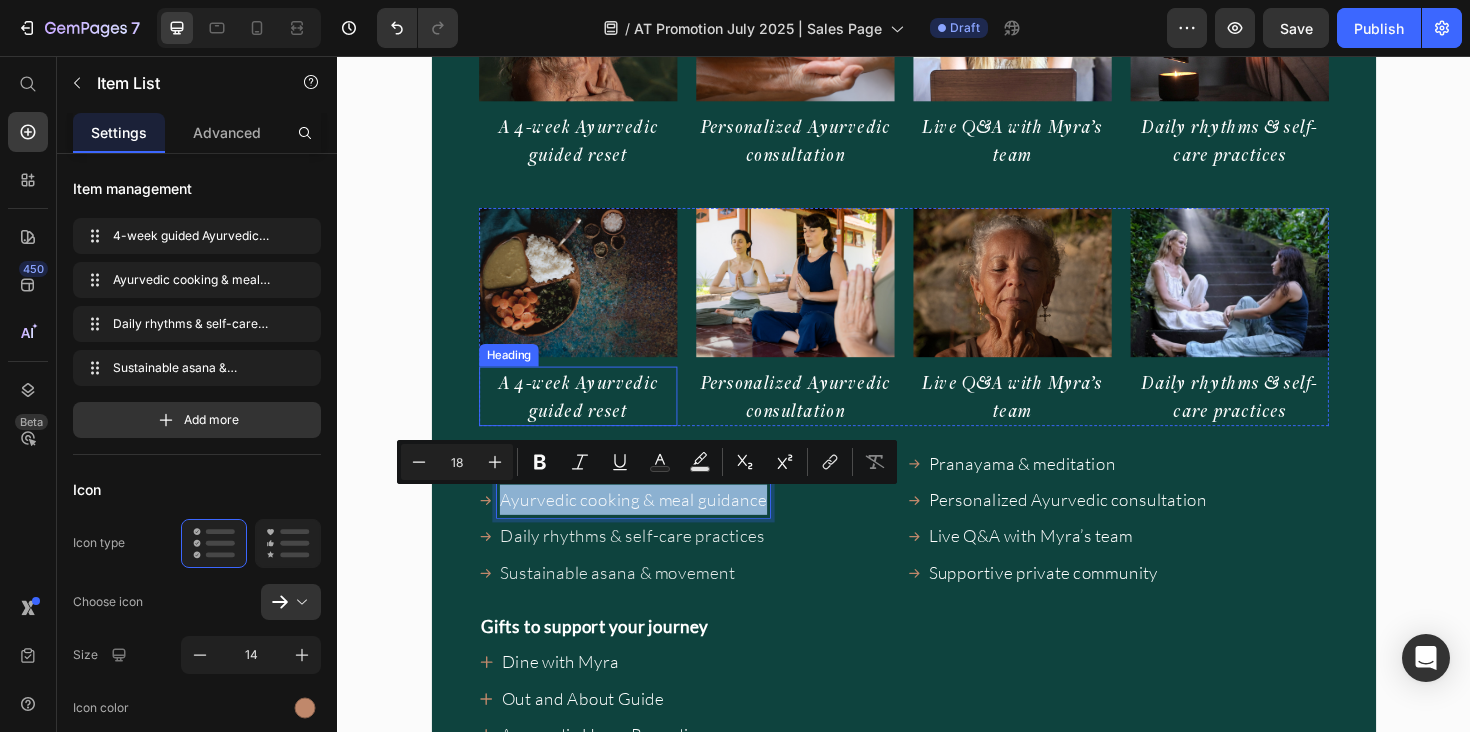 click on "A 4-week Ayurvedic guided reset" at bounding box center (592, 416) 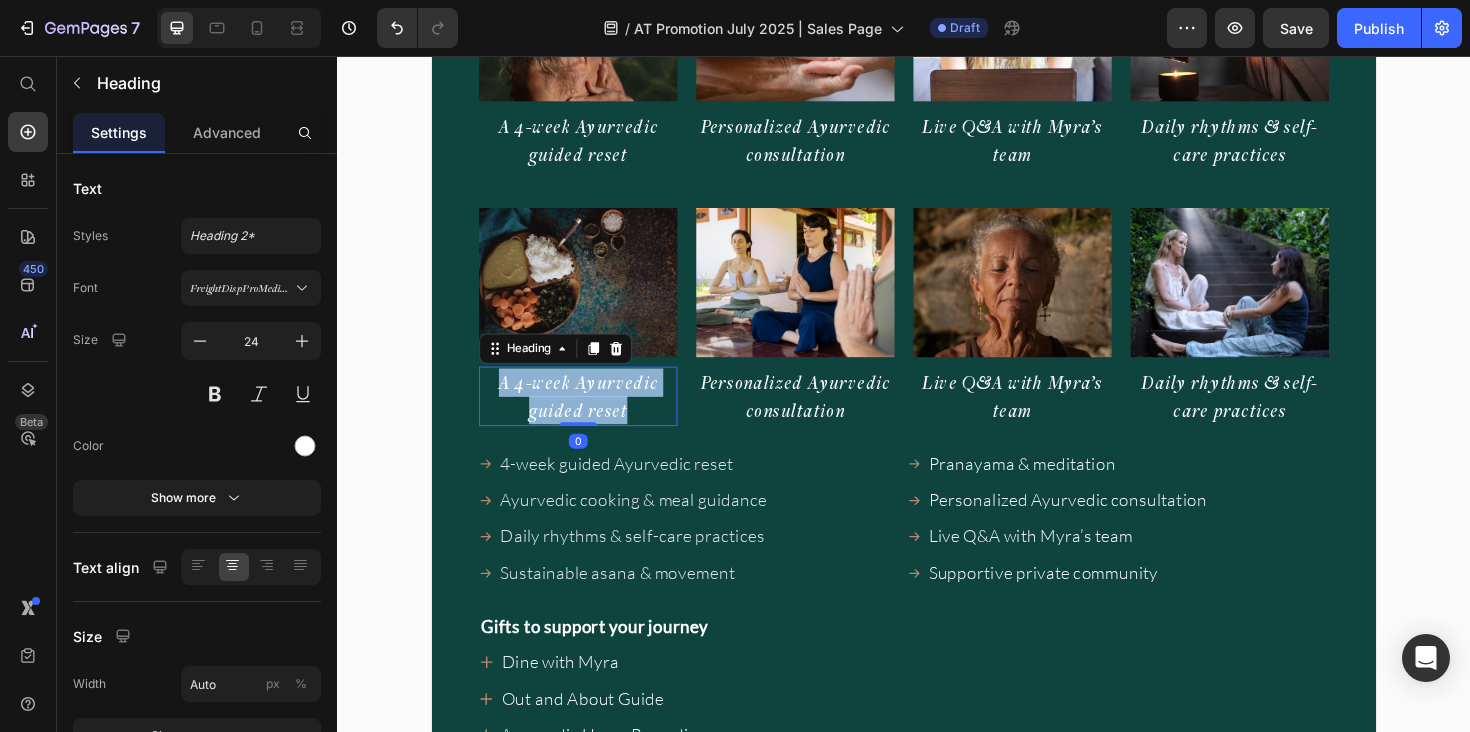 click on "A 4-week Ayurvedic guided reset" at bounding box center [592, 416] 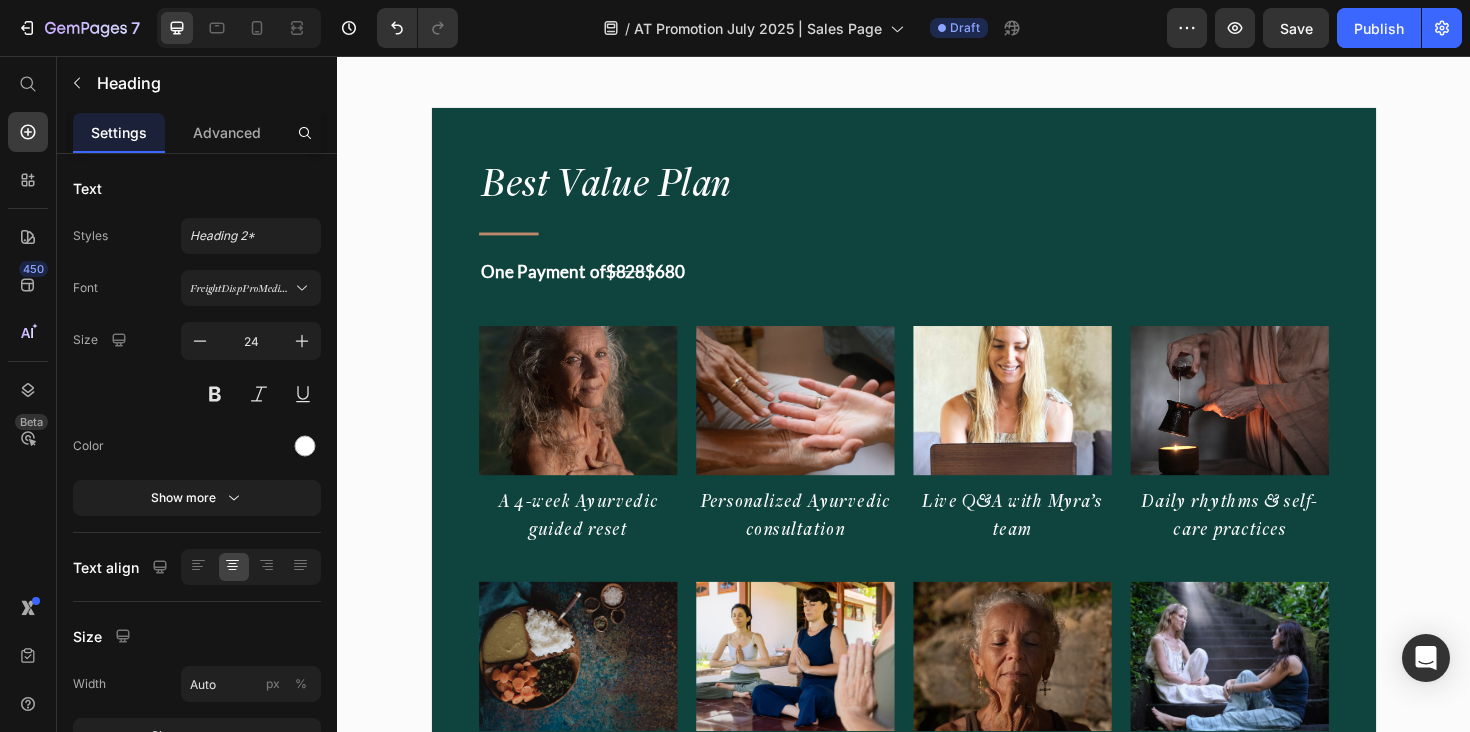scroll, scrollTop: 17694, scrollLeft: 0, axis: vertical 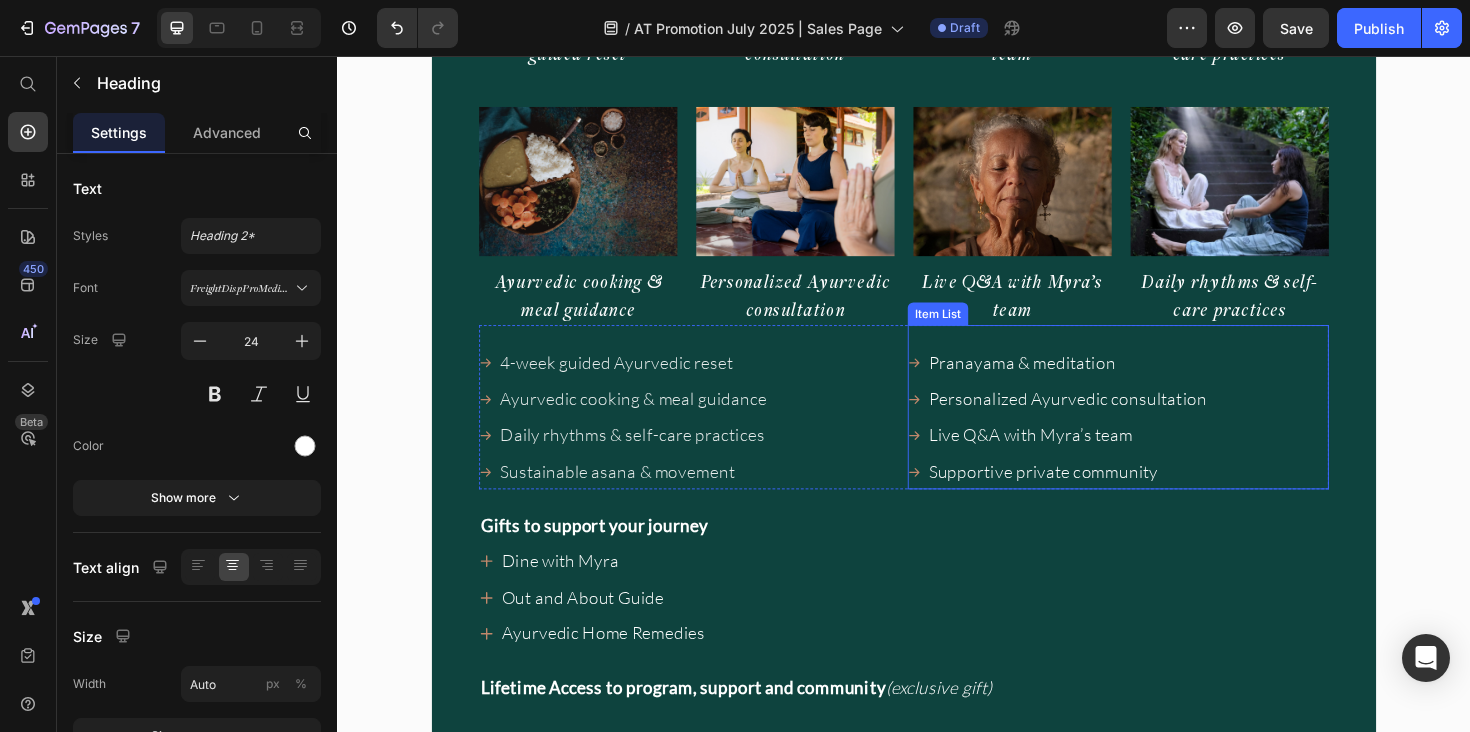 click on "Supportive private community" at bounding box center (1110, 496) 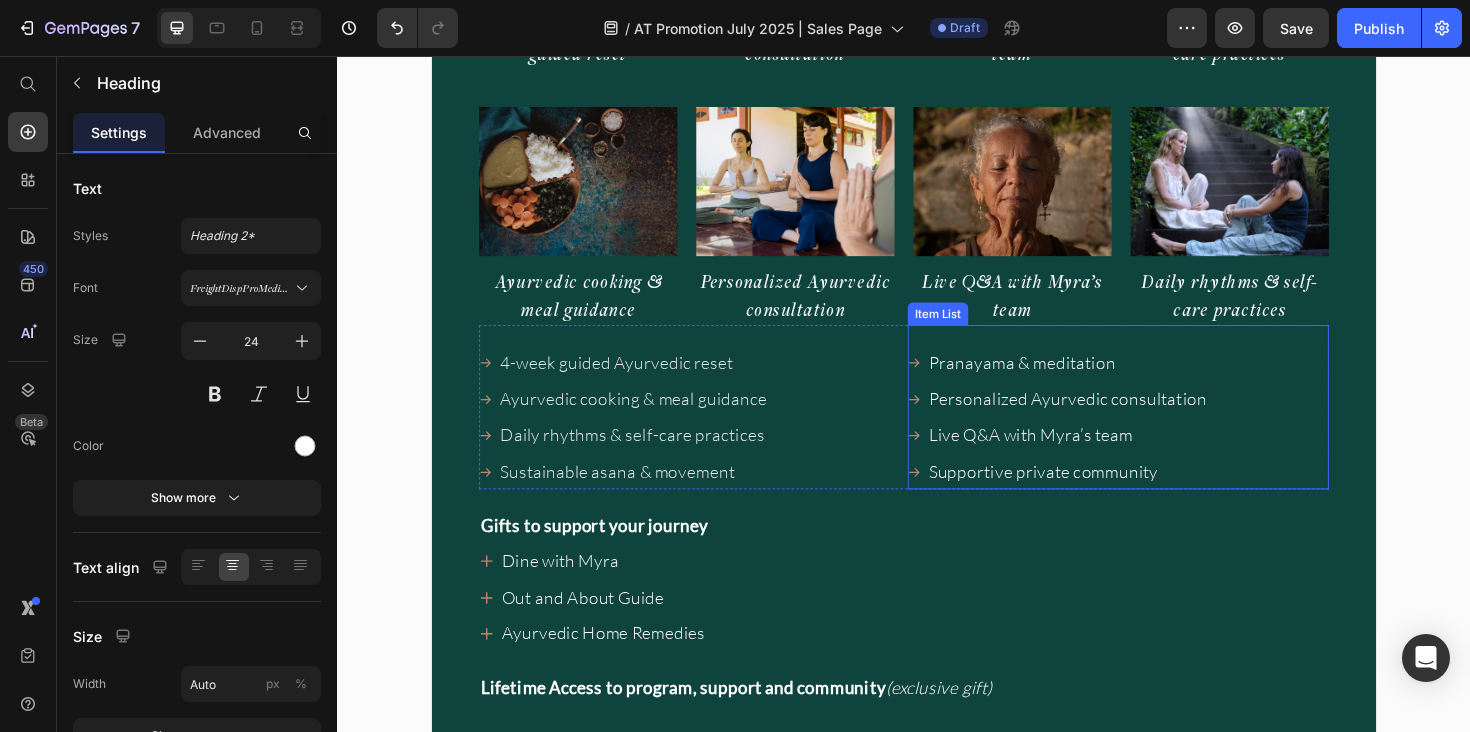 click on "Supportive private community" at bounding box center (1110, 496) 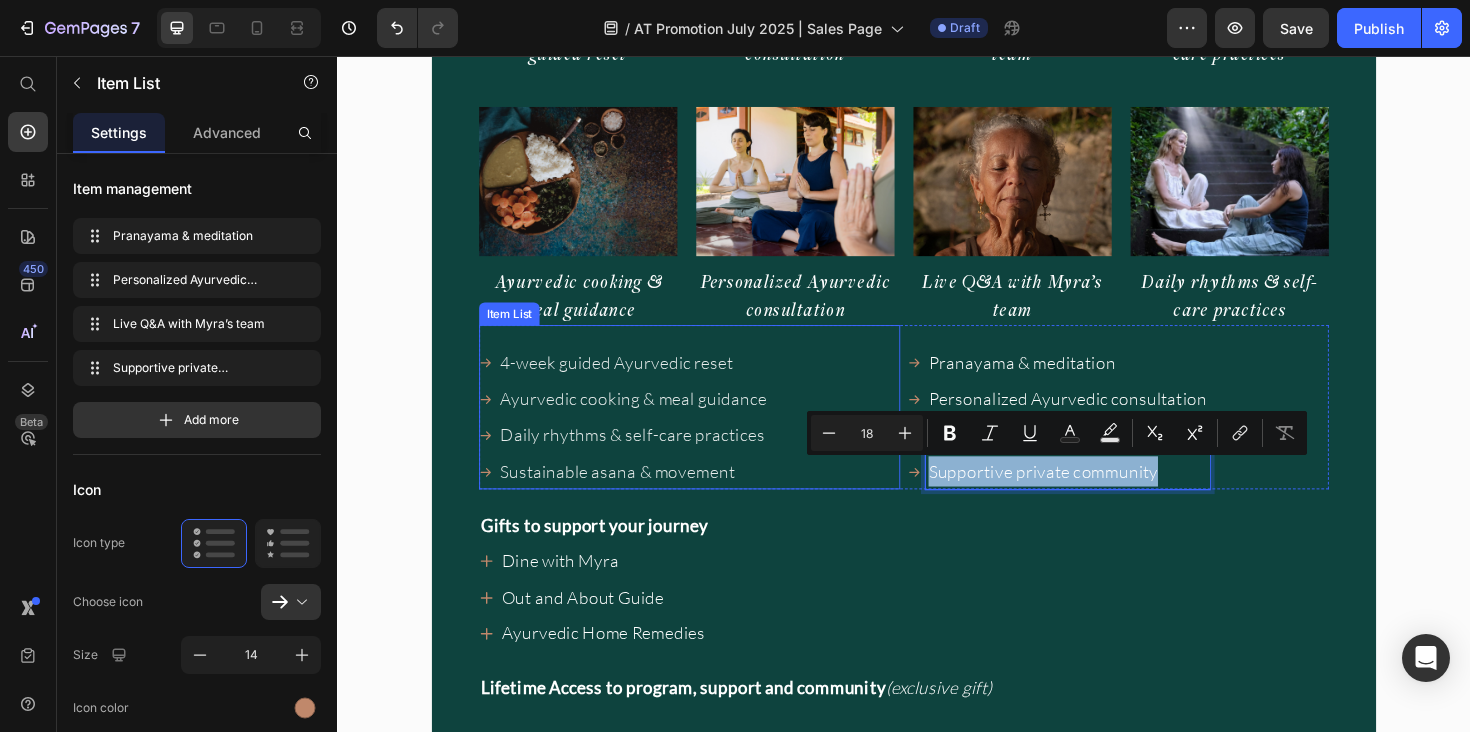 click on "Sustainable asana & movement" at bounding box center [650, 496] 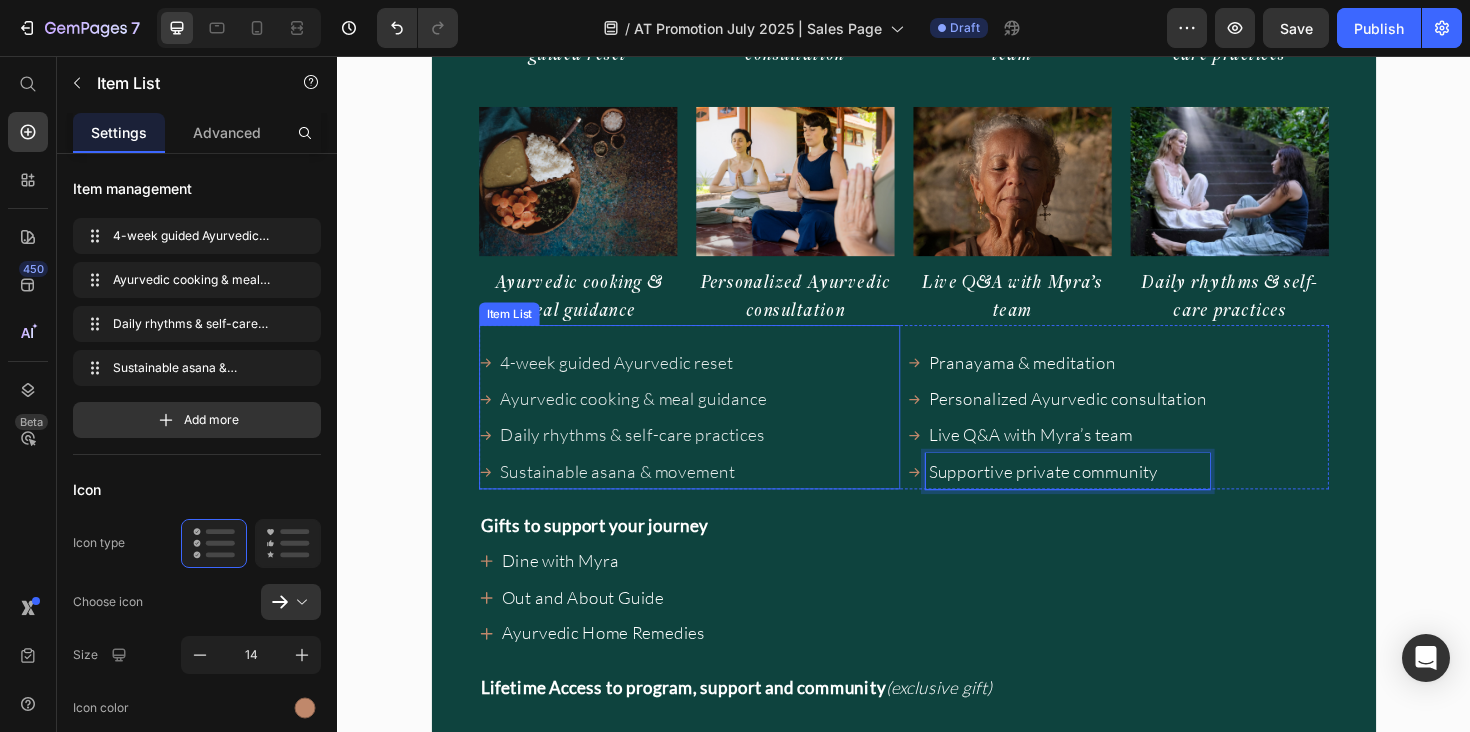 click on "Sustainable asana & movement" at bounding box center [650, 496] 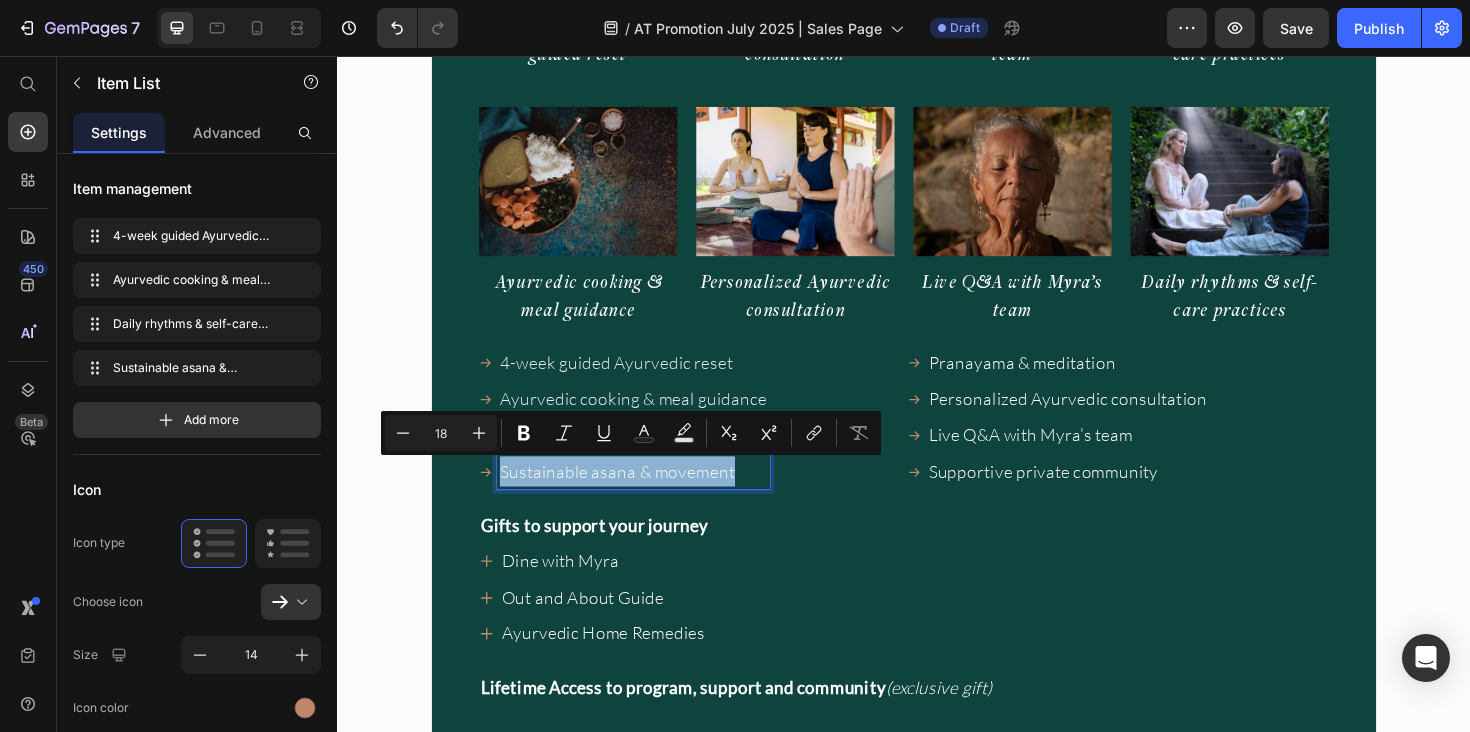 copy on "Sustainable asana & movement" 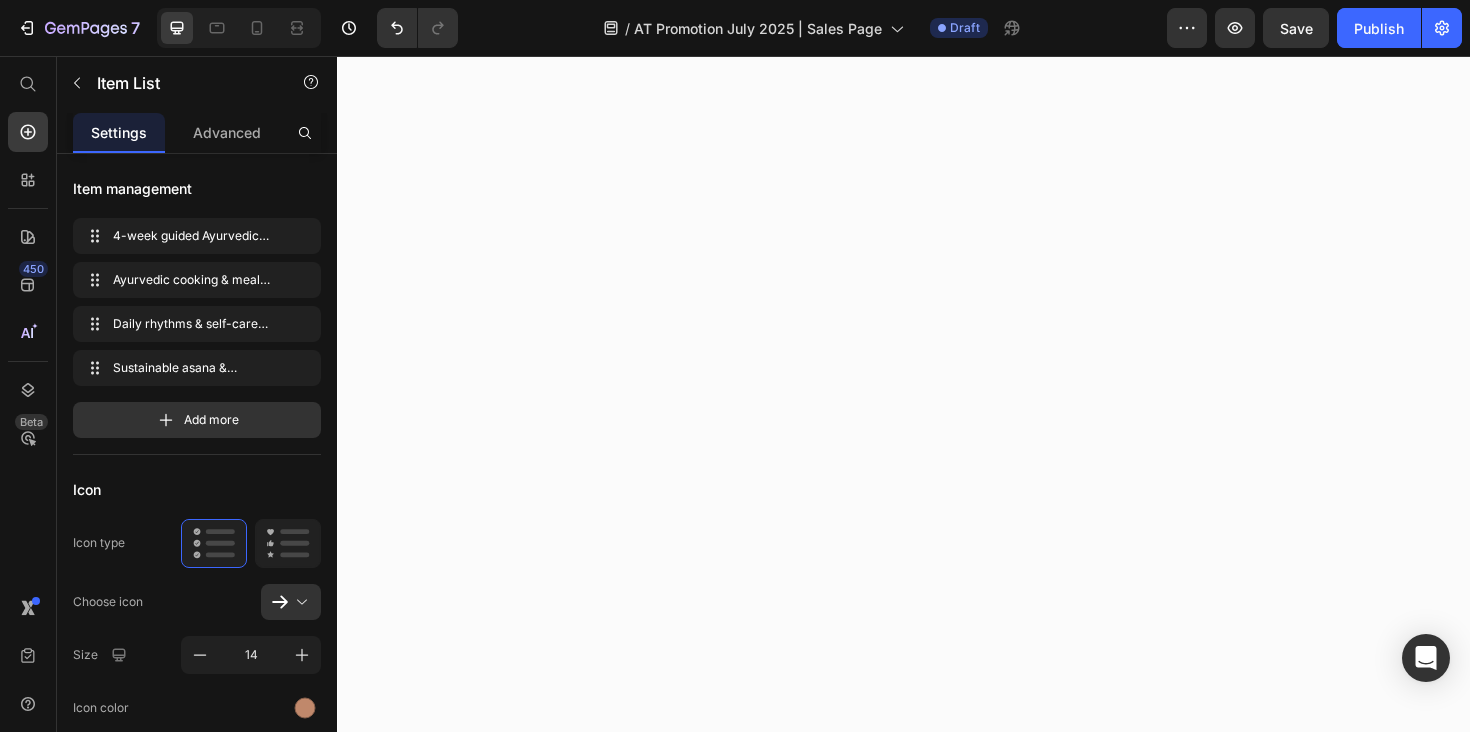 type on "16" 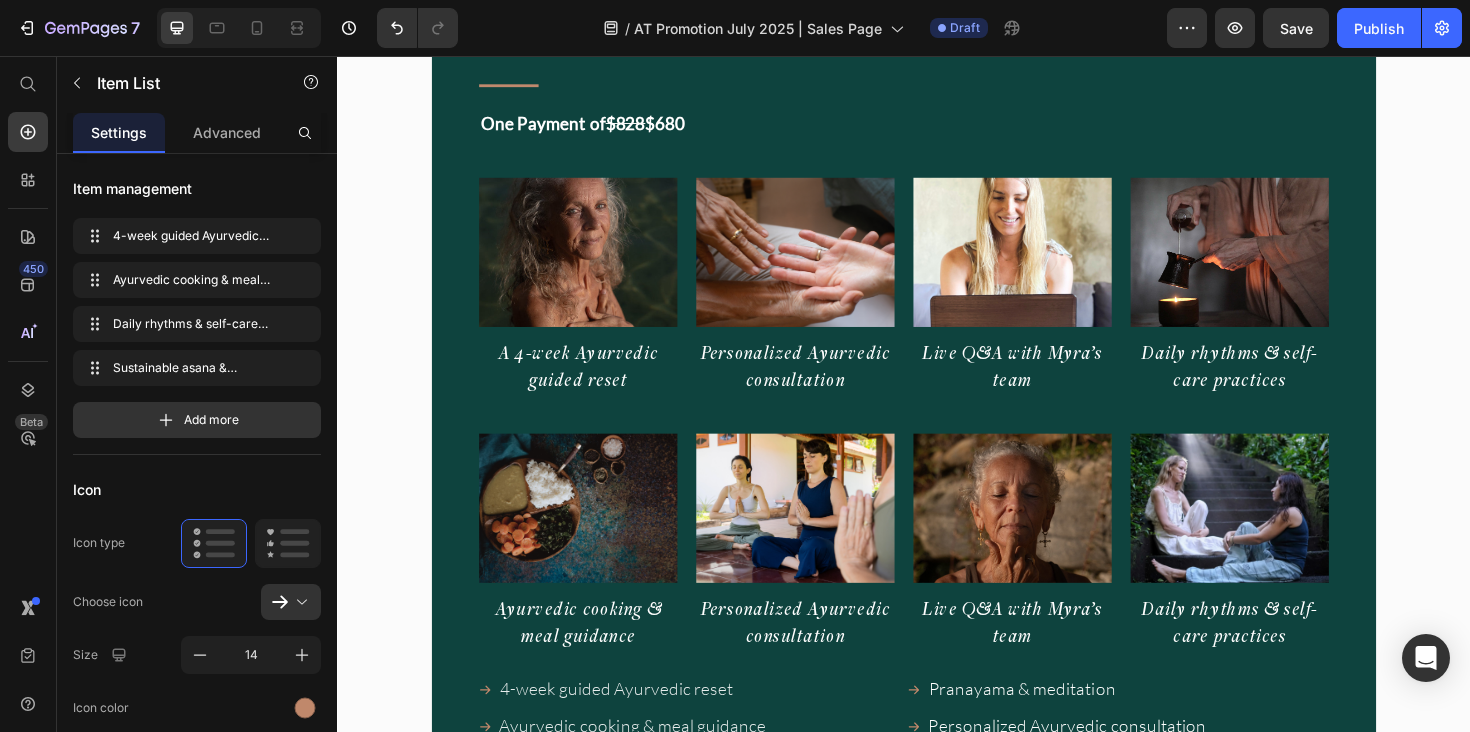 scroll, scrollTop: 17552, scrollLeft: 0, axis: vertical 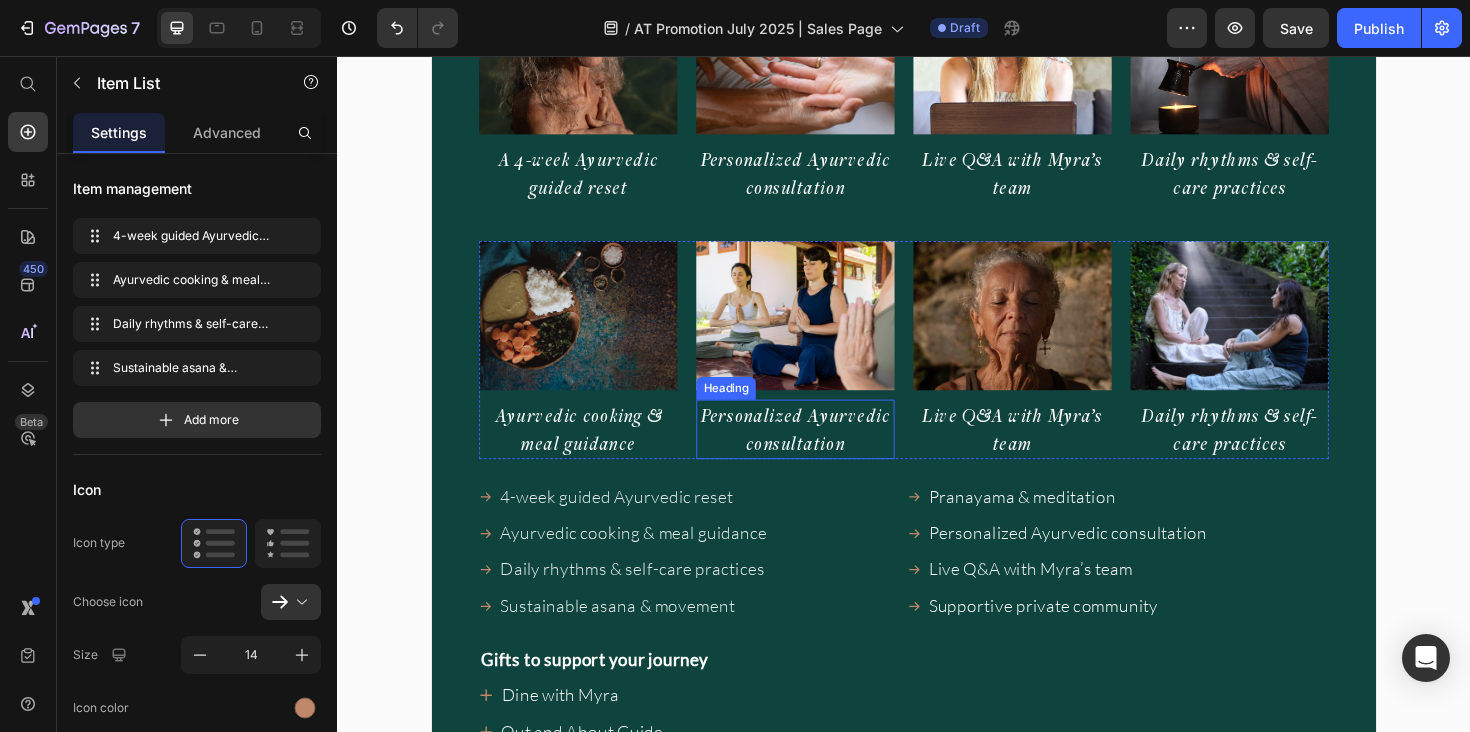 click on "Personalized Ayurvedic consultation" at bounding box center (822, 451) 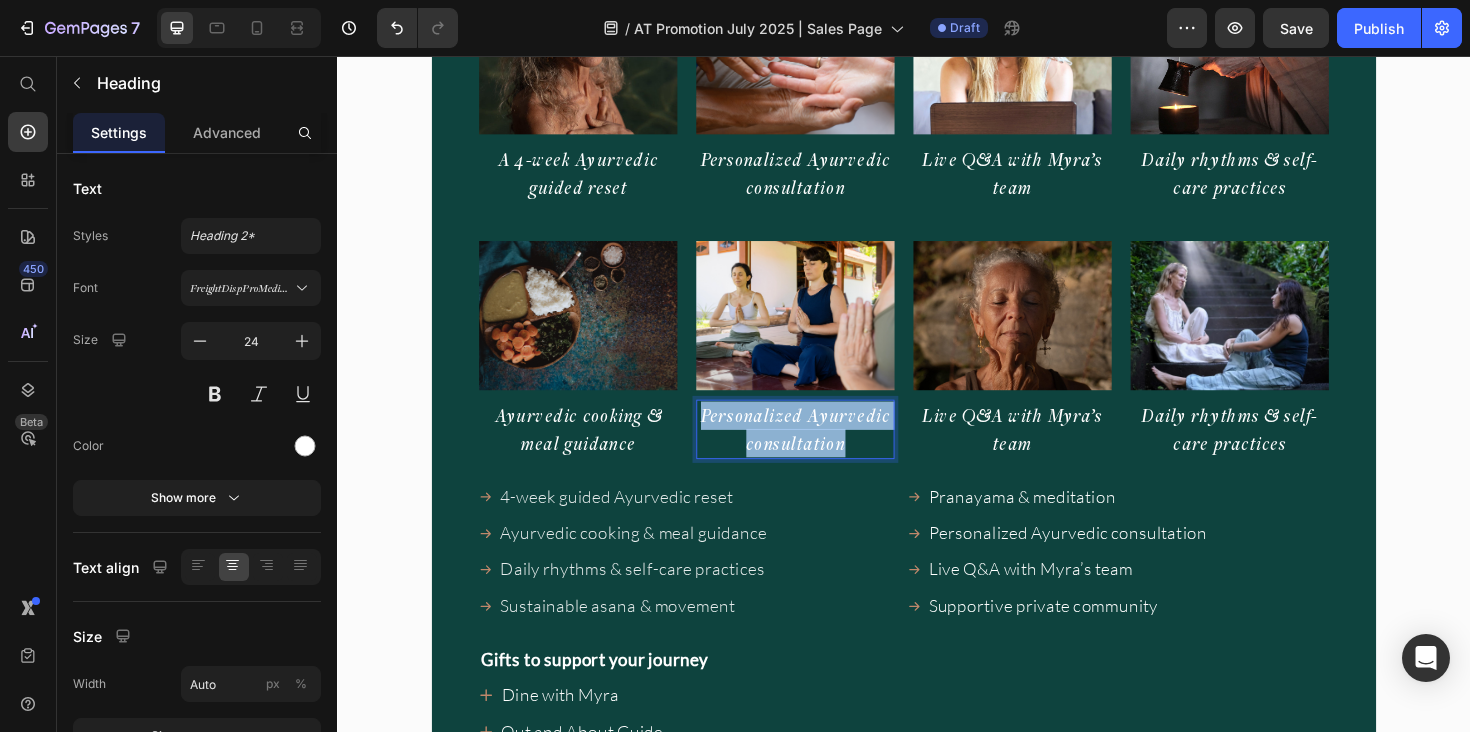 click on "Personalized Ayurvedic consultation" at bounding box center (822, 451) 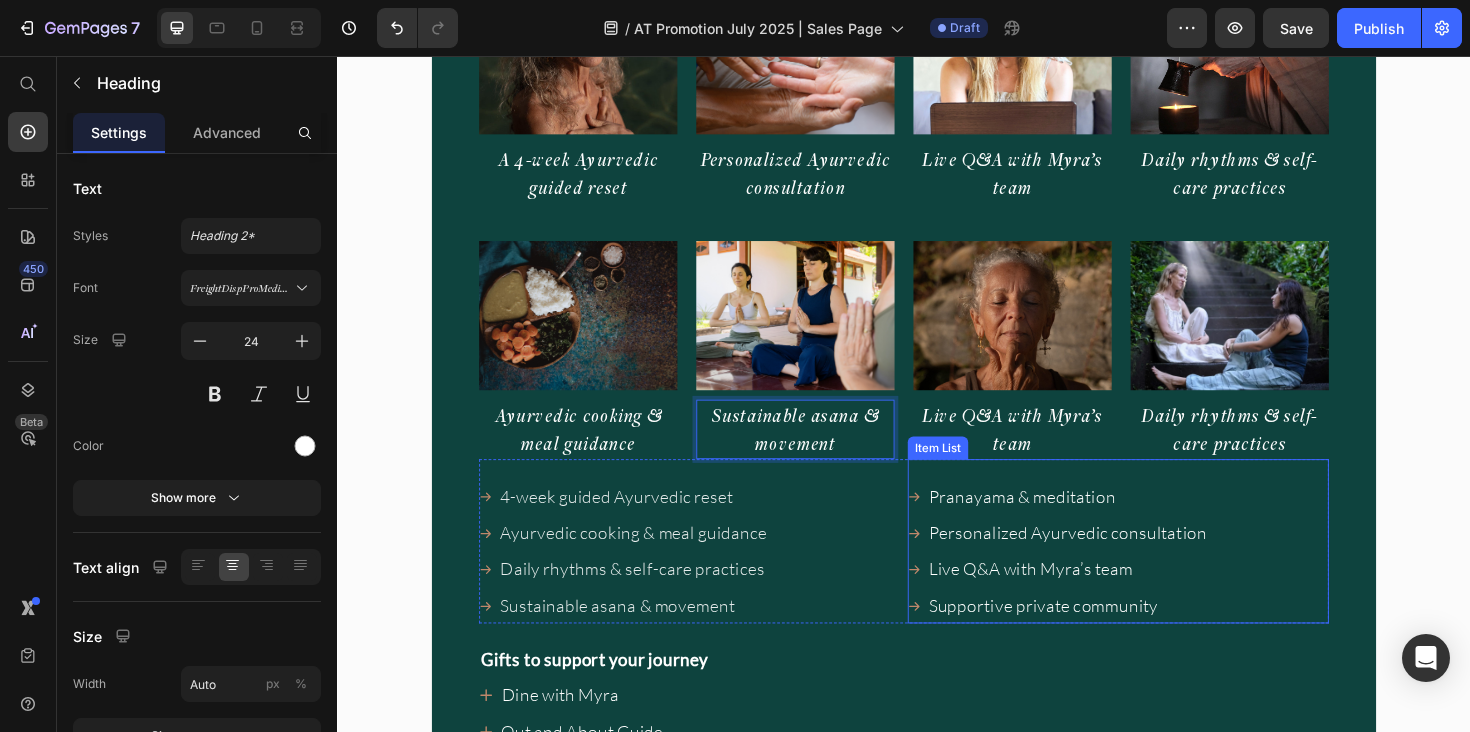 click on "Supportive private community" at bounding box center (1110, 638) 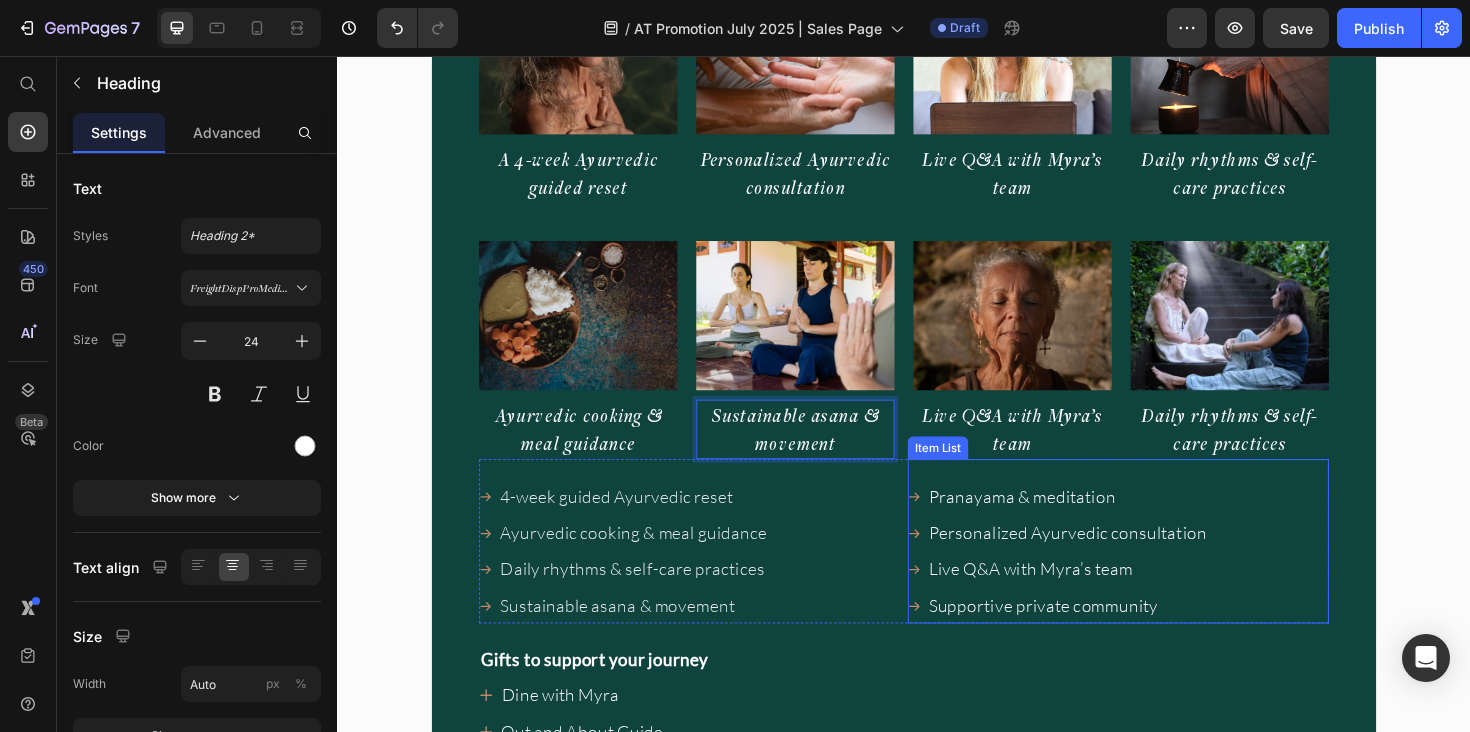 click on "Supportive private community" at bounding box center [1110, 638] 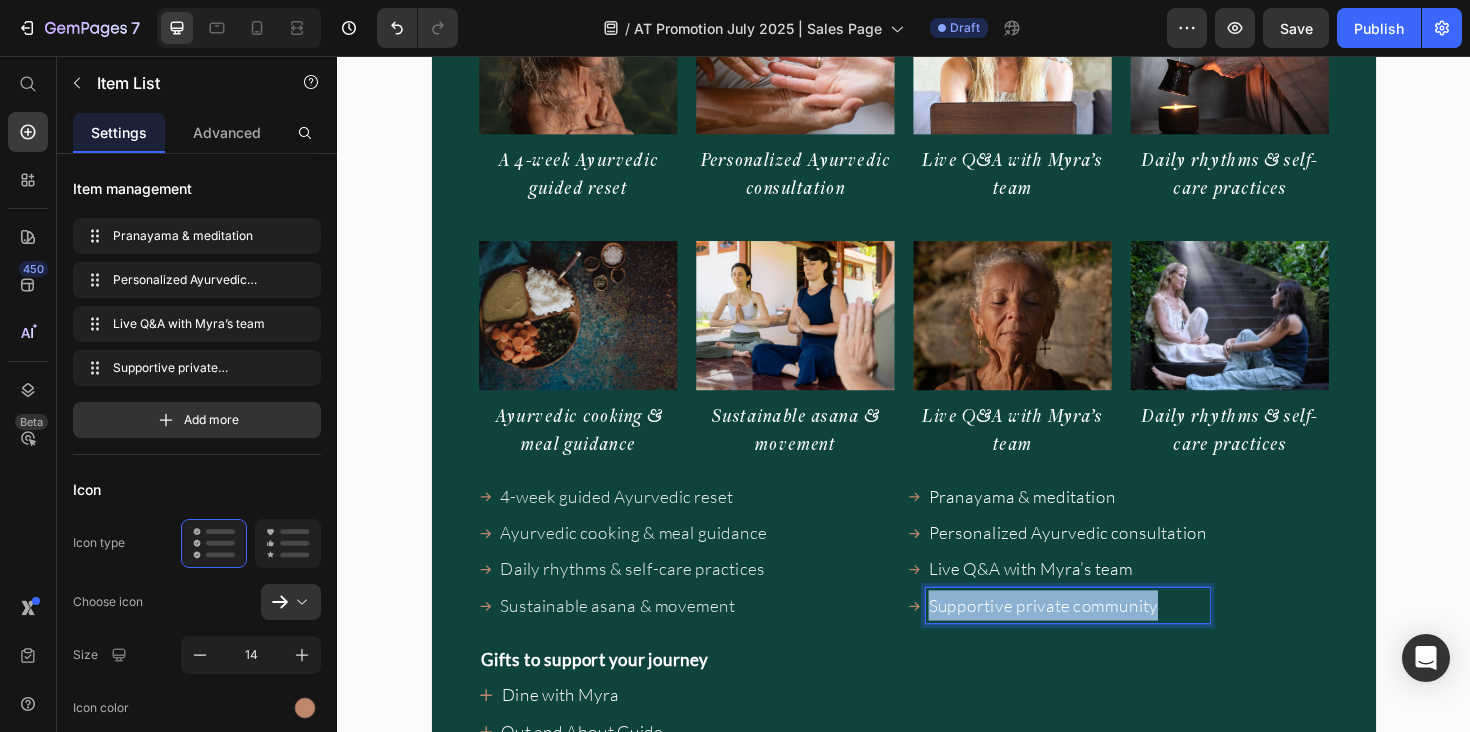 copy on "Supportive private community" 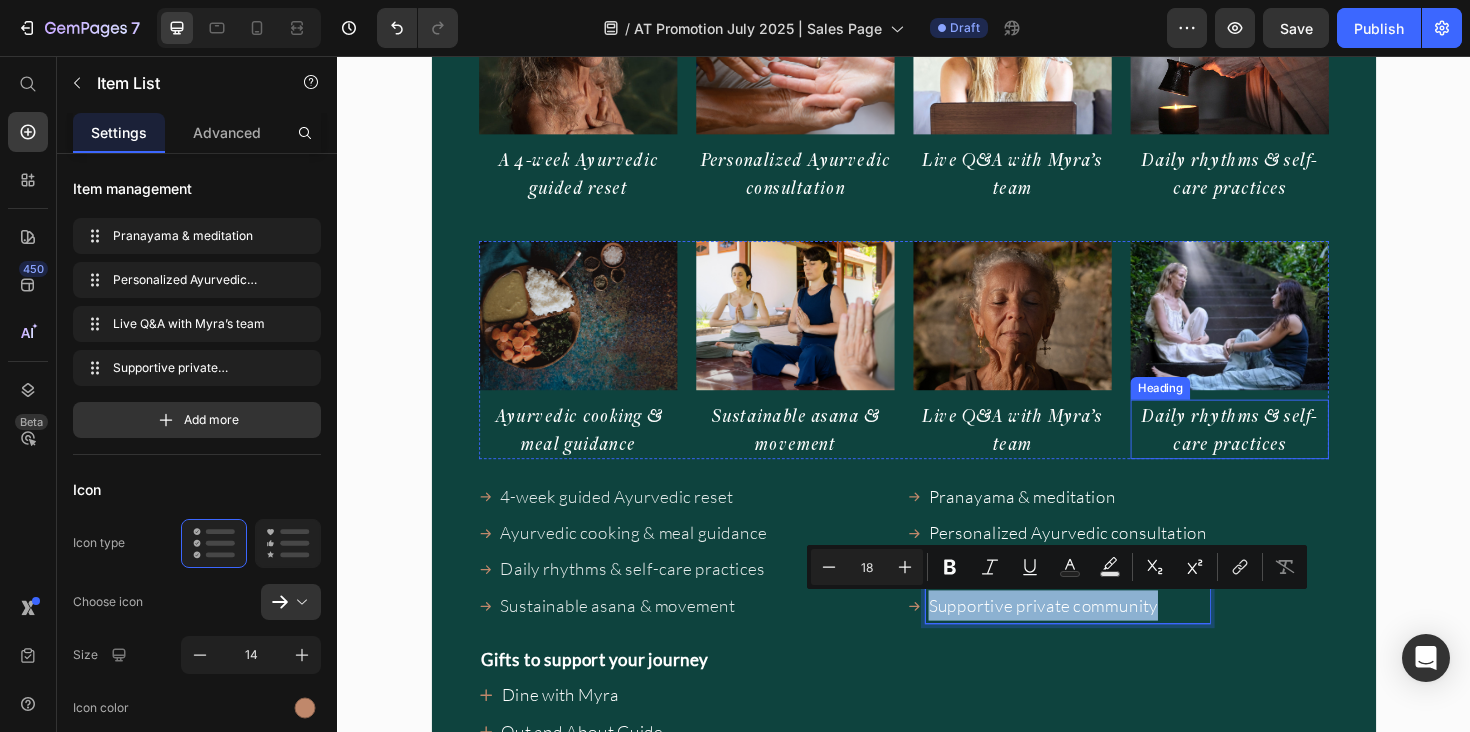 click on "Daily rhythms & self-care practices" at bounding box center [1282, 451] 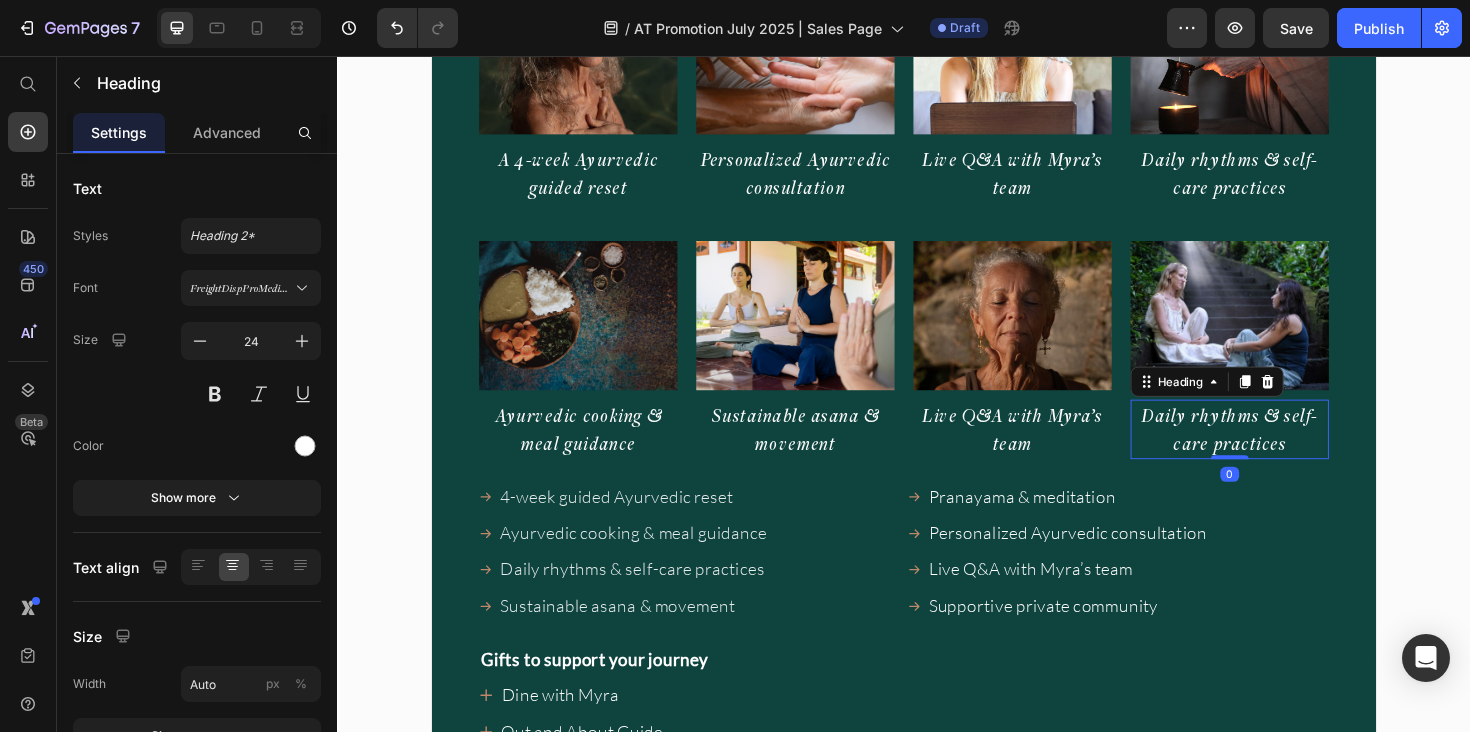 click on "Daily rhythms & self-care practices" at bounding box center (1282, 451) 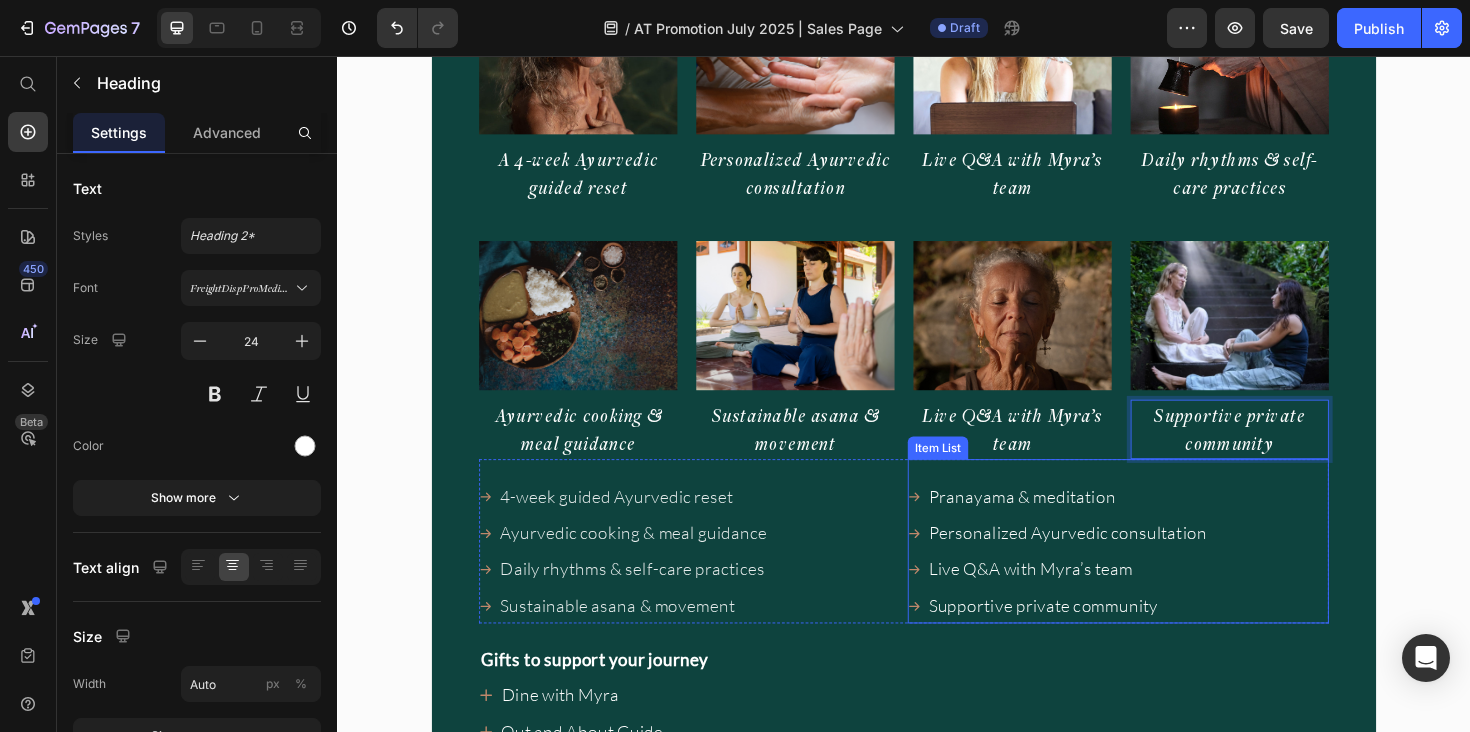 click on "Pranayama & meditation" at bounding box center [1110, 522] 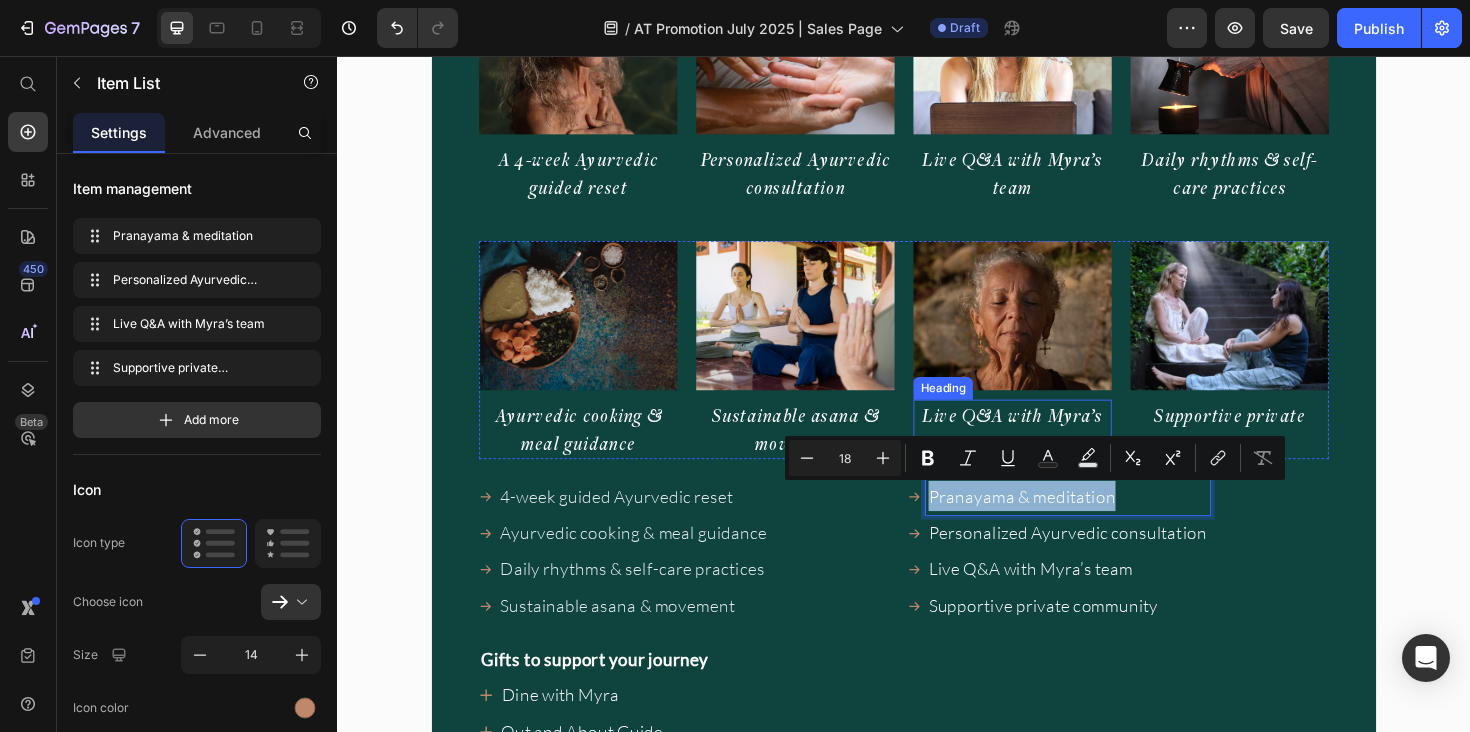 click on "Live Q&A with Myra’s team" at bounding box center [1052, 451] 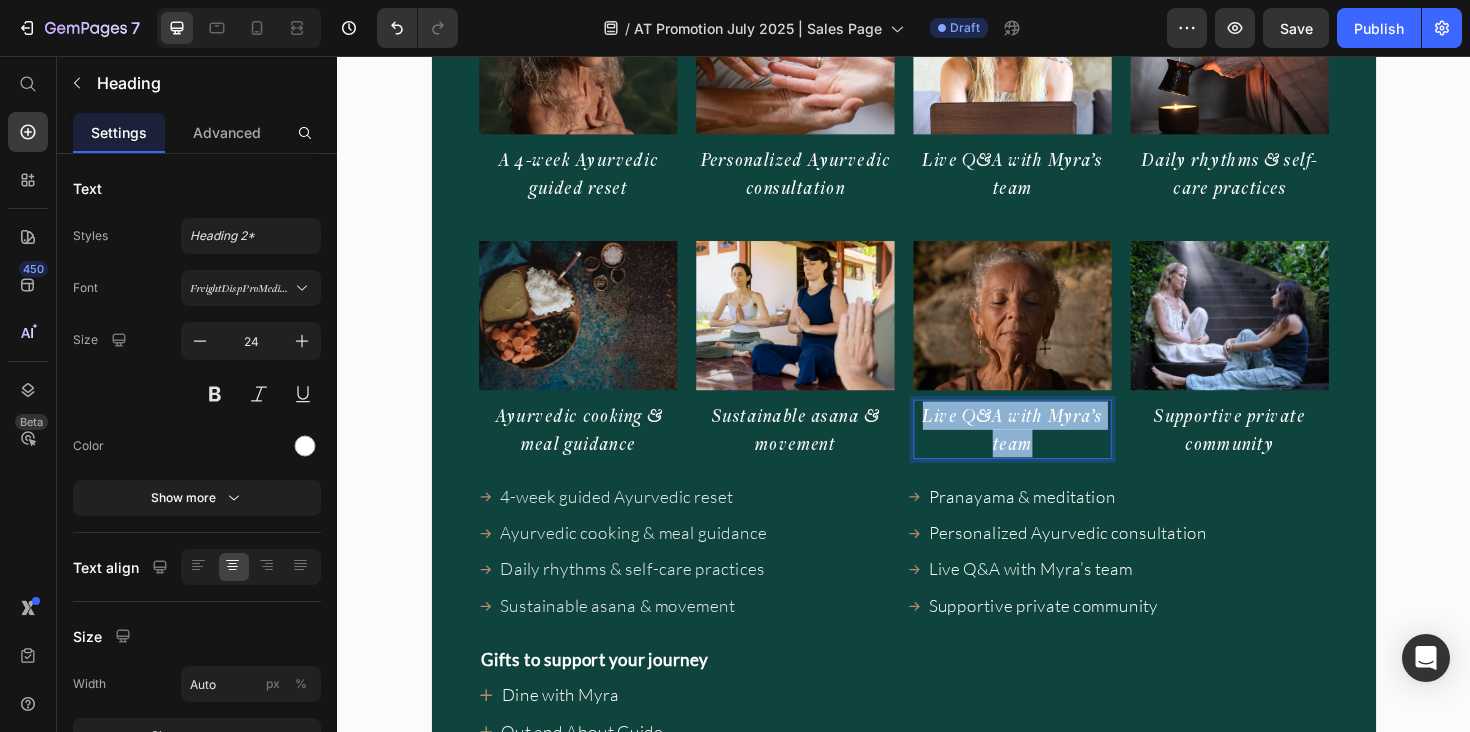 click on "Live Q&A with Myra’s team" at bounding box center [1052, 451] 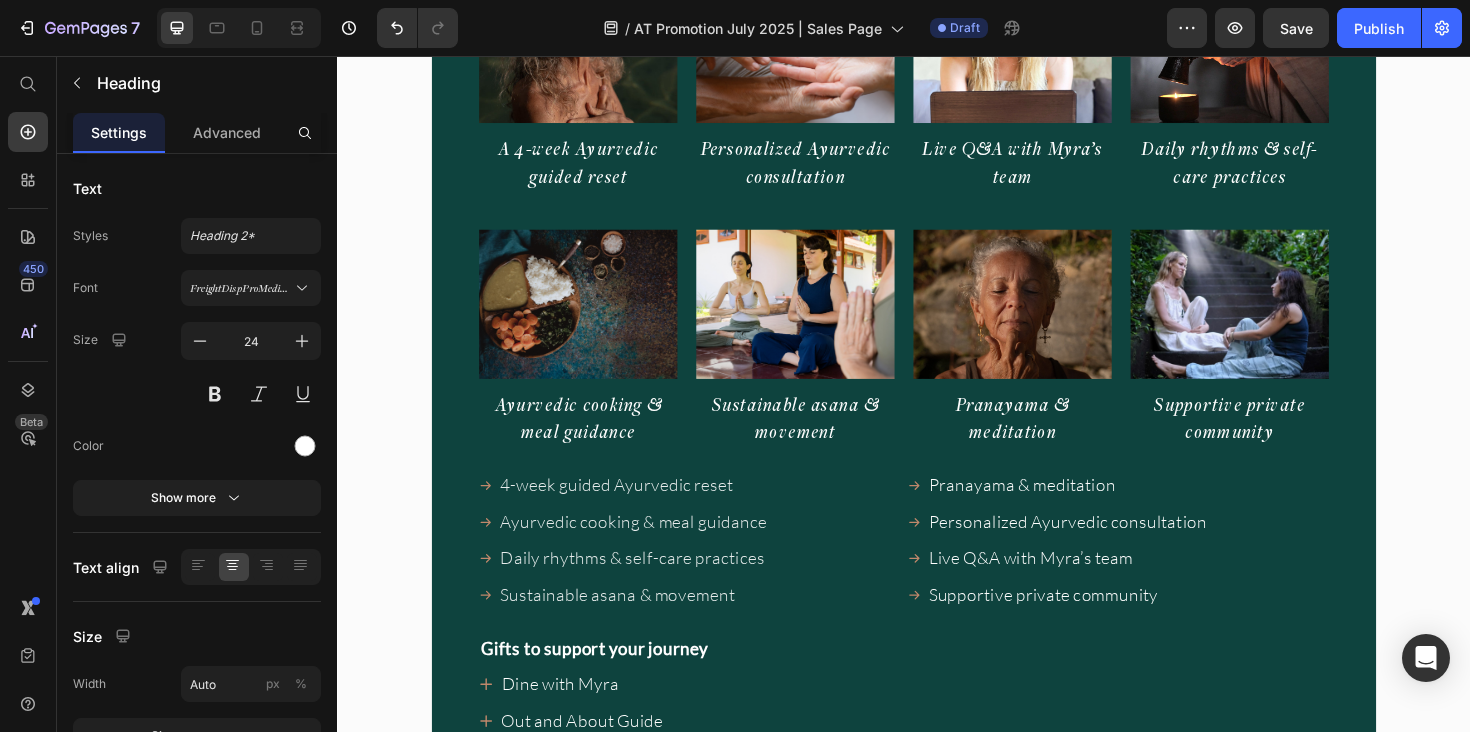 scroll, scrollTop: 17697, scrollLeft: 0, axis: vertical 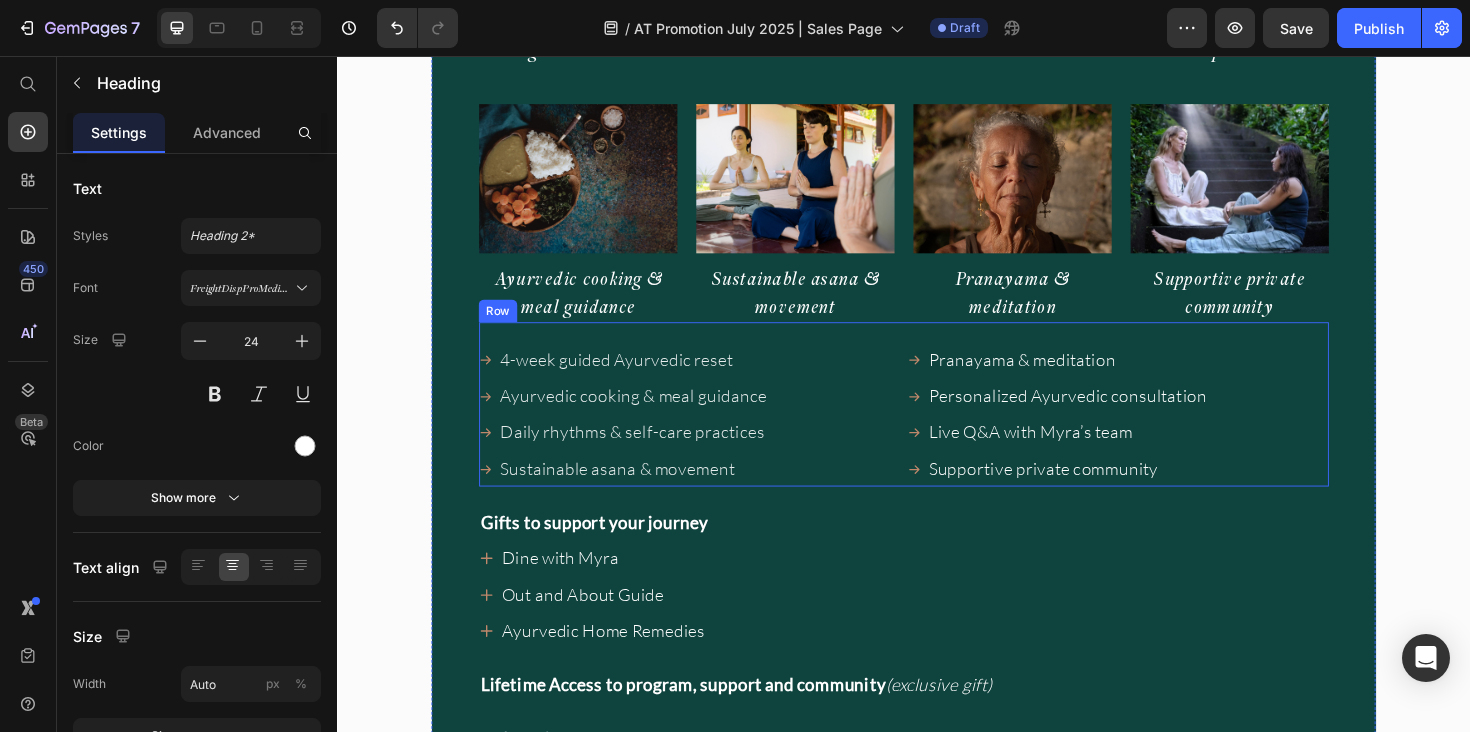 click on "4-week guided Ayurvedic reset
Ayurvedic cooking & meal guidance
Daily rhythms & self-care practices
Sustainable asana & movement Item List
Pranayama & meditation
Personalized Ayurvedic consultation
Live Q&A with Myra’s team
Supportive private community Item List Row" at bounding box center [937, 425] 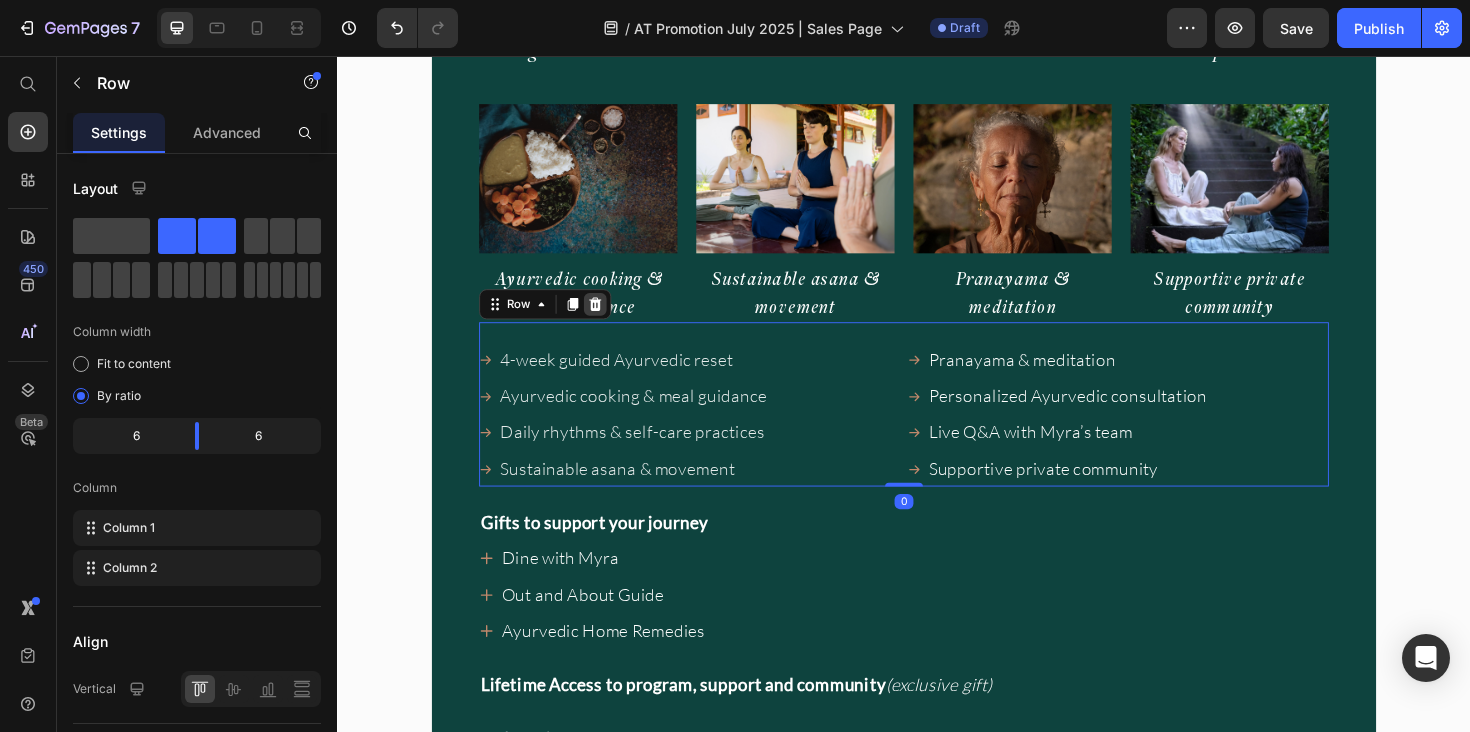 click 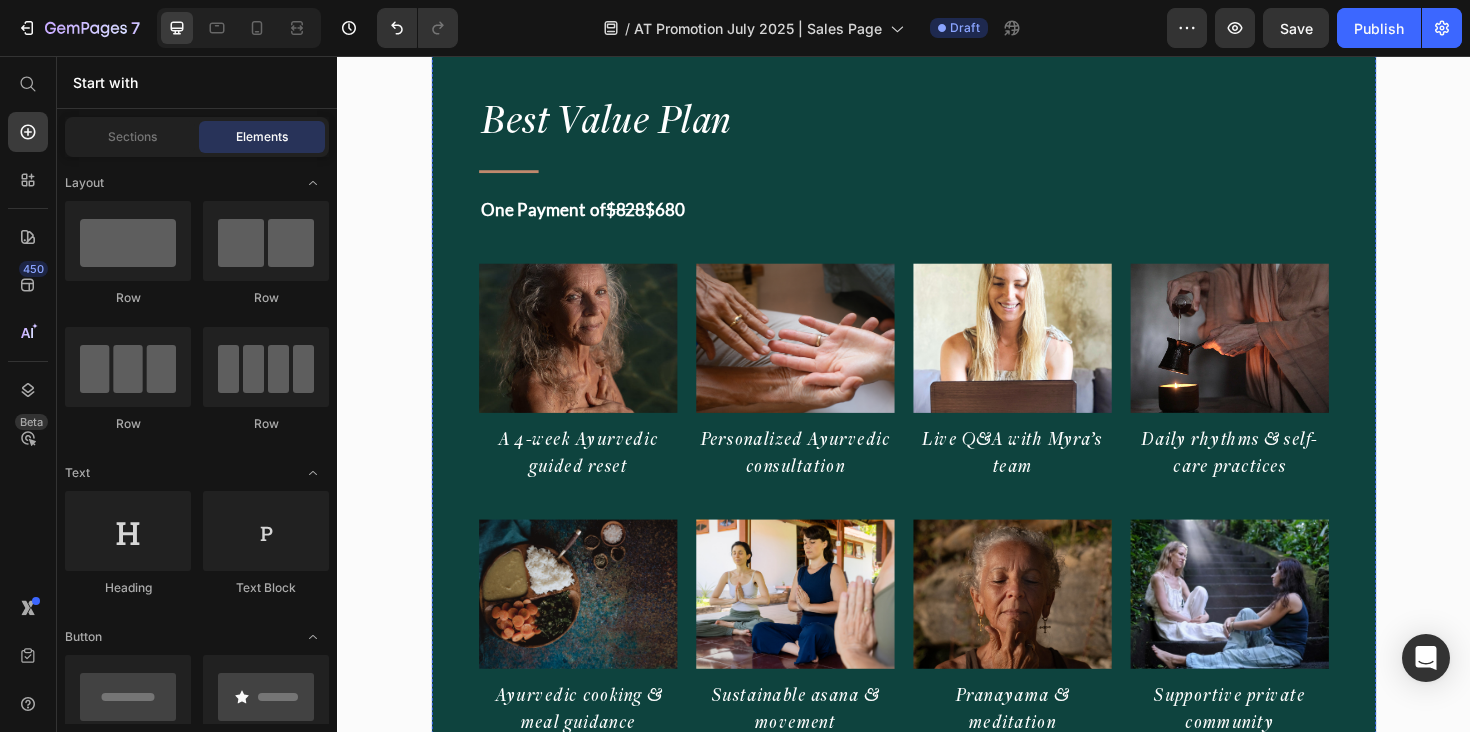 scroll, scrollTop: 17262, scrollLeft: 0, axis: vertical 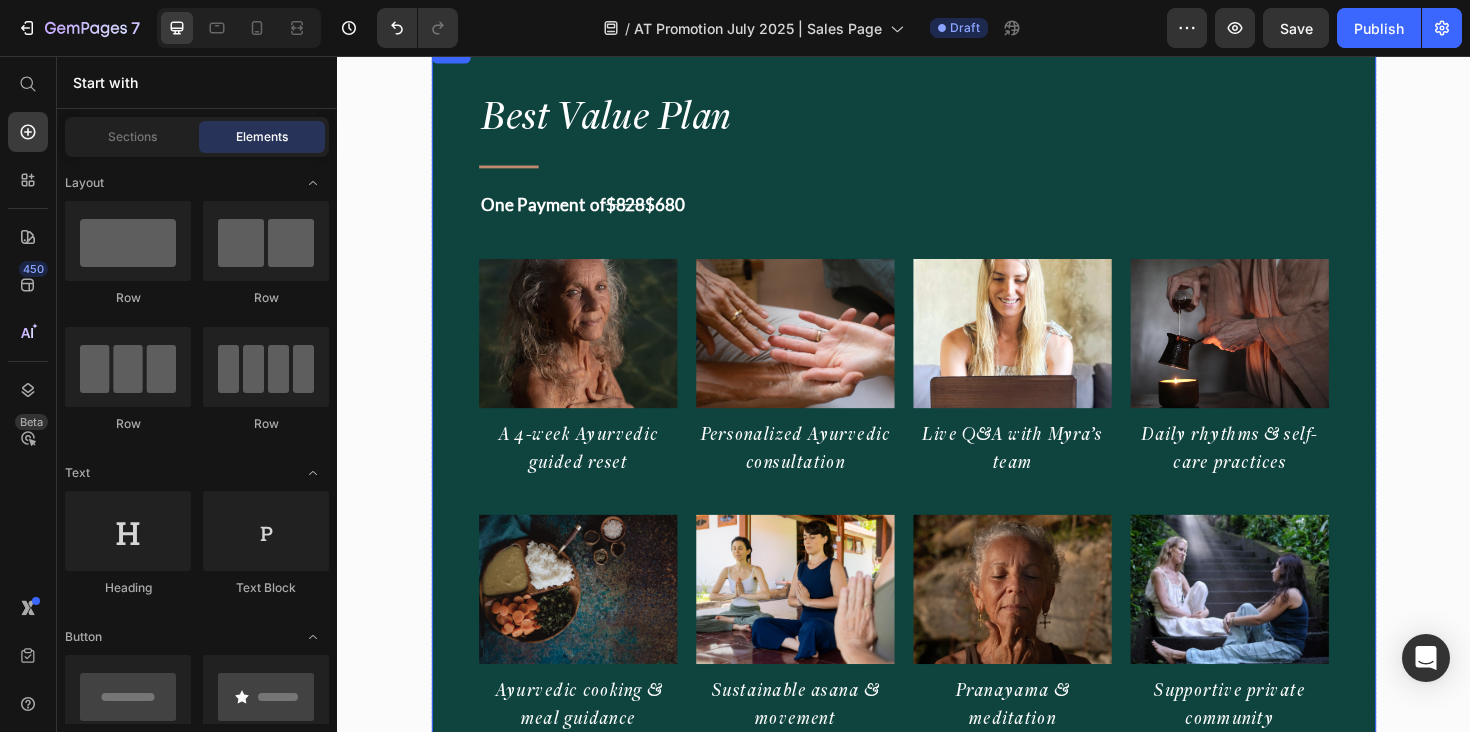 click on "One Payment of  $828  $680" at bounding box center (937, 213) 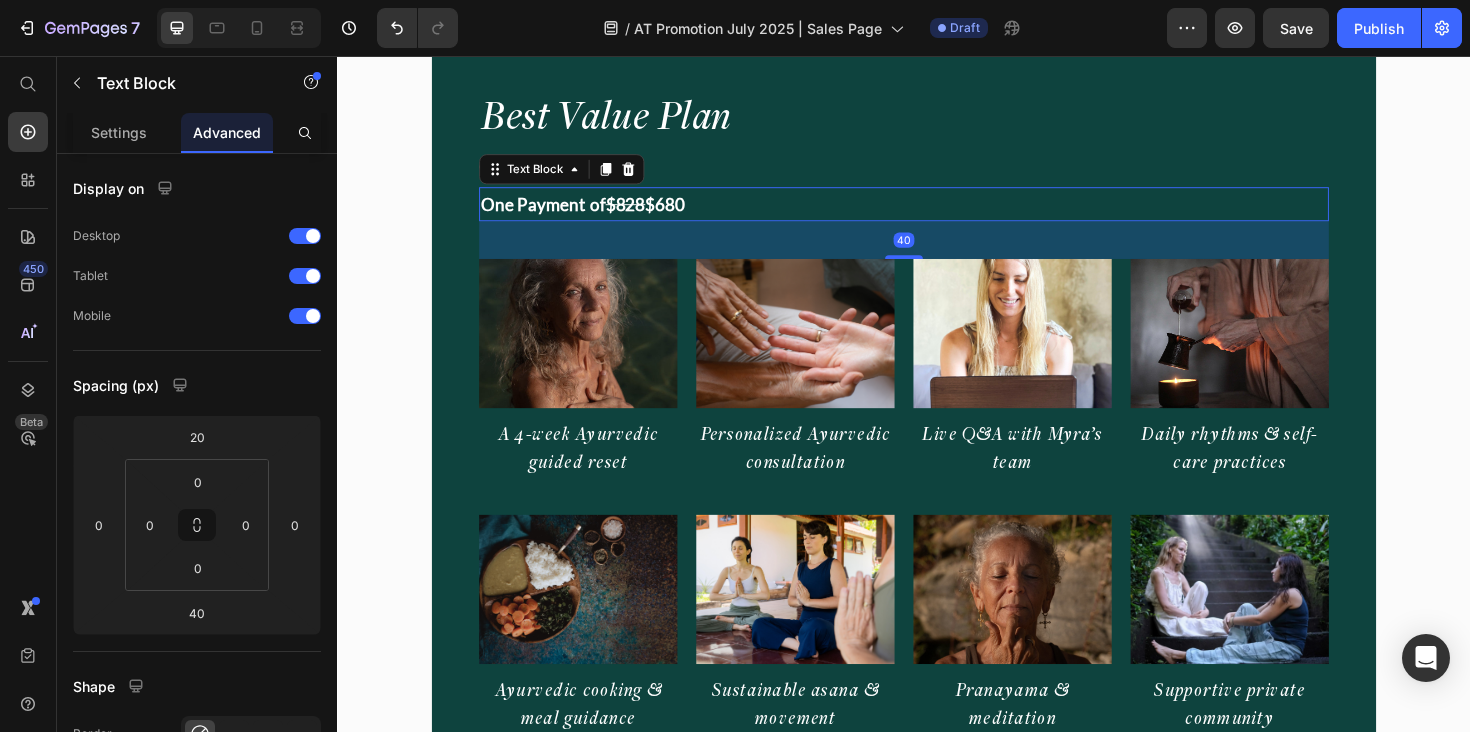 click on "One Payment of  $828  $680" at bounding box center [937, 213] 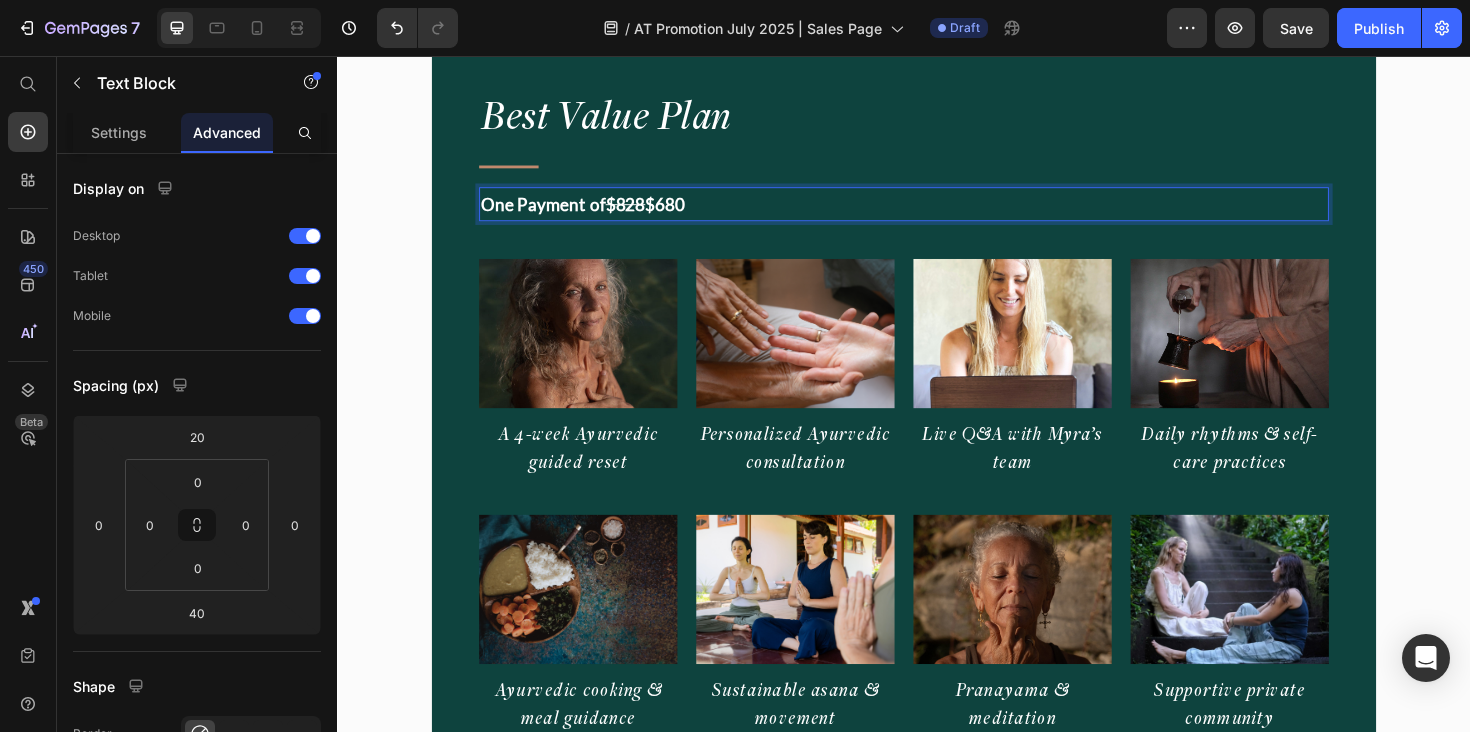 click on "One Payment of" at bounding box center (555, 213) 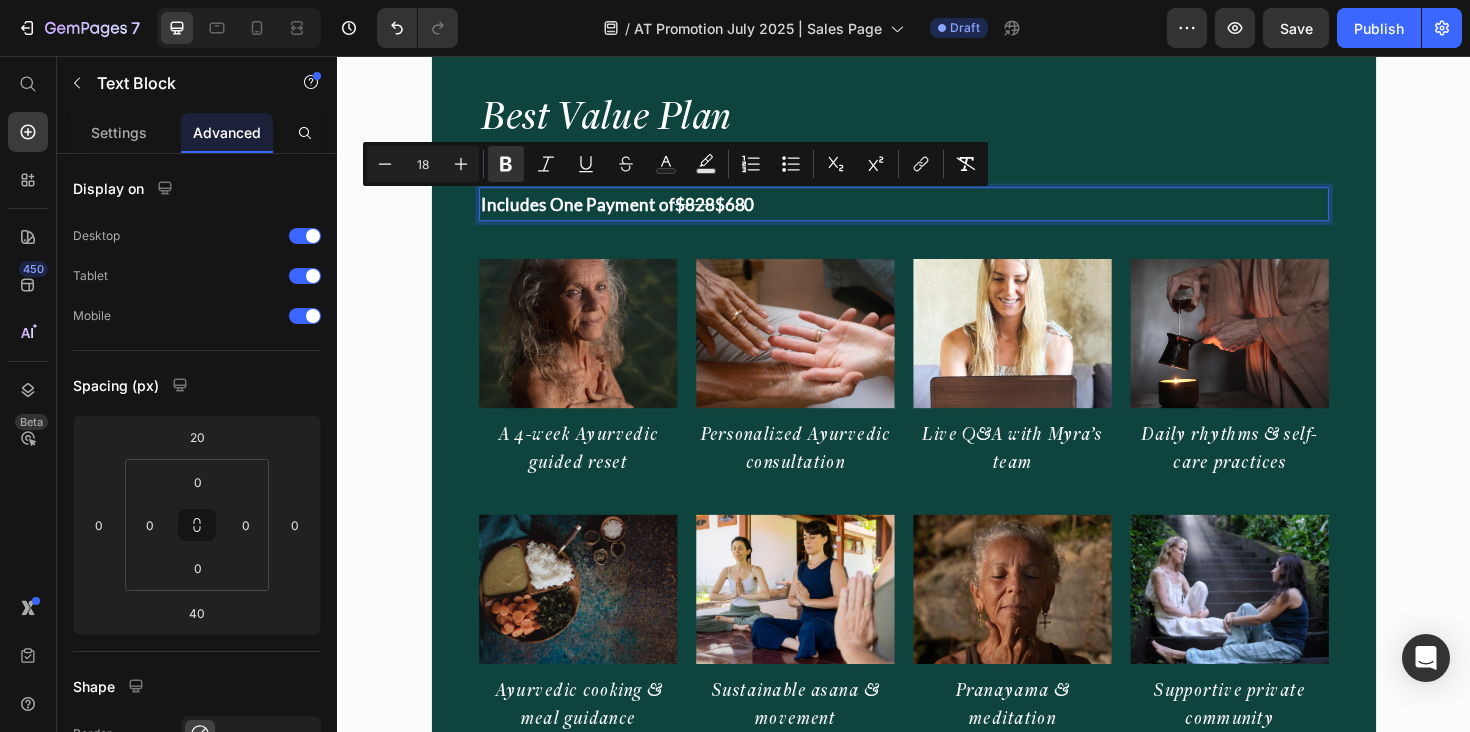 drag, startPoint x: 564, startPoint y: 215, endPoint x: 789, endPoint y: 215, distance: 225 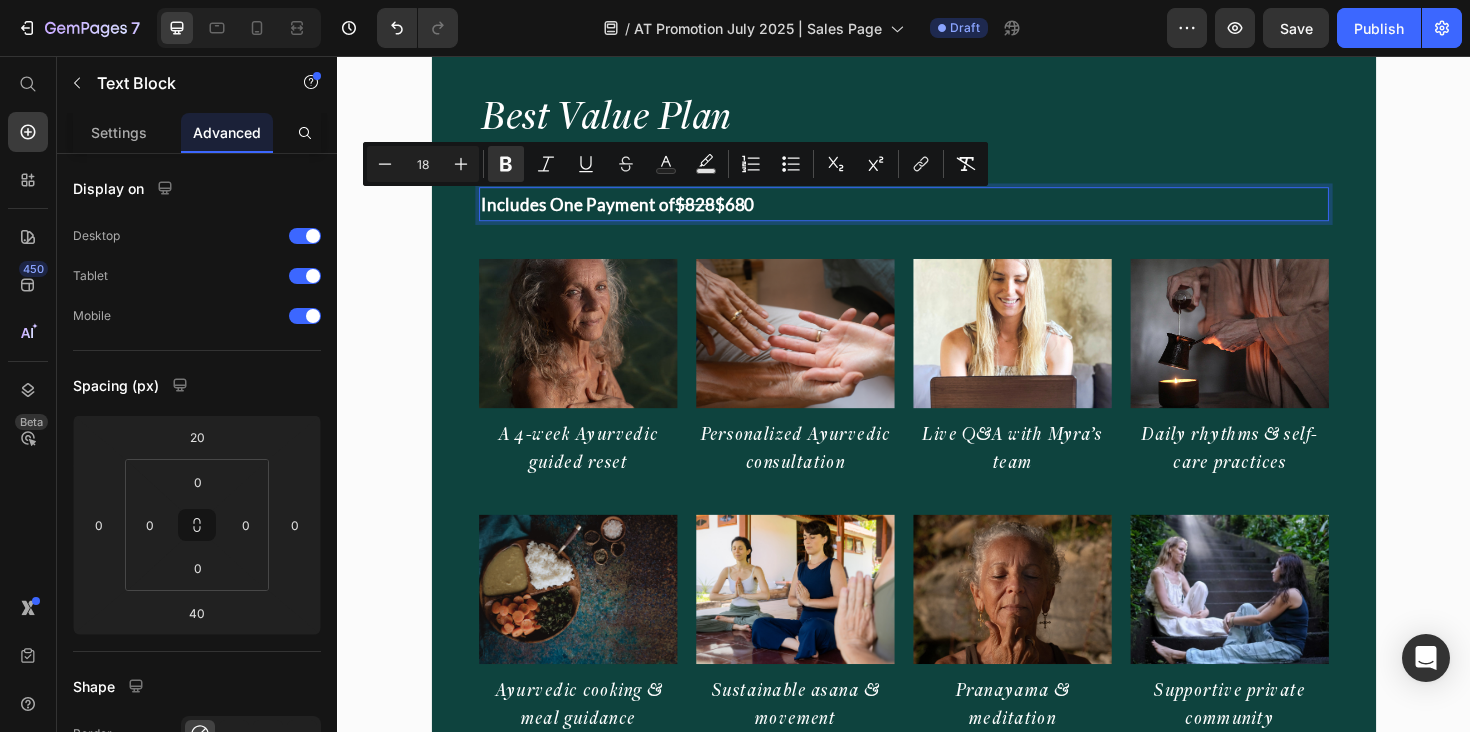 click on "Includes One Payment of  $828  $680" at bounding box center [937, 213] 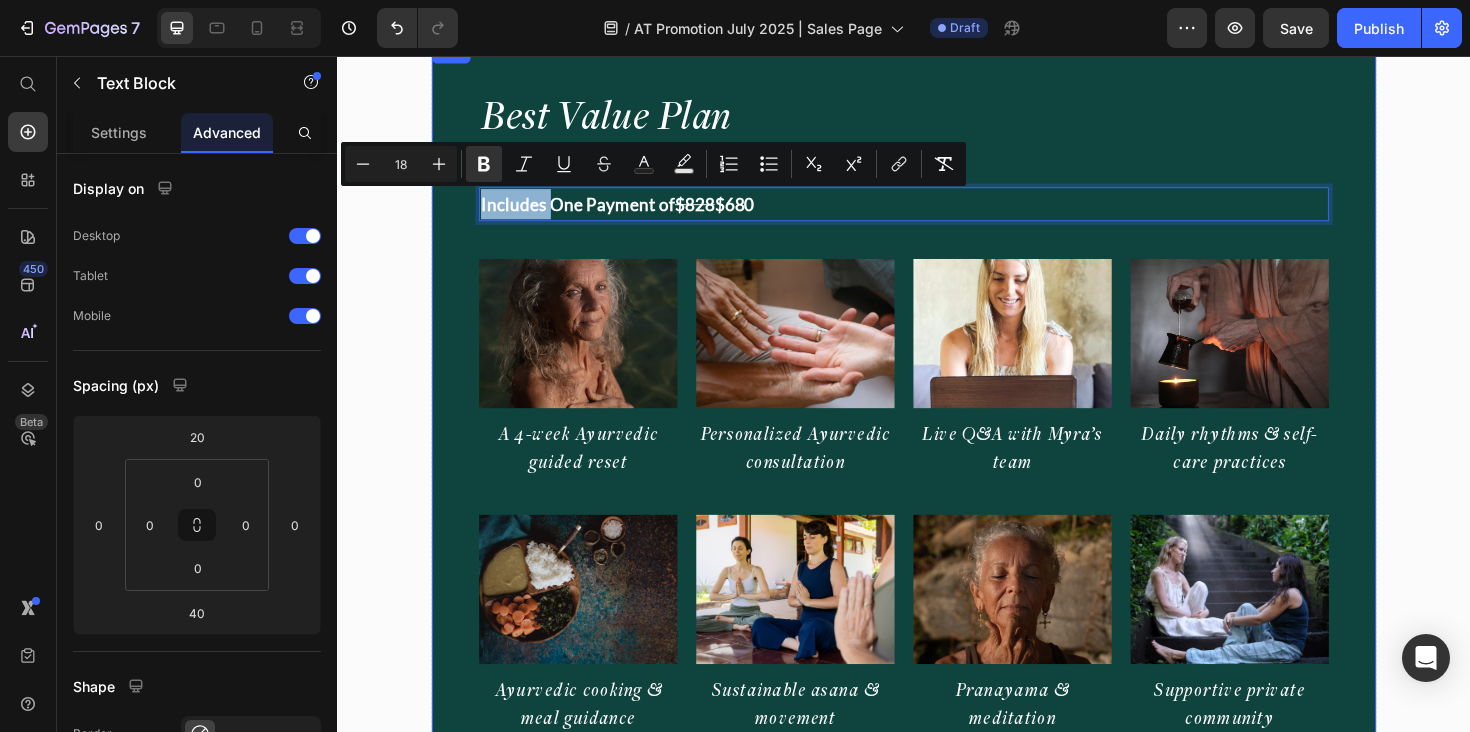 drag, startPoint x: 564, startPoint y: 214, endPoint x: 479, endPoint y: 214, distance: 85 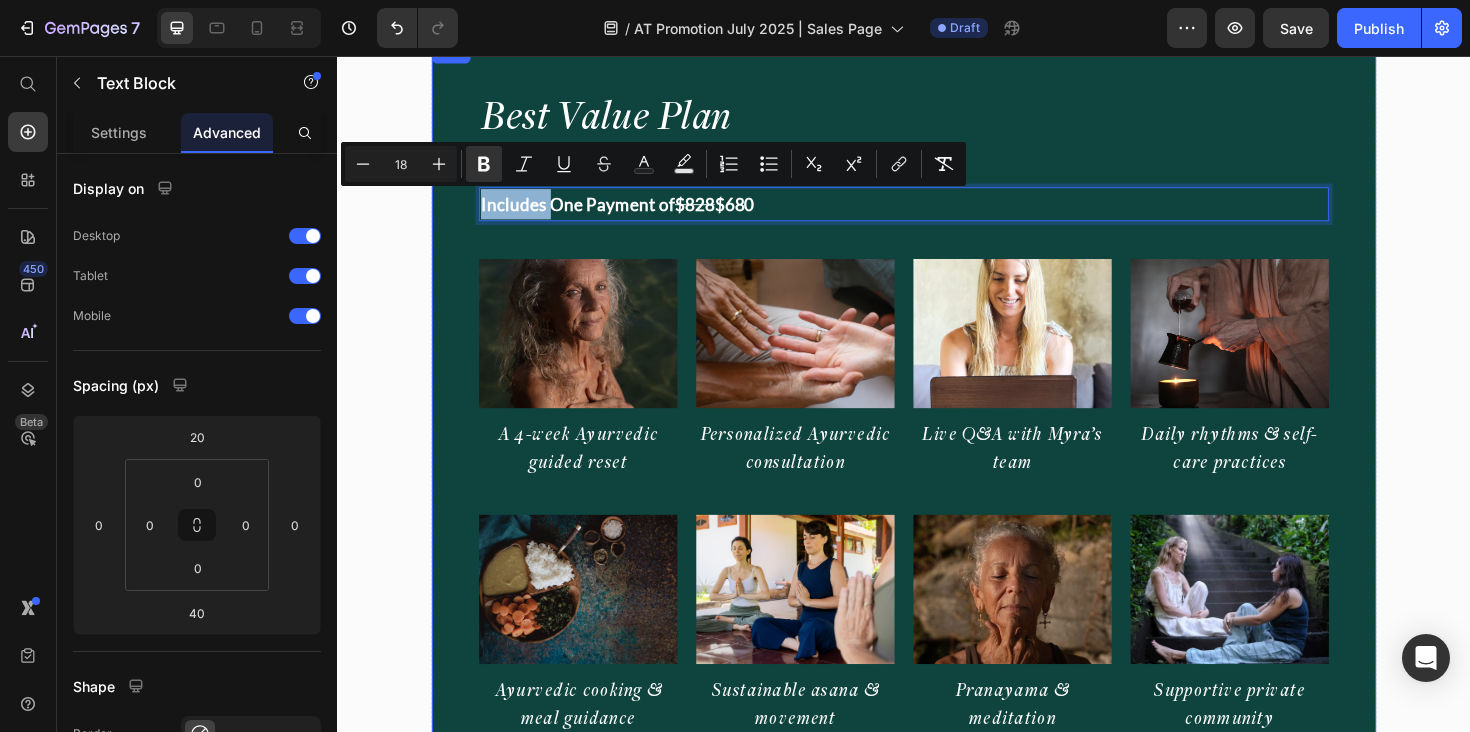 click on "Best Value Plan Heading                Title Line Includes One Payment of  $828  $680  Text Block   40 Image A 4-week Ayurvedic guided reset Heading Image Personalized Ayurvedic consultation Heading Image Live Q&A with Myra’s team Heading Image Daily rhythms & self-care practices Heading Row Image Ayurvedic cooking & meal guidance Heading Image Sustainable asana & movement Heading Image Pranayama & meditation Heading Image Supportive private community Heading Row Gifts to support your journey Text Block
Dine with Myra
Out and About Guide
Ayurvedic Home Remedies Item List Lifetime Access to program, support and community  (exclusive gift) Text Block
One-time payment  - no future charges
The most committed way to begin
Best value deal  for your long-term health Item List                Title Line
Want a full breakdown of what’s included? (see further up for details) Item List Text Block Button" at bounding box center (937, 715) 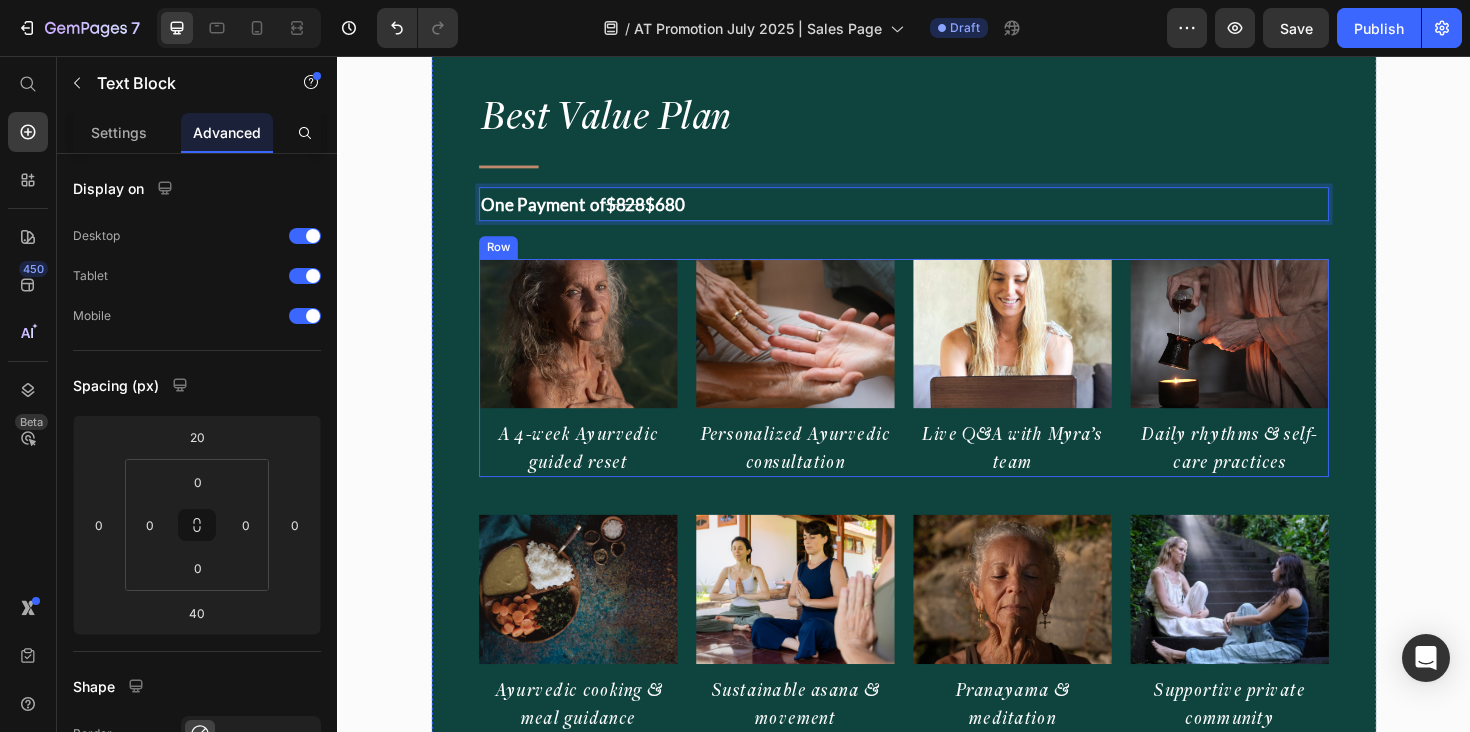 click on "Image A 4-week Ayurvedic guided reset Heading Image Personalized Ayurvedic consultation Heading Image Live Q&A with Myra’s team Heading Image Daily rhythms & self-care practices Heading Row" at bounding box center (937, 386) 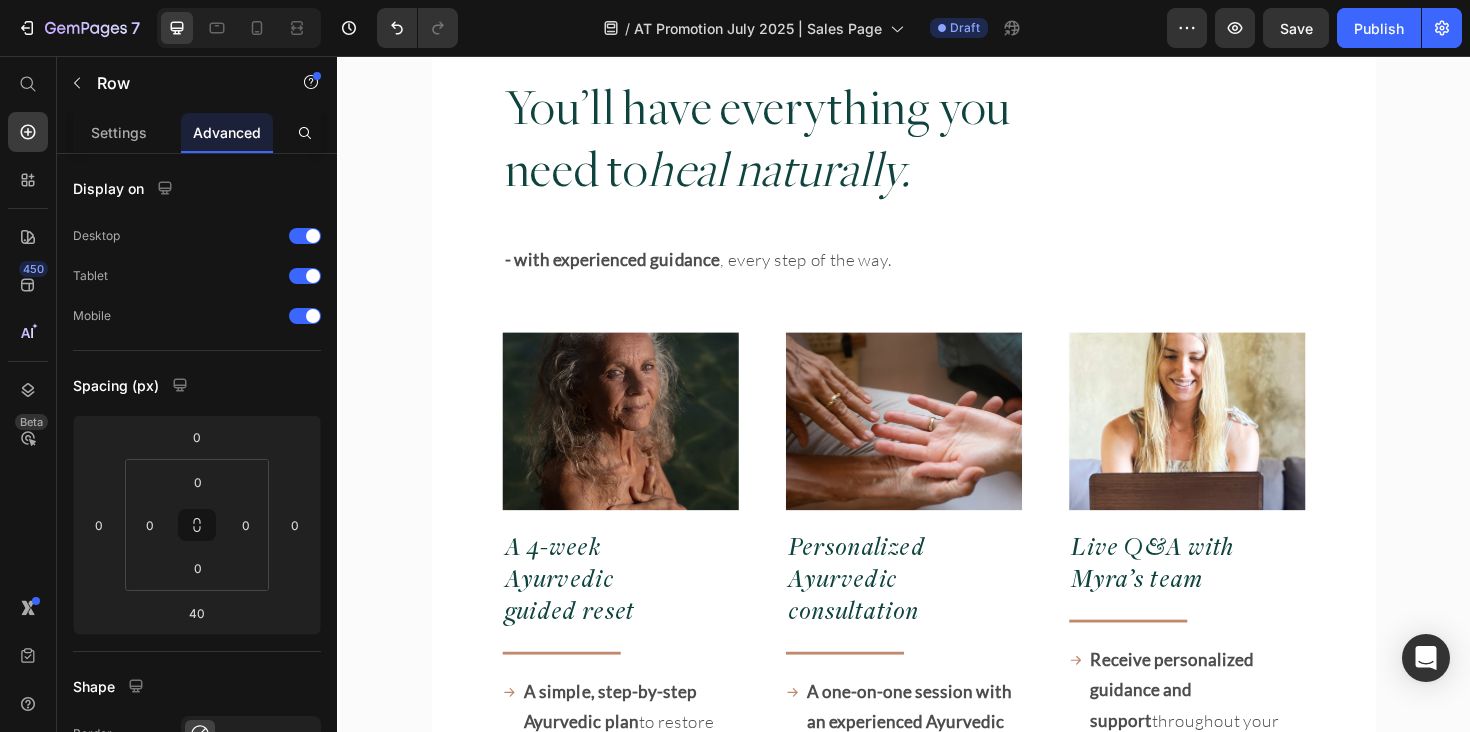 scroll, scrollTop: 12276, scrollLeft: 0, axis: vertical 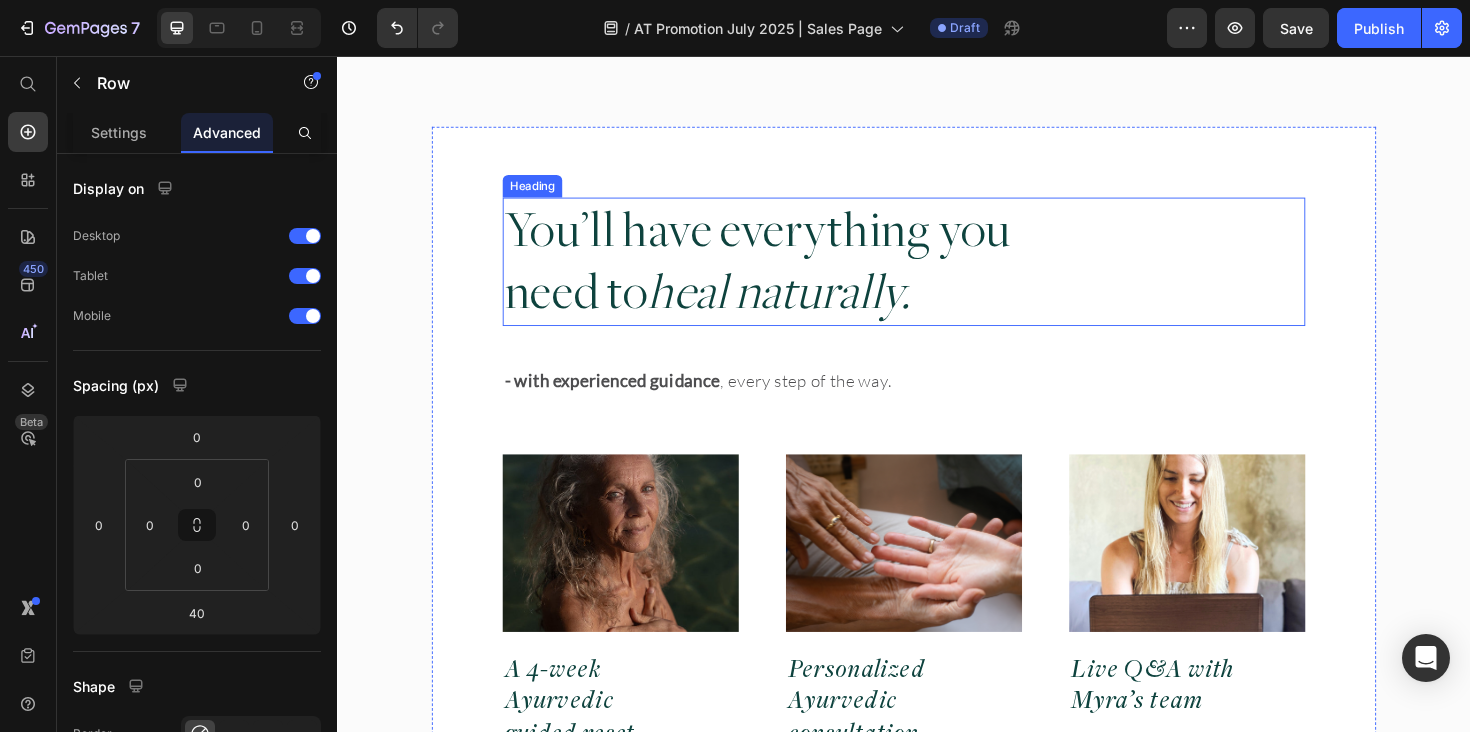 click on "You’ll have everything you need to  heal naturally." at bounding box center [788, 274] 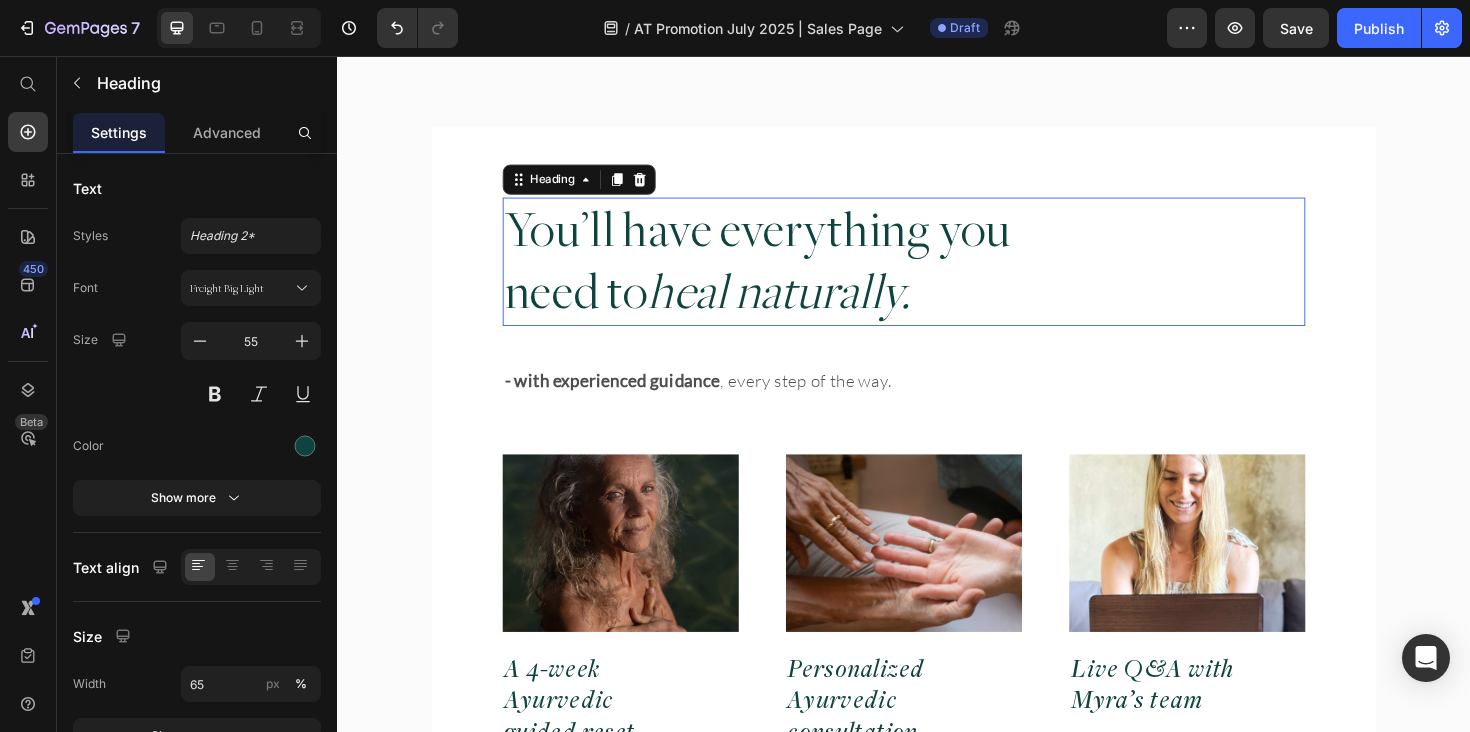 click on "You’ll have everything you need to  heal naturally." at bounding box center [788, 274] 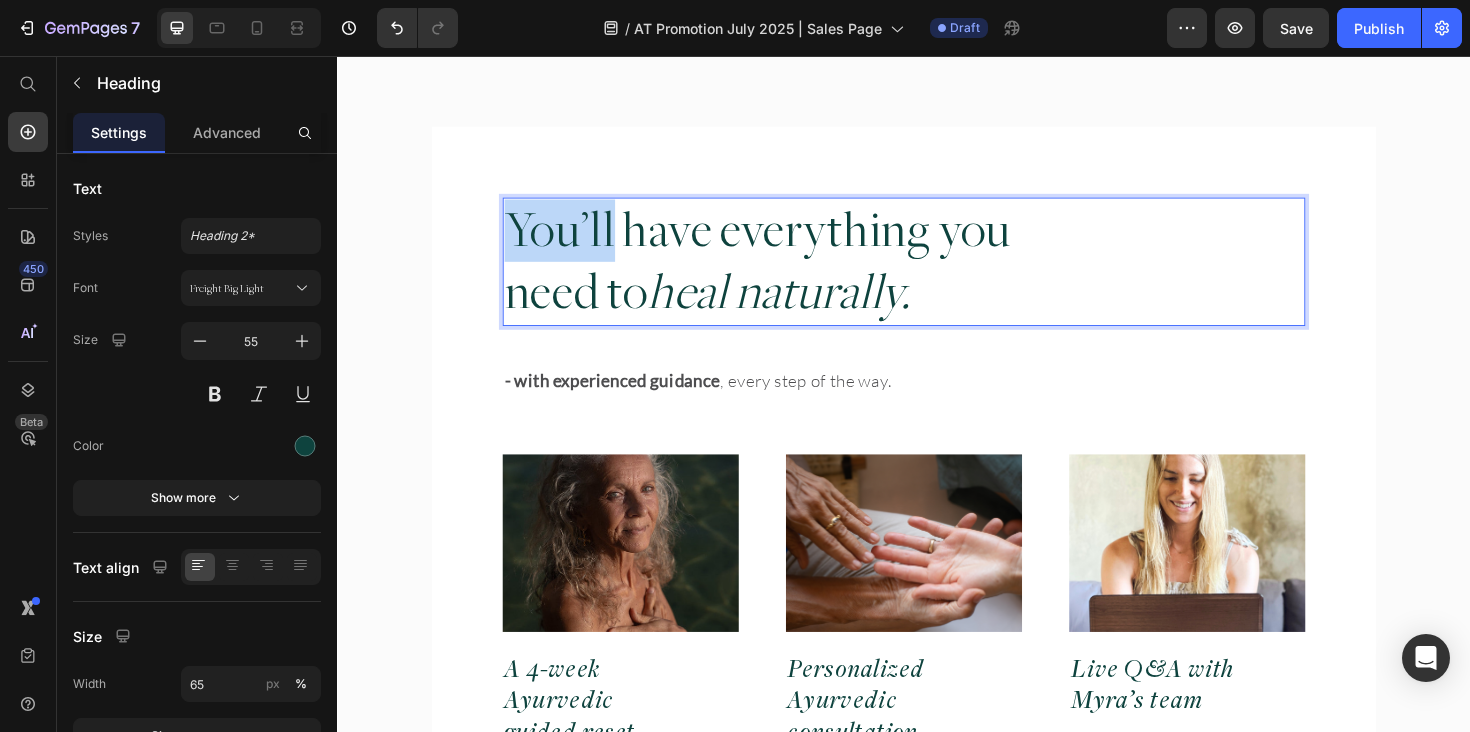 click on "You’ll have everything you need to  heal naturally." at bounding box center (788, 274) 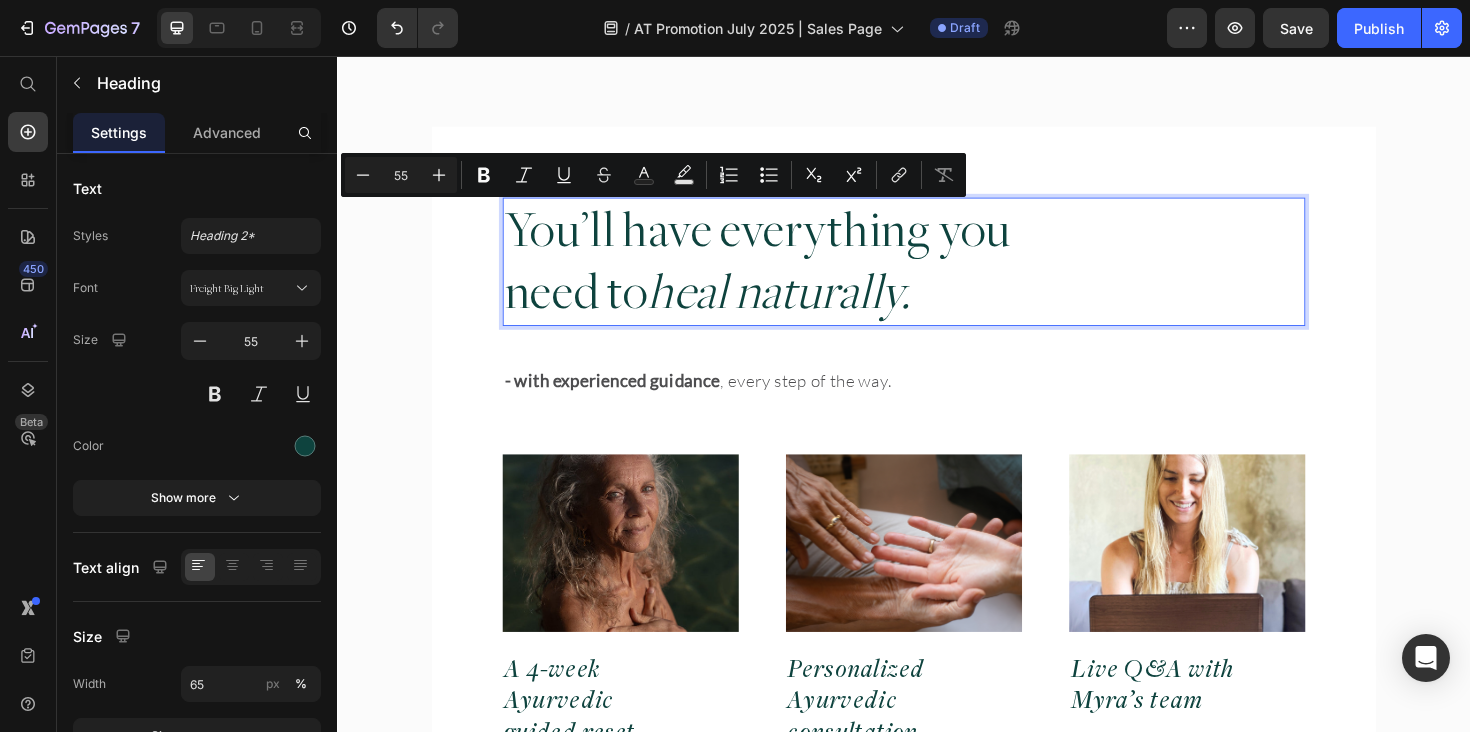 click on "heal naturally." at bounding box center [805, 306] 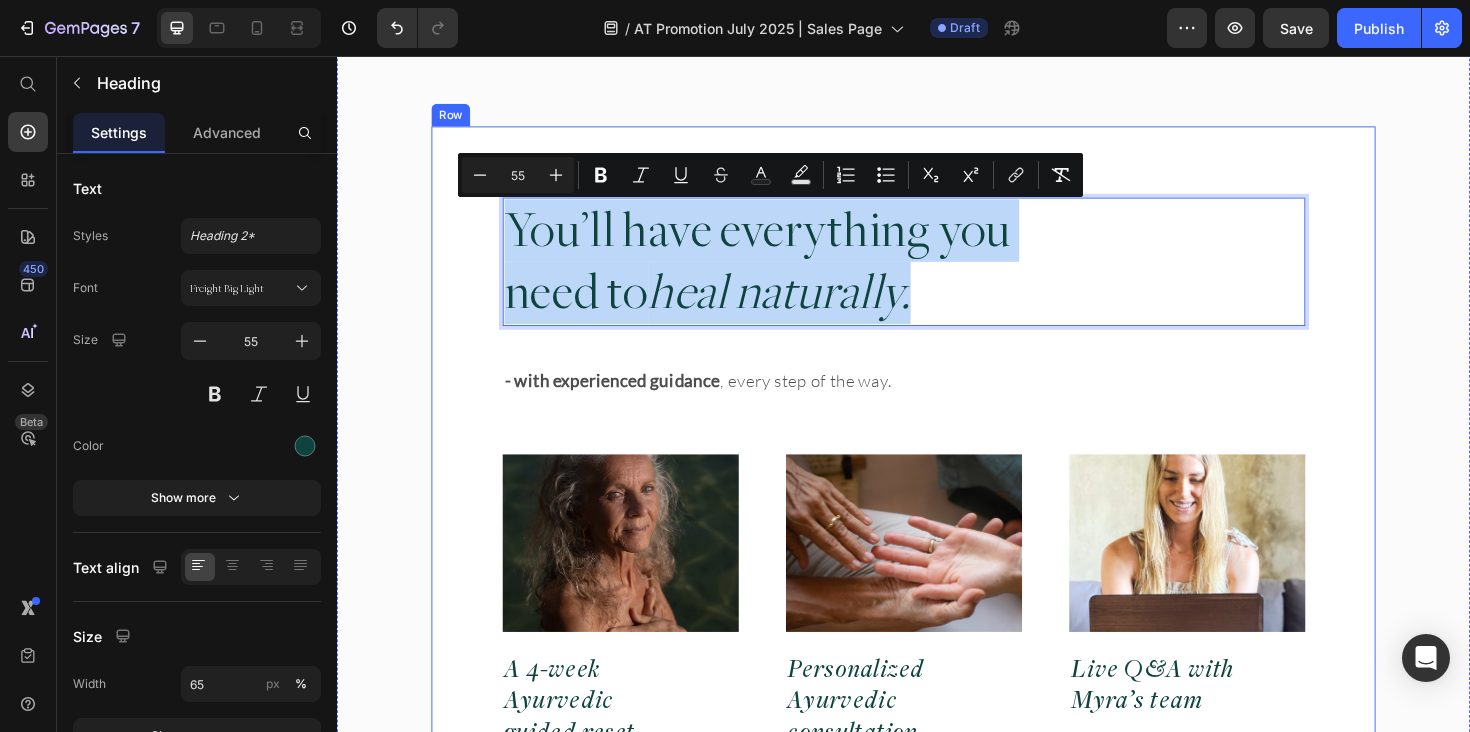 drag, startPoint x: 962, startPoint y: 312, endPoint x: 475, endPoint y: 232, distance: 493.5271 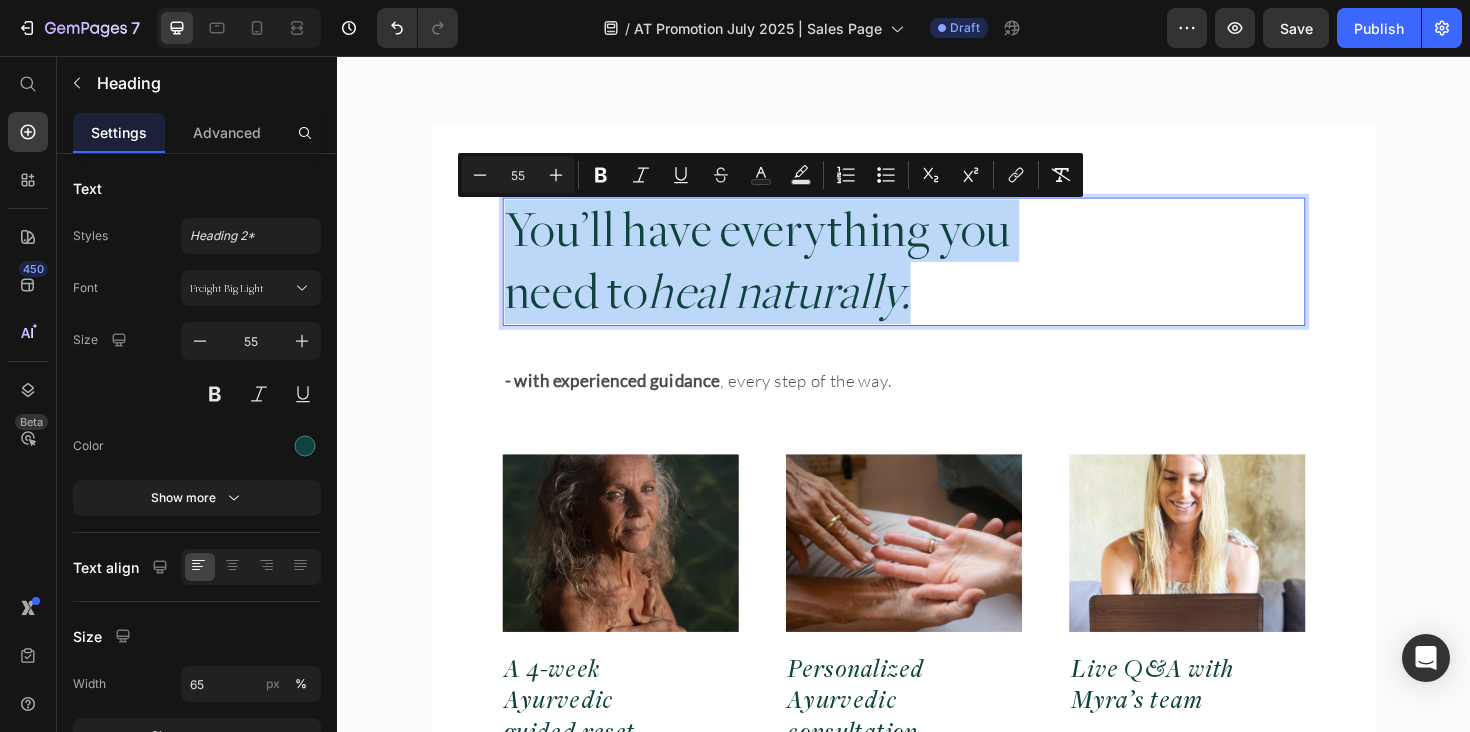 copy on "You’ll have everything you need to  heal naturally." 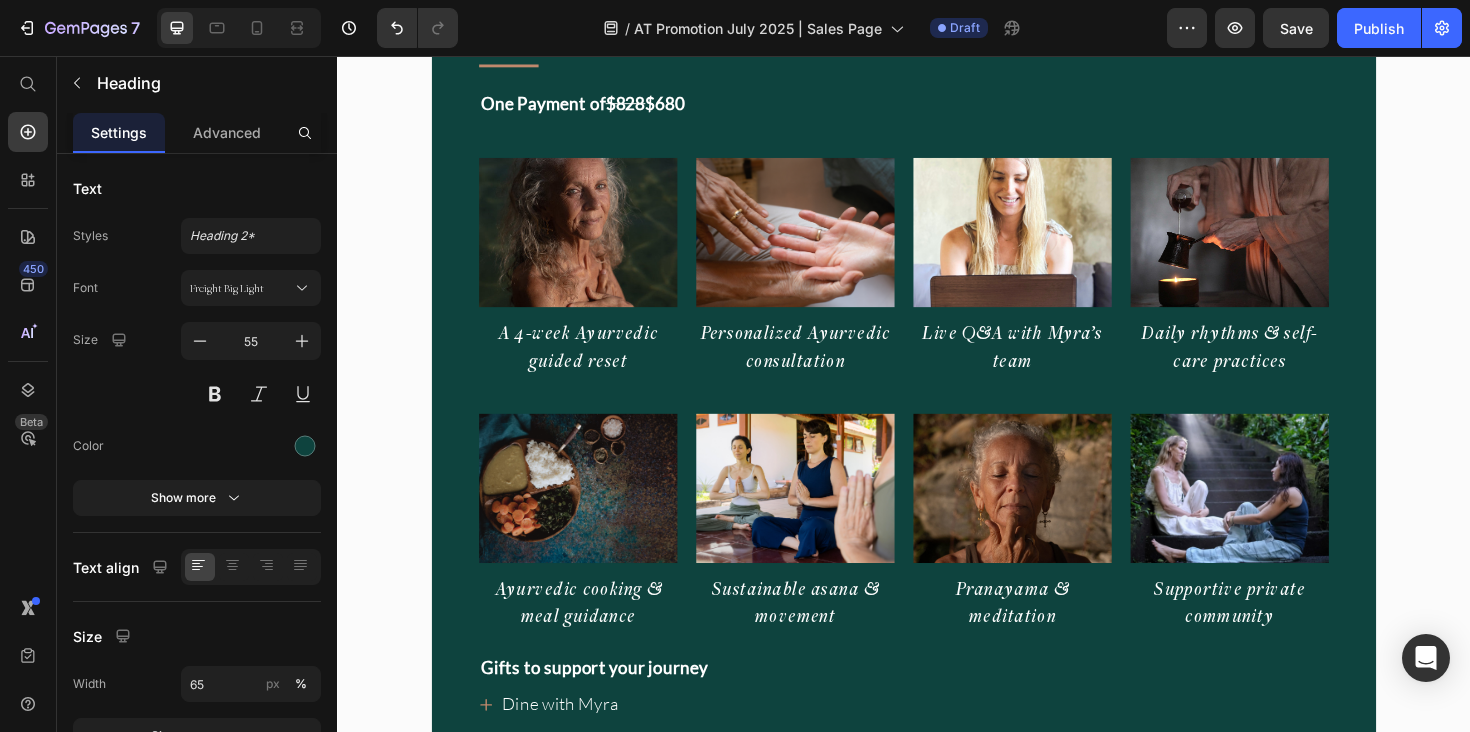 scroll, scrollTop: 17108, scrollLeft: 0, axis: vertical 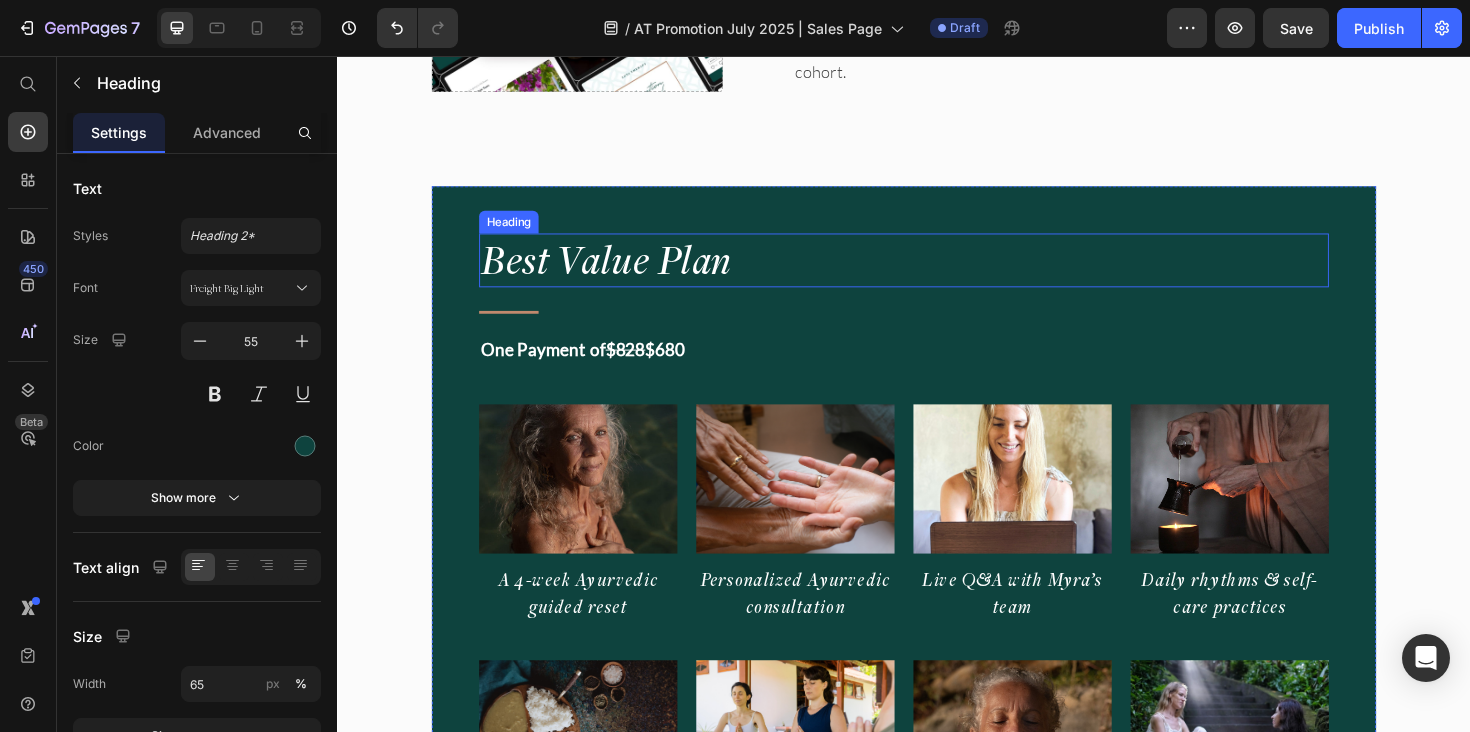 click on "Best Value Plan" at bounding box center [937, 272] 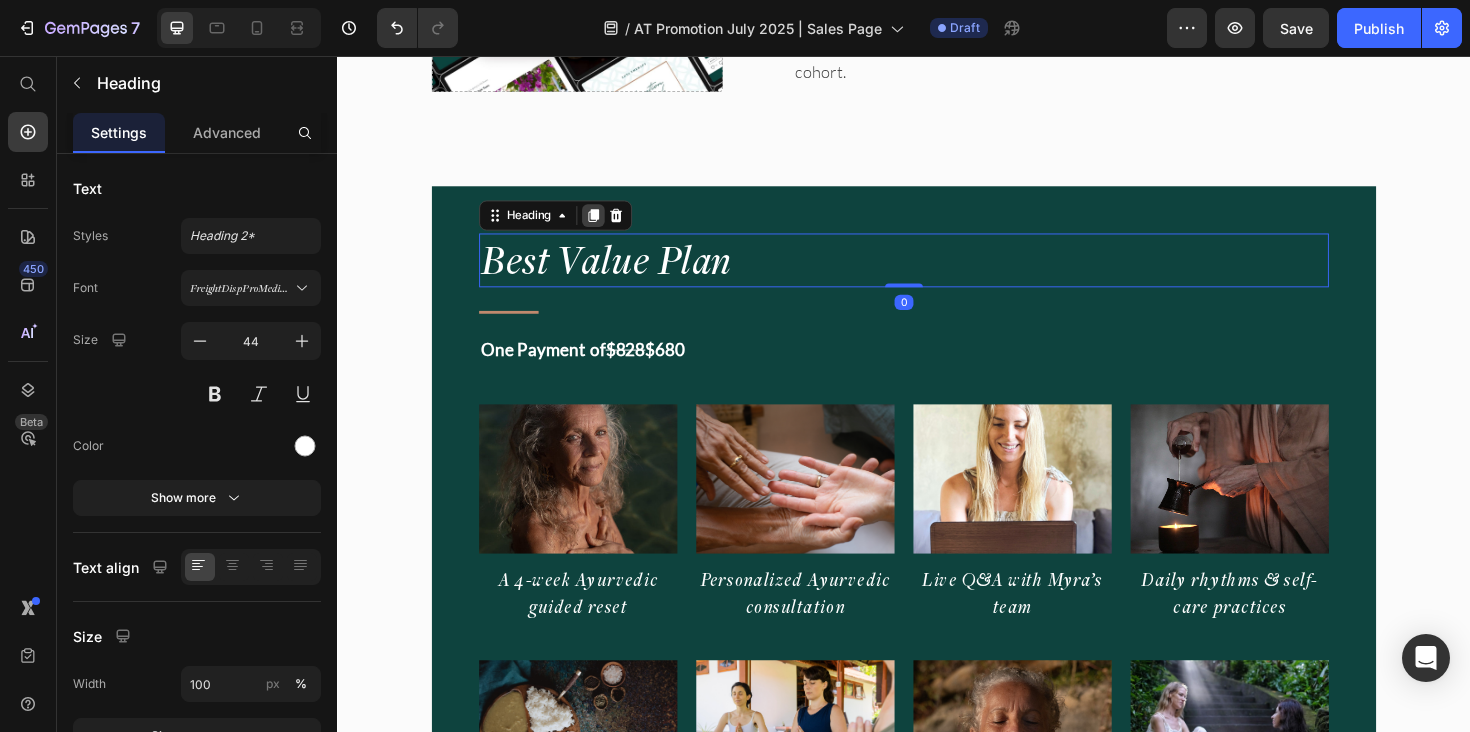 click 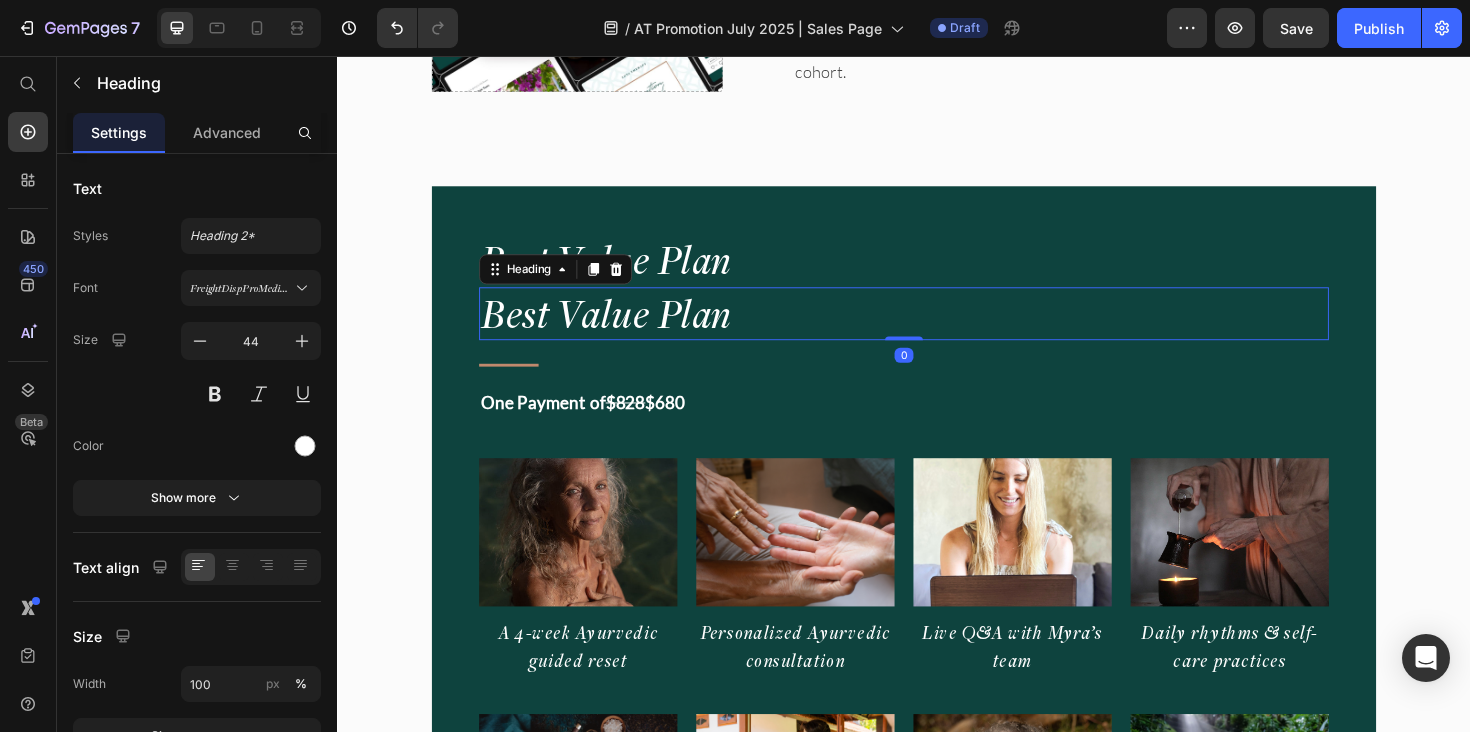 click on "Best Value Plan" at bounding box center [937, 329] 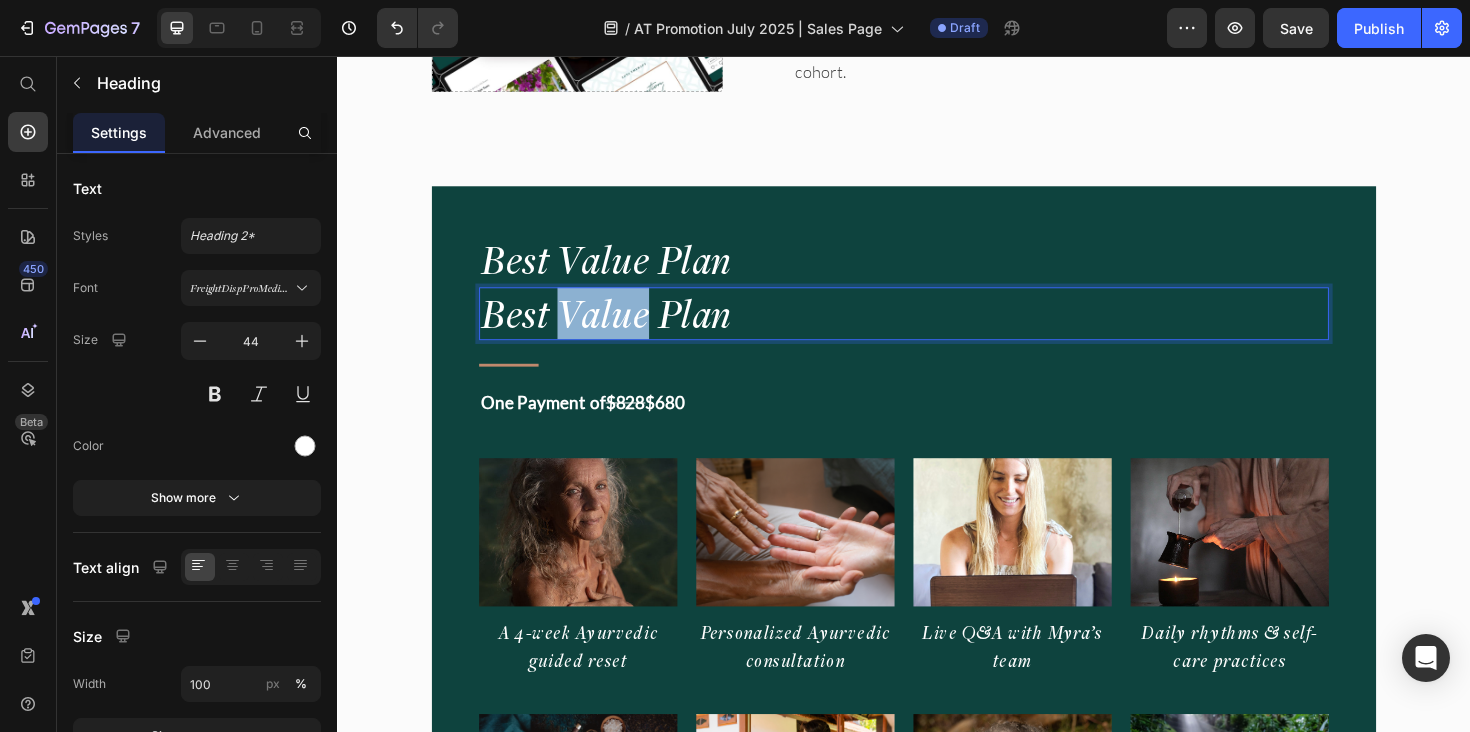 click on "Best Value Plan" at bounding box center (937, 329) 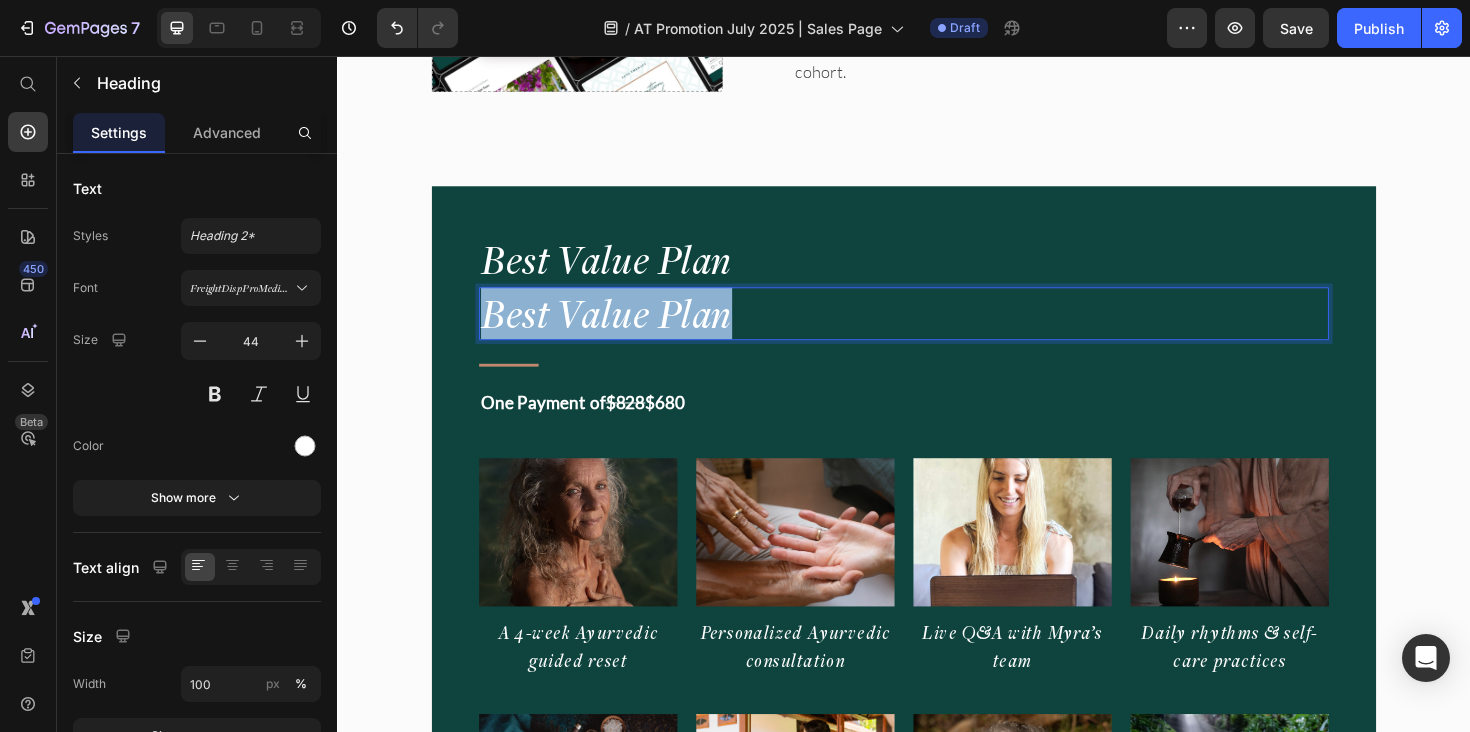 click on "Best Value Plan" at bounding box center [937, 329] 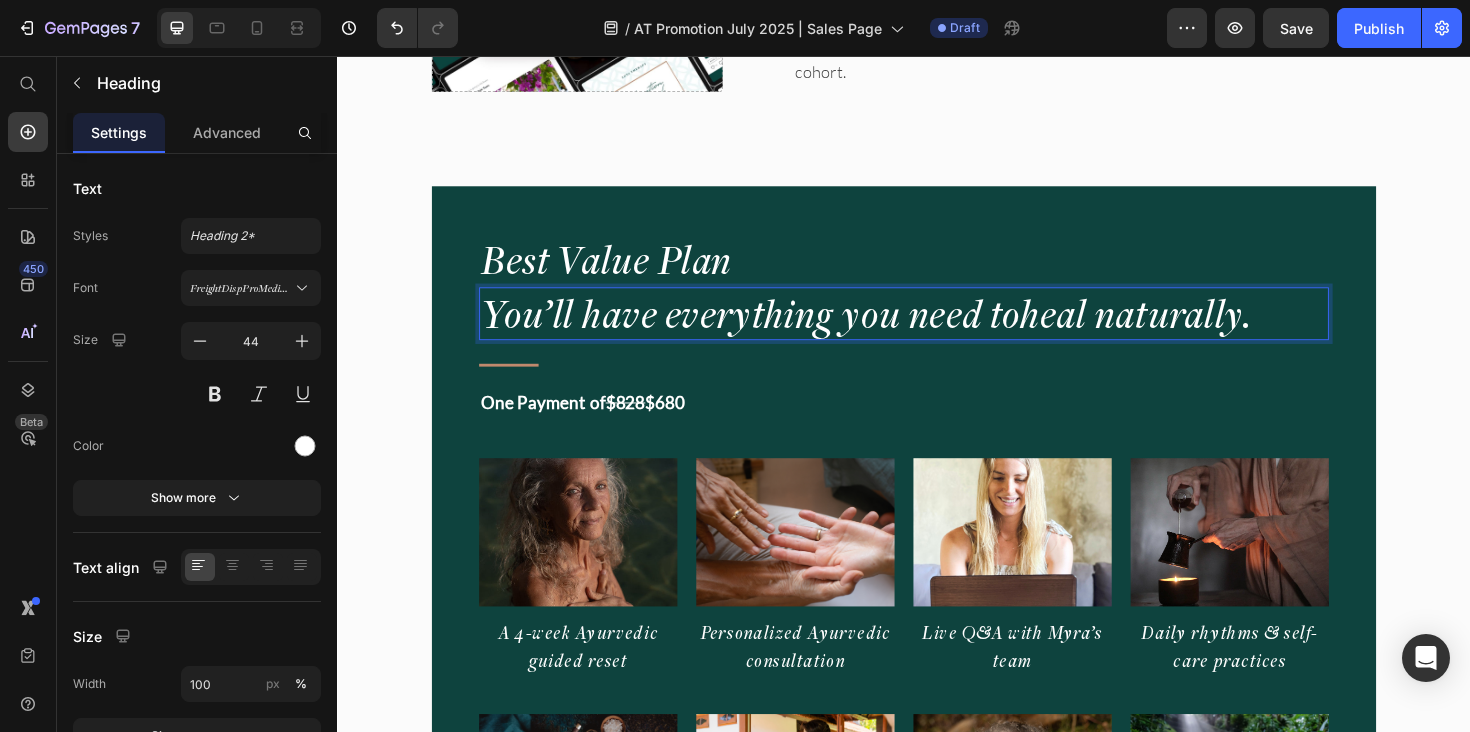 click on "You’ll have everything you need to  heal naturally." at bounding box center (937, 329) 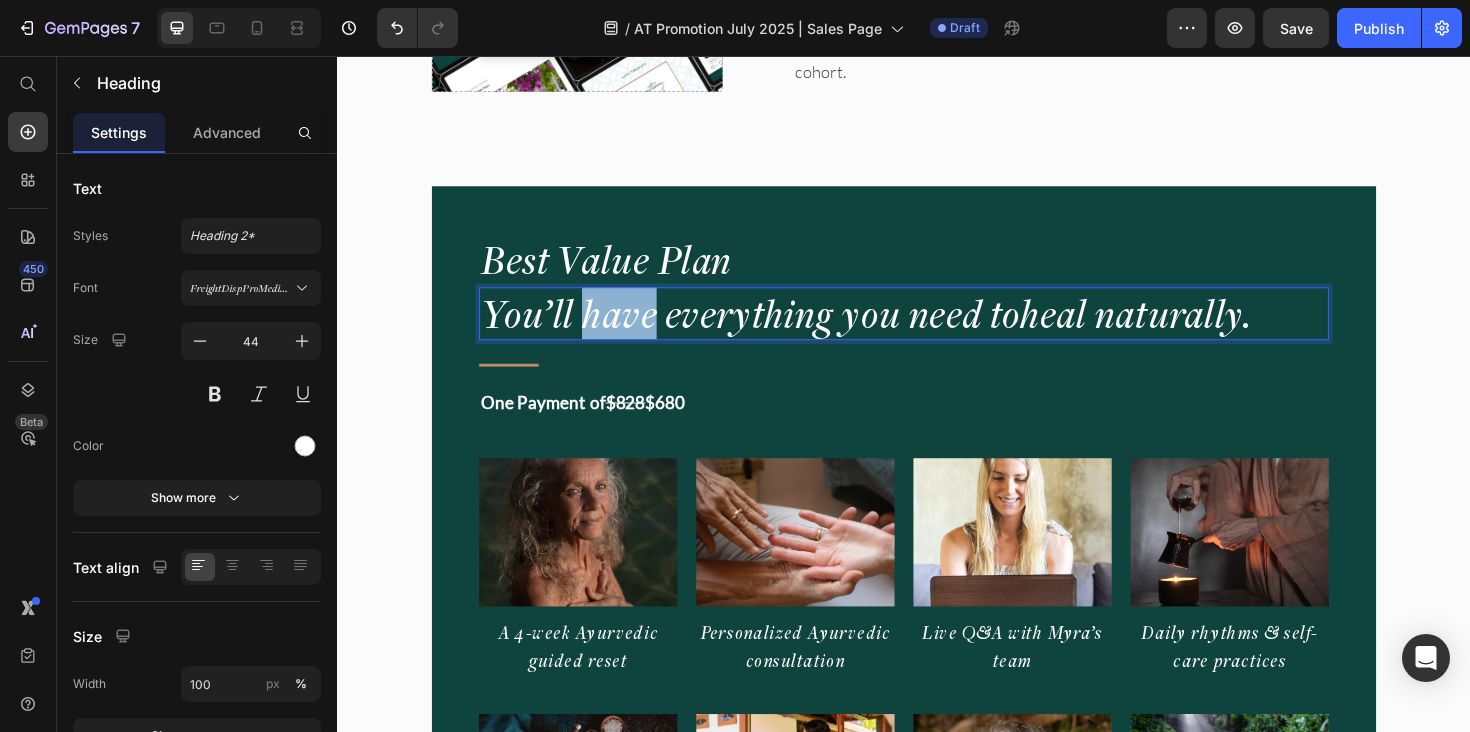 click on "You’ll have everything you need to  heal naturally." at bounding box center [937, 329] 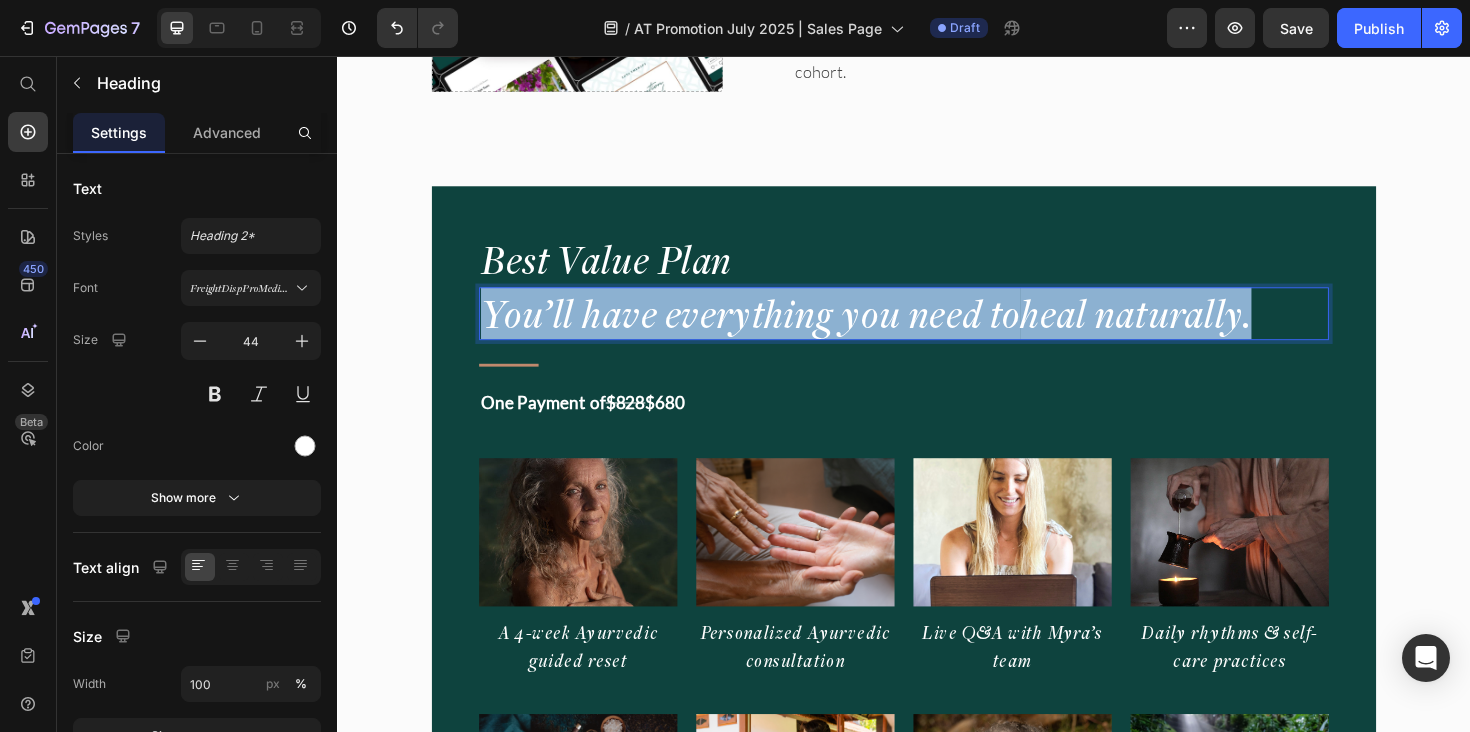 click on "You’ll have everything you need to  heal naturally." at bounding box center (937, 329) 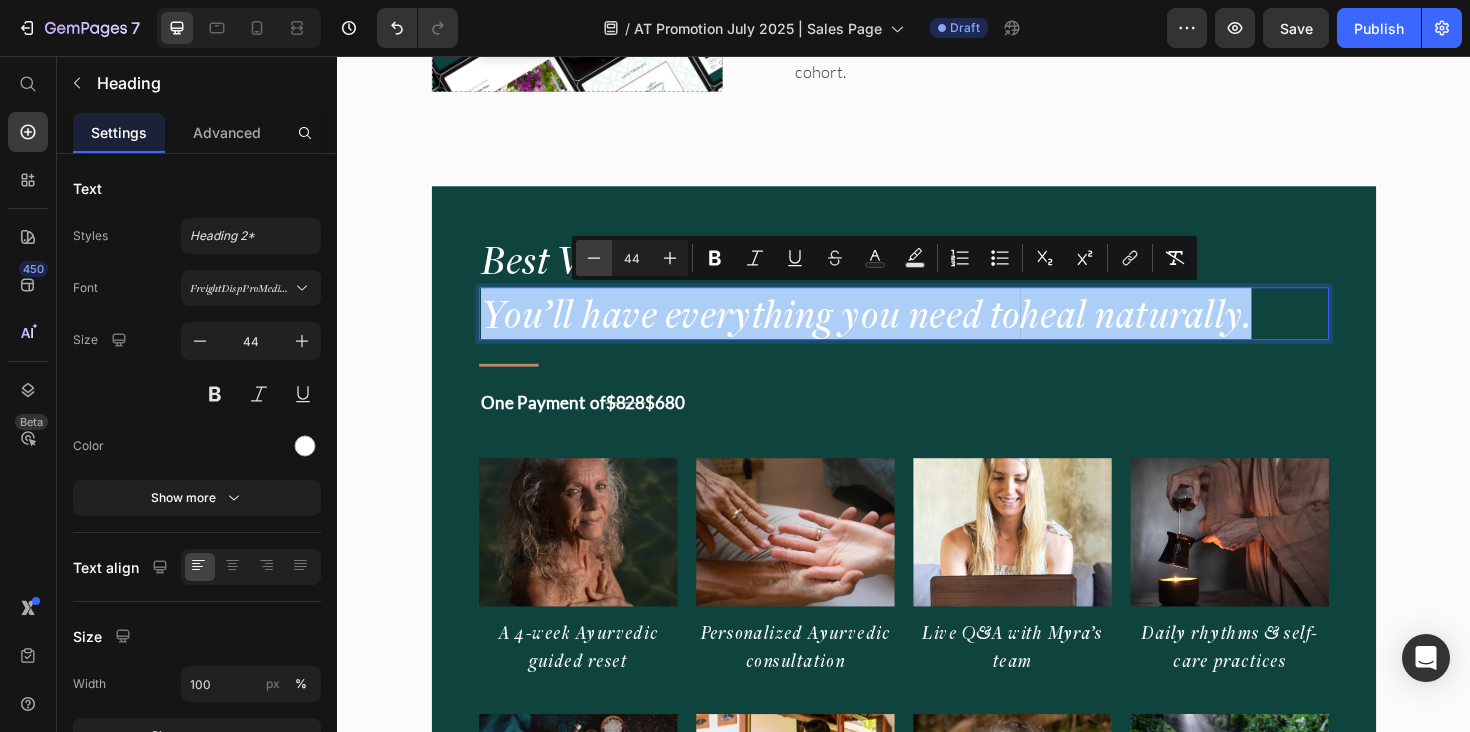 click 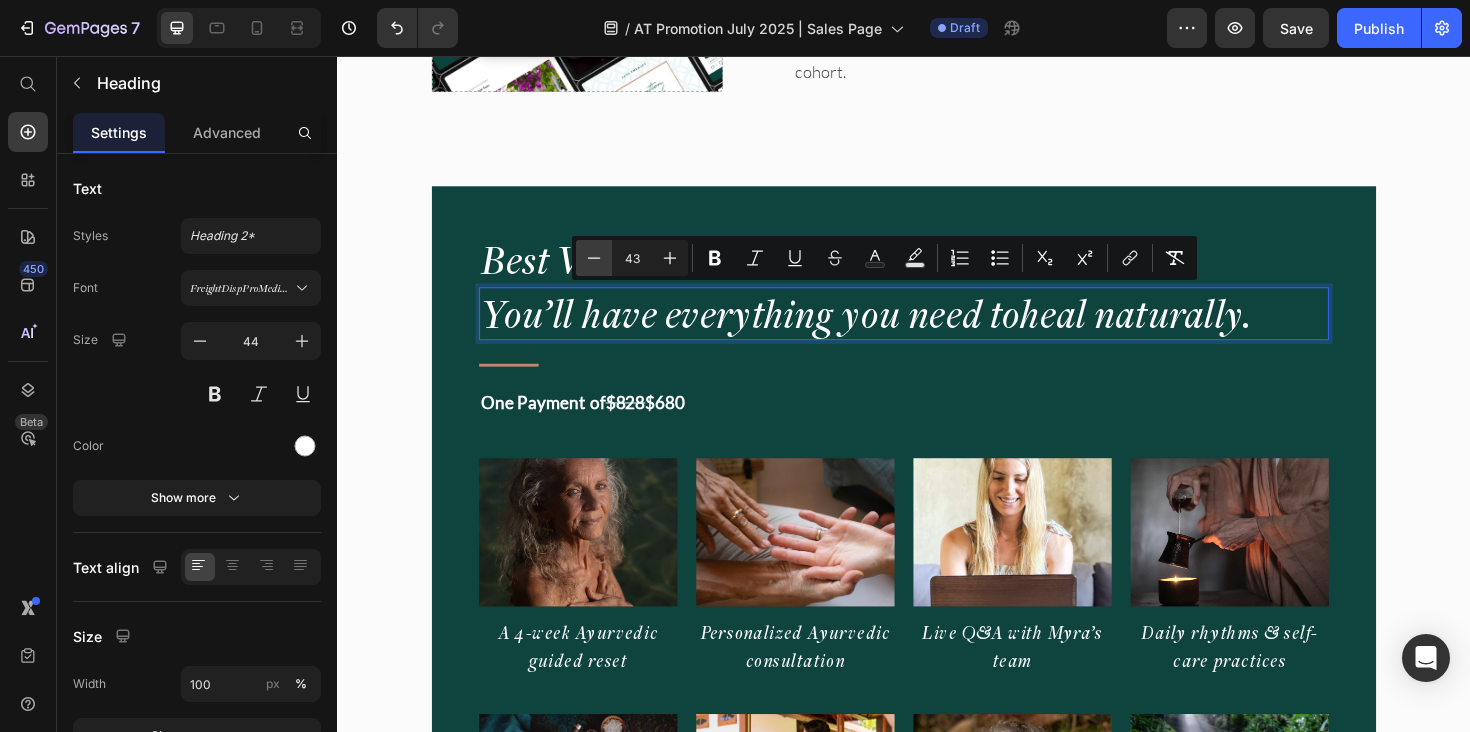 click 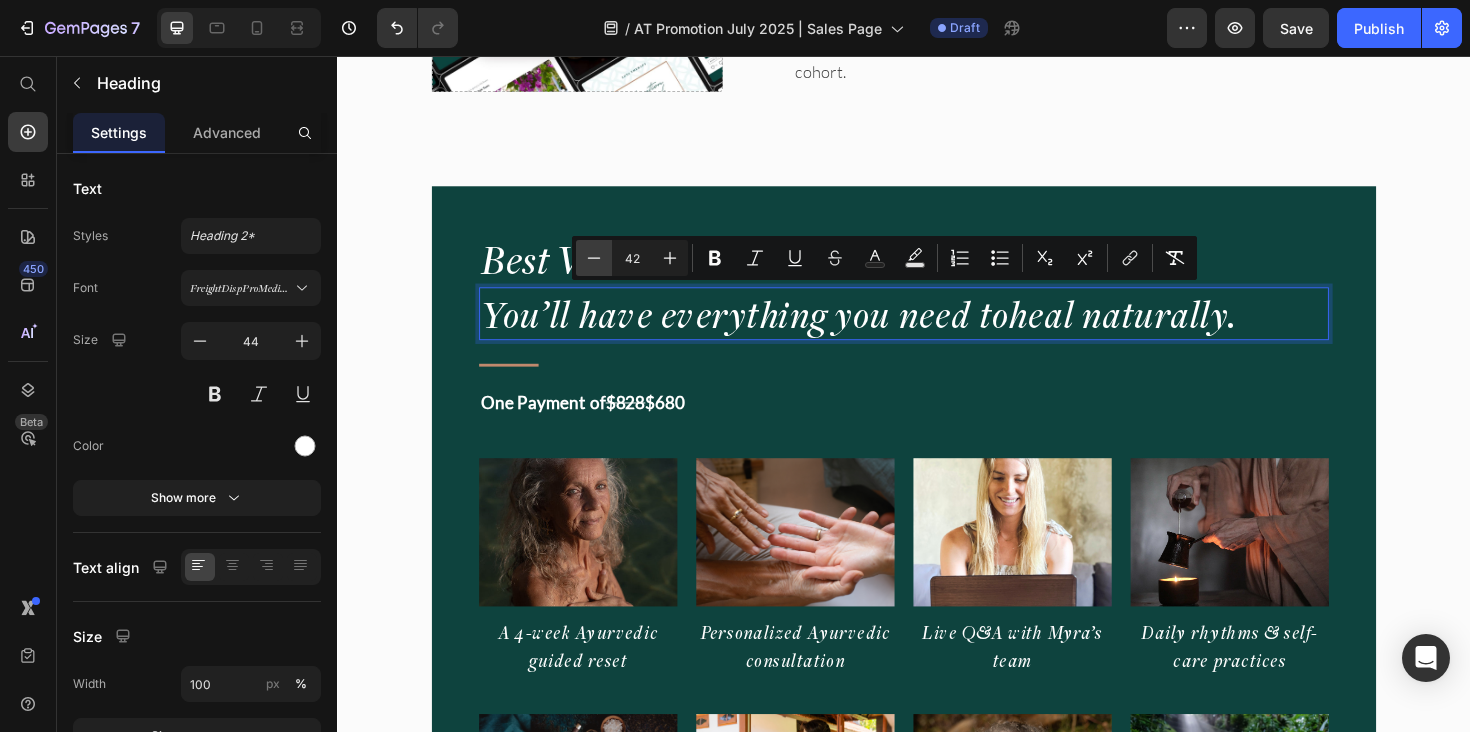 click 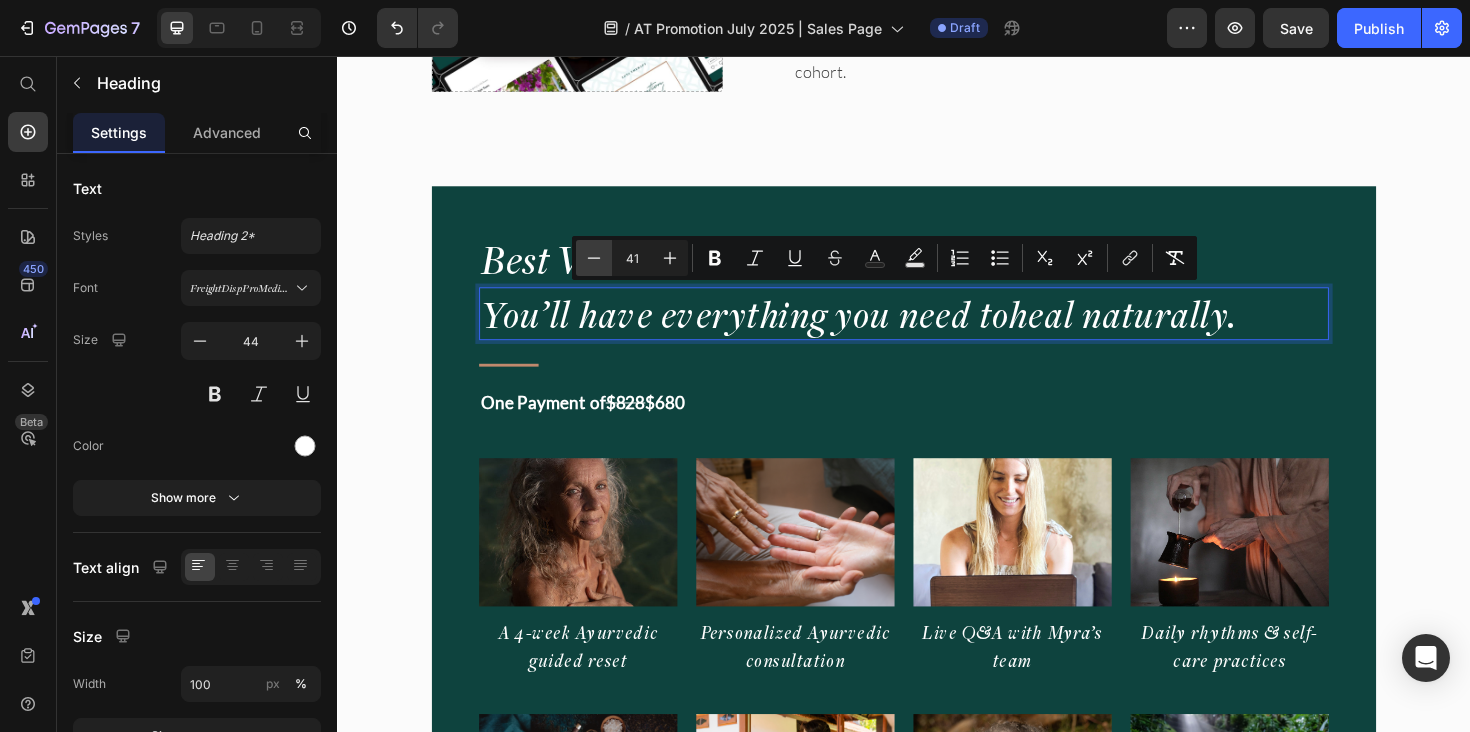 click 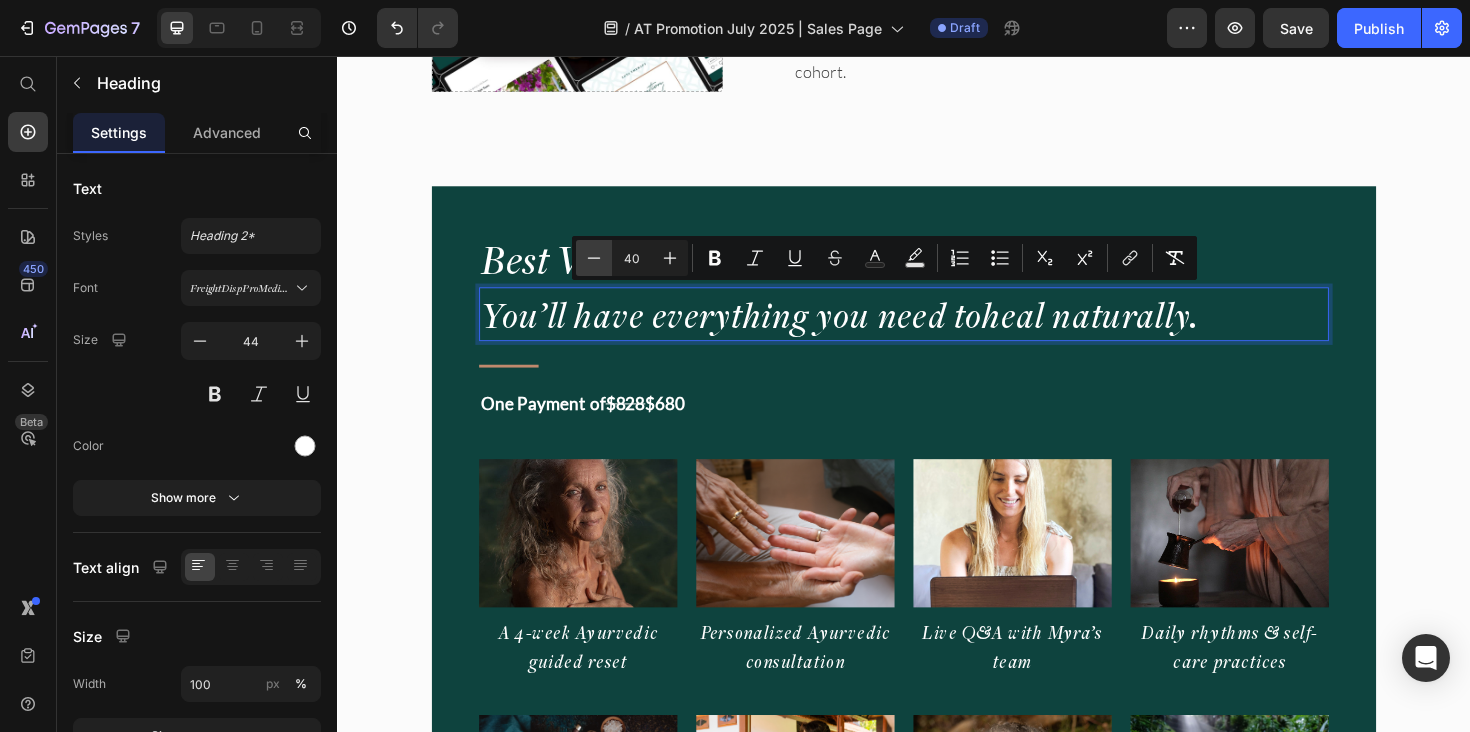click 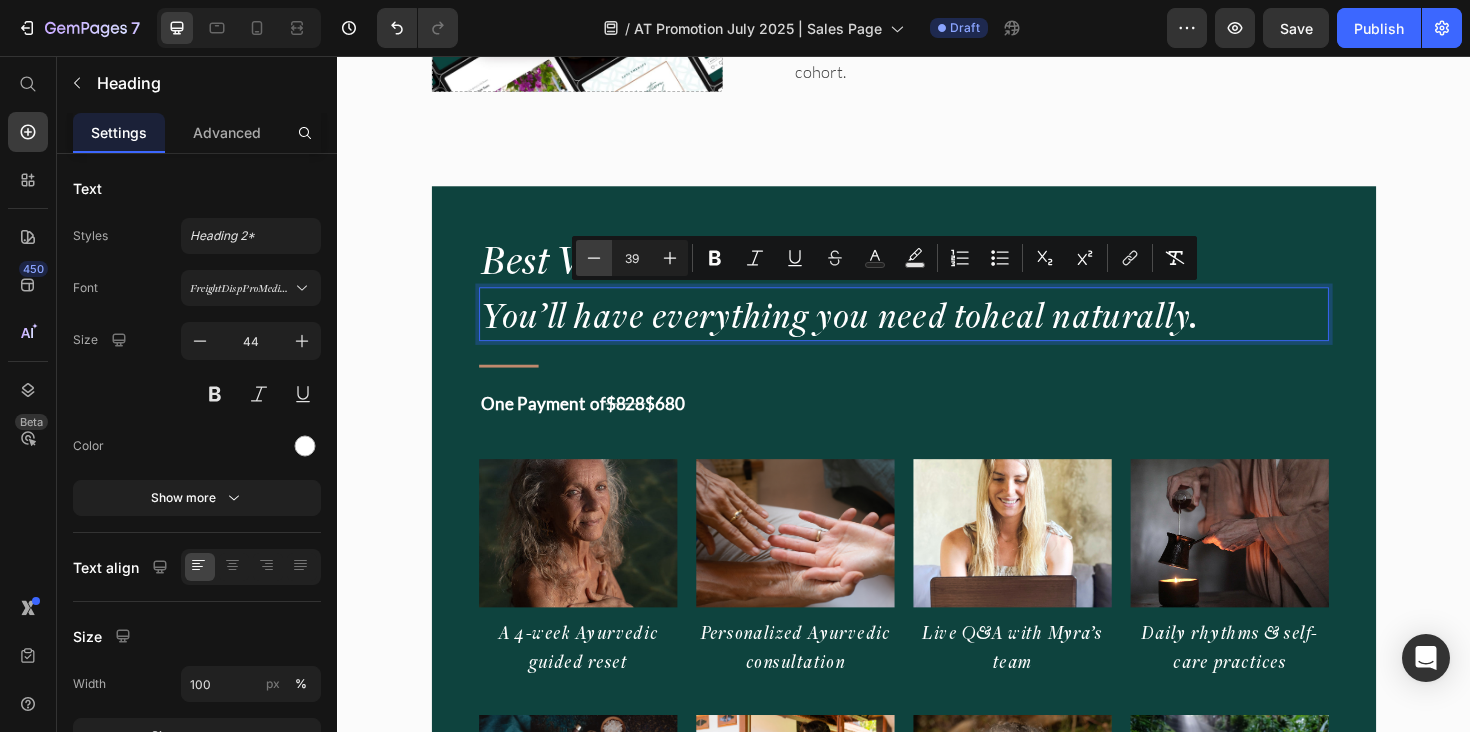 click 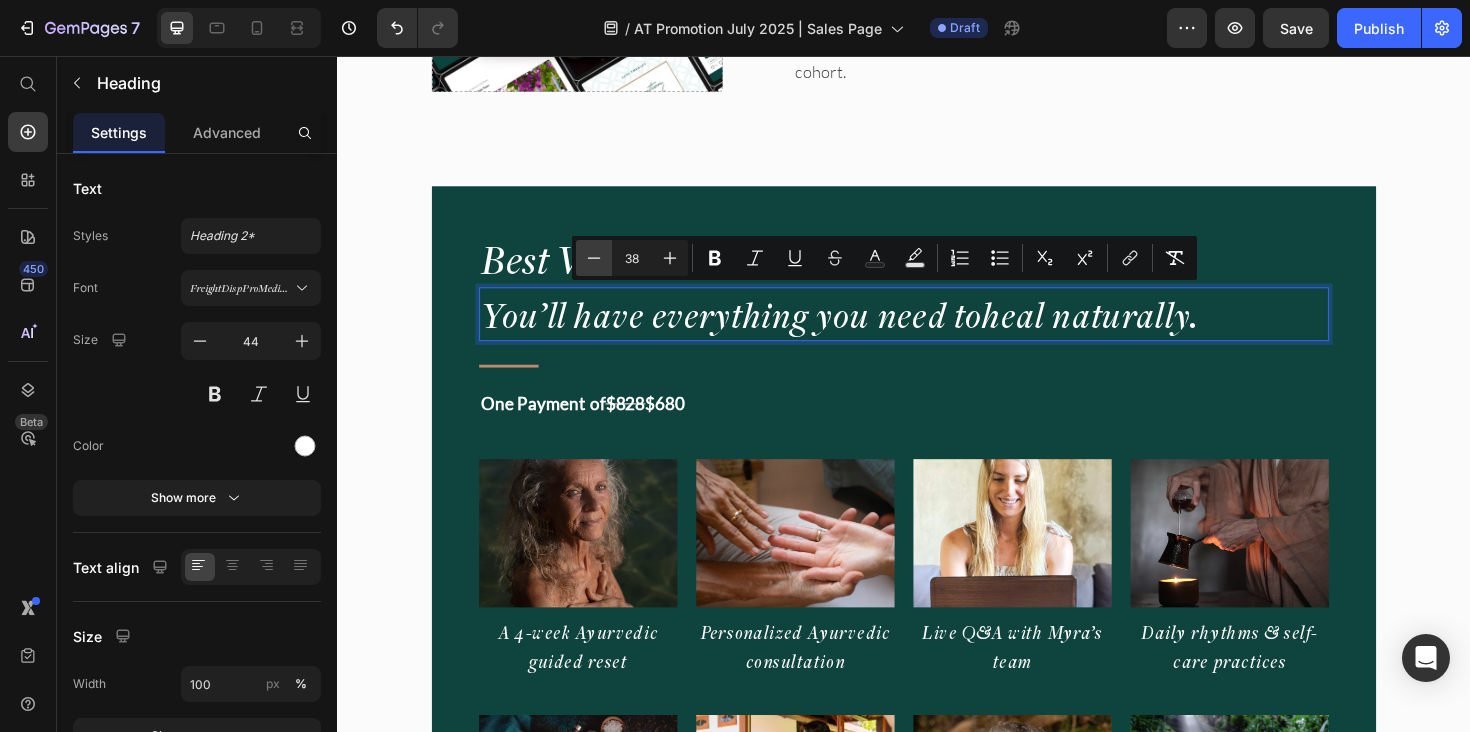 click 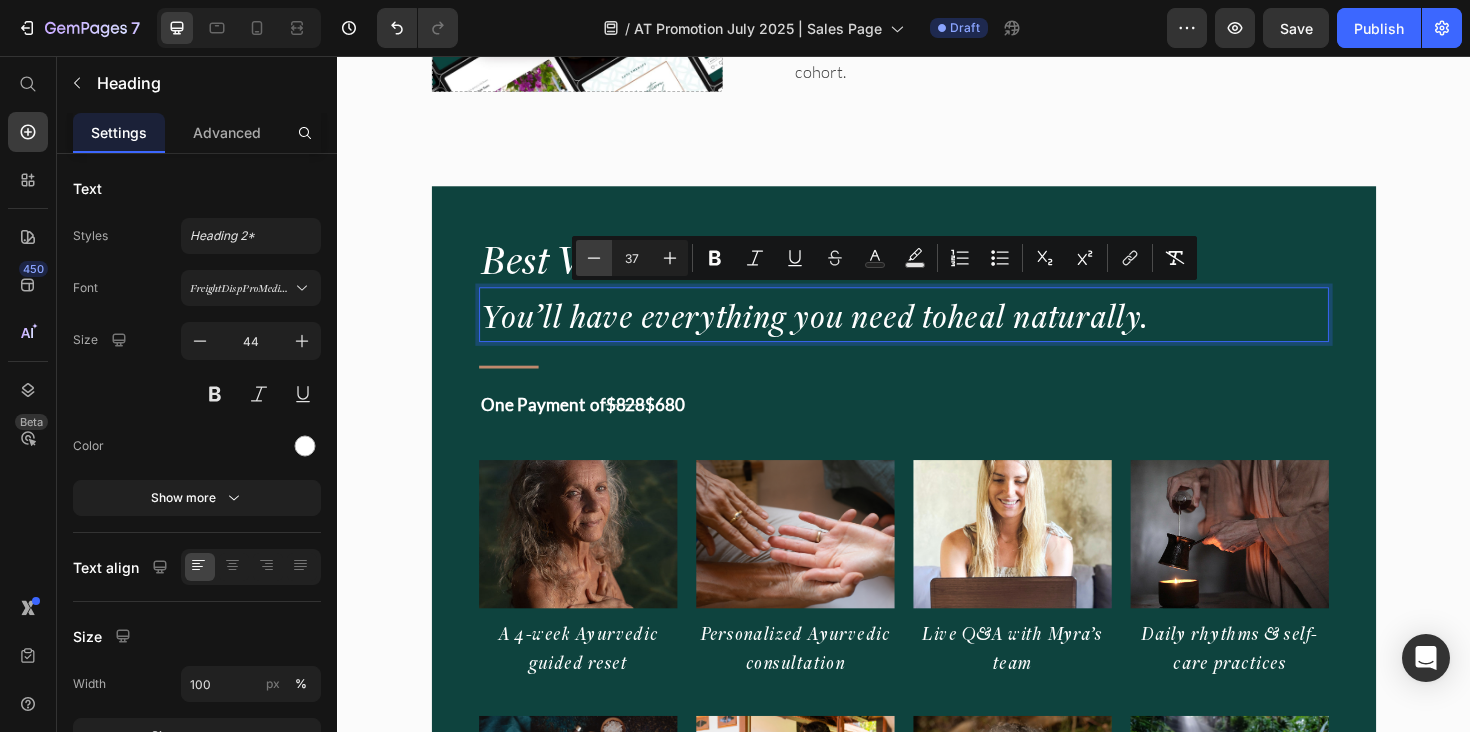 click 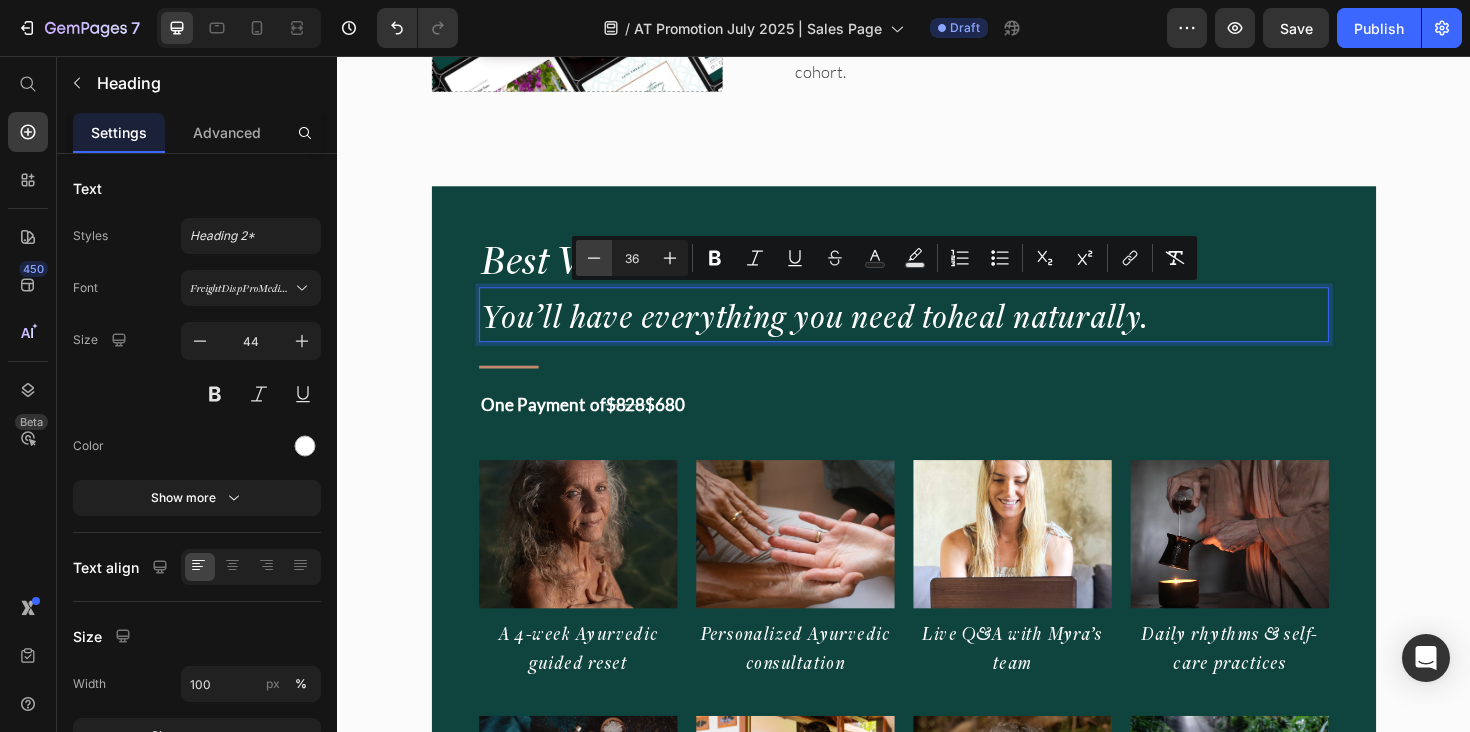click 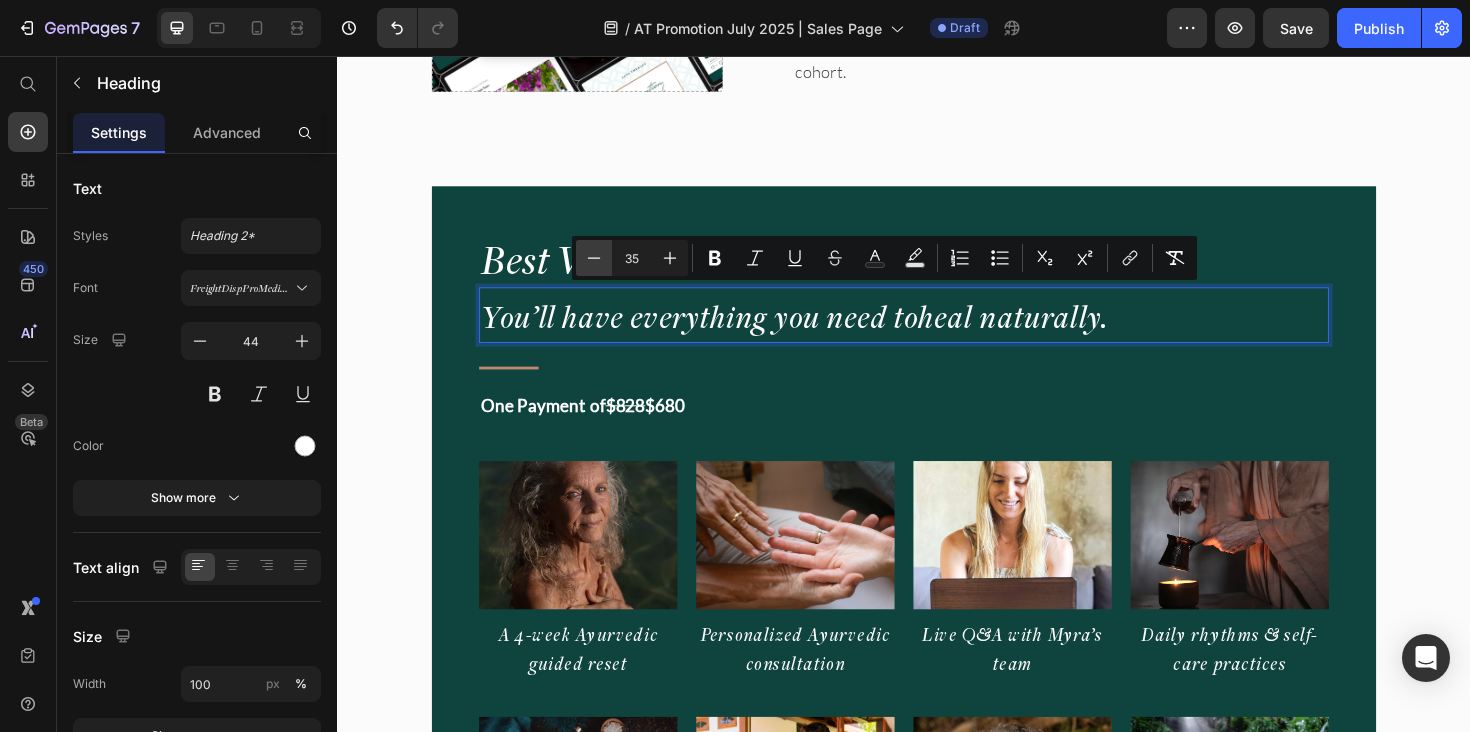 click 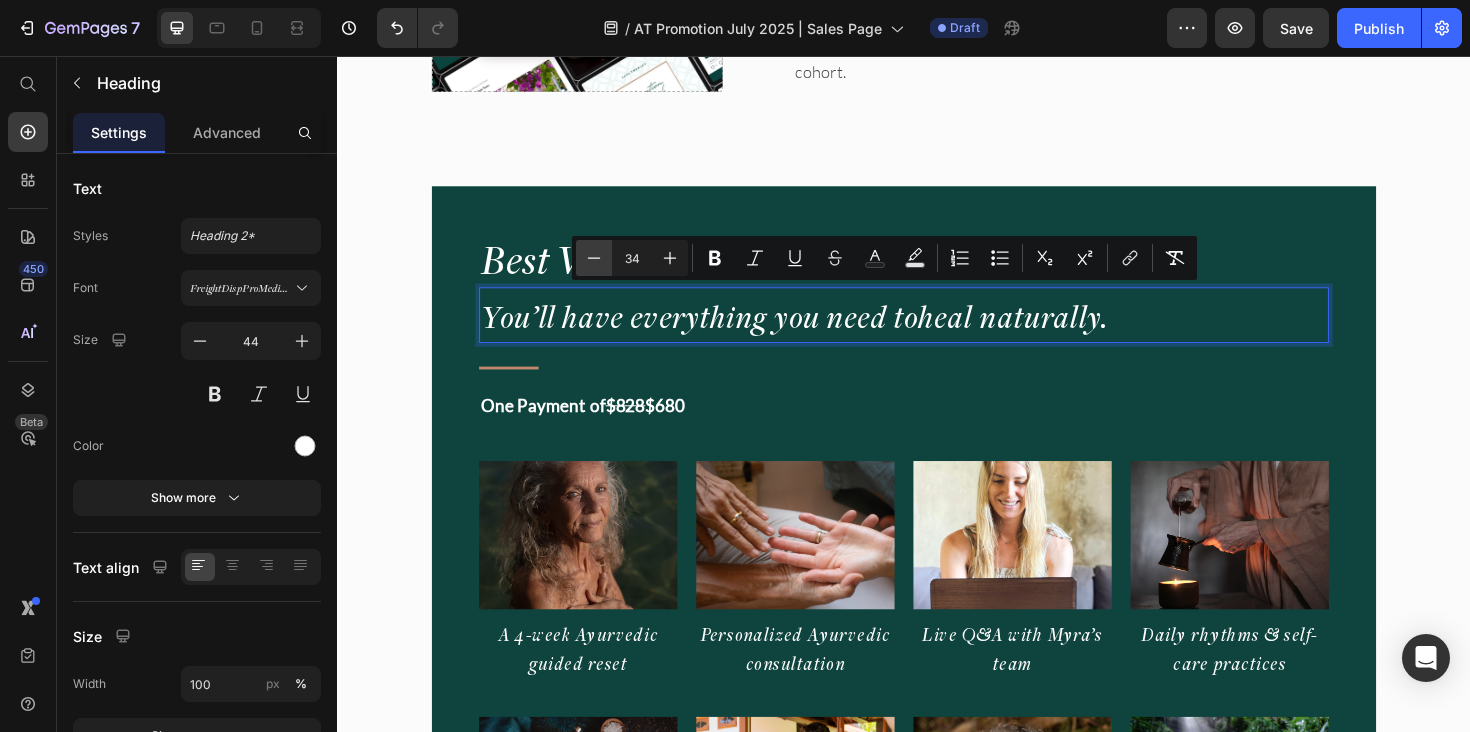 click 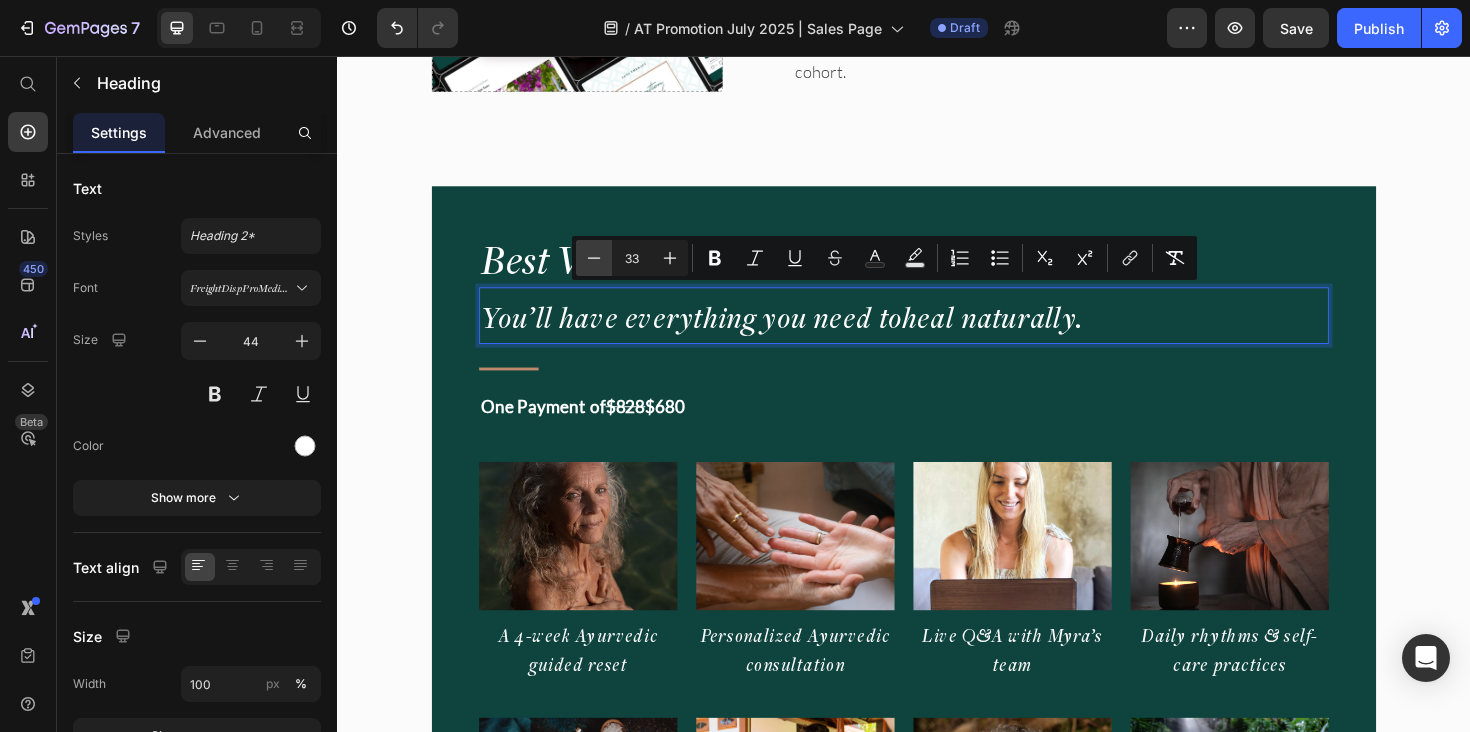 click 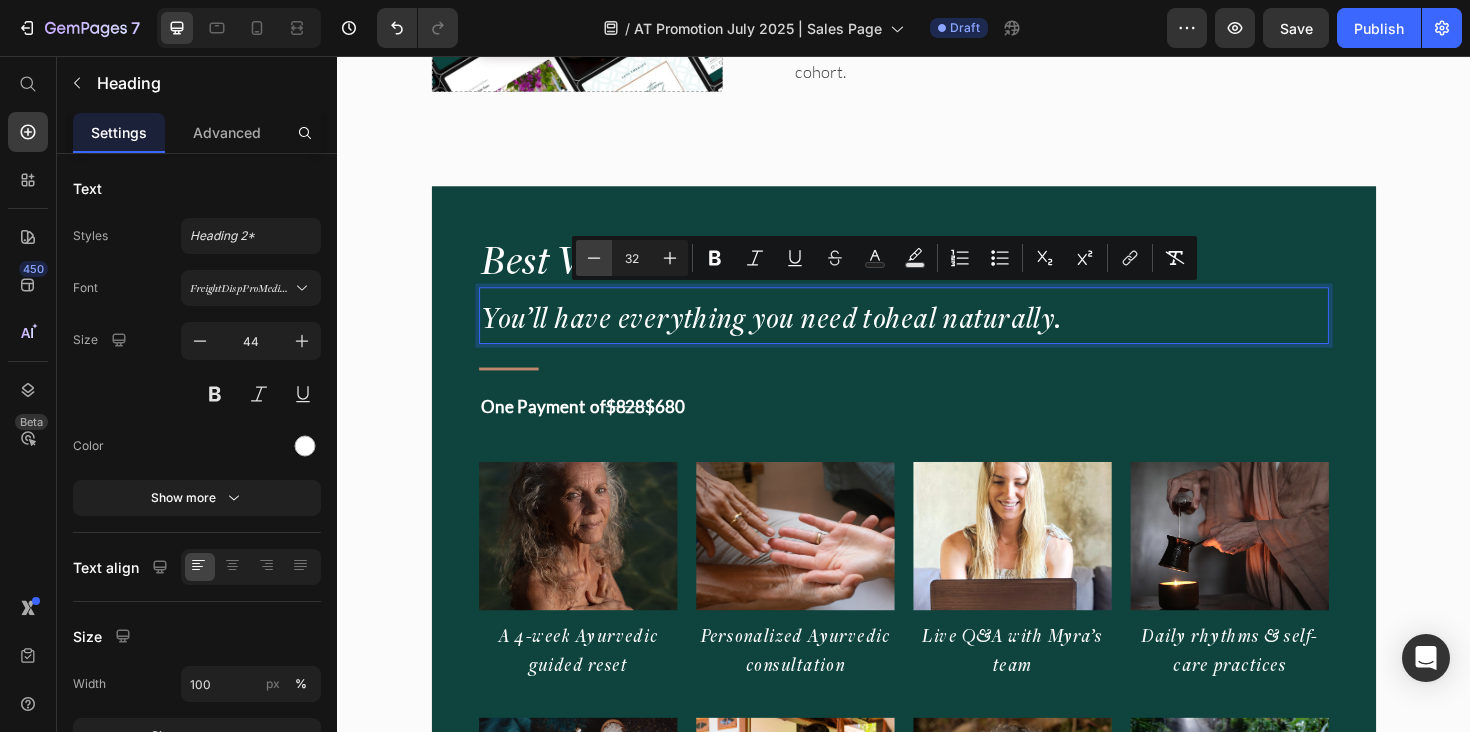 click 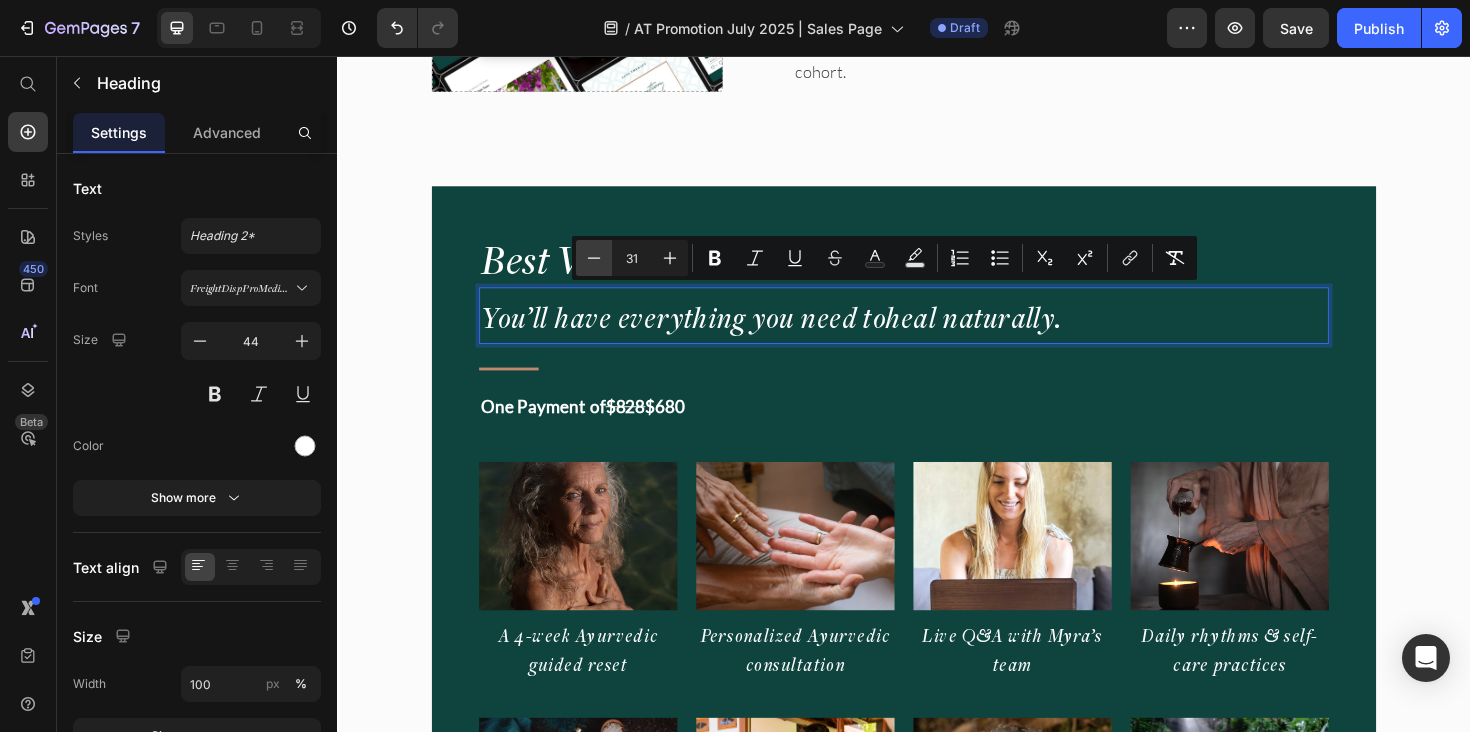 click 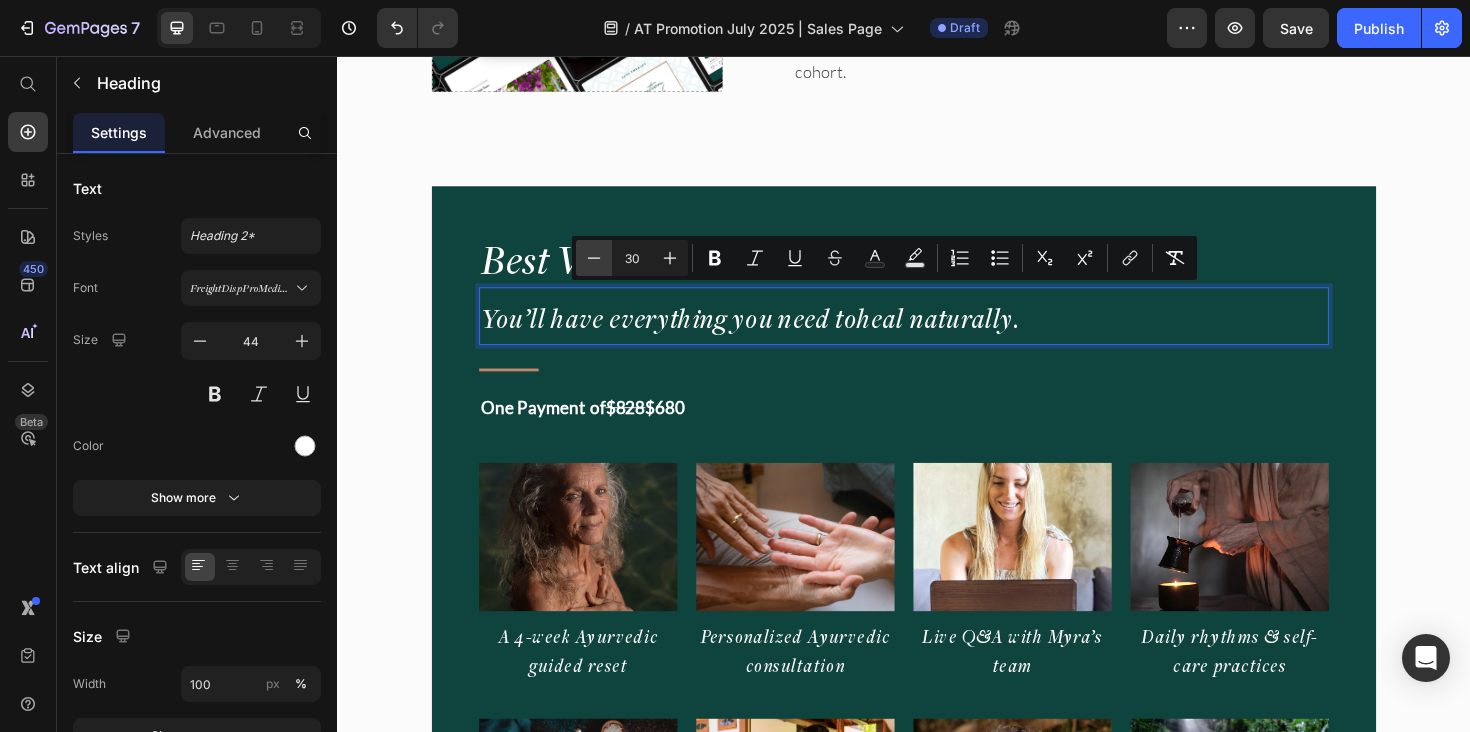 click 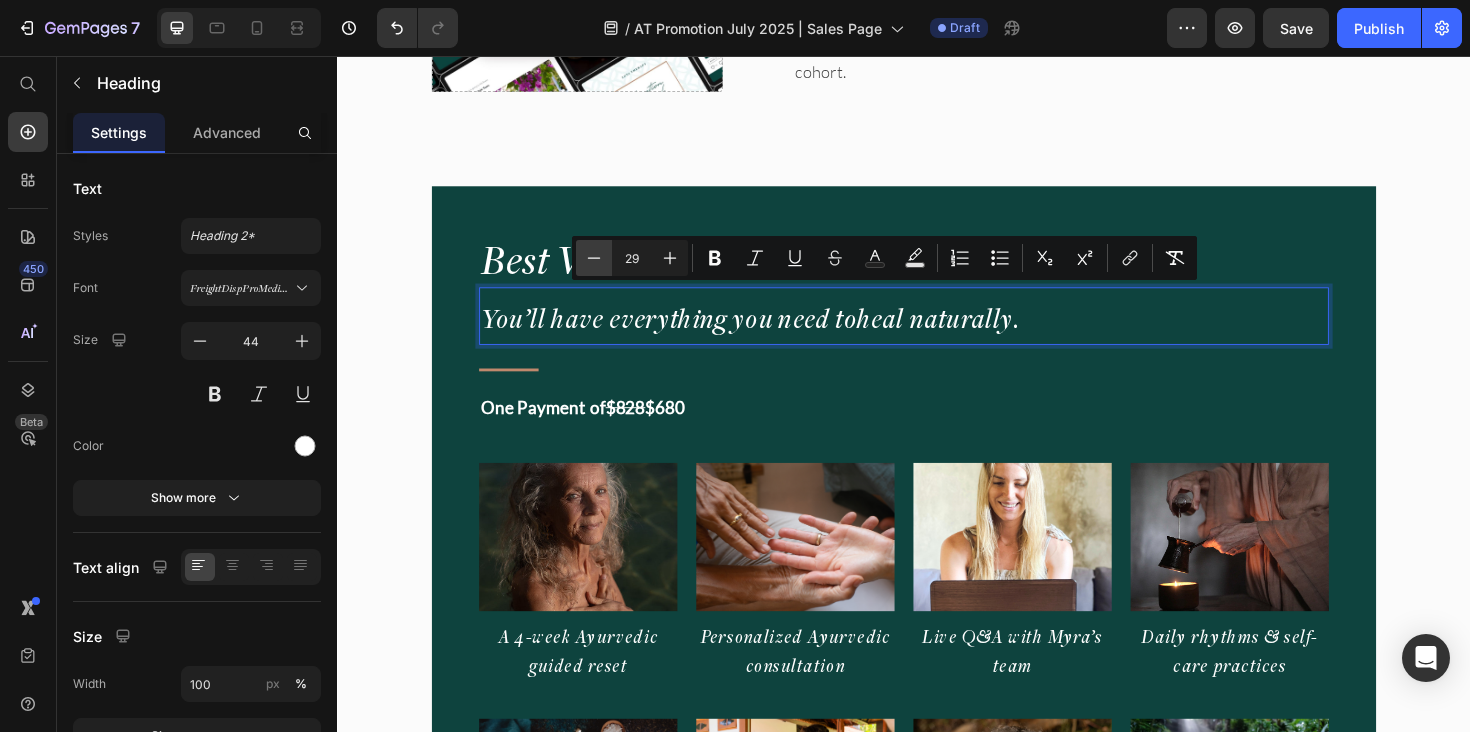 click 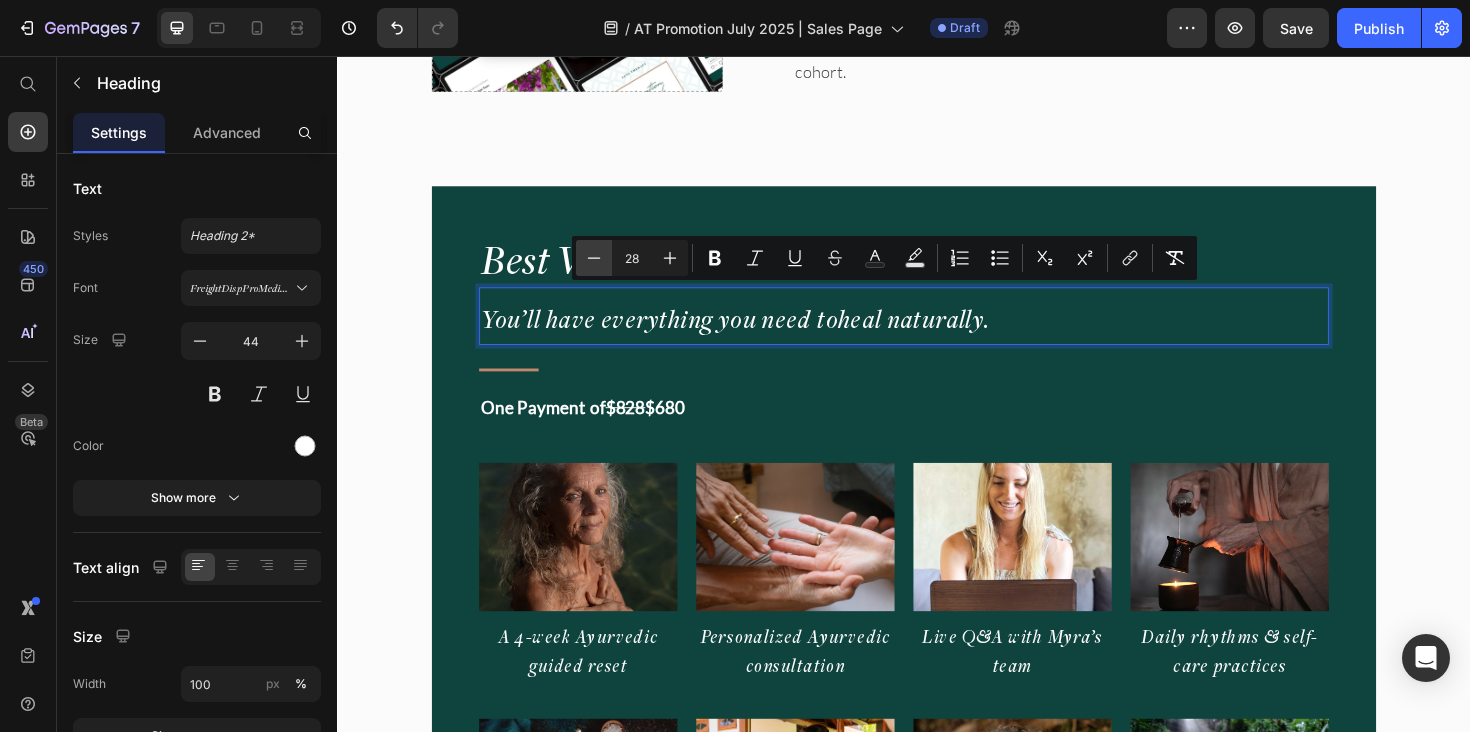 click 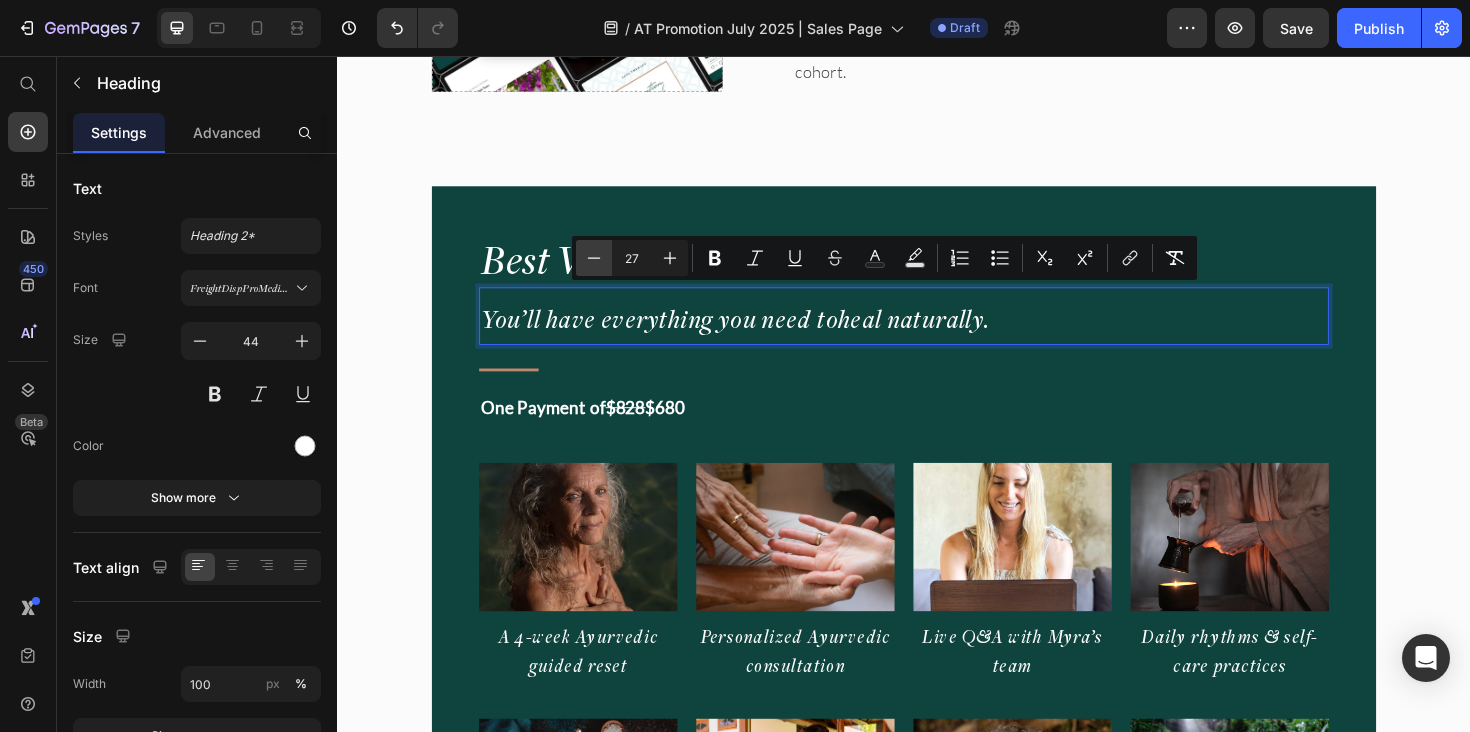 click 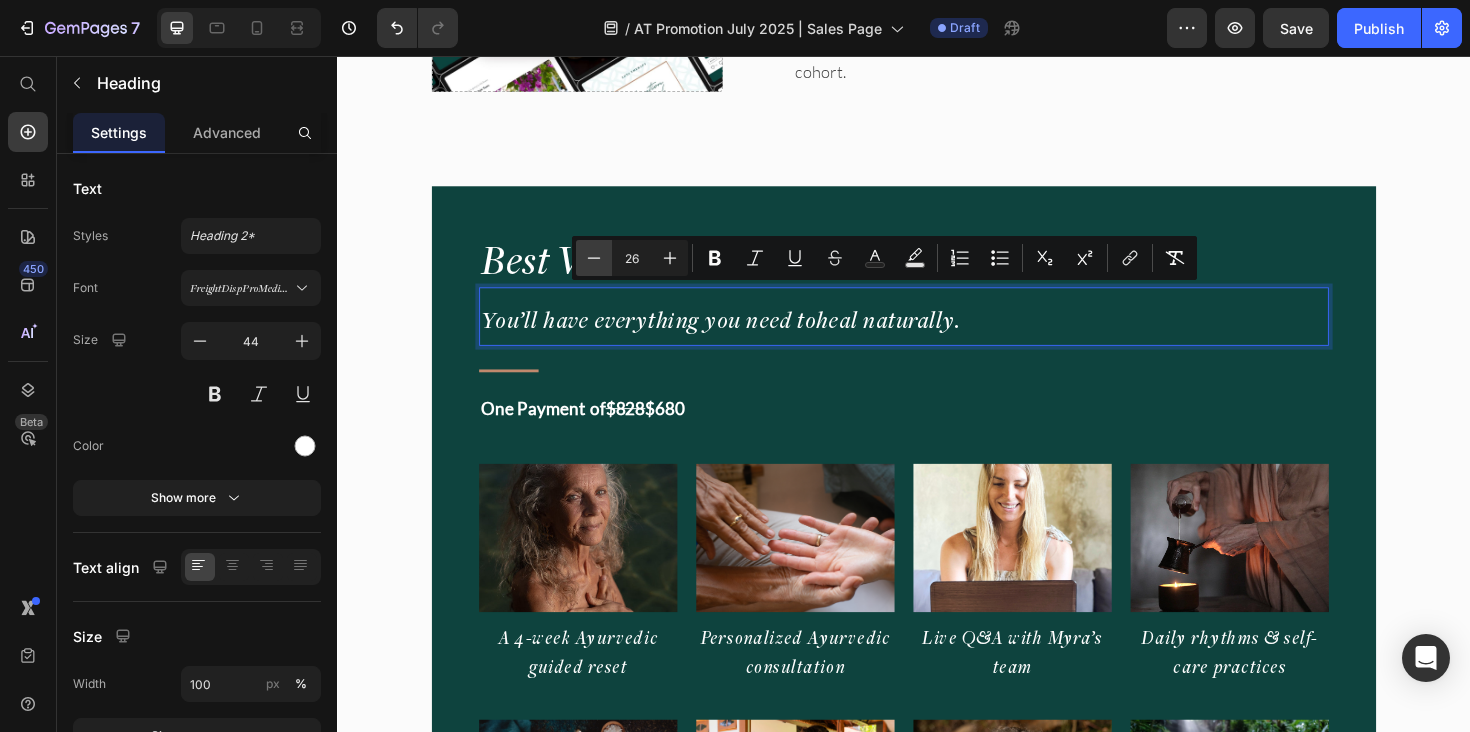 click 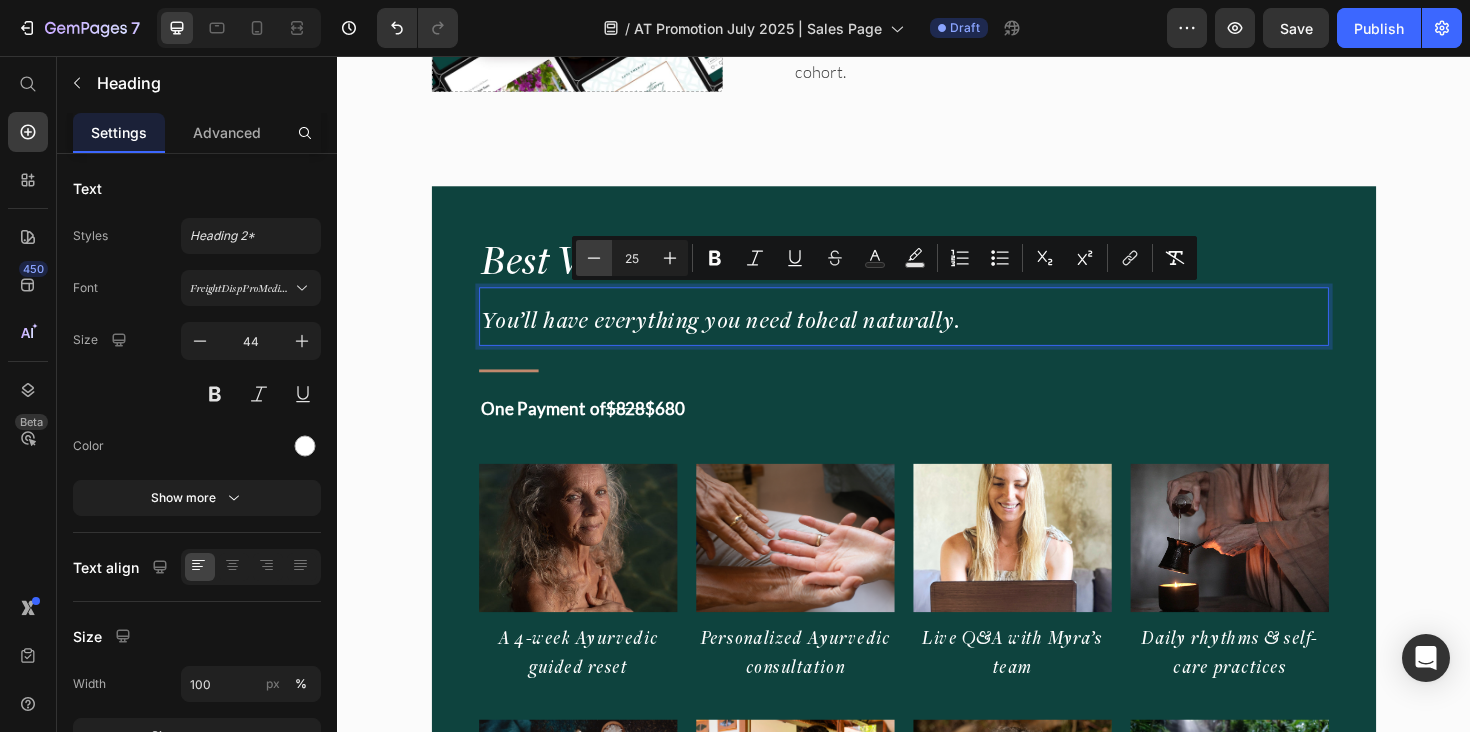 click 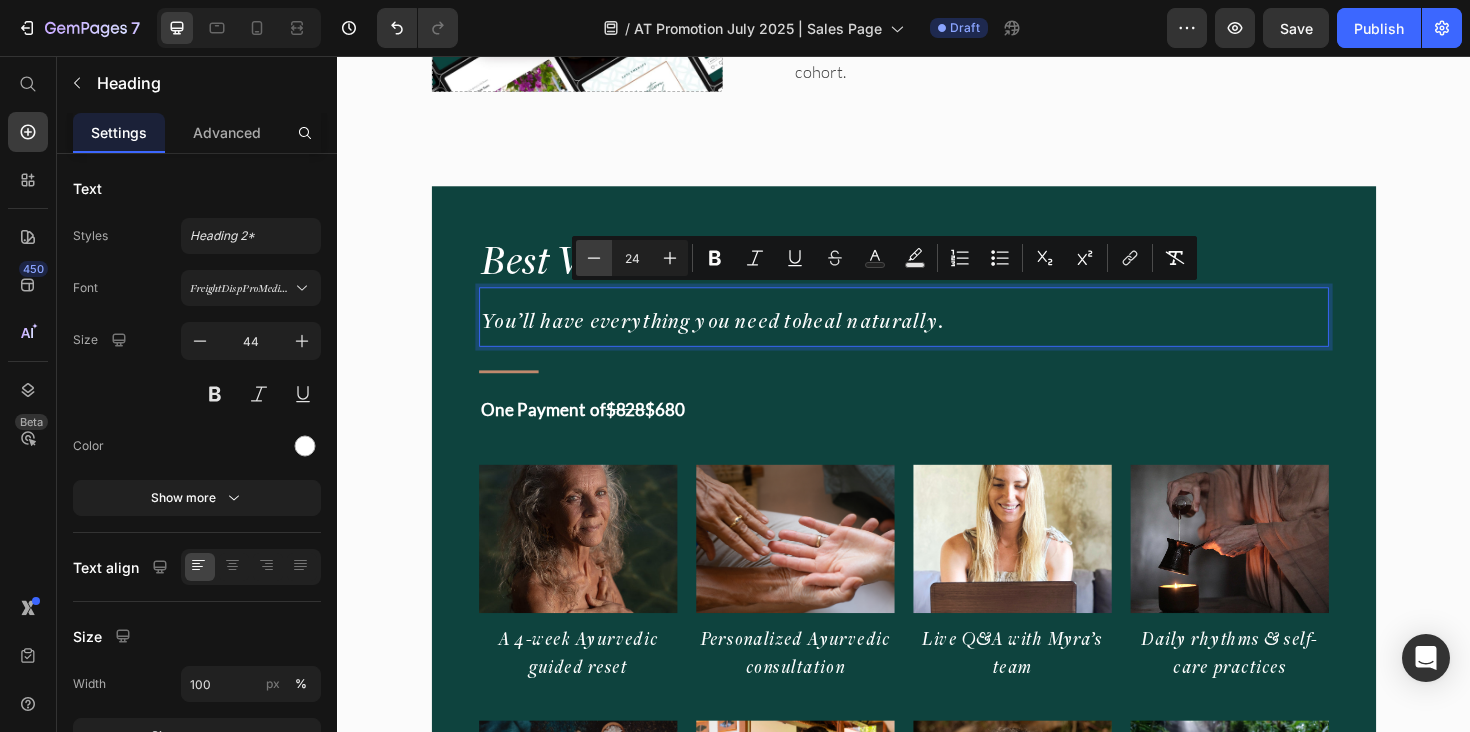 click 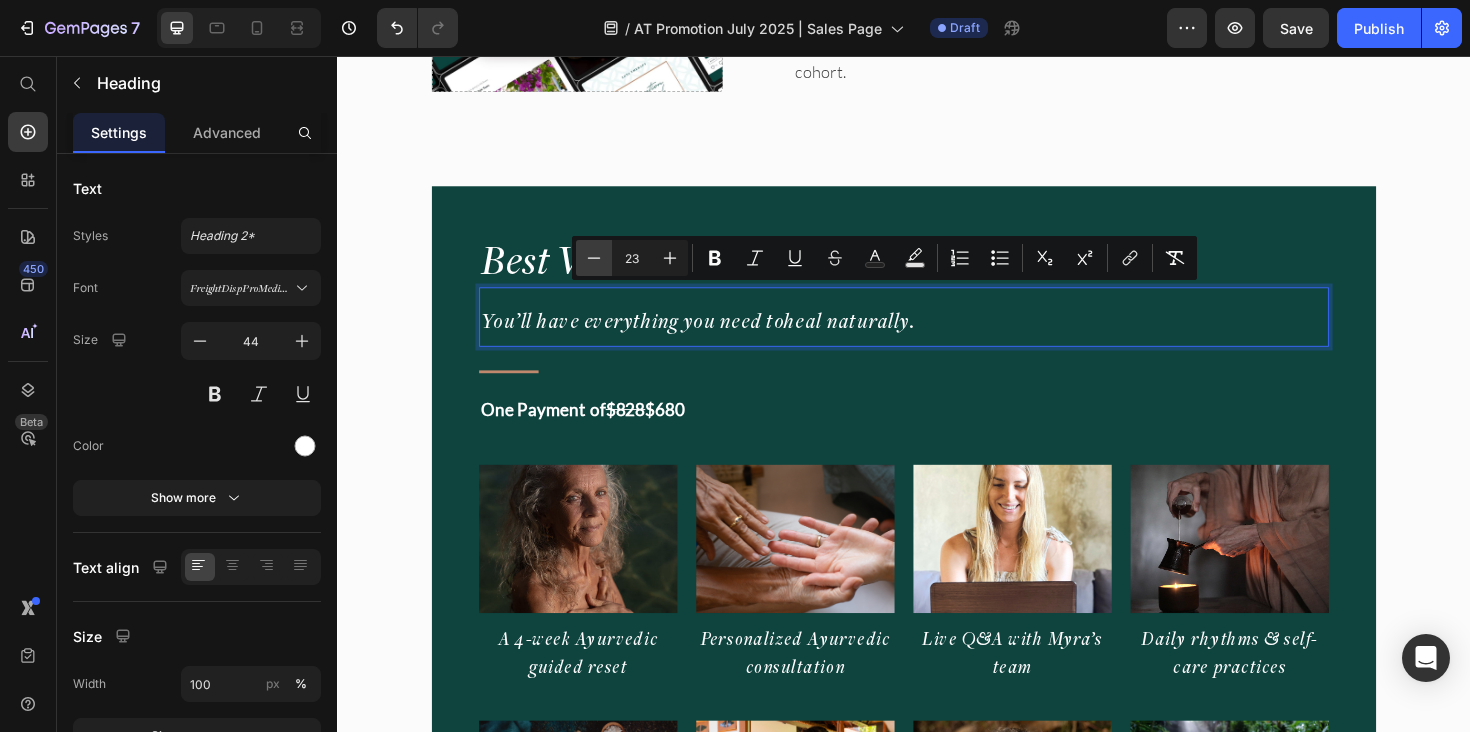 click 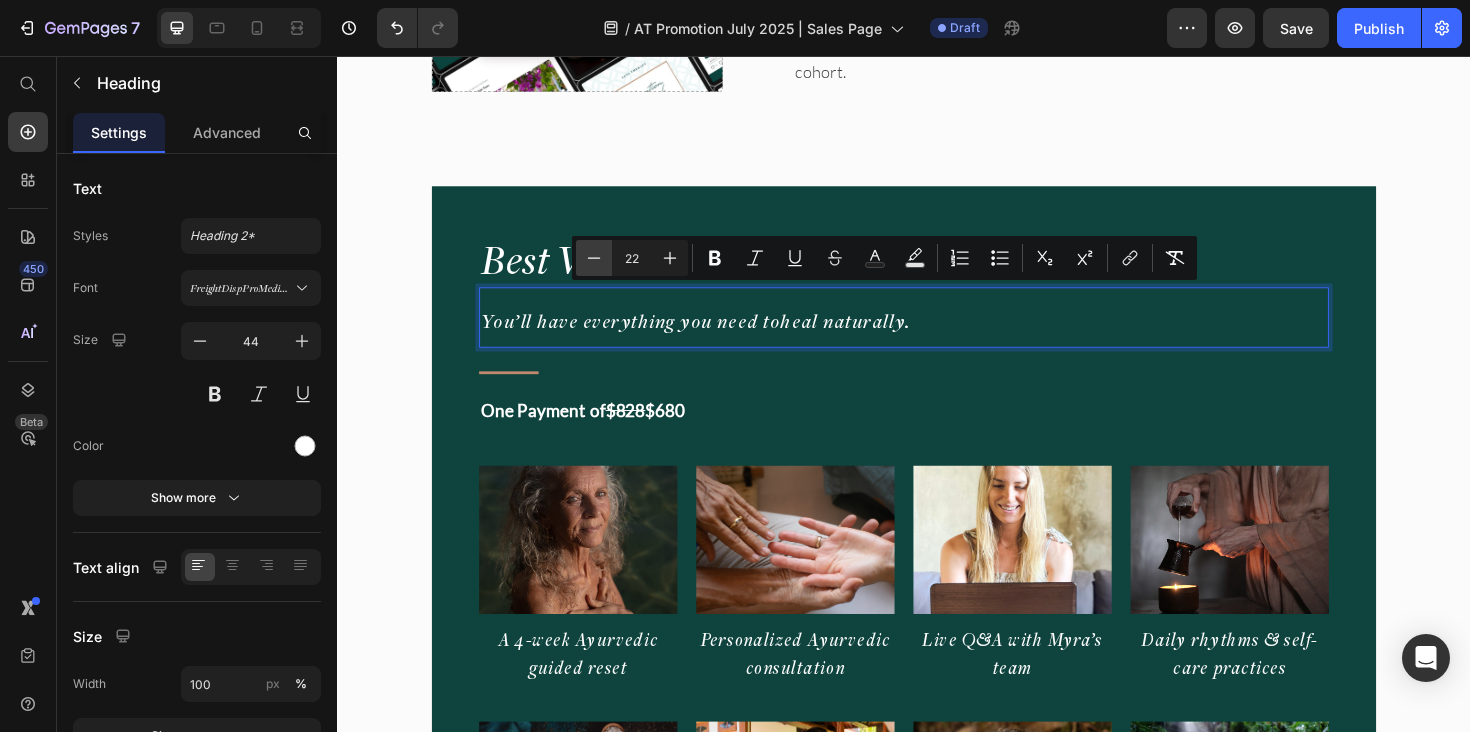 click 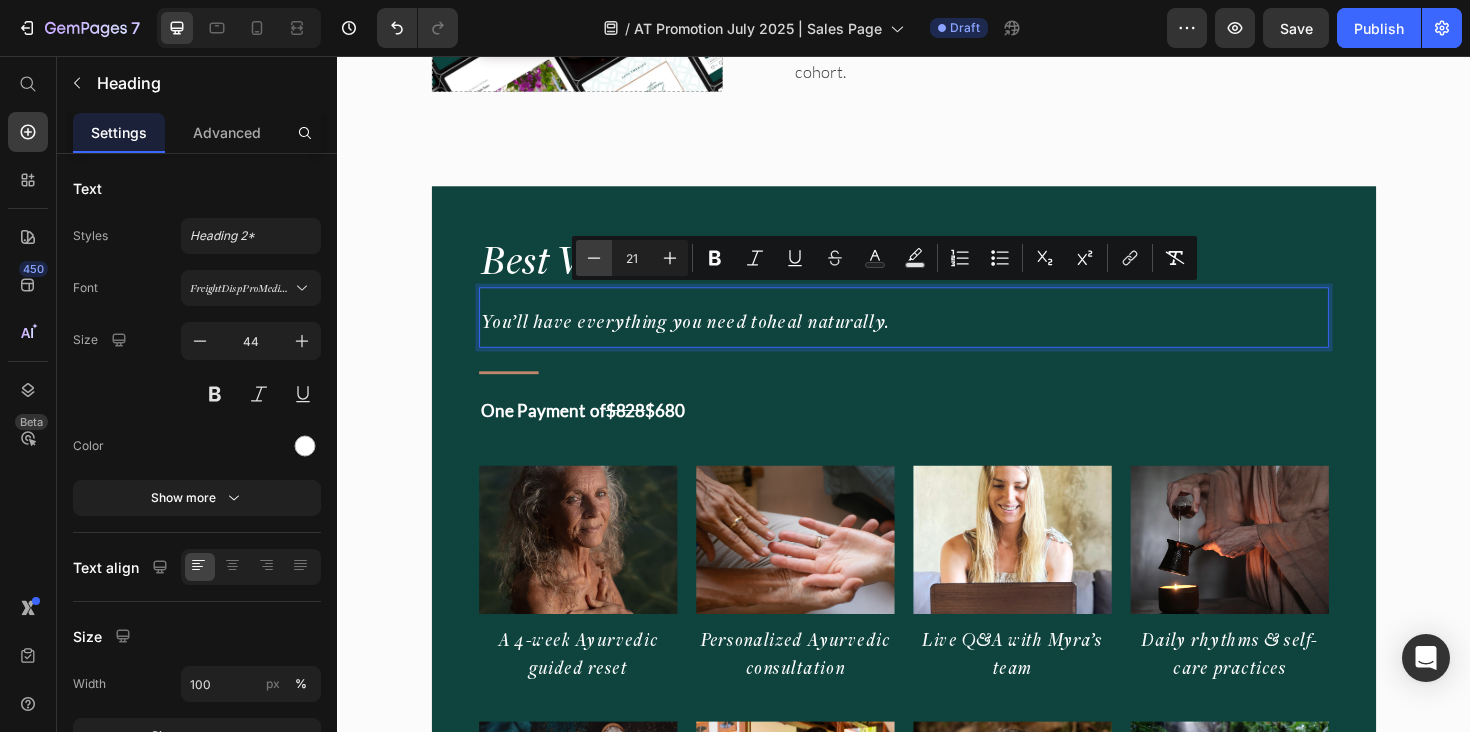 click 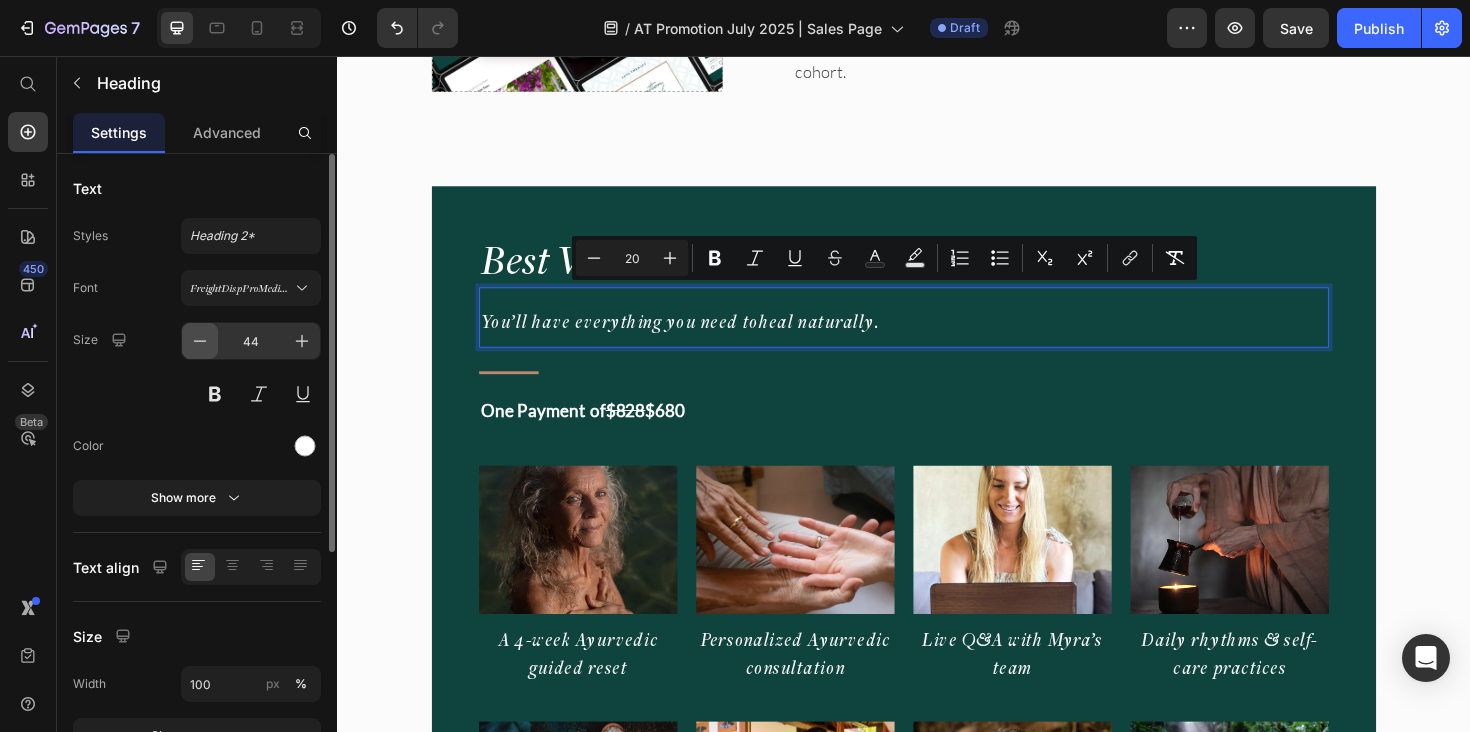 click 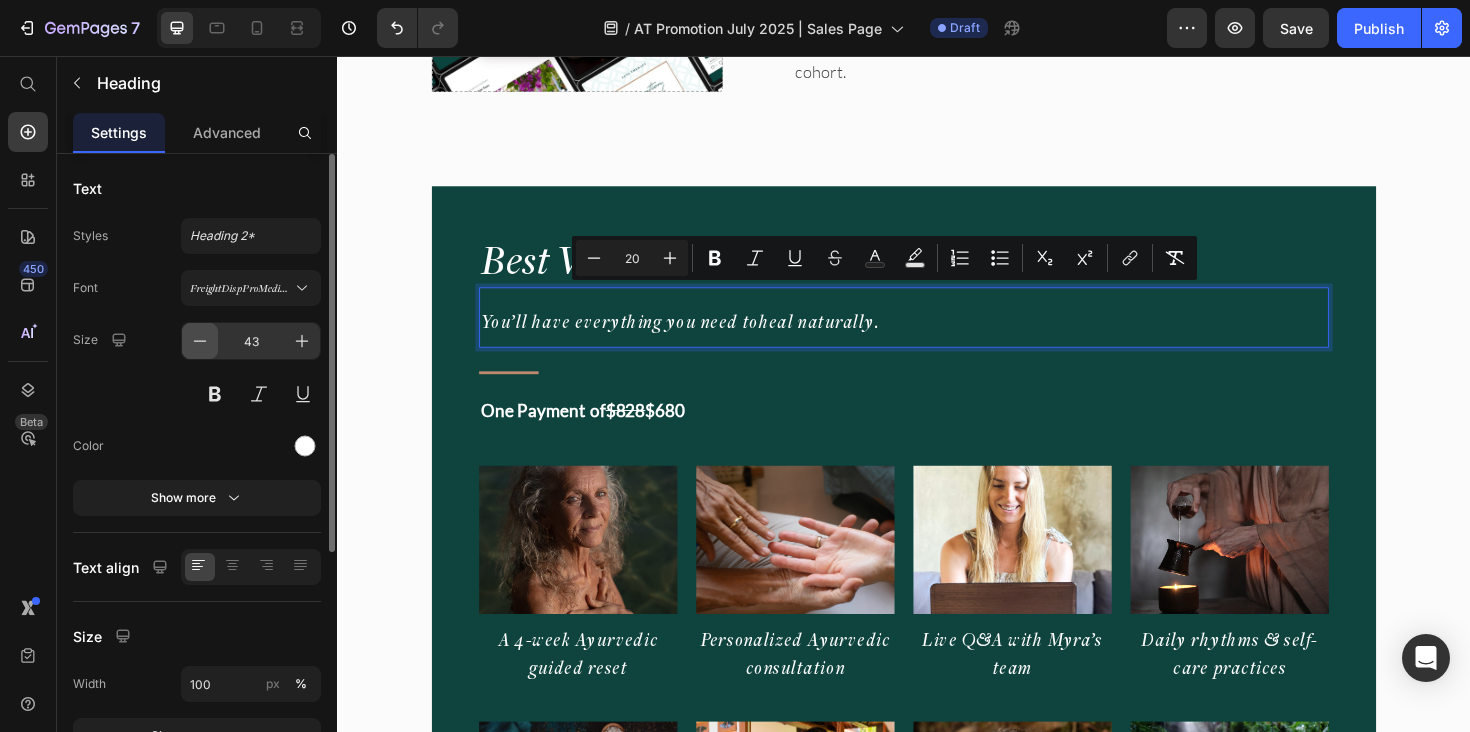 click 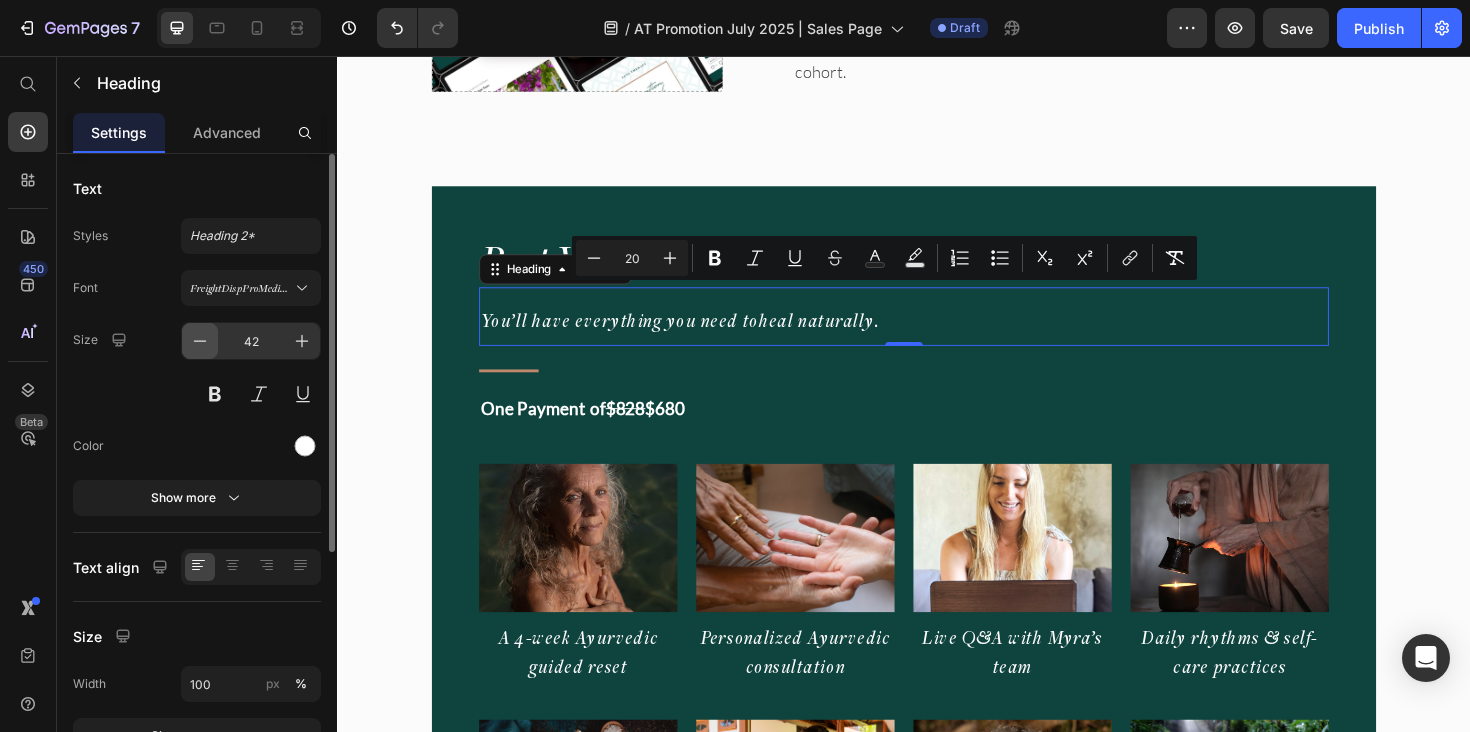 click 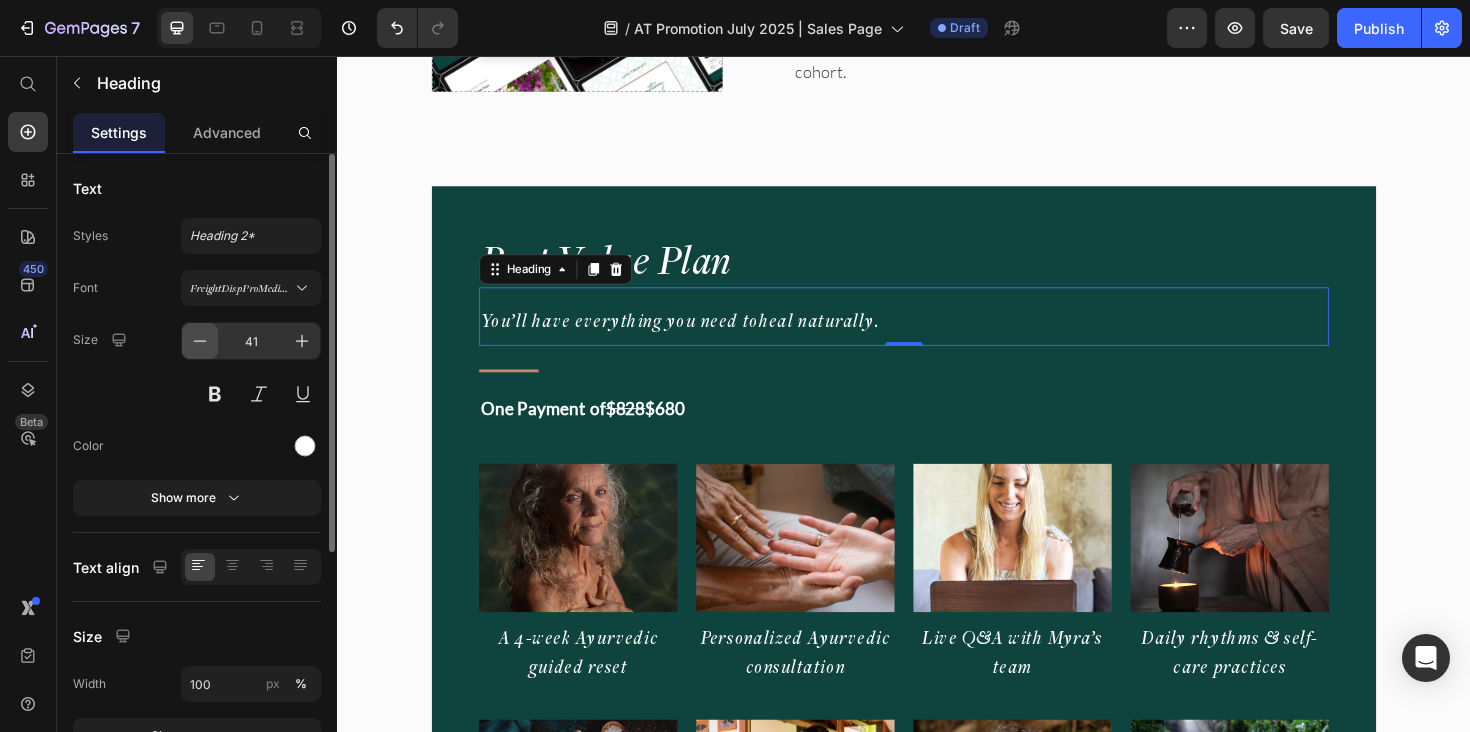 click 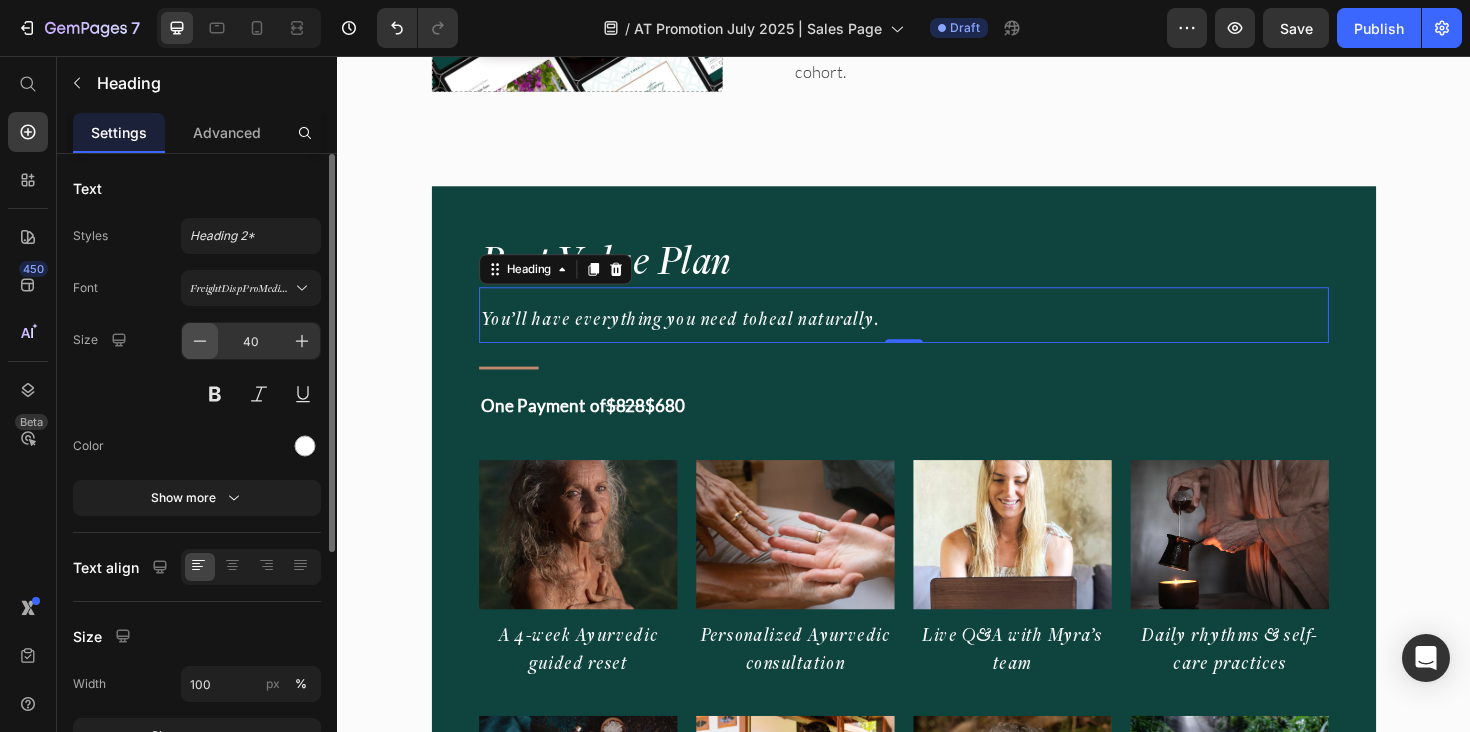 click 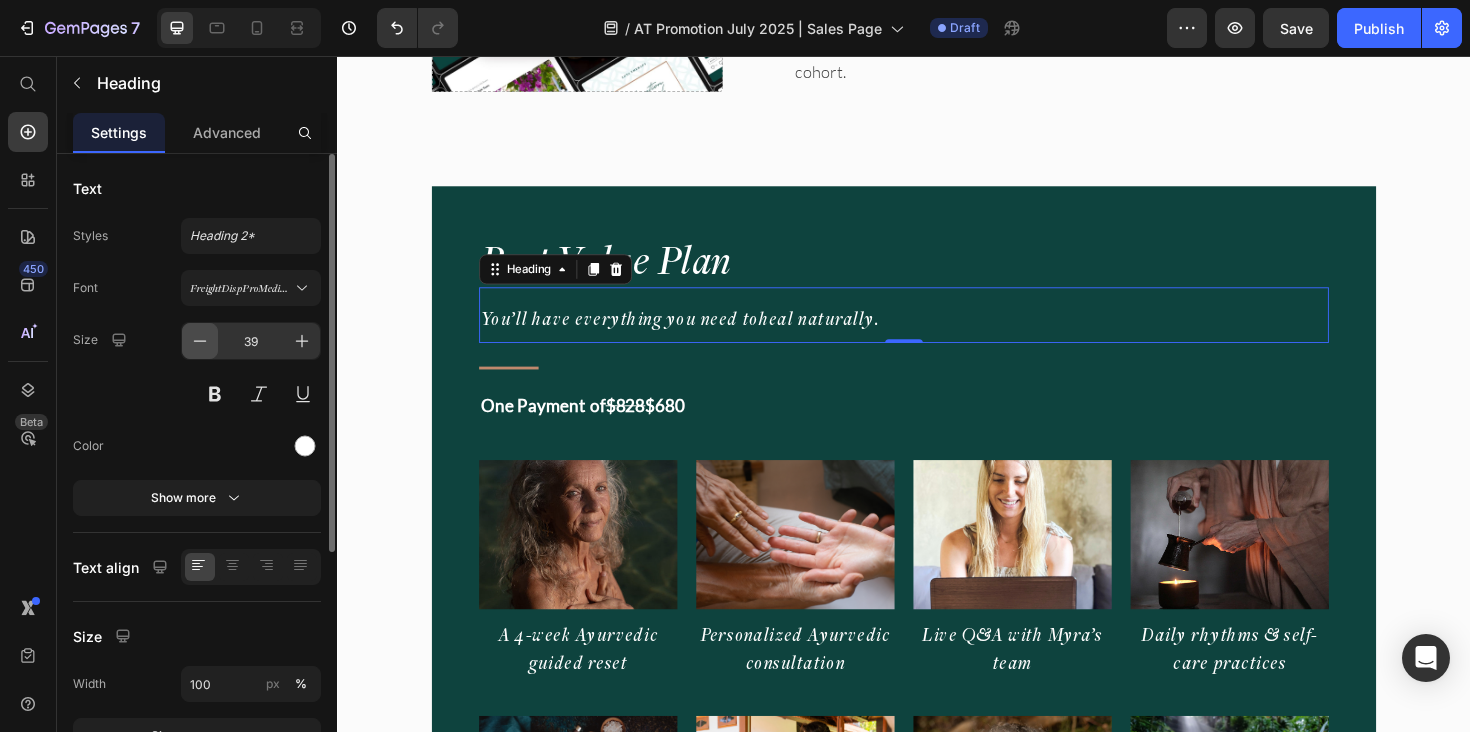 click 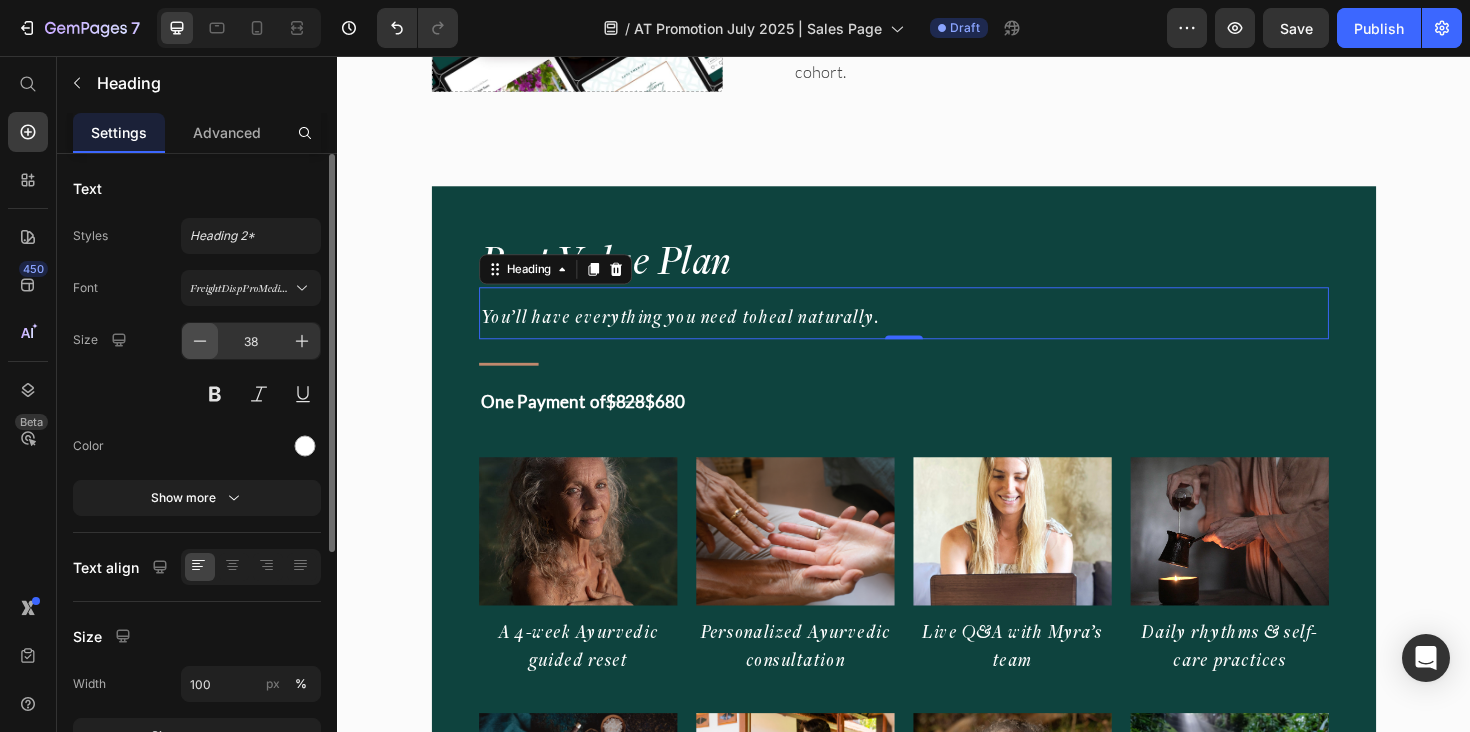 click 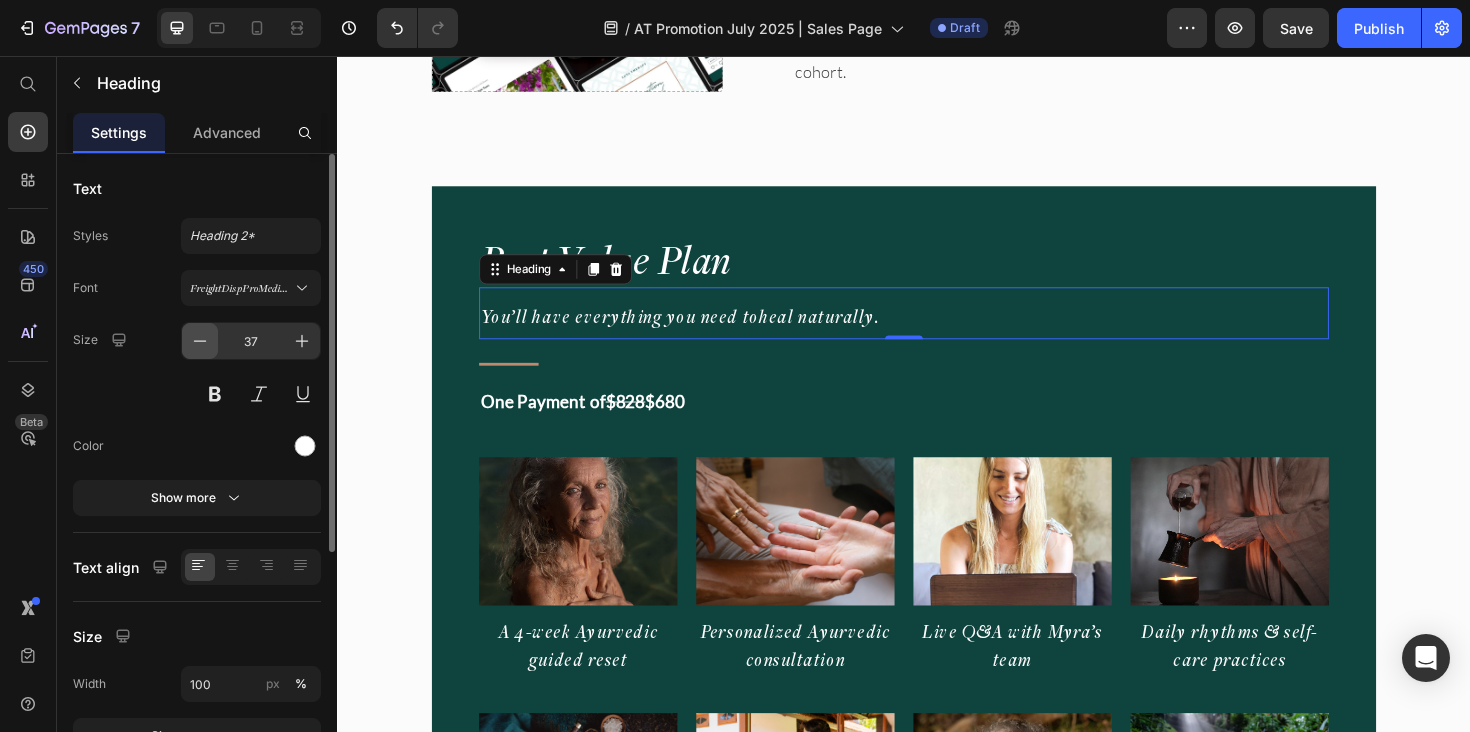 click 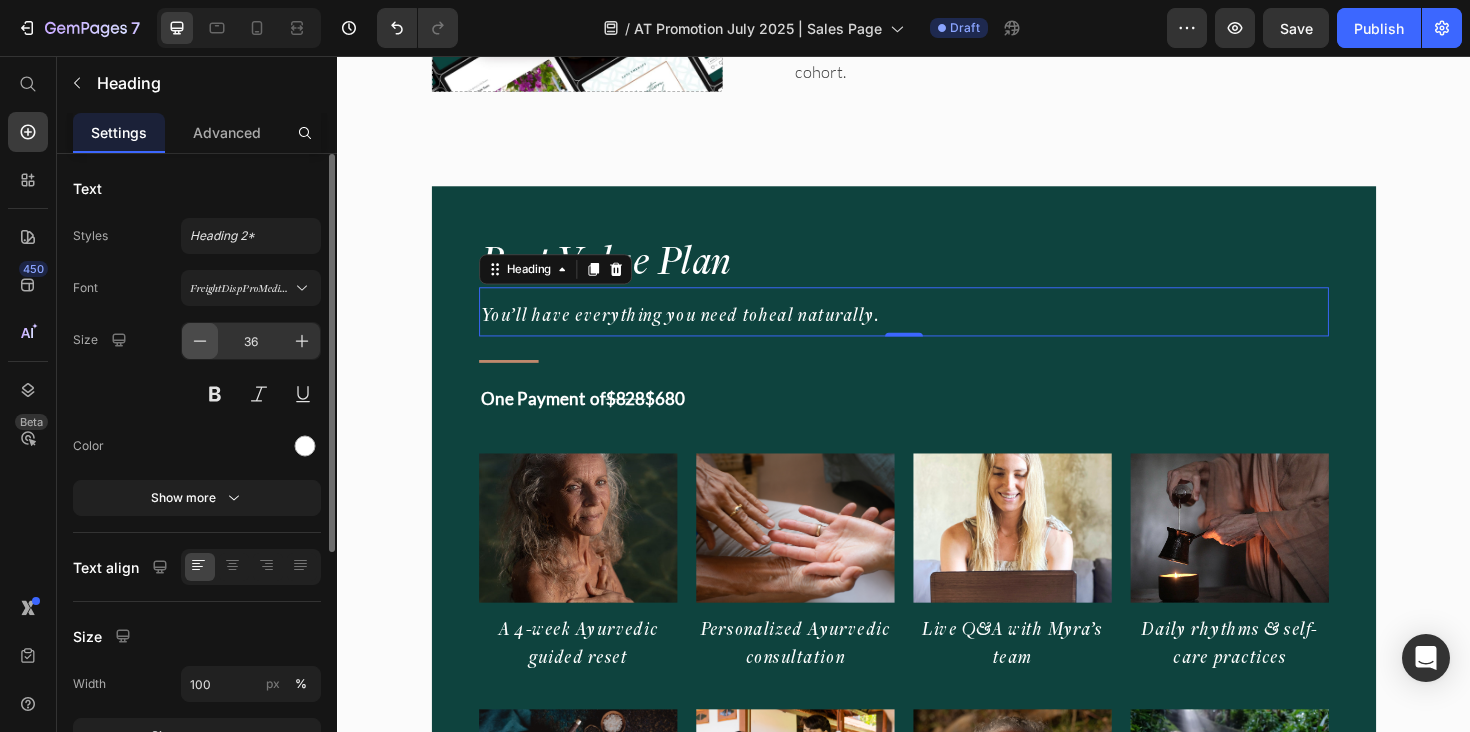 click 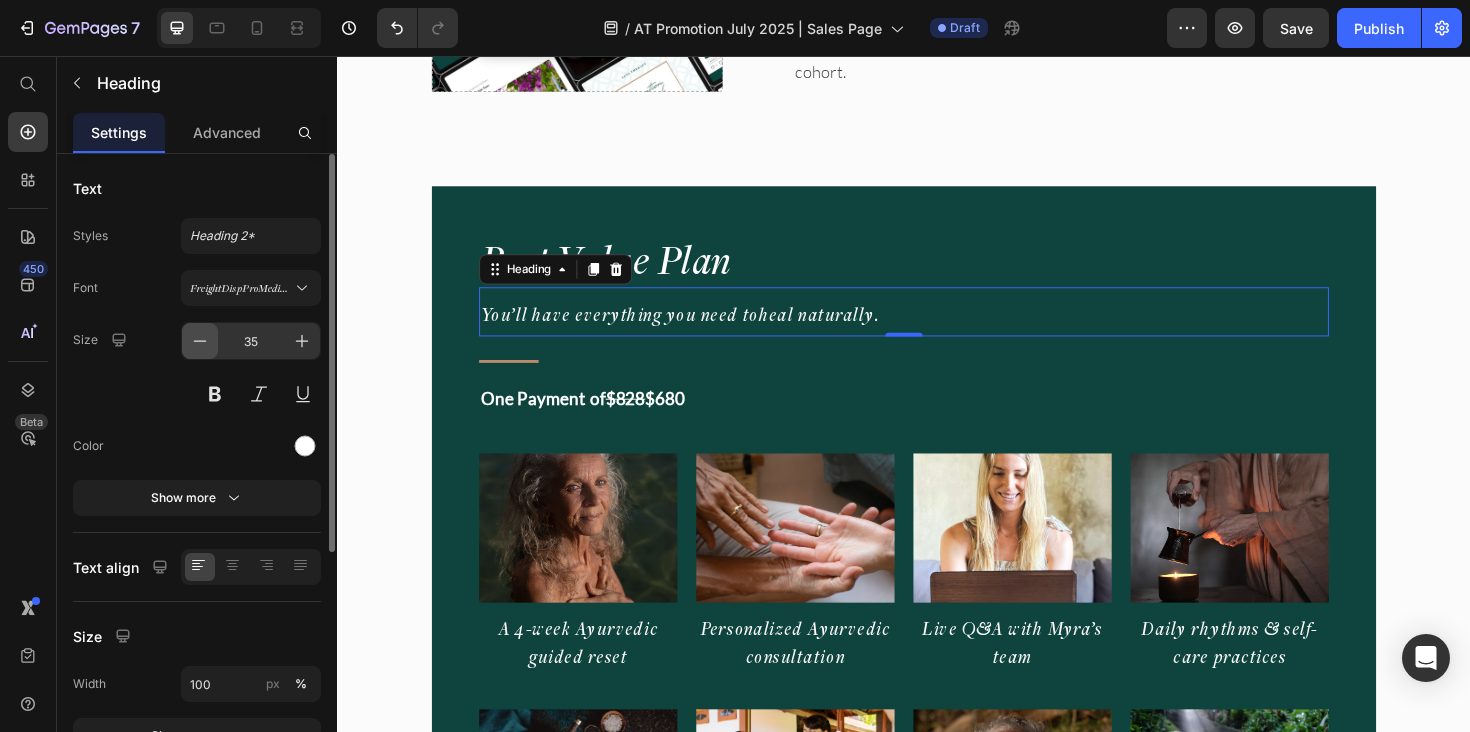 click 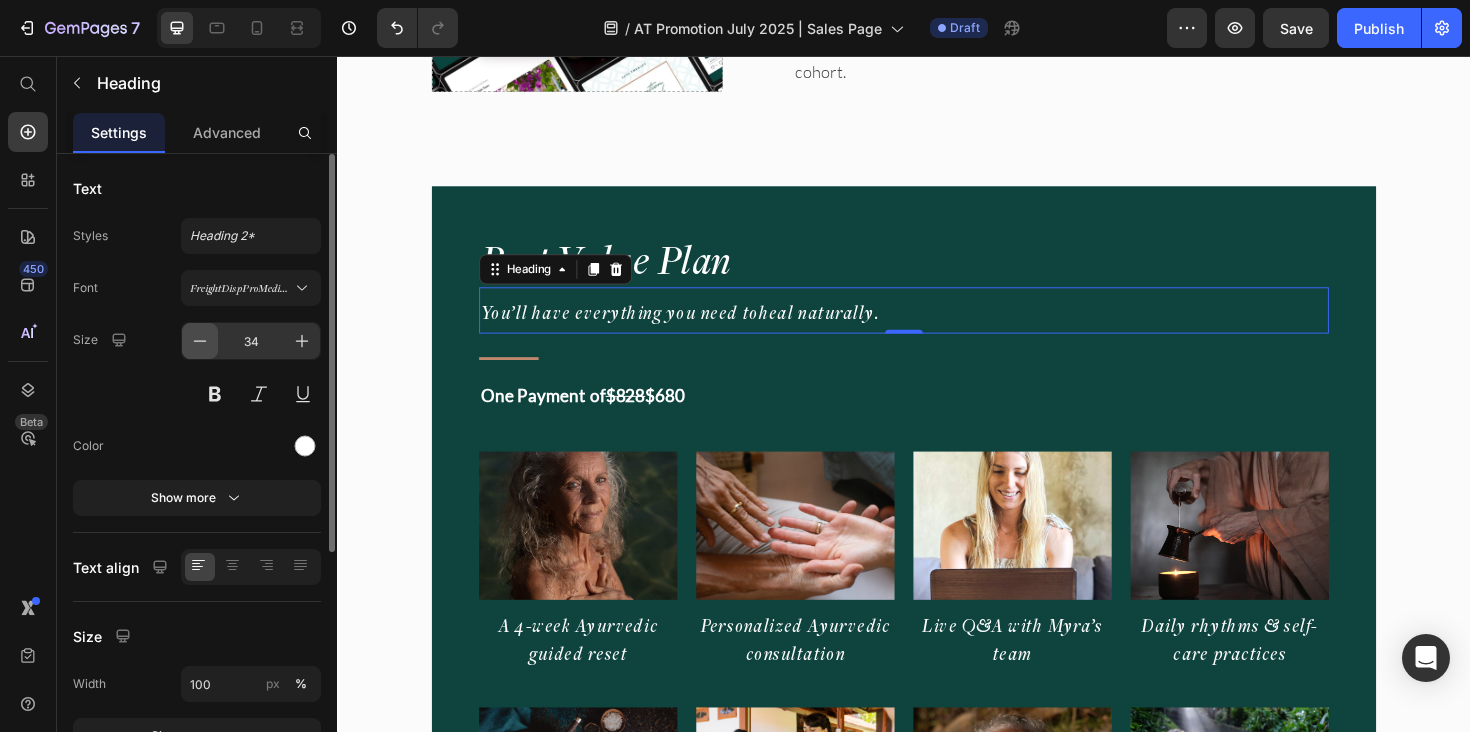 click 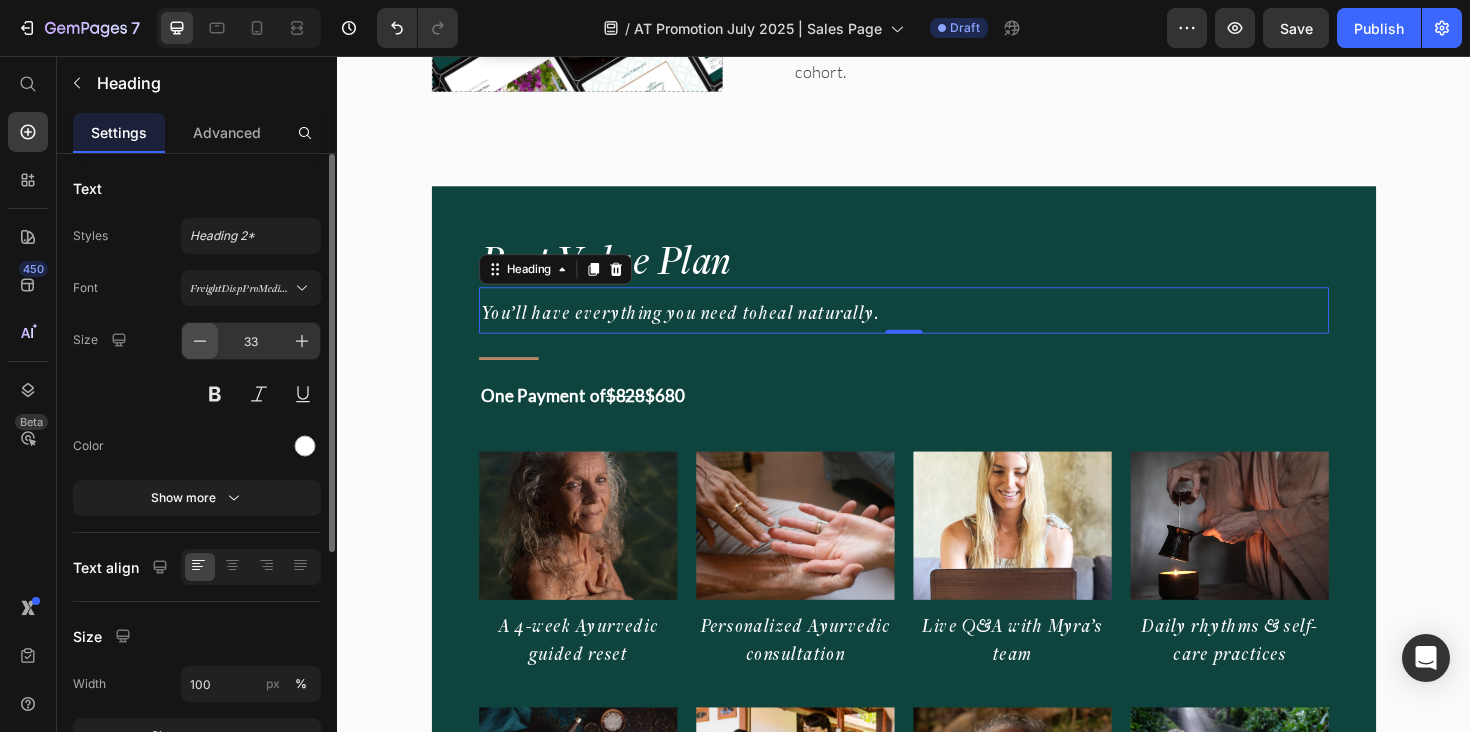 click 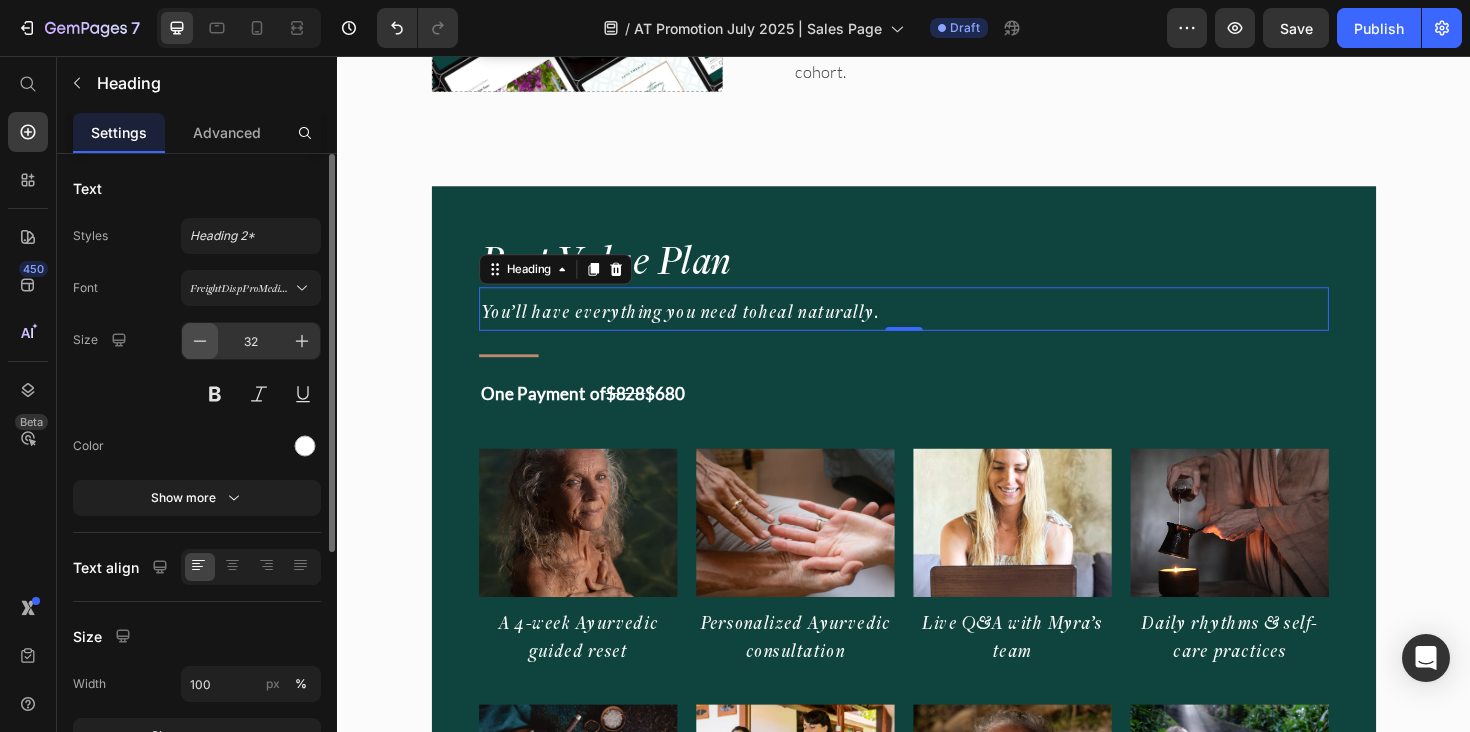 click 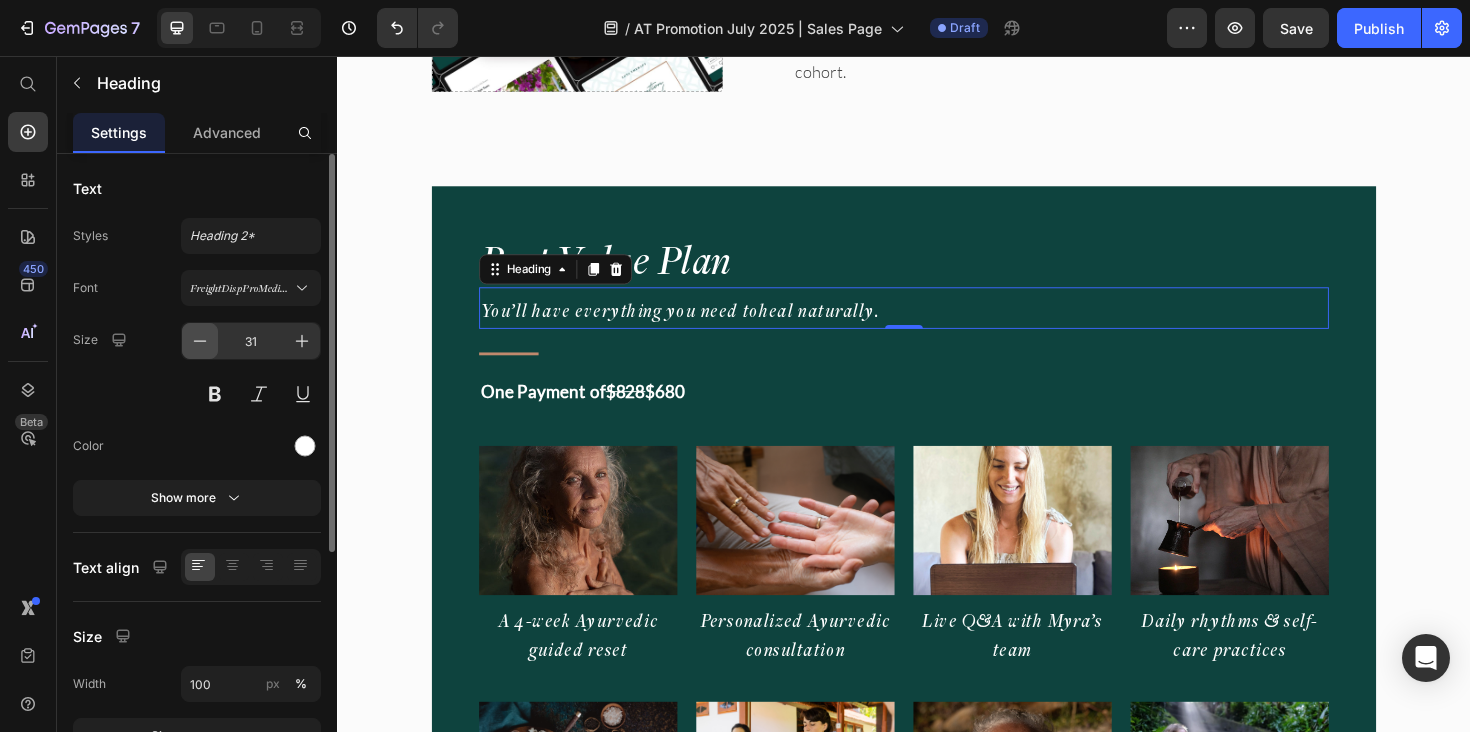 click 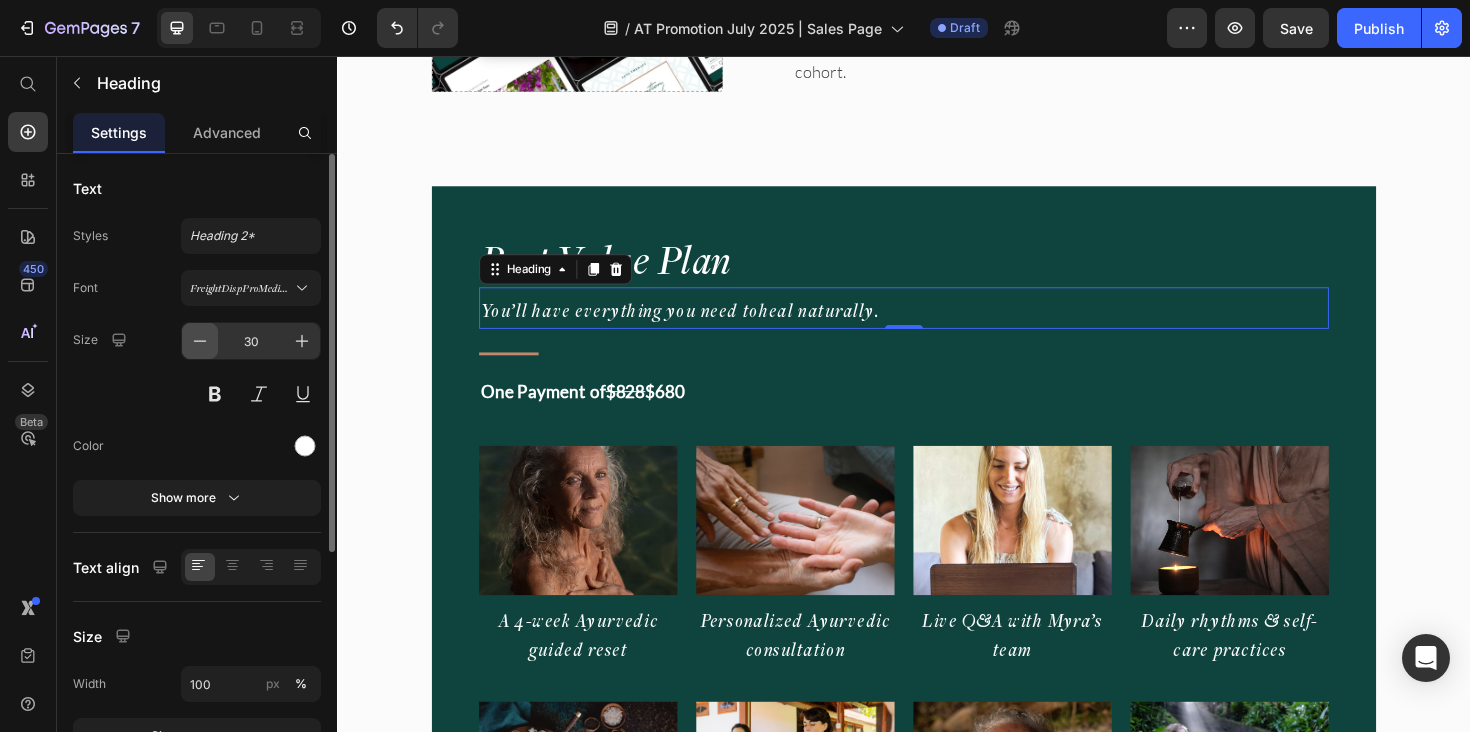 click 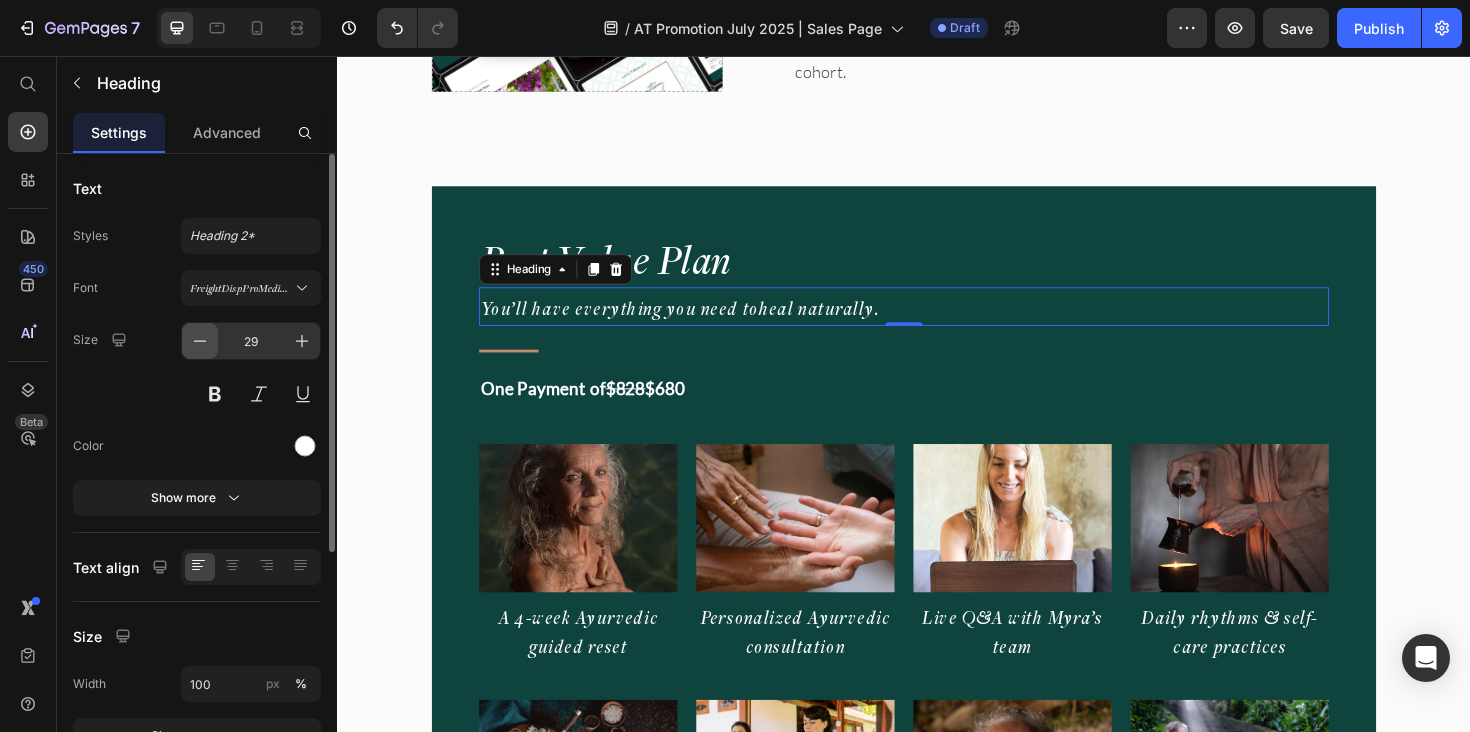 click 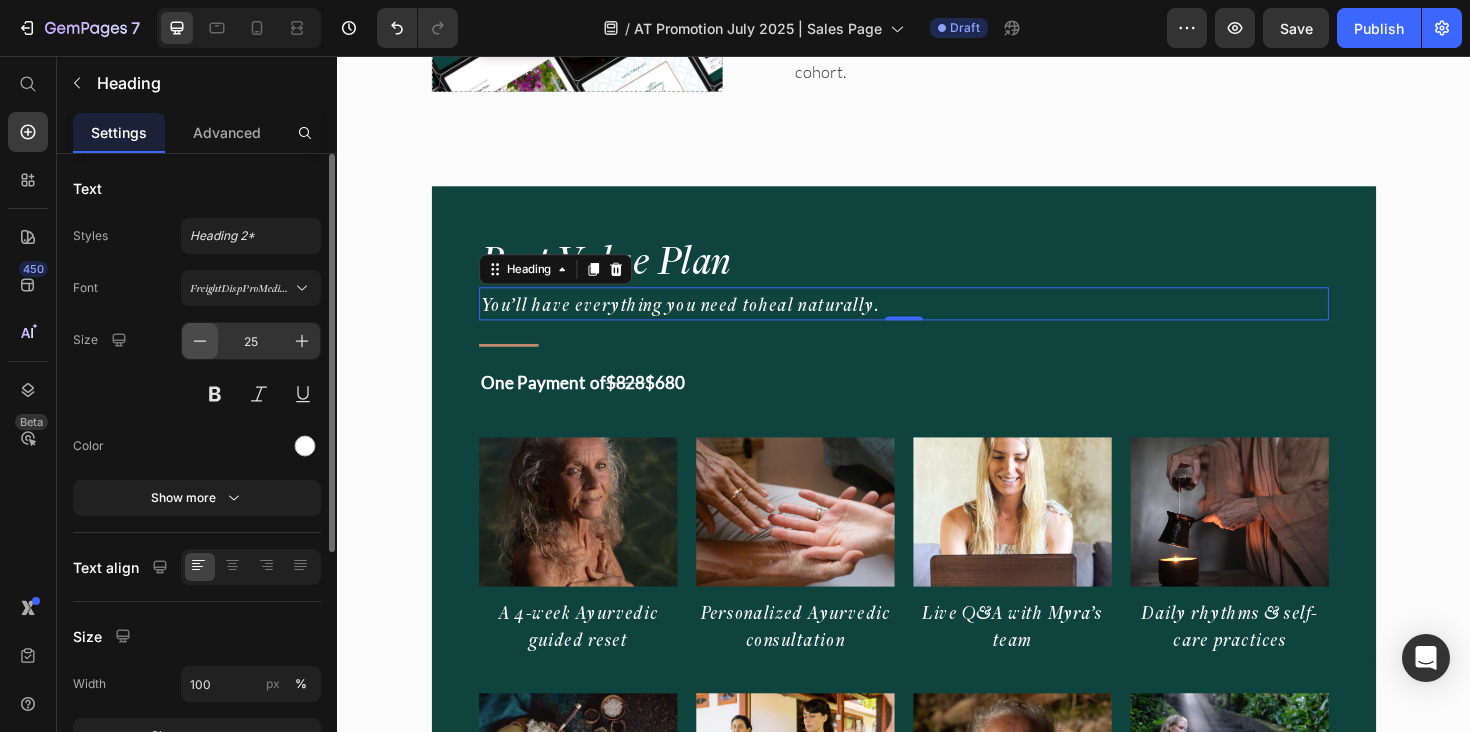 click 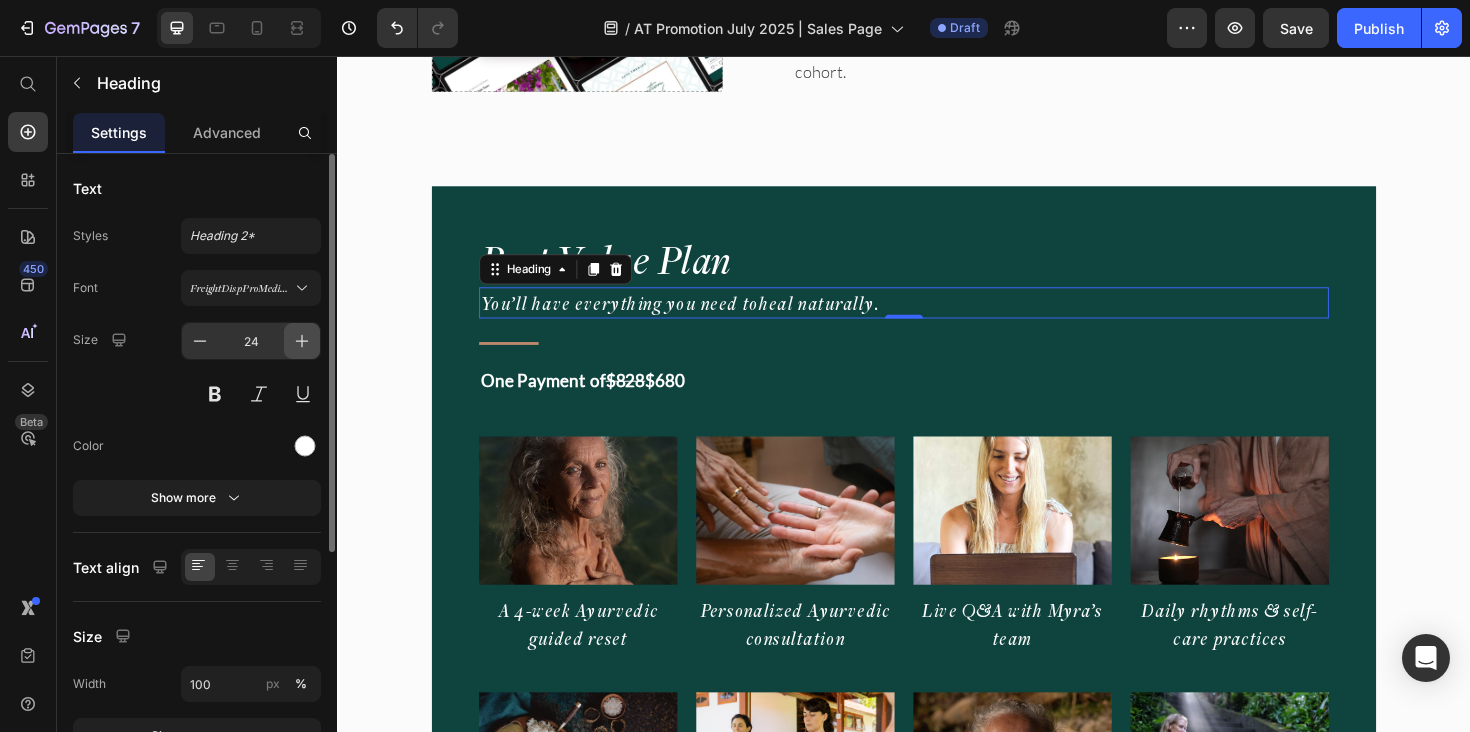 click at bounding box center [302, 341] 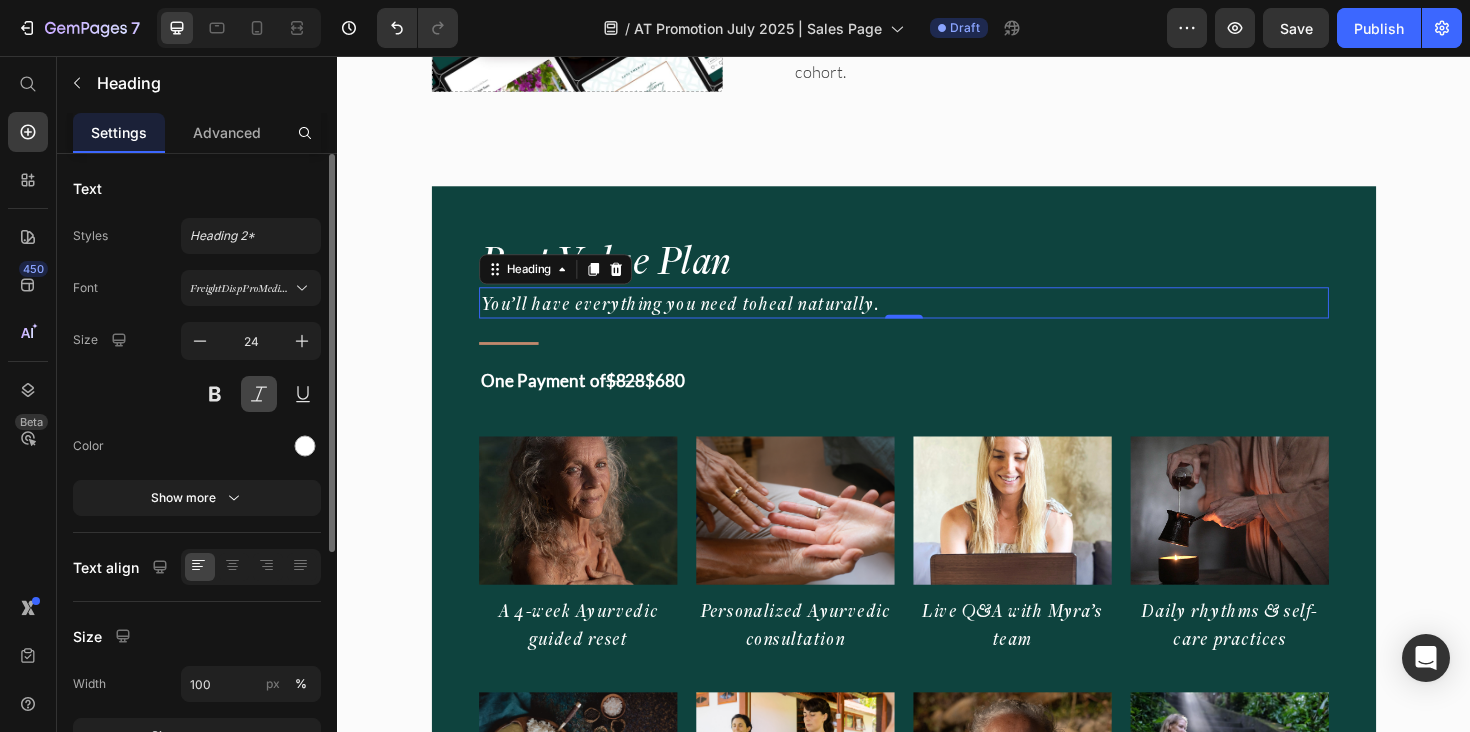 type on "25" 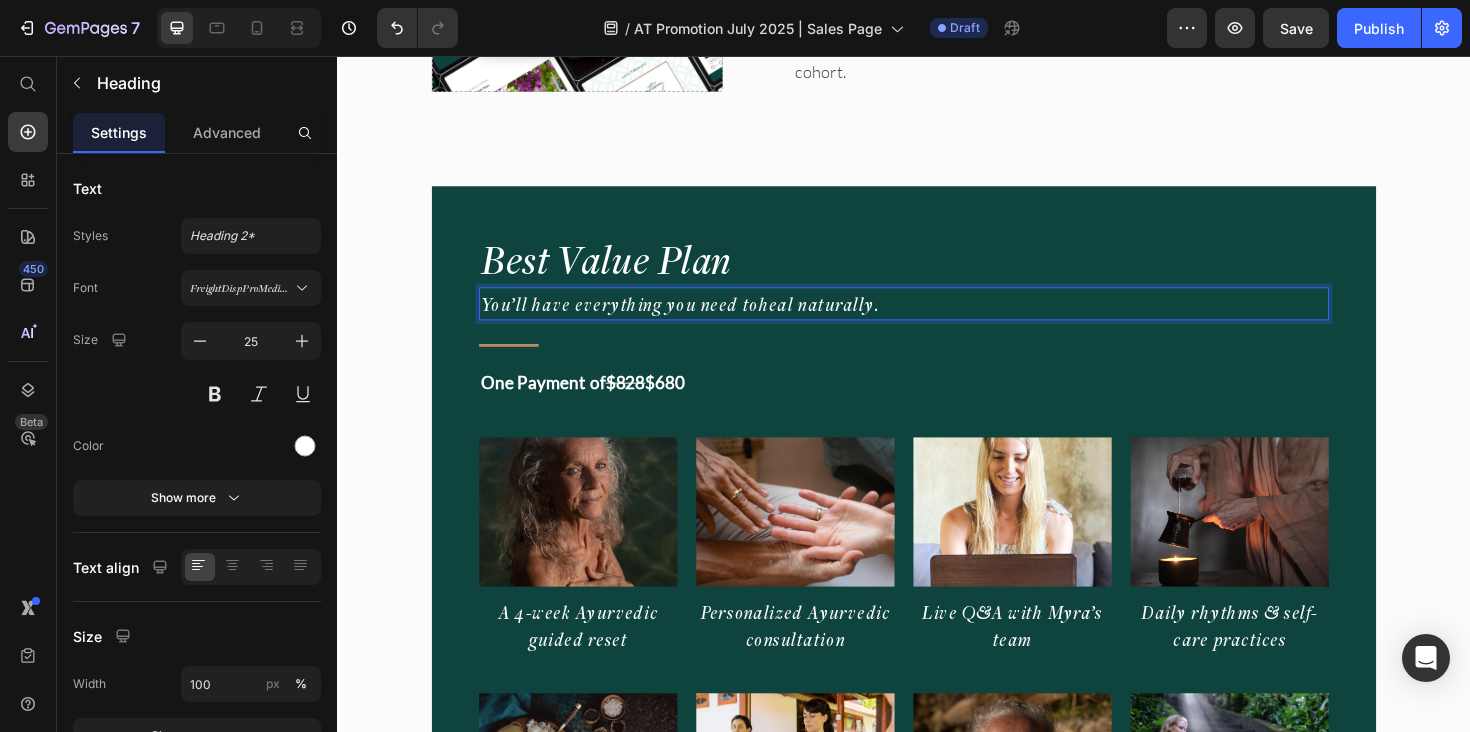 click on "You’ll have everything you need to  heal naturally." at bounding box center [700, 318] 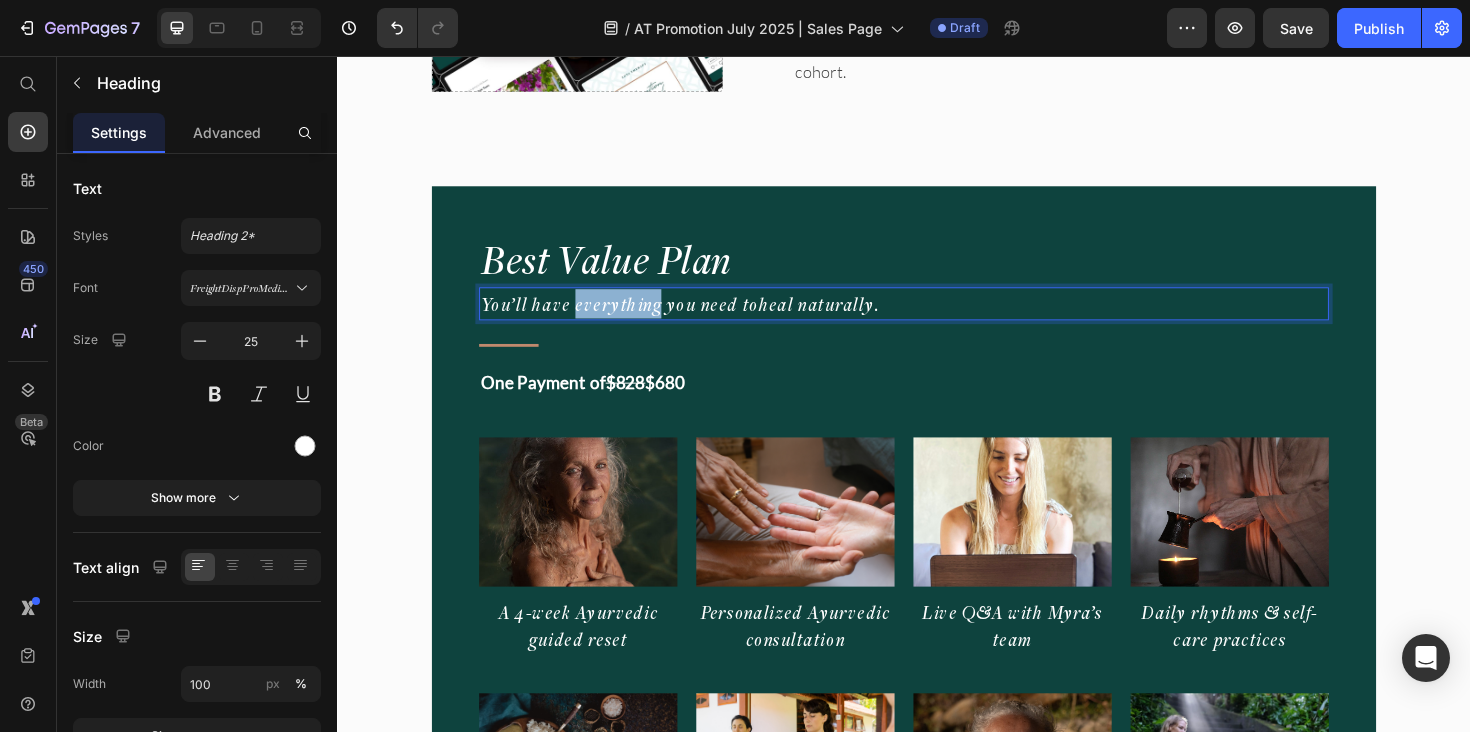 click on "You’ll have everything you need to  heal naturally." at bounding box center (700, 318) 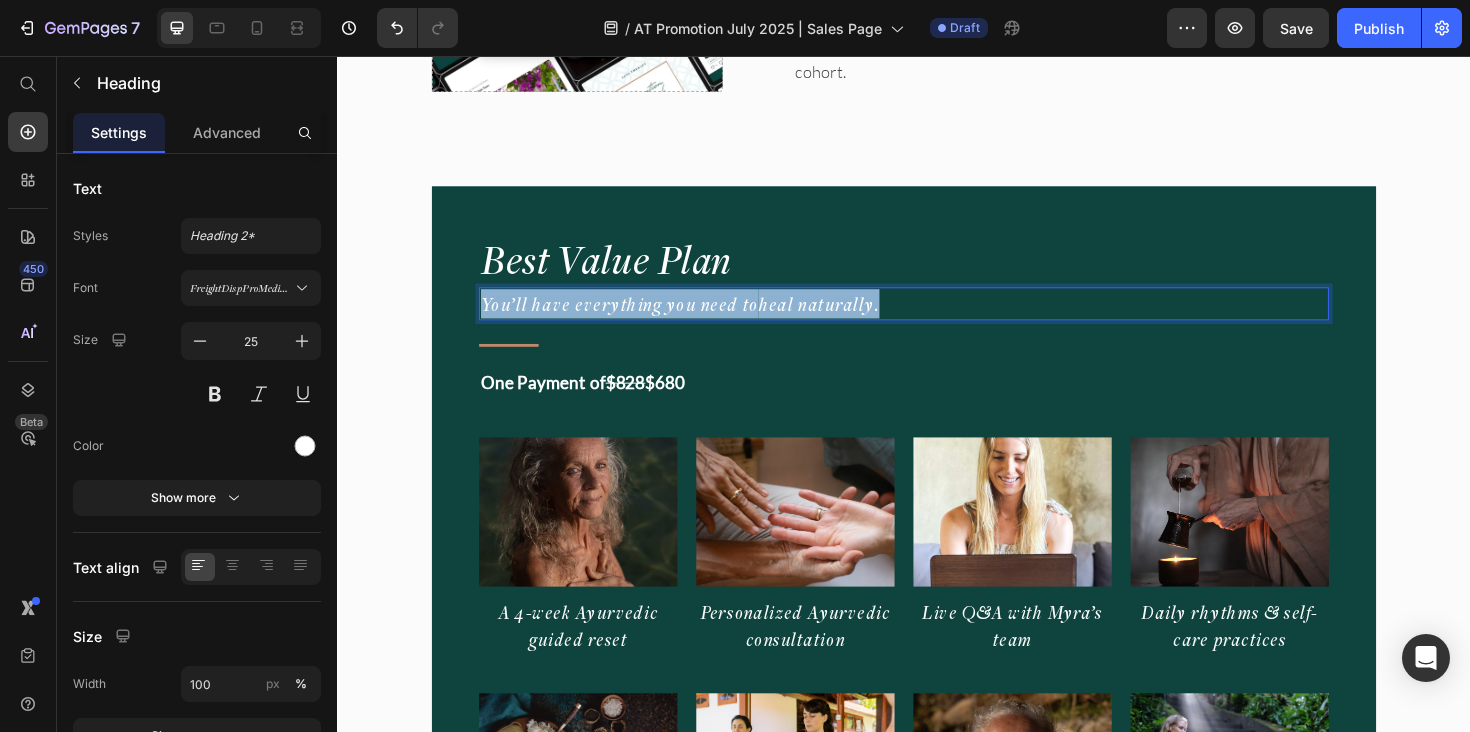 click on "You’ll have everything you need to  heal naturally." at bounding box center (700, 318) 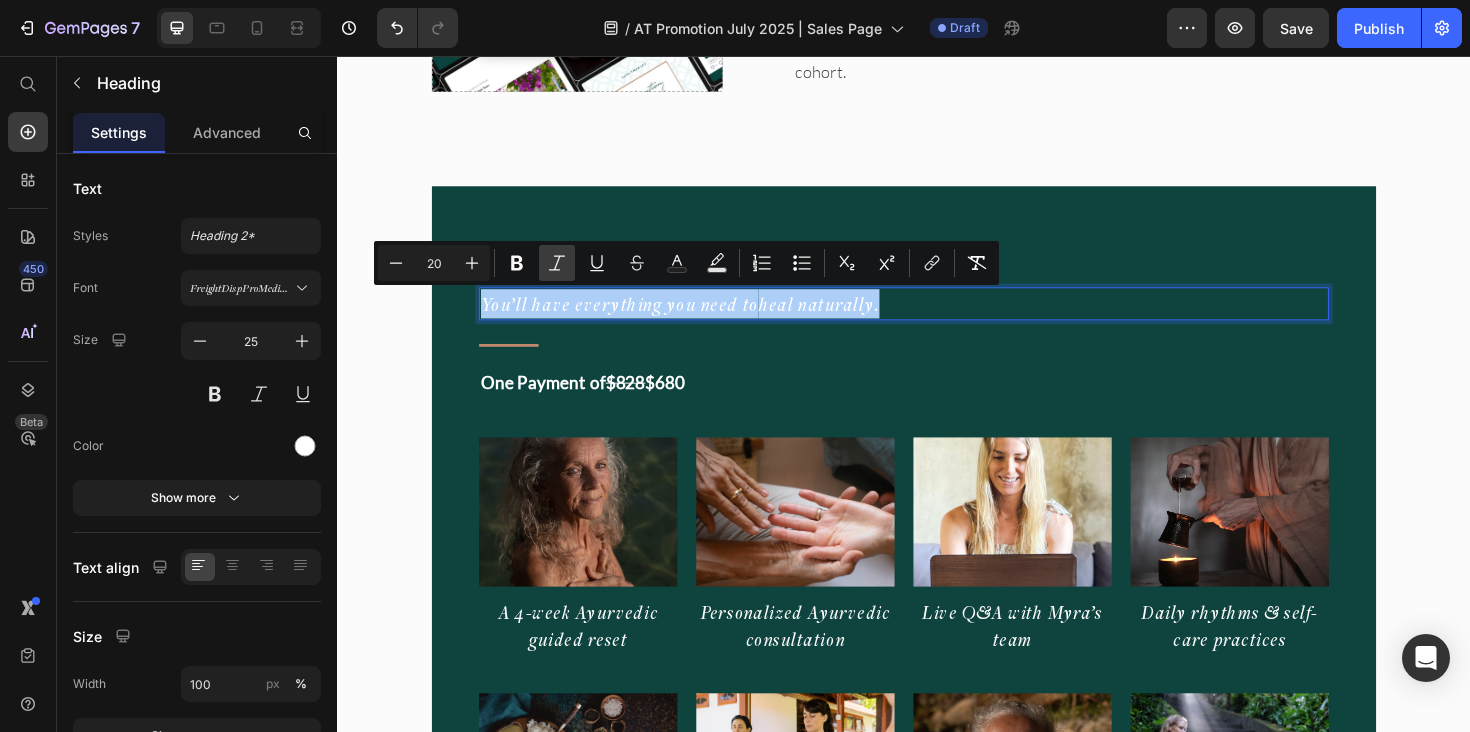click 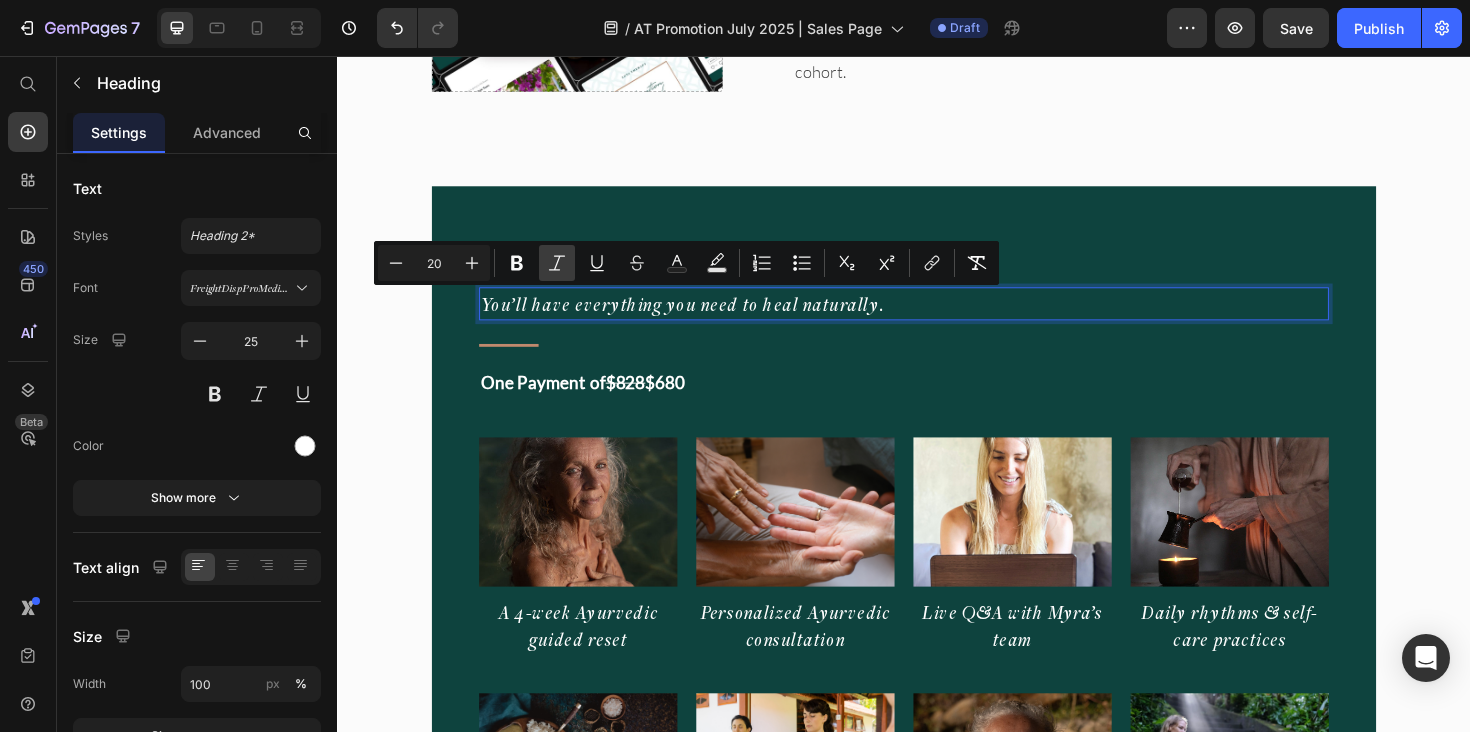 click 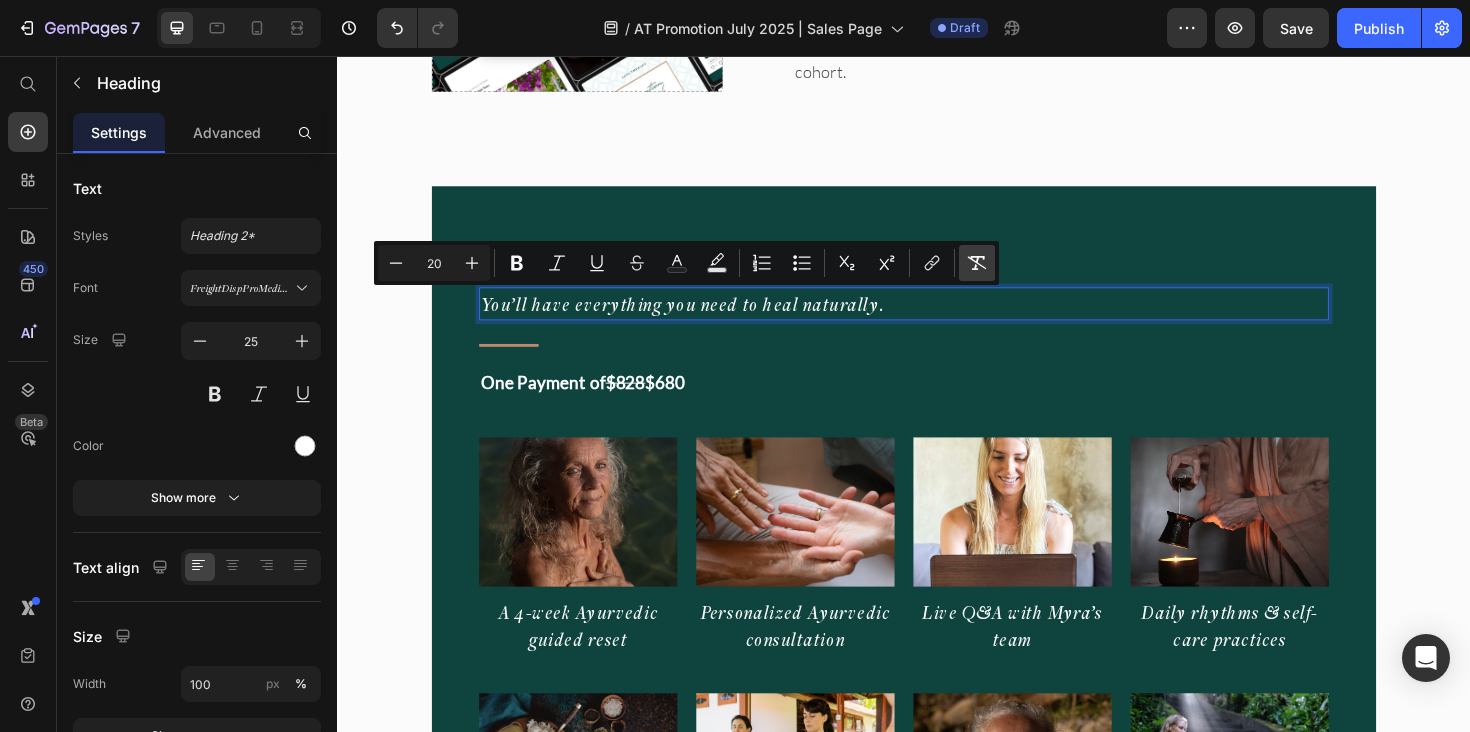 click 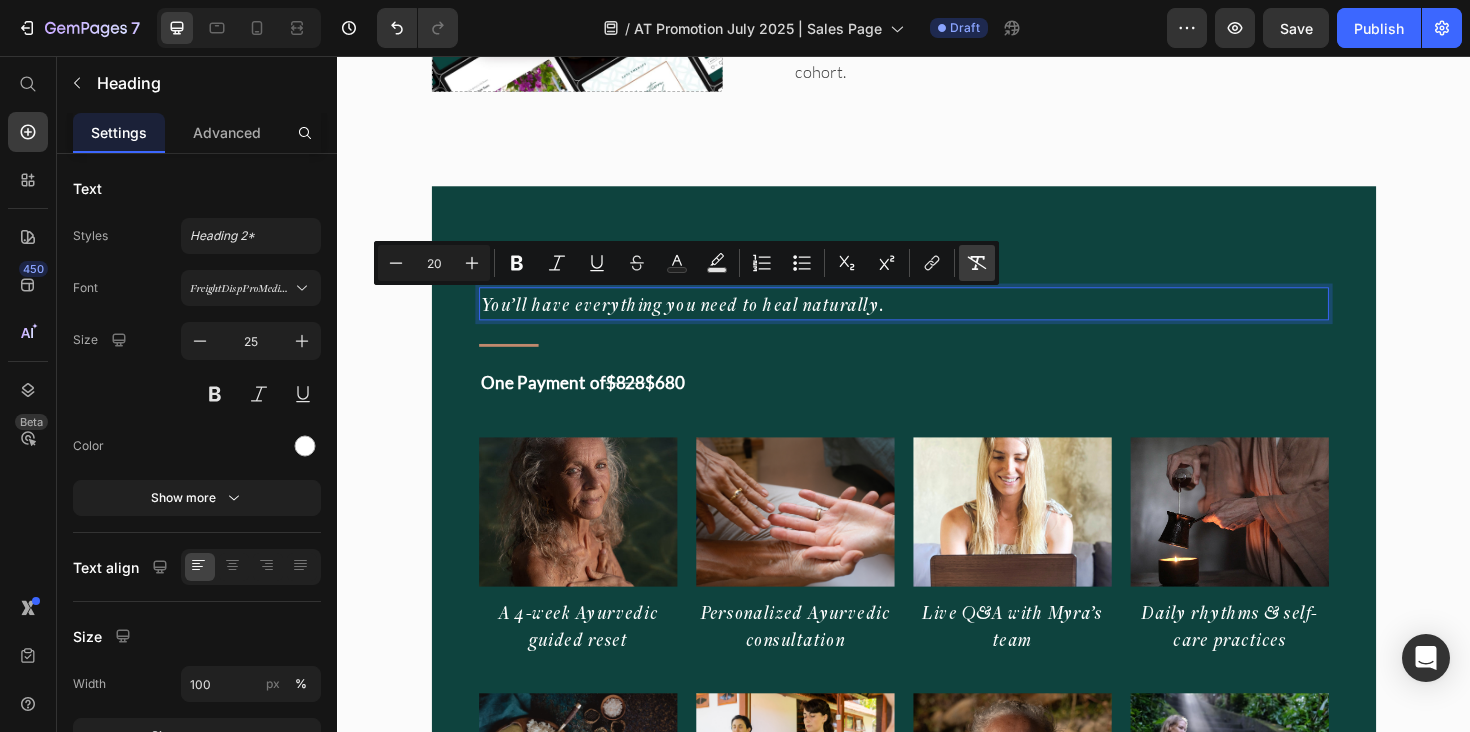 type on "25" 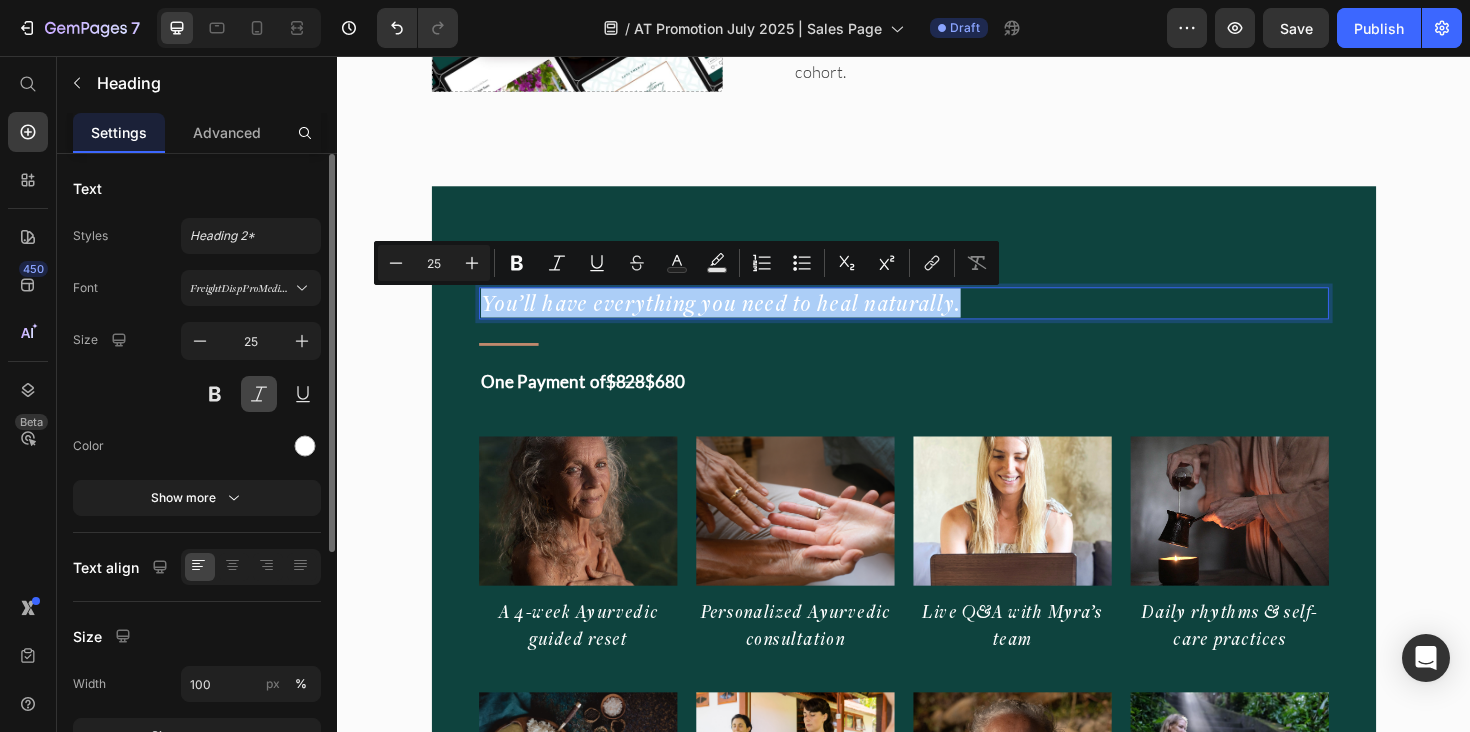 click at bounding box center [259, 394] 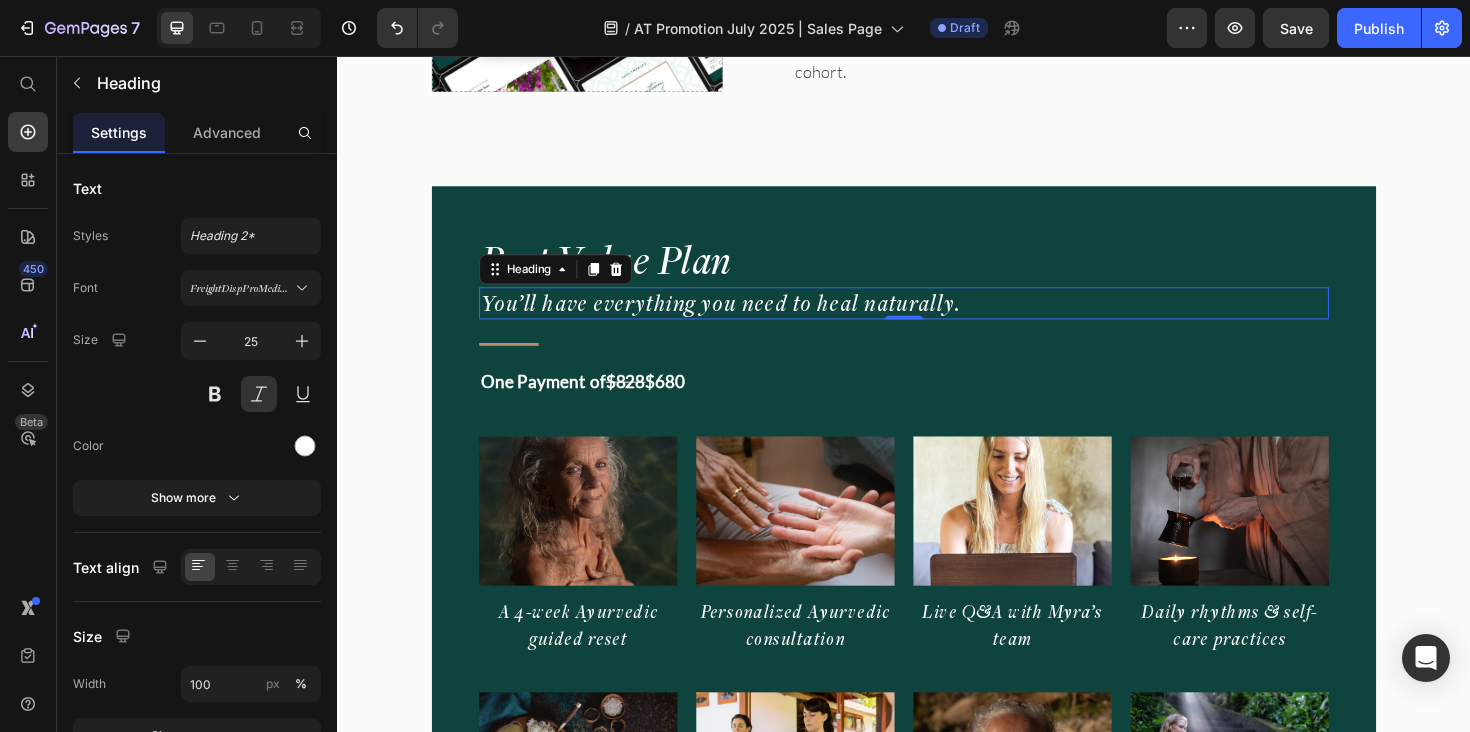 click on "You’ll have everything you need to heal naturally." at bounding box center [937, 318] 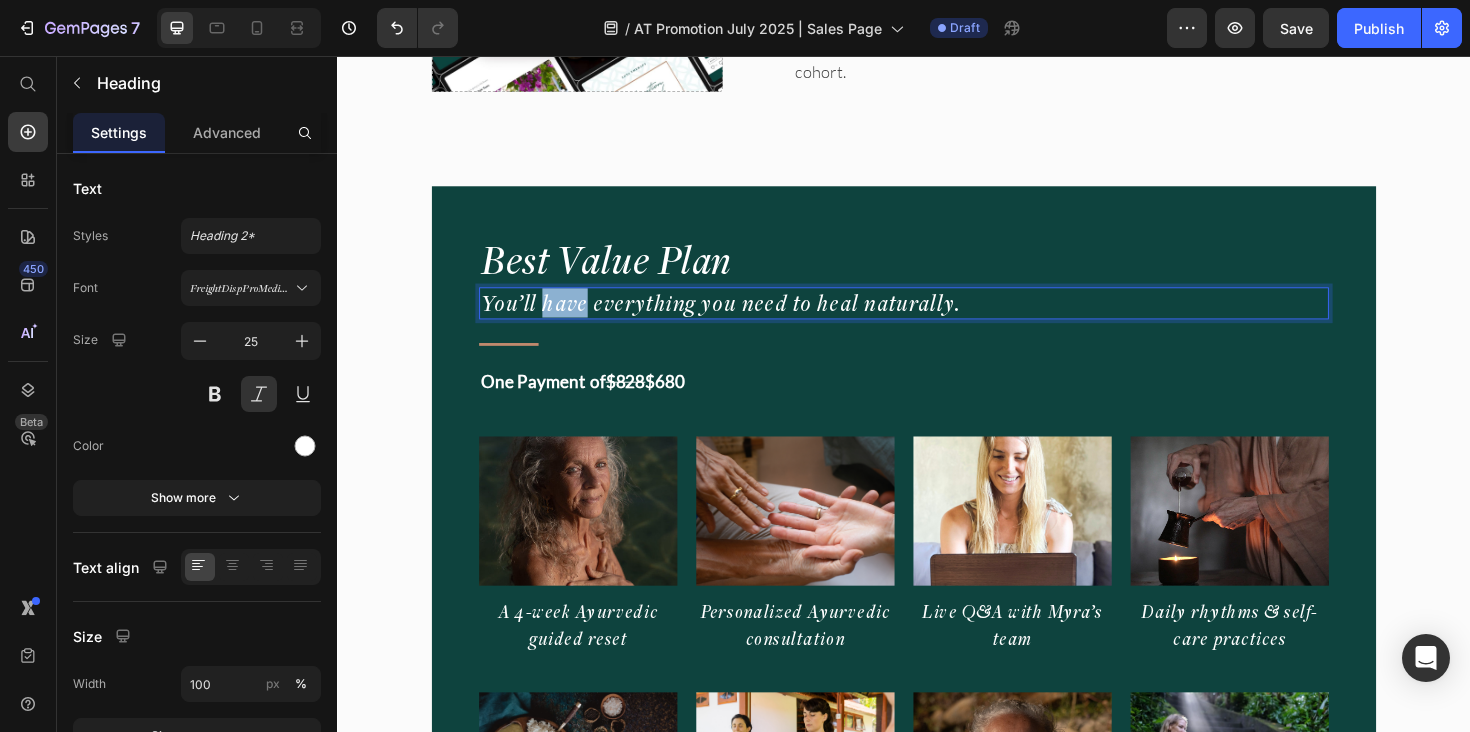 click on "You’ll have everything you need to heal naturally." at bounding box center (937, 318) 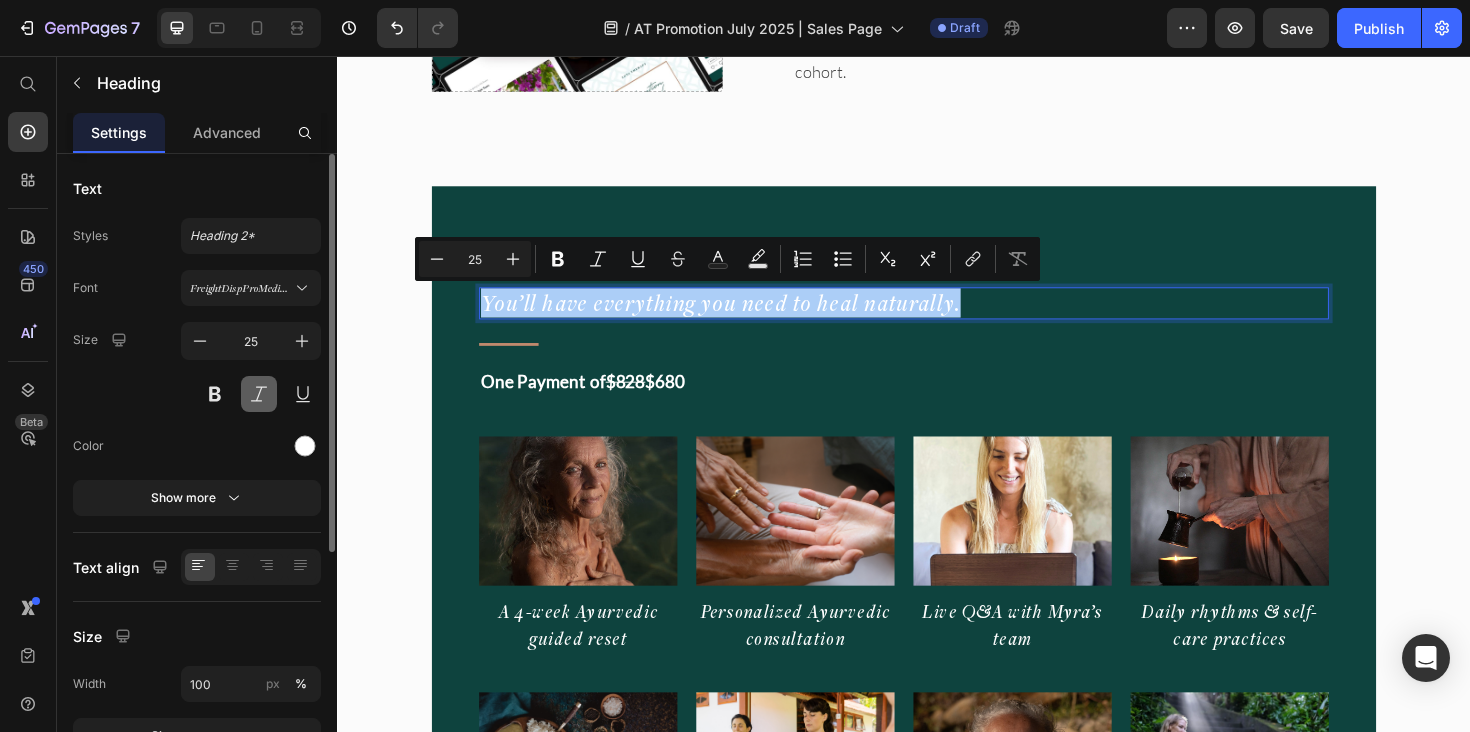 click at bounding box center (259, 394) 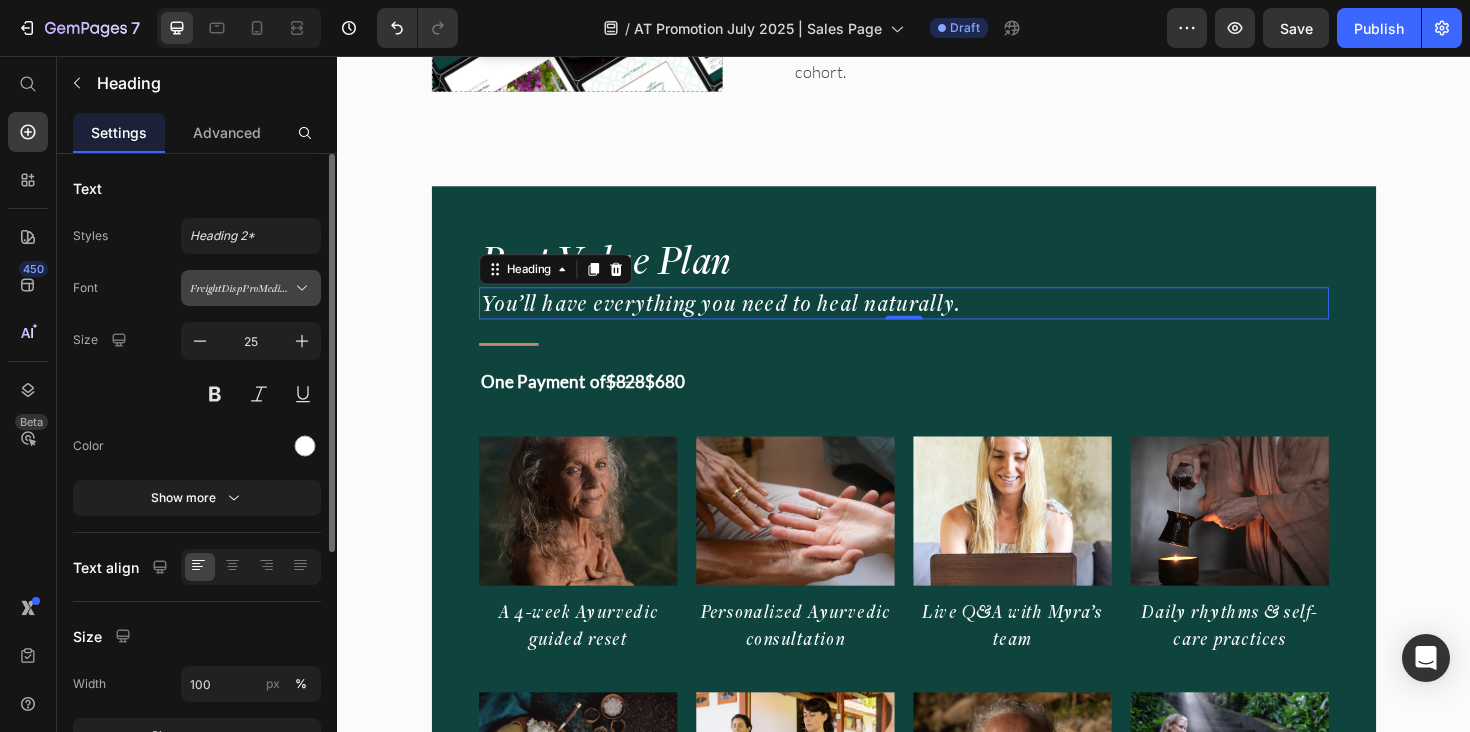 click on "FreightDispProMedium" at bounding box center (241, 288) 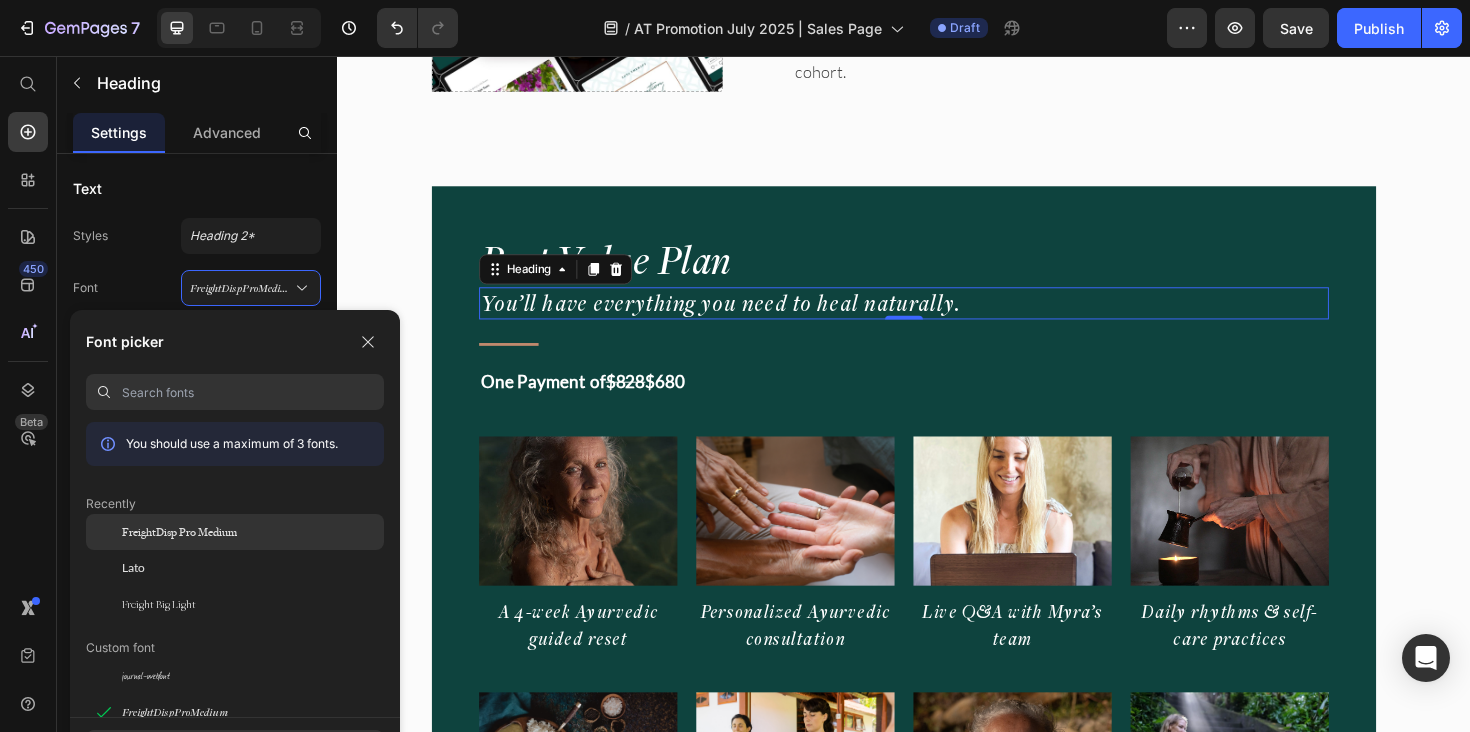 click on "FreightDisp Pro Medium" at bounding box center (179, 532) 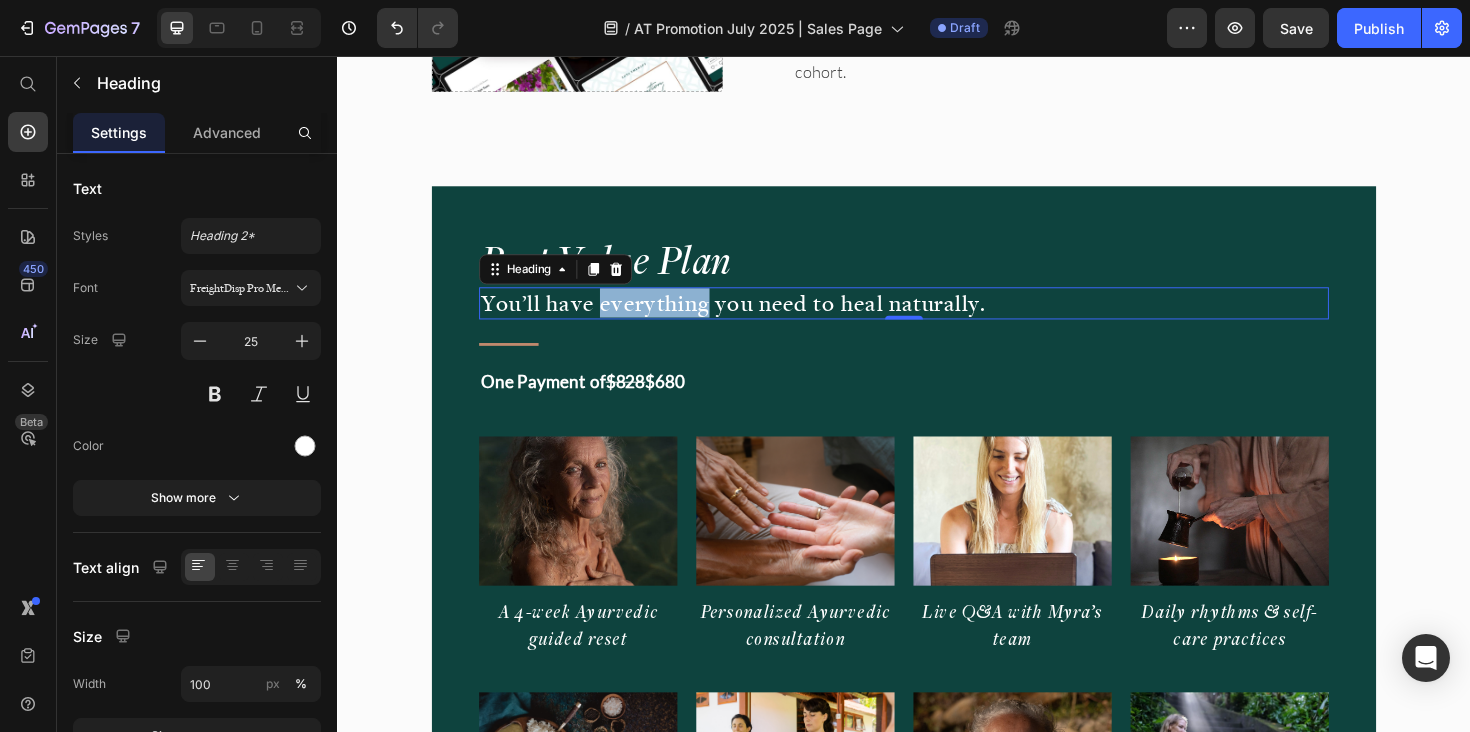 click on "You’ll have everything you need to heal naturally." at bounding box center [937, 318] 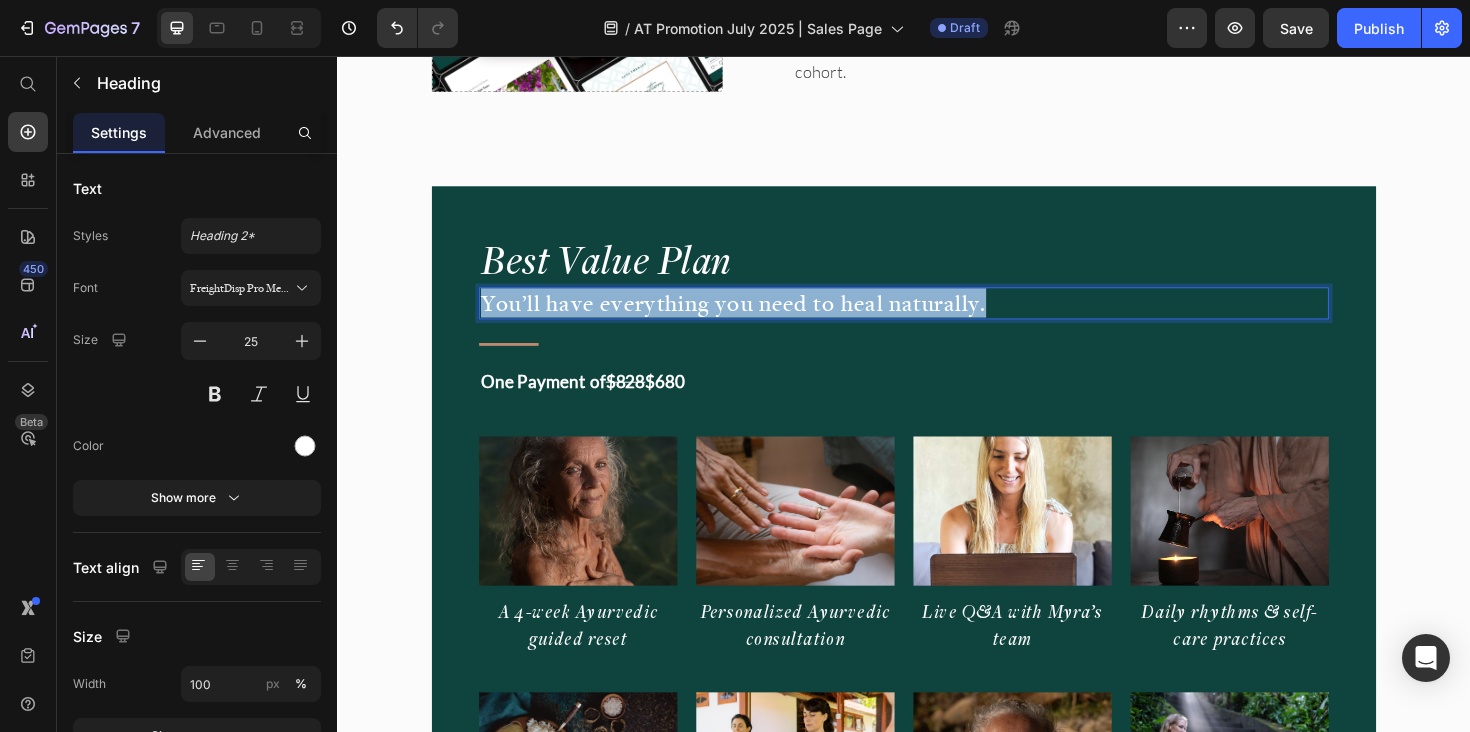 click on "You’ll have everything you need to heal naturally." at bounding box center [937, 318] 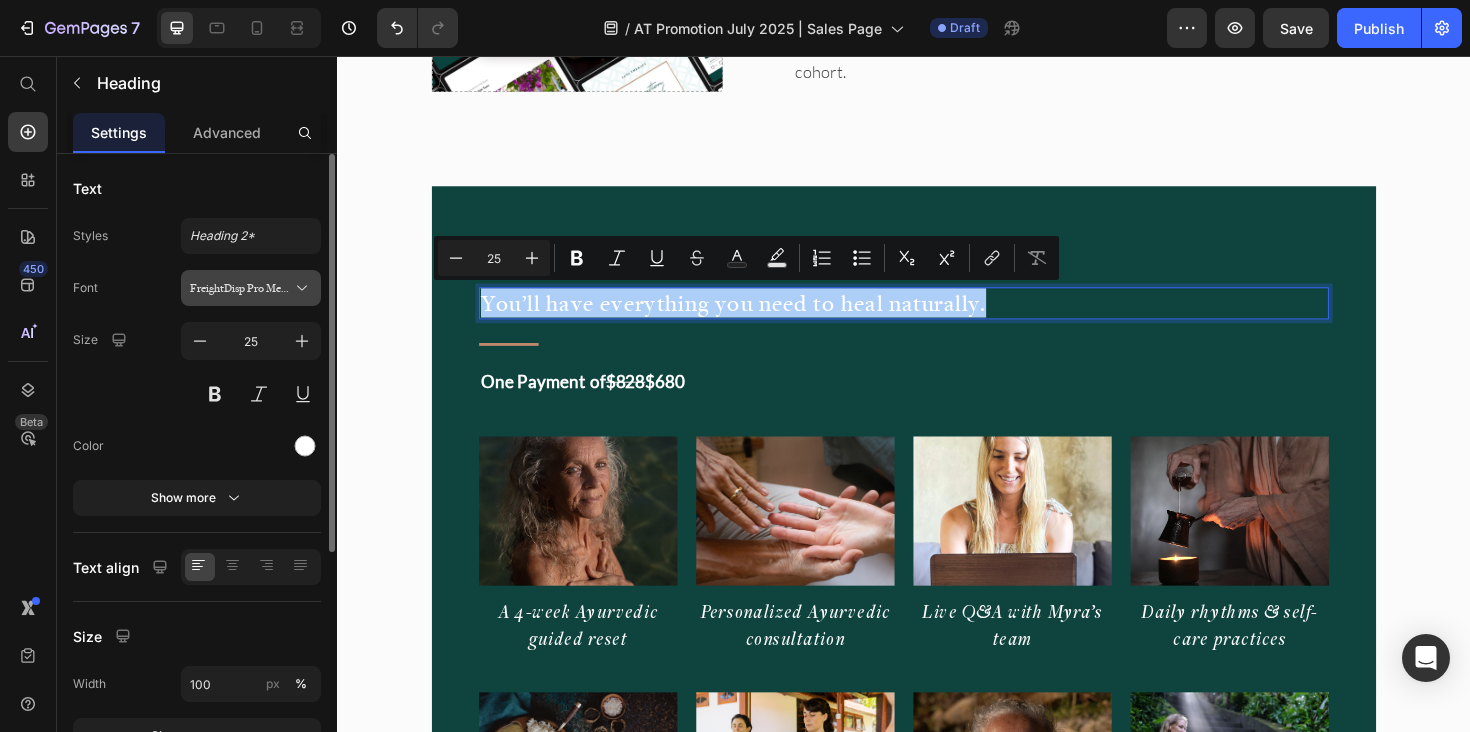 click on "FreightDisp Pro Medium" at bounding box center [251, 288] 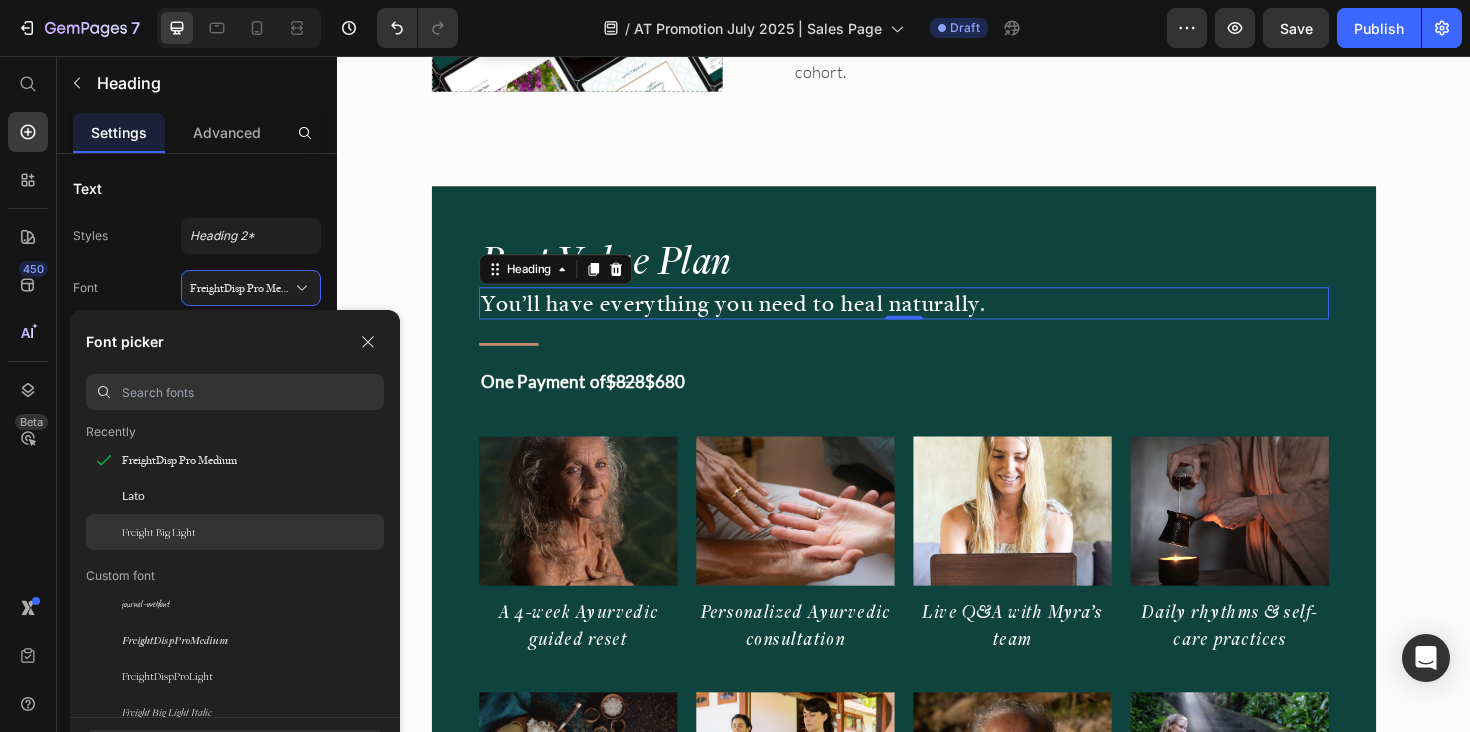 scroll, scrollTop: 76, scrollLeft: 0, axis: vertical 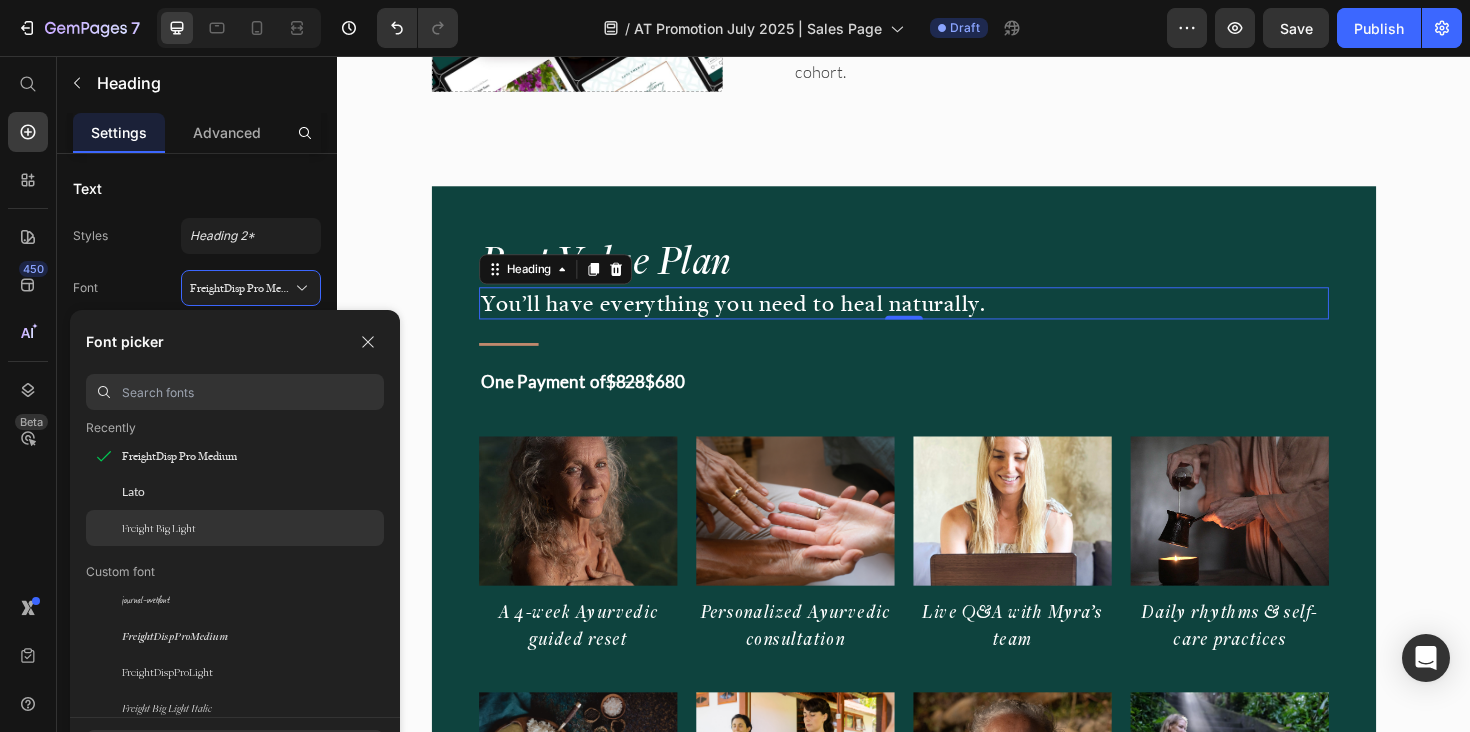 click on "Freight Big Light" at bounding box center (159, 528) 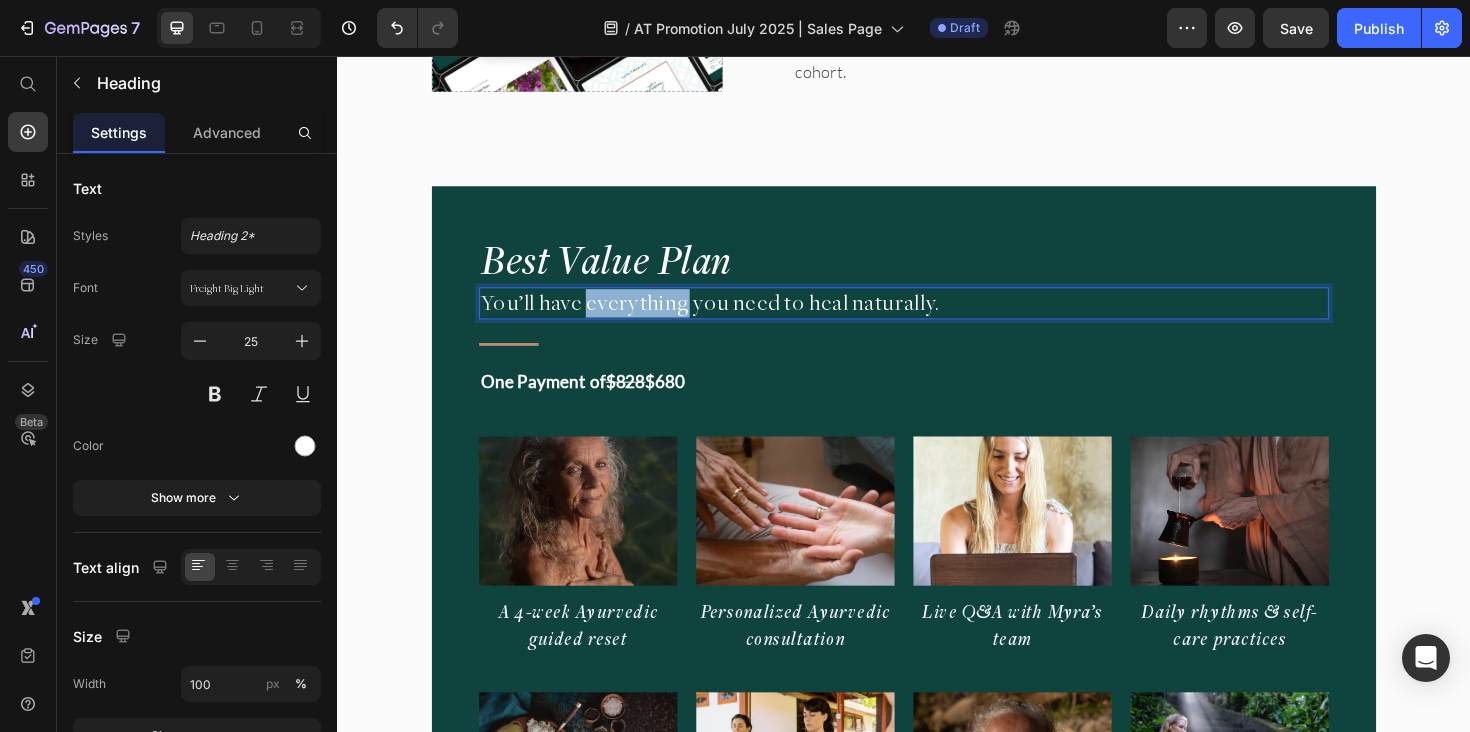 click on "You’ll have everything you need to heal naturally." at bounding box center [937, 318] 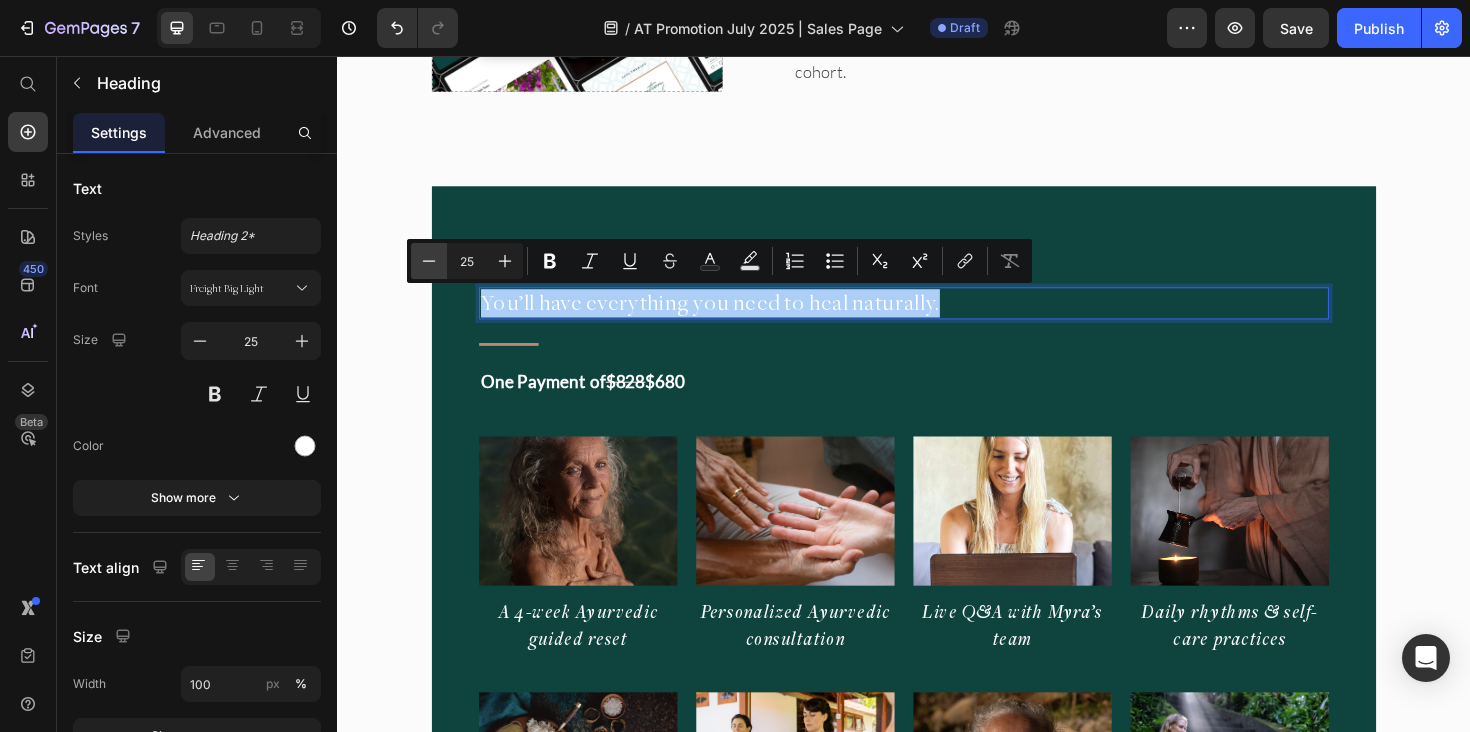 click 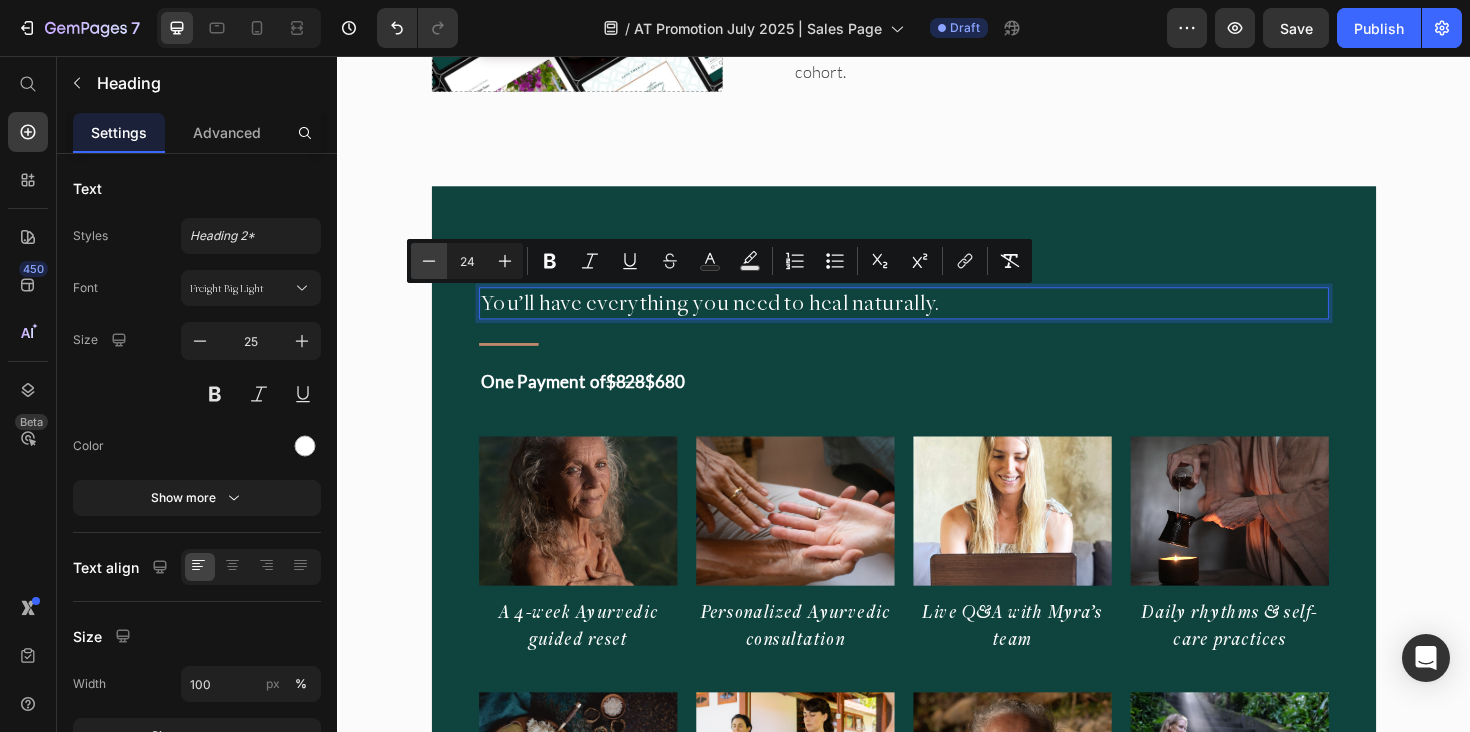 click 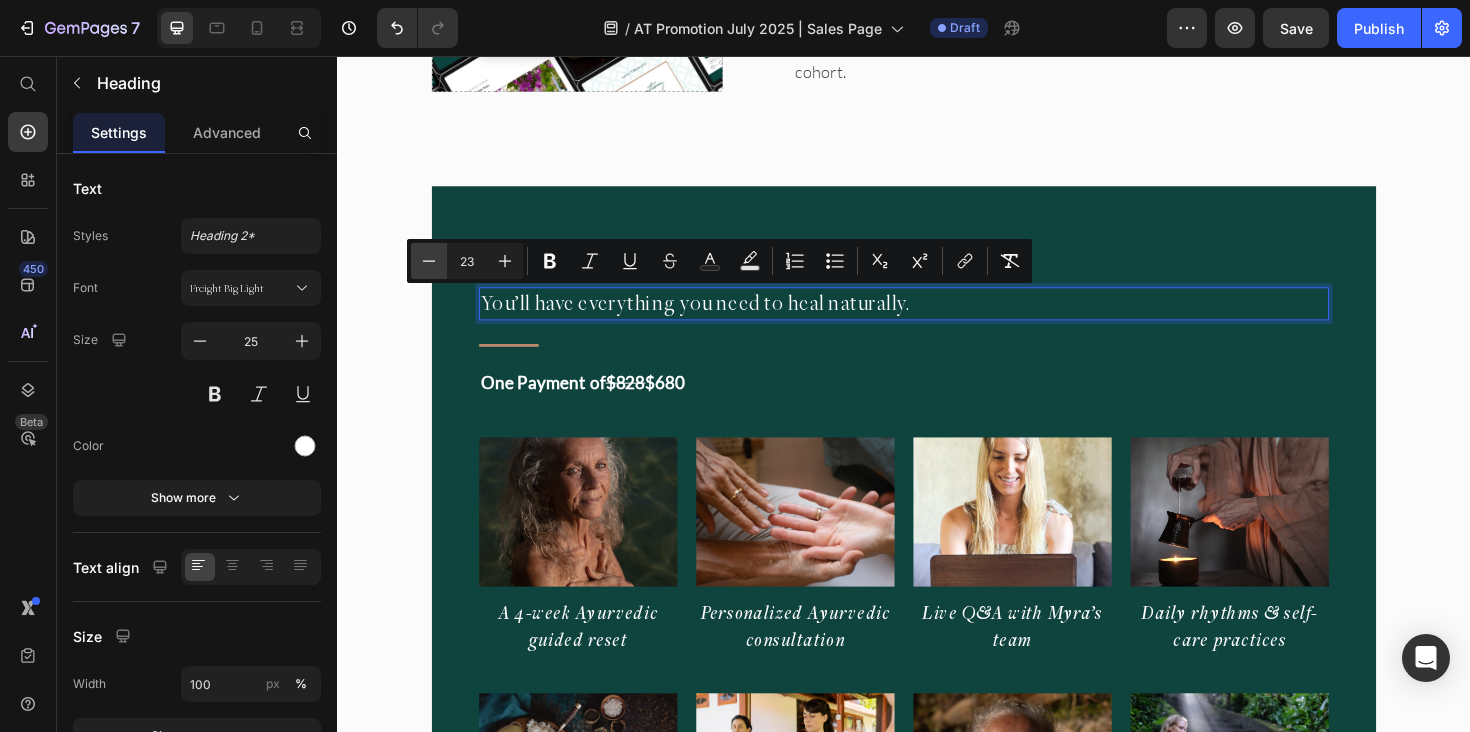 click 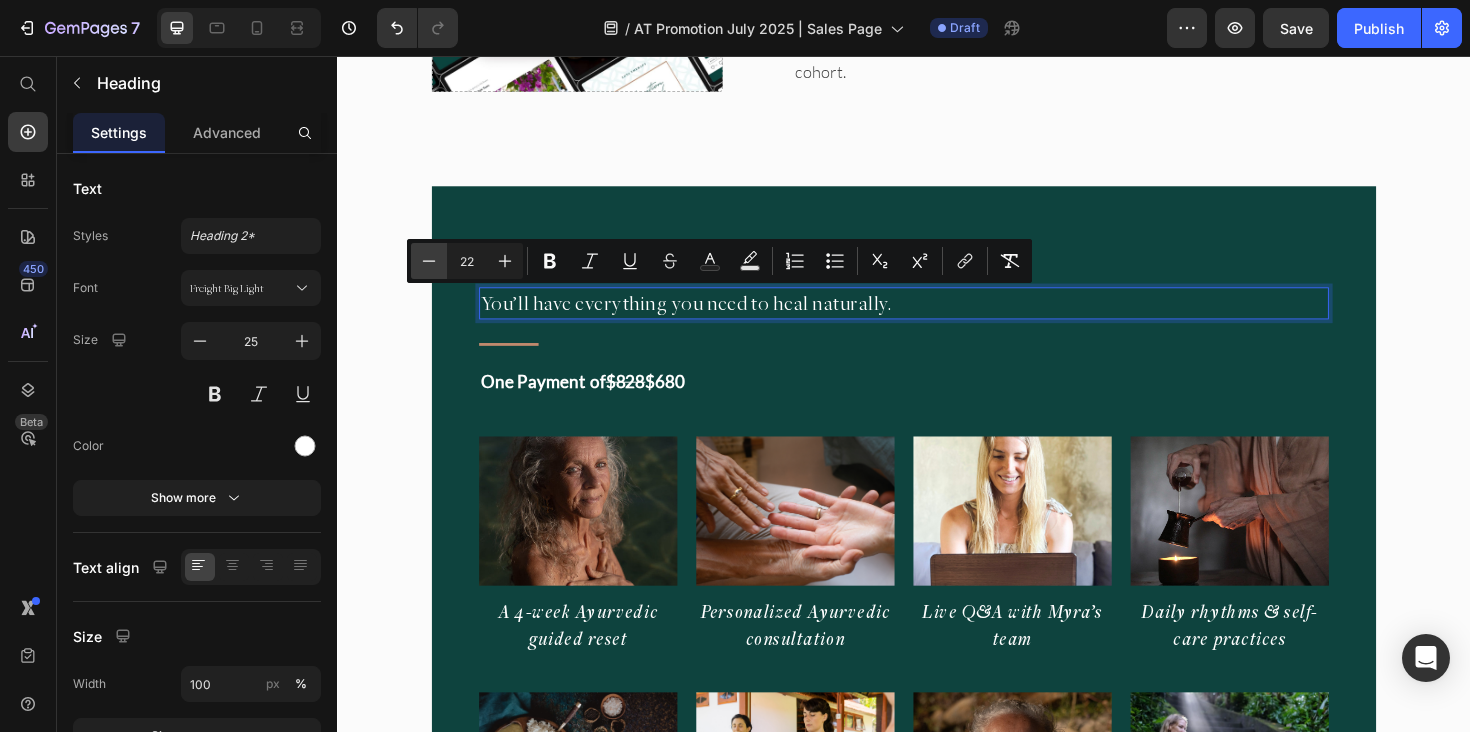 click 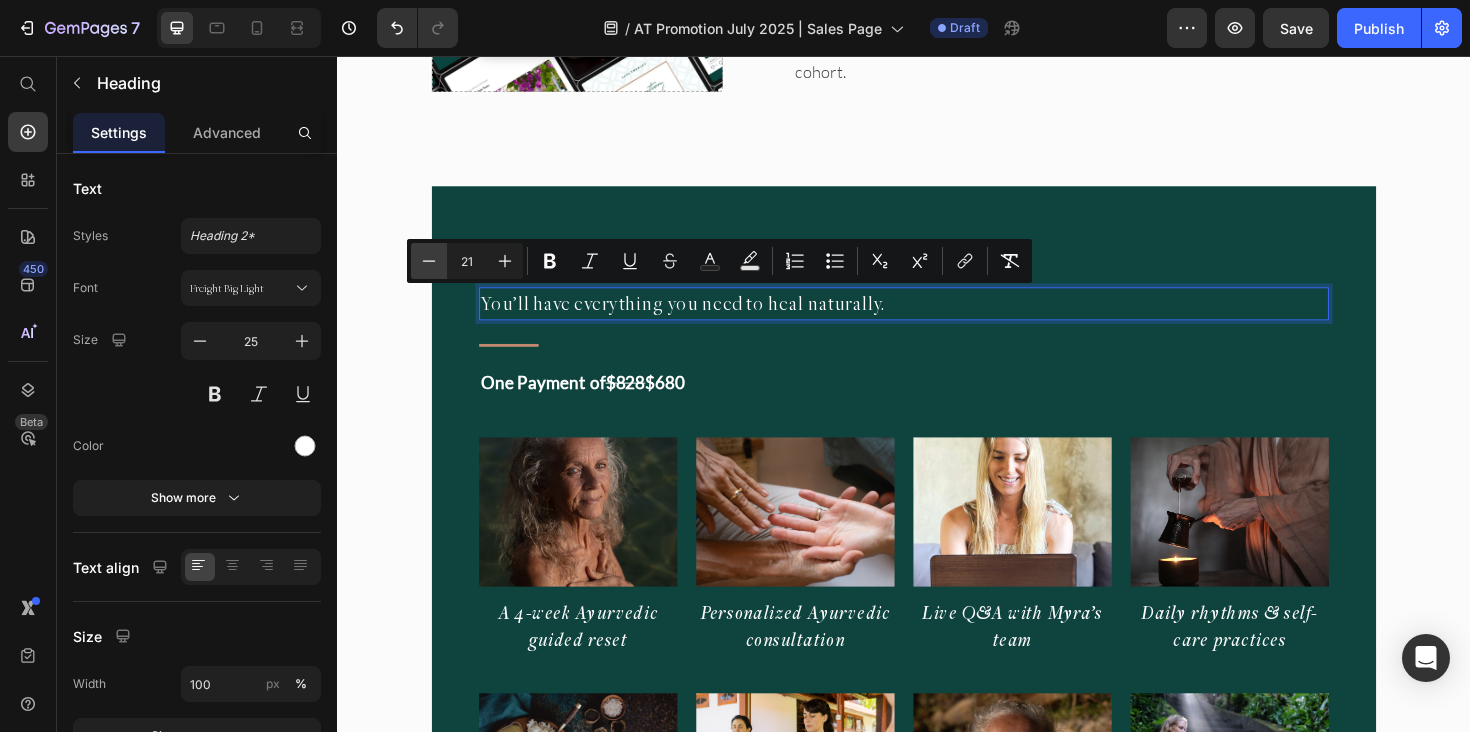 click 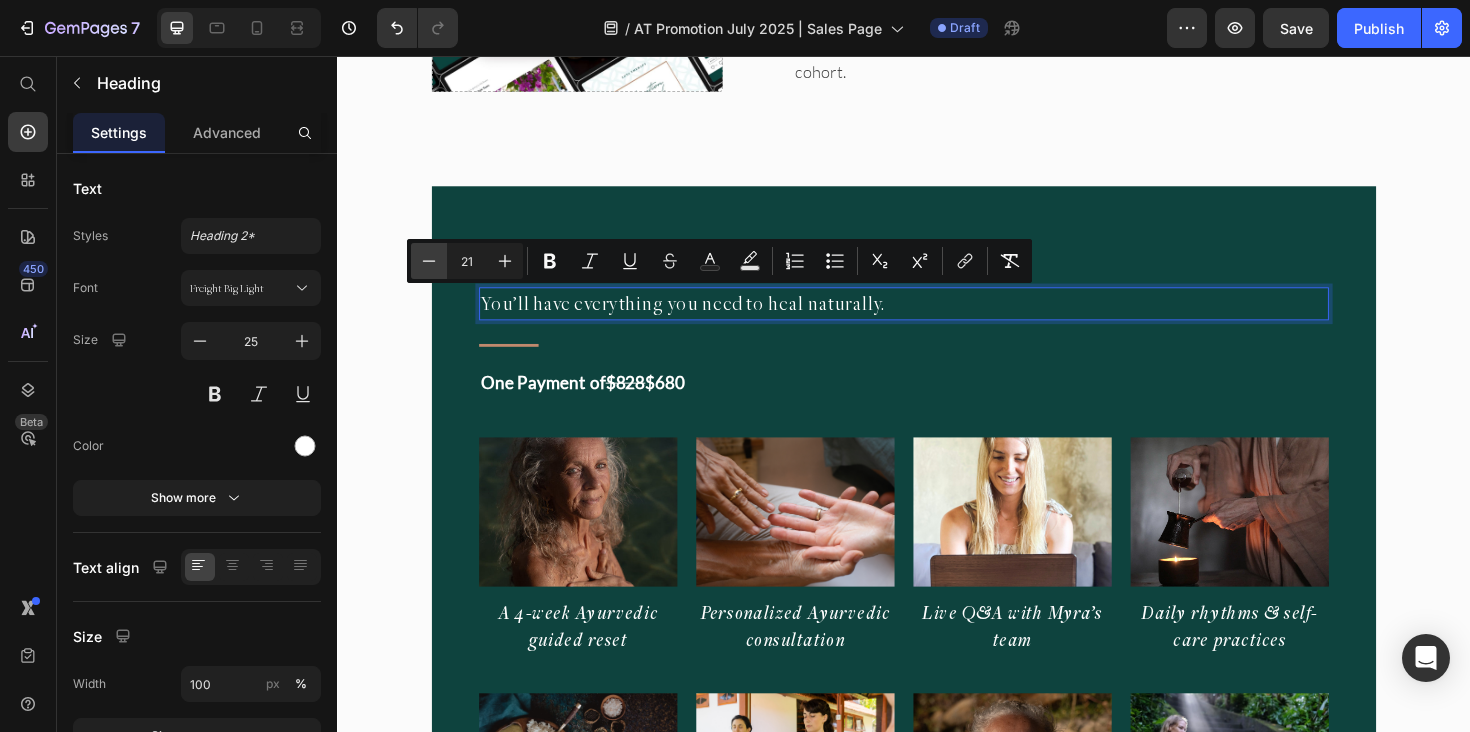 type on "20" 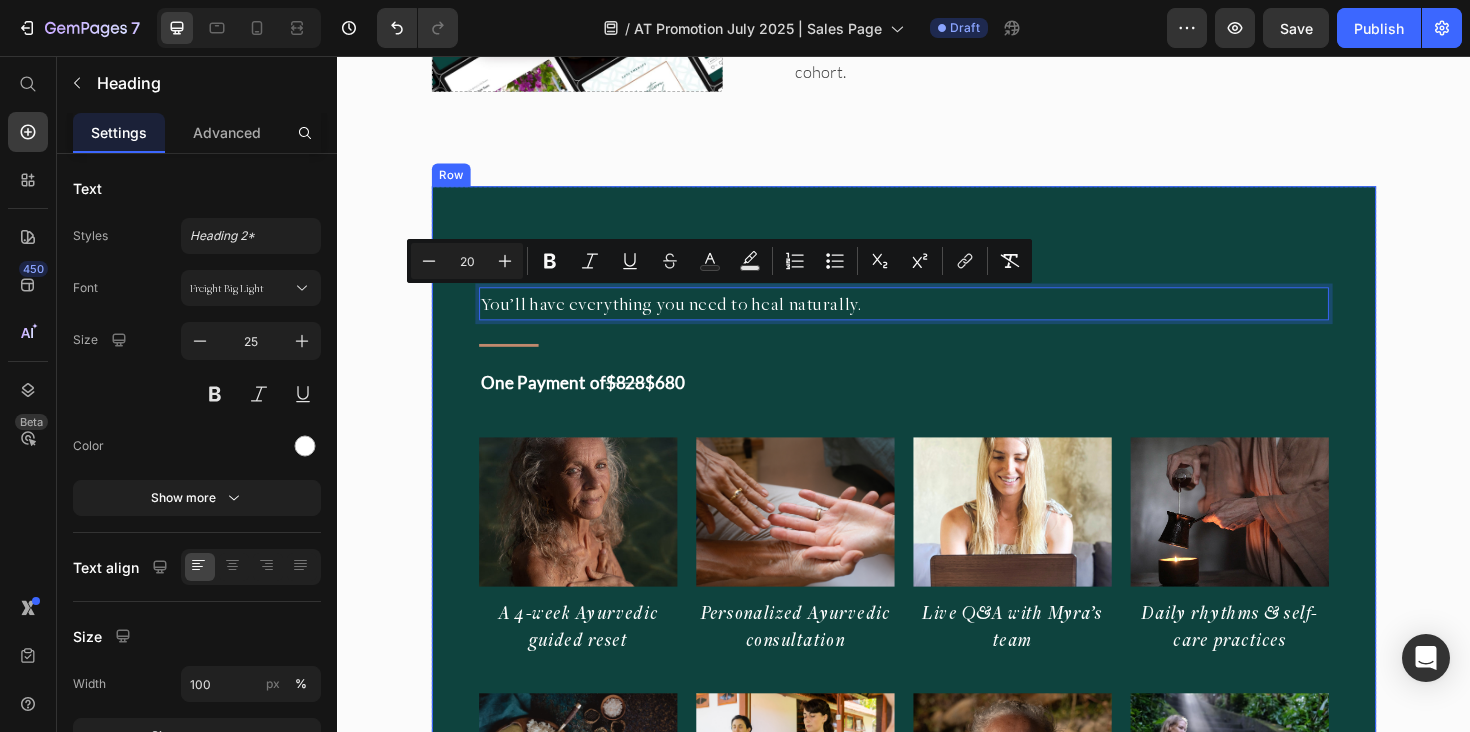 drag, startPoint x: 677, startPoint y: 385, endPoint x: 711, endPoint y: 397, distance: 36.05551 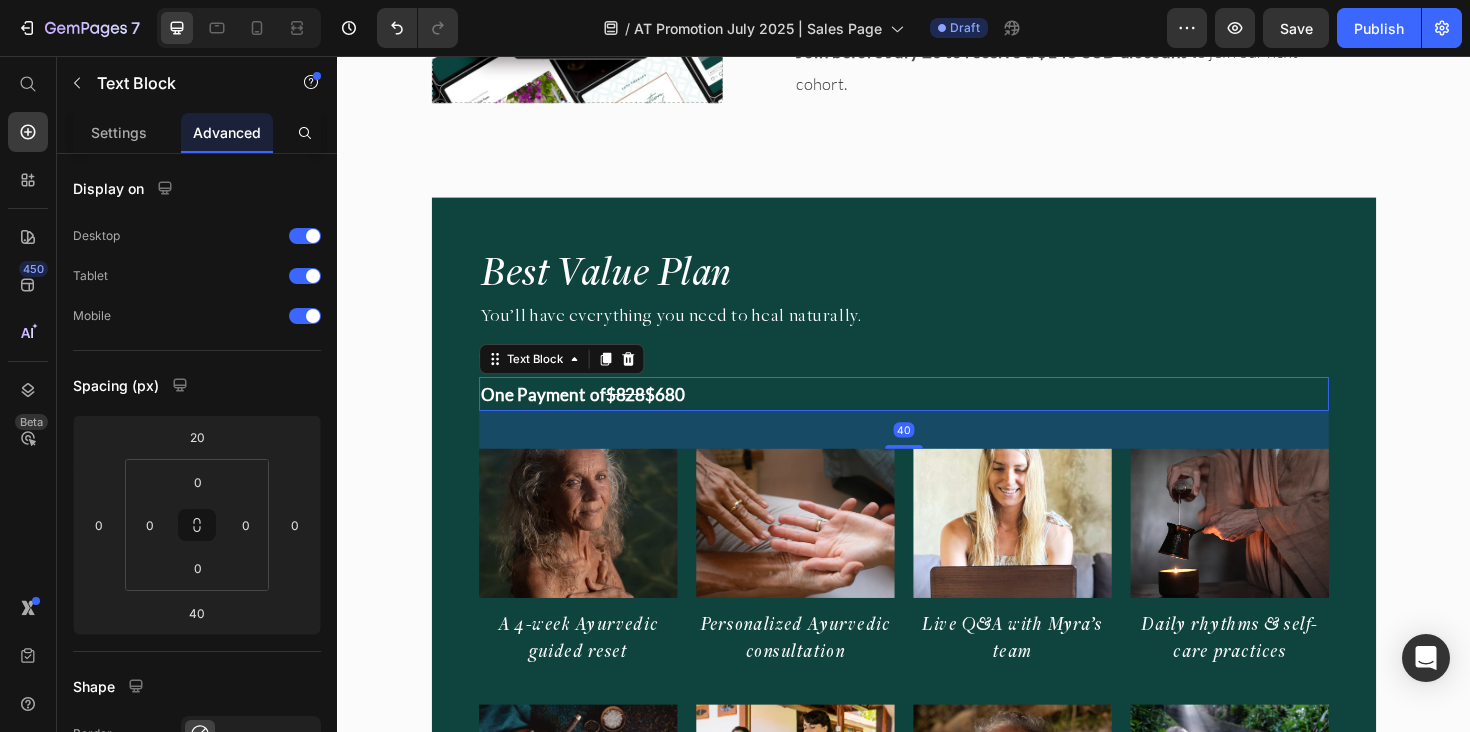 scroll, scrollTop: 17093, scrollLeft: 0, axis: vertical 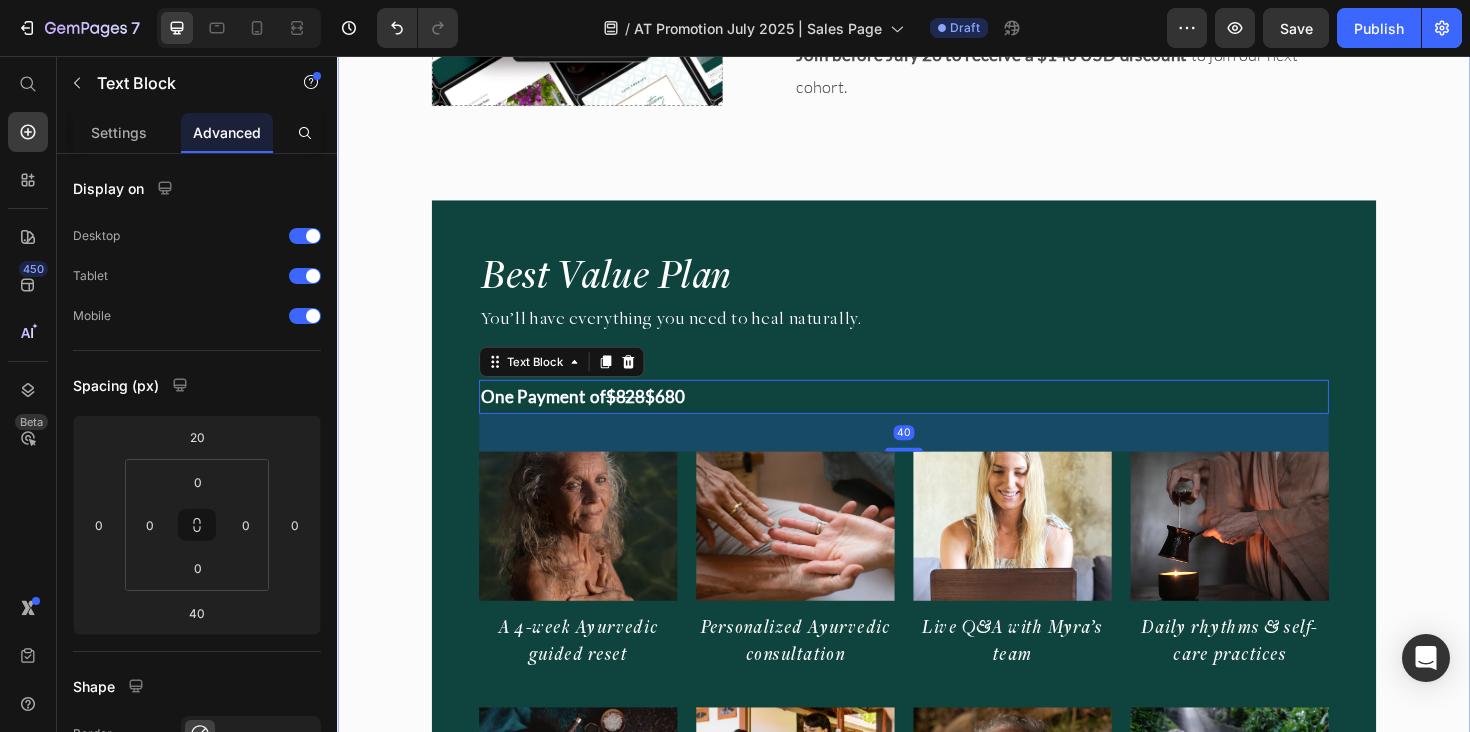 click on "Image "Even months after the program, I still feel supported." Heading "Every time I have a question, the community and team are there. It’s comforting to know I’m not alone on this journey." Text Block • DENA Text Block Row Image Agni Therapy Text Block Row                Title Line Your exclusive offer. Heading Join before July 26 to receive a $148 USD discount   to join our next cohort. Text Block
Drop element here Row Row Row Best Value Plan Heading ⁠⁠⁠⁠⁠⁠⁠ You’ll have everything you need to heal naturally. Heading                Title Line One Payment of  $828  $680  Text Block   40 Image A 4-week Ayurvedic guided reset Heading Image Personalized Ayurvedic consultation Heading Image Live Q&A with Myra’s team Heading Image Daily rhythms & self-care practices Heading Row Image Ayurvedic cooking & meal guidance Heading Image Sustainable asana & movement Heading Image Pranayama & meditation Heading Image Supportive private community Heading Row Text Block Item List" at bounding box center (937, 1626) 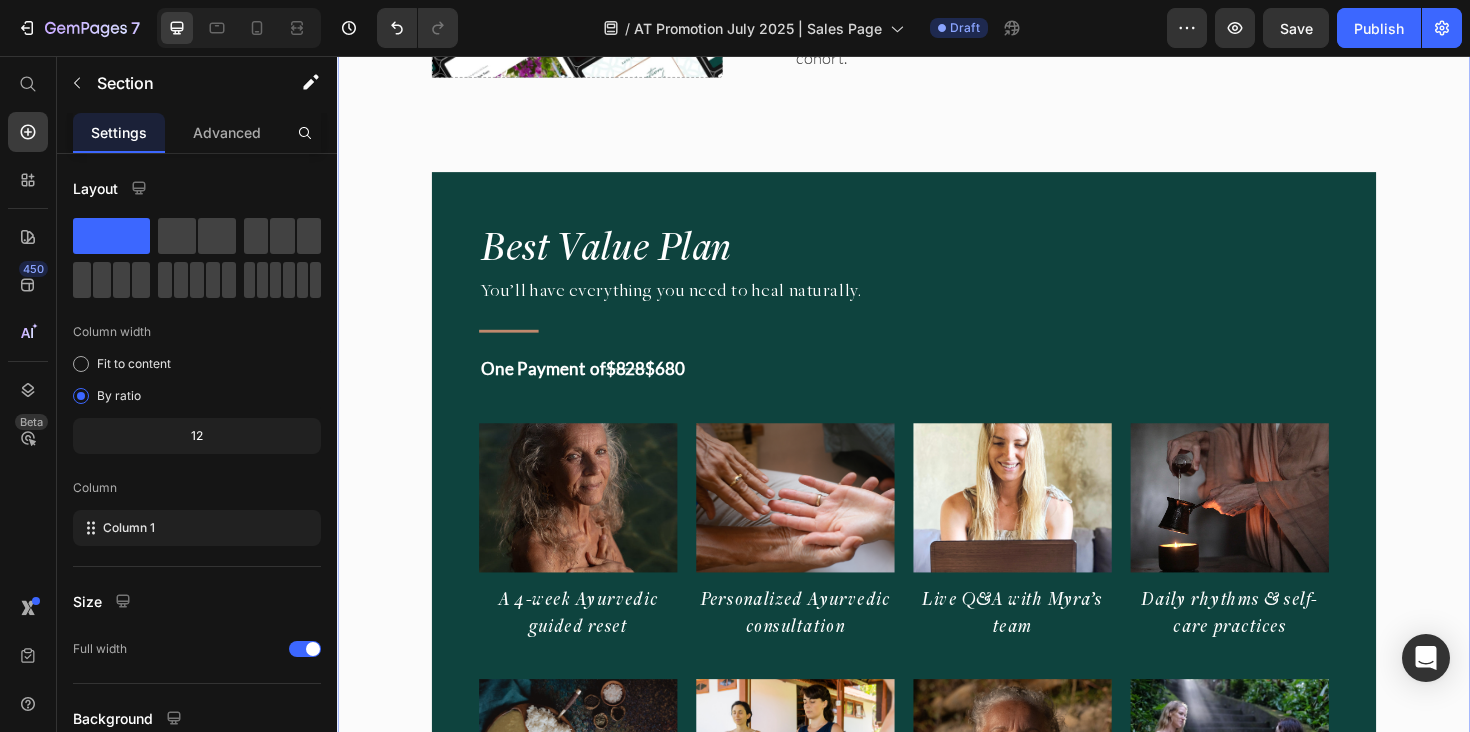 scroll, scrollTop: 17125, scrollLeft: 0, axis: vertical 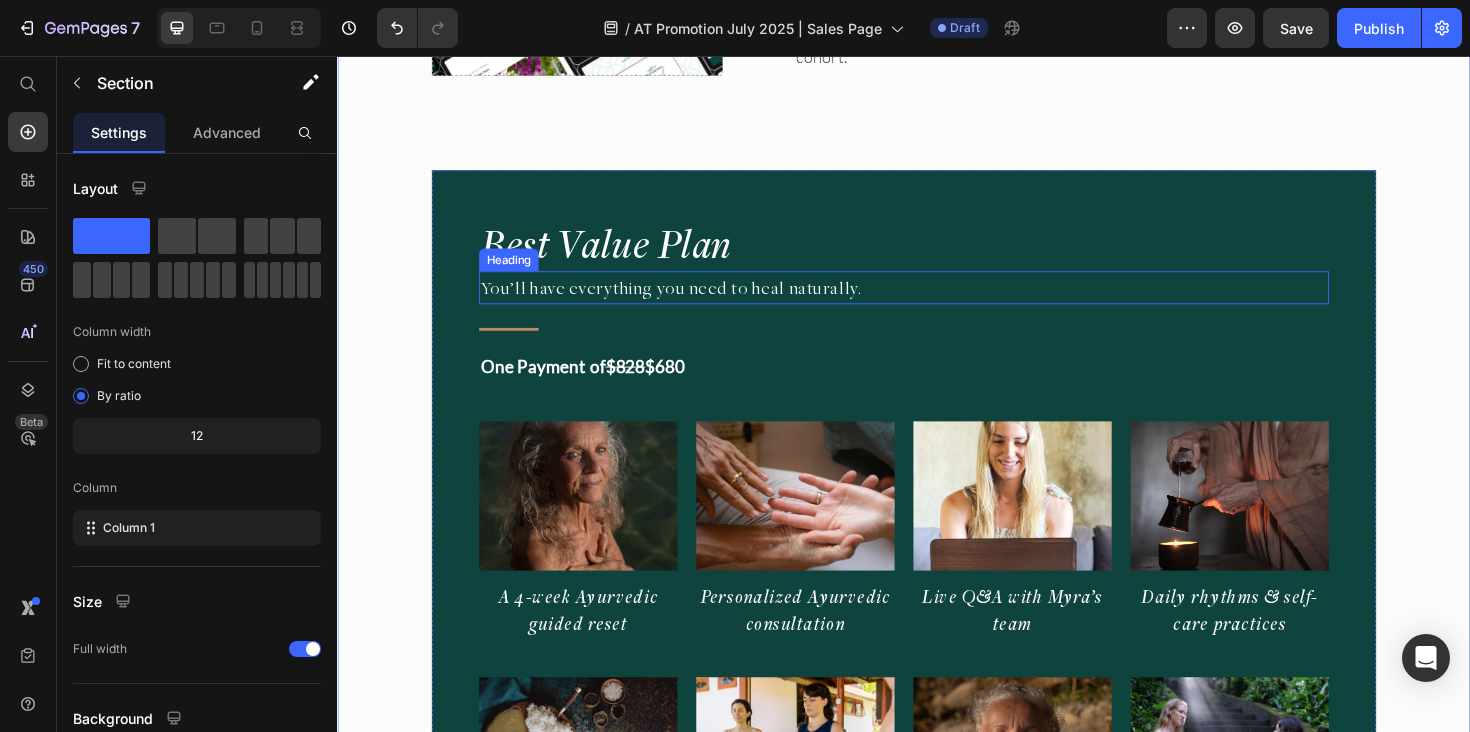 click on "You’ll have everything you need to heal naturally." at bounding box center (690, 302) 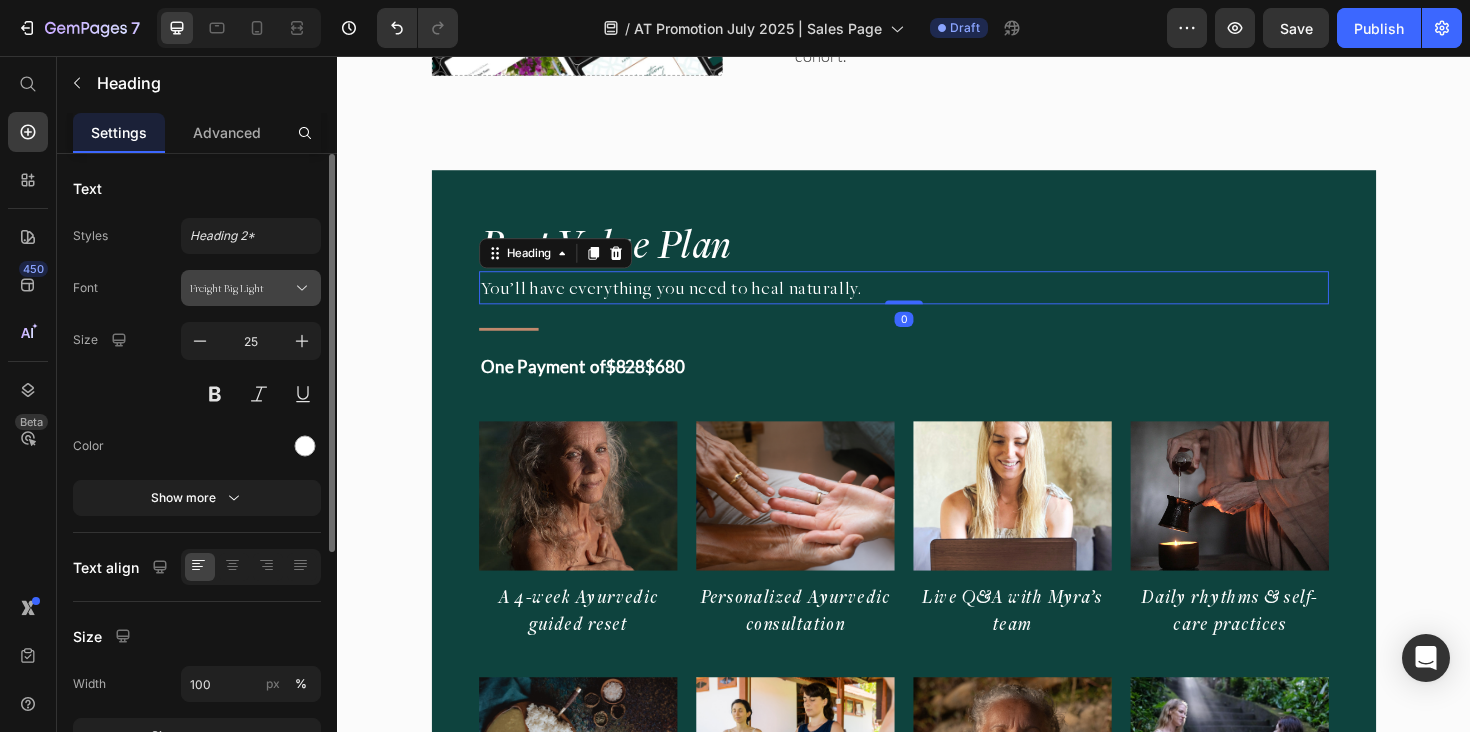 click on "Freight Big Light" at bounding box center [241, 288] 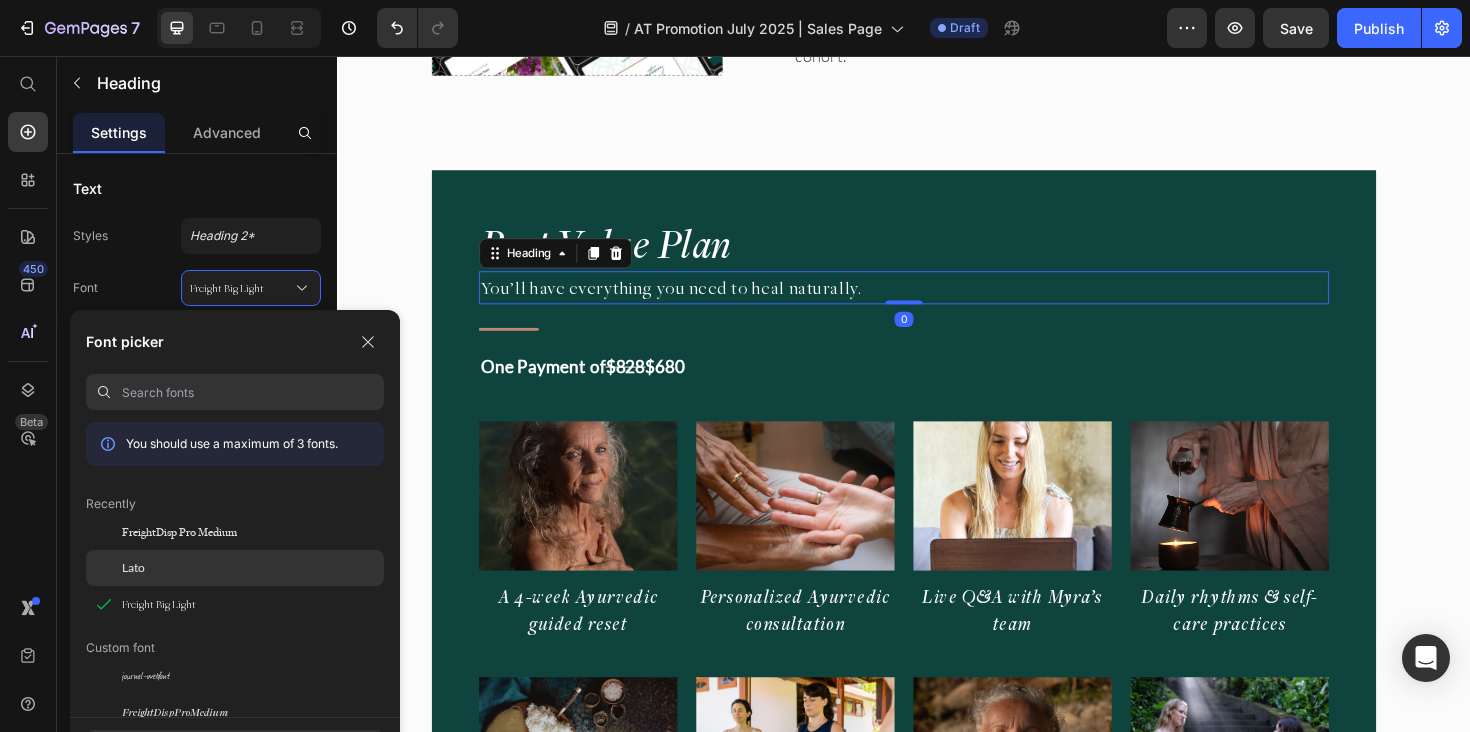 click on "Lato" 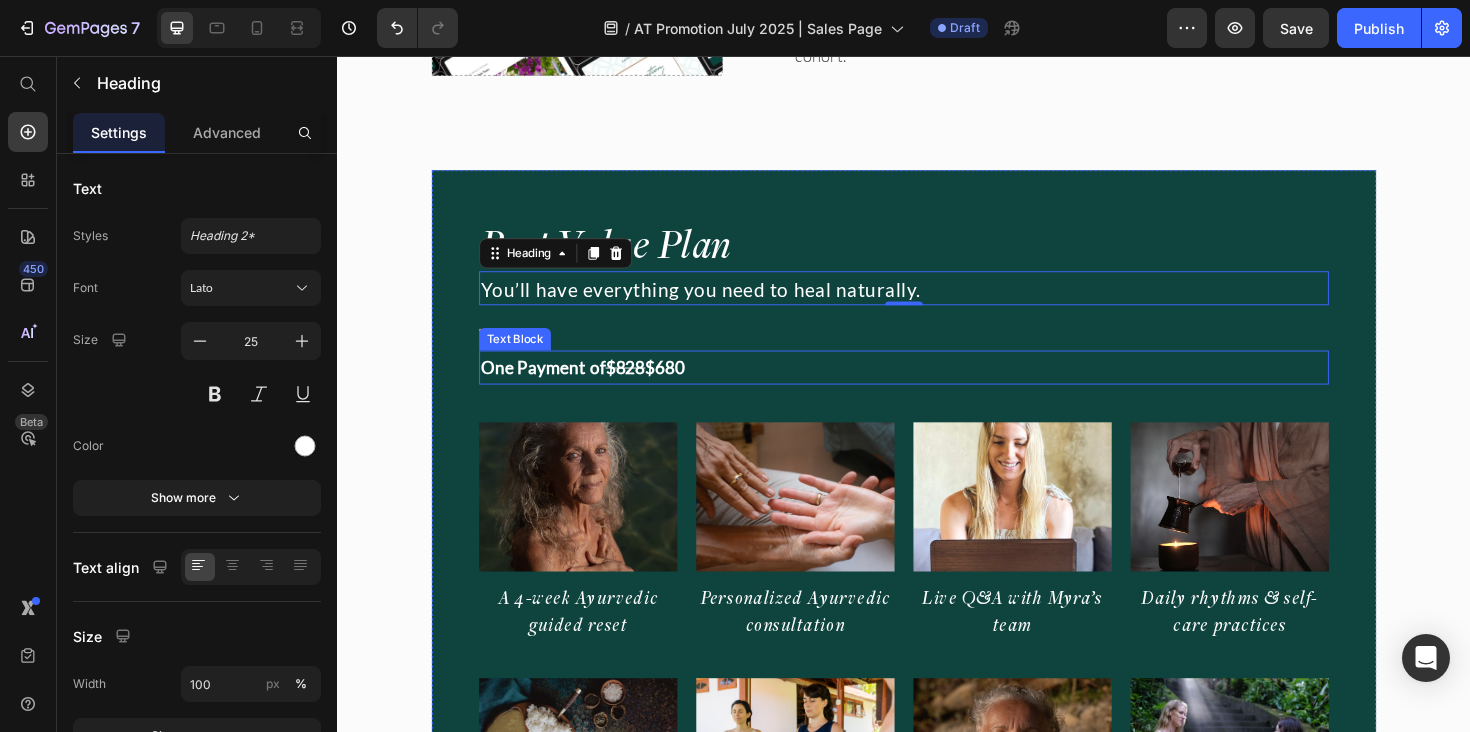 click on "One Payment of  $828  $680" at bounding box center (937, 386) 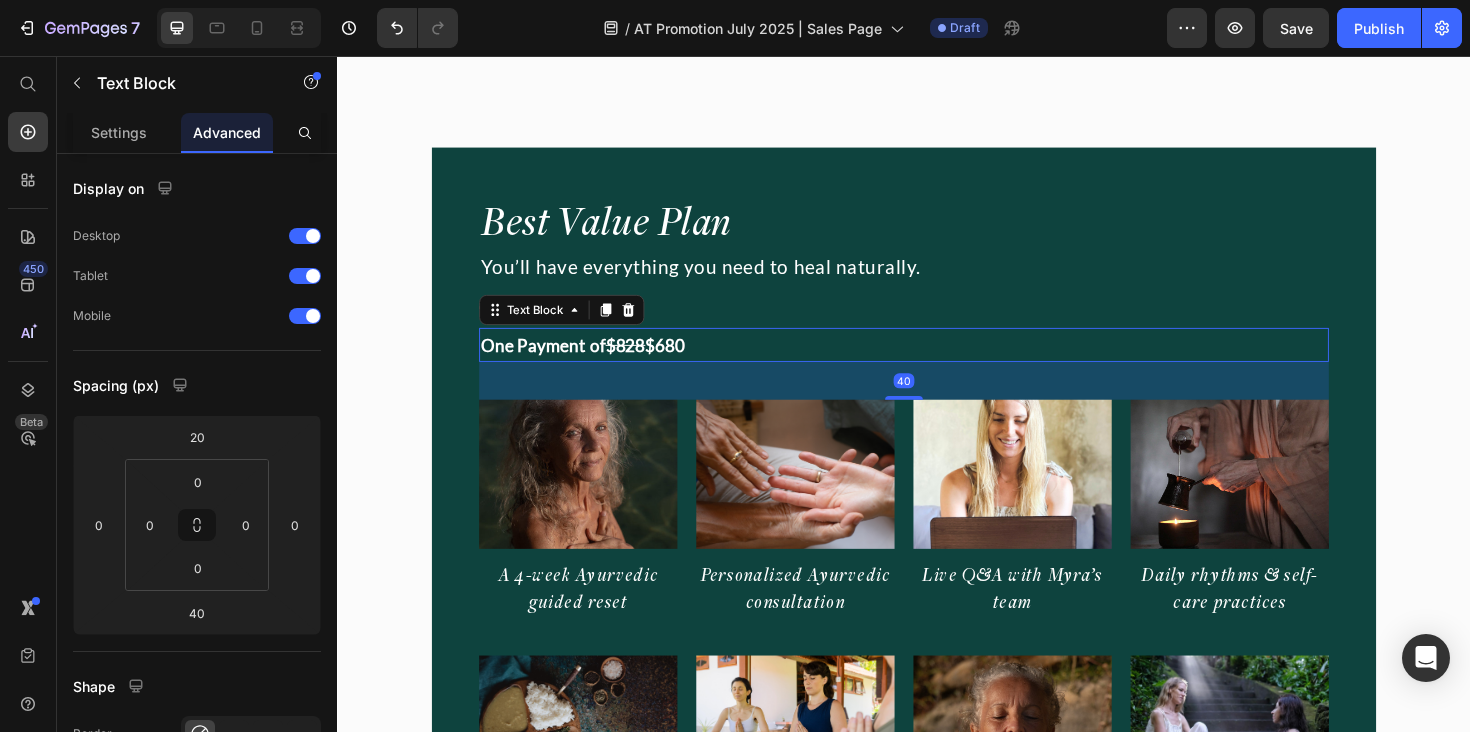 scroll, scrollTop: 17148, scrollLeft: 0, axis: vertical 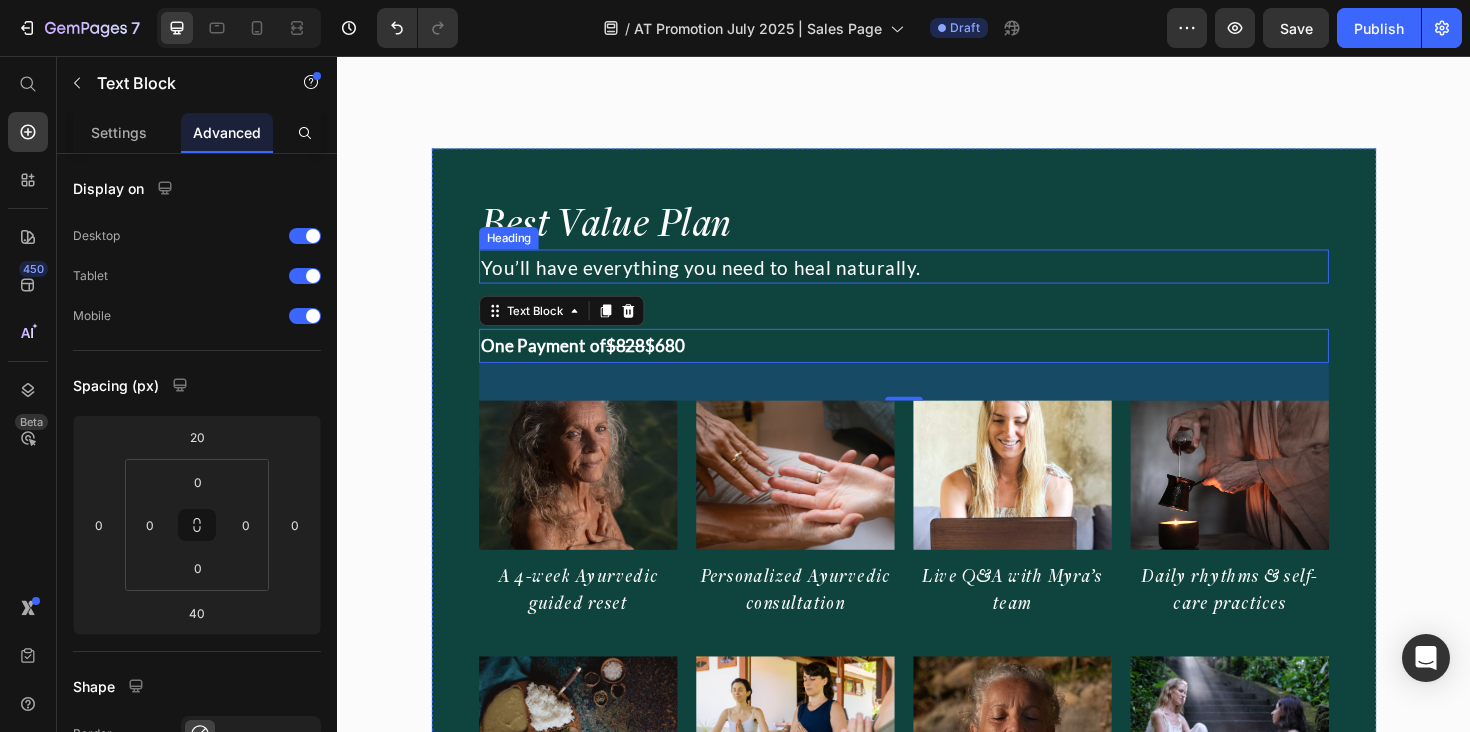 click on "You’ll have everything you need to heal naturally." at bounding box center [722, 280] 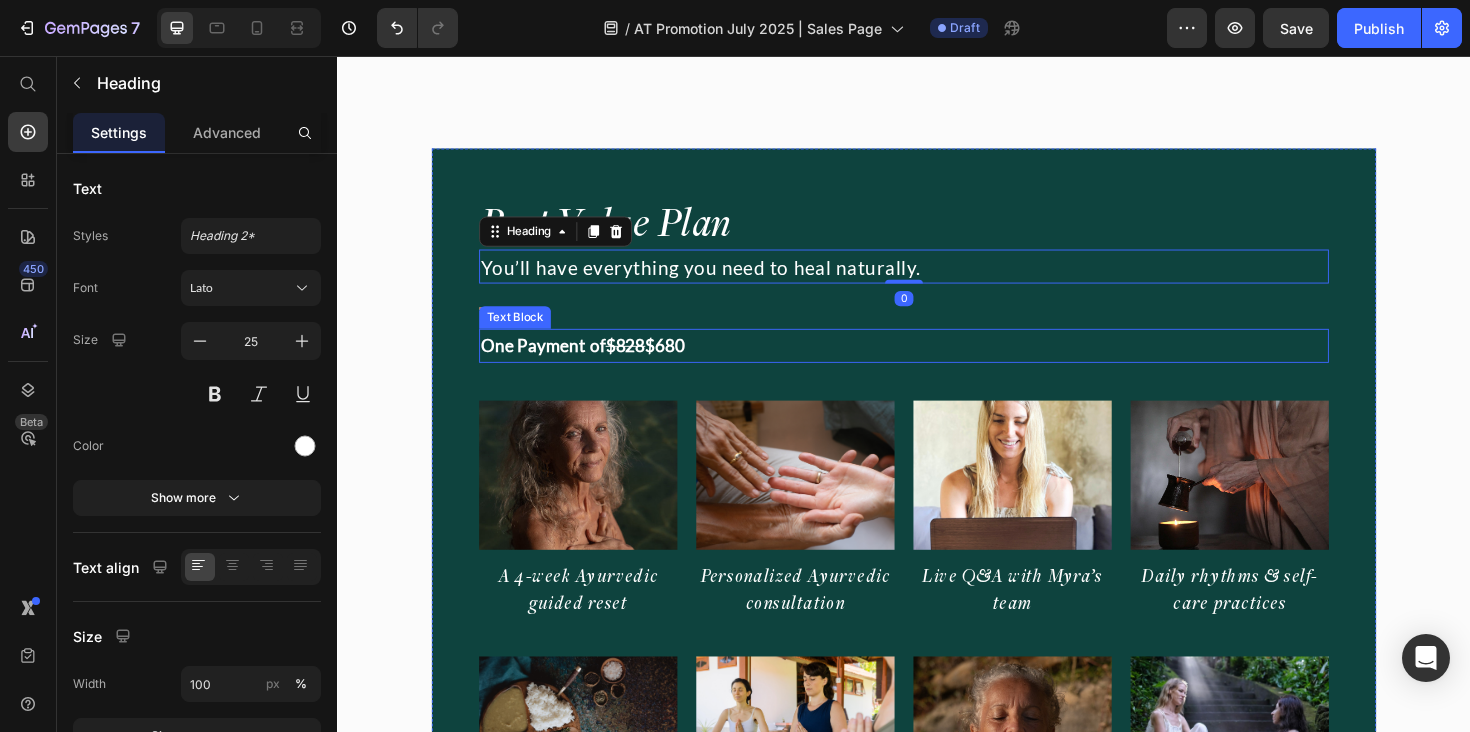 click on "$680" at bounding box center (684, 363) 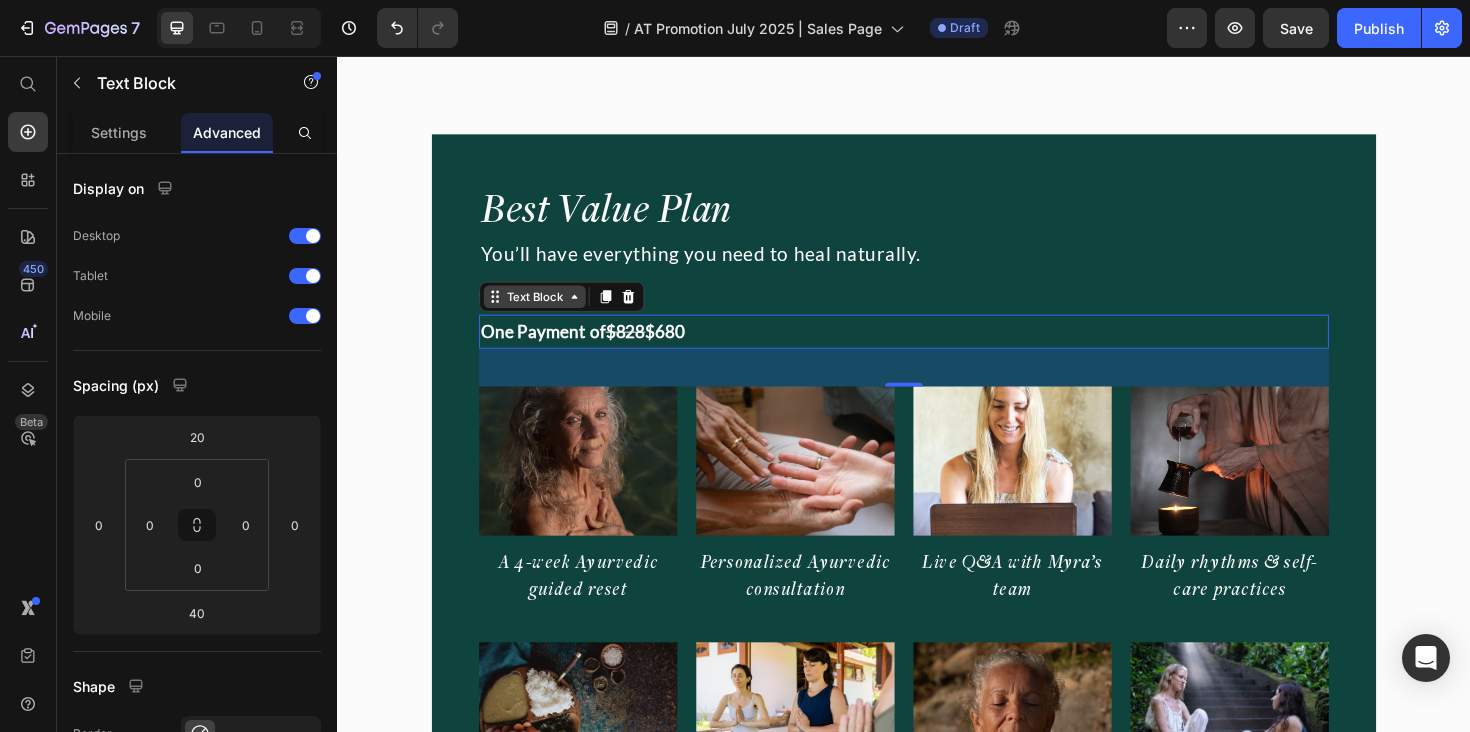 scroll, scrollTop: 17162, scrollLeft: 0, axis: vertical 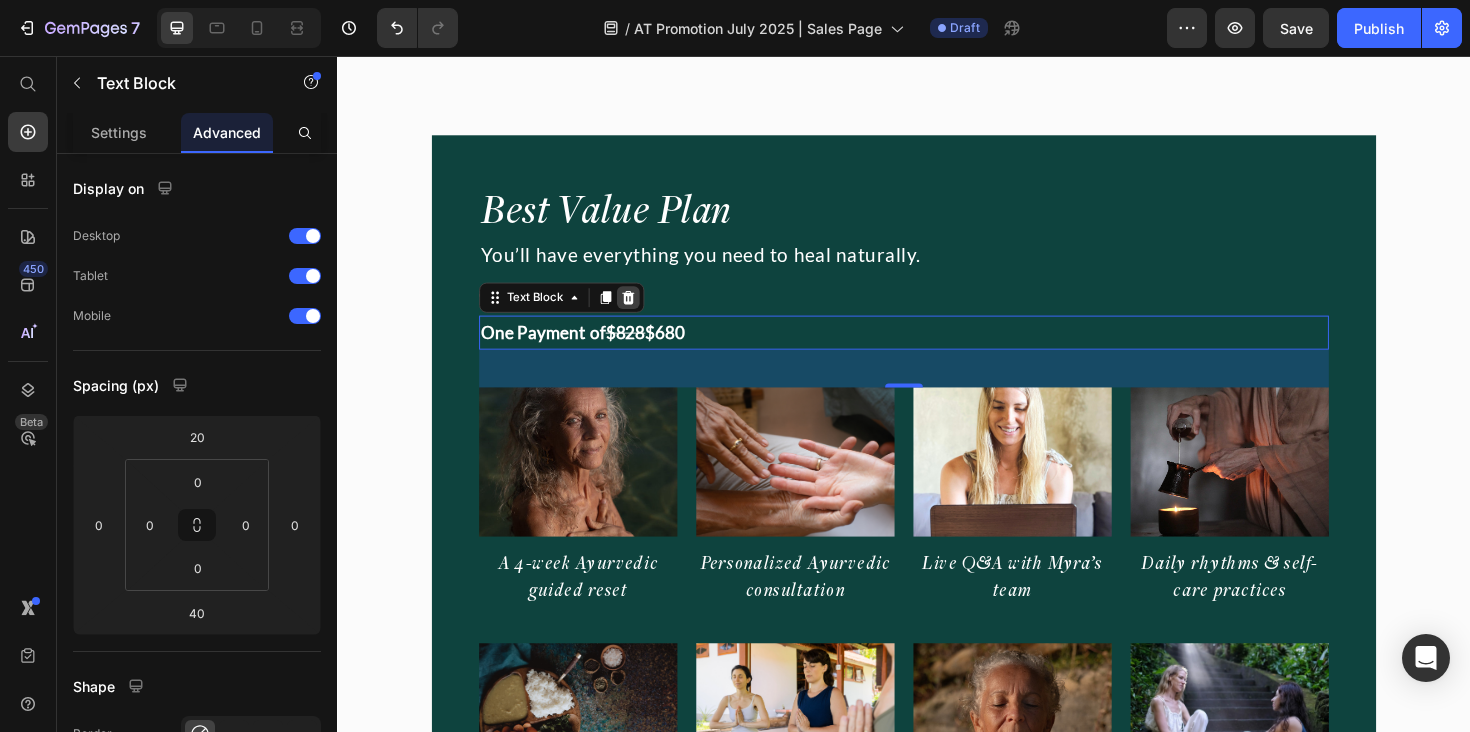 click 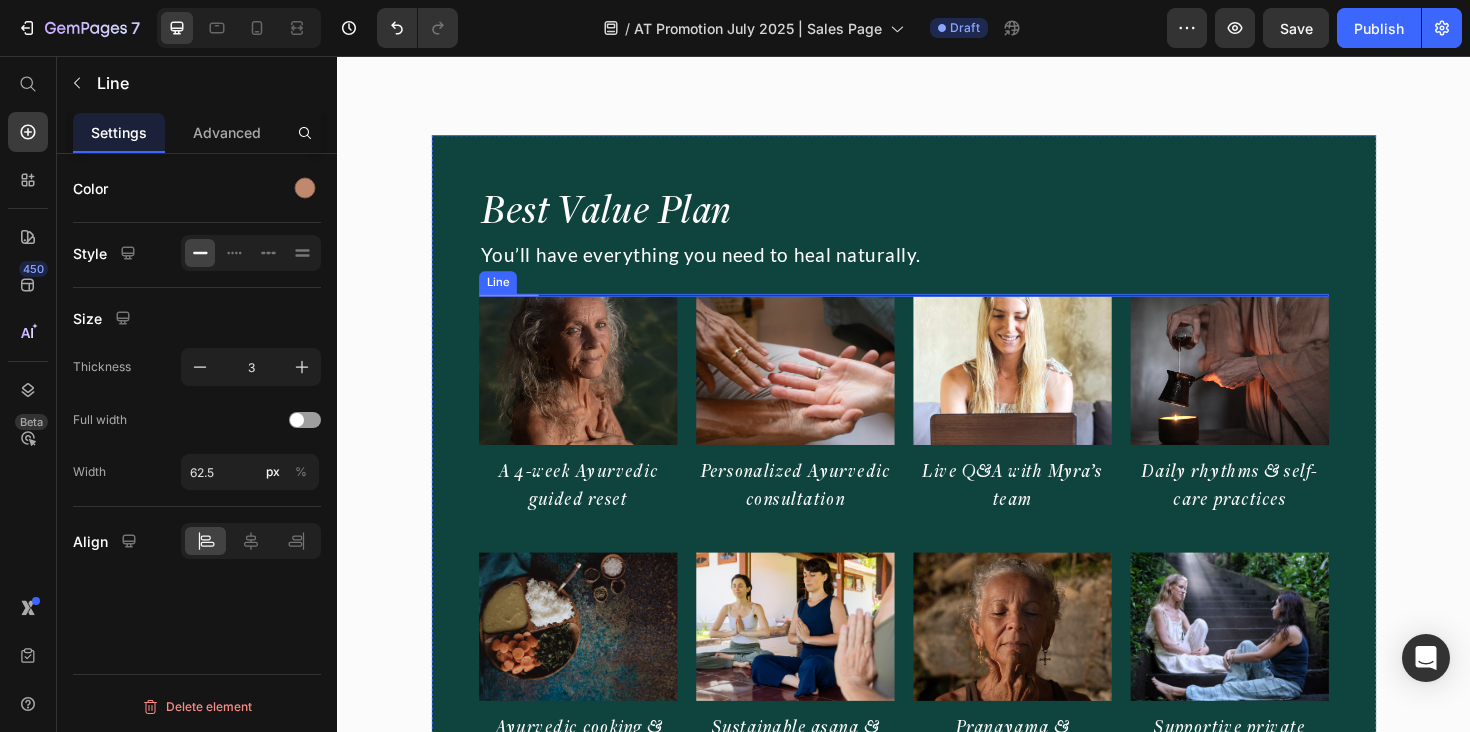 click at bounding box center [518, 309] 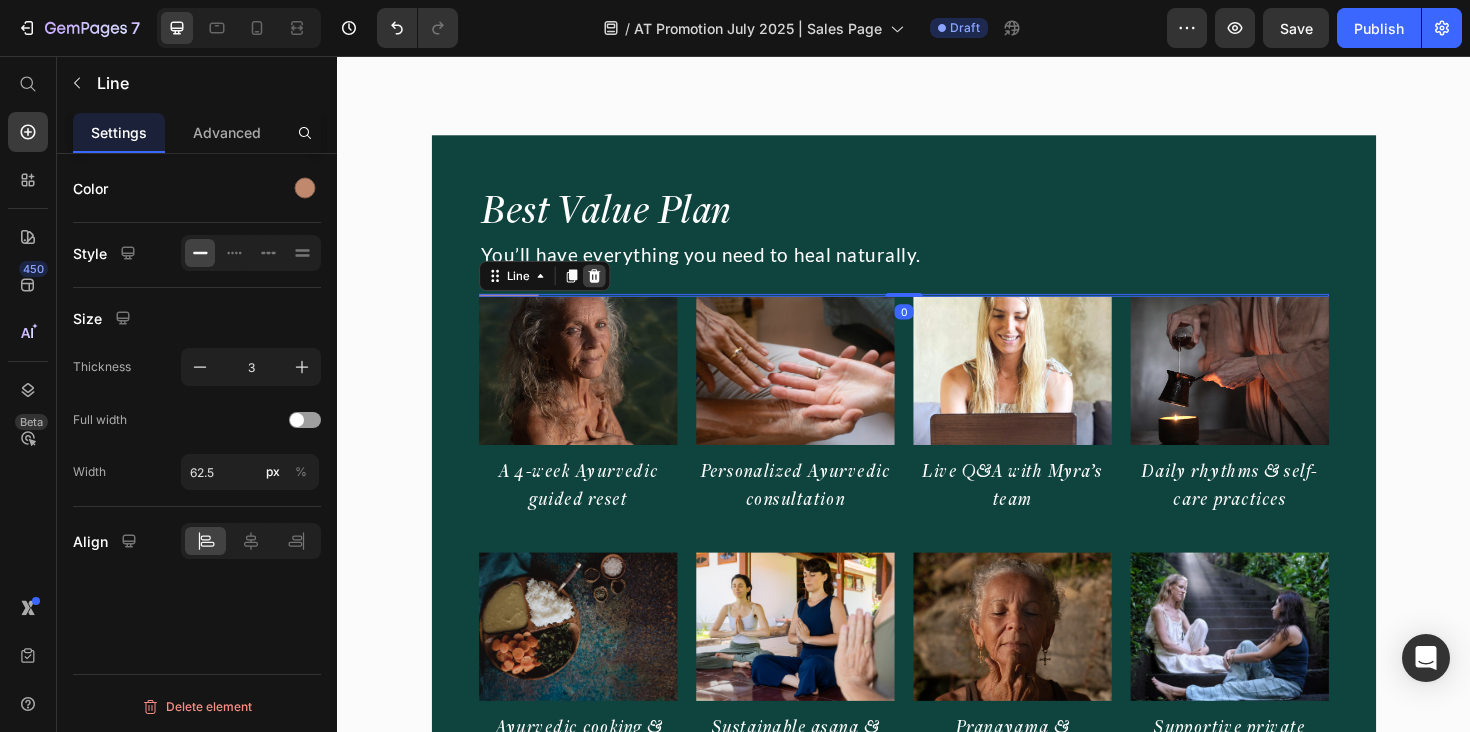 click 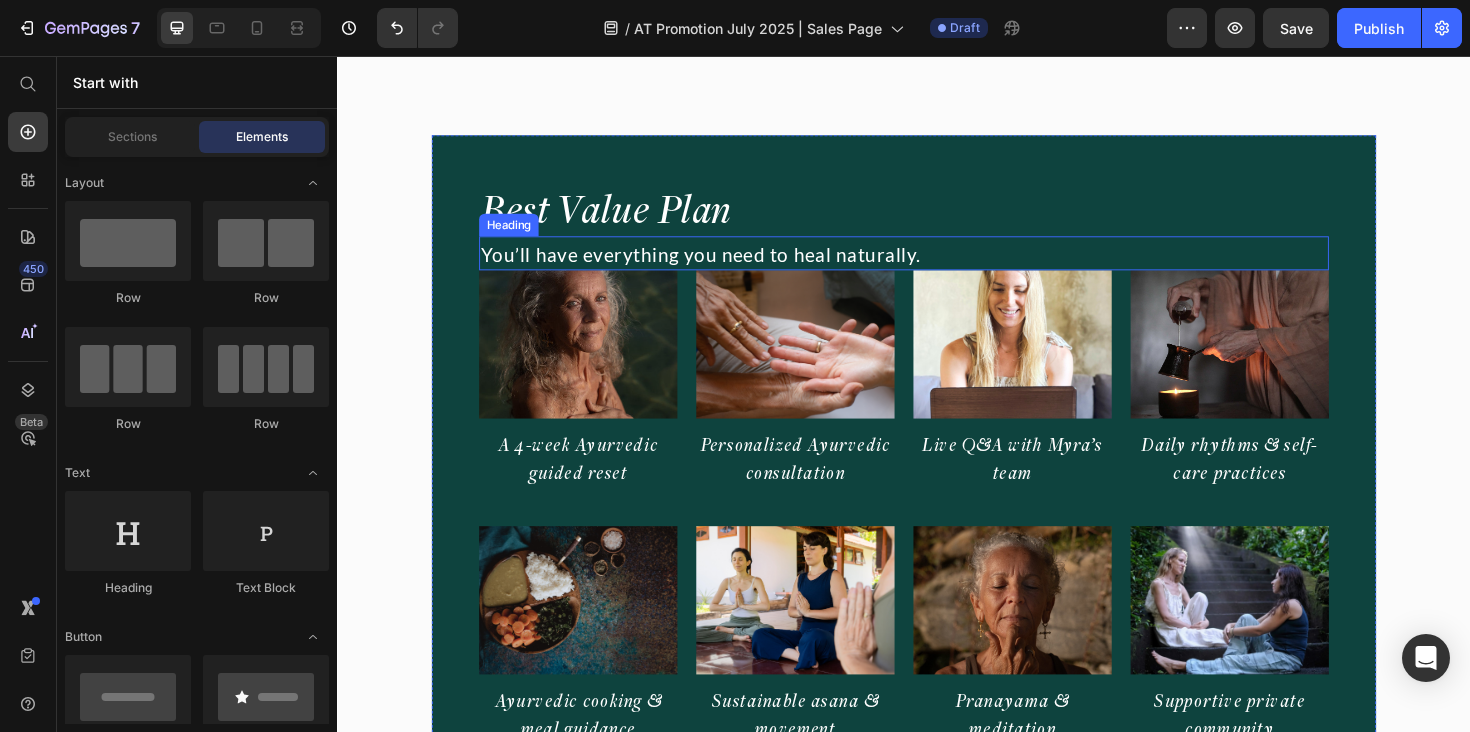 click on "You’ll have everything you need to heal naturally." at bounding box center [722, 266] 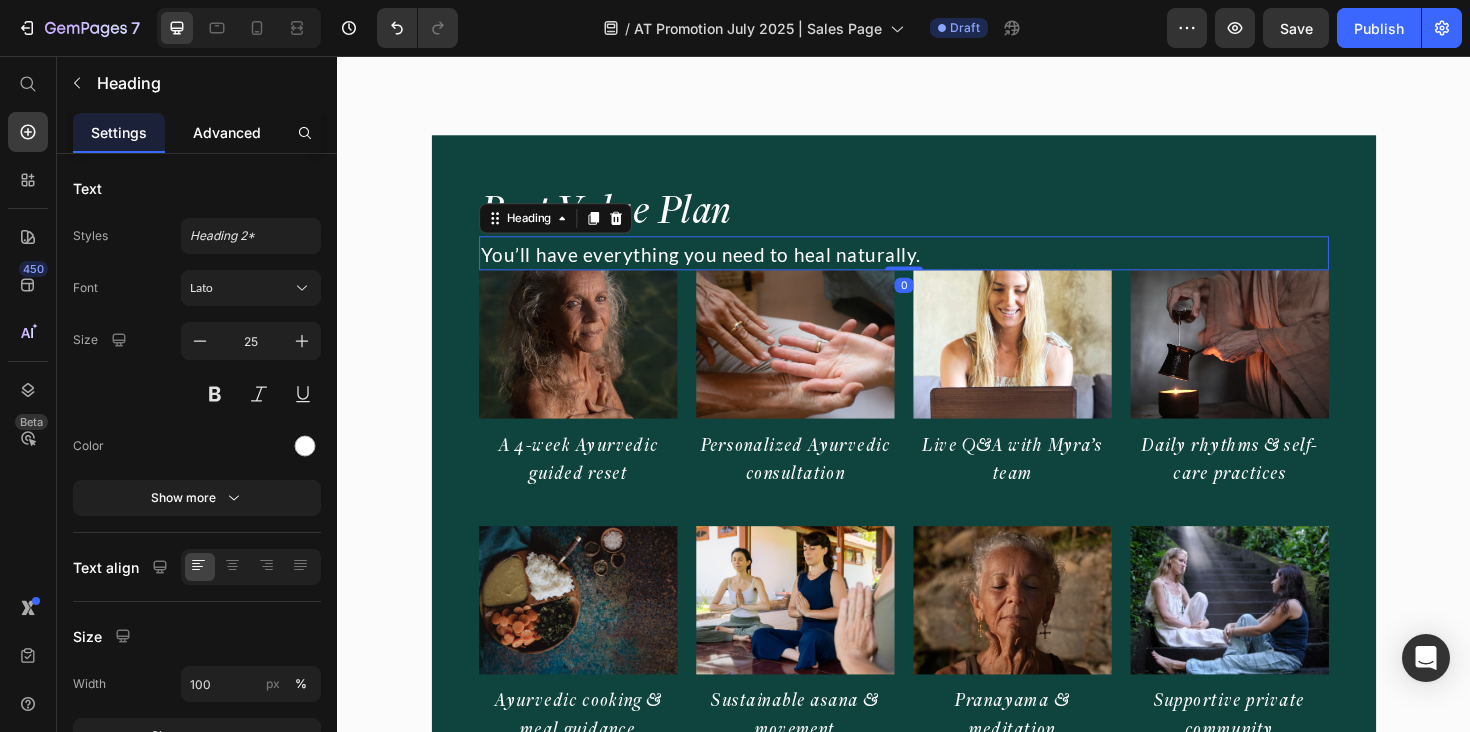 click on "Advanced" at bounding box center (227, 132) 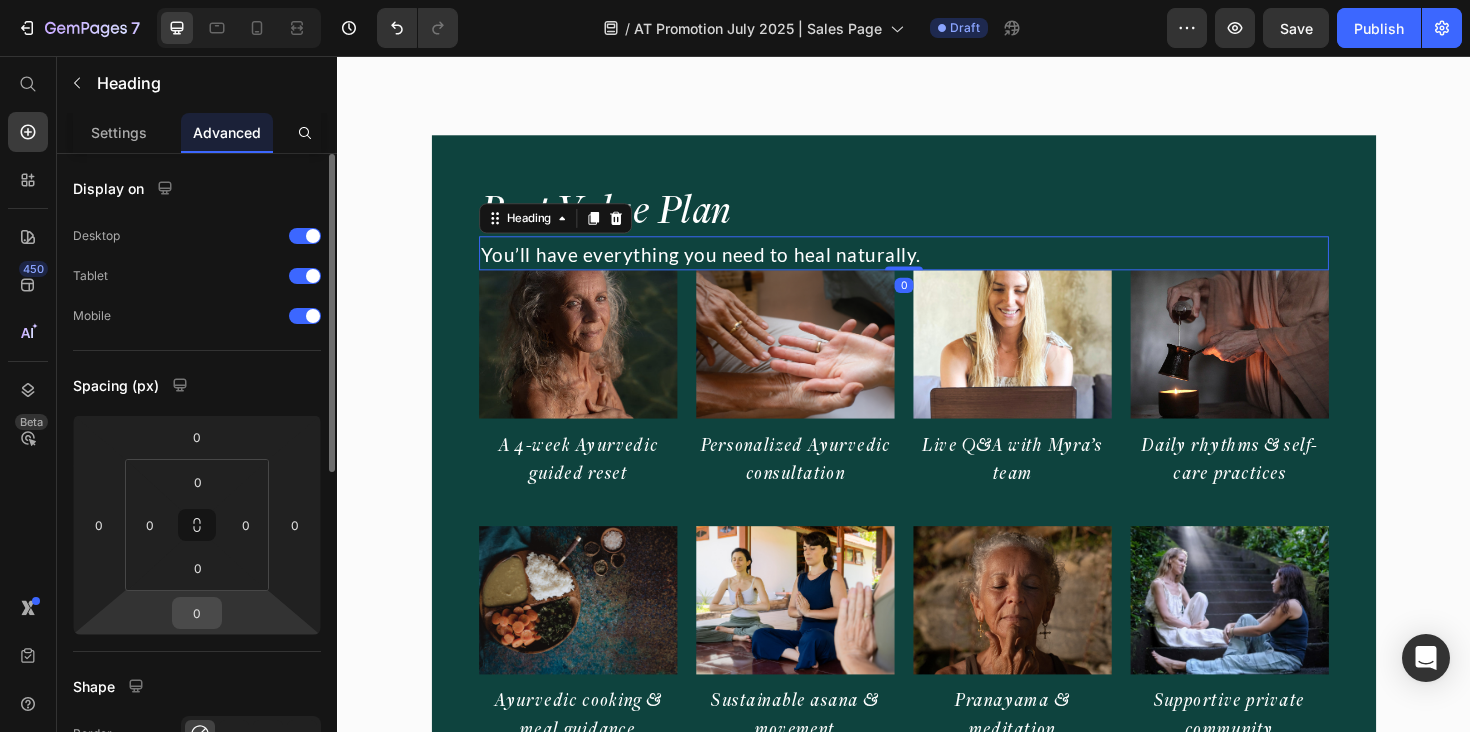 click on "0" at bounding box center (197, 613) 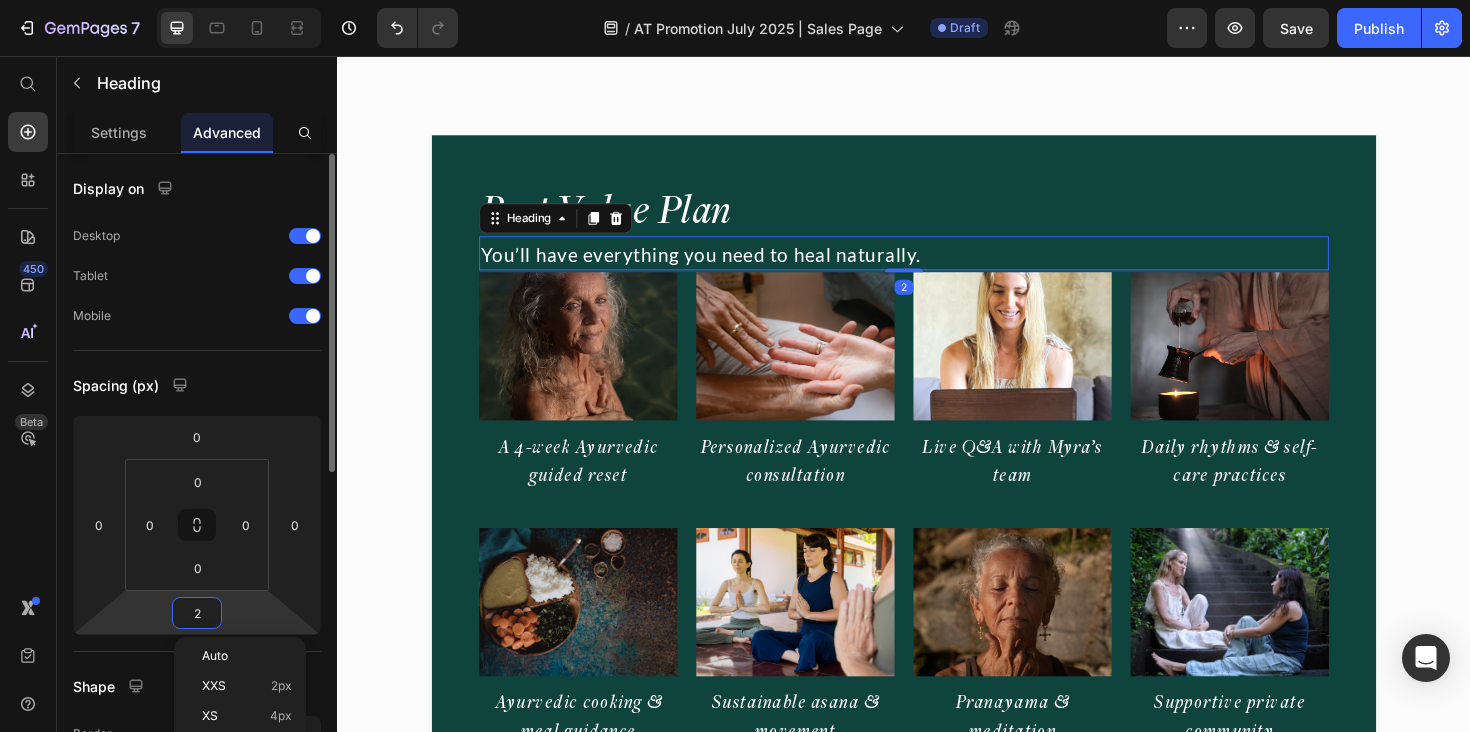 type on "29" 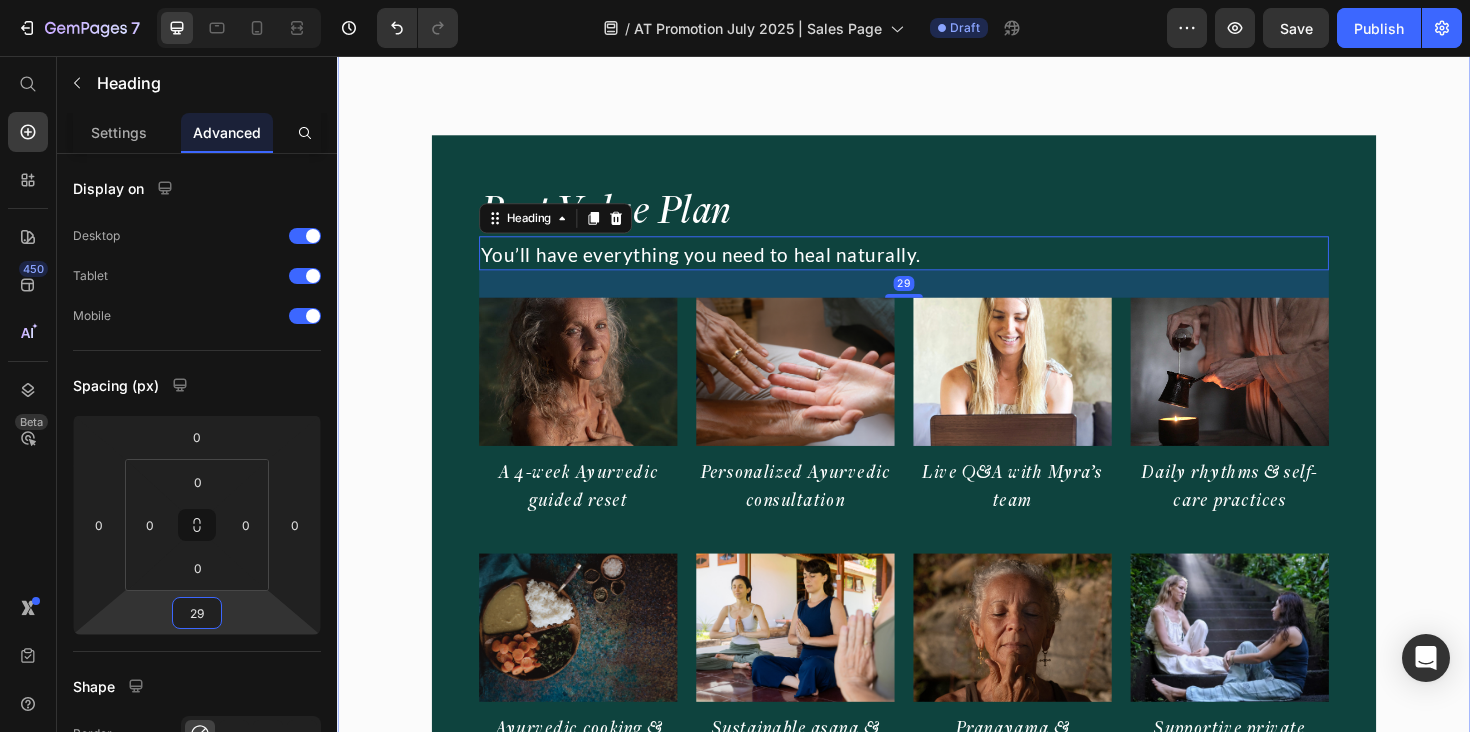 click on "Image "Even months after the program, I still feel supported." Heading "Every time I have a question, the community and team are there. It’s comforting to know I’m not alone on this journey." Text Block • DENA Text Block Row Image Agni Therapy Text Block Row                Title Line Your exclusive offer. Heading Join before July 26 to receive a $148 USD discount   to join our next cohort. Text Block
Drop element here Row Row Row Best Value Plan Heading ⁠⁠⁠⁠⁠⁠⁠ You’ll have everything you need to heal naturally. Heading   29 Image A 4-week Ayurvedic guided reset Heading Image Personalized Ayurvedic consultation Heading Image Live Q&A with Myra’s team Heading Image Daily rhythms & self-care practices Heading Row Image Ayurvedic cooking & meal guidance Heading Image Sustainable asana & movement Heading Image Pranayama & meditation Heading Image Supportive private community Heading Row Gifts to support your journey Text Block
Dine with Myra Item List Line" at bounding box center (937, 1510) 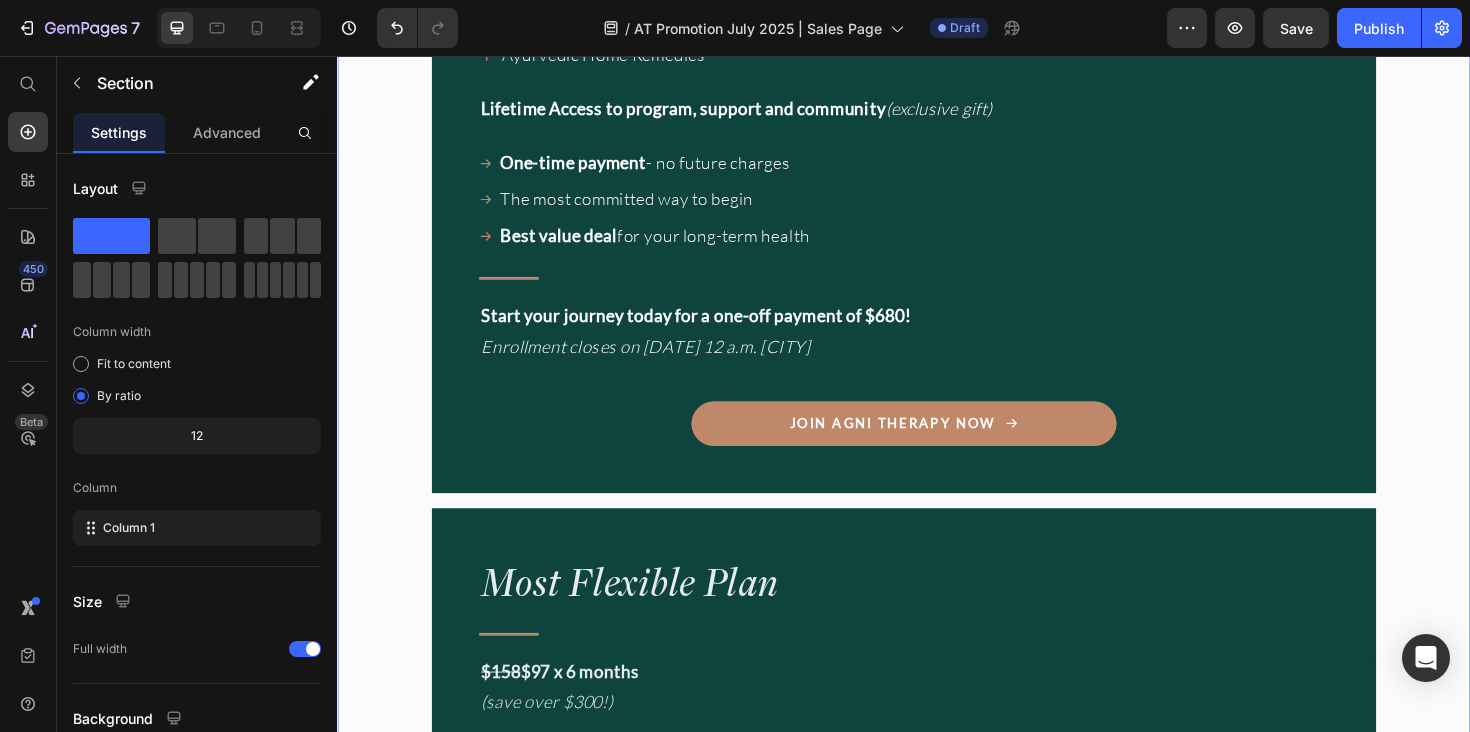 scroll, scrollTop: 18073, scrollLeft: 0, axis: vertical 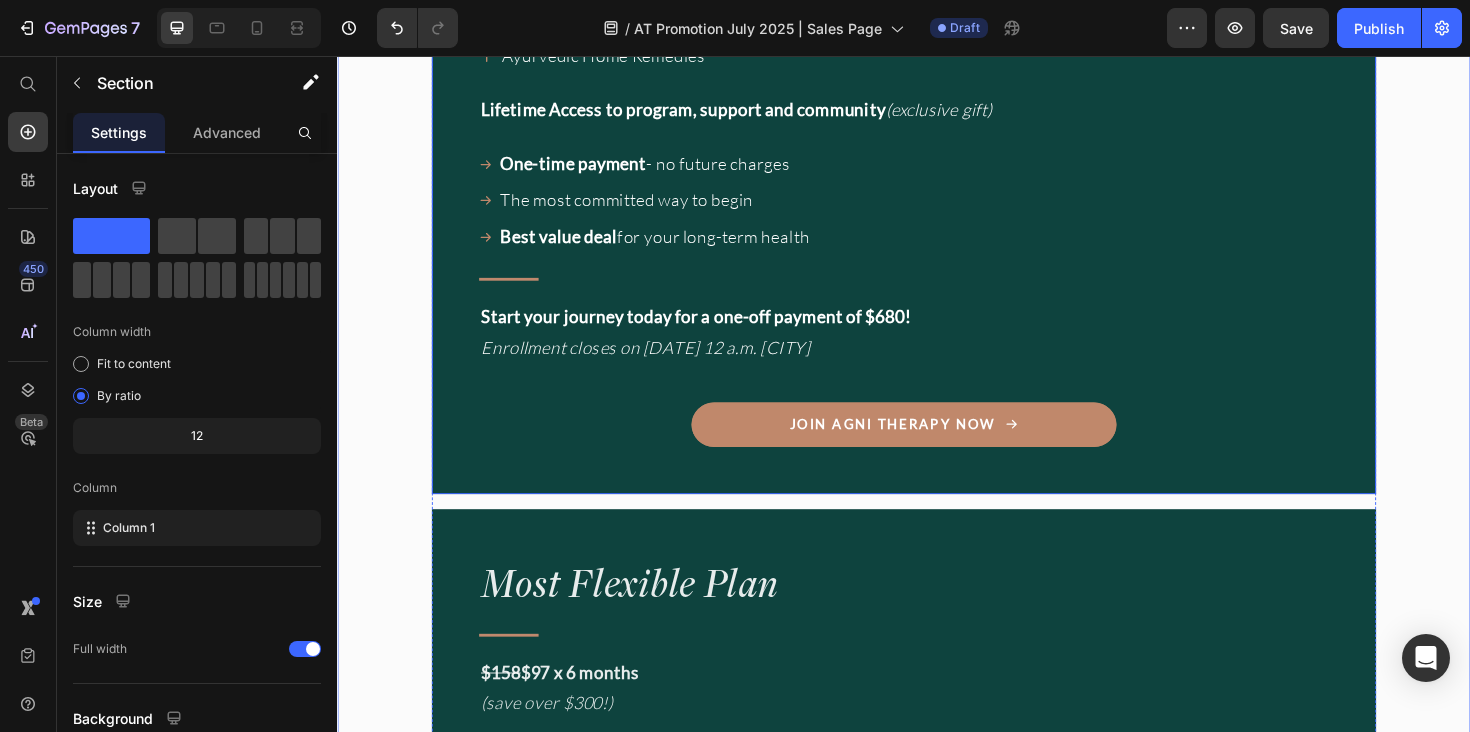 click on "Best Value Plan Heading ⁠⁠⁠⁠⁠⁠⁠ You’ll have everything you need to heal naturally. Heading Image A 4-week Ayurvedic guided reset Heading Image Personalized Ayurvedic consultation Heading Image Live Q&A with Myra’s team Heading Image Daily rhythms & self-care practices Heading Row Image Ayurvedic cooking & meal guidance Heading Image Sustainable asana & movement Heading Image Pranayama & meditation Heading Image Supportive private community Heading Row Gifts to support your journey Text Block
Dine with Myra
Out and About Guide
Ayurvedic Home Remedies Item List Lifetime Access to program, support and community  (exclusive gift) Text Block
One-time payment  - no future charges
The most committed way to begin
Best value deal  for your long-term health Item List                Title Line
Want a full breakdown of what’s included? (see further up for details) Item List Text Block Button" at bounding box center [937, -126] 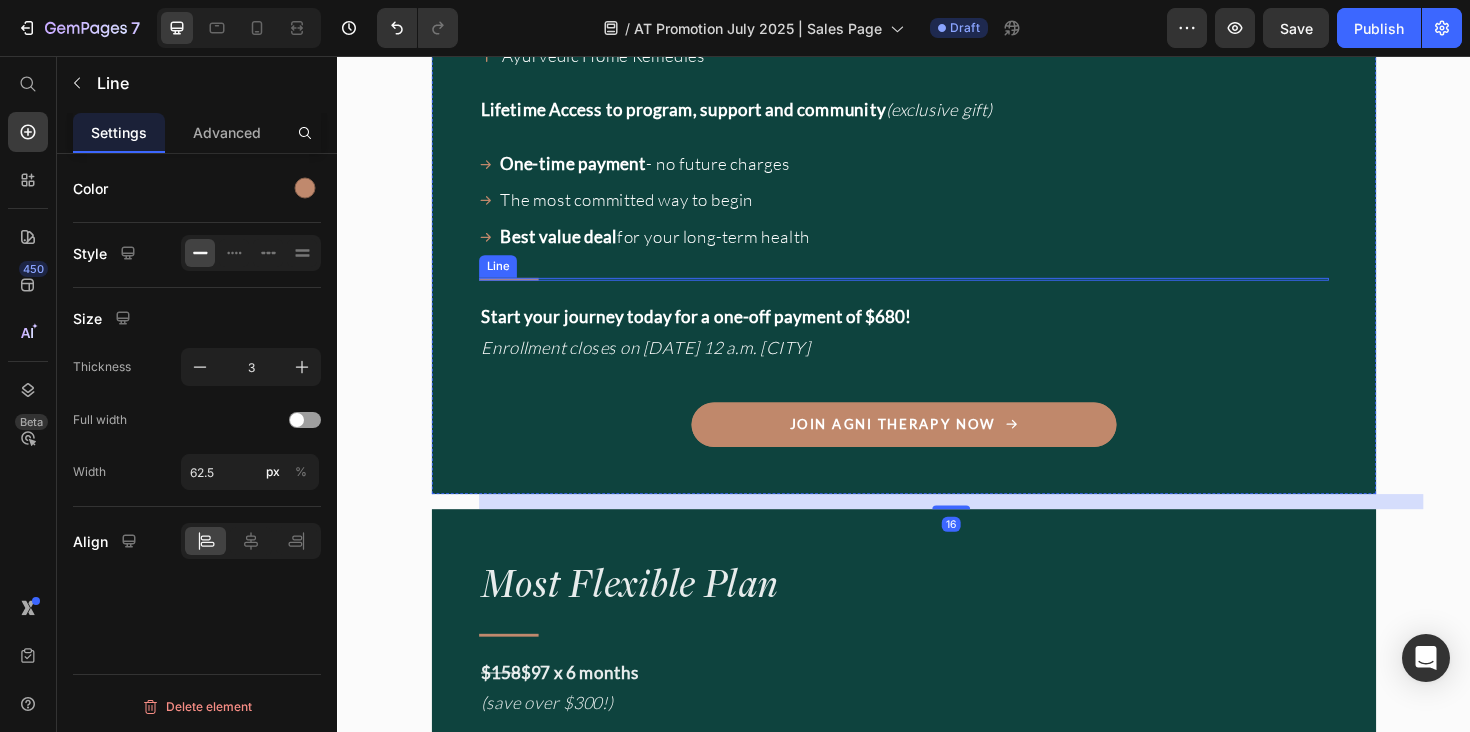 click at bounding box center (518, 292) 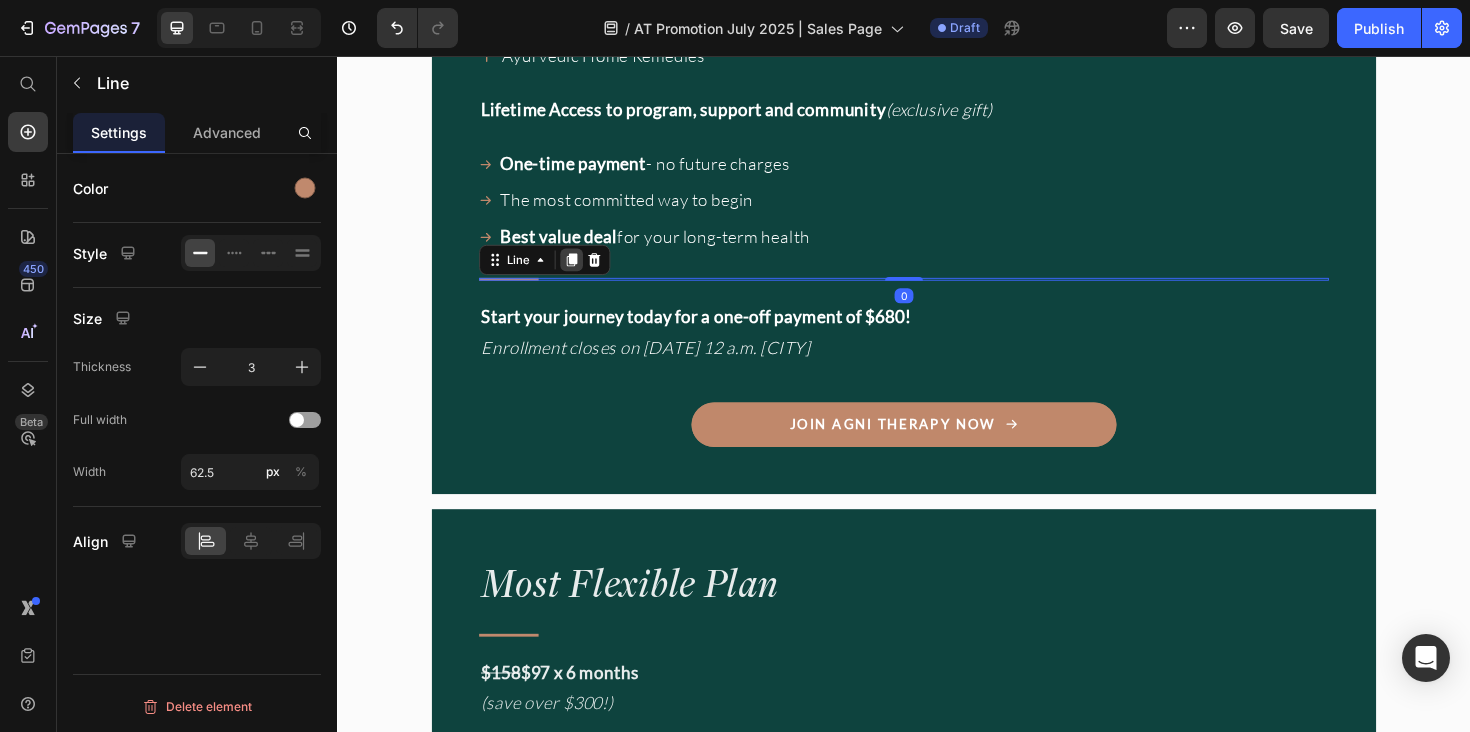 click 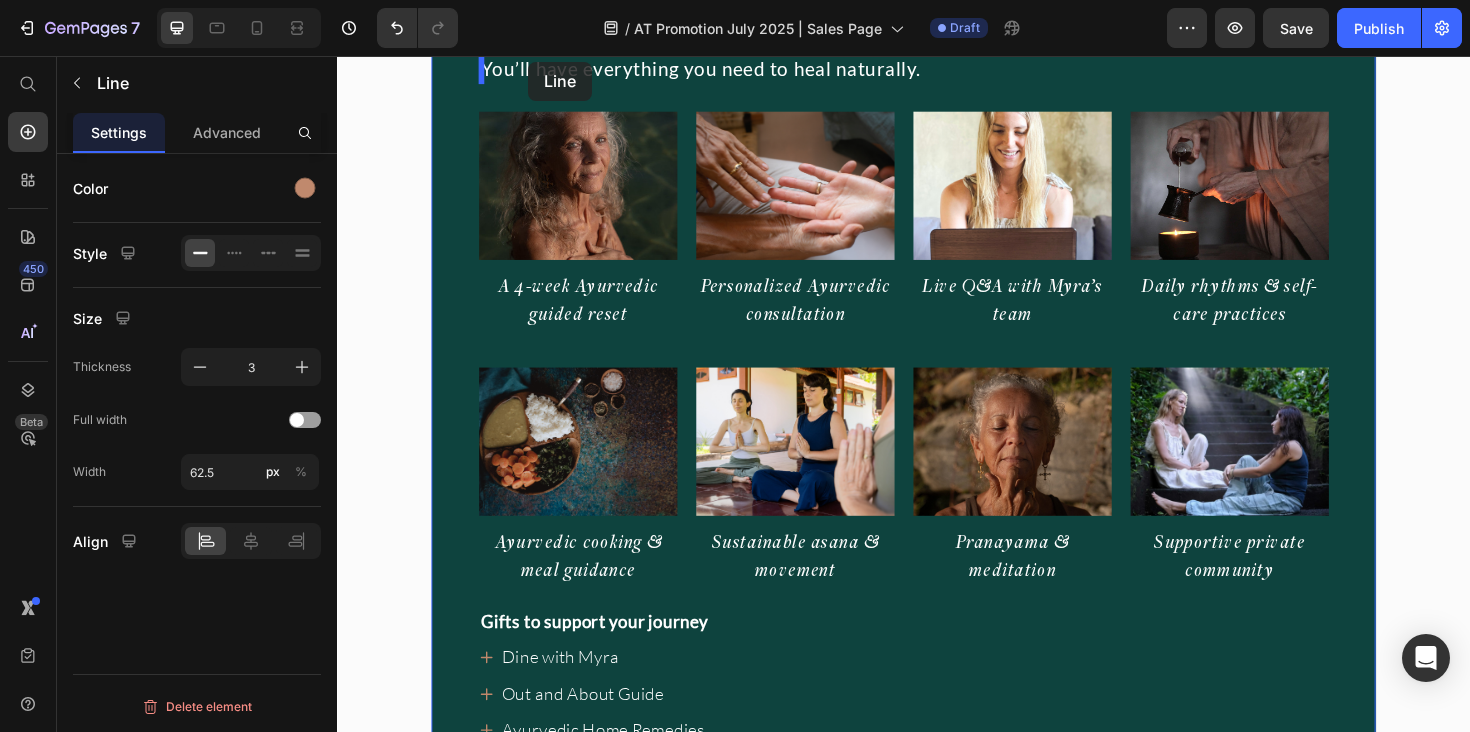 scroll, scrollTop: 17264, scrollLeft: 0, axis: vertical 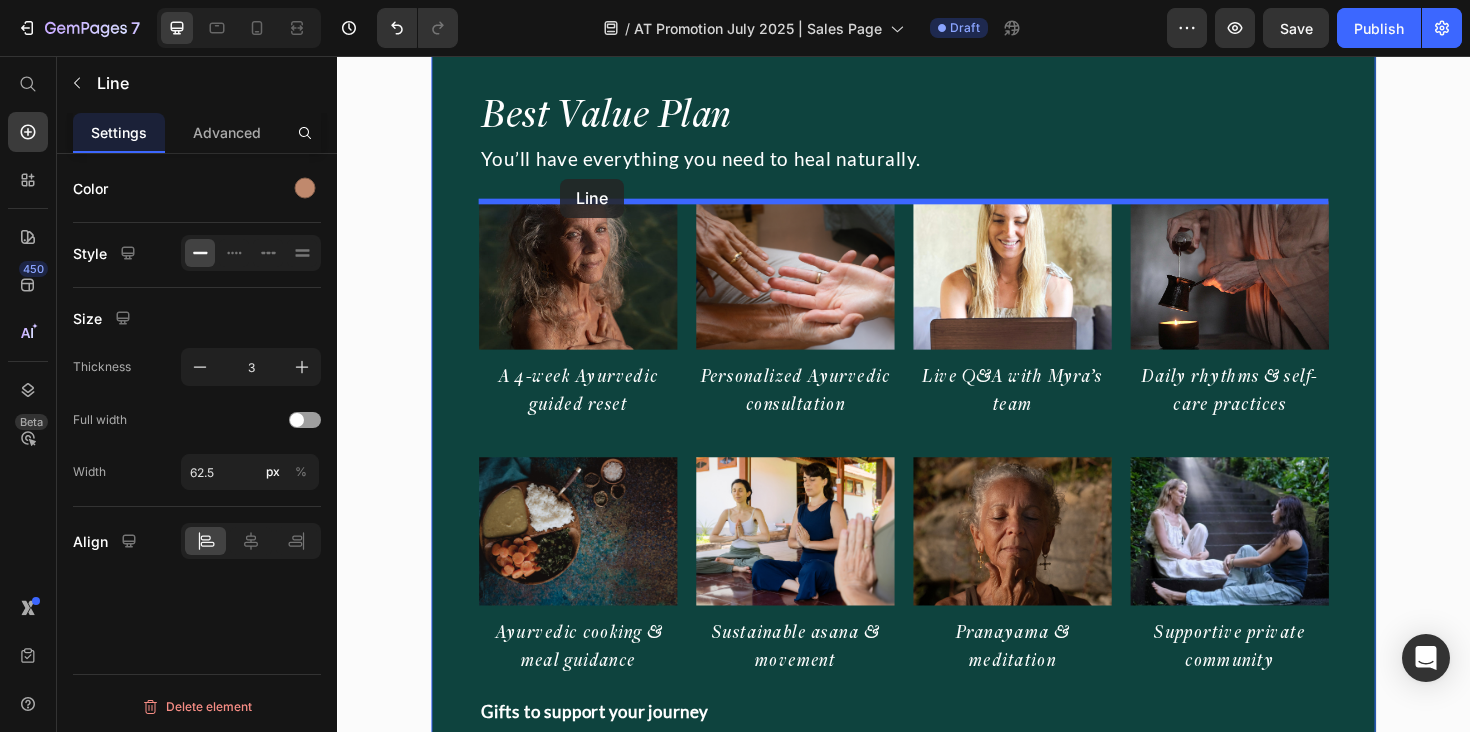 drag, startPoint x: 521, startPoint y: 515, endPoint x: 573, endPoint y: 186, distance: 333.08408 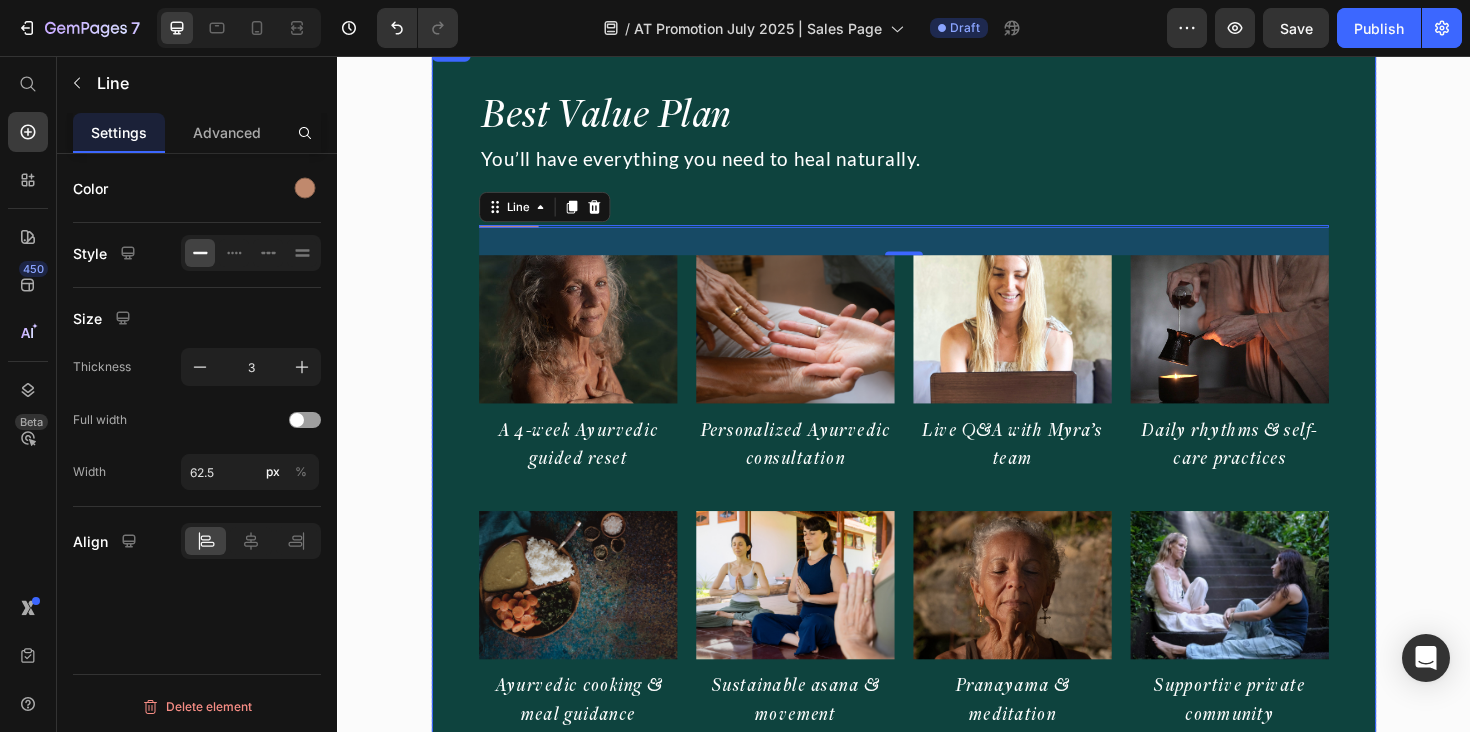 click on "Best Value Plan Heading ⁠⁠⁠⁠⁠⁠⁠ You’ll have everything you need to heal naturally. Heading                Title Line   0 Image A 4-week Ayurvedic guided reset Heading Image Personalized Ayurvedic consultation Heading Image Live Q&A with Myra’s team Heading Image Daily rhythms & self-care practices Heading Row Image Ayurvedic cooking & meal guidance Heading Image Sustainable asana & movement Heading Image Pranayama & meditation Heading Image Supportive private community Heading Row Gifts to support your journey Text Block
Dine with Myra
Out and About Guide
Ayurvedic Home Remedies Item List Lifetime Access to program, support and community  (exclusive gift) Text Block
One-time payment  - no future charges
The most committed way to begin
Best value deal  for your long-term health Item List                Title Line
Want a full breakdown of what’s included? Item List Text Block" at bounding box center (937, 712) 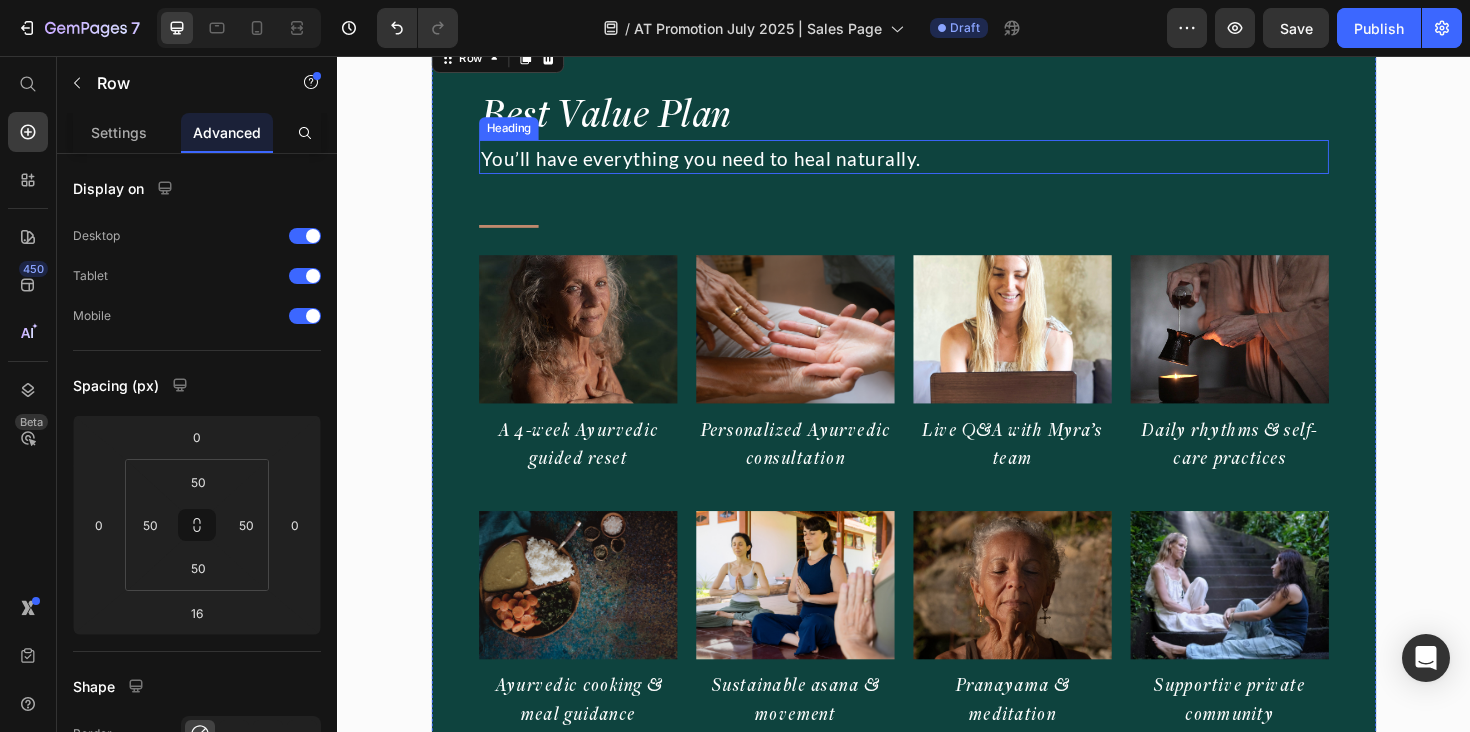 click on "You’ll have everything you need to heal naturally." at bounding box center (722, 164) 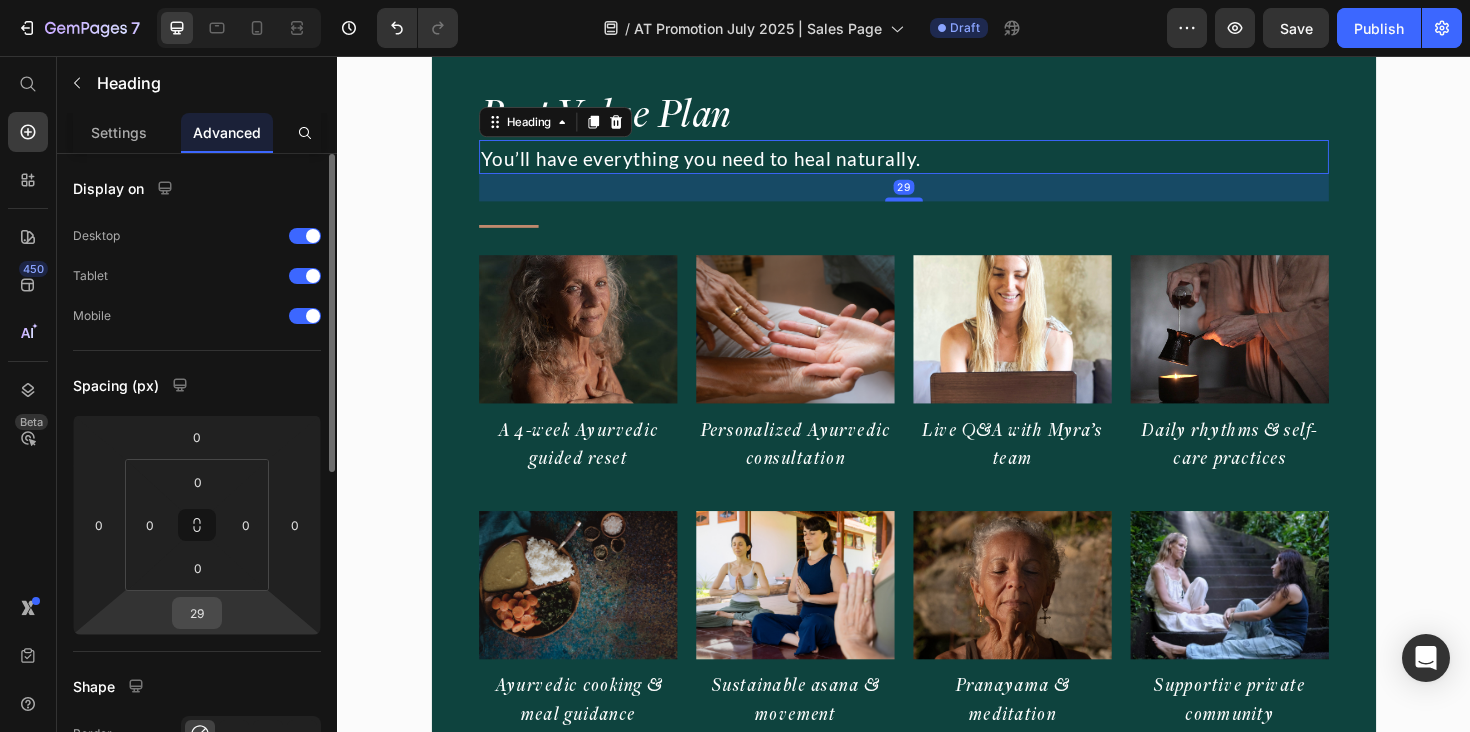 click on "29" at bounding box center (197, 613) 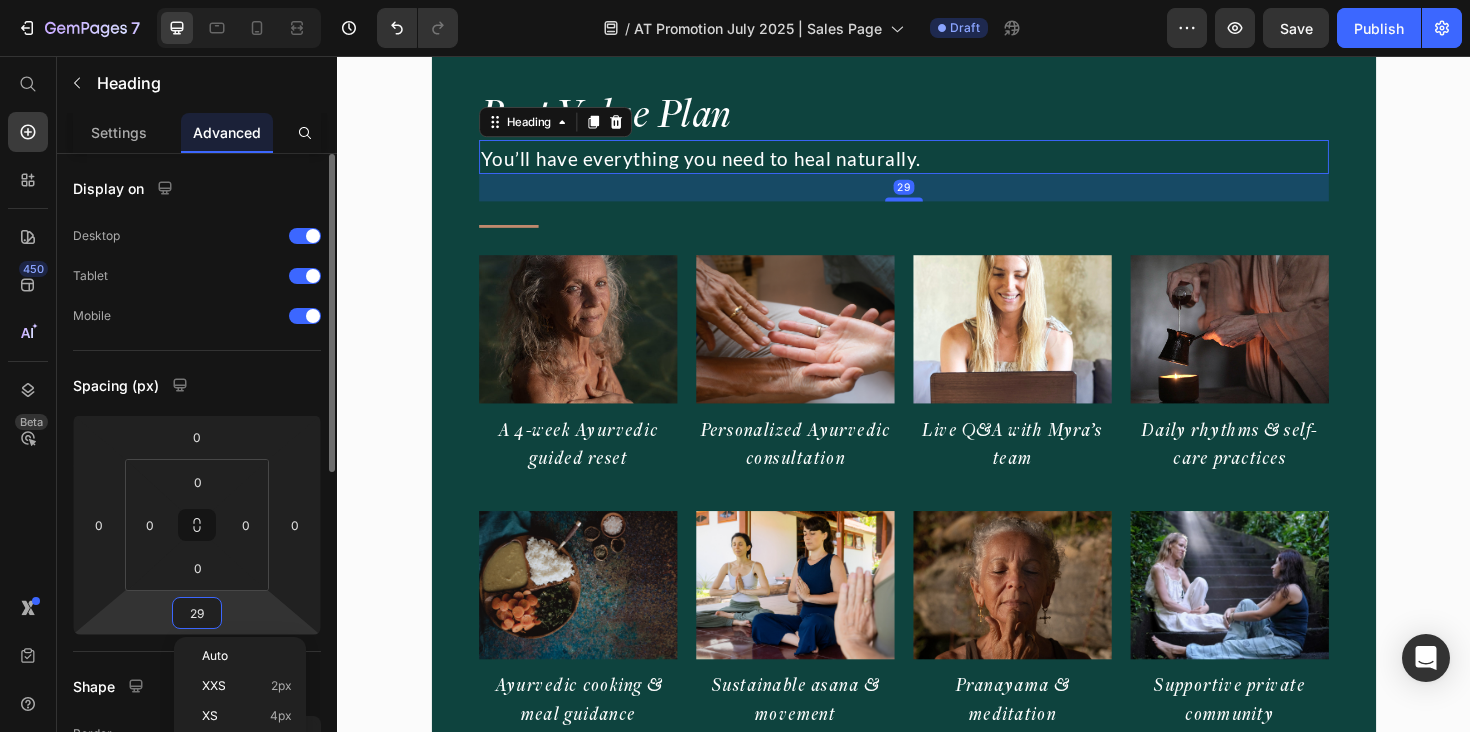 type 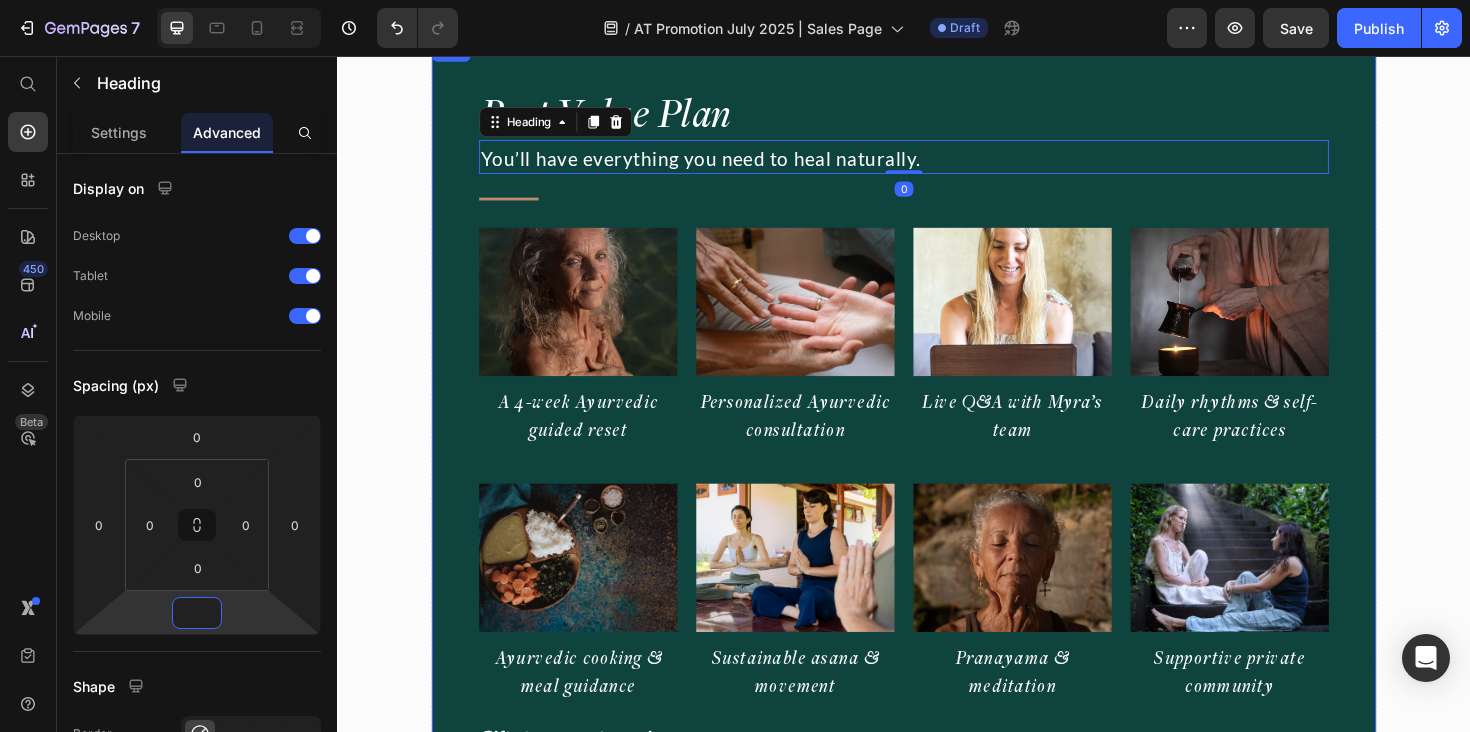 click on "Best Value Plan Heading ⁠⁠⁠⁠⁠⁠⁠ You’ll have everything you need to heal naturally. Heading   0                Title Line Image A 4-week Ayurvedic guided reset Heading Image Personalized Ayurvedic consultation Heading Image Live Q&A with Myra’s team Heading Image Daily rhythms & self-care practices Heading Row Image Ayurvedic cooking & meal guidance Heading Image Sustainable asana & movement Heading Image Pranayama & meditation Heading Image Supportive private community Heading Row Gifts to support your journey Text Block
Dine with Myra
Out and About Guide
Ayurvedic Home Remedies Item List Lifetime Access to program, support and community  (exclusive gift) Text Block
One-time payment  - no future charges
The most committed way to begin
Best value deal  for your long-term health Item List                Title Line
Want a full breakdown of what’s included? Item List Text Block" at bounding box center (937, 697) 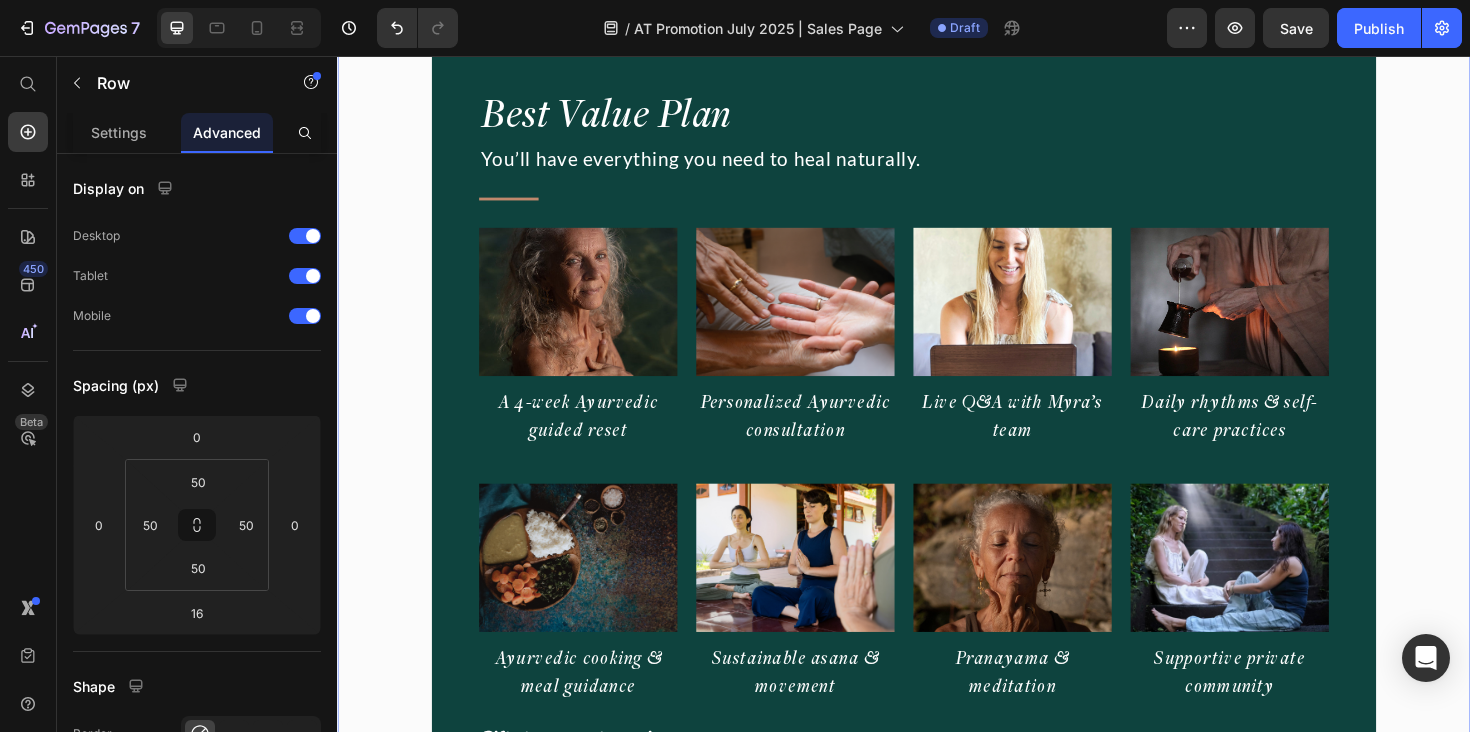 click on "Image "Even months after the program, I still feel supported." Heading "Every time I have a question, the community and team are there. It’s comforting to know I’m not alone on this journey." Text Block • DENA Text Block Row Image Agni Therapy Text Block Row                Title Line Your exclusive offer. Heading Join before July 26 to receive a $148 USD discount   to join our next cohort. Text Block
Drop element here Row Row Row Best Value Plan Heading ⁠⁠⁠⁠⁠⁠⁠ You’ll have everything you need to heal naturally. Heading                Title Line Image A 4-week Ayurvedic guided reset Heading Image Personalized Ayurvedic consultation Heading Image Live Q&A with Myra’s team Heading Image Daily rhythms & self-care practices Heading Row Image Ayurvedic cooking & meal guidance Heading Image Sustainable asana & movement Heading Image Pranayama & meditation Heading Image Supportive private community Heading Row Gifts to support your journey Text Block
Title" at bounding box center [937, 1422] 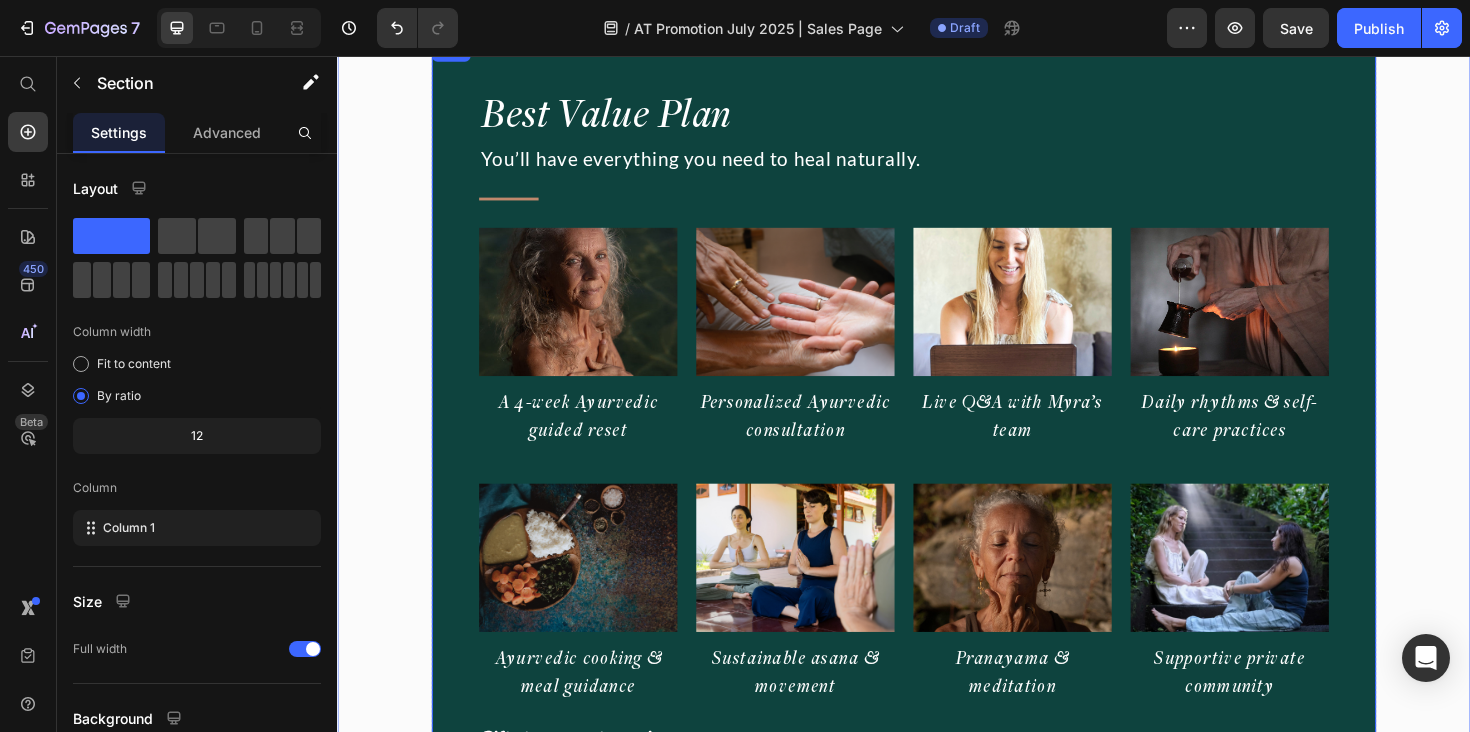 click on "Best Value Plan Heading ⁠⁠⁠⁠⁠⁠⁠ You’ll have everything you need to heal naturally. Heading                Title Line Image A 4-week Ayurvedic guided reset Heading Image Personalized Ayurvedic consultation Heading Image Live Q&A with Myra’s team Heading Image Daily rhythms & self-care practices Heading Row Image Ayurvedic cooking & meal guidance Heading Image Sustainable asana & movement Heading Image Pranayama & meditation Heading Image Supportive private community Heading Row Gifts to support your journey Text Block
Dine with Myra
Out and About Guide
Ayurvedic Home Remedies Item List Lifetime Access to program, support and community  (exclusive gift) Text Block
One-time payment  - no future charges
The most committed way to begin
Best value deal  for your long-term health Item List                Title Line
Want a full breakdown of what’s included? (see further up for details)" at bounding box center (937, 697) 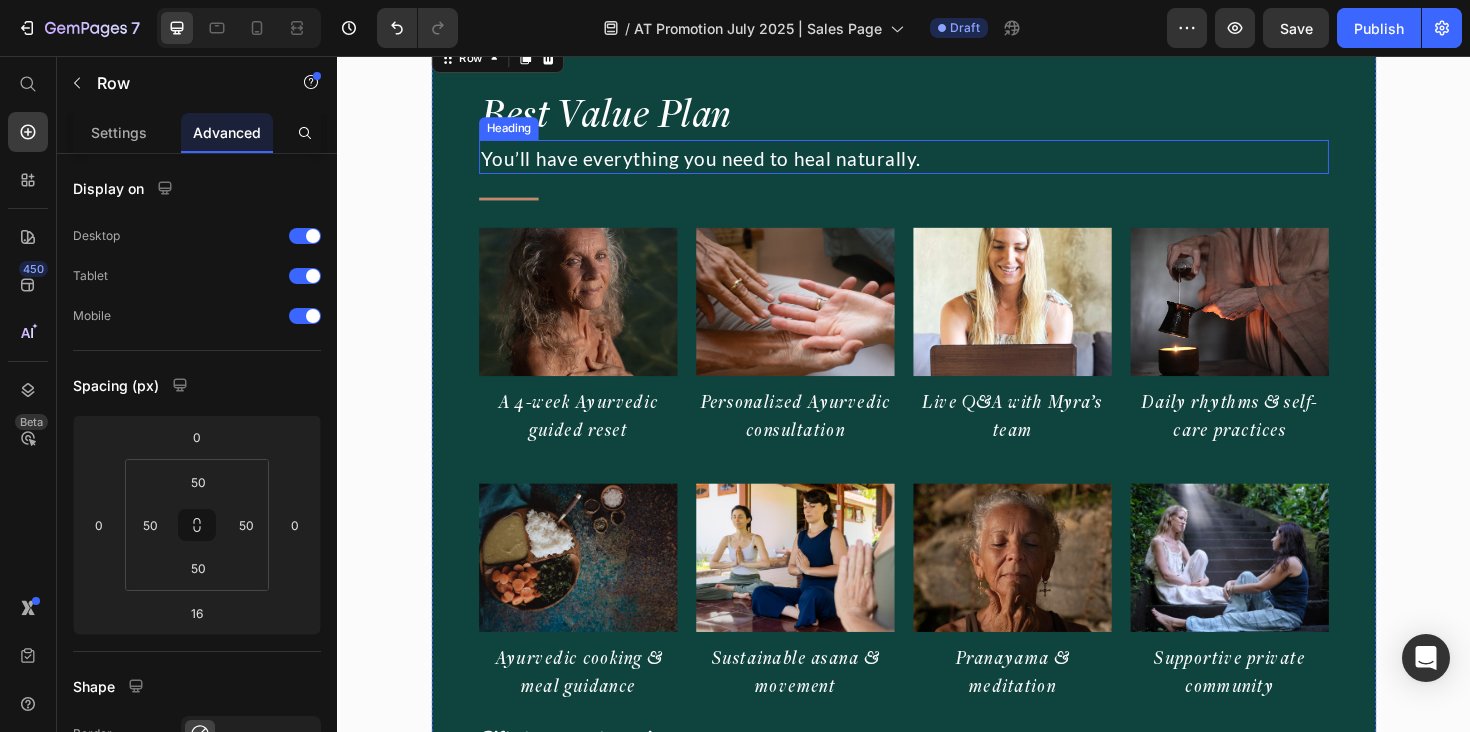 click on "You’ll have everything you need to heal naturally." at bounding box center (722, 164) 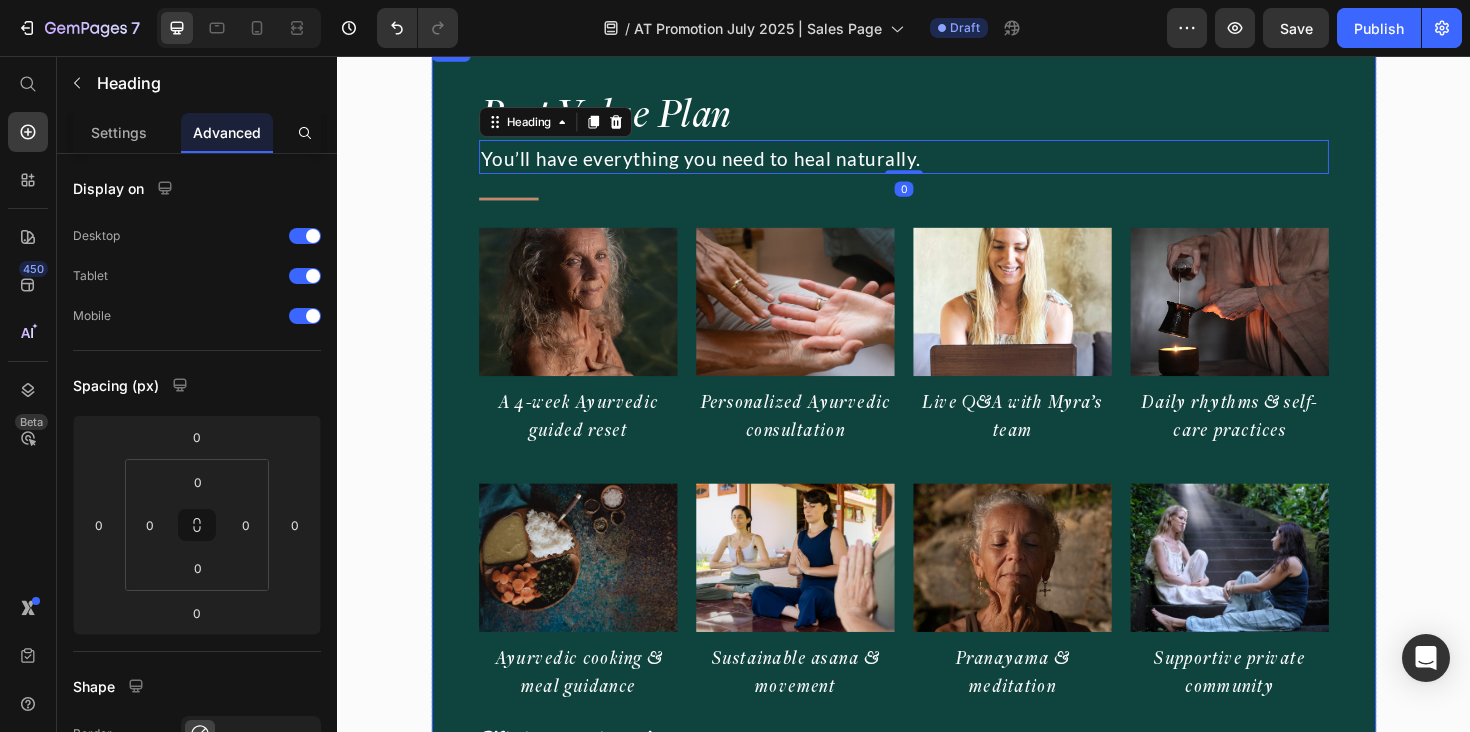 click on "Best Value Plan Heading ⁠⁠⁠⁠⁠⁠⁠ You’ll have everything you need to heal naturally. Heading   0                Title Line Image A 4-week Ayurvedic guided reset Heading Image Personalized Ayurvedic consultation Heading Image Live Q&A with Myra’s team Heading Image Daily rhythms & self-care practices Heading Row Image Ayurvedic cooking & meal guidance Heading Image Sustainable asana & movement Heading Image Pranayama & meditation Heading Image Supportive private community Heading Row Gifts to support your journey Text Block
Dine with Myra
Out and About Guide
Ayurvedic Home Remedies Item List Lifetime Access to program, support and community  (exclusive gift) Text Block
One-time payment  - no future charges
The most committed way to begin
Best value deal  for your long-term health Item List                Title Line
Want a full breakdown of what’s included? Item List Text Block" at bounding box center (937, 697) 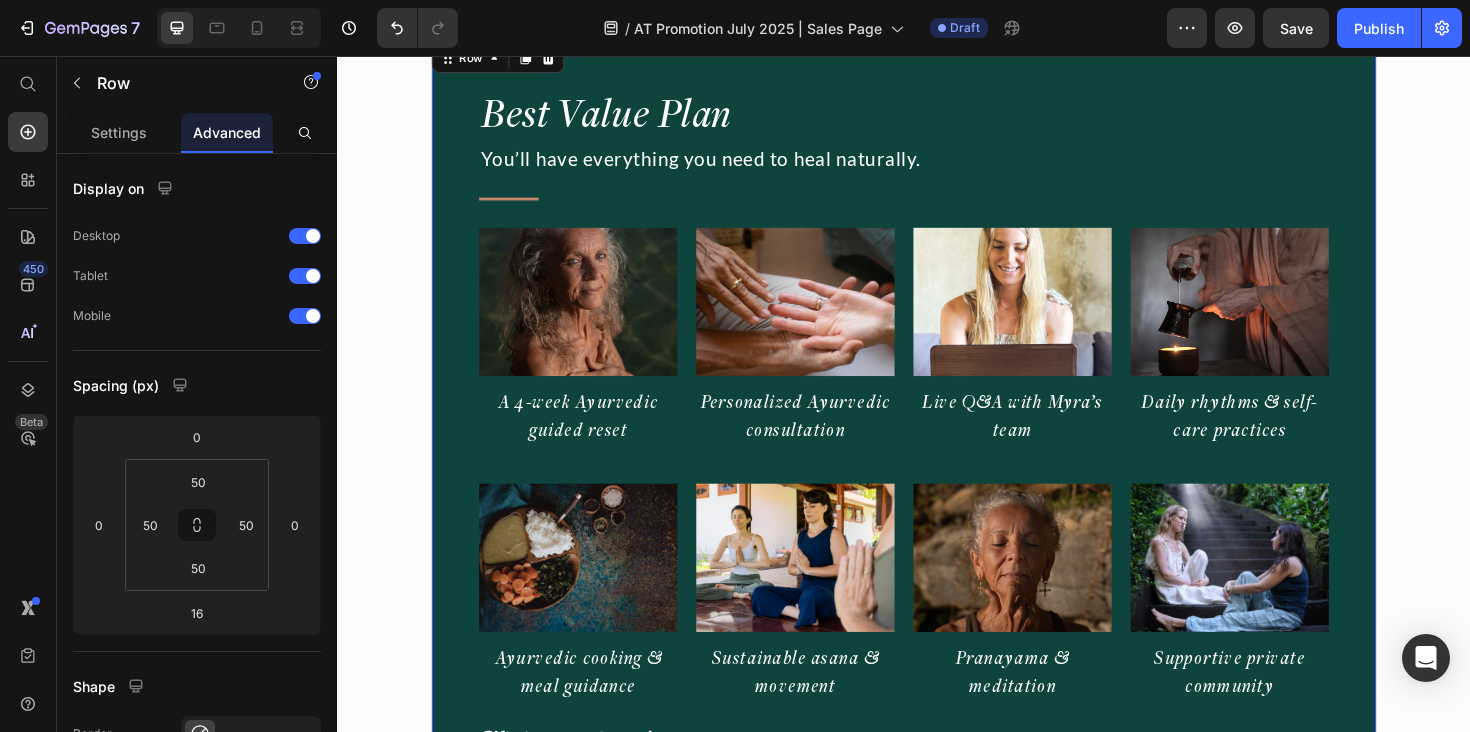 click on "Best Value Plan Heading ⁠⁠⁠⁠⁠⁠⁠ You’ll have everything you need to heal naturally. Heading                Title Line Image A 4-week Ayurvedic guided reset Heading Image Personalized Ayurvedic consultation Heading Image Live Q&A with Myra’s team Heading Image Daily rhythms & self-care practices Heading Row Image Ayurvedic cooking & meal guidance Heading Image Sustainable asana & movement Heading Image Pranayama & meditation Heading Image Supportive private community Heading Row Gifts to support your journey Text Block
Dine with Myra
Out and About Guide
Ayurvedic Home Remedies Item List Lifetime Access to program, support and community  (exclusive gift) Text Block
One-time payment  - no future charges
The most committed way to begin
Best value deal  for your long-term health Item List                Title Line
Want a full breakdown of what’s included? (see further up for details)" at bounding box center (937, 697) 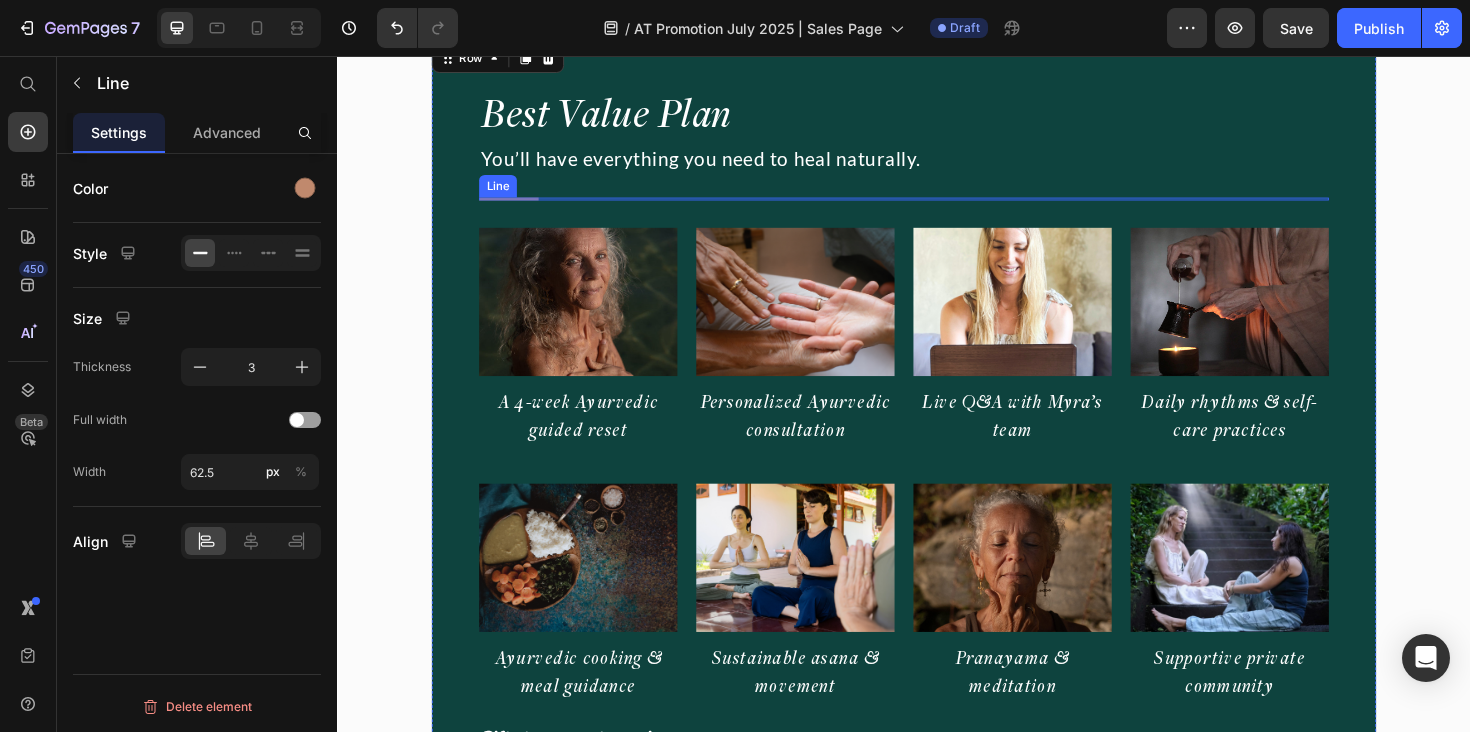 click at bounding box center (518, 207) 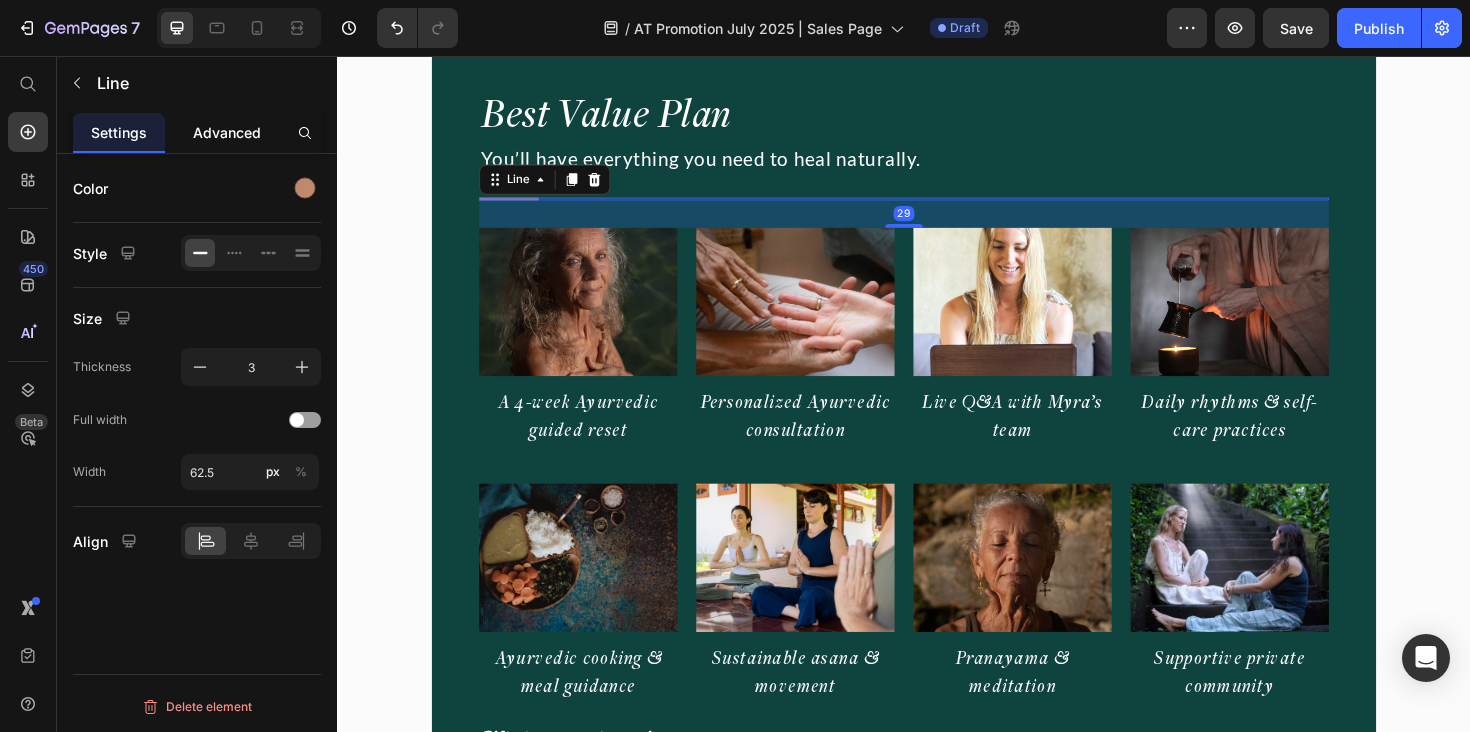 click on "Advanced" at bounding box center (227, 132) 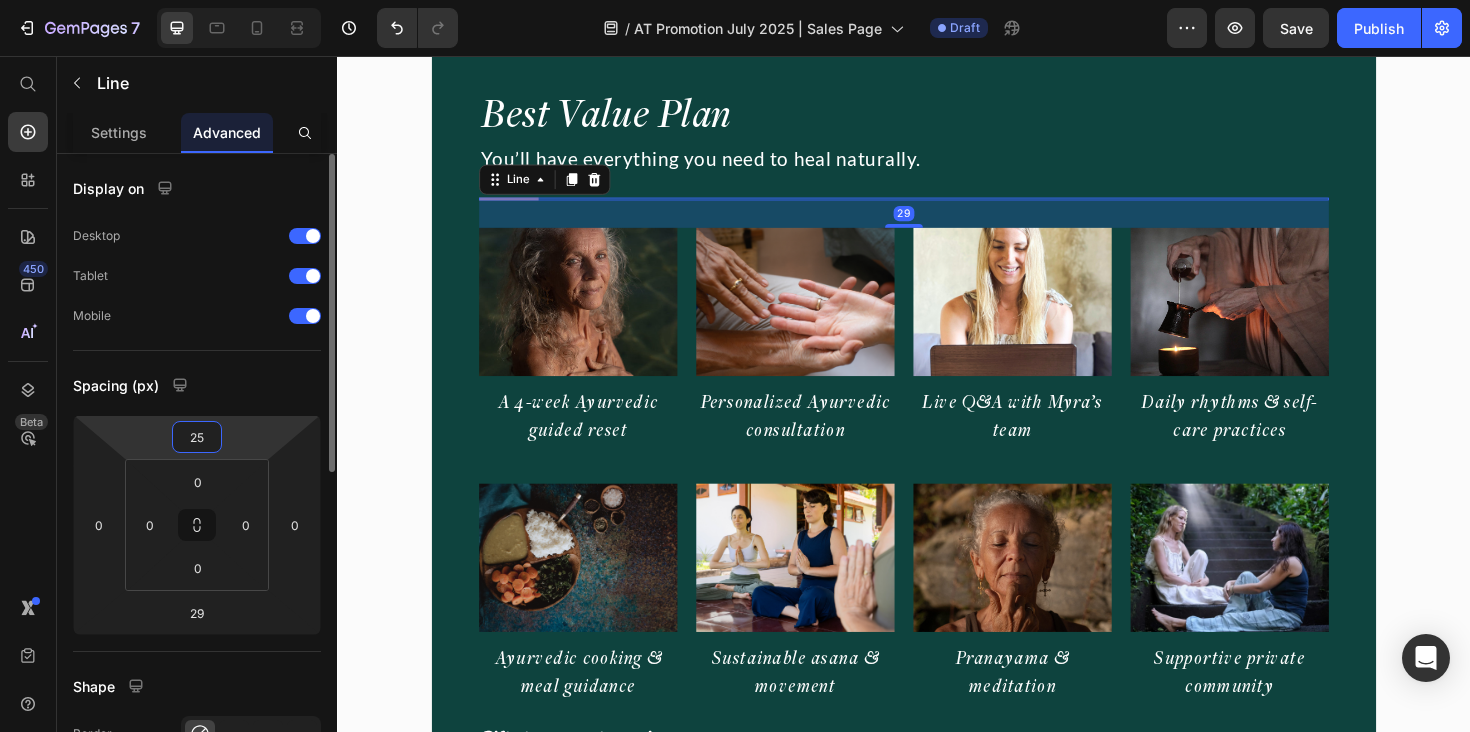 click on "25" at bounding box center [197, 437] 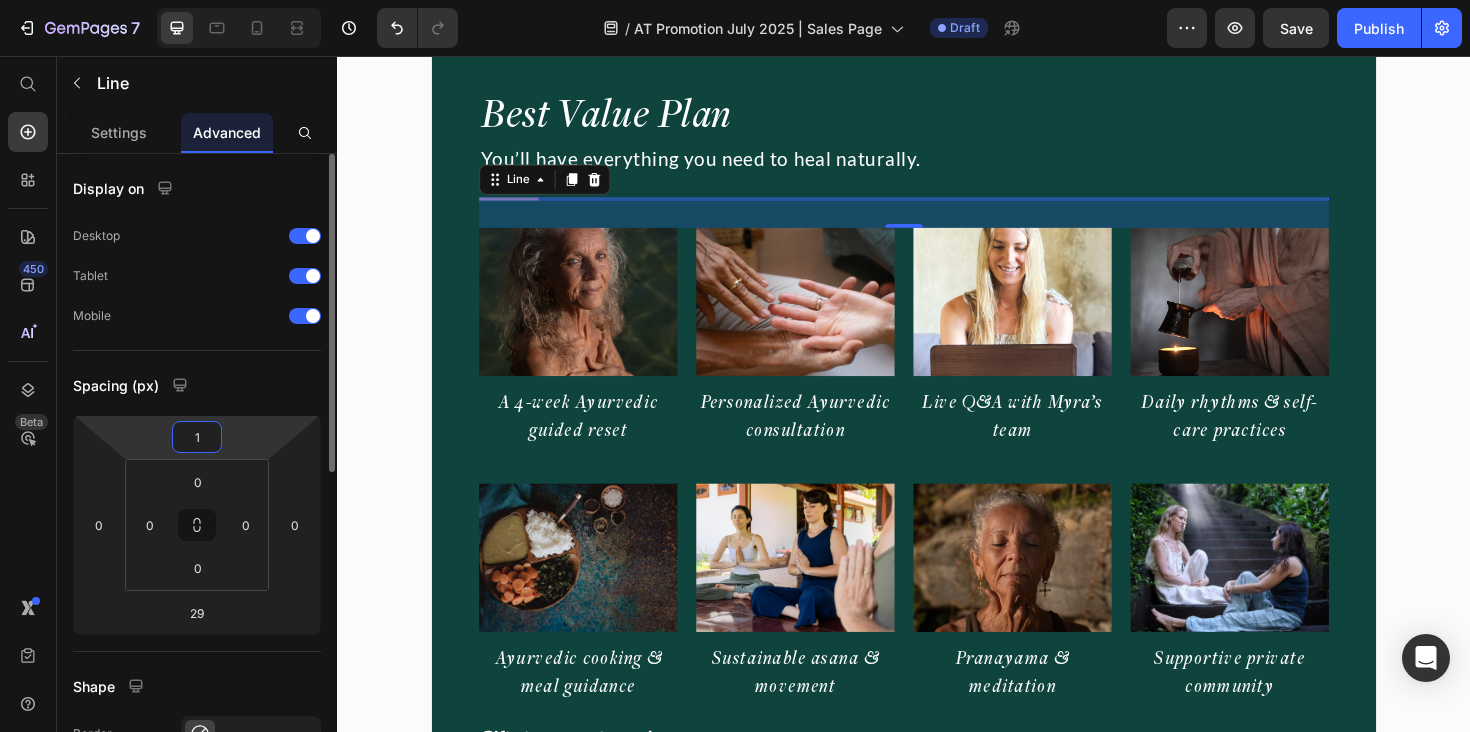 type on "15" 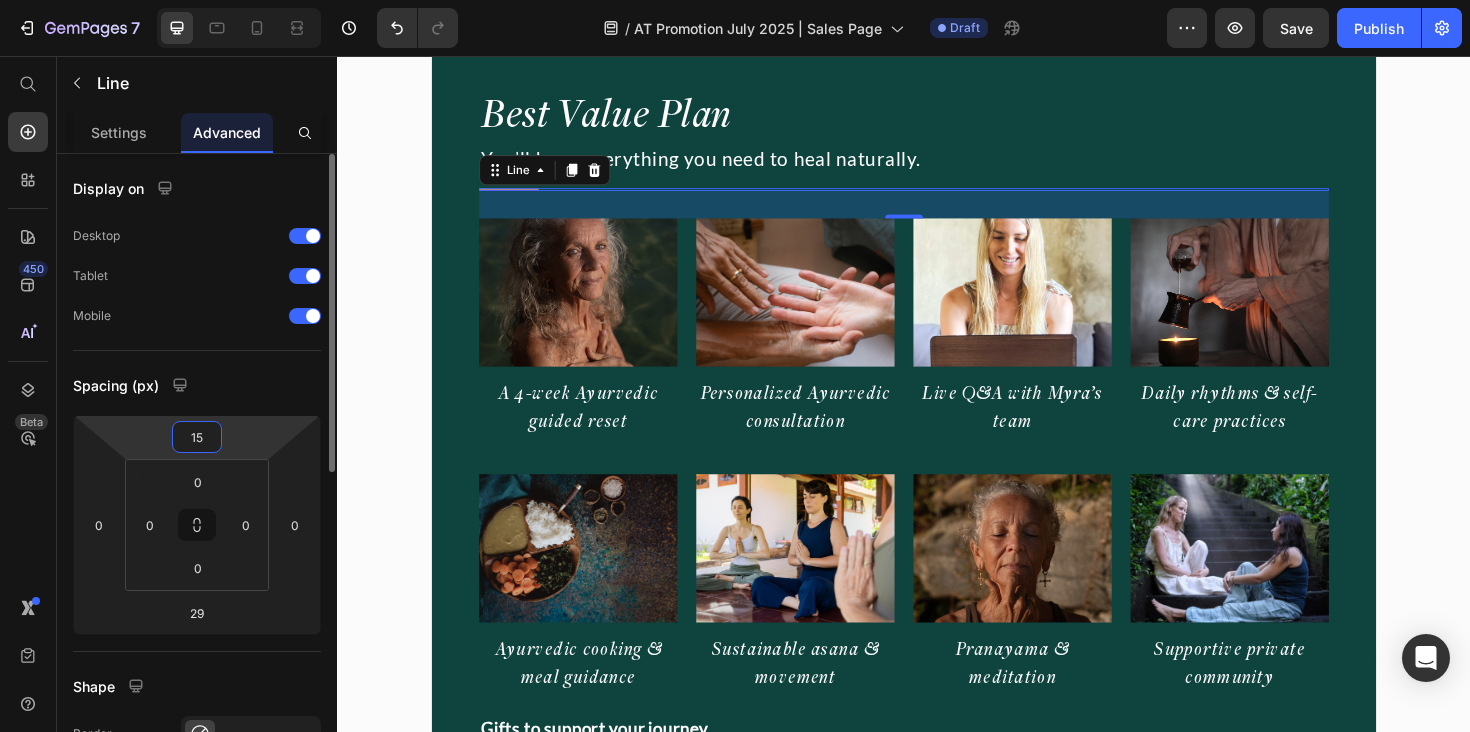 click on "Settings" 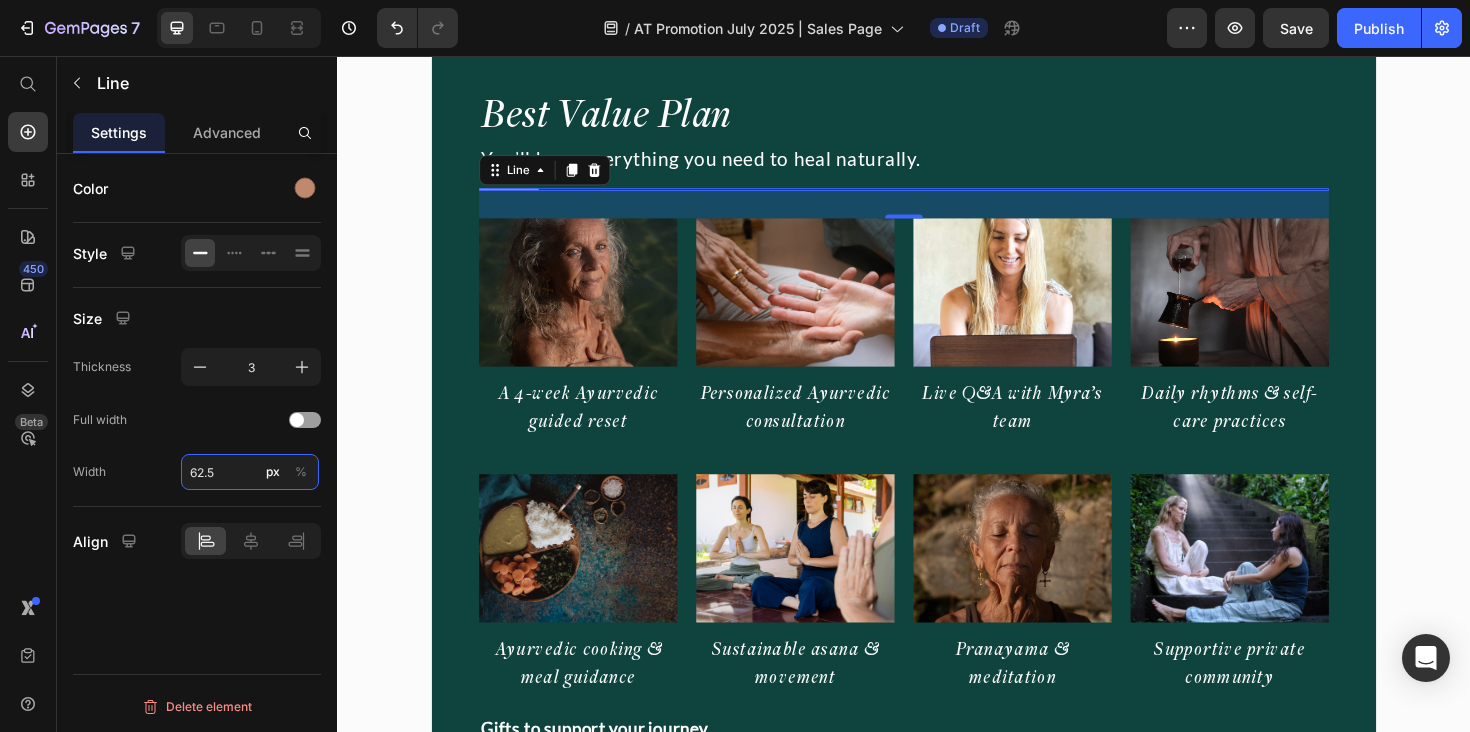 click on "62.5" at bounding box center (250, 472) 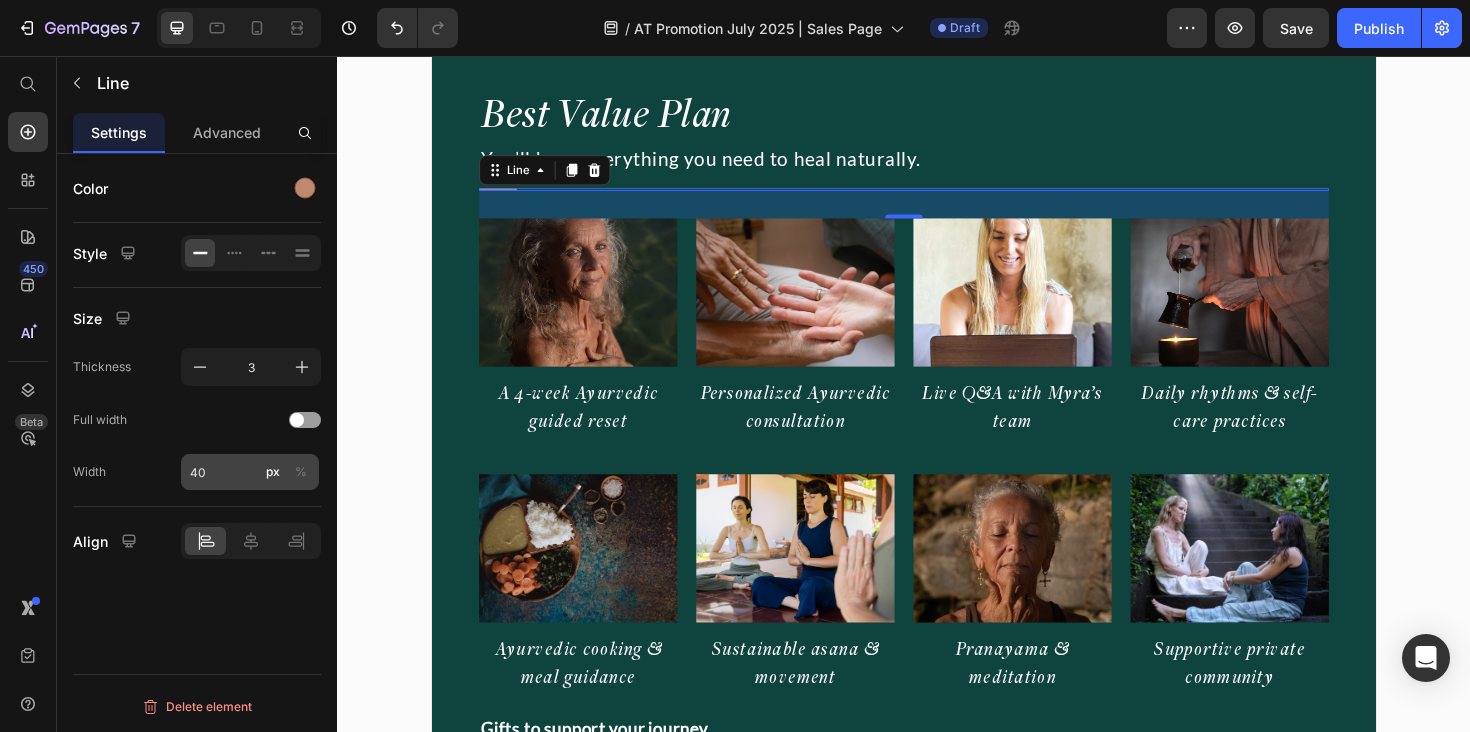 click on "%" at bounding box center [301, 472] 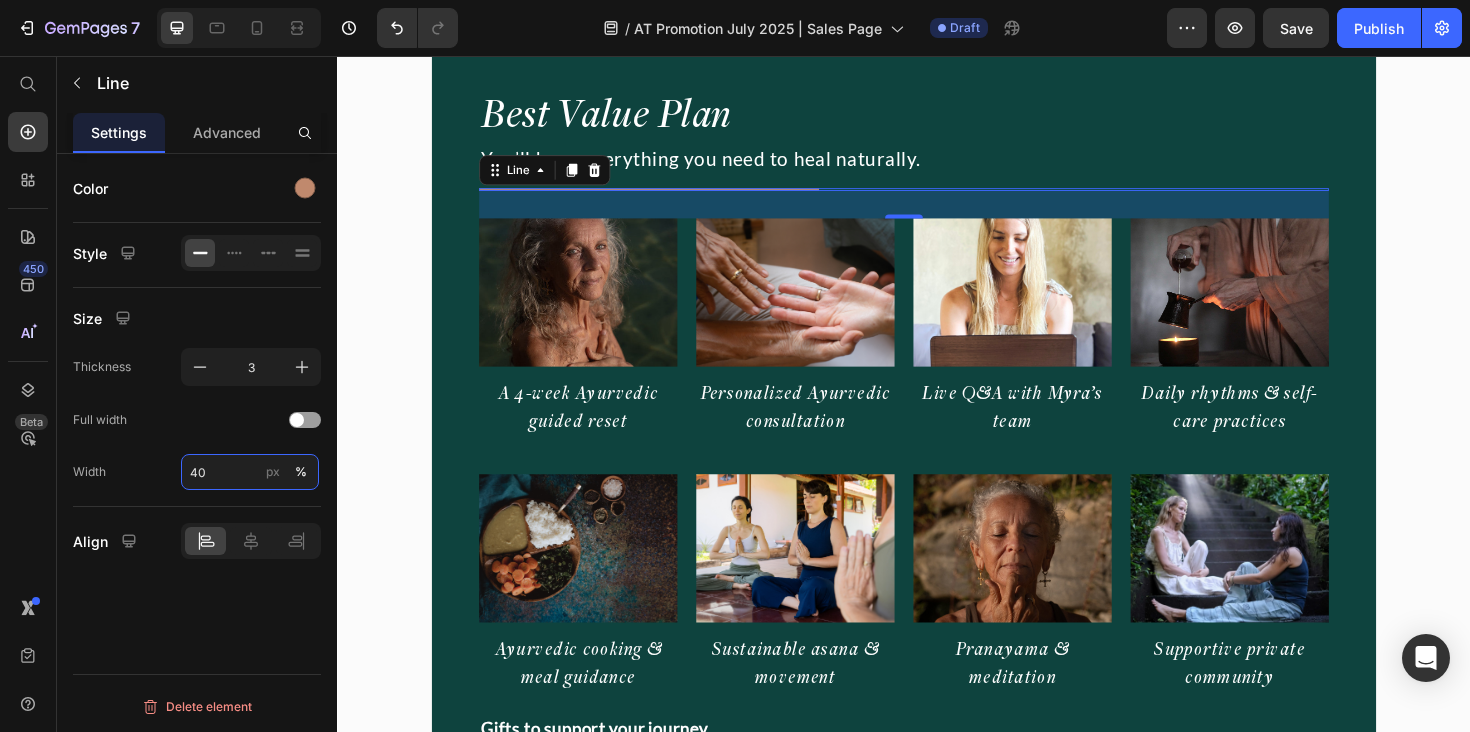 click on "40" at bounding box center [250, 472] 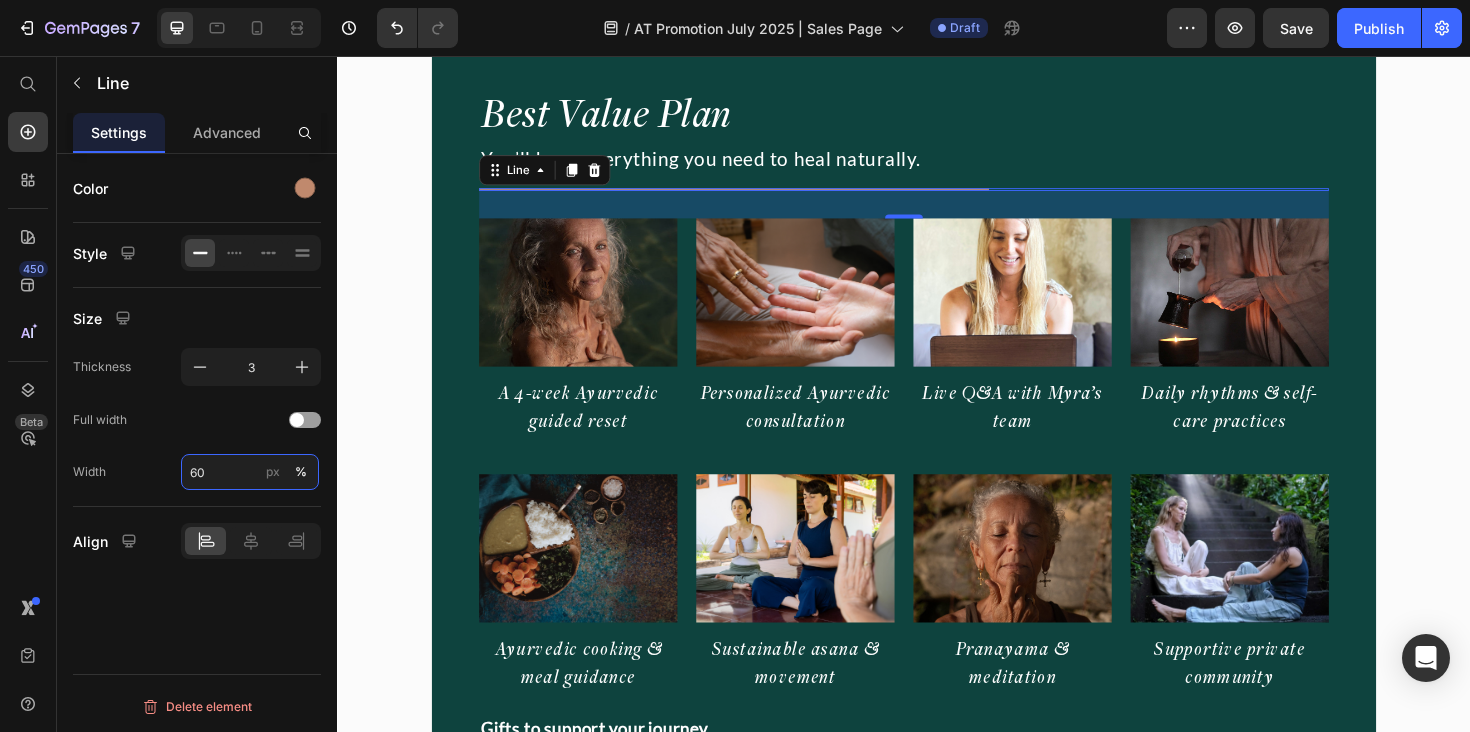 type on "6" 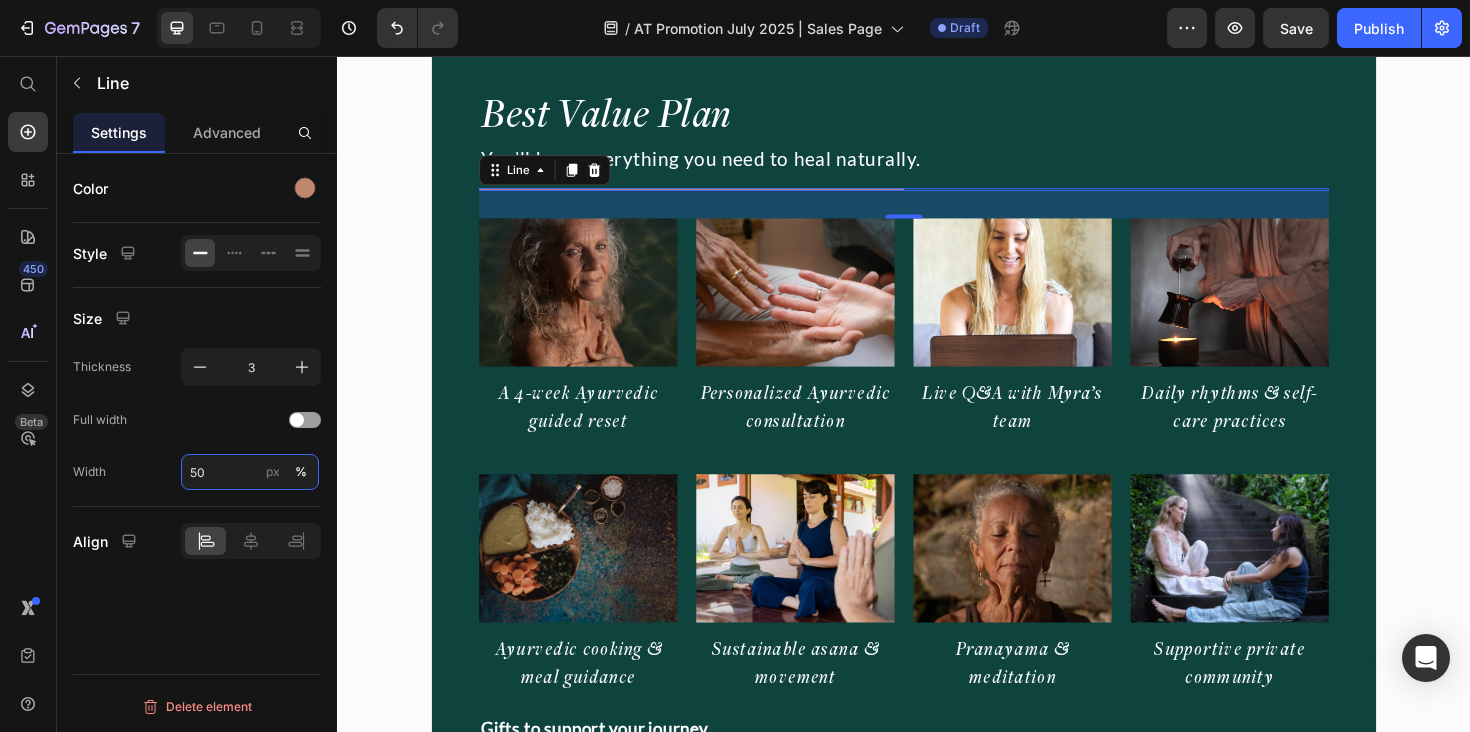 type on "5" 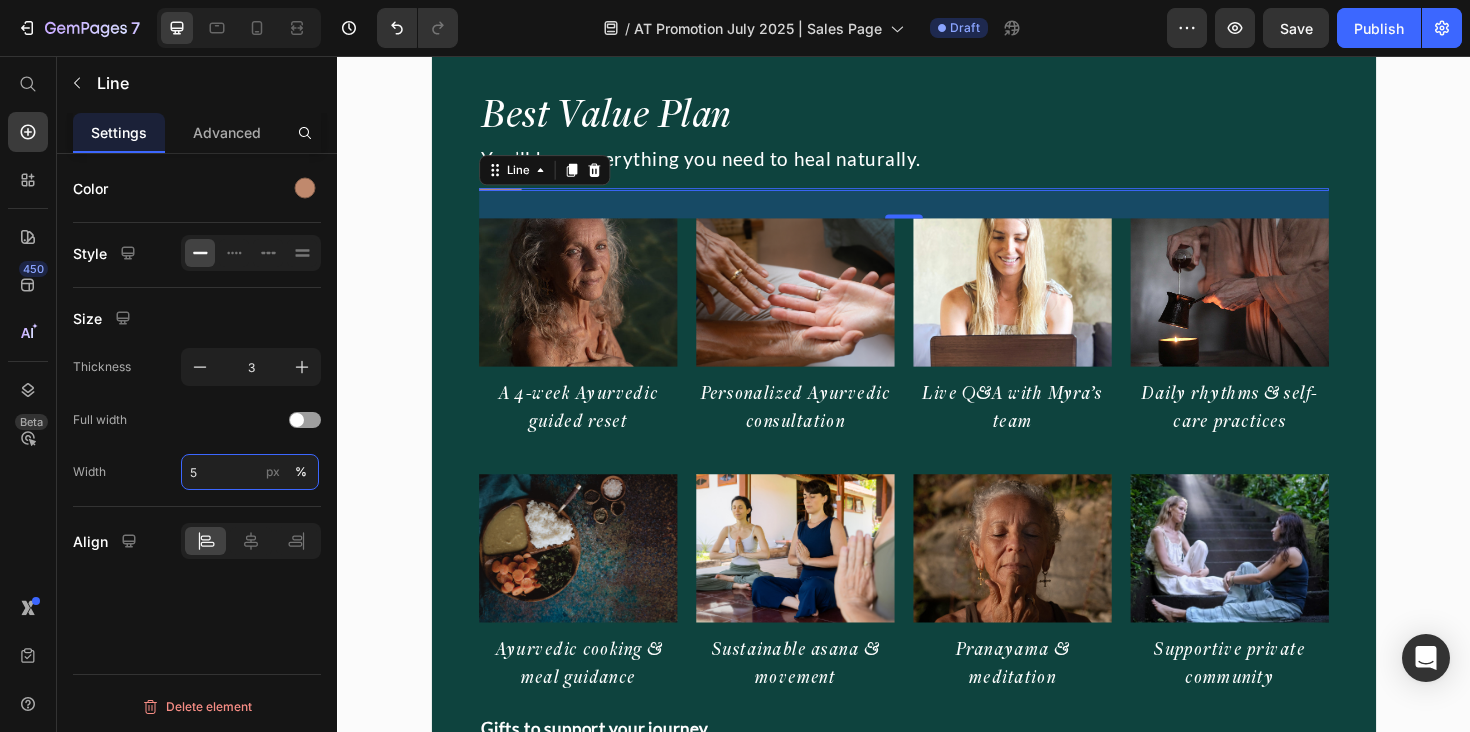type on "55" 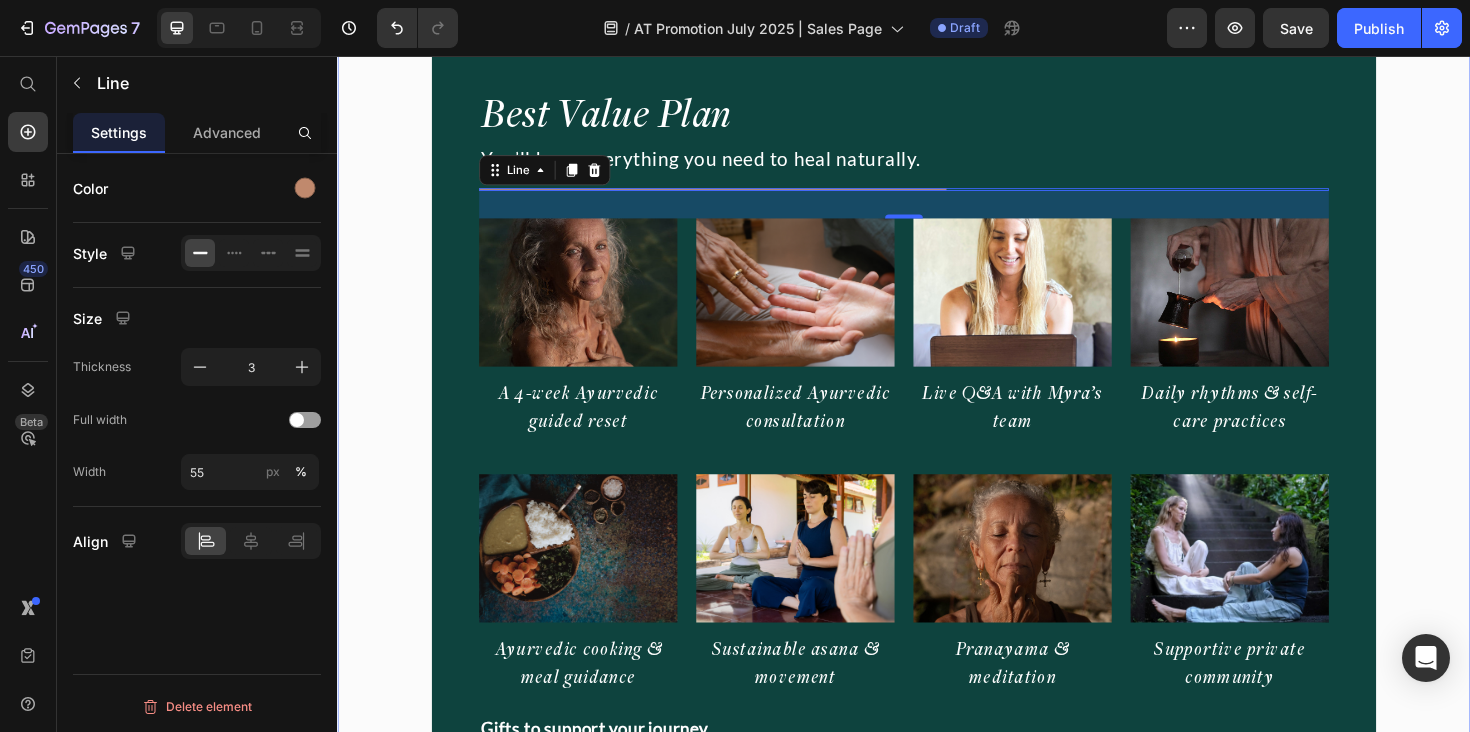 click on "Image "Even months after the program, I still feel supported." Heading "Every time I have a question, the community and team are there. It’s comforting to know I’m not alone on this journey." Text Block • DENA Text Block Row Image Agni Therapy Text Block Row                Title Line Your exclusive offer. Heading Join before July 26 to receive a $148 USD discount   to join our next cohort. Text Block
Drop element here Row Row Row Best Value Plan Heading ⁠⁠⁠⁠⁠⁠⁠ You’ll have everything you need to heal naturally. Heading                Title Line   29 Image A 4-week Ayurvedic guided reset Heading Image Personalized Ayurvedic consultation Heading Image Live Q&A with Myra’s team Heading Image Daily rhythms & self-care practices Heading Row Image Ayurvedic cooking & meal guidance Heading Image Sustainable asana & movement Heading Image Pranayama & meditation Heading Image Supportive private community Heading Row Gifts to support your journey Text Block
Row" at bounding box center (937, 1417) 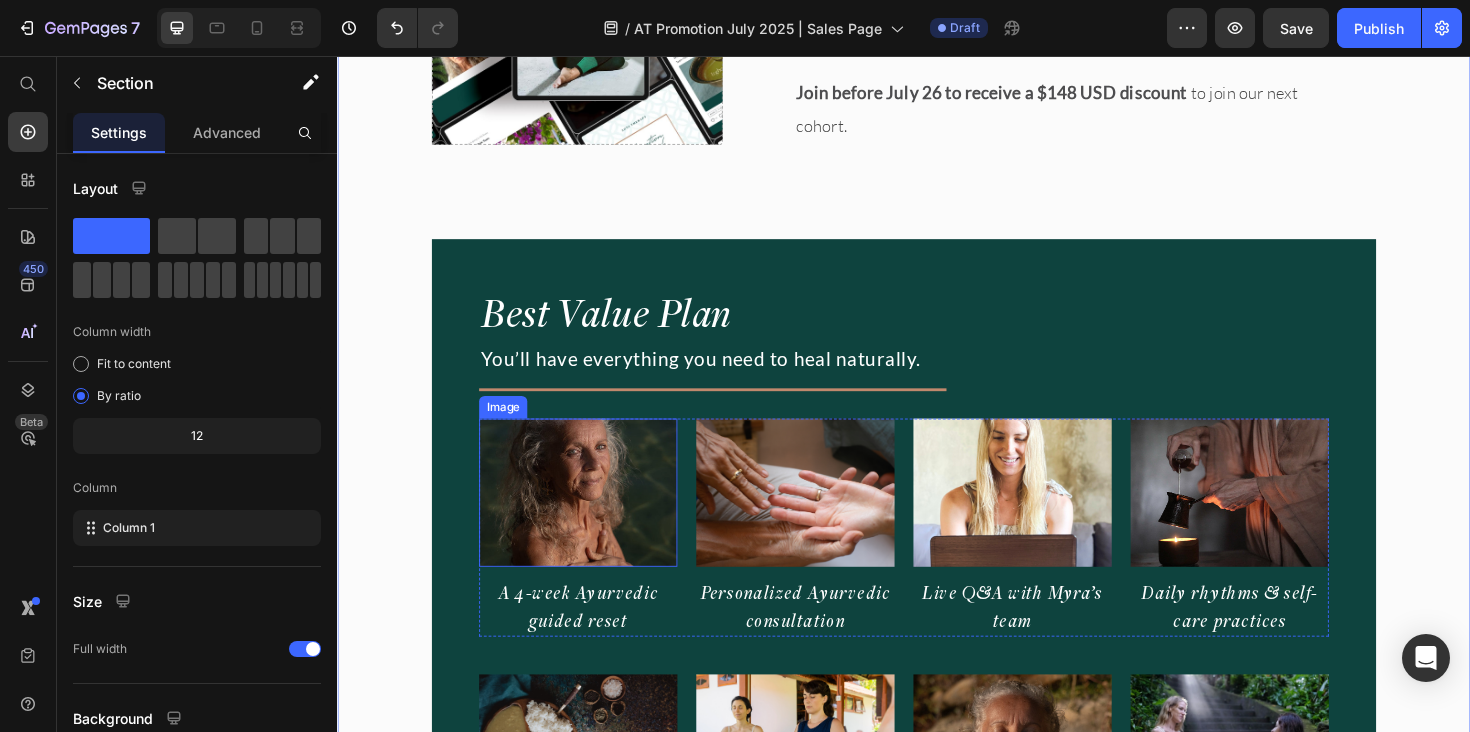 scroll, scrollTop: 17051, scrollLeft: 0, axis: vertical 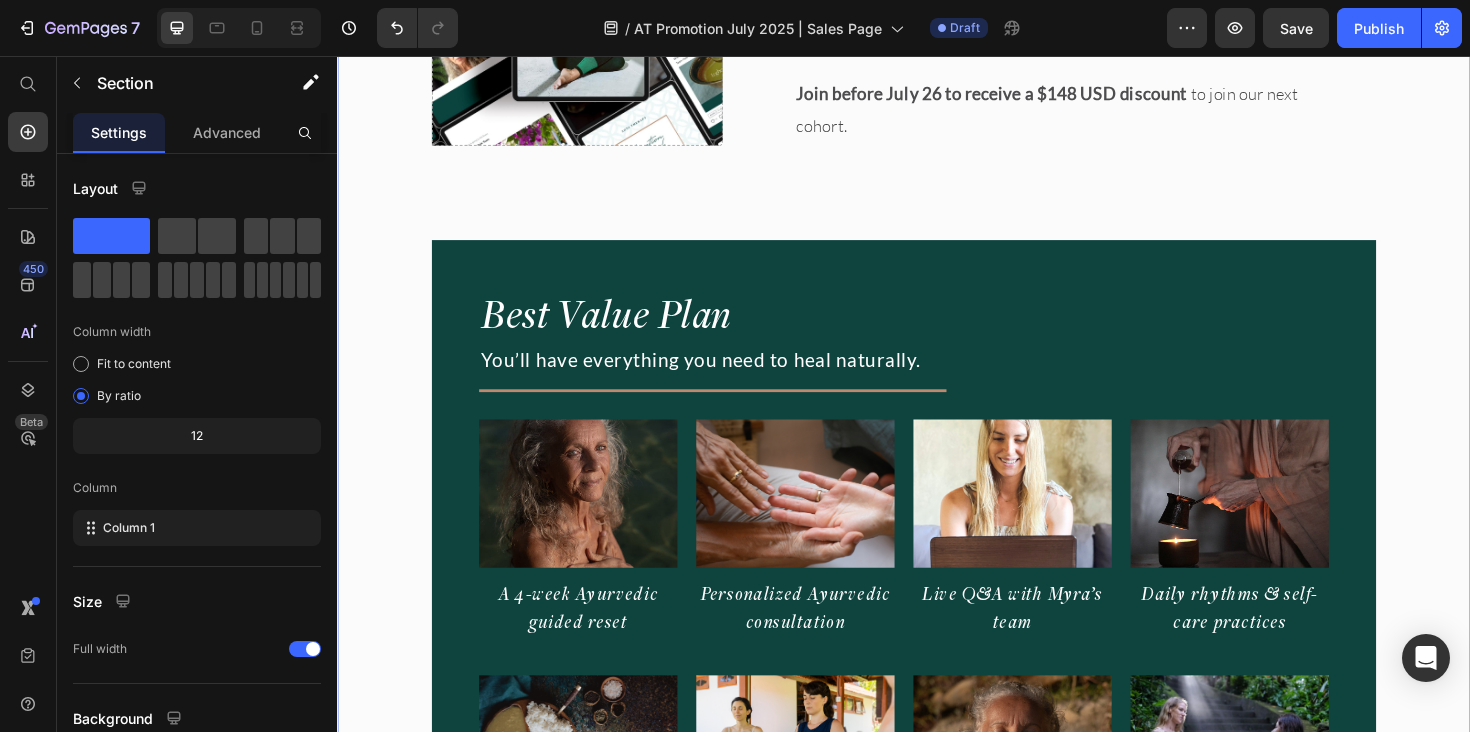 click on "Image "Even months after the program, I still feel supported." Heading "Every time I have a question, the community and team are there. It’s comforting to know I’m not alone on this journey." Text Block • DENA Text Block Row Image Agni Therapy Text Block Row                Title Line Your exclusive offer. Heading Join before July 26 to receive a $148 USD discount   to join our next cohort. Text Block
Drop element here Row Row Row Best Value Plan Heading ⁠⁠⁠⁠⁠⁠⁠ You’ll have everything you need to heal naturally. Heading                Title Line Image A 4-week Ayurvedic guided reset Heading Image Personalized Ayurvedic consultation Heading Image Live Q&A with Myra’s team Heading Image Daily rhythms & self-care practices Heading Row Image Ayurvedic cooking & meal guidance Heading Image Sustainable asana & movement Heading Image Pranayama & meditation Heading Image Supportive private community Heading Row Gifts to support your journey Text Block
Title" at bounding box center [937, 1630] 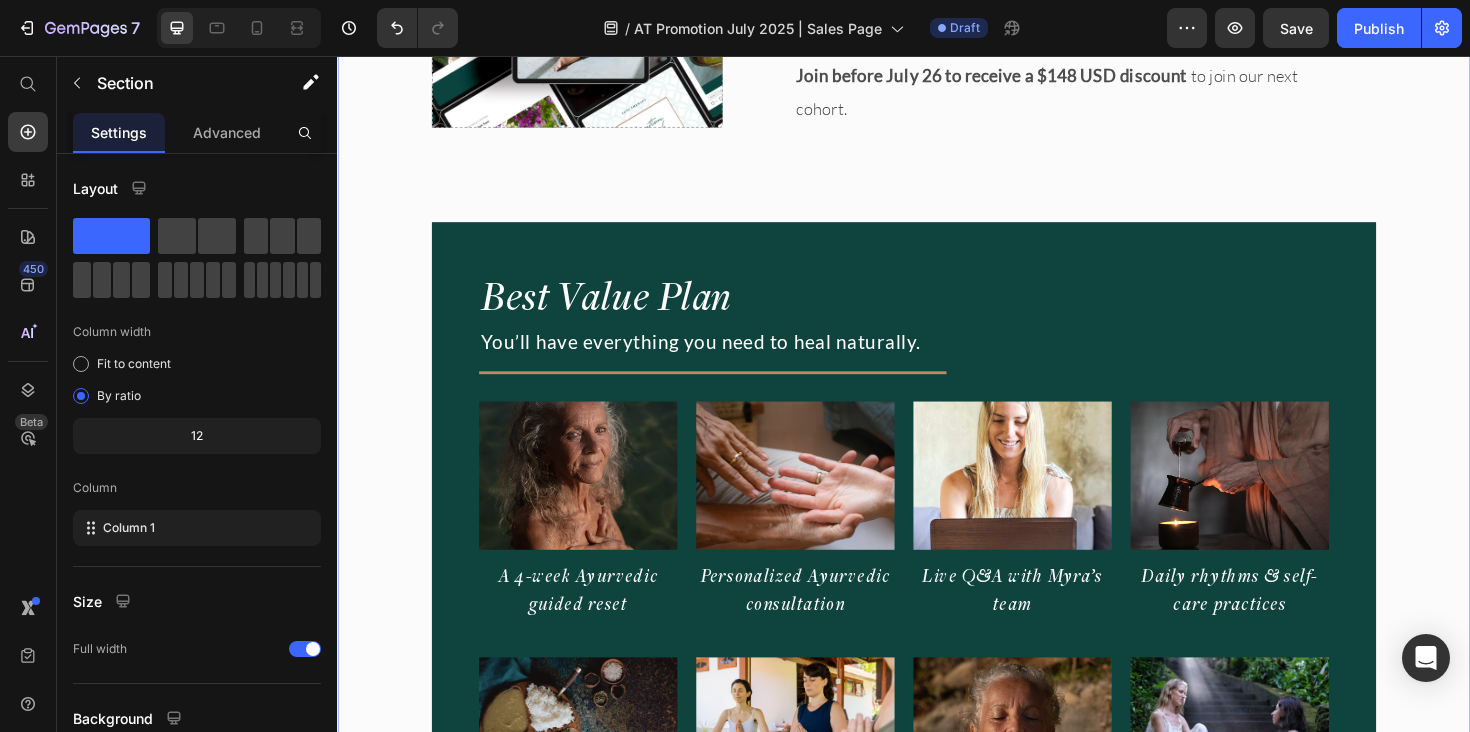 scroll, scrollTop: 17080, scrollLeft: 0, axis: vertical 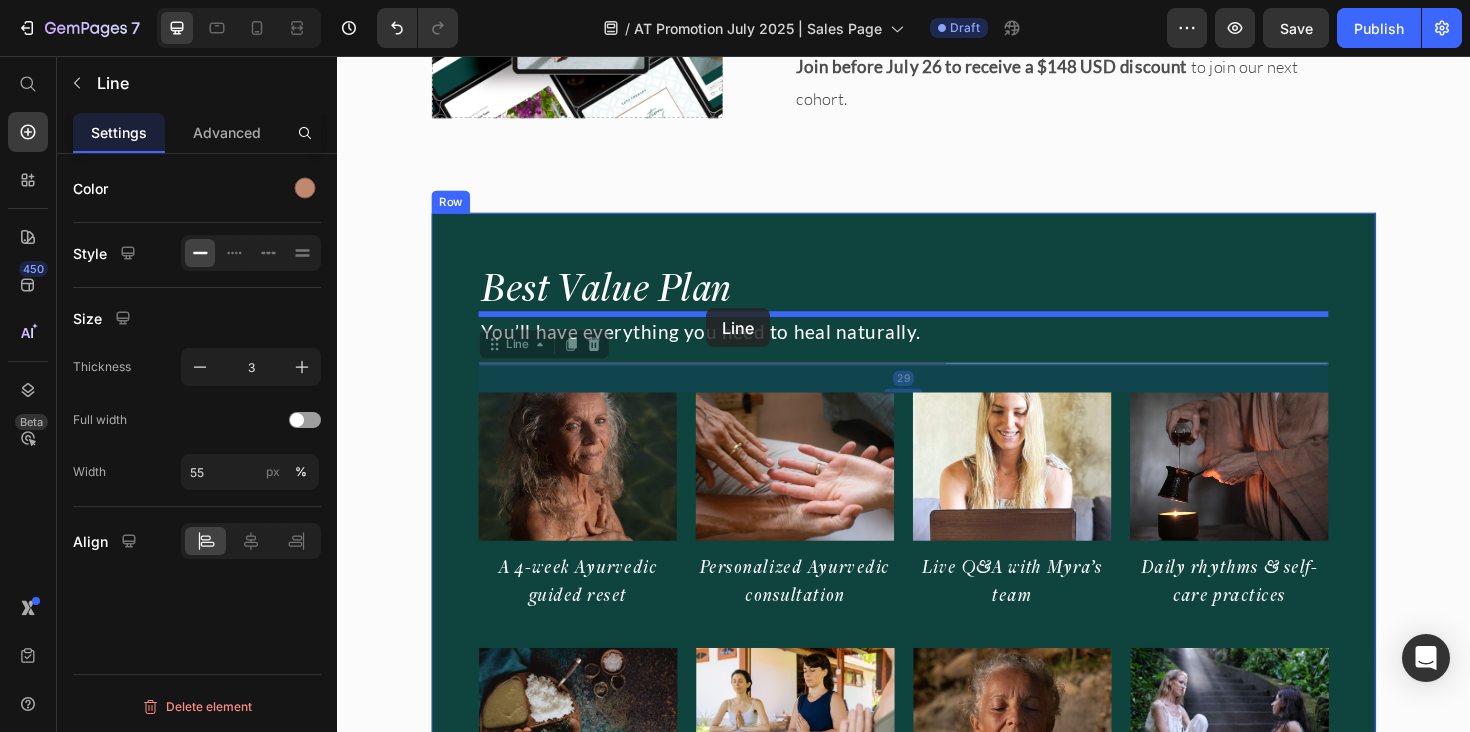 drag, startPoint x: 729, startPoint y: 380, endPoint x: 728, endPoint y: 323, distance: 57.00877 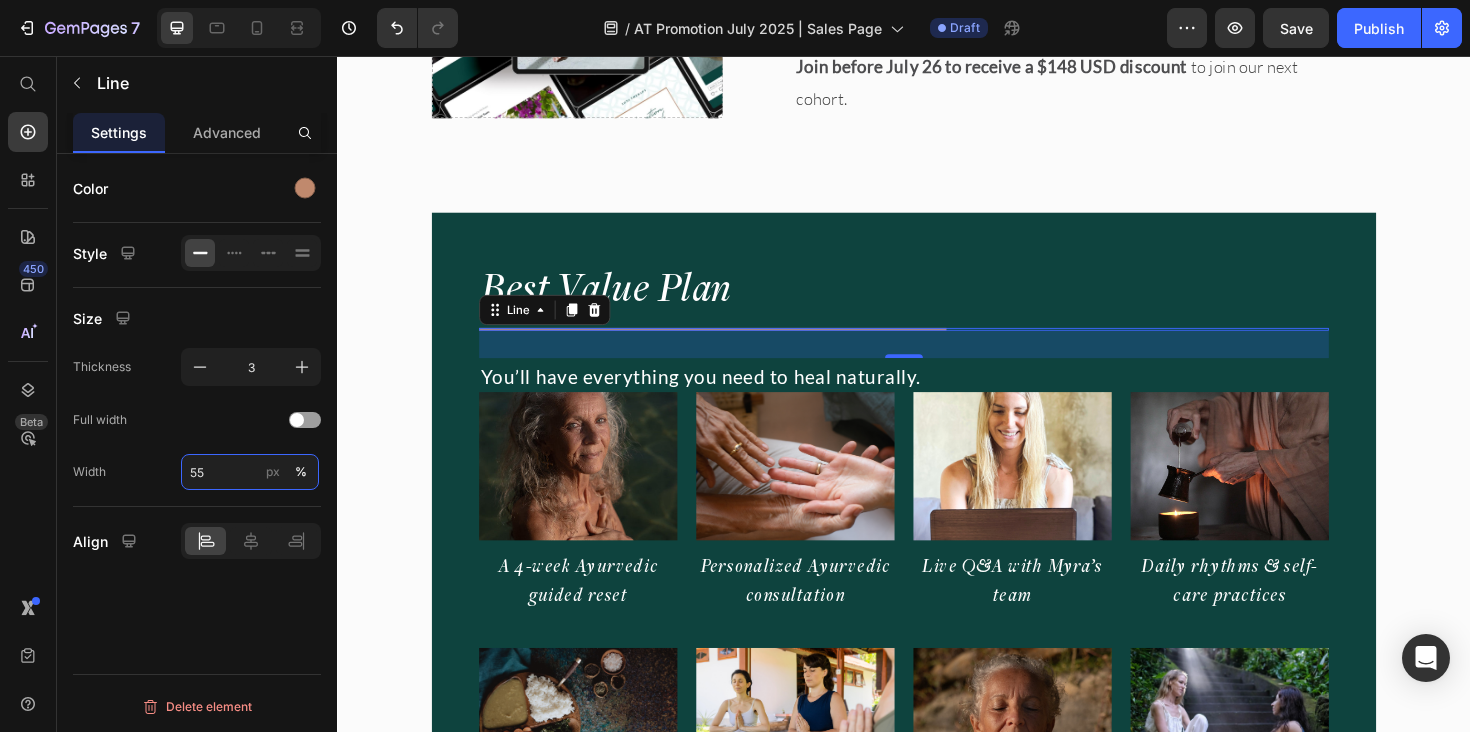 click on "55" at bounding box center [250, 472] 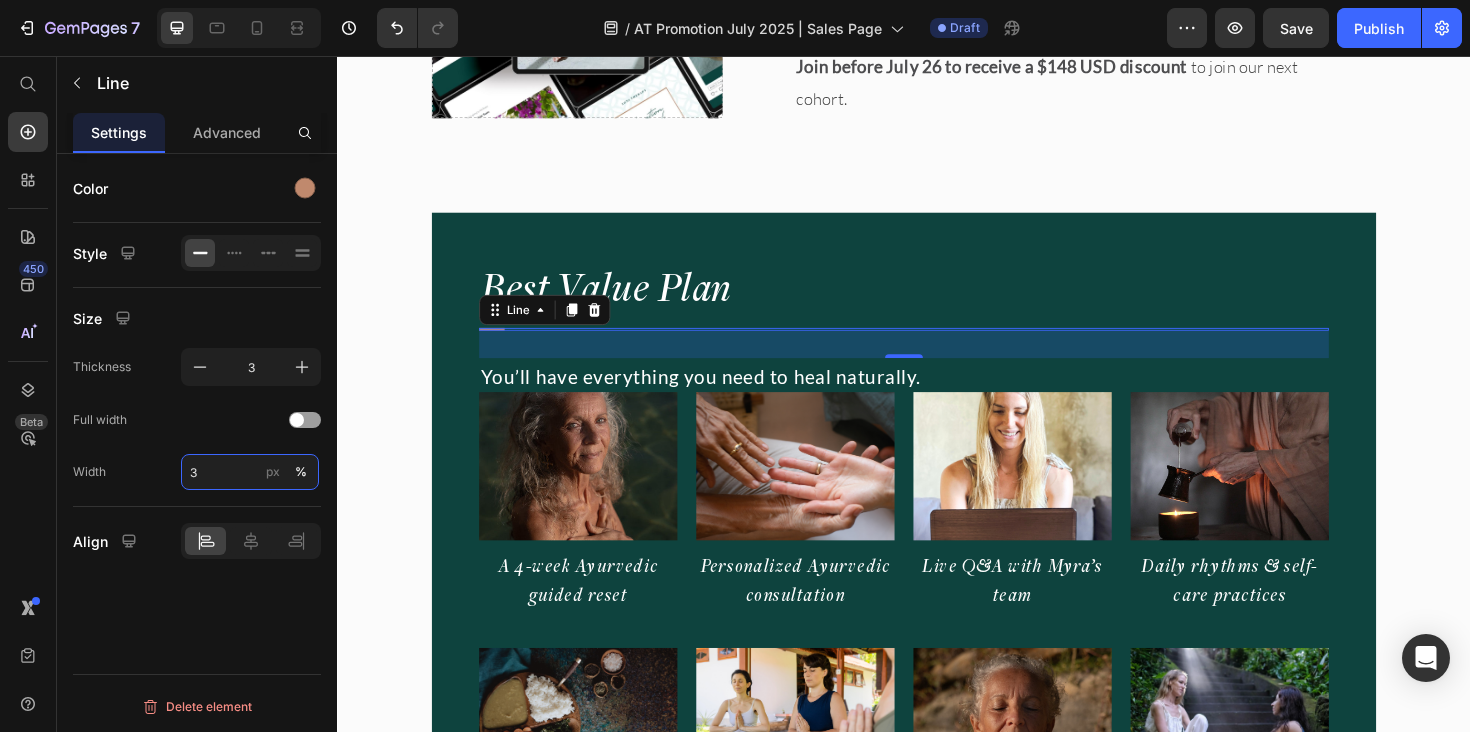 type on "30" 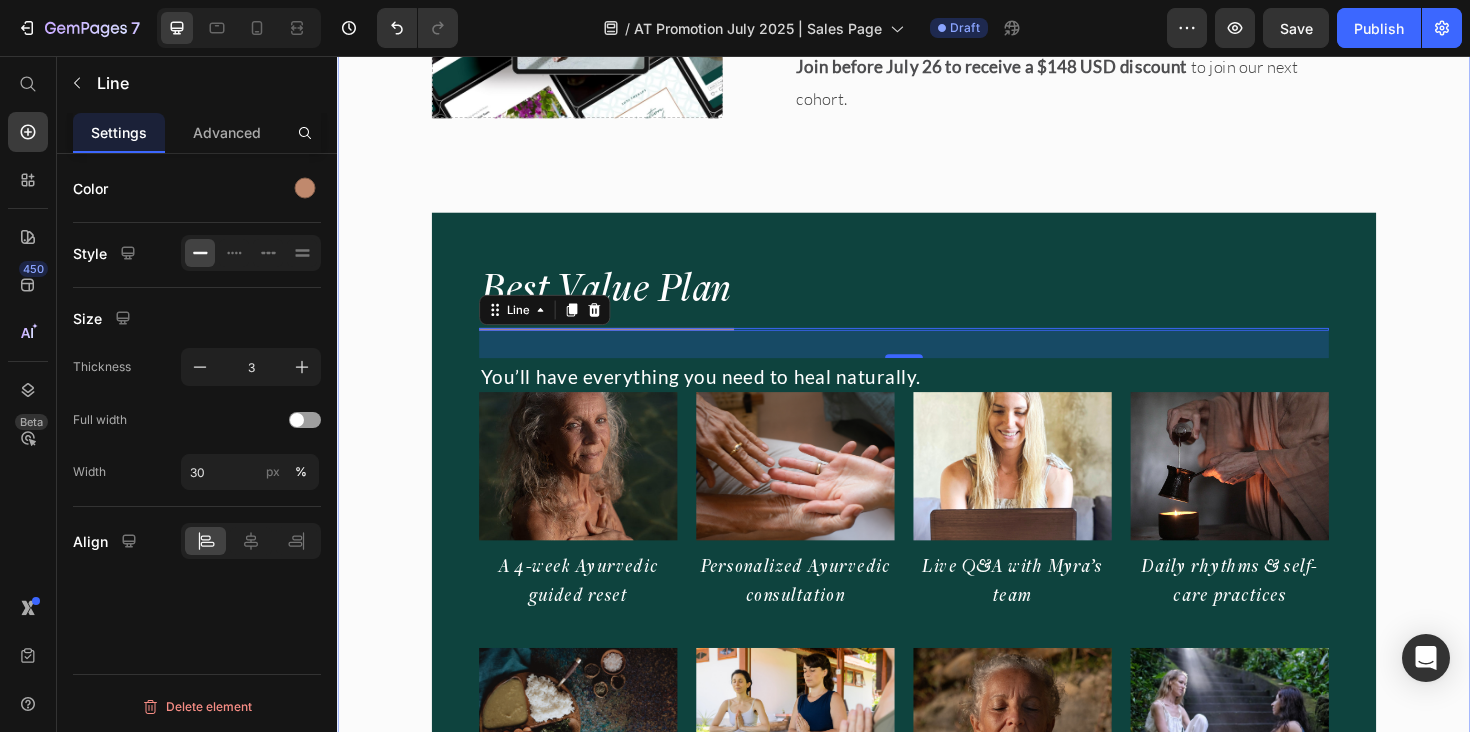 click on "Image "Even months after the program, I still feel supported." Heading "Every time I have a question, the community and team are there. It’s comforting to know I’m not alone on this journey." Text Block • DENA Text Block Row Image Agni Therapy Text Block Row                Title Line Your exclusive offer. Heading Join before July 26 to receive a $148 USD discount   to join our next cohort. Text Block
Drop element here Row Row Row Best Value Plan Heading                Title Line   29 ⁠⁠⁠⁠⁠⁠⁠ You’ll have everything you need to heal naturally. Heading Image A 4-week Ayurvedic guided reset Heading Image Personalized Ayurvedic consultation Heading Image Live Q&A with Myra’s team Heading Image Daily rhythms & self-care practices Heading Row Image Ayurvedic cooking & meal guidance Heading Image Sustainable asana & movement Heading Image Pranayama & meditation Heading Image Supportive private community Heading Row Gifts to support your journey Text Block
Row" at bounding box center [937, 1601] 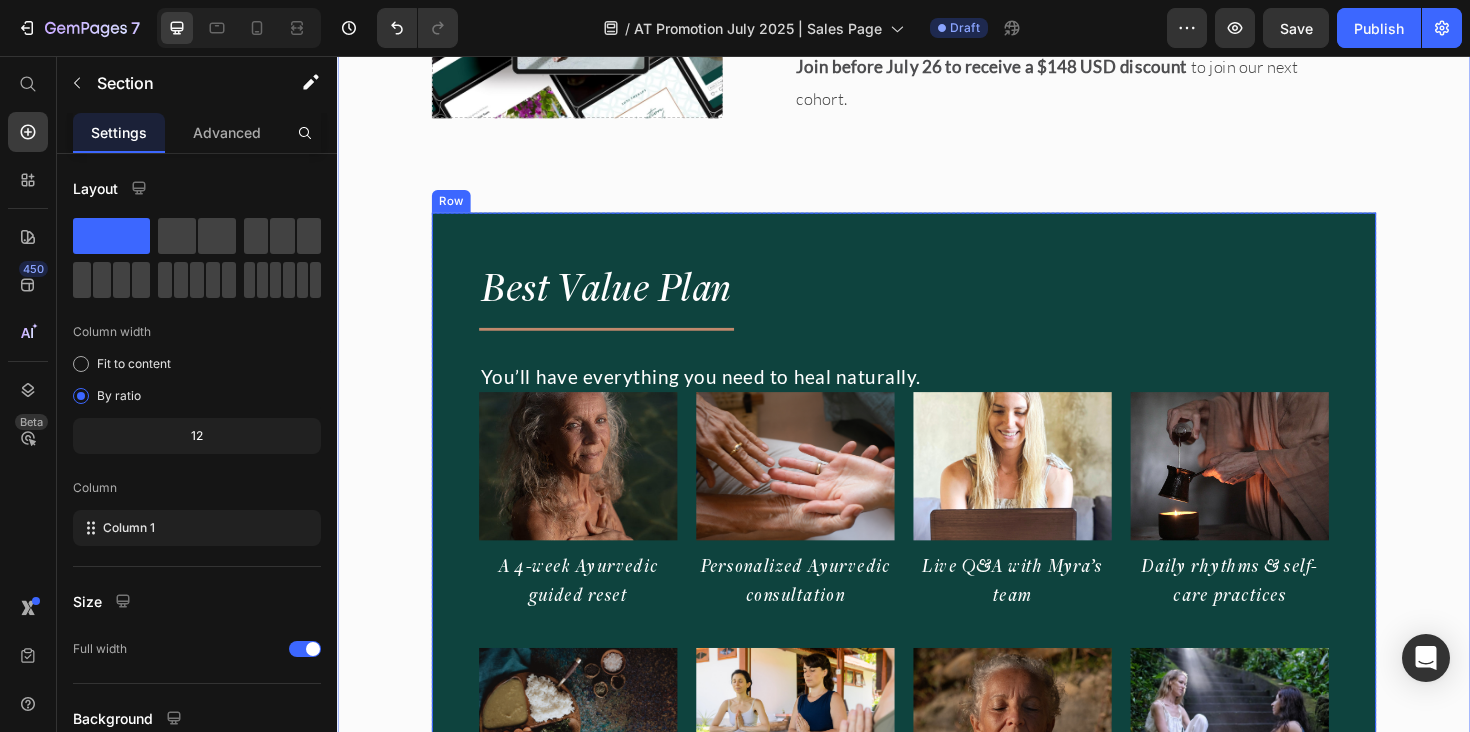 click on "Best Value Plan Heading                Title Line ⁠⁠⁠⁠⁠⁠⁠ You’ll have everything you need to heal naturally. Heading Image A 4-week Ayurvedic guided reset Heading Image Personalized Ayurvedic consultation Heading Image Live Q&A with Myra’s team Heading Image Daily rhythms & self-care practices Heading Row Image Ayurvedic cooking & meal guidance Heading Image Sustainable asana & movement Heading Image Pranayama & meditation Heading Image Supportive private community Heading Row Gifts to support your journey Text Block
Dine with Myra
Out and About Guide
Ayurvedic Home Remedies Item List Lifetime Access to program, support and community  (exclusive gift) Text Block
One-time payment  - no future charges
The most committed way to begin
Best value deal  for your long-term health Item List                Title Line
Want a full breakdown of what’s included? (see further up for details)" at bounding box center [937, 876] 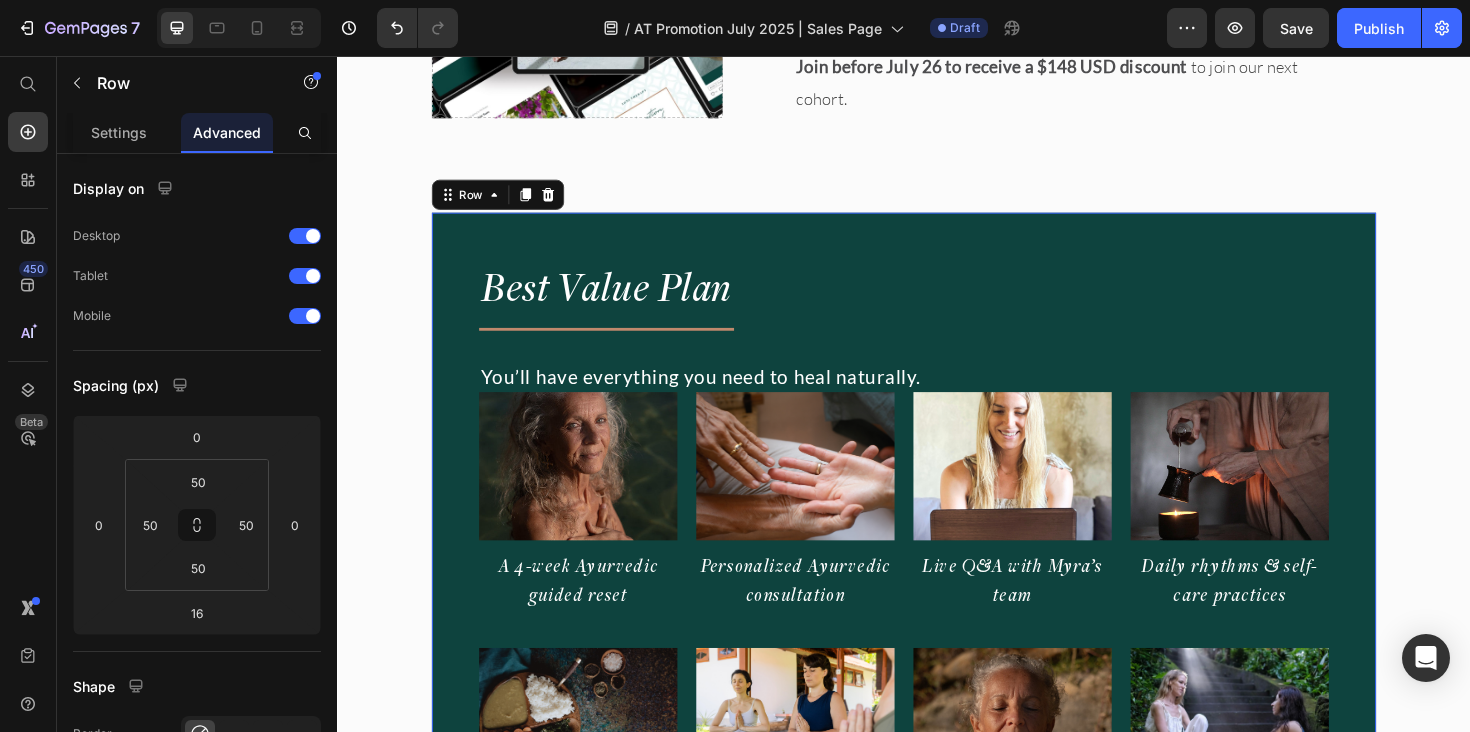 click on "Best Value Plan Heading                Title Line ⁠⁠⁠⁠⁠⁠⁠ You’ll have everything you need to heal naturally. Heading Image A 4-week Ayurvedic guided reset Heading Image Personalized Ayurvedic consultation Heading Image Live Q&A with Myra’s team Heading Image Daily rhythms & self-care practices Heading Row Image Ayurvedic cooking & meal guidance Heading Image Sustainable asana & movement Heading Image Pranayama & meditation Heading Image Supportive private community Heading Row Gifts to support your journey Text Block
Dine with Myra
Out and About Guide
Ayurvedic Home Remedies Item List Lifetime Access to program, support and community  (exclusive gift) Text Block
One-time payment  - no future charges
The most committed way to begin
Best value deal  for your long-term health Item List                Title Line
Want a full breakdown of what’s included? (see further up for details)" at bounding box center (937, 876) 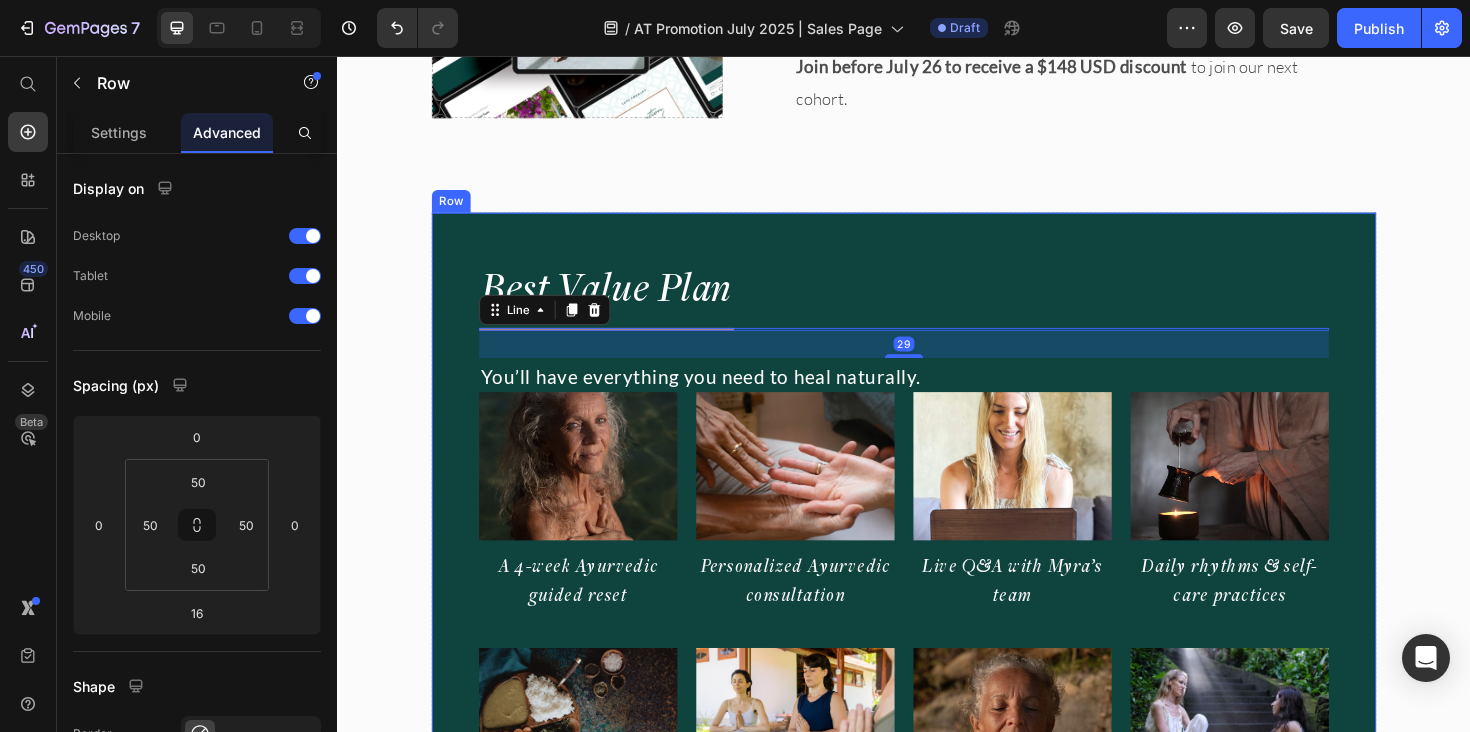 click on "Best Value Plan Heading                Title Line   29 ⁠⁠⁠⁠⁠⁠⁠ You’ll have everything you need to heal naturally. Heading Image A 4-week Ayurvedic guided reset Heading Image Personalized Ayurvedic consultation Heading Image Live Q&A with Myra’s team Heading Image Daily rhythms & self-care practices Heading Row Image Ayurvedic cooking & meal guidance Heading Image Sustainable asana & movement Heading Image Pranayama & meditation Heading Image Supportive private community Heading Row Gifts to support your journey Text Block
Dine with Myra
Out and About Guide
Ayurvedic Home Remedies Item List Lifetime Access to program, support and community  (exclusive gift) Text Block
One-time payment  - no future charges
The most committed way to begin
Best value deal  for your long-term health Item List                Title Line
Want a full breakdown of what’s included? Item List Text Block" at bounding box center [937, 876] 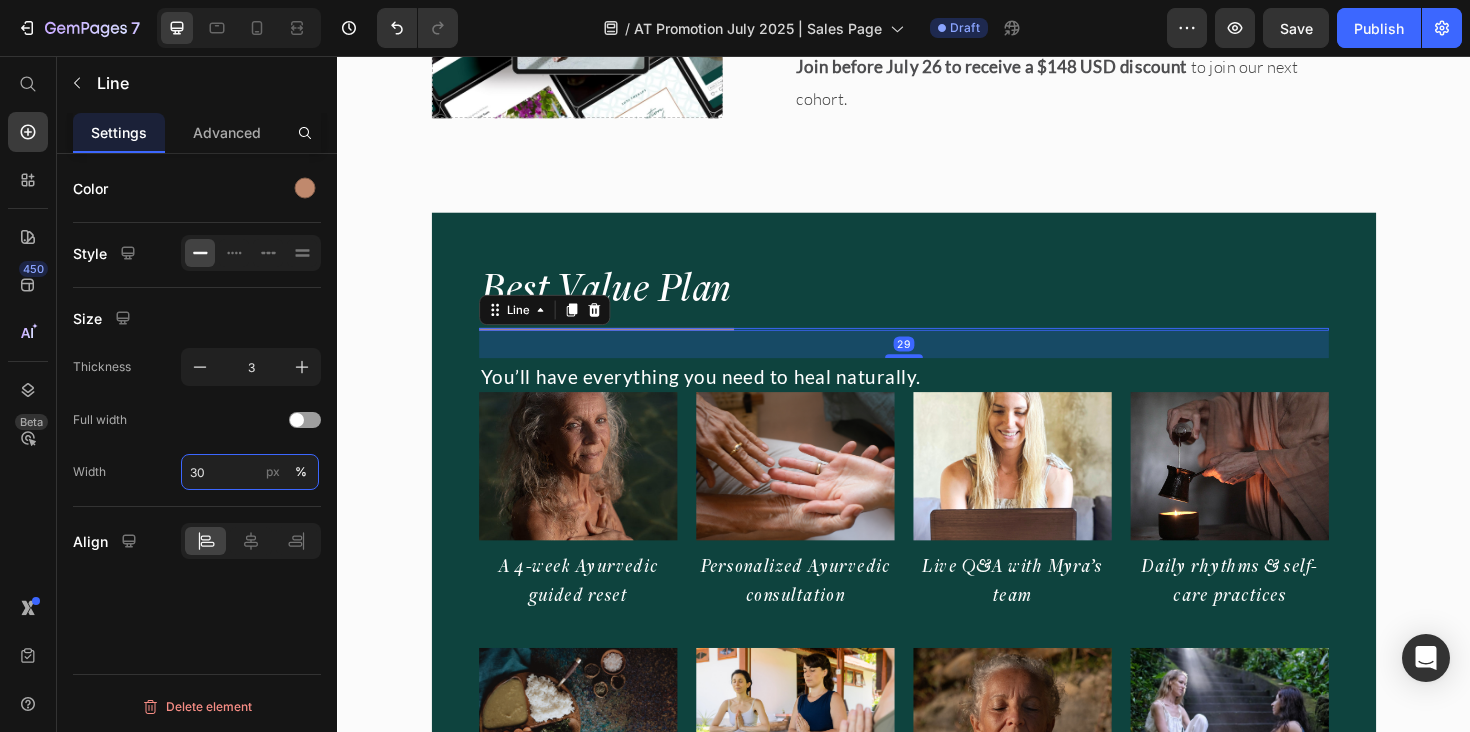 click on "30" at bounding box center (250, 472) 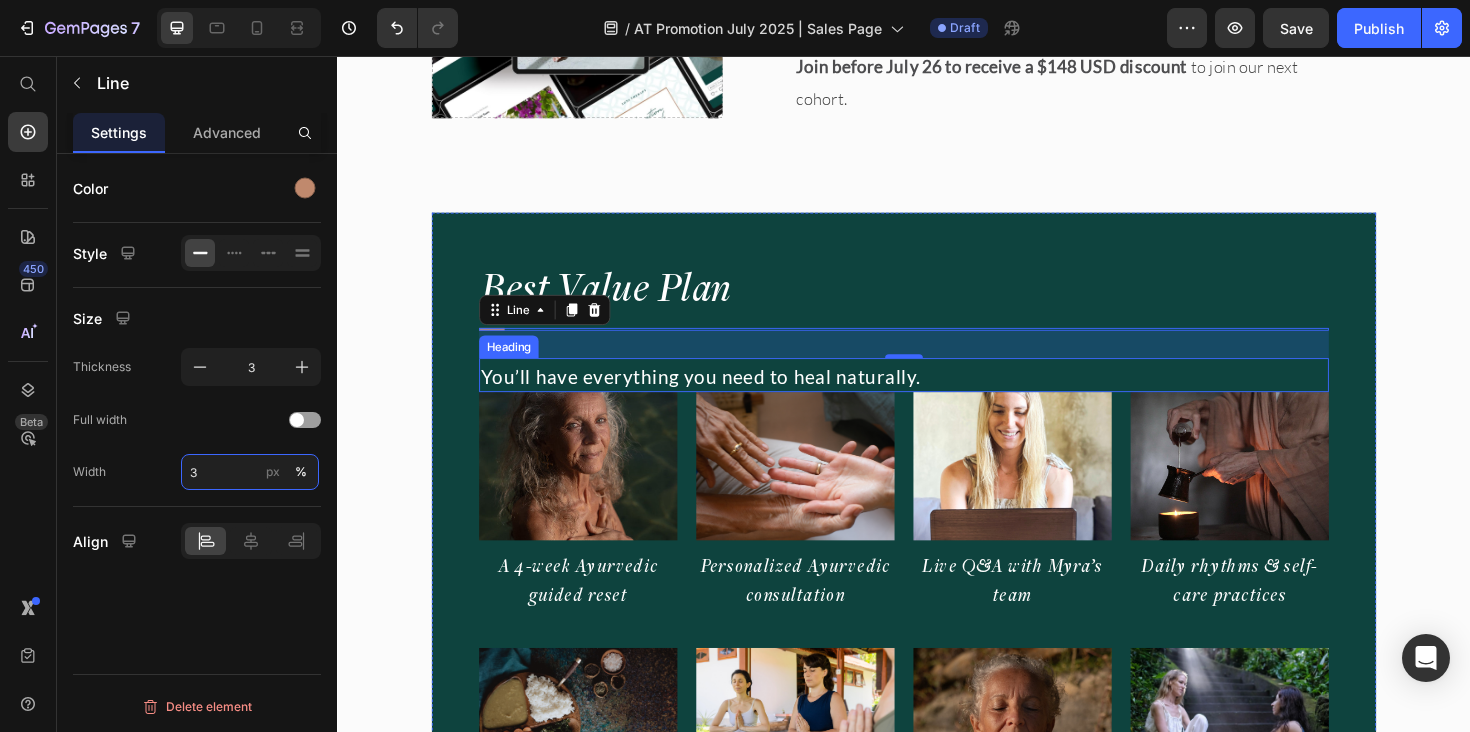 type on "33" 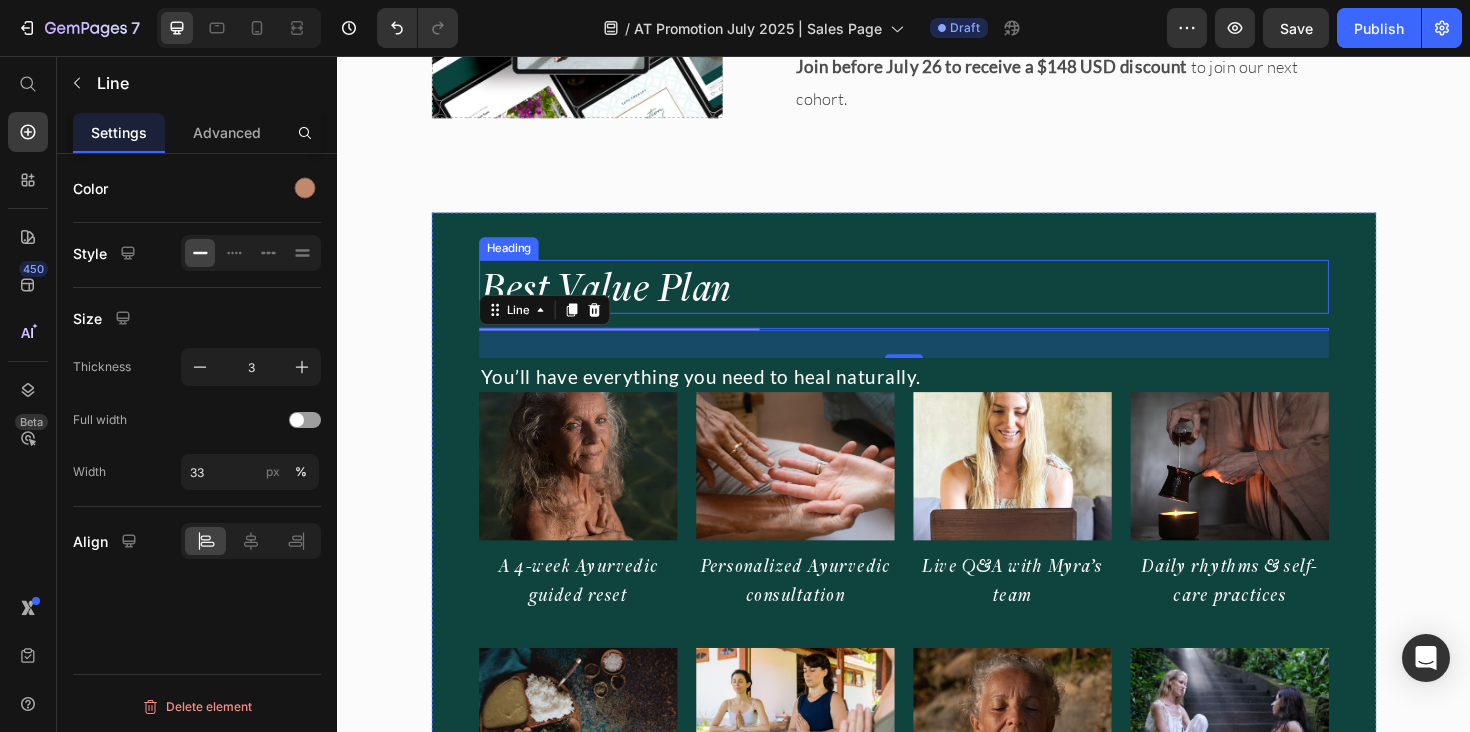 click on "Best Value Plan" at bounding box center [937, 300] 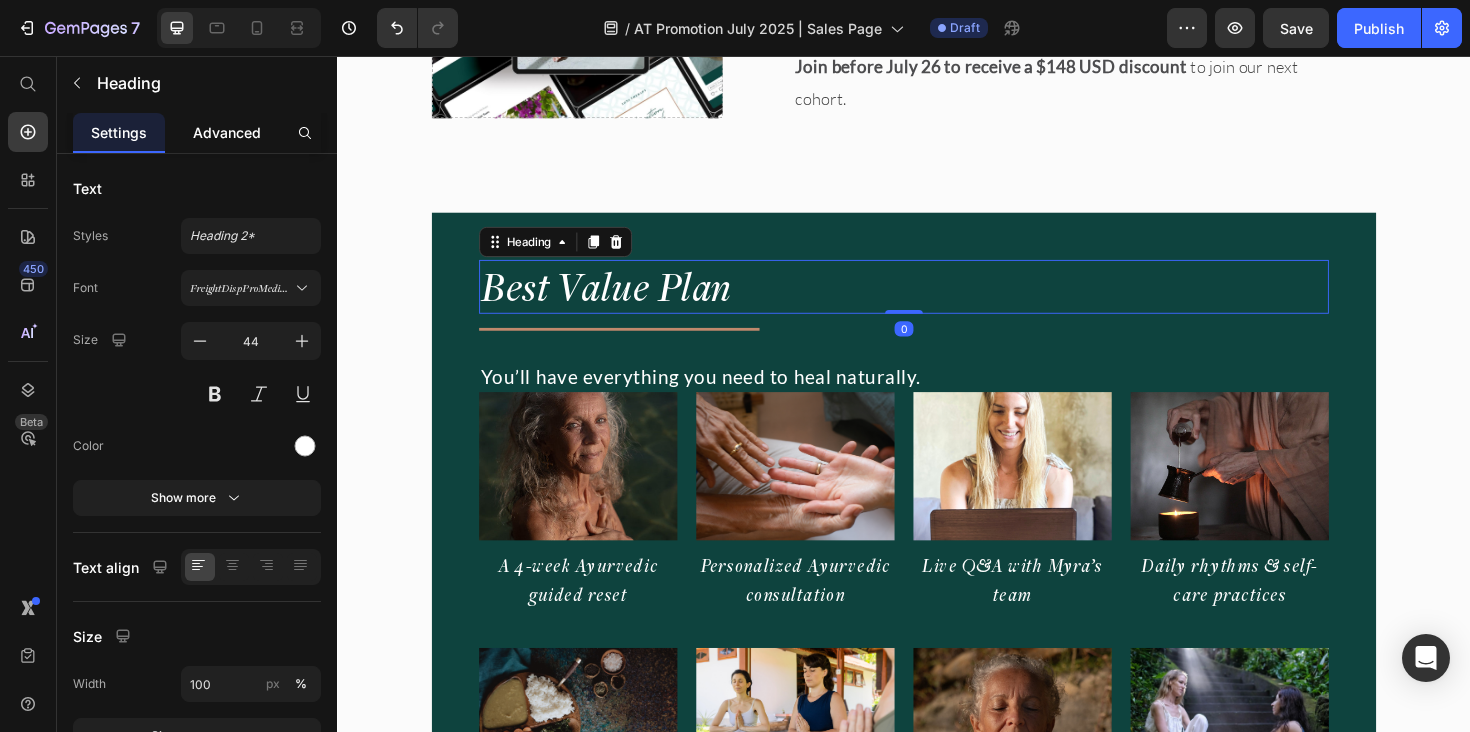 click on "Advanced" at bounding box center (227, 132) 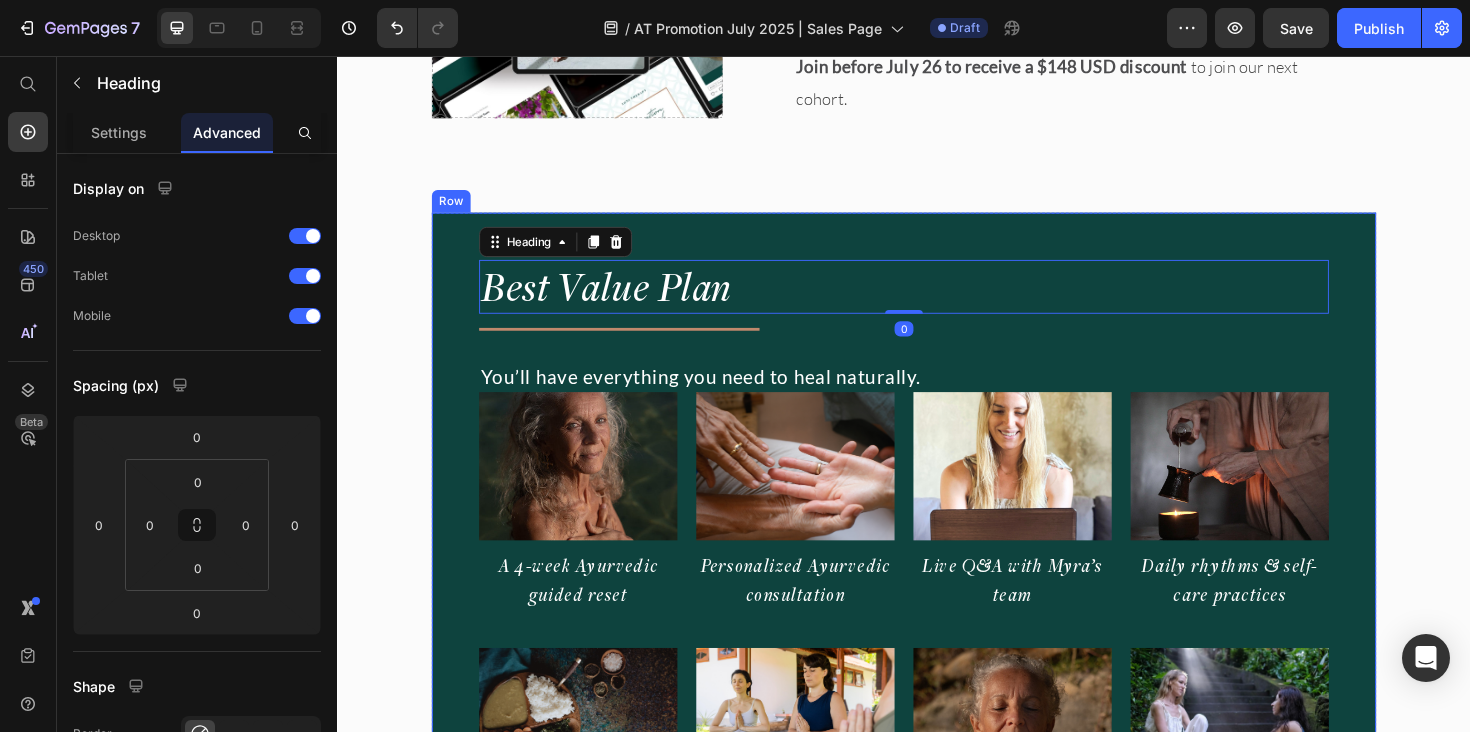 click on "Best Value Plan Heading   0                Title Line ⁠⁠⁠⁠⁠⁠⁠ You’ll have everything you need to heal naturally. Heading Image A 4-week Ayurvedic guided reset Heading Image Personalized Ayurvedic consultation Heading Image Live Q&A with Myra’s team Heading Image Daily rhythms & self-care practices Heading Row Image Ayurvedic cooking & meal guidance Heading Image Sustainable asana & movement Heading Image Pranayama & meditation Heading Image Supportive private community Heading Row Gifts to support your journey Text Block
Dine with Myra
Out and About Guide
Ayurvedic Home Remedies Item List Lifetime Access to program, support and community  (exclusive gift) Text Block
One-time payment  - no future charges
The most committed way to begin
Best value deal  for your long-term health Item List                Title Line
Want a full breakdown of what’s included? Item List Text Block" at bounding box center [937, 876] 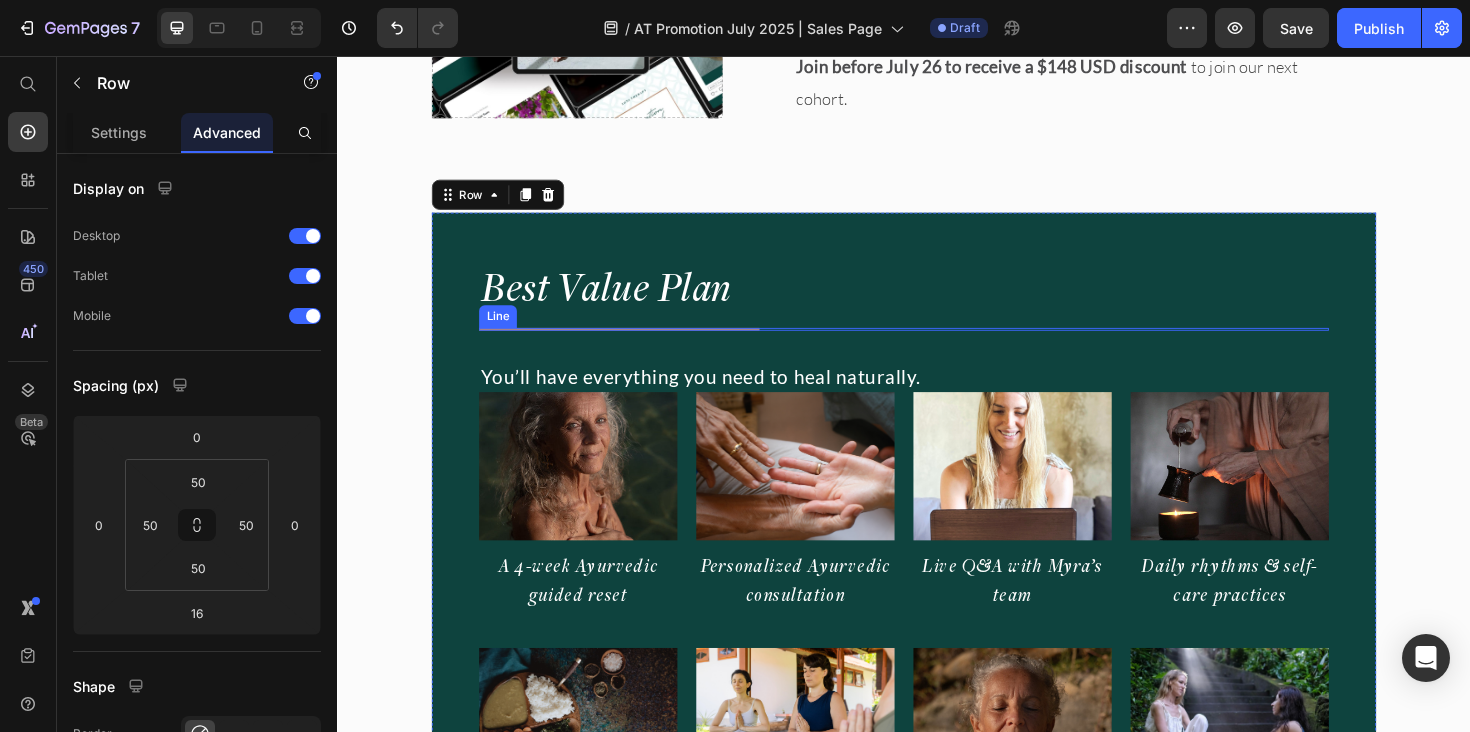 click at bounding box center [635, 345] 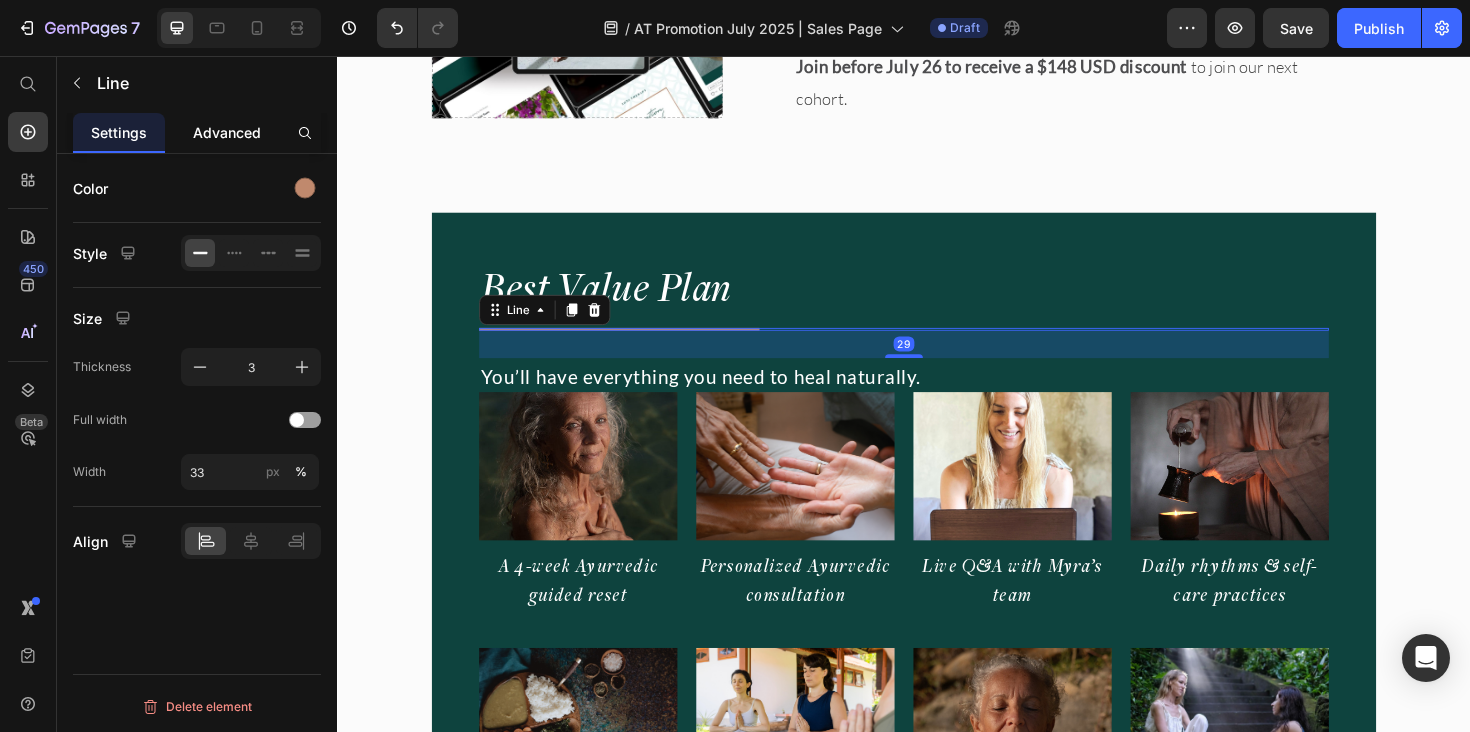 click on "Advanced" at bounding box center (227, 132) 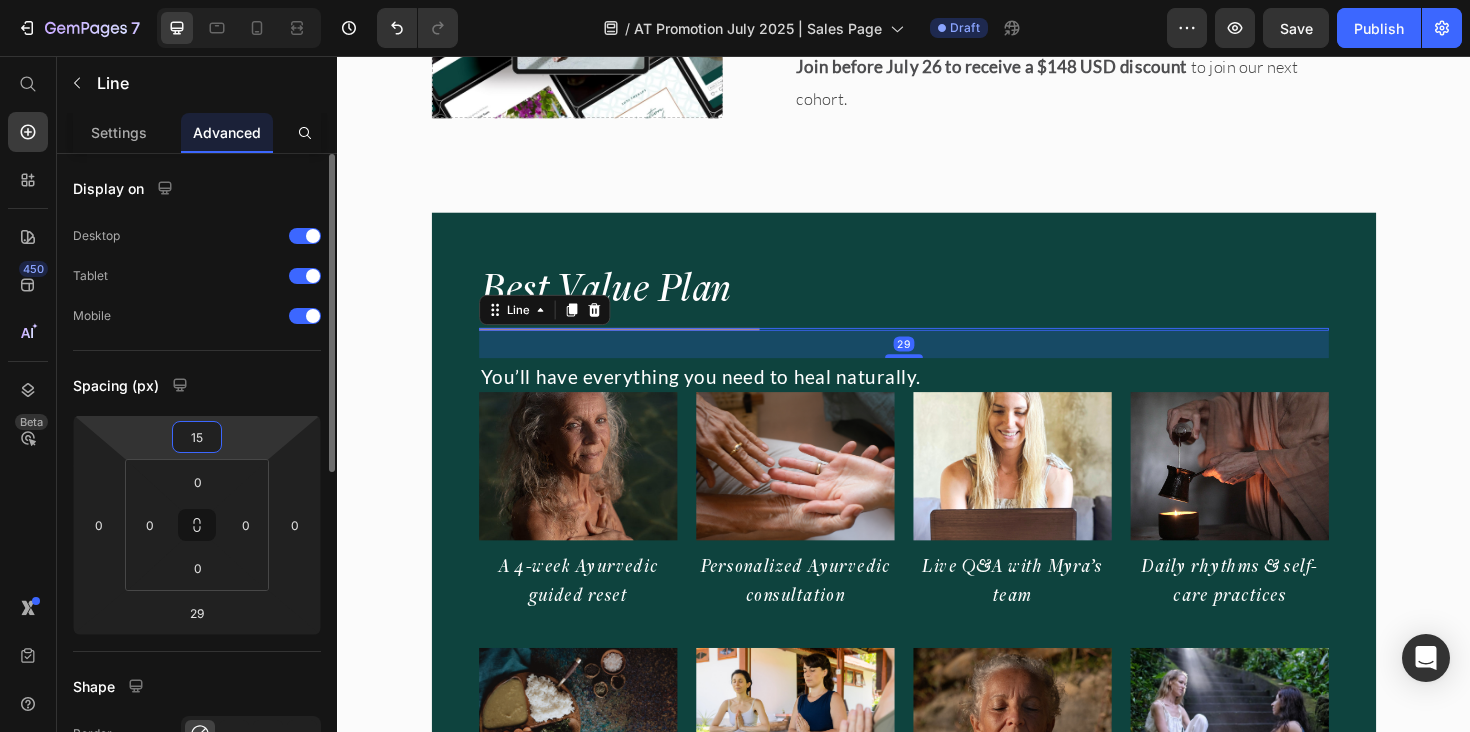 click on "15" at bounding box center [197, 437] 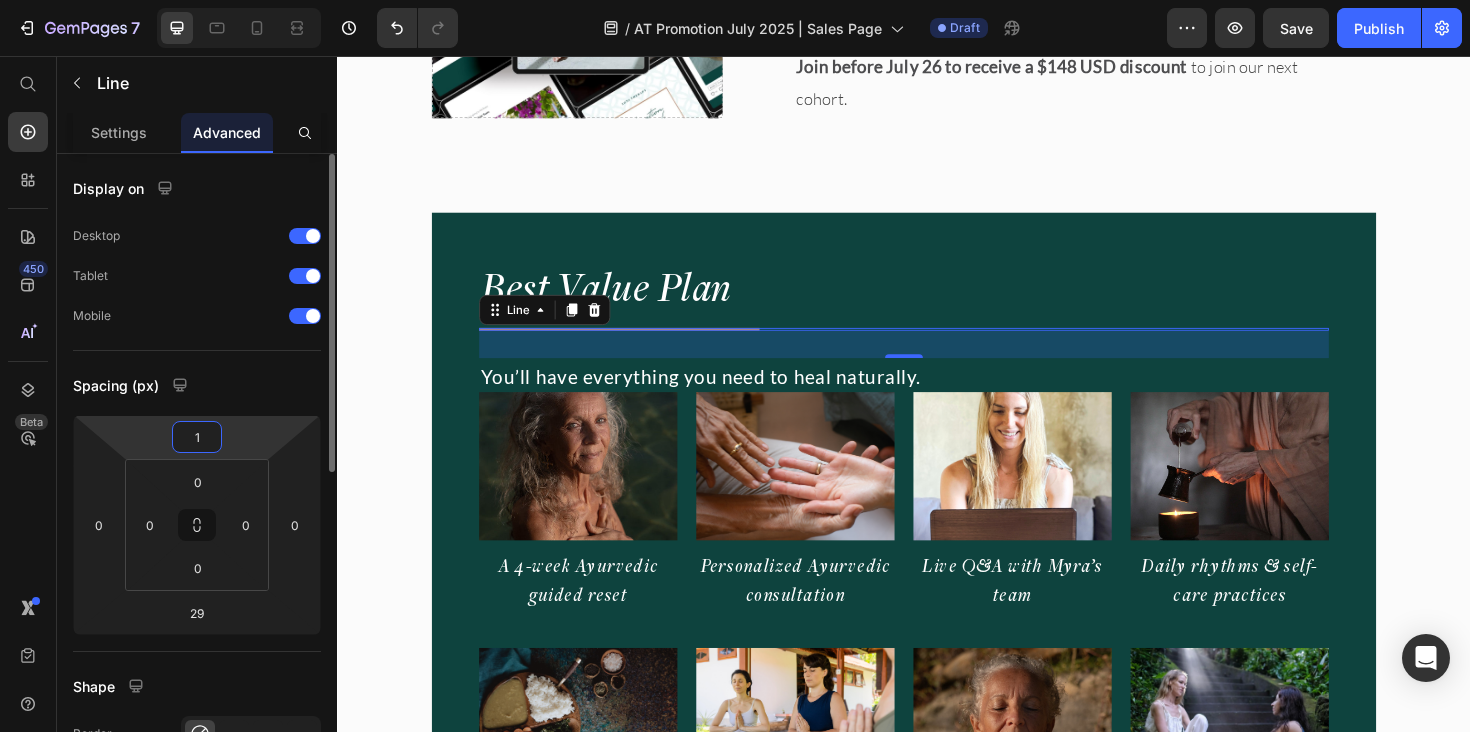 type on "10" 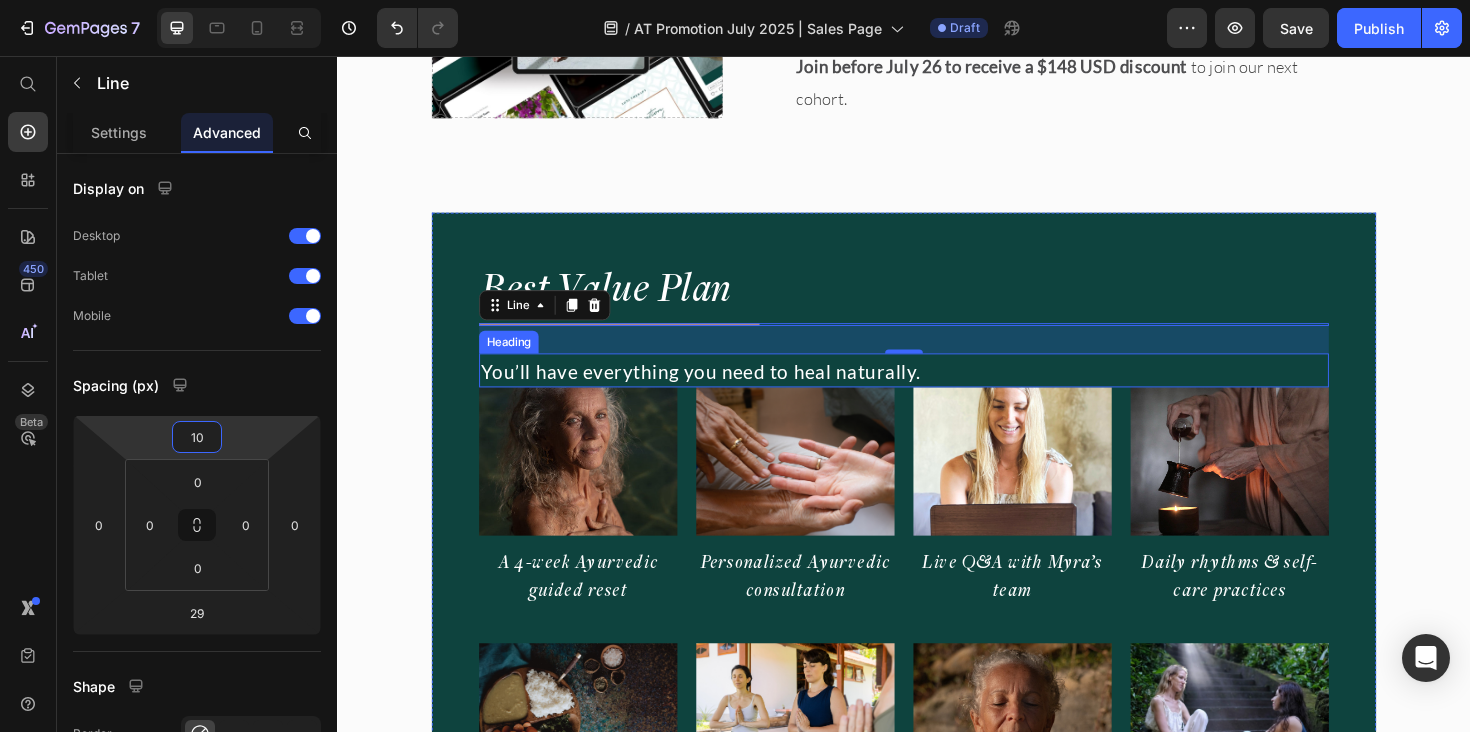 click on "You’ll have everything you need to heal naturally." at bounding box center [722, 390] 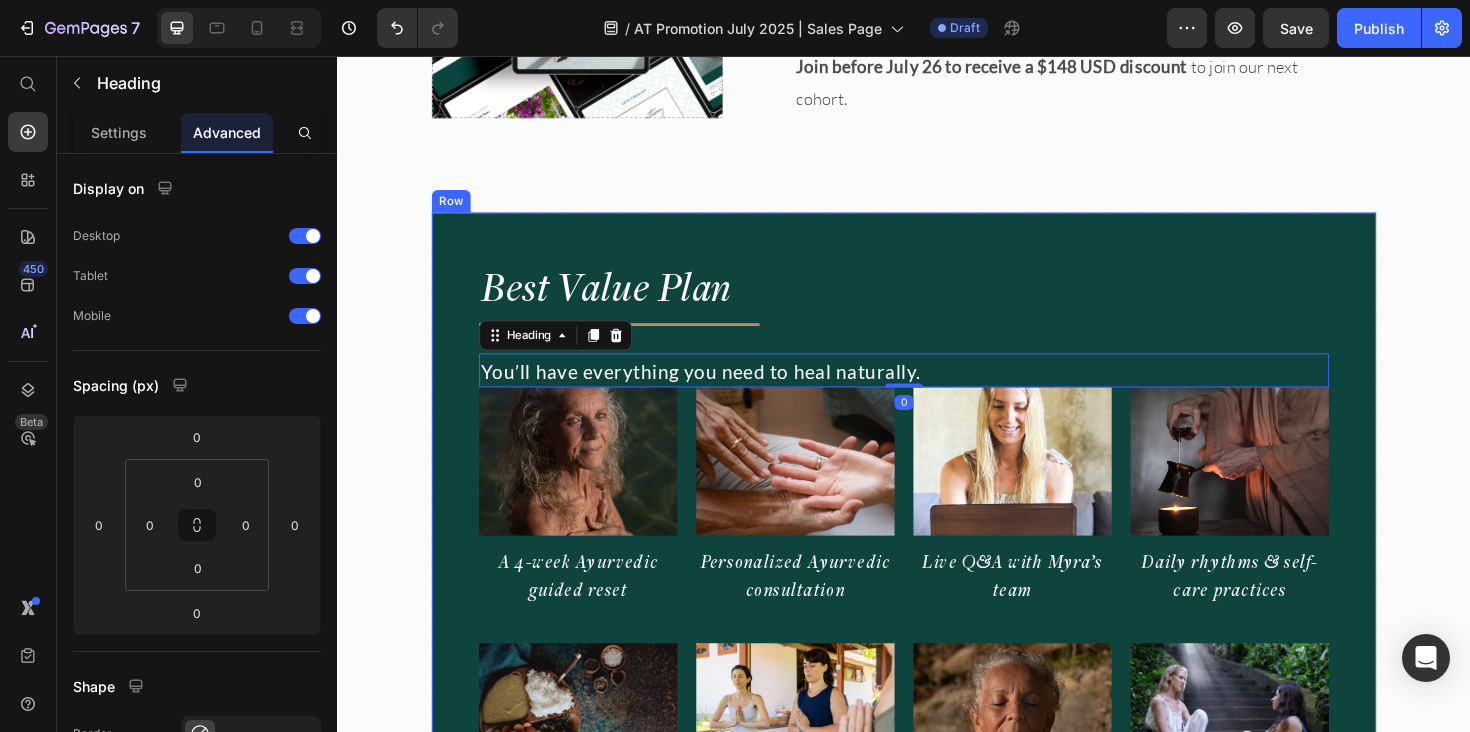 click on "Best Value Plan Heading                Title Line ⁠⁠⁠⁠⁠⁠⁠ You’ll have everything you need to heal naturally. Heading   0 Image A 4-week Ayurvedic guided reset Heading Image Personalized Ayurvedic consultation Heading Image Live Q&A with Myra’s team Heading Image Daily rhythms & self-care practices Heading Row Image Ayurvedic cooking & meal guidance Heading Image Sustainable asana & movement Heading Image Pranayama & meditation Heading Image Supportive private community Heading Row Gifts to support your journey Text Block
Dine with Myra
Out and About Guide
Ayurvedic Home Remedies Item List Lifetime Access to program, support and community  (exclusive gift) Text Block
One-time payment  - no future charges
The most committed way to begin
Best value deal  for your long-term health Item List                Title Line
Want a full breakdown of what’s included? Item List Text Block" at bounding box center [937, 874] 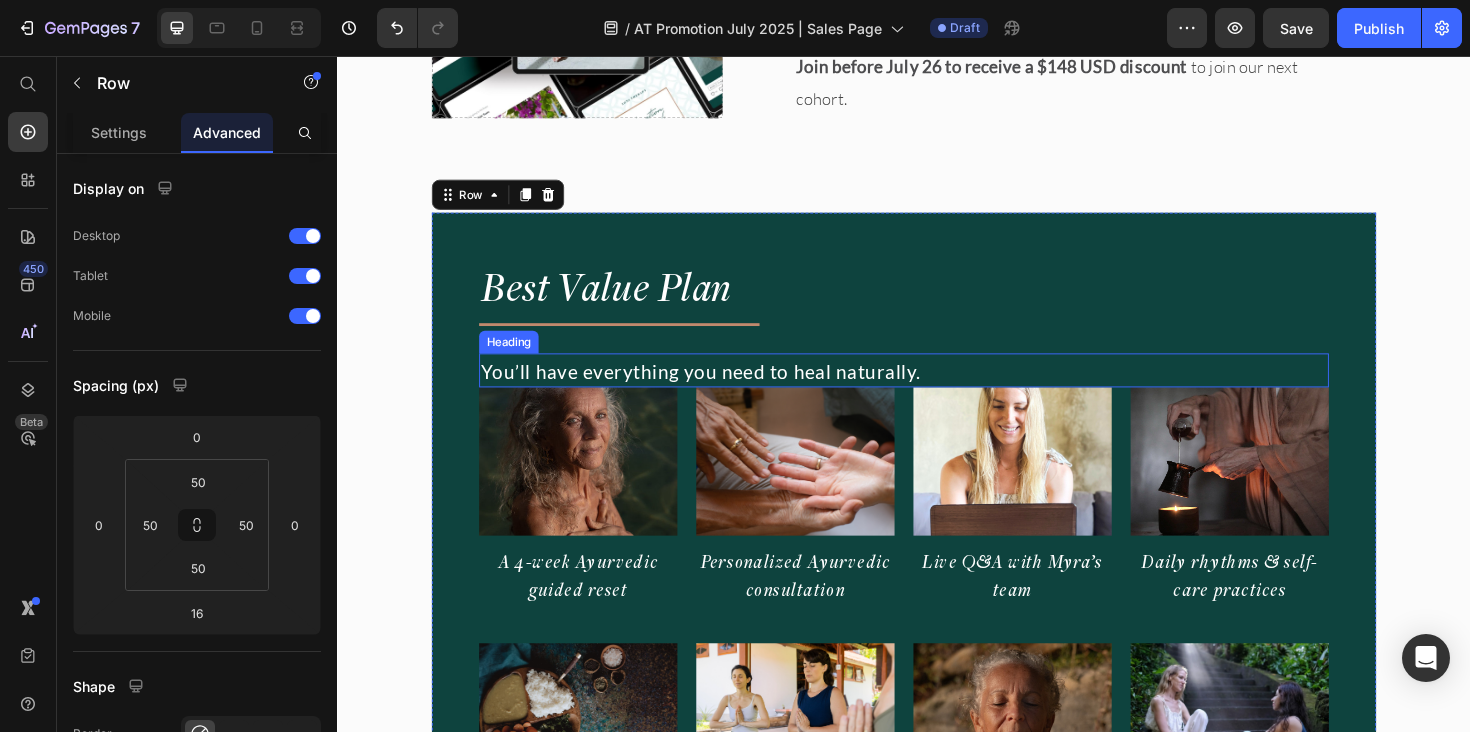 click on "You’ll have everything you need to heal naturally." at bounding box center (722, 390) 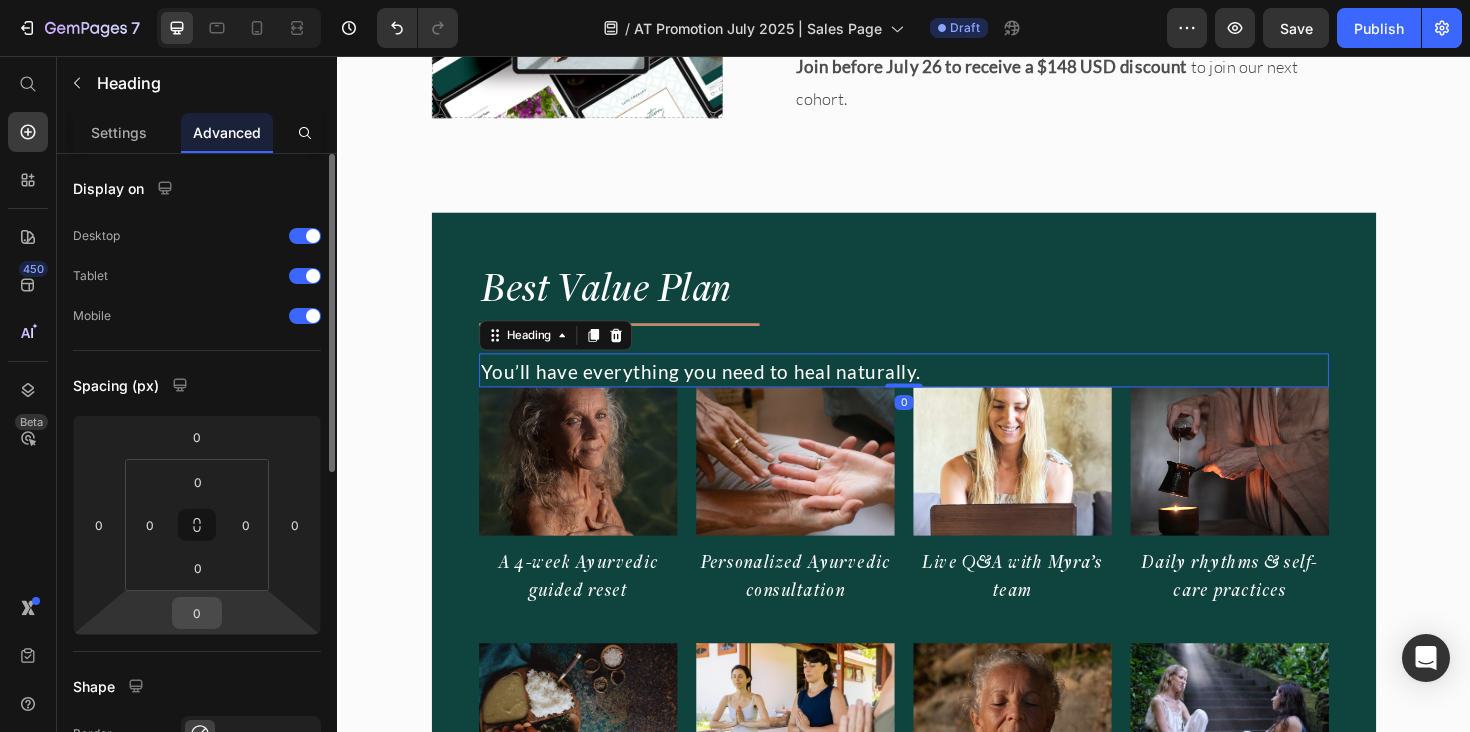 click on "0" at bounding box center [197, 613] 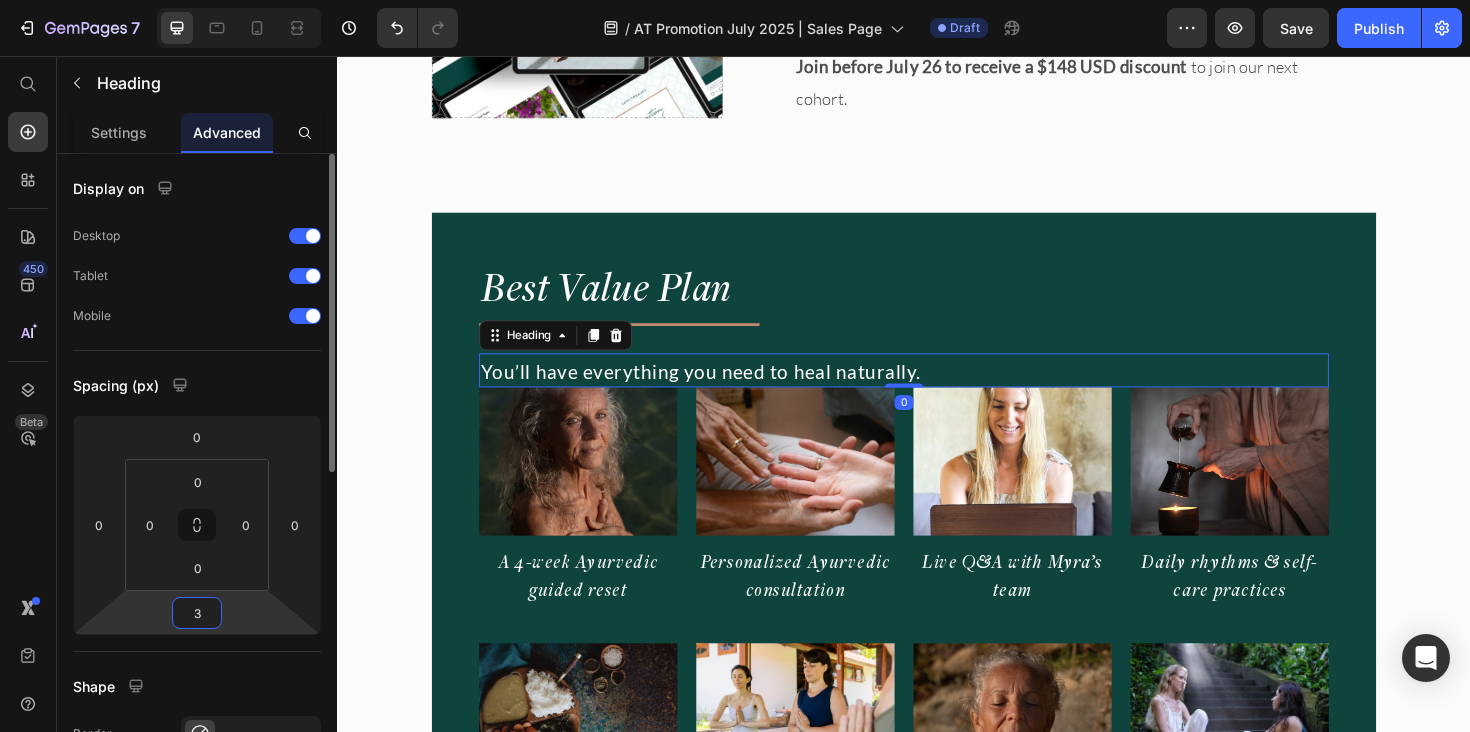 type on "30" 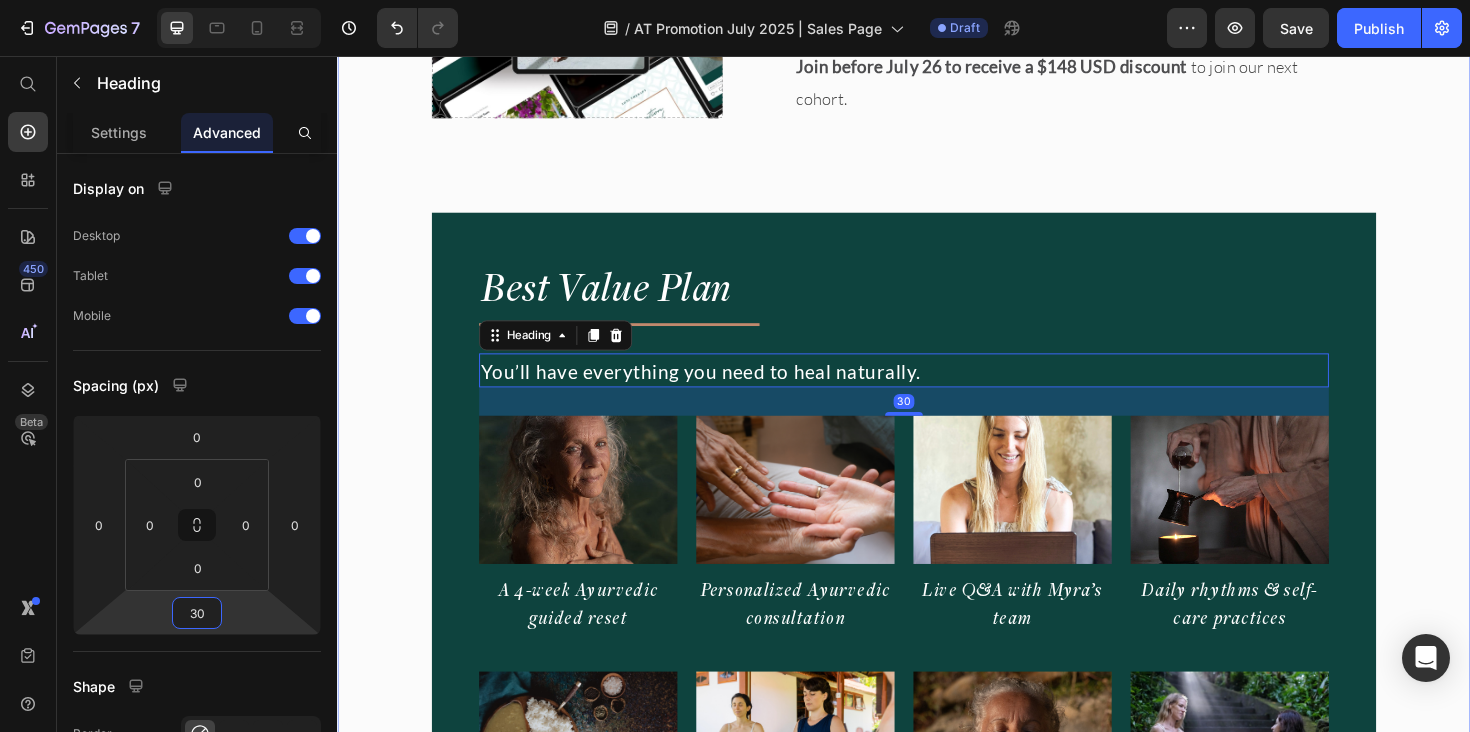click on "Image "Even months after the program, I still feel supported." Heading "Every time I have a question, the community and team are there. It’s comforting to know I’m not alone on this journey." Text Block • DENA Text Block Row Image Agni Therapy Text Block Row                Title Line Your exclusive offer. Heading Join before July 26 to receive a $148 USD discount   to join our next cohort. Text Block
Drop element here Row Row Row Best Value Plan Heading                Title Line ⁠⁠⁠⁠⁠⁠⁠ You’ll have everything you need to heal naturally. Heading   30 Image A 4-week Ayurvedic guided reset Heading Image Personalized Ayurvedic consultation Heading Image Live Q&A with Myra’s team Heading Image Daily rhythms & self-care practices Heading Row Image Ayurvedic cooking & meal guidance Heading Image Sustainable asana & movement Heading Image Pranayama & meditation Heading Image Supportive private community Heading Row Gifts to support your journey Text Block
Row" at bounding box center [937, 1613] 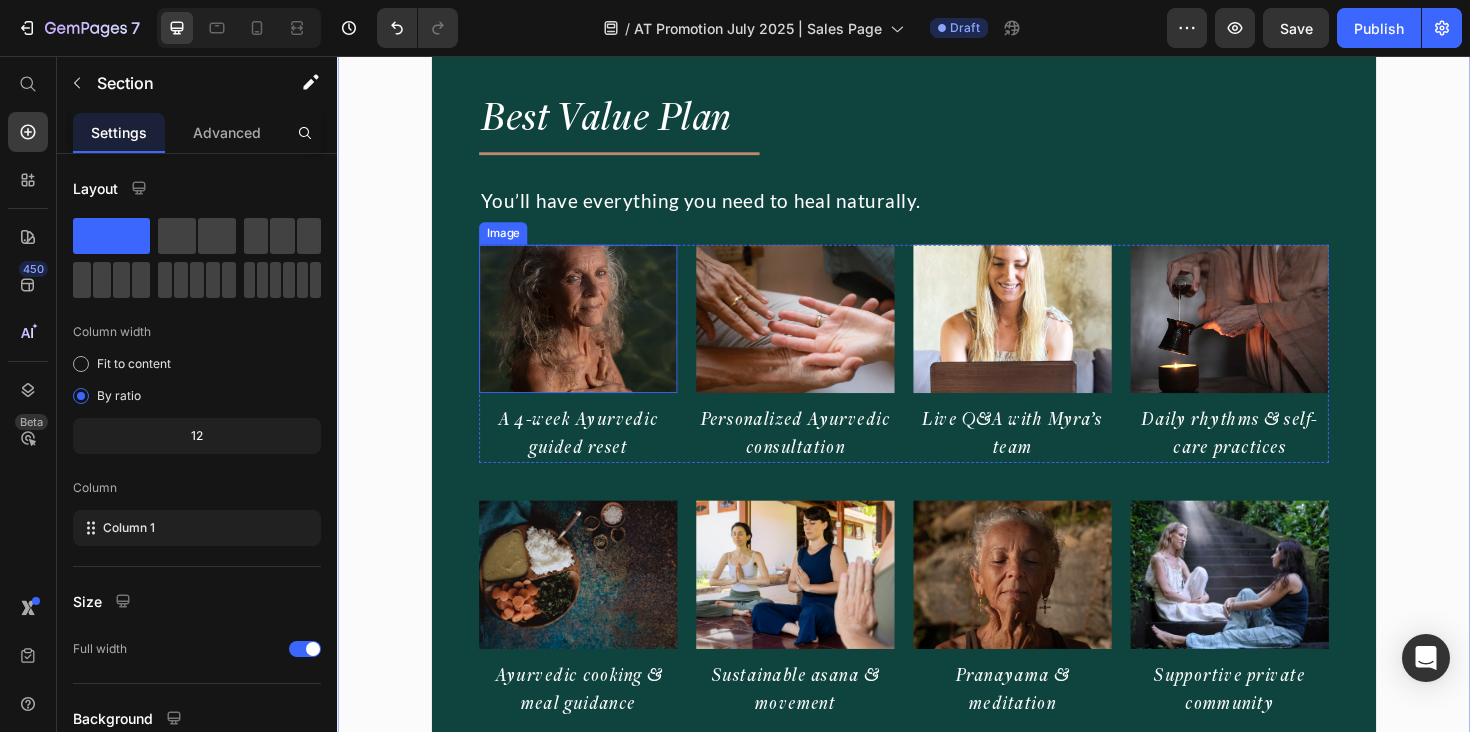 scroll, scrollTop: 17265, scrollLeft: 0, axis: vertical 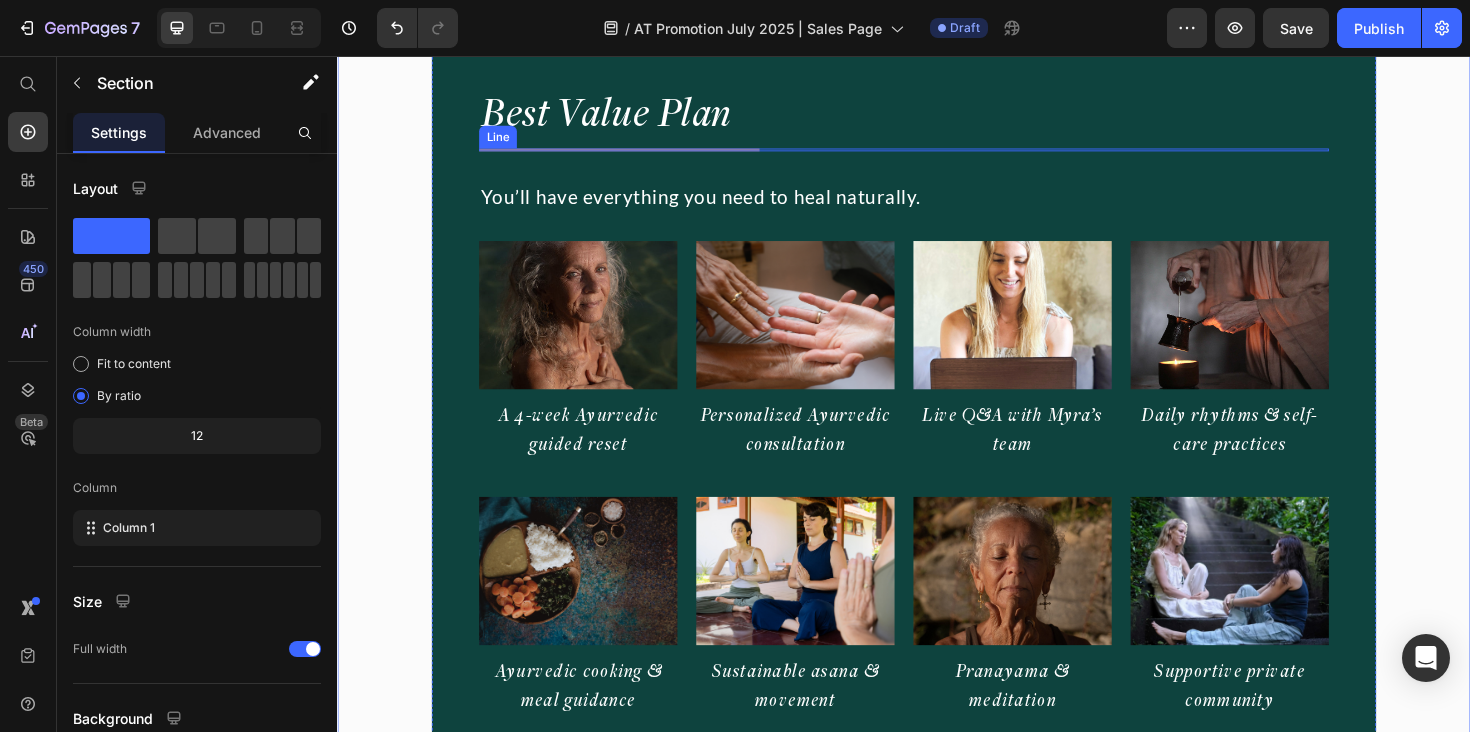 click at bounding box center [635, 155] 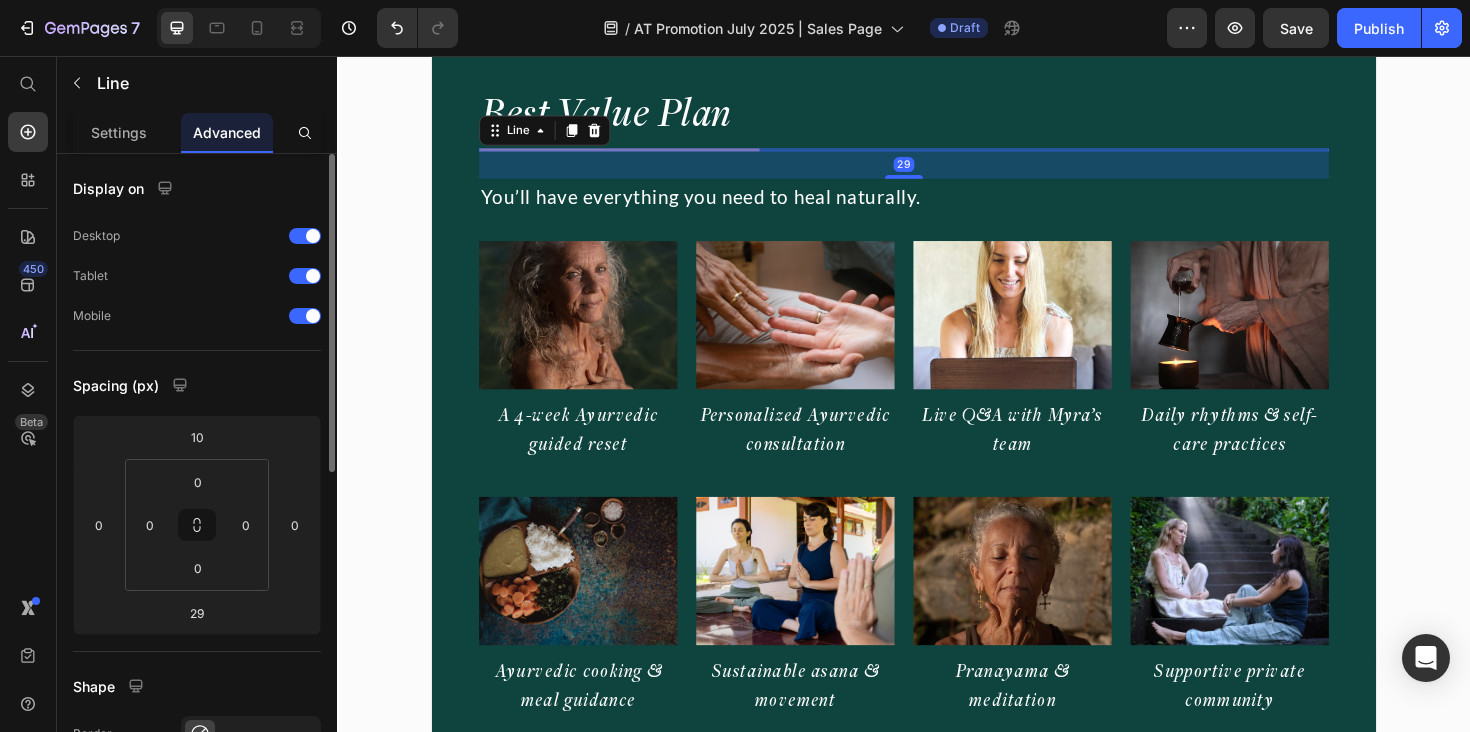 drag, startPoint x: 123, startPoint y: 121, endPoint x: 137, endPoint y: 167, distance: 48.08326 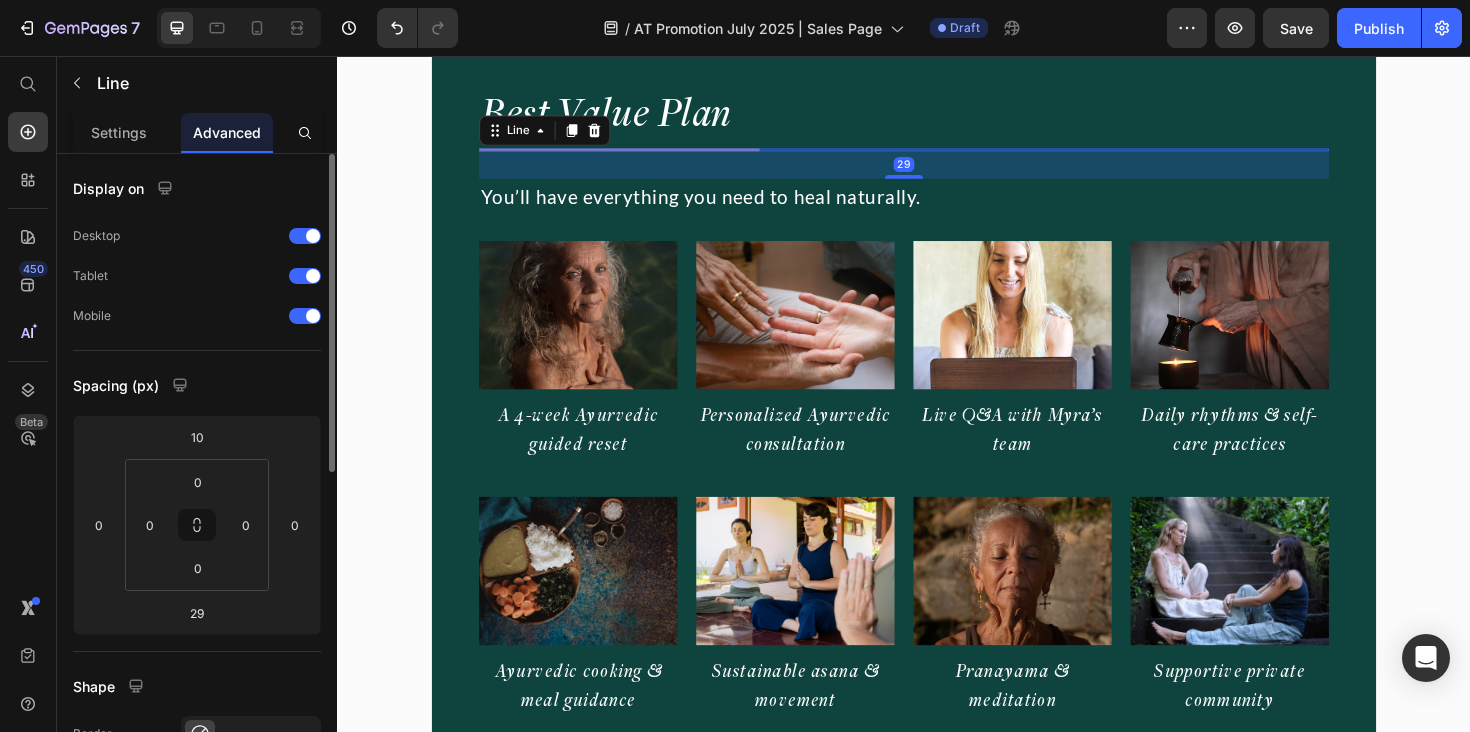 click on "Settings" at bounding box center [119, 132] 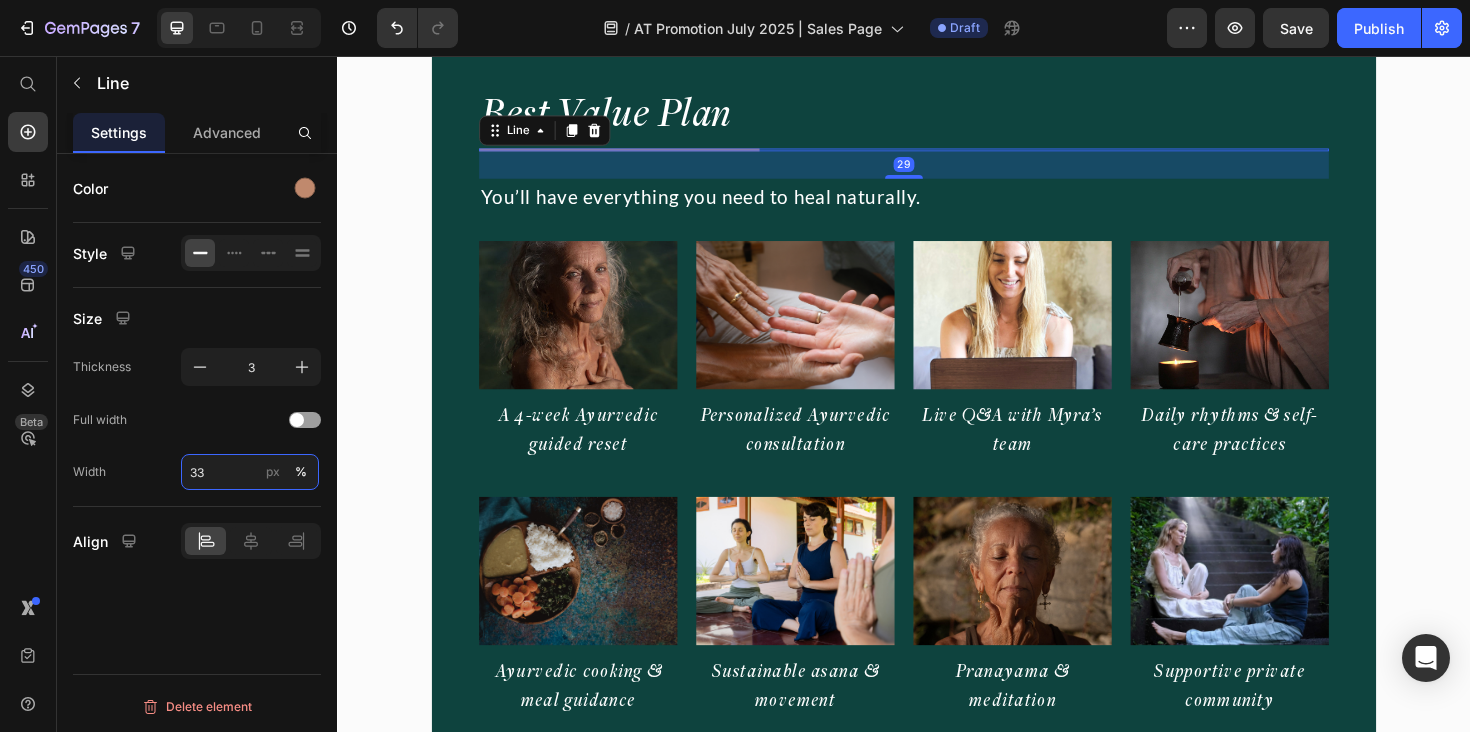 click on "33" at bounding box center [250, 472] 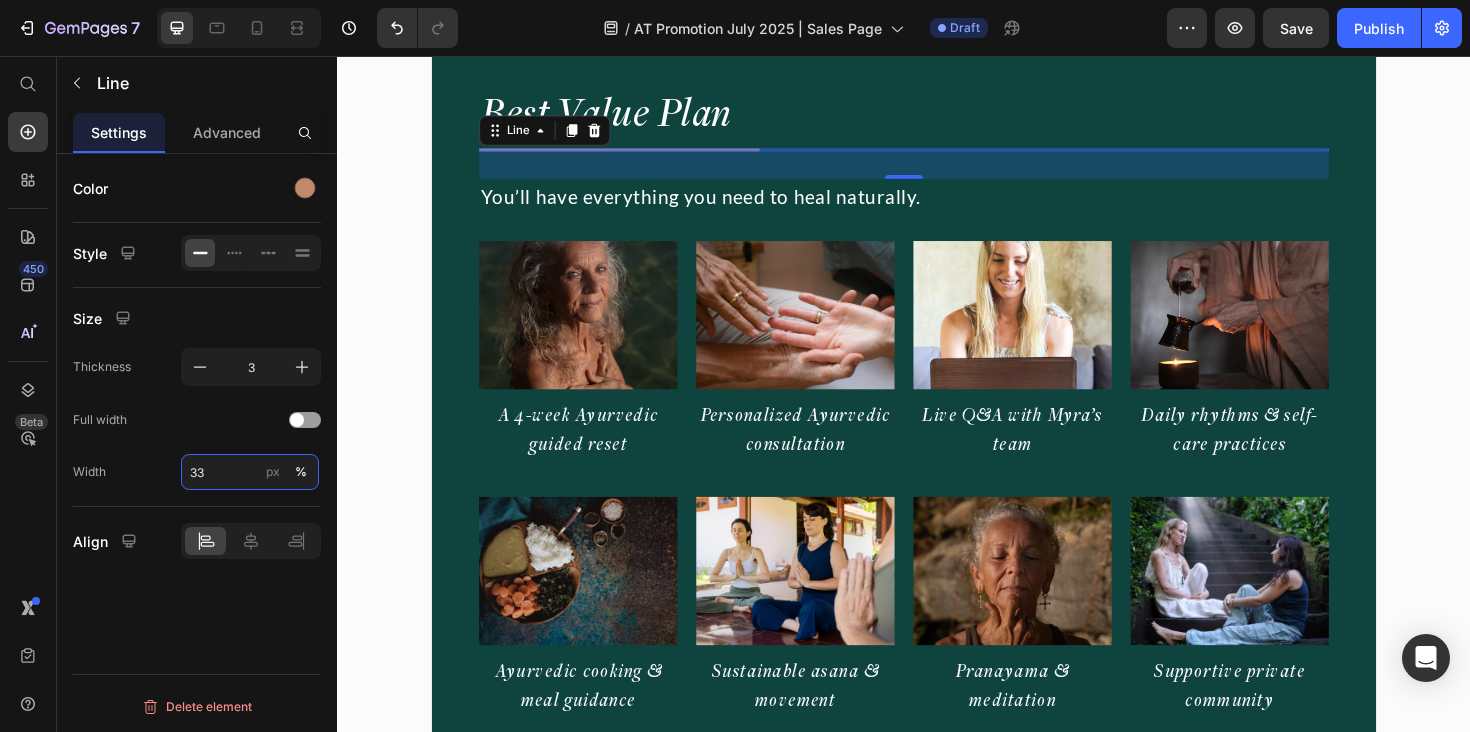 click on "33" at bounding box center (250, 472) 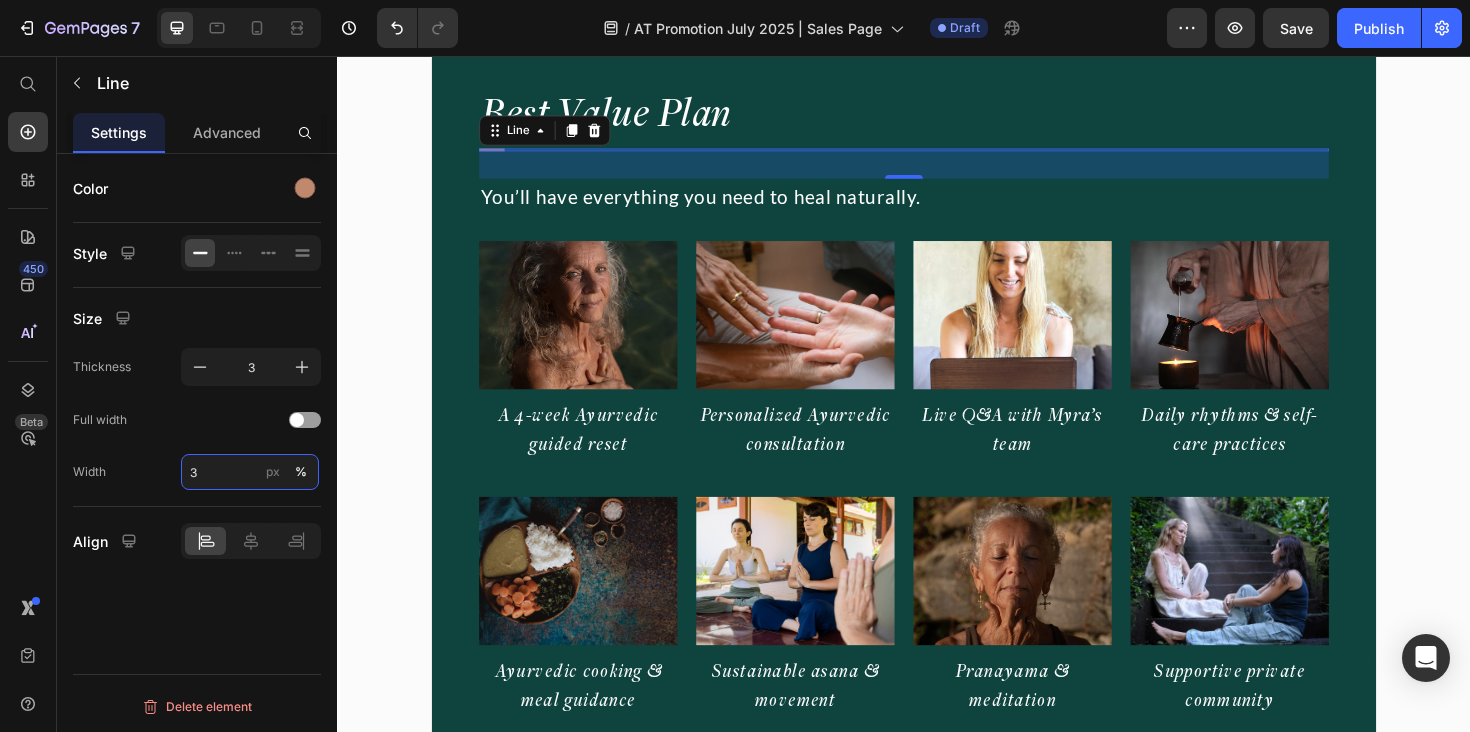 type on "31" 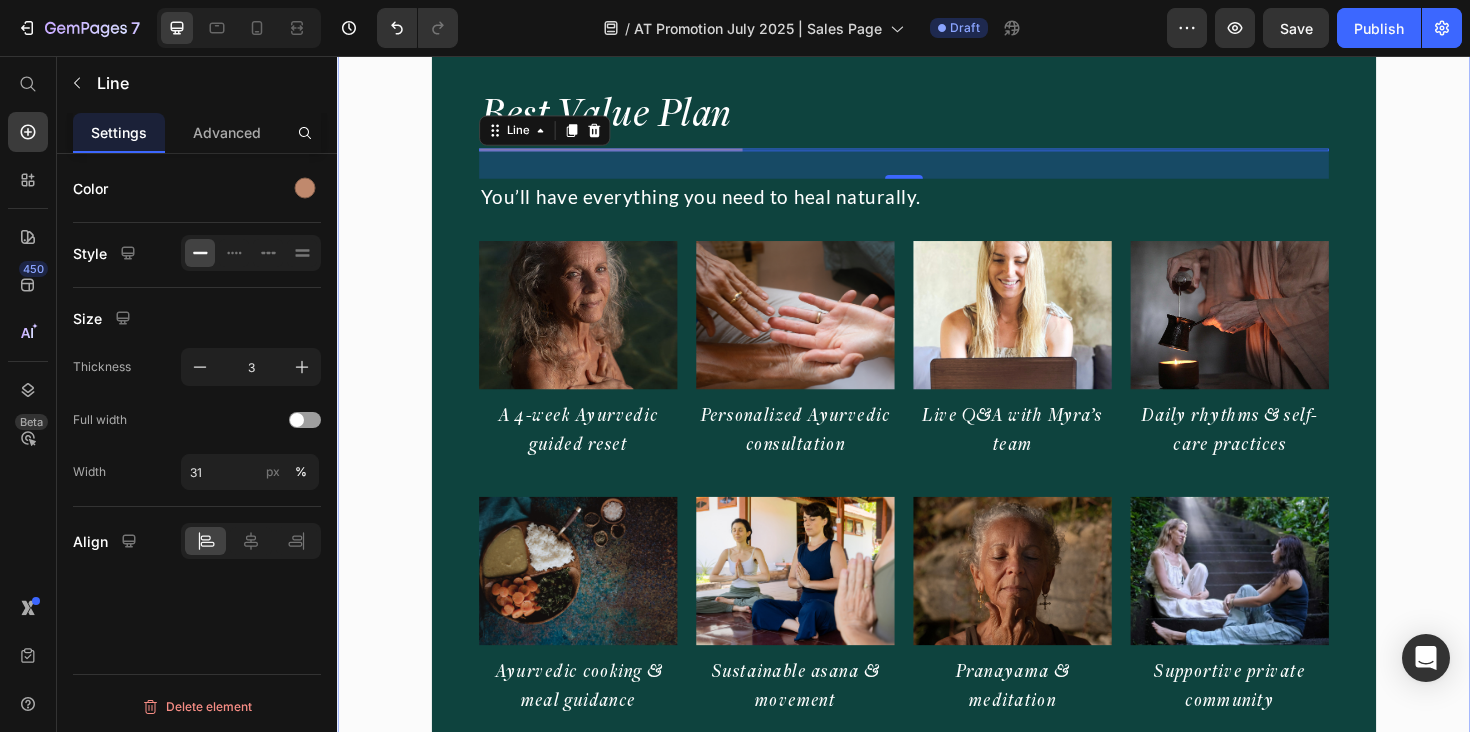 click on "Image "Even months after the program, I still feel supported." Heading "Every time I have a question, the community and team are there. It’s comforting to know I’m not alone on this journey." Text Block • DENA Text Block Row Image Agni Therapy Text Block Row                Title Line Your exclusive offer. Heading Join before July 26 to receive a $148 USD discount   to join our next cohort. Text Block
Drop element here Row Row Row Best Value Plan Heading                Title Line   29 ⁠⁠⁠⁠⁠⁠⁠ You’ll have everything you need to heal naturally. Heading Image A 4-week Ayurvedic guided reset Heading Image Personalized Ayurvedic consultation Heading Image Live Q&A with Myra’s team Heading Image Daily rhythms & self-care practices Heading Row Image Ayurvedic cooking & meal guidance Heading Image Sustainable asana & movement Heading Image Pranayama & meditation Heading Image Supportive private community Heading Row Gifts to support your journey Text Block
Row" at bounding box center [937, 1428] 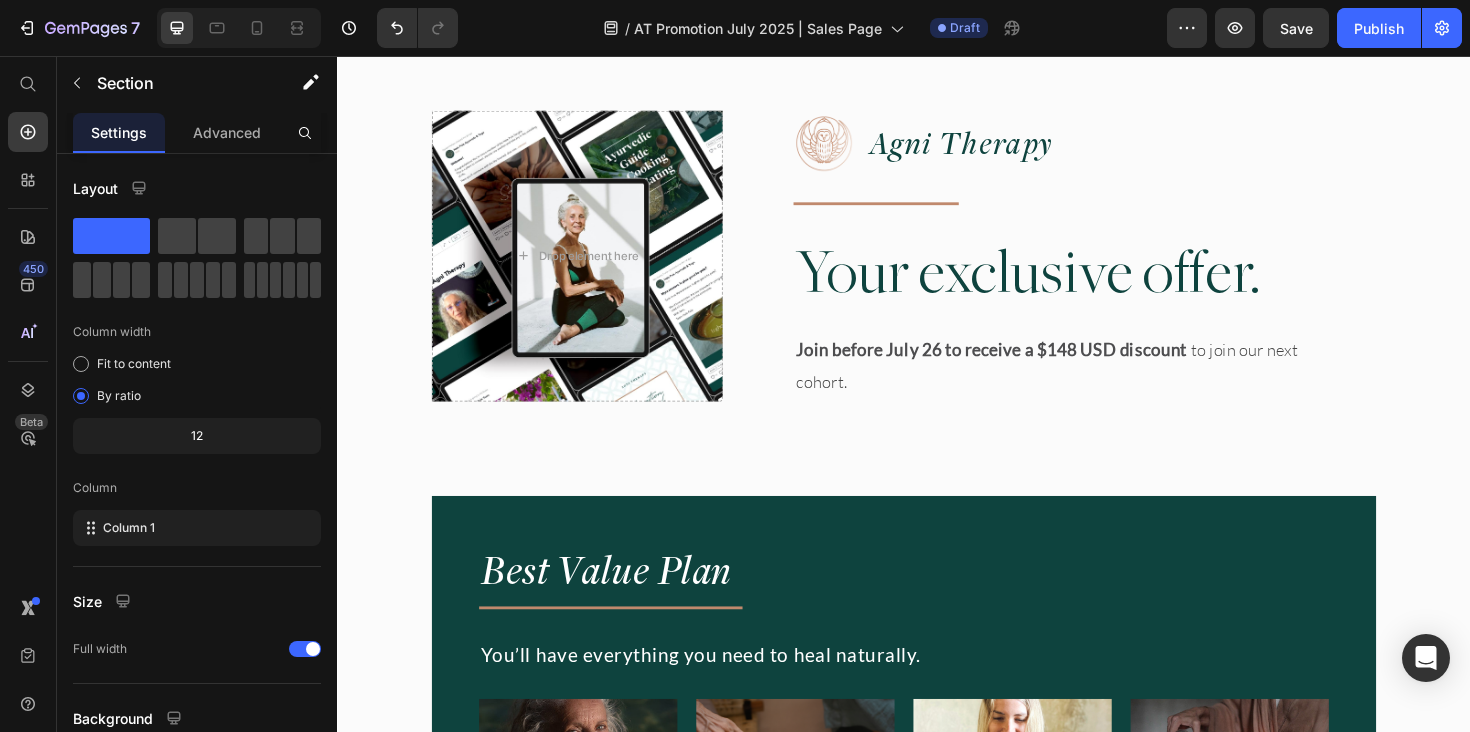 scroll, scrollTop: 16785, scrollLeft: 0, axis: vertical 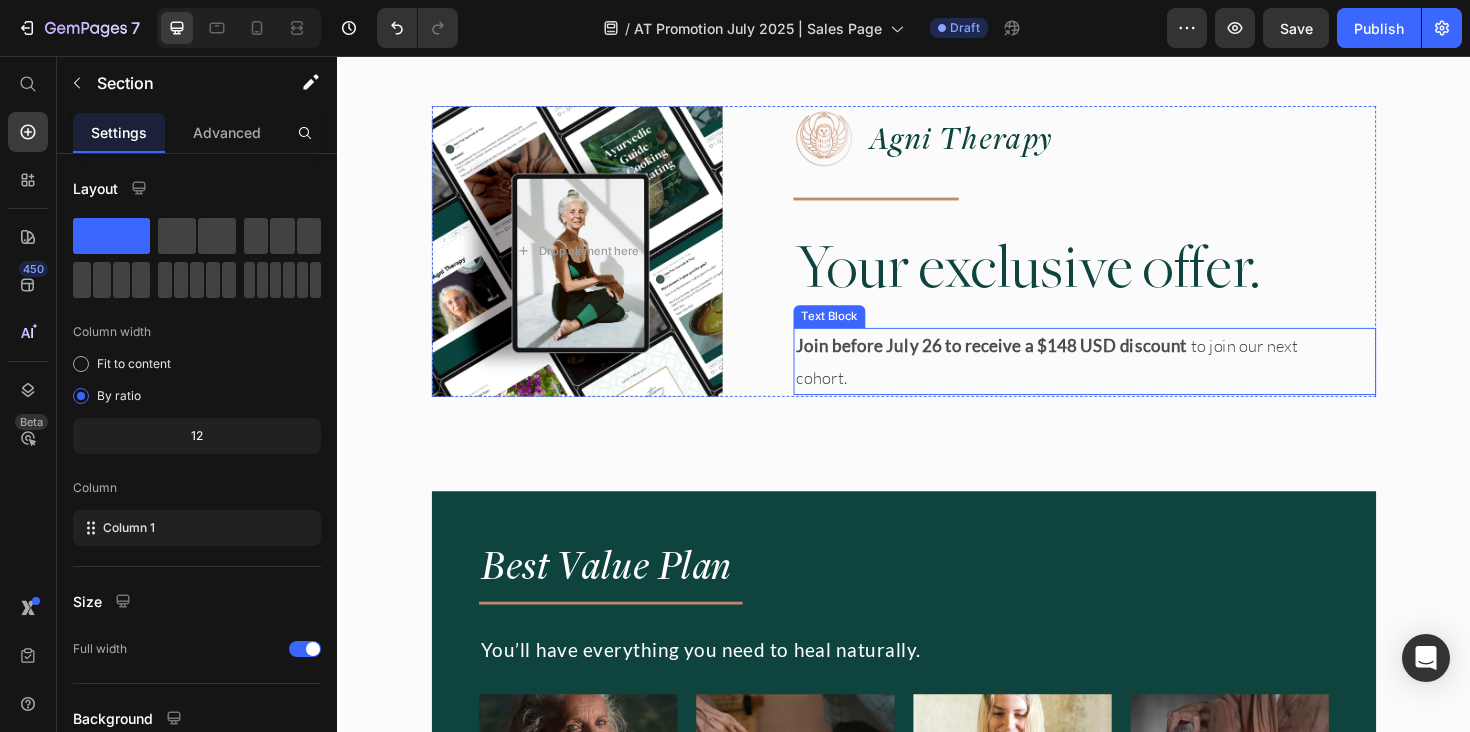 click on "Join before July 26 to receive a $148 USD discount" at bounding box center [1029, 362] 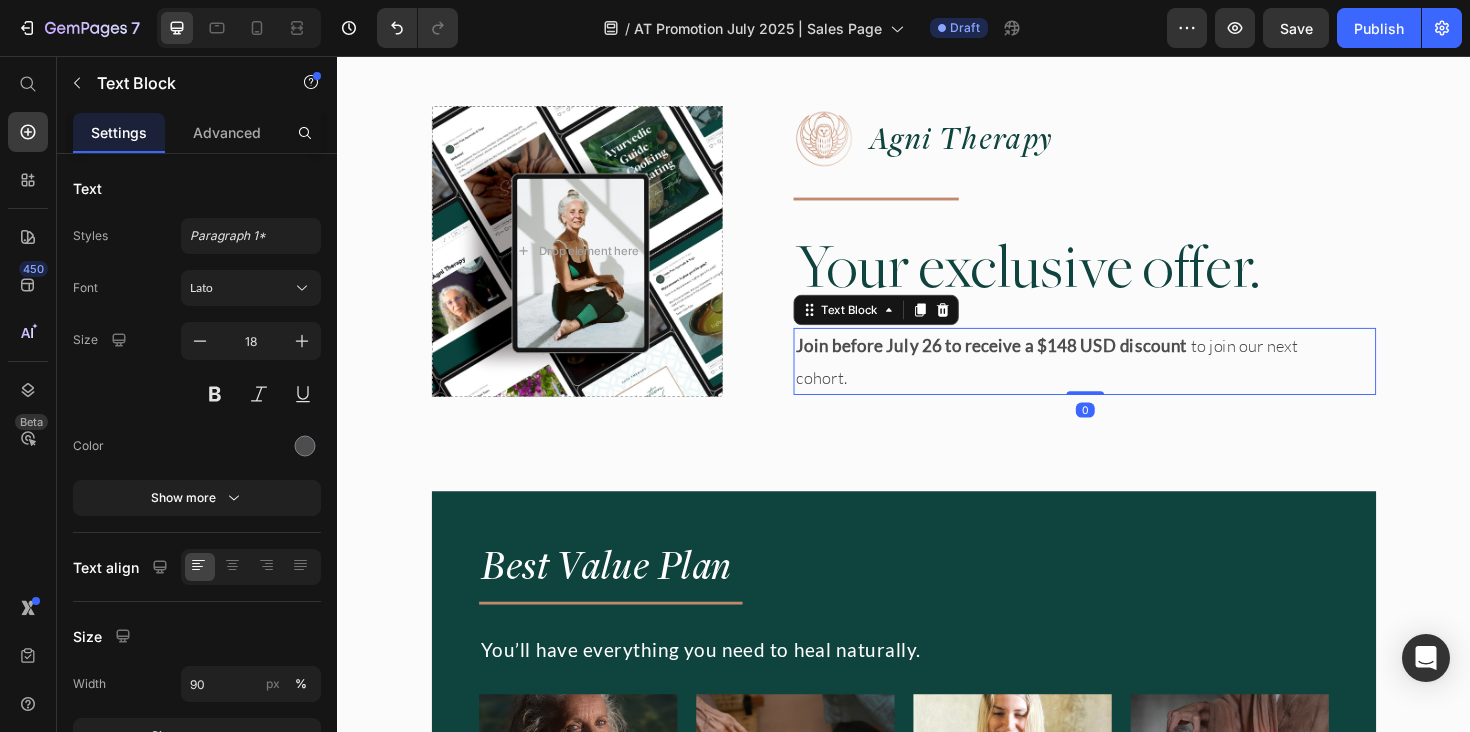 click on "Join before July 26 to receive a $148 USD discount" at bounding box center [1029, 362] 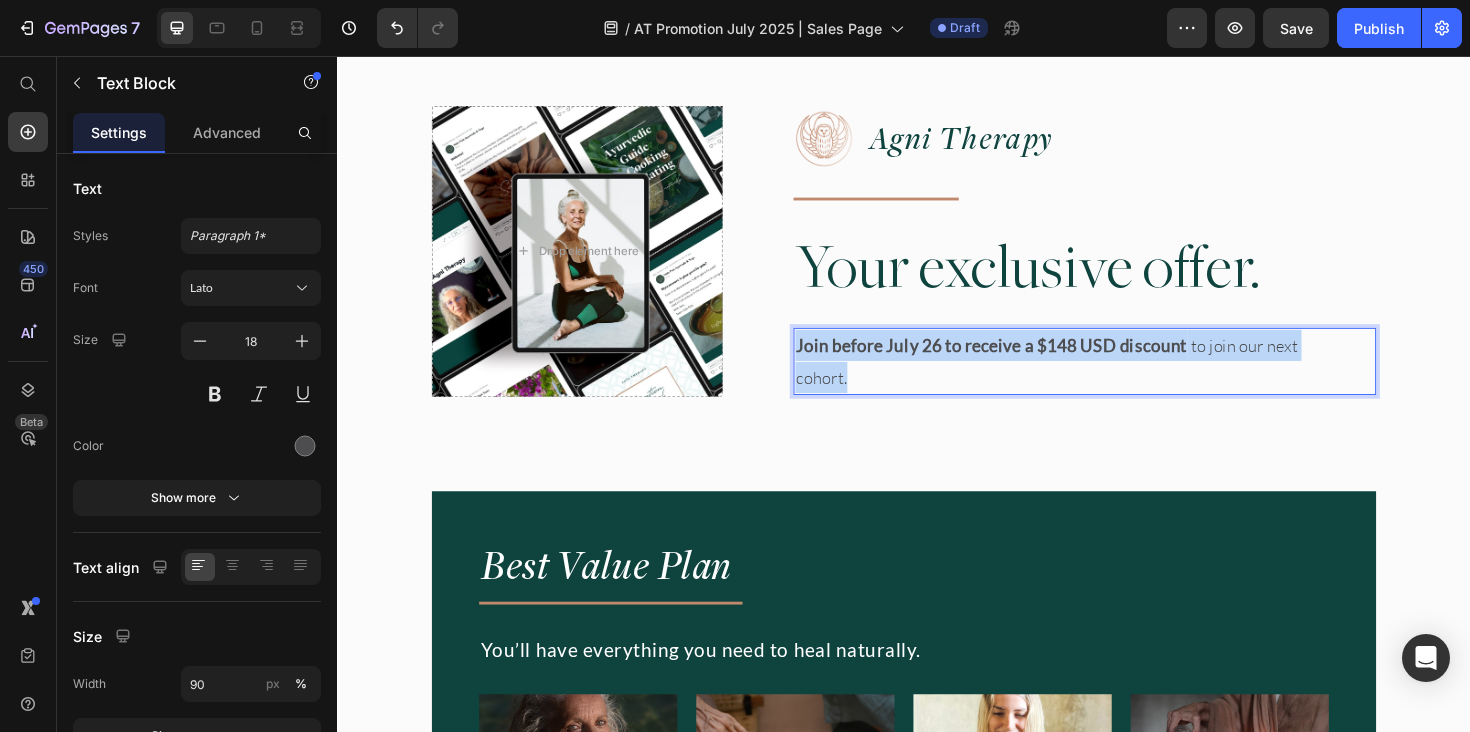 click on "Join before July 26 to receive a $148 USD discount" at bounding box center [1029, 362] 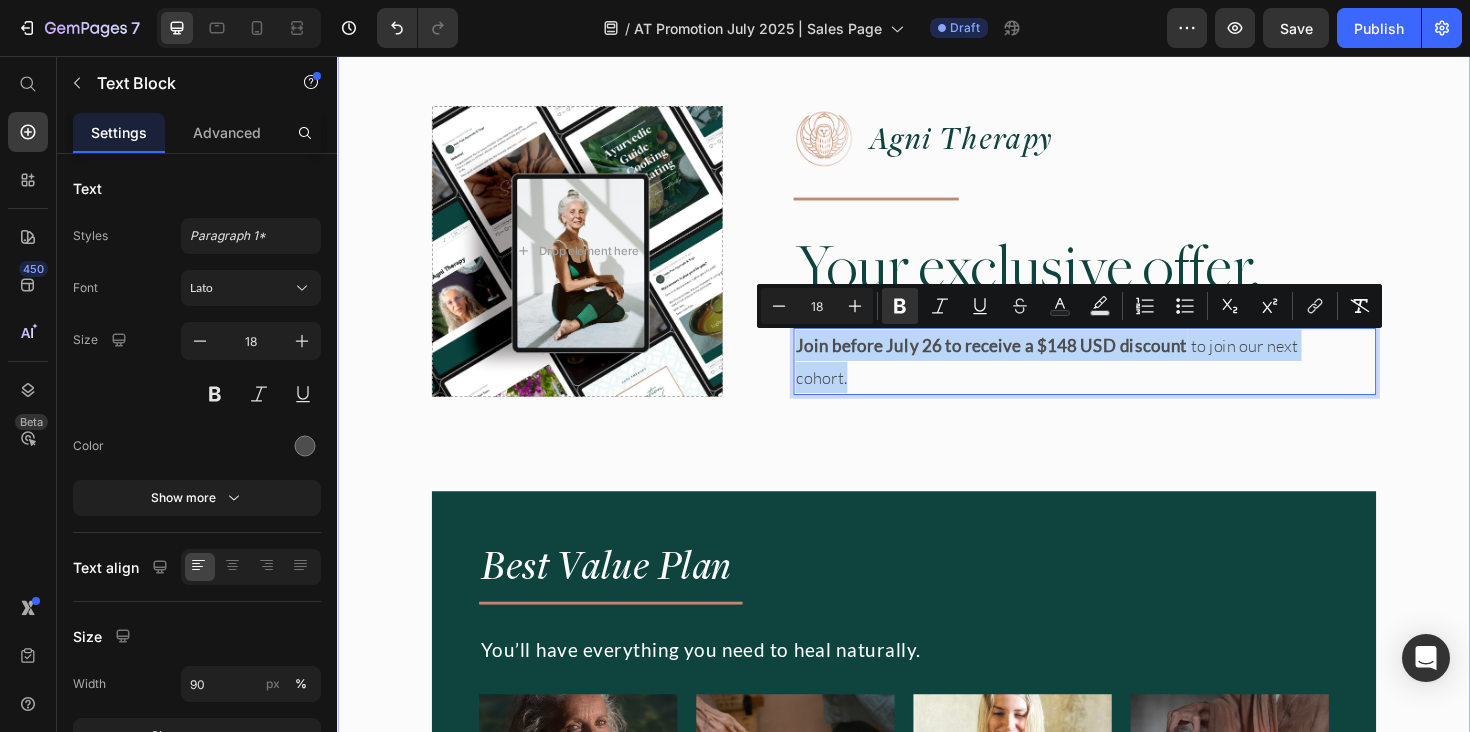 click on "Image "Even months after the program, I still feel supported." Heading "Every time I have a question, the community and team are there. It’s comforting to know I’m not alone on this journey." Text Block • DENA Text Block Row Image Agni Therapy Text Block Row                Title Line Your exclusive offer. Heading Join before July 26 to receive a $148 USD discount   to join our next cohort. Text Block   0
Drop element here Row Row Row Best Value Plan Heading                Title Line You’ll have everything you need to heal naturally. Heading Image A 4-week Ayurvedic guided reset Heading Image Personalized Ayurvedic consultation Heading Image Live Q&A with Myra’s team Heading Image Daily rhythms & self-care practices Heading Row Image Ayurvedic cooking & meal guidance Heading Image Sustainable asana & movement Heading Image Pranayama & meditation Heading Image Supportive private community Heading Row Gifts to support your journey Text Block
Dine with Myra Item List" at bounding box center [937, 1908] 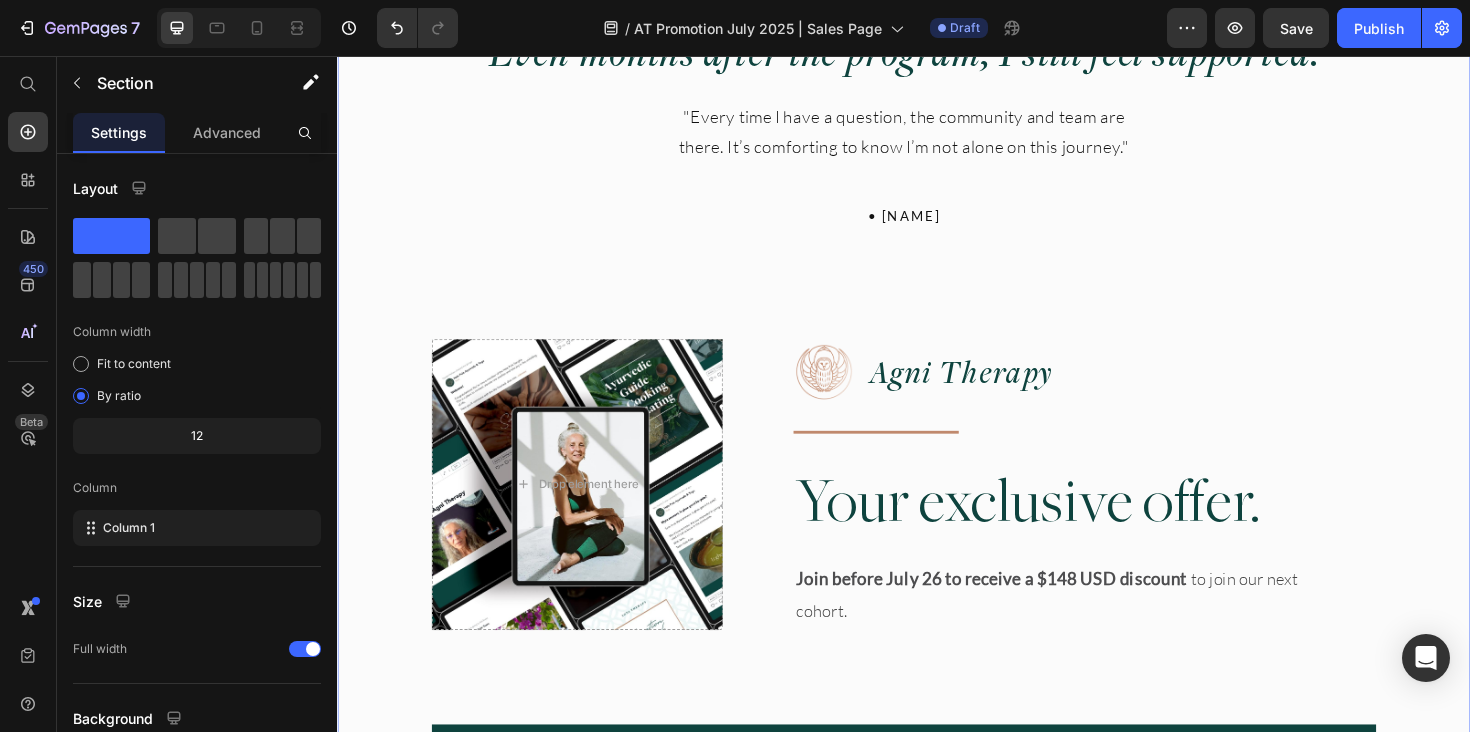 scroll, scrollTop: 16758, scrollLeft: 0, axis: vertical 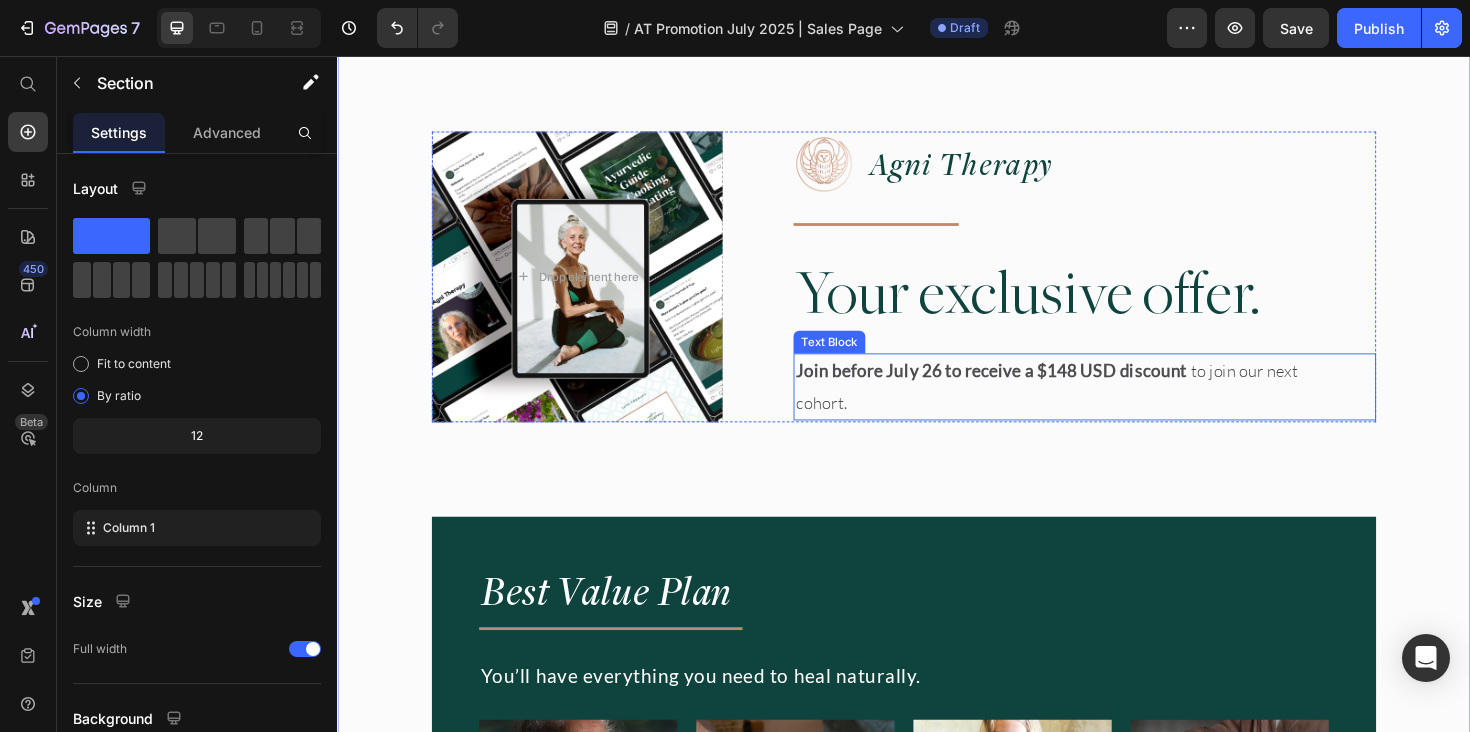 click on "Join before July 26 to receive a $148 USD discount" at bounding box center [1029, 389] 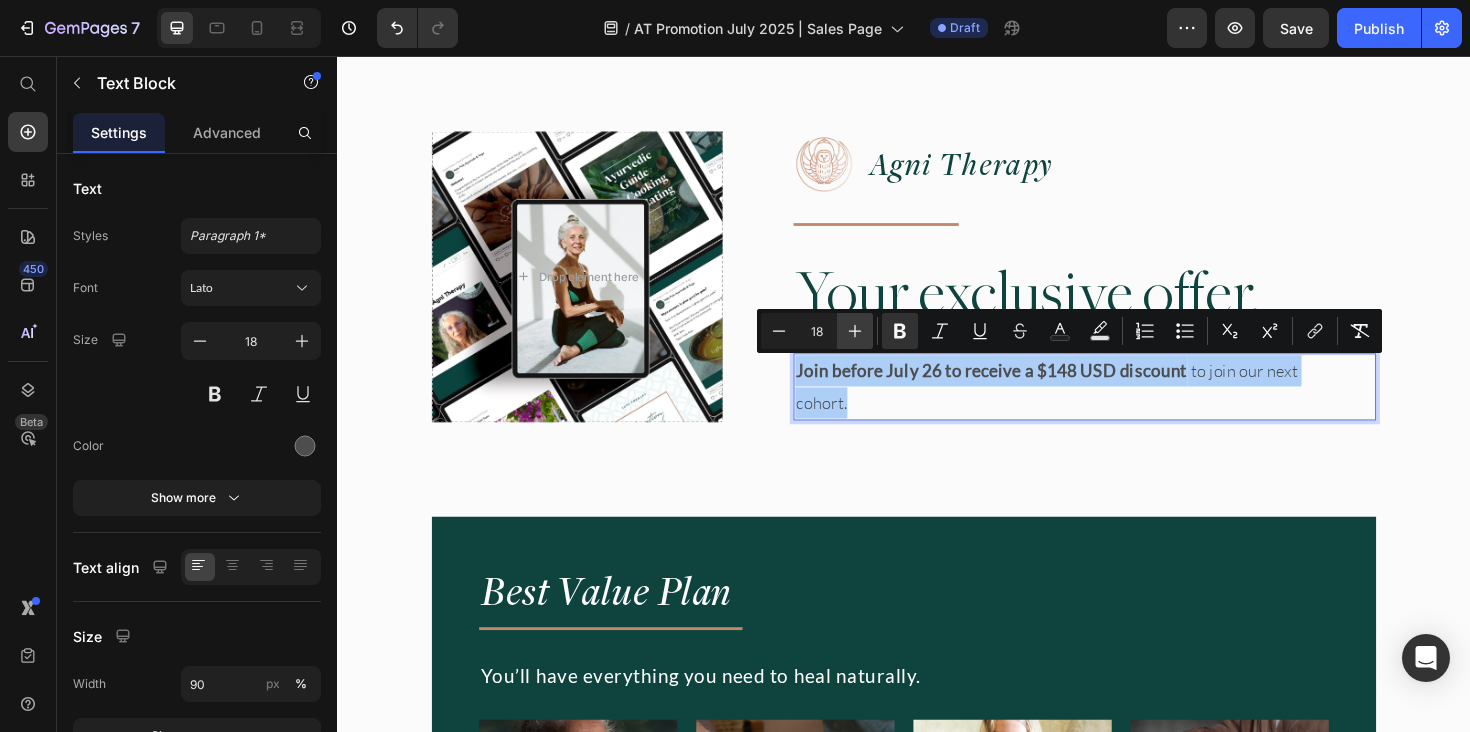 click 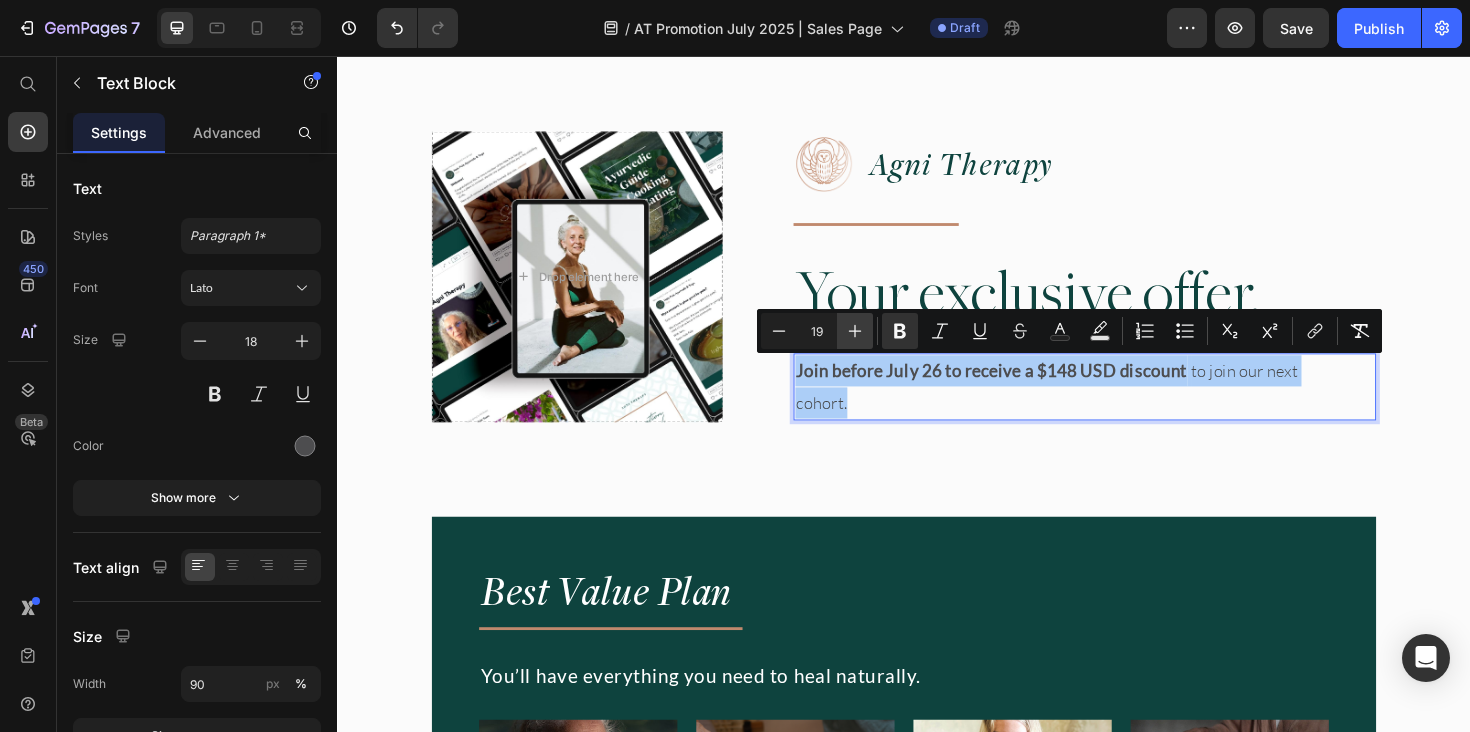 click 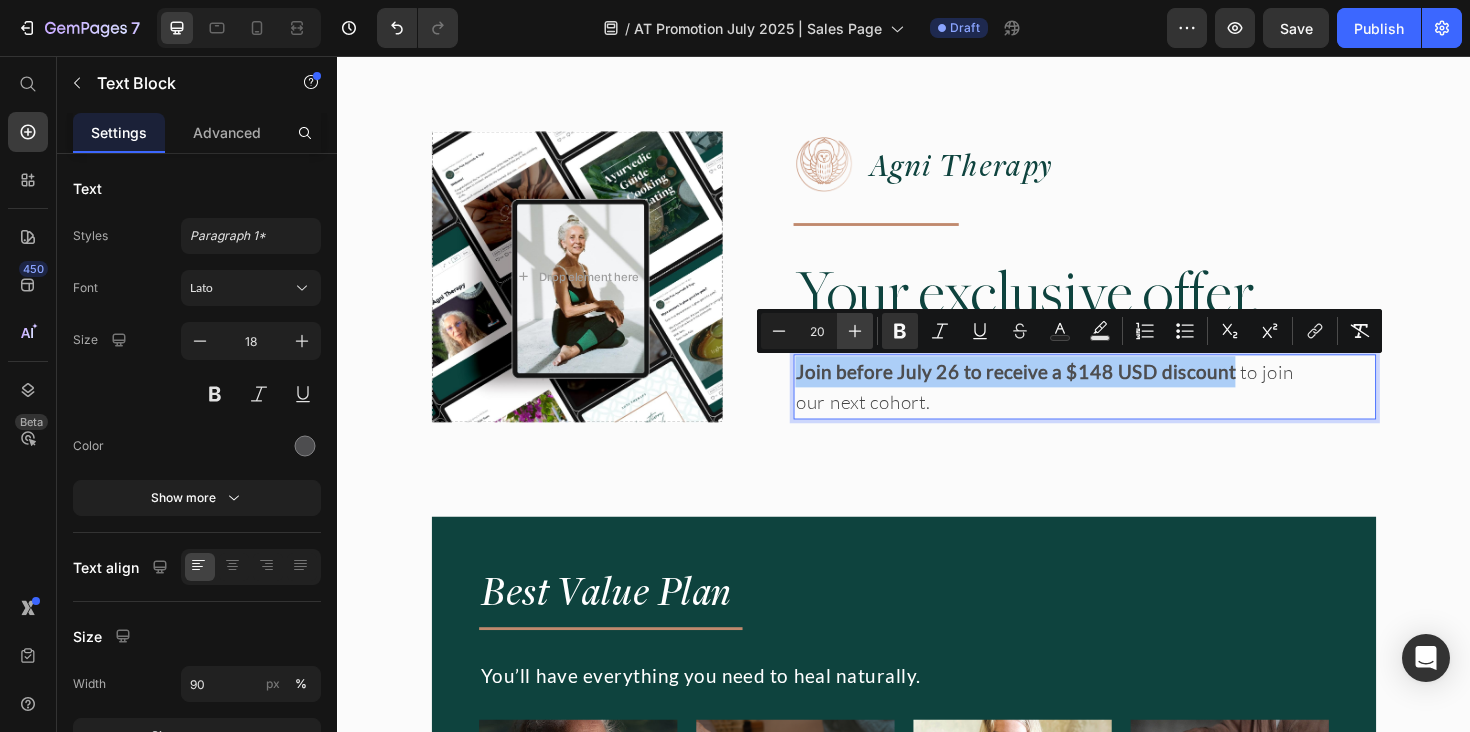 click 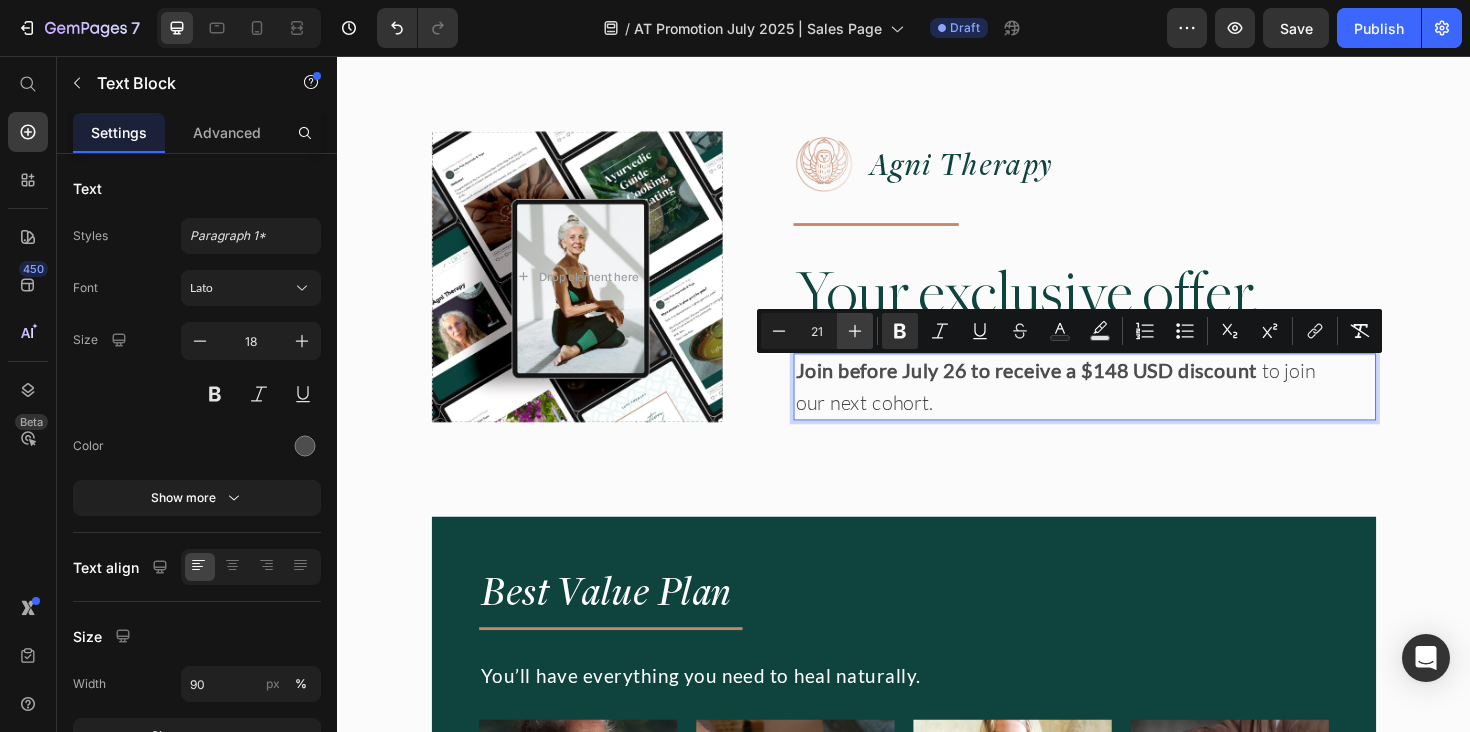click 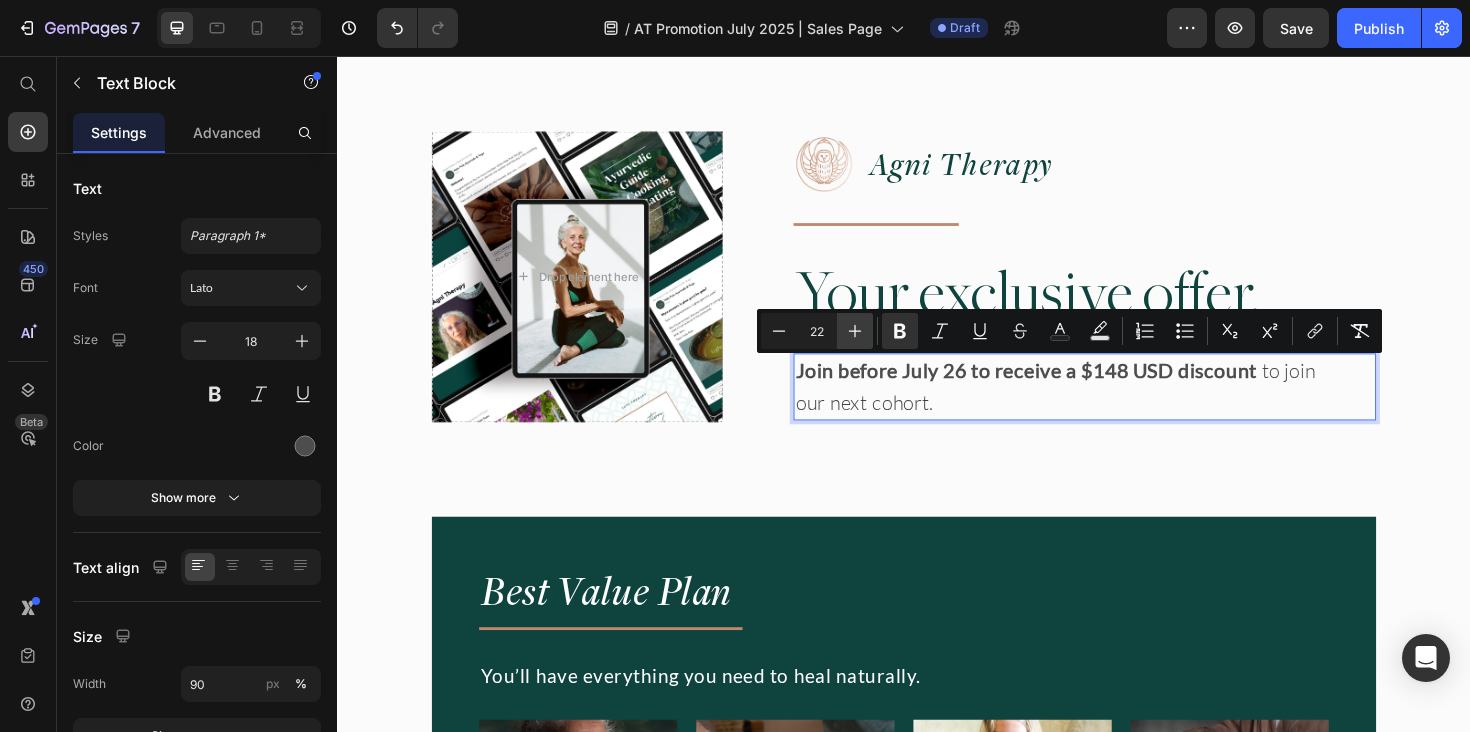 click 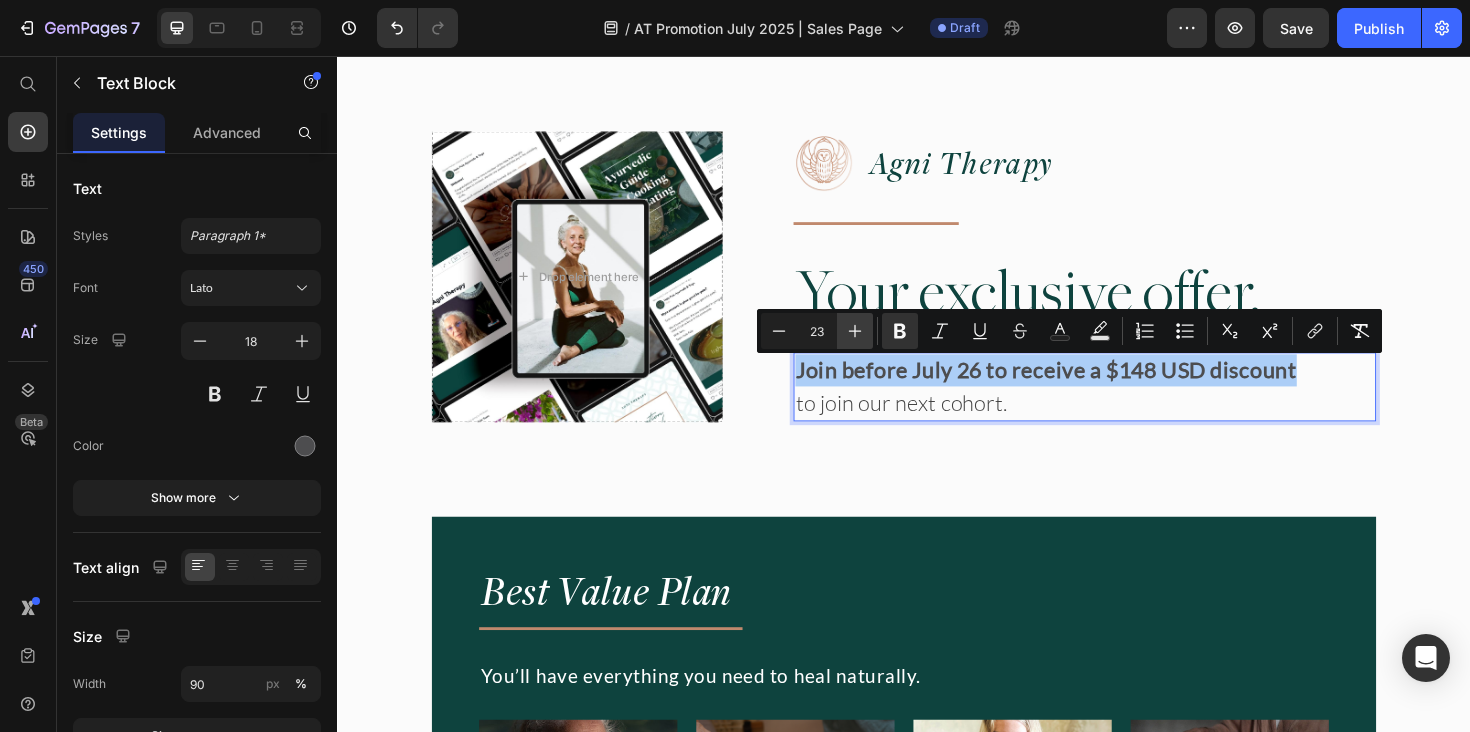 click 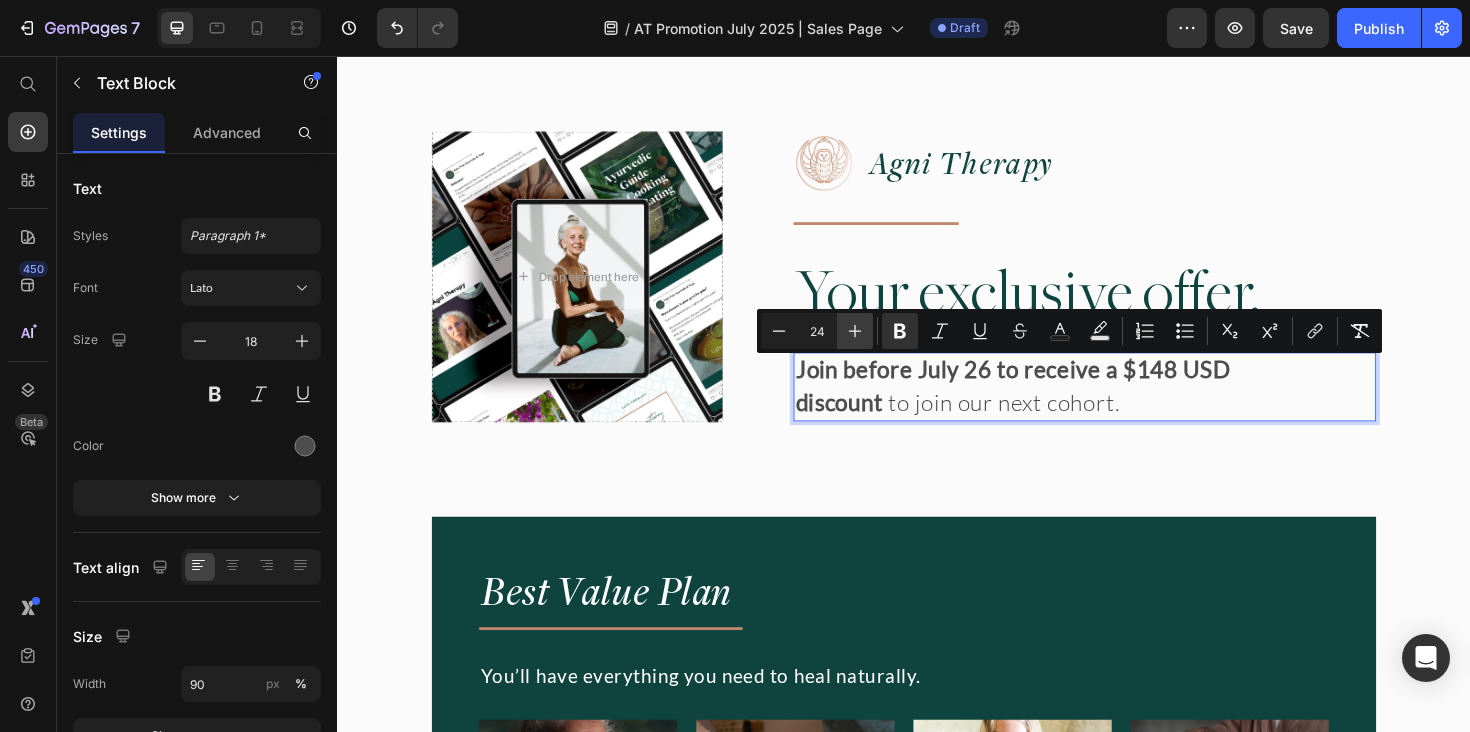 click 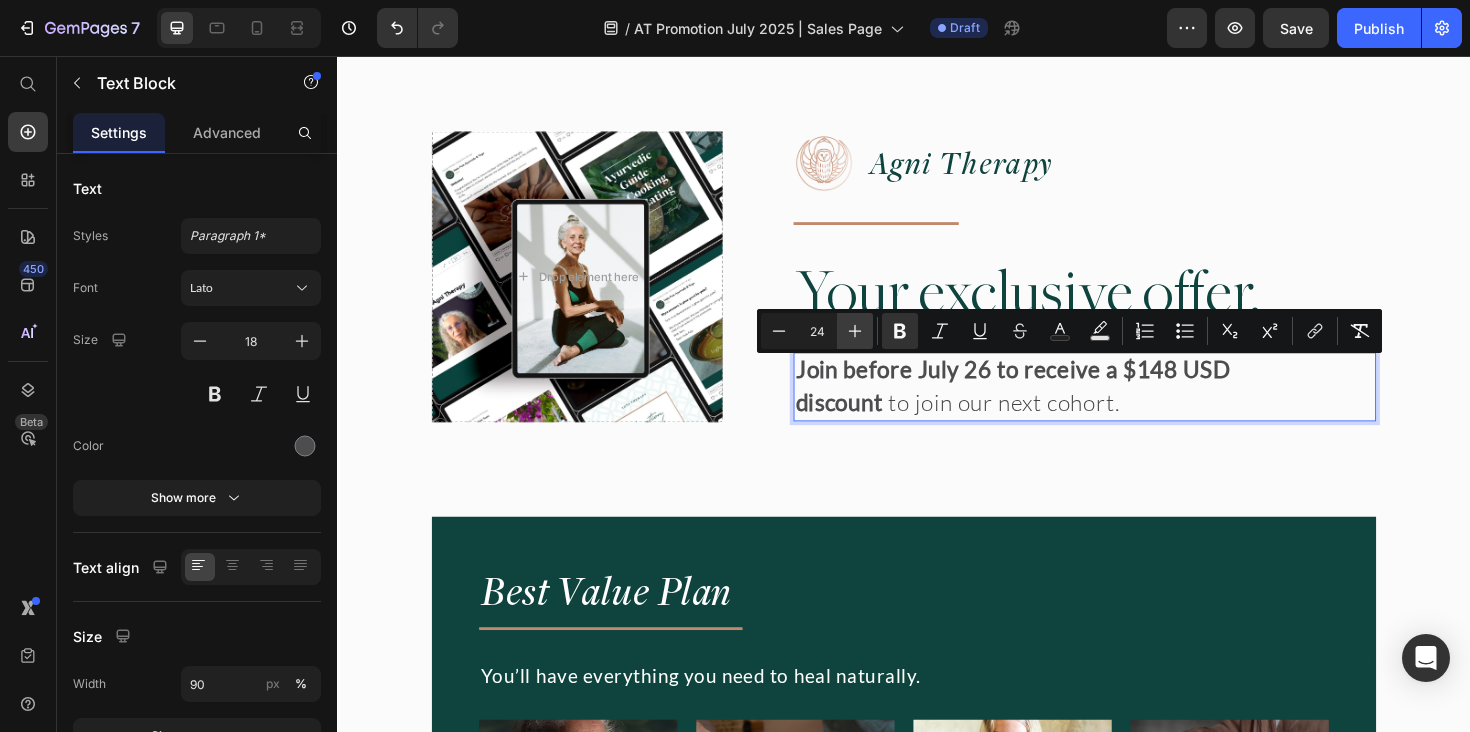 type on "25" 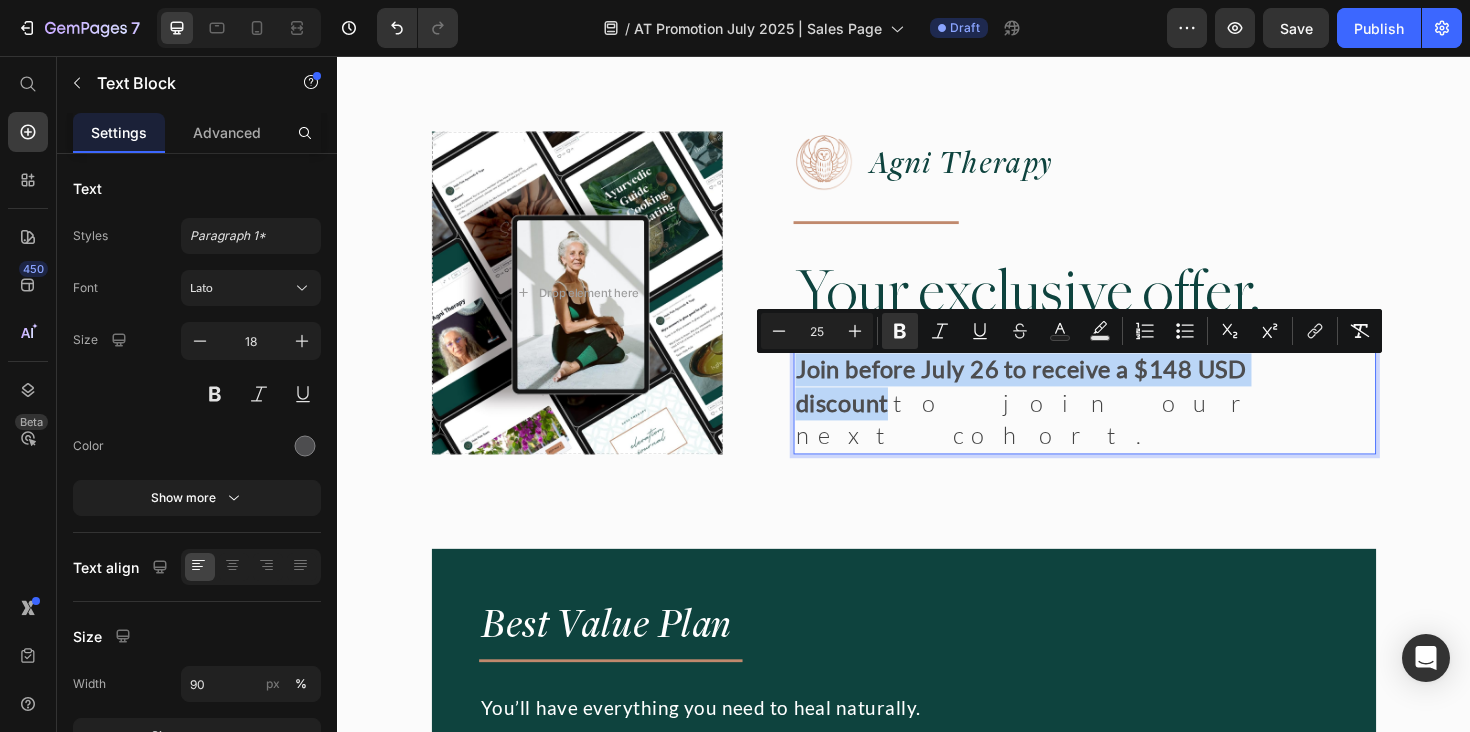 click on "Image "Even months after the program, I still feel supported." Heading "Every time I have a question, the community and team are there. It’s comforting to know I’m not alone on this journey." Text Block • DENA Text Block Row Image Agni Therapy Text Block Row                Title Line Your exclusive offer. Heading Join before July 26 to receive a $148 USD discount   to join our next cohort. Text Block   0
Drop element here Row Row Row Best Value Plan Heading                Title Line You’ll have everything you need to heal naturally. Heading Image A 4-week Ayurvedic guided reset Heading Image Personalized Ayurvedic consultation Heading Image Live Q&A with Myra’s team Heading Image Daily rhythms & self-care practices Heading Row Image Ayurvedic cooking & meal guidance Heading Image Sustainable asana & movement Heading Image Pranayama & meditation Heading Image Supportive private community Heading Row Gifts to support your journey Text Block
Dine with Myra Item List" at bounding box center [937, 1953] 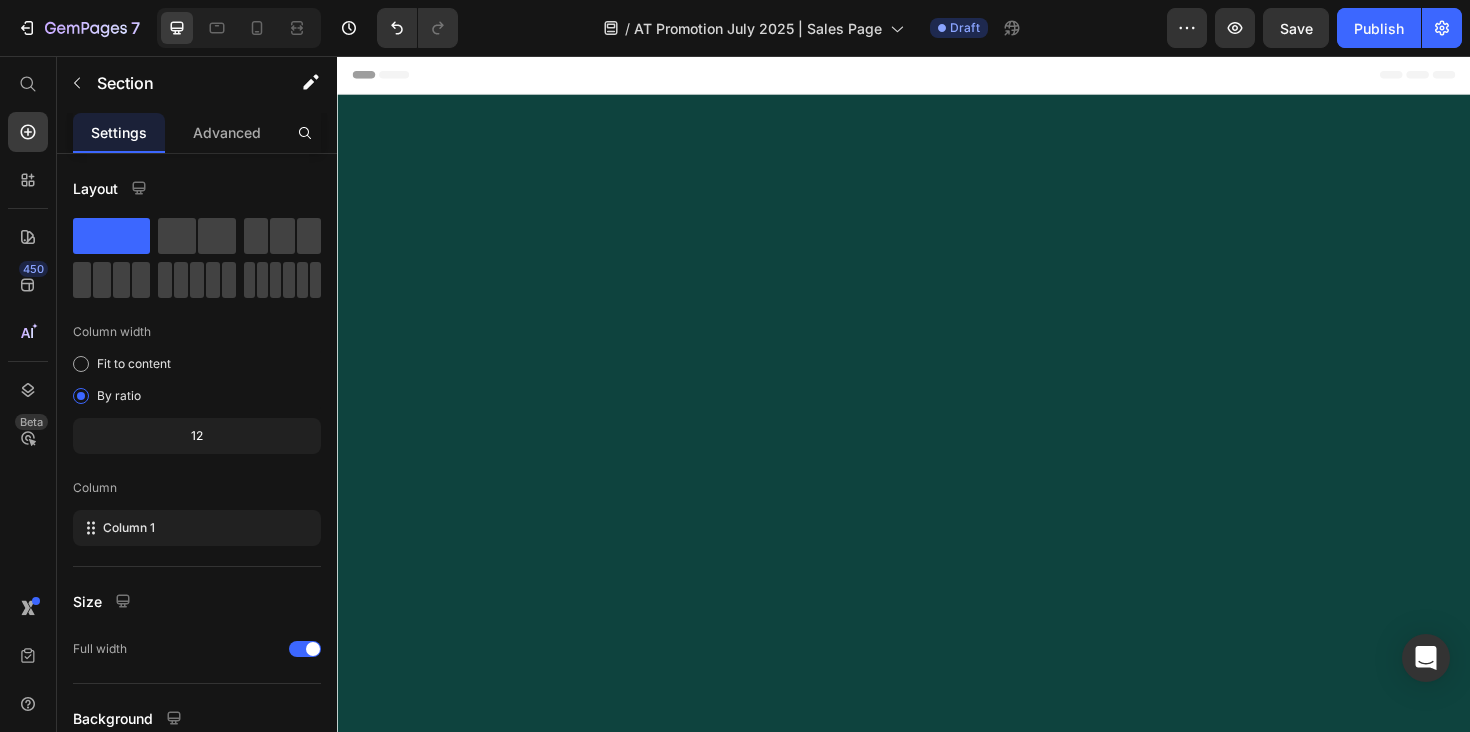 scroll, scrollTop: 16758, scrollLeft: 0, axis: vertical 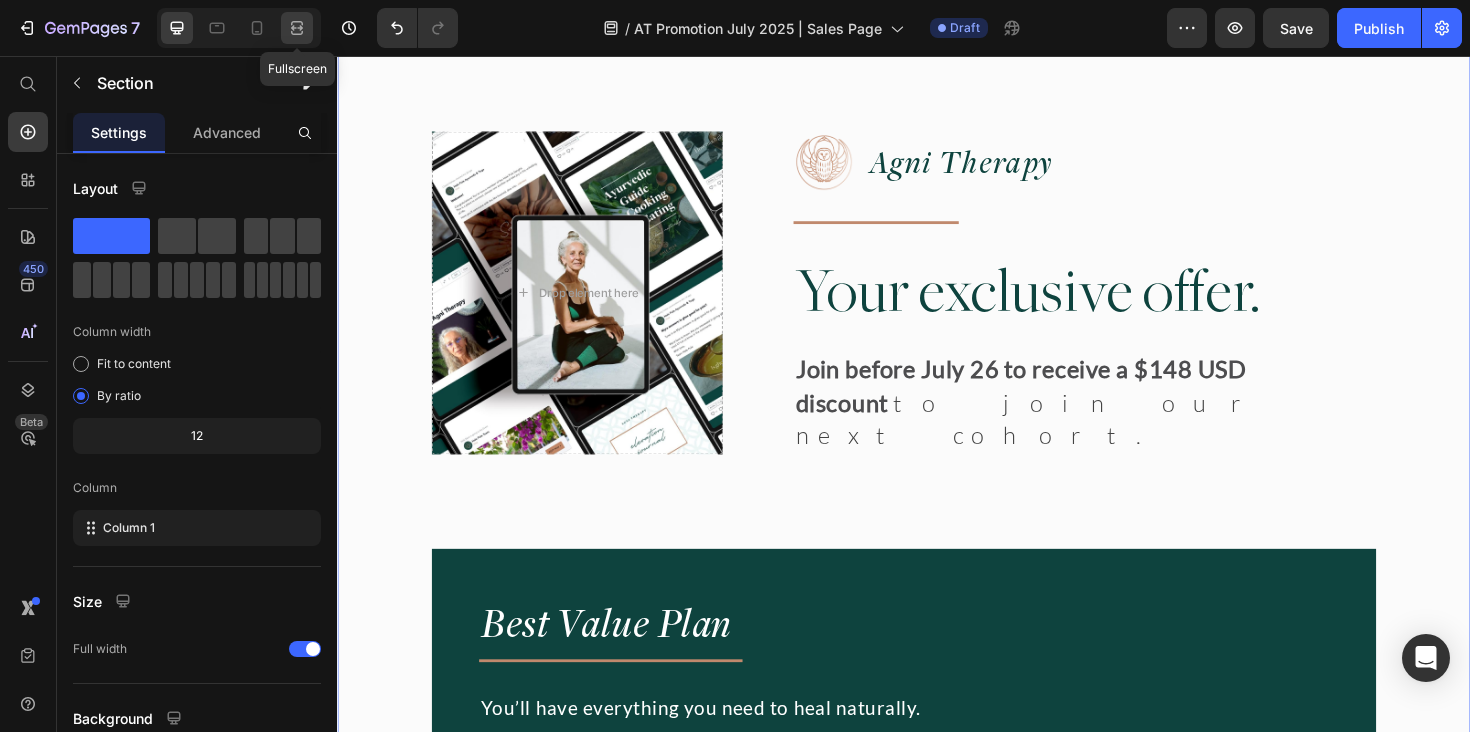 click 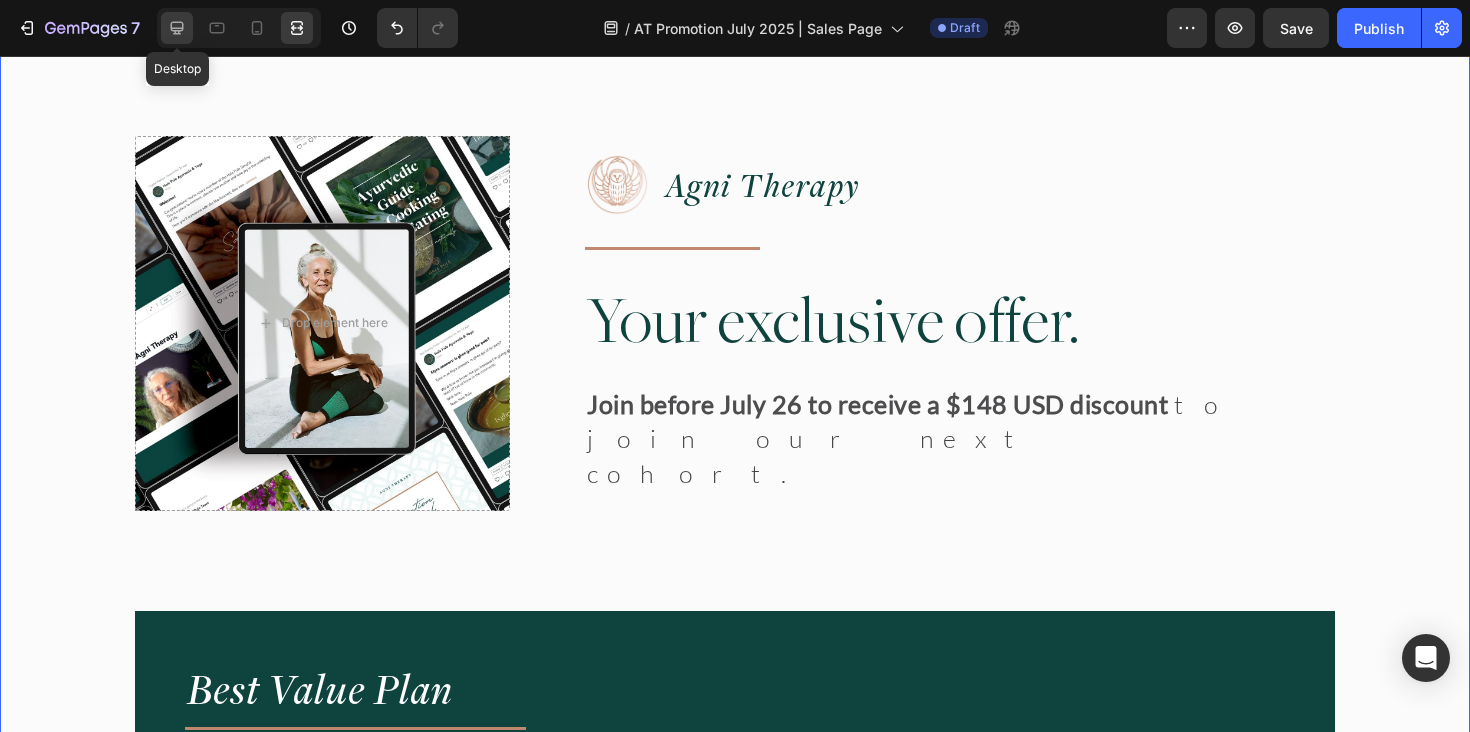 click 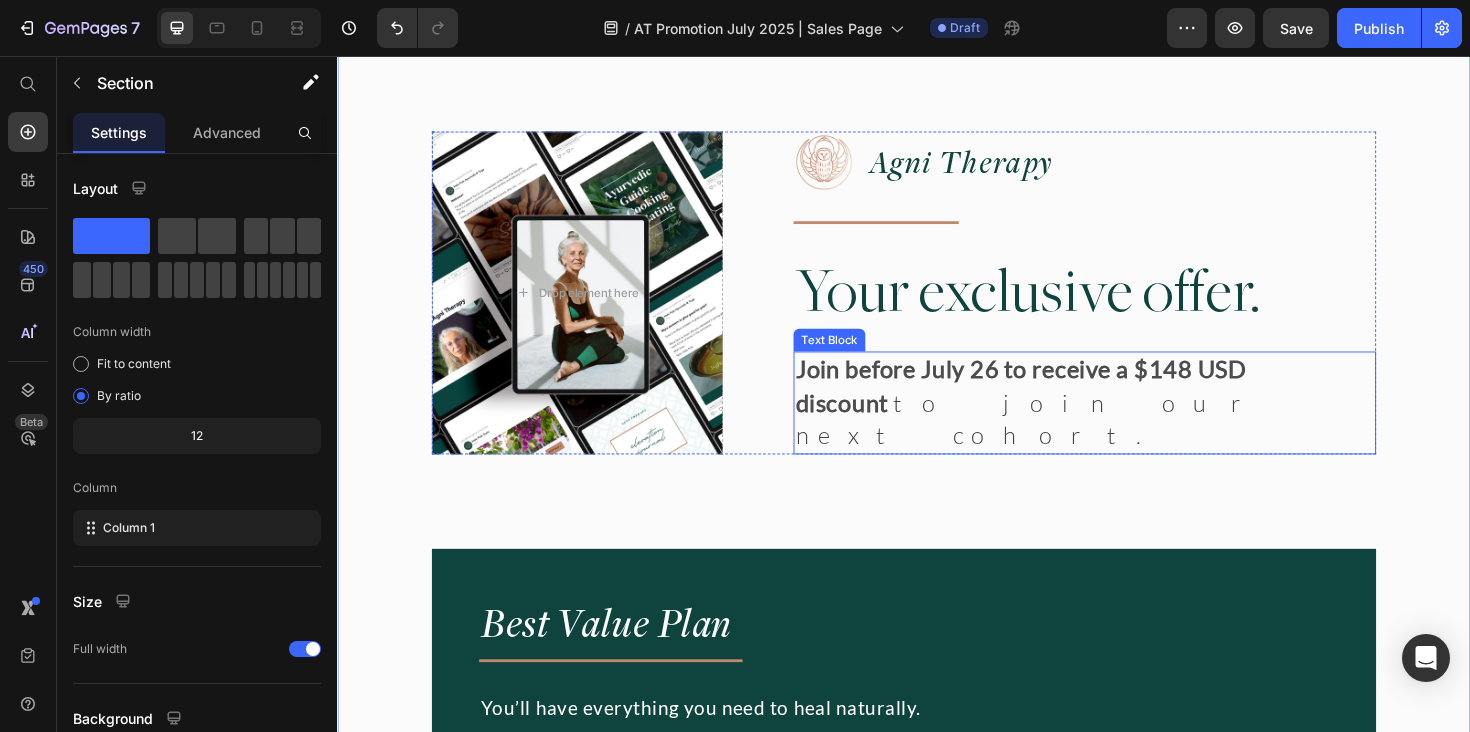 click on "Join before July 26 to receive a $148 USD discount" at bounding box center [1061, 404] 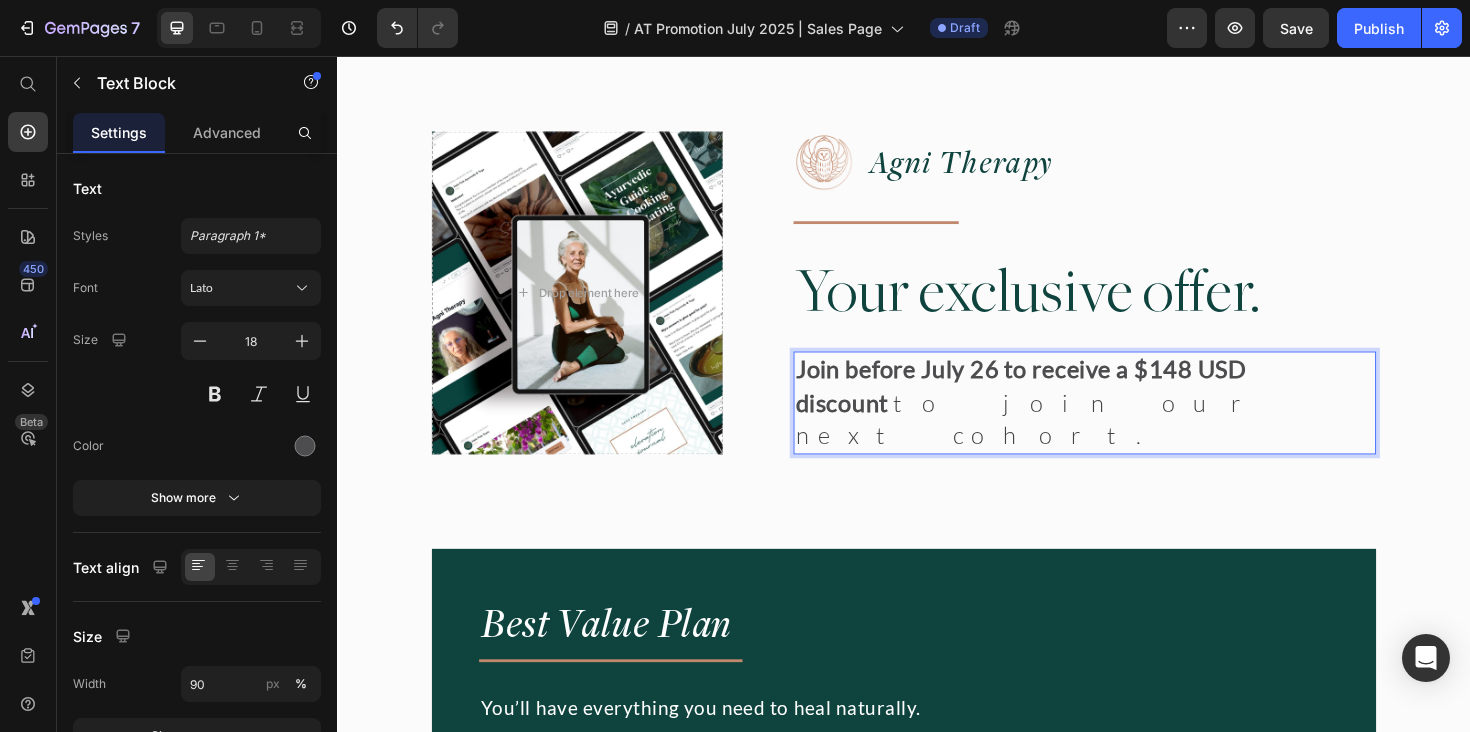 click on "Join before July 26 to receive a $148 USD discount" at bounding box center [1061, 404] 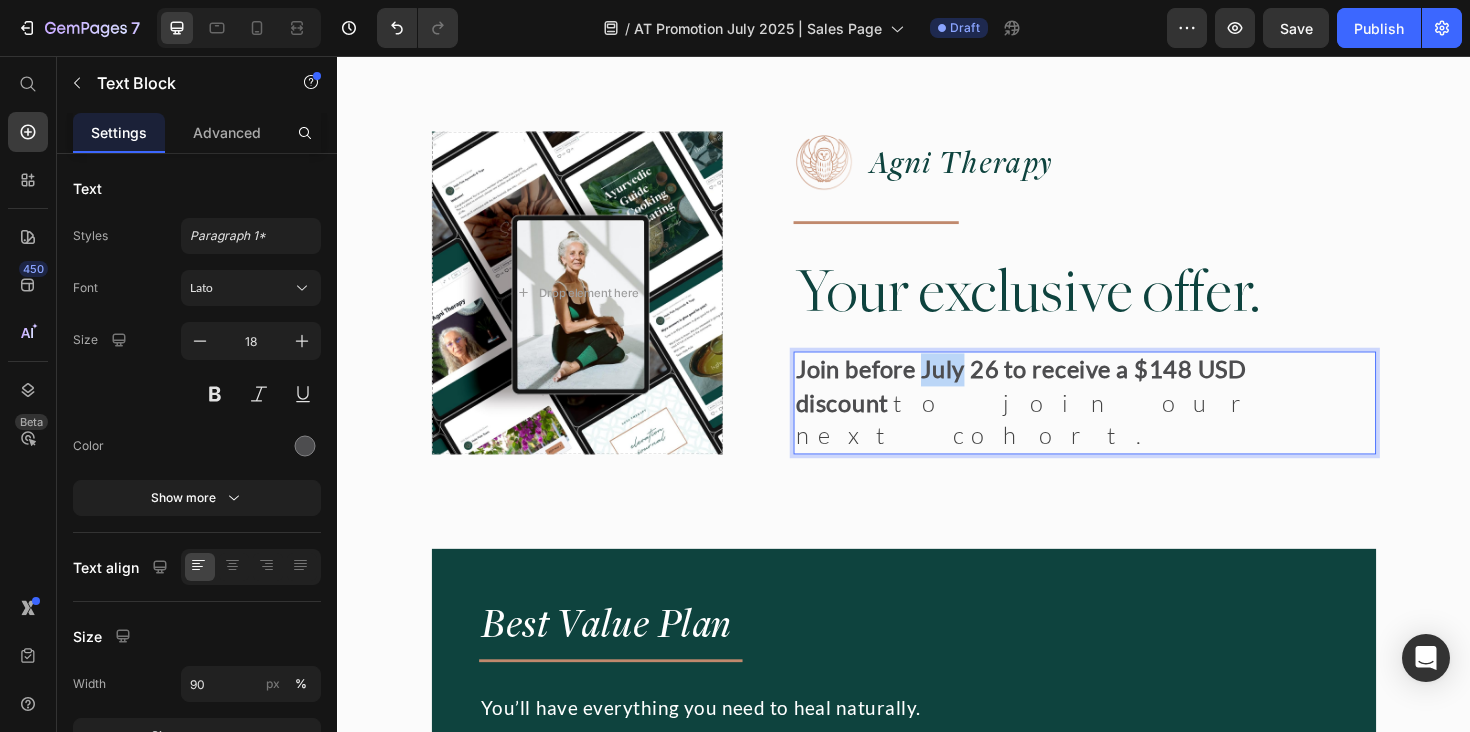 click on "Join before July 26 to receive a $148 USD discount" at bounding box center [1061, 404] 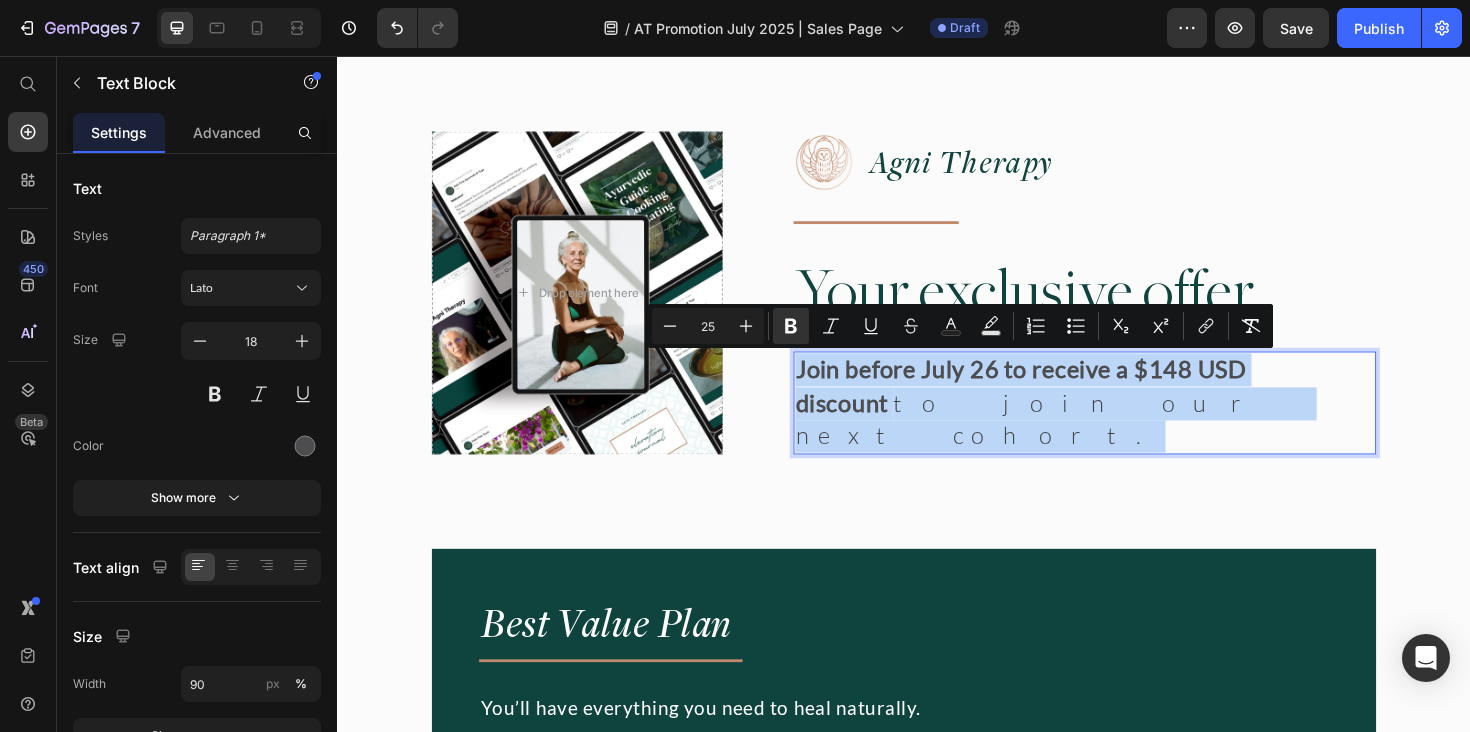 click on "Join before July 26 to receive a $148 USD discount" at bounding box center [1061, 404] 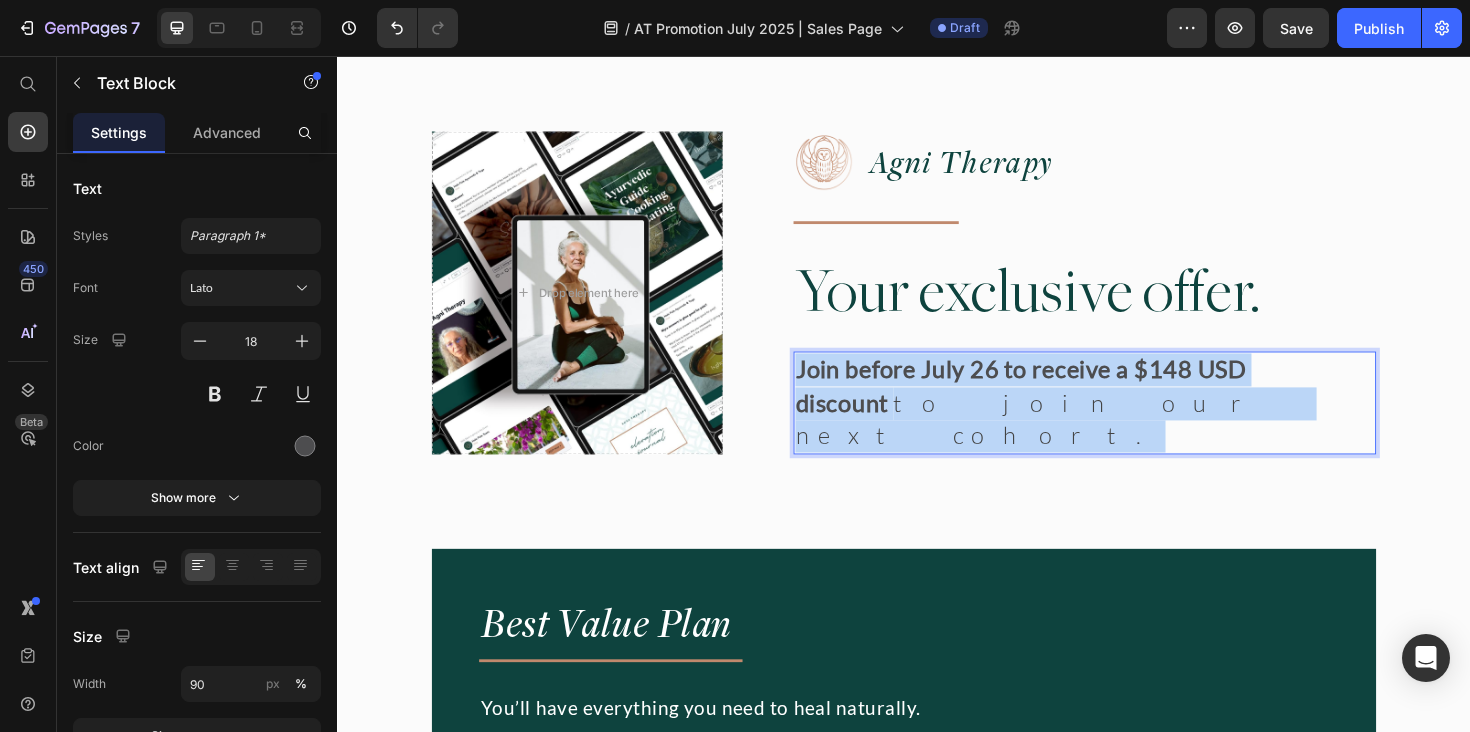 click on "to join our next cohort." at bounding box center [1072, 440] 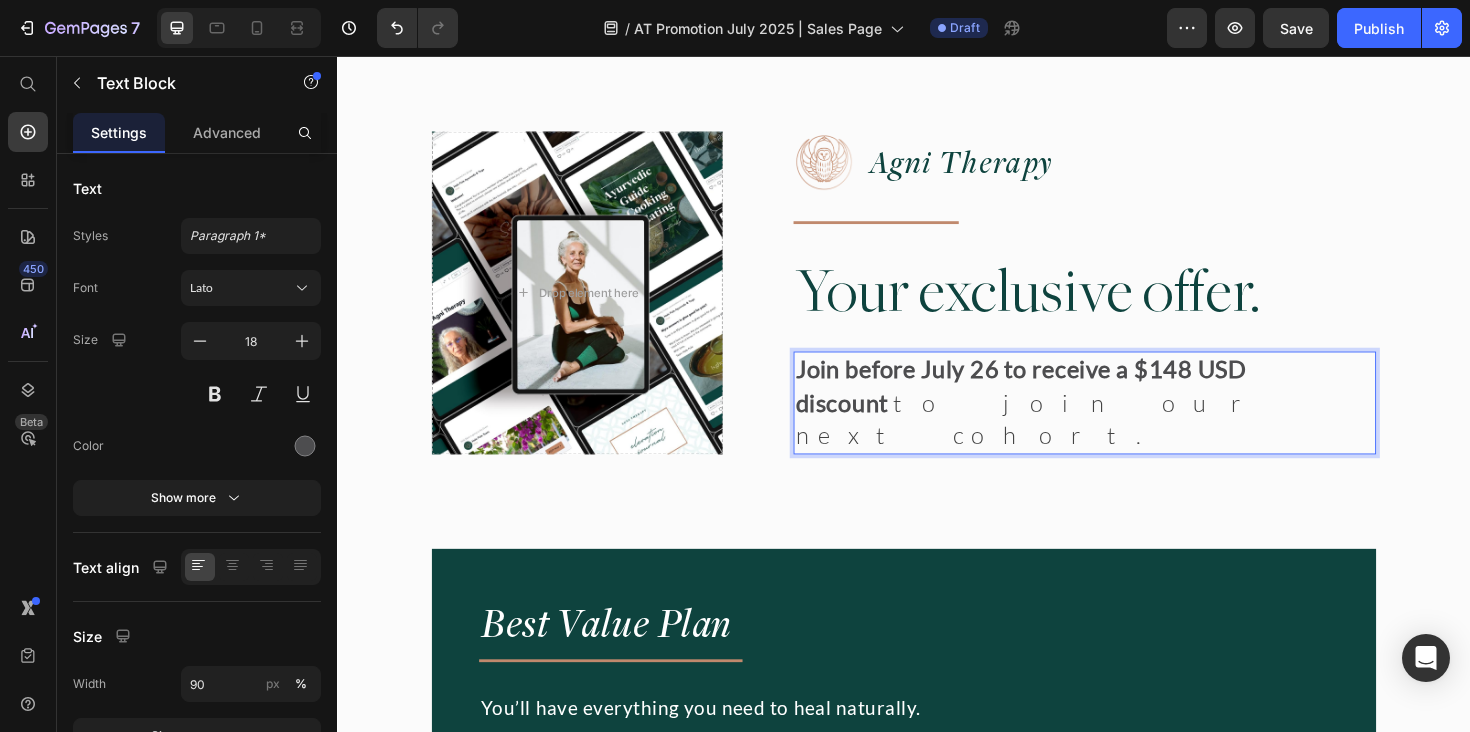 click on "Join before July 26 to receive a $148 USD discount" at bounding box center [1061, 404] 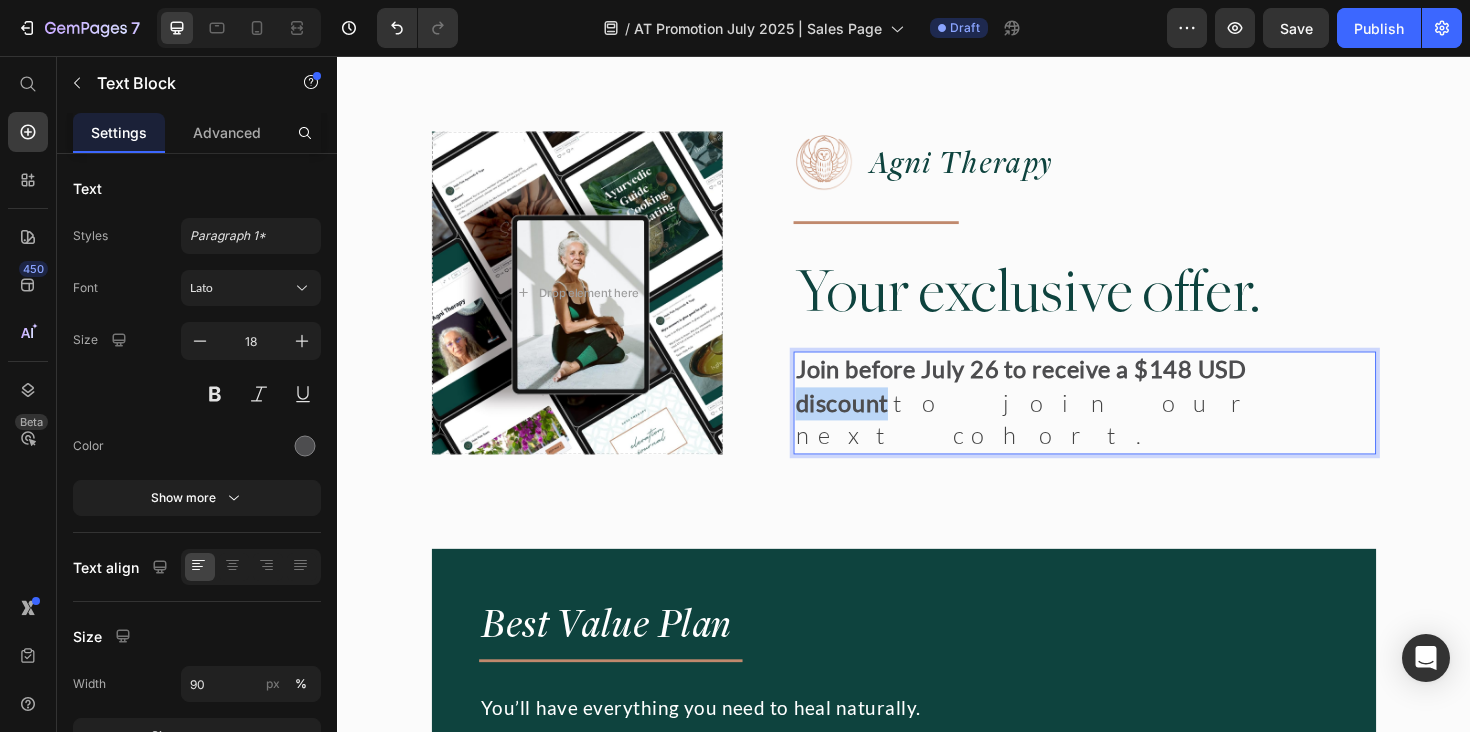 click on "Join before July 26 to receive a $148 USD discount" at bounding box center [1061, 404] 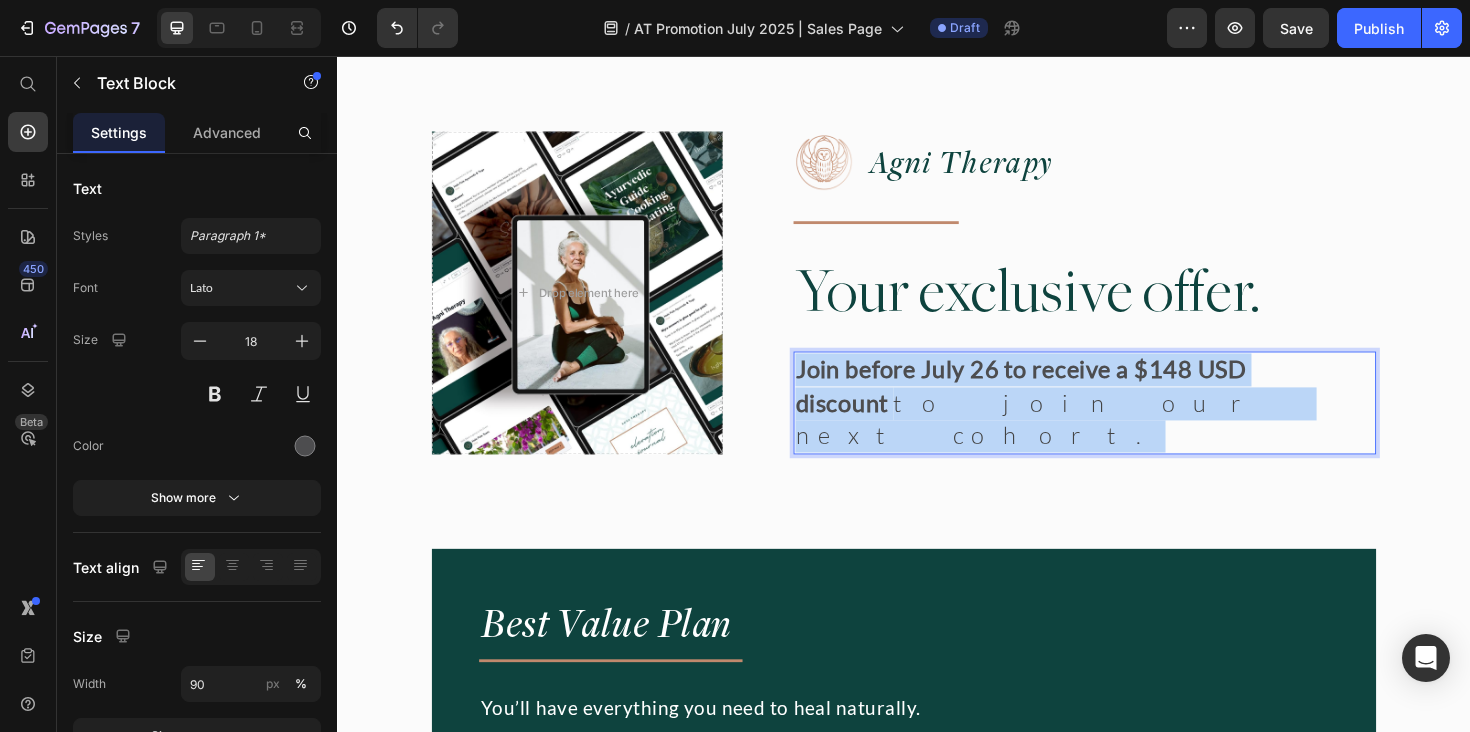 click on "Join before July 26 to receive a $148 USD discount" at bounding box center (1061, 404) 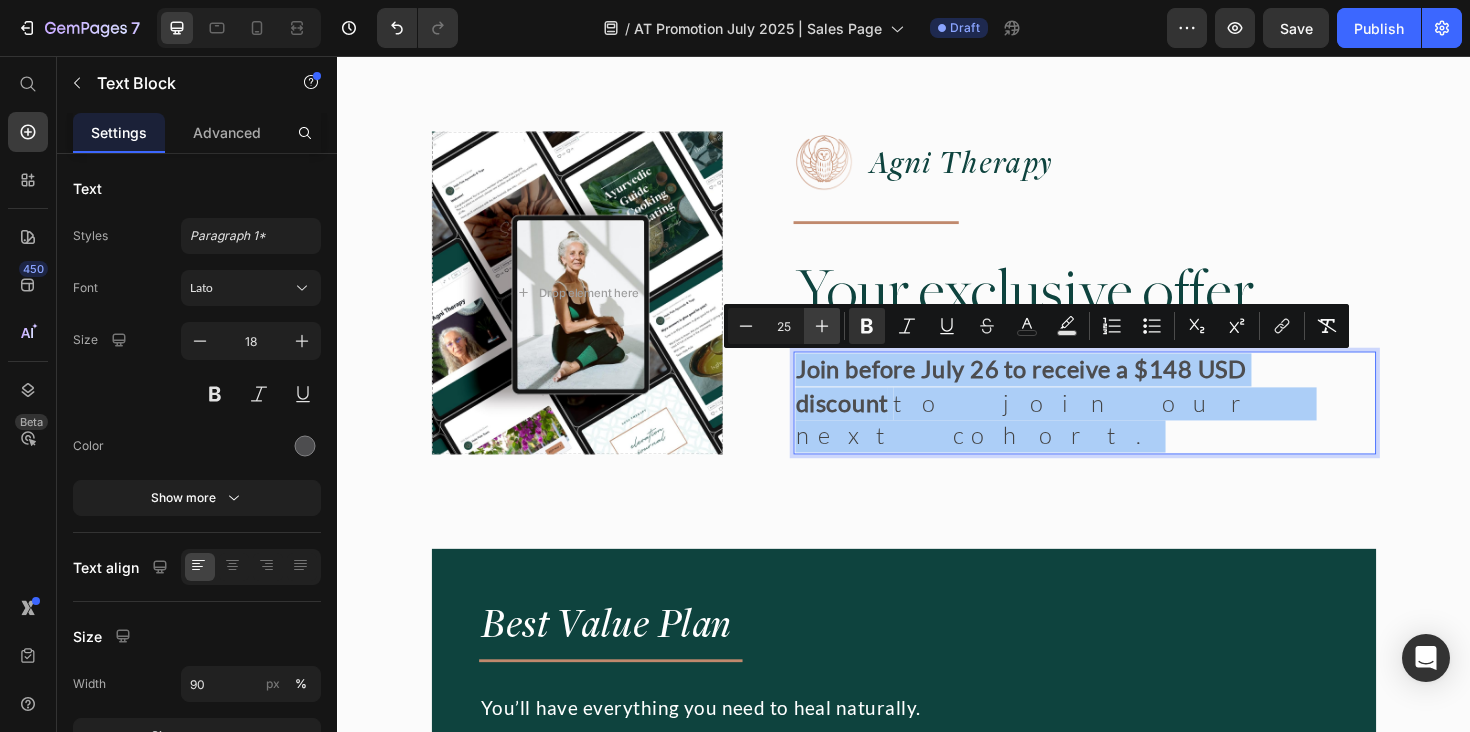 click 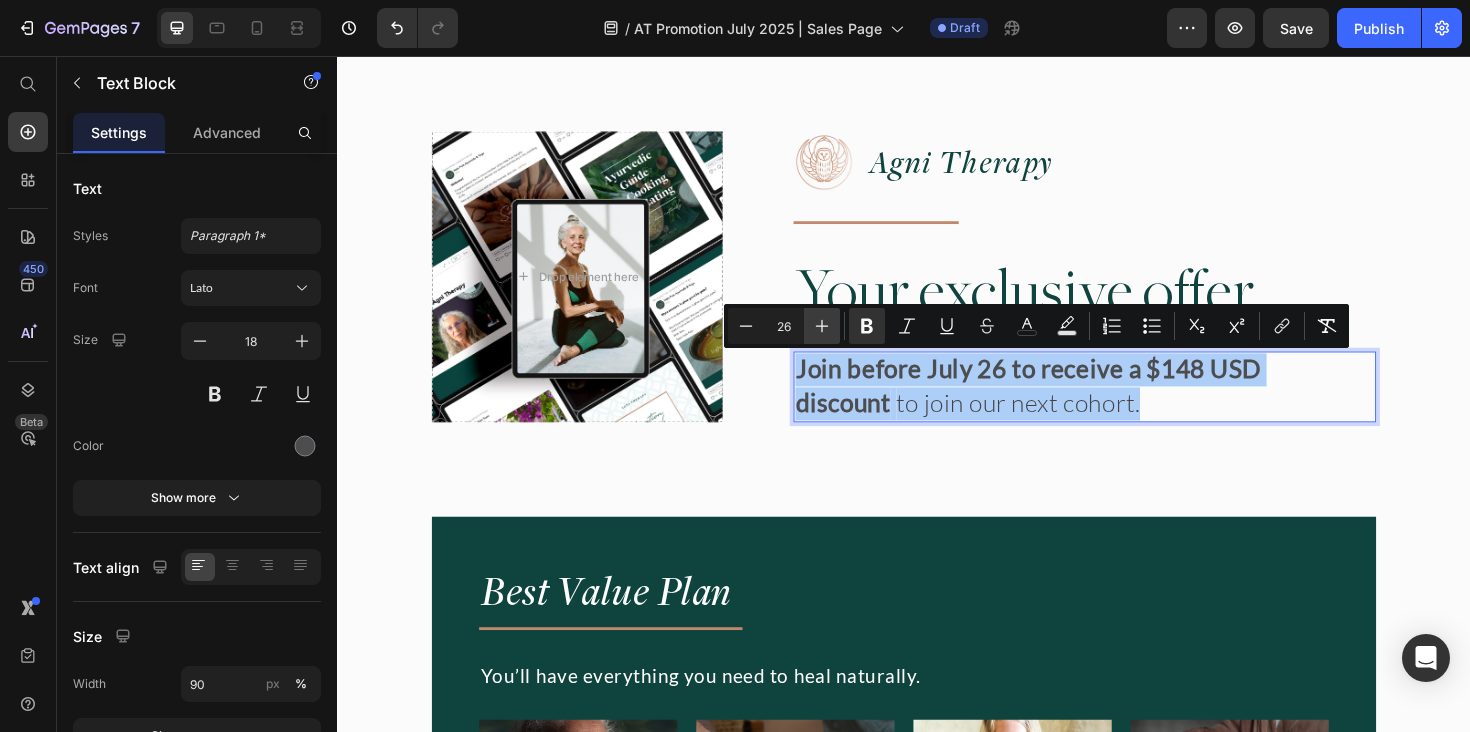 click 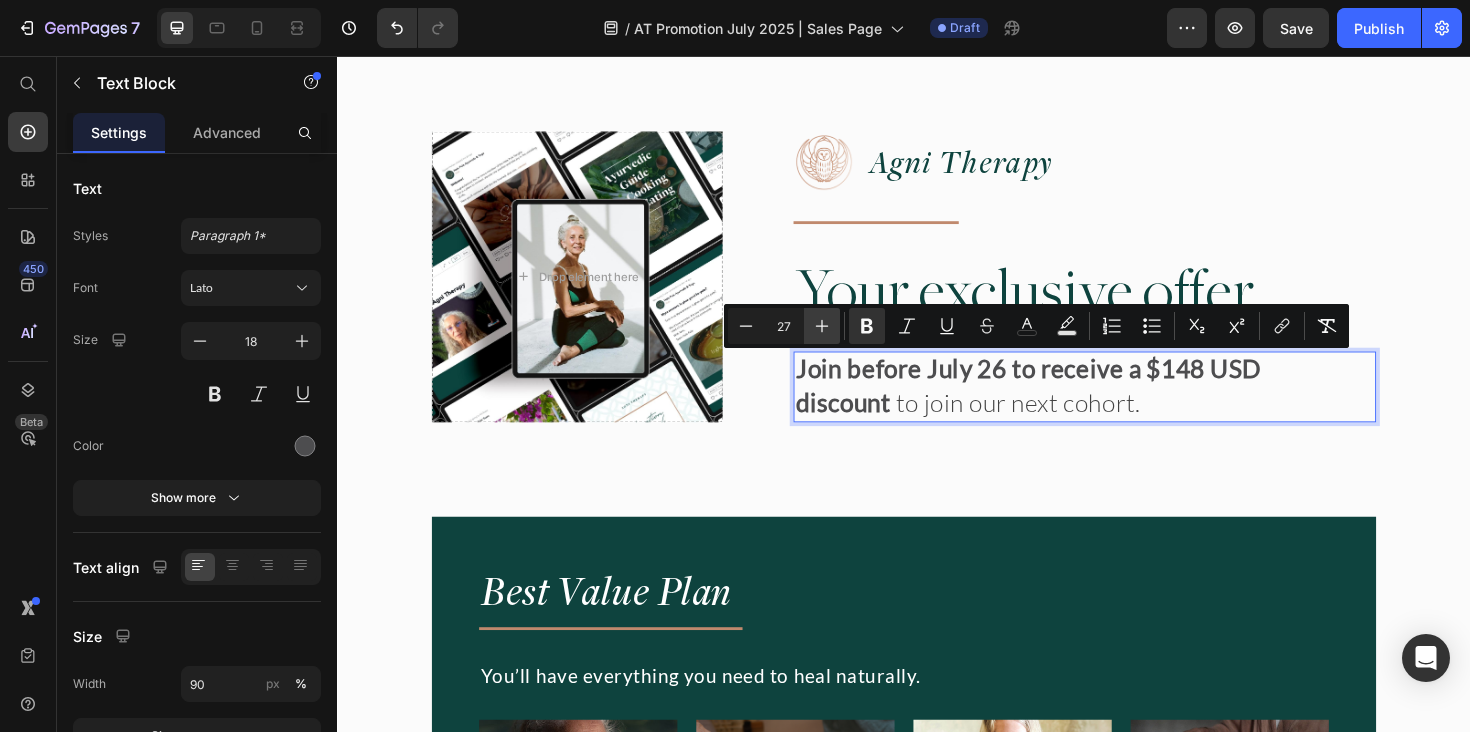 click 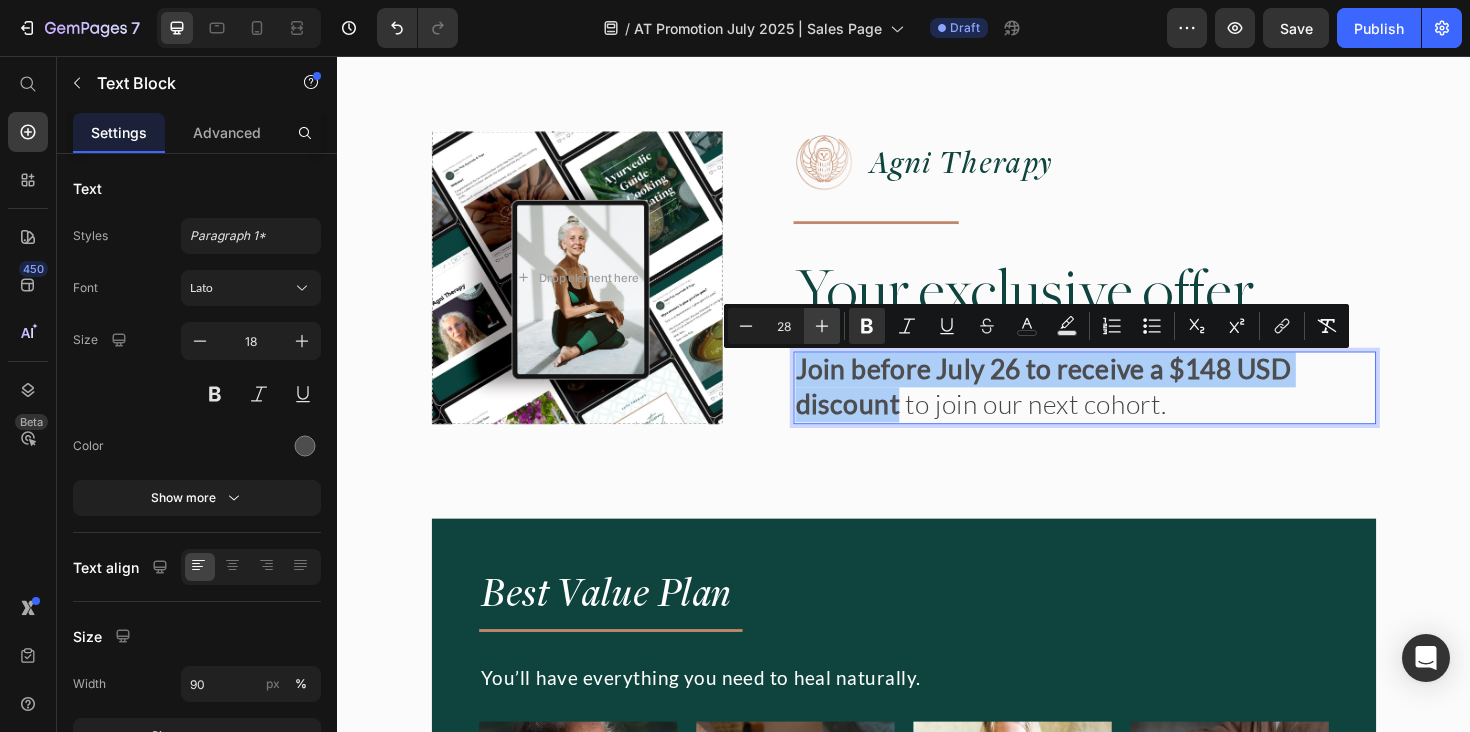 click 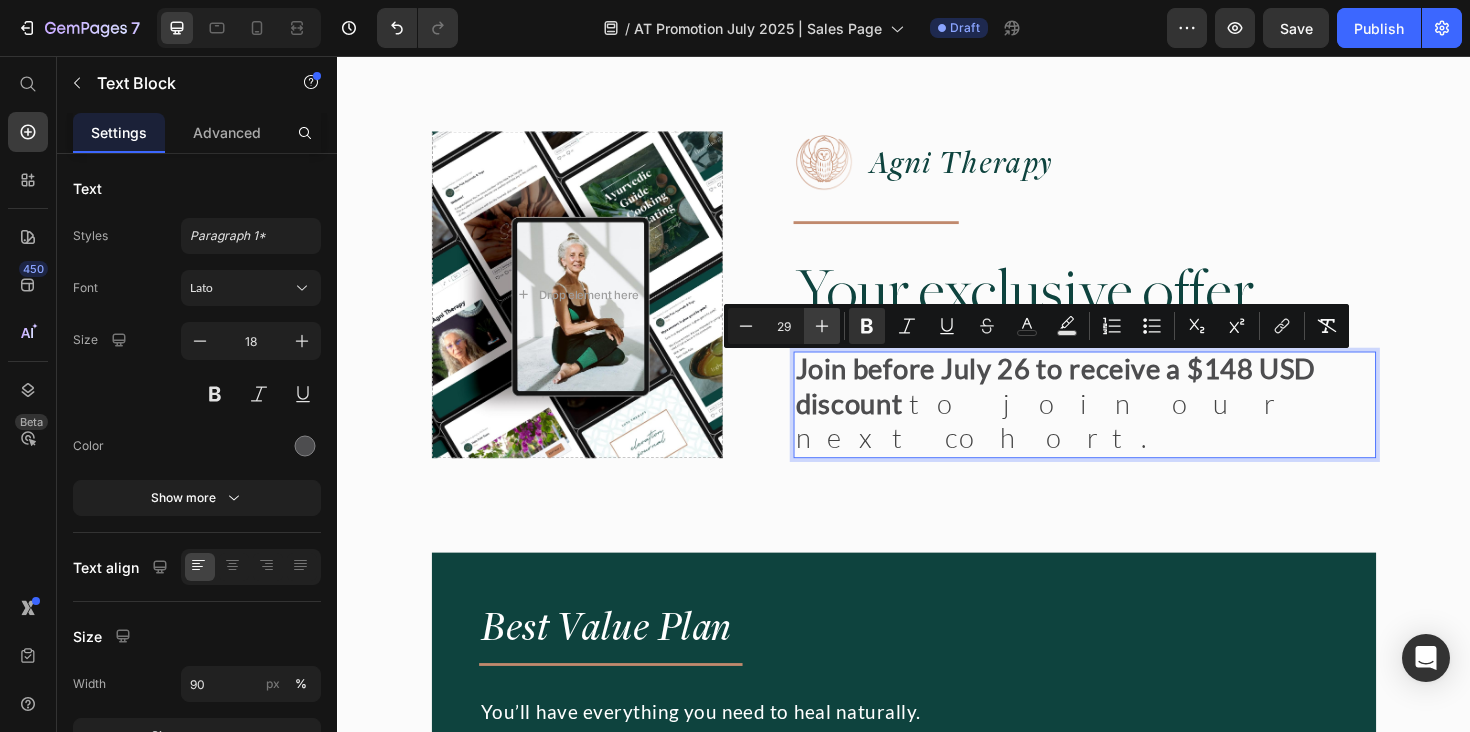 click 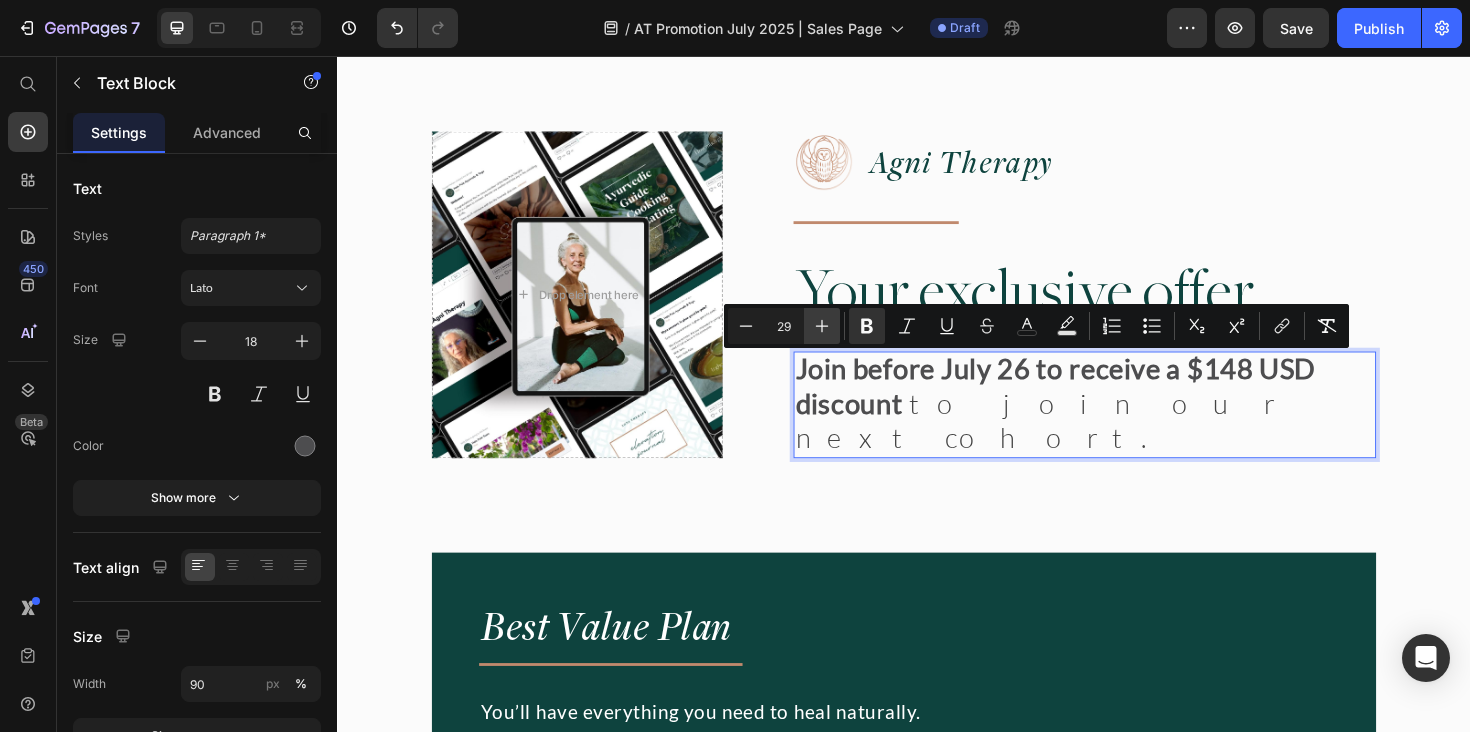 type on "30" 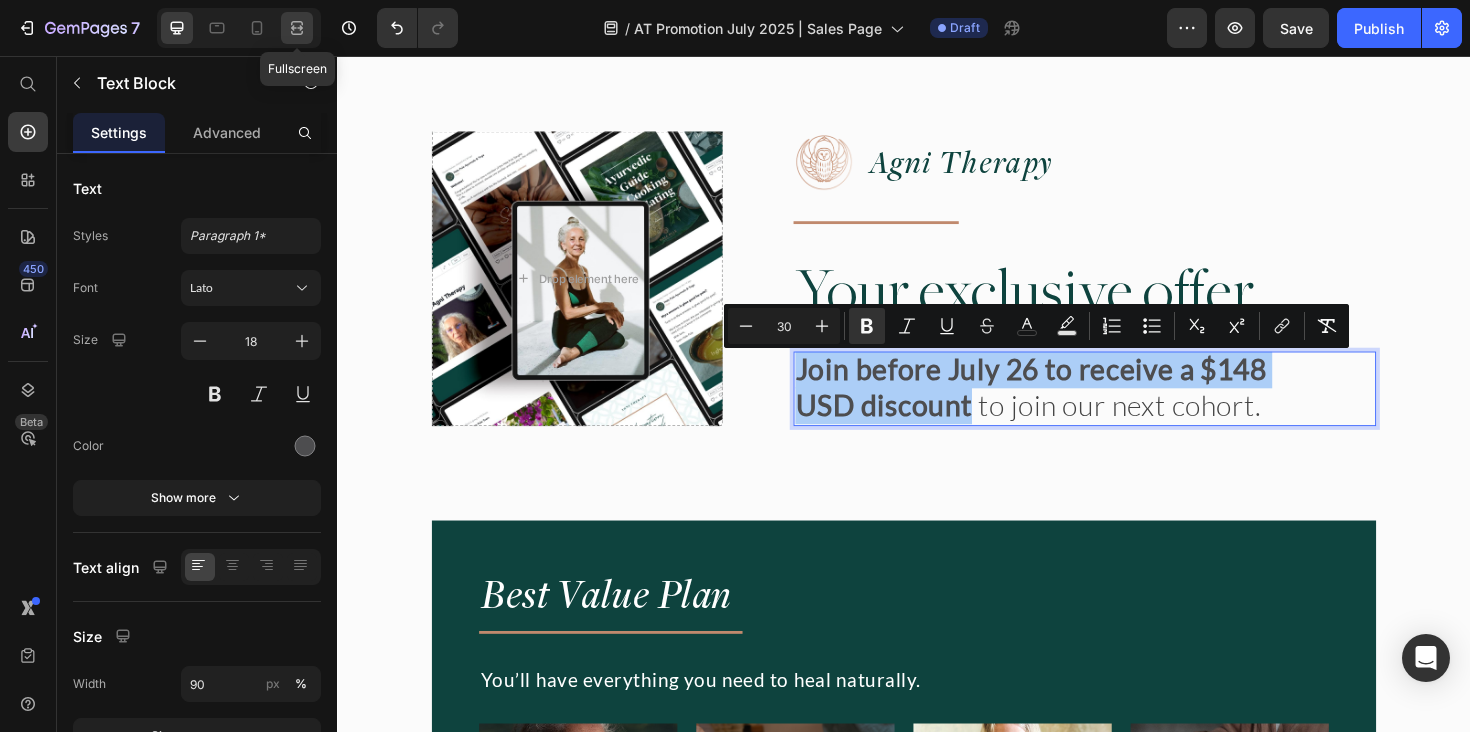 click 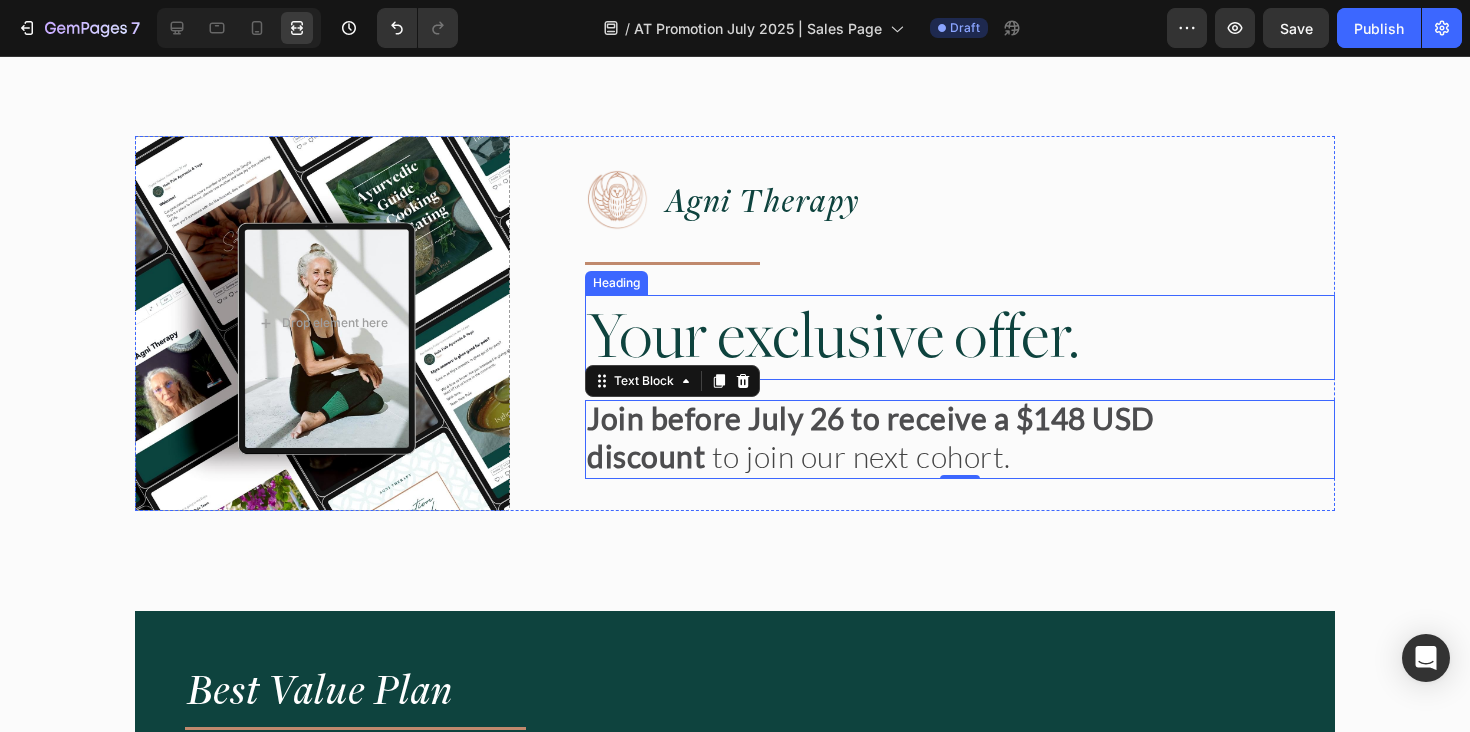 click on "Your exclusive offer." at bounding box center (904, 338) 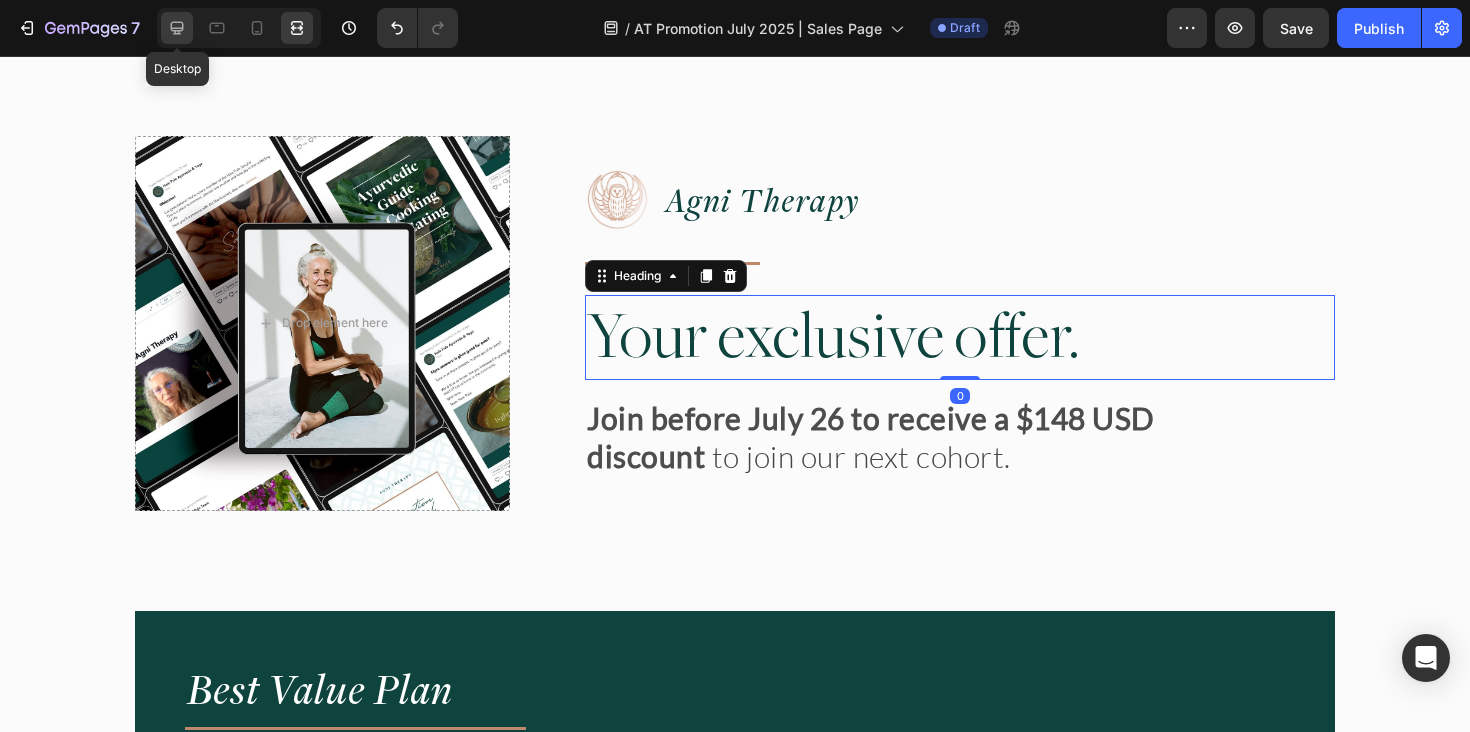 click 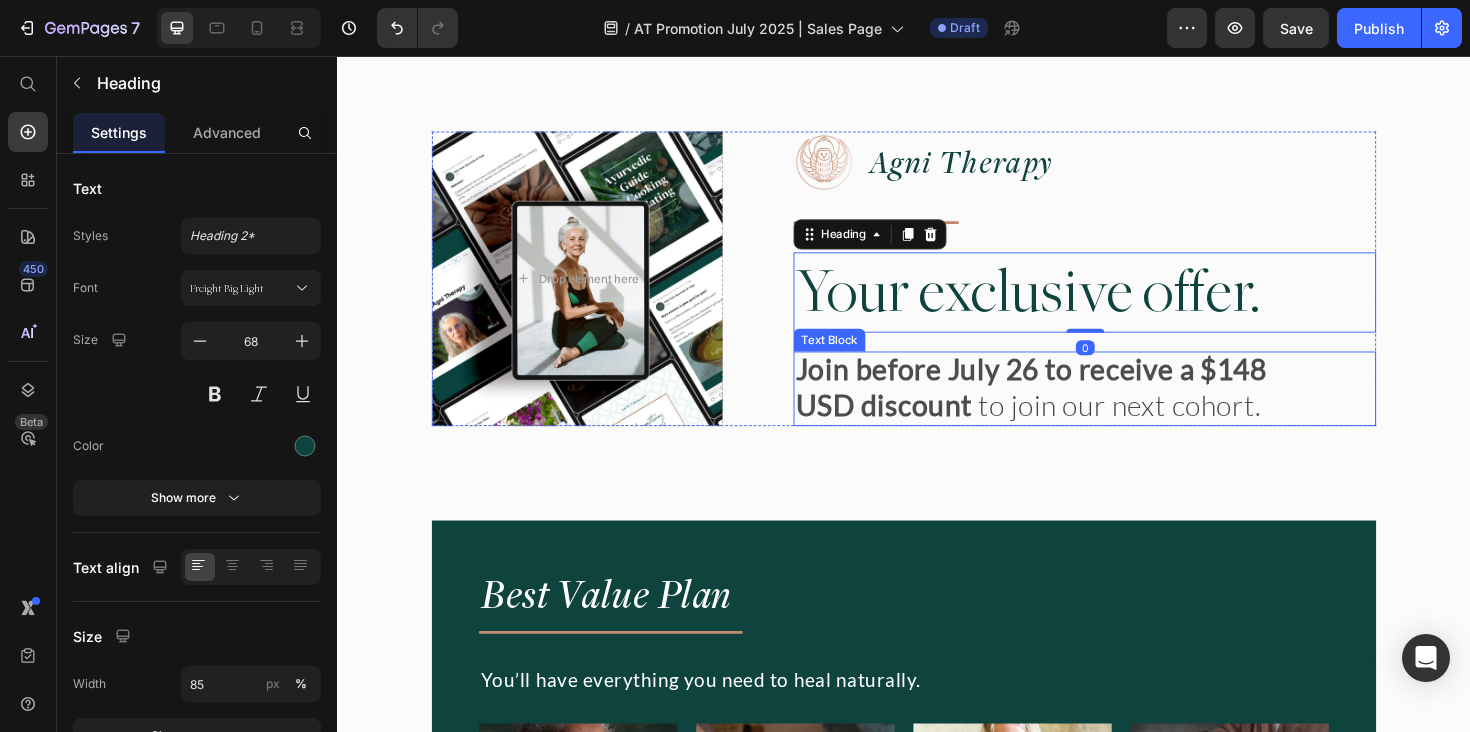 click on "Join before July 26 to receive a $148 USD discount" at bounding box center [1071, 405] 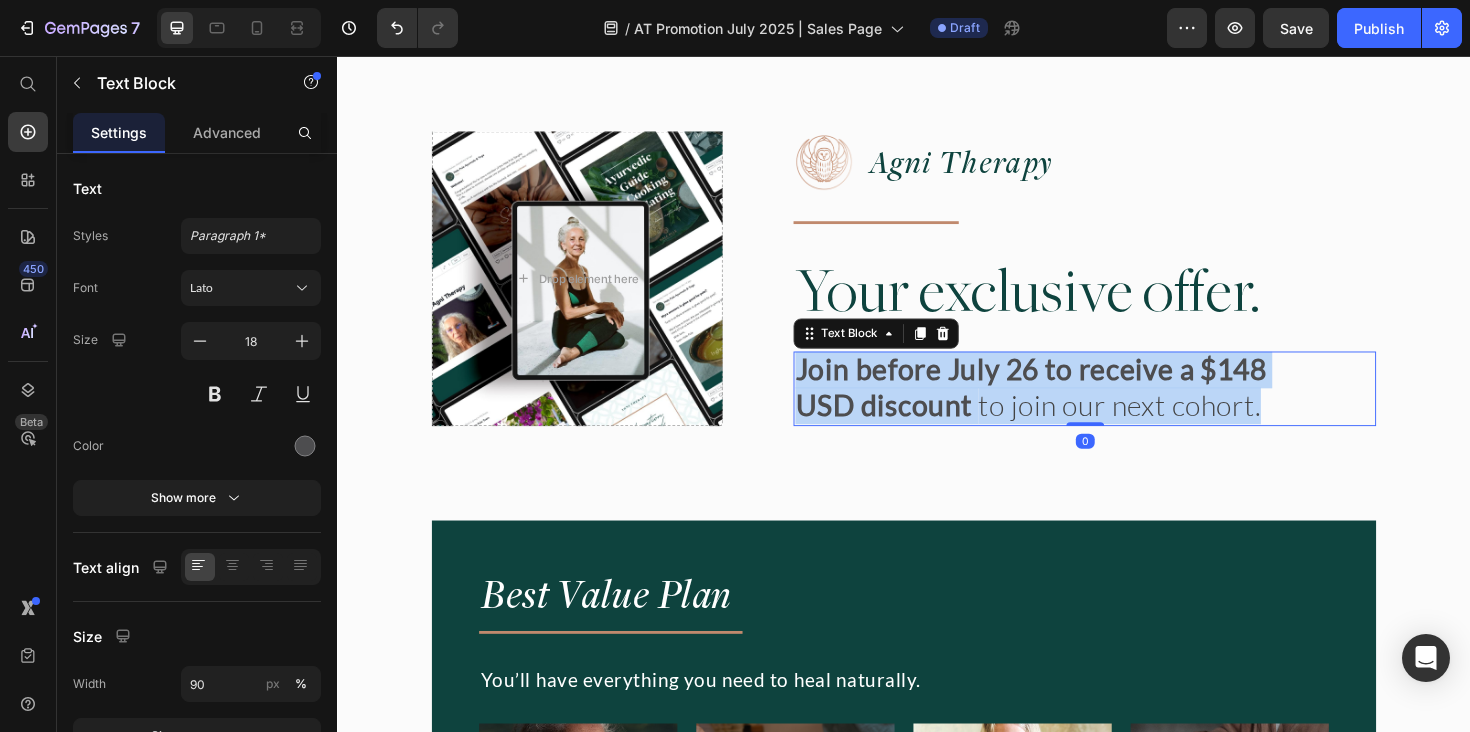 click on "Join before July 26 to receive a $148 USD discount" at bounding box center (1071, 405) 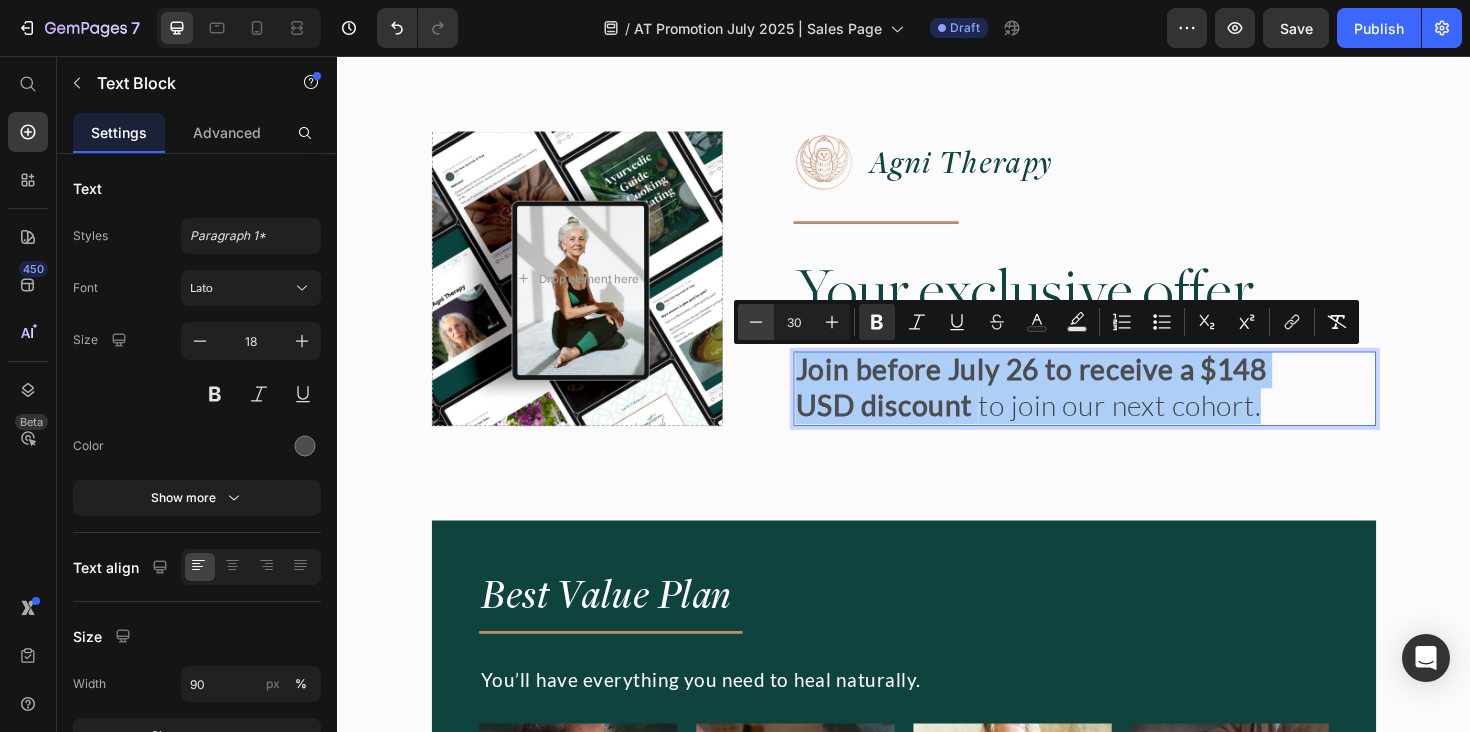 click 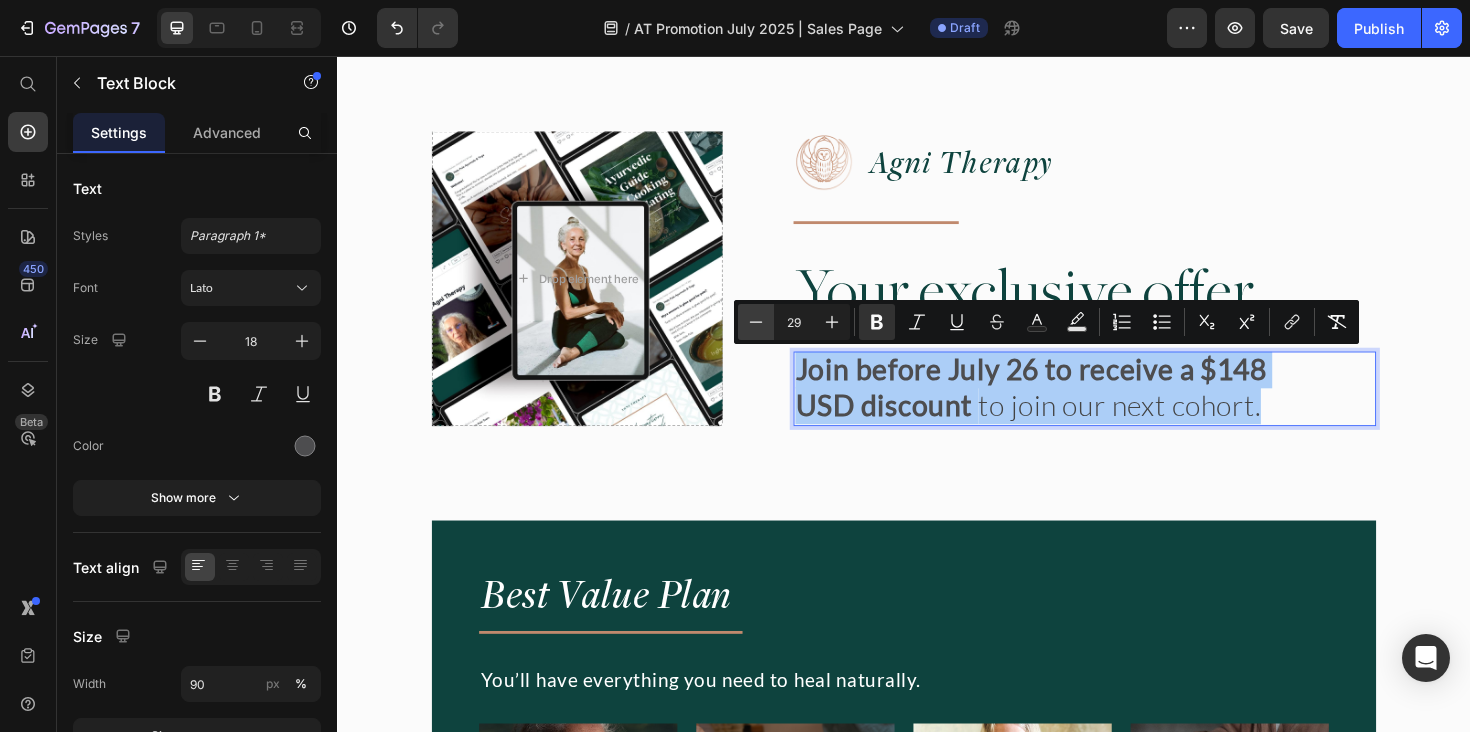 click 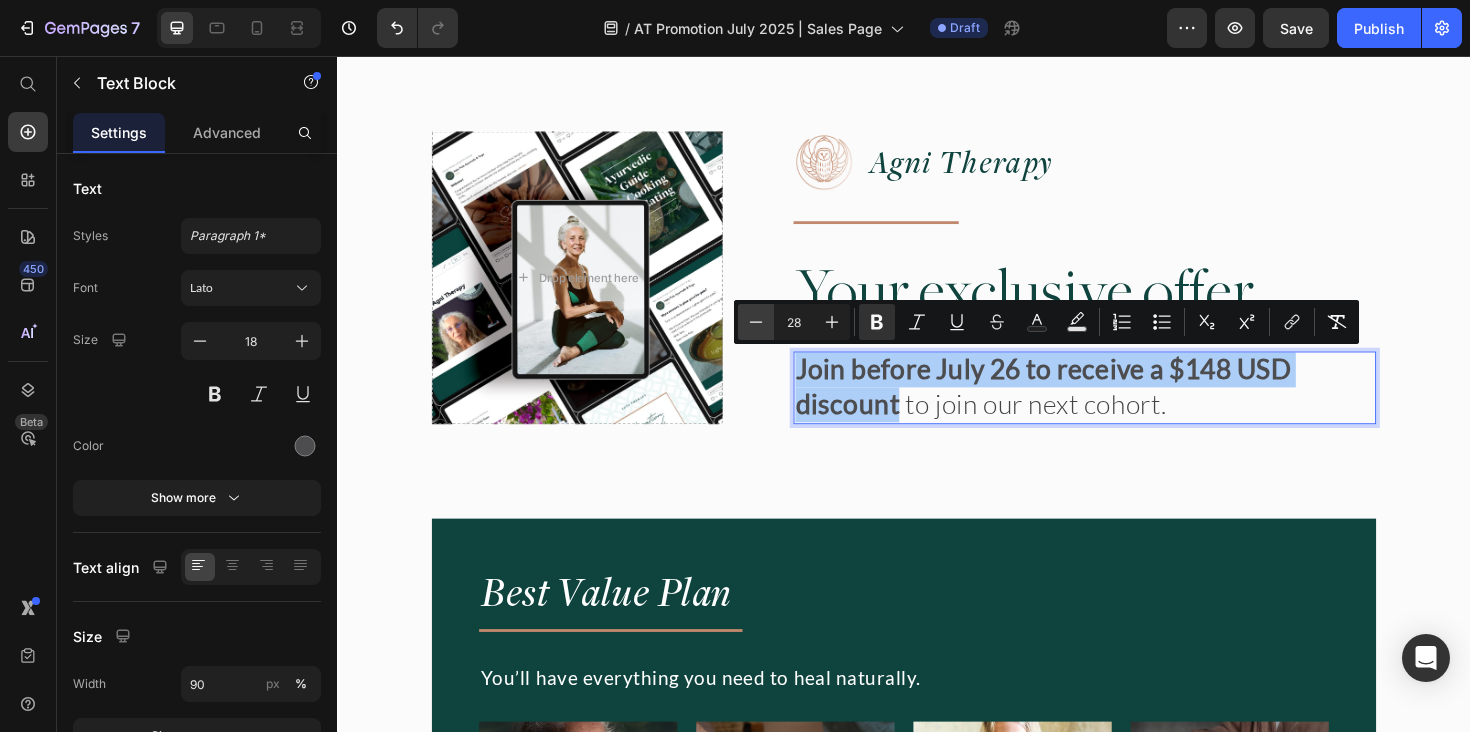 click 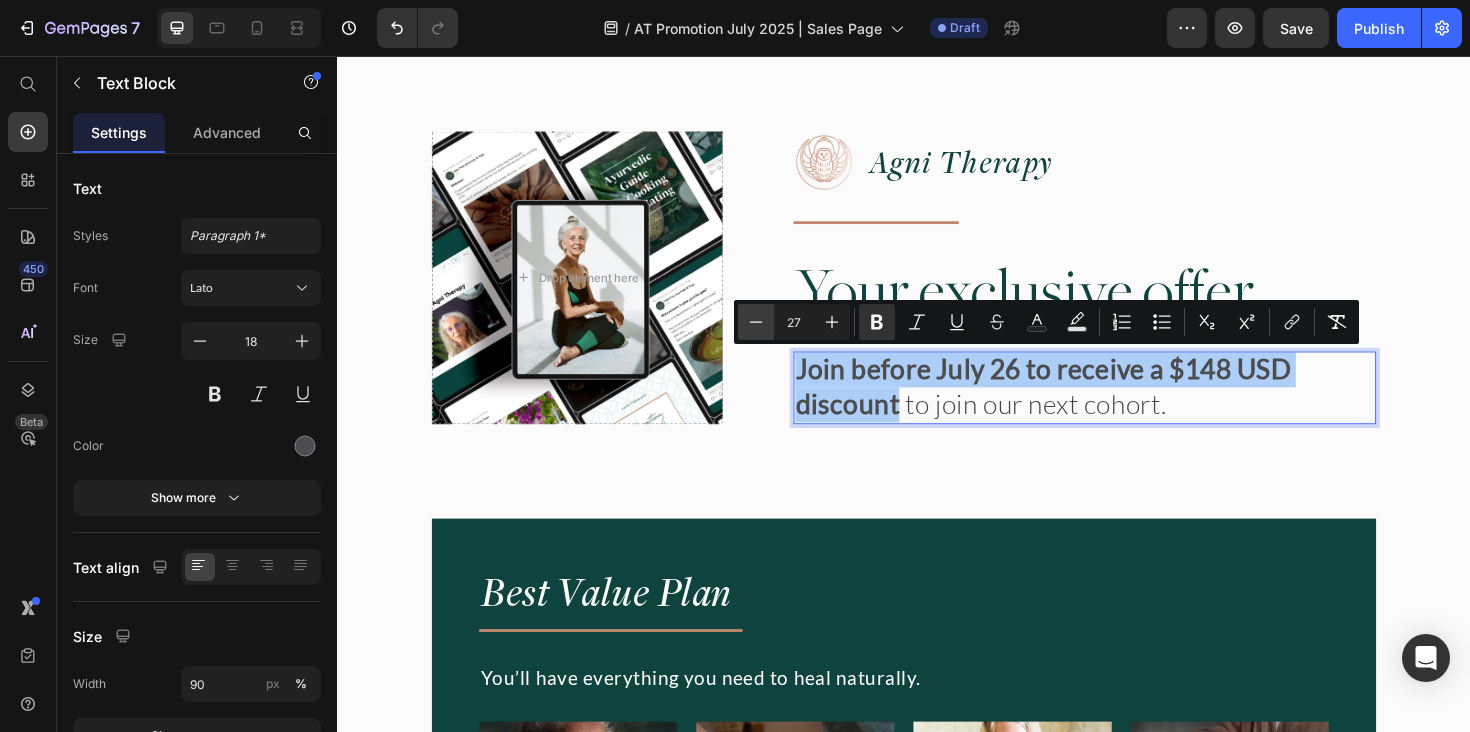 click 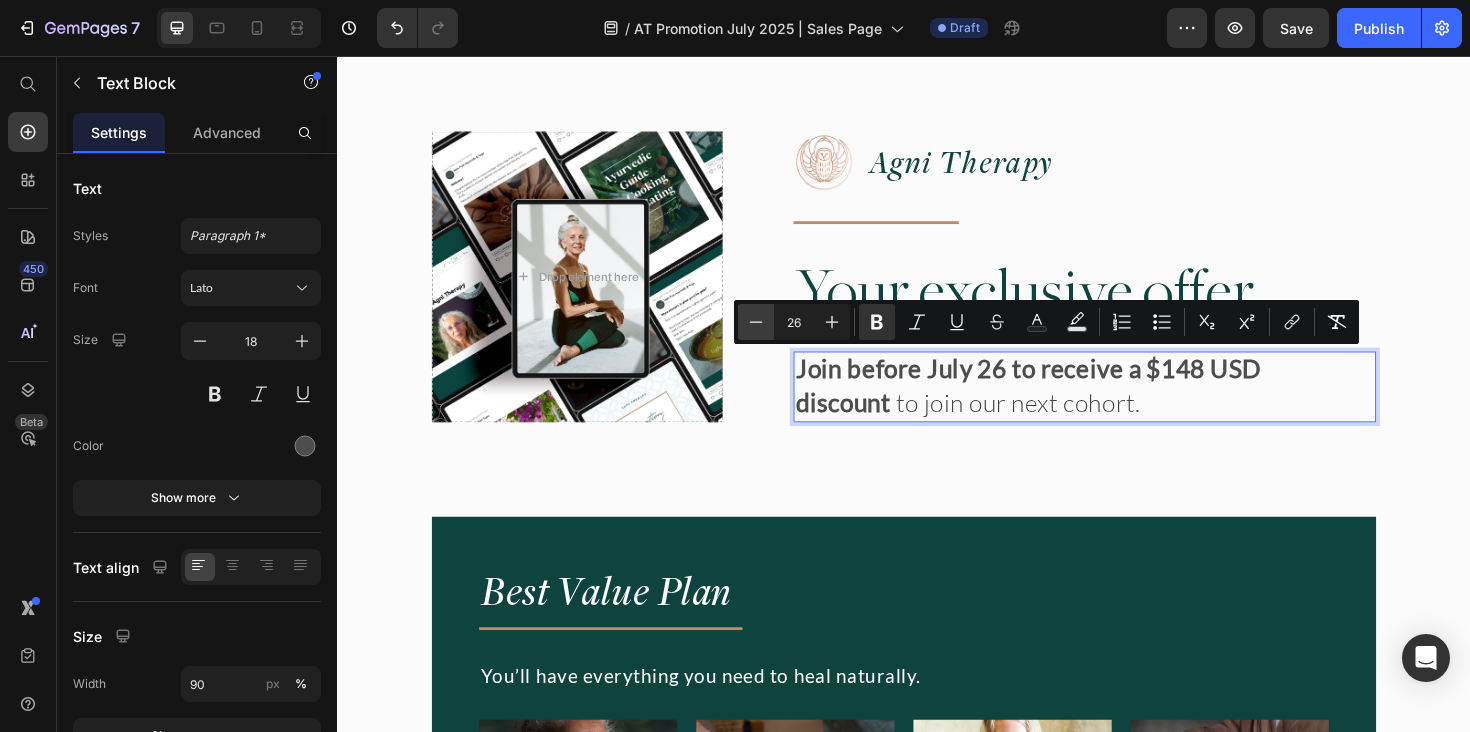 click 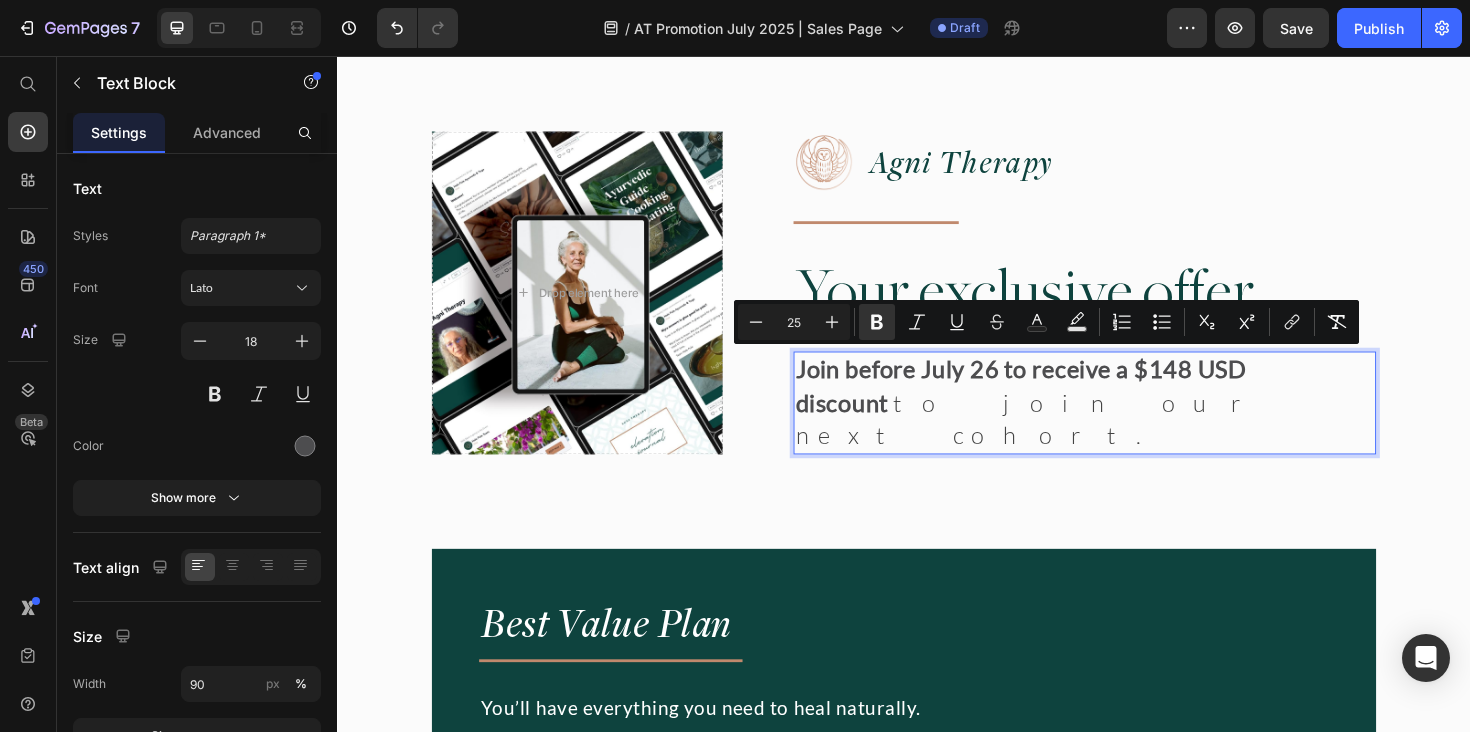 click on "to join our next cohort." at bounding box center [1072, 440] 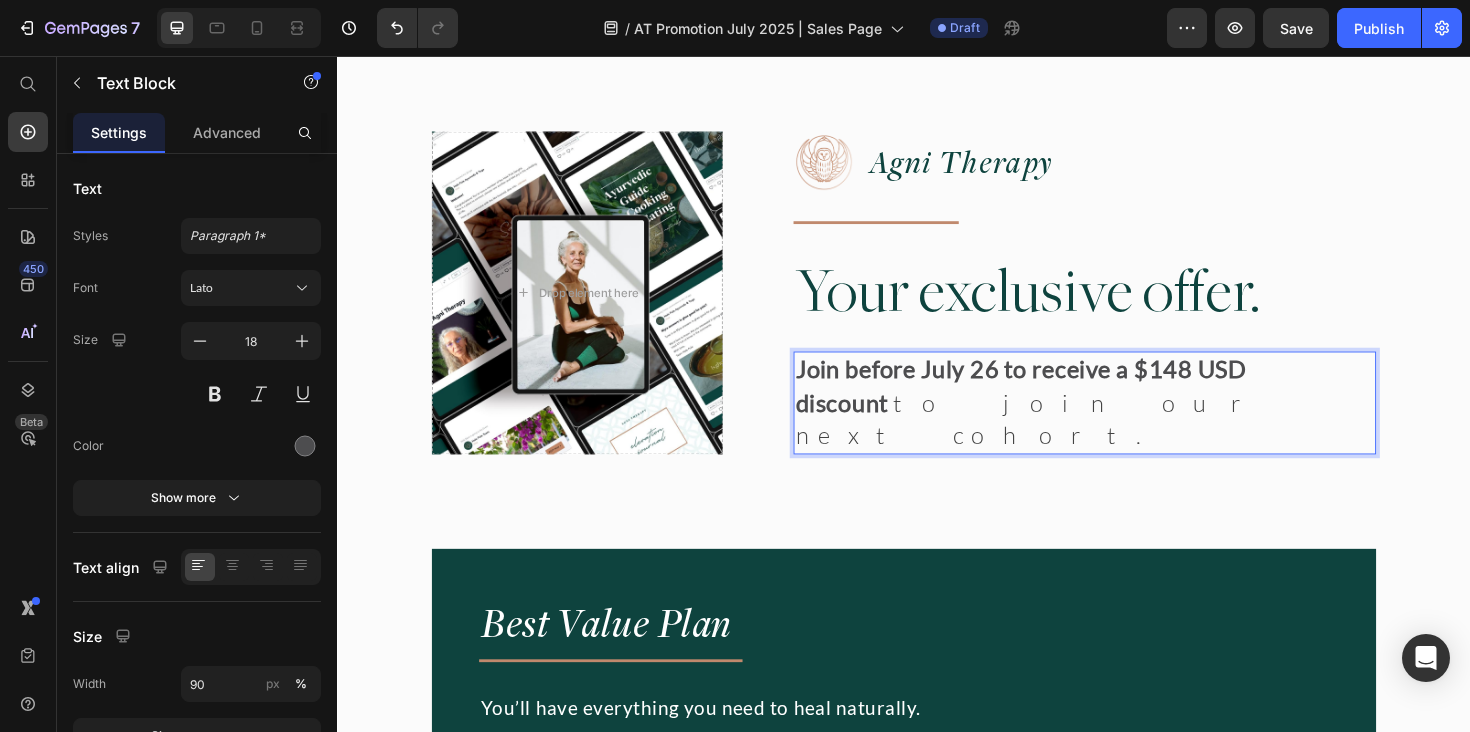 click on "Join before July 26 to receive a $148 USD discount   to join our next cohort." at bounding box center [1097, 423] 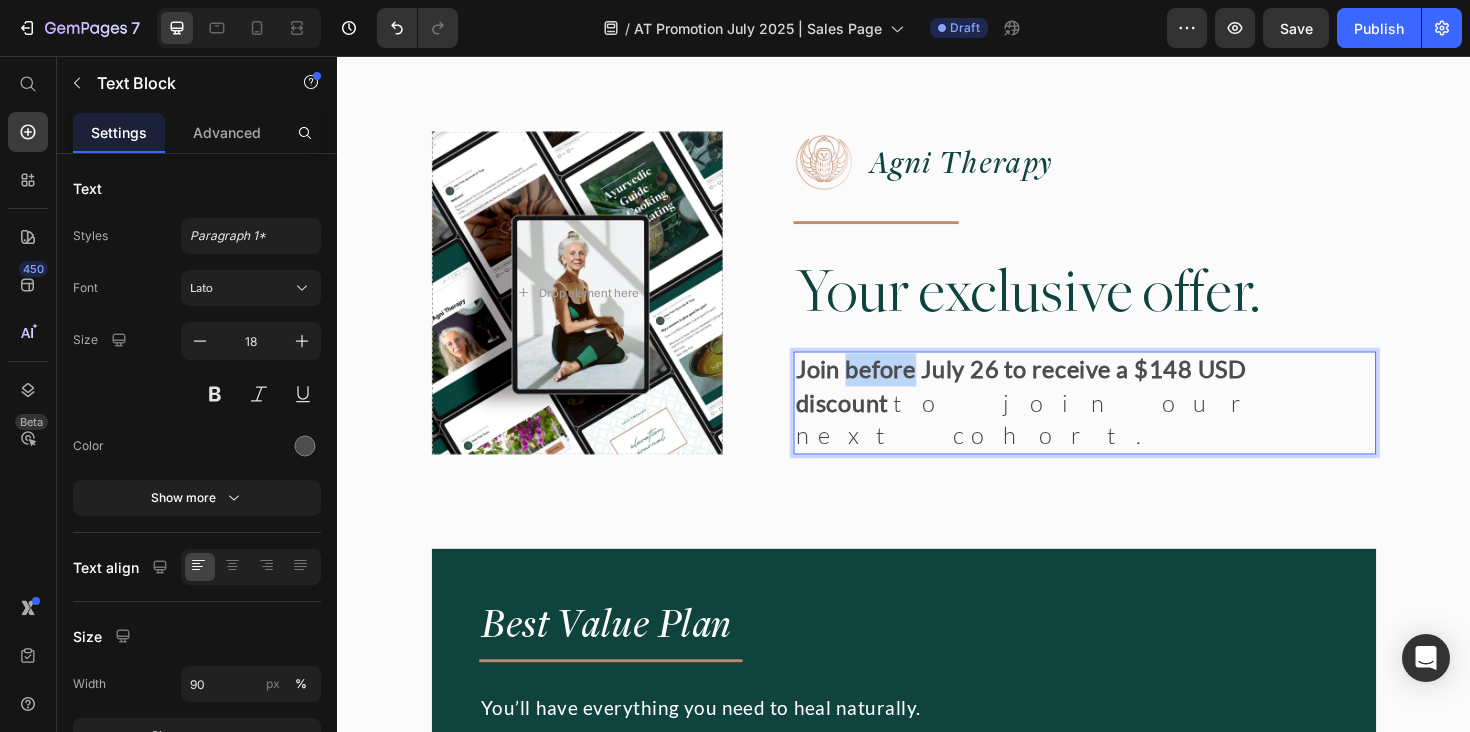 click on "Join before July 26 to receive a $148 USD discount   to join our next cohort." at bounding box center [1097, 423] 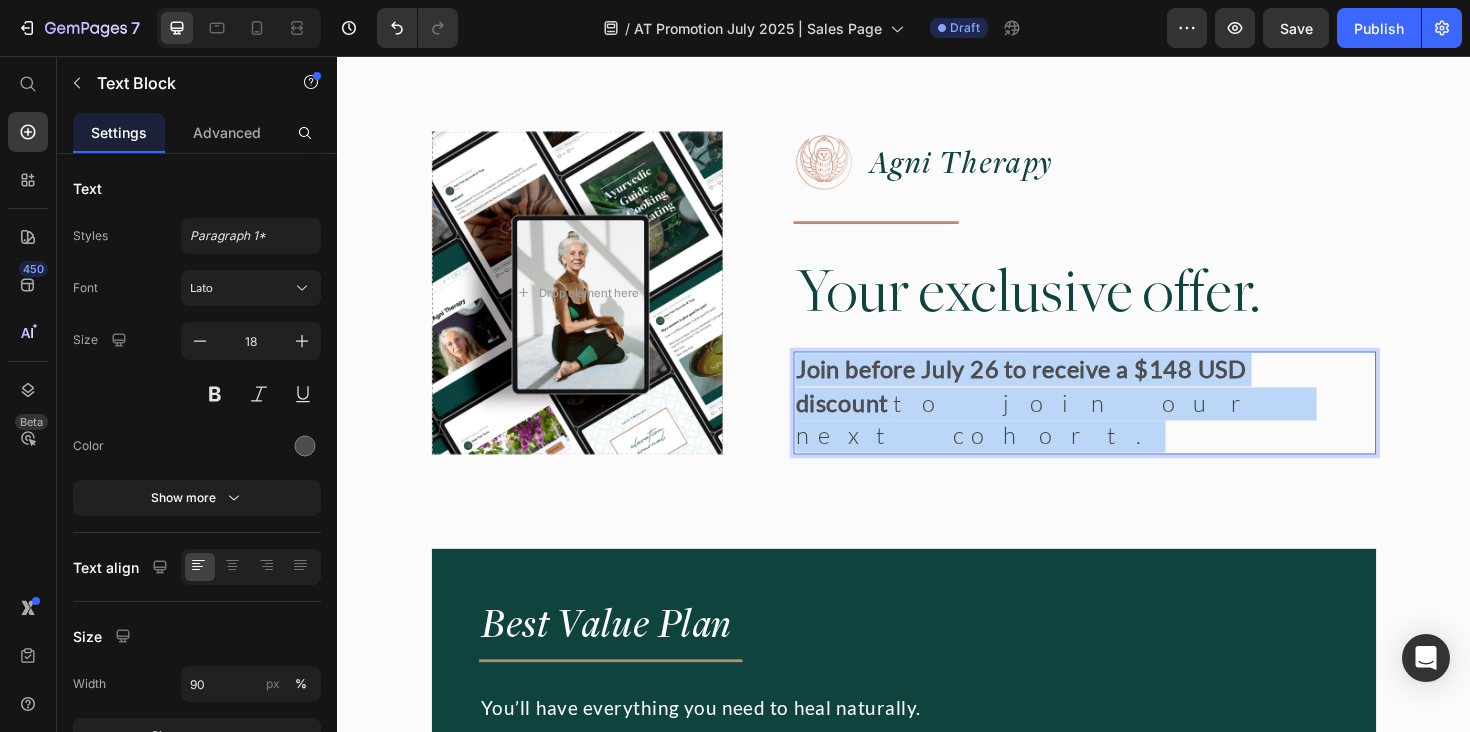click on "Join before July 26 to receive a $148 USD discount   to join our next cohort." at bounding box center (1097, 423) 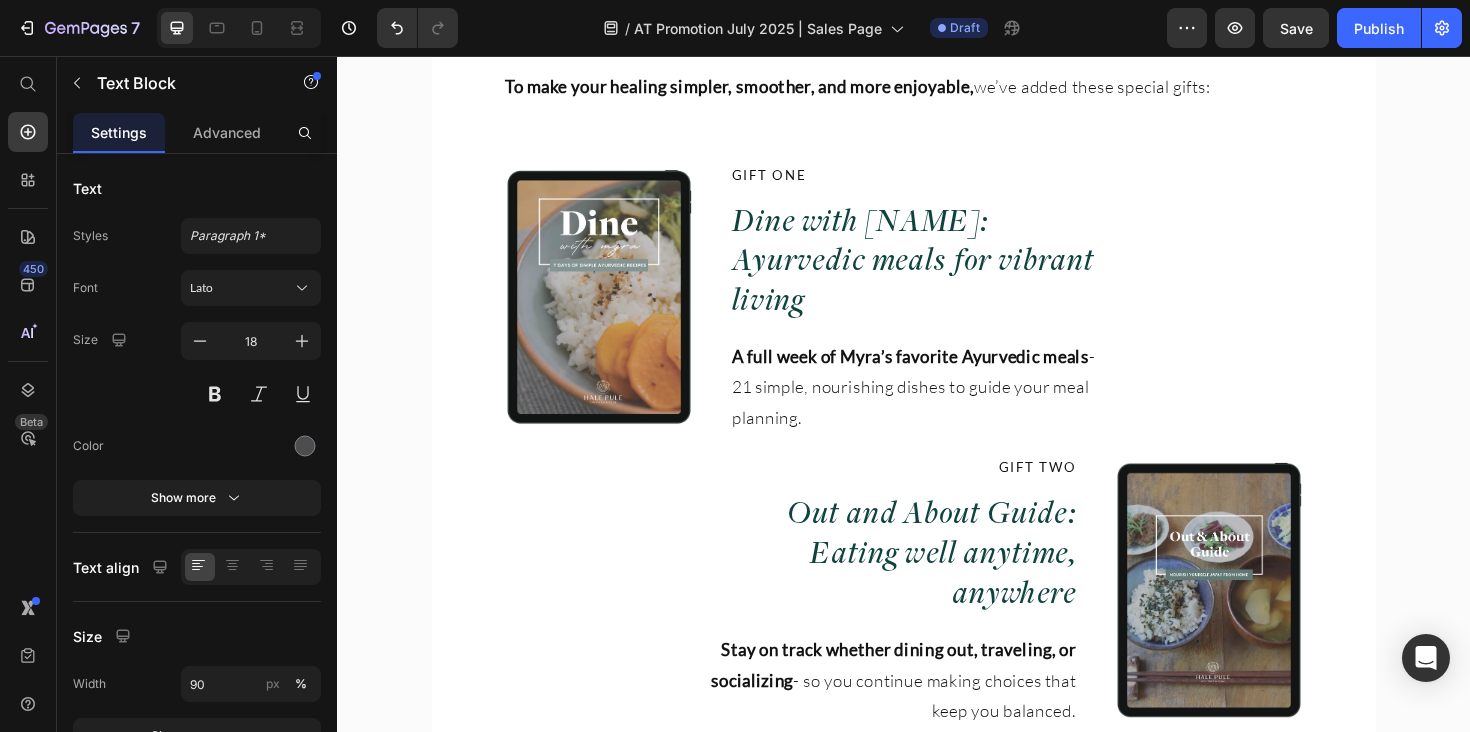 scroll, scrollTop: 14824, scrollLeft: 0, axis: vertical 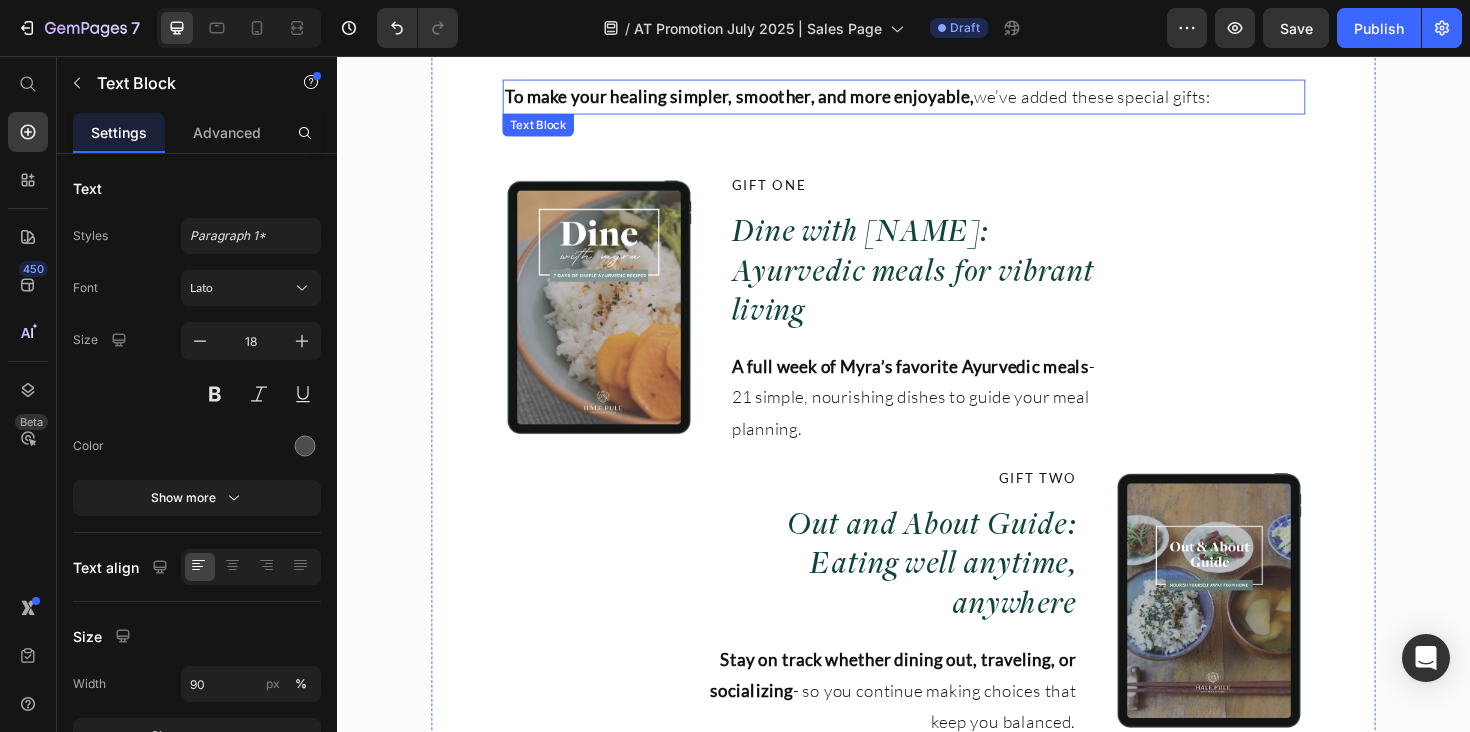 click on "To make your healing simpler, smoother, and more enjoyable," at bounding box center [763, 99] 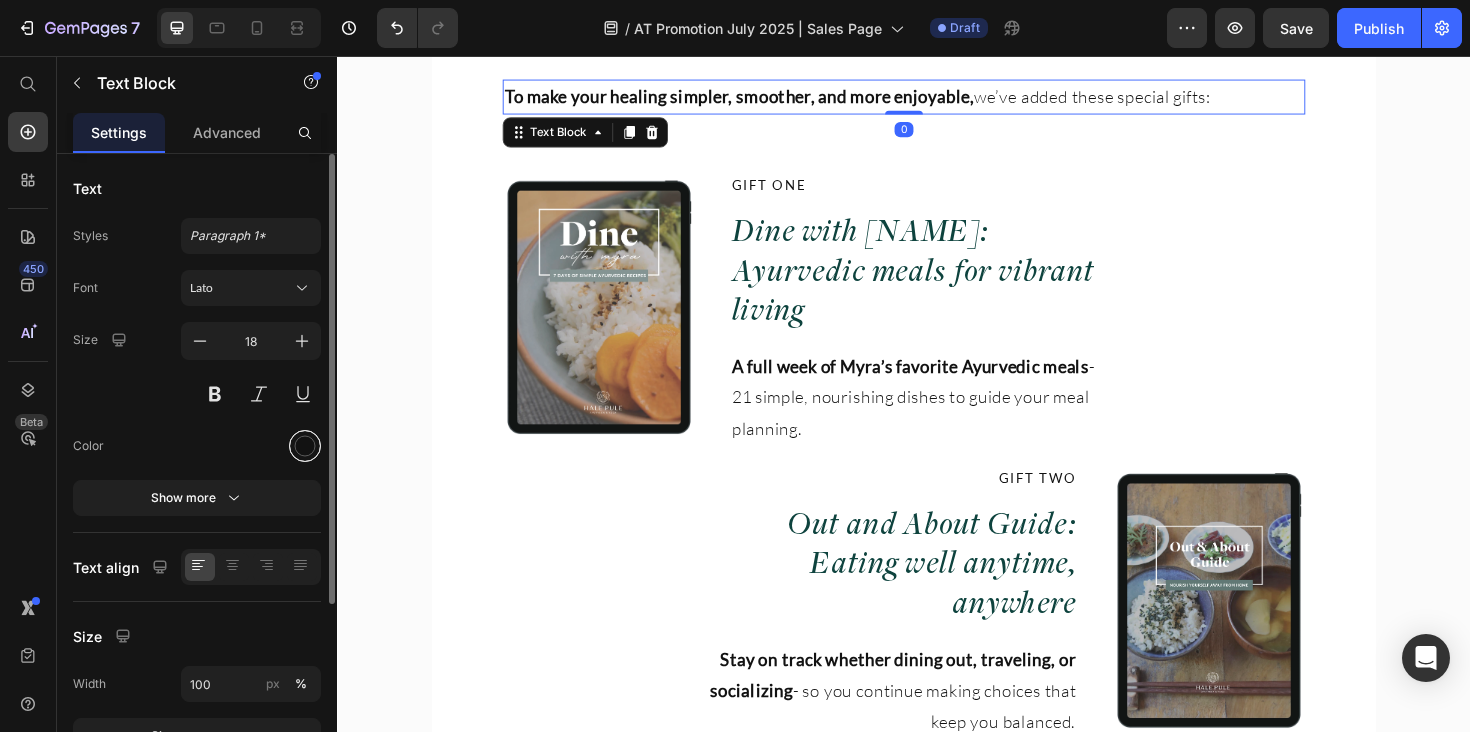 click at bounding box center [305, 446] 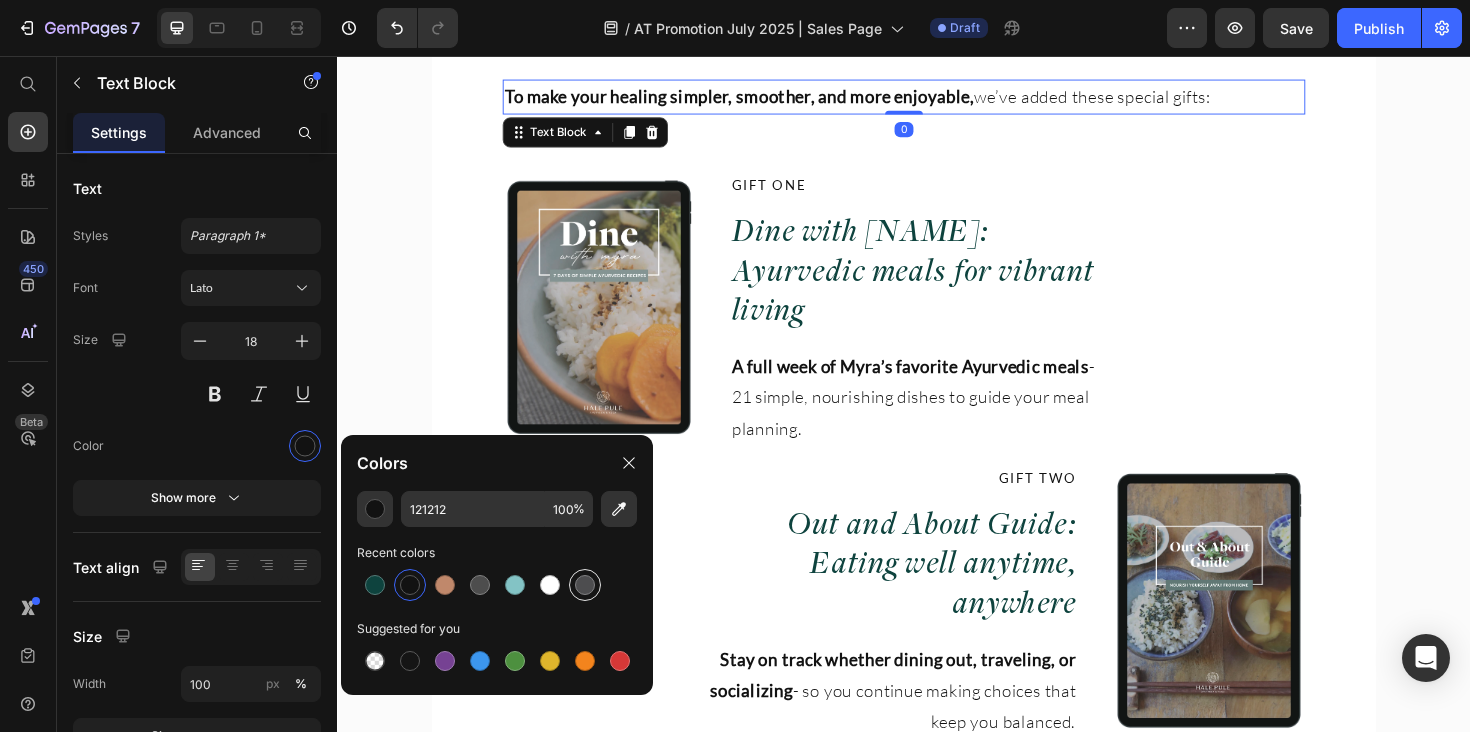 click at bounding box center [585, 585] 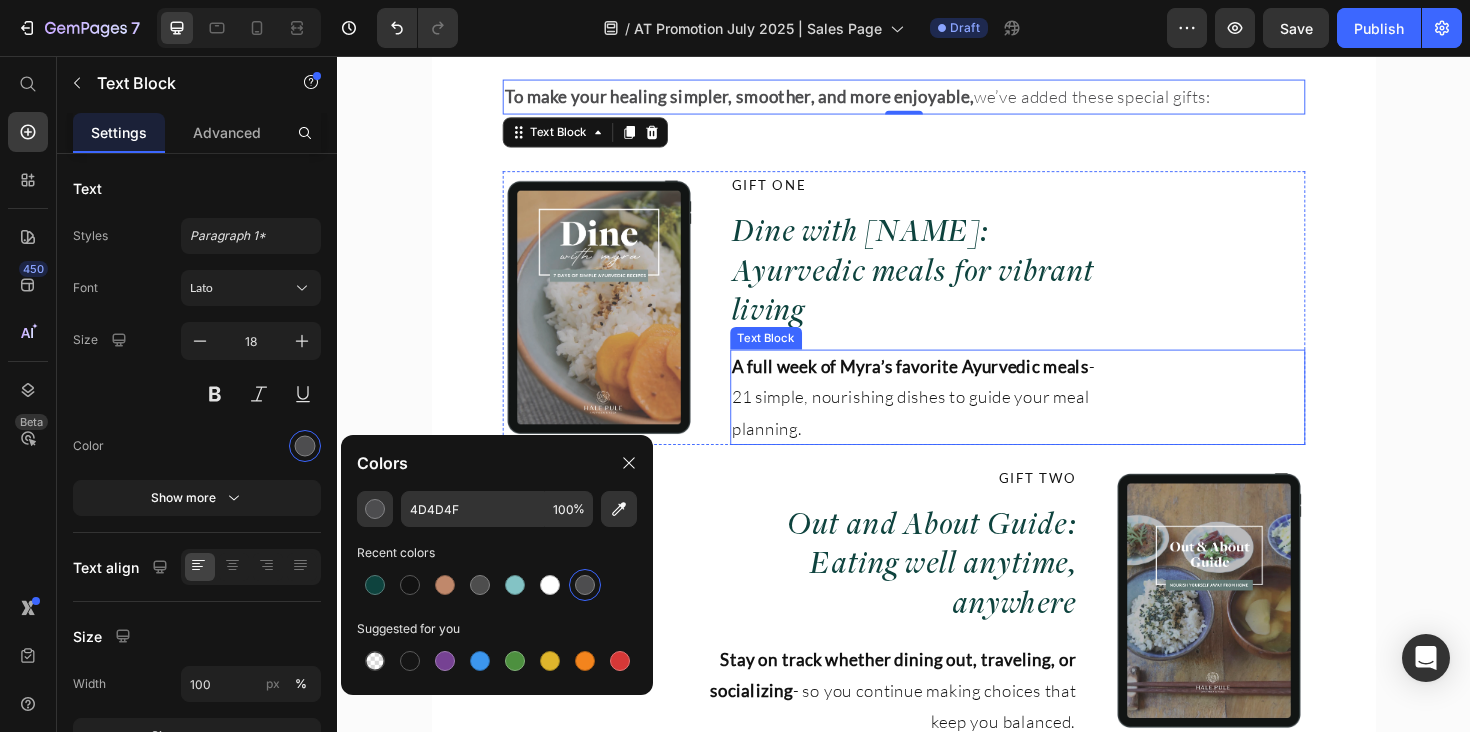 click on "A full week of [NAME]'s favorite Ayurvedic meals  - 21 simple, nourishing dishes to guide your meal planning." at bounding box center (951, 417) 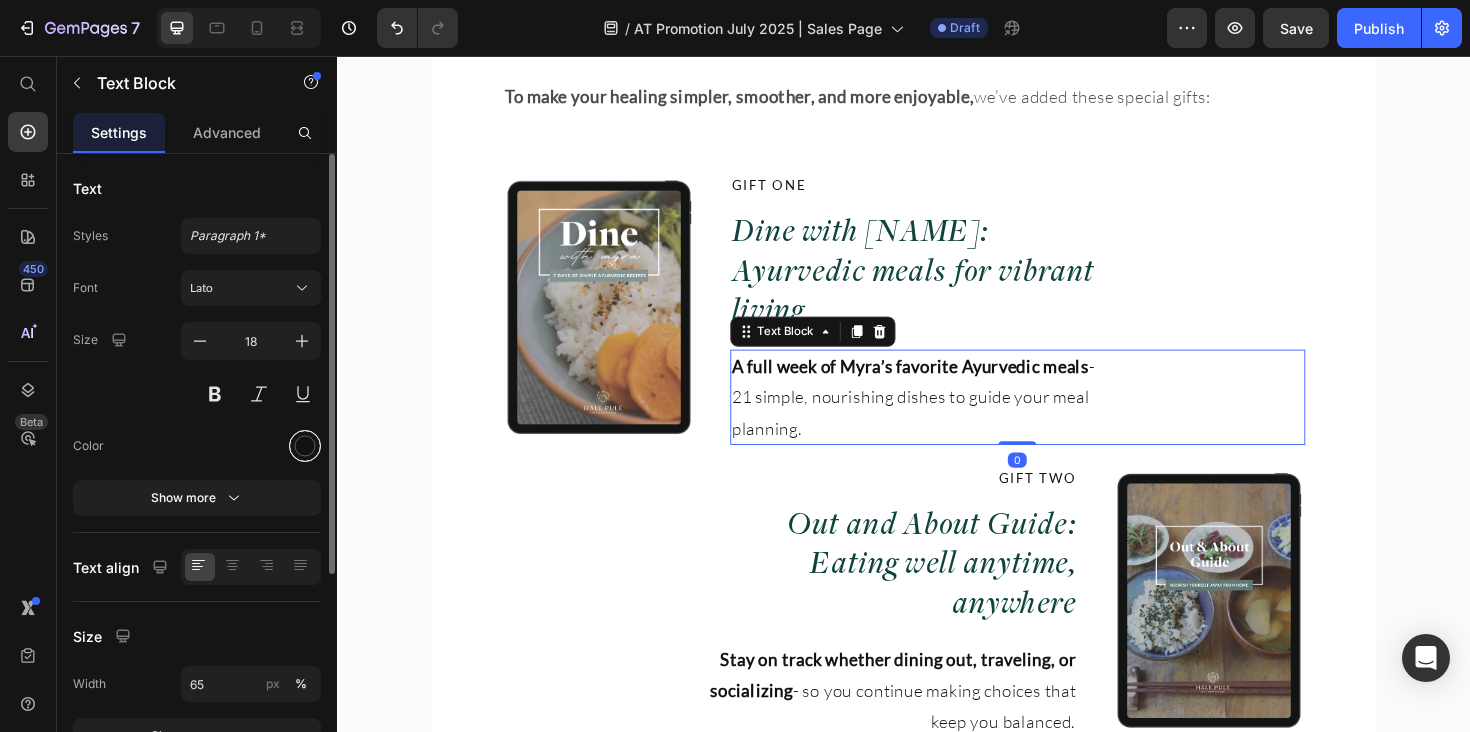 click at bounding box center (305, 446) 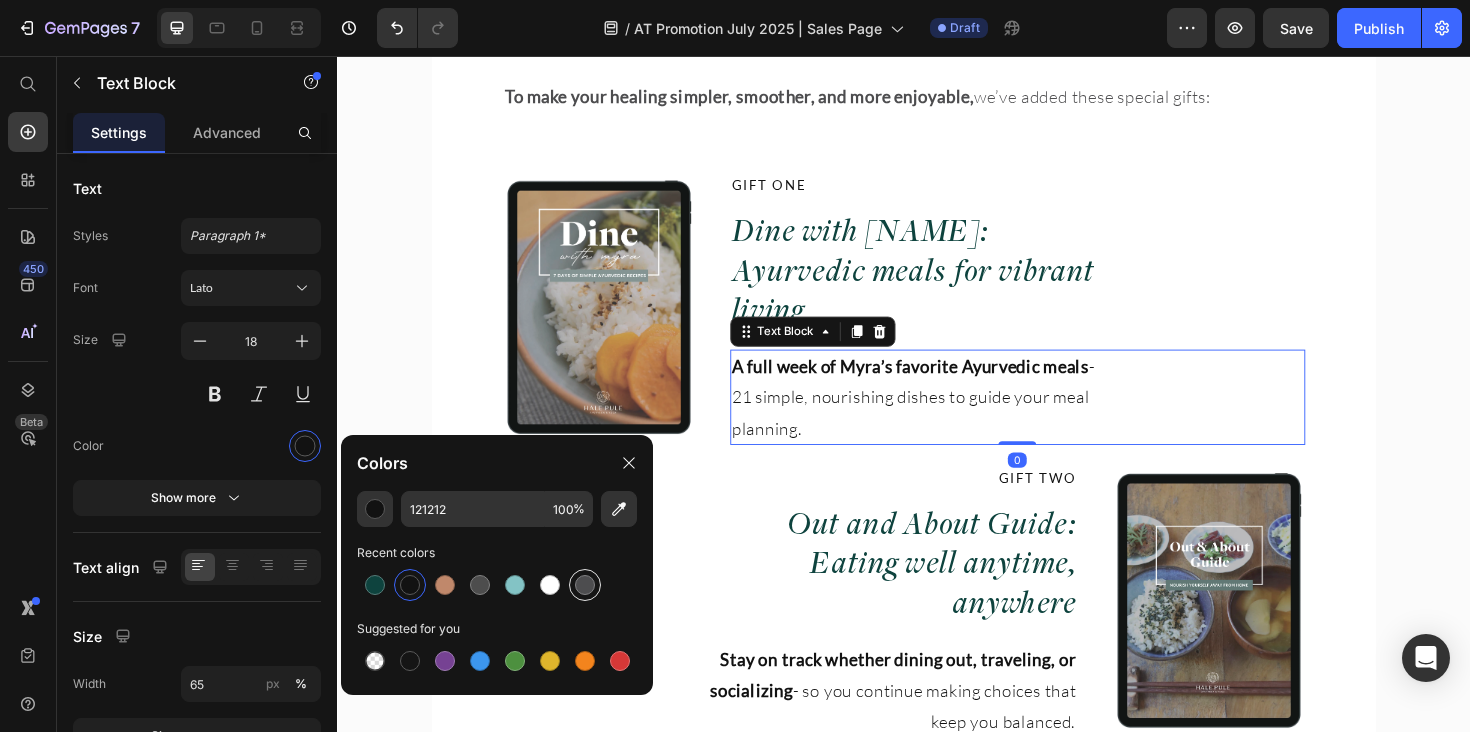 click at bounding box center [585, 585] 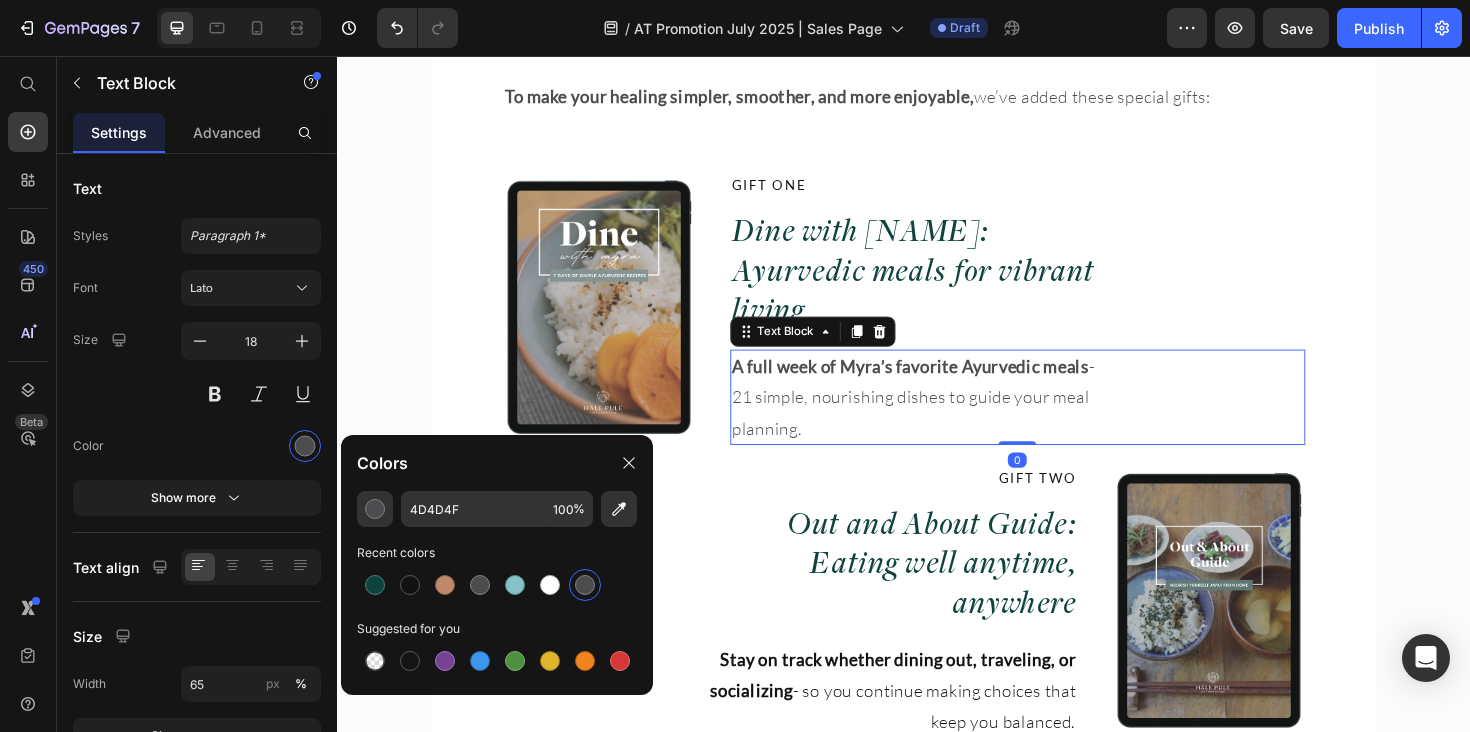 click on "GIFT TWO Text Block Out and About Guide: Eating well anytime, anywhere   Heading Stay on track whether dining out, traveling, or socializing  - so you continue making choices that keep you balanced. Text Block" at bounding box center (816, 633) 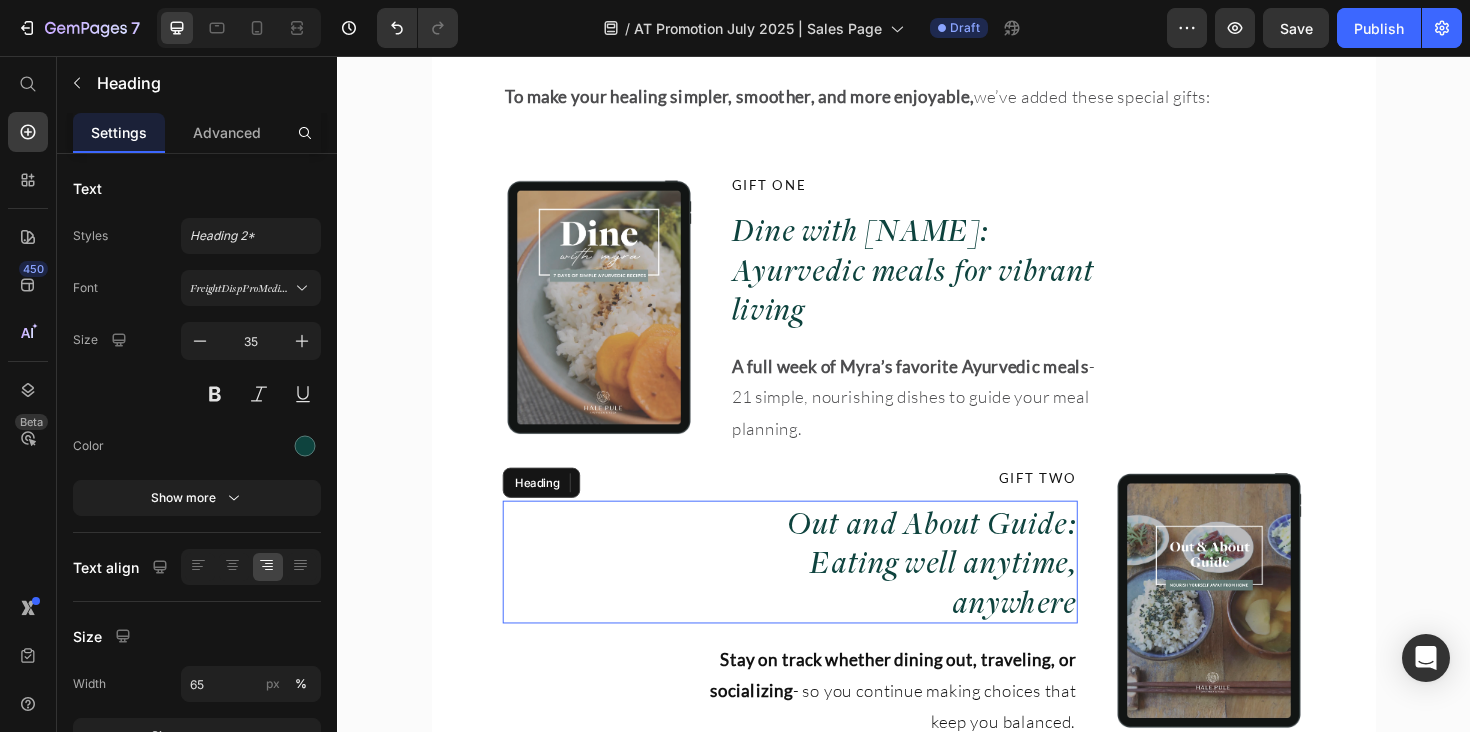 click on "Out and About Guide: Eating well anytime, anywhere" at bounding box center (923, 592) 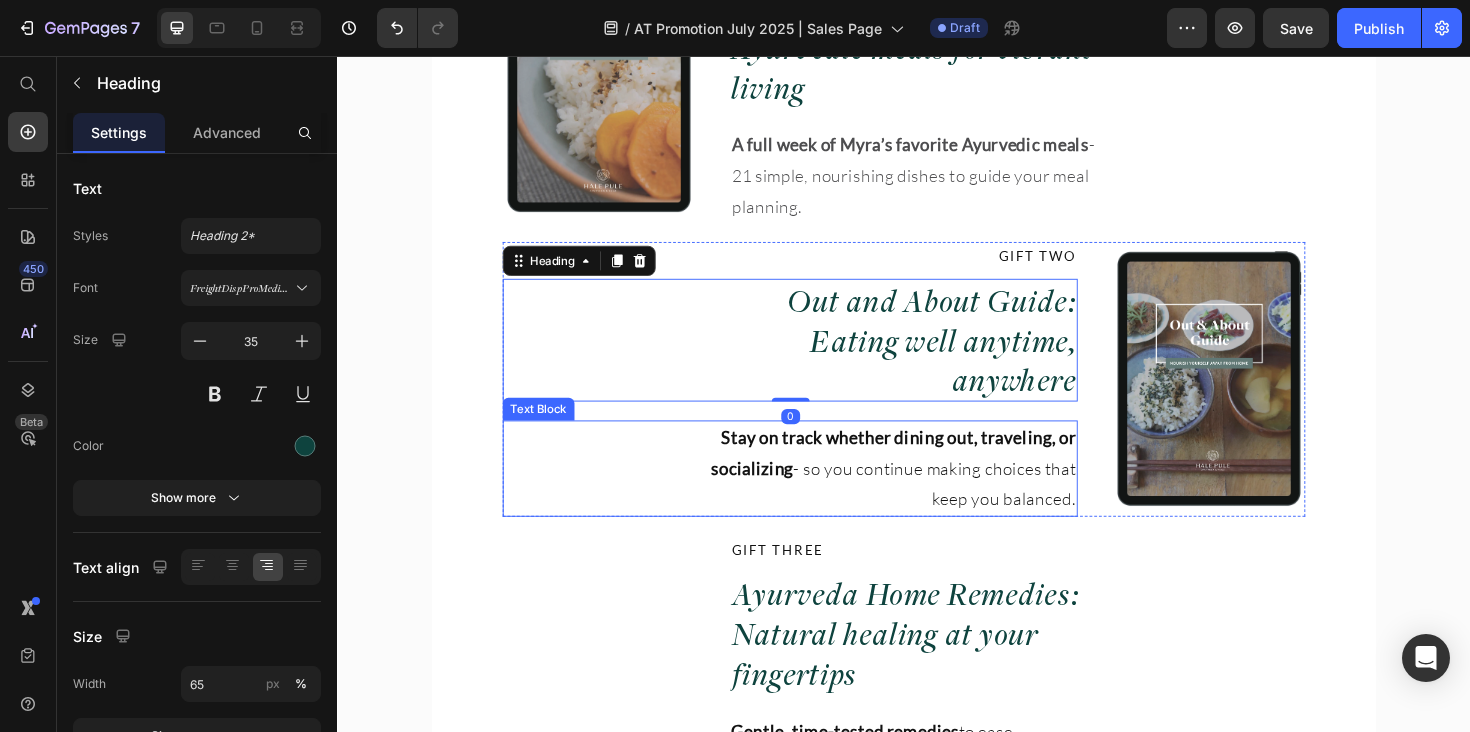 click on "Stay on track whether dining out, traveling, or socializing  - so you continue making choices that keep you balanced." at bounding box center [923, 492] 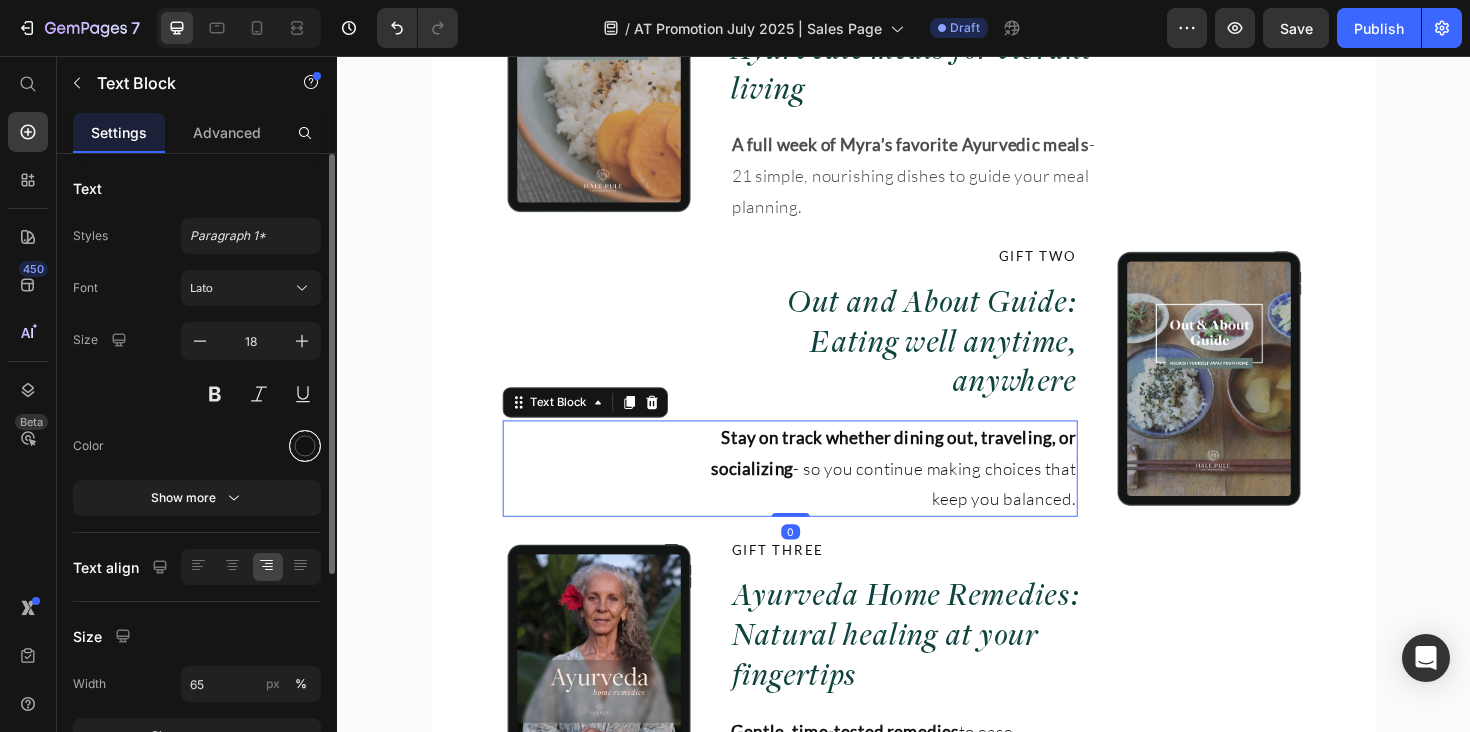 click at bounding box center (305, 446) 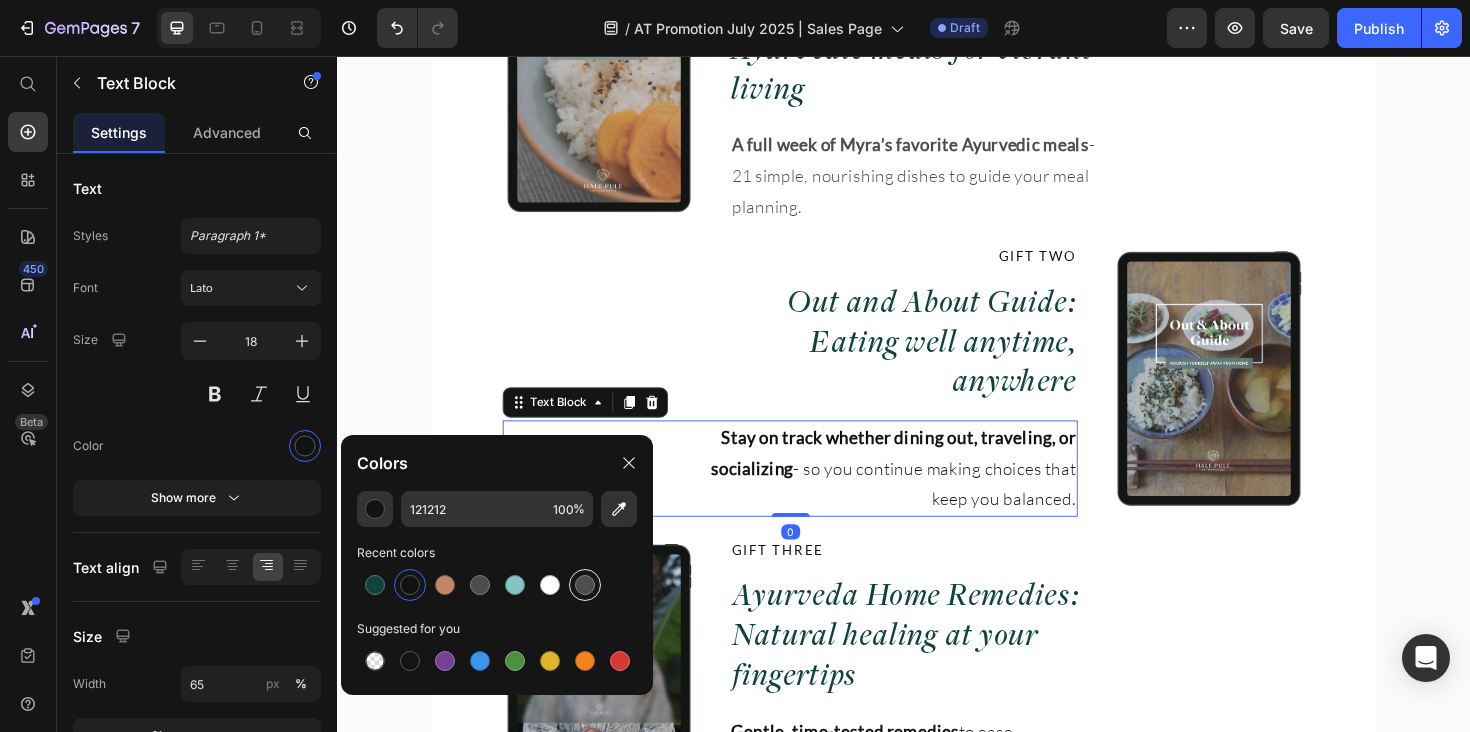 click at bounding box center [585, 585] 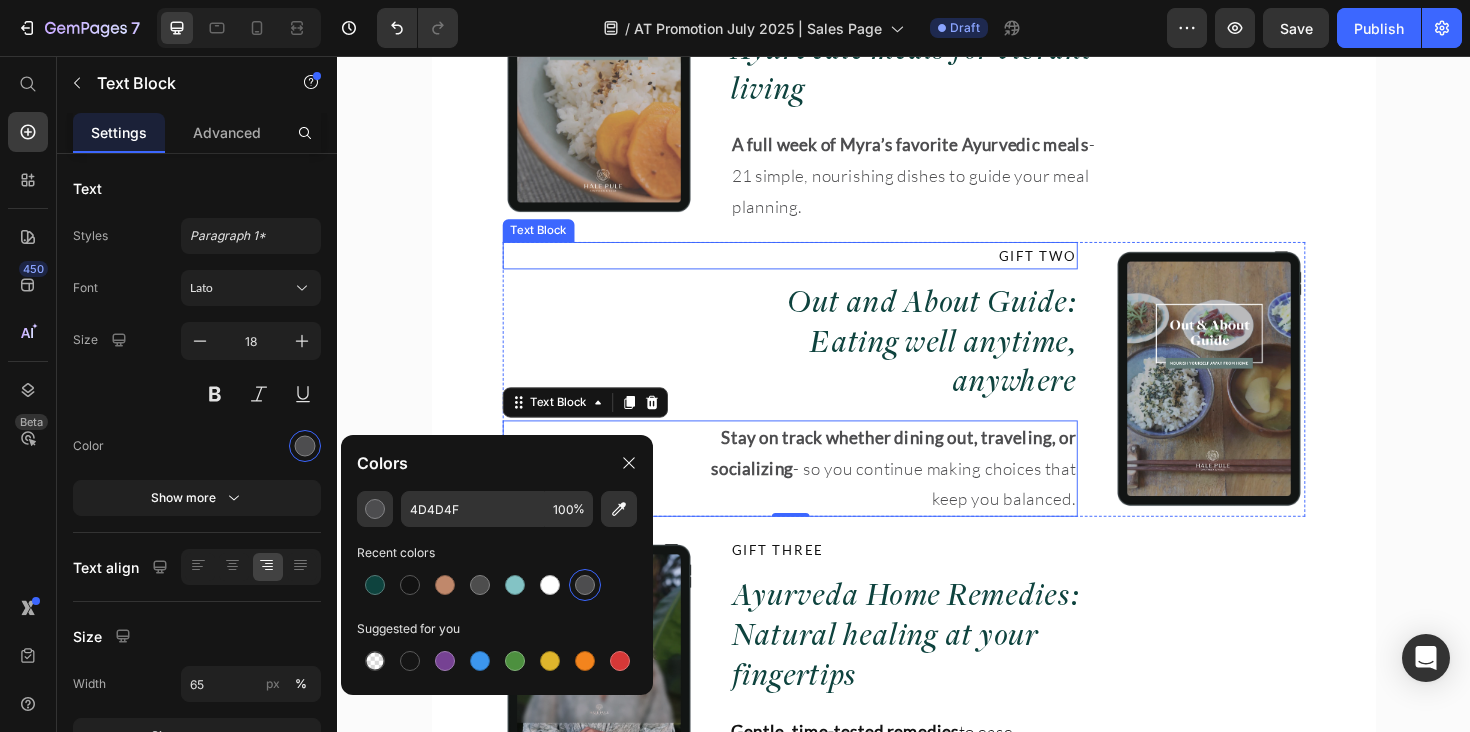 click on "GIFT TWO" at bounding box center (816, 267) 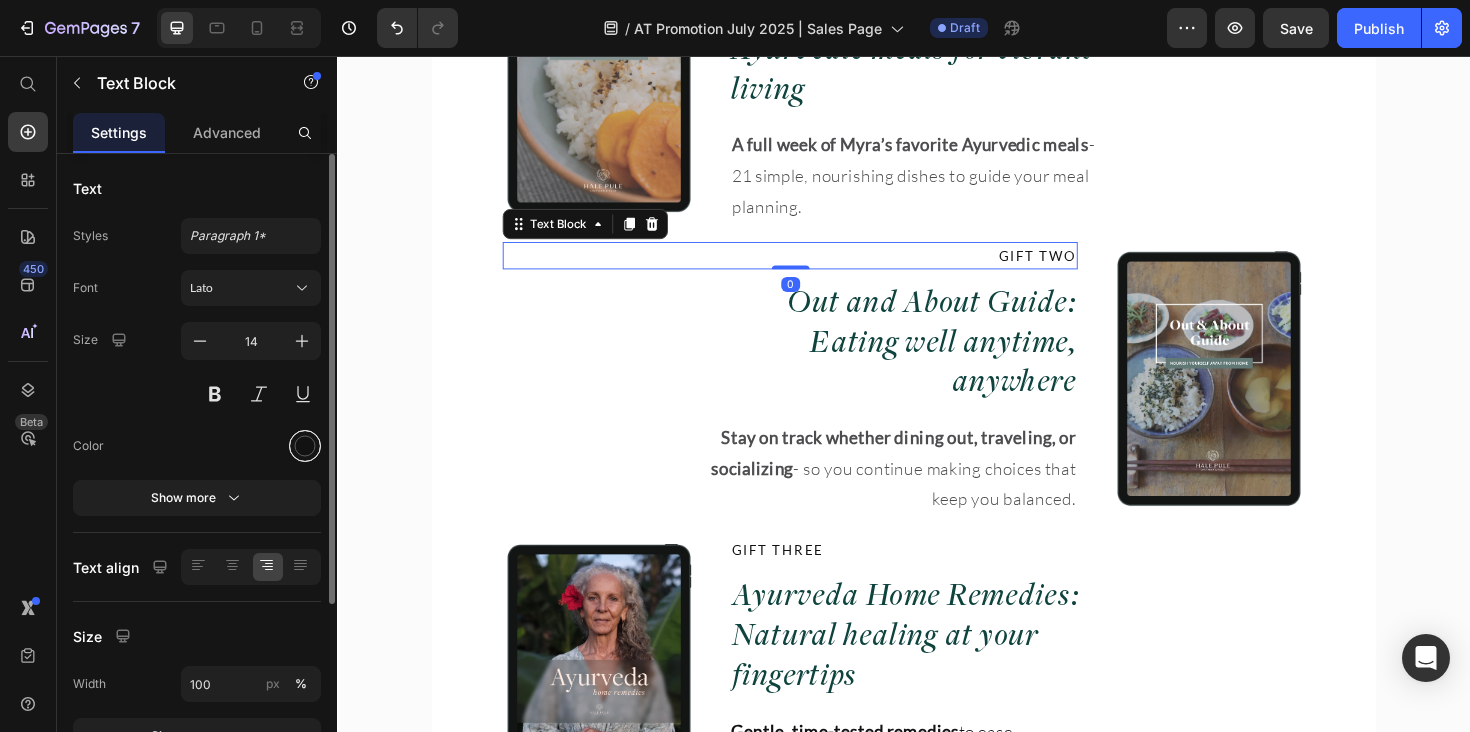 click at bounding box center (305, 446) 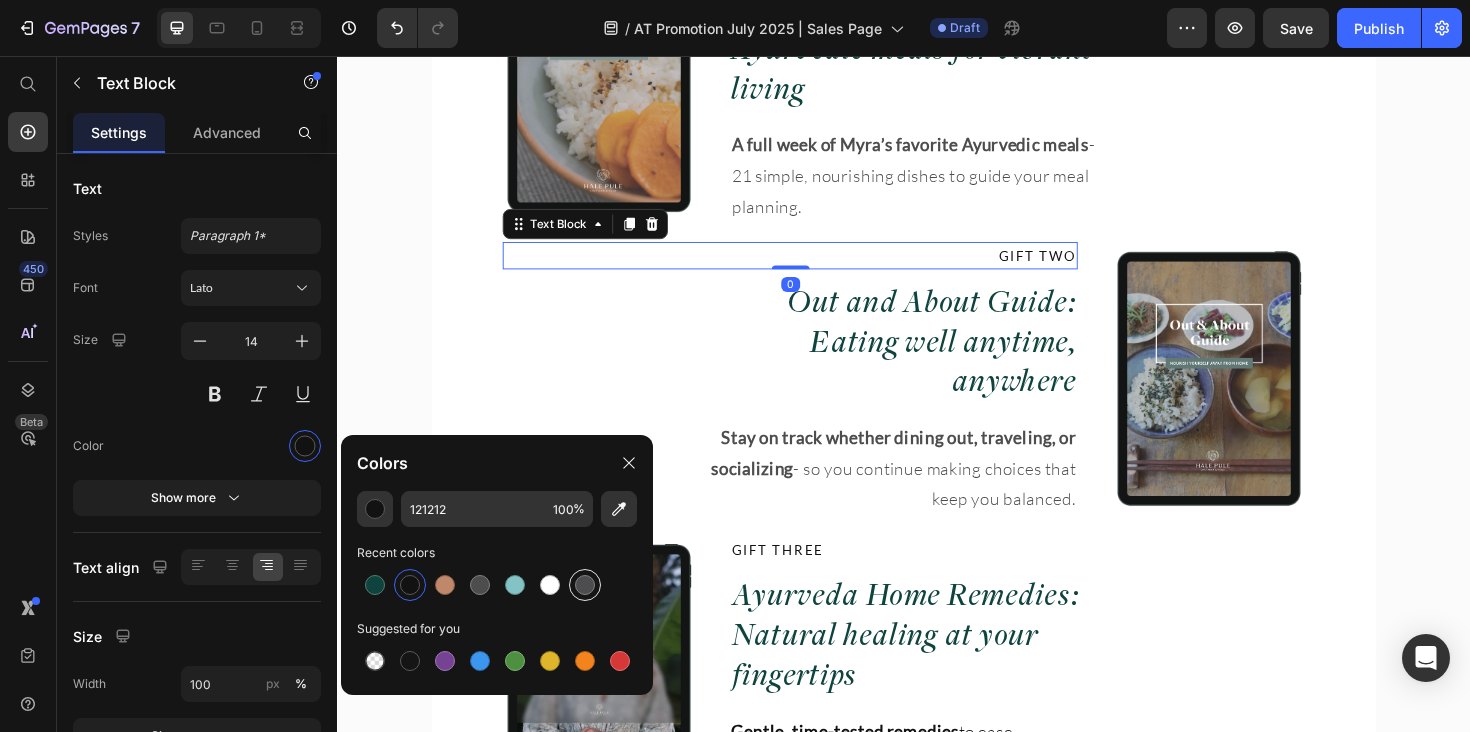 click at bounding box center [585, 585] 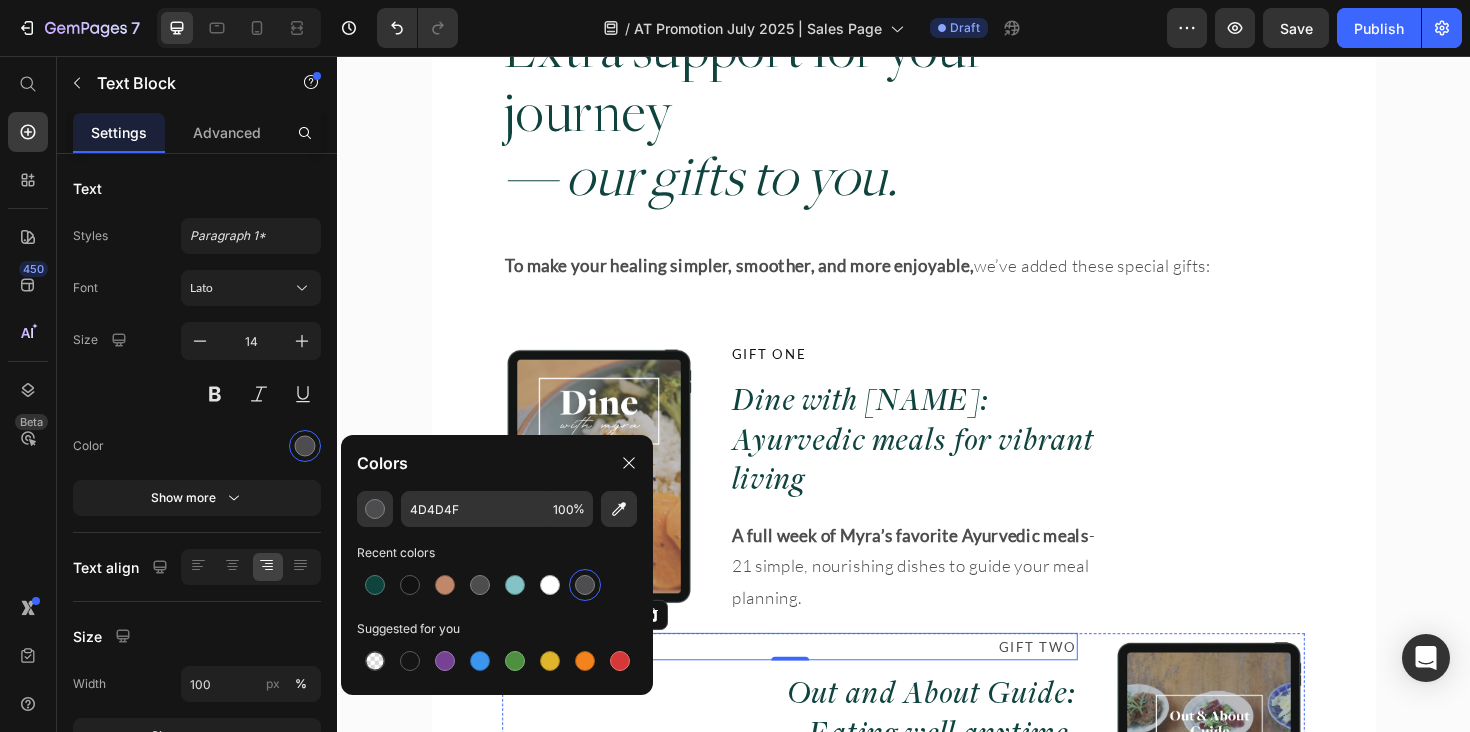 scroll, scrollTop: 14603, scrollLeft: 0, axis: vertical 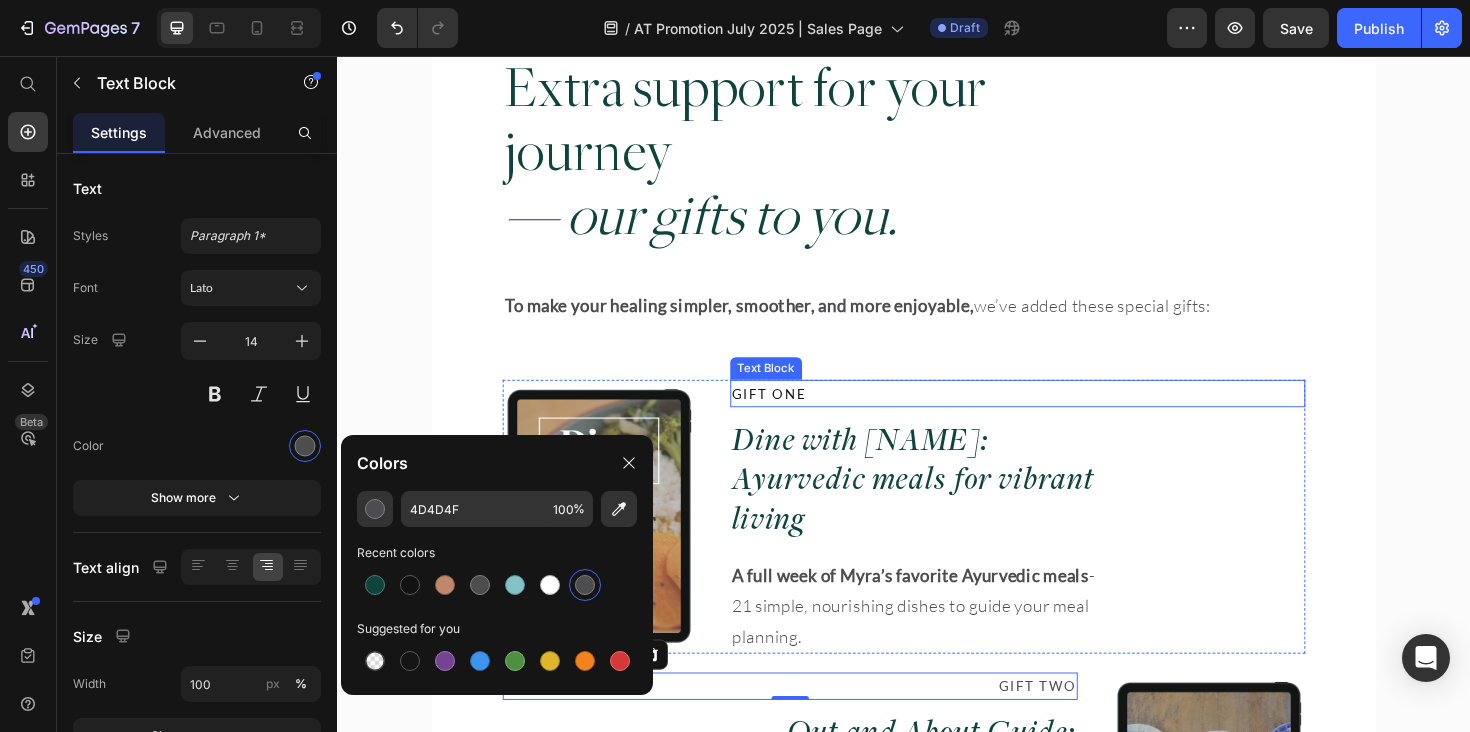 click on "GIFT ONE" at bounding box center [1057, 413] 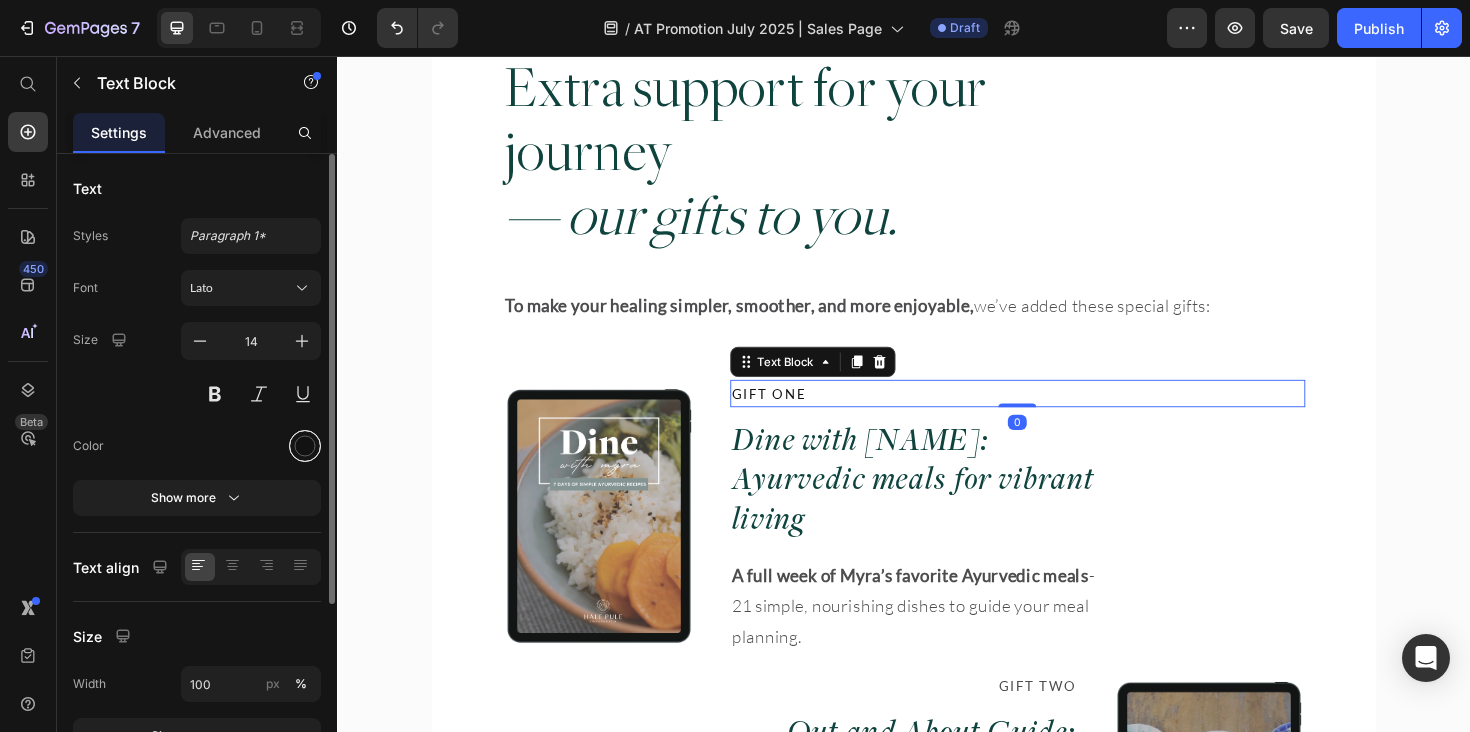 click at bounding box center (305, 446) 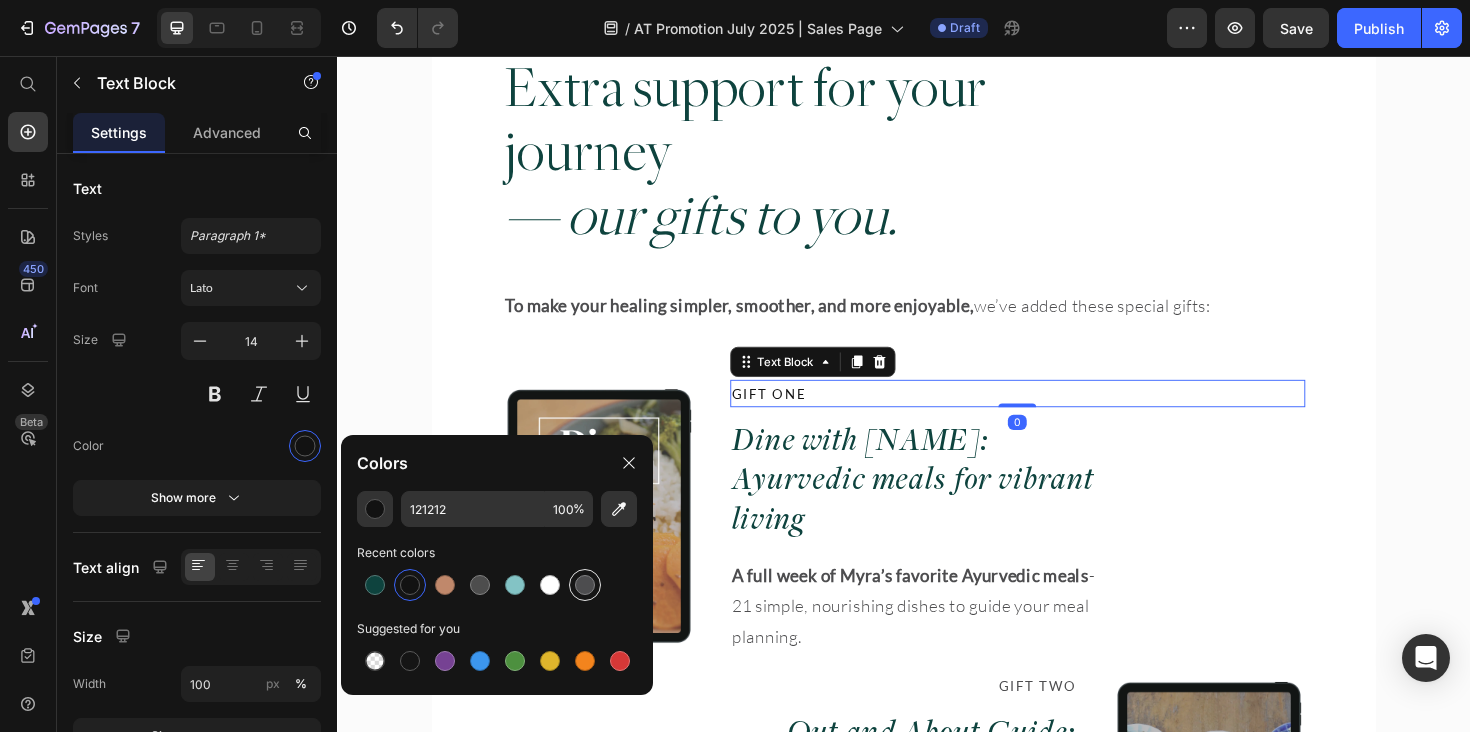 click at bounding box center (585, 585) 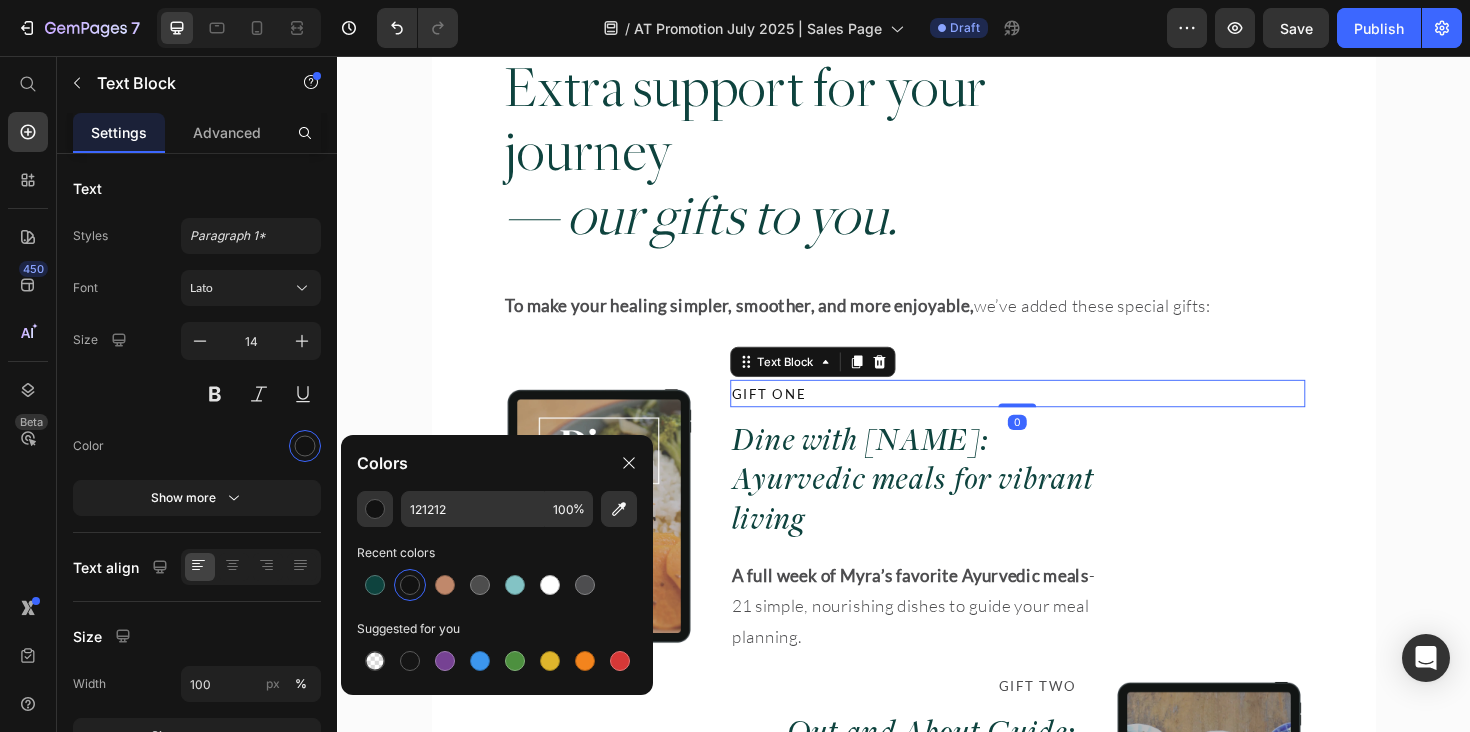 type on "4D4D4F" 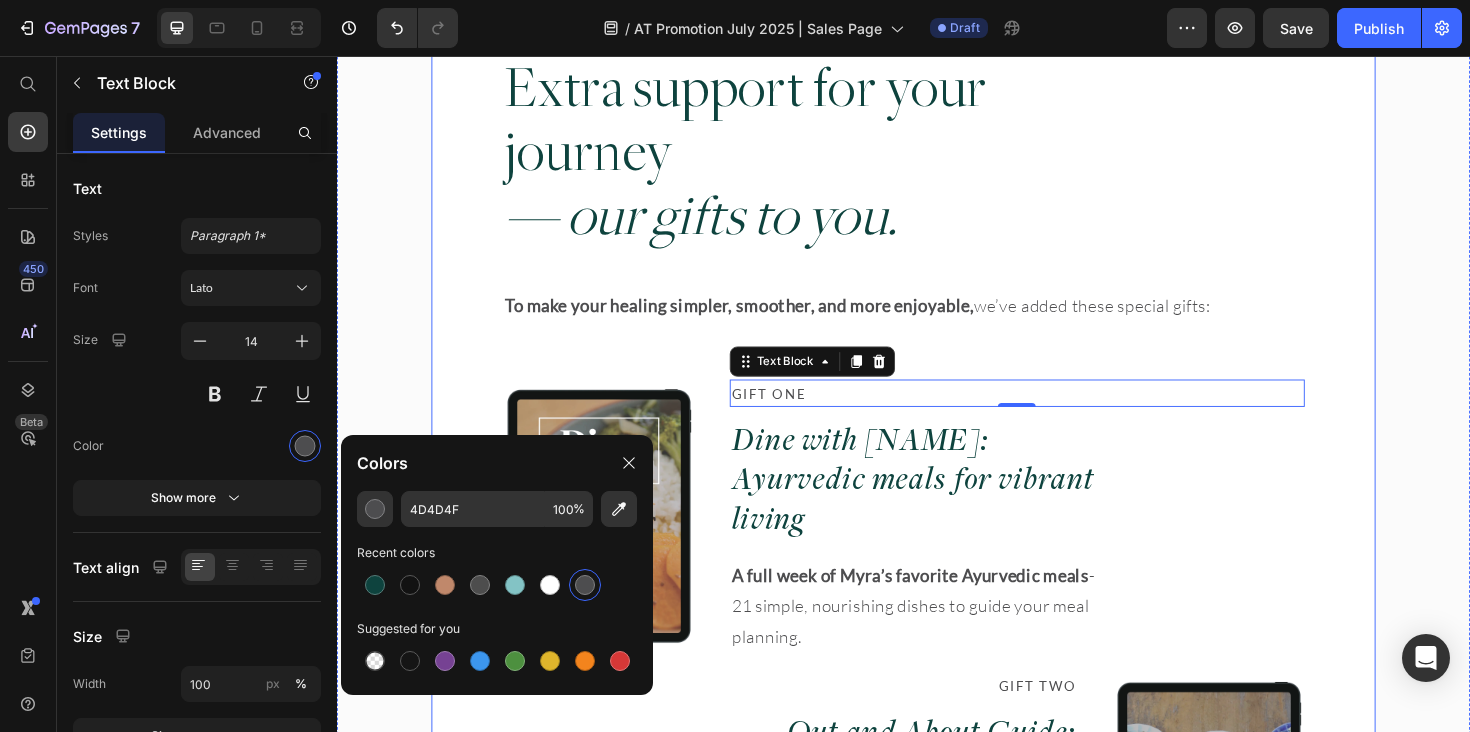 scroll, scrollTop: 14751, scrollLeft: 0, axis: vertical 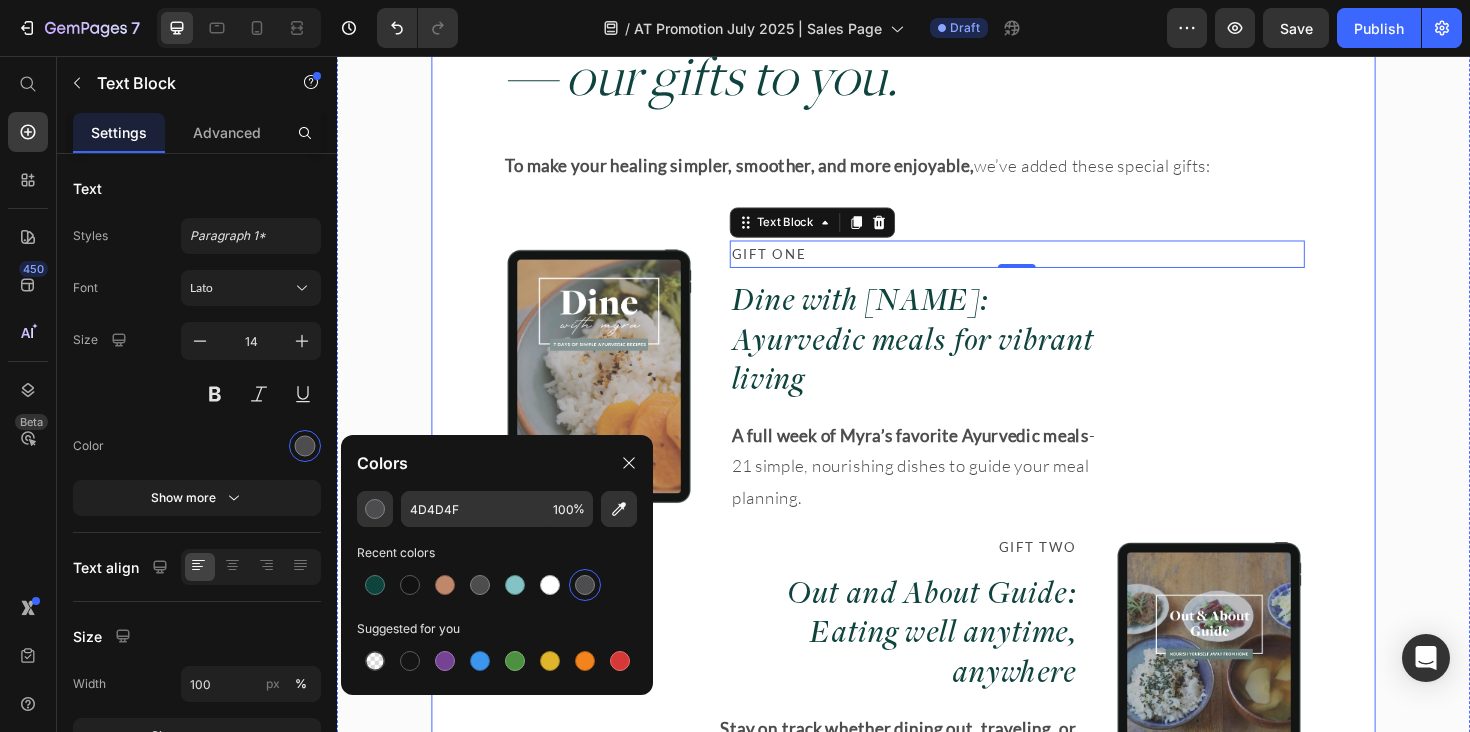 click on "Dine with [NAME]: Ayurvedic meals for vibrant living" at bounding box center (951, 355) 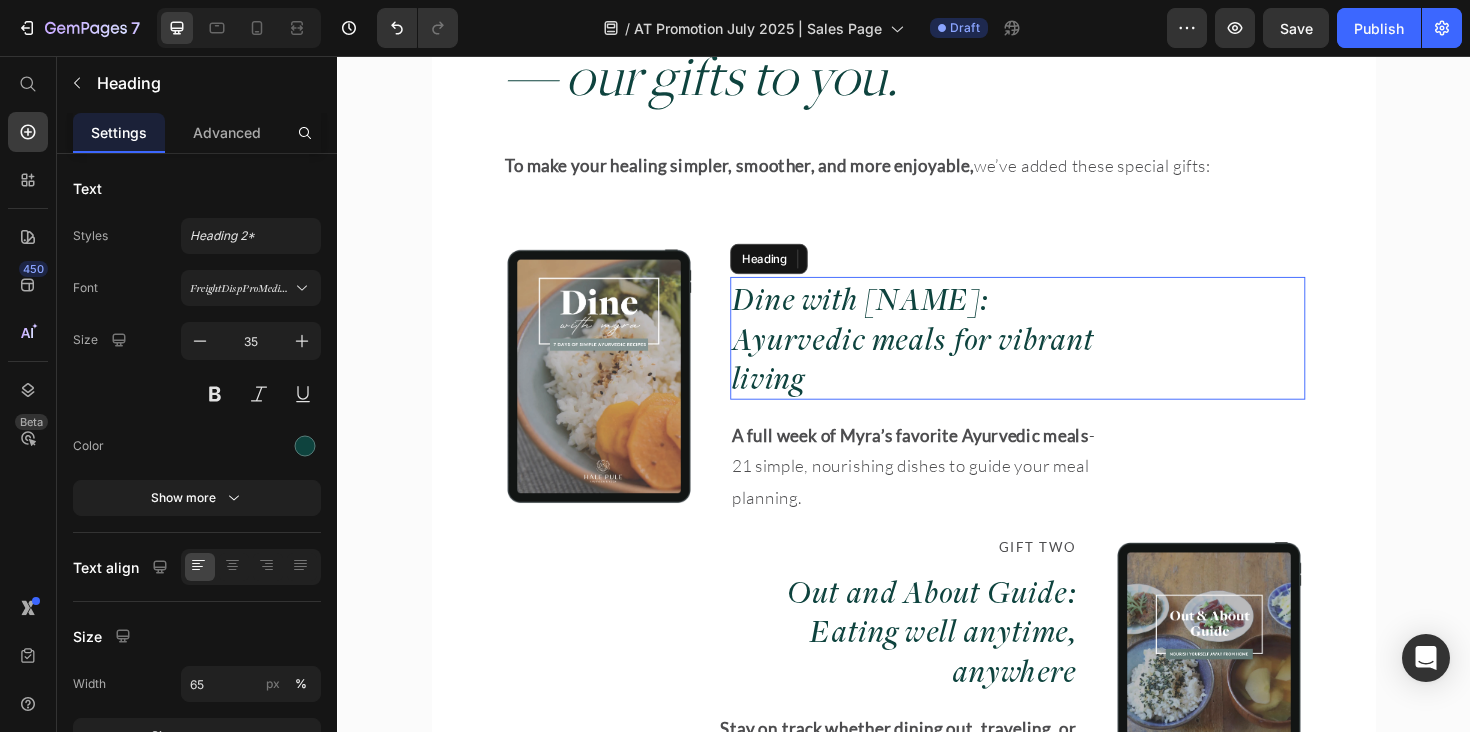 click on "GIFT THREE" at bounding box center (1057, 886) 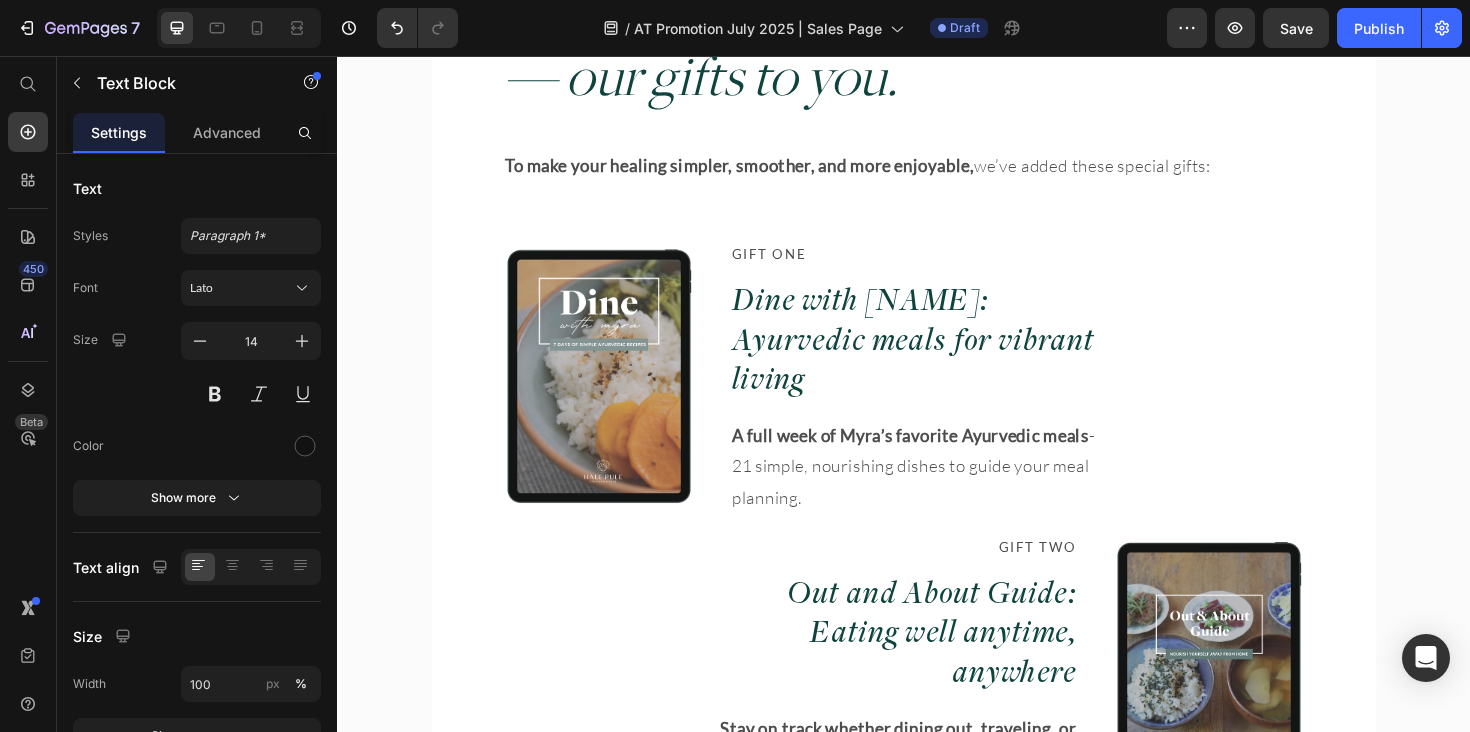 scroll, scrollTop: 15362, scrollLeft: 0, axis: vertical 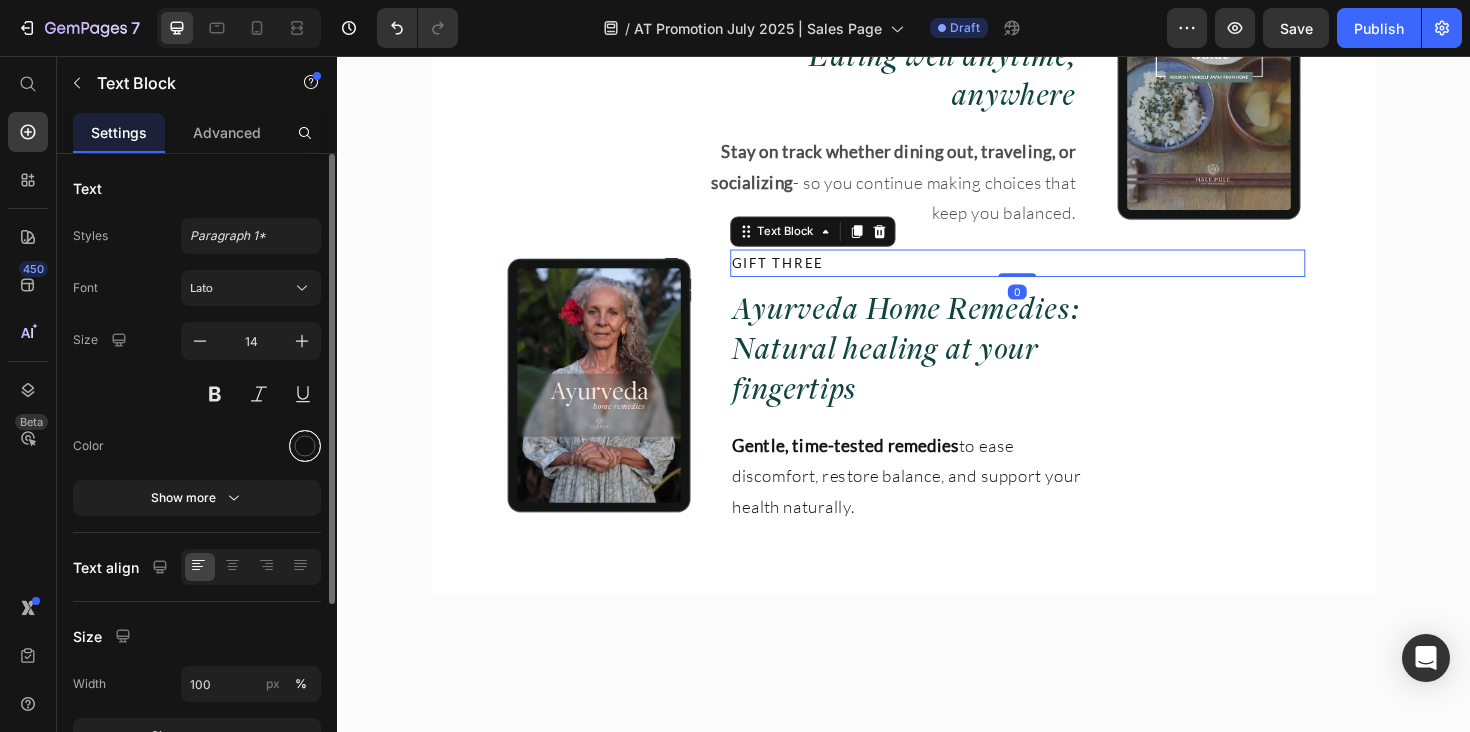 click at bounding box center [305, 446] 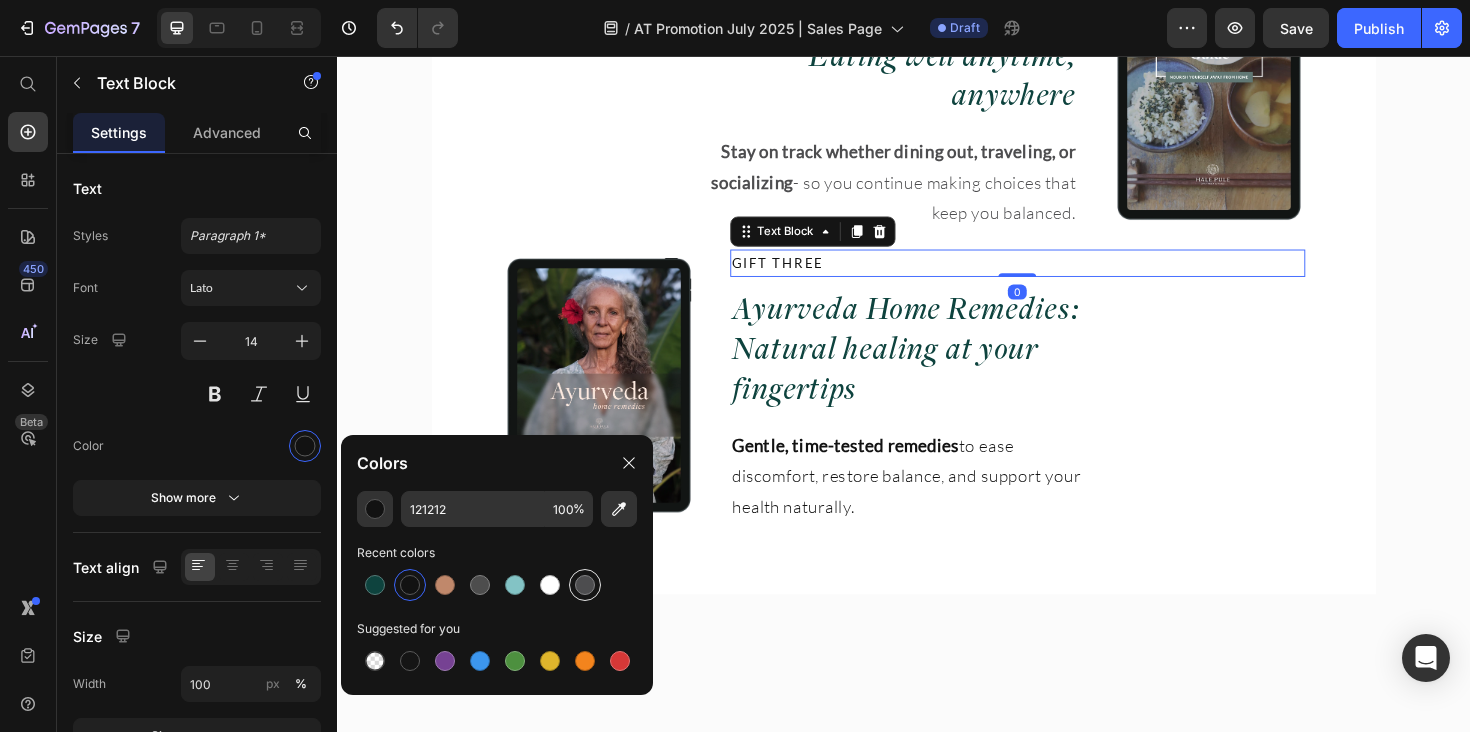 click at bounding box center [585, 585] 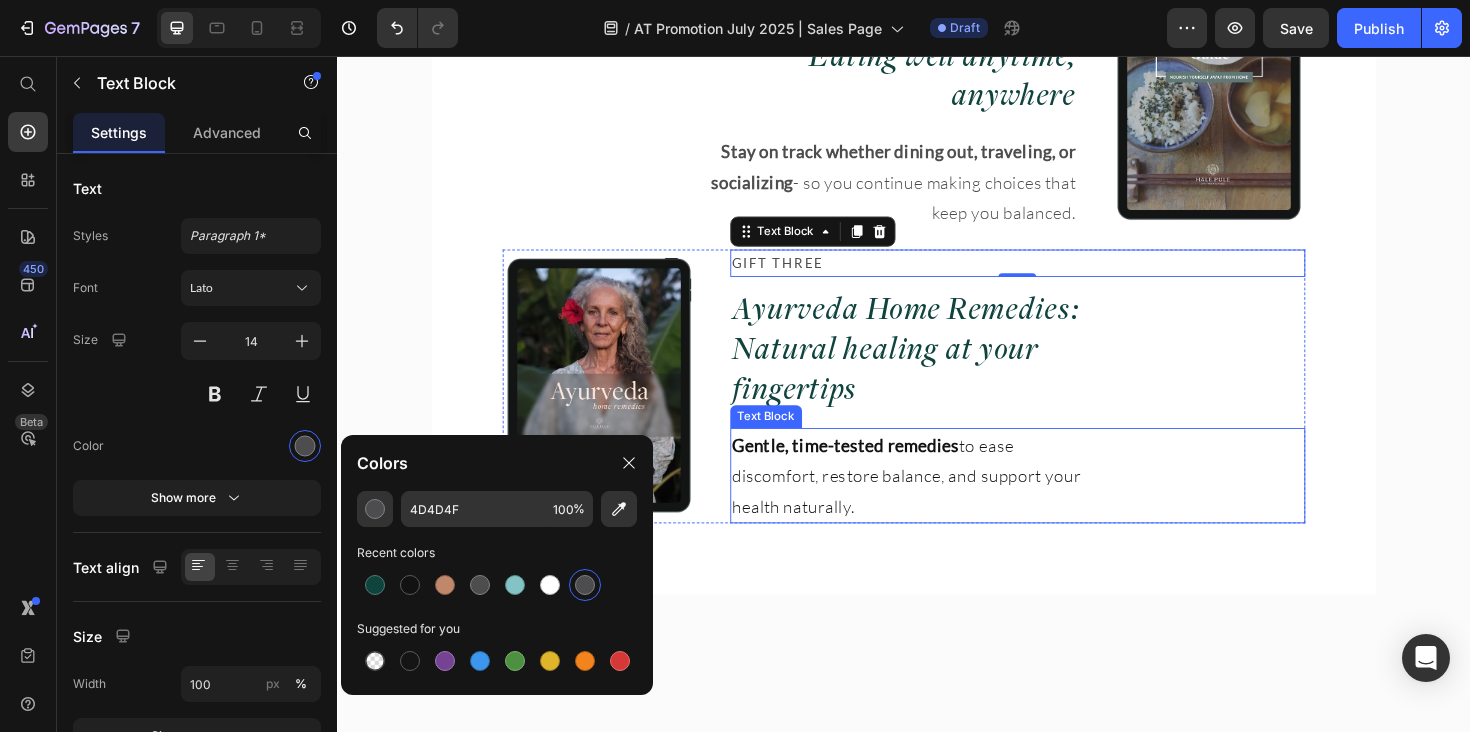 click on "Gentle, time-tested remedies  to ease discomfort, restore balance, and support your health naturally." at bounding box center [951, 500] 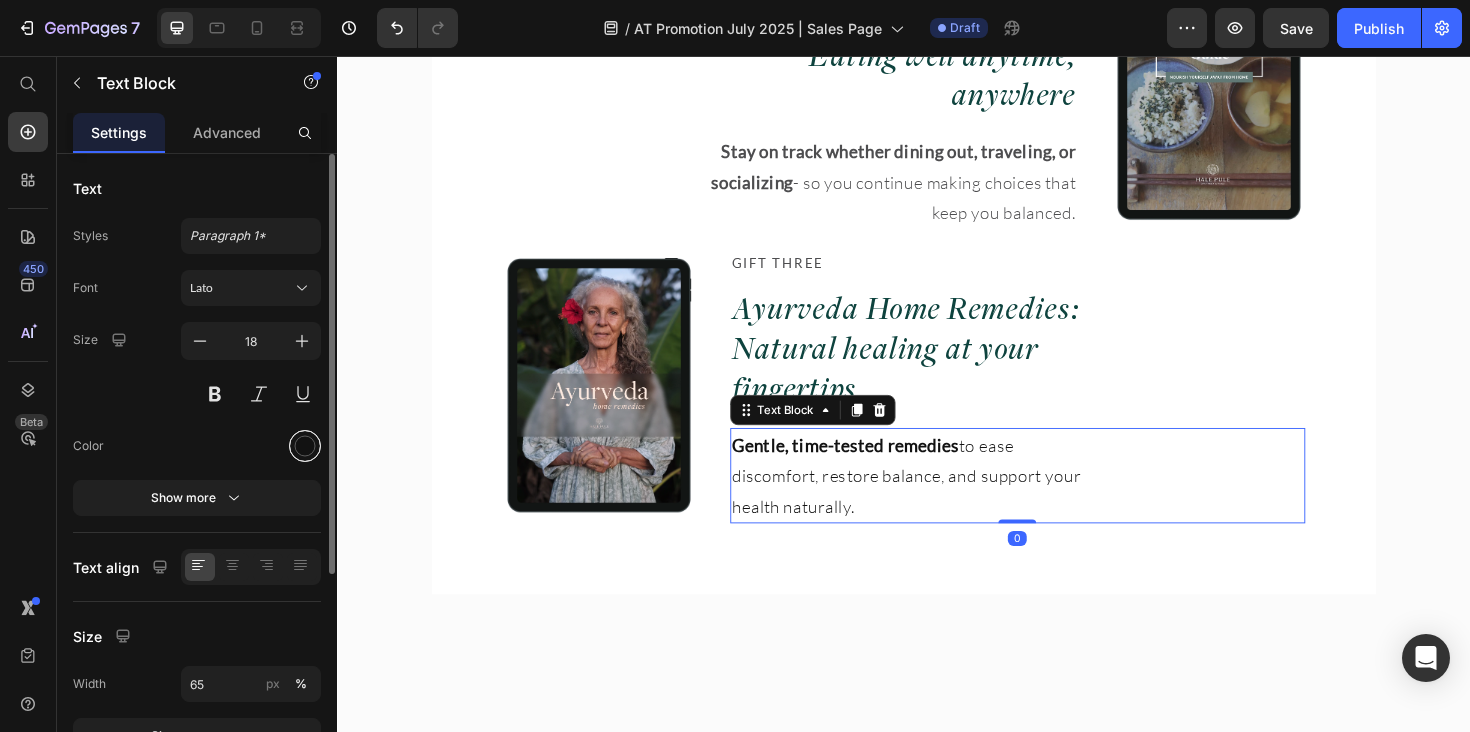 click at bounding box center (305, 446) 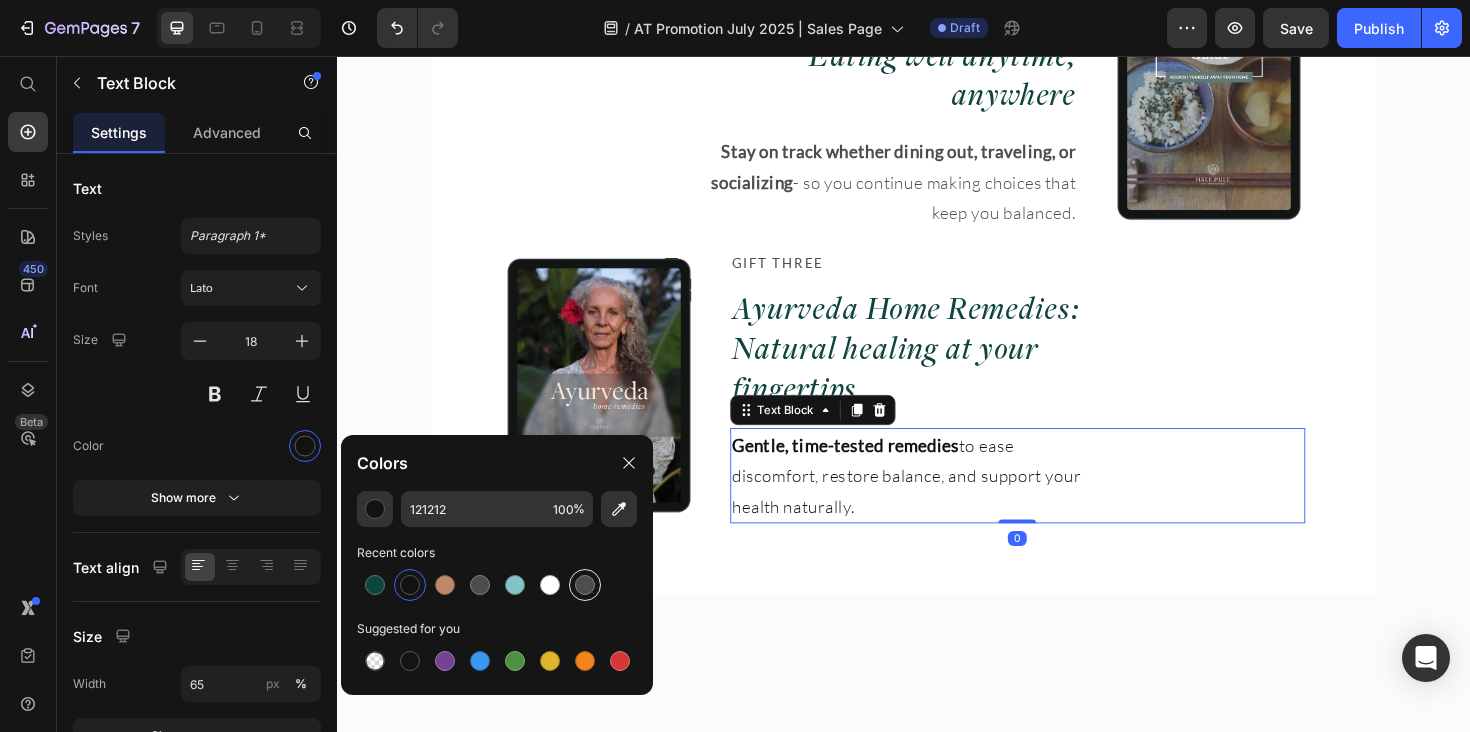 click at bounding box center [585, 585] 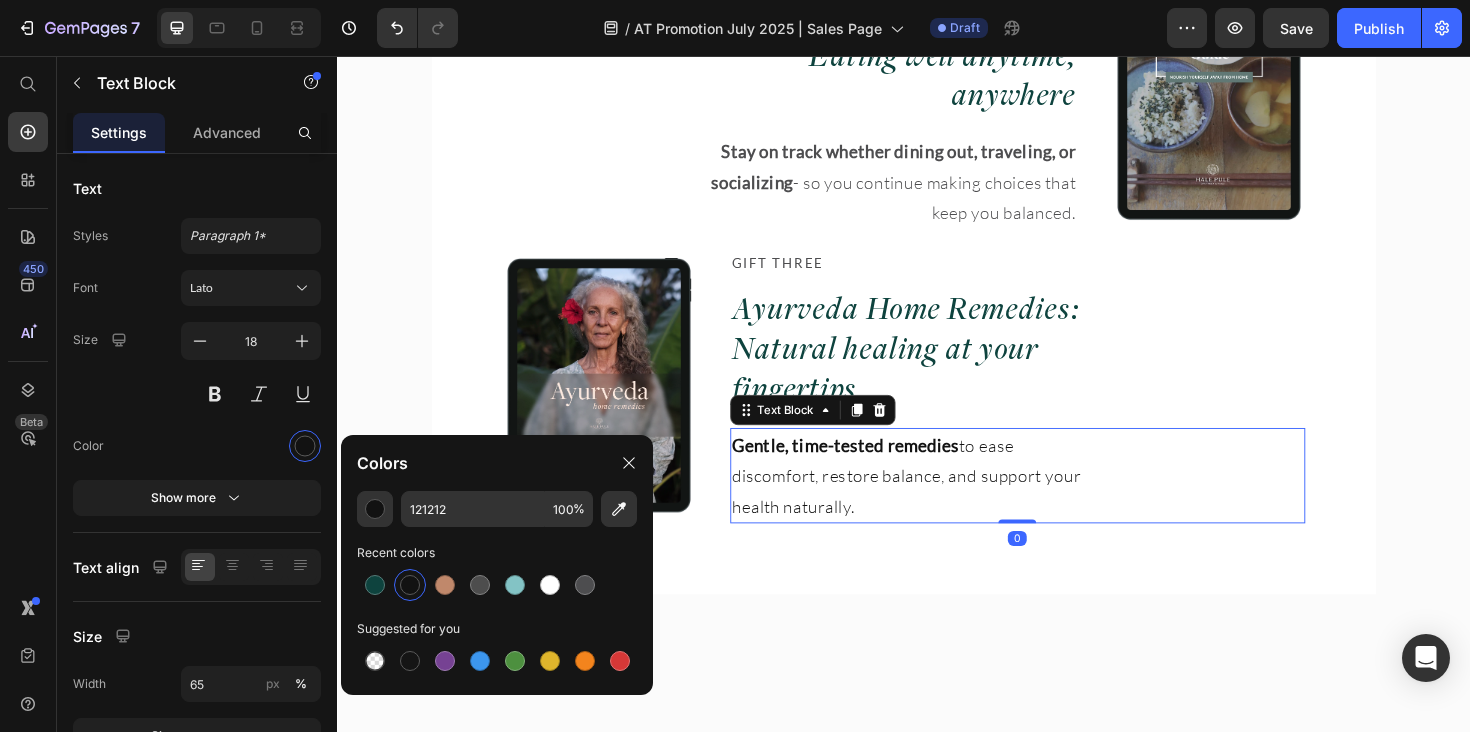 type on "4D4D4F" 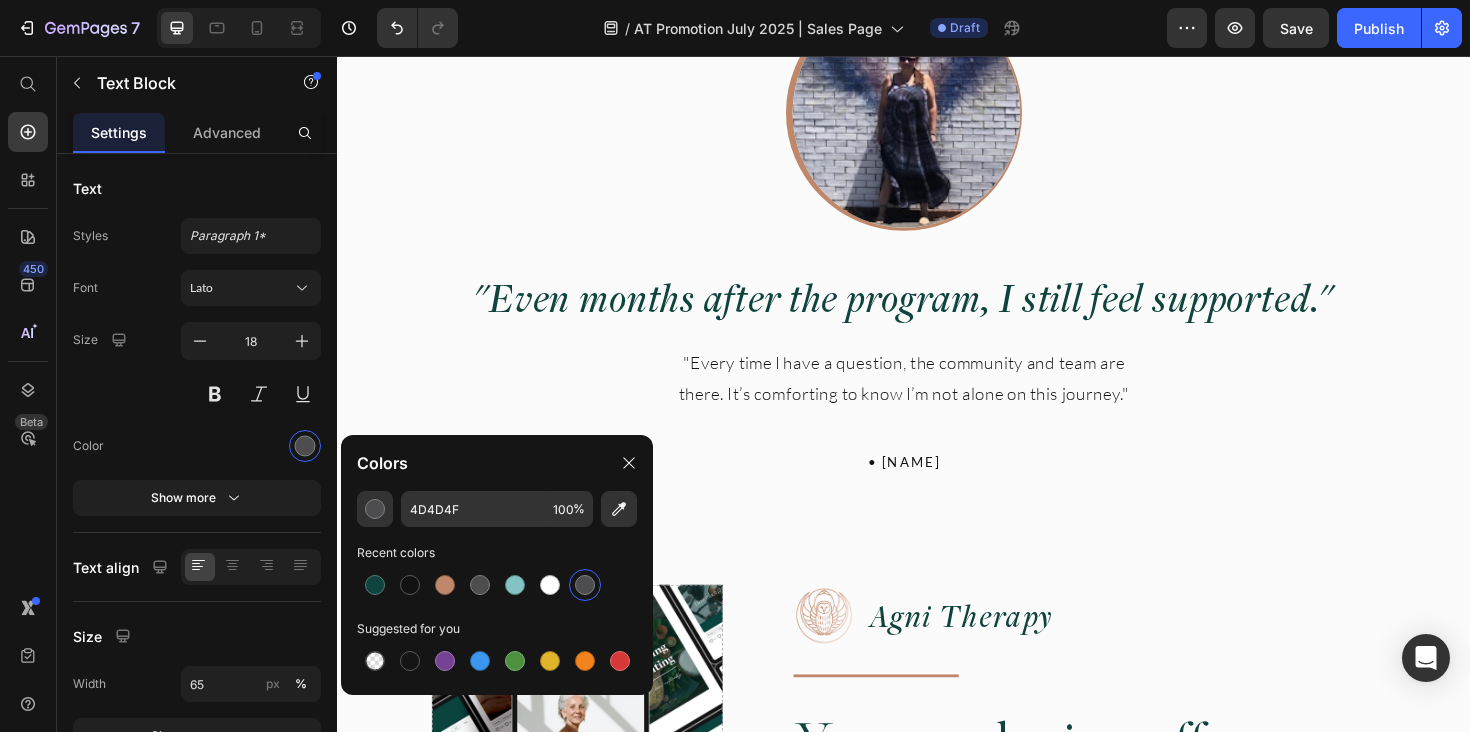 scroll, scrollTop: 16352, scrollLeft: 0, axis: vertical 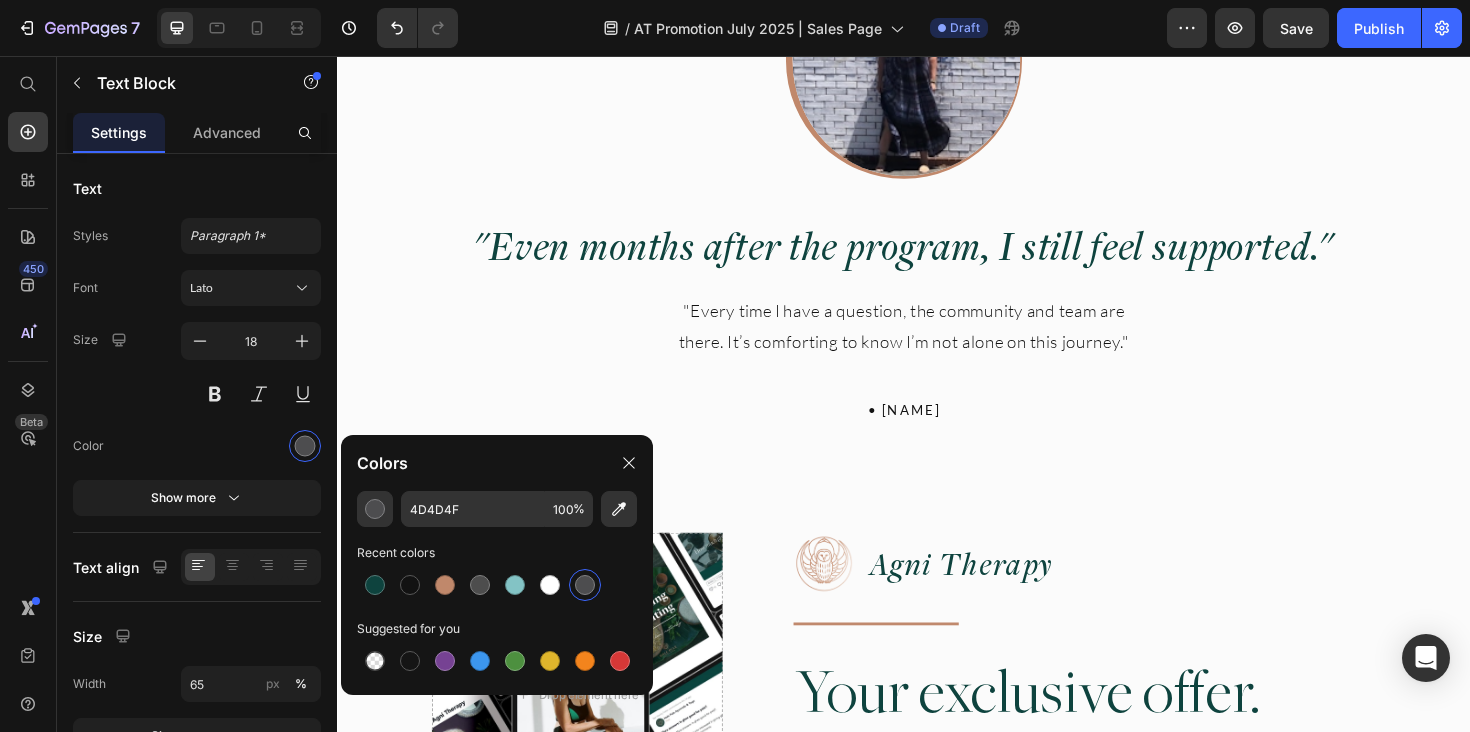 click on ""Every time I have a question, the community and team are there. It’s comforting to know I’m not alone on this journey."" at bounding box center (937, 341) 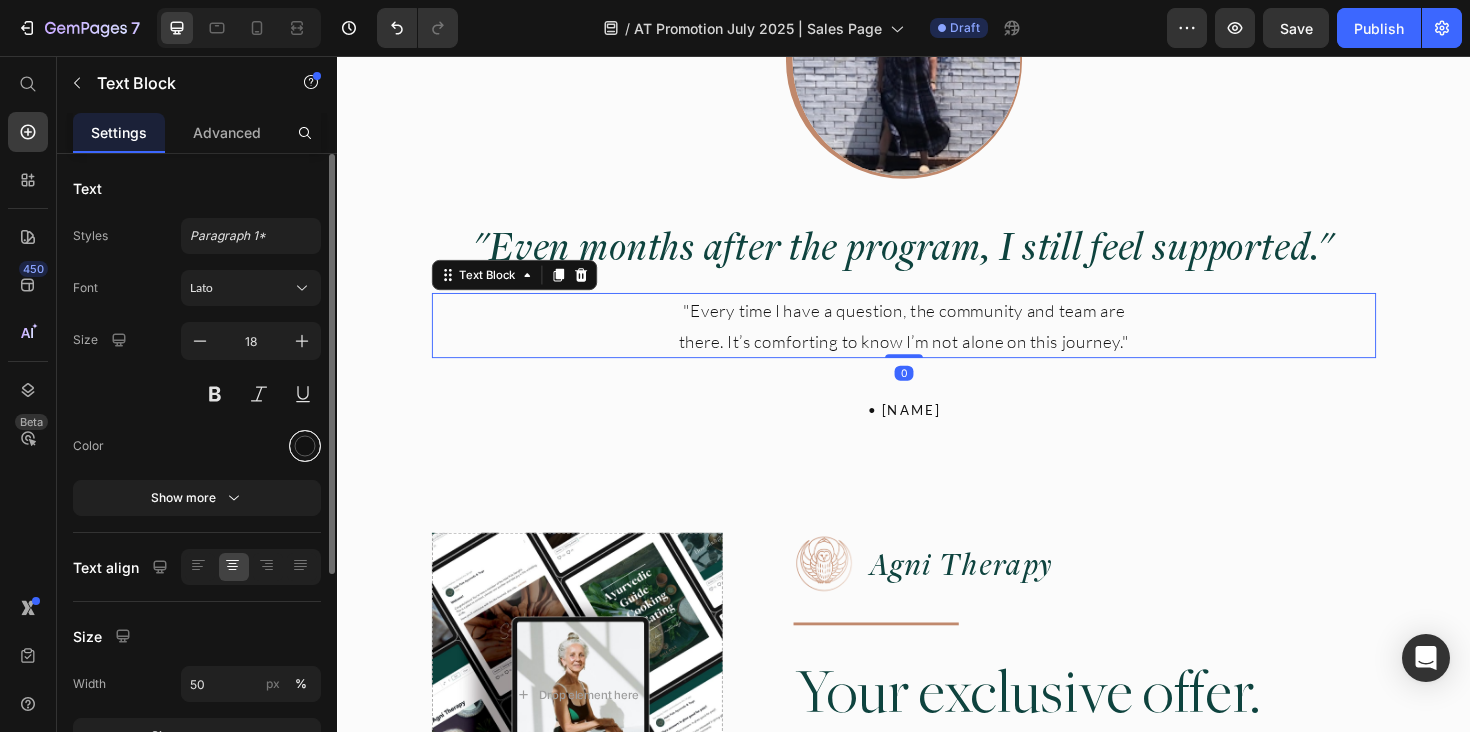 click at bounding box center (305, 446) 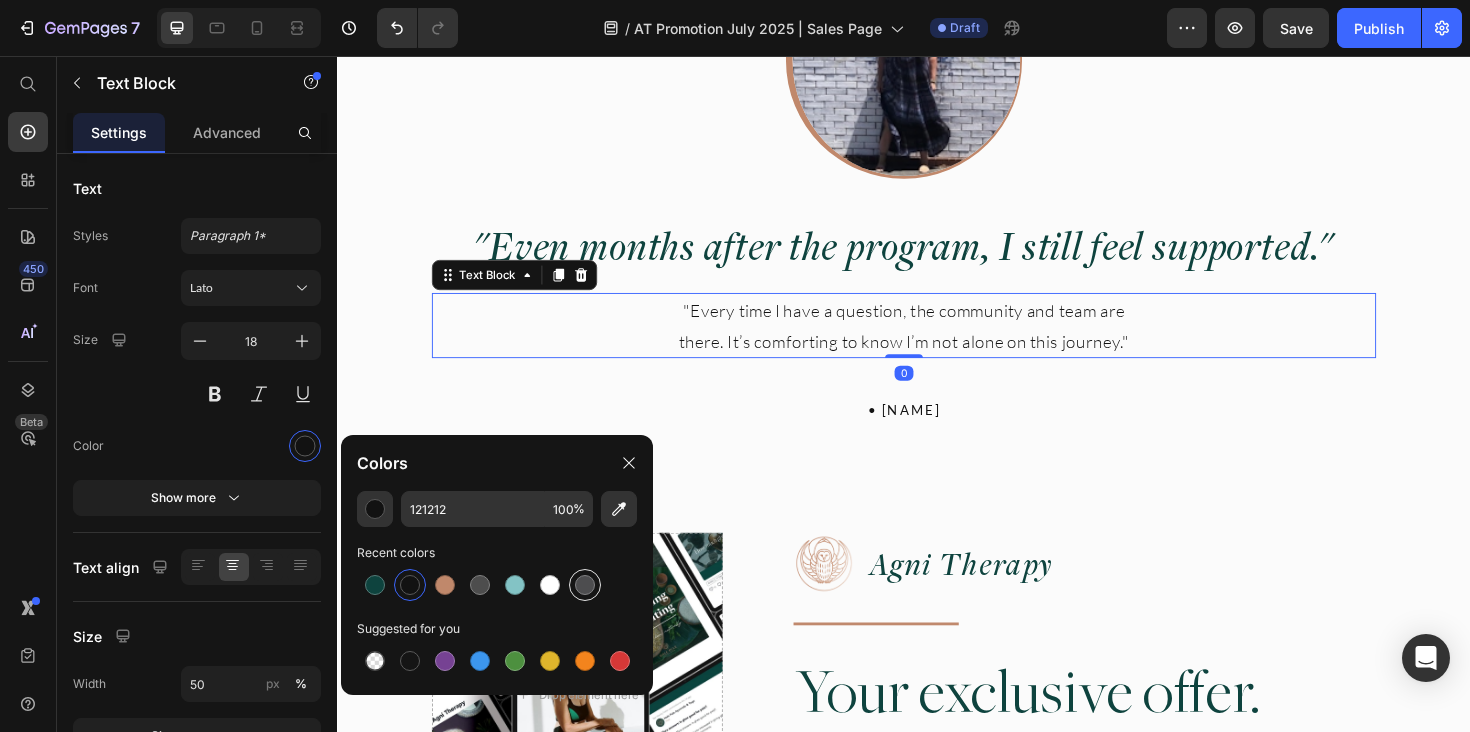 click at bounding box center (585, 585) 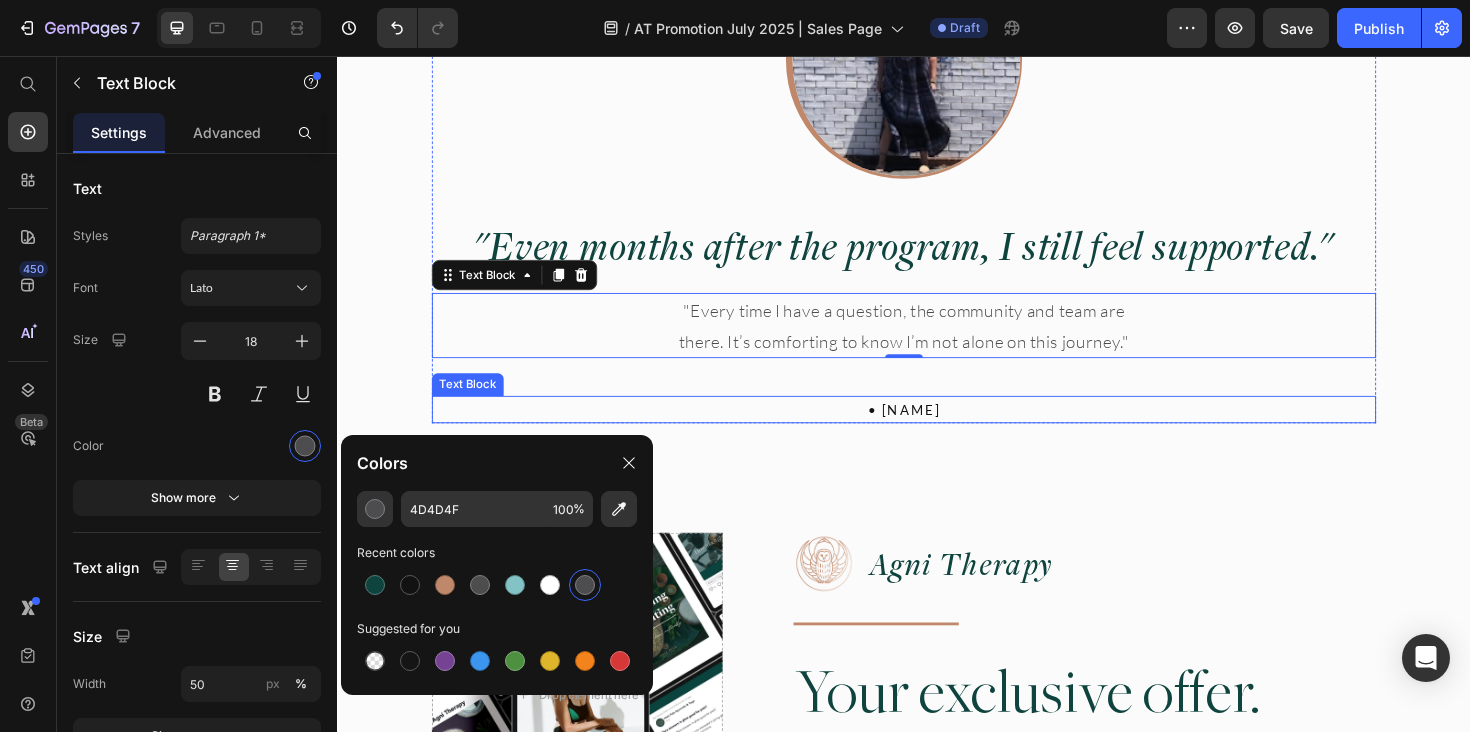 click on "• [NAME]" at bounding box center (937, 430) 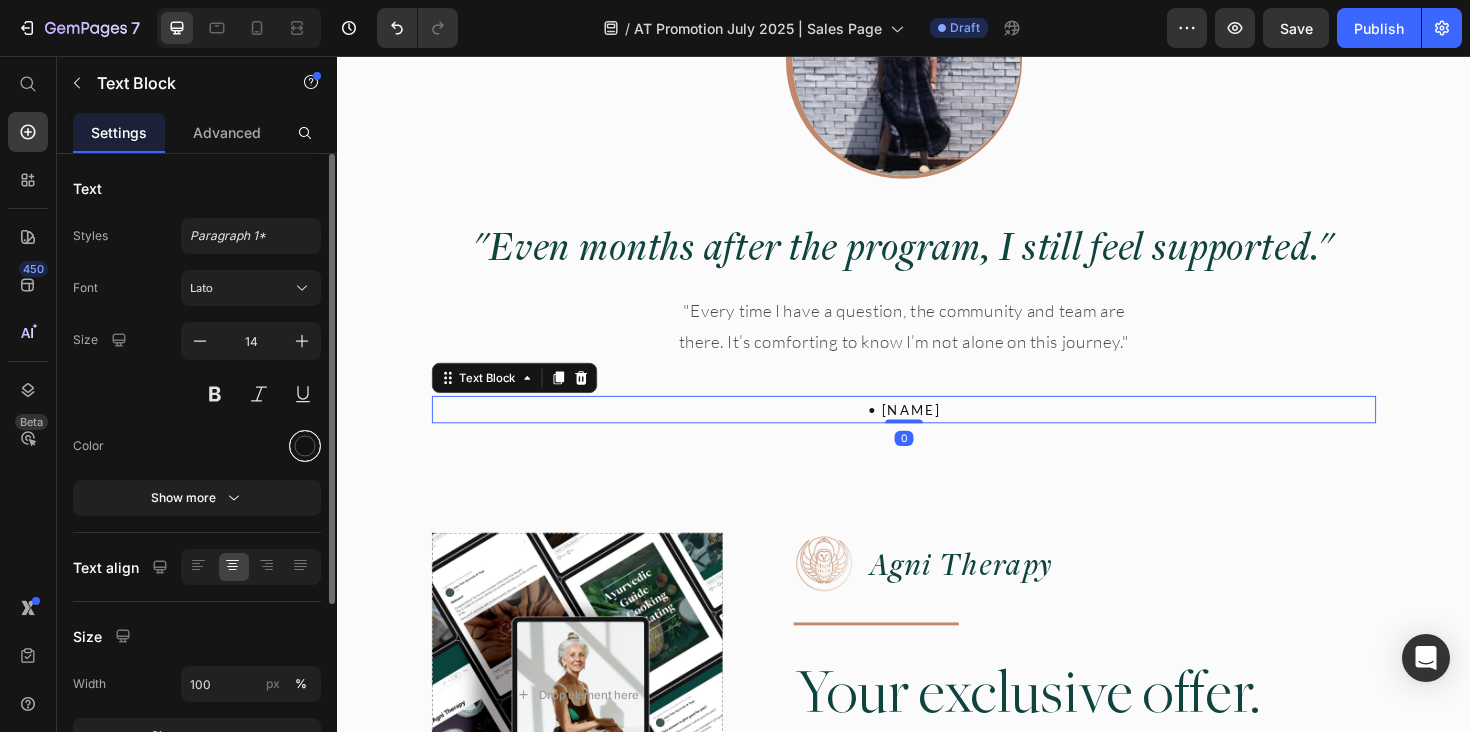 click at bounding box center [305, 446] 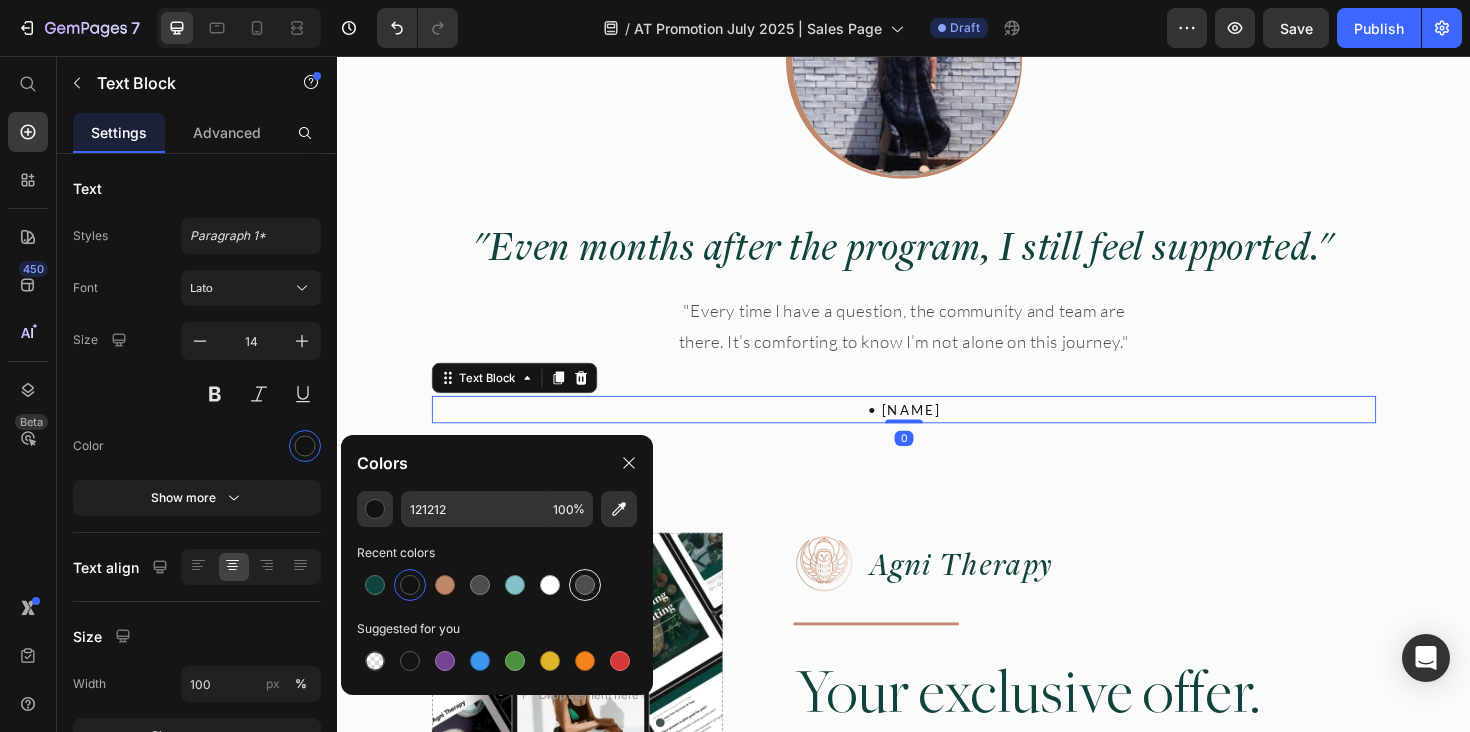 click at bounding box center [585, 585] 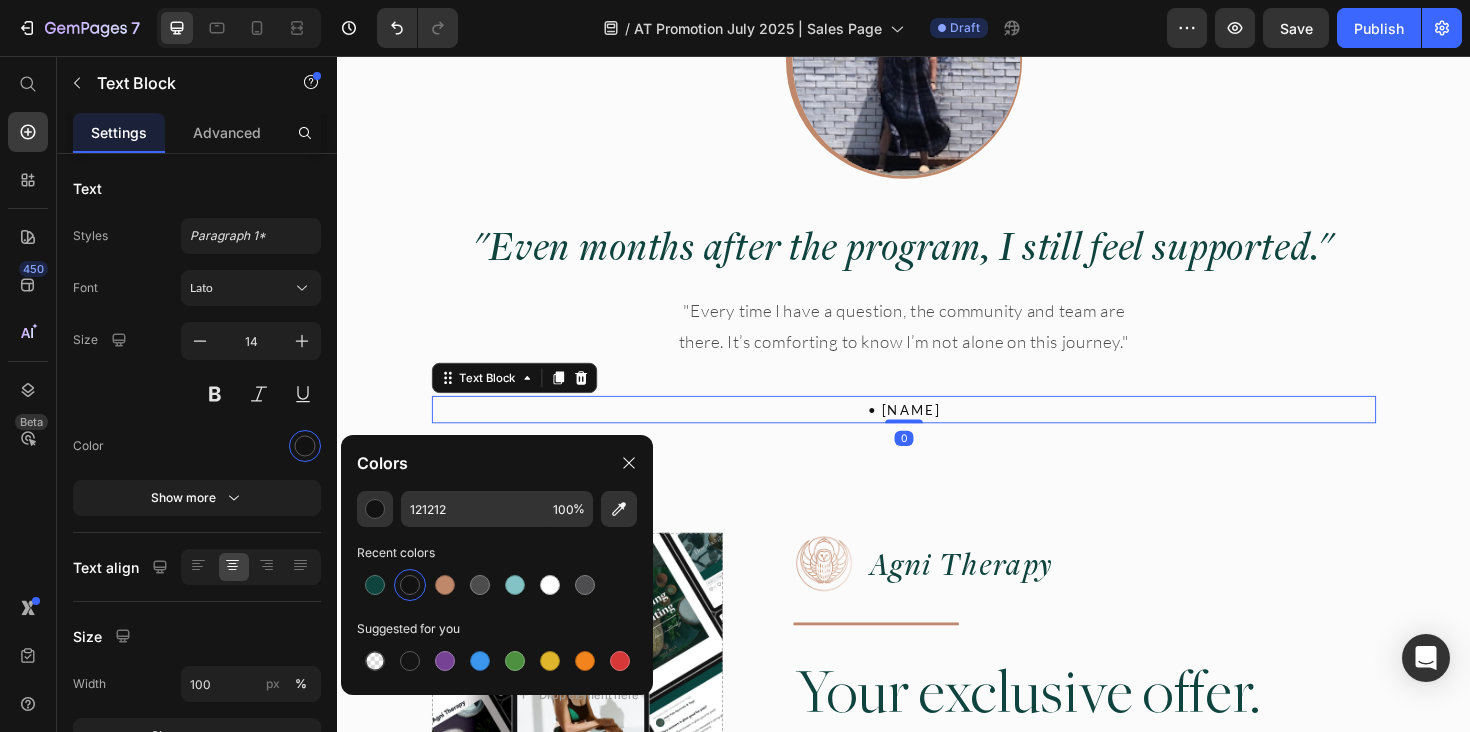 type on "4D4D4F" 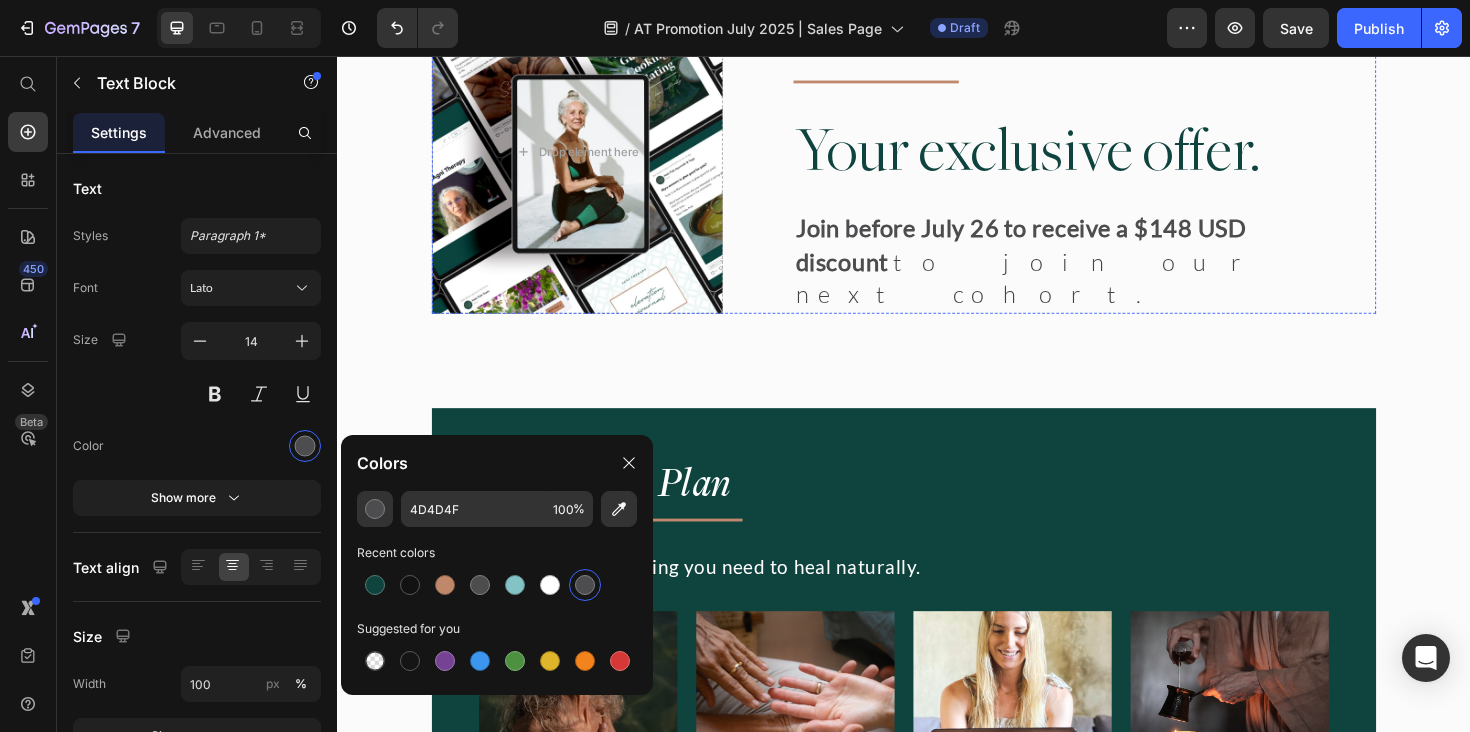 scroll, scrollTop: 17128, scrollLeft: 0, axis: vertical 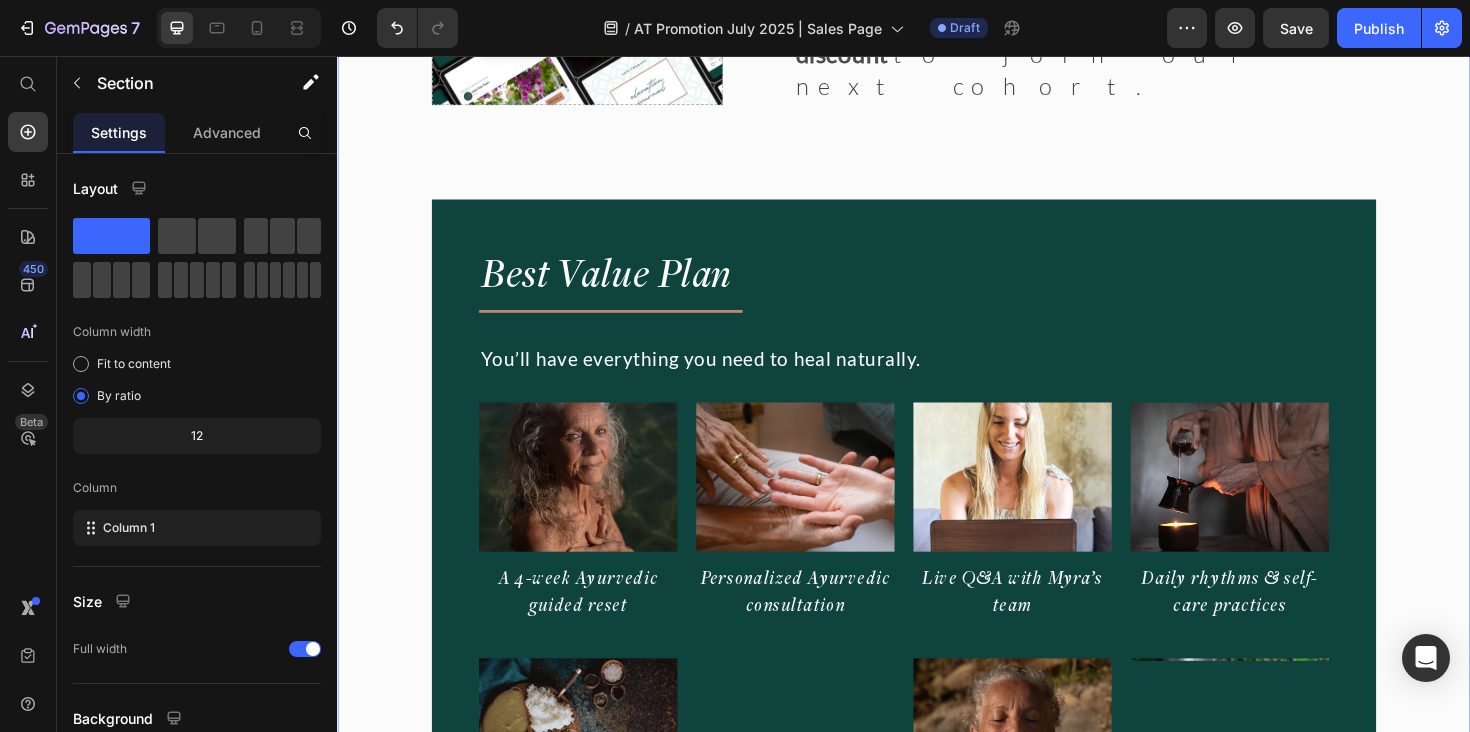 click on "Image "Even months after the program, I still feel supported." Heading "Every time I have a question, the community and team are there. It’s comforting to know I’m not alone on this journey." Text Block • DENA Text Block Row Image Agni Therapy Text Block Row                Title Line Your exclusive offer. Heading Join before July 26 to receive a $148 USD discount   to join our next cohort. Text Block
Drop element here Row Row Row Best Value Plan Heading                Title Line You’ll have everything you need to heal naturally. Heading Image A 4-week Ayurvedic guided reset Heading Image Personalized Ayurvedic consultation Heading Image Live Q&A with Myra’s team Heading Image Daily rhythms & self-care practices Heading Row Image Ayurvedic cooking & meal guidance Heading Image Sustainable asana & movement Heading Image Pranayama & meditation Heading Image Supportive private community Heading Row Gifts to support your journey Text Block
Dine with Myra" at bounding box center [937, 1583] 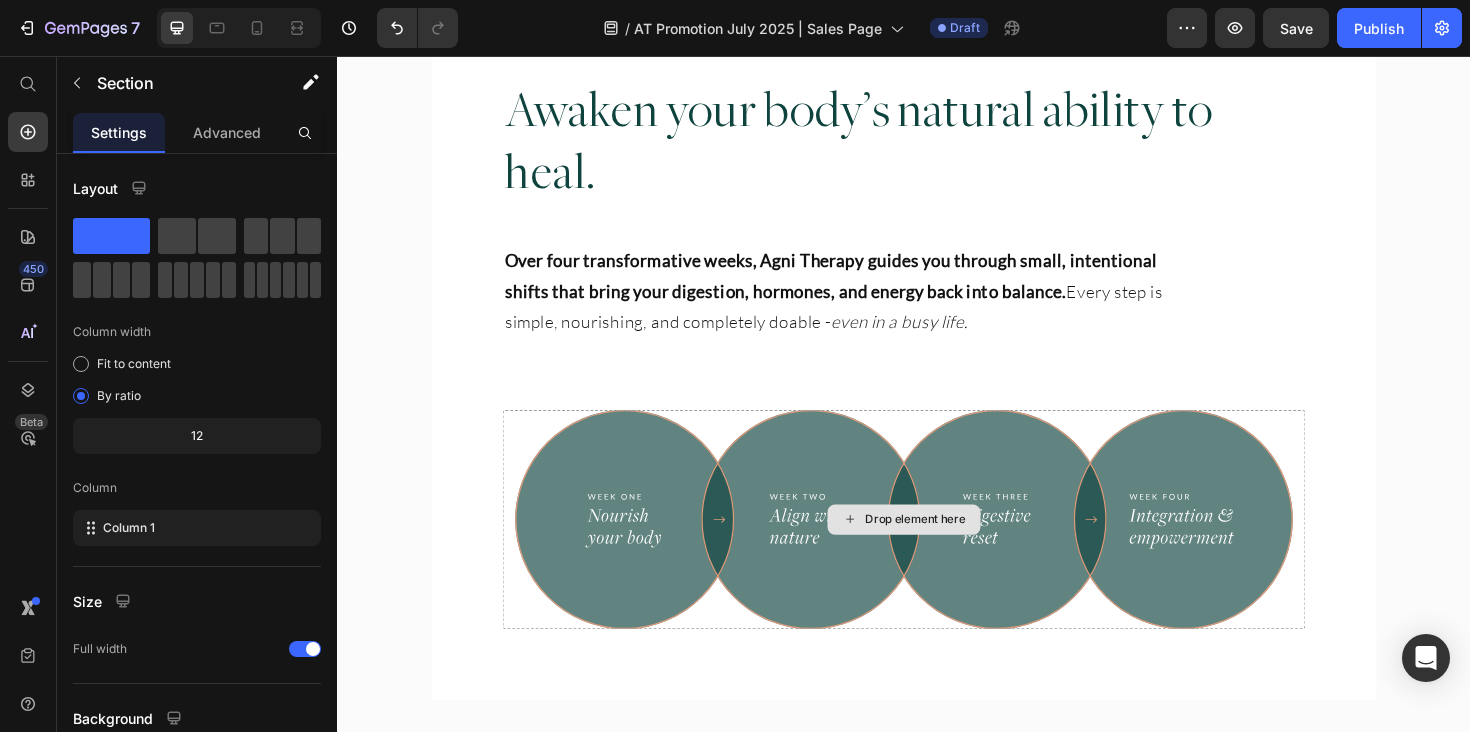 scroll, scrollTop: 7983, scrollLeft: 0, axis: vertical 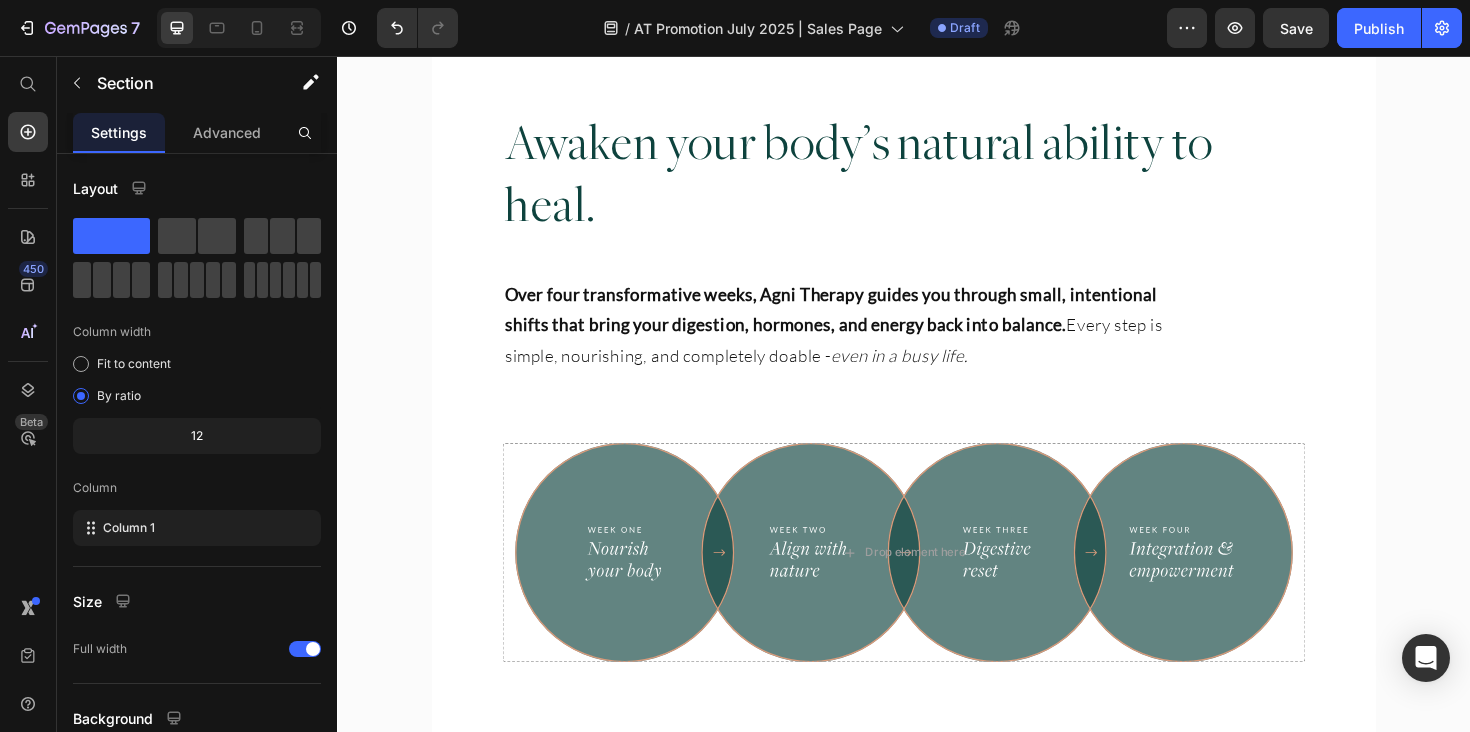 click on "Over four transformative weeks, Agni Therapy guides you through small, intentional shifts that bring your digestion, hormones, and energy back into balance.  Every step is simple, nourishing, and completely doable -  even in a busy life." at bounding box center [873, 340] 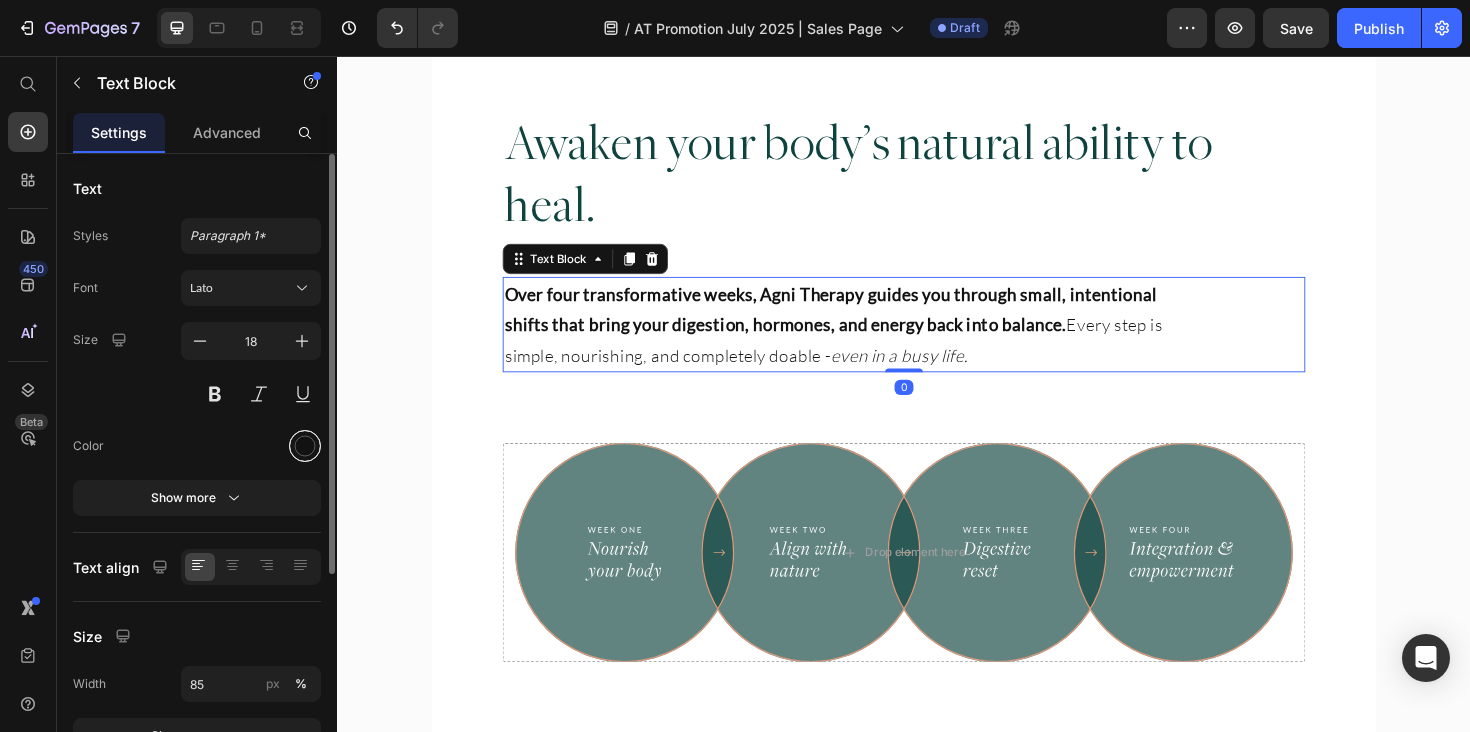 click at bounding box center [305, 446] 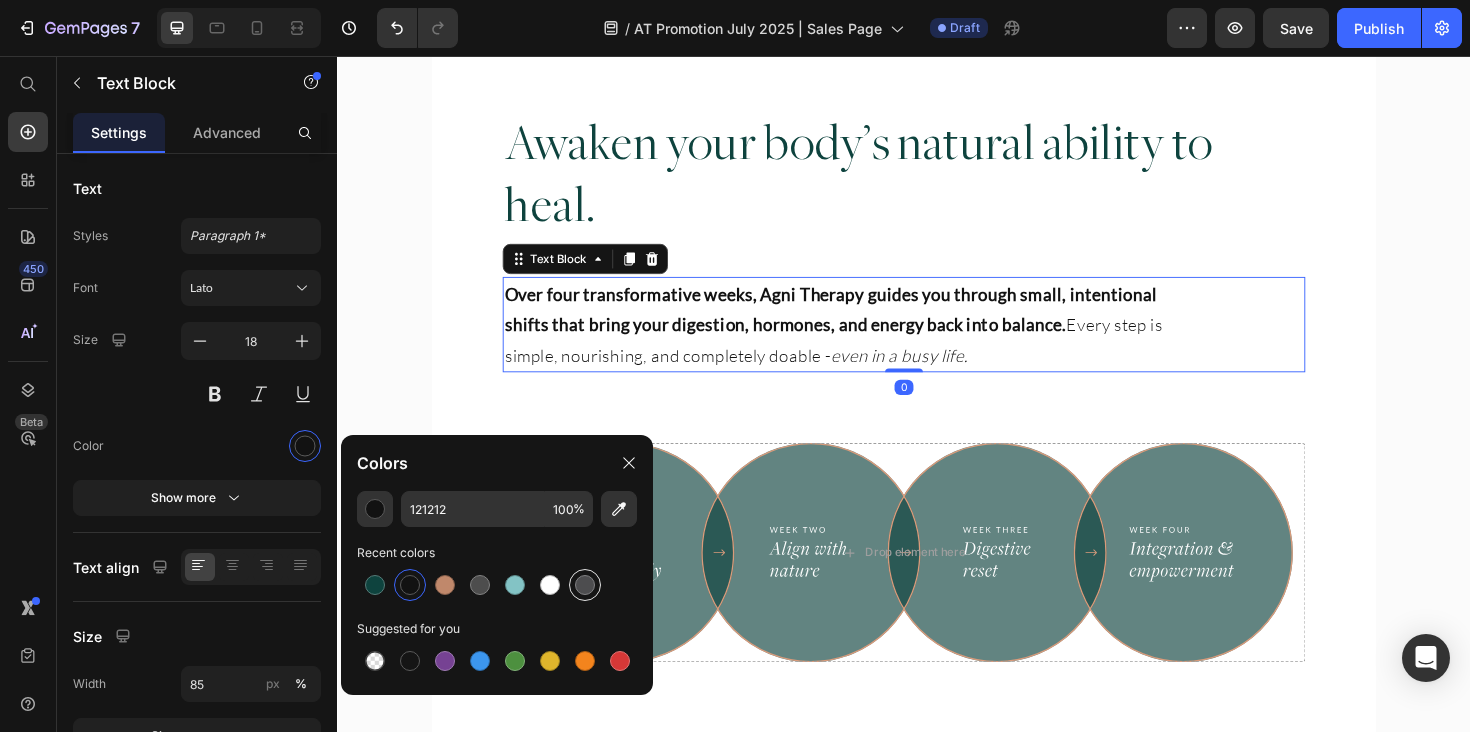 click at bounding box center (585, 585) 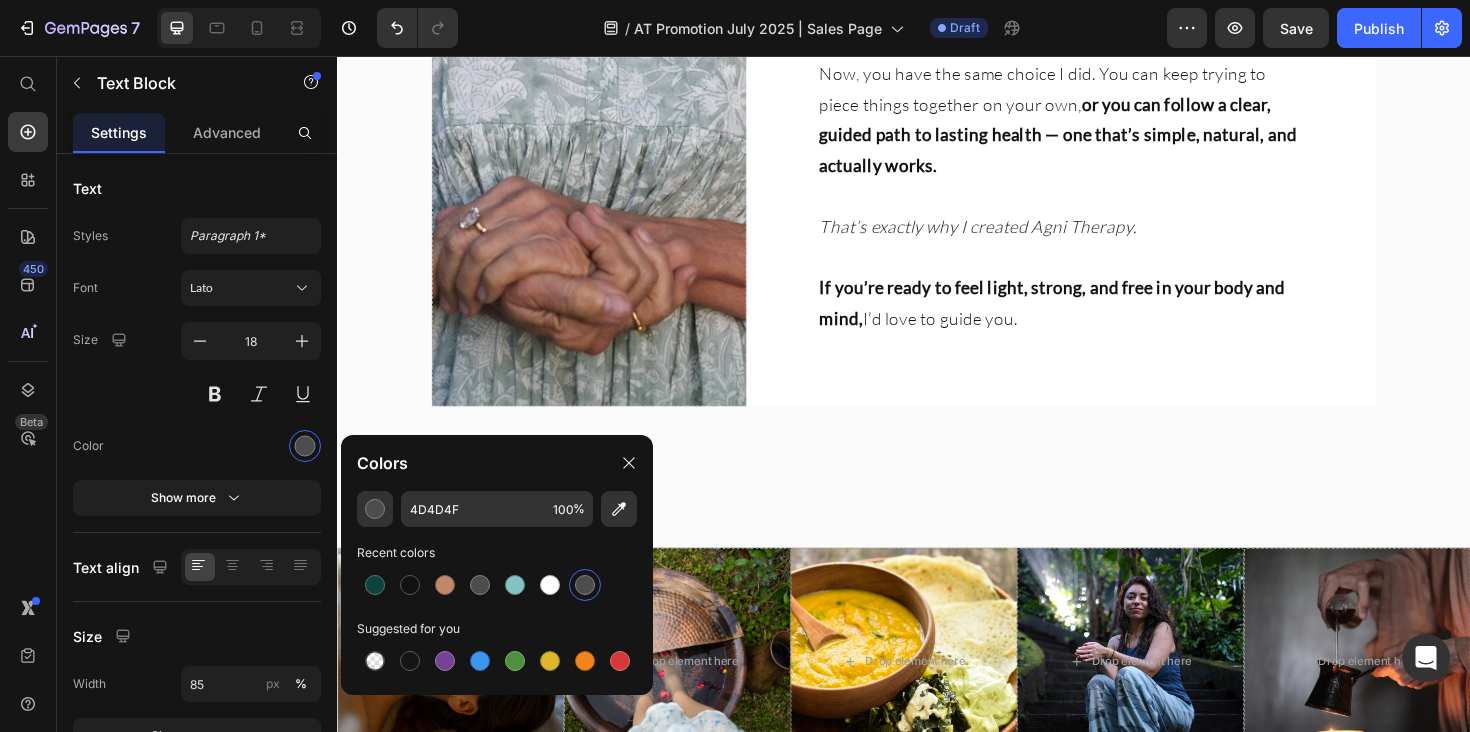 scroll, scrollTop: 6935, scrollLeft: 0, axis: vertical 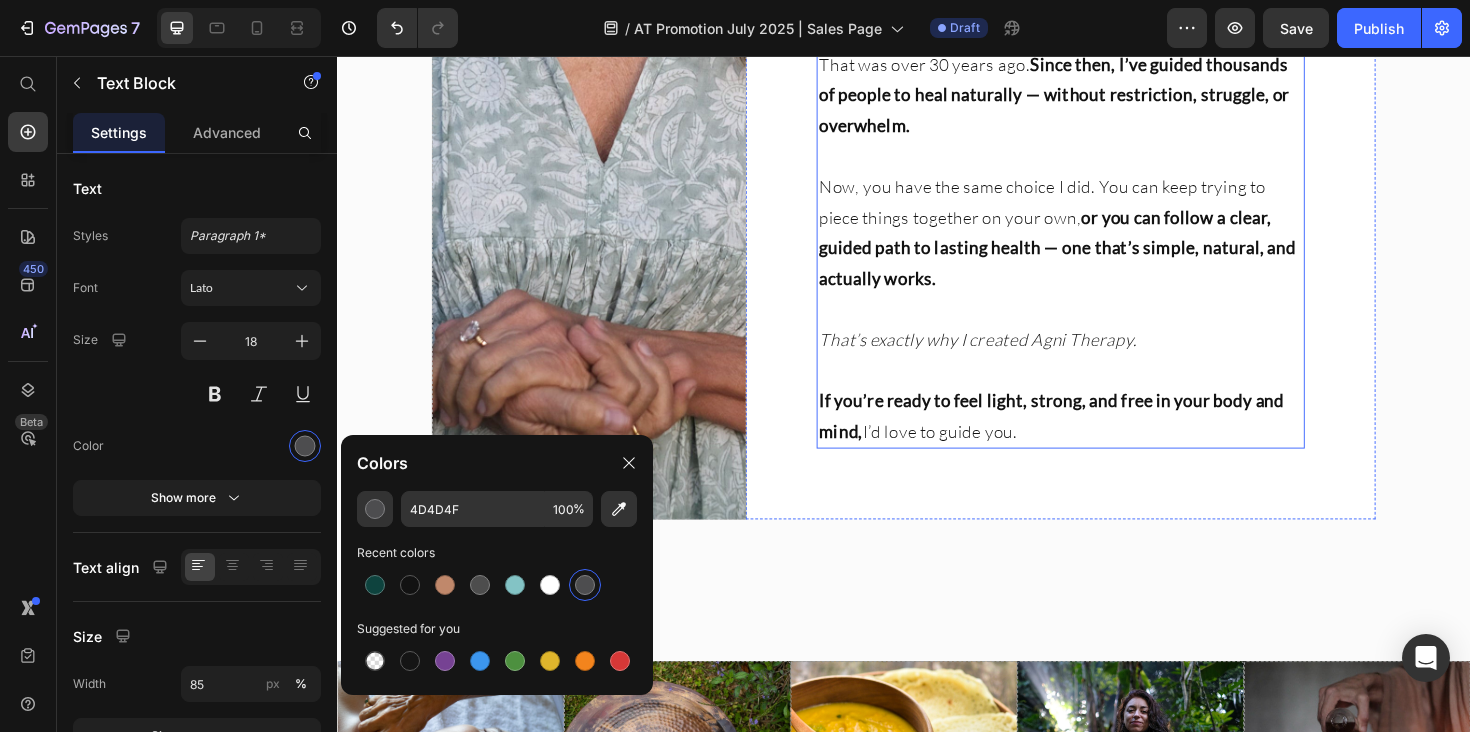 click at bounding box center [1103, 324] 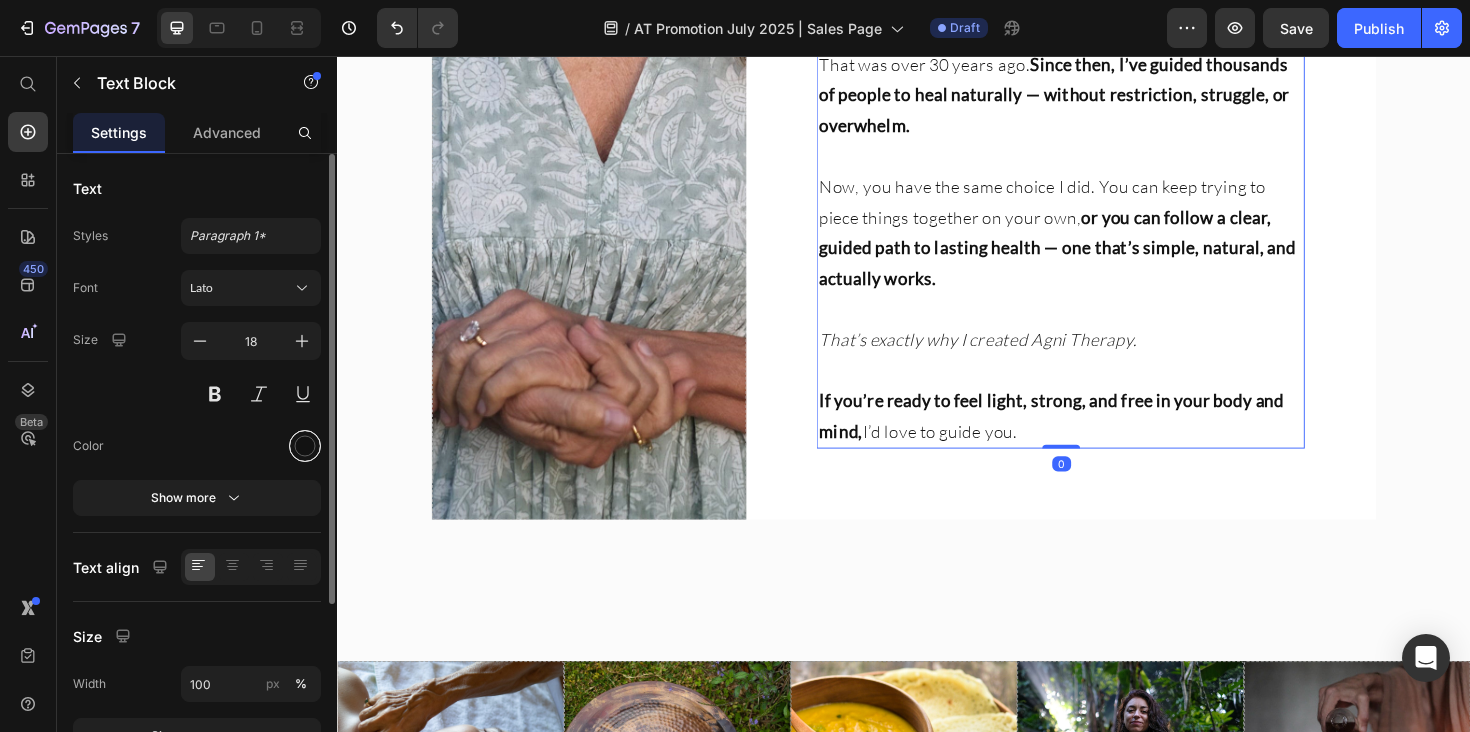 click at bounding box center [305, 446] 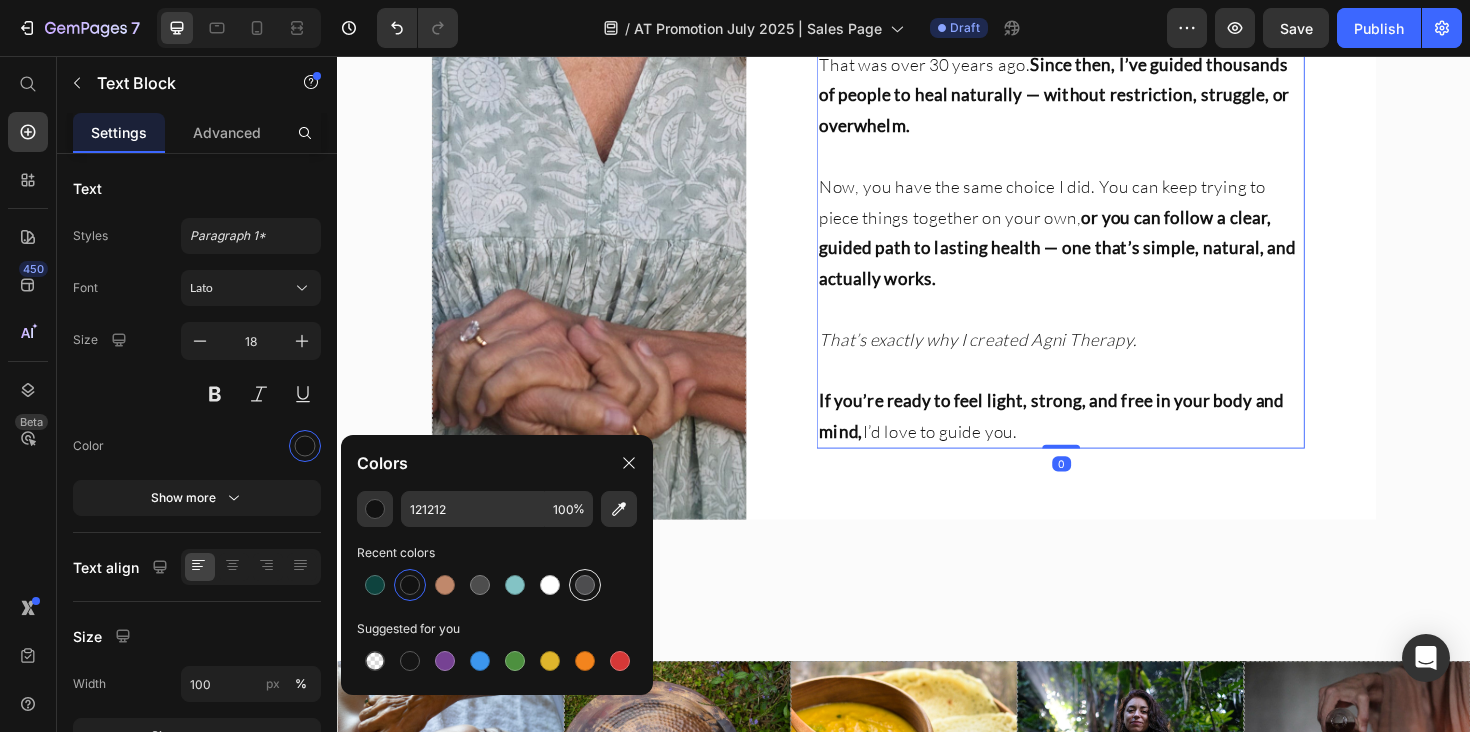 click at bounding box center (585, 585) 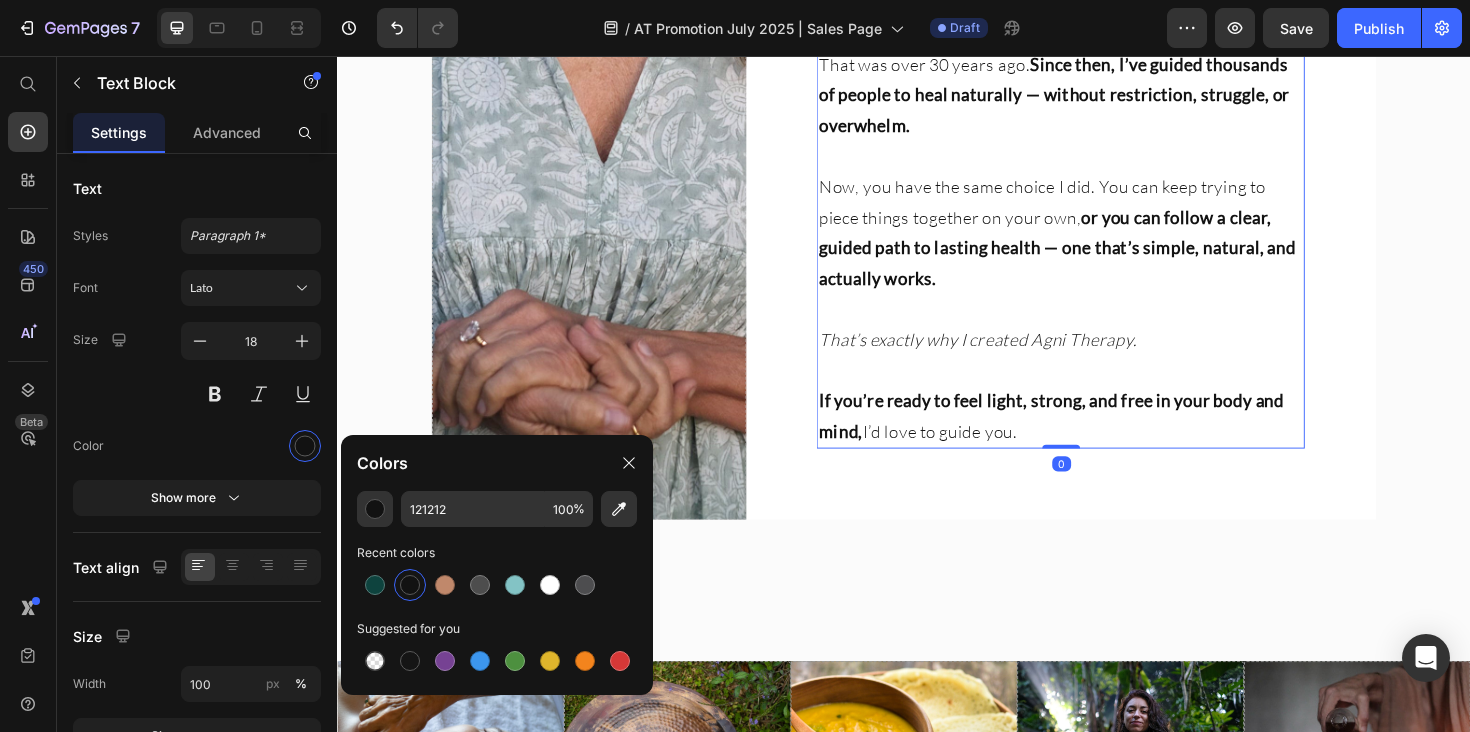type on "4D4D4F" 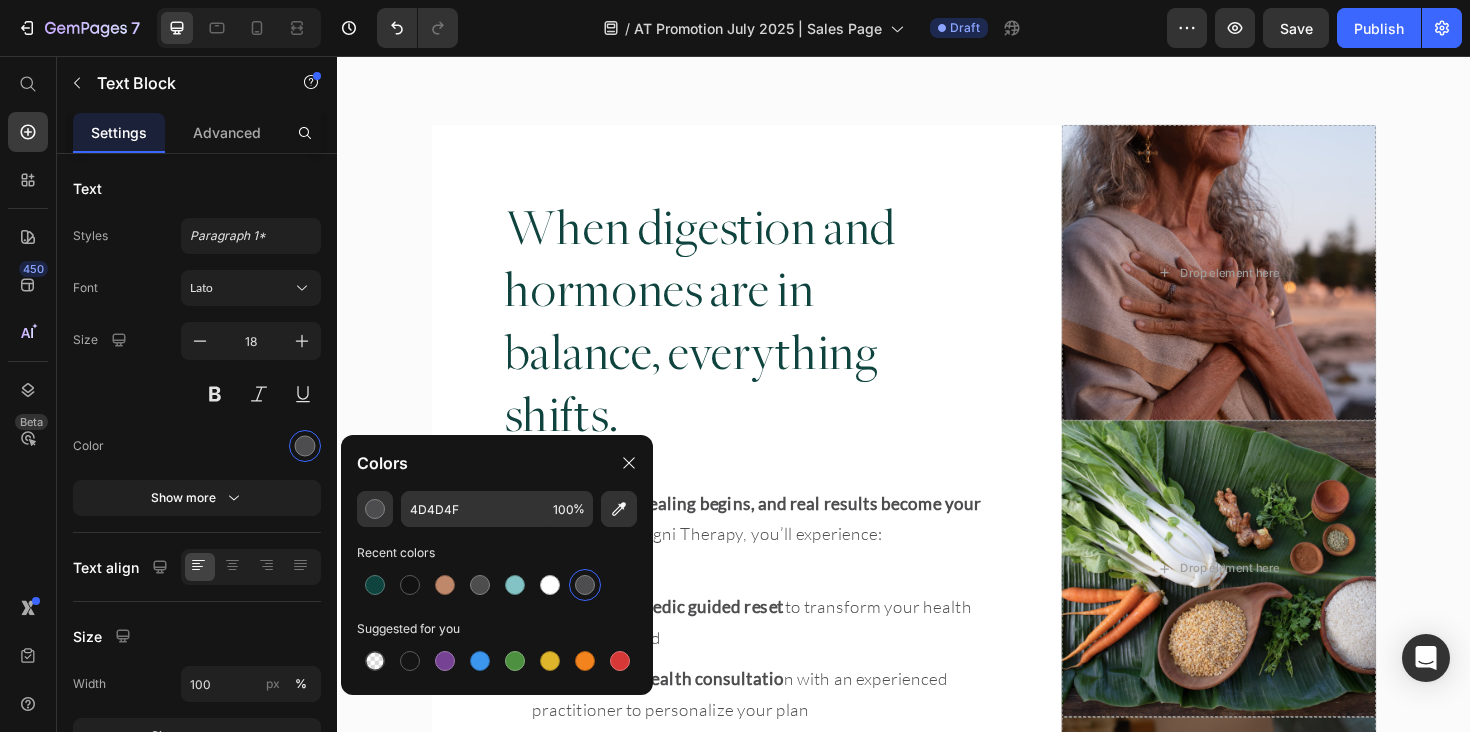 scroll, scrollTop: 10019, scrollLeft: 0, axis: vertical 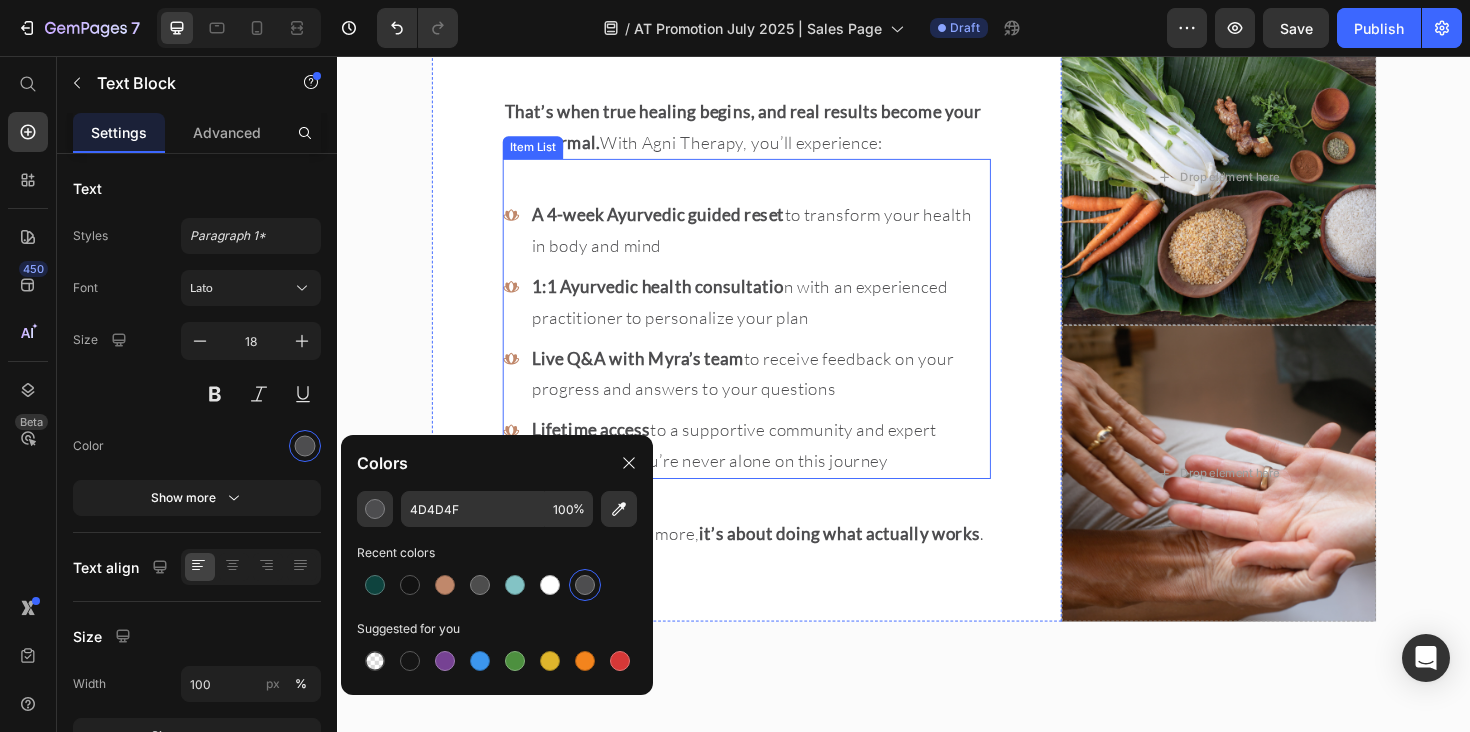 click on "A 4-week Ayurvedic guided reset  to transform your health in body and mind" at bounding box center [784, 240] 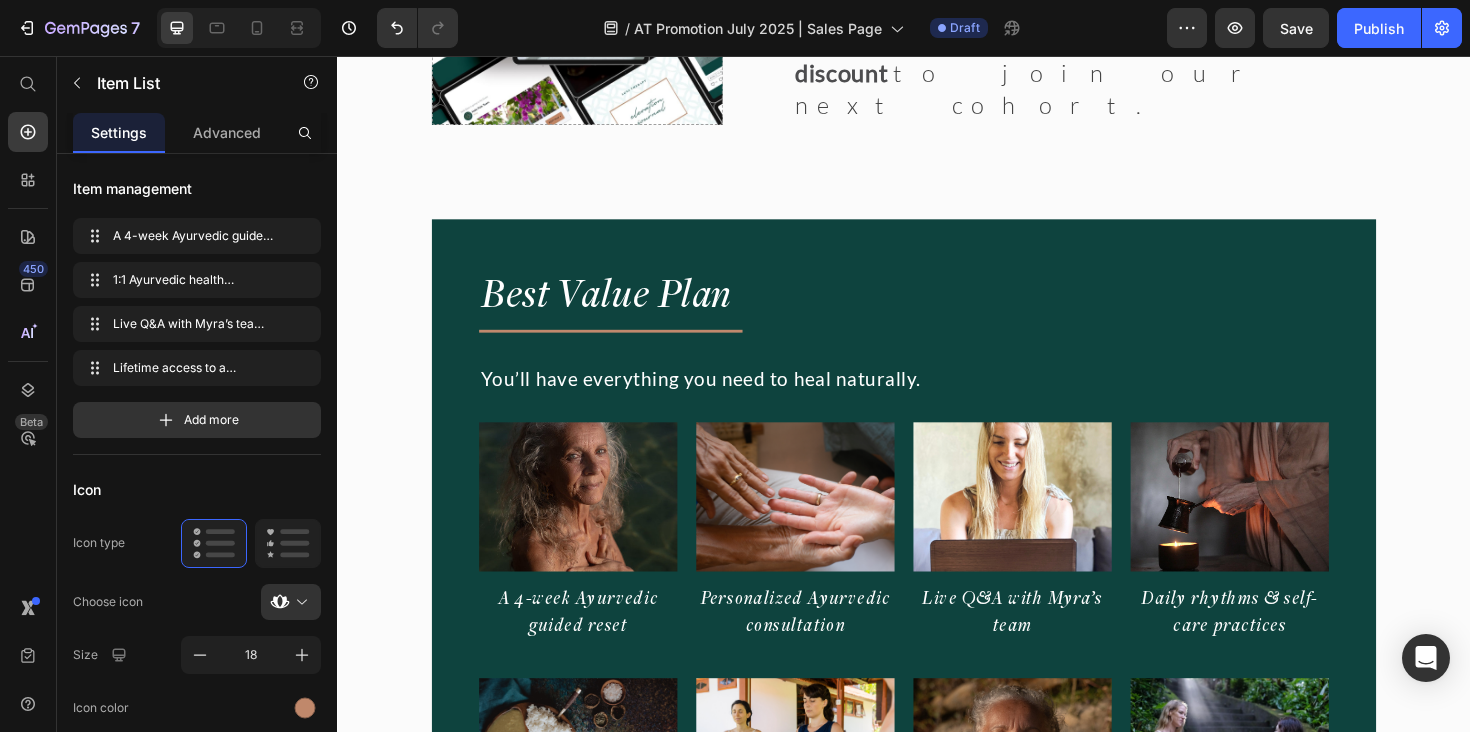 scroll, scrollTop: 17074, scrollLeft: 0, axis: vertical 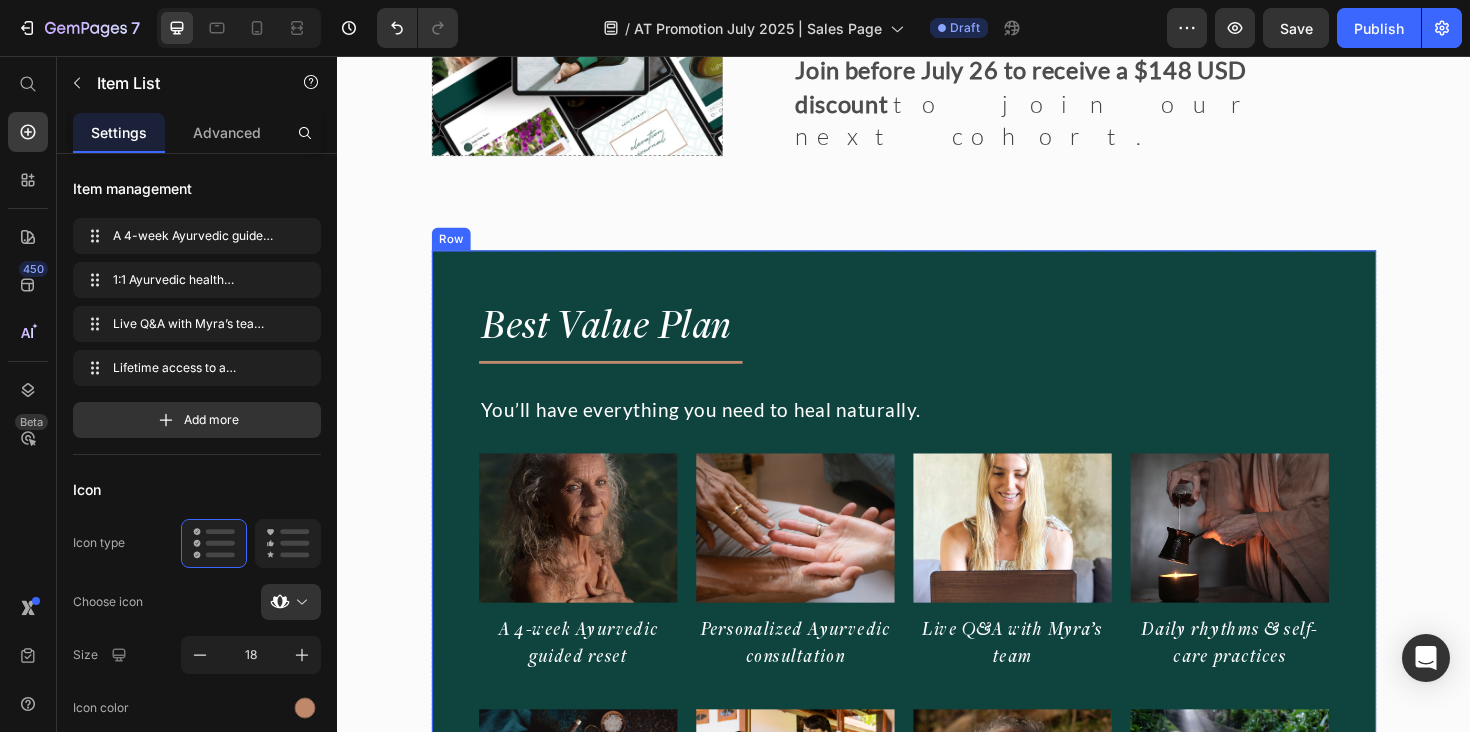 click on "Best Value Plan Heading                Title Line You’ll have everything you need to heal naturally. Heading Image A 4-week Ayurvedic guided reset Heading Image Personalized Ayurvedic consultation Heading Image Live Q&A with Myra’s team Heading Image Daily rhythms & self-care practices Heading Row Image Ayurvedic cooking & meal guidance Heading Image Sustainable asana & movement Heading Image Pranayama & meditation Heading Image Supportive private community Heading Row Gifts to support your journey Text Block
Dine with Myra
Out and About Guide
Ayurvedic Home Remedies Item List Lifetime Access to program, support and community  (exclusive gift) Text Block
One-time payment  - no future charges
The most committed way to begin
Best value deal  for your long-term health Item List                Title Line
Want a full breakdown of what’s included? (see further up for details) Item List Text Block" at bounding box center (937, 929) 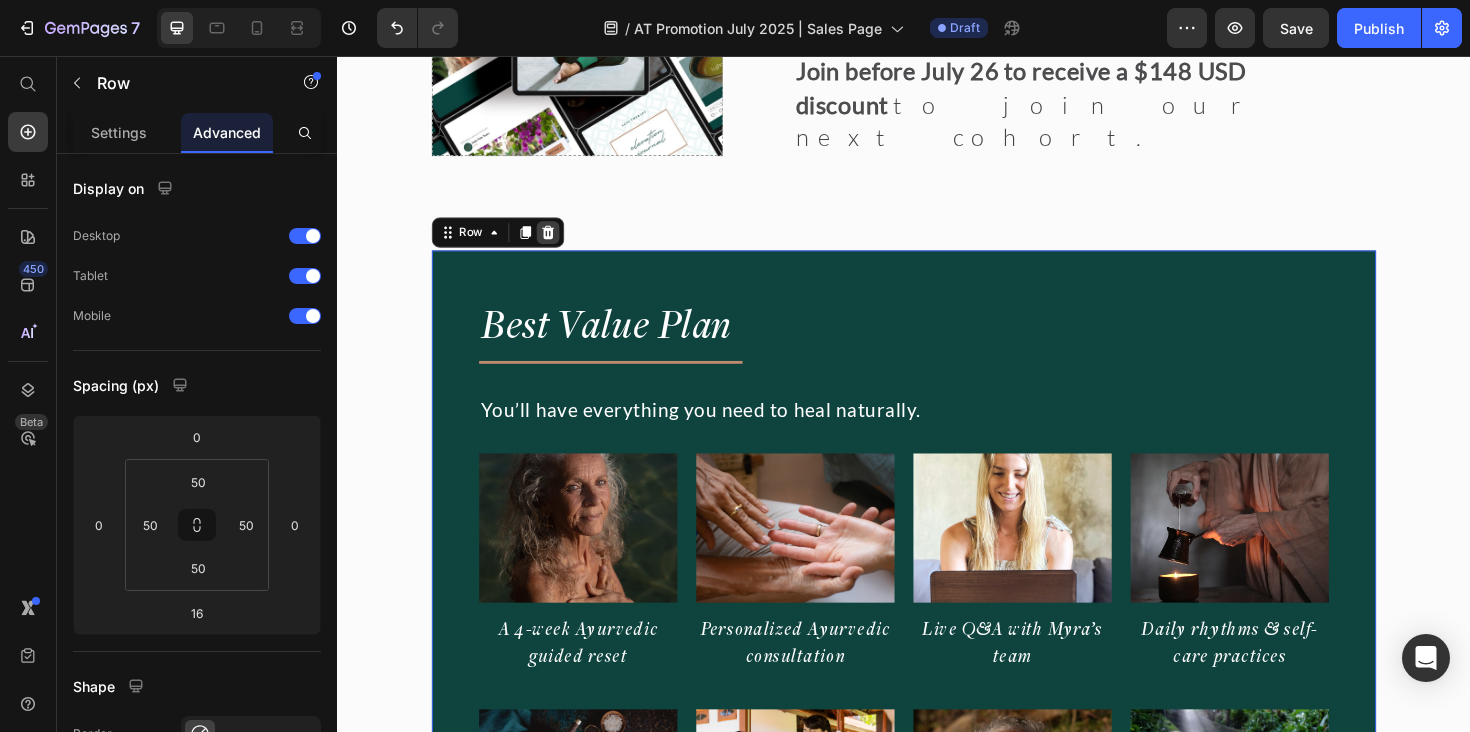 click at bounding box center [560, 243] 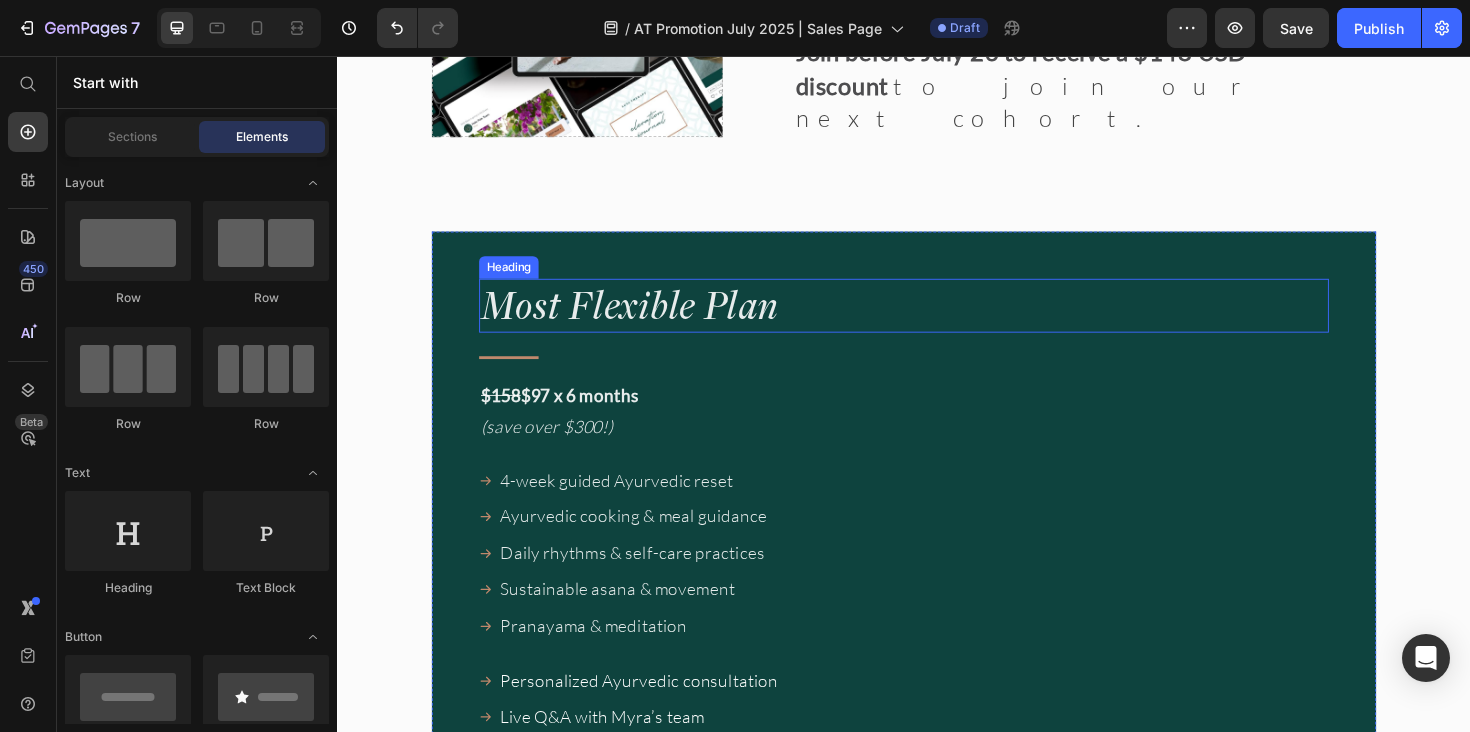 scroll, scrollTop: 17130, scrollLeft: 0, axis: vertical 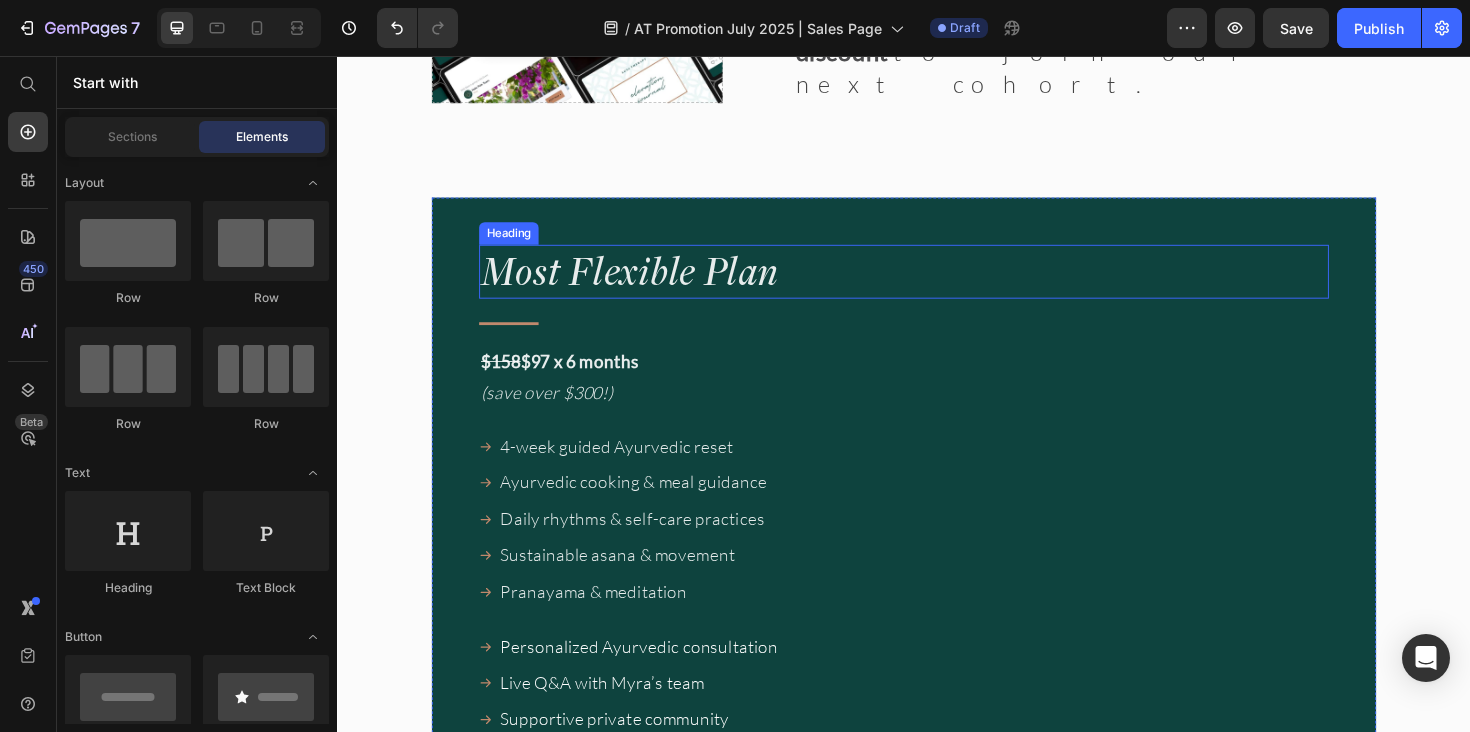 click on "Start your journey today for $97 only! Enrollment closes on July 26 12 a.m. [LOCATION]" at bounding box center [937, 799] 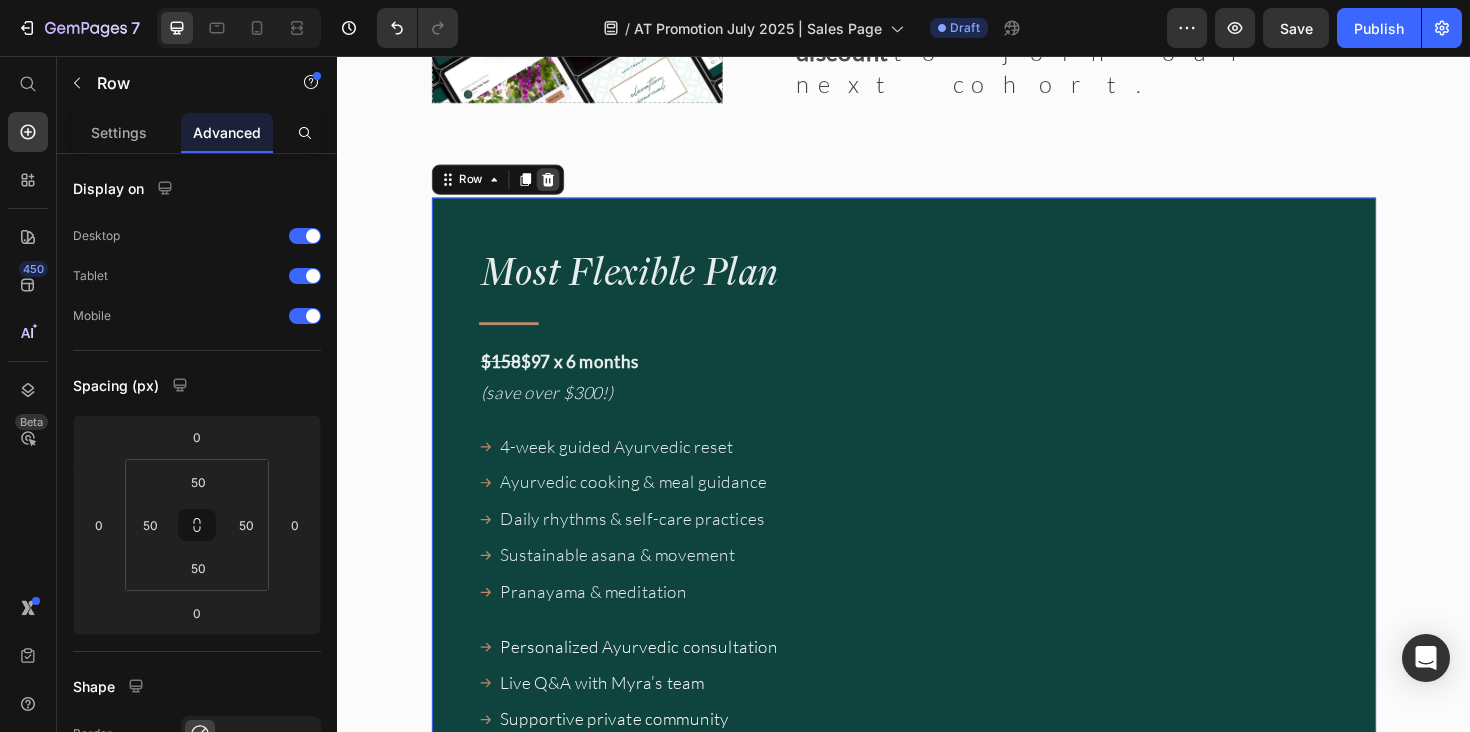 click 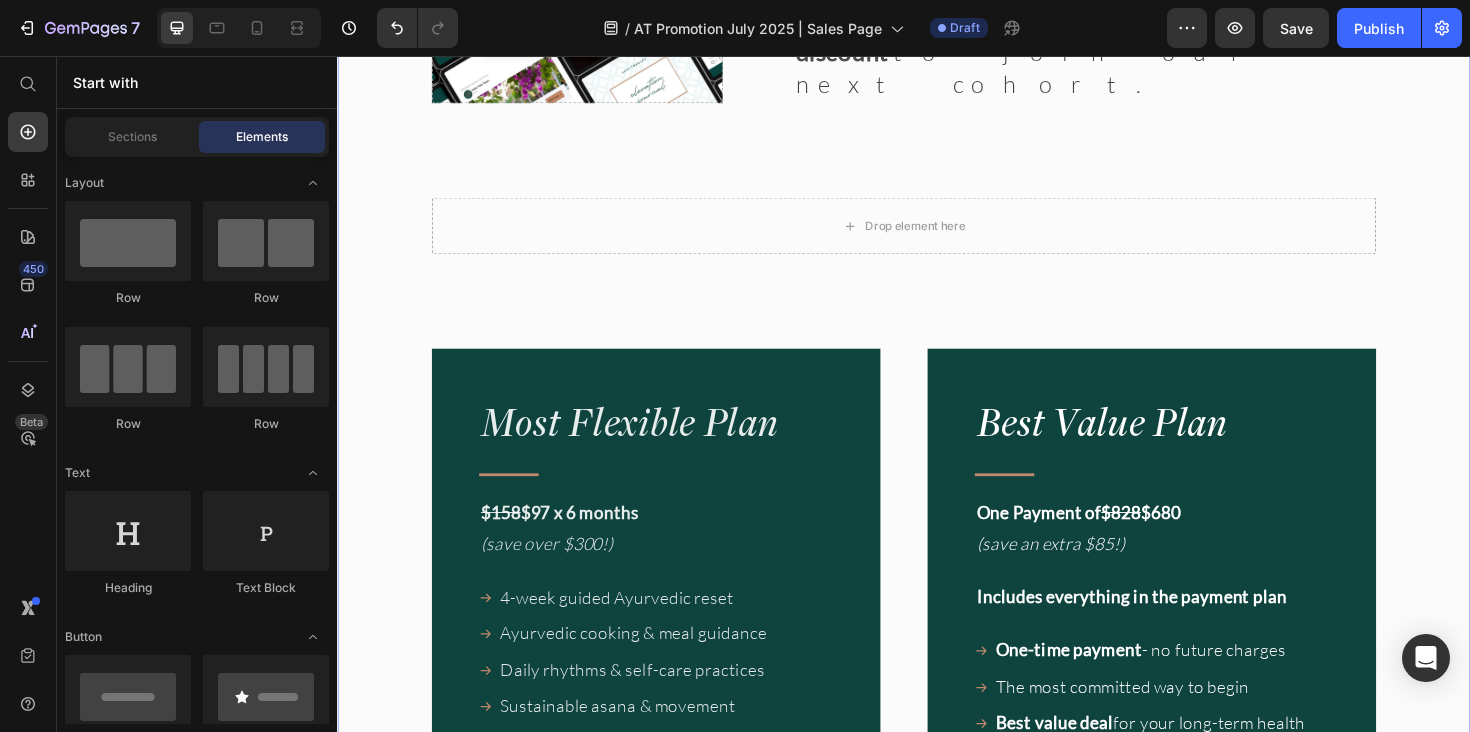 click on "Drop element here" at bounding box center (937, 236) 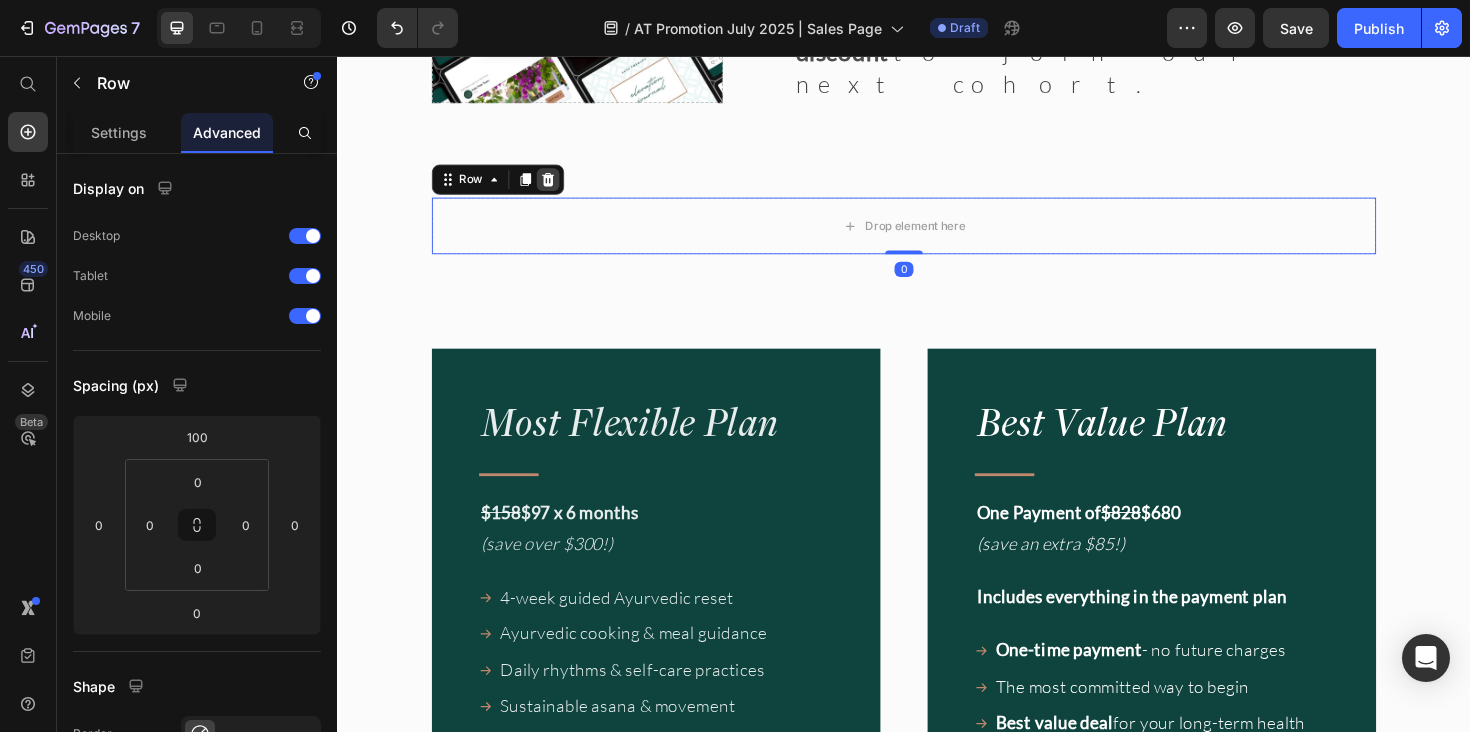 click 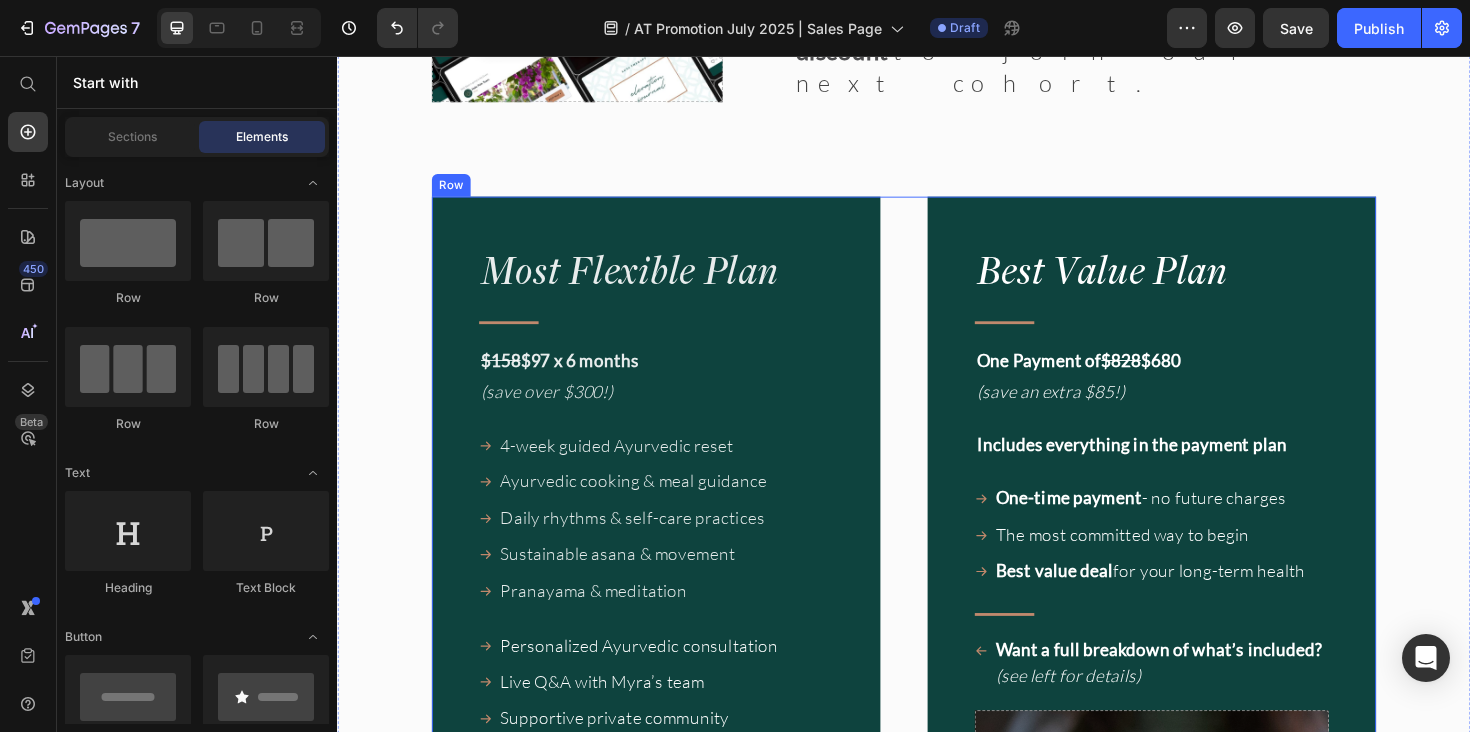 scroll, scrollTop: 17128, scrollLeft: 0, axis: vertical 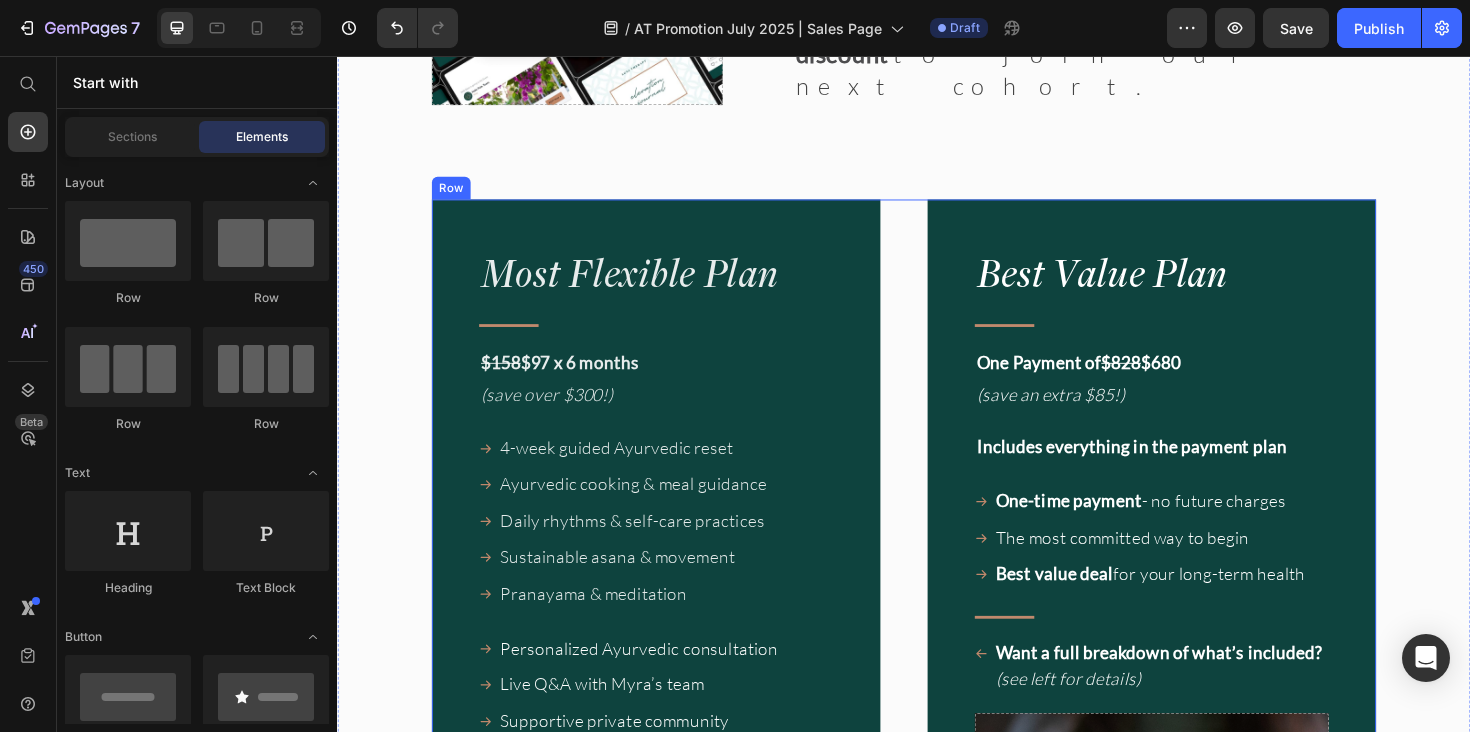 click on "Start your journey today for $97 only! Enrollment closes on July 26 12 a.m. [LOCATION]" at bounding box center (937, 799) 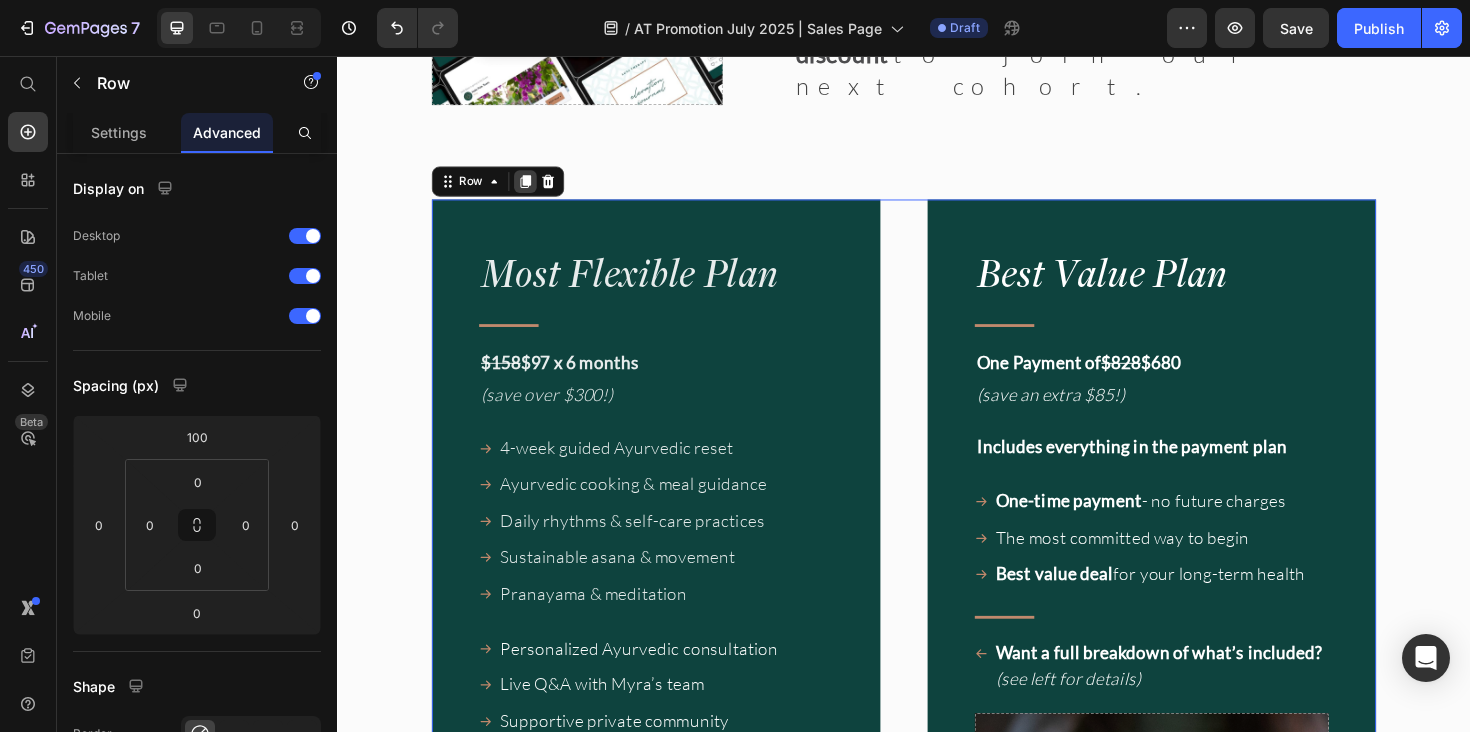 click 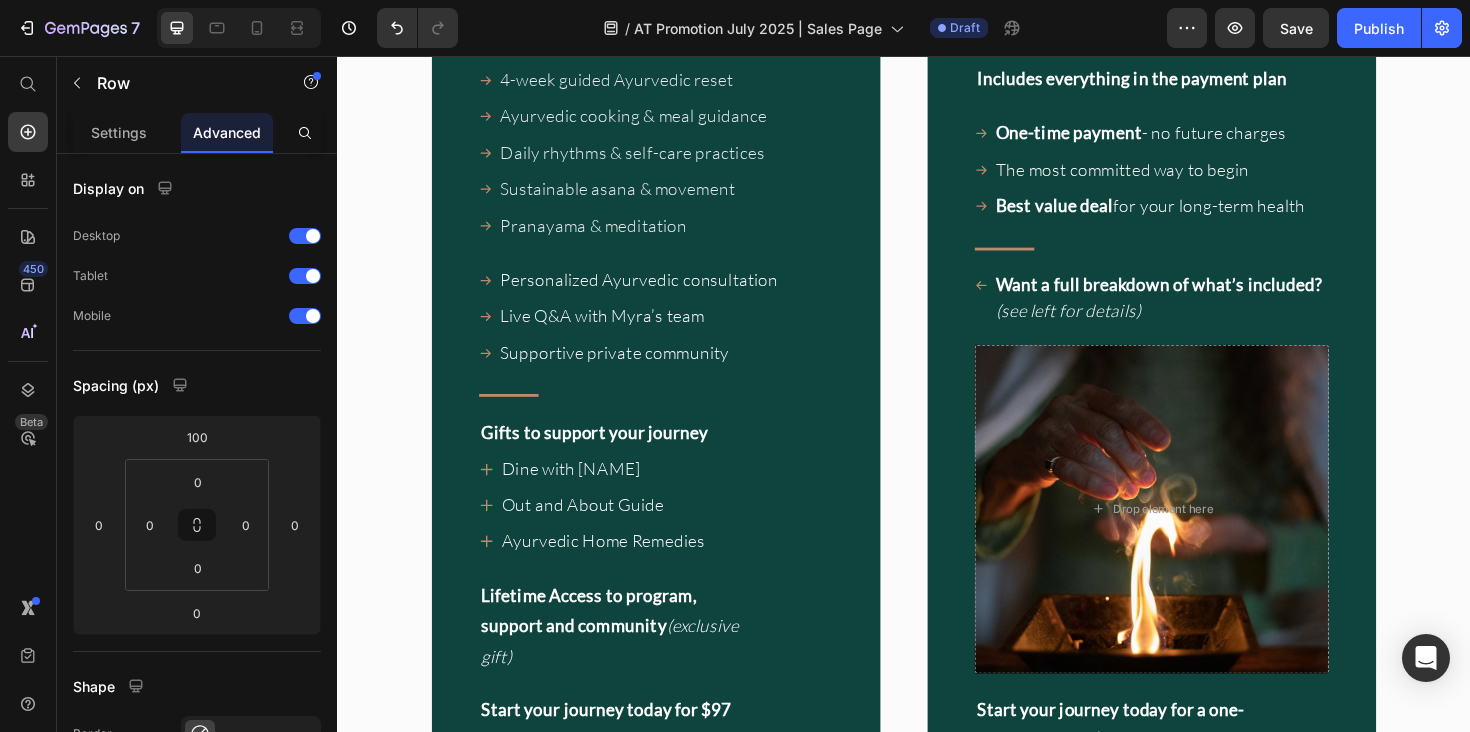 scroll, scrollTop: 17483, scrollLeft: 0, axis: vertical 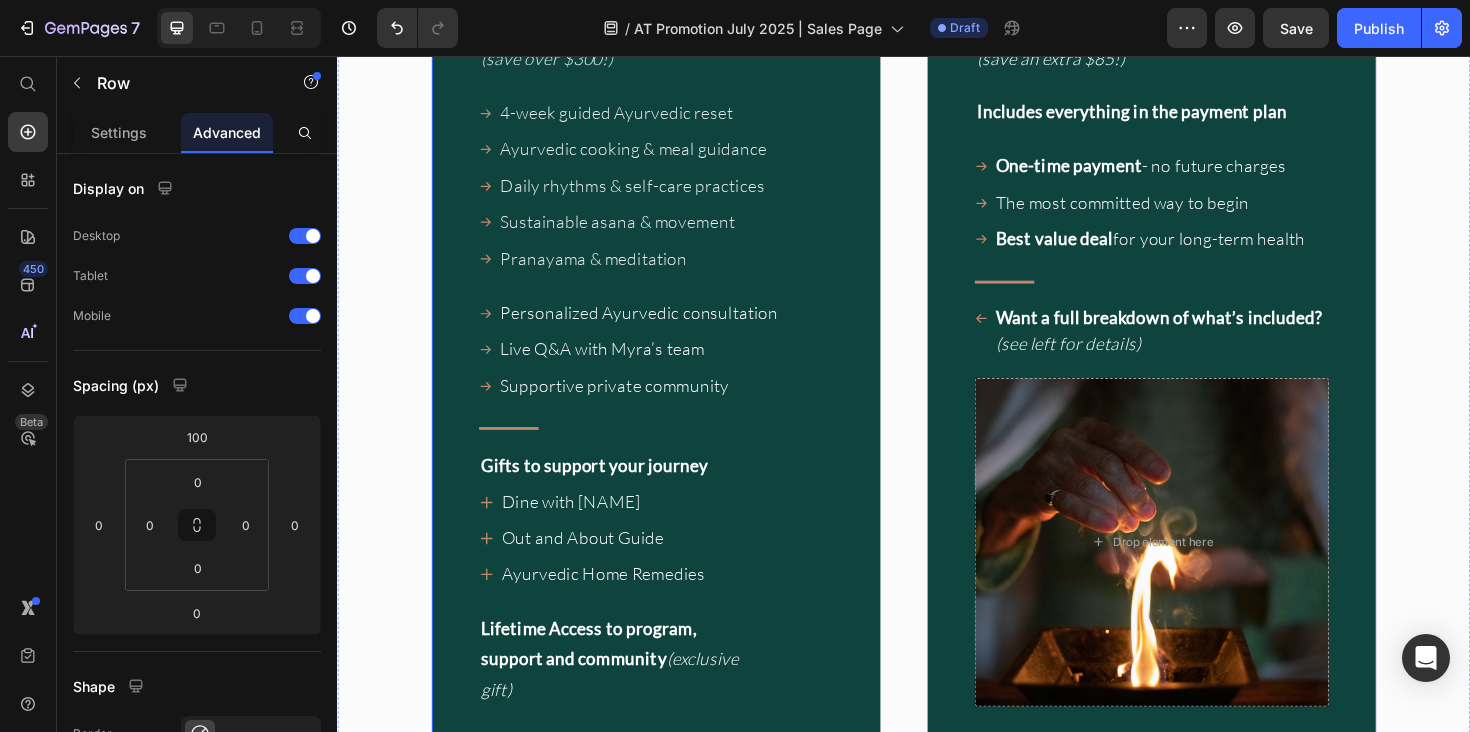 click on "Start your journey today for $97 only! Enrollment closes on July 26 12 a.m. [LOCATION]" at bounding box center [937, 444] 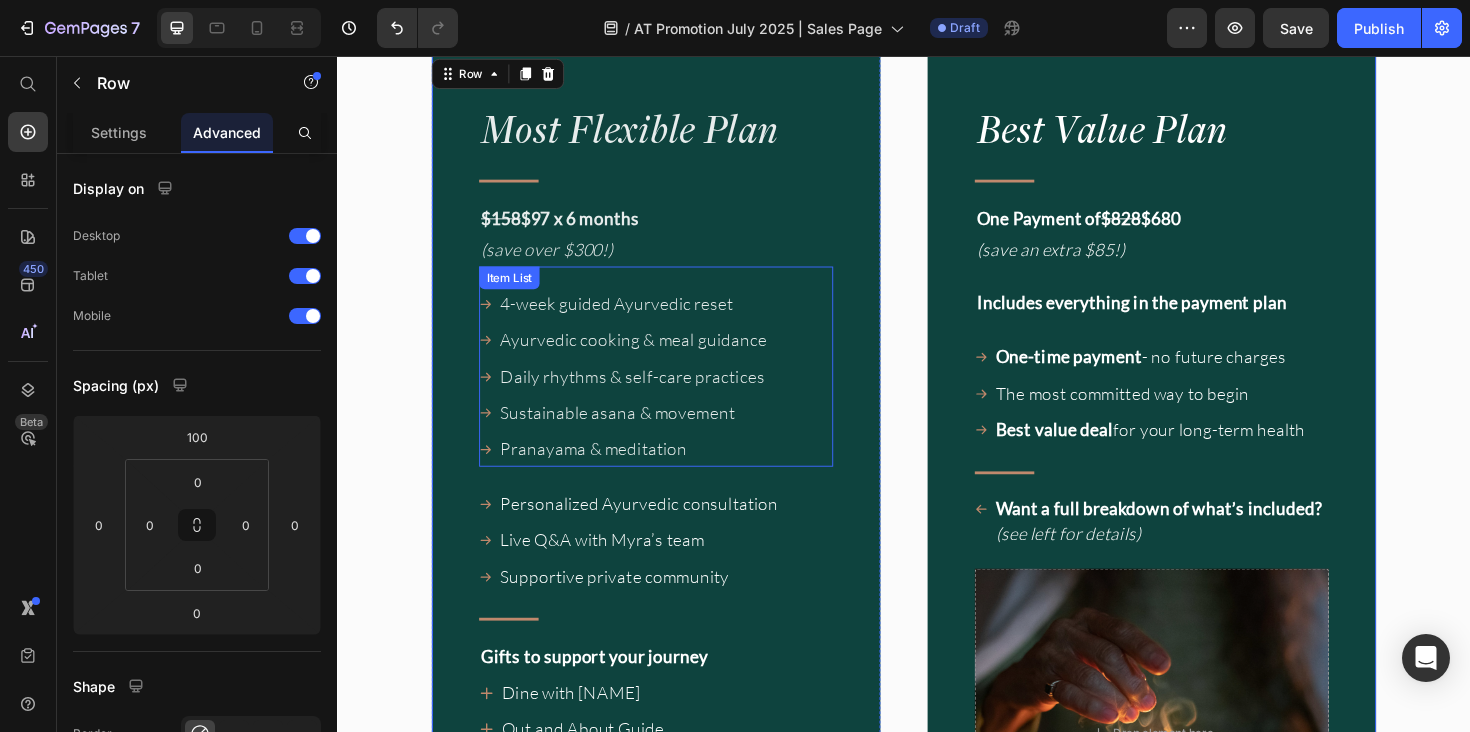 scroll, scrollTop: 16974, scrollLeft: 0, axis: vertical 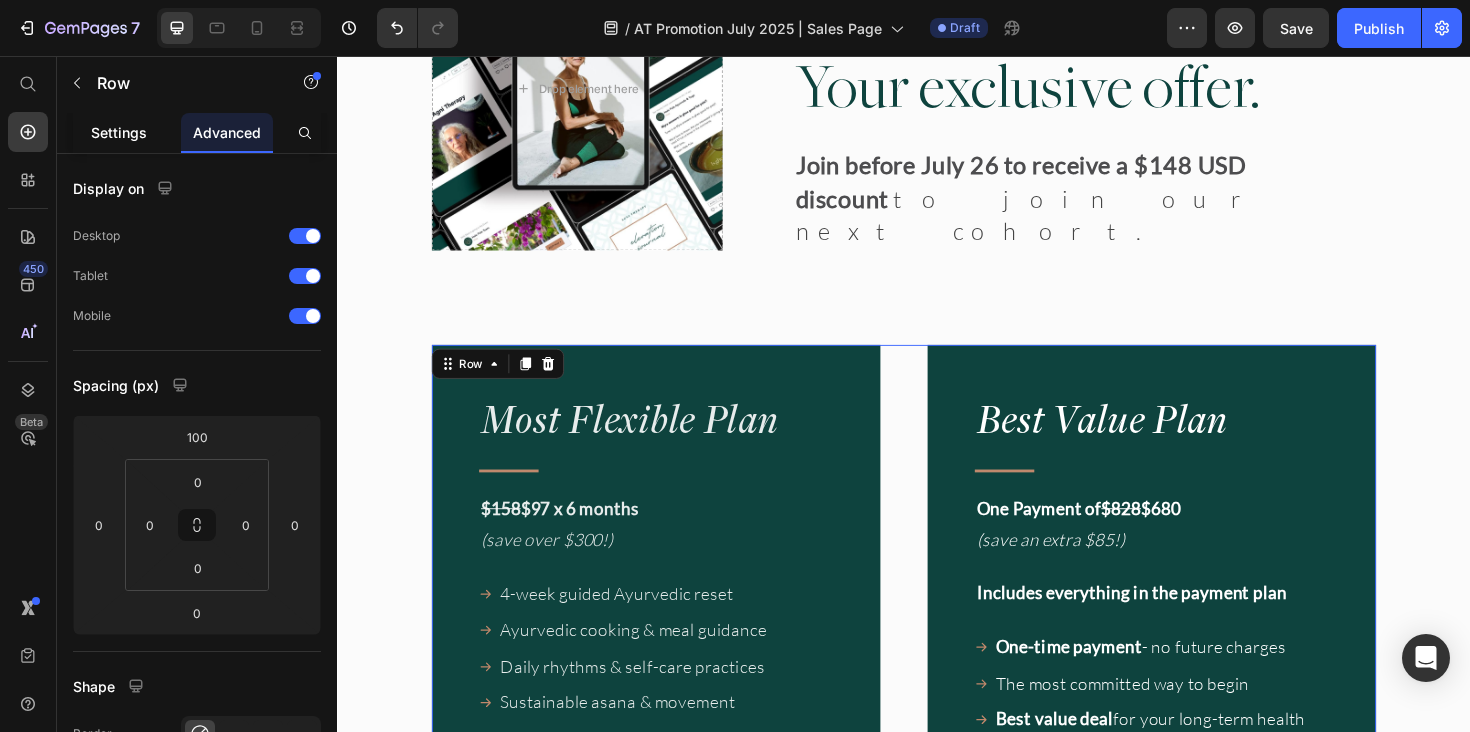 click on "Settings" at bounding box center [119, 132] 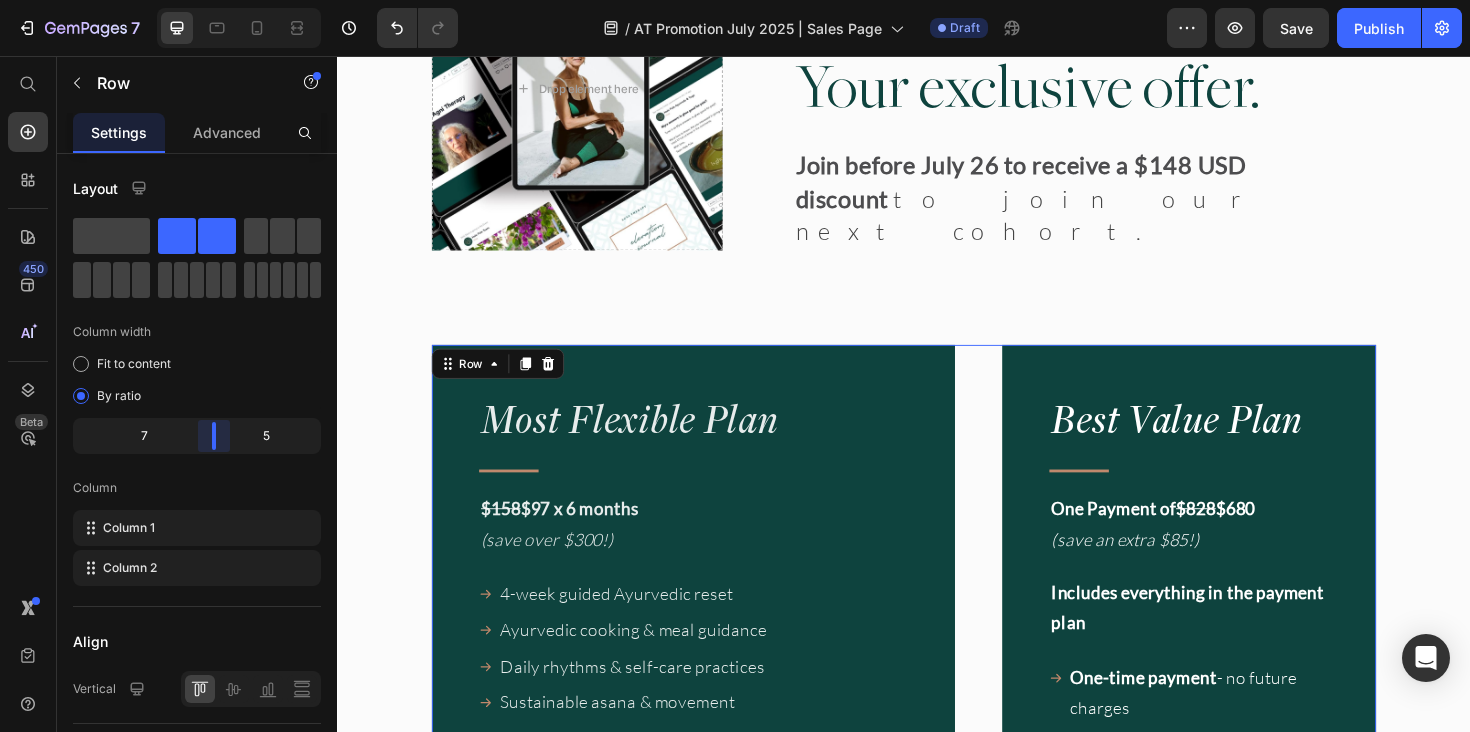 drag, startPoint x: 197, startPoint y: 432, endPoint x: 227, endPoint y: 432, distance: 30 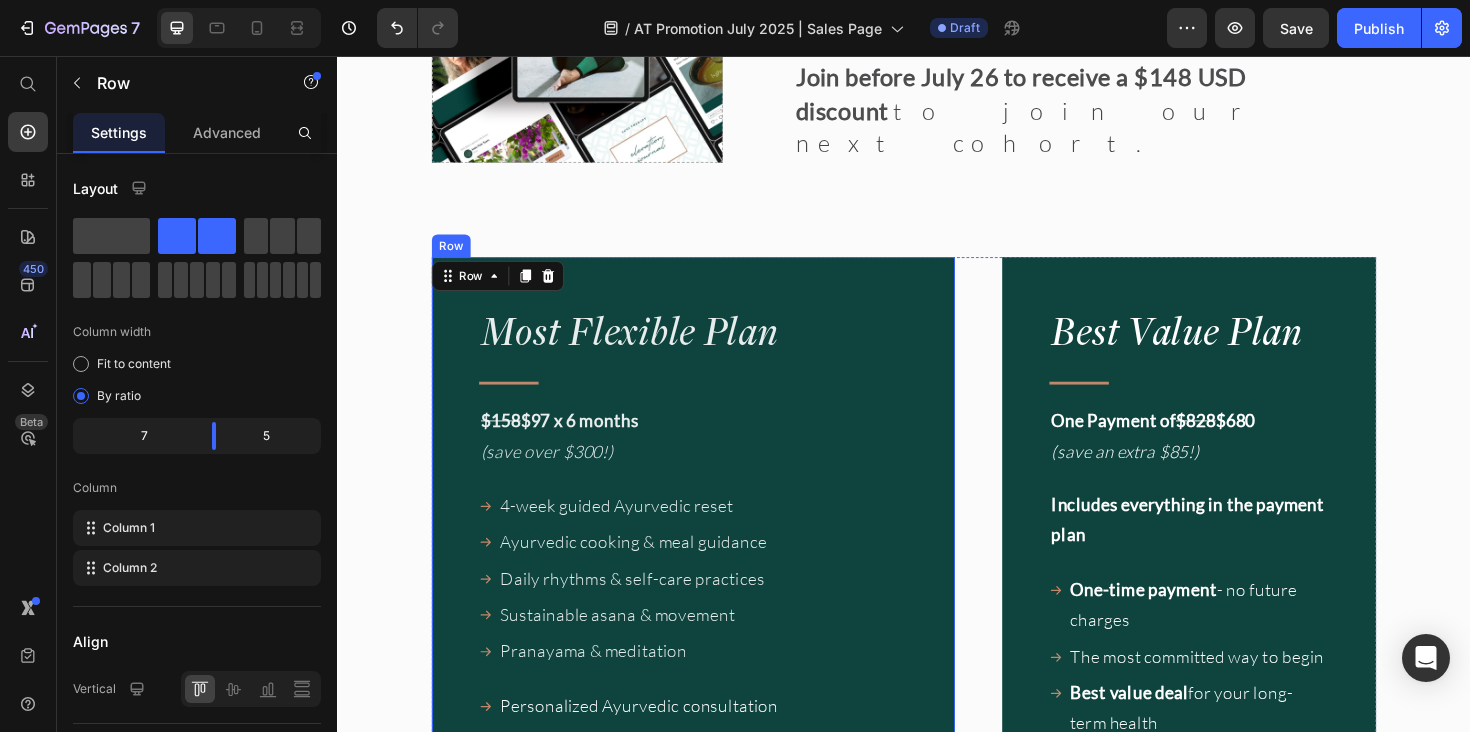 scroll, scrollTop: 17203, scrollLeft: 0, axis: vertical 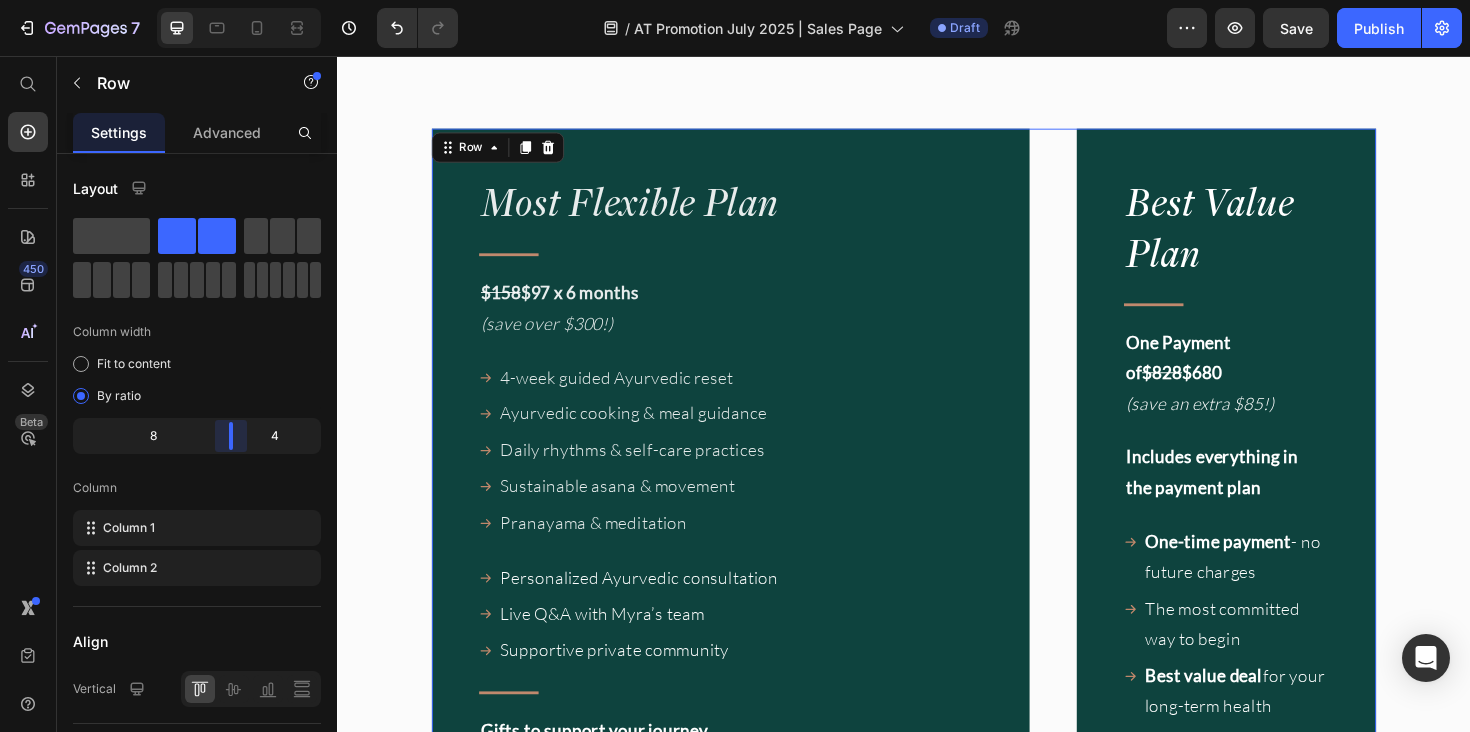 drag, startPoint x: 217, startPoint y: 438, endPoint x: 237, endPoint y: 436, distance: 20.09975 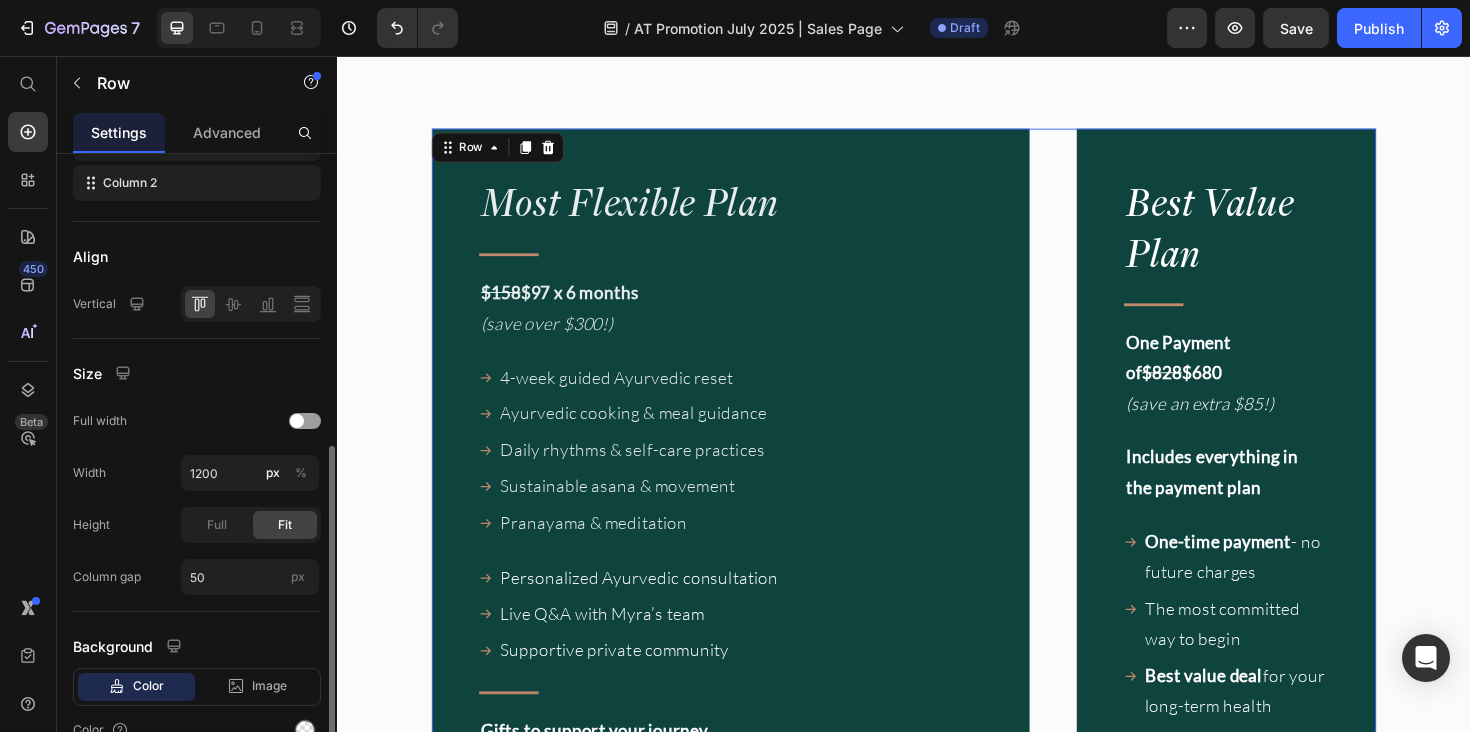 scroll, scrollTop: 445, scrollLeft: 0, axis: vertical 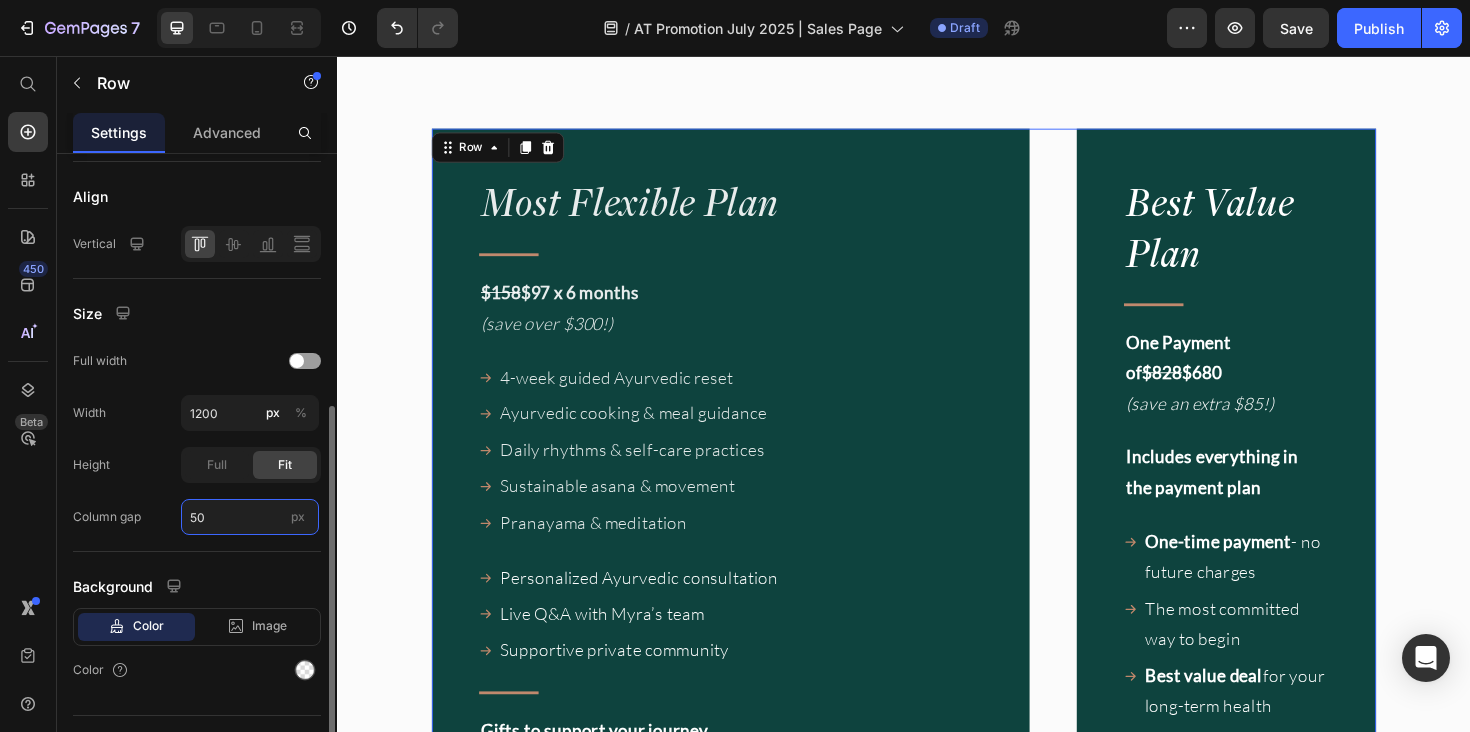 click on "50" at bounding box center (250, 517) 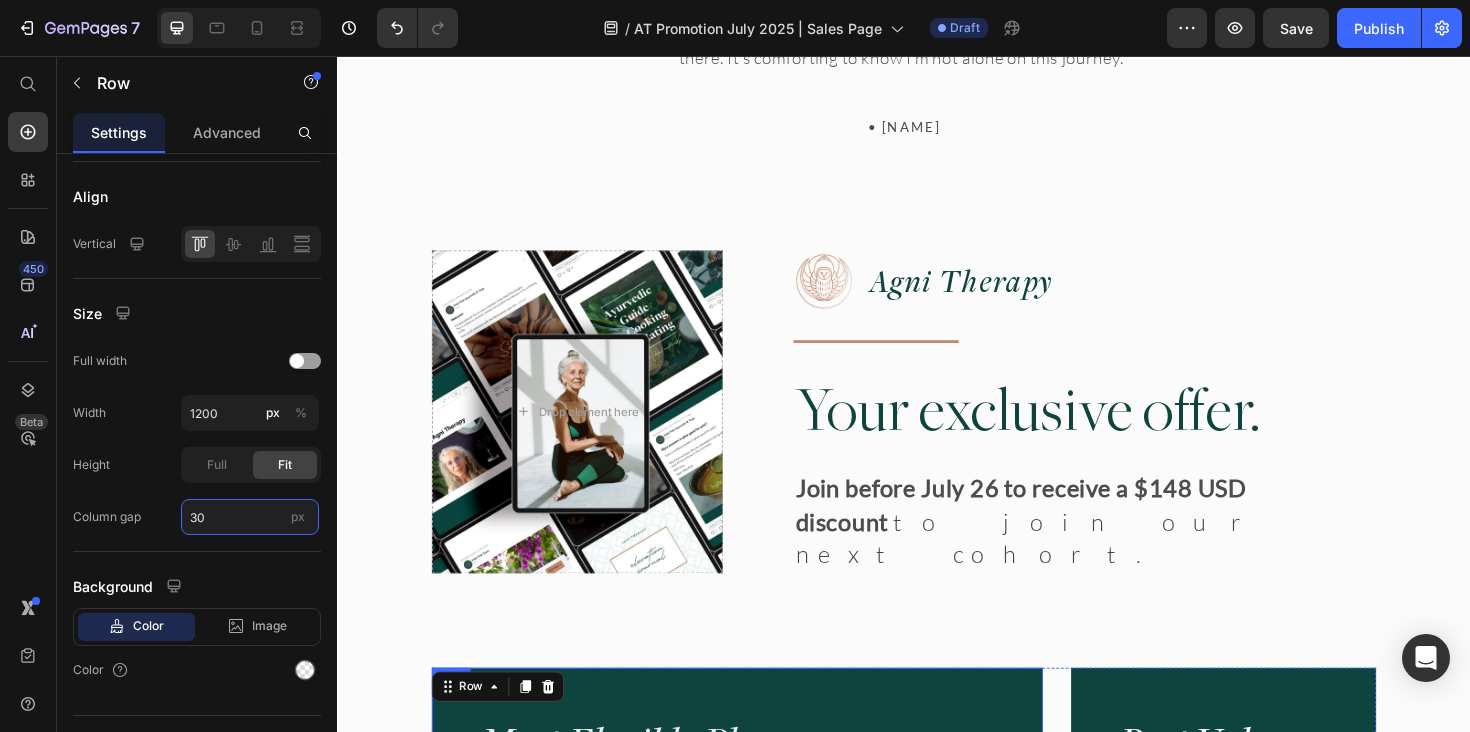 scroll, scrollTop: 16634, scrollLeft: 0, axis: vertical 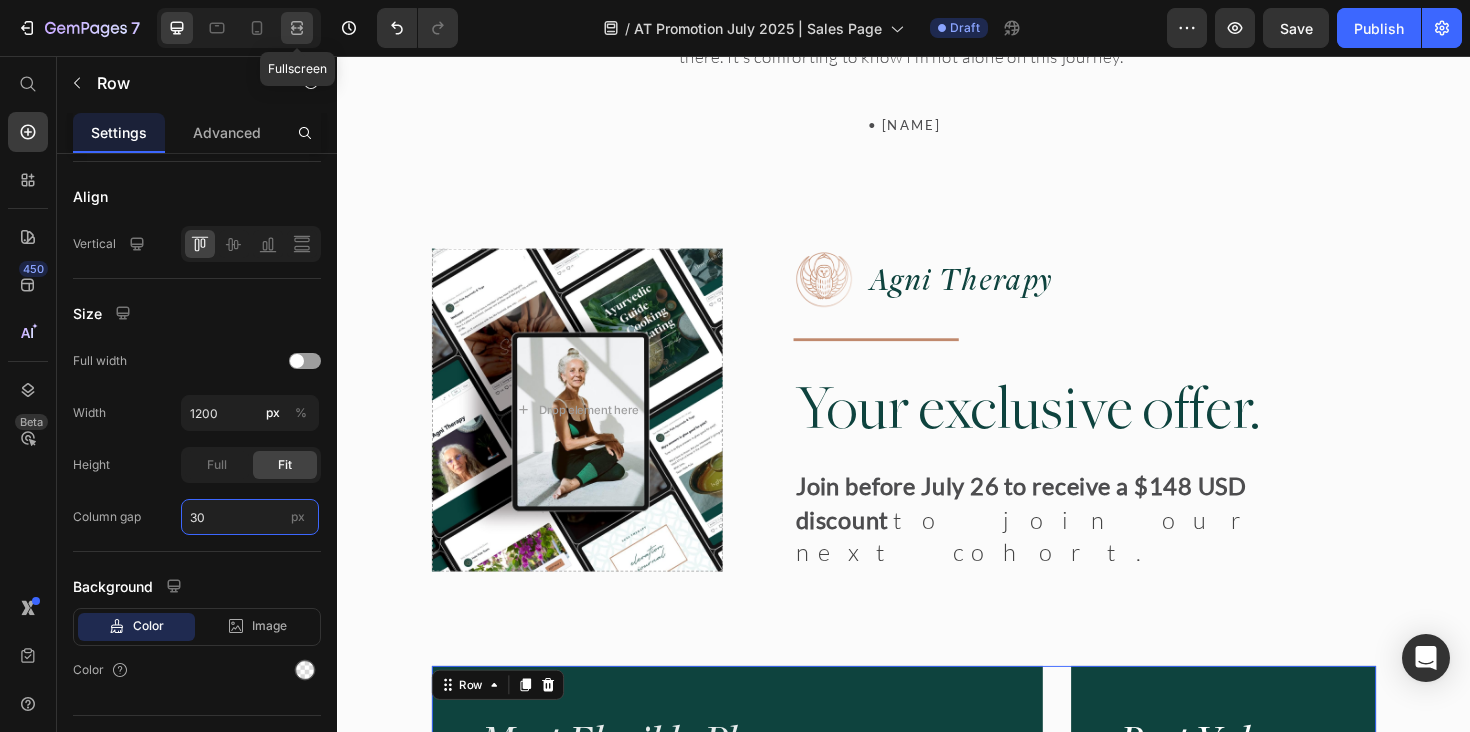 type on "30" 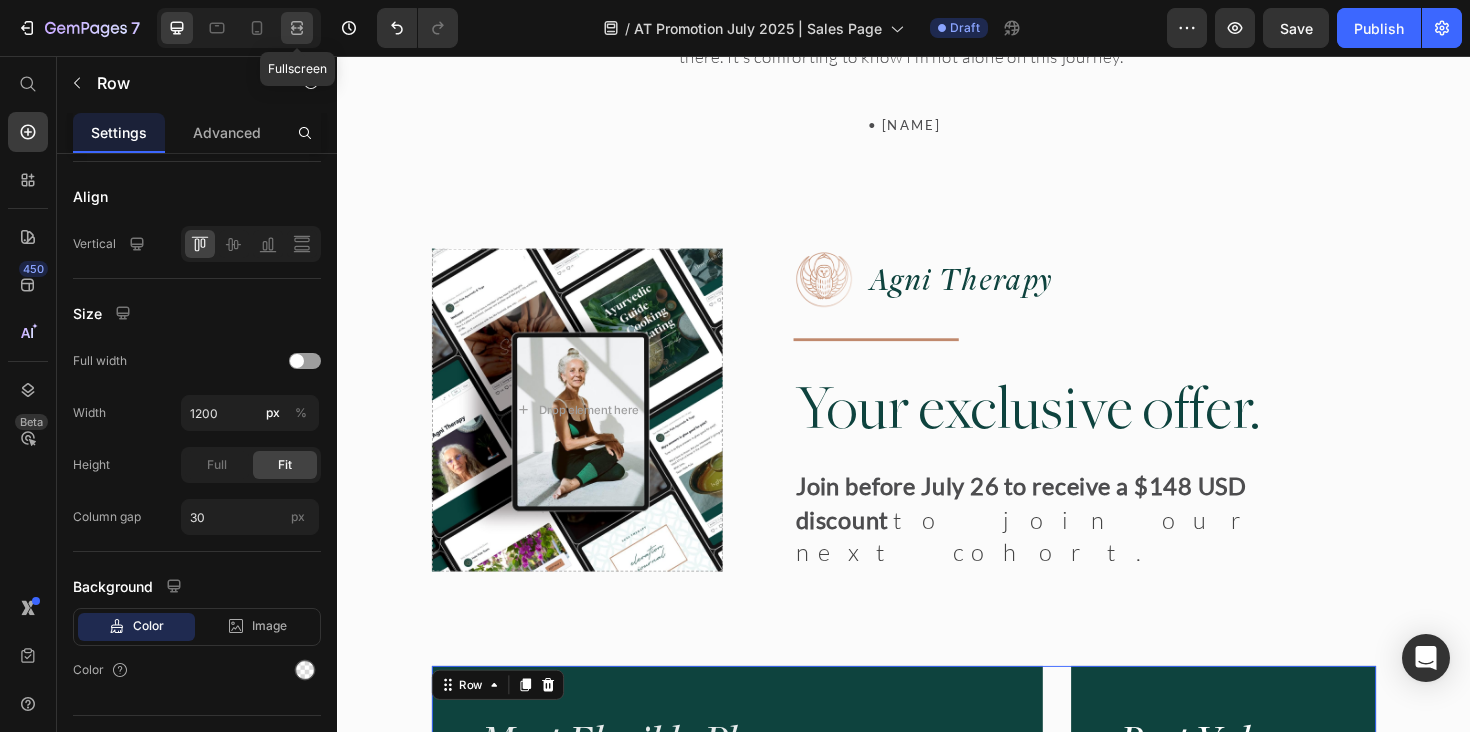 click 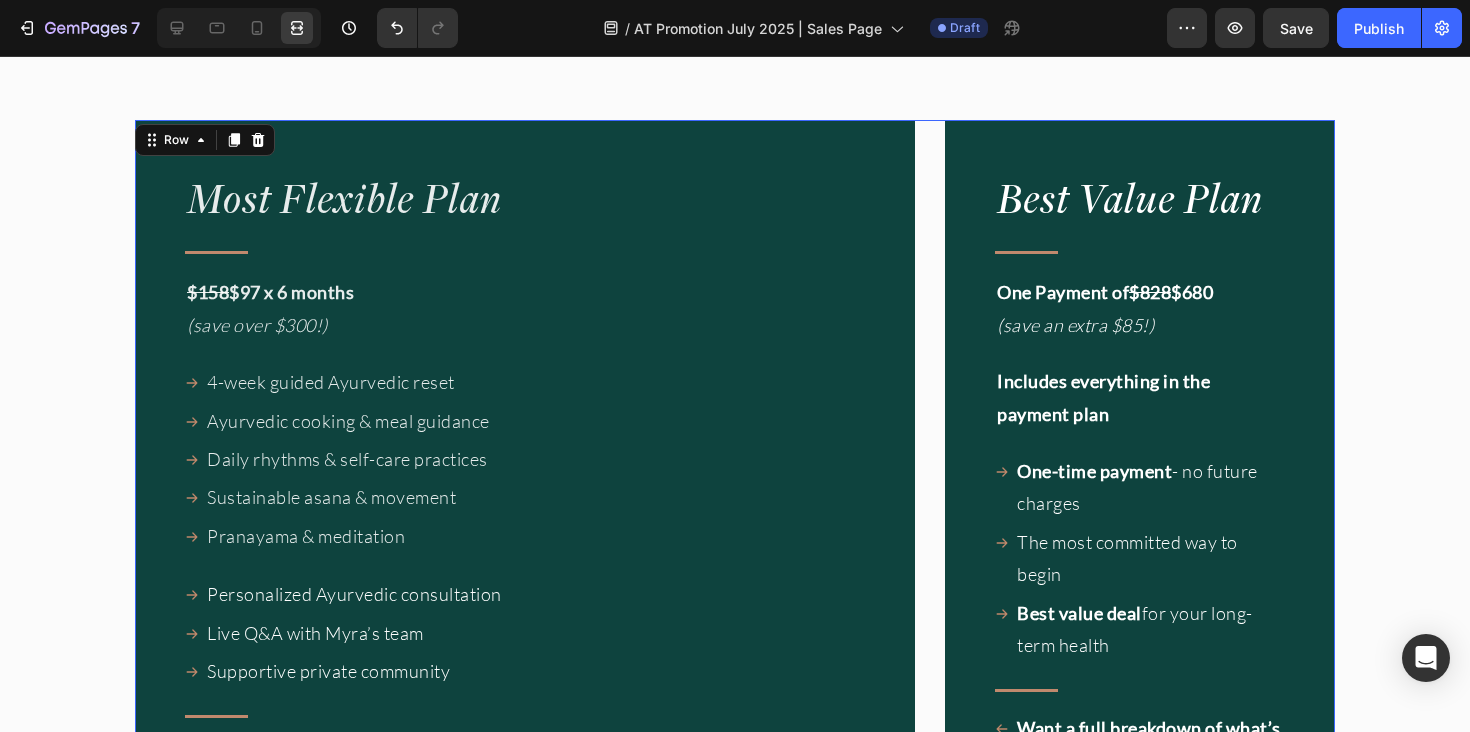scroll, scrollTop: 17092, scrollLeft: 0, axis: vertical 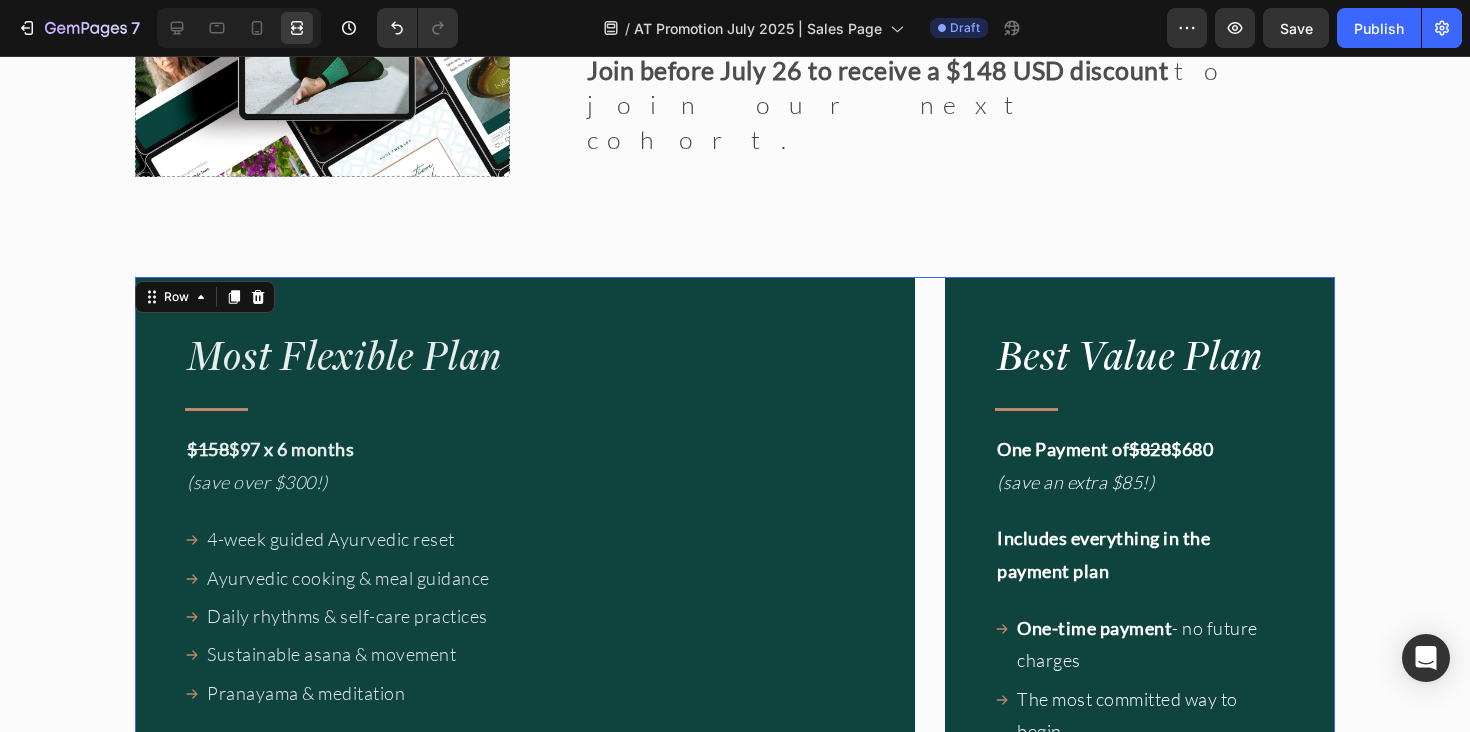 click on "Start your journey today for $97 only! Enrollment closes on July 26 12 a.m. [LOCATION]" at bounding box center (735, 893) 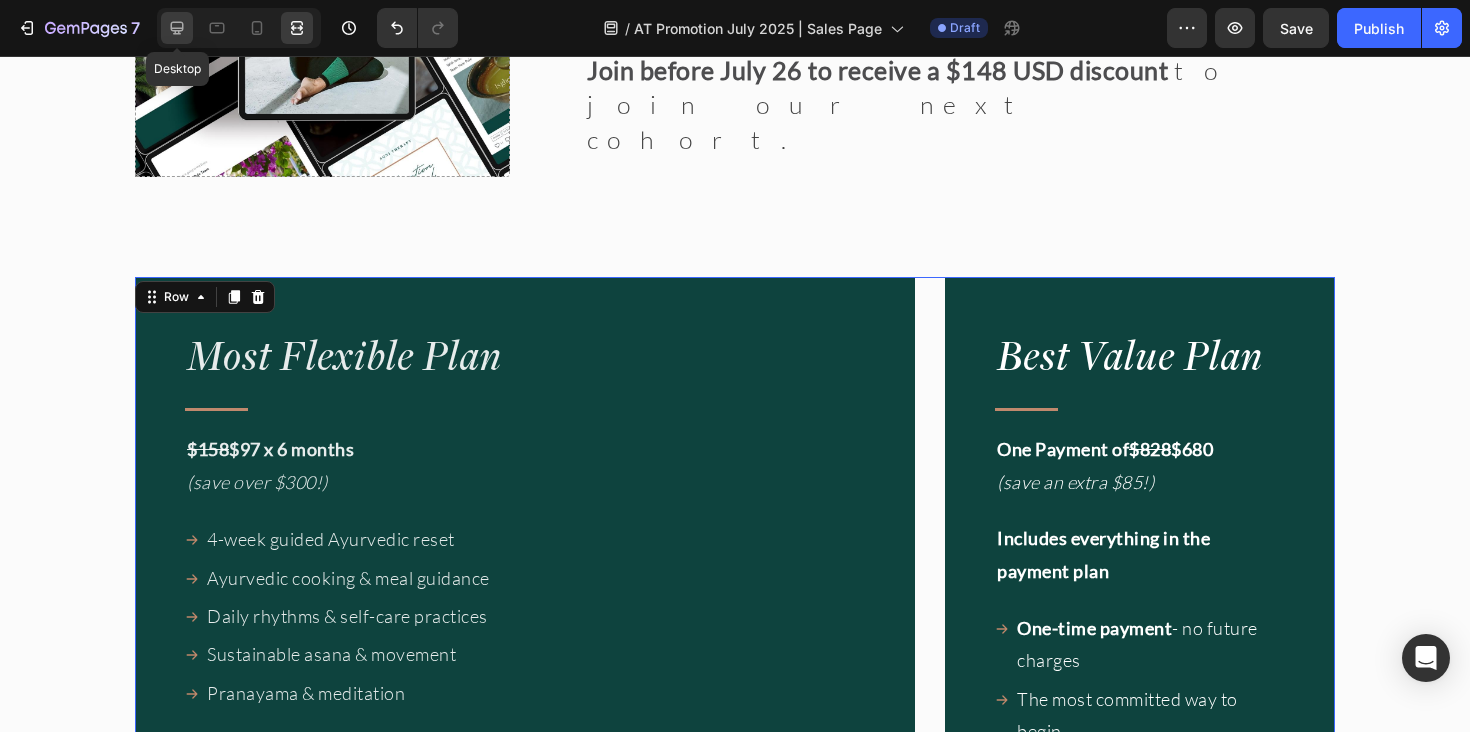 click 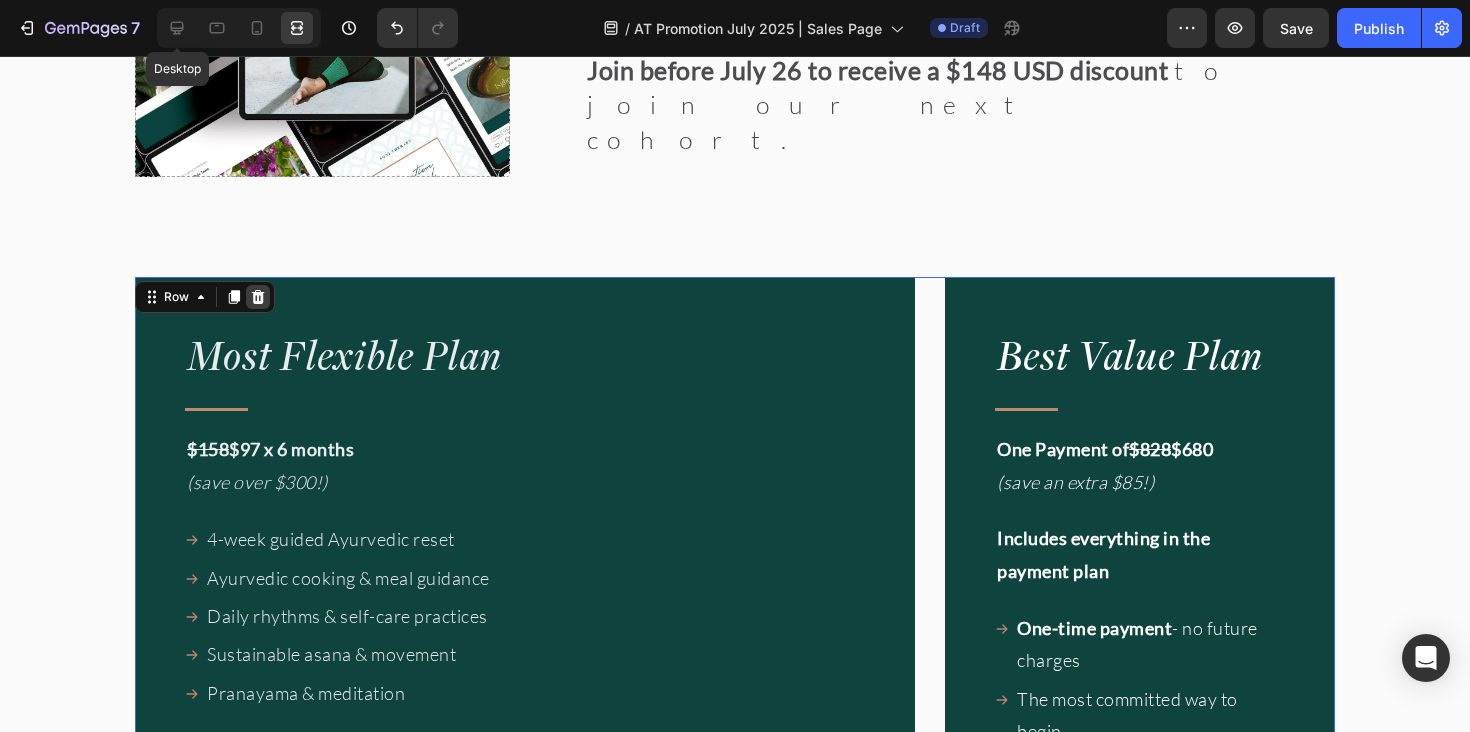 scroll, scrollTop: 17058, scrollLeft: 0, axis: vertical 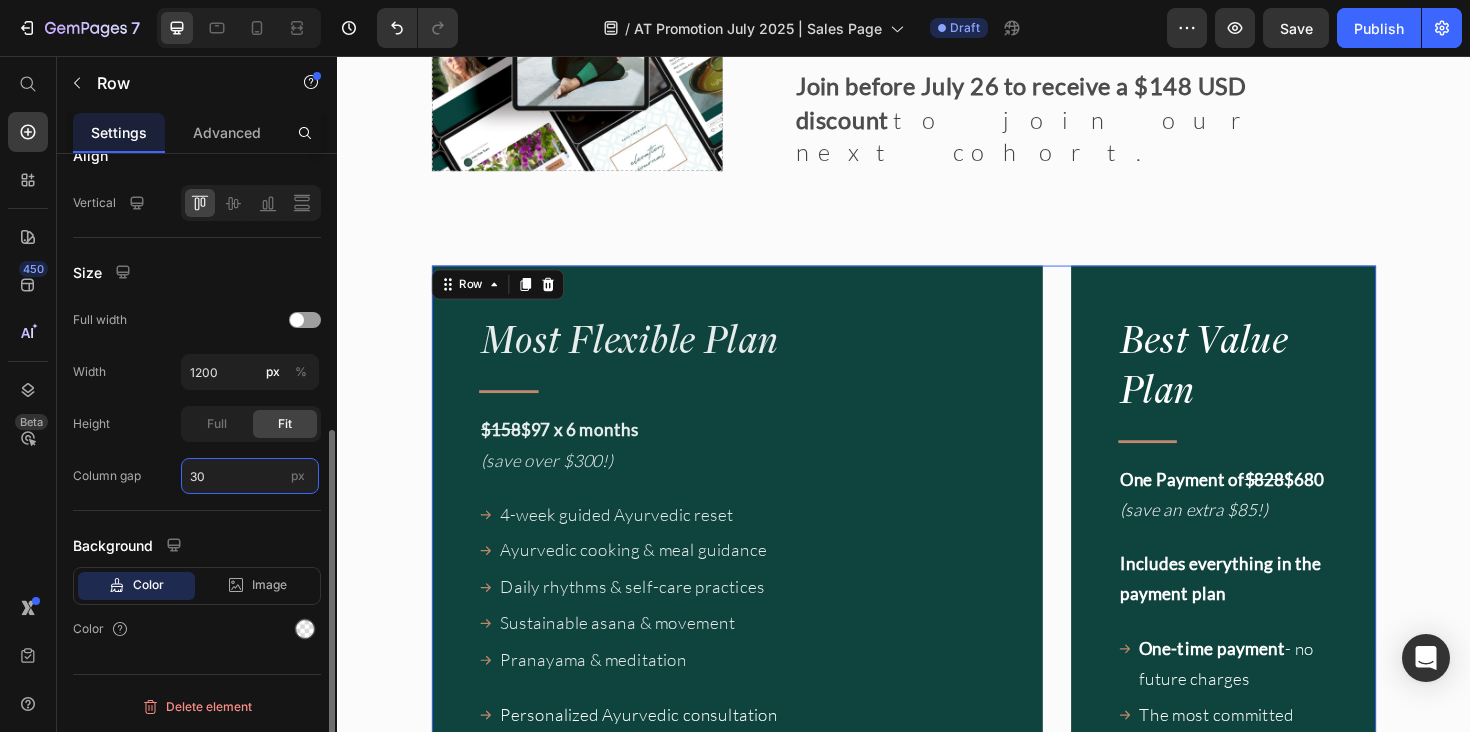 click on "30" at bounding box center (250, 476) 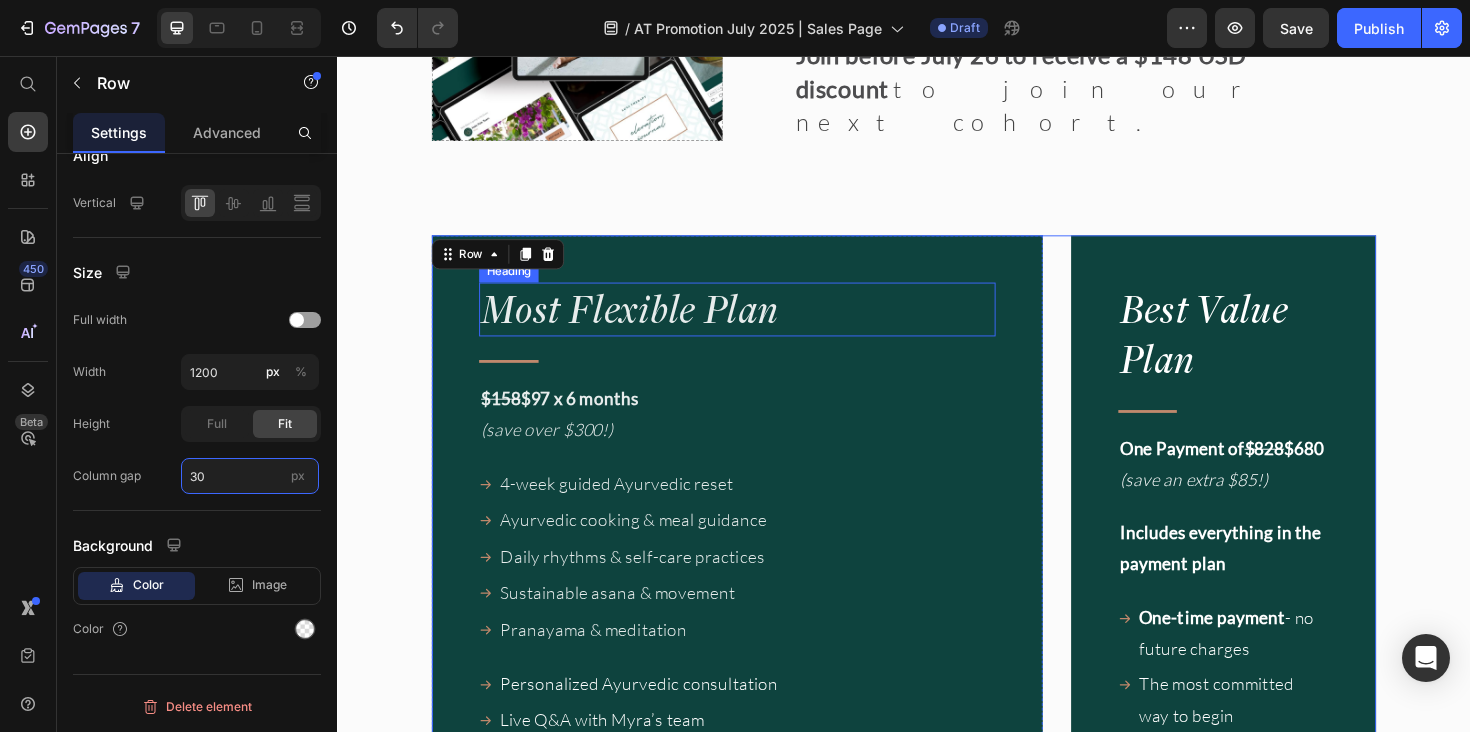 scroll, scrollTop: 17045, scrollLeft: 0, axis: vertical 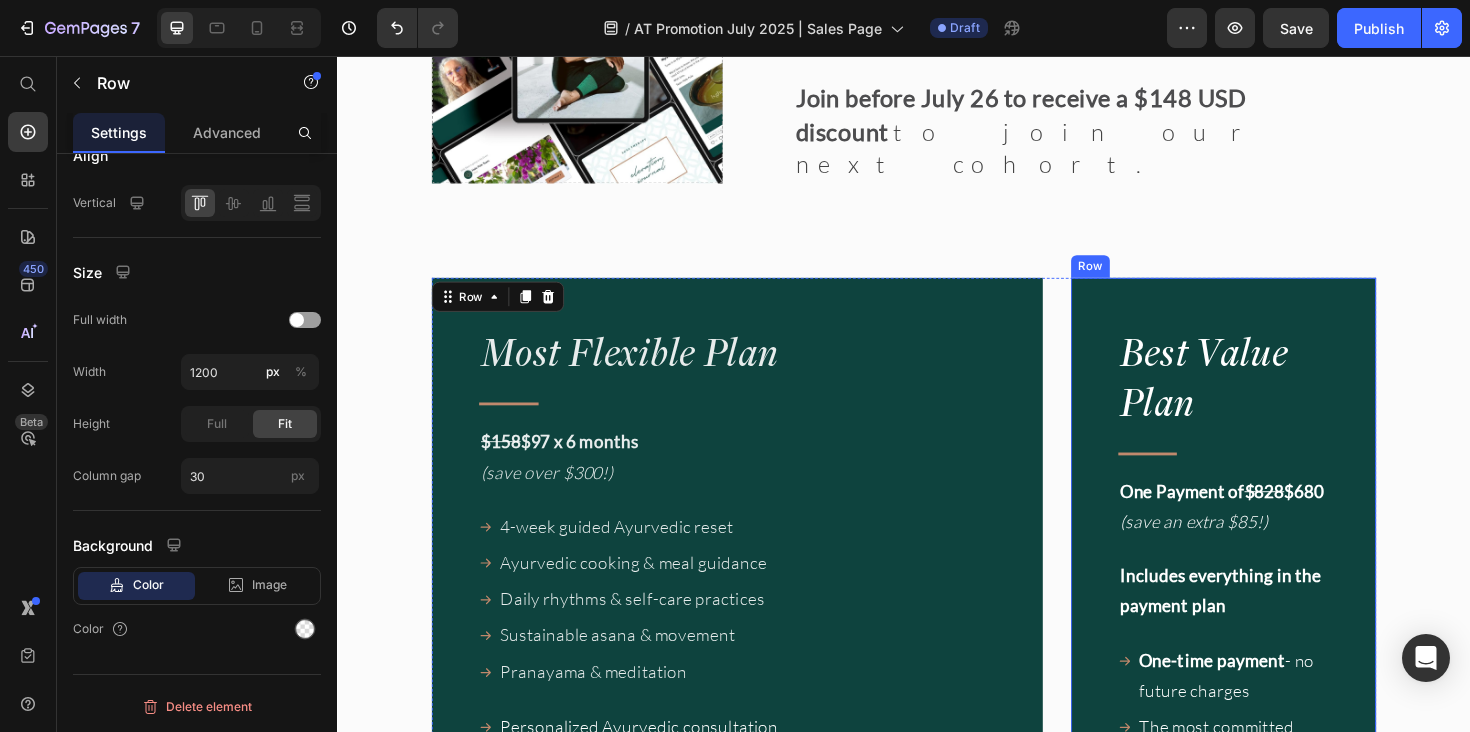 click on "Start your journey today for a one-off payment of $680! Enrollment closes on July 26 12 a.m. [LOCATION]" at bounding box center (1275, 928) 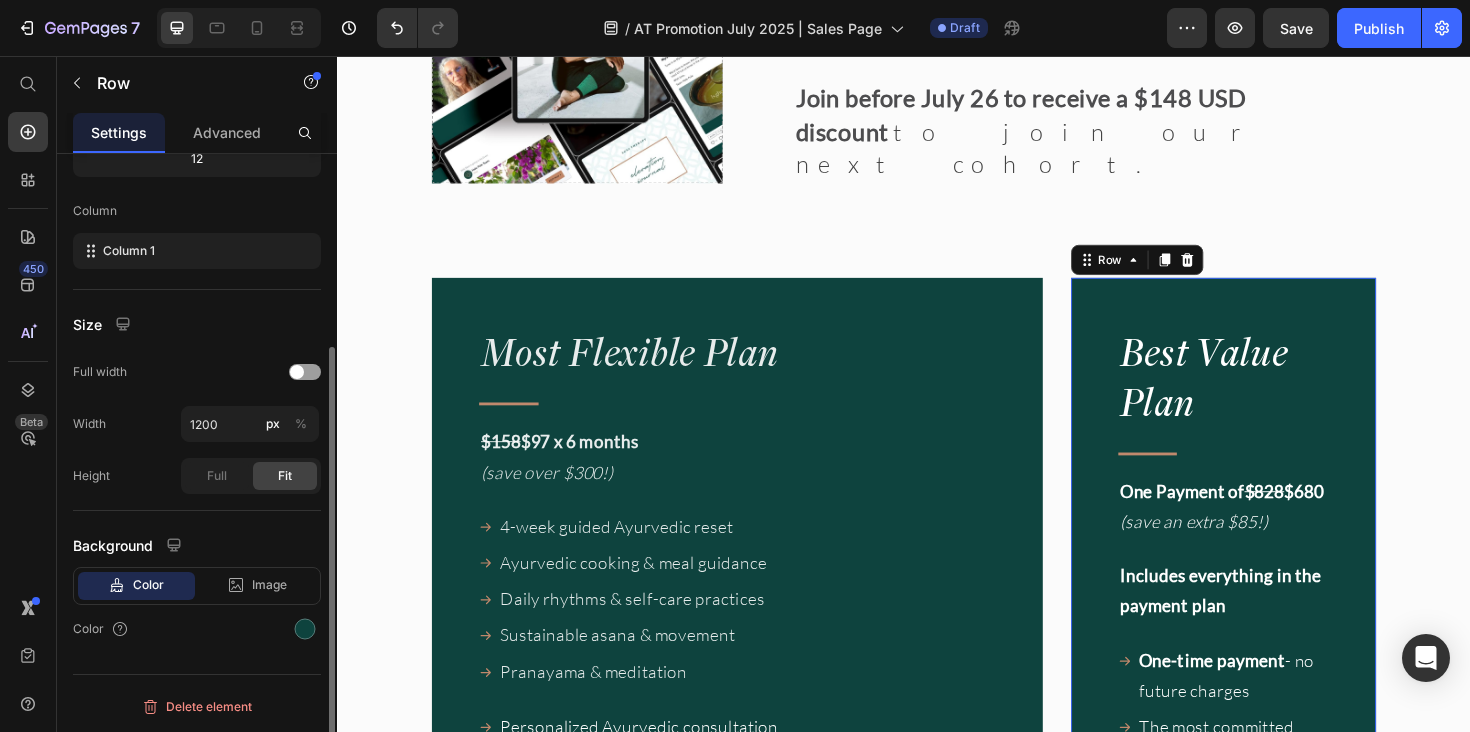 scroll, scrollTop: 277, scrollLeft: 0, axis: vertical 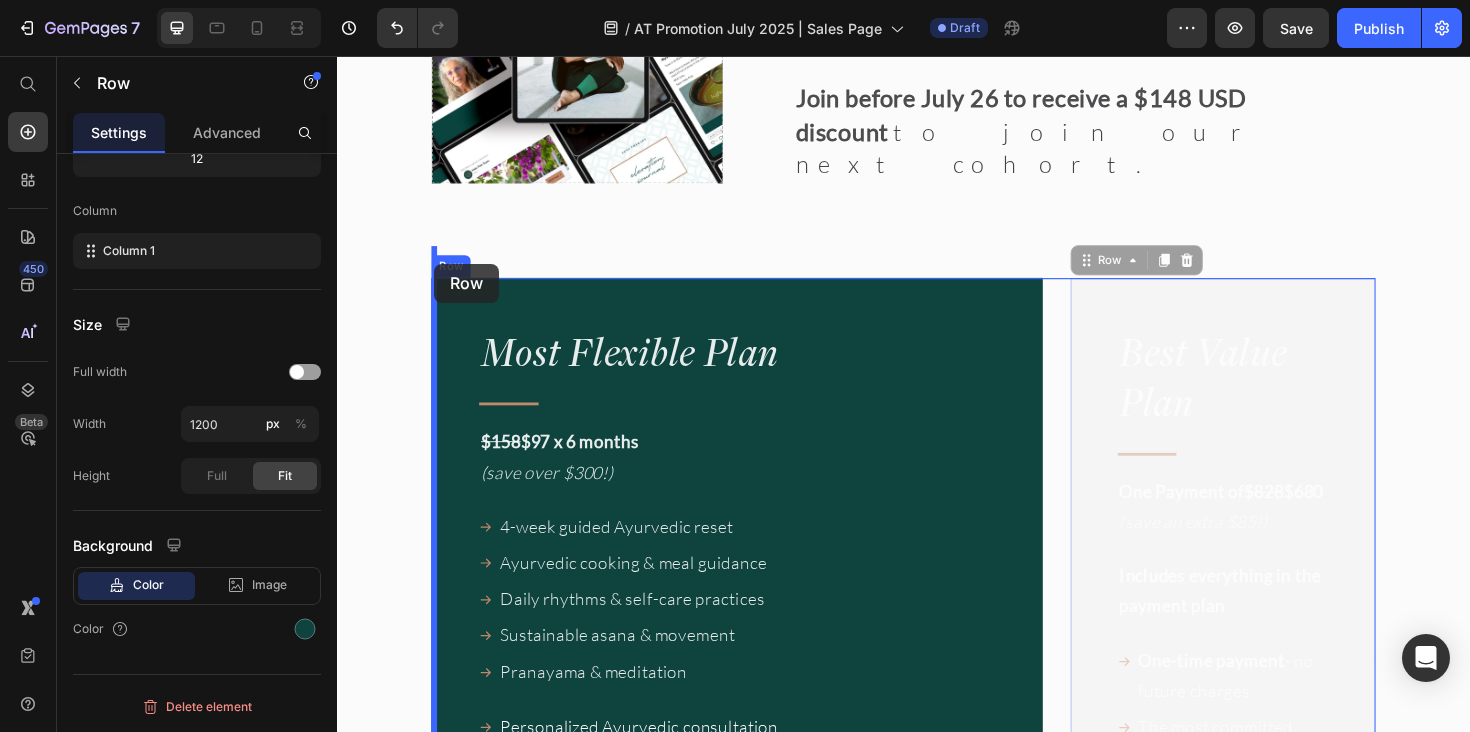 drag, startPoint x: 1140, startPoint y: 239, endPoint x: 440, endPoint y: 276, distance: 700.9772 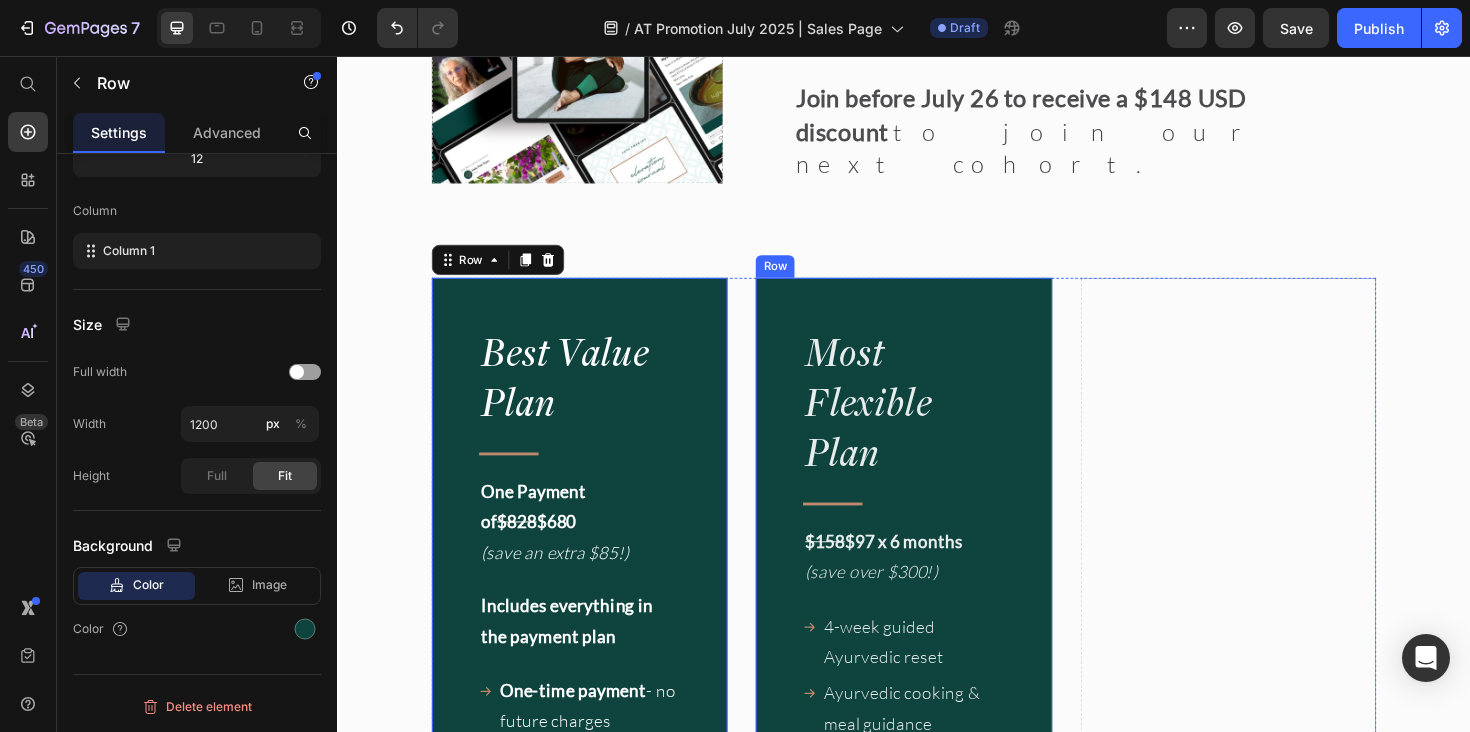 click on "Start your journey today for $97 only! Enrollment closes on July 26 12 a.m. [LOCATION]" at bounding box center [936, 1154] 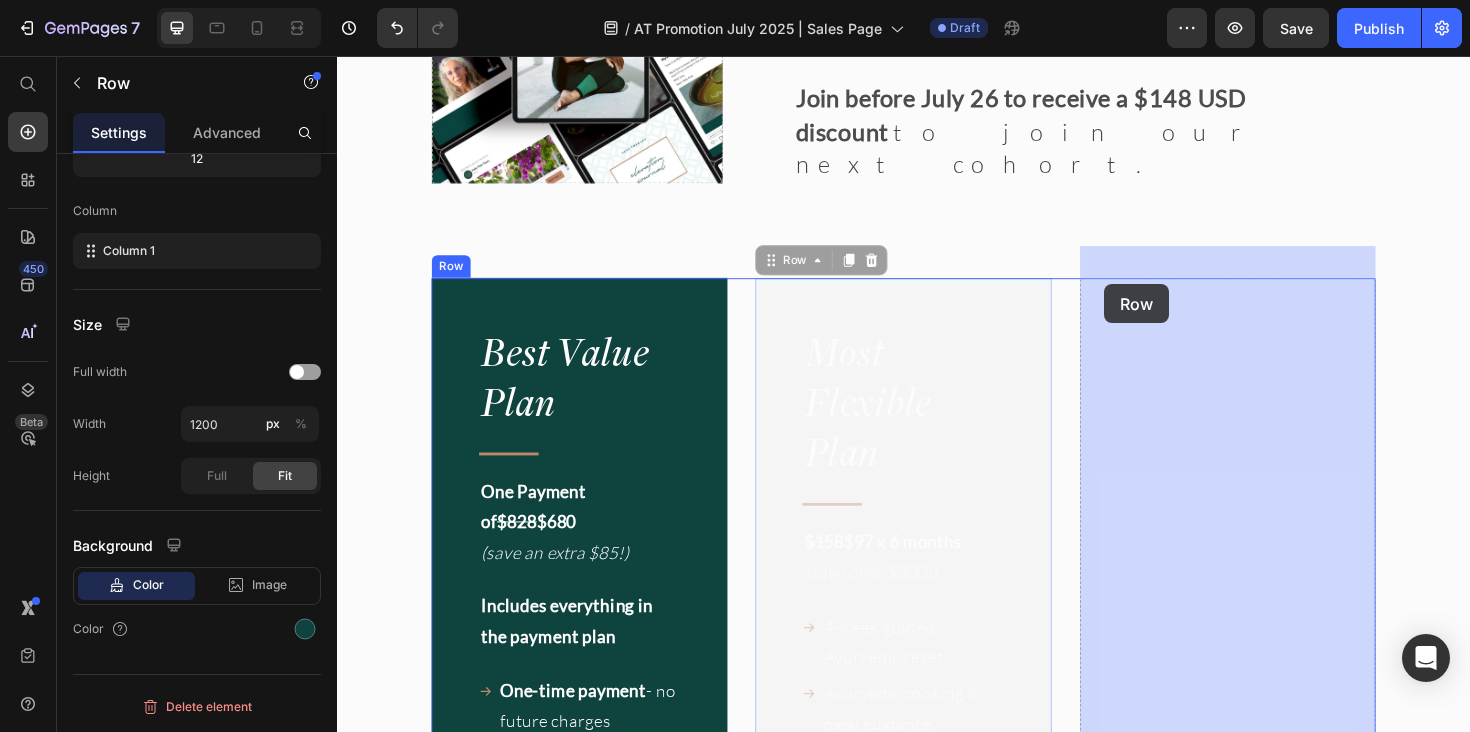 drag, startPoint x: 813, startPoint y: 239, endPoint x: 768, endPoint y: 306, distance: 80.70936 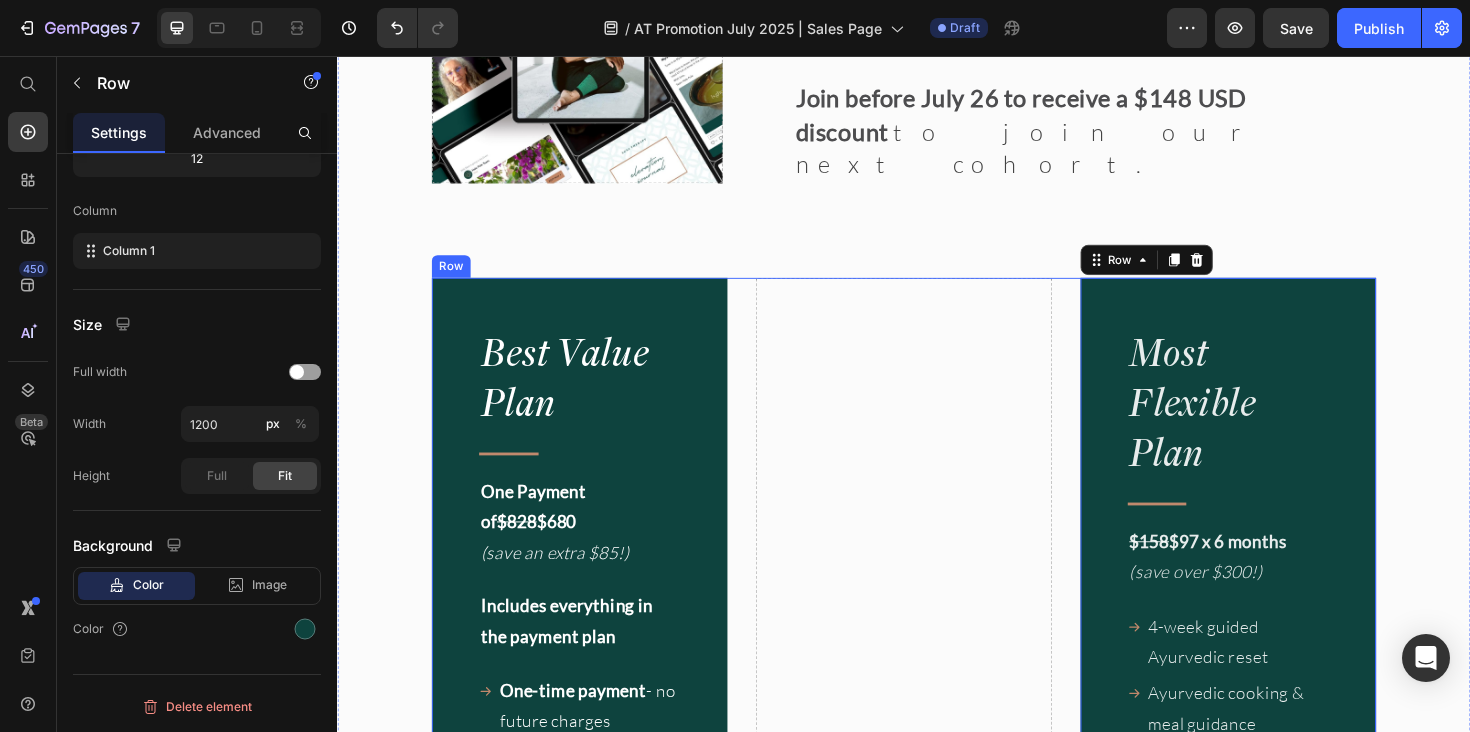 click on "Best Value Plan Heading                Title Line One Payment of  $828  $680  (save an extra $85!) Text Block
4-week guided Ayurvedic reset
Ayurvedic cooking & meal guidance
Title" at bounding box center (937, 1154) 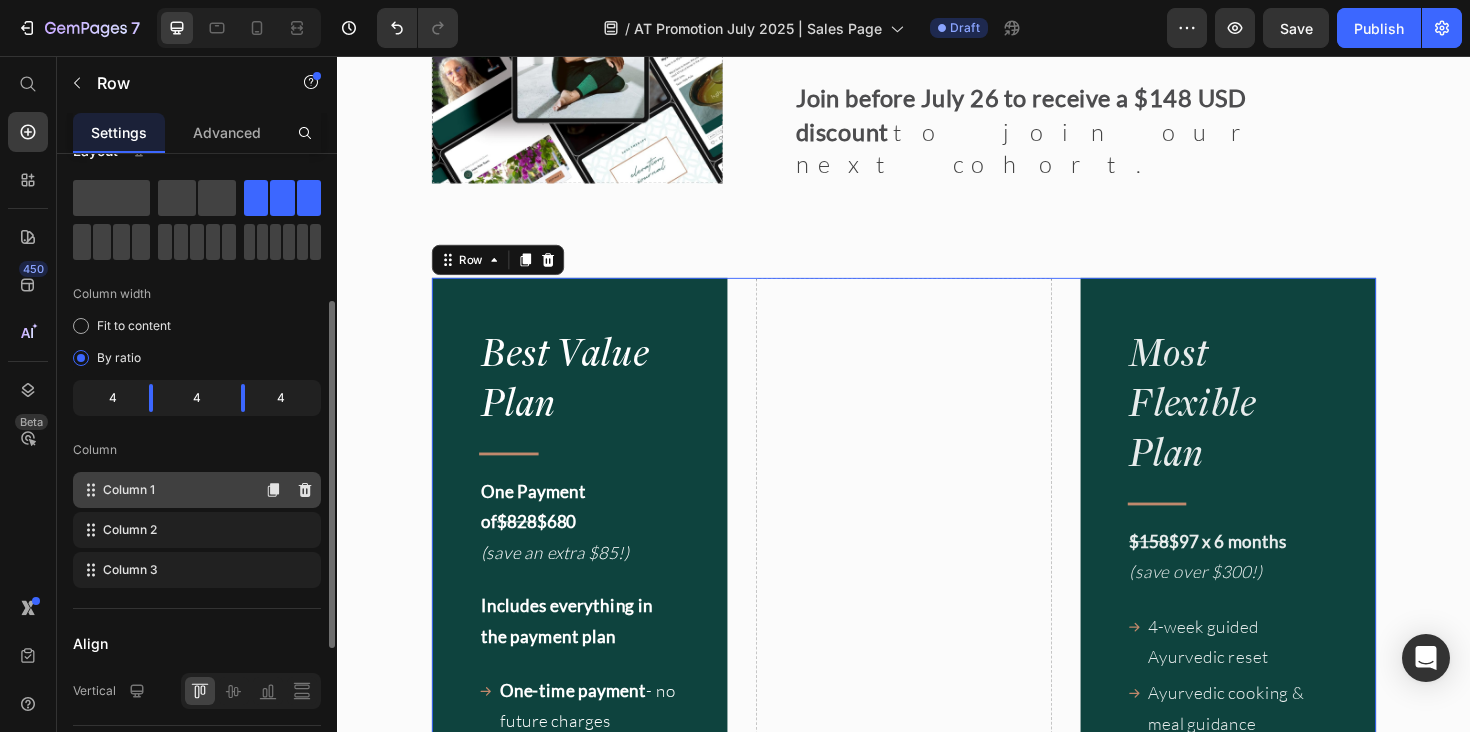 scroll, scrollTop: 0, scrollLeft: 0, axis: both 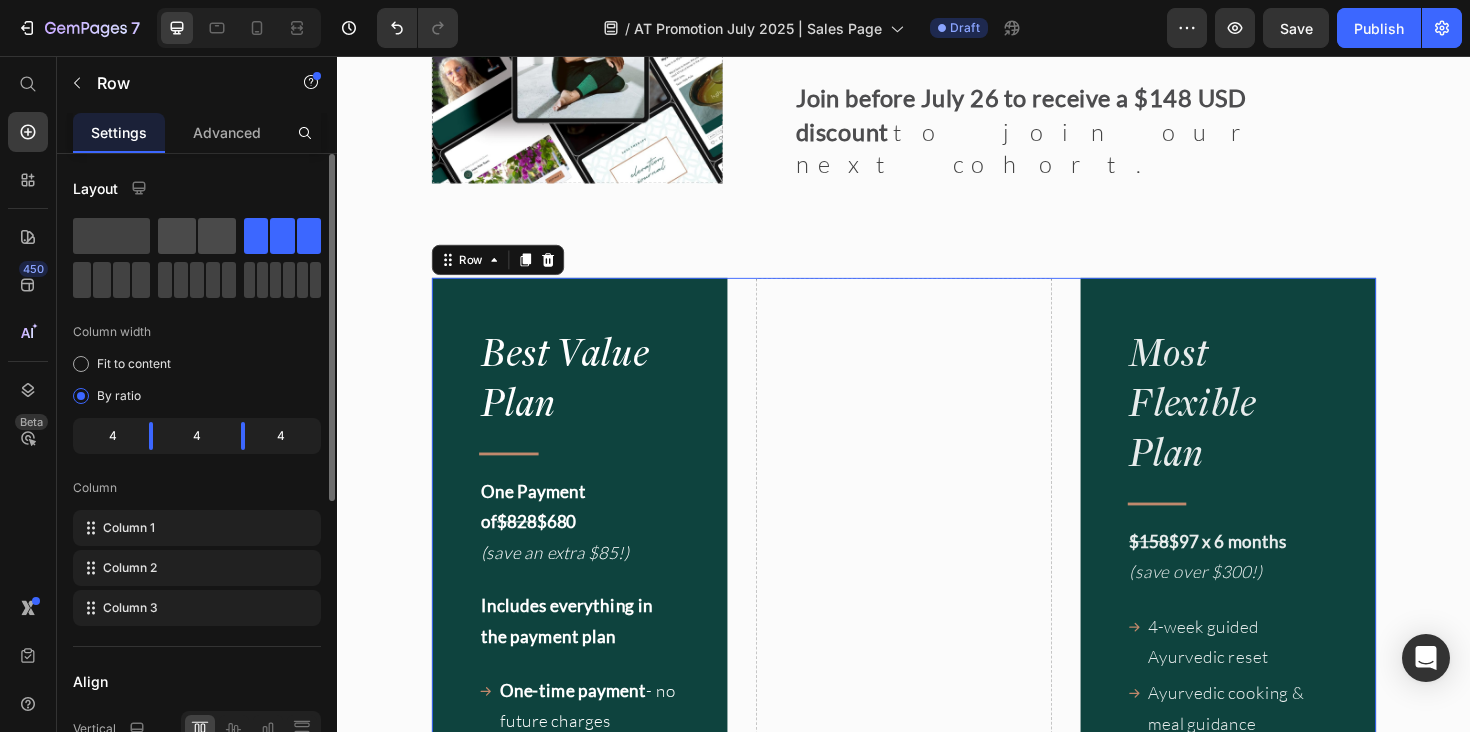 click 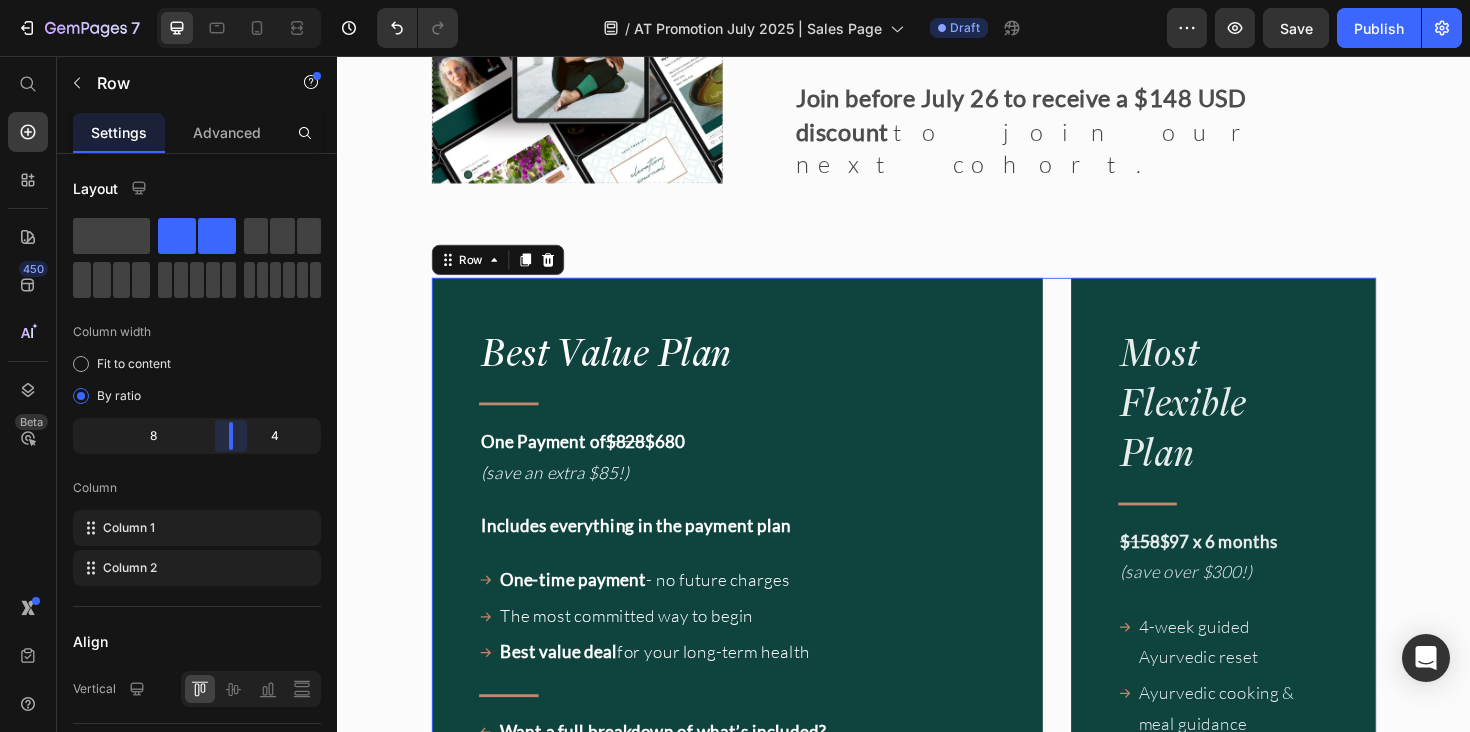 drag, startPoint x: 196, startPoint y: 438, endPoint x: 243, endPoint y: 440, distance: 47.042534 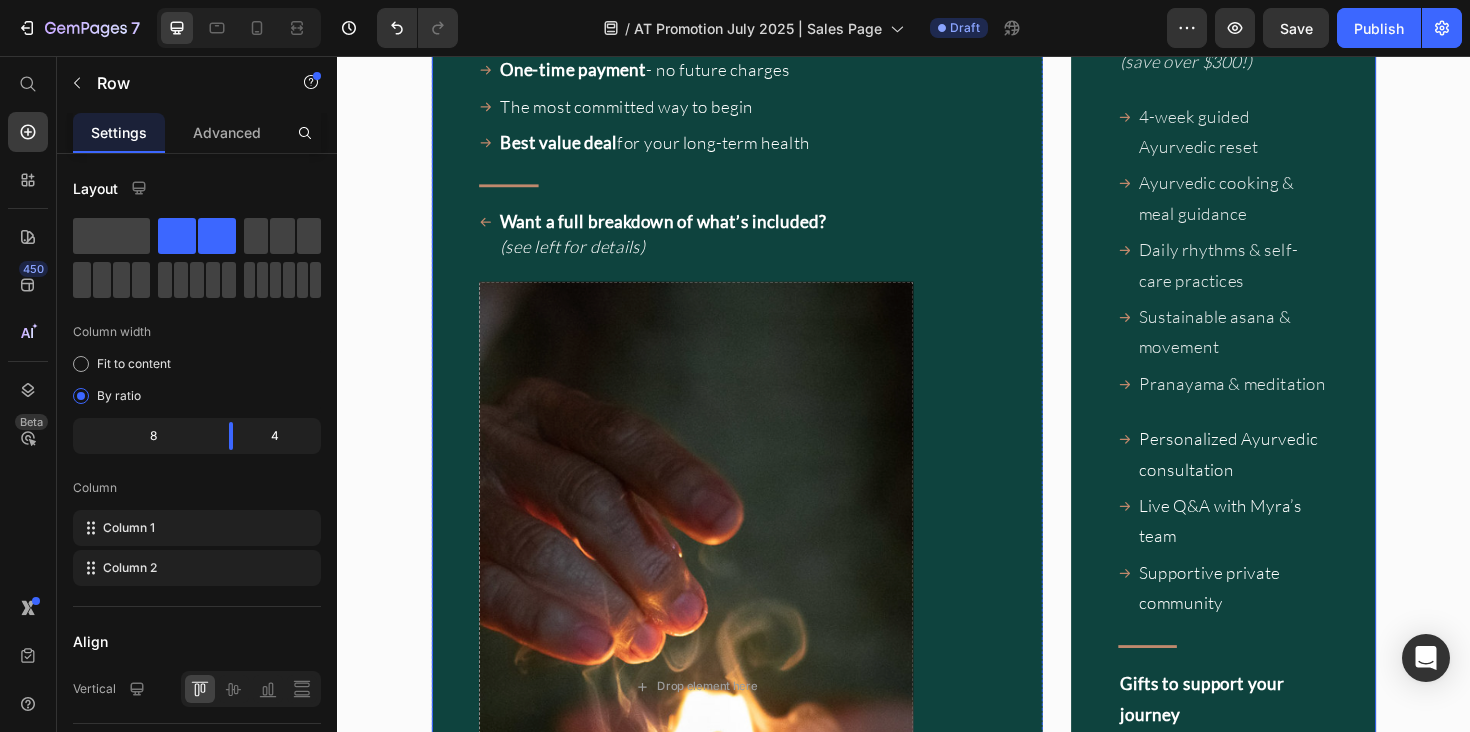 scroll, scrollTop: 17742, scrollLeft: 0, axis: vertical 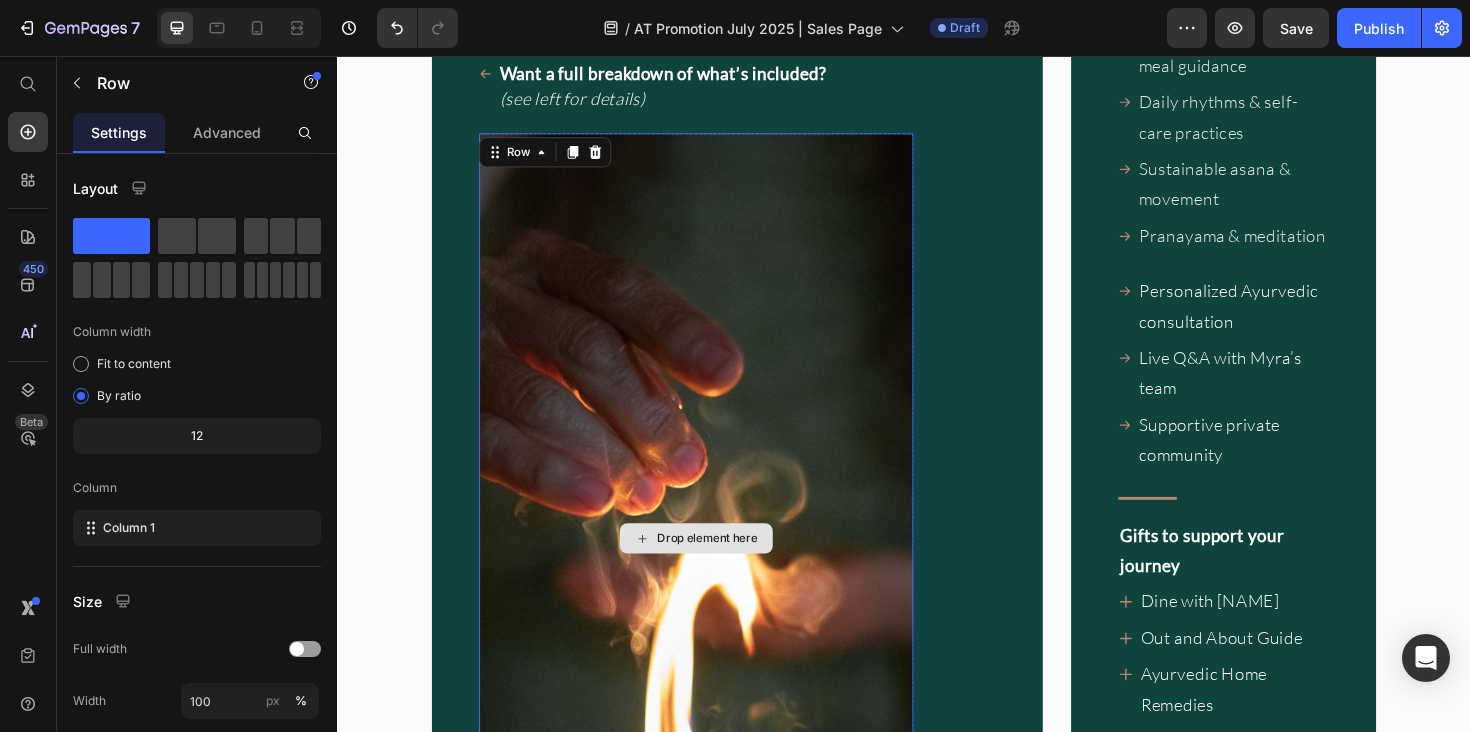 click on "Drop element here" at bounding box center [717, 568] 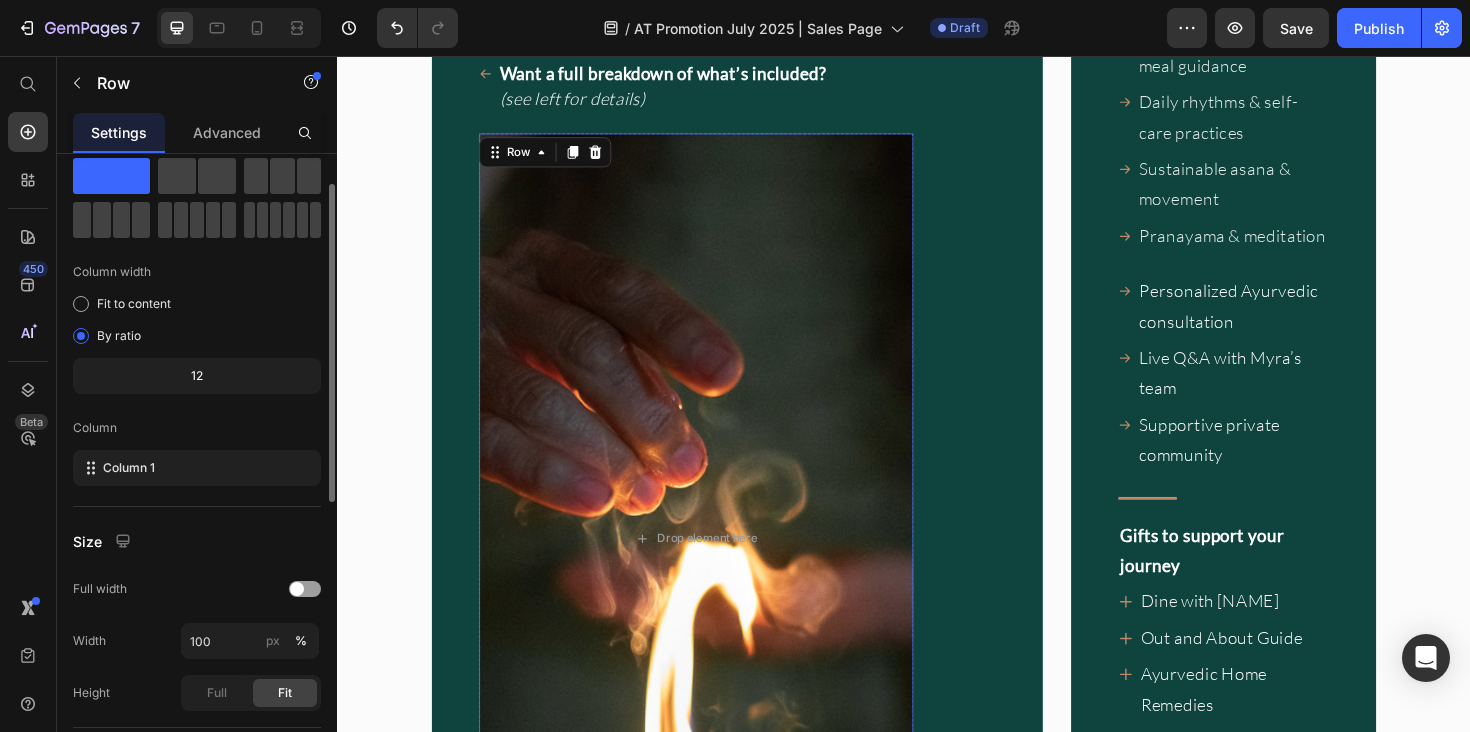 scroll, scrollTop: 63, scrollLeft: 0, axis: vertical 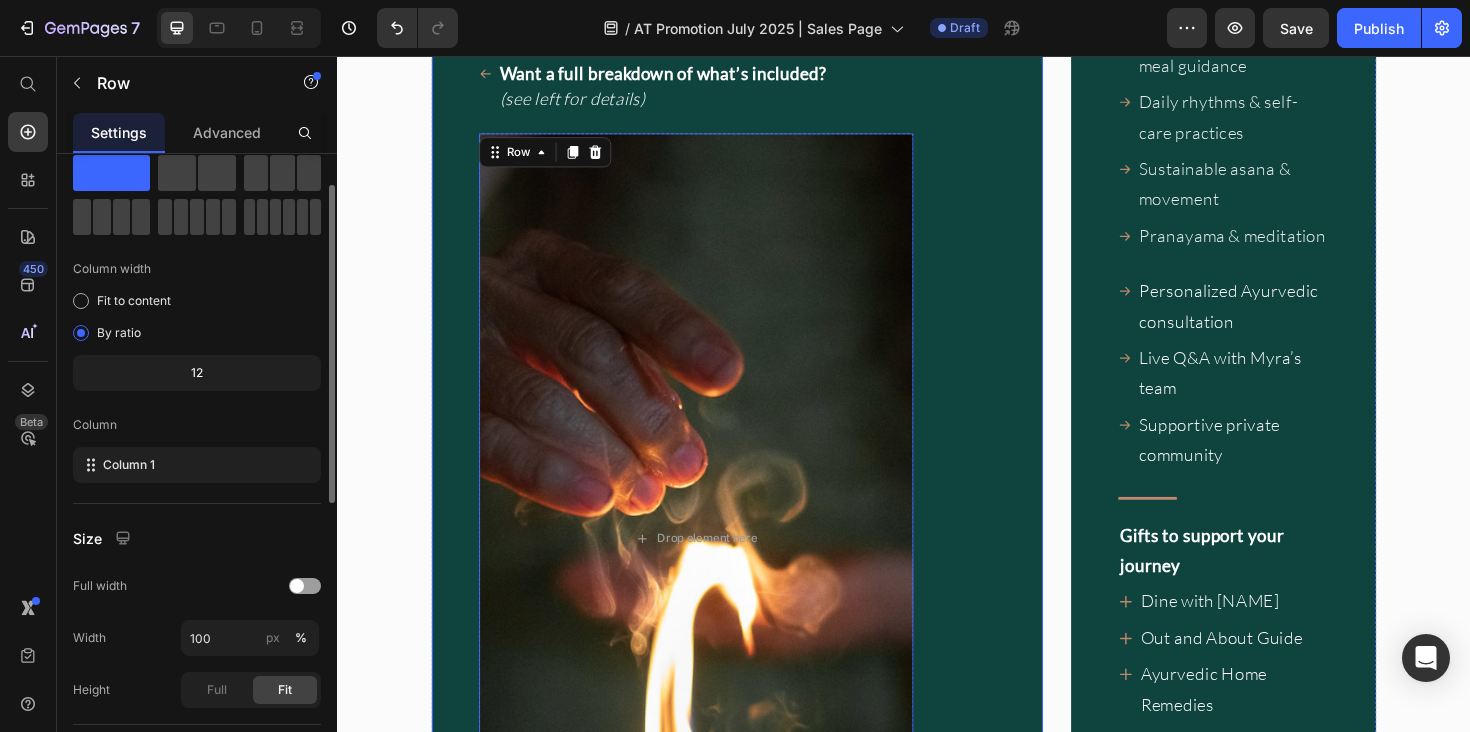 click on "One Payment of $680! Enrollment closes on July 26 12 a.m. [LOCATION]" at bounding box center [760, 440] 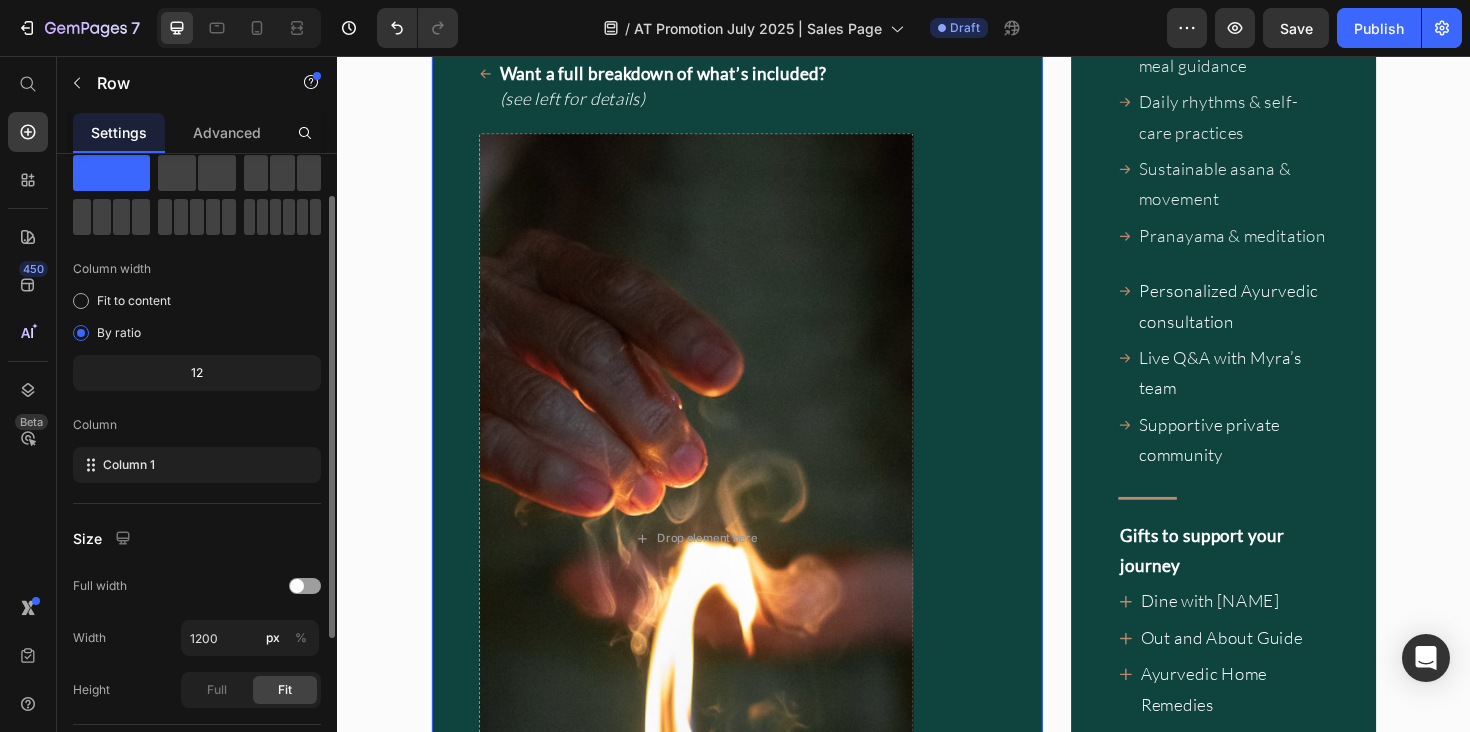 scroll, scrollTop: 0, scrollLeft: 0, axis: both 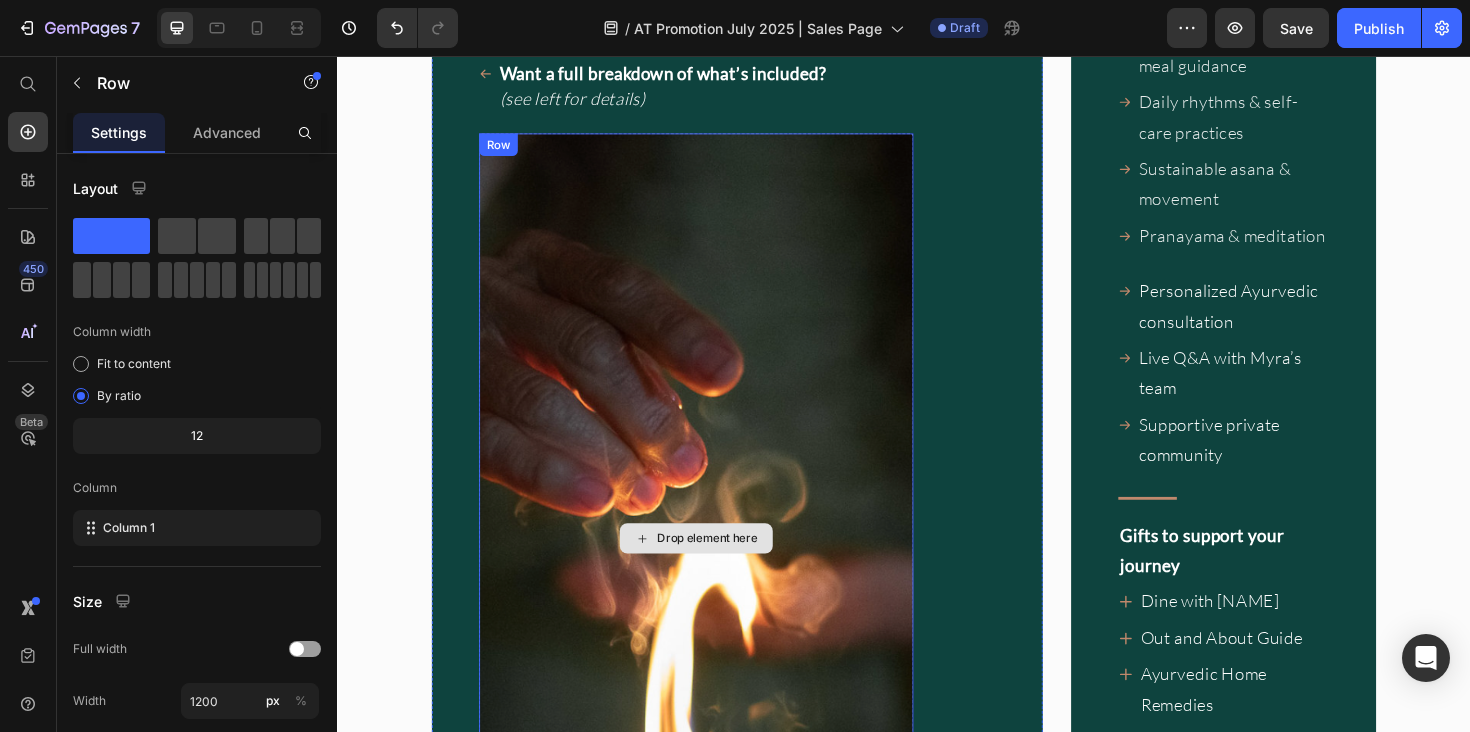 click on "Drop element here" at bounding box center [717, 568] 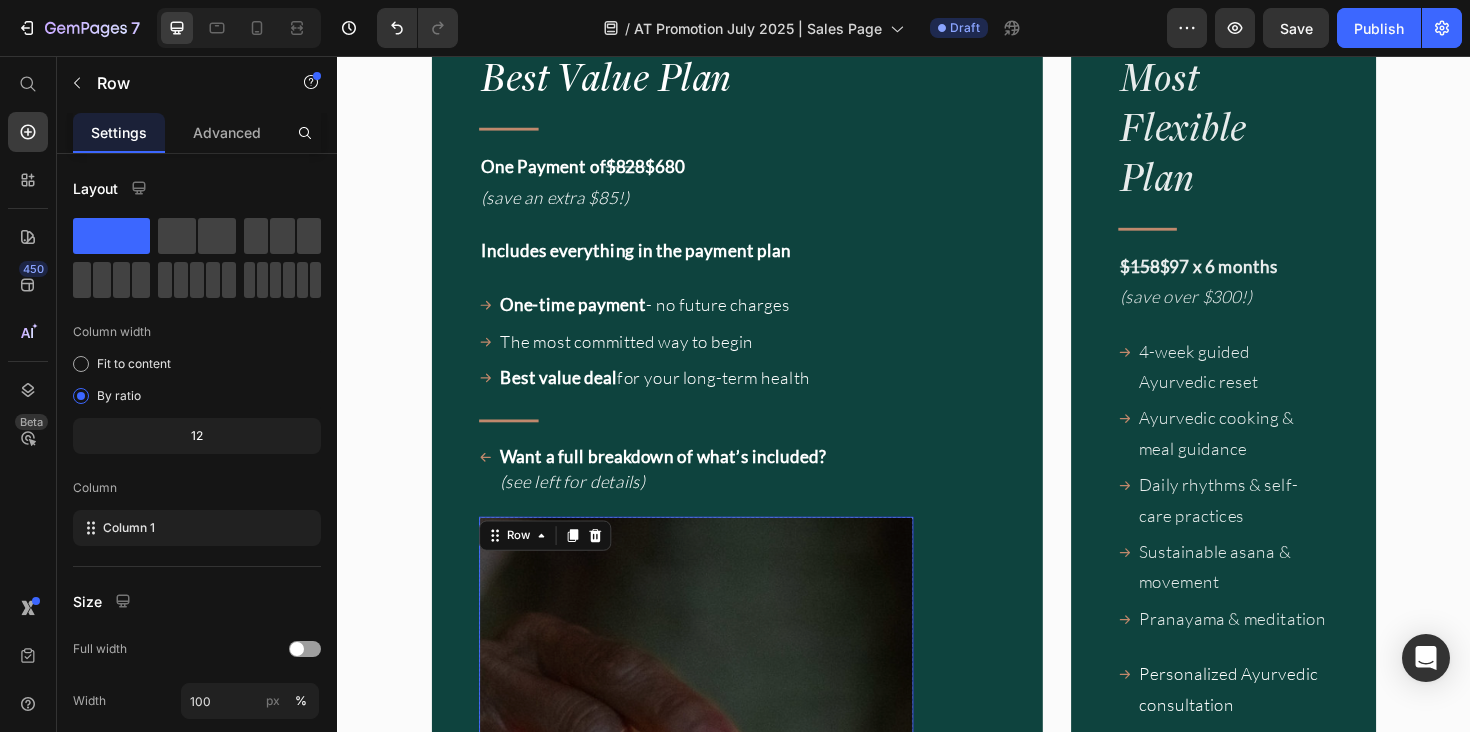 scroll, scrollTop: 17339, scrollLeft: 0, axis: vertical 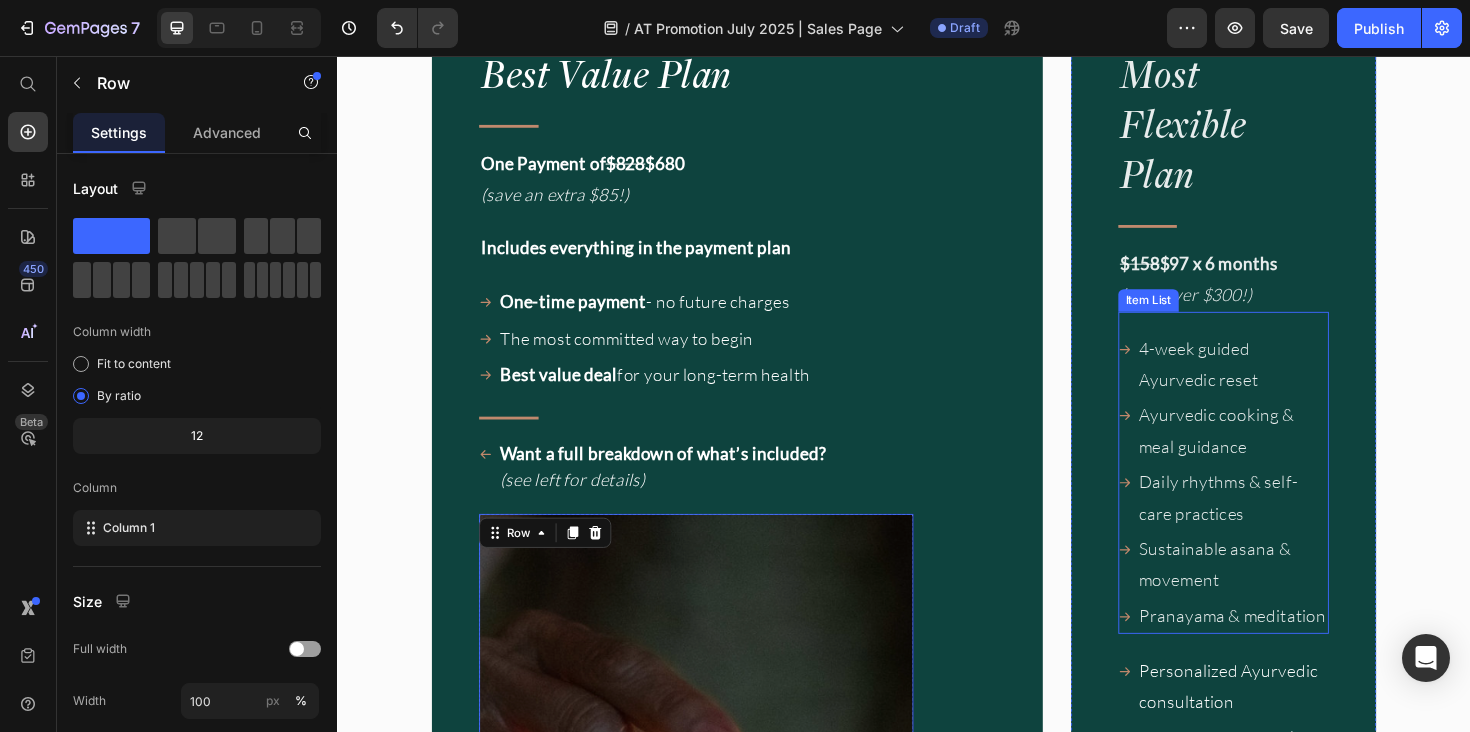 click on "4-week guided Ayurvedic reset
Ayurvedic cooking & meal guidance
Daily rhythms & self-care practices
Sustainable asana & movement
Pranayama & meditation Item List" at bounding box center [1275, 498] 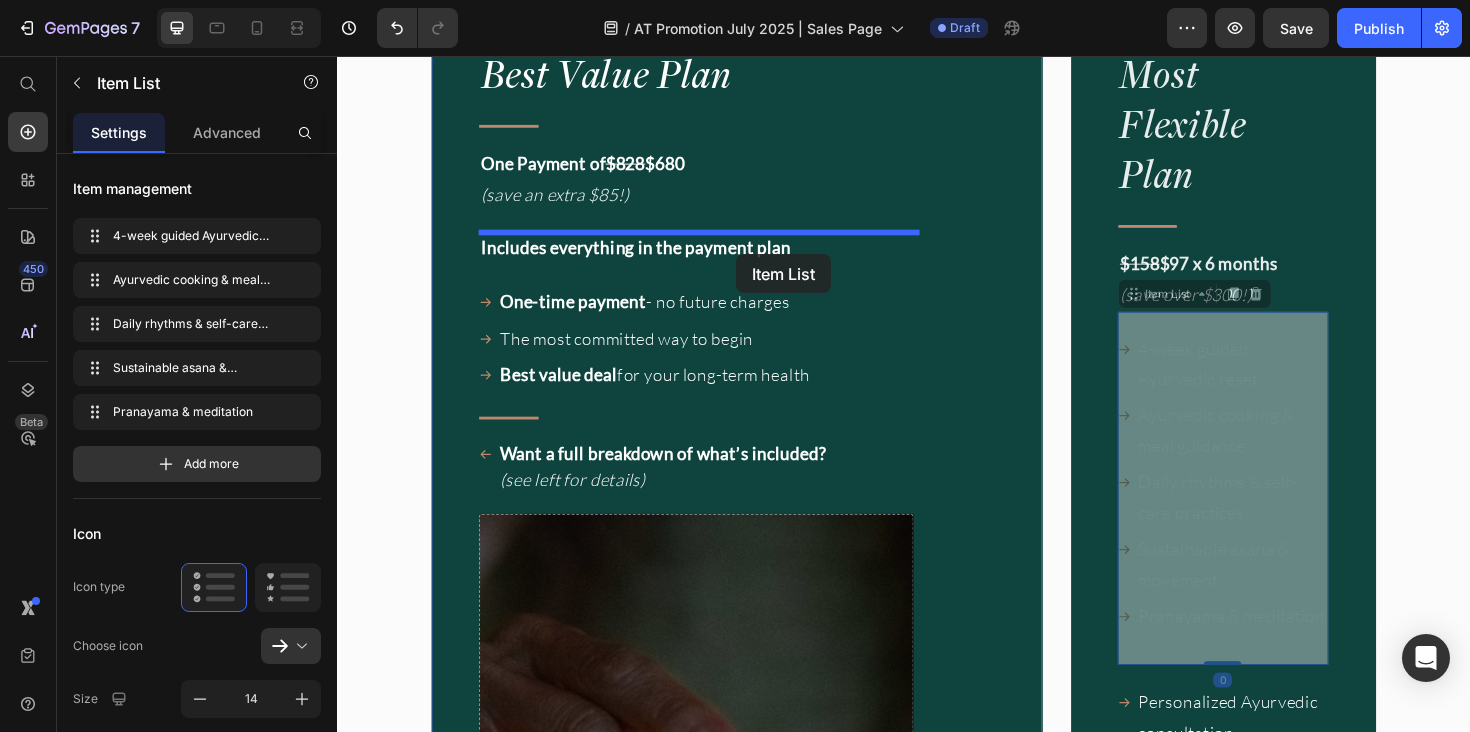 drag, startPoint x: 1199, startPoint y: 278, endPoint x: 760, endPoint y: 266, distance: 439.16397 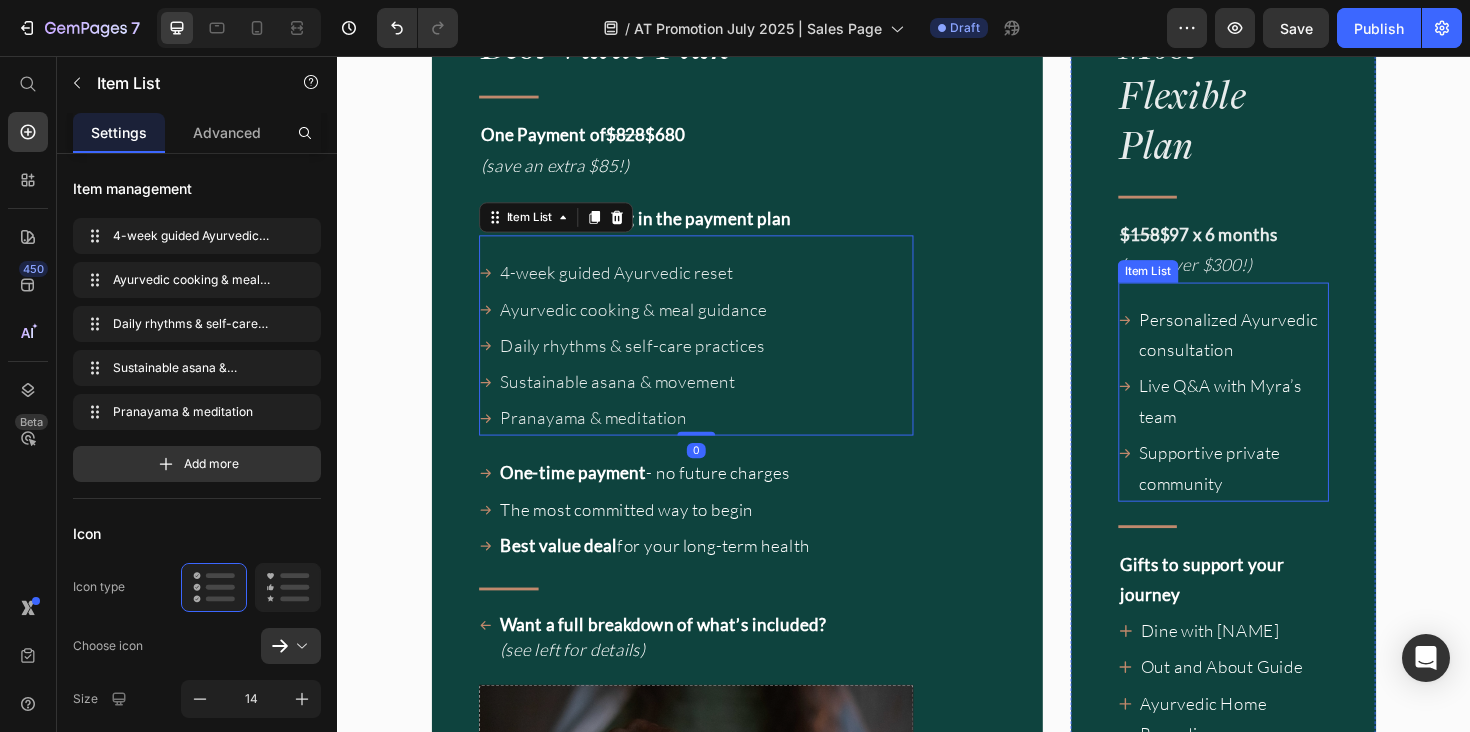 scroll, scrollTop: 17377, scrollLeft: 0, axis: vertical 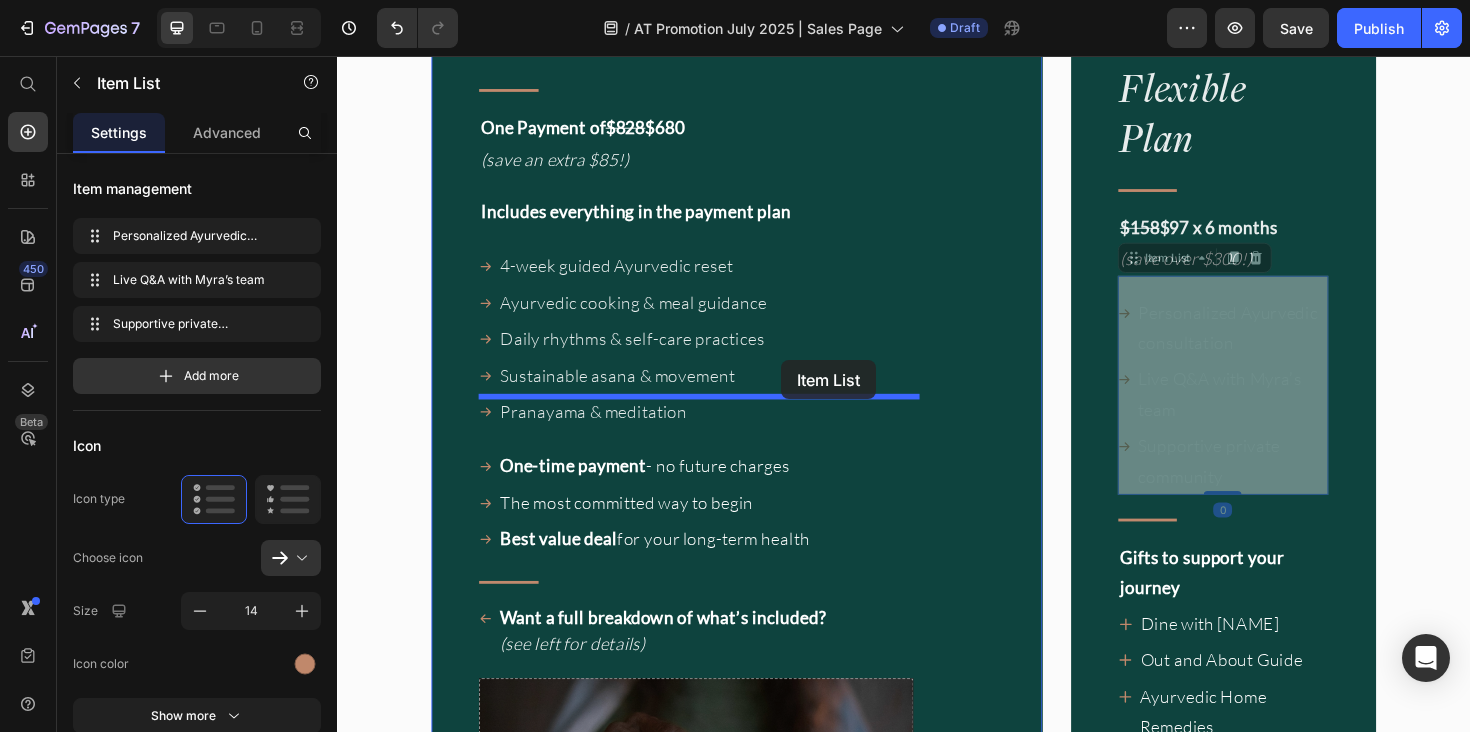 drag, startPoint x: 1195, startPoint y: 245, endPoint x: 807, endPoint y: 378, distance: 410.16217 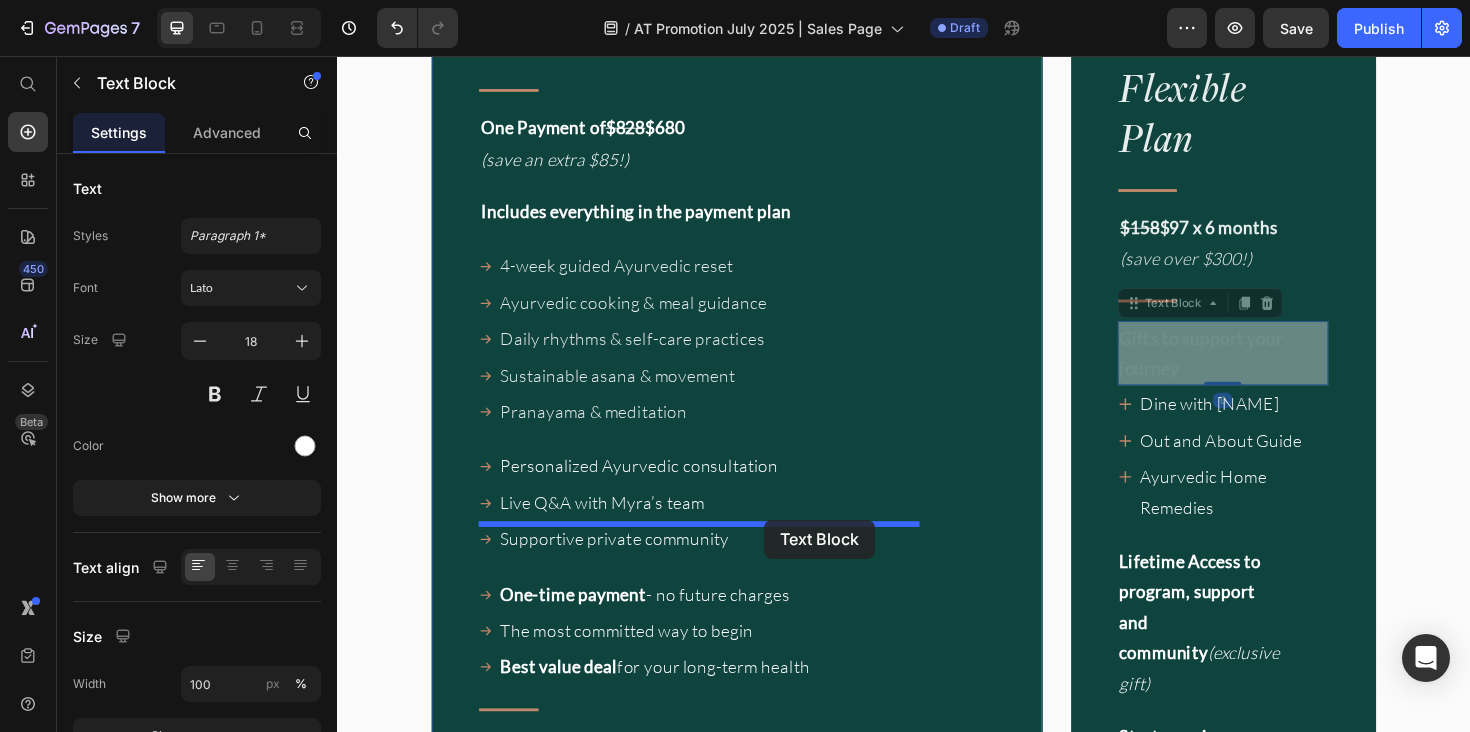 drag, startPoint x: 1205, startPoint y: 293, endPoint x: 790, endPoint y: 547, distance: 486.56036 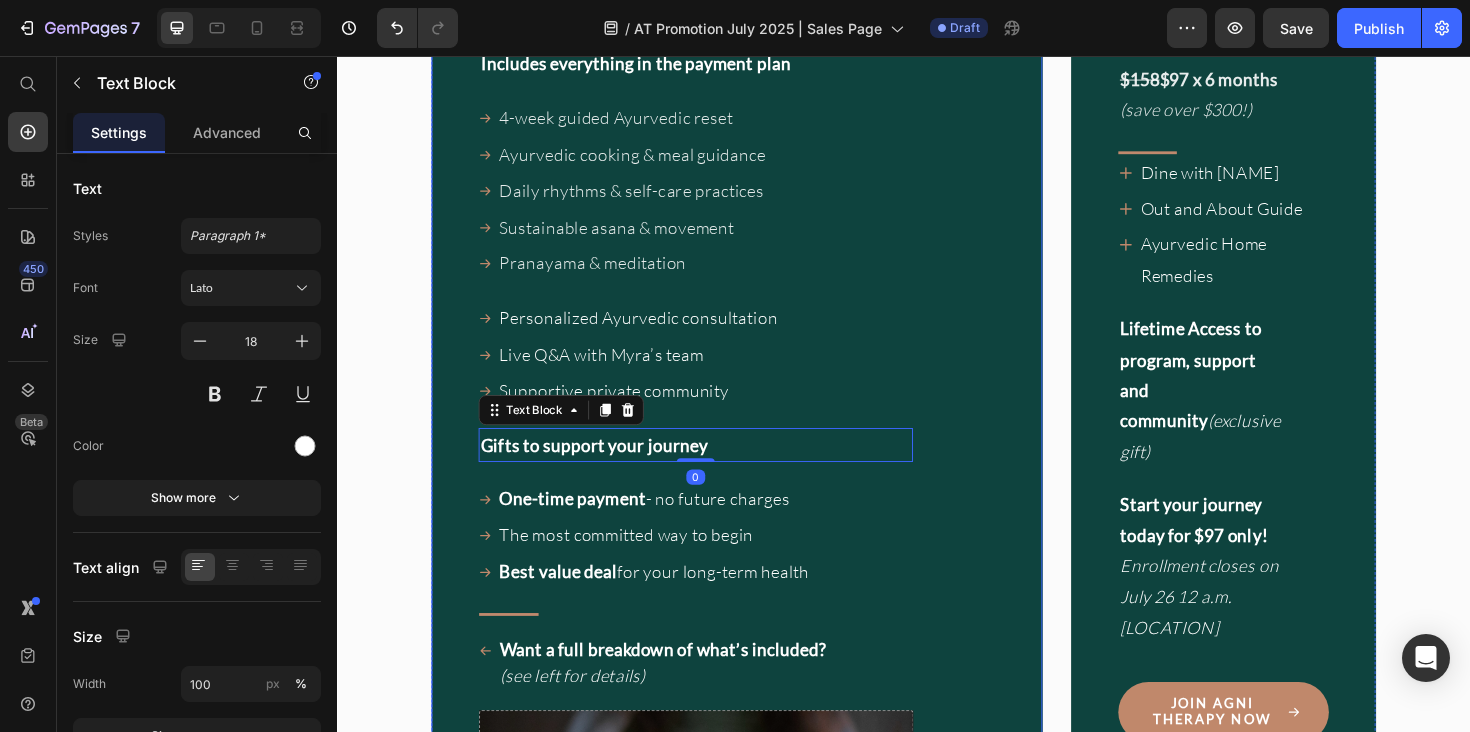 scroll, scrollTop: 17577, scrollLeft: 0, axis: vertical 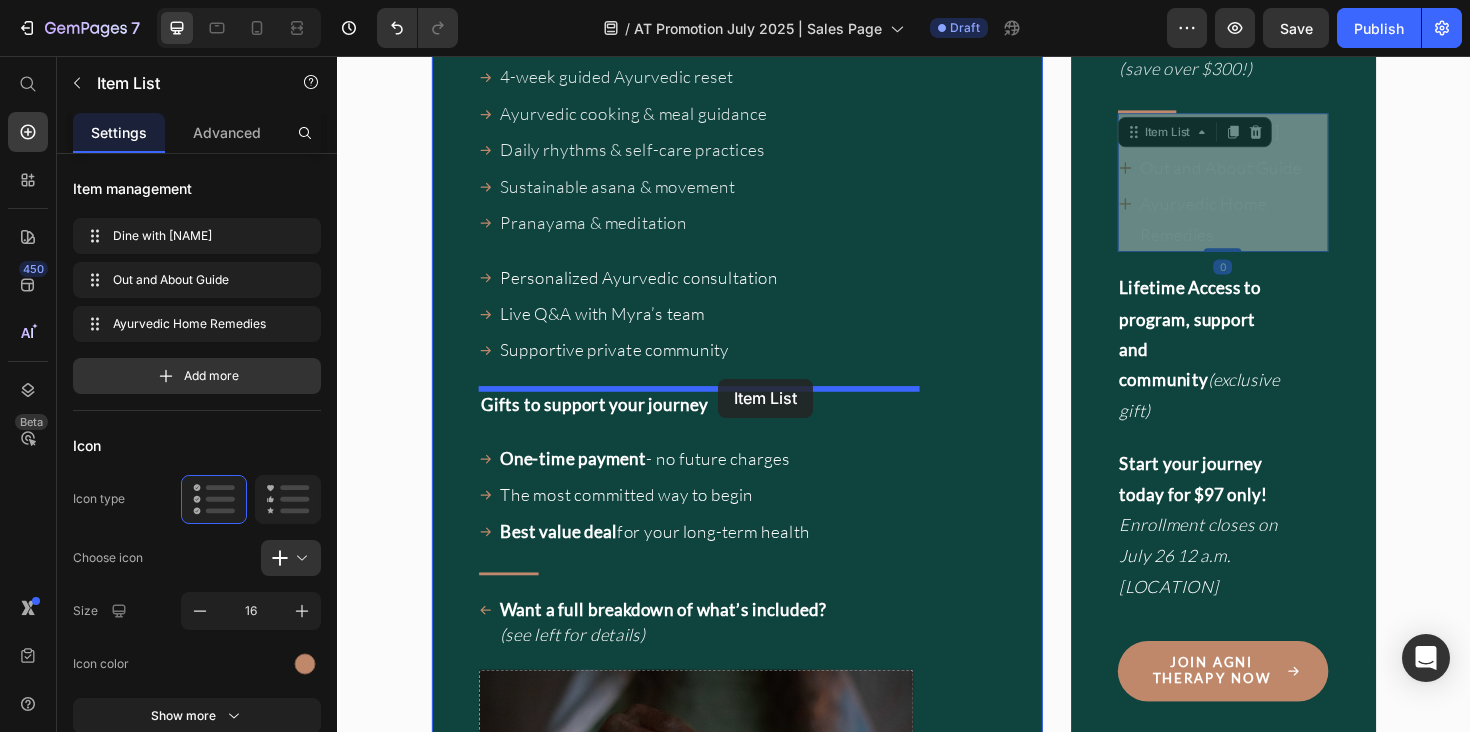 drag, startPoint x: 1004, startPoint y: 224, endPoint x: 741, endPoint y: 398, distance: 315.349 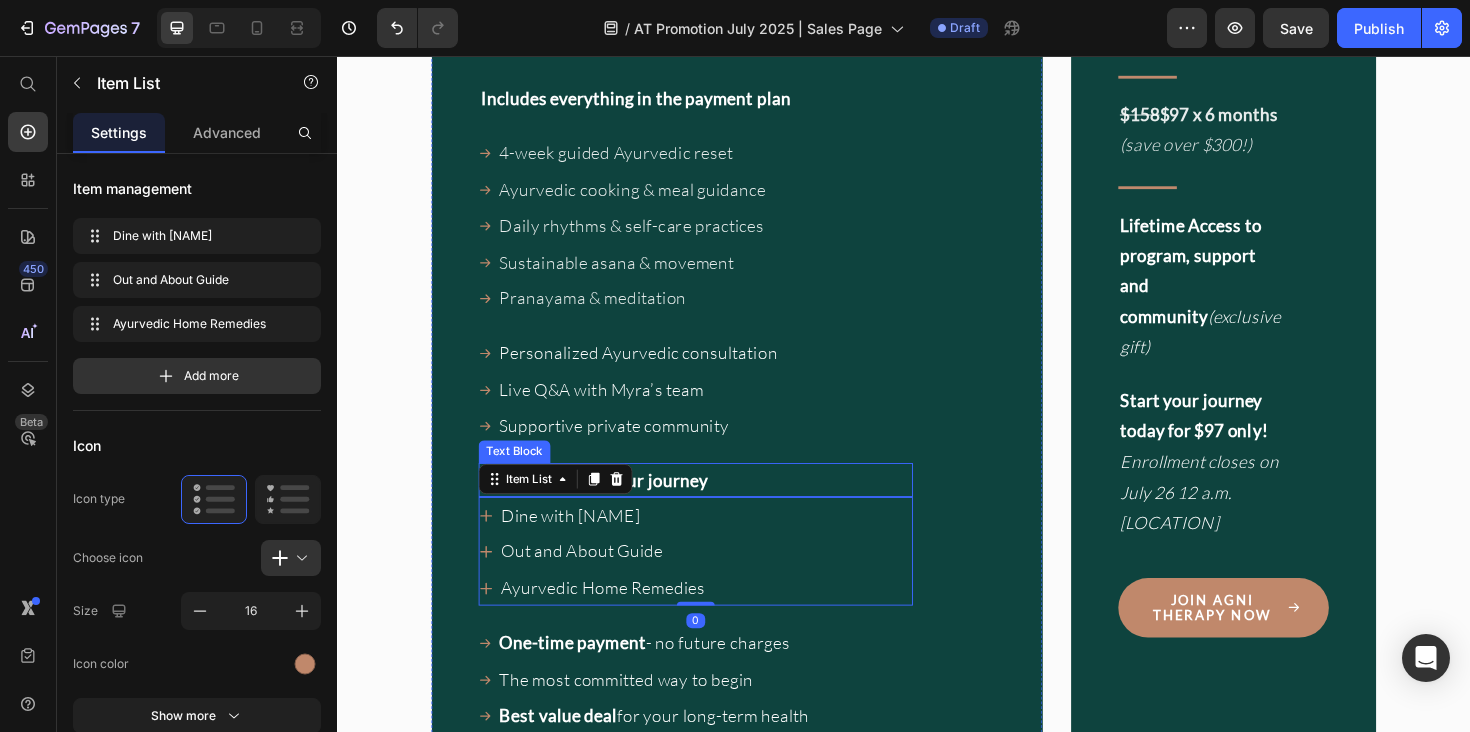 scroll, scrollTop: 17495, scrollLeft: 0, axis: vertical 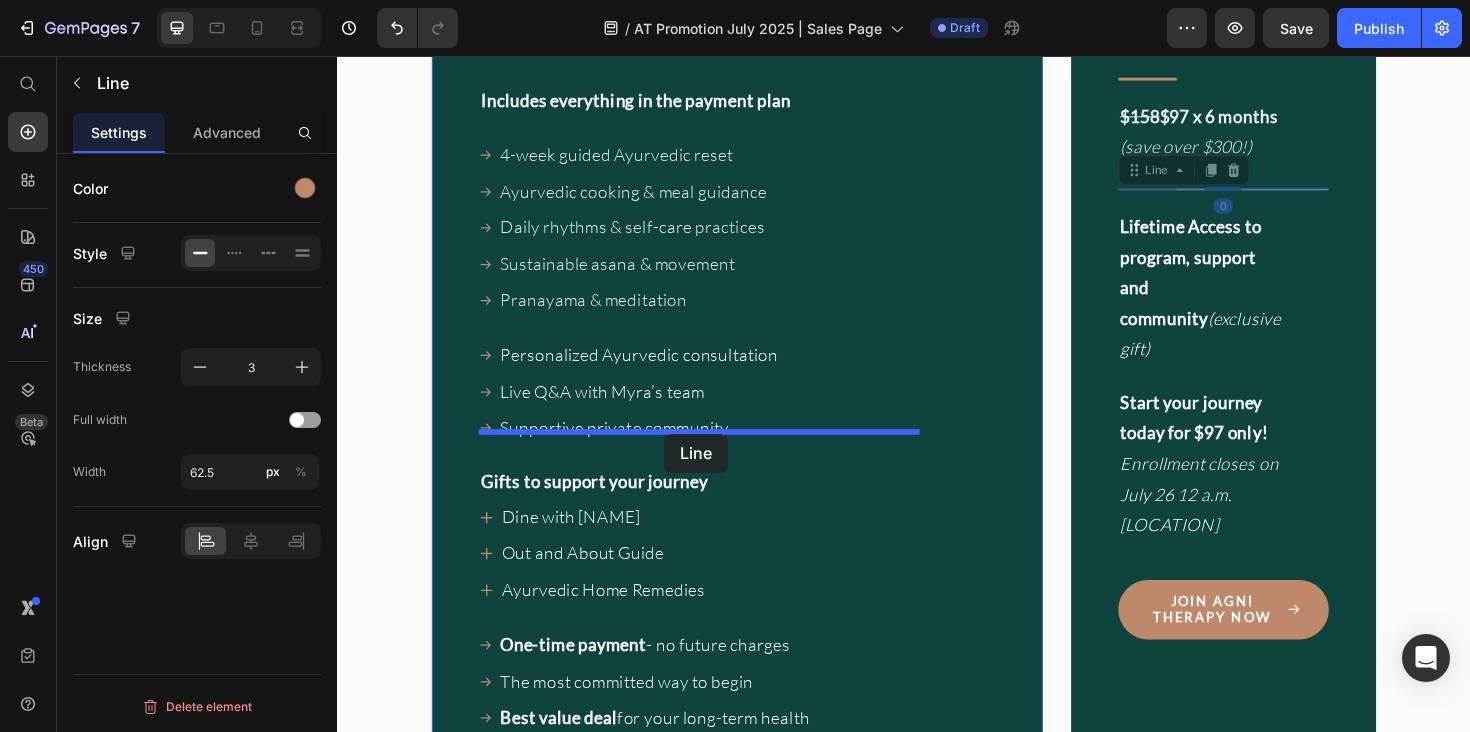 drag, startPoint x: 1202, startPoint y: 160, endPoint x: 683, endPoint y: 456, distance: 597.4755 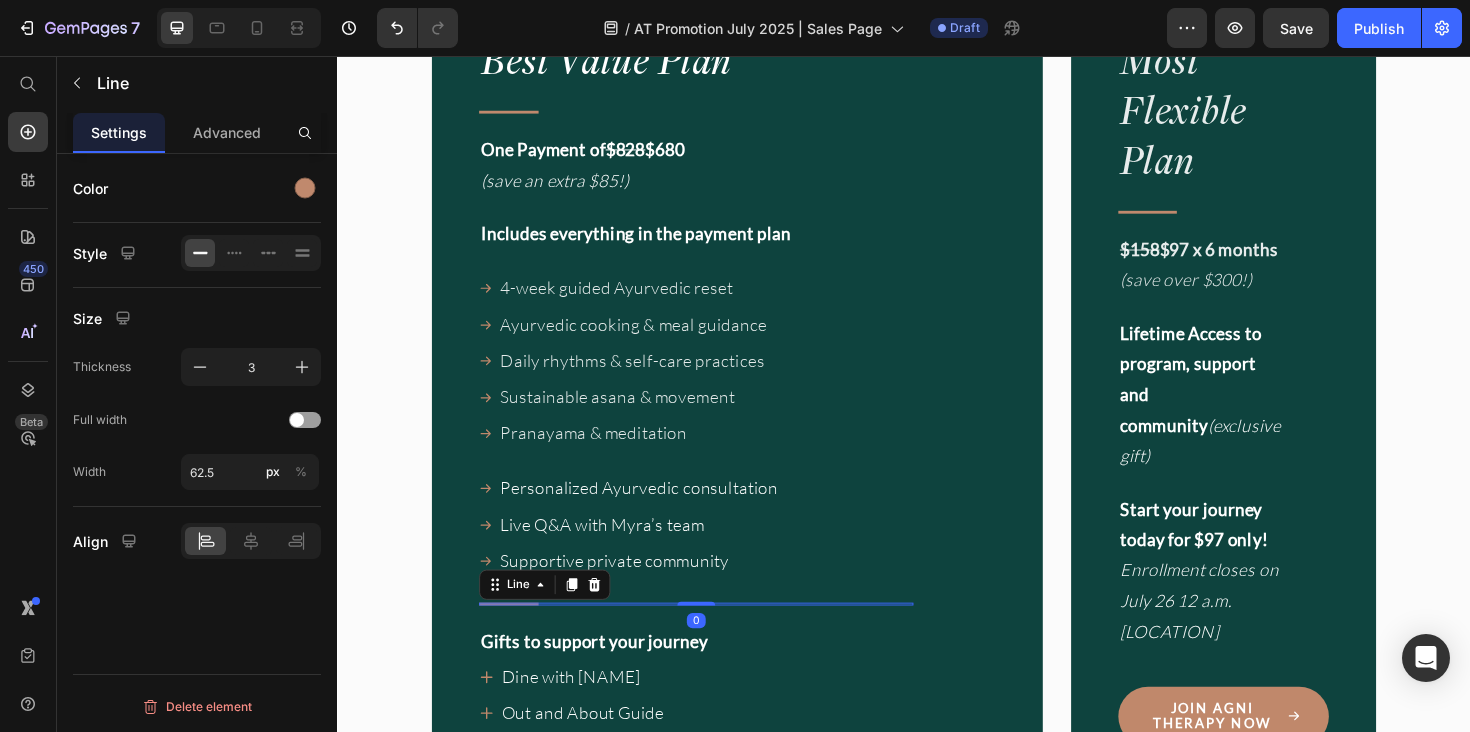 scroll, scrollTop: 17347, scrollLeft: 0, axis: vertical 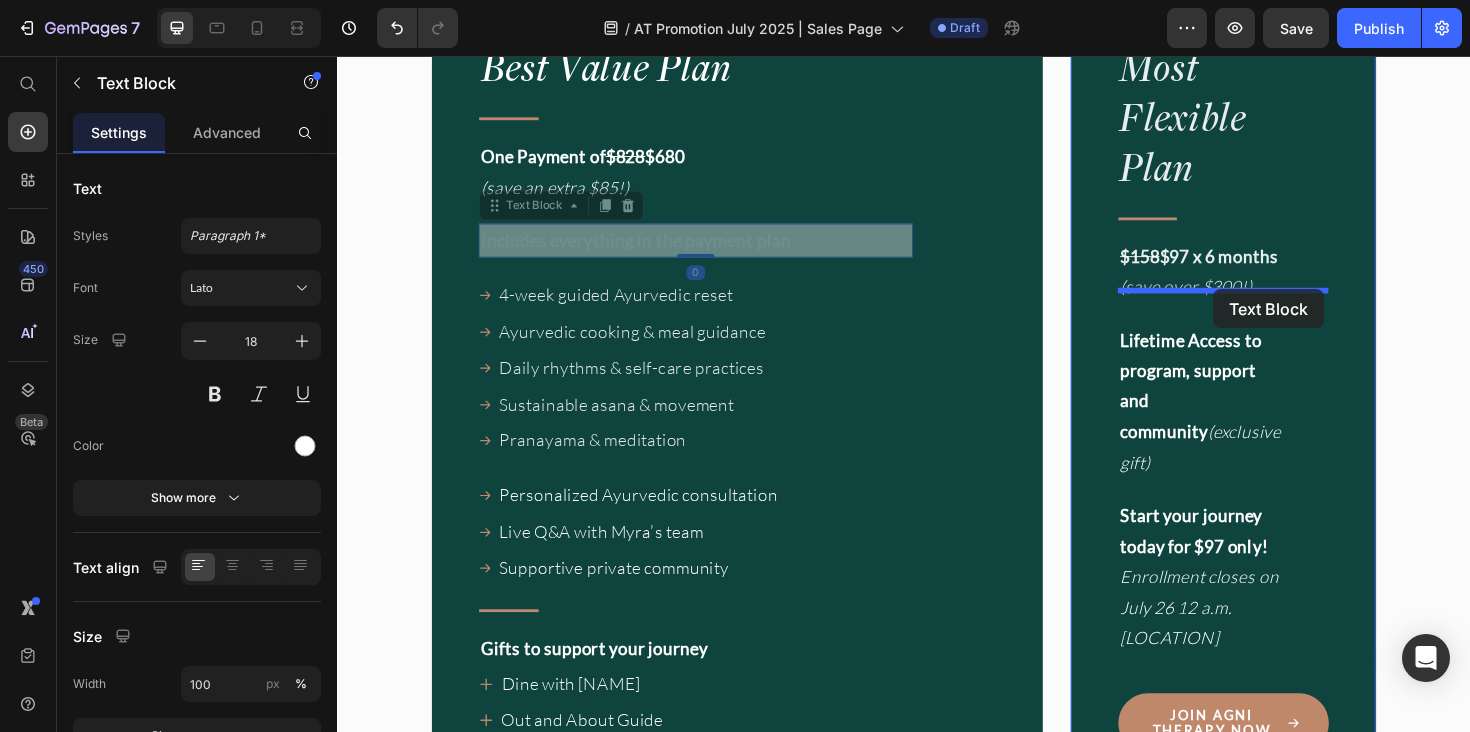 drag, startPoint x: 701, startPoint y: 216, endPoint x: 1265, endPoint y: 303, distance: 570.67065 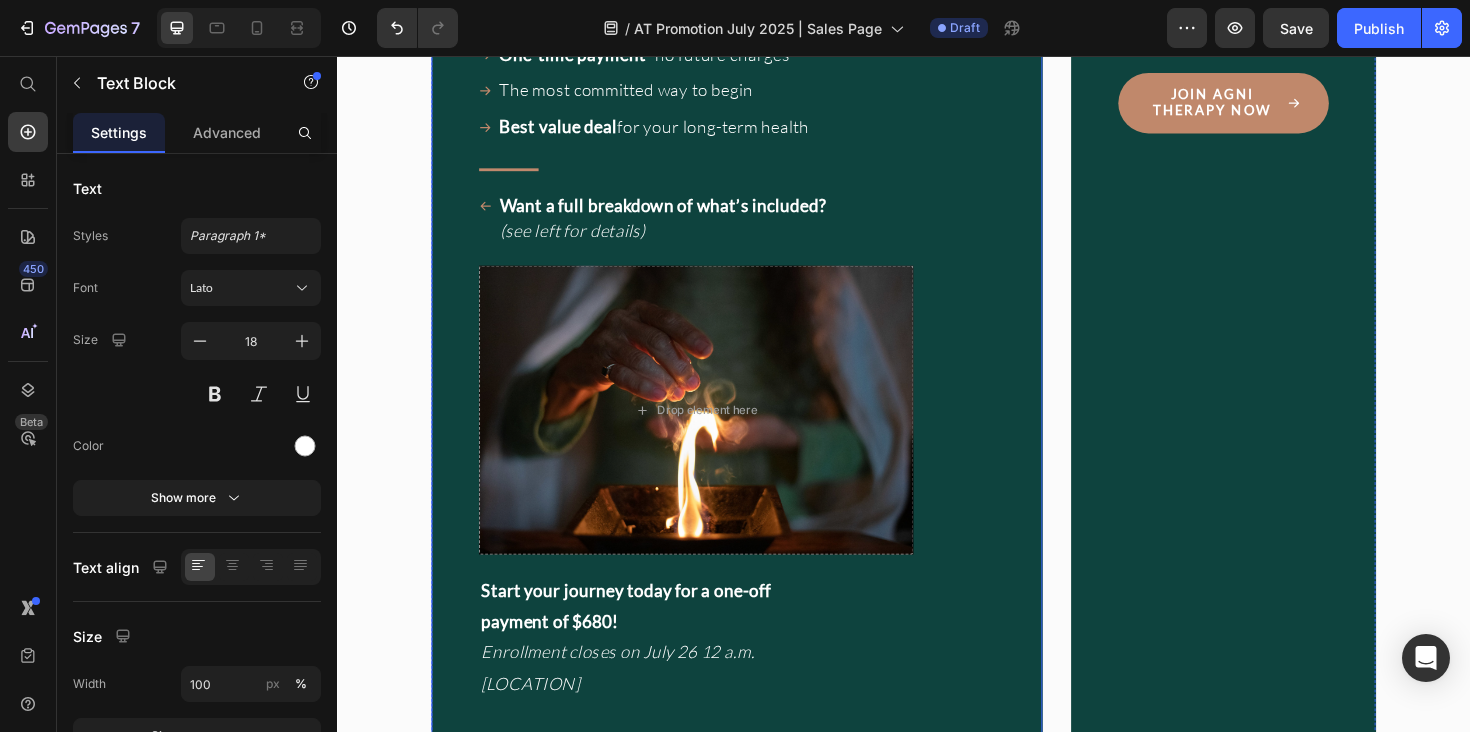 scroll, scrollTop: 18082, scrollLeft: 0, axis: vertical 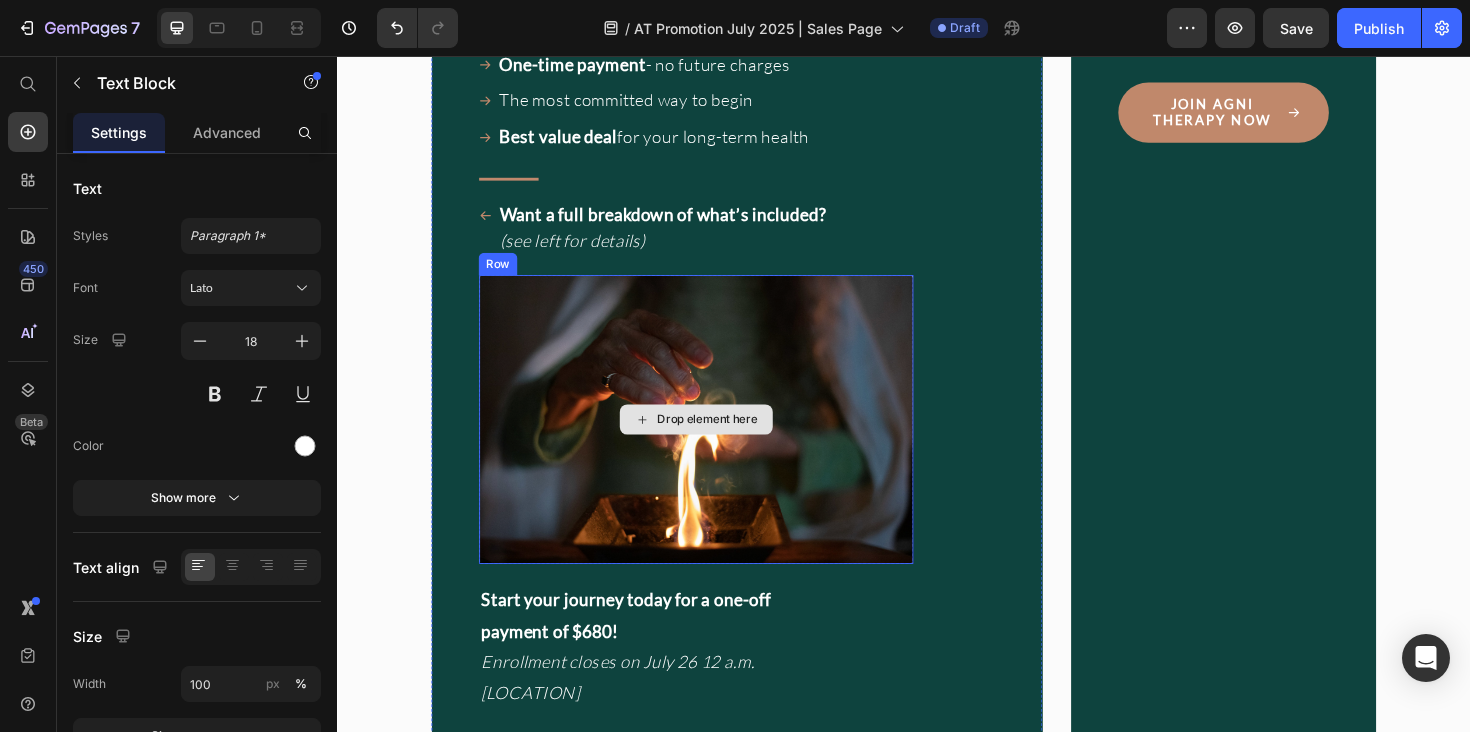 click on "Drop element here" at bounding box center (717, 441) 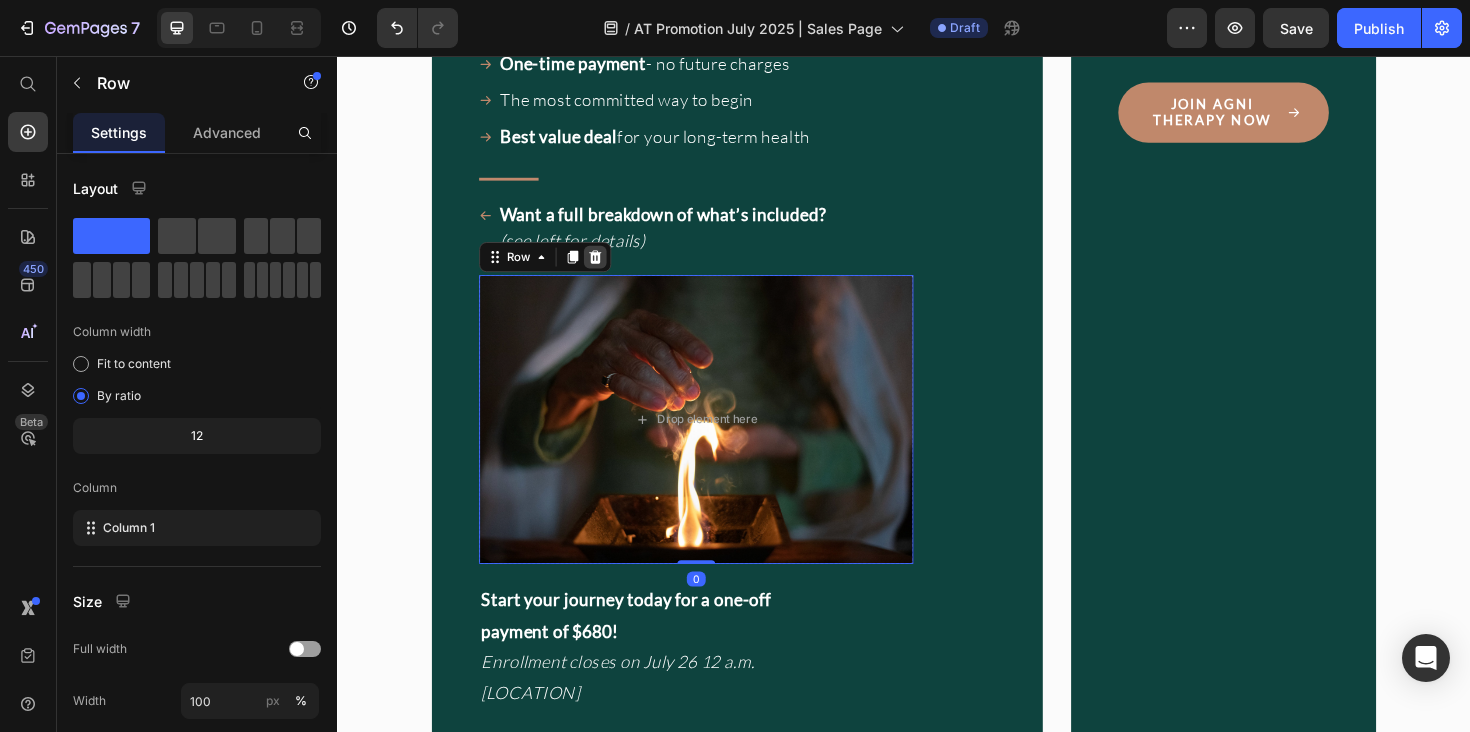 click 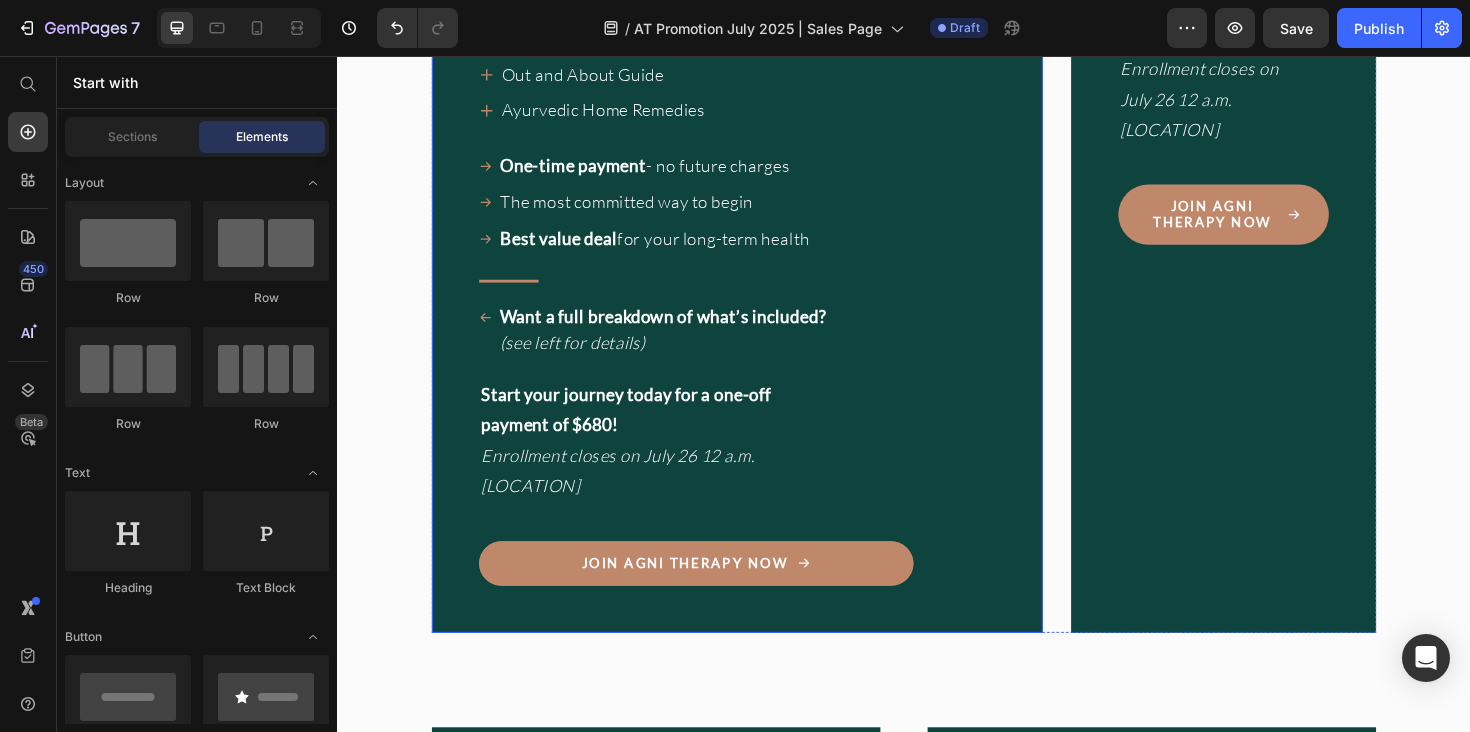 scroll, scrollTop: 17918, scrollLeft: 0, axis: vertical 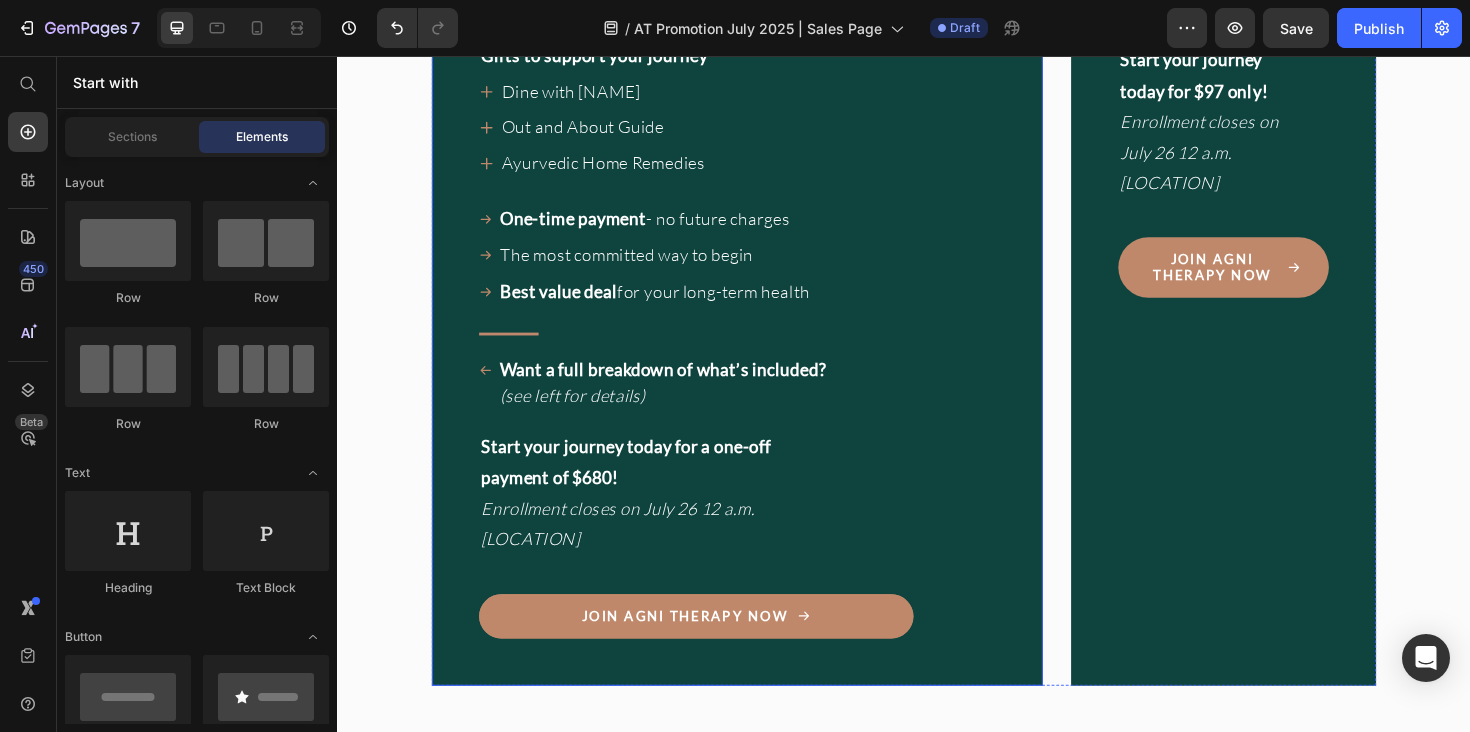 click on "Want a full breakdown of what’s included?" at bounding box center (682, 388) 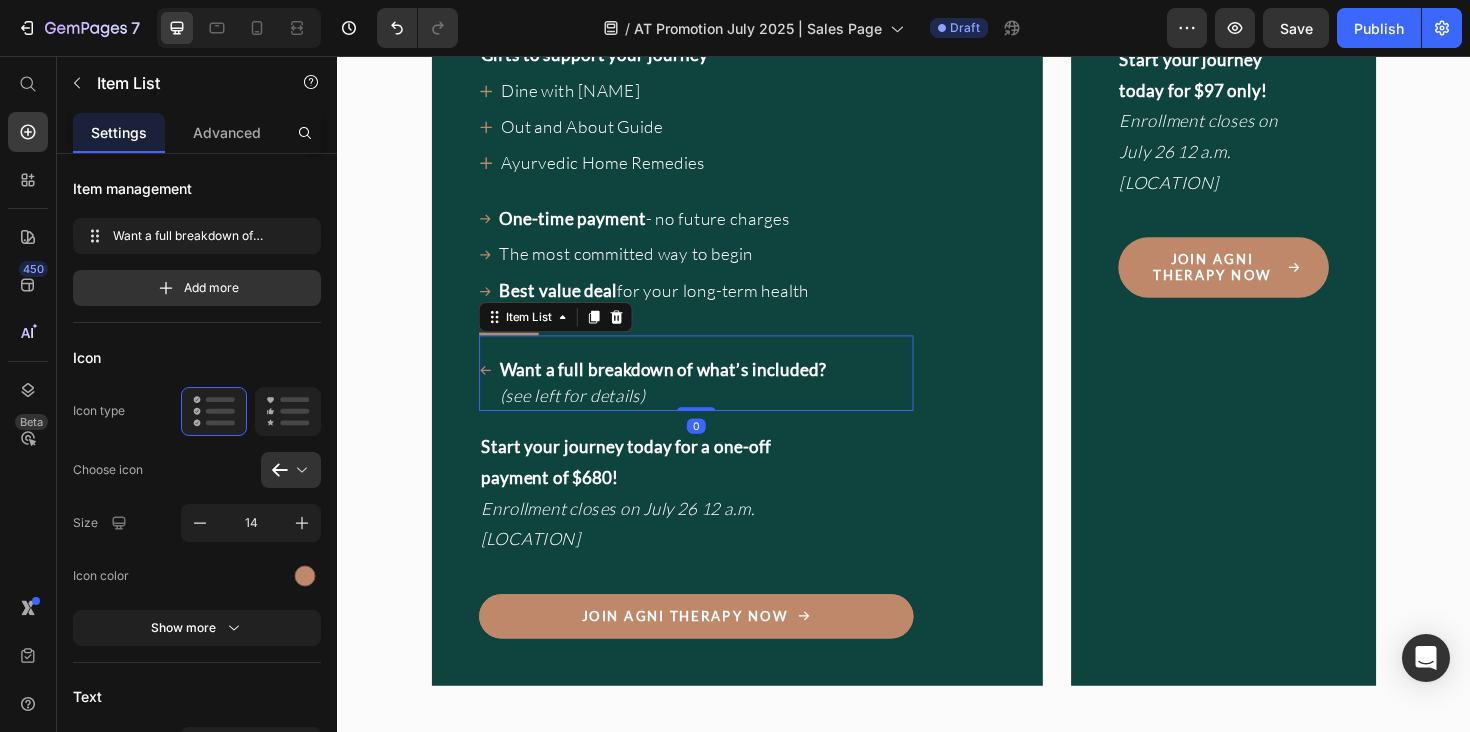 click 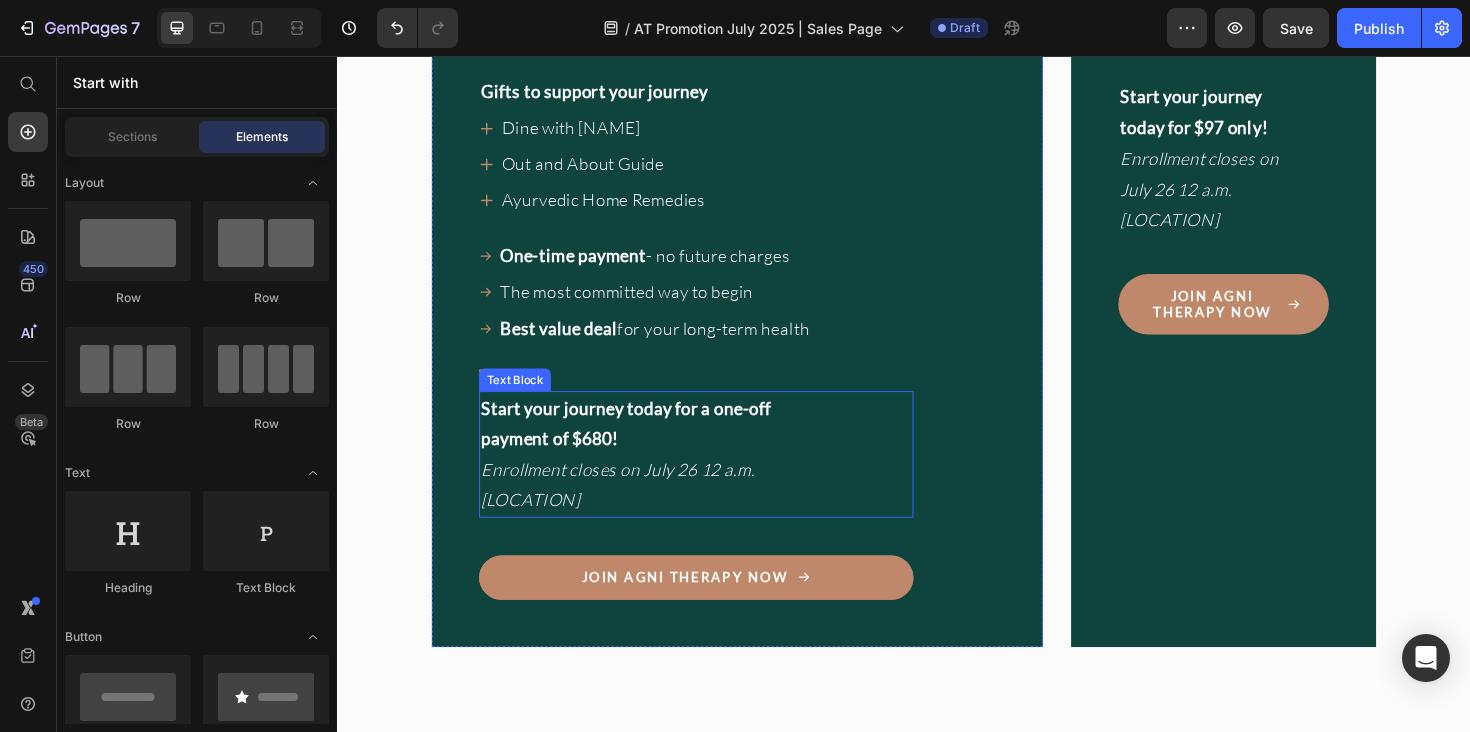 scroll, scrollTop: 17873, scrollLeft: 0, axis: vertical 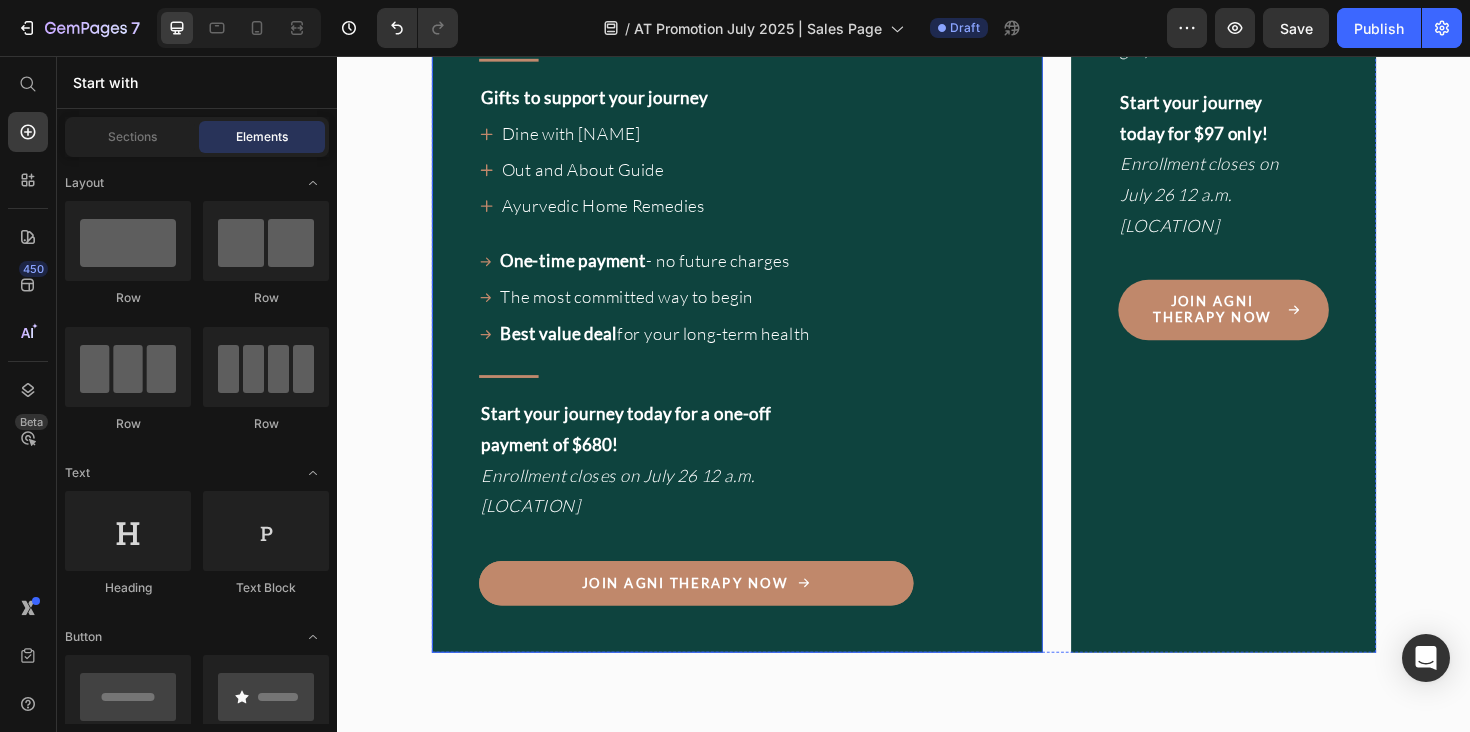 click on "Dine with [NAME]" at bounding box center (760, 75) 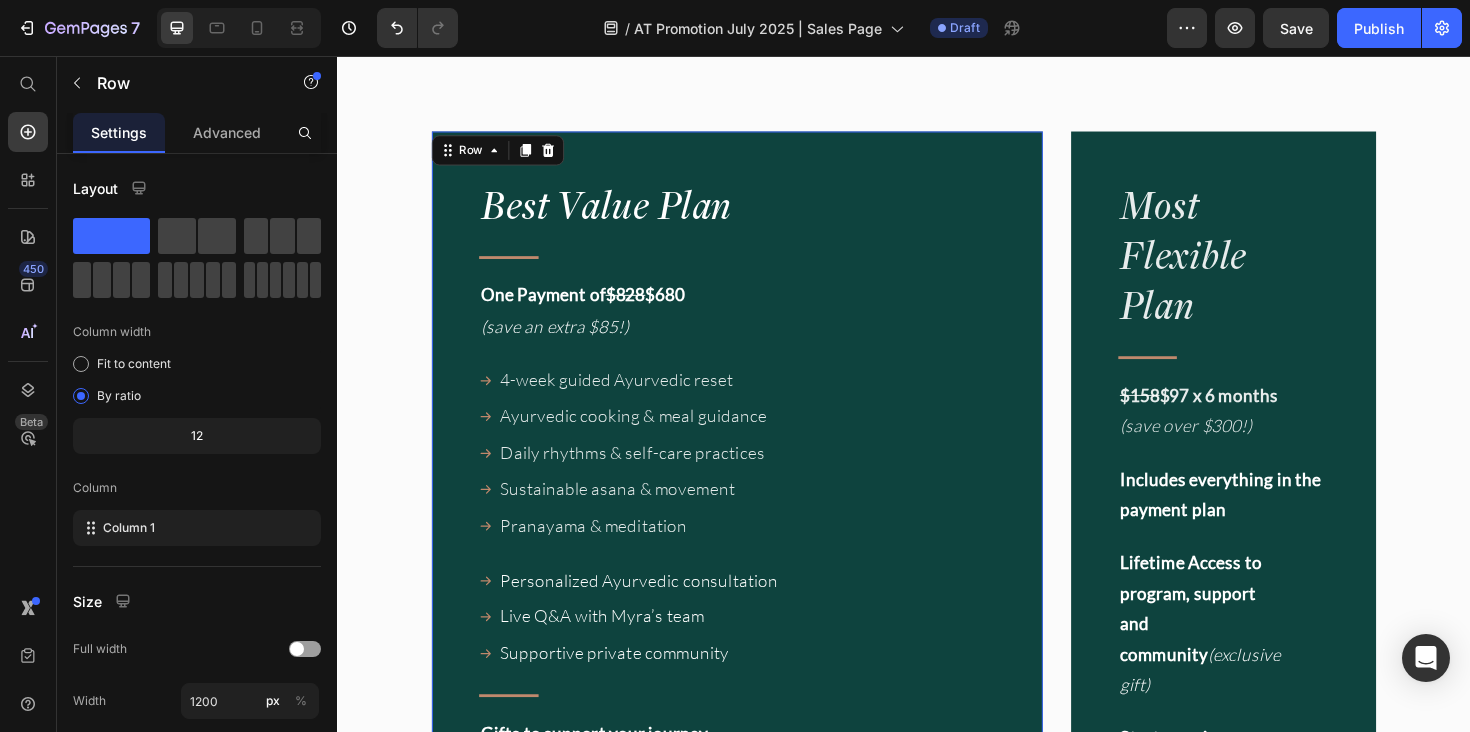 scroll, scrollTop: 17190, scrollLeft: 0, axis: vertical 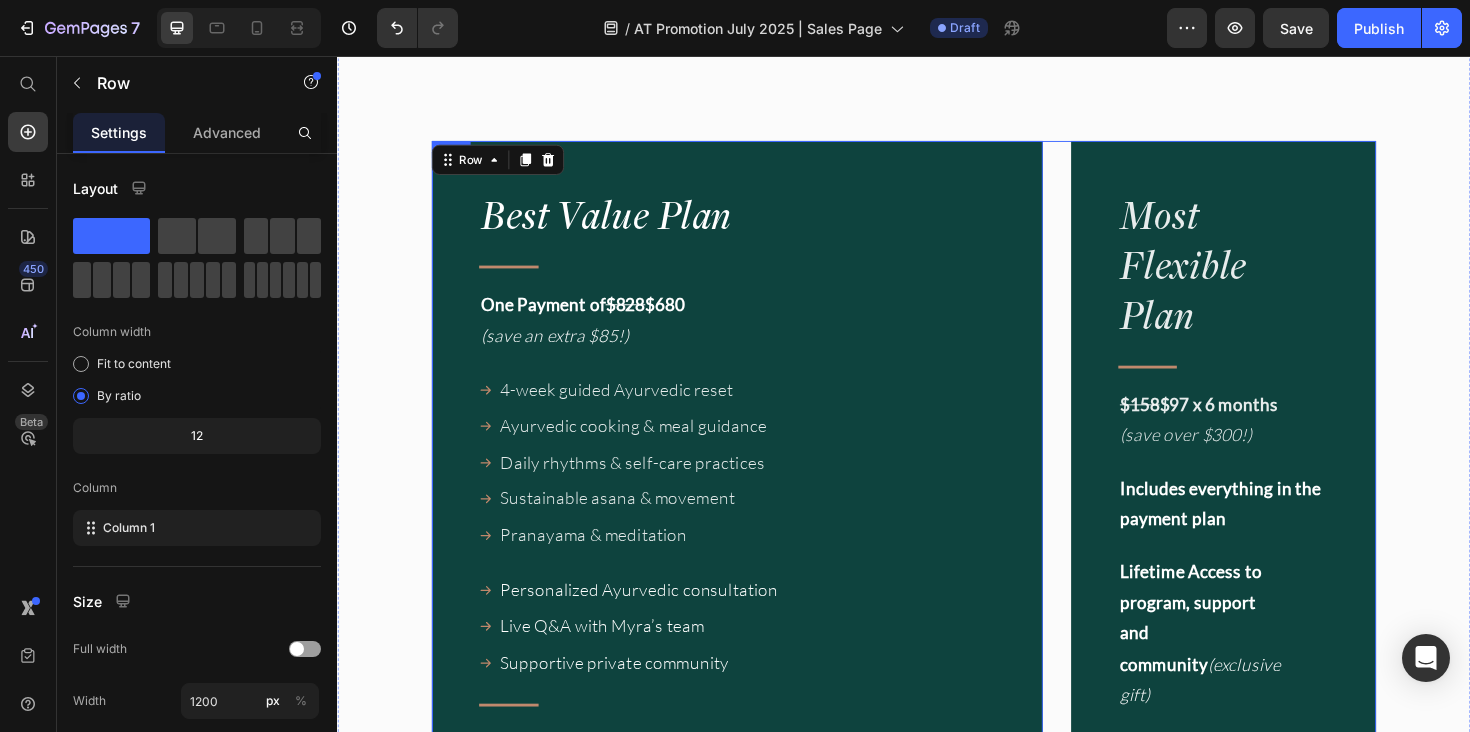 click on "Dine with [NAME]" at bounding box center [937, 758] 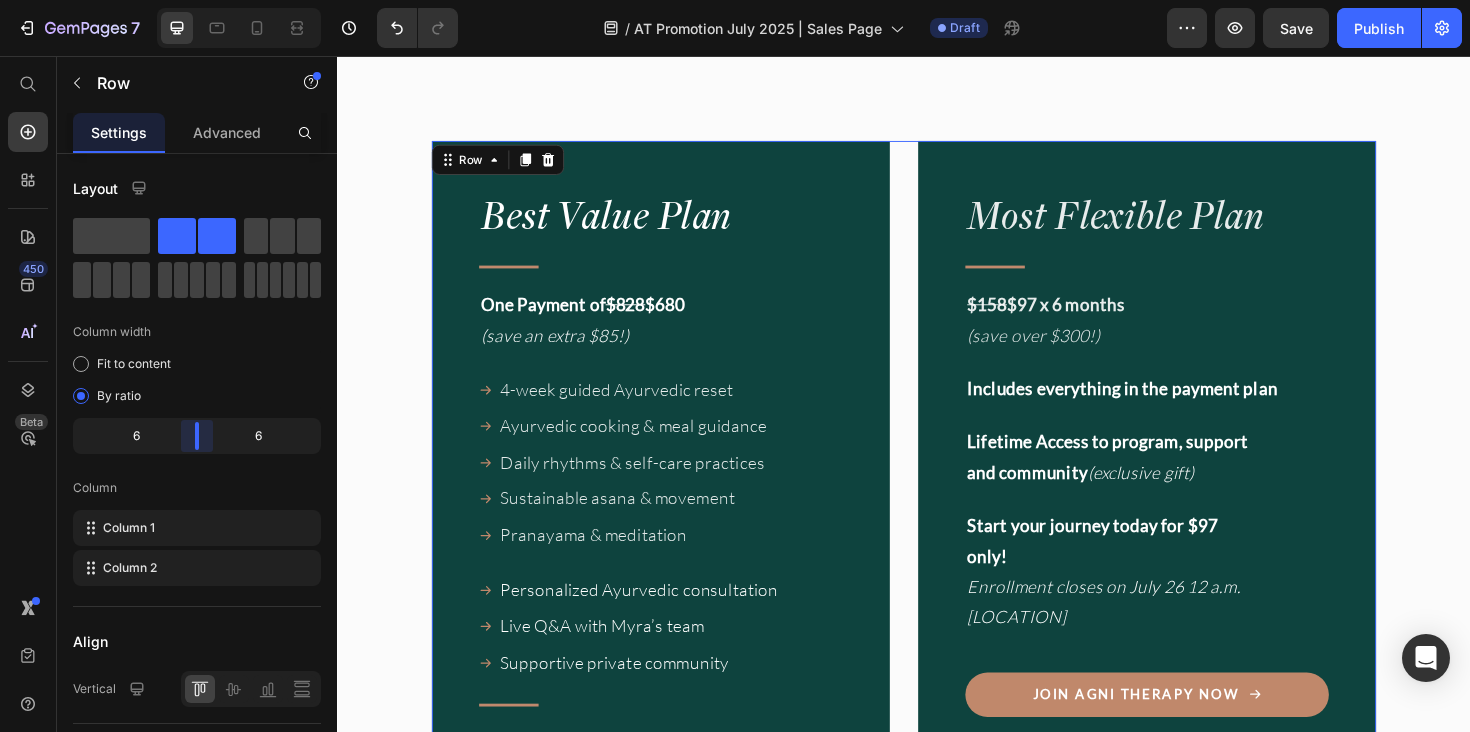 drag, startPoint x: 230, startPoint y: 424, endPoint x: 198, endPoint y: 424, distance: 32 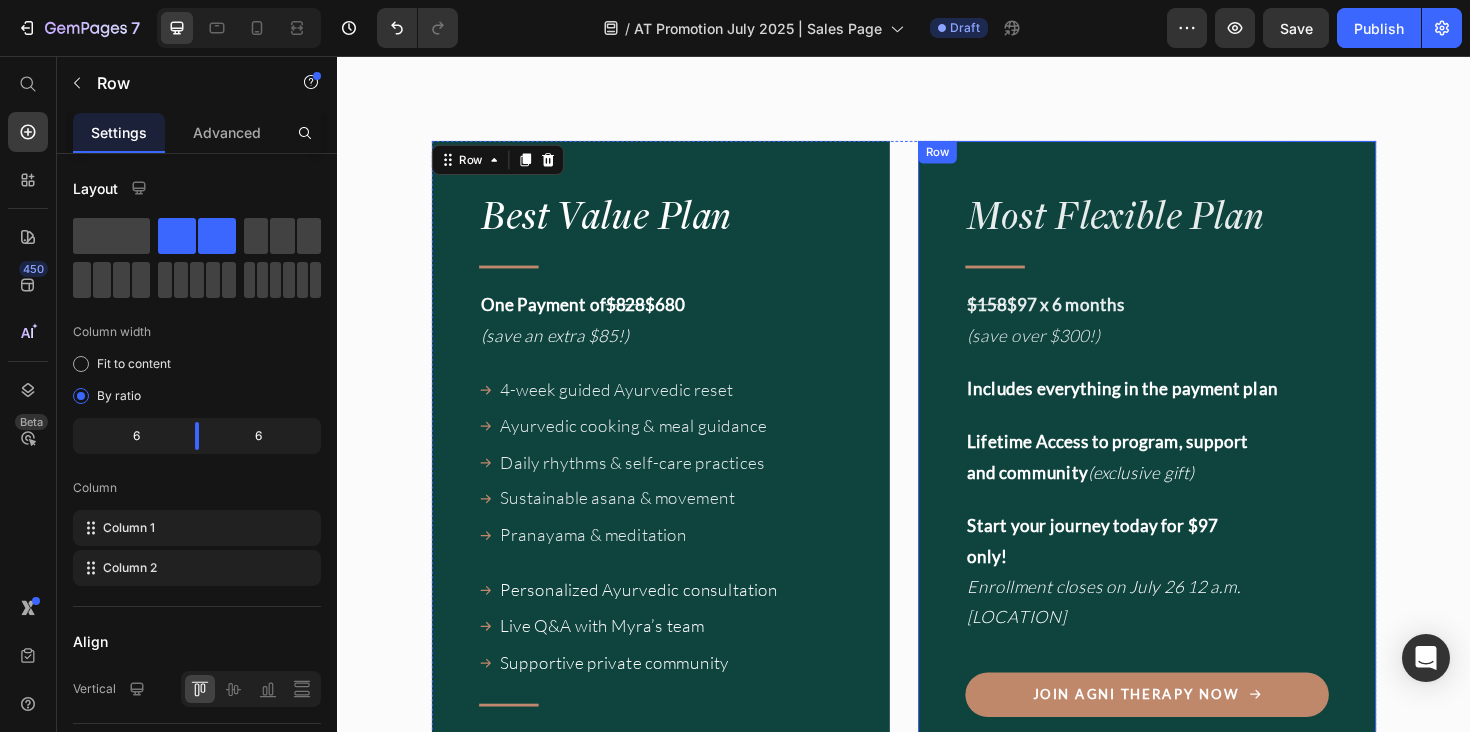 click on "Start your journey today for $97 only! Enrollment closes on July 26 12 a.m. [LOCATION]" at bounding box center [1194, 758] 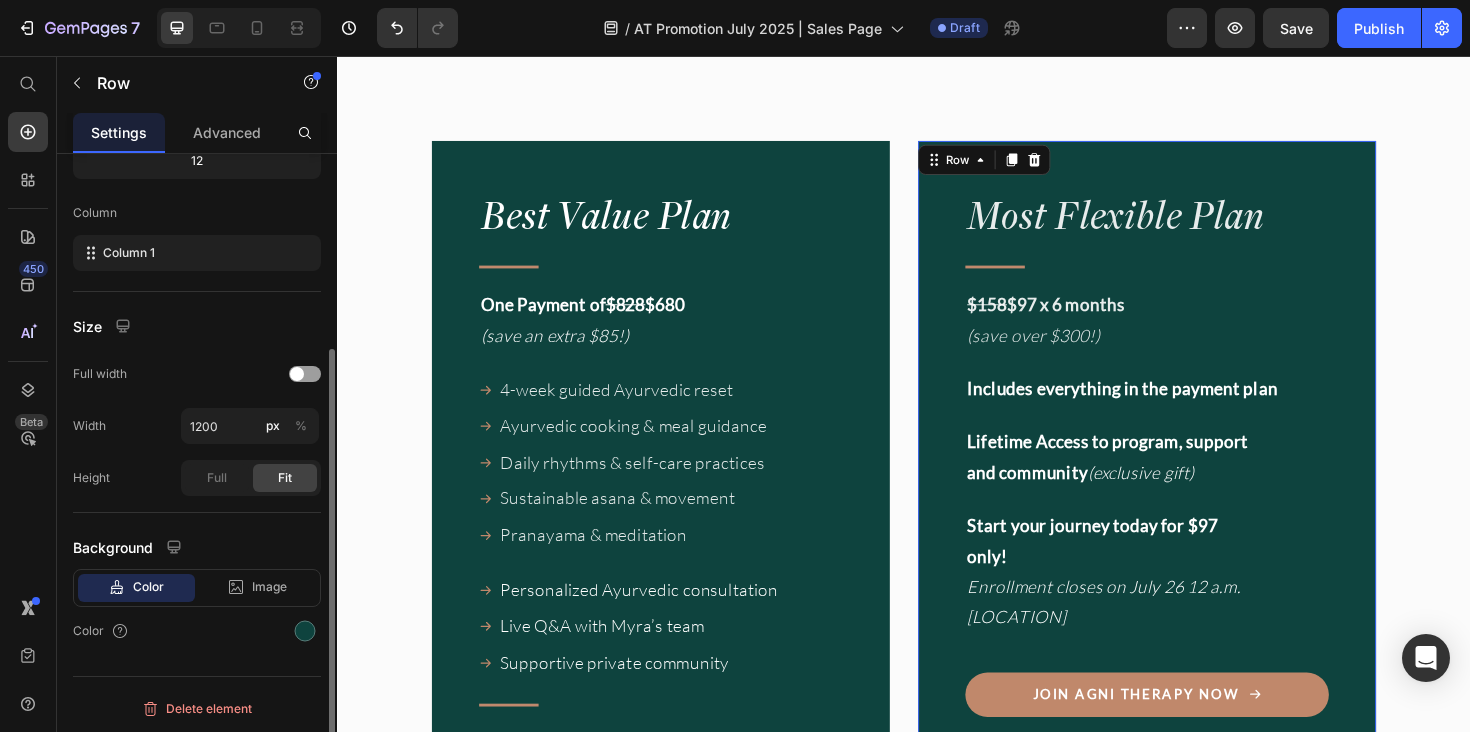 scroll, scrollTop: 277, scrollLeft: 0, axis: vertical 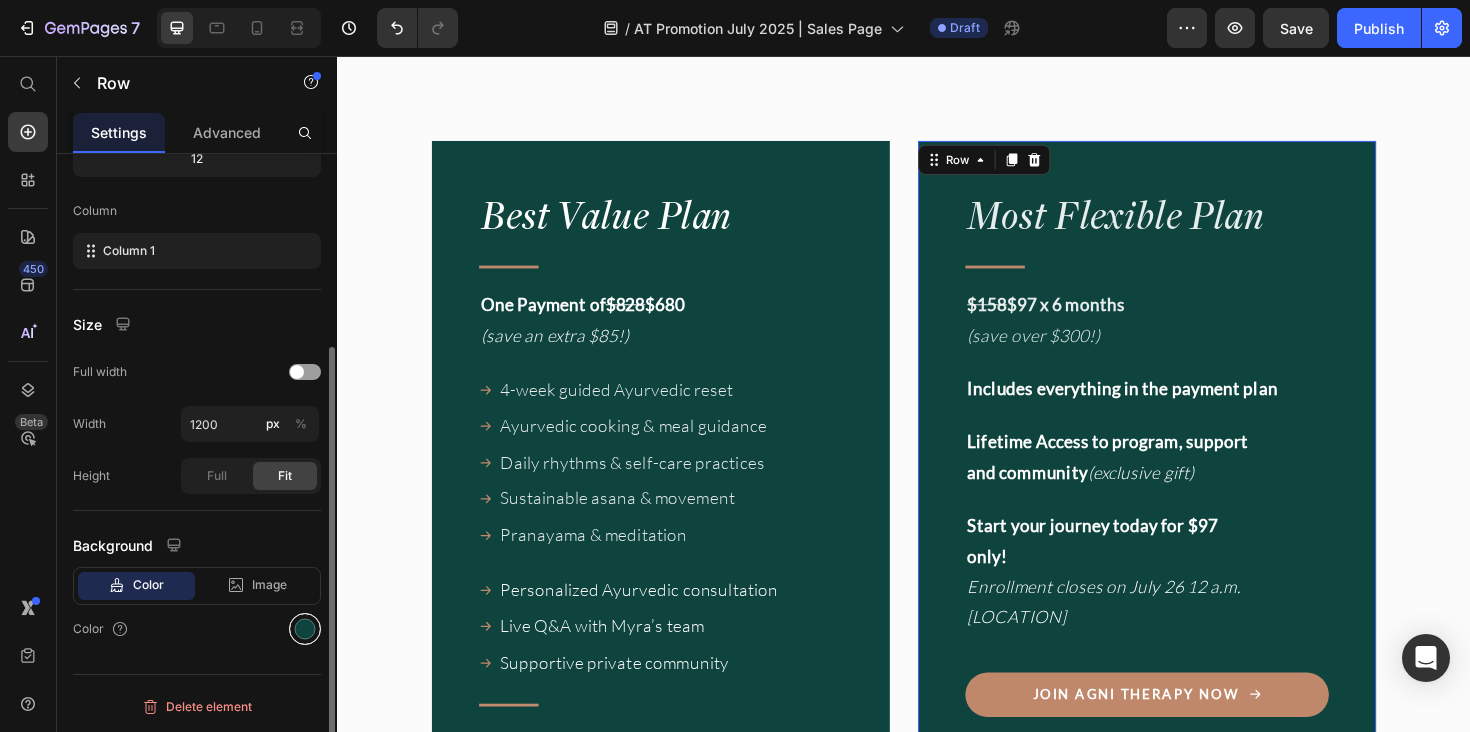 click at bounding box center (305, 629) 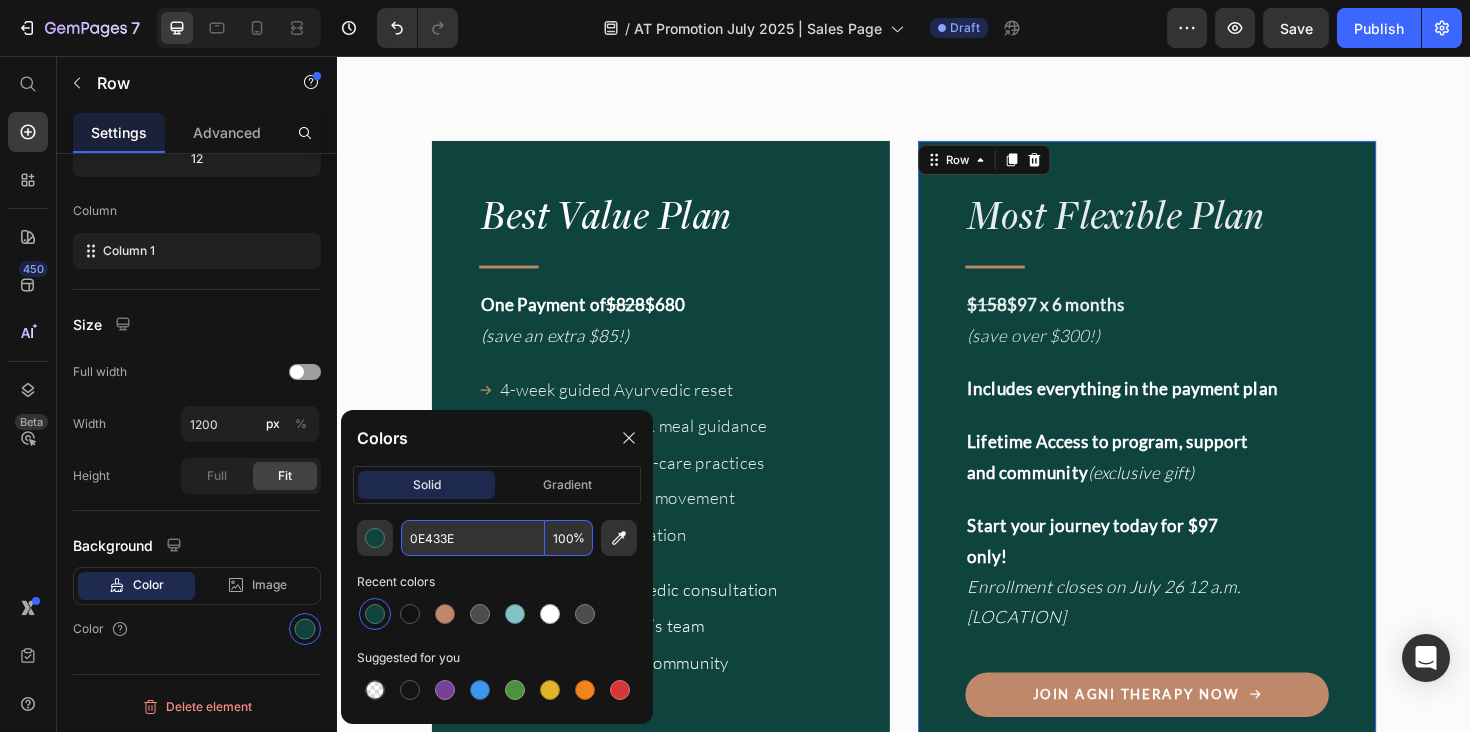 click on "%" at bounding box center [579, 538] 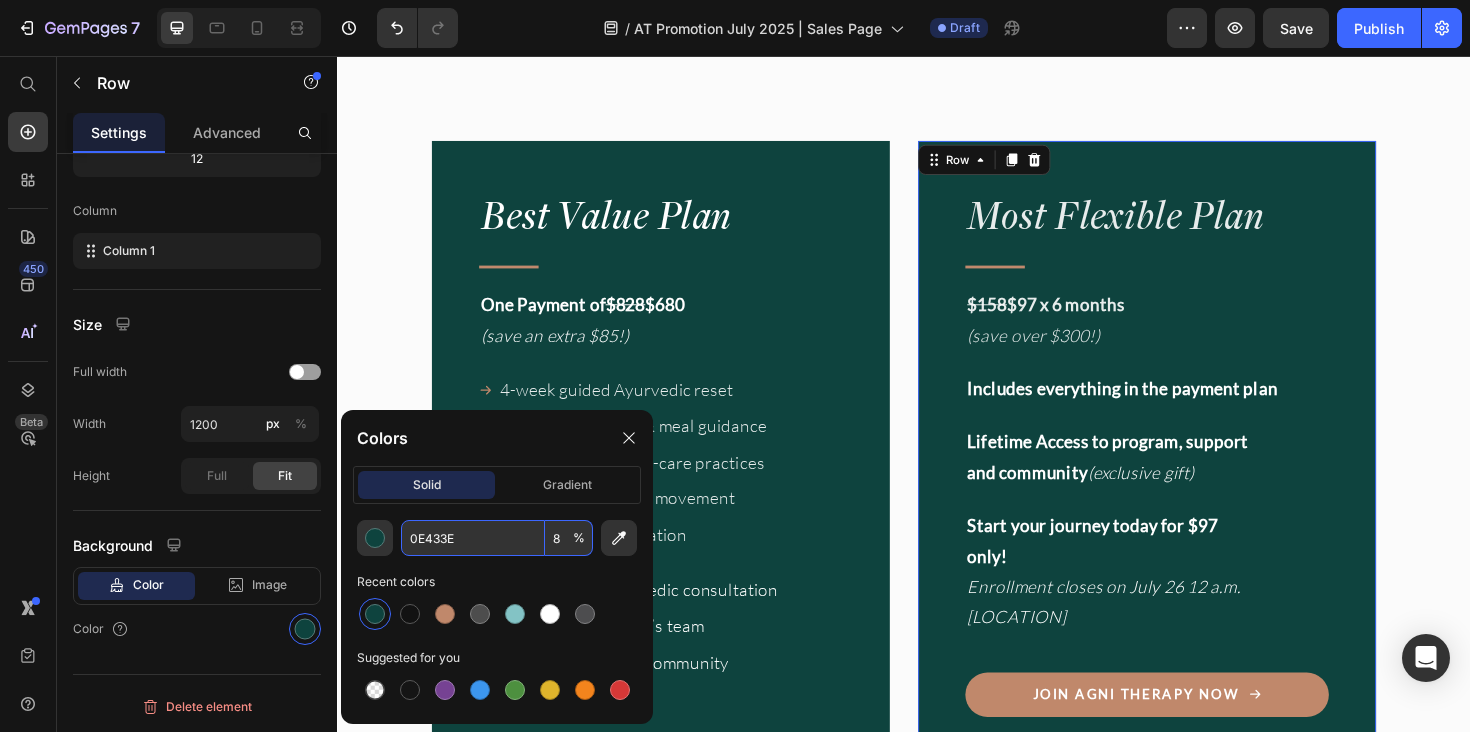 type on "80" 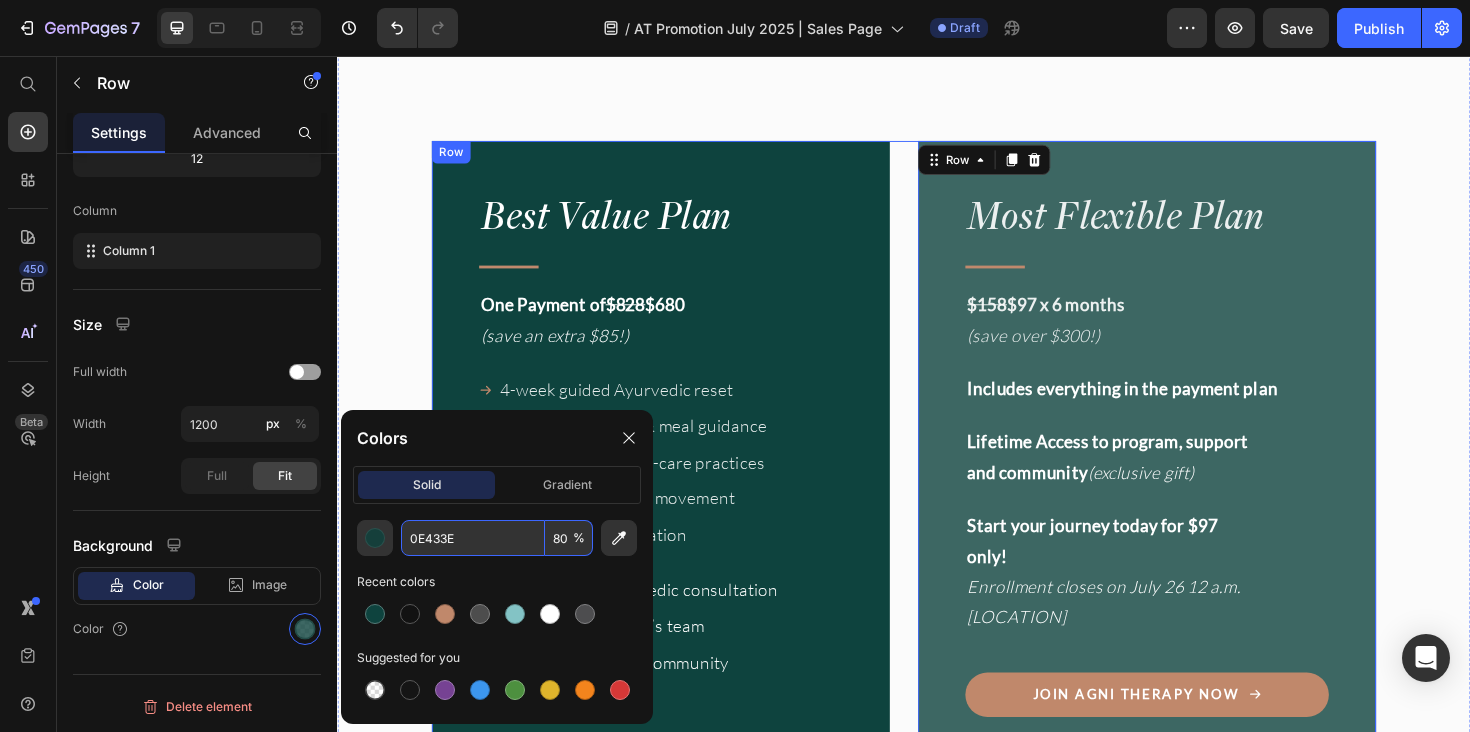 click on "Dine with [NAME]" at bounding box center [937, 758] 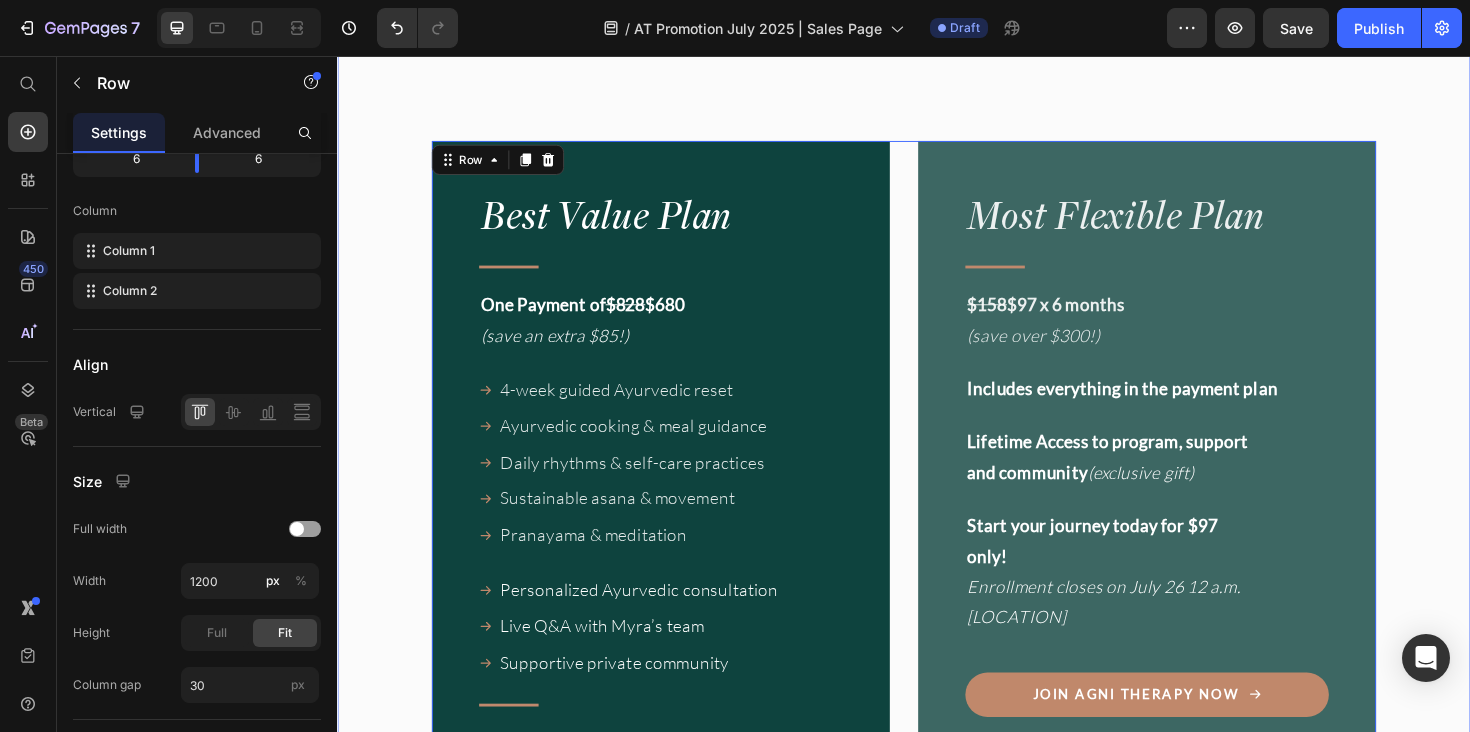 click on "Image "Even months after the program, I still feel supported." Heading "Every time I have a question, the community and team are there. It’s comforting to know I’m not alone on this journey." Text Block • DENA Text Block Row Image Agni Therapy Text Block Row                Title Line Your exclusive offer. Heading Join before July 26 to receive a $148 USD discount   to join our next cohort. Text Block
Drop element here Row Row Row Best Value Plan Heading                Title Line One Payment of  $828  $680  (save an extra $85!) Text Block
4-week guided Ayurvedic reset
Ayurvedic cooking & meal guidance
Daily rhythms & self-care practices
Sustainable asana & movement
Pranayama & meditation Item List
Personalized Ayurvedic consultation
Live Q&A with Myra’s team
Supportive private community Item List                Title Line Gifts to support your journey Title" at bounding box center (937, 865) 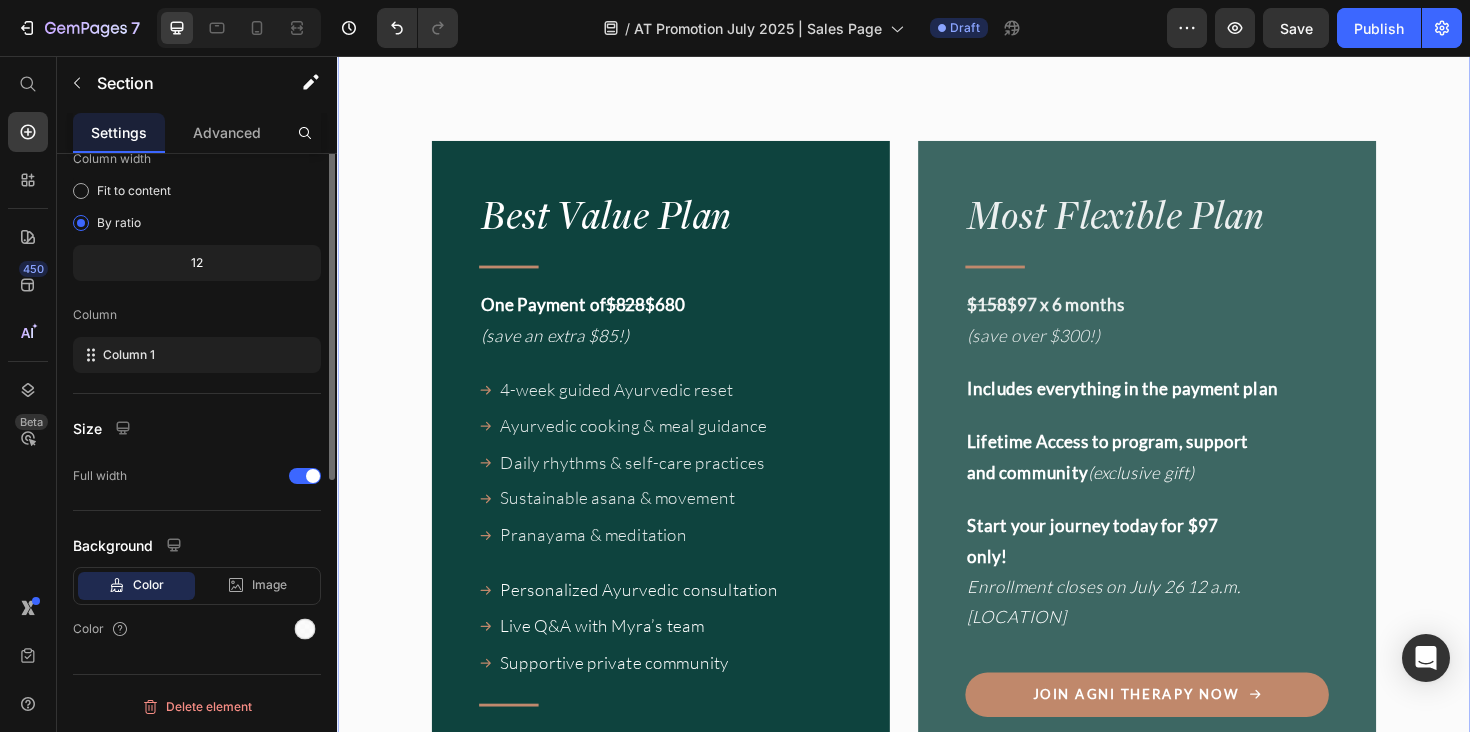 scroll, scrollTop: 0, scrollLeft: 0, axis: both 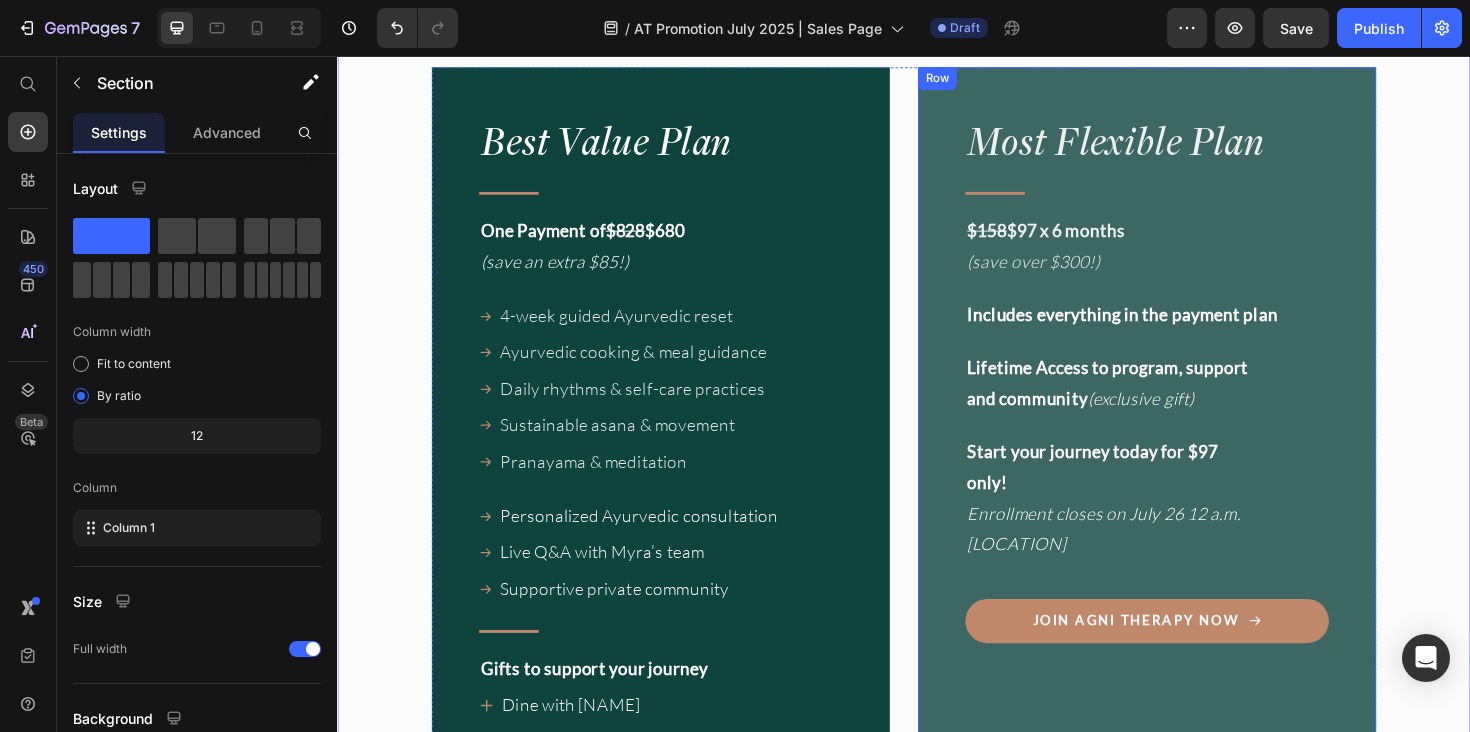 click on "Start your journey today for $97 only! Enrollment closes on July 26 12 a.m. [LOCATION]" at bounding box center (1194, 680) 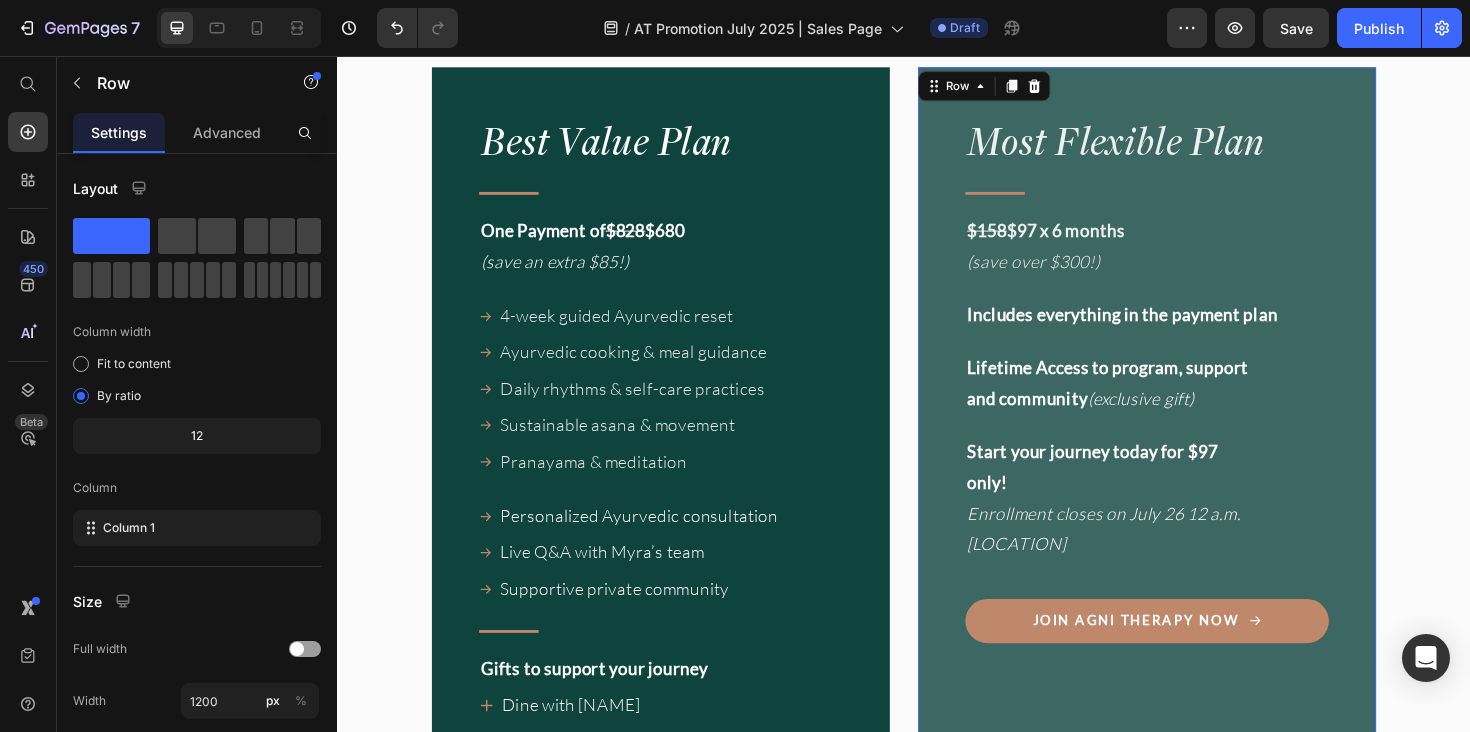 click on "Most Flexible Plan Heading                Title Line $158  $97 x 6 months  (save over $300!) Text Block Includes everything in the payment plan Text Block Lifetime Access to program, support and community  (exclusive gift) Text Block Start your journey today for $97 only! Enrollment closes on July 26 12 a.m. Bali Text Block
Join Agni Therapy Now Button Row   0" at bounding box center (1194, 680) 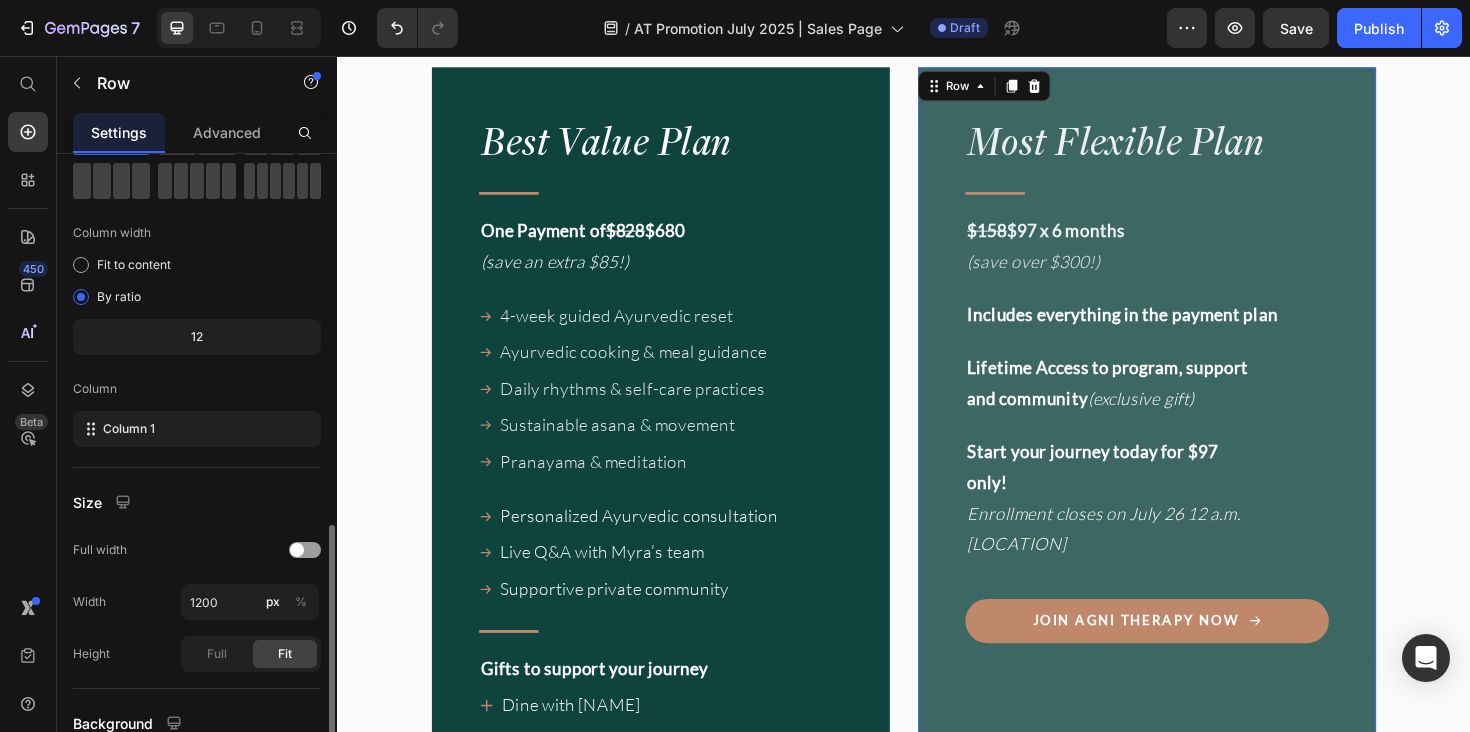 scroll, scrollTop: 277, scrollLeft: 0, axis: vertical 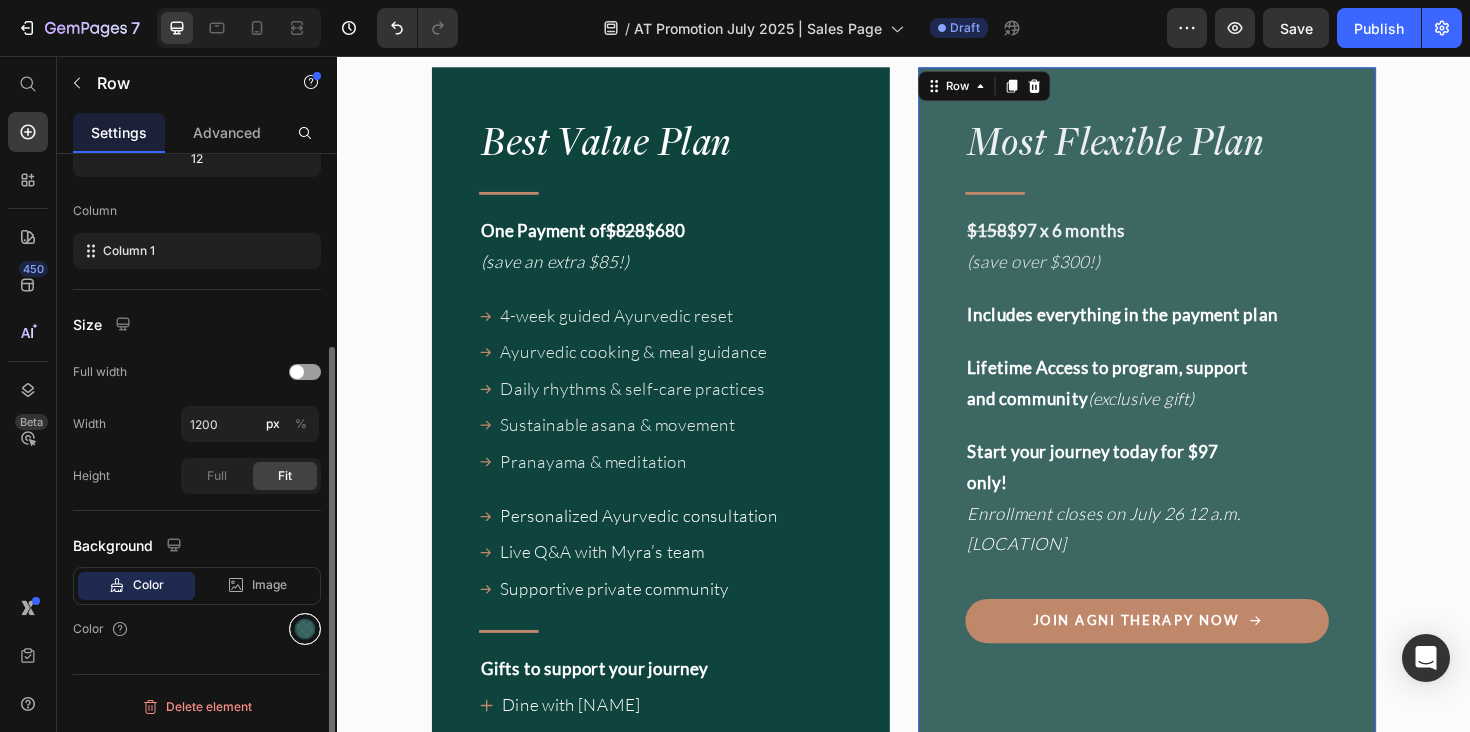 click at bounding box center (305, 629) 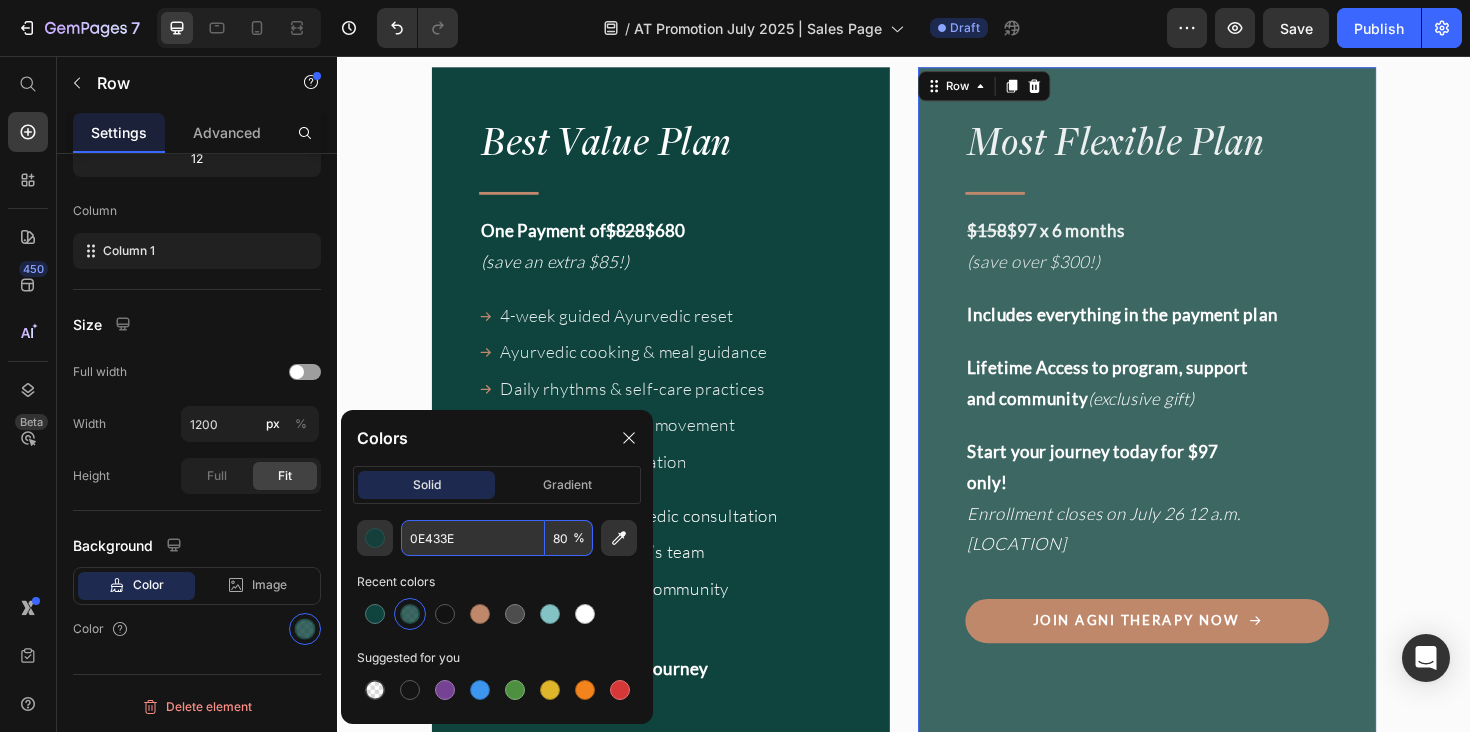 click on "80" at bounding box center [569, 538] 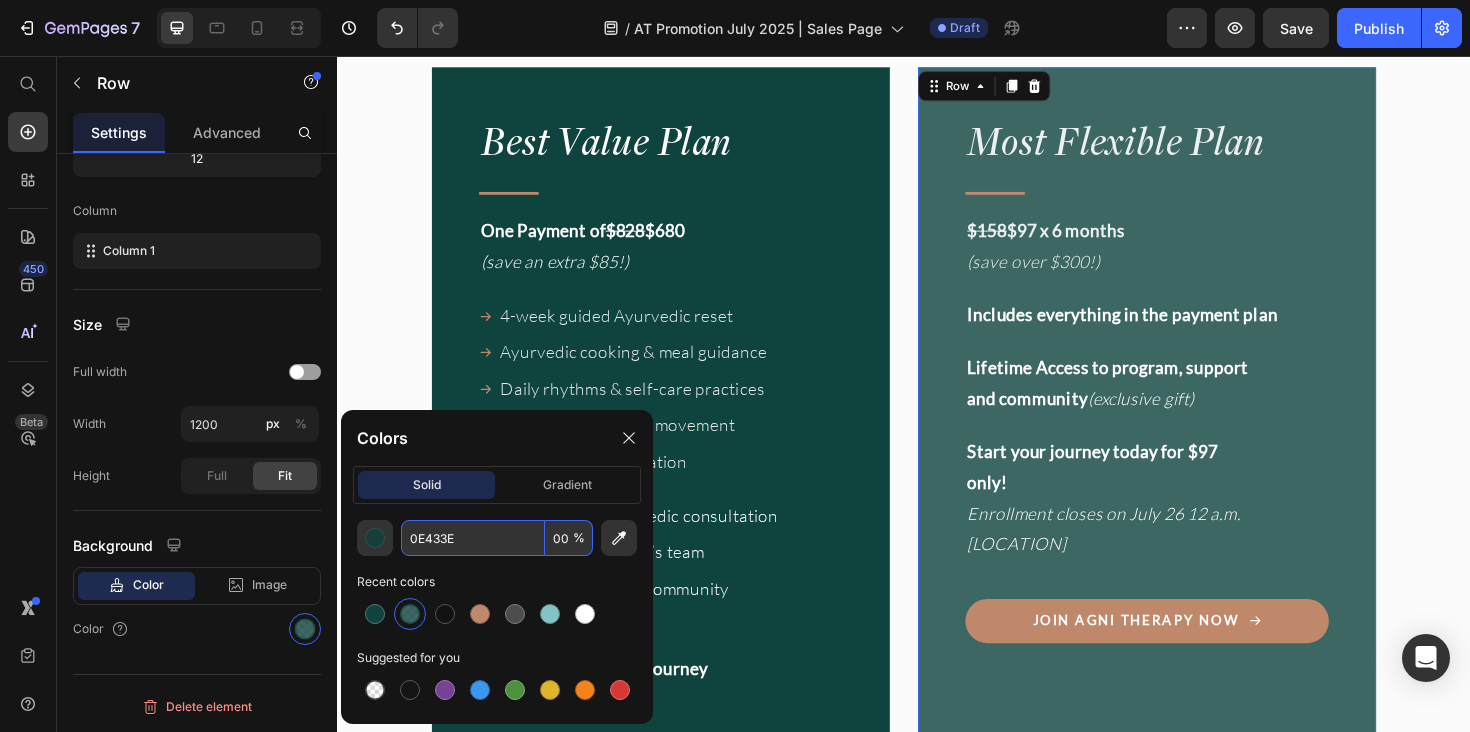 type on "0" 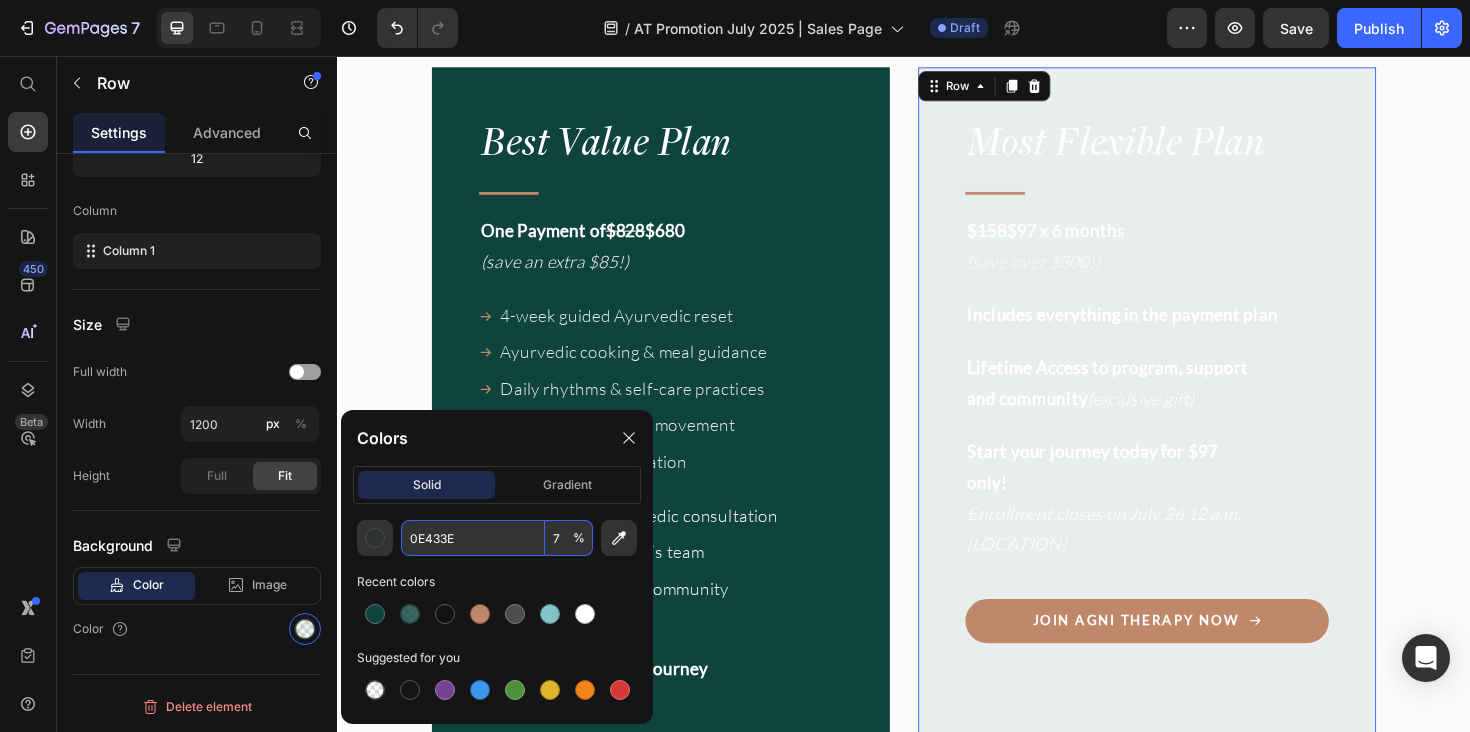 type on "70" 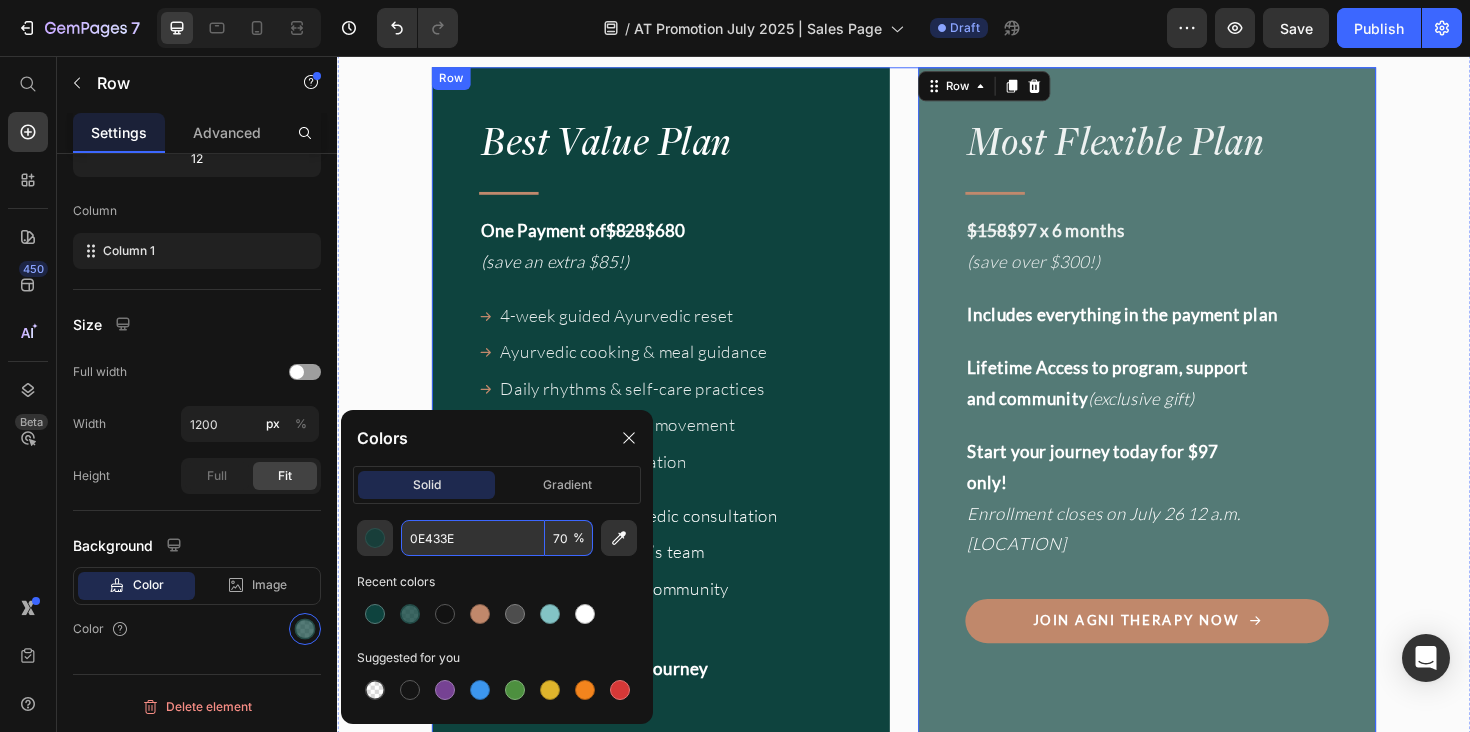click on "Dine with [NAME]" at bounding box center [937, 680] 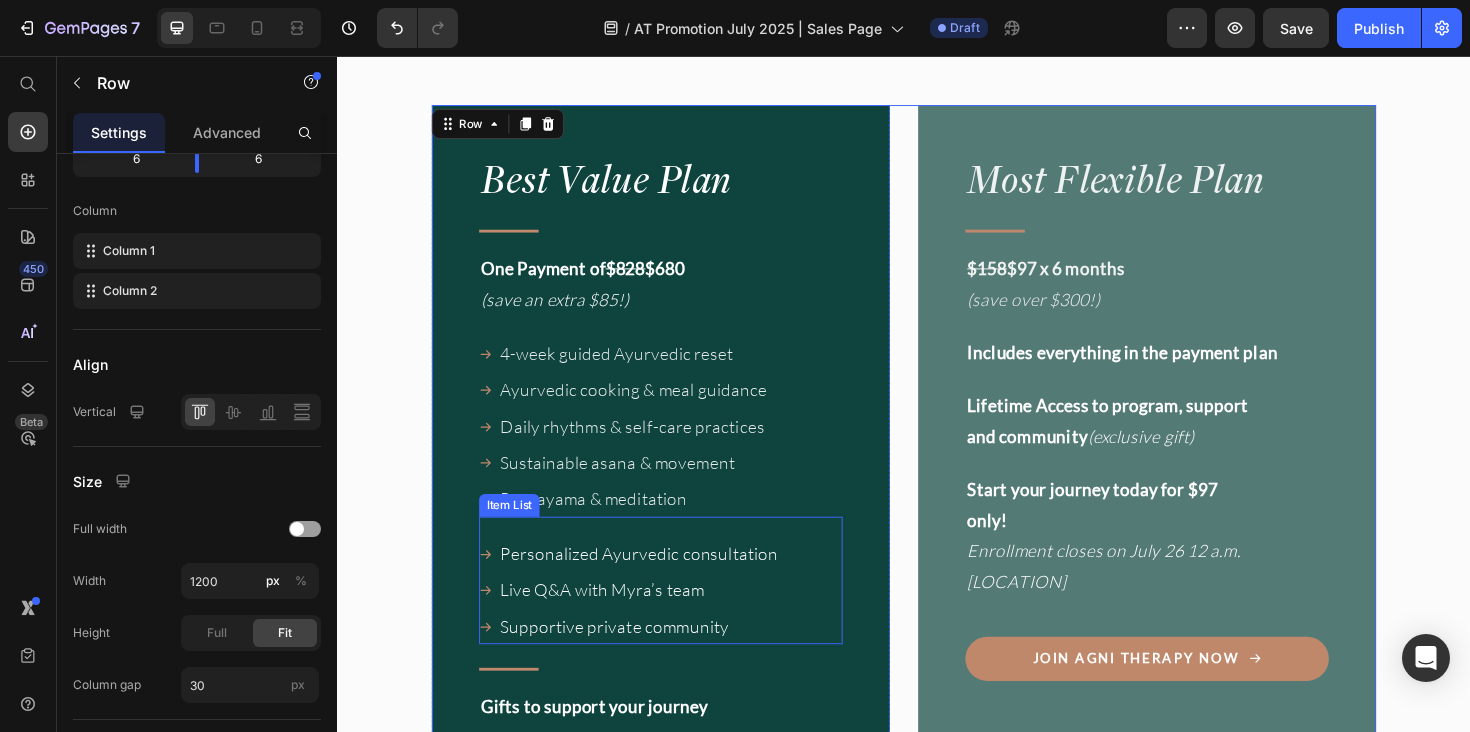 scroll, scrollTop: 17230, scrollLeft: 0, axis: vertical 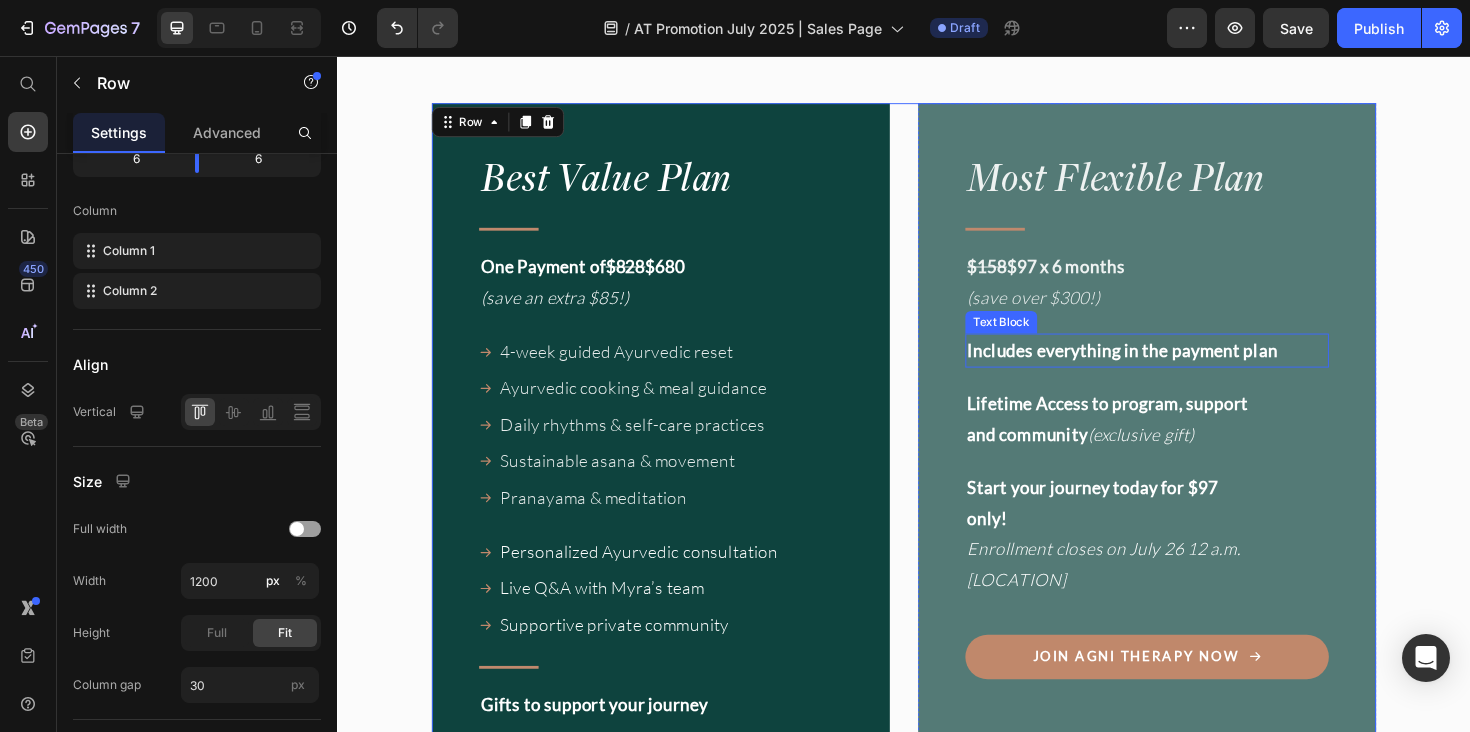 click on "Includes everything in the payment plan" at bounding box center [1194, 368] 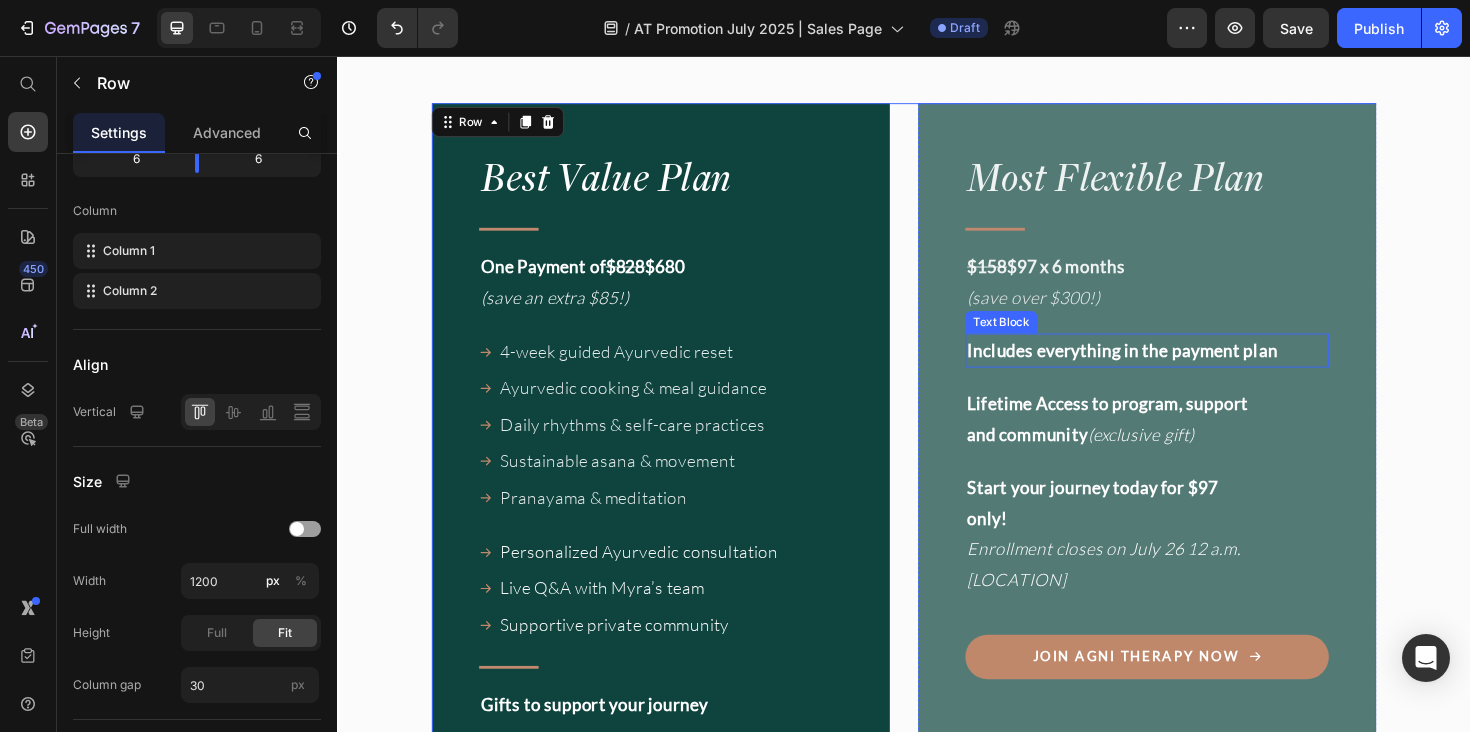 click on "Includes everything in the payment plan" at bounding box center (1194, 368) 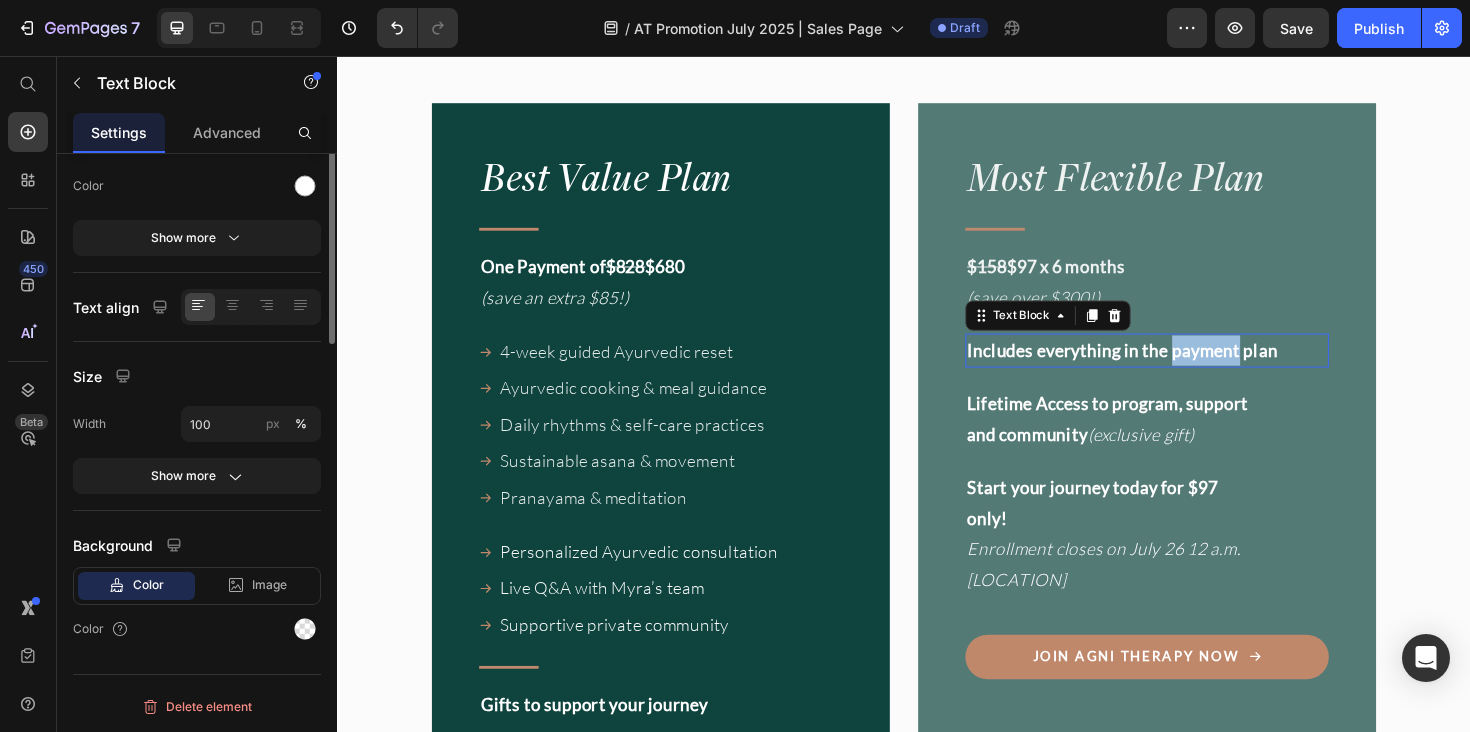scroll, scrollTop: 0, scrollLeft: 0, axis: both 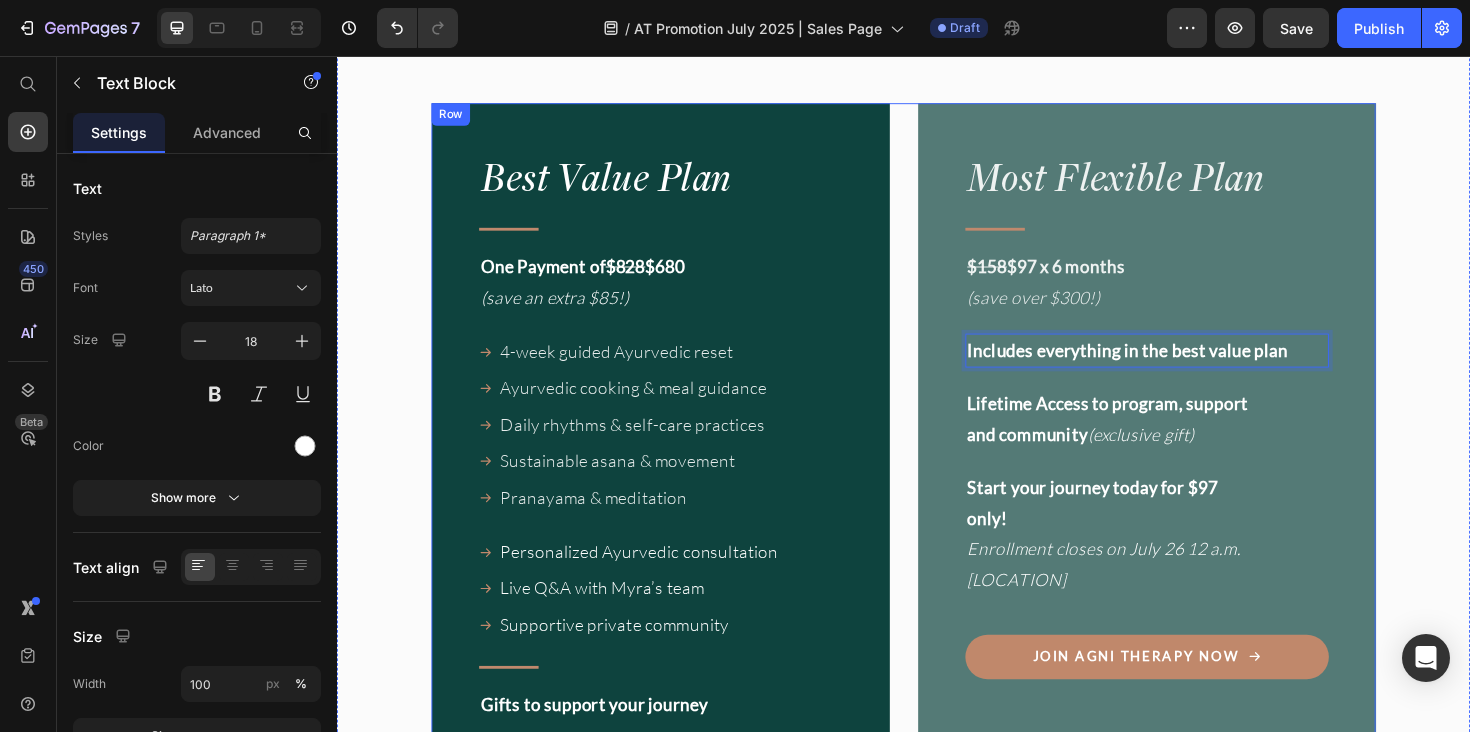 click on "Dine with [NAME]" at bounding box center (937, 718) 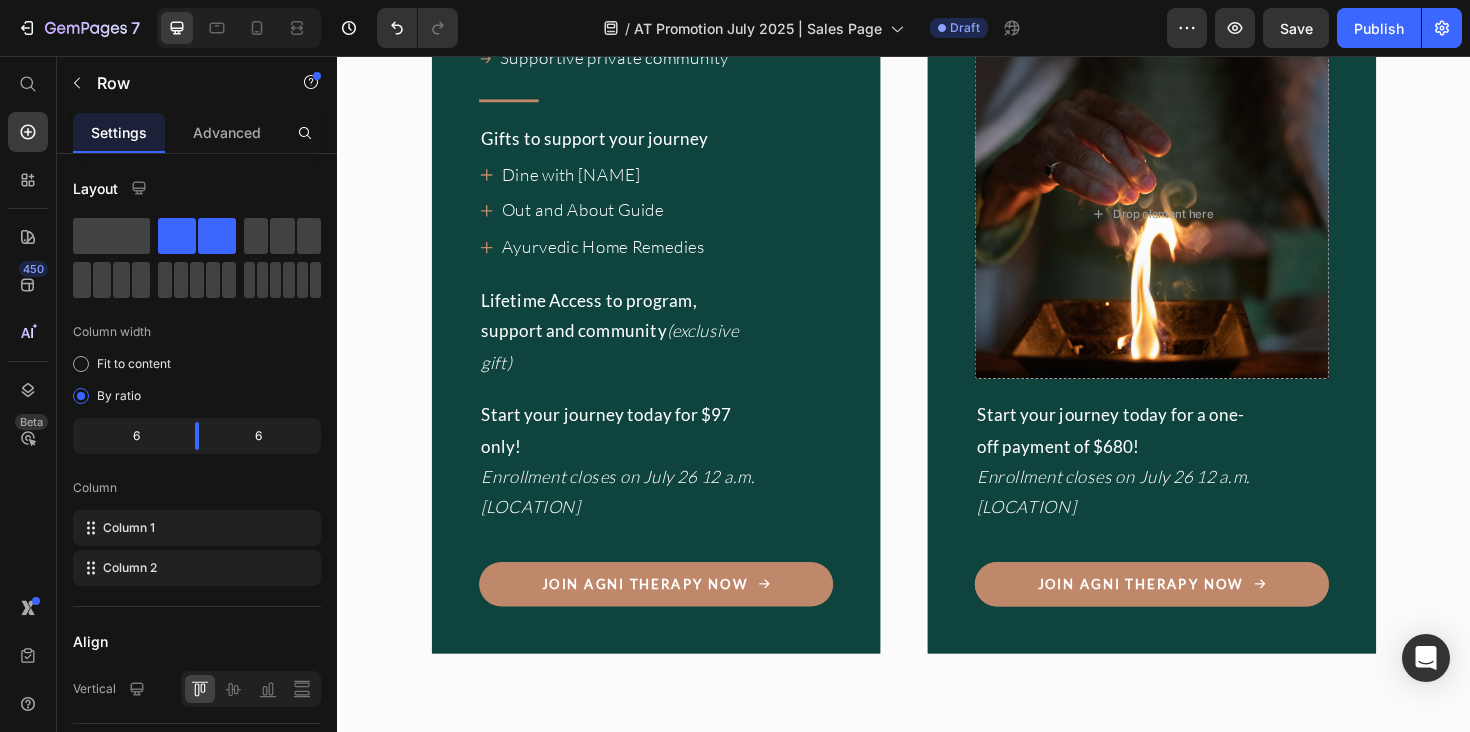 scroll, scrollTop: 18825, scrollLeft: 0, axis: vertical 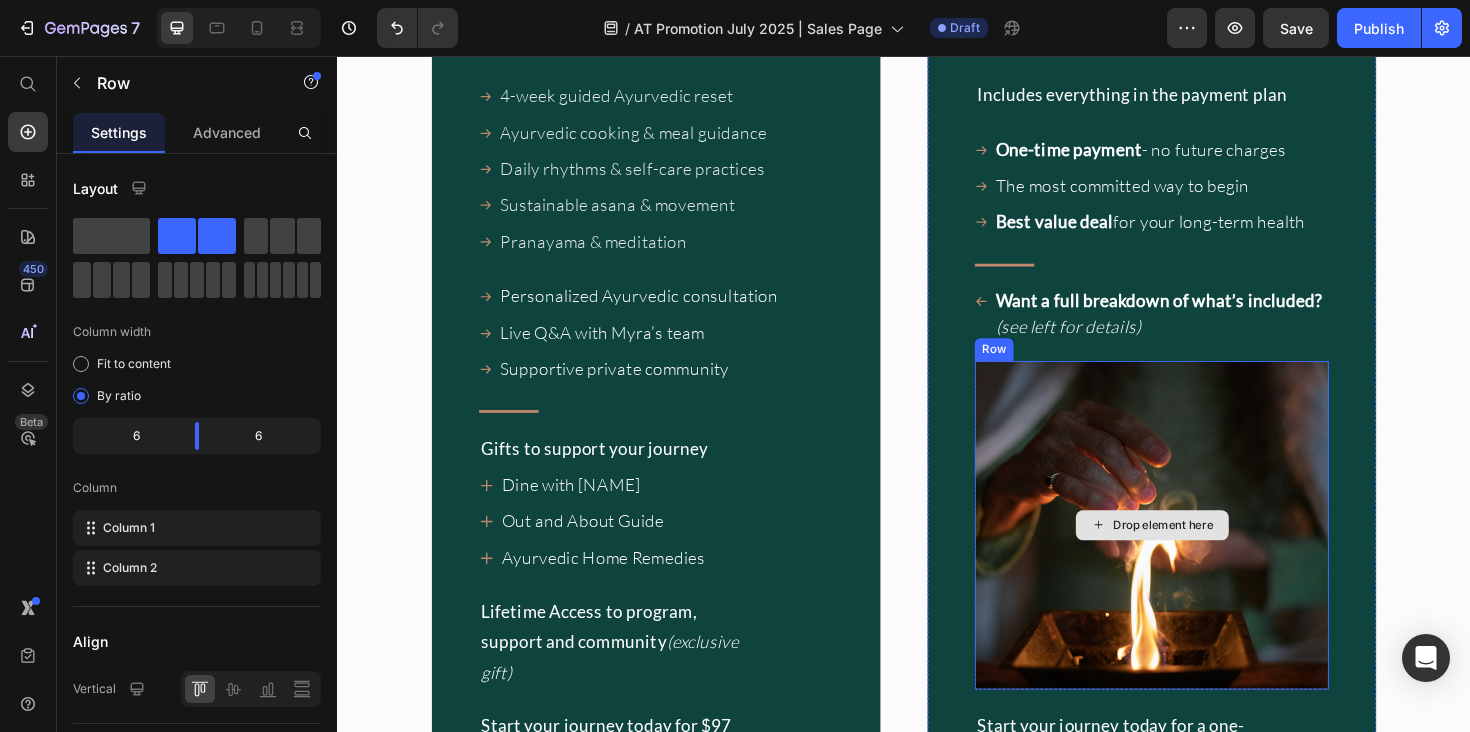 click on "Drop element here" at bounding box center [1199, 553] 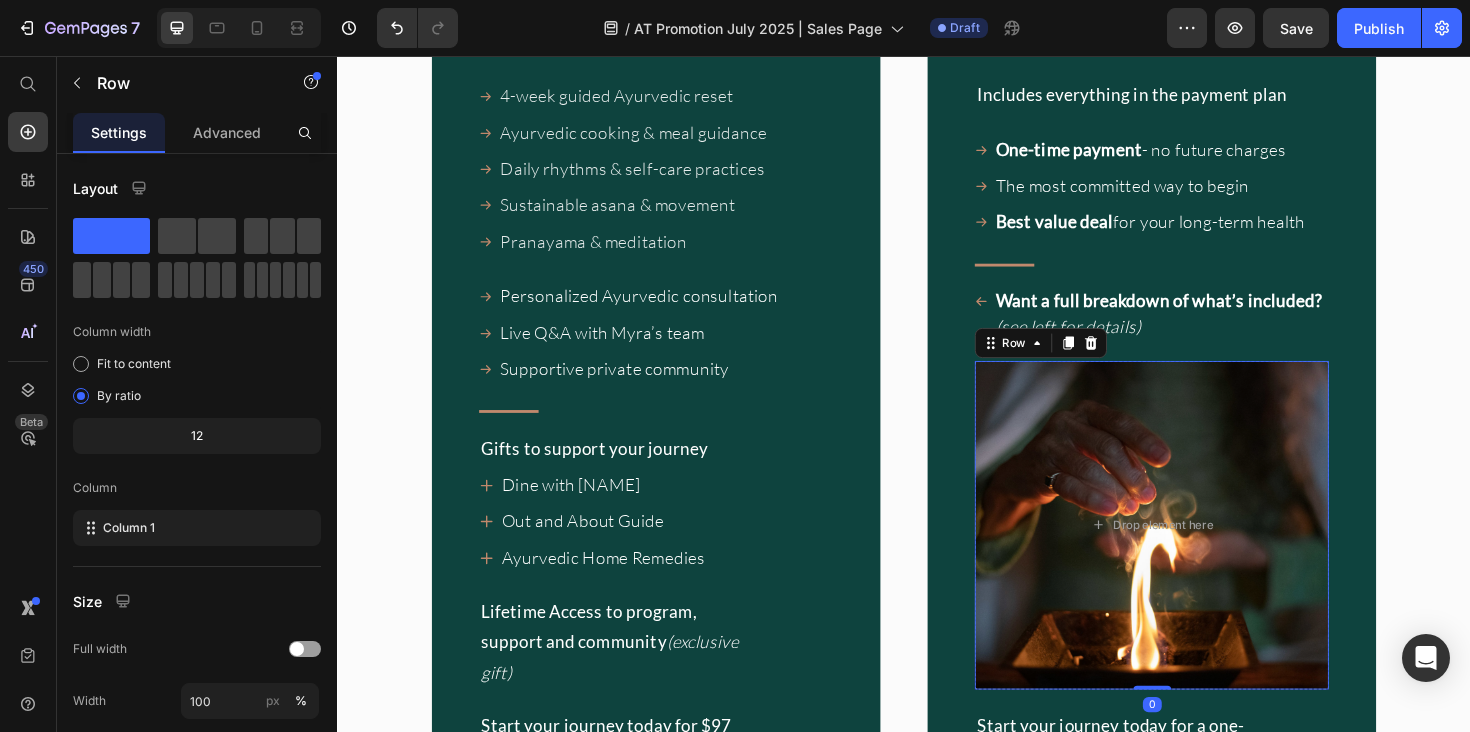 click 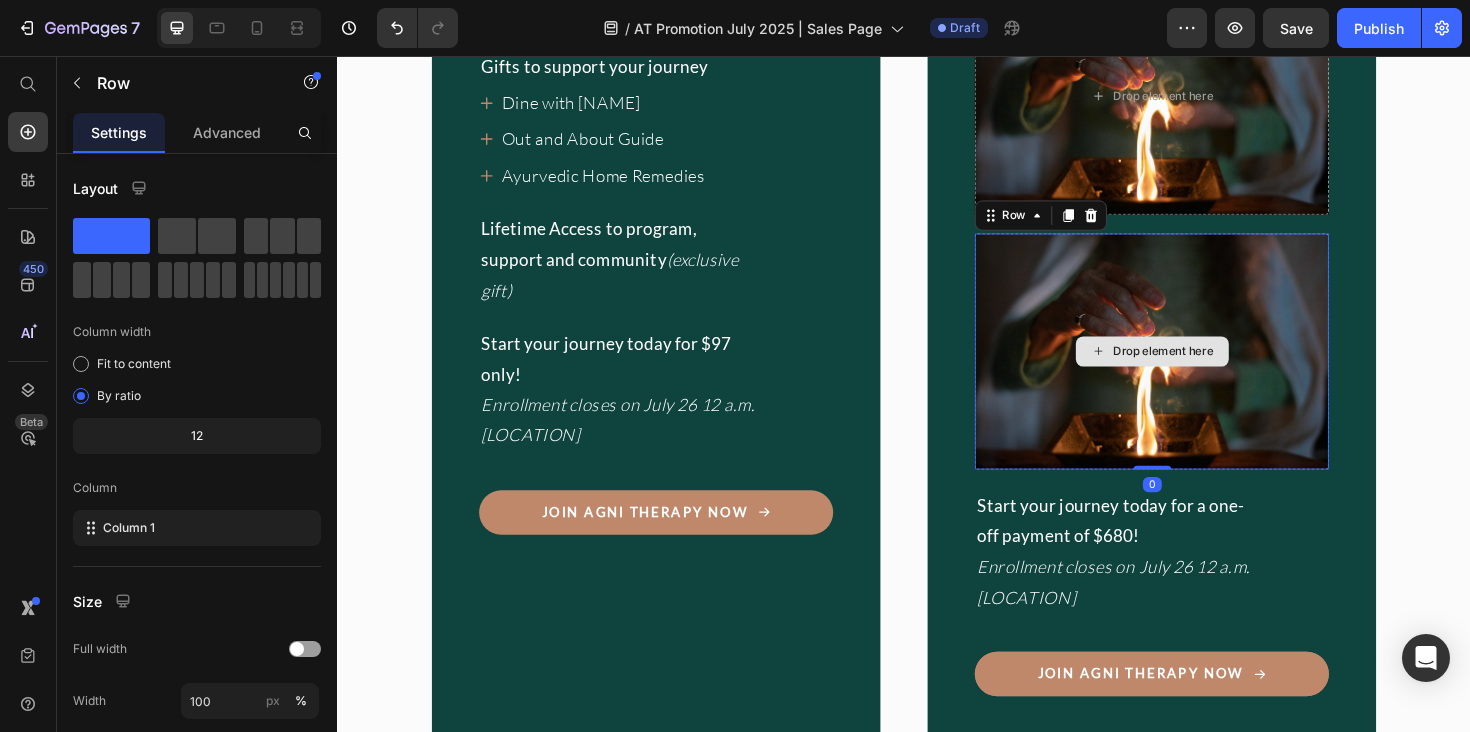 scroll, scrollTop: 18959, scrollLeft: 0, axis: vertical 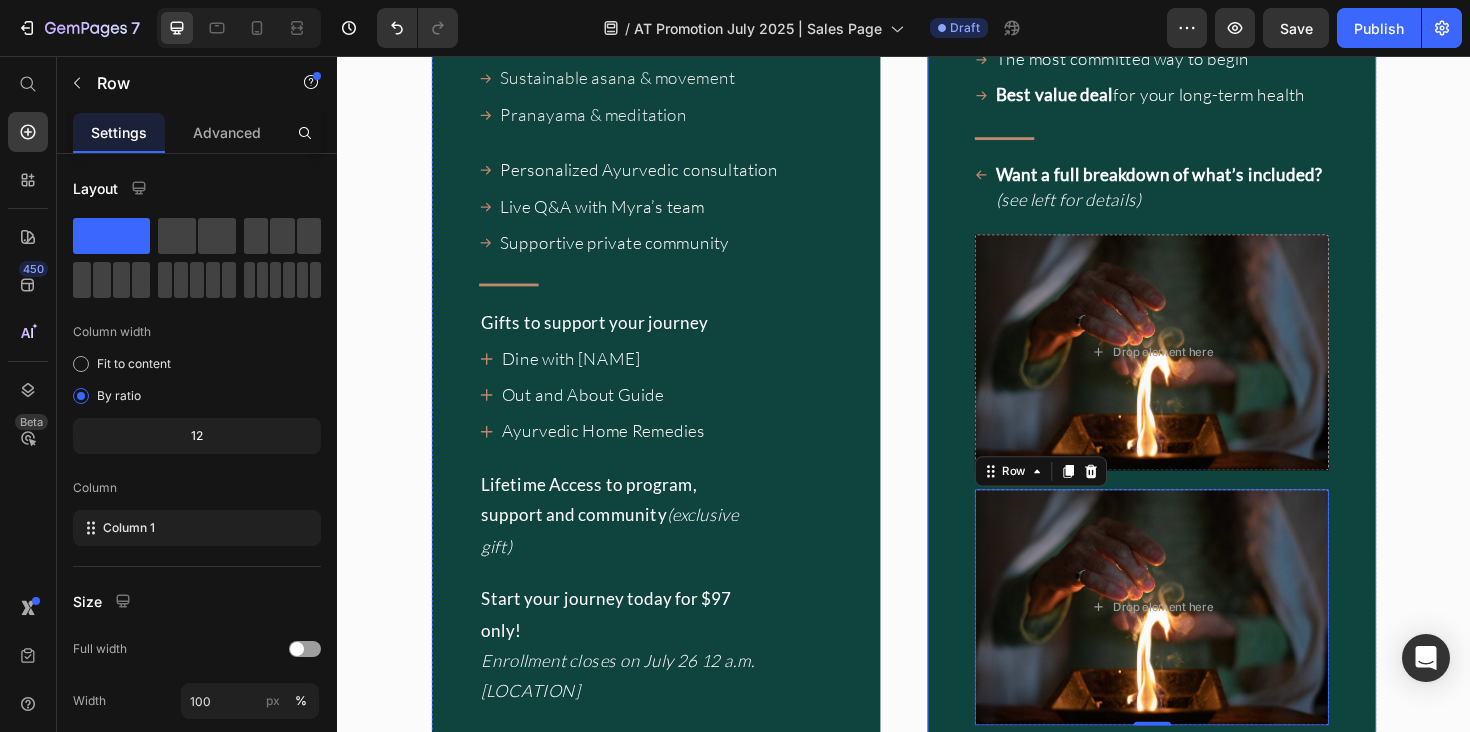 click on "Drop element here" at bounding box center (1199, 370) 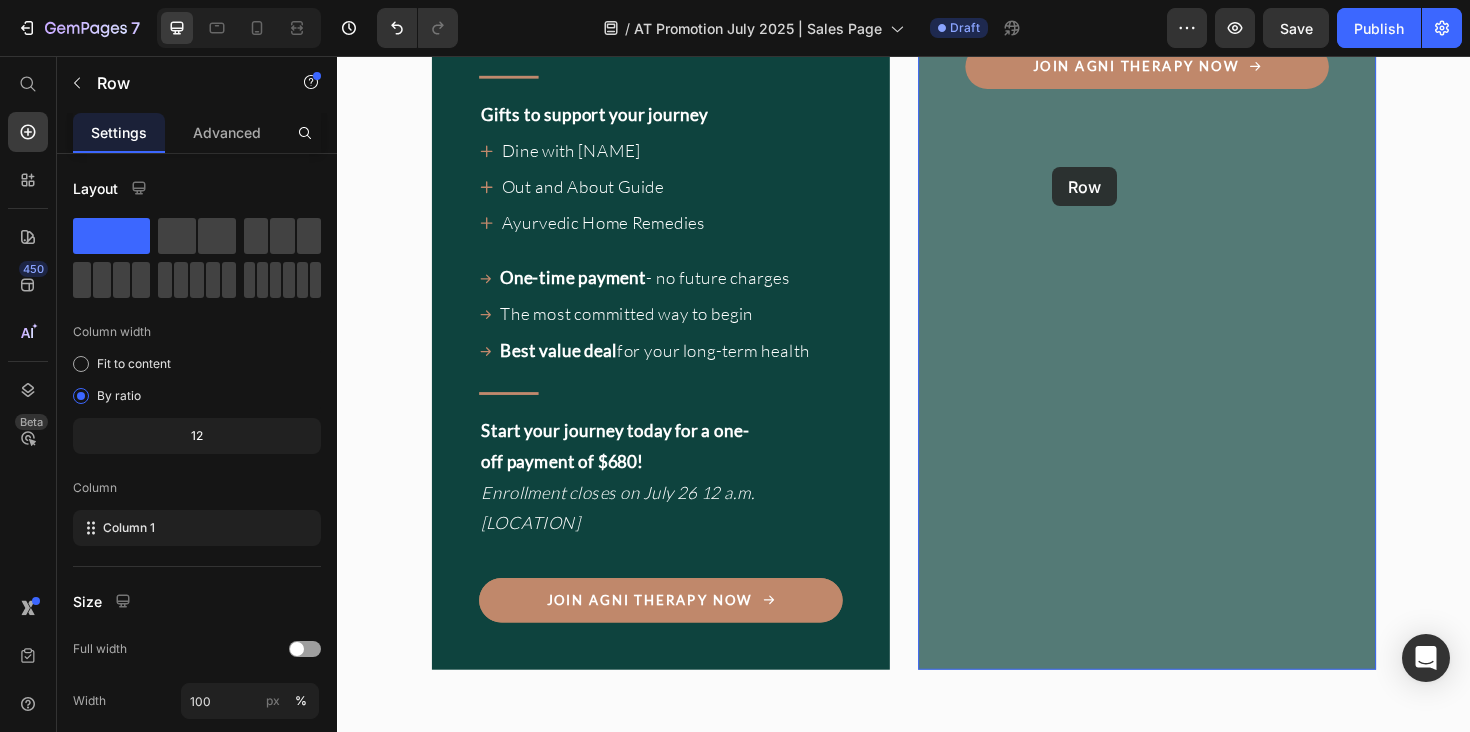 scroll, scrollTop: 17656, scrollLeft: 0, axis: vertical 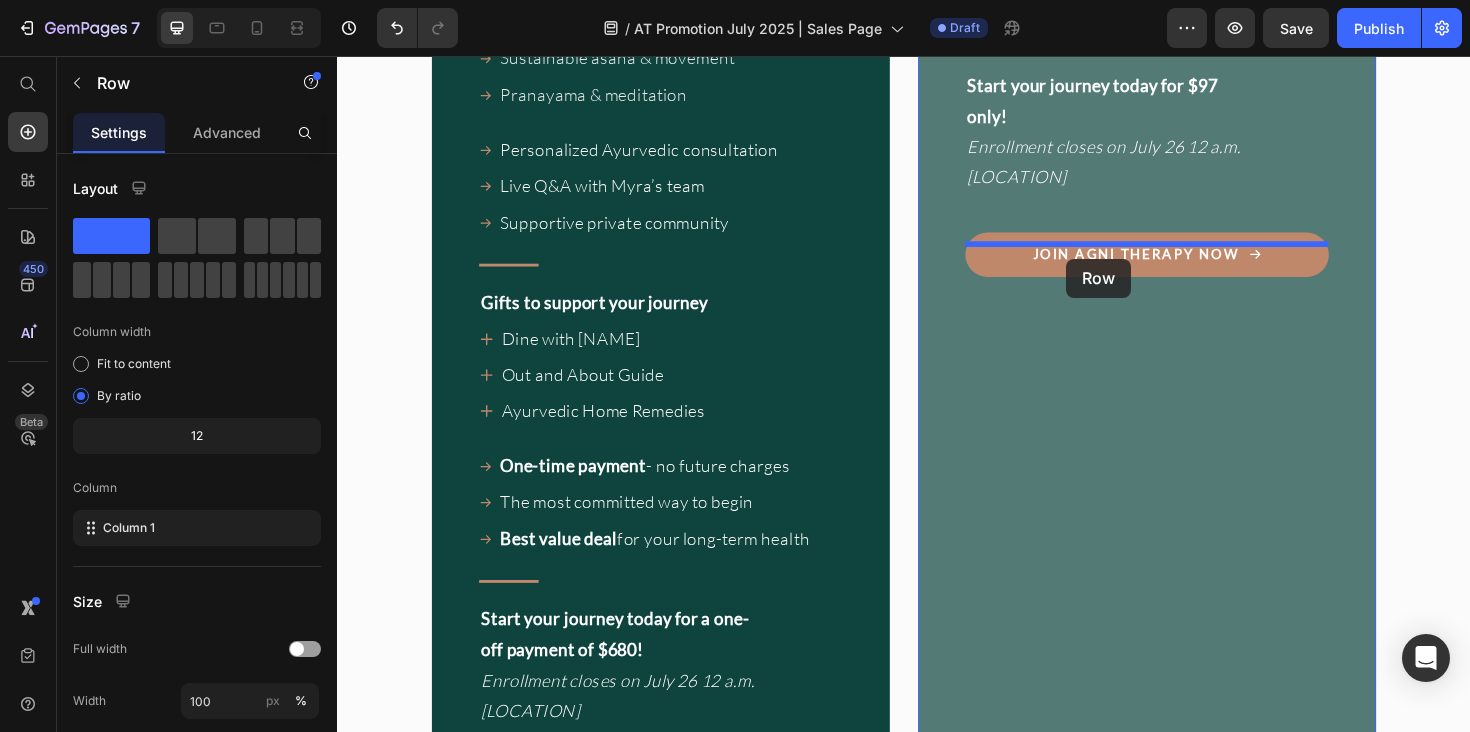 drag, startPoint x: 1047, startPoint y: 194, endPoint x: 1109, endPoint y: 271, distance: 98.85848 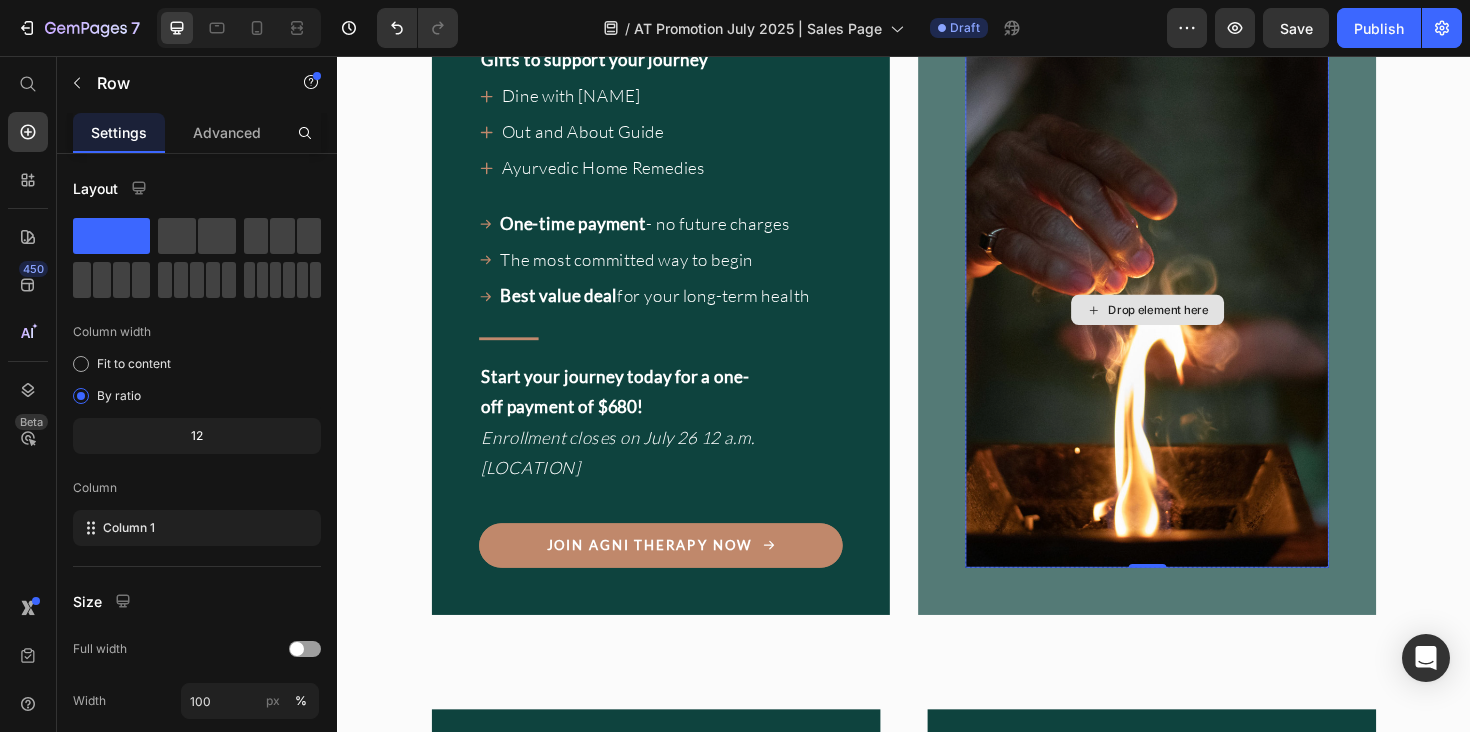 scroll, scrollTop: 17900, scrollLeft: 0, axis: vertical 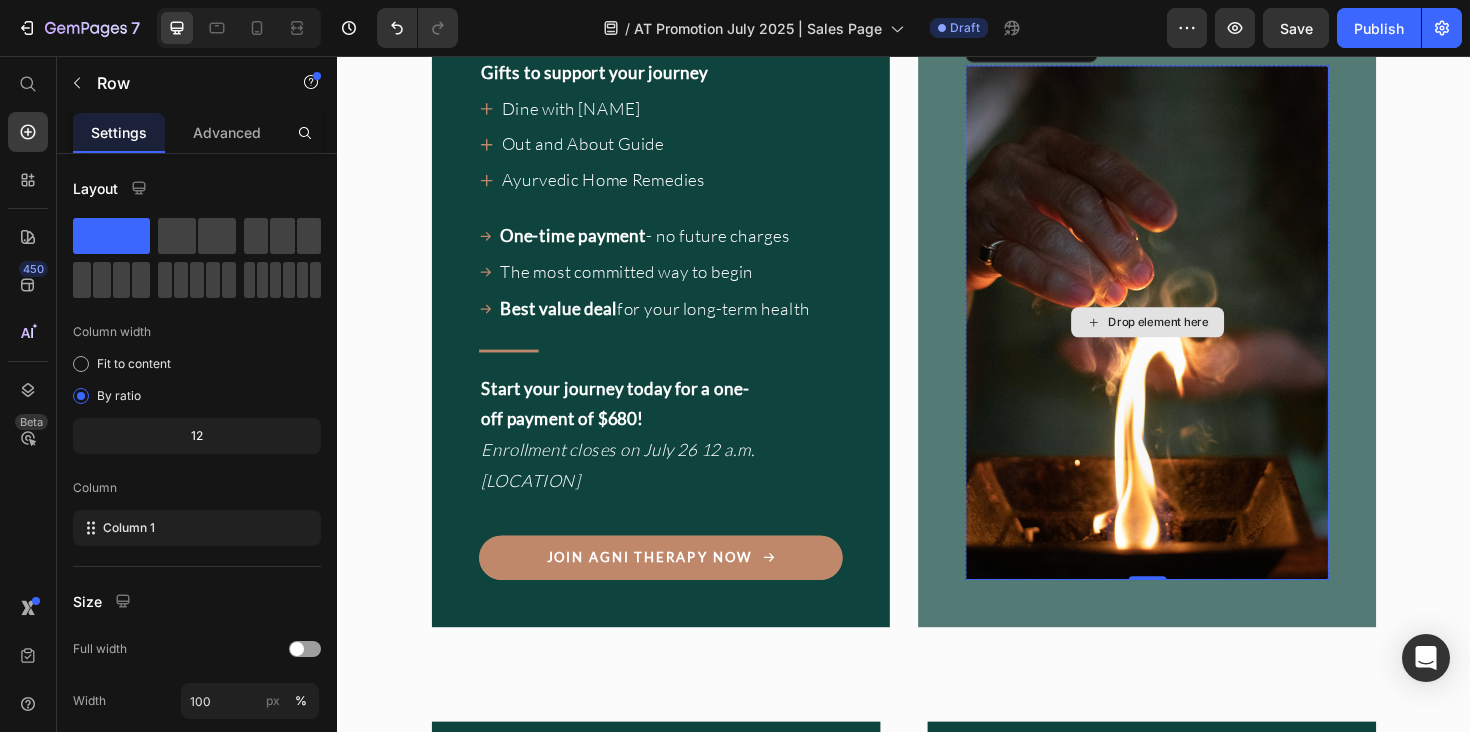 click on "Drop element here" at bounding box center (1194, 338) 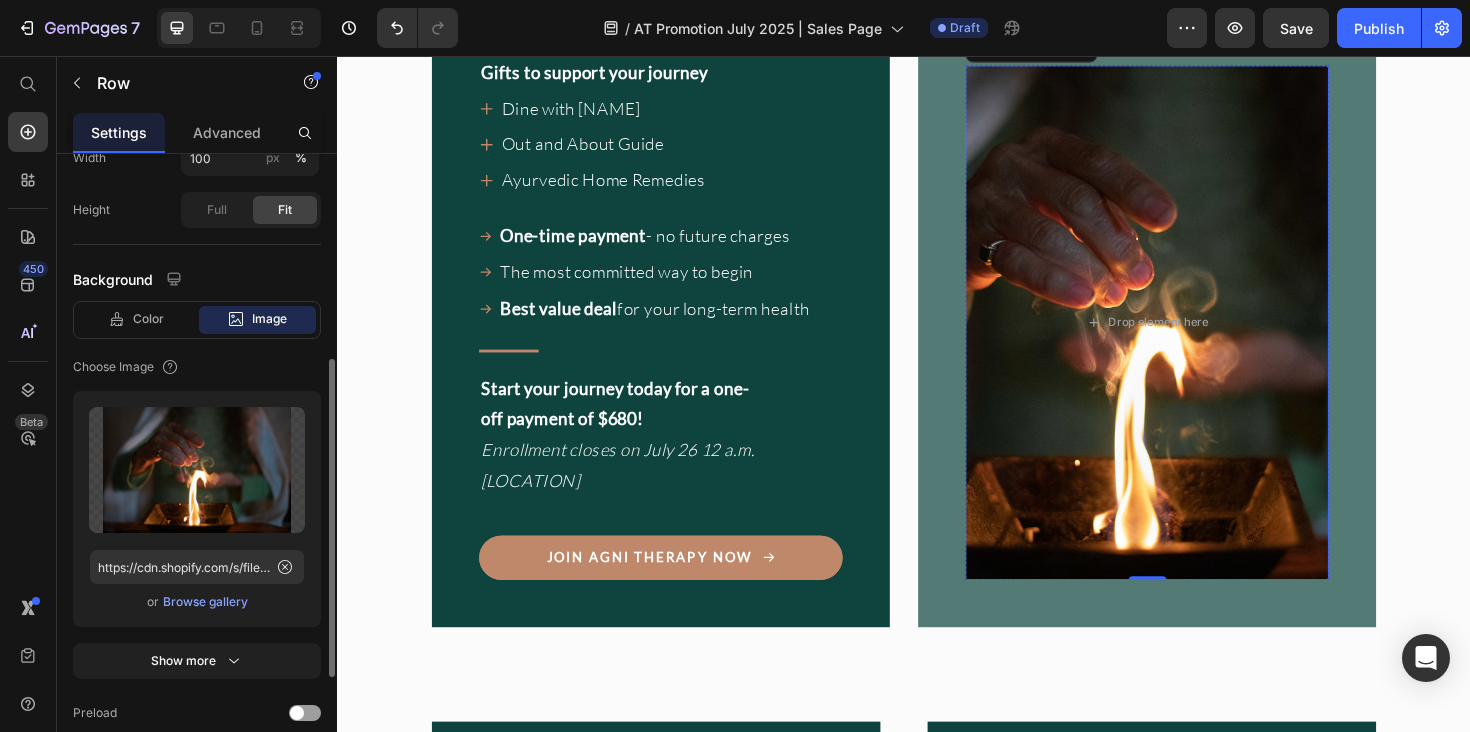 scroll, scrollTop: 633, scrollLeft: 0, axis: vertical 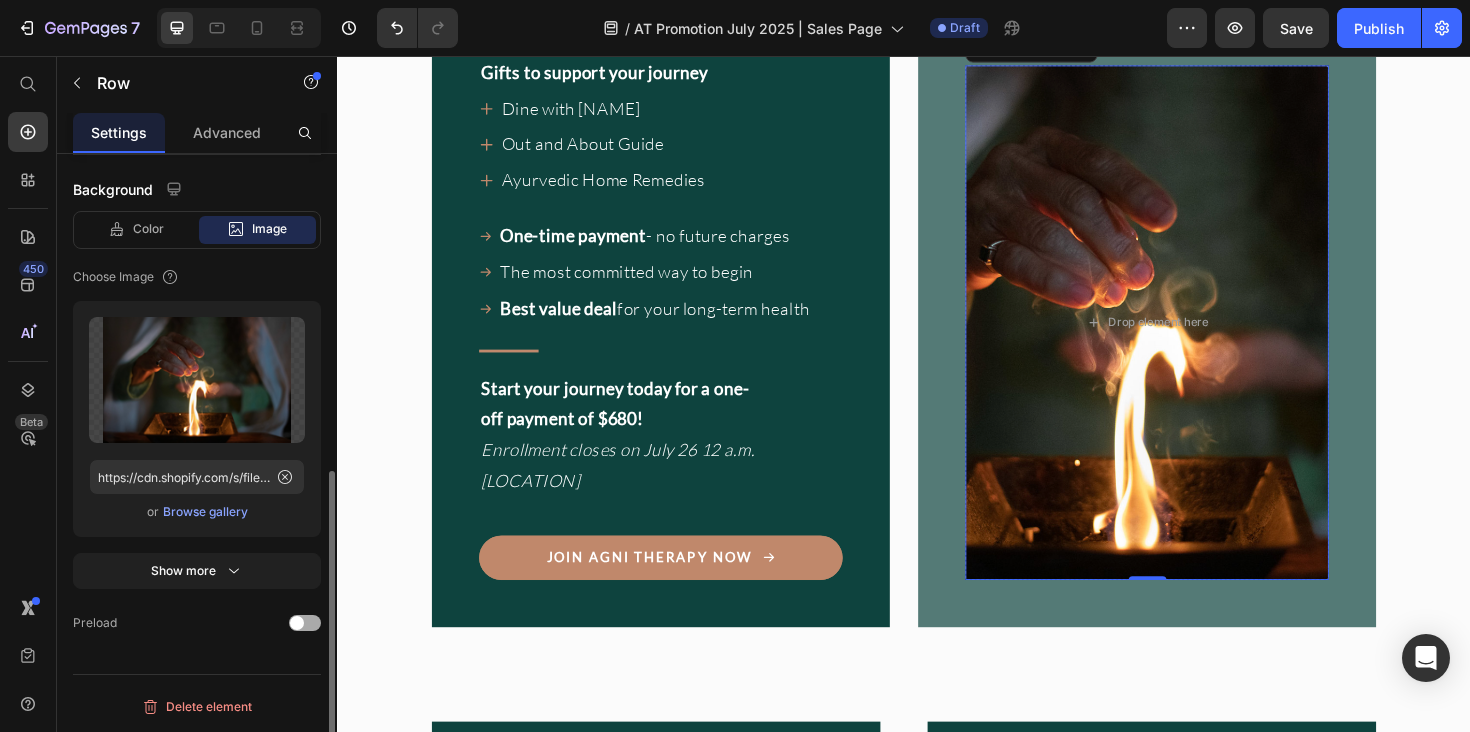 click at bounding box center [297, 623] 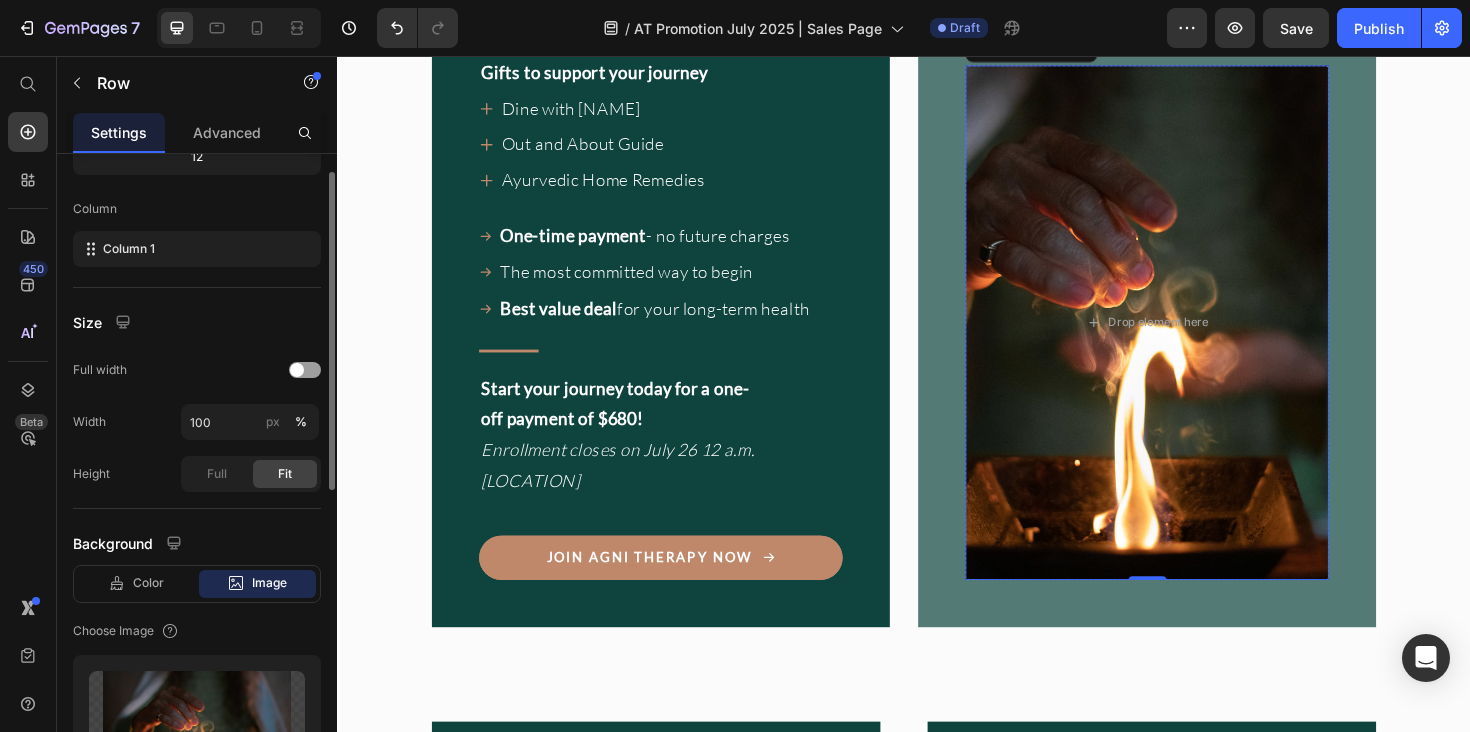 scroll, scrollTop: 198, scrollLeft: 0, axis: vertical 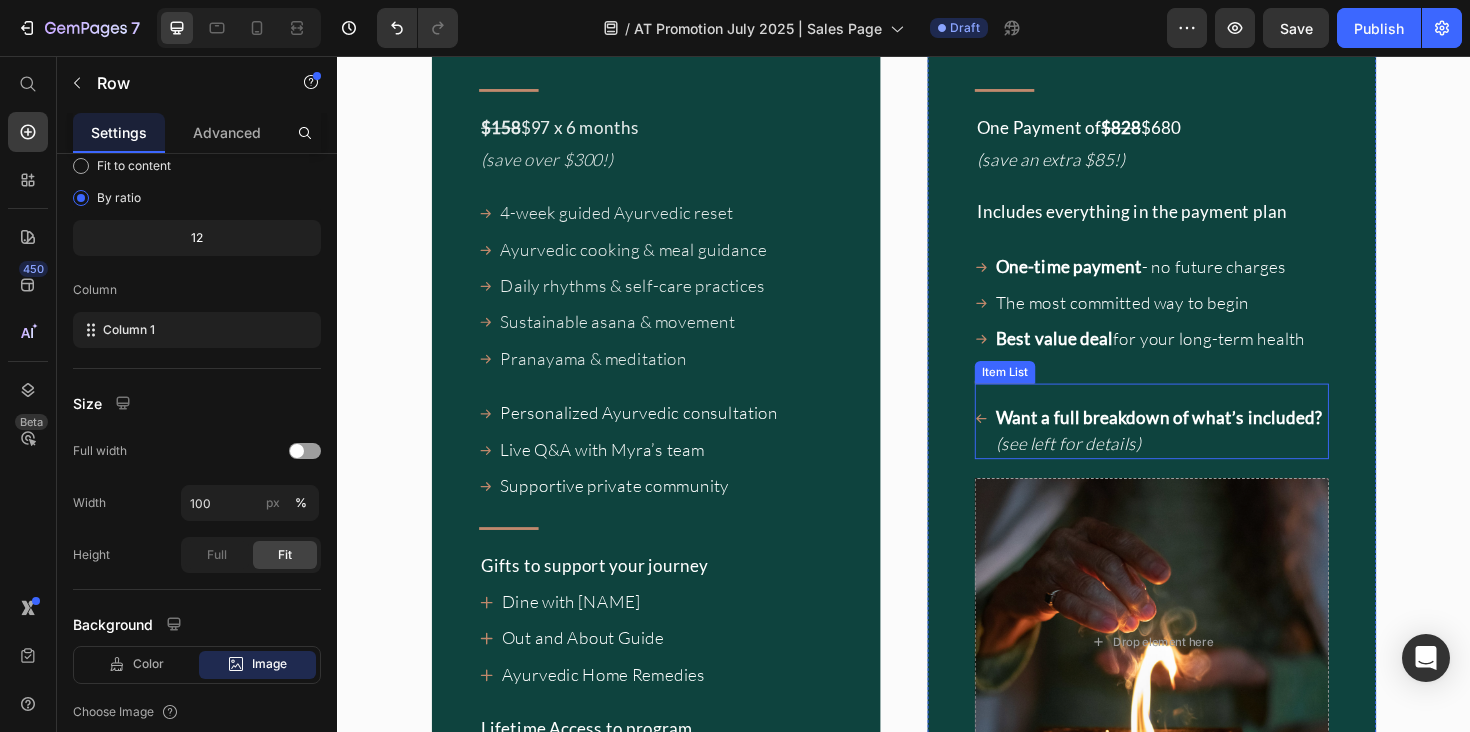 click on "Want a full breakdown of what’s included?" at bounding box center [1207, 439] 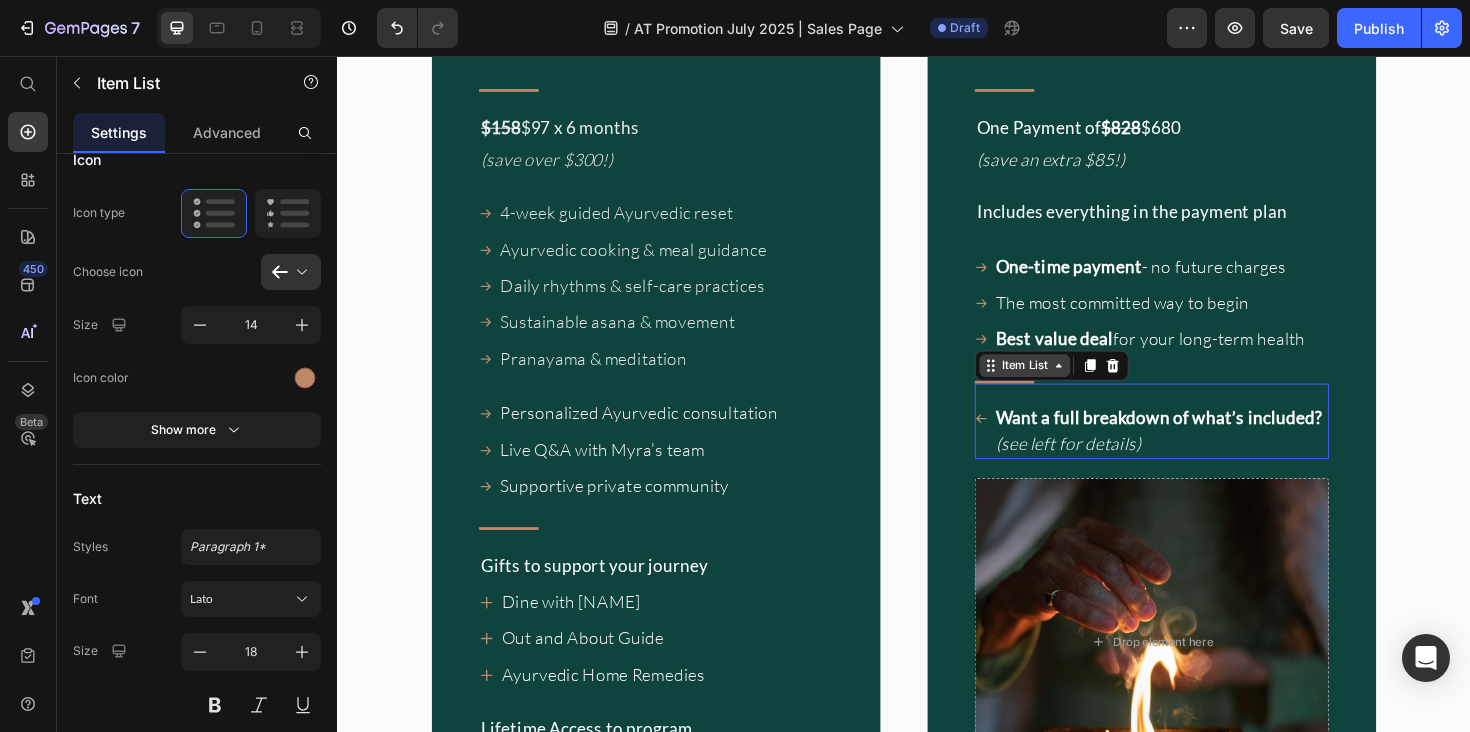 scroll, scrollTop: 0, scrollLeft: 0, axis: both 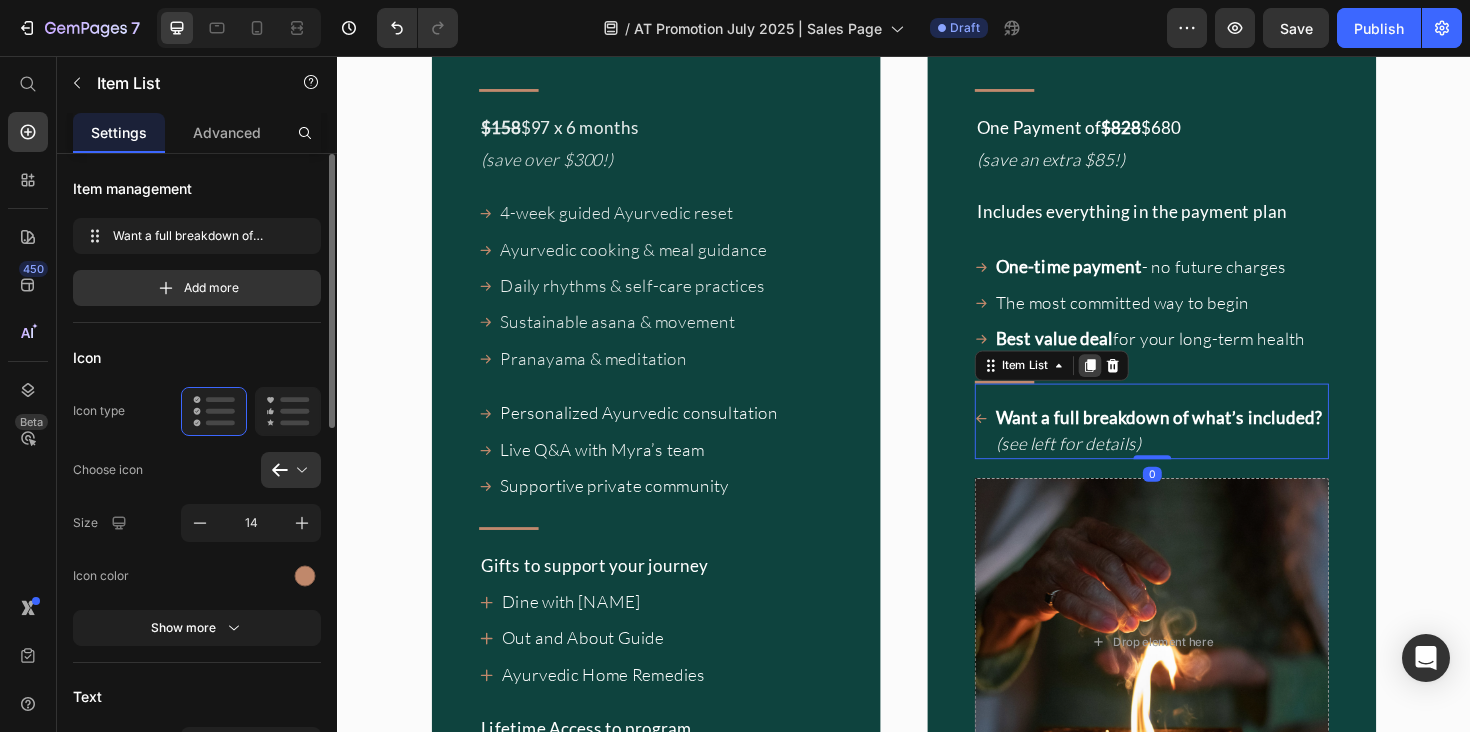 click 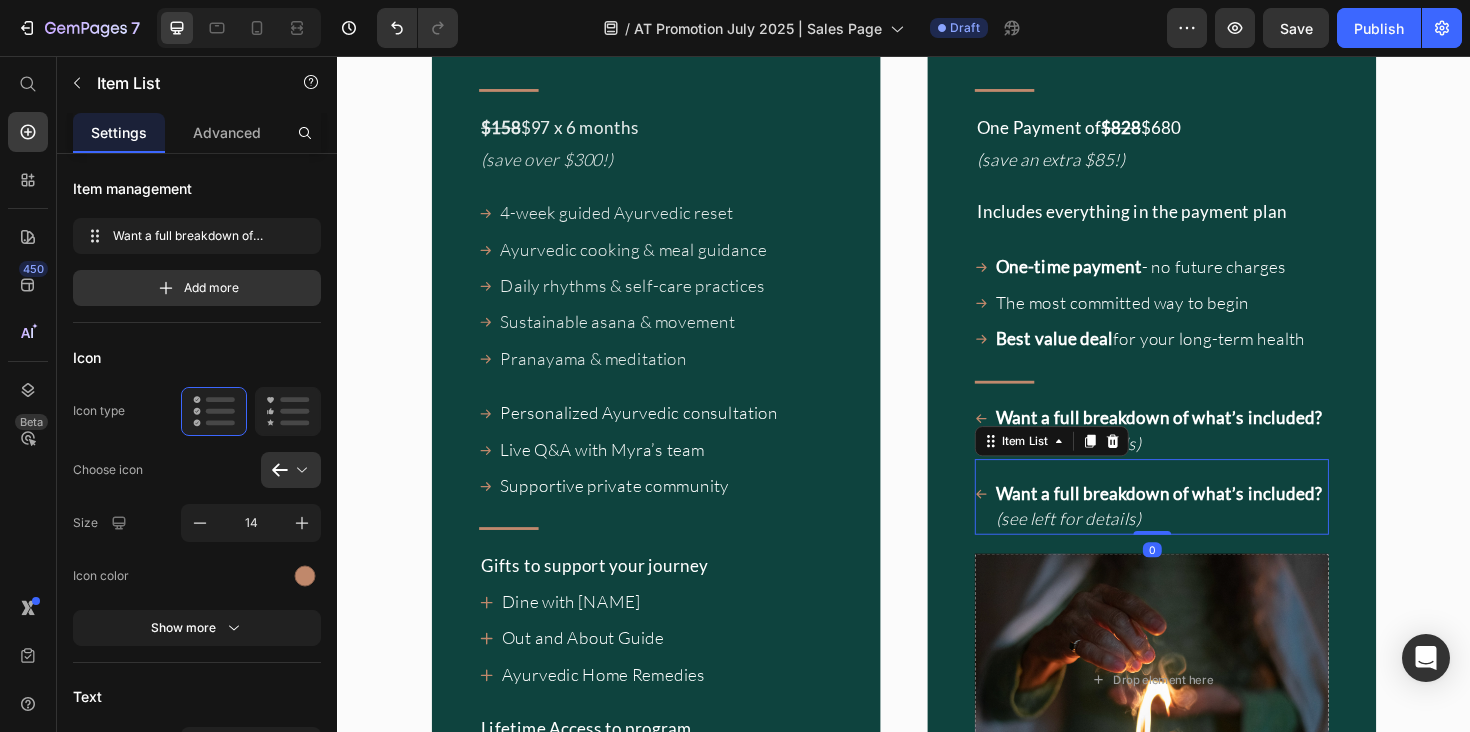 scroll, scrollTop: 18691, scrollLeft: 0, axis: vertical 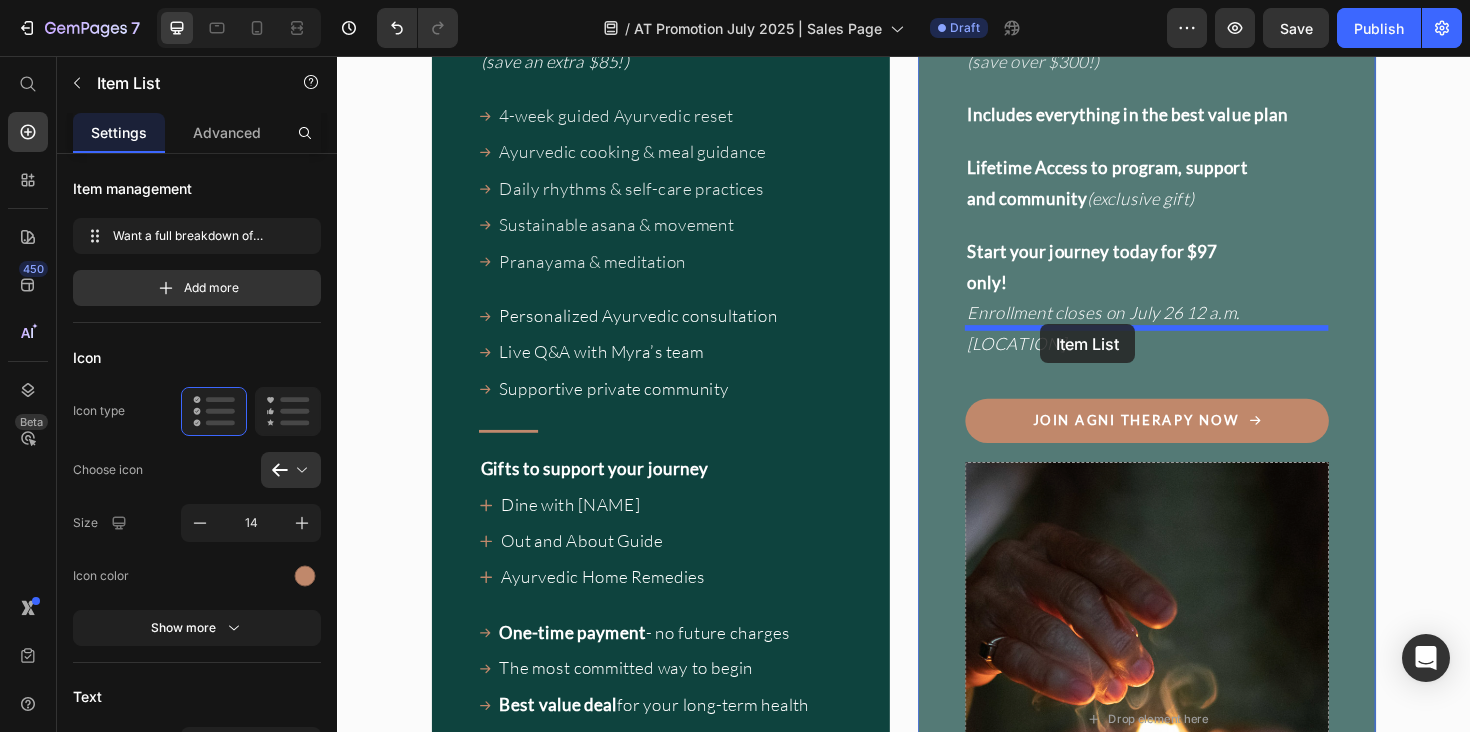 drag, startPoint x: 1067, startPoint y: 444, endPoint x: 1082, endPoint y: 340, distance: 105.076164 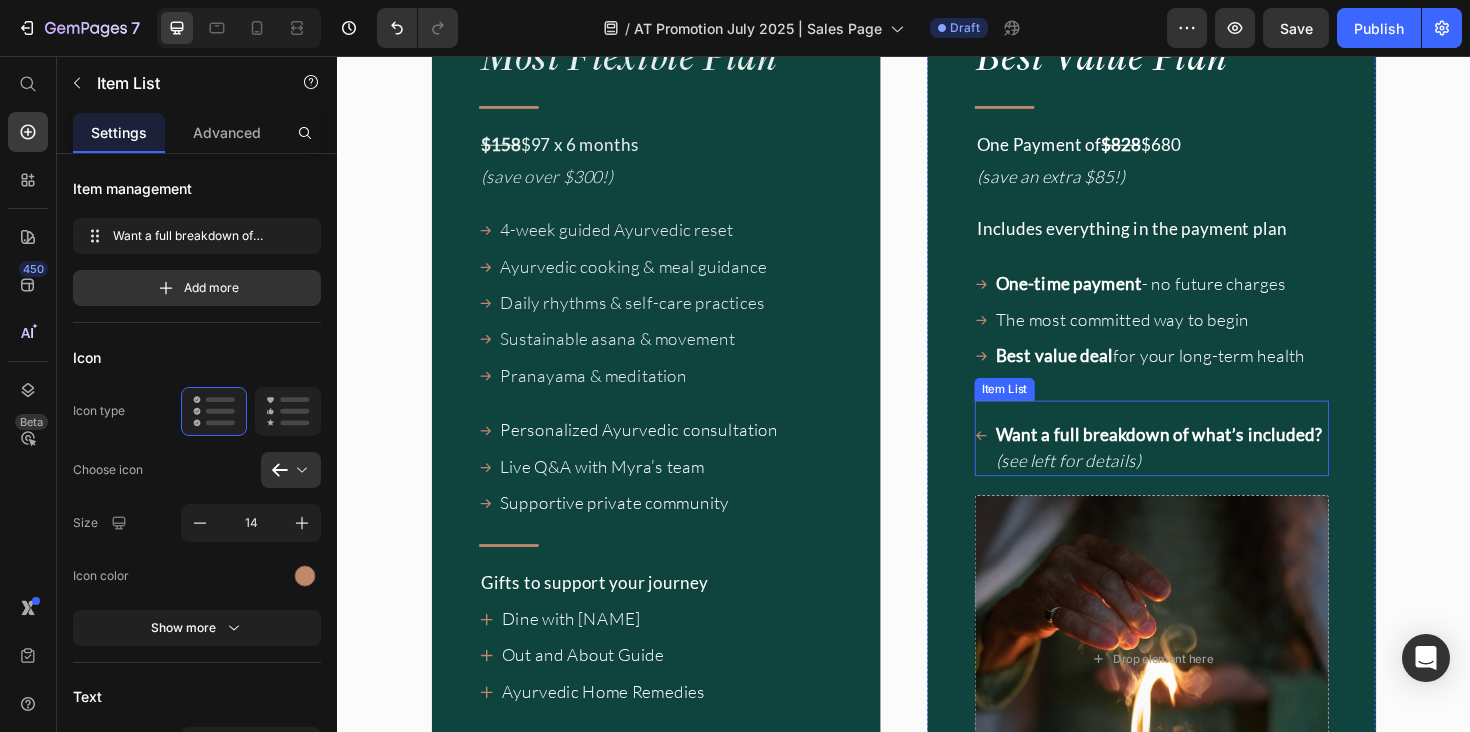 scroll, scrollTop: 18686, scrollLeft: 0, axis: vertical 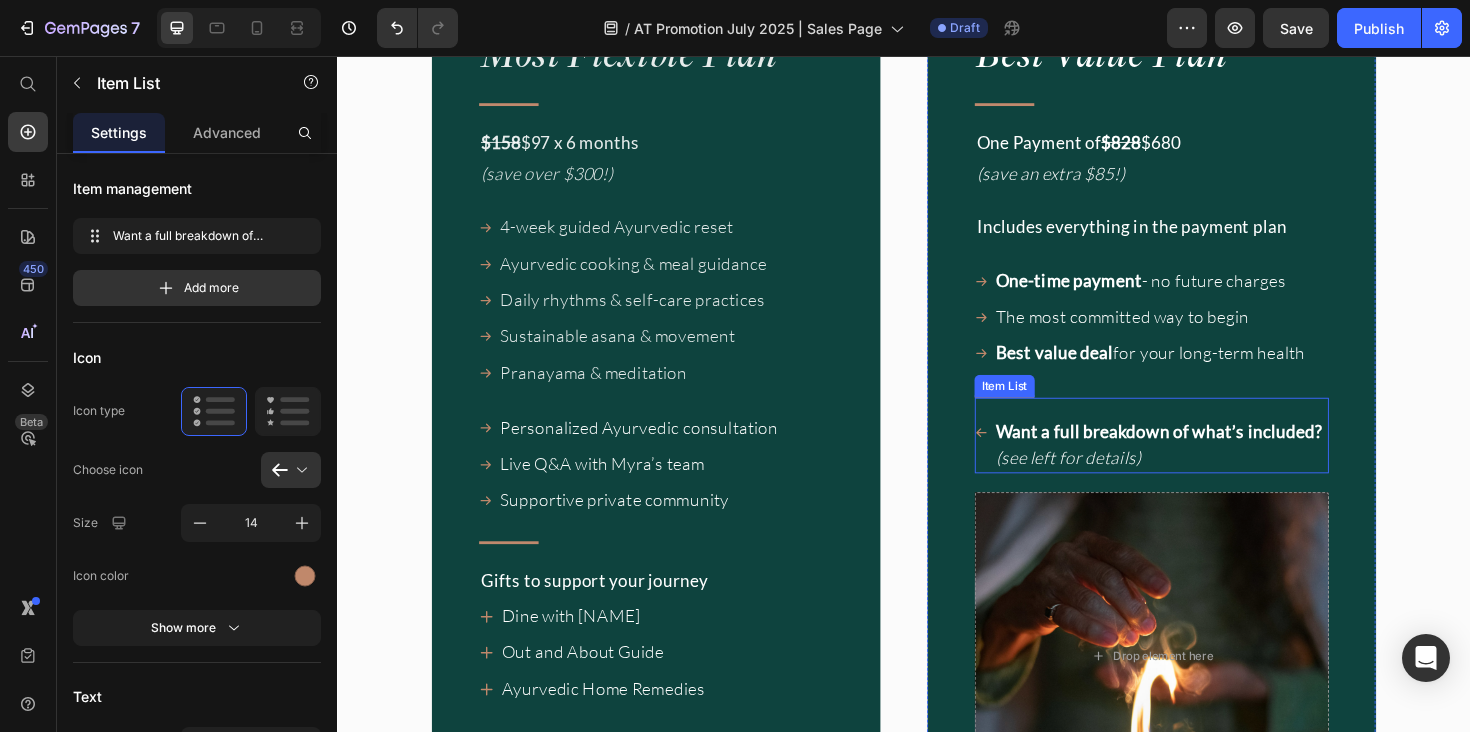 click on "Item List" at bounding box center (1044, 406) 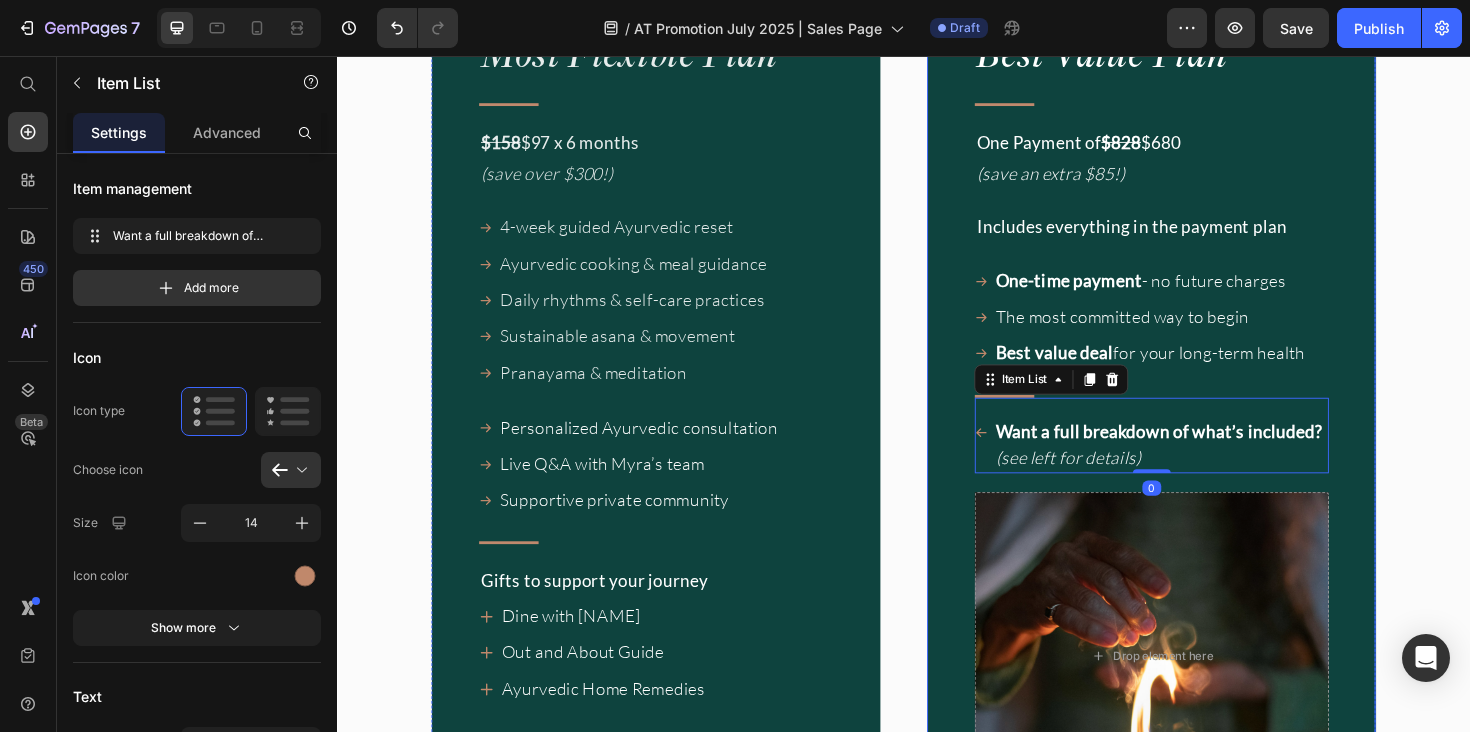click on "One Payment of $680 after $148 di
Join Agni Therapy Now Button Row" at bounding box center [1199, 566] 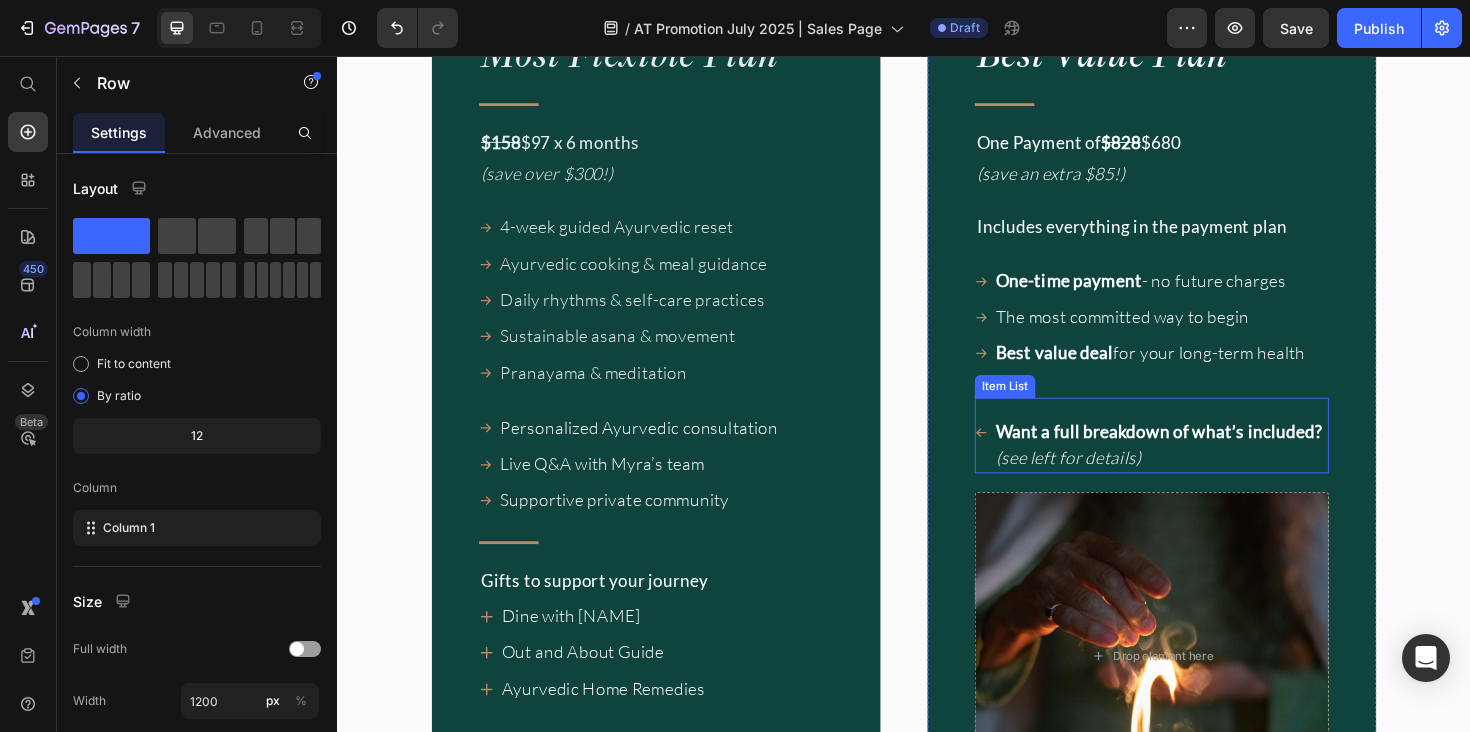 click on "Item List" at bounding box center (1044, 406) 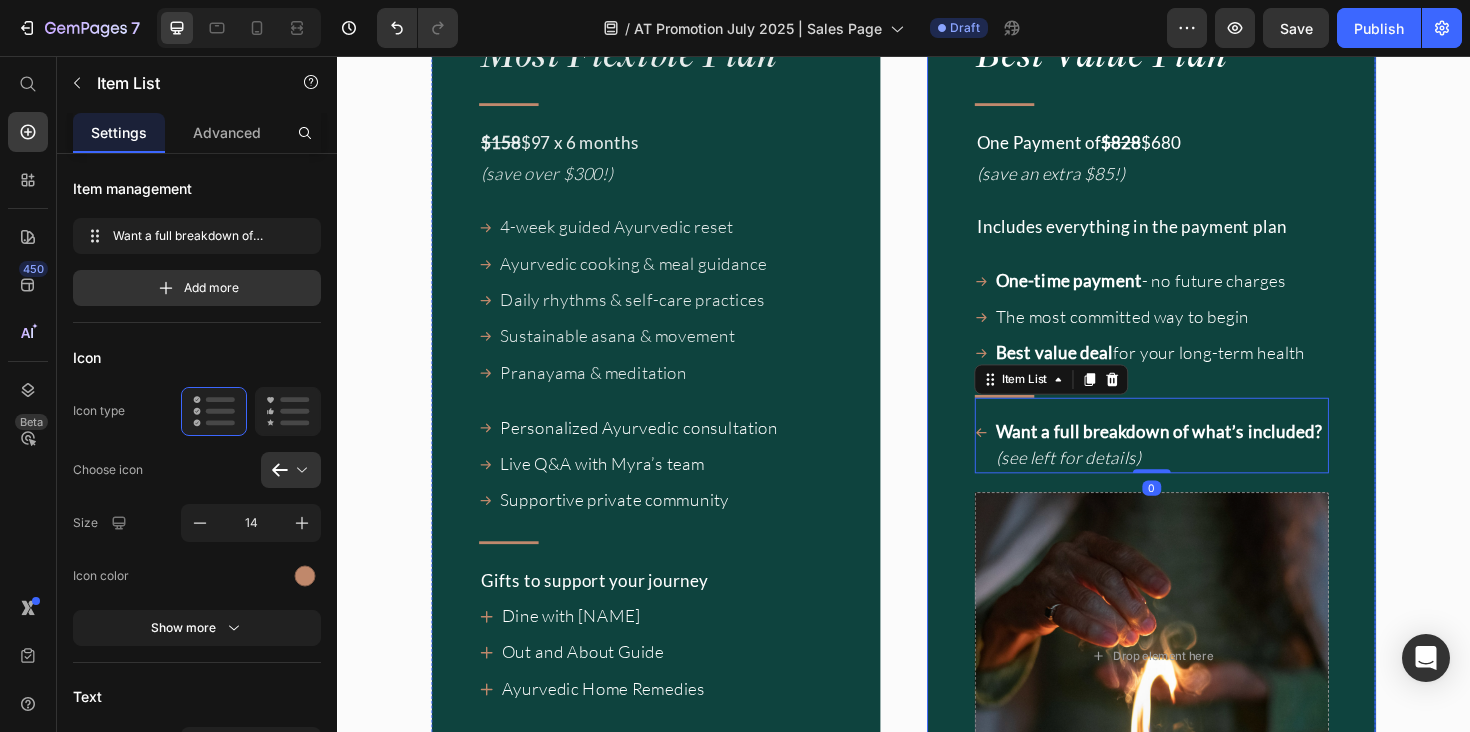 click on "One Payment of $680 after $148 di
Join Agni Therapy Now Button" at bounding box center [1199, 566] 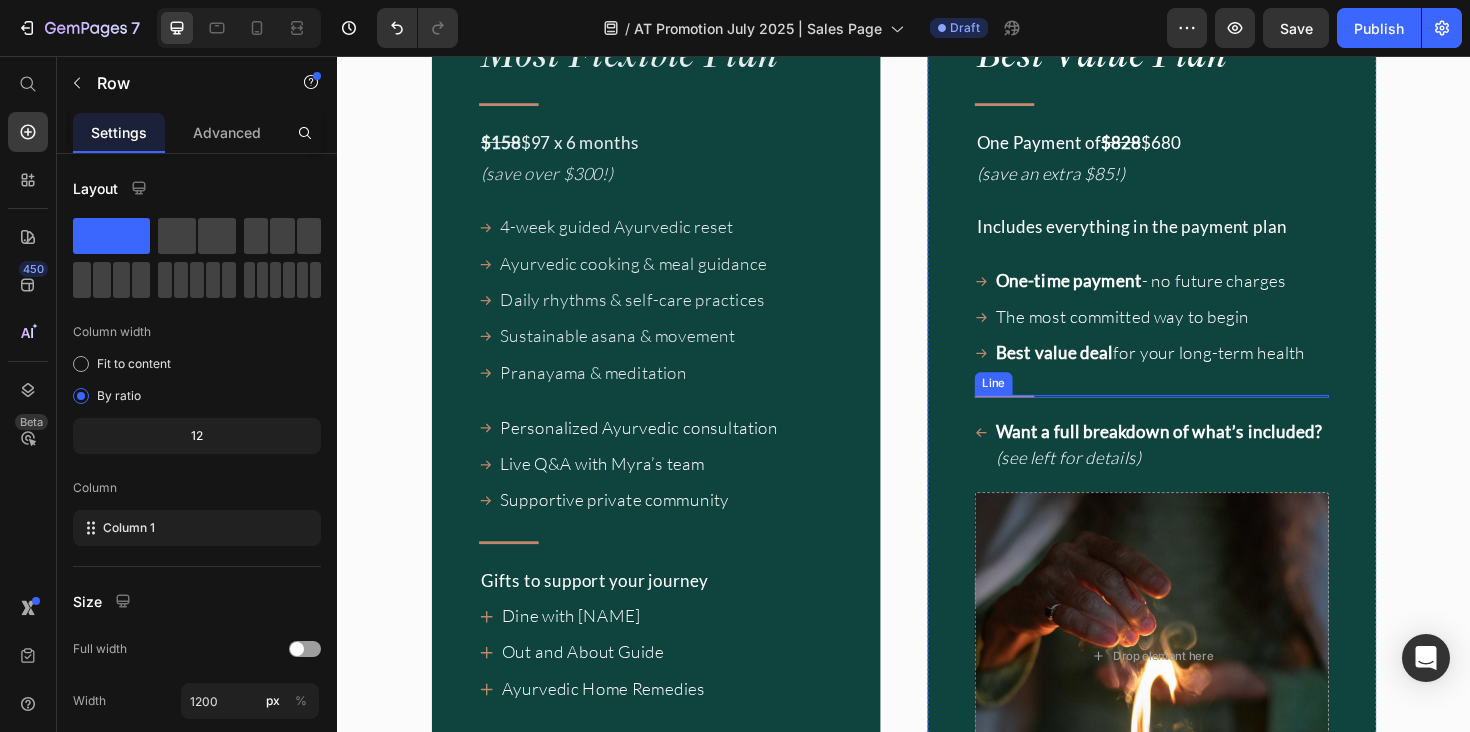 click on "Title Line" at bounding box center (1199, 416) 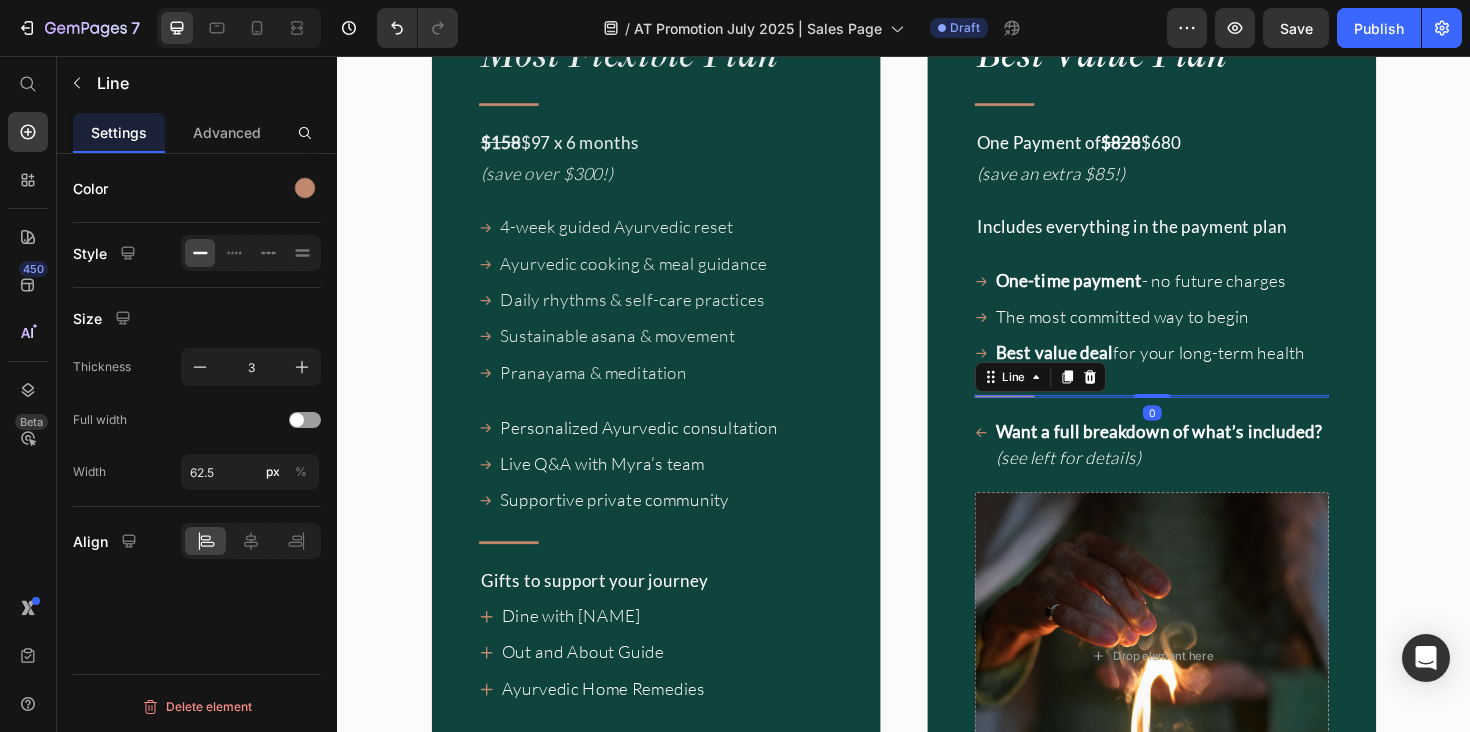 click 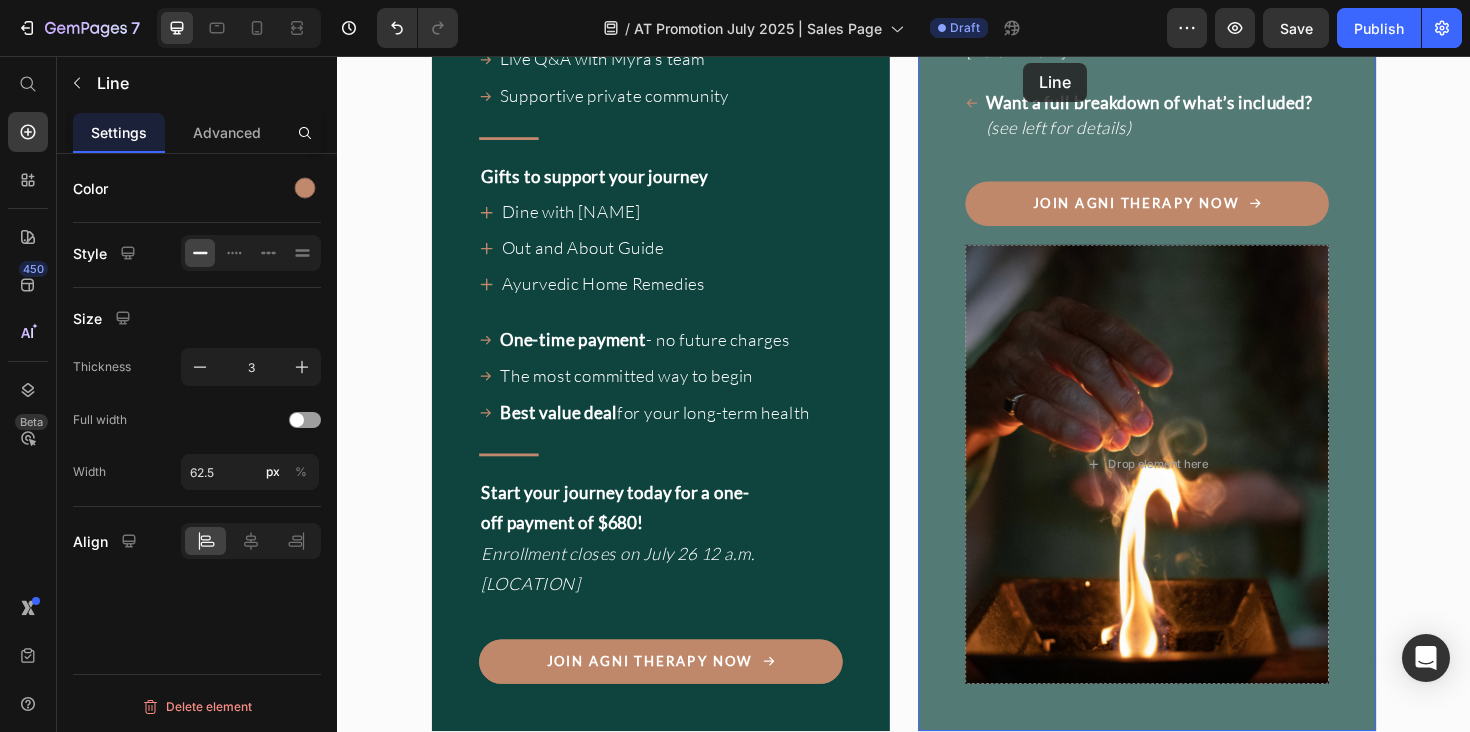 scroll, scrollTop: 17679, scrollLeft: 0, axis: vertical 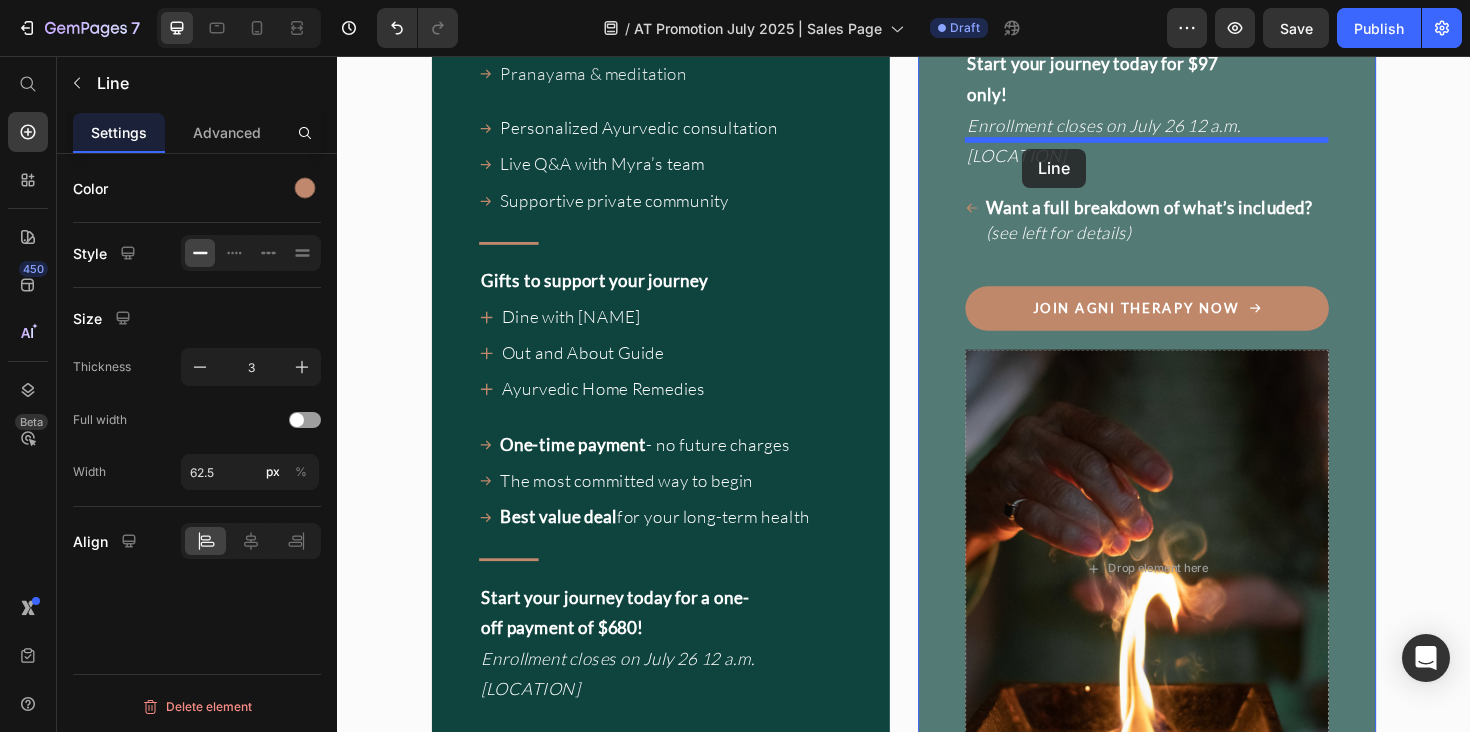 drag, startPoint x: 1042, startPoint y: 390, endPoint x: 1063, endPoint y: 154, distance: 236.93248 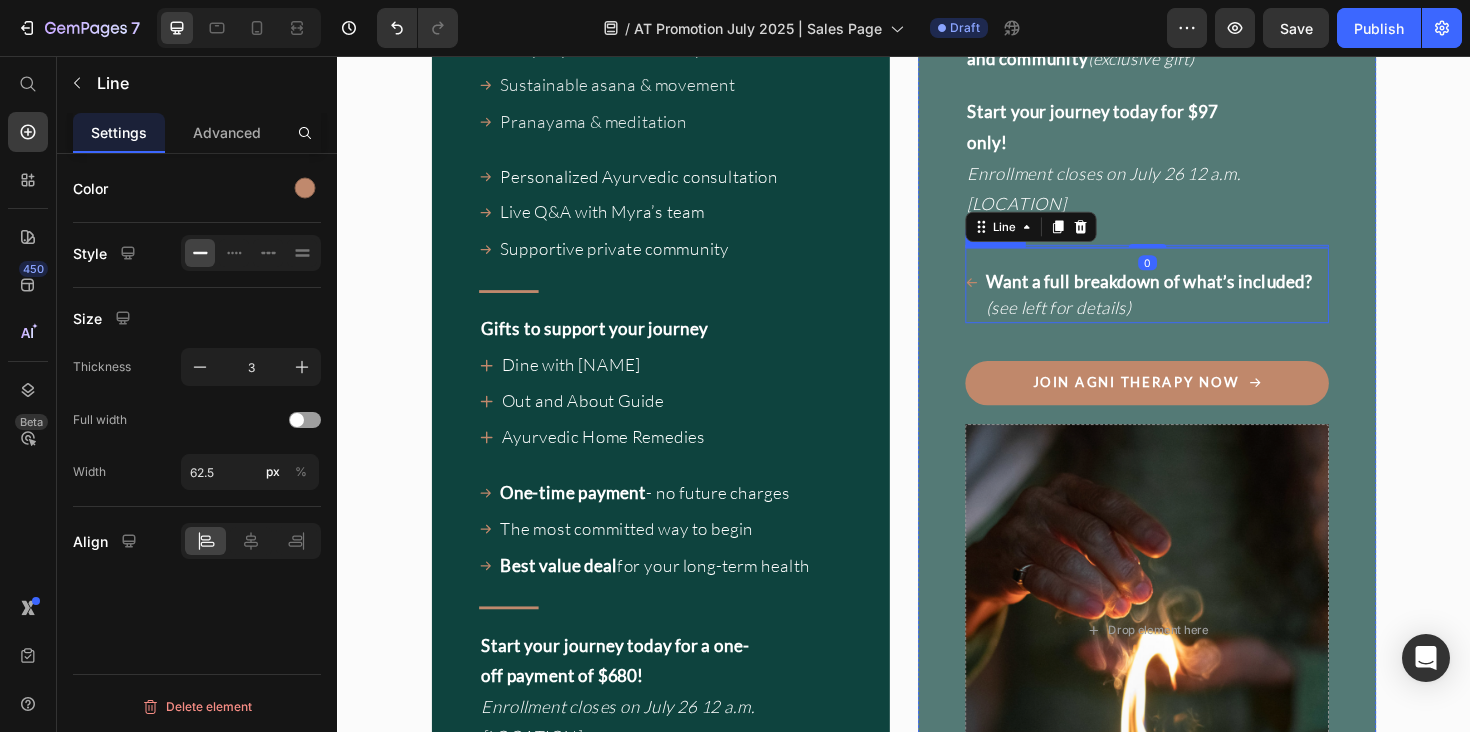 scroll, scrollTop: 17627, scrollLeft: 0, axis: vertical 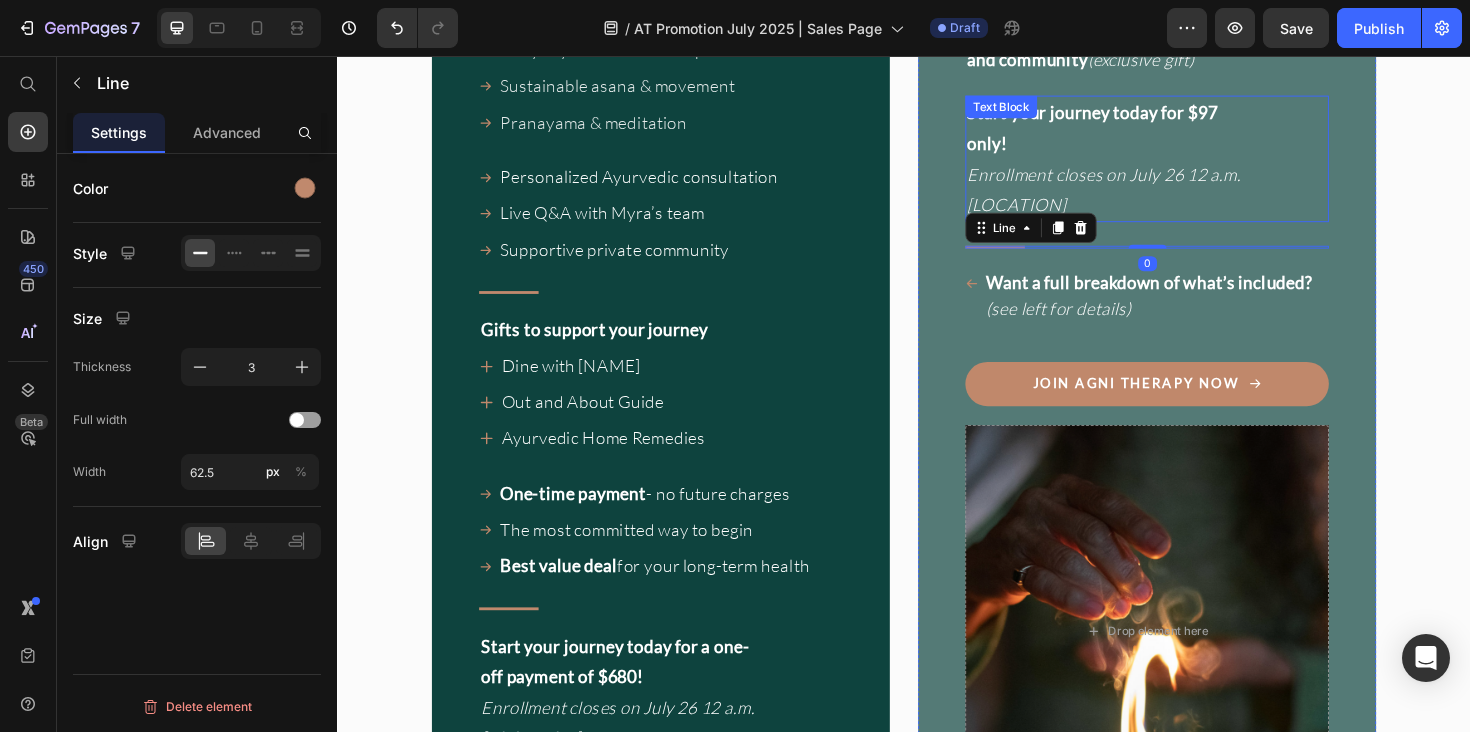 click on "Enrollment closes on July 26 12 a.m. [LOCATION]" at bounding box center (1156, 197) 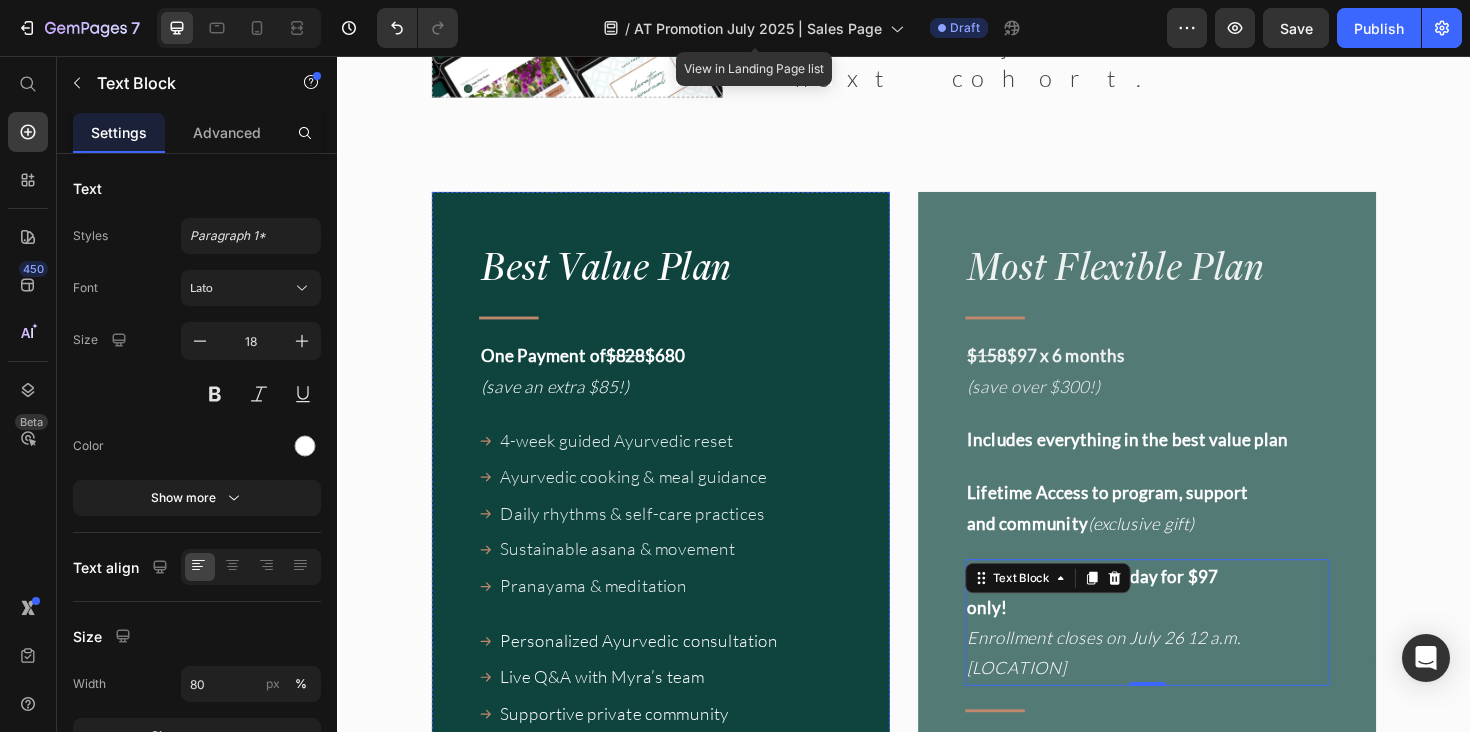 scroll, scrollTop: 17139, scrollLeft: 0, axis: vertical 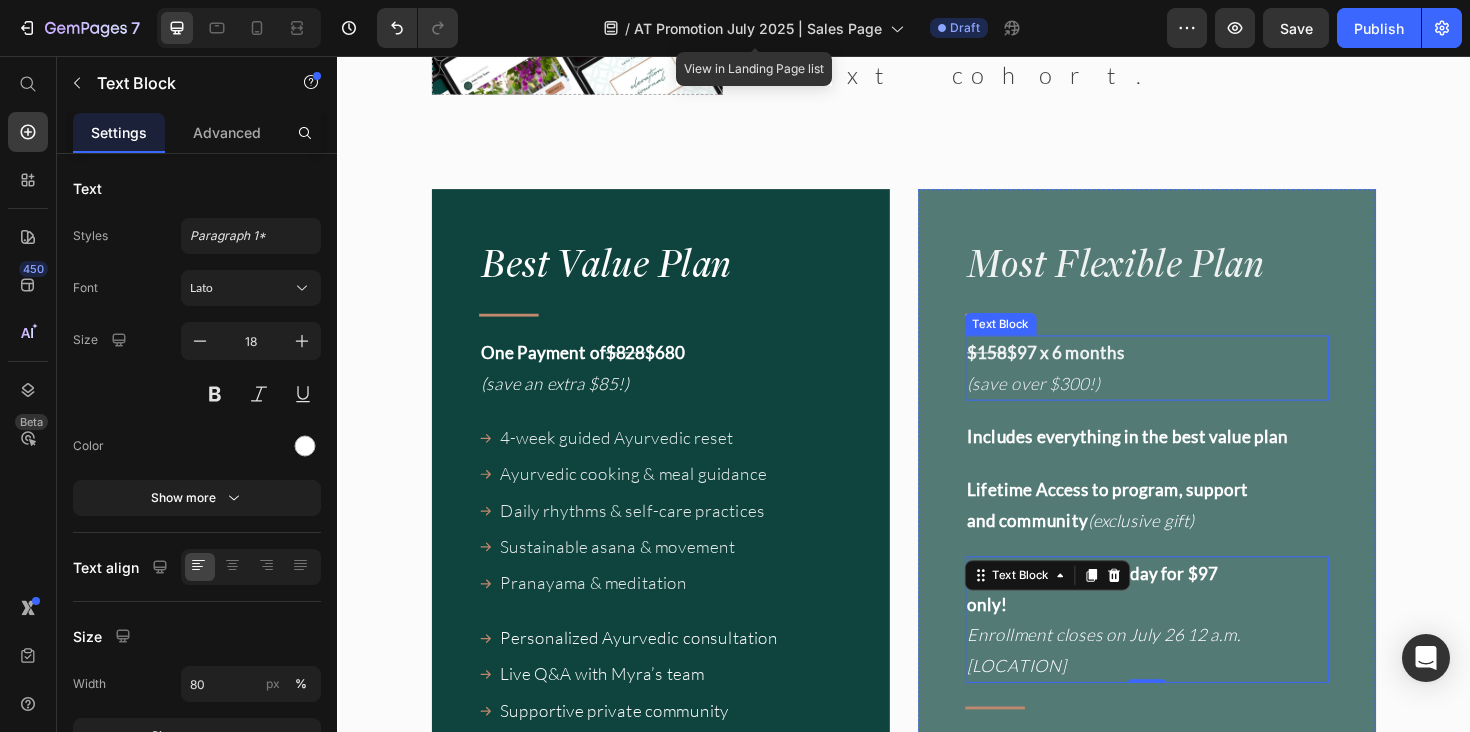 click on "$97 x 6 months" at bounding box center (1108, 370) 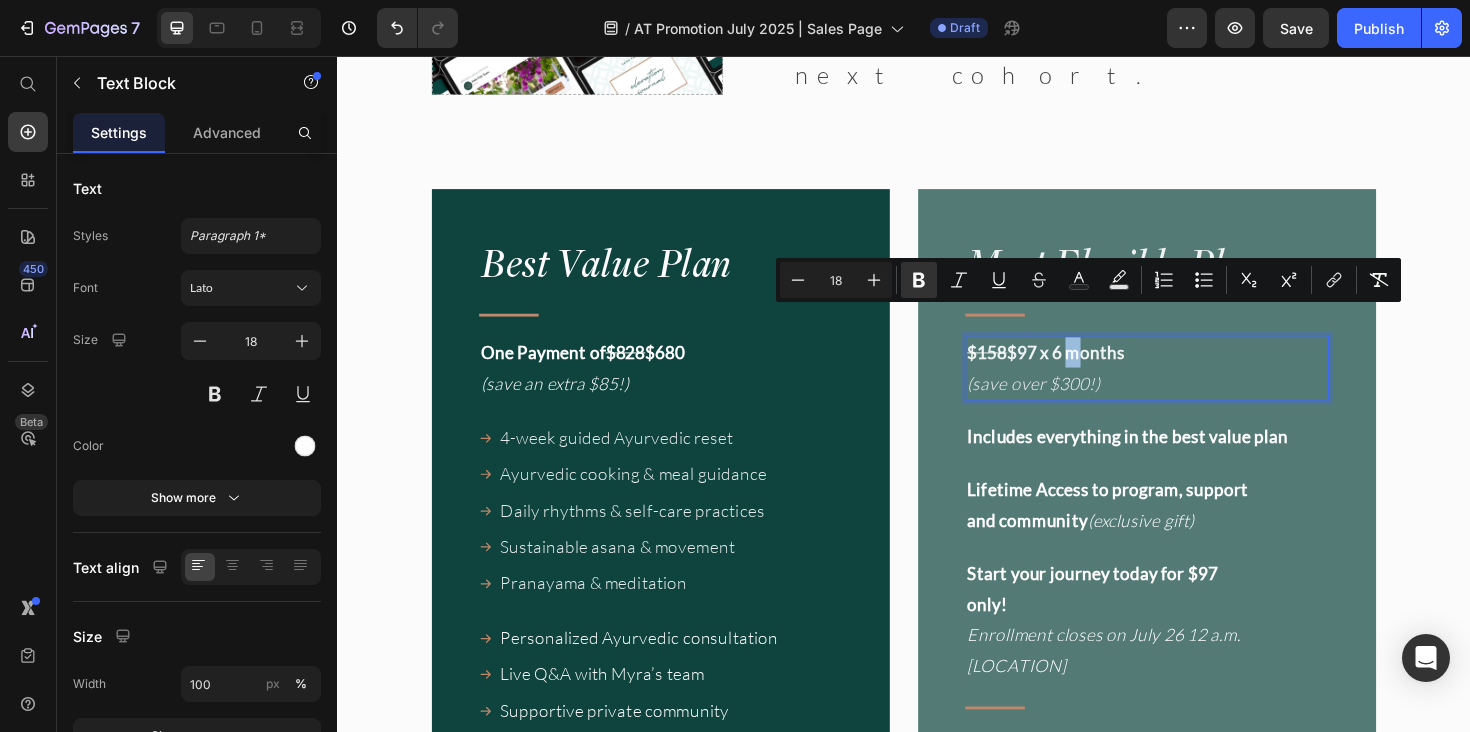 click on "$97 x 6 months" at bounding box center [1108, 370] 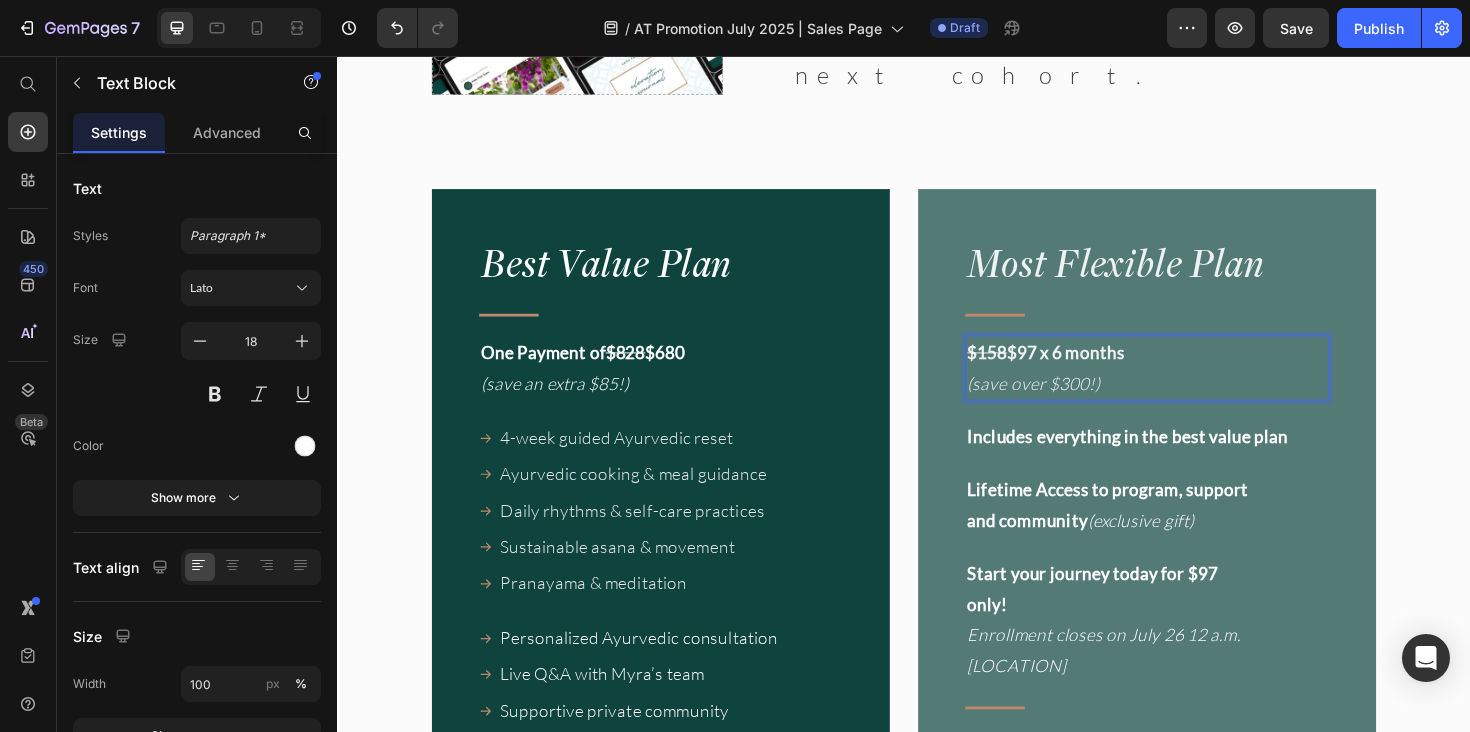 click on "$97 x 6 months" at bounding box center [1108, 370] 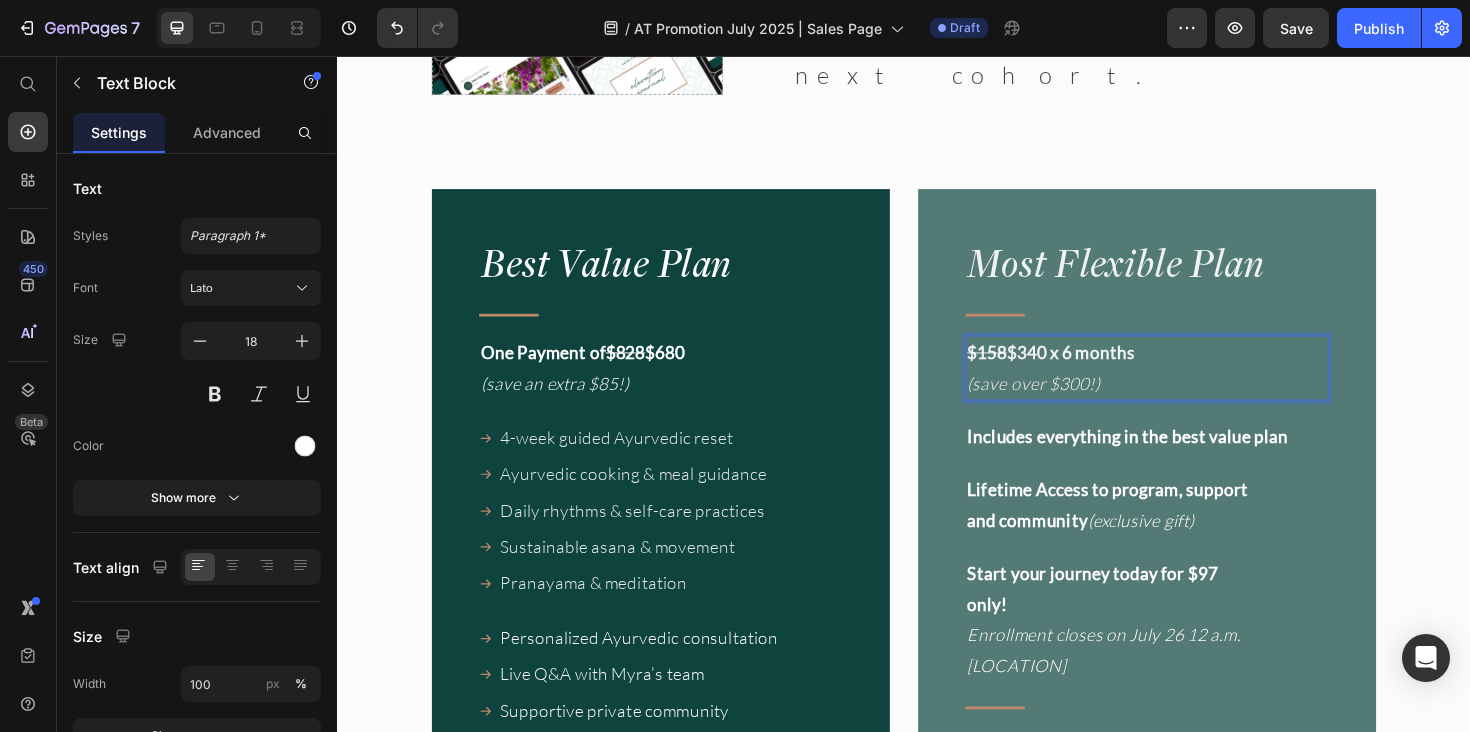 click on "$340 x 6 months" at bounding box center [1114, 370] 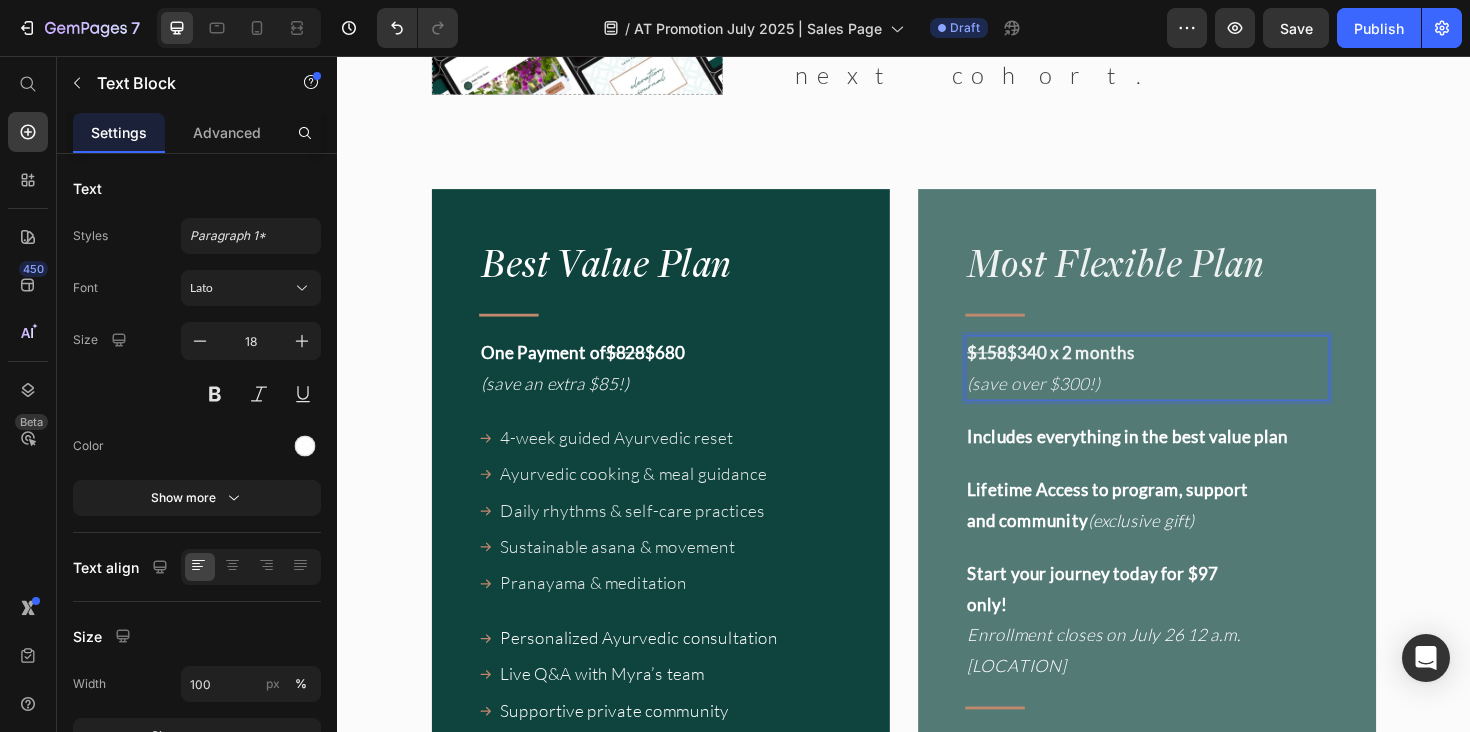 click on "$340 x 2 months" at bounding box center [1114, 370] 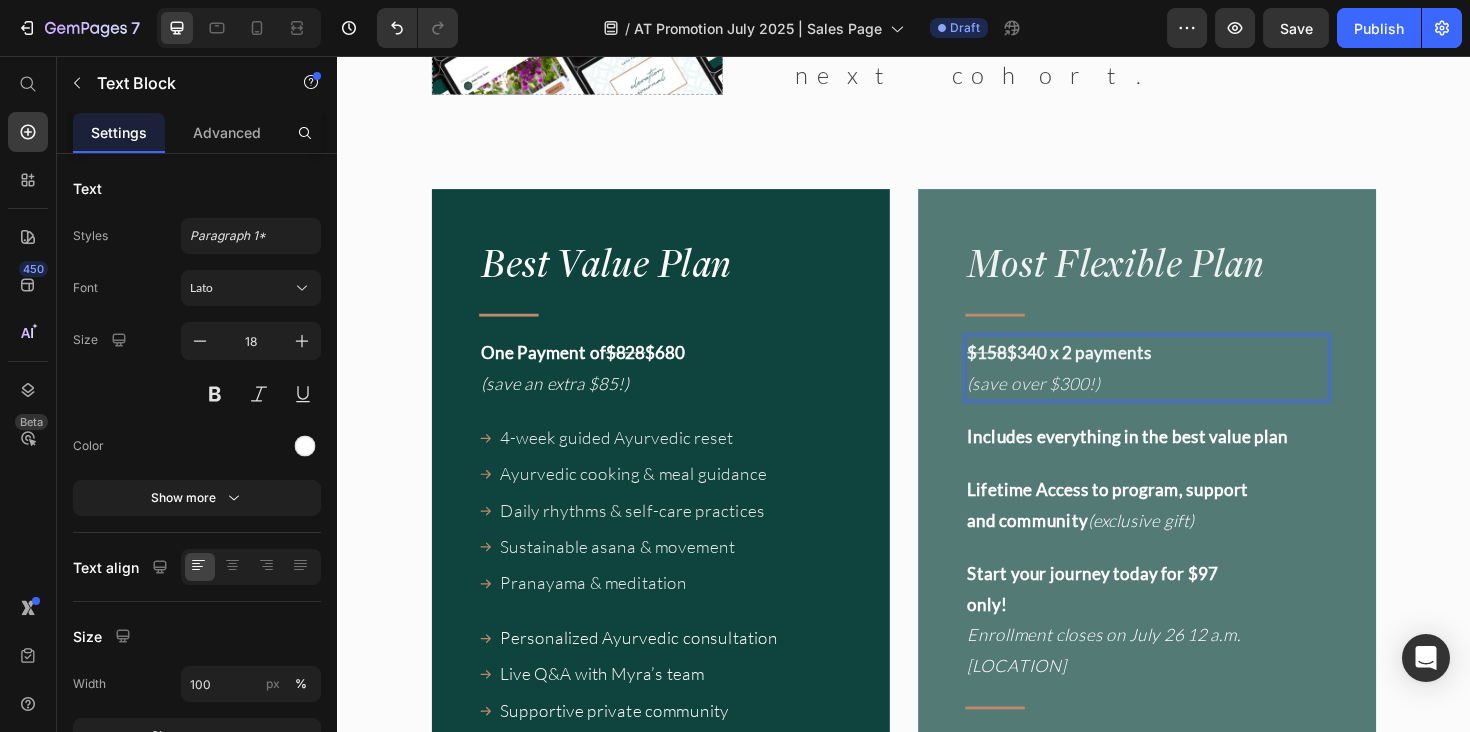 click on "$158" at bounding box center [1025, 370] 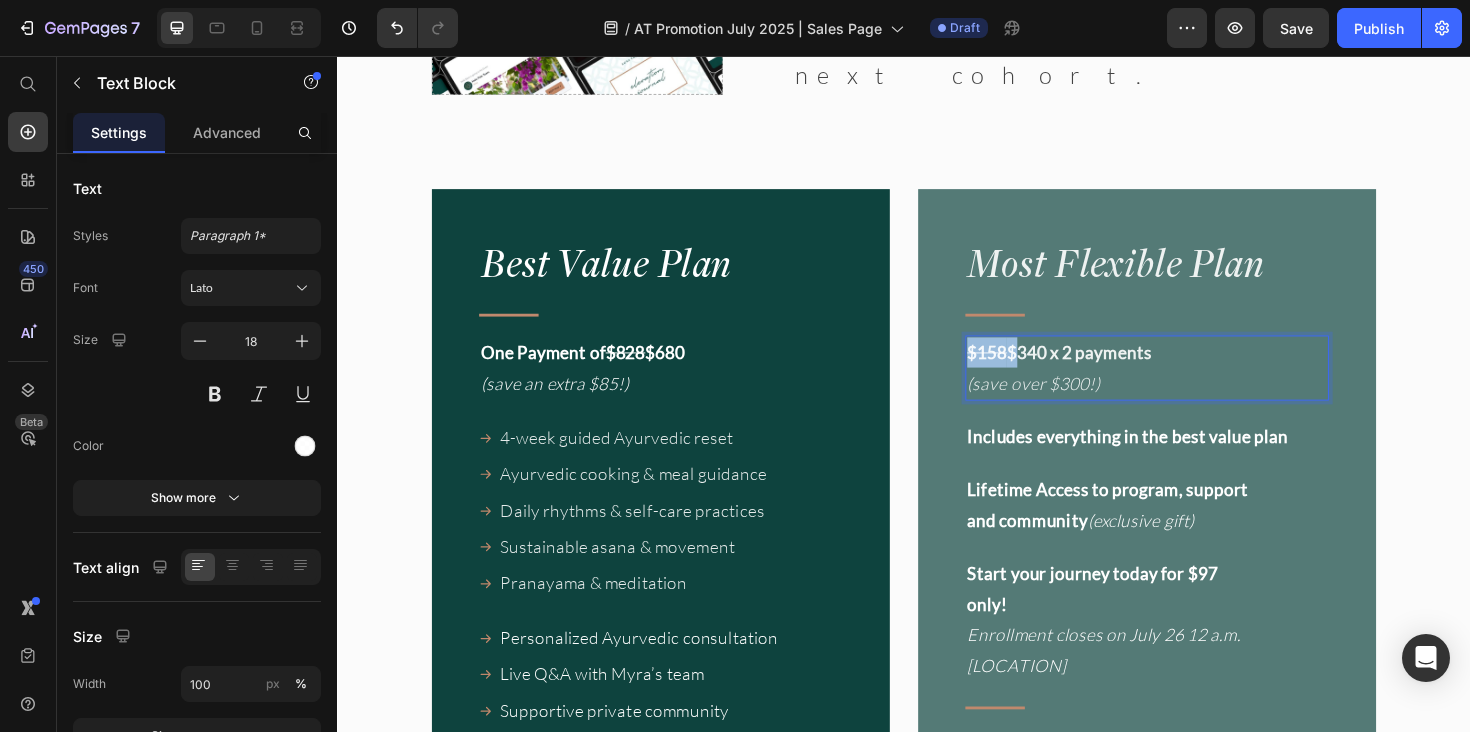 drag, startPoint x: 1052, startPoint y: 340, endPoint x: 1006, endPoint y: 338, distance: 46.043457 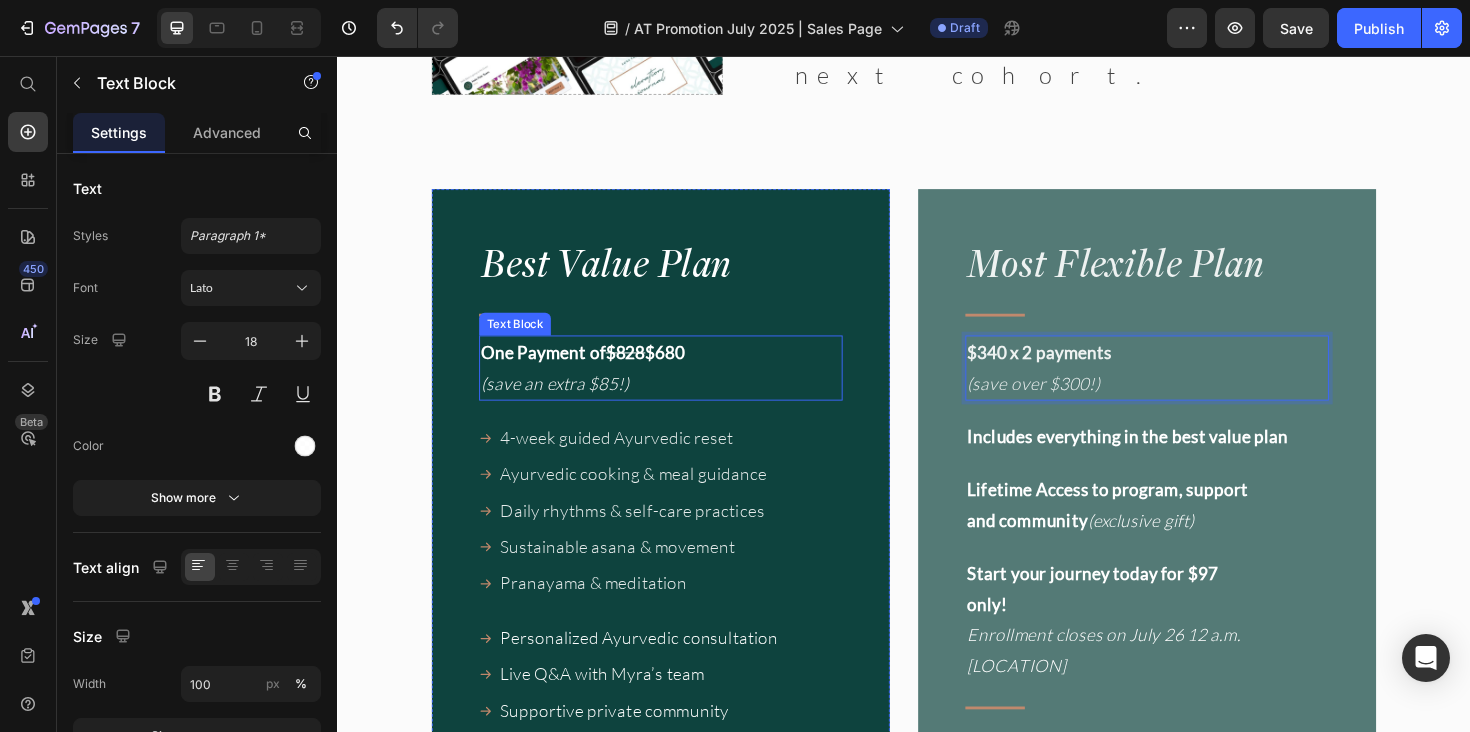 click on "(save an extra $85!)" at bounding box center [567, 403] 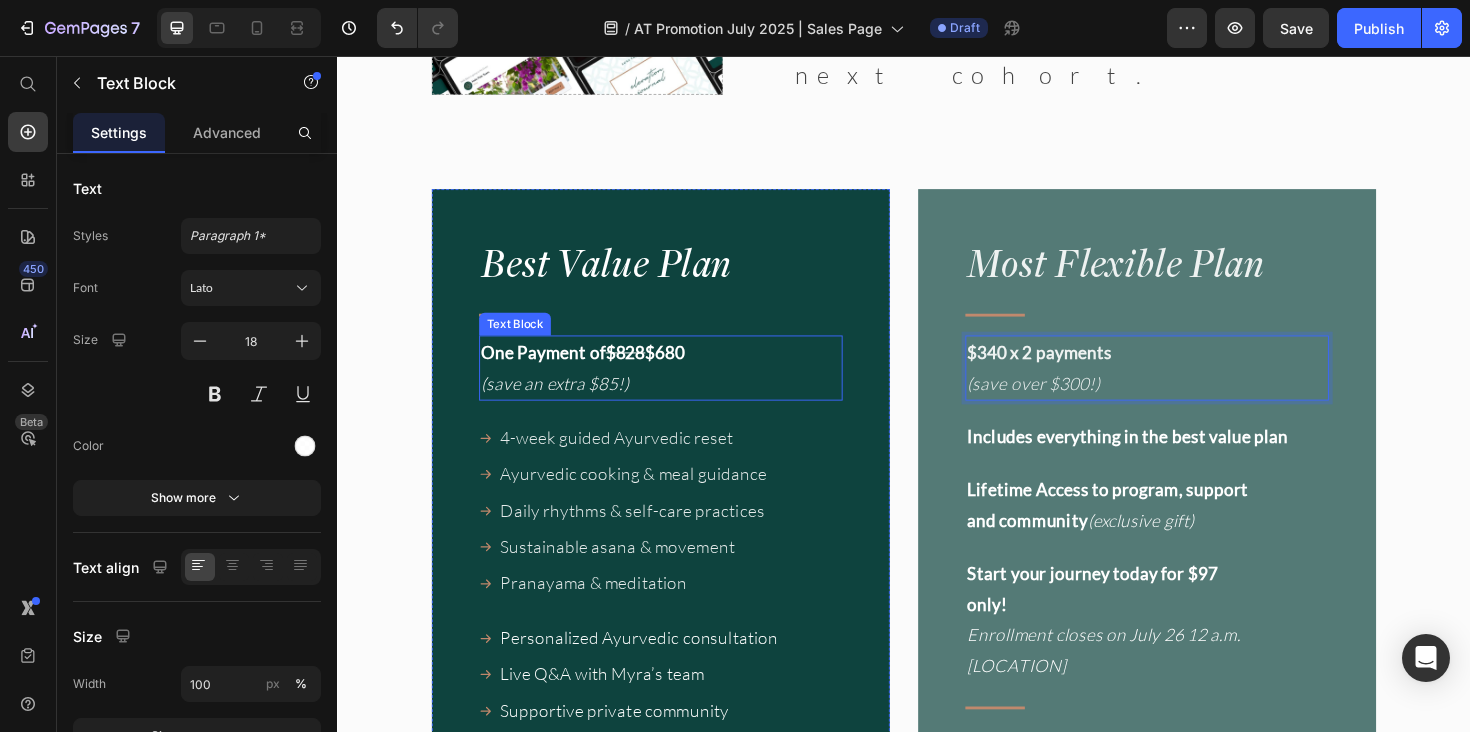 click on "(save an extra $85!)" at bounding box center (567, 403) 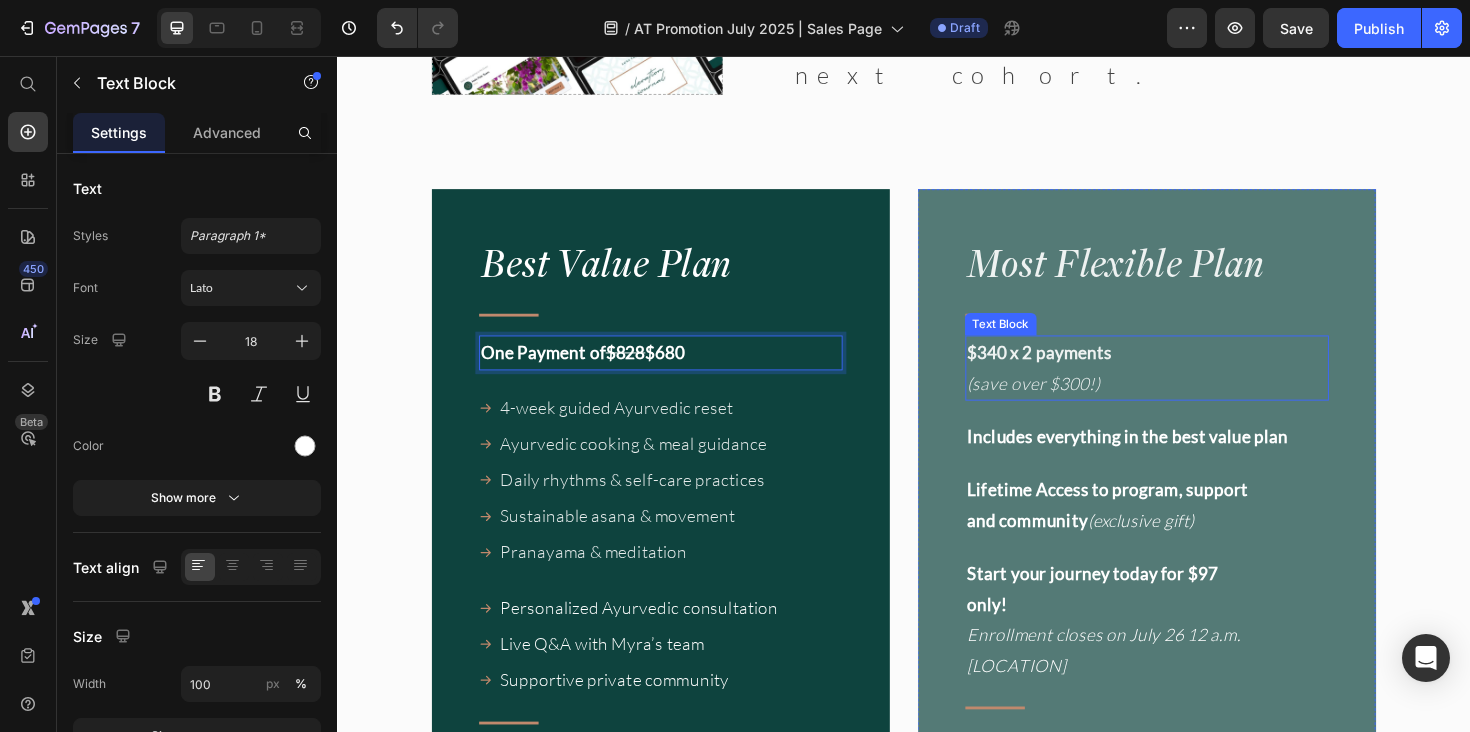 click on "(save over $300!)" at bounding box center (1074, 403) 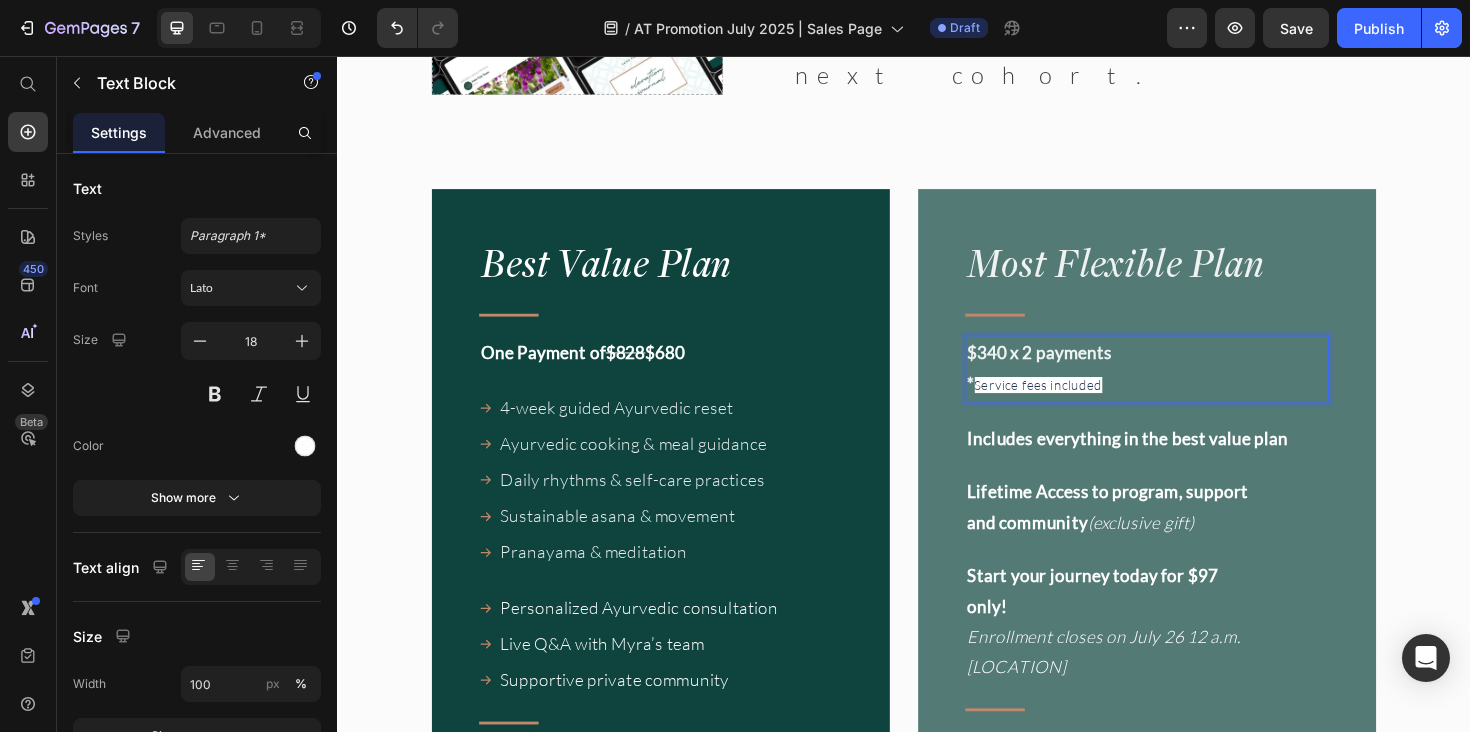 click on "Service fees included" at bounding box center (1080, 404) 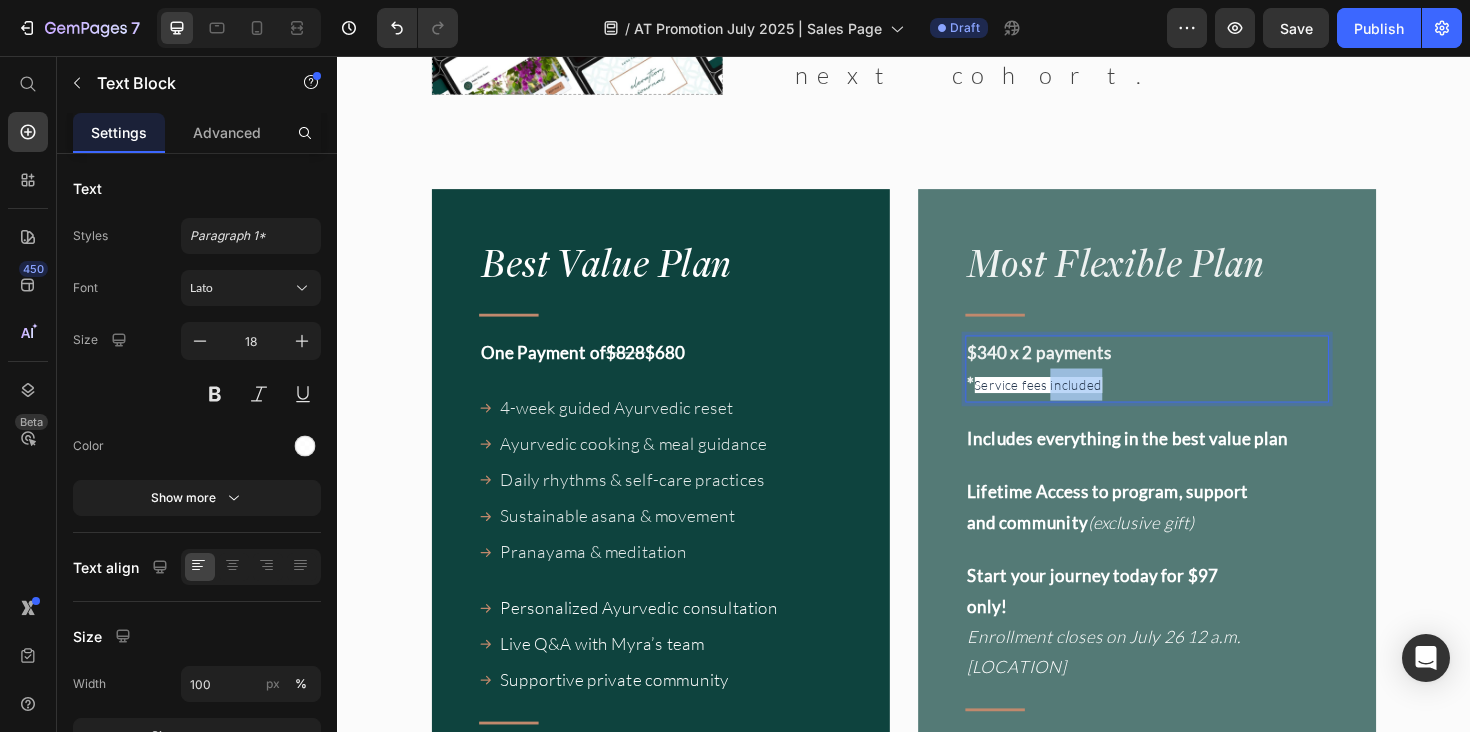 click on "Service fees included" at bounding box center (1080, 404) 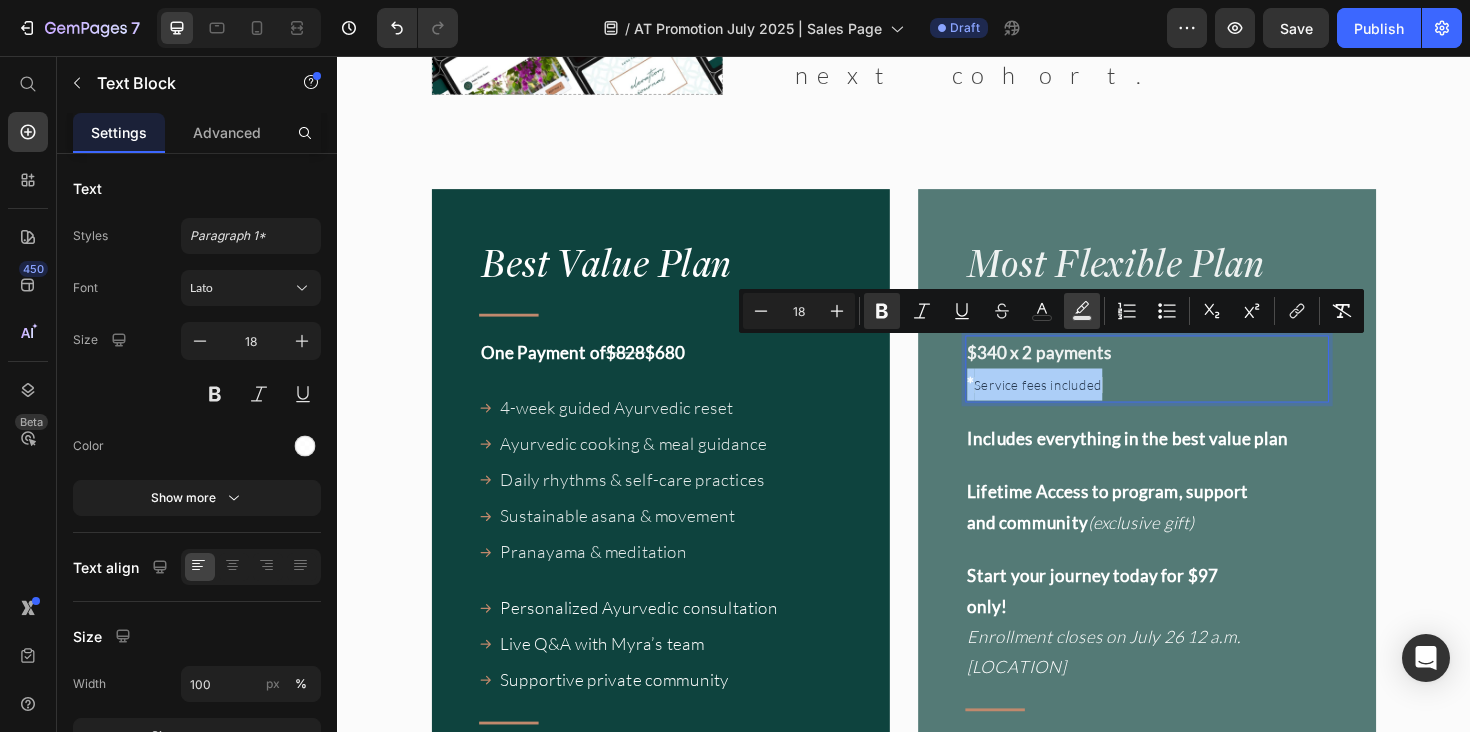 click 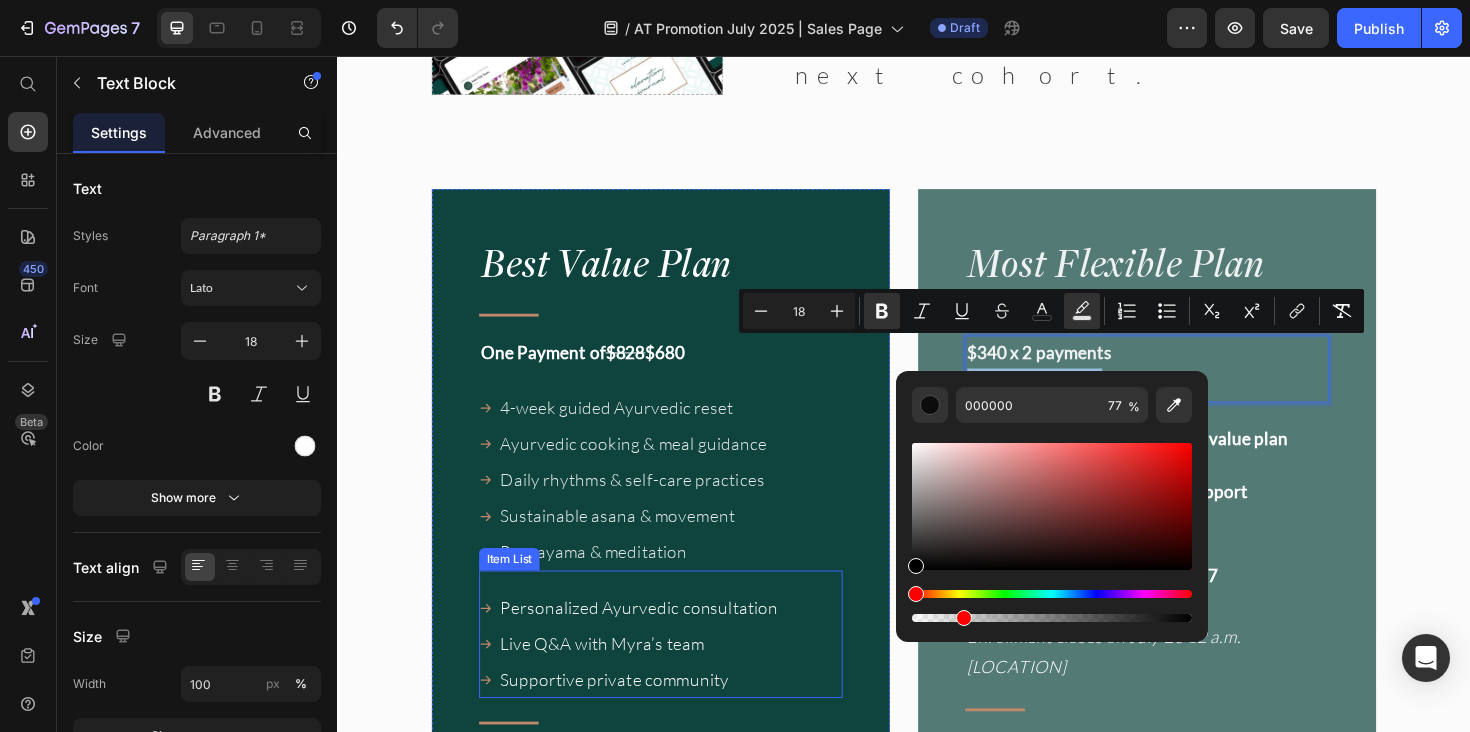 drag, startPoint x: 1468, startPoint y: 675, endPoint x: 831, endPoint y: 652, distance: 637.4151 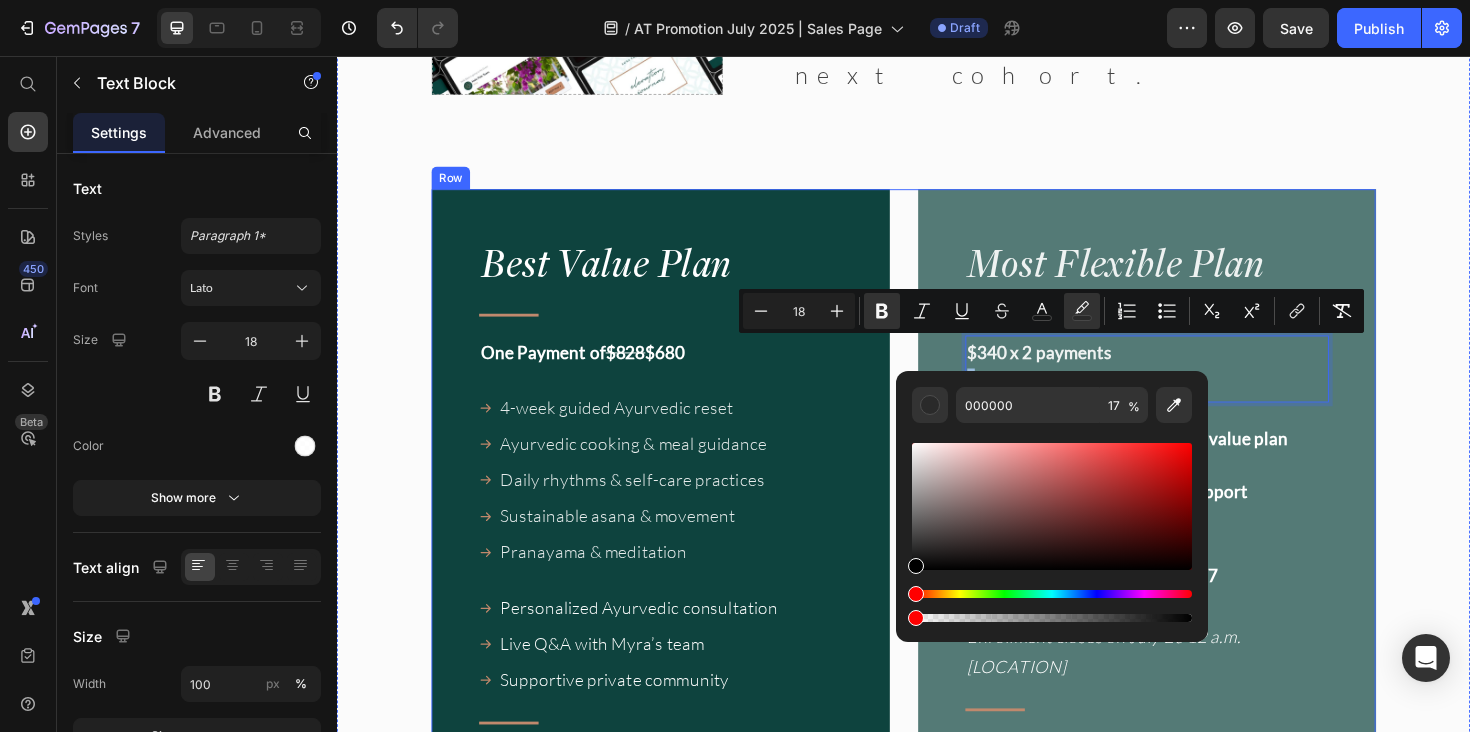 drag, startPoint x: 1303, startPoint y: 674, endPoint x: 1232, endPoint y: 674, distance: 71 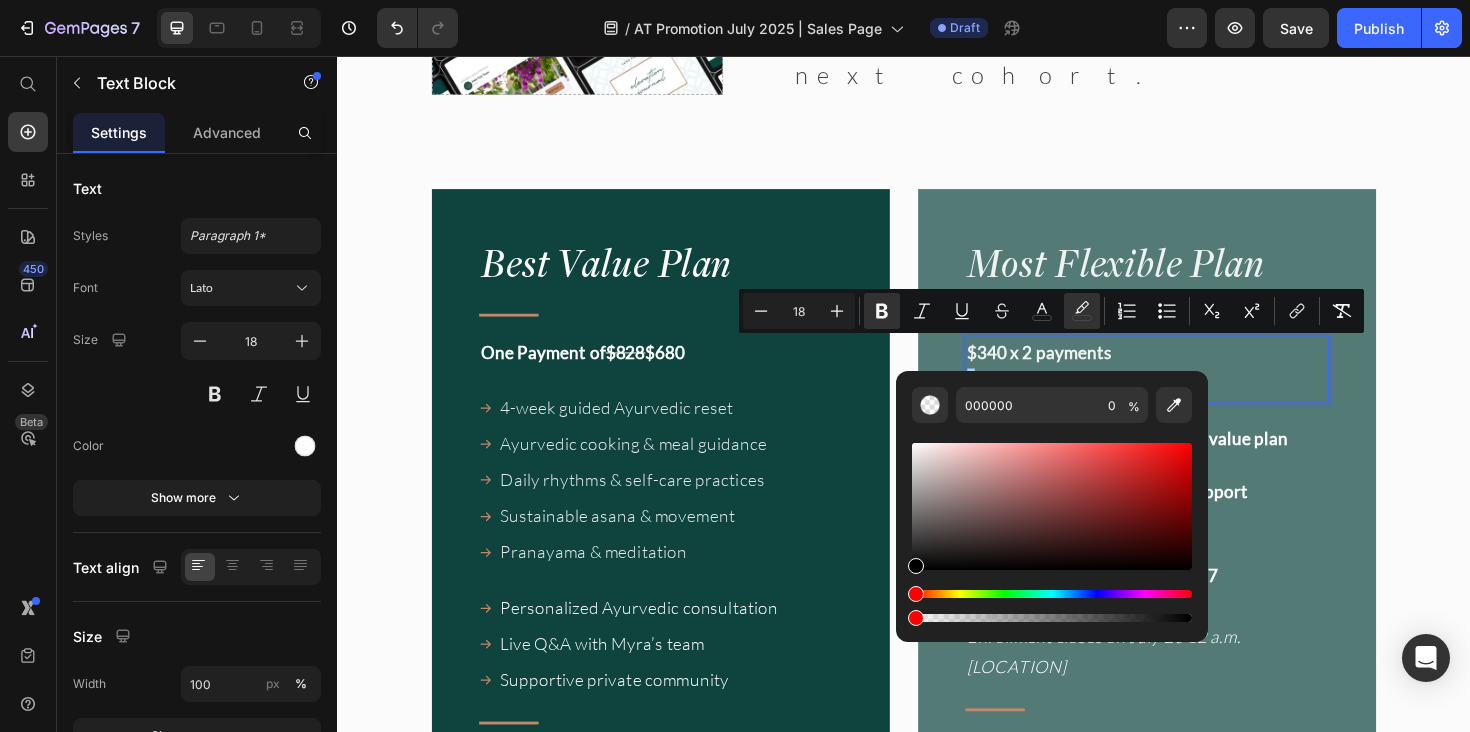 click 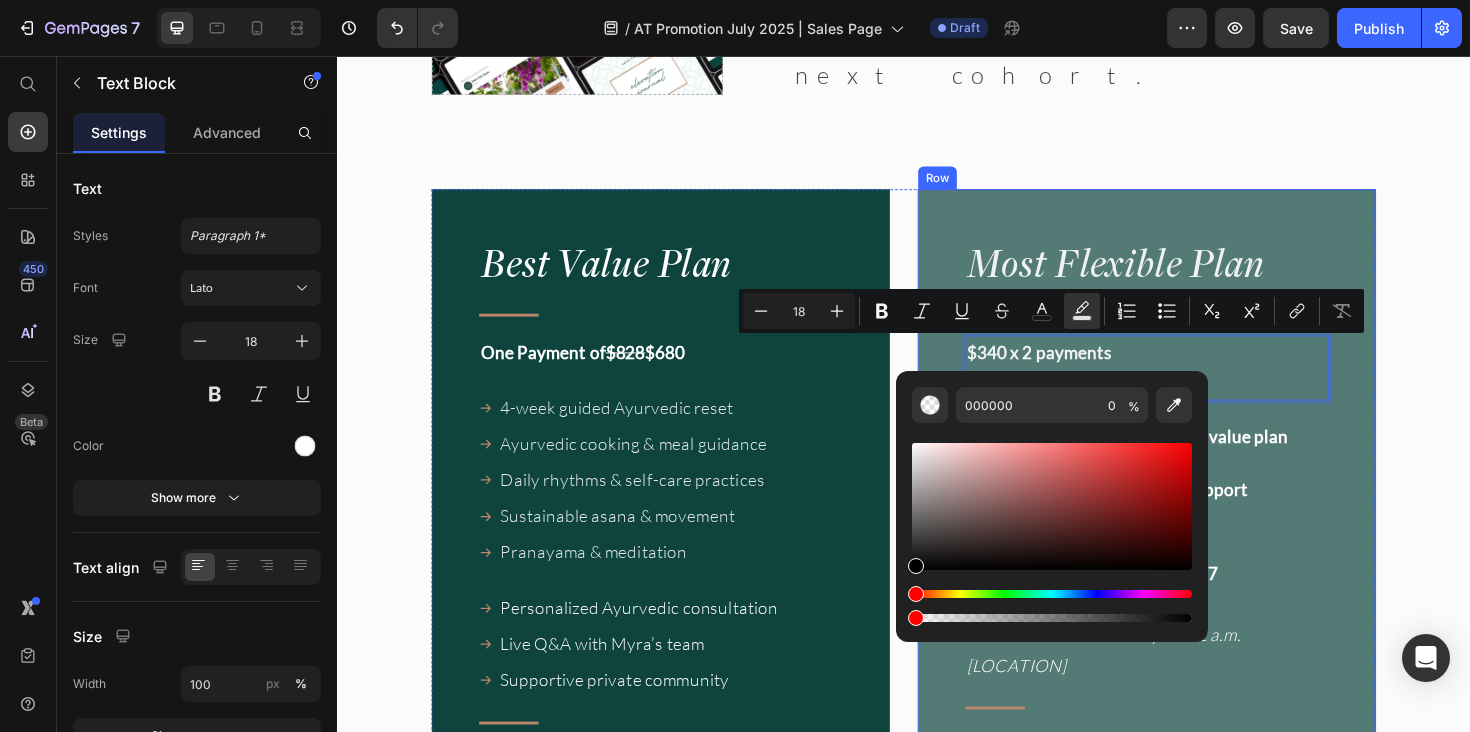 click on "Most Flexible Plan Heading                Title Line $340 x 2 payments  *Service fees included Text Block   0 Includes everything in the best value plan Text Block Lifetime Access to program, support and community  (exclusive gift) Text Block Start your journey today for $97 only! Enrollment closes on July 26 12 a.m. Bali Text Block                Title Line
Want a full breakdown of what’s included? (see left for details) Item List
Join Agni Therapy Now Button
Drop element here Row" at bounding box center [1194, 793] 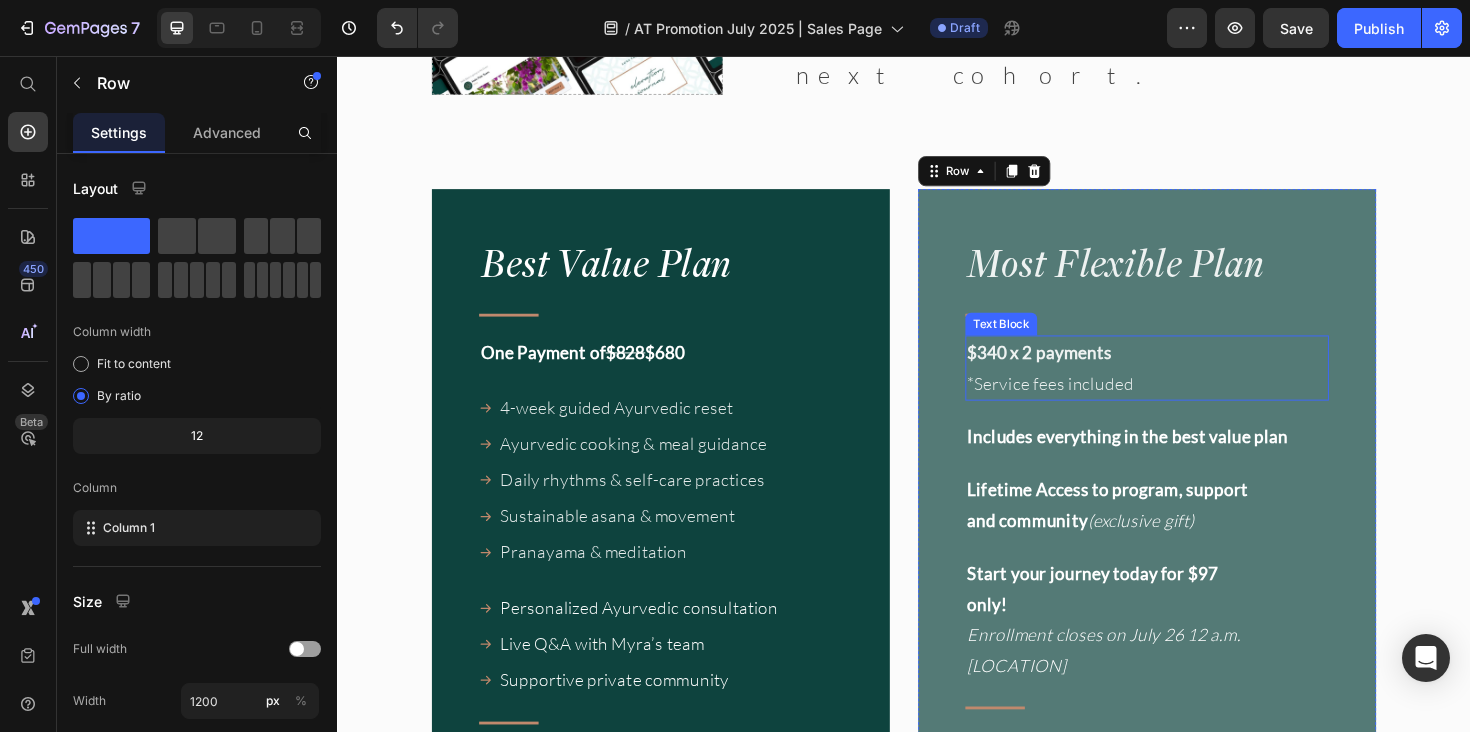 click on "*Service fees included" at bounding box center [1194, 403] 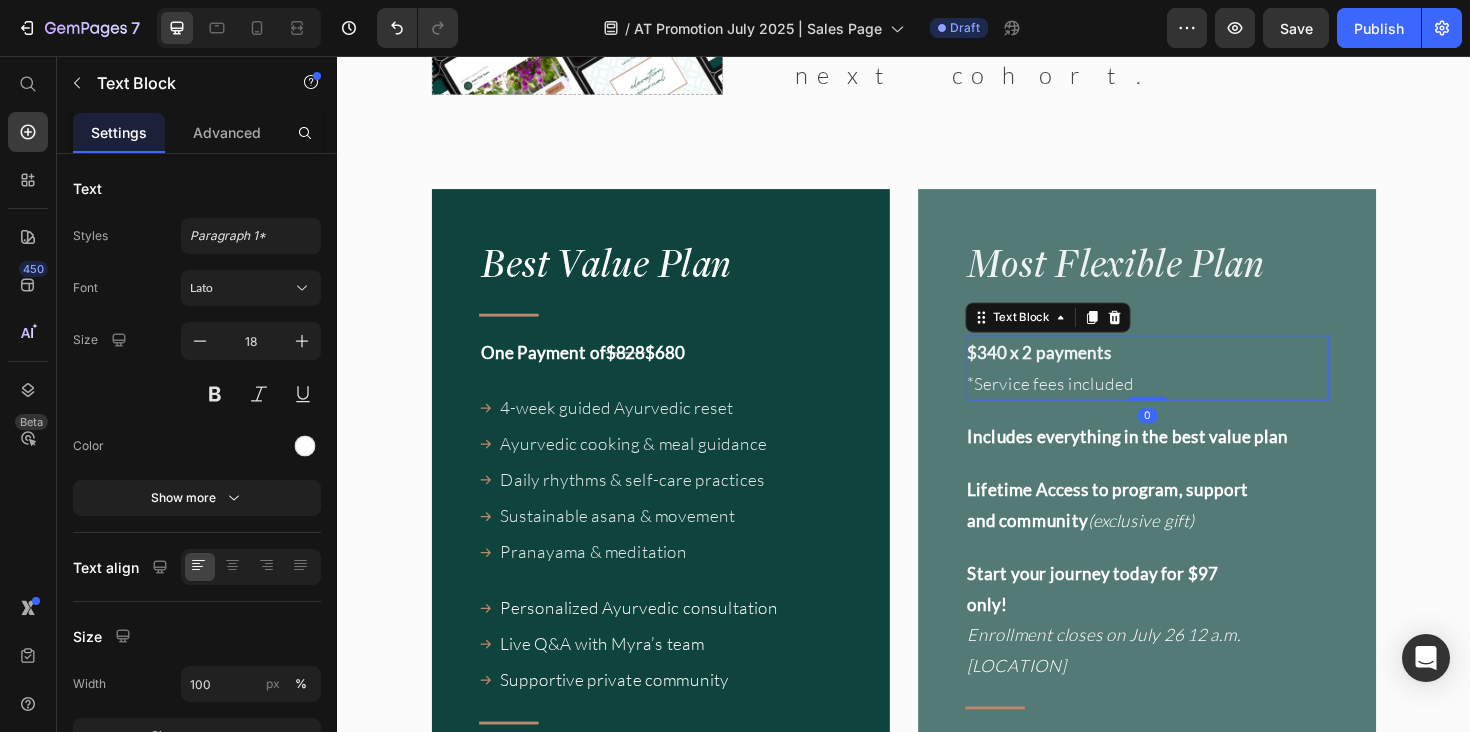 click on "*Service fees included" at bounding box center (1194, 403) 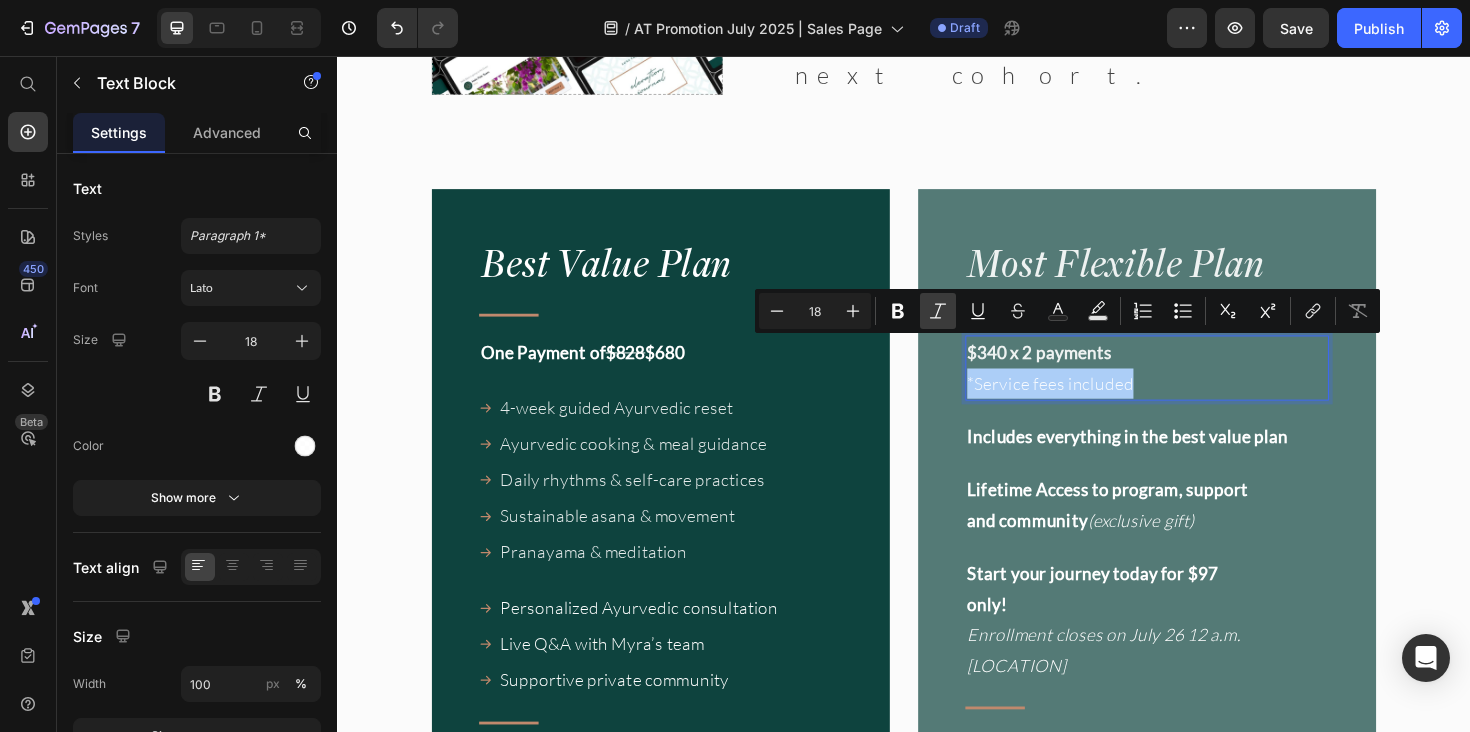 click 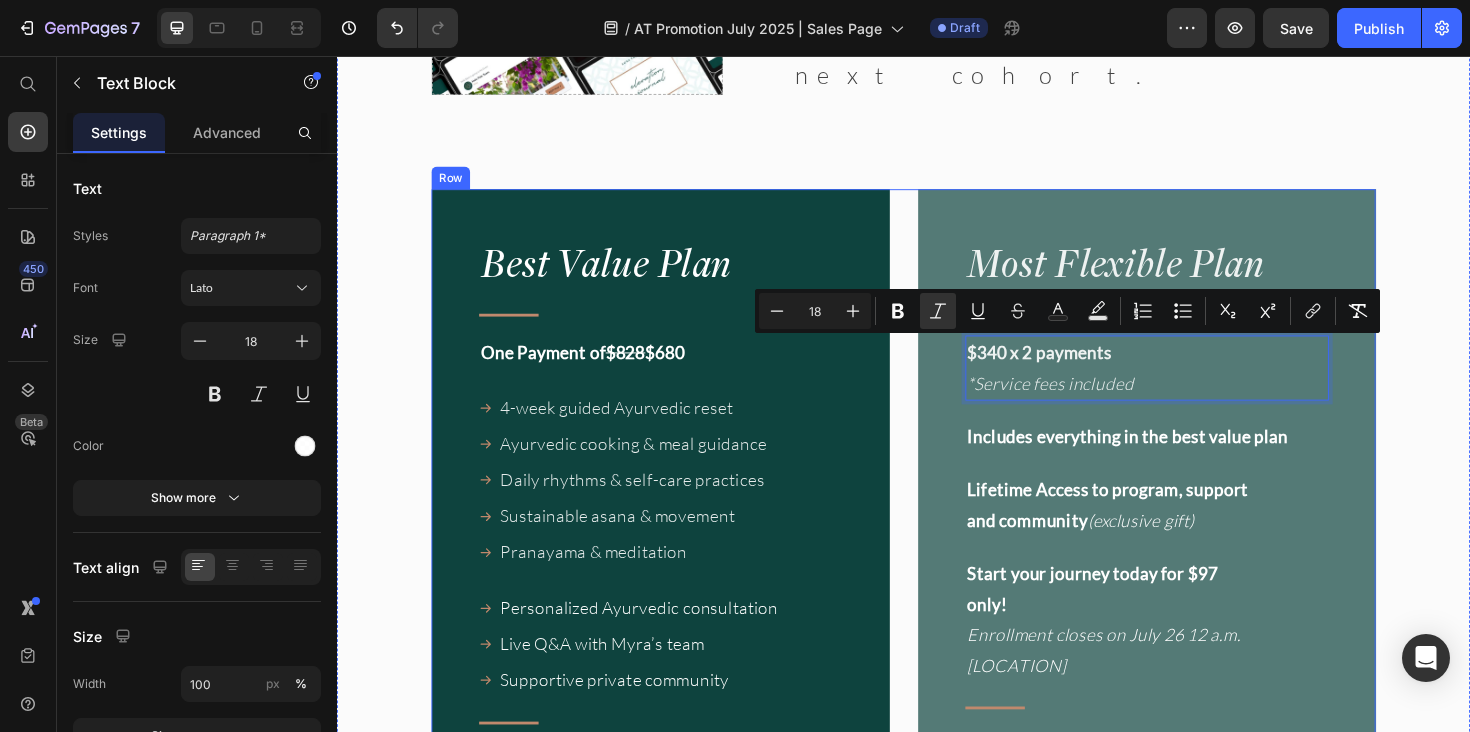 click on "Start your journey today for a one-off payment of $680! Row" at bounding box center [937, 793] 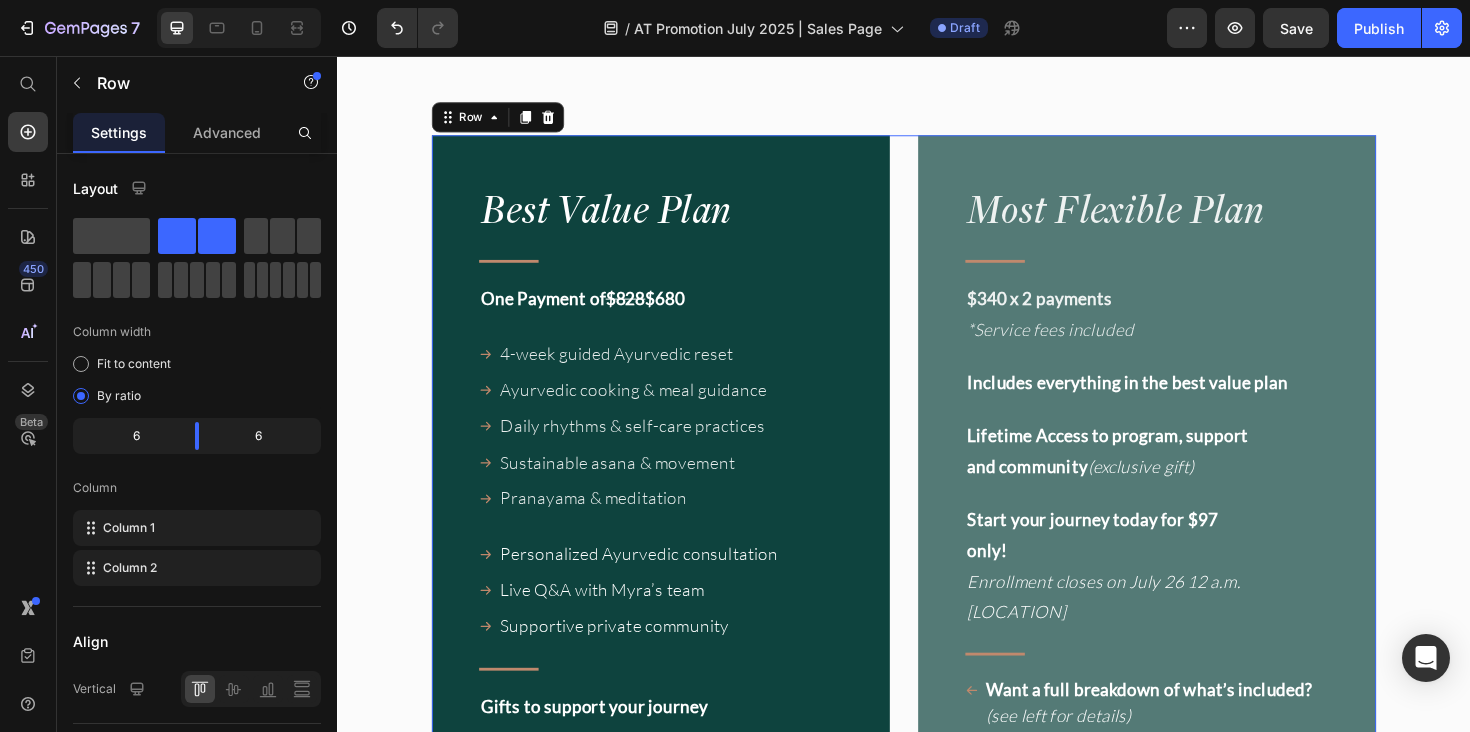 scroll, scrollTop: 17197, scrollLeft: 0, axis: vertical 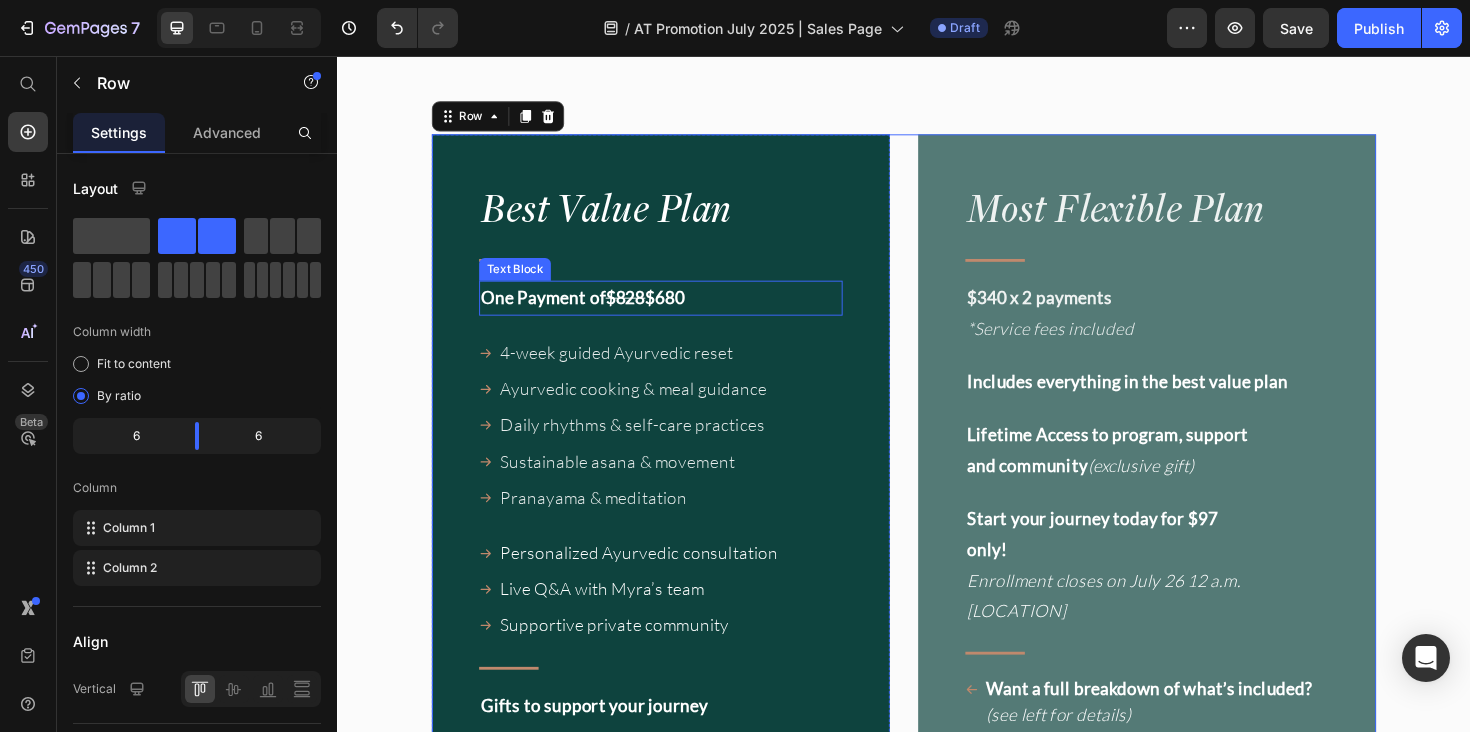 click on "One Payment of" at bounding box center (555, 312) 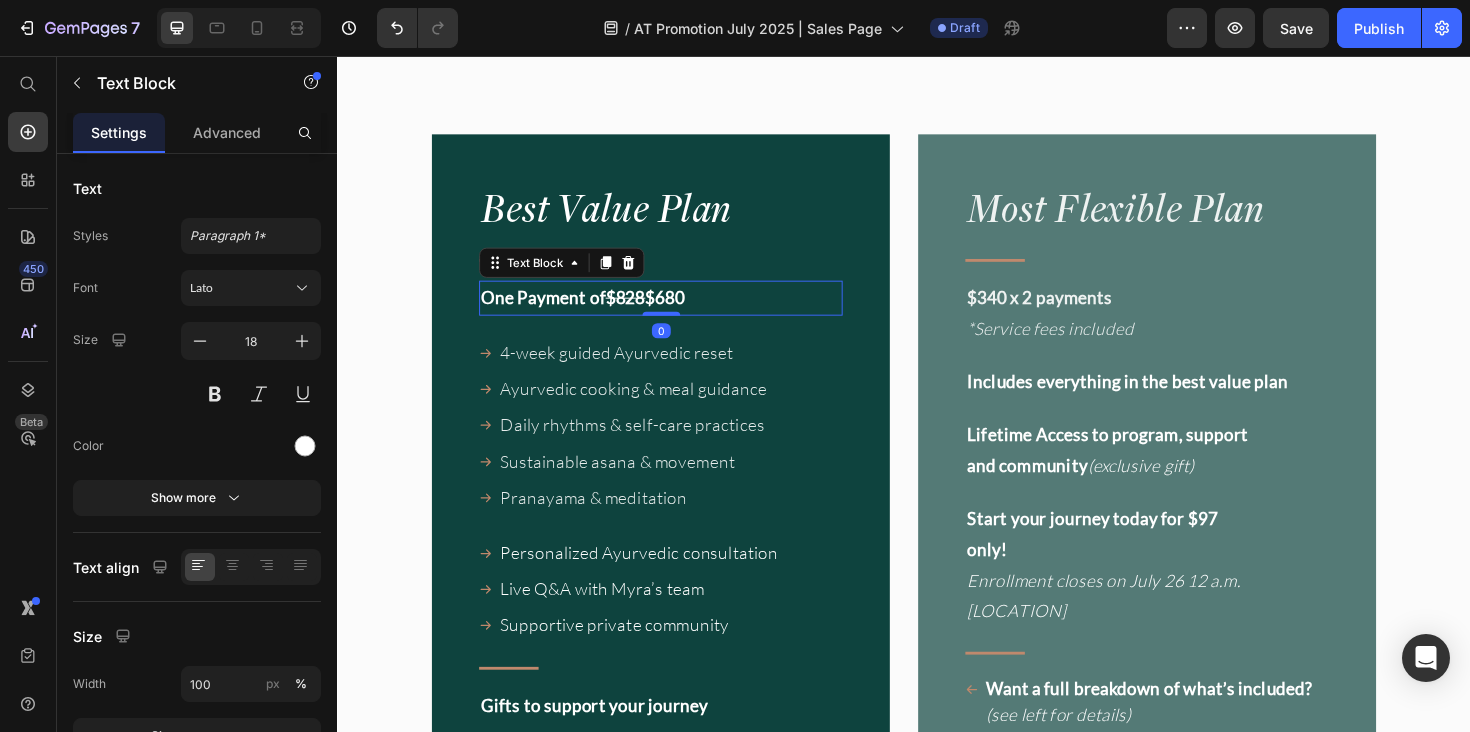 click on "$680" at bounding box center (684, 312) 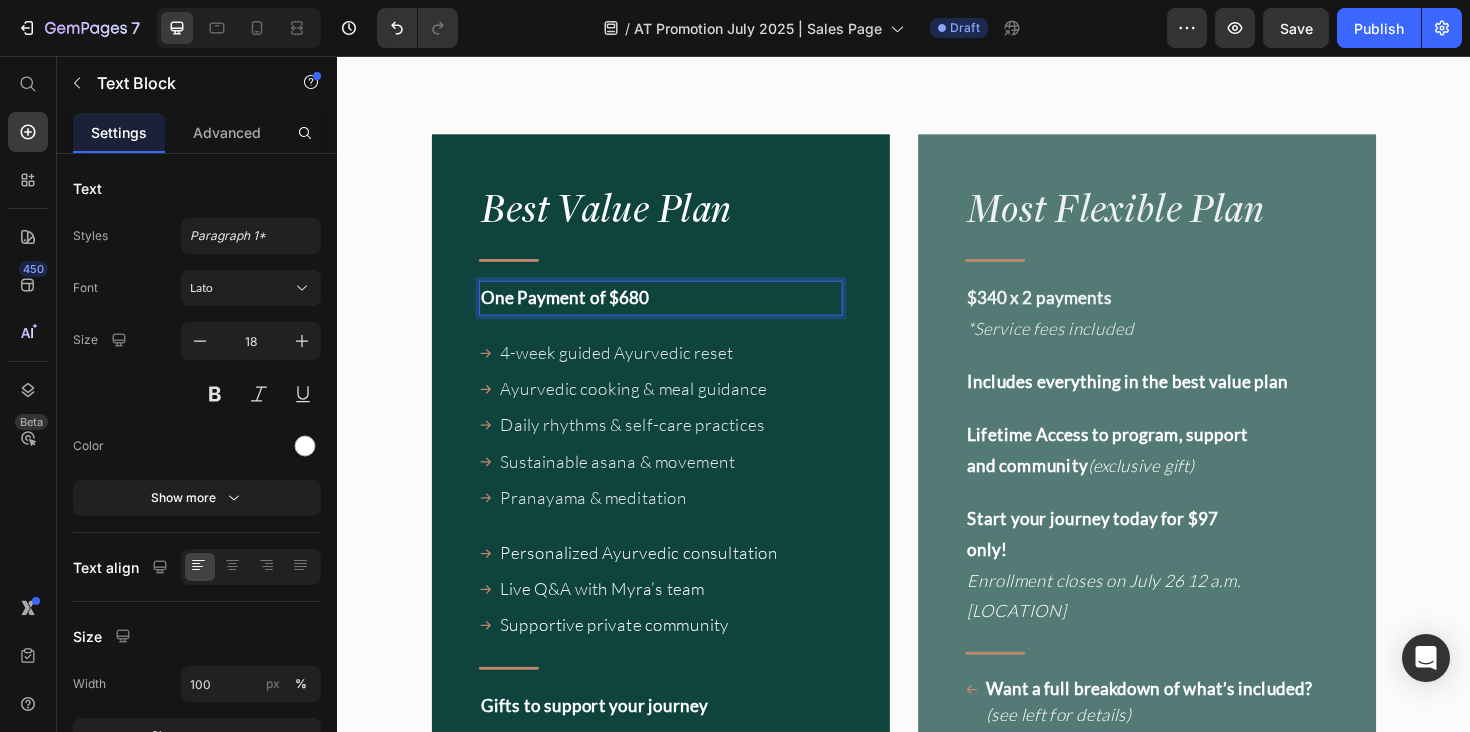 click on "One Payment of $680" at bounding box center (679, 312) 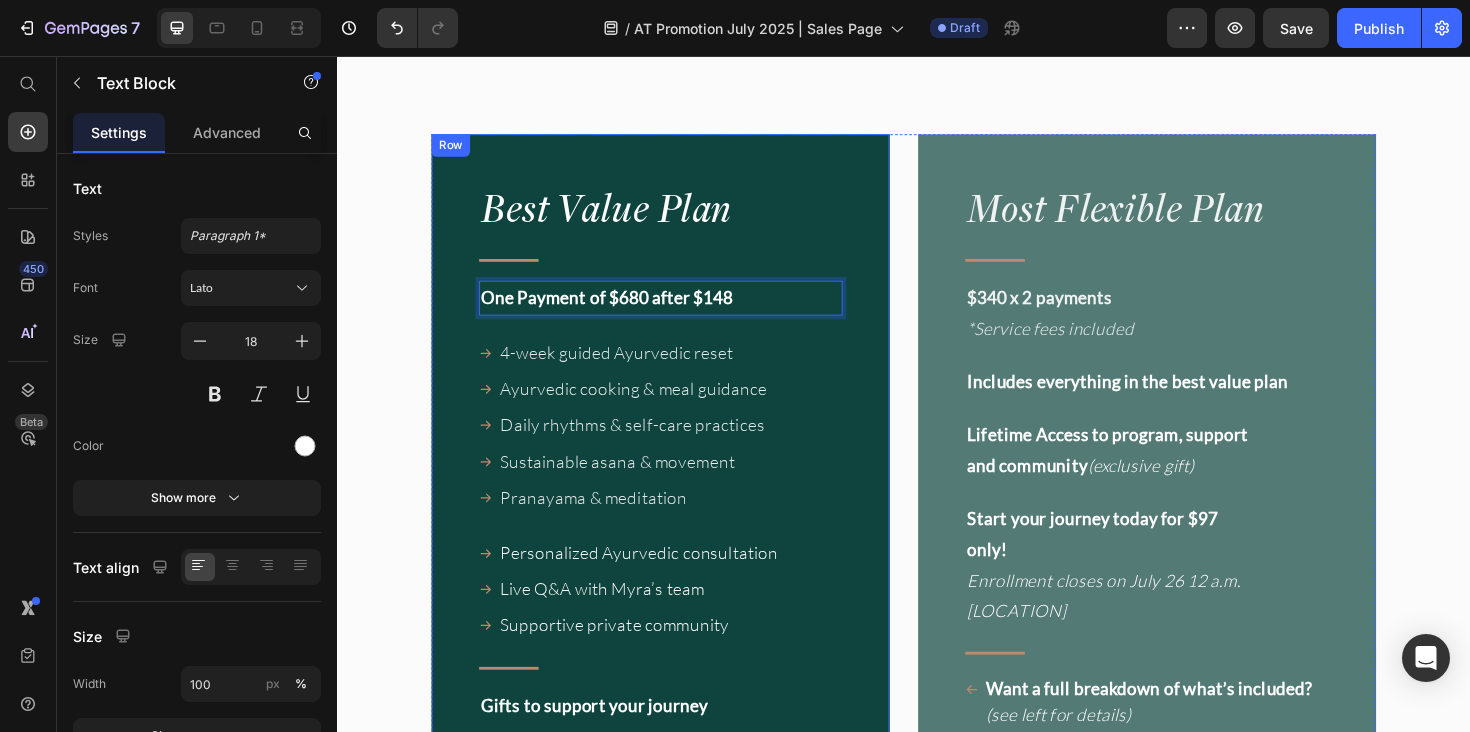 type 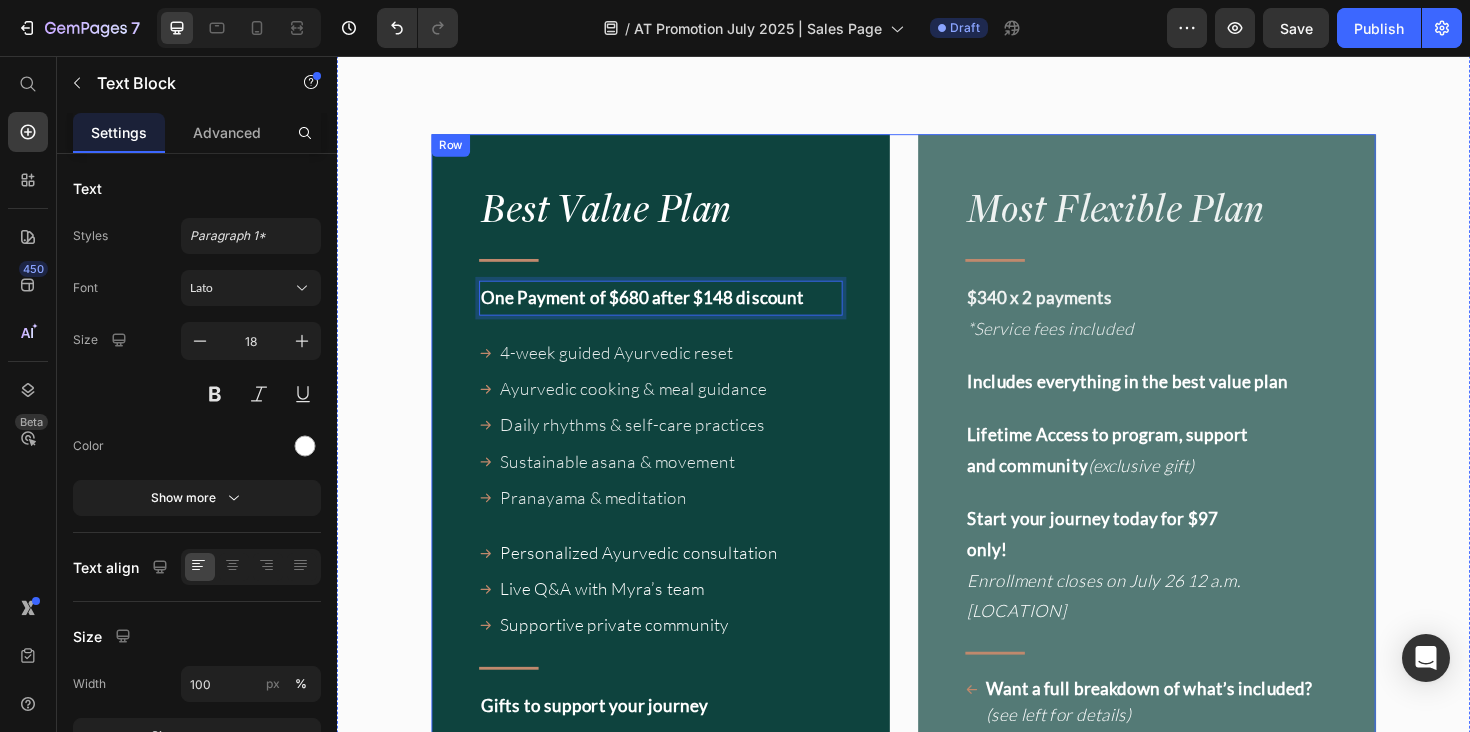 click on "Enrollment closes on July 26 12 a.m. [LOCATION] Row" at bounding box center (937, 735) 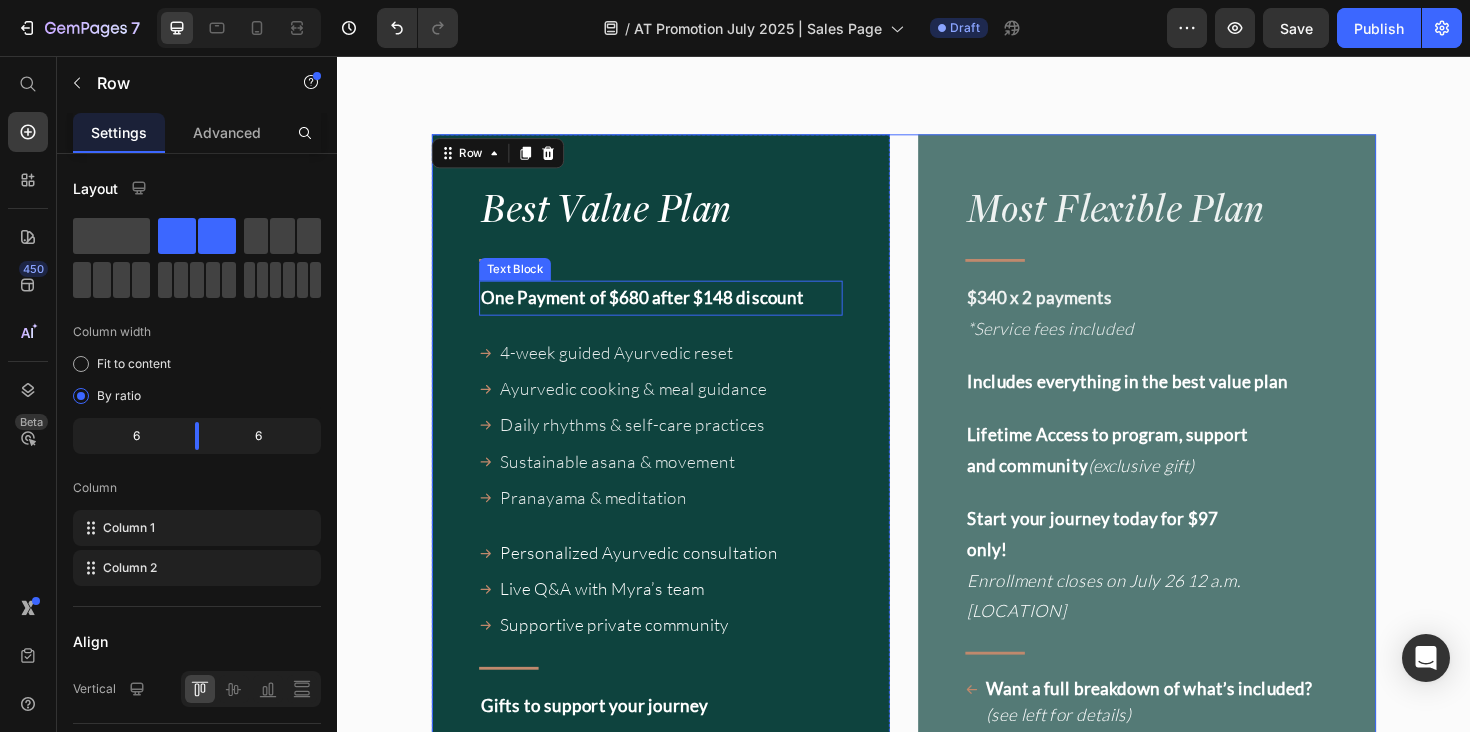 click on "One Payment of $680 after $148 discount" at bounding box center (660, 312) 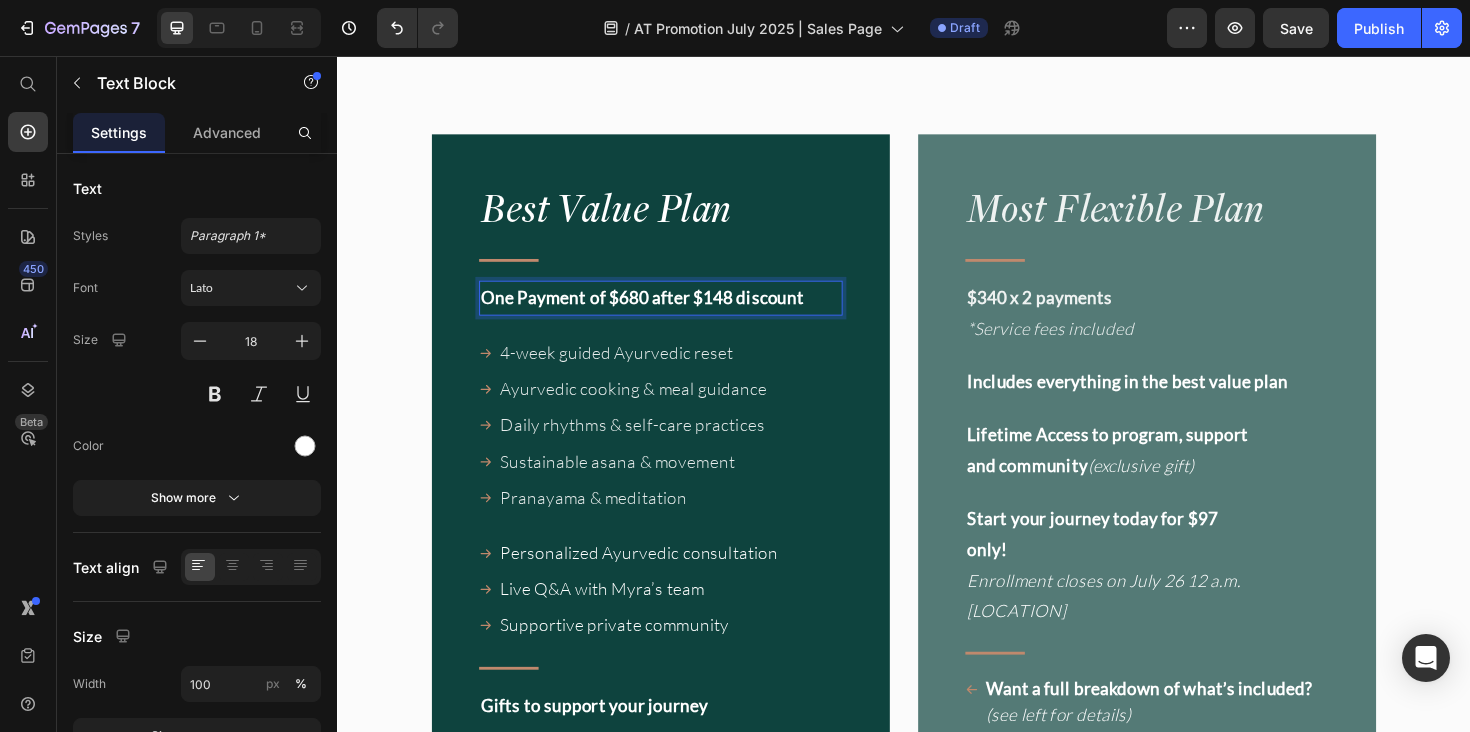click on "One Payment of $680 after $148 discount" at bounding box center [660, 312] 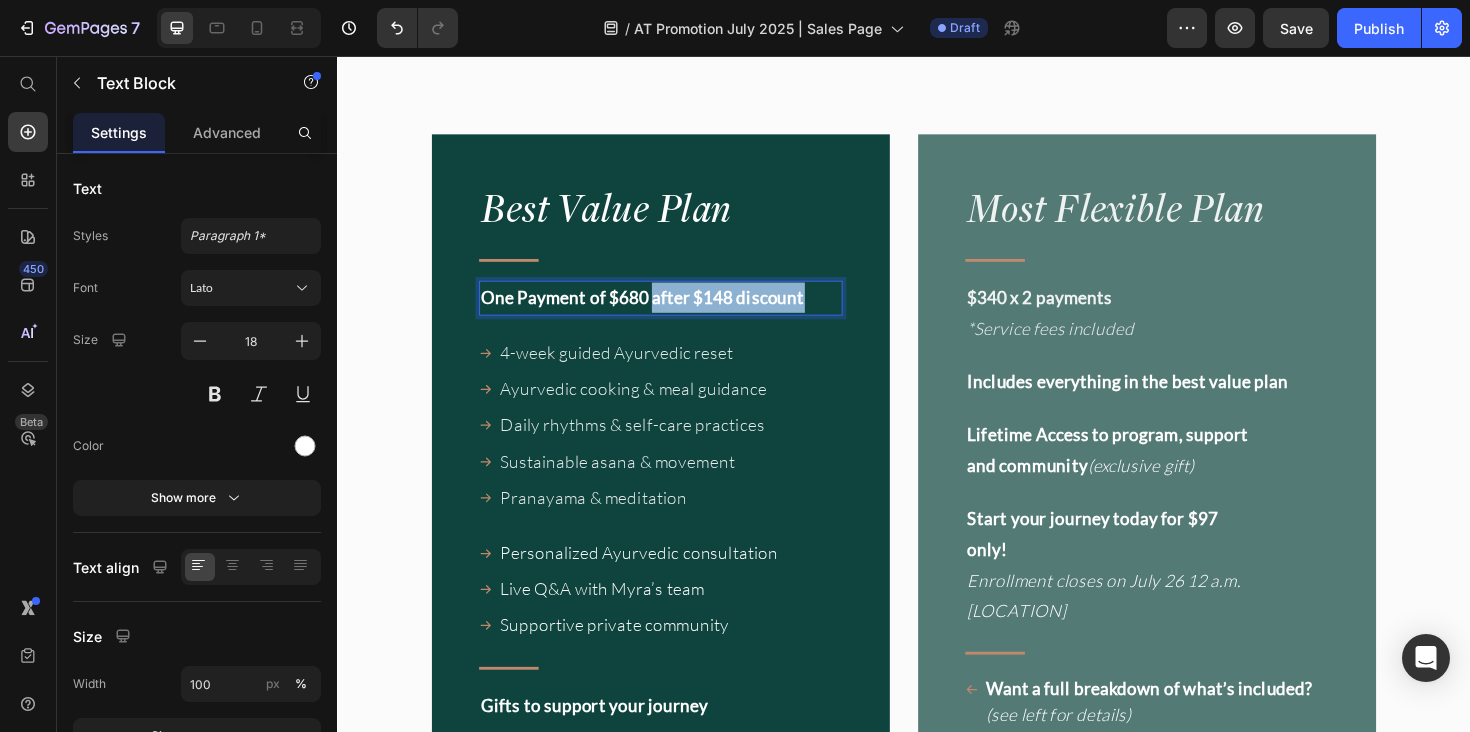drag, startPoint x: 674, startPoint y: 281, endPoint x: 838, endPoint y: 282, distance: 164.00305 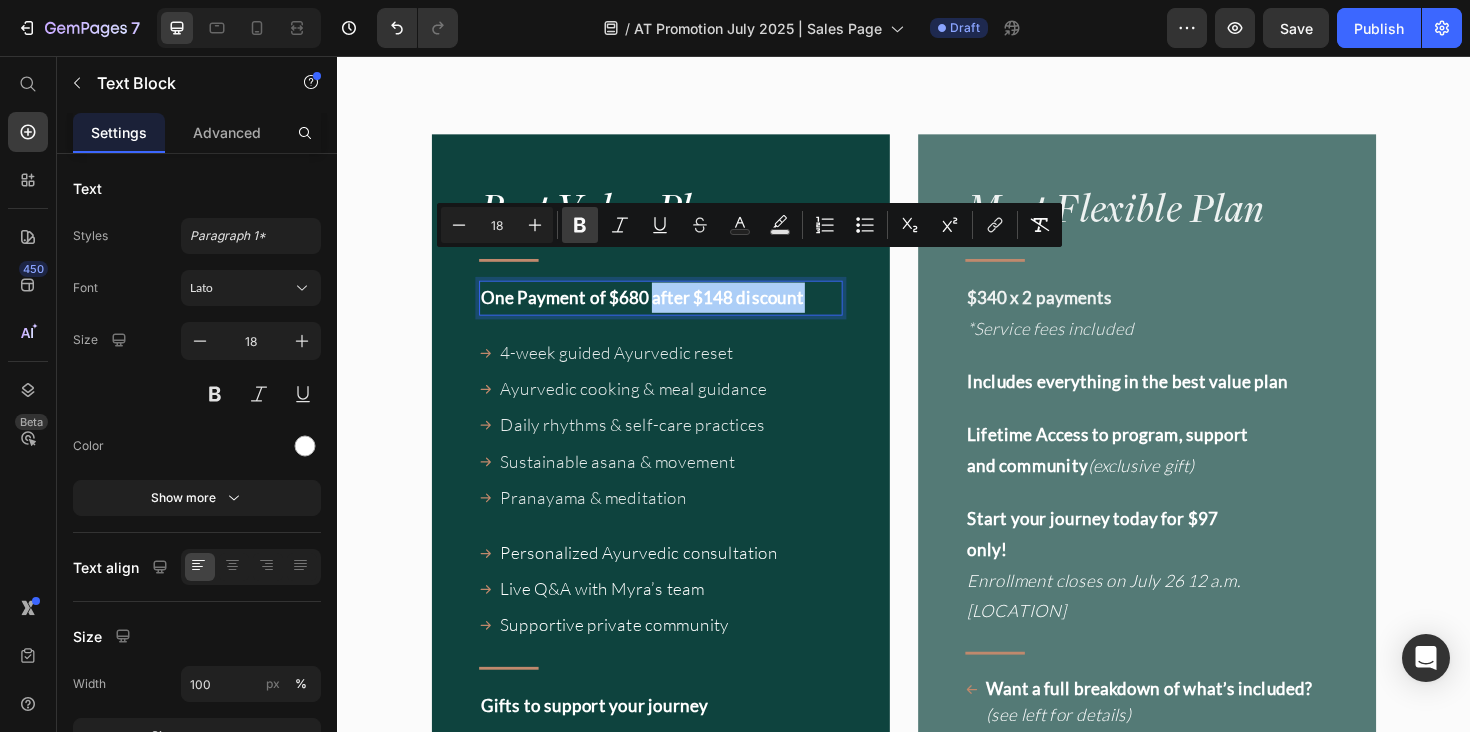 click 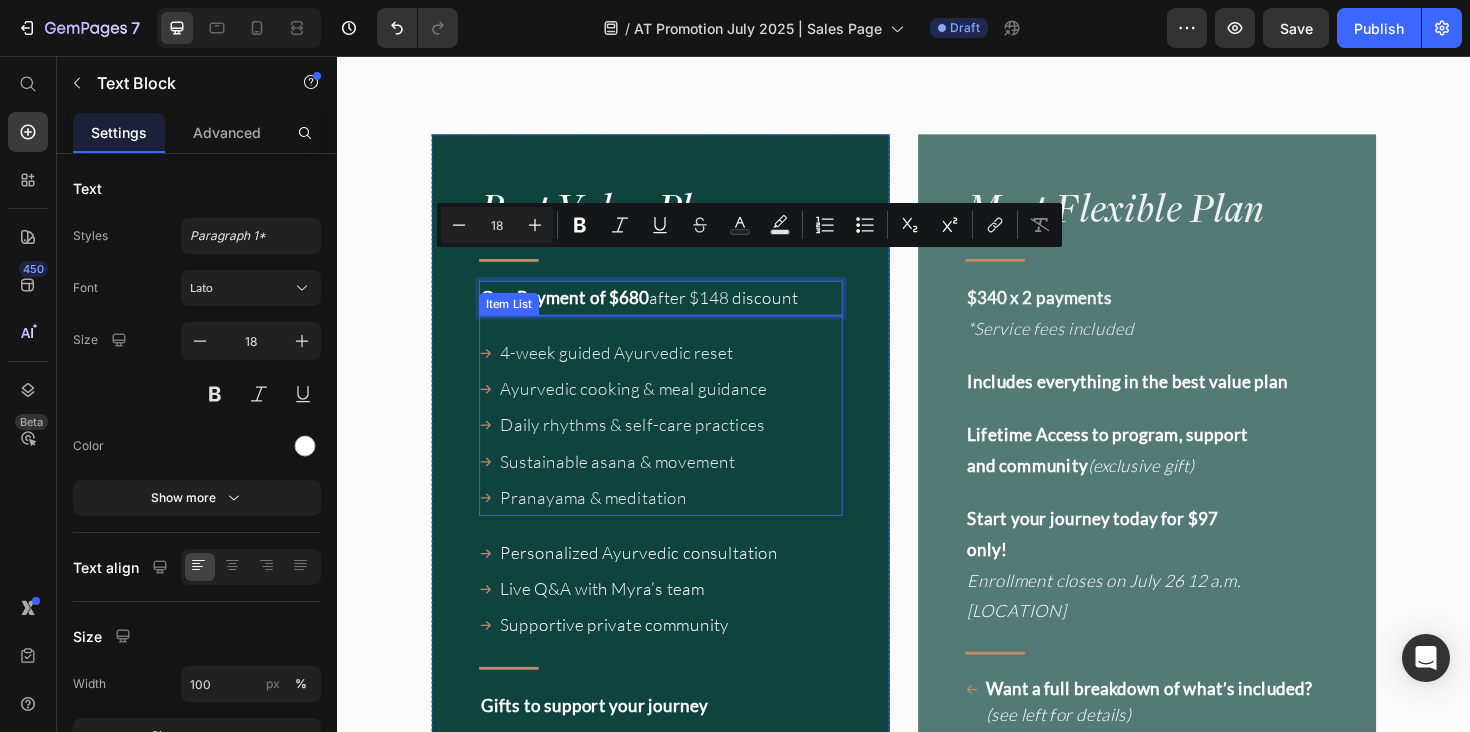 click on "Ayurvedic cooking & meal guidance" at bounding box center (650, 408) 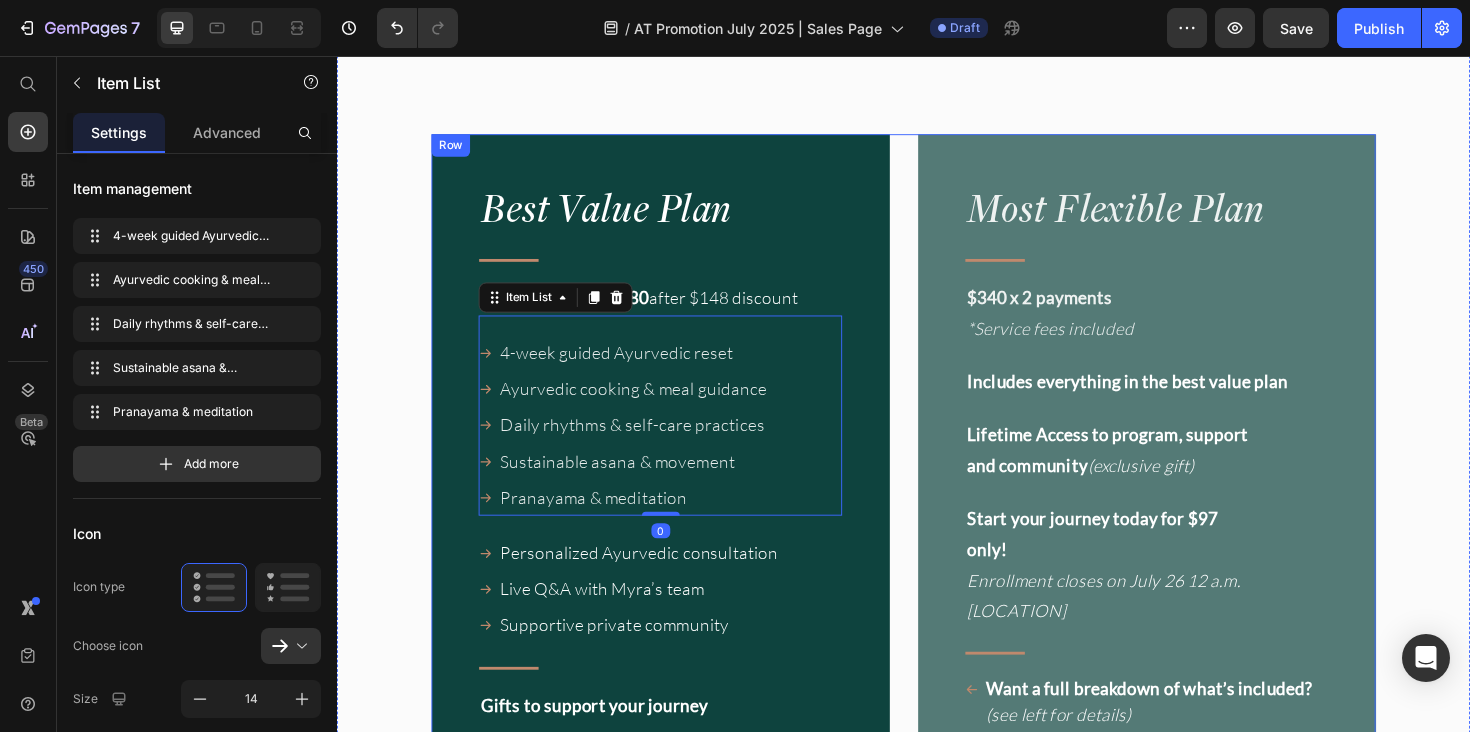 click on "Enrollment closes on July 26 12 a.m. [LOCATION]" at bounding box center [937, 735] 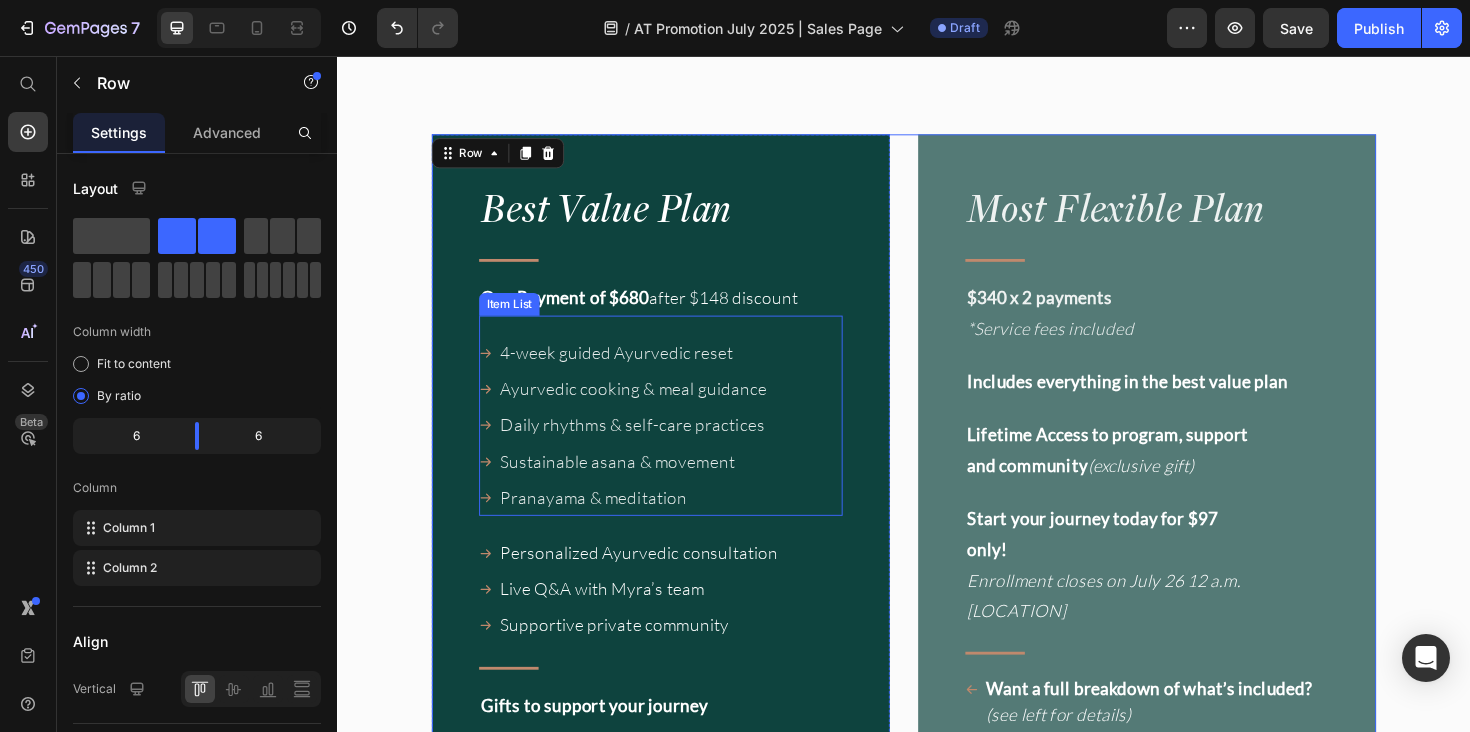 click on "One Payment of $680  after $148 discount" at bounding box center (679, 312) 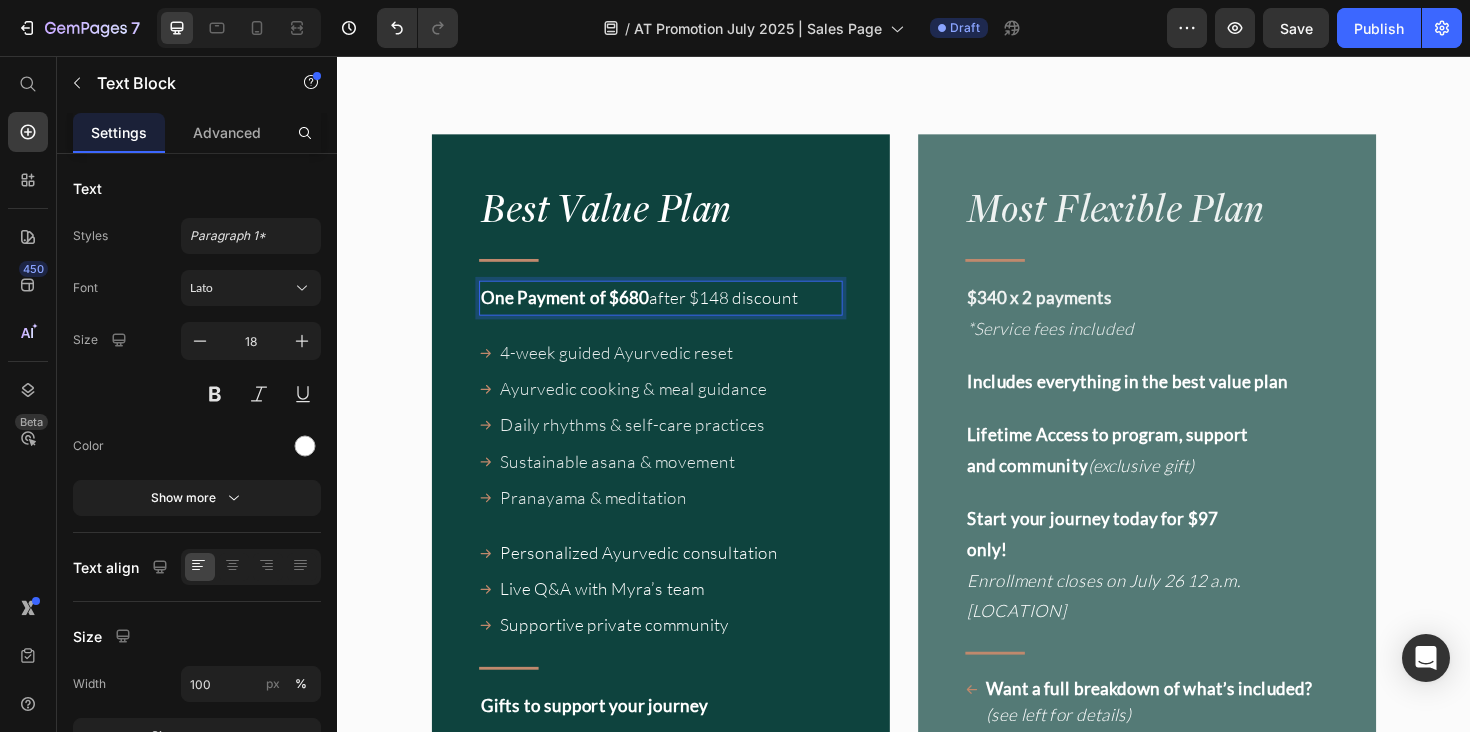 click on "One Payment of $680  after $148 discount" at bounding box center [679, 312] 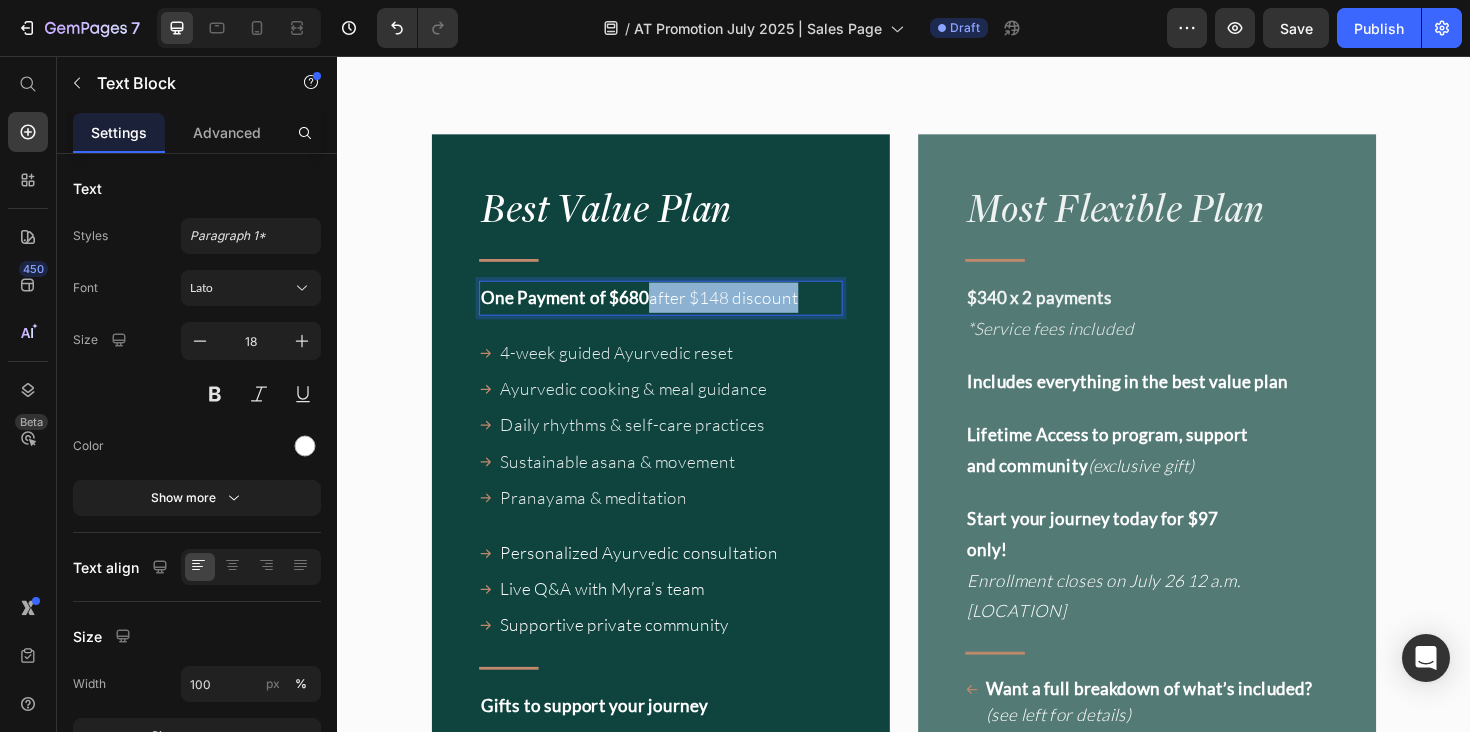 drag, startPoint x: 676, startPoint y: 282, endPoint x: 832, endPoint y: 285, distance: 156.02884 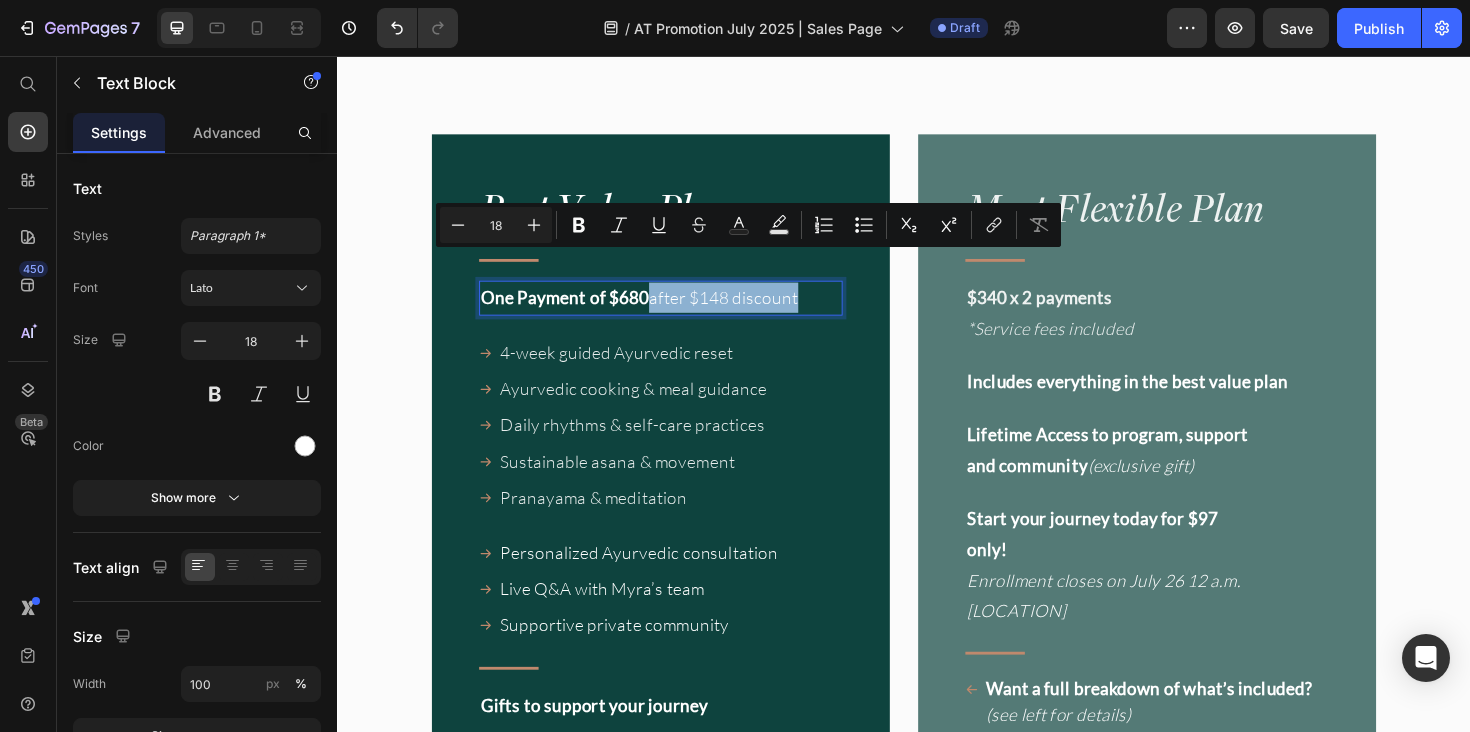 copy on "after $148 discount" 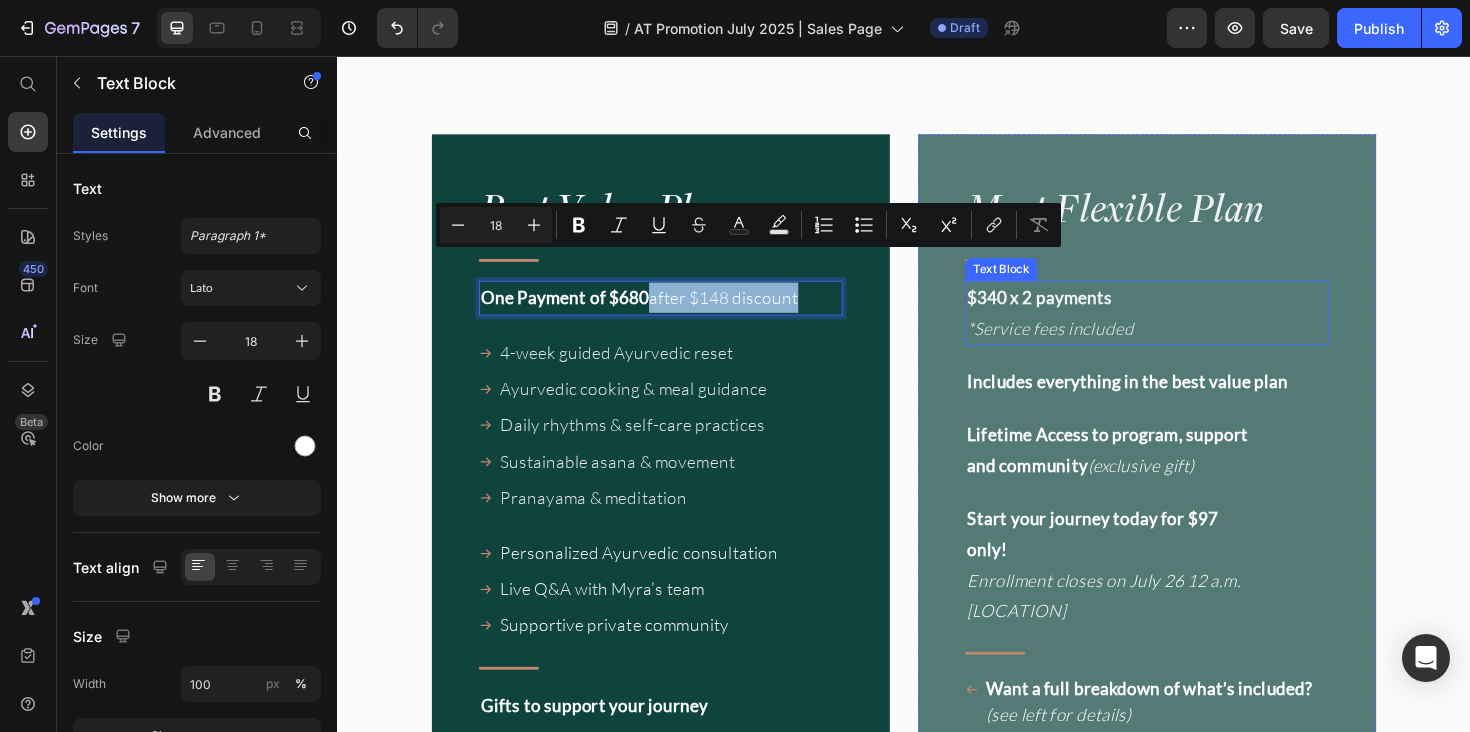 drag, startPoint x: 1158, startPoint y: 283, endPoint x: 1169, endPoint y: 283, distance: 11 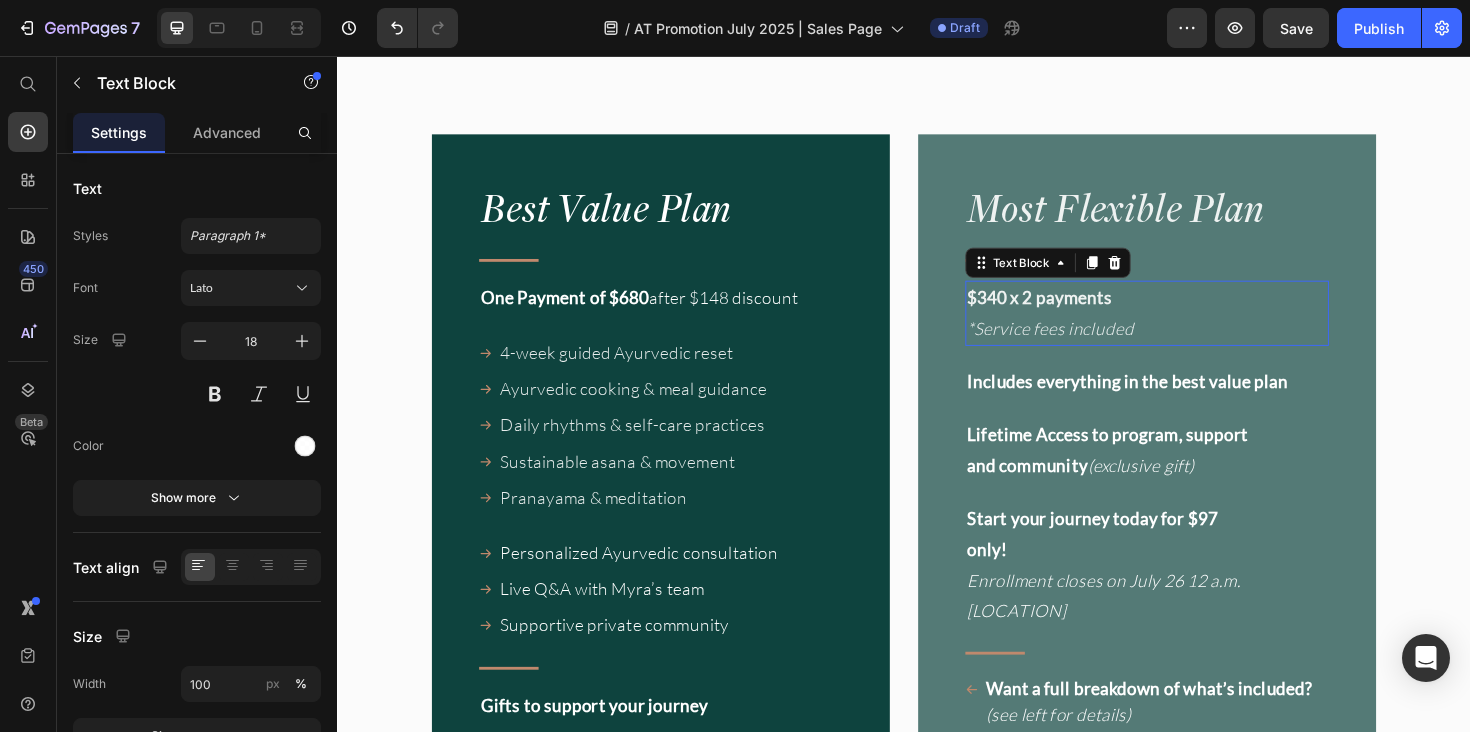 click on "$340 x 2 payments" at bounding box center (1081, 312) 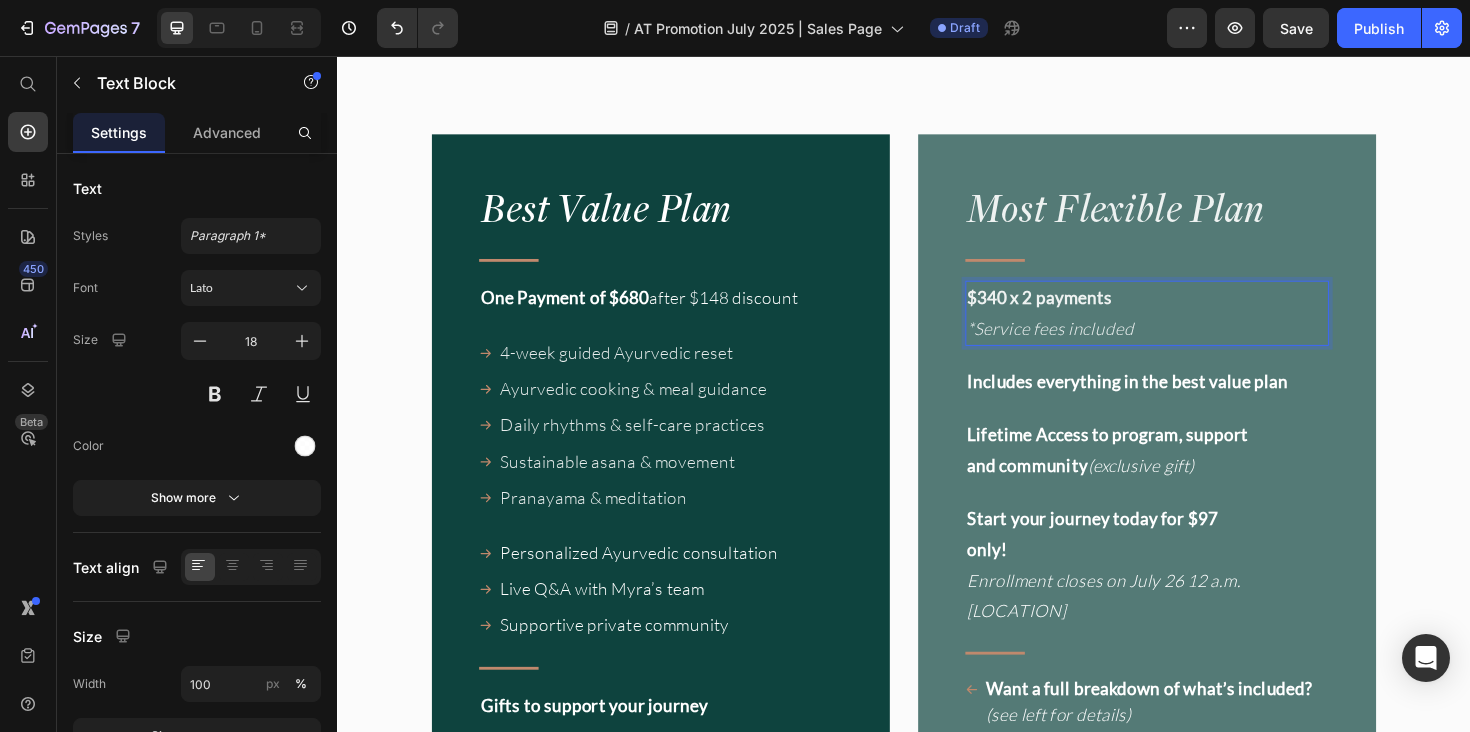 click on "$340 x 2 payments" at bounding box center (1081, 312) 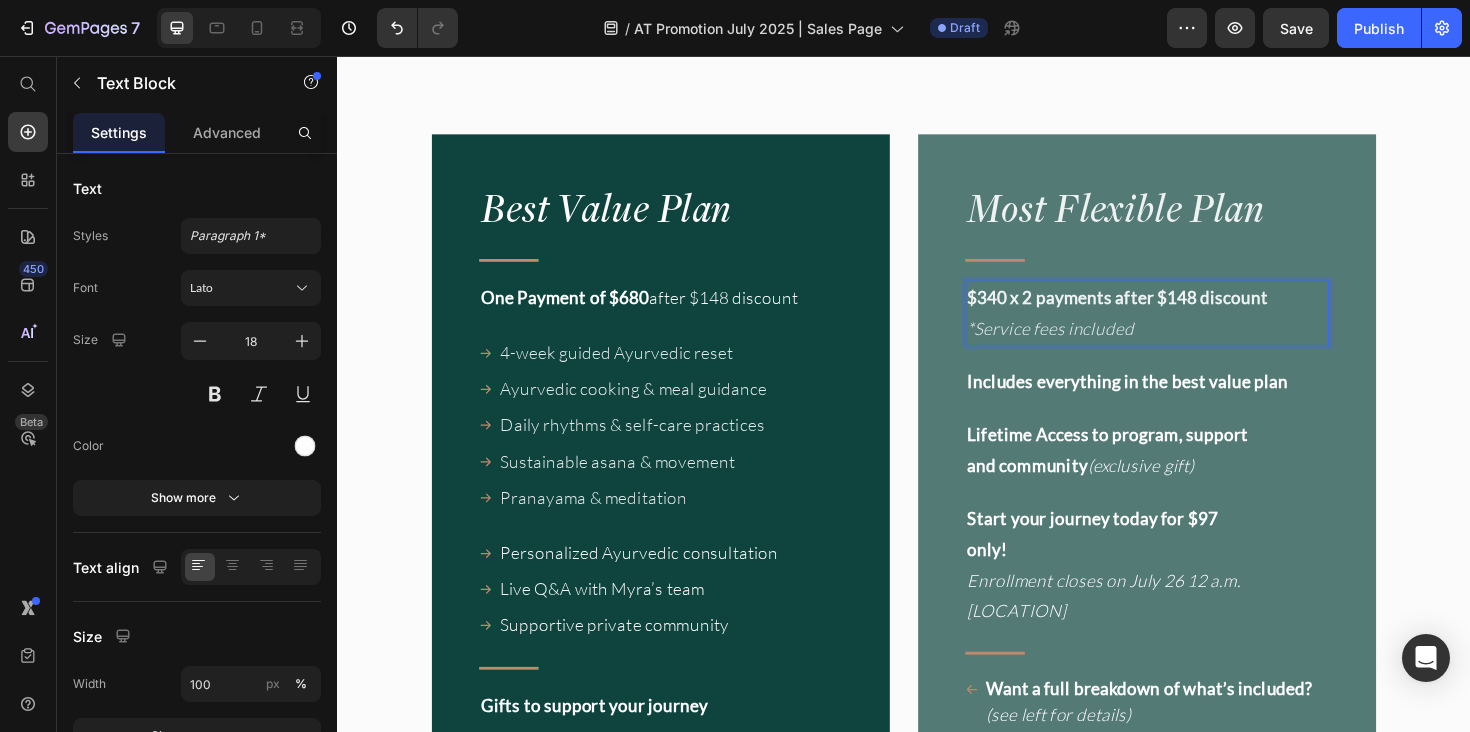 click on "$340 x 2 payments after $148 discount" at bounding box center (1163, 312) 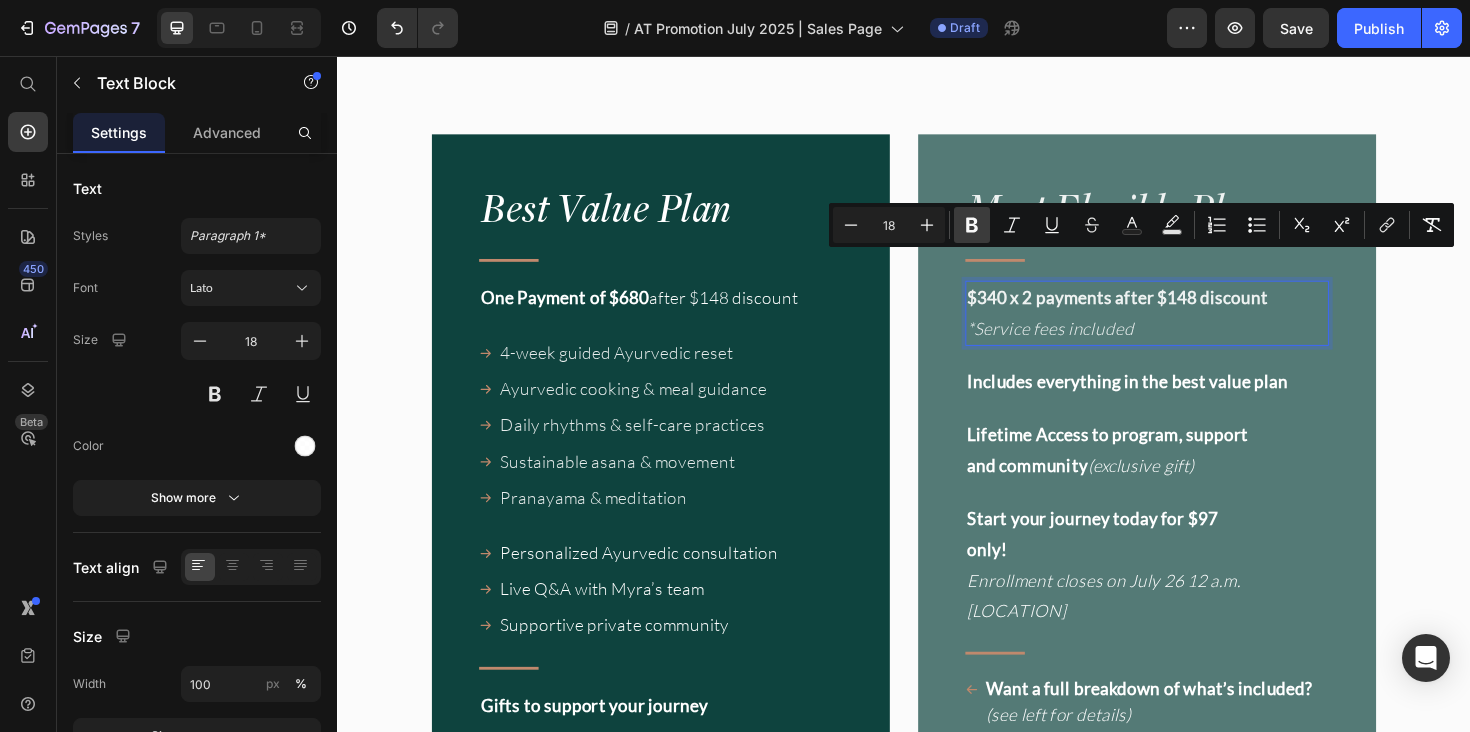 click 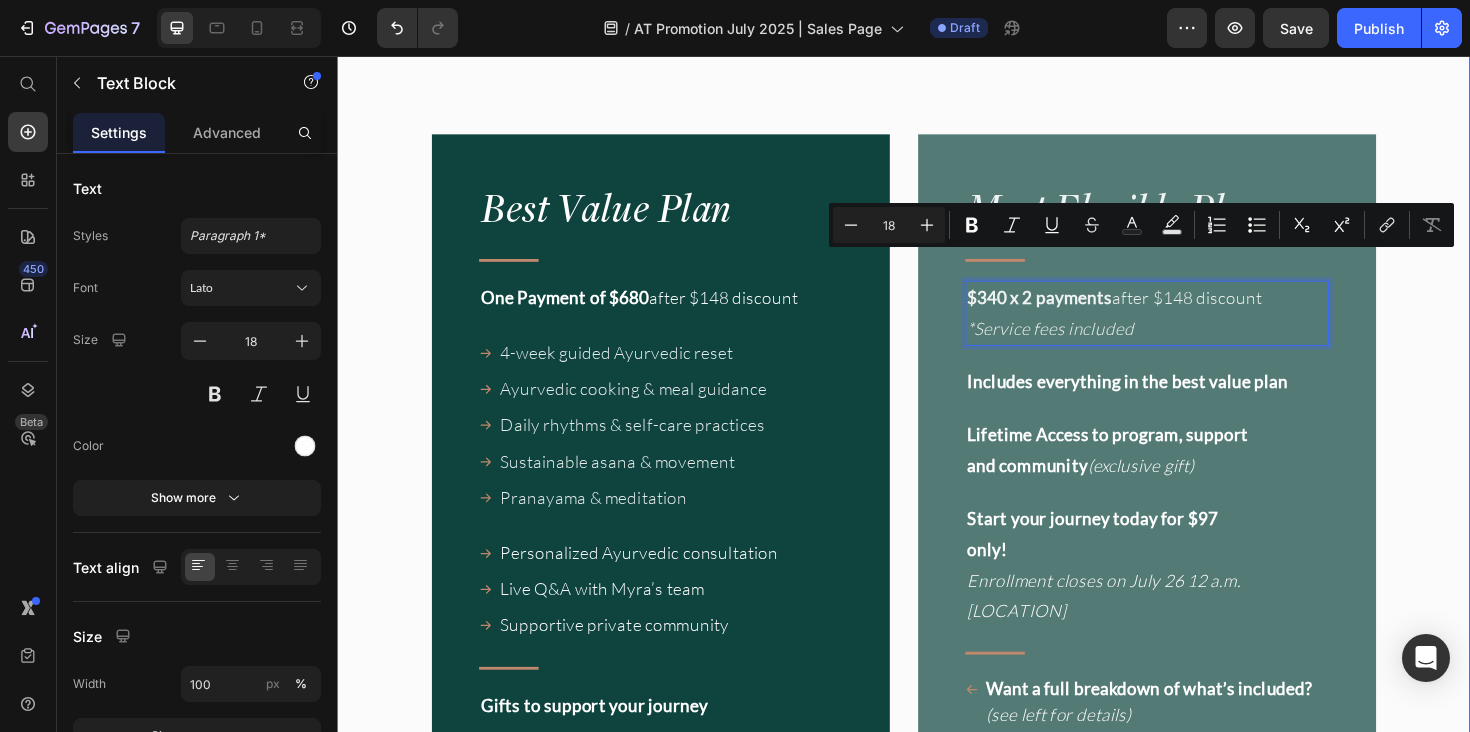 click on "Image "Even months after the program, I still feel supported." Heading "Every time I have a question, the community and team are there. It’s comforting to know I’m not alone on this journey." Text Block • DENA Text Block Row Image Agni Therapy Text Block Row                Title Line Your exclusive offer. Heading Join before July 26 to receive a $148 USD discount   to join our next cohort. Text Block
Drop element here Row Row Row Best Value Plan Heading                Title Line One Payment of $680  after $148 discount Text Block
4-week guided Ayurvedic reset
Ayurvedic cooking & meal guidance
Daily rhythms & self-care practices
Sustainable asana & movement
Pranayama & meditation Item List
Personalized Ayurvedic consultation
Live Q&A with Myra’s team
Supportive private community Item List                Title Line Gifts to support your journey Text Block Row" at bounding box center (937, 842) 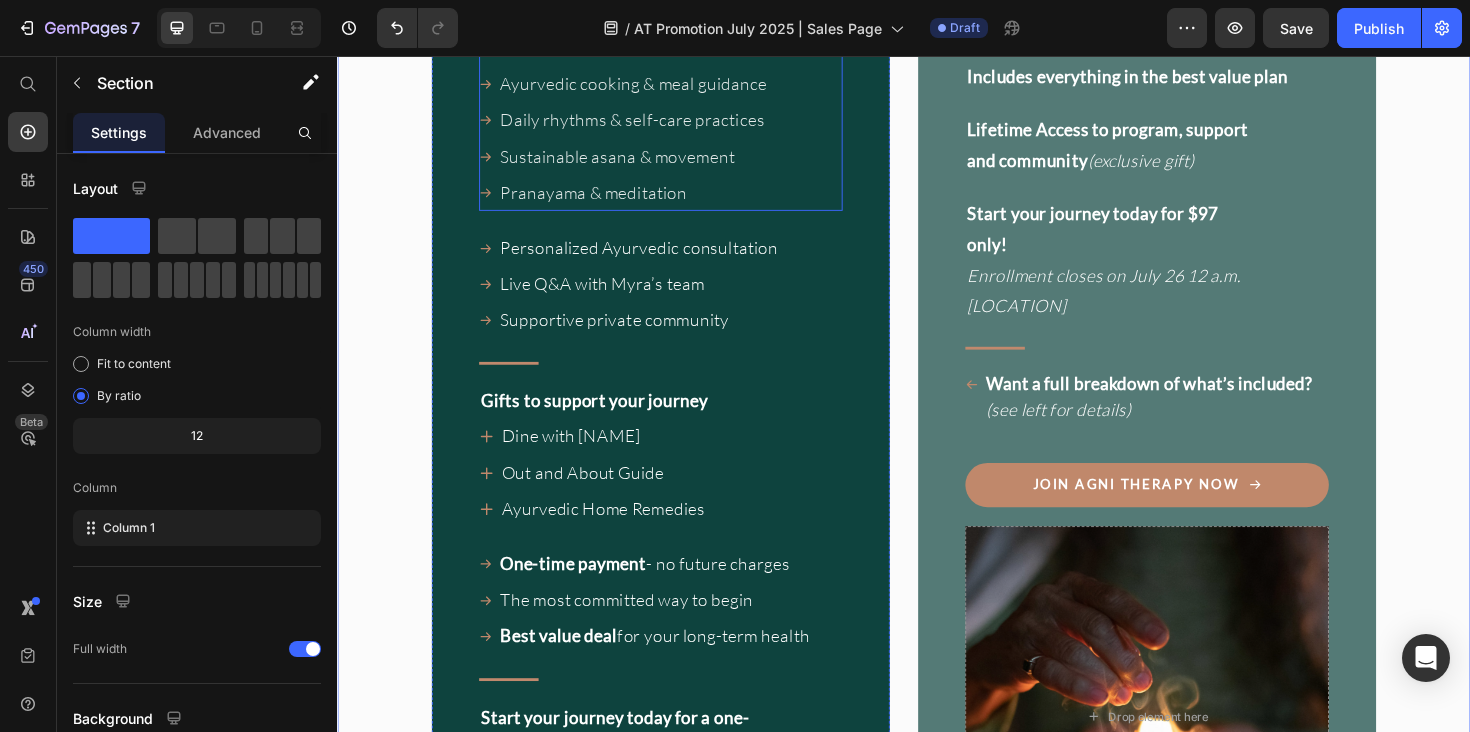 scroll, scrollTop: 17306, scrollLeft: 0, axis: vertical 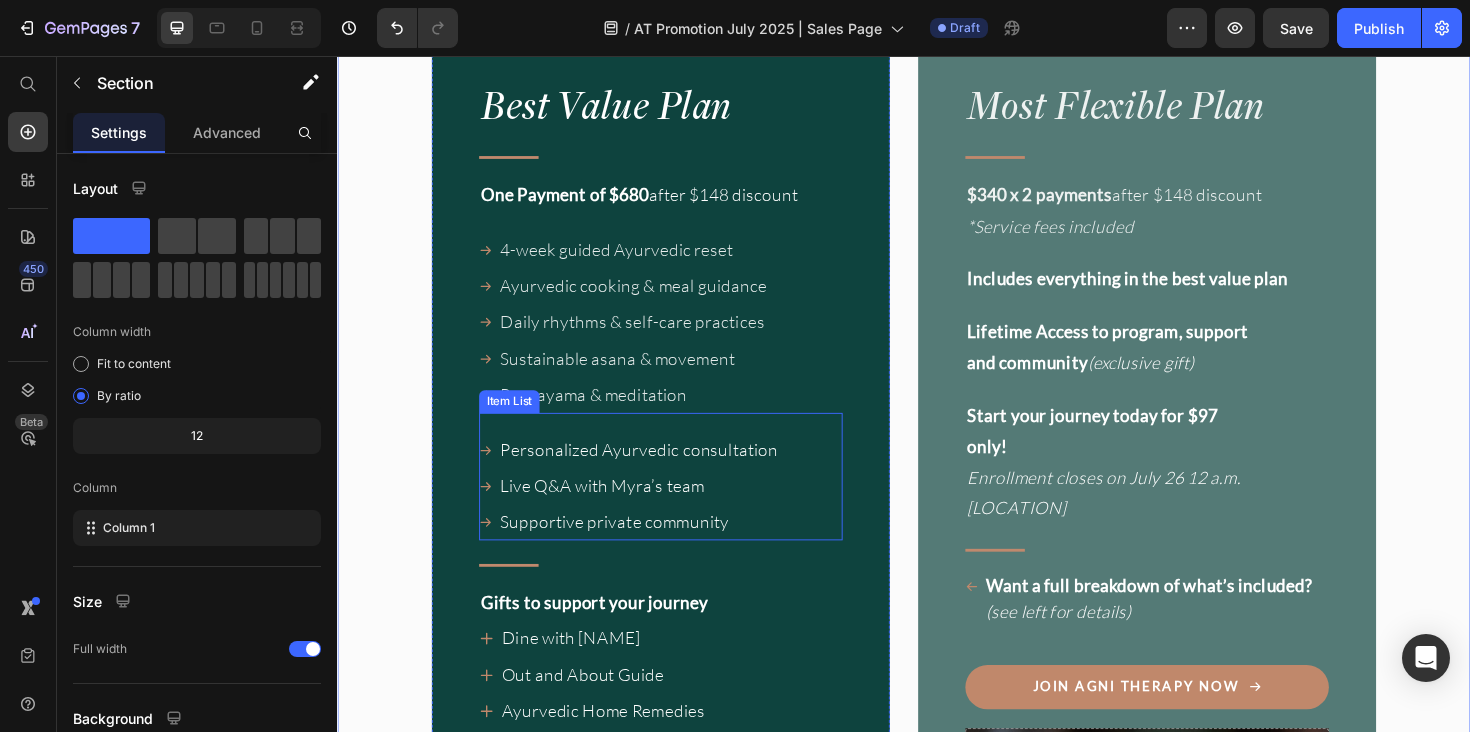 click on "Personalized Ayurvedic consultation" at bounding box center [656, 473] 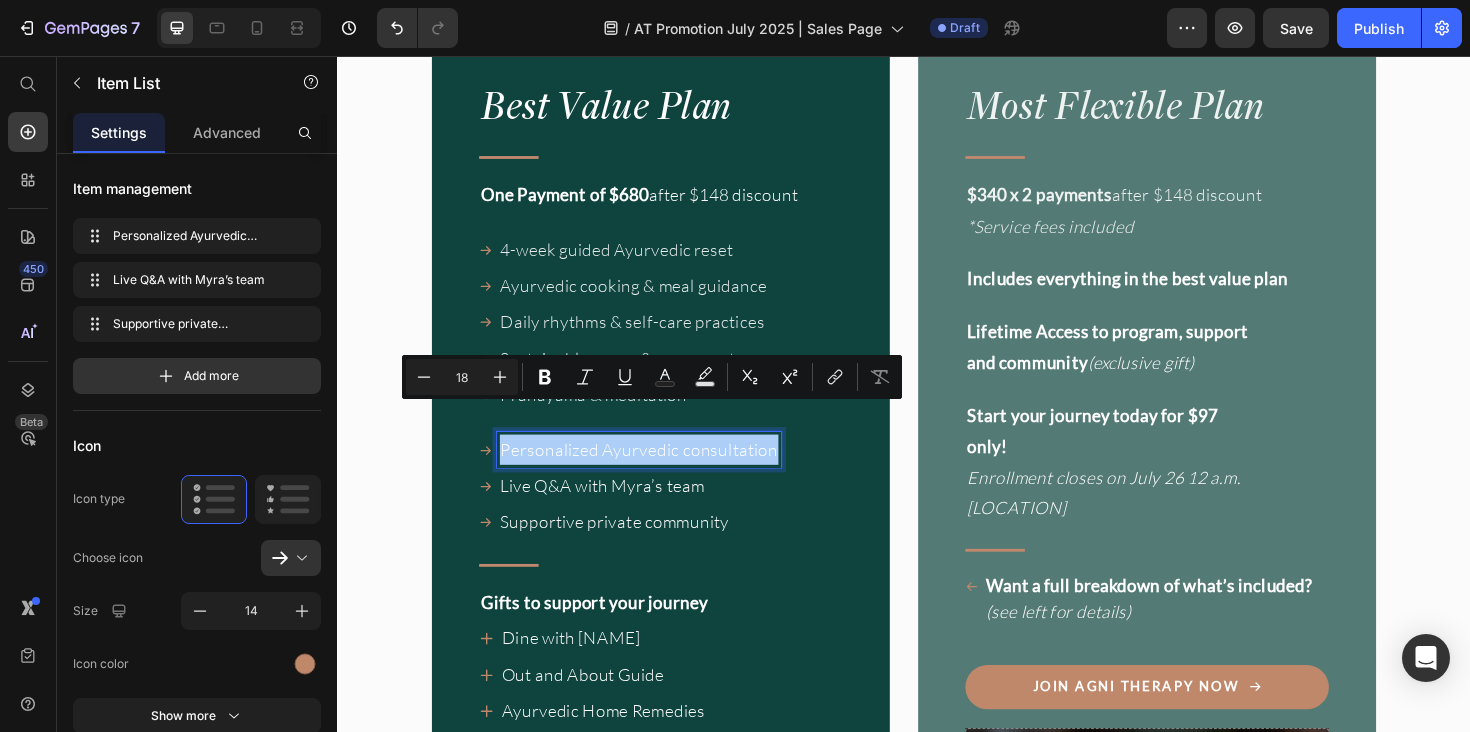 click on "Text Background Color" at bounding box center [705, 377] 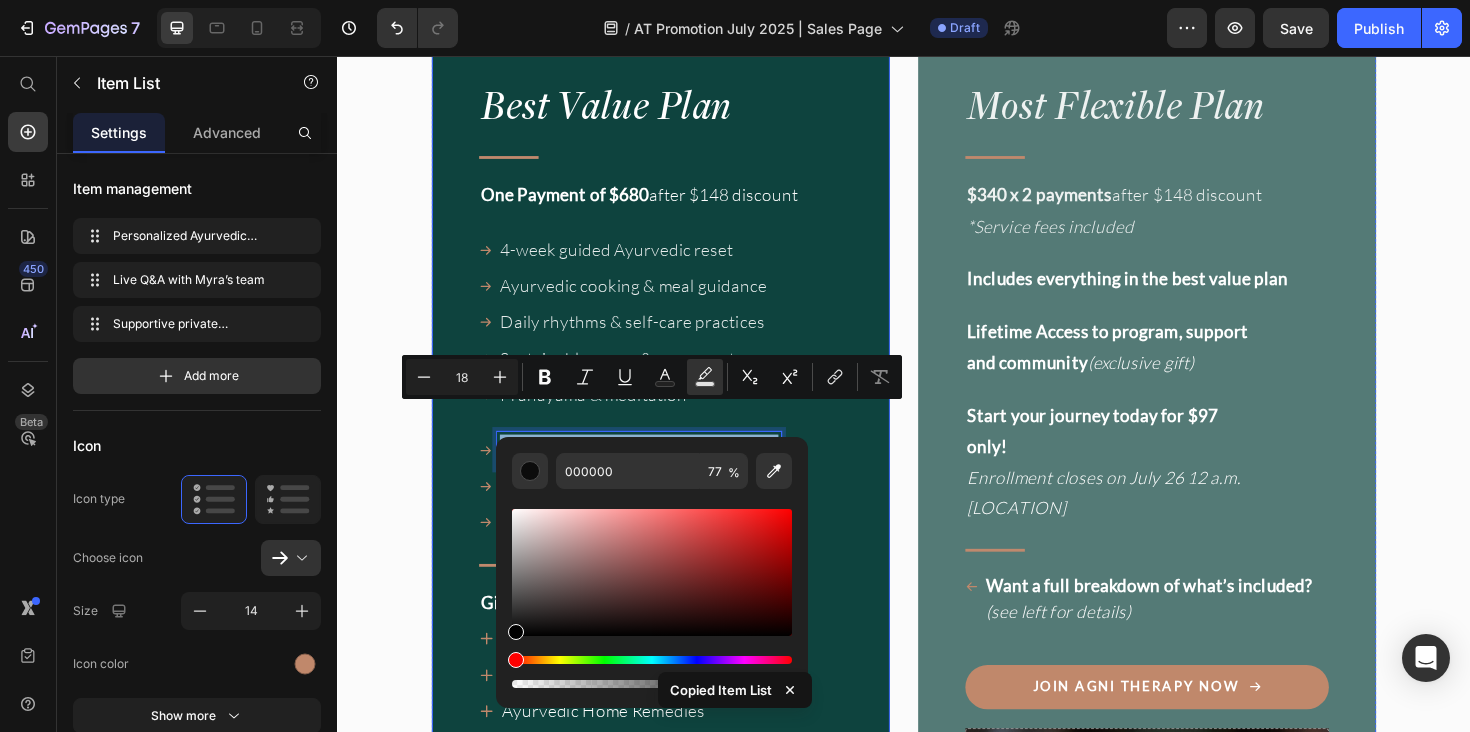 click on "Best Value Plan Heading                Title Line One Payment of $680  after $148 discount Text Block
4-week guided Ayurvedic reset
Ayurvedic cooking & meal guidance
Daily rhythms & self-care practices
Sustainable asana & movement
Pranayama & meditation Item List
Personalized Ayurvedic consultation
Live Q&A with Myra’s team
Supportive private community Item List   0                Title Line Gifts to support your journey Text Block
Dine with Myra
Out and About Guide
Ayurvedic Home Remedies Item List
One-time payment  - no future charges
The most committed way to begin
Best value deal  for your long-term health Item List                Title Line
Want a full breakdown of what’s included? (see further up for details) Item List Enrollment closes on July 26 12 a.m. Bali Row" at bounding box center (937, 626) 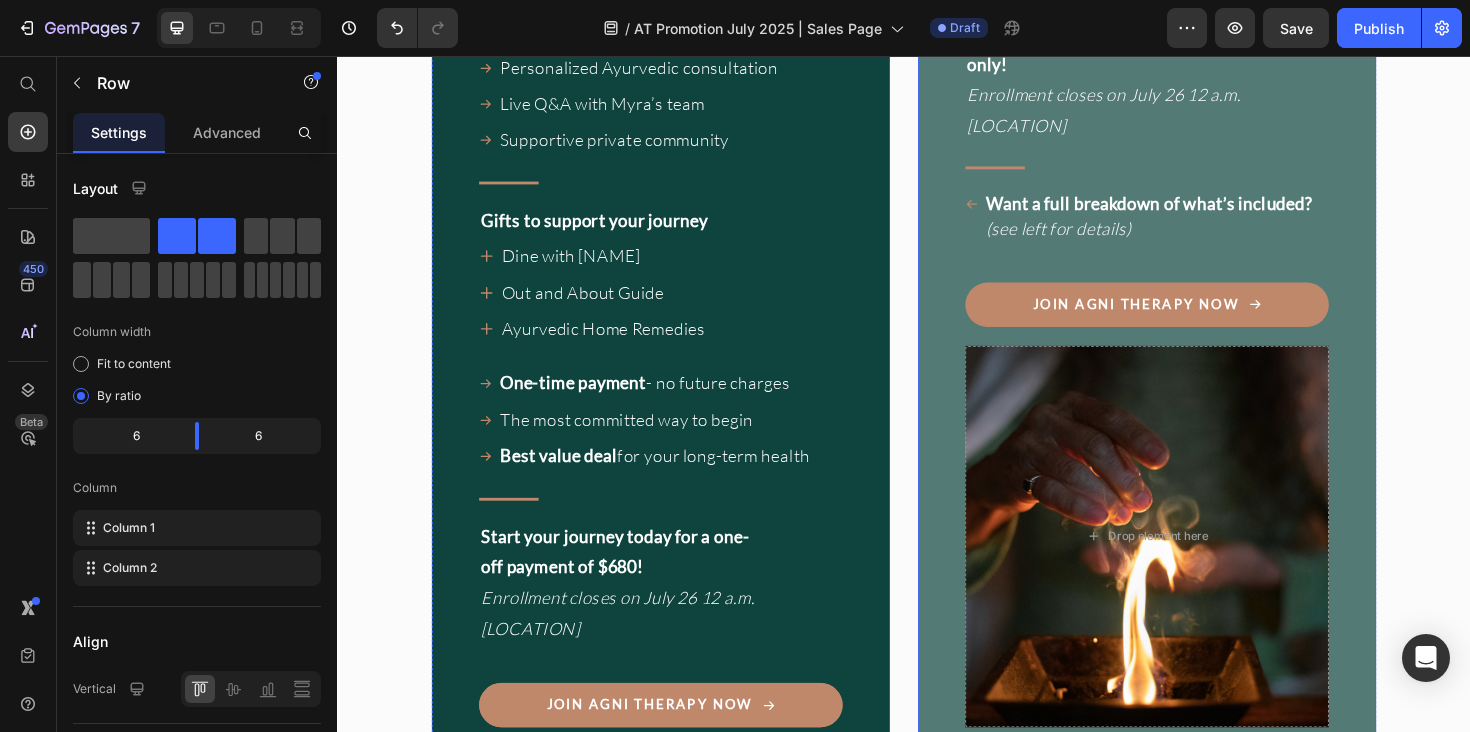 scroll, scrollTop: 17849, scrollLeft: 0, axis: vertical 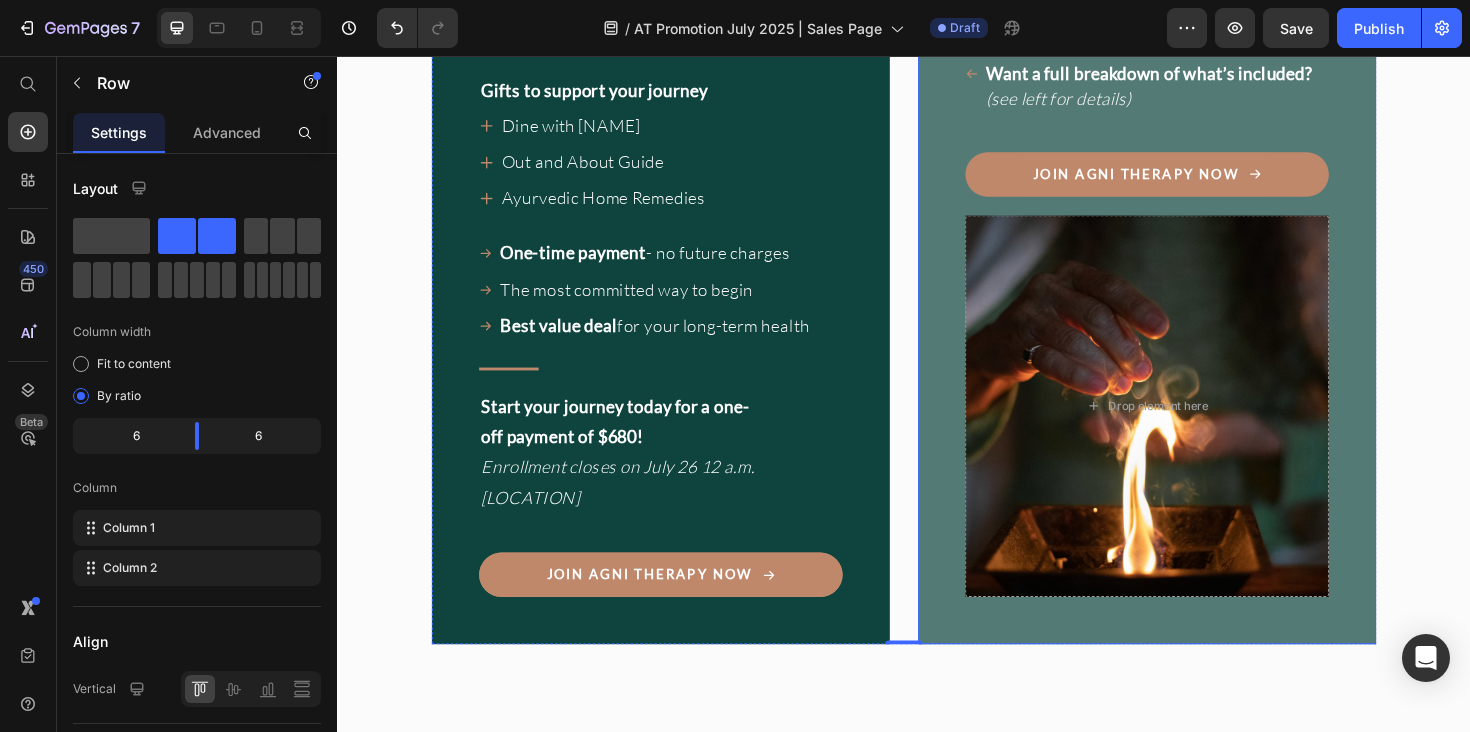 click on "Drop element here" at bounding box center [1194, 427] 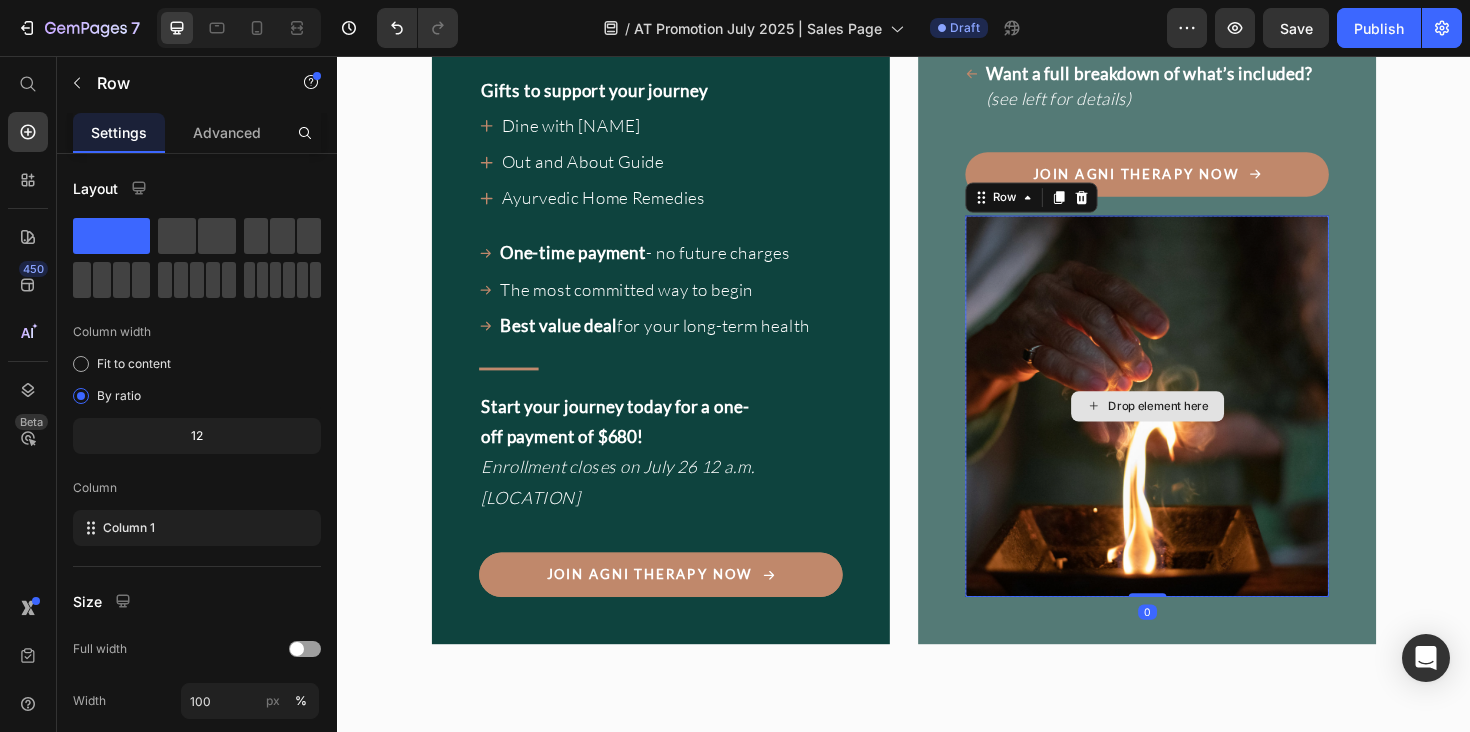 click on "Drop element here" at bounding box center [1194, 427] 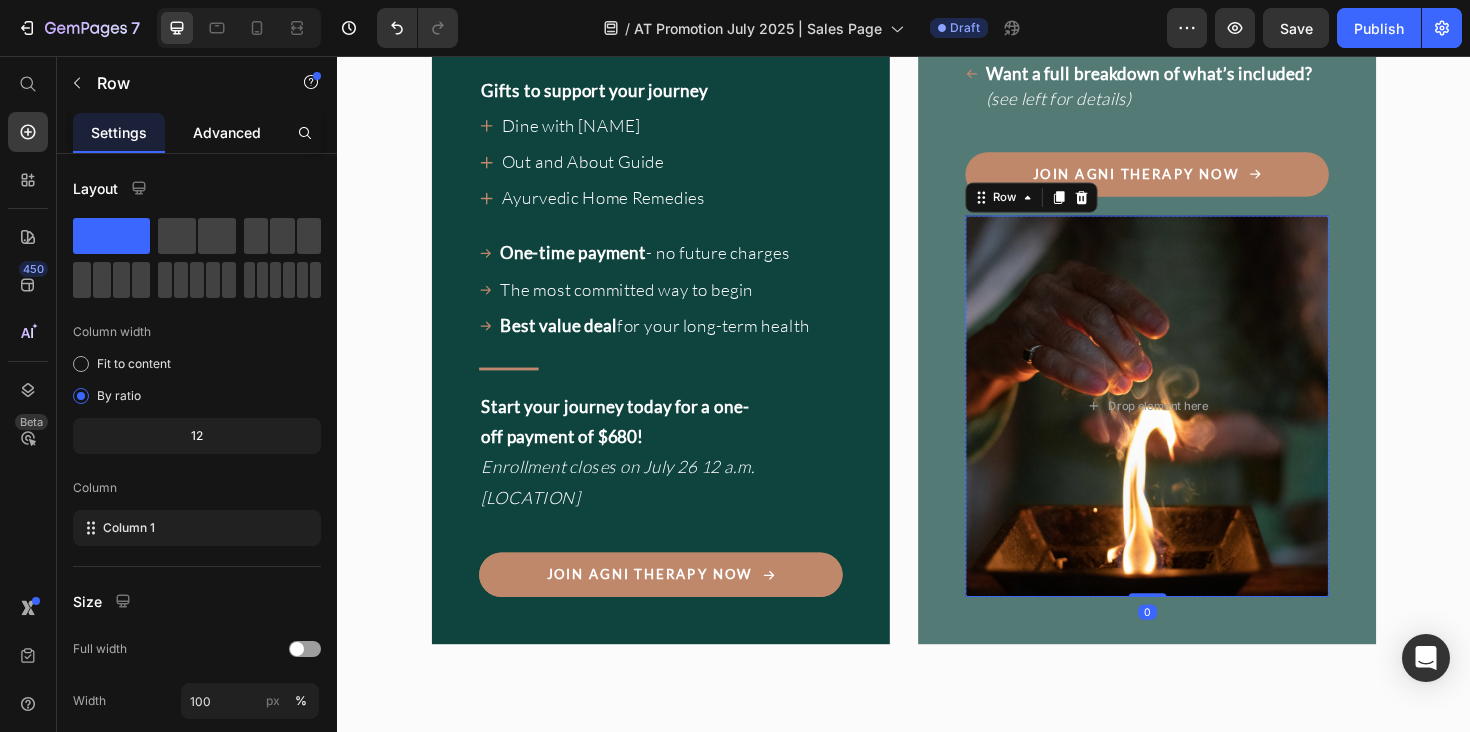 click on "Advanced" at bounding box center (227, 132) 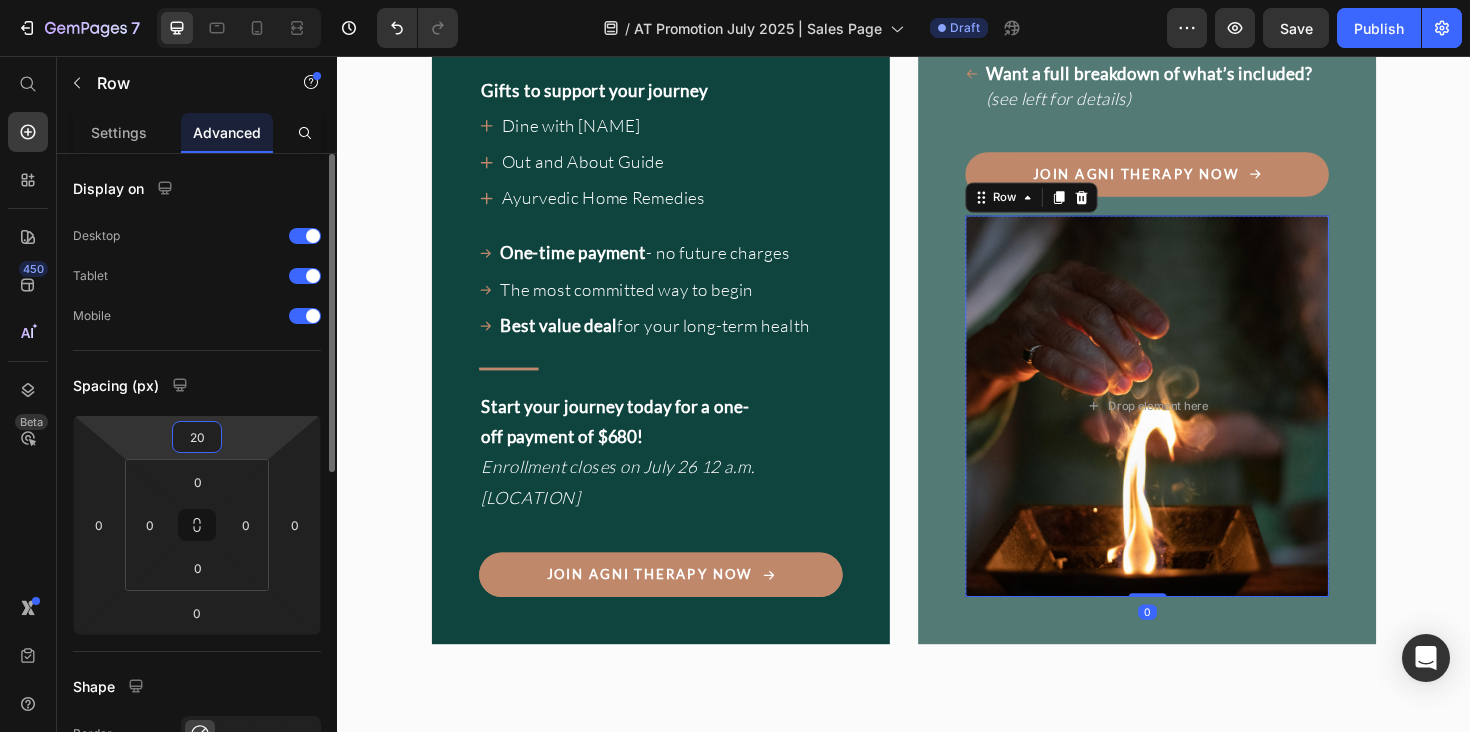 click on "20" at bounding box center (197, 437) 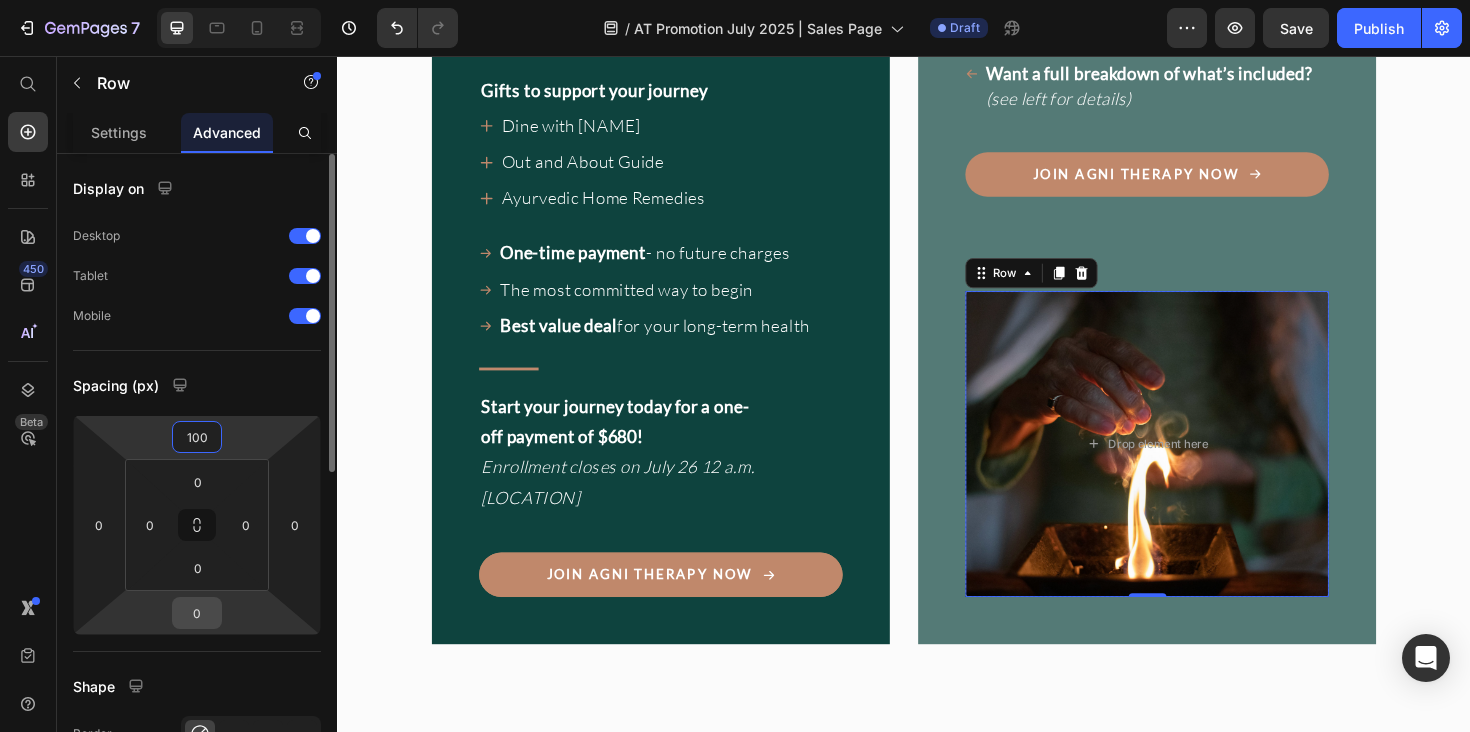 type on "100" 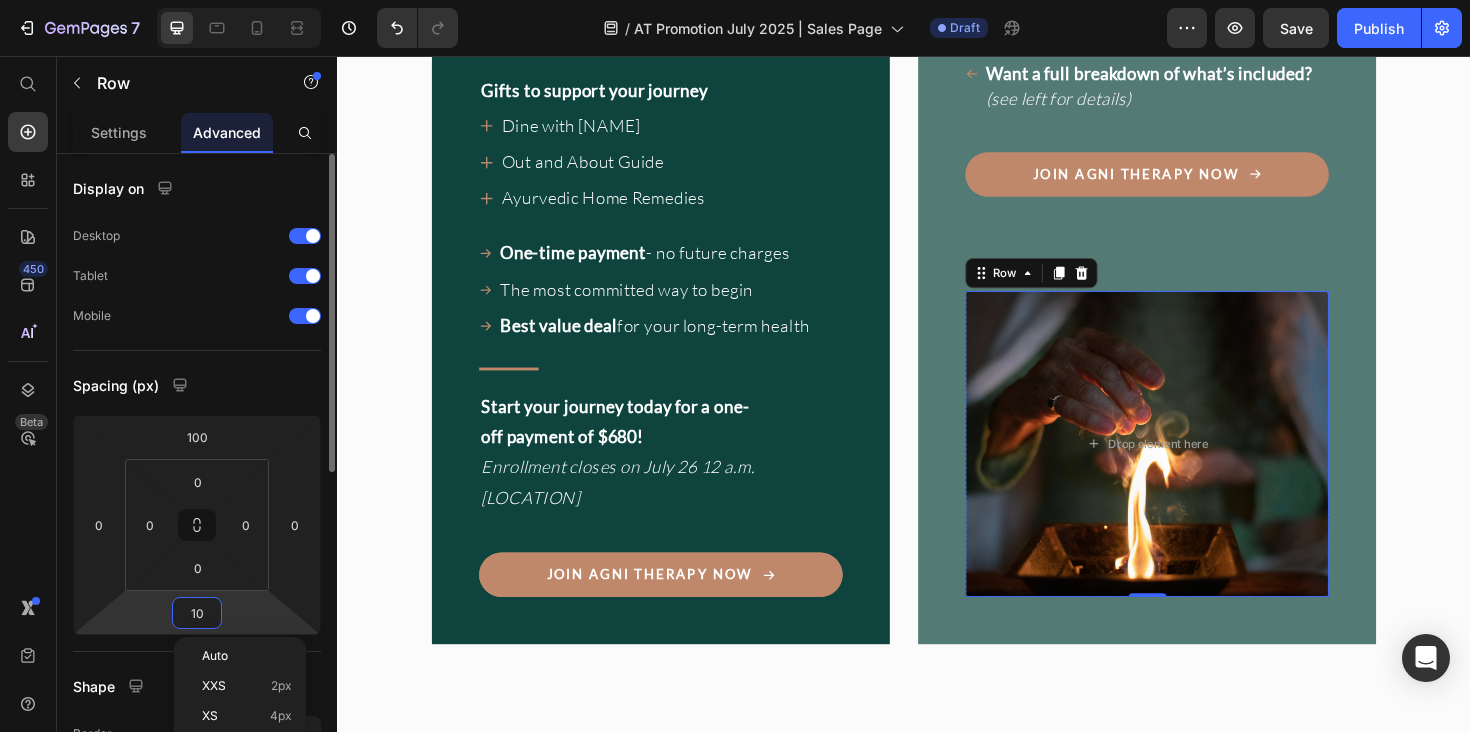 type on "100" 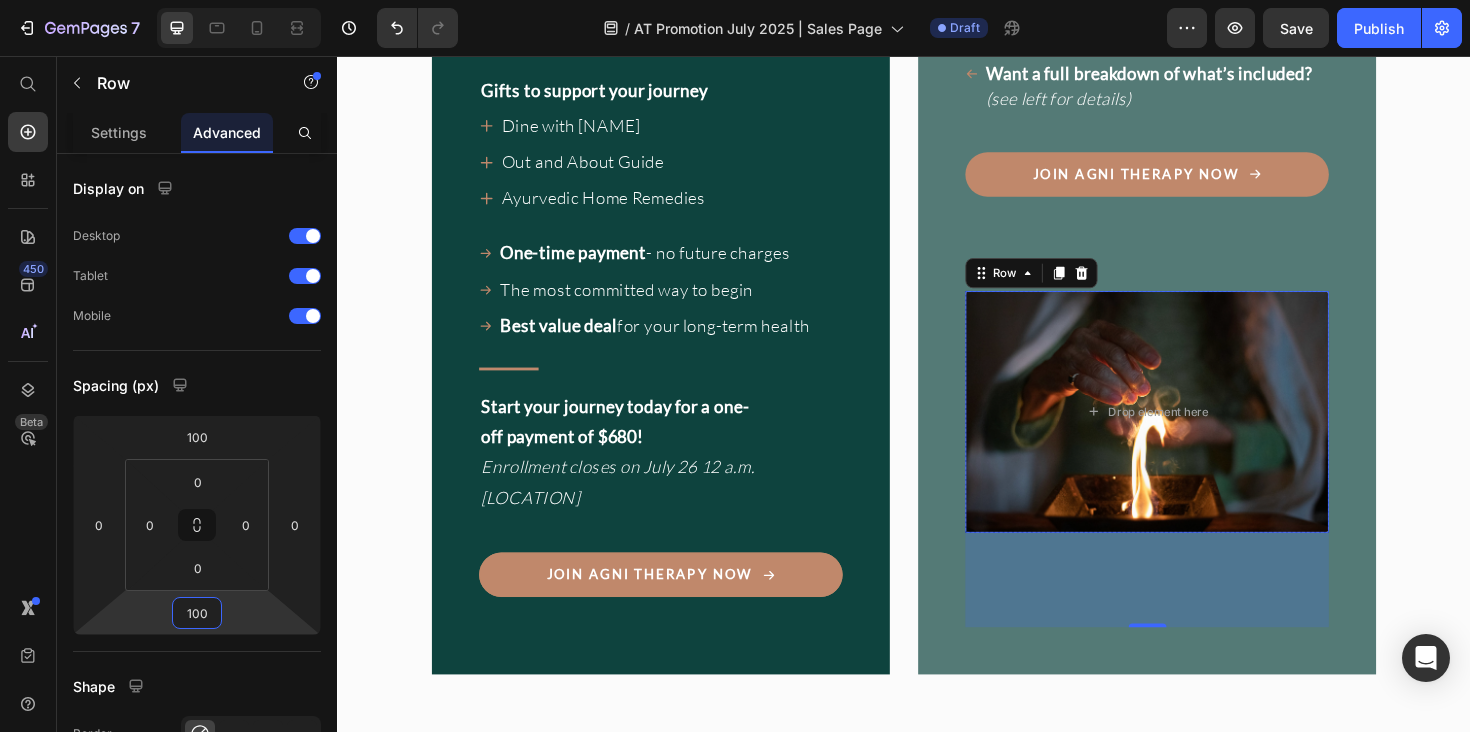 click on "Image "Even months after the program, I still feel supported." Heading "Every time I have a question, the community and team are there. It’s comforting to know I’m not alone on this journey." Text Block • DENA Text Block Row Image Agni Therapy Text Block Row                Title Line Your exclusive offer. Heading Join before July 26 to receive a $148 USD discount   to join our next cohort. Text Block
Drop element here Row Row Row Best Value Plan Heading                Title Line One Payment of $680  after $148 discount Text Block
4-week guided Ayurvedic reset
Ayurvedic cooking & meal guidance
Daily rhythms & self-care practices
Sustainable asana & movement
Pranayama & meditation Item List
Personalized Ayurvedic consultation
Live Q&A with Myra’s team
Supportive private community Item List                Title Line Gifts to support your journey Text Block Row" at bounding box center (937, 206) 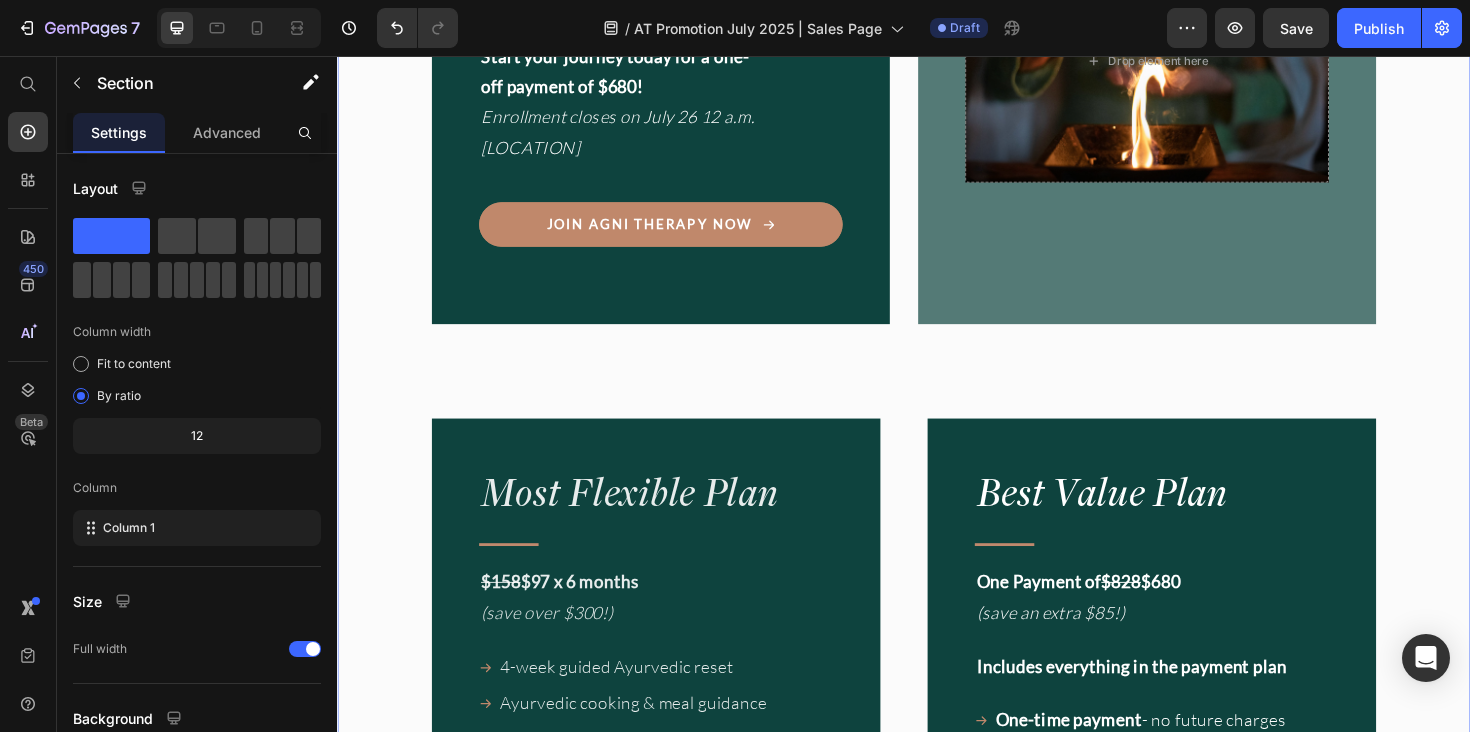 scroll, scrollTop: 17967, scrollLeft: 0, axis: vertical 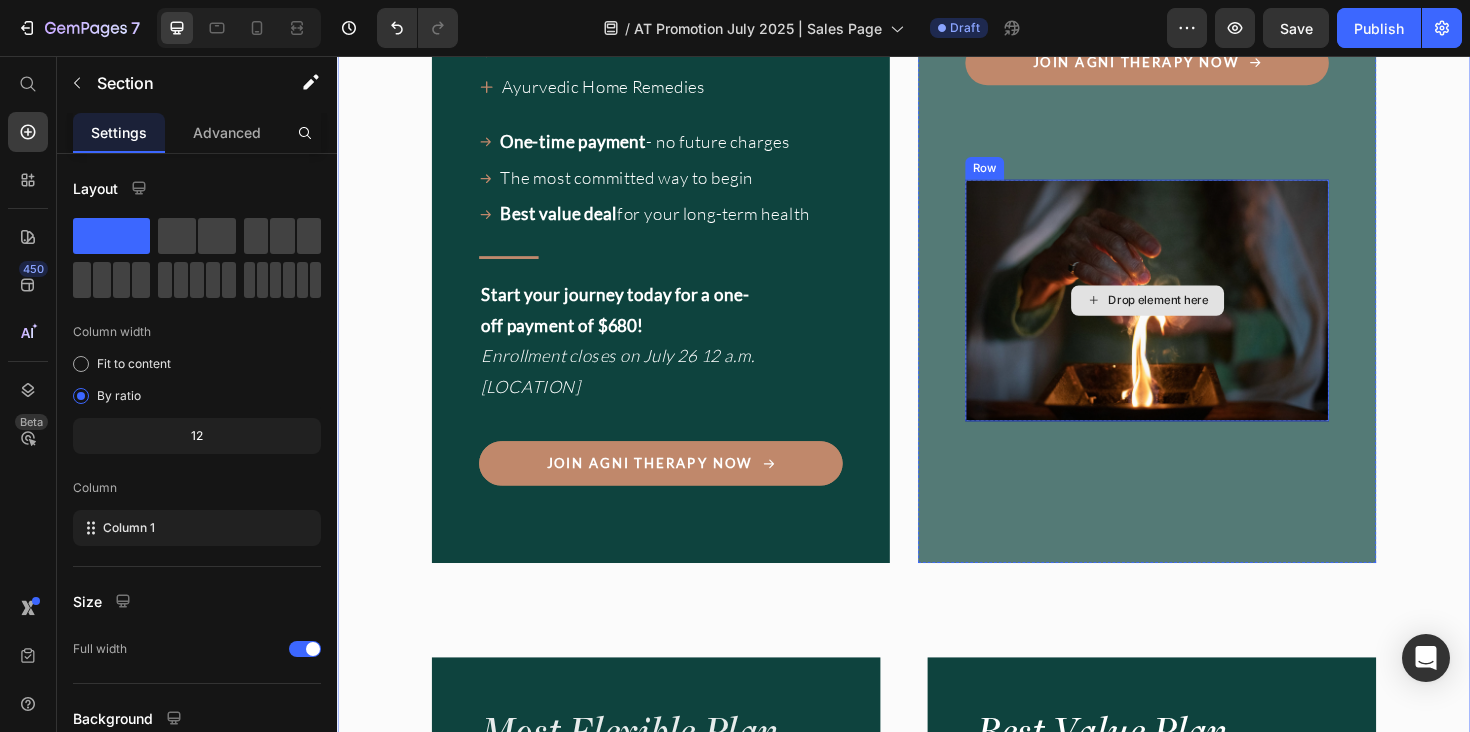 click on "Drop element here" at bounding box center (1194, 315) 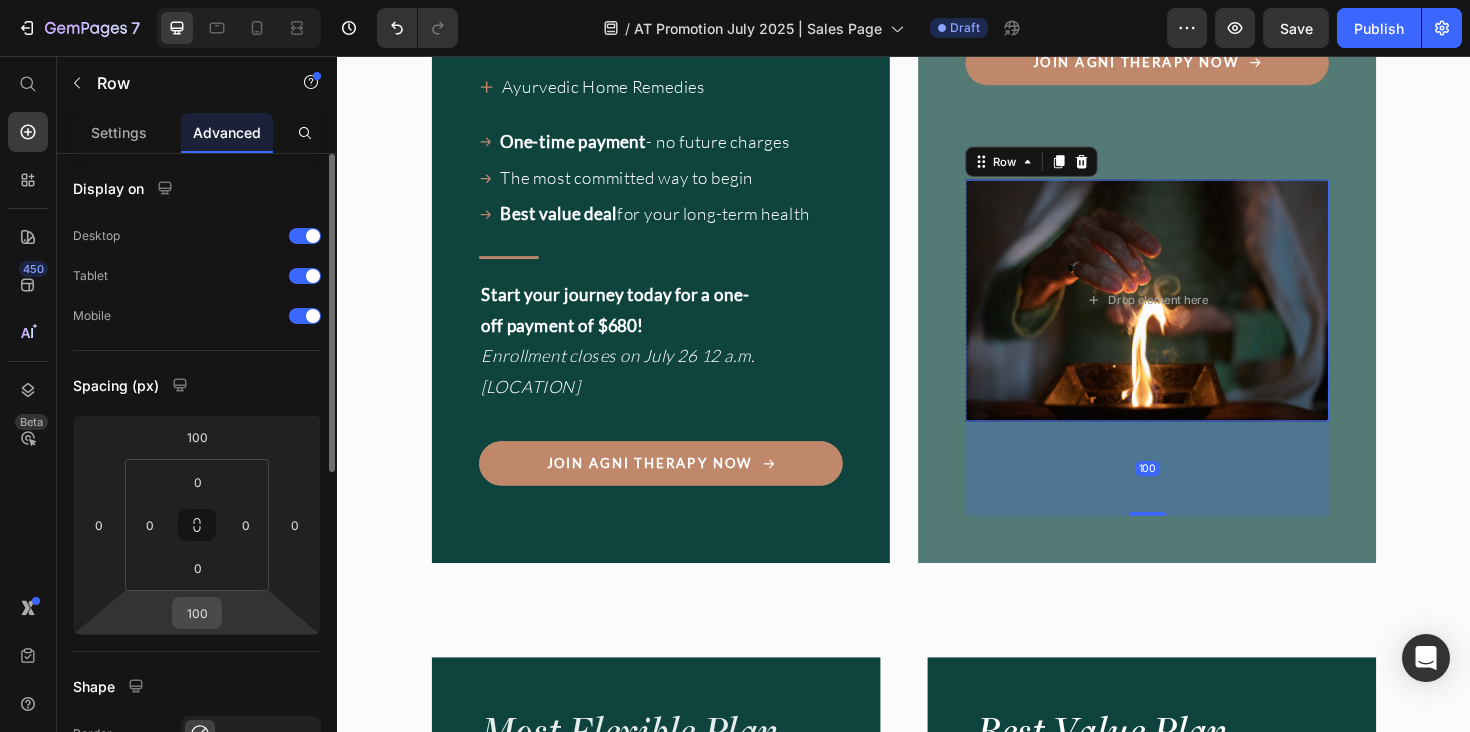 click on "100" at bounding box center [197, 613] 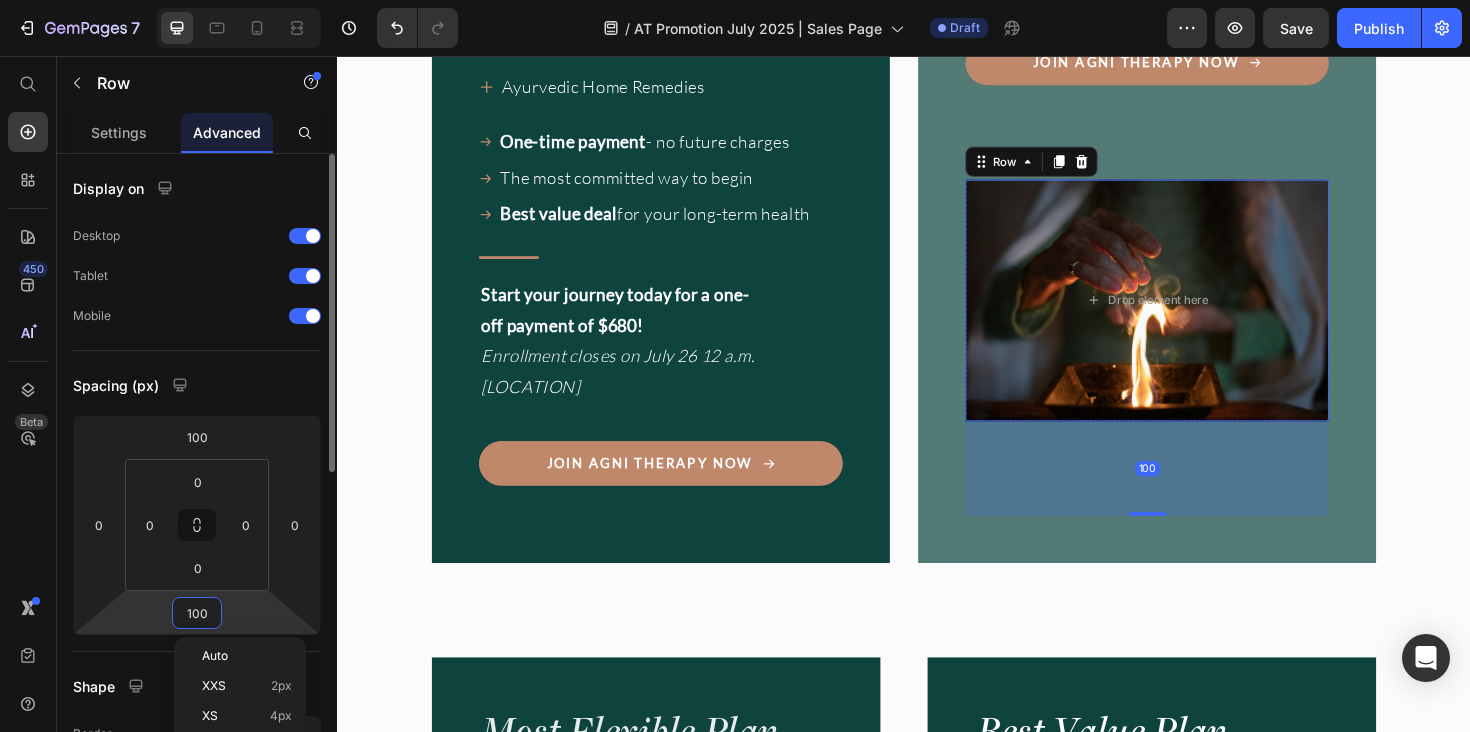 type 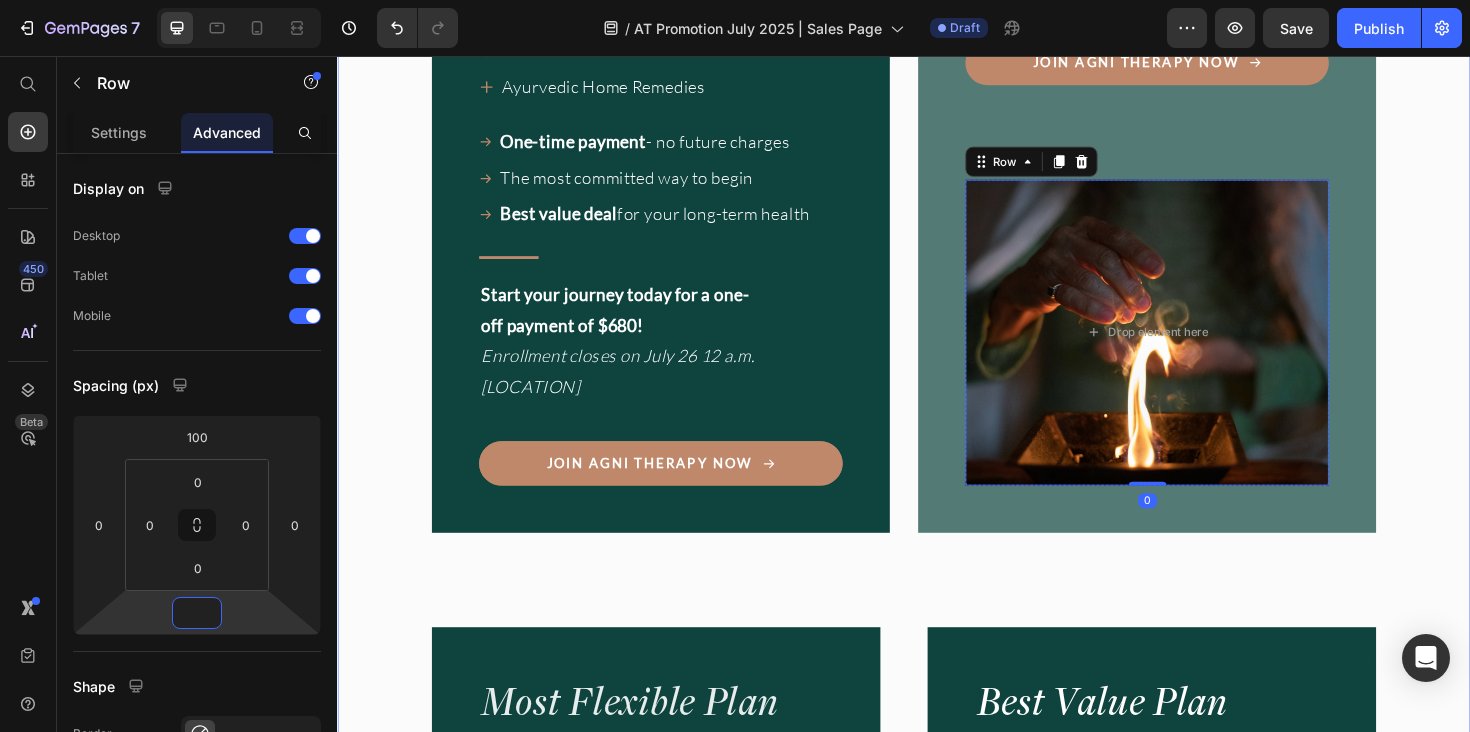 click on "Image "Even months after the program, I still feel supported." Heading "Every time I have a question, the community and team are there. It’s comforting to know I’m not alone on this journey." Text Block • DENA Text Block Row Image Agni Therapy Text Block Row                Title Line Your exclusive offer. Heading Join before July 26 to receive a $148 USD discount   to join our next cohort. Text Block
Drop element here Row Row Row Best Value Plan Heading                Title Line One Payment of $680  after $148 discount Text Block
4-week guided Ayurvedic reset
Ayurvedic cooking & meal guidance
Daily rhythms & self-care practices
Sustainable asana & movement
Pranayama & meditation Item List
Personalized Ayurvedic consultation
Live Q&A with Myra’s team
Supportive private community Item List                Title Line Gifts to support your journey Text Block Row" at bounding box center [937, 72] 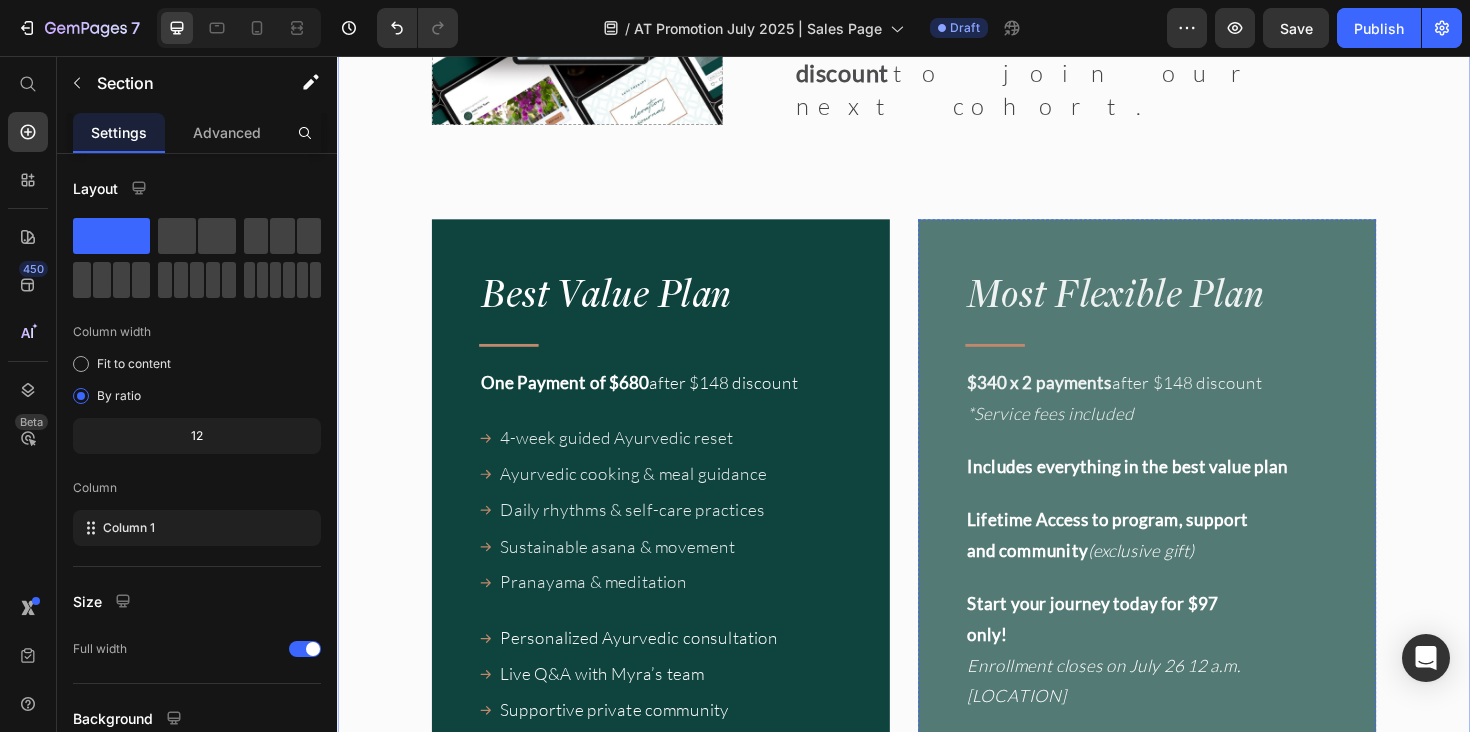 scroll, scrollTop: 17281, scrollLeft: 0, axis: vertical 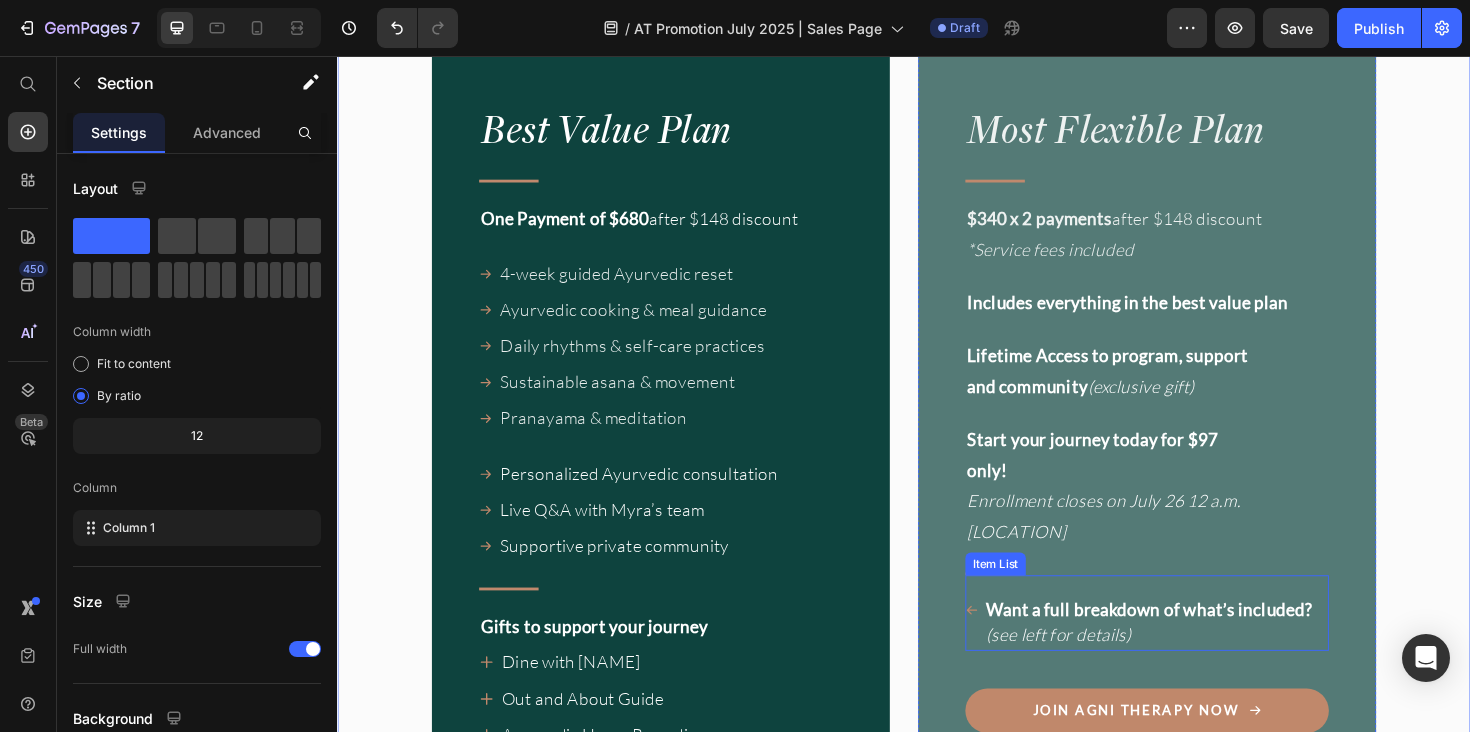 click on "Want a full breakdown of what’s included? (see left for details) Item List" at bounding box center [1194, 646] 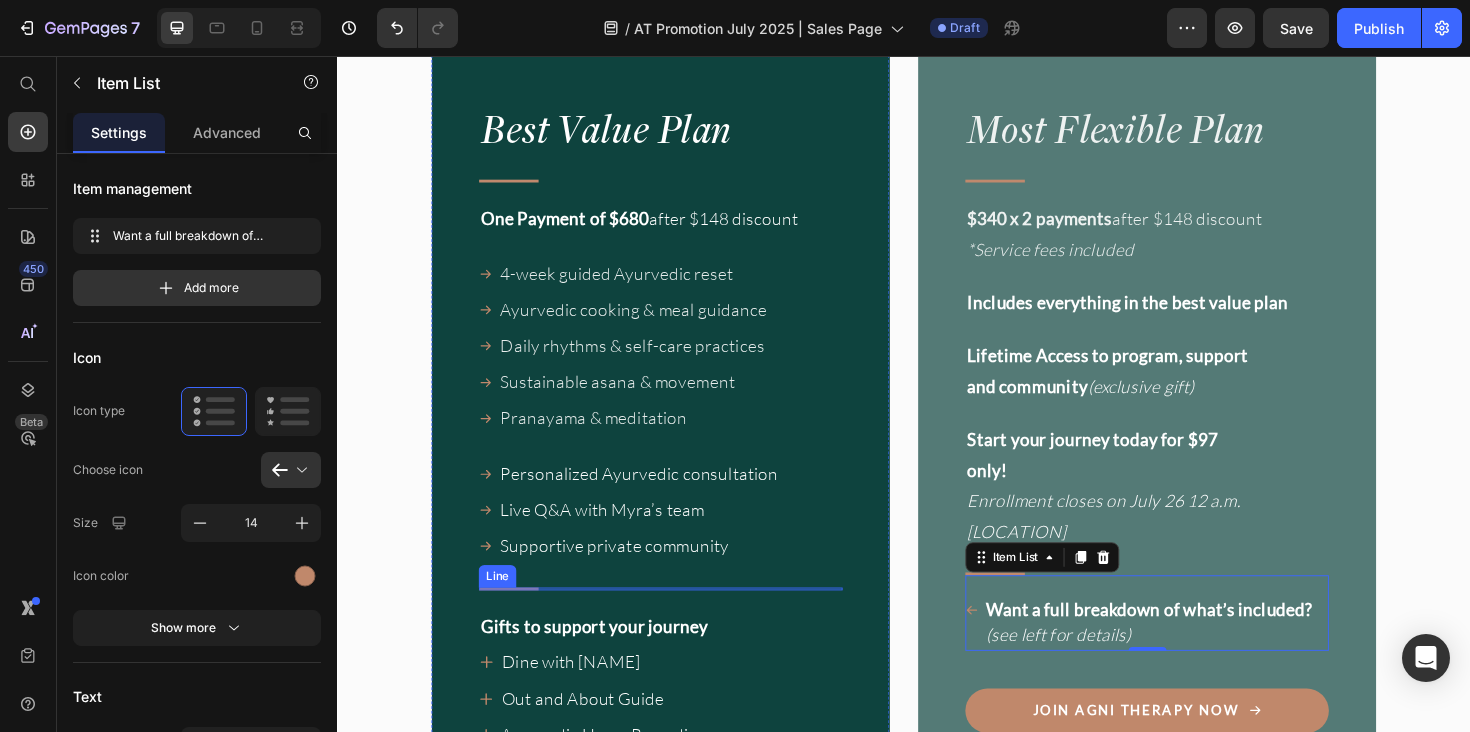 click at bounding box center [518, 620] 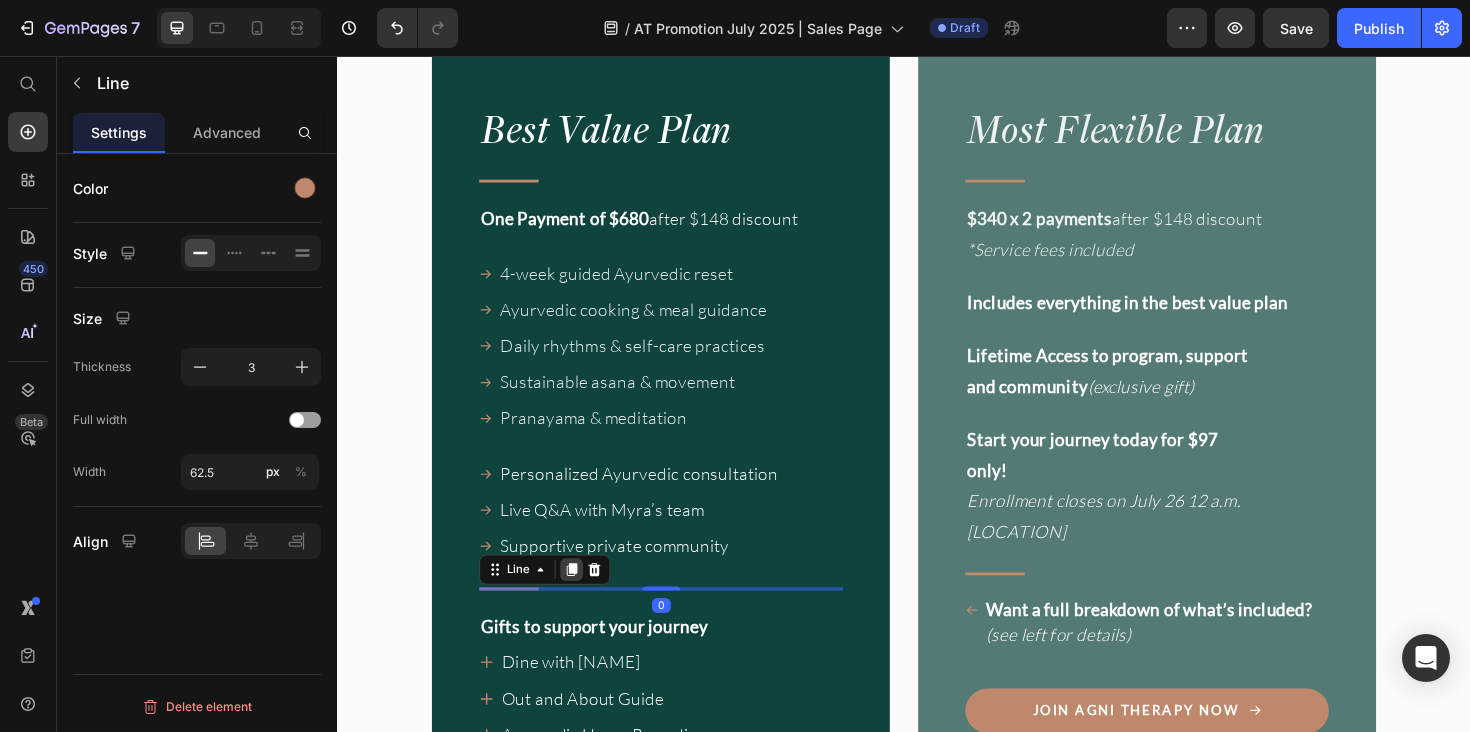 click 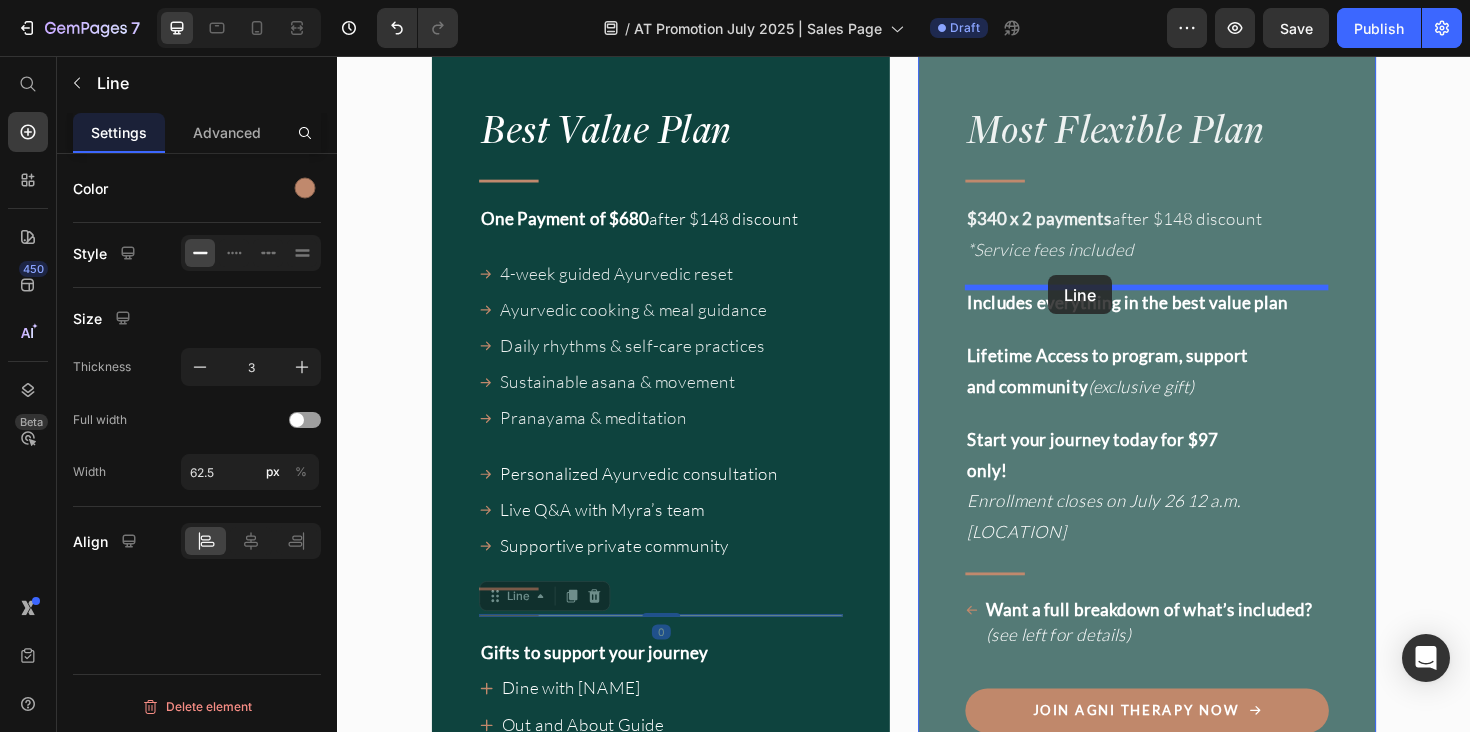 drag, startPoint x: 528, startPoint y: 600, endPoint x: 1090, endPoint y: 288, distance: 642.797 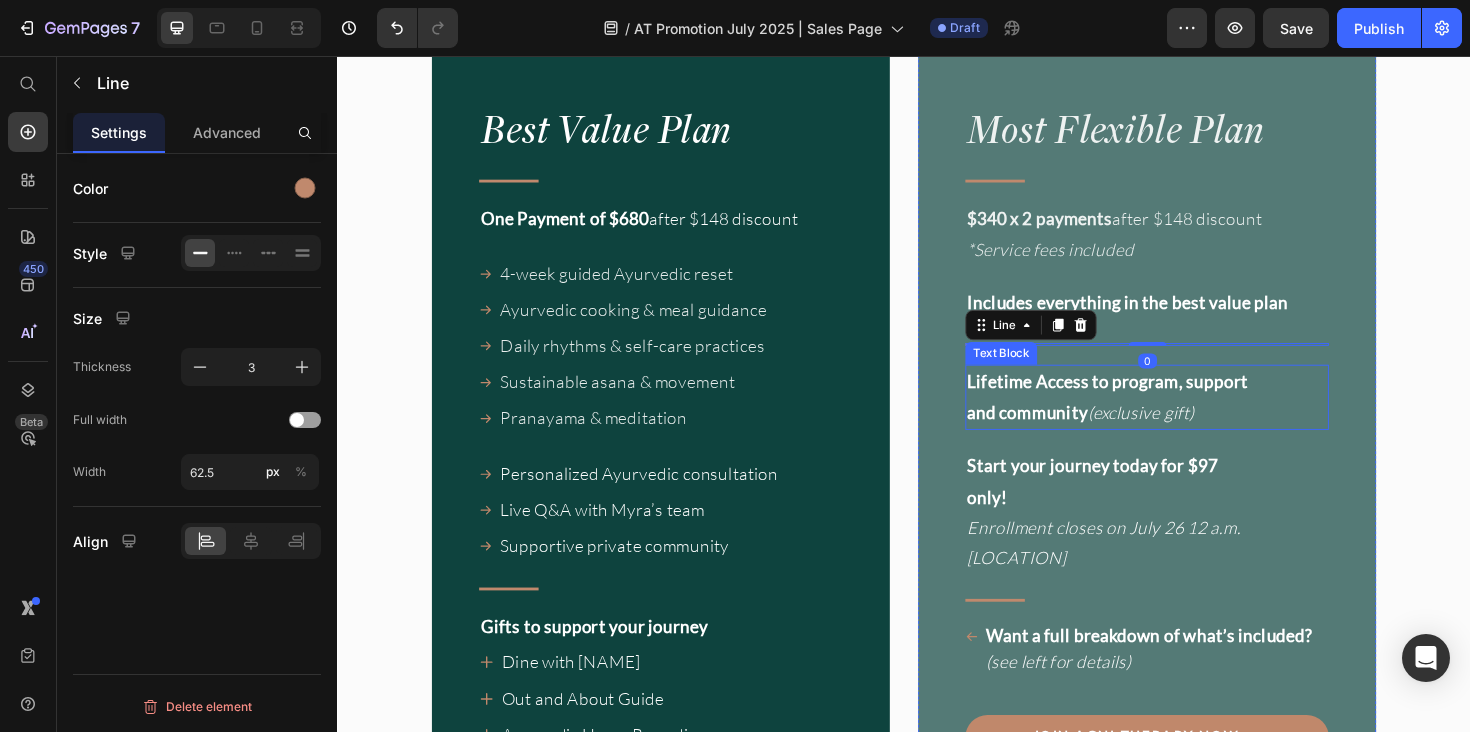 click on "Image "Even months after the program, I still feel supported." Heading "Every time I have a question, the community and team are there. It’s comforting to know I’m not alone on this journey." Text Block • DENA Text Block Row Image Agni Therapy Text Block Row                Title Line Your exclusive offer. Heading Join before July 26 to receive a $148 USD discount   to join our next cohort. Text Block
Drop element here Row Row Row Best Value Plan Heading                Title Line One Payment of $680  after $148 discount Text Block
4-week guided Ayurvedic reset
Ayurvedic cooking & meal guidance
Daily rhythms & self-care practices
Sustainable asana & movement
Pranayama & meditation Item List
Personalized Ayurvedic consultation
Live Q&A with Myra’s team
Supportive private community Item List                Title Line Gifts to support your journey Text Block Row" at bounding box center [937, 758] 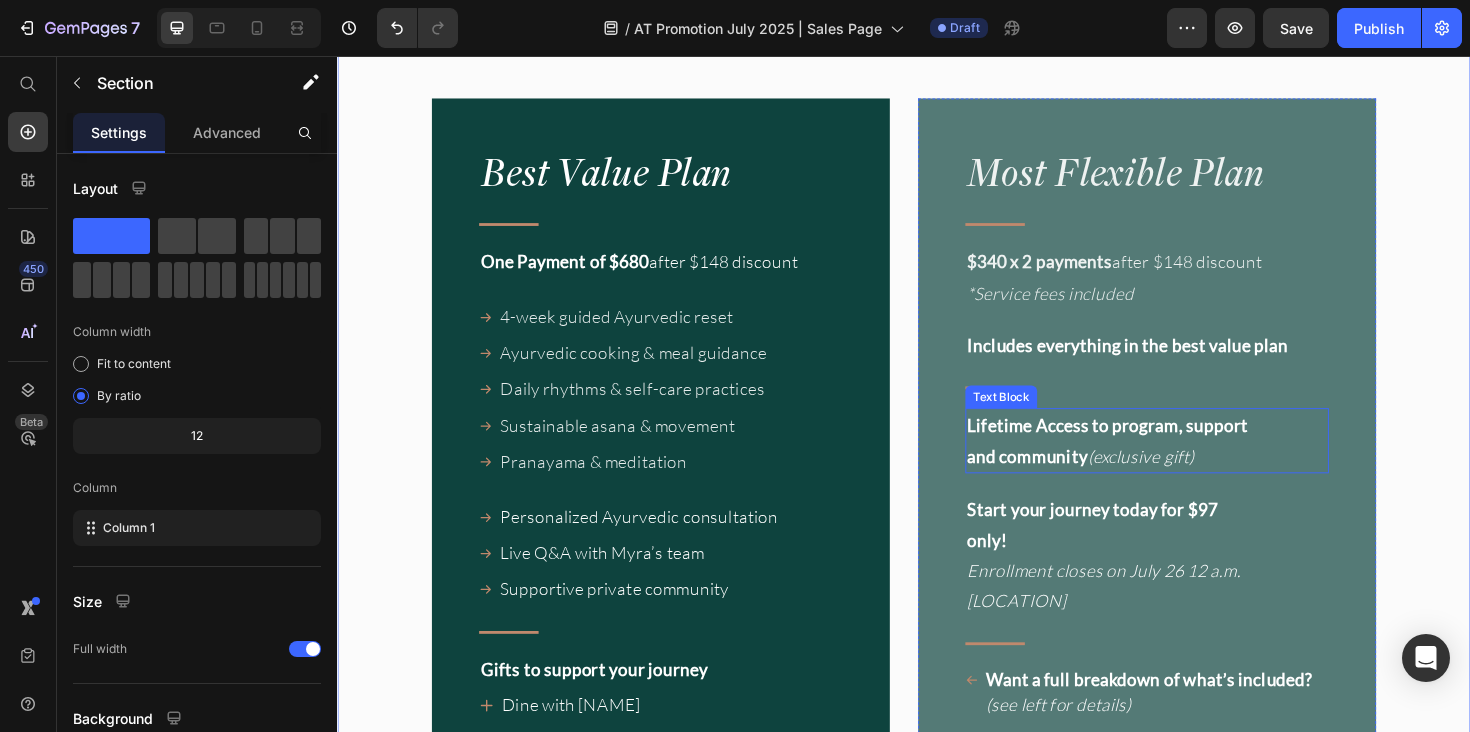 scroll, scrollTop: 17230, scrollLeft: 0, axis: vertical 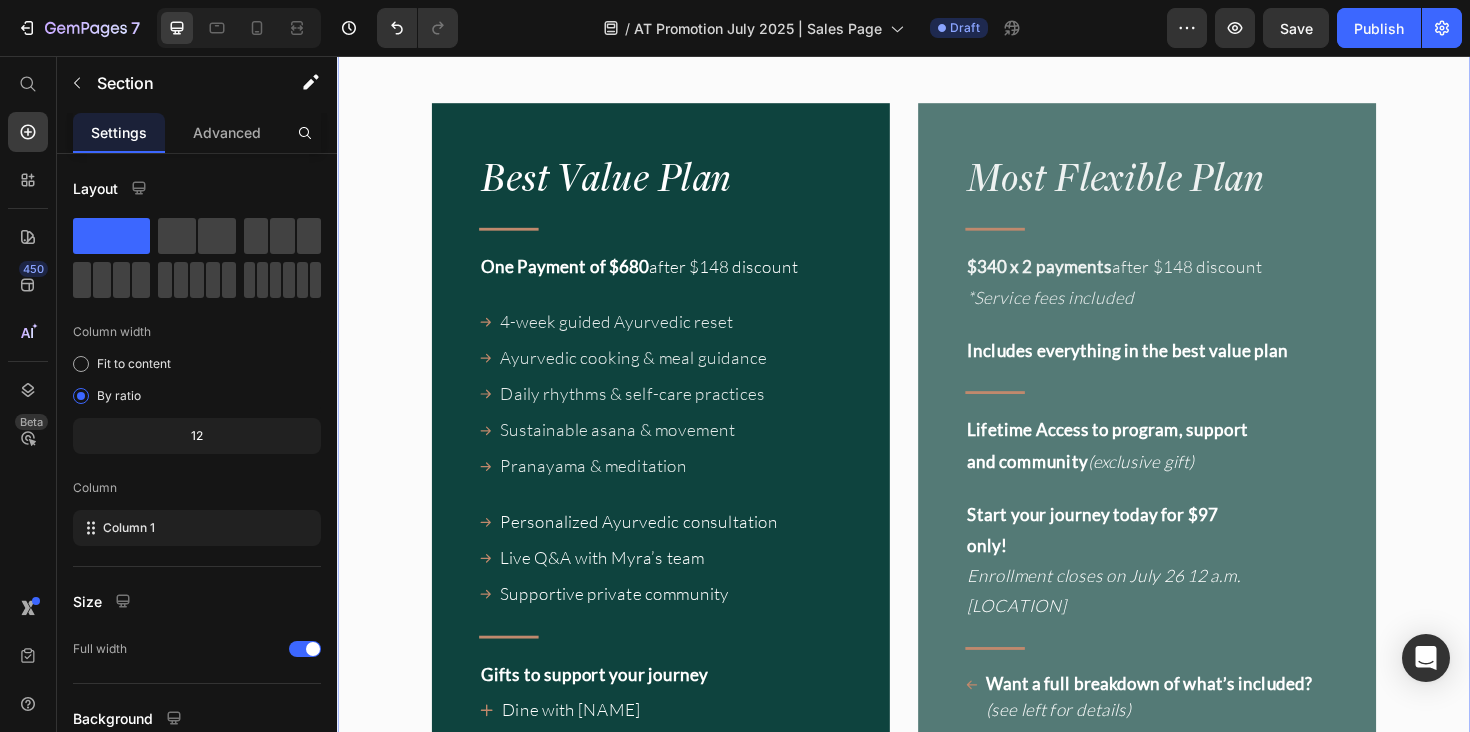 click on "Image "Even months after the program, I still feel supported." Heading "Every time I have a question, the community and team are there. It’s comforting to know I’m not alone on this journey." Text Block • DENA Text Block Row Image Agni Therapy Text Block Row                Title Line Your exclusive offer. Heading Join before July 26 to receive a $148 USD discount   to join our next cohort. Text Block
Drop element here Row Row Row Best Value Plan Heading                Title Line One Payment of $680  after $148 discount Text Block
4-week guided Ayurvedic reset
Ayurvedic cooking & meal guidance
Daily rhythms & self-care practices
Sustainable asana & movement
Pranayama & meditation Item List
Personalized Ayurvedic consultation
Live Q&A with Myra’s team
Supportive private community Item List                Title Line Gifts to support your journey Text Block Row" at bounding box center [937, 809] 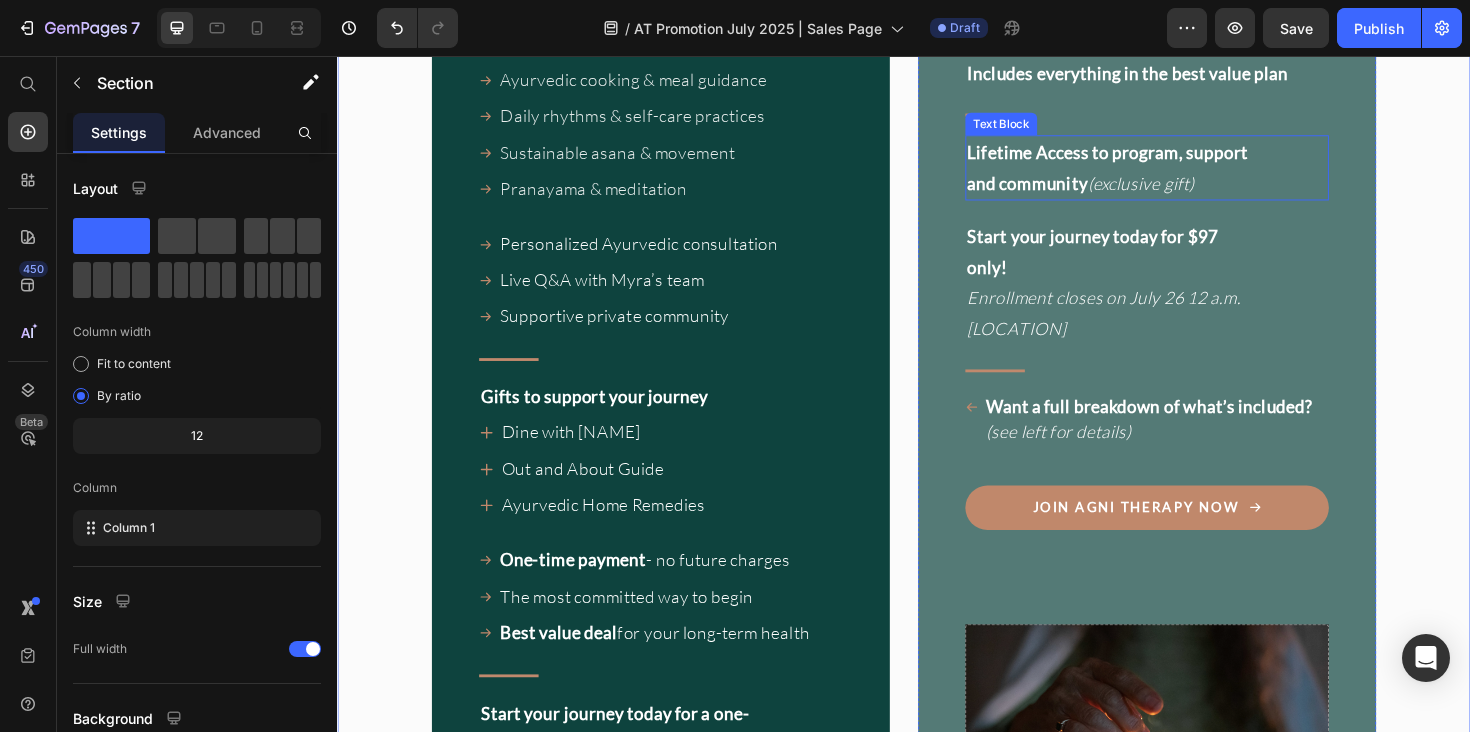 scroll, scrollTop: 17522, scrollLeft: 0, axis: vertical 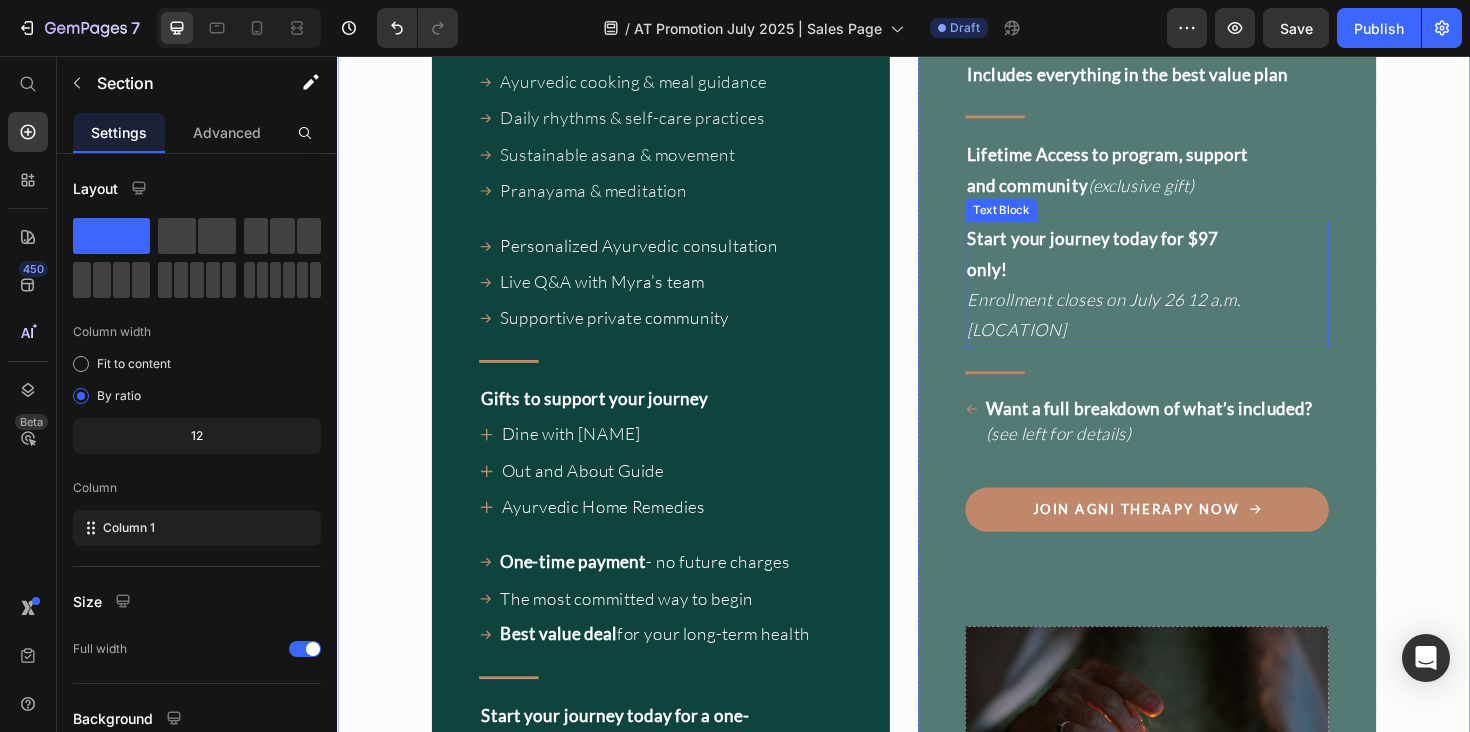 click on "Start your journey today for $97 only!" at bounding box center (1156, 265) 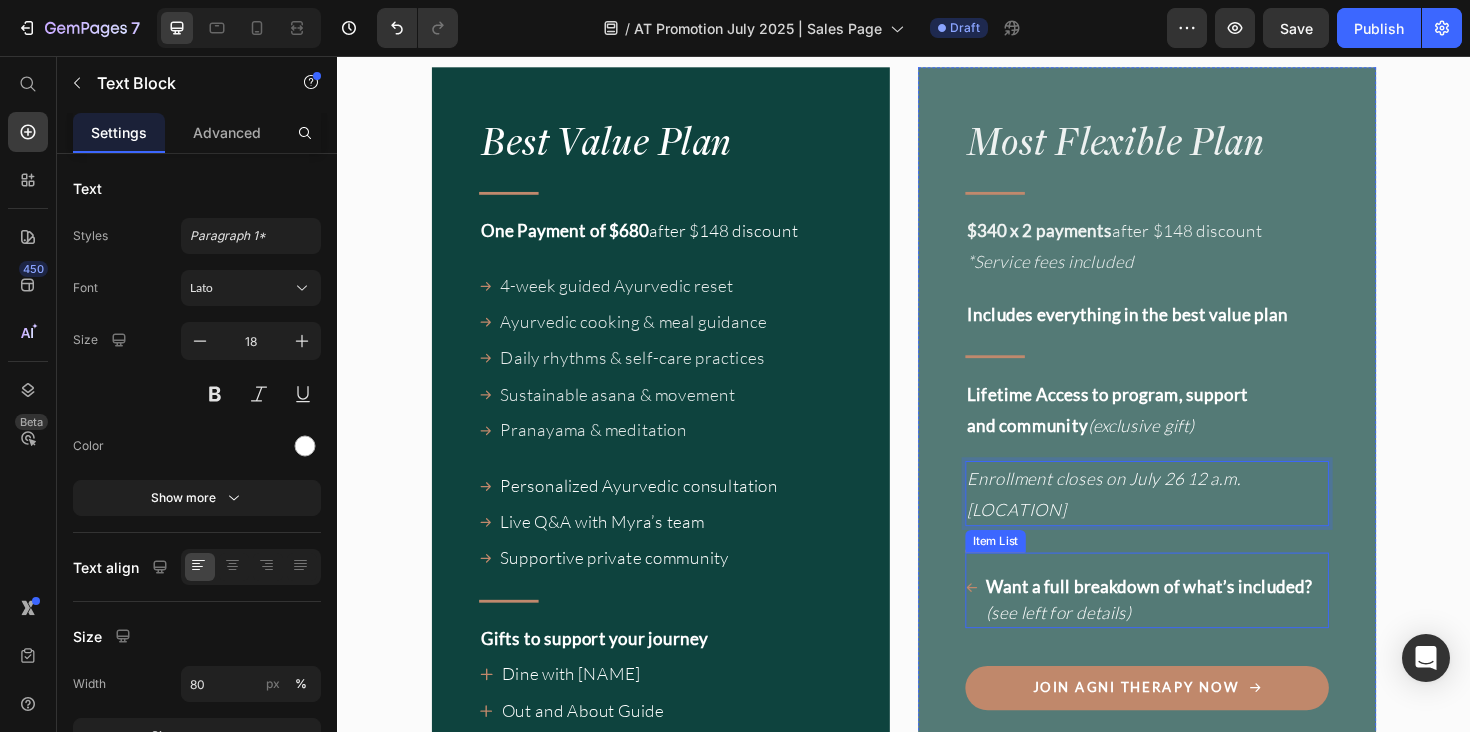 scroll, scrollTop: 17269, scrollLeft: 0, axis: vertical 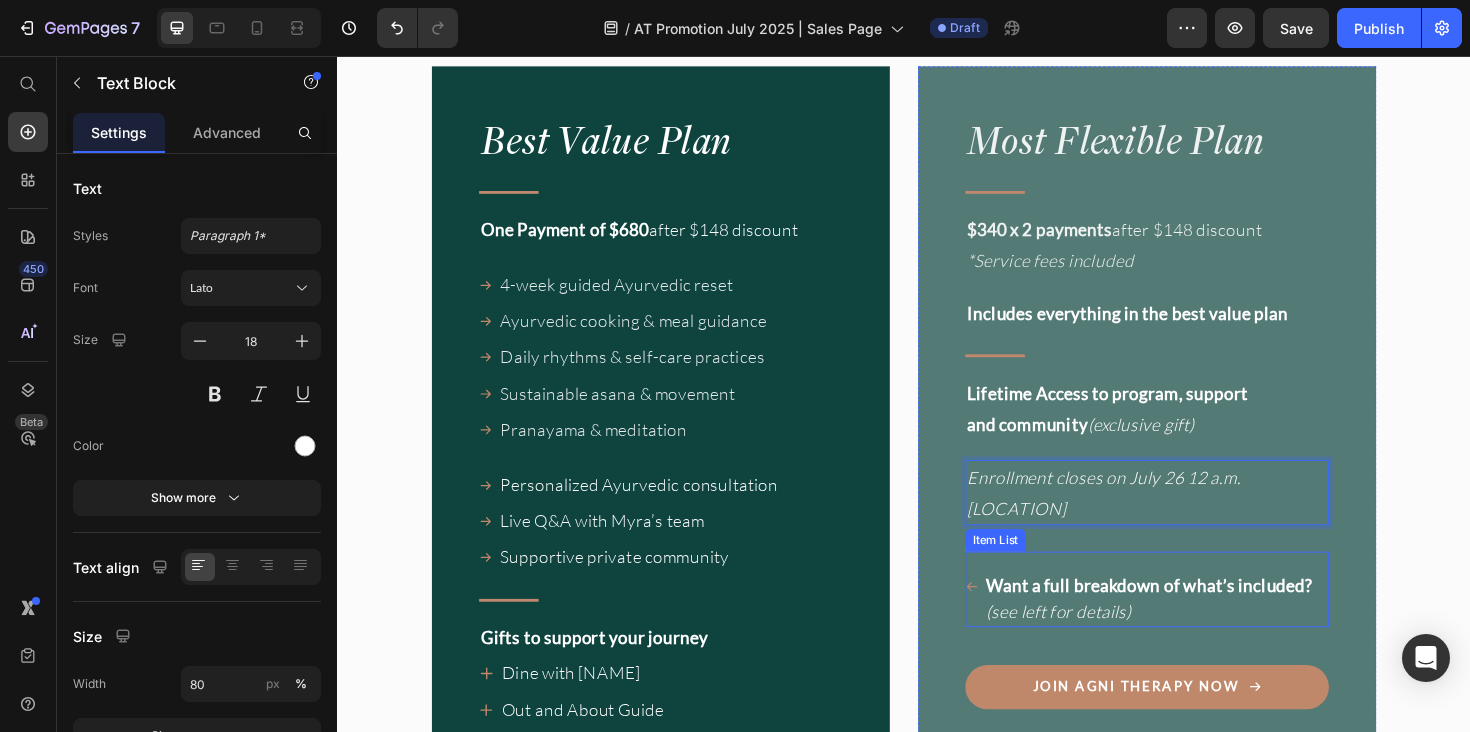 click on "(see left for details)" at bounding box center (1101, 644) 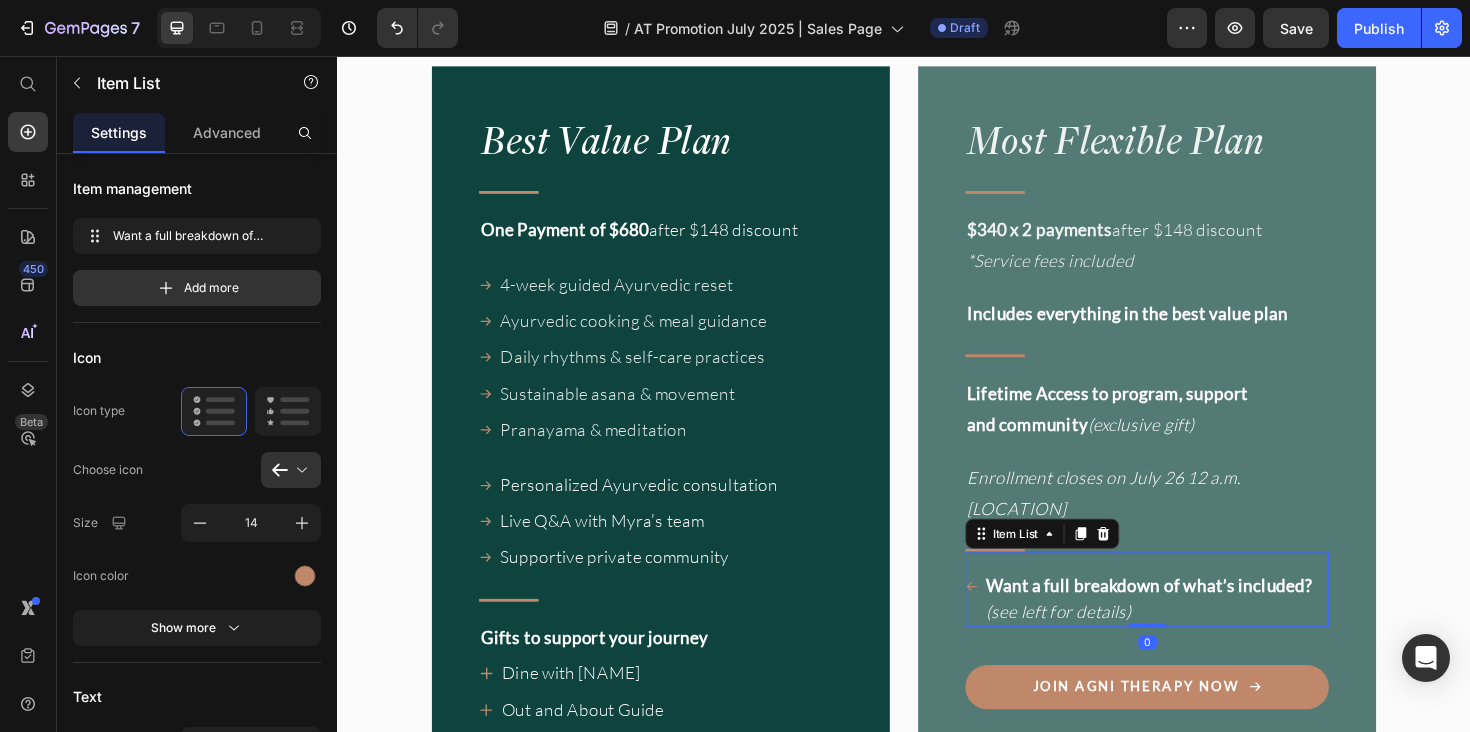 click on "Want a full breakdown of what’s included? (see left for details) Item List   0" at bounding box center [1194, 621] 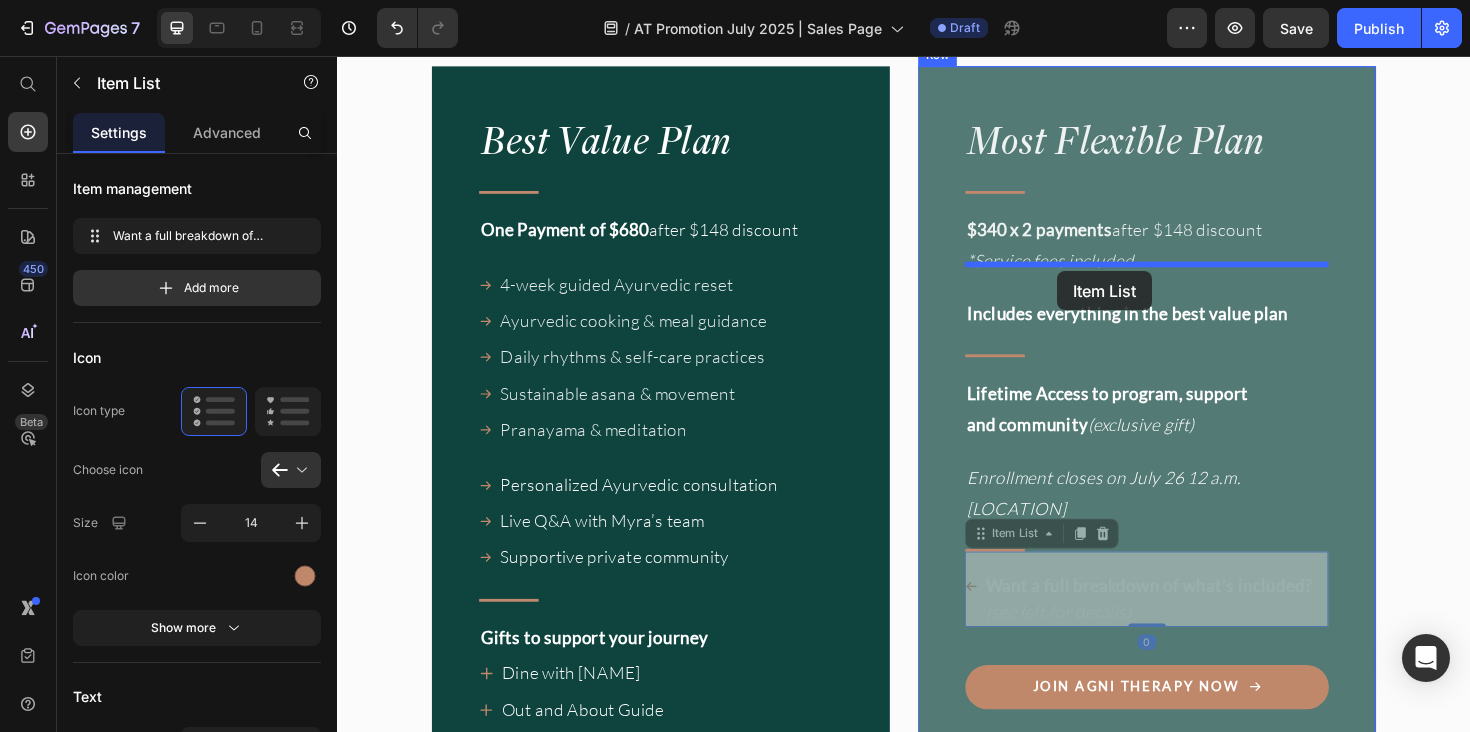 drag, startPoint x: 1057, startPoint y: 531, endPoint x: 1100, endPoint y: 284, distance: 250.71498 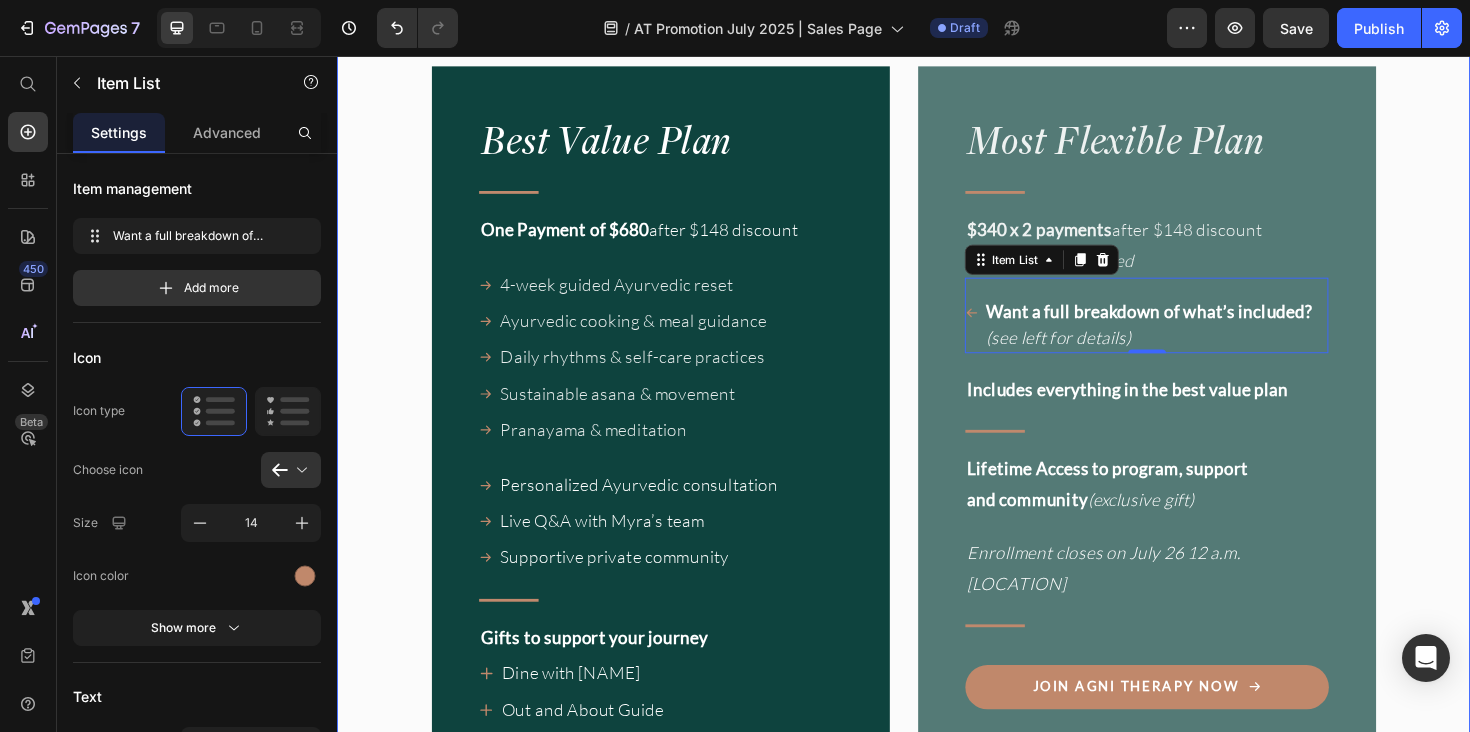 click on "Image "Even months after the program, I still feel supported." Heading "Every time I have a question, the community and team are there. It’s comforting to know I’m not alone on this journey." Text Block • DENA Text Block Row Image Agni Therapy Text Block Row                Title Line Your exclusive offer. Heading Join before July 26 to receive a $148 USD discount   to join our next cohort. Text Block
Drop element here Row Row Row Best Value Plan Heading                Title Line One Payment of $680  after $148 discount Text Block
4-week guided Ayurvedic reset
Ayurvedic cooking & meal guidance
Daily rhythms & self-care practices
Sustainable asana & movement
Pranayama & meditation Item List
Personalized Ayurvedic consultation
Live Q&A with Myra’s team
Supportive private community Item List                Title Line Gifts to support your journey Text Block Row" at bounding box center [937, 770] 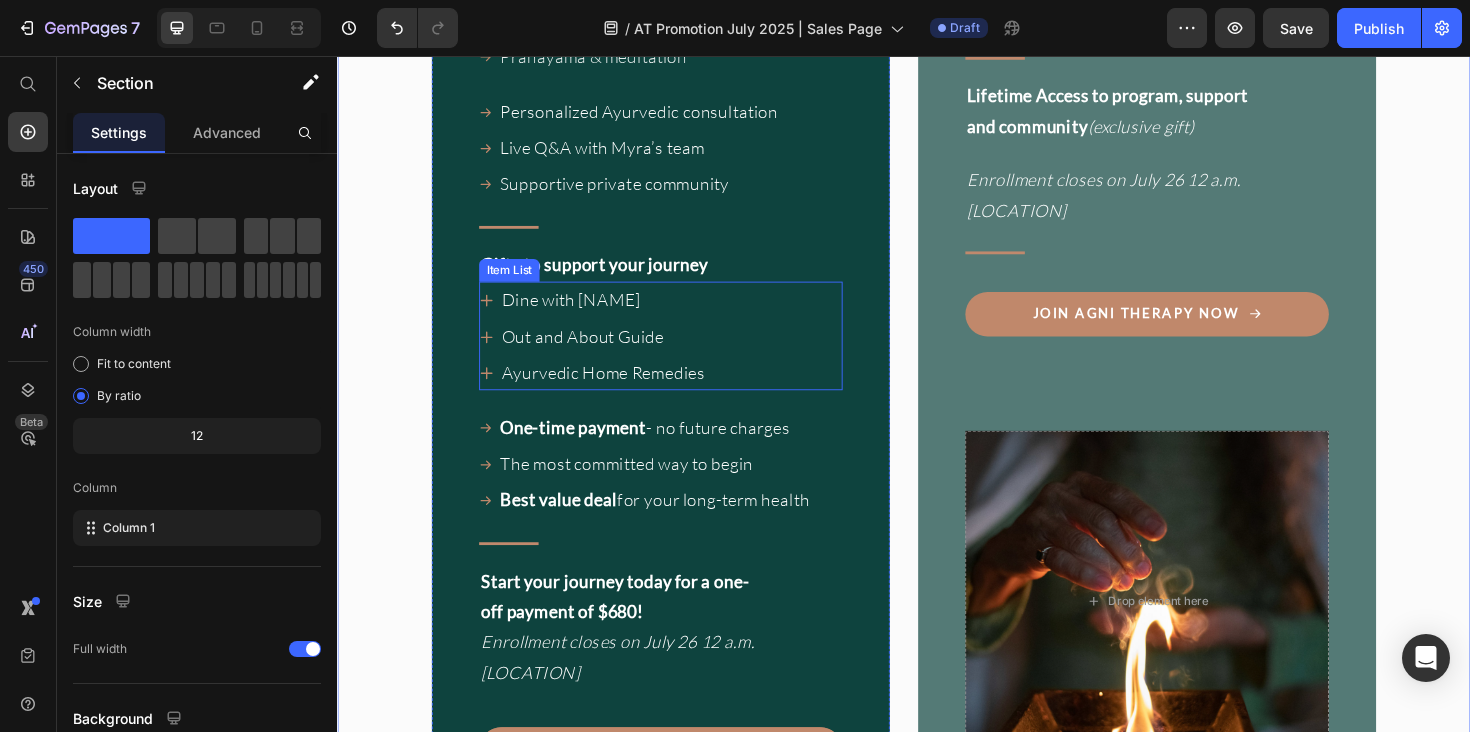 scroll, scrollTop: 17672, scrollLeft: 0, axis: vertical 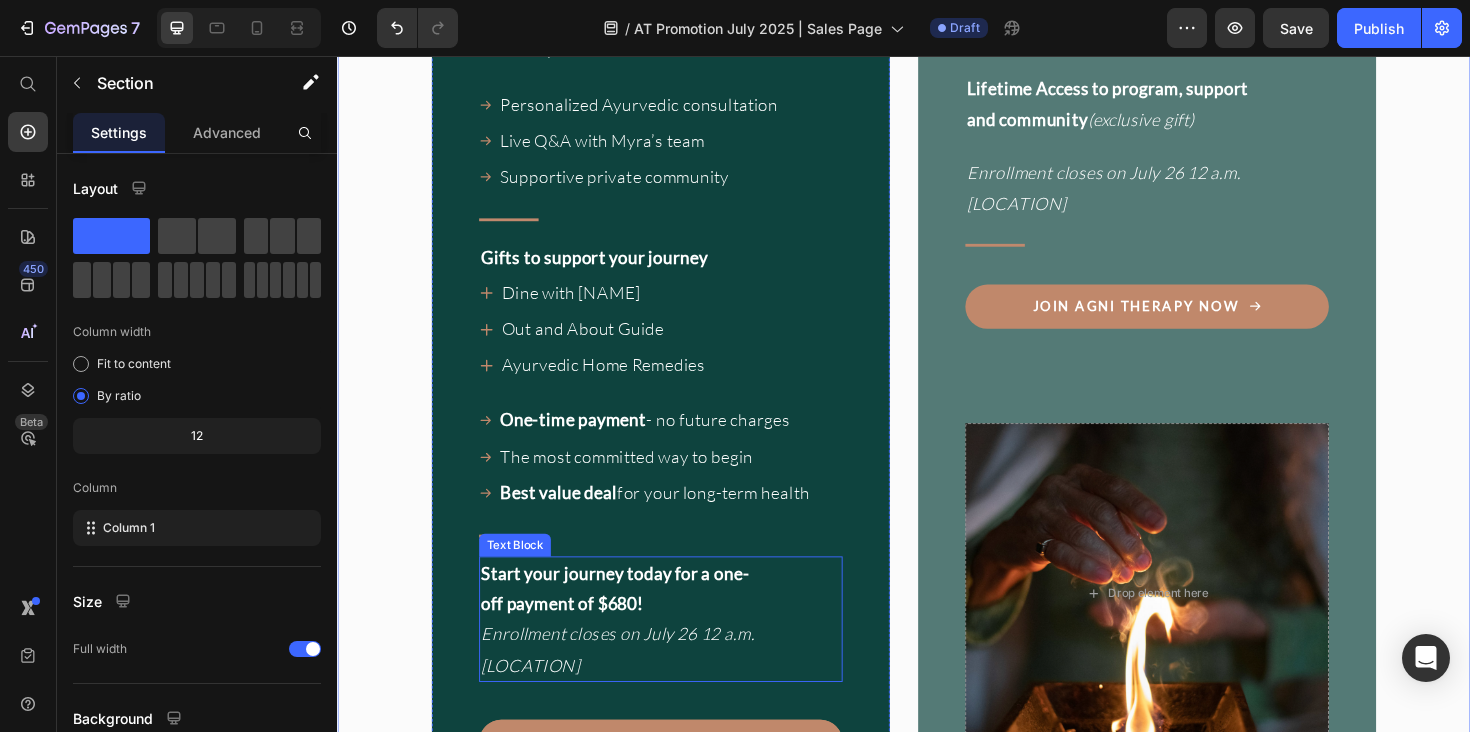 click on "Start your journey today for a one-off payment of $680!" at bounding box center [631, 620] 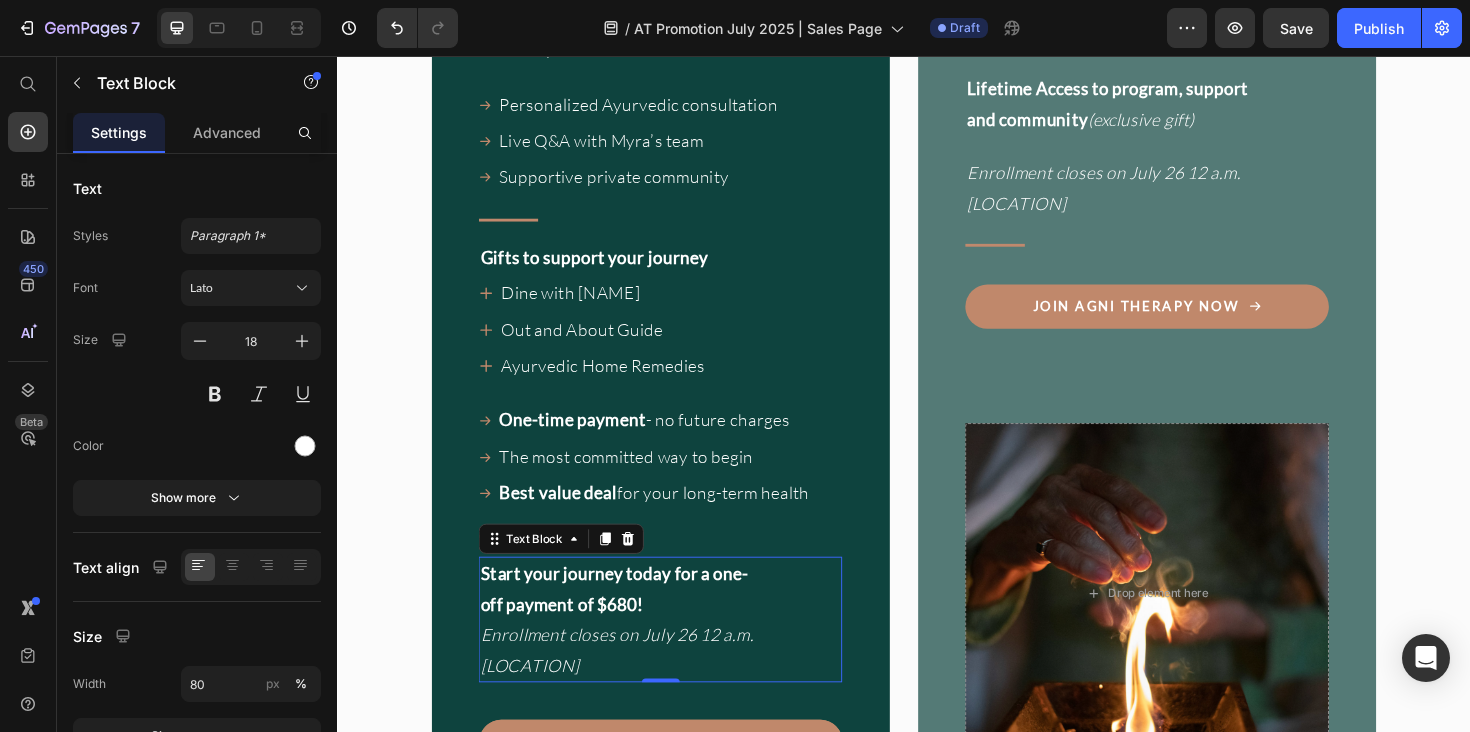 click on "Start your journey today for a one-off payment of $680!" at bounding box center [631, 620] 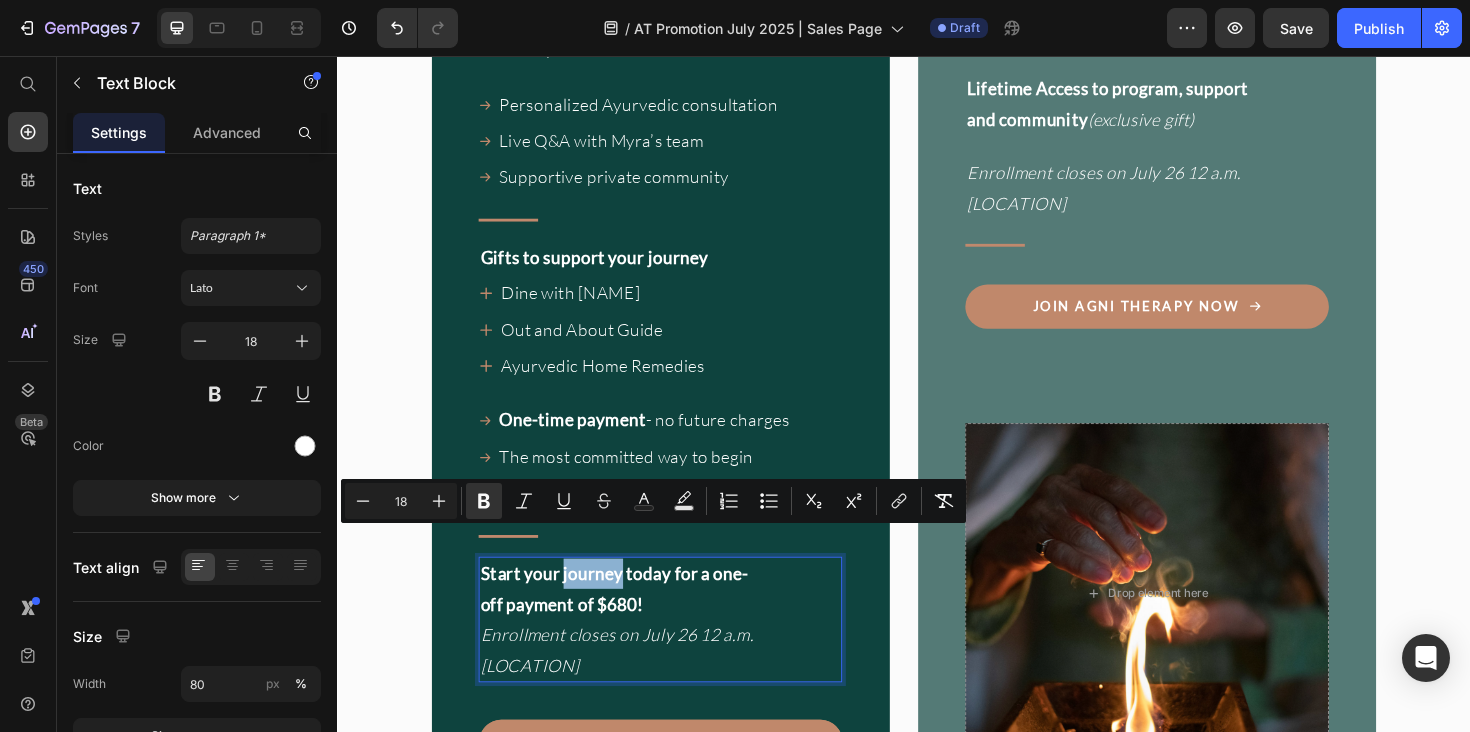 click on "Start your journey today for a one-off payment of $680!" at bounding box center (641, 620) 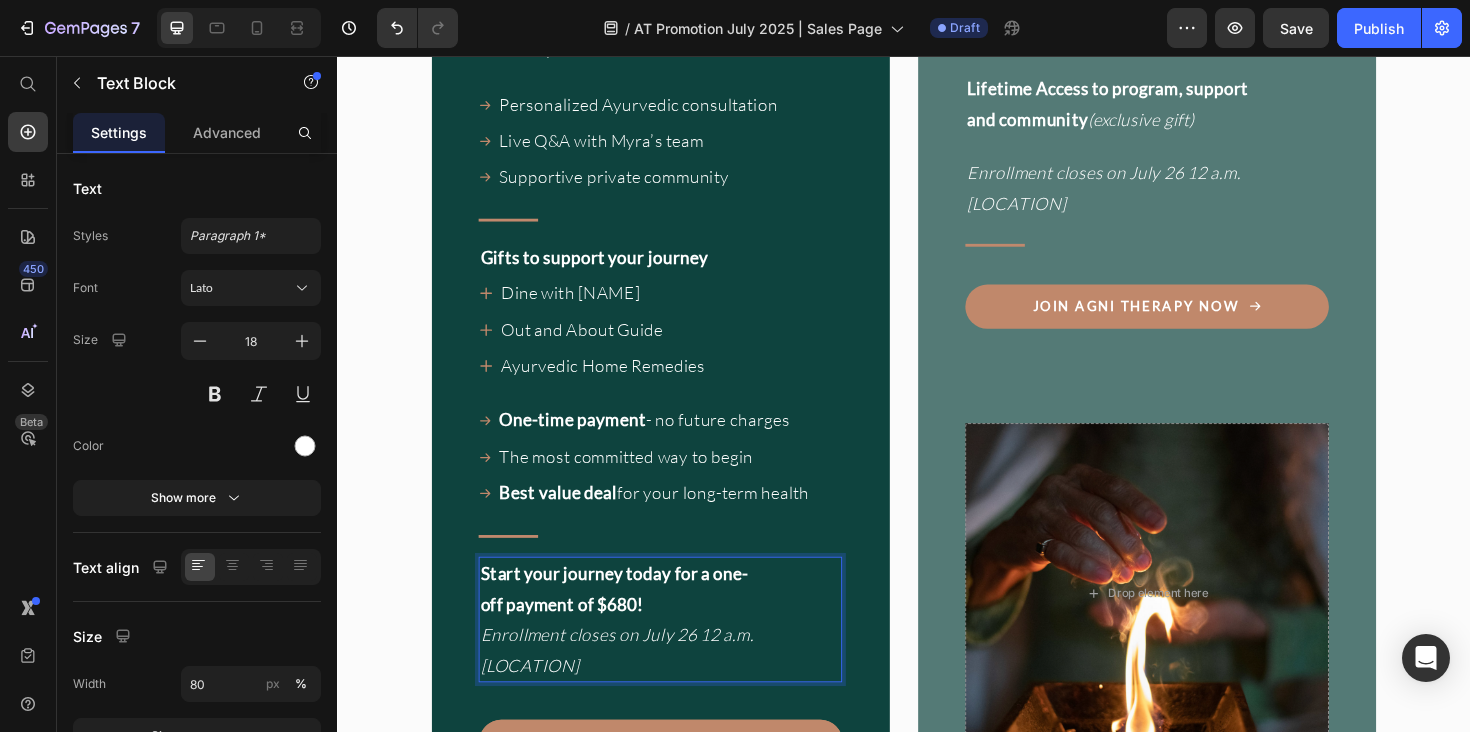 click on "Start your journey today for a one-off payment of $680!" at bounding box center (641, 620) 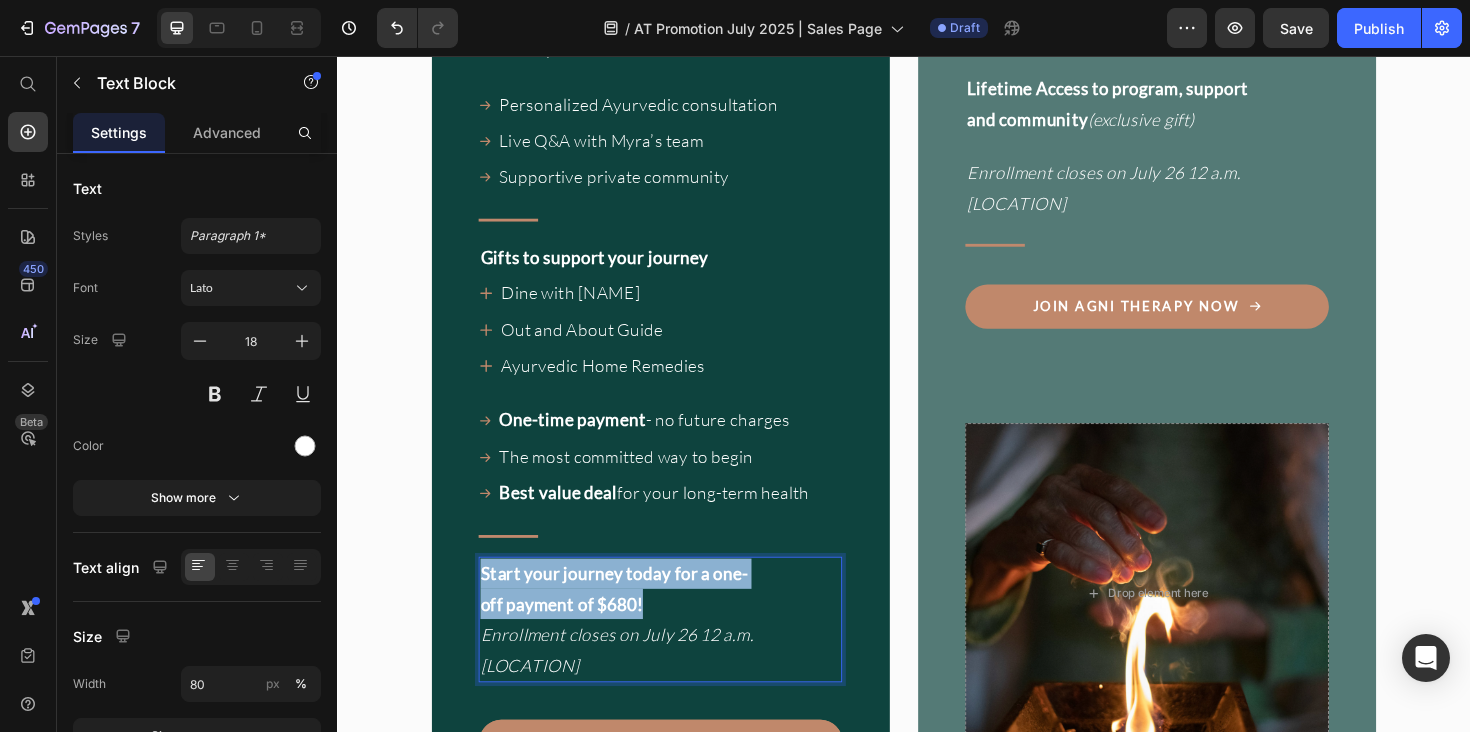 drag, startPoint x: 676, startPoint y: 598, endPoint x: 492, endPoint y: 574, distance: 185.55861 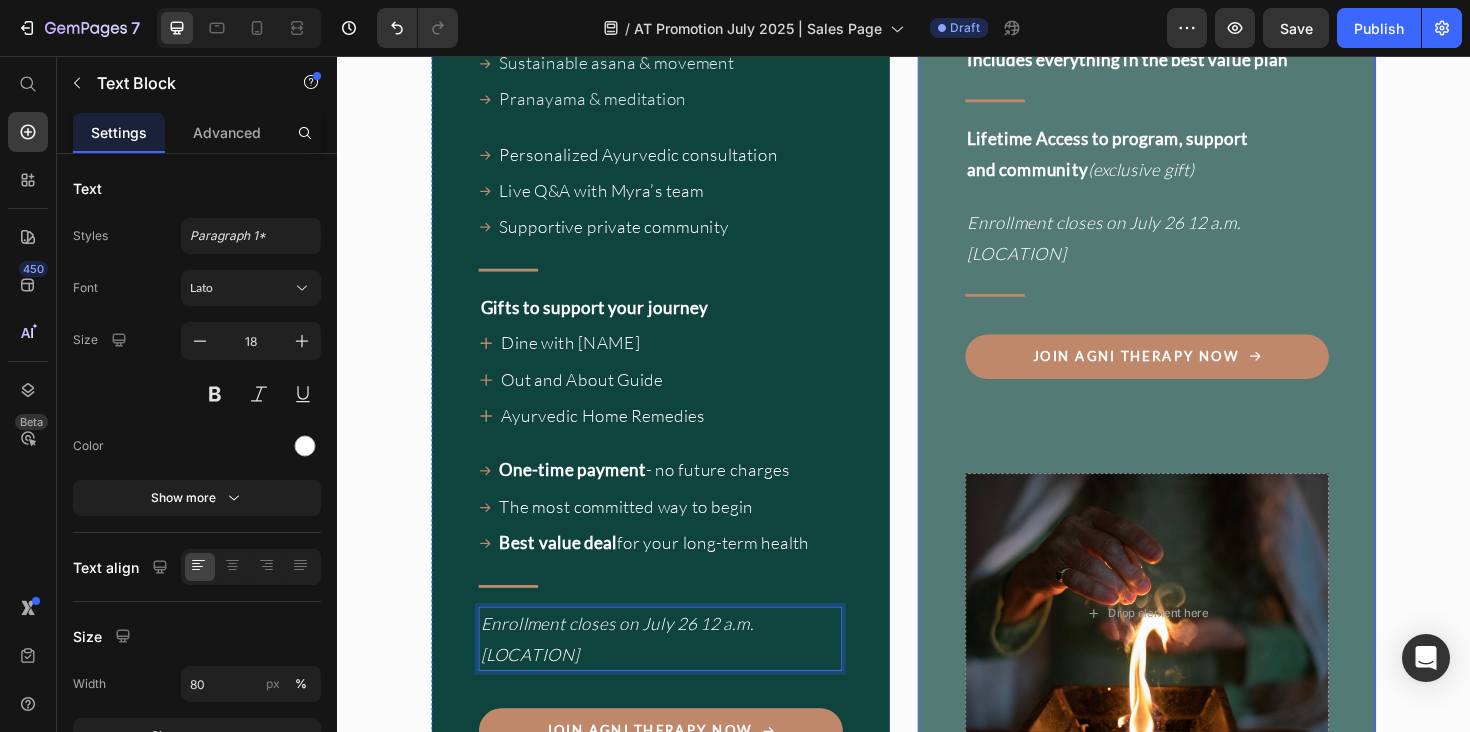 scroll, scrollTop: 17610, scrollLeft: 0, axis: vertical 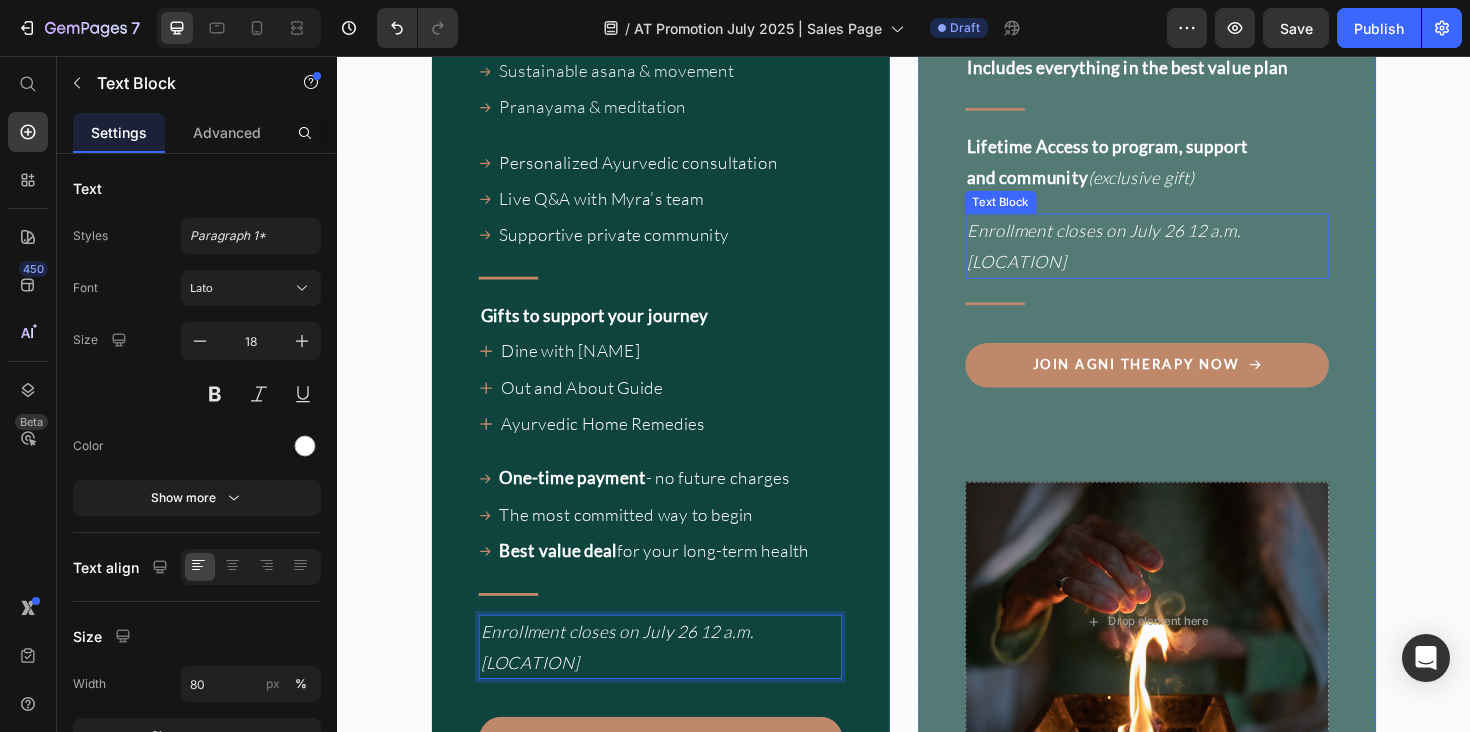 click on "Enrollment closes on July 26 12 a.m. Bali" at bounding box center [1156, 257] 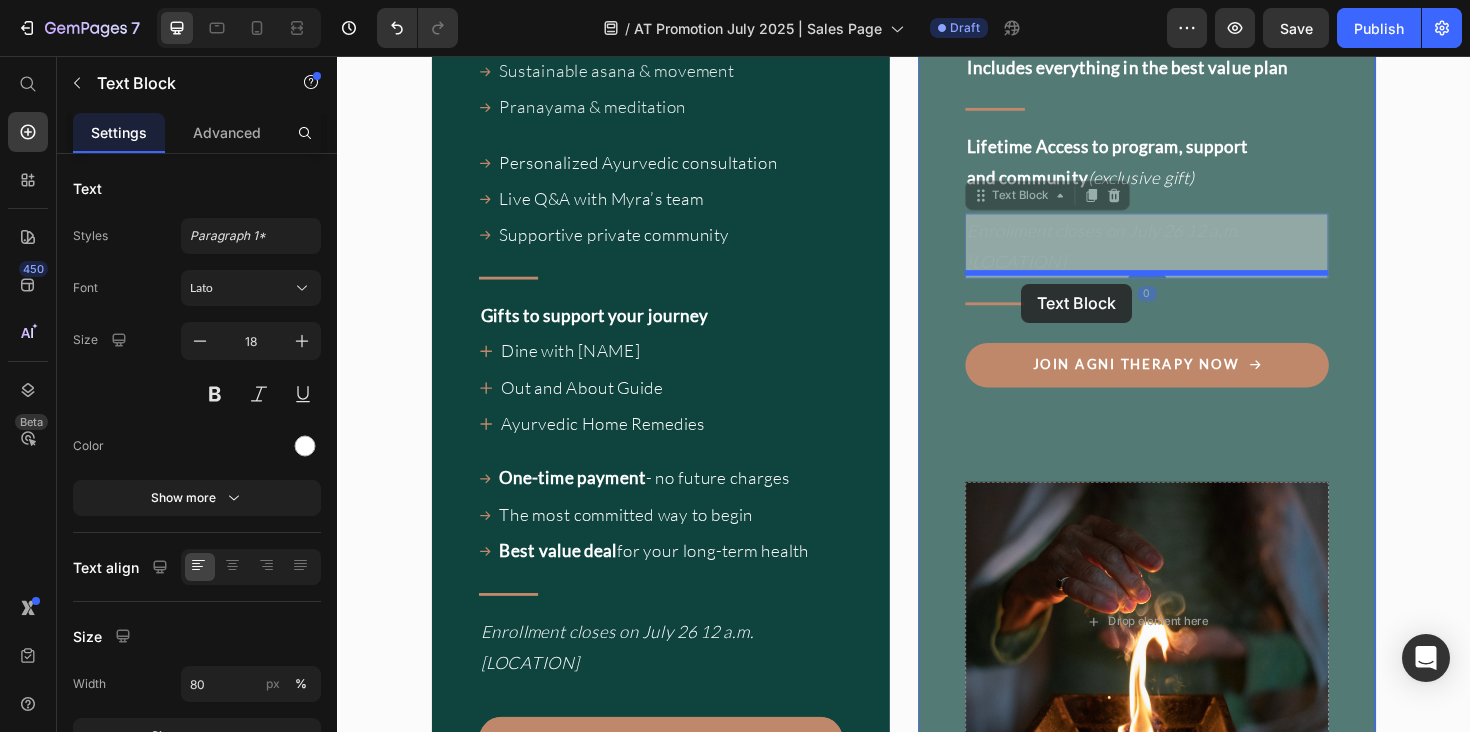 drag, startPoint x: 1056, startPoint y: 174, endPoint x: 1061, endPoint y: 297, distance: 123.101585 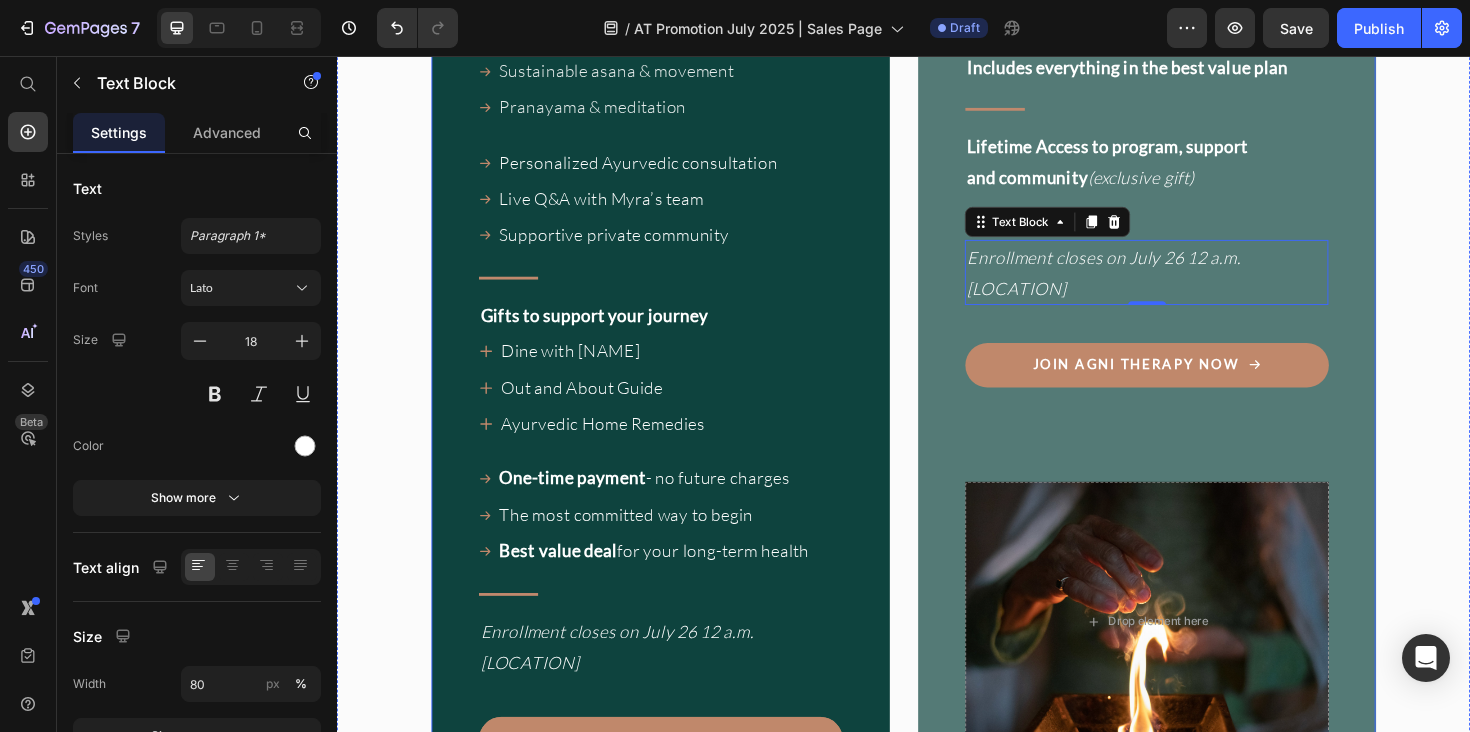 click on "Best Value Plan Heading                Title Line One Payment of $680  after $148 discount Text Block
4-week guided Ayurvedic reset
Ayurvedic cooking & meal guidance
Daily rhythms & self-care practices
Sustainable asana & movement
Pranayama & meditation Item List
Personalized Ayurvedic consultation
Live Q&A with Myra’s team
Supportive private community Item List                Title Line Gifts to support your journey Text Block
Dine with Myra
Out and About Guide
Ayurvedic Home Remedies Item List
One-time payment  - no future charges
The most committed way to begin
Best value deal  for your long-term health Item List                Title Line
Want a full breakdown of what’s included? (see further up for details) Item List Enrollment closes on July 26 12 a.m. Bali Button" at bounding box center (937, 289) 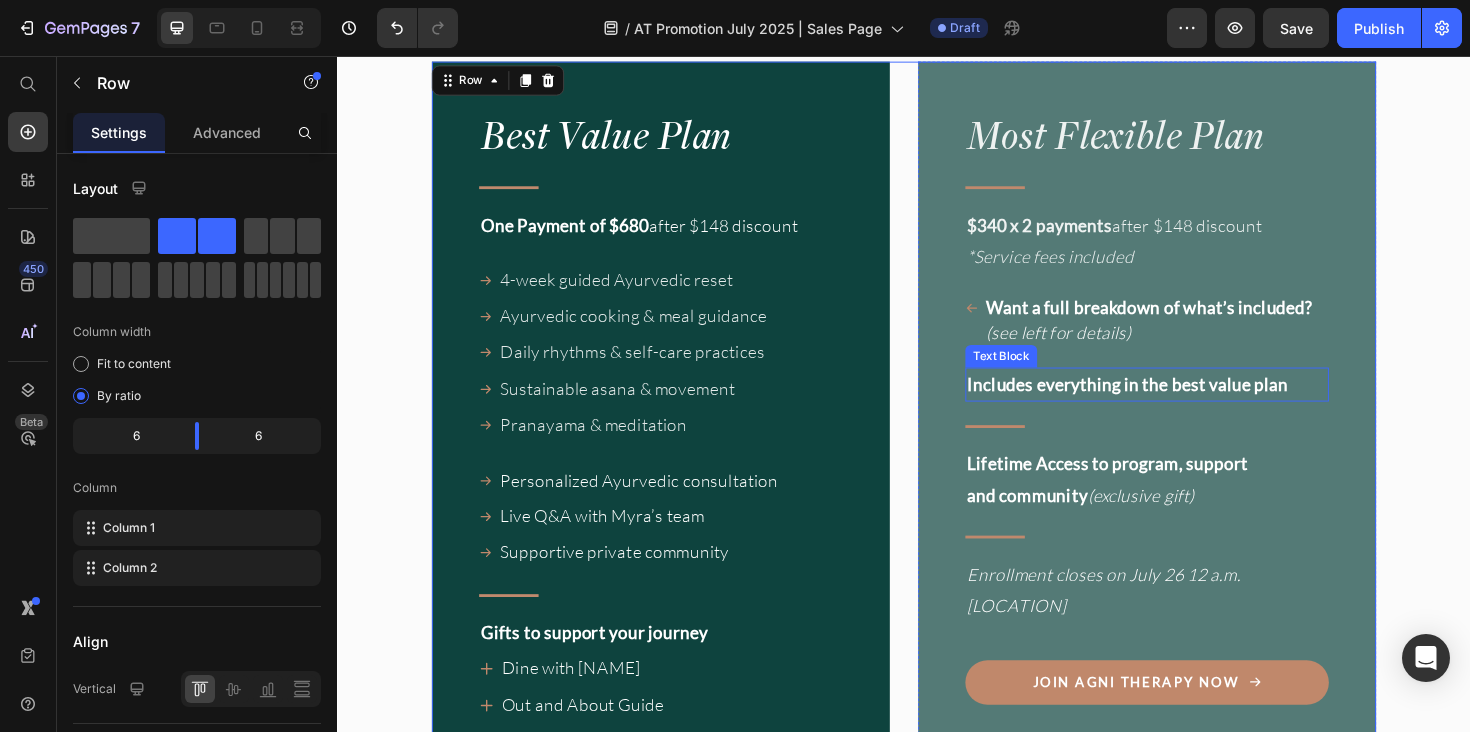 scroll, scrollTop: 17278, scrollLeft: 0, axis: vertical 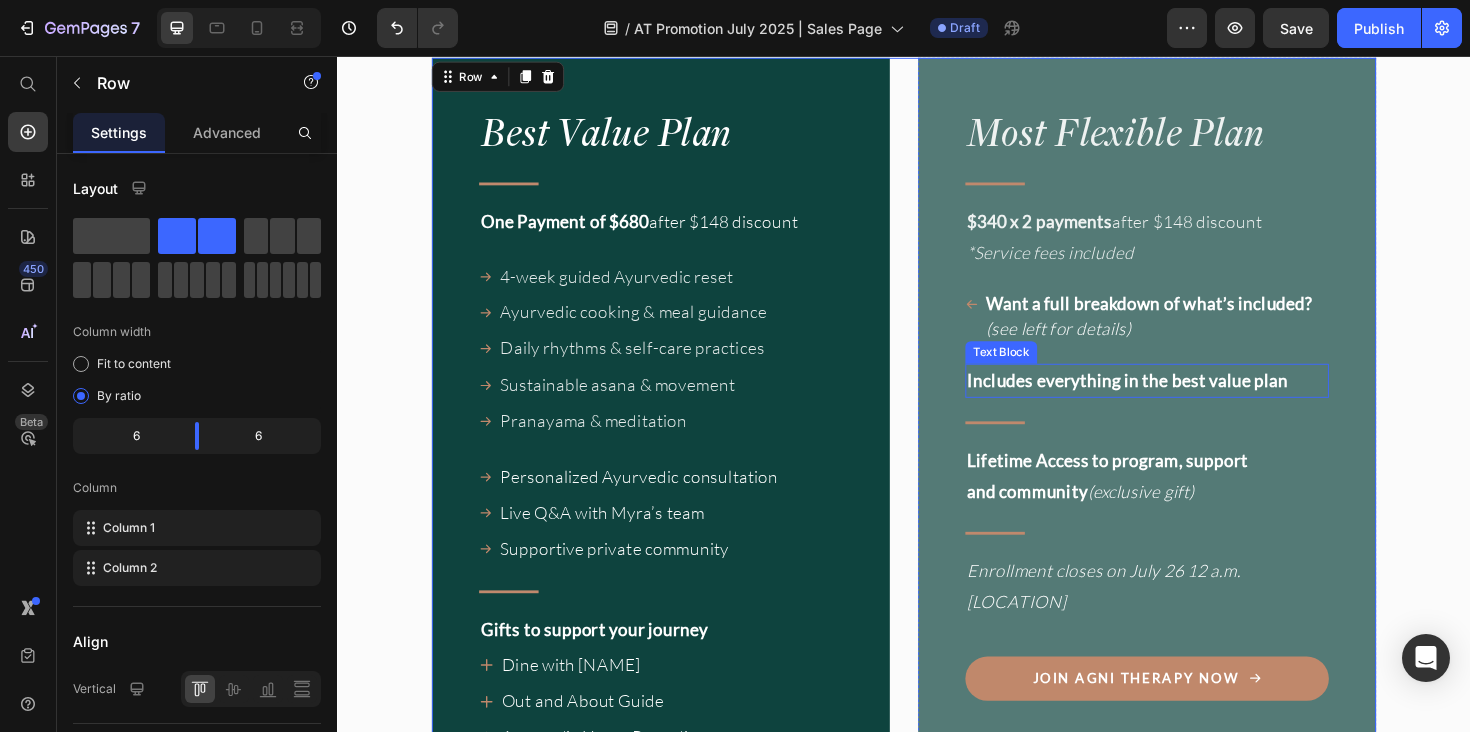 click on "Includes everything in the best value plan" at bounding box center (1174, 400) 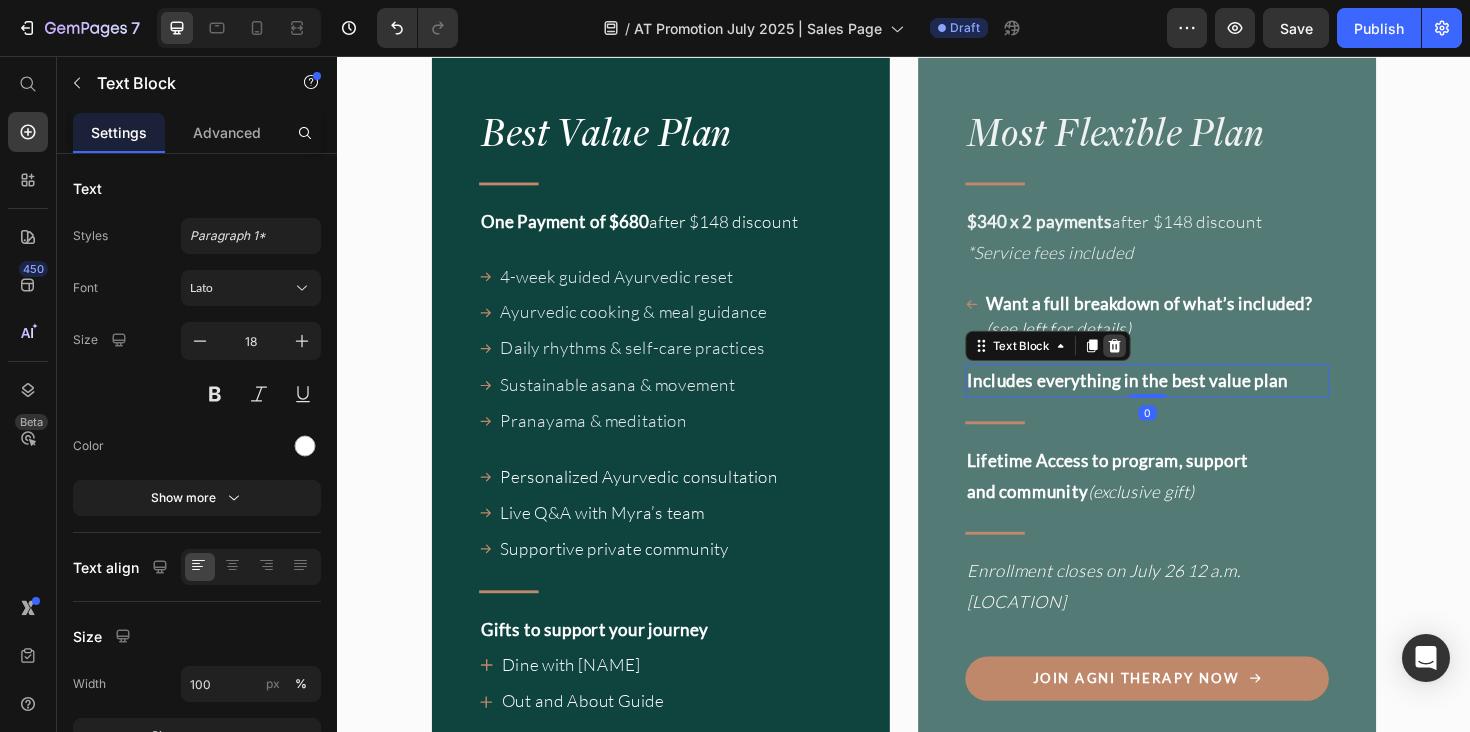 click 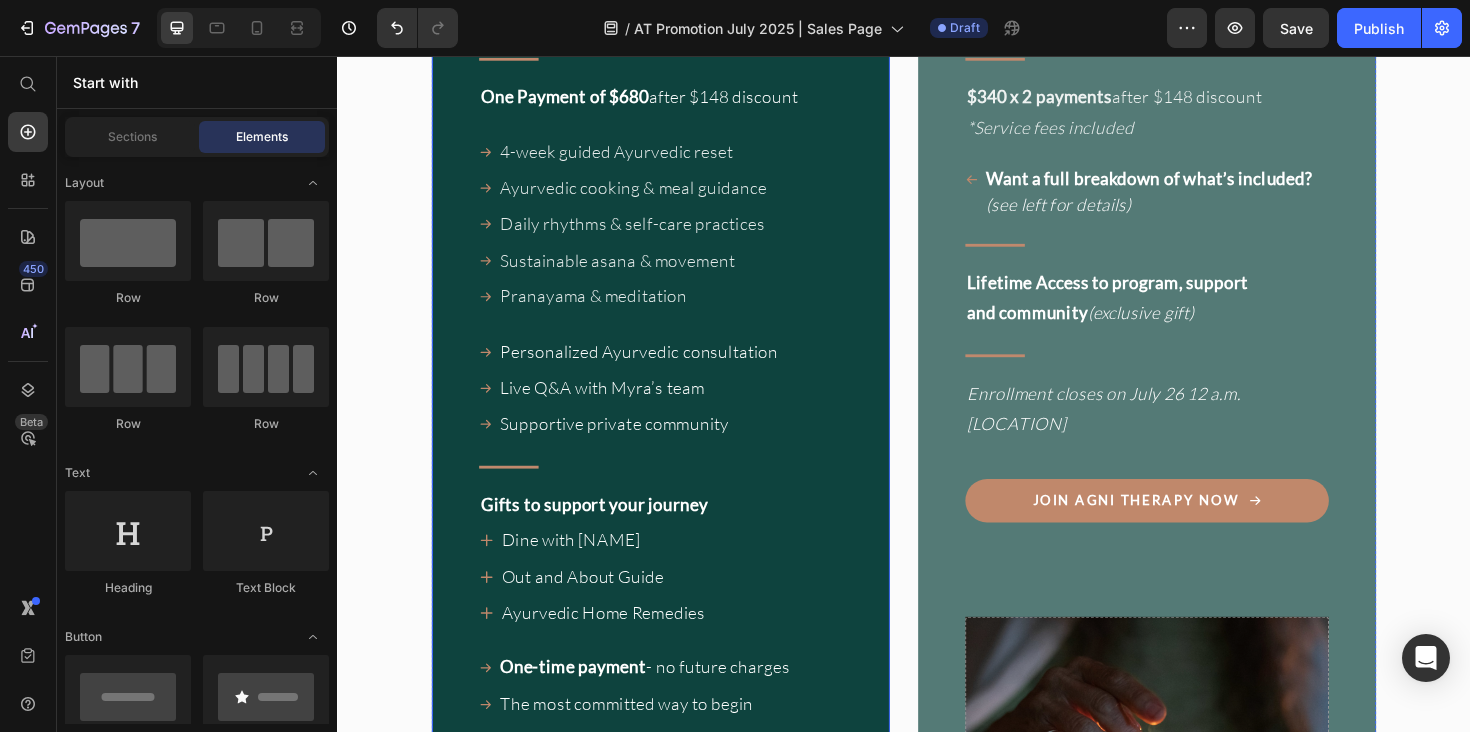 scroll, scrollTop: 17553, scrollLeft: 0, axis: vertical 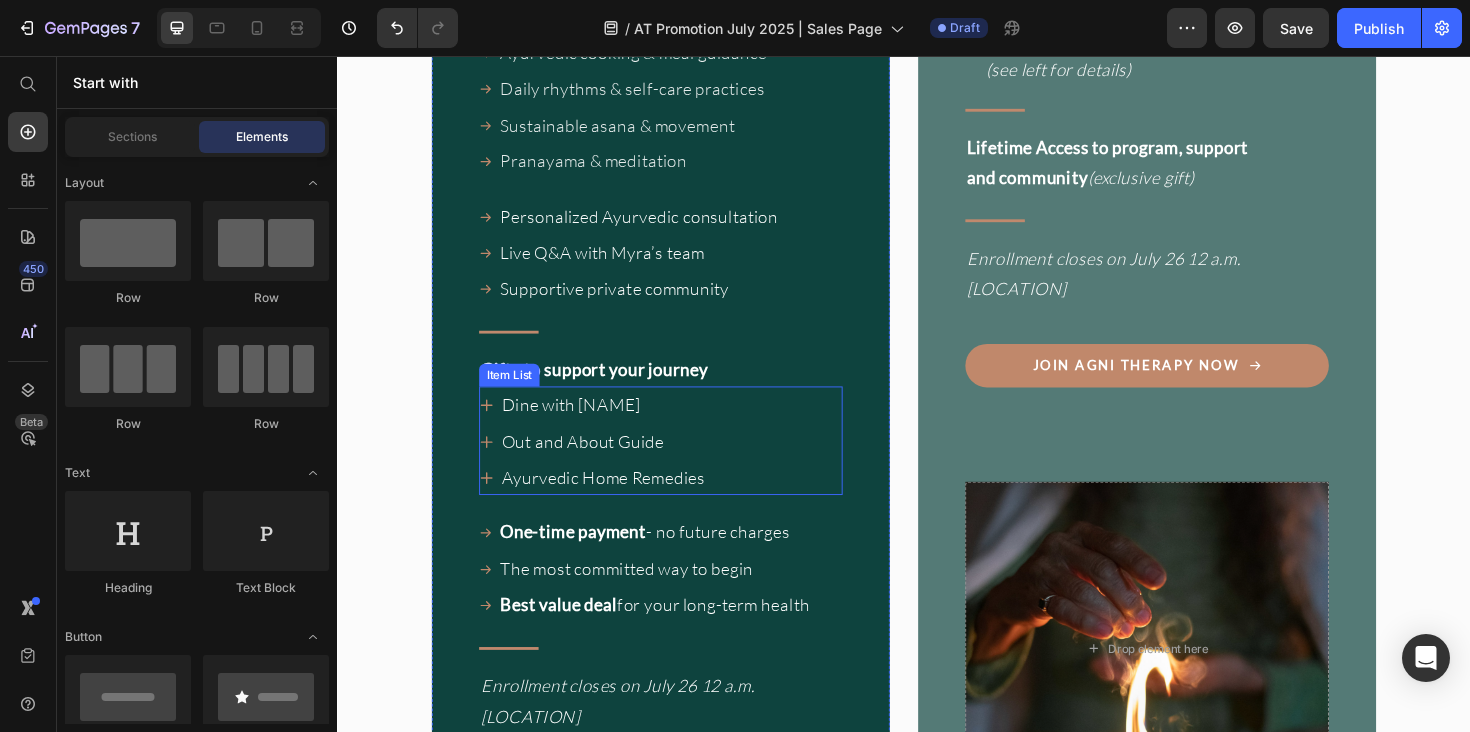 click 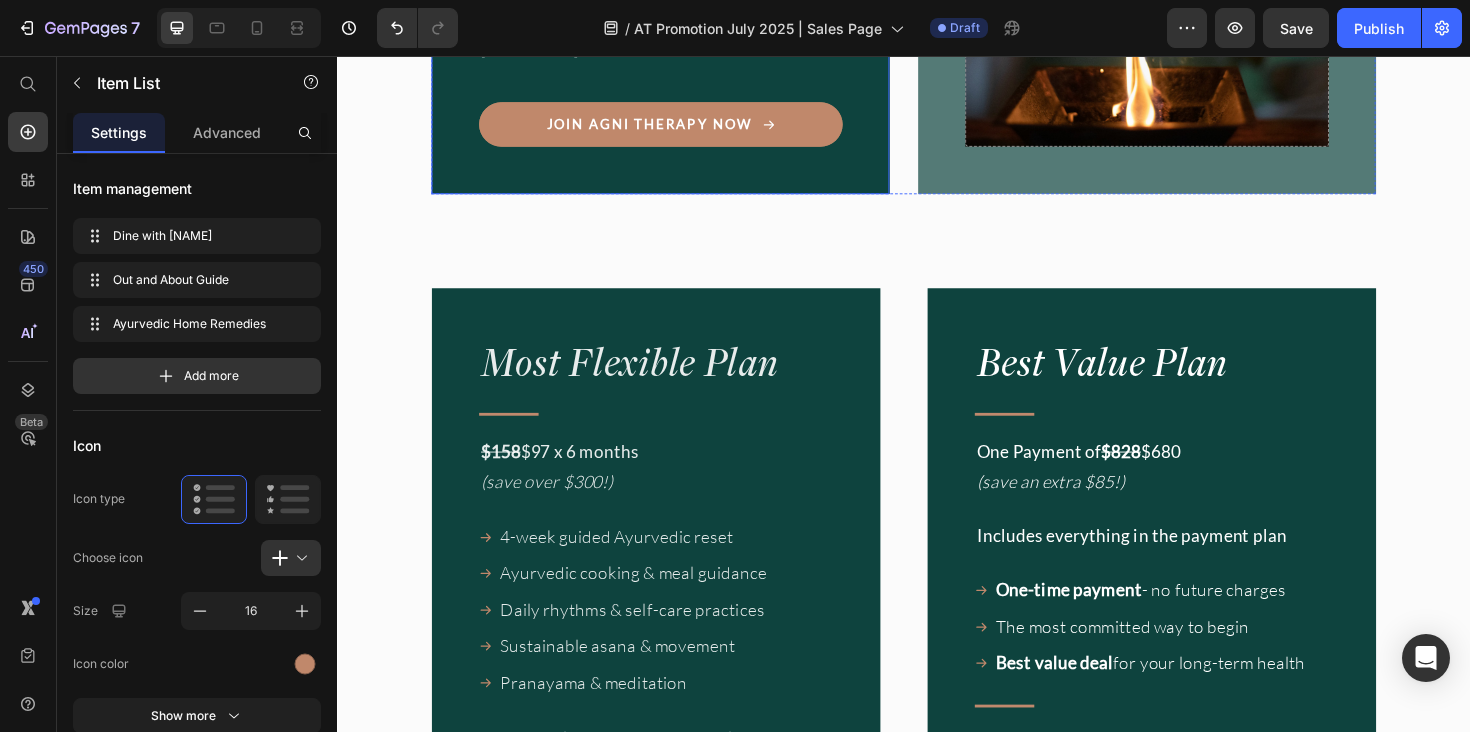scroll, scrollTop: 19526, scrollLeft: 0, axis: vertical 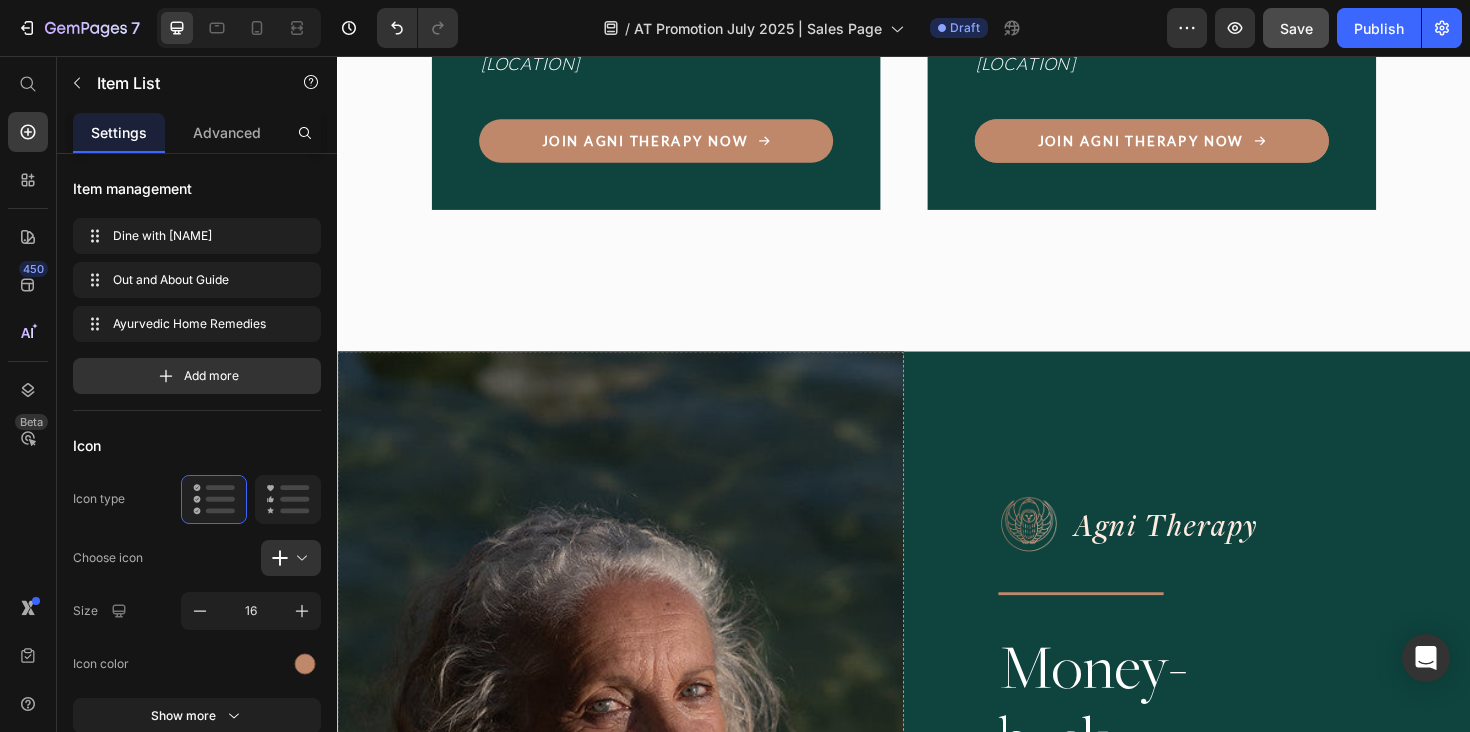 click on "Save" at bounding box center [1296, 28] 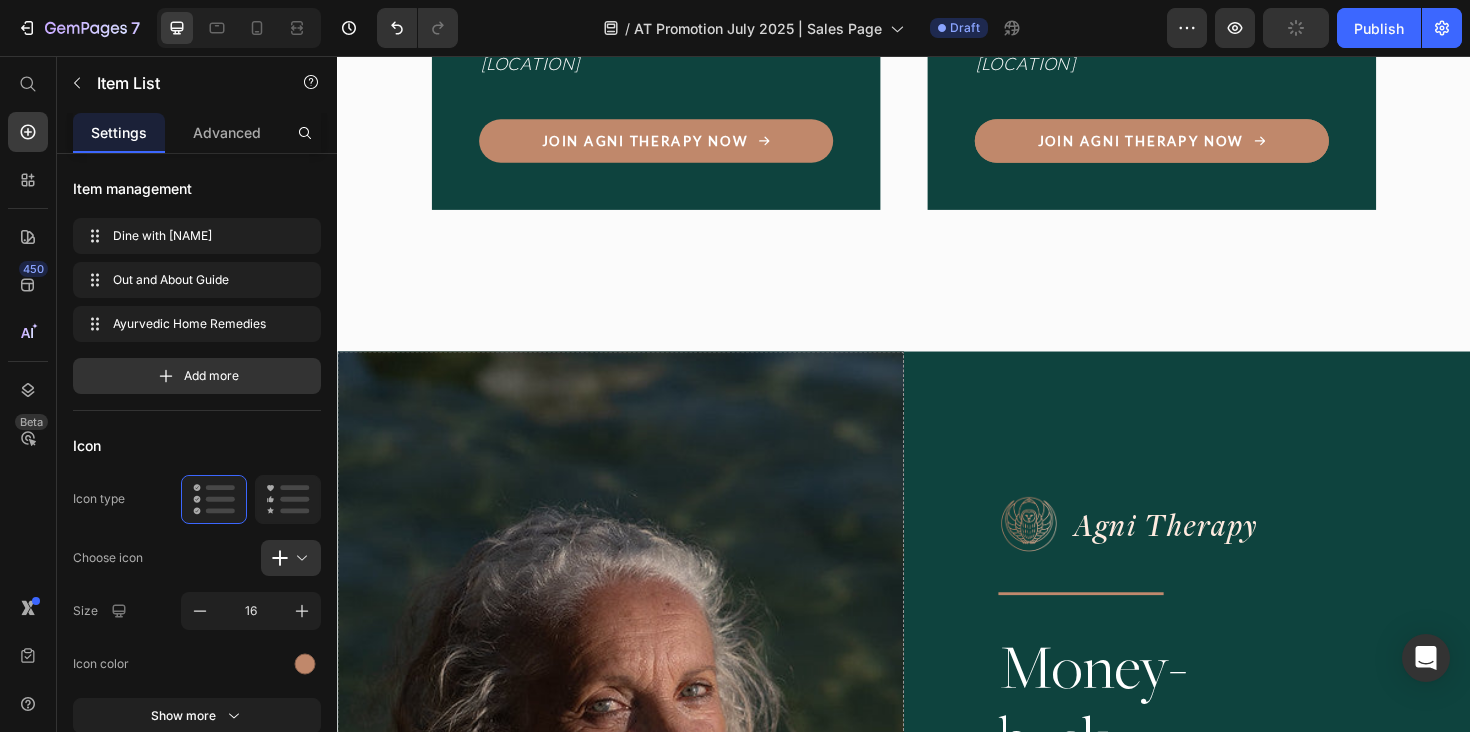 click 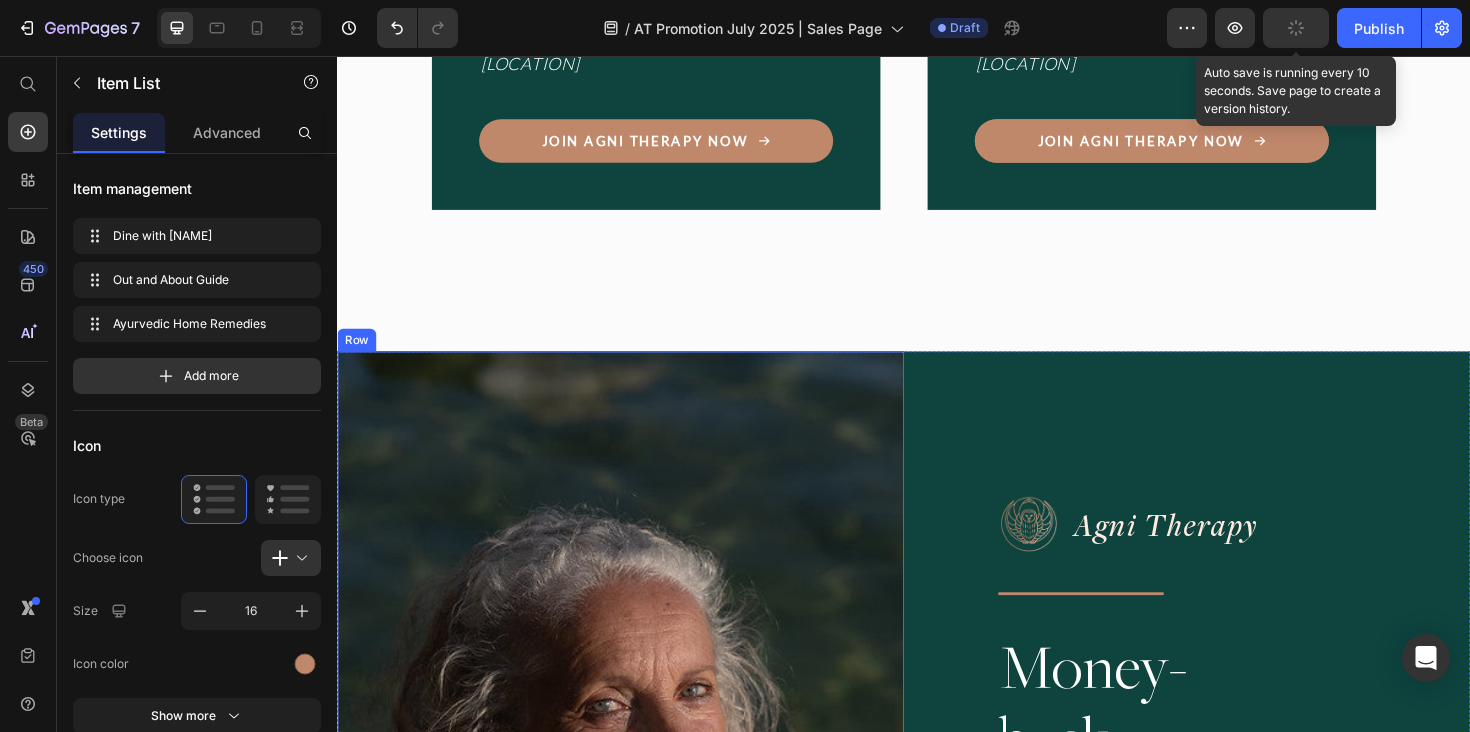 scroll, scrollTop: 18272, scrollLeft: 0, axis: vertical 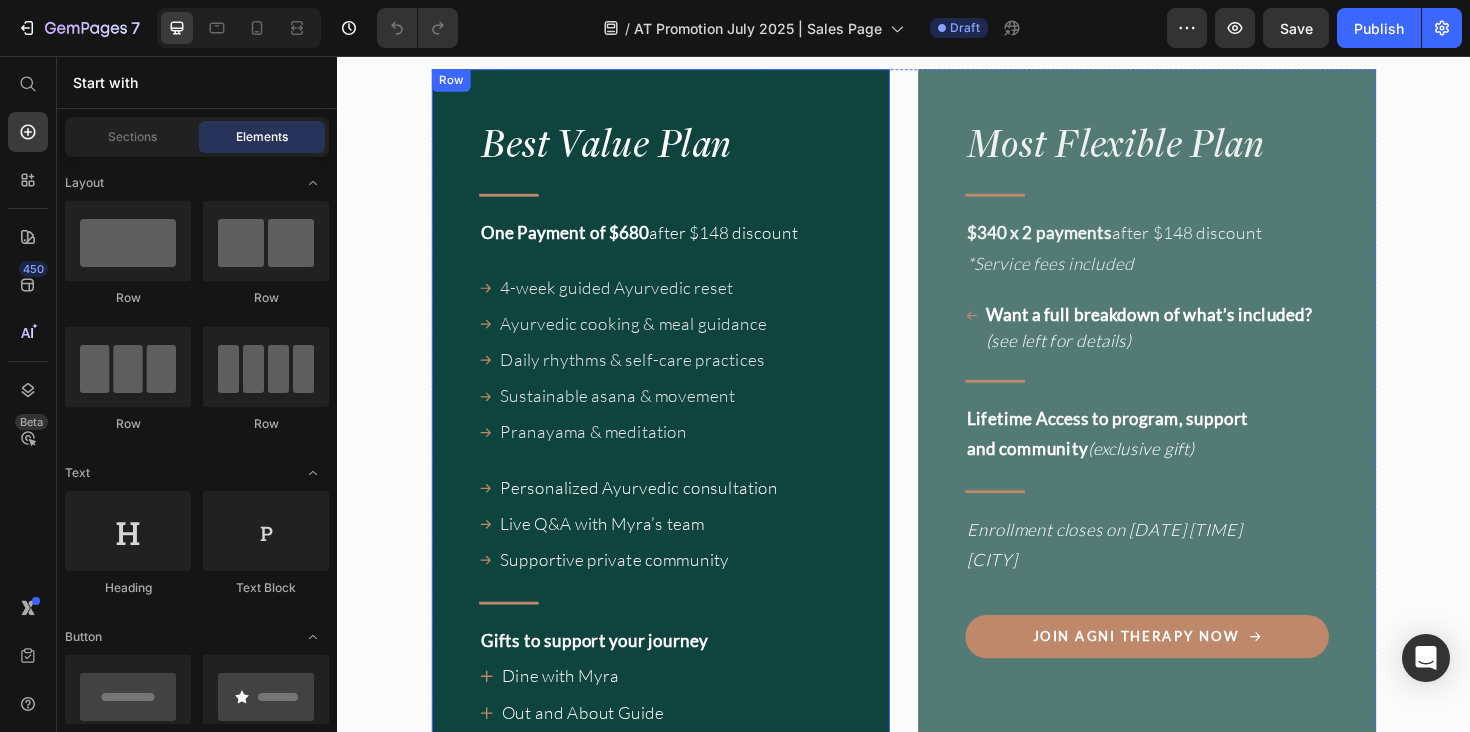 click on "Best Value Plan Heading Title Line One Payment of $680 after $148 discount Text Block 4-week guided Ayurvedic reset Ayurvedic cooking & meal guidance Daily rhythms & self-care practices Sustainable asana & movement Pranayama & meditation Item List Personalized Ayurvedic consultation Live Q&A with [PERSON]'s team Supportive private community Item List Title Line Gifts to support your journey Text Block Dine with [PERSON] Out and About Guide Ayurvedic Home Remedies Item List One-time payment - no future charges The most committed way to begin Best value deal for your long-term health Item List Title Line Want a full breakdown of what’s included? (see further up for details) Item List Enrollment closes on [DATE] [TIME] [CITY] Button" at bounding box center (937, 633) 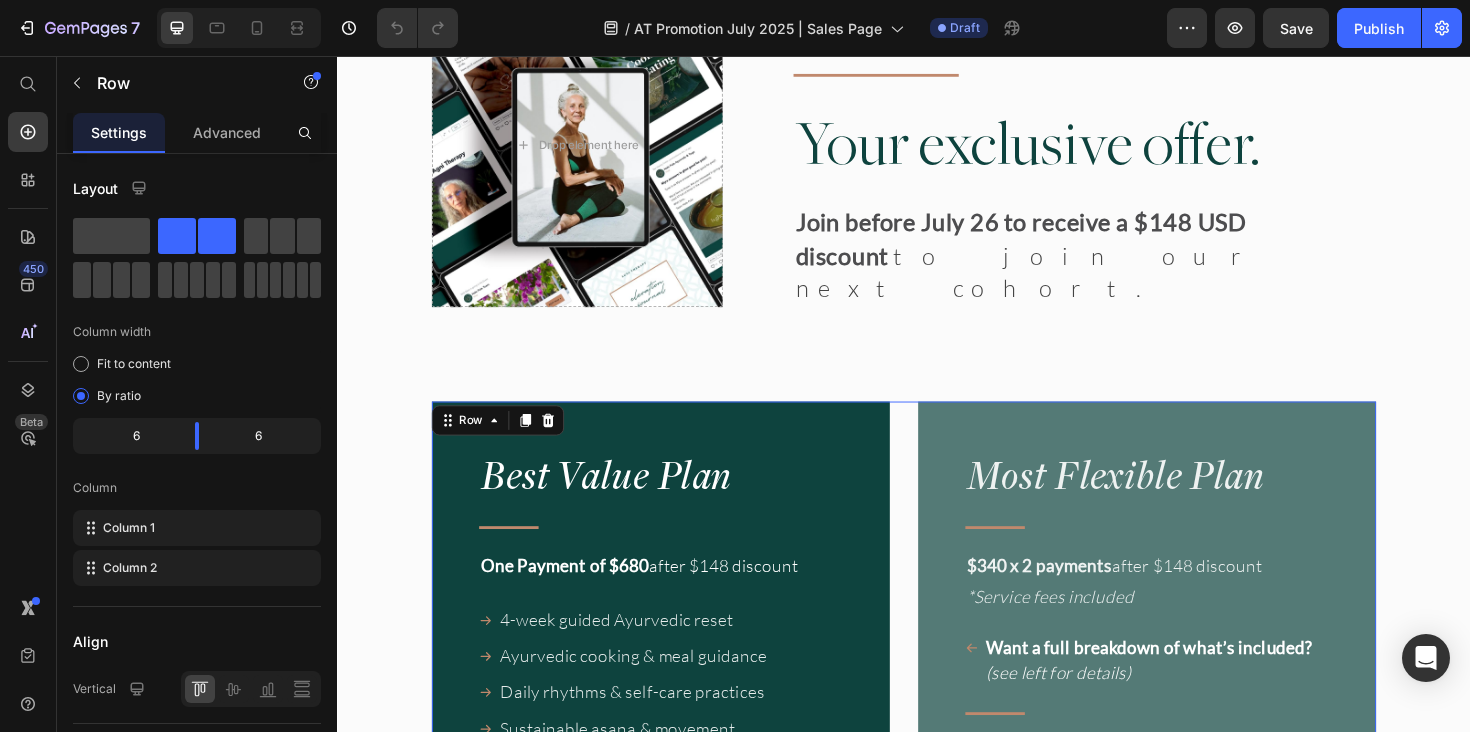 scroll, scrollTop: 16884, scrollLeft: 0, axis: vertical 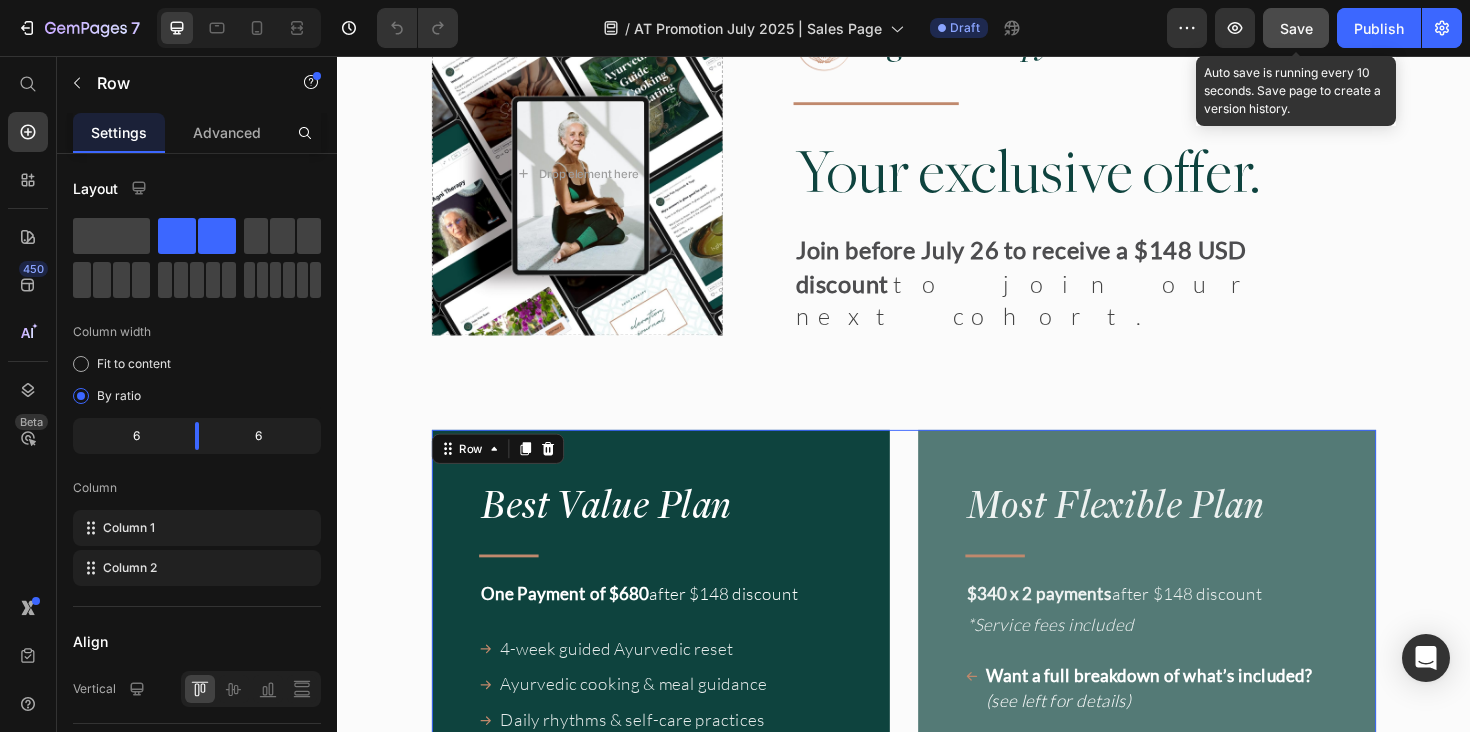 click on "Save" 